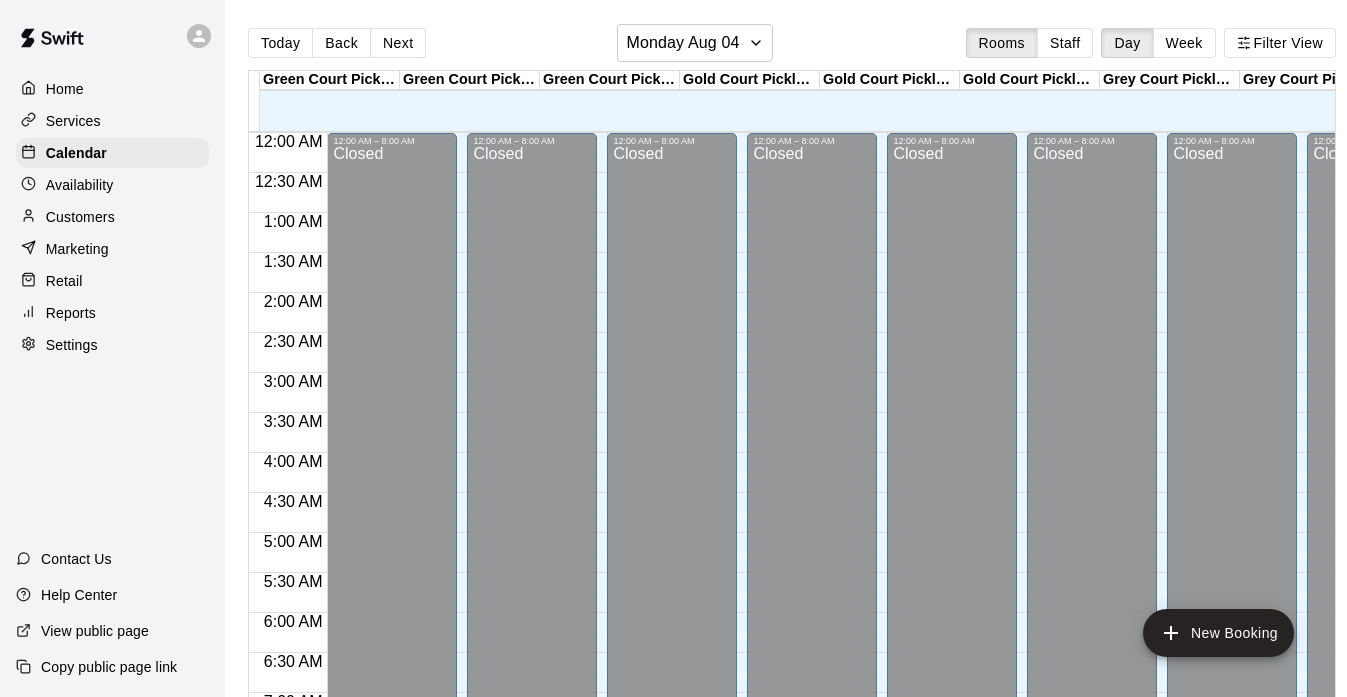 scroll, scrollTop: 0, scrollLeft: 0, axis: both 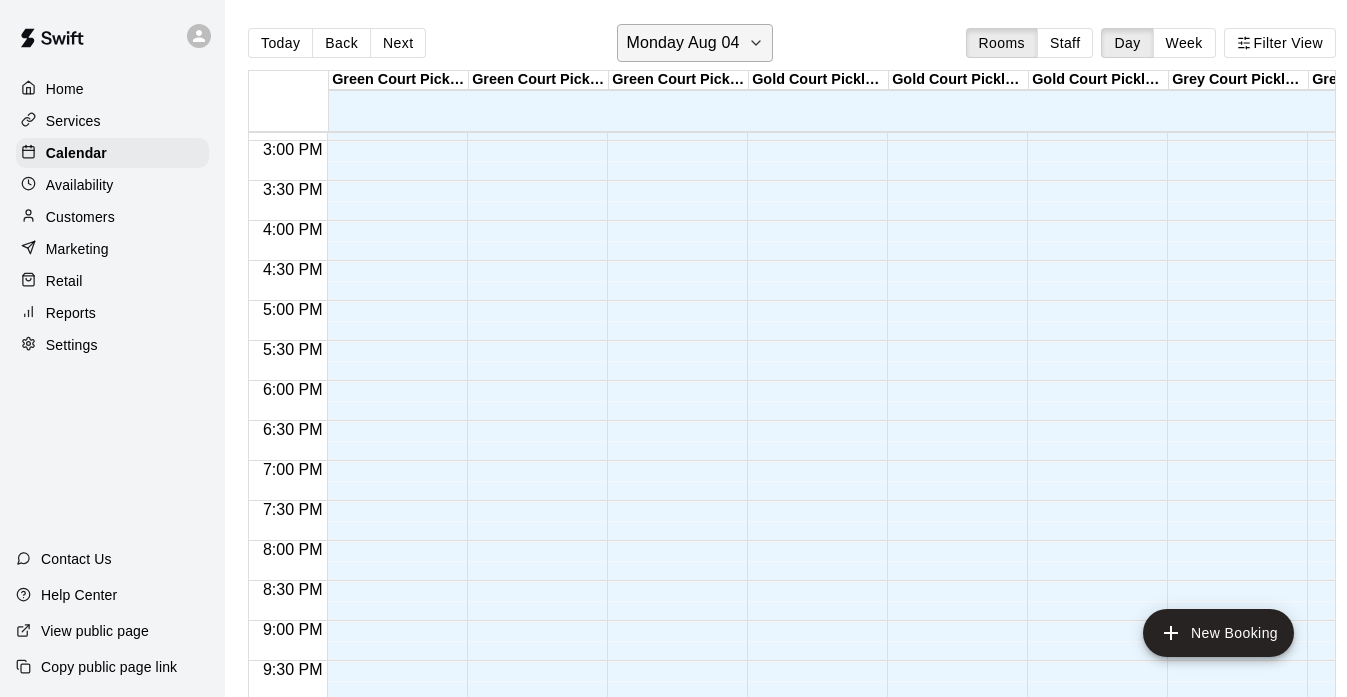click on "Monday Aug 04" at bounding box center [694, 43] 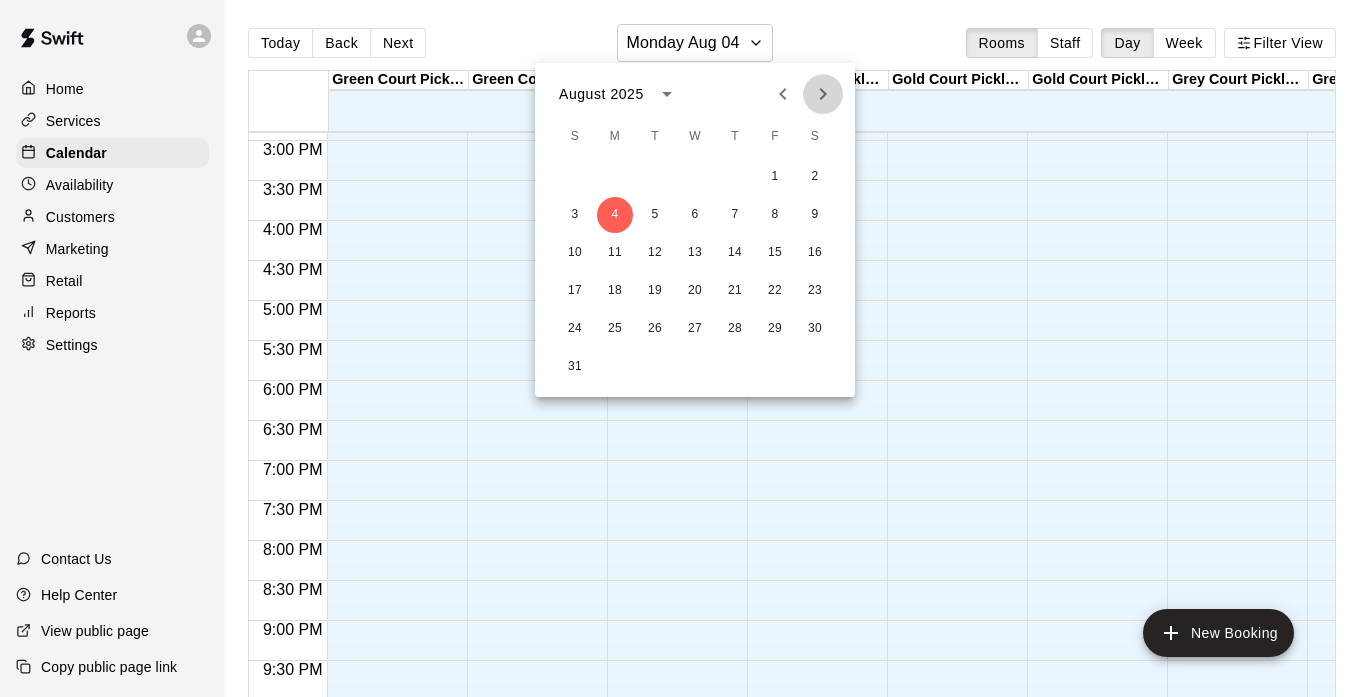 click 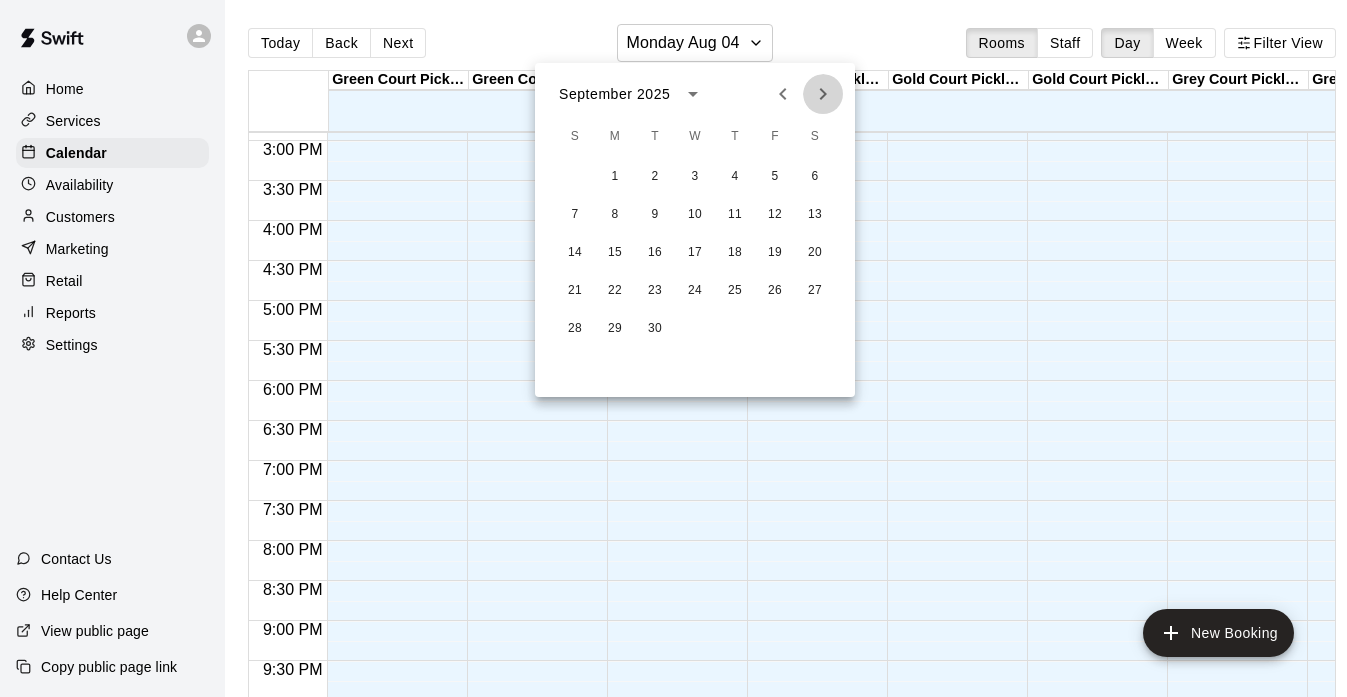 click 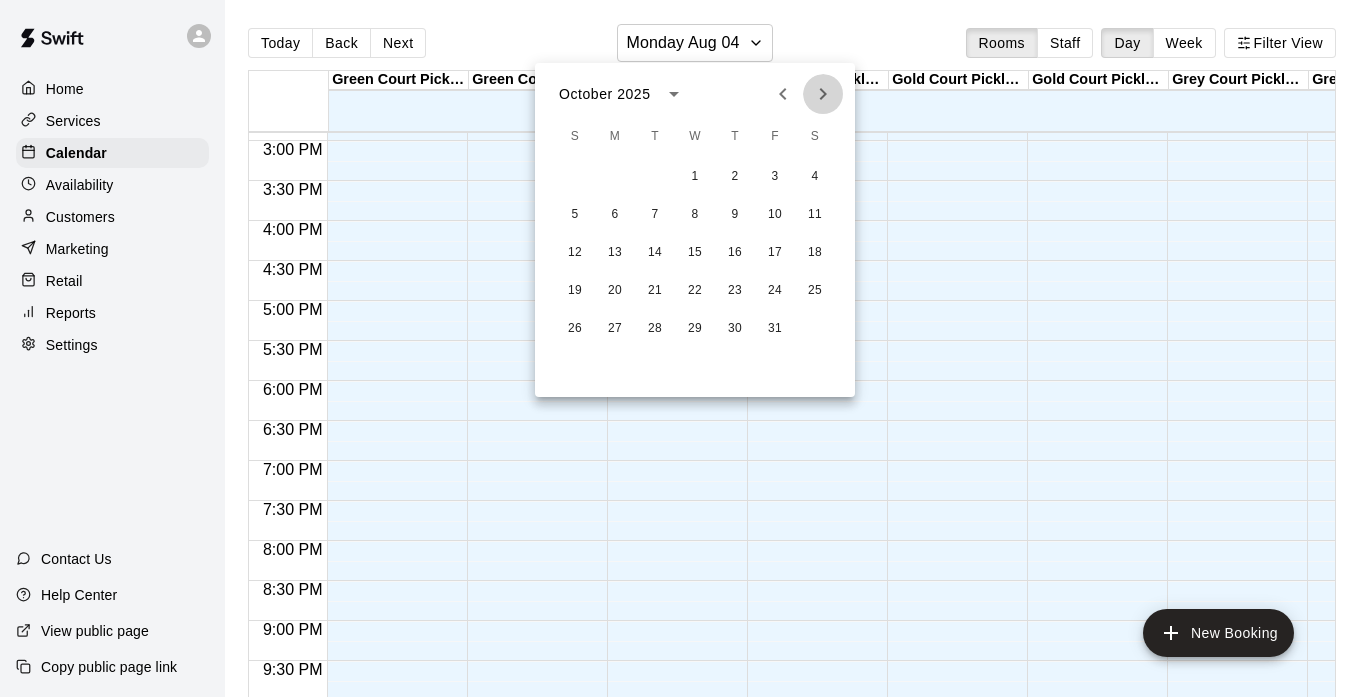 click 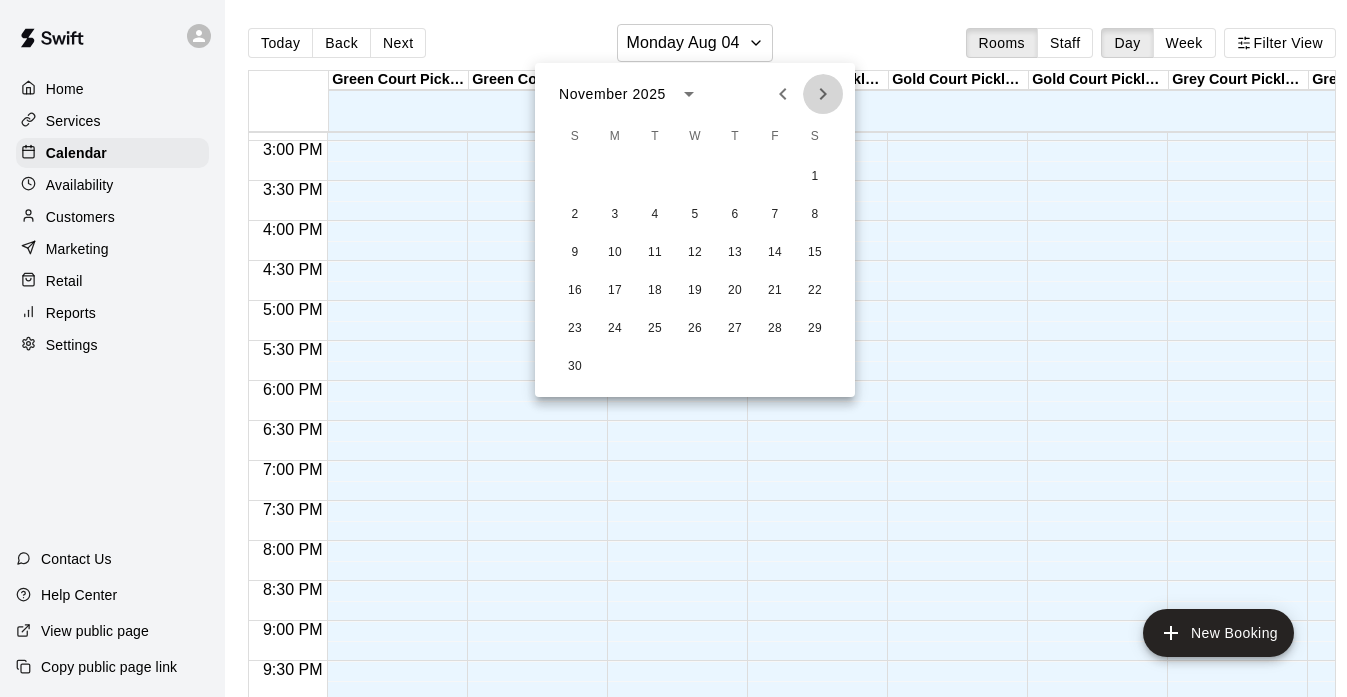 click 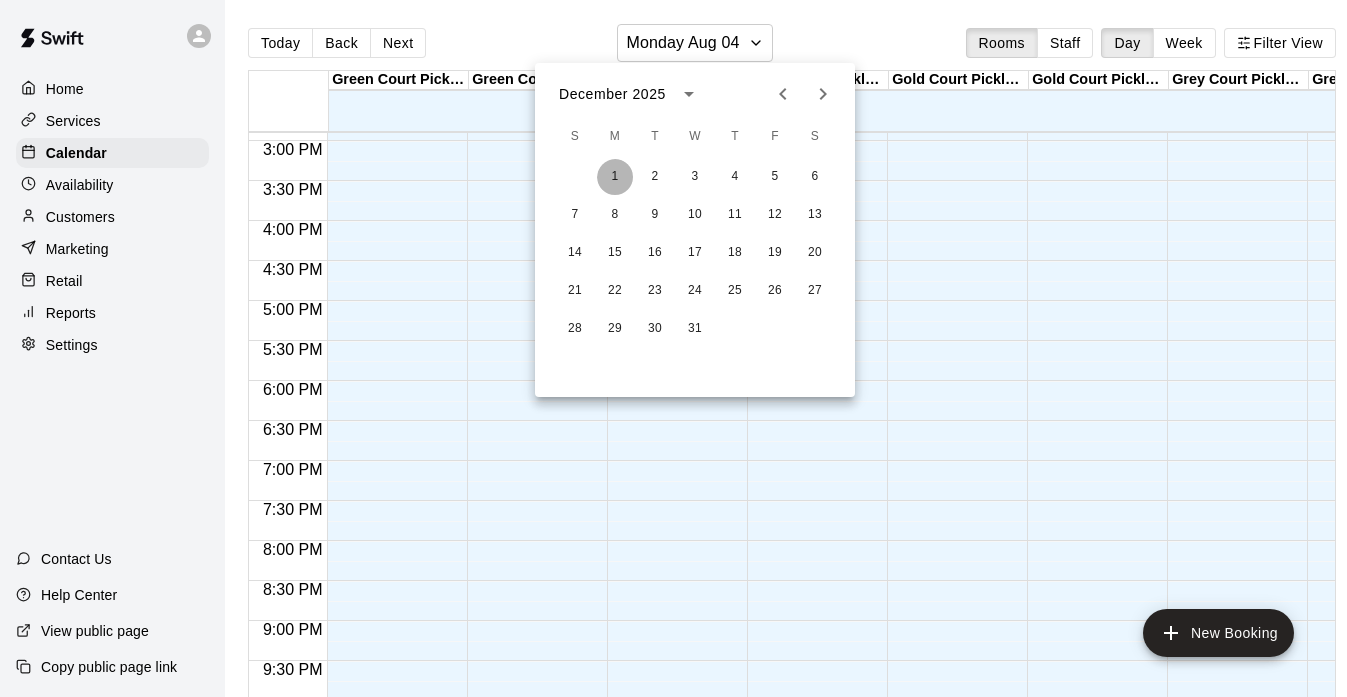 click on "1" at bounding box center (615, 177) 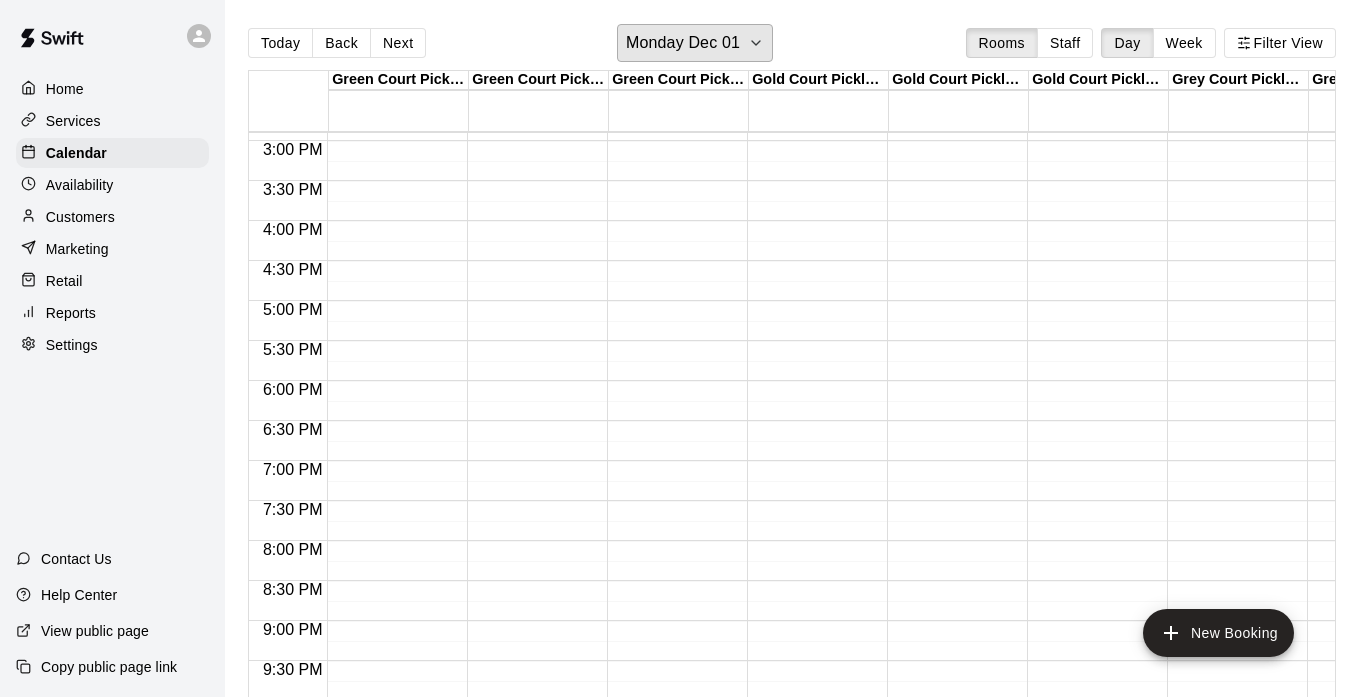 type 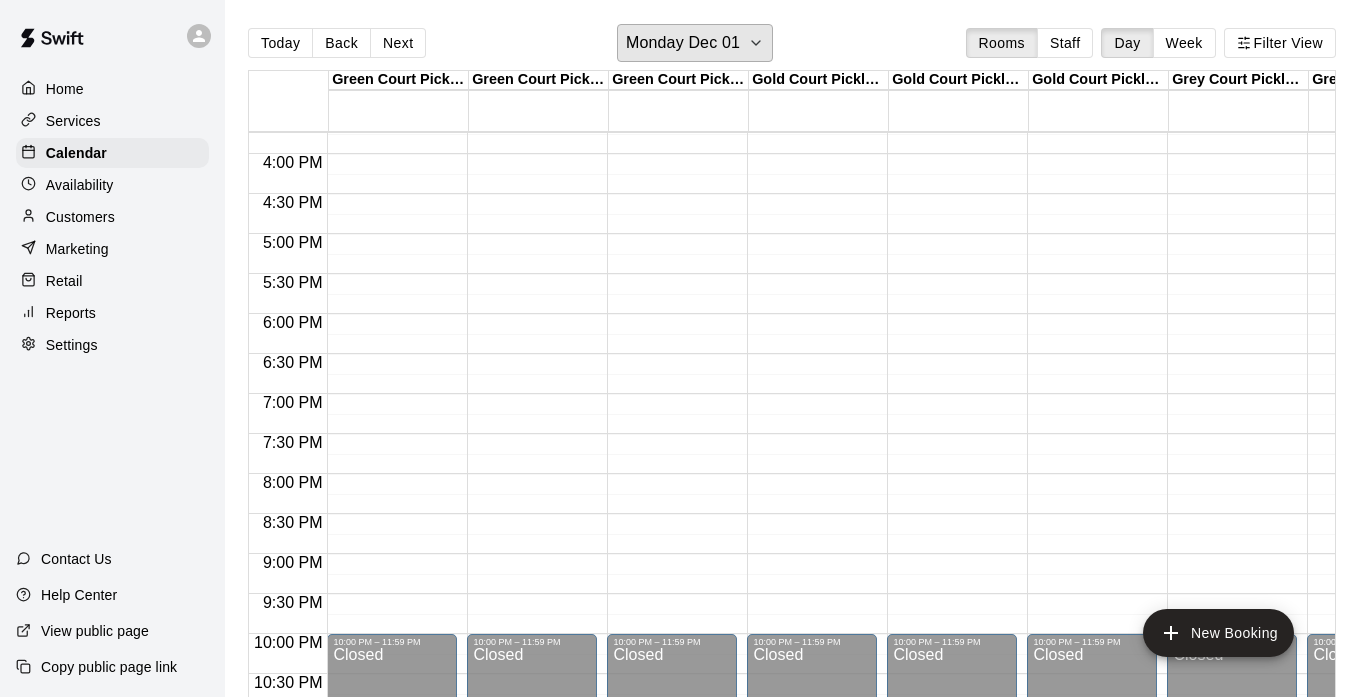 scroll, scrollTop: 1274, scrollLeft: 0, axis: vertical 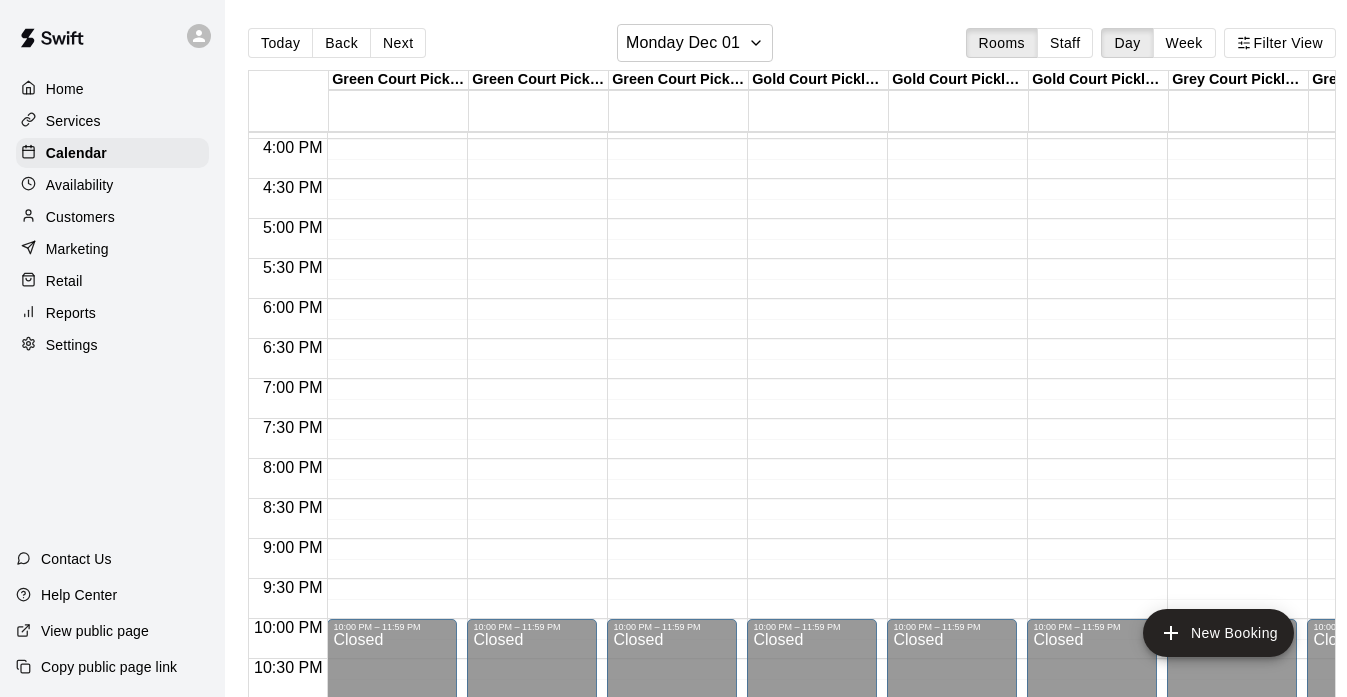 click on "12:00 AM – 8:00 AM Closed 10:00 PM – 11:59 PM Closed" at bounding box center [392, -181] 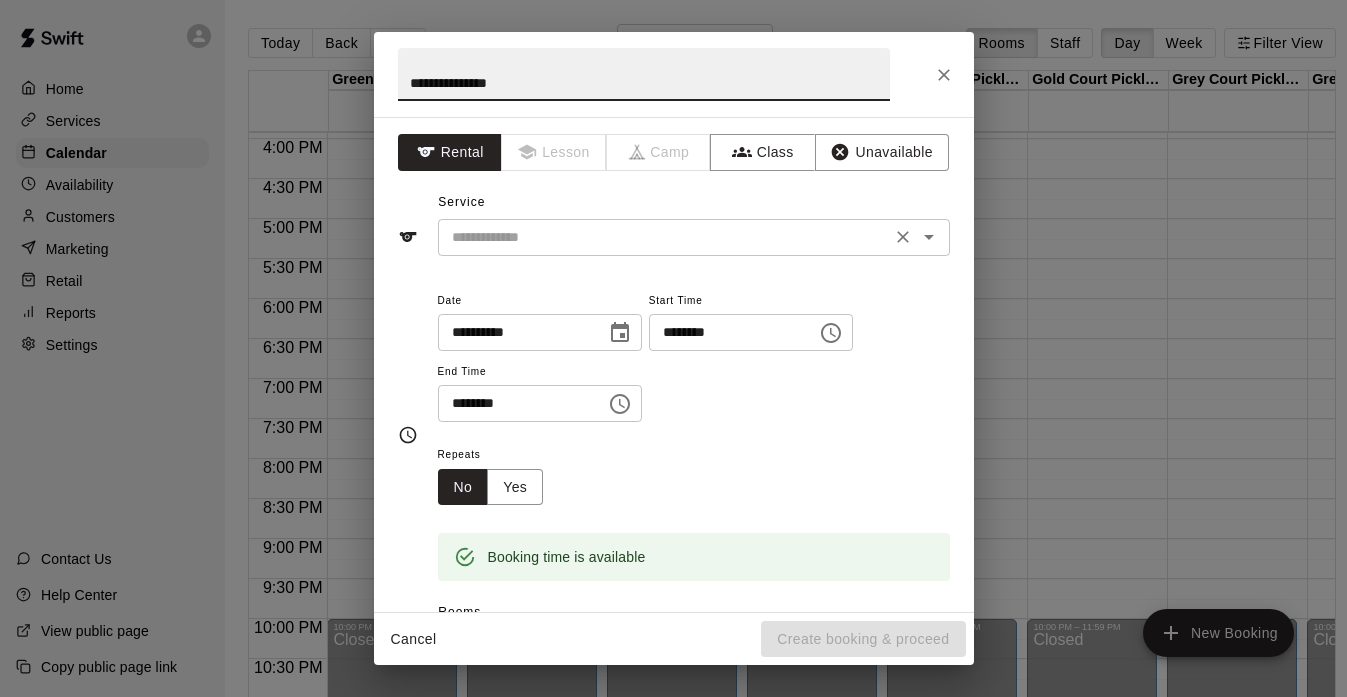 type on "**********" 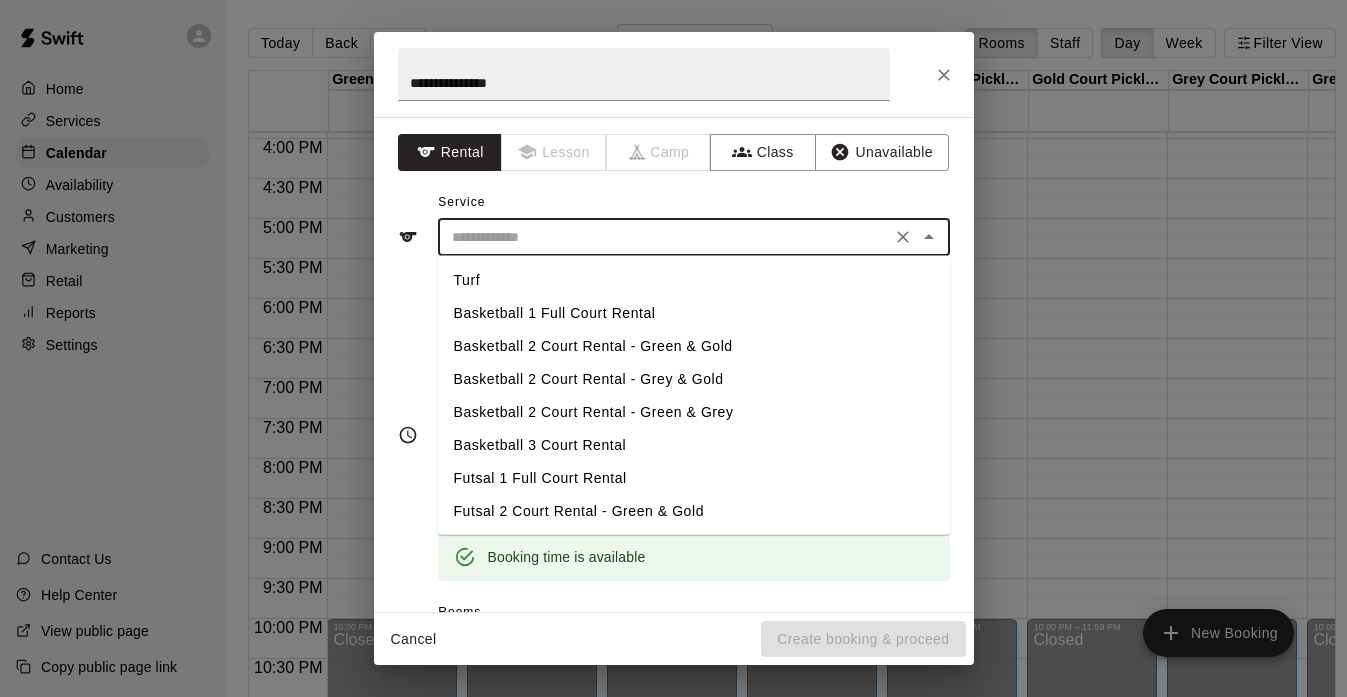 click on "Basketball 3 Court Rental" at bounding box center [694, 445] 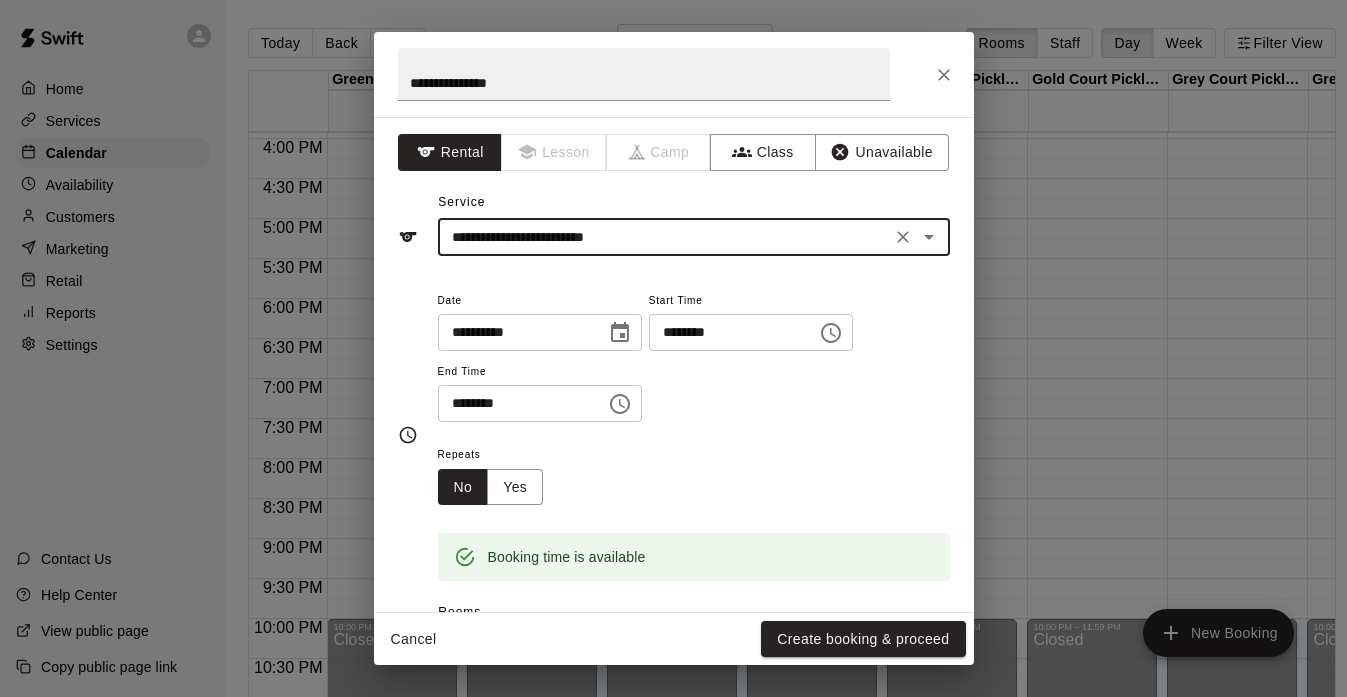 click on "********" at bounding box center (515, 403) 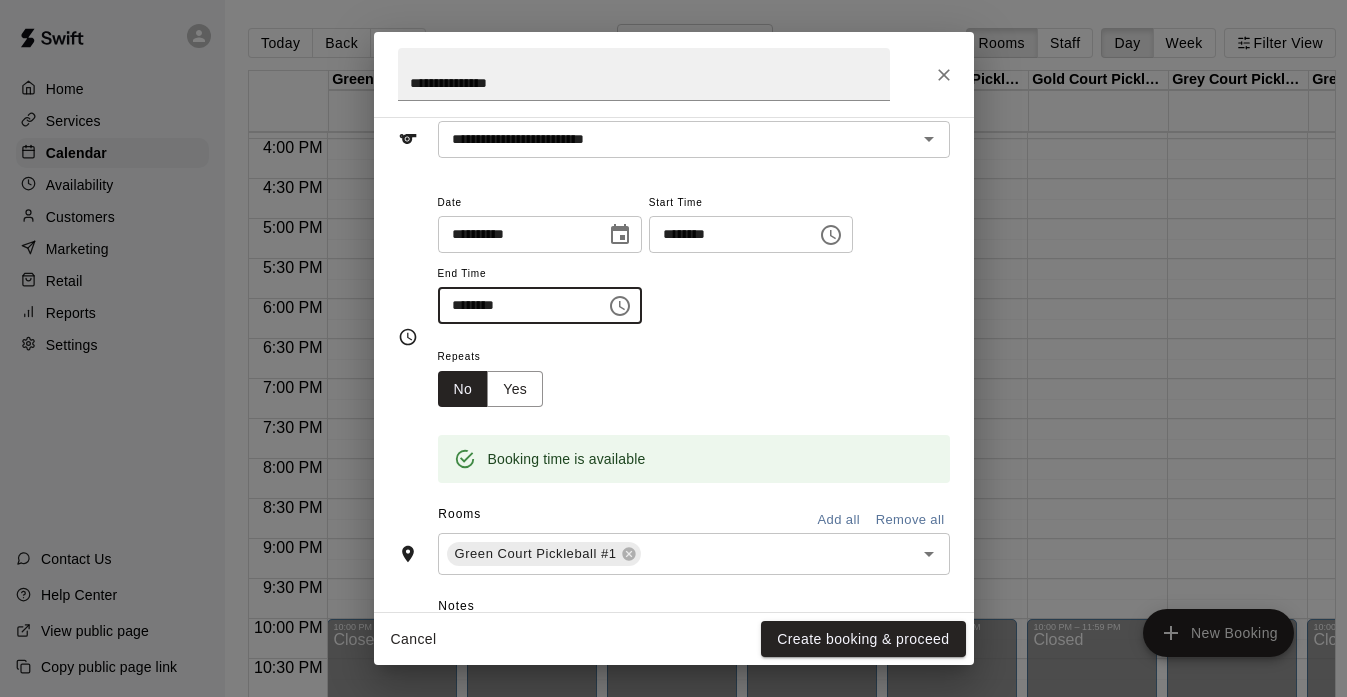 scroll, scrollTop: 113, scrollLeft: 0, axis: vertical 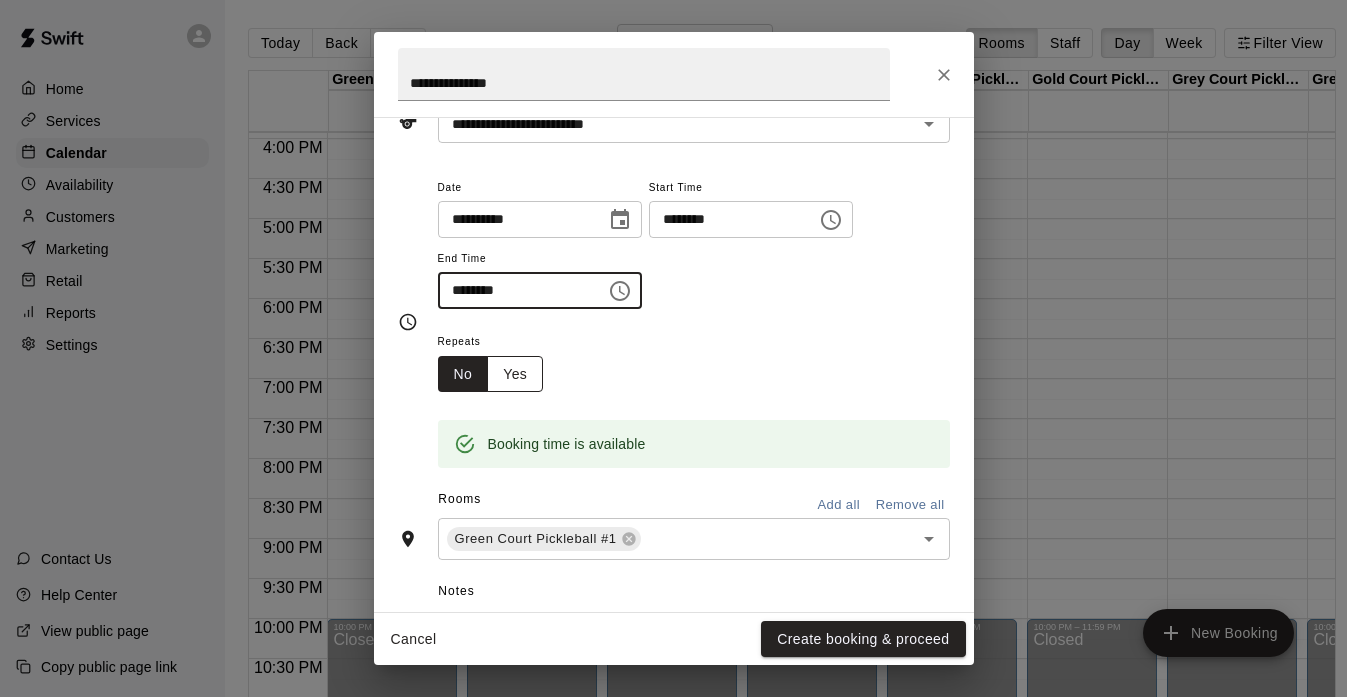 type on "********" 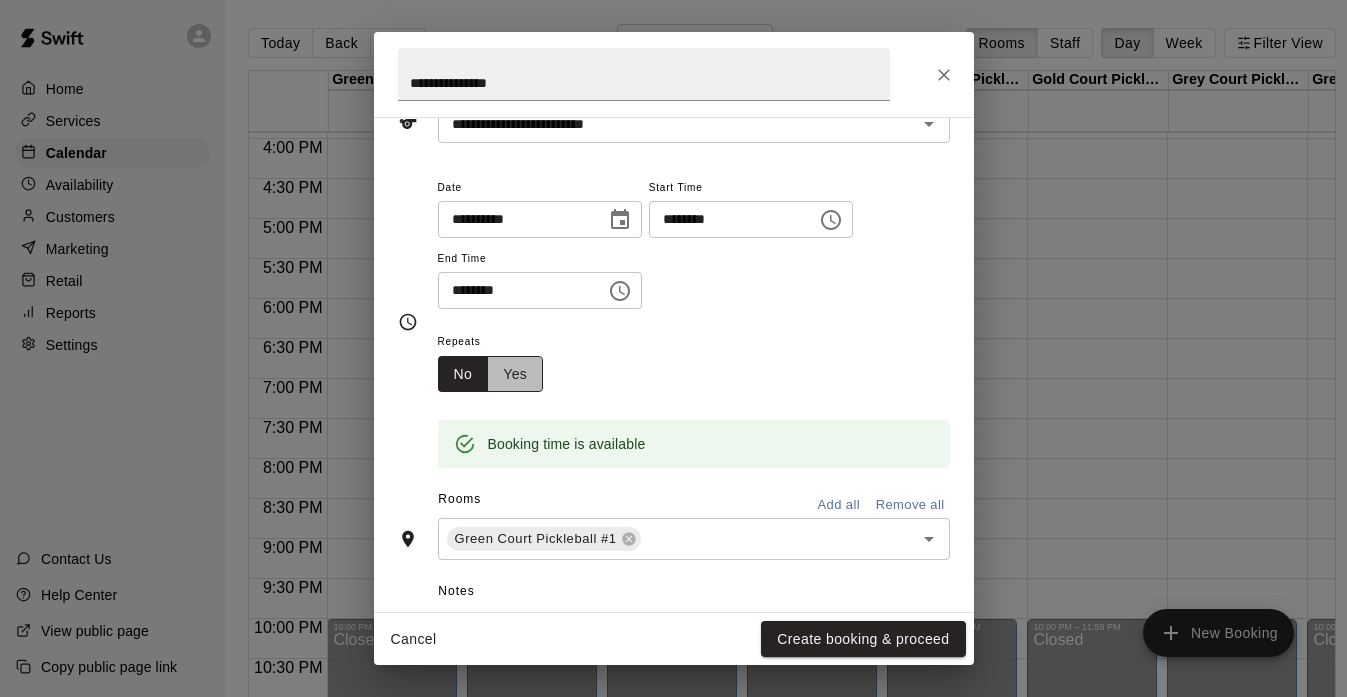 click on "Yes" at bounding box center (515, 374) 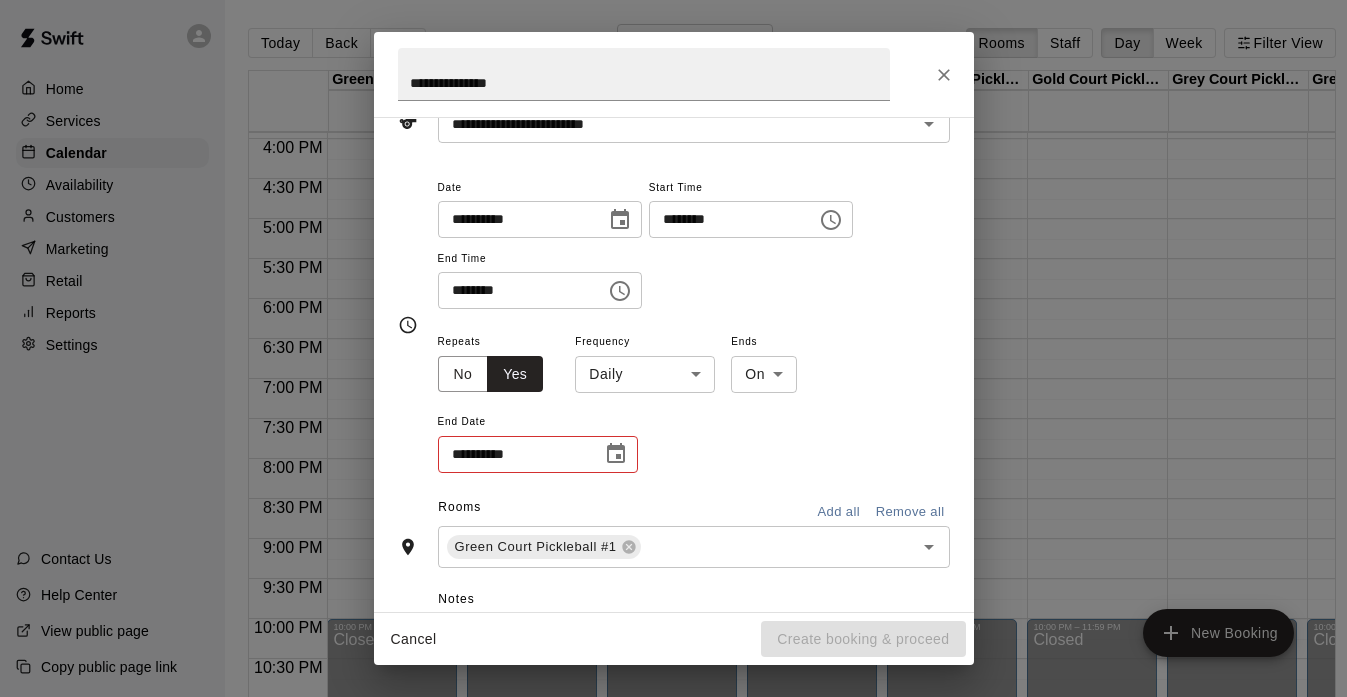 click on "Home Services Calendar Availability Customers Marketing Retail Reports Settings Contact Us Help Center View public page Copy public page link Today Back Next Monday Dec 01 Rooms Staff Day Week Filter View Green Court Pickleball #1 01 Mon Green Court Pickleball #2 01 Mon Green Court Pickleball #3 01 Mon Gold Court Pickleball #1 01 Mon Gold Court Pickleball #2 01 Mon Gold Court Pickleball #3 01 Mon Grey Court Pickleball #1 01 Mon Grey Court Pickleball #2 01 Mon Grey Court Pickleball #3 01 Mon Batting Cage #1 01 Mon Batting Cage #2 01 Mon 12:00 AM 12:30 AM 1:00 AM 1:30 AM 2:00 AM 2:30 AM 3:00 AM 3:30 AM 4:00 AM 4:30 AM 5:00 AM 5:30 AM 6:00 AM 6:30 AM 7:00 AM 7:30 AM 8:00 AM 8:30 AM 9:00 AM 9:30 AM 10:00 AM 10:30 AM 11:00 AM 11:30 AM 12:00 PM 12:30 PM 1:00 PM 1:30 PM 2:00 PM 2:30 PM 3:00 PM 3:30 PM 4:00 PM 4:30 PM 5:00 PM 5:30 PM 6:00 PM 6:30 PM 7:00 PM 7:30 PM 8:00 PM 8:30 PM 9:00 PM 9:30 PM 10:00 PM 10:30 PM 11:00 PM 11:30 PM 12:00 AM – 8:00 AM Closed 10:00 PM – 11:59 PM Closed 12:00 AM – 8:00 AM Closed" at bounding box center (673, 364) 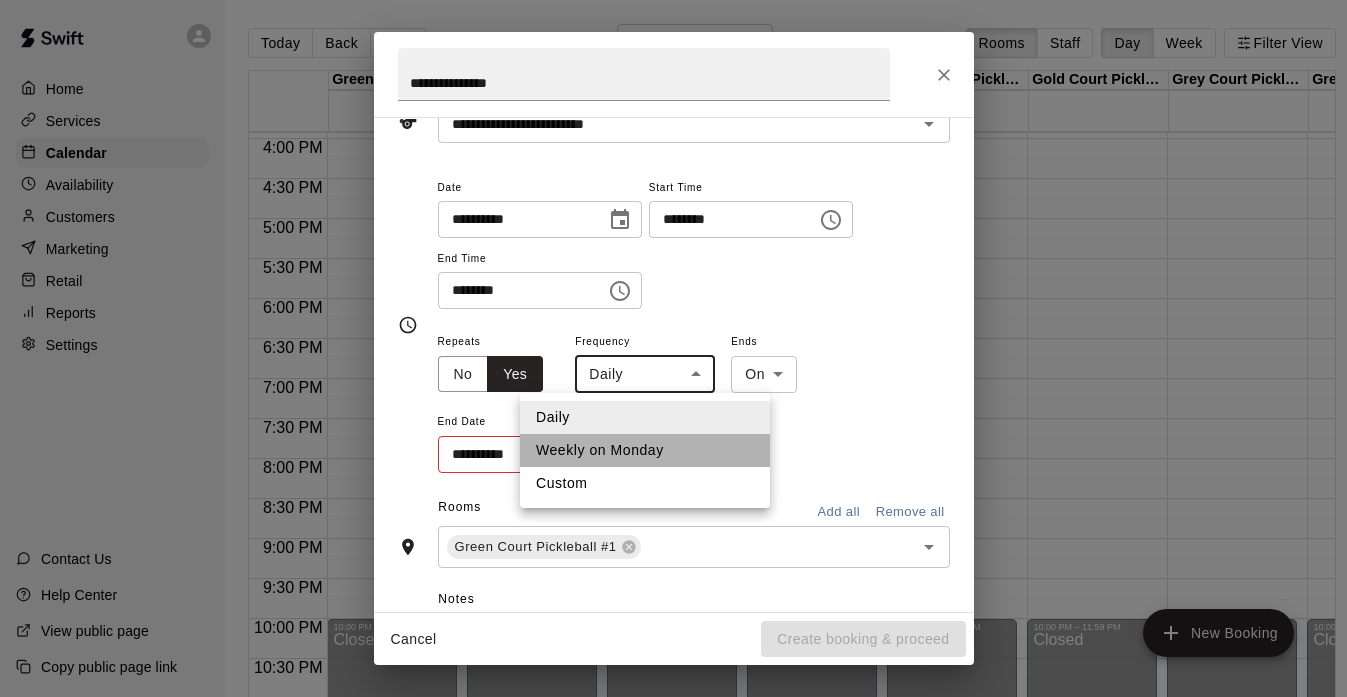 click on "Weekly on Monday" at bounding box center (645, 450) 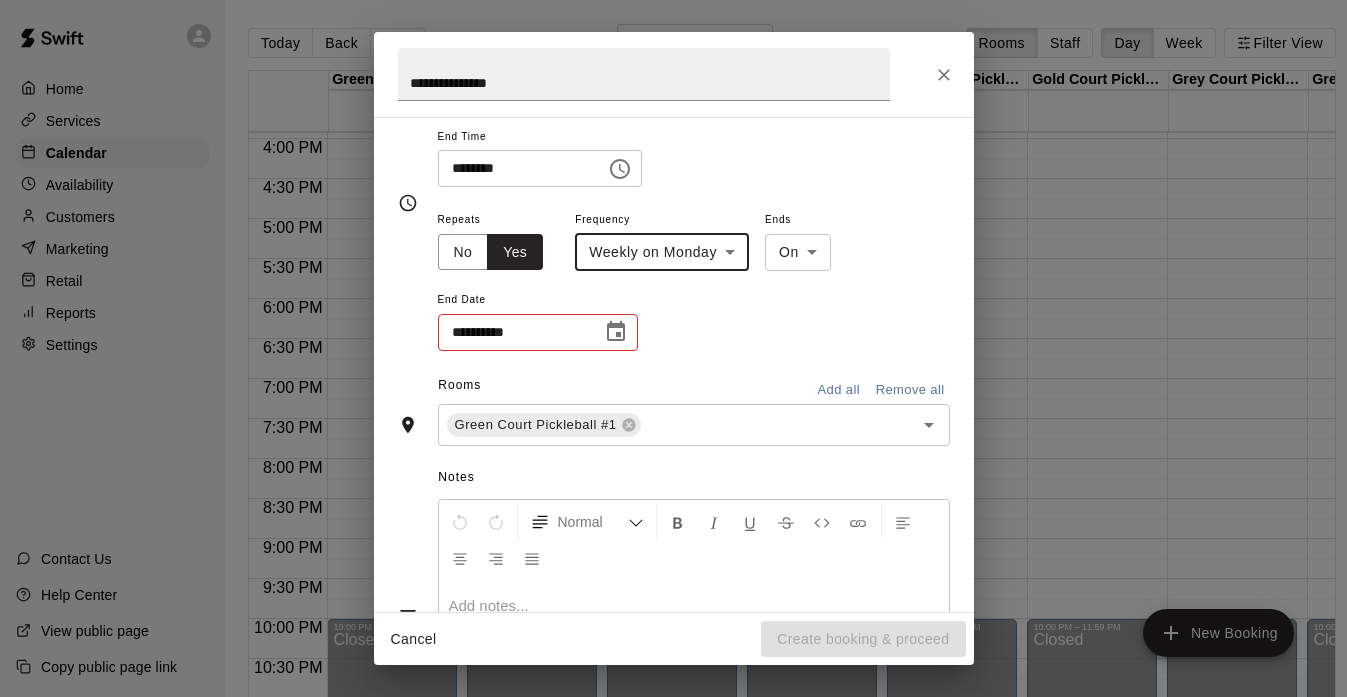 scroll, scrollTop: 239, scrollLeft: 0, axis: vertical 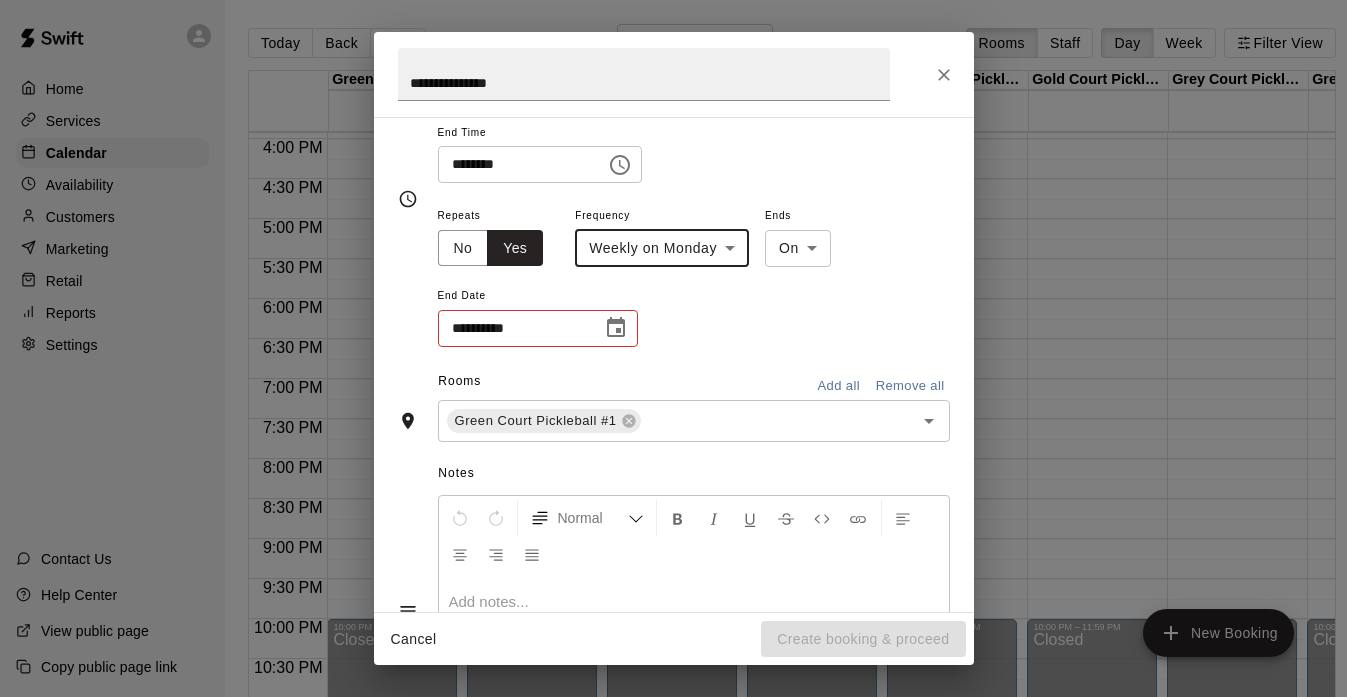 click on "Add all" at bounding box center (839, 386) 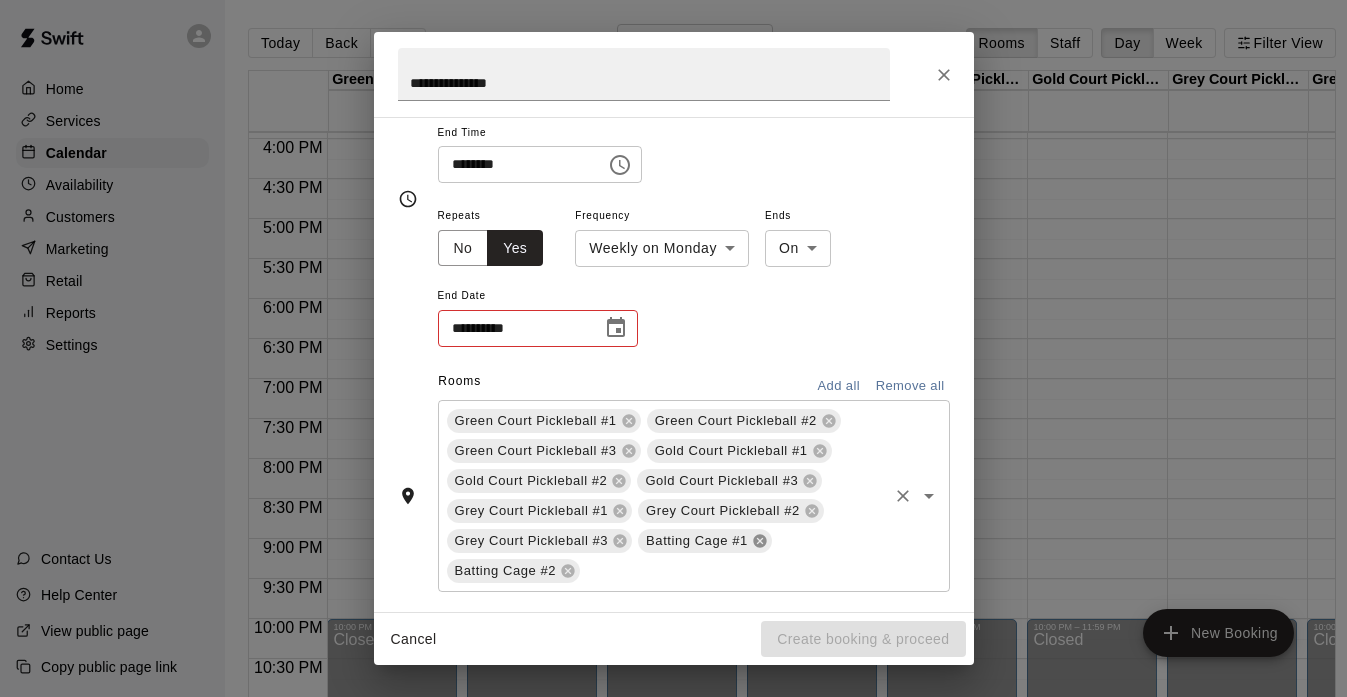 click 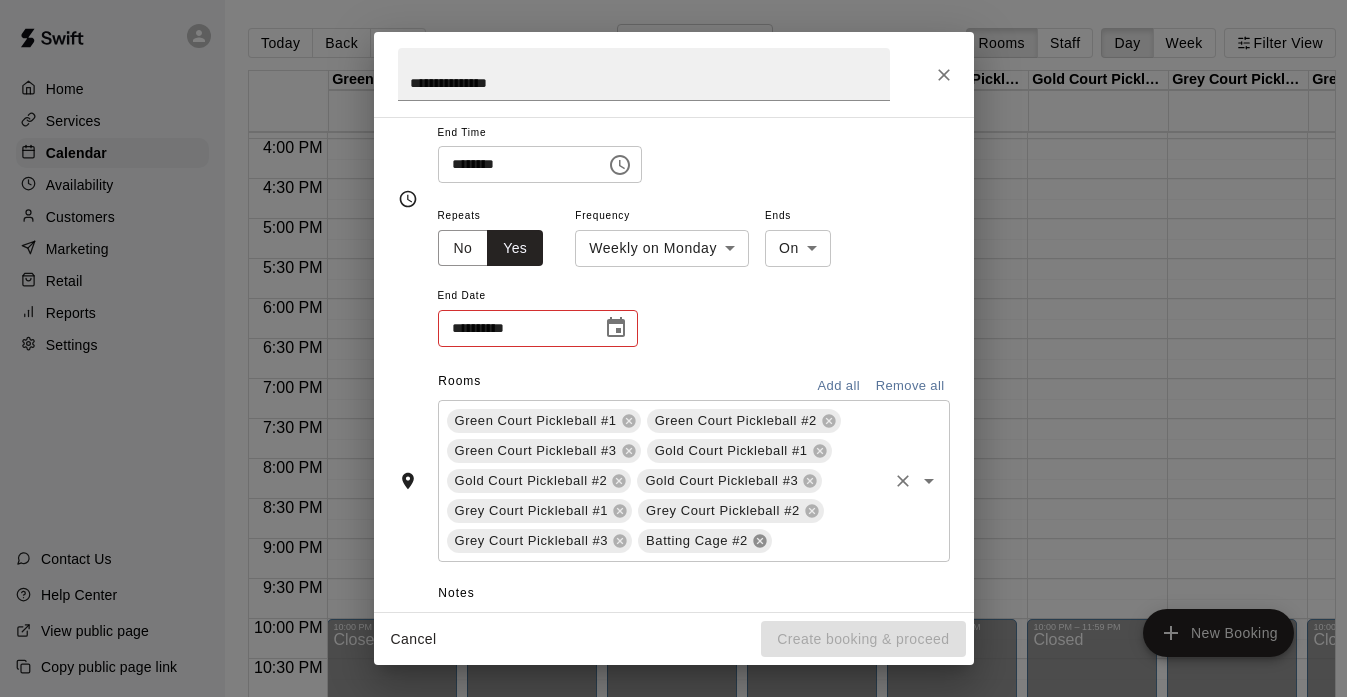click 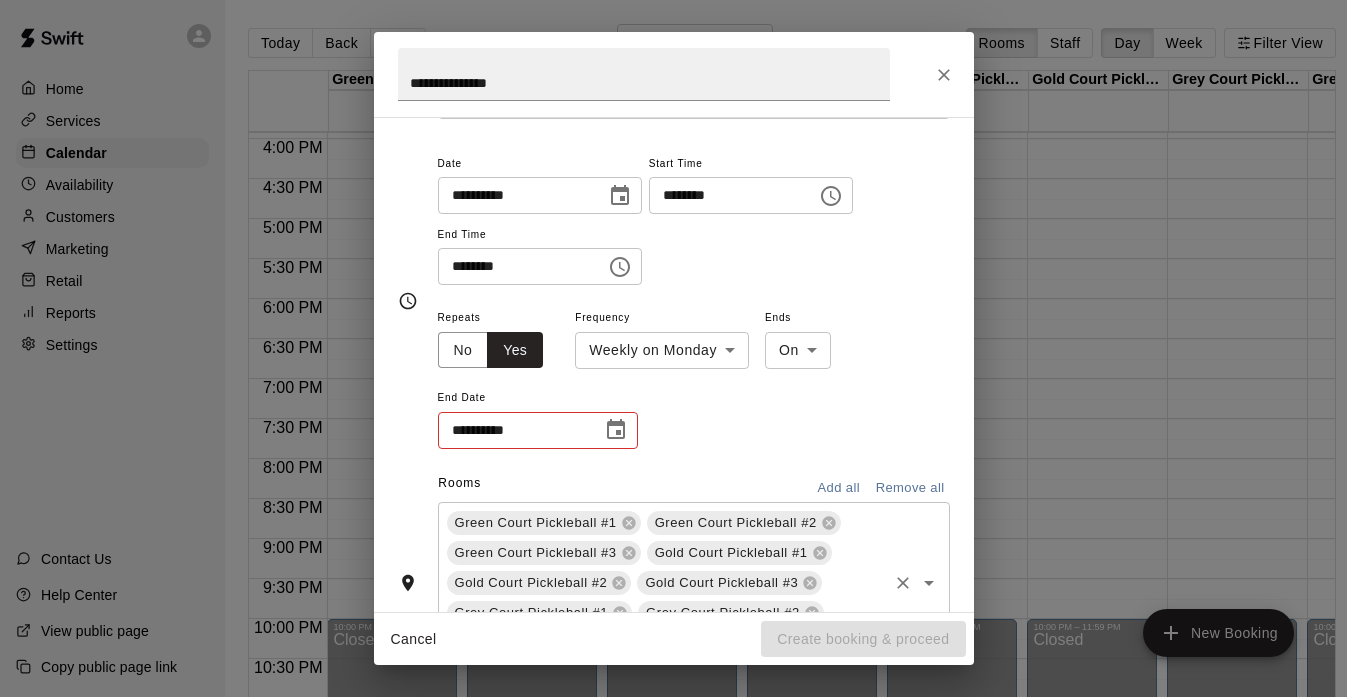 scroll, scrollTop: 133, scrollLeft: 0, axis: vertical 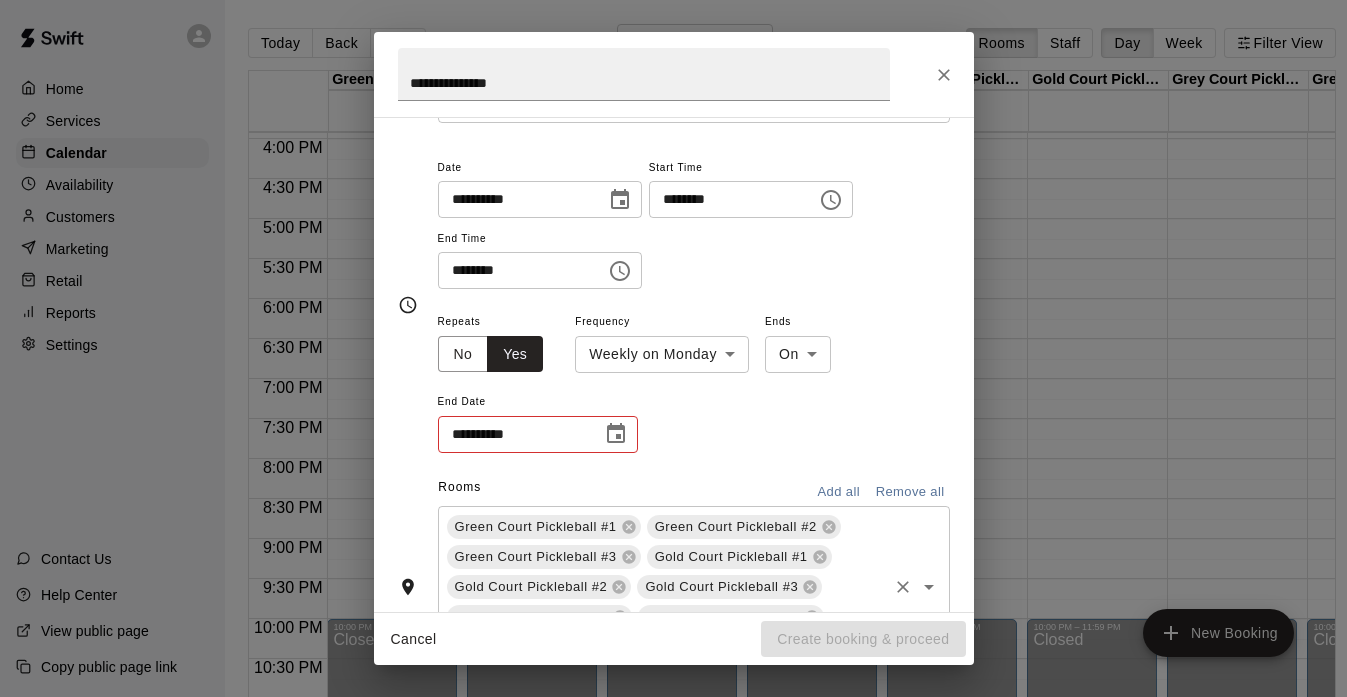 click 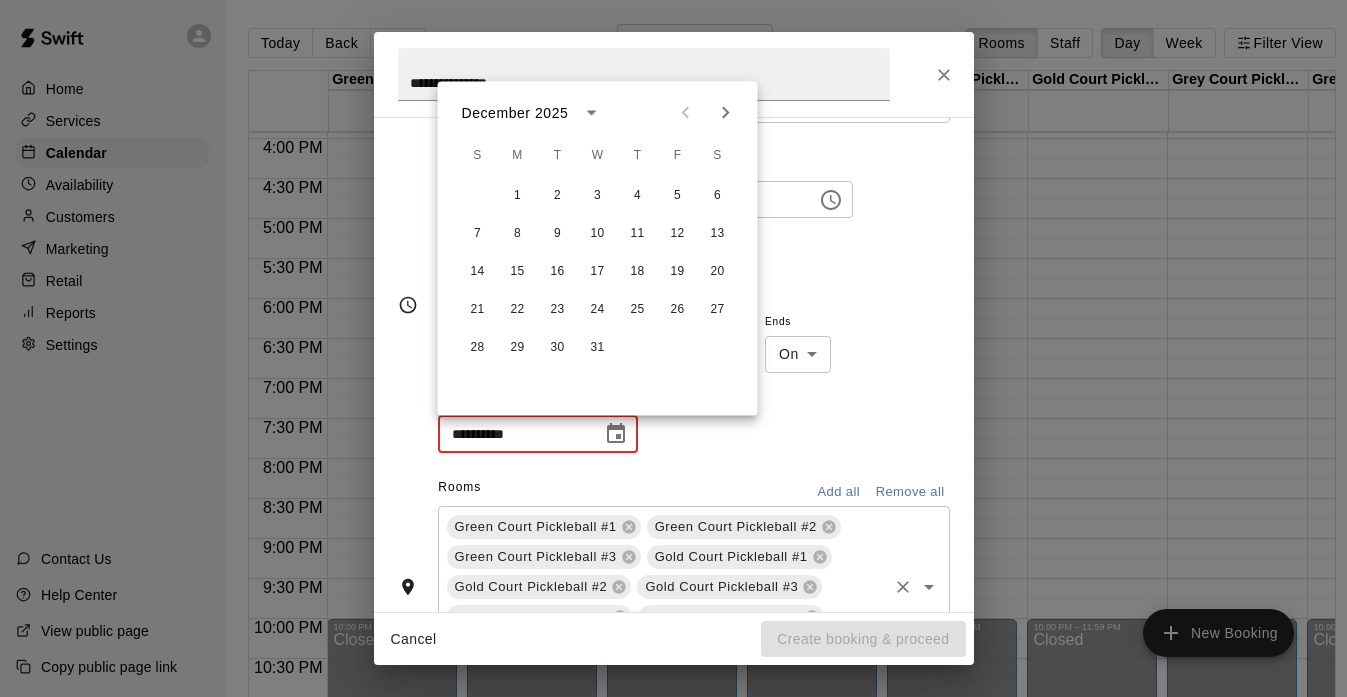 click 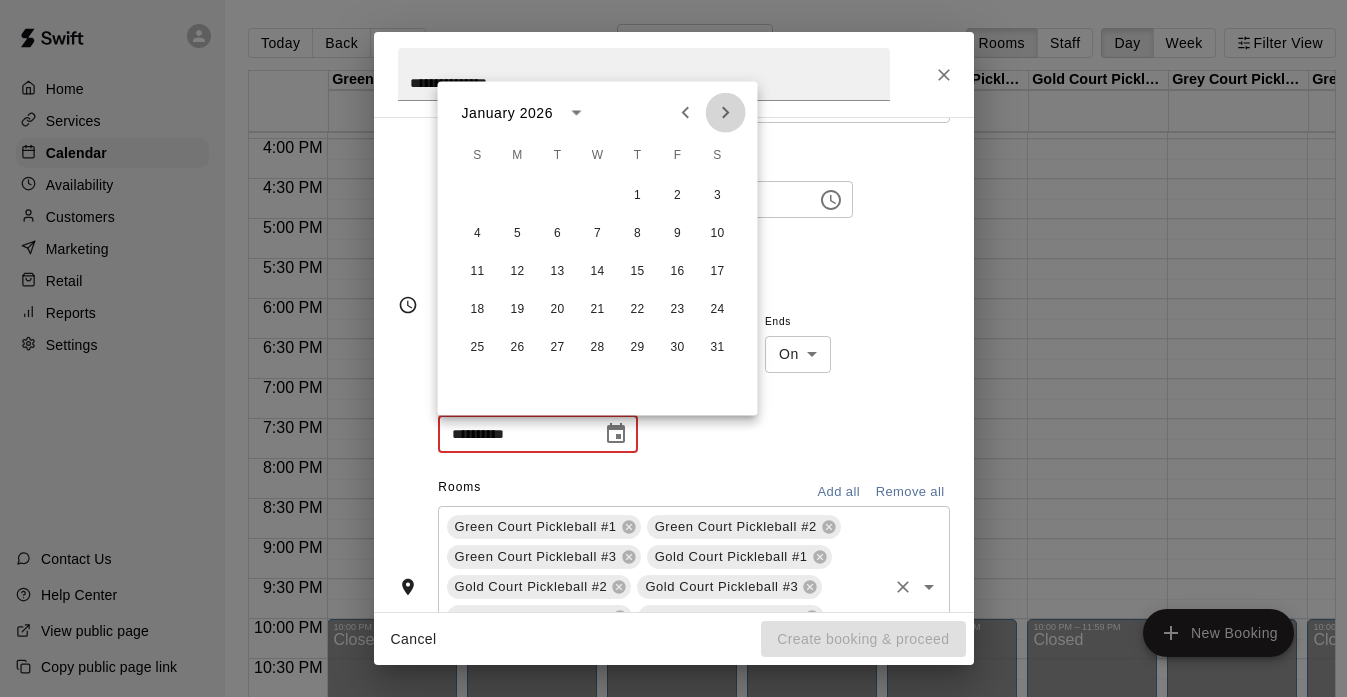 click 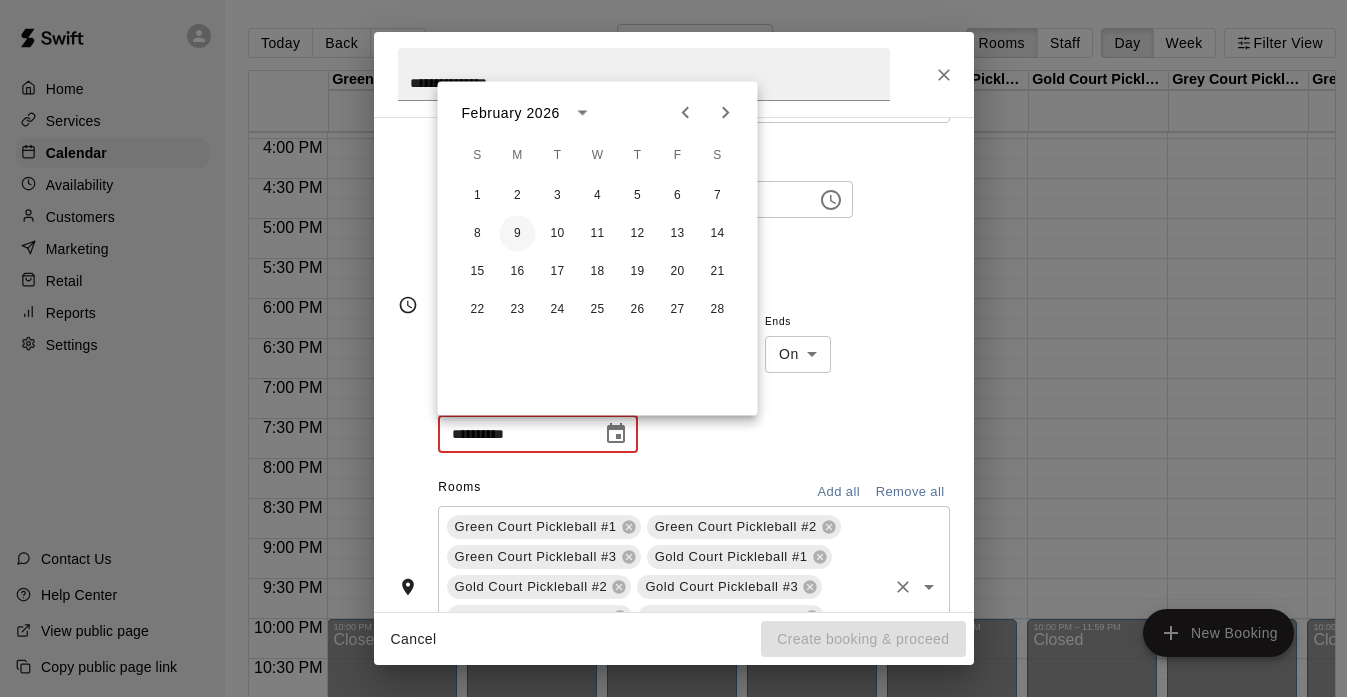 click on "9" at bounding box center [518, 234] 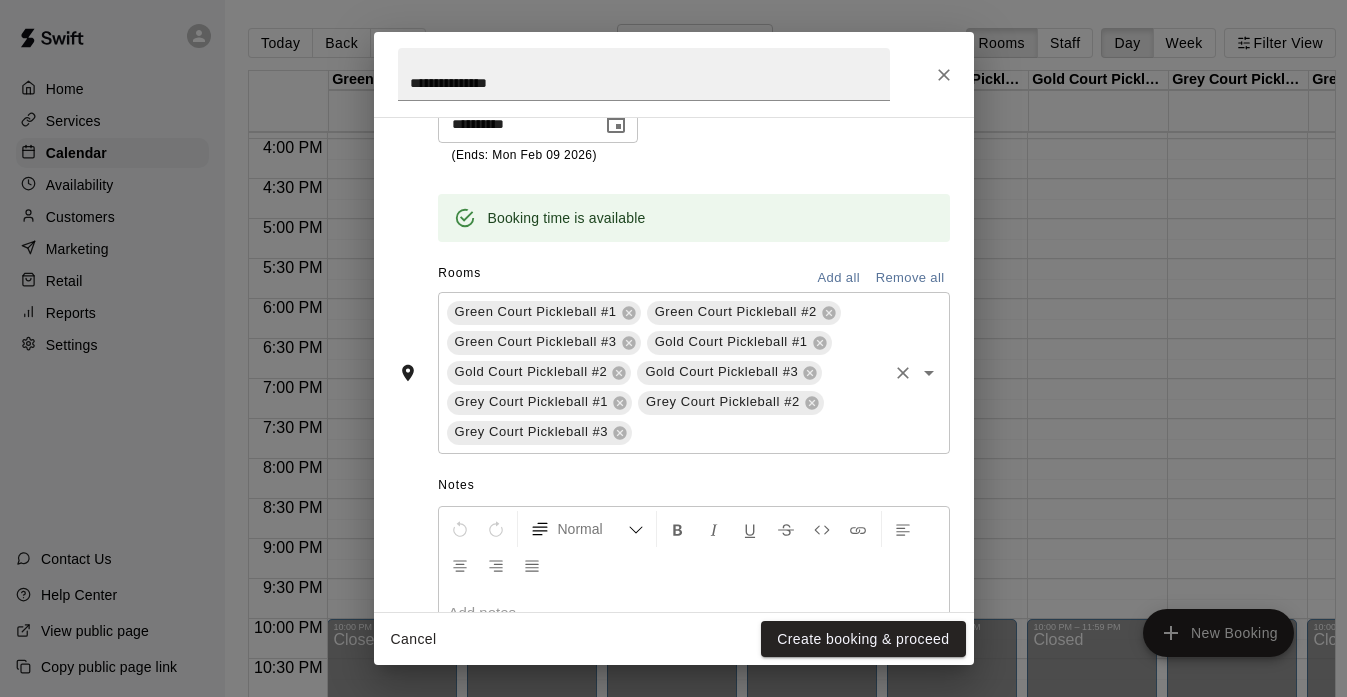 scroll, scrollTop: 448, scrollLeft: 0, axis: vertical 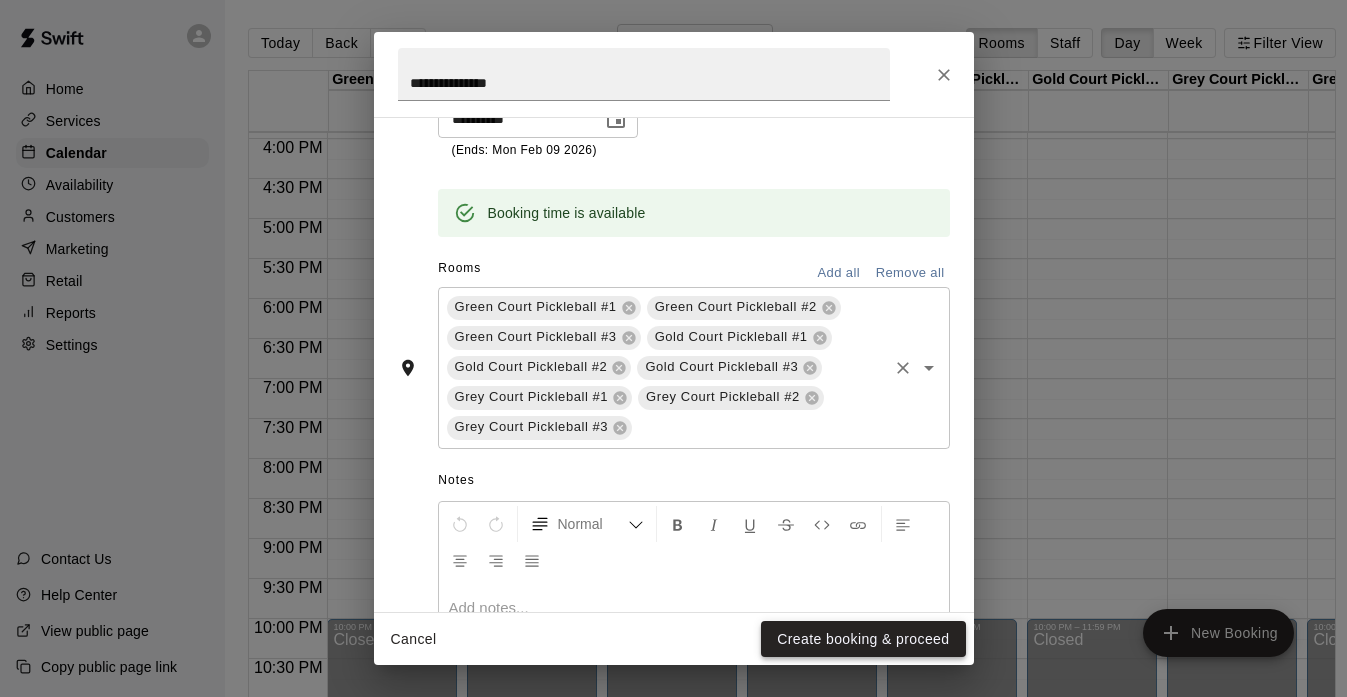 click on "Create booking & proceed" at bounding box center (863, 639) 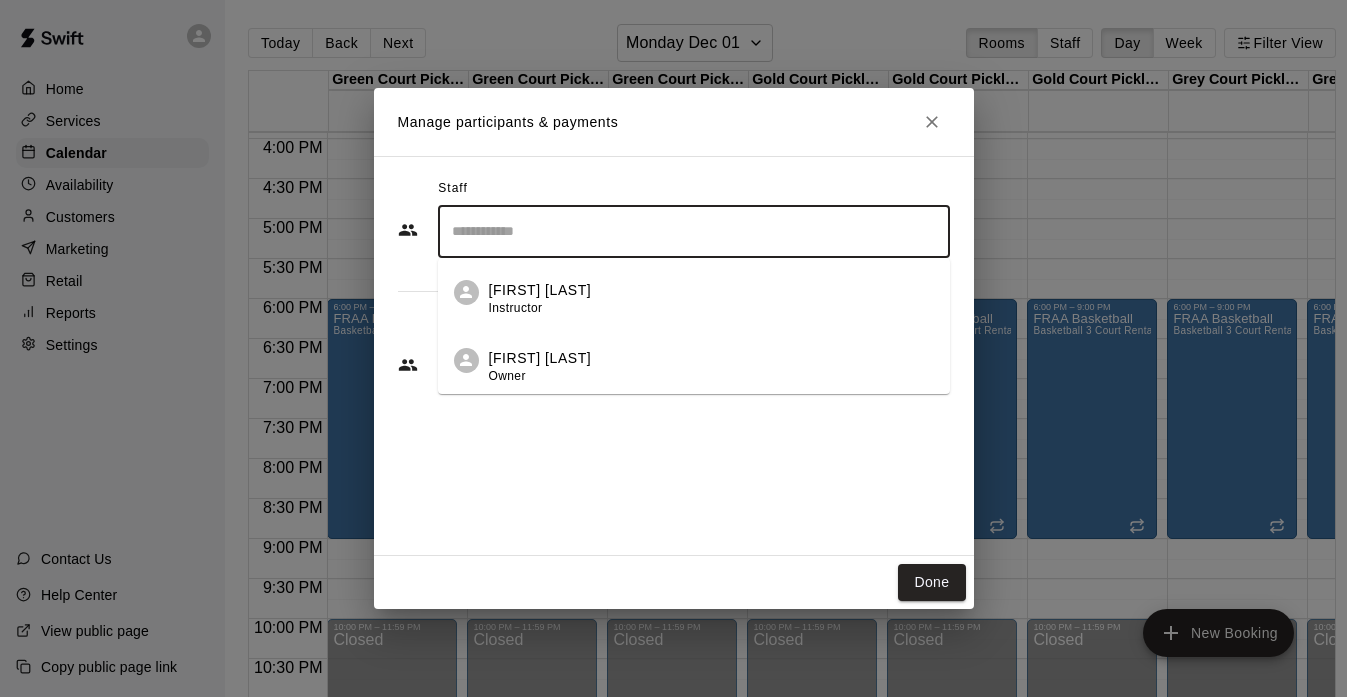 click at bounding box center [694, 231] 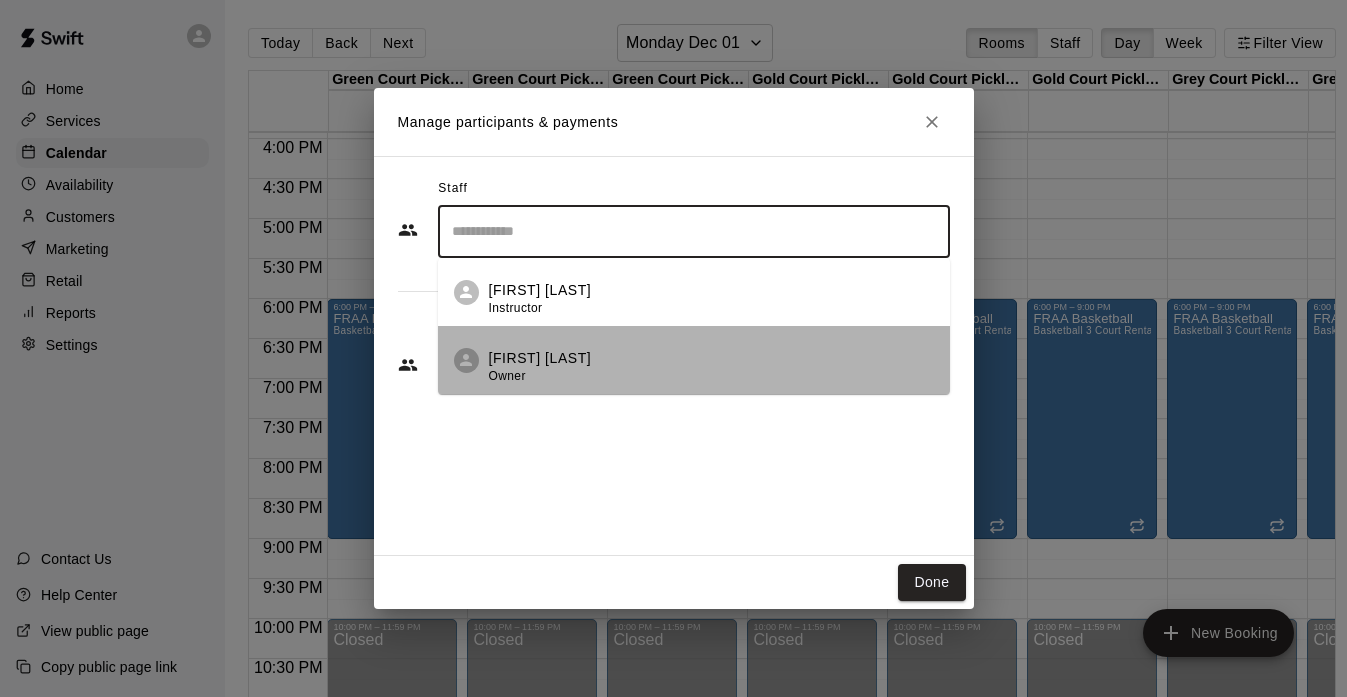 click on "[FIRST] [LAST]" at bounding box center (540, 358) 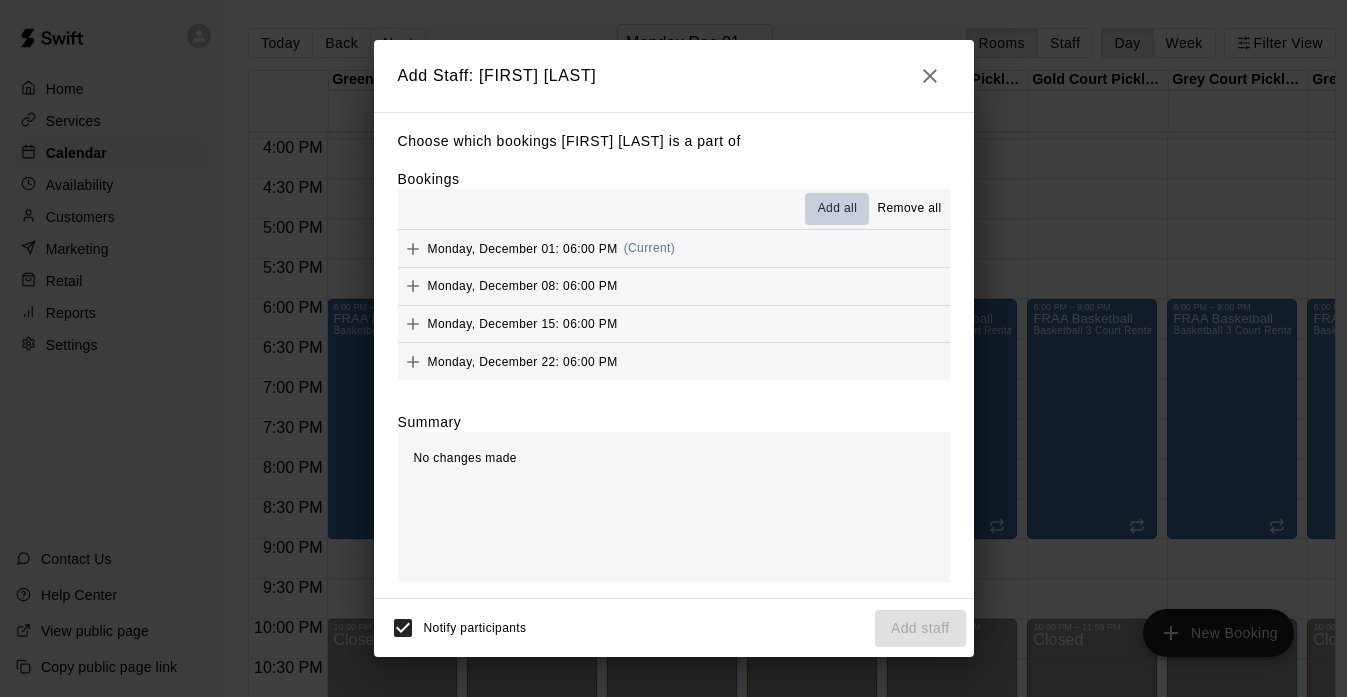click on "Add all" at bounding box center [838, 209] 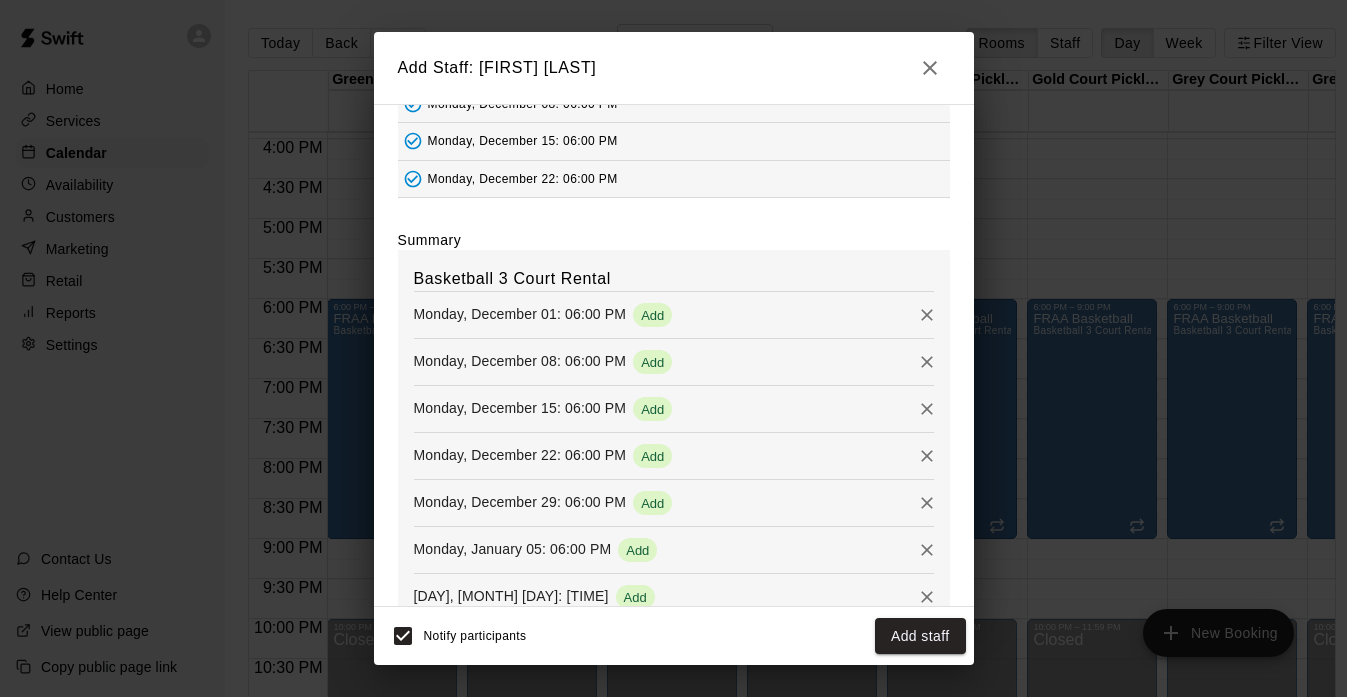 scroll, scrollTop: 183, scrollLeft: 0, axis: vertical 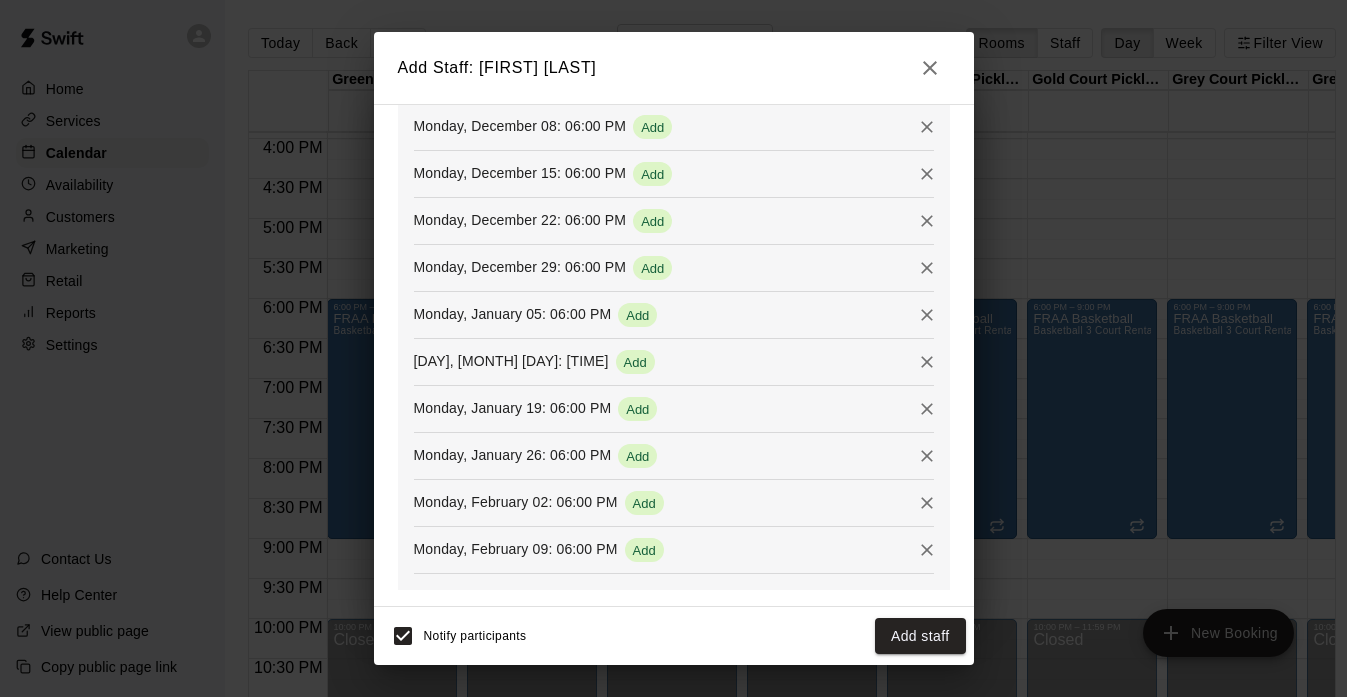 click at bounding box center (927, 503) 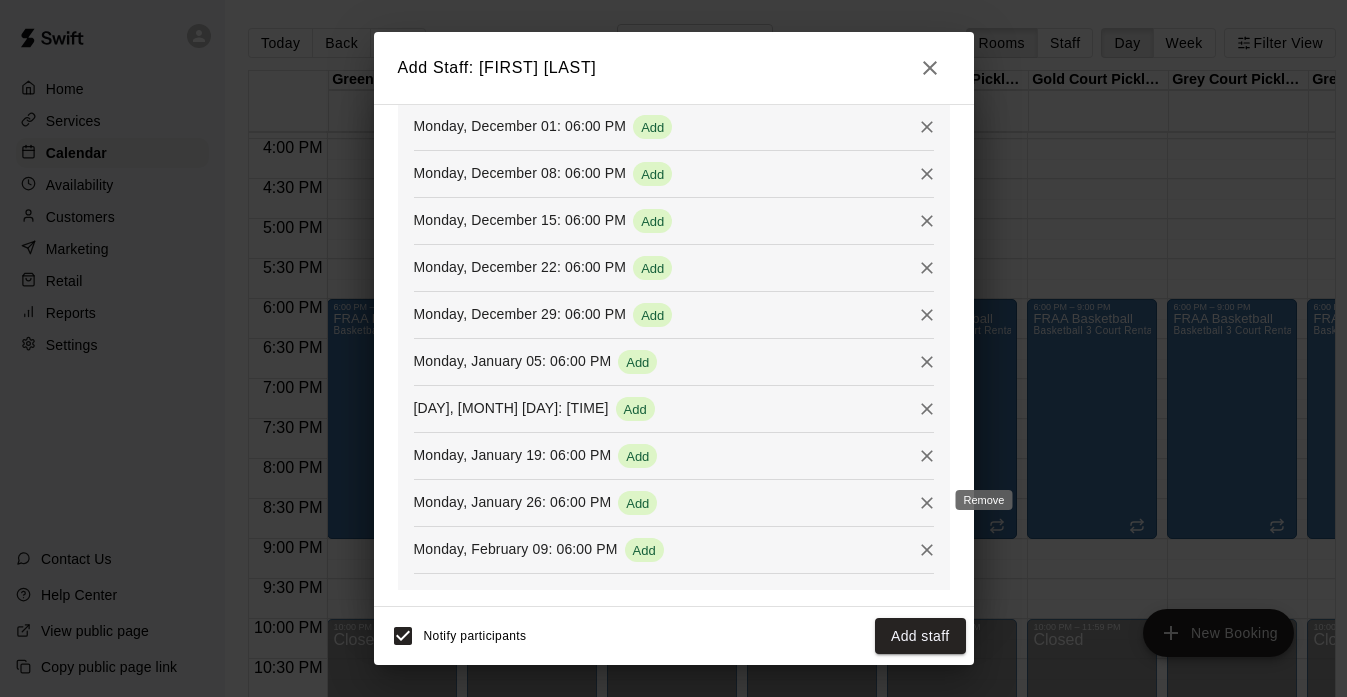 scroll, scrollTop: 364, scrollLeft: 0, axis: vertical 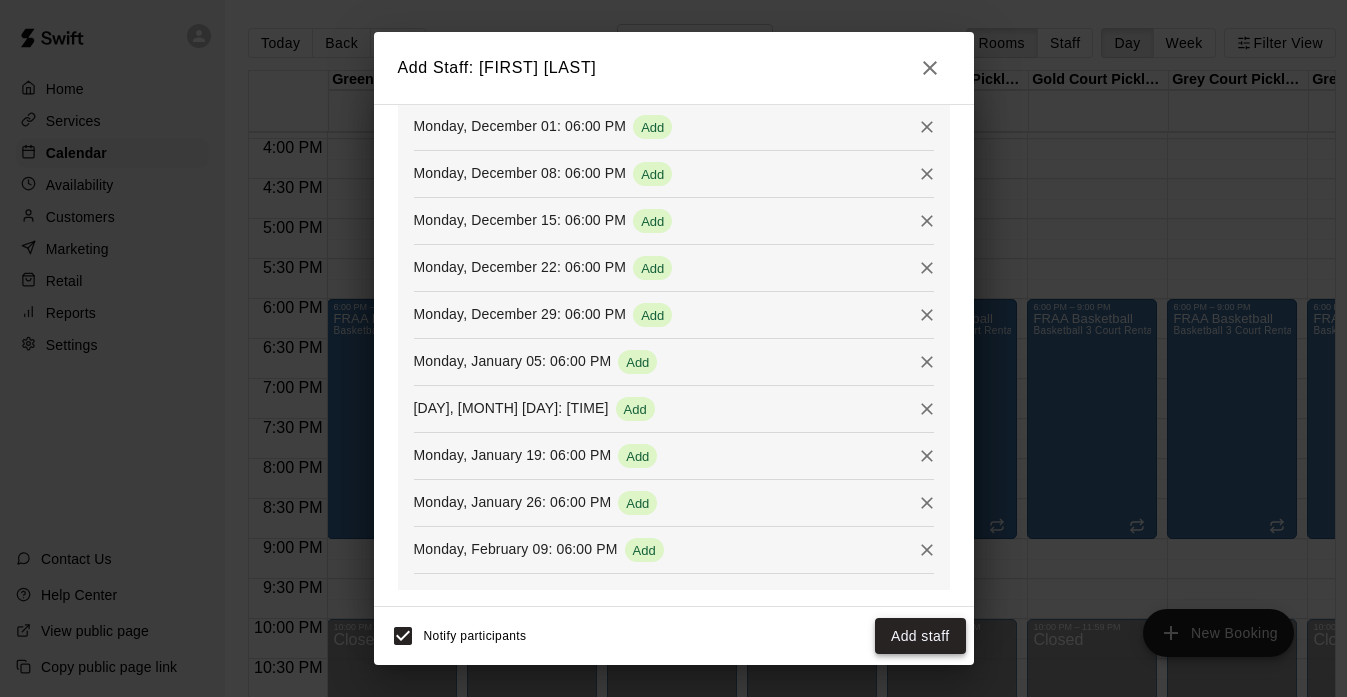 click on "Add staff" at bounding box center (920, 636) 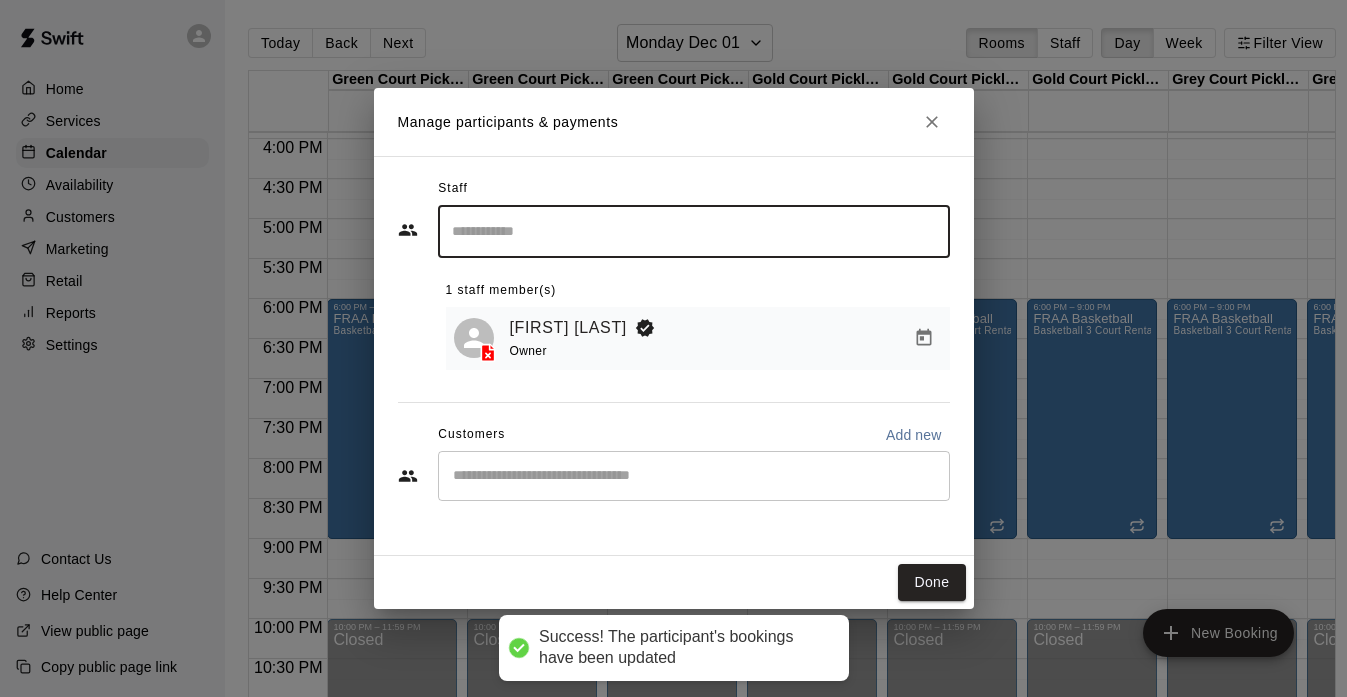 click at bounding box center [694, 476] 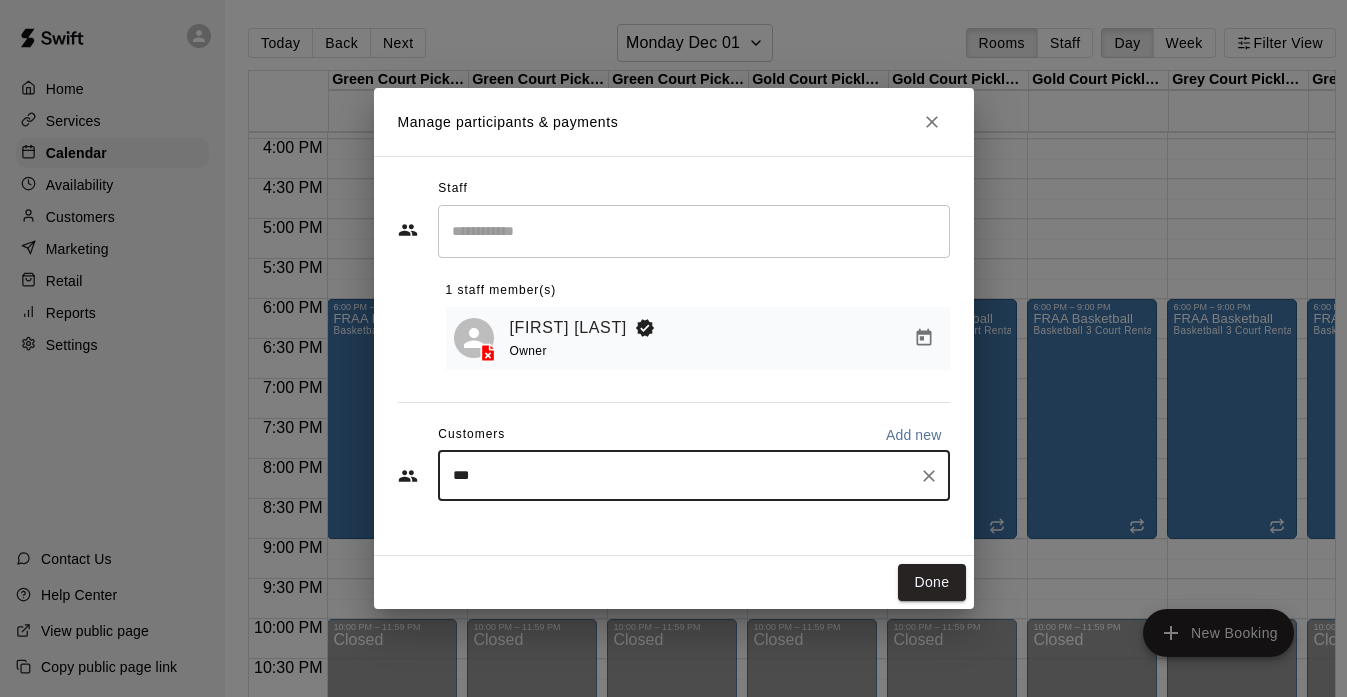 type on "****" 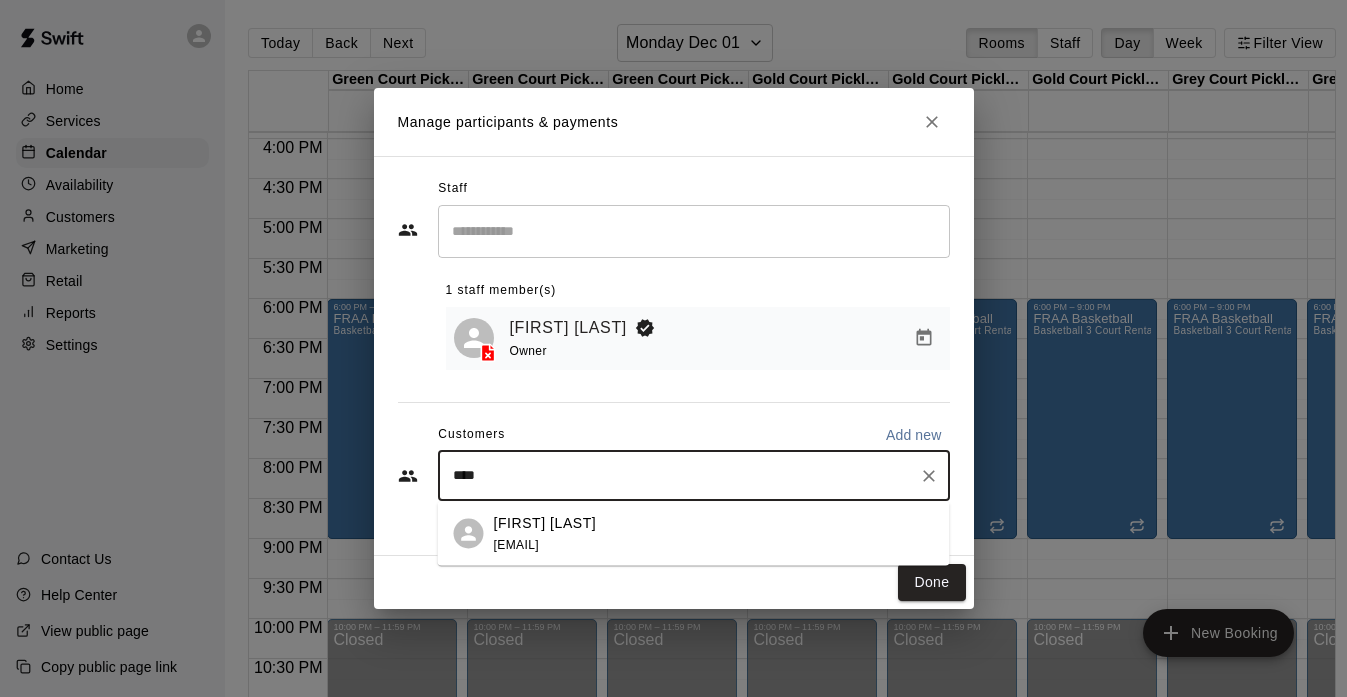 click on "[FIRST] [LAST]" at bounding box center (545, 522) 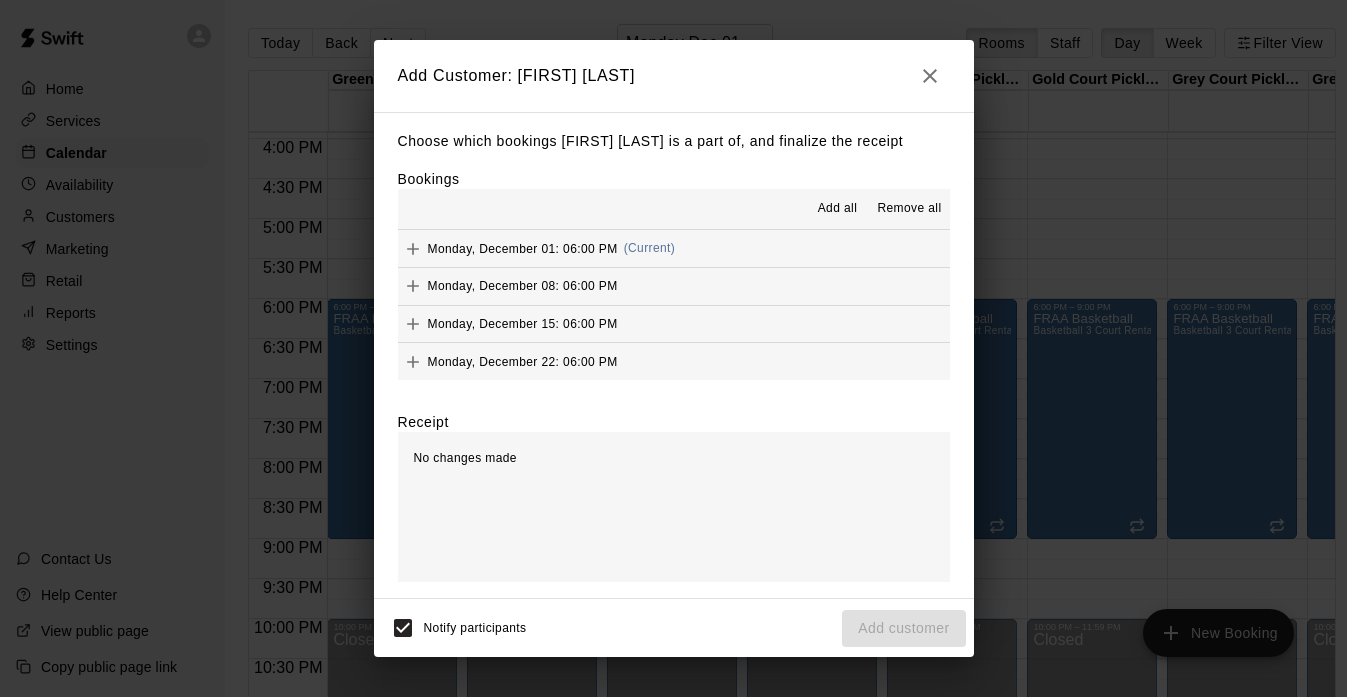 click on "Add all" at bounding box center (838, 209) 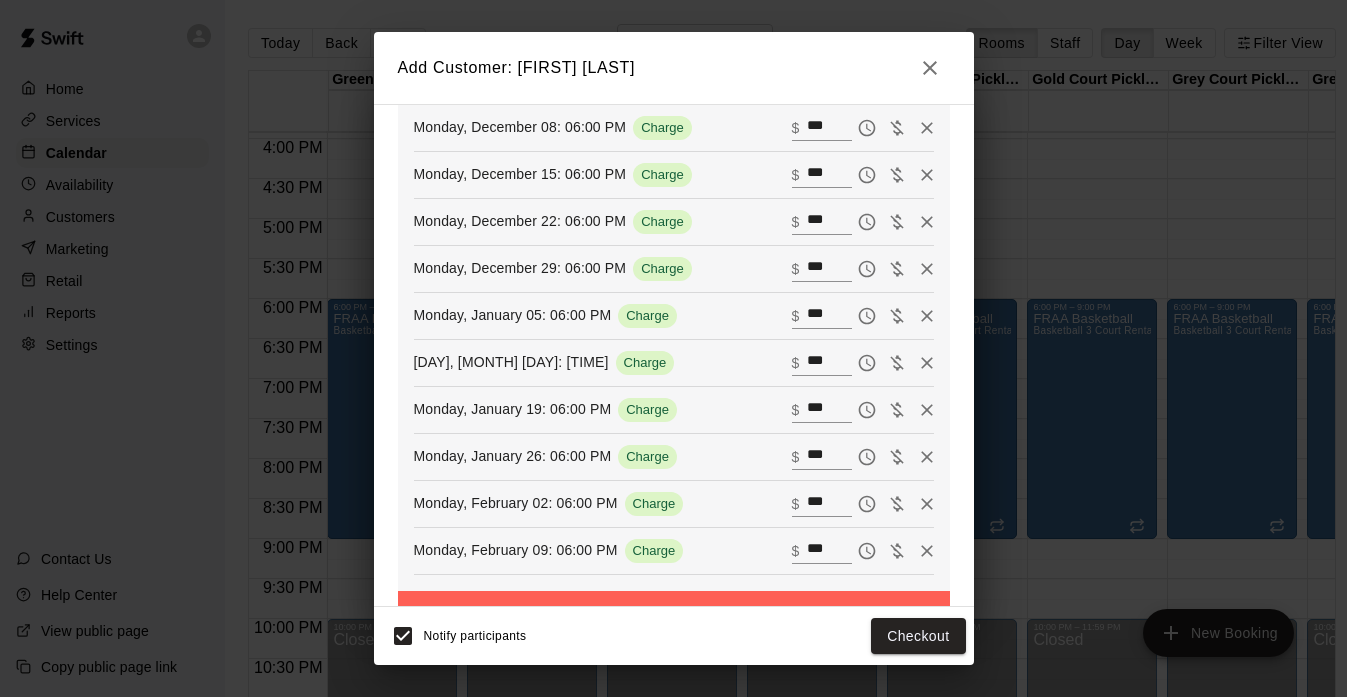 scroll, scrollTop: 451, scrollLeft: 0, axis: vertical 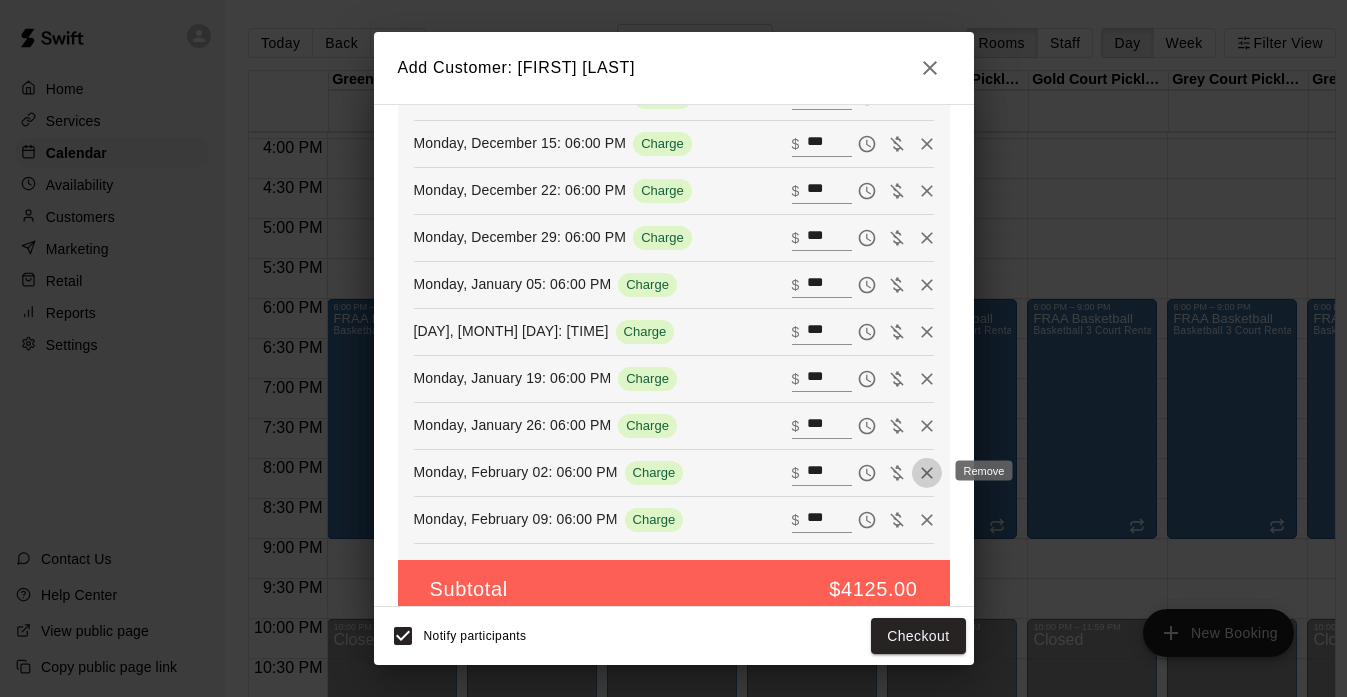 click 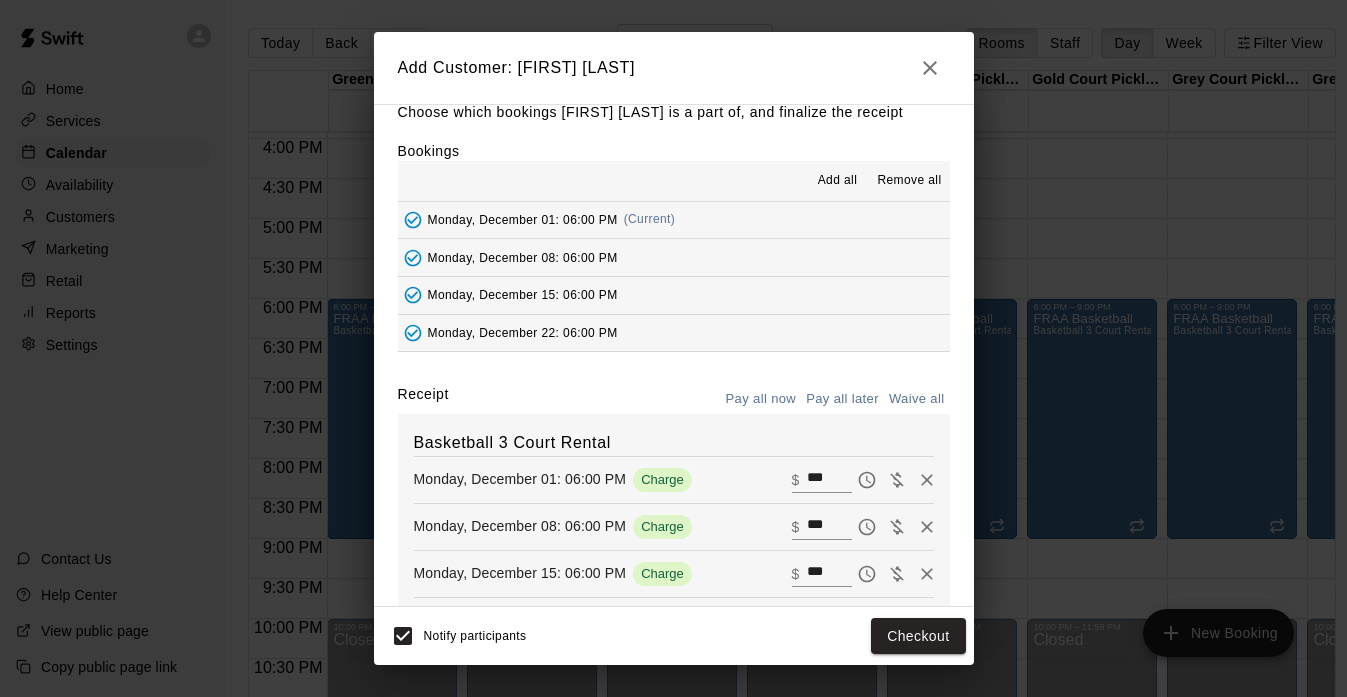scroll, scrollTop: 0, scrollLeft: 0, axis: both 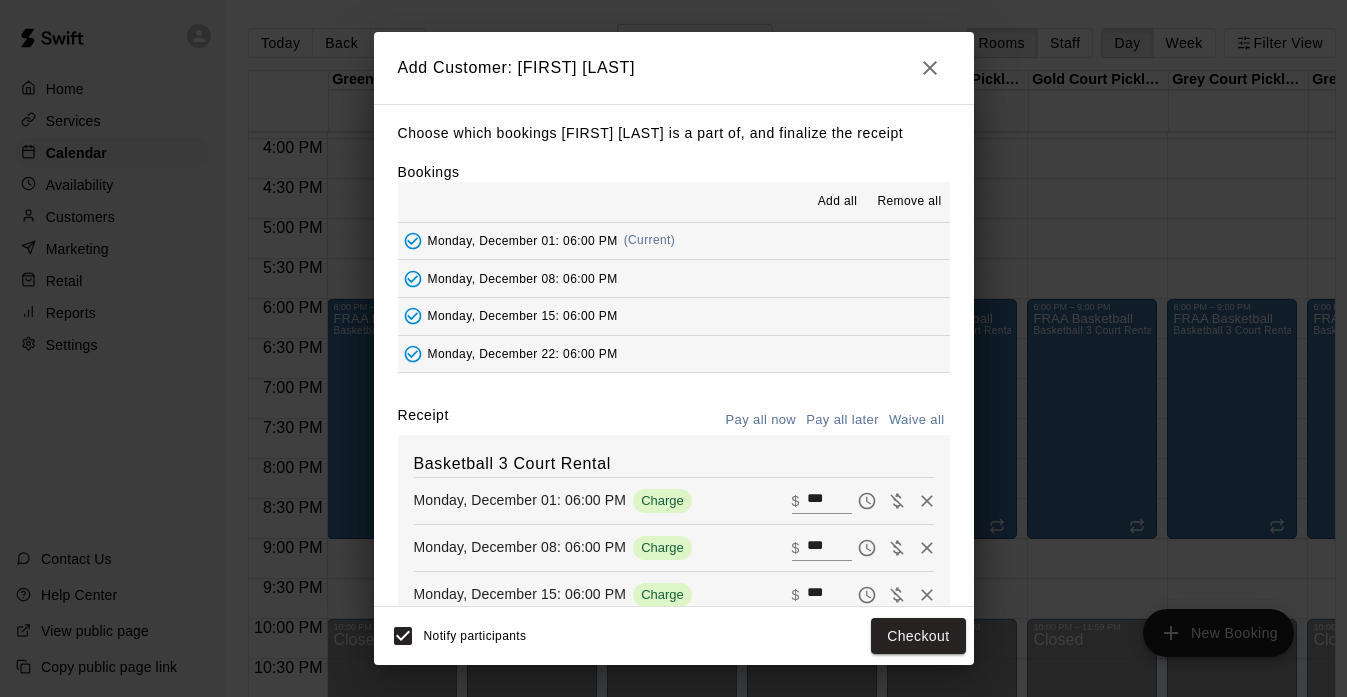 click on "Pay all later" at bounding box center [842, 420] 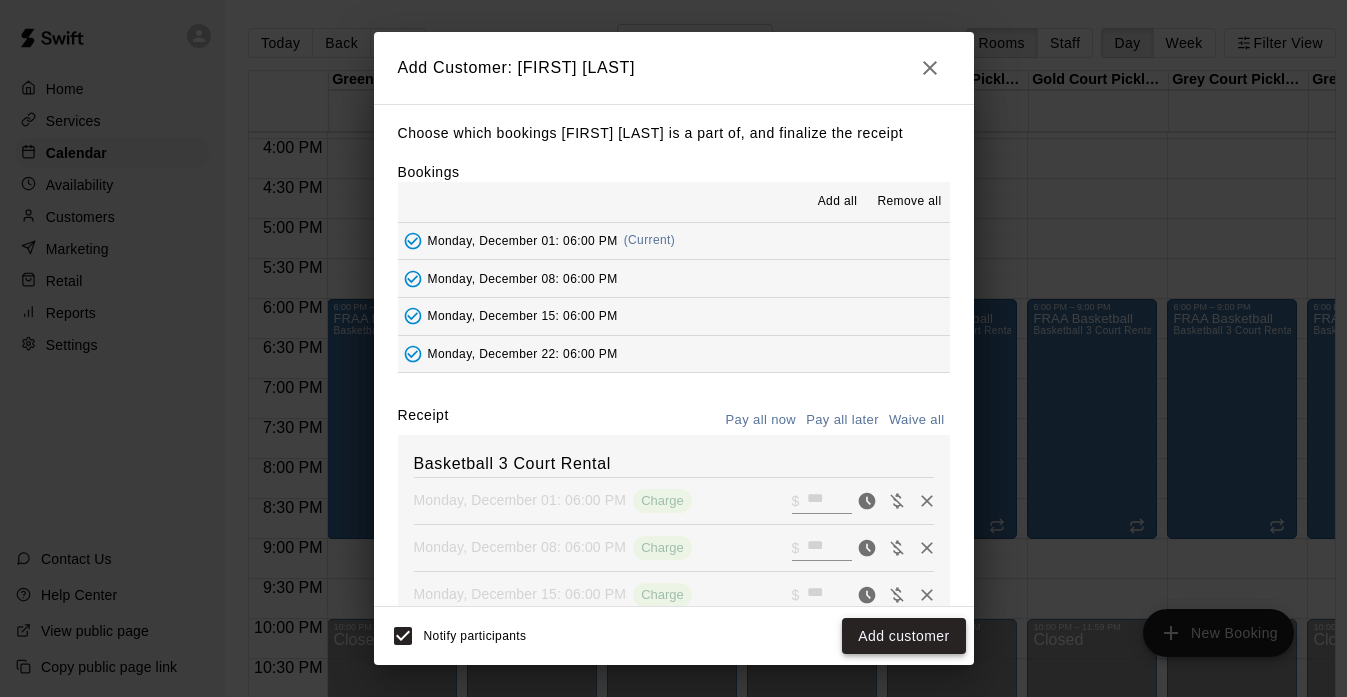 click on "Add customer" at bounding box center (903, 636) 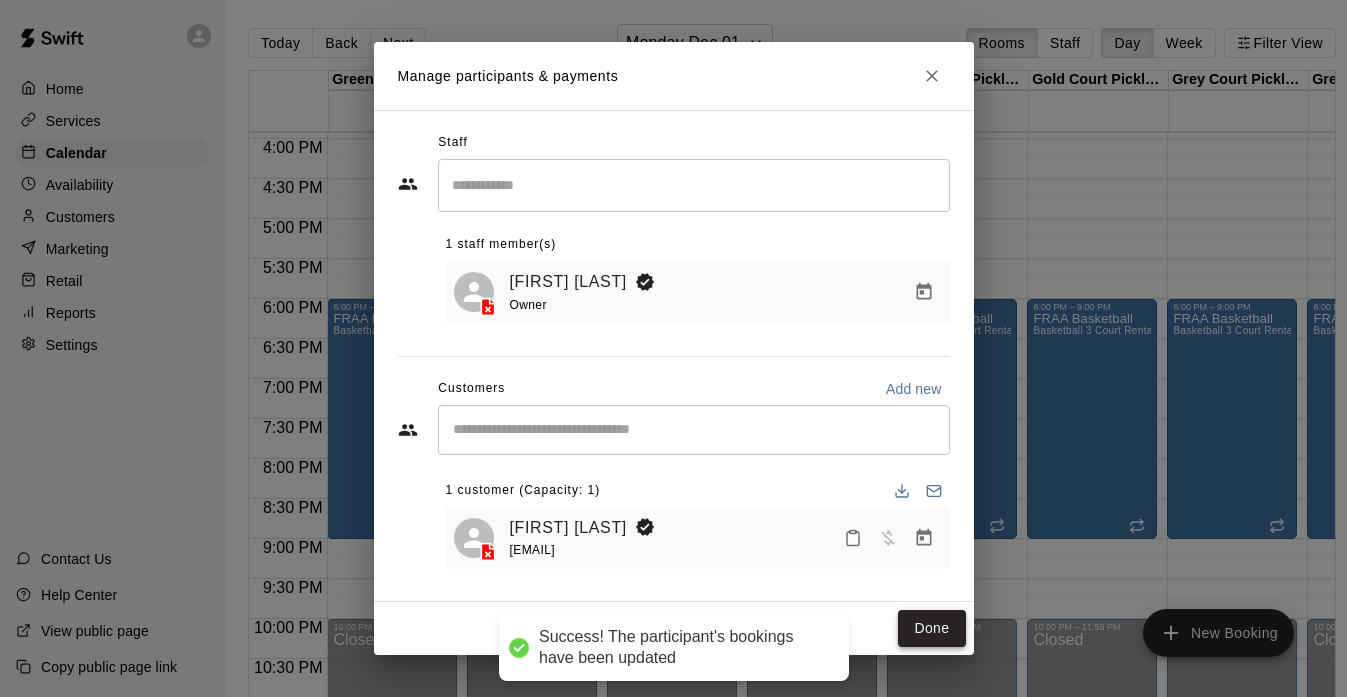 click on "Done" at bounding box center (931, 628) 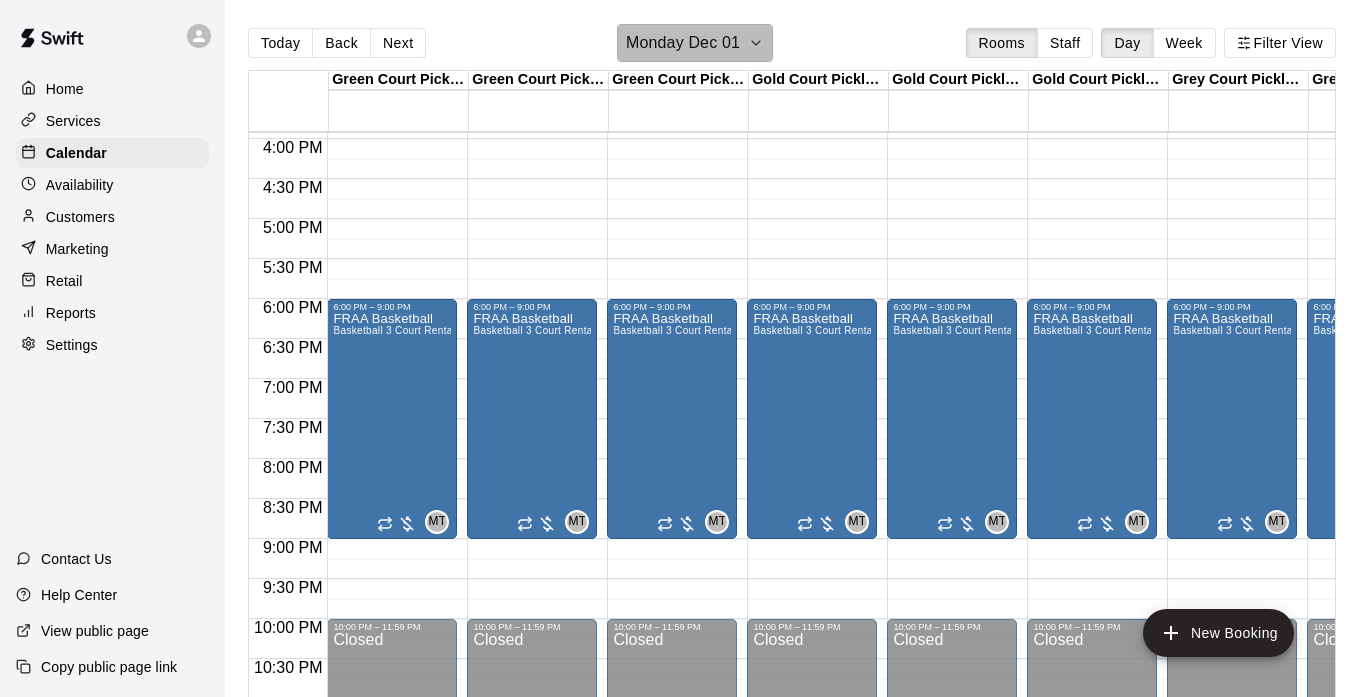 click on "Monday Dec 01" at bounding box center (683, 43) 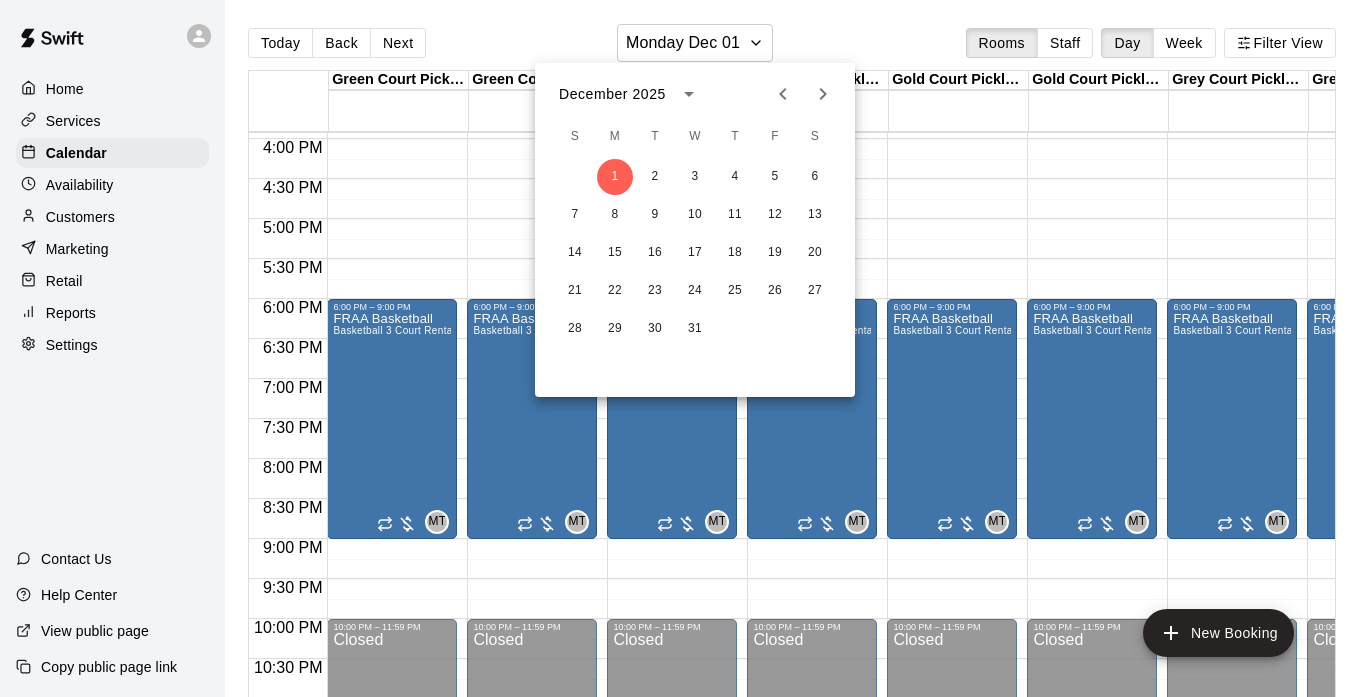 click 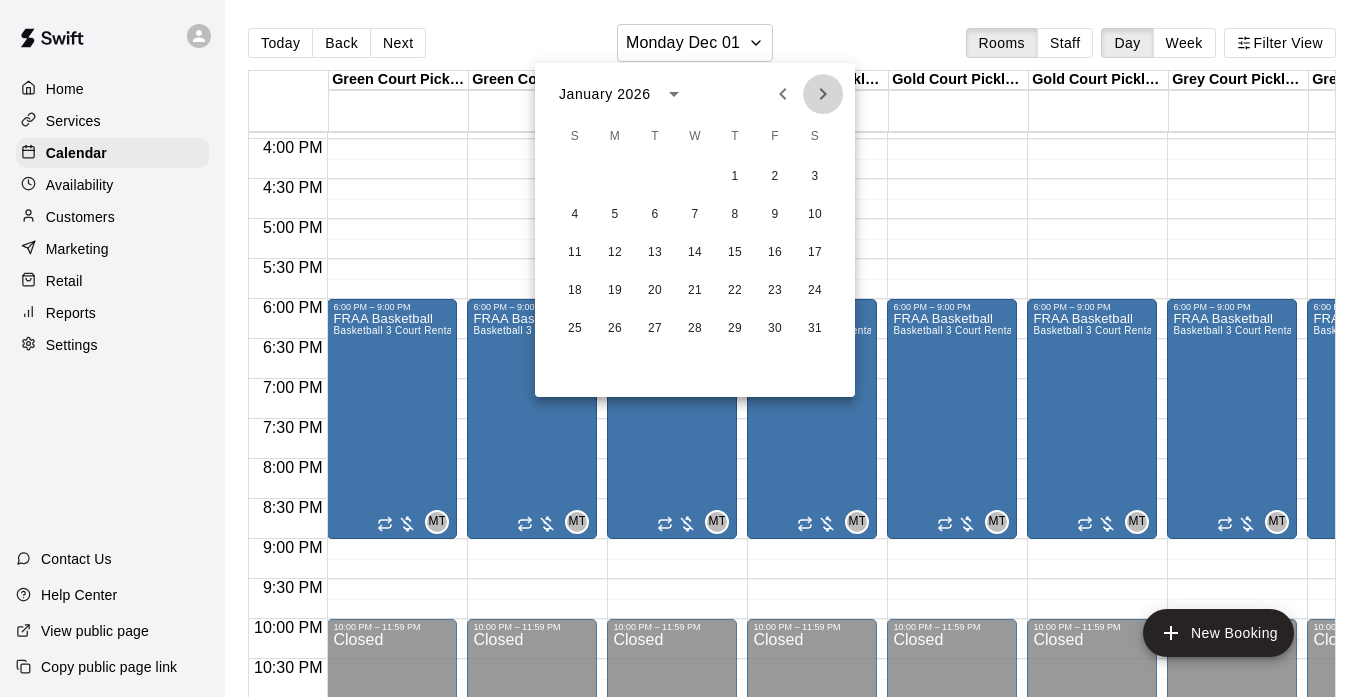 click 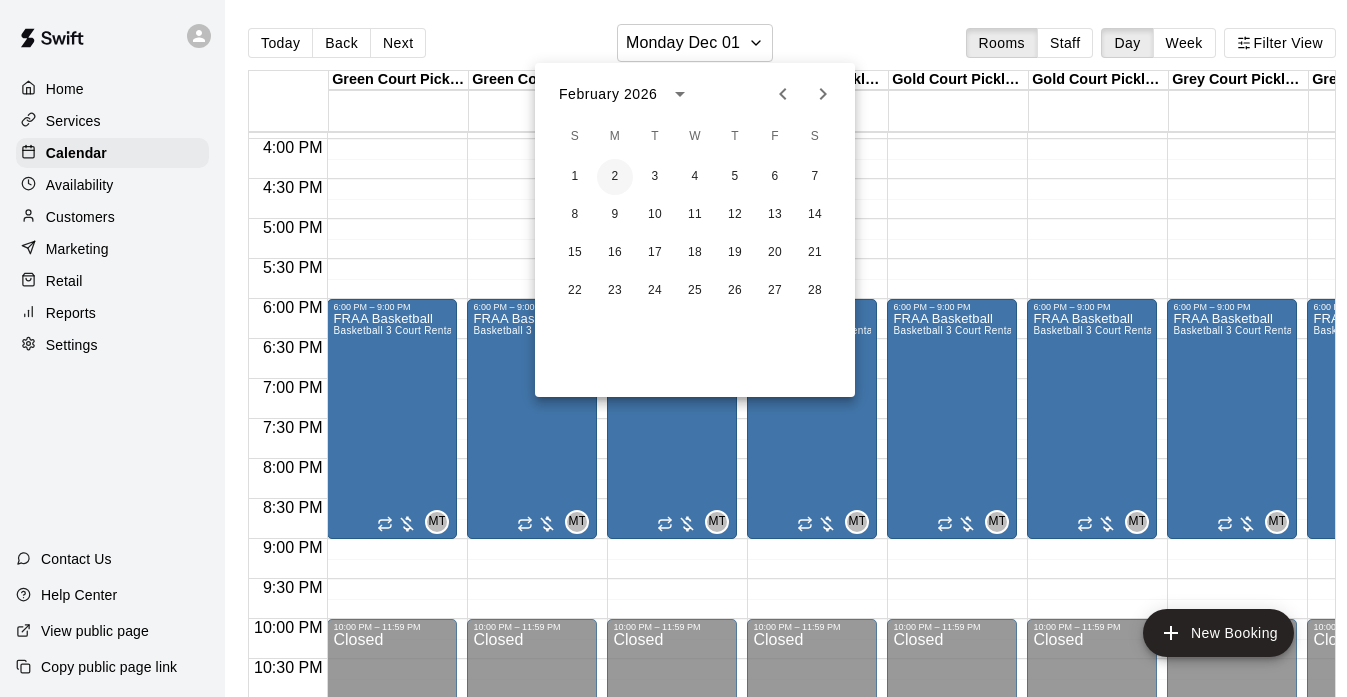 click on "2" at bounding box center [615, 177] 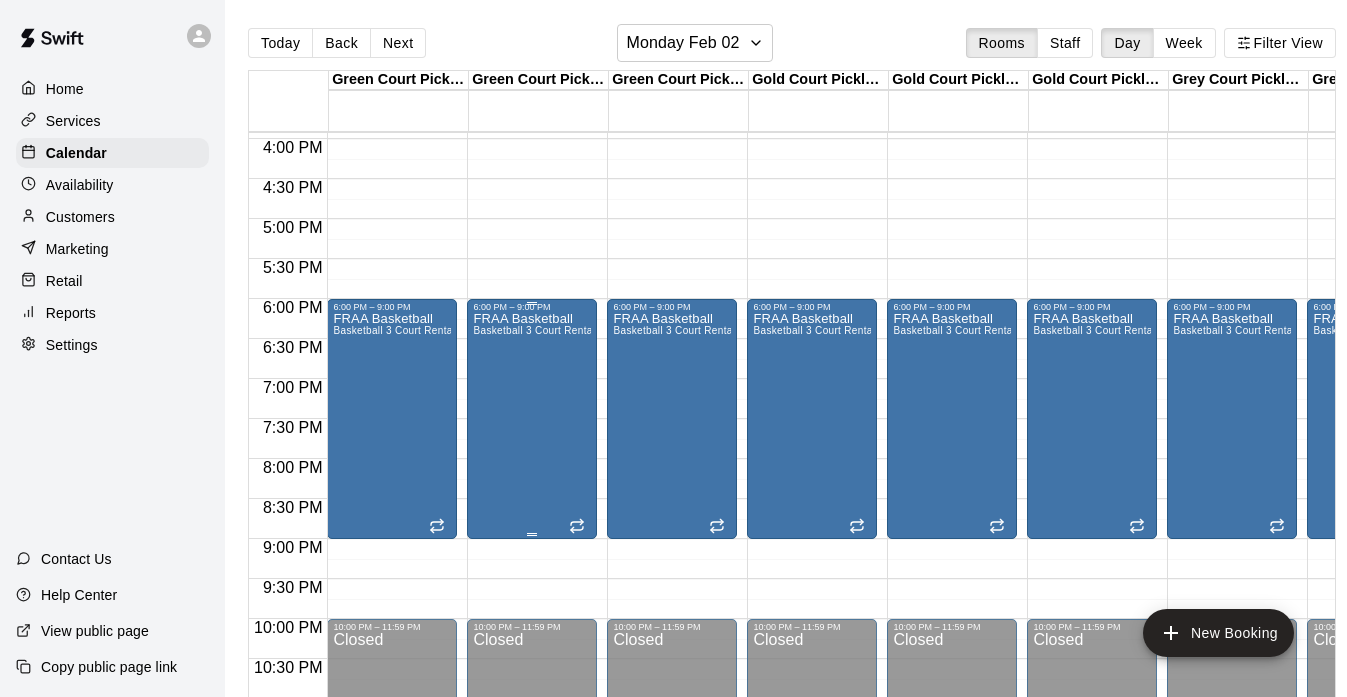 click on "FRAA Basketball Basketball 3 Court Rental" at bounding box center (532, 660) 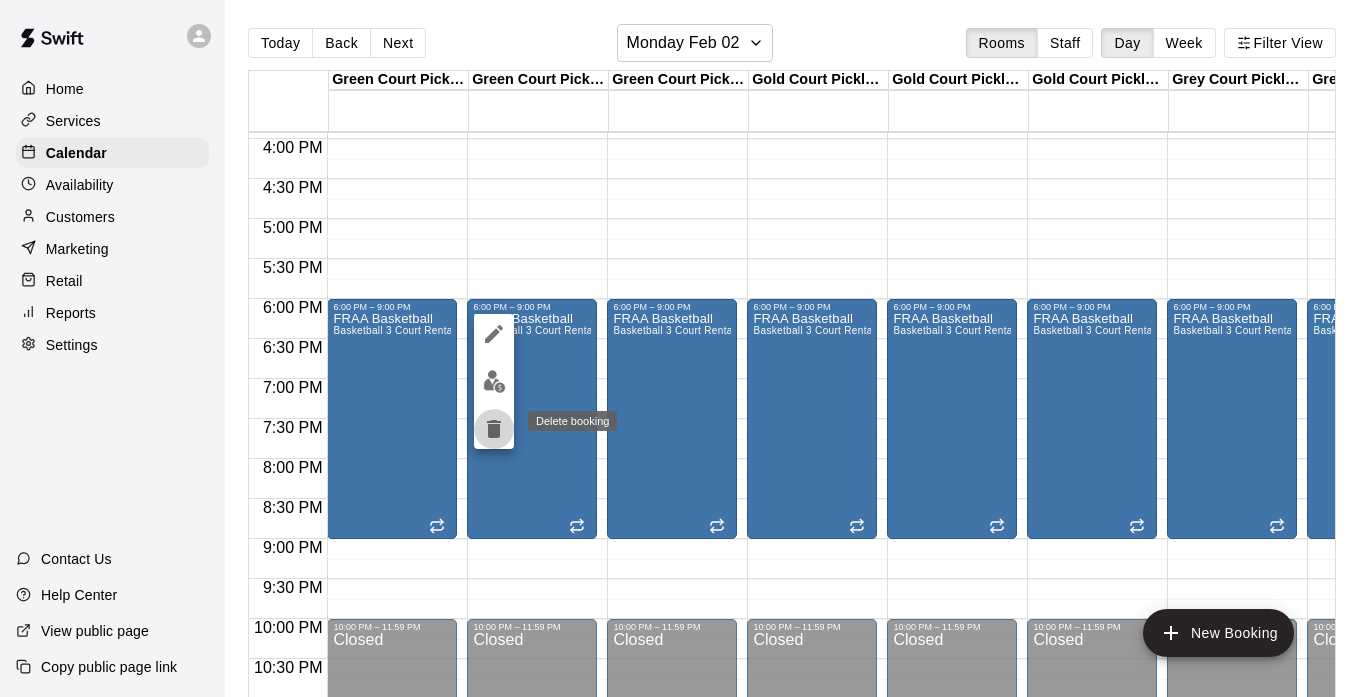 click 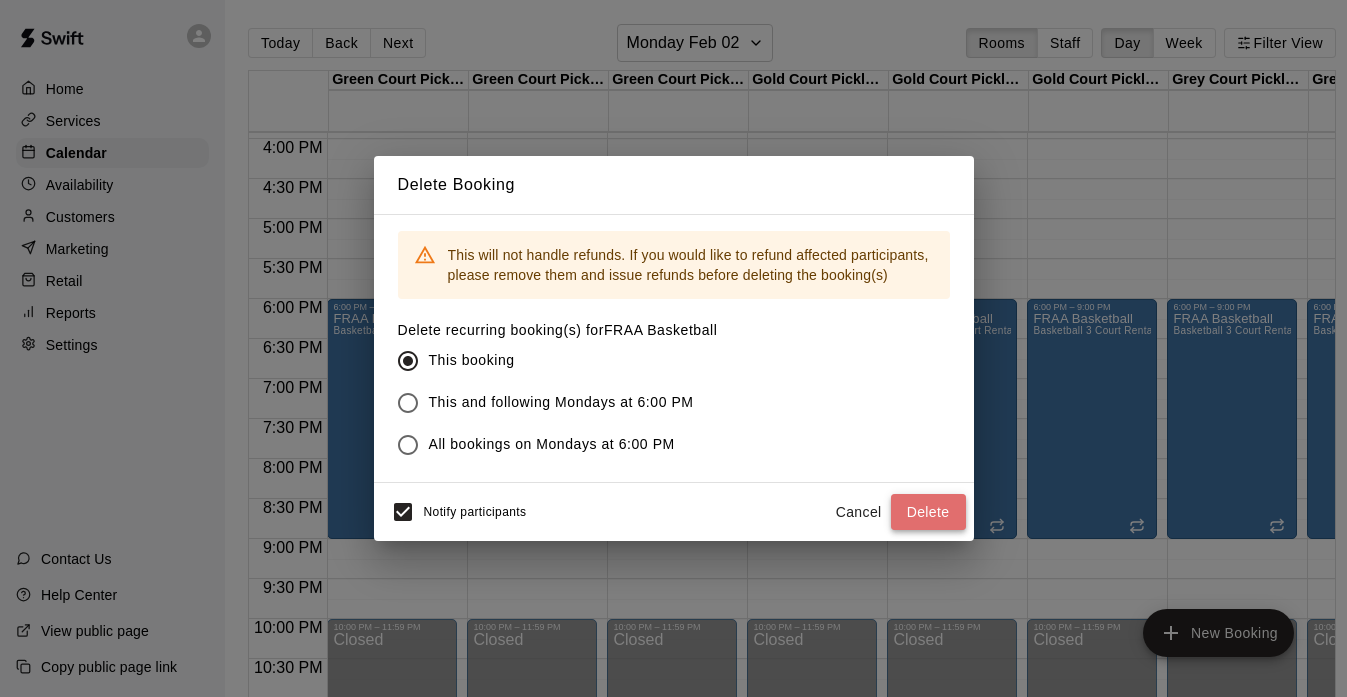click on "Delete" at bounding box center [928, 512] 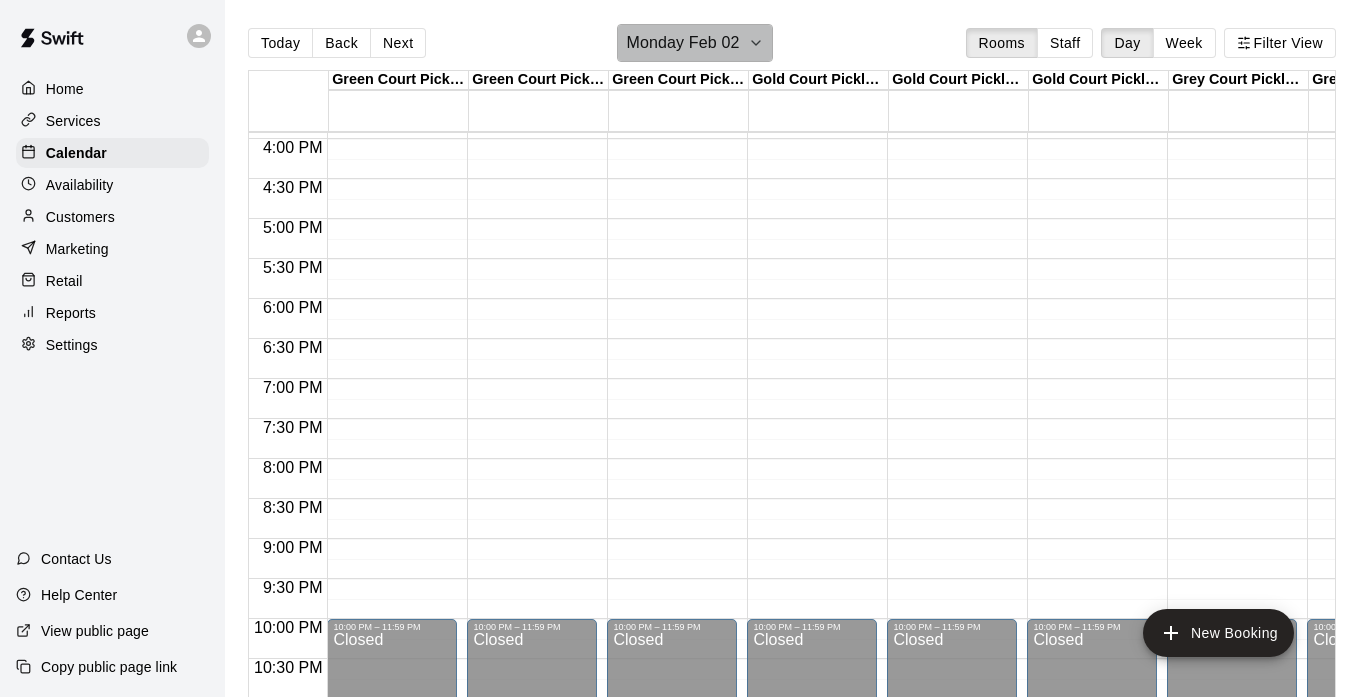 click on "Monday Feb 02" at bounding box center (682, 43) 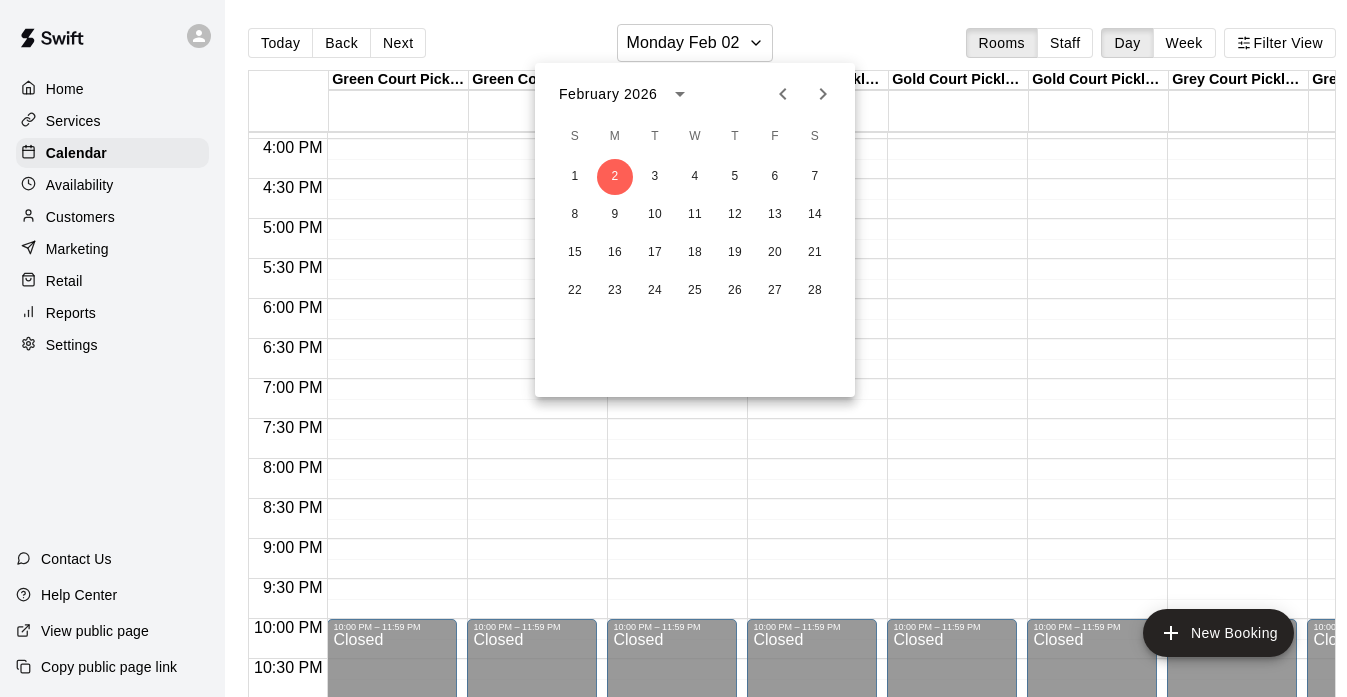 click 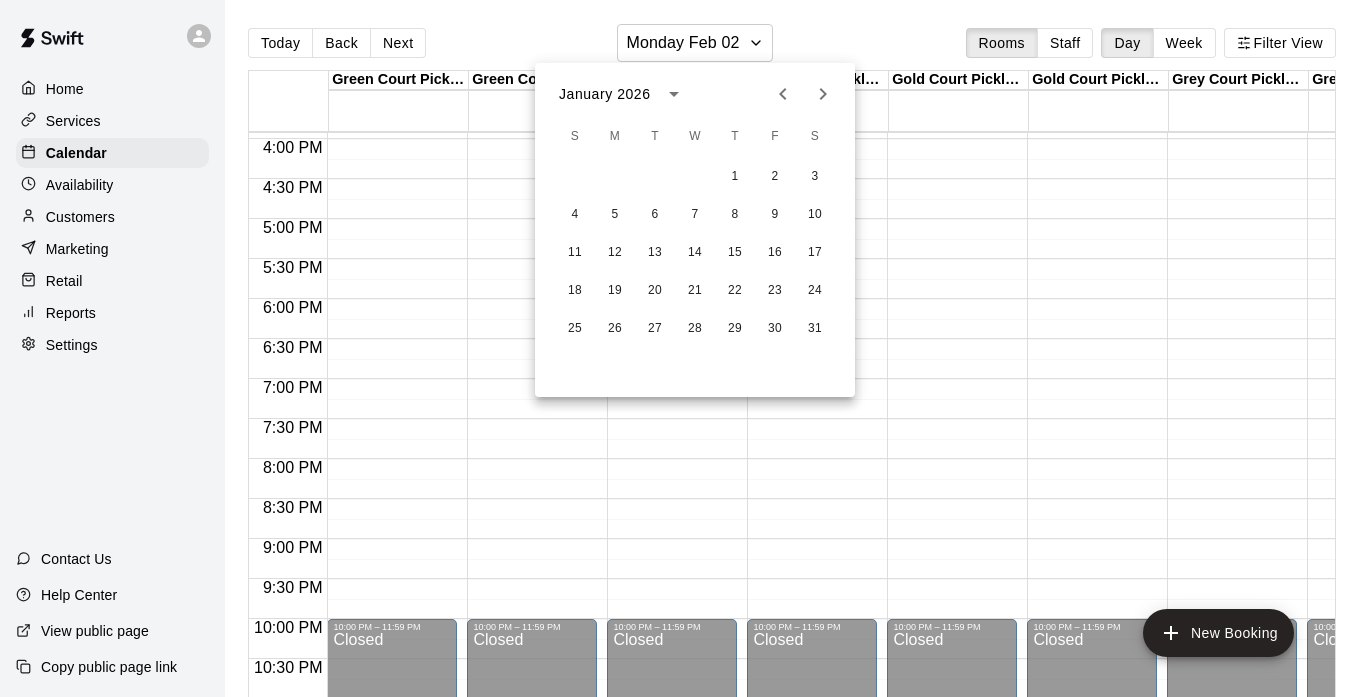 click 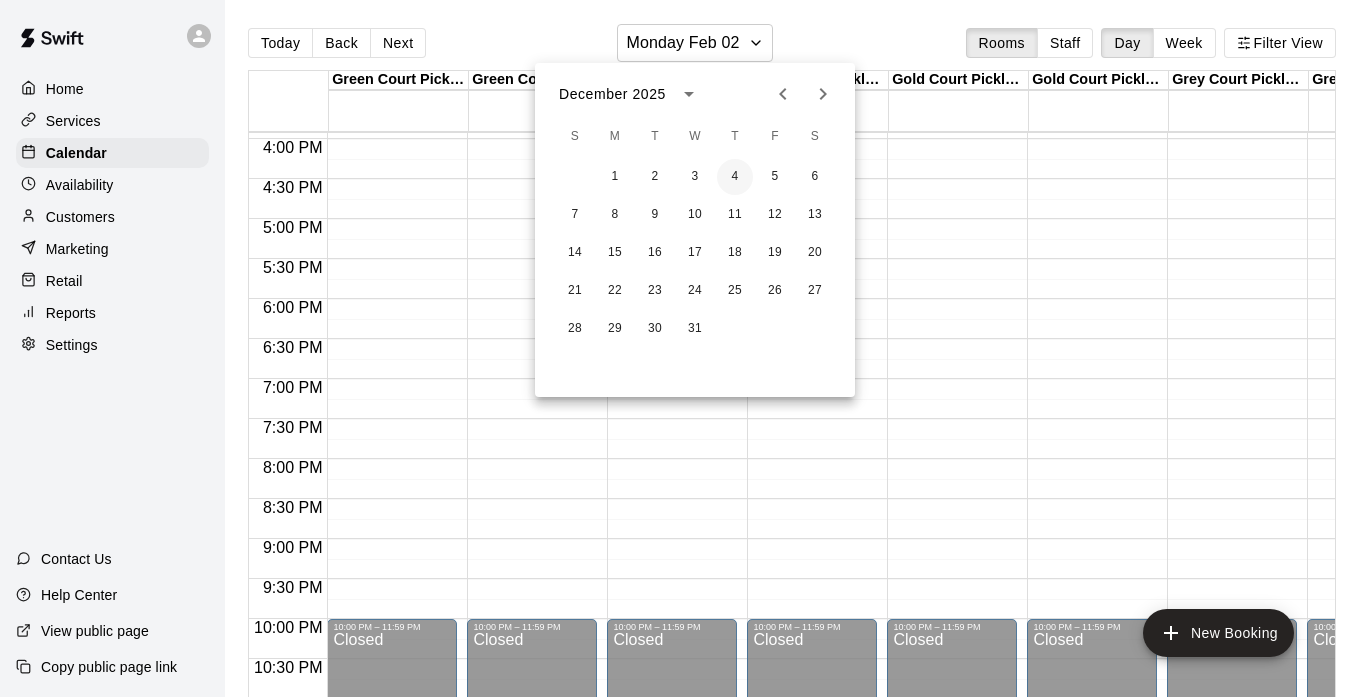 click on "4" at bounding box center (735, 177) 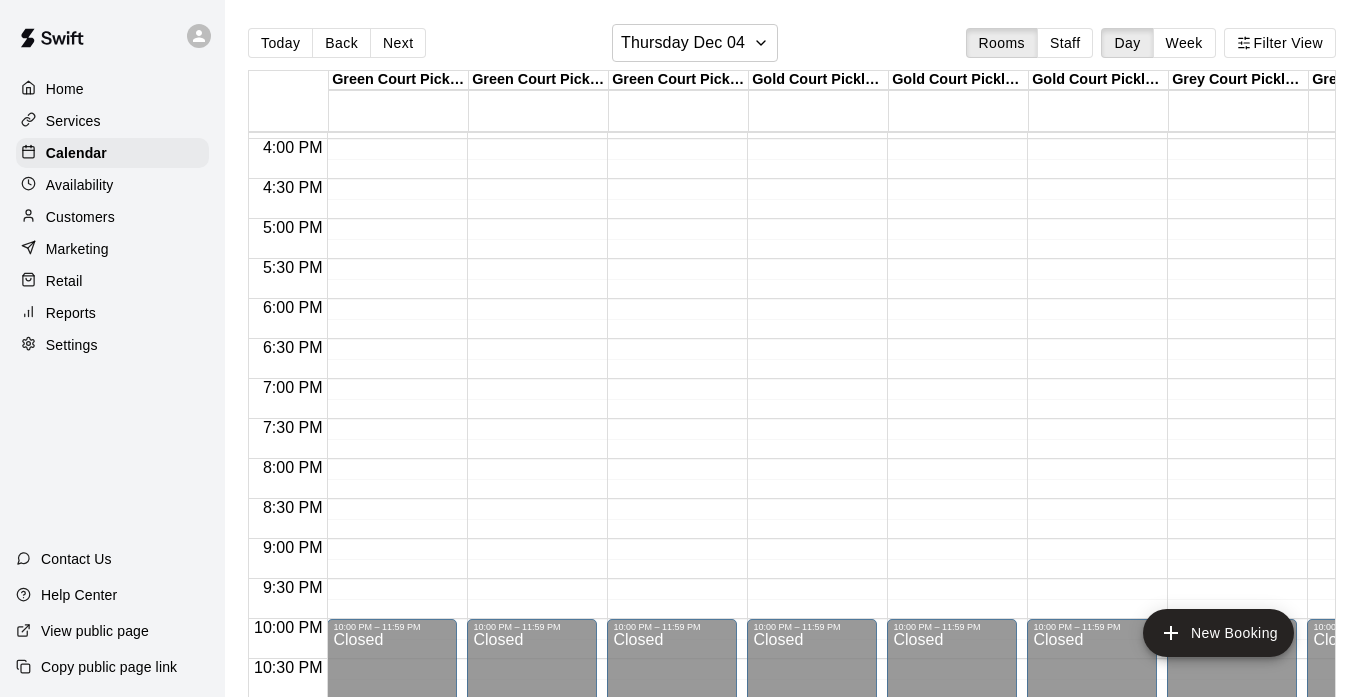 click on "12:00 AM – 8:00 AM Closed 10:00 PM – 11:59 PM Closed" at bounding box center (392, -181) 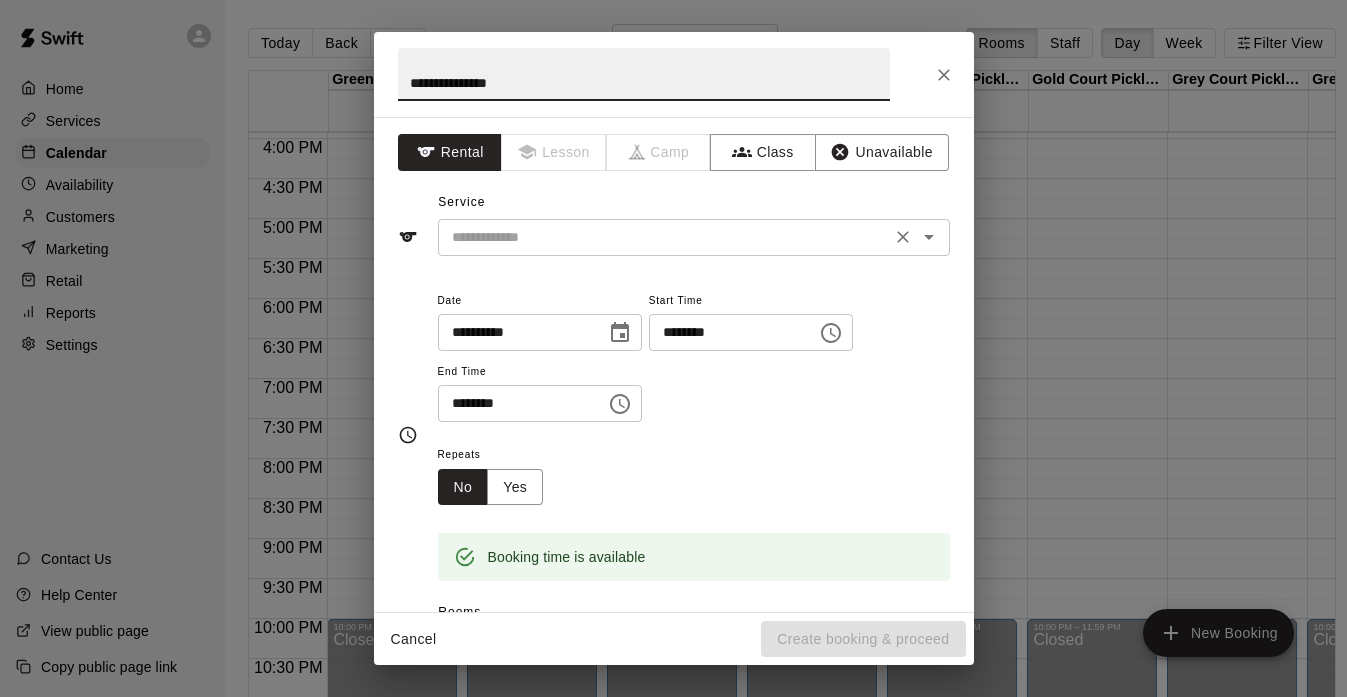 type on "**********" 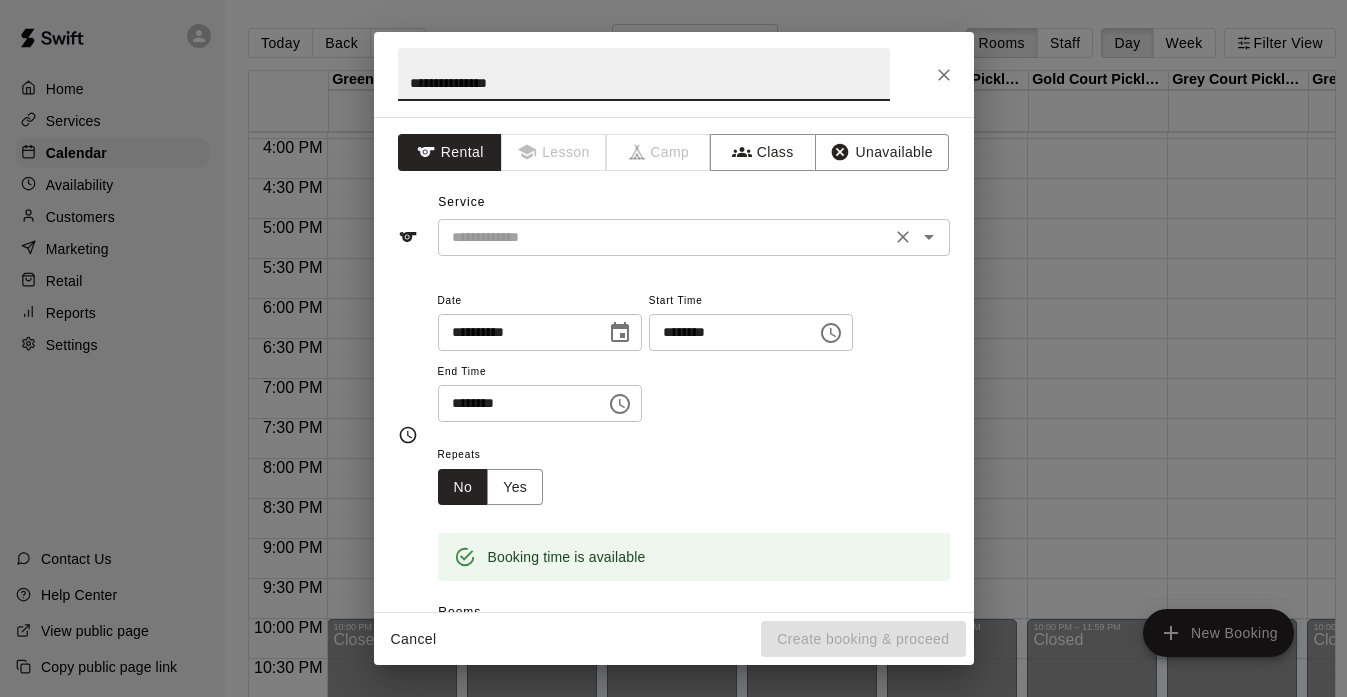 click at bounding box center (664, 237) 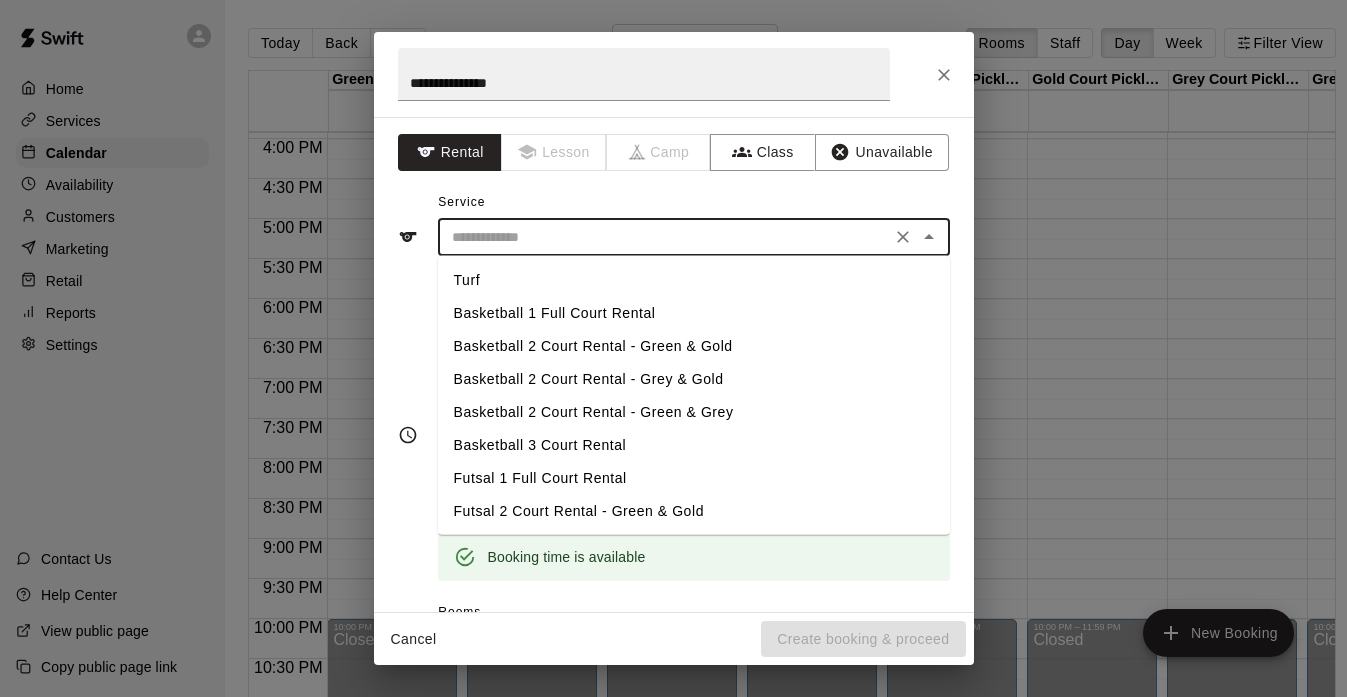 click on "Basketball 3 Court Rental" at bounding box center [694, 445] 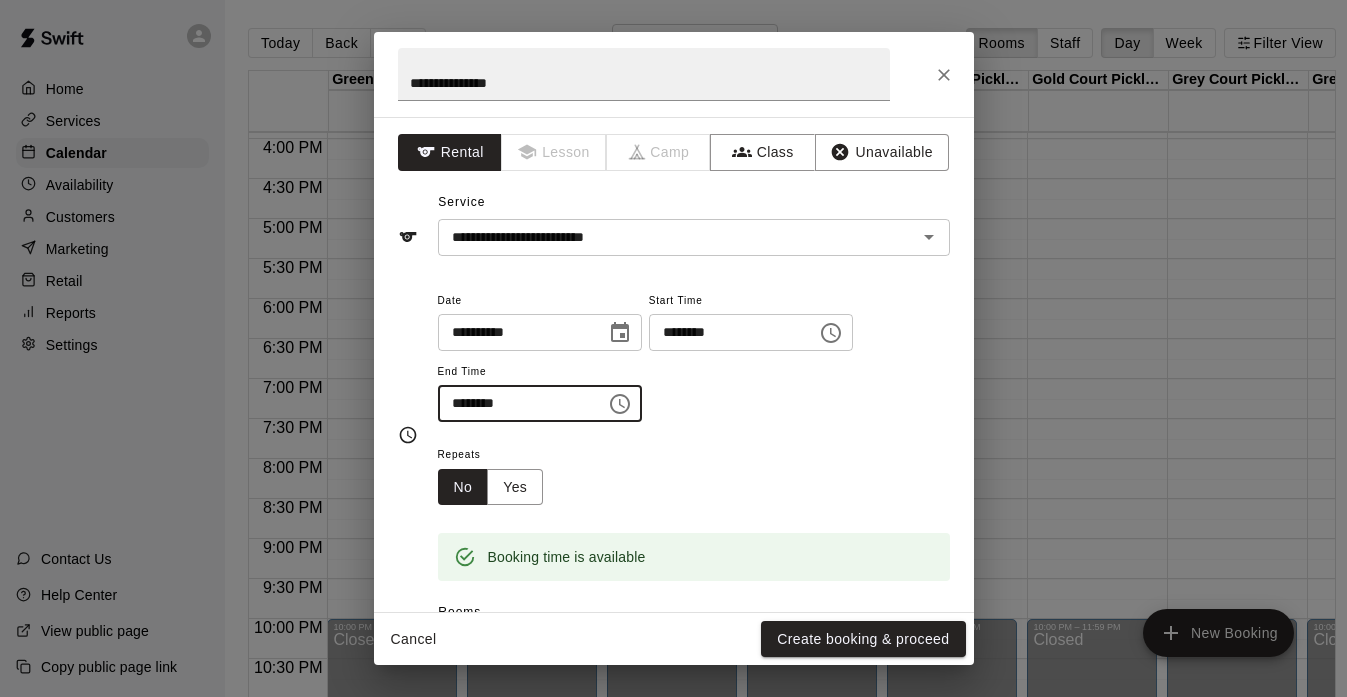 click on "********" at bounding box center (515, 403) 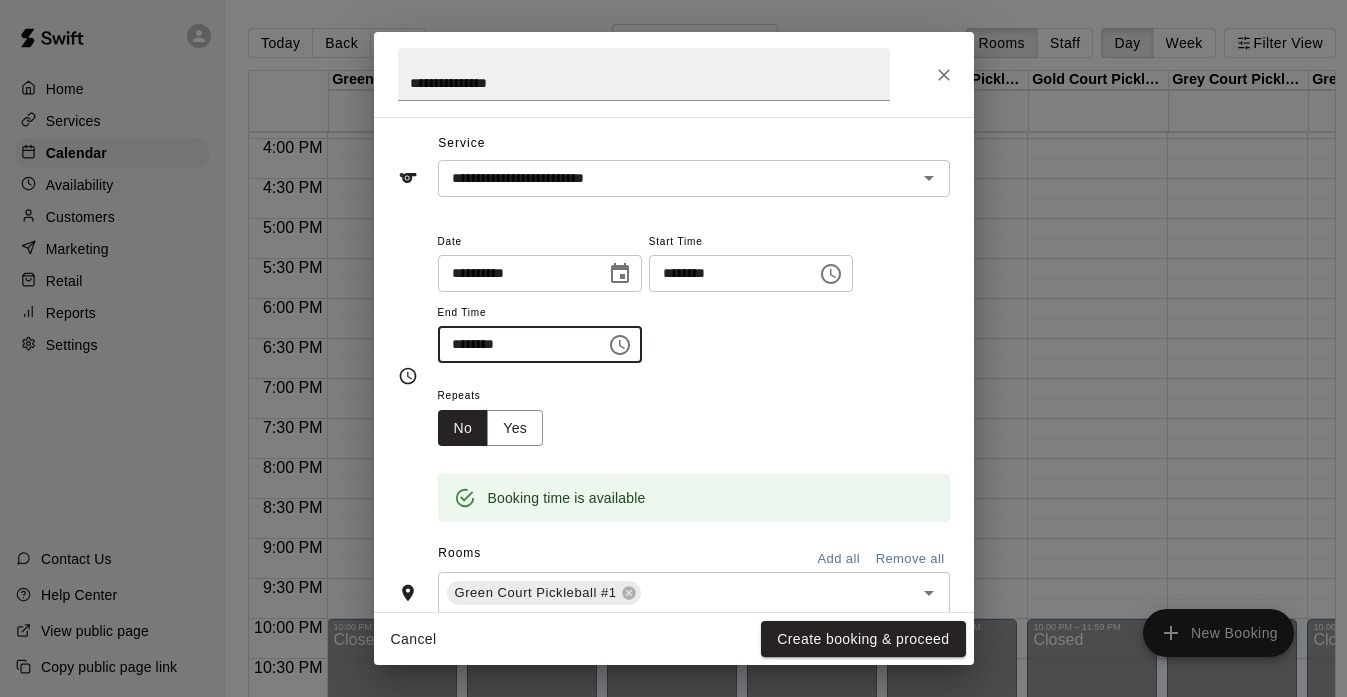 scroll, scrollTop: 77, scrollLeft: 0, axis: vertical 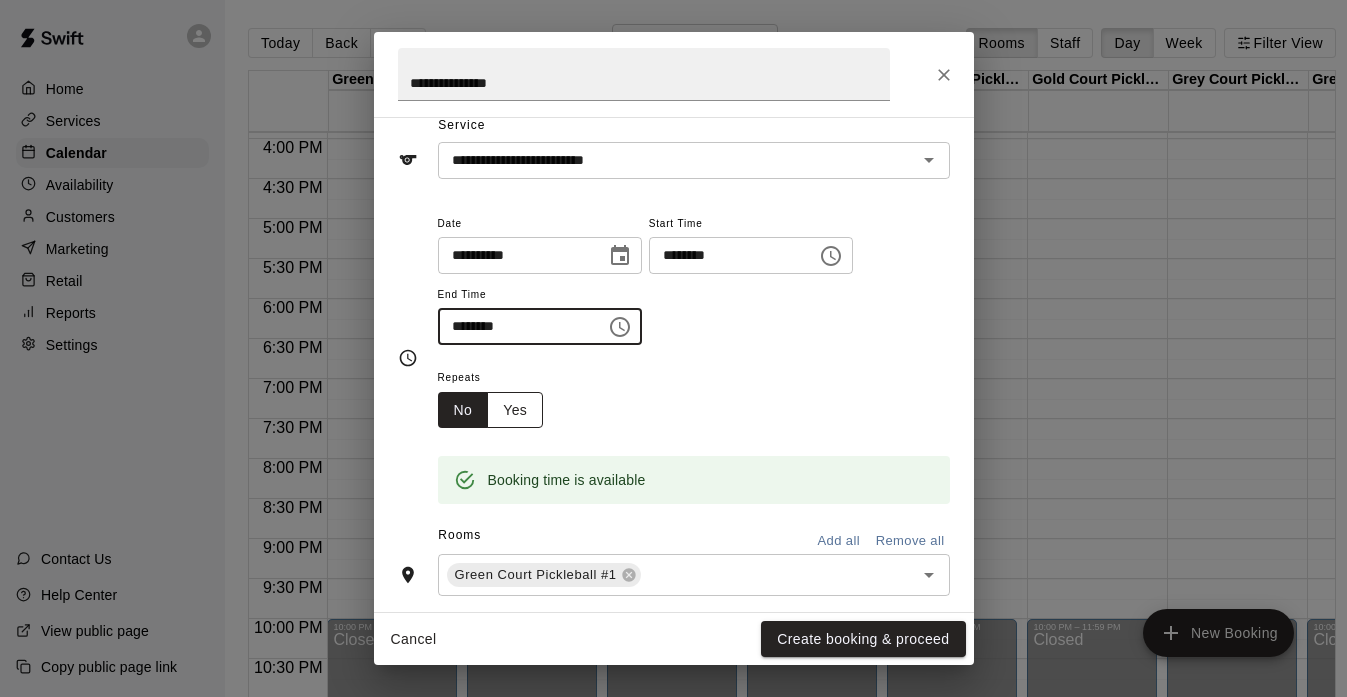 type on "********" 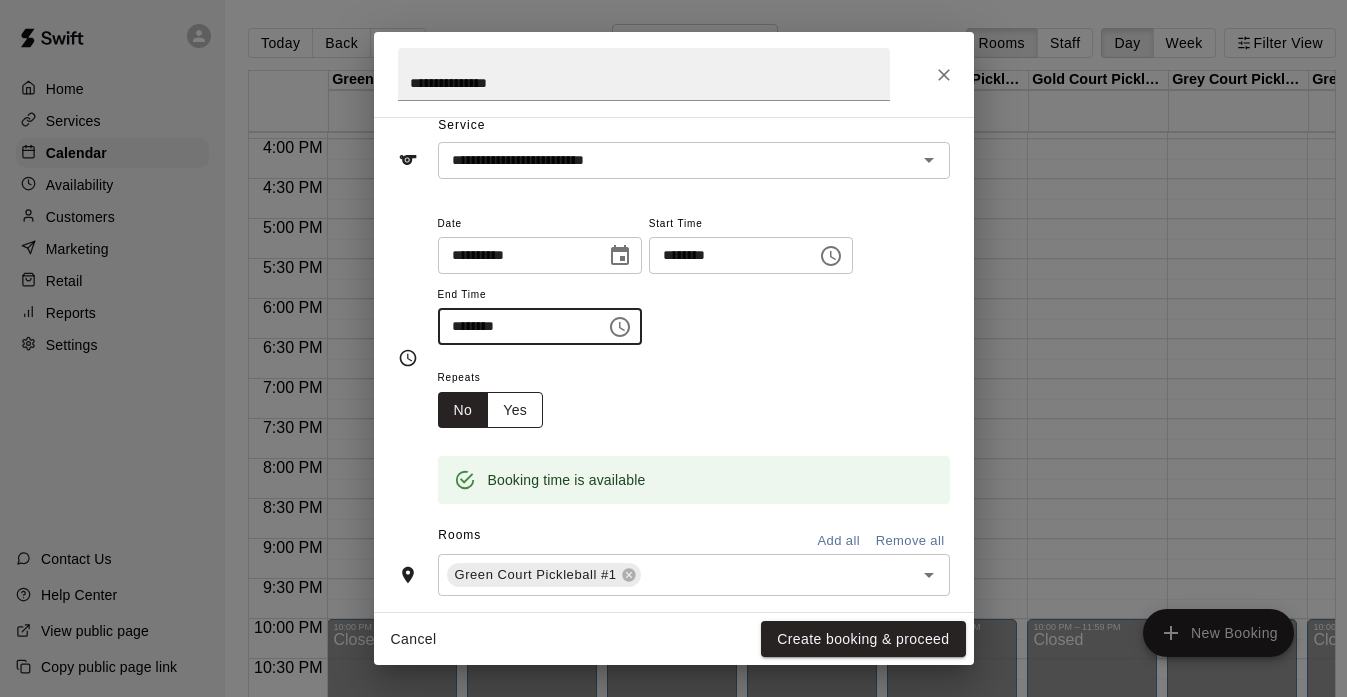 click on "Yes" at bounding box center [515, 410] 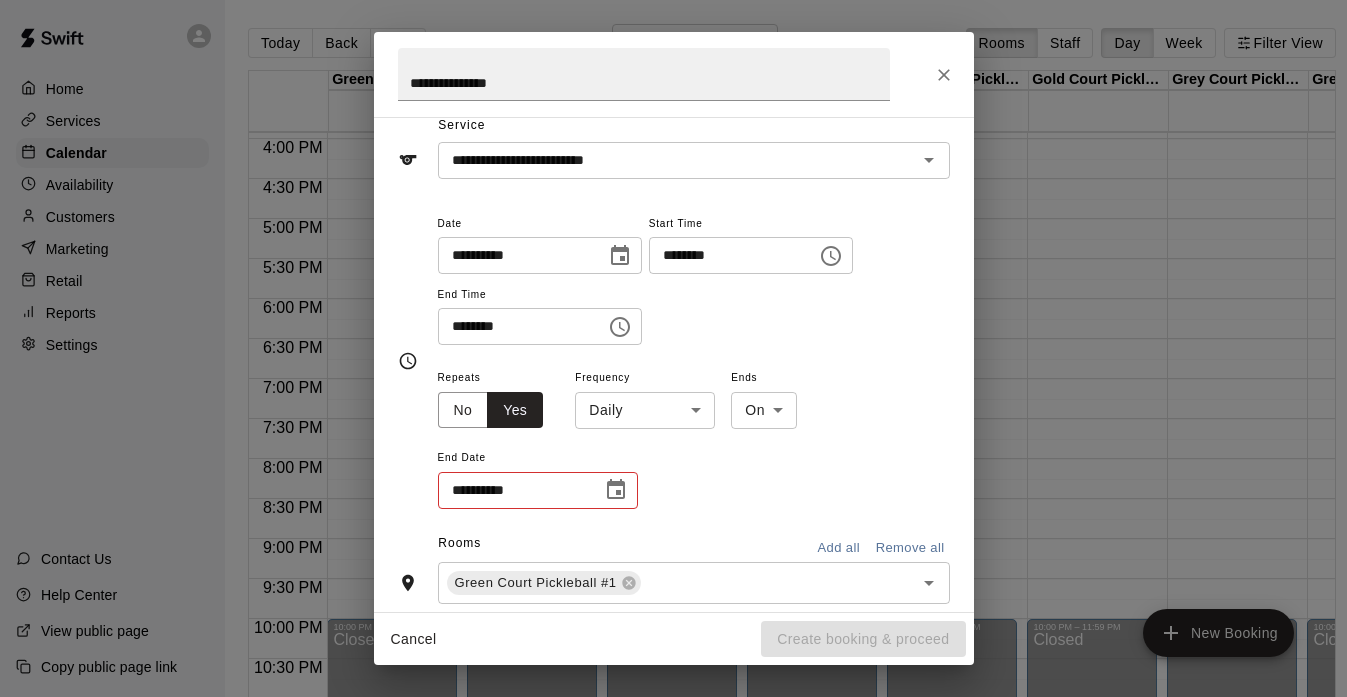 scroll, scrollTop: 90, scrollLeft: 0, axis: vertical 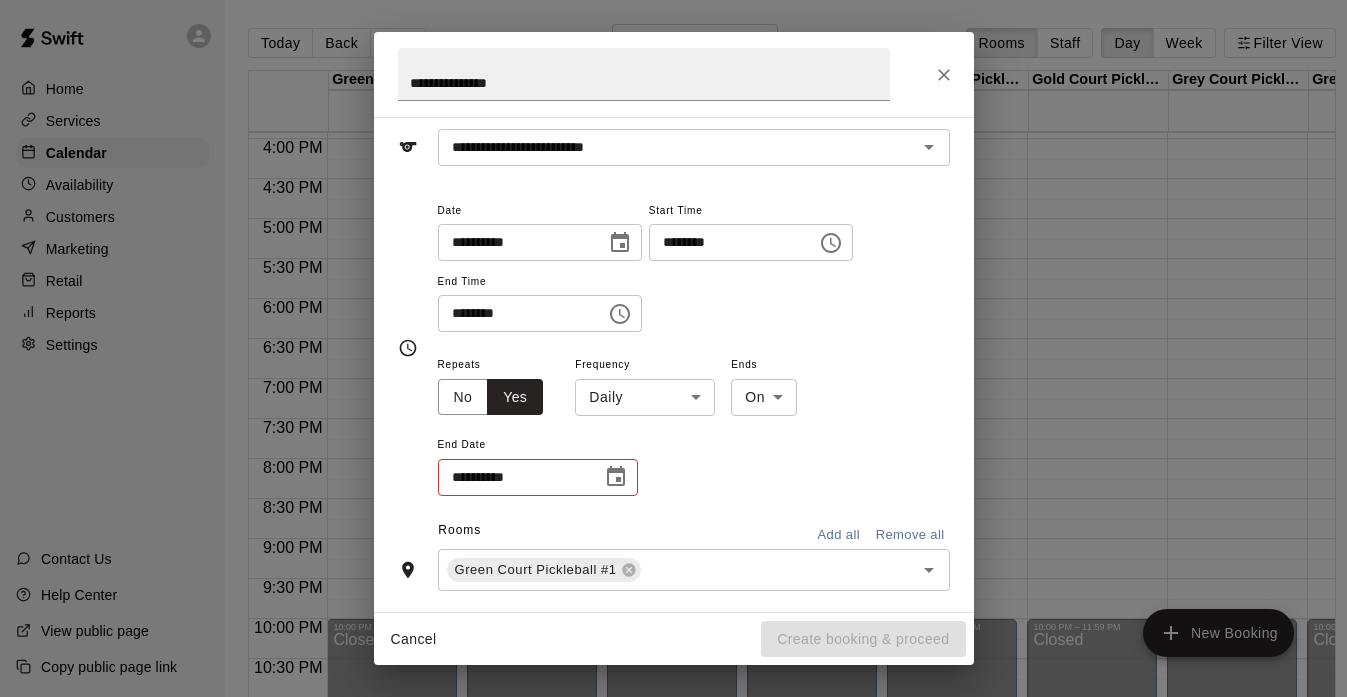 click on "Home Services Calendar Availability Customers Marketing Retail Reports Settings Contact Us Help Center View public page Copy public page link Today Back Next Thursday Dec 04 Rooms Staff Day Week Filter View Green Court Pickleball #1 04 Thu Green Court Pickleball #2 04 Thu Green Court Pickleball #3 04 Thu Gold Court Pickleball #1 04 Thu Gold Court Pickleball #2 04 Thu Gold Court Pickleball #3 04 Thu Grey Court Pickleball #1 04 Thu Grey Court Pickleball #2 04 Thu Grey Court Pickleball #3 04 Thu Batting Cage #1 04 Thu Batting Cage #2 04 Thu 12:00 AM 12:30 AM 1:00 AM 1:30 AM 2:00 AM 2:30 AM 3:00 AM 3:30 AM 4:00 AM 4:30 AM 5:00 AM 5:30 AM 6:00 AM 6:30 AM 7:00 AM 7:30 AM 8:00 AM 8:30 AM 9:00 AM 9:30 AM 10:00 AM 10:30 AM 11:00 AM 11:30 AM 12:00 PM 12:30 PM 1:00 PM 1:30 PM 2:00 PM 2:30 PM 3:00 PM 3:30 PM 4:00 PM 4:30 PM 5:00 PM 5:30 PM 6:00 PM 6:30 PM 7:00 PM 7:30 PM 8:00 PM 8:30 PM 9:00 PM 9:30 PM 10:00 PM 10:30 PM 11:00 PM 11:30 PM 12:00 AM – 8:00 AM Closed 10:00 PM – 11:59 PM Closed 12:00 AM – 8:00 AM Closed" at bounding box center [673, 364] 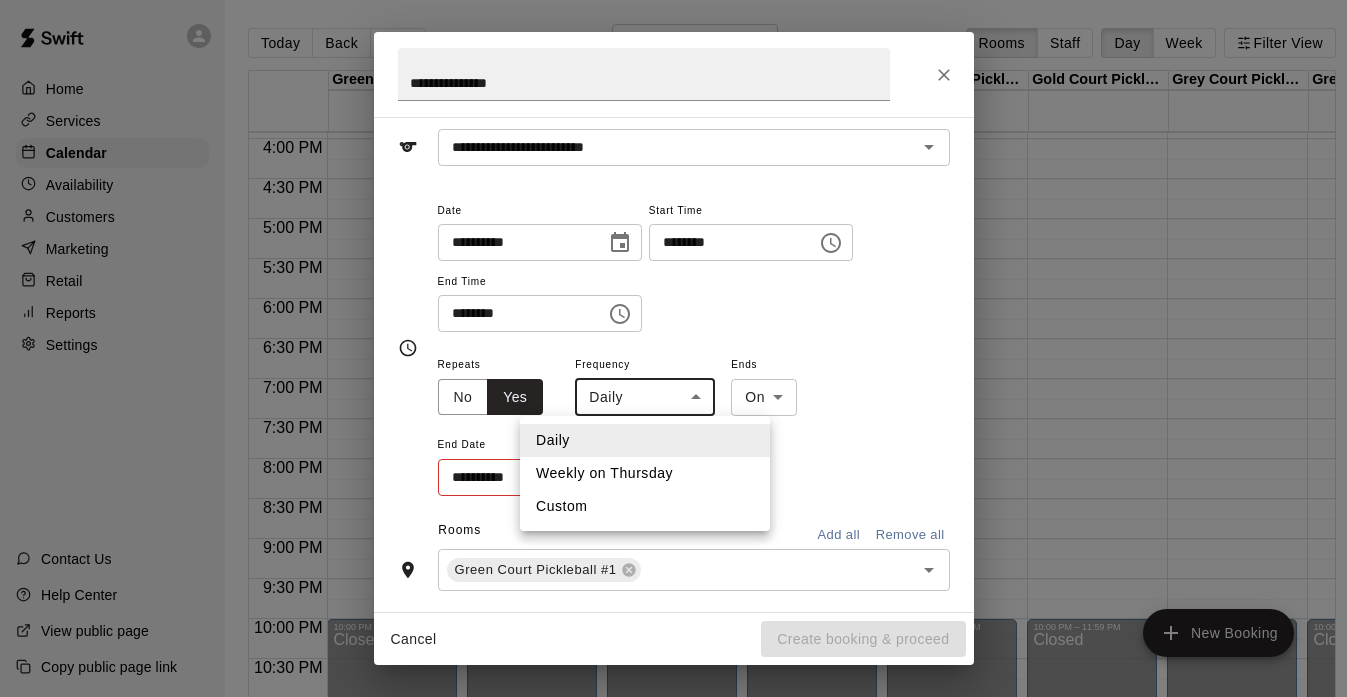 click on "Weekly on Thursday" at bounding box center (645, 473) 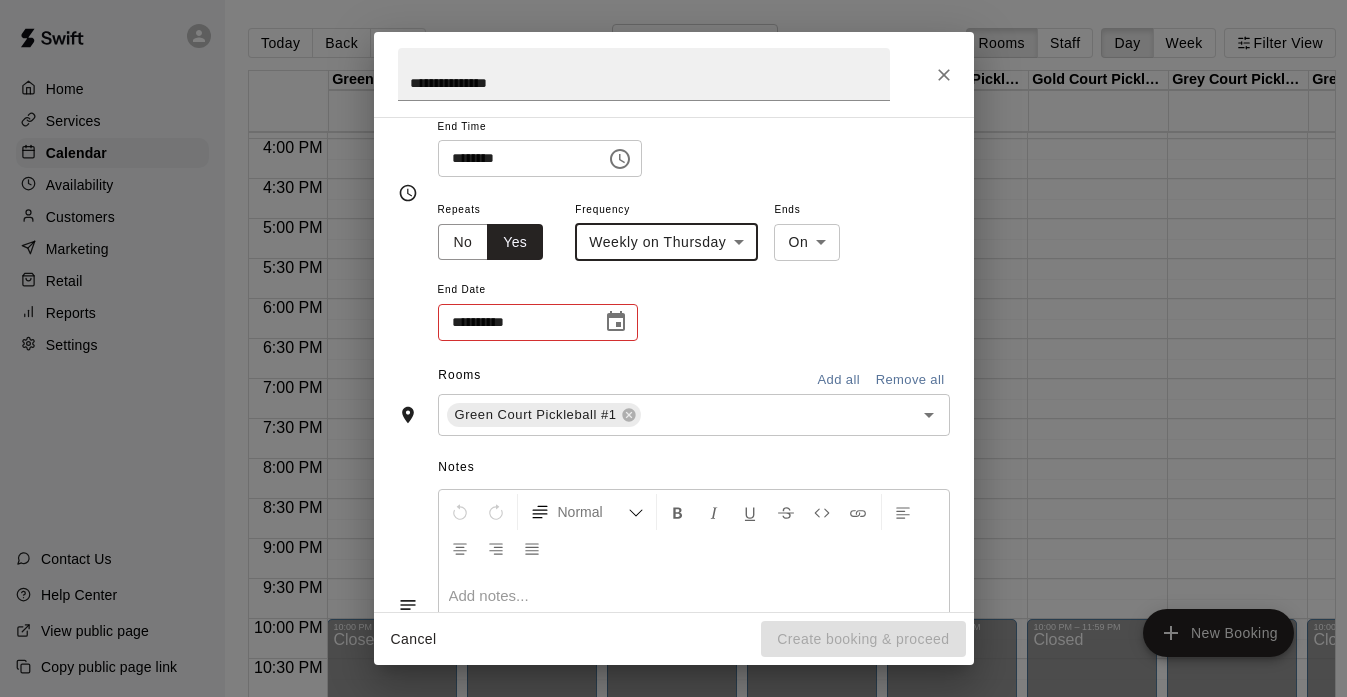 scroll, scrollTop: 266, scrollLeft: 0, axis: vertical 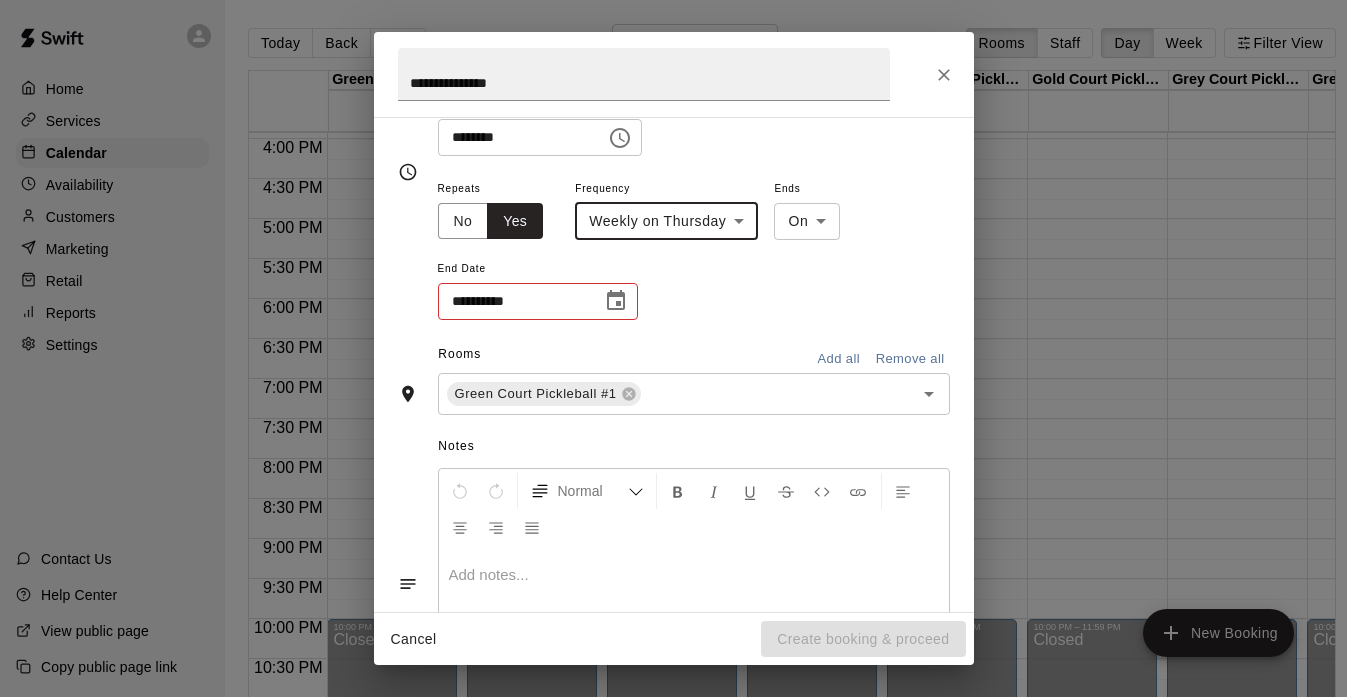 click 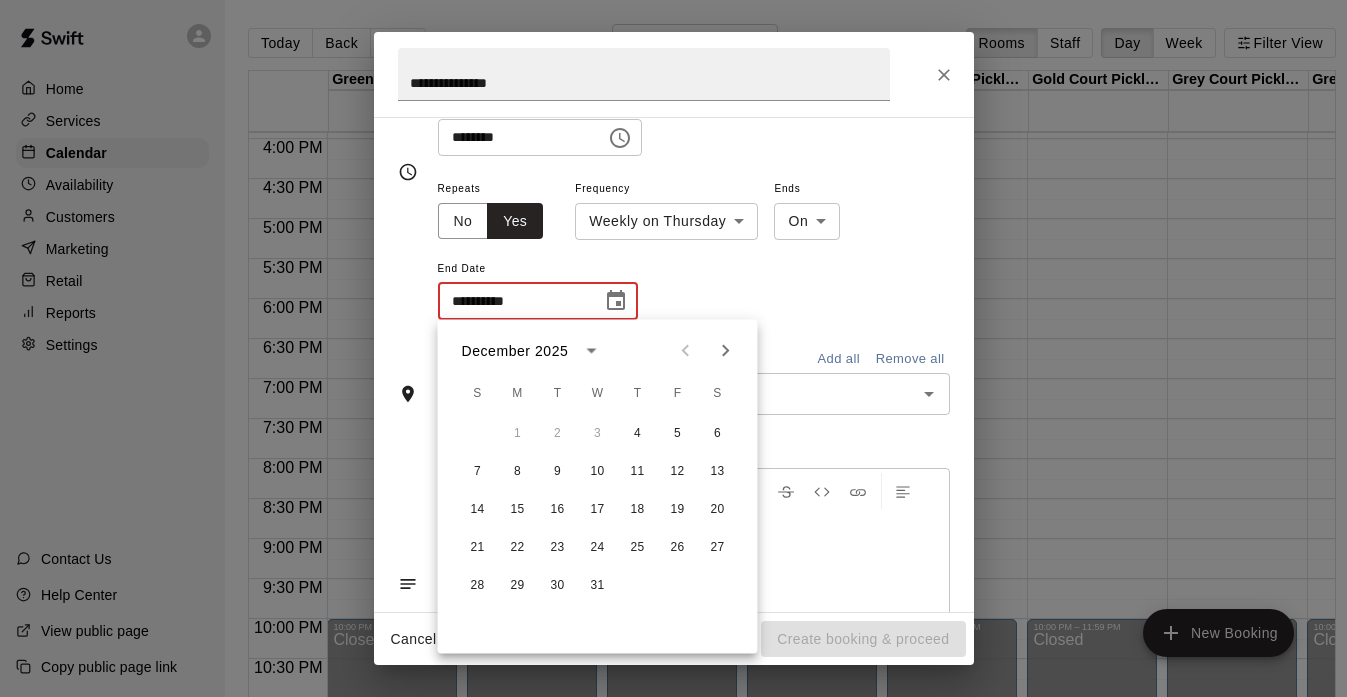 click 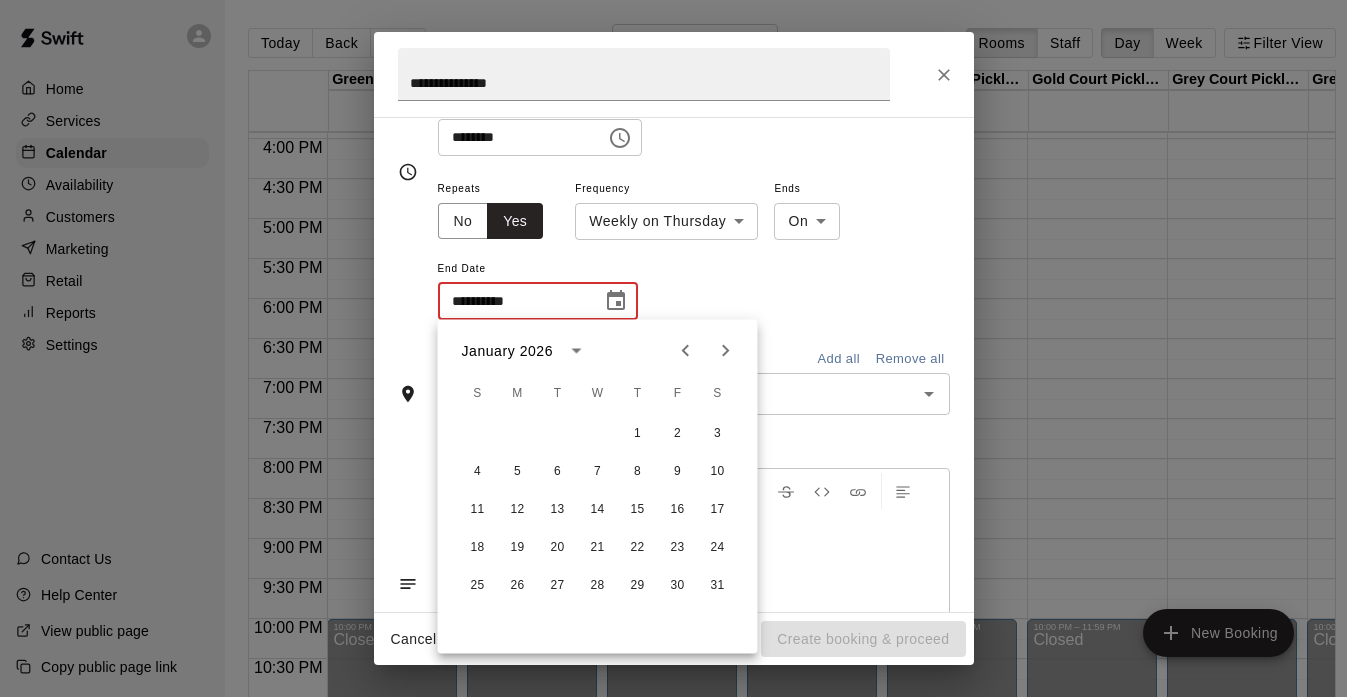 click 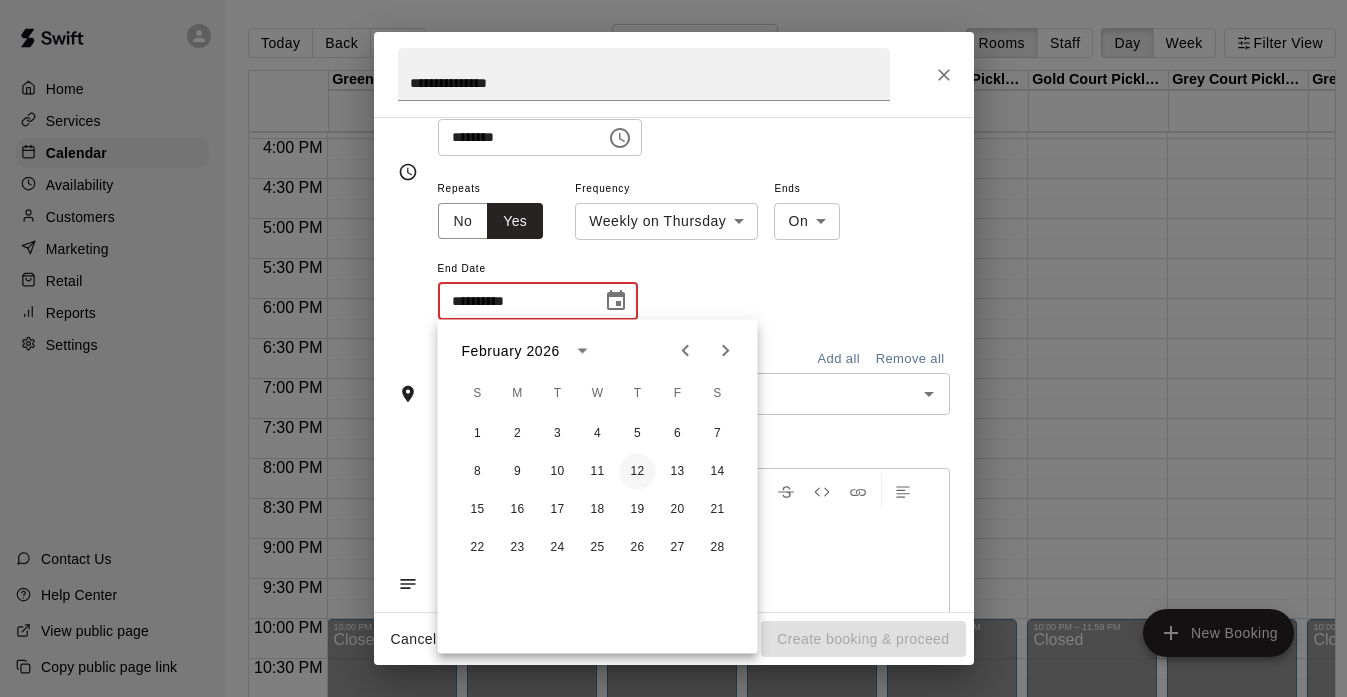 click on "12" at bounding box center (638, 472) 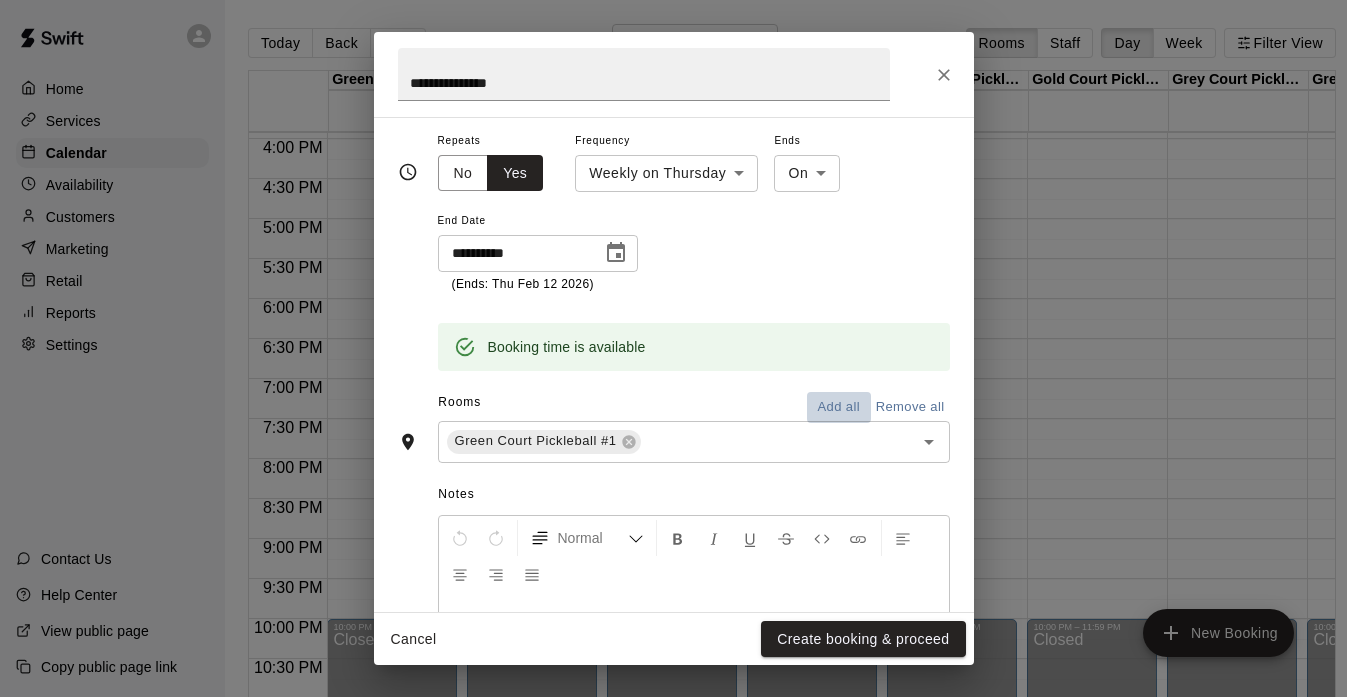 click on "Add all" at bounding box center (839, 407) 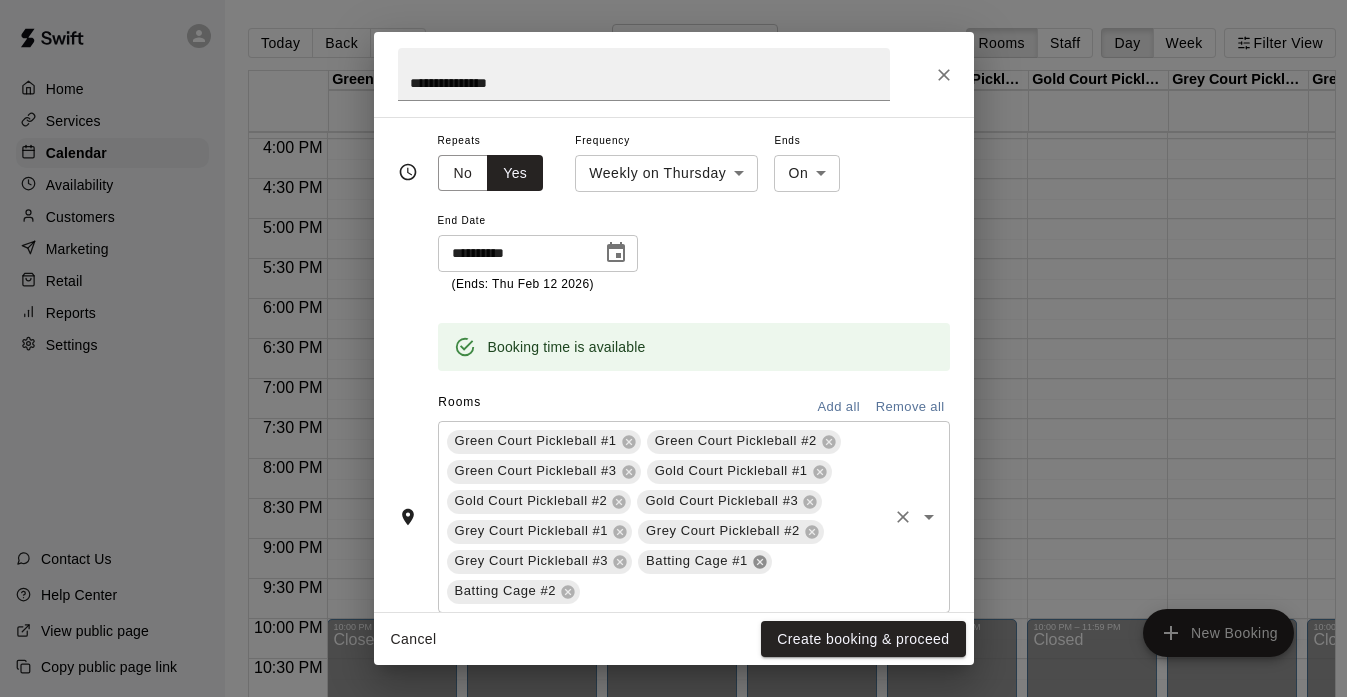 click 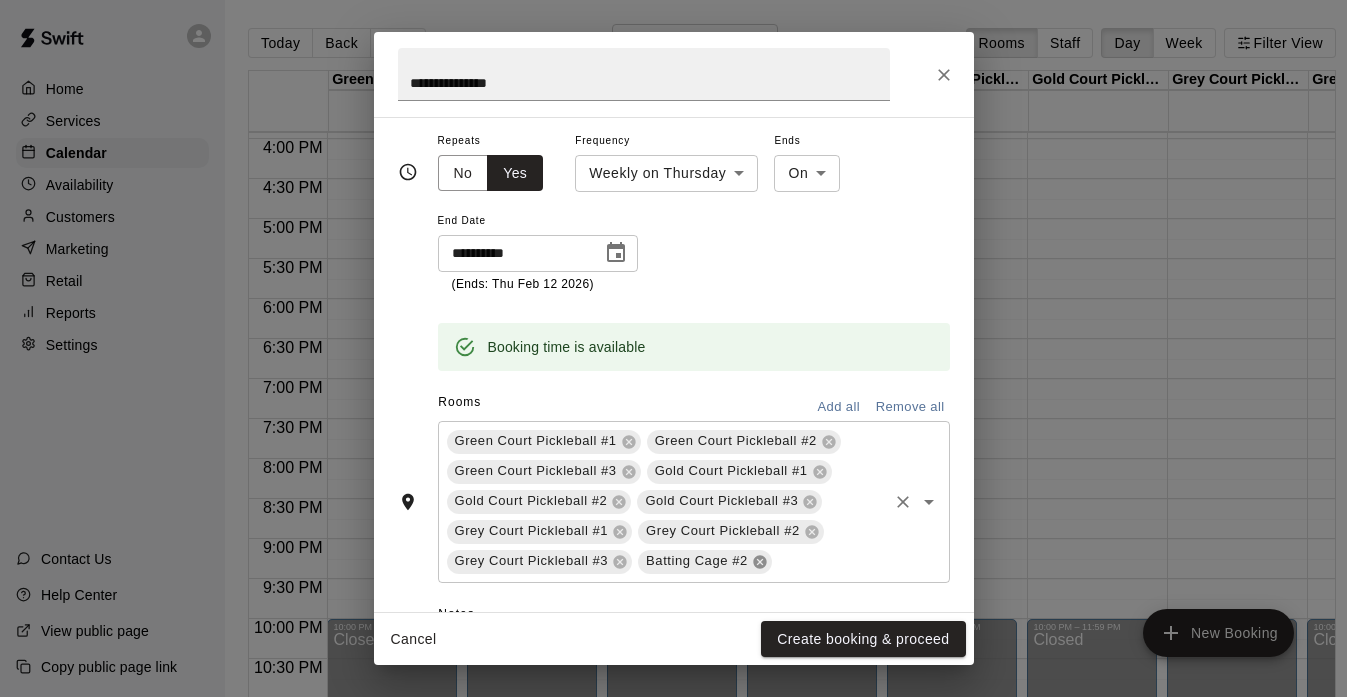 click 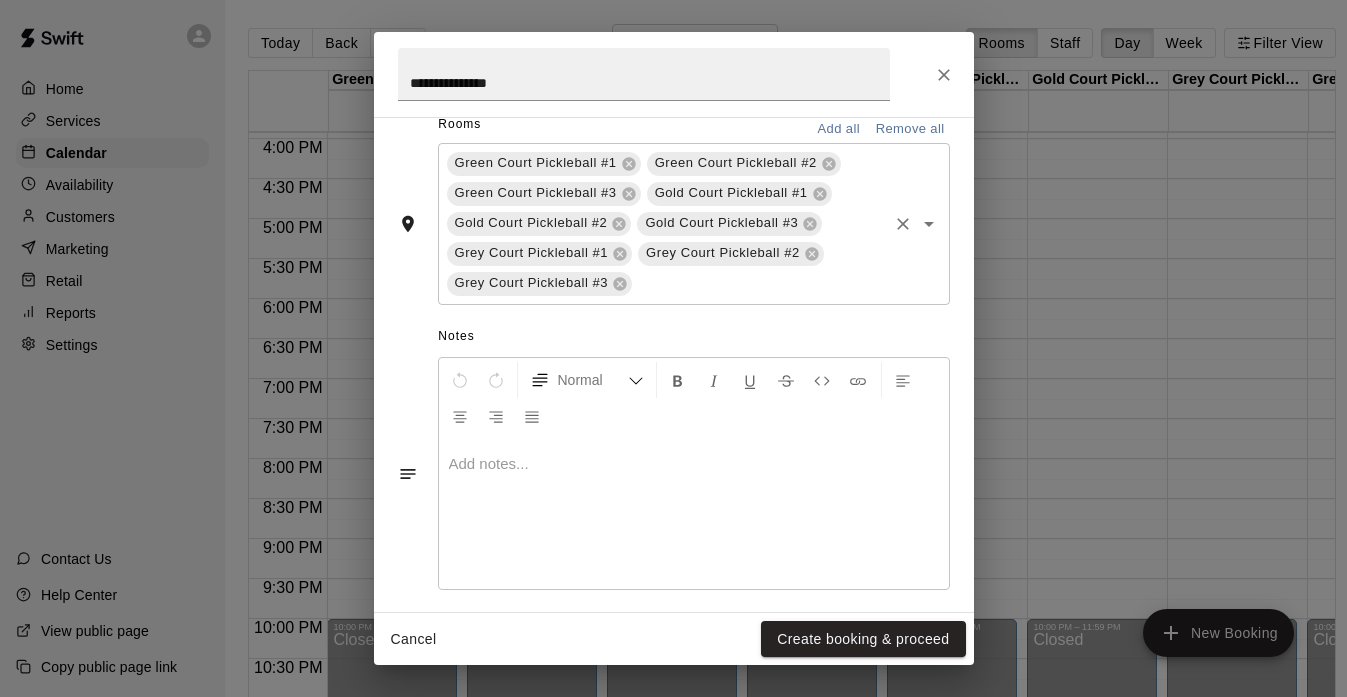 scroll, scrollTop: 608, scrollLeft: 0, axis: vertical 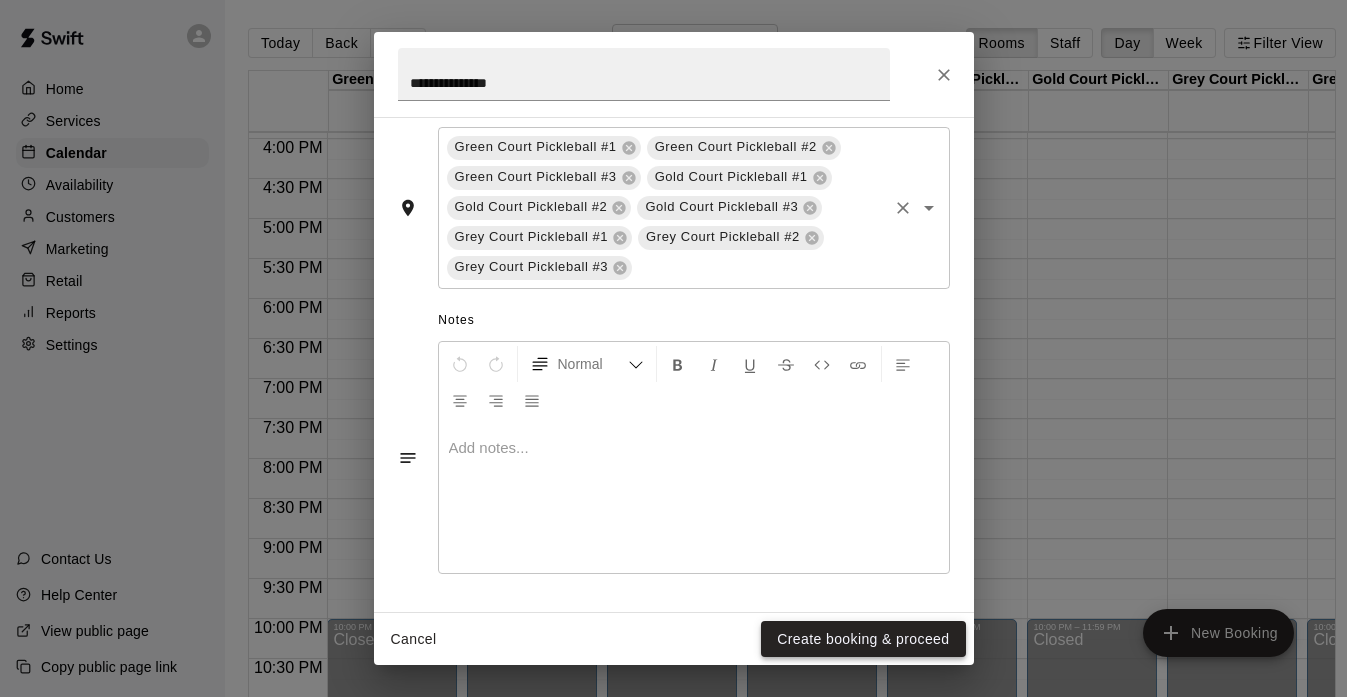 click on "Create booking & proceed" at bounding box center (863, 639) 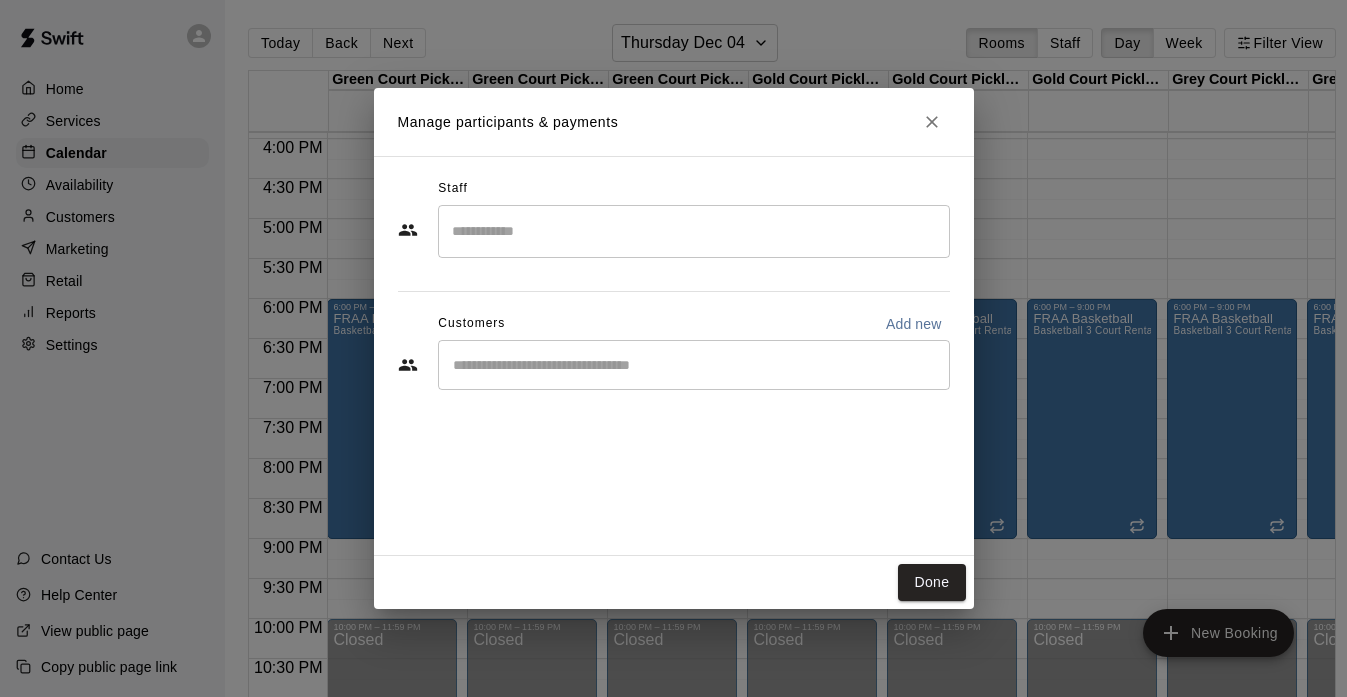 click at bounding box center (694, 231) 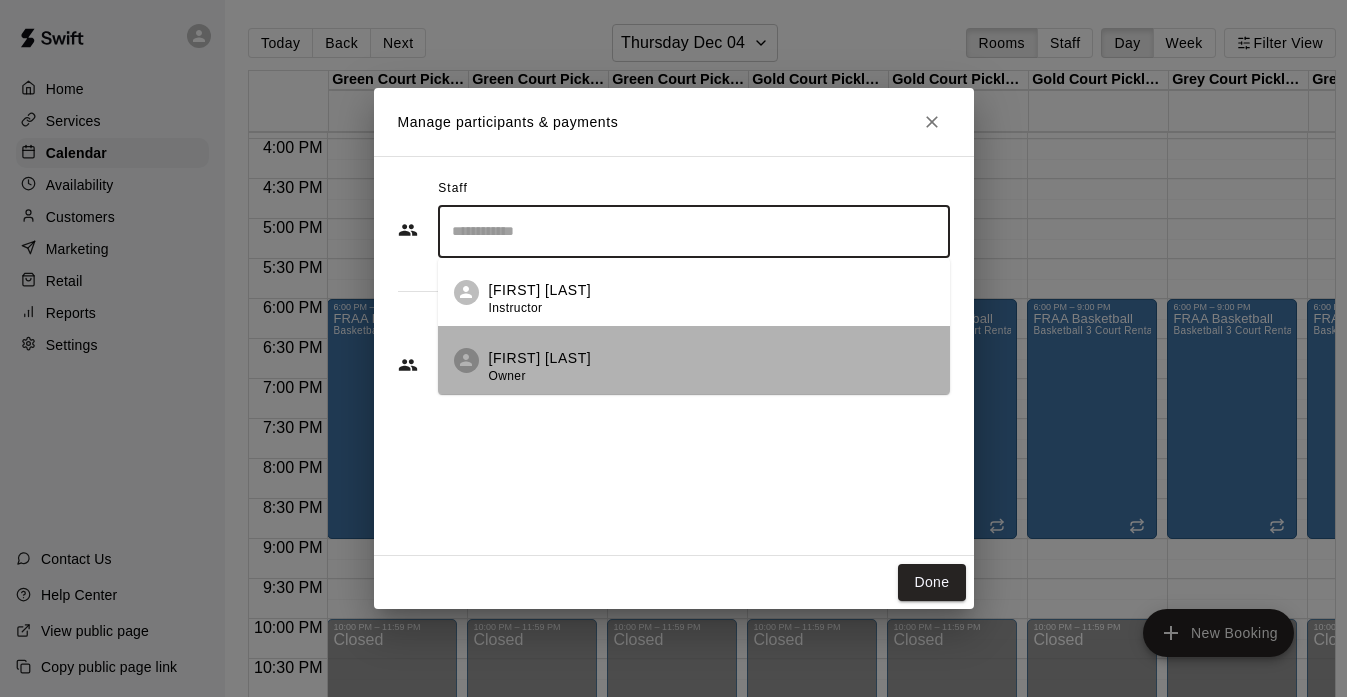 click on "[FIRST] [LAST]" at bounding box center (540, 358) 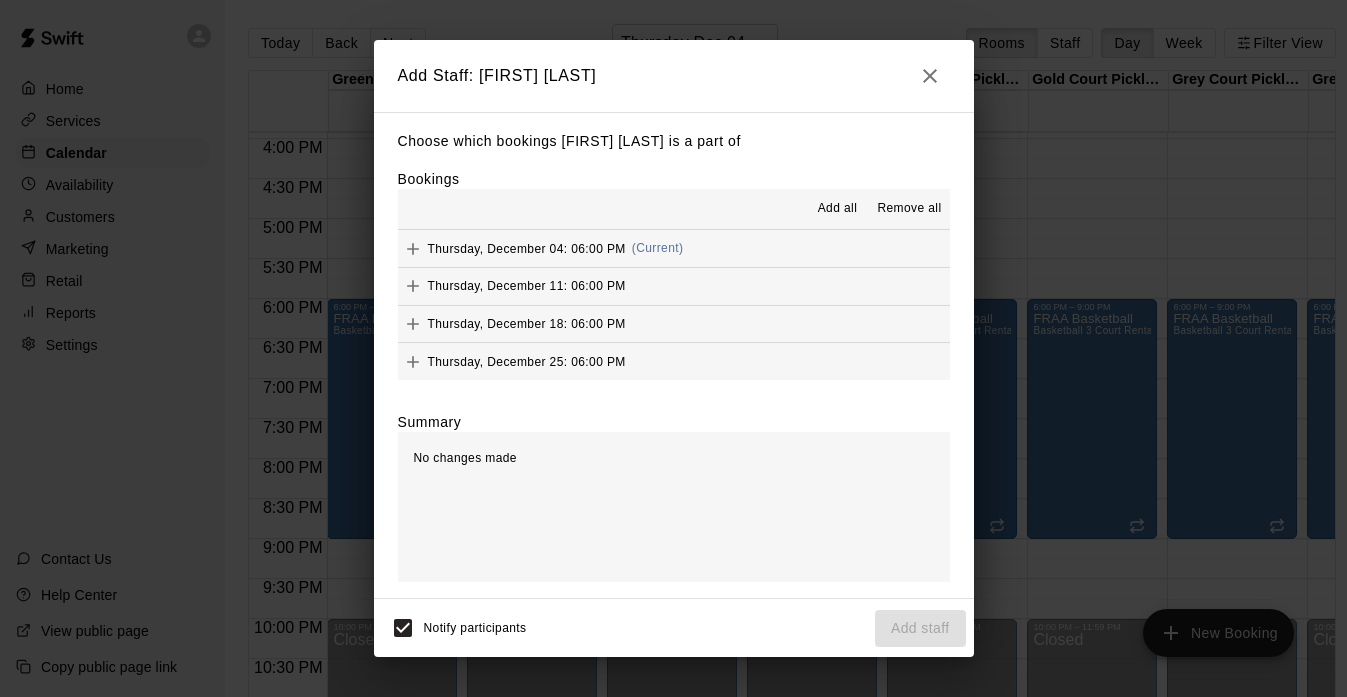 click on "Add all" at bounding box center (838, 209) 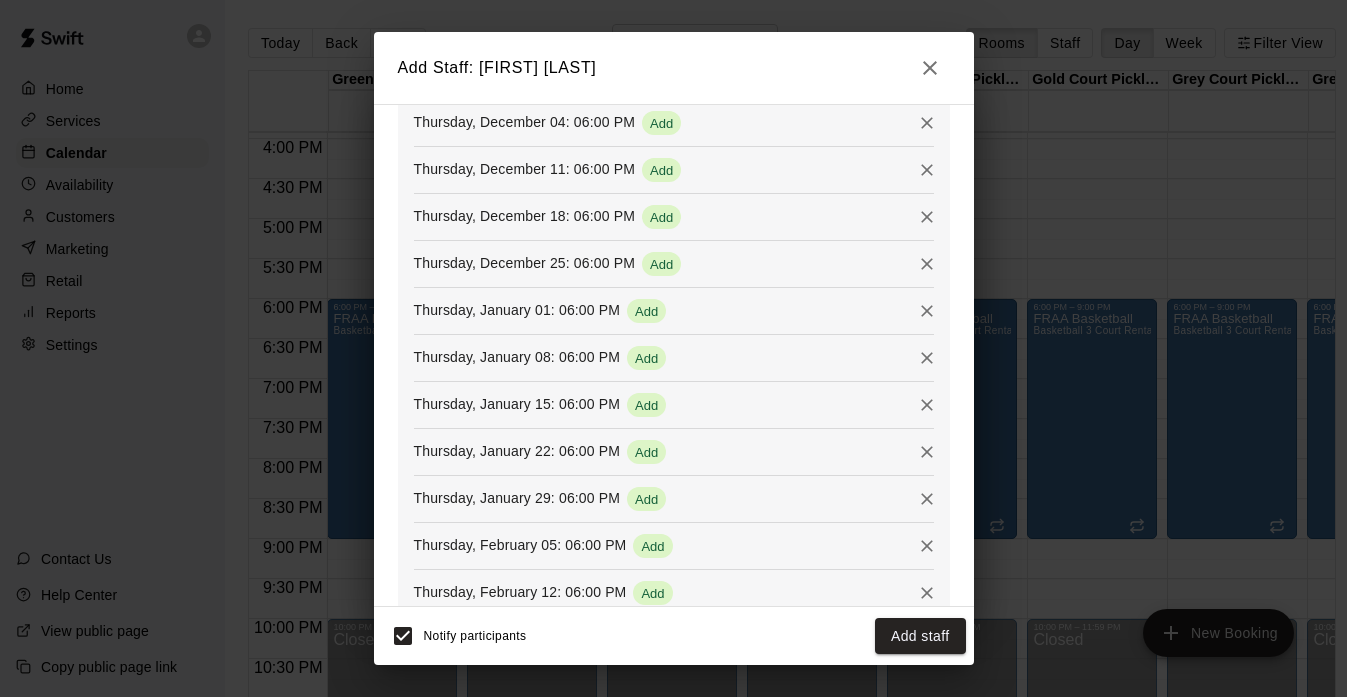 scroll, scrollTop: 411, scrollLeft: 0, axis: vertical 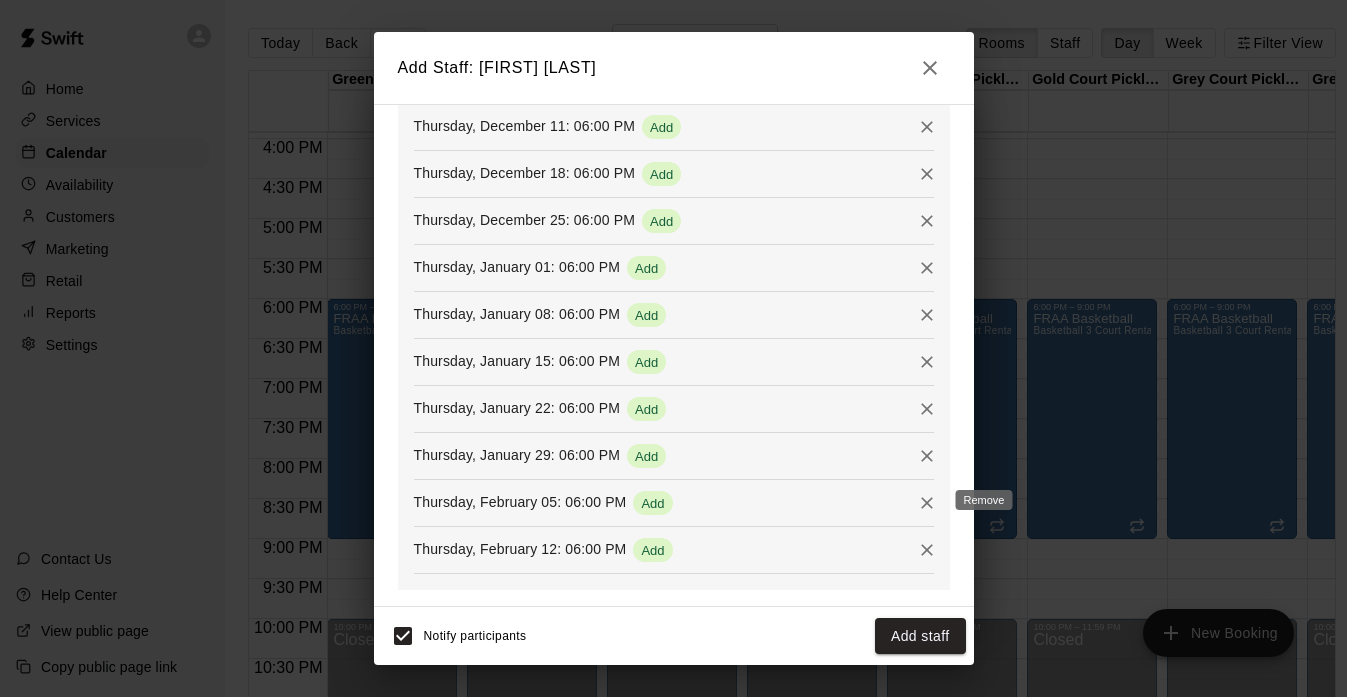 click 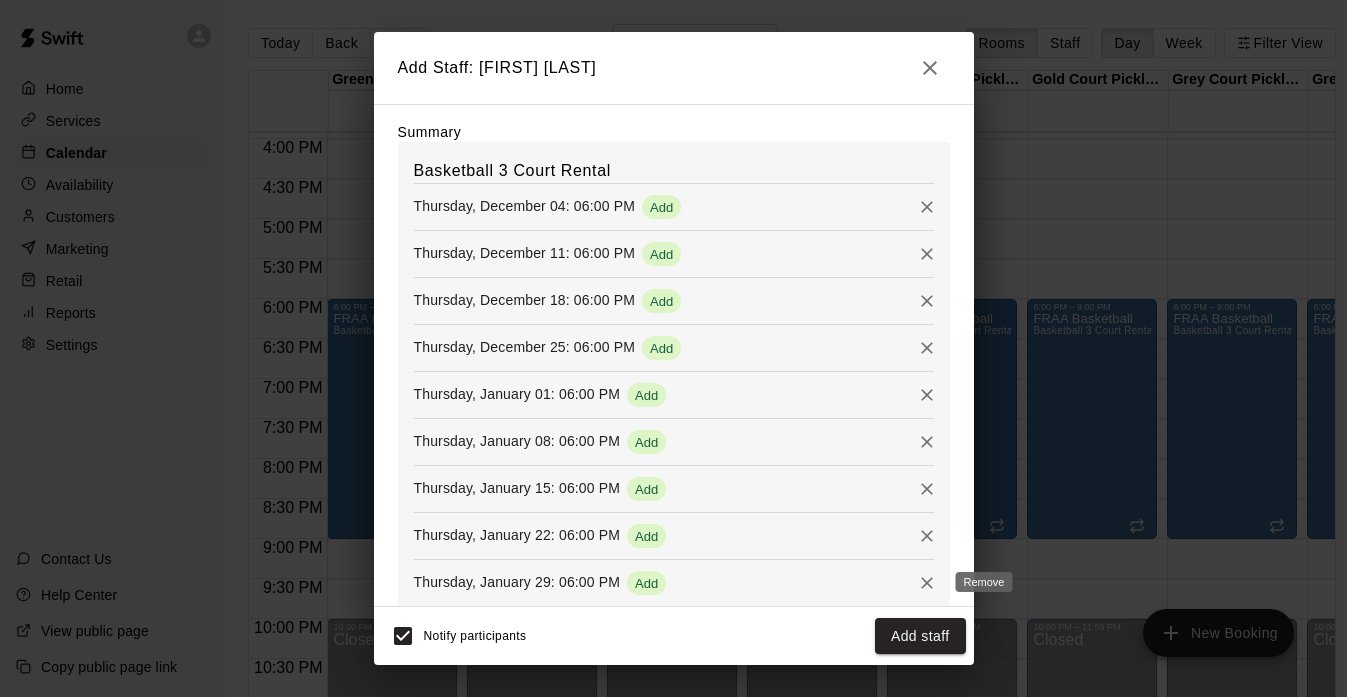 scroll, scrollTop: 287, scrollLeft: 0, axis: vertical 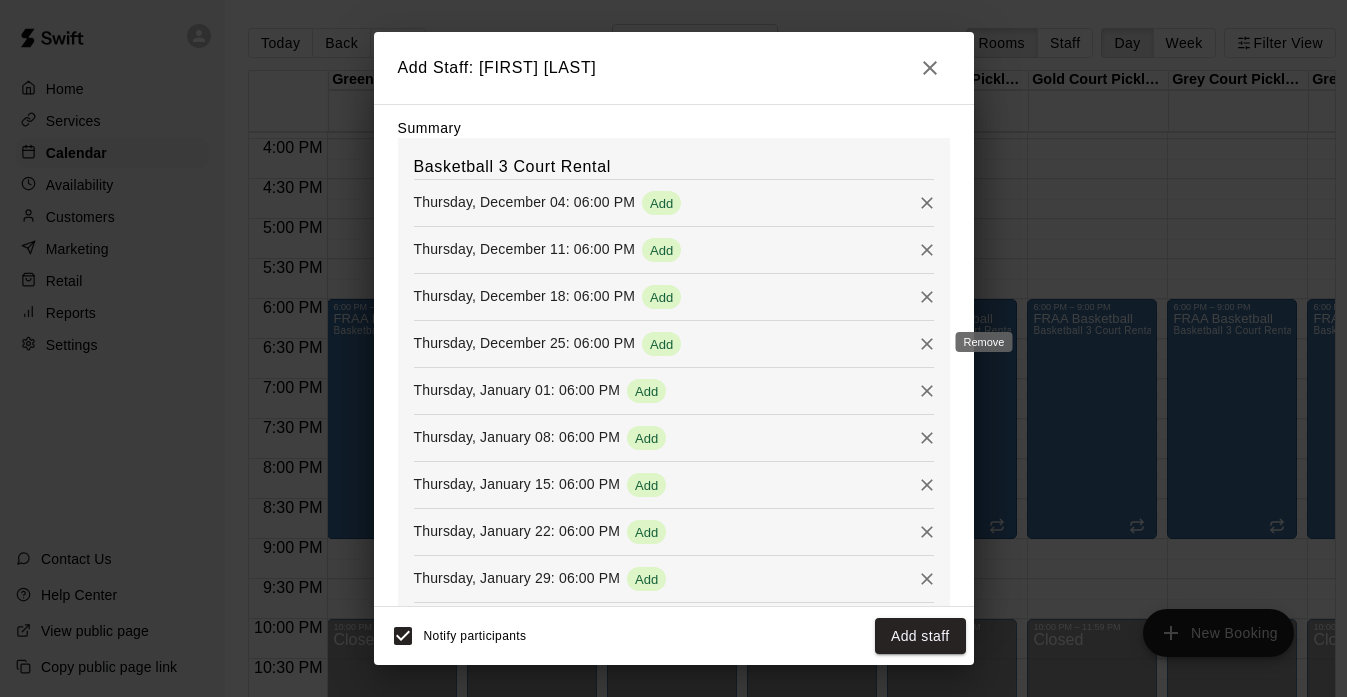 click 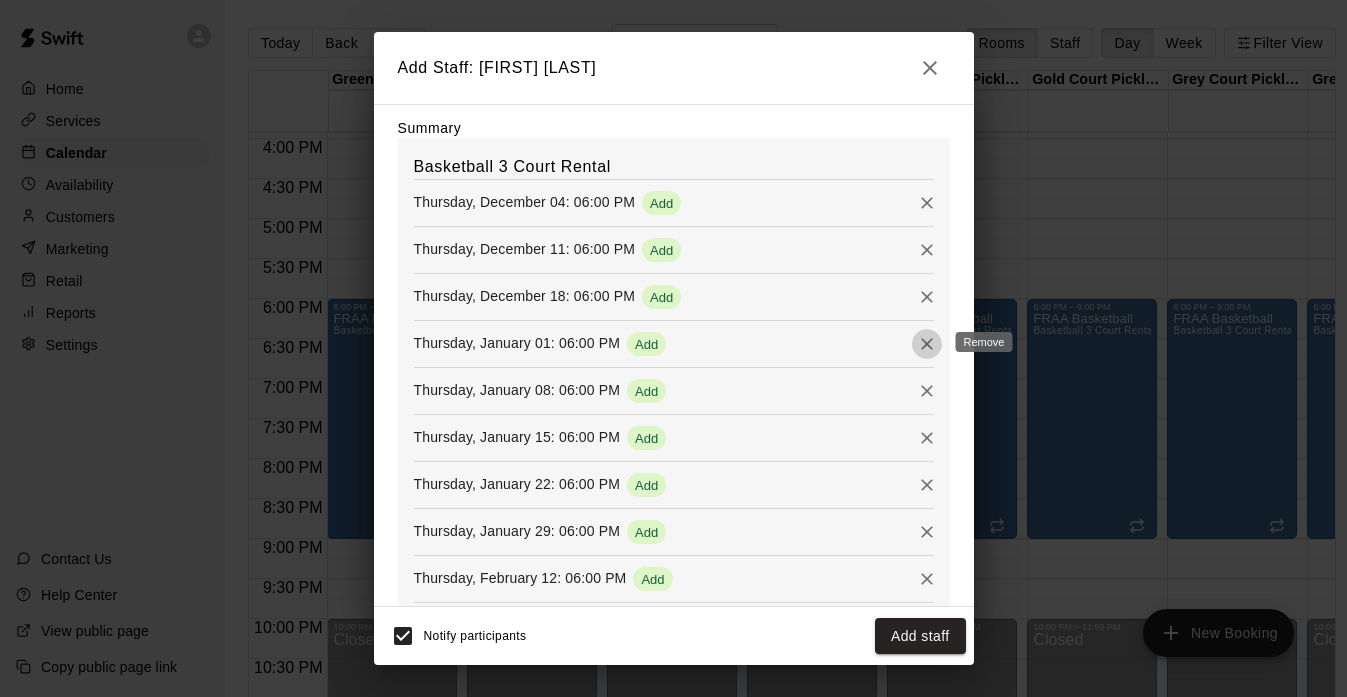 click 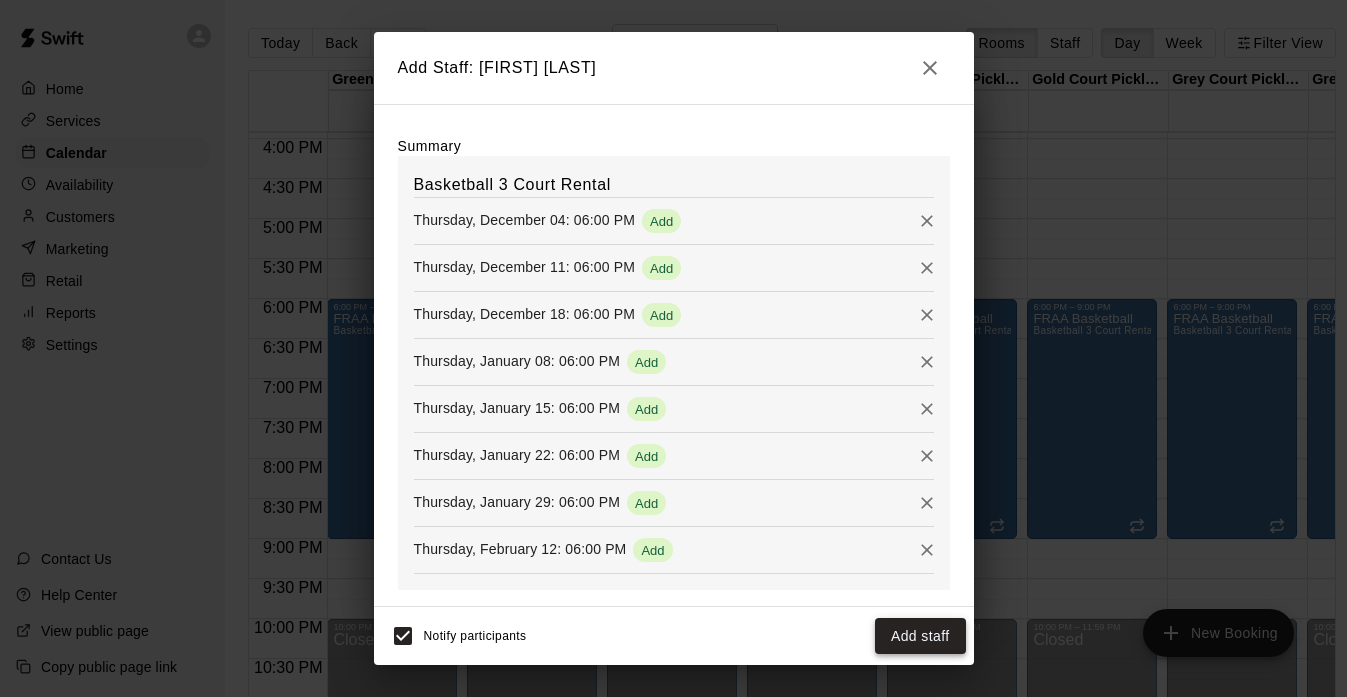 click on "Add staff" at bounding box center (920, 636) 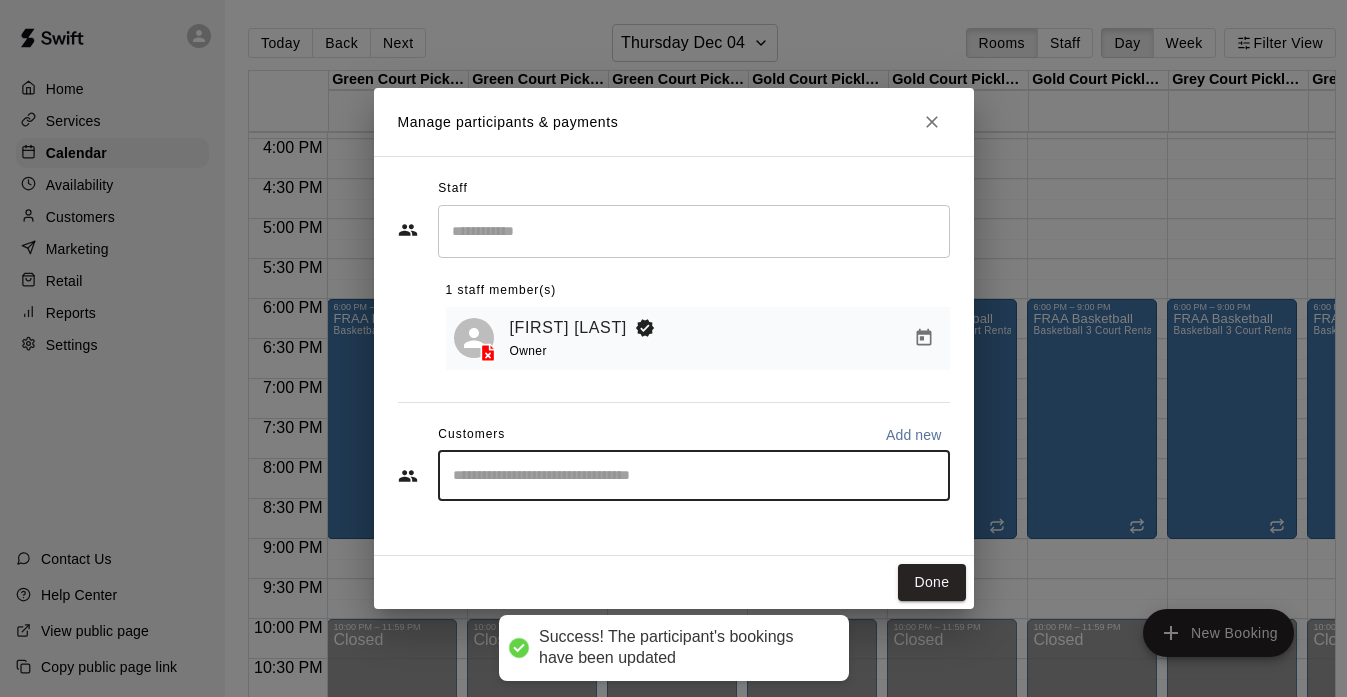 click at bounding box center (694, 476) 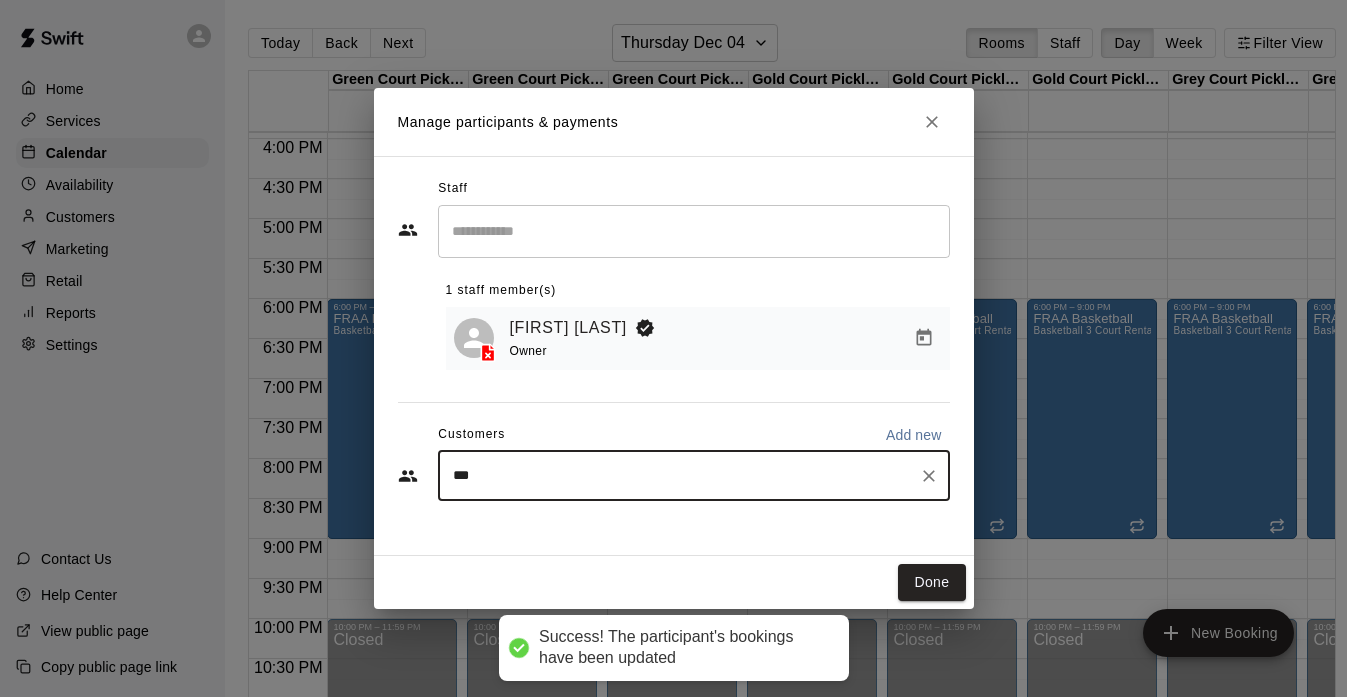 type on "****" 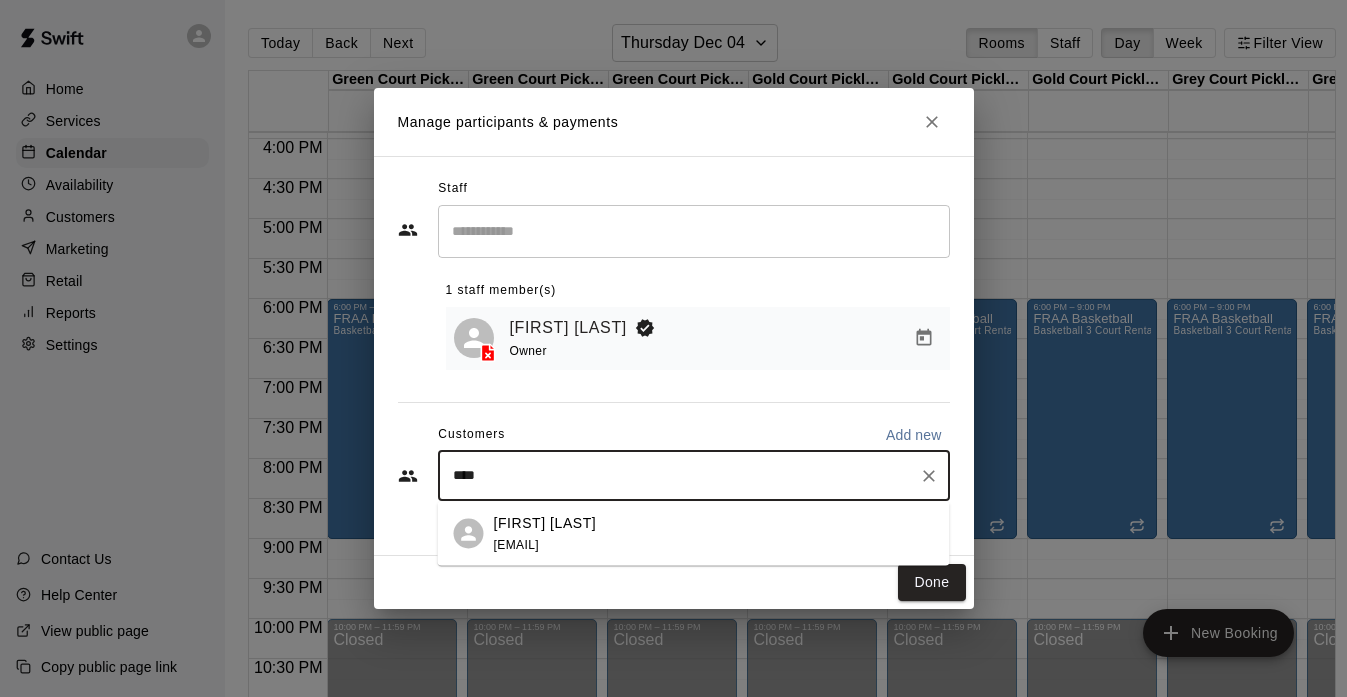 click on "[FIRST] [LAST] [EMAIL]" at bounding box center [545, 533] 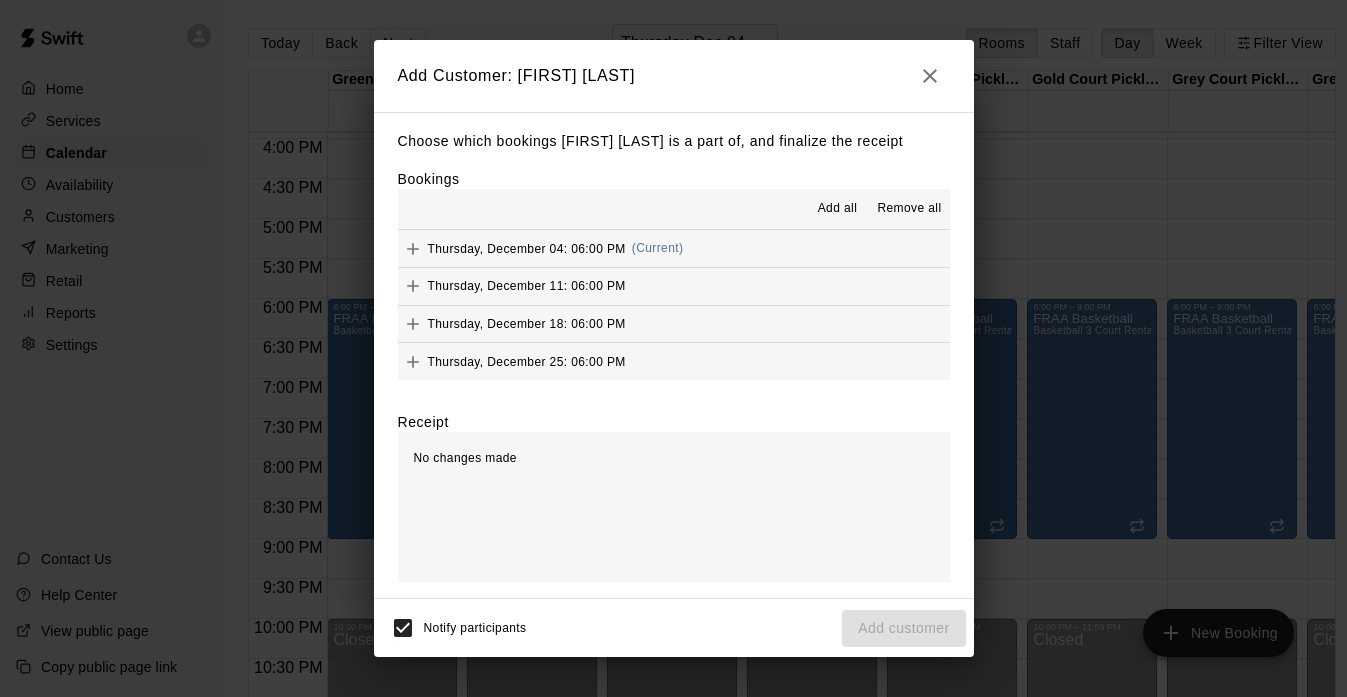 click on "Add all" at bounding box center (838, 209) 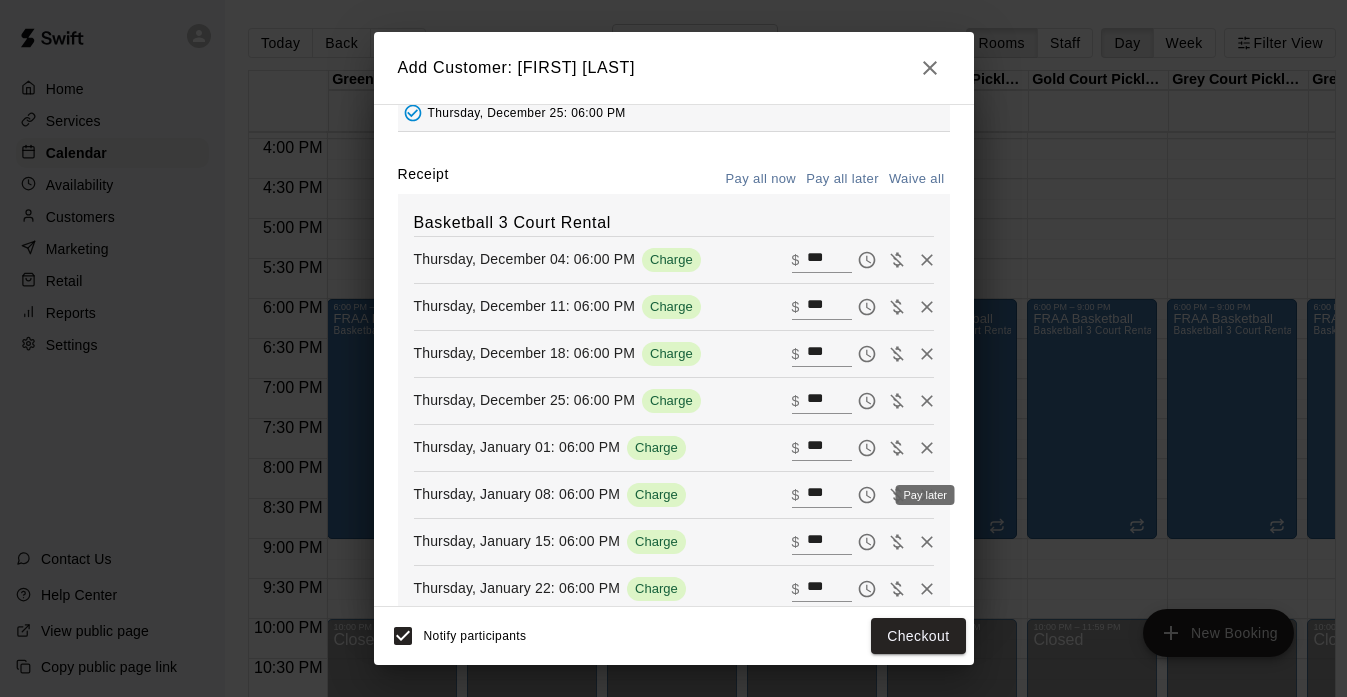 scroll, scrollTop: 242, scrollLeft: 0, axis: vertical 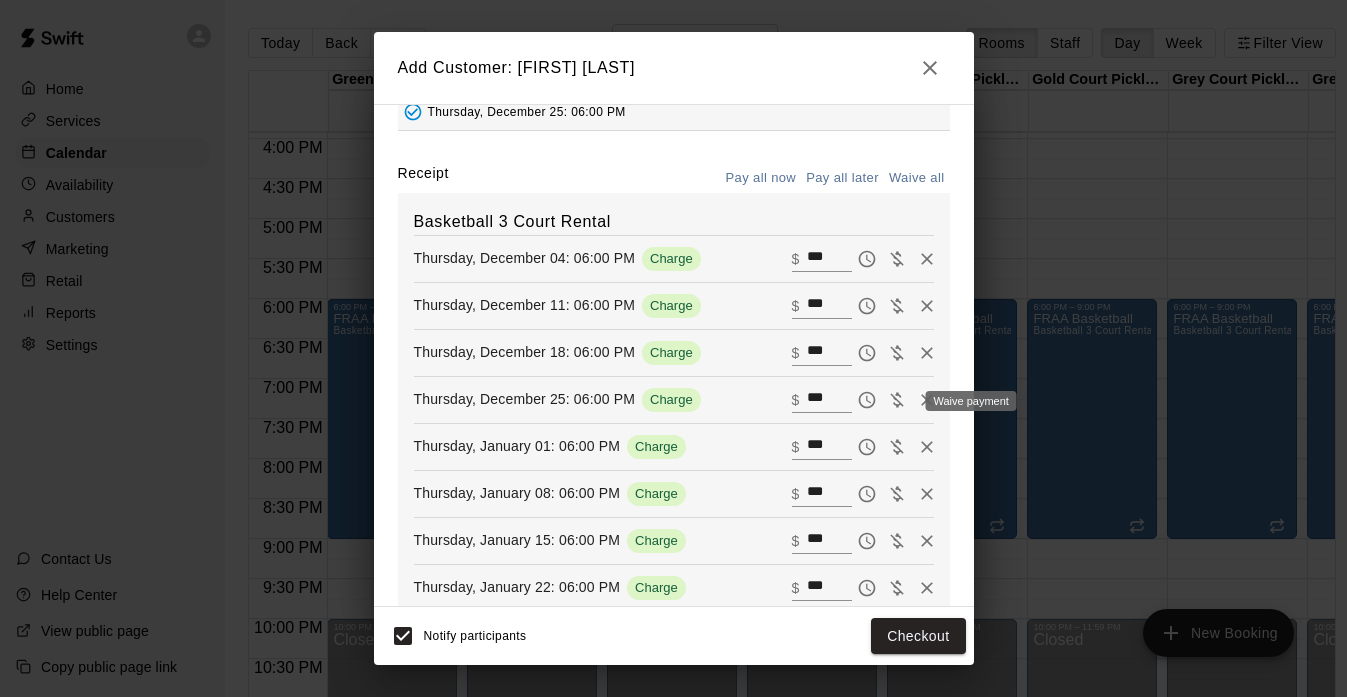 click on "Waive payment" at bounding box center [965, 401] 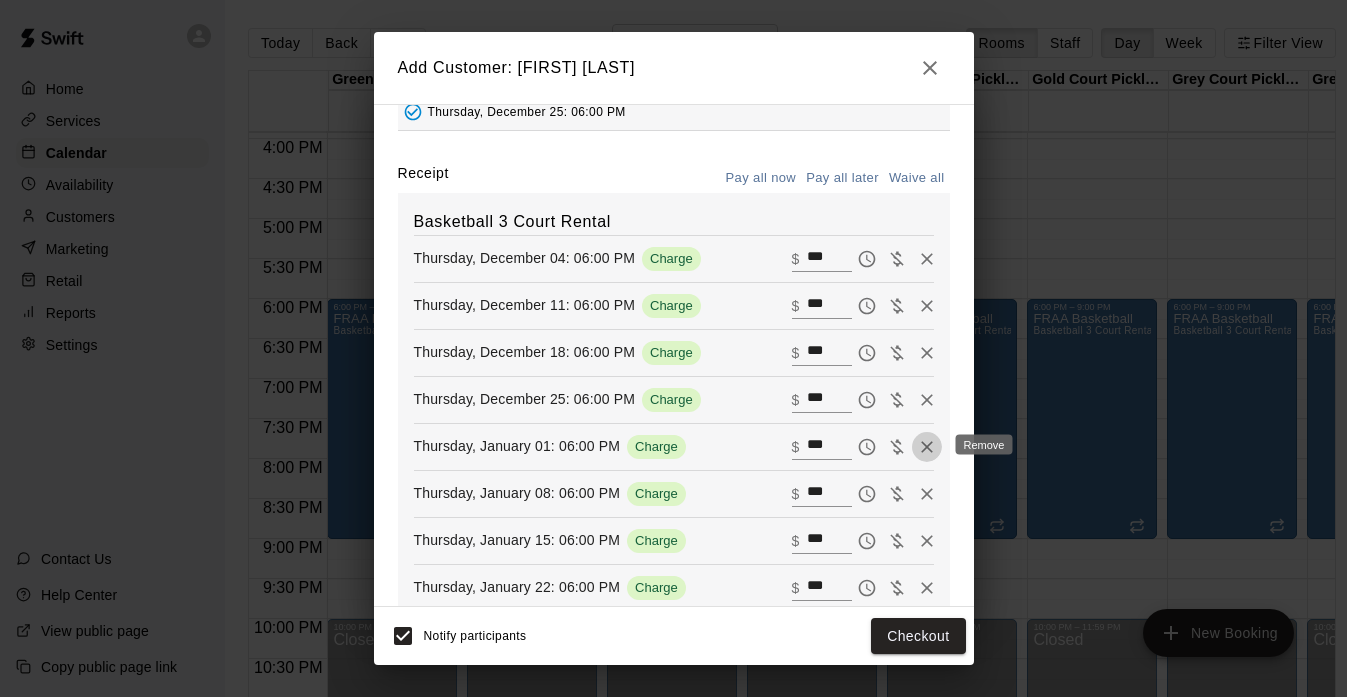 click 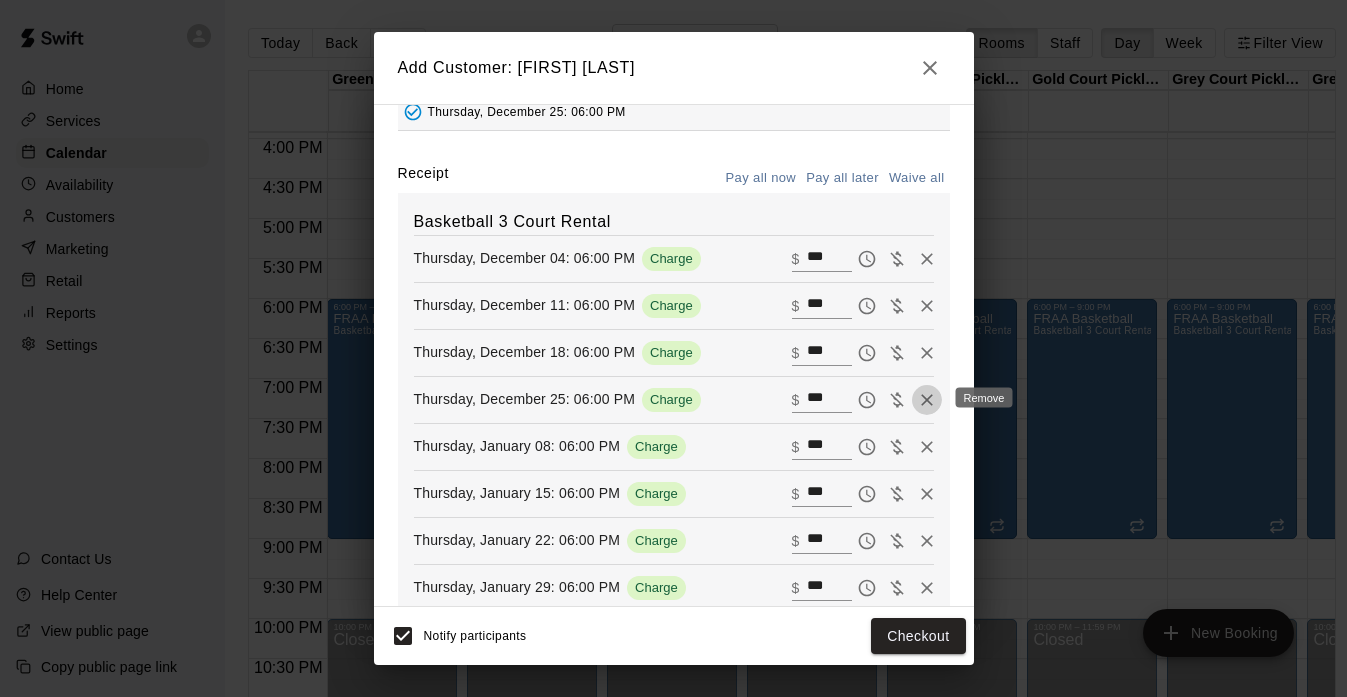 click 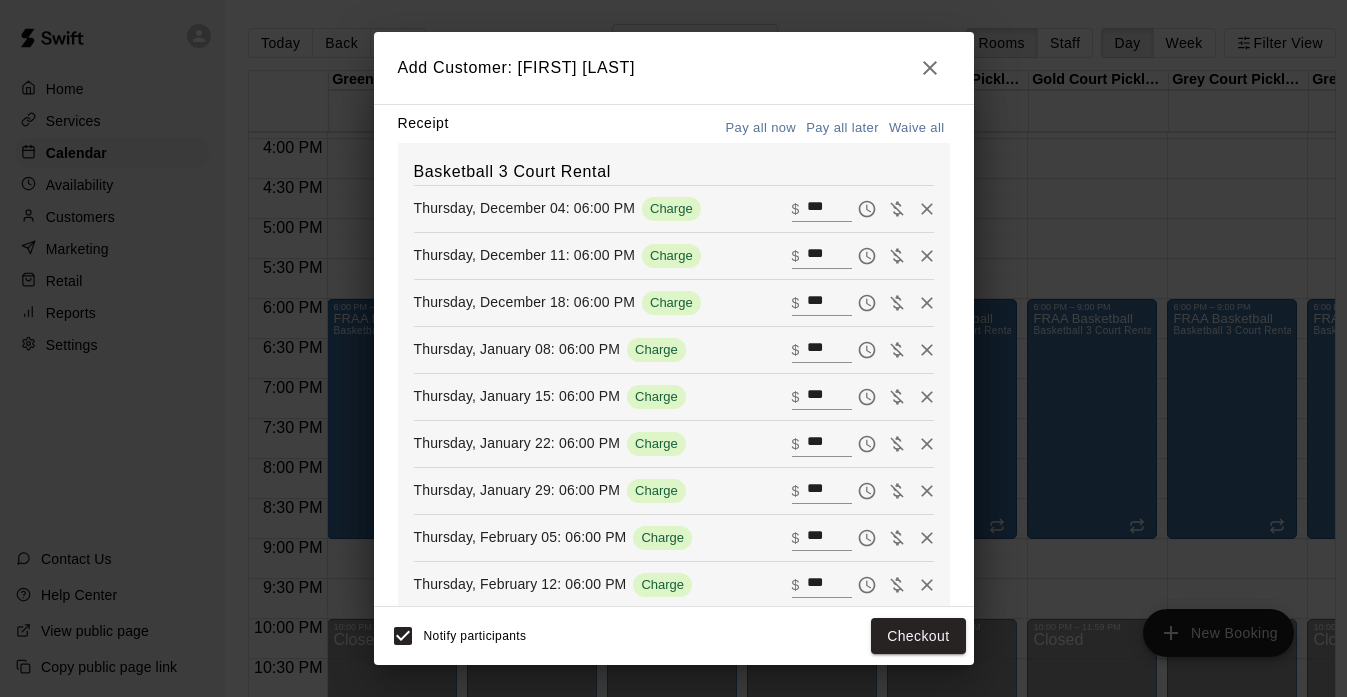 scroll, scrollTop: 310, scrollLeft: 0, axis: vertical 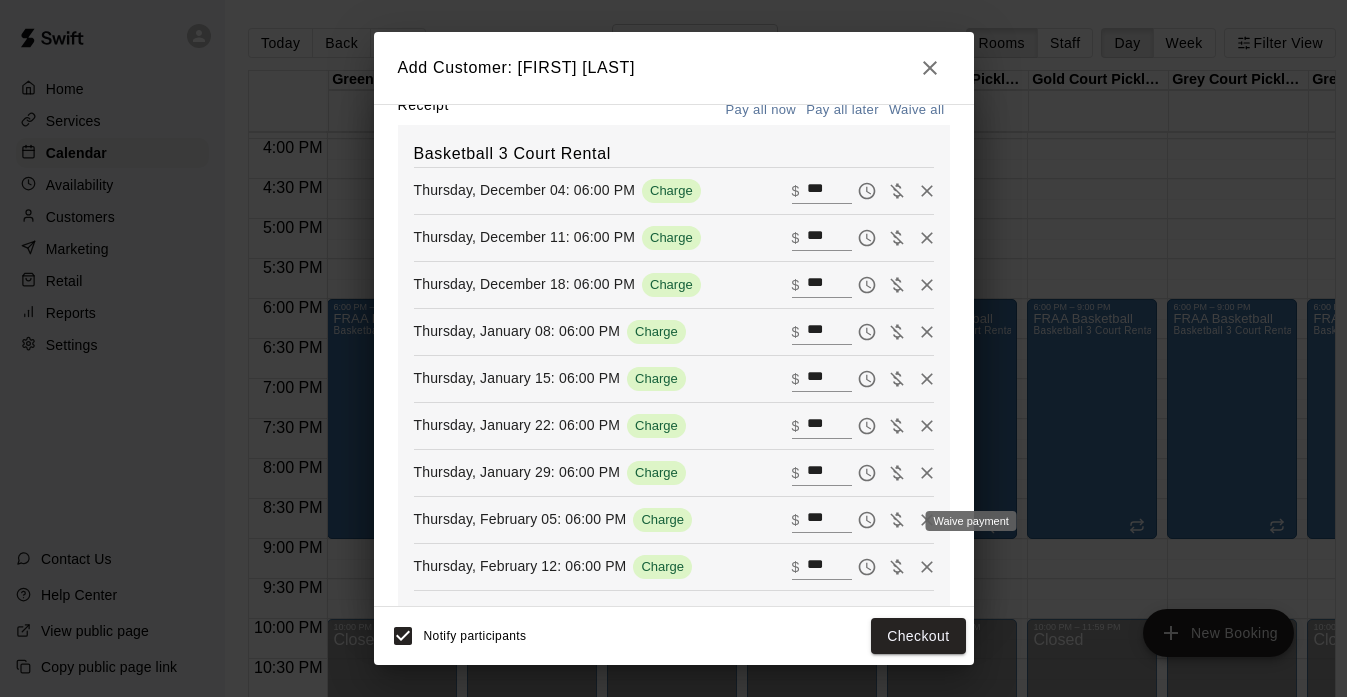 click on "Waive payment" at bounding box center (965, 521) 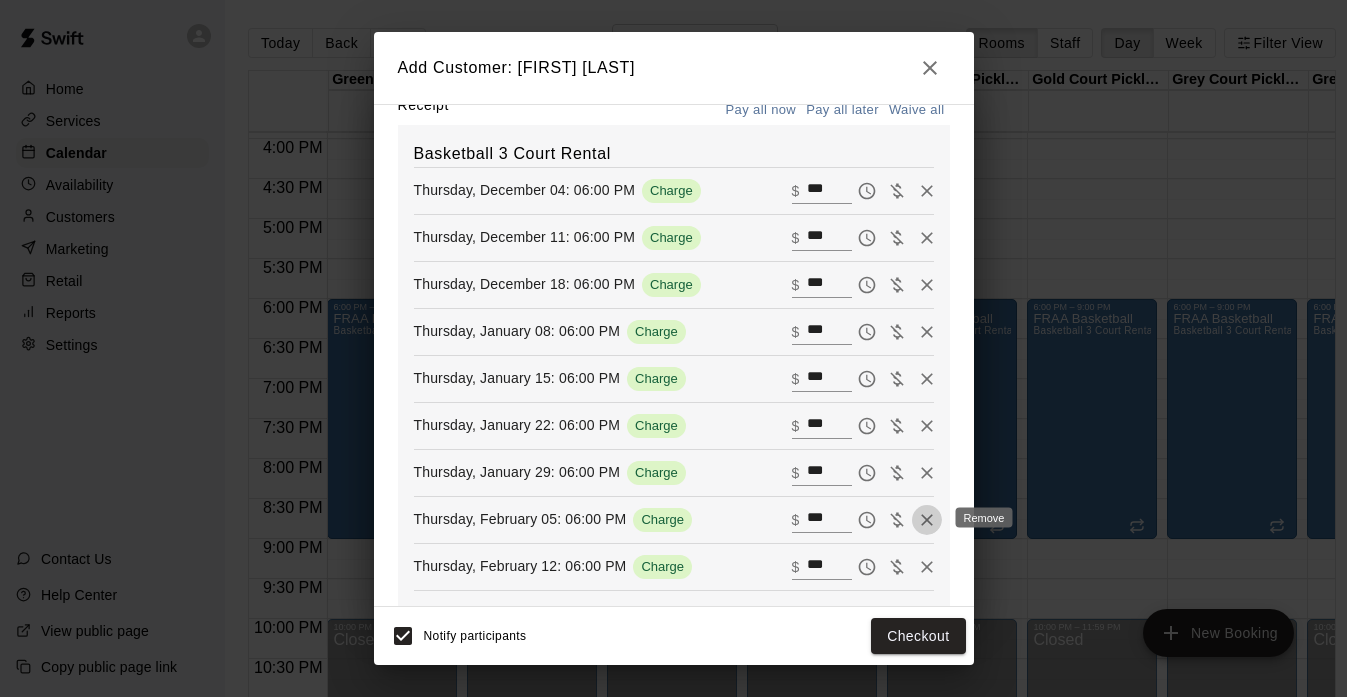 click at bounding box center (927, 520) 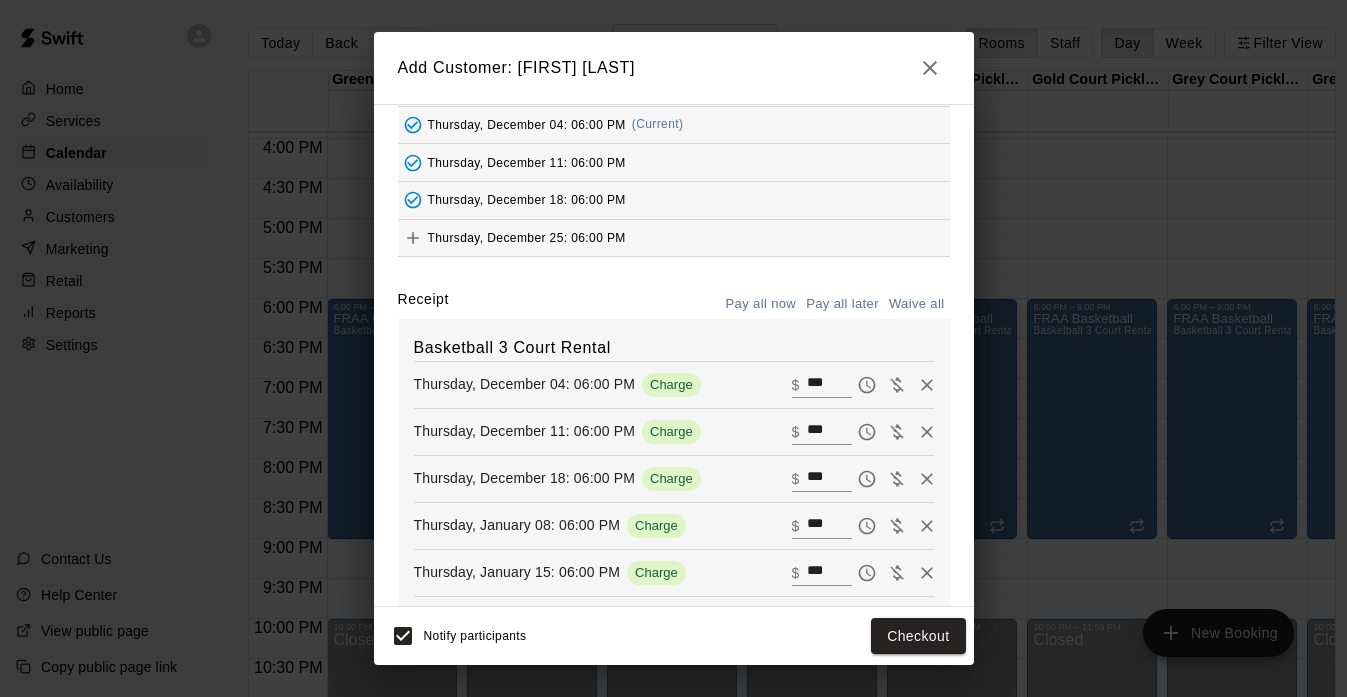 scroll, scrollTop: 113, scrollLeft: 0, axis: vertical 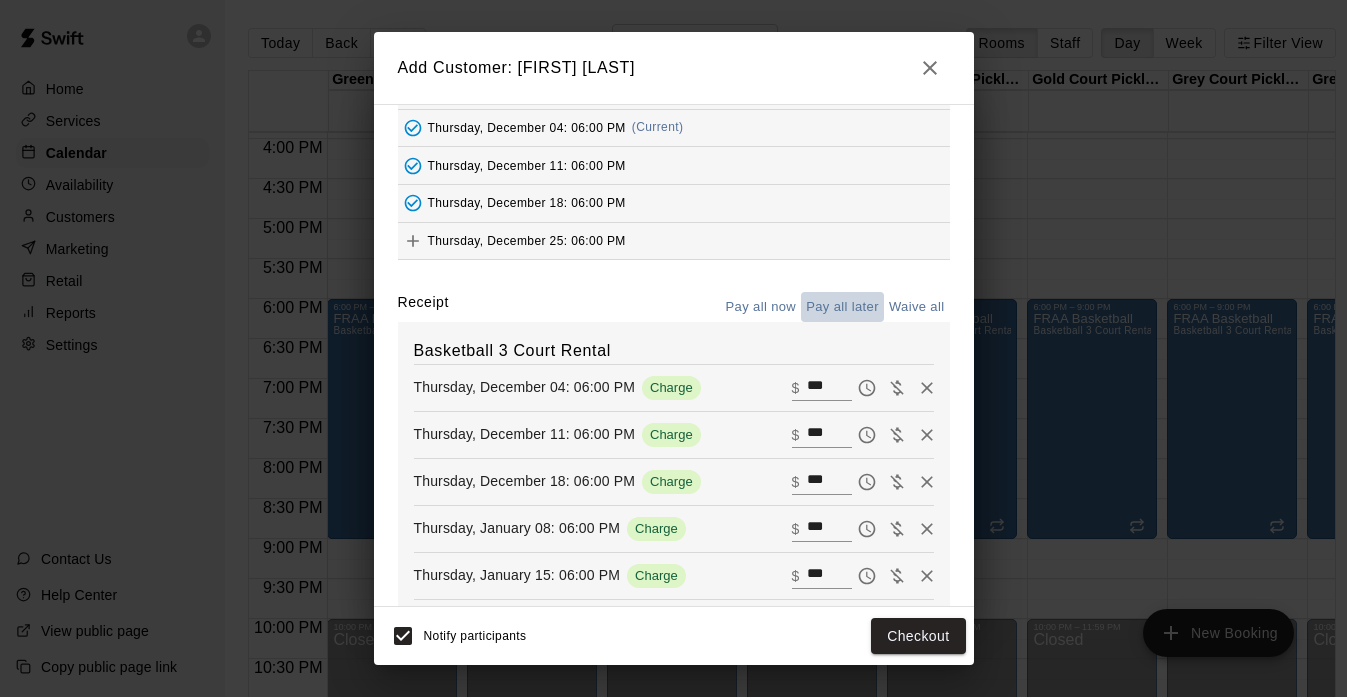 click on "Pay all later" at bounding box center (842, 307) 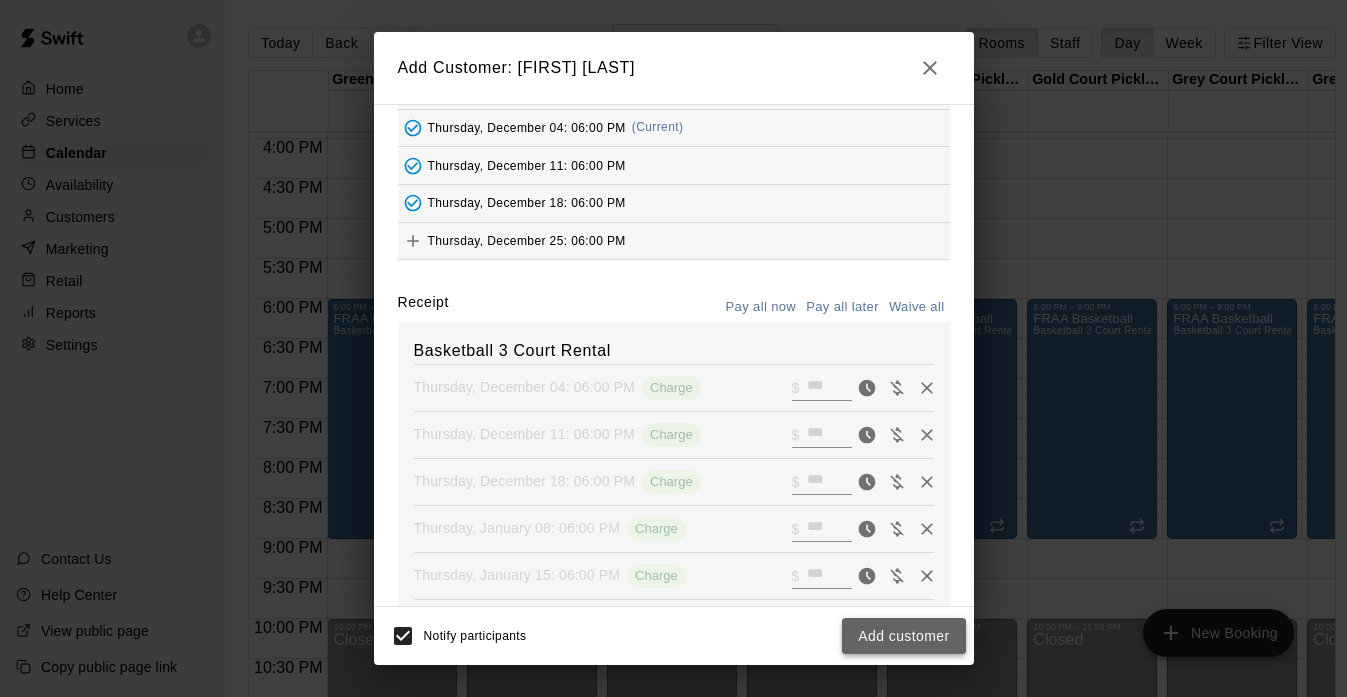 click on "Add customer" at bounding box center (903, 636) 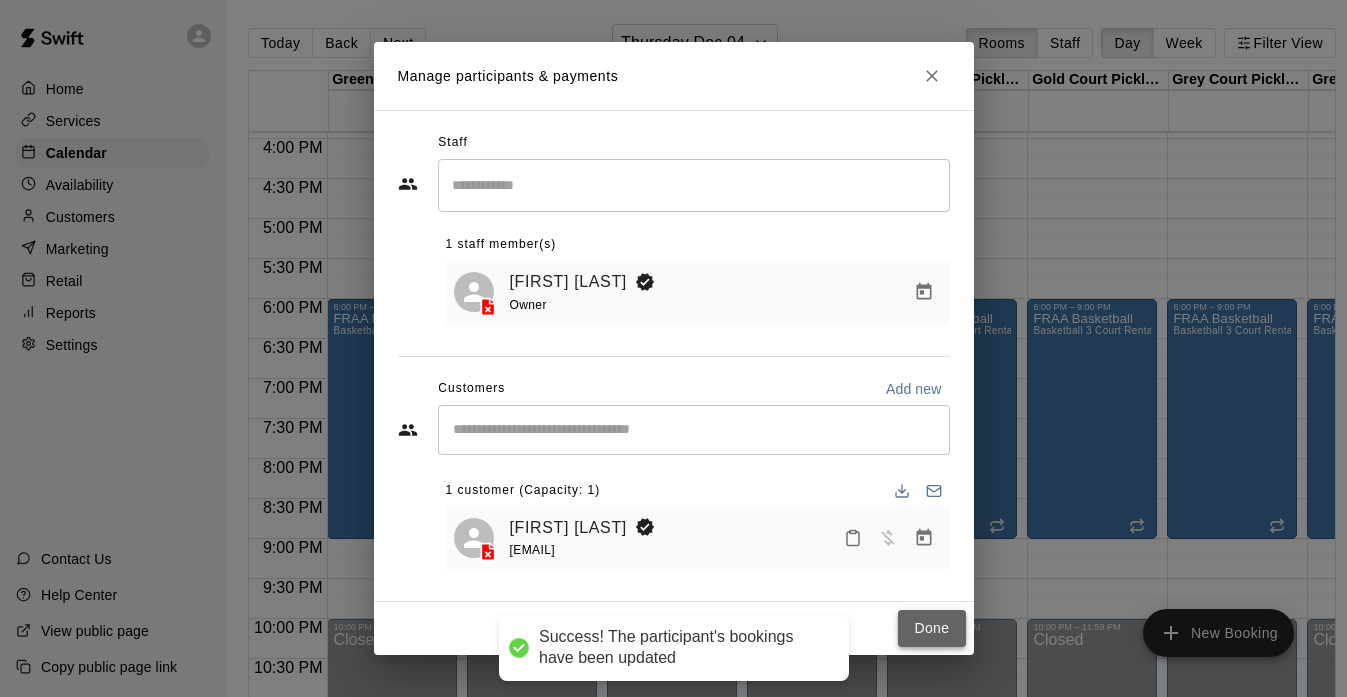 click on "Done" at bounding box center [931, 628] 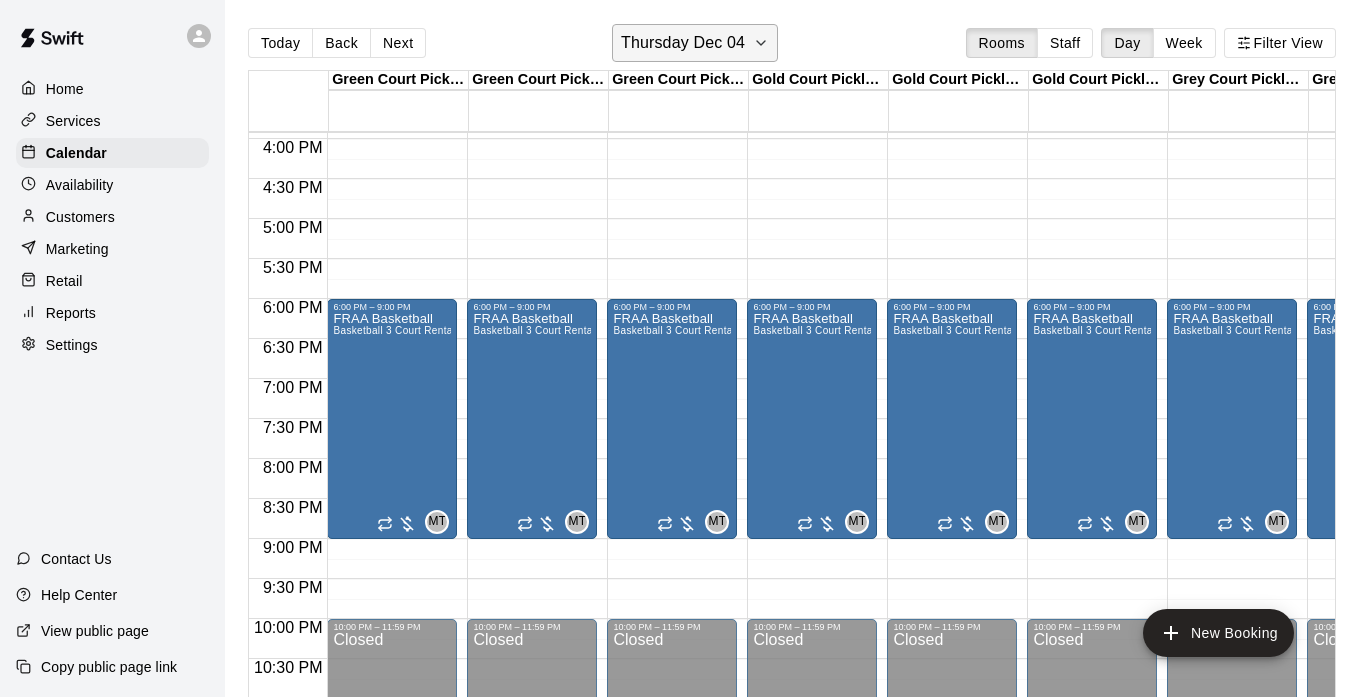 click on "Thursday Dec 04" at bounding box center [683, 43] 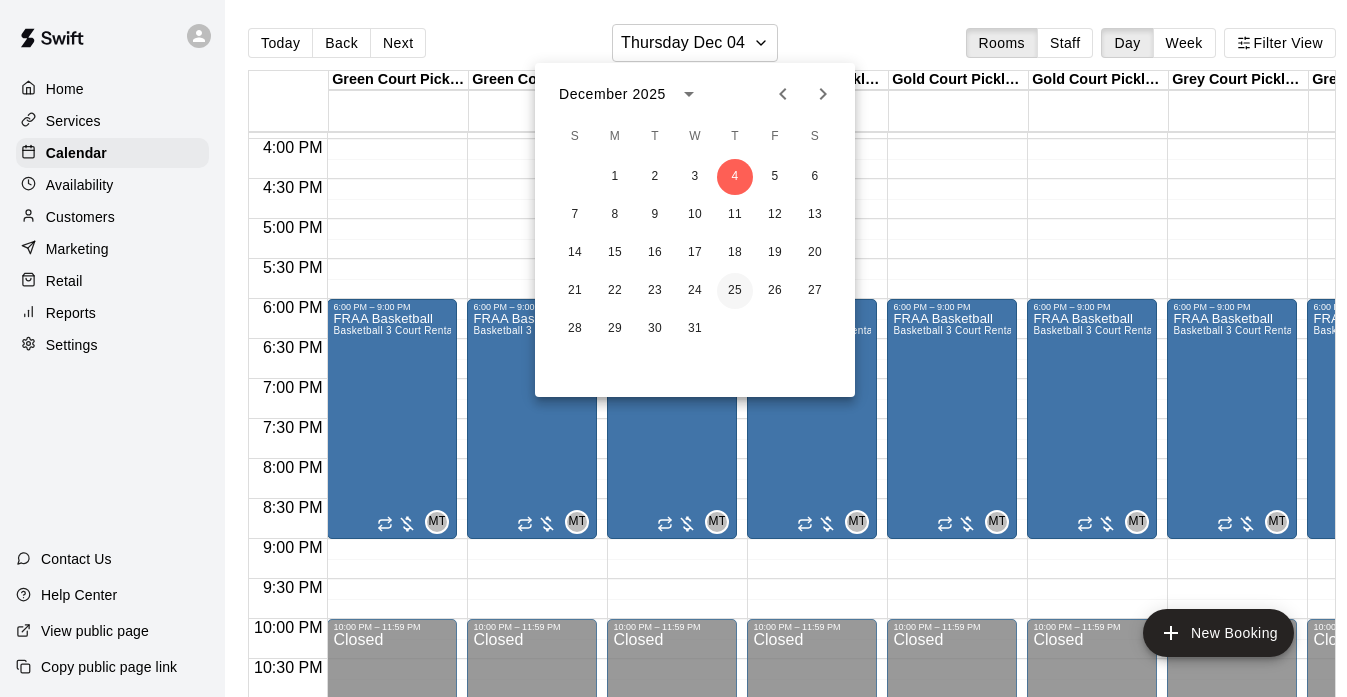 click on "25" at bounding box center [735, 291] 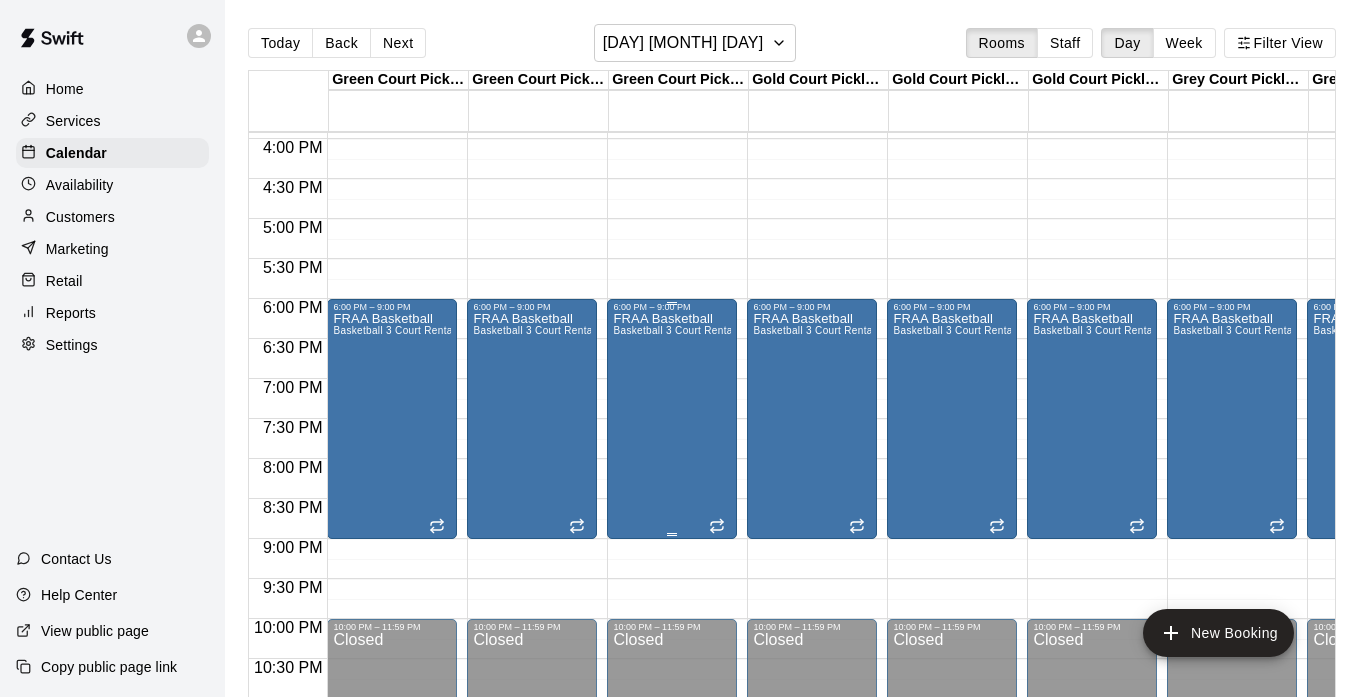click on "FRAA Basketball Basketball 3 Court Rental" at bounding box center (672, 660) 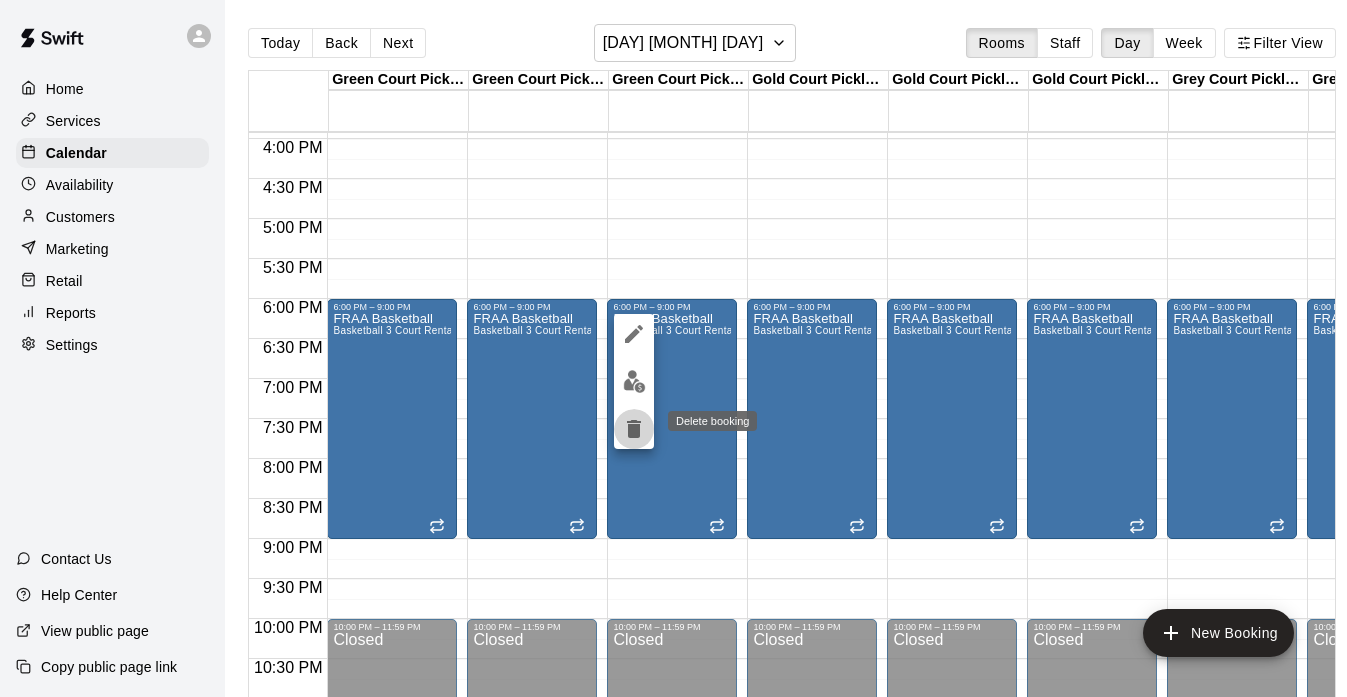 click 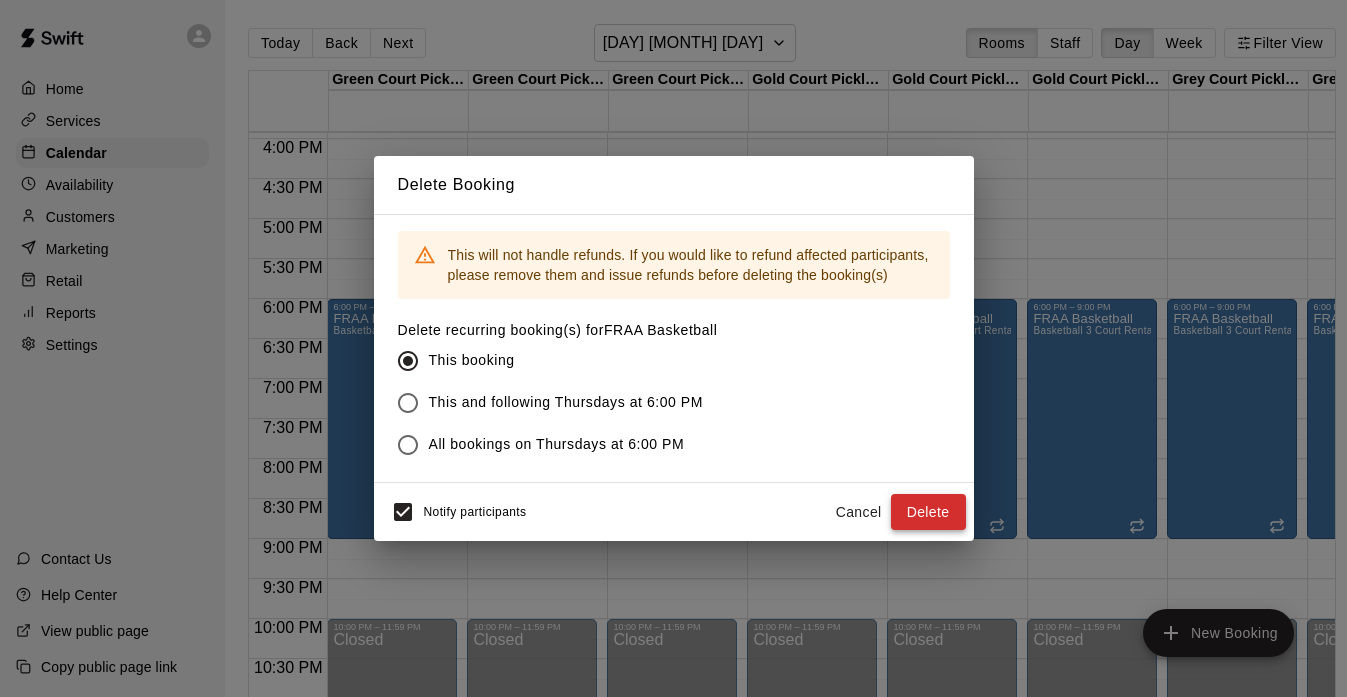 click on "Delete" at bounding box center [928, 512] 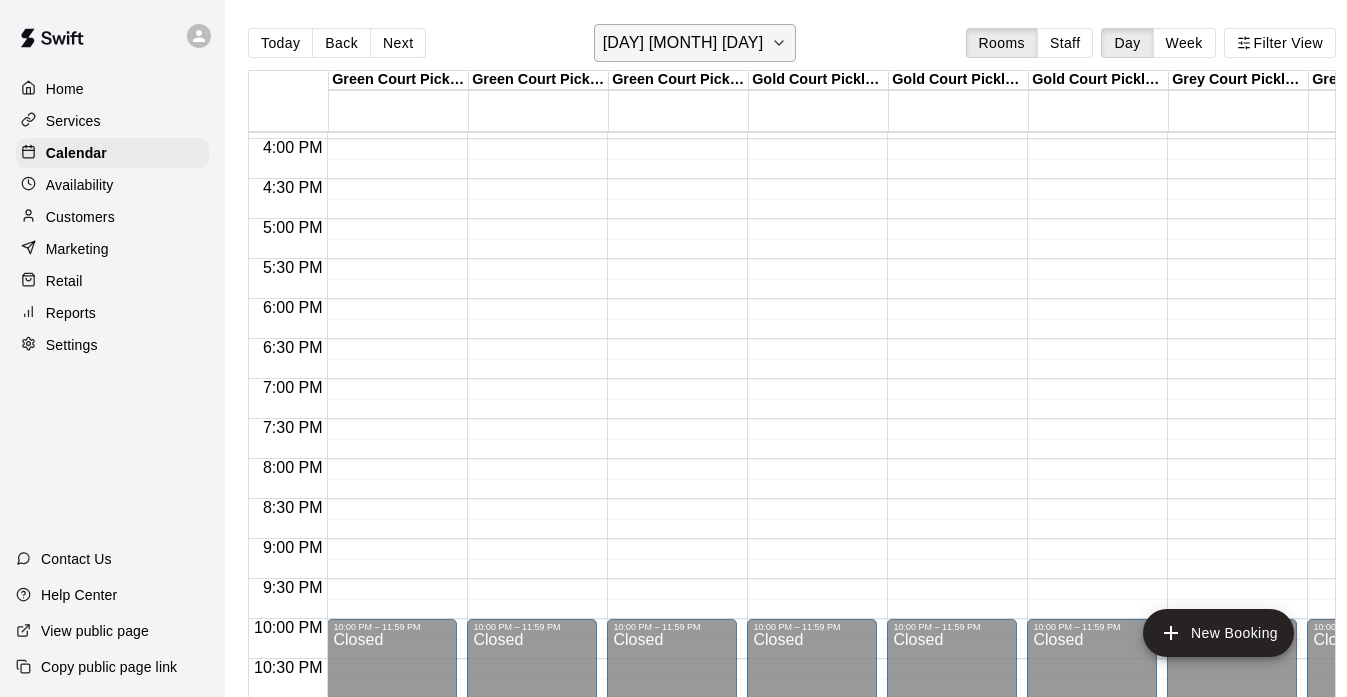 click 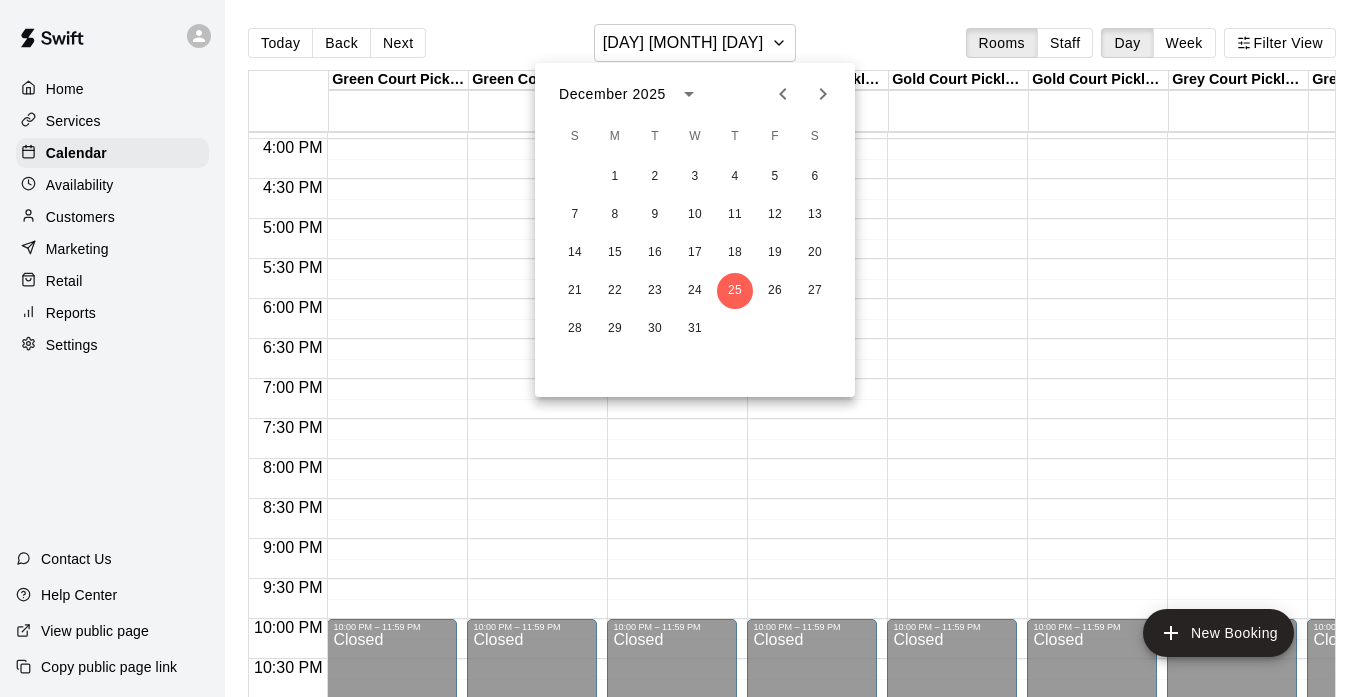 click on "28 29 30 31" at bounding box center (695, 329) 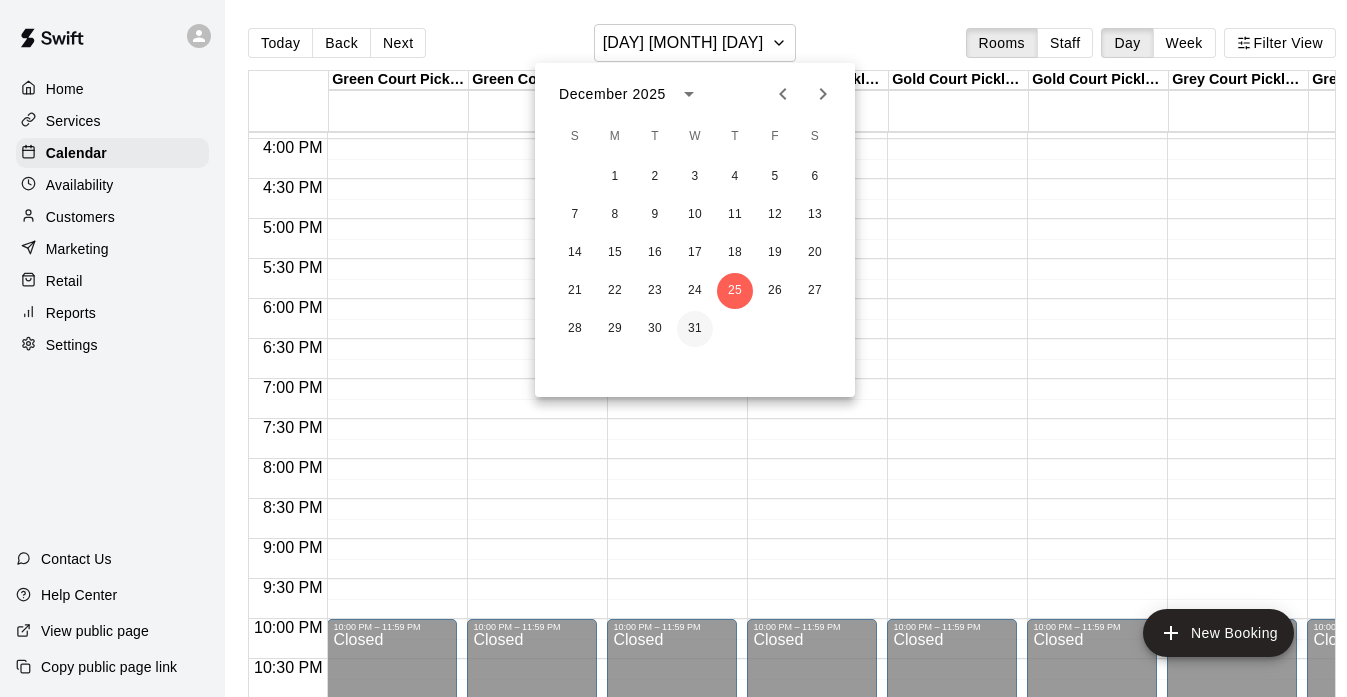 click on "31" at bounding box center (695, 329) 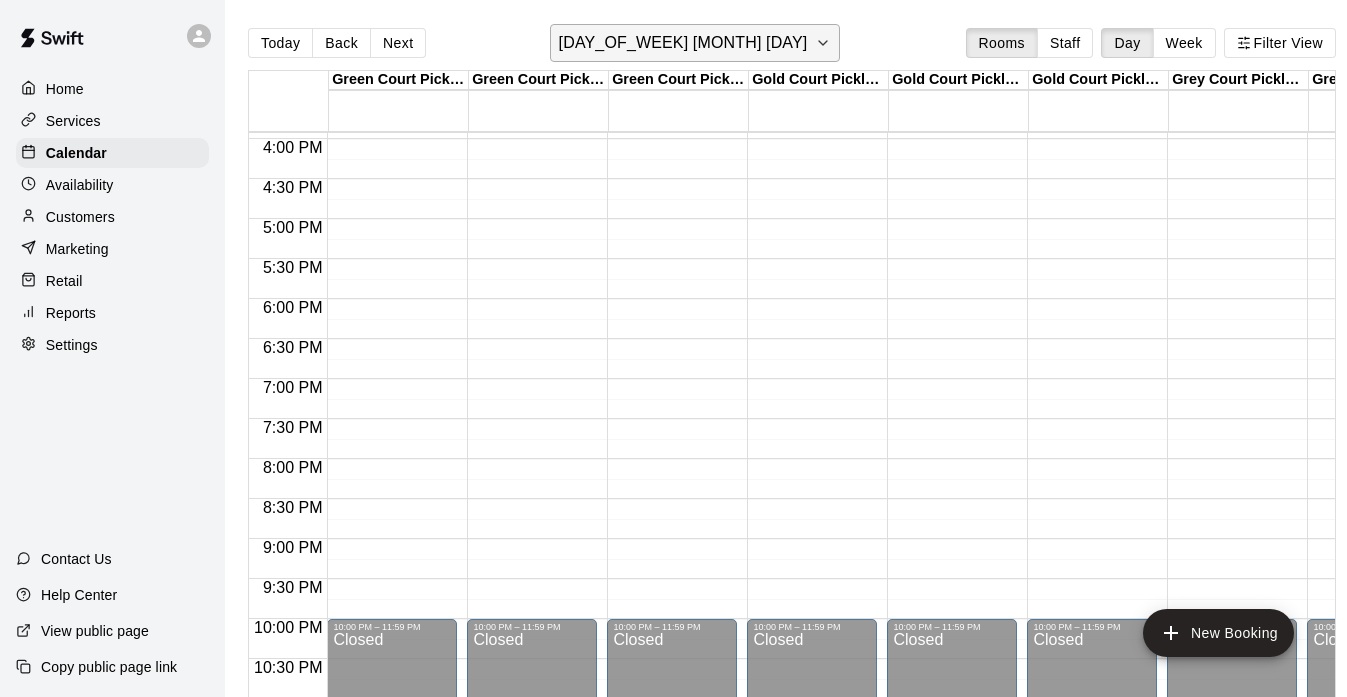 click on "[DAY_OF_WEEK] [MONTH] [DAY]" at bounding box center (695, 43) 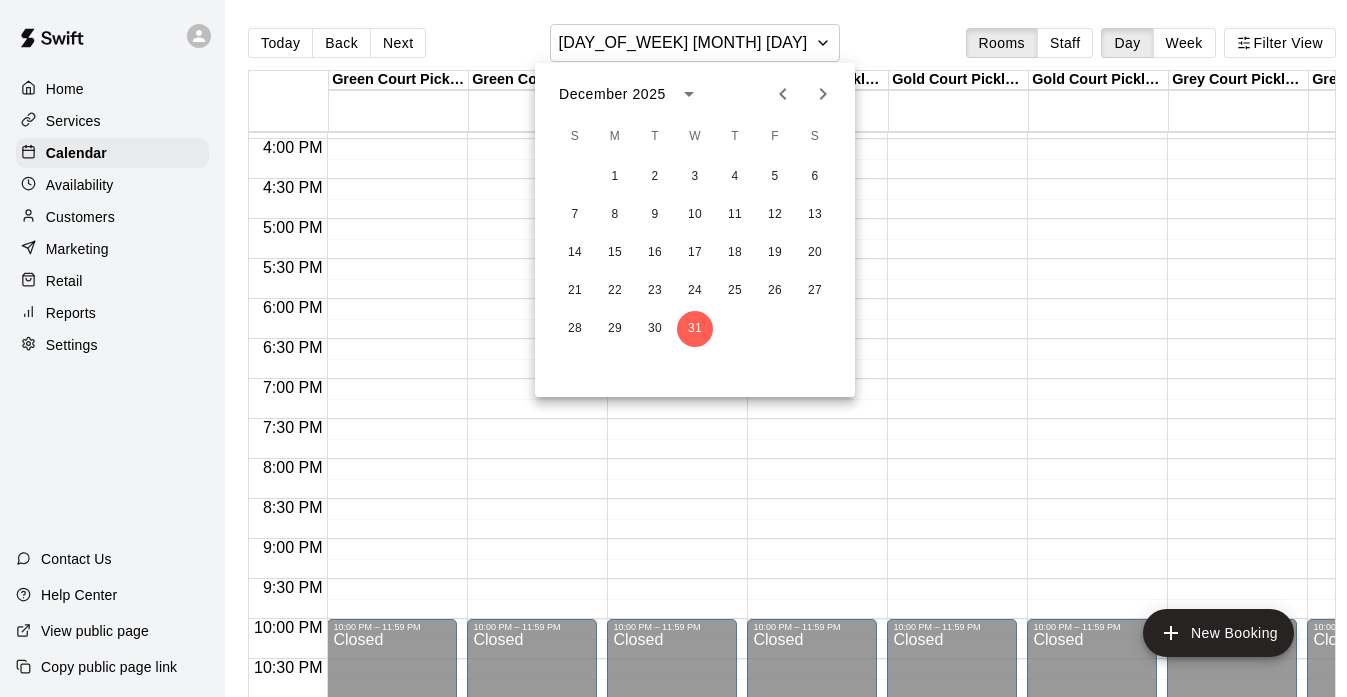 click 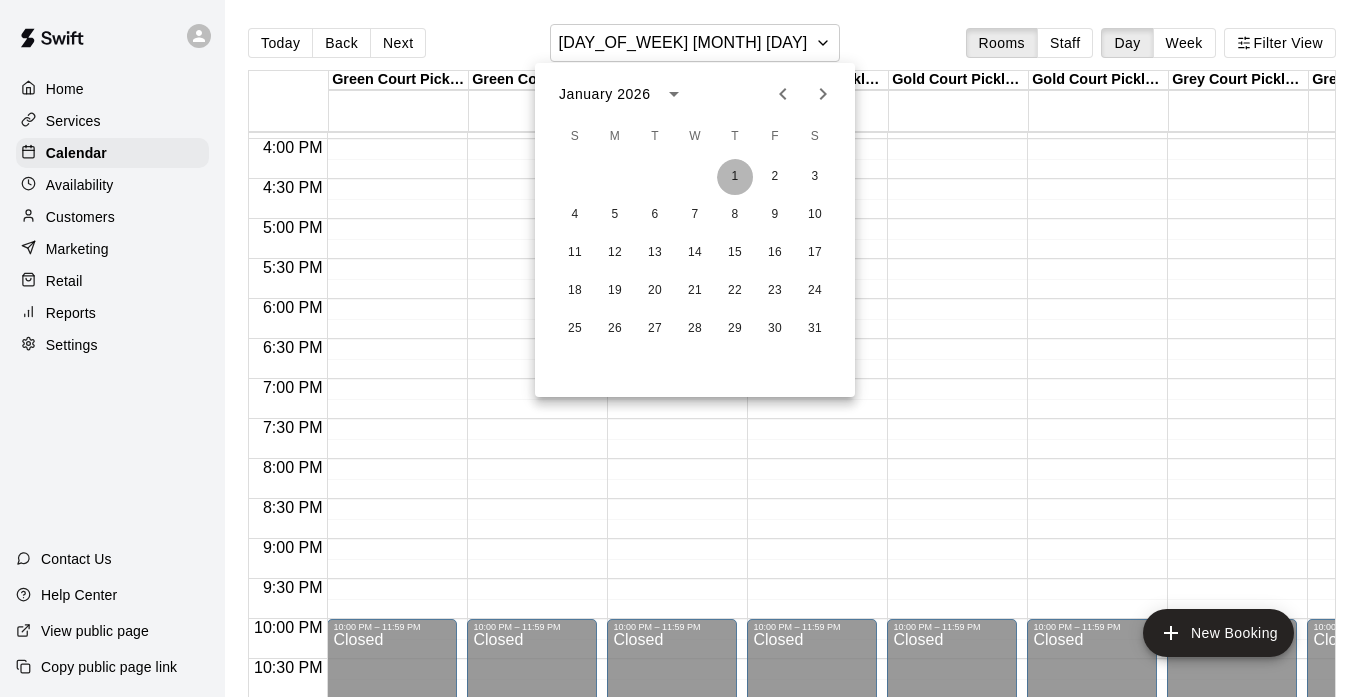 click on "1" at bounding box center (735, 177) 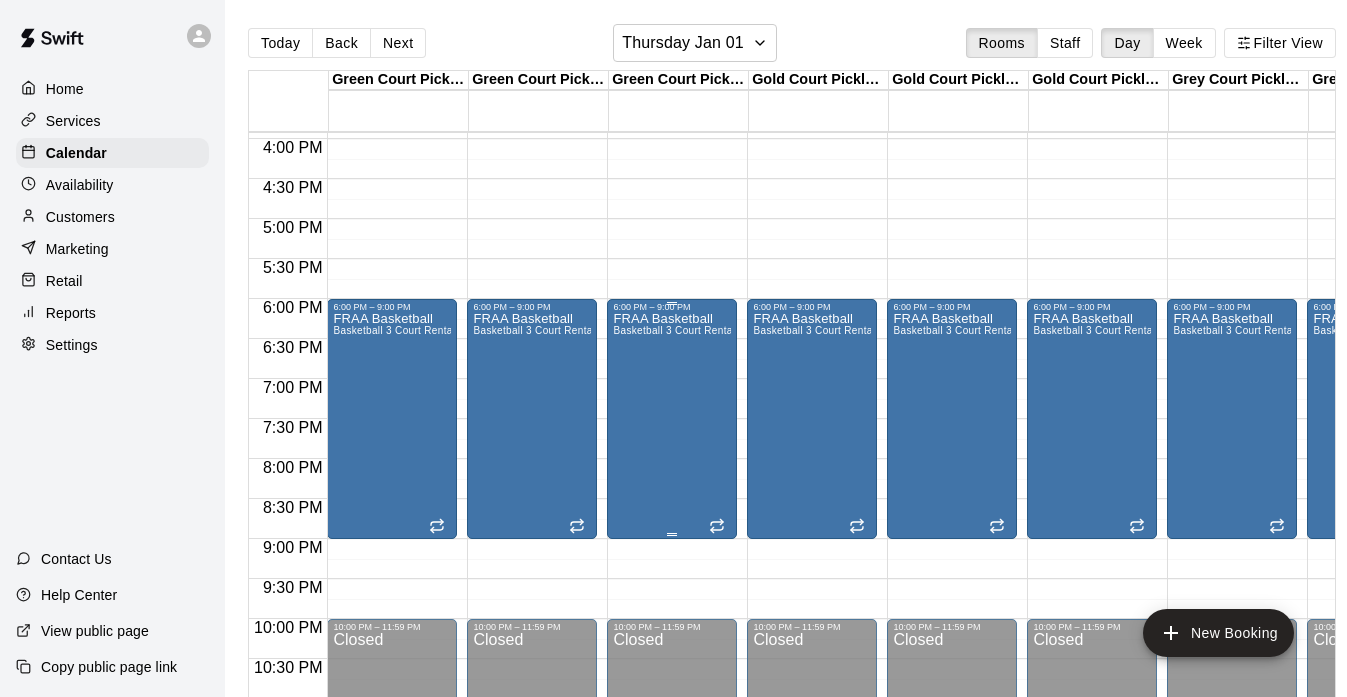 click on "FRAA Basketball Basketball 3 Court Rental" at bounding box center [672, 660] 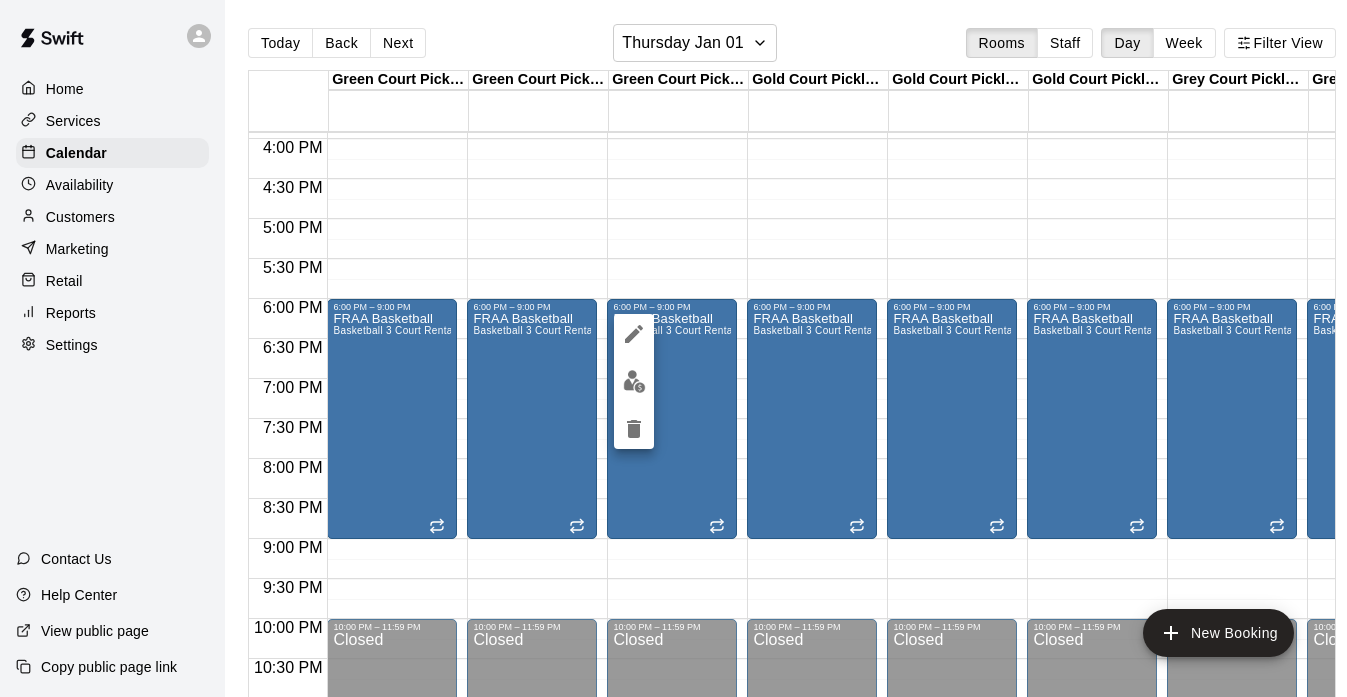 click 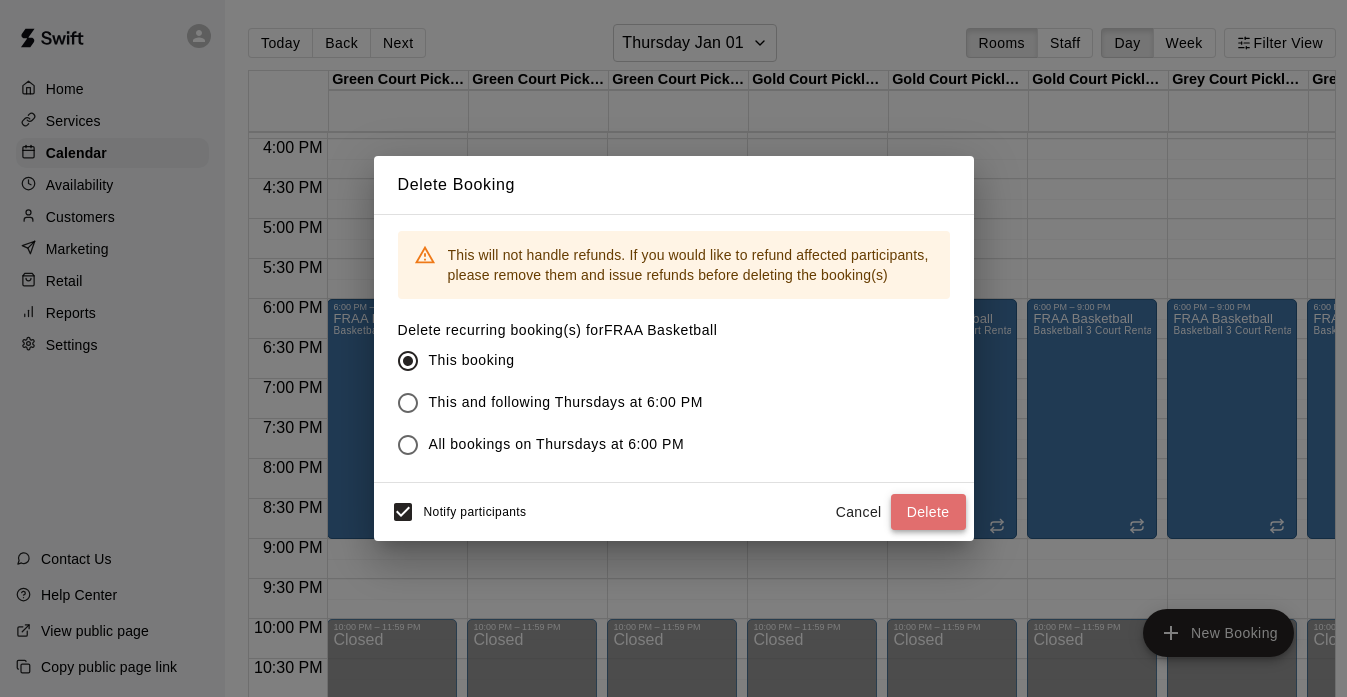 click on "Delete" at bounding box center [928, 512] 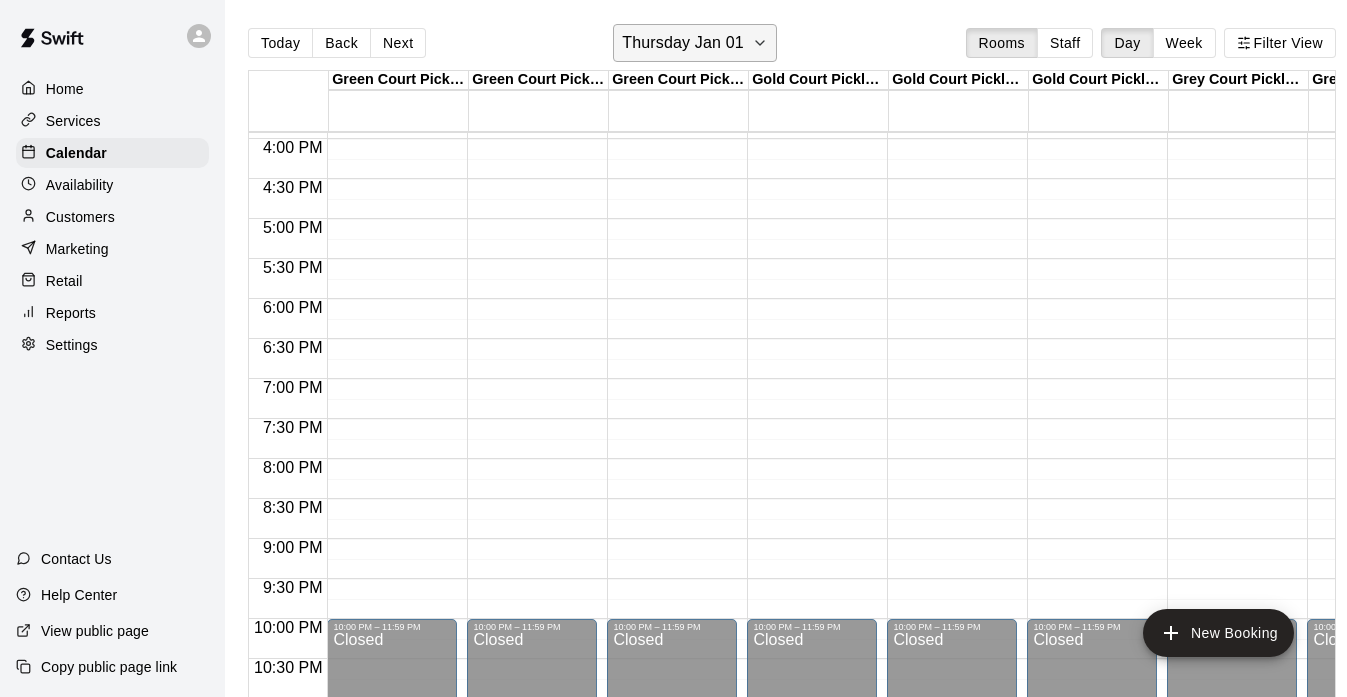 click 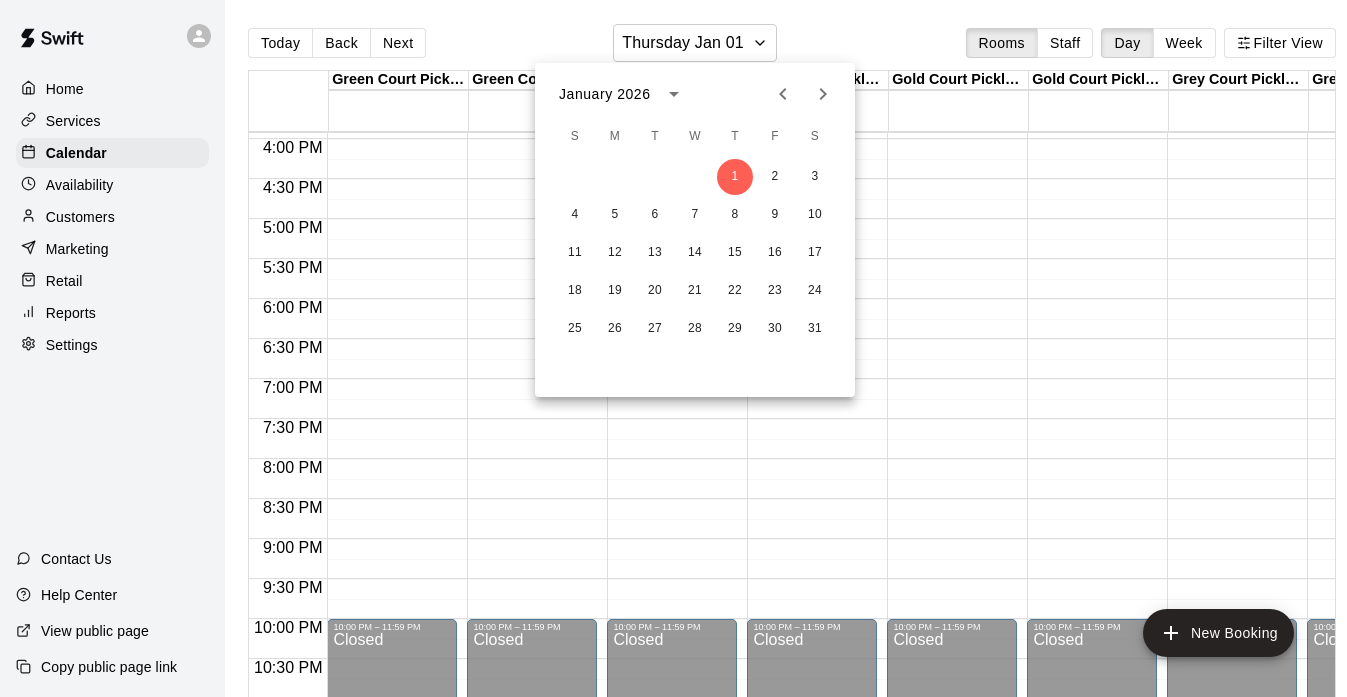 click 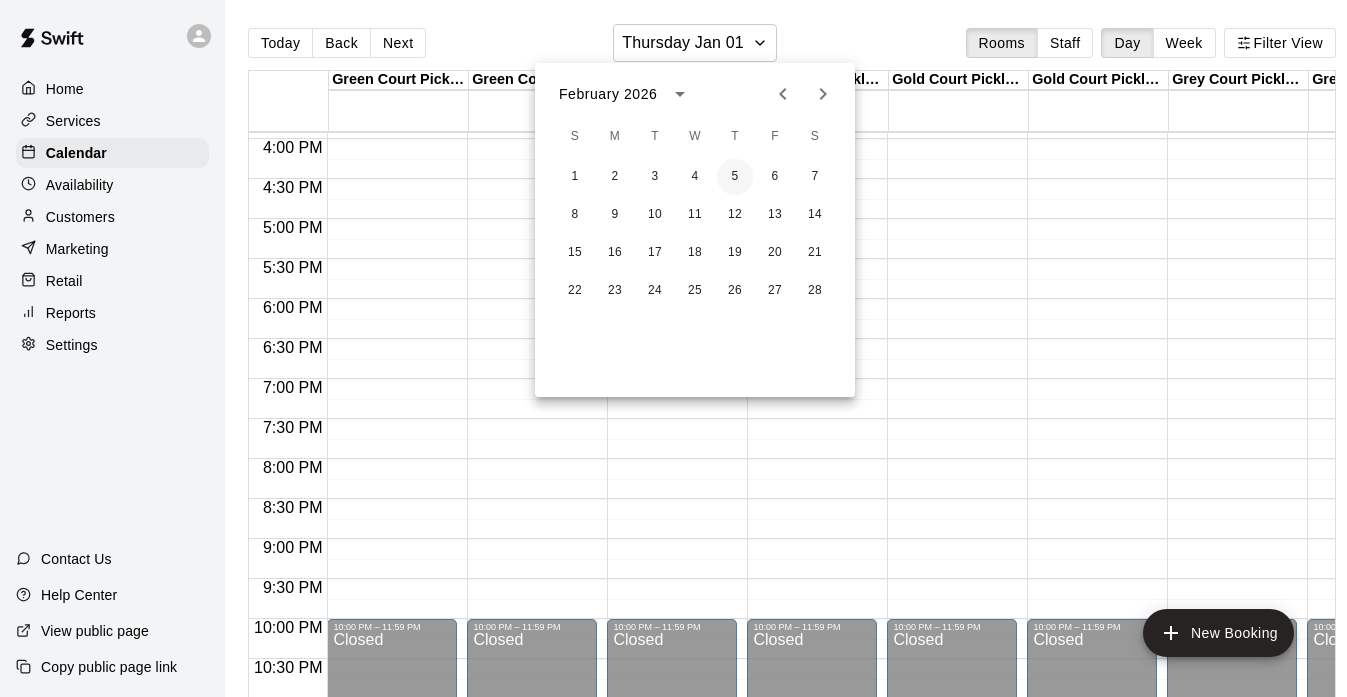 click on "5" at bounding box center [735, 177] 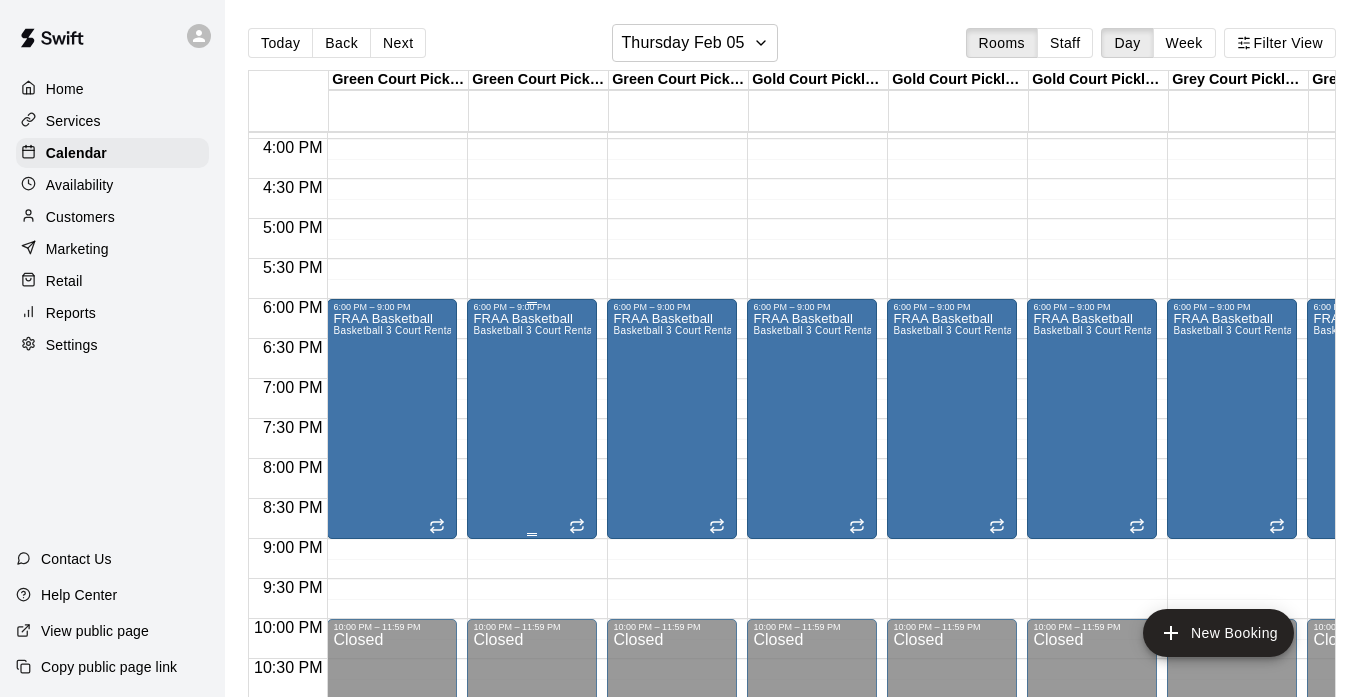 click on "FRAA Basketball Basketball 3 Court Rental" at bounding box center [532, 660] 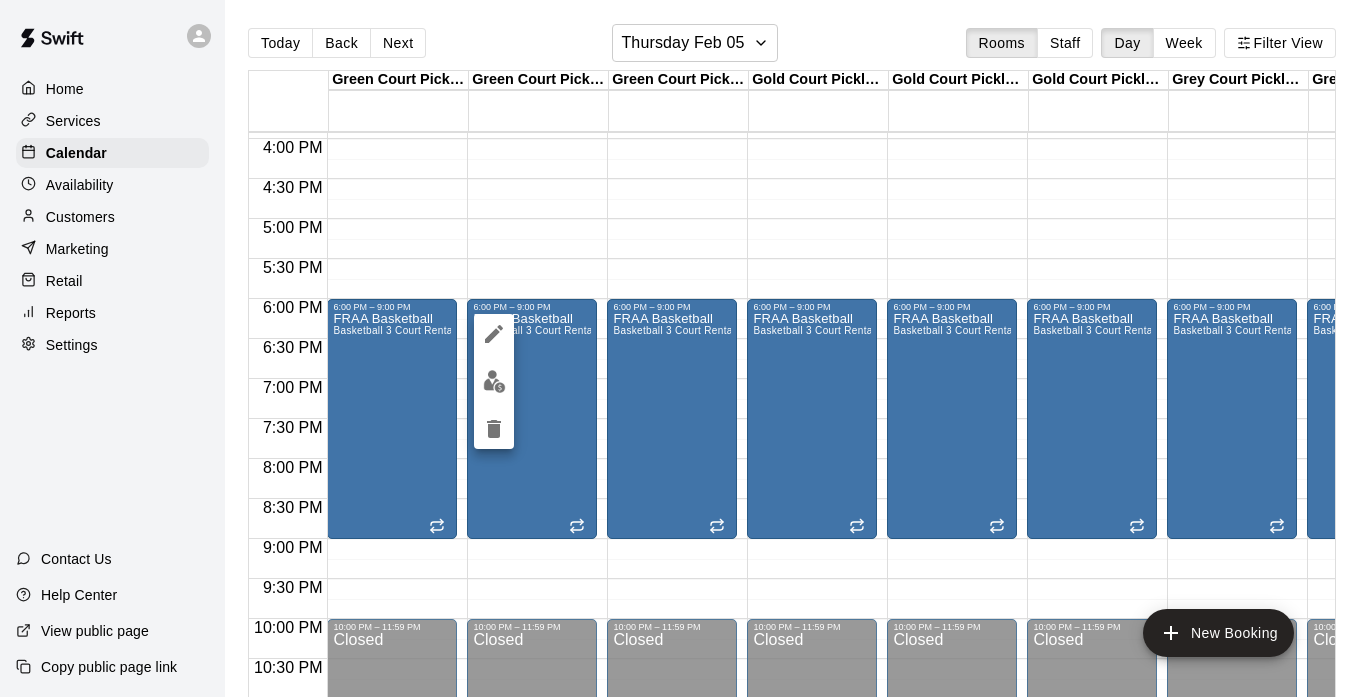 click 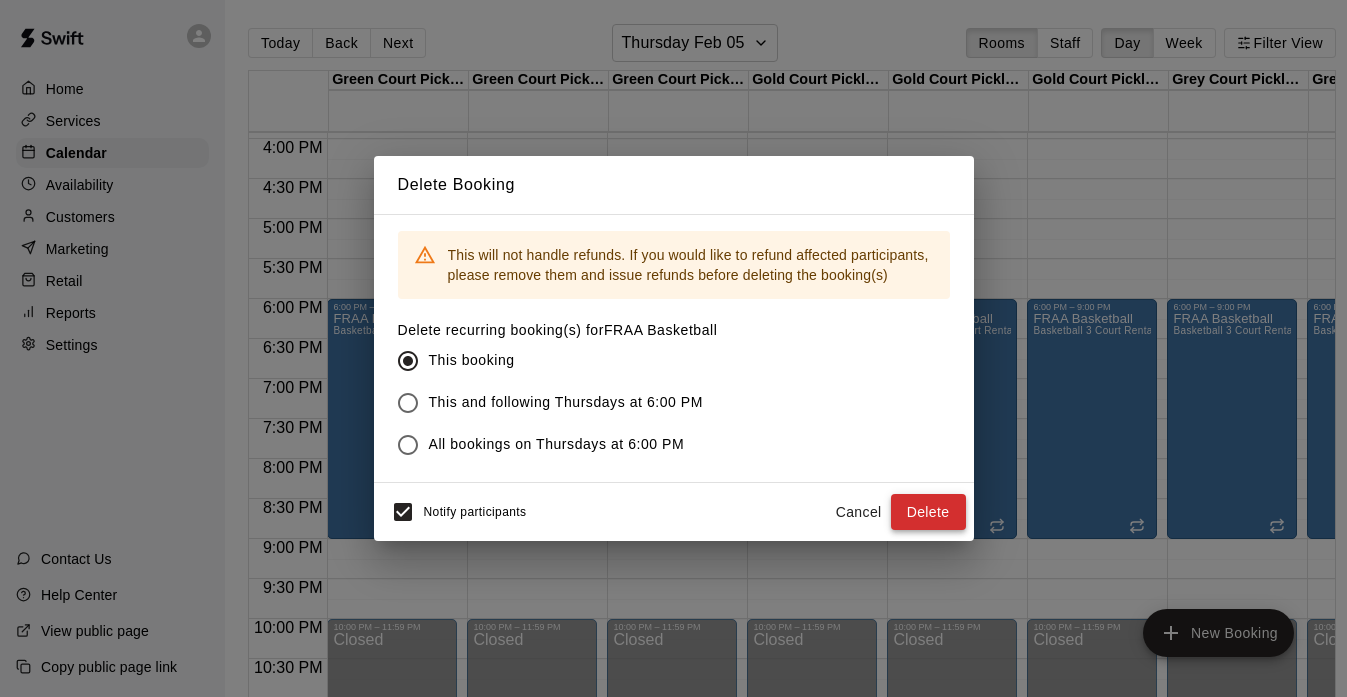 click on "Delete" at bounding box center [928, 512] 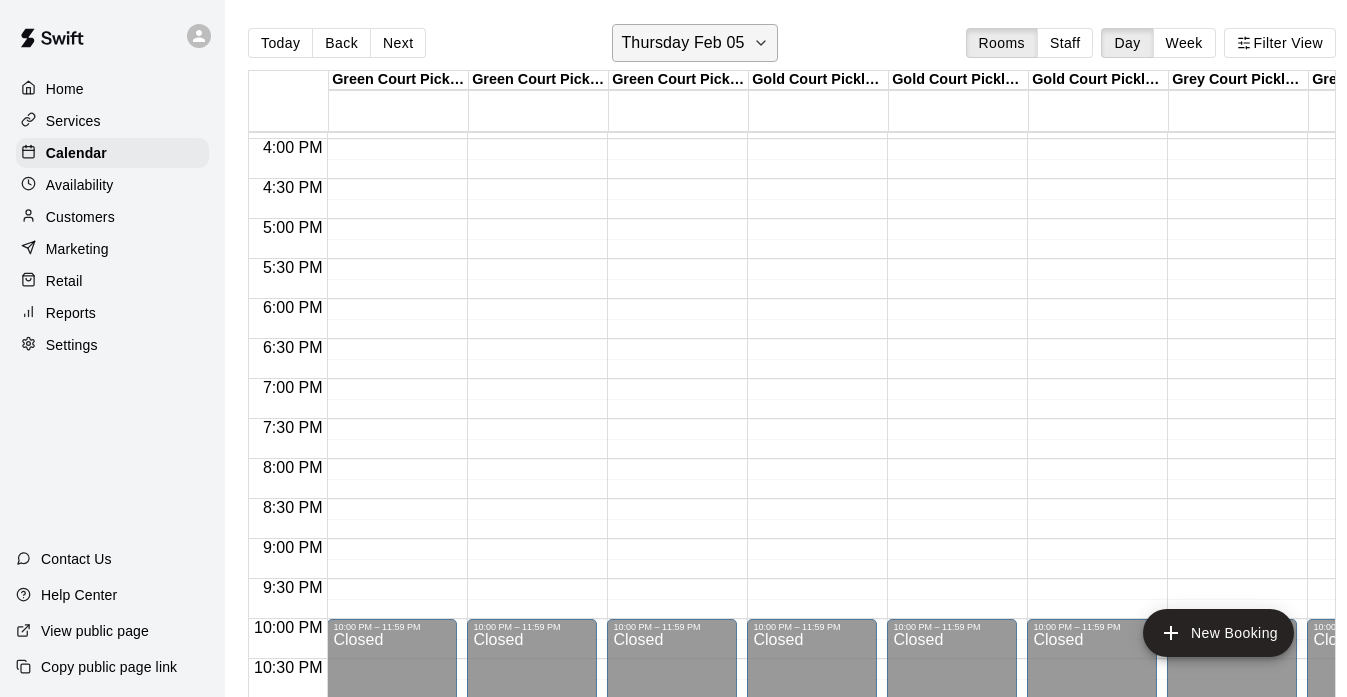 click on "Thursday Feb 05" at bounding box center (682, 43) 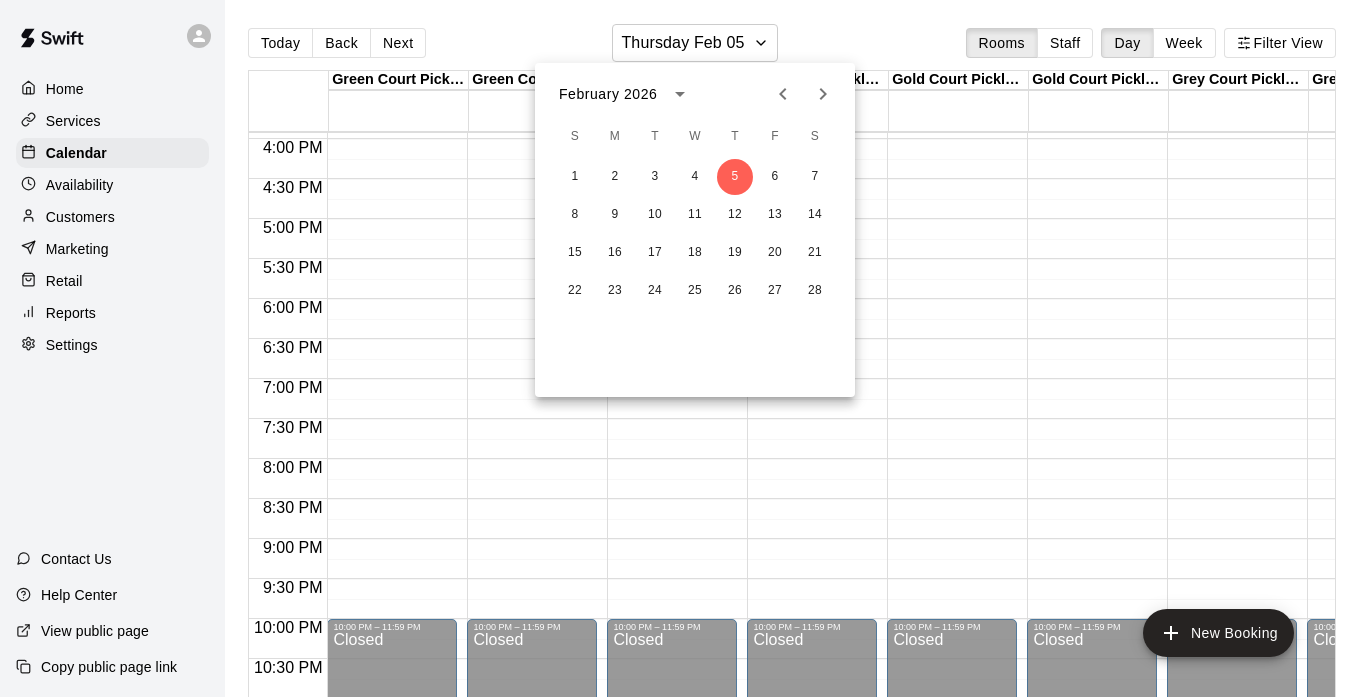 click 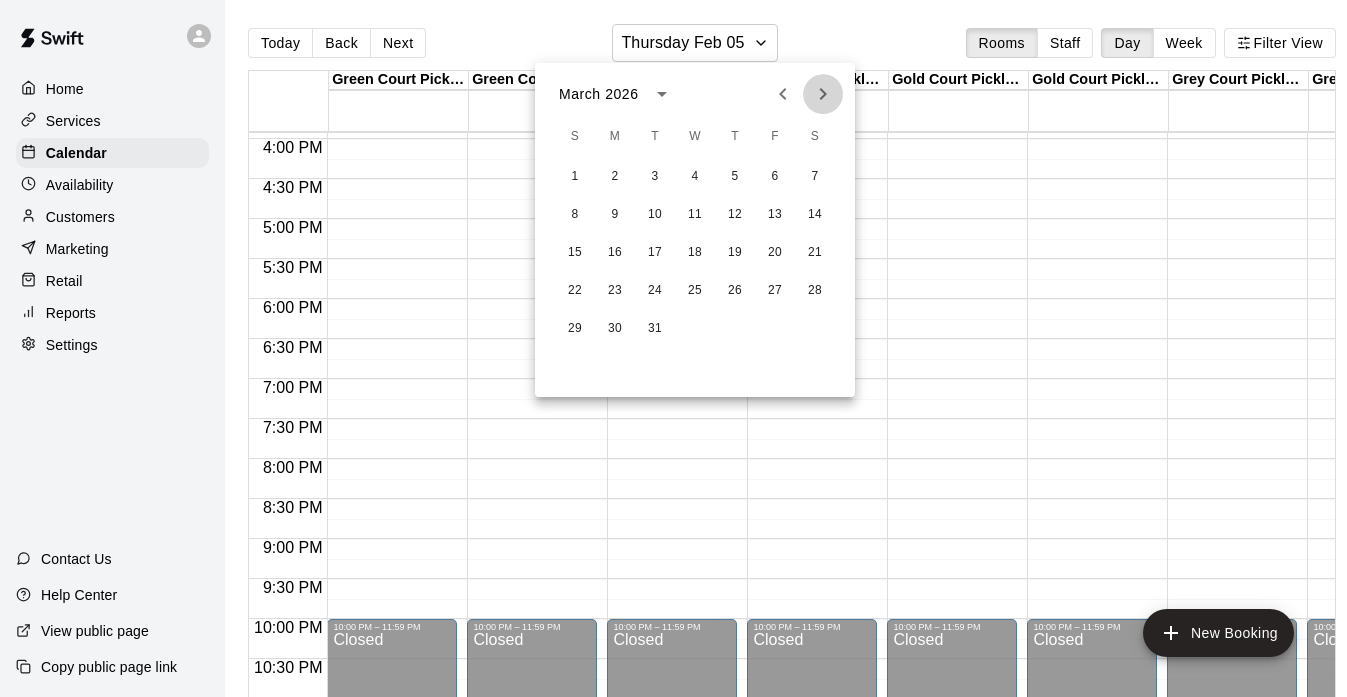 click 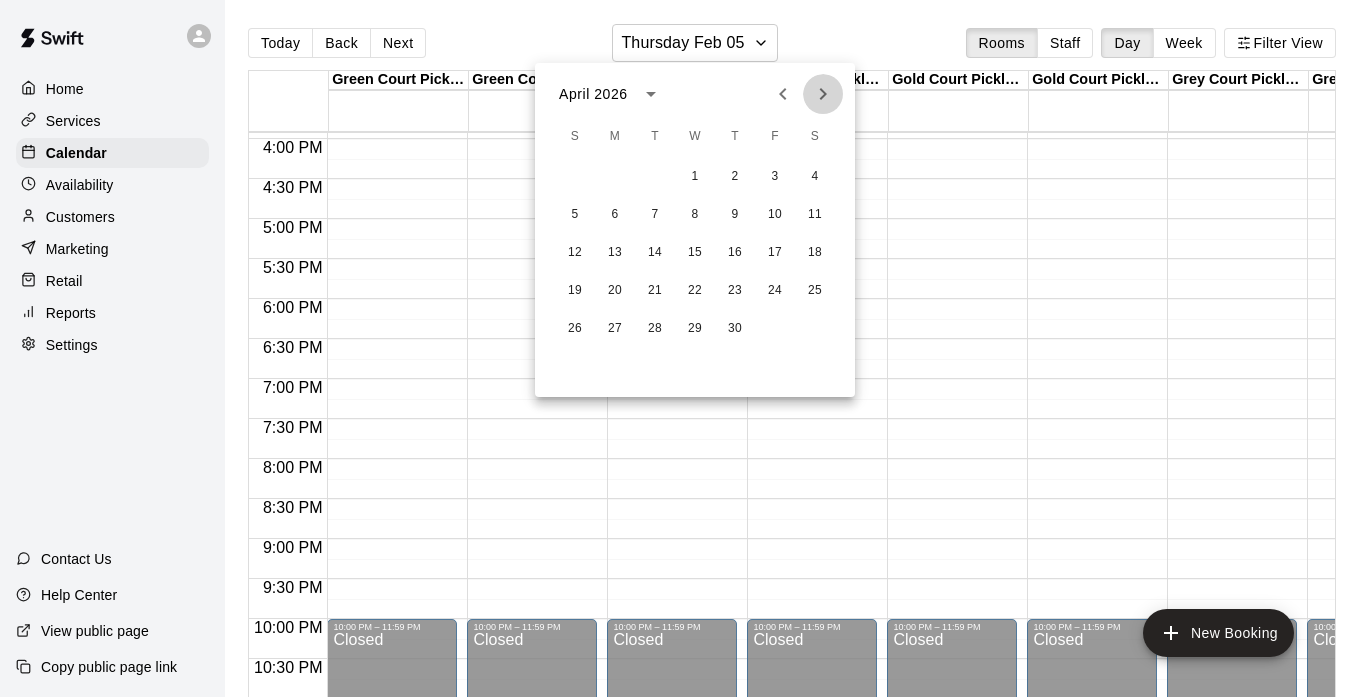 click 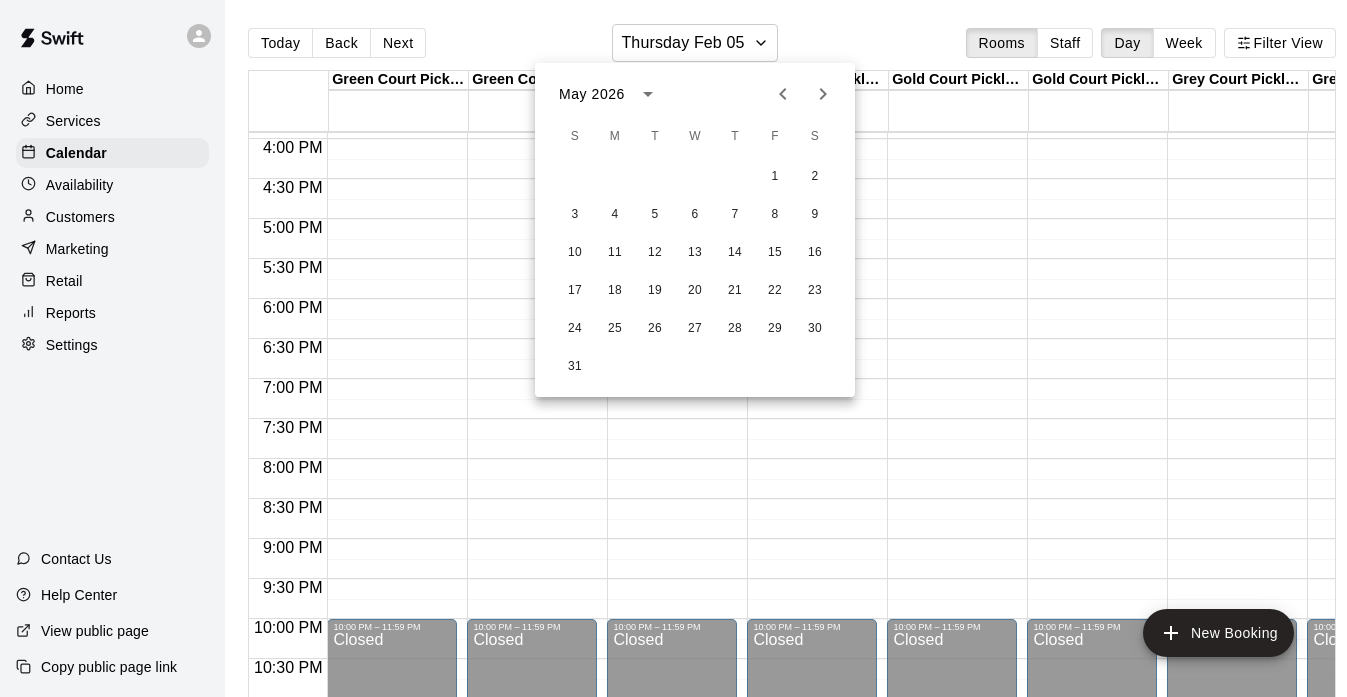 click 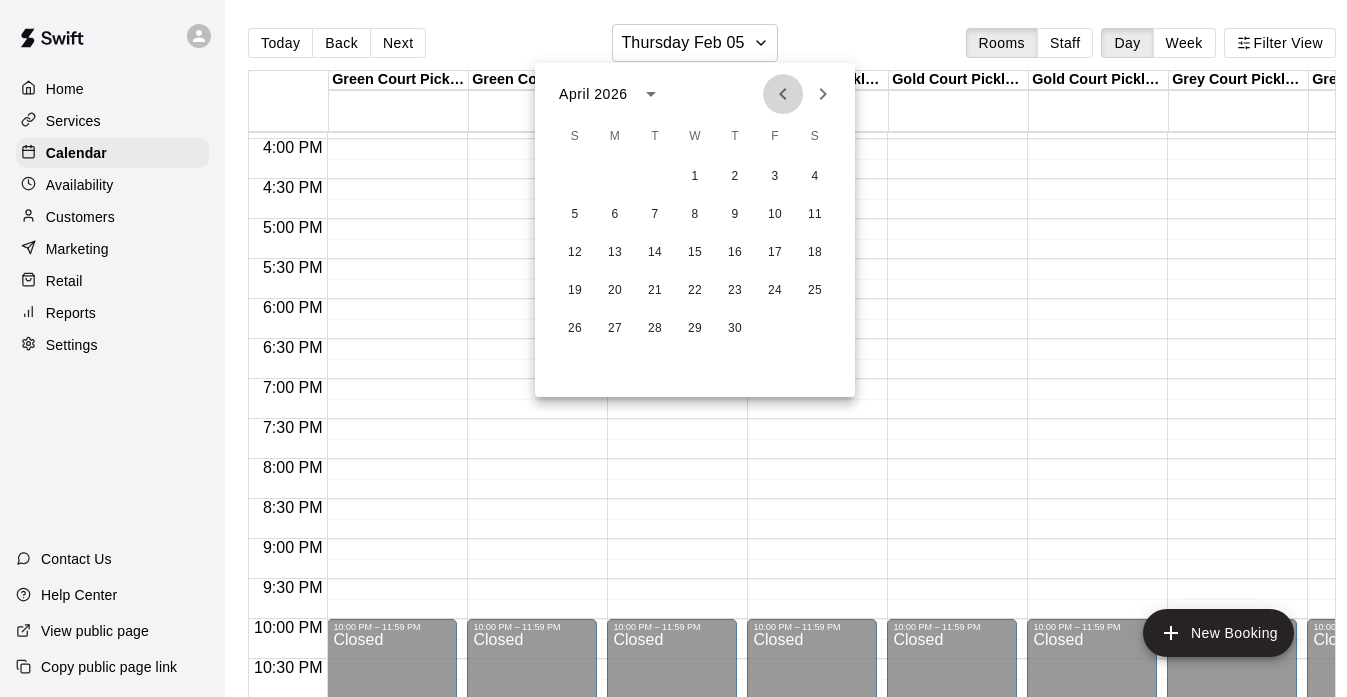 click 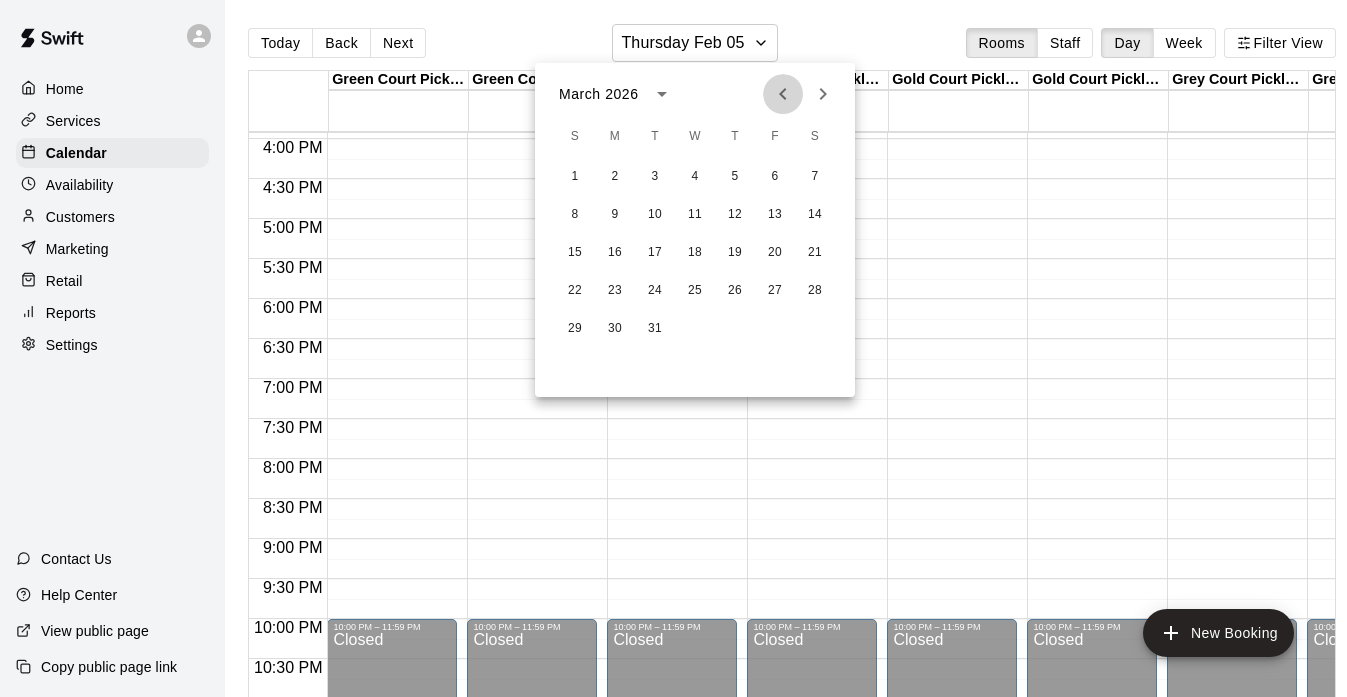click 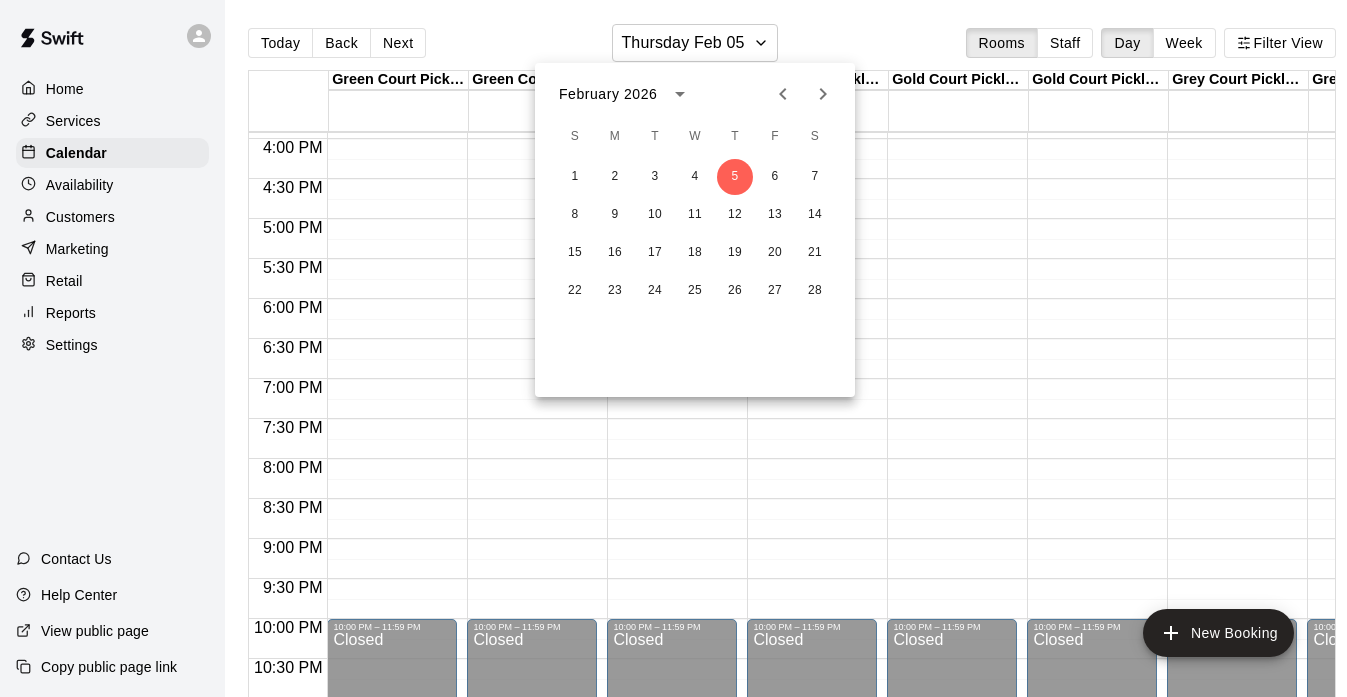 click 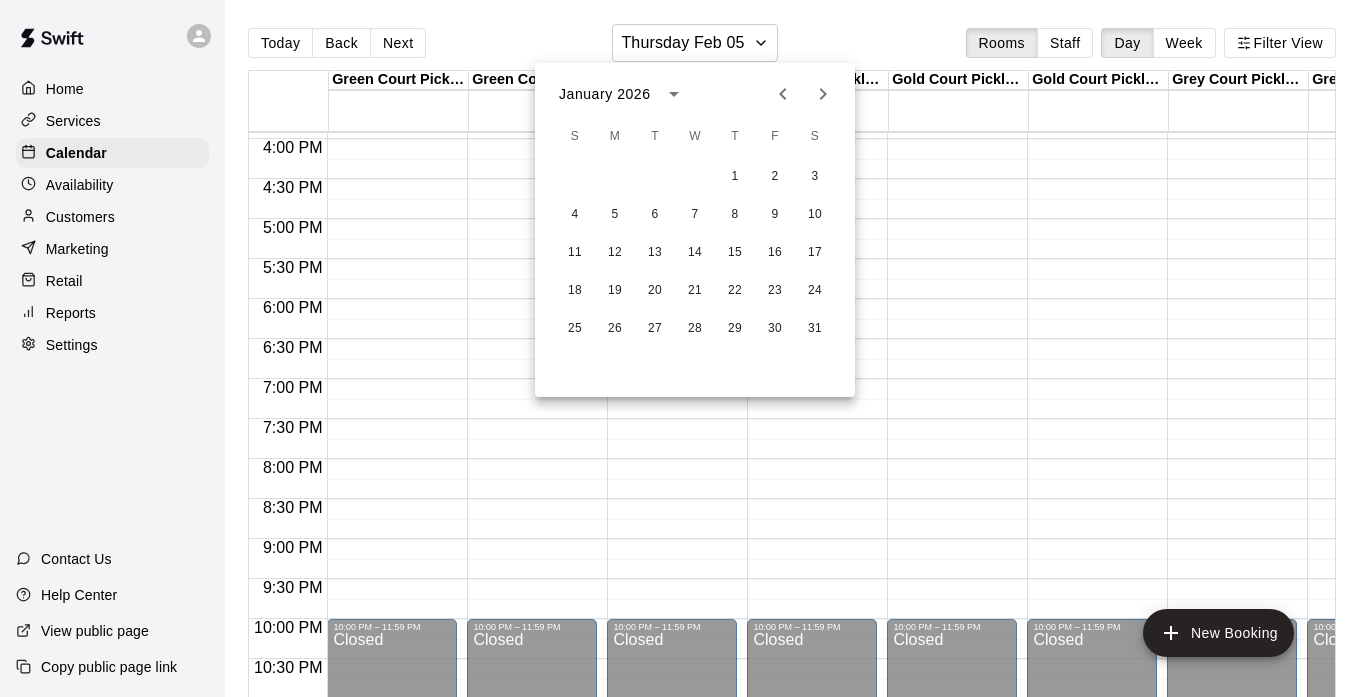 click 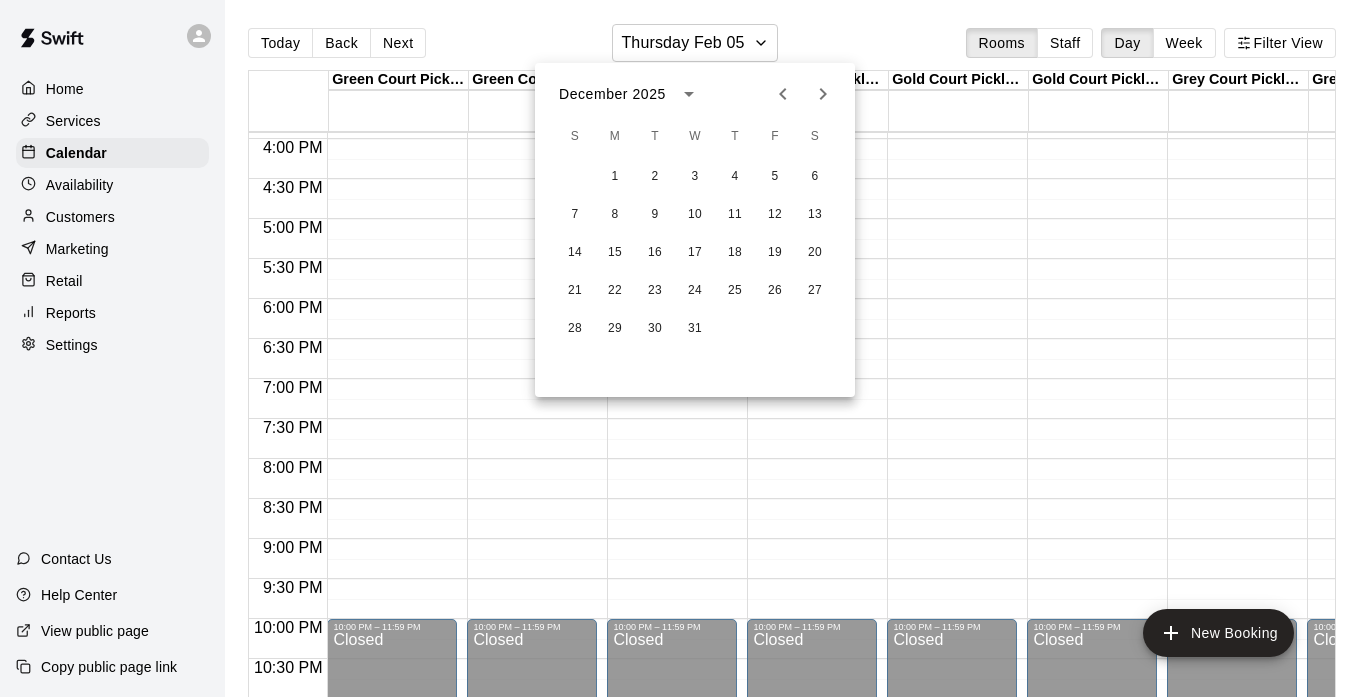 click 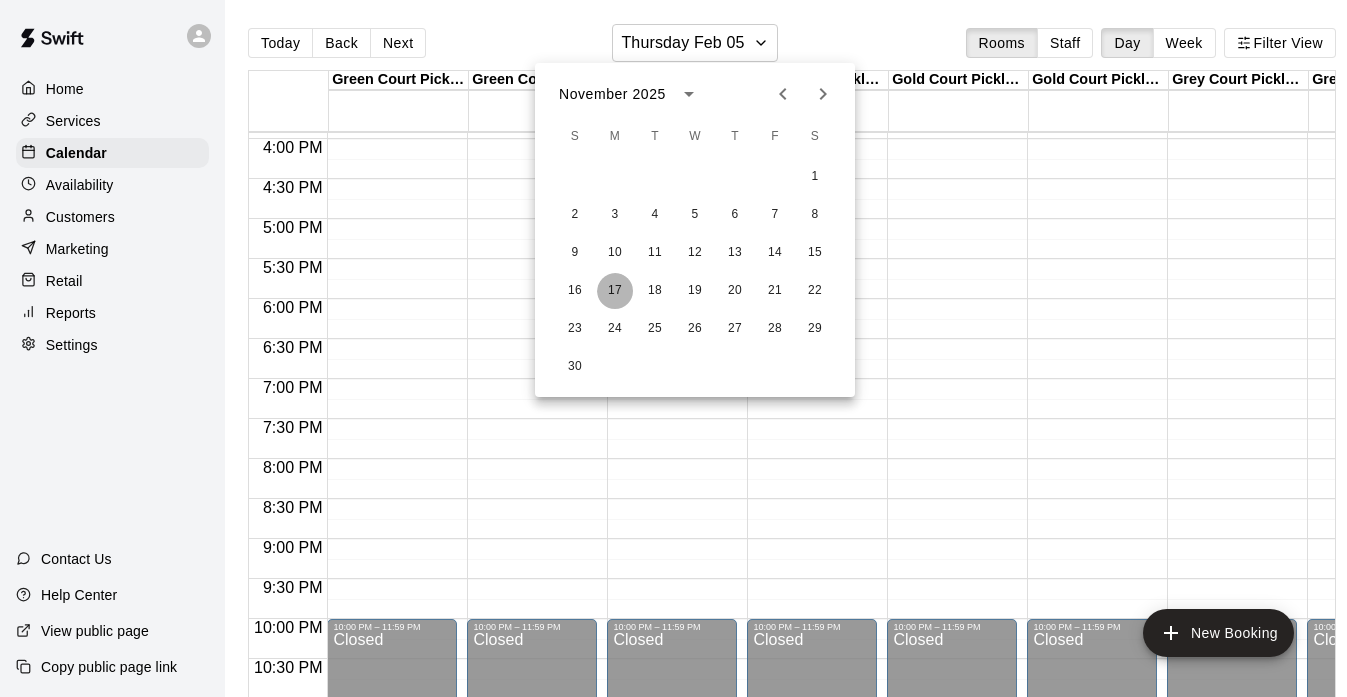 click on "17" at bounding box center [615, 291] 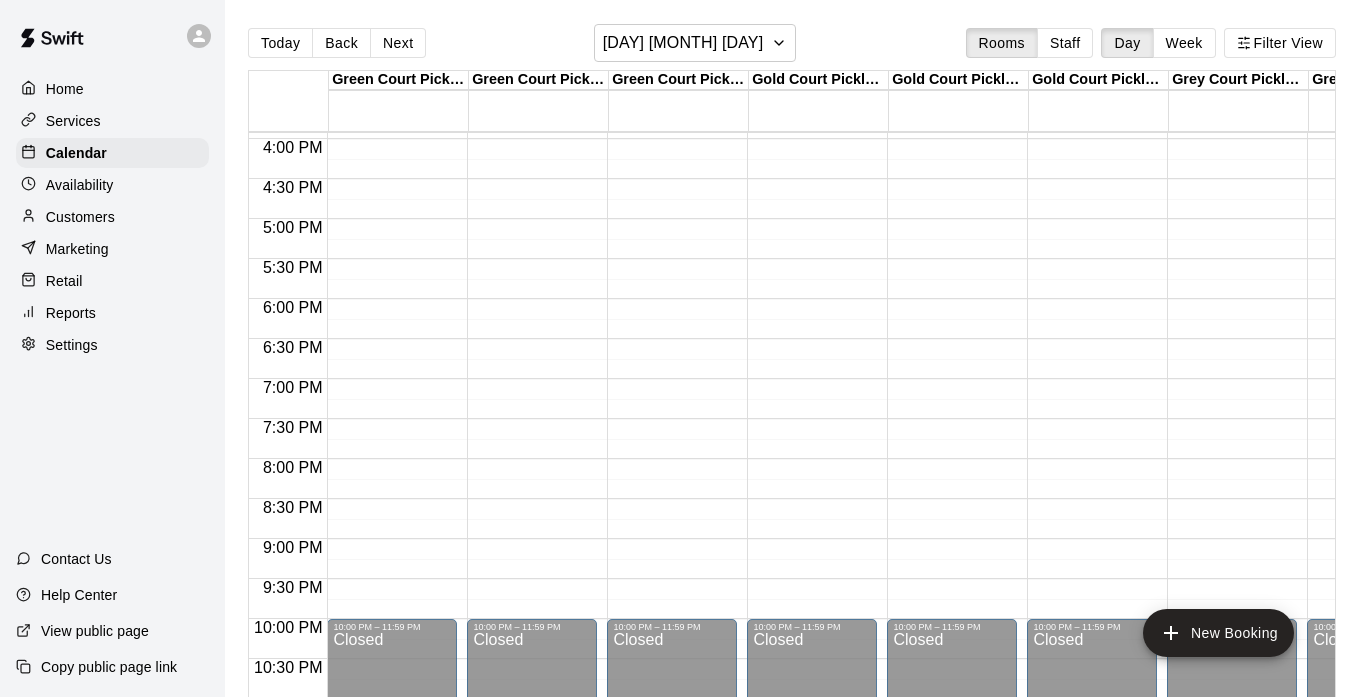 click on "12:00 AM – 8:00 AM Closed 10:00 PM – 11:59 PM Closed" at bounding box center (392, -181) 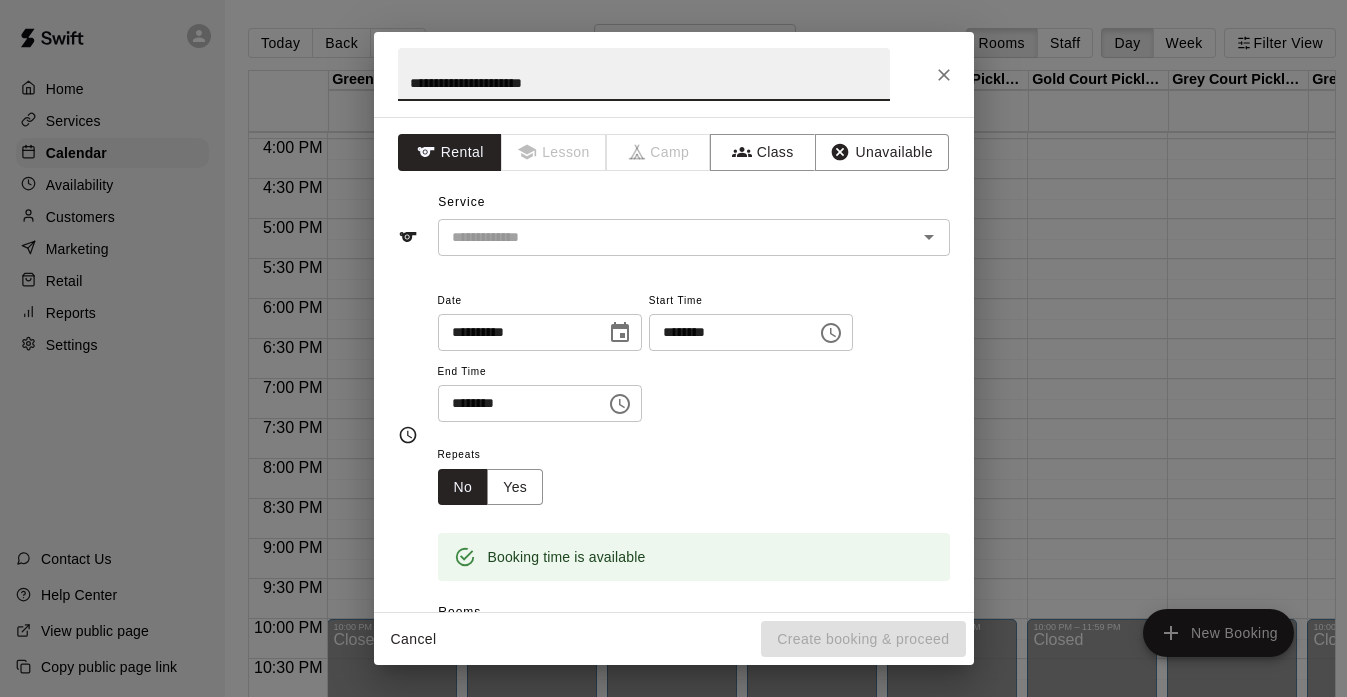 drag, startPoint x: 578, startPoint y: 80, endPoint x: 268, endPoint y: 56, distance: 310.92764 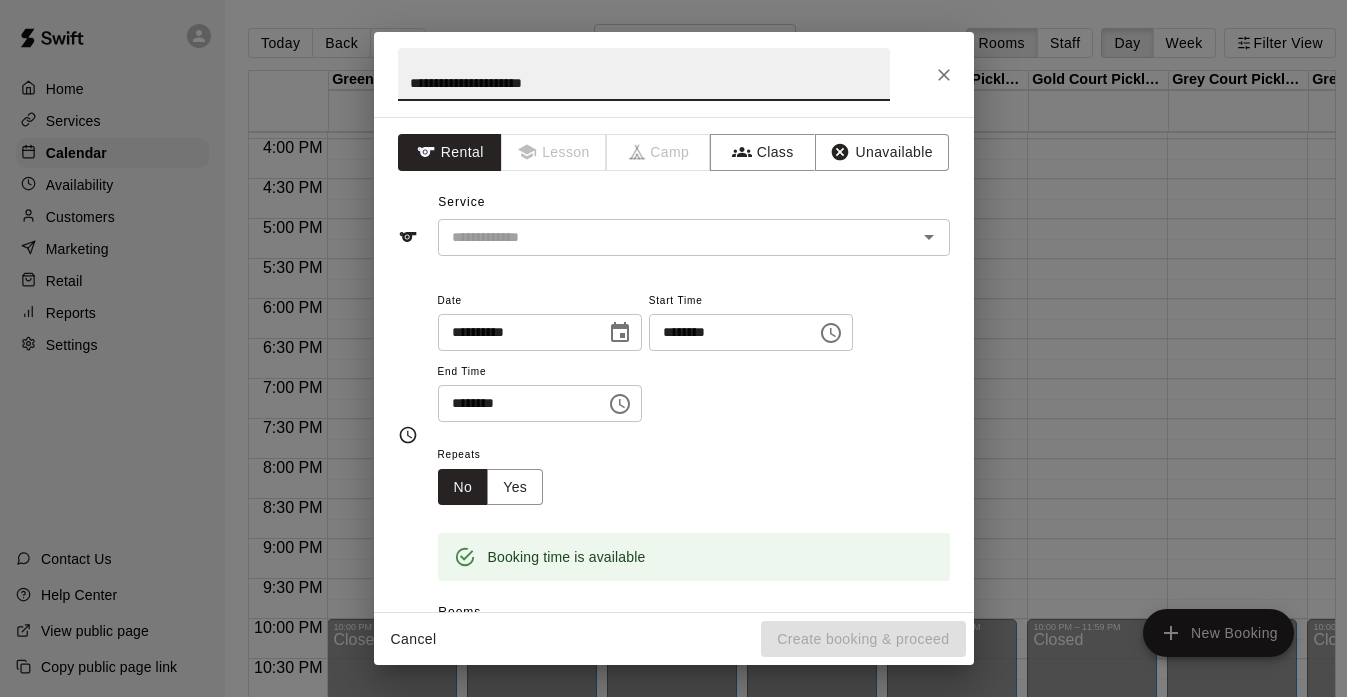 click on "**********" at bounding box center [673, 348] 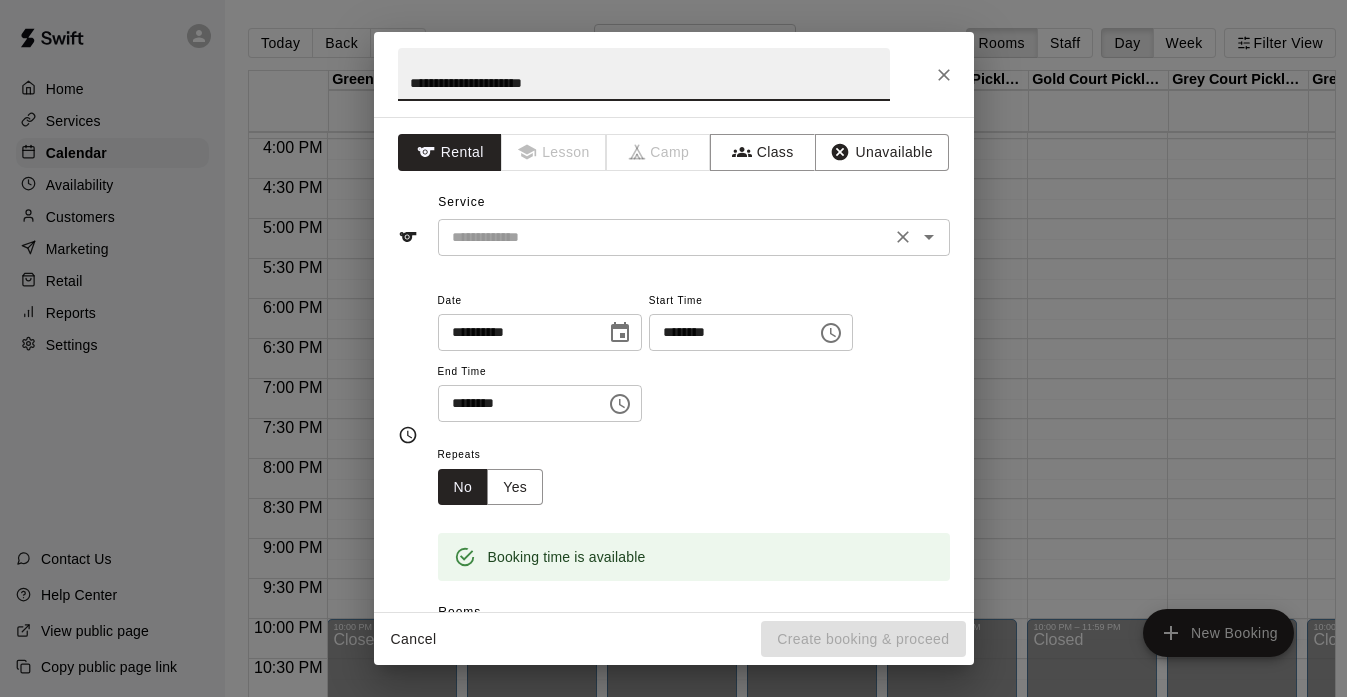 type on "**********" 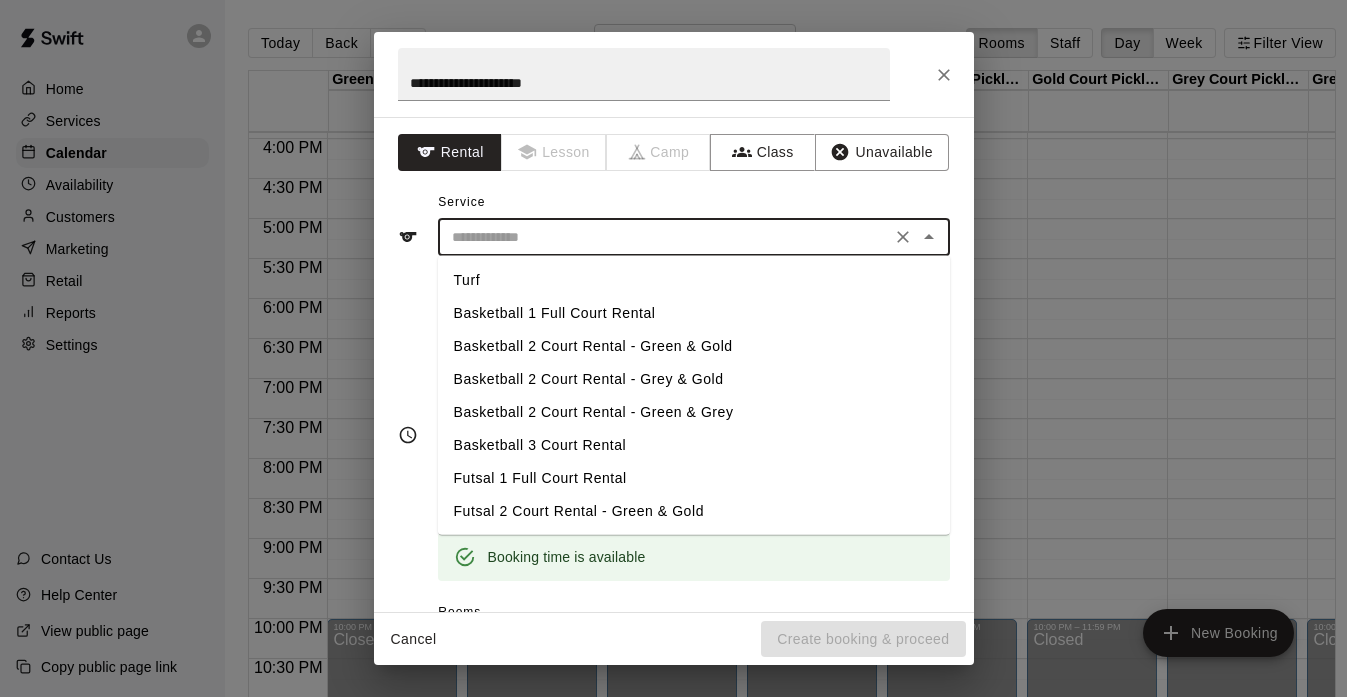 click at bounding box center (664, 237) 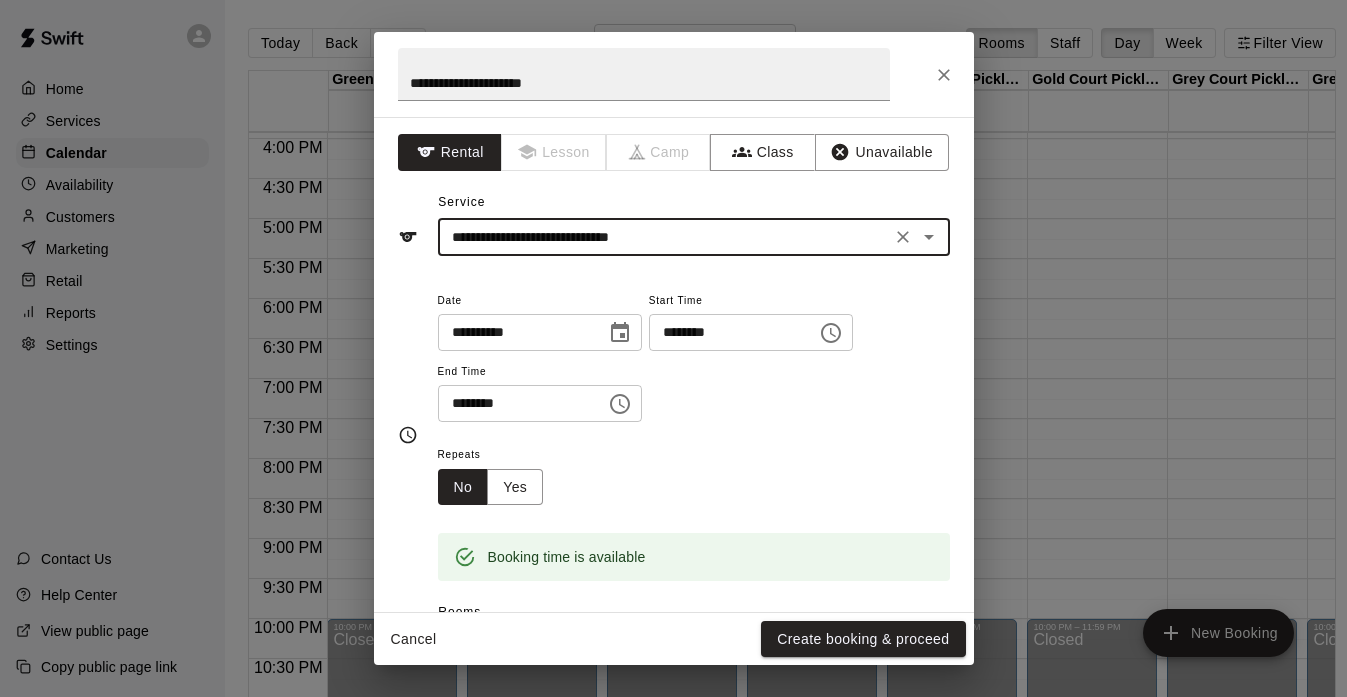 click on "********" at bounding box center (515, 403) 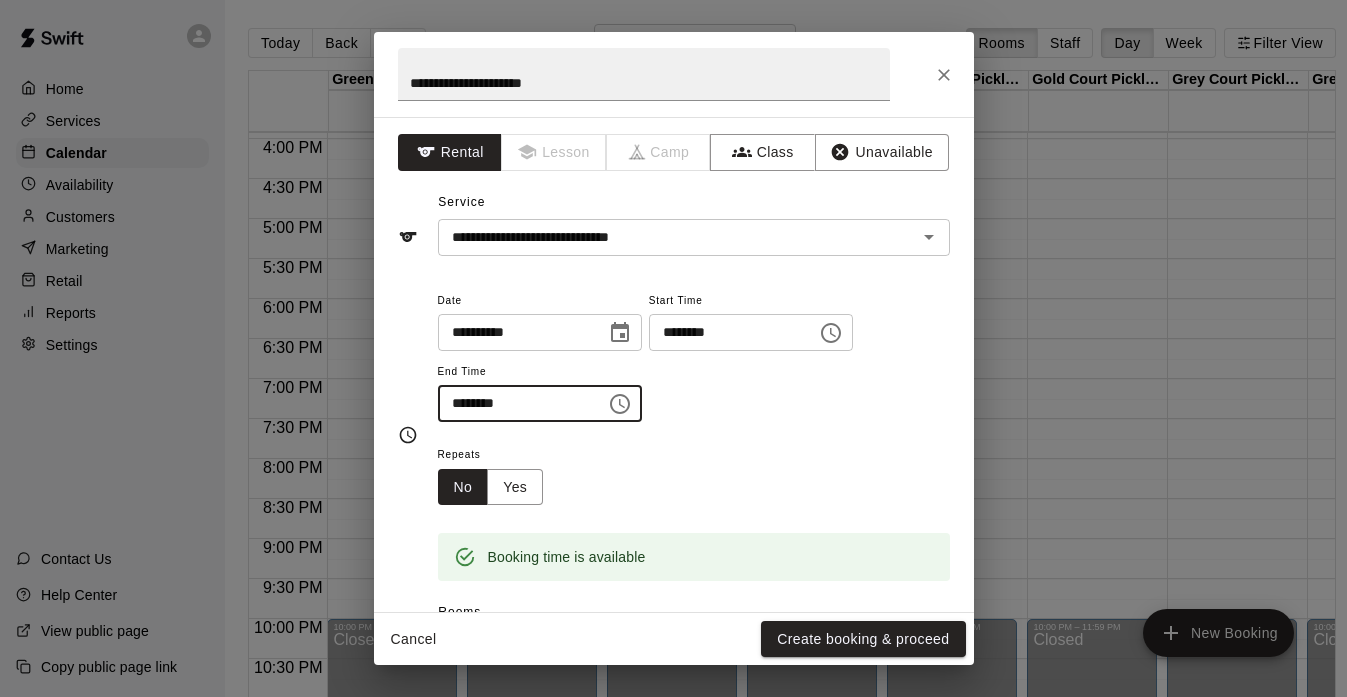 click 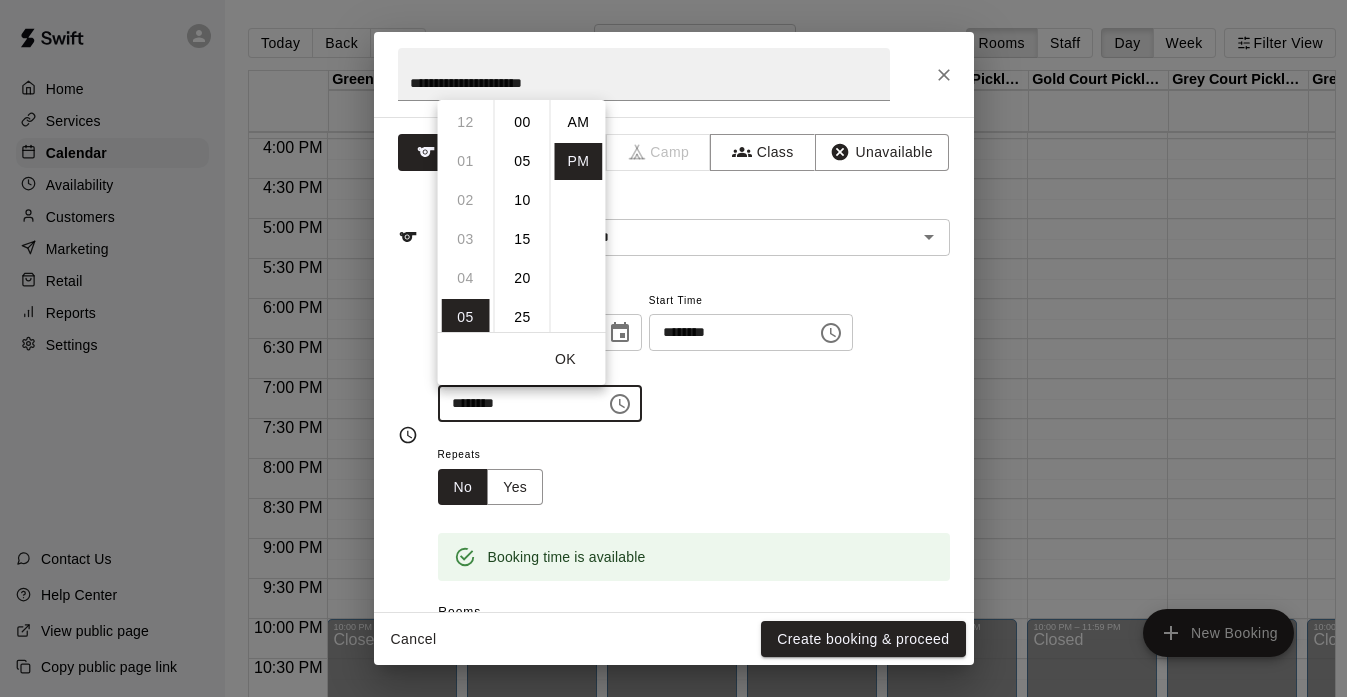 scroll, scrollTop: 195, scrollLeft: 0, axis: vertical 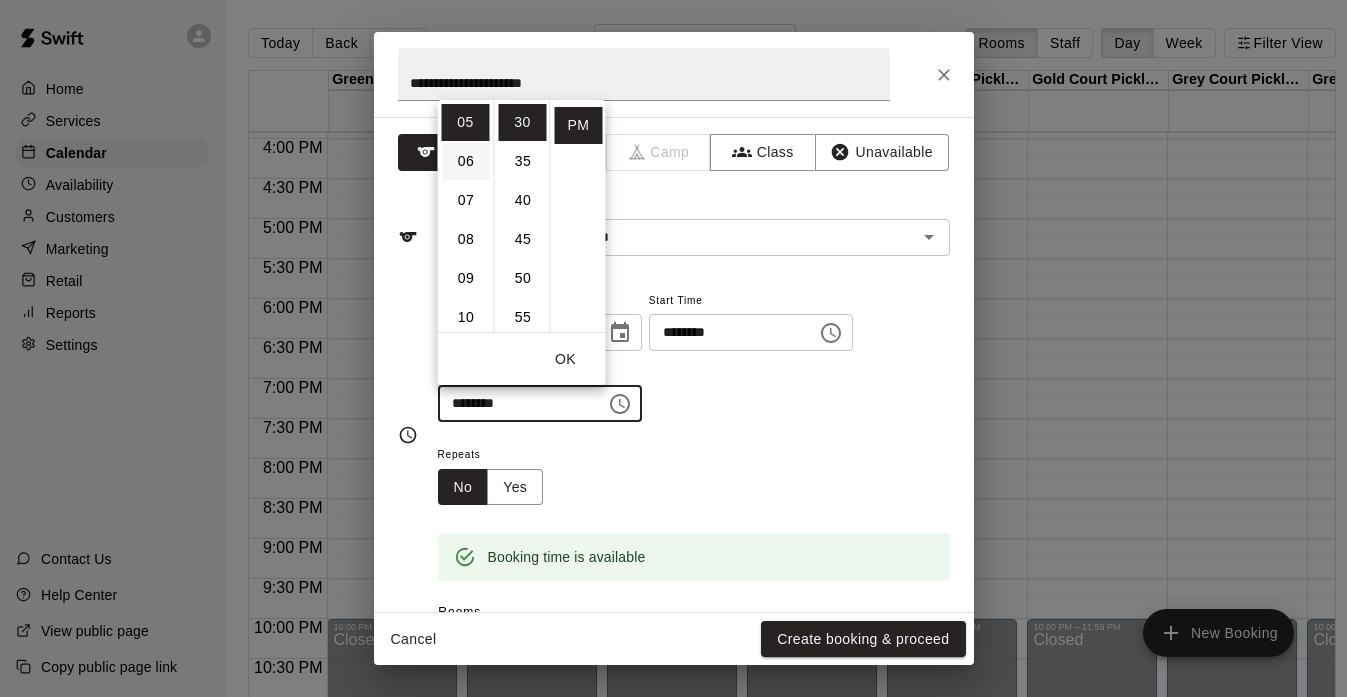 click on "06" at bounding box center (466, 161) 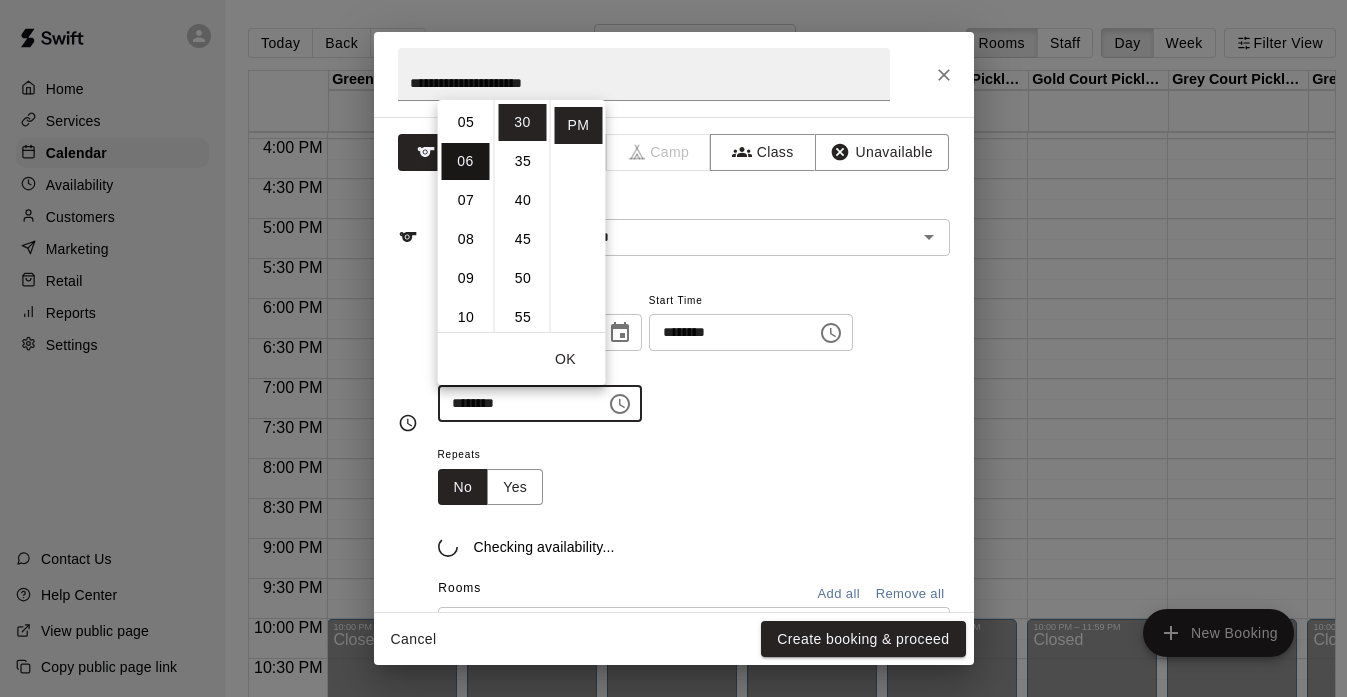 scroll, scrollTop: 234, scrollLeft: 0, axis: vertical 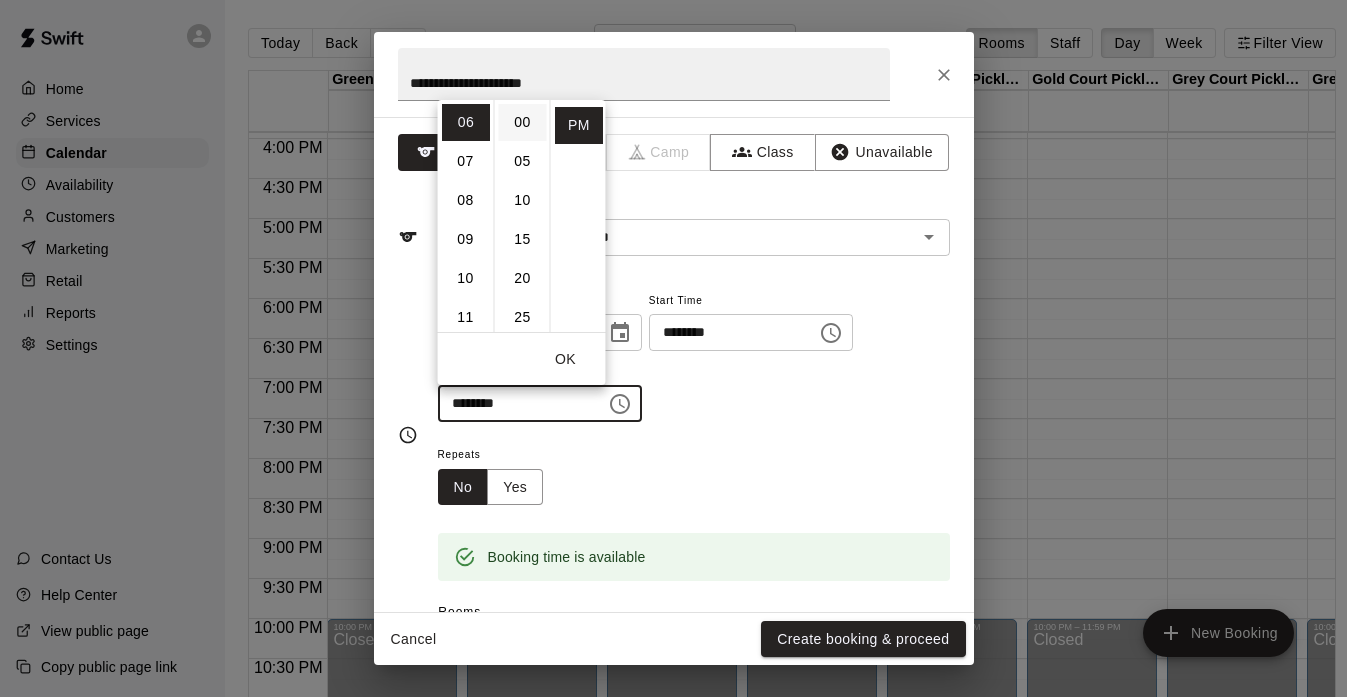 click on "00" at bounding box center [523, 122] 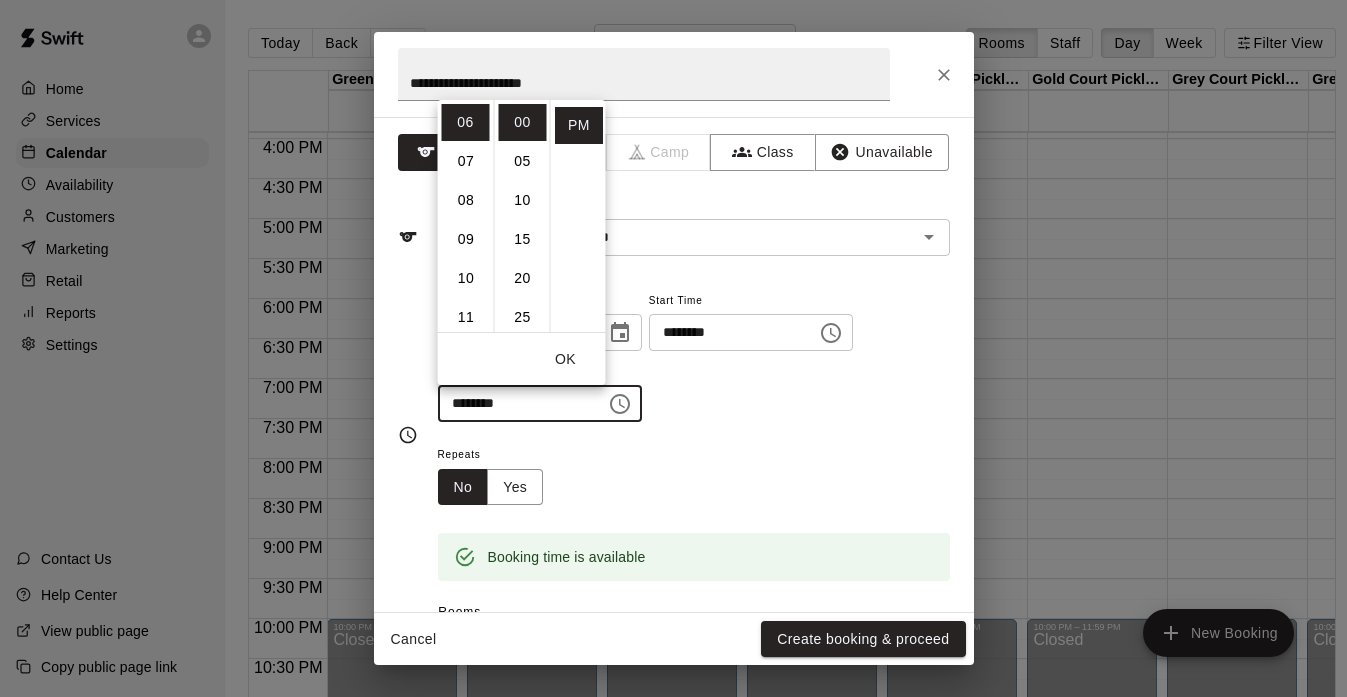 click on "**********" at bounding box center [694, 365] 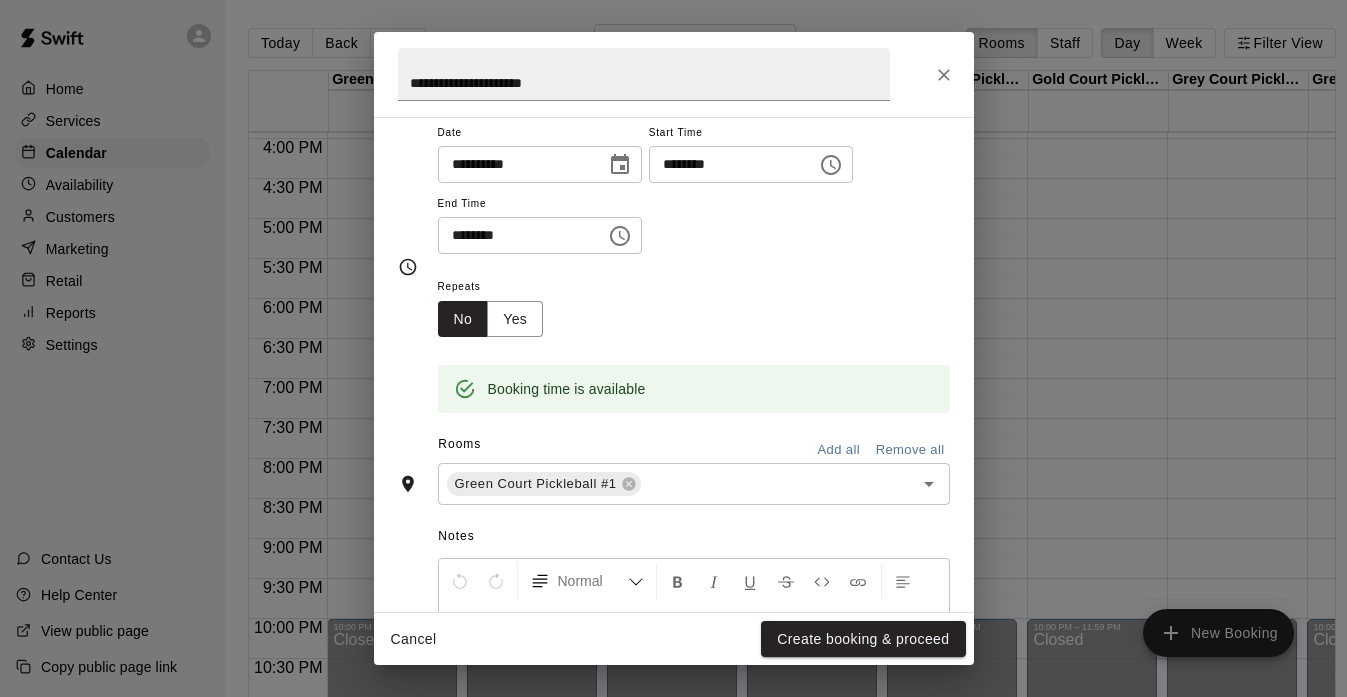 scroll, scrollTop: 187, scrollLeft: 0, axis: vertical 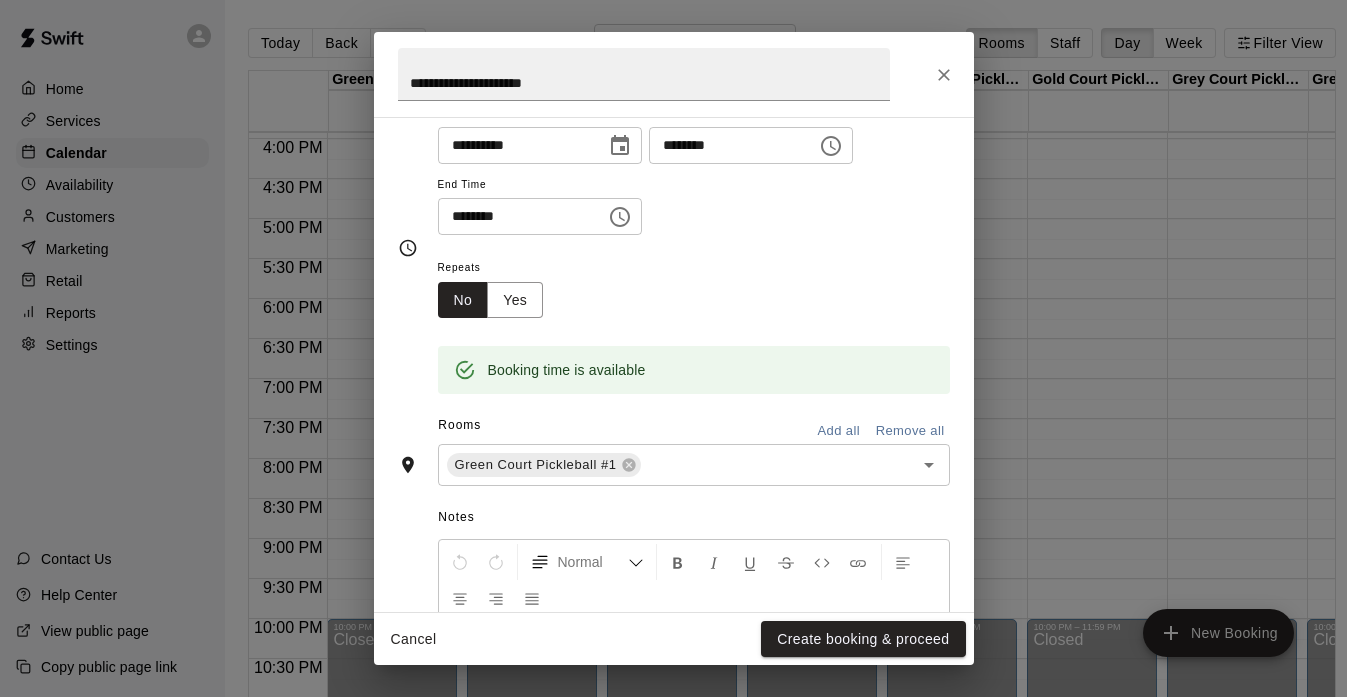 click on "Add all" at bounding box center [839, 431] 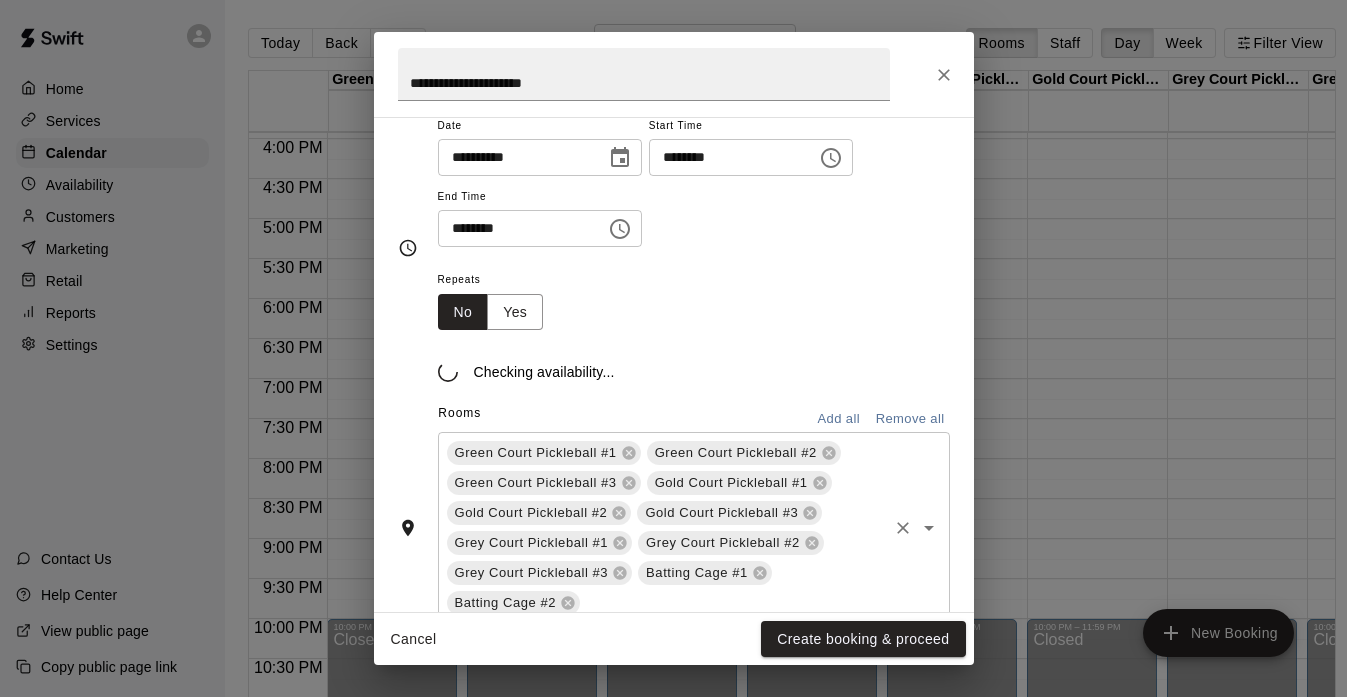 scroll, scrollTop: 187, scrollLeft: 0, axis: vertical 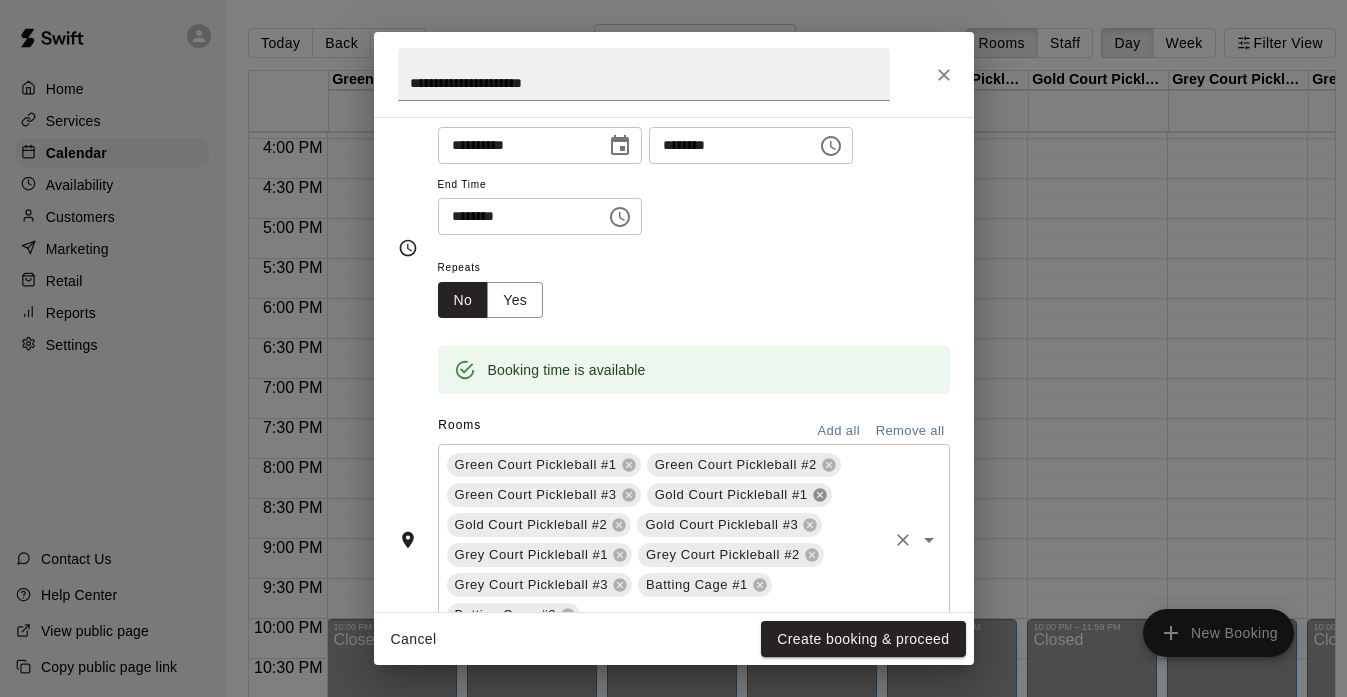 click 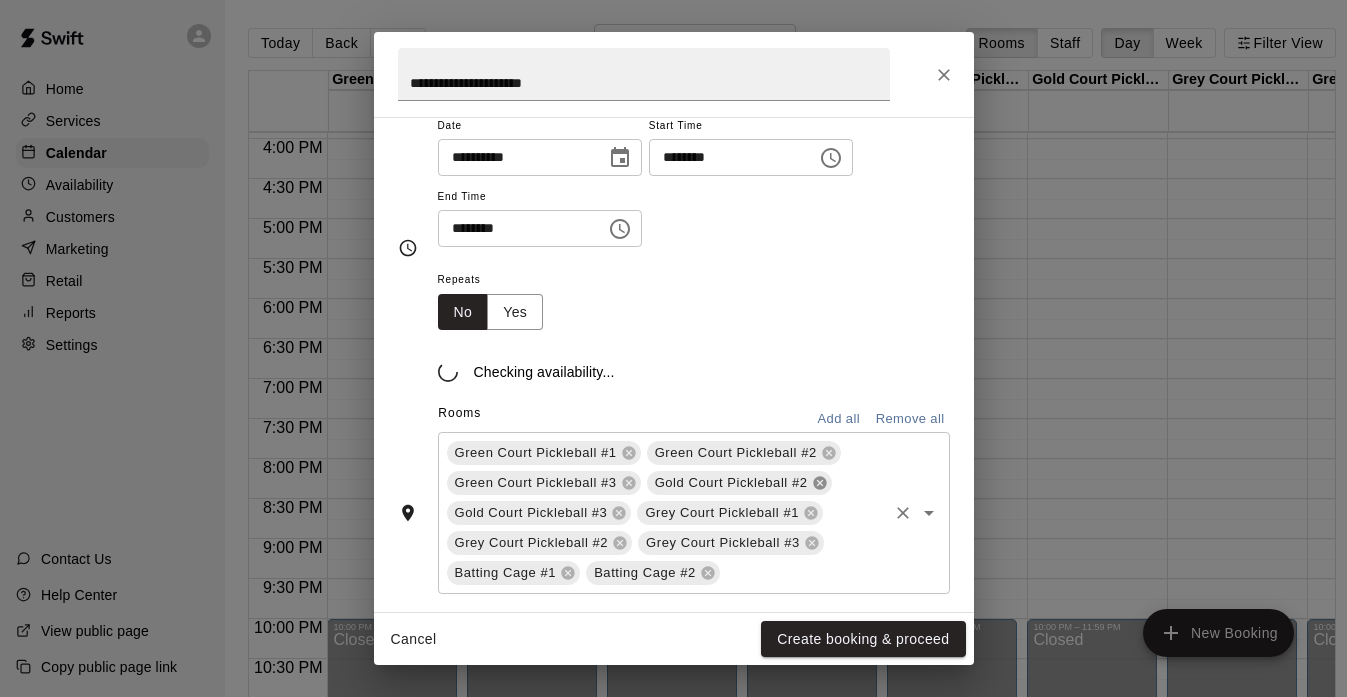 scroll, scrollTop: 187, scrollLeft: 0, axis: vertical 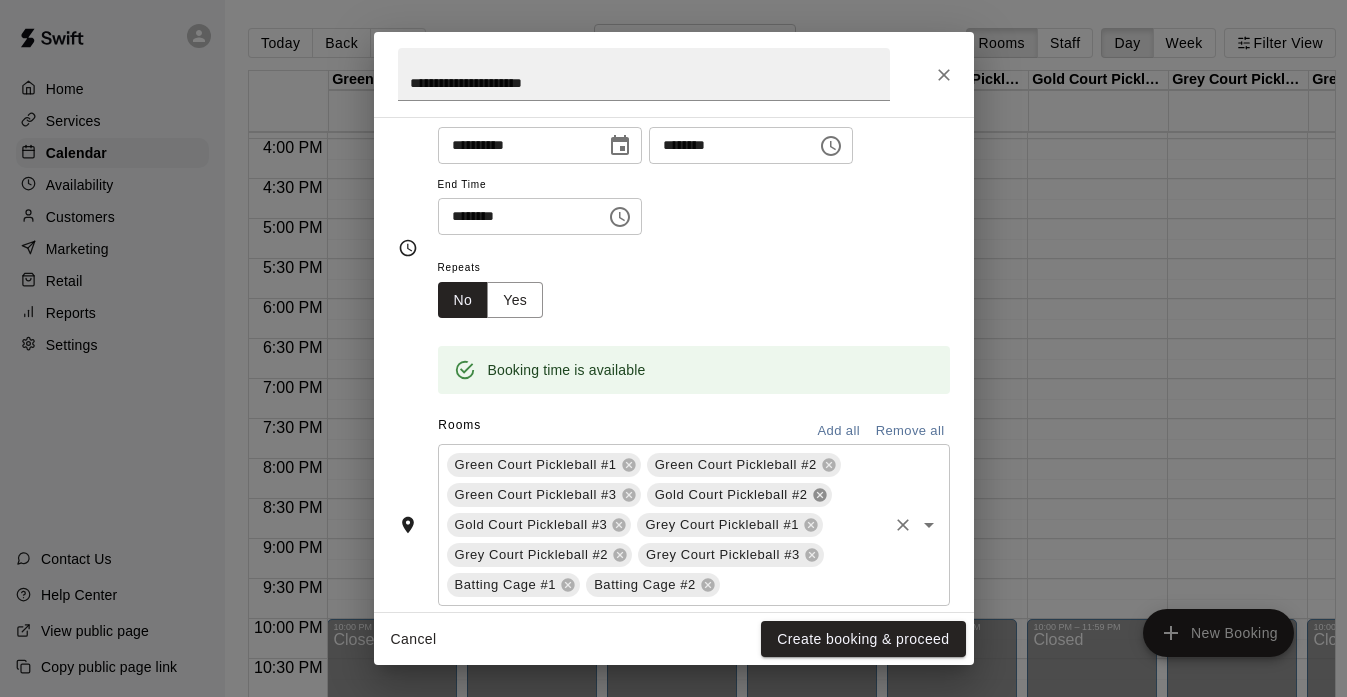 click 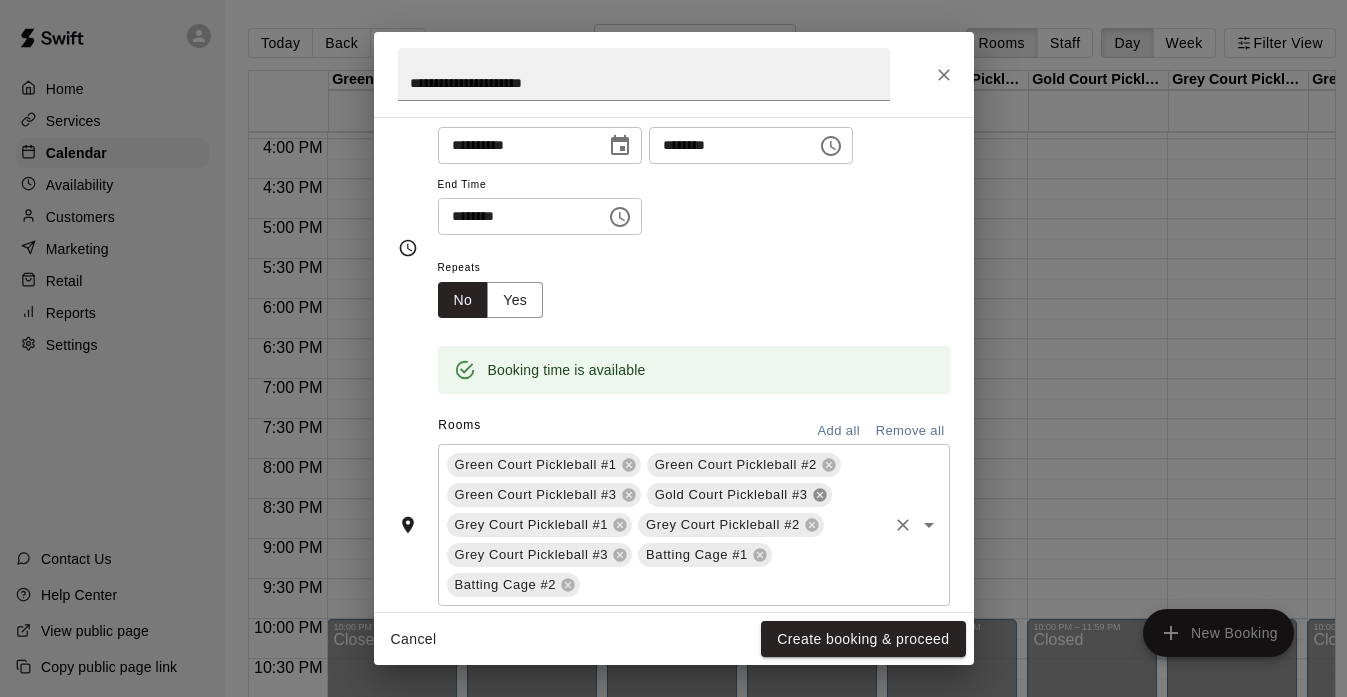 click 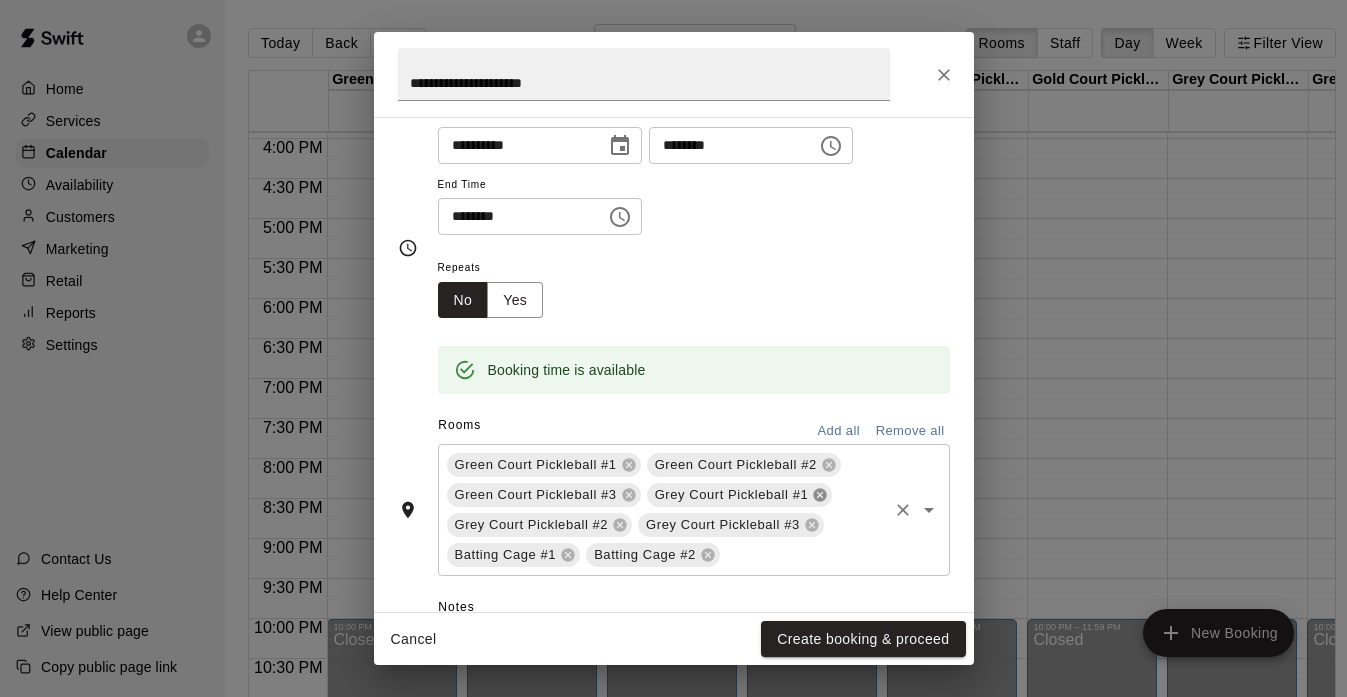 click 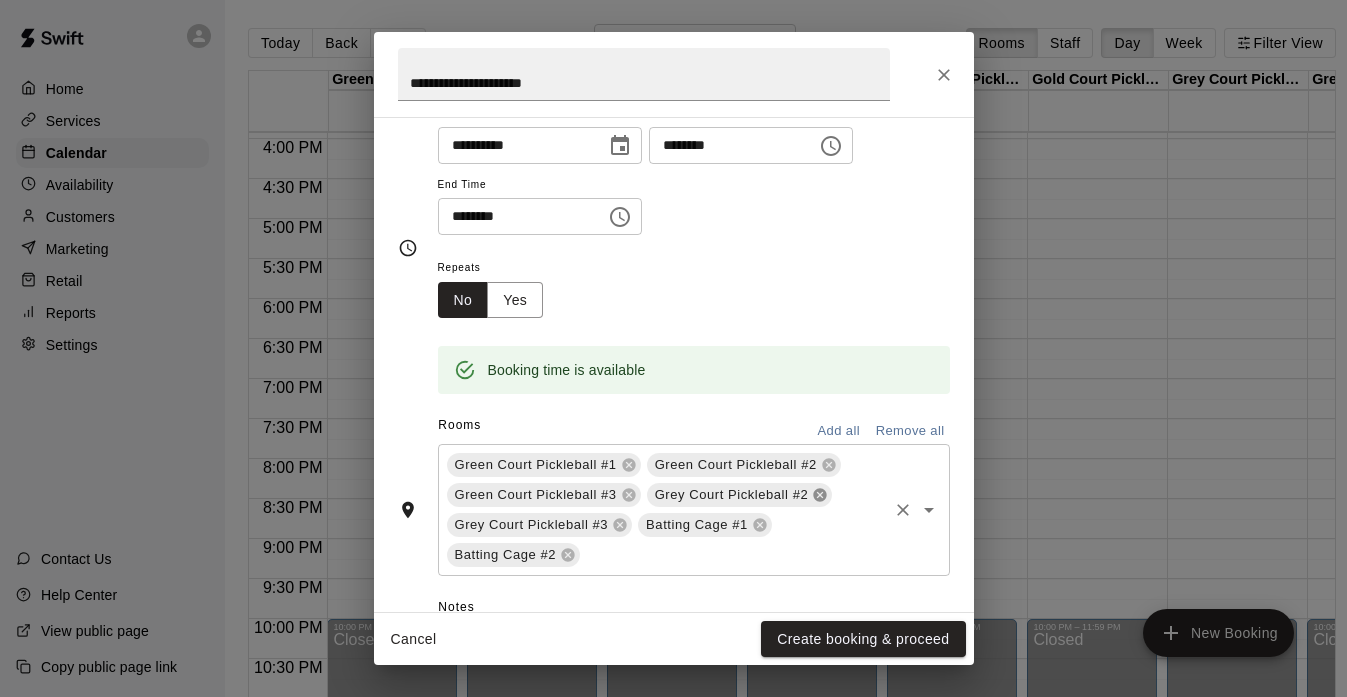 click 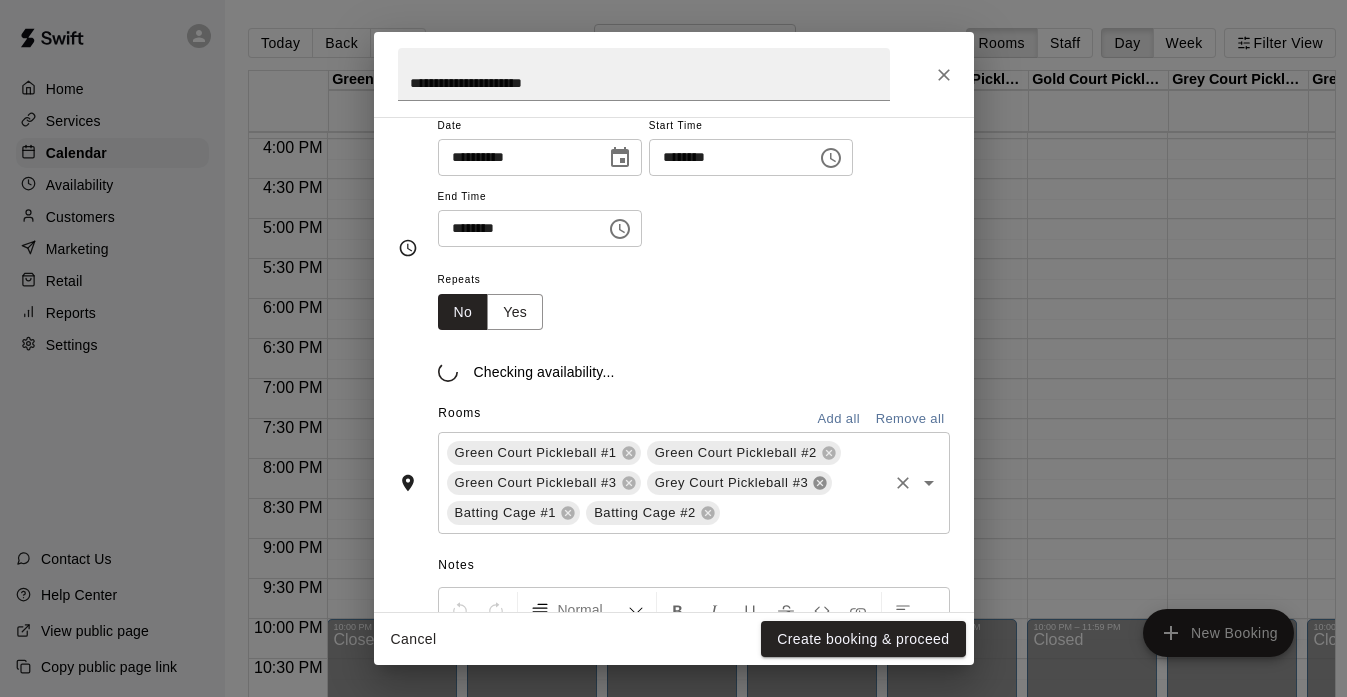 scroll, scrollTop: 187, scrollLeft: 0, axis: vertical 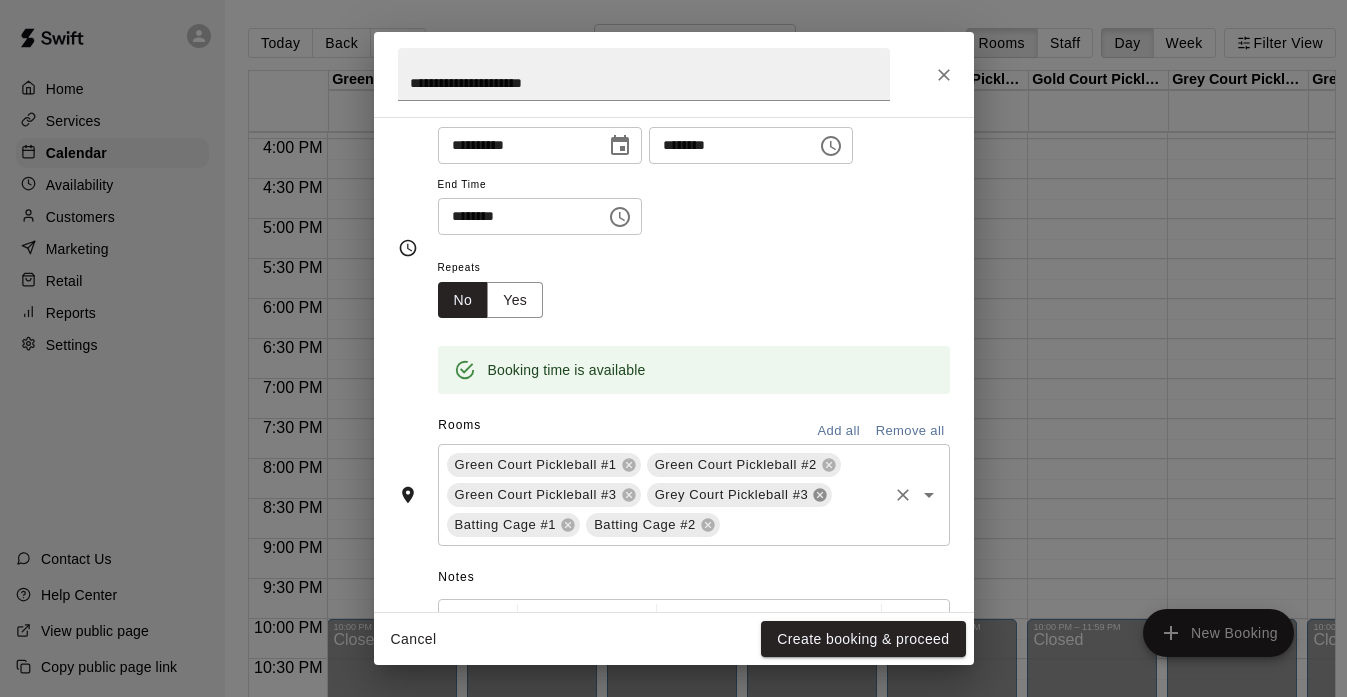 click 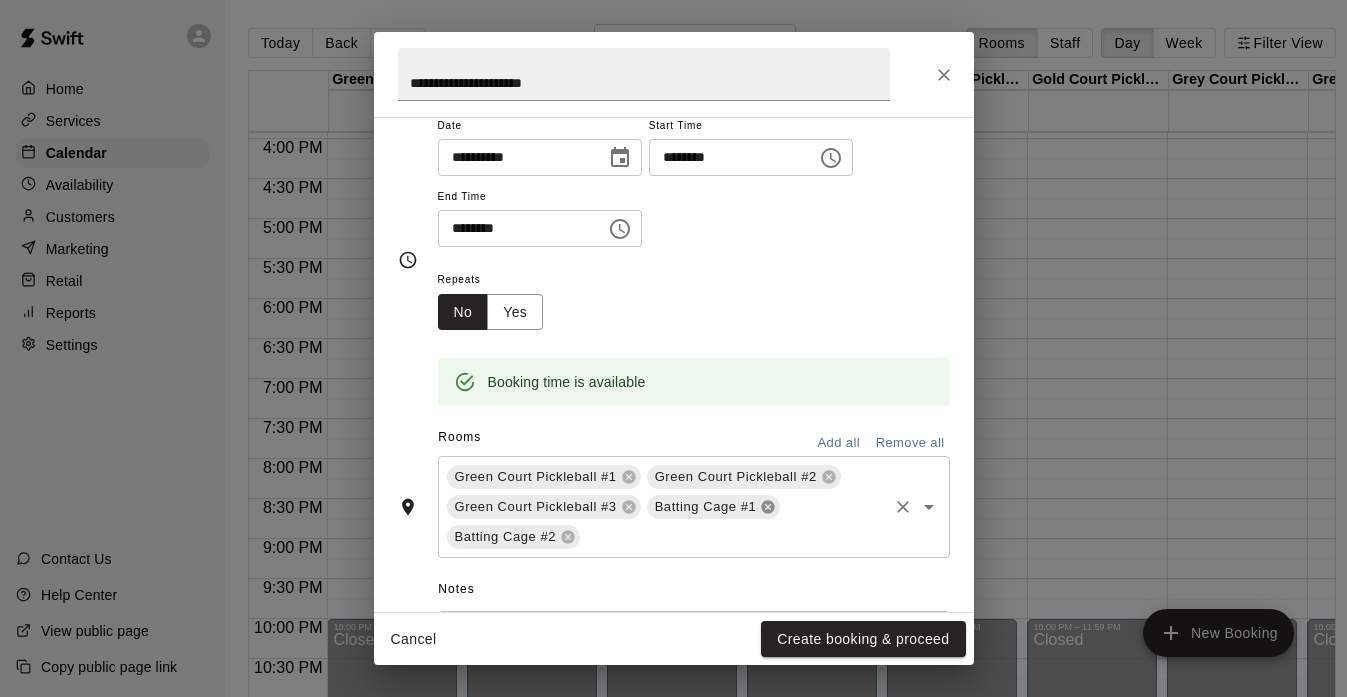 scroll, scrollTop: 187, scrollLeft: 0, axis: vertical 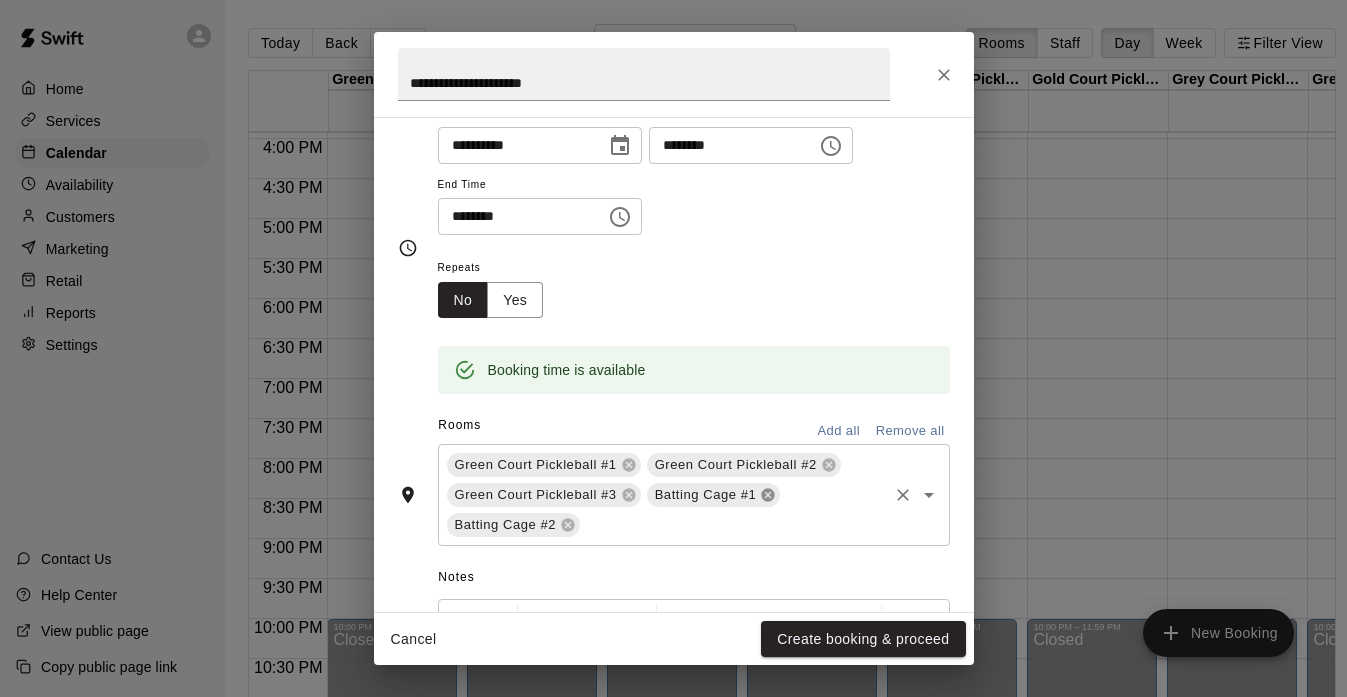 click 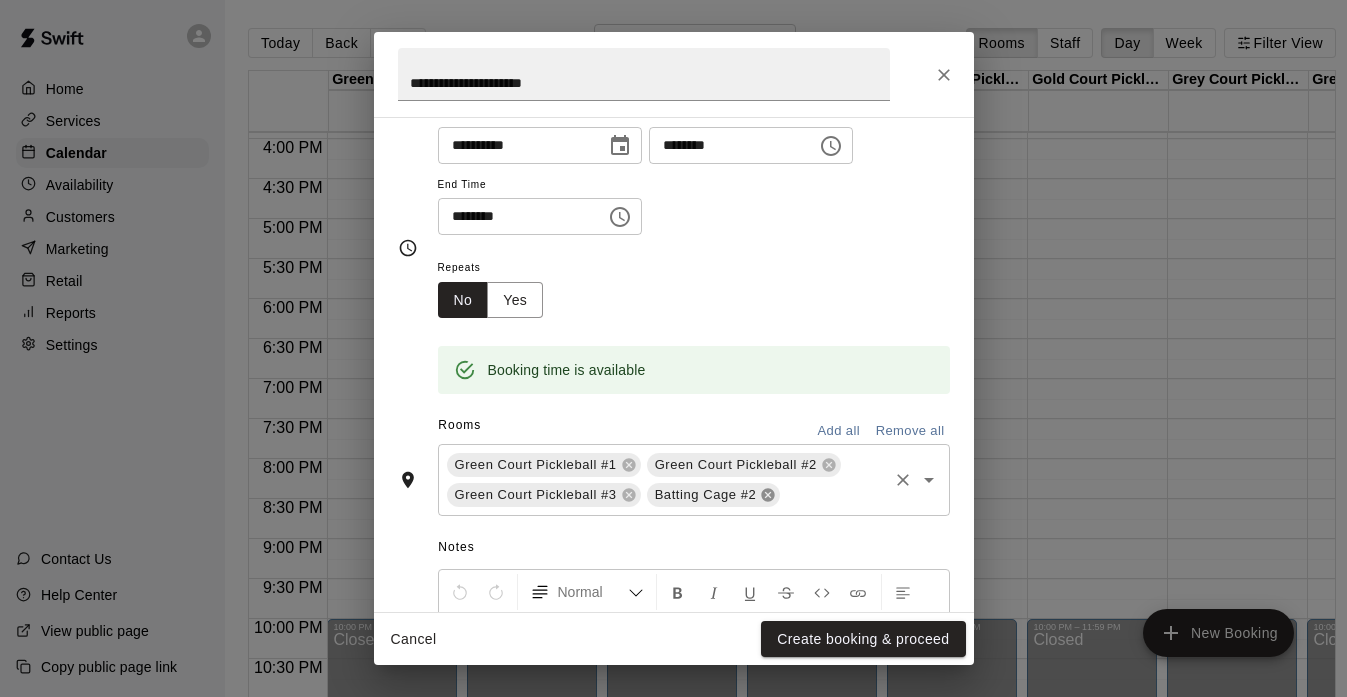 click 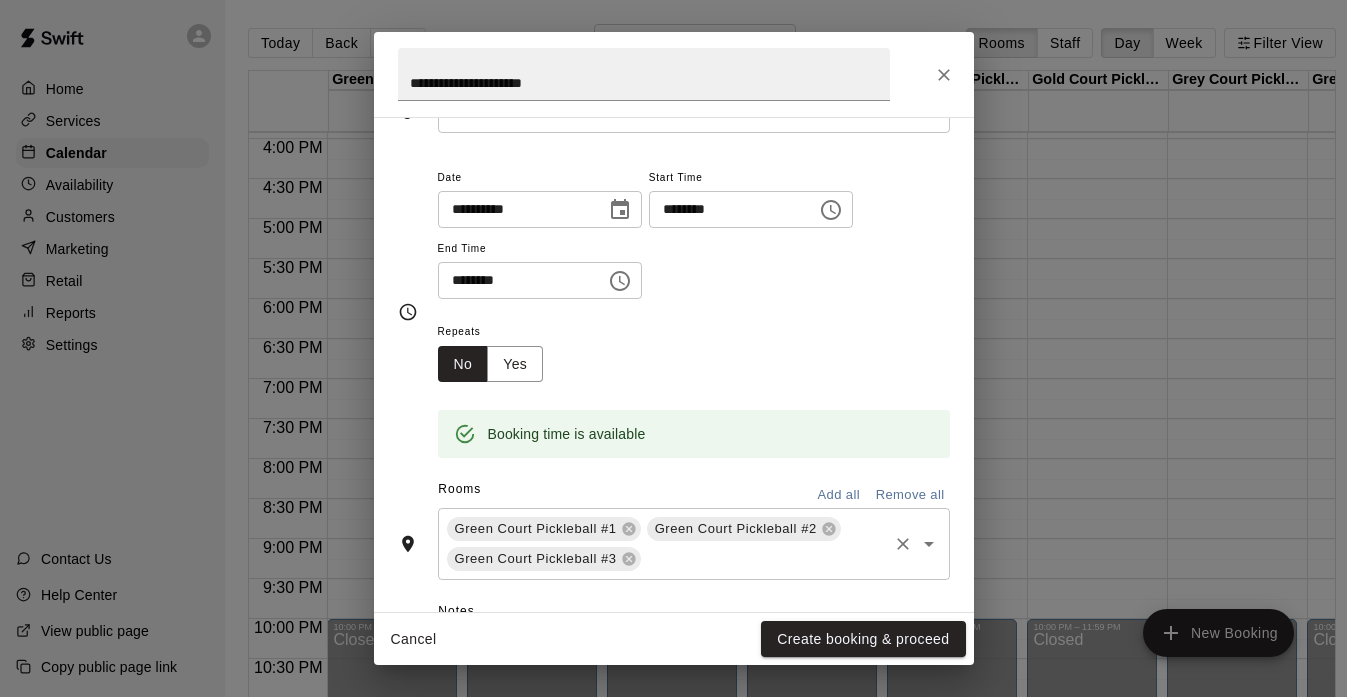 scroll, scrollTop: 111, scrollLeft: 0, axis: vertical 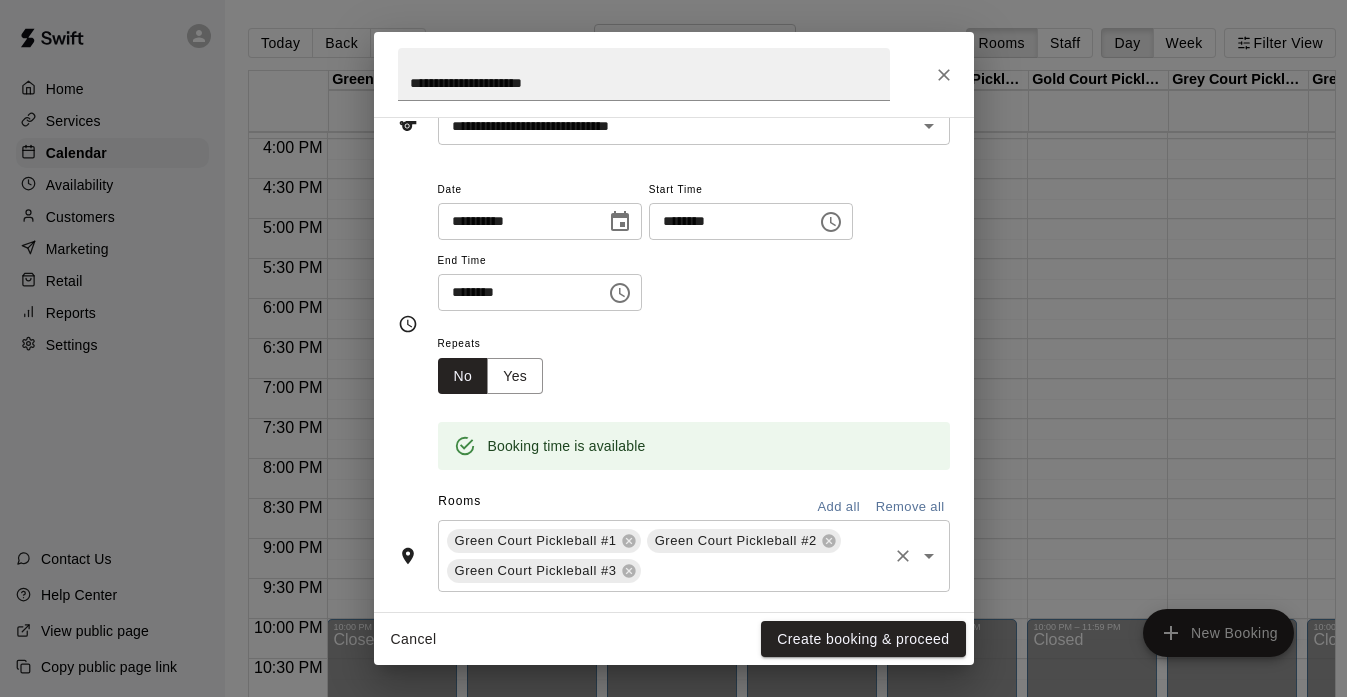 click on "Rooms Add all Remove all" at bounding box center [674, 503] 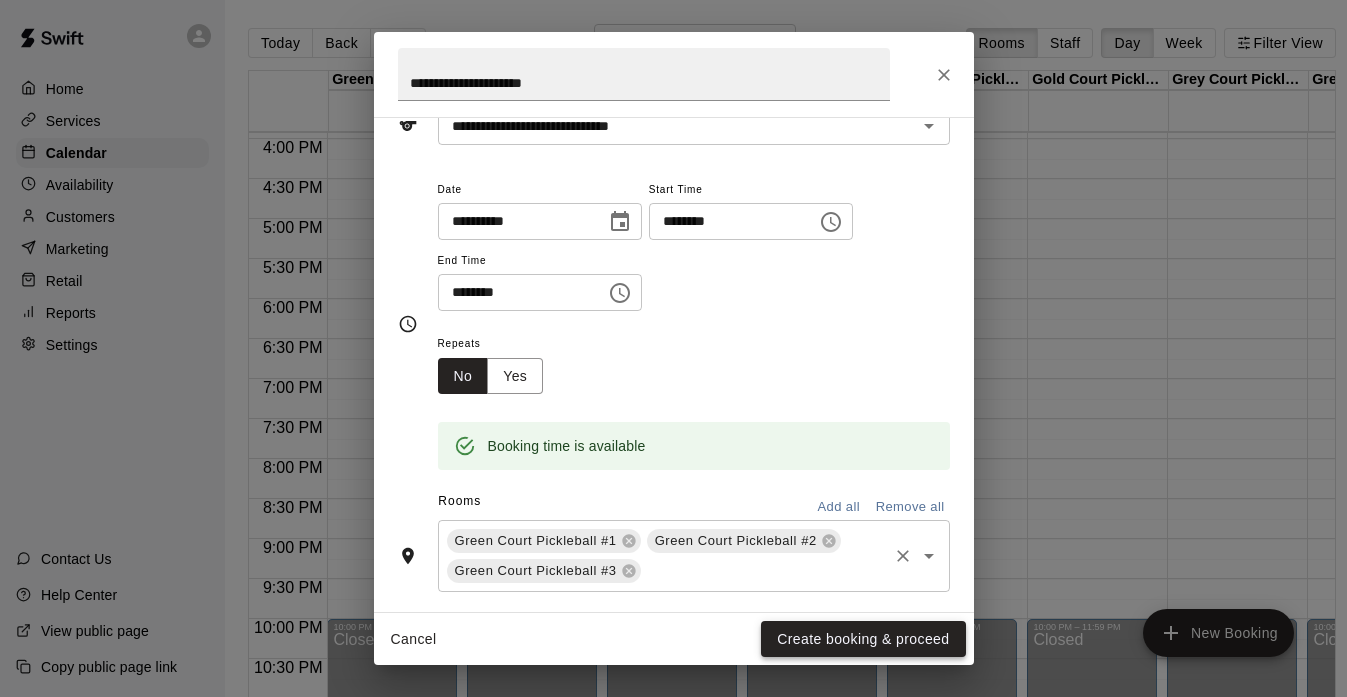 click on "Create booking & proceed" at bounding box center [863, 639] 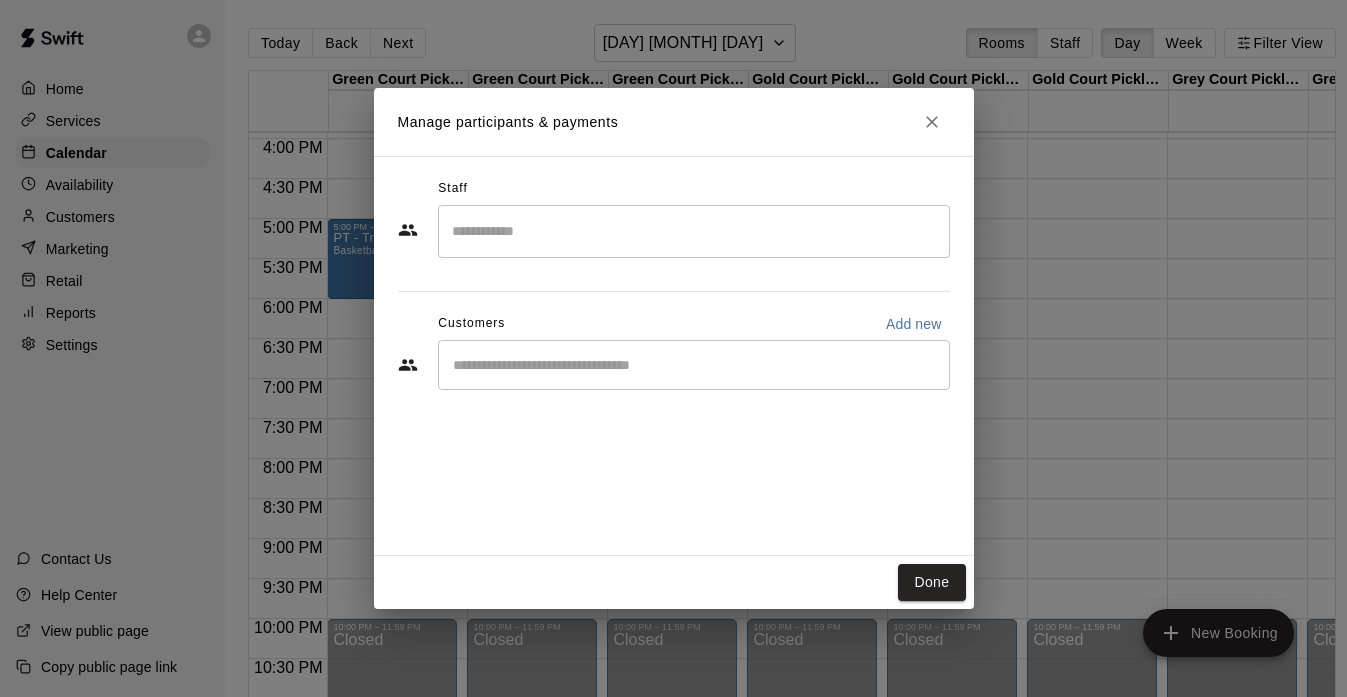 click at bounding box center (694, 231) 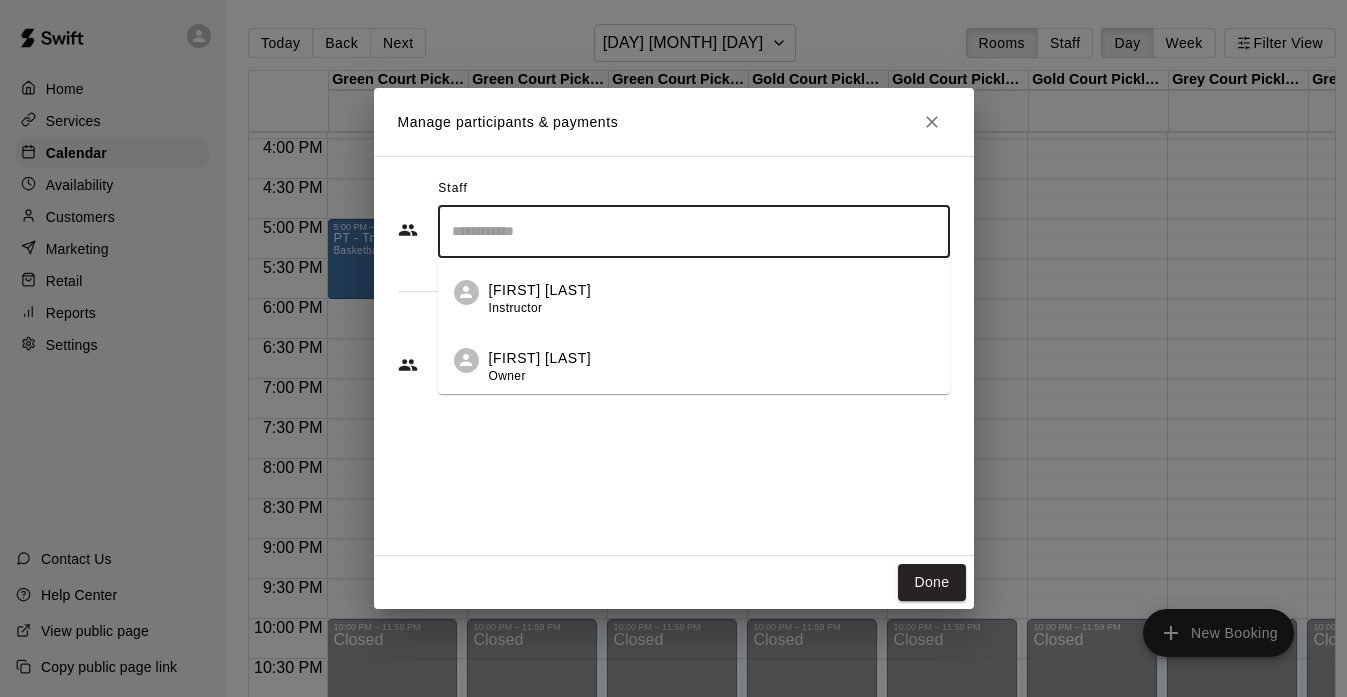 click on "[FIRST] [LAST]" at bounding box center [540, 358] 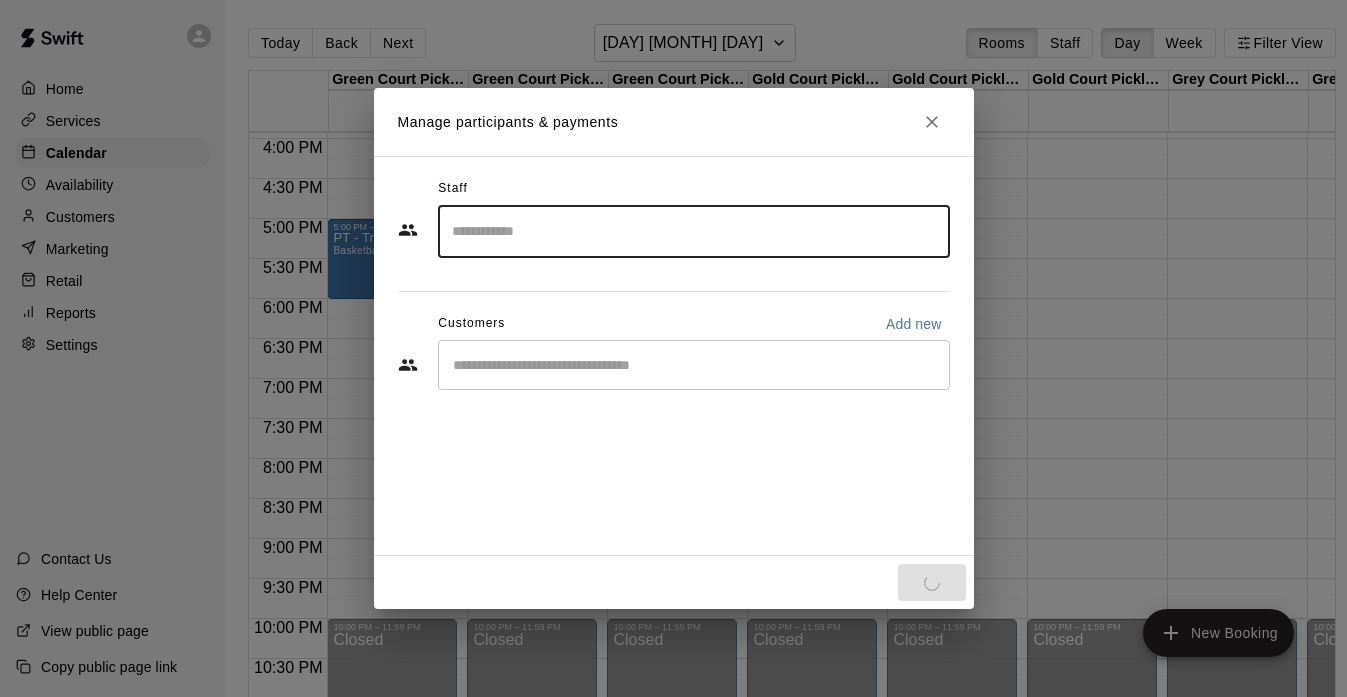 click at bounding box center [694, 231] 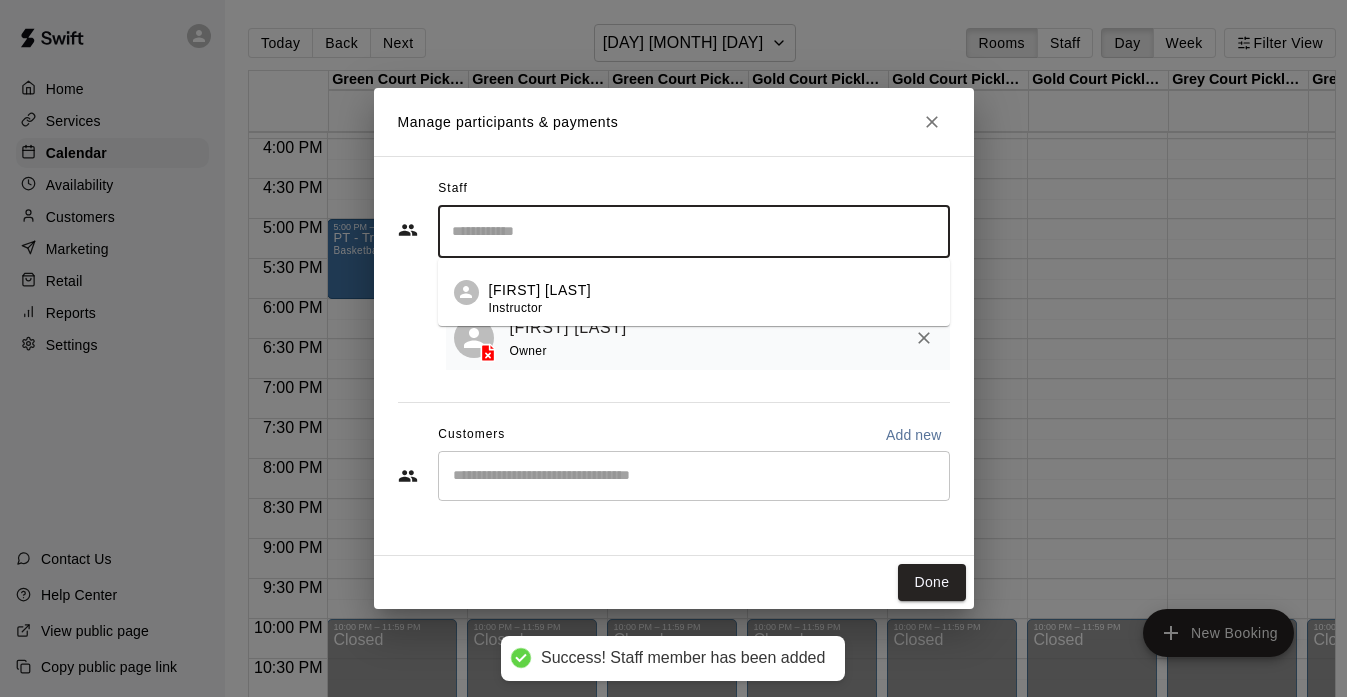 click at bounding box center [694, 231] 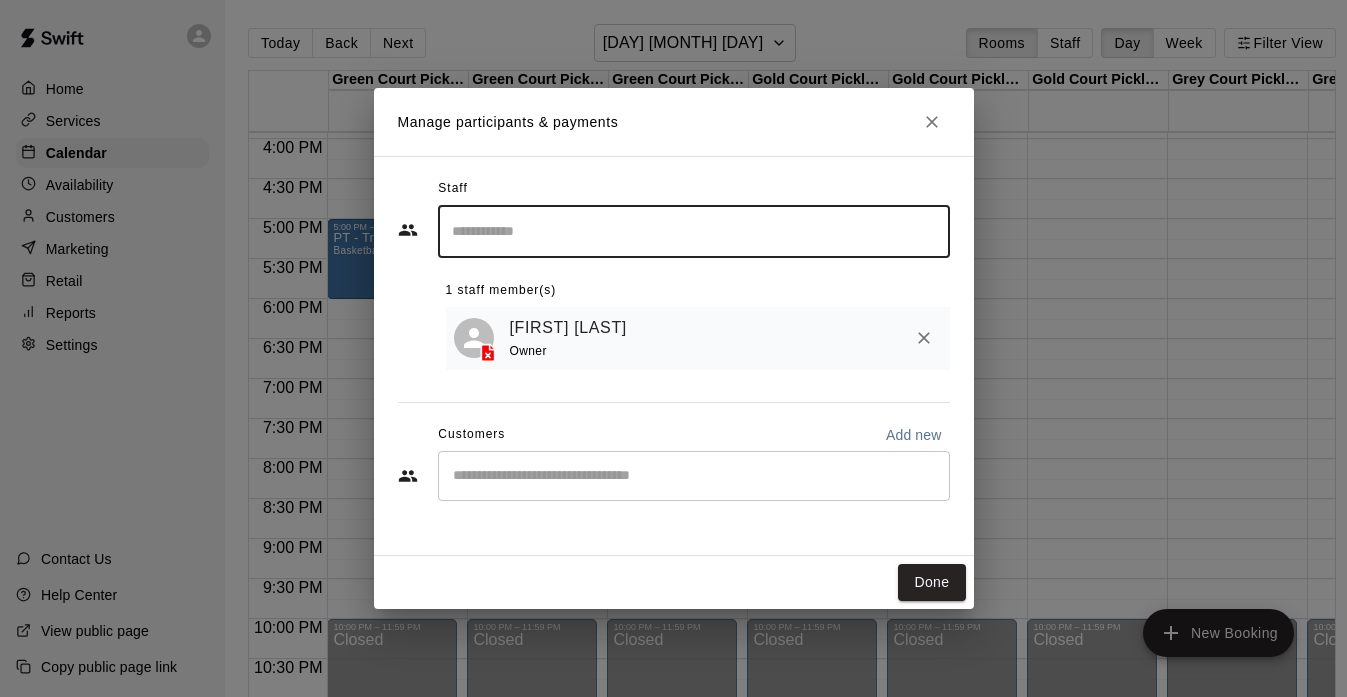 click at bounding box center (694, 476) 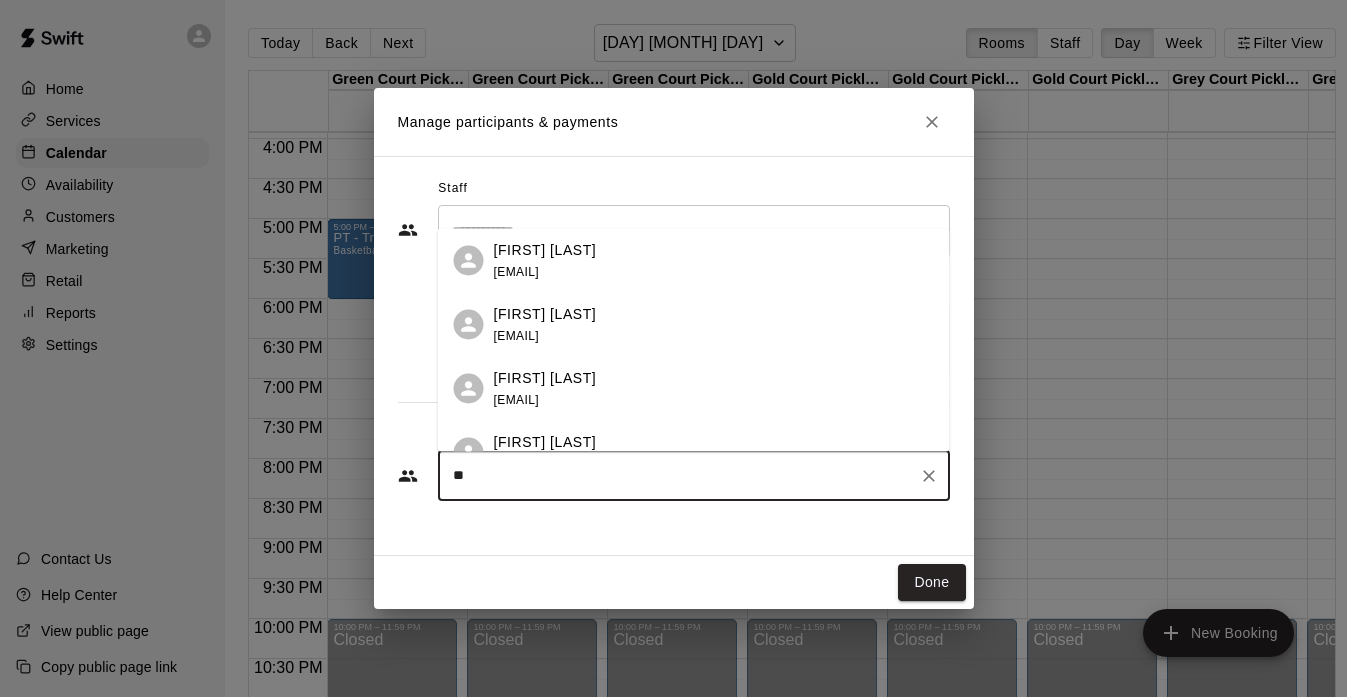 type on "*" 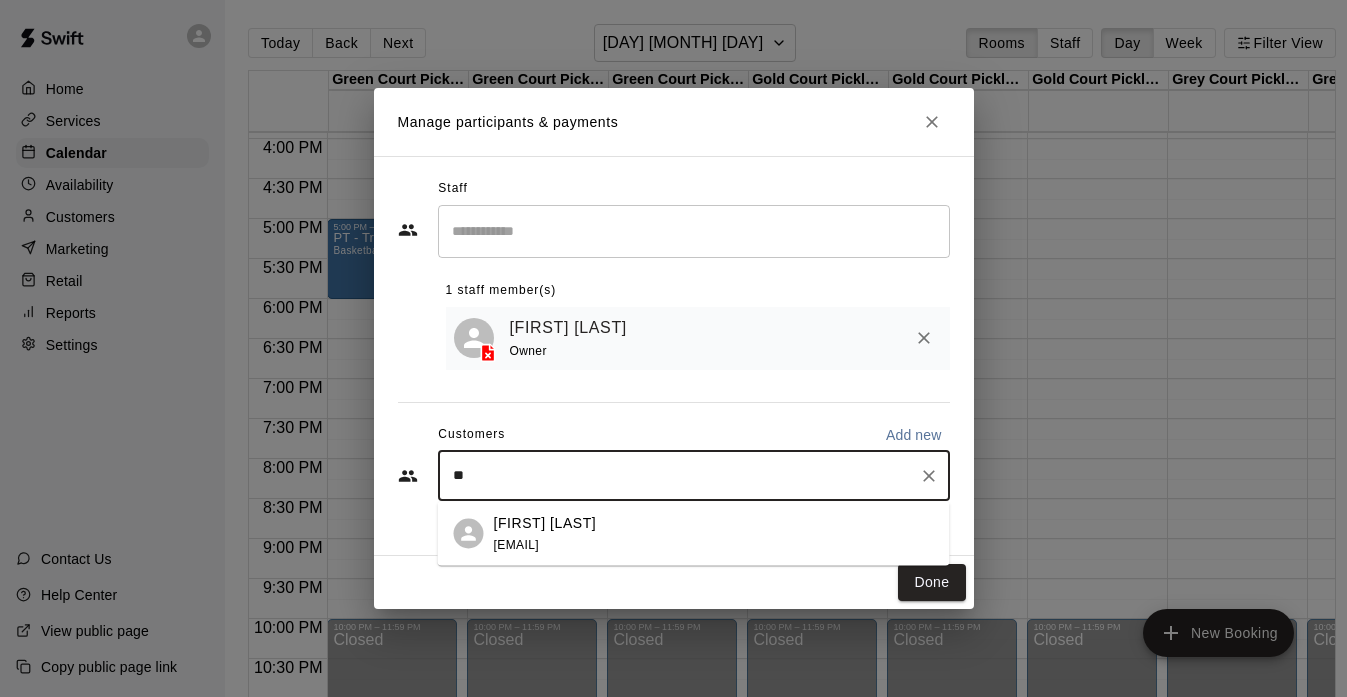type on "*" 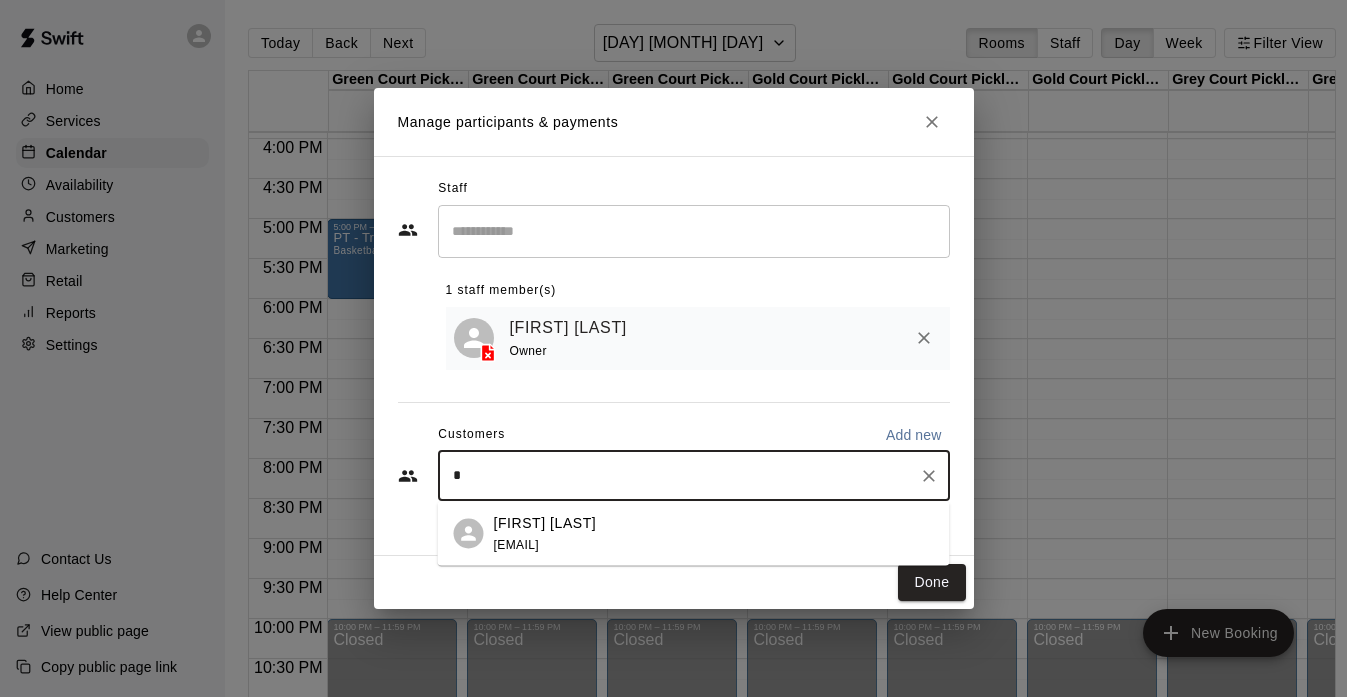 type 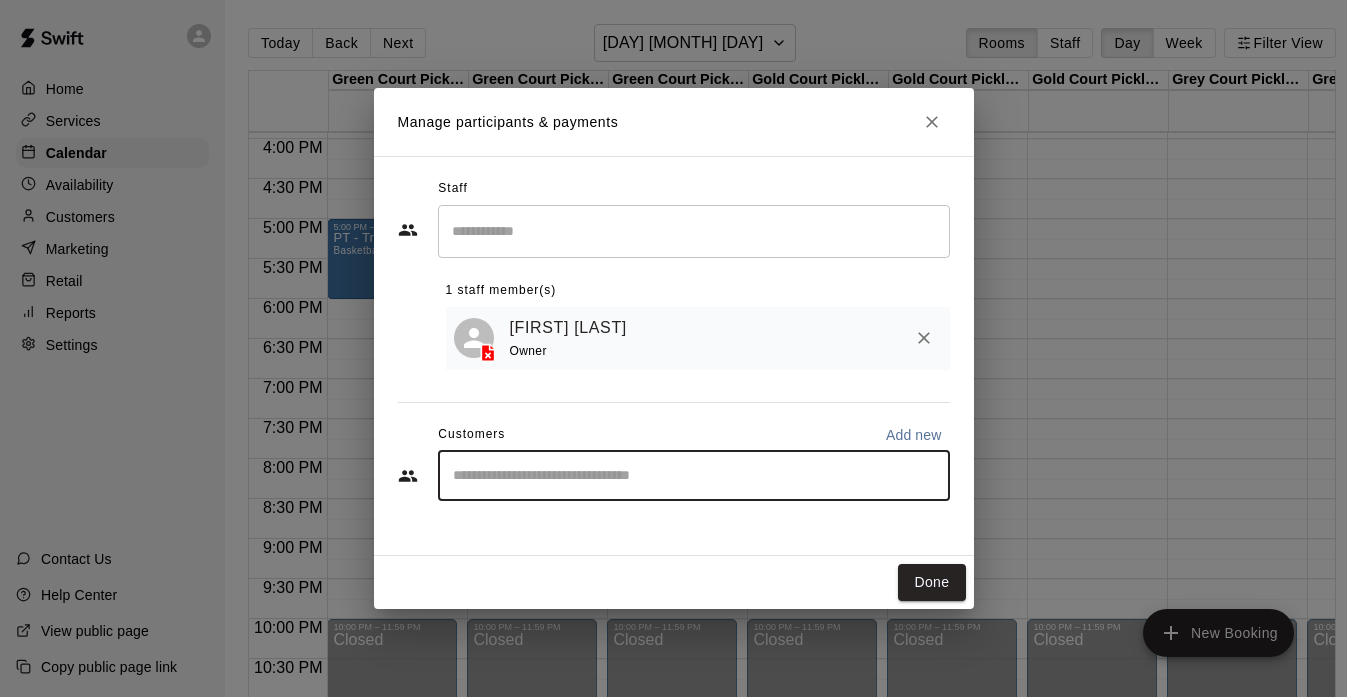 click on "Add new" at bounding box center (914, 435) 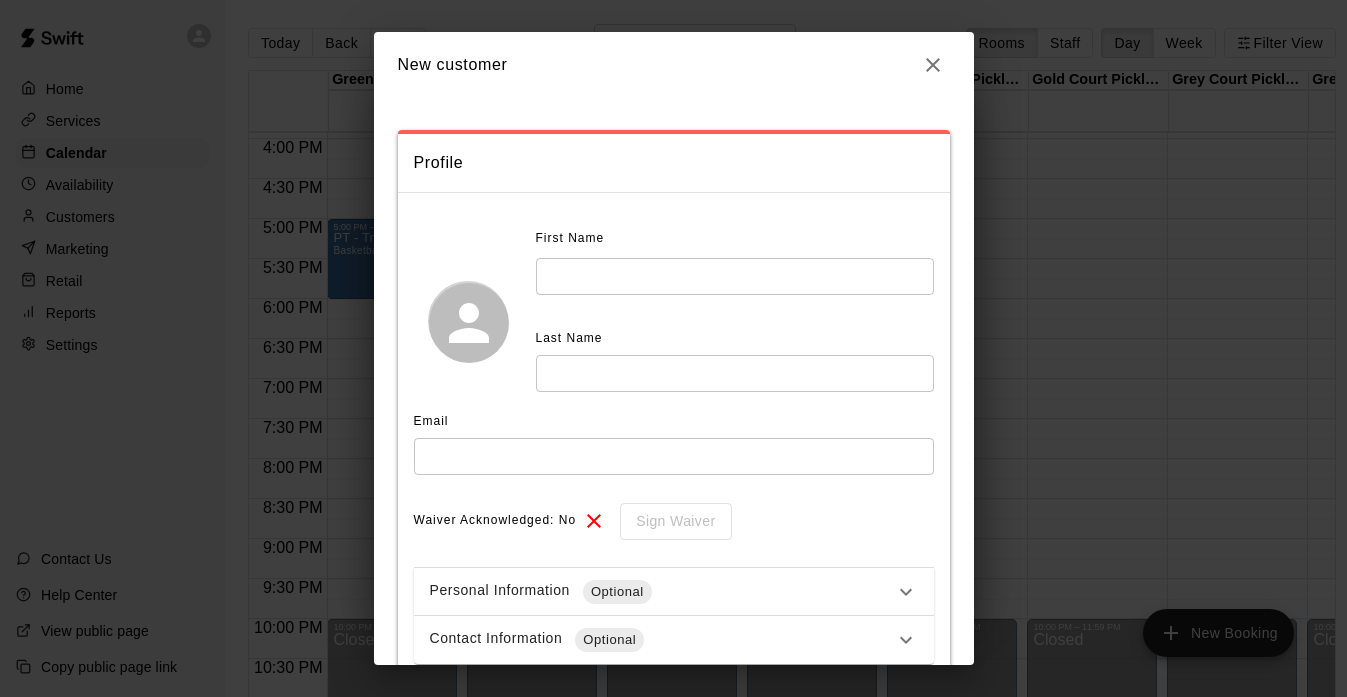 click at bounding box center [735, 276] 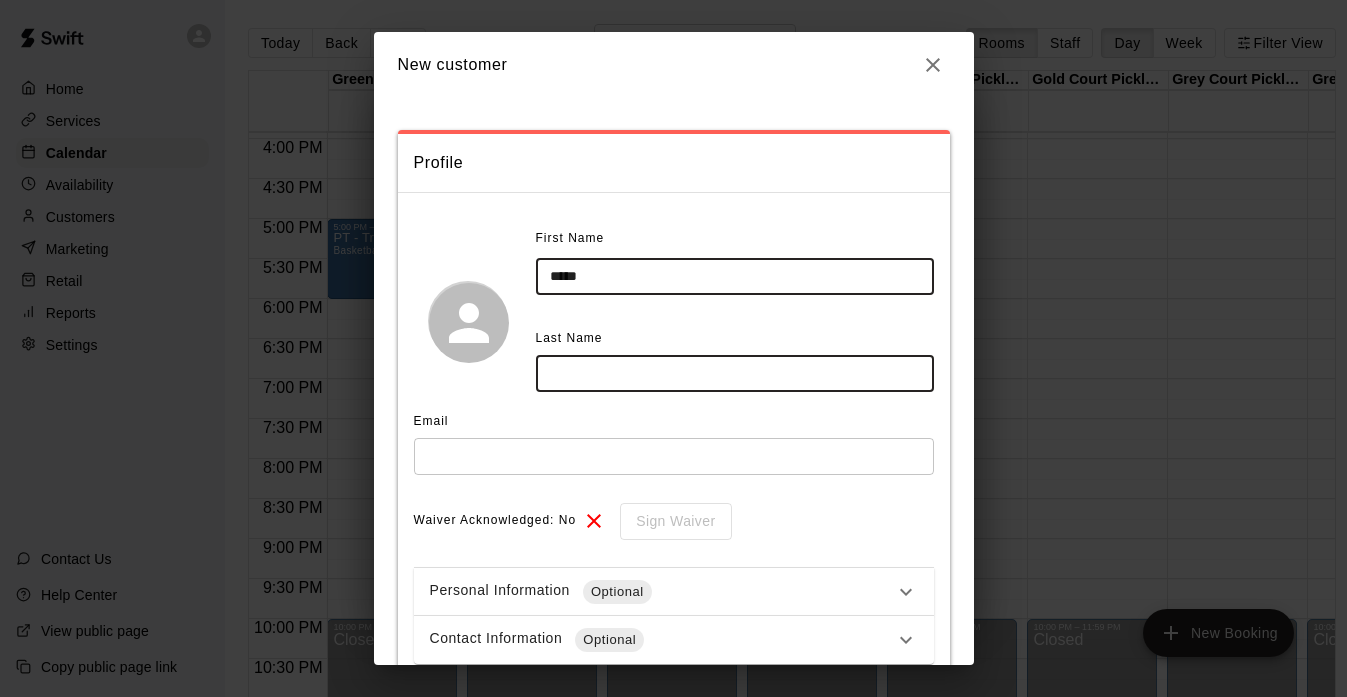type on "****" 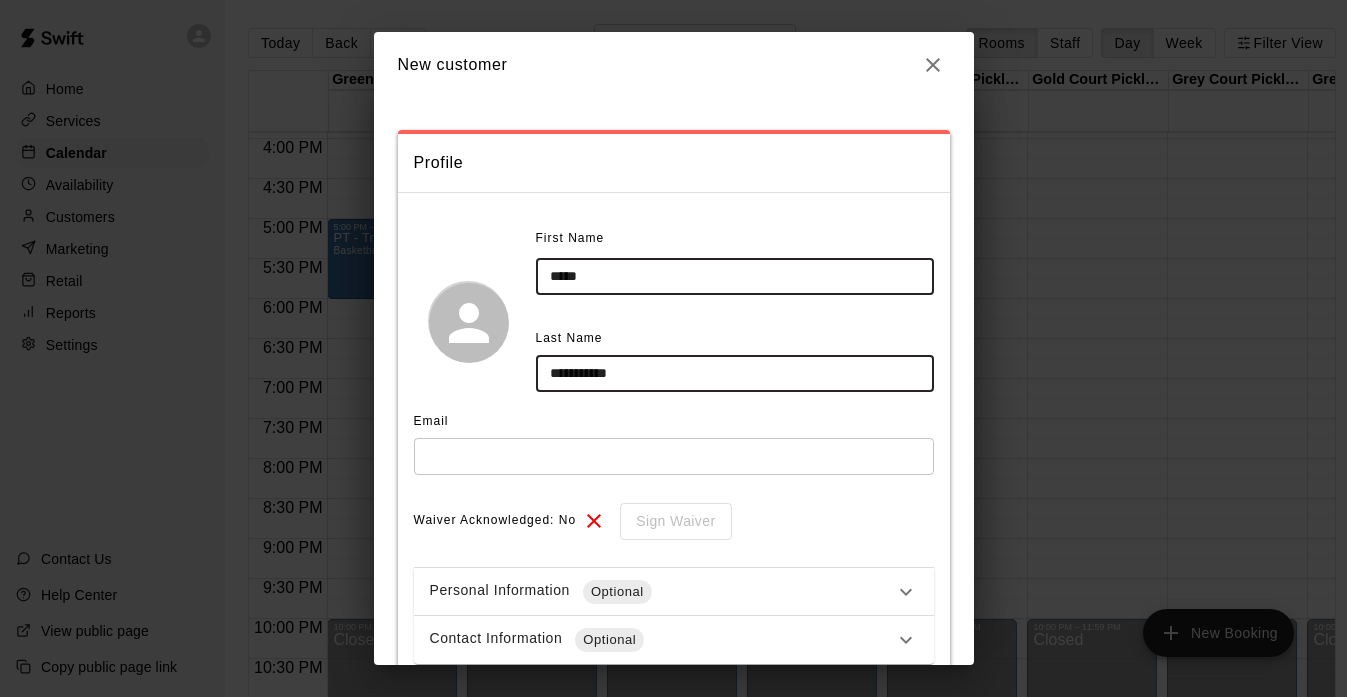 type on "**********" 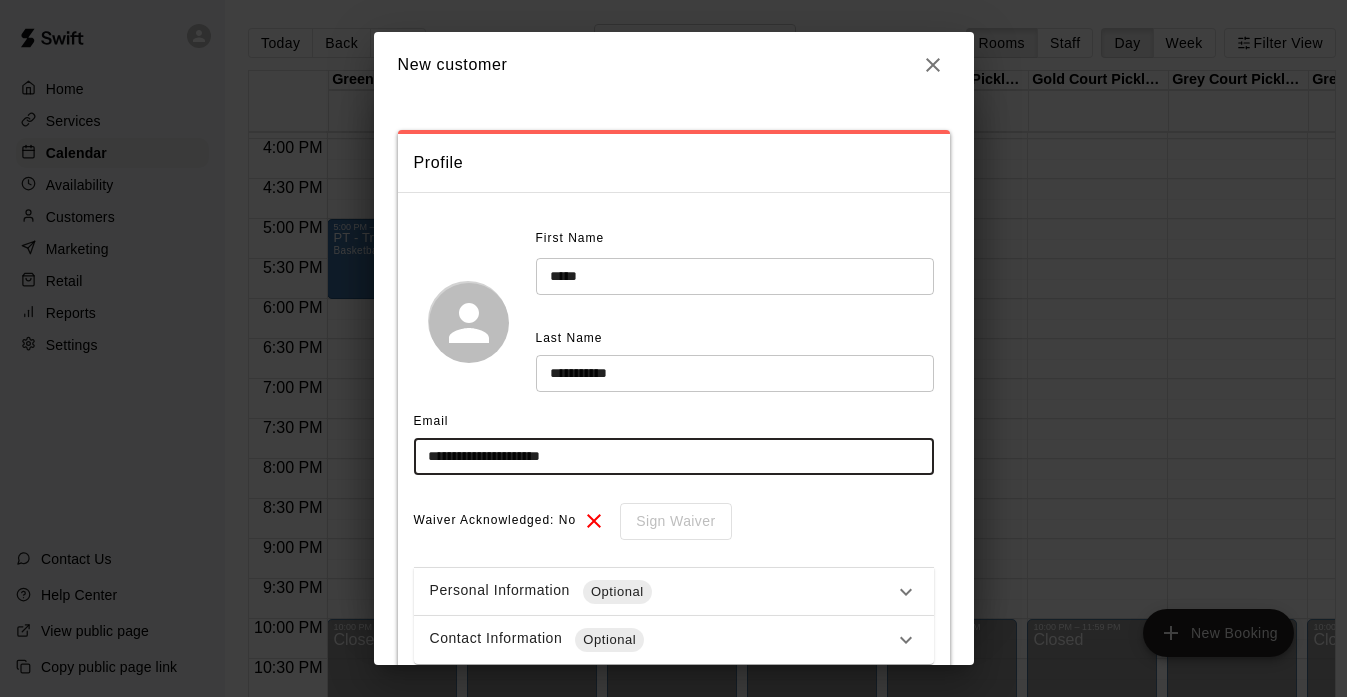 scroll, scrollTop: 129, scrollLeft: 0, axis: vertical 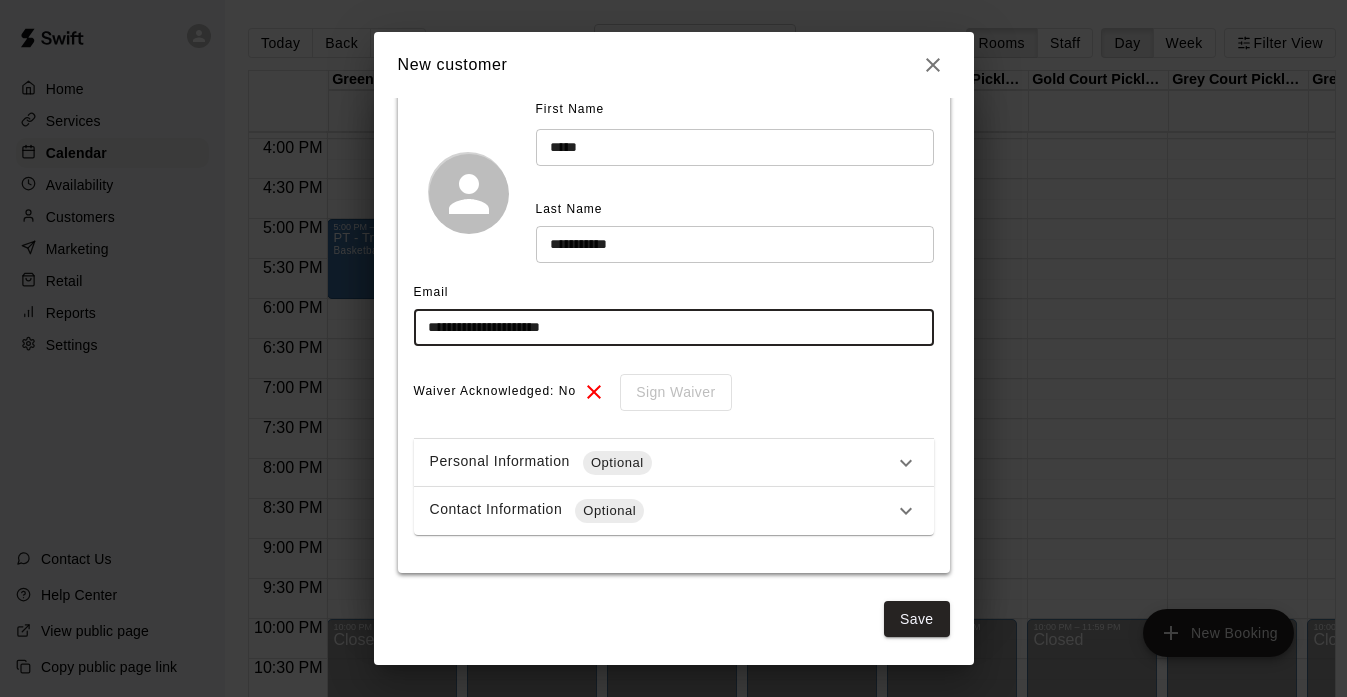 type on "**********" 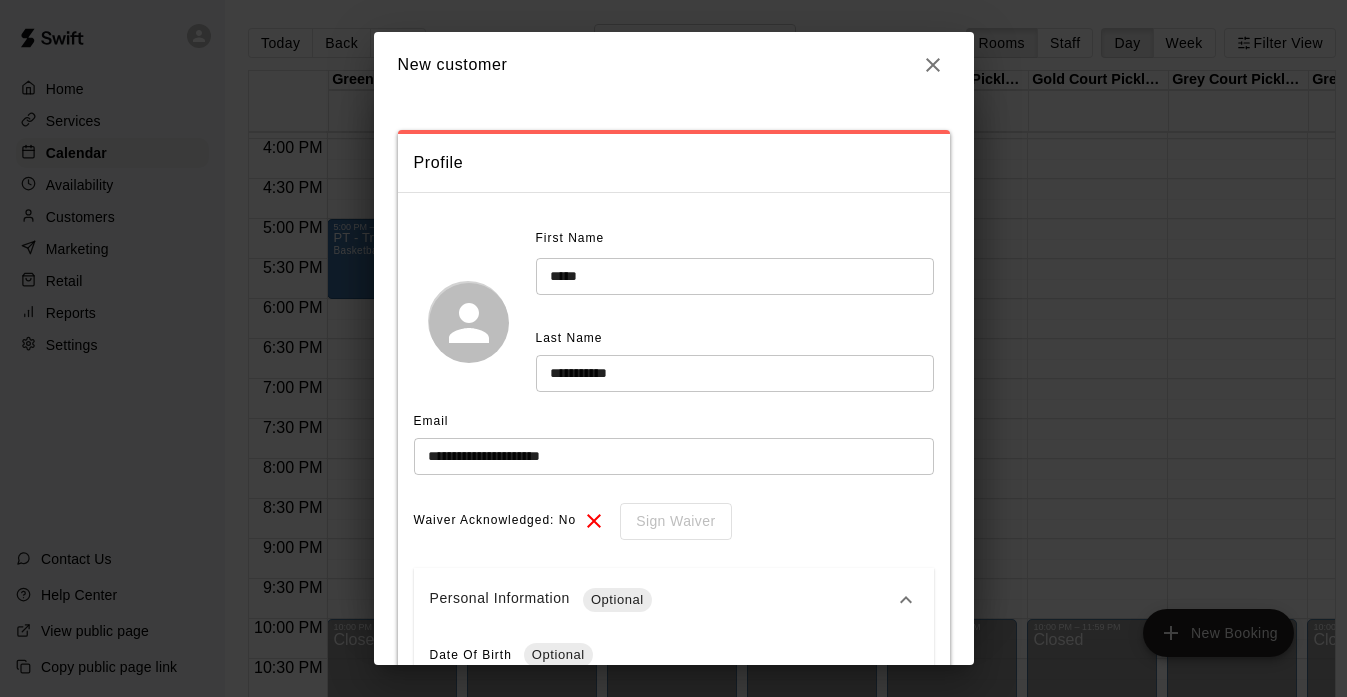 scroll, scrollTop: 118, scrollLeft: 0, axis: vertical 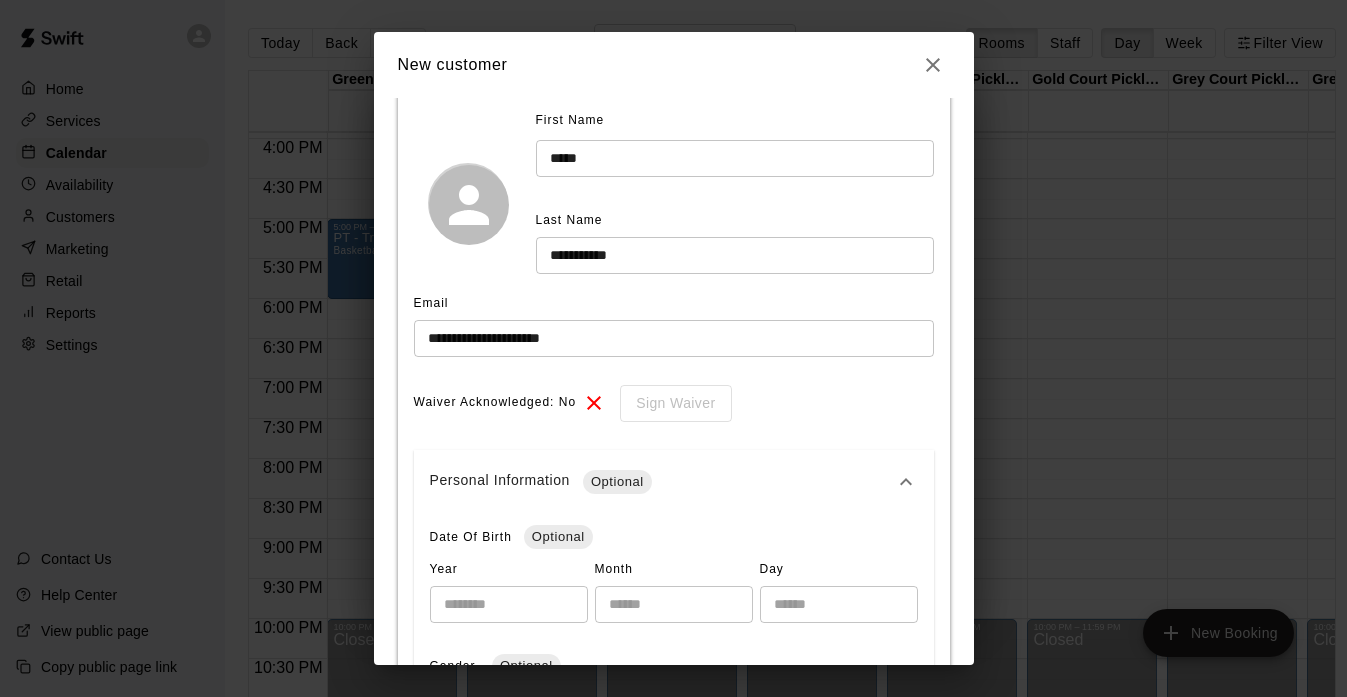click 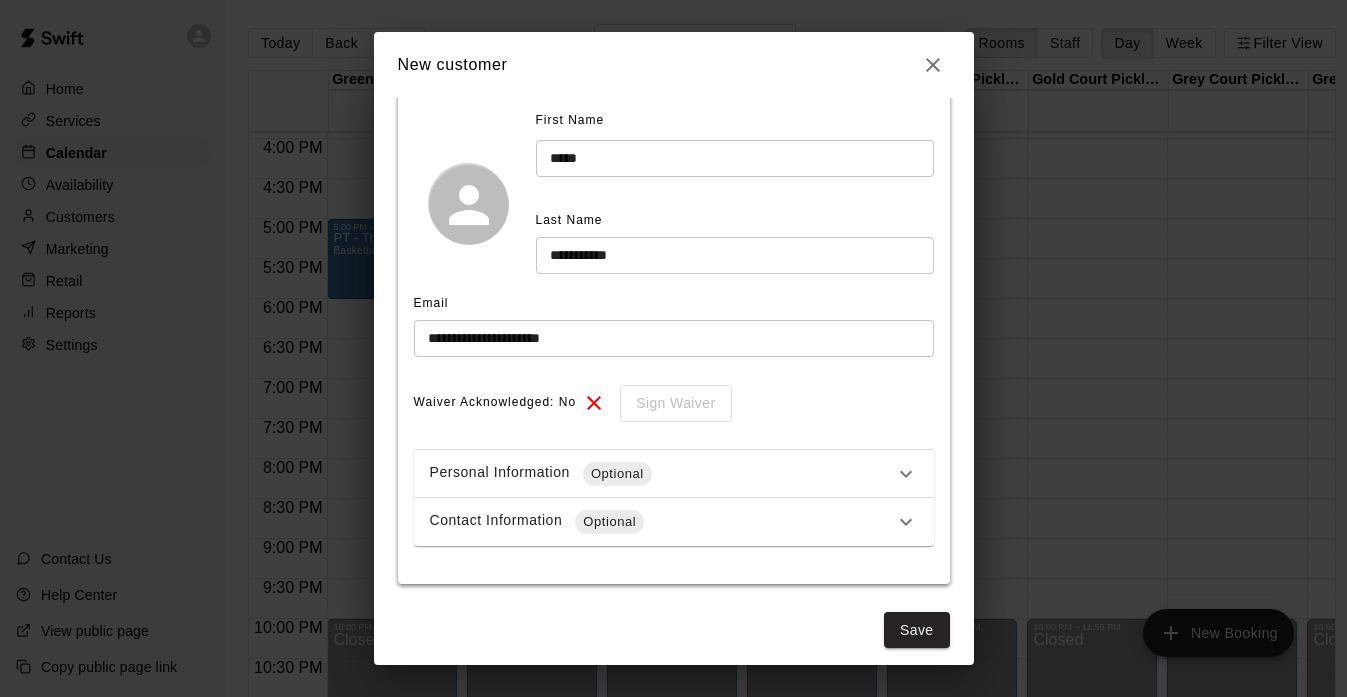 click on "Contact Information Optional" at bounding box center [662, 522] 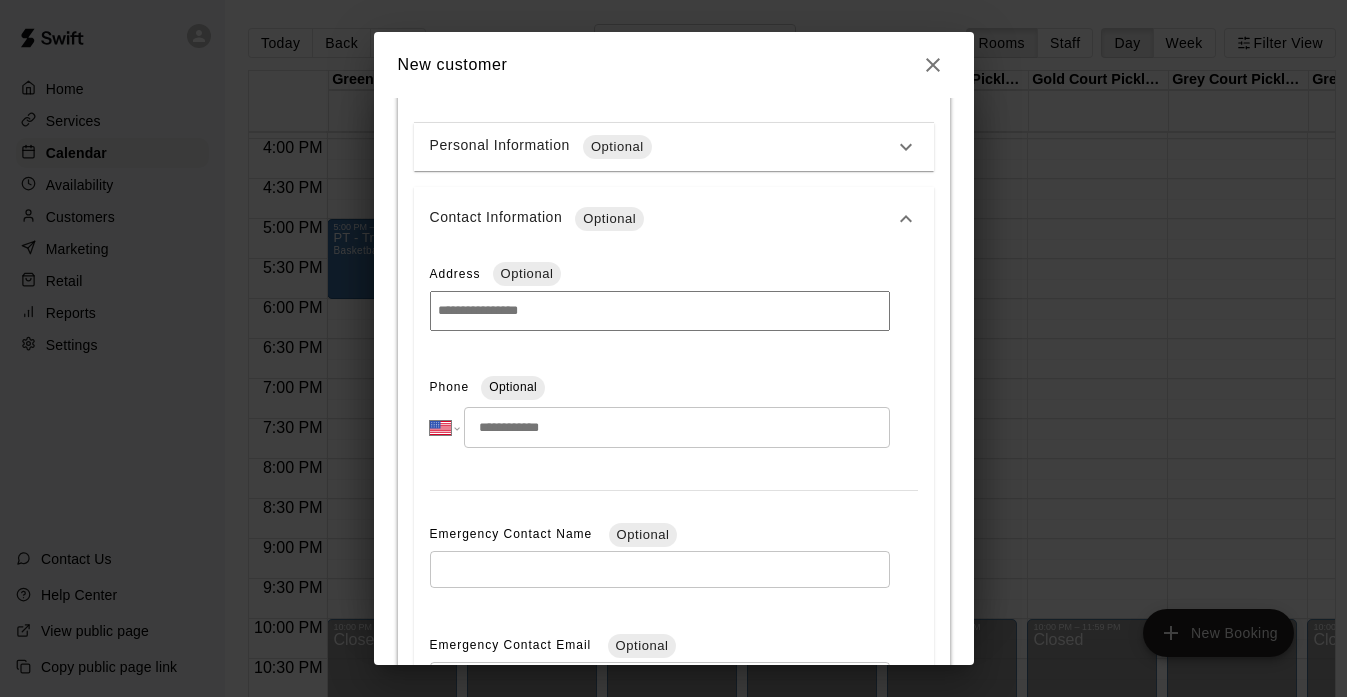 scroll, scrollTop: 446, scrollLeft: 0, axis: vertical 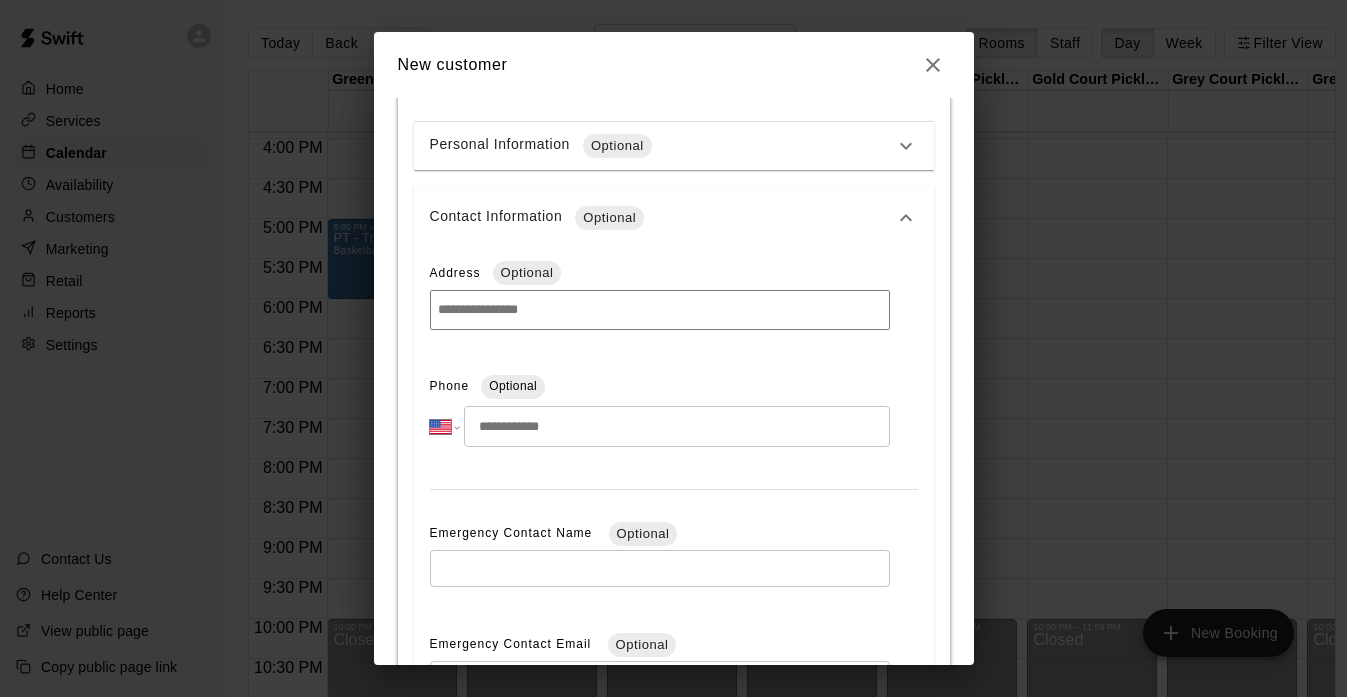 click at bounding box center (676, 426) 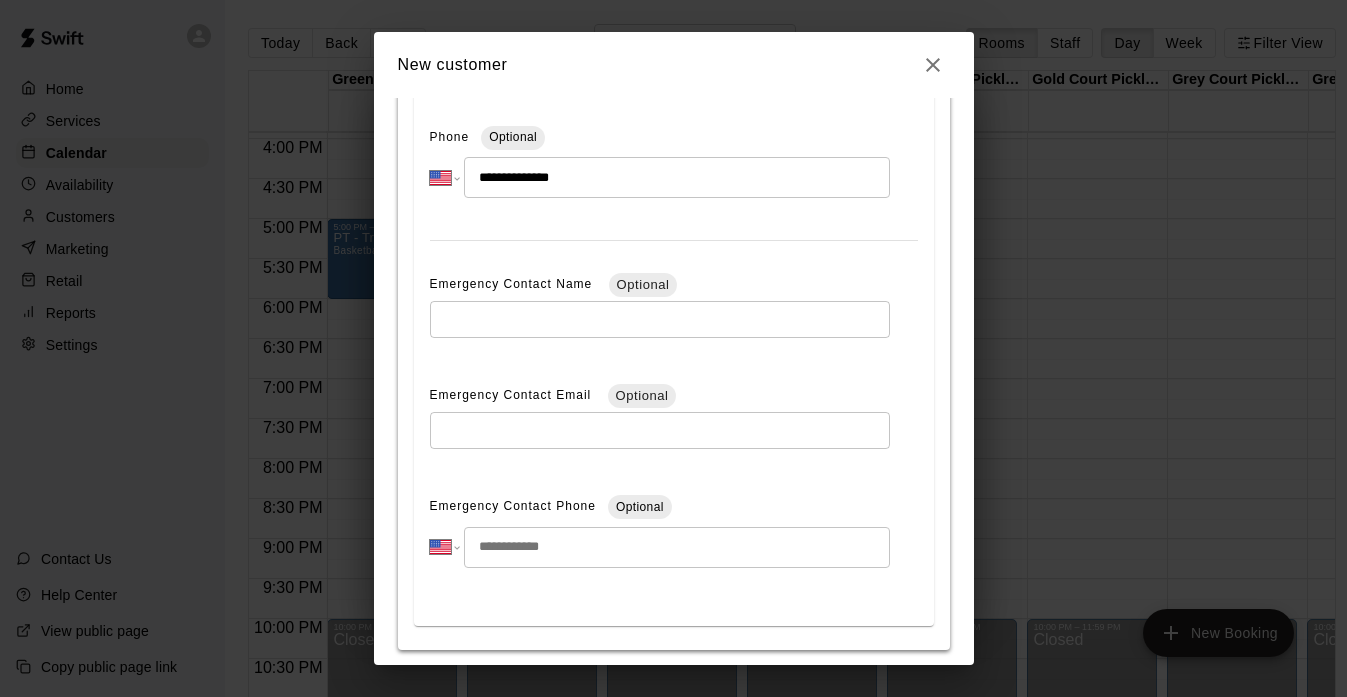 scroll, scrollTop: 775, scrollLeft: 0, axis: vertical 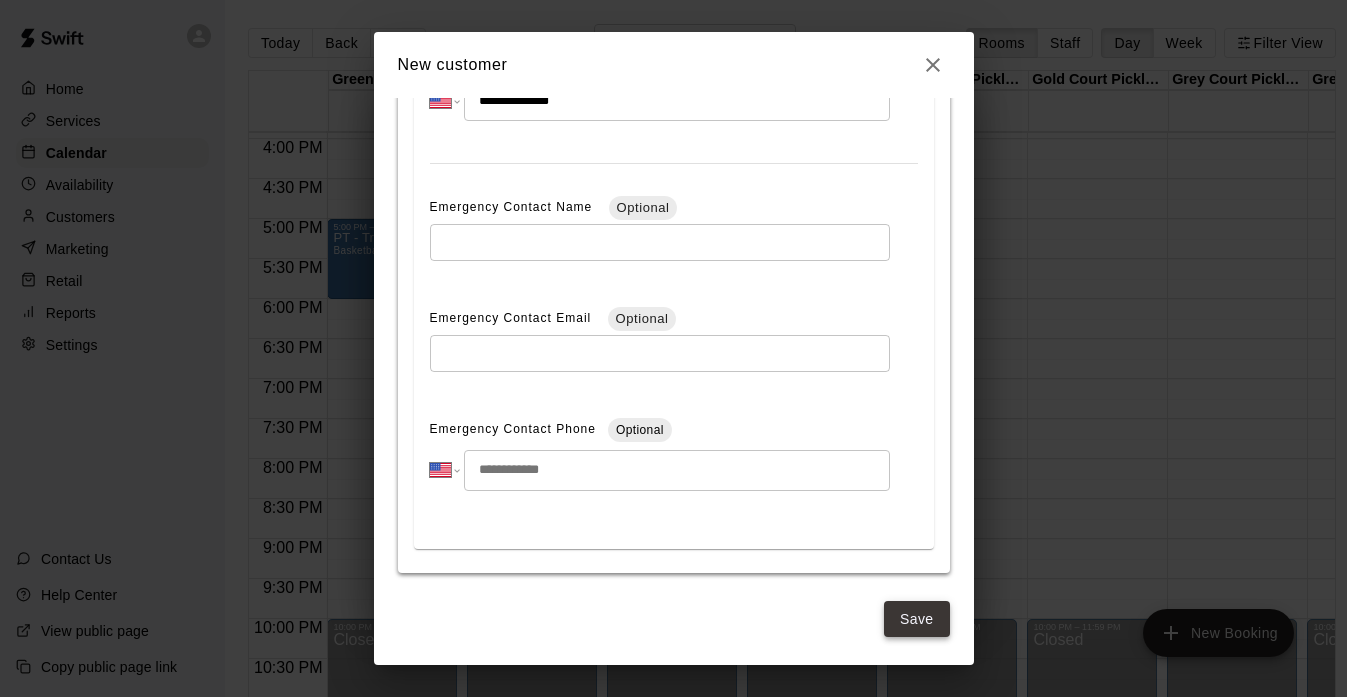 type on "**********" 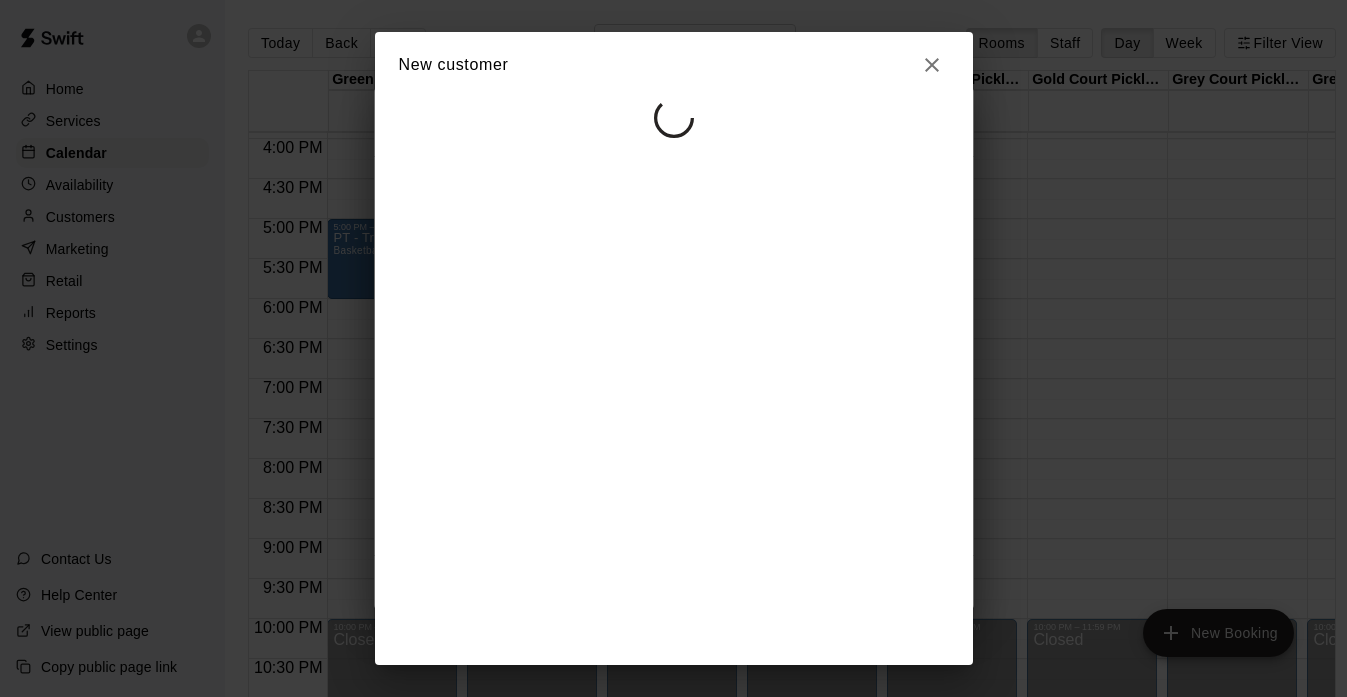 select on "**" 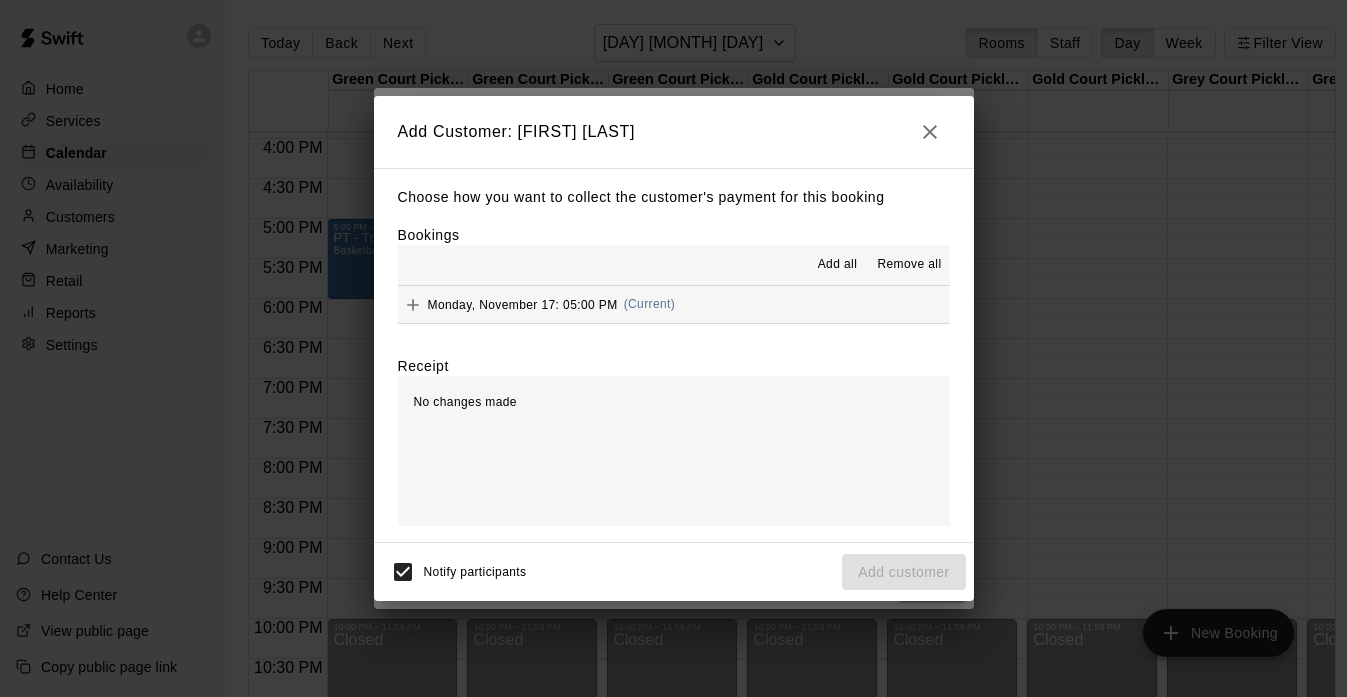 click on "Add all" at bounding box center (838, 265) 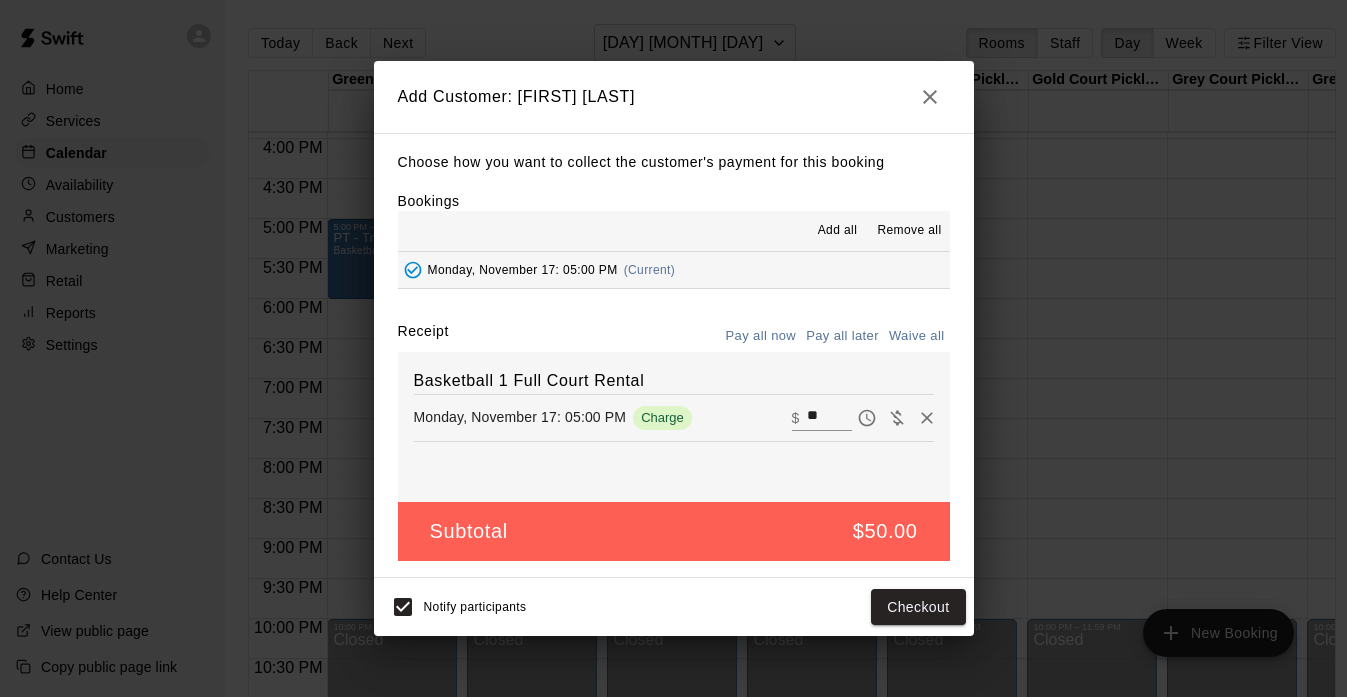 click on "Pay all later" at bounding box center [842, 336] 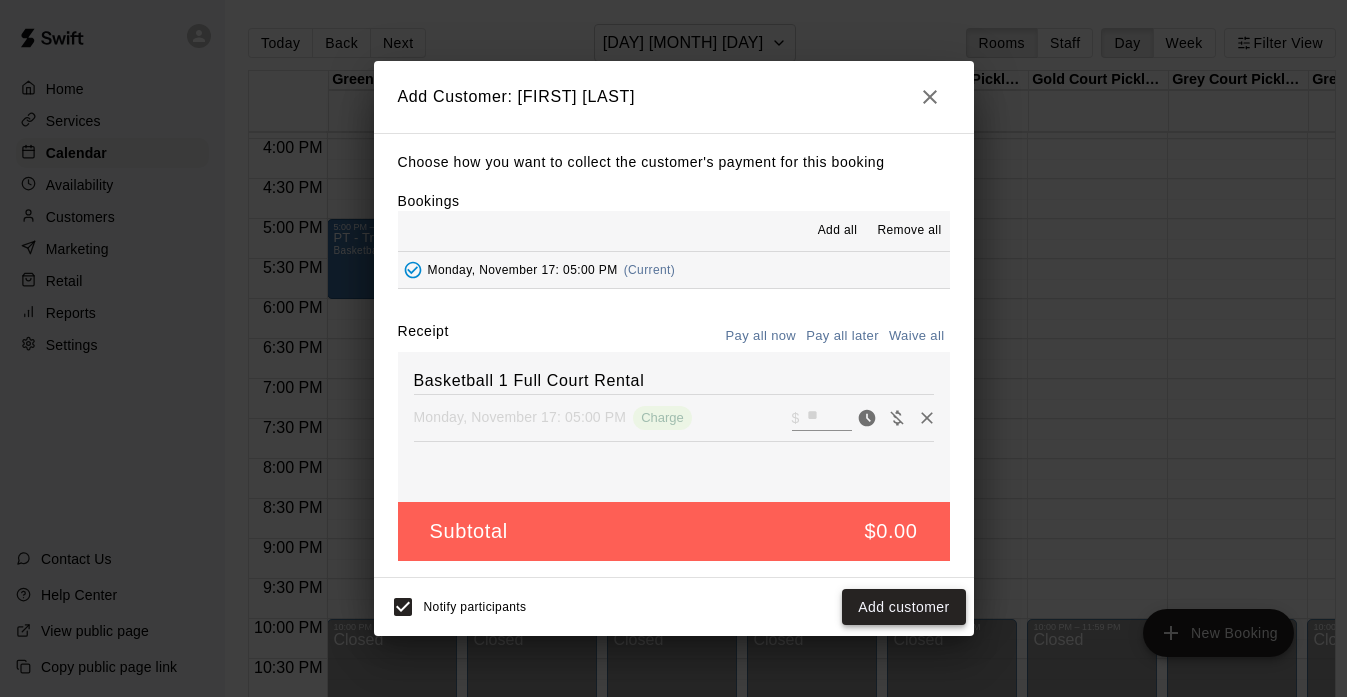 click on "Add customer" at bounding box center (903, 607) 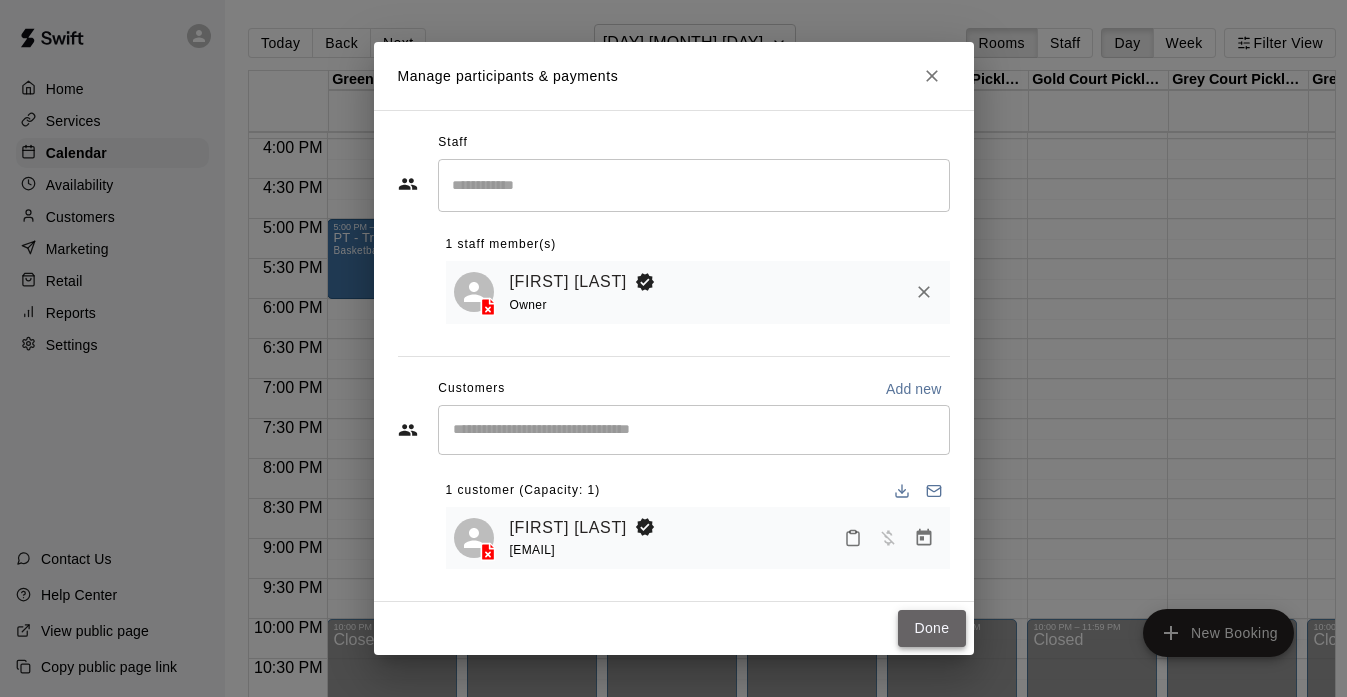 click on "Done" at bounding box center [931, 628] 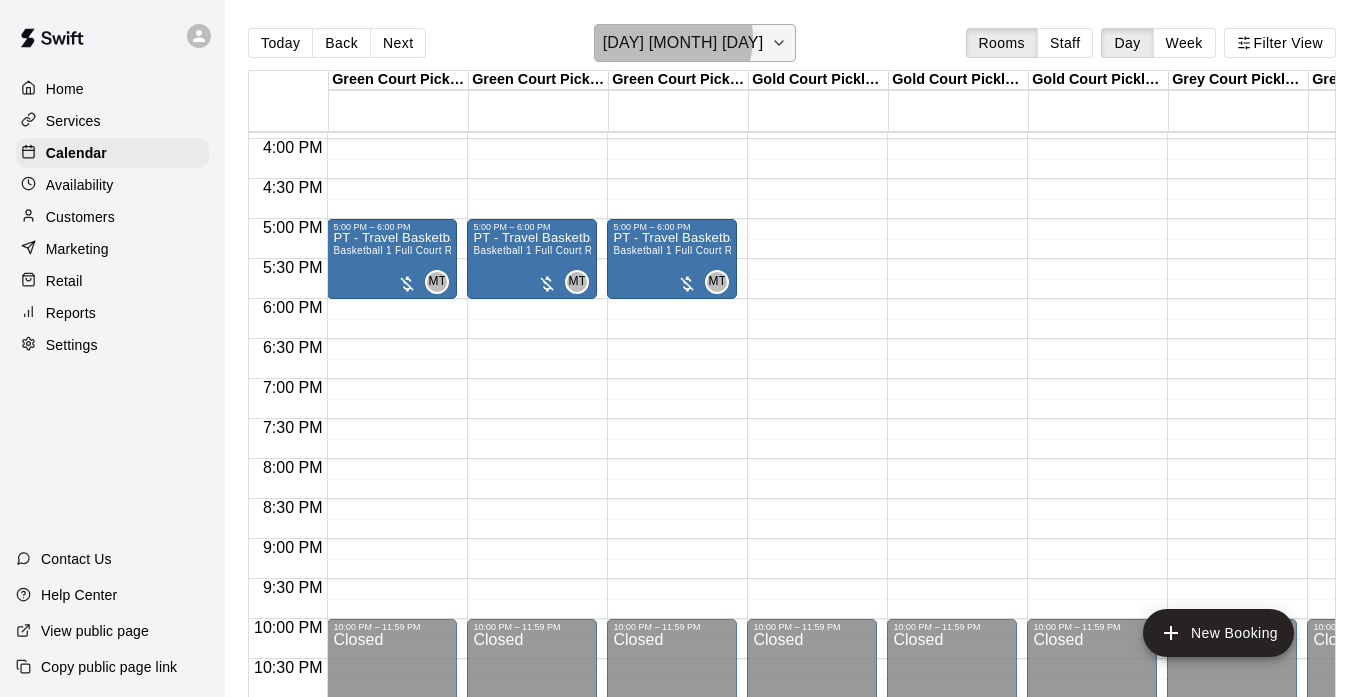 click on "[DAY] [MONTH] [DAY]" at bounding box center (683, 43) 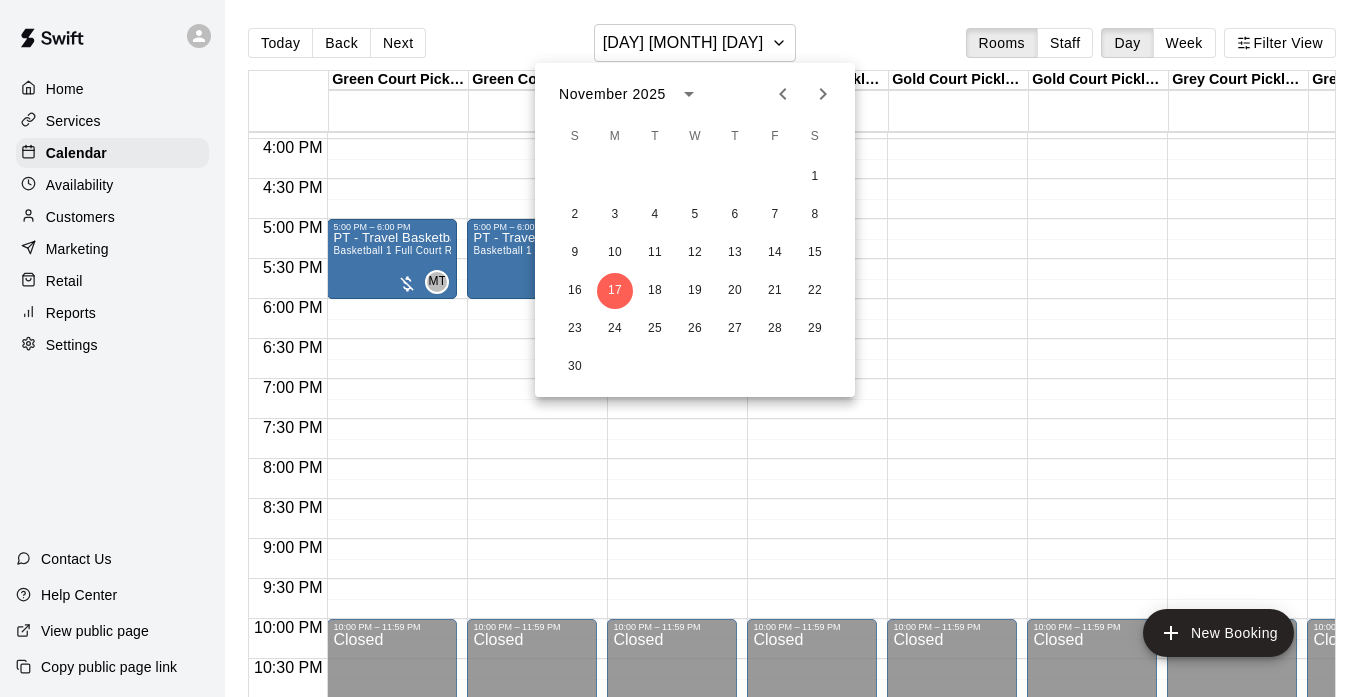 click 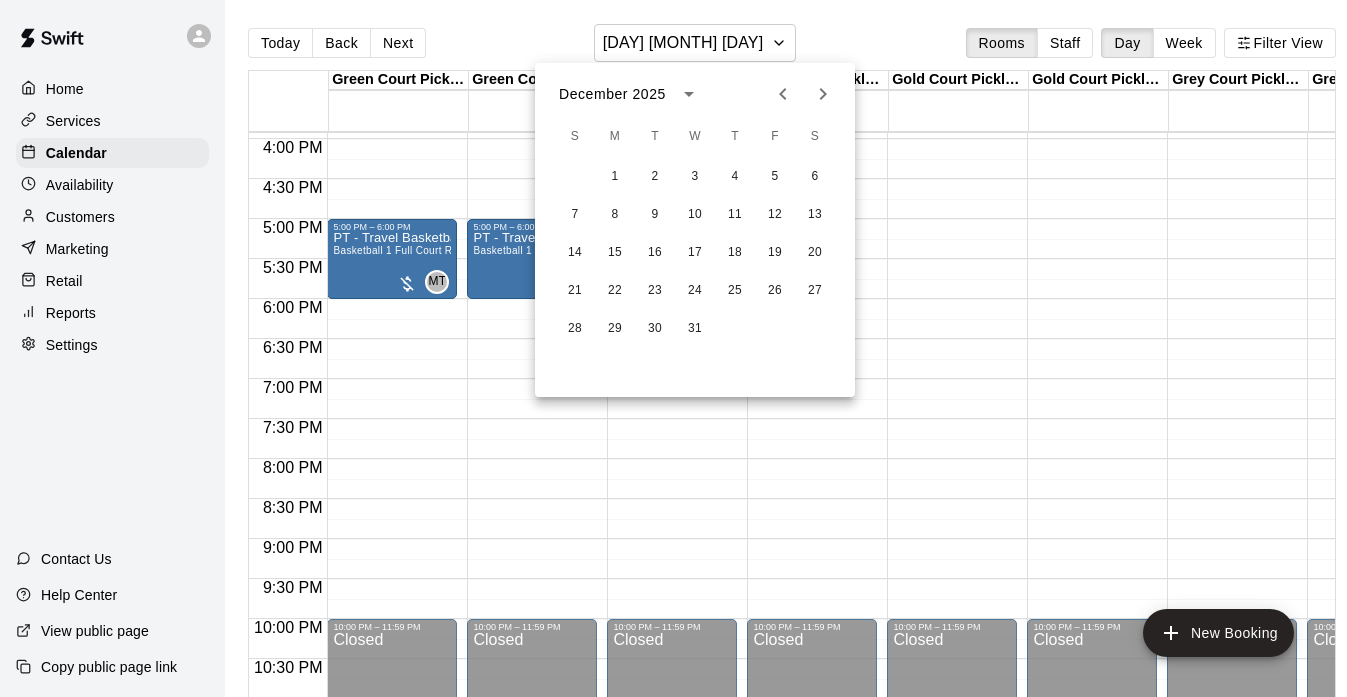 click 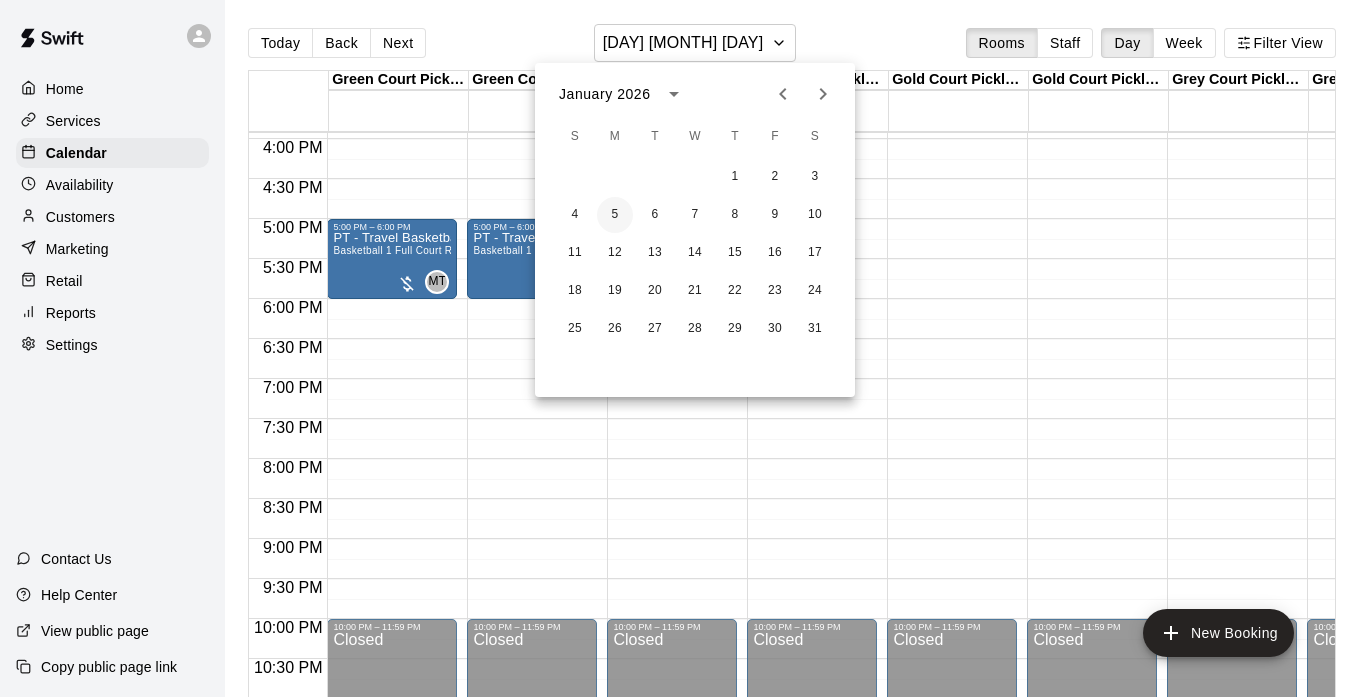 click on "5" at bounding box center [615, 215] 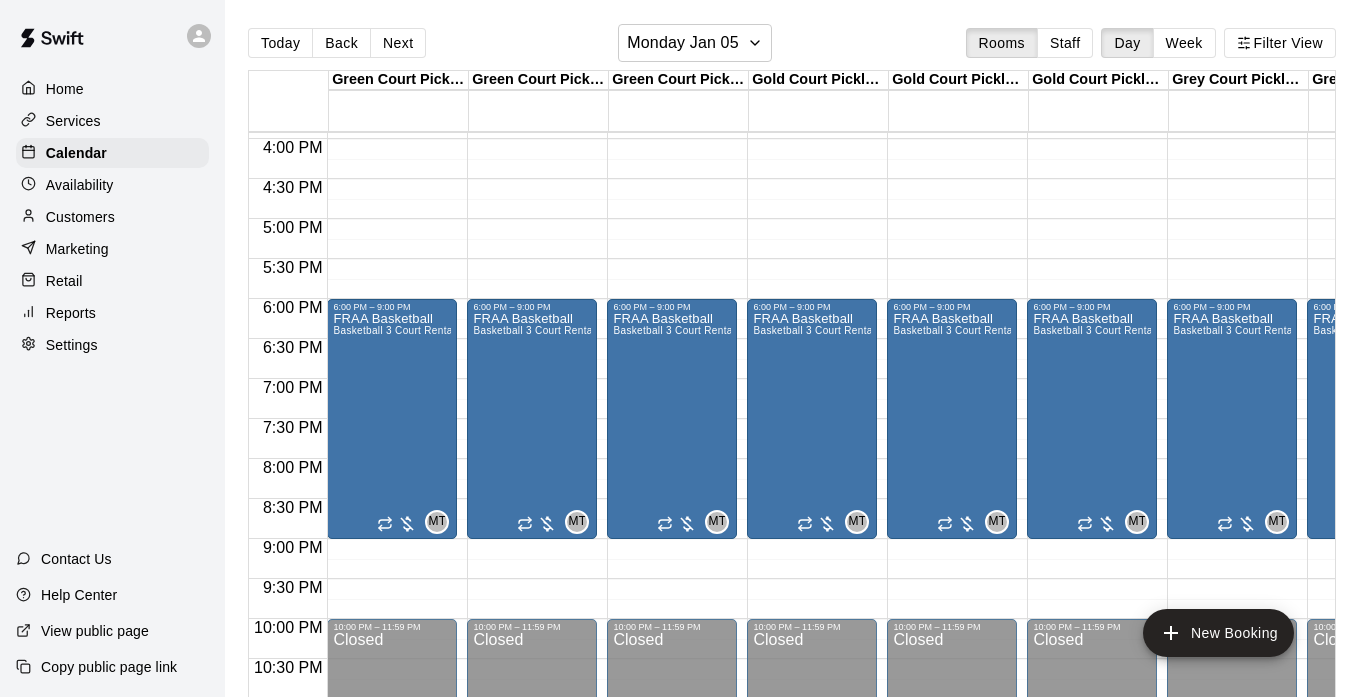 click on "12:00 AM – 8:00 AM Closed 6:00 PM – 9:00 PM FRAA Basketball Basketball 3 Court Rental  MT 0 10:00 PM – 11:59 PM Closed" at bounding box center [392, -181] 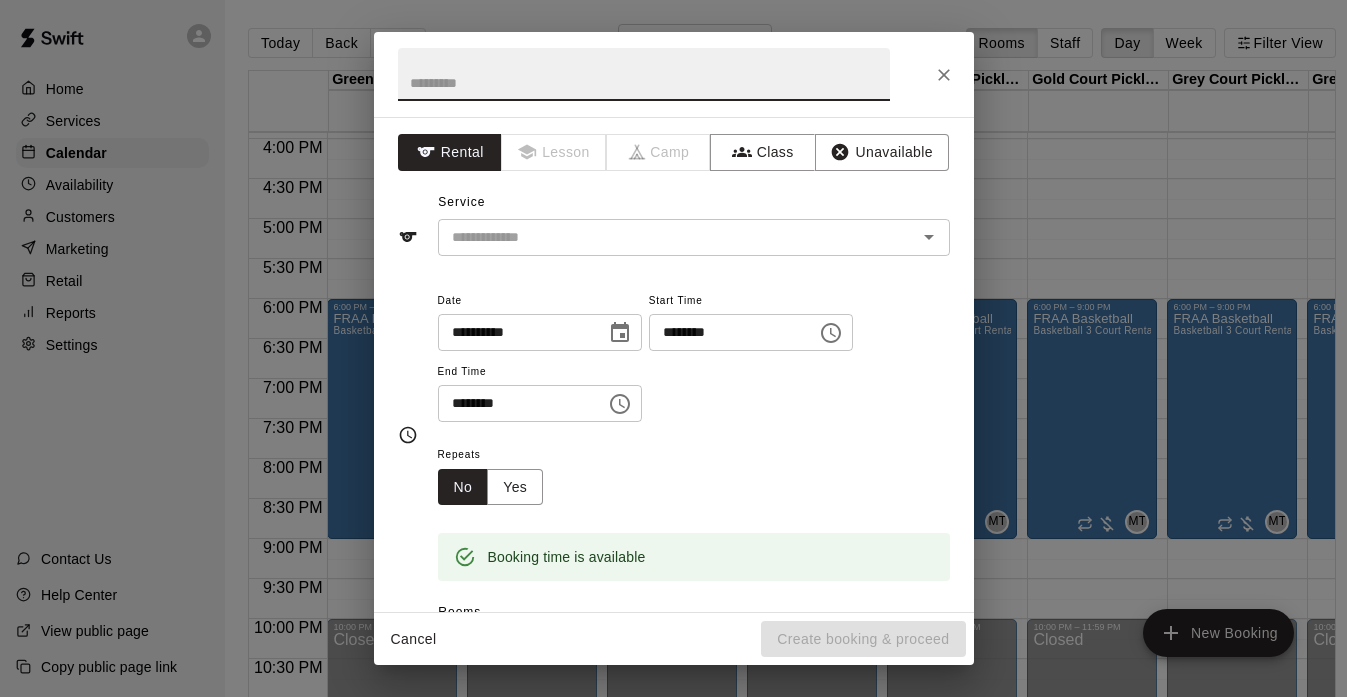 click at bounding box center [644, 74] 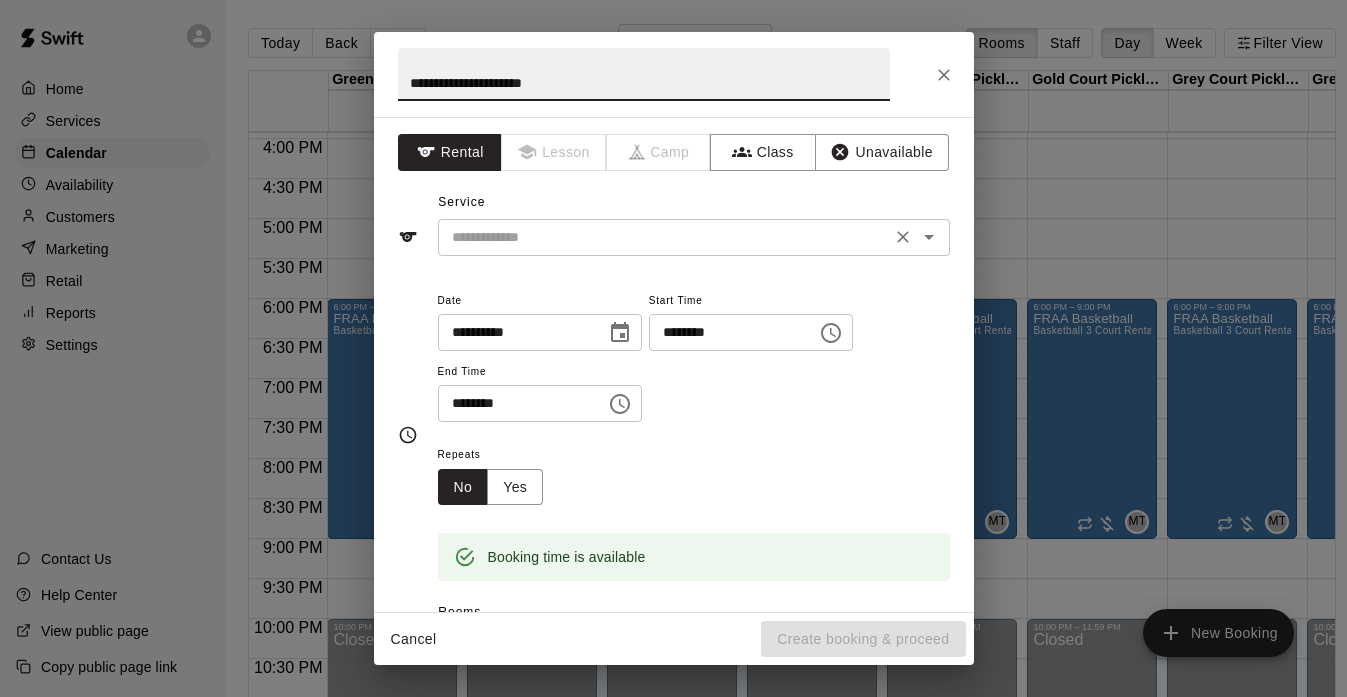 type on "**********" 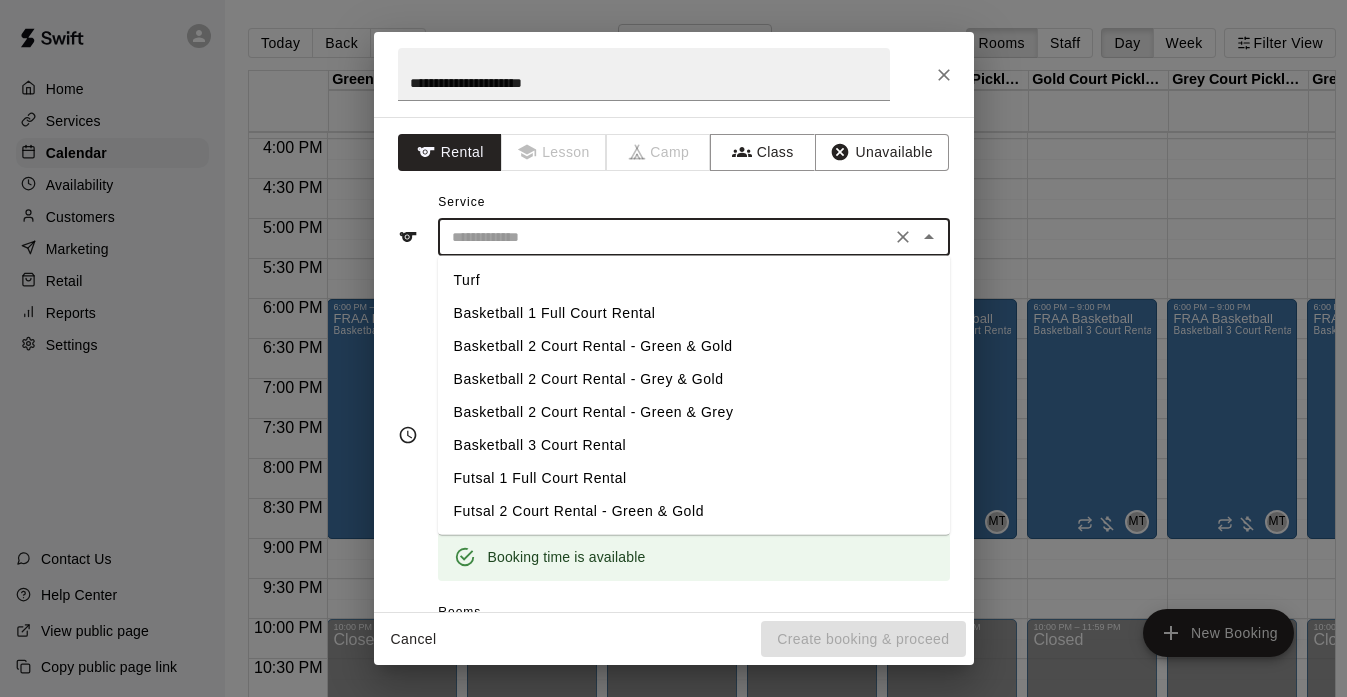 click at bounding box center (664, 237) 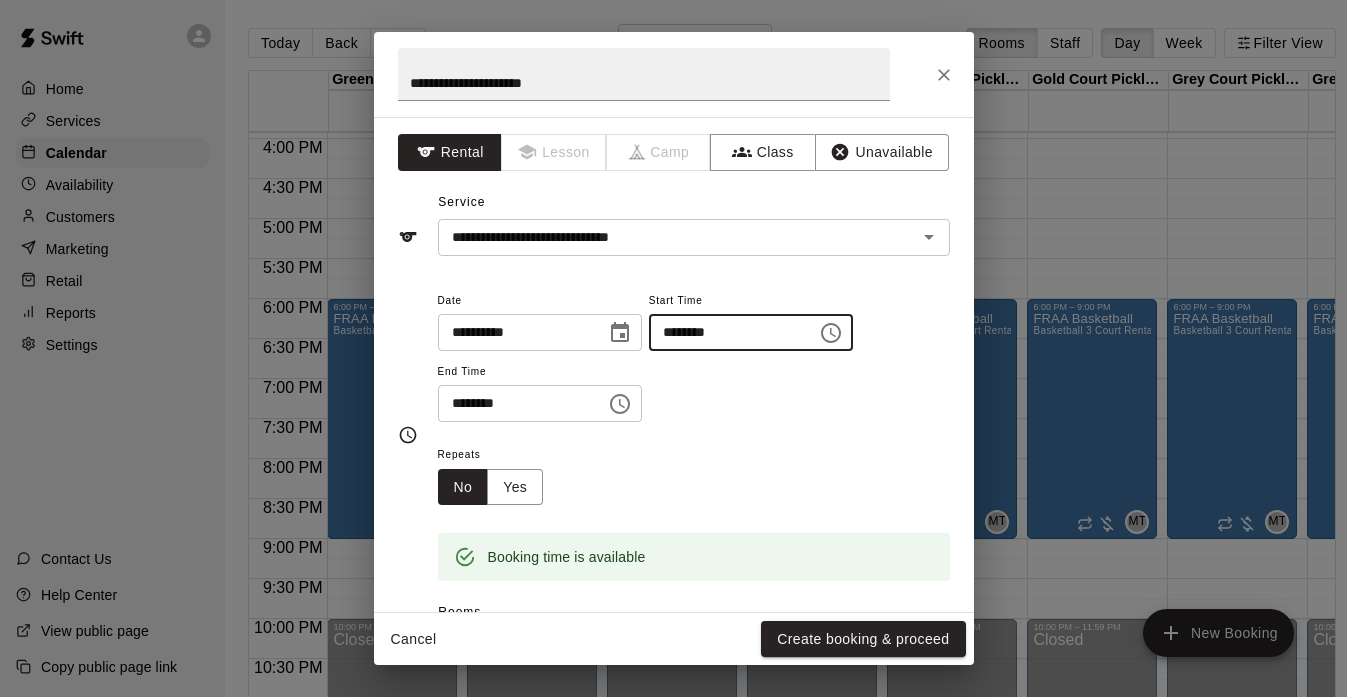 click on "********" at bounding box center (726, 332) 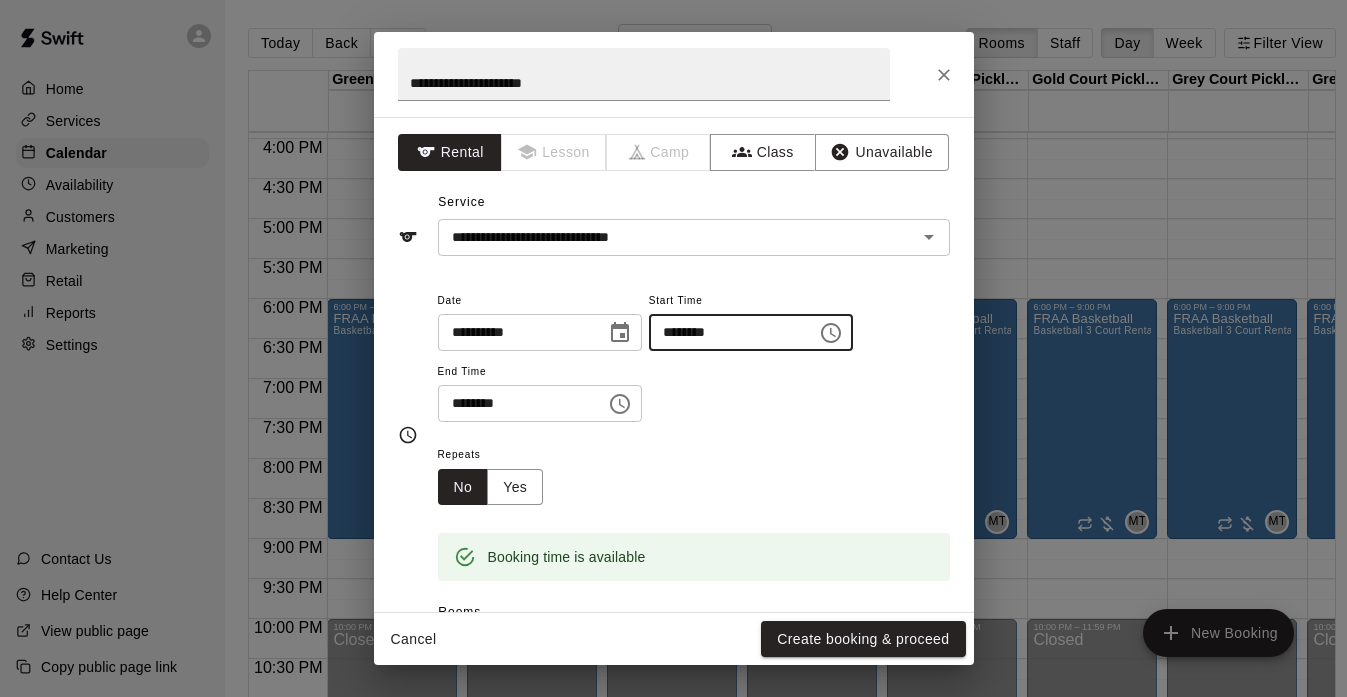 type on "********" 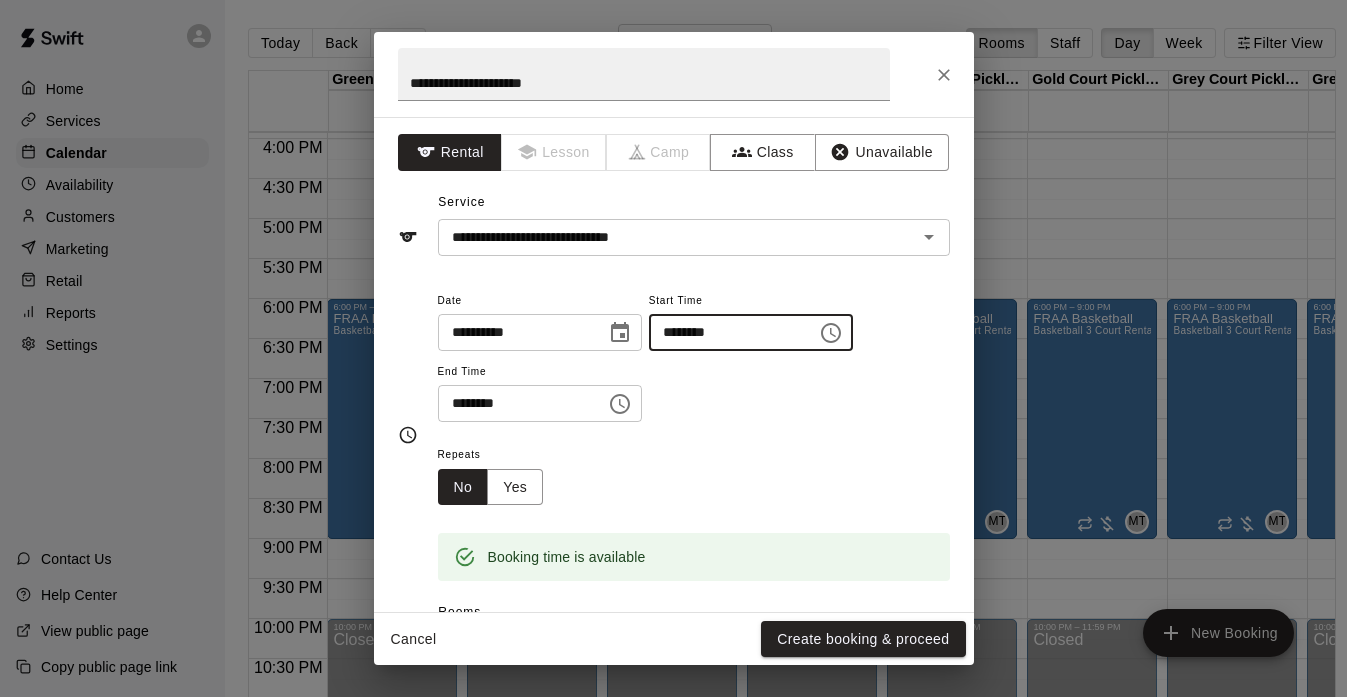 type 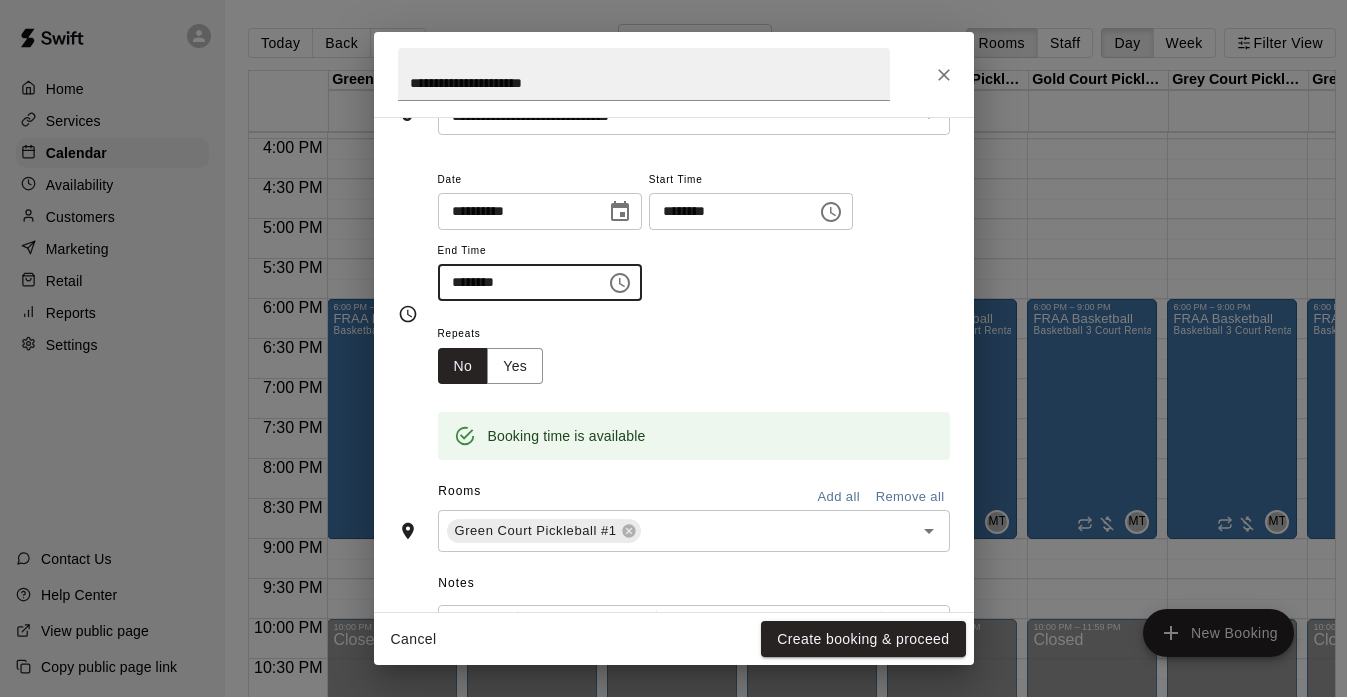 scroll, scrollTop: 126, scrollLeft: 0, axis: vertical 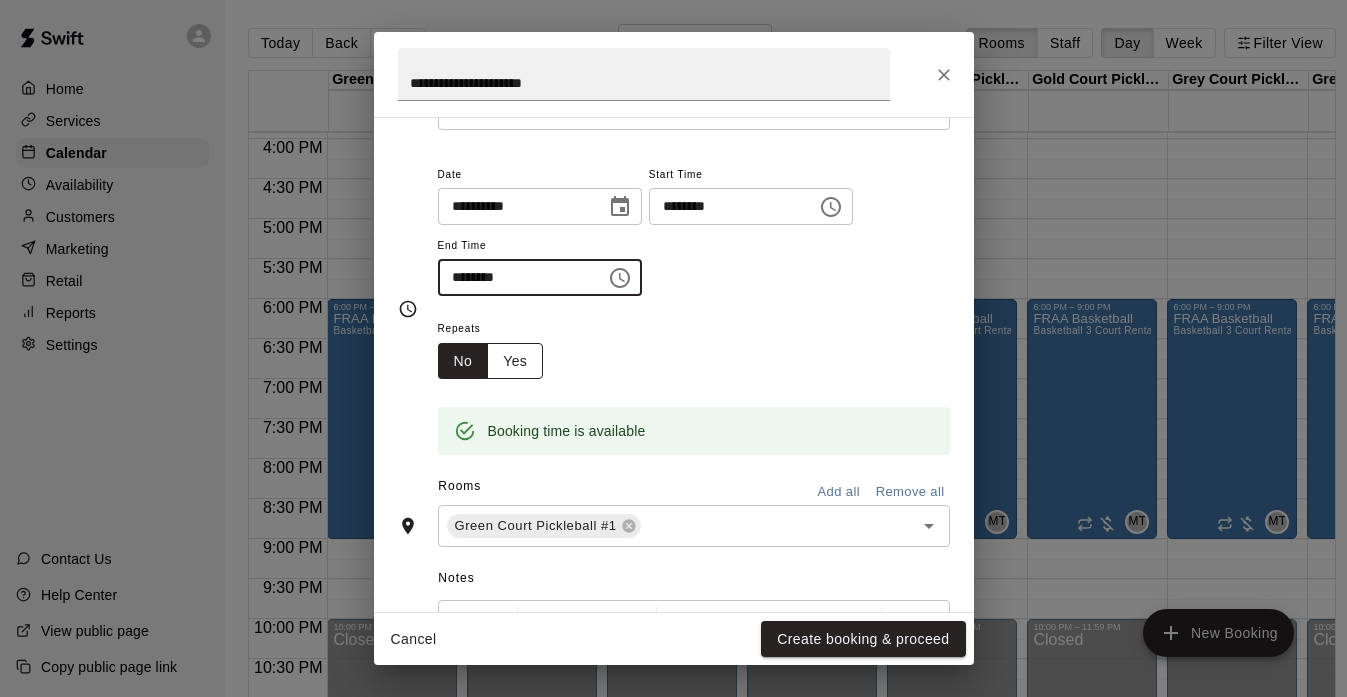 type on "********" 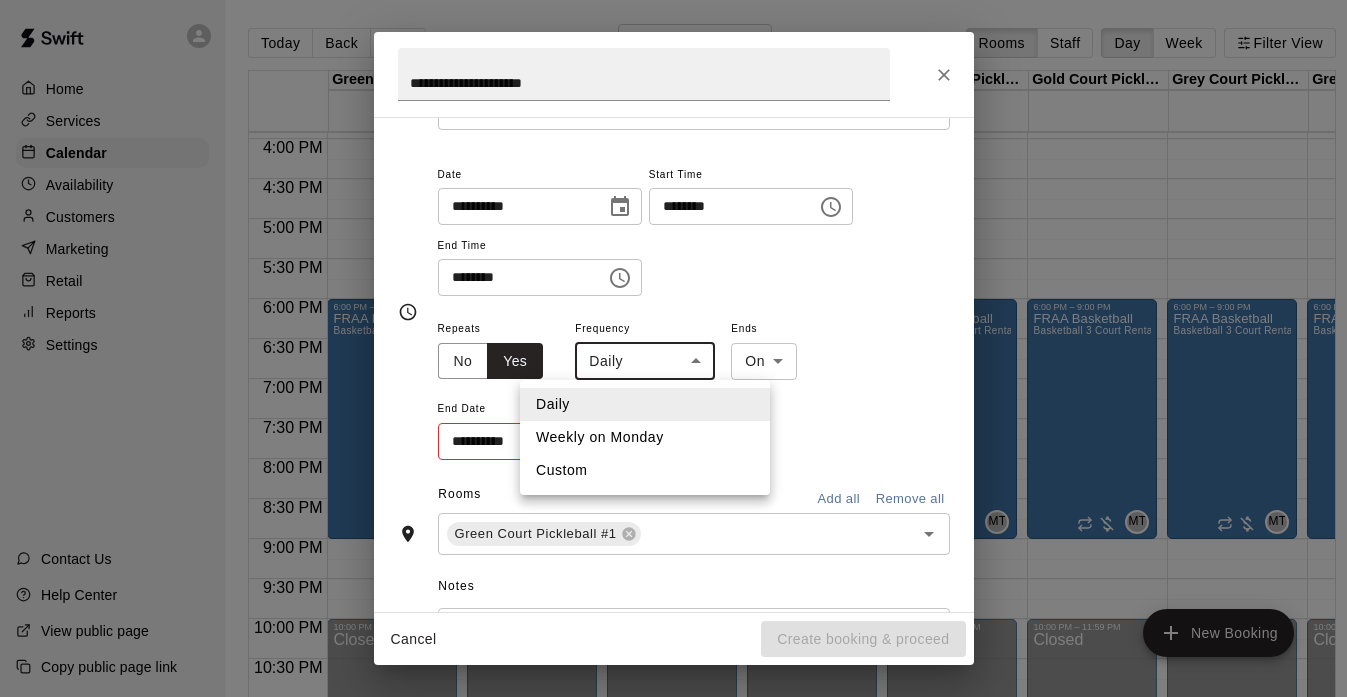 click on "Home Services Calendar Availability Customers Marketing Retail Reports Settings Contact Us Help Center View public page Copy public page link Today Back Next Monday Jan 05 Rooms Staff Day Week Filter View Green Court Pickleball #1 05 Mon Green Court Pickleball #2 05 Mon Green Court Pickleball #3 05 Mon Gold Court Pickleball #1 05 Mon Gold Court Pickleball #2 05 Mon Gold Court Pickleball #3 05 Mon Grey Court Pickleball #1 05 Mon Grey Court Pickleball #2 05 Mon Grey Court Pickleball #3 05 Mon Batting Cage #1 05 Mon Batting Cage #2 05 Mon 12:00 AM 12:30 AM 1:00 AM 1:30 AM 2:00 AM 2:30 AM 3:00 AM 3:30 AM 4:00 AM 4:30 AM 5:00 AM 5:30 AM 6:00 AM 6:30 AM 7:00 AM 7:30 AM 8:00 AM 8:30 AM 9:00 AM 9:30 AM 10:00 AM 10:30 AM 11:00 AM 11:30 AM 12:00 PM 12:30 PM 1:00 PM 1:30 PM 2:00 PM 2:30 PM 3:00 PM 3:30 PM 4:00 PM 4:30 PM 5:00 PM 5:30 PM 6:00 PM 6:30 PM 7:00 PM 7:30 PM 8:00 PM 8:30 PM 9:00 PM 9:30 PM 10:00 PM 10:30 PM 11:00 PM 11:30 PM 12:00 AM – 8:00 AM Closed 6:00 PM – 9:00 PM FRAA Basketball MT 0 Closed Closed MT" at bounding box center [673, 364] 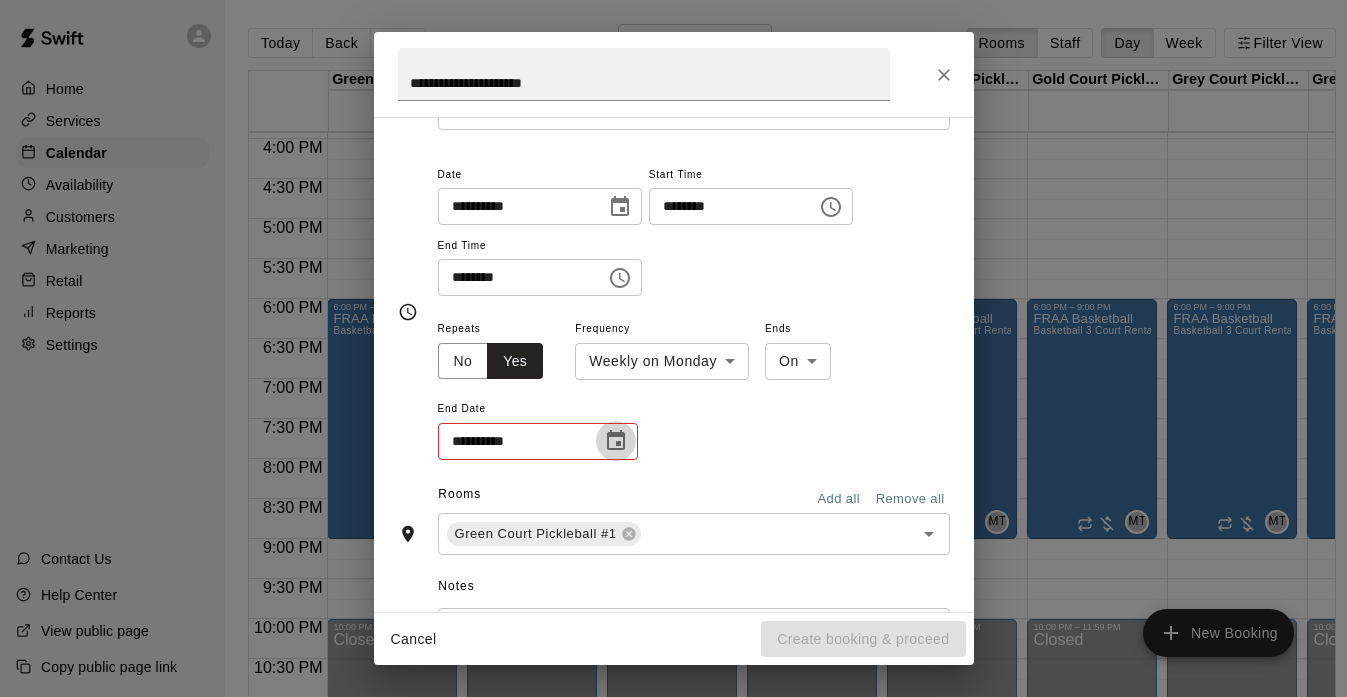 click 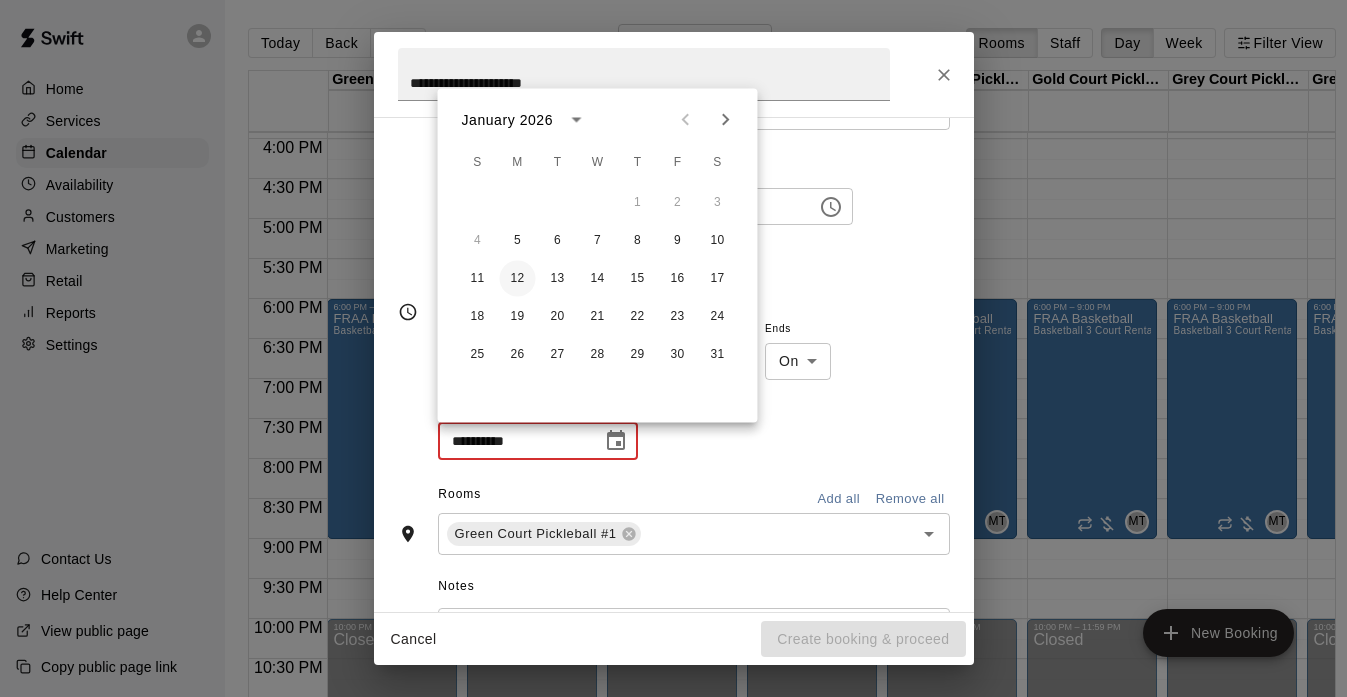click on "12" at bounding box center [518, 279] 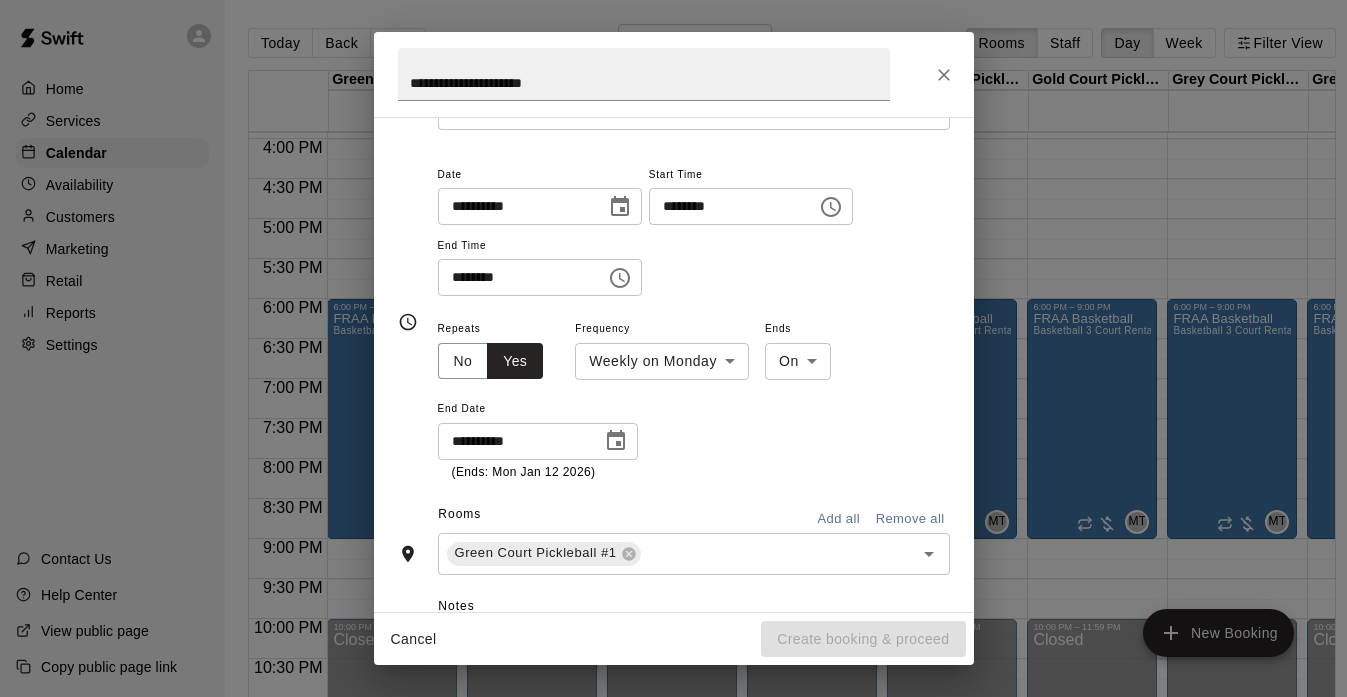 type on "**********" 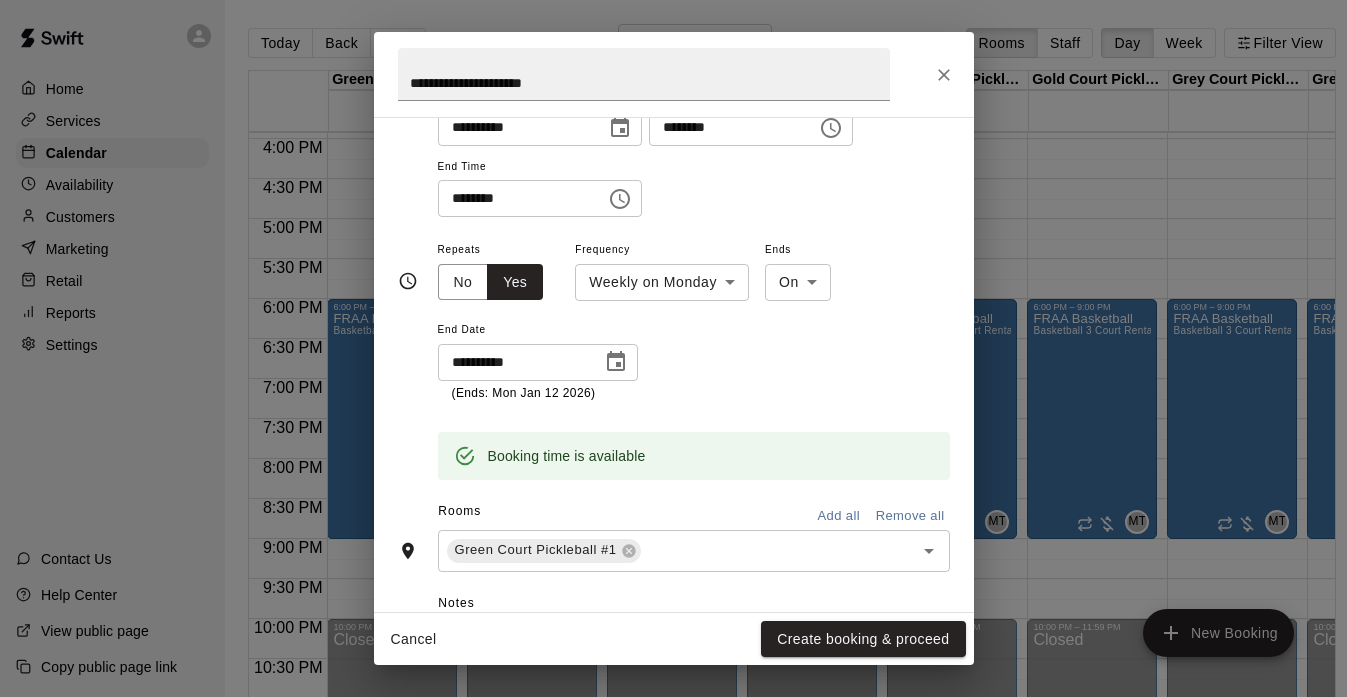 scroll, scrollTop: 210, scrollLeft: 0, axis: vertical 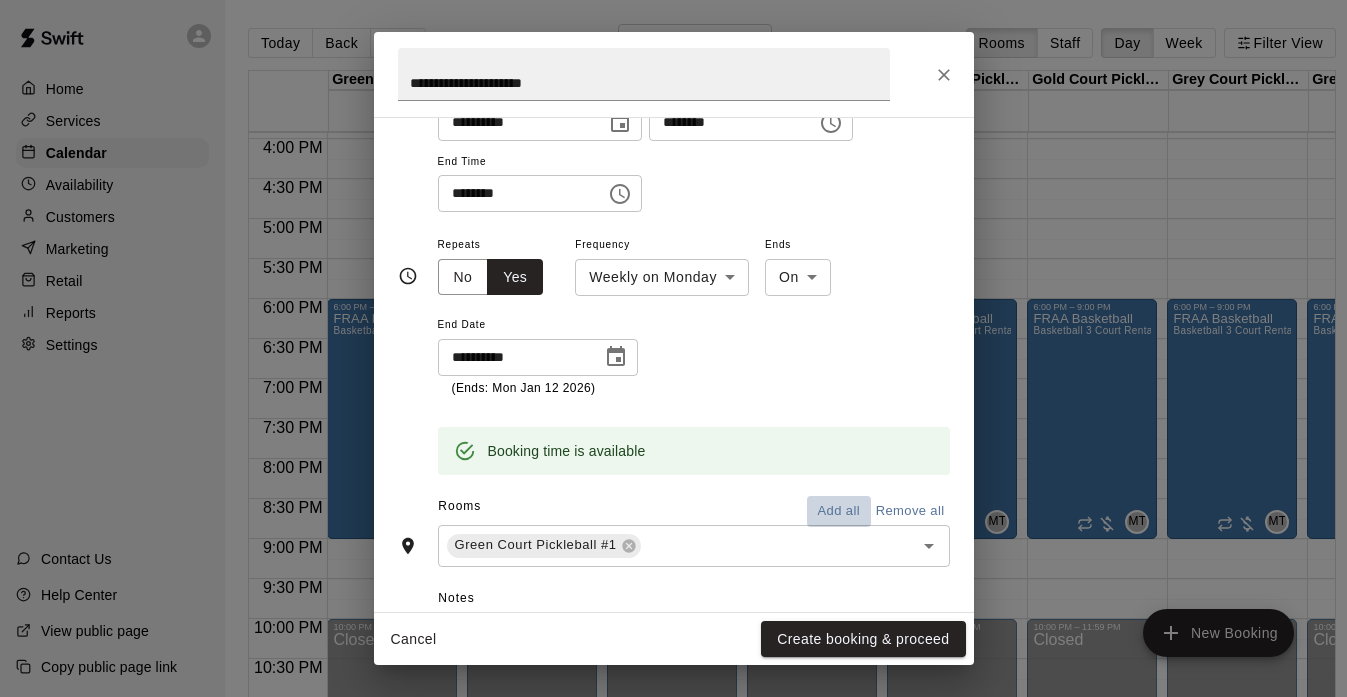 click on "Add all" at bounding box center [839, 511] 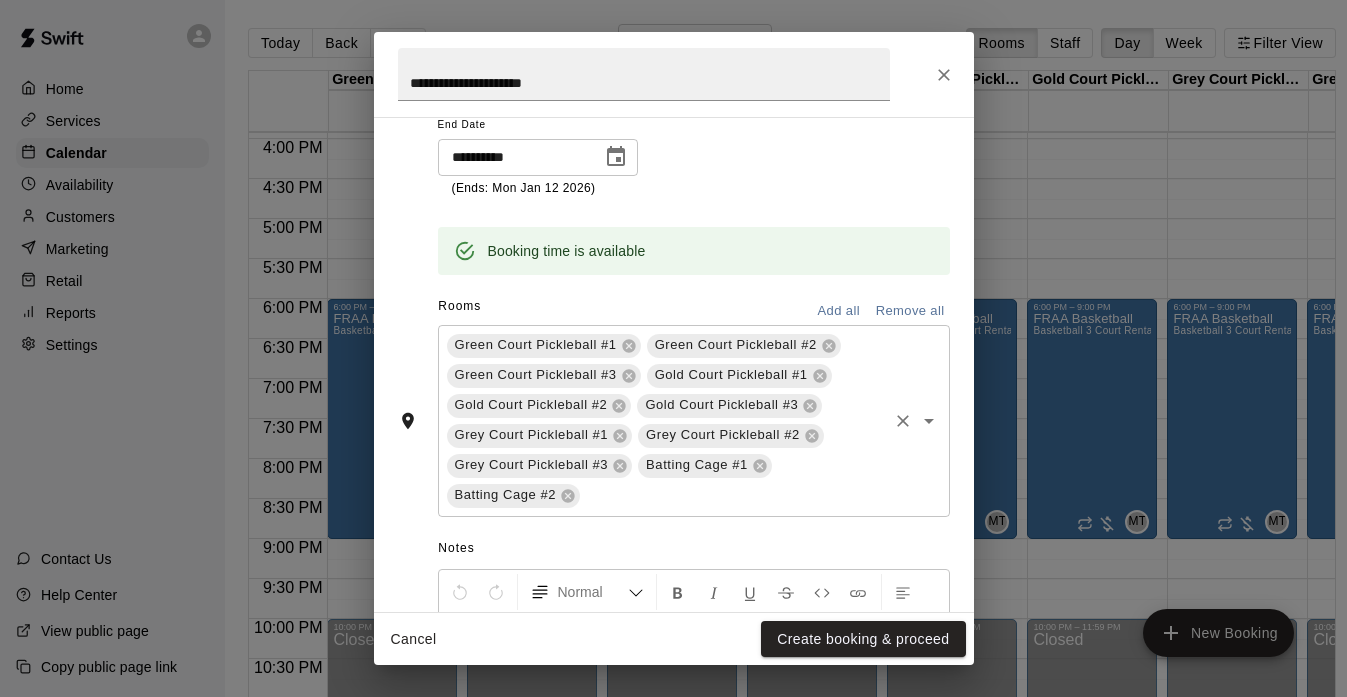 scroll, scrollTop: 418, scrollLeft: 0, axis: vertical 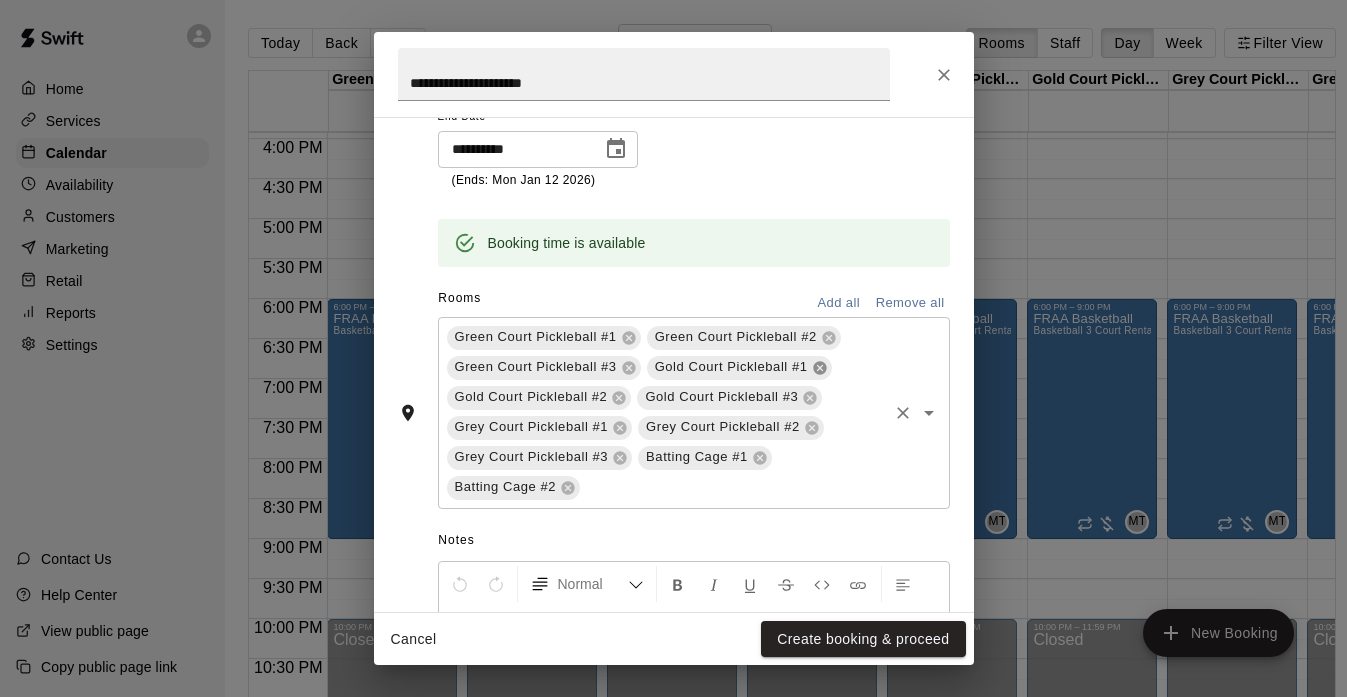 click 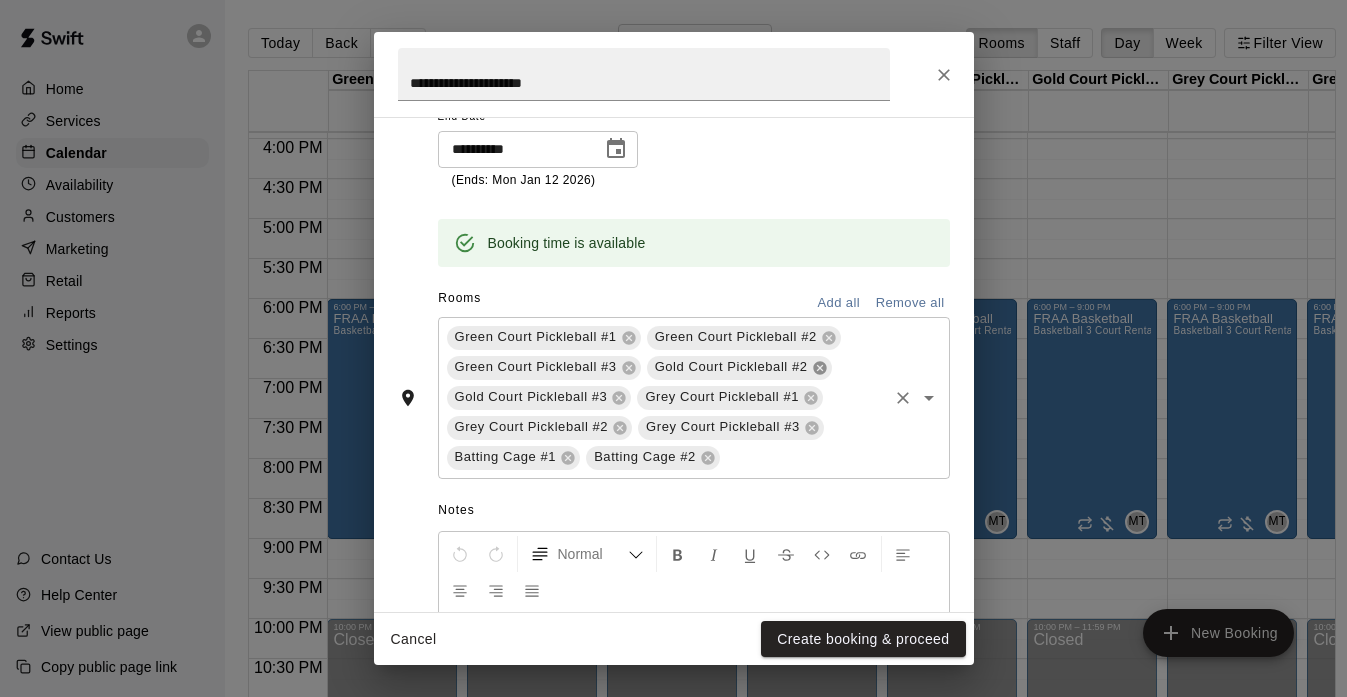 click 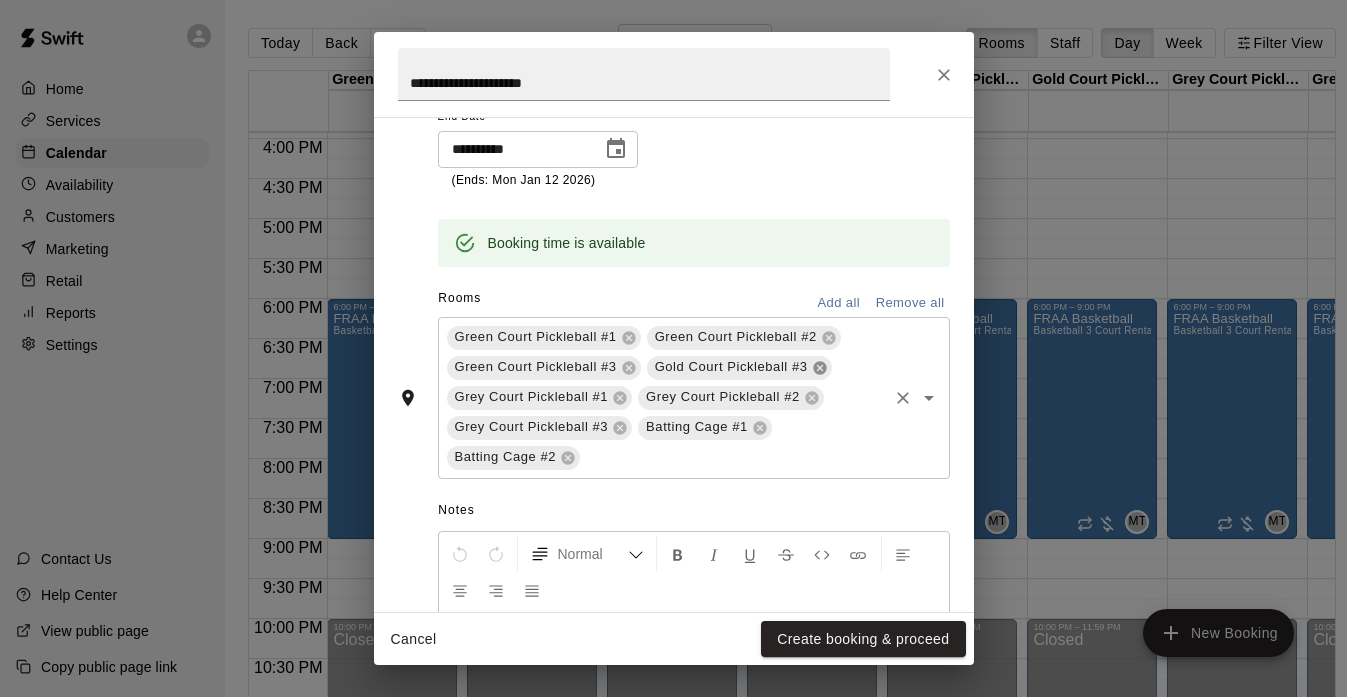 click 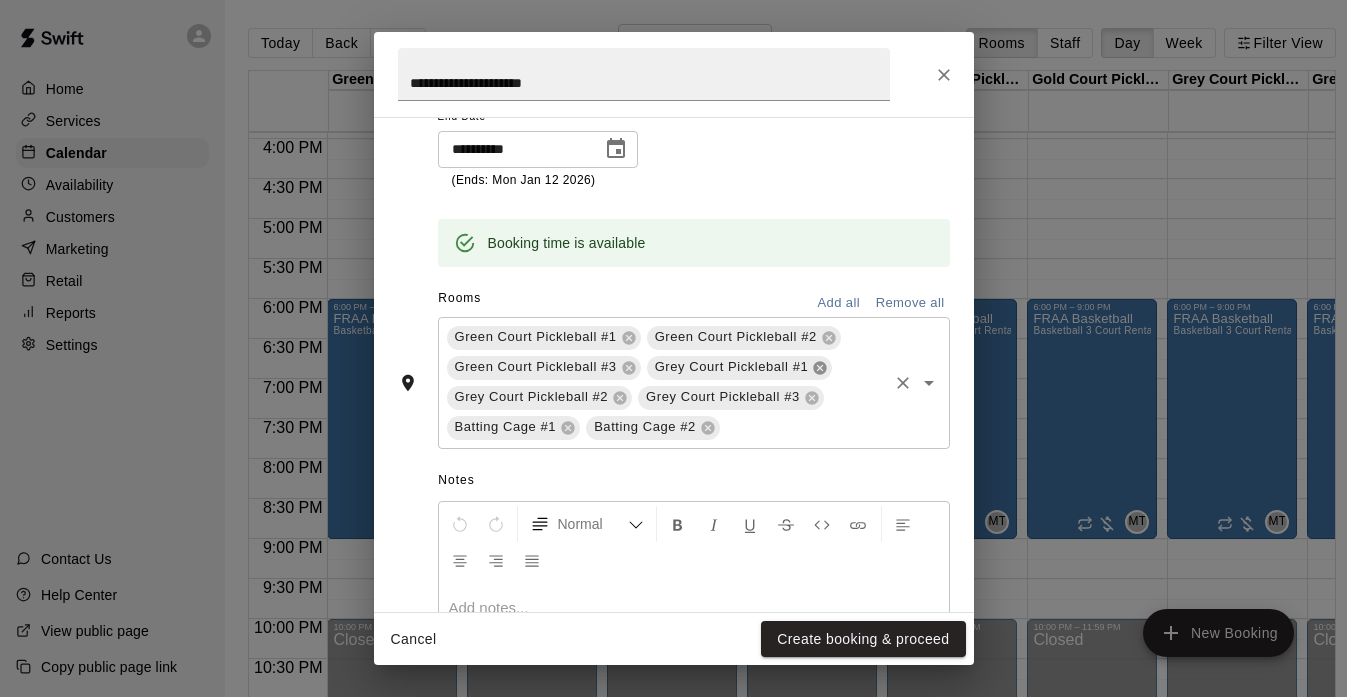 click 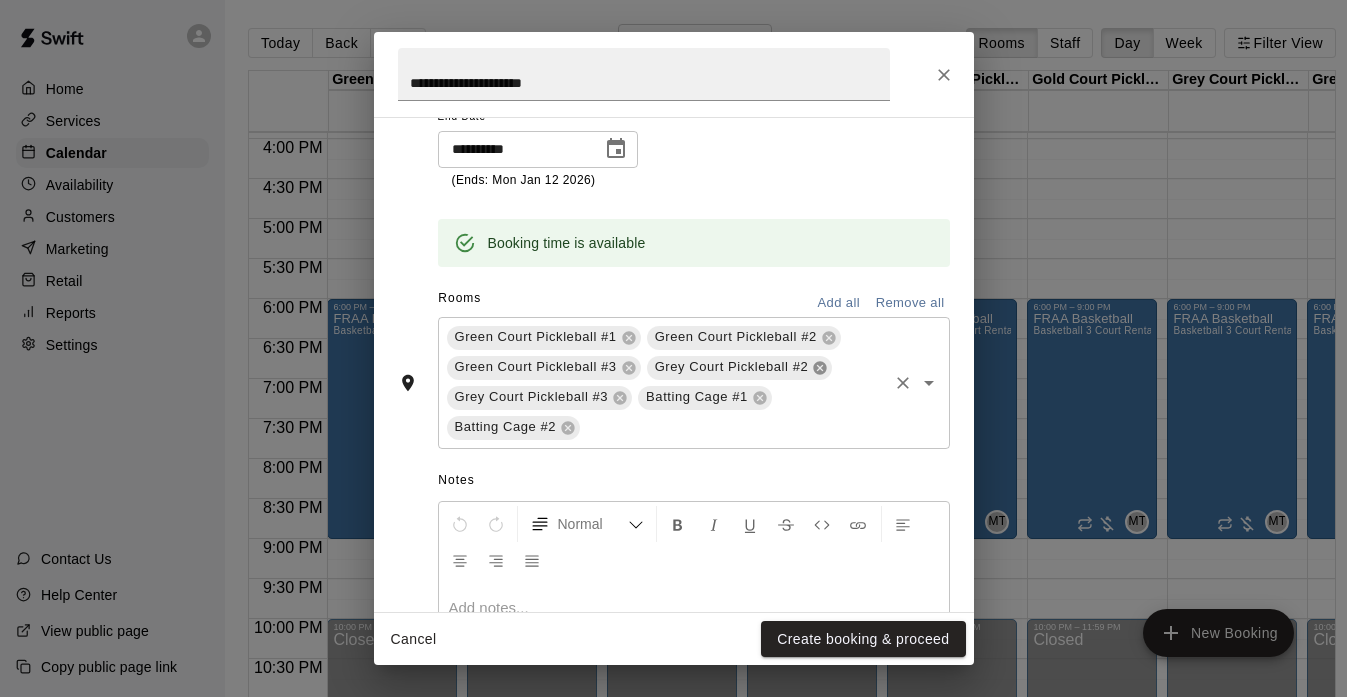 click 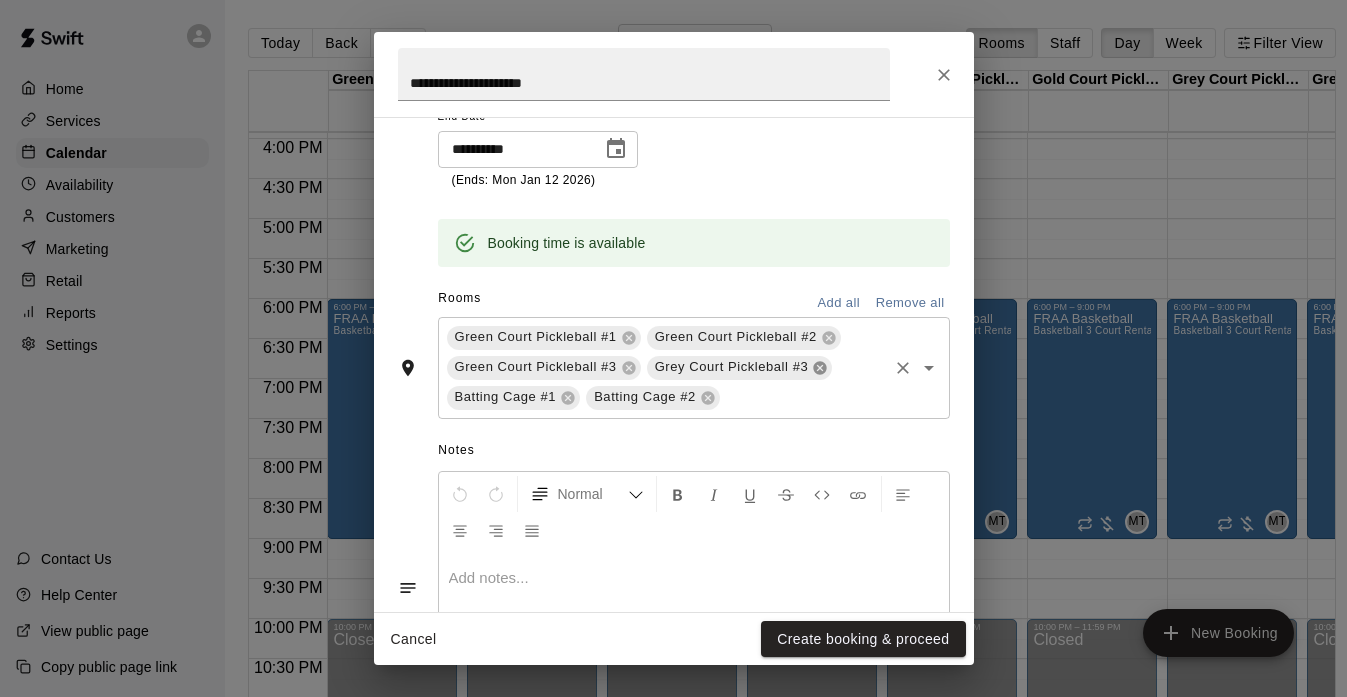 click 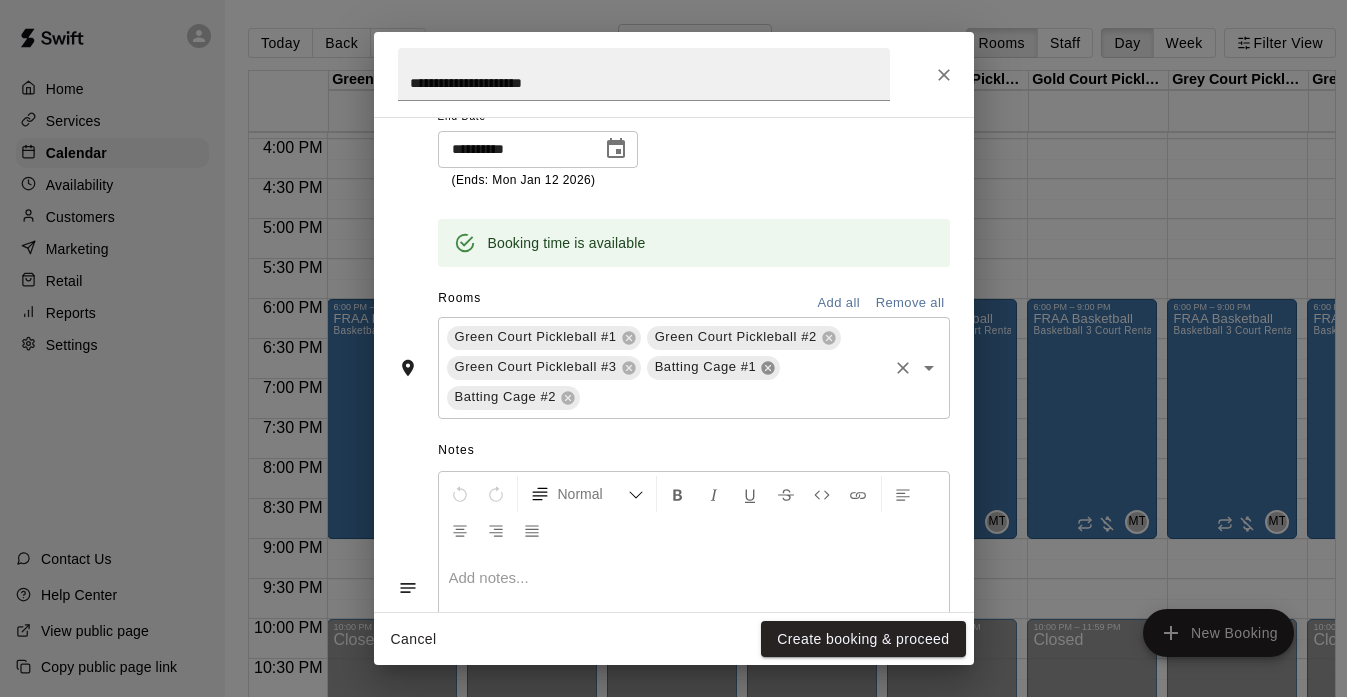 click 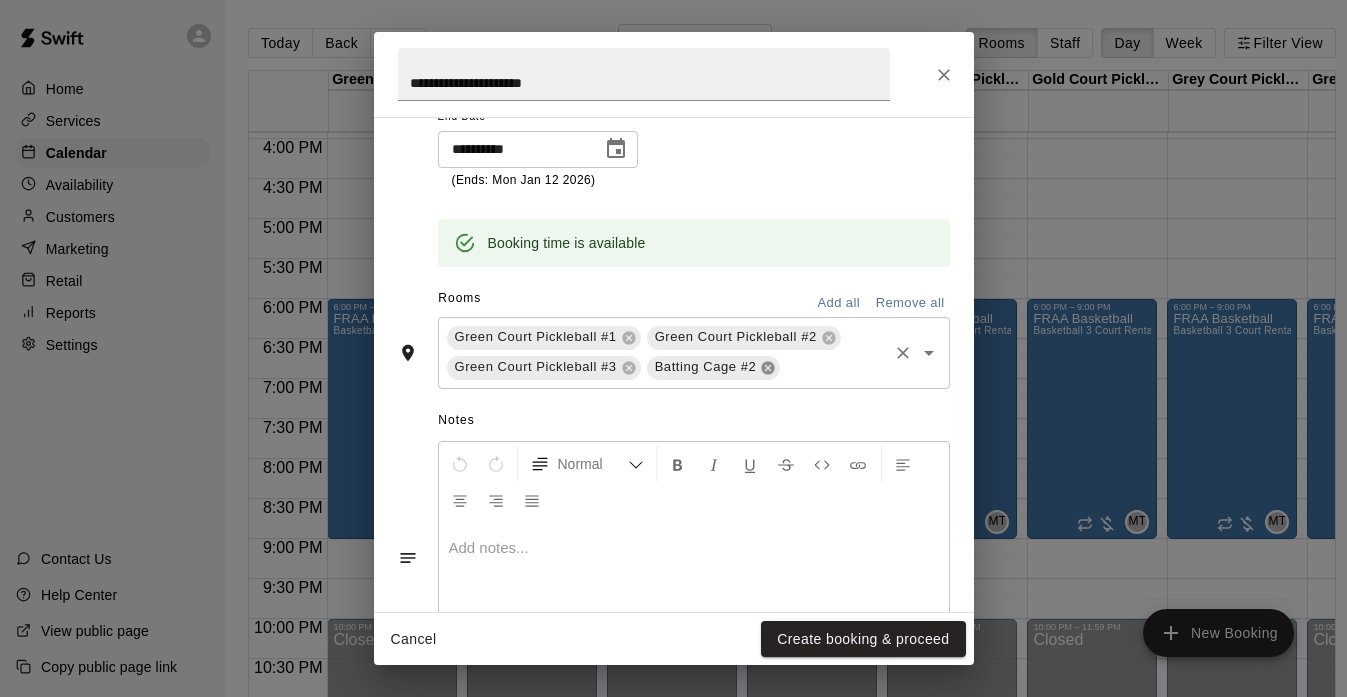click 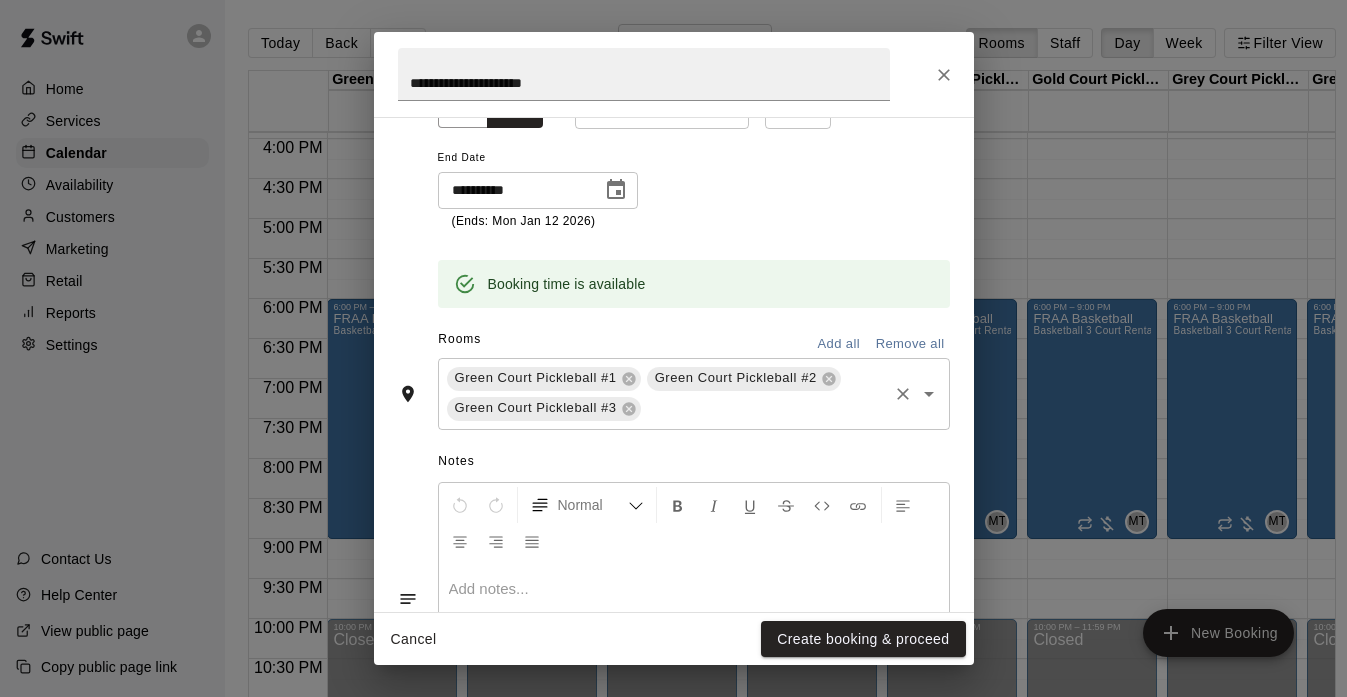 scroll, scrollTop: 518, scrollLeft: 0, axis: vertical 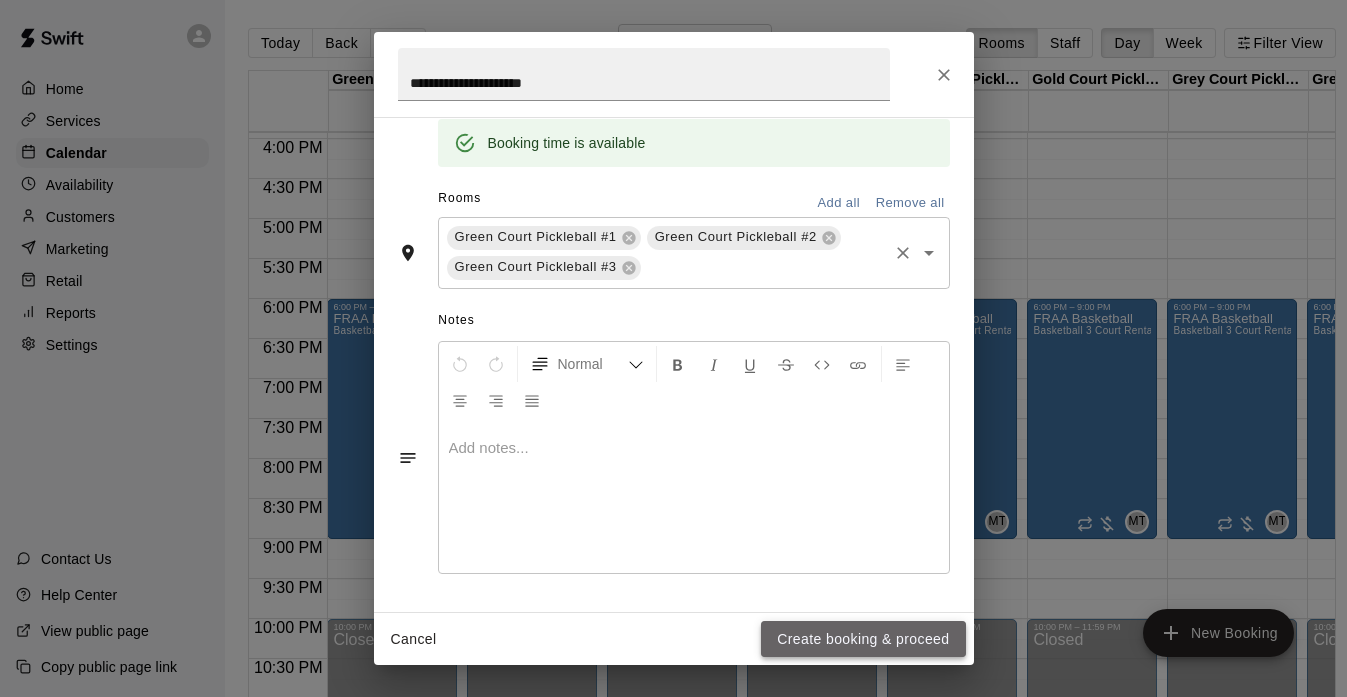 click on "Create booking & proceed" at bounding box center (863, 639) 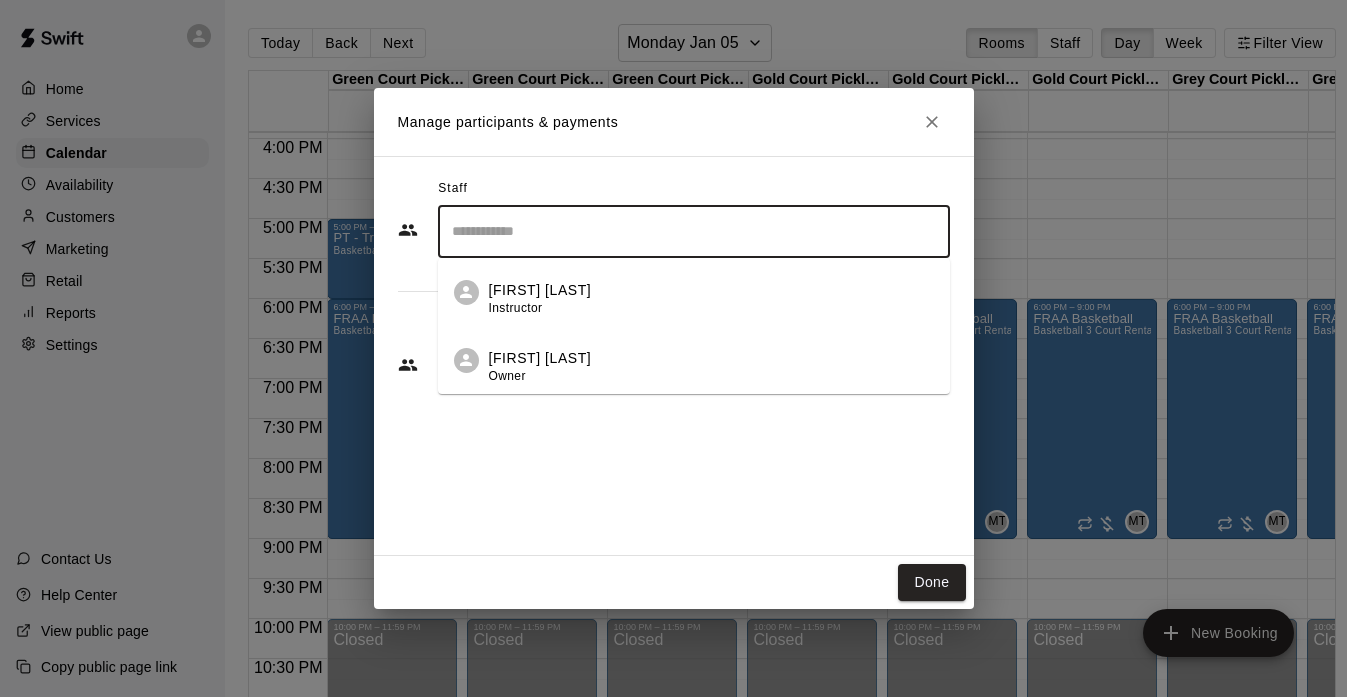 click at bounding box center (694, 231) 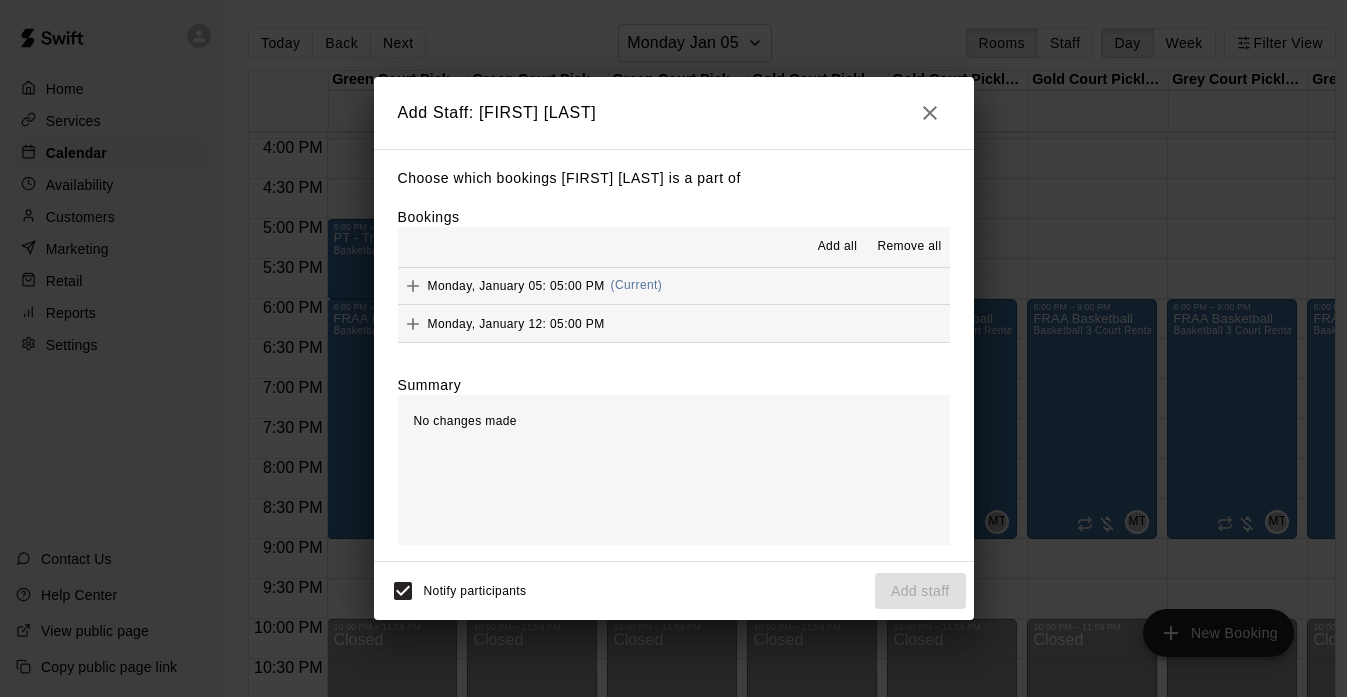 click on "Add all" at bounding box center [838, 247] 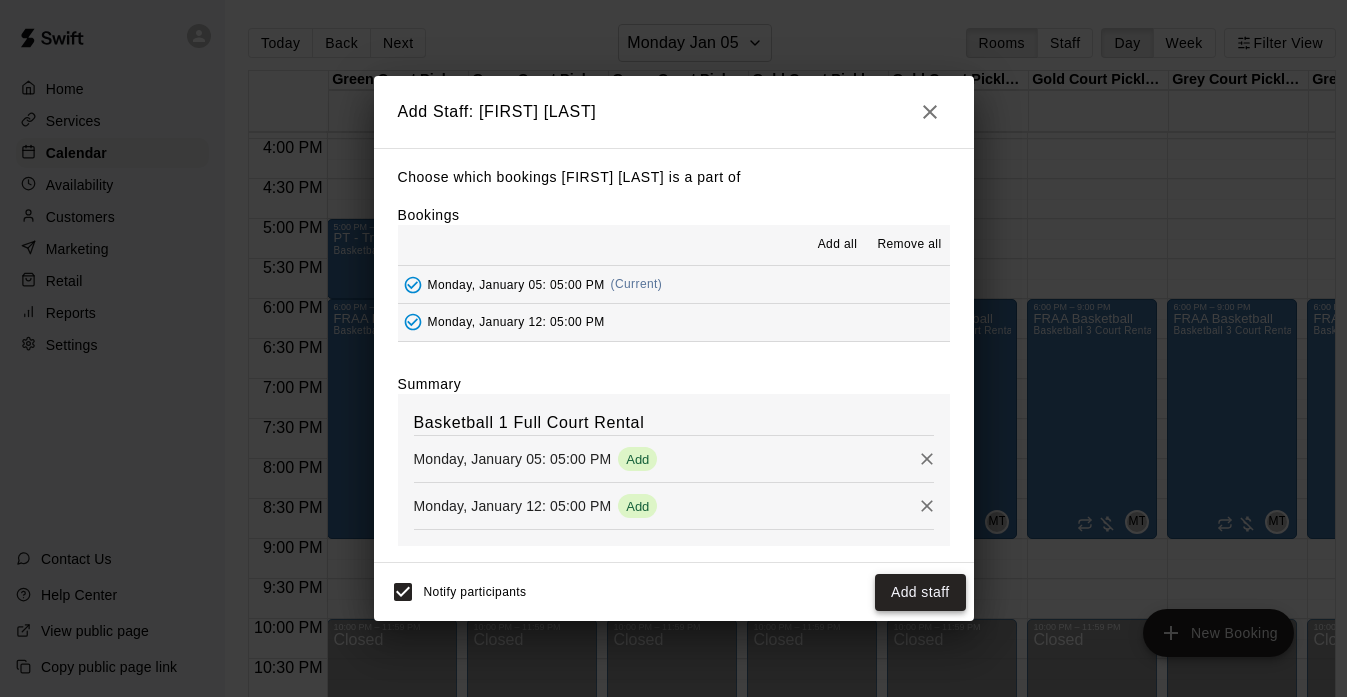 click on "Add staff" at bounding box center (920, 592) 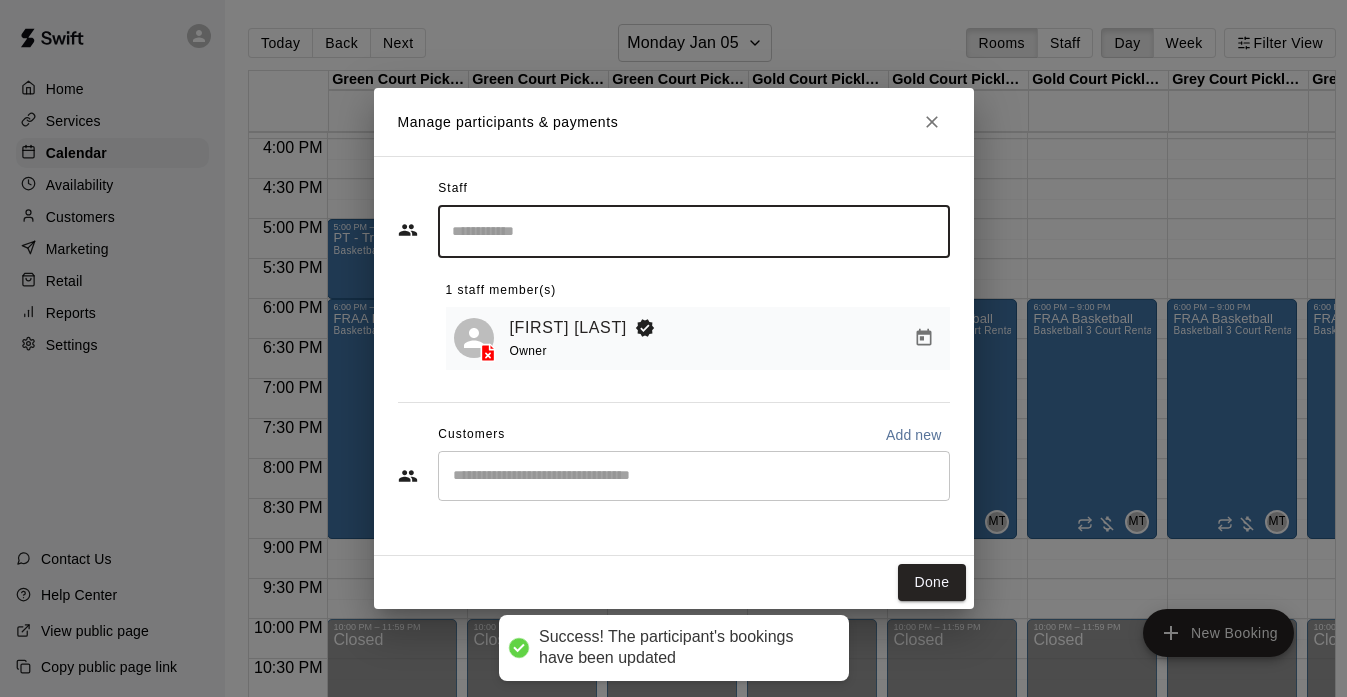 click at bounding box center [694, 476] 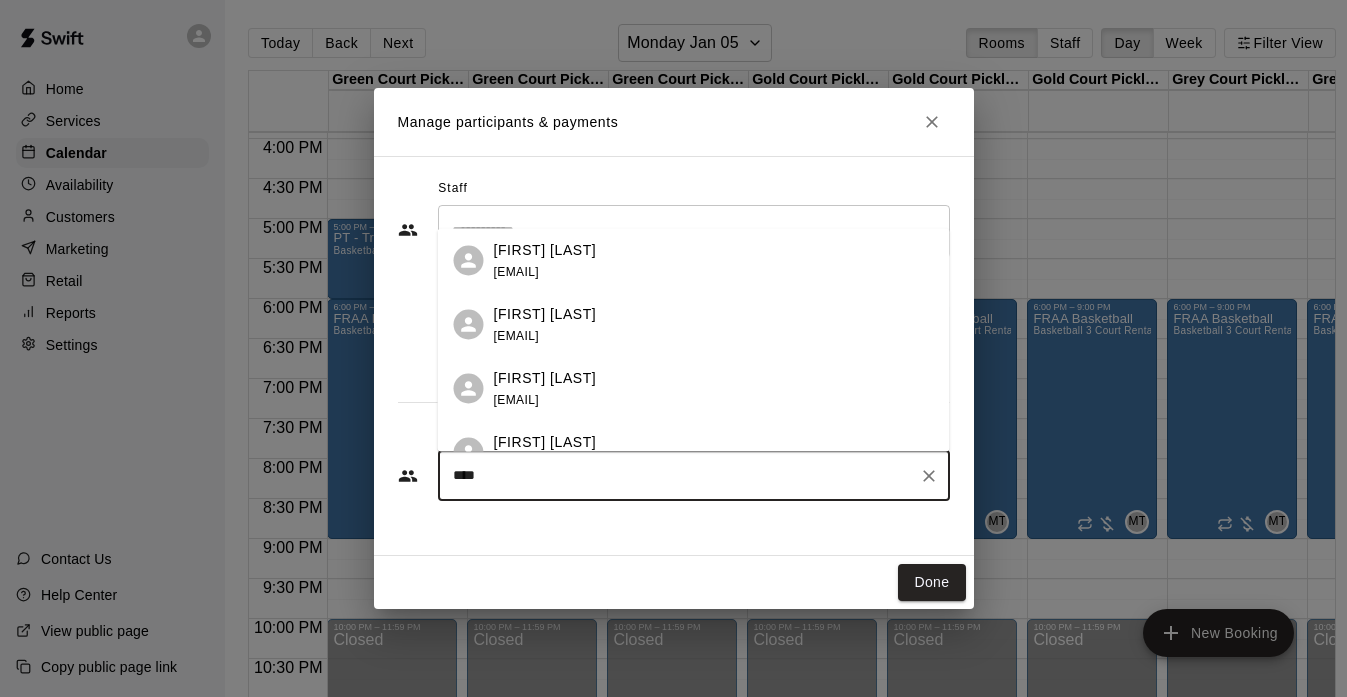type on "****" 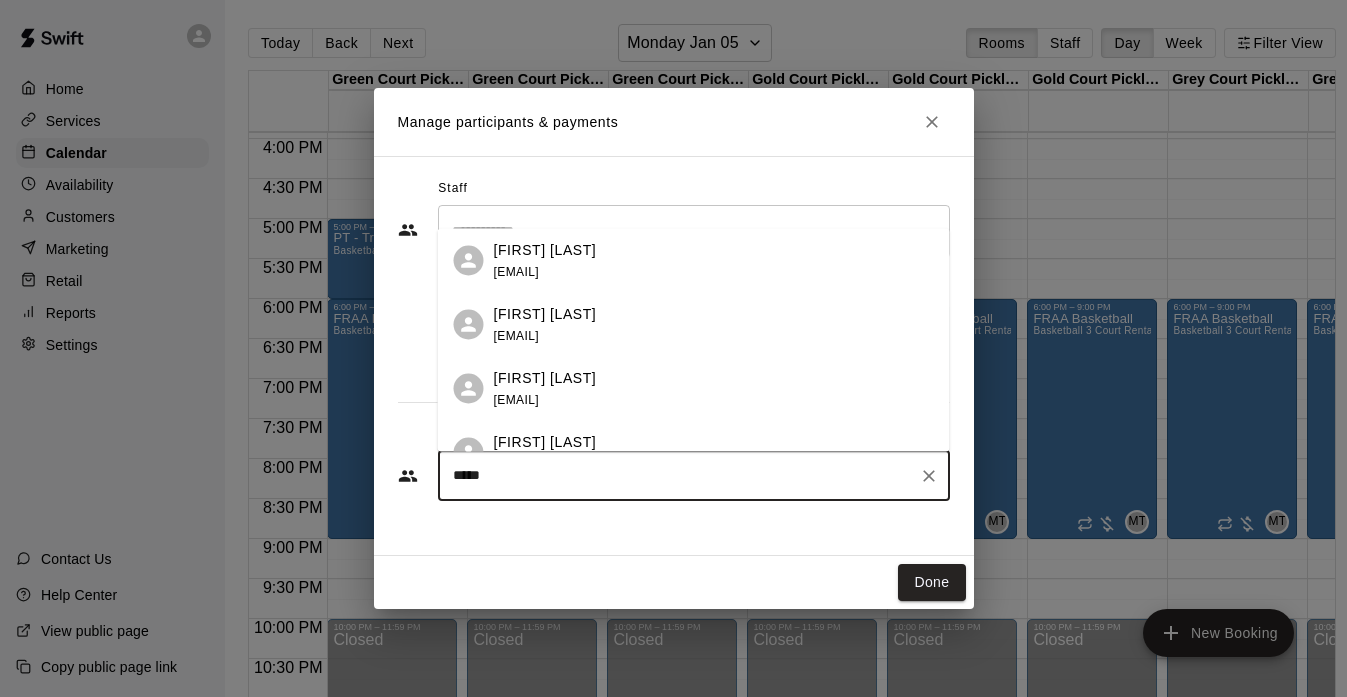click on "[EMAIL]" at bounding box center (516, 271) 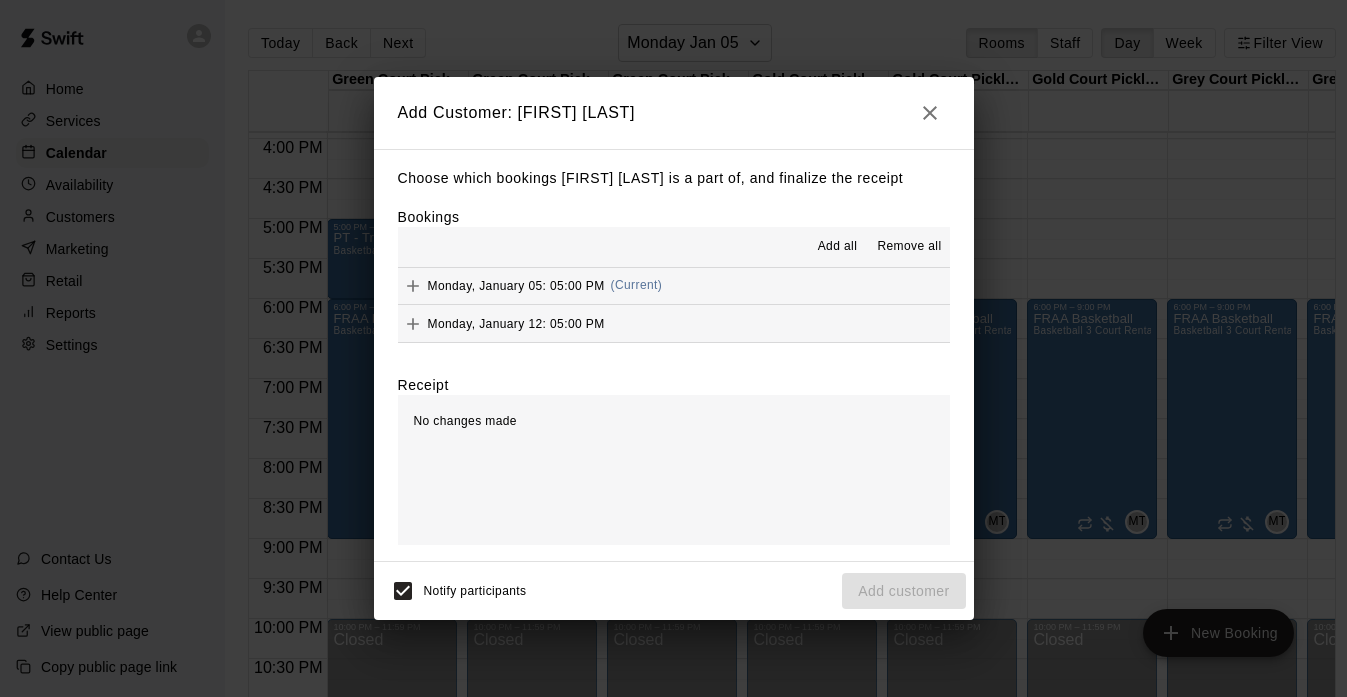 click on "Add all" at bounding box center (838, 247) 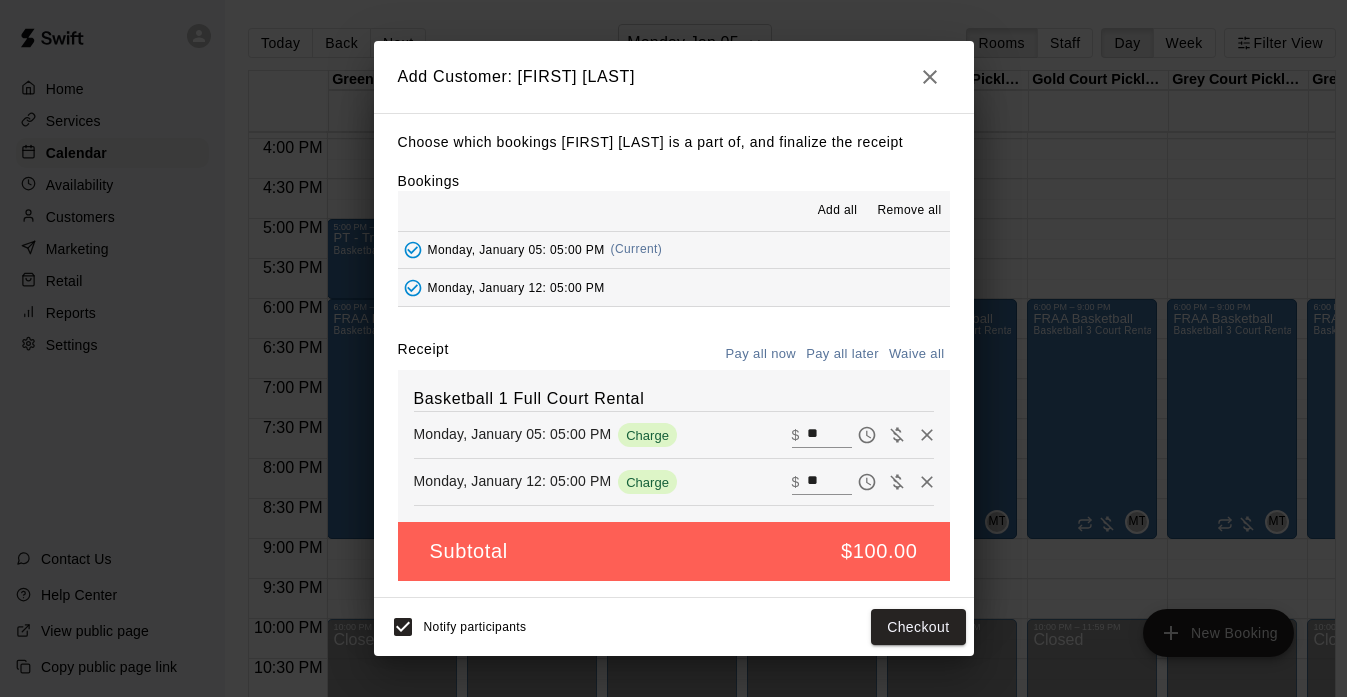 click on "Pay all later" at bounding box center (842, 354) 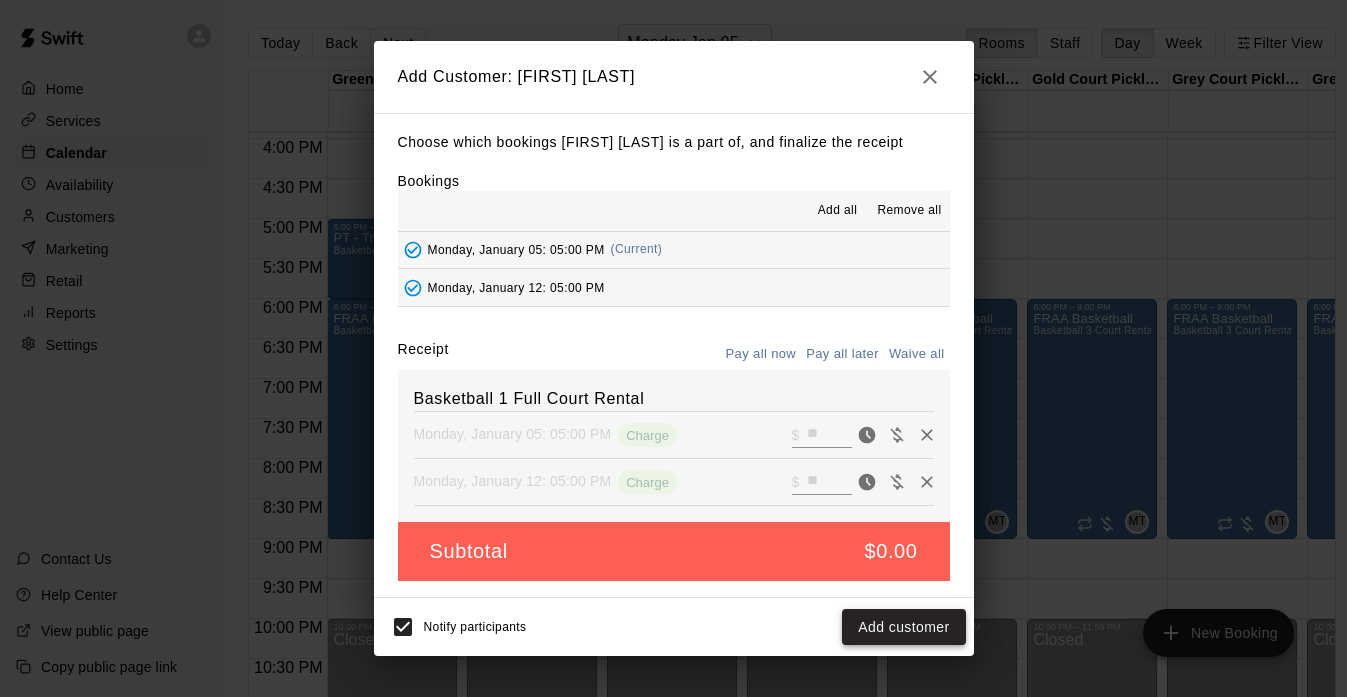 click on "Add customer" at bounding box center (903, 627) 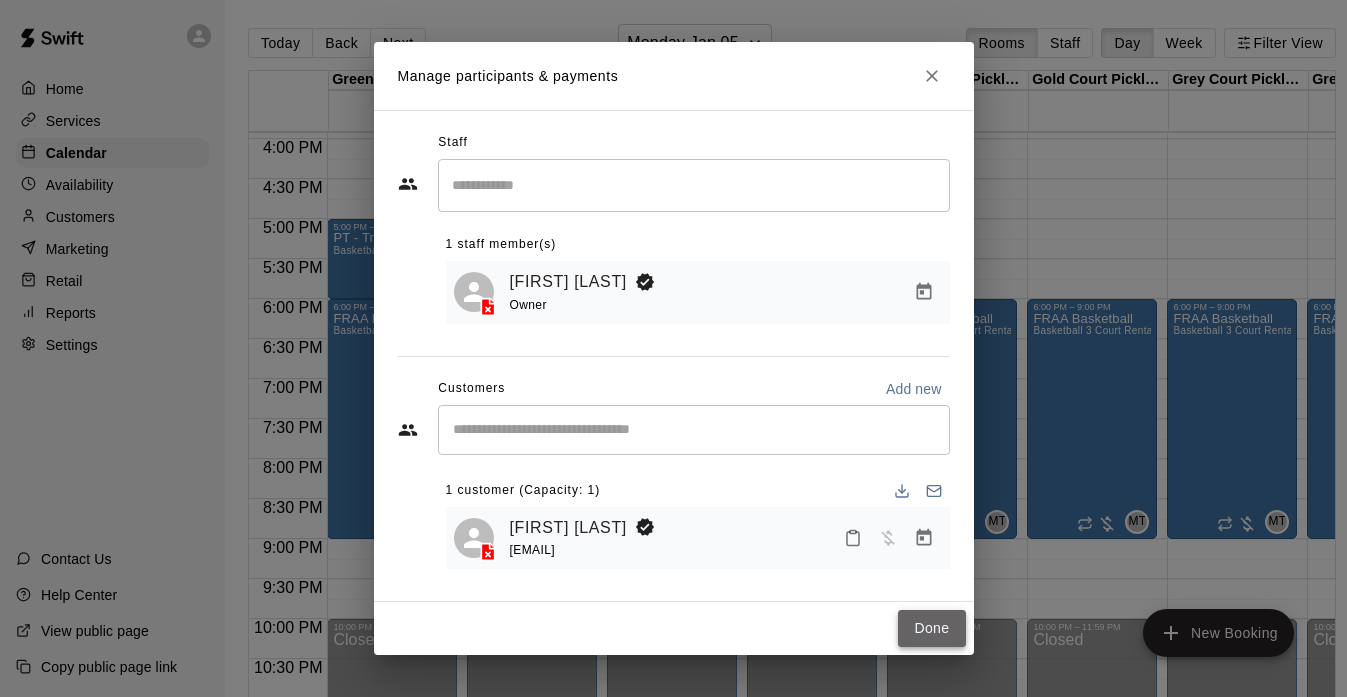 click on "Done" at bounding box center [931, 628] 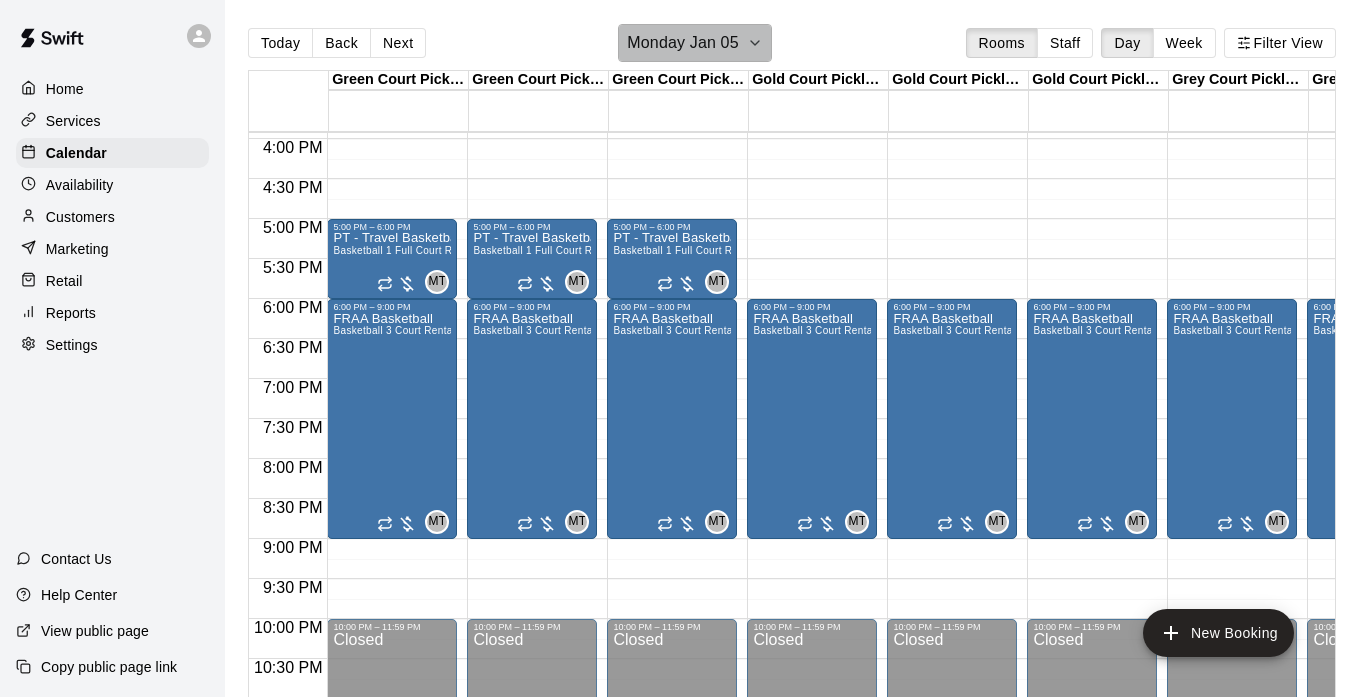 click 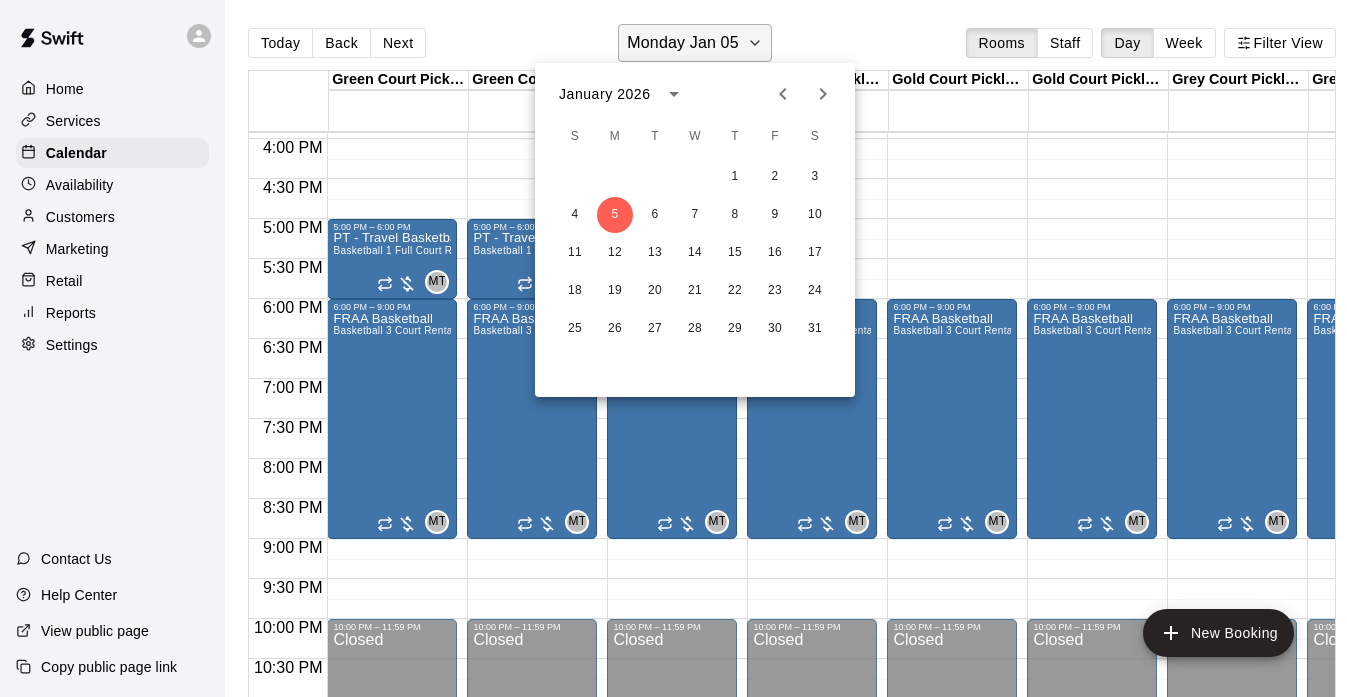 click at bounding box center [673, 348] 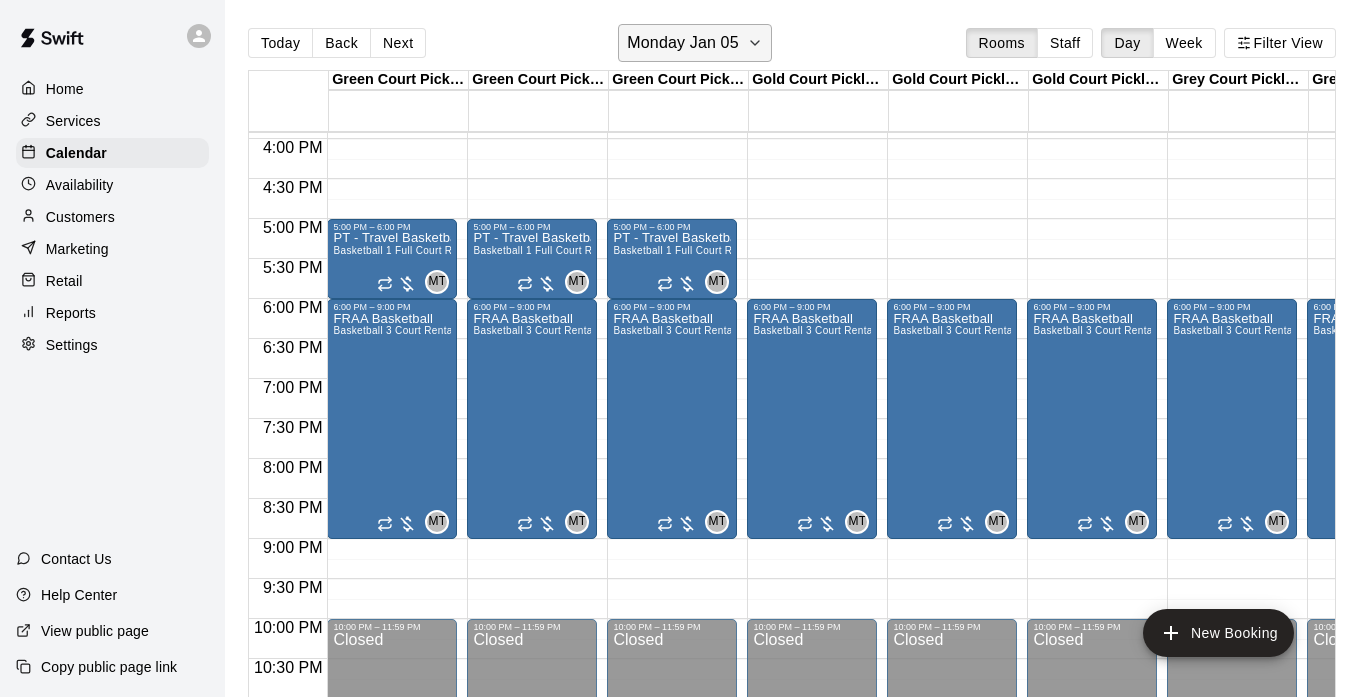click 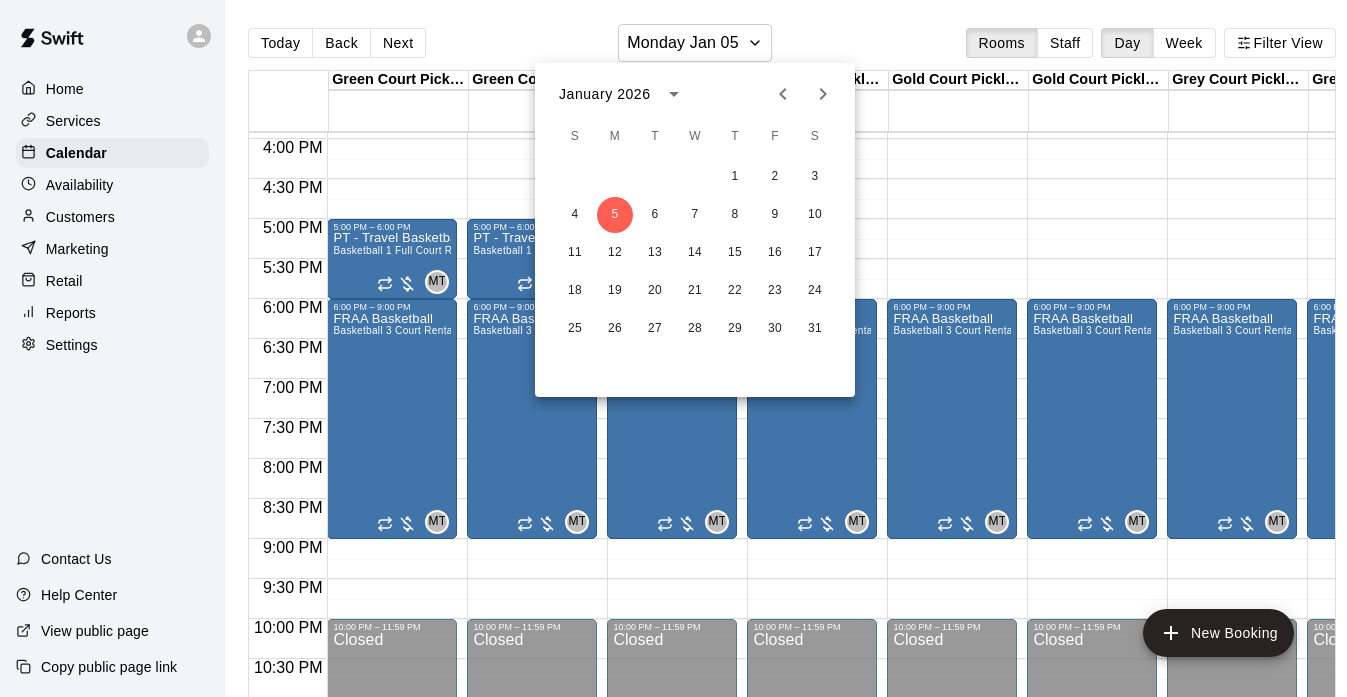 click 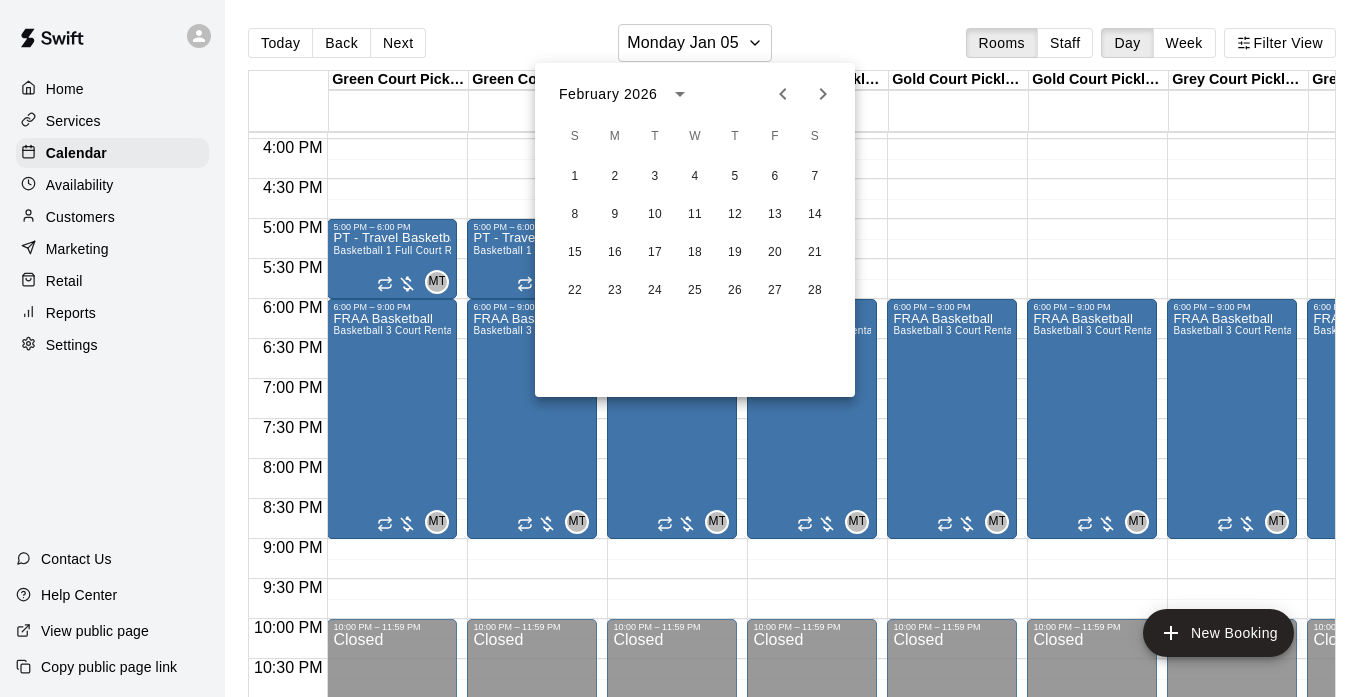 click 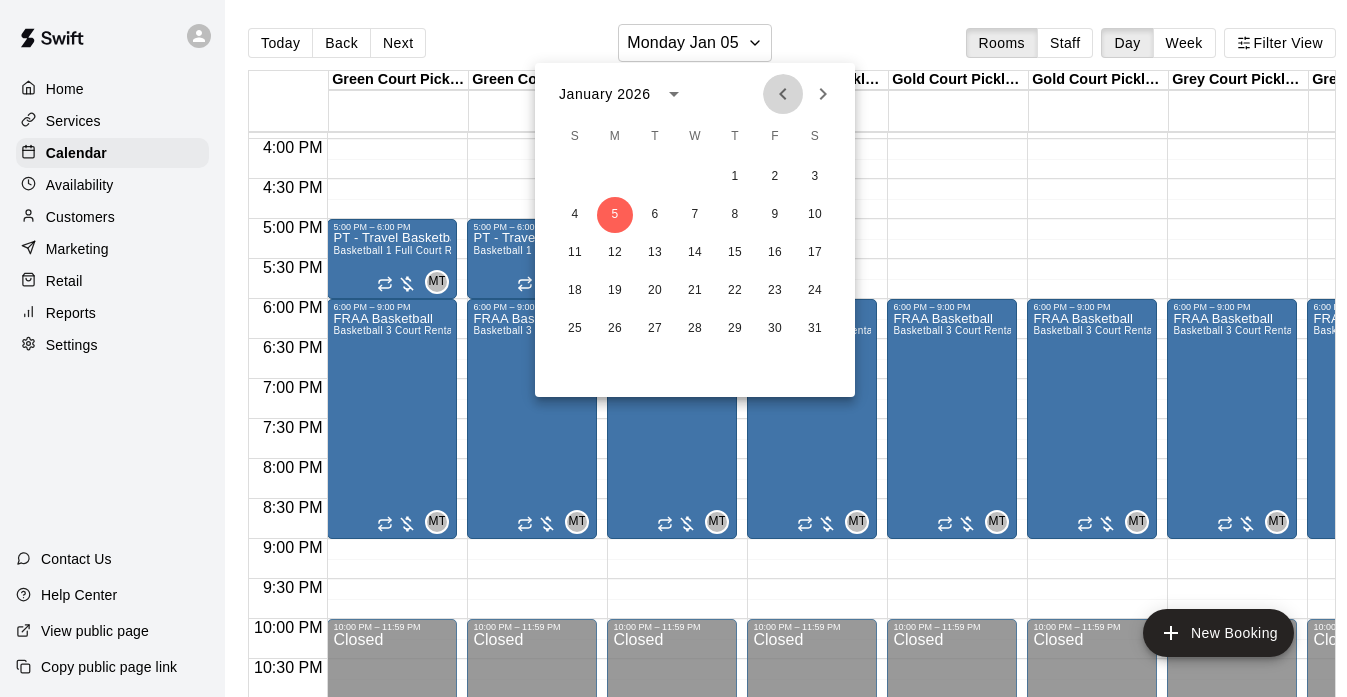 click 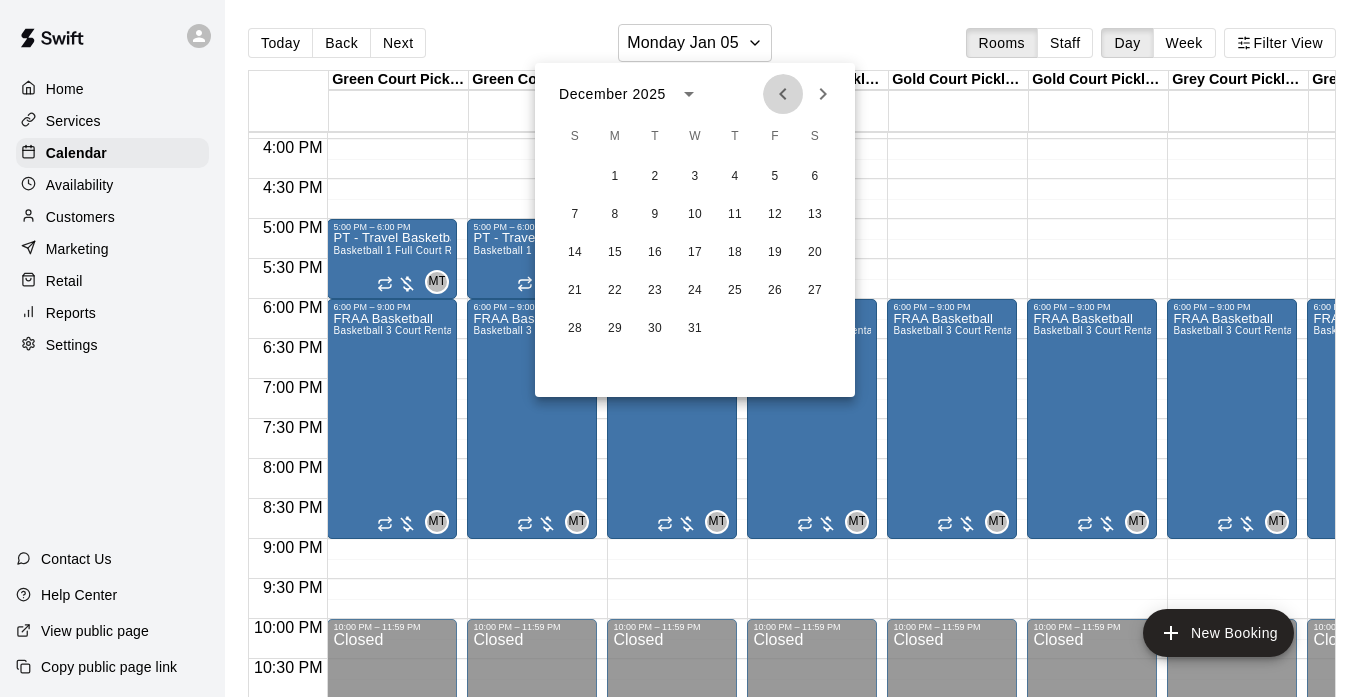 click 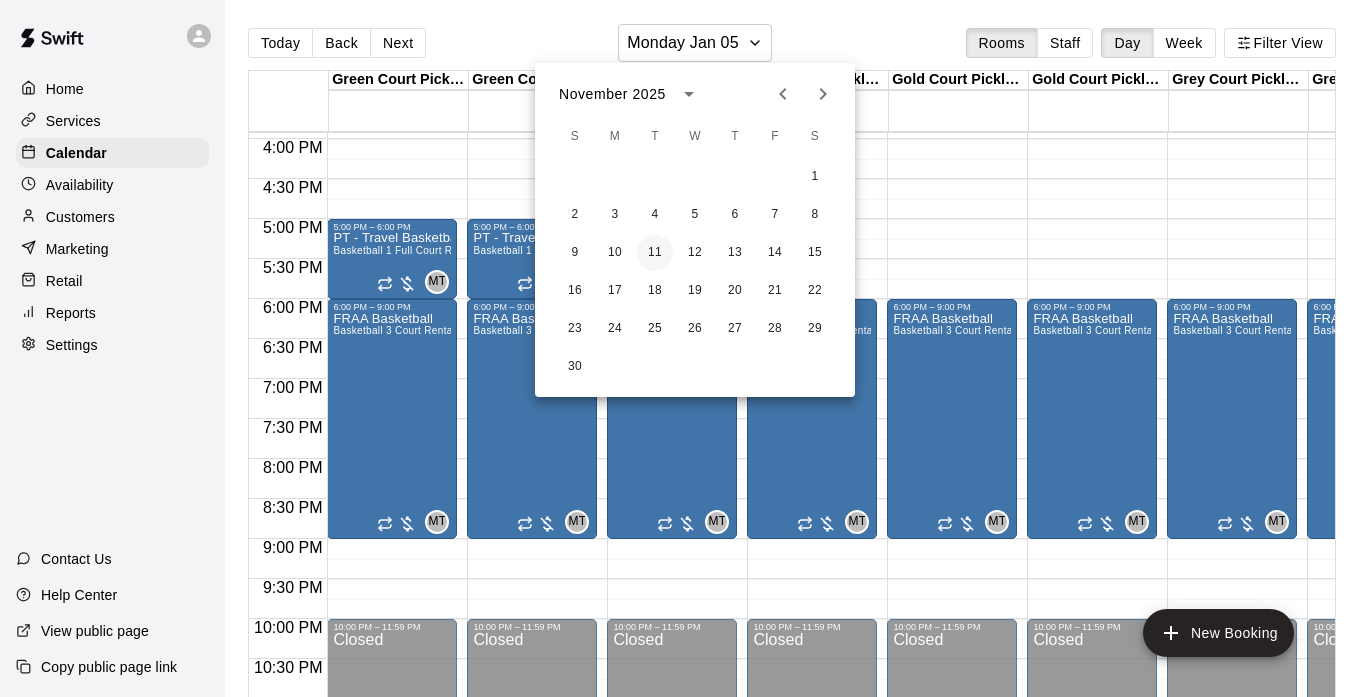 click on "11" at bounding box center [655, 253] 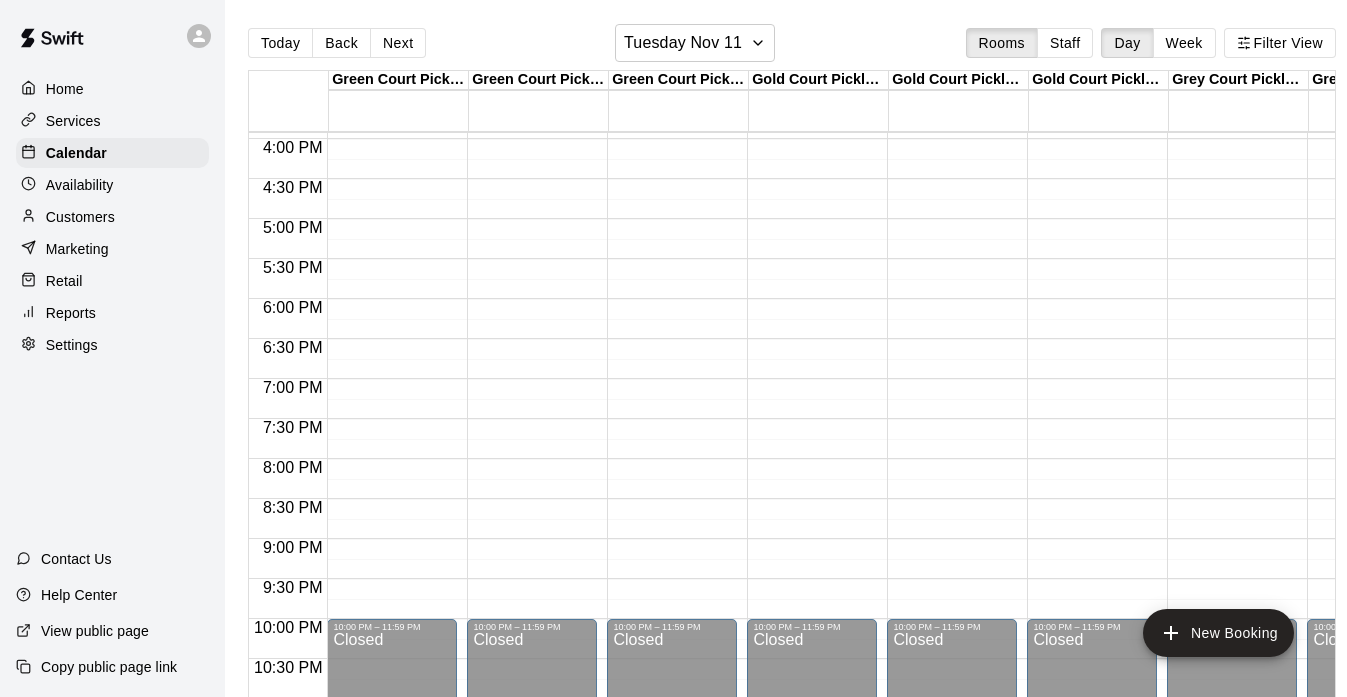 click on "12:00 AM – 8:00 AM Closed 10:00 PM – 11:59 PM Closed" at bounding box center (392, -181) 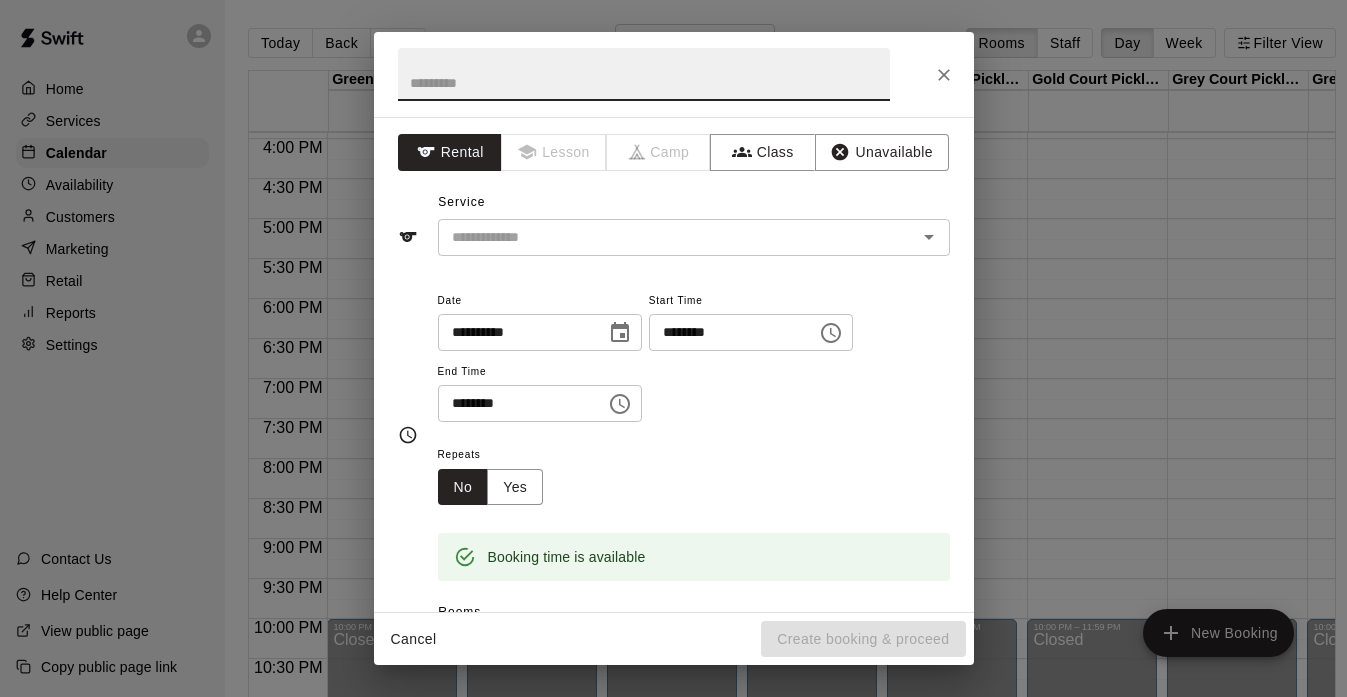 click at bounding box center [644, 74] 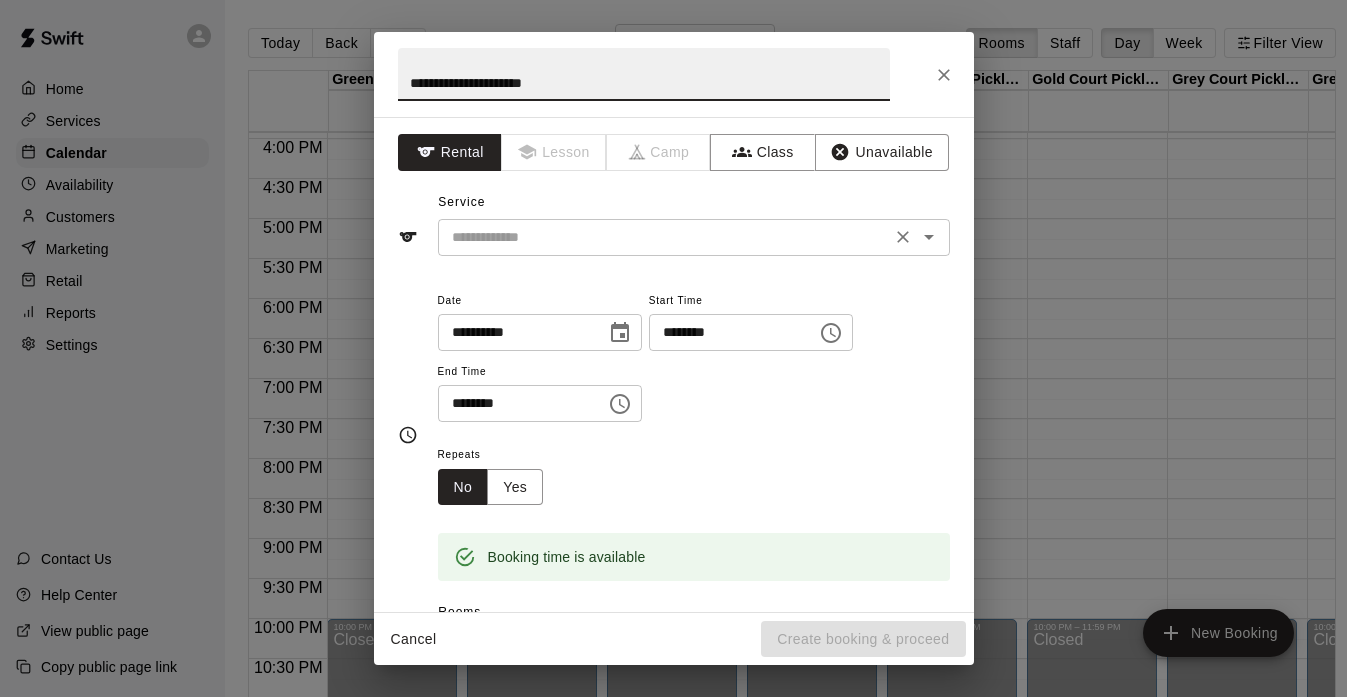 type on "**********" 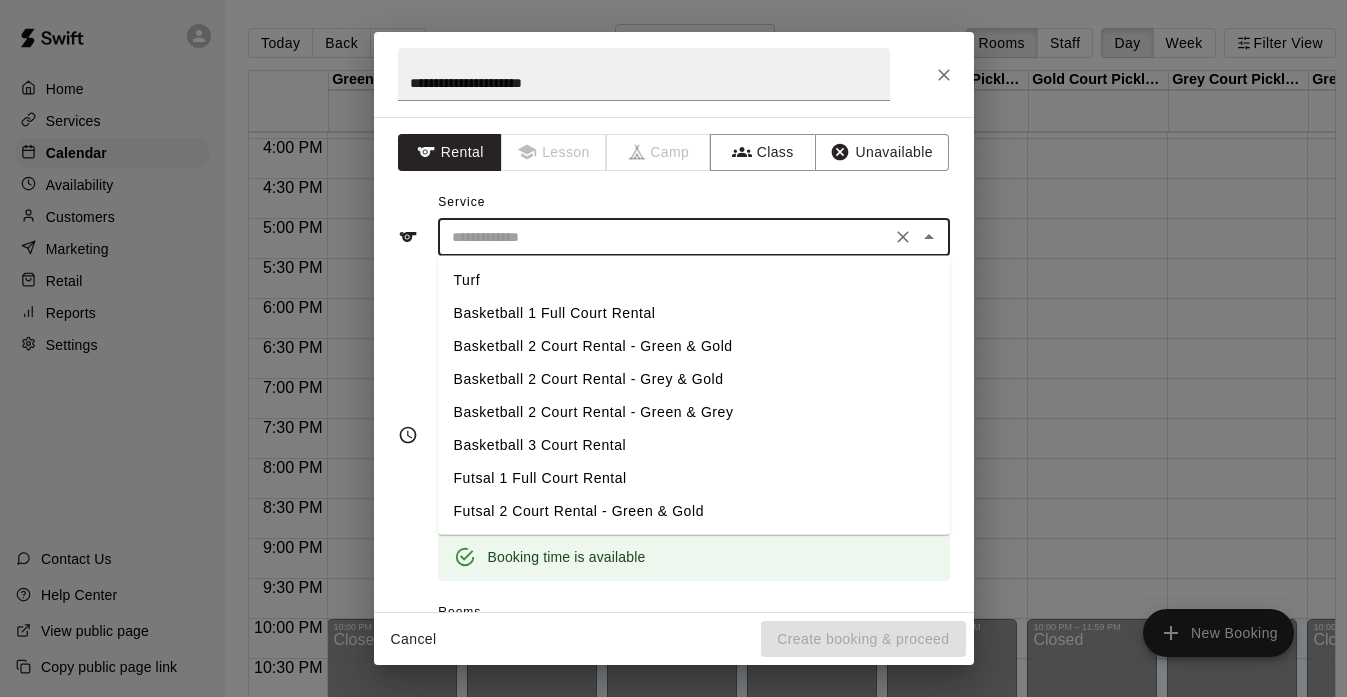 click on "Basketball 2 Court Rental - Green & Gold" at bounding box center [694, 346] 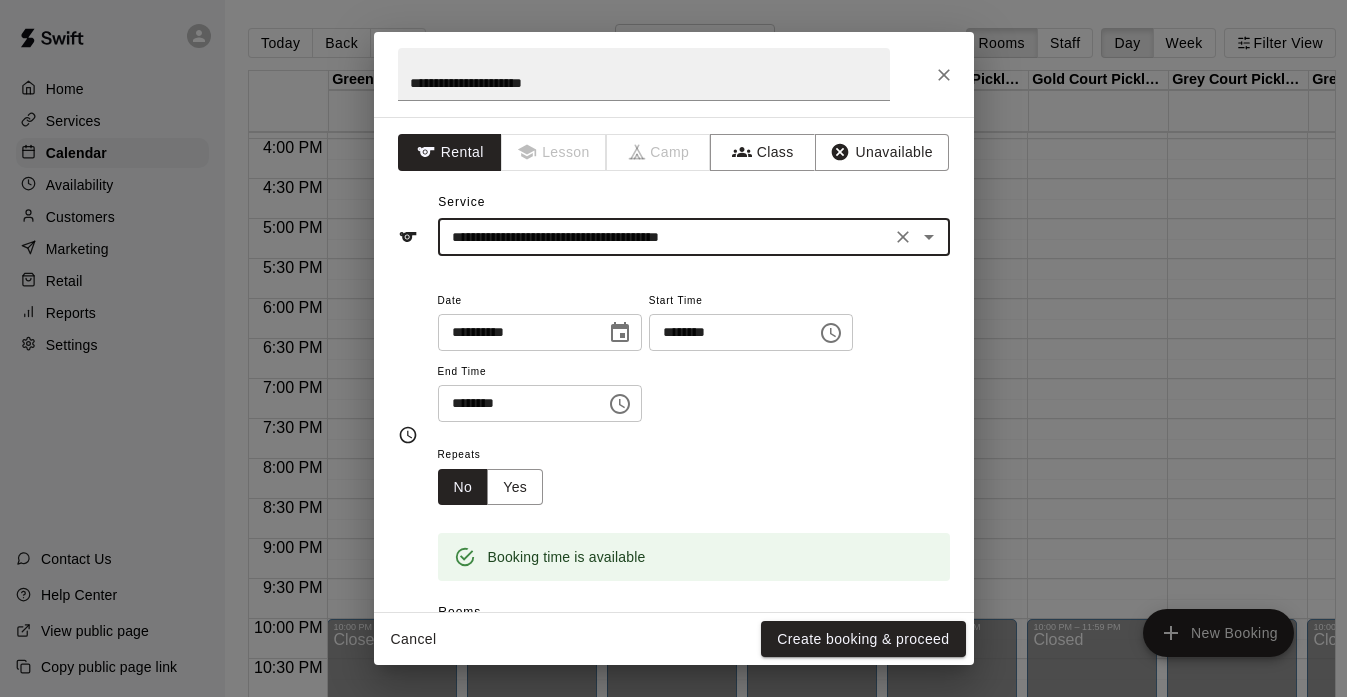 click on "********" at bounding box center (515, 403) 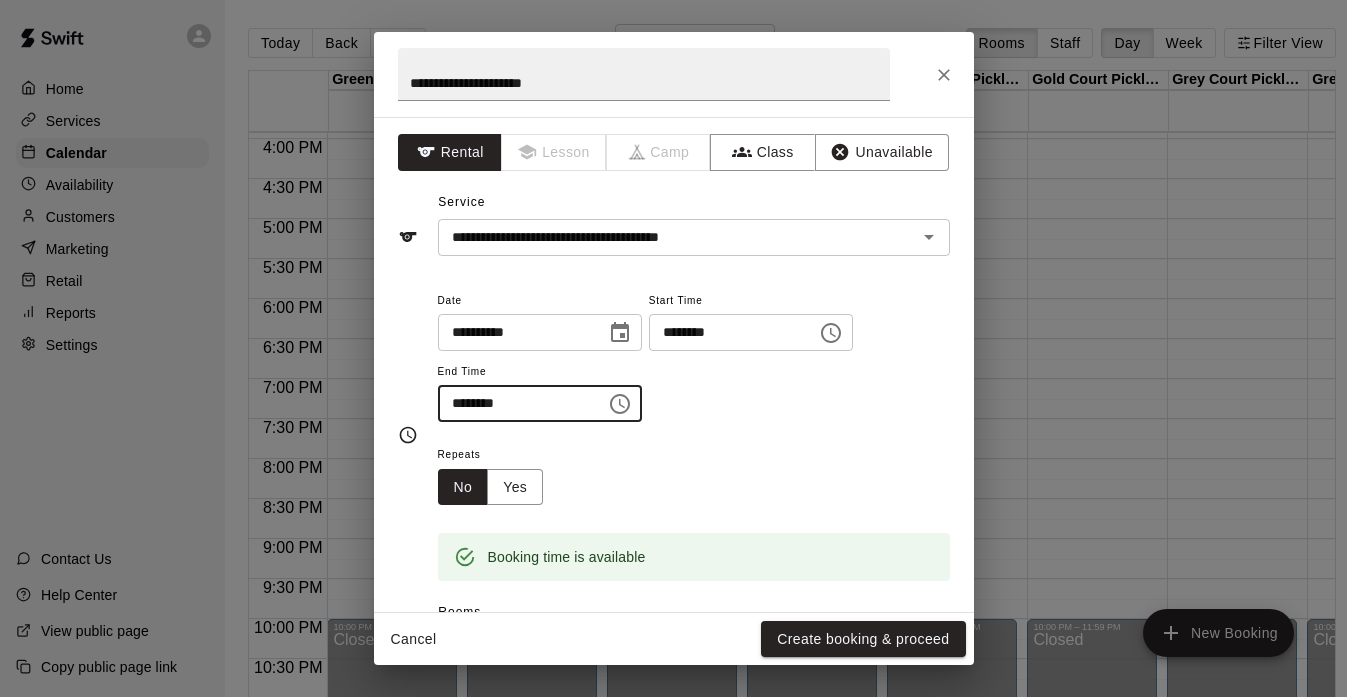 type on "********" 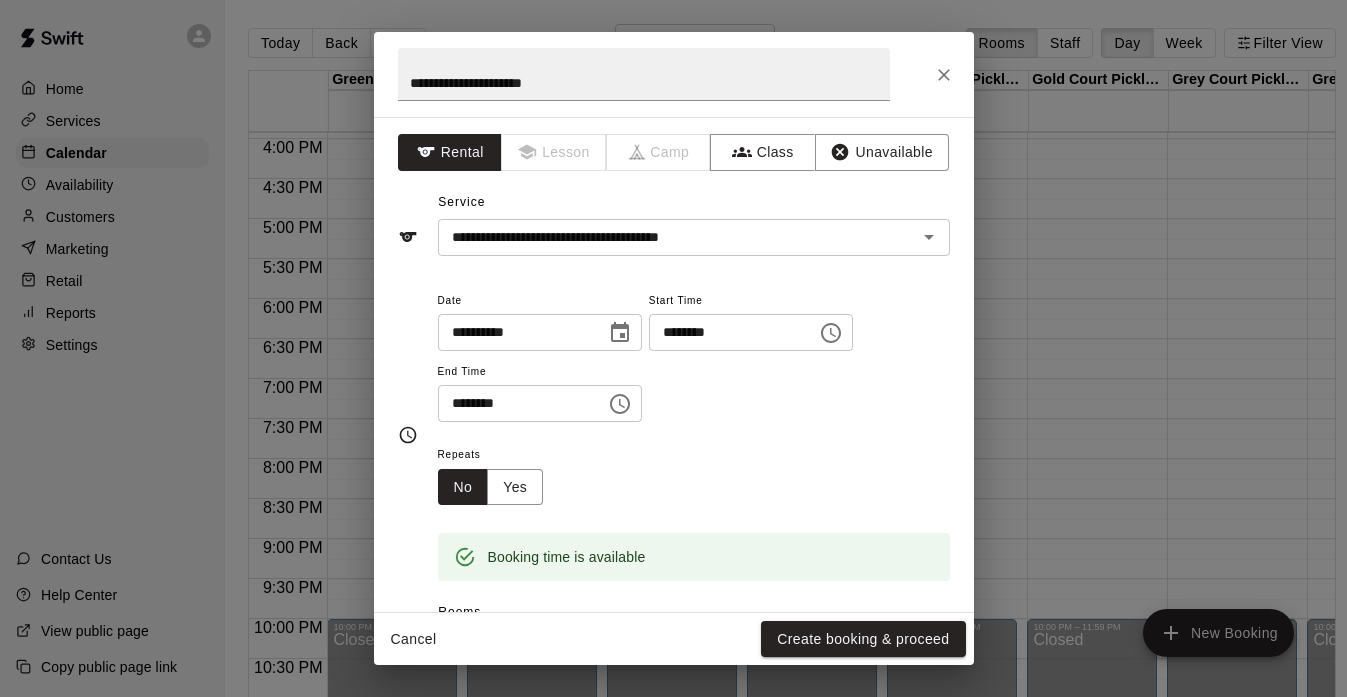 click on "Repeats No Yes" at bounding box center [694, 473] 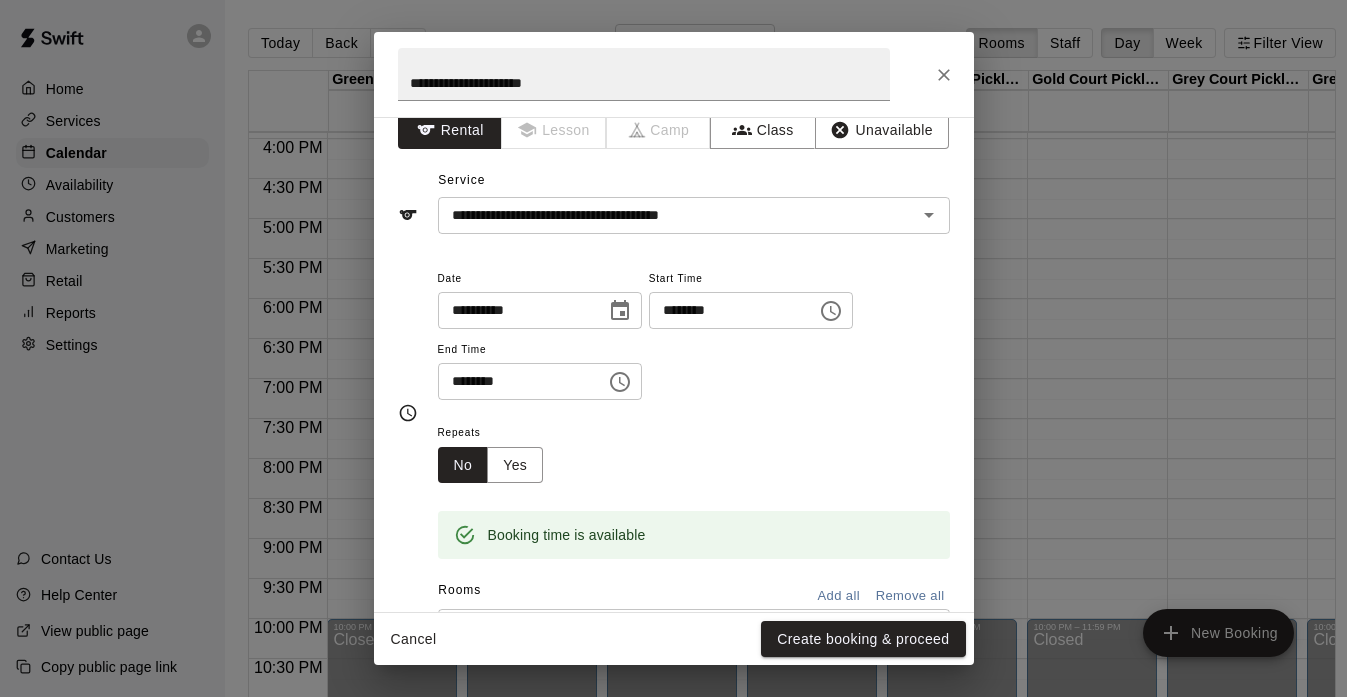 scroll, scrollTop: 23, scrollLeft: 0, axis: vertical 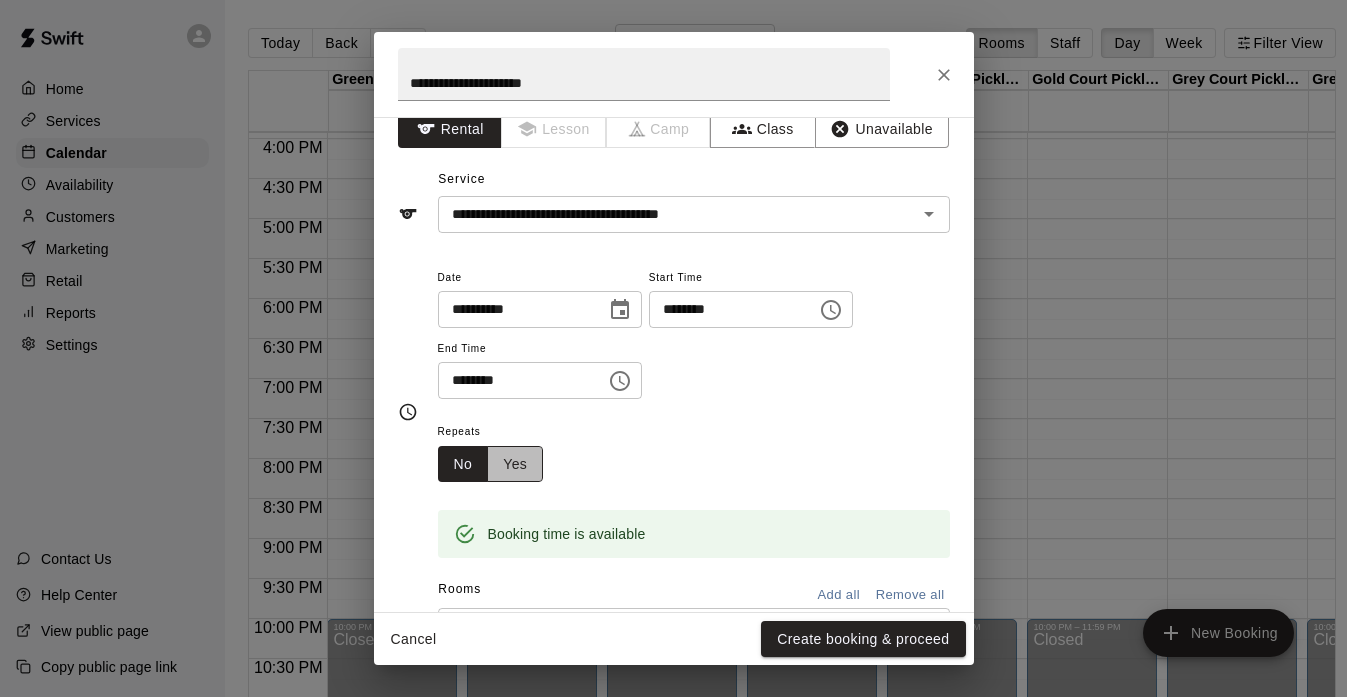 click on "Yes" at bounding box center (515, 464) 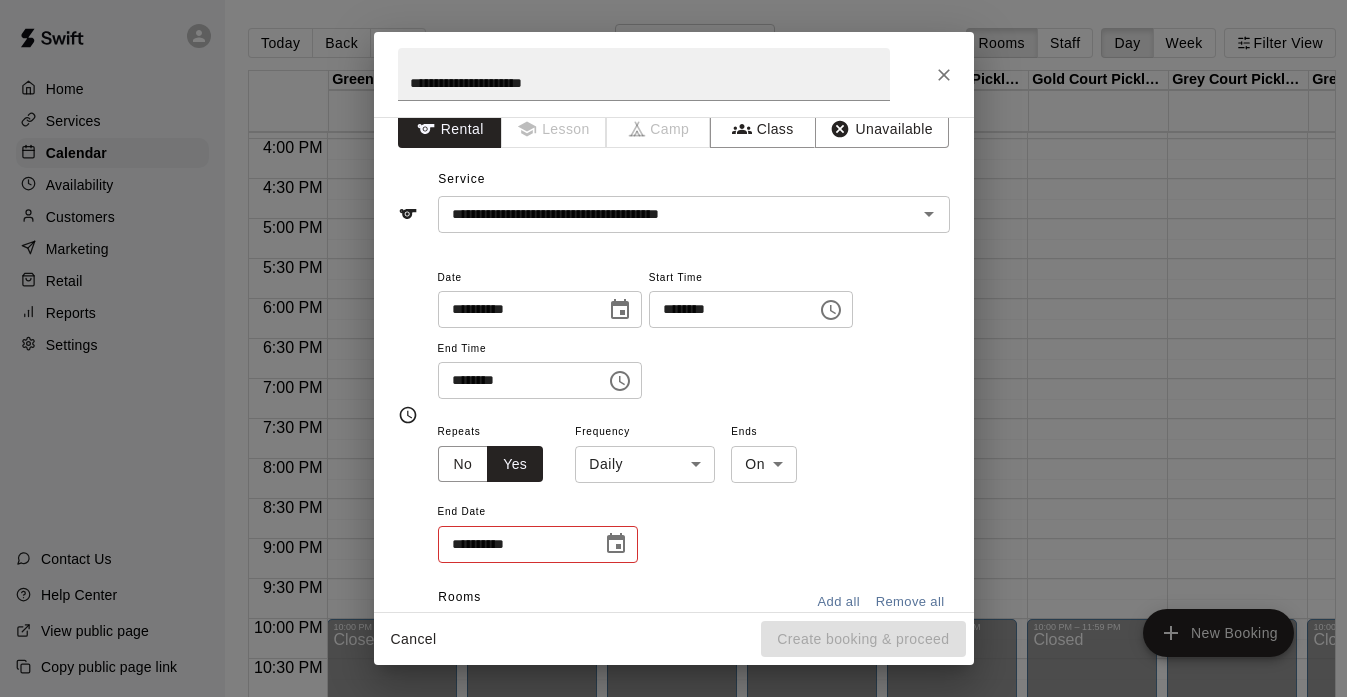 click on "Home Services Calendar Availability Customers Marketing Retail Reports Settings Contact Us Help Center View public page Copy public page link Today Back Next Tuesday Nov 11 Rooms Staff Day Week Filter View Green Court Pickleball #1 11 Tue Green Court Pickleball #2 11 Tue Green Court Pickleball #3 11 Tue Gold Court Pickleball #1 11 Tue Gold Court Pickleball #2 11 Tue Gold Court Pickleball #3 11 Tue Grey Court Pickleball #1 11 Tue Grey Court Pickleball #2 11 Tue Grey Court Pickleball #3 11 Tue Batting Cage #1 11 Tue Batting Cage #2 11 Tue 12:00 AM 12:30 AM 1:00 AM 1:30 AM 2:00 AM 2:30 AM 3:00 AM 3:30 AM 4:00 AM 4:30 AM 5:00 AM 5:30 AM 6:00 AM 6:30 AM 7:00 AM 7:30 AM 8:00 AM 8:30 AM 9:00 AM 9:30 AM 10:00 AM 10:30 AM 11:00 AM 11:30 AM 12:00 PM 12:30 PM 1:00 PM 1:30 PM 2:00 PM 2:30 PM 3:00 PM 3:30 PM 4:00 PM 4:30 PM 5:00 PM 5:30 PM 6:00 PM 6:30 PM 7:00 PM 7:30 PM 8:00 PM 8:30 PM 9:00 PM 9:30 PM 10:00 PM 10:30 PM 11:00 PM 11:30 PM 12:00 AM – 8:00 AM Closed 10:00 PM – 11:59 PM Closed 12:00 AM – 8:00 AM Closed" at bounding box center [673, 364] 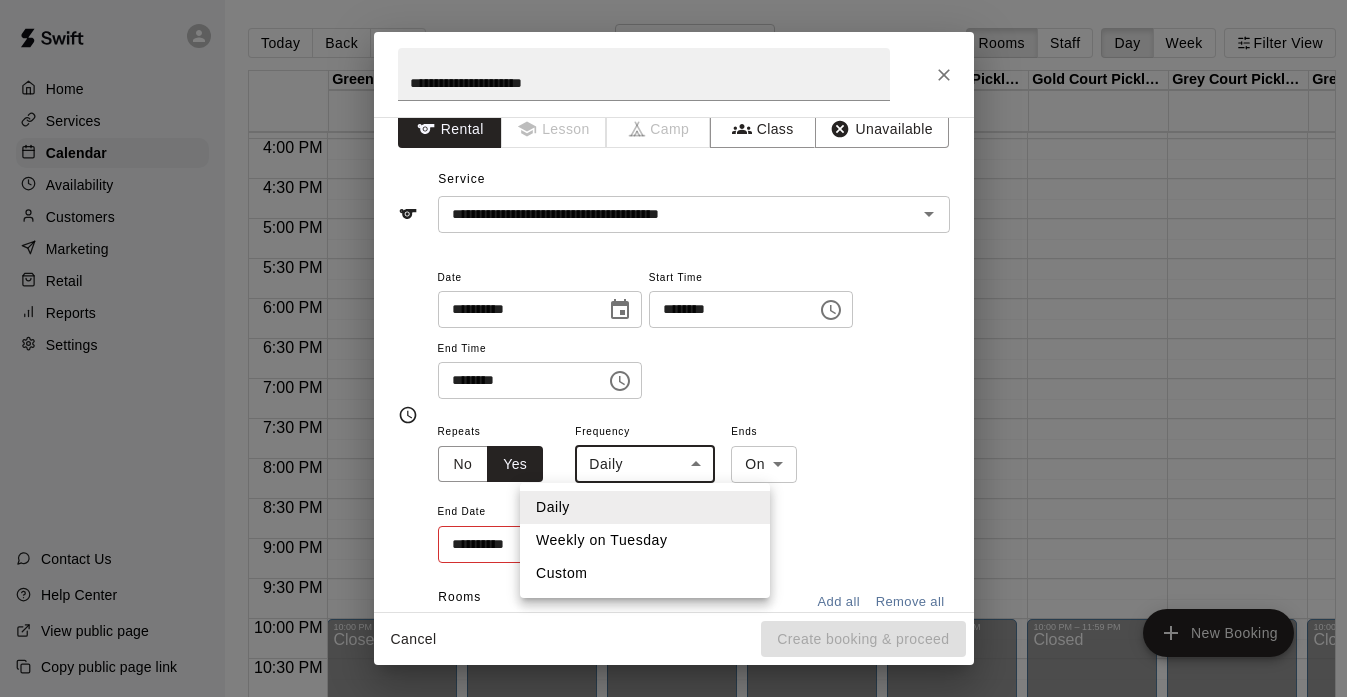 click on "Weekly on Tuesday" at bounding box center (645, 540) 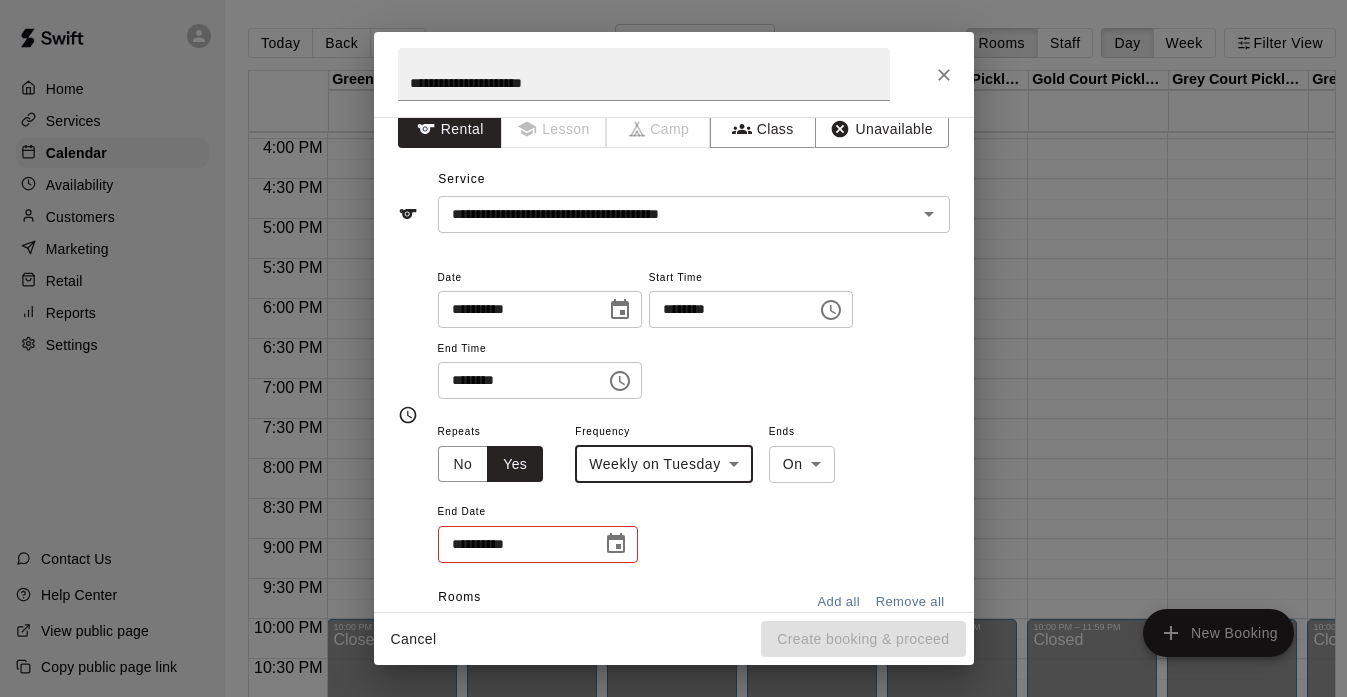 click 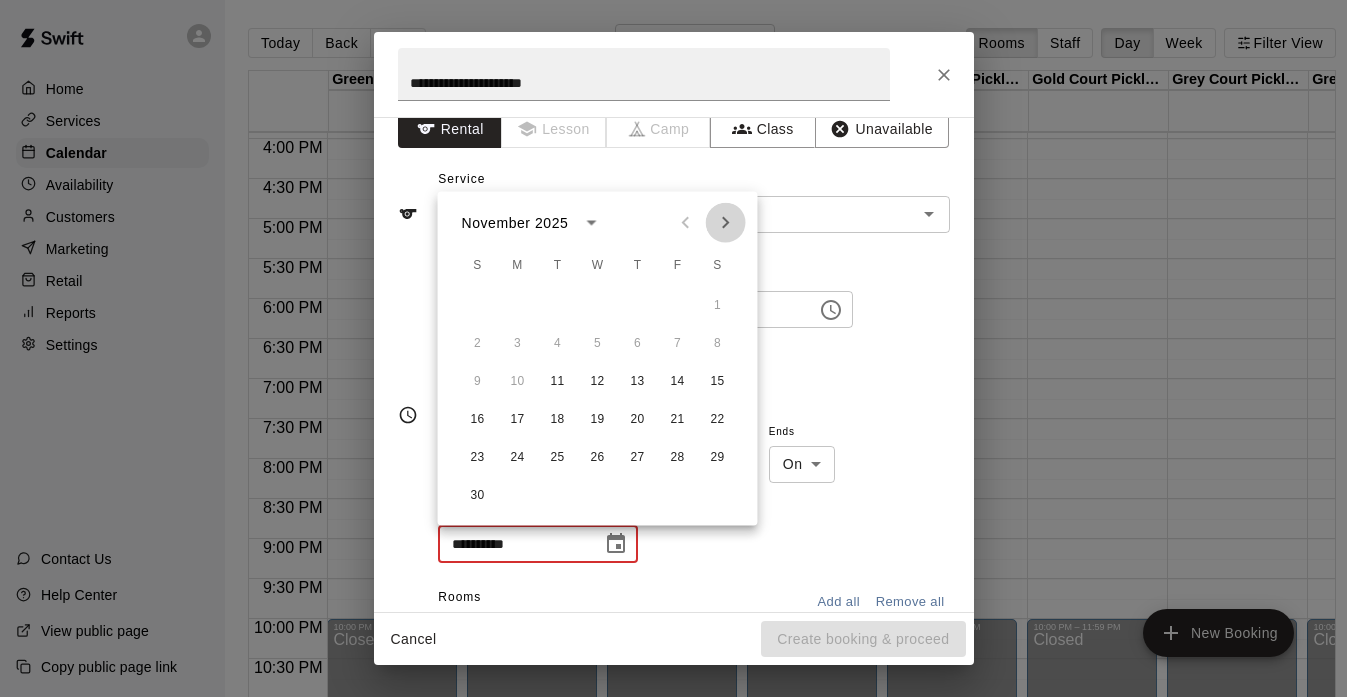 click 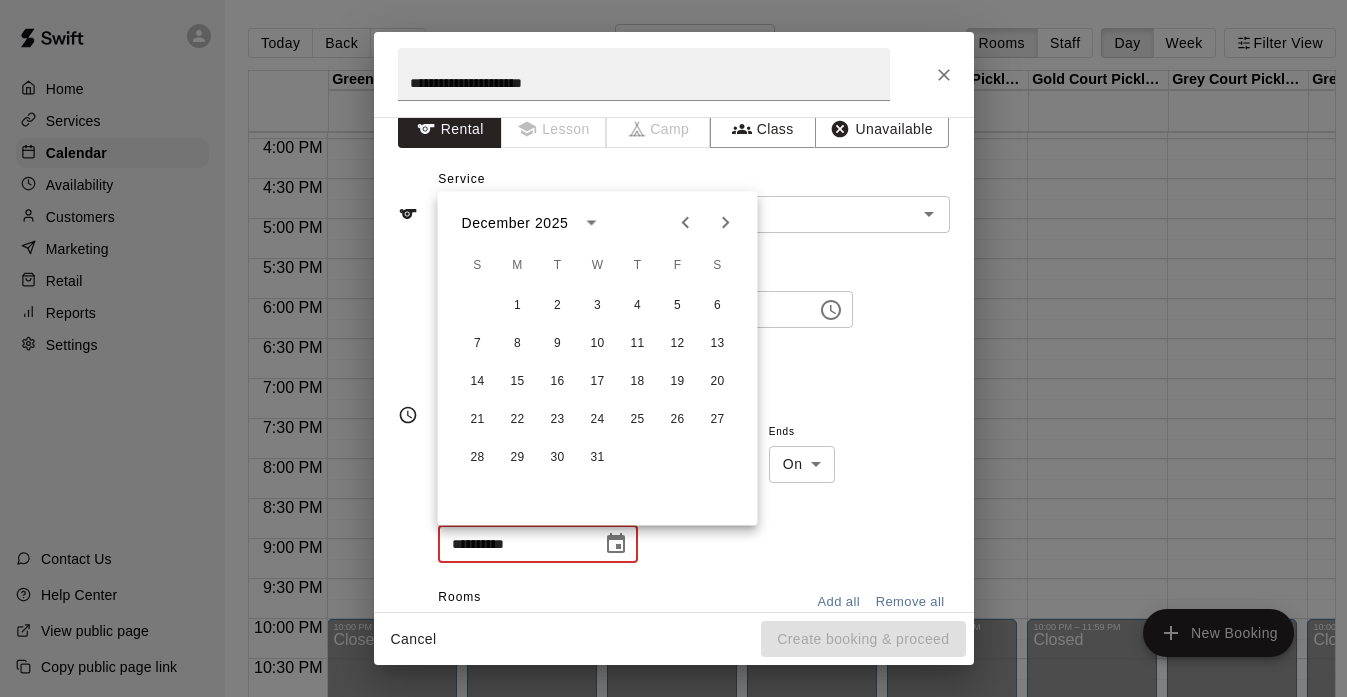 click 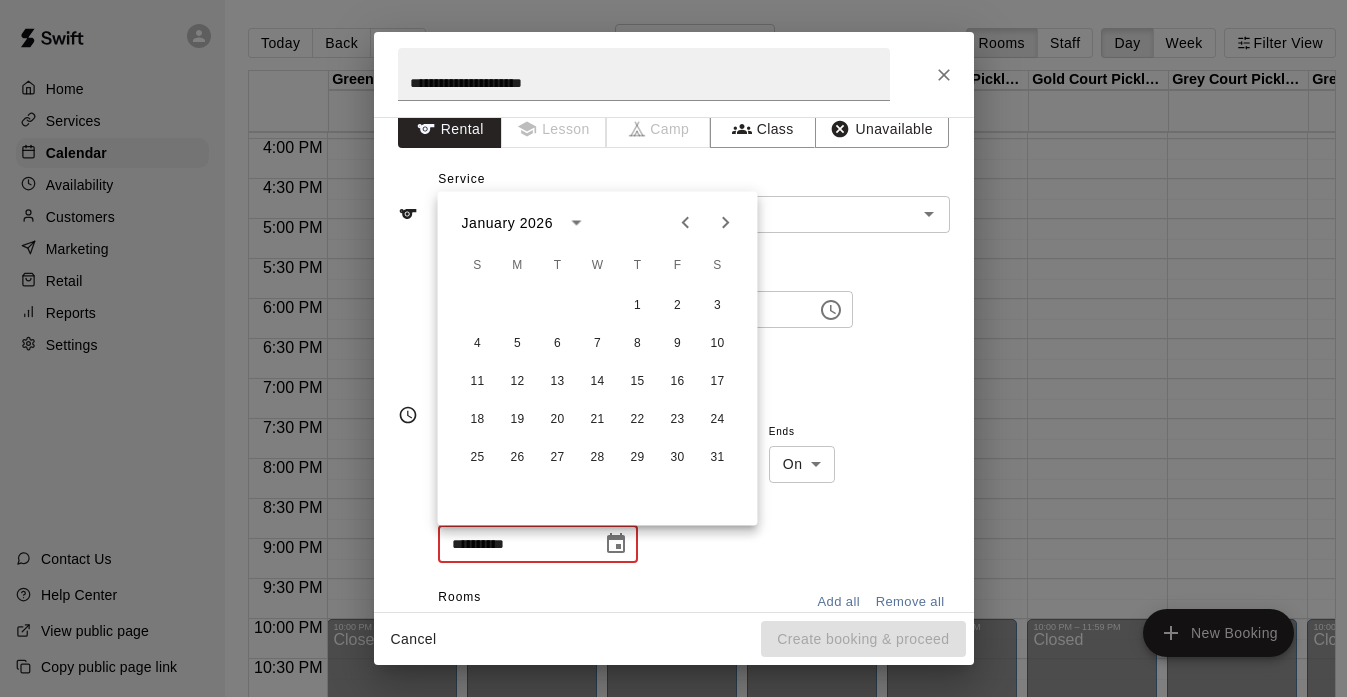 click 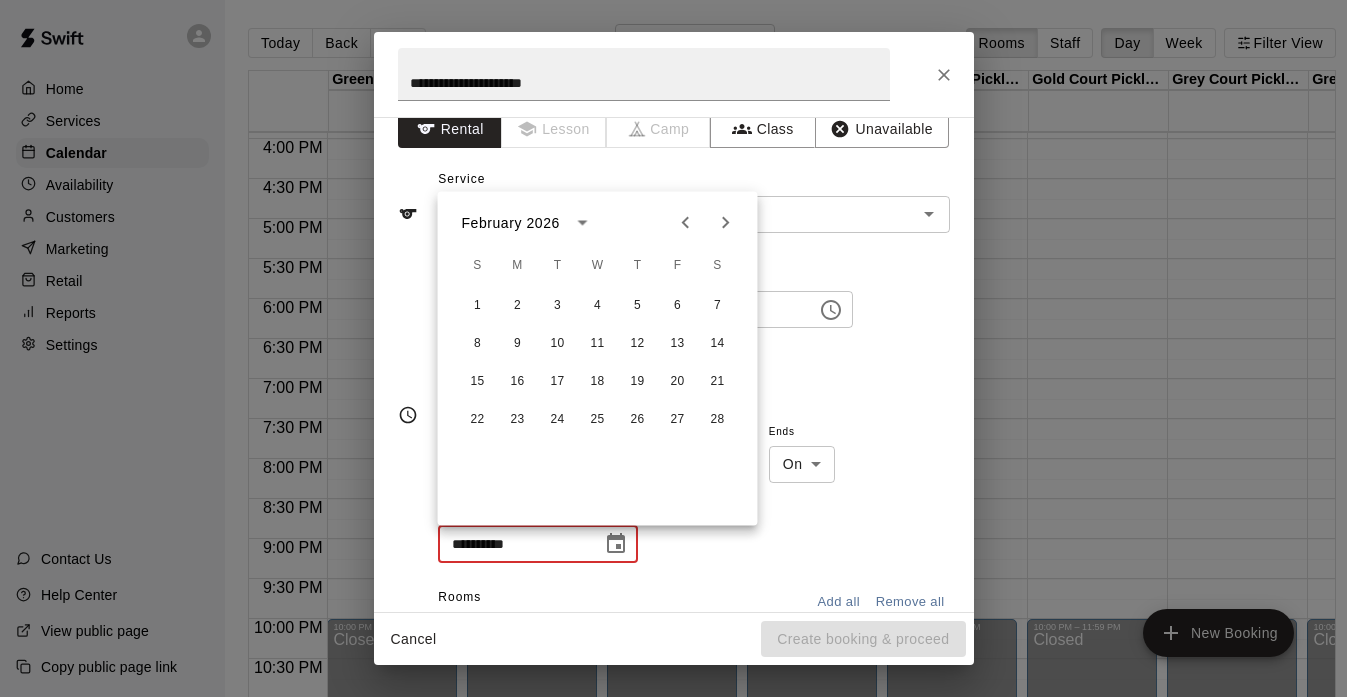 click at bounding box center (726, 223) 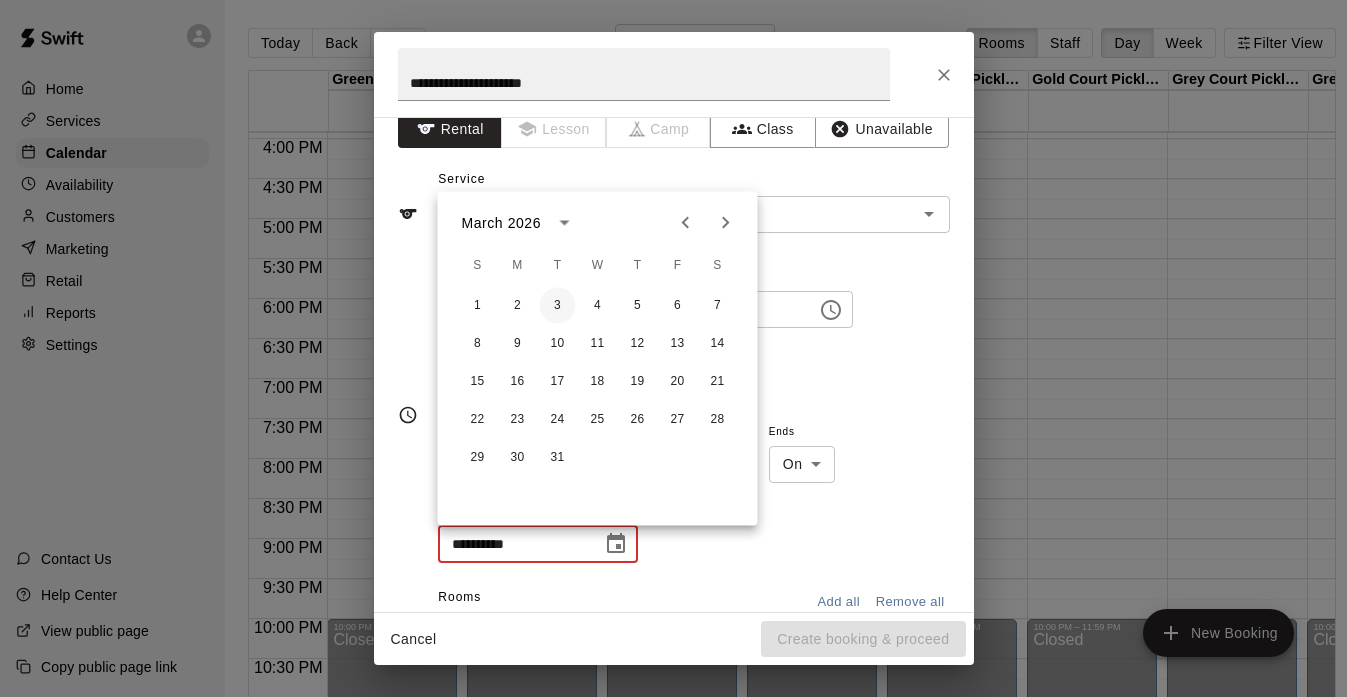 click on "3" at bounding box center [558, 306] 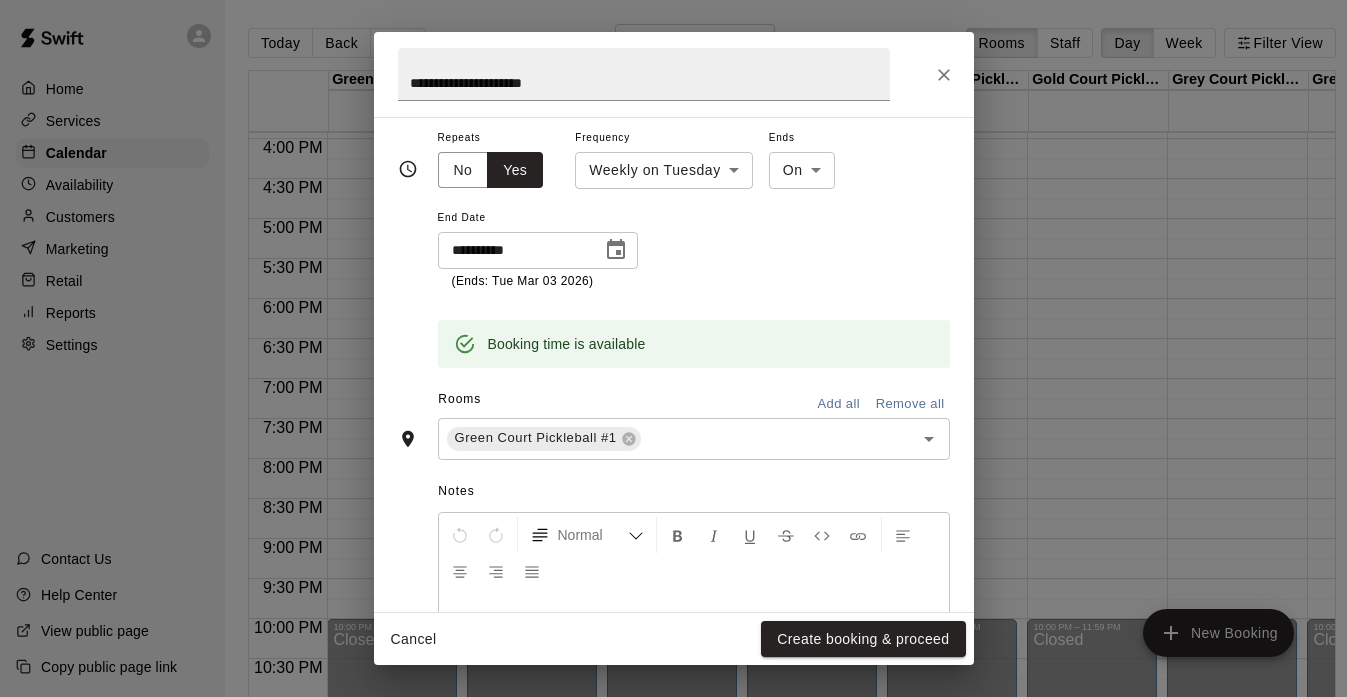 scroll, scrollTop: 329, scrollLeft: 0, axis: vertical 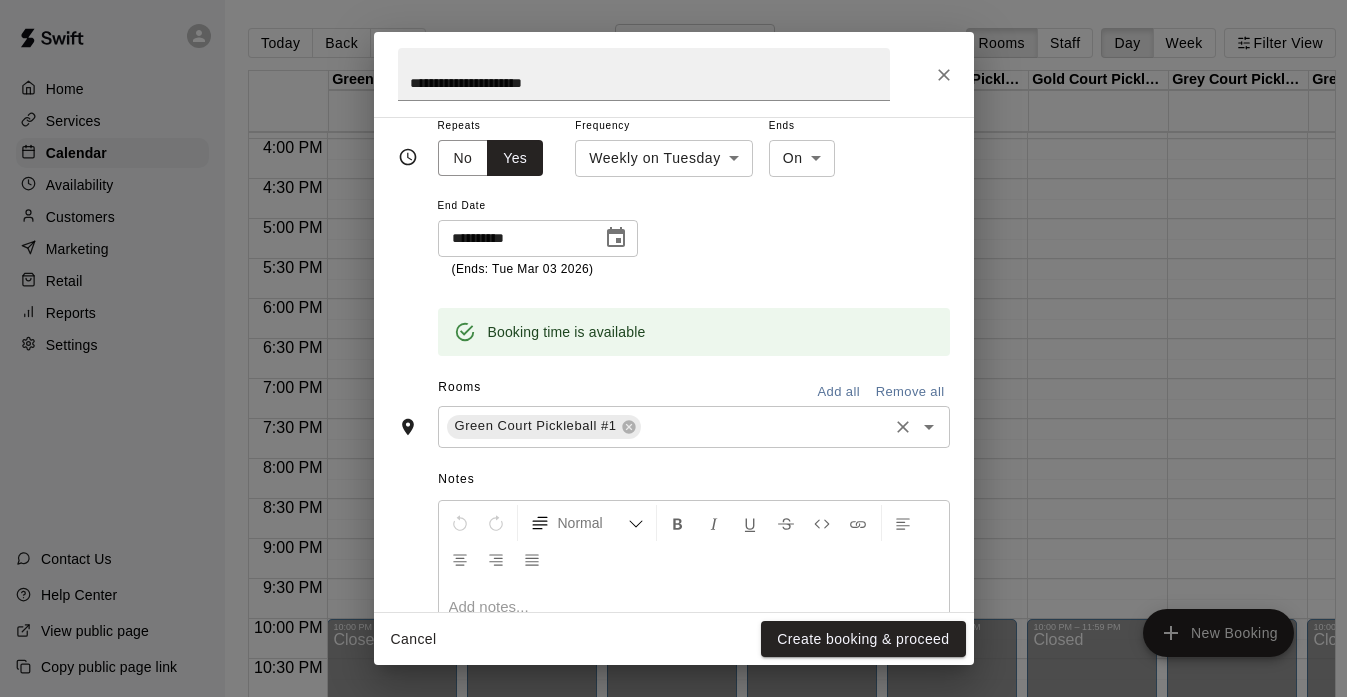 click on "Green Court Pickleball #1 ​" at bounding box center [694, 427] 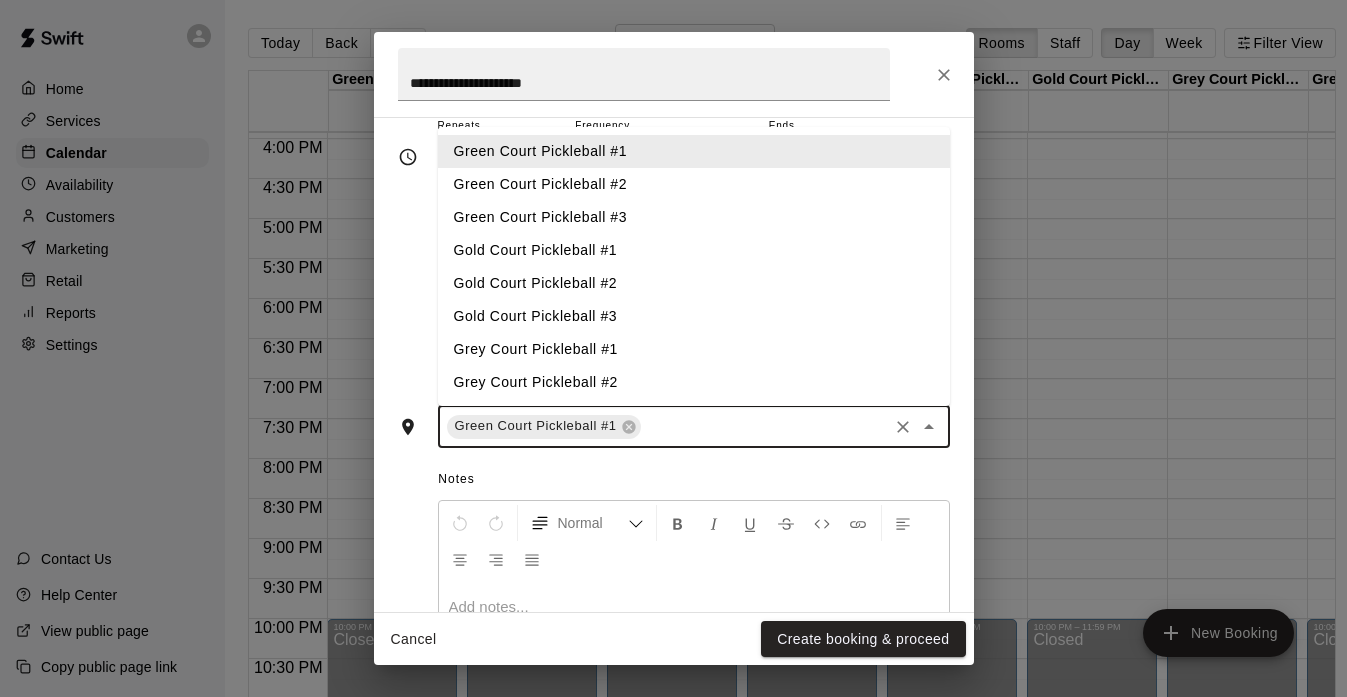 click on "Notes" at bounding box center (693, 480) 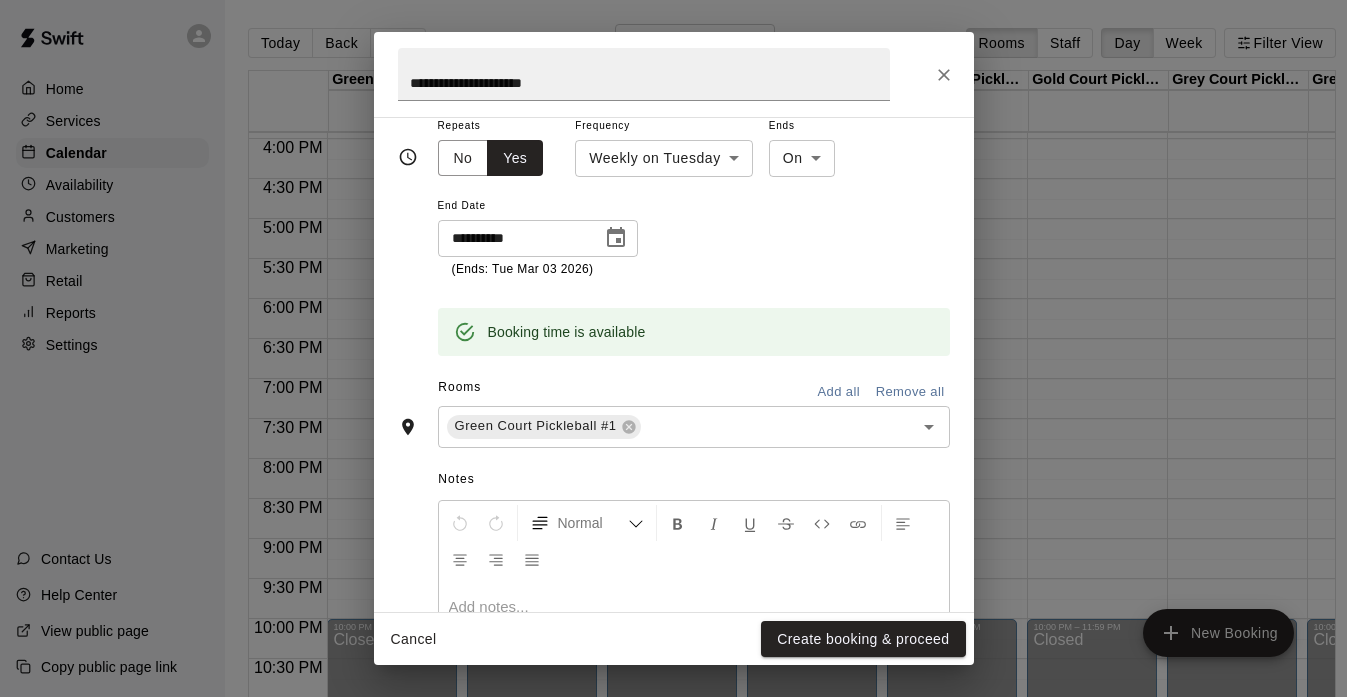 click on "Add all" at bounding box center (839, 392) 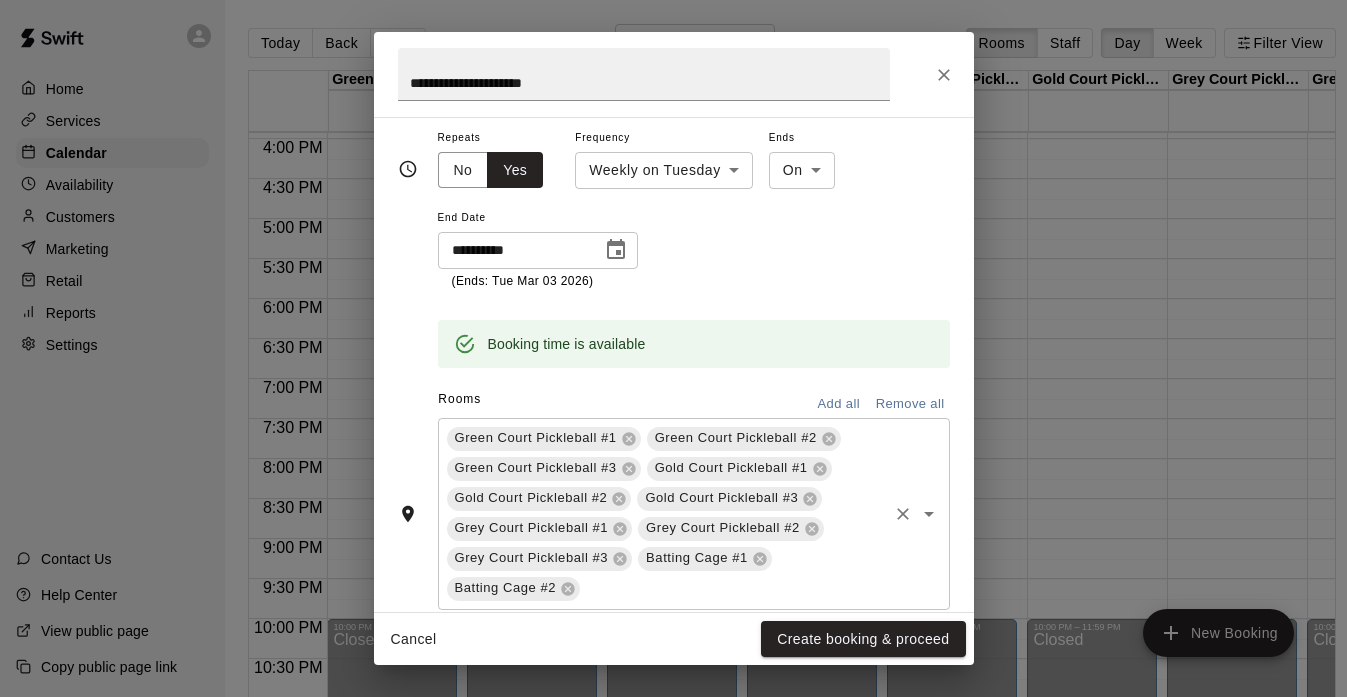 scroll, scrollTop: 329, scrollLeft: 0, axis: vertical 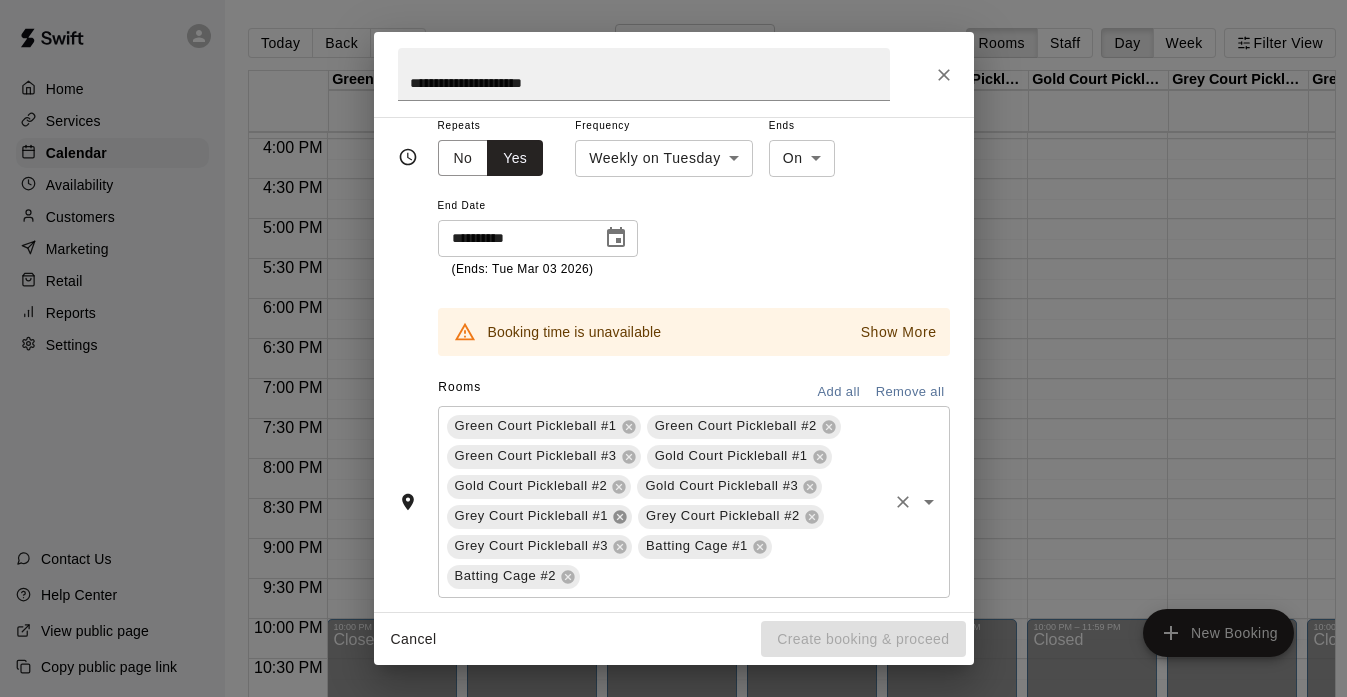 click 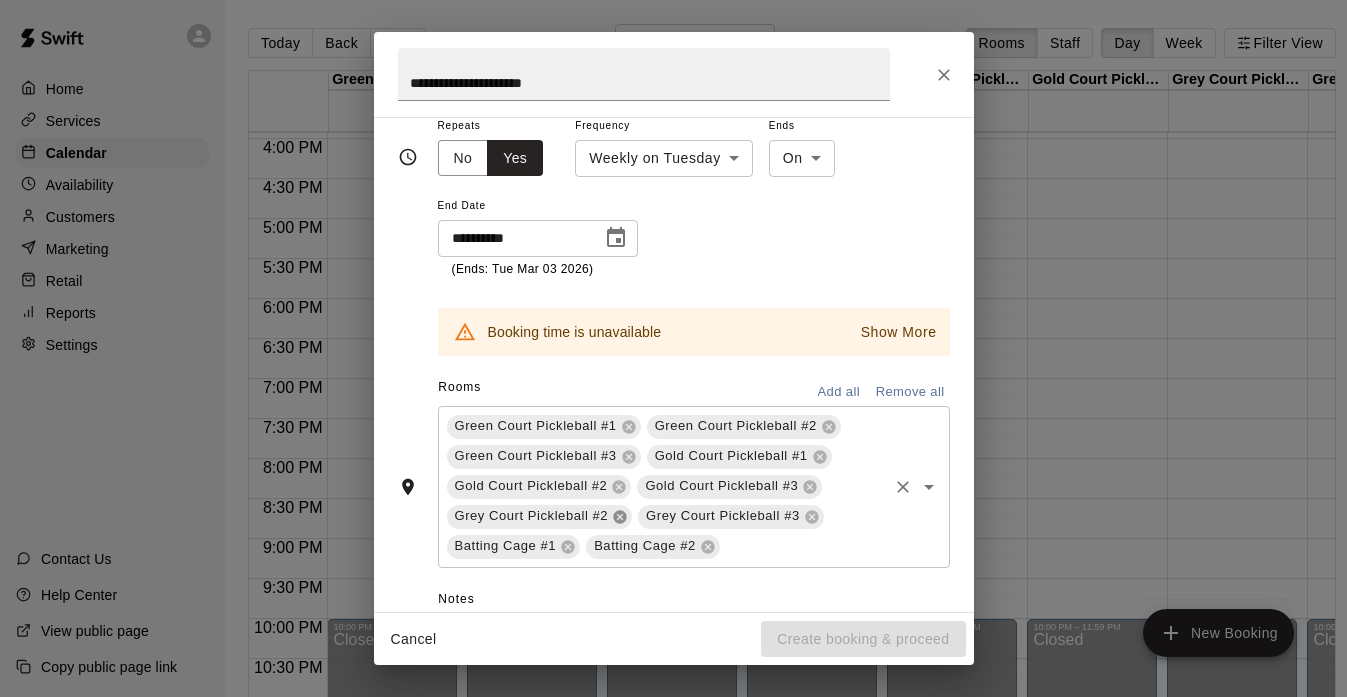 click 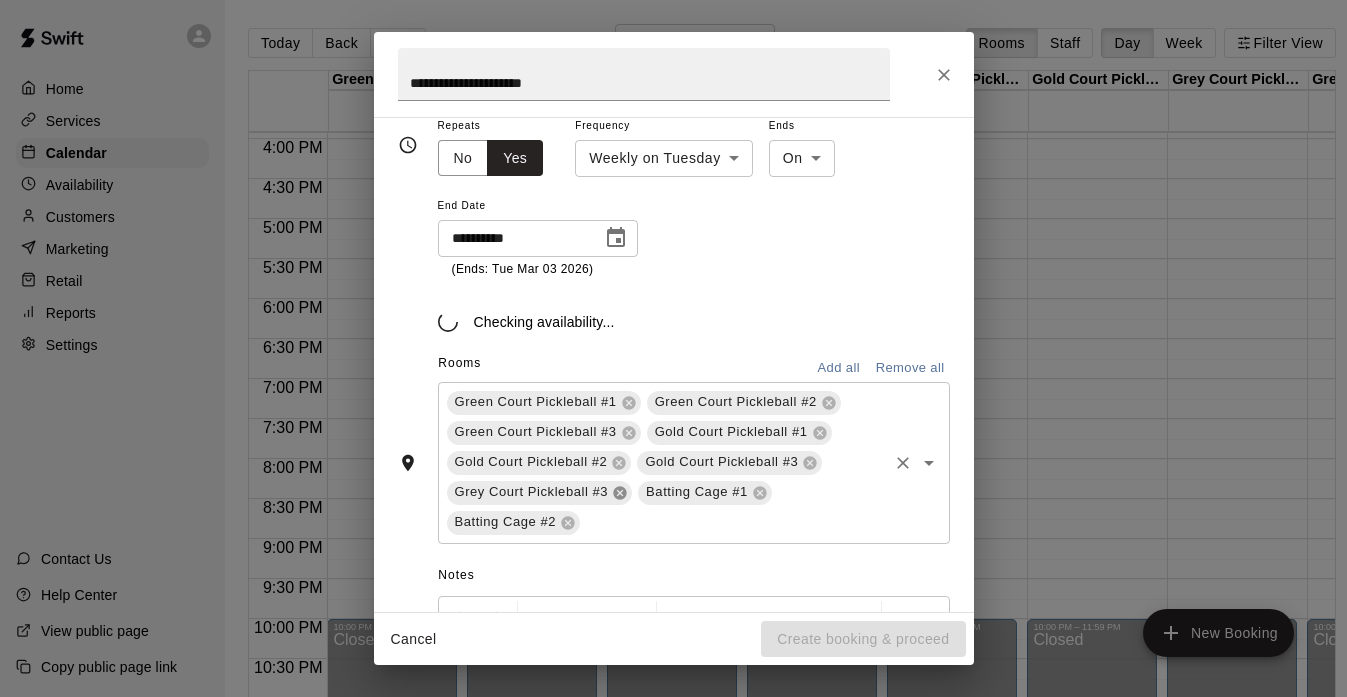 scroll, scrollTop: 317, scrollLeft: 0, axis: vertical 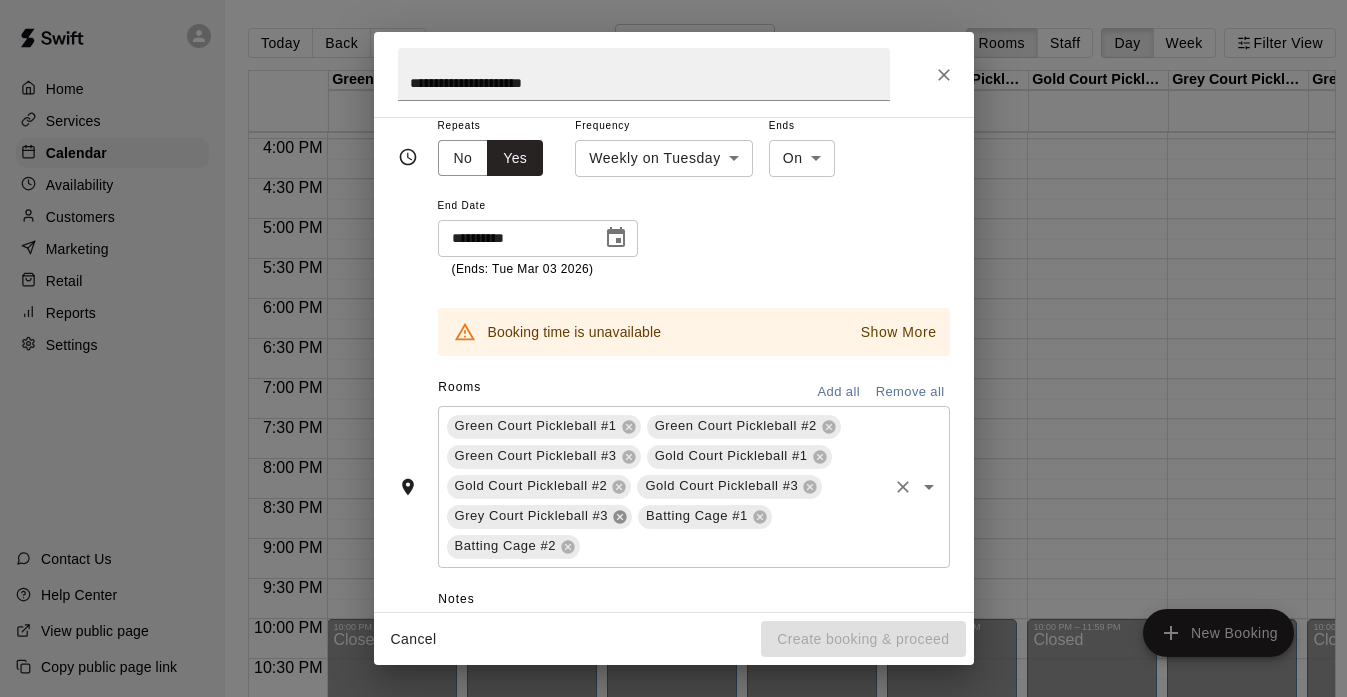 click 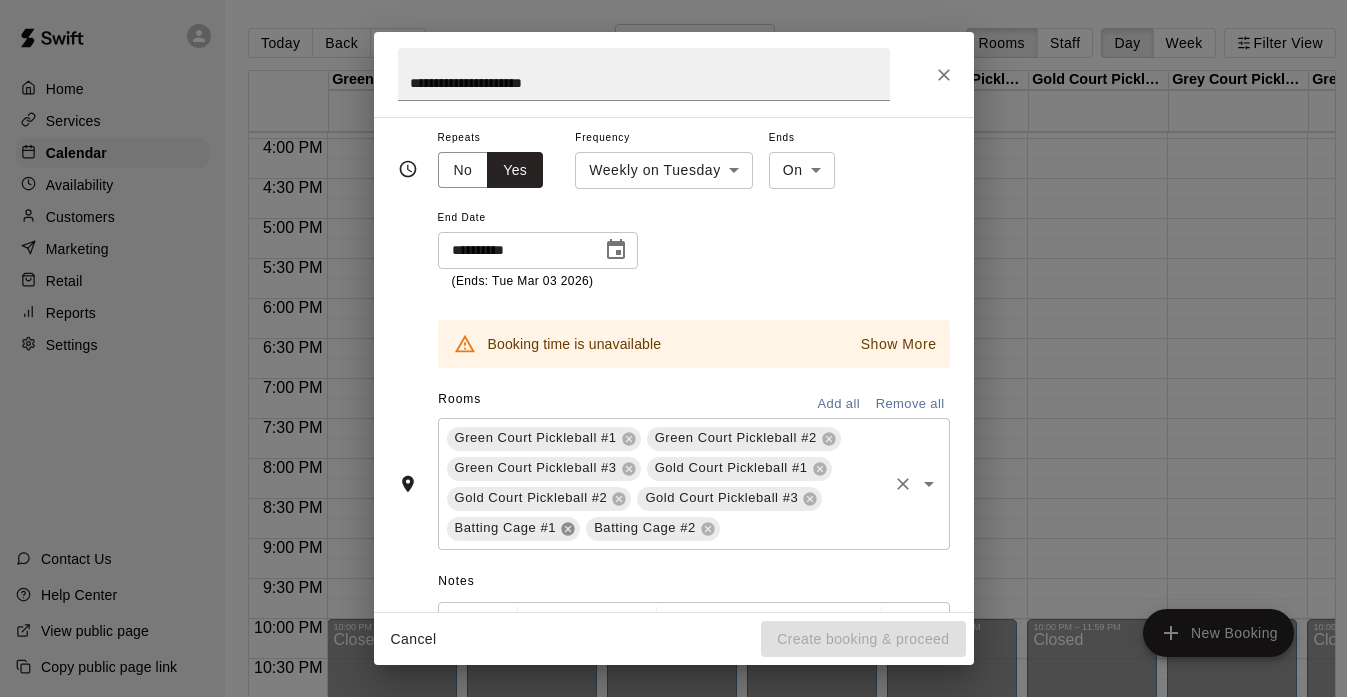 scroll, scrollTop: 329, scrollLeft: 0, axis: vertical 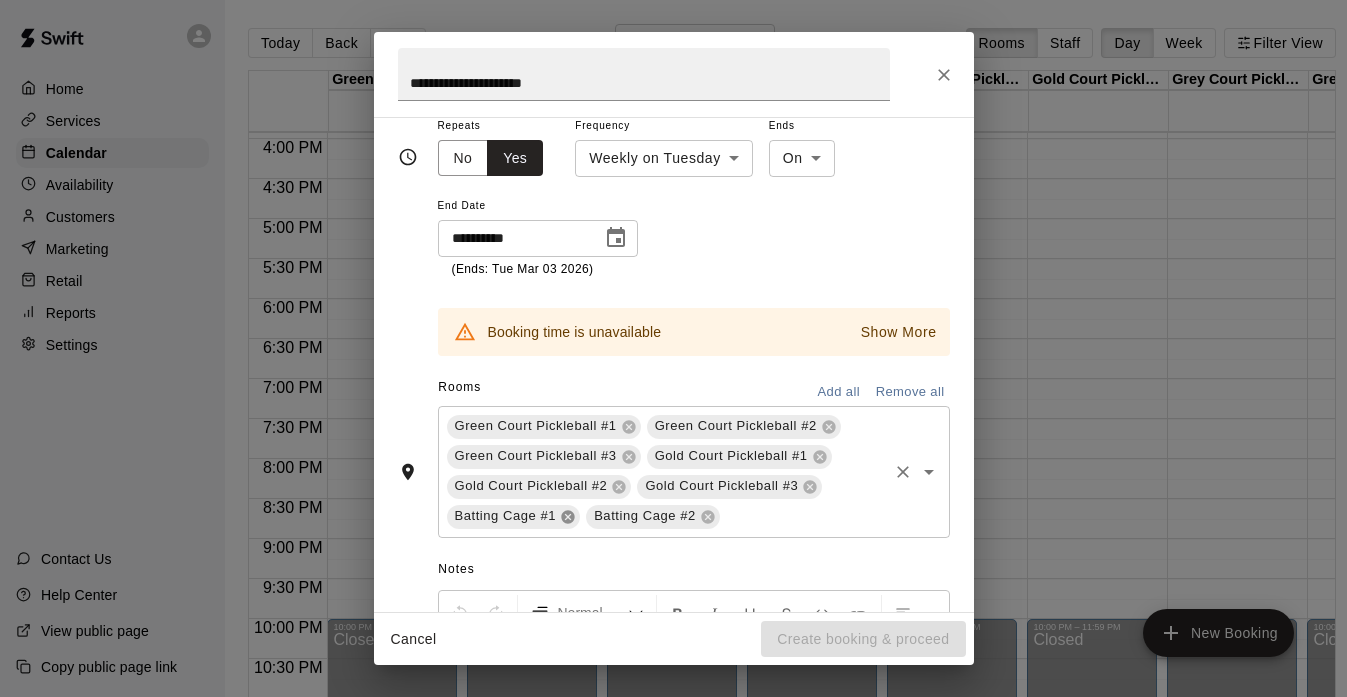 click on "Batting Cage #1" at bounding box center (514, 517) 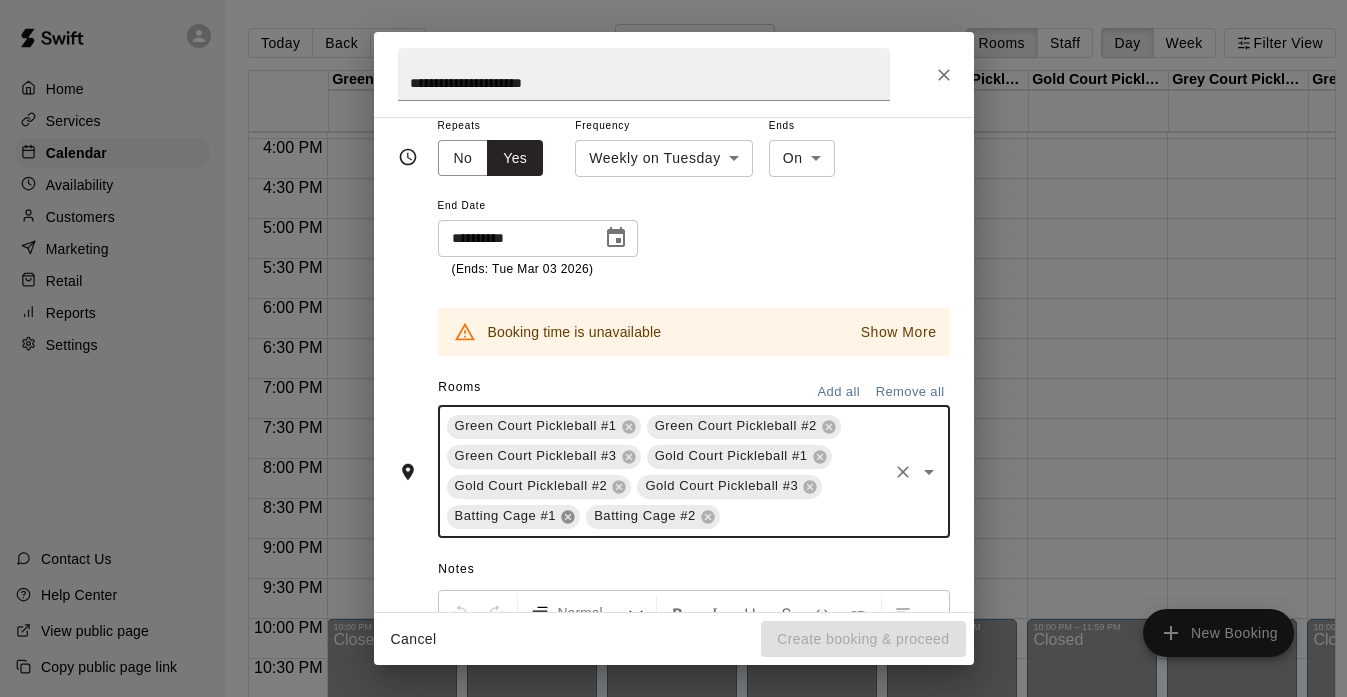 click 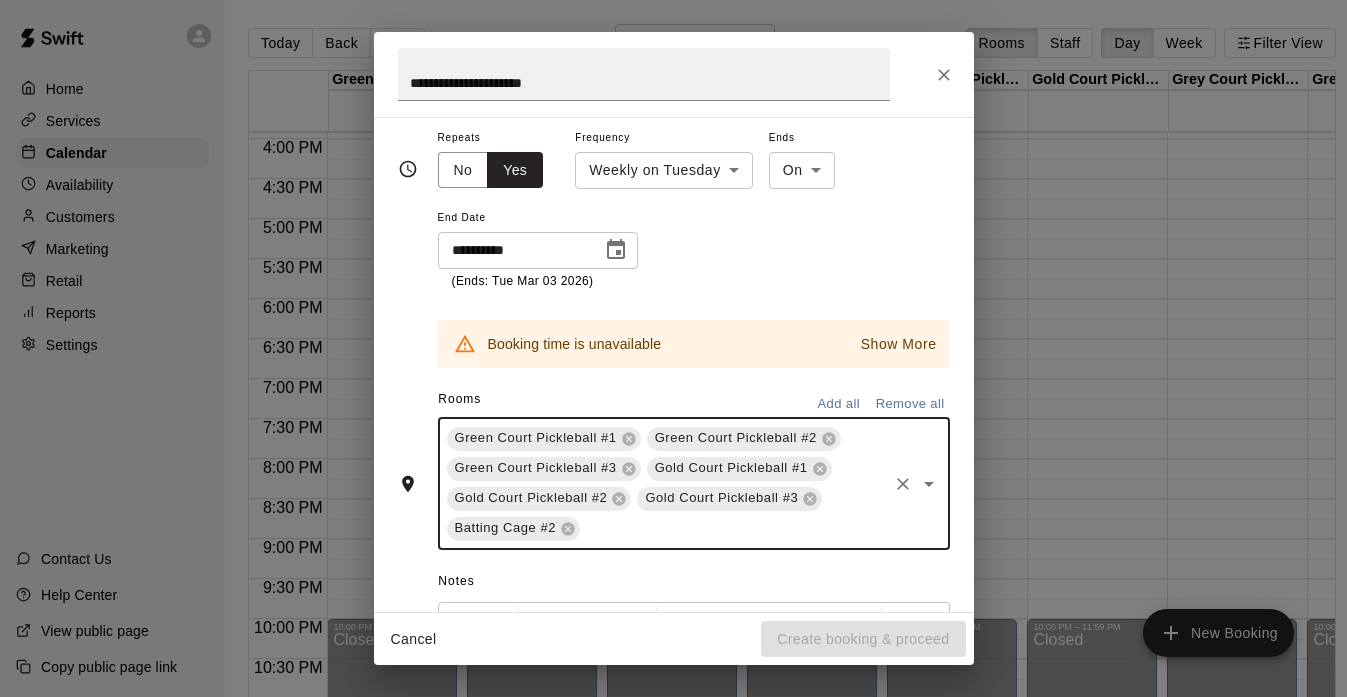 scroll, scrollTop: 329, scrollLeft: 0, axis: vertical 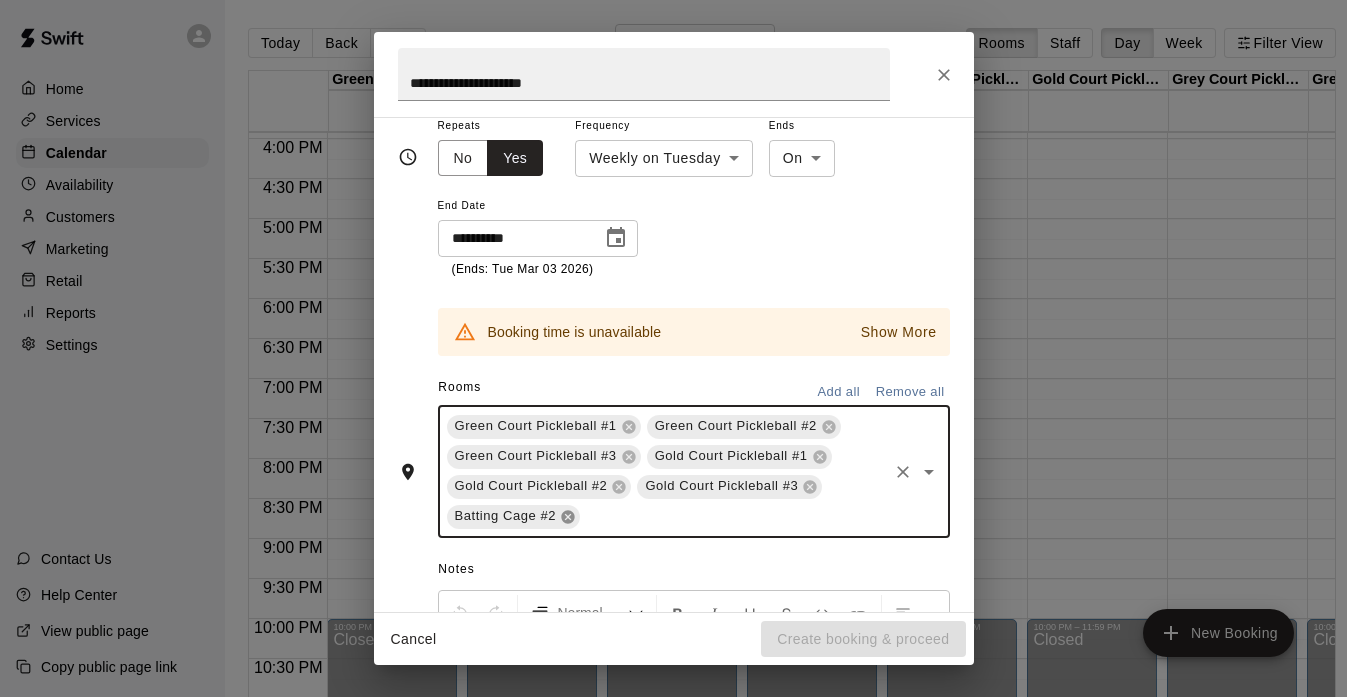 click 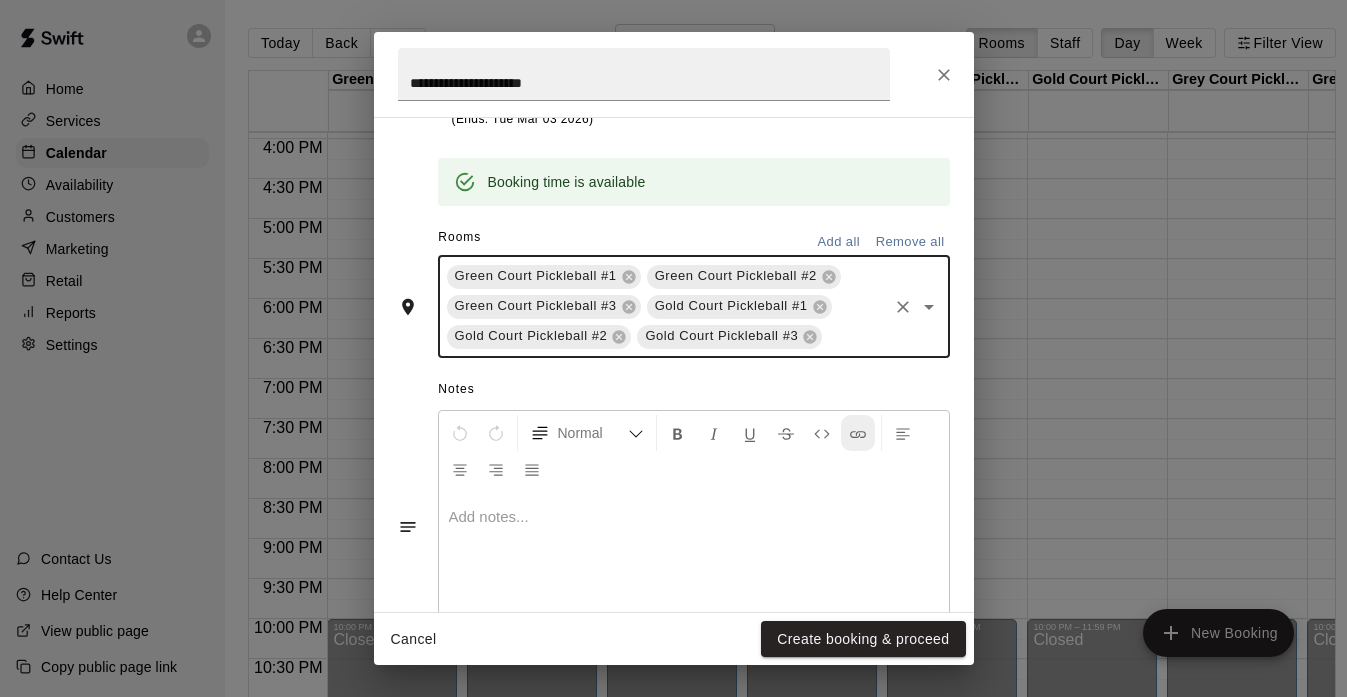 scroll, scrollTop: 548, scrollLeft: 0, axis: vertical 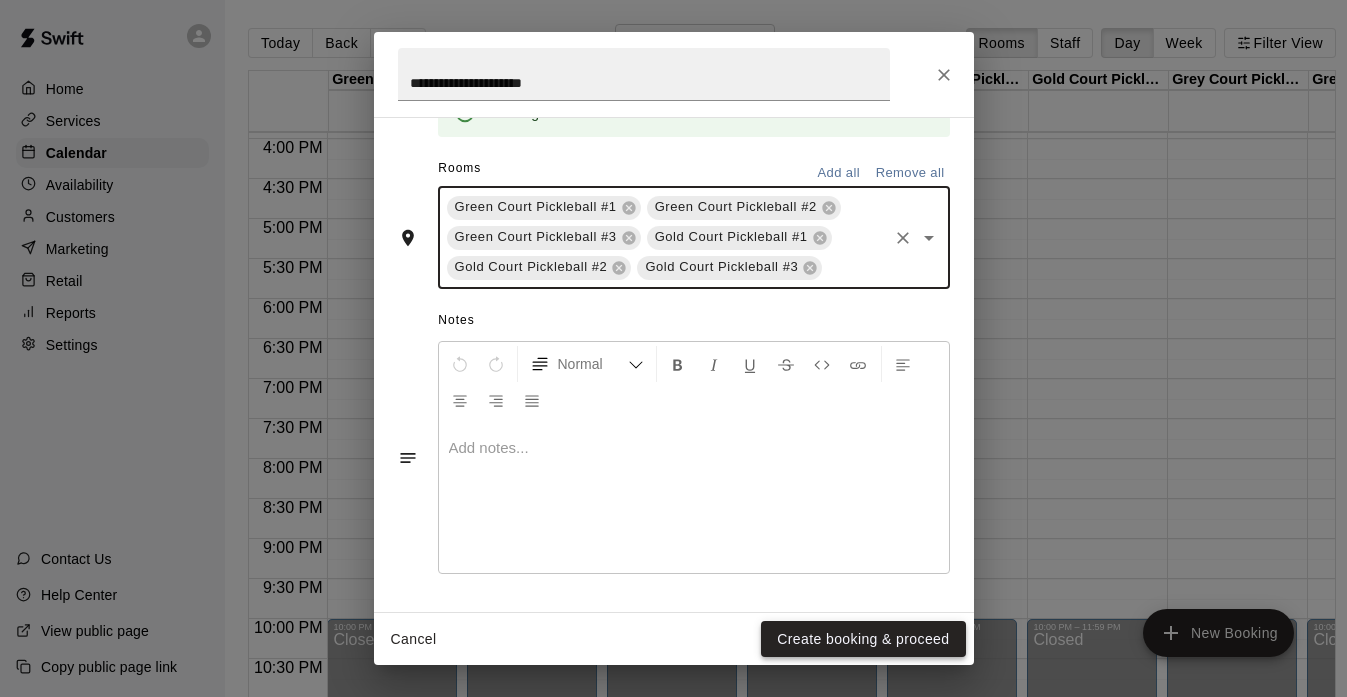 click on "Create booking & proceed" at bounding box center (863, 639) 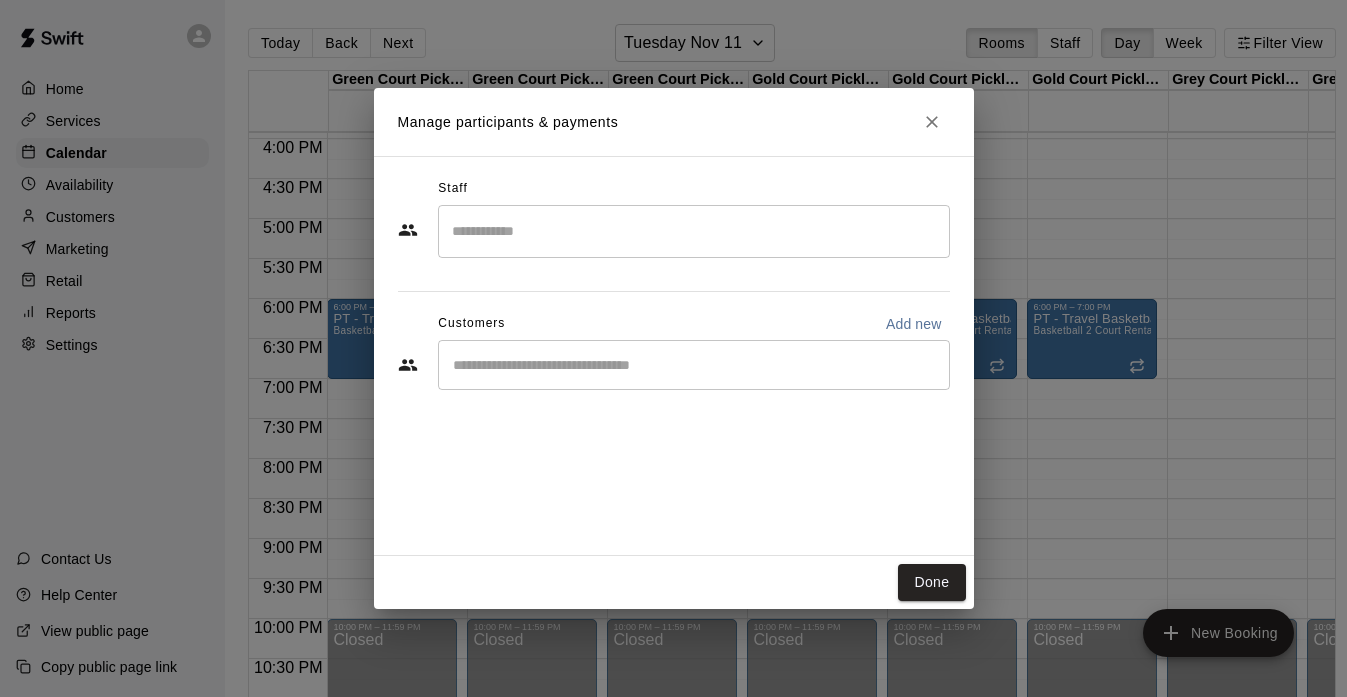 click at bounding box center [694, 231] 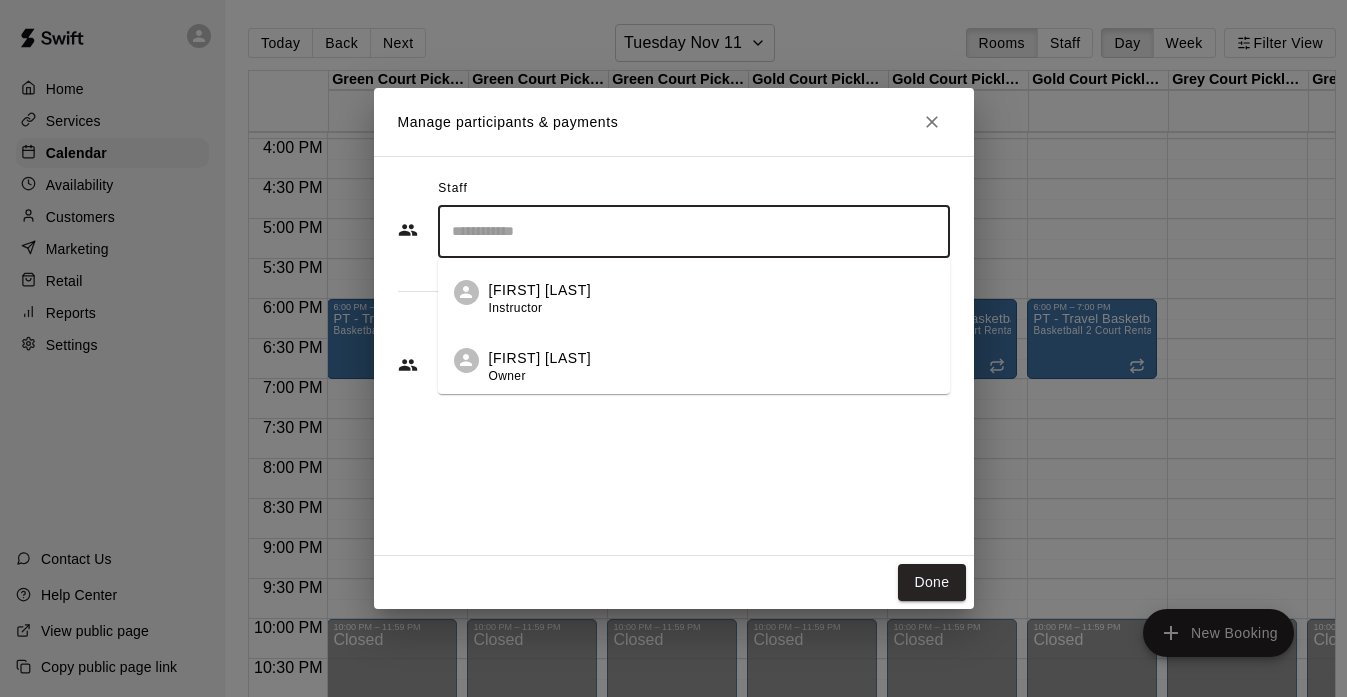 click on "[FIRST] [LAST]" at bounding box center [540, 358] 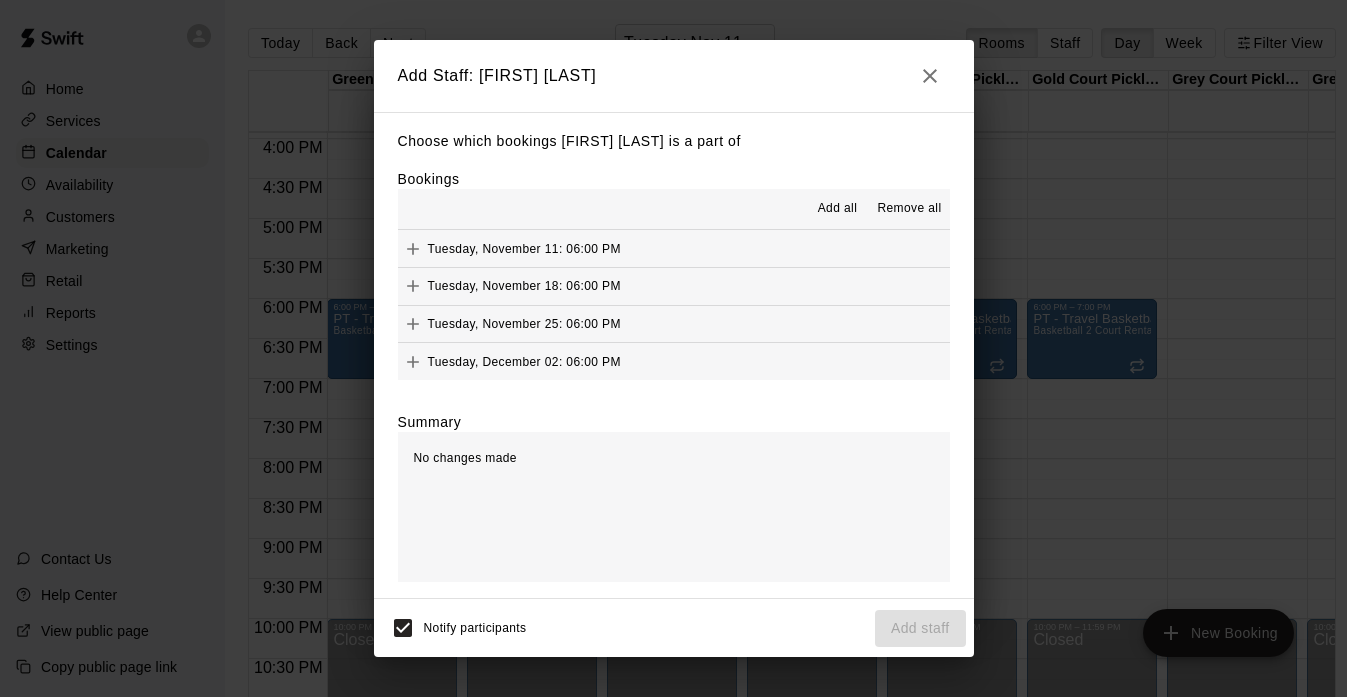 click on "Add all" at bounding box center [838, 209] 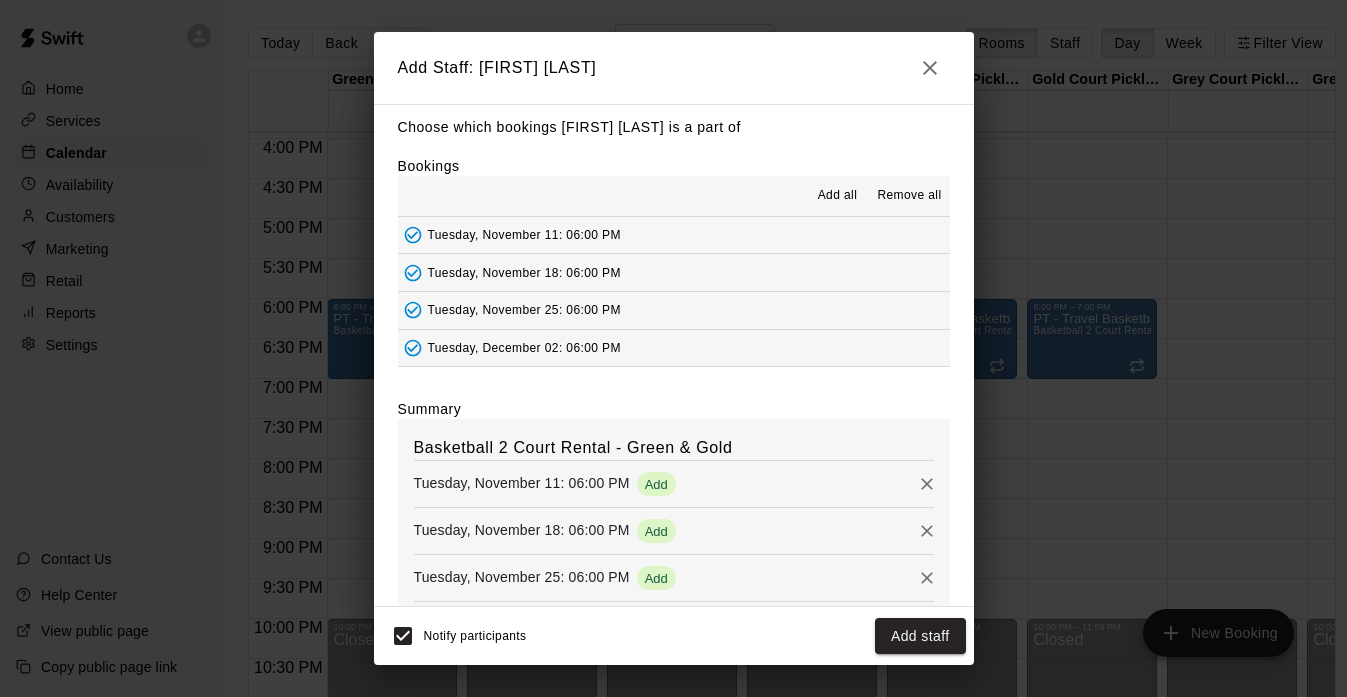 scroll, scrollTop: 7, scrollLeft: 0, axis: vertical 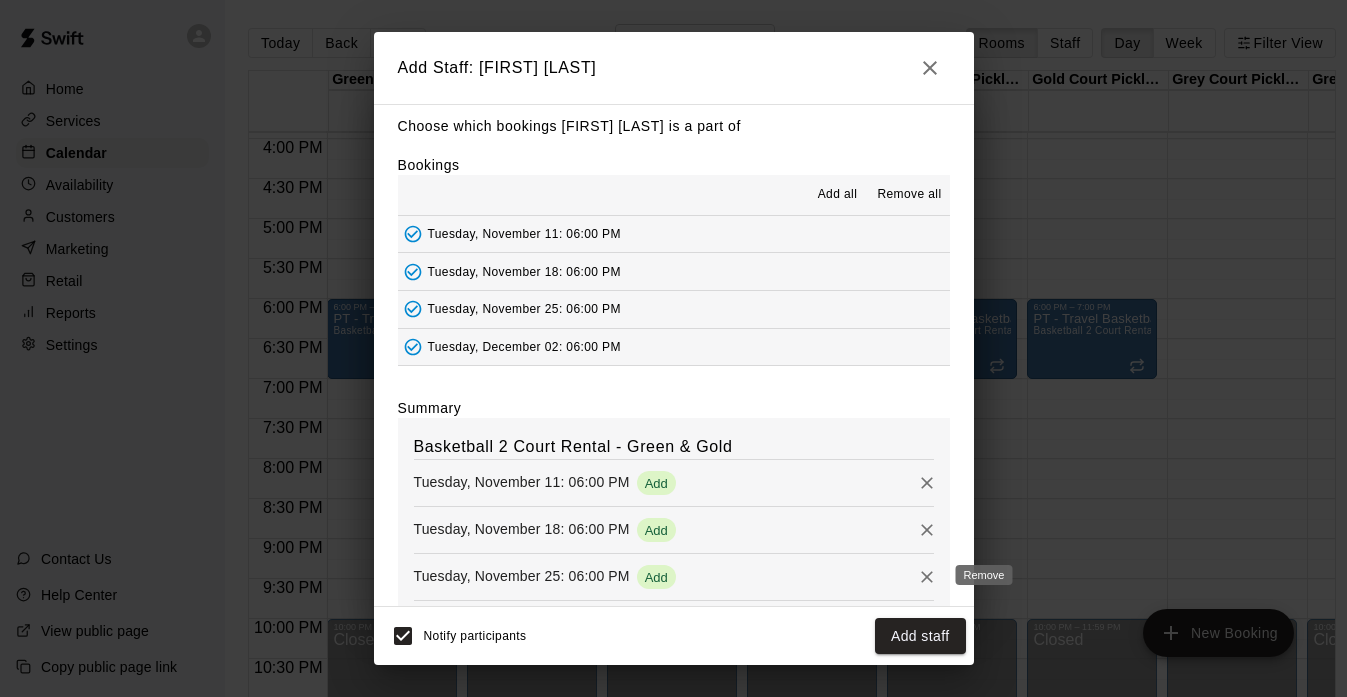 click 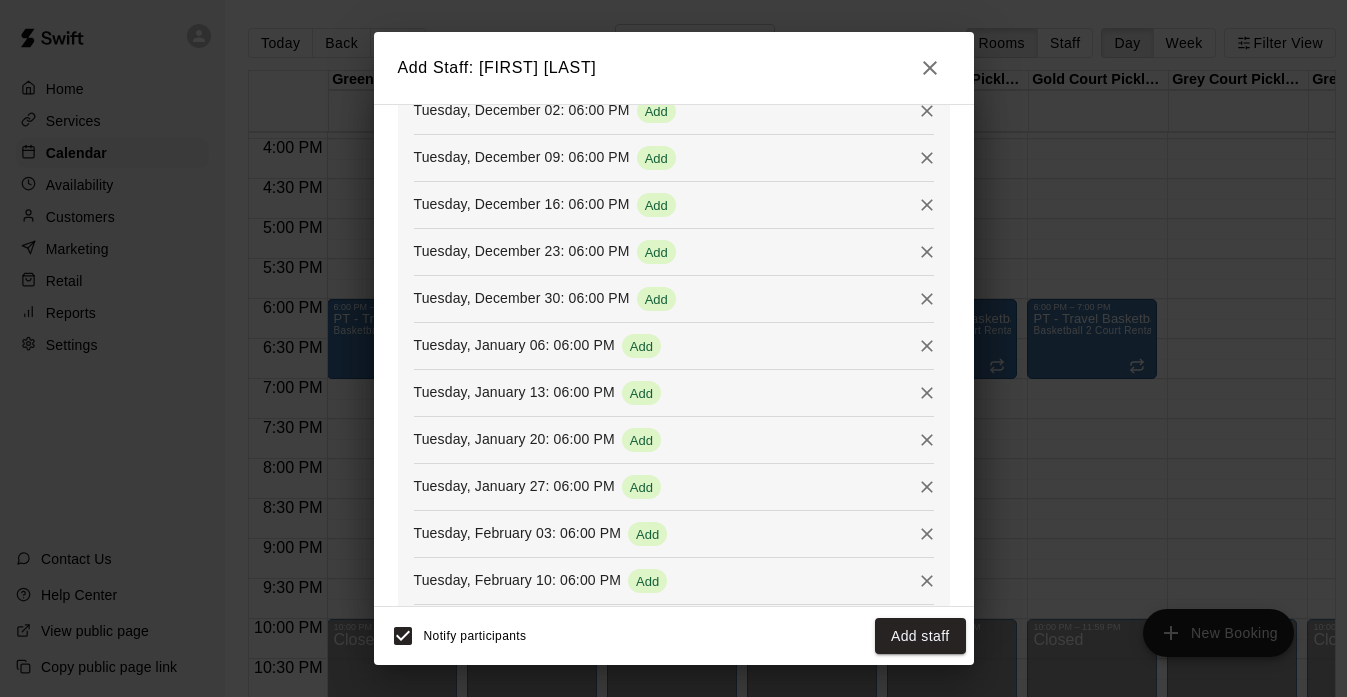 scroll, scrollTop: 476, scrollLeft: 0, axis: vertical 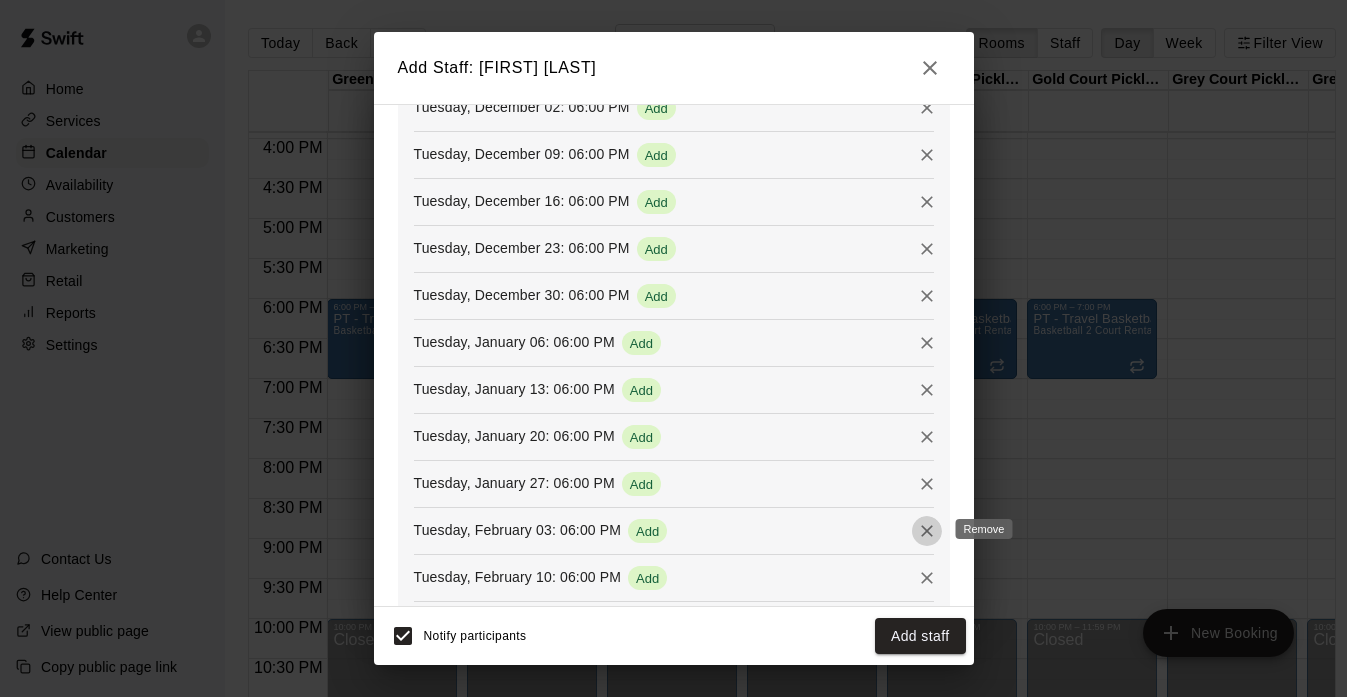 click 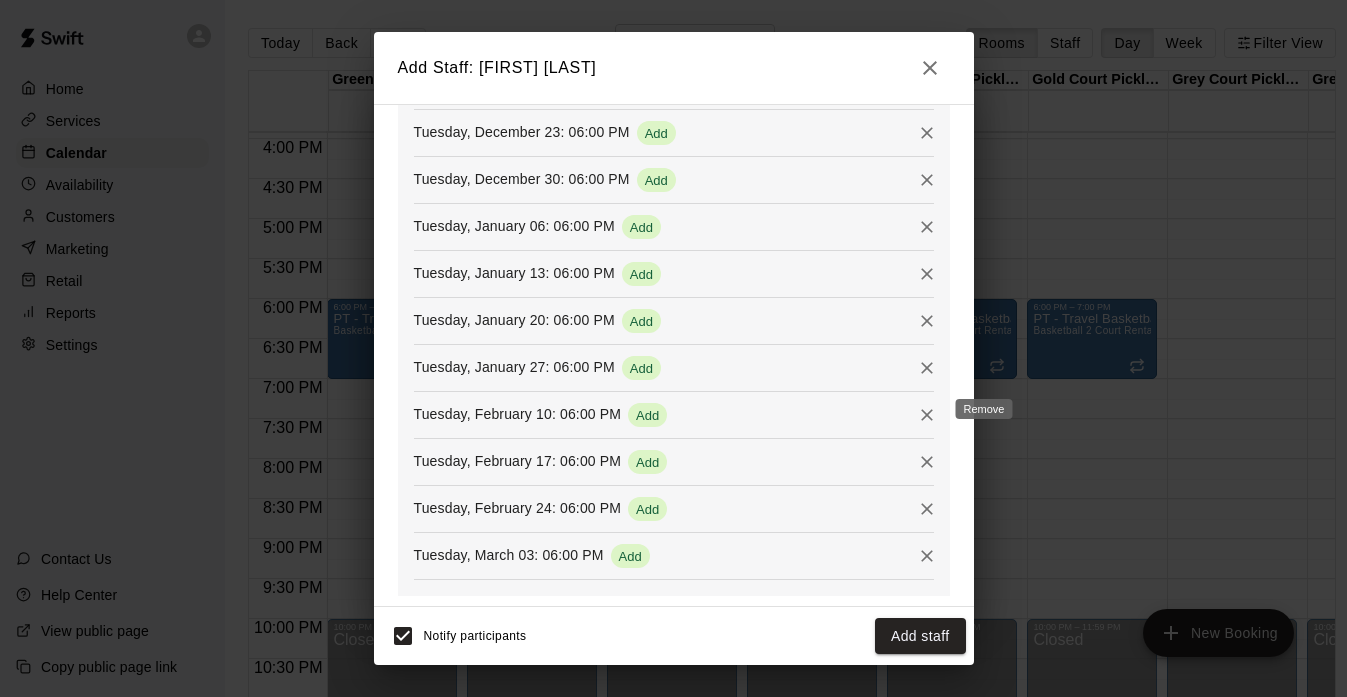 scroll, scrollTop: 599, scrollLeft: 0, axis: vertical 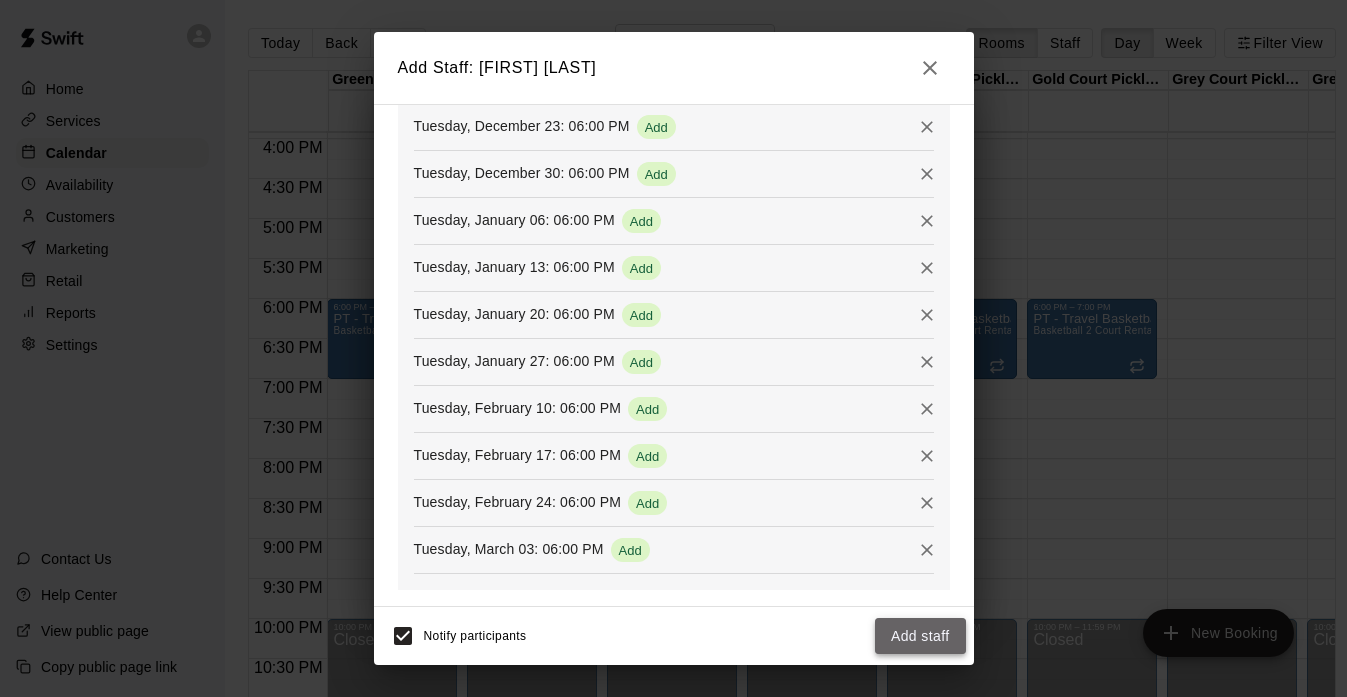 click on "Add staff" at bounding box center (920, 636) 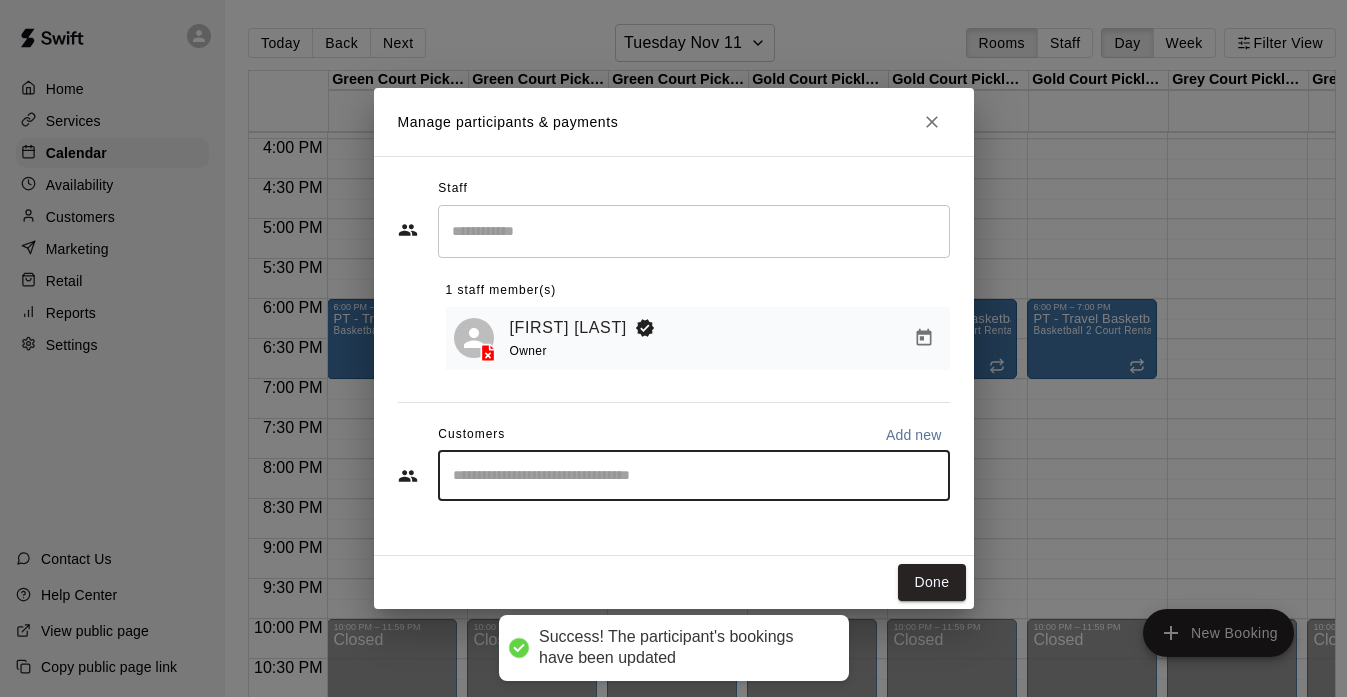 click at bounding box center [694, 476] 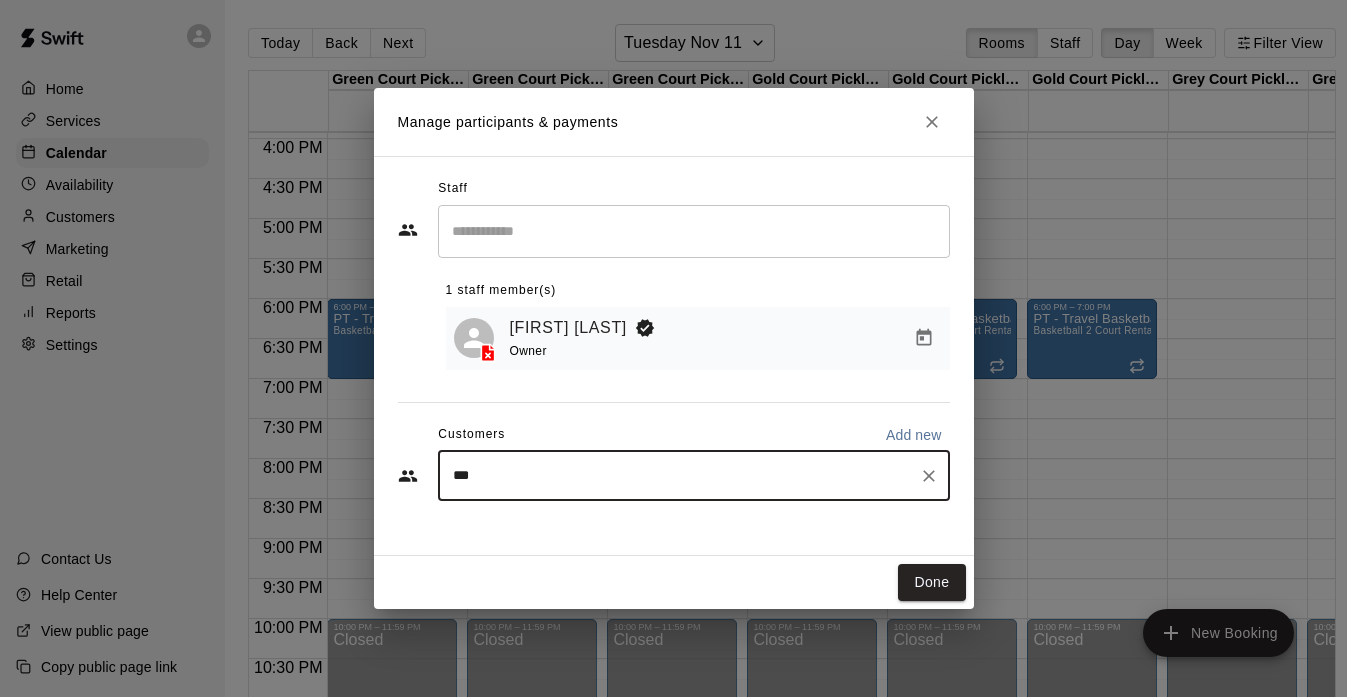 type on "****" 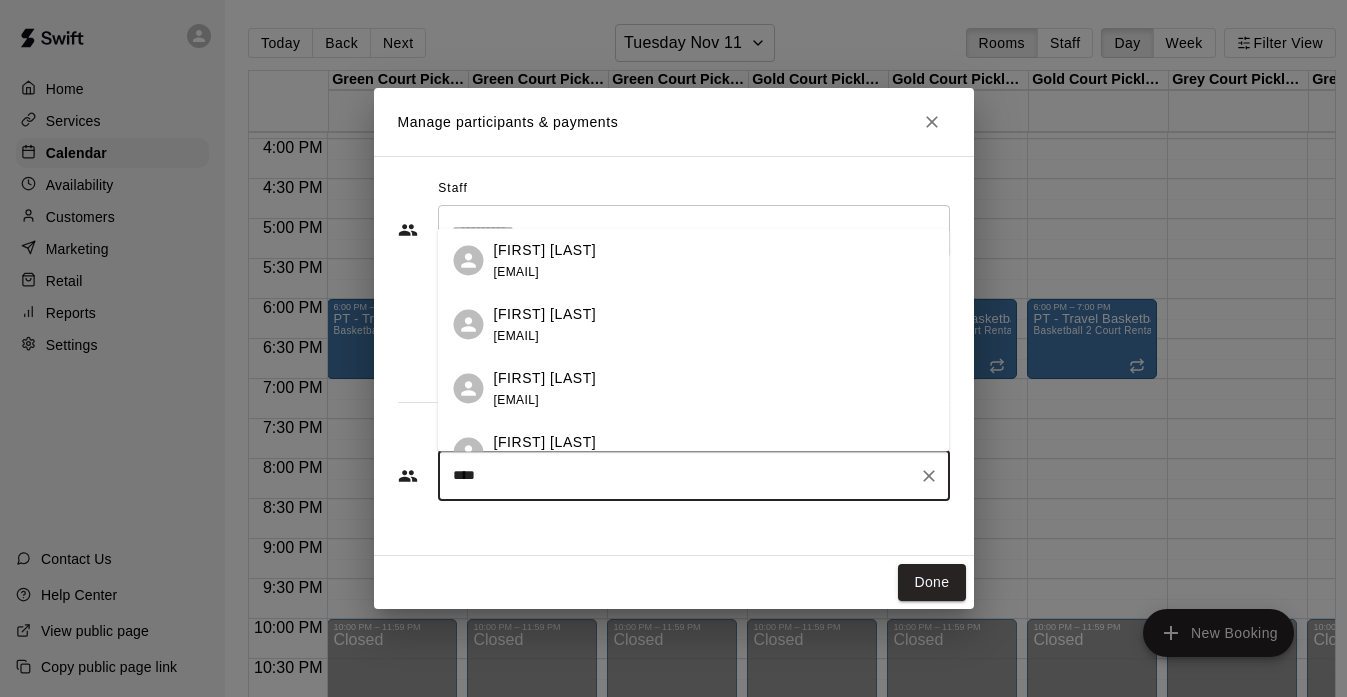 click on "[EMAIL]" at bounding box center (516, 271) 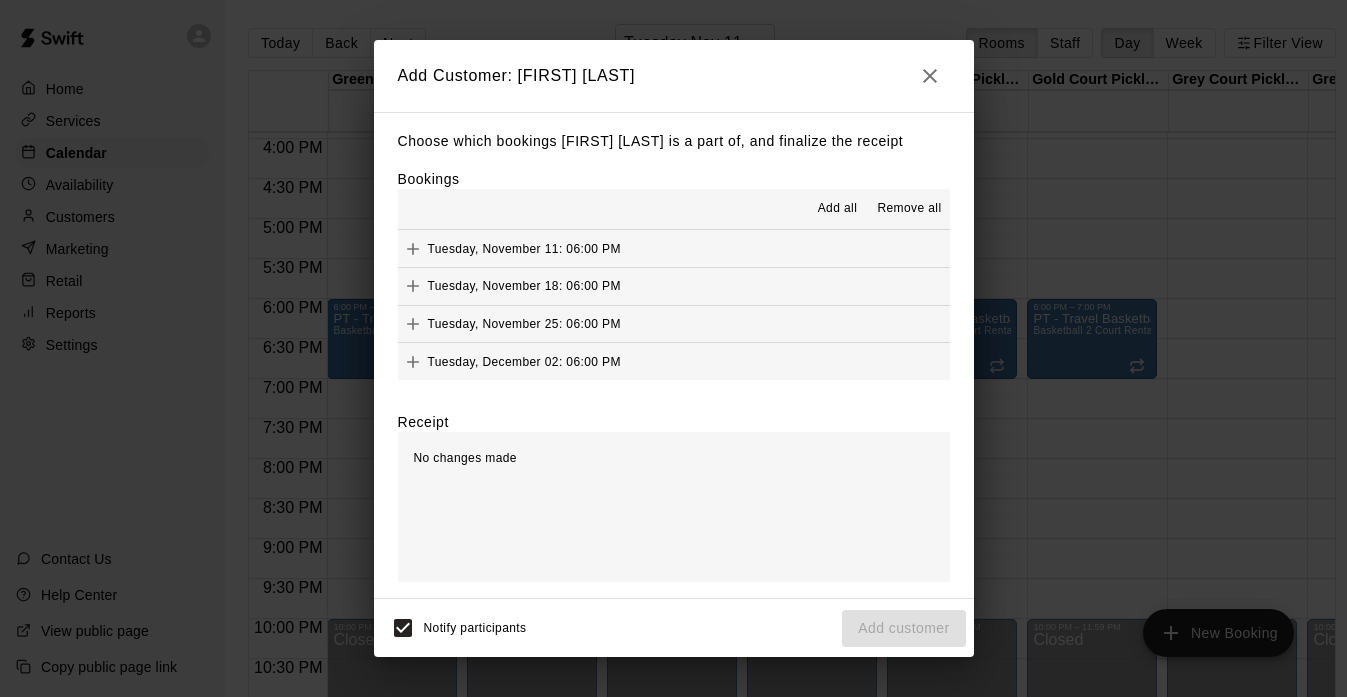 click on "Add all" at bounding box center (838, 209) 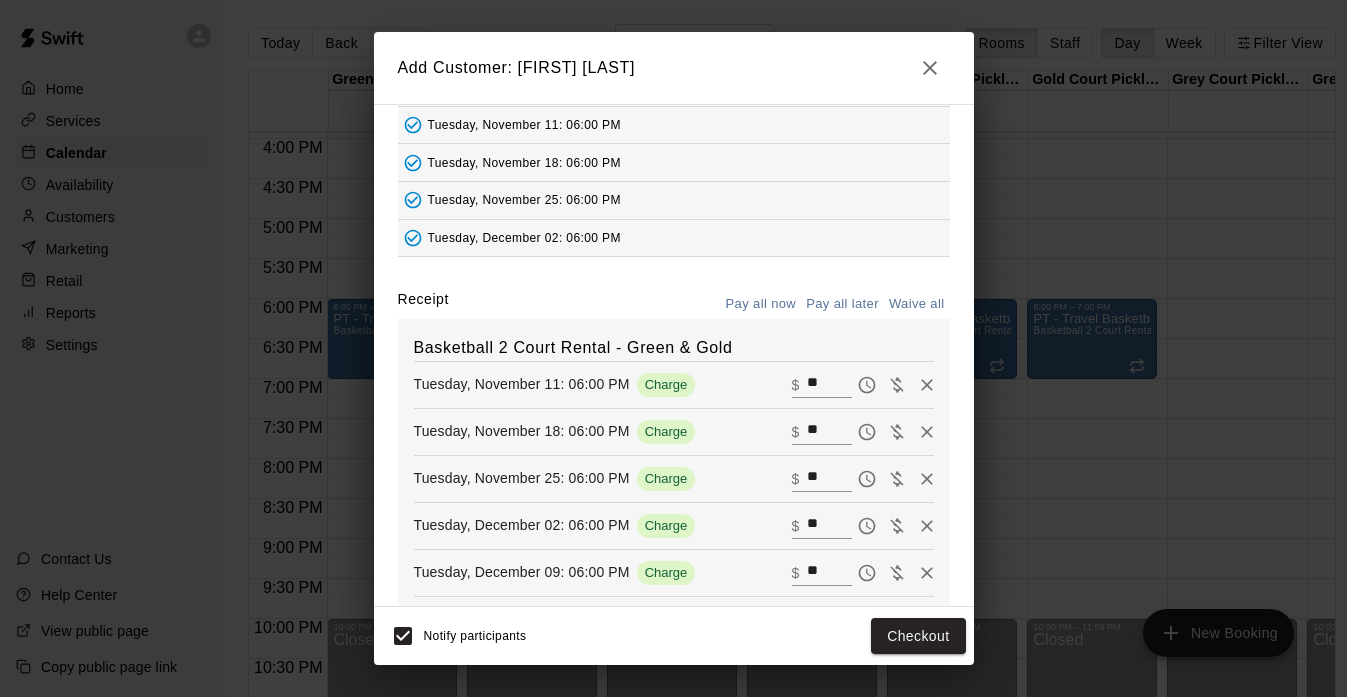 scroll, scrollTop: 120, scrollLeft: 0, axis: vertical 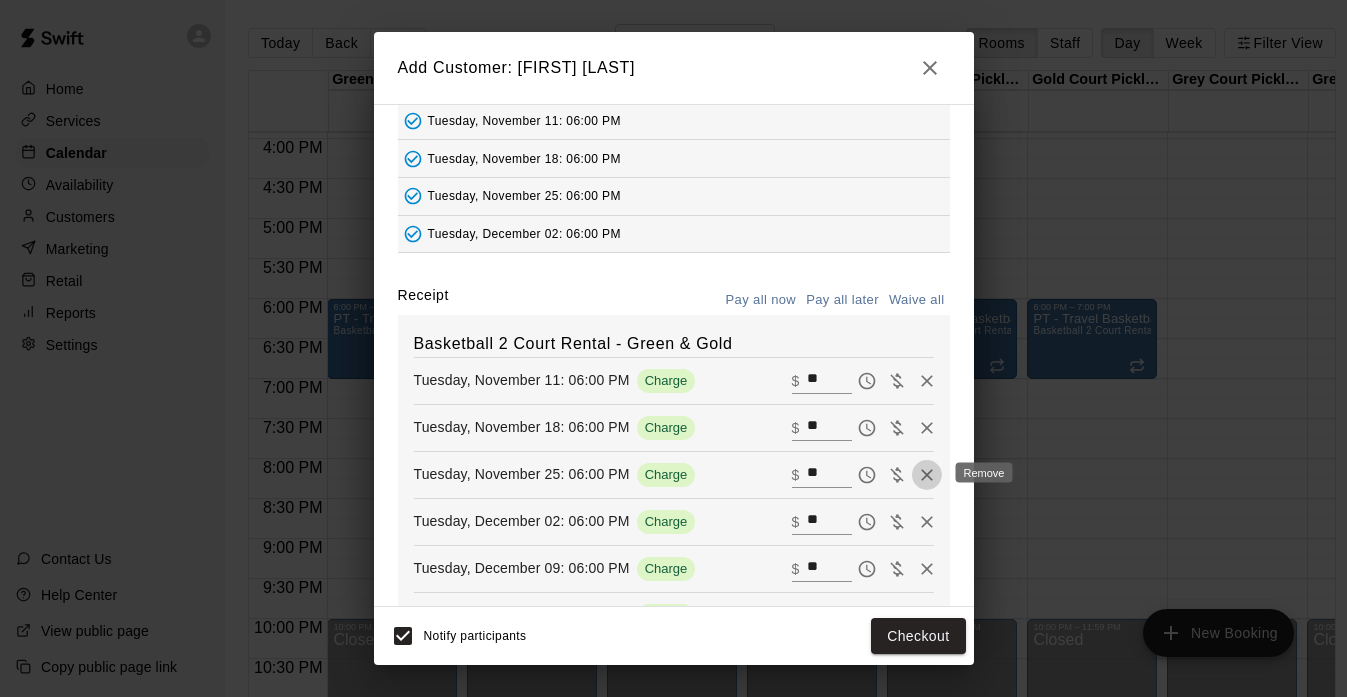 click 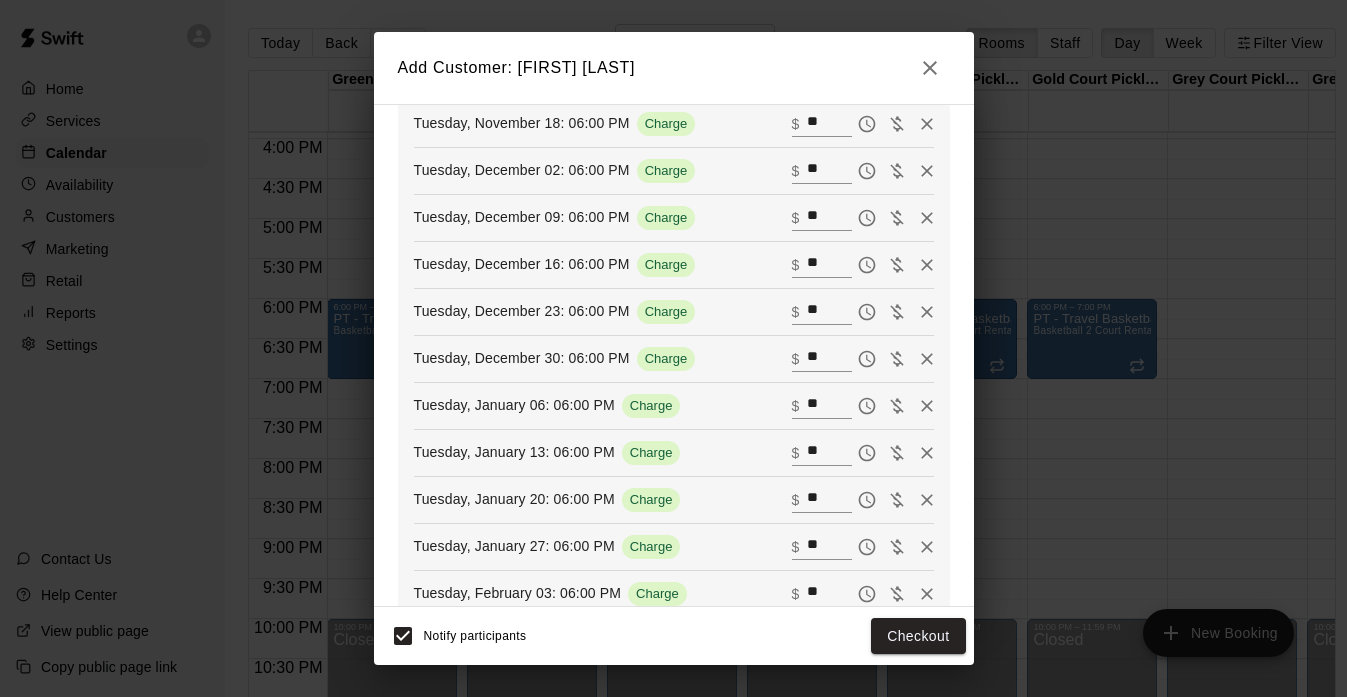 scroll, scrollTop: 486, scrollLeft: 0, axis: vertical 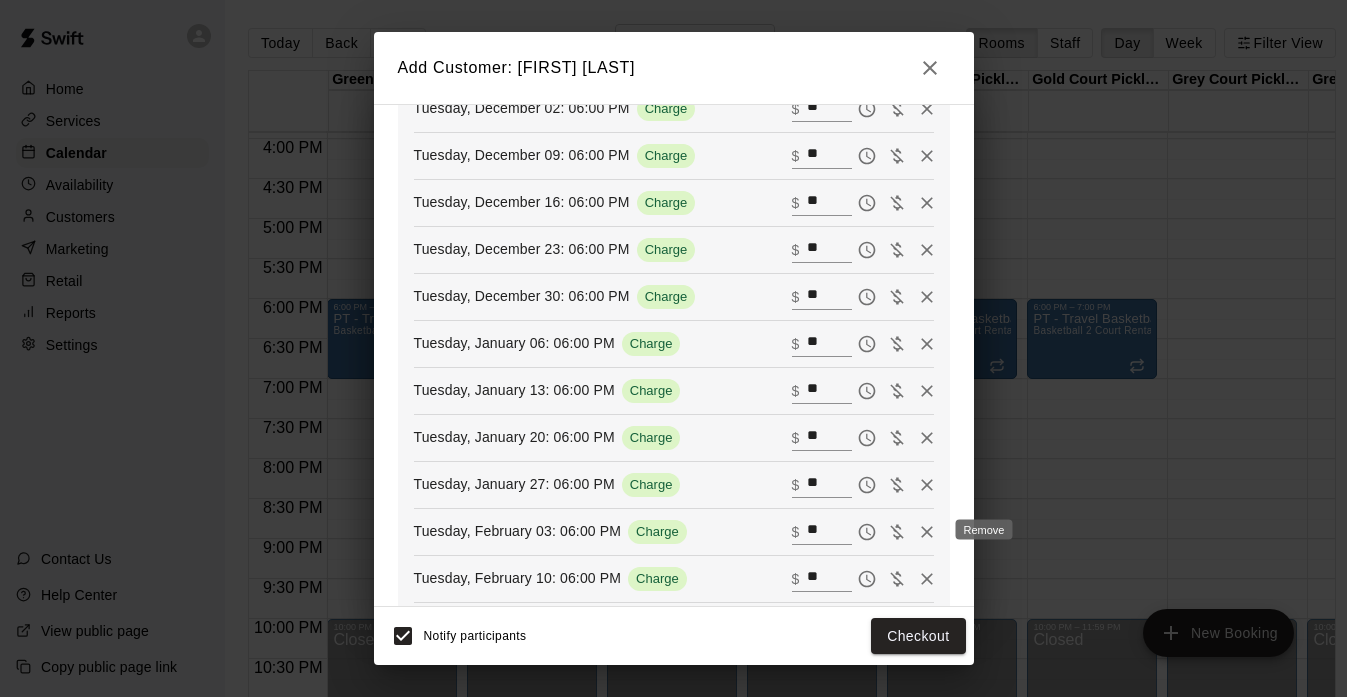 click 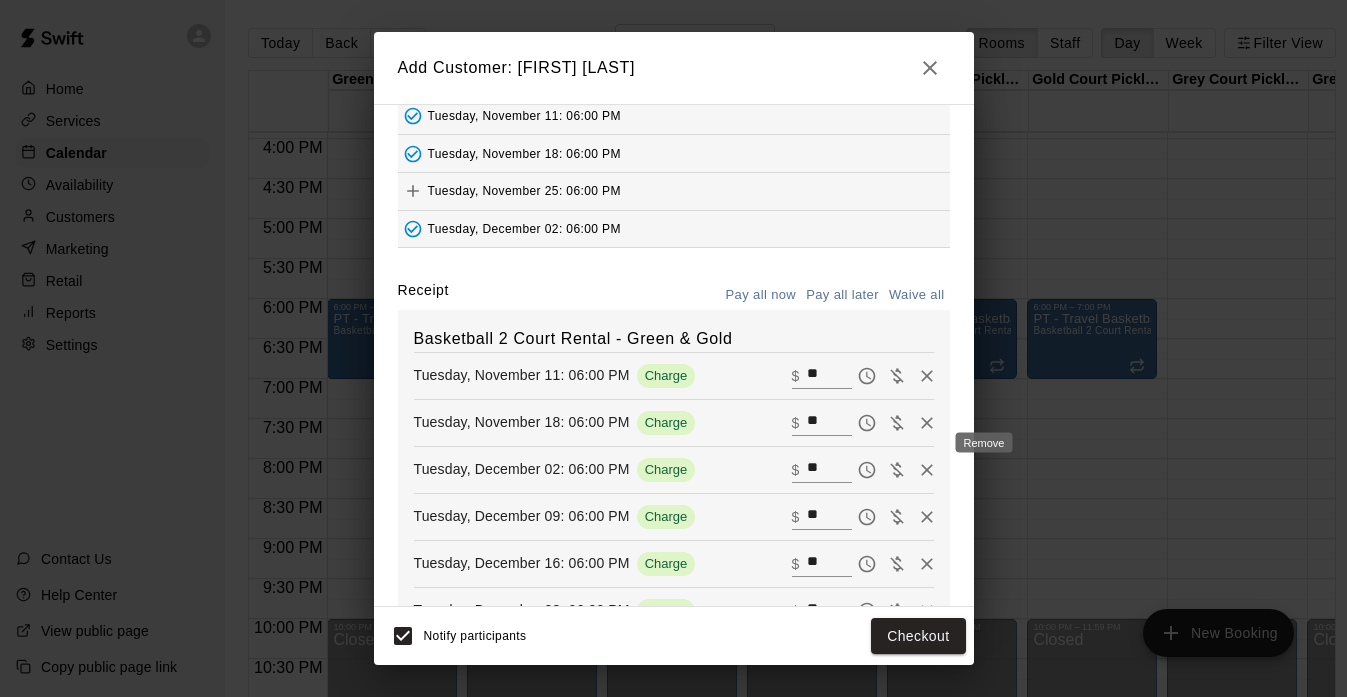 scroll, scrollTop: 0, scrollLeft: 0, axis: both 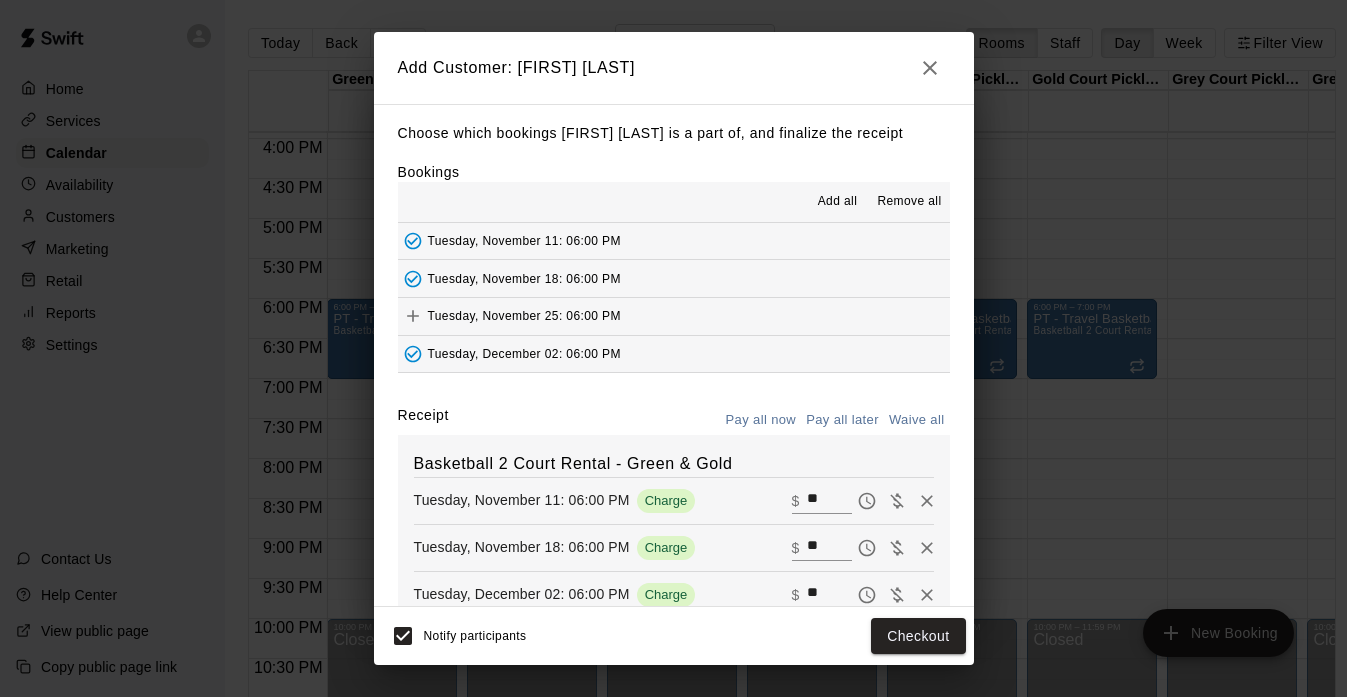 click on "Pay all later" at bounding box center (842, 420) 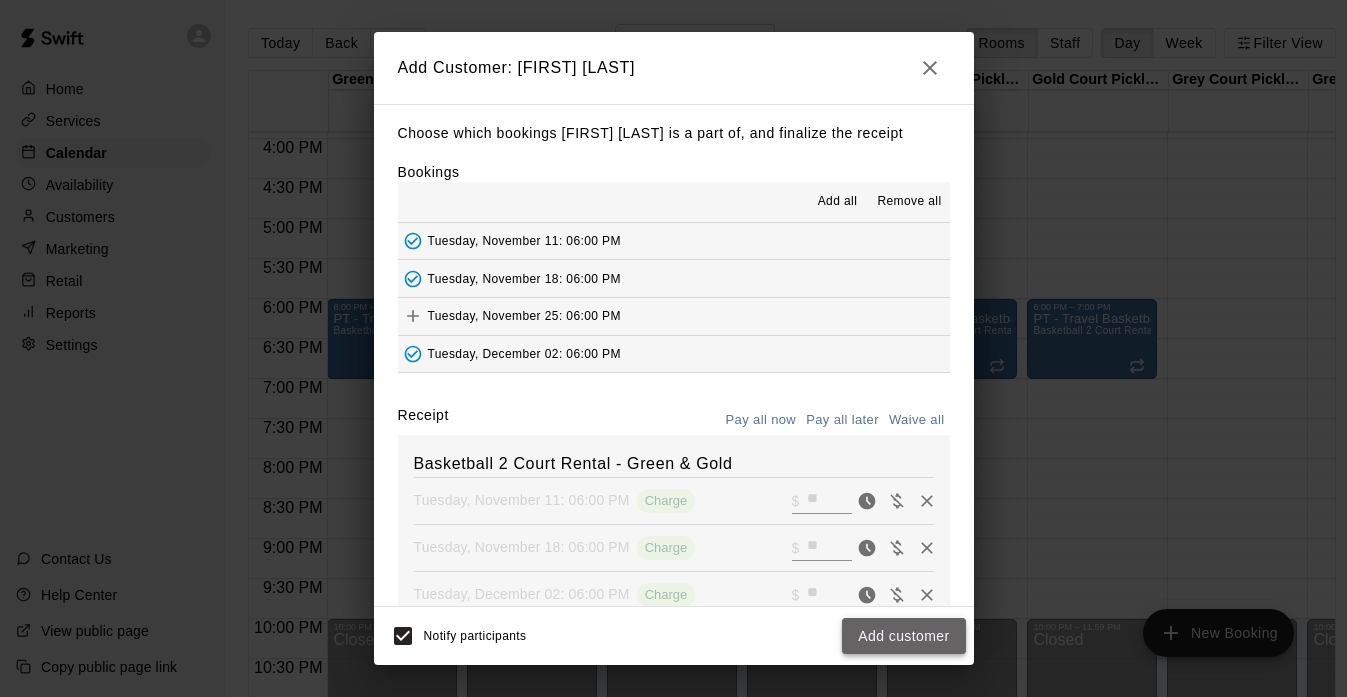 click on "Add customer" at bounding box center (903, 636) 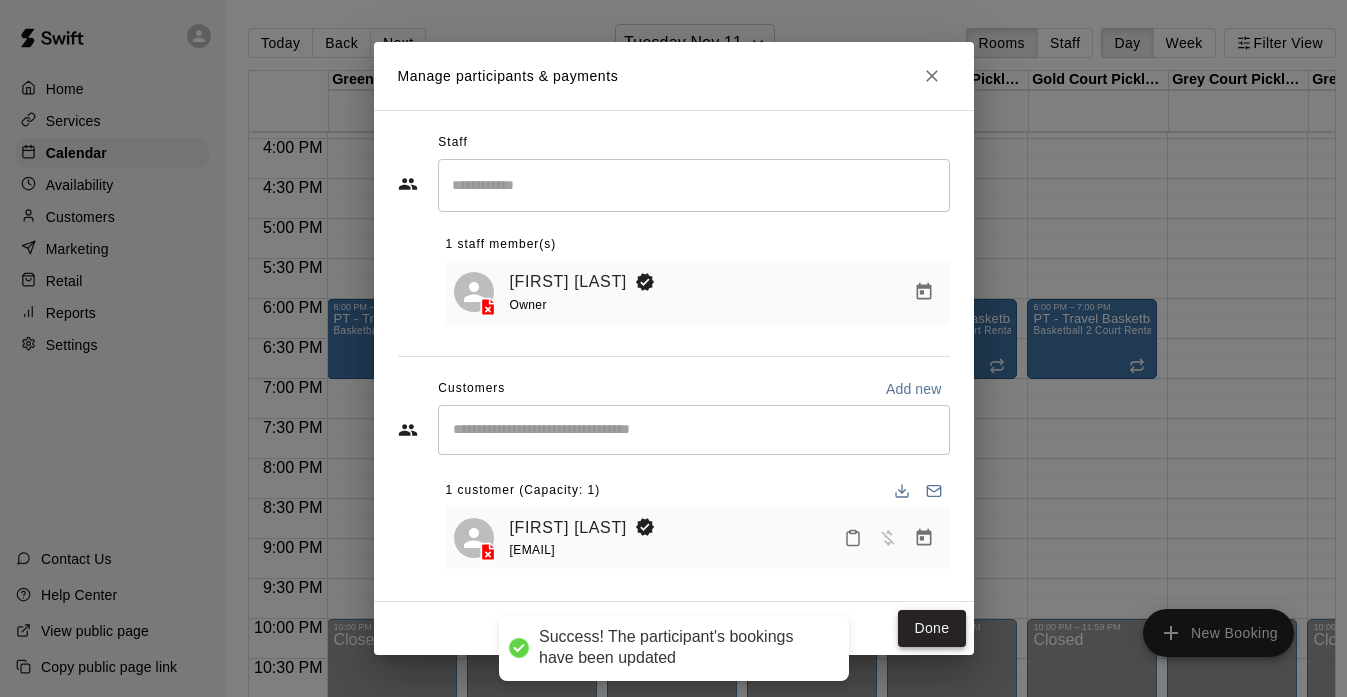 click on "Done" at bounding box center (931, 628) 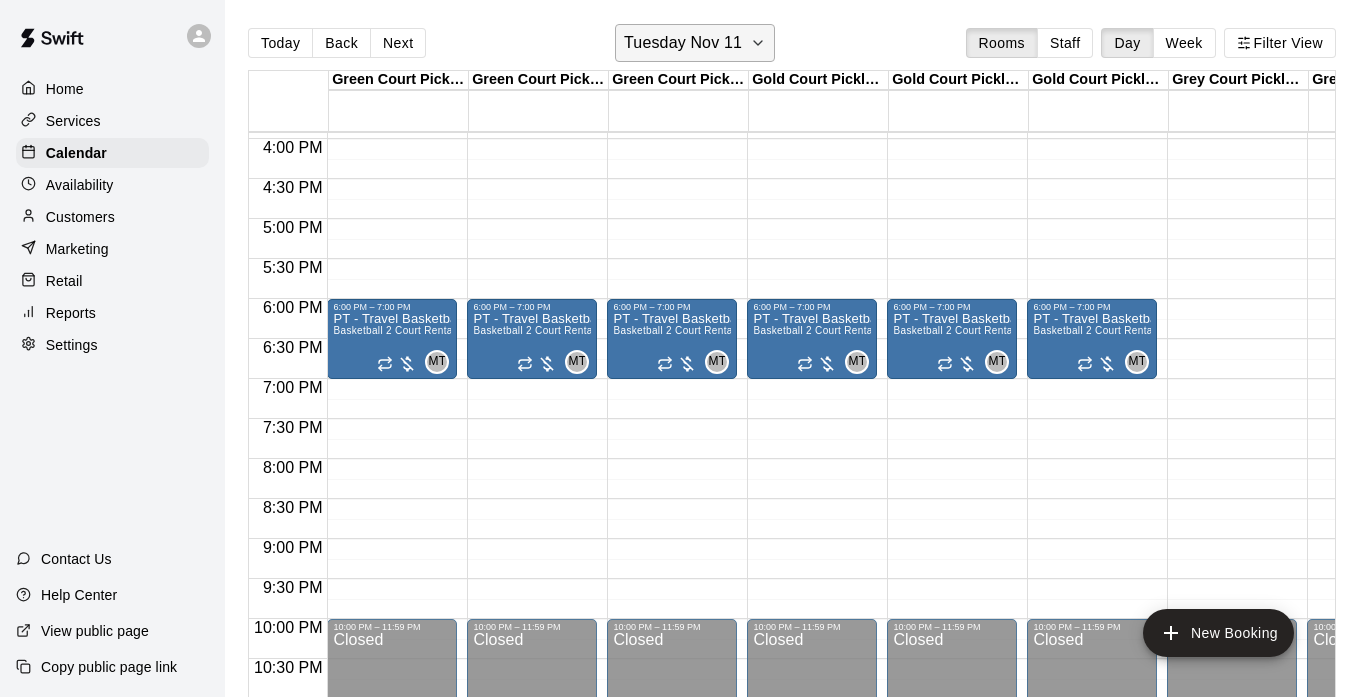 click 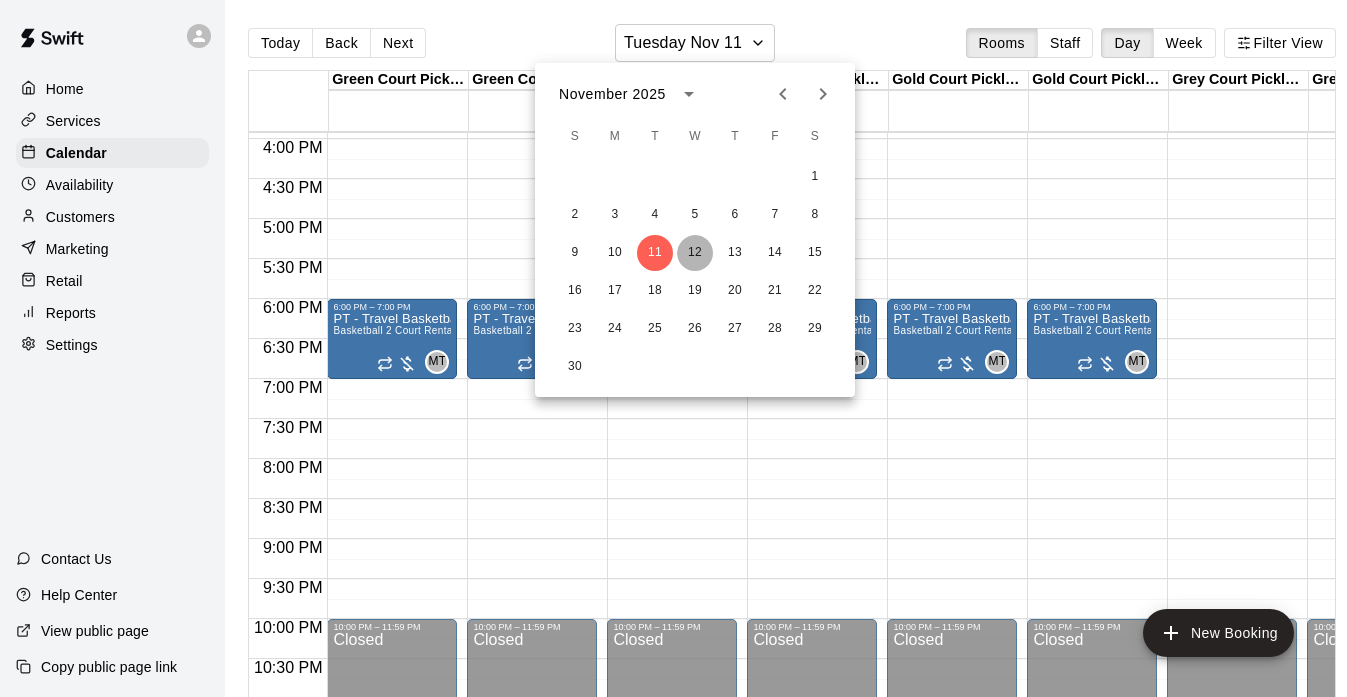 click on "12" at bounding box center [695, 253] 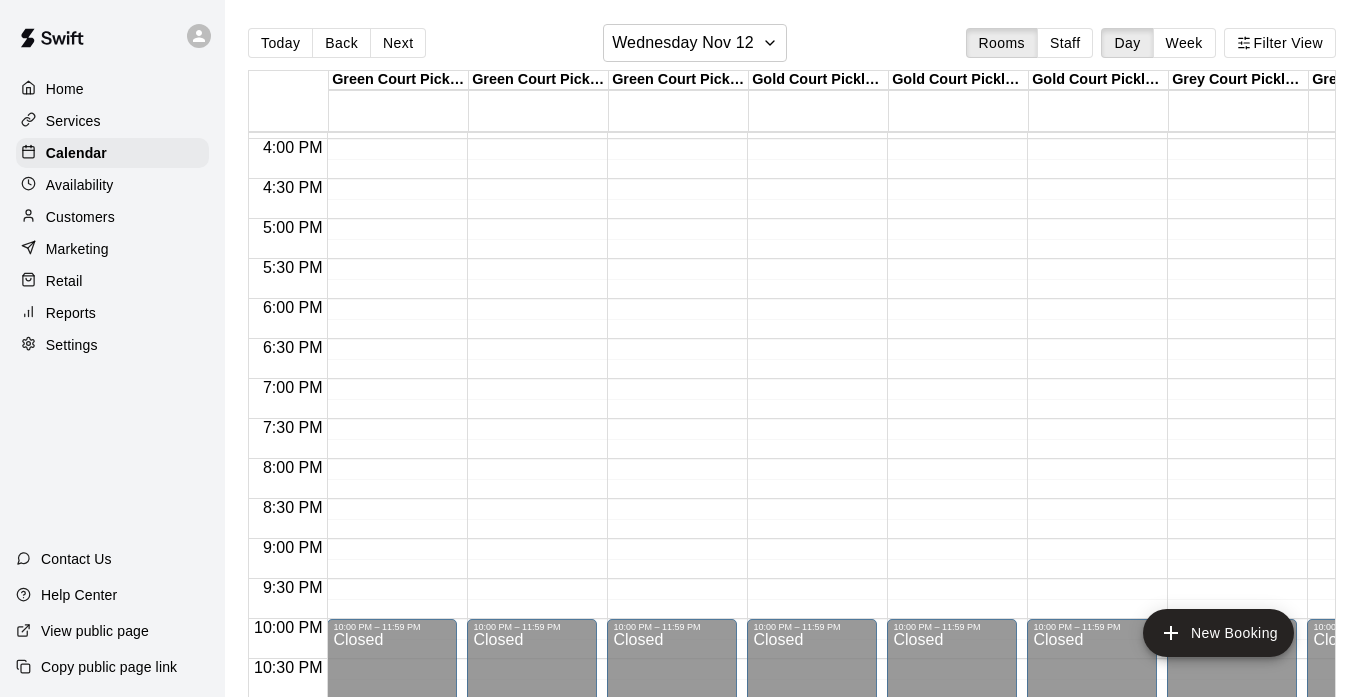 click on "12:00 AM – 8:00 AM Closed 10:00 PM – 11:59 PM Closed" at bounding box center [392, -181] 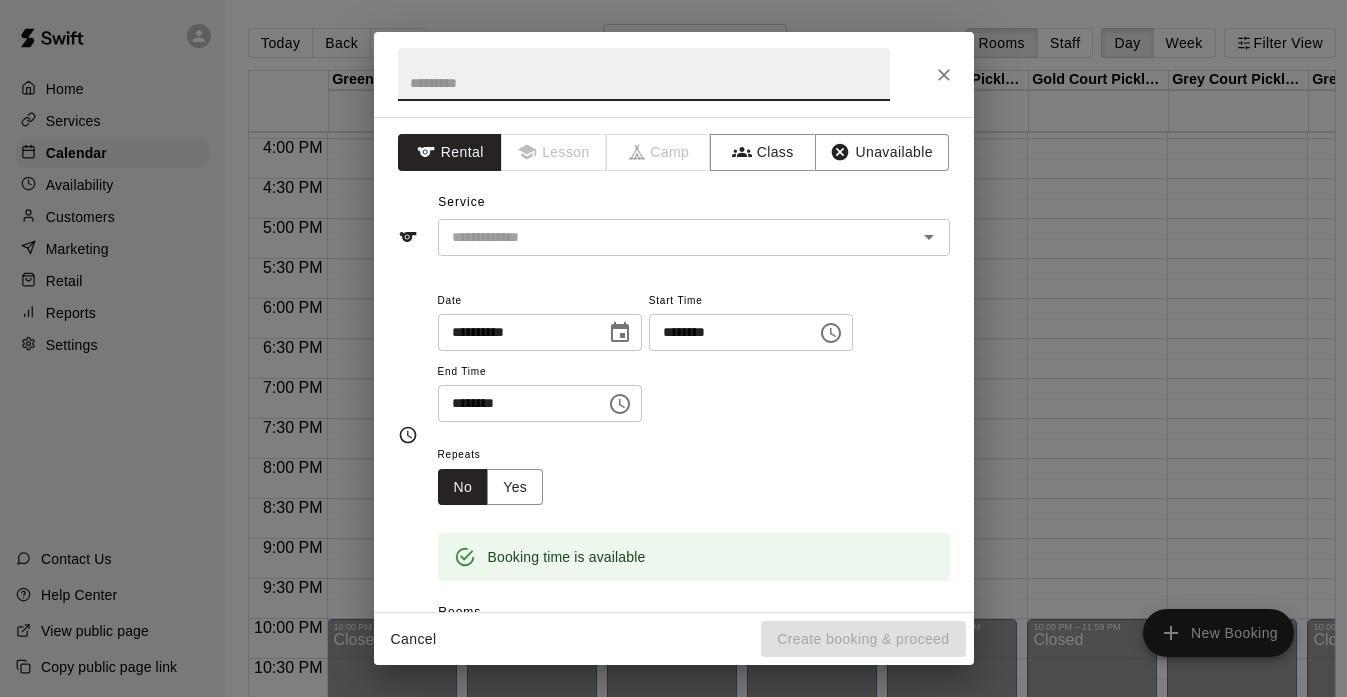click at bounding box center [644, 74] 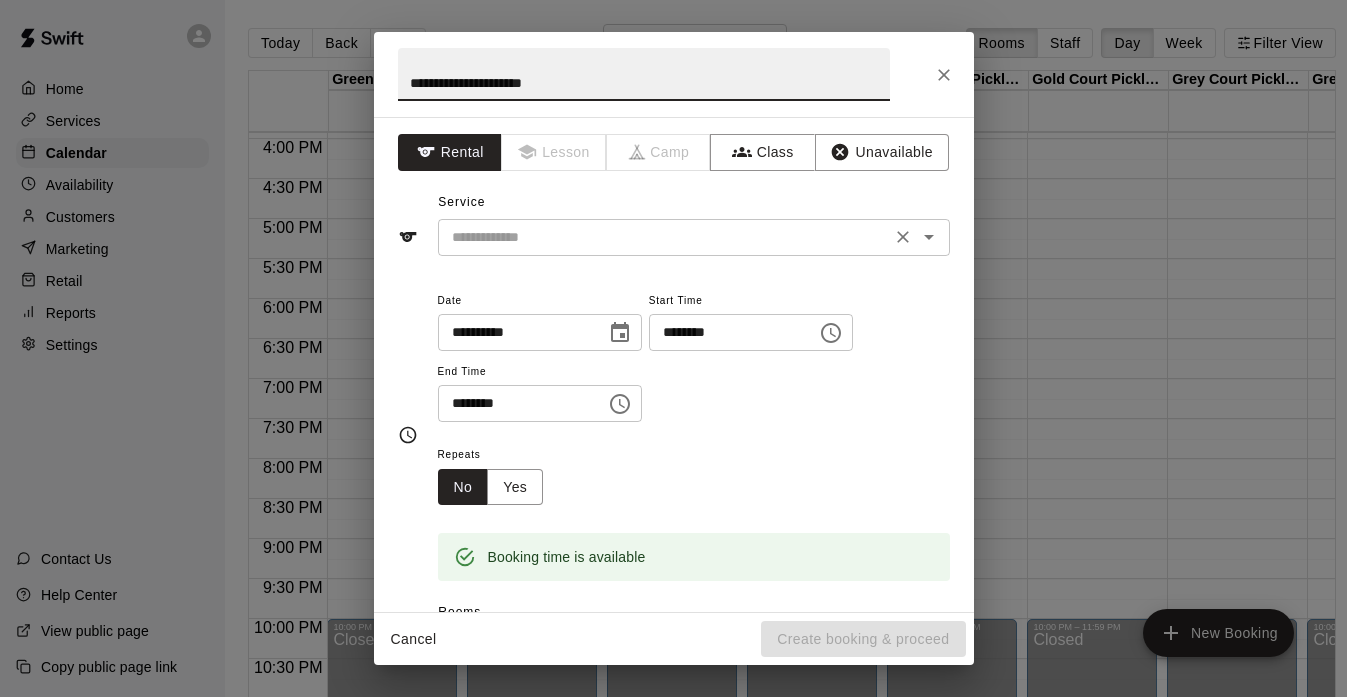type on "**********" 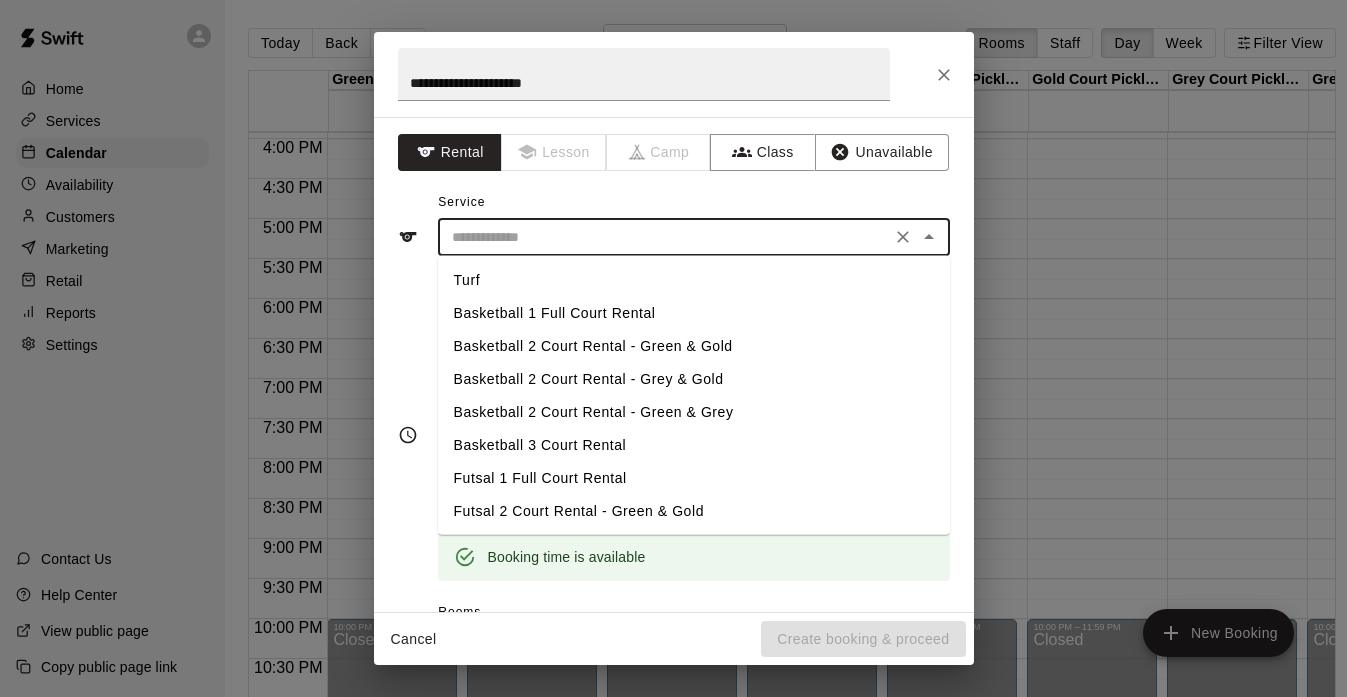 click on "Basketball 2 Court Rental - Green & Gold" at bounding box center [694, 346] 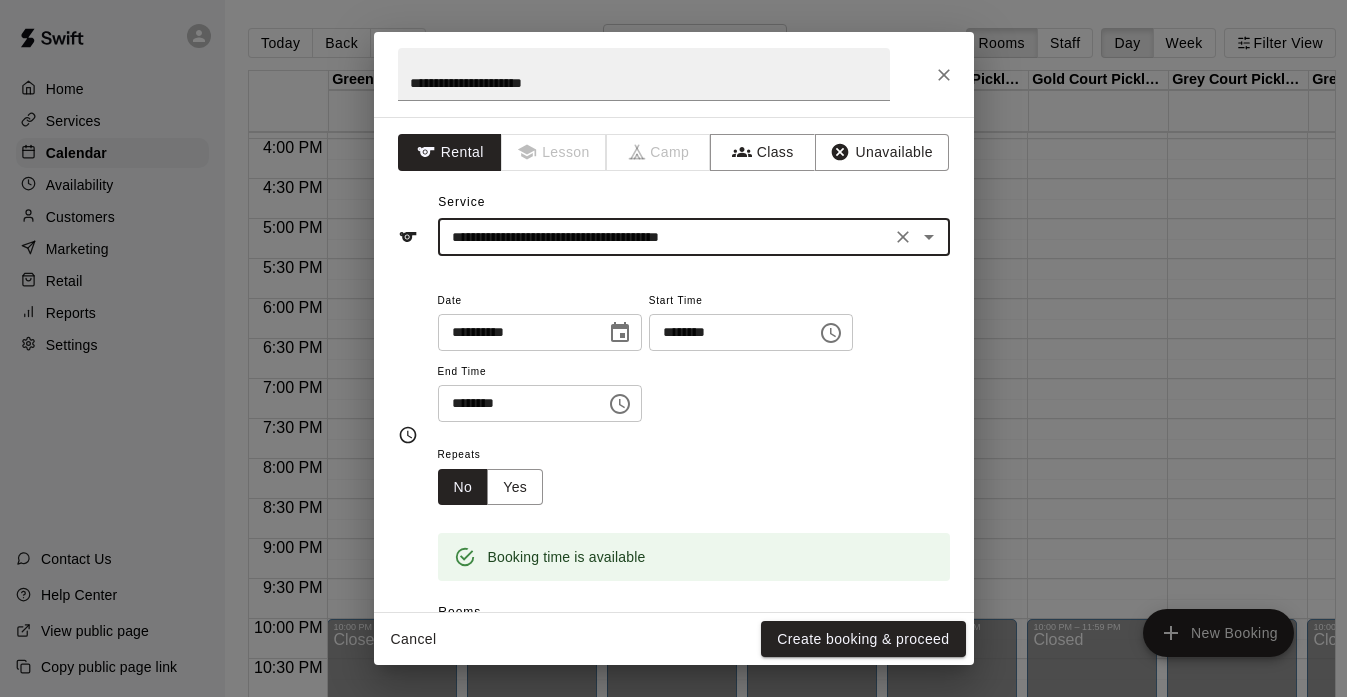 click on "********" at bounding box center (515, 403) 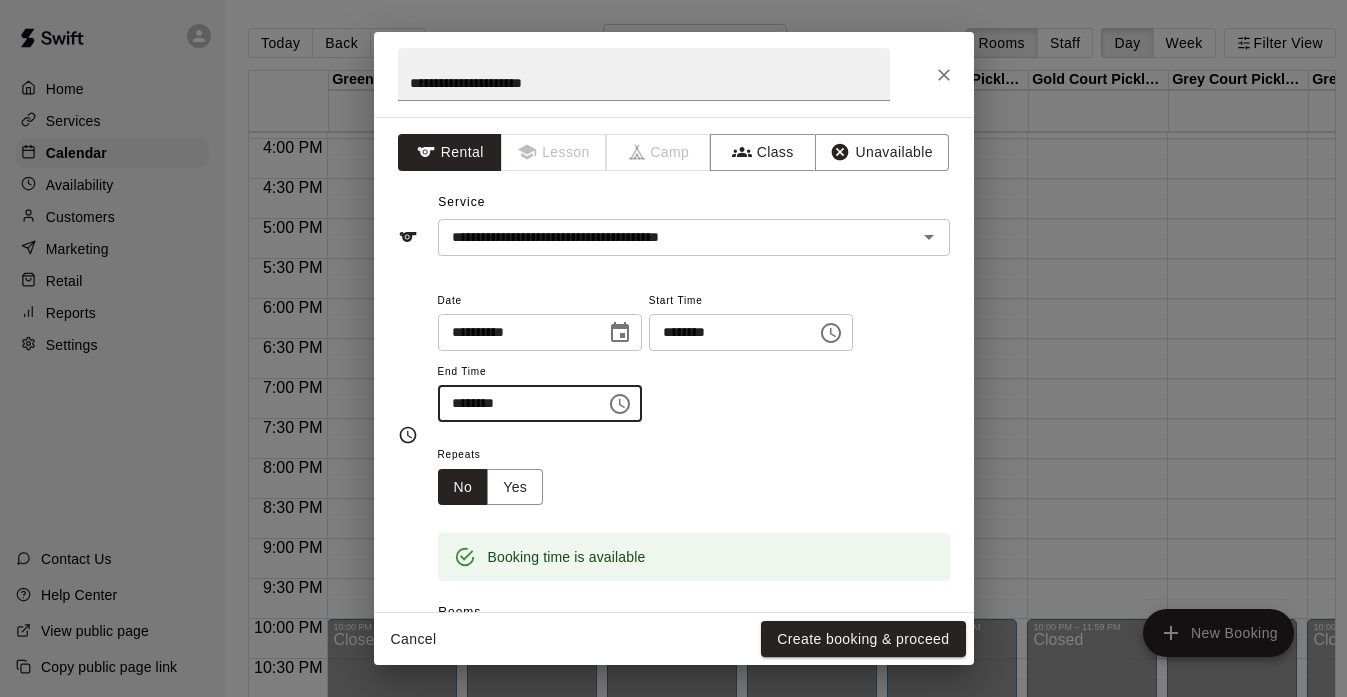 type on "********" 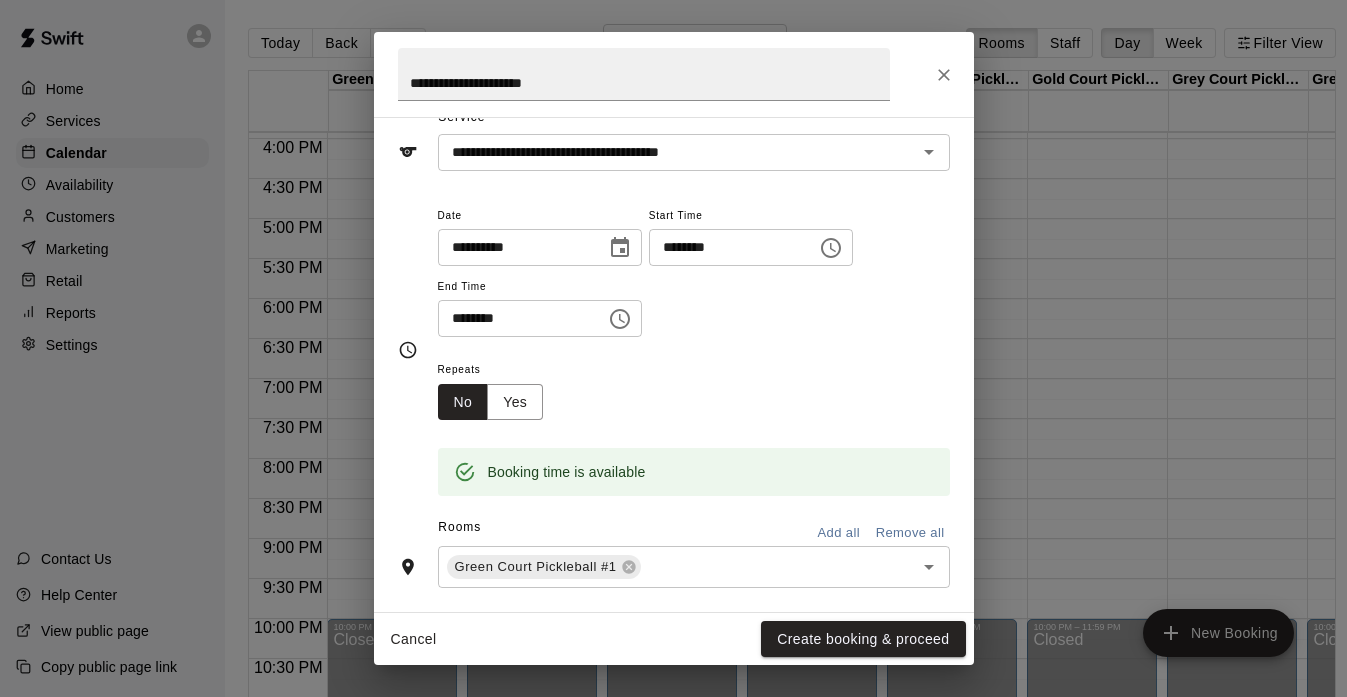 scroll, scrollTop: 86, scrollLeft: 0, axis: vertical 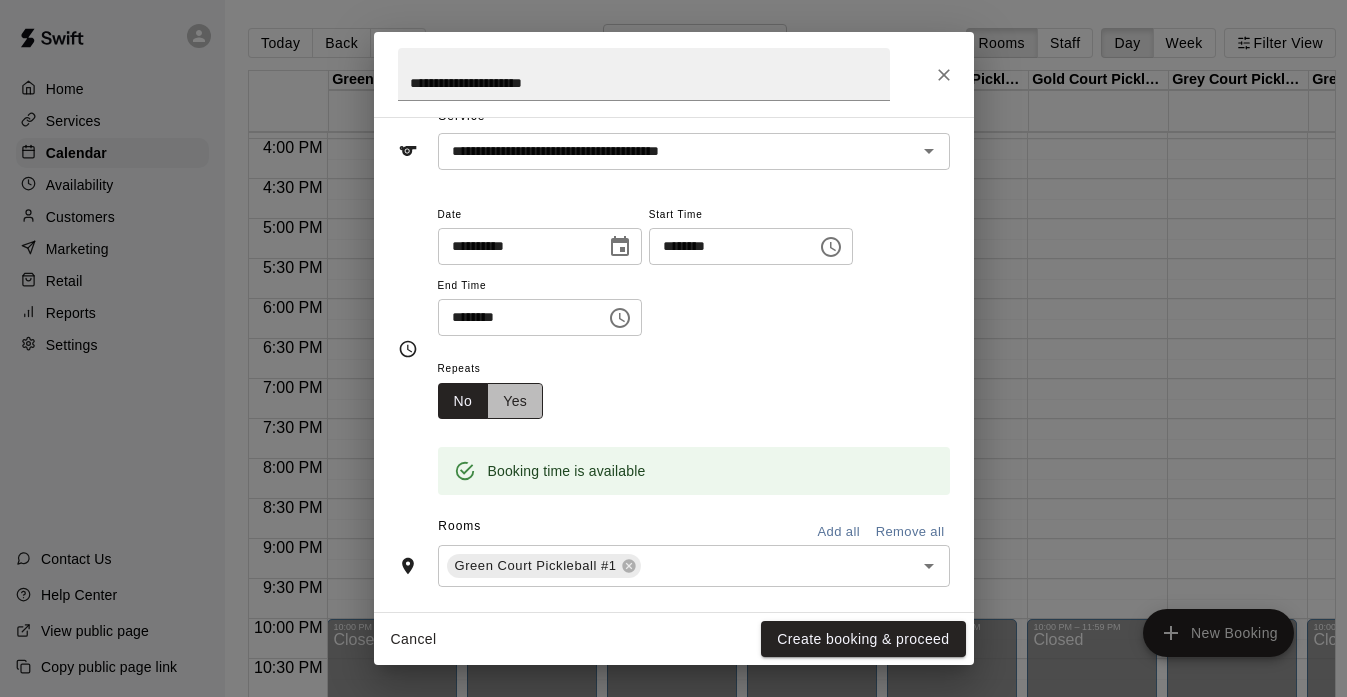 click on "Yes" at bounding box center [515, 401] 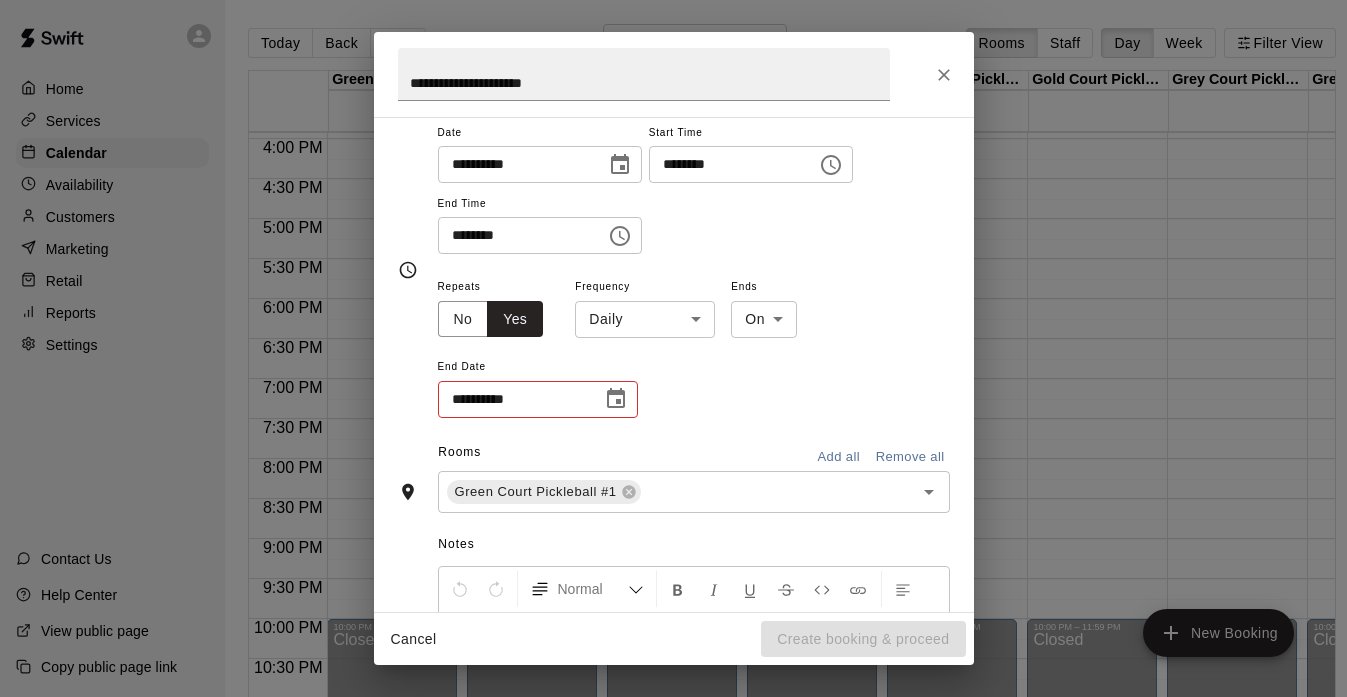 scroll, scrollTop: 186, scrollLeft: 0, axis: vertical 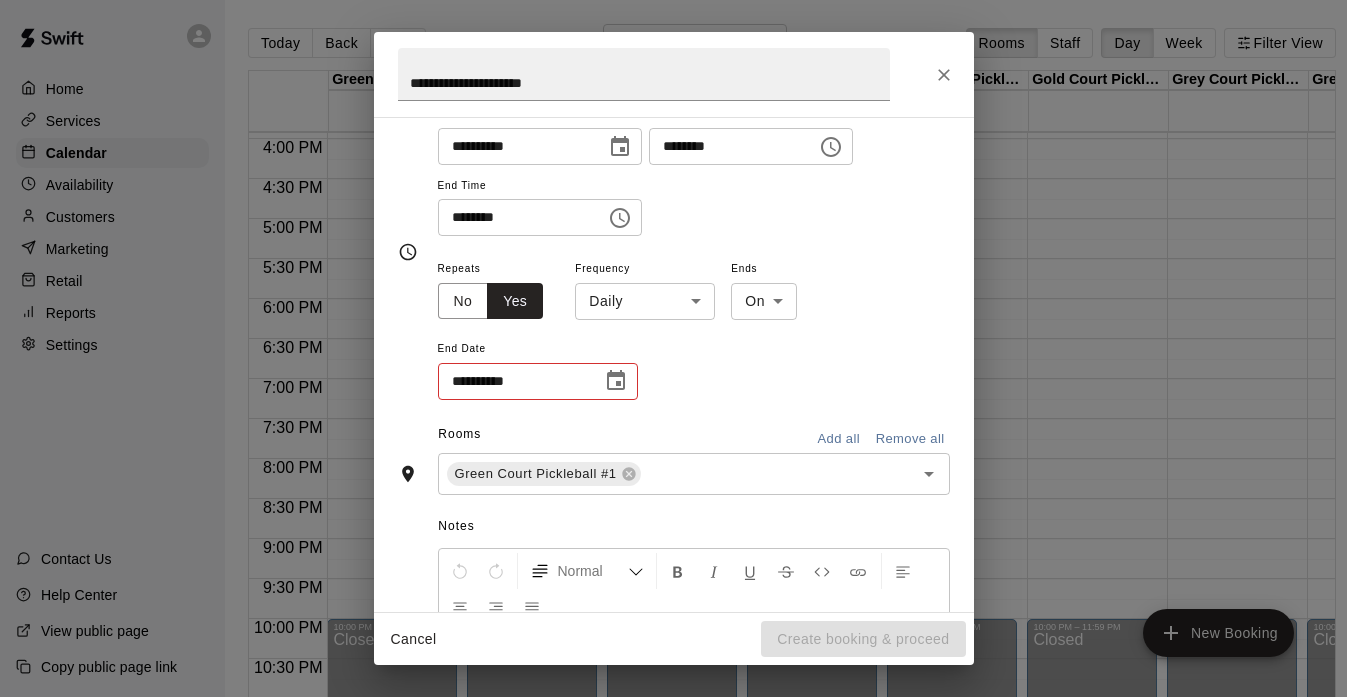 click on "Home Services Calendar Availability Customers Marketing Retail Reports Settings Contact Us Help Center View public page Copy public page link Today Back Next [DAY] [MONTH] [DAY] Rooms Staff Day Week Filter View Green Court Pickleball #1 [DAY] [DAY] Green Court Pickleball #2 [DAY] [DAY] Green Court Pickleball #3 [DAY] [DAY] Gold Court Pickleball #1 [DAY] [DAY] Gold Court Pickleball #2 [DAY] [DAY] Gold Court Pickleball #3 [DAY] [DAY] Grey Court Pickleball #1 [DAY] [DAY] Grey Court Pickleball #2 [DAY] [DAY] Grey Court Pickleball #3 [DAY] [DAY] Batting Cage #1 [DAY] [DAY] Batting Cage #2 [DAY] [DAY] 12:00 AM 12:30 AM 1:00 AM 1:30 AM 2:00 AM 2:30 AM 3:00 AM 3:30 AM 4:00 AM 4:30 AM 5:00 AM 5:30 AM 6:00 AM 6:30 AM 7:00 AM 7:30 AM 8:00 AM 8:30 AM 9:00 AM 9:30 AM 10:00 AM 10:30 AM 11:00 AM 11:30 AM 12:00 PM 12:30 PM 1:00 PM 1:30 PM 2:00 PM 2:30 PM 3:00 PM 3:30 PM 4:00 PM 4:30 PM 5:00 PM 5:30 PM 6:00 PM 6:30 PM 7:00 PM 7:30 PM 8:00 PM 8:30 PM 9:00 PM 9:30 PM 10:00 PM 10:30 PM 11:00 PM 11:30 PM 12:00 AM – 8:00 AM Closed 10:00 PM – 11:59 PM Closed 12:00 AM – 8:00 AM Close" at bounding box center [673, 364] 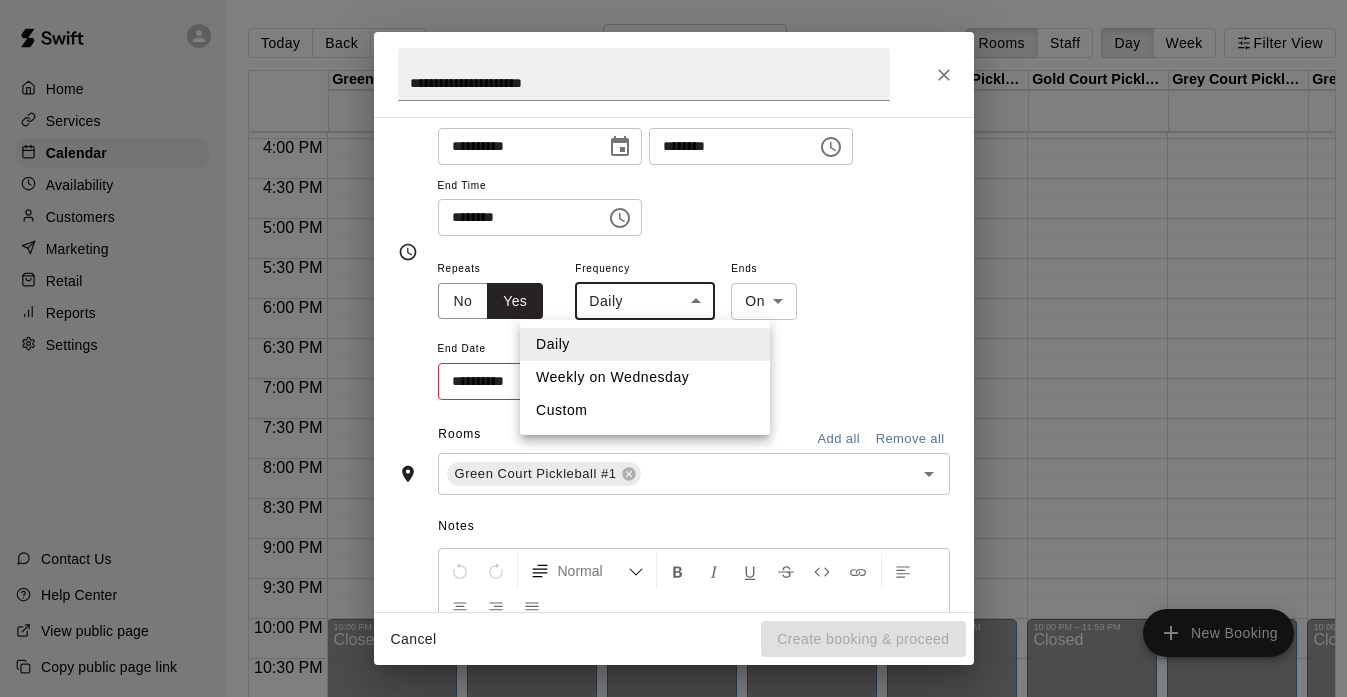 click on "Weekly on Wednesday" at bounding box center (645, 377) 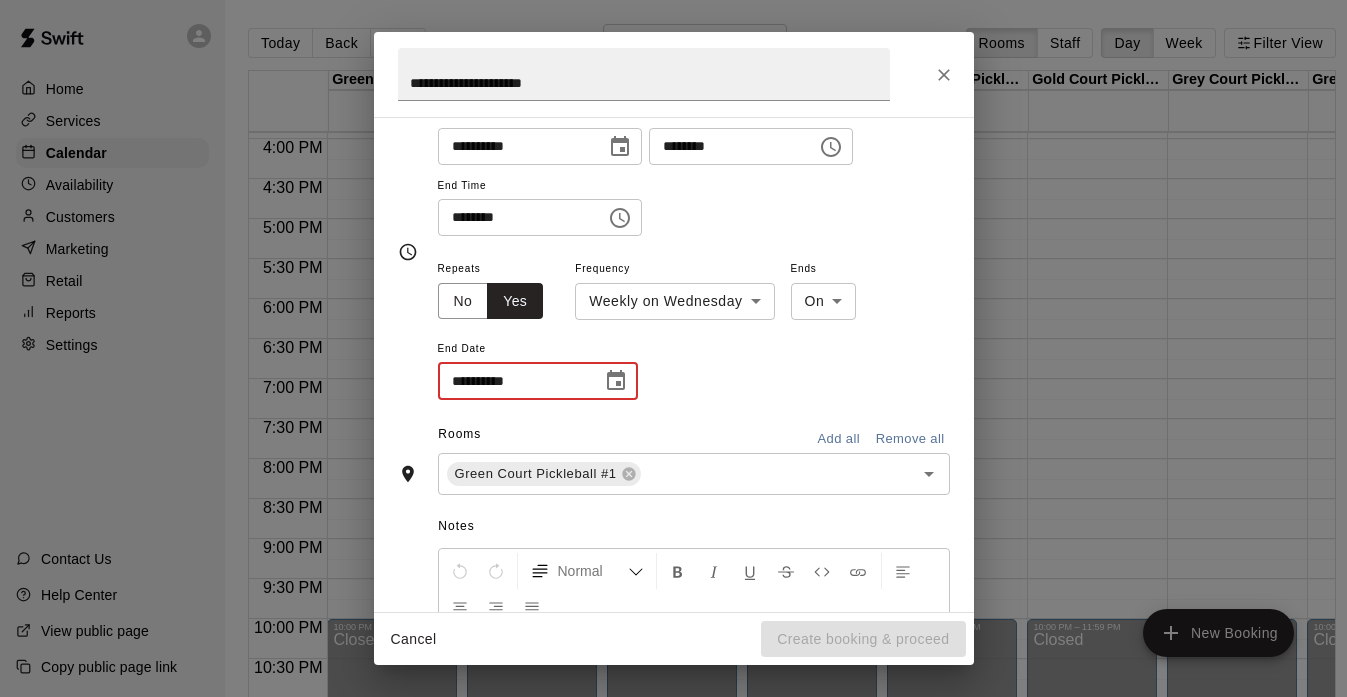 click on "**********" at bounding box center [513, 381] 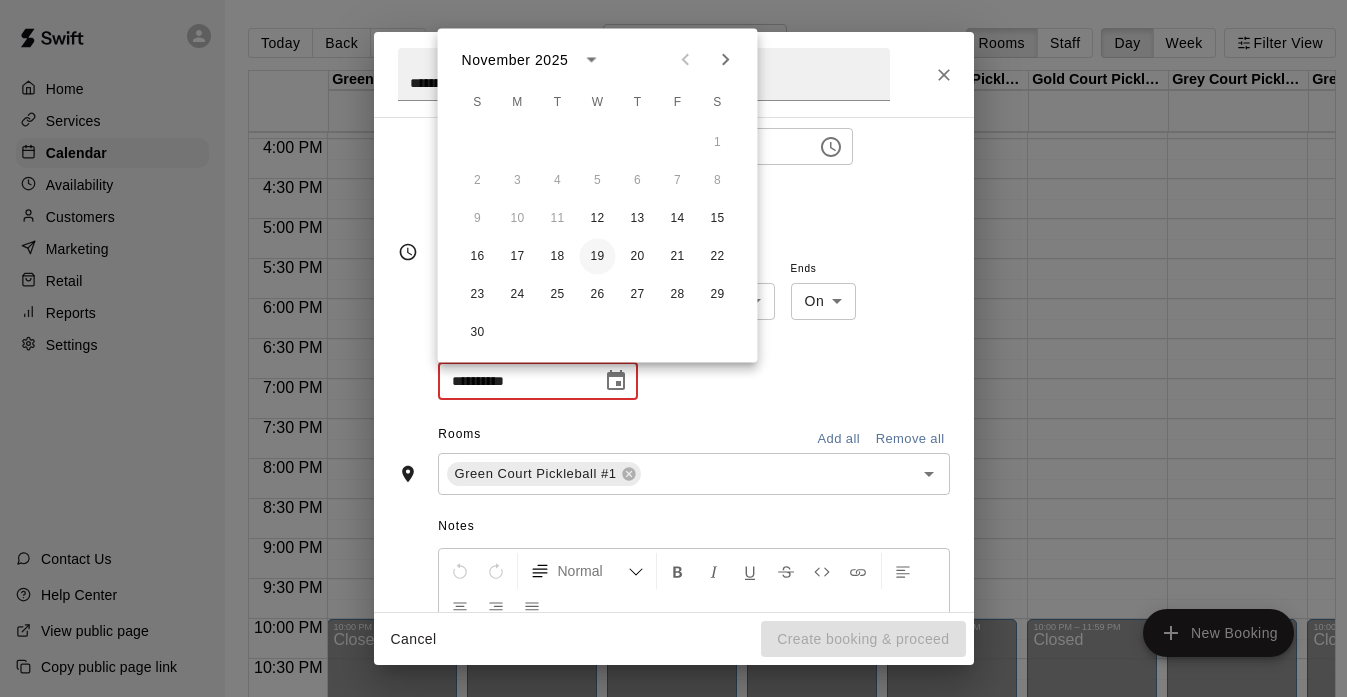 click on "19" at bounding box center (598, 257) 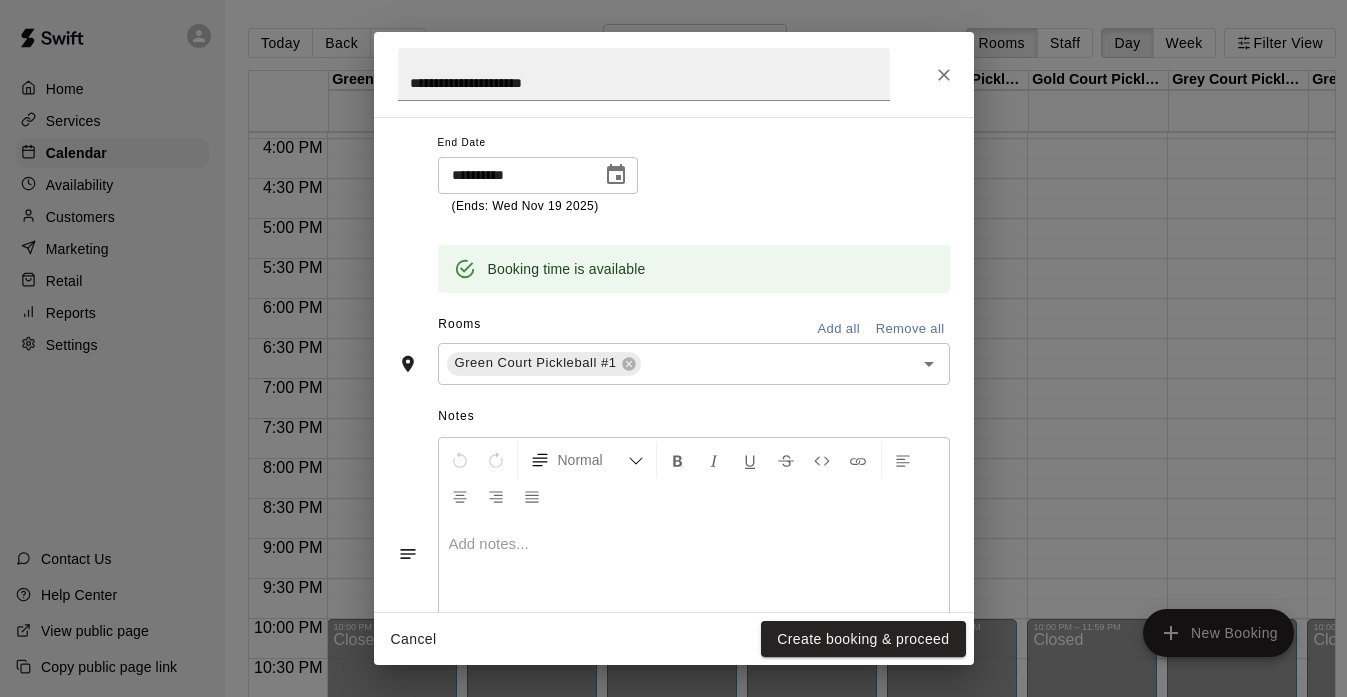 scroll, scrollTop: 488, scrollLeft: 0, axis: vertical 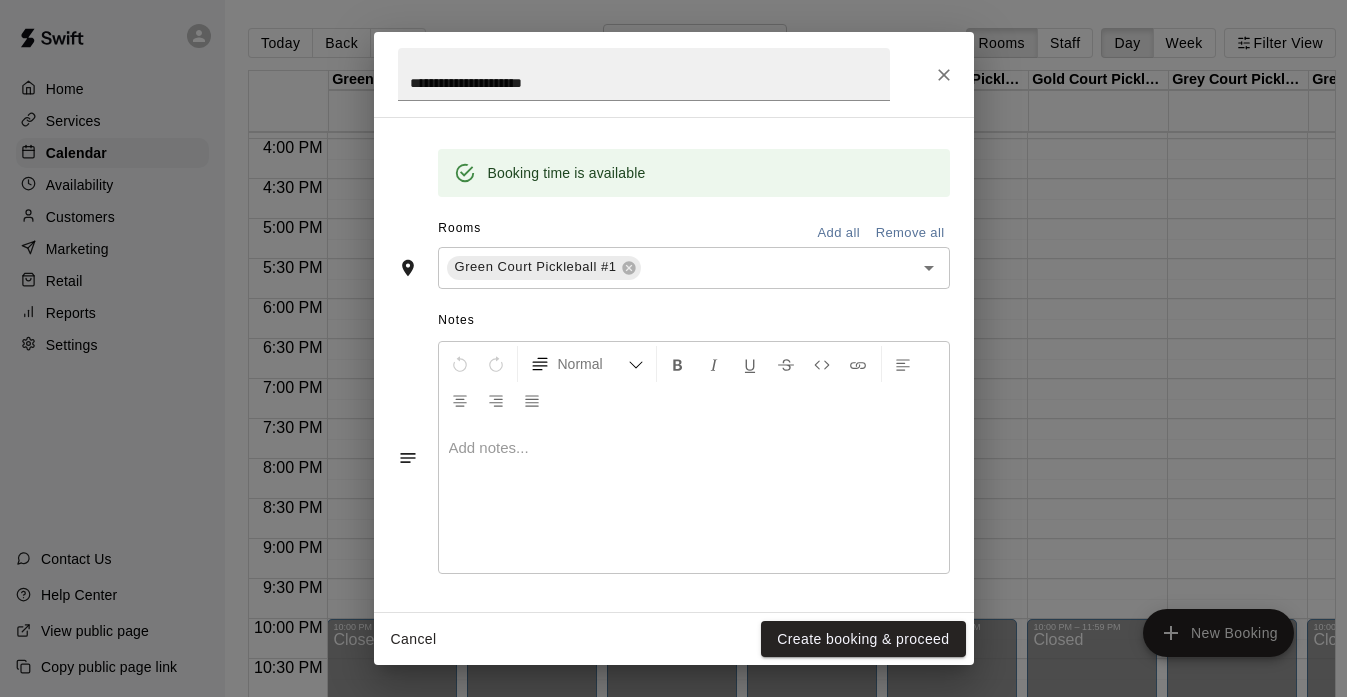 click on "Add all" at bounding box center [839, 233] 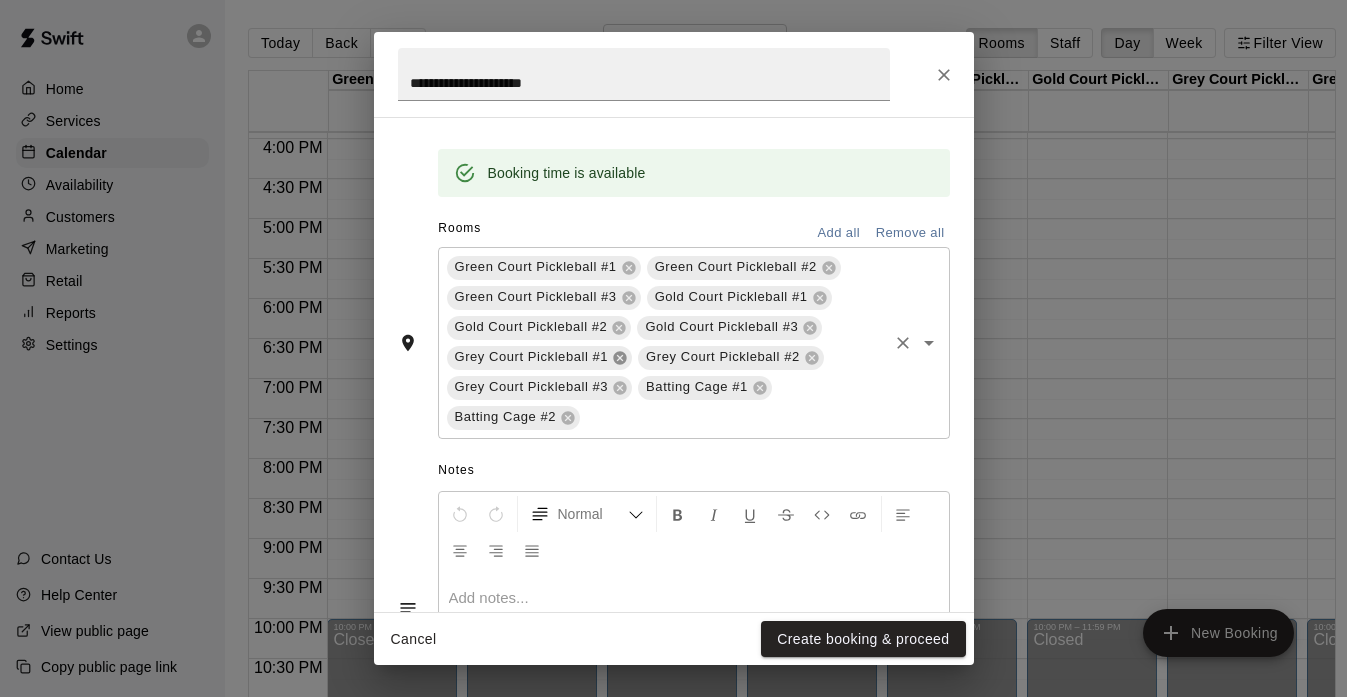 click 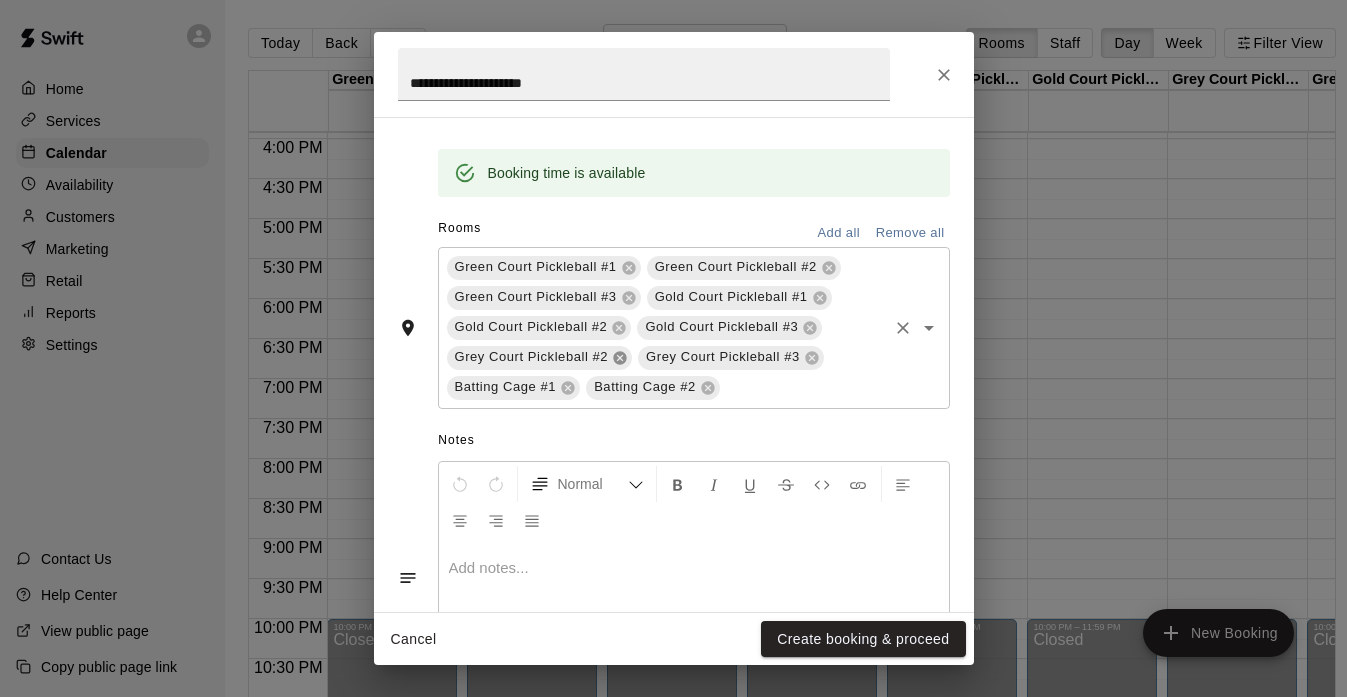 click 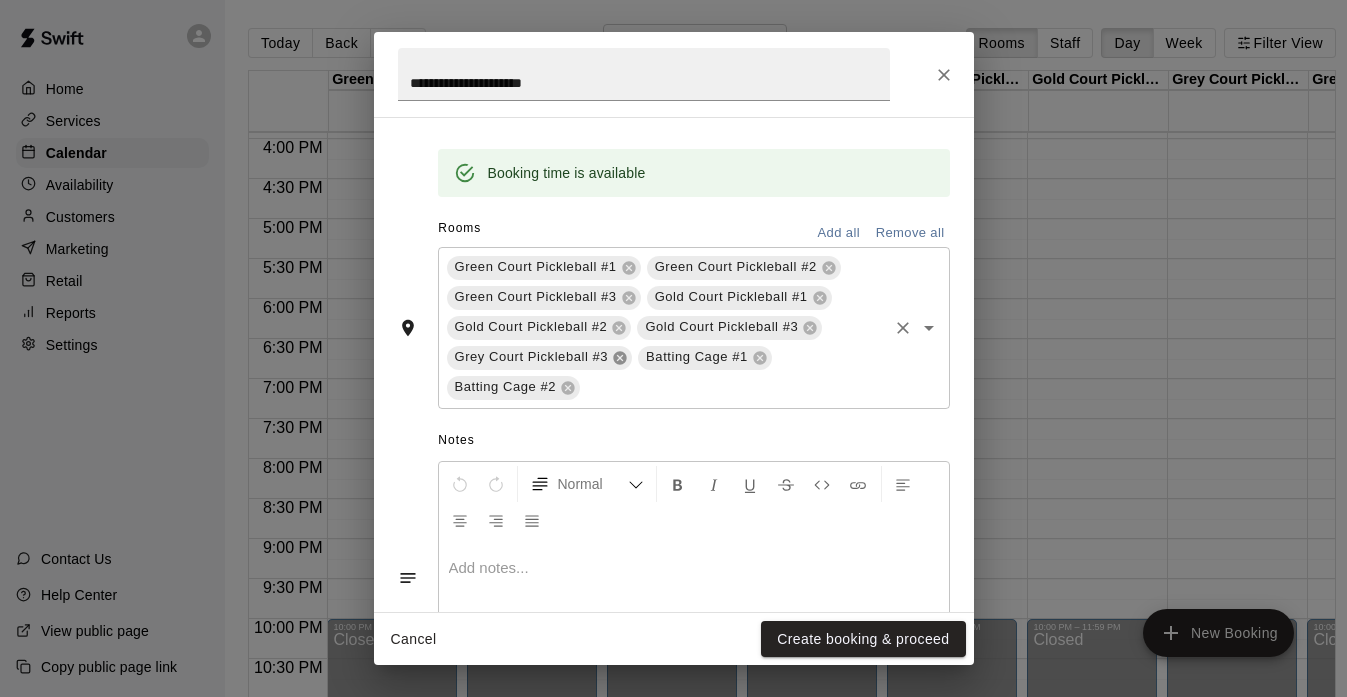 click 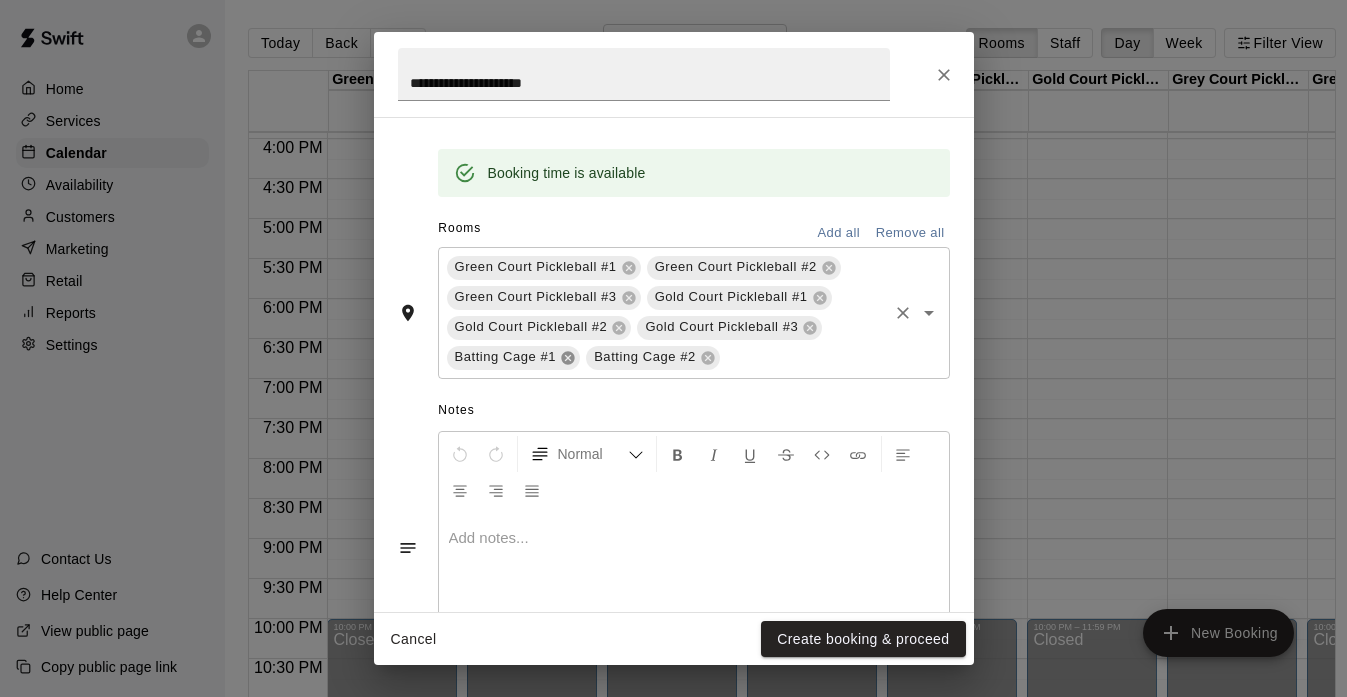 click 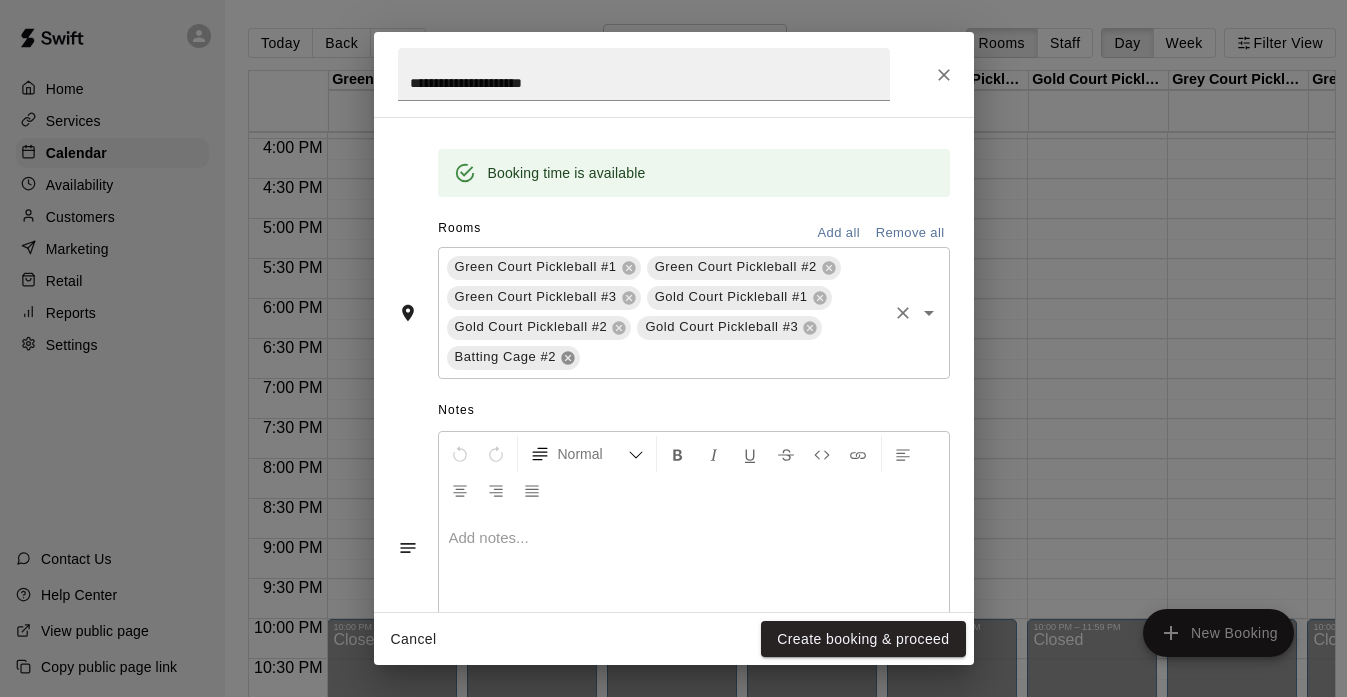 click 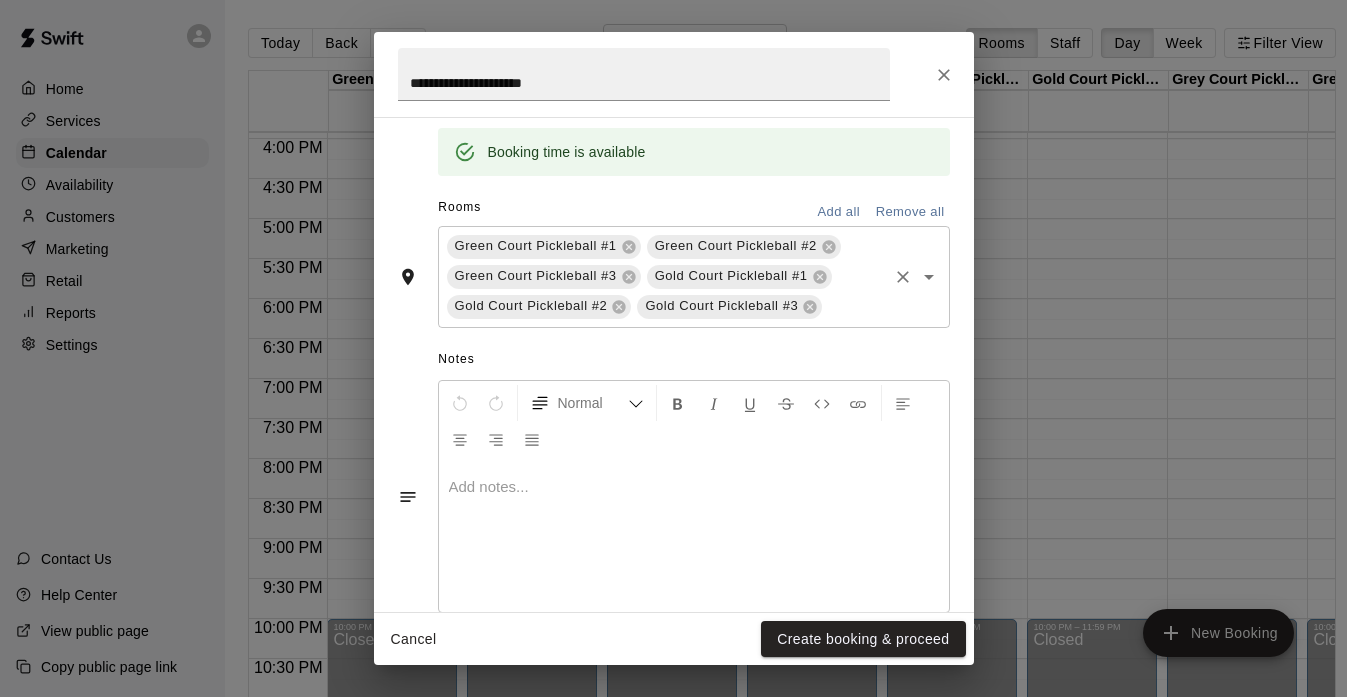 scroll, scrollTop: 548, scrollLeft: 0, axis: vertical 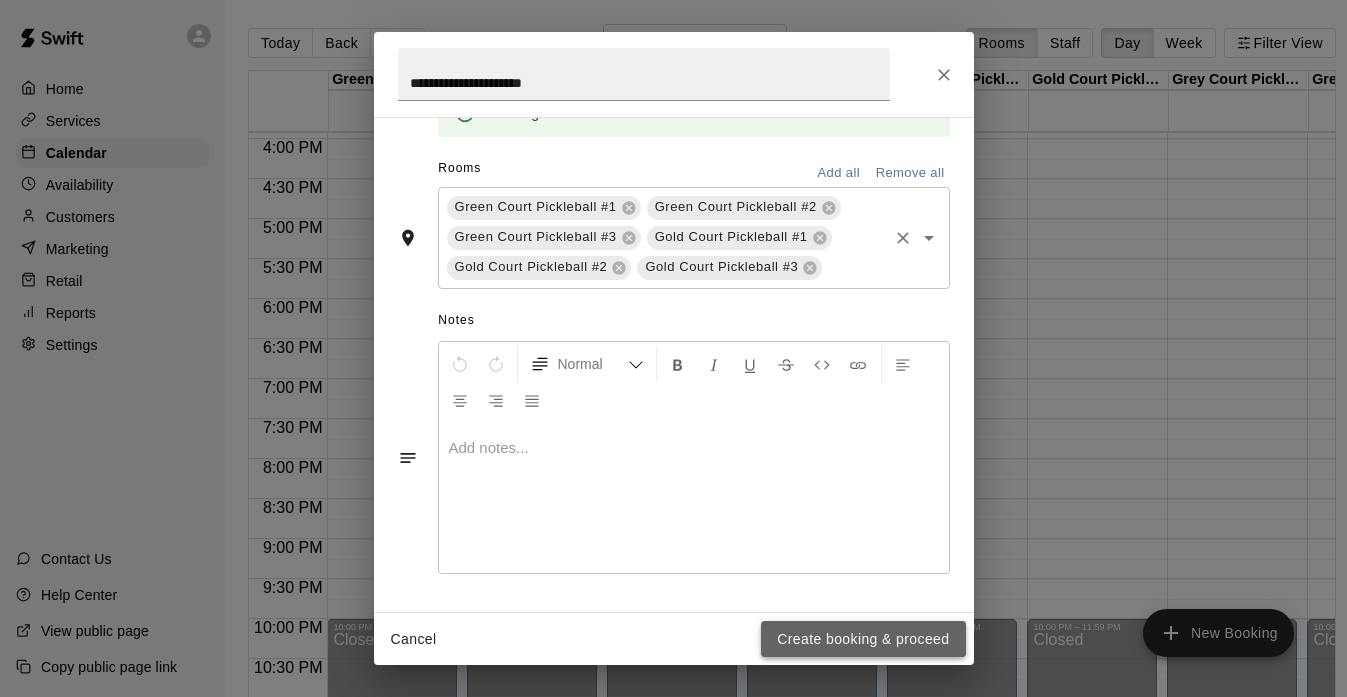 click on "Create booking & proceed" at bounding box center [863, 639] 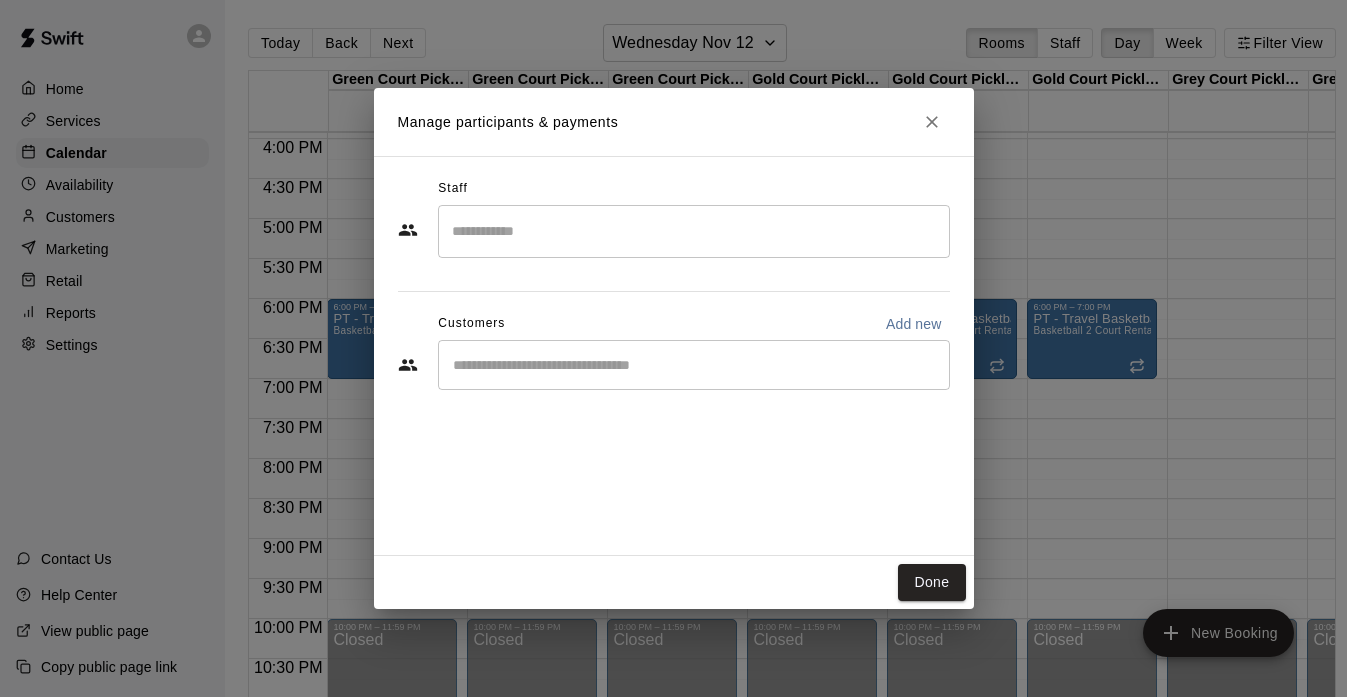 click at bounding box center (694, 231) 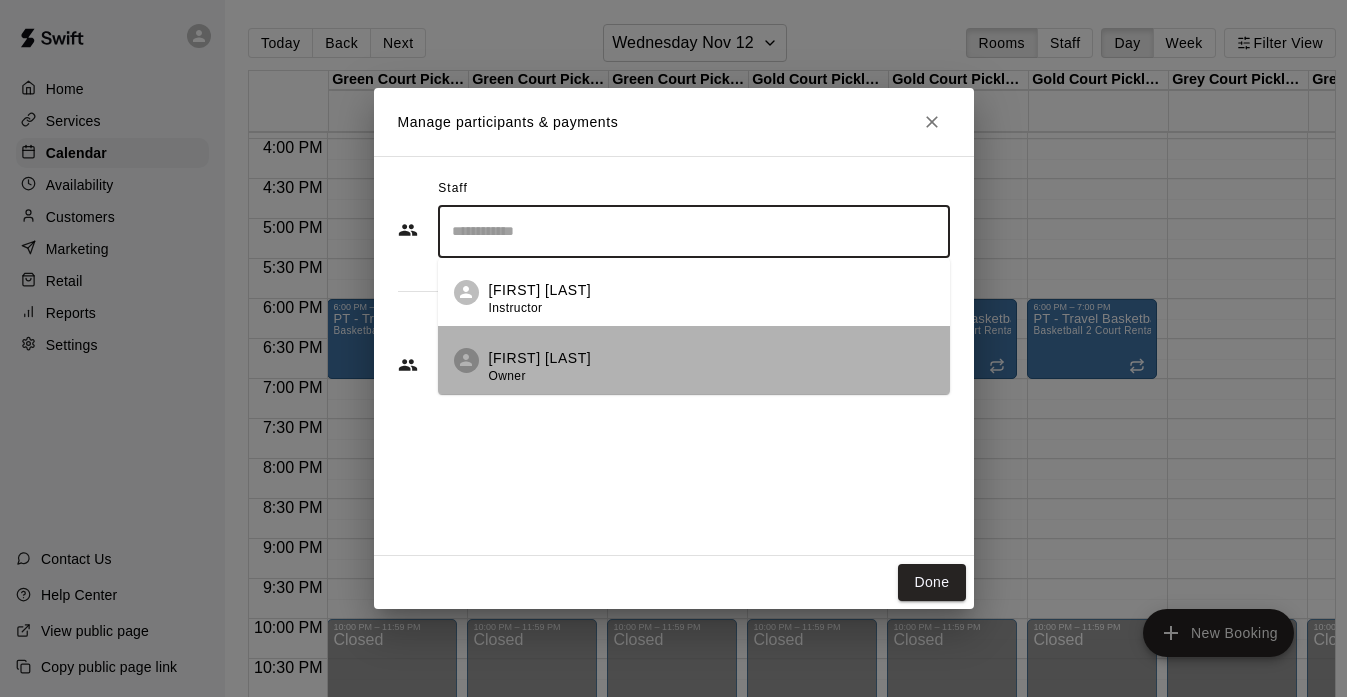 click on "[FIRST] [LAST]" at bounding box center (540, 358) 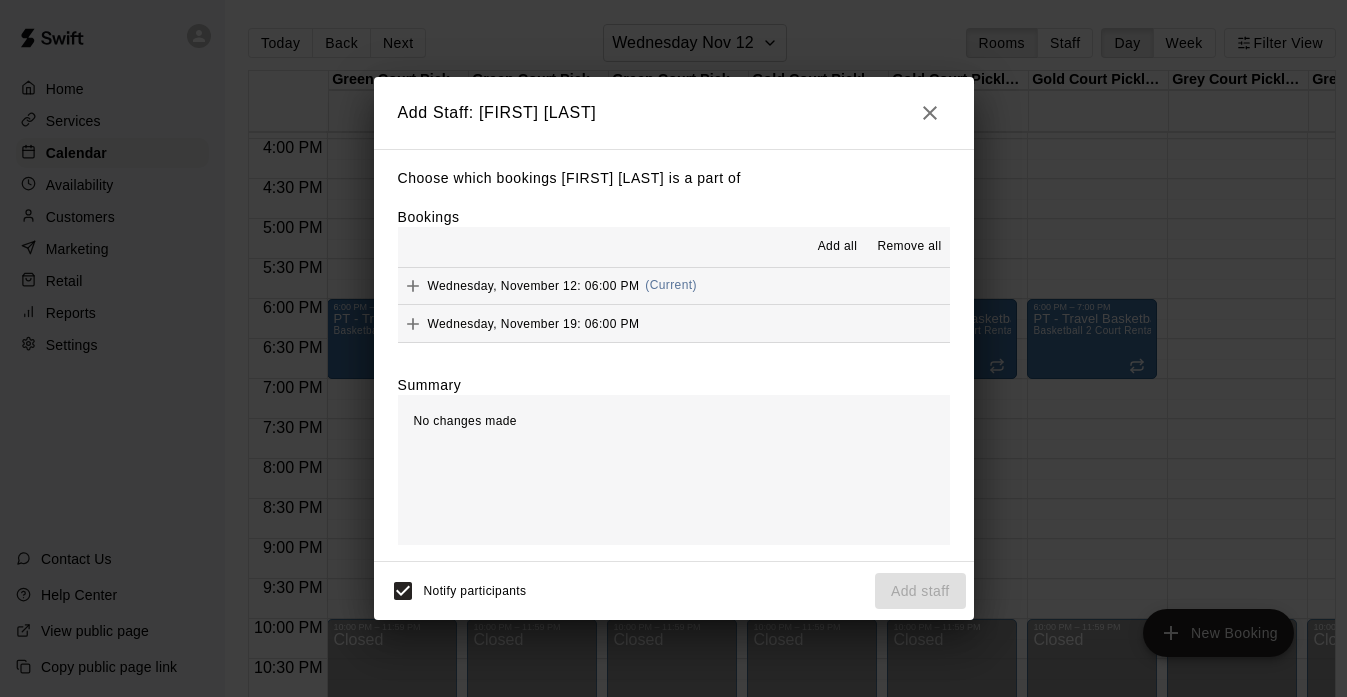 click on "Add all" at bounding box center (838, 247) 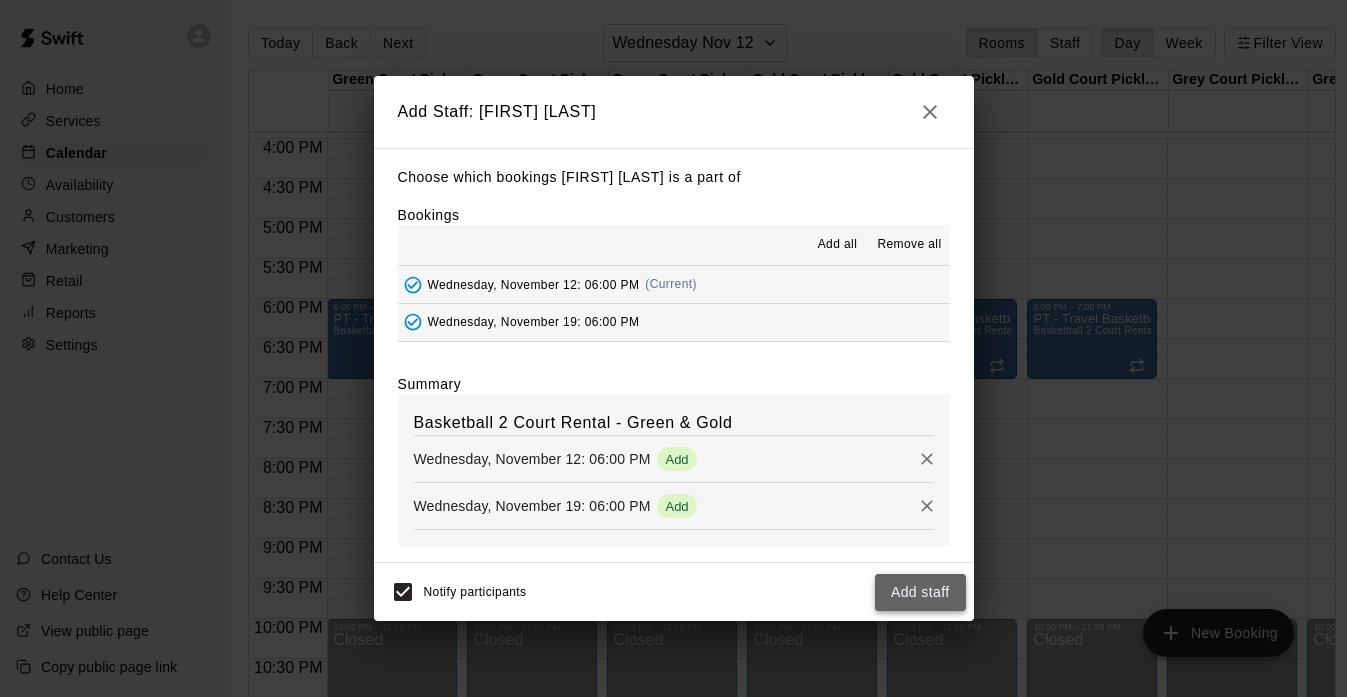 click on "Add staff" at bounding box center (920, 592) 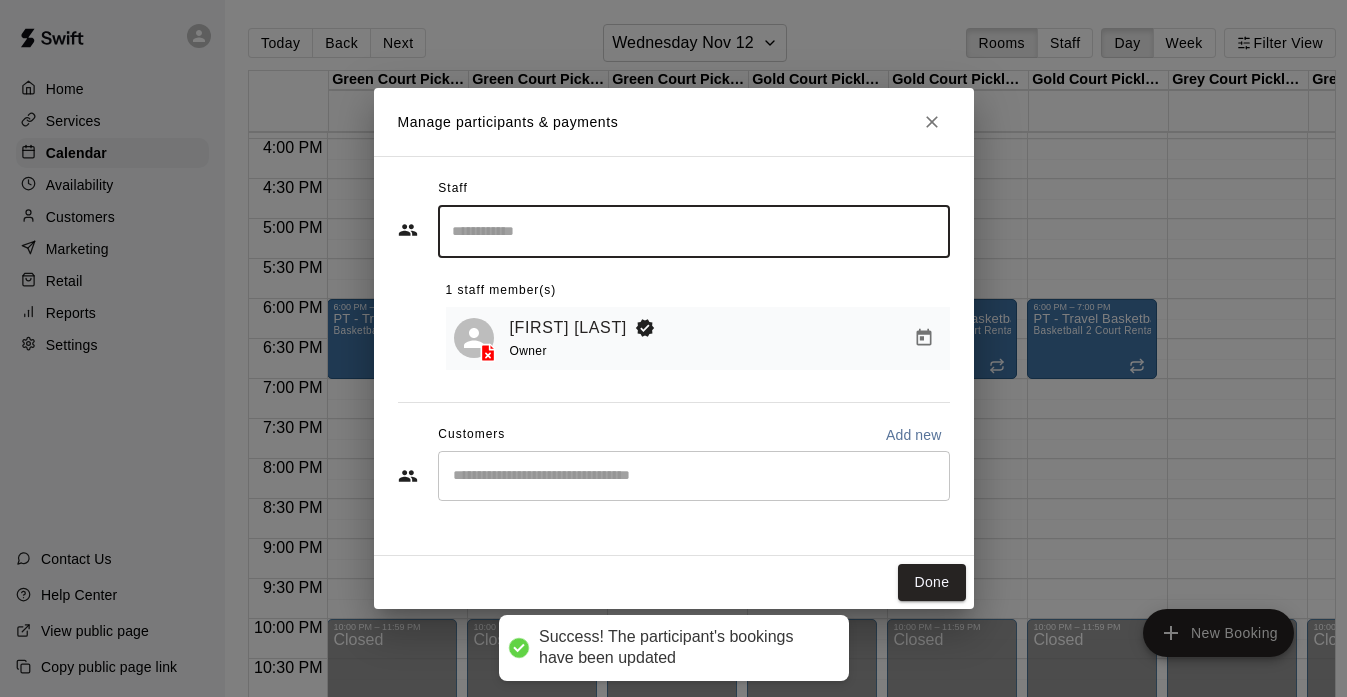 click on "​" at bounding box center [694, 476] 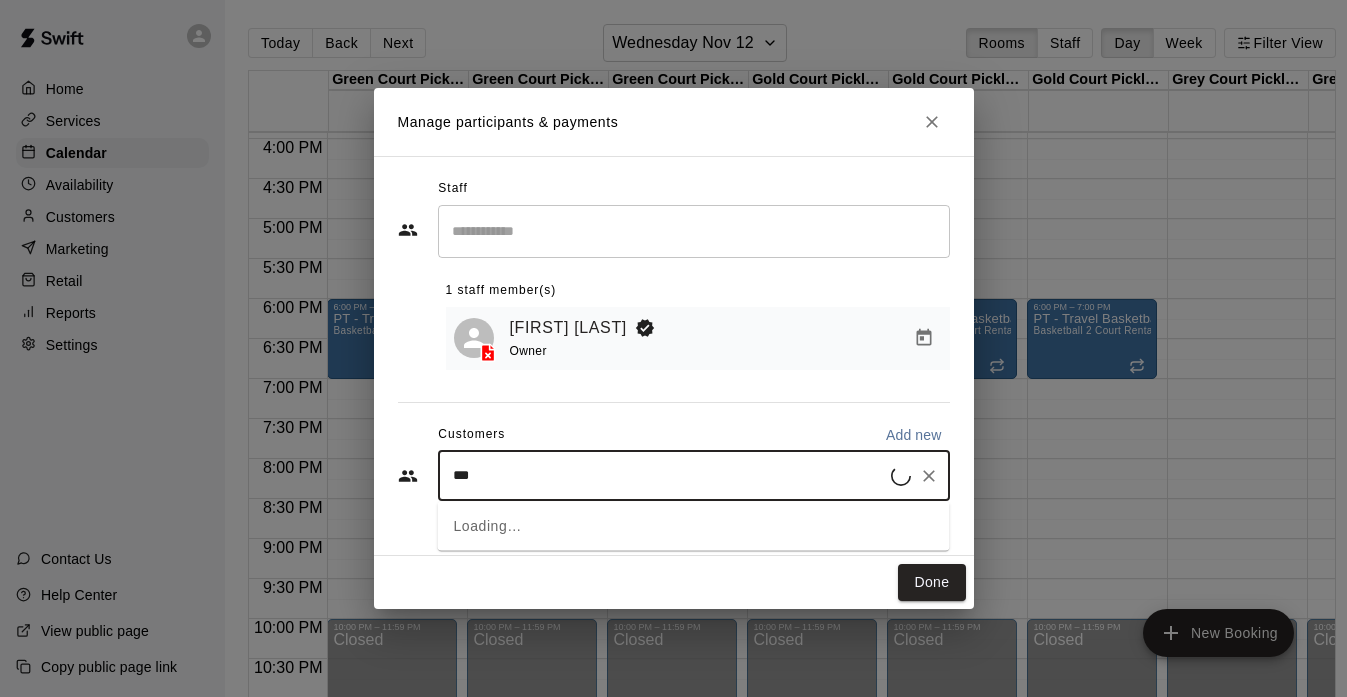 type on "****" 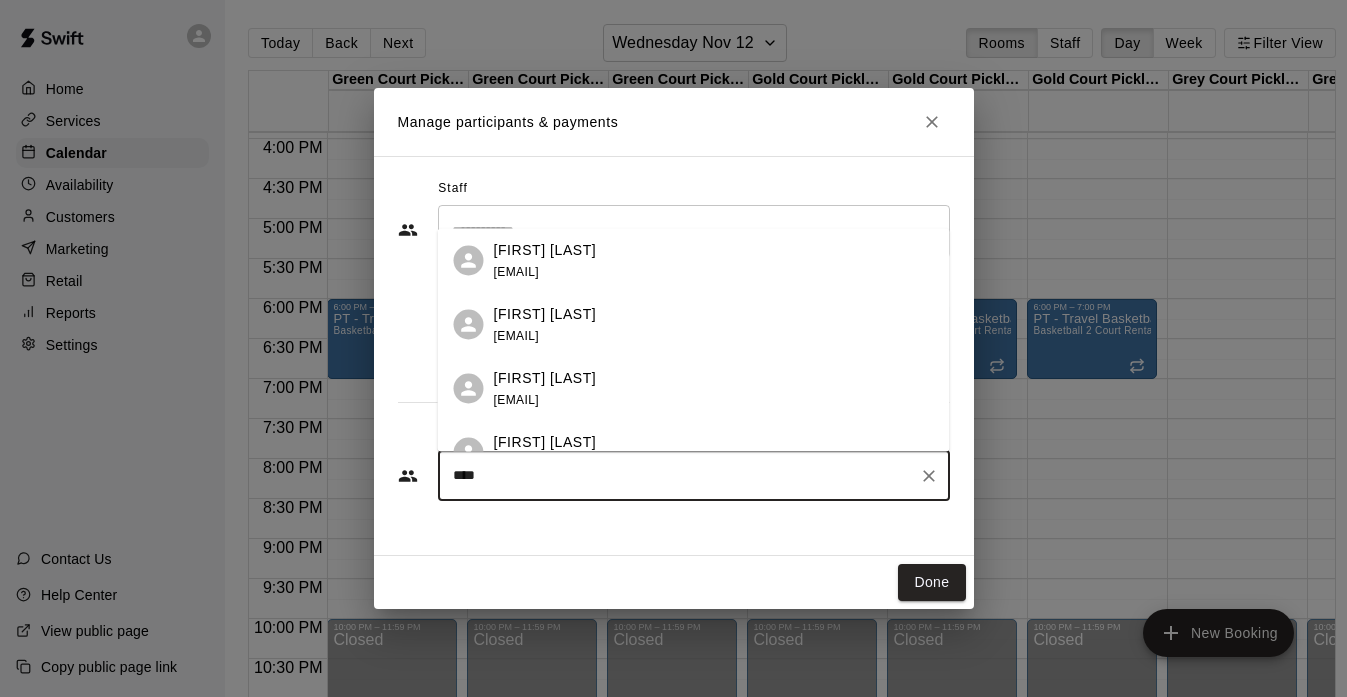 click on "[EMAIL]" at bounding box center (516, 271) 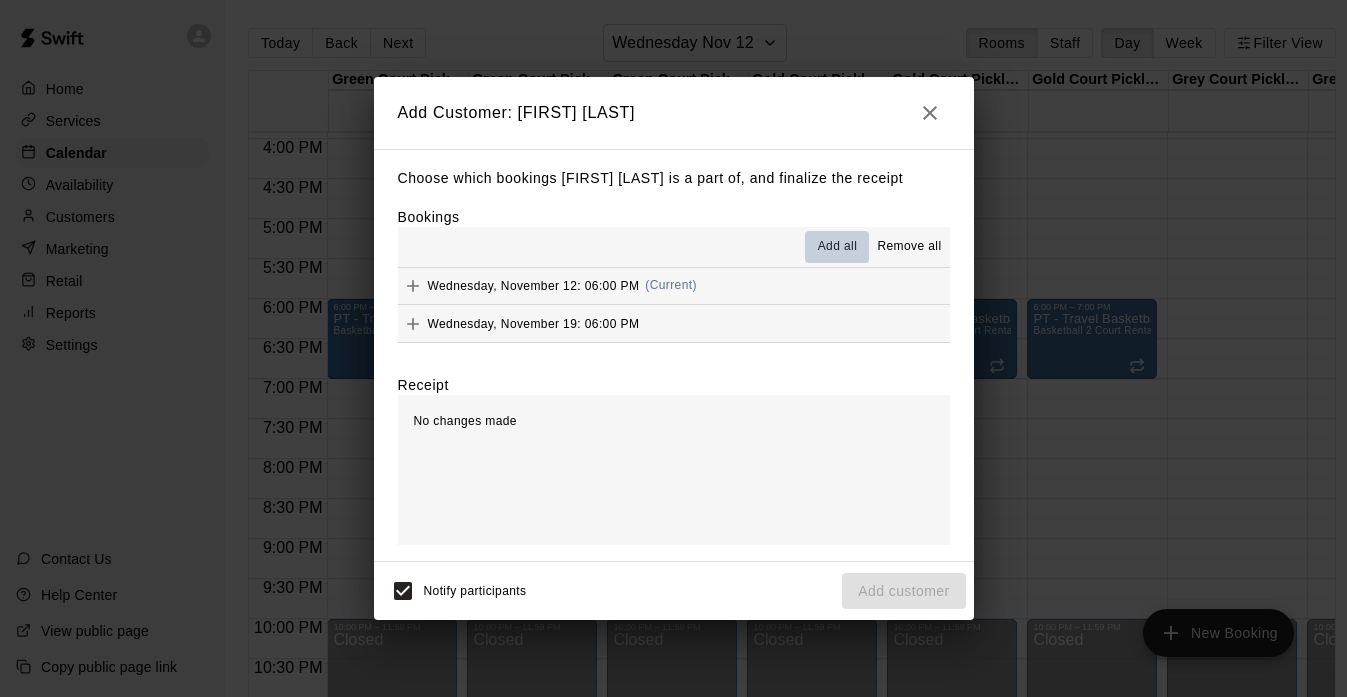 click on "Add all" at bounding box center [838, 247] 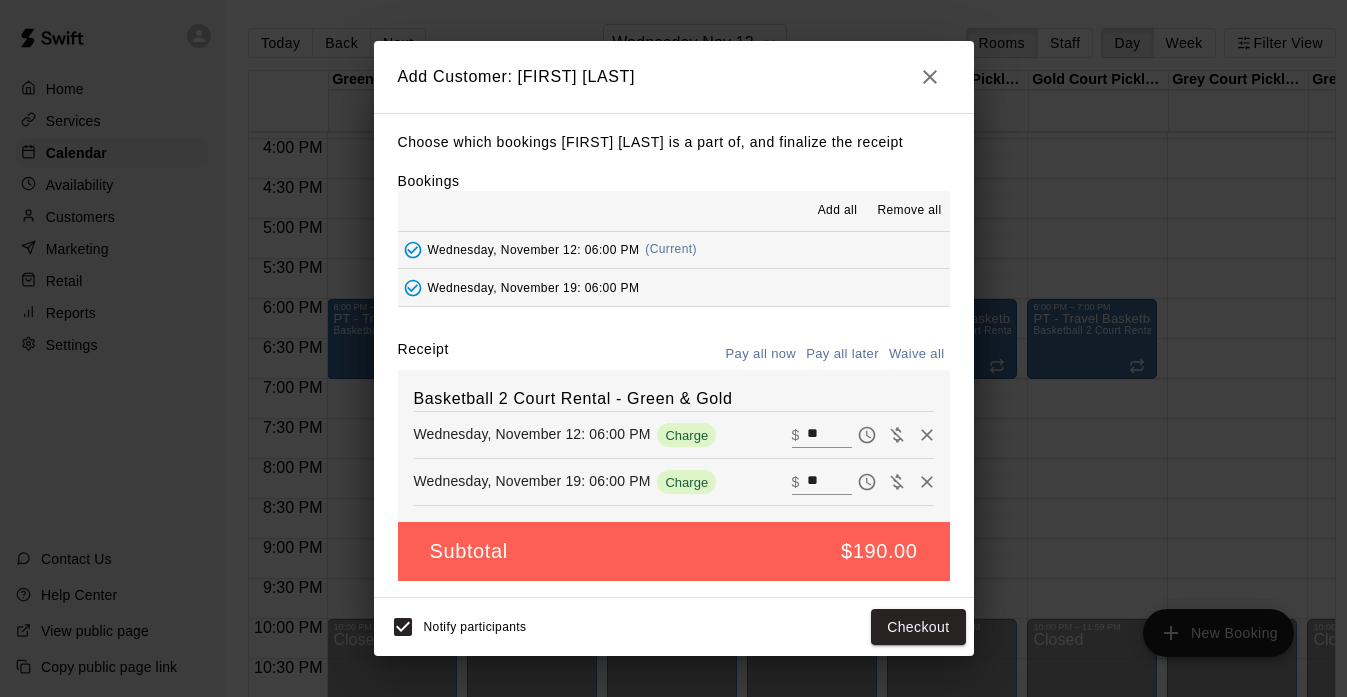 click on "Pay all later" at bounding box center (842, 354) 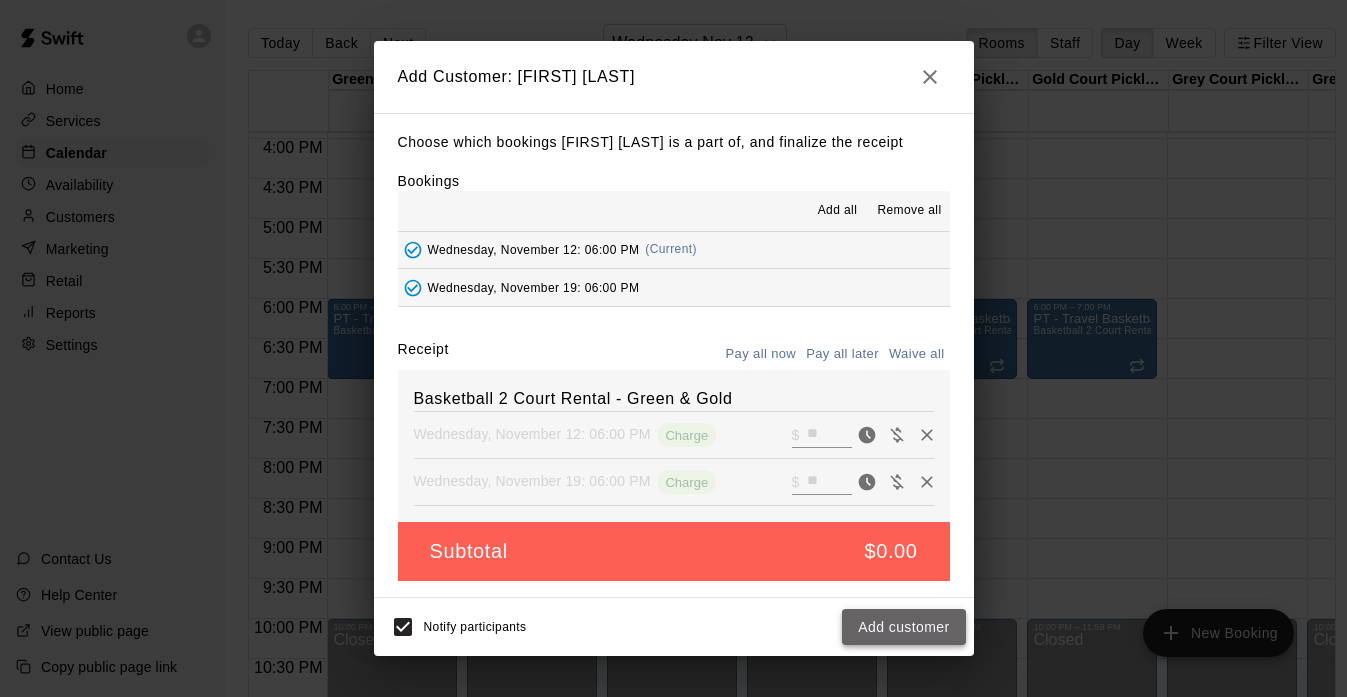 click on "Add customer" at bounding box center [903, 627] 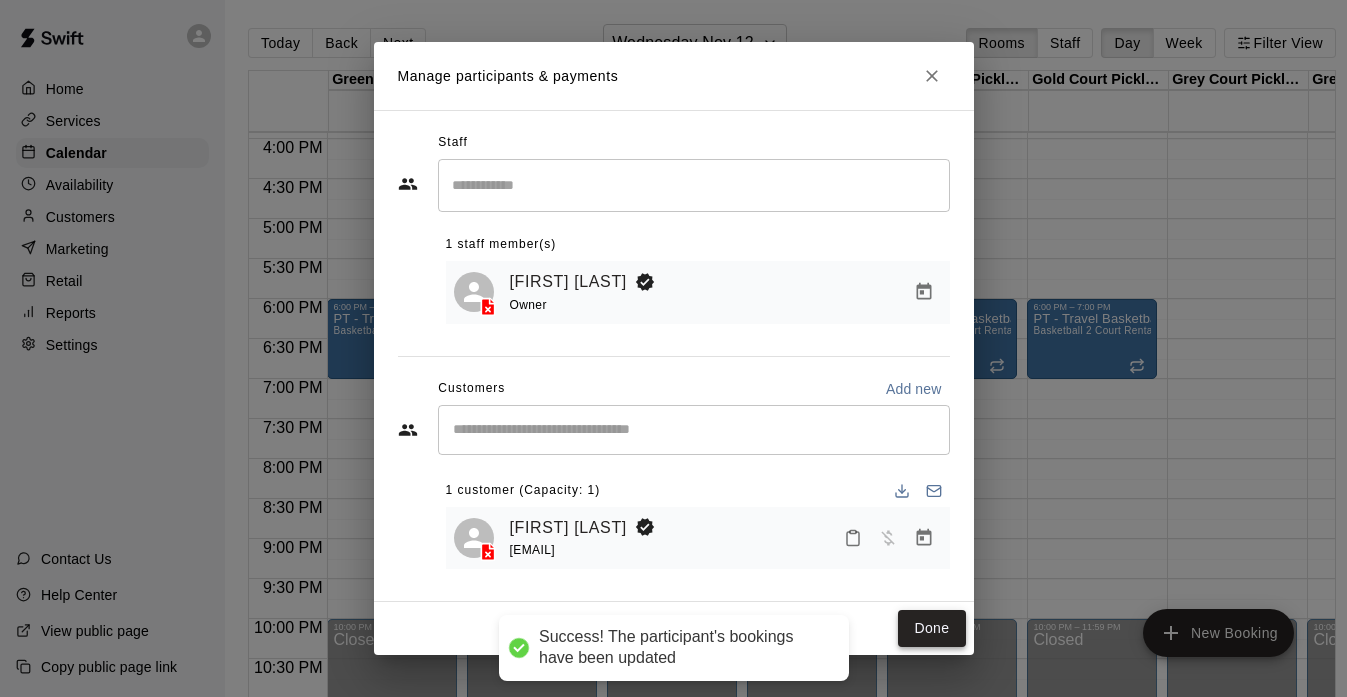 click on "Done" at bounding box center (931, 628) 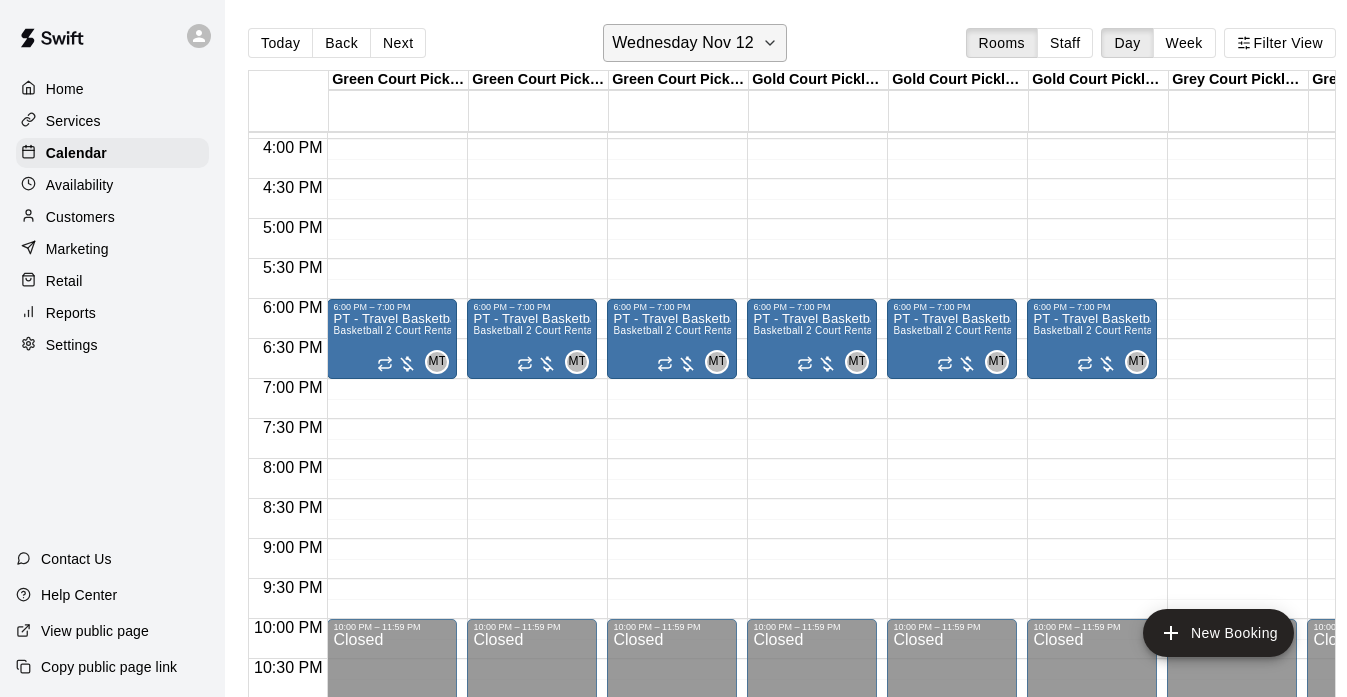 click on "Wednesday Nov 12" at bounding box center (683, 43) 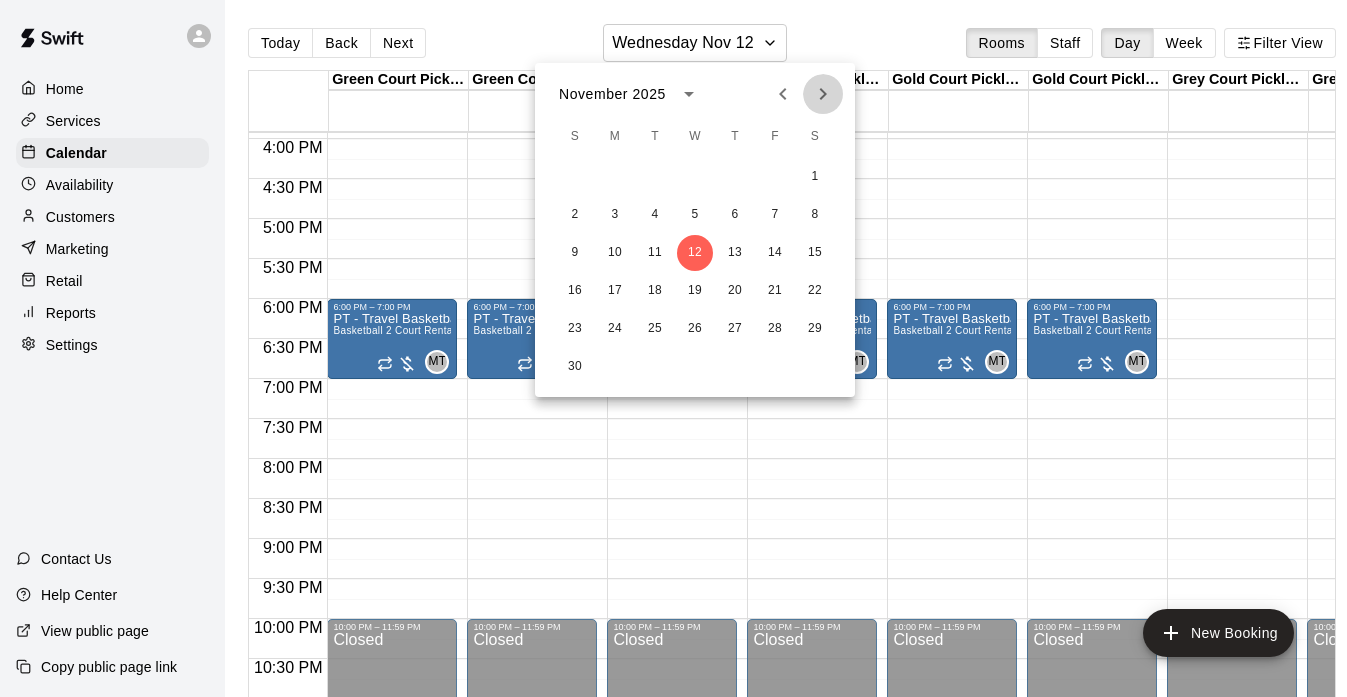 click 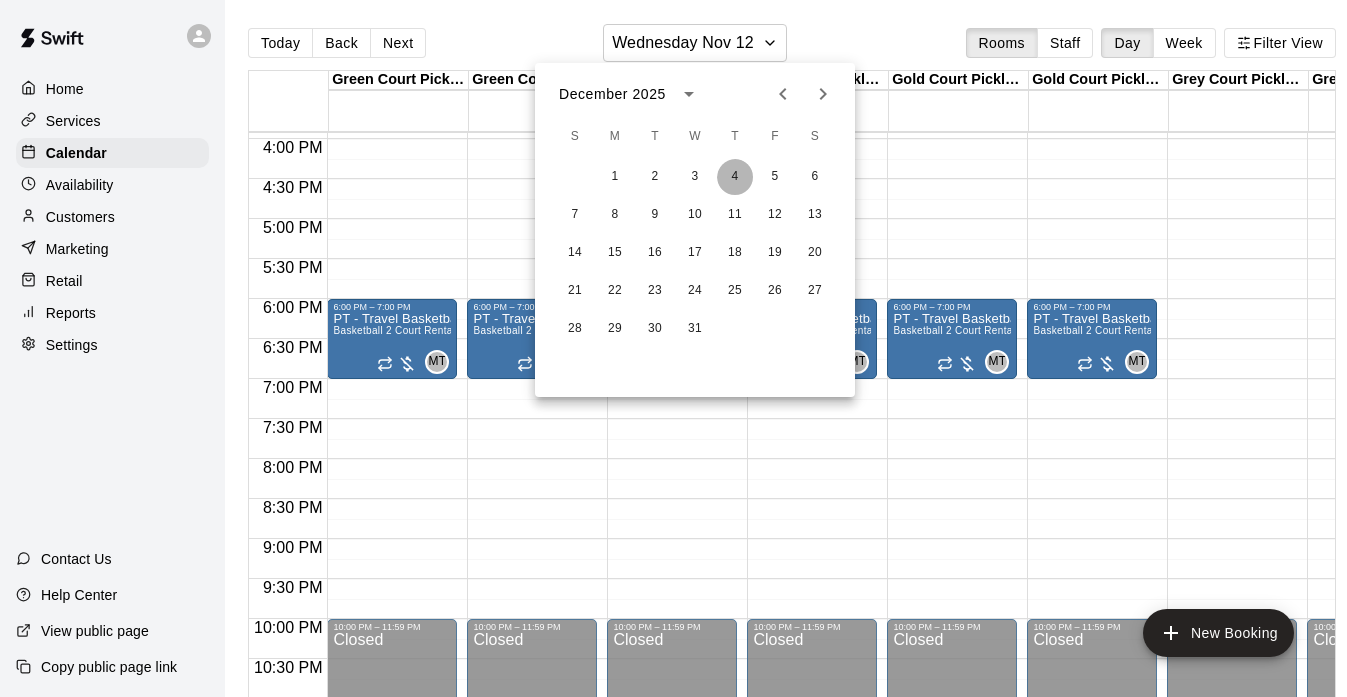 click on "4" at bounding box center (735, 177) 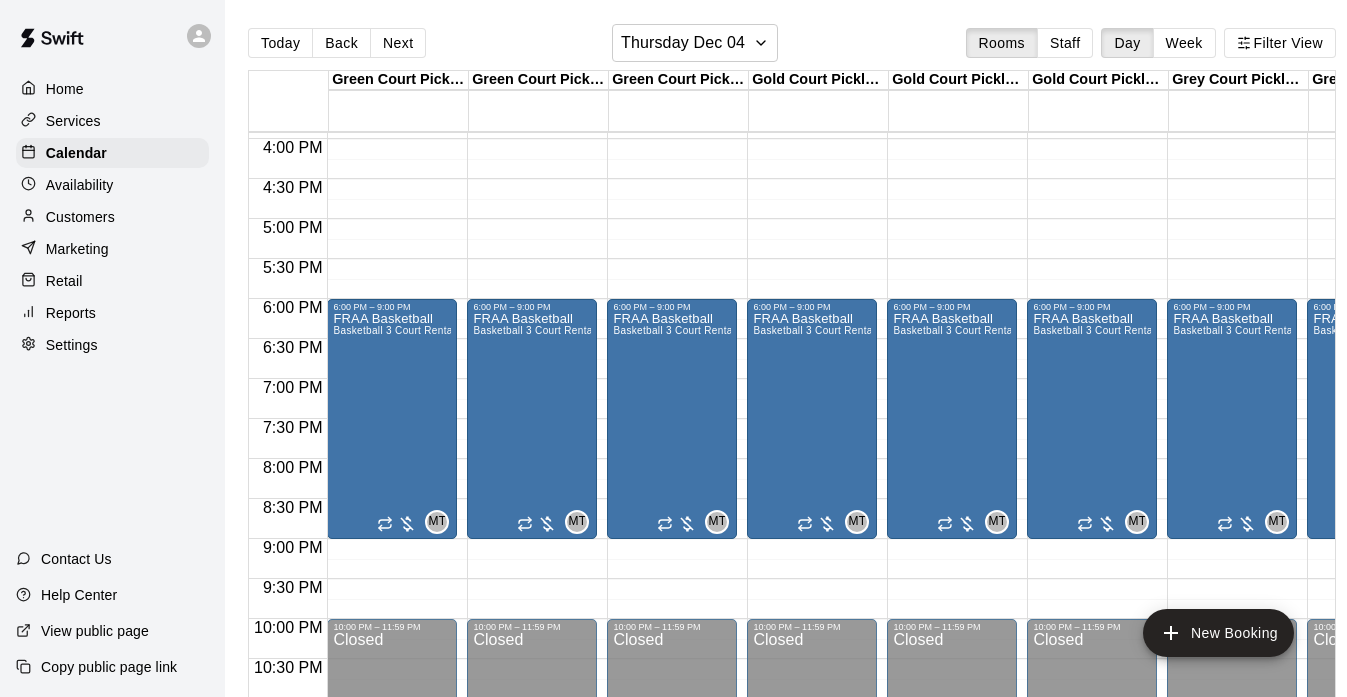 click on "12:00 AM – 8:00 AM Closed 6:00 PM – 9:00 PM FRAA Basketball Basketball 3 Court Rental  MT 0 10:00 PM – 11:59 PM Closed" at bounding box center (392, -181) 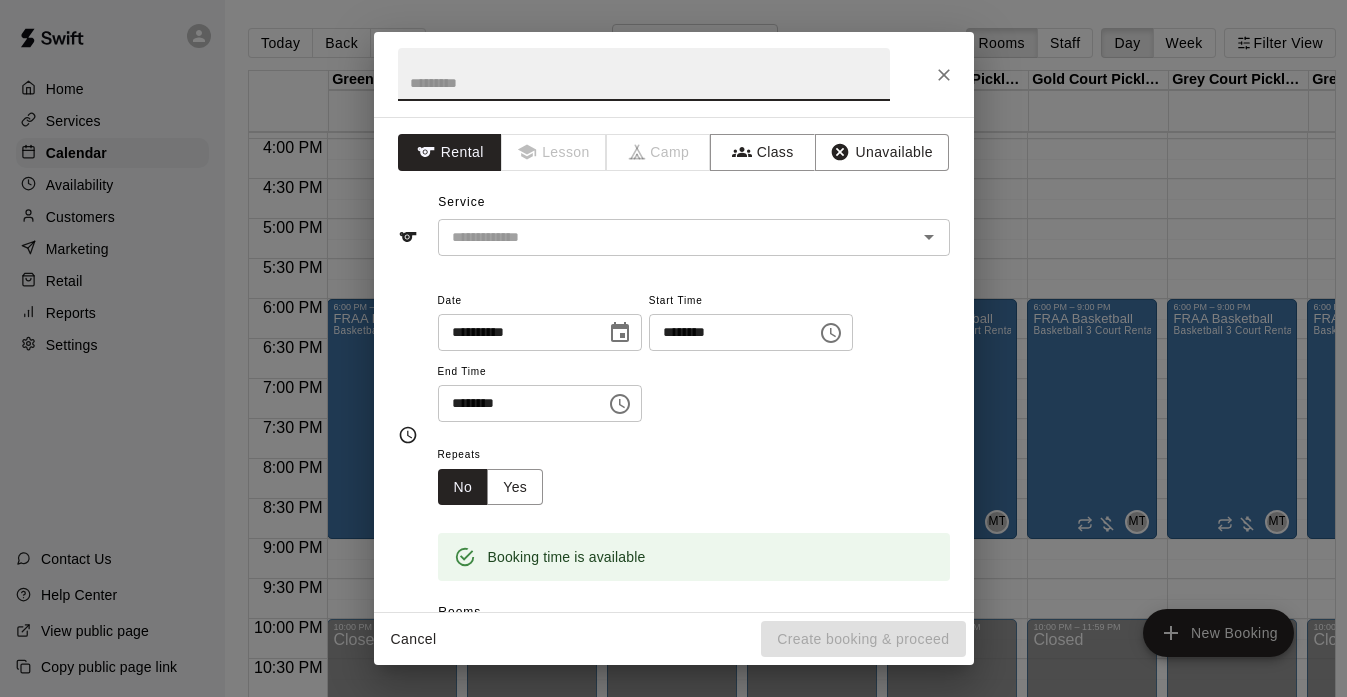 click at bounding box center (644, 74) 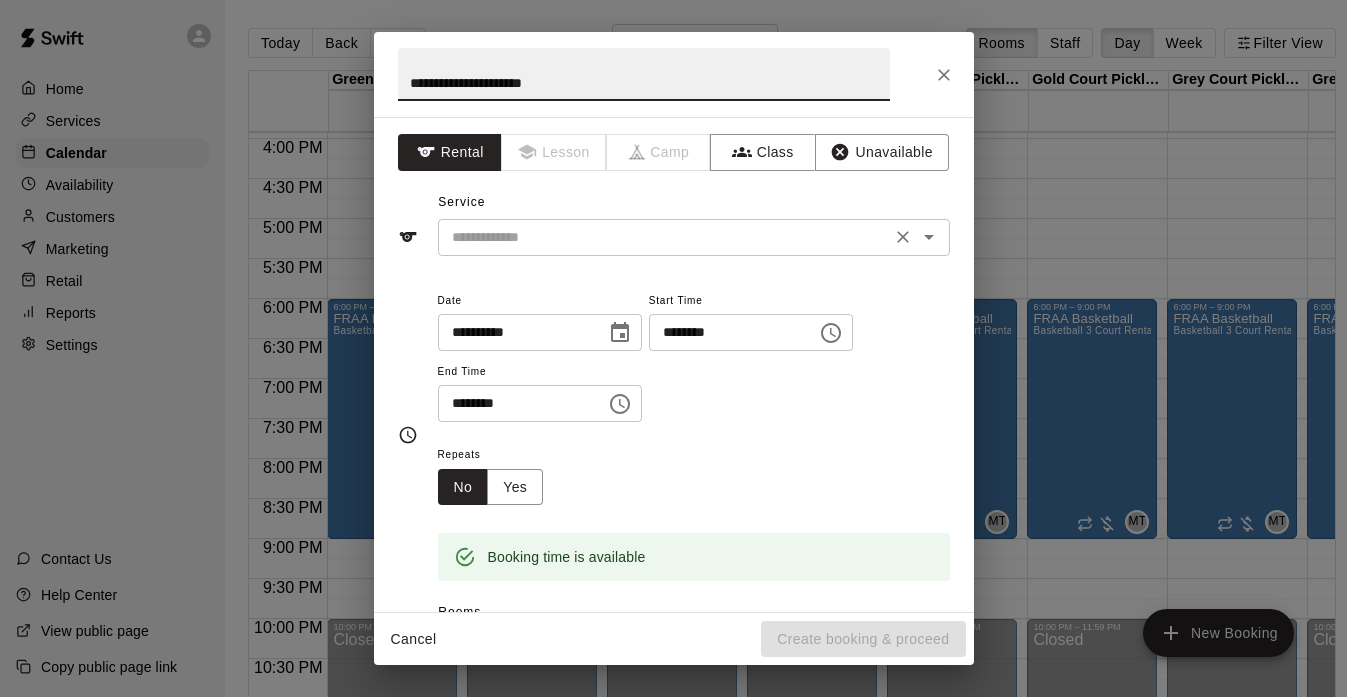 type on "**********" 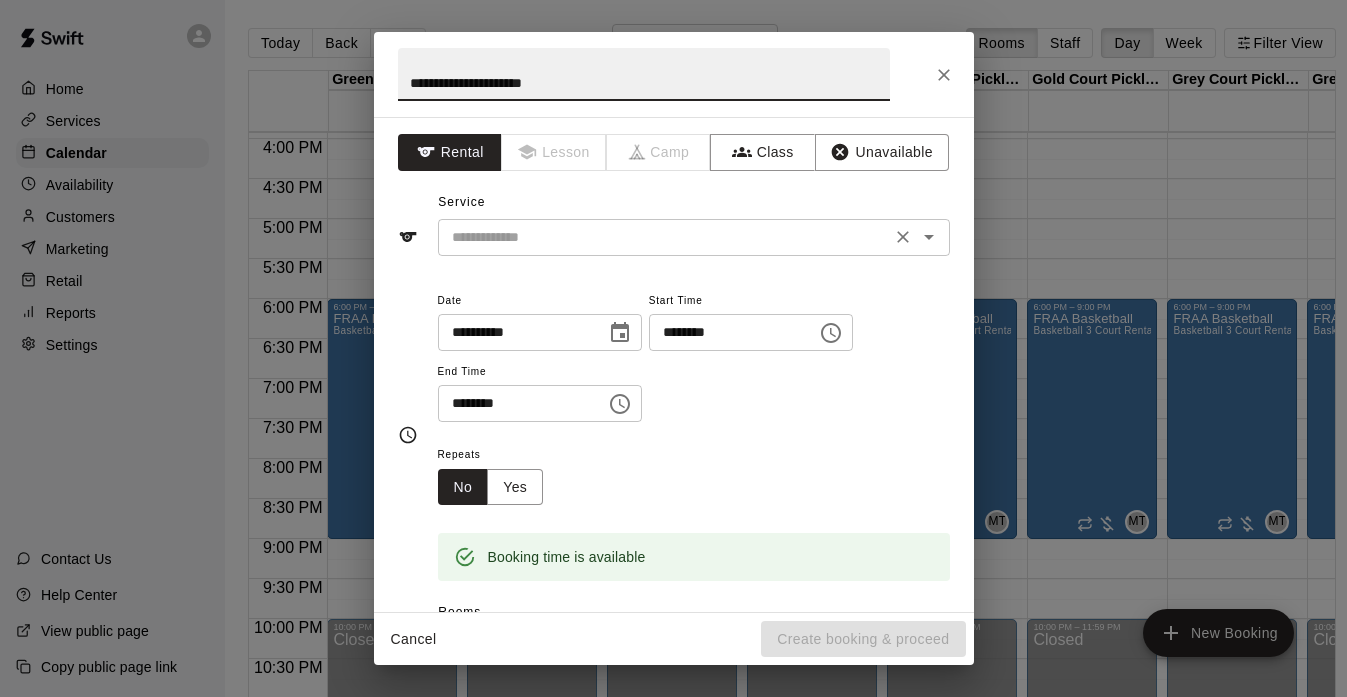 click at bounding box center (664, 237) 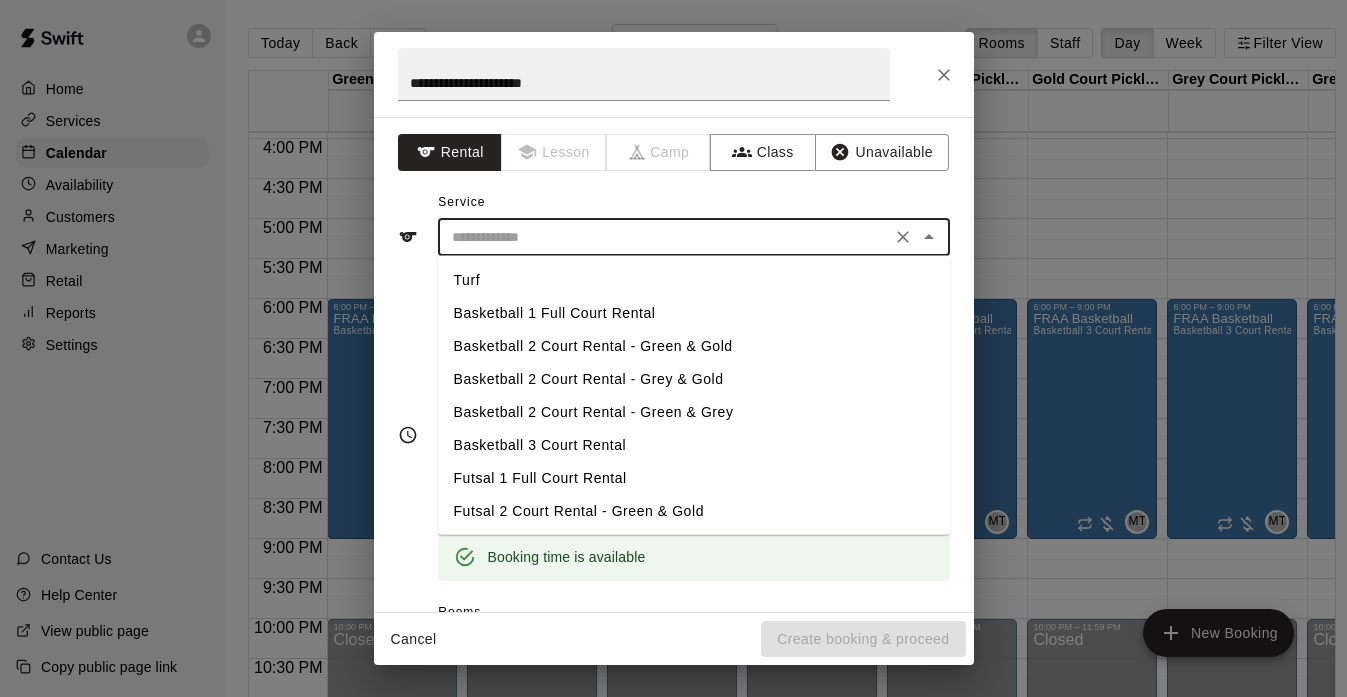click on "Basketball 3 Court Rental" at bounding box center [694, 445] 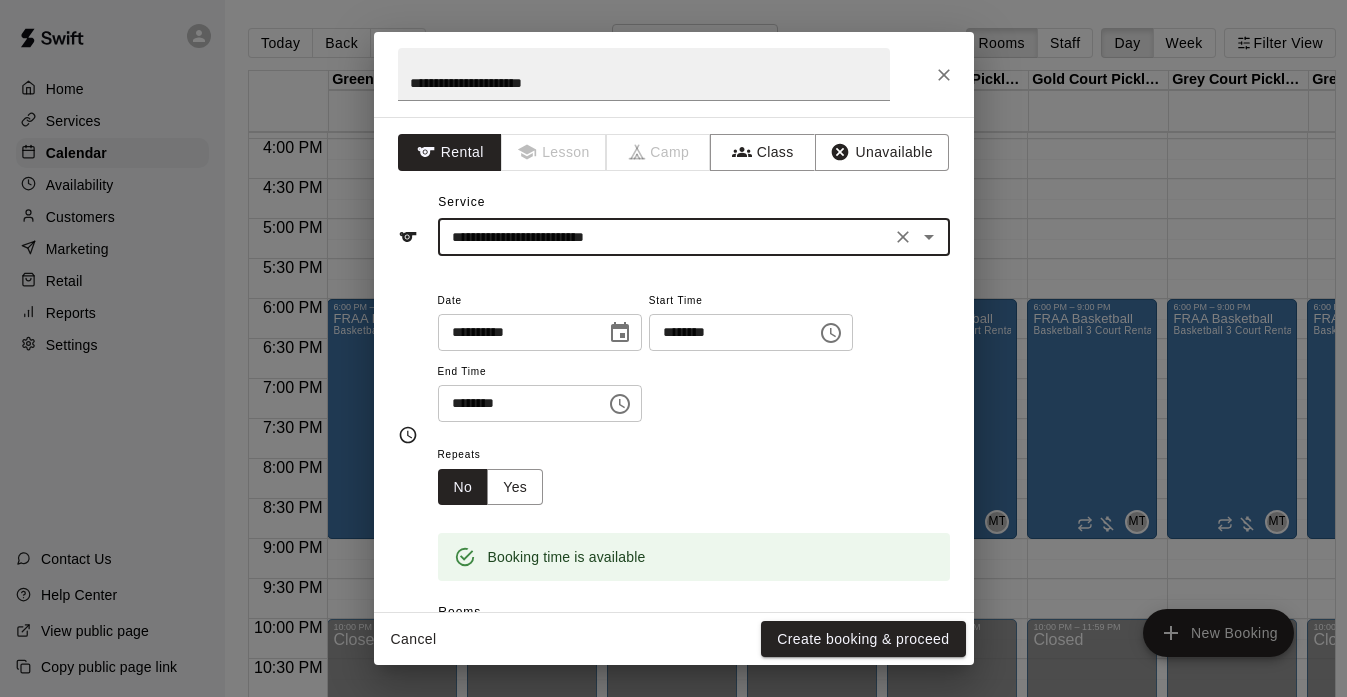 click on "********" at bounding box center [515, 403] 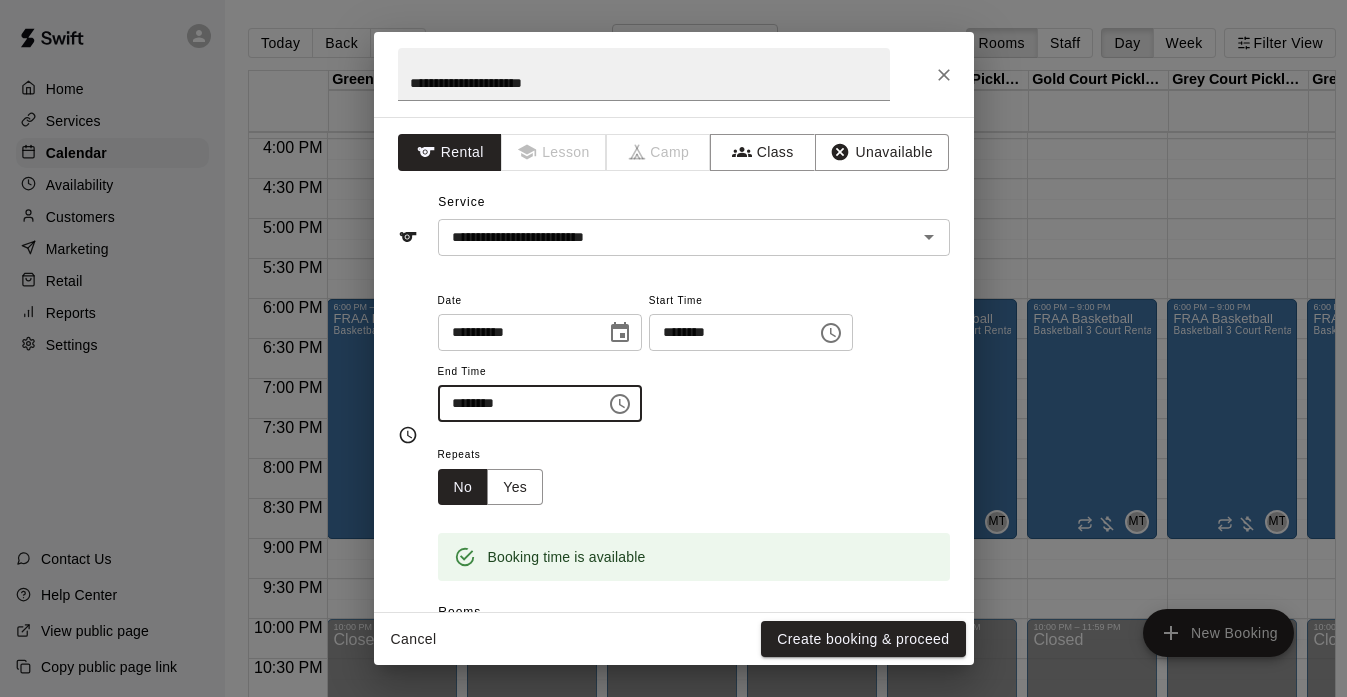 type on "********" 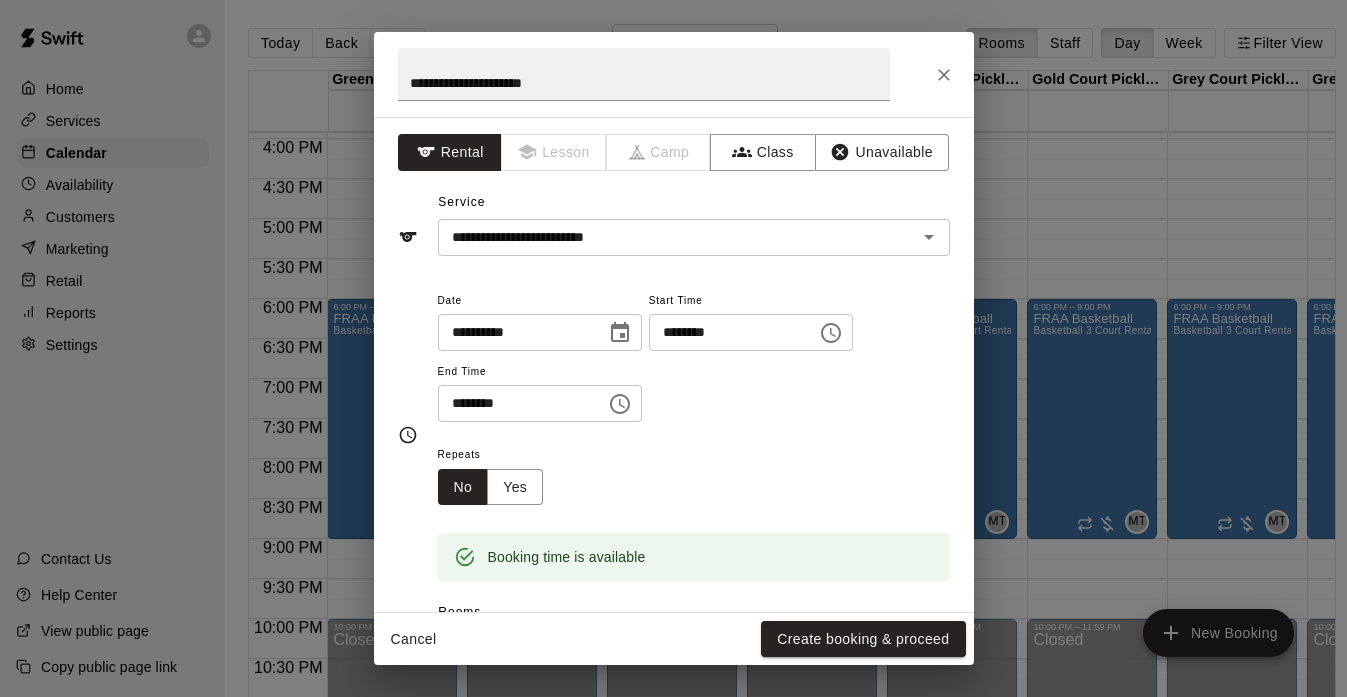 click on "**********" at bounding box center [694, 355] 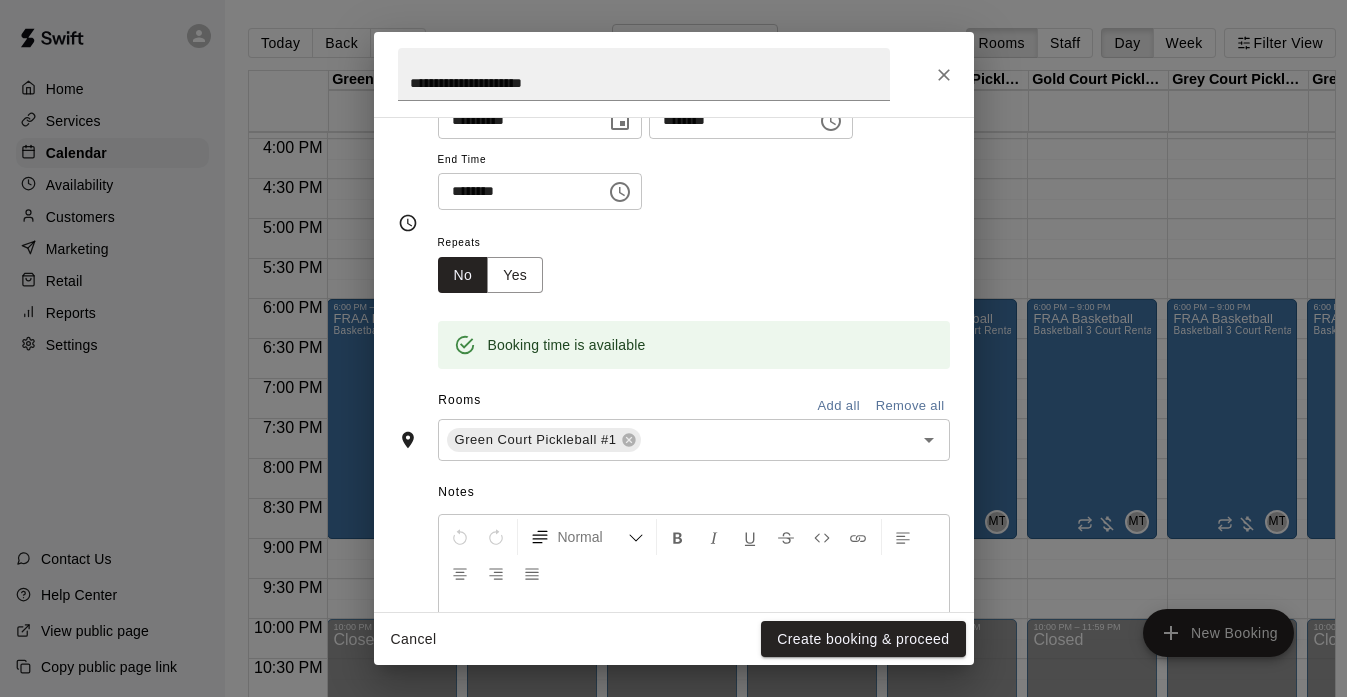 scroll, scrollTop: 224, scrollLeft: 0, axis: vertical 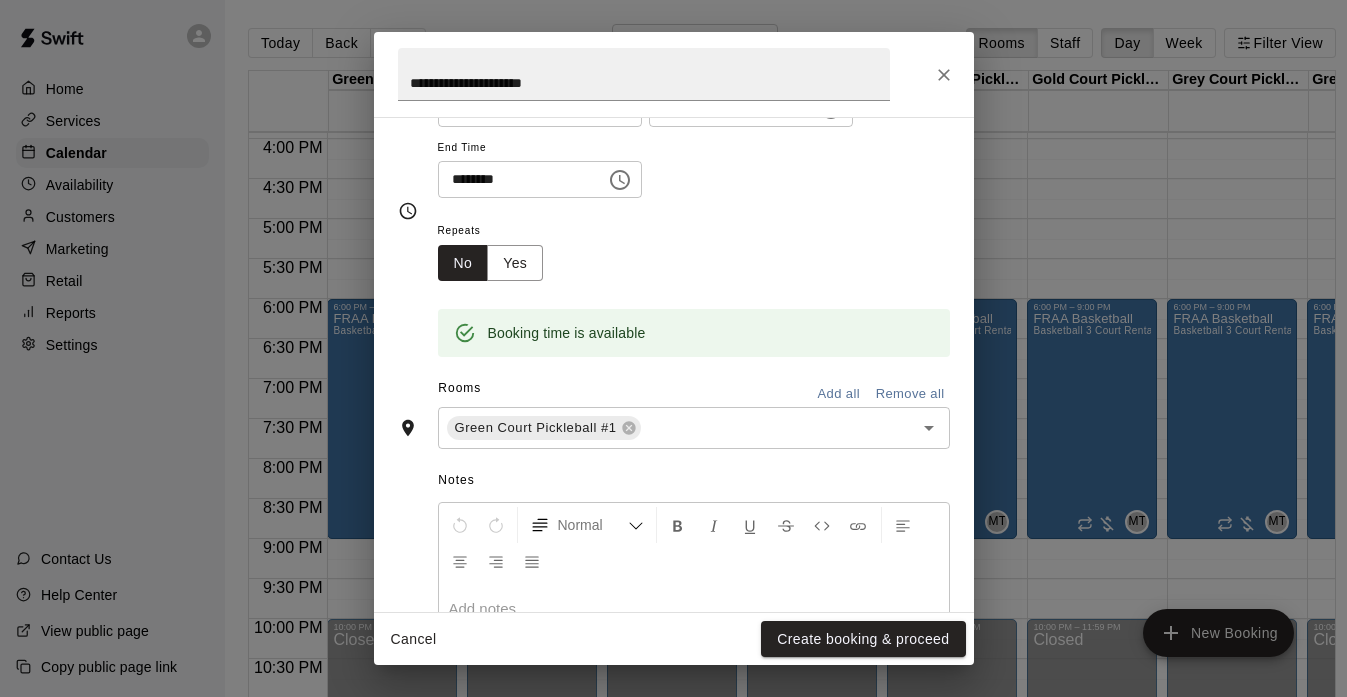 click on "Add all" at bounding box center [839, 394] 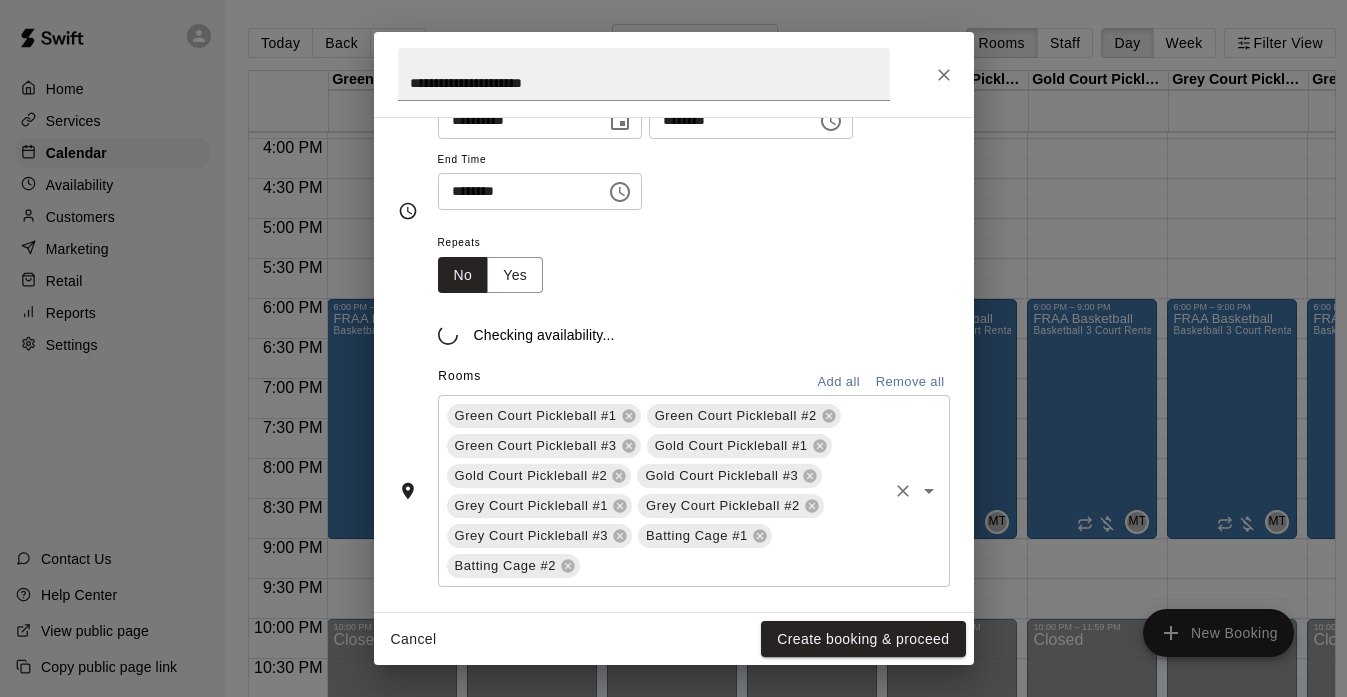 scroll, scrollTop: 224, scrollLeft: 0, axis: vertical 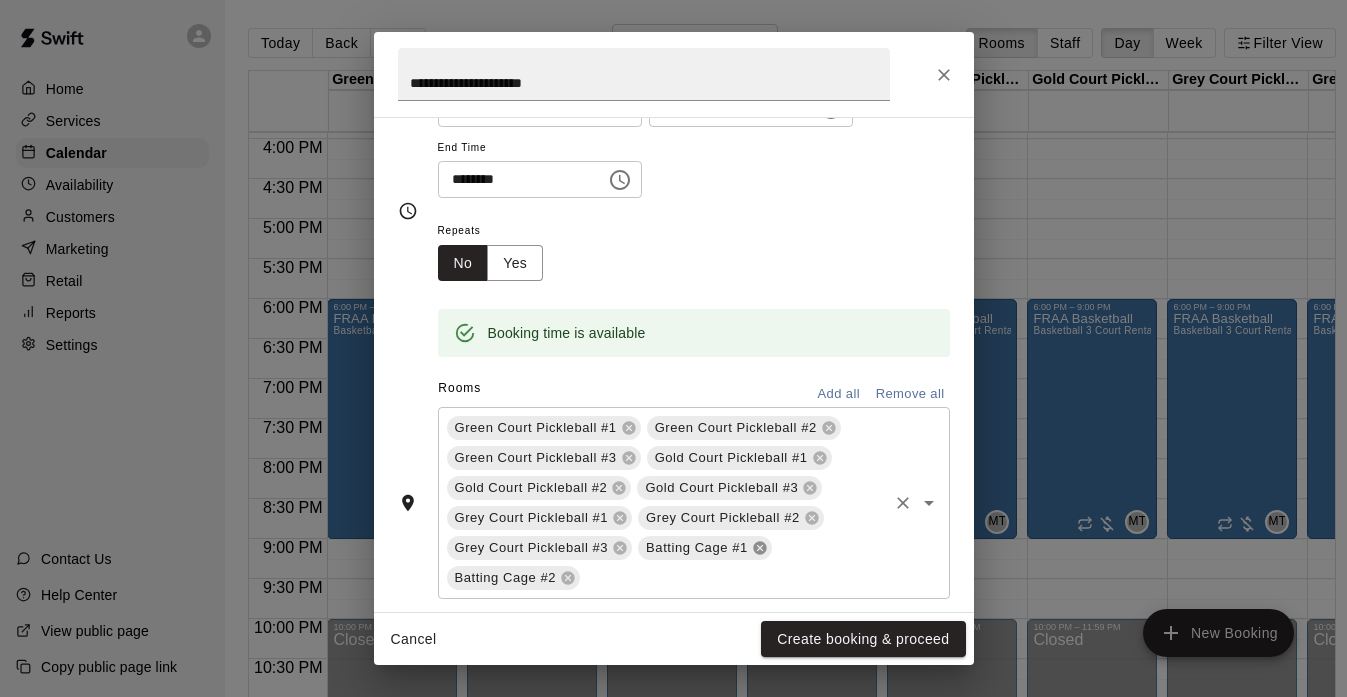 click 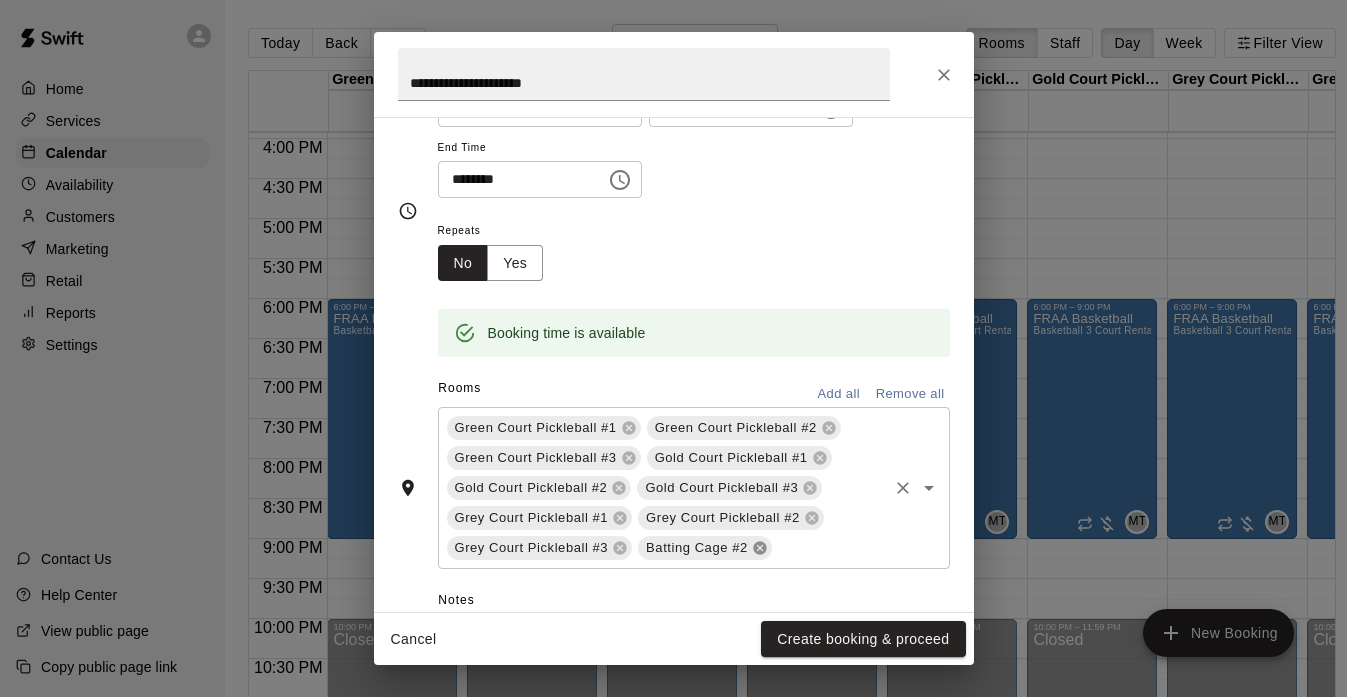 click 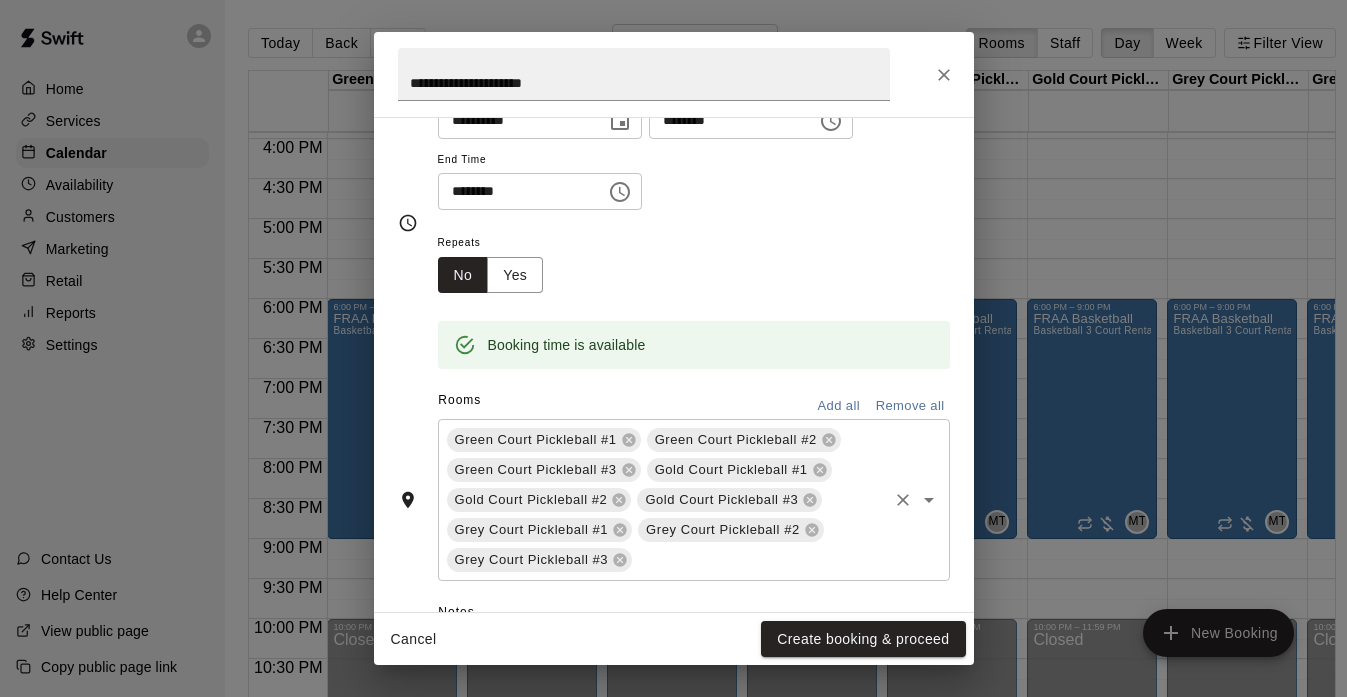 scroll, scrollTop: 224, scrollLeft: 0, axis: vertical 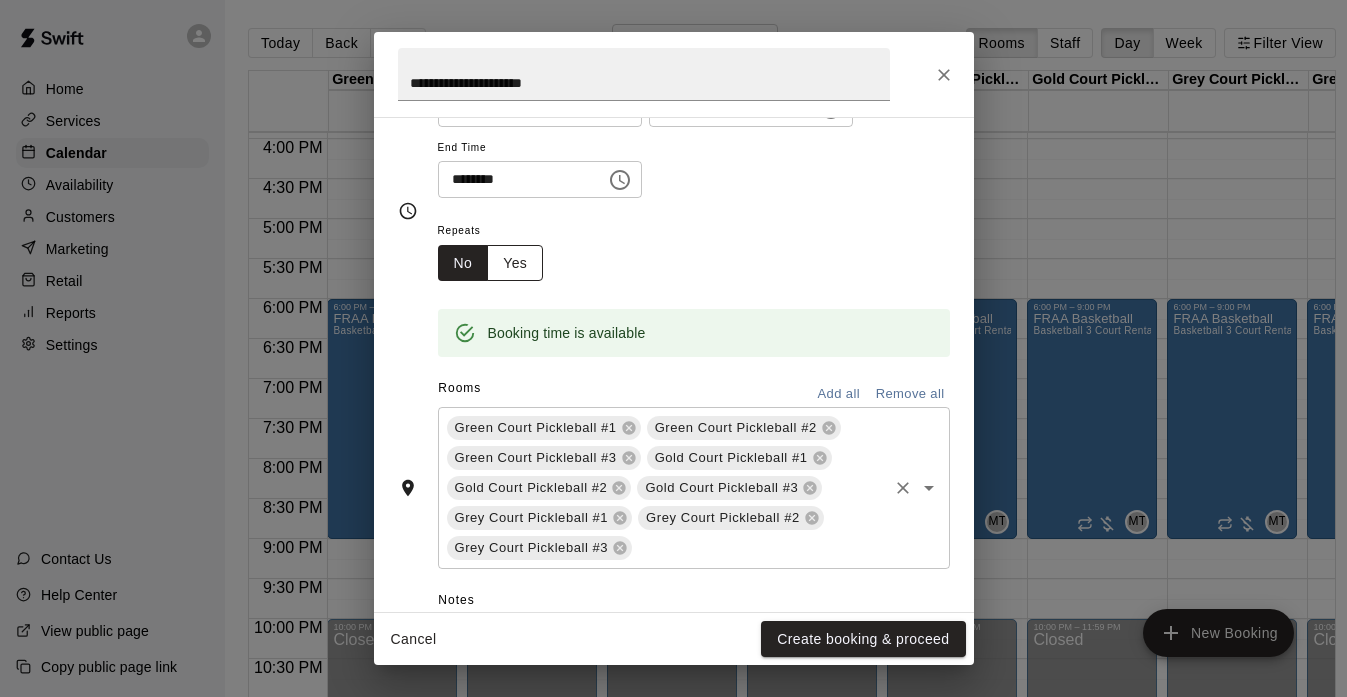 click on "Yes" at bounding box center (515, 263) 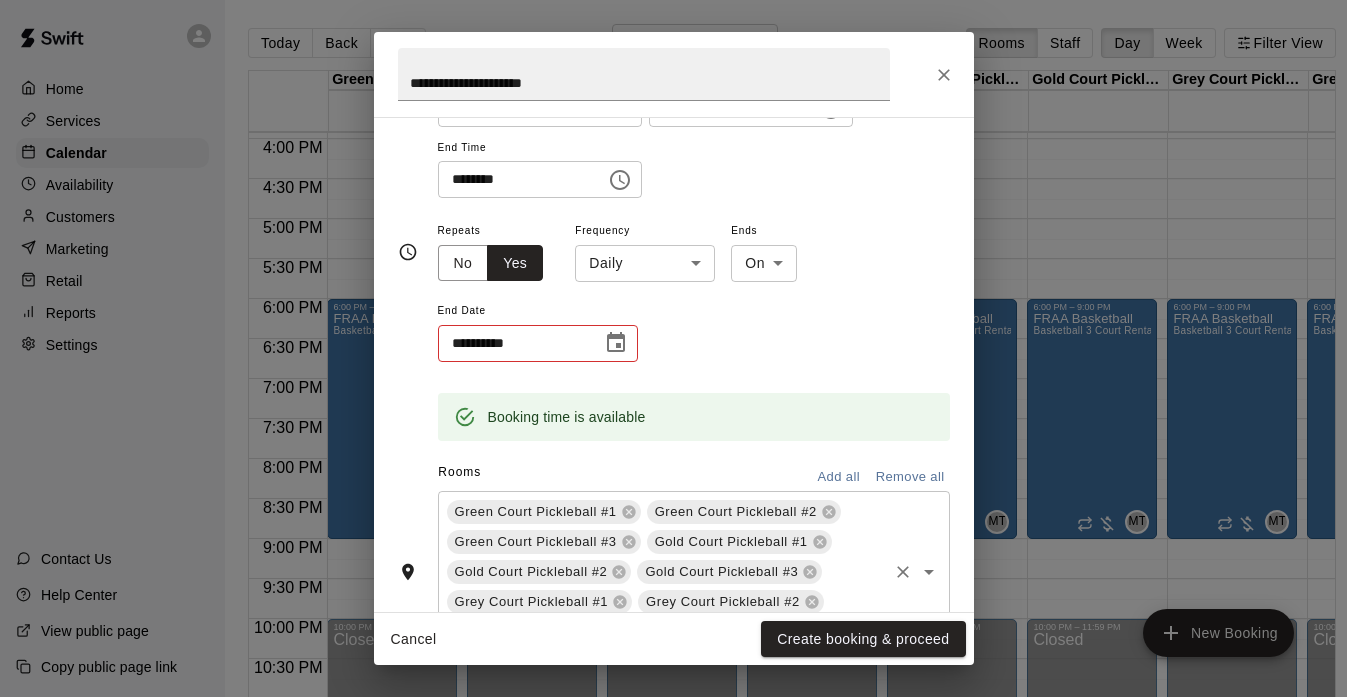 scroll, scrollTop: 227, scrollLeft: 0, axis: vertical 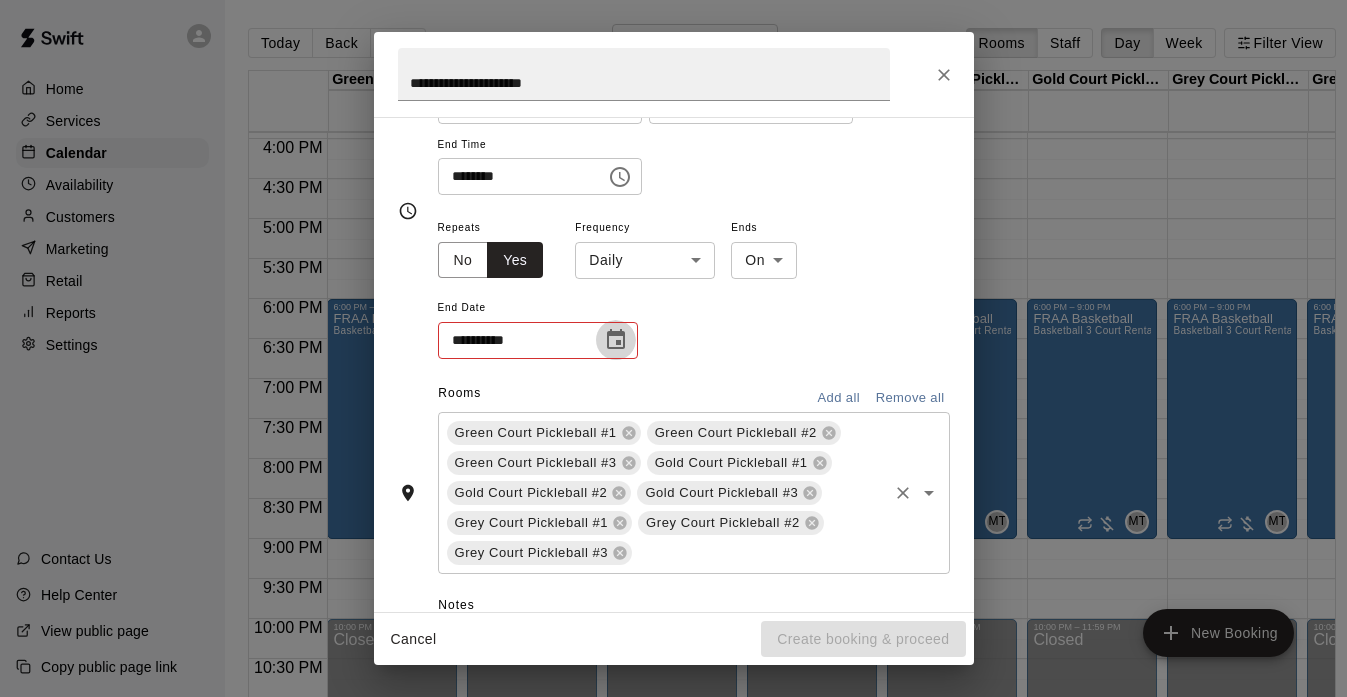 click 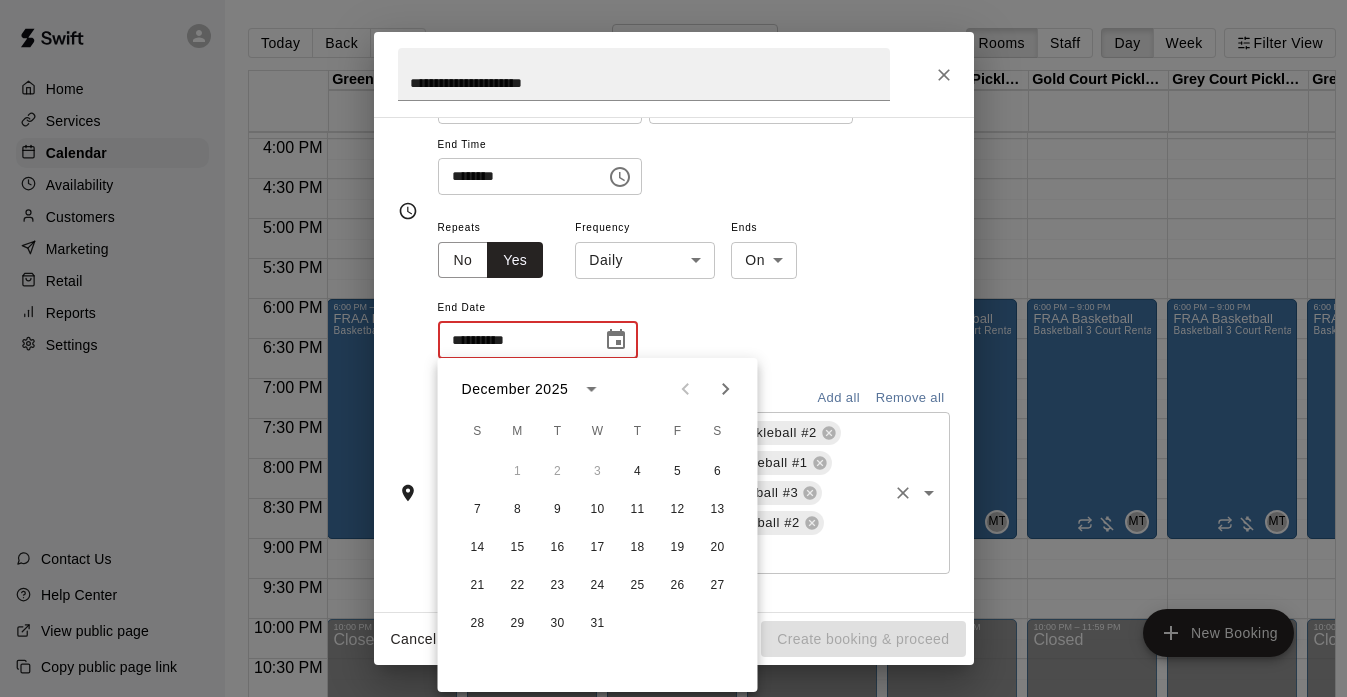 click 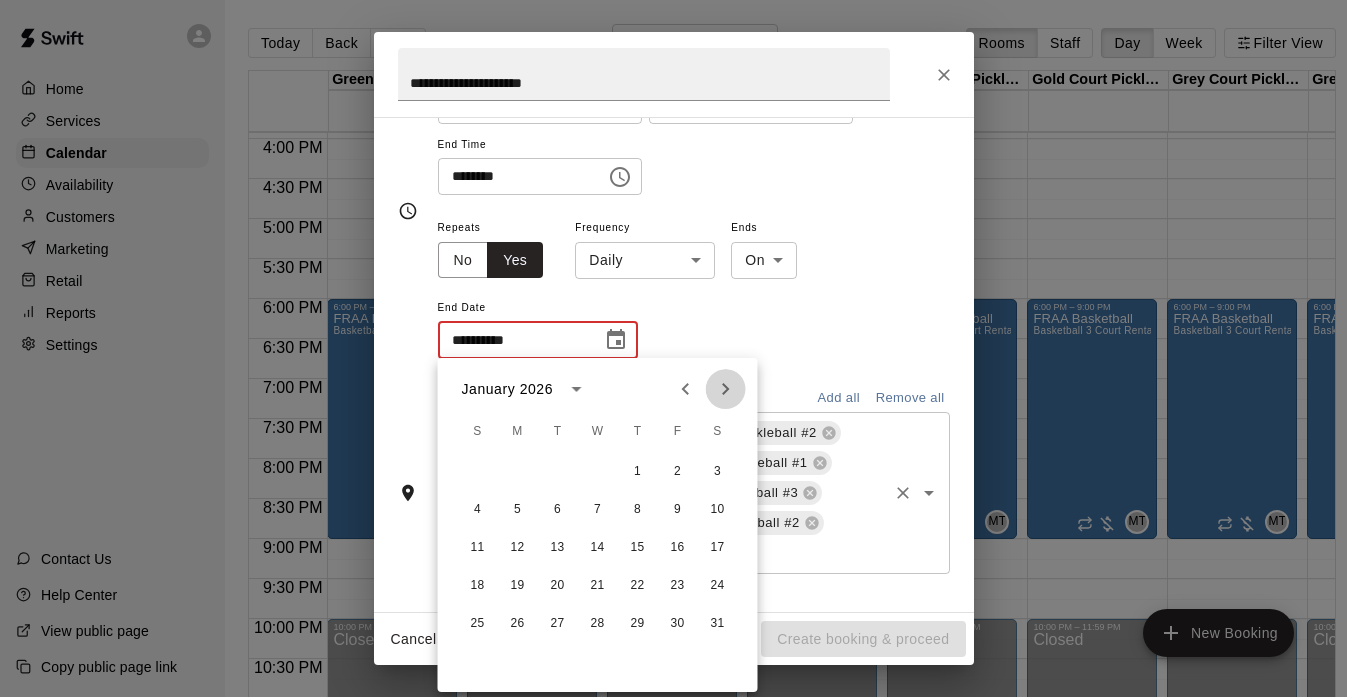 click 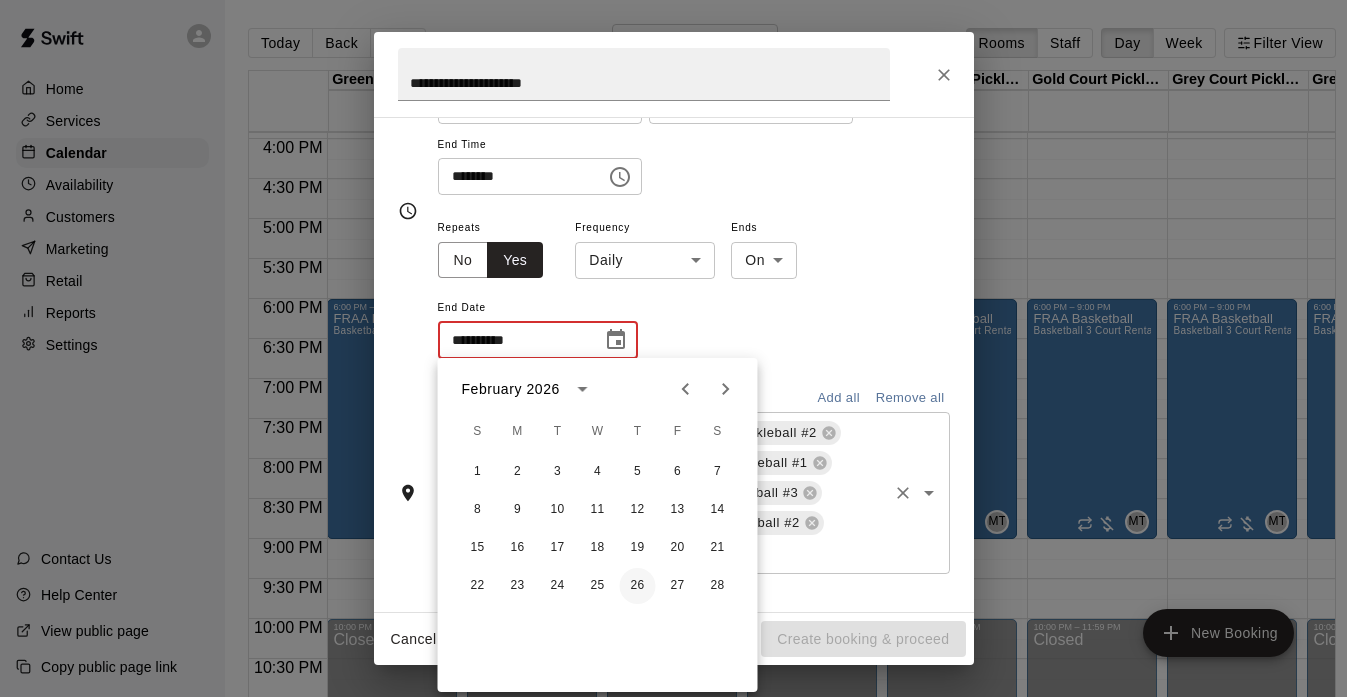 click on "26" at bounding box center [638, 586] 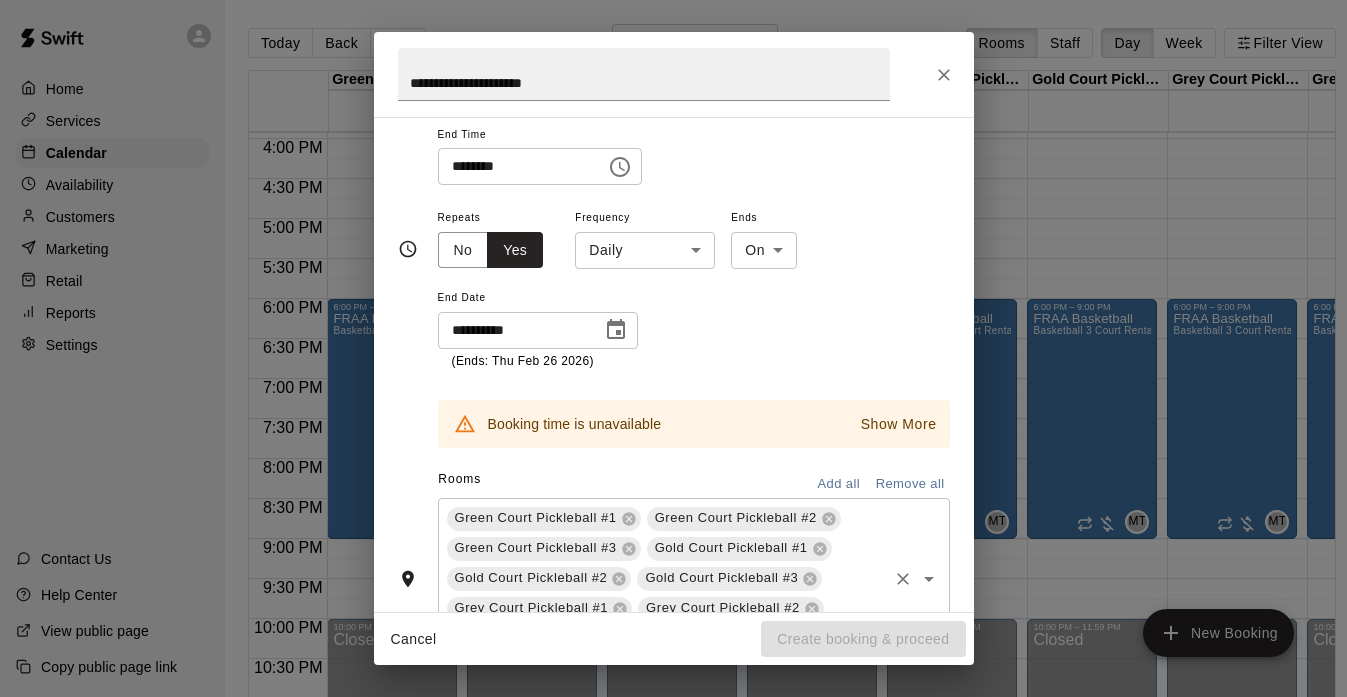 scroll, scrollTop: 239, scrollLeft: 0, axis: vertical 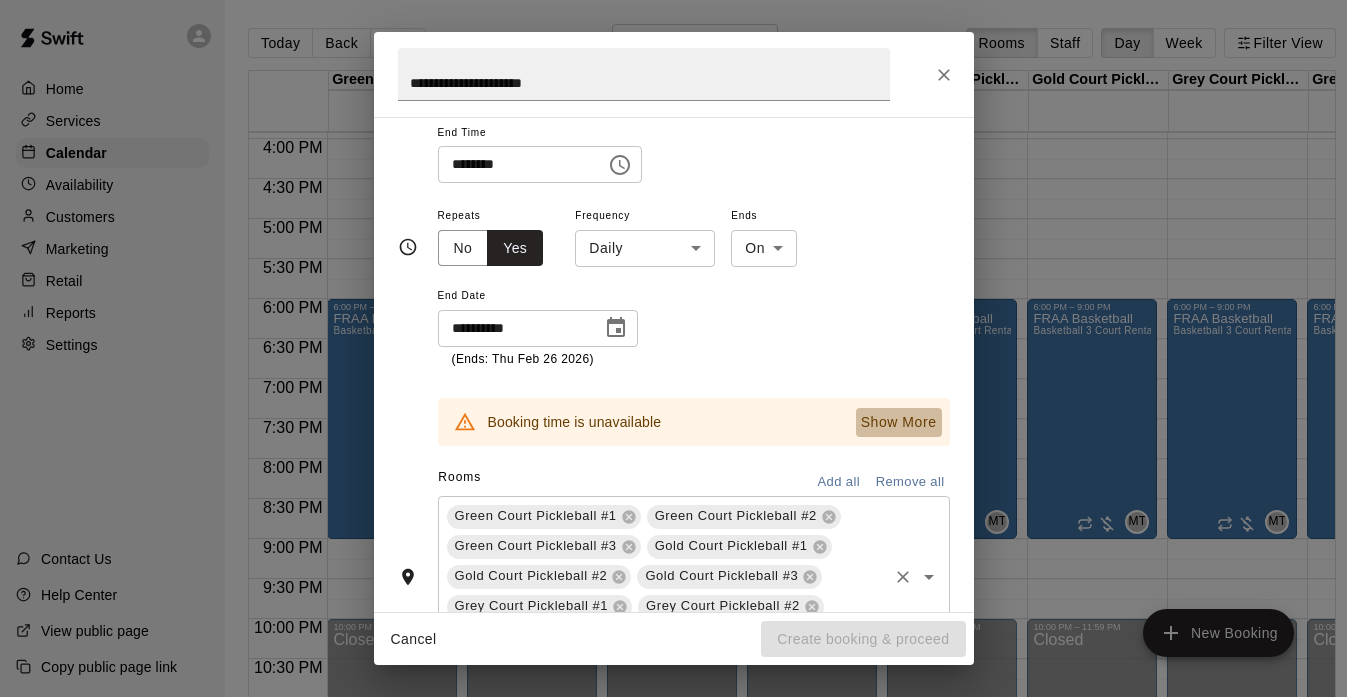 click on "Show More" at bounding box center (899, 422) 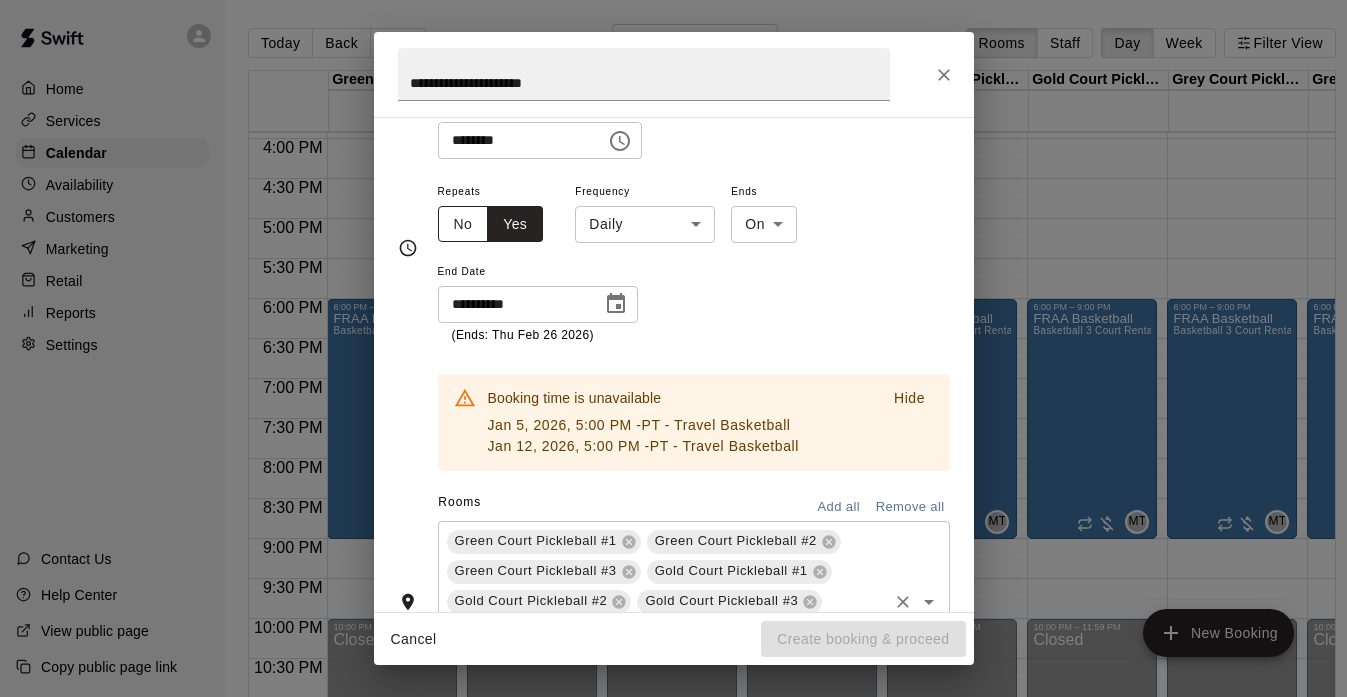 click on "No" at bounding box center [463, 224] 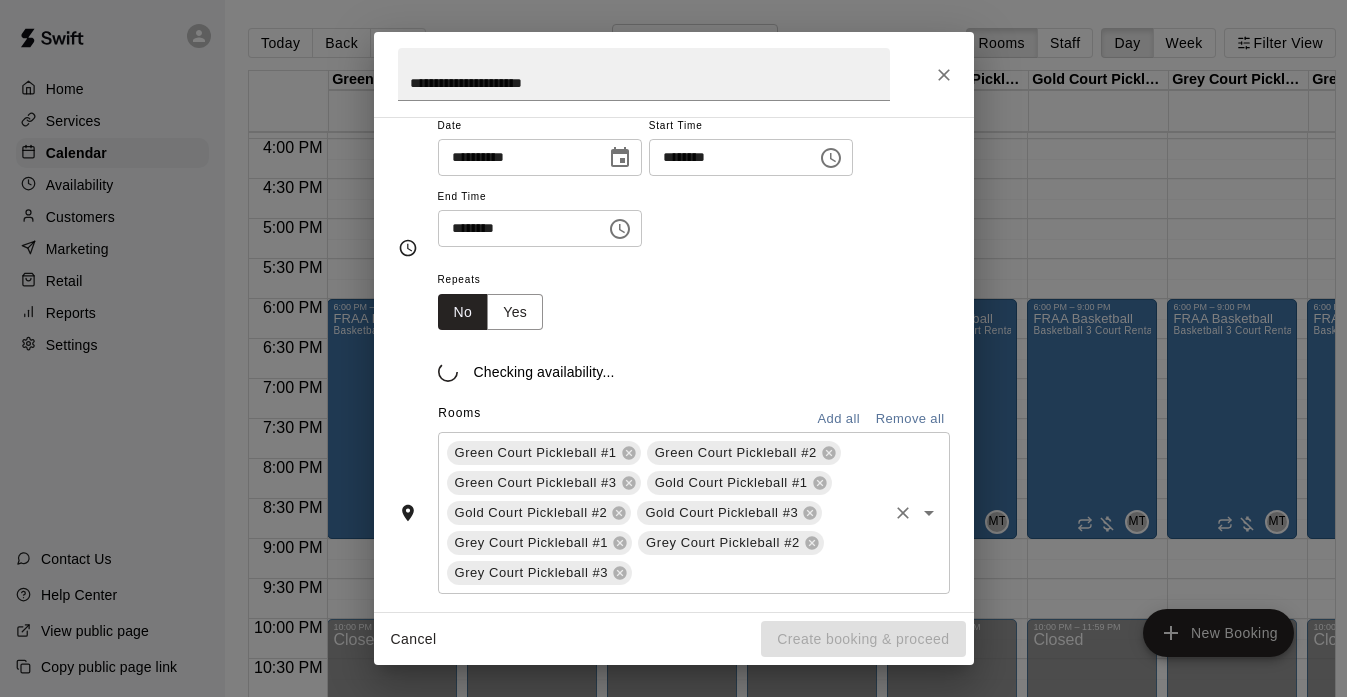 scroll, scrollTop: 187, scrollLeft: 0, axis: vertical 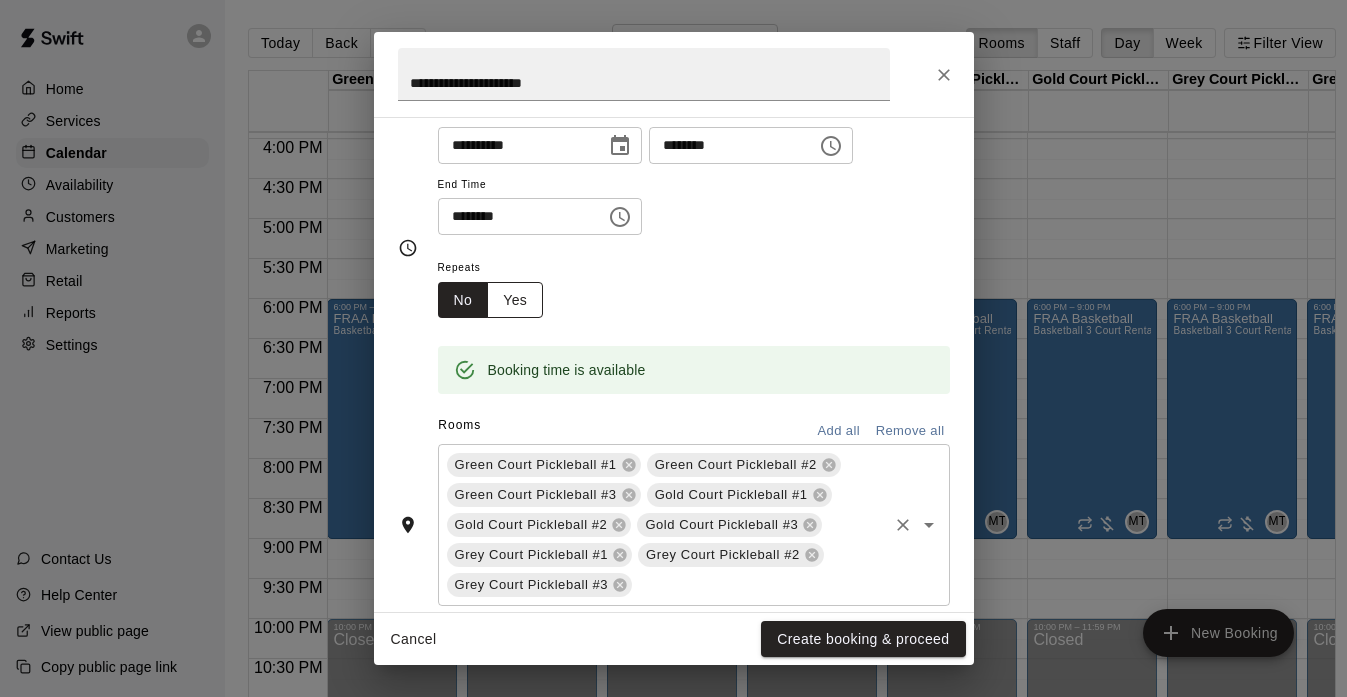 click on "Yes" at bounding box center (515, 300) 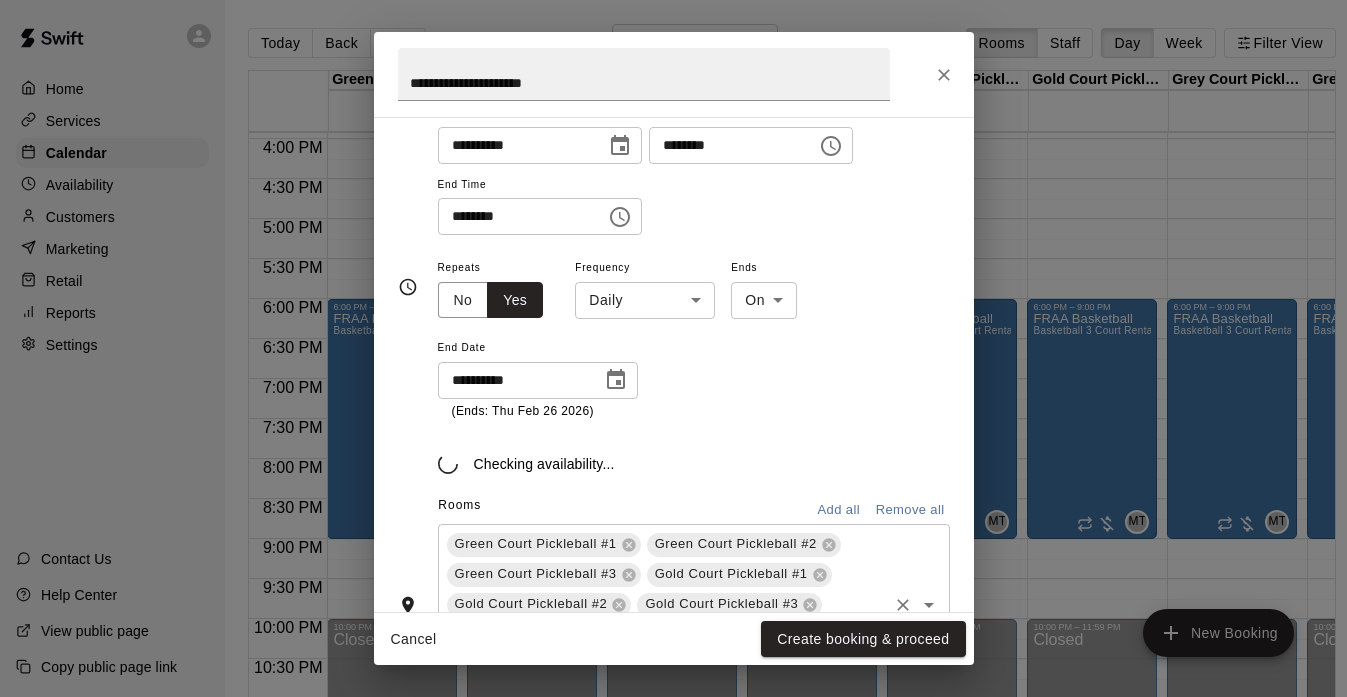scroll, scrollTop: 227, scrollLeft: 0, axis: vertical 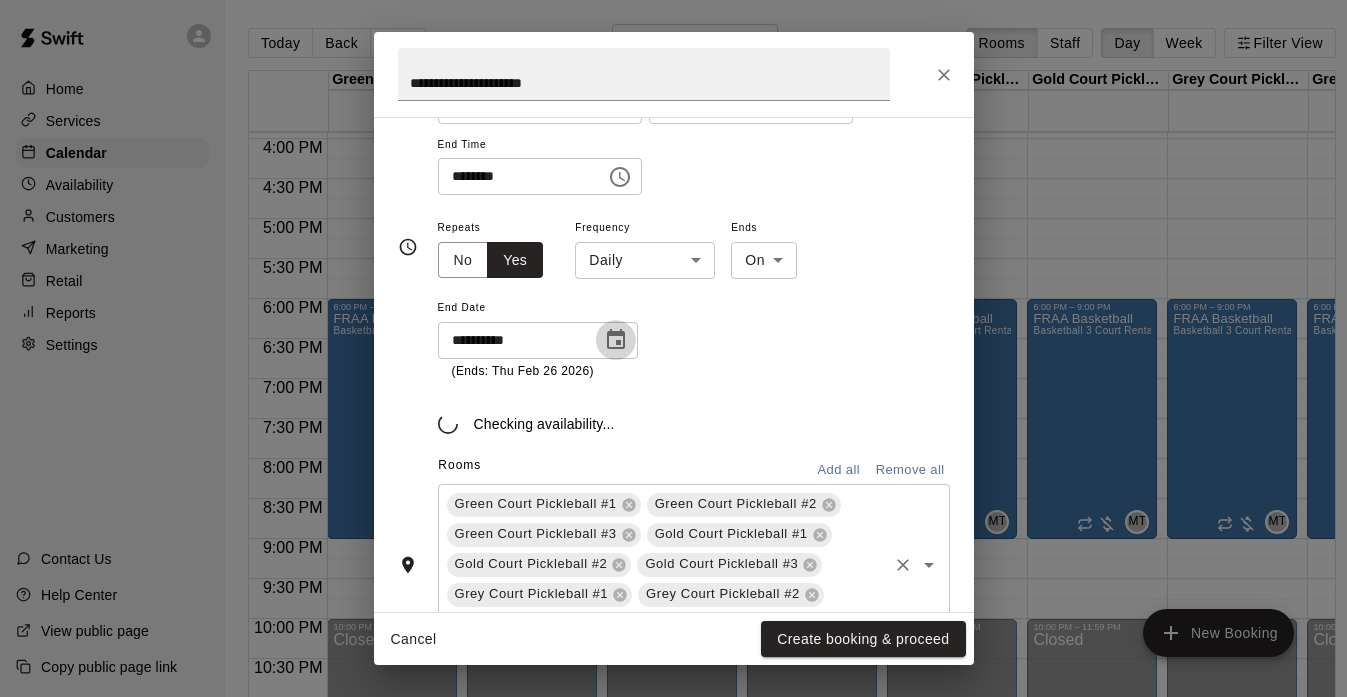 click 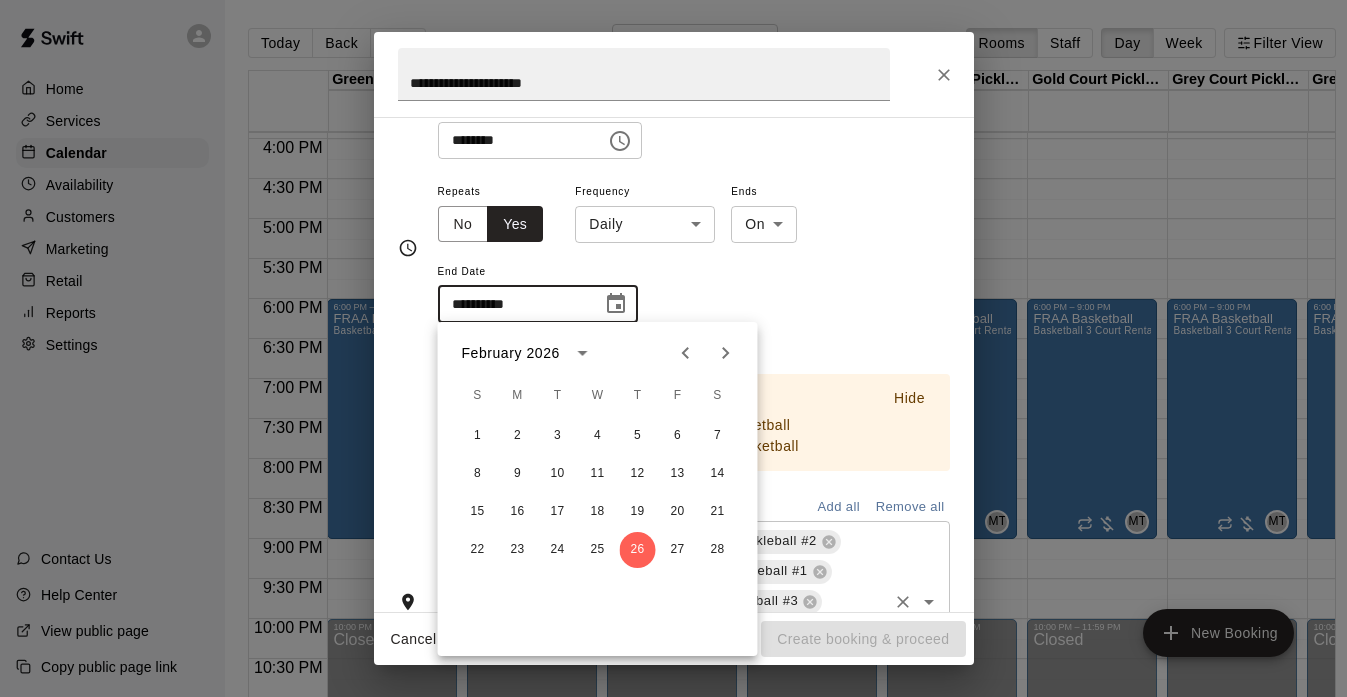 click 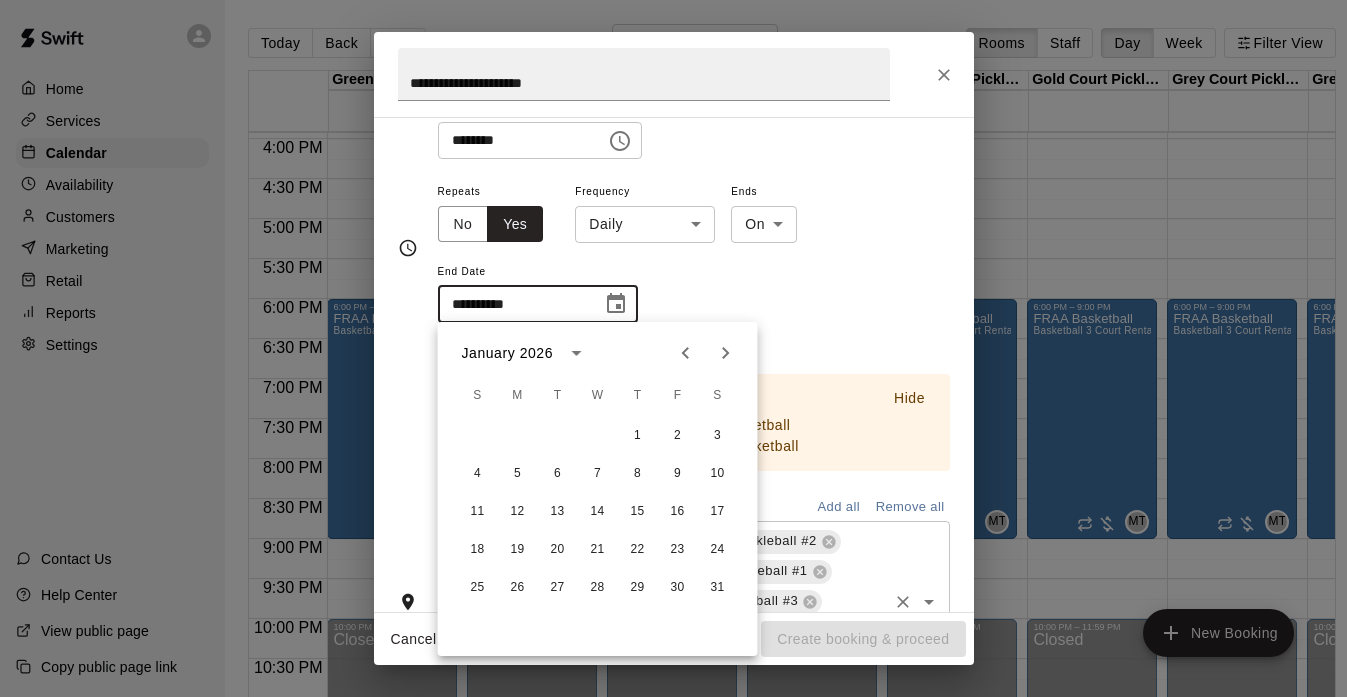 click 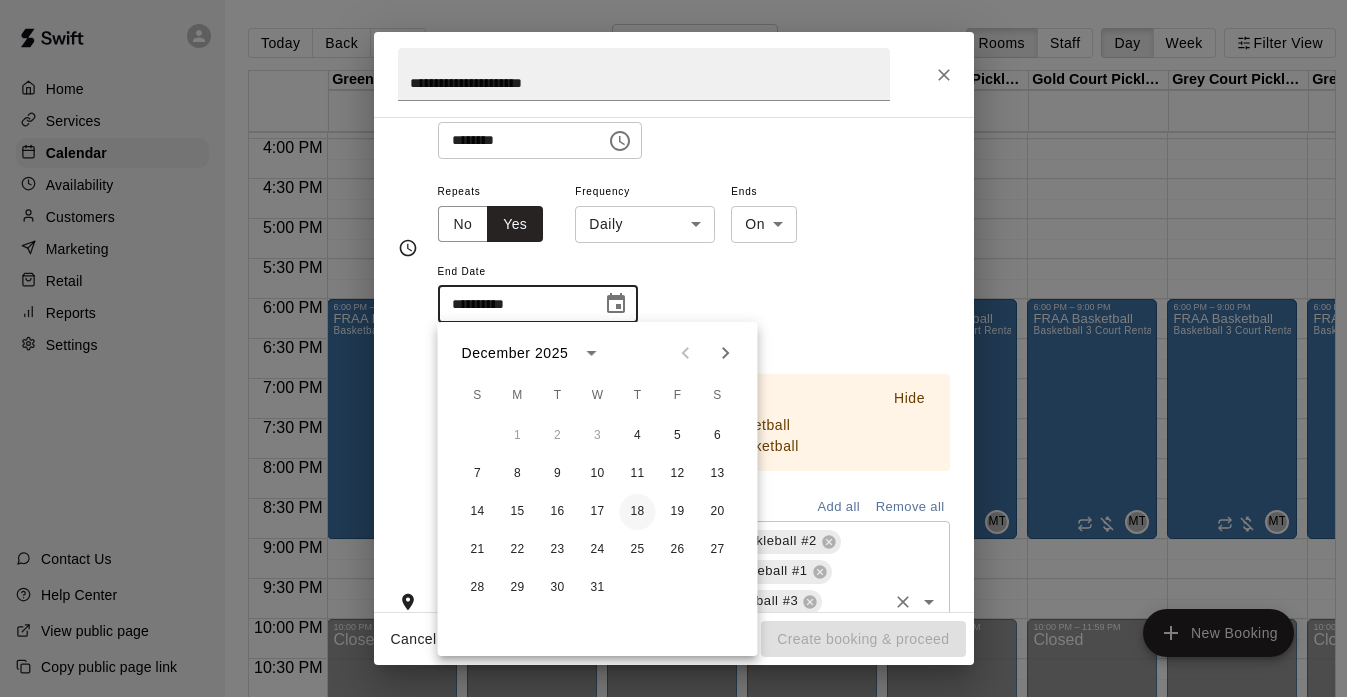 click on "18" at bounding box center [638, 512] 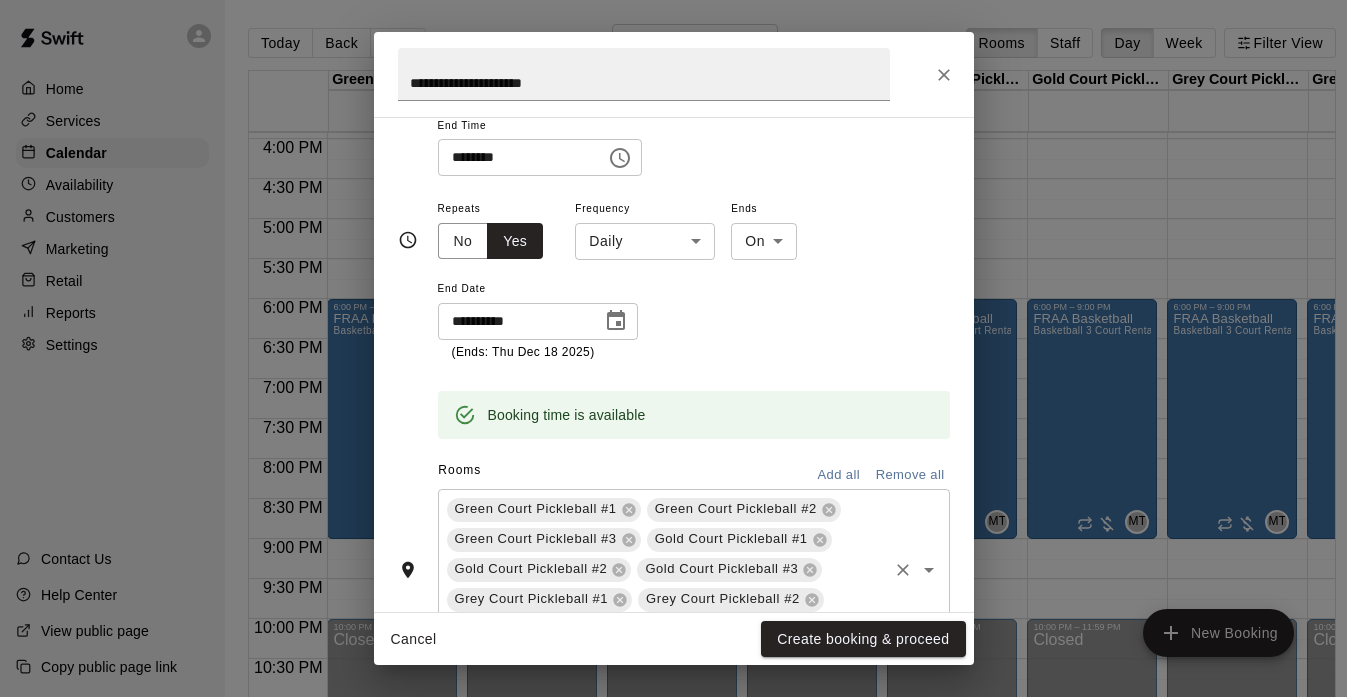 scroll, scrollTop: 229, scrollLeft: 0, axis: vertical 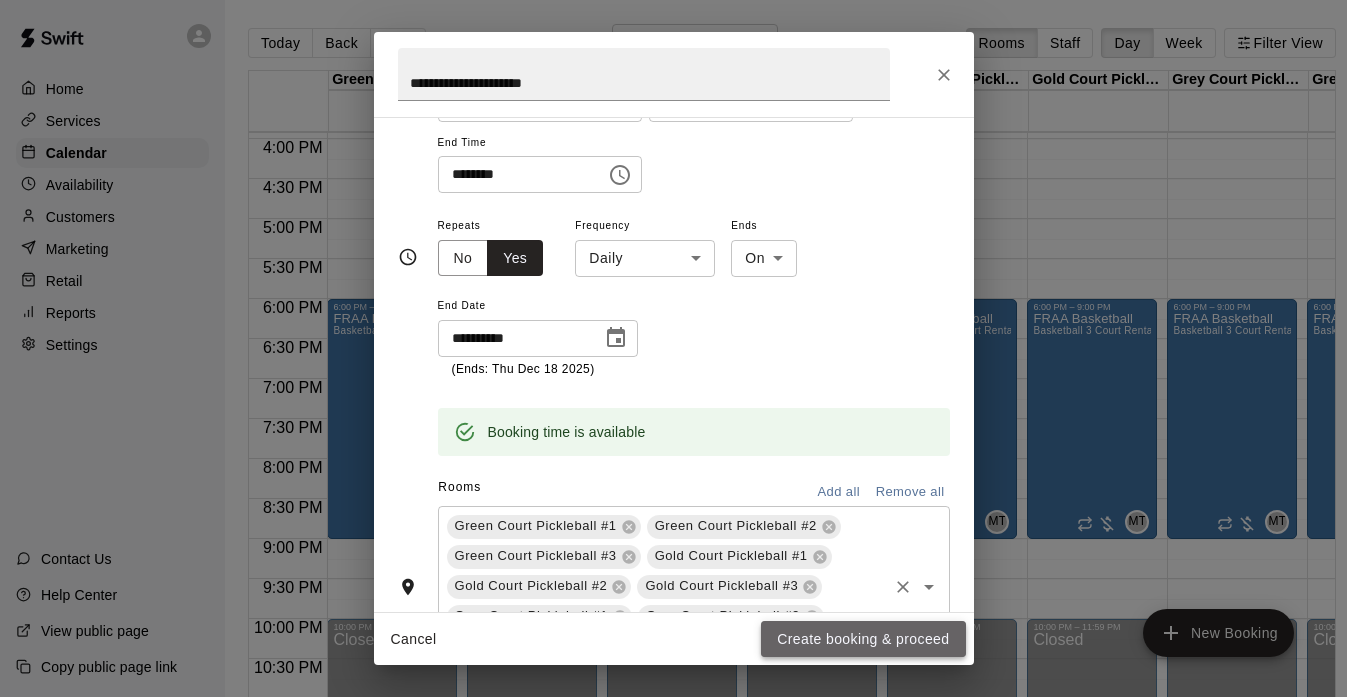 click on "Create booking & proceed" at bounding box center [863, 639] 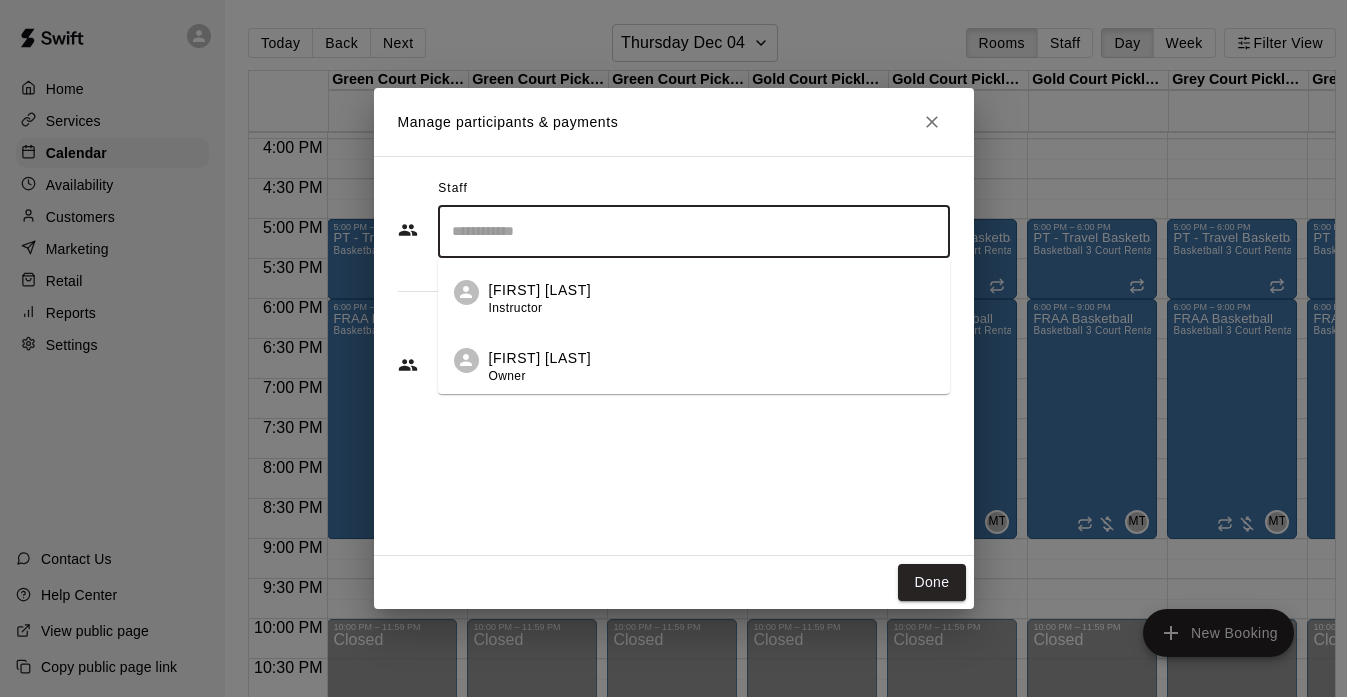 click at bounding box center [694, 231] 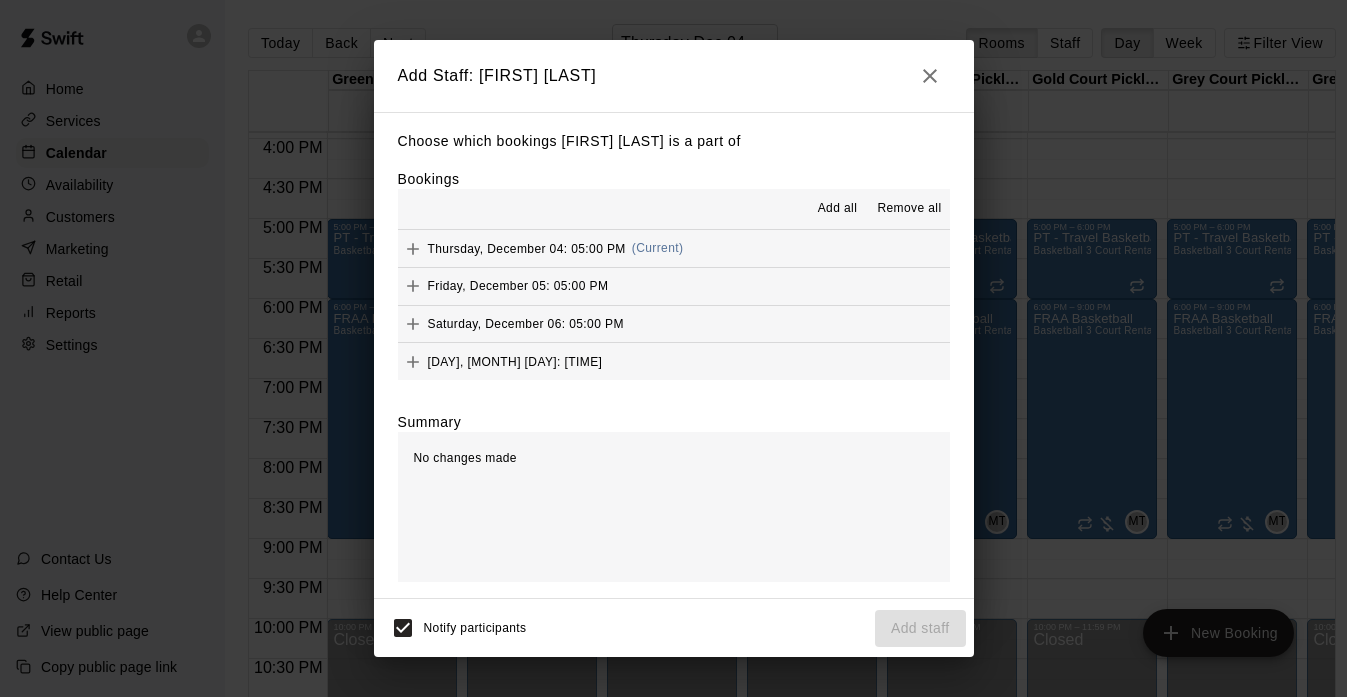 click on "Add all" at bounding box center [838, 209] 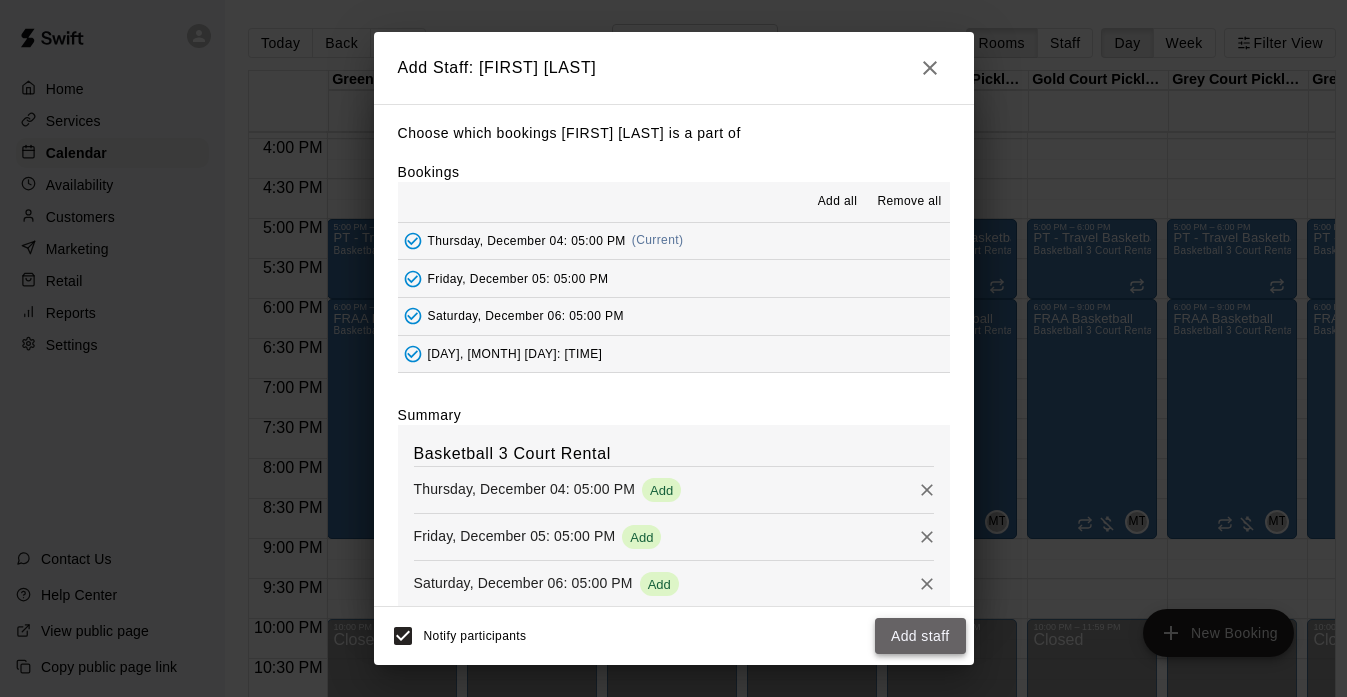 click on "Add staff" at bounding box center [920, 636] 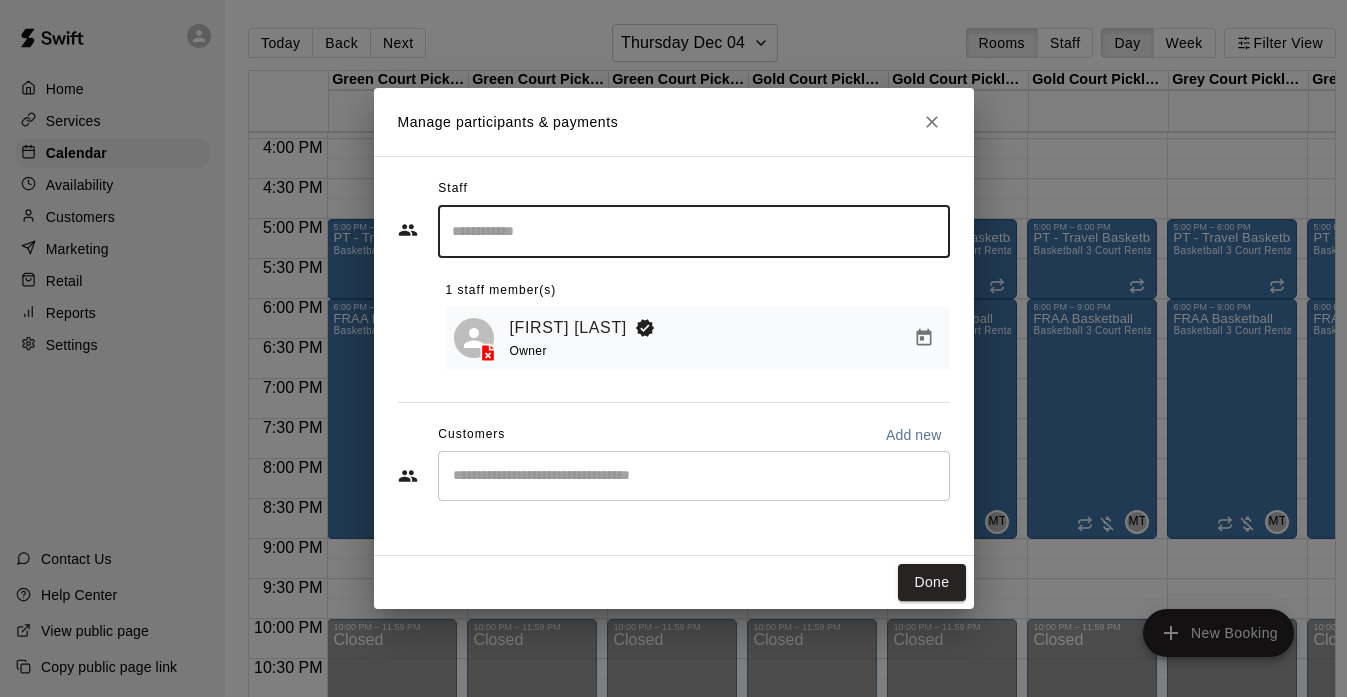 click on "​" at bounding box center [694, 476] 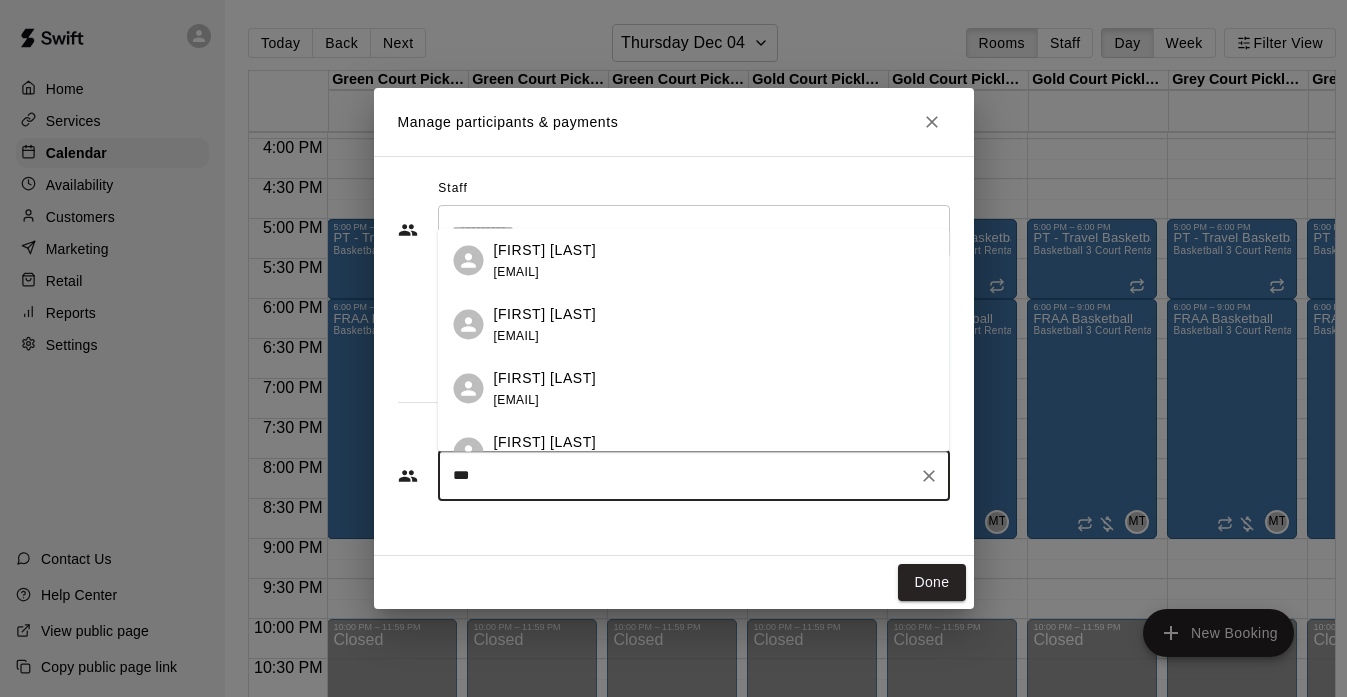 type on "****" 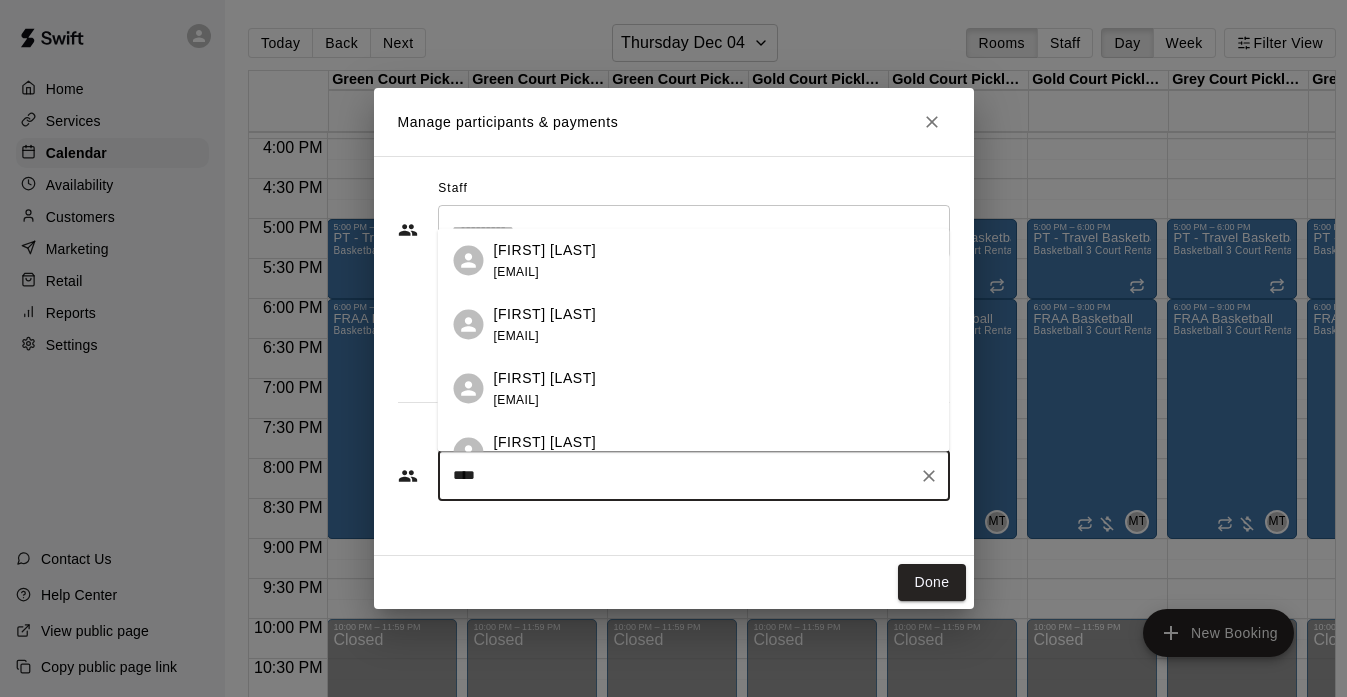 click on "[FIRST] [LAST]" at bounding box center [545, 249] 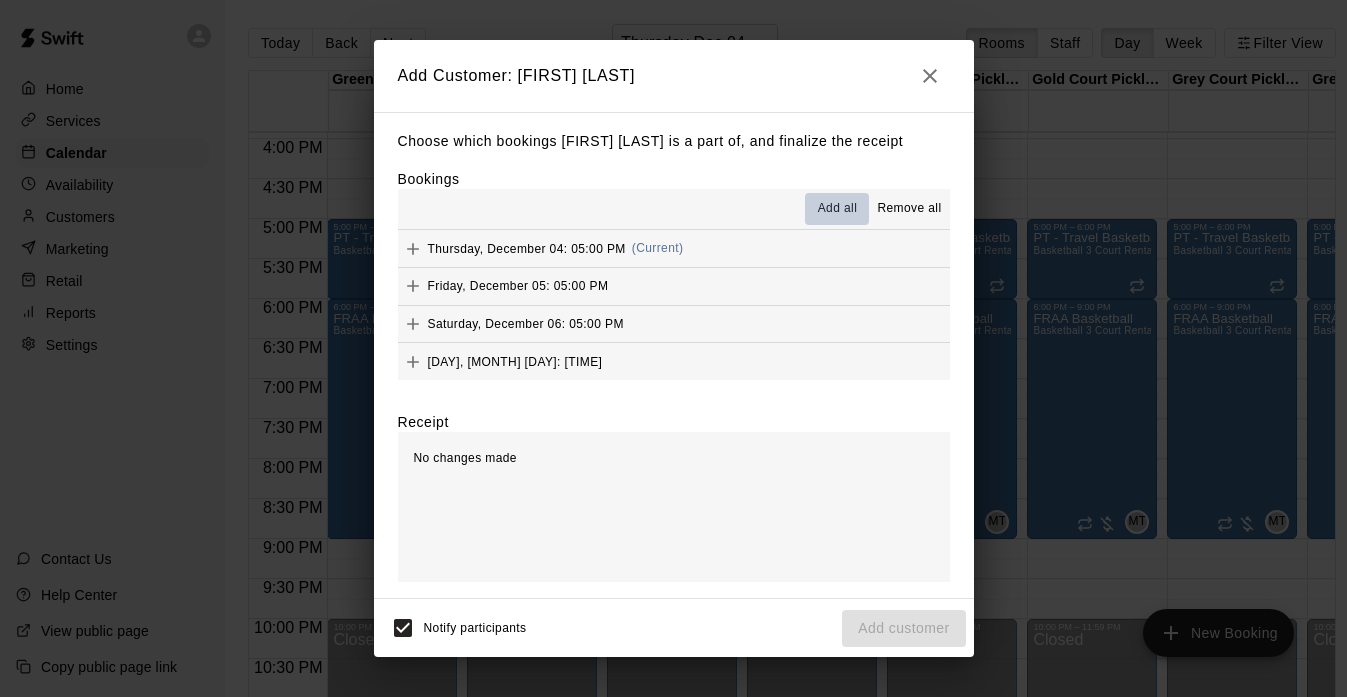 click on "Add all" at bounding box center (838, 209) 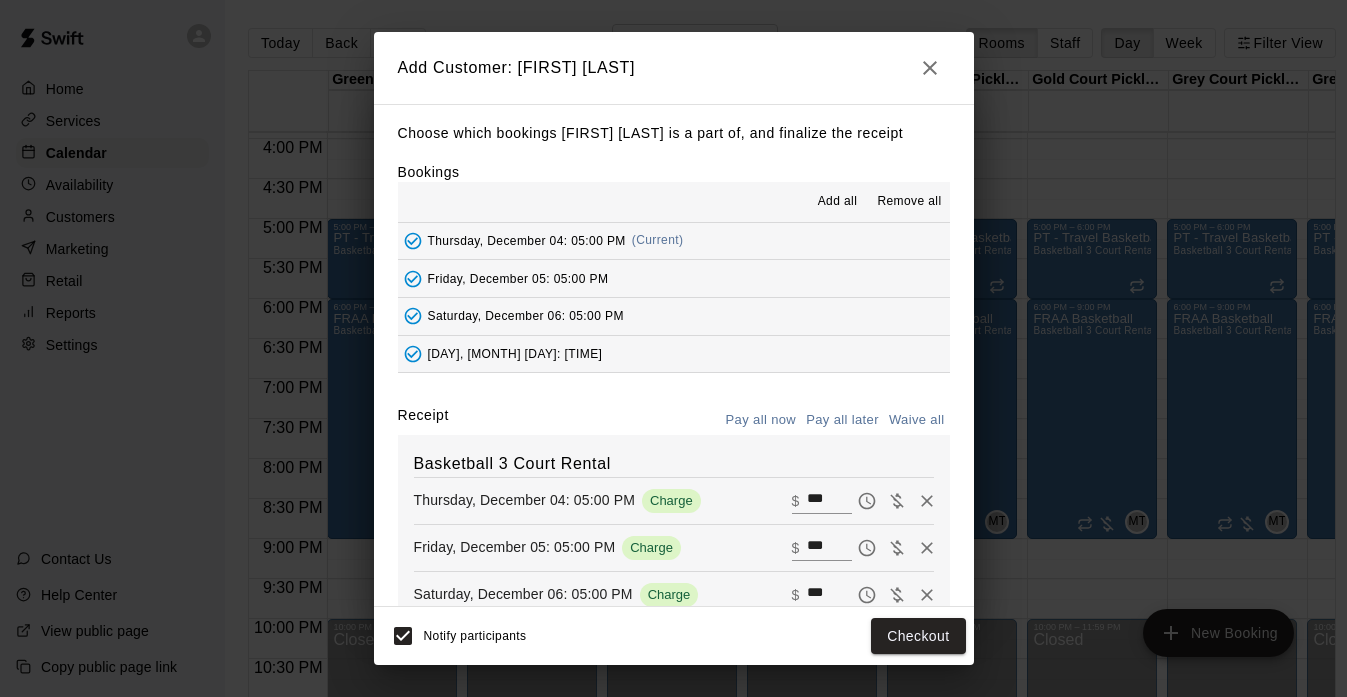 scroll, scrollTop: 1, scrollLeft: 0, axis: vertical 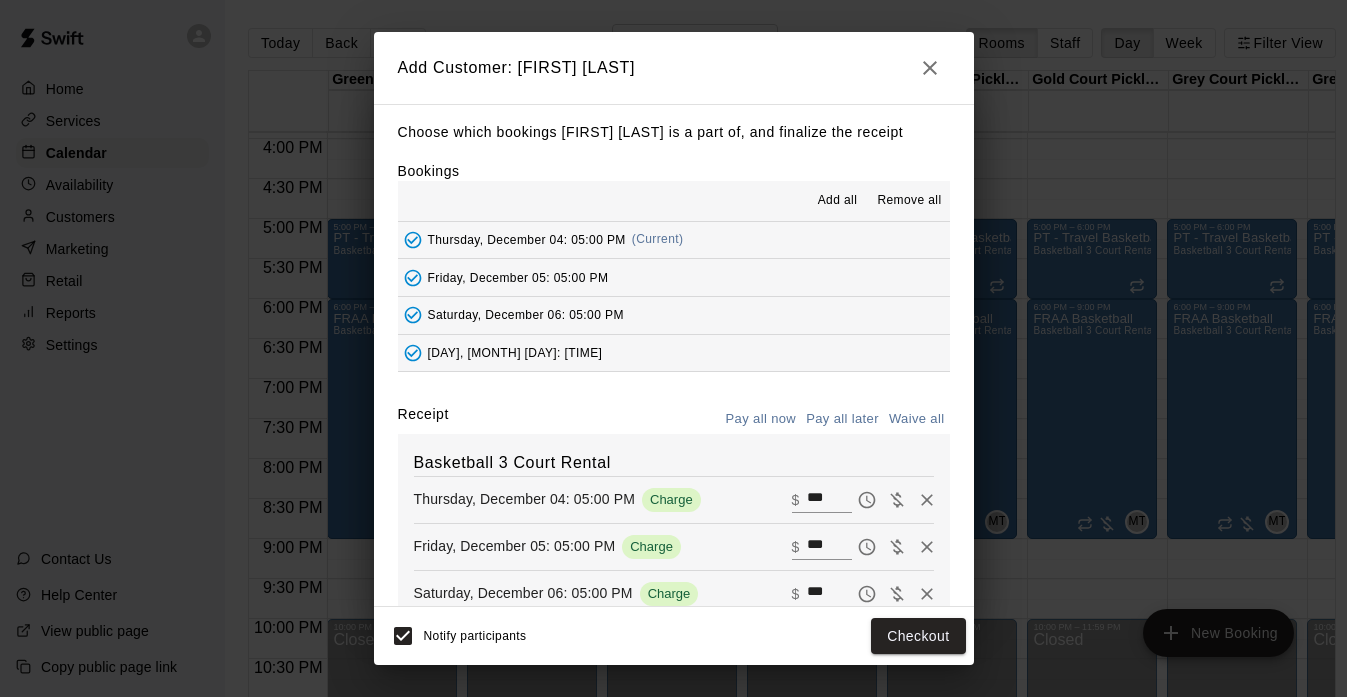 click on "Remove all" at bounding box center [909, 201] 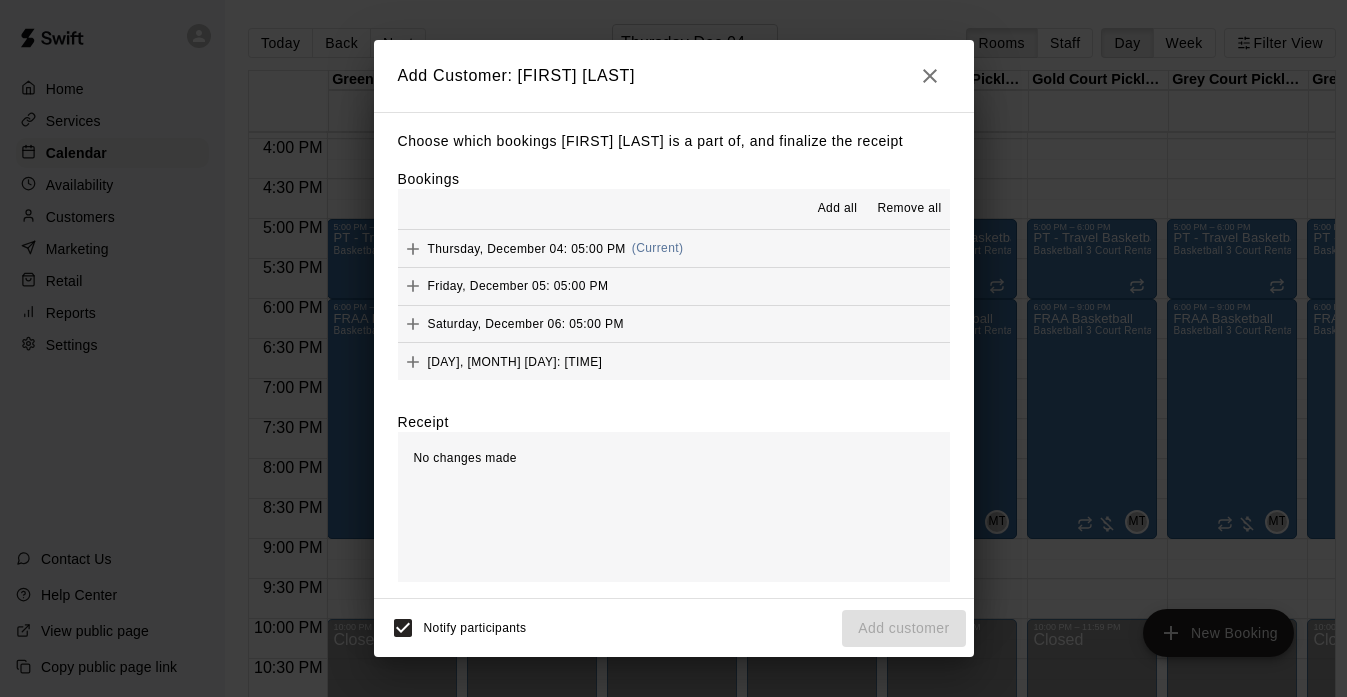 scroll, scrollTop: 0, scrollLeft: 0, axis: both 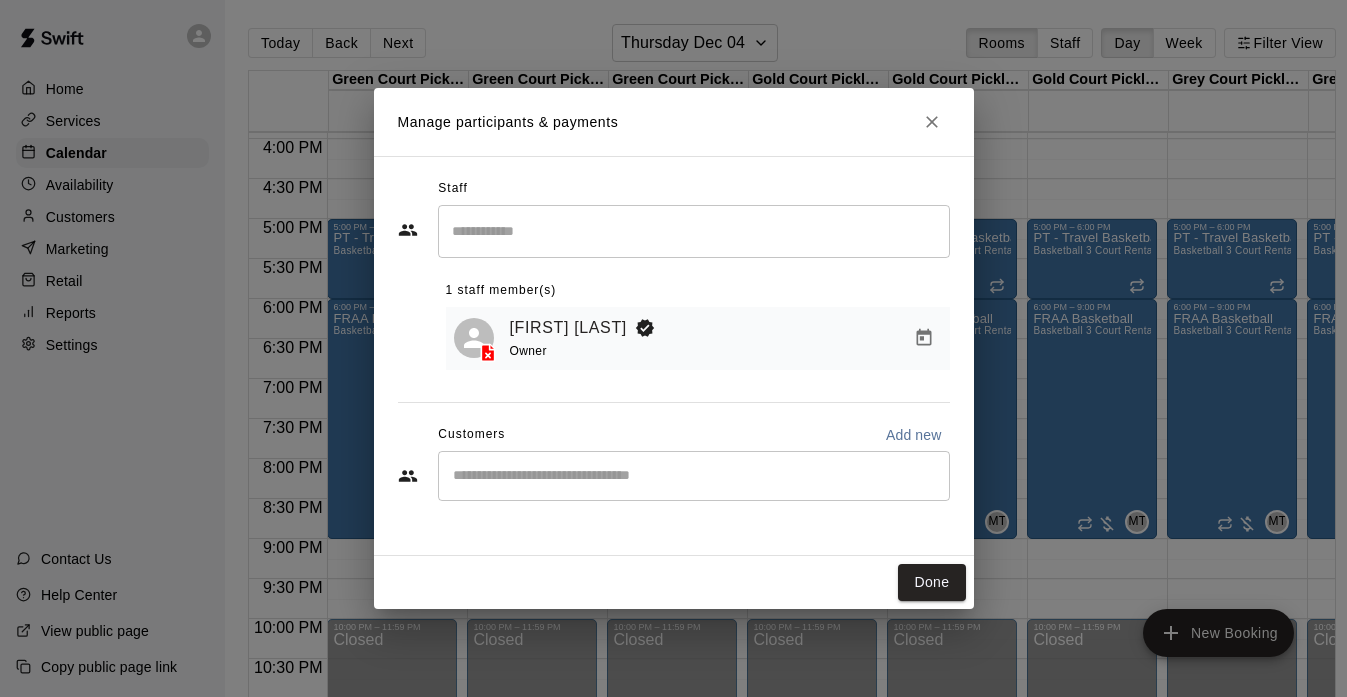 click 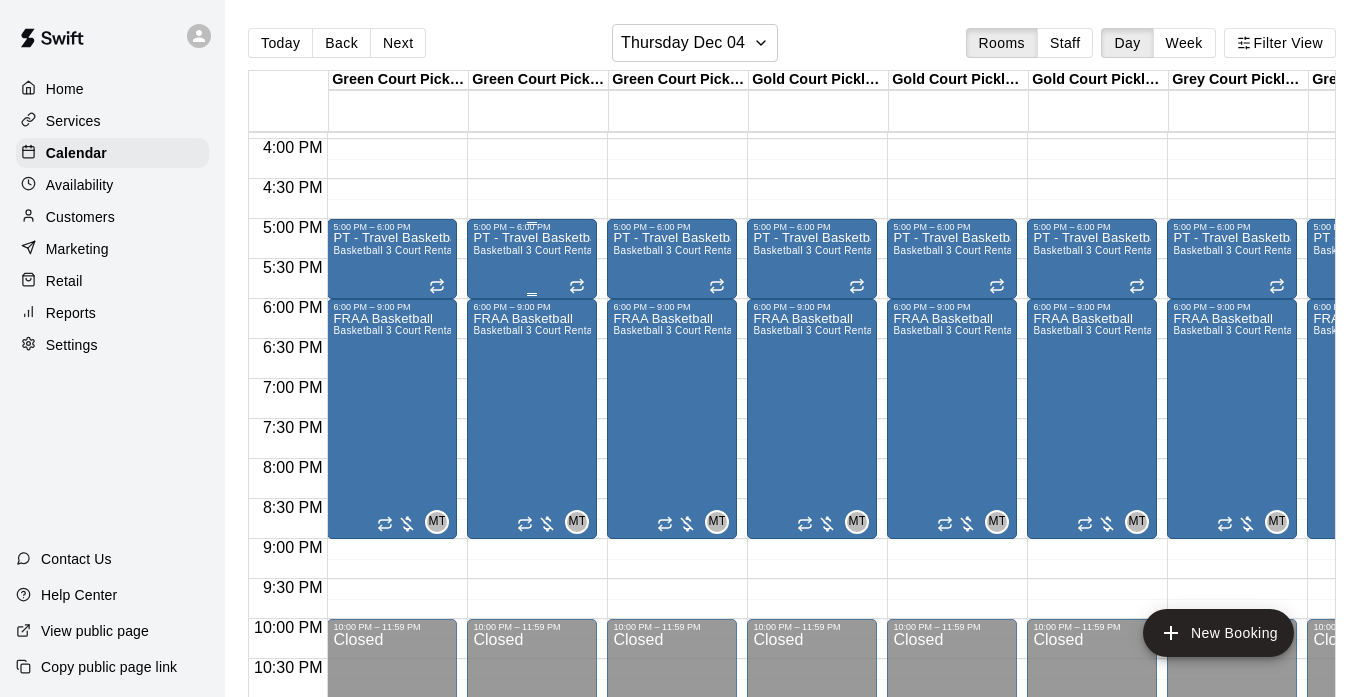 click on "Basketball 3 Court Rental" at bounding box center [534, 250] 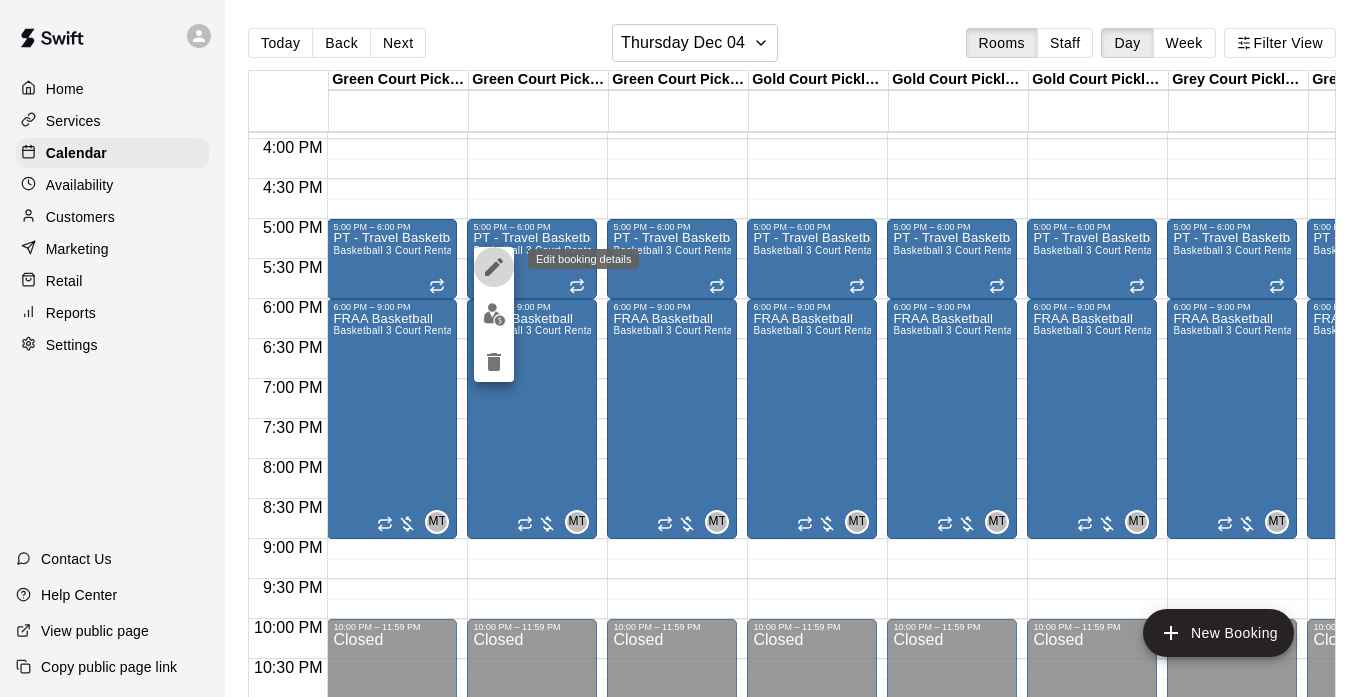 click 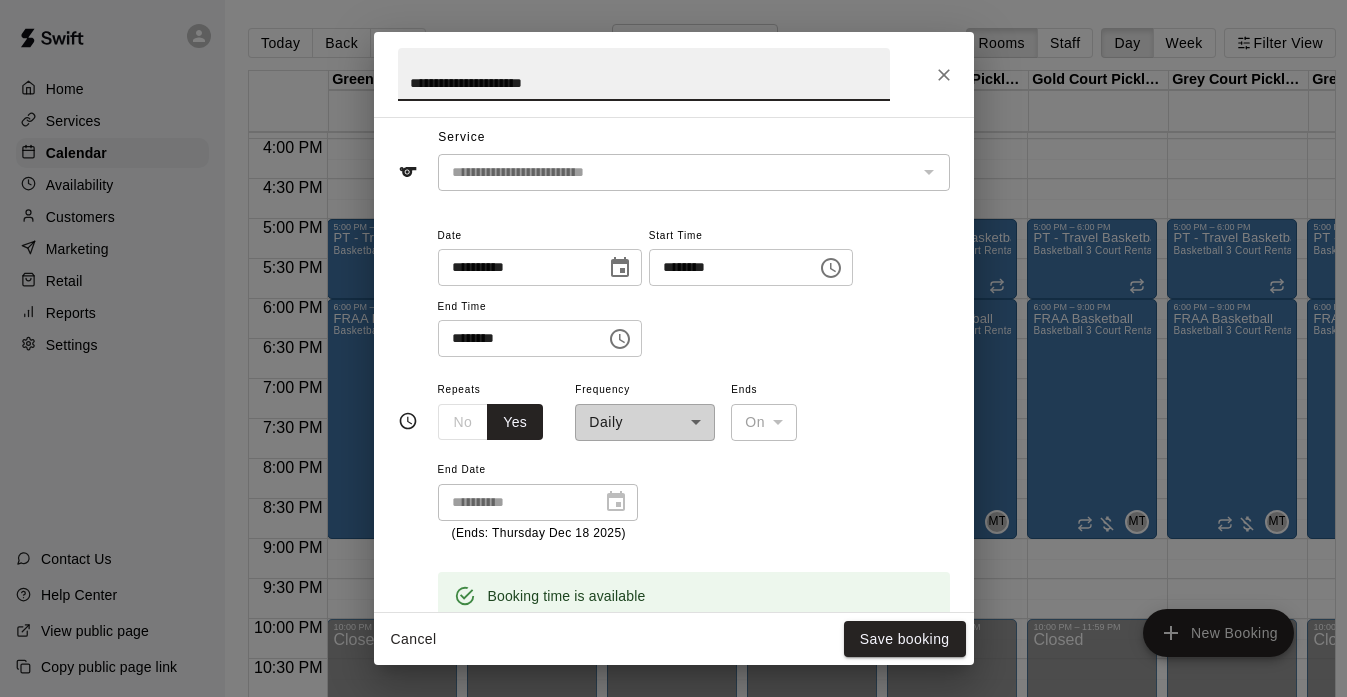 scroll, scrollTop: 95, scrollLeft: 0, axis: vertical 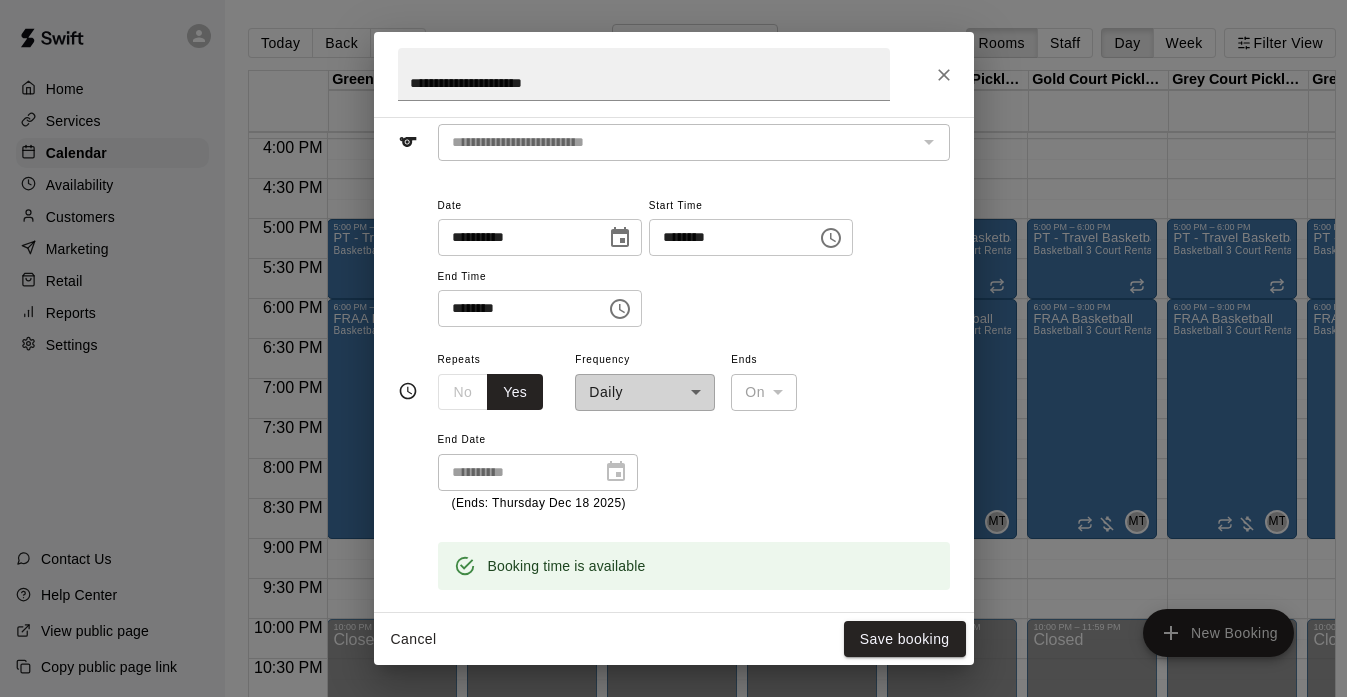 click on "**********" at bounding box center [645, 379] 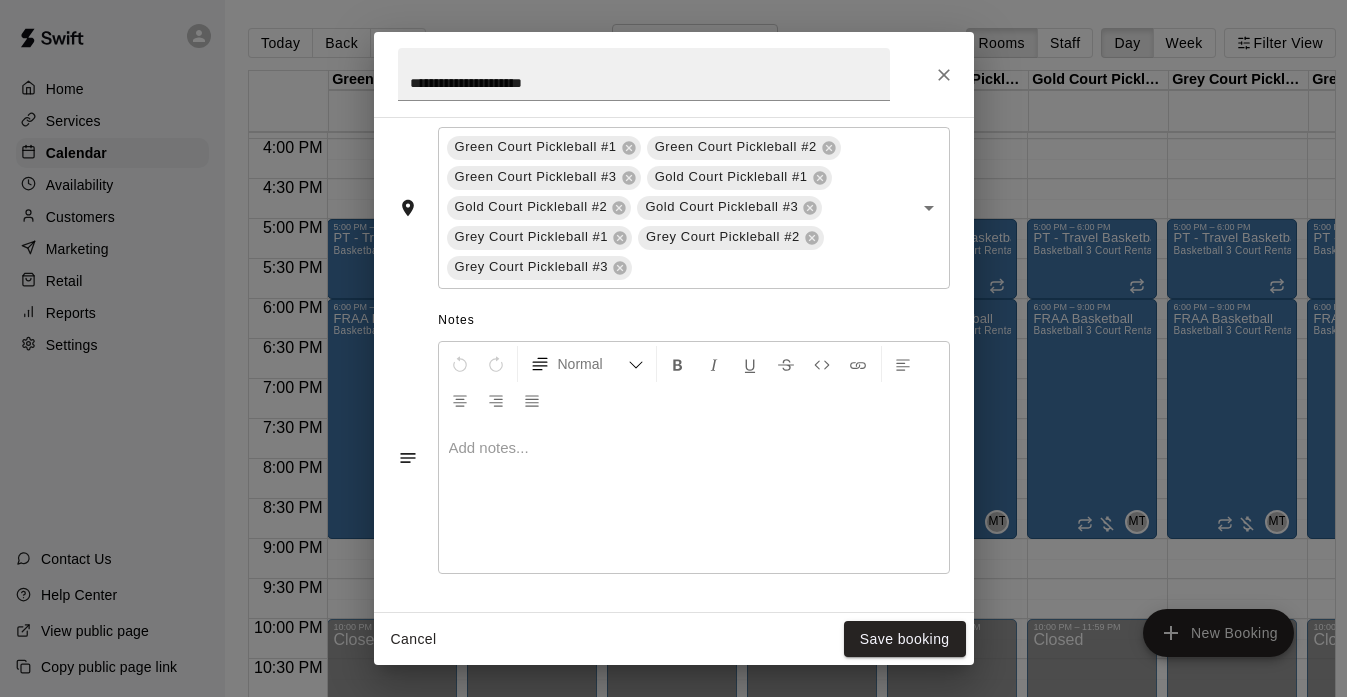 scroll, scrollTop: 0, scrollLeft: 0, axis: both 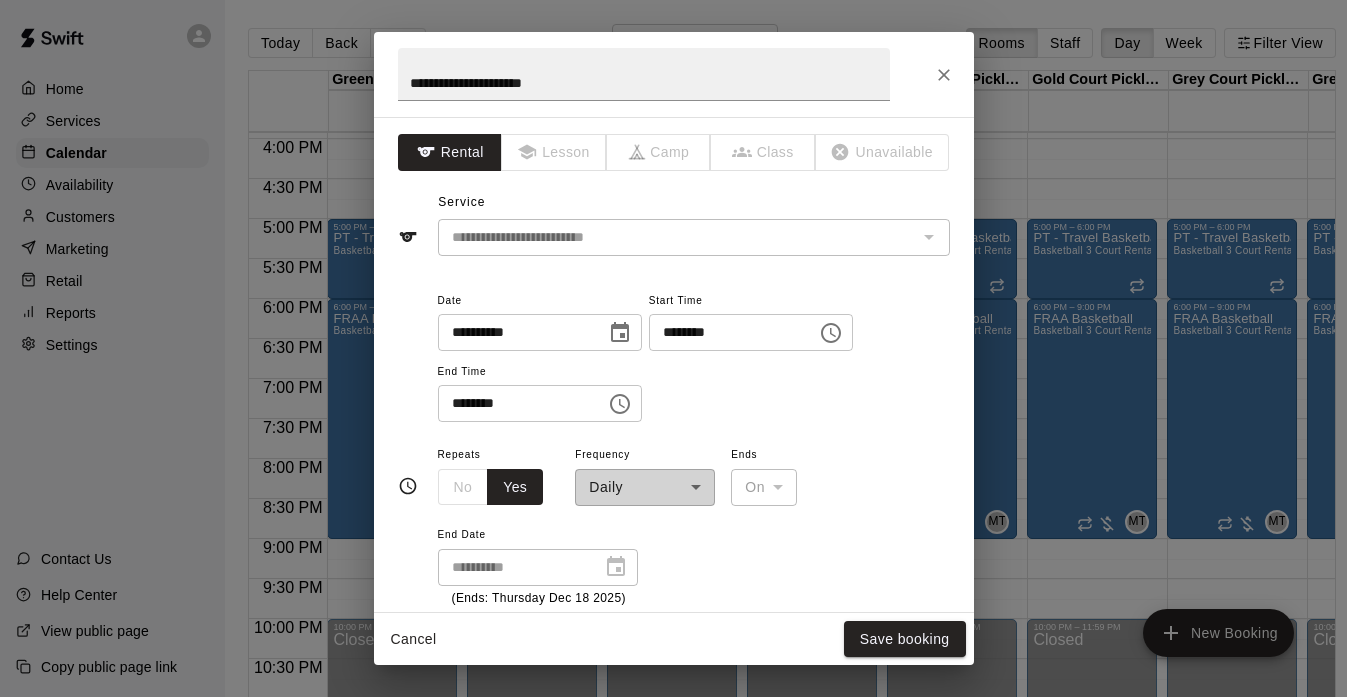 click on "**********" at bounding box center [645, 474] 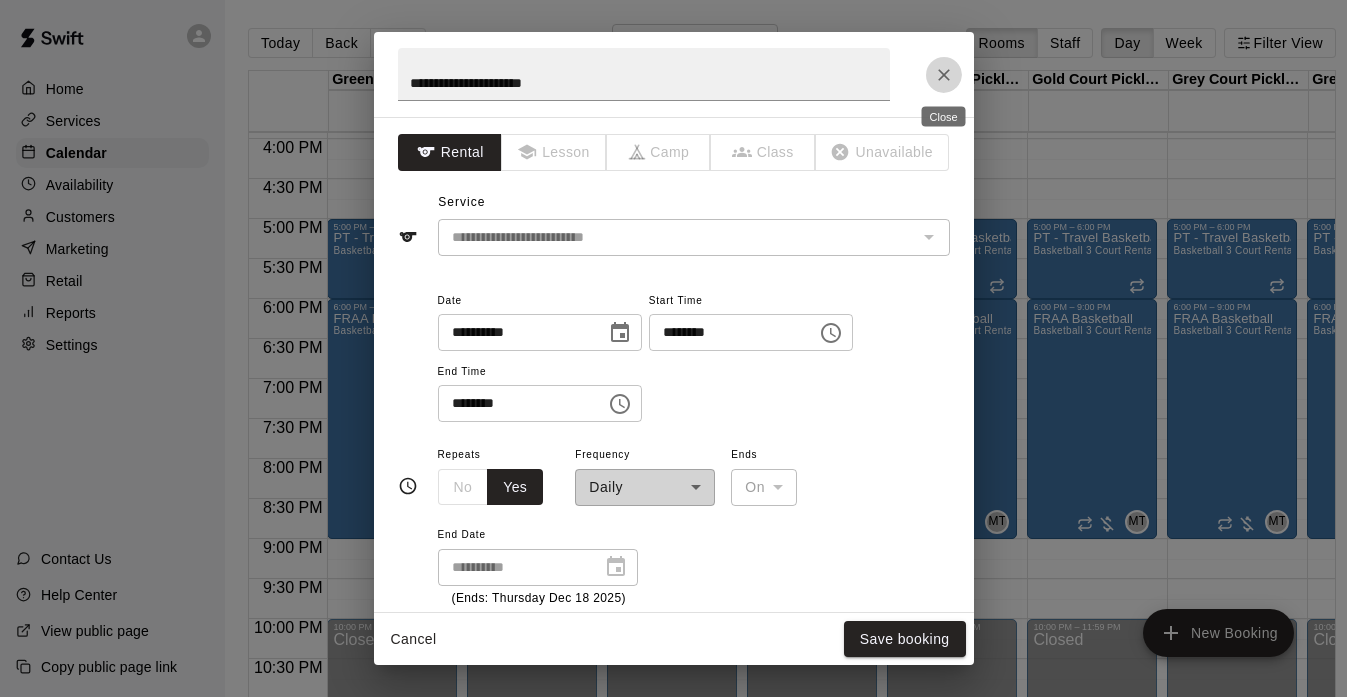 click 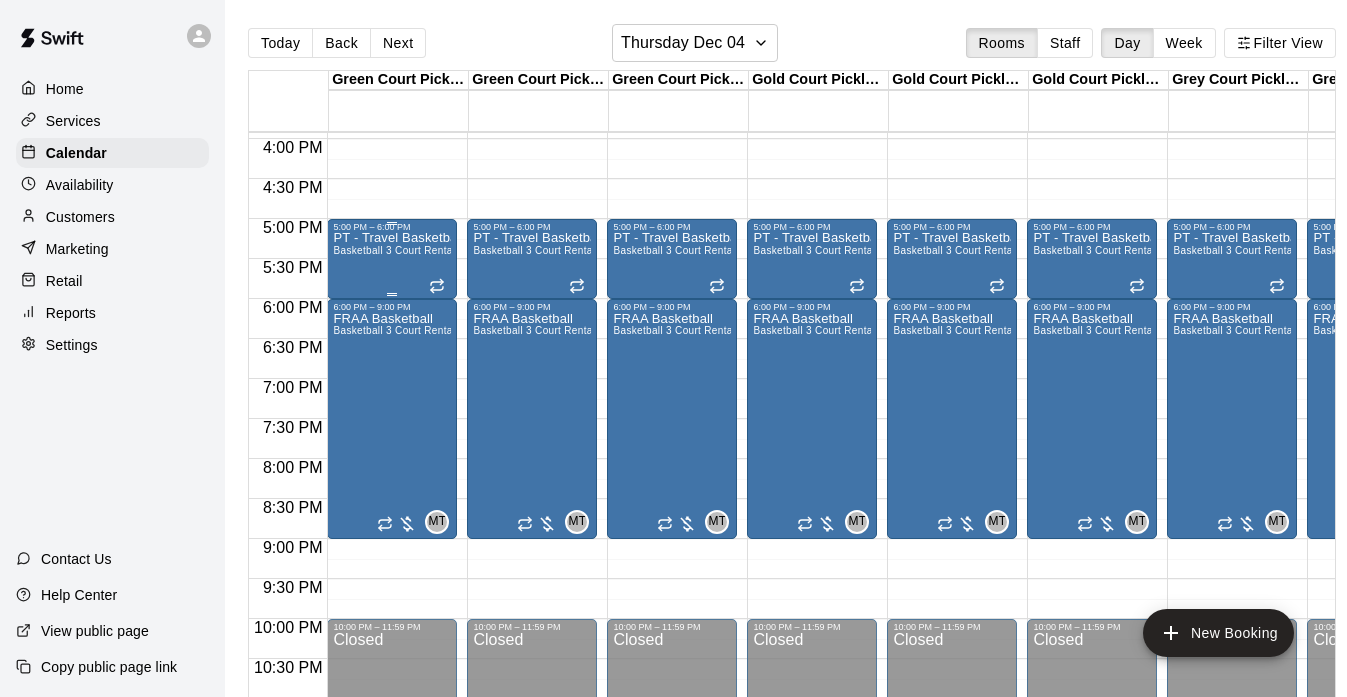 click on "PT - Travel Basketball" at bounding box center (392, 238) 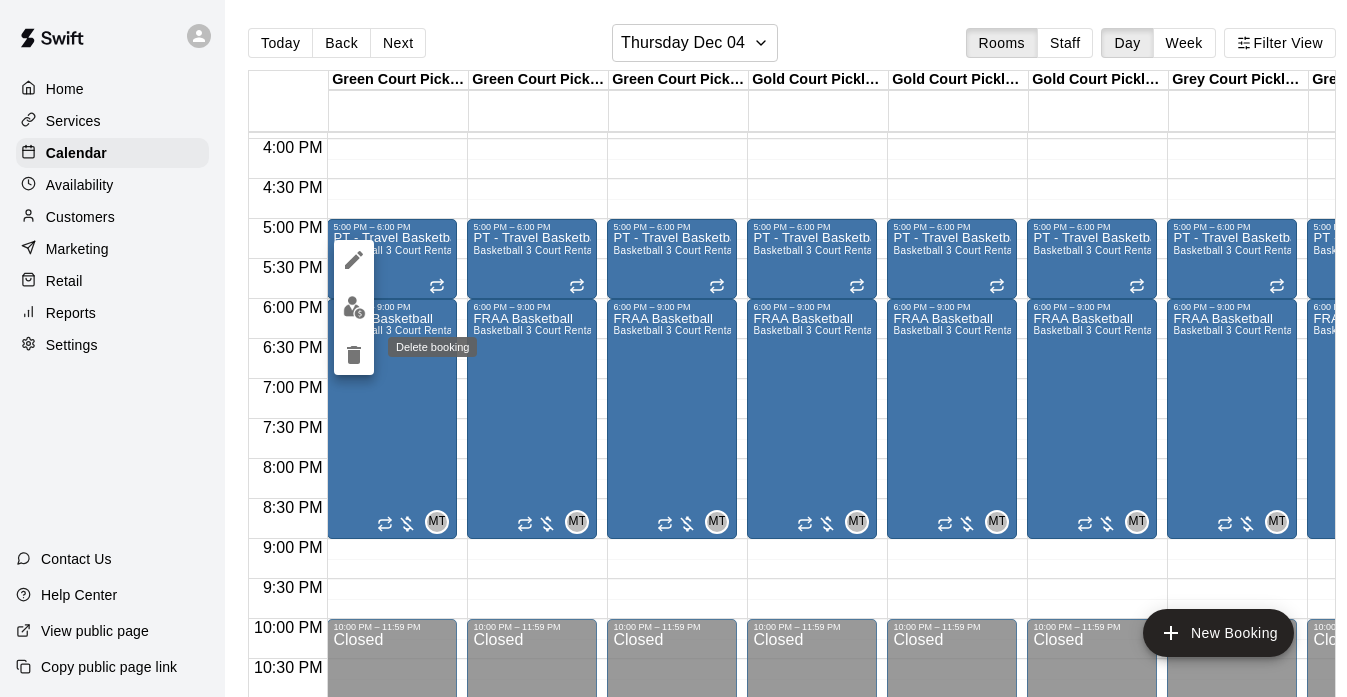 click 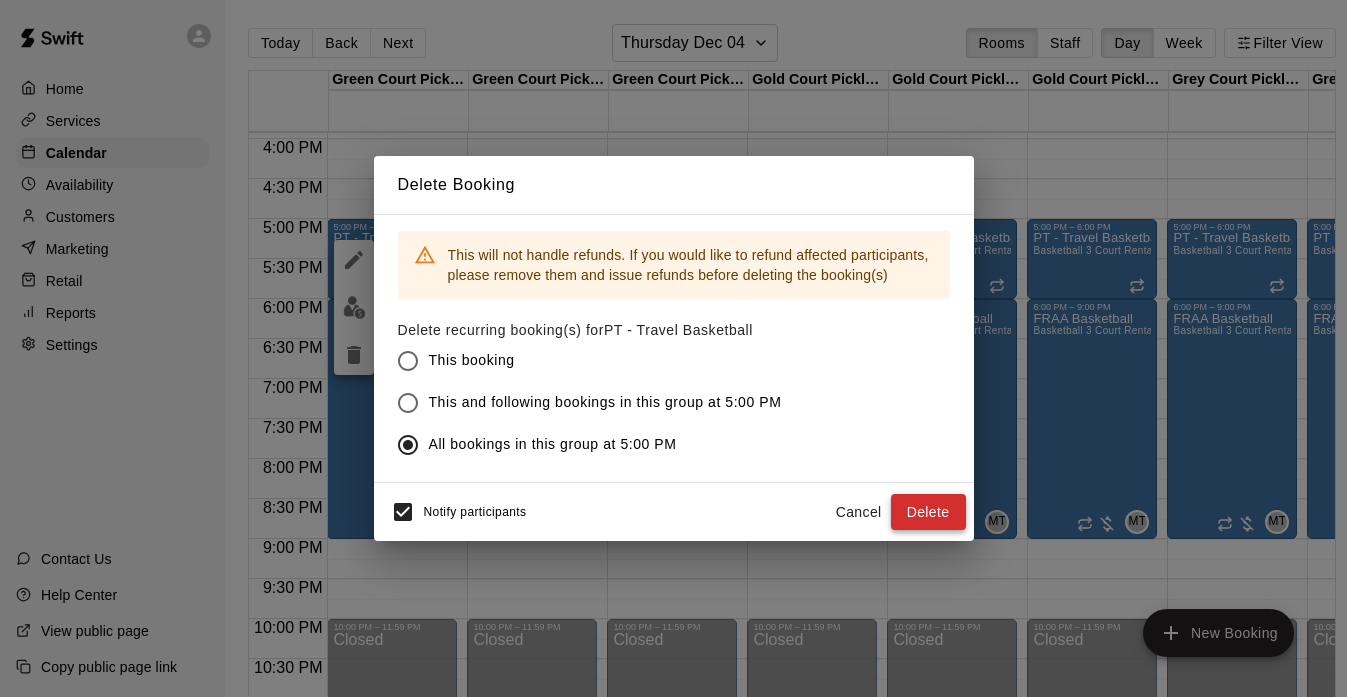 click on "Delete" at bounding box center (928, 512) 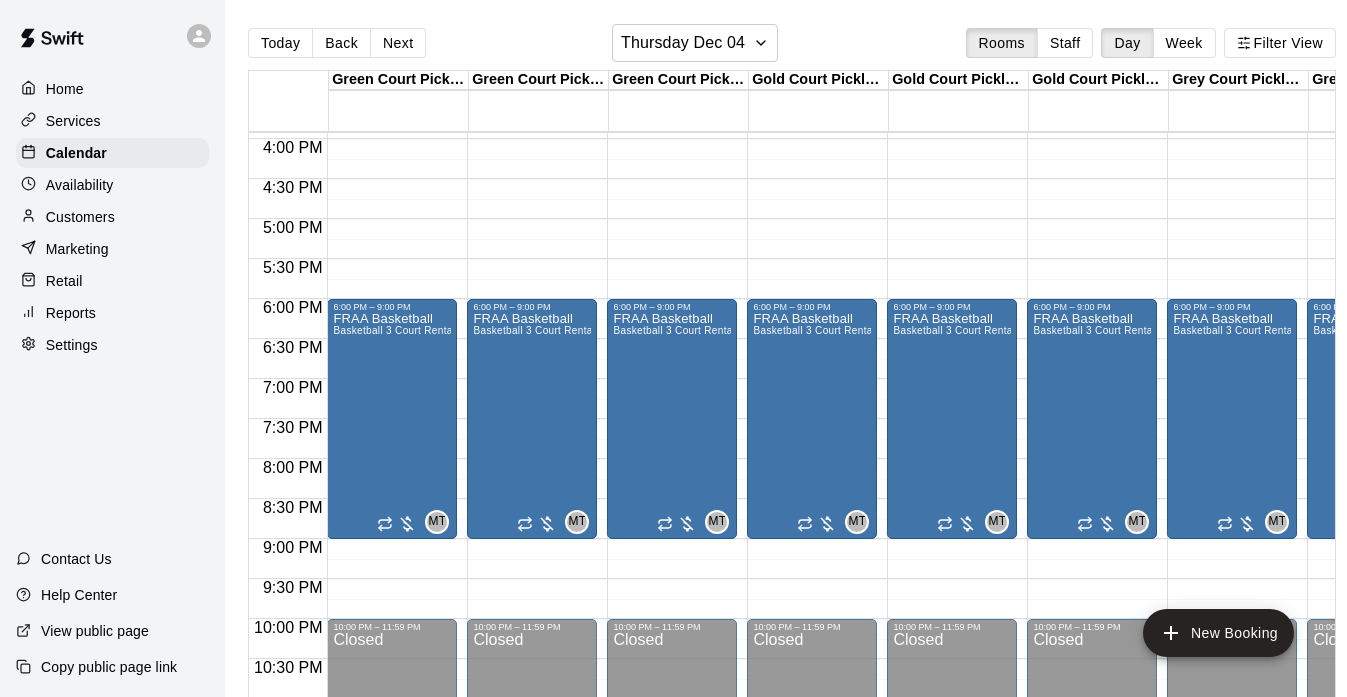 click on "12:00 AM – 8:00 AM Closed 6:00 PM – 9:00 PM FRAA Basketball Basketball 3 Court Rental  MT 0 10:00 PM – 11:59 PM Closed" at bounding box center (392, -181) 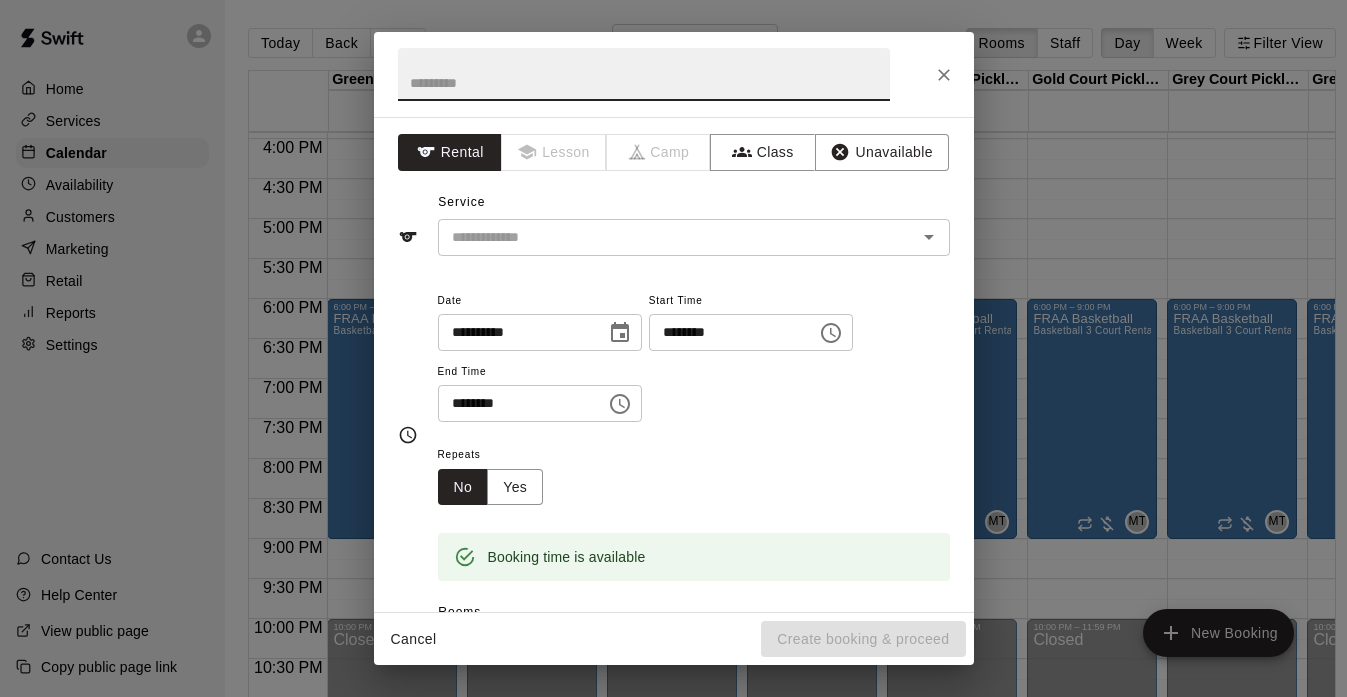 click at bounding box center (644, 74) 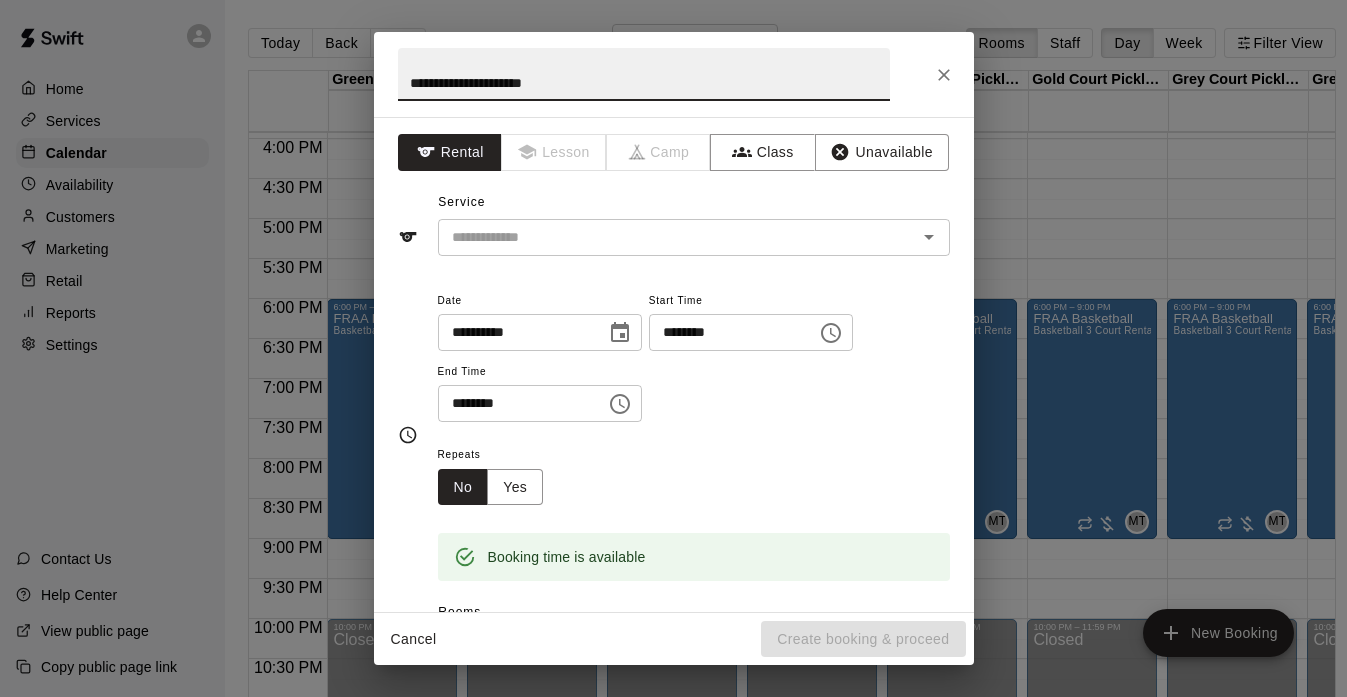 type on "**********" 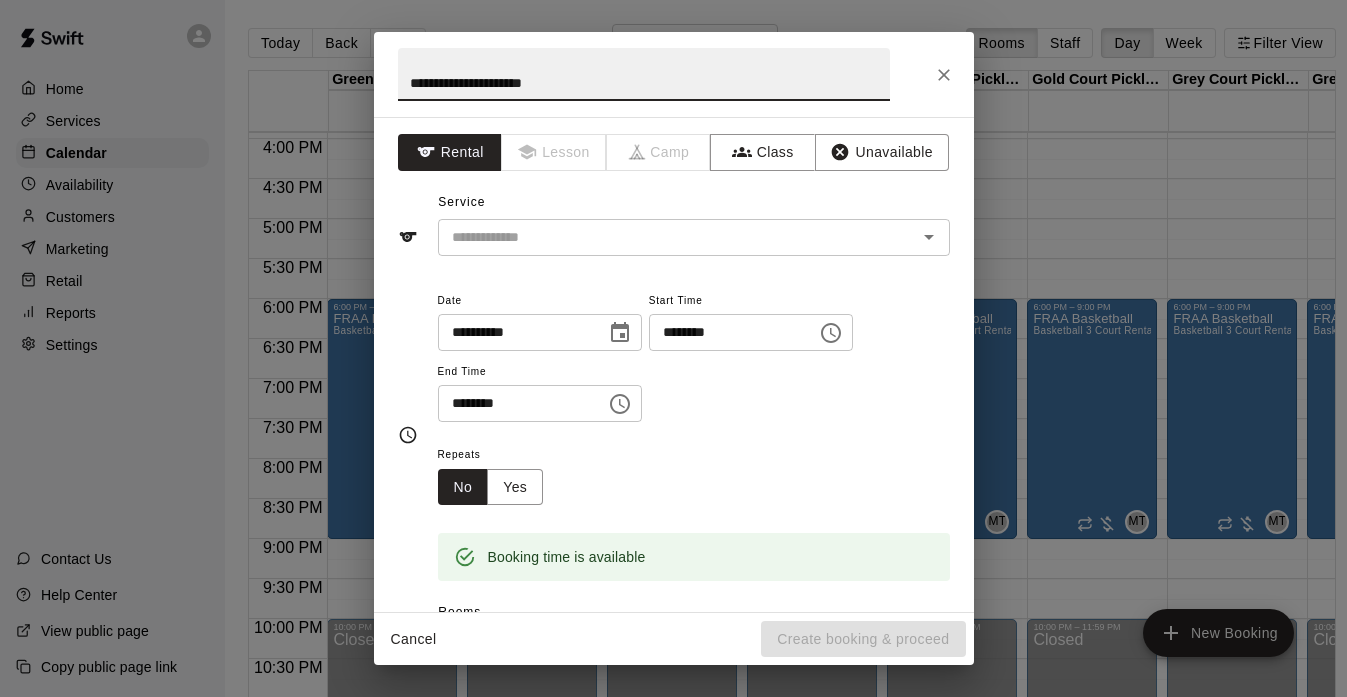 click 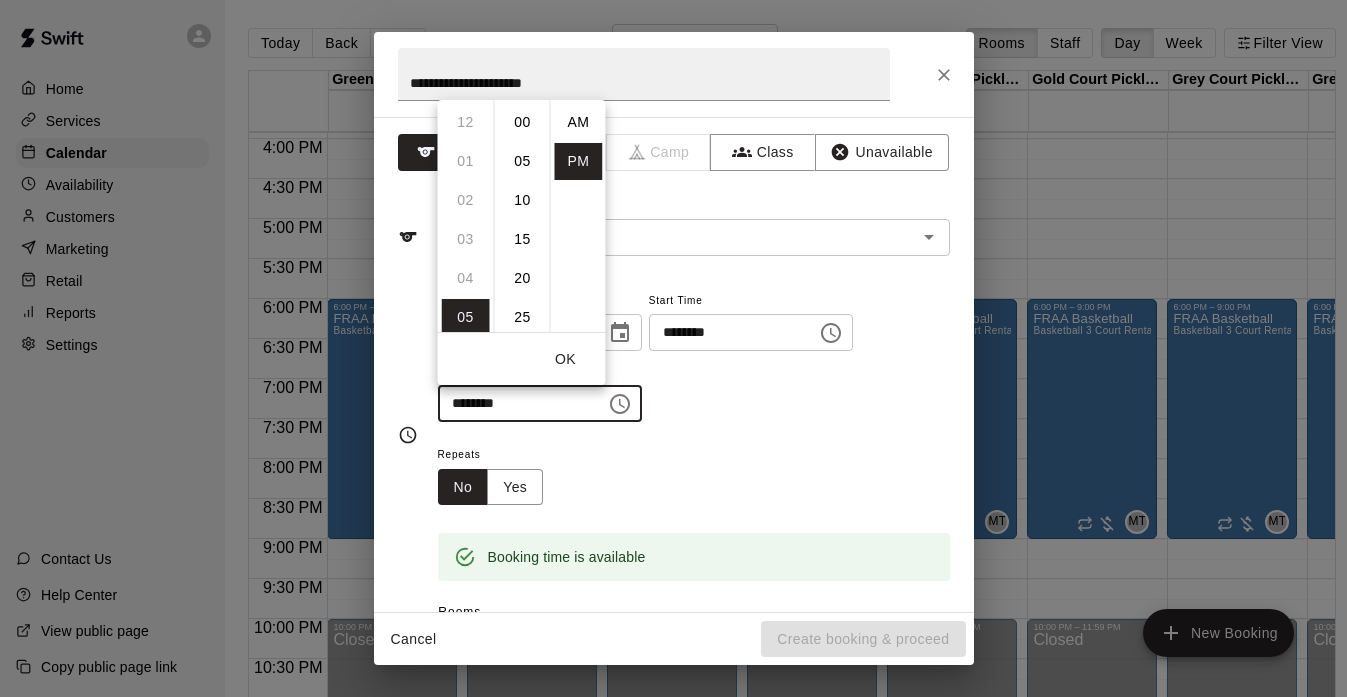 scroll, scrollTop: 195, scrollLeft: 0, axis: vertical 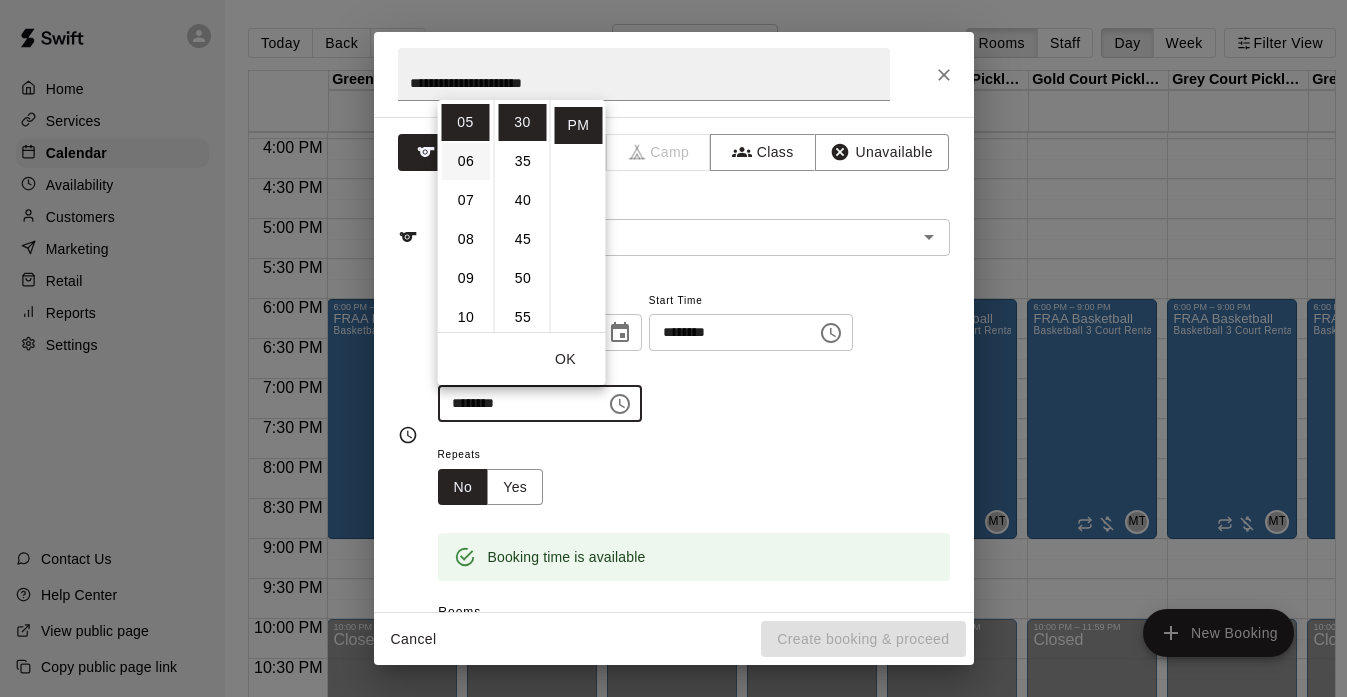 click on "06" at bounding box center (466, 161) 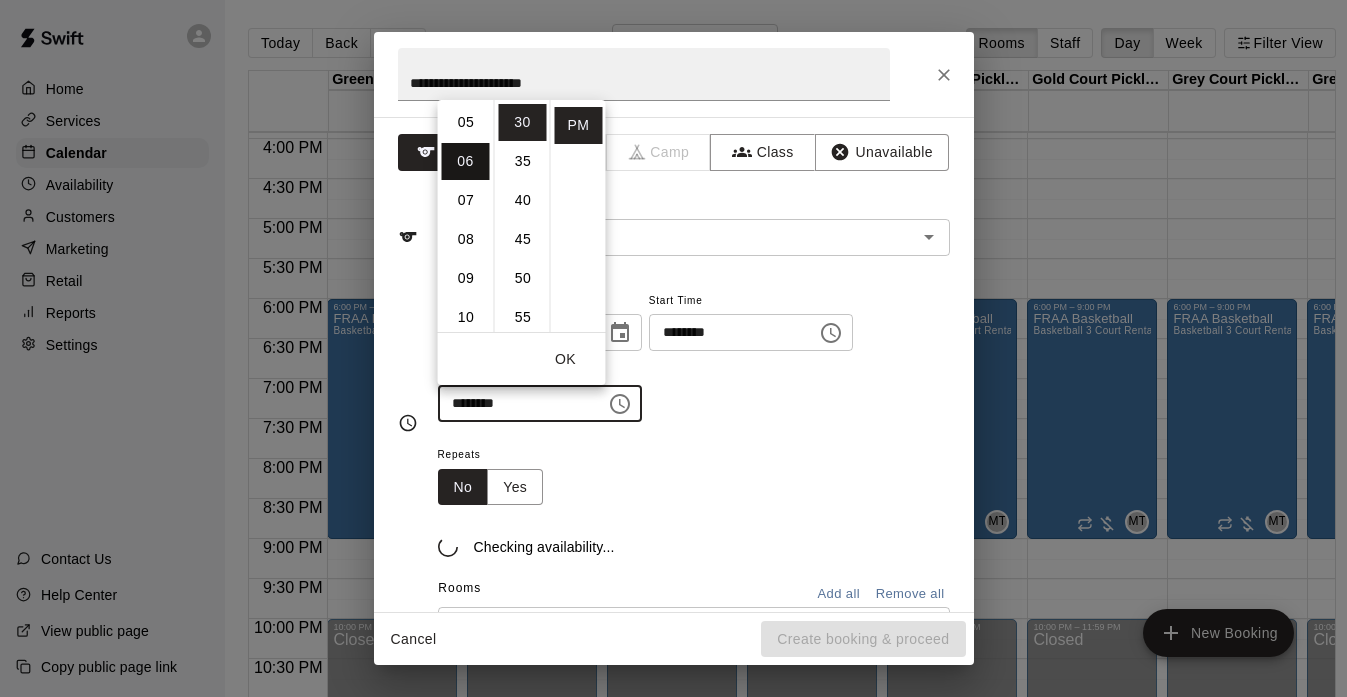 scroll, scrollTop: 234, scrollLeft: 0, axis: vertical 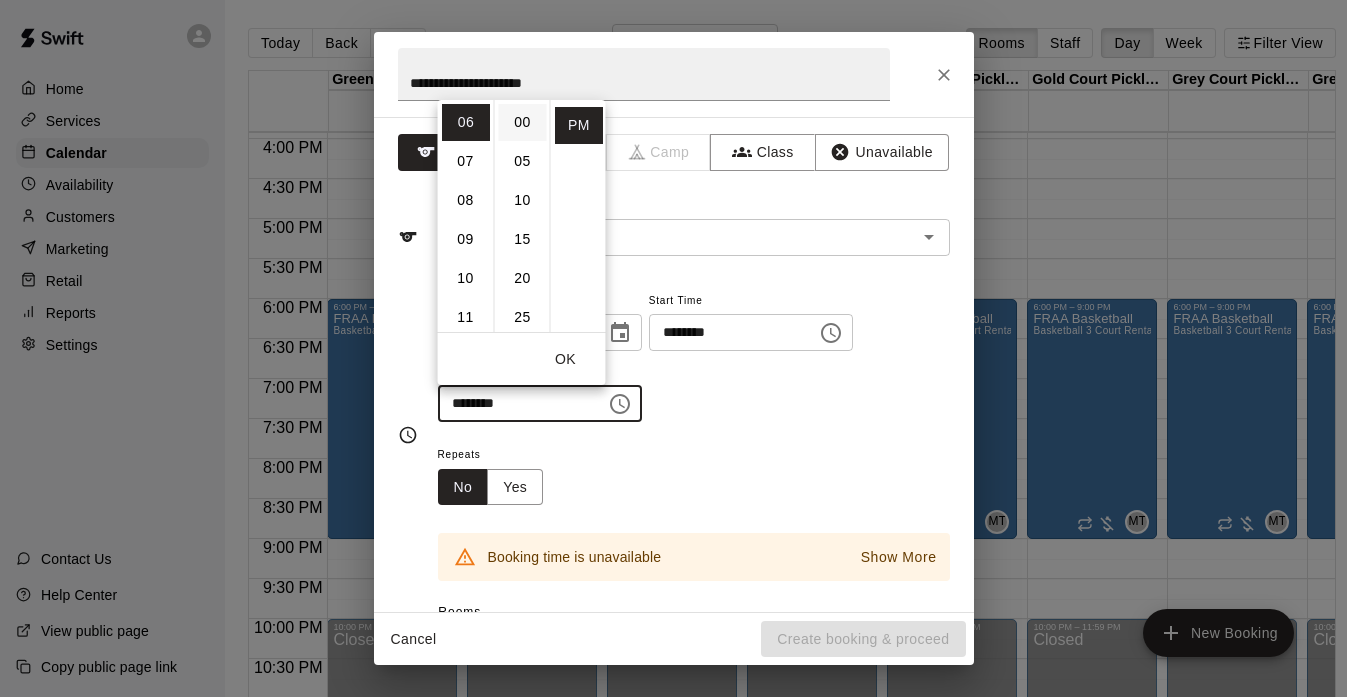 click on "00" at bounding box center (523, 122) 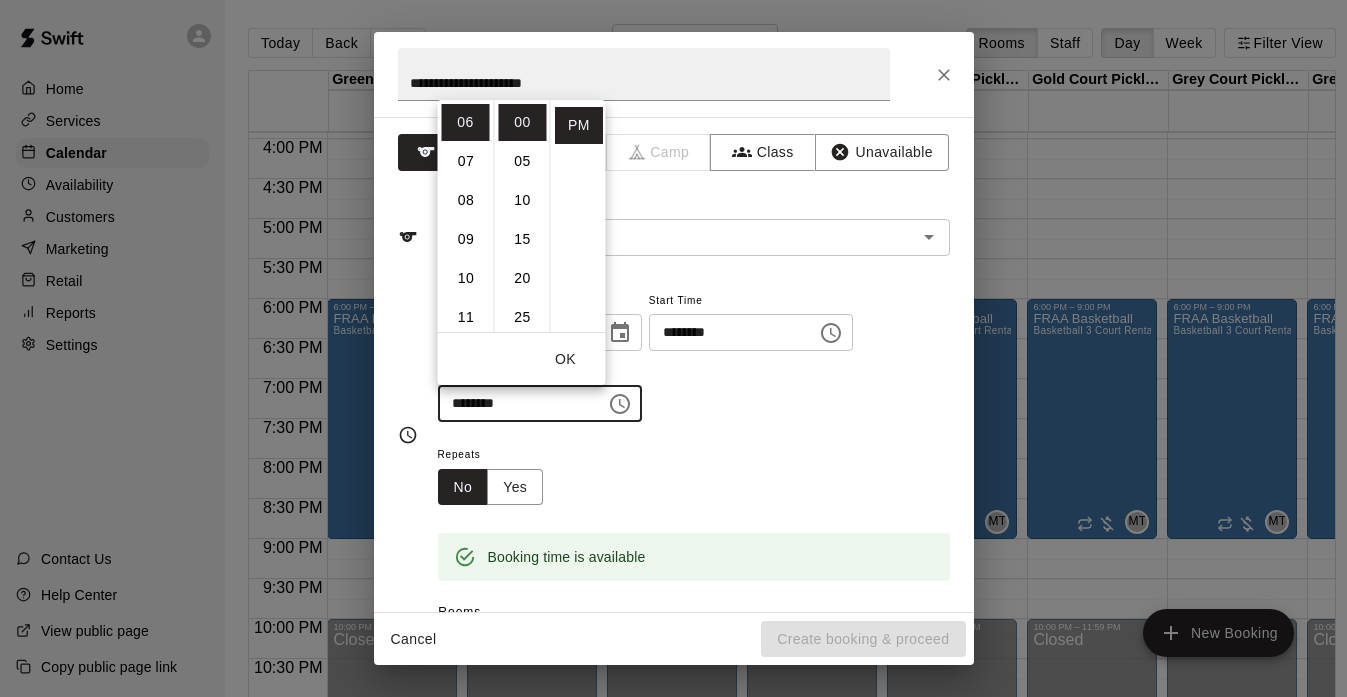 click on "**********" at bounding box center [674, 435] 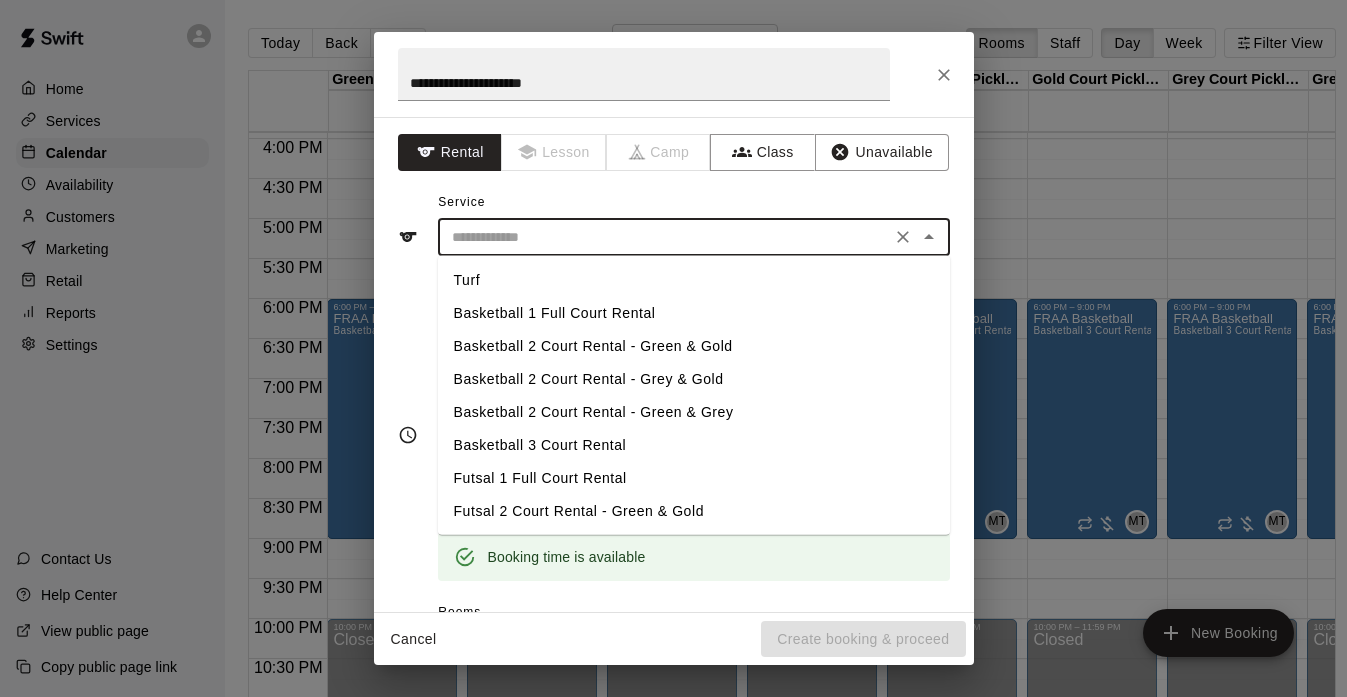 click at bounding box center [664, 237] 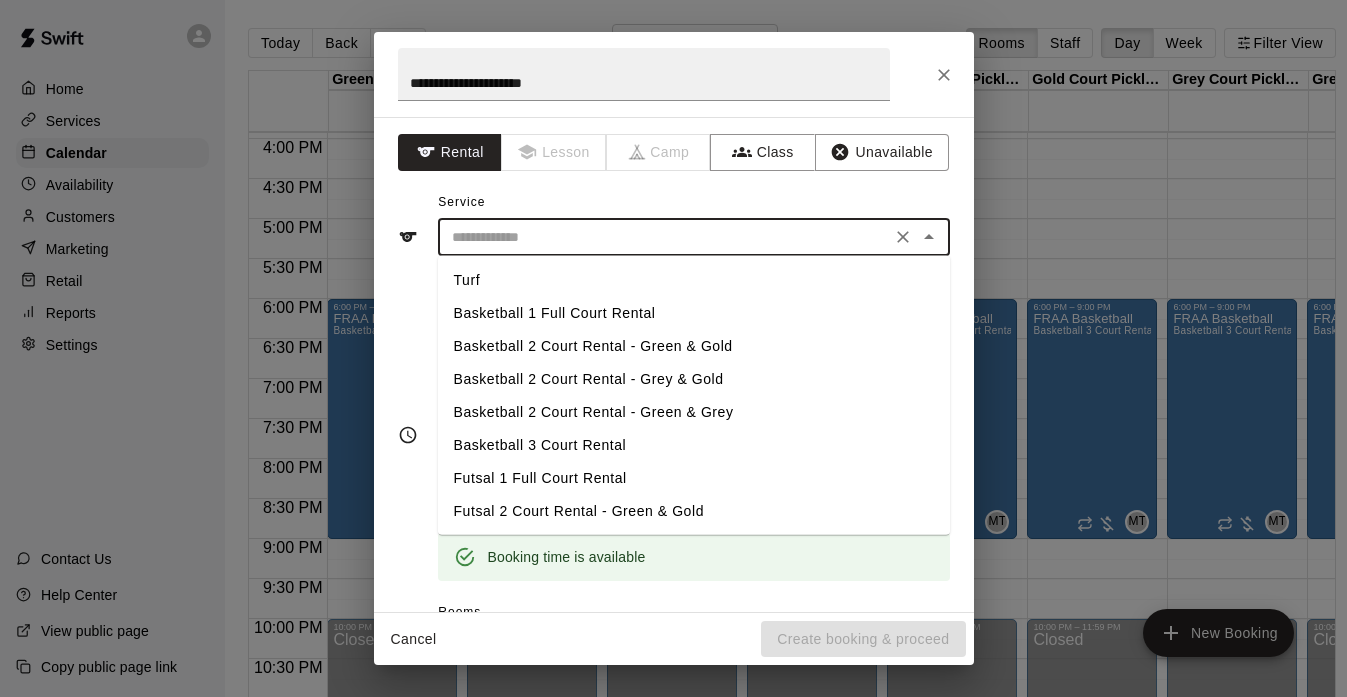 click on "Basketball 3 Court Rental" at bounding box center [694, 445] 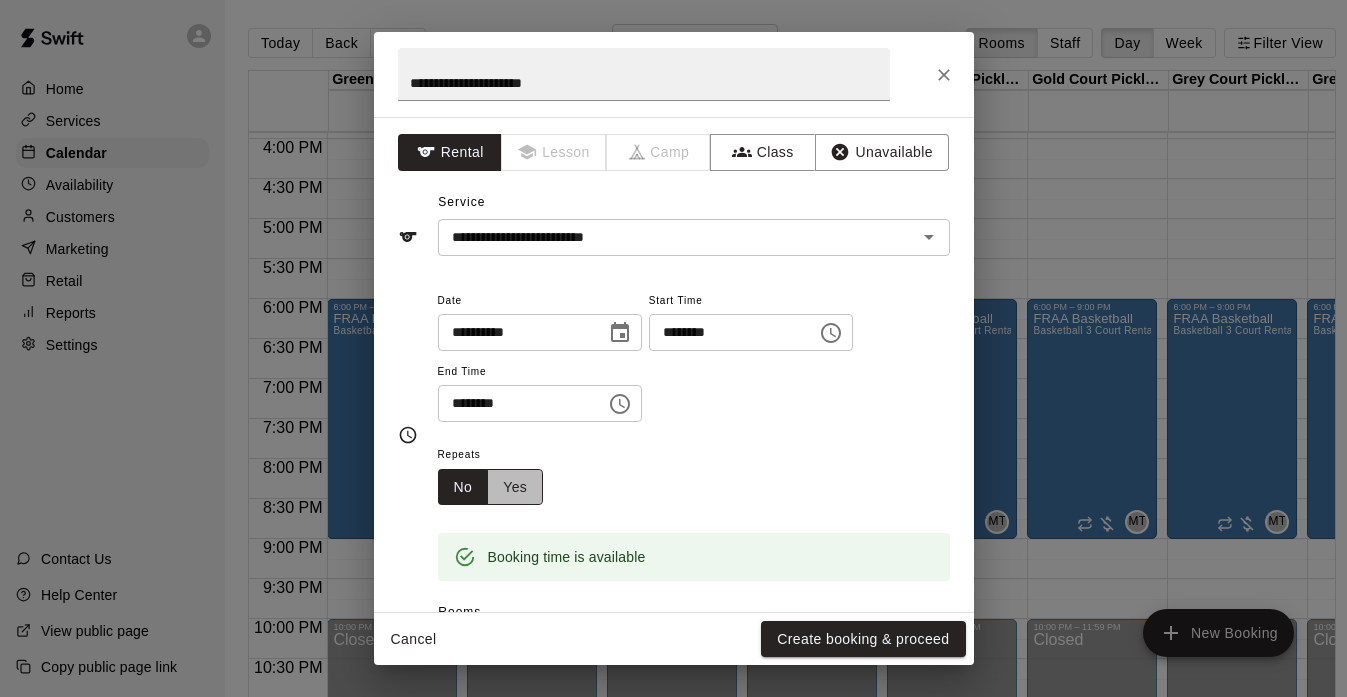 click on "Yes" at bounding box center (515, 487) 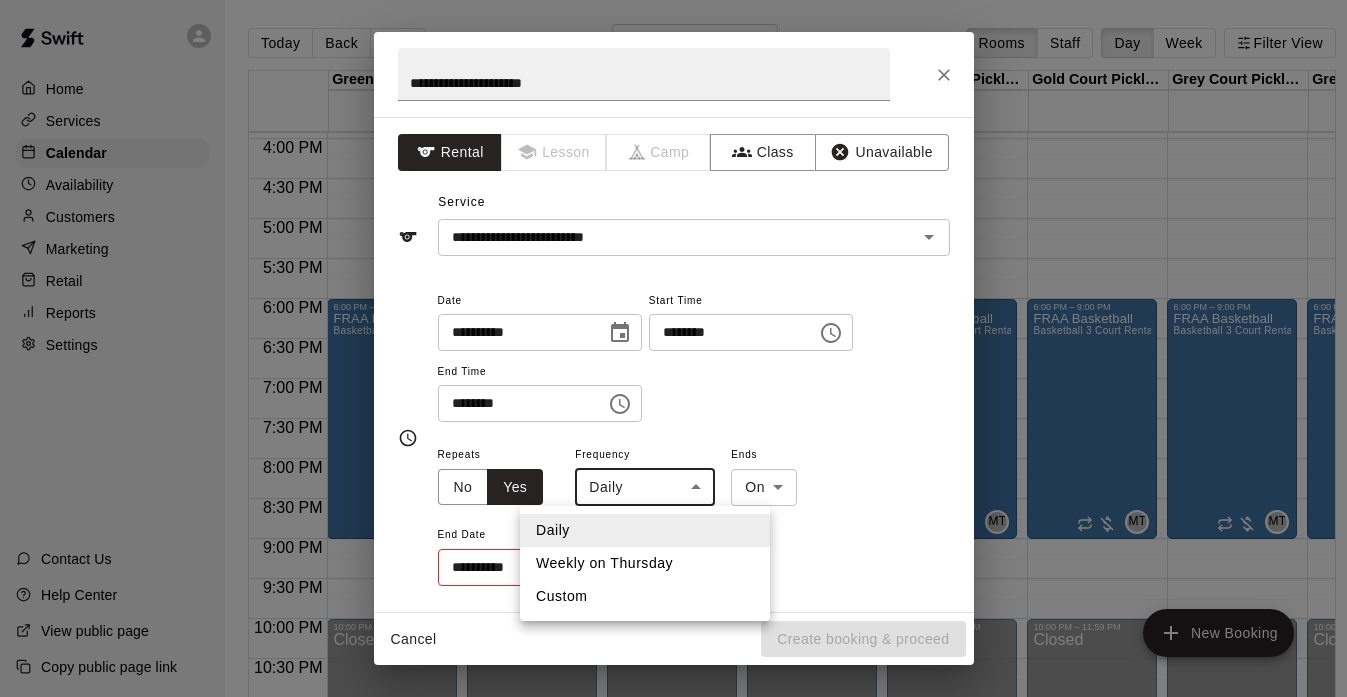 click on "Home Services Calendar Availability Customers Marketing Retail Reports Settings Contact Us Help Center View public page Copy public page link Today Back Next Thursday Dec 04 Rooms Staff Day Week Filter View Green Court Pickleball #1 04 Thu Green Court Pickleball #2 04 Thu Green Court Pickleball #3 04 Thu Gold Court Pickleball #1 04 Thu Gold Court Pickleball #2 04 Thu Gold Court Pickleball #3 04 Thu Grey Court Pickleball #1 04 Thu Grey Court Pickleball #2 04 Thu Grey Court Pickleball #3 04 Thu Batting Cage #1 04 Thu Batting Cage #2 04 Thu 12:00 AM 12:30 AM 1:00 AM 1:30 AM 2:00 AM 2:30 AM 3:00 AM 3:30 AM 4:00 AM 4:30 AM 5:00 AM 5:30 AM 6:00 AM 6:30 AM 7:00 AM 7:30 AM 8:00 AM 8:30 AM 9:00 AM 9:30 AM 10:00 AM 10:30 AM 11:00 AM 11:30 AM 12:00 PM 12:30 PM 1:00 PM 1:30 PM 2:00 PM 2:30 PM 3:00 PM 3:30 PM 4:00 PM 4:30 PM 5:00 PM 5:30 PM 6:00 PM 6:30 PM 7:00 PM 7:30 PM 8:00 PM 8:30 PM 9:00 PM 9:30 PM 10:00 PM 10:30 PM 11:00 PM 11:30 PM 12:00 AM – 8:00 AM Closed 6:00 PM – 9:00 PM FRAA Basketball MT 0 Closed Closed 0" at bounding box center (673, 364) 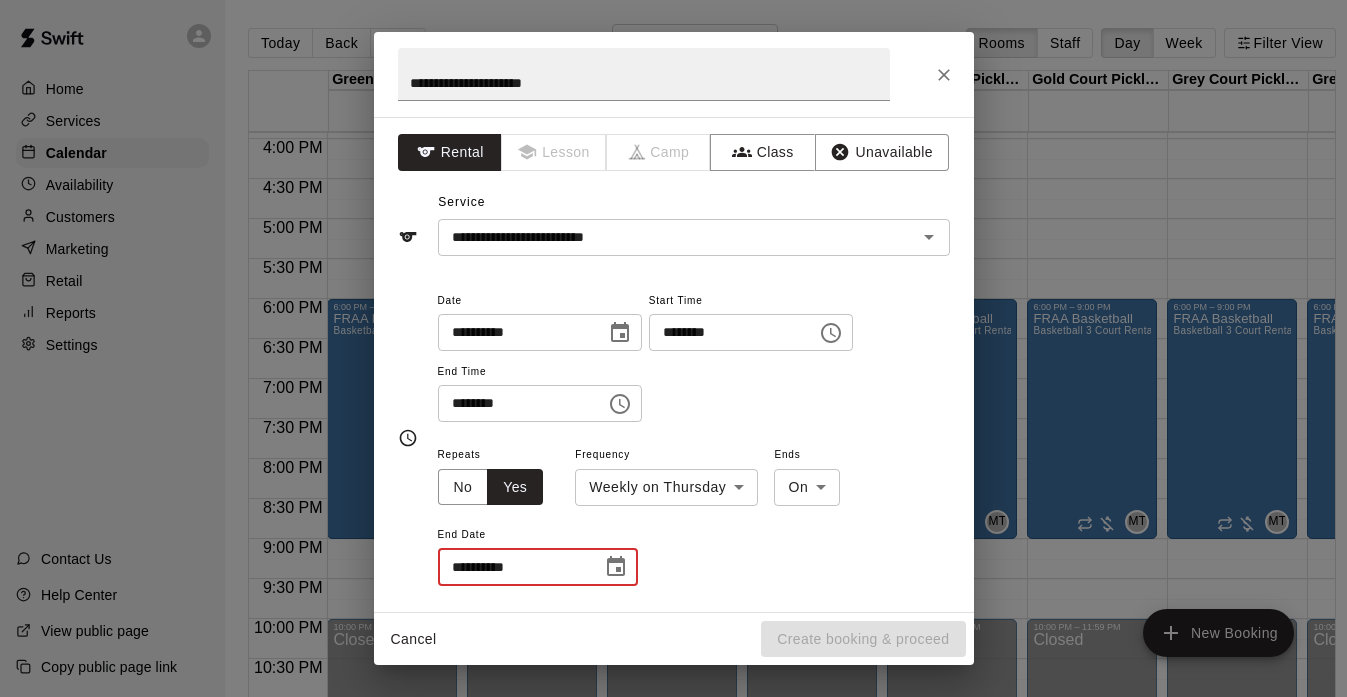 click on "**********" at bounding box center (513, 567) 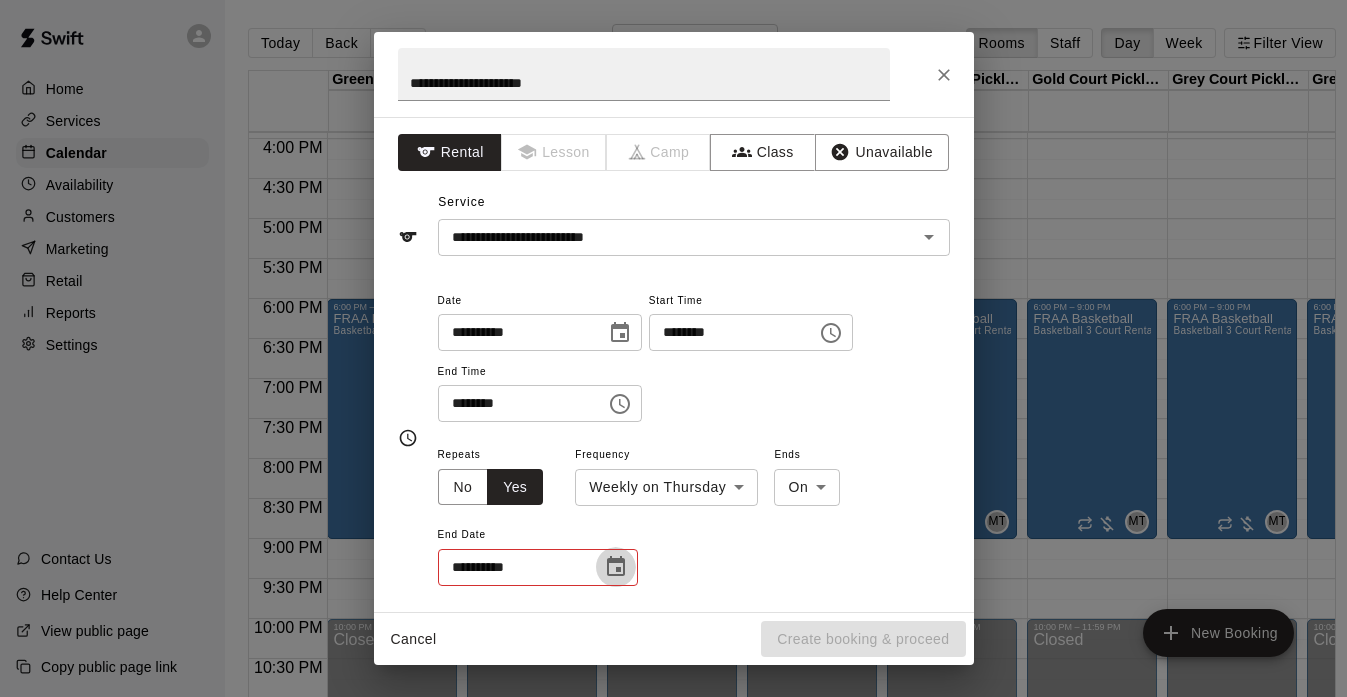 click 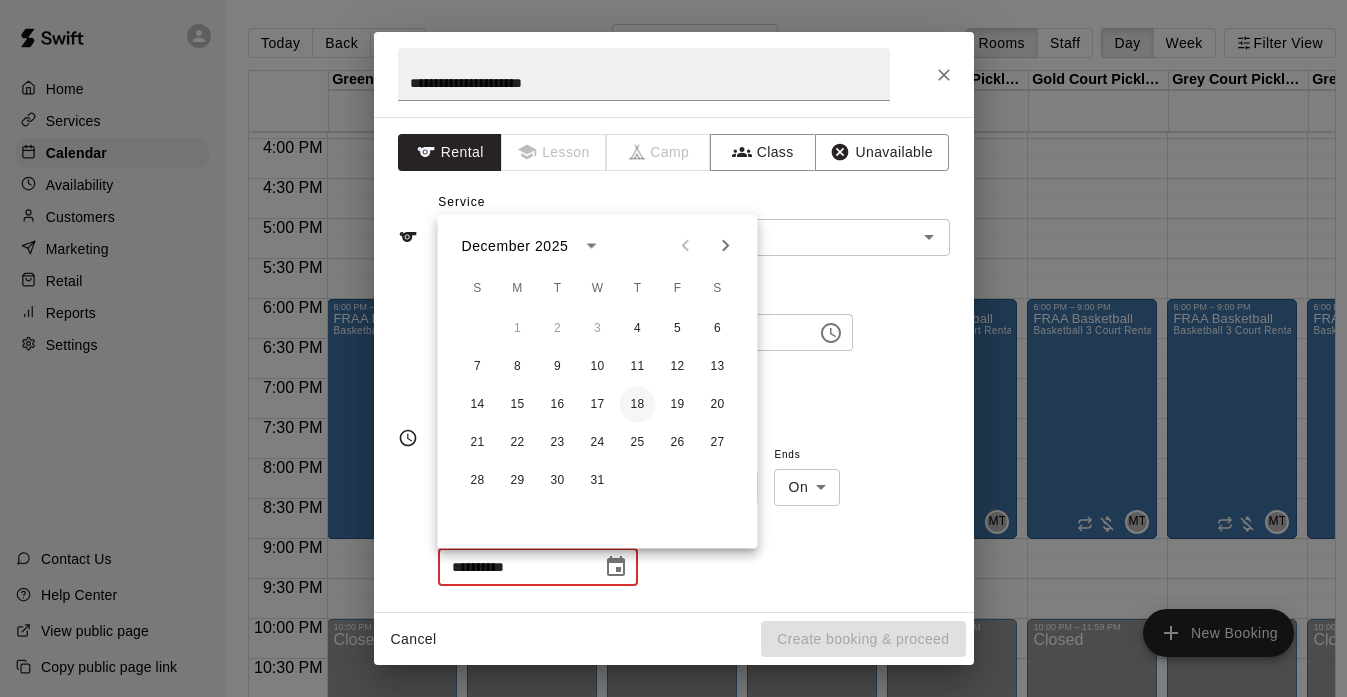 click on "18" at bounding box center [638, 405] 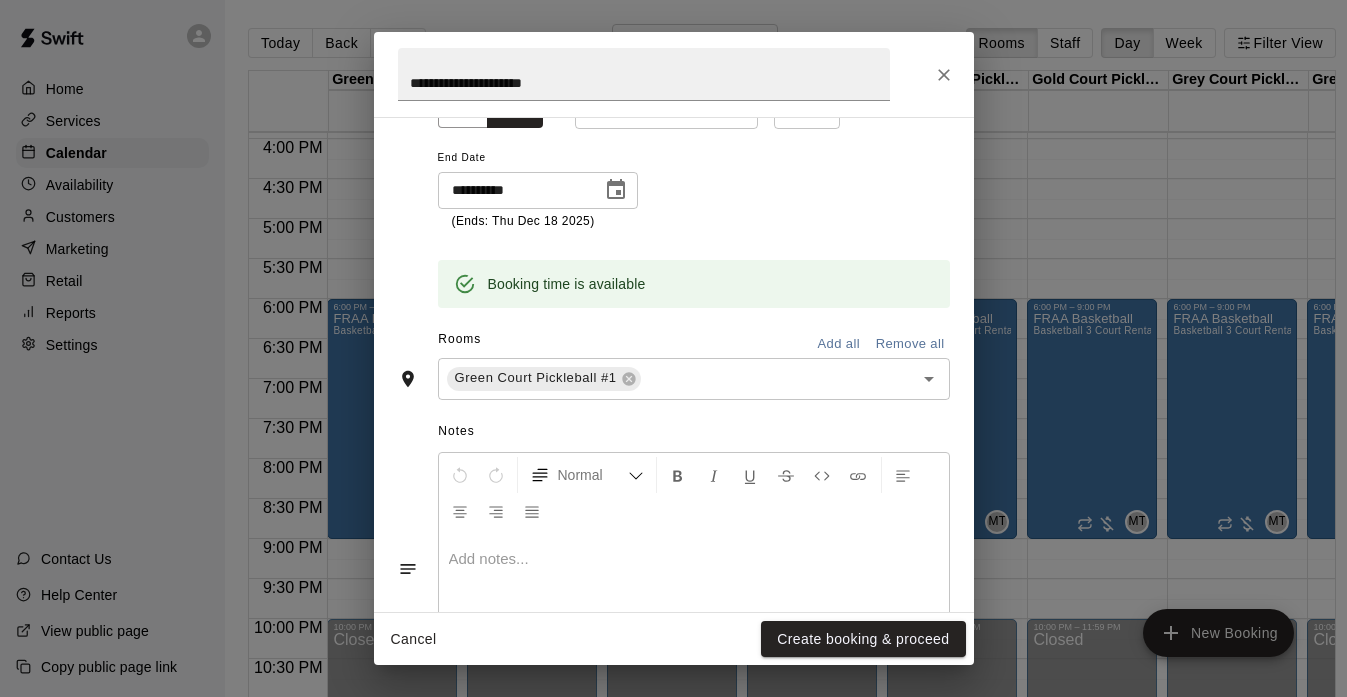 scroll, scrollTop: 379, scrollLeft: 0, axis: vertical 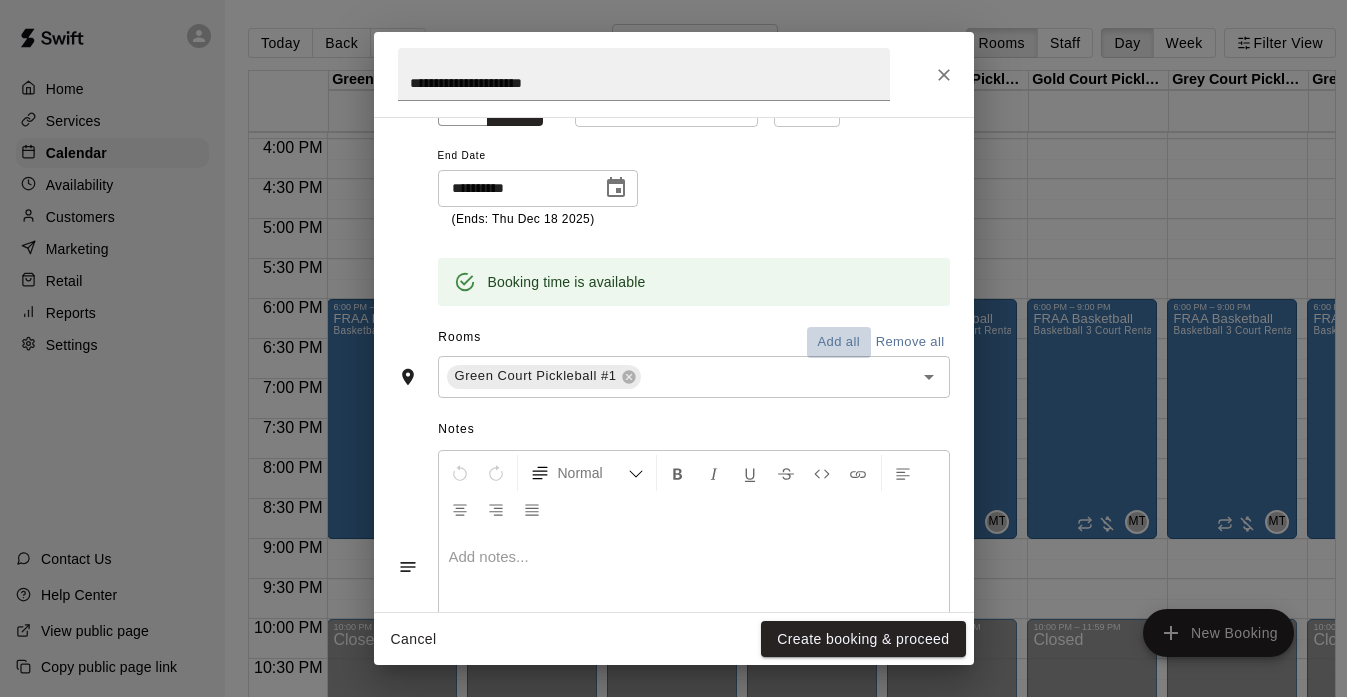 click on "Add all" at bounding box center (839, 342) 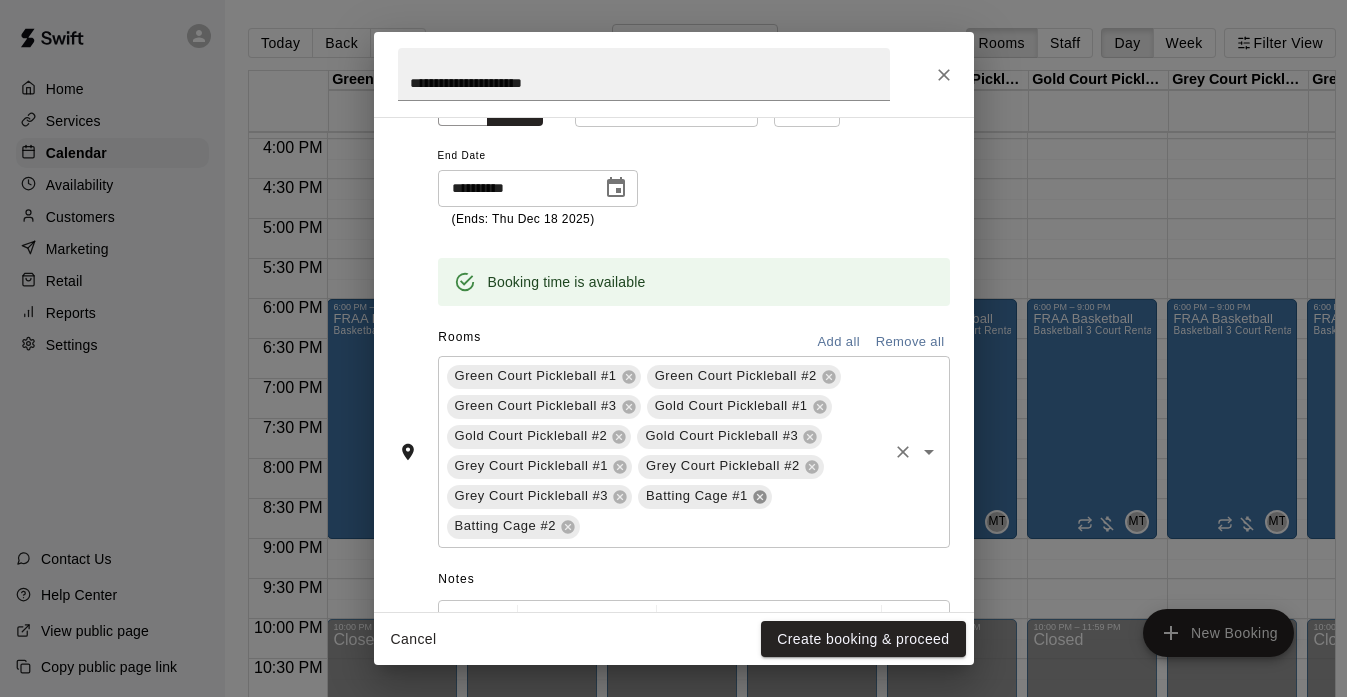 click 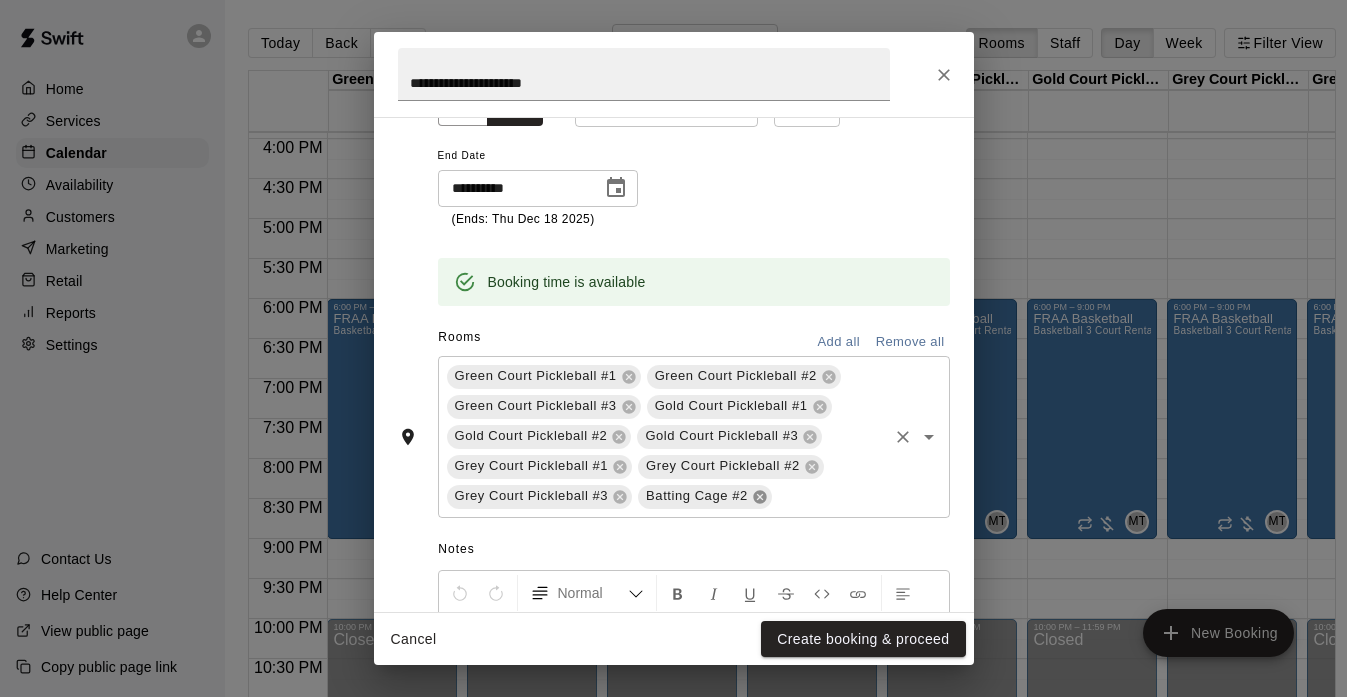 click 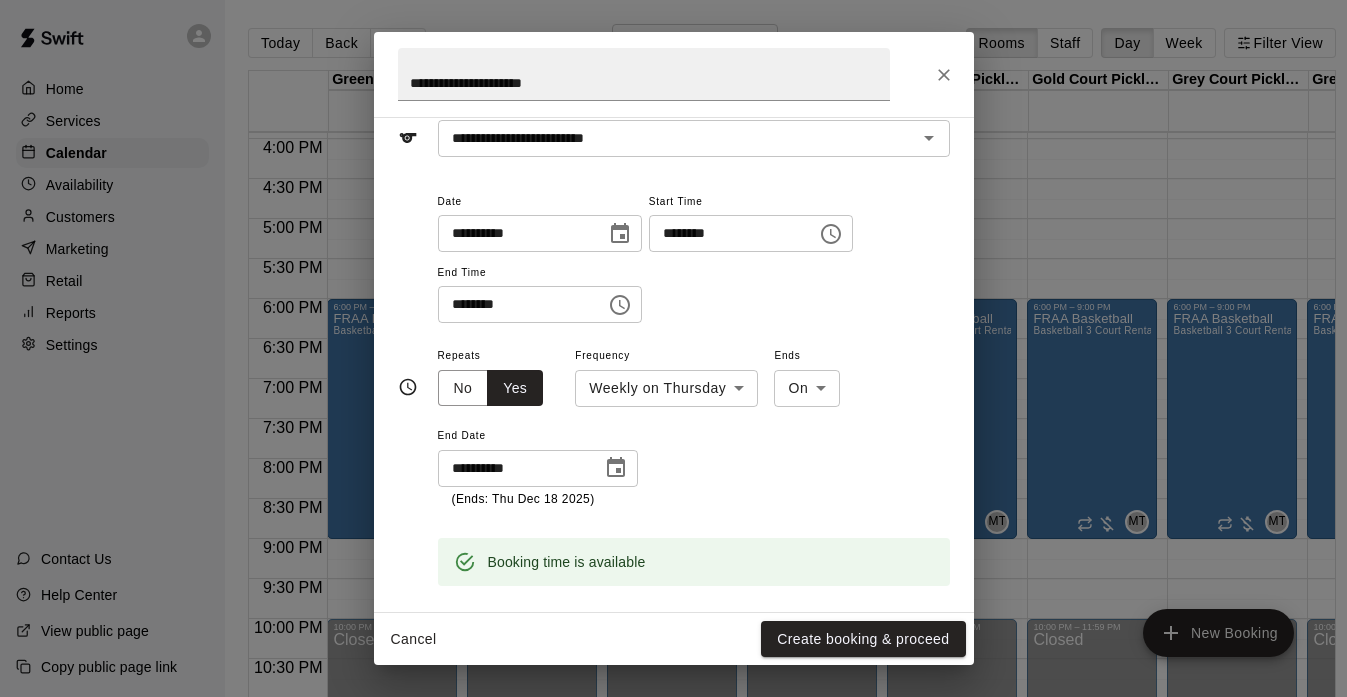 scroll, scrollTop: 100, scrollLeft: 0, axis: vertical 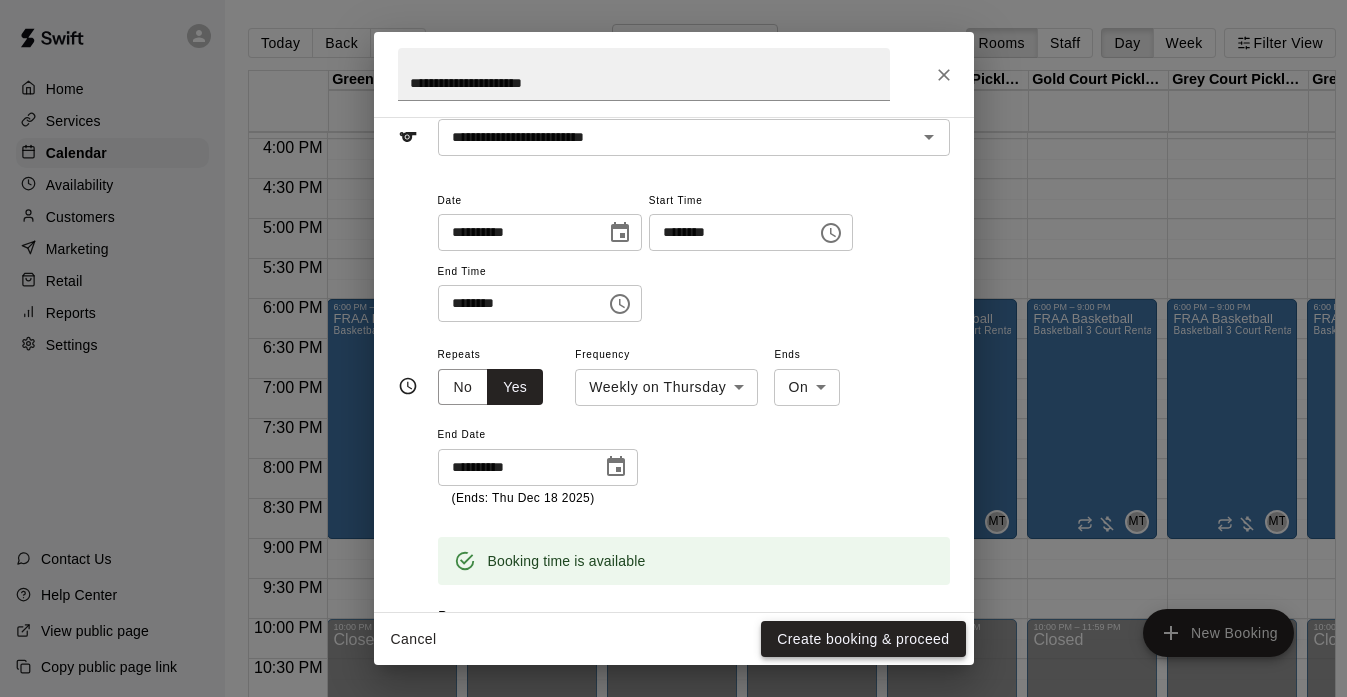 click on "Create booking & proceed" at bounding box center [863, 639] 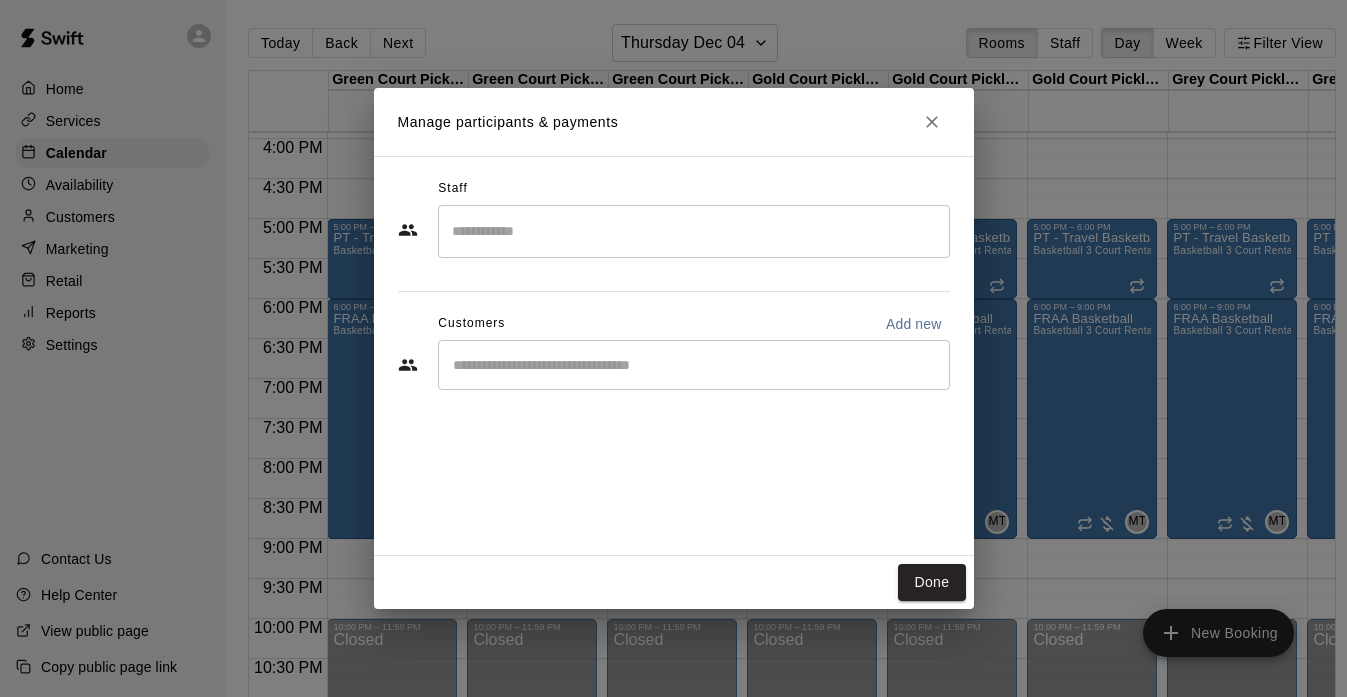 click at bounding box center [694, 231] 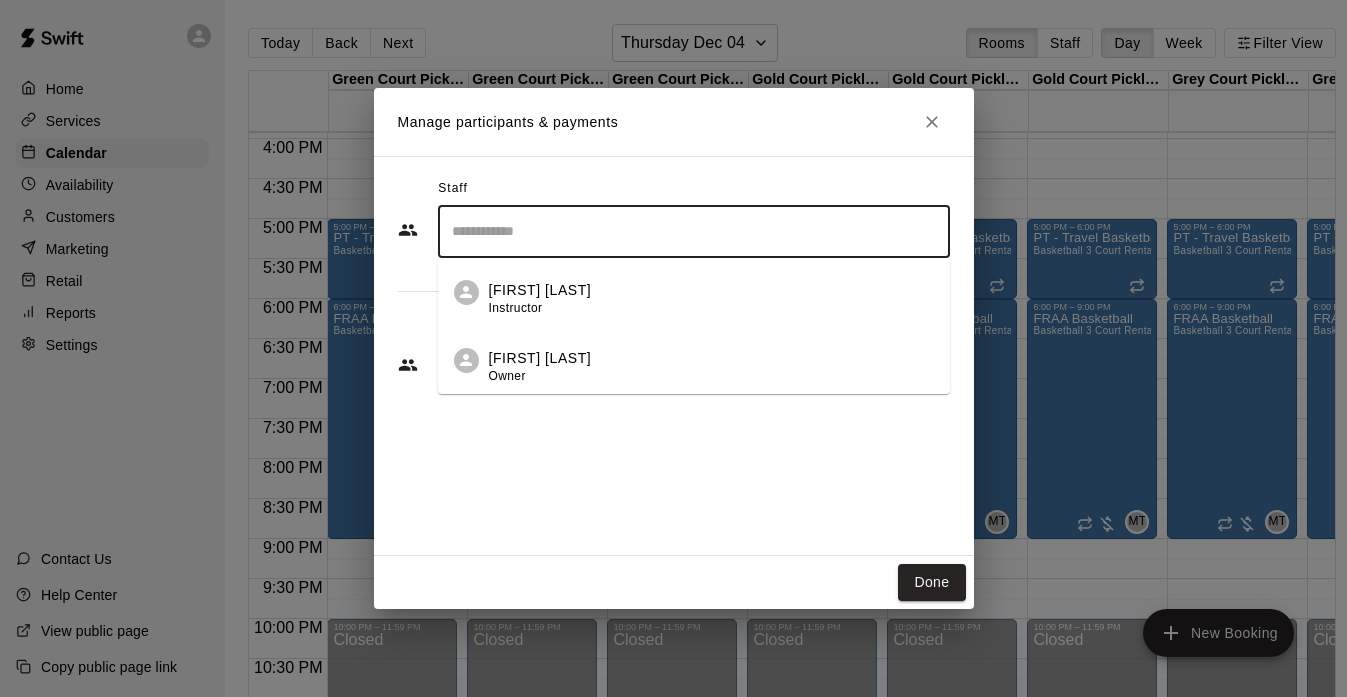 click on "[FIRST] [LAST]" at bounding box center (540, 358) 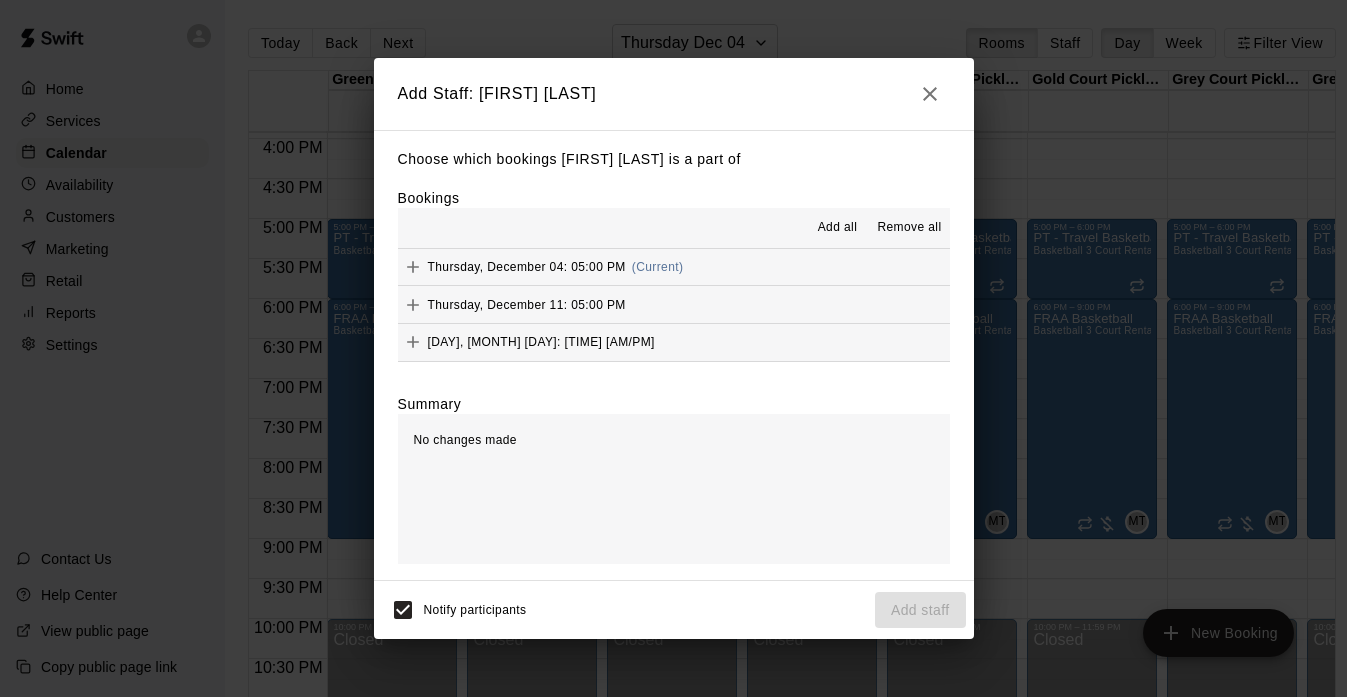 click on "Add all" at bounding box center [838, 228] 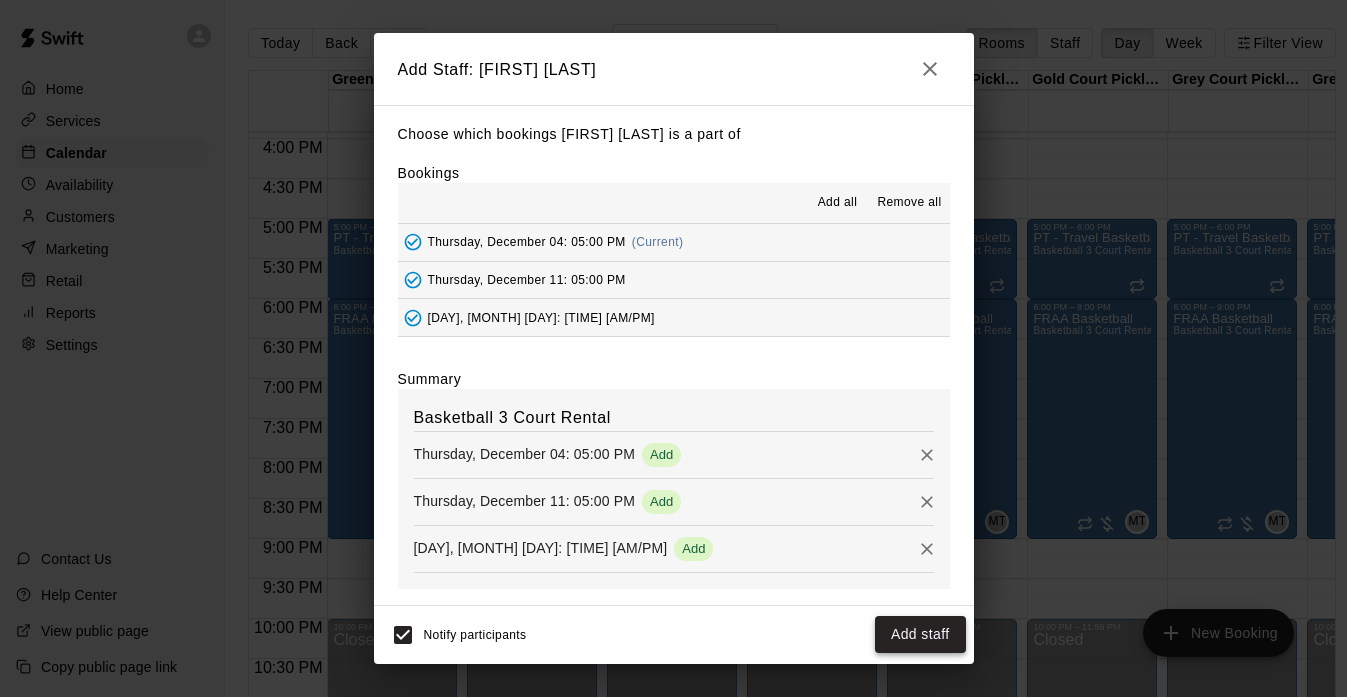 click on "Add staff" at bounding box center [920, 634] 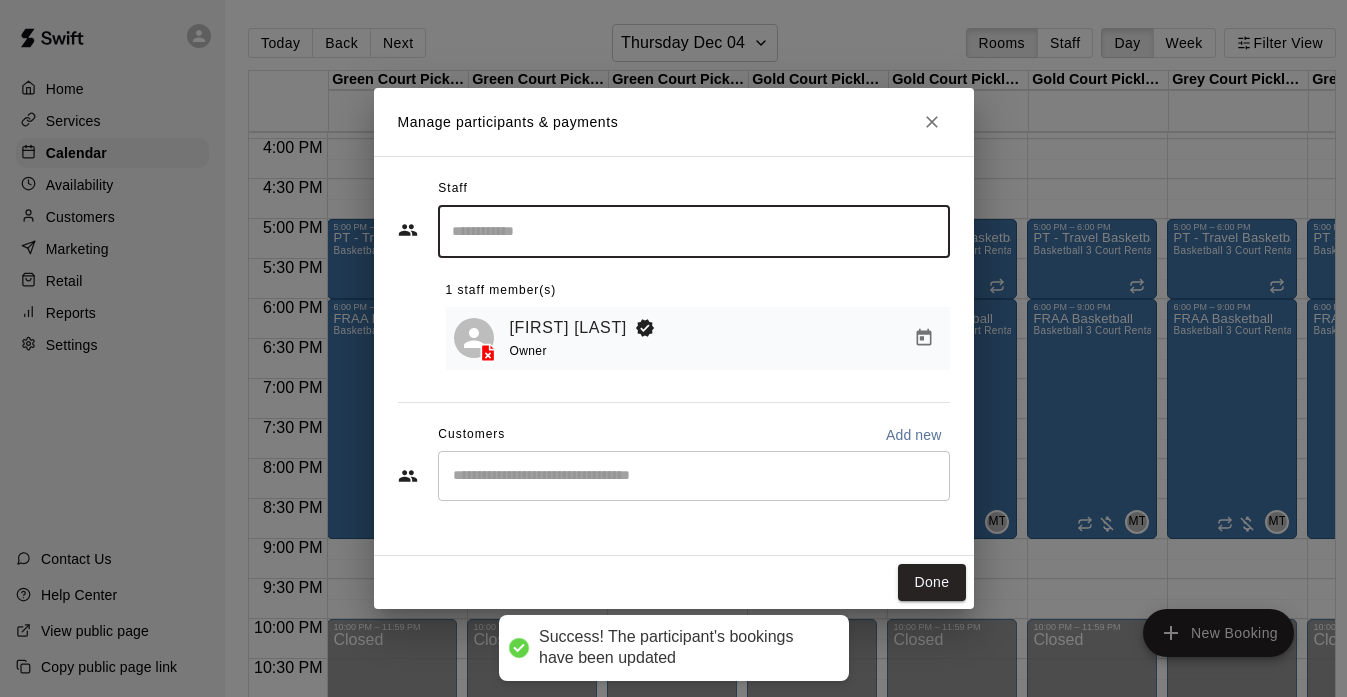 click on "​" at bounding box center (694, 476) 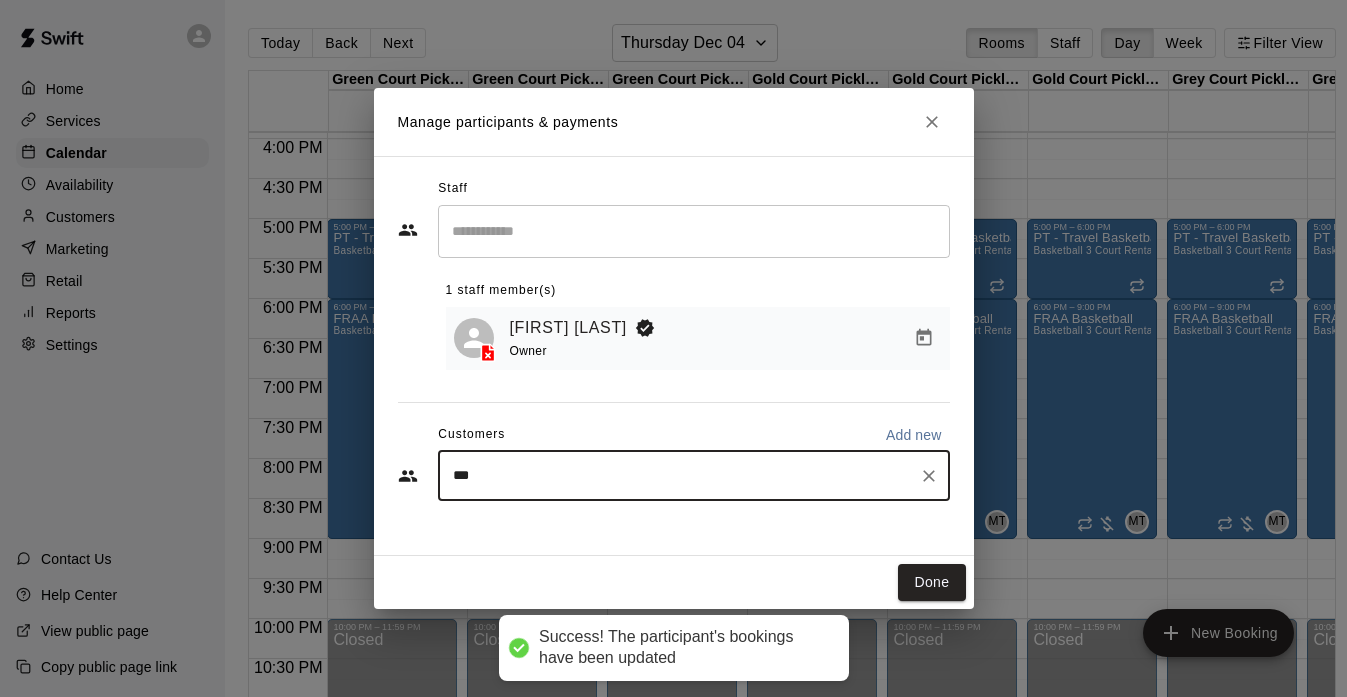 type on "****" 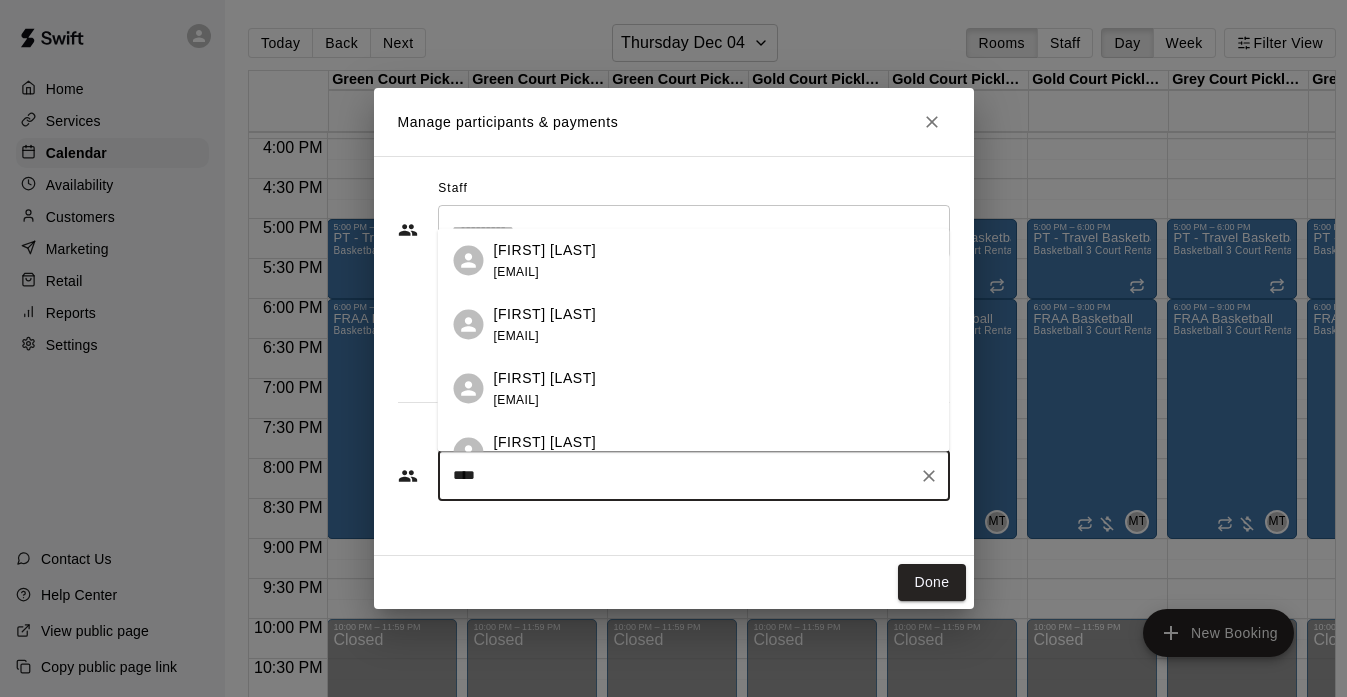click on "[EMAIL]" at bounding box center [516, 271] 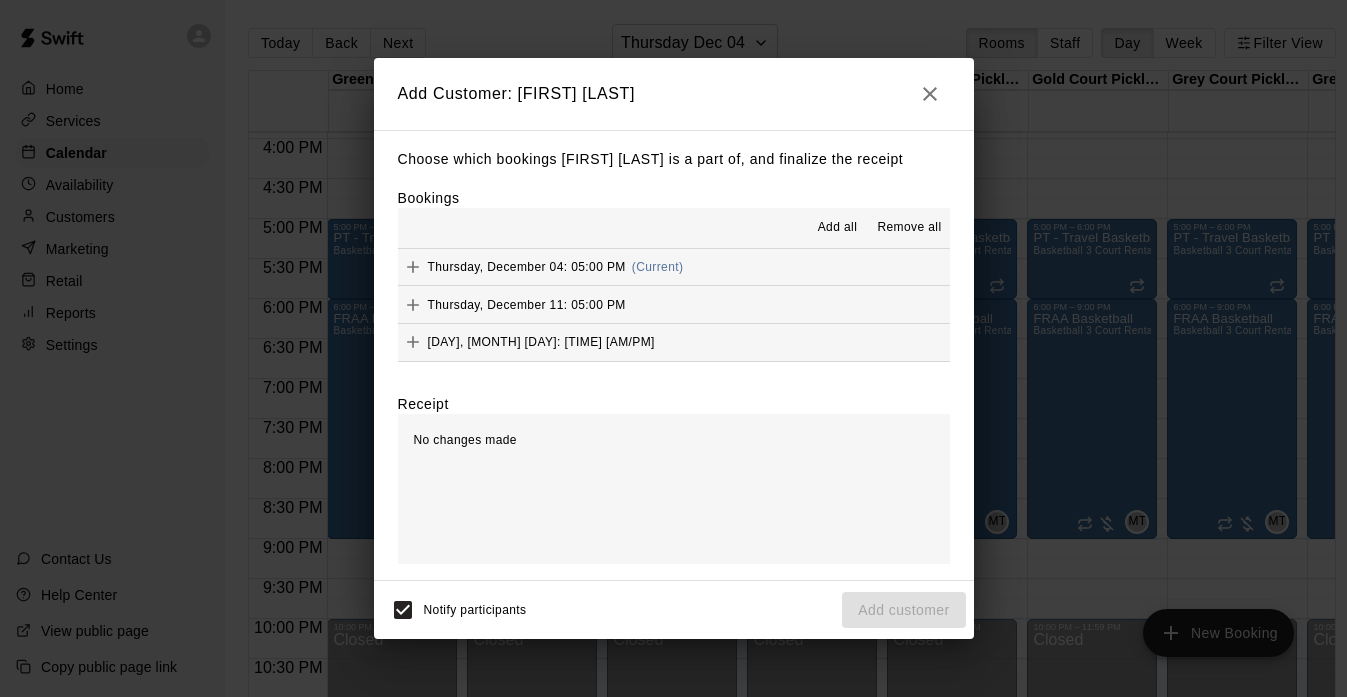 click on "Add all" at bounding box center (838, 228) 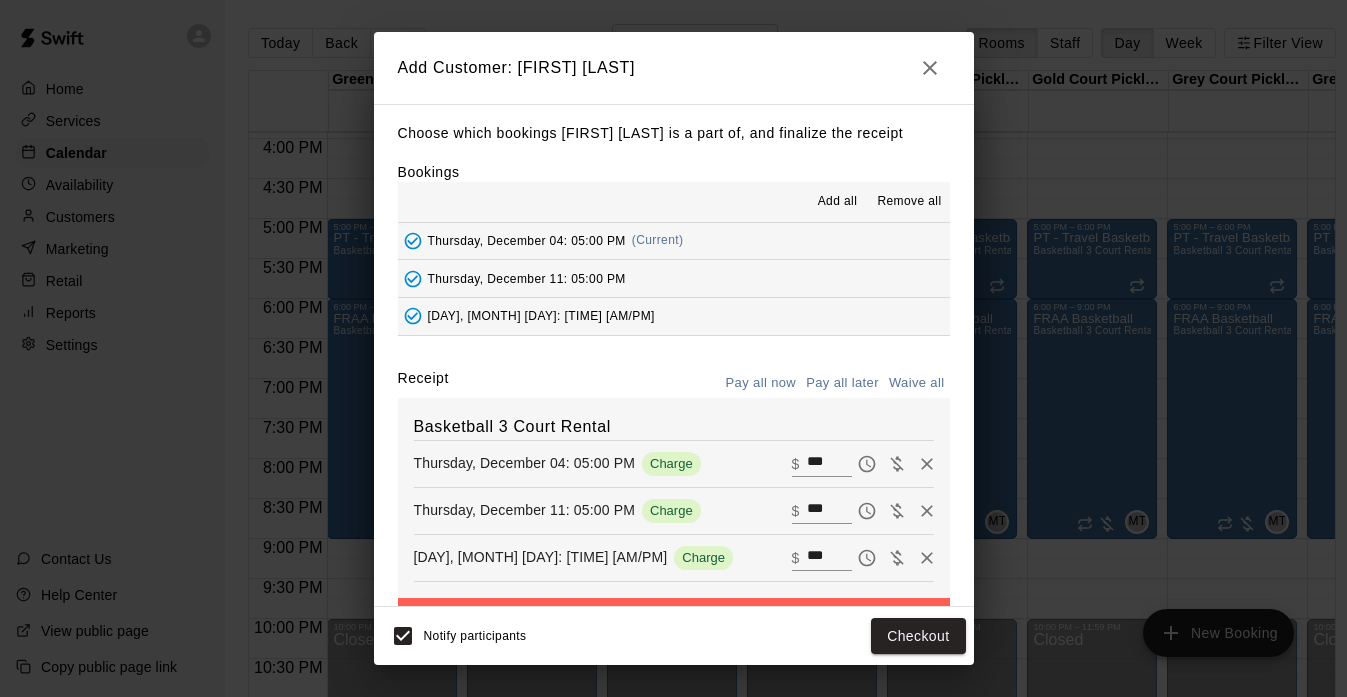 click on "Pay all later" at bounding box center [842, 383] 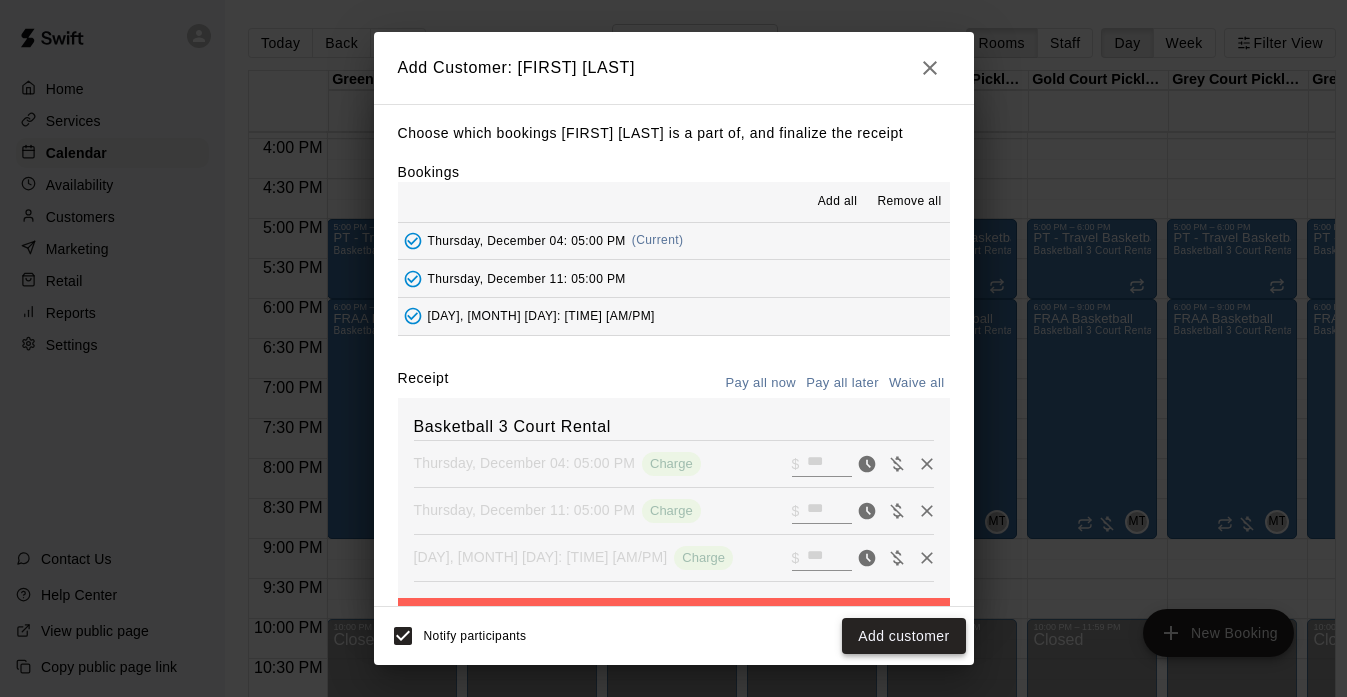 click on "Add customer" at bounding box center (903, 636) 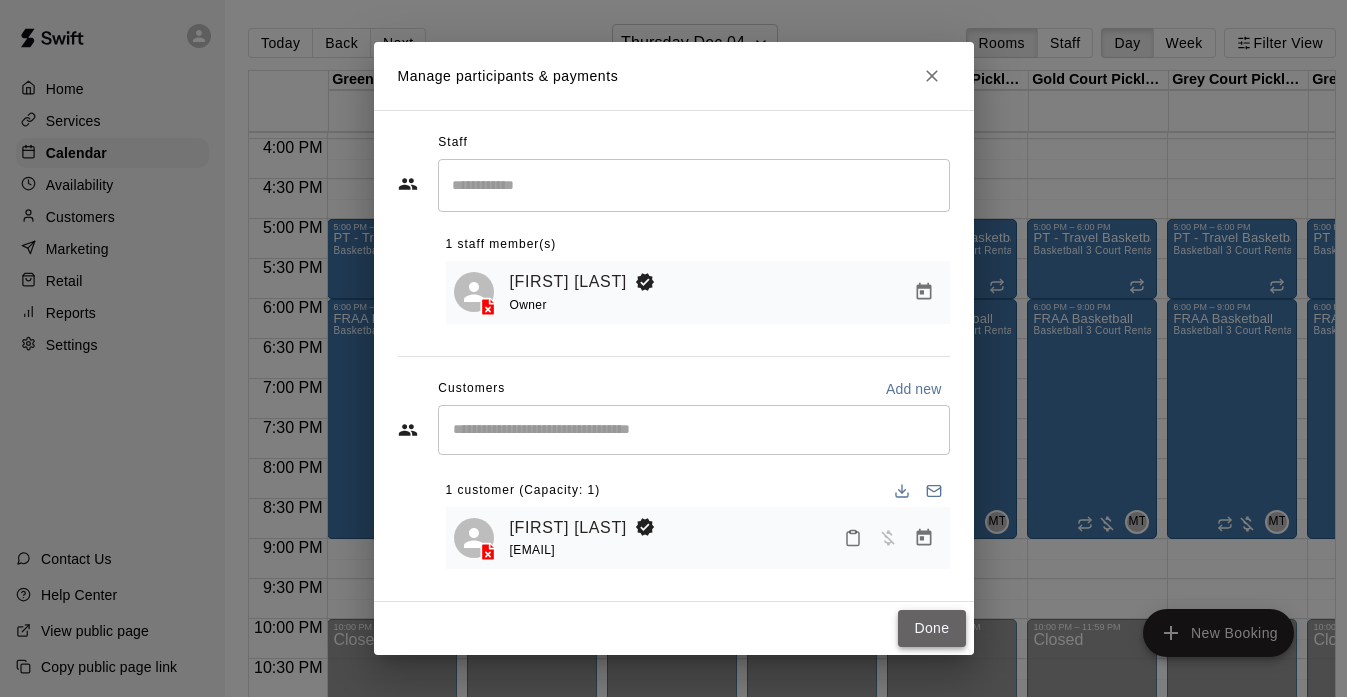 click on "Done" at bounding box center [931, 628] 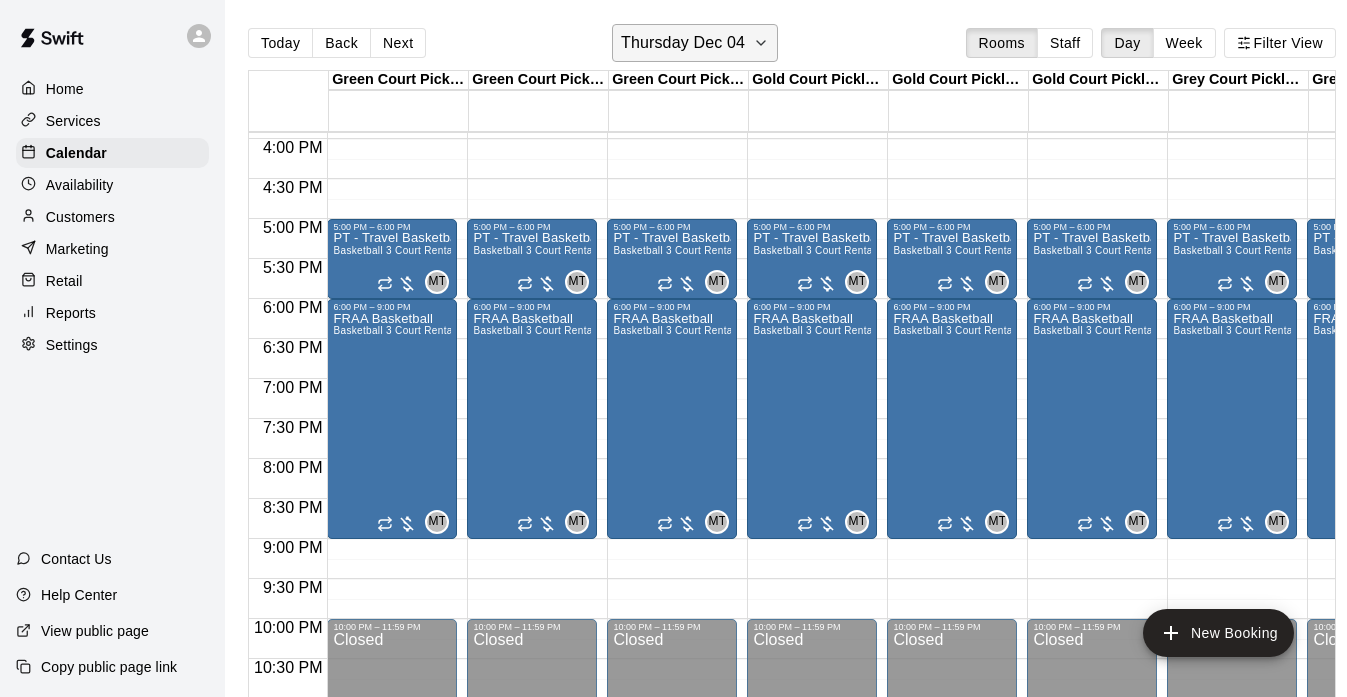 click on "Thursday Dec 04" at bounding box center (683, 43) 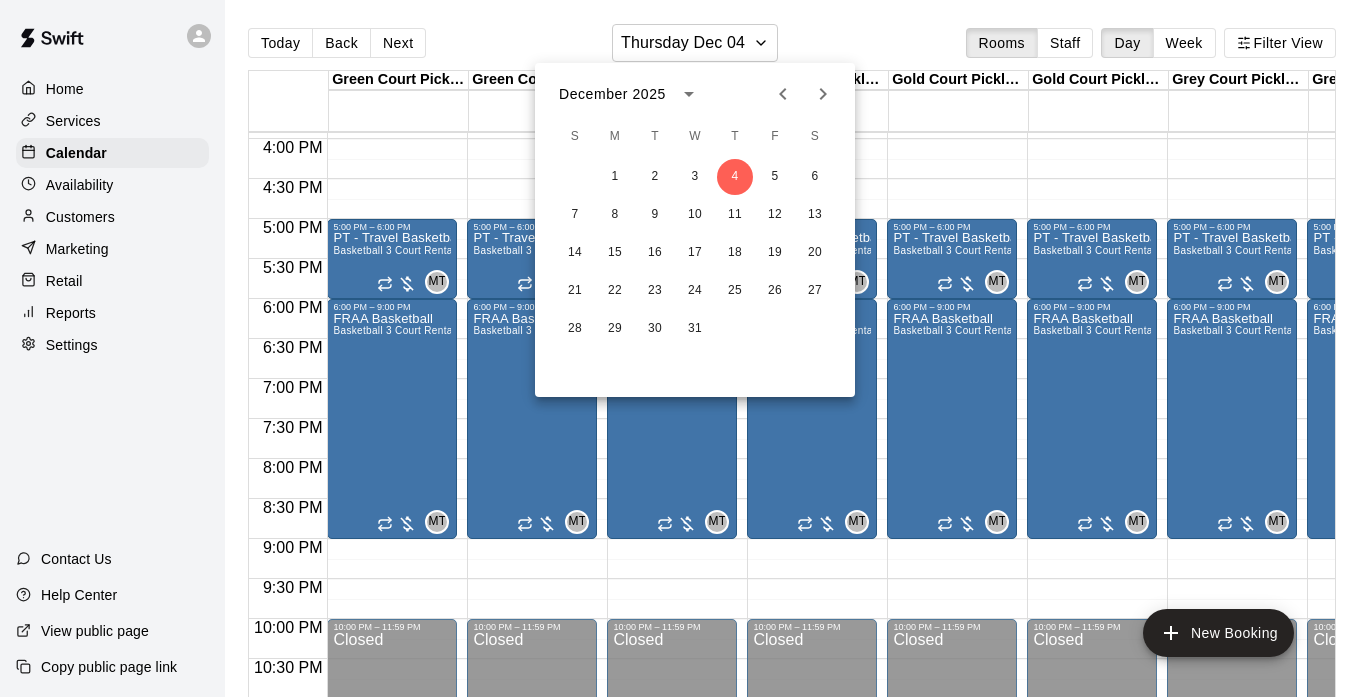 click 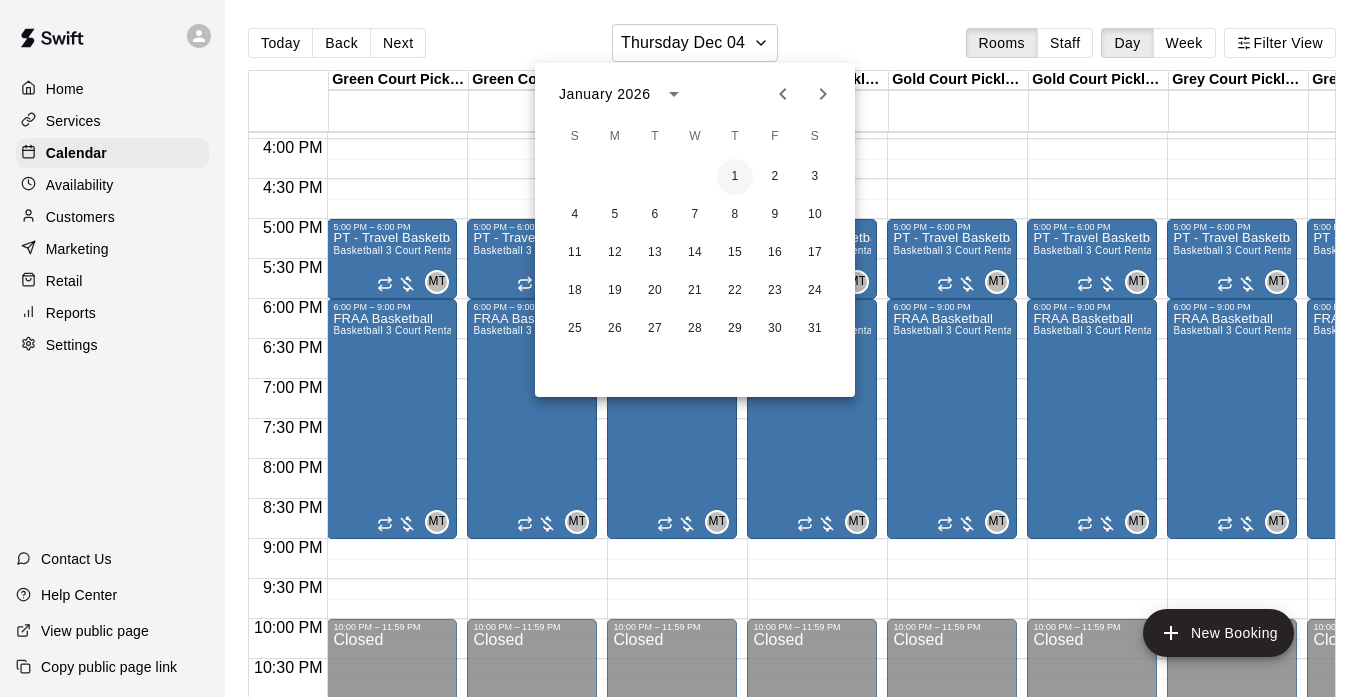 click on "1" at bounding box center (735, 177) 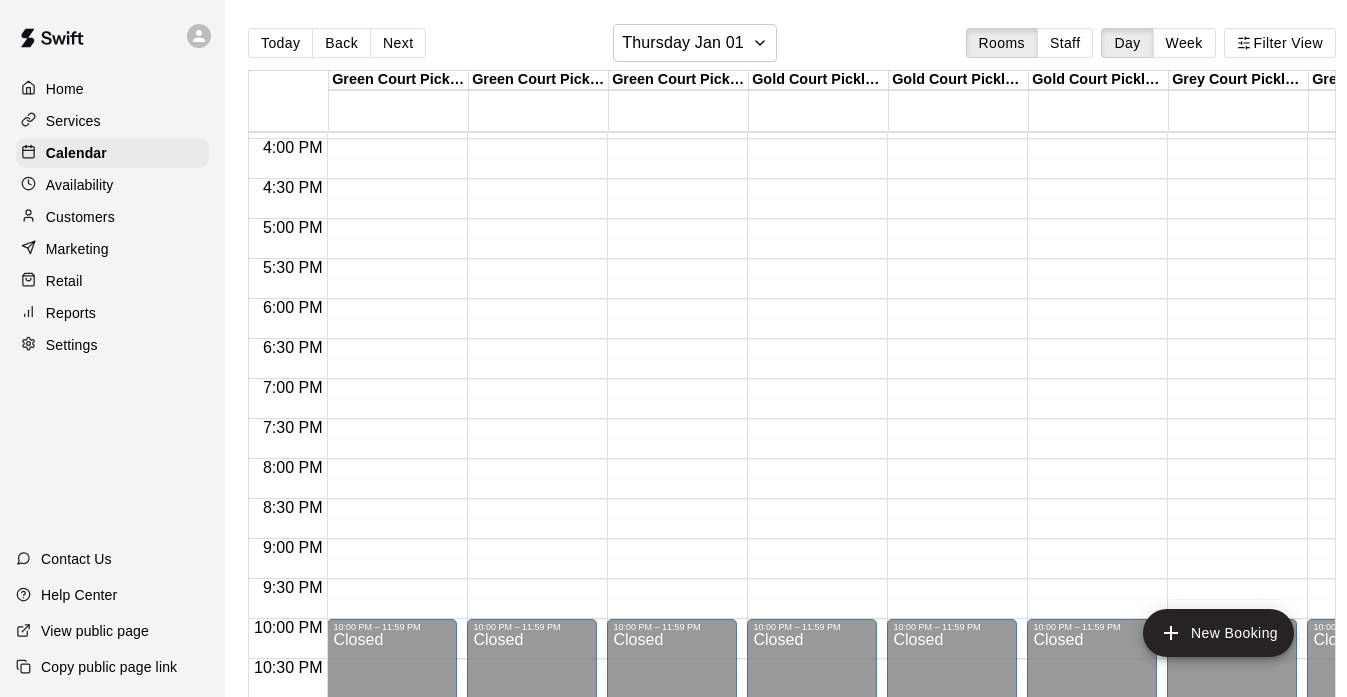 click on "12:00 AM – 8:00 AM Closed 10:00 PM – 11:59 PM Closed" at bounding box center (392, -181) 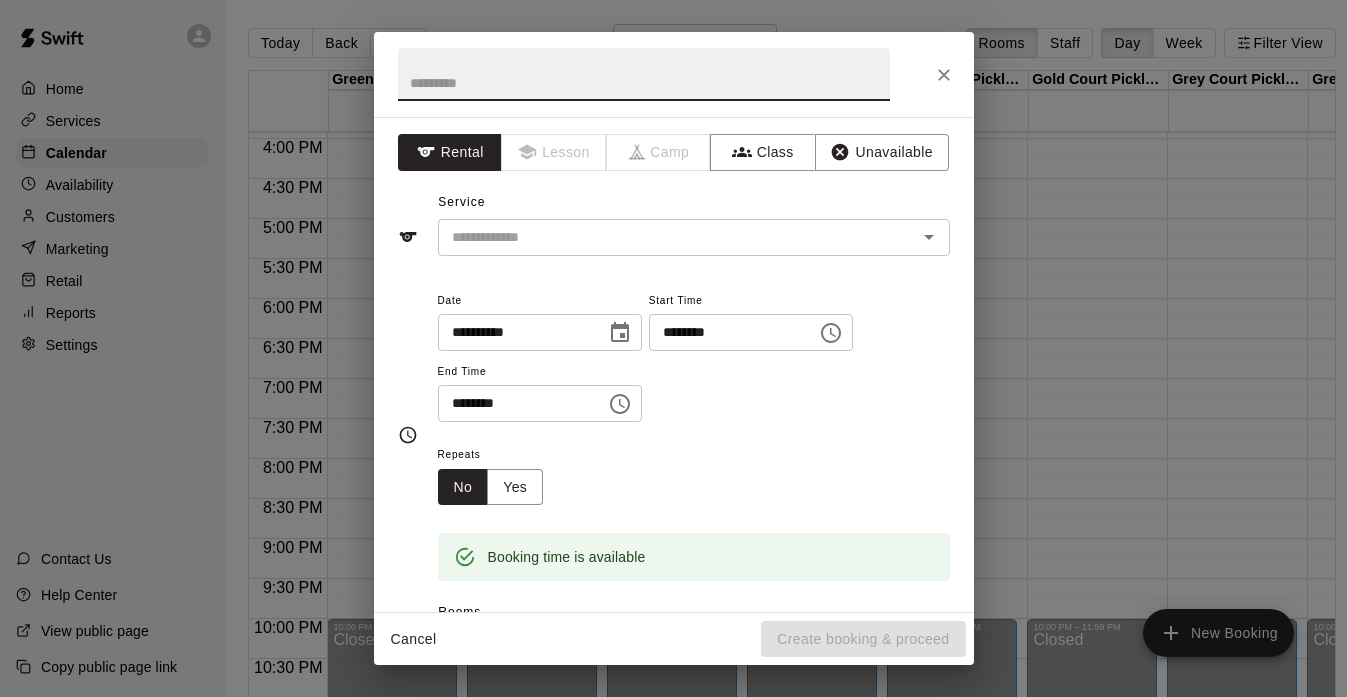 click at bounding box center (644, 74) 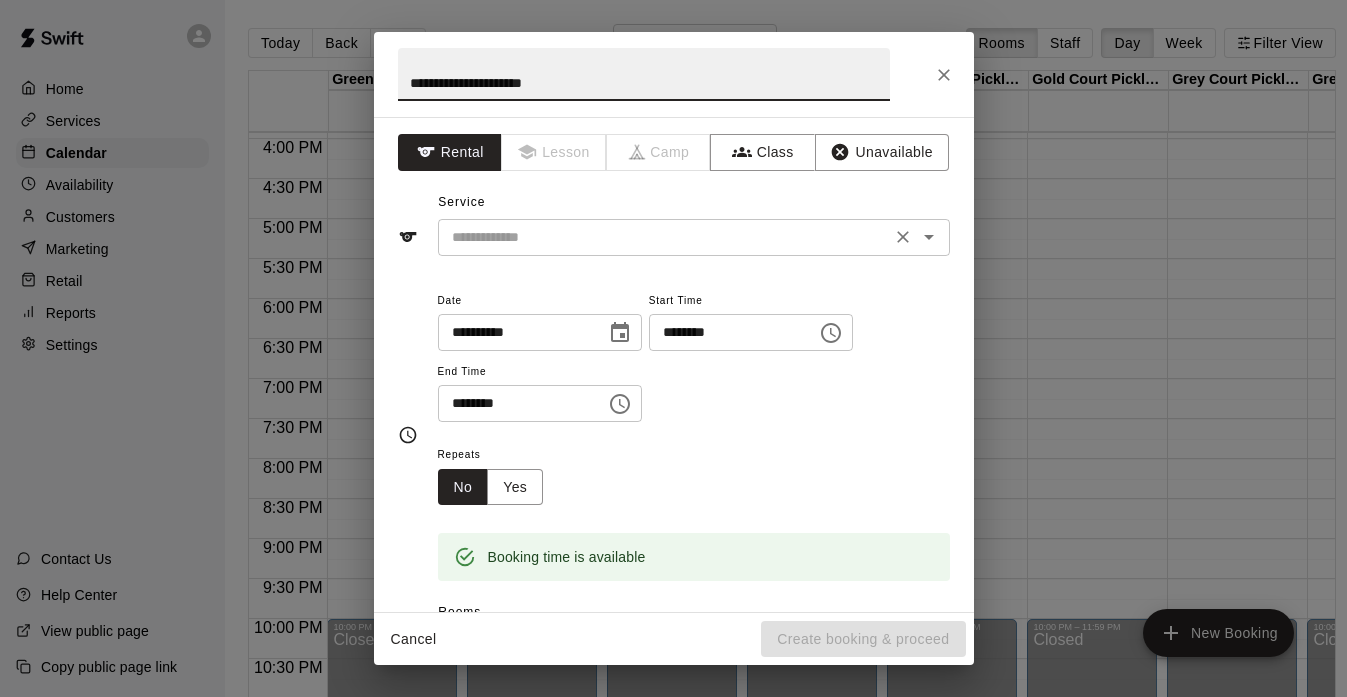 type on "**********" 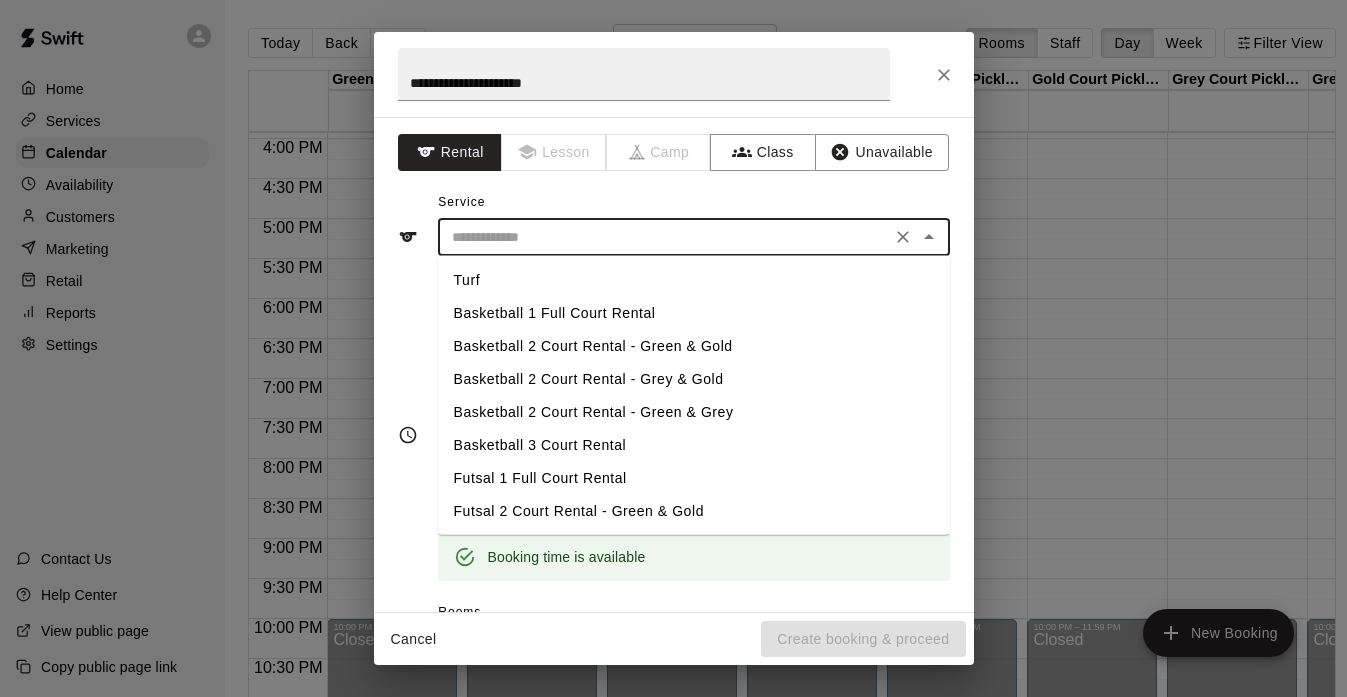 click on "Basketball 3 Court Rental" at bounding box center [694, 445] 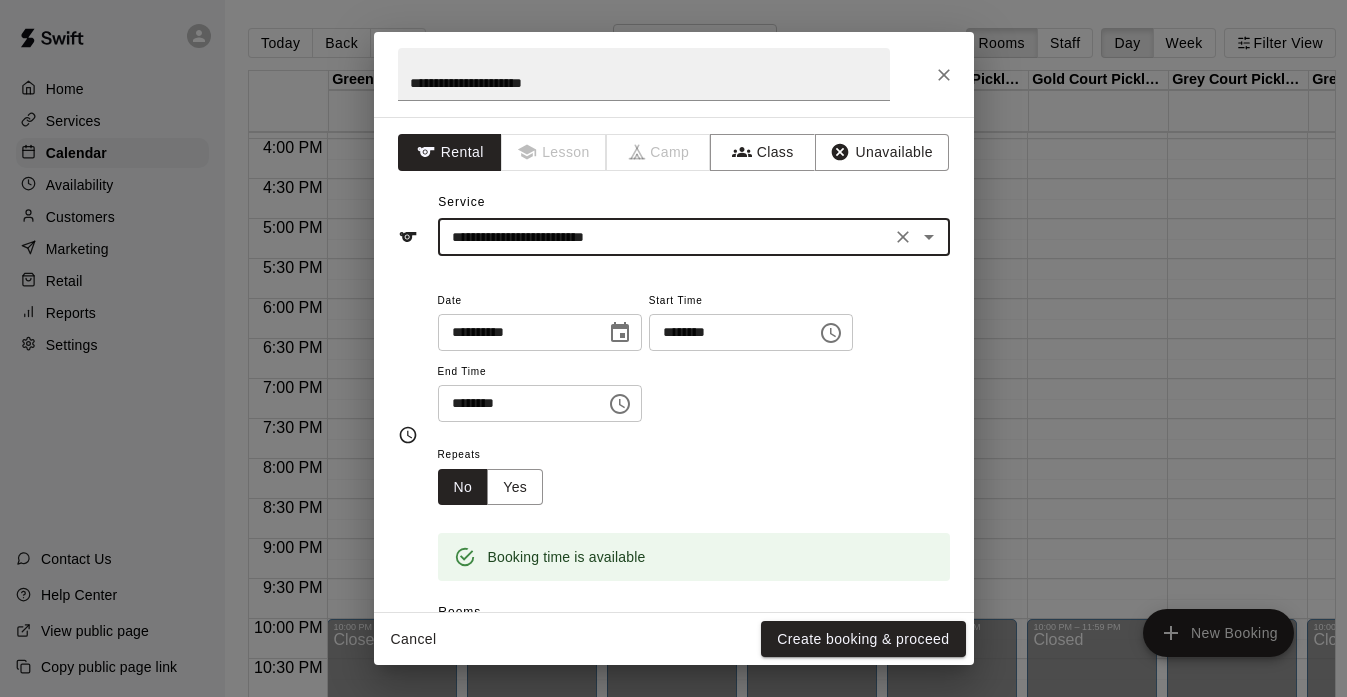 click on "********" at bounding box center [515, 403] 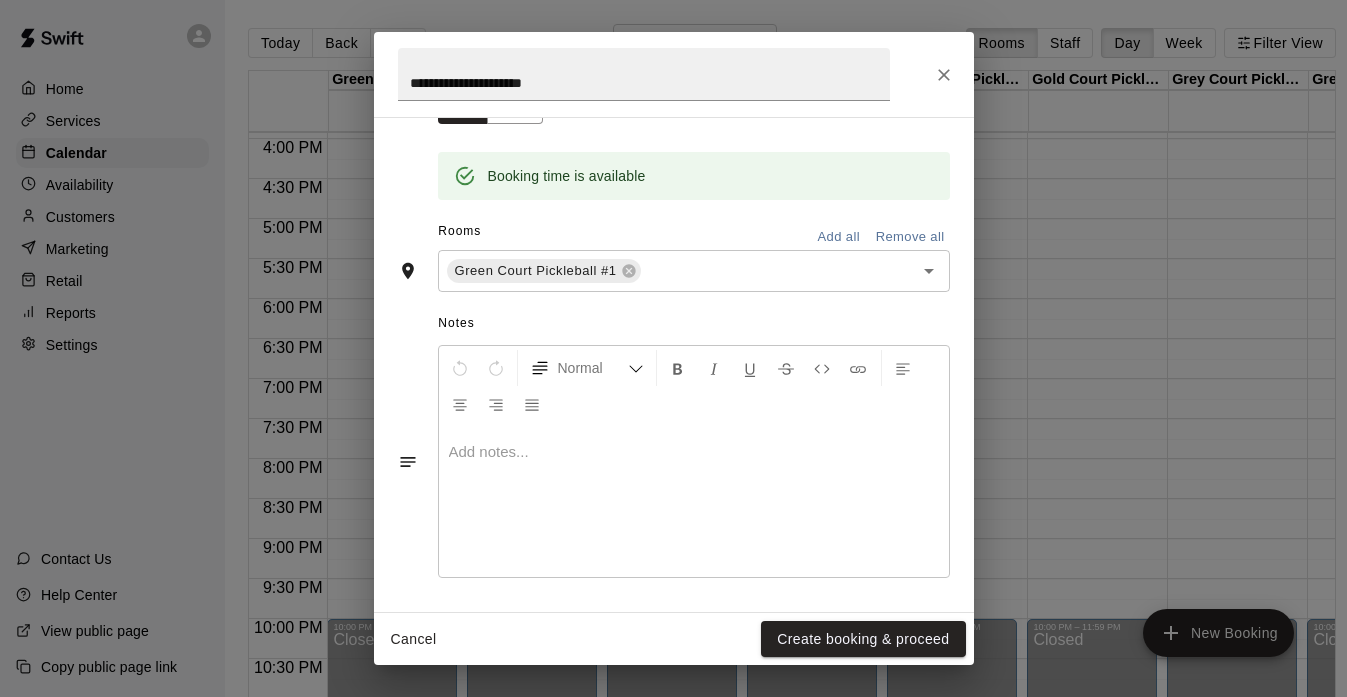 scroll, scrollTop: 383, scrollLeft: 0, axis: vertical 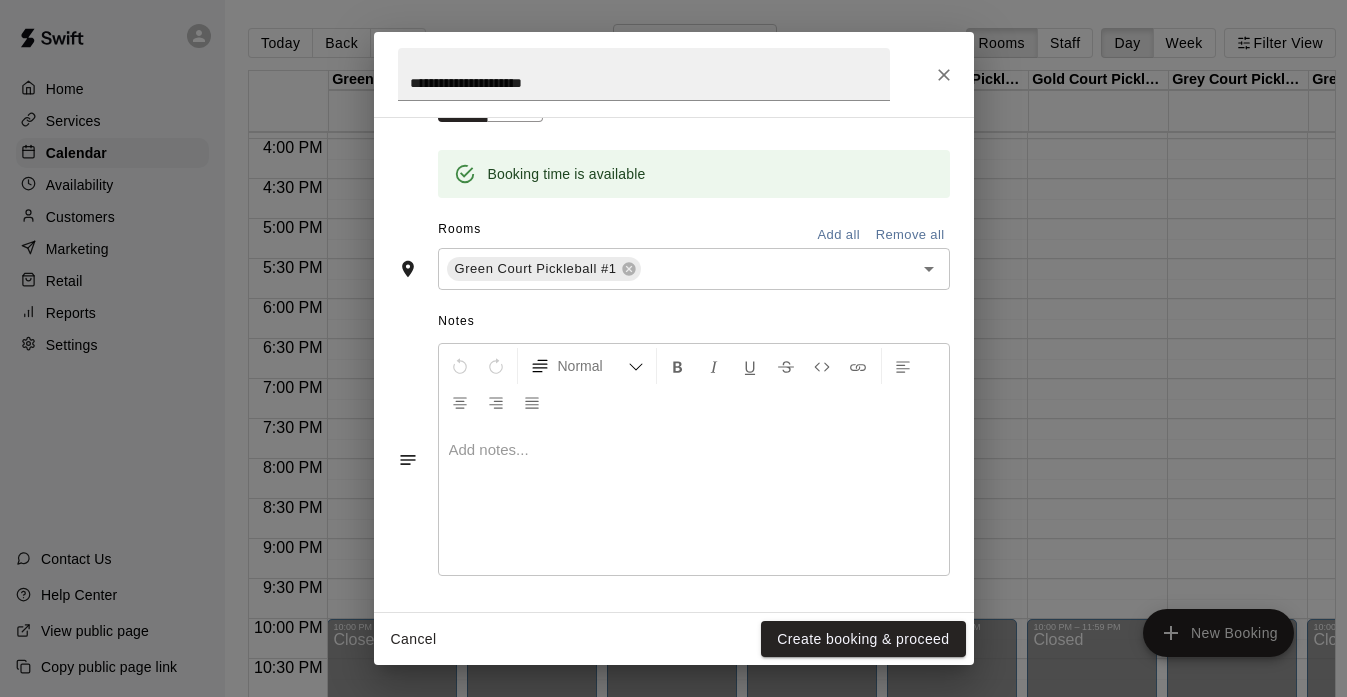 type on "********" 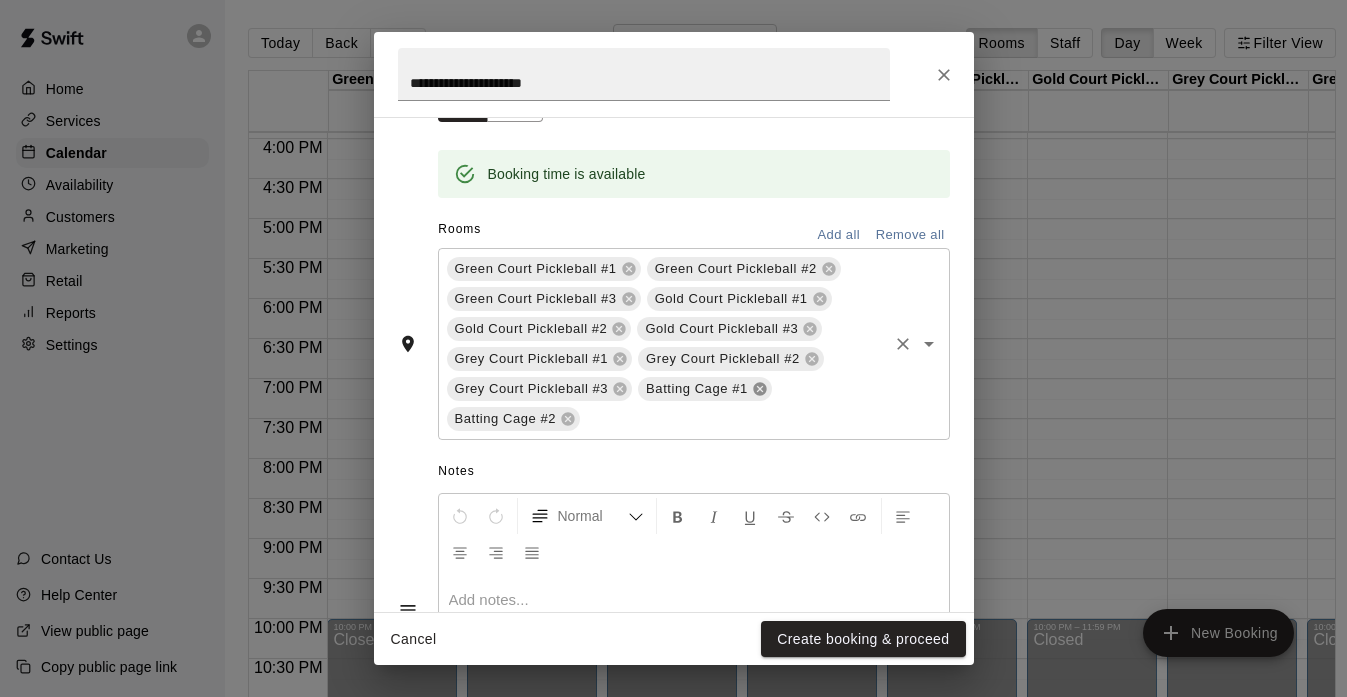 click 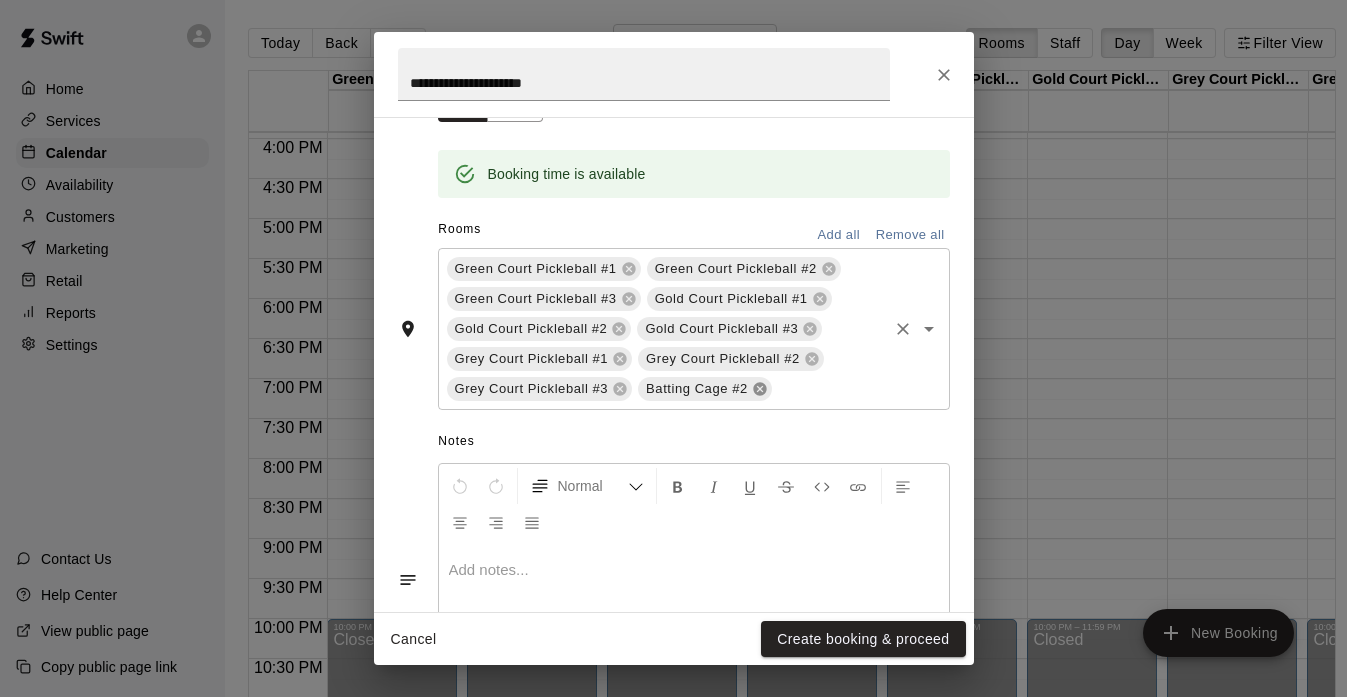 click 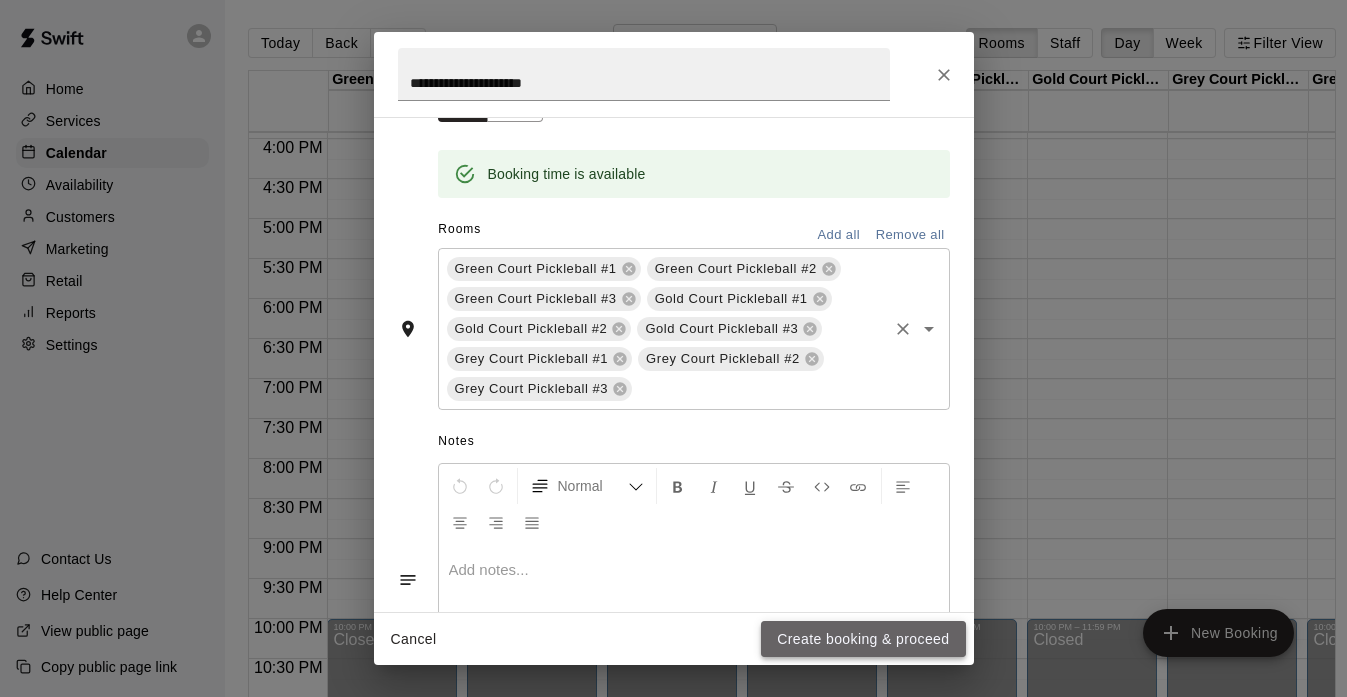 click on "Create booking & proceed" at bounding box center [863, 639] 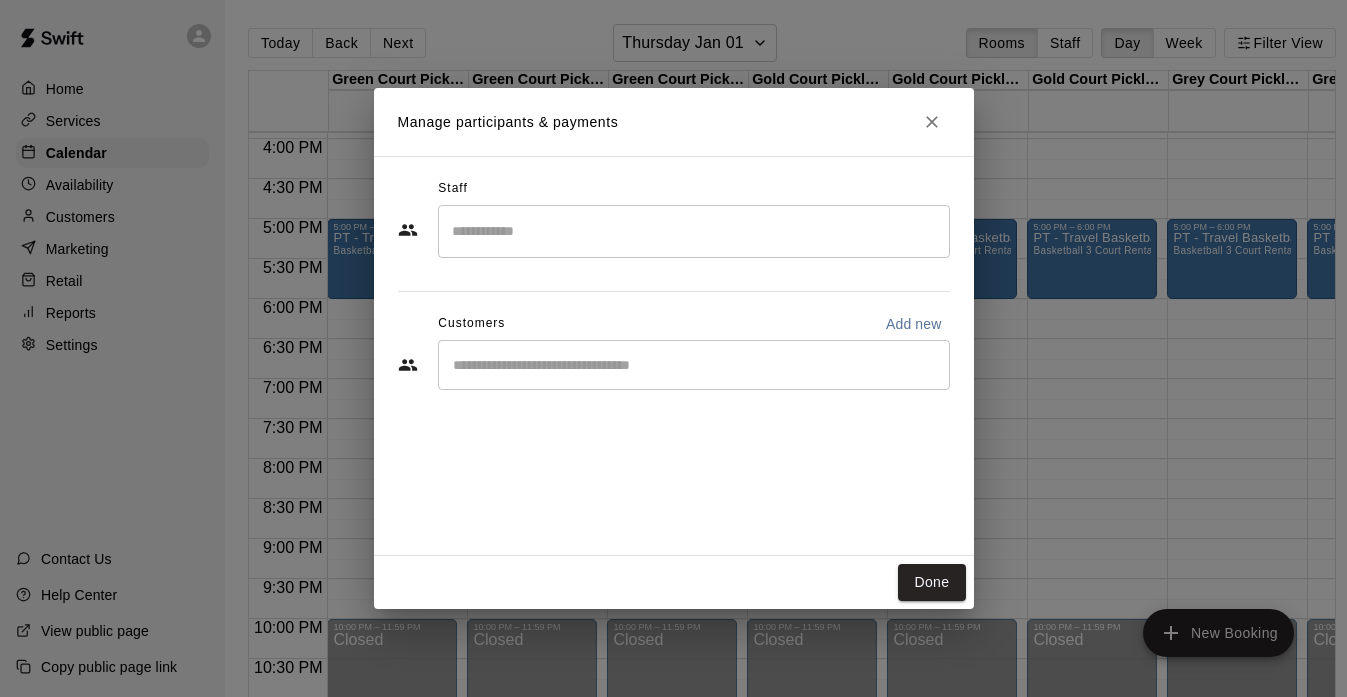 click at bounding box center (694, 231) 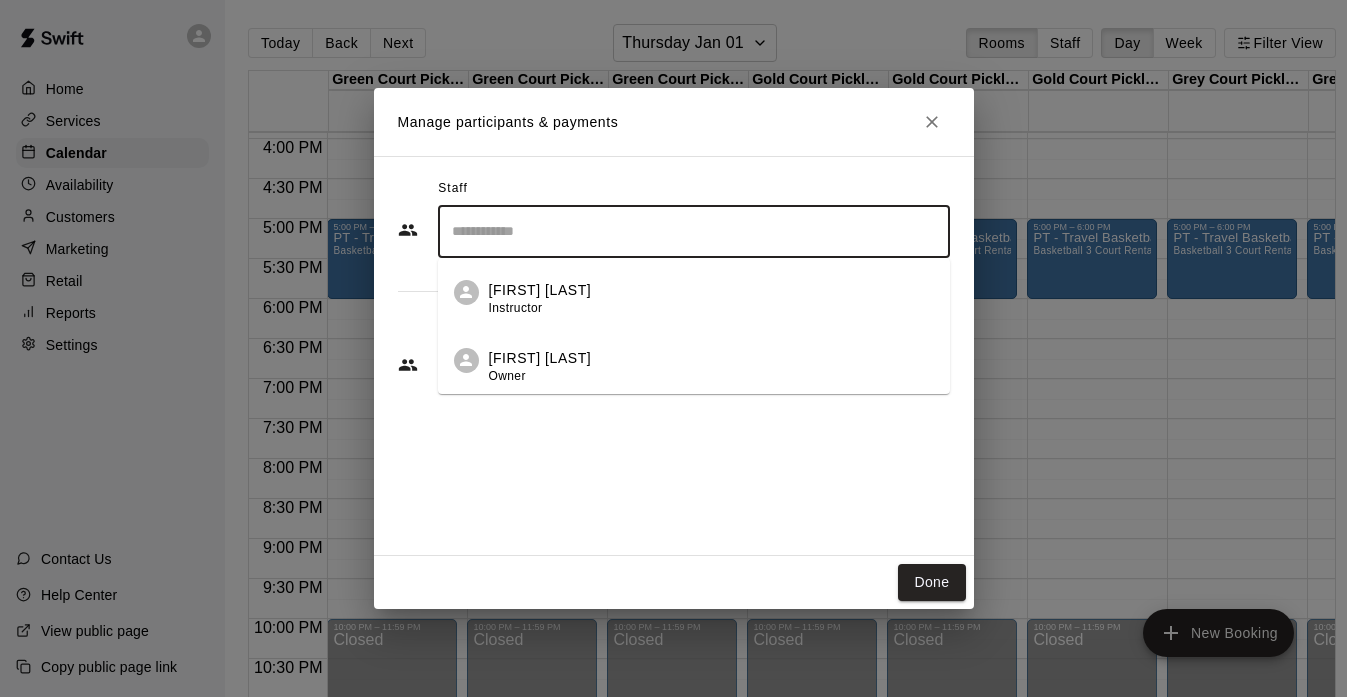 click on "[FIRST] [LAST]" at bounding box center [540, 358] 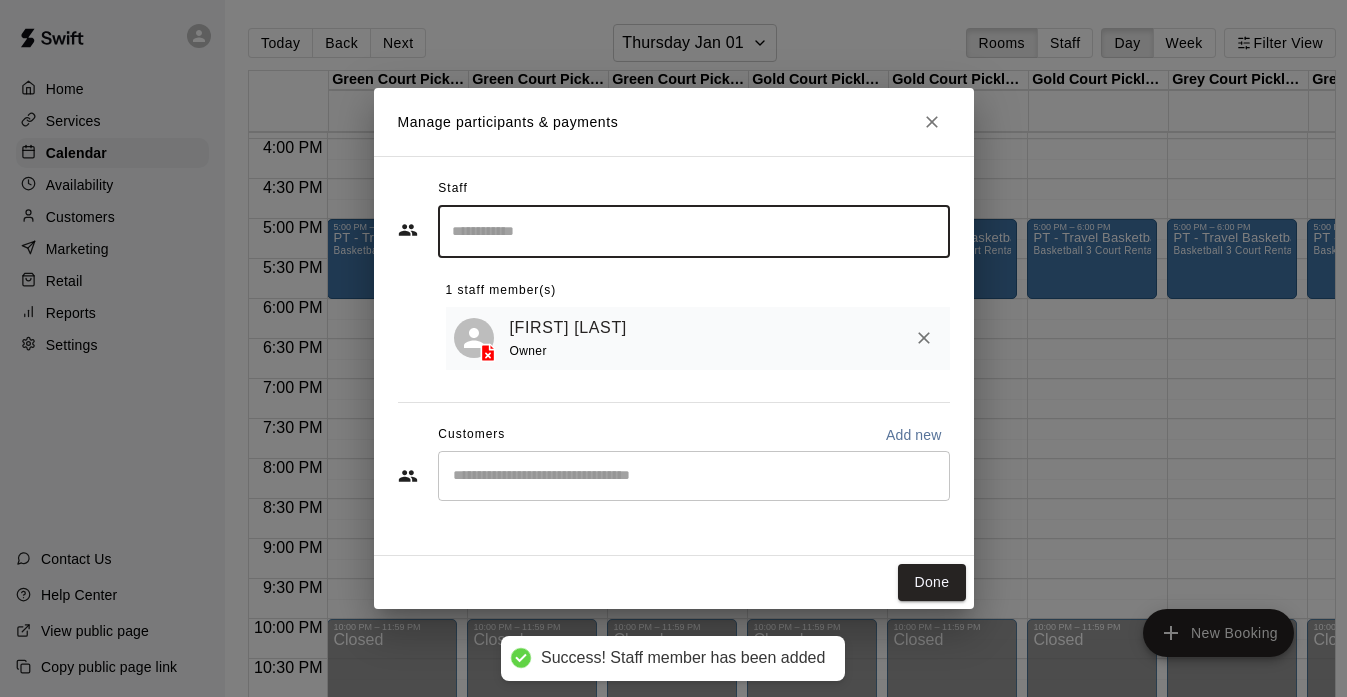 click at bounding box center (694, 476) 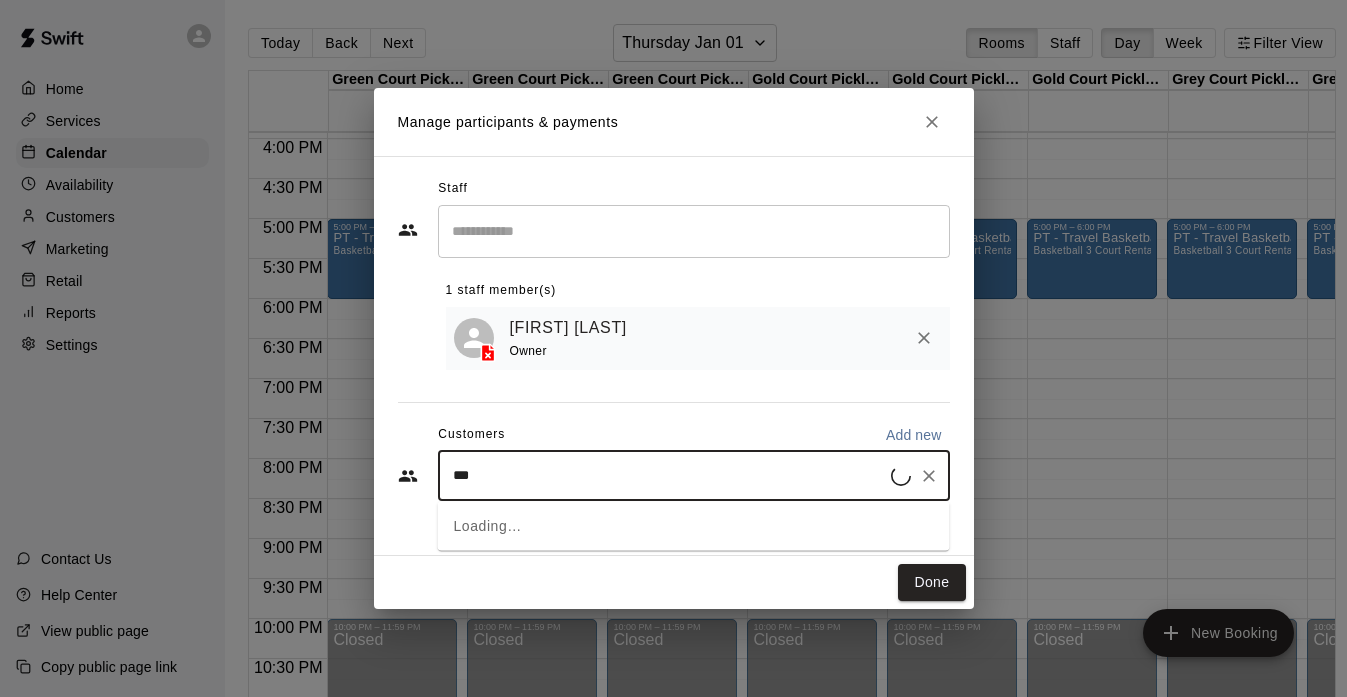 type on "****" 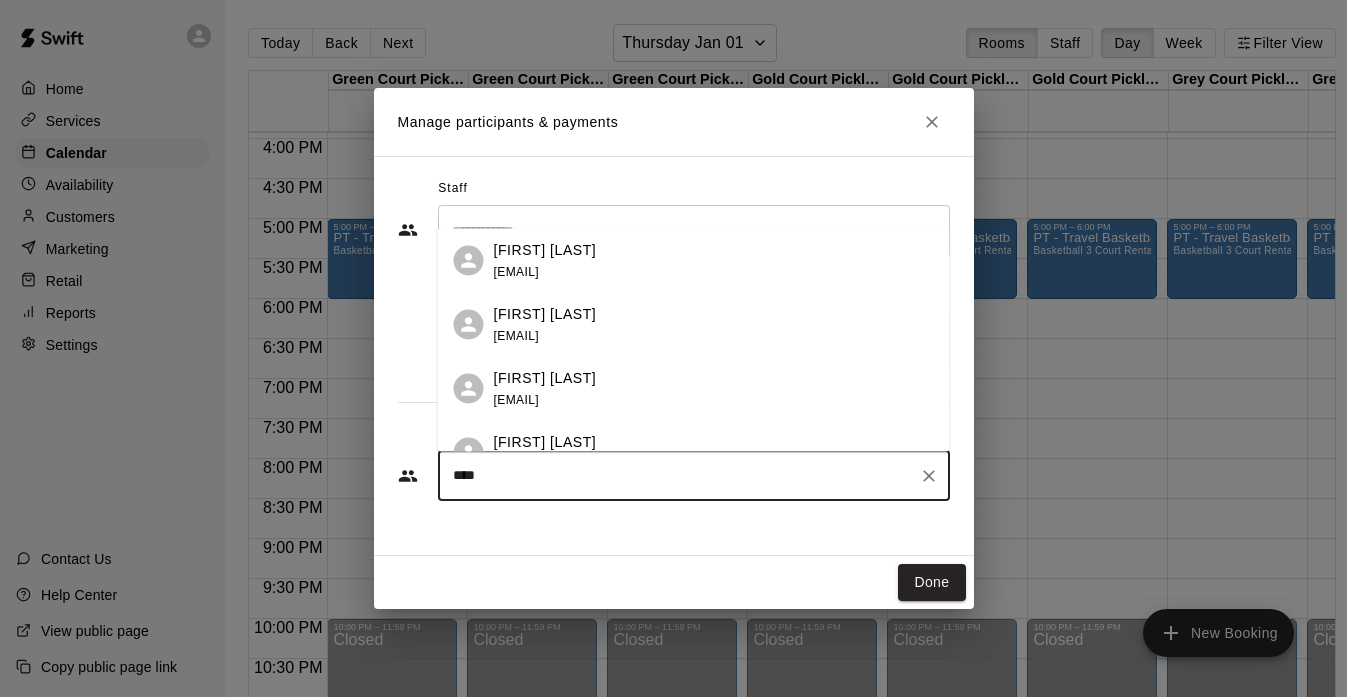 click on "[FIRST] [LAST]" at bounding box center (545, 249) 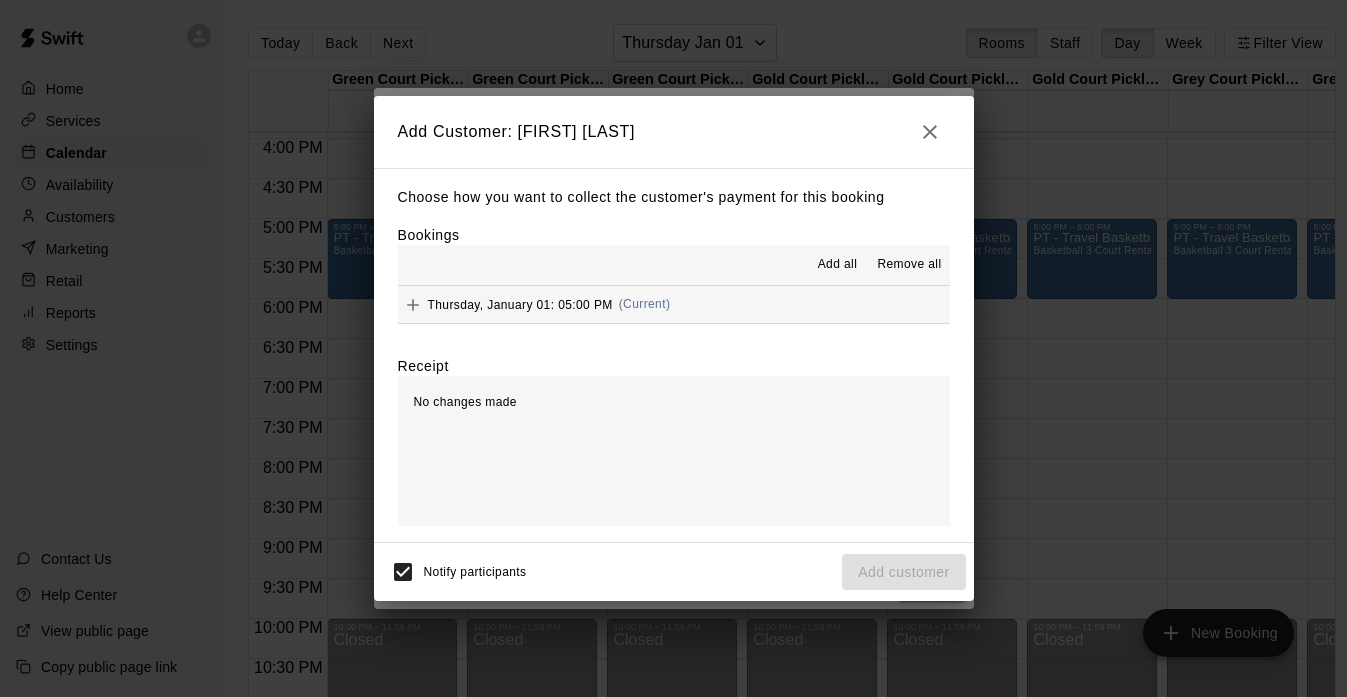 click on "Add all" at bounding box center [838, 265] 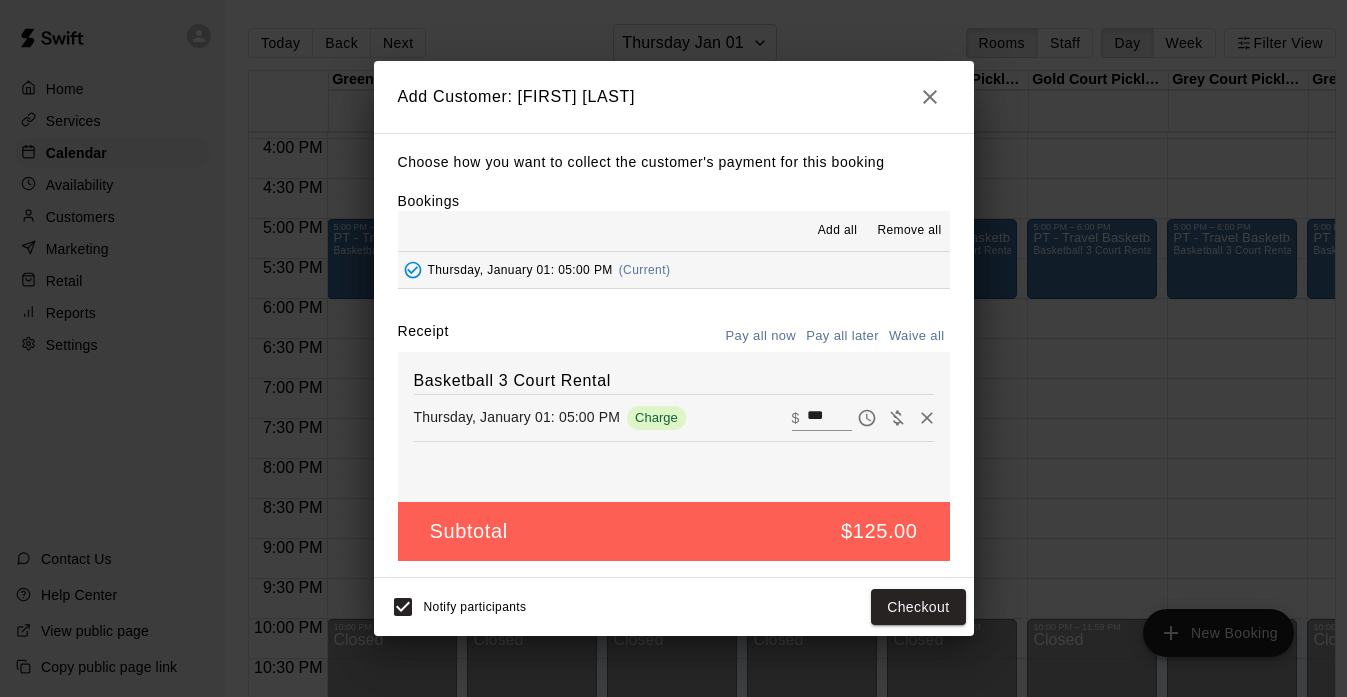click on "Pay all later" at bounding box center [842, 336] 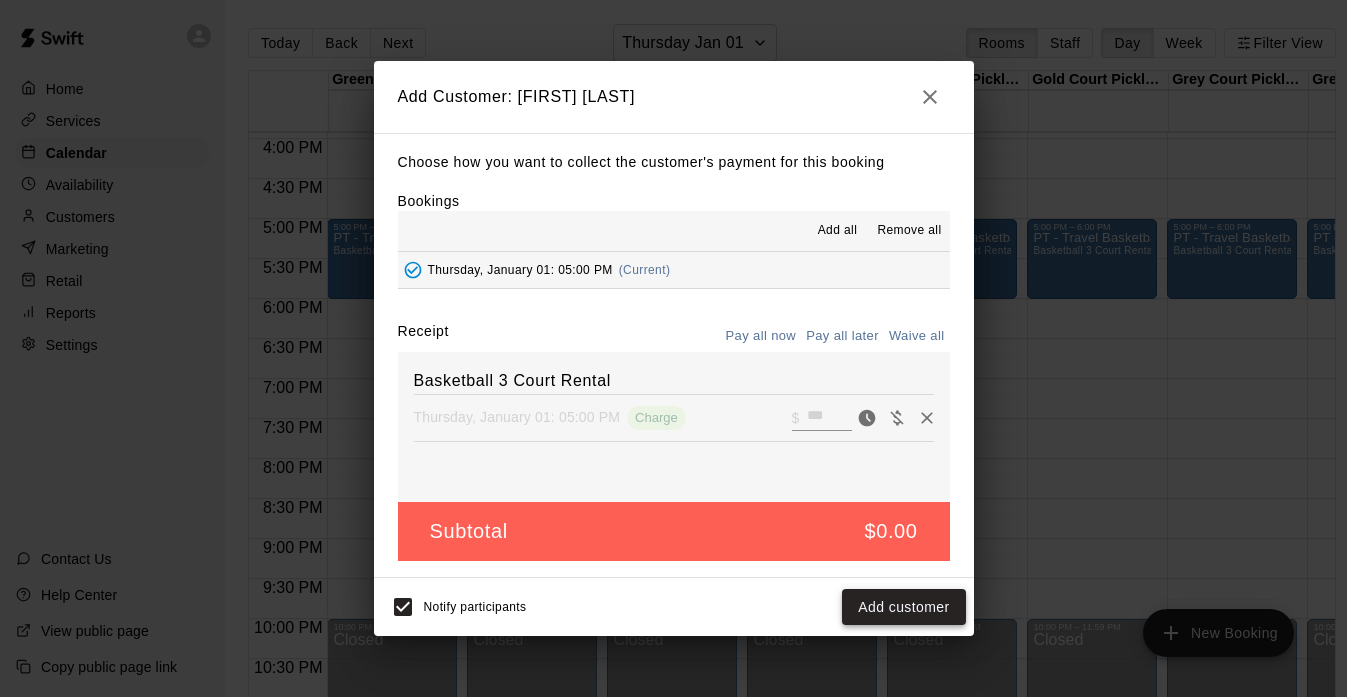 click on "Add customer" at bounding box center (903, 607) 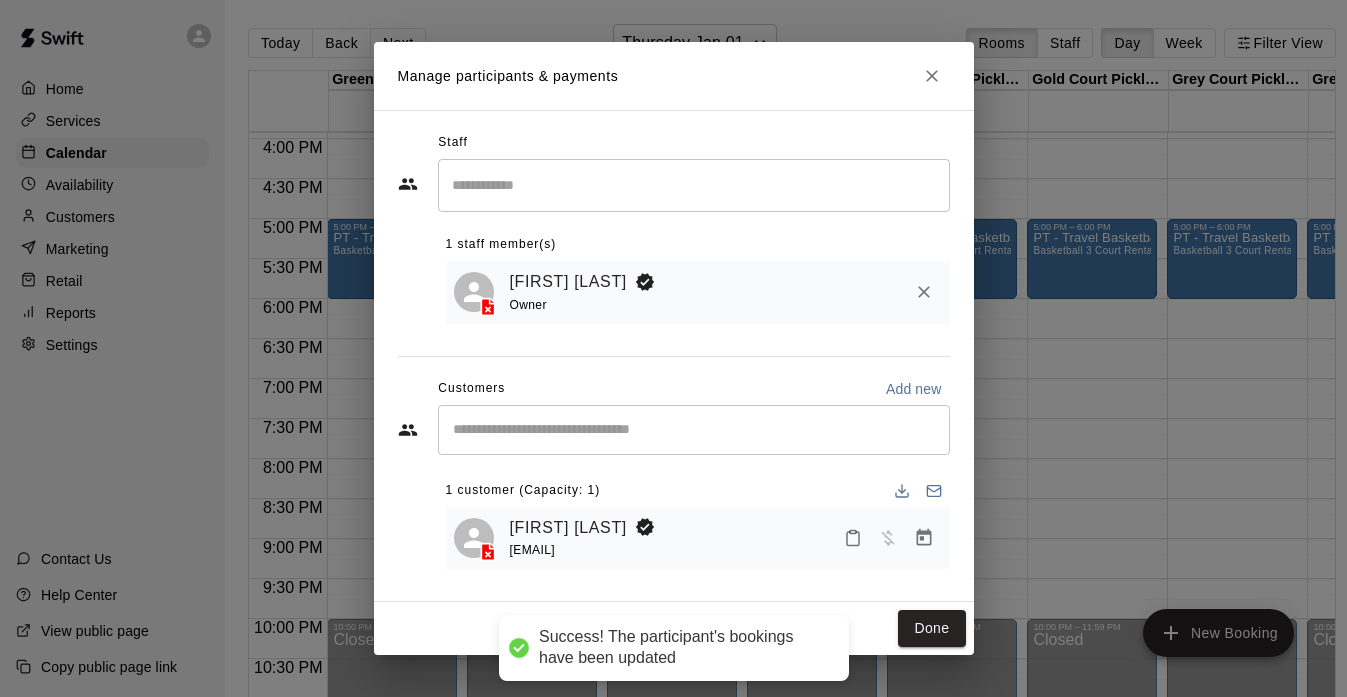 click on "Done" at bounding box center [674, 628] 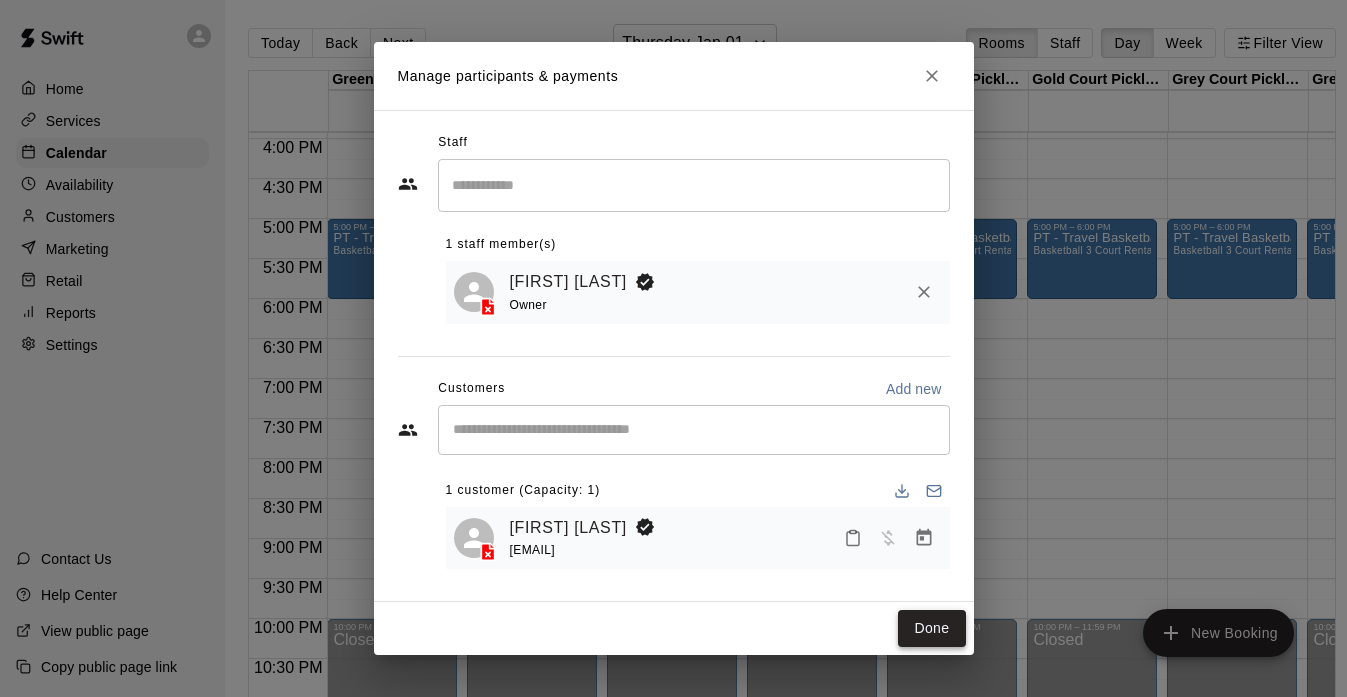 click on "Done" at bounding box center (931, 628) 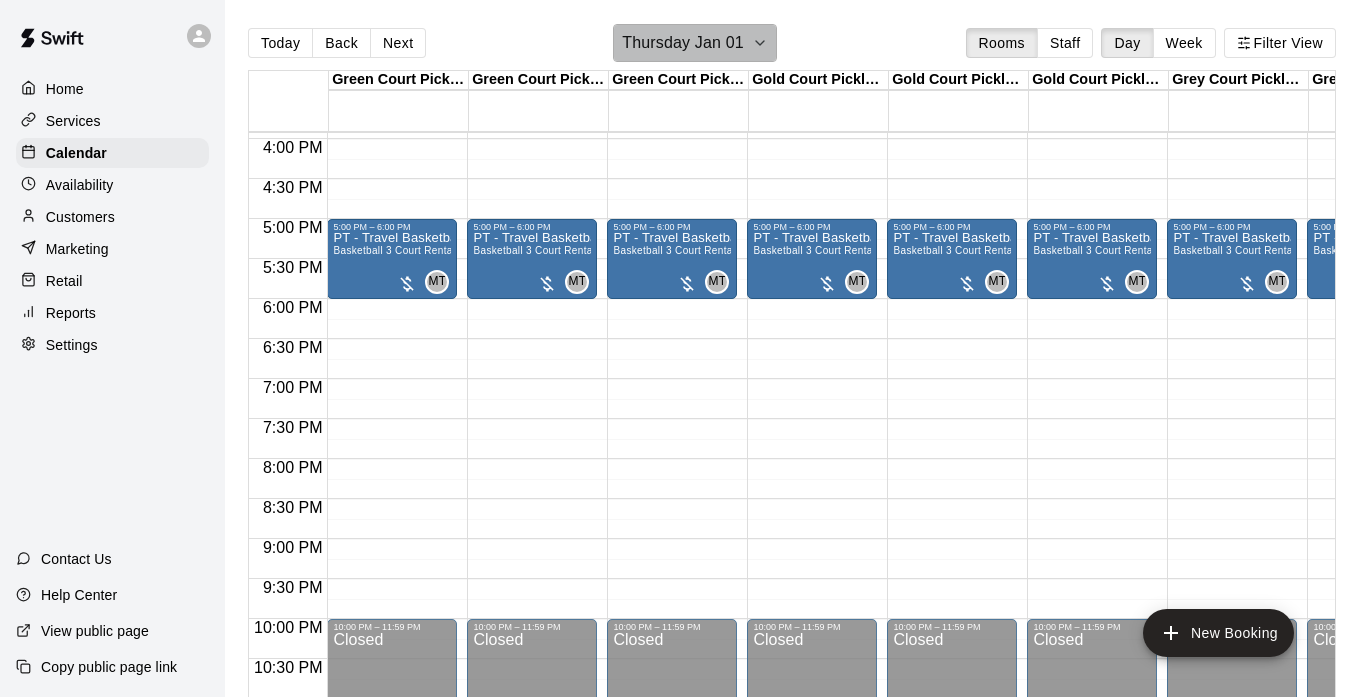 click on "Thursday Jan 01" at bounding box center (694, 43) 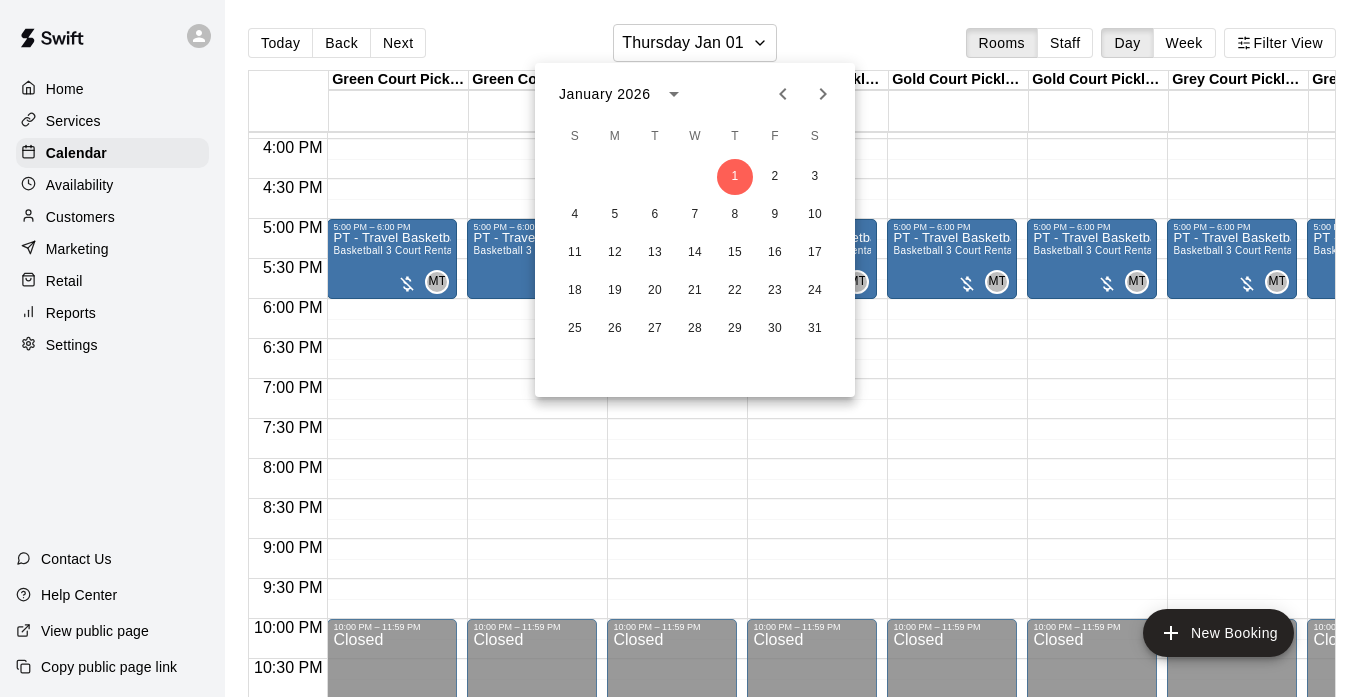 click 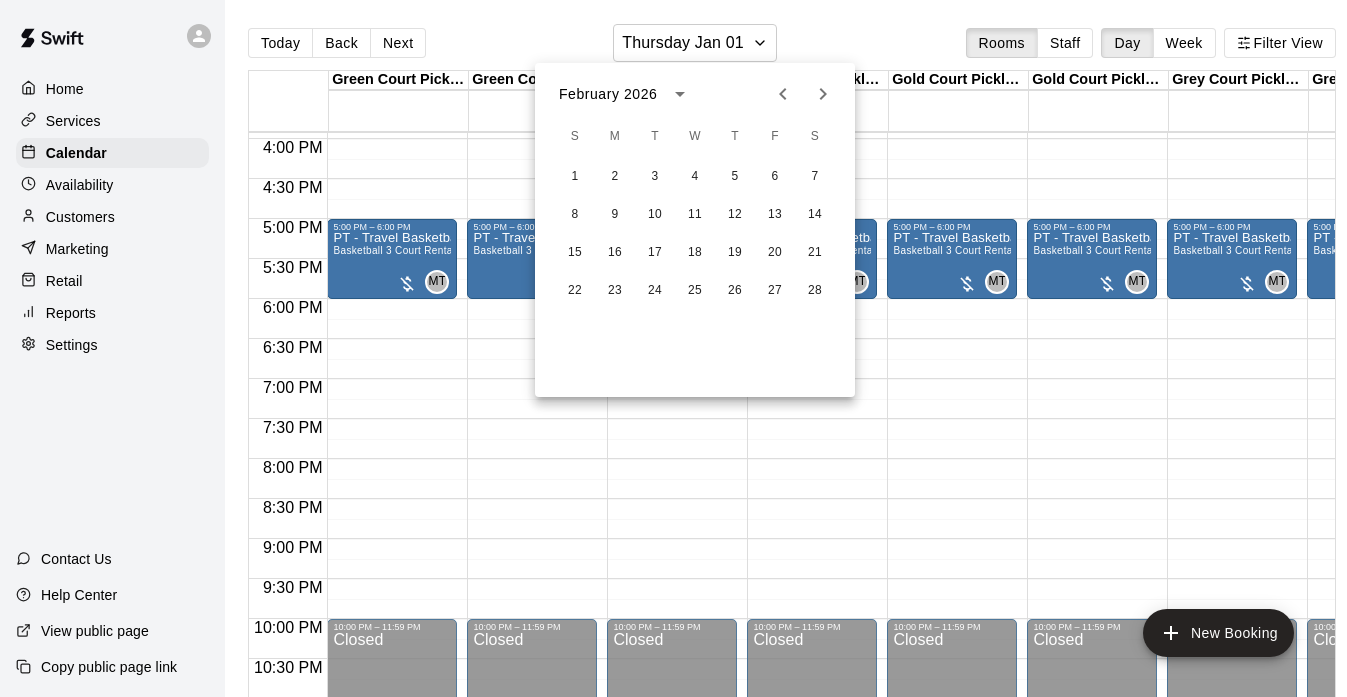 click 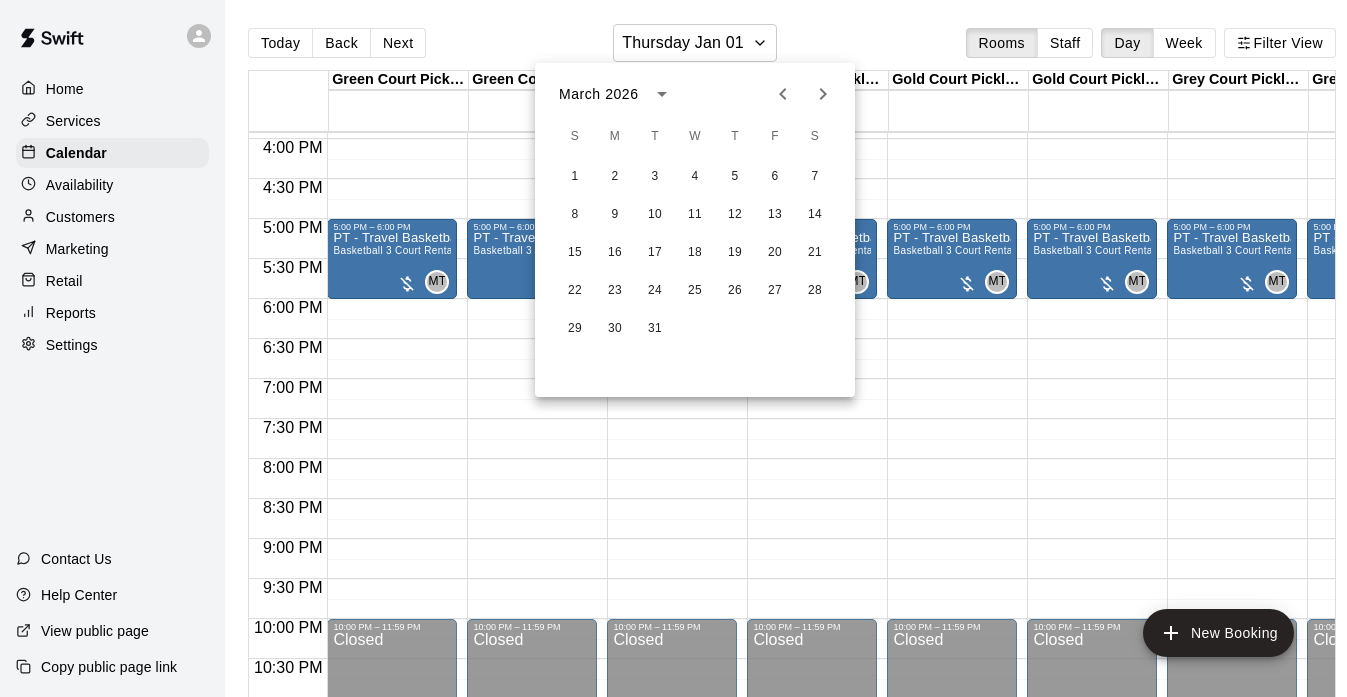 click 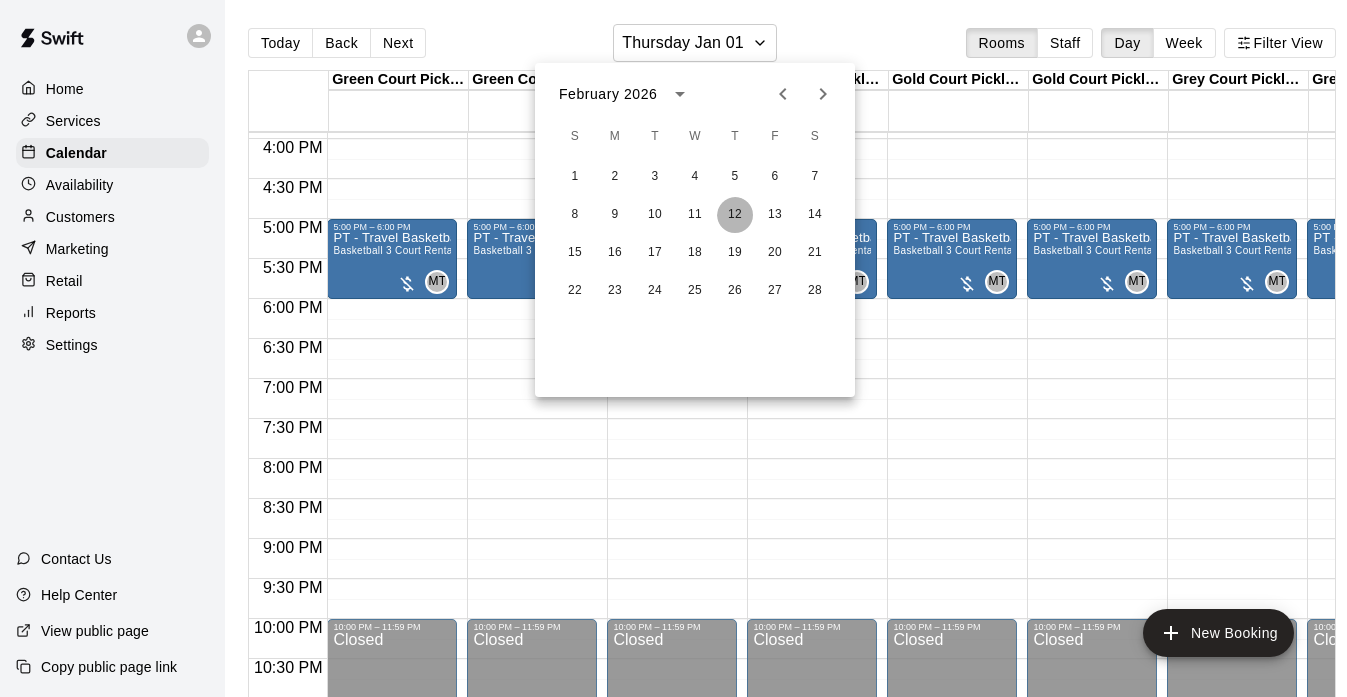 click on "12" at bounding box center (735, 215) 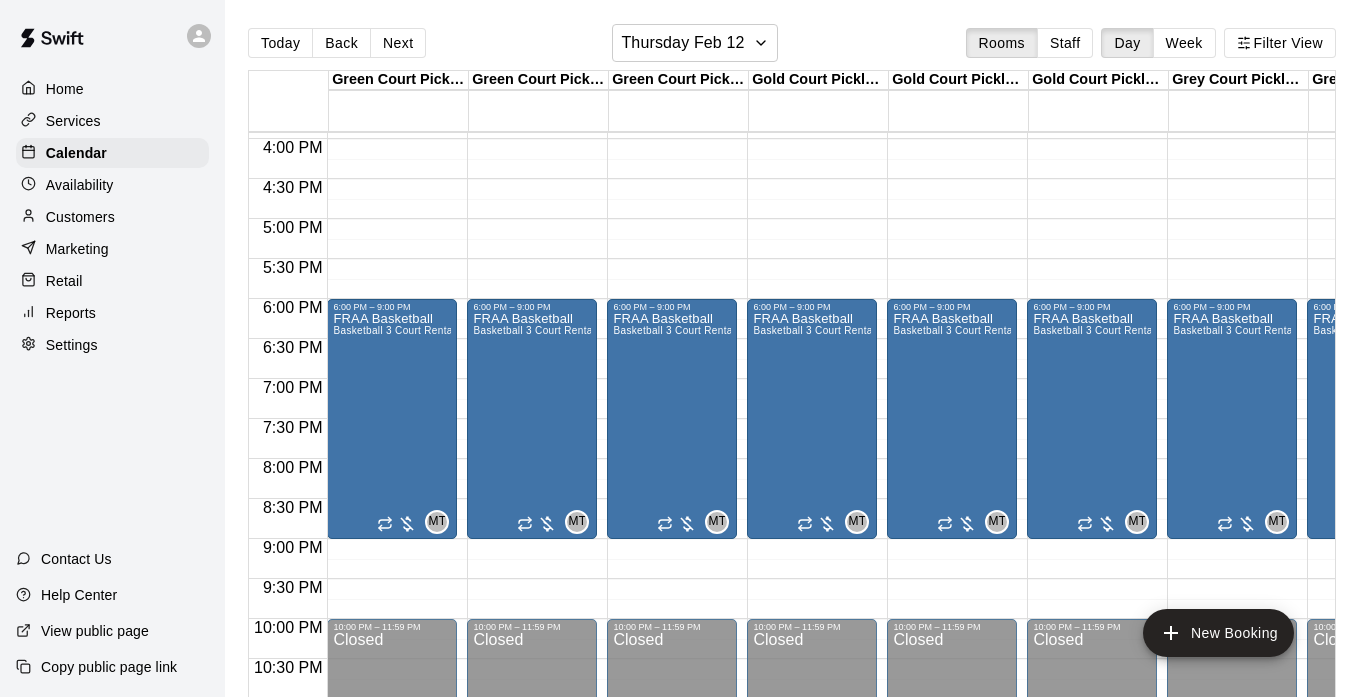 click on "12:00 AM – 8:00 AM Closed 6:00 PM – 9:00 PM FRAA Basketball Basketball 3 Court Rental  MT 0 10:00 PM – 11:59 PM Closed" at bounding box center (392, -181) 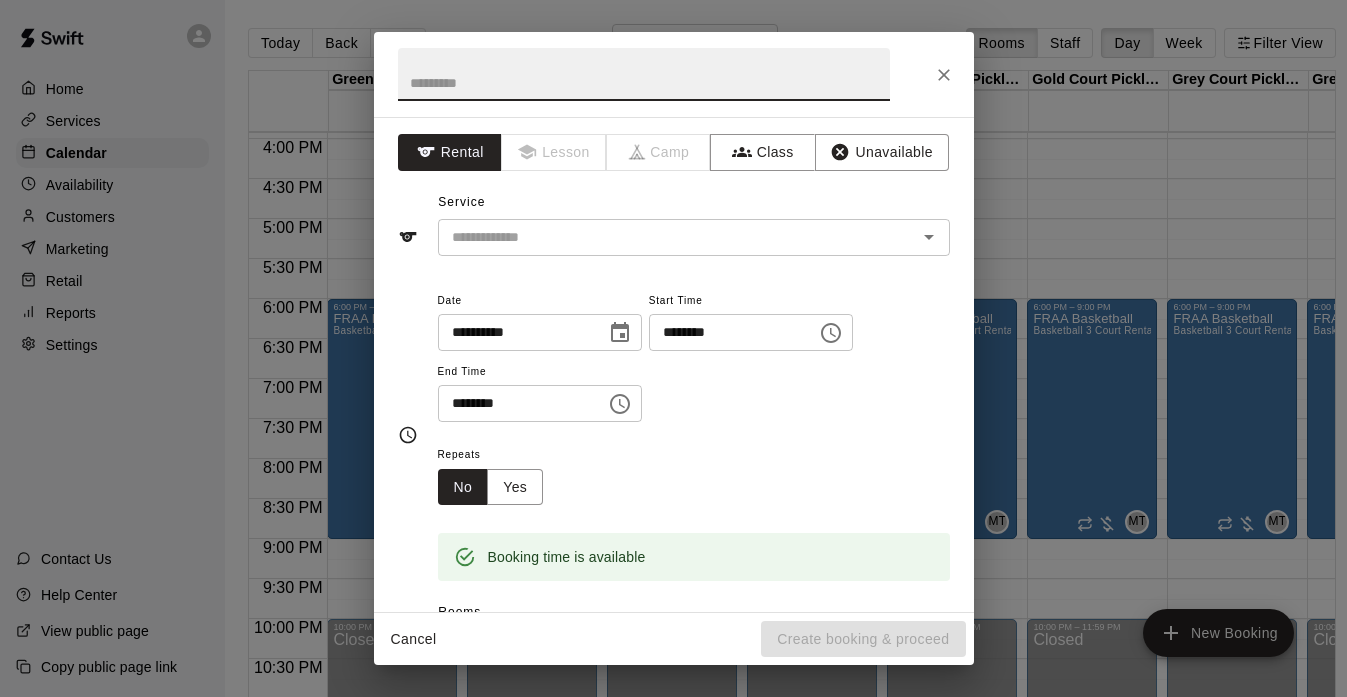 click at bounding box center (644, 74) 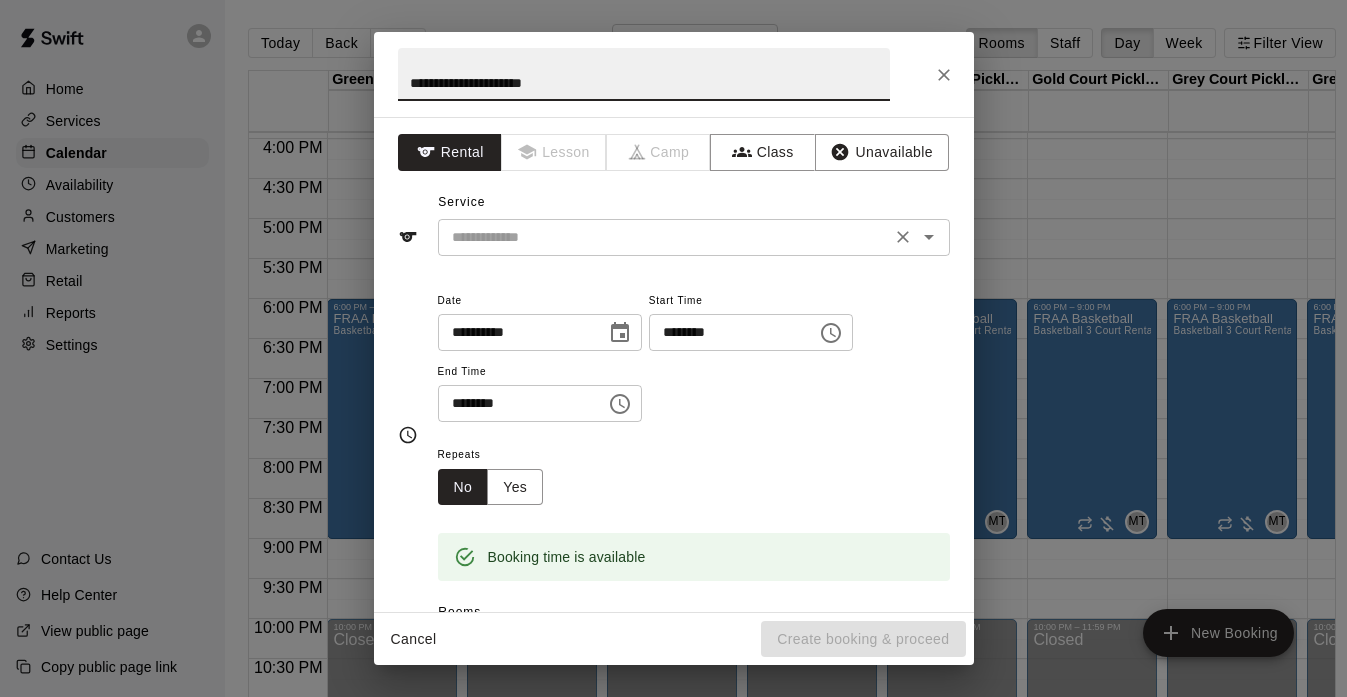 type on "**********" 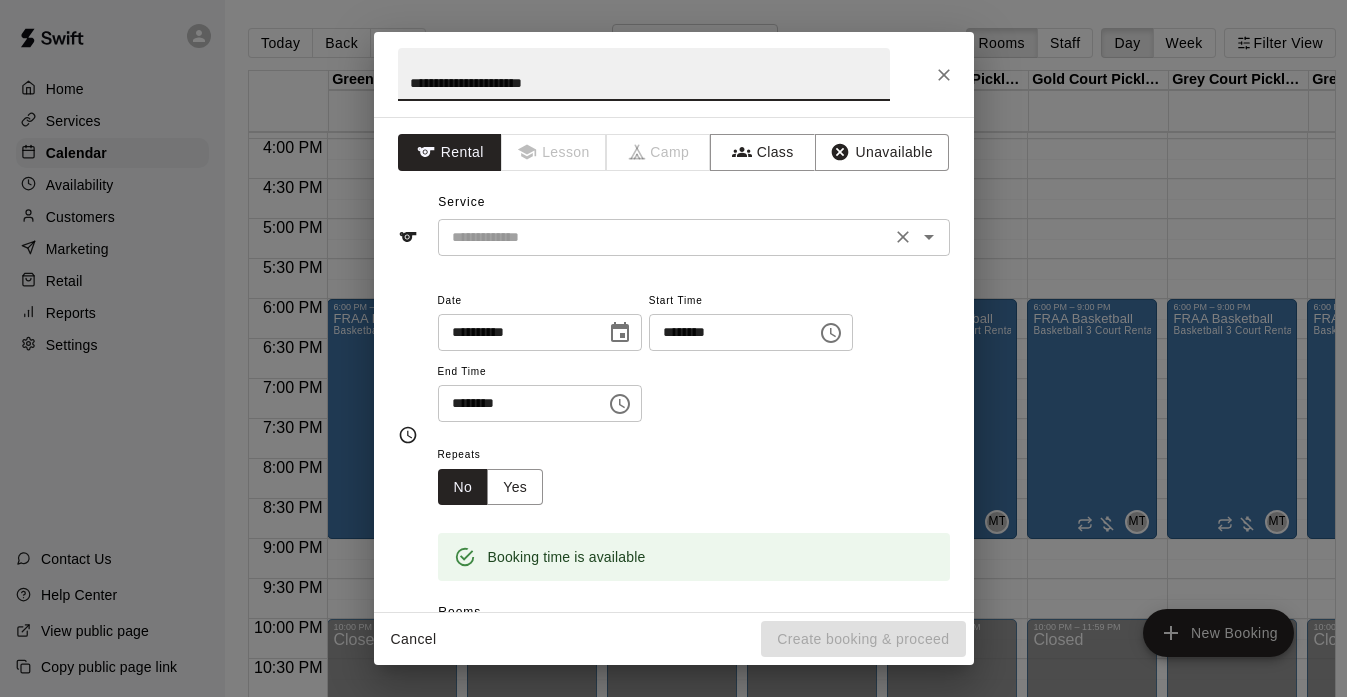 click at bounding box center (664, 237) 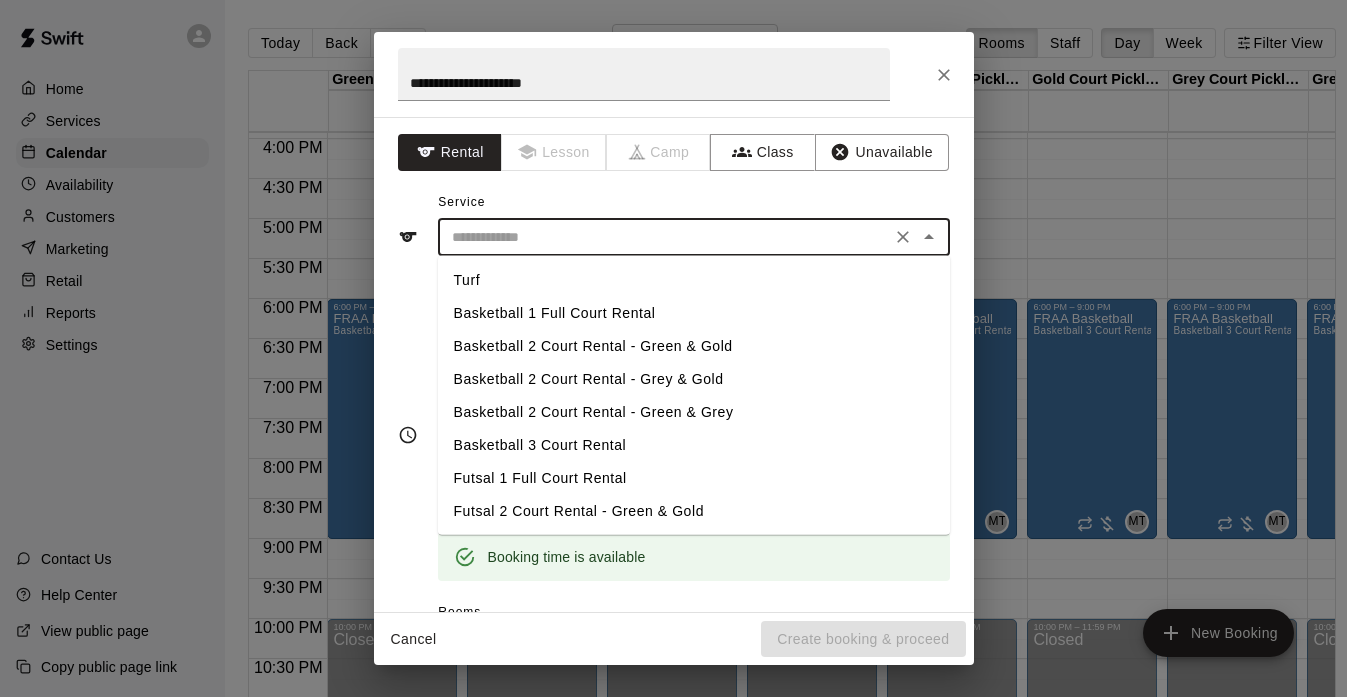 click on "Basketball 3 Court Rental" at bounding box center (694, 445) 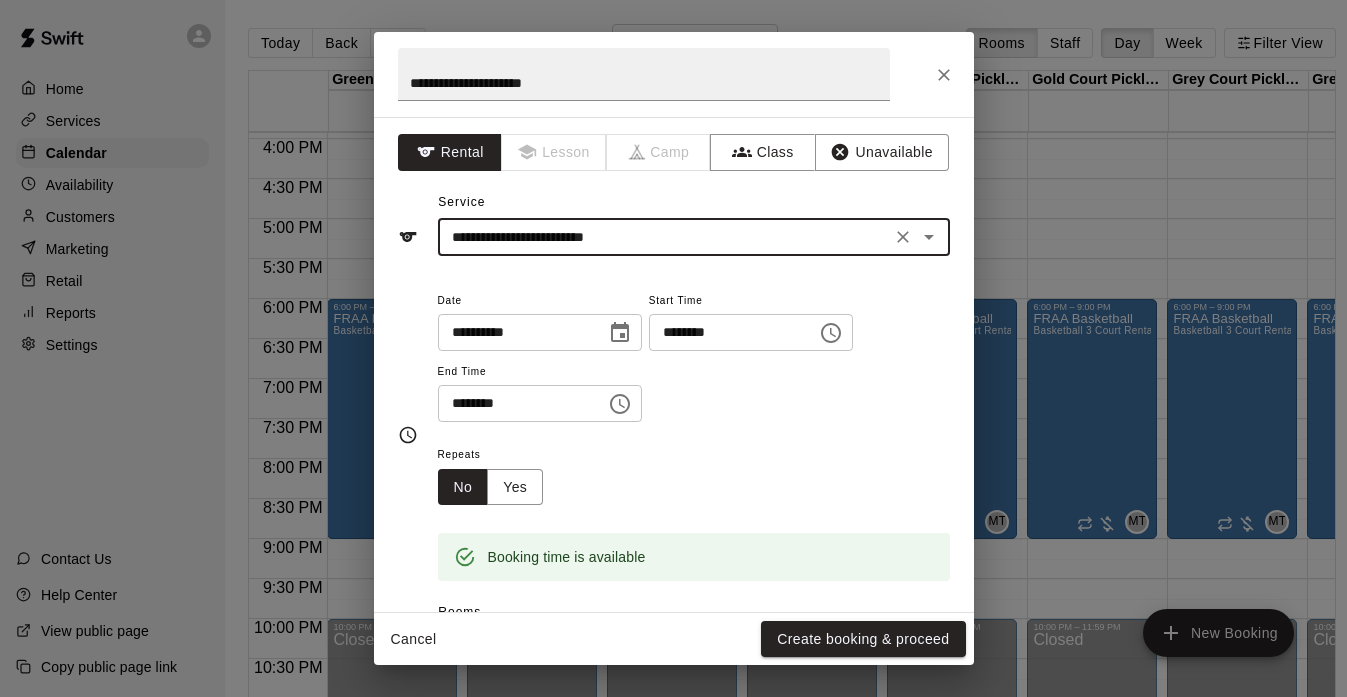 click on "********" at bounding box center (515, 403) 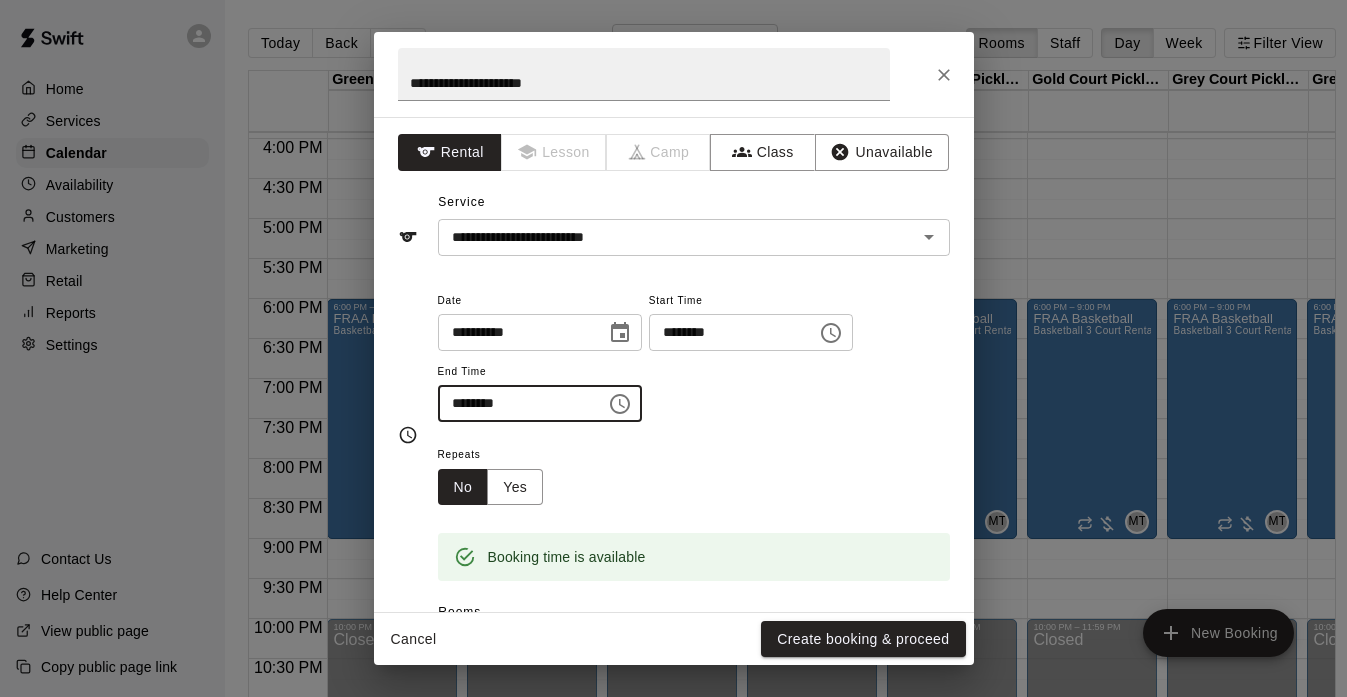 type on "********" 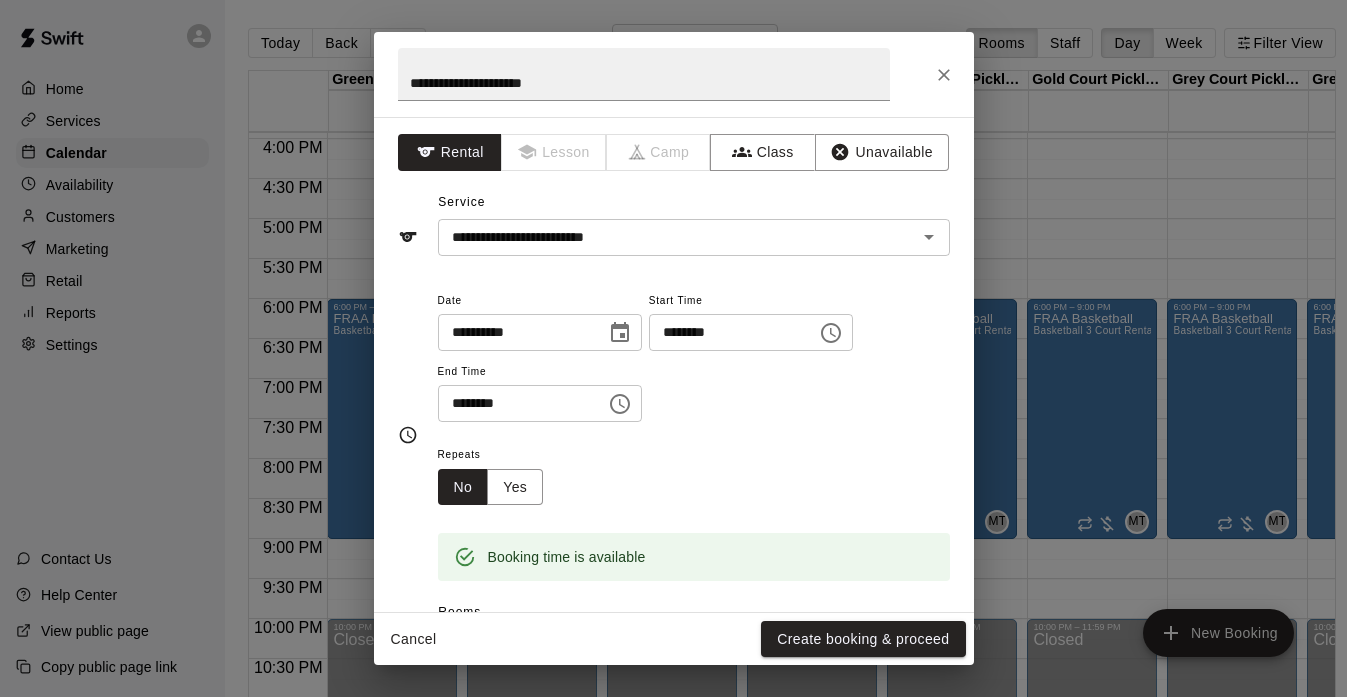 click on "Repeats No Yes" at bounding box center [694, 473] 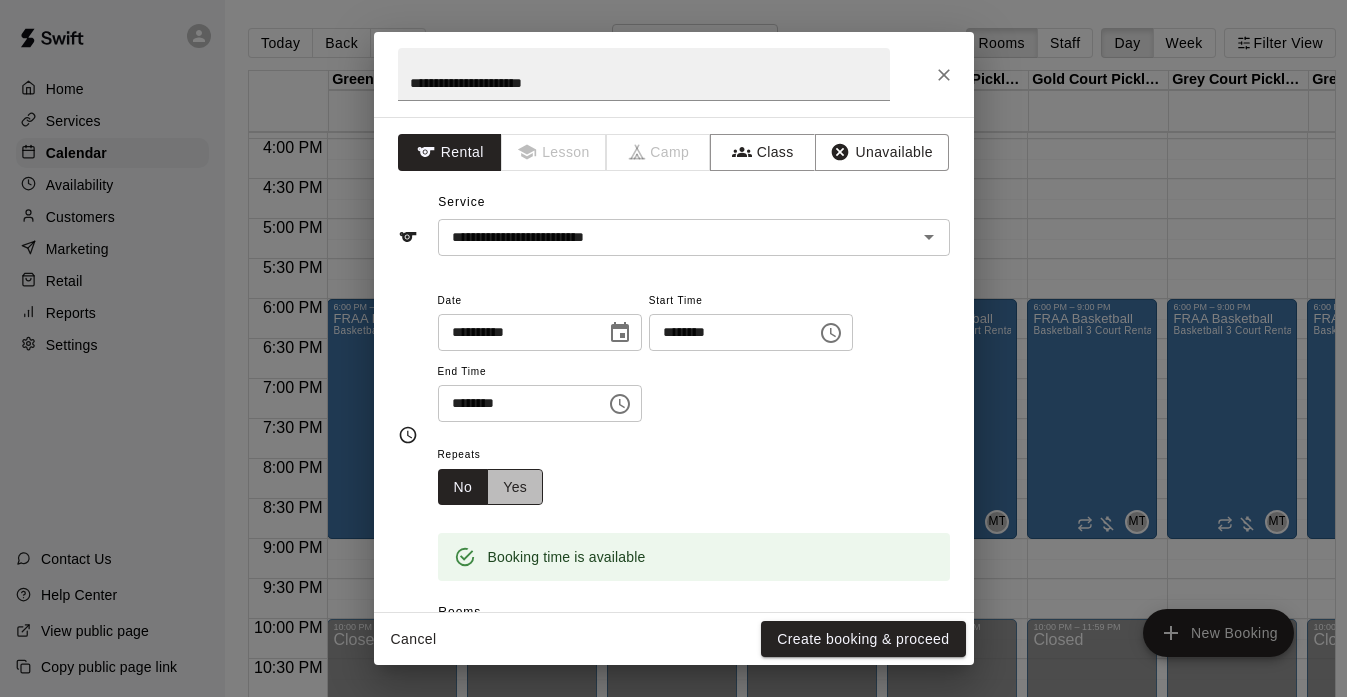 click on "Yes" at bounding box center [515, 487] 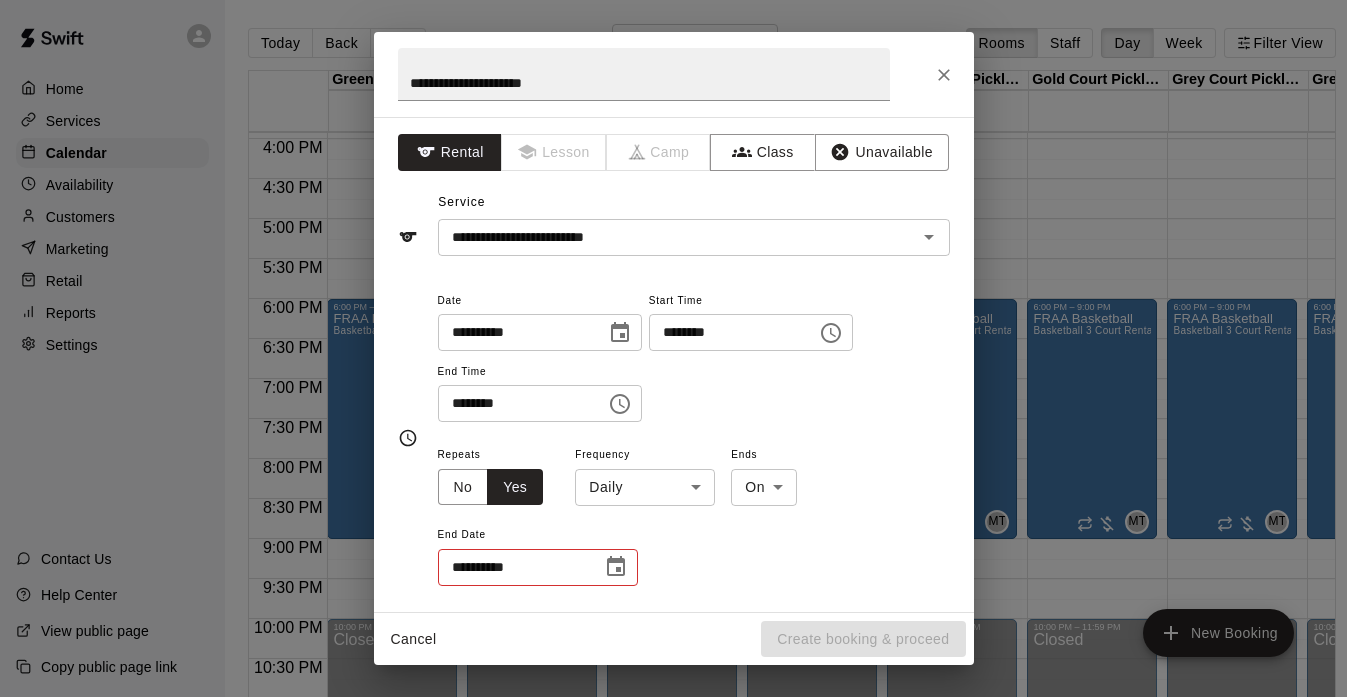 click on "Home Services Calendar Availability Customers Marketing Retail Reports Settings Contact Us Help Center View public page Copy public page link Today Back Next Thursday Feb 12 Rooms Staff Day Week Filter View Green Court Pickleball #1 12 Thu Green Court Pickleball #2 12 Thu Green Court Pickleball #3 12 Thu Gold Court Pickleball #1 12 Thu Gold Court Pickleball #2 12 Thu Gold Court Pickleball #3 12 Thu Grey Court Pickleball #1 12 Thu Grey Court Pickleball #2 12 Thu Grey Court Pickleball #3 12 Thu Batting Cage #1 12 Thu Batting Cage #2 12 Thu 12:00 AM 12:30 AM 1:00 AM 1:30 AM 2:00 AM 2:30 AM 3:00 AM 3:30 AM 4:00 AM 4:30 AM 5:00 AM 5:30 AM 6:00 AM 6:30 AM 7:00 AM 7:30 AM 8:00 AM 8:30 AM 9:00 AM 9:30 AM 10:00 AM 10:30 AM 11:00 AM 11:30 AM 12:00 PM 12:30 PM 1:00 PM 1:30 PM 2:00 PM 2:30 PM 3:00 PM 3:30 PM 4:00 PM 4:30 PM 5:00 PM 5:30 PM 6:00 PM 6:30 PM 7:00 PM 7:30 PM 8:00 PM 8:30 PM 9:00 PM 9:30 PM 10:00 PM 10:30 PM 11:00 PM 11:30 PM 12:00 AM – 8:00 AM Closed 6:00 PM – 9:00 PM FRAA Basketball MT 0 Closed Closed 0" at bounding box center [673, 364] 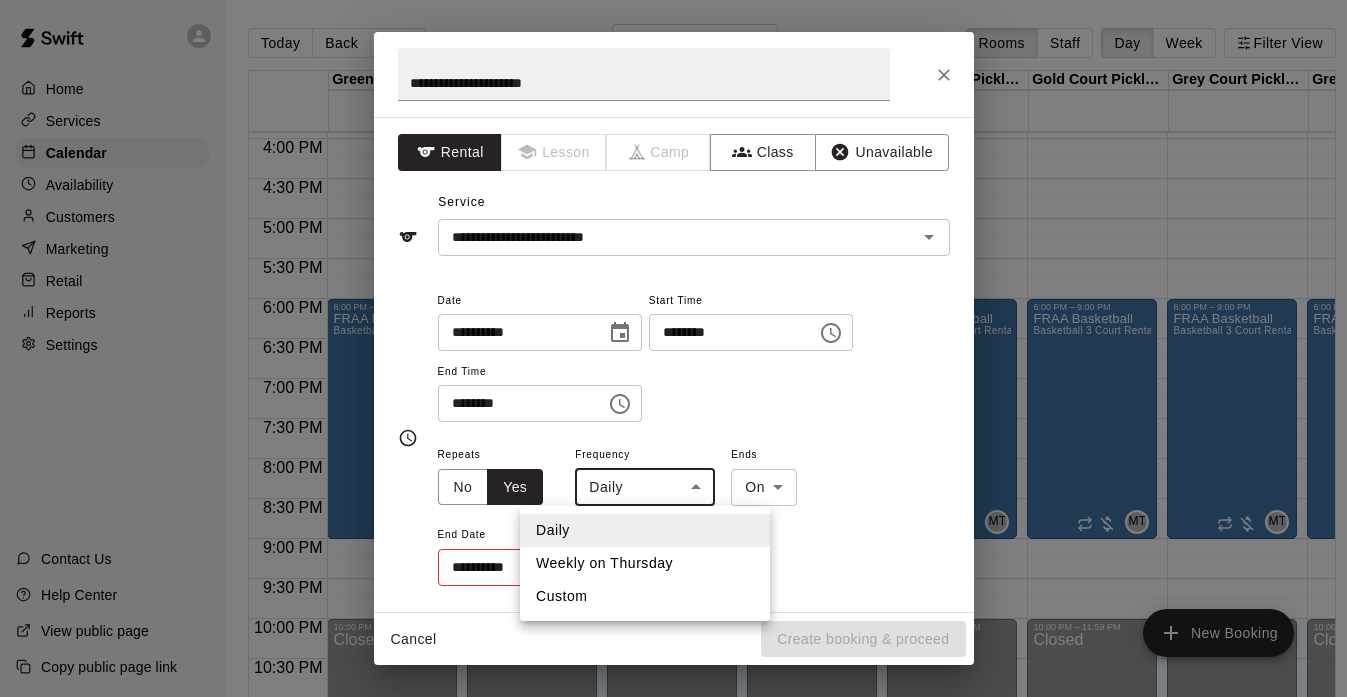 click on "Weekly on Thursday" at bounding box center (645, 563) 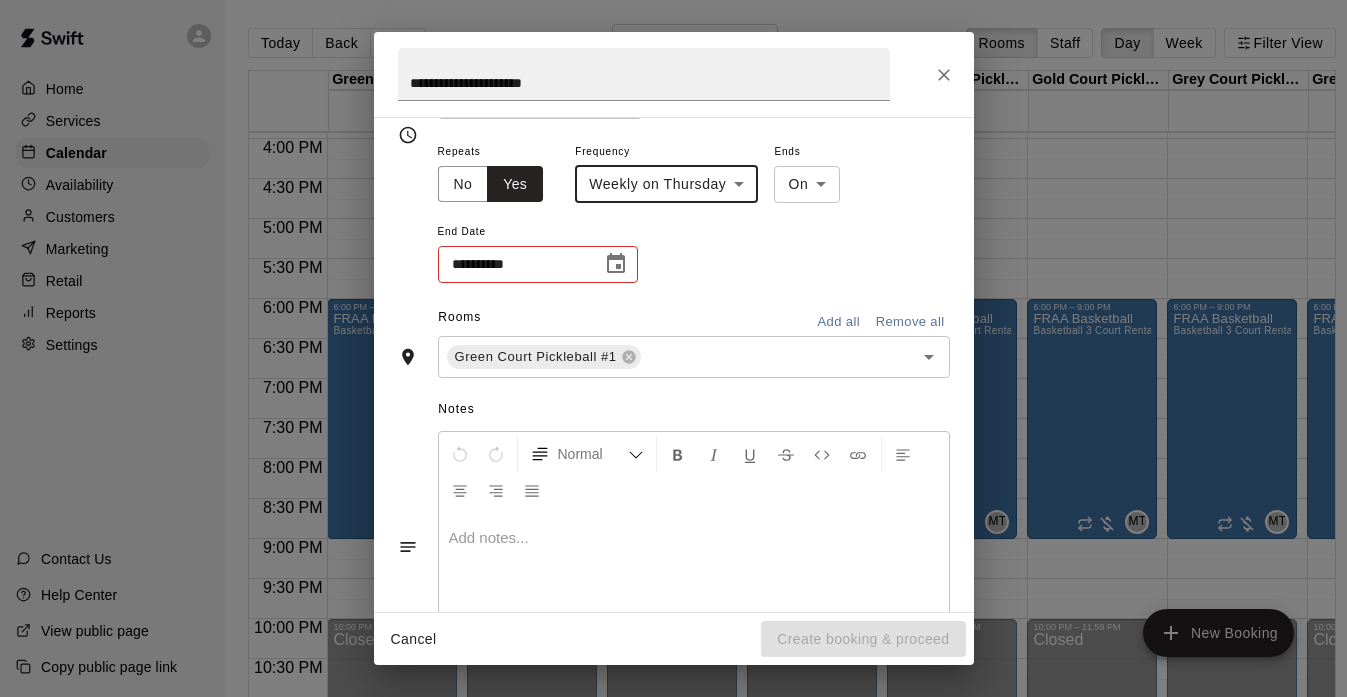 scroll, scrollTop: 308, scrollLeft: 0, axis: vertical 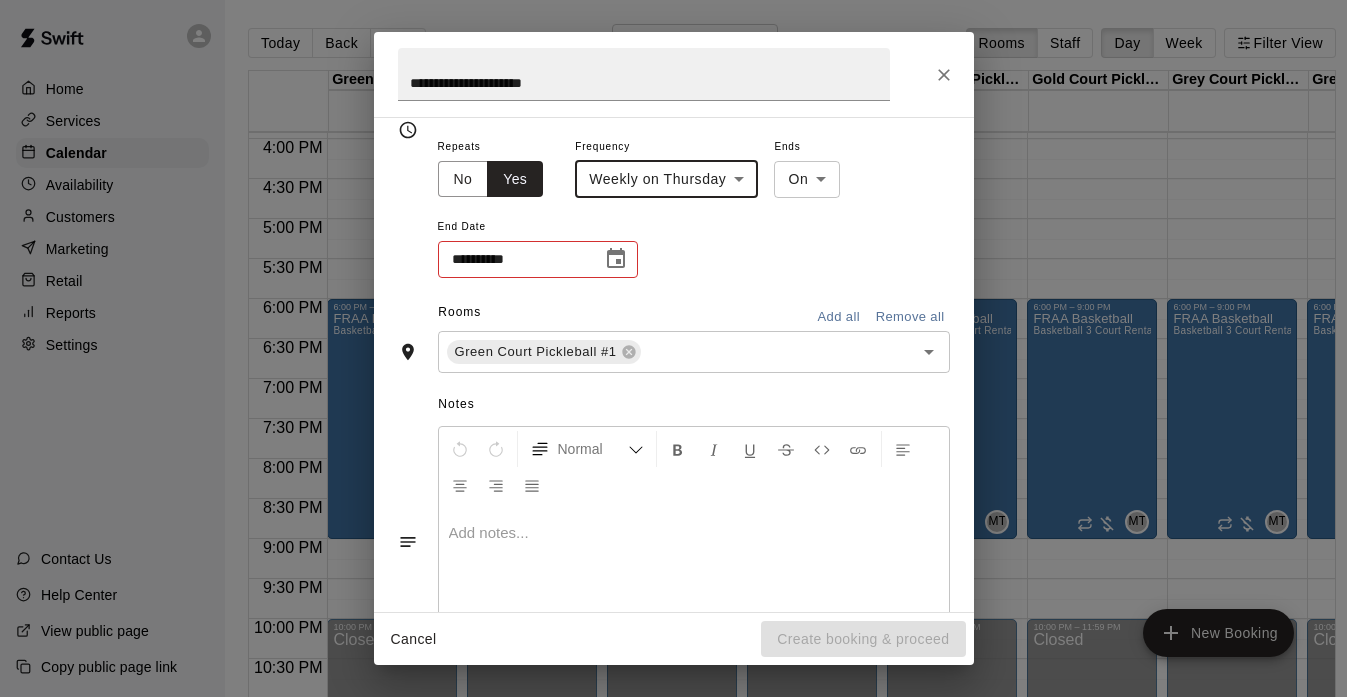 click 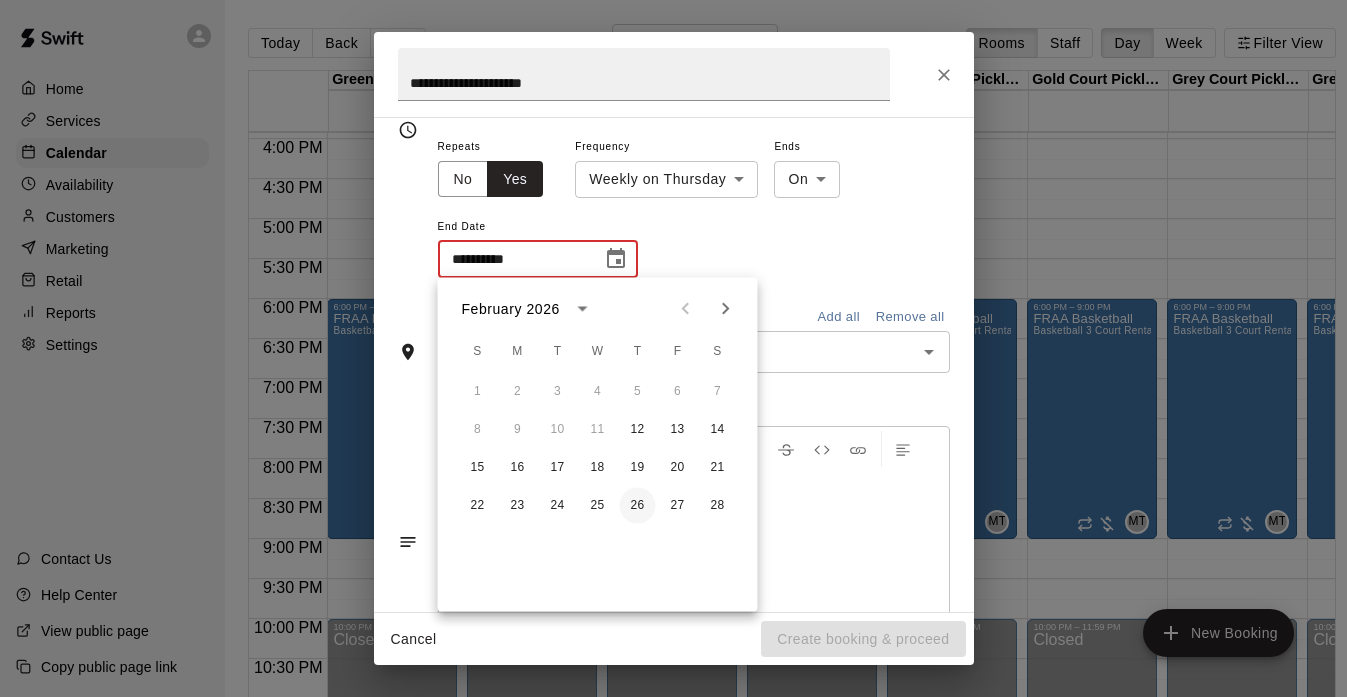 click on "26" at bounding box center (638, 506) 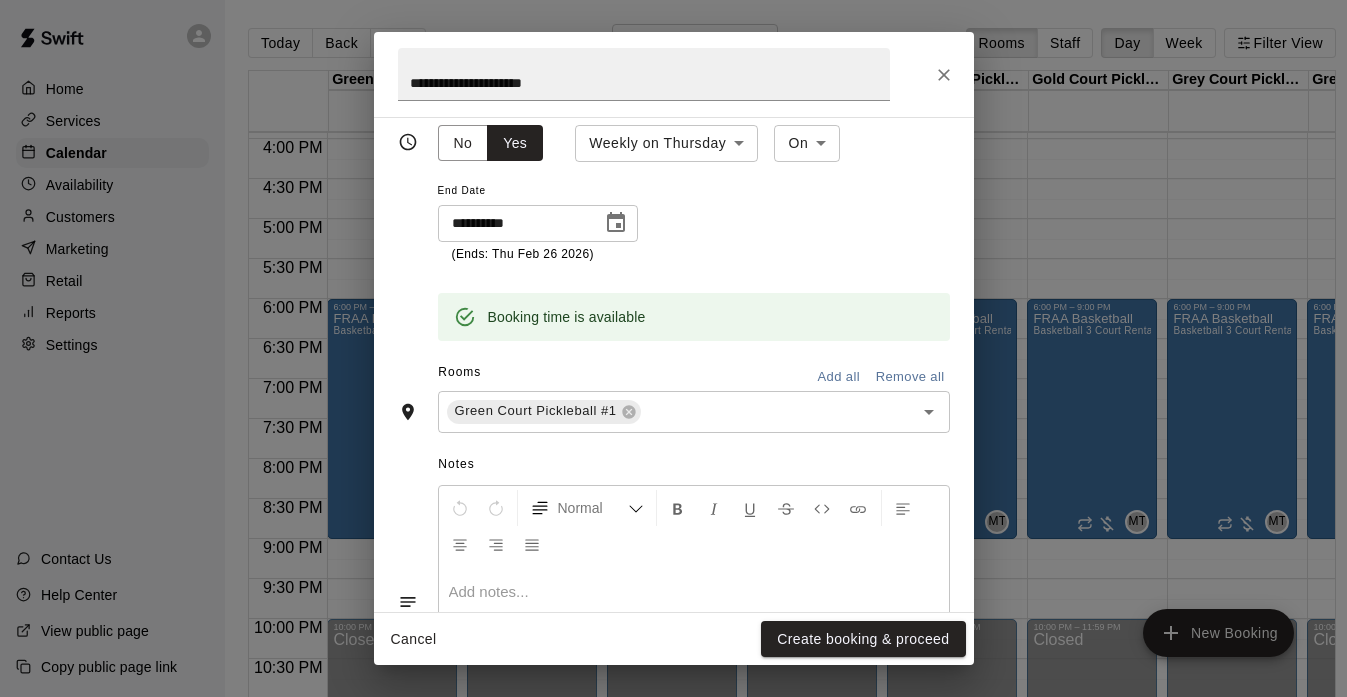 scroll, scrollTop: 356, scrollLeft: 0, axis: vertical 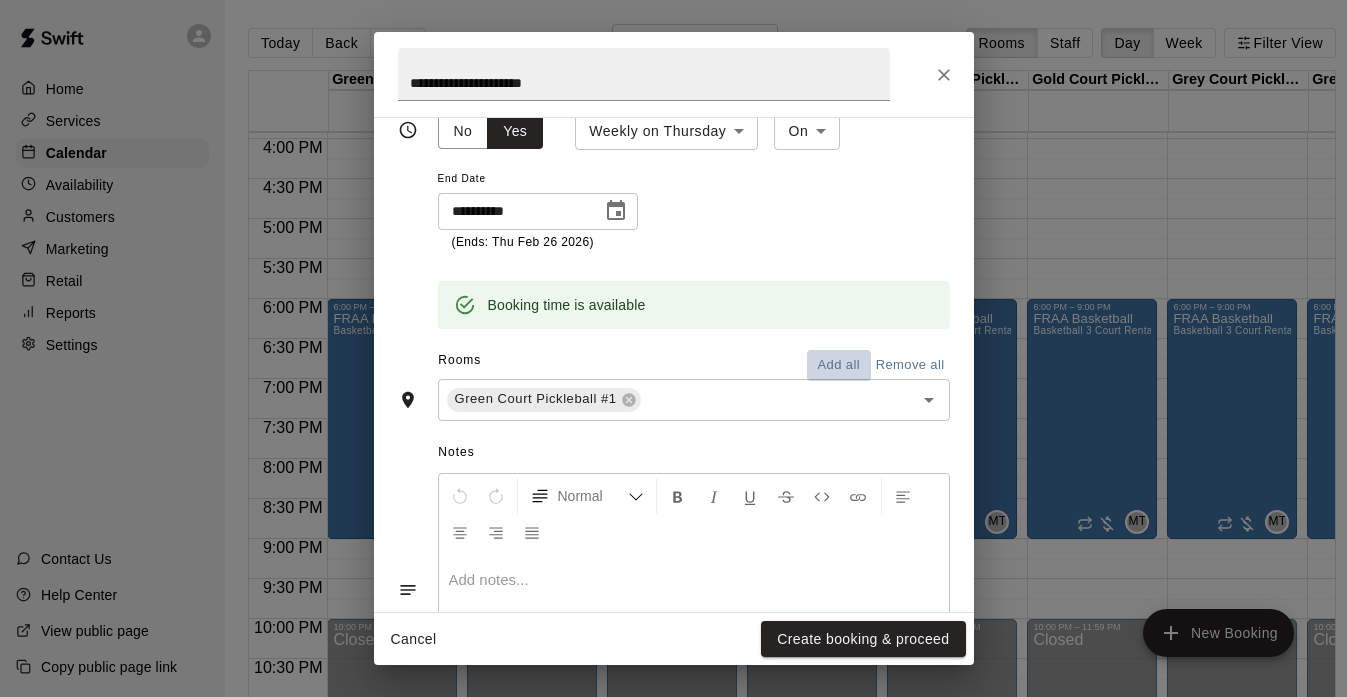 click on "Add all" at bounding box center (839, 365) 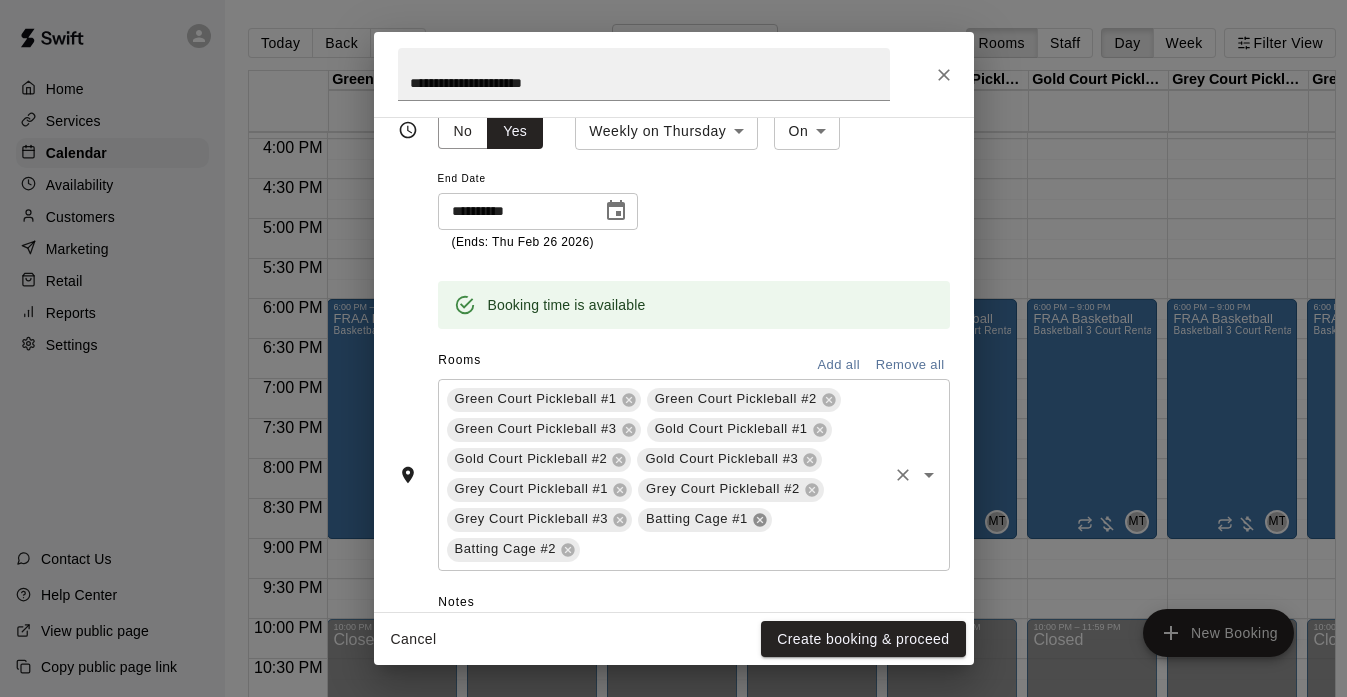 click 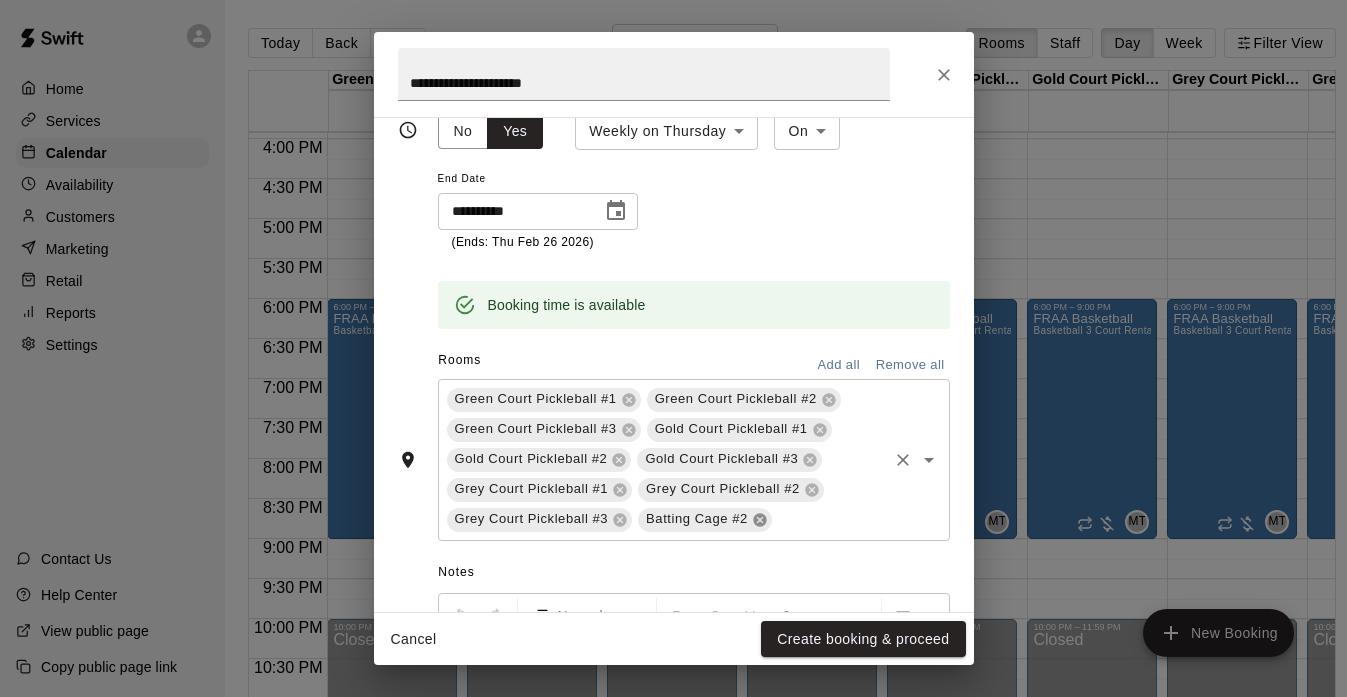 click 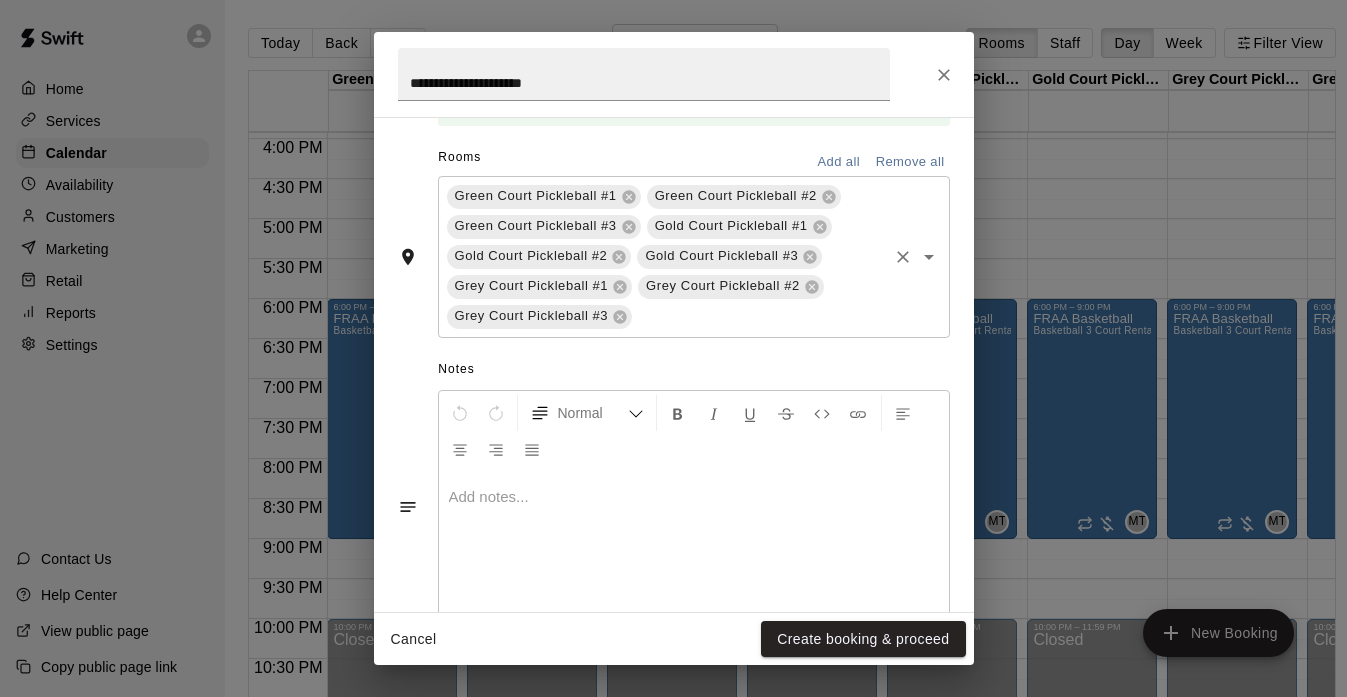 scroll, scrollTop: 560, scrollLeft: 0, axis: vertical 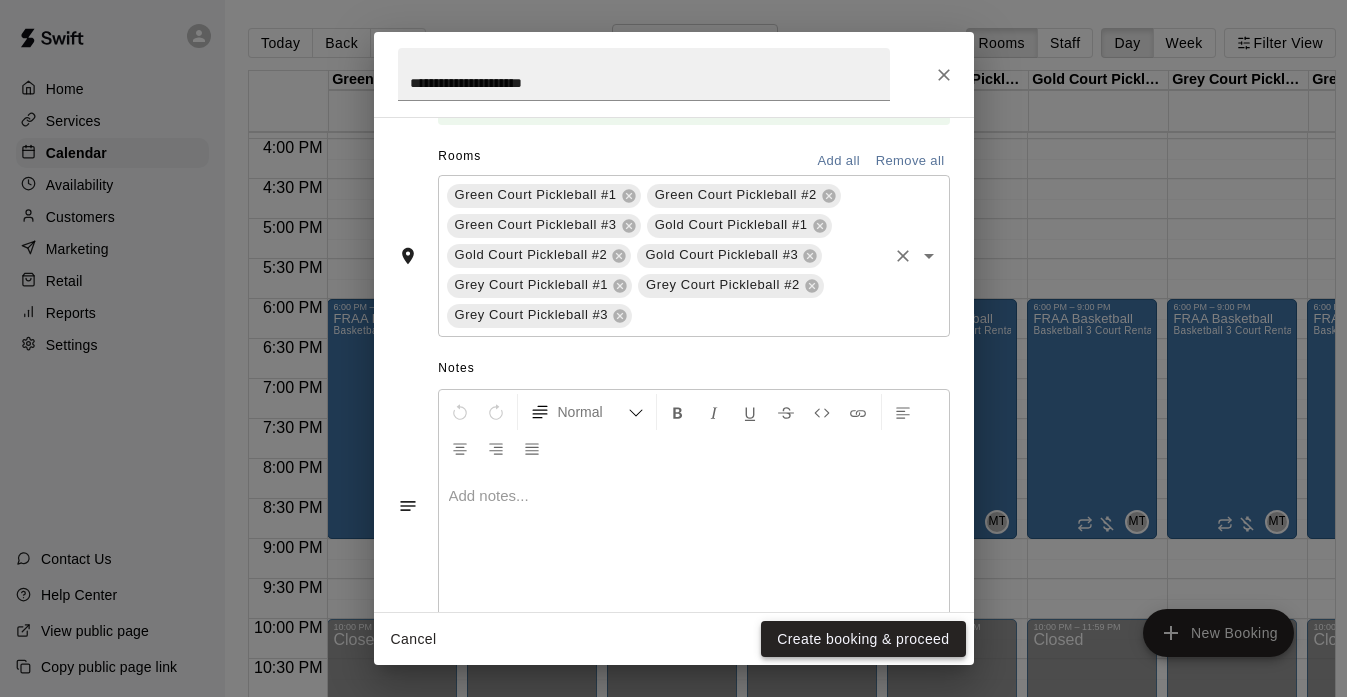 click on "Create booking & proceed" at bounding box center [863, 639] 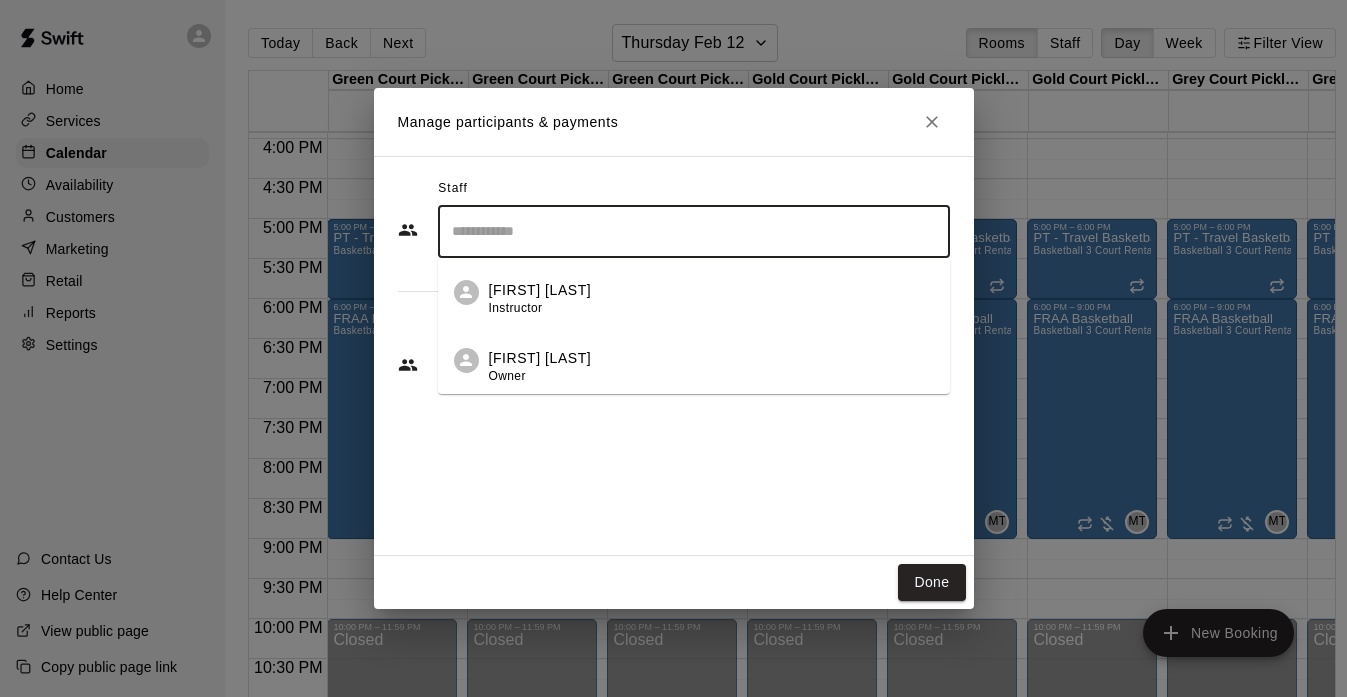 click at bounding box center (694, 231) 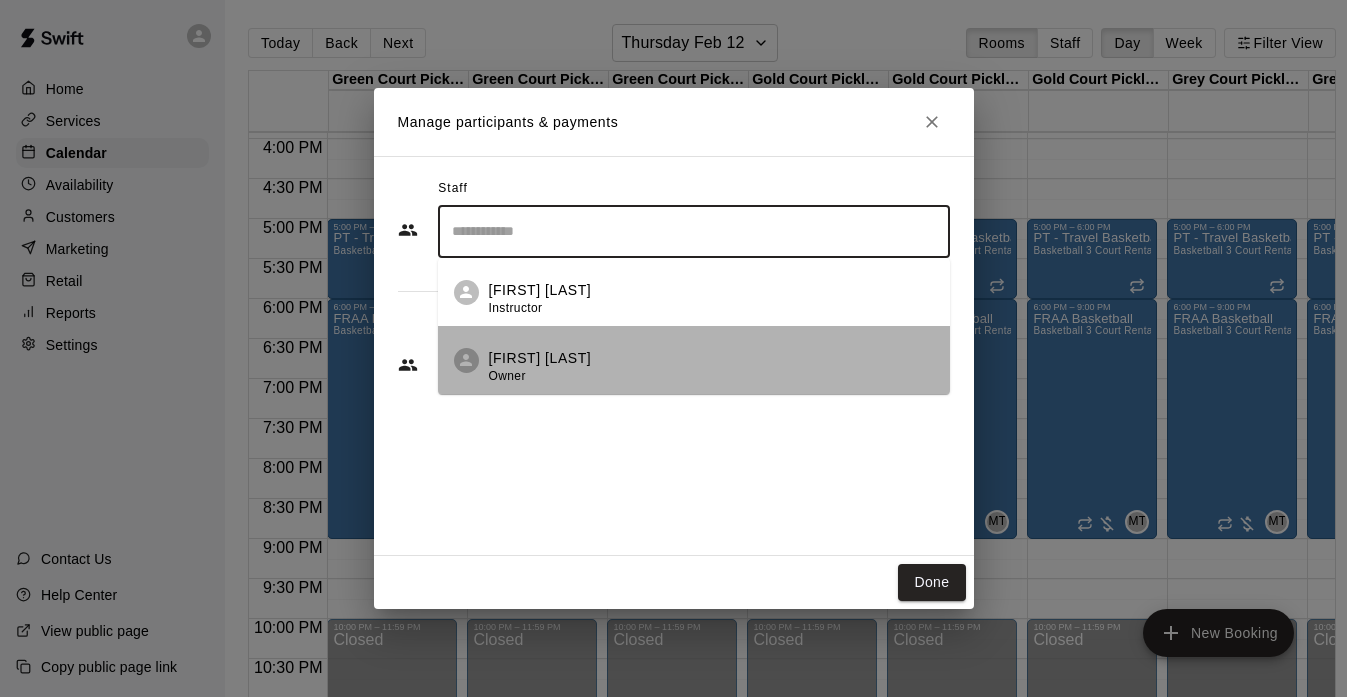 click on "[FIRST] [LAST] Owner" at bounding box center [694, 360] 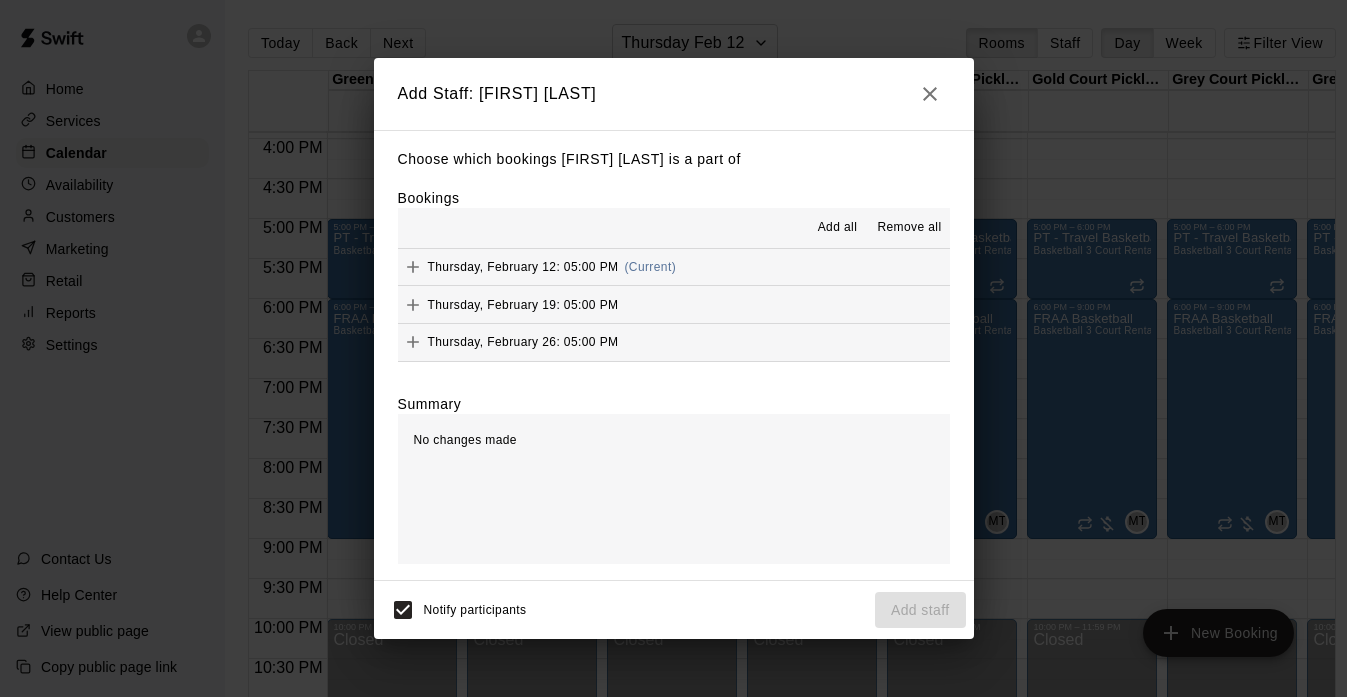 click on "Add all" at bounding box center (838, 228) 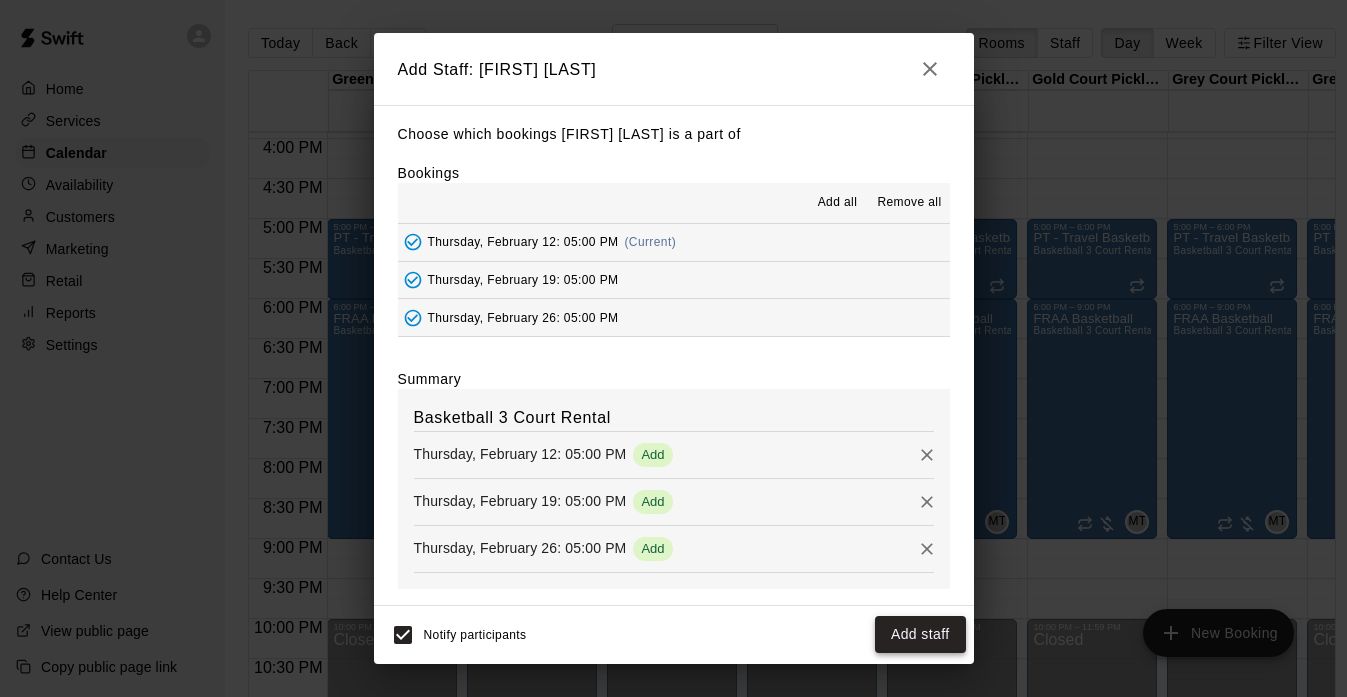 click on "Add staff" at bounding box center (920, 634) 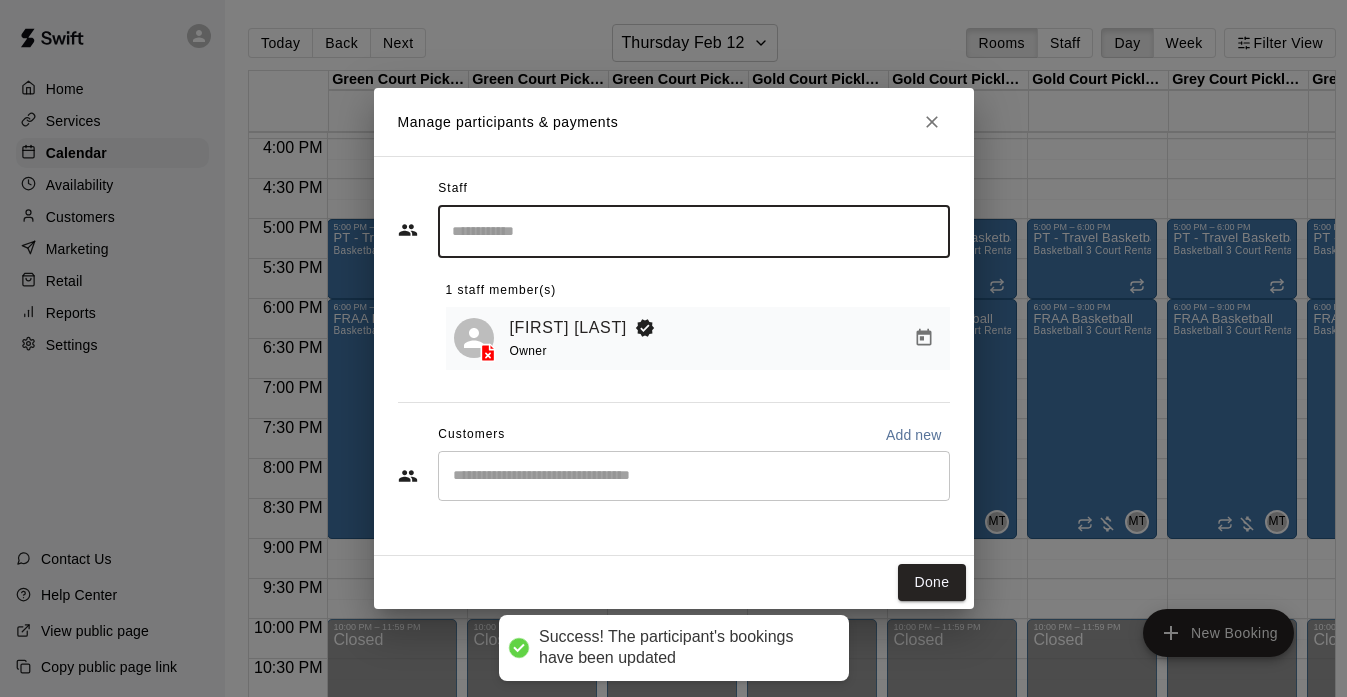 click on "​" at bounding box center [694, 476] 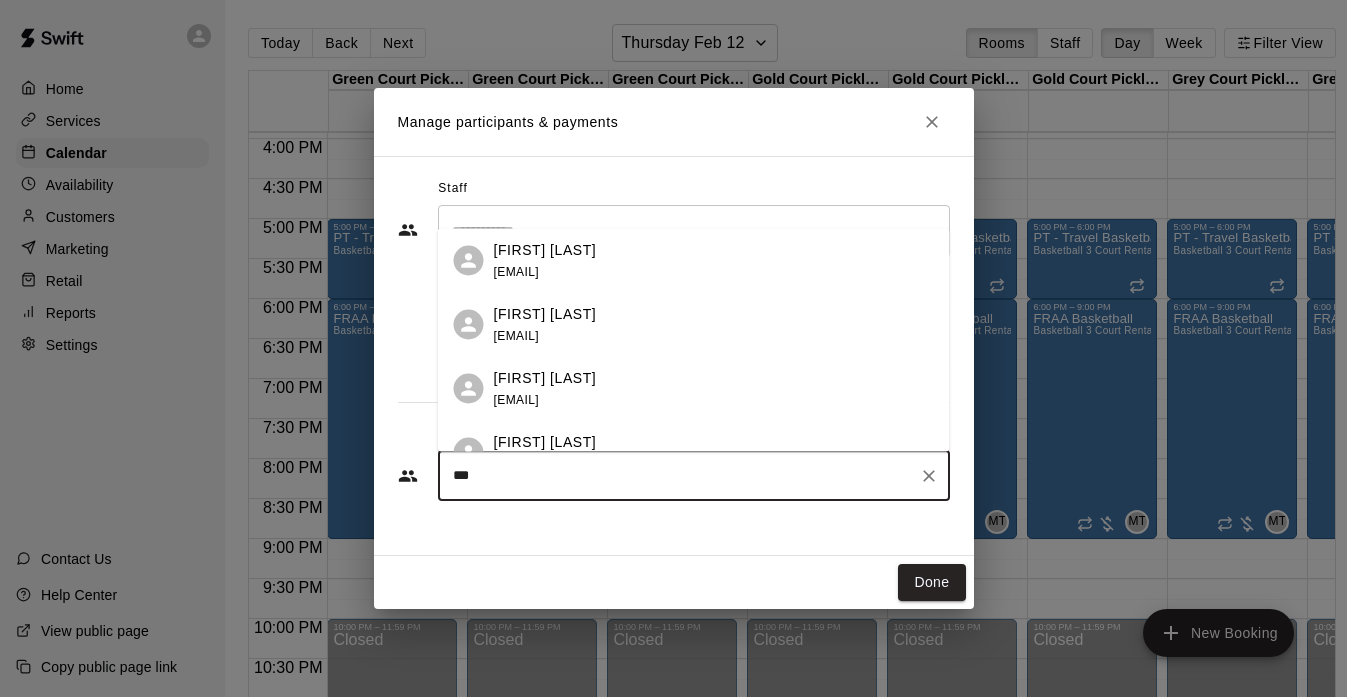type on "****" 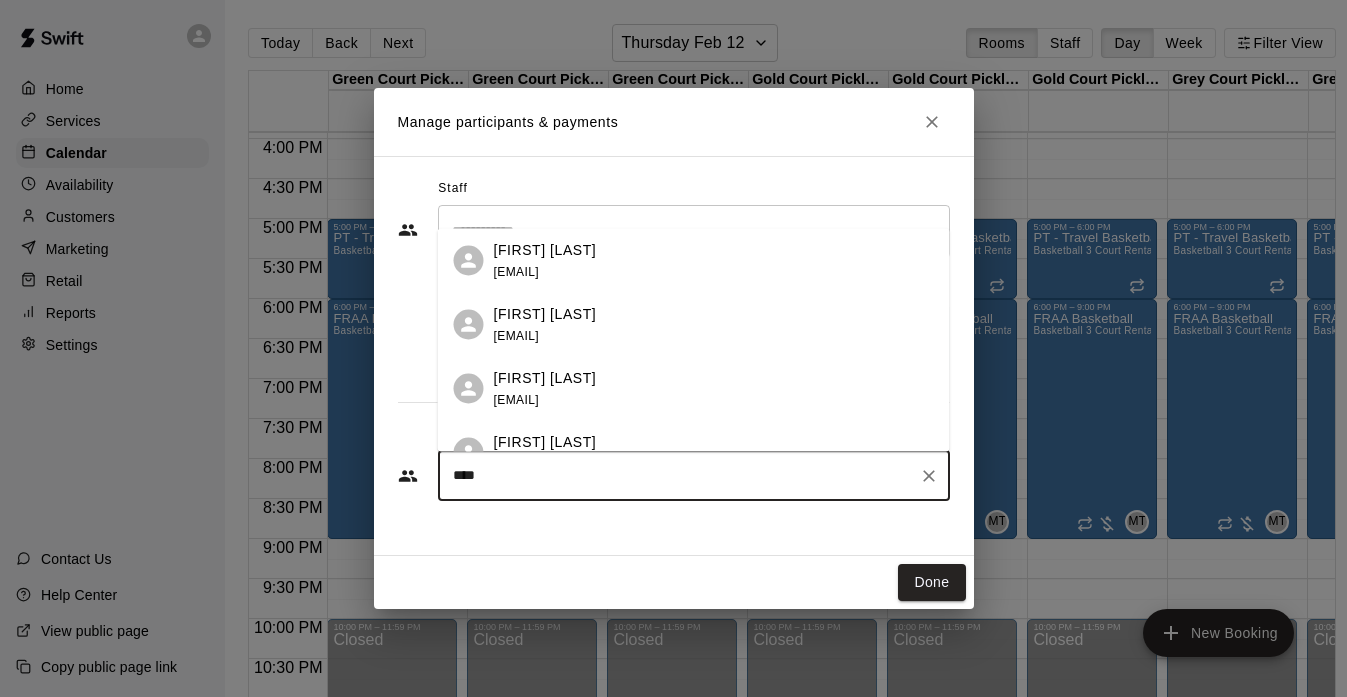 click on "[FIRST] [LAST]" at bounding box center [545, 249] 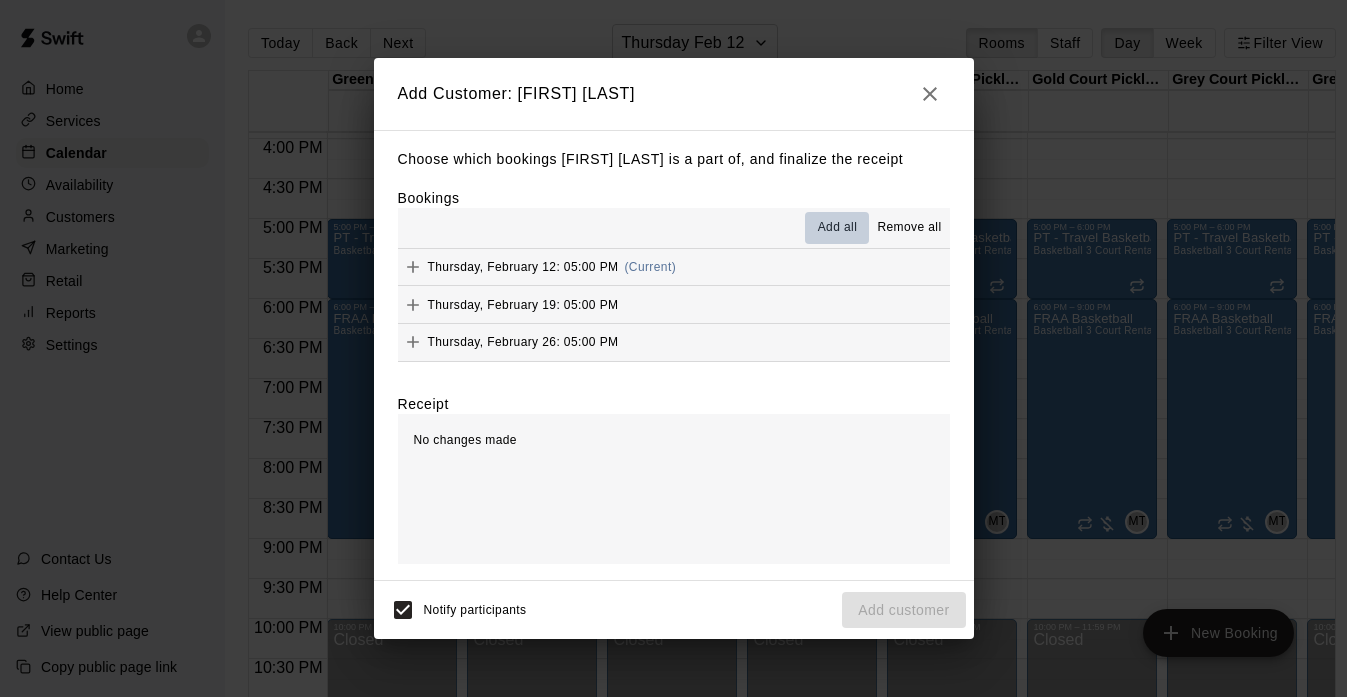 click on "Add all" at bounding box center (838, 228) 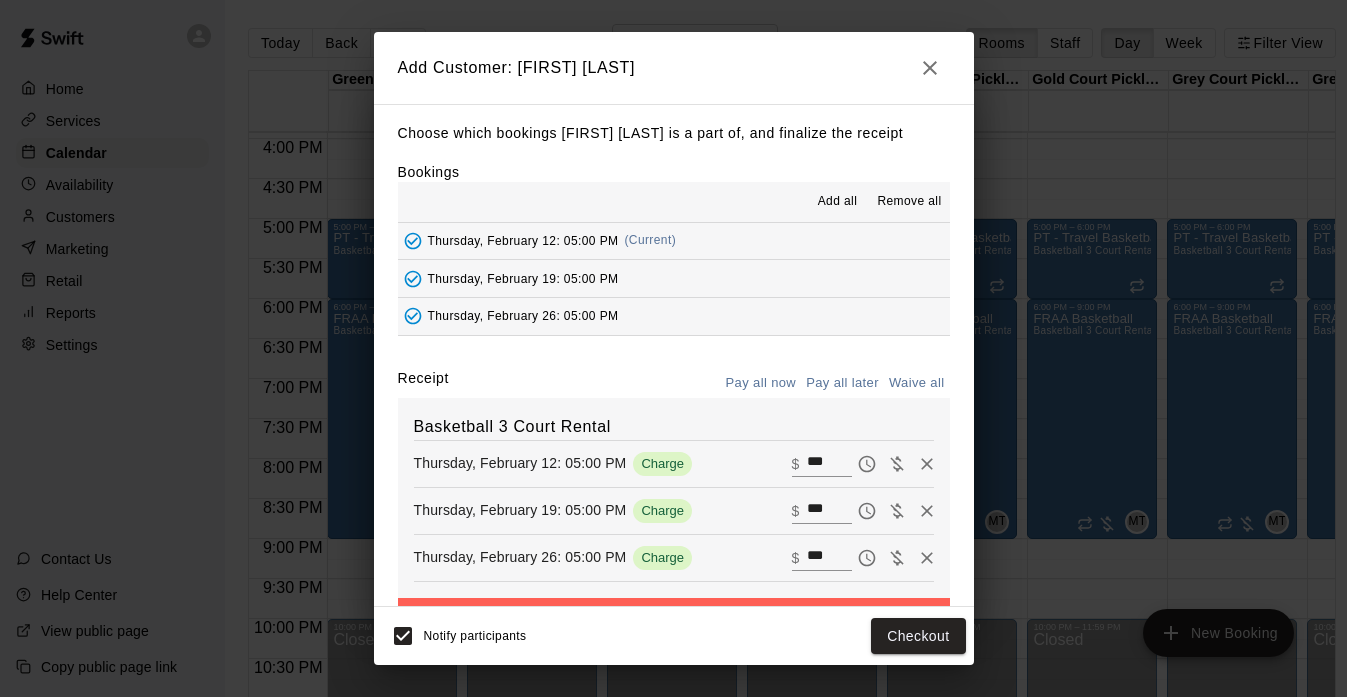 click on "Pay all later" at bounding box center [842, 383] 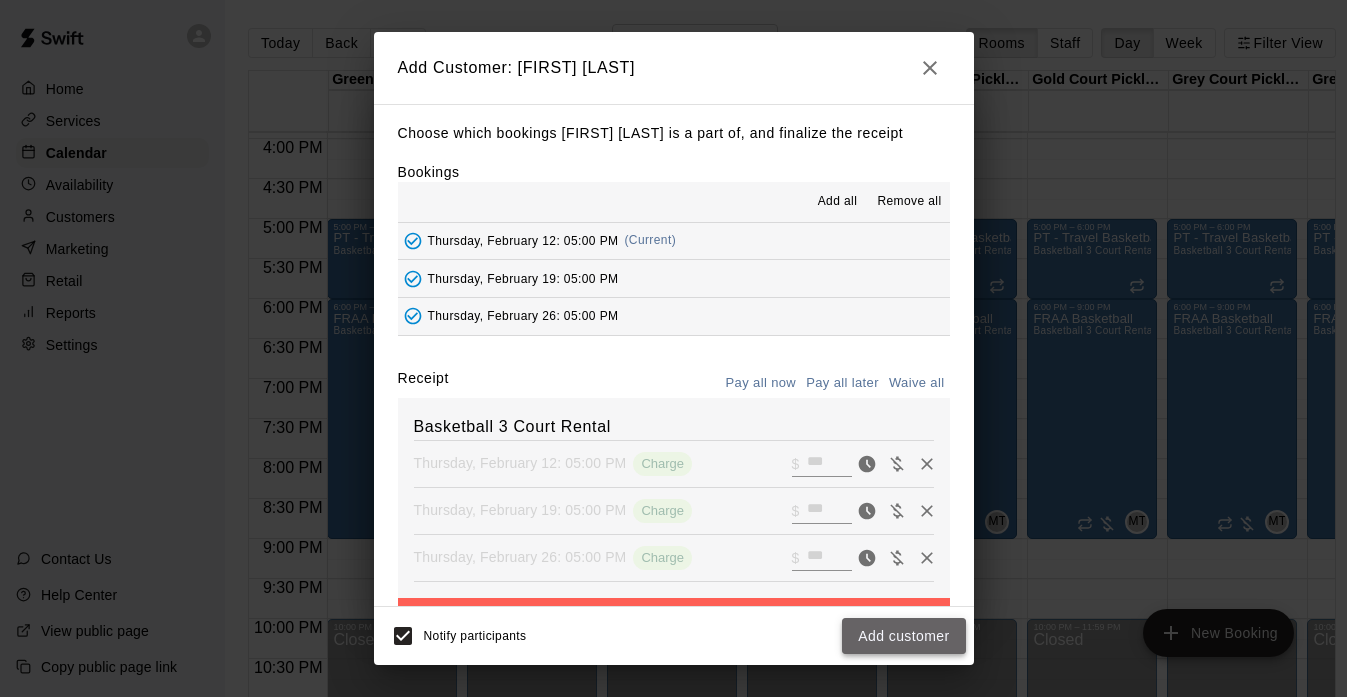 click on "Add customer" at bounding box center (903, 636) 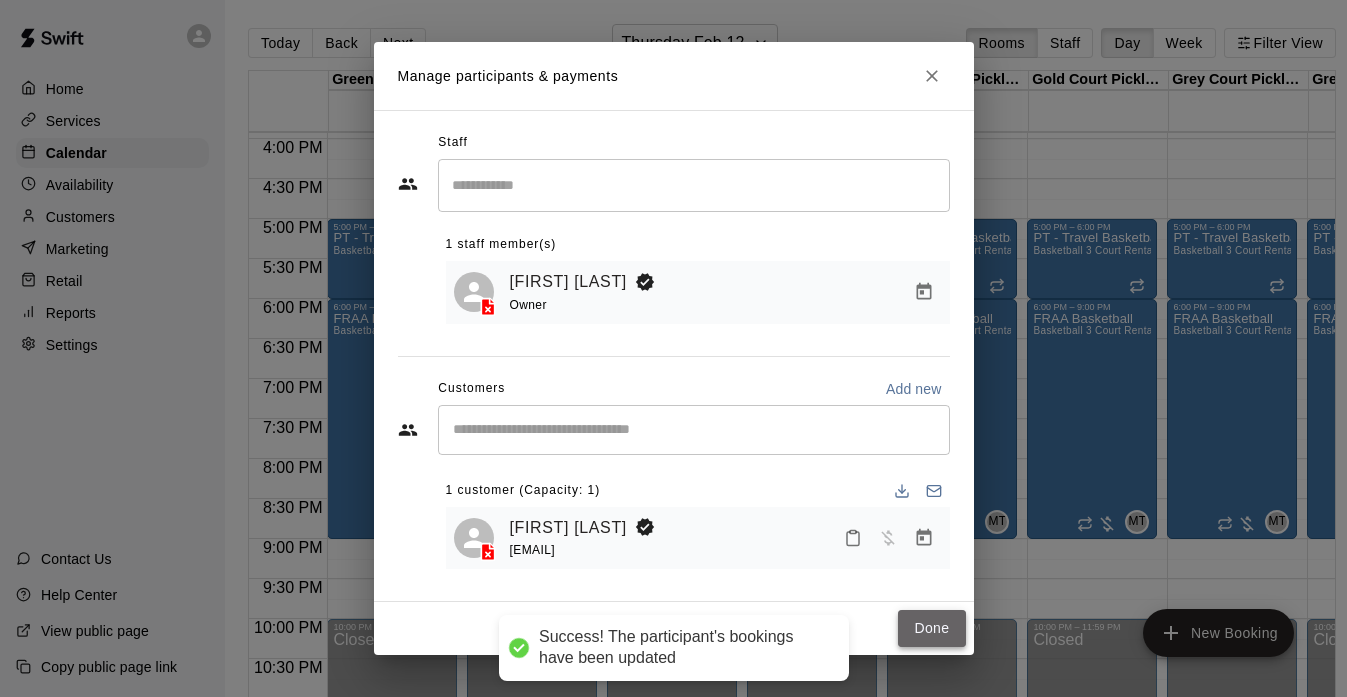click on "Done" at bounding box center [931, 628] 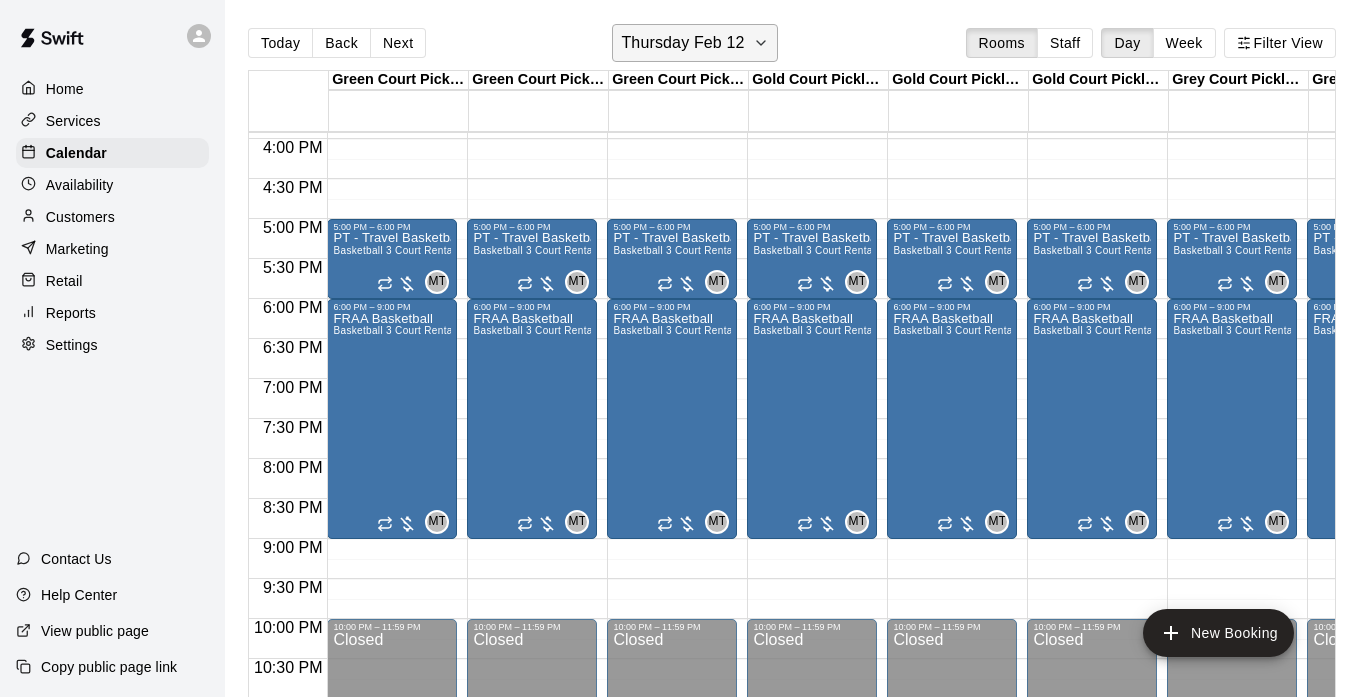 click 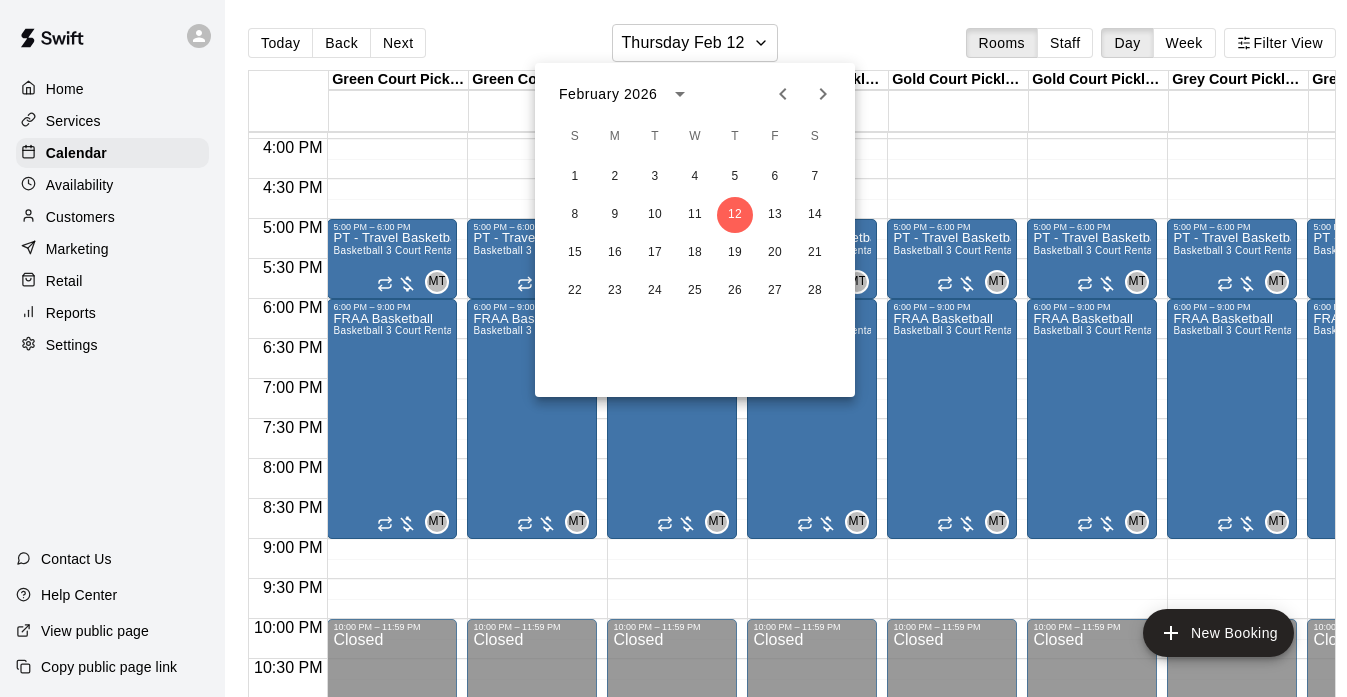 click 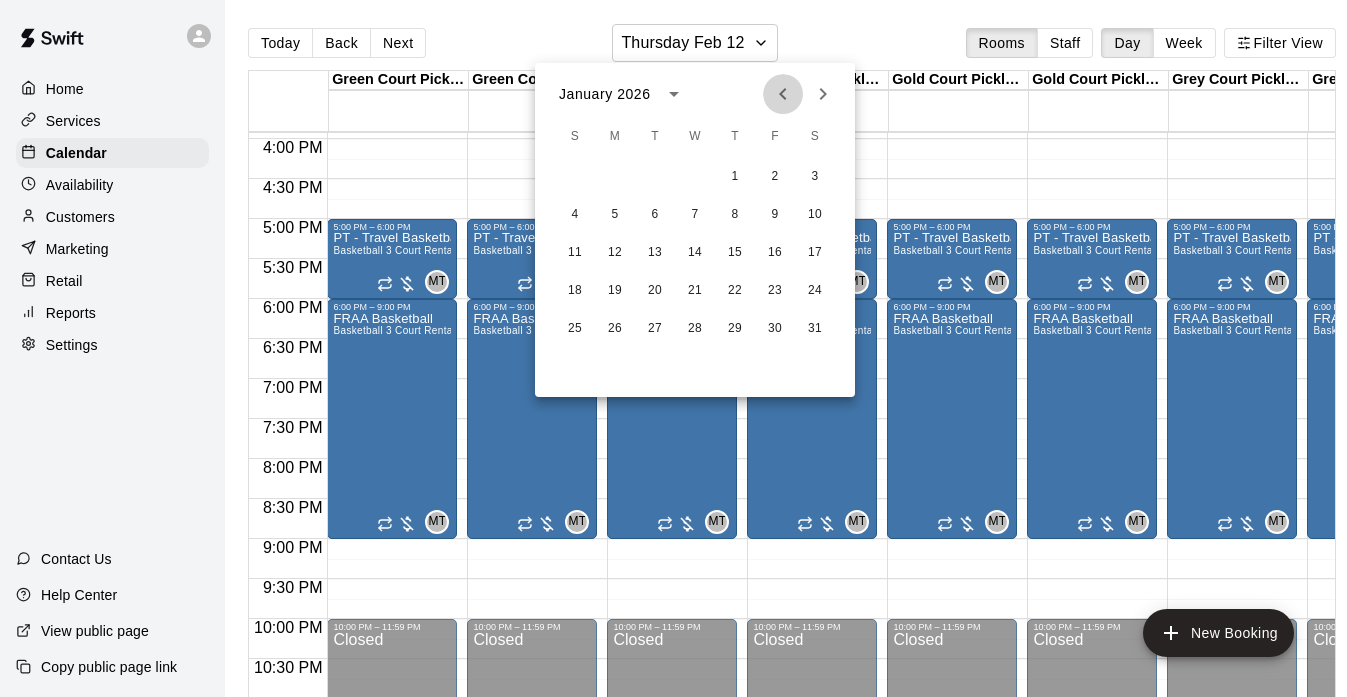 click 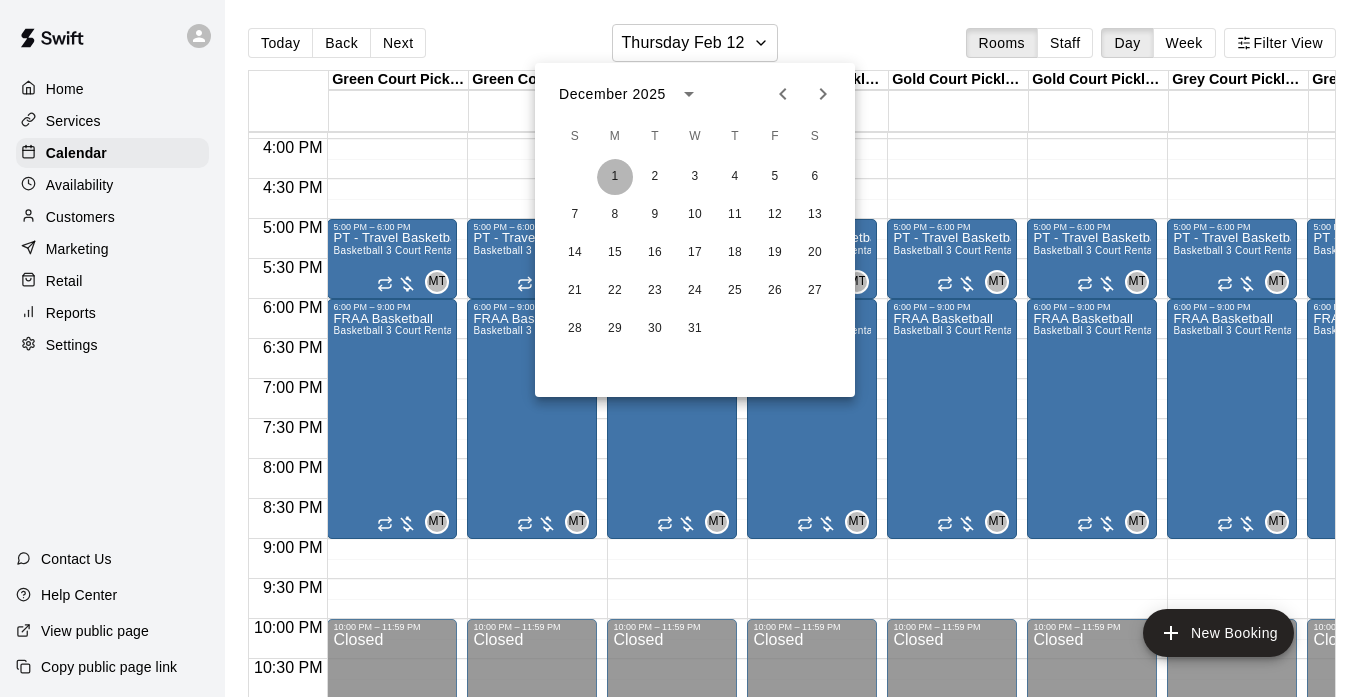 click on "1" at bounding box center [615, 177] 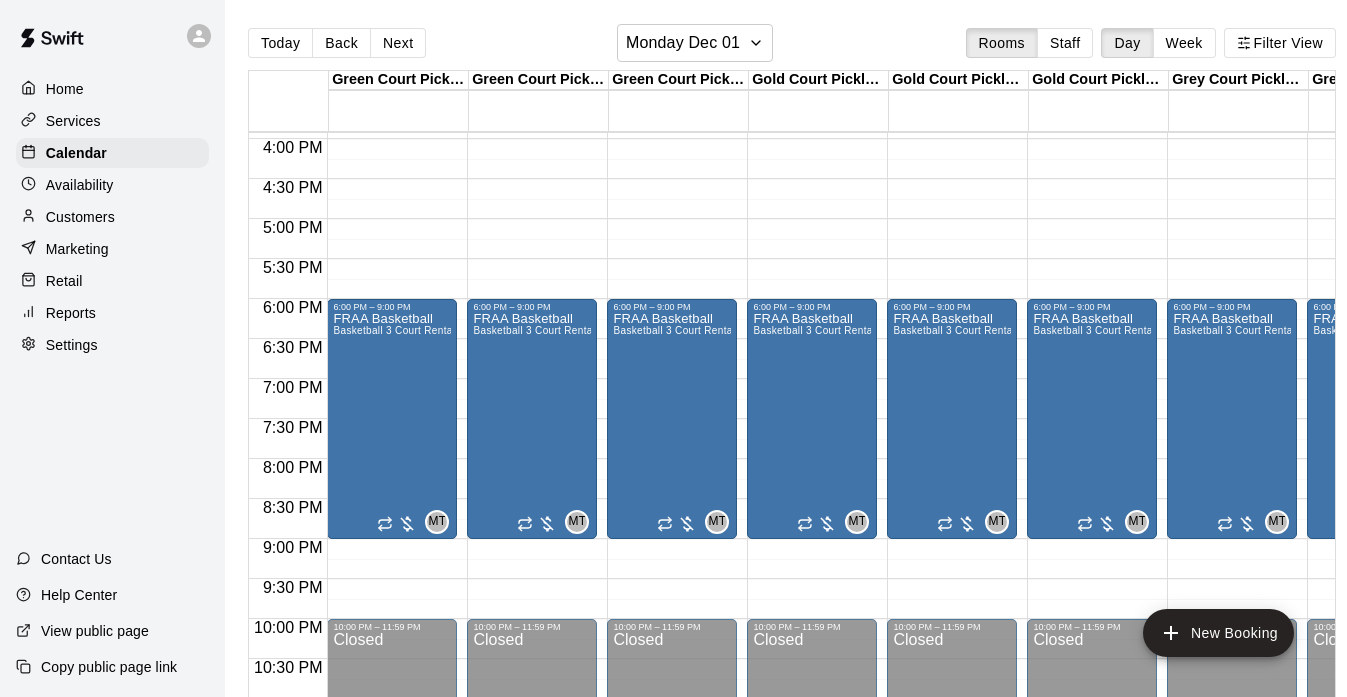 click on "12:00 AM – 8:00 AM Closed 6:00 PM – 9:00 PM FRAA Basketball Basketball 3 Court Rental  MT 0 10:00 PM – 11:59 PM Closed" at bounding box center (392, -181) 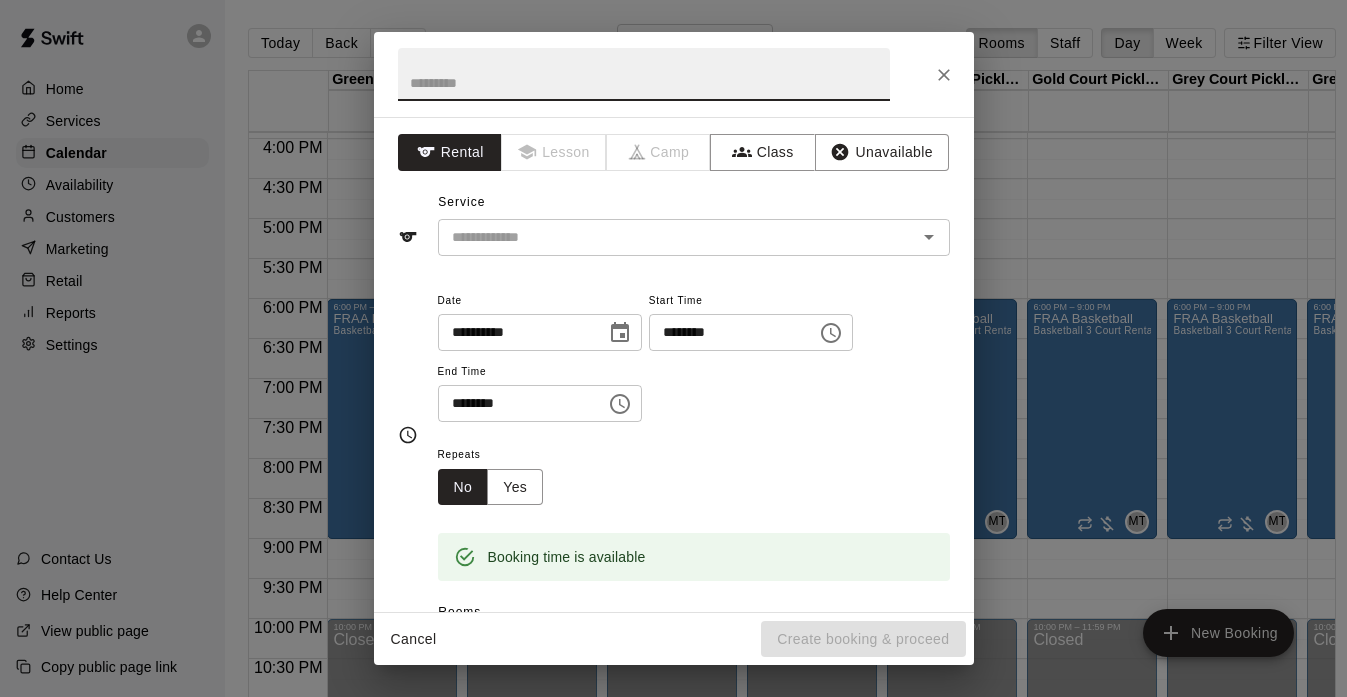 click at bounding box center [644, 74] 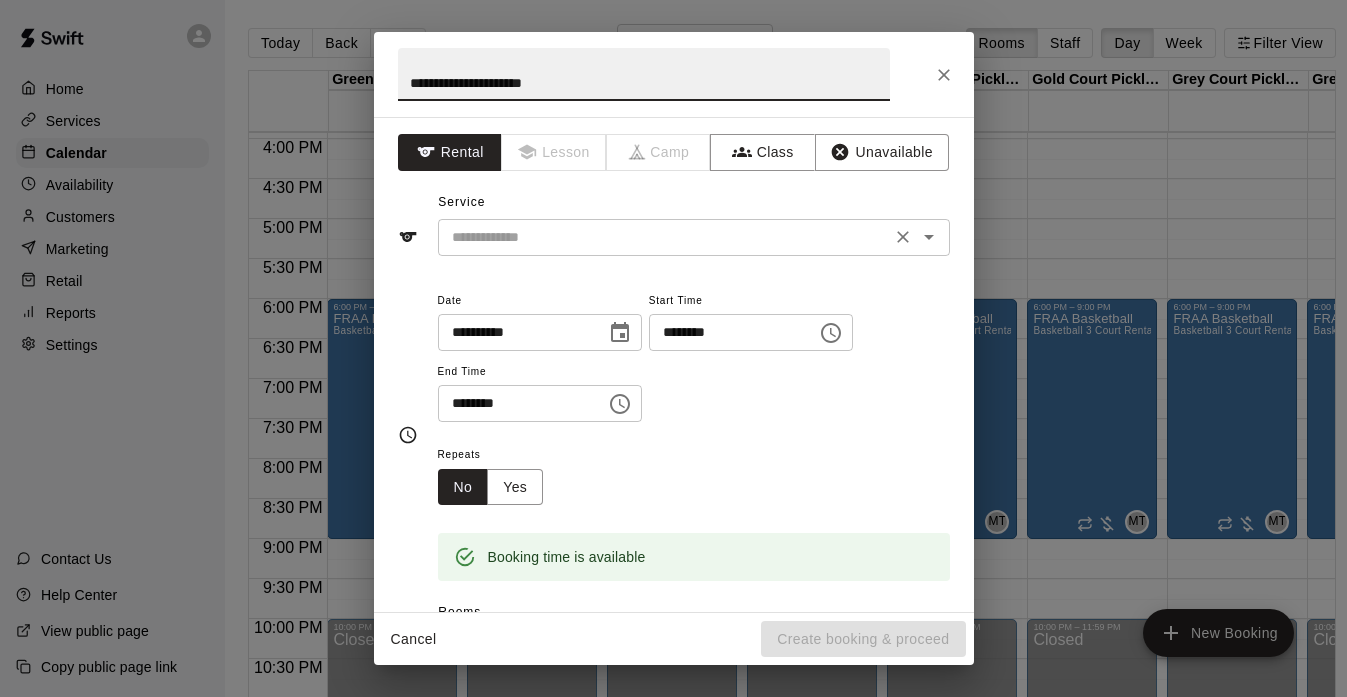 type on "**********" 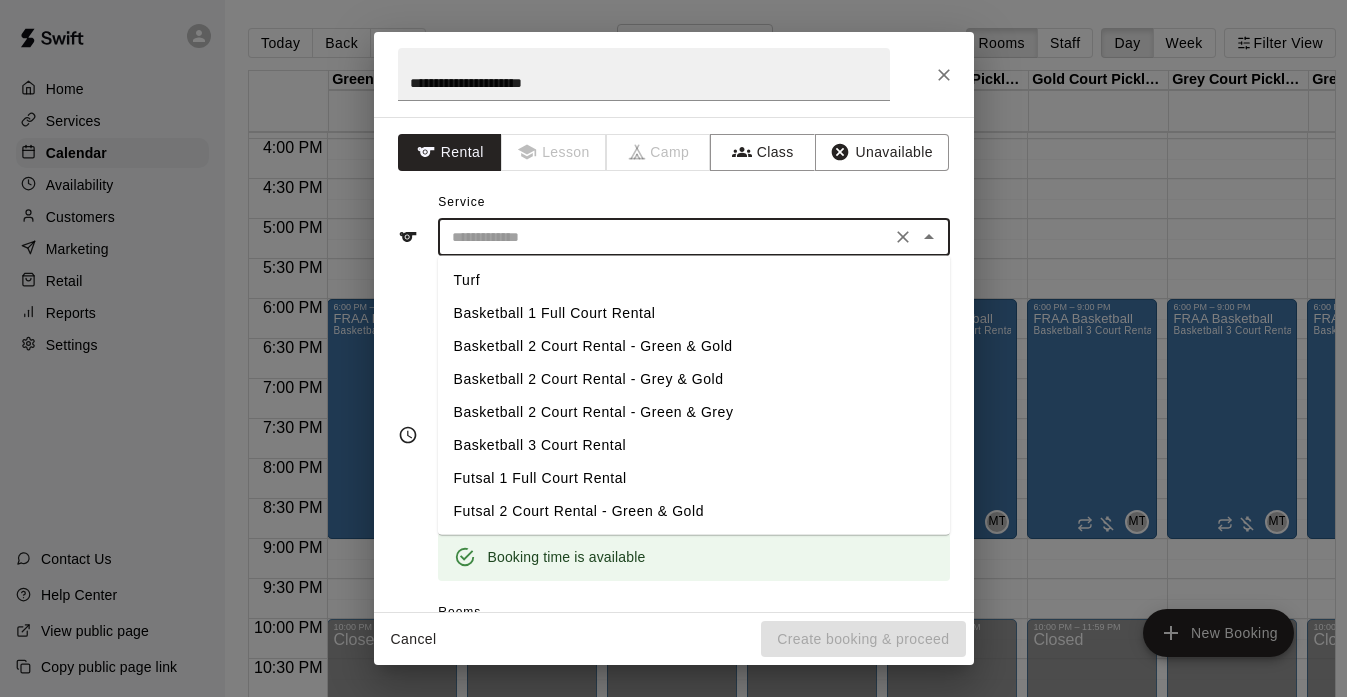 click on "Basketball 3 Court Rental" at bounding box center [694, 445] 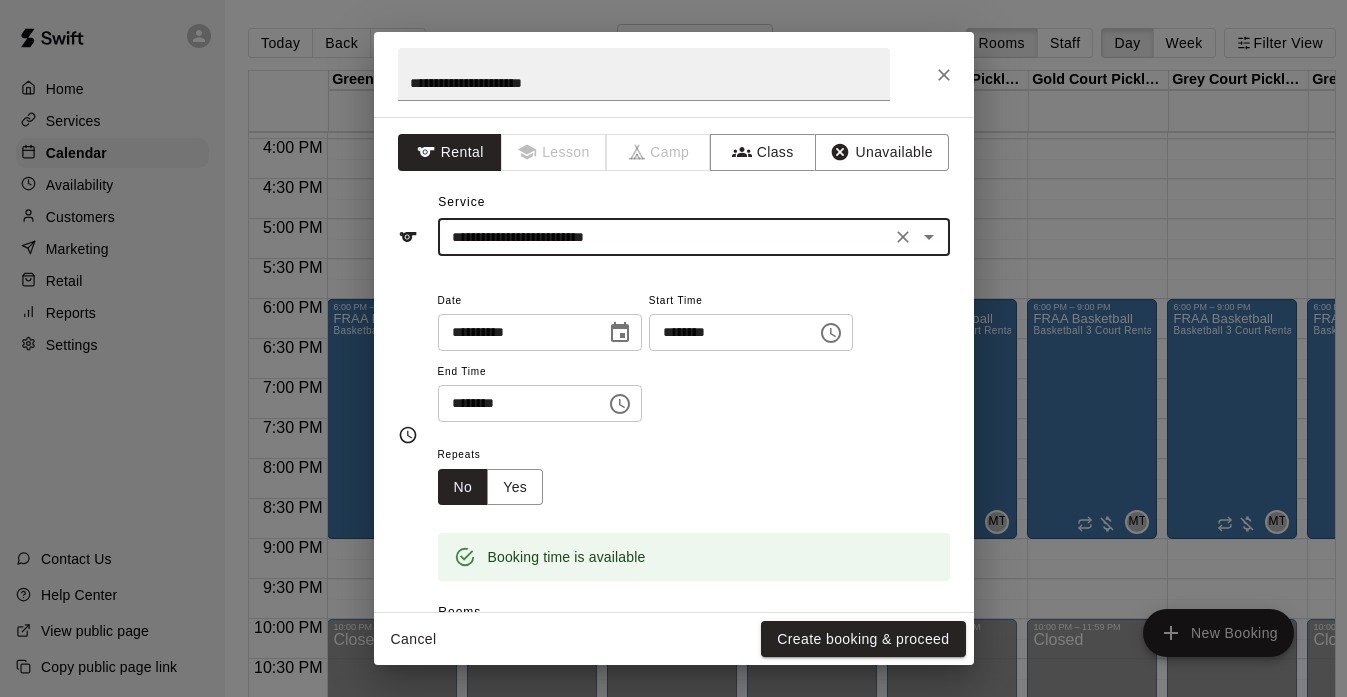 click on "********" at bounding box center (515, 403) 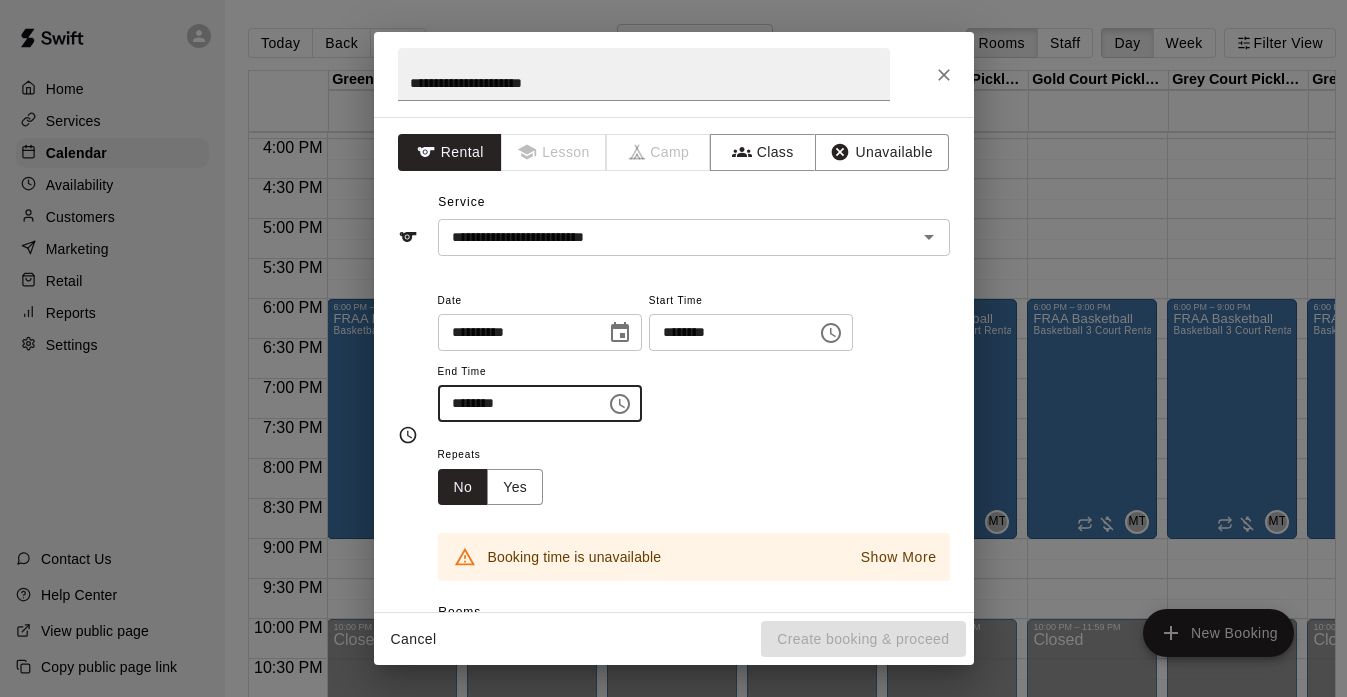 click on "********" at bounding box center [515, 403] 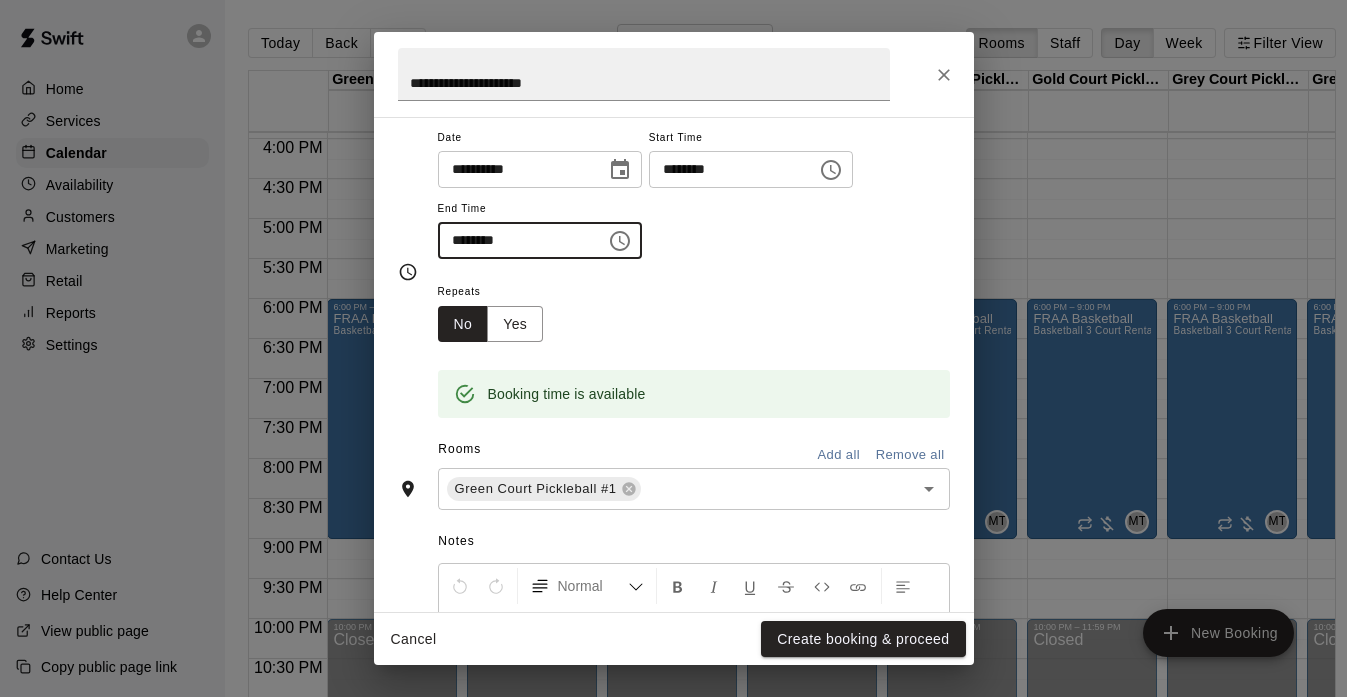 scroll, scrollTop: 177, scrollLeft: 0, axis: vertical 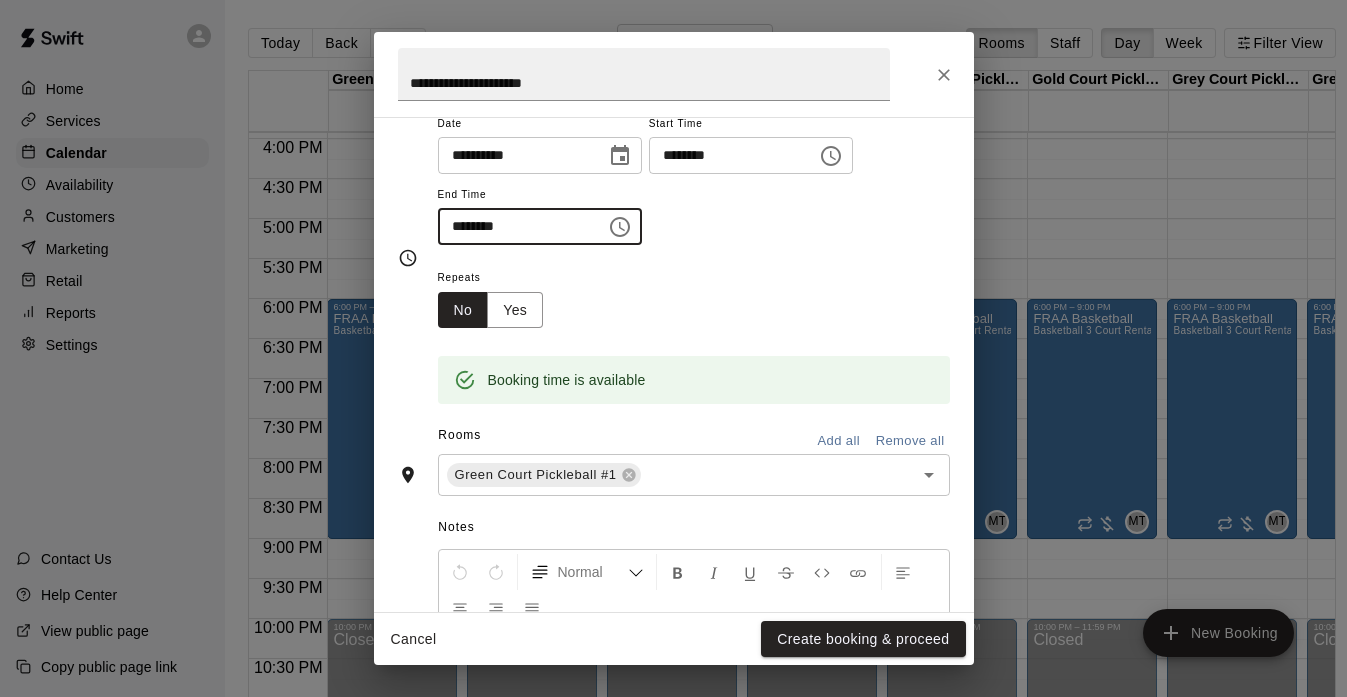 type on "********" 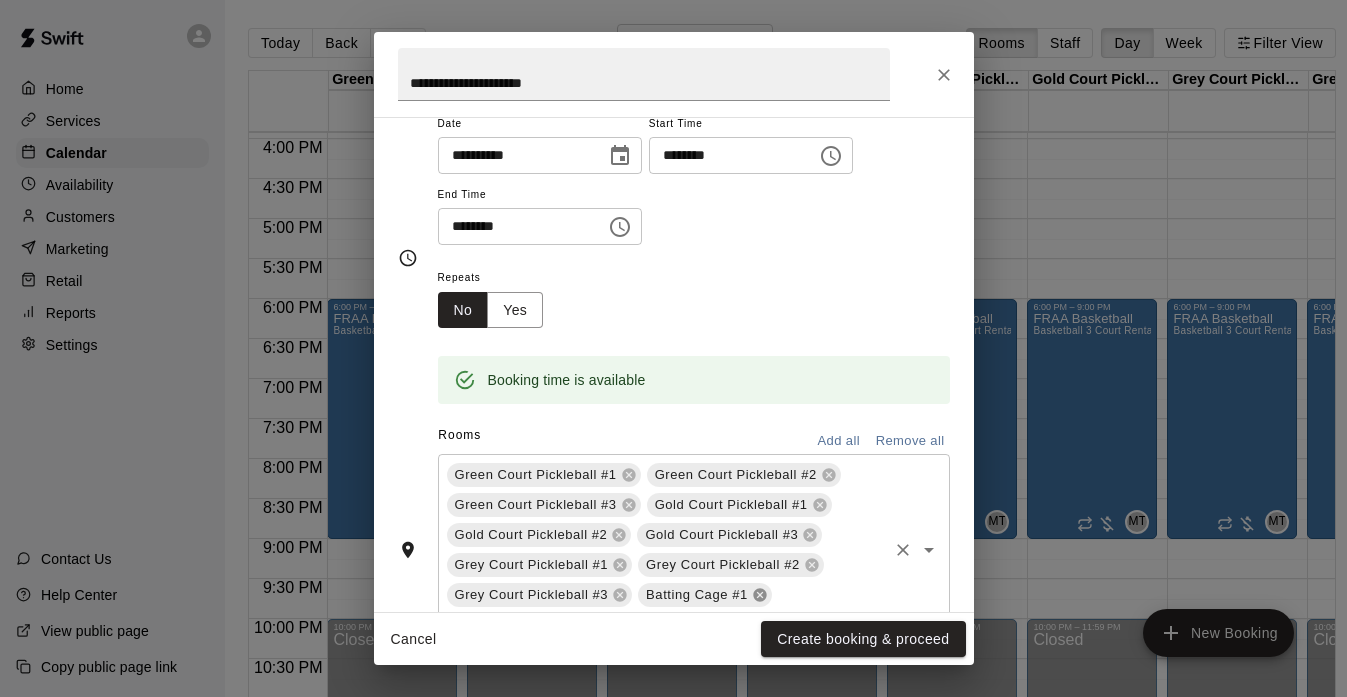 click 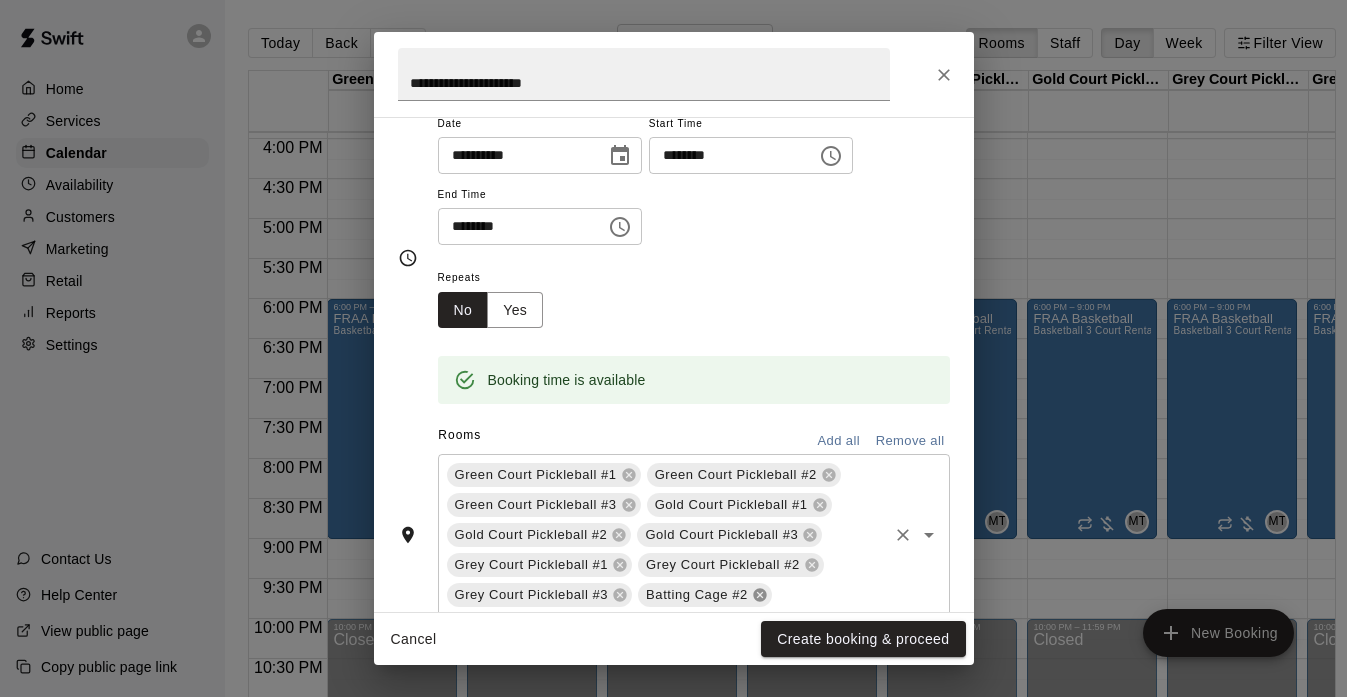 click 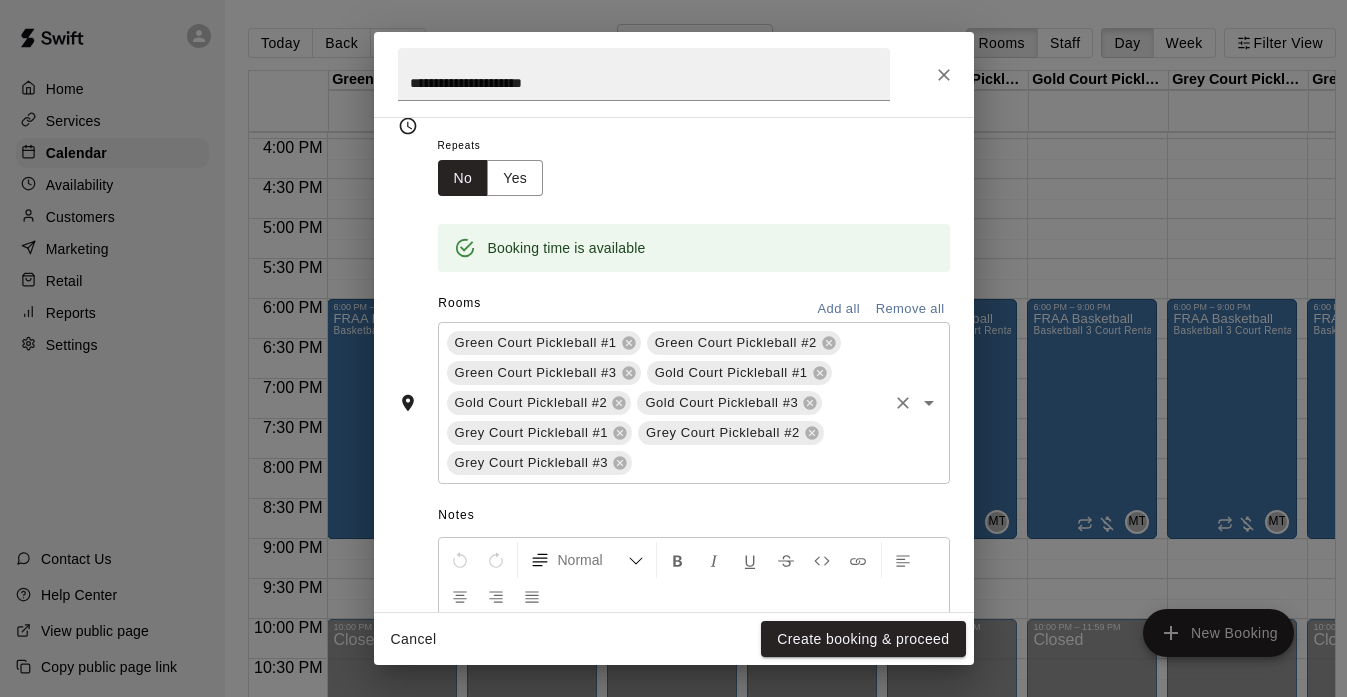 scroll, scrollTop: 314, scrollLeft: 0, axis: vertical 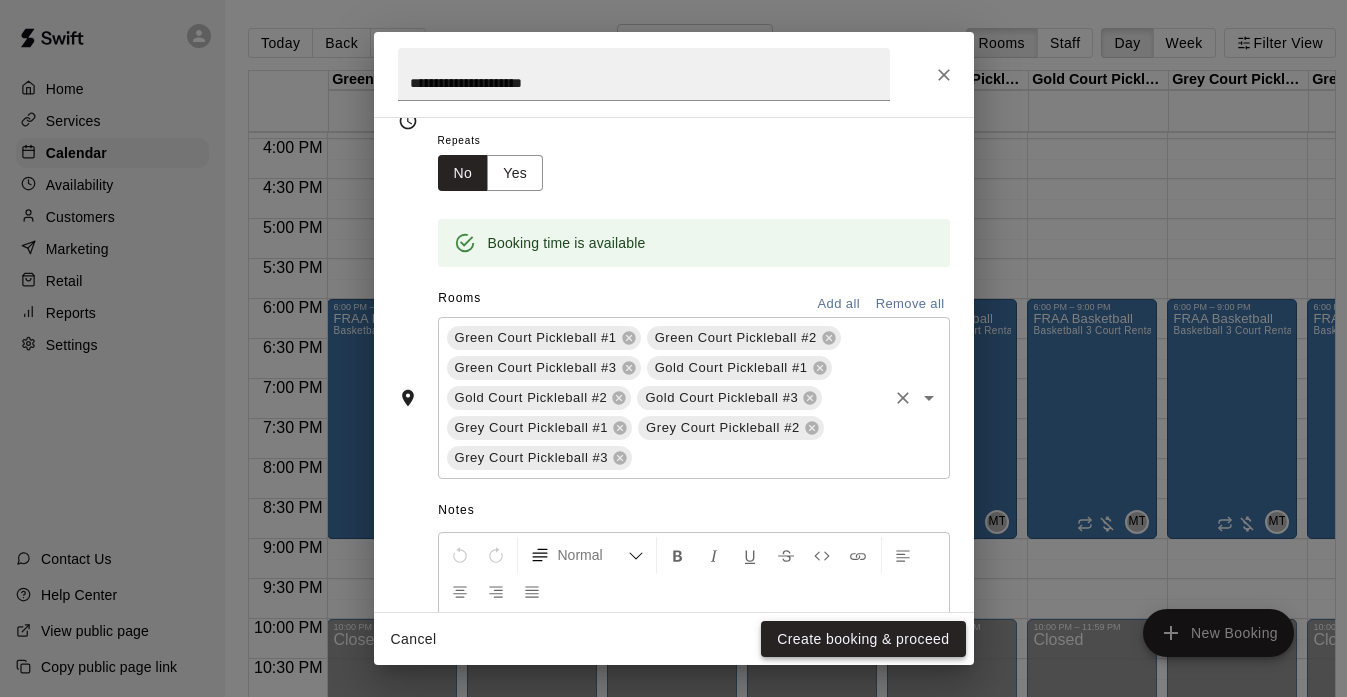 click on "Create booking & proceed" at bounding box center [863, 639] 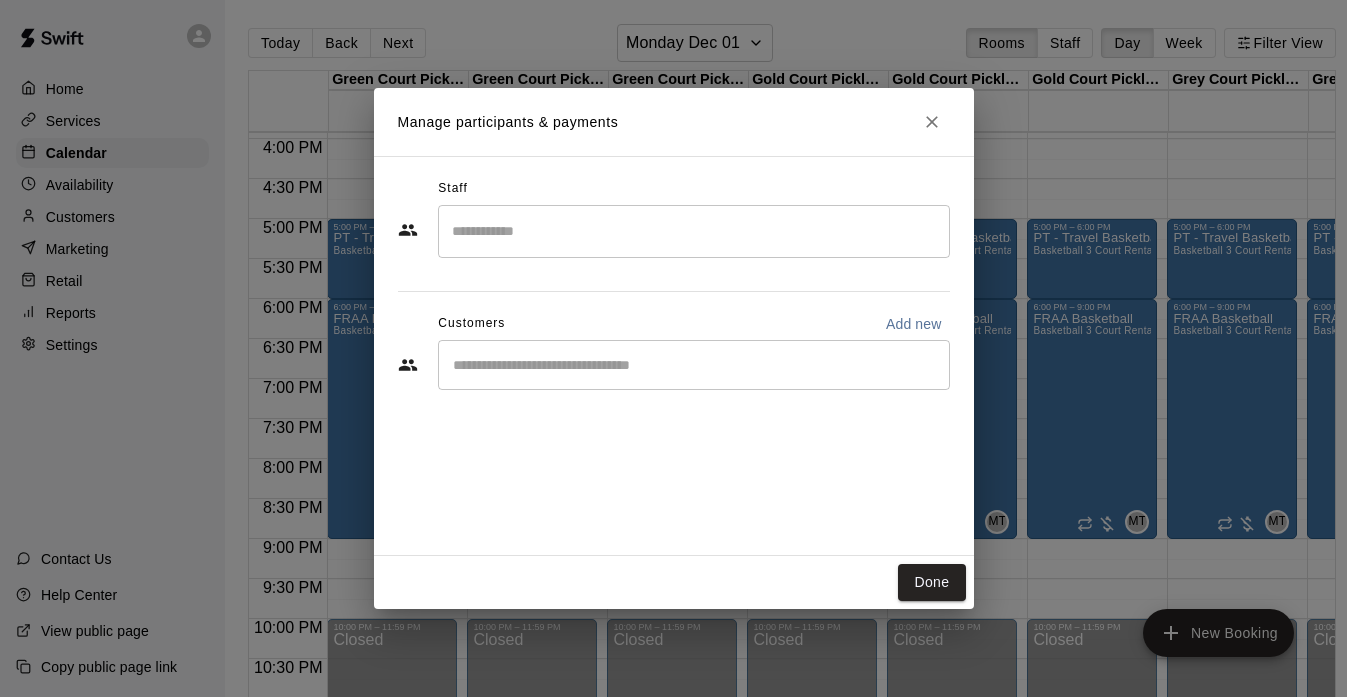 click at bounding box center (694, 231) 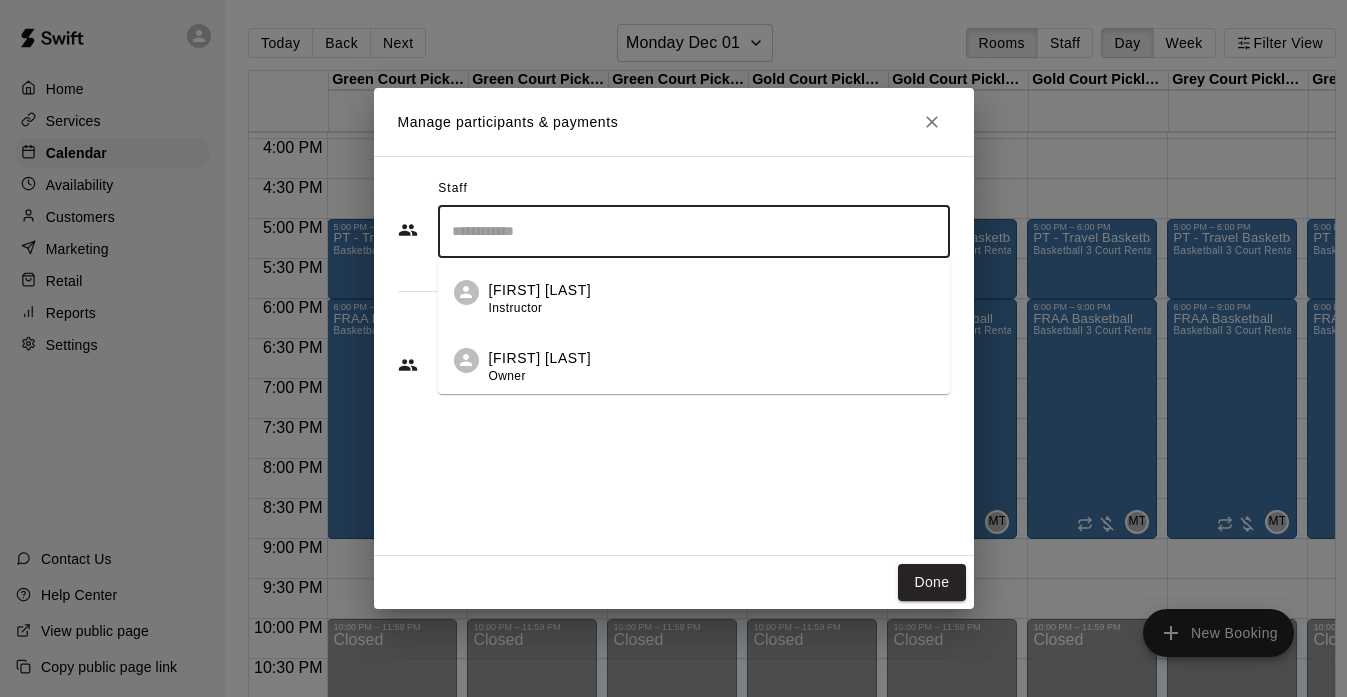 click on "[FIRST] [LAST]" at bounding box center (540, 358) 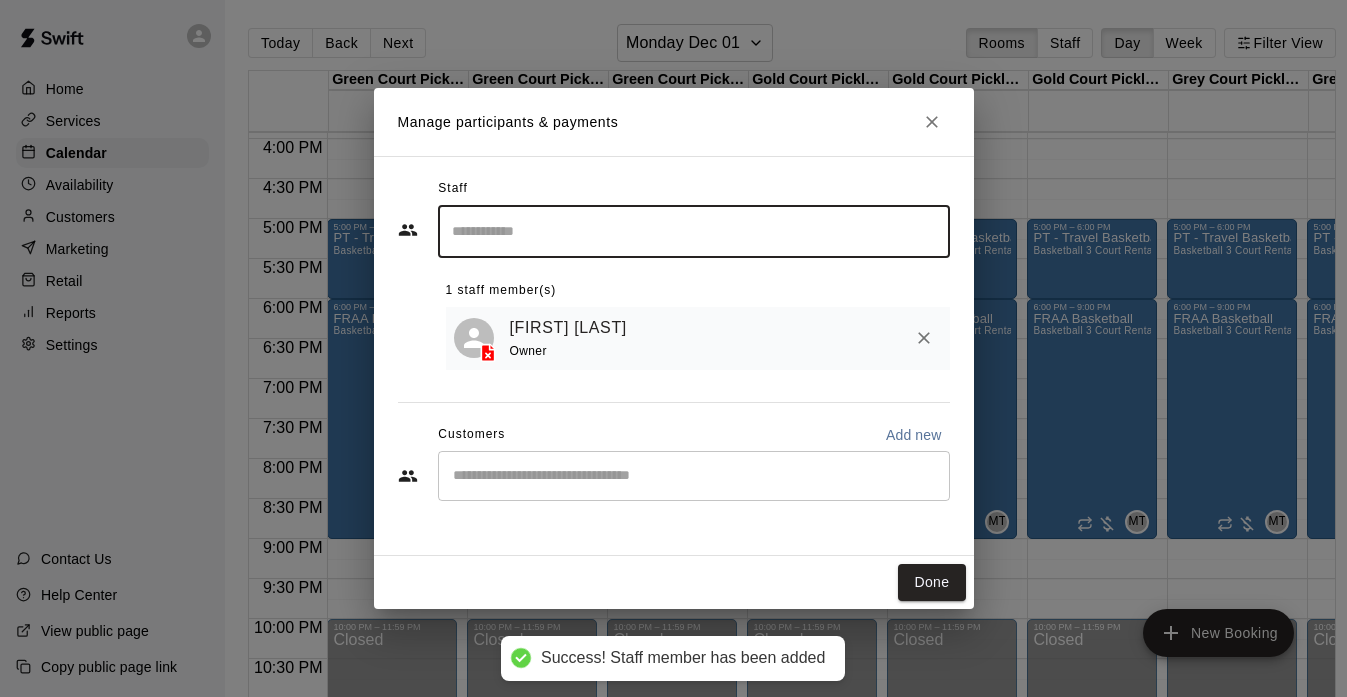 click at bounding box center [694, 476] 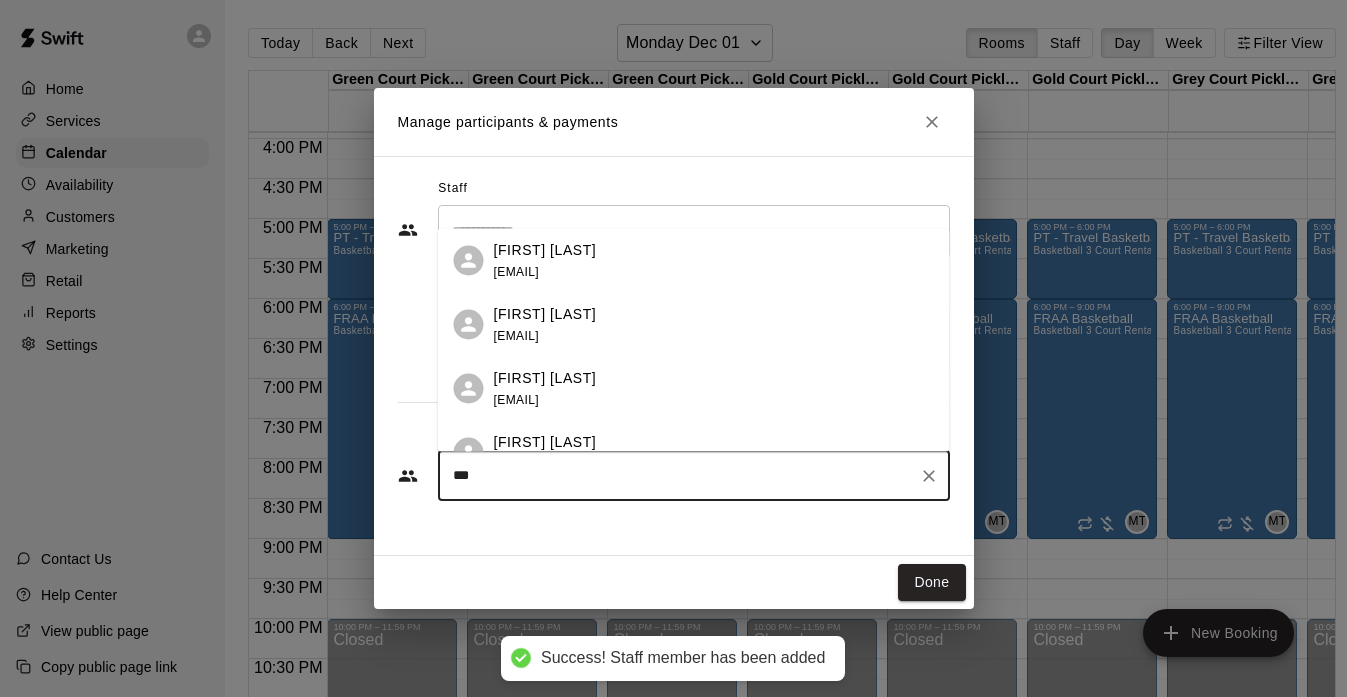 type on "****" 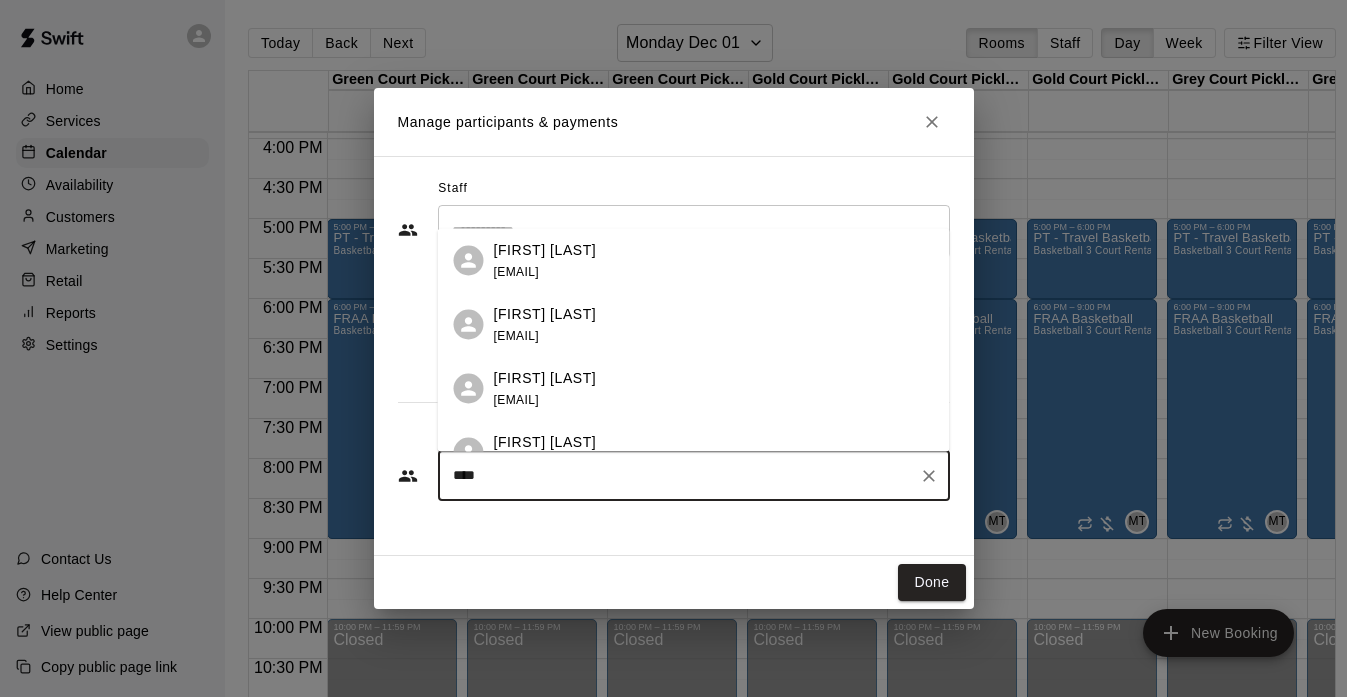 click on "[FIRST] [LAST]" at bounding box center (545, 249) 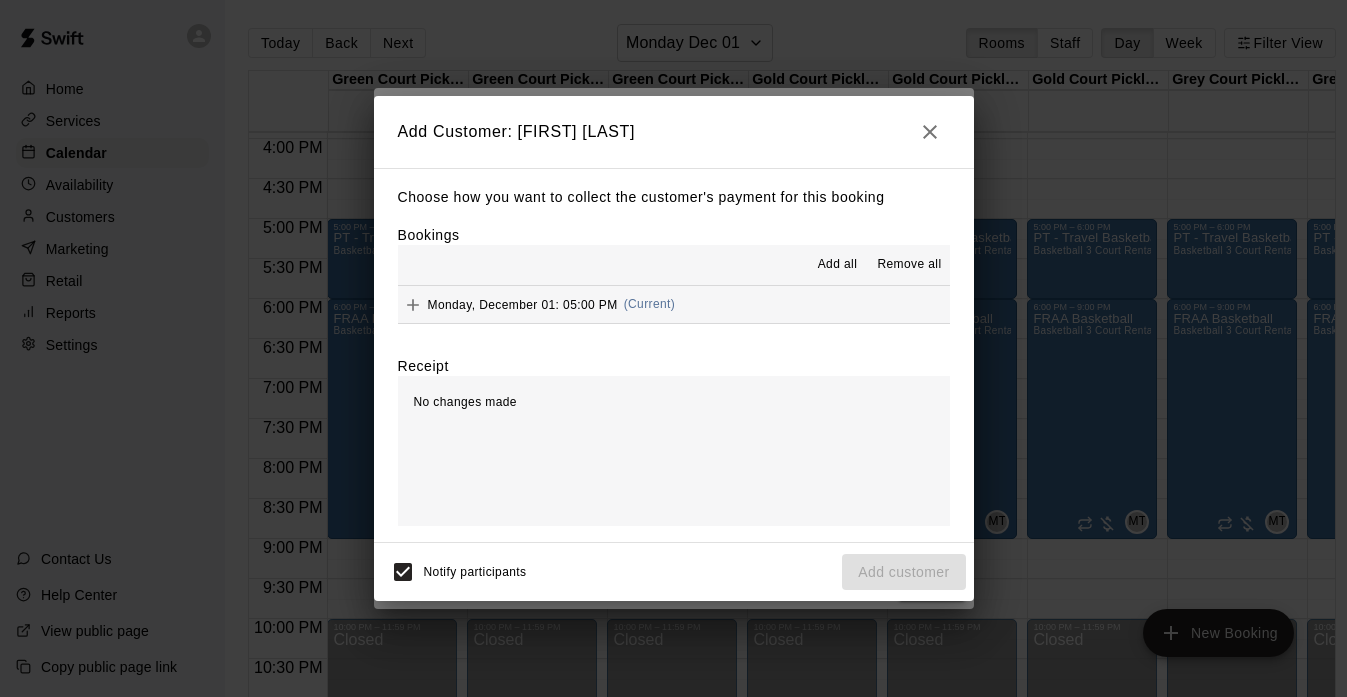 click on "Add all" at bounding box center (838, 265) 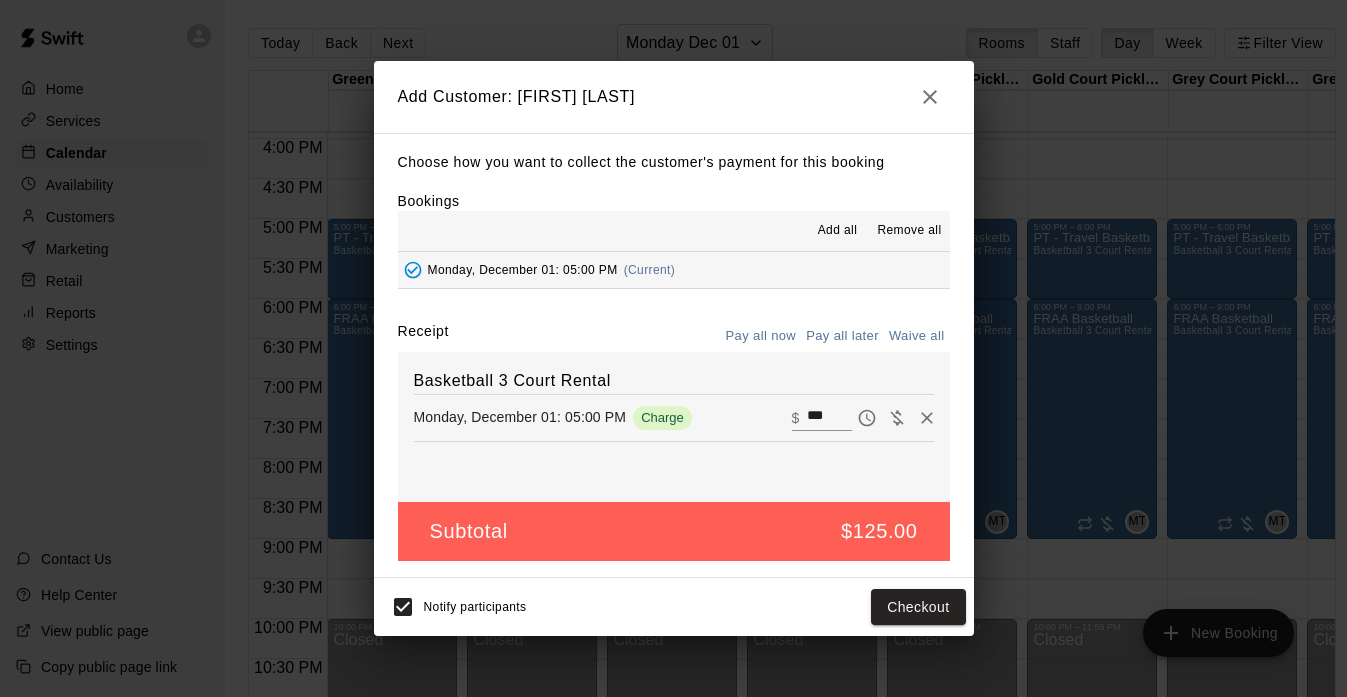 click on "Pay all later" at bounding box center (842, 336) 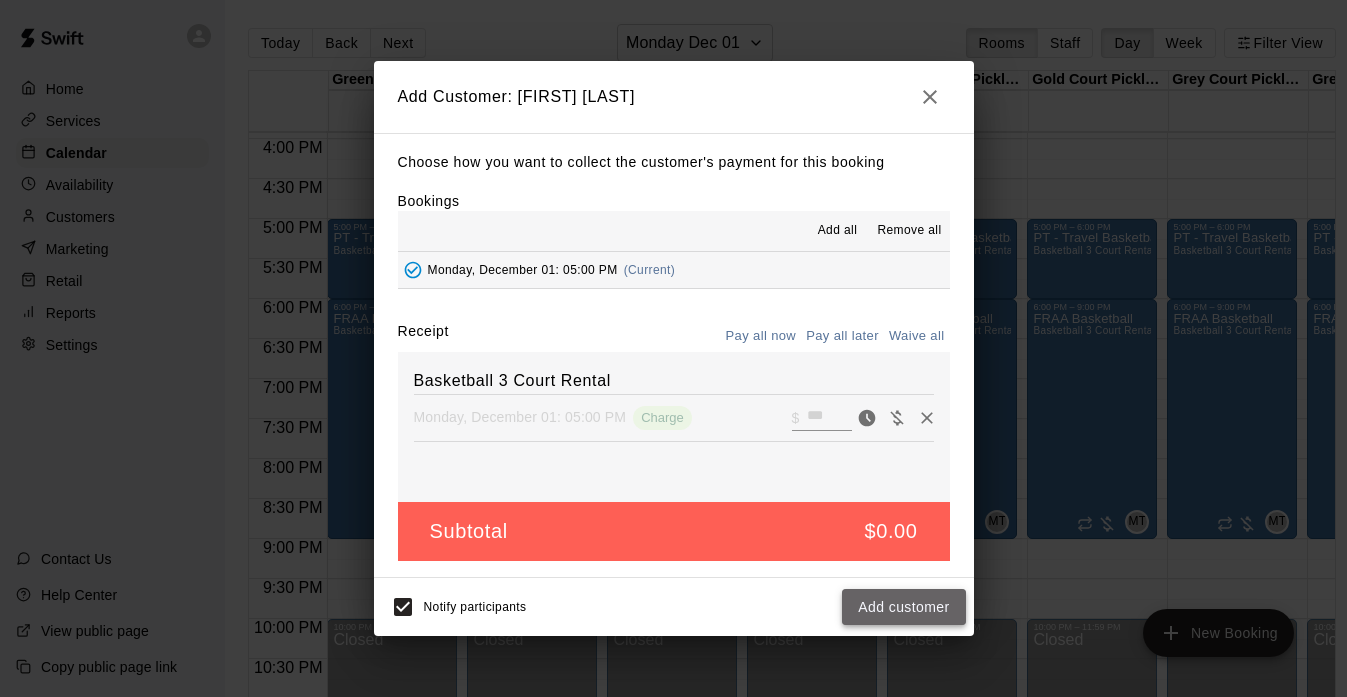 click on "Add customer" at bounding box center (903, 607) 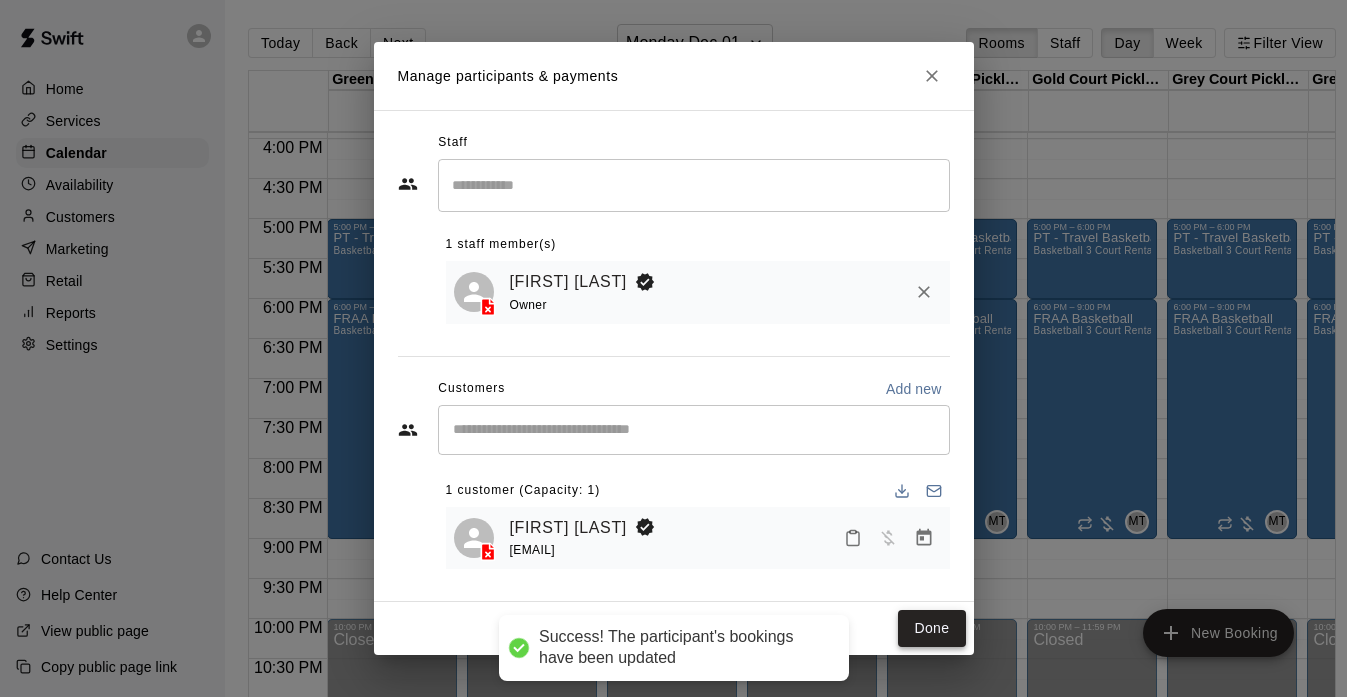 click on "Done" at bounding box center [931, 628] 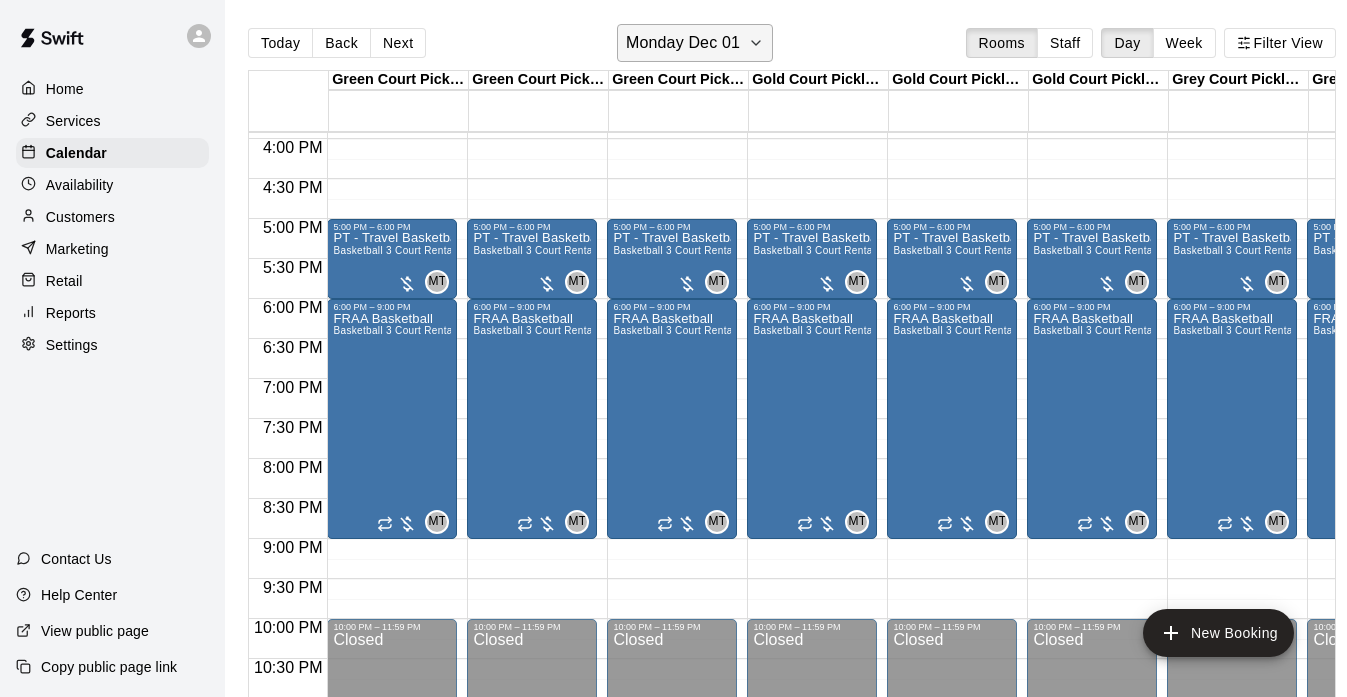 click on "Monday Dec 01" at bounding box center (695, 43) 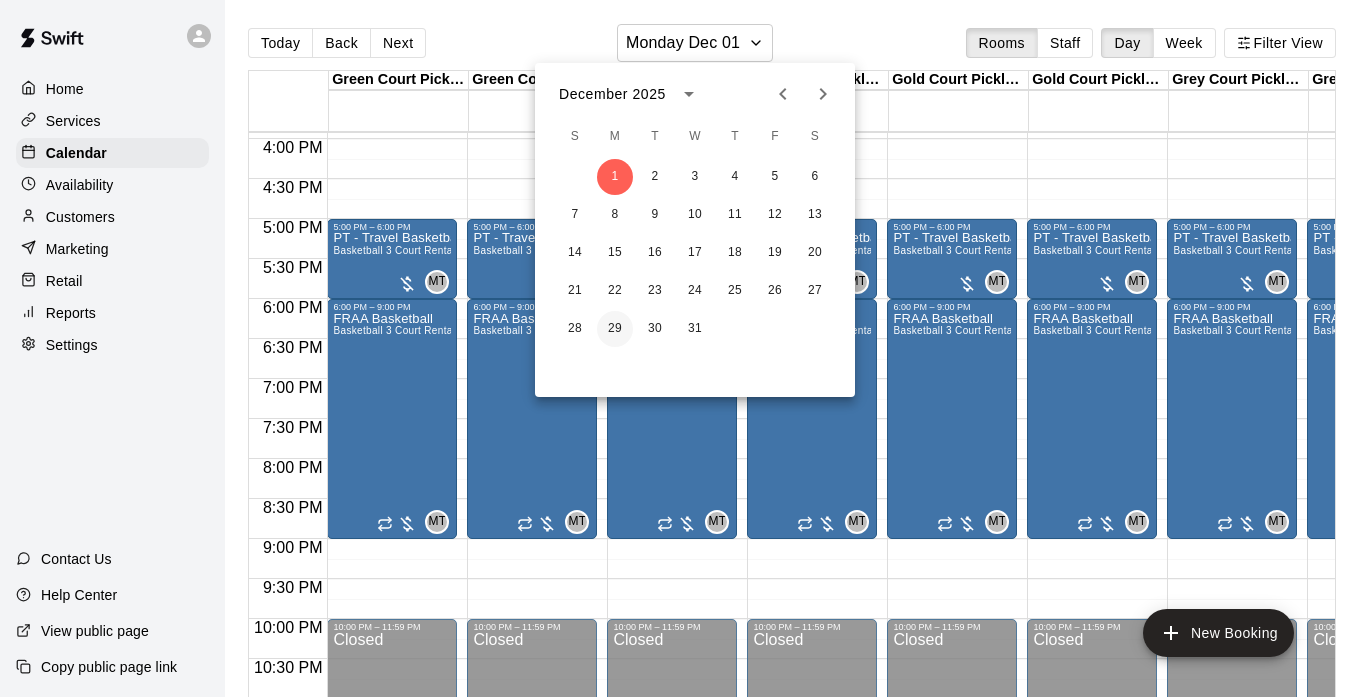 click on "29" at bounding box center [615, 329] 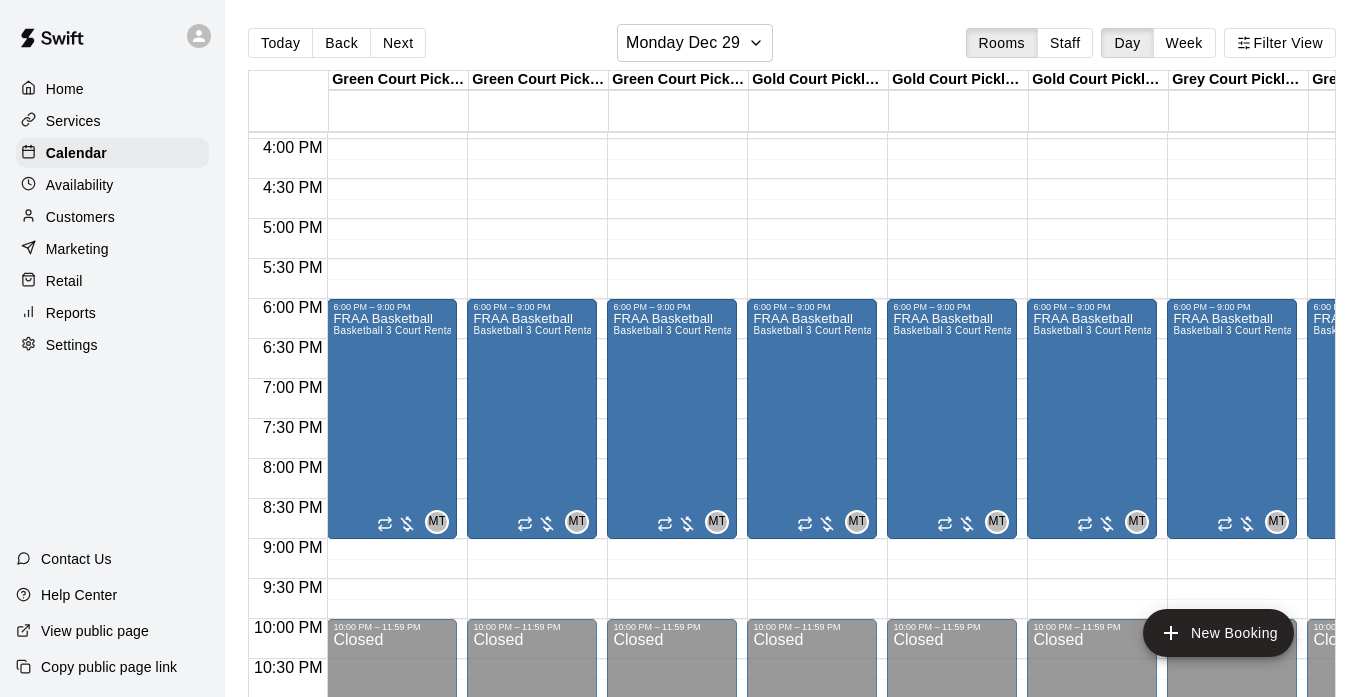 click on "12:00 AM – 8:00 AM Closed 6:00 PM – 9:00 PM FRAA Basketball Basketball 3 Court Rental  MT 0 10:00 PM – 11:59 PM Closed" at bounding box center (392, -181) 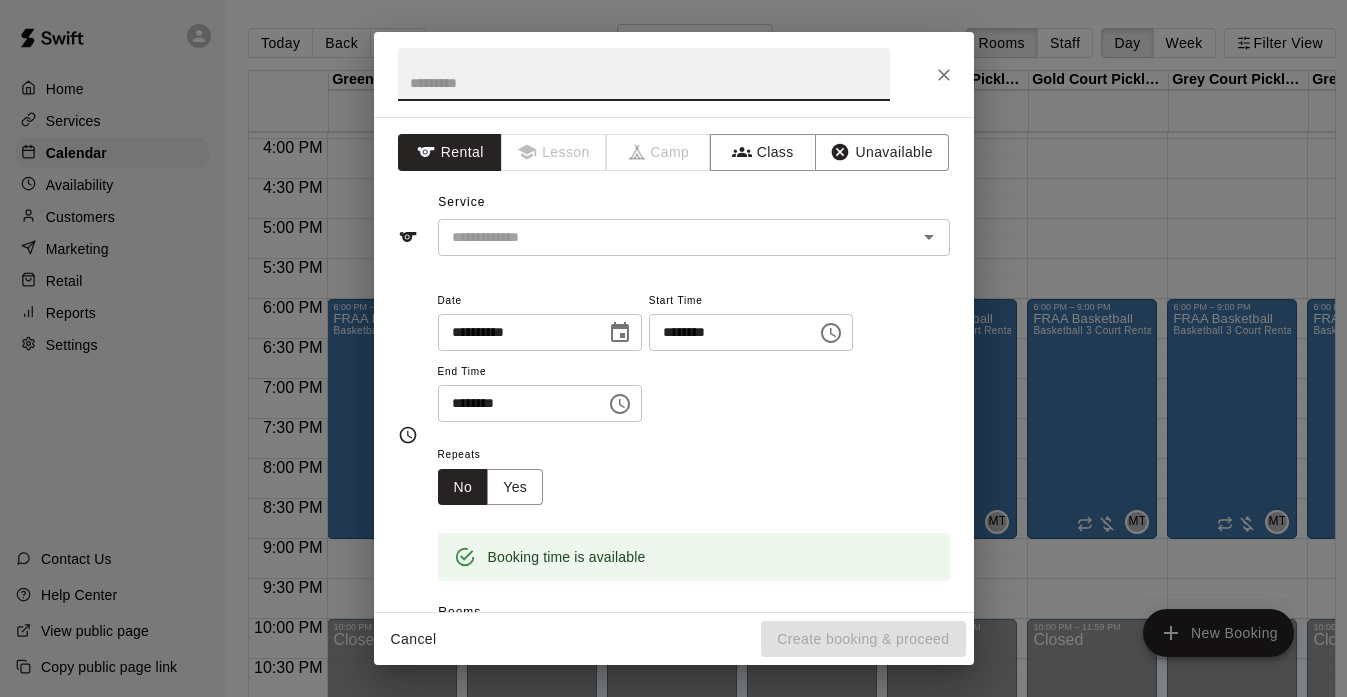 click at bounding box center [644, 74] 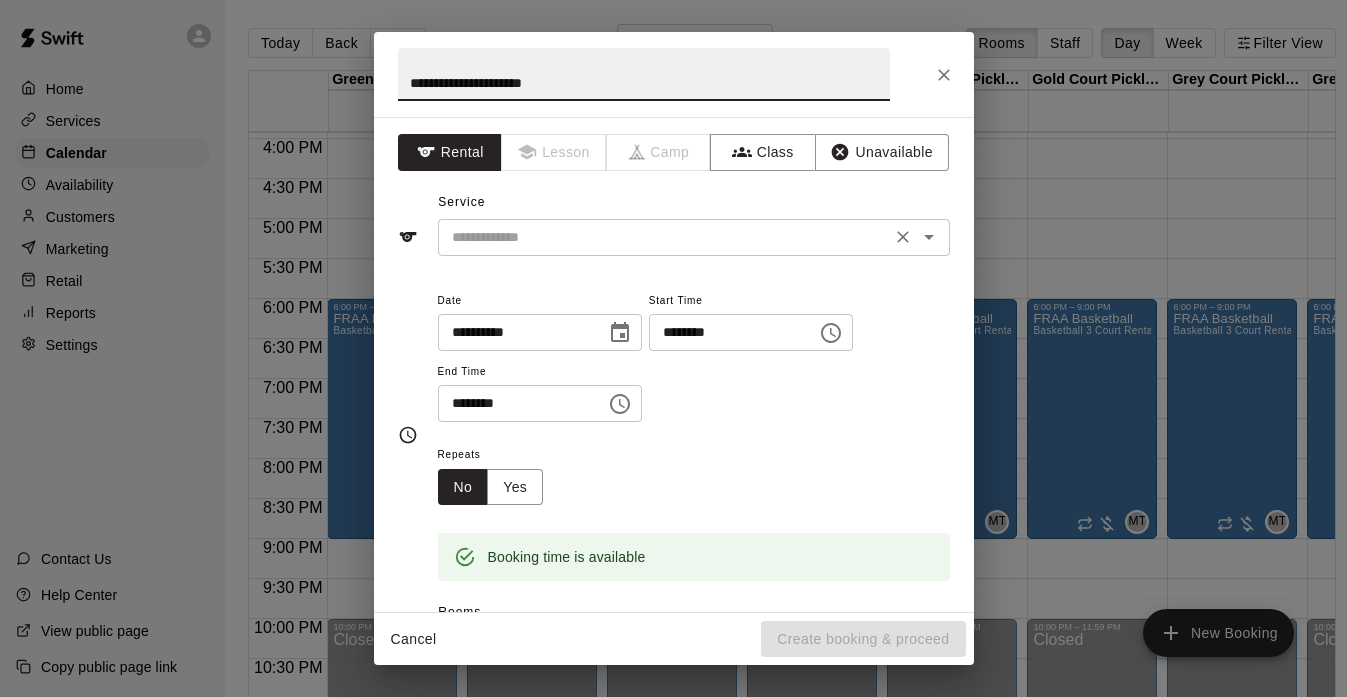 click on "​" at bounding box center [694, 237] 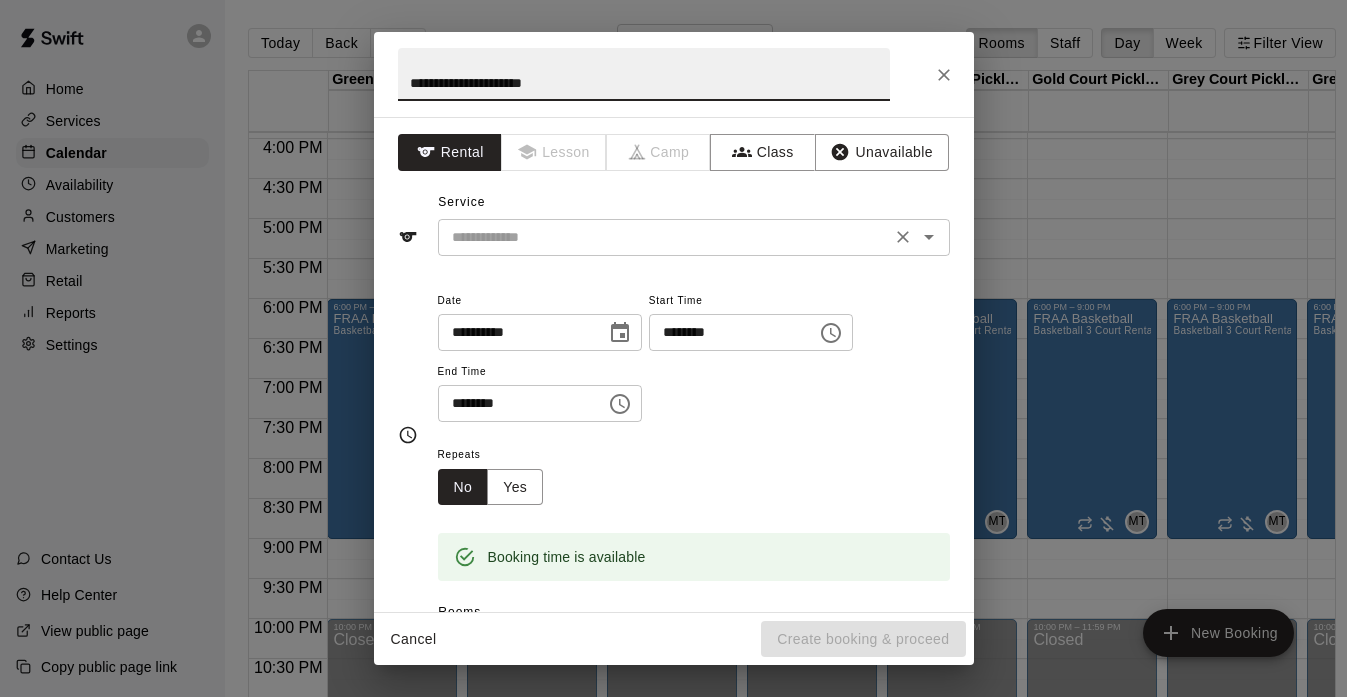 type on "**********" 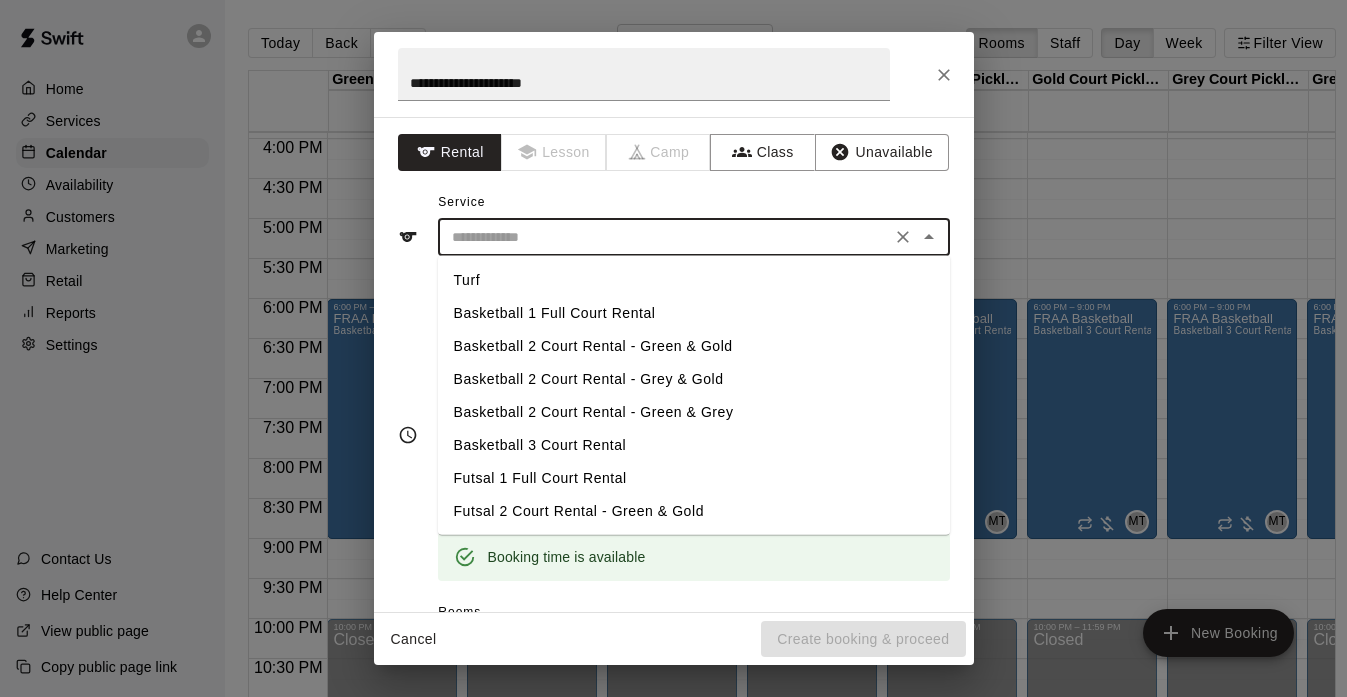 click on "Basketball 3 Court Rental" at bounding box center (694, 445) 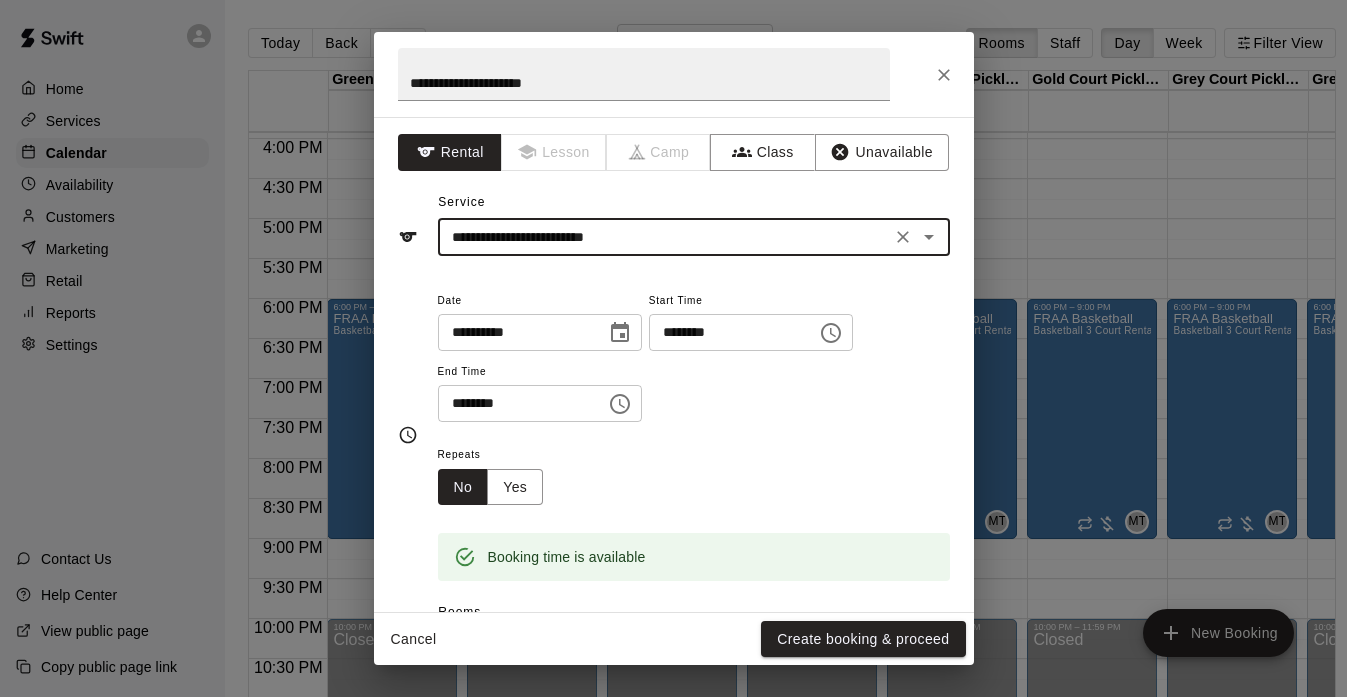 click on "********" at bounding box center (515, 403) 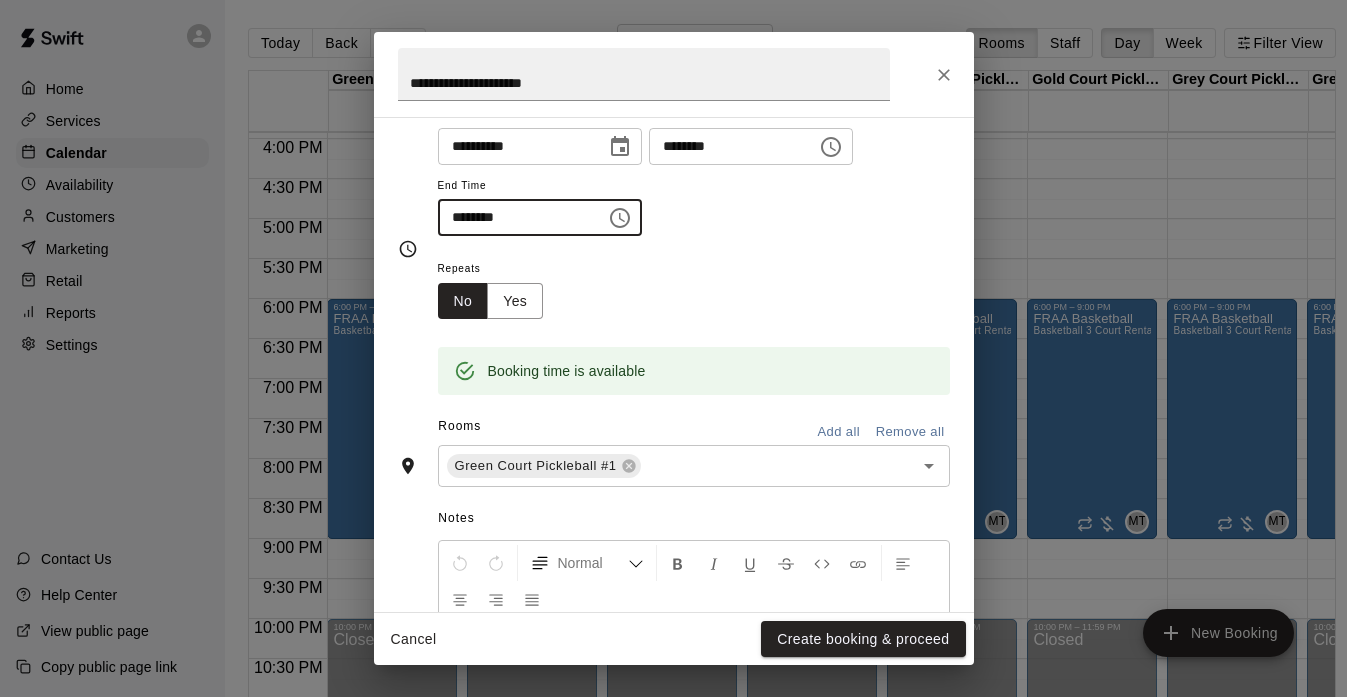 scroll, scrollTop: 202, scrollLeft: 0, axis: vertical 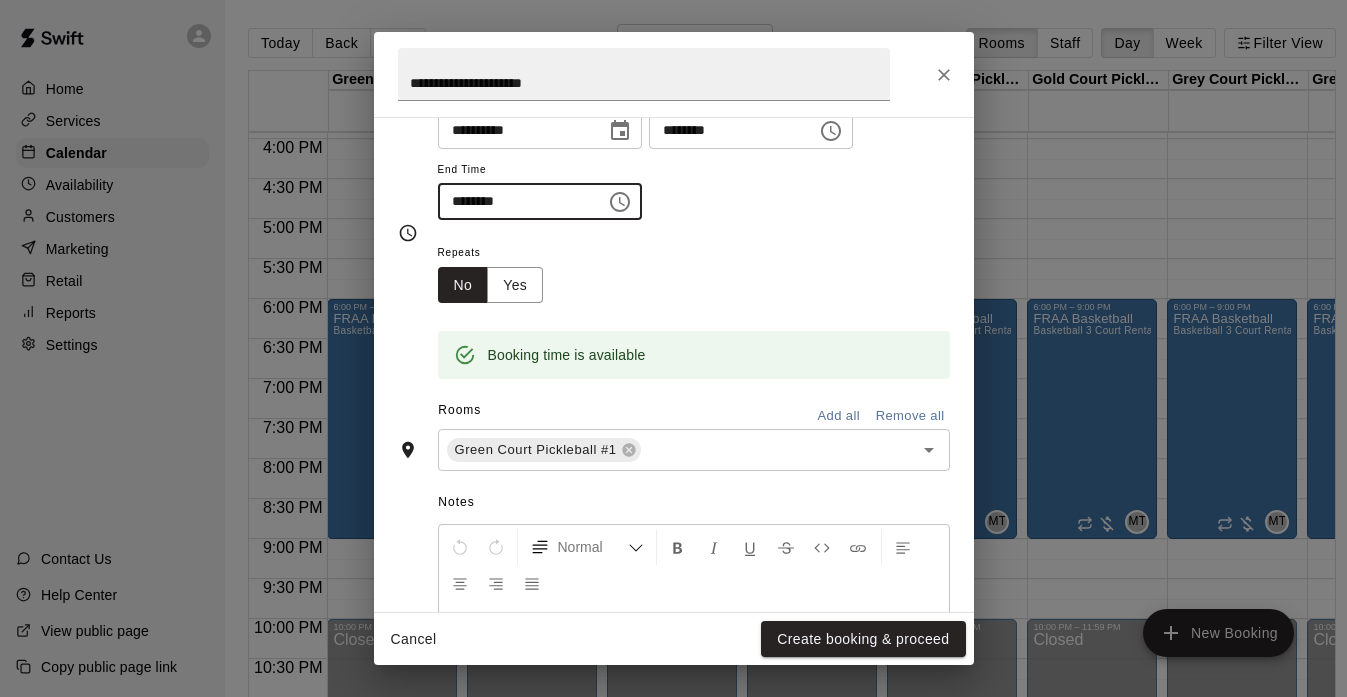 type on "********" 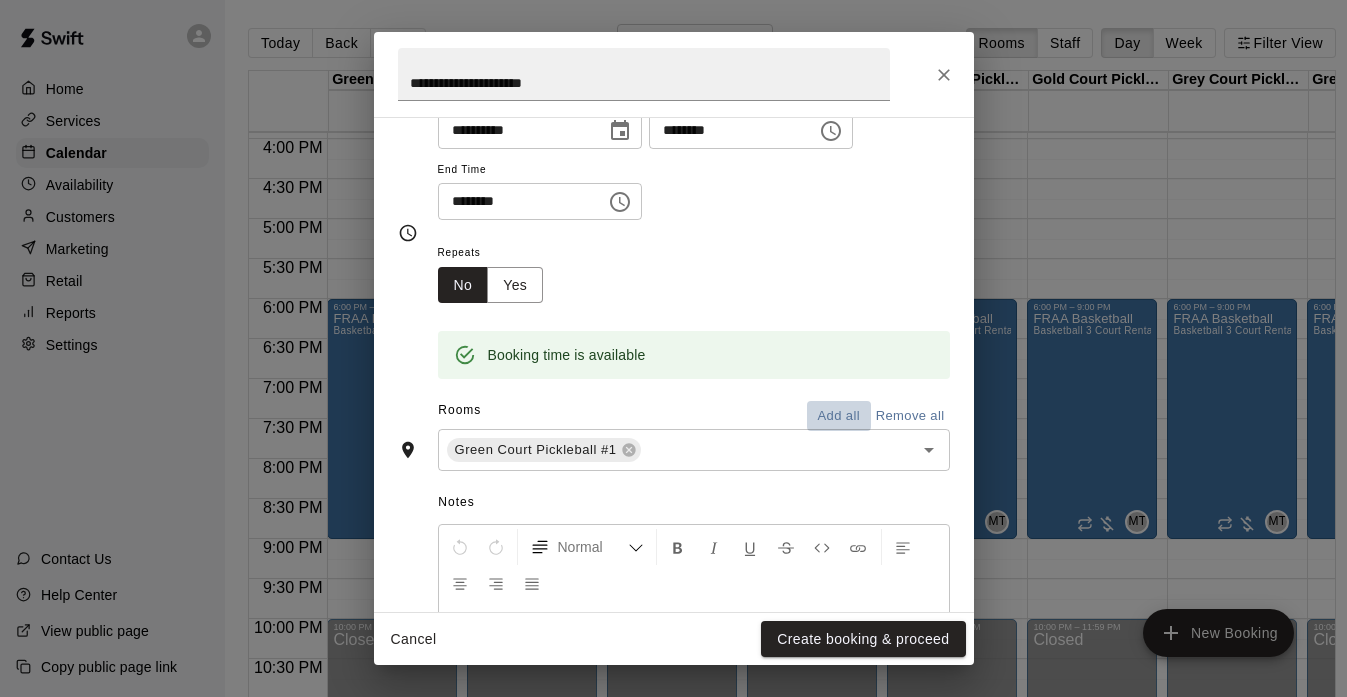 click on "Add all" at bounding box center (839, 416) 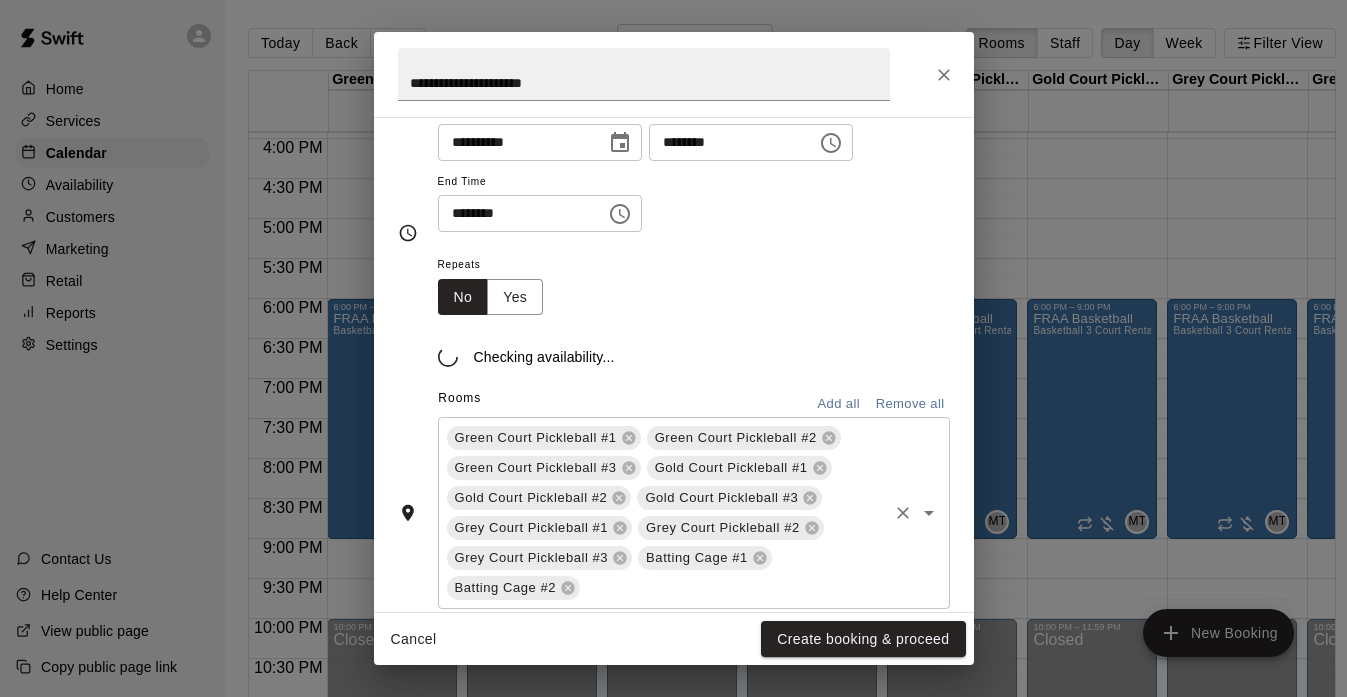 scroll, scrollTop: 202, scrollLeft: 0, axis: vertical 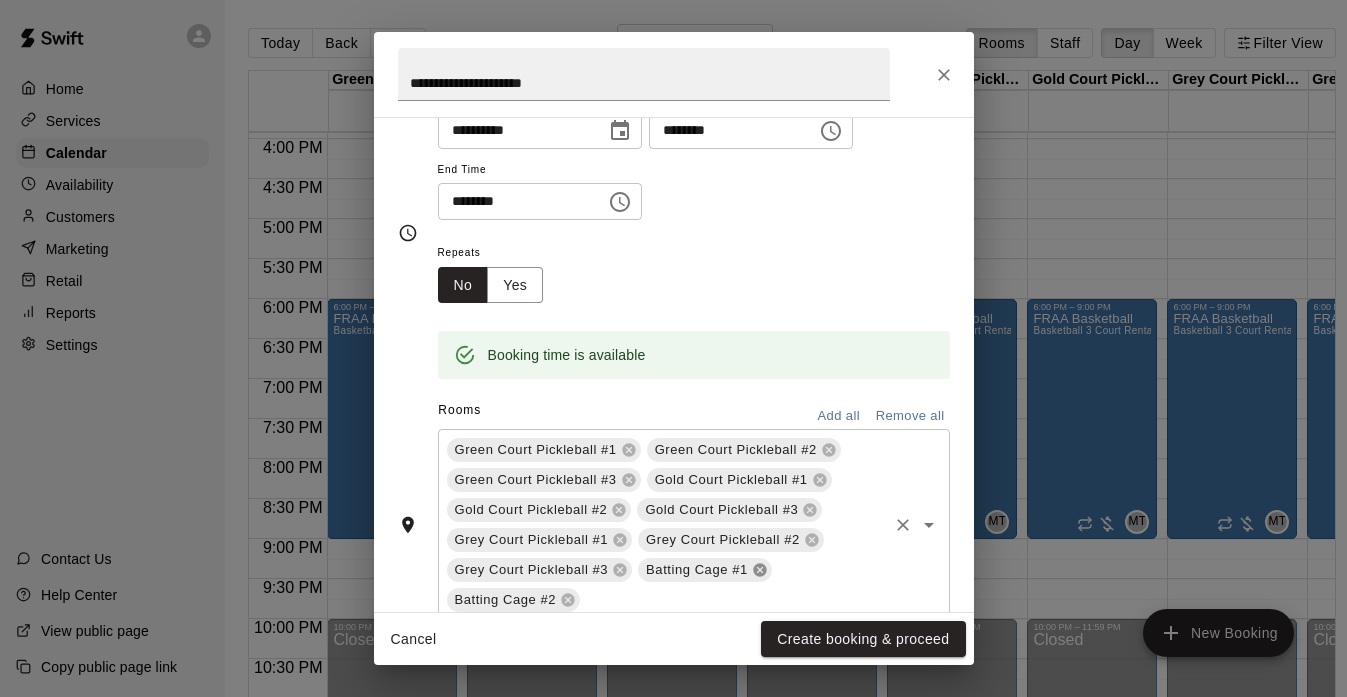 click 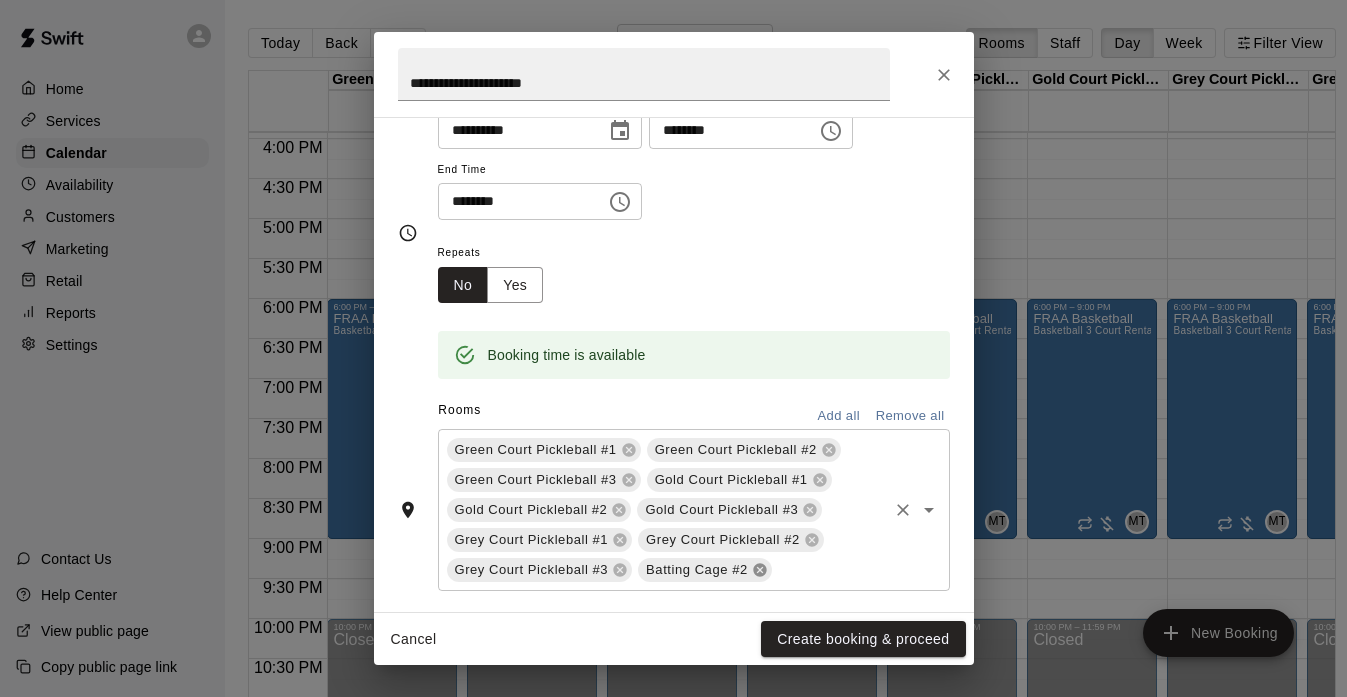 click 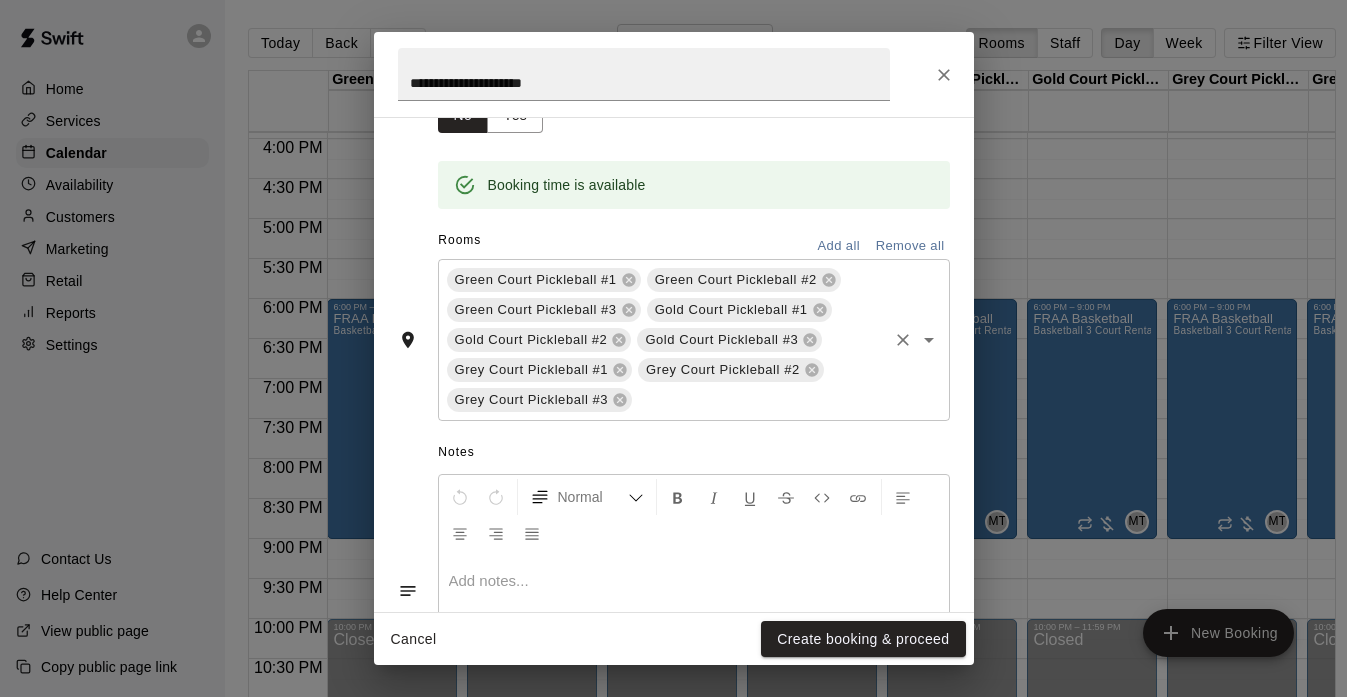 scroll, scrollTop: 374, scrollLeft: 0, axis: vertical 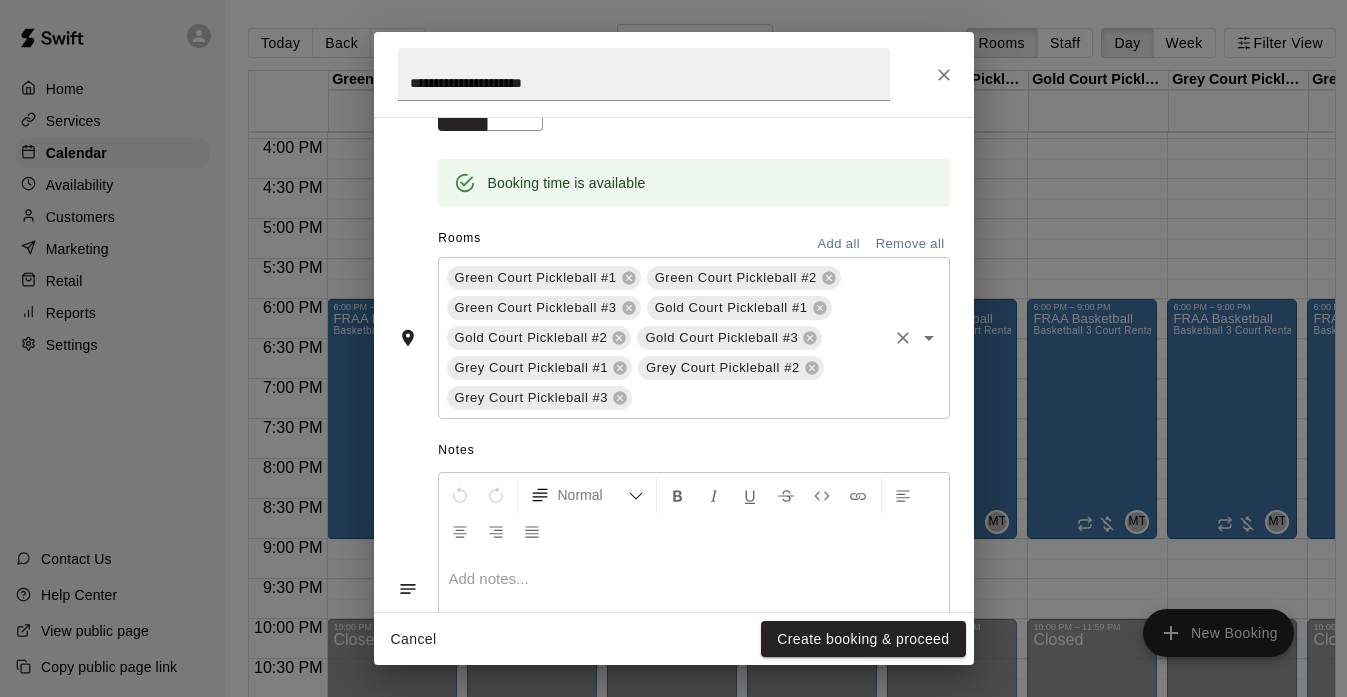 click on "Cancel Create booking & proceed" at bounding box center (674, 639) 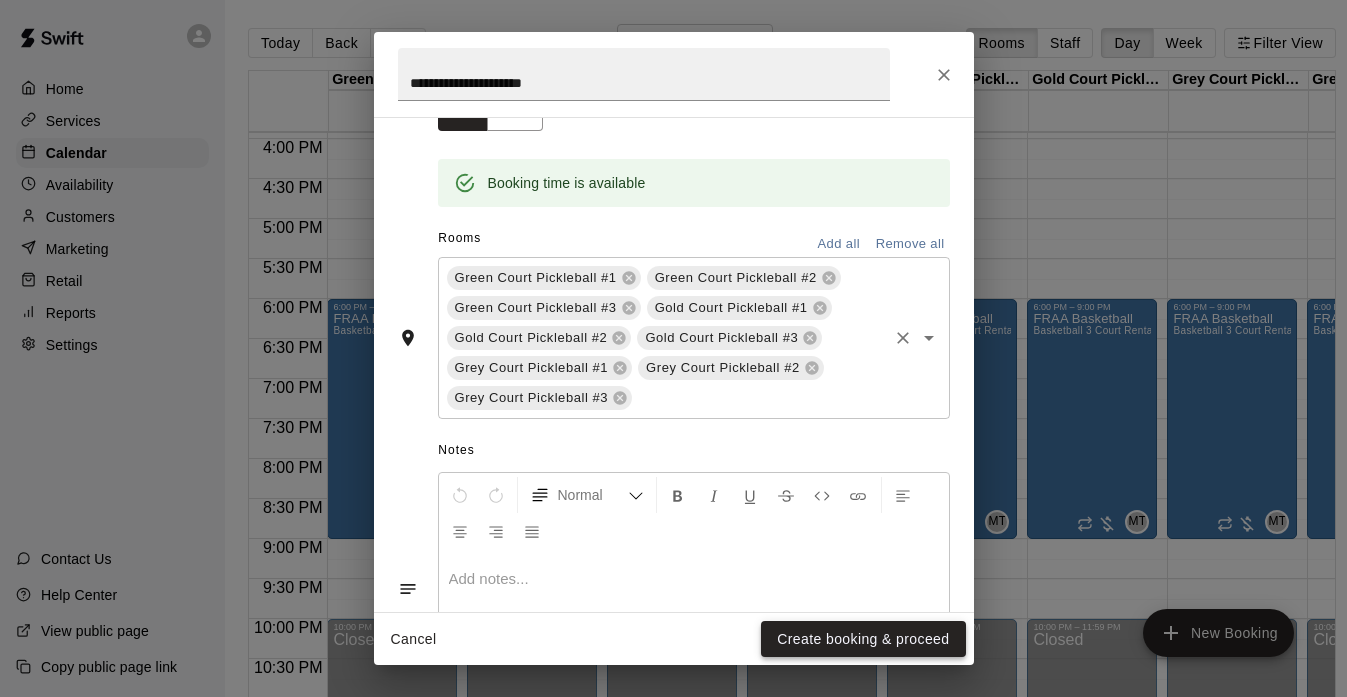 click on "Create booking & proceed" at bounding box center [863, 639] 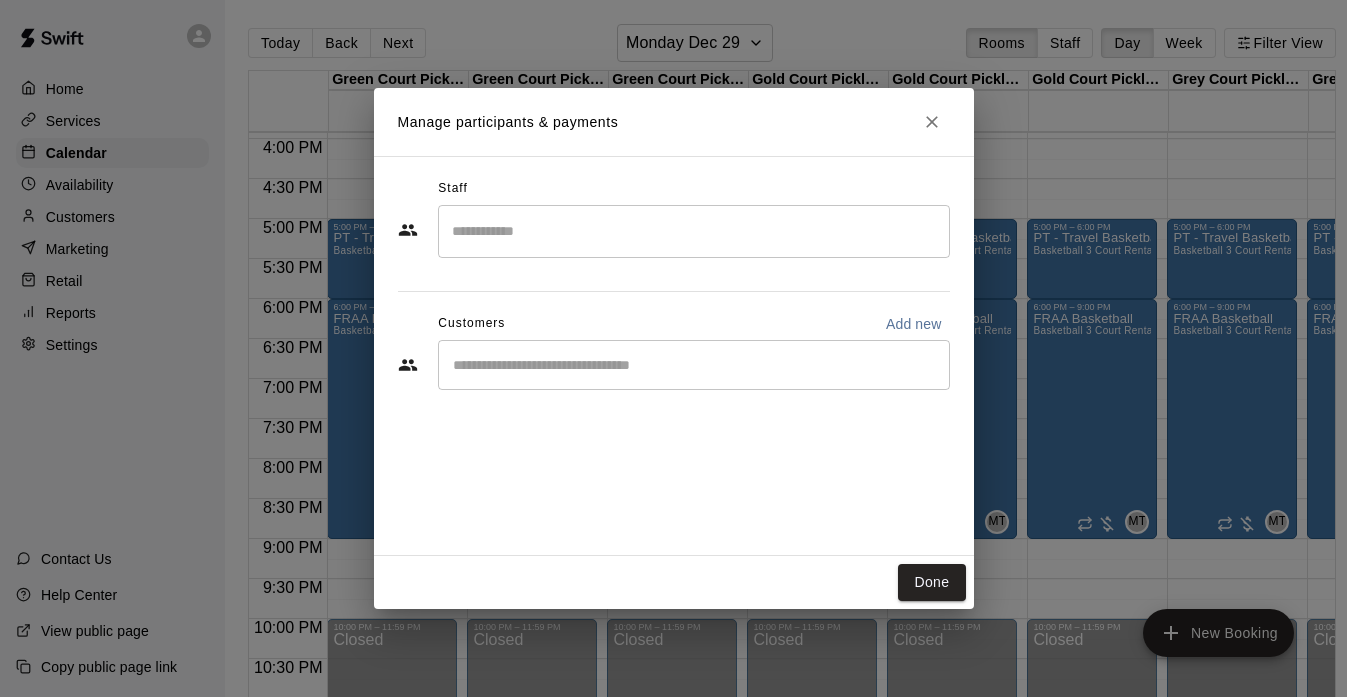 click at bounding box center (694, 231) 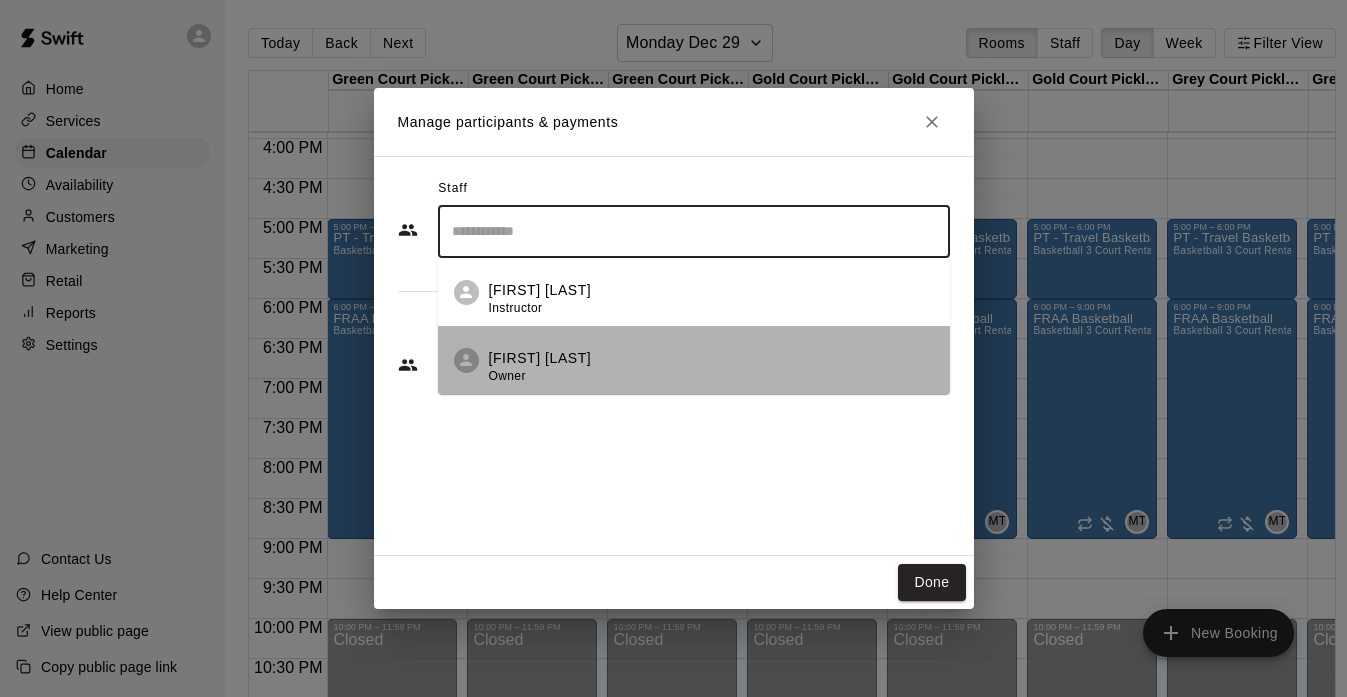 click on "[FIRST] [LAST] Owner" at bounding box center [694, 360] 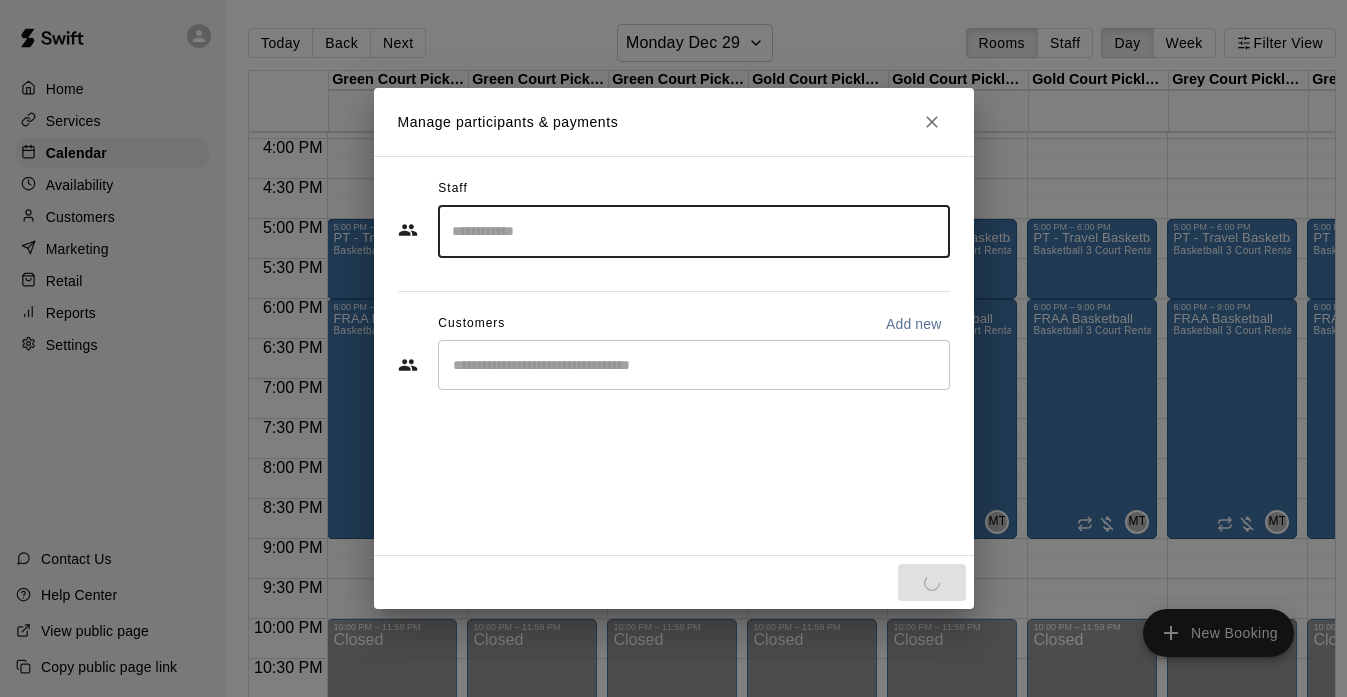 click at bounding box center (694, 365) 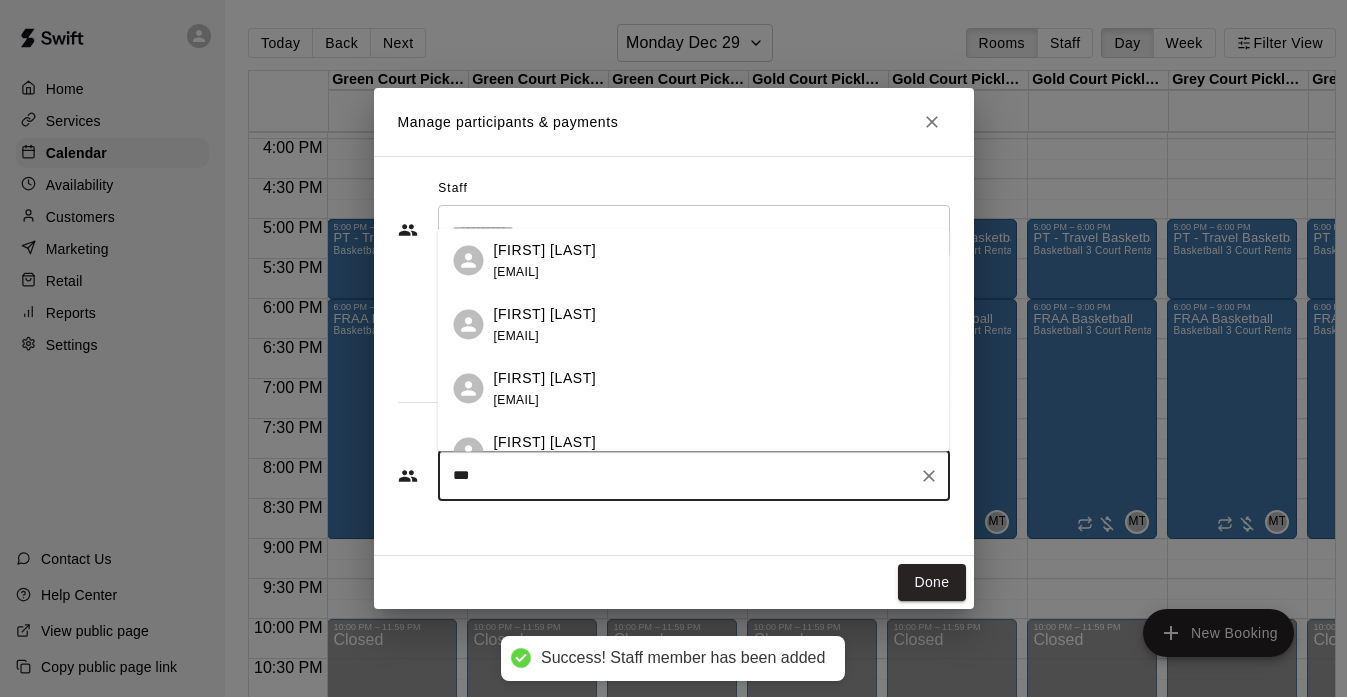 type on "****" 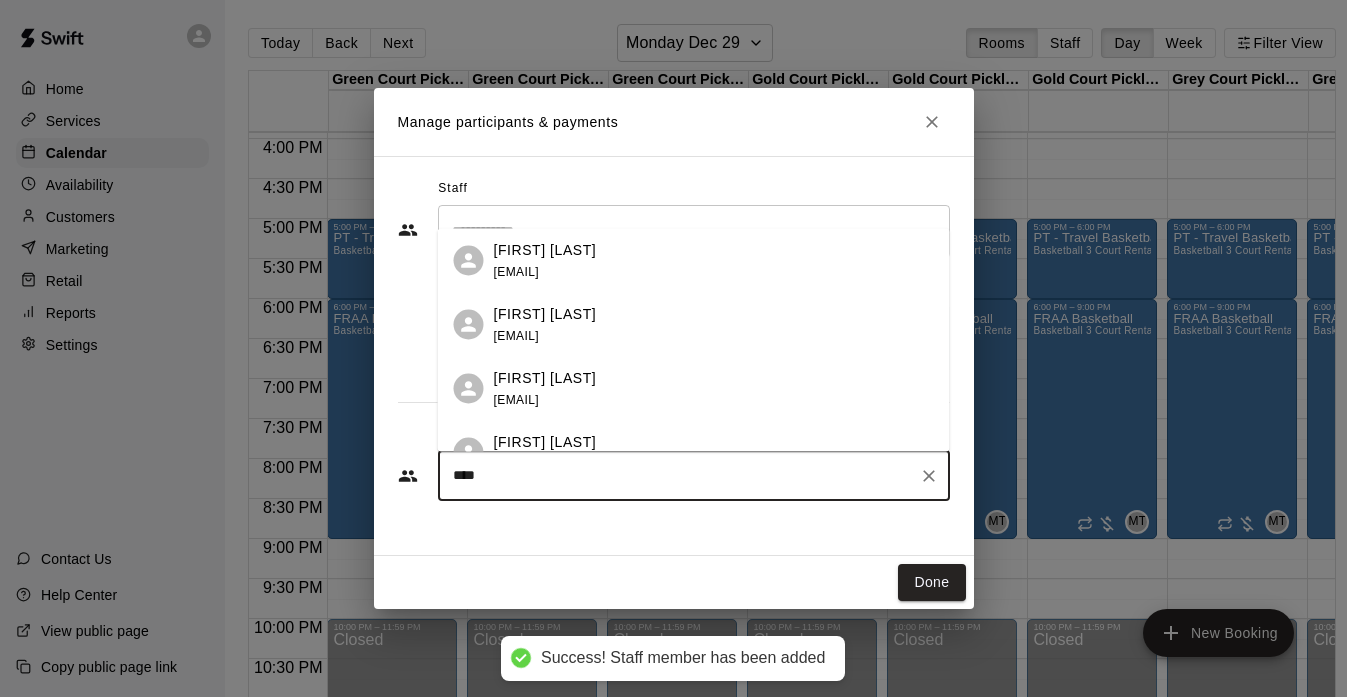click on "[FIRST] [LAST]" at bounding box center [545, 249] 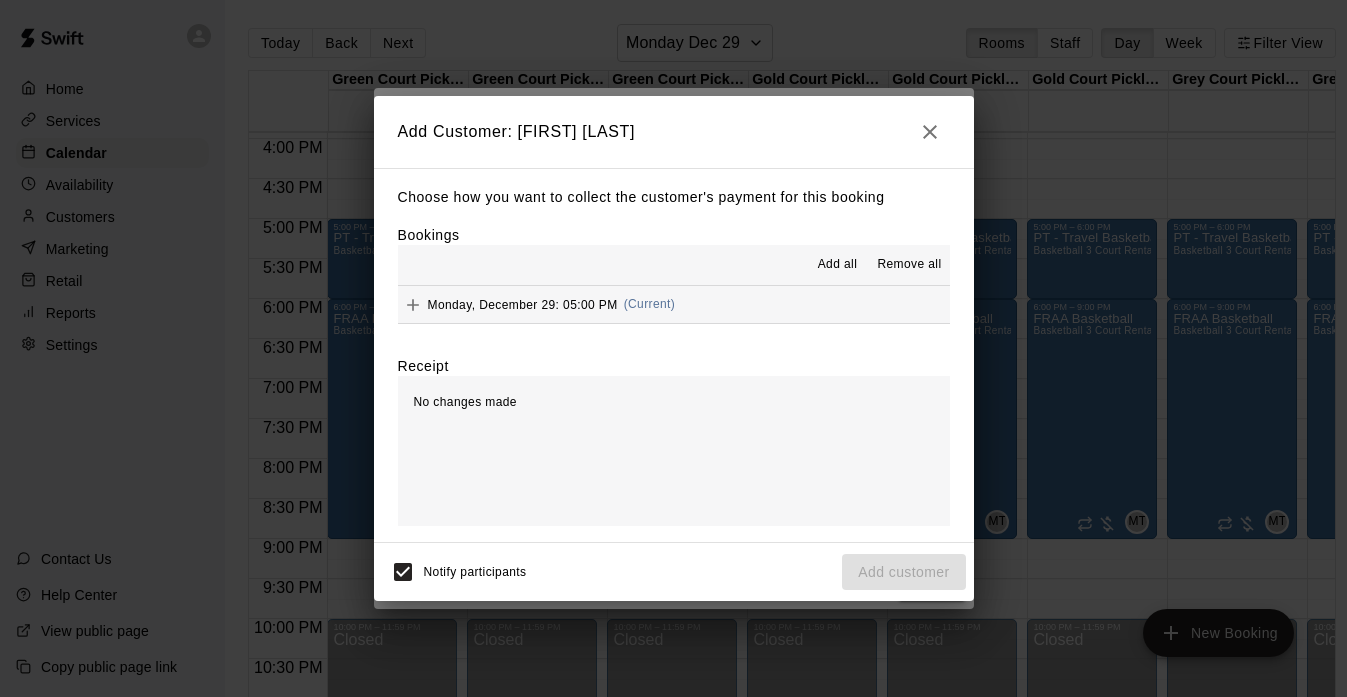 click on "Add all" at bounding box center [838, 265] 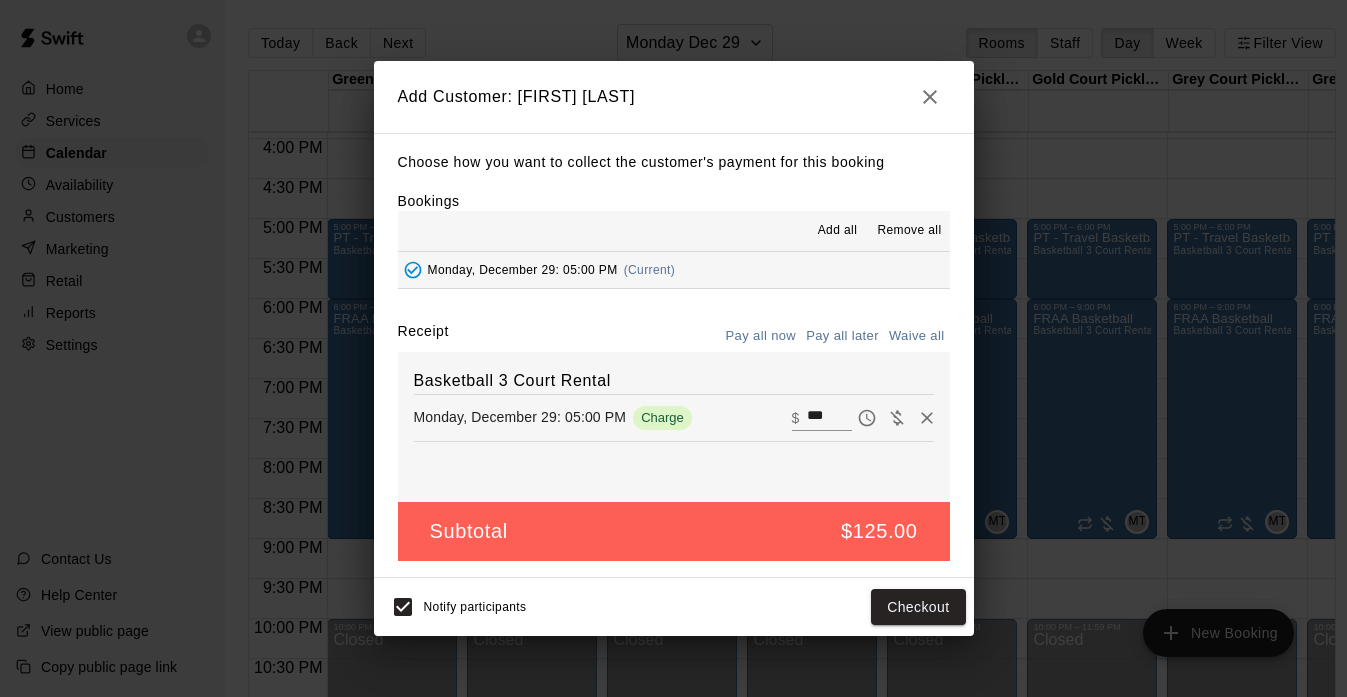 click on "Pay all later" at bounding box center [842, 336] 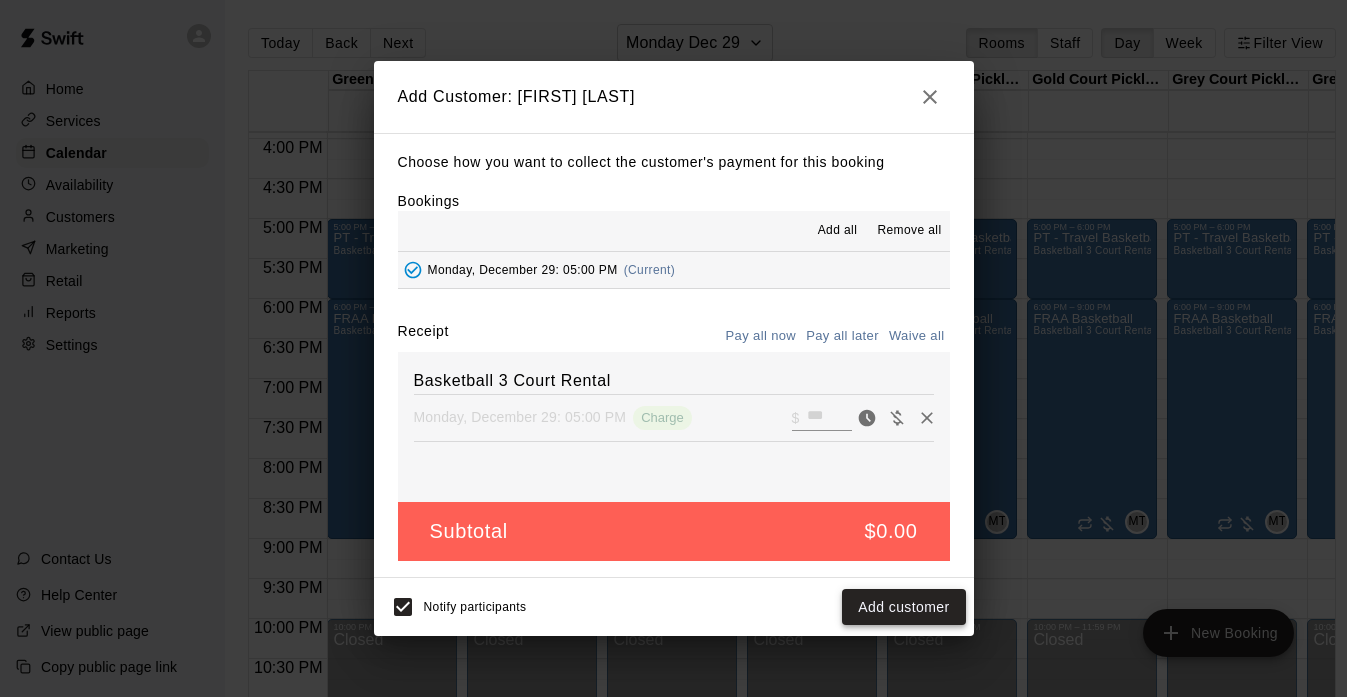 click on "Add customer" at bounding box center [903, 607] 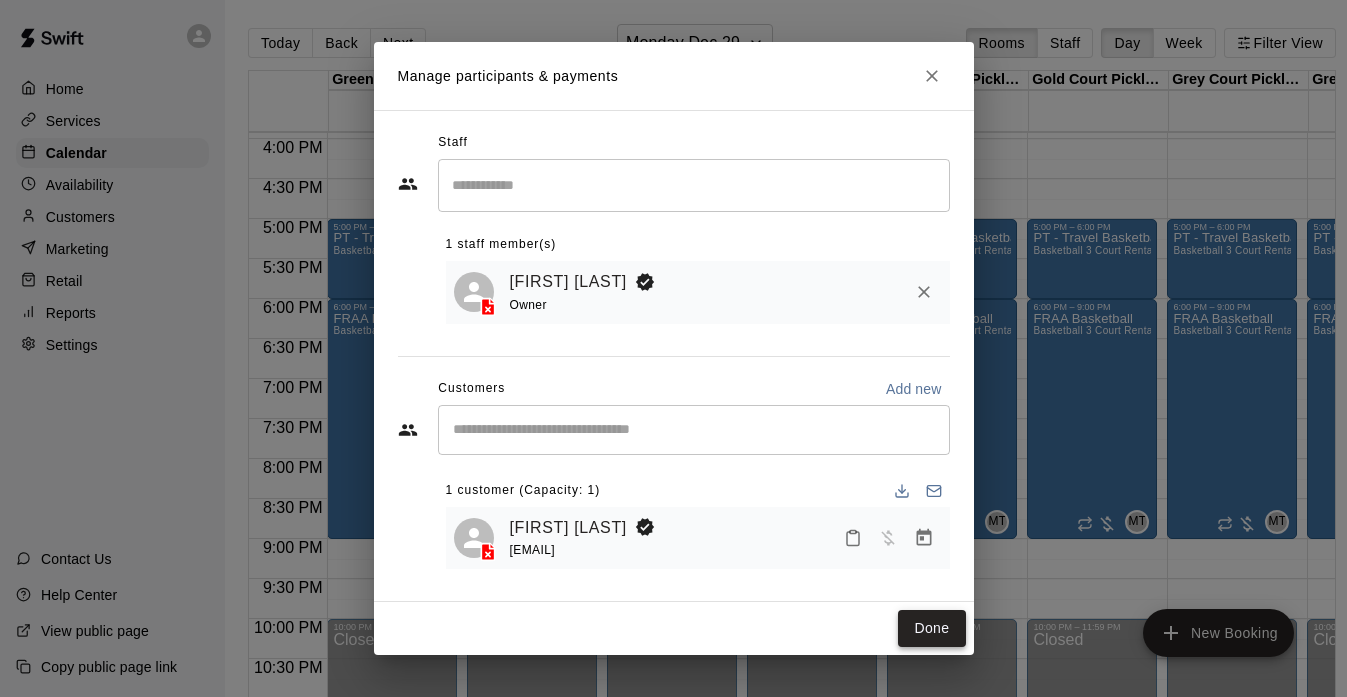 click on "Done" at bounding box center [931, 628] 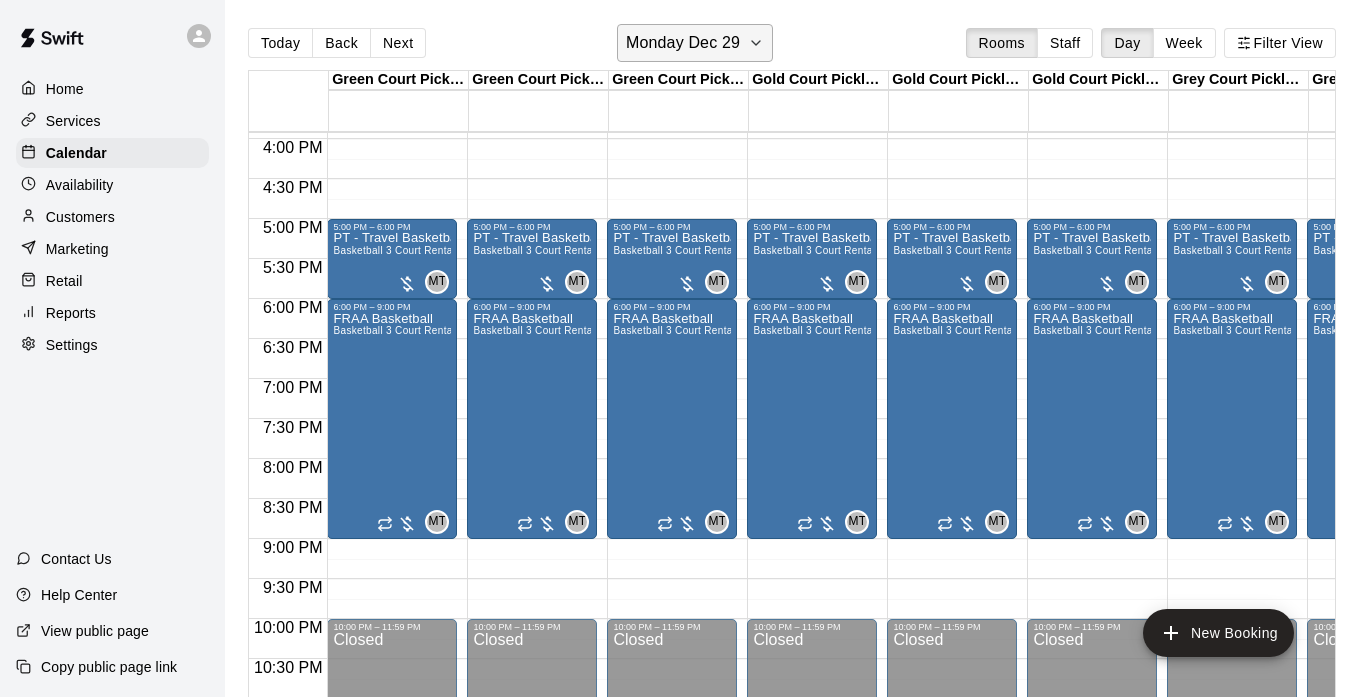 click 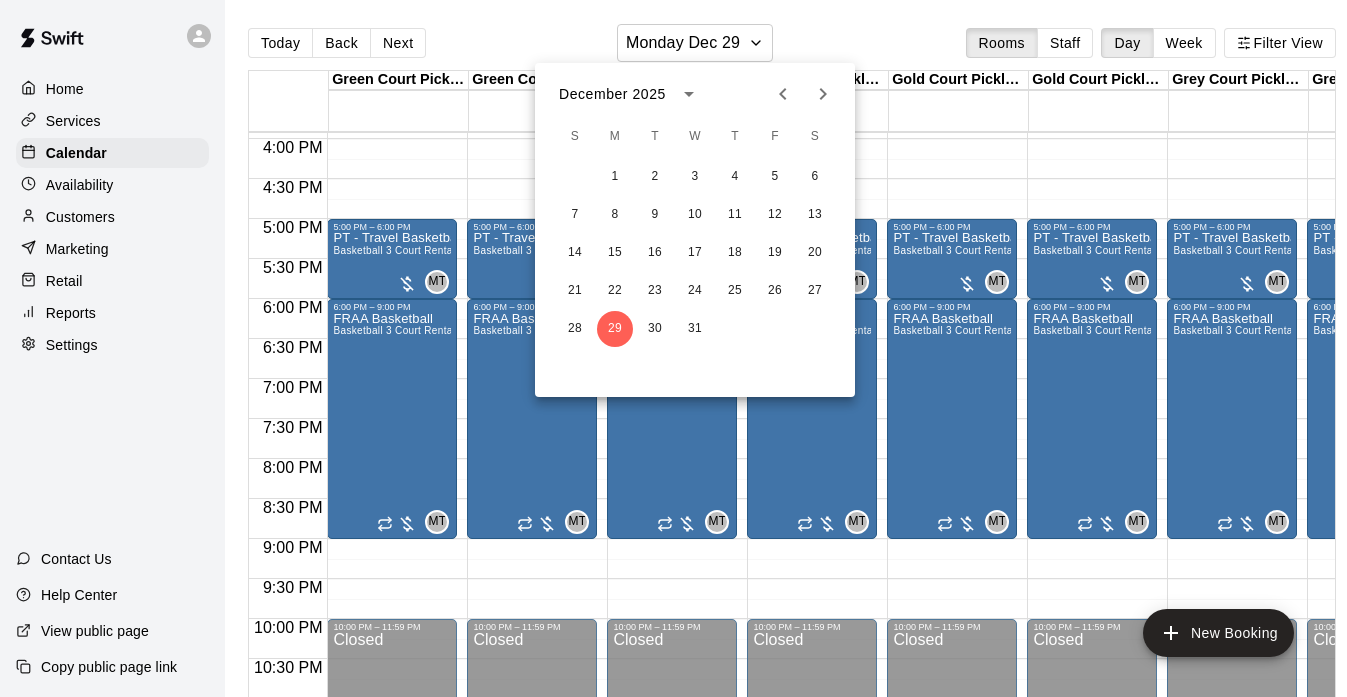 click 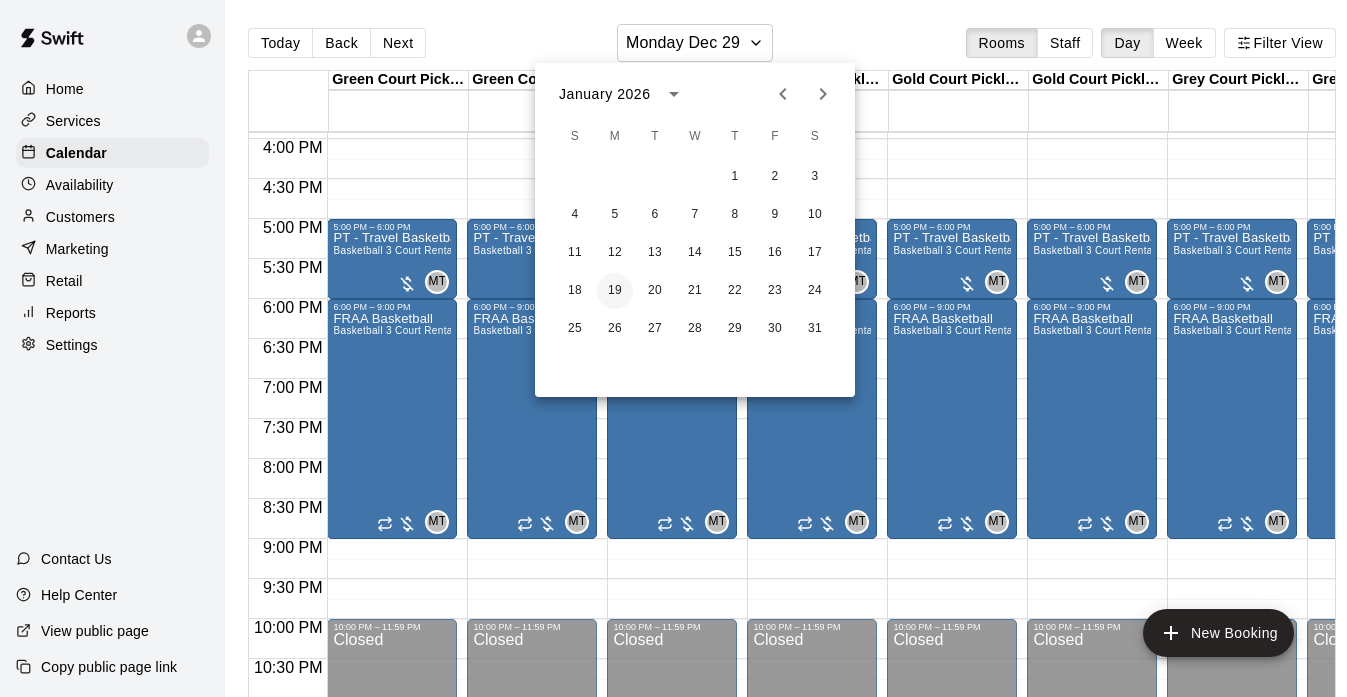 click on "19" at bounding box center [615, 291] 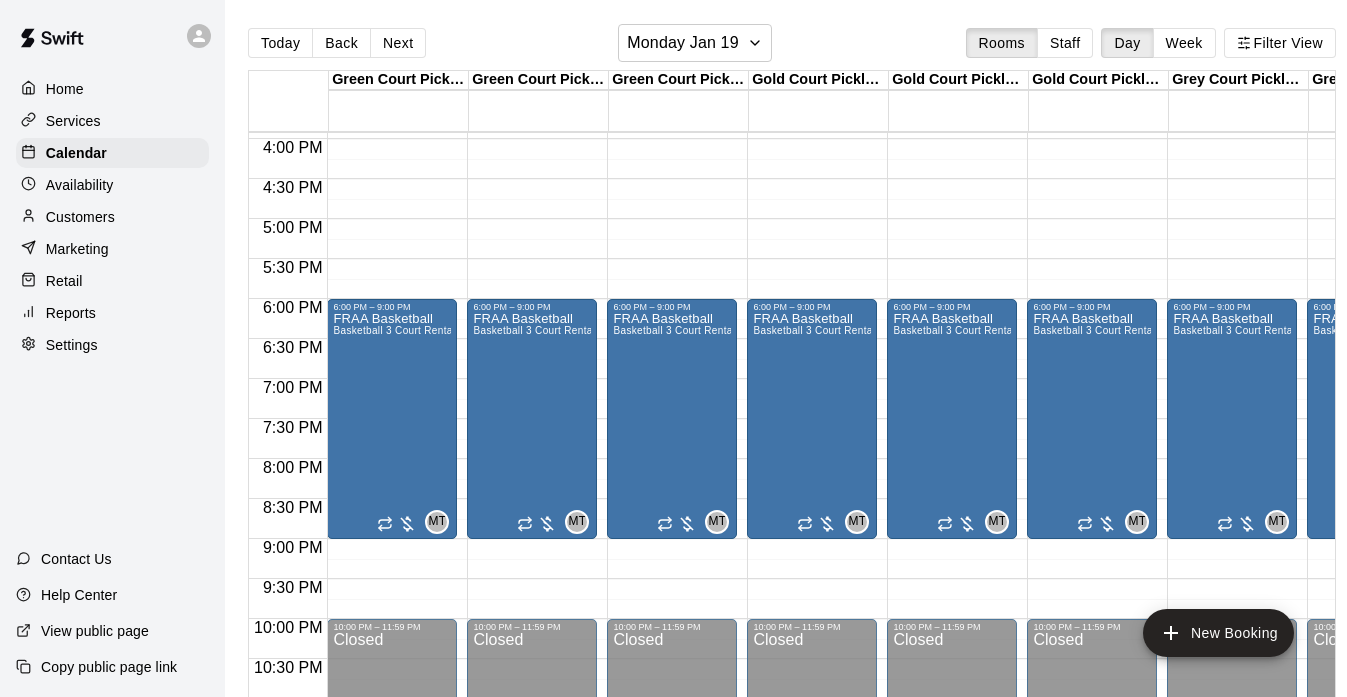 click on "12:00 AM – 8:00 AM Closed 6:00 PM – 9:00 PM FRAA Basketball Basketball 3 Court Rental  MT 0 10:00 PM – 11:59 PM Closed" at bounding box center (392, -181) 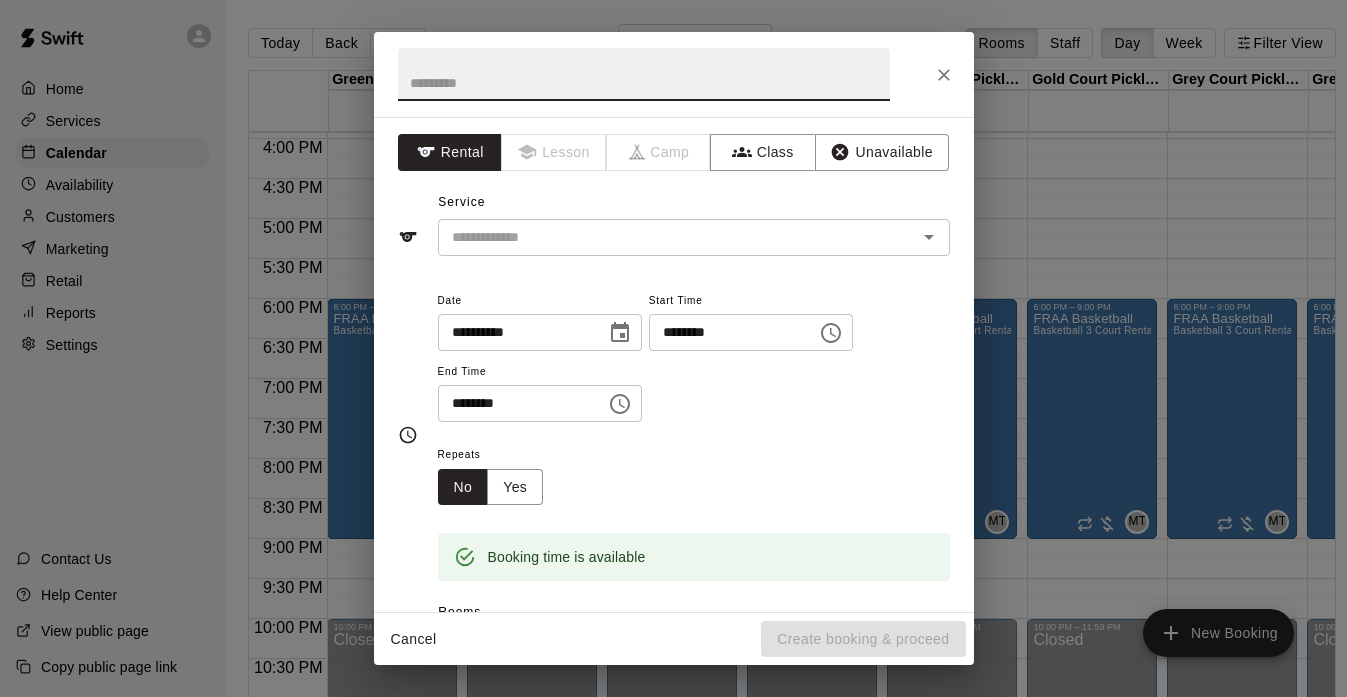 click at bounding box center (644, 74) 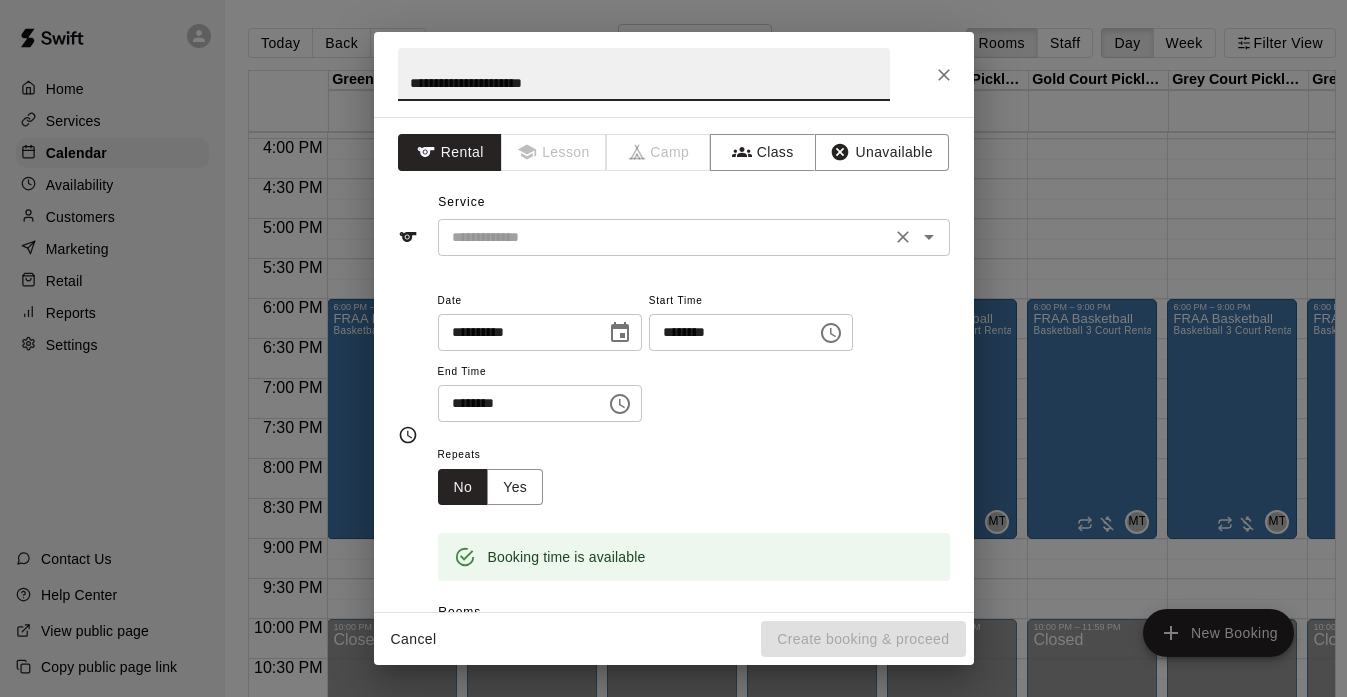 type on "**********" 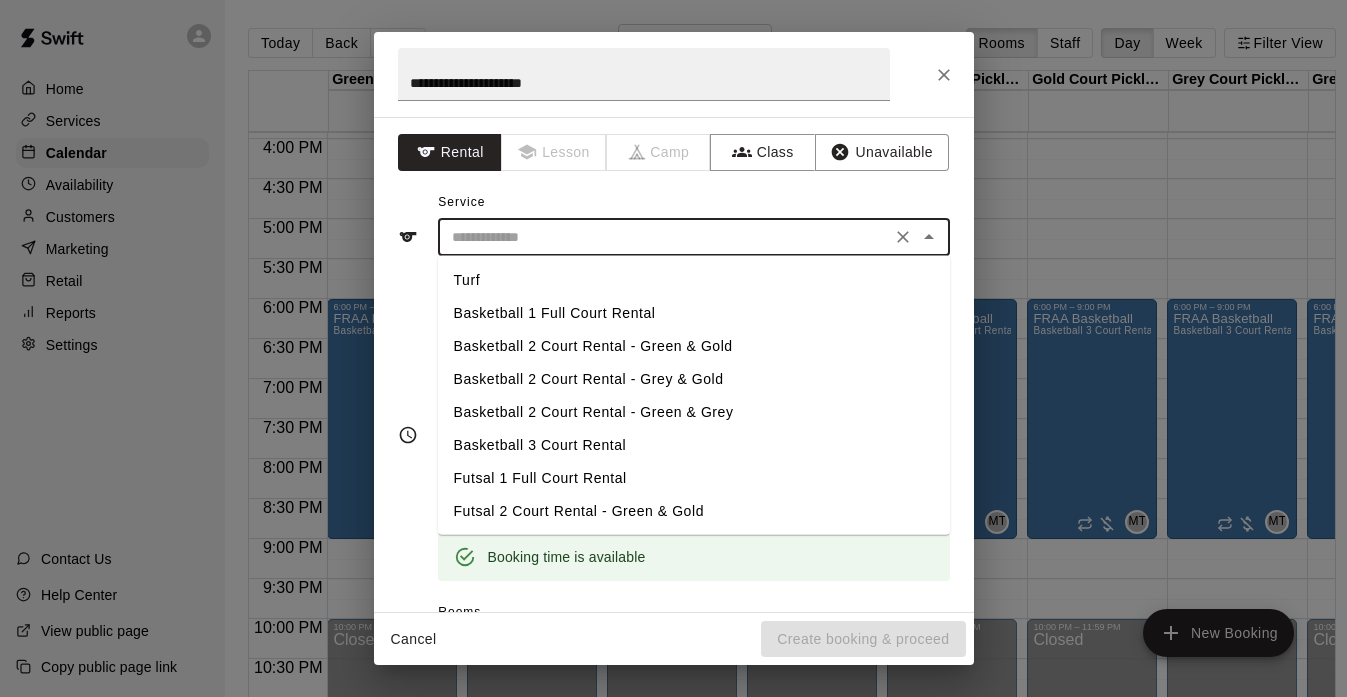 click at bounding box center [664, 237] 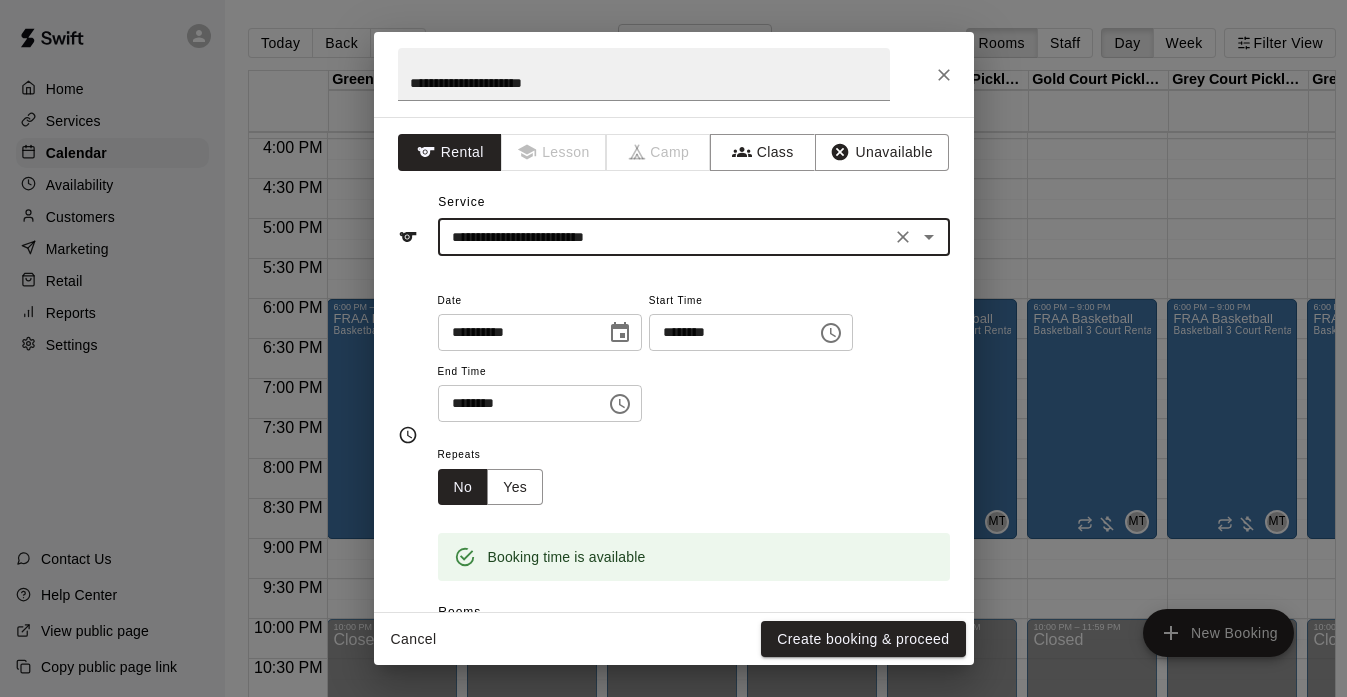 click on "********" at bounding box center (515, 403) 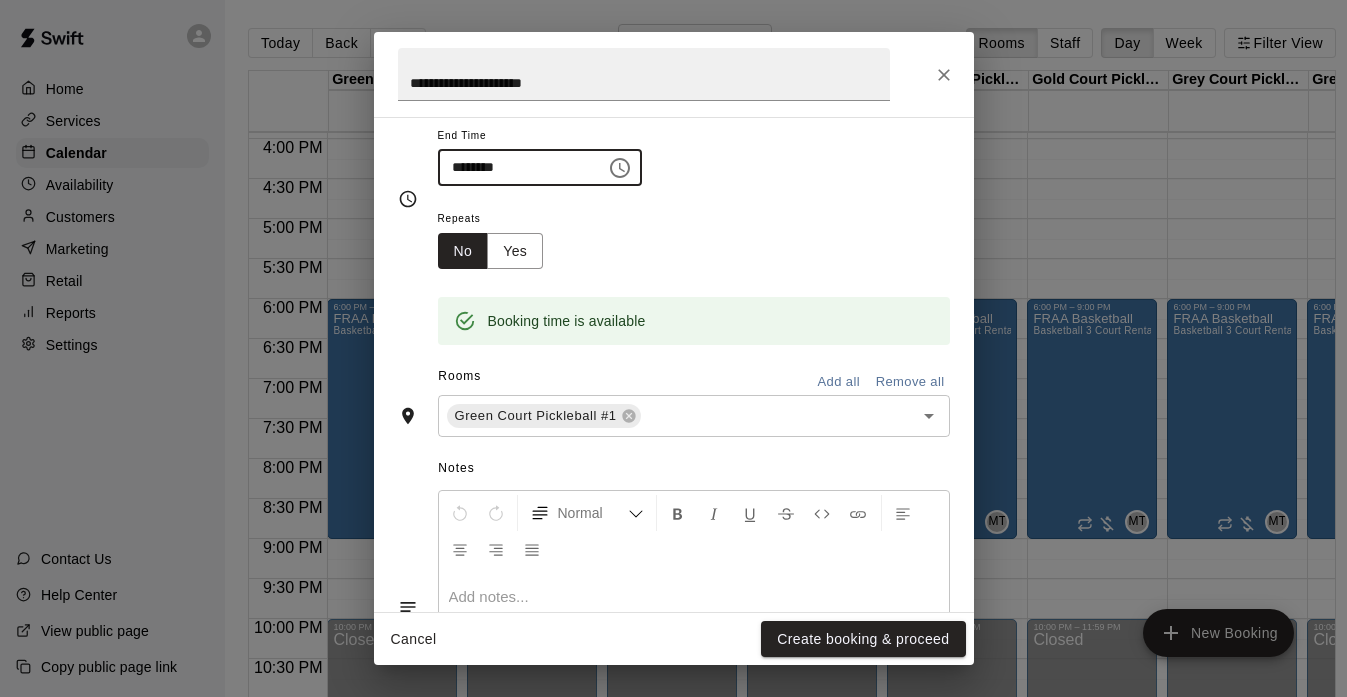 type on "********" 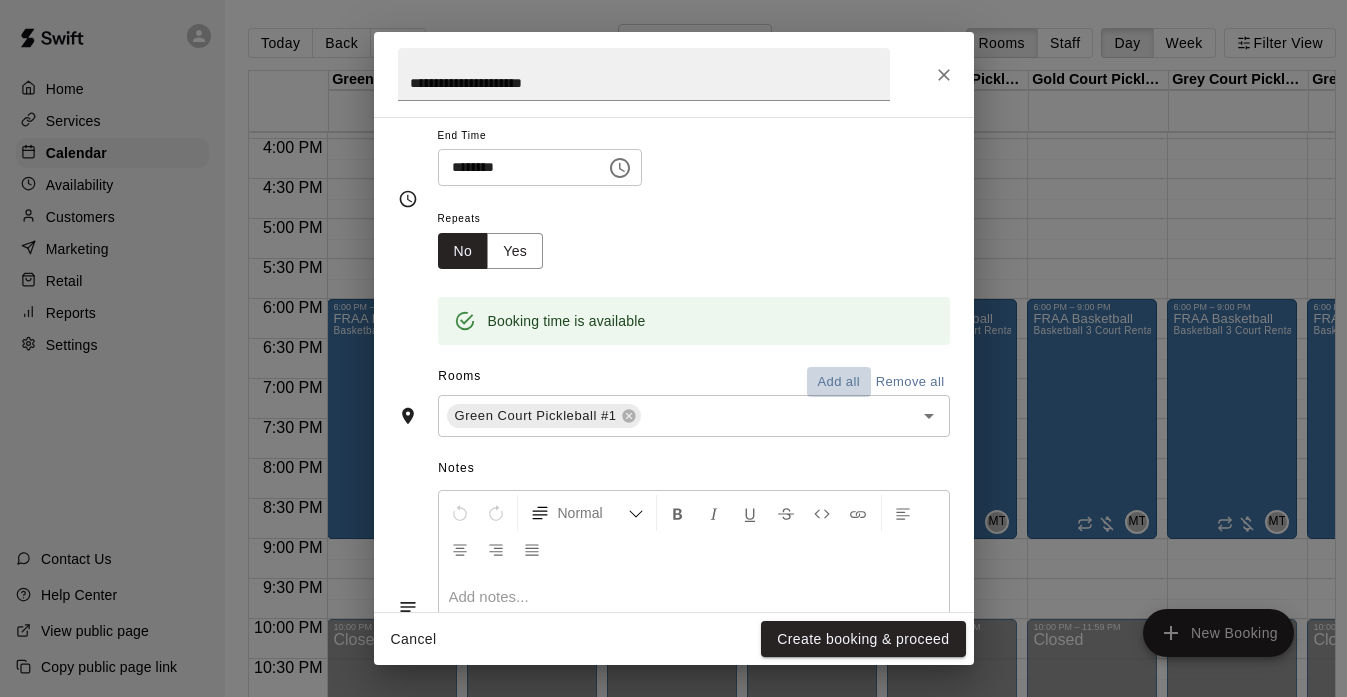click on "Add all" at bounding box center (839, 382) 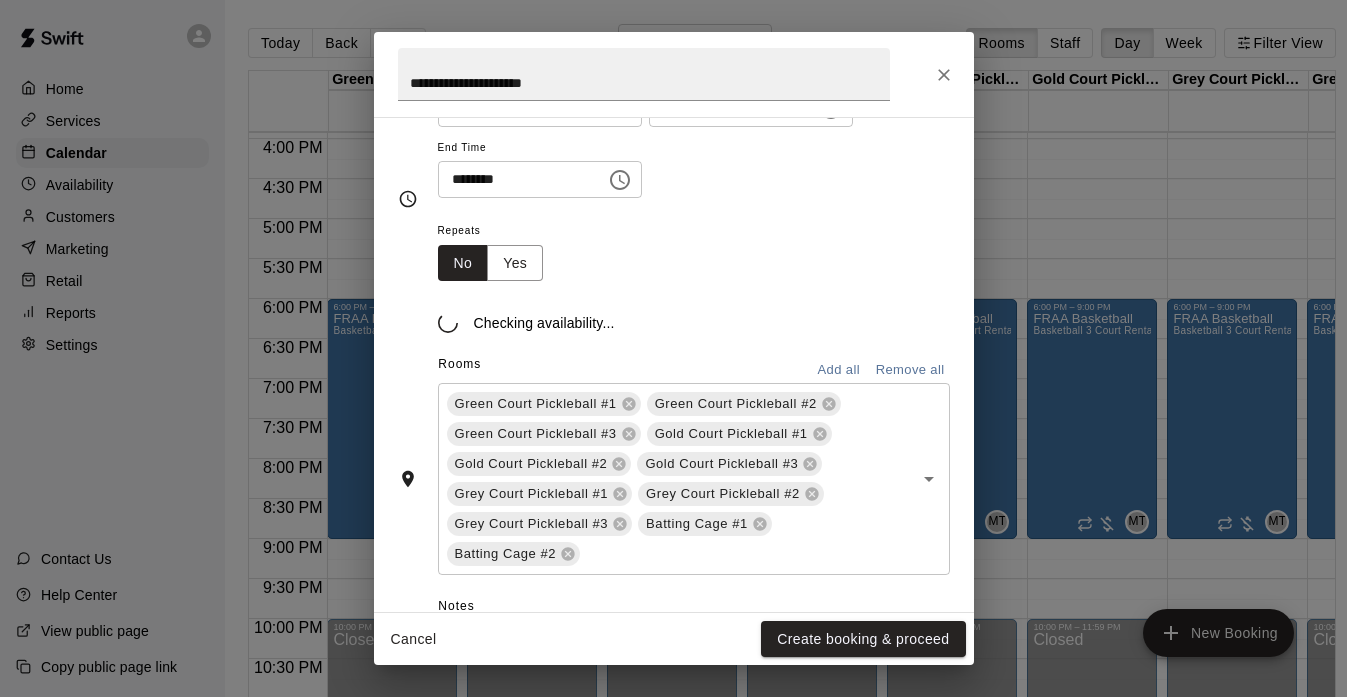 scroll, scrollTop: 236, scrollLeft: 0, axis: vertical 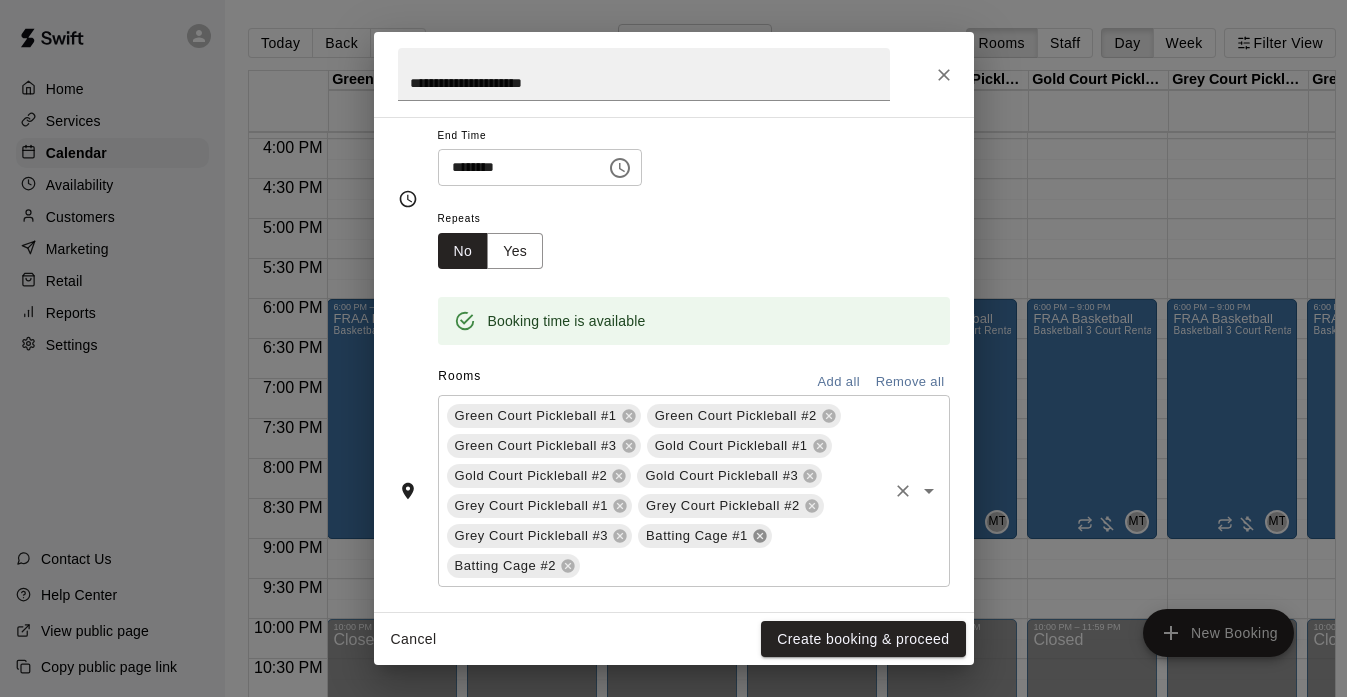 click 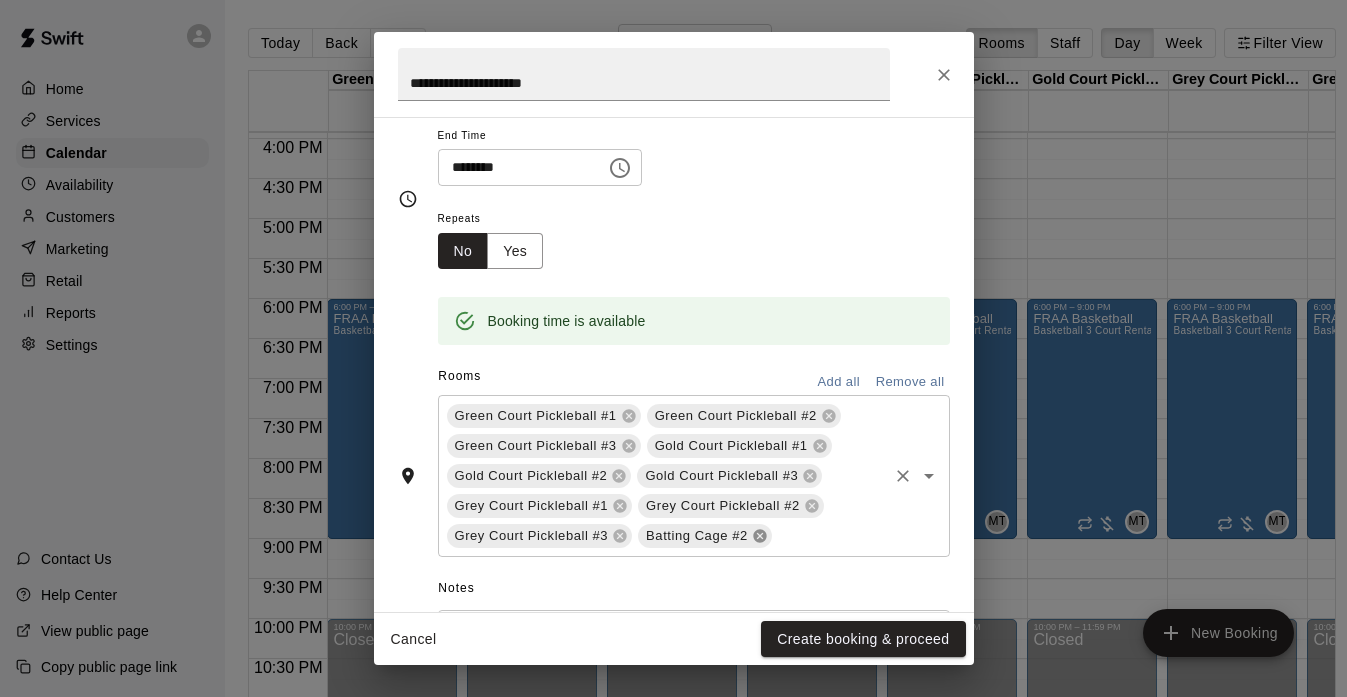 click 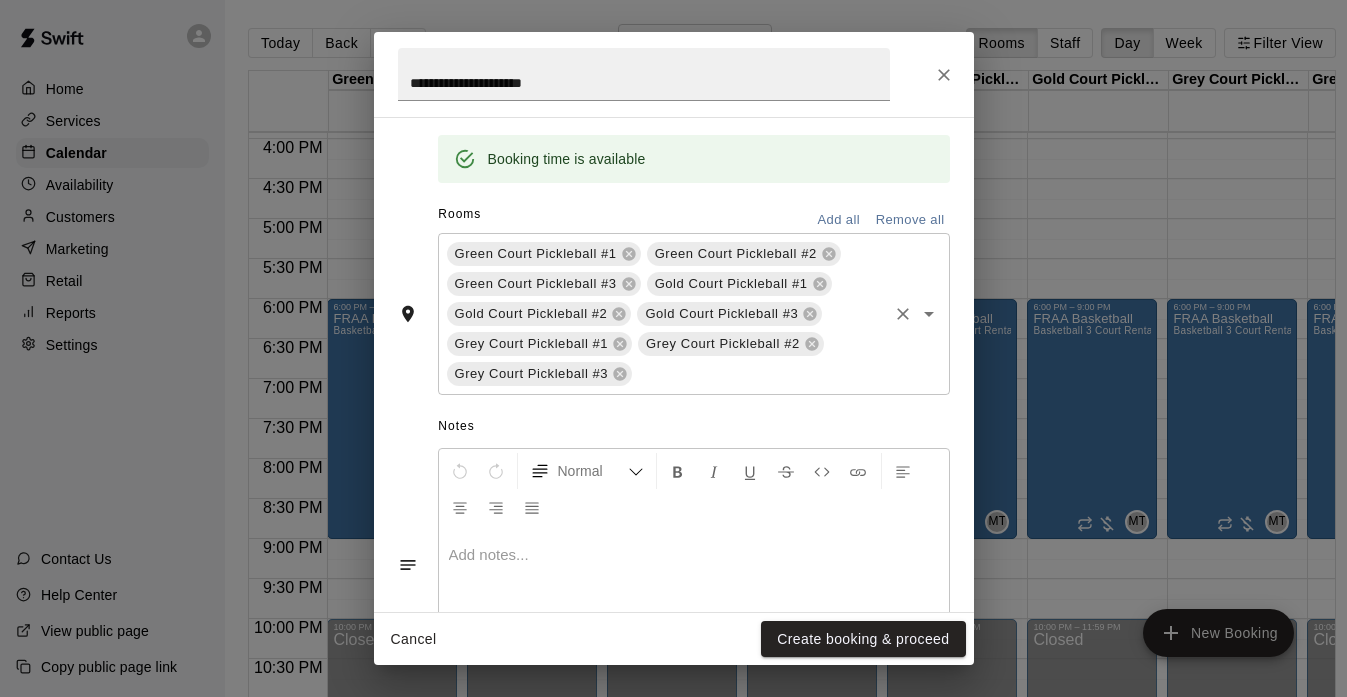 scroll, scrollTop: 466, scrollLeft: 0, axis: vertical 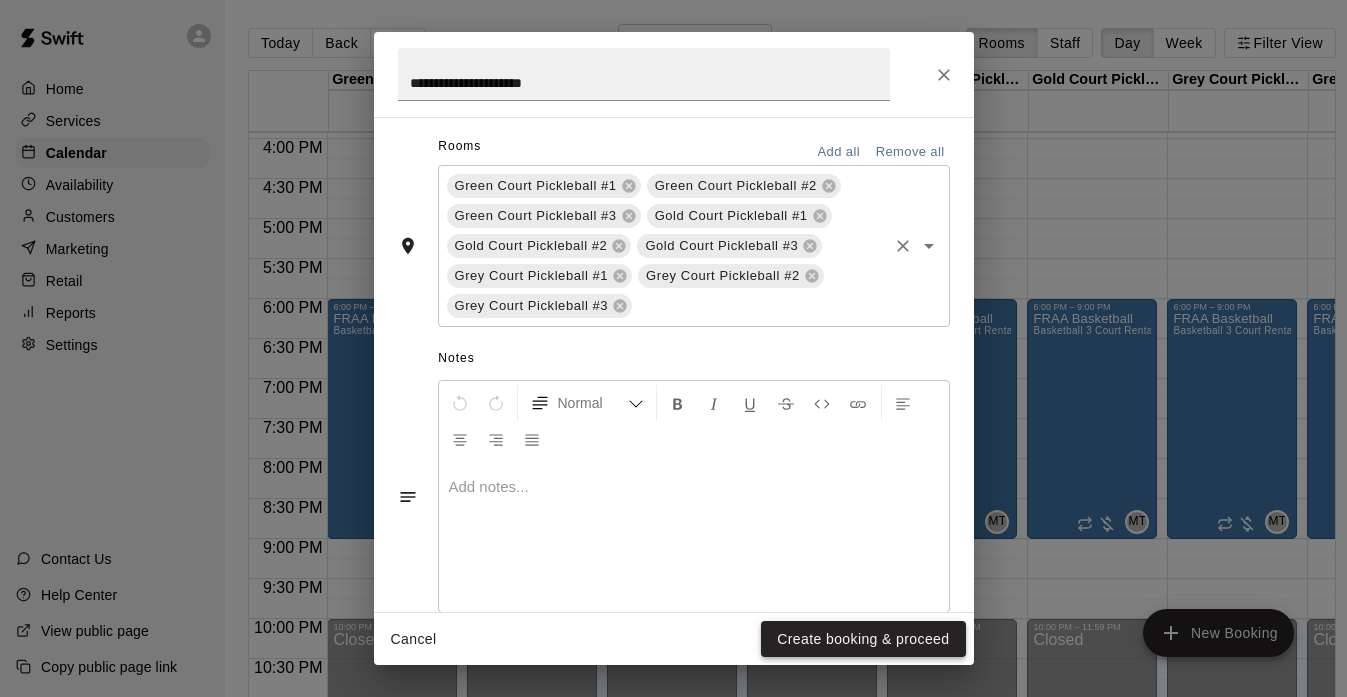 click on "Create booking & proceed" at bounding box center (863, 639) 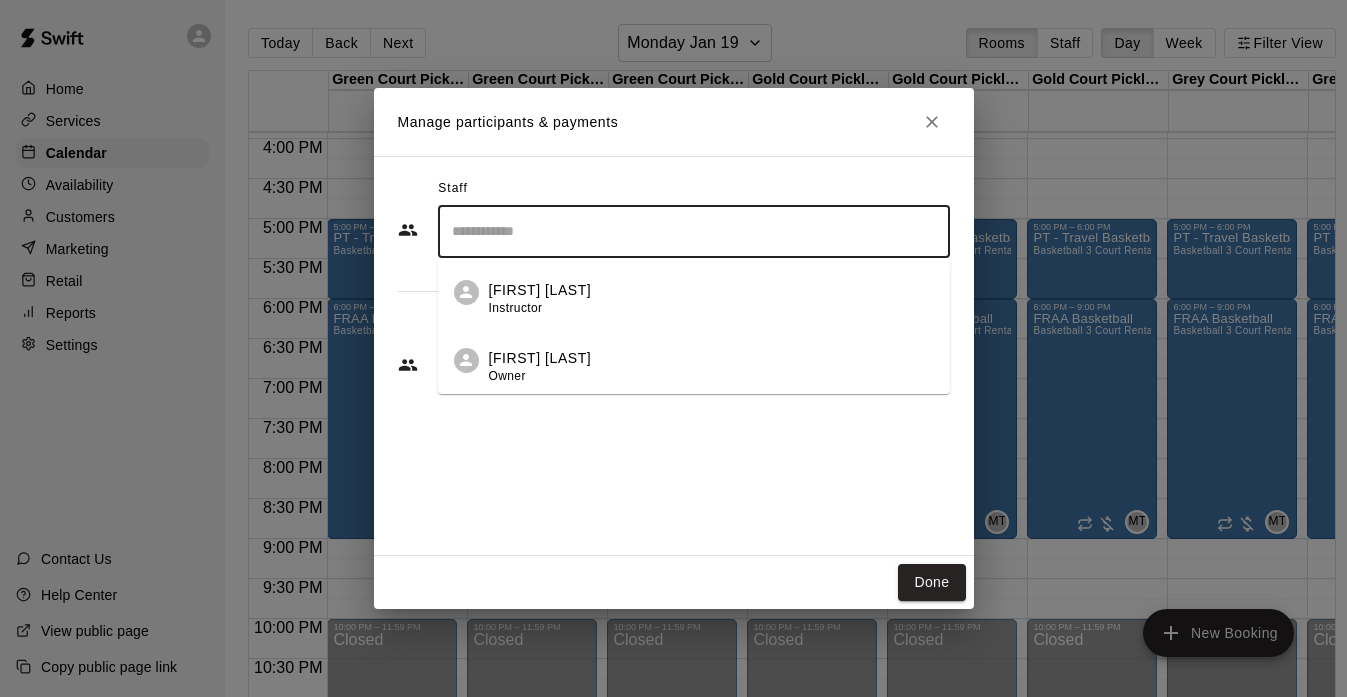 click at bounding box center (694, 231) 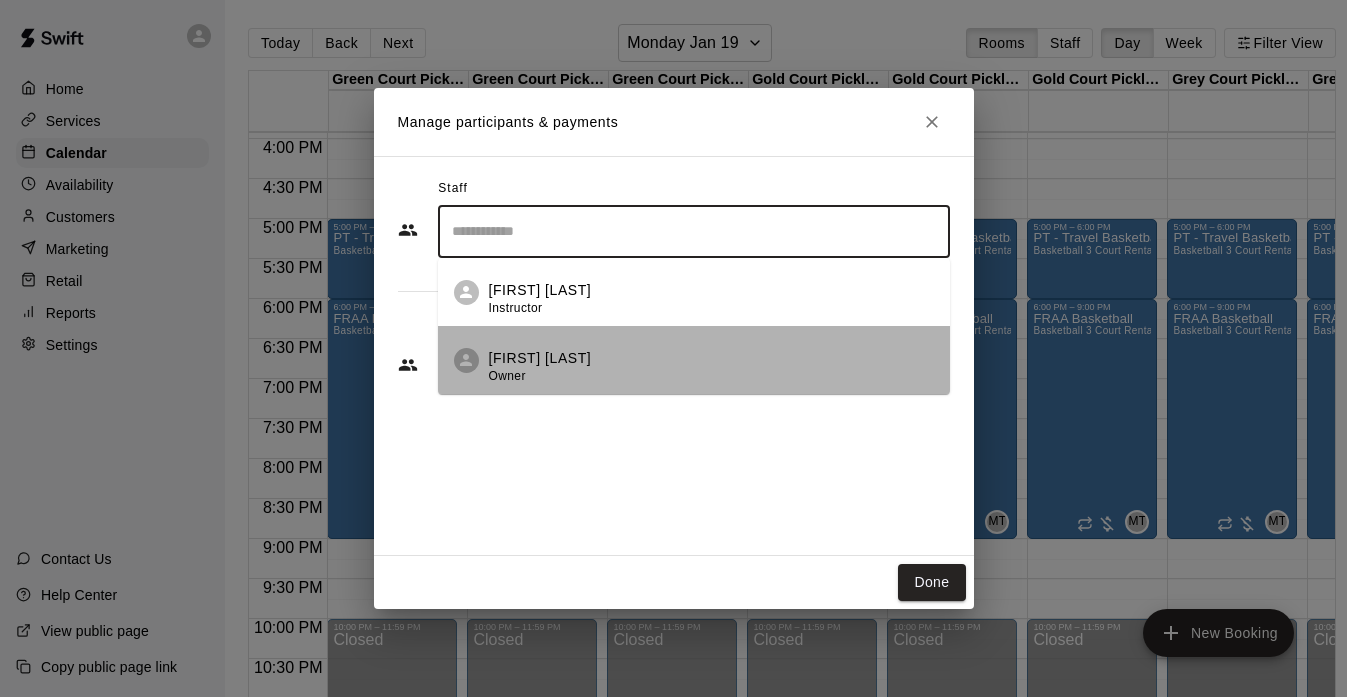 click on "[FIRST] [LAST] Owner" at bounding box center (694, 360) 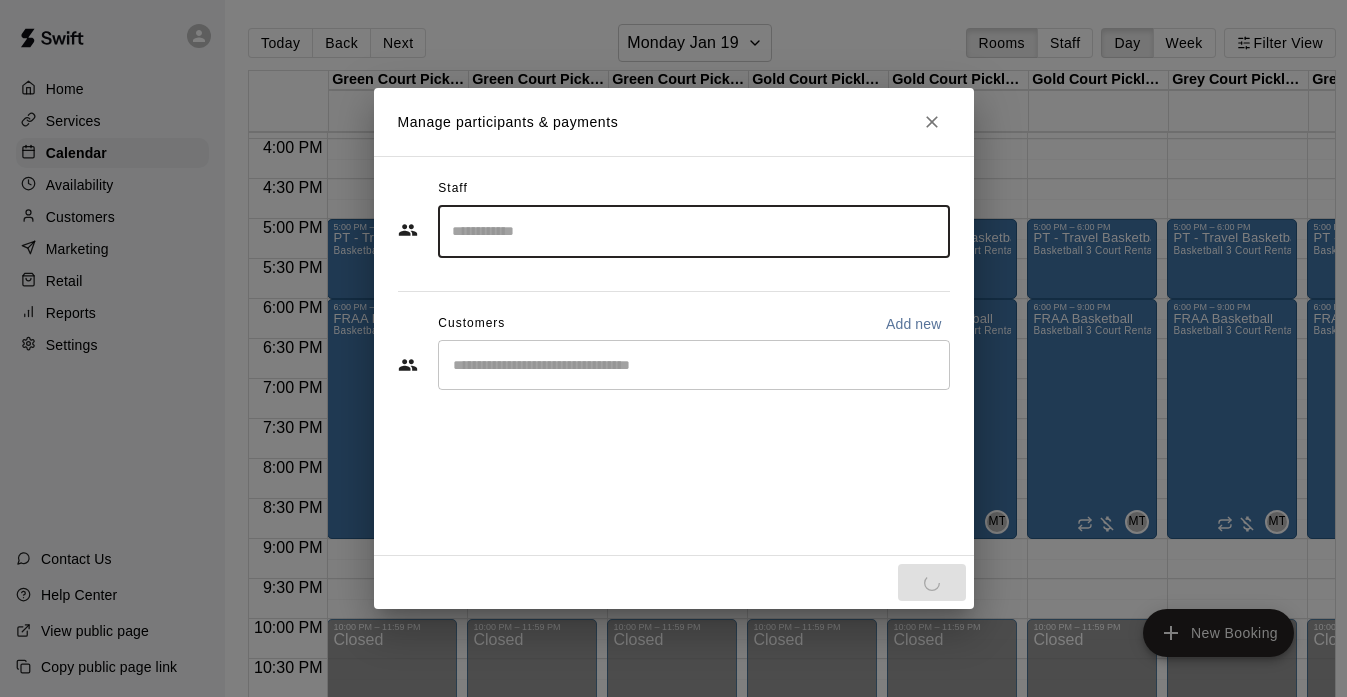 click at bounding box center [694, 365] 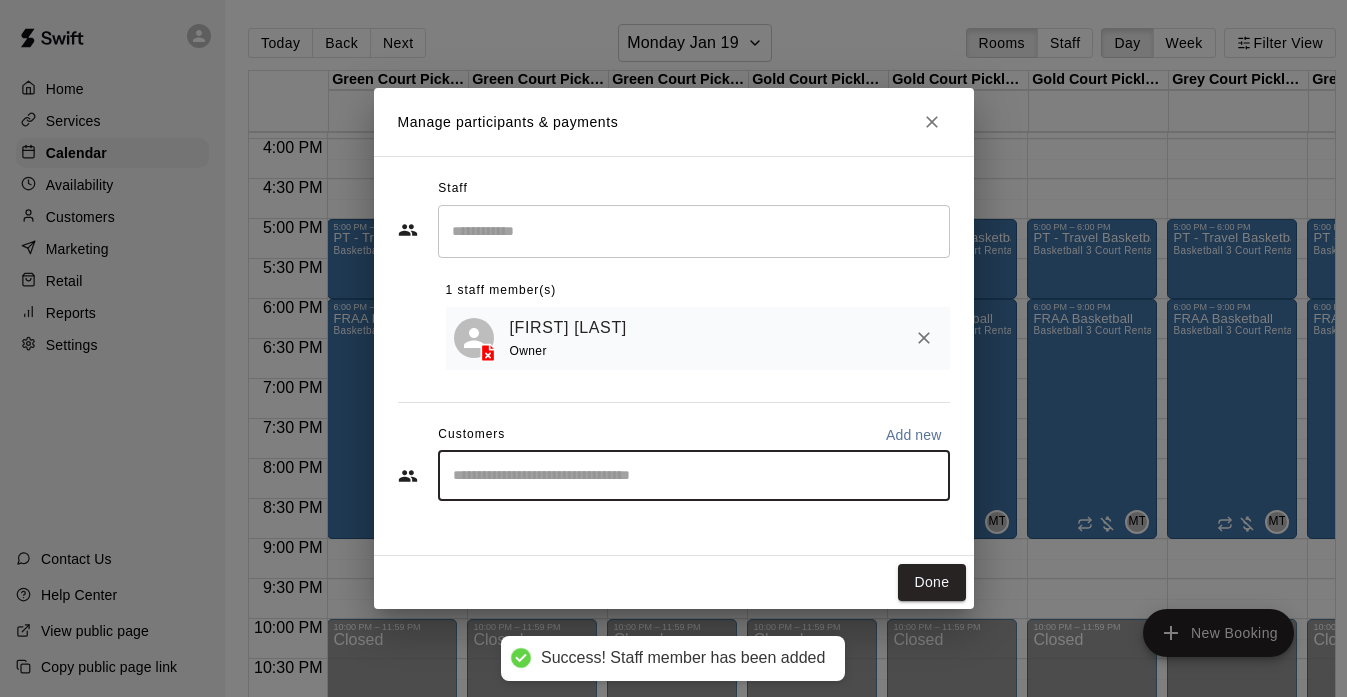 click at bounding box center [694, 476] 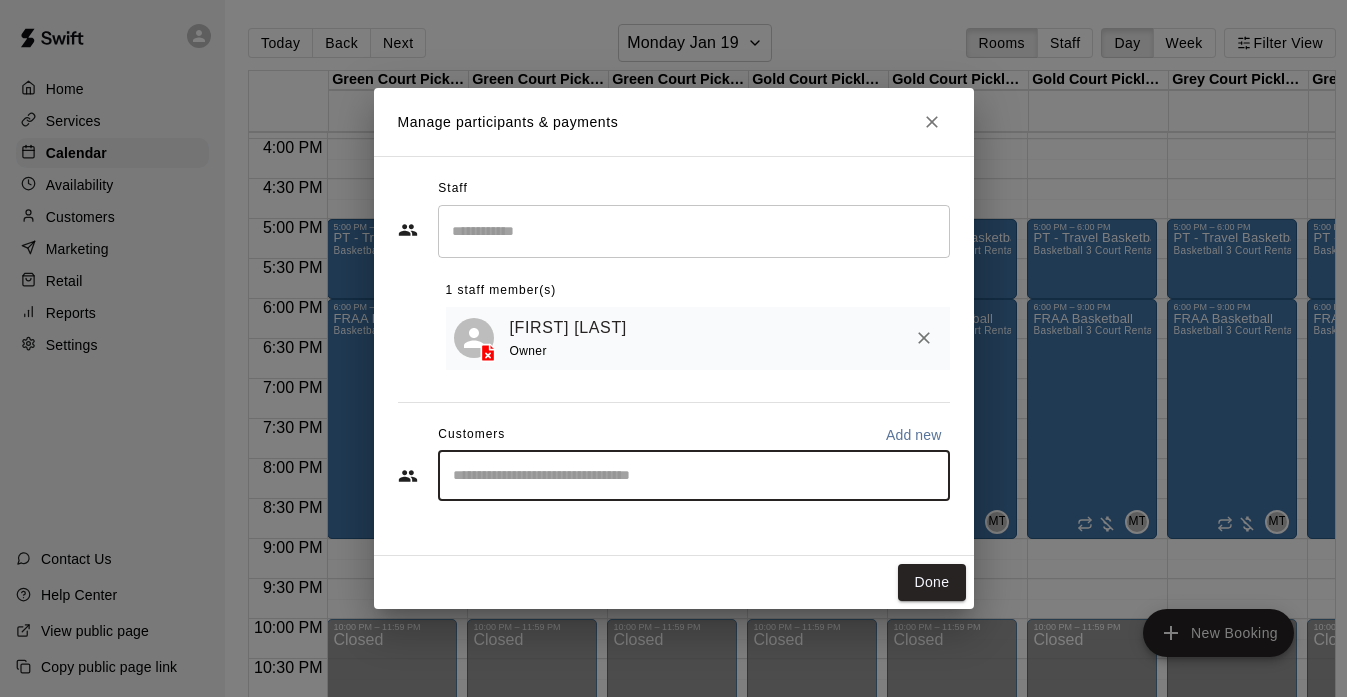click at bounding box center [694, 476] 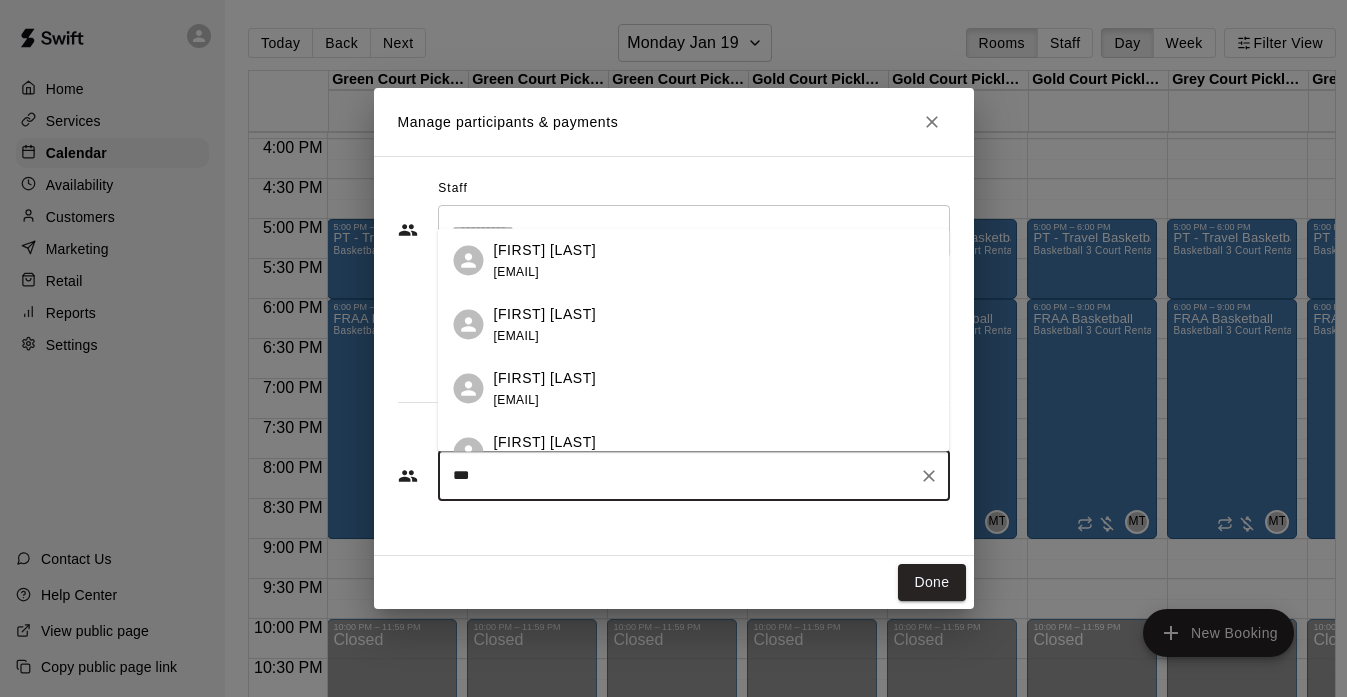 type on "****" 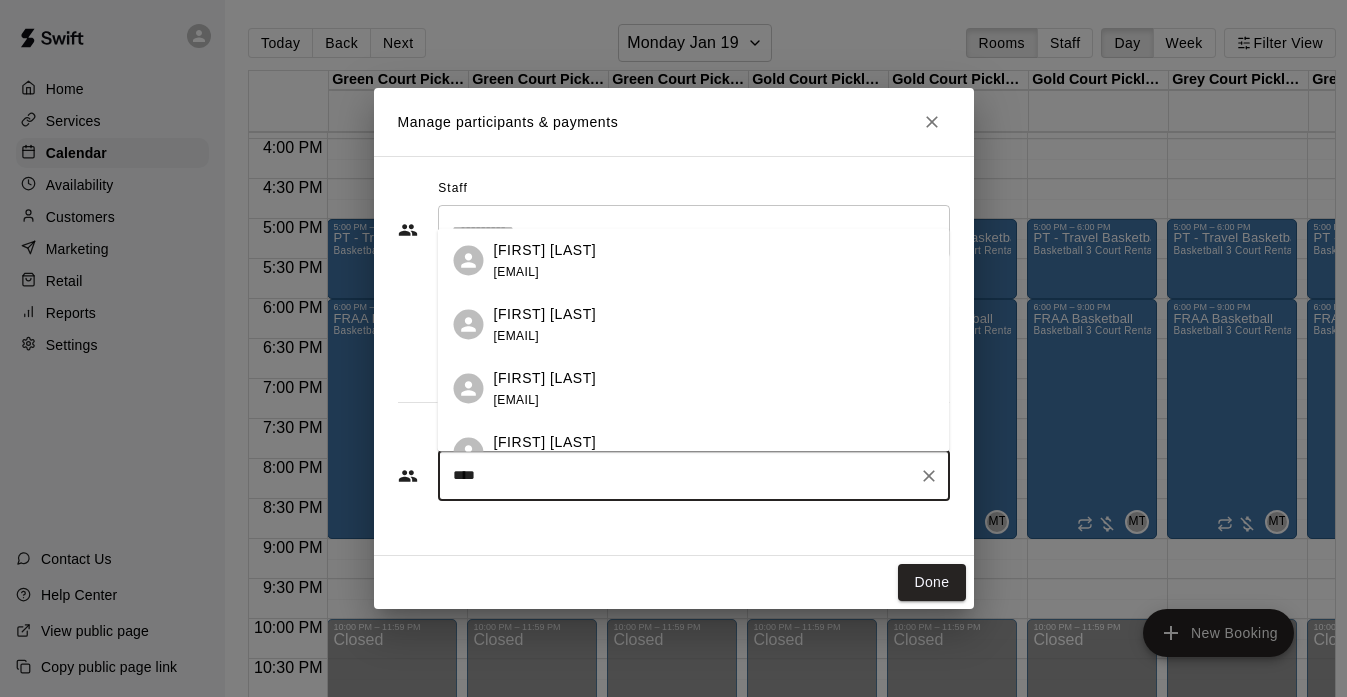 click on "[FIRST] [LAST] [EMAIL]" at bounding box center [714, 260] 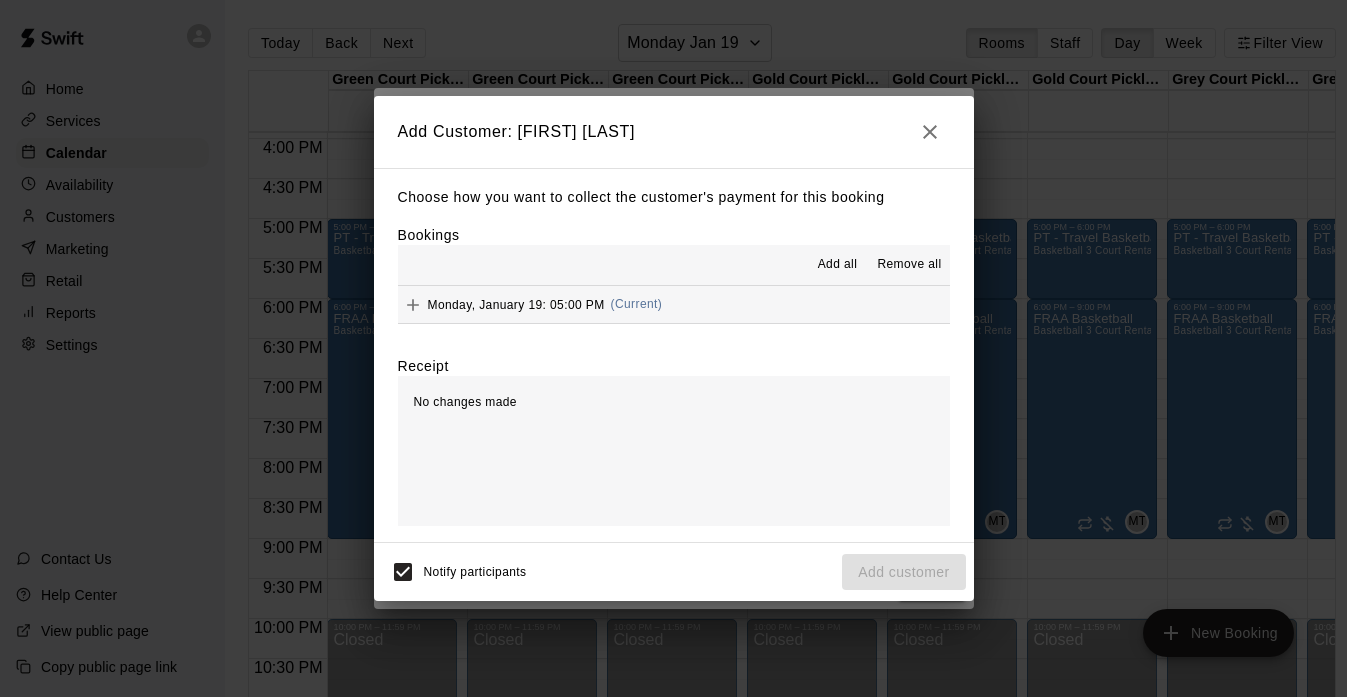 click on "Add all" at bounding box center (838, 265) 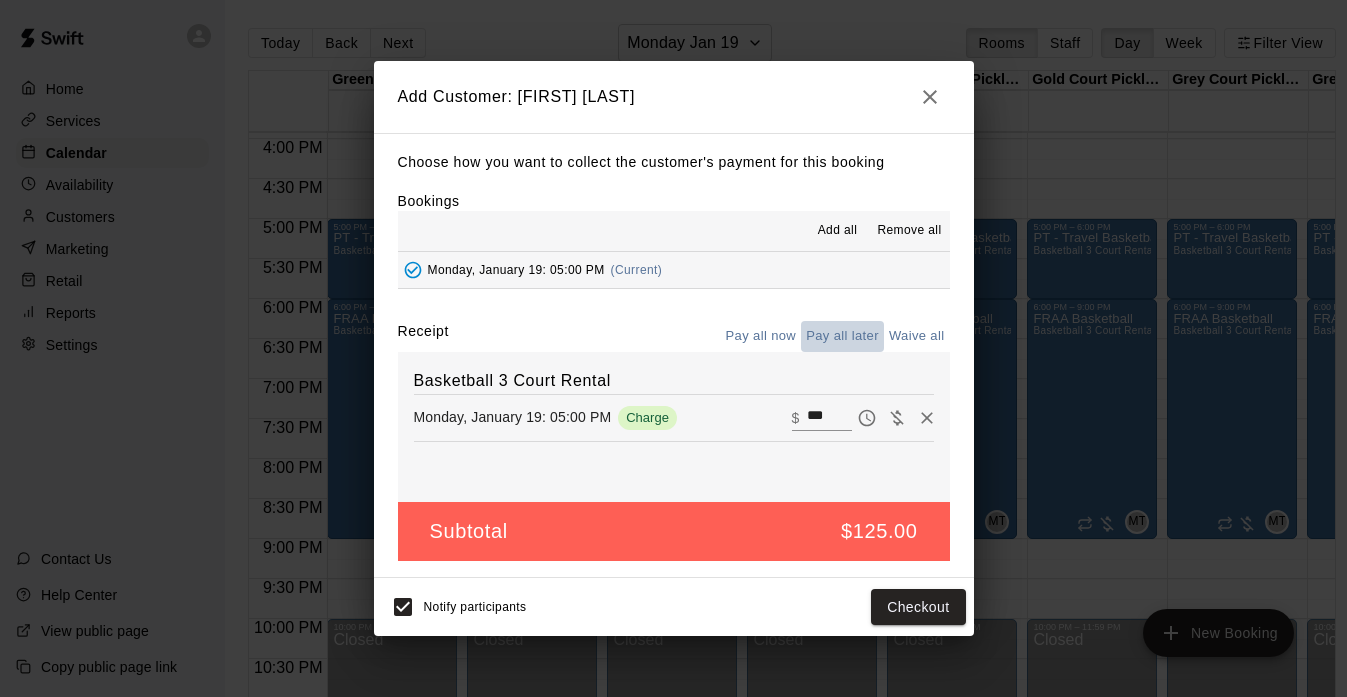 click on "Pay all later" at bounding box center (842, 336) 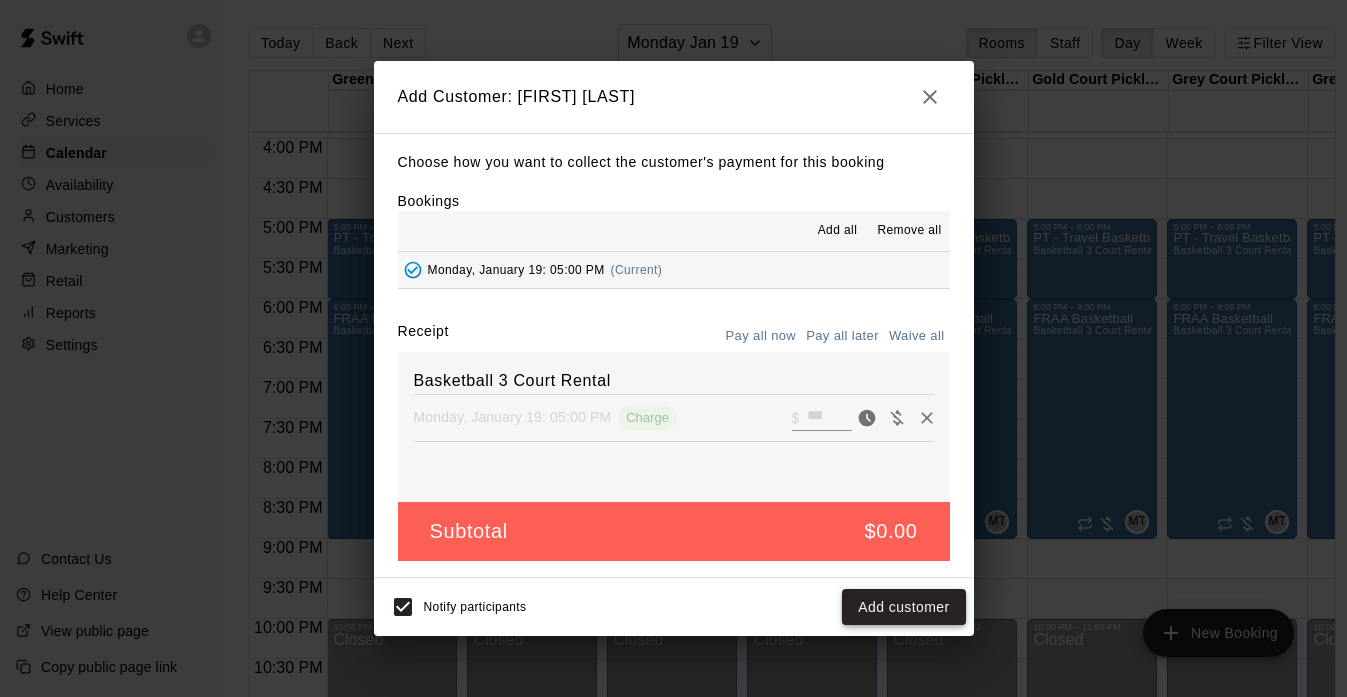 click on "Add customer" at bounding box center (903, 607) 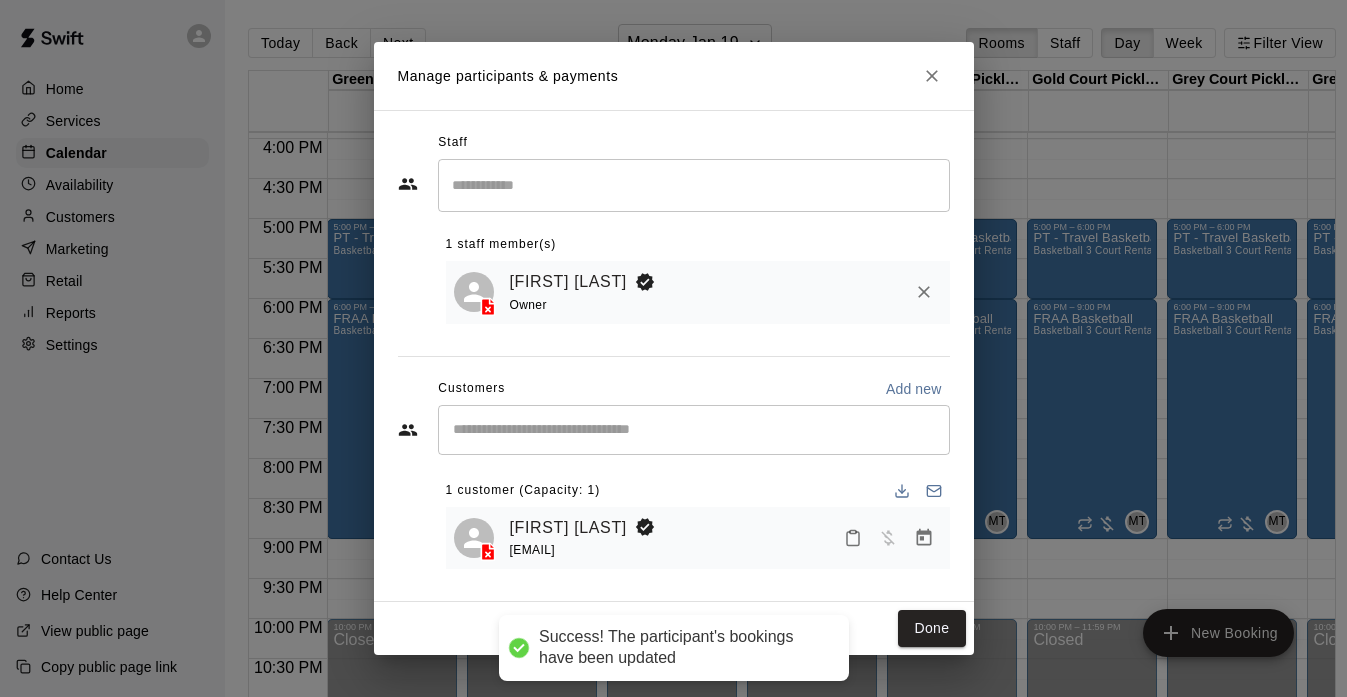 click on "Done" at bounding box center (674, 628) 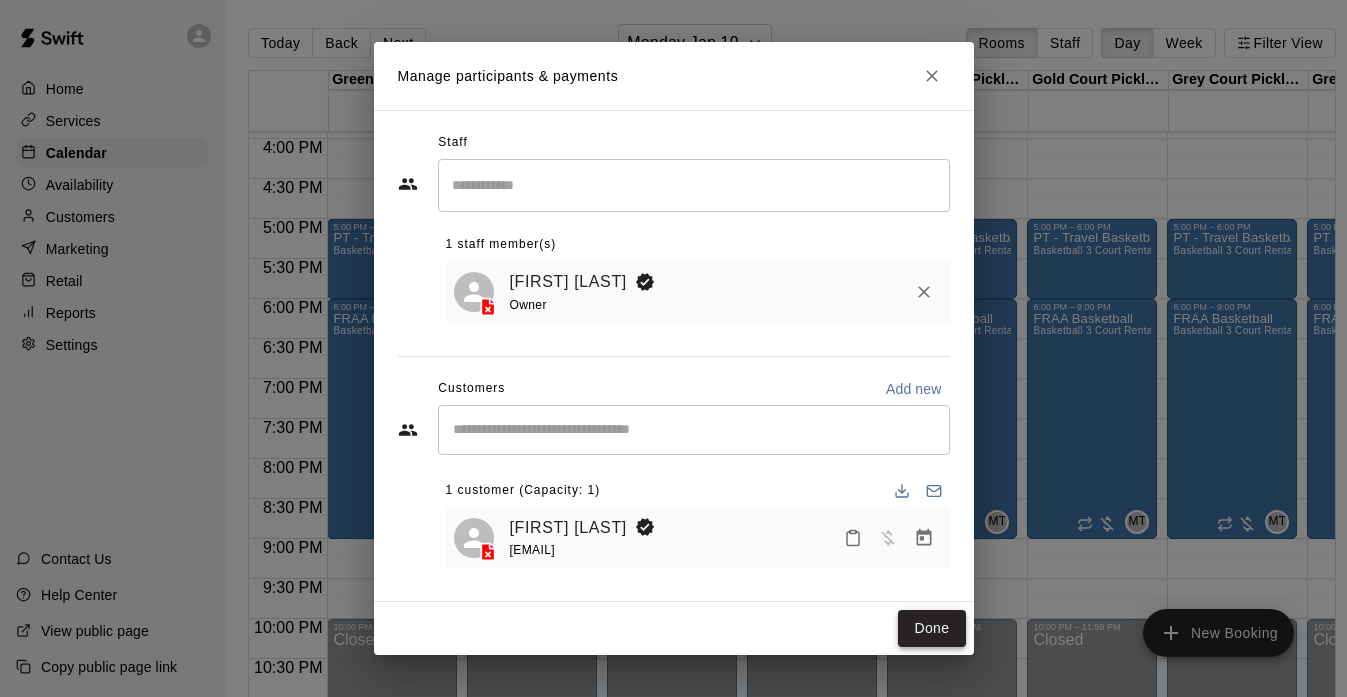 click on "Done" at bounding box center (931, 628) 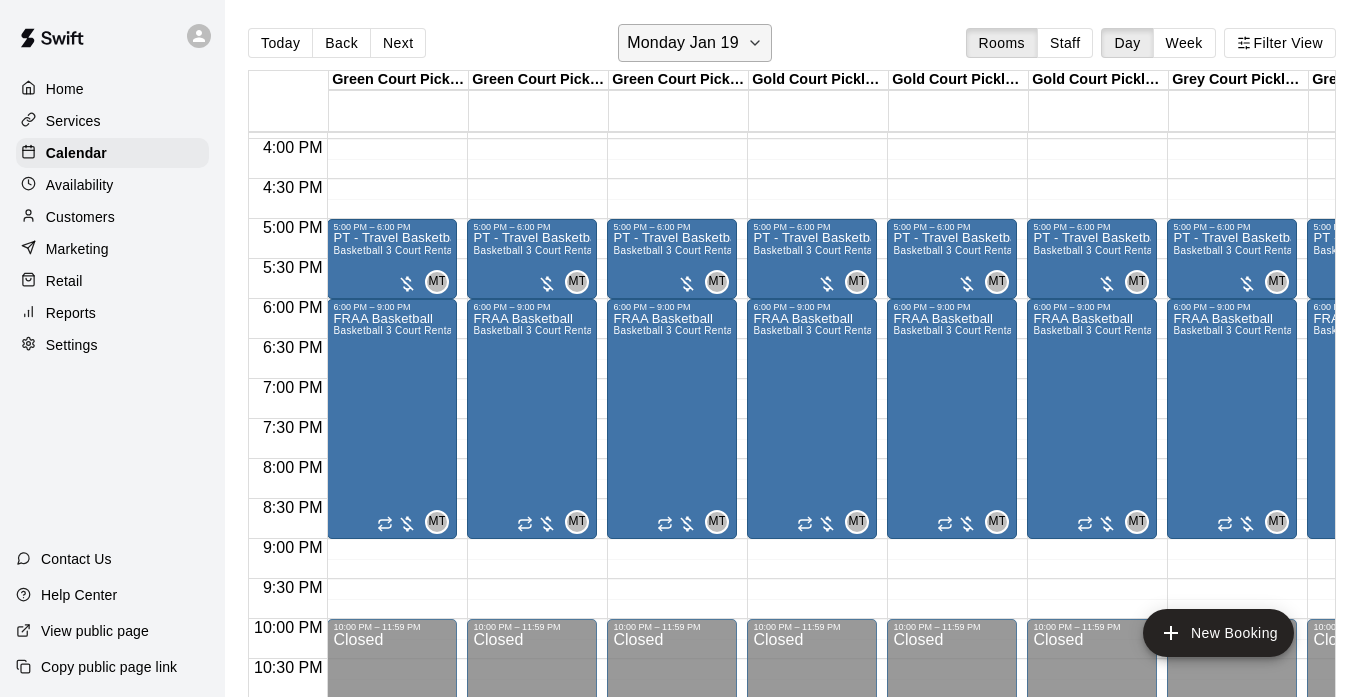 click on "Monday Jan 19" at bounding box center [682, 43] 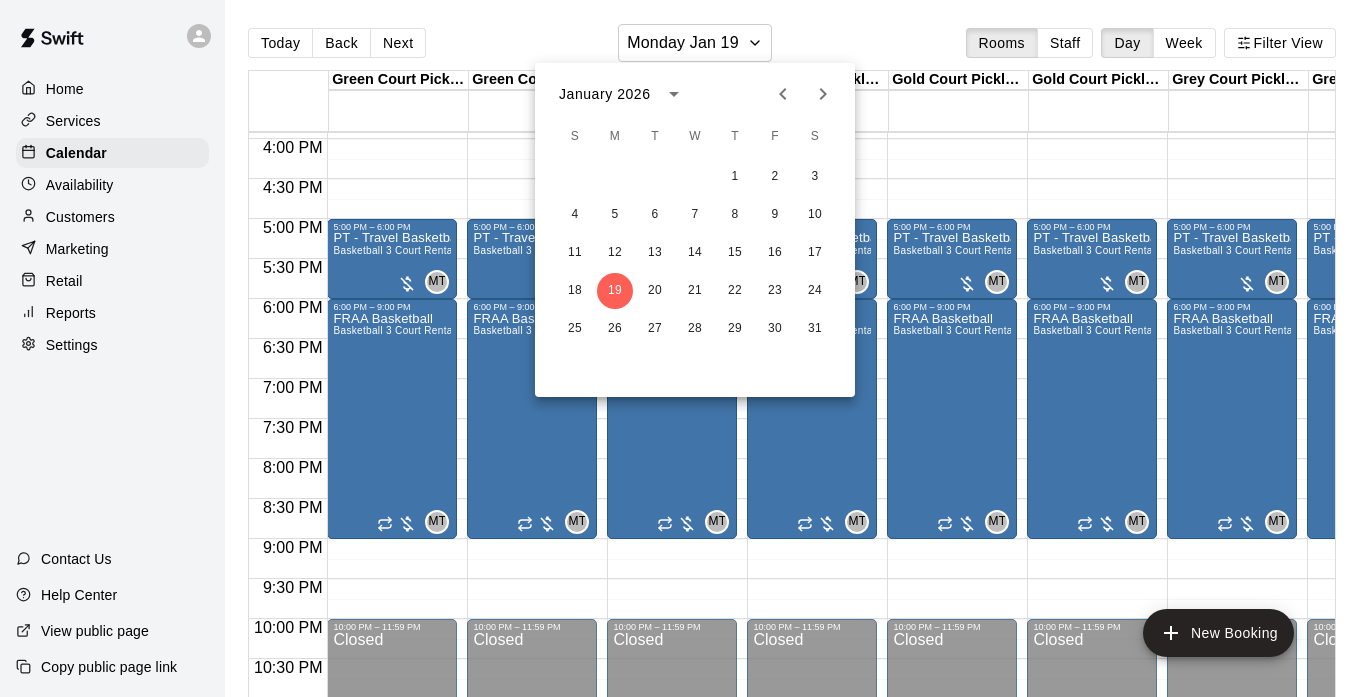 click 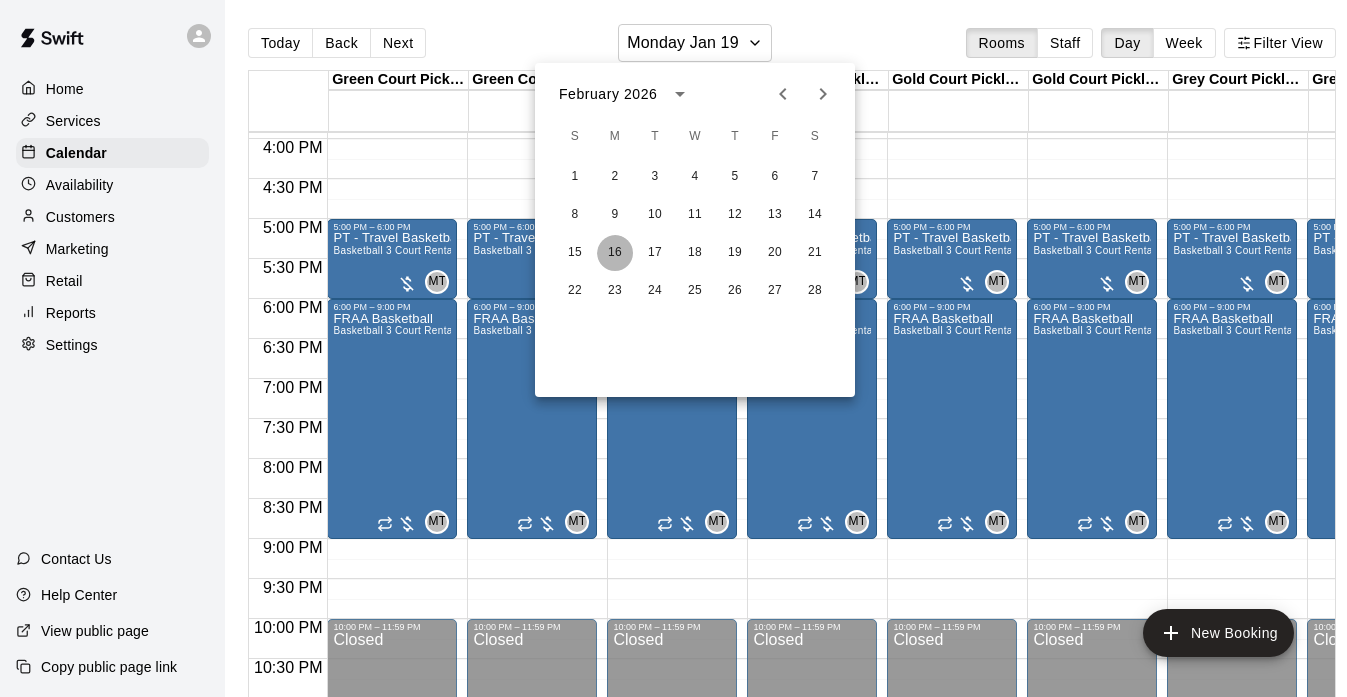 click on "16" at bounding box center [615, 253] 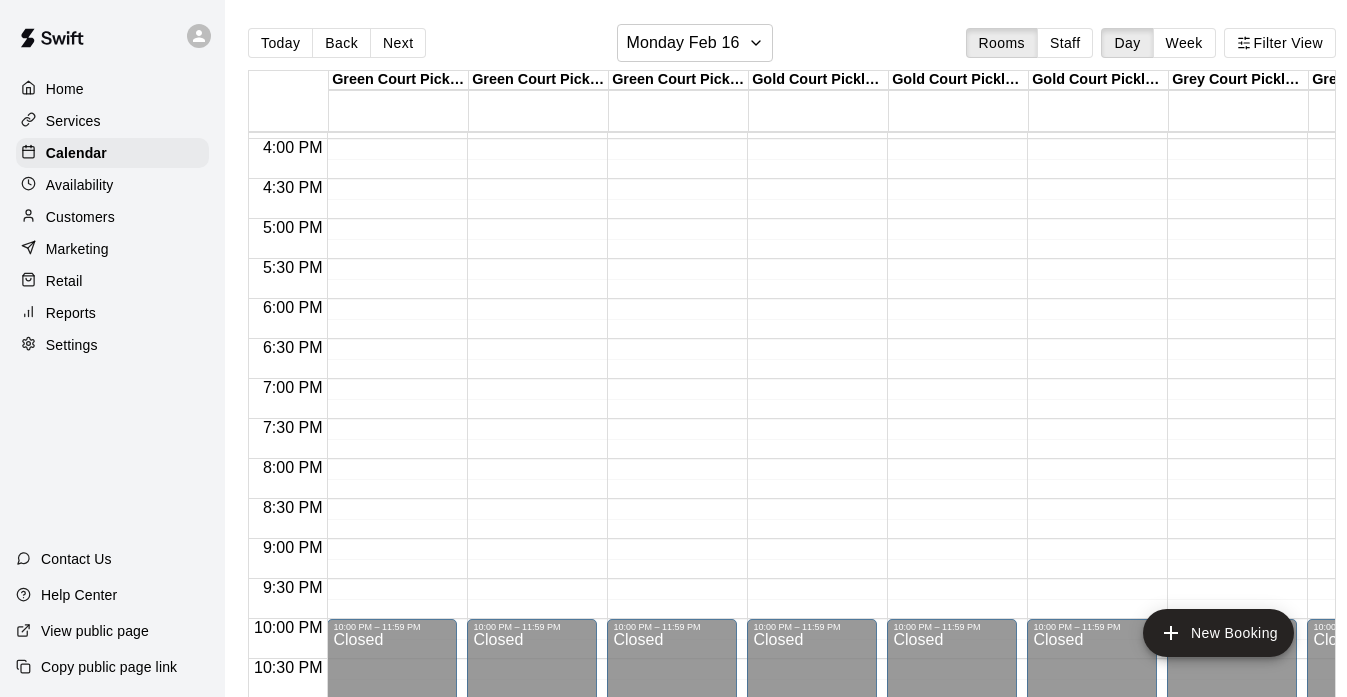 click on "12:00 AM – 8:00 AM Closed 10:00 PM – 11:59 PM Closed" at bounding box center (392, -181) 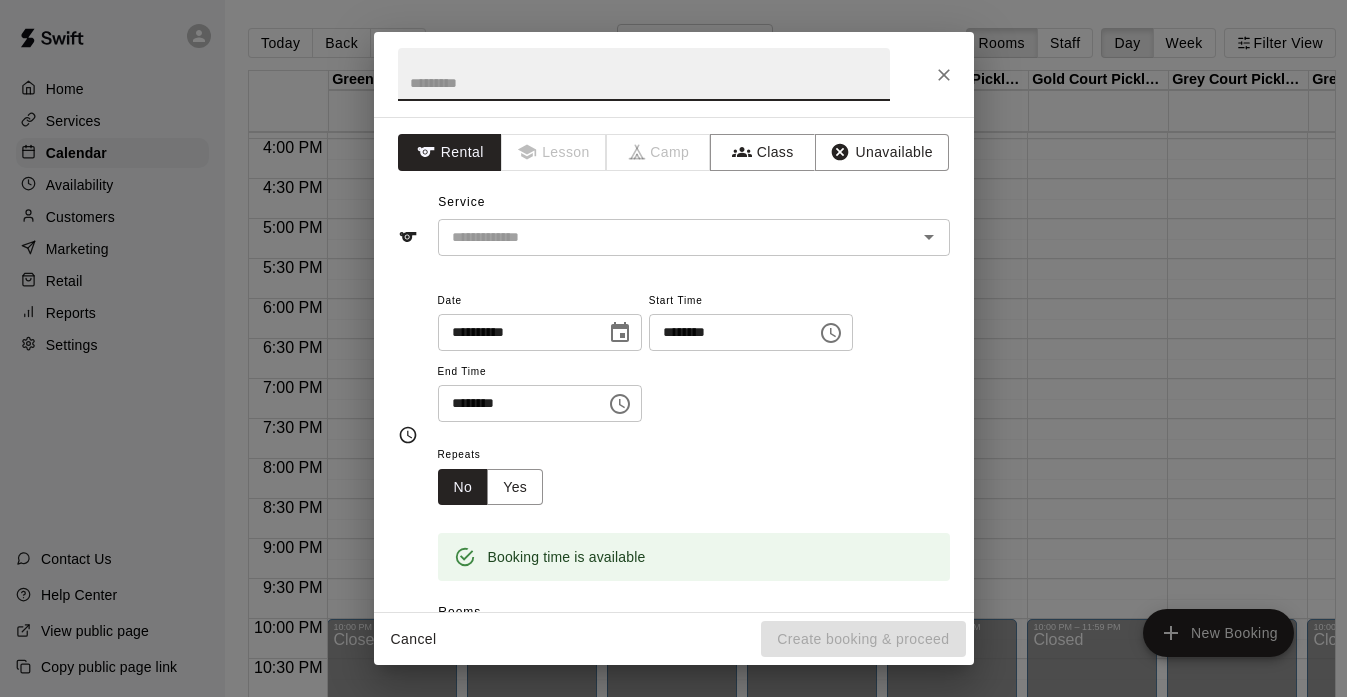 click at bounding box center (644, 74) 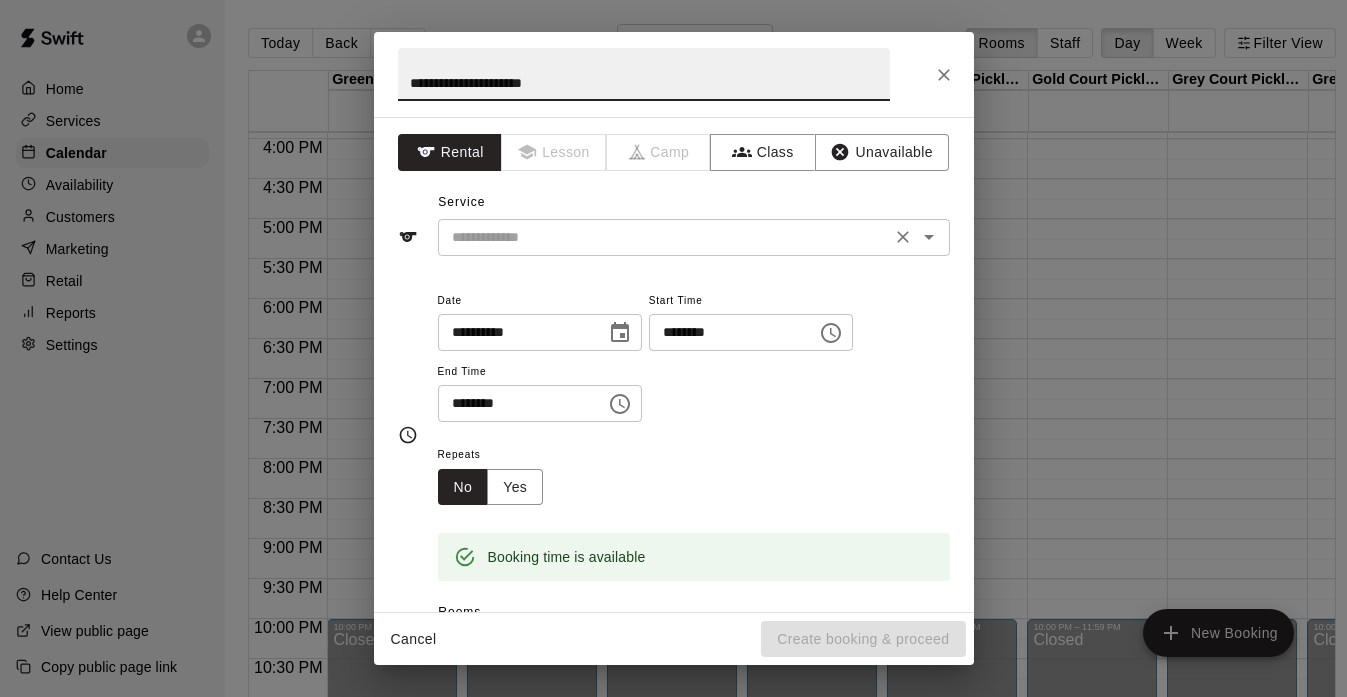 type on "**********" 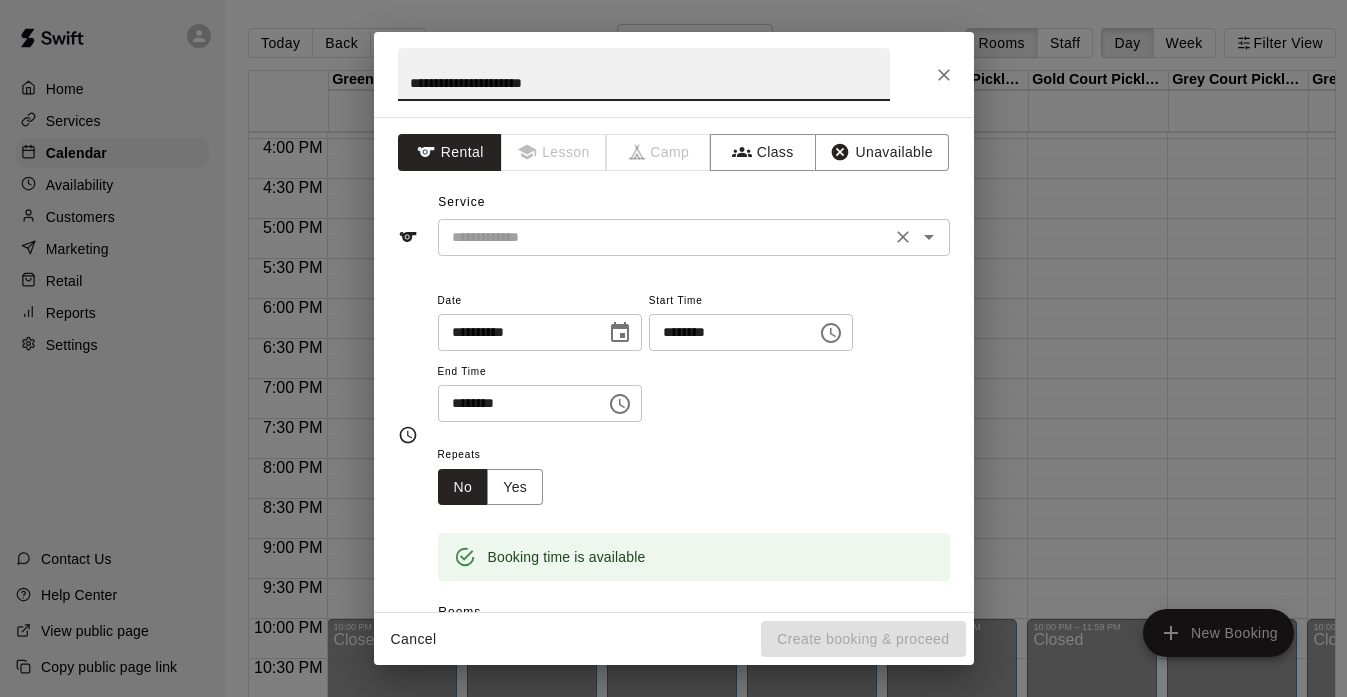click at bounding box center (664, 237) 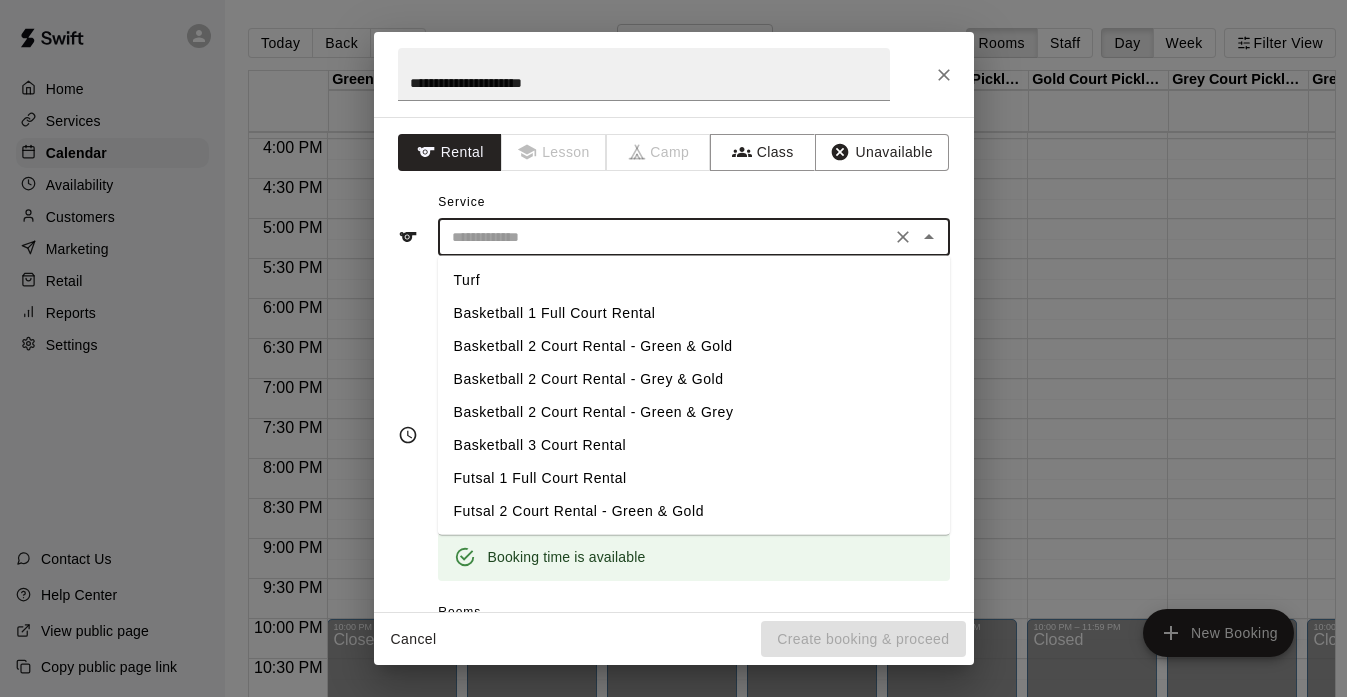 click on "Basketball 3 Court Rental" at bounding box center (694, 445) 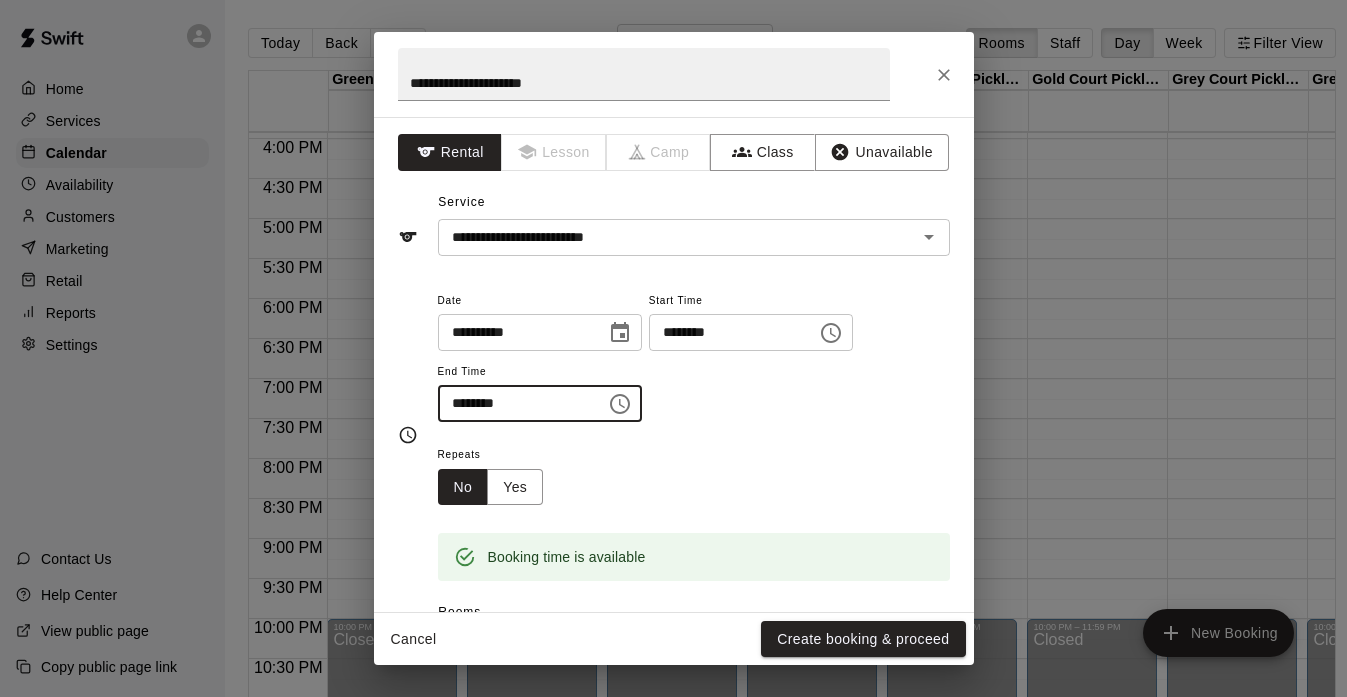 click on "********" at bounding box center (515, 403) 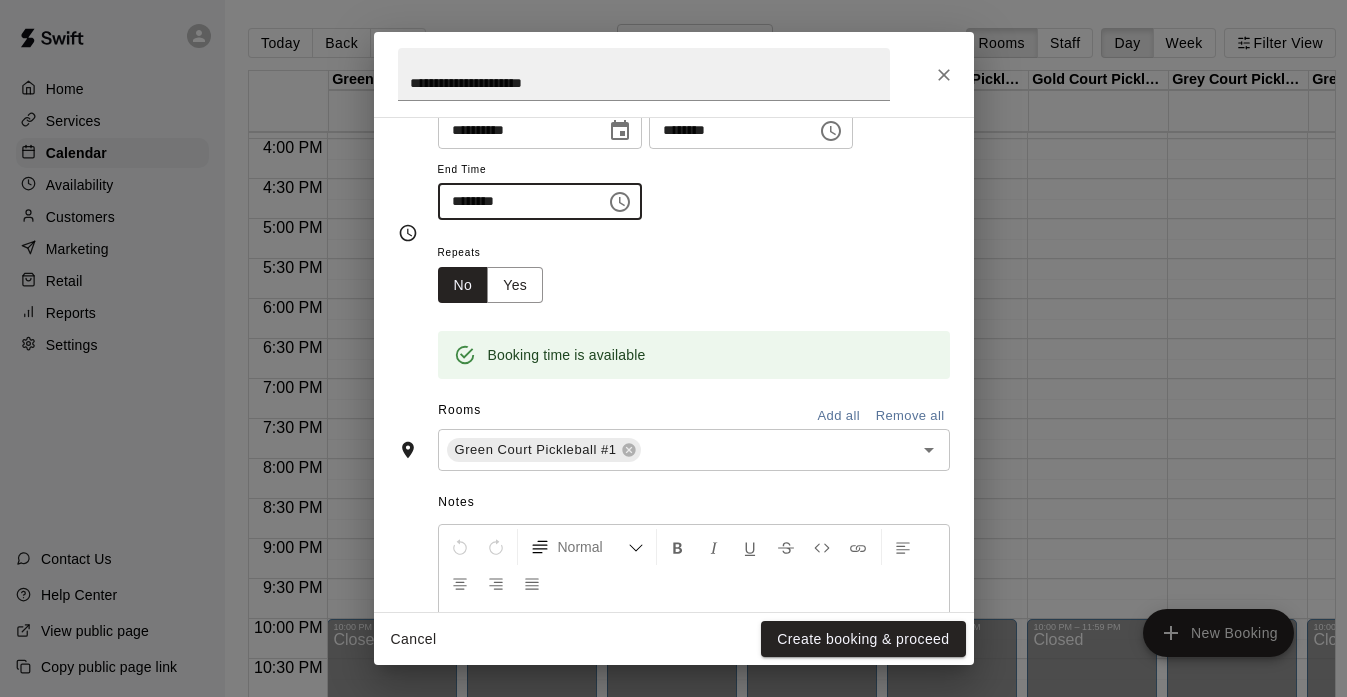 scroll, scrollTop: 203, scrollLeft: 0, axis: vertical 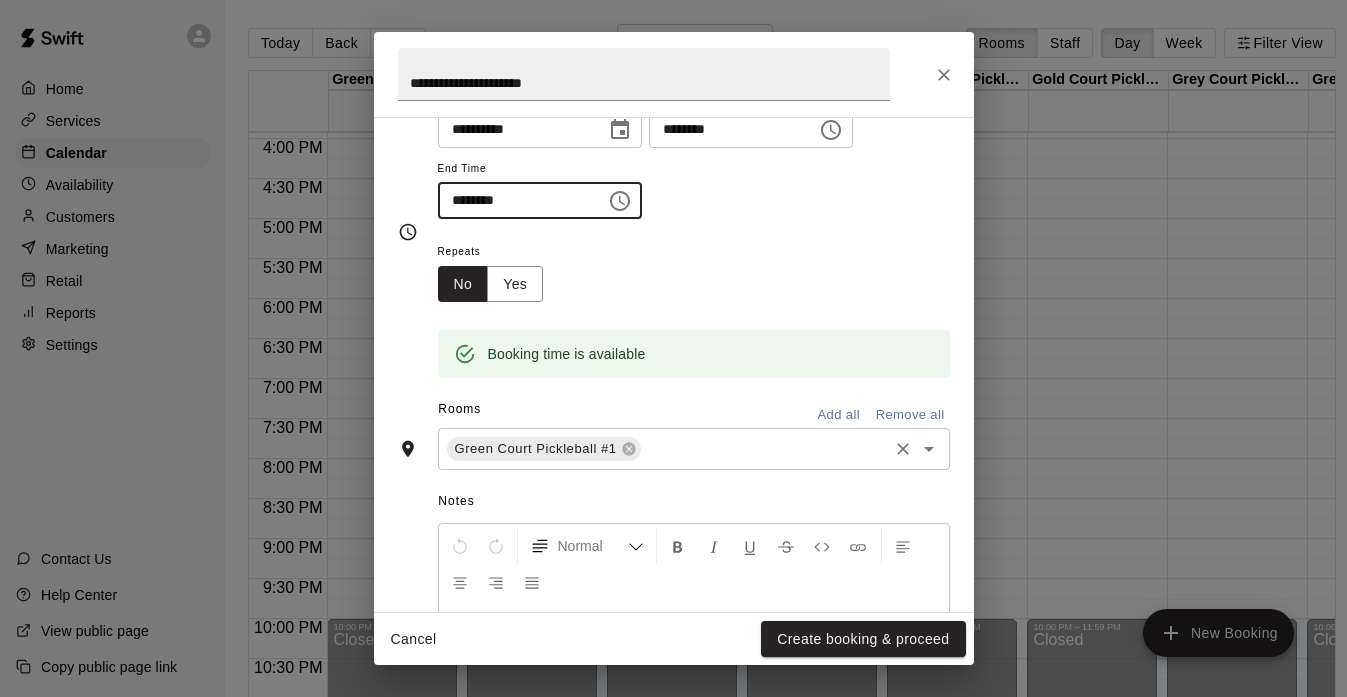 click on "Green Court Pickleball #1 ​" at bounding box center [694, 449] 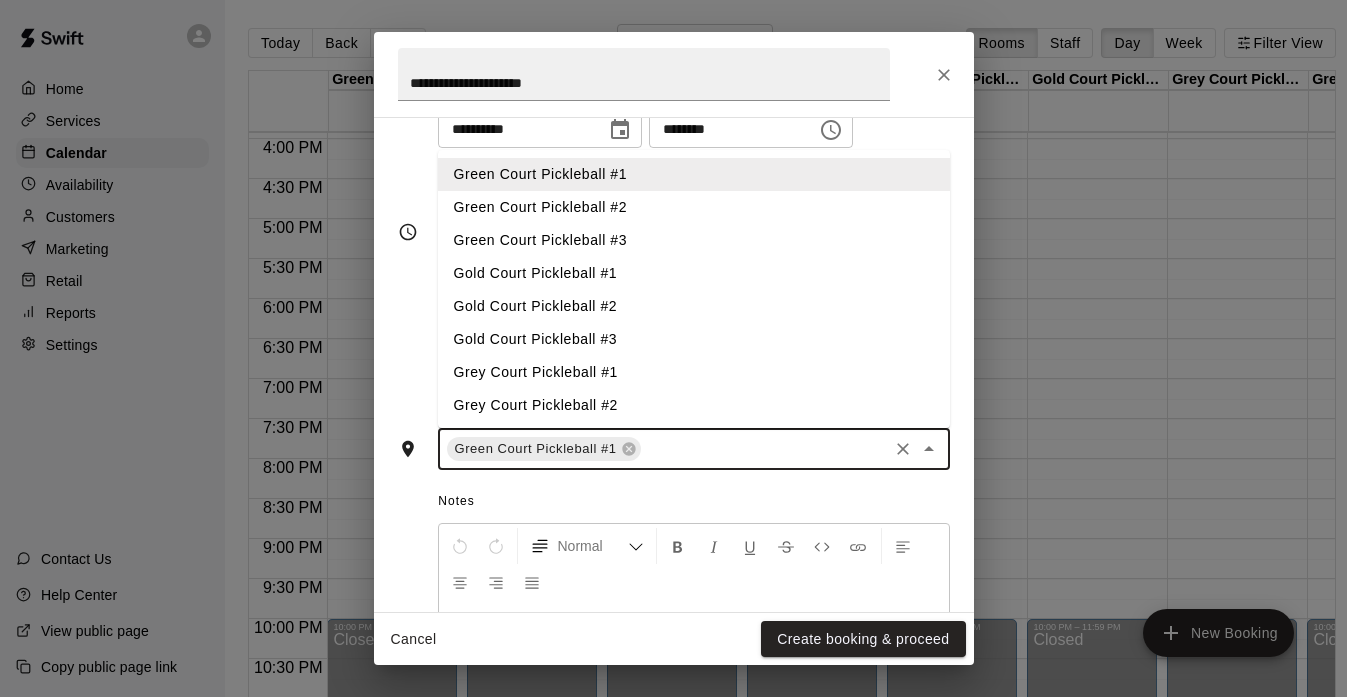 click on "Notes Normal Add notes..." at bounding box center [674, 623] 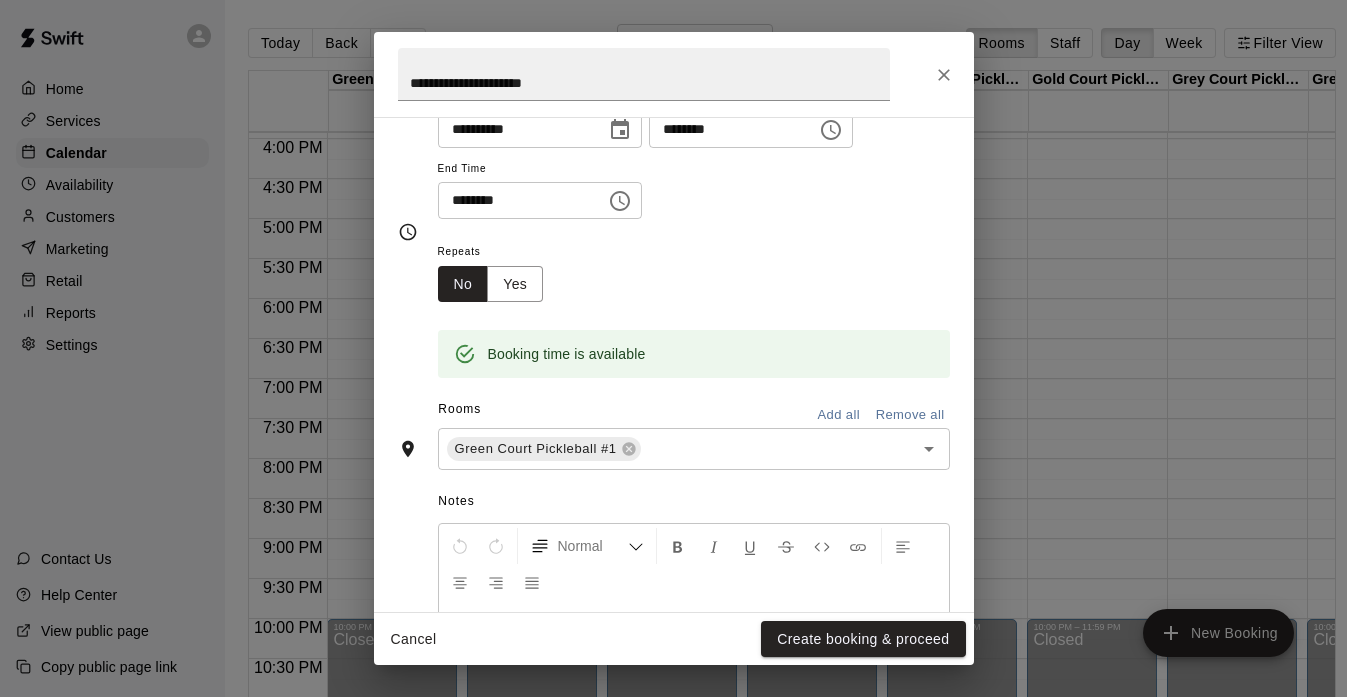 click on "Rooms Add all Remove all" at bounding box center (674, 411) 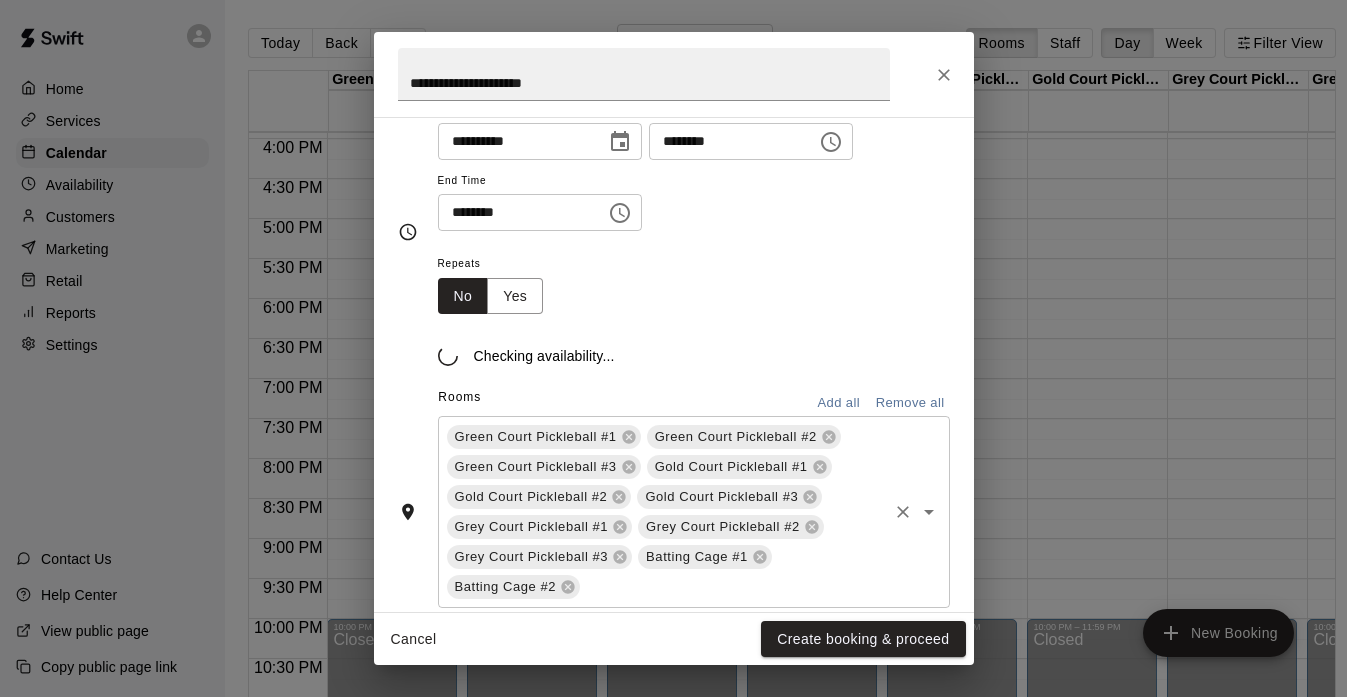 scroll, scrollTop: 203, scrollLeft: 0, axis: vertical 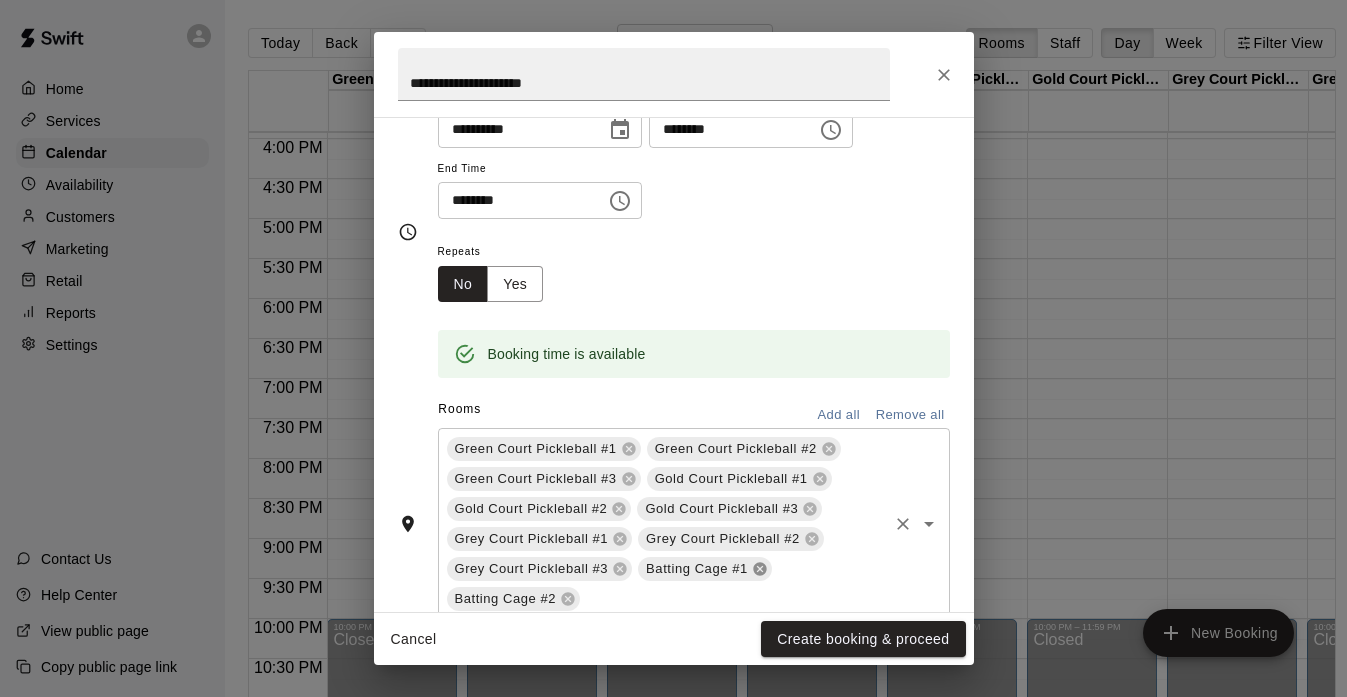 click 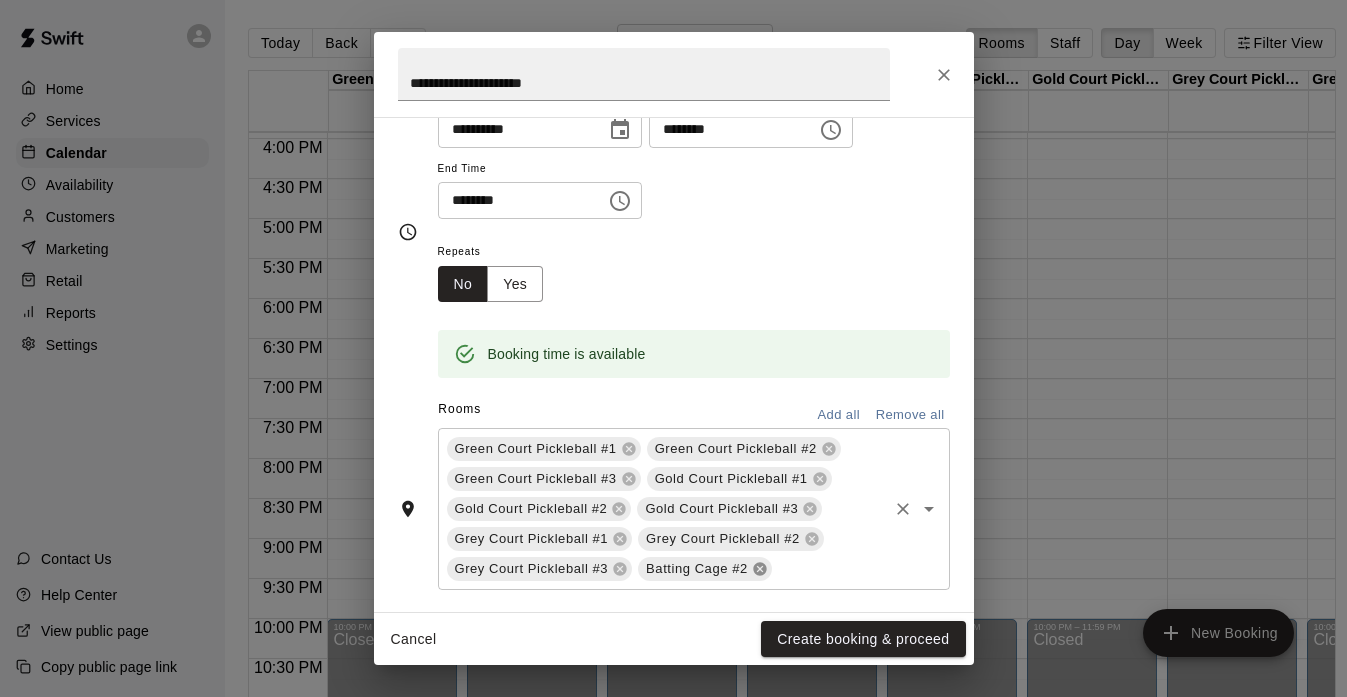 click 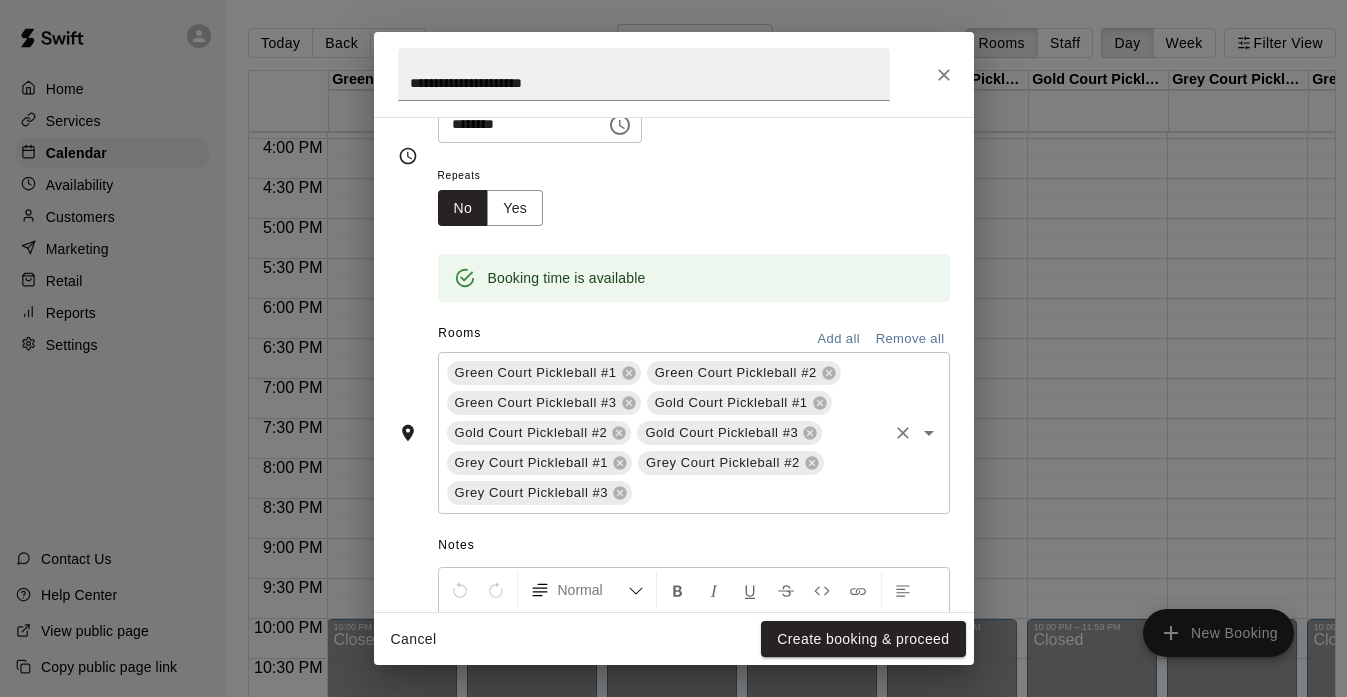 scroll, scrollTop: 295, scrollLeft: 0, axis: vertical 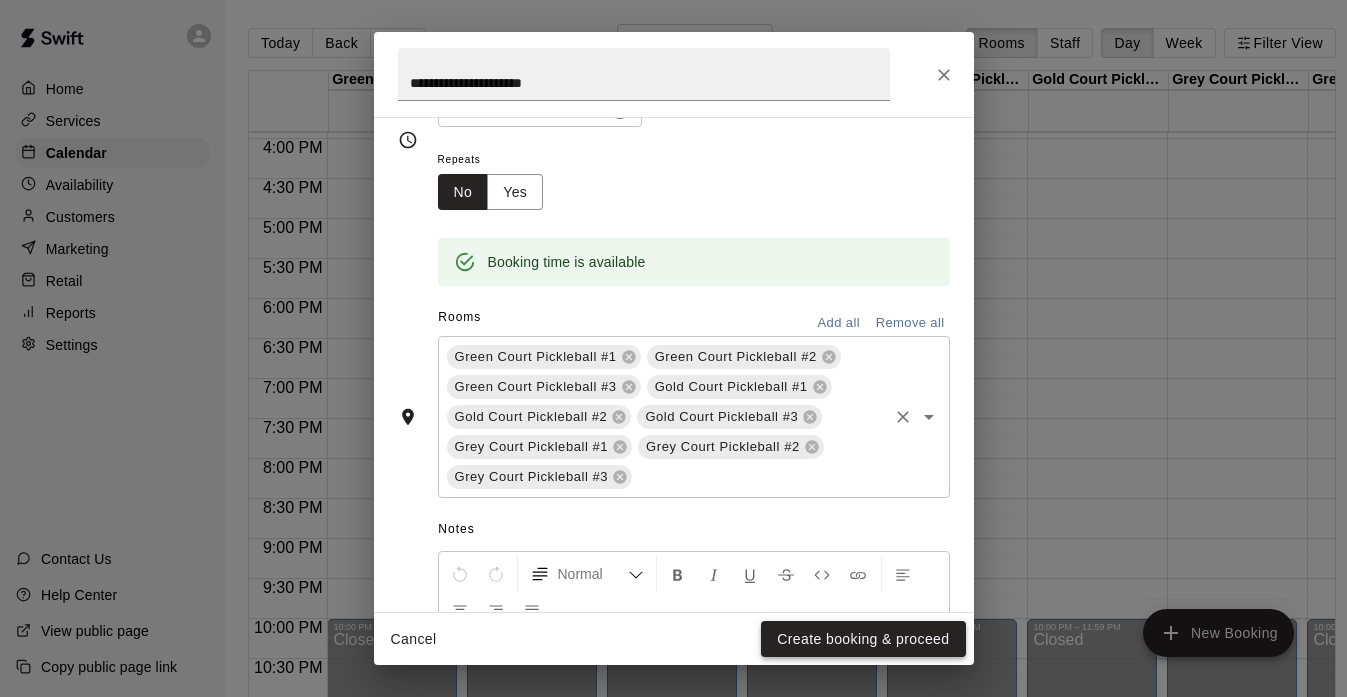 click on "Create booking & proceed" at bounding box center (863, 639) 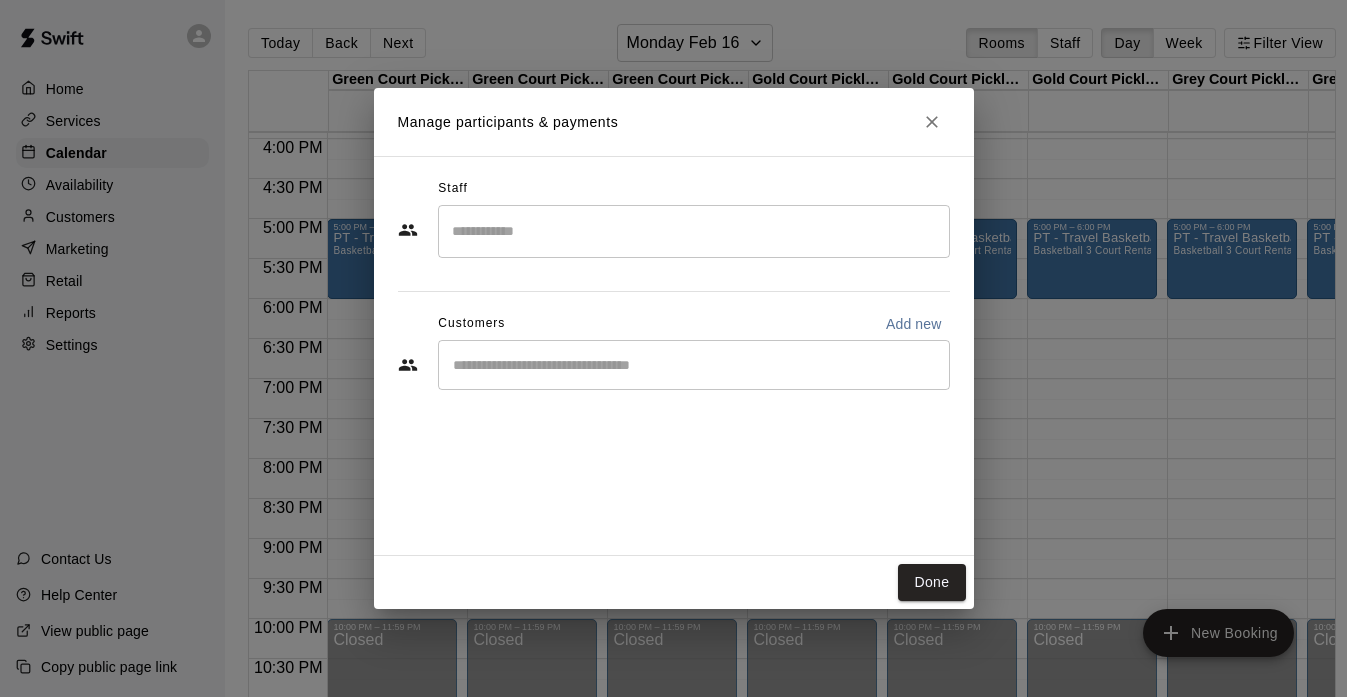click at bounding box center (694, 231) 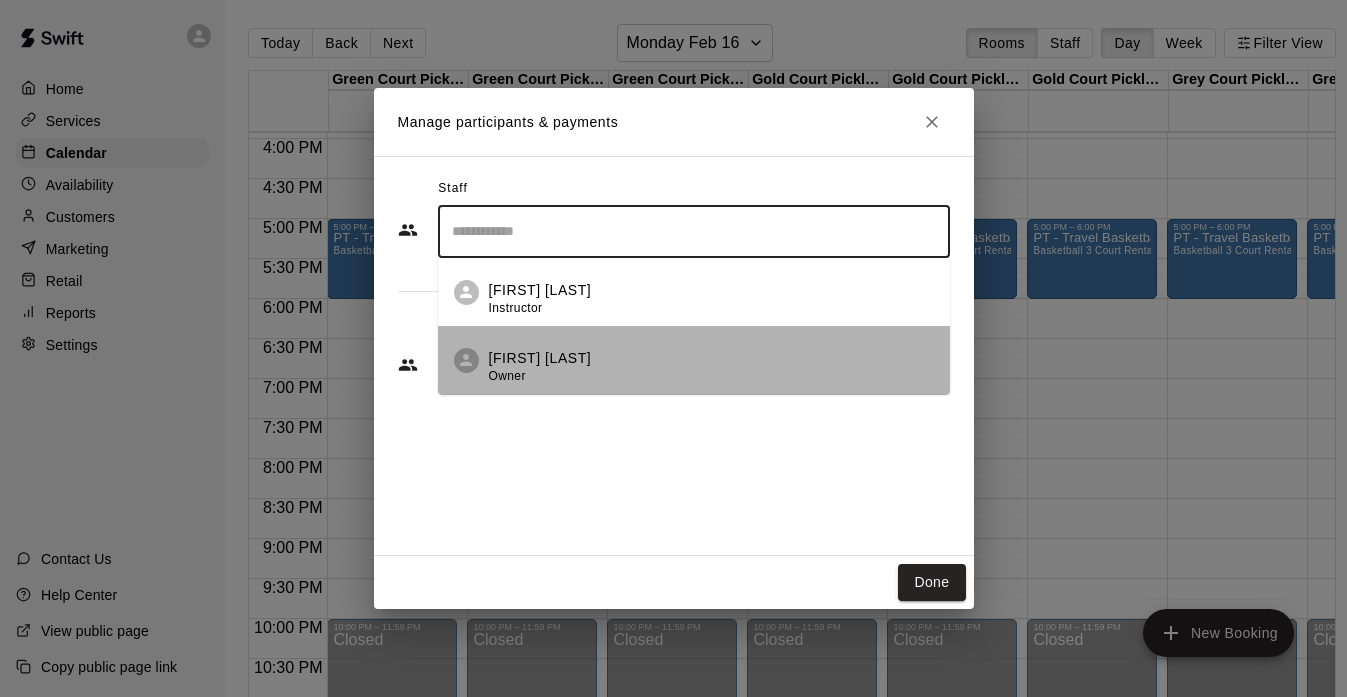 click on "[FIRST] [LAST]" at bounding box center (540, 358) 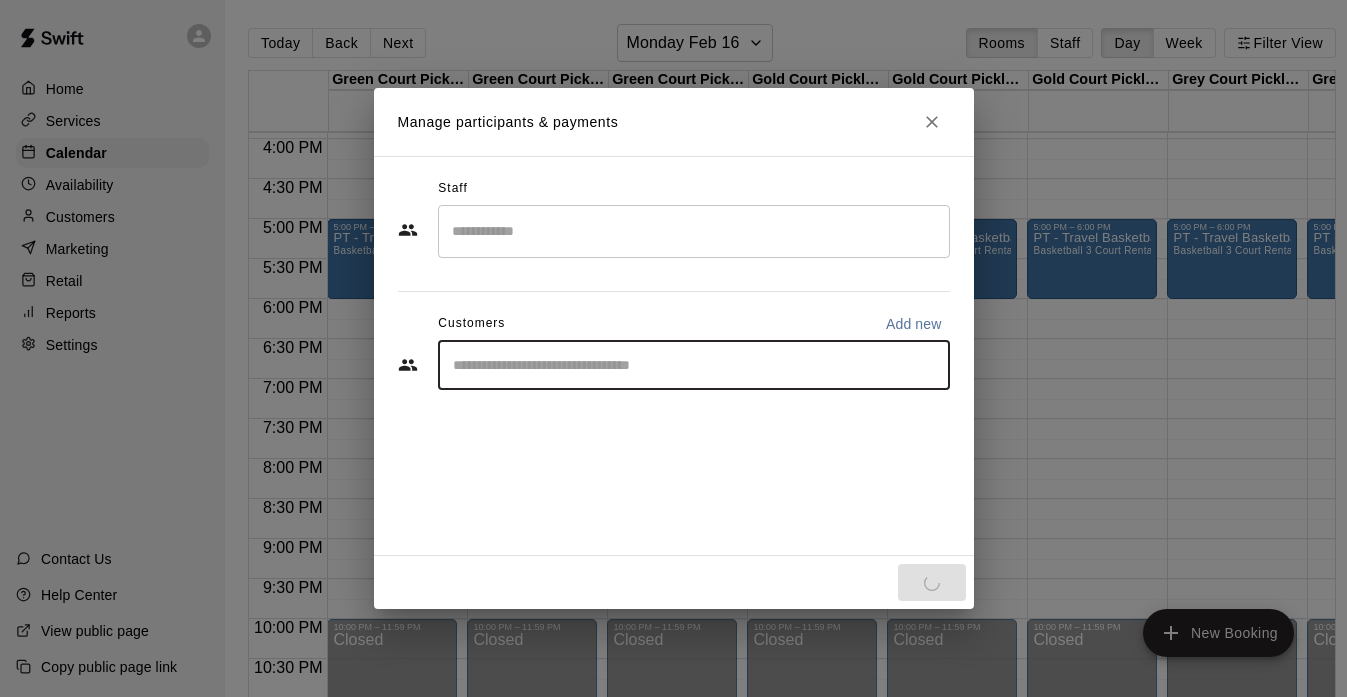 click at bounding box center (694, 365) 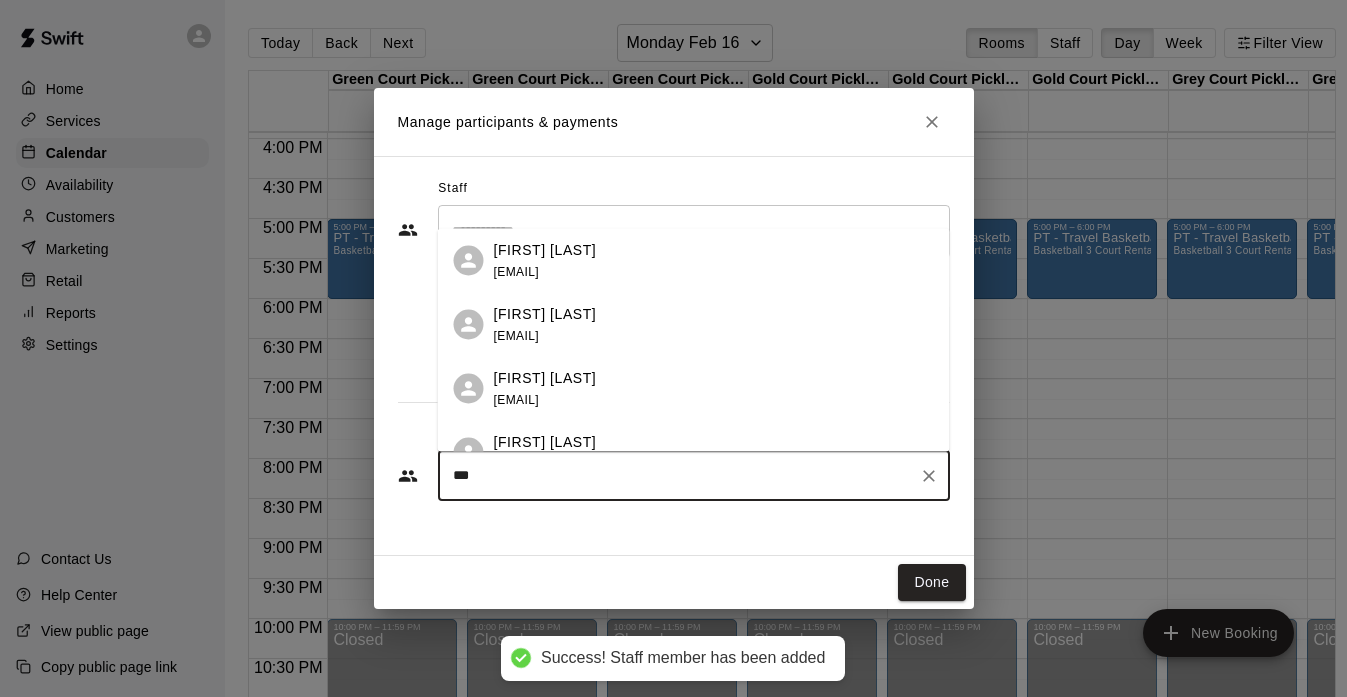 type on "****" 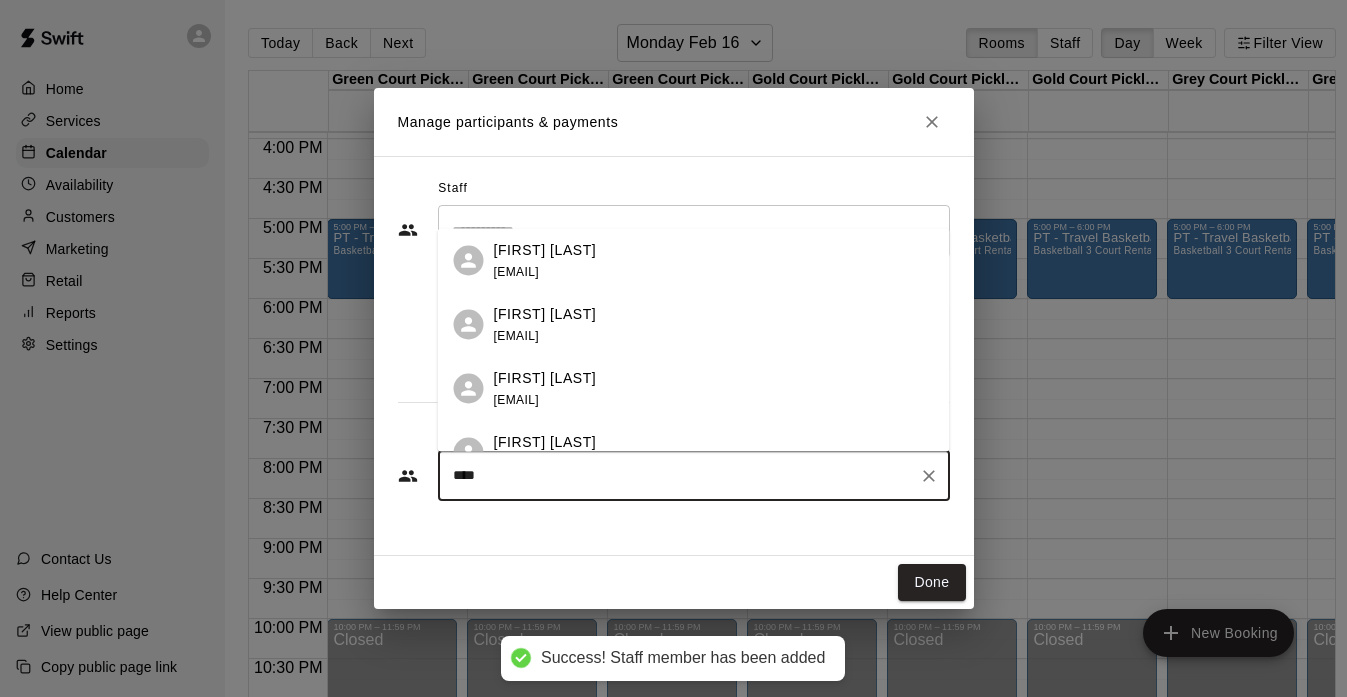 click on "[FIRST] [LAST]" at bounding box center (545, 249) 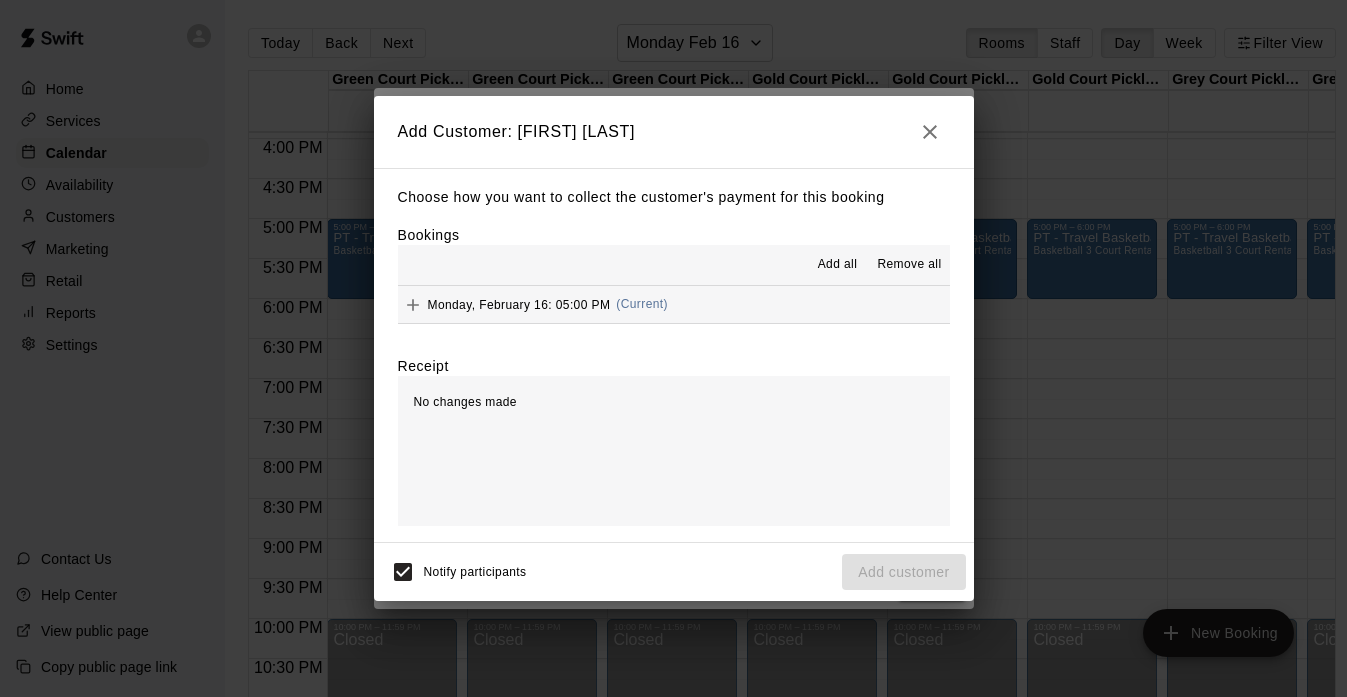 click on "Add all" at bounding box center [837, 265] 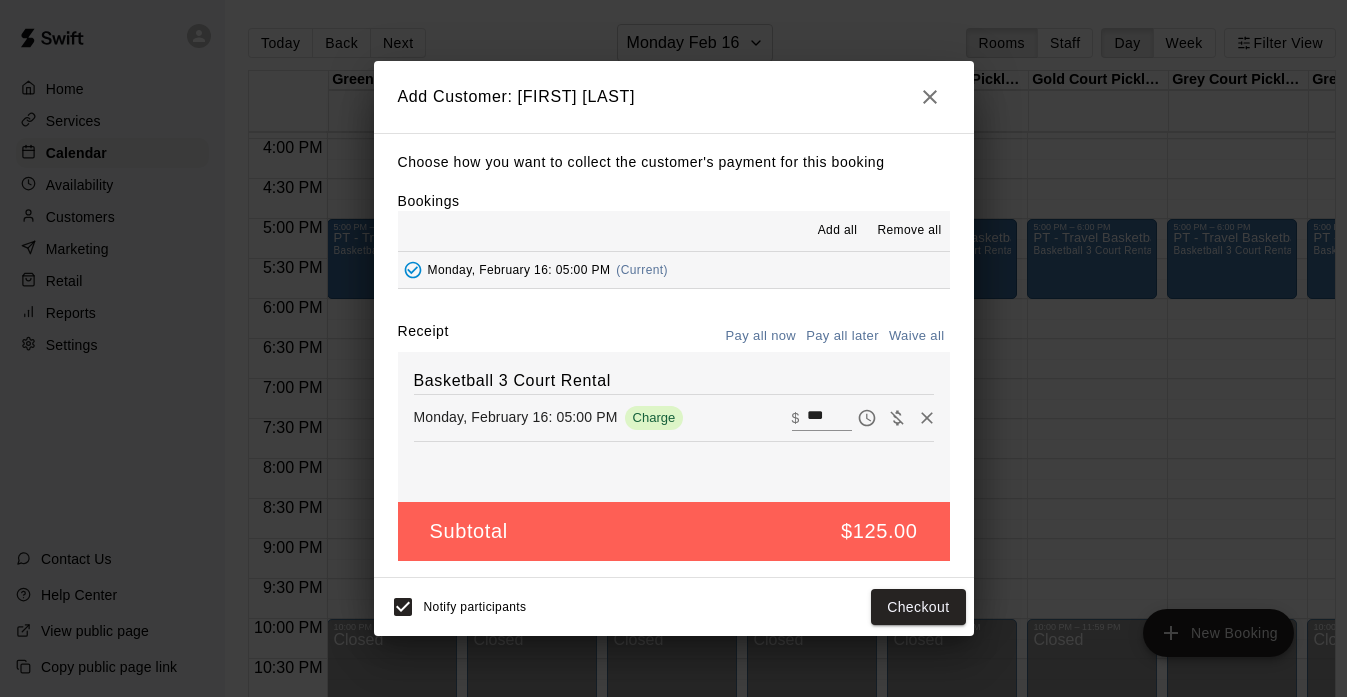 click on "Pay all later" at bounding box center (842, 336) 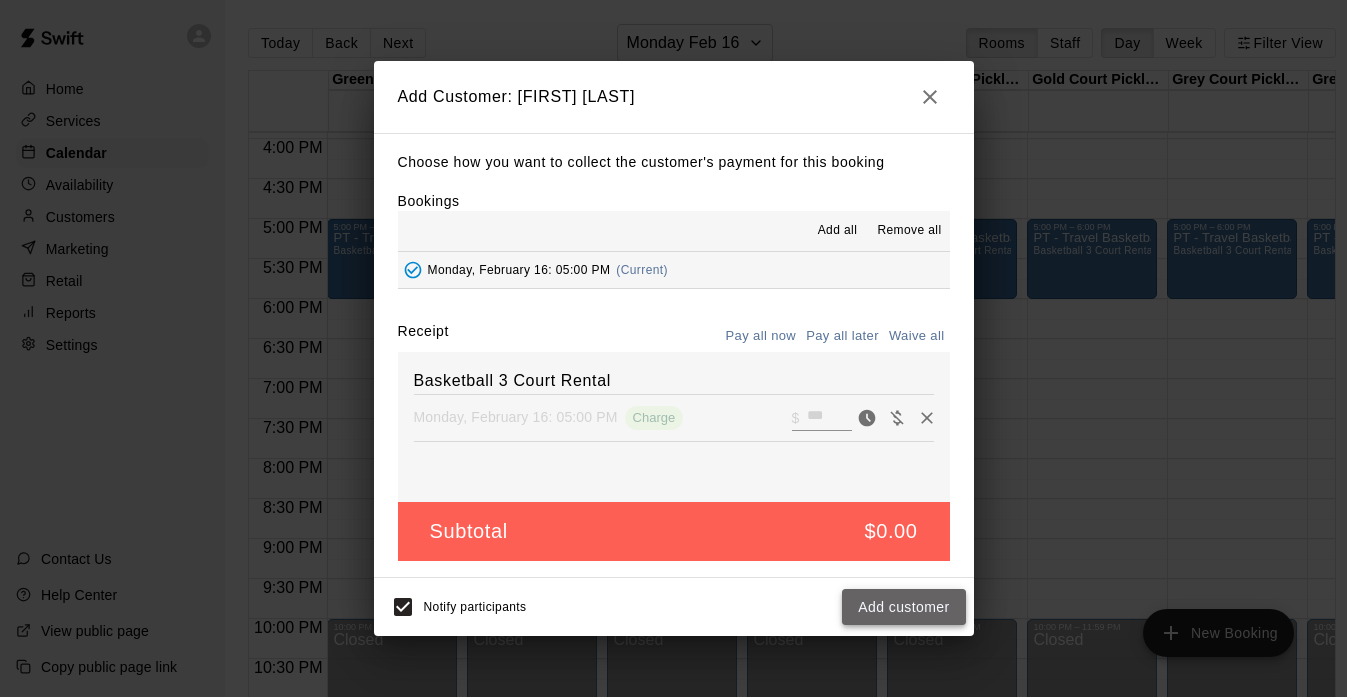 click on "Add customer" at bounding box center (903, 607) 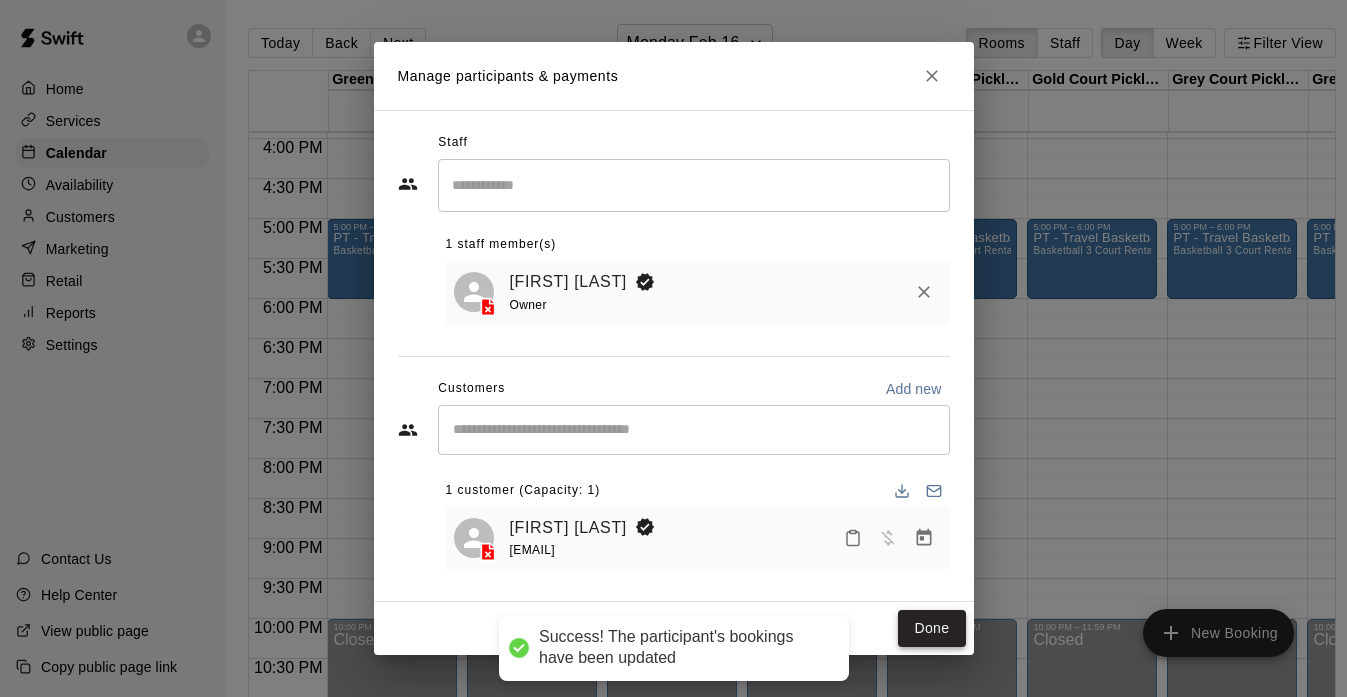 click on "Done" at bounding box center (931, 628) 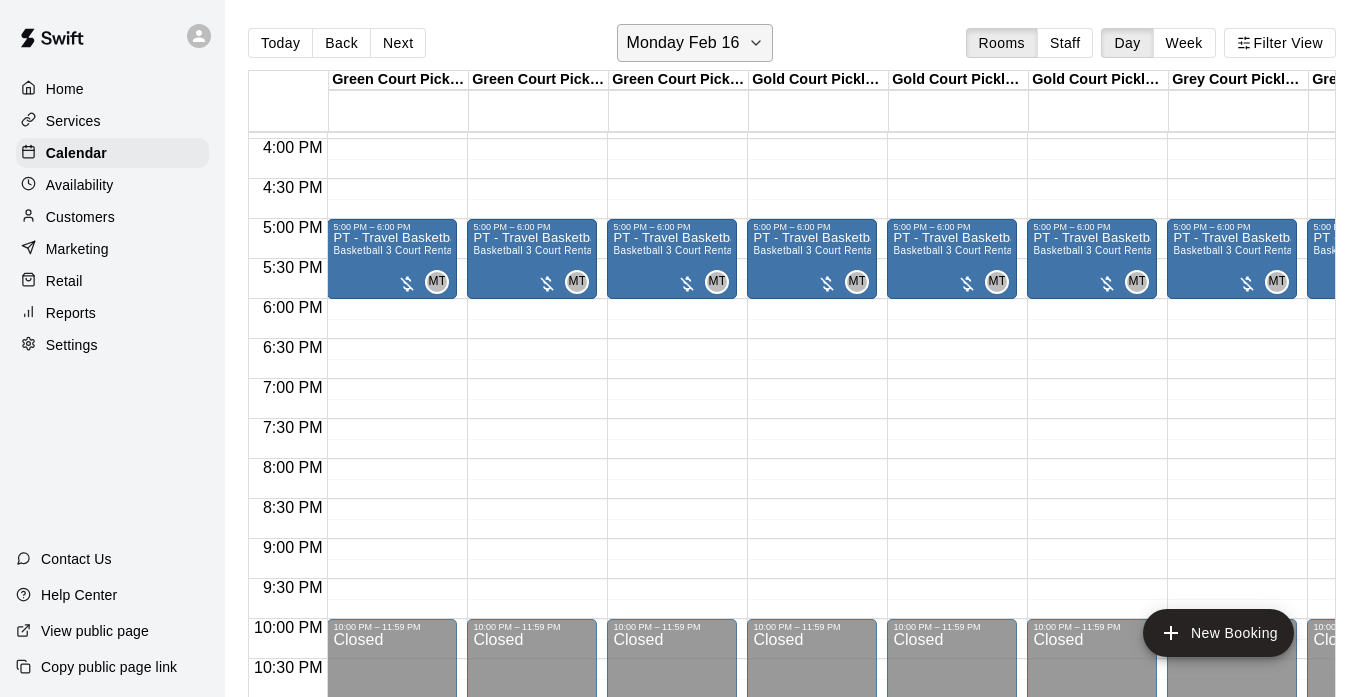 click 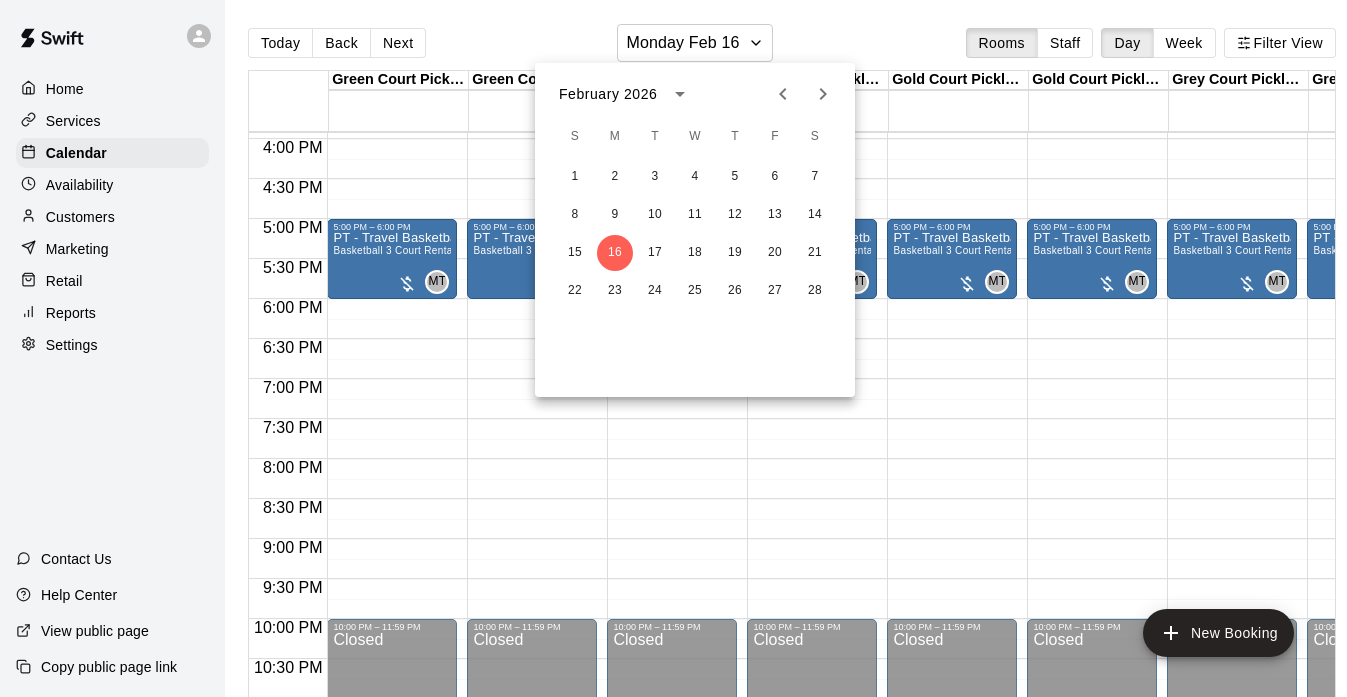 click 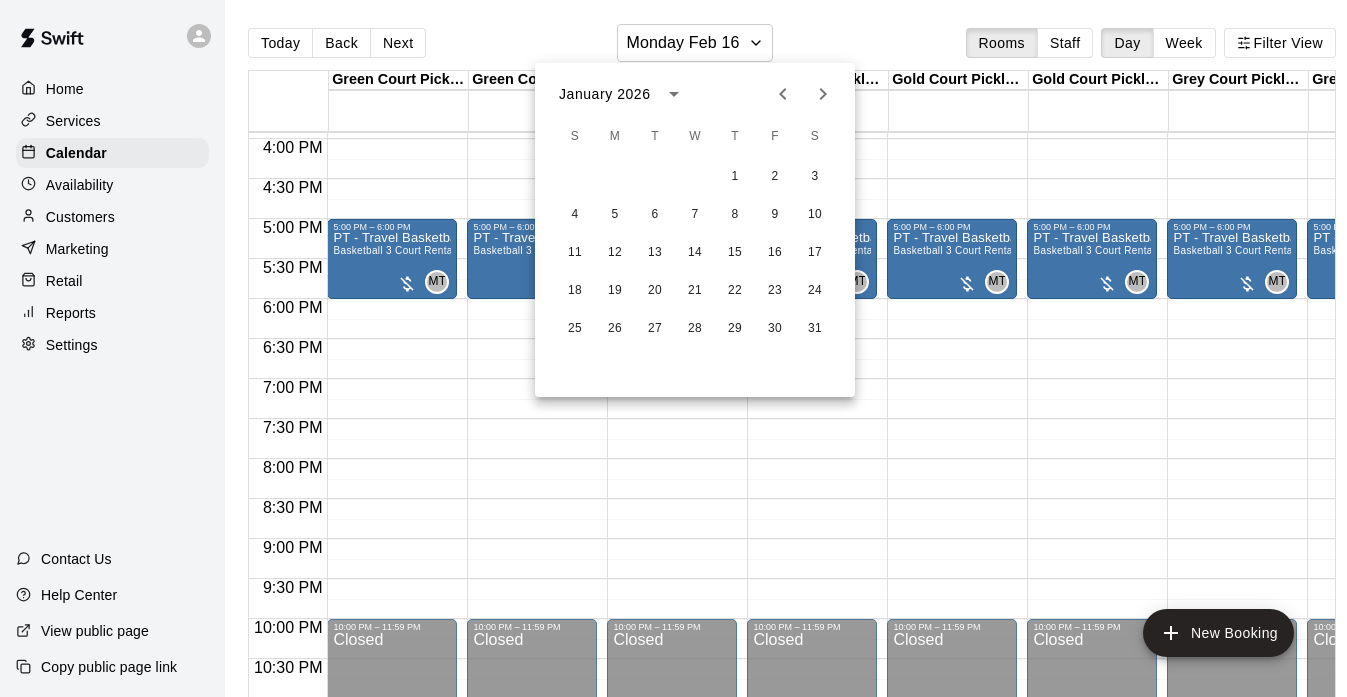 click 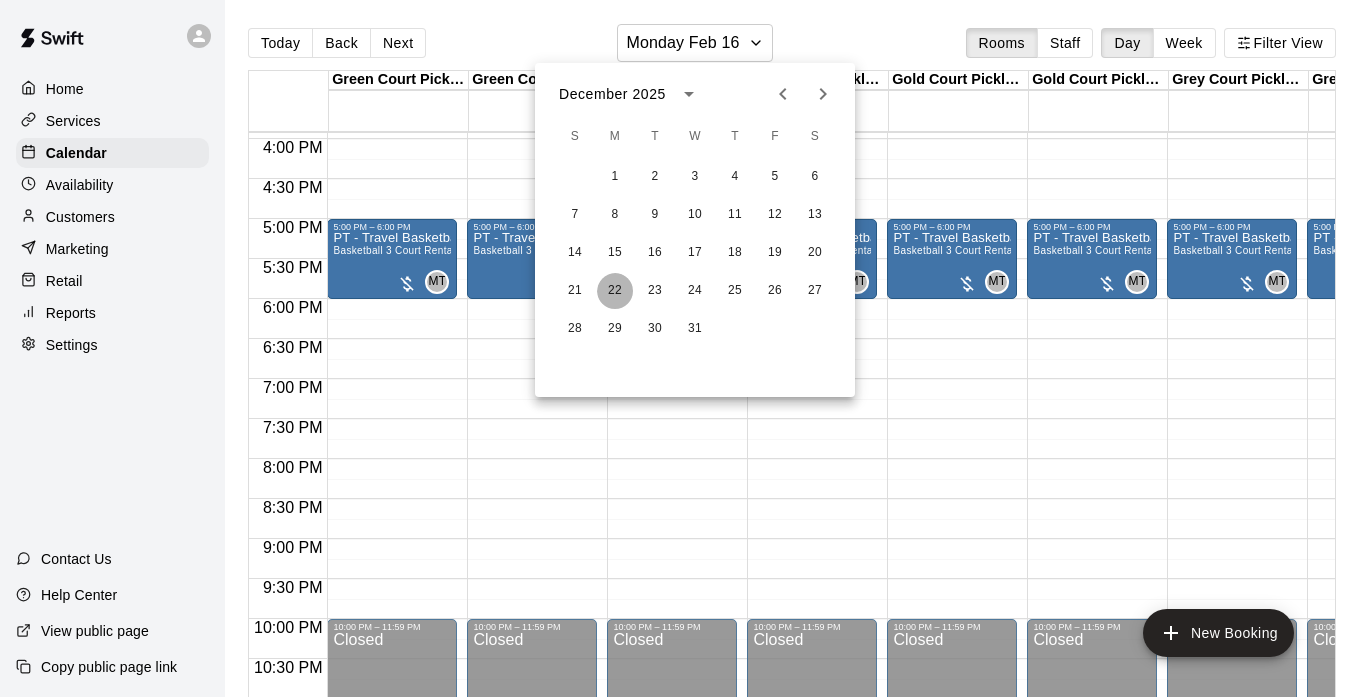 click on "22" at bounding box center (615, 291) 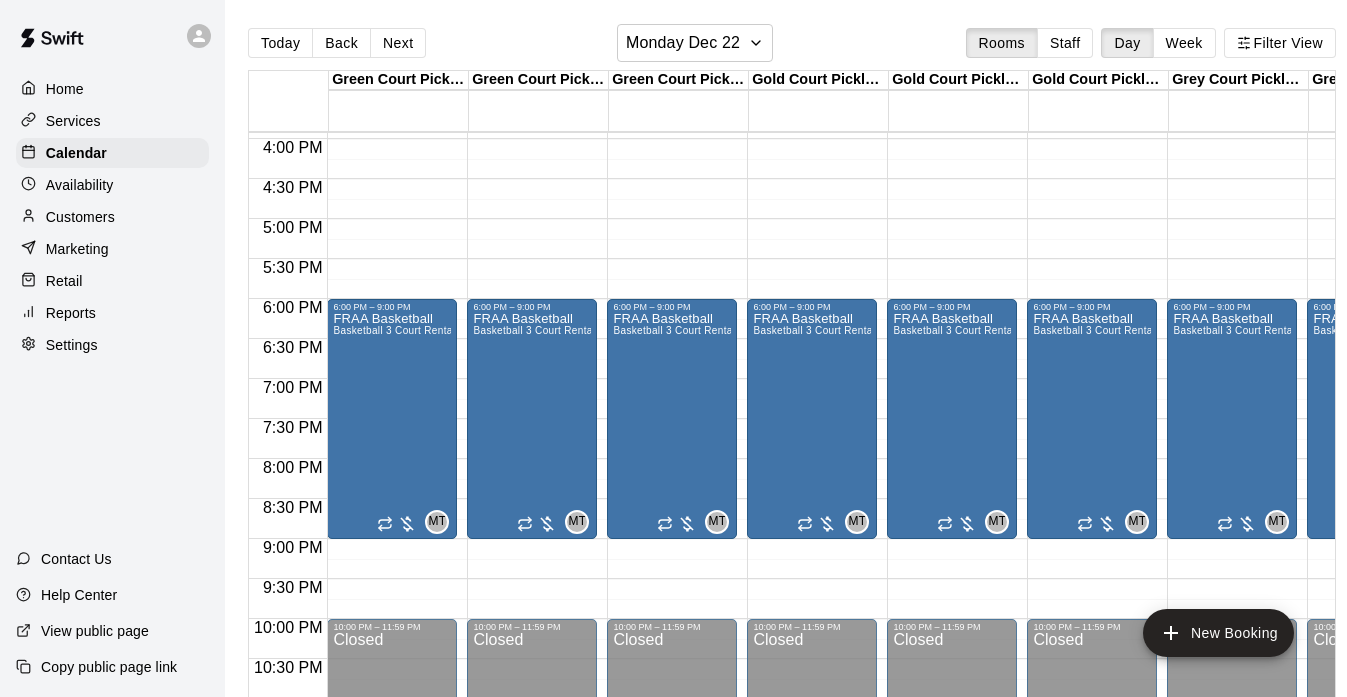 click on "12:00 AM – 8:00 AM Closed 6:00 PM – 9:00 PM FRAA Basketball Basketball 3 Court Rental  MT 0 10:00 PM – 11:59 PM Closed" at bounding box center (392, -181) 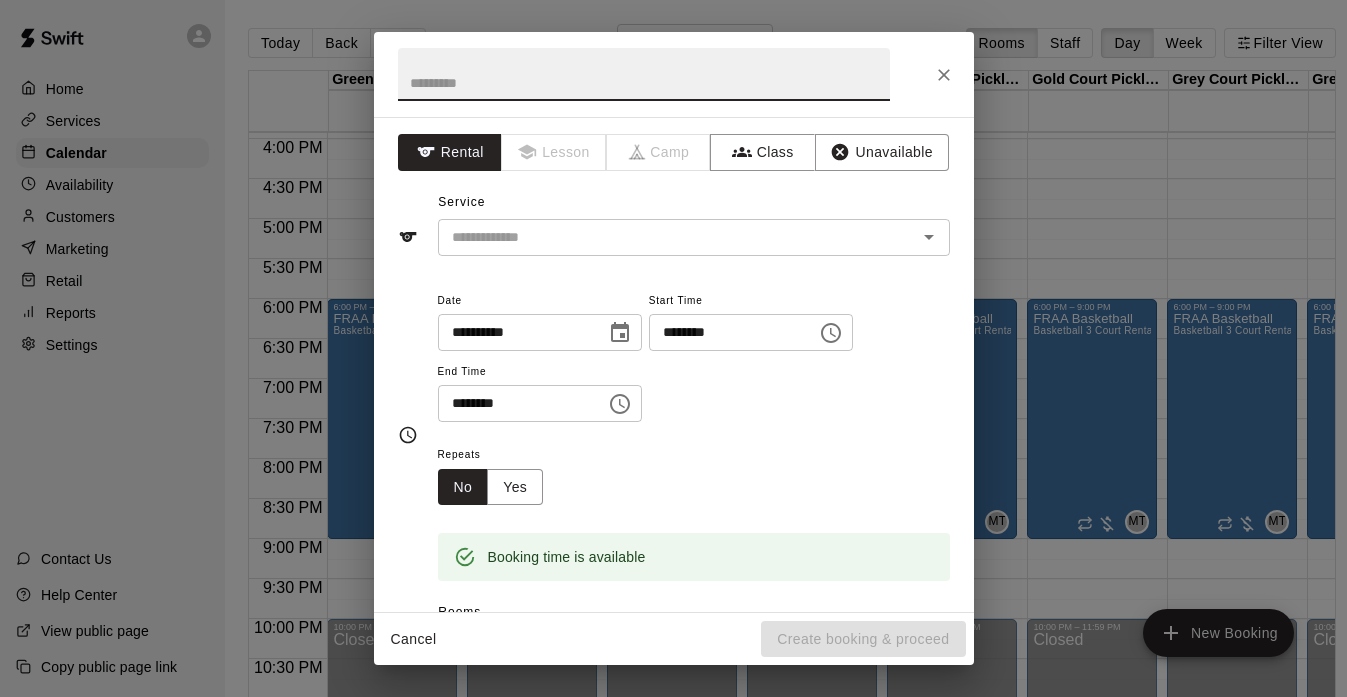 click at bounding box center [644, 74] 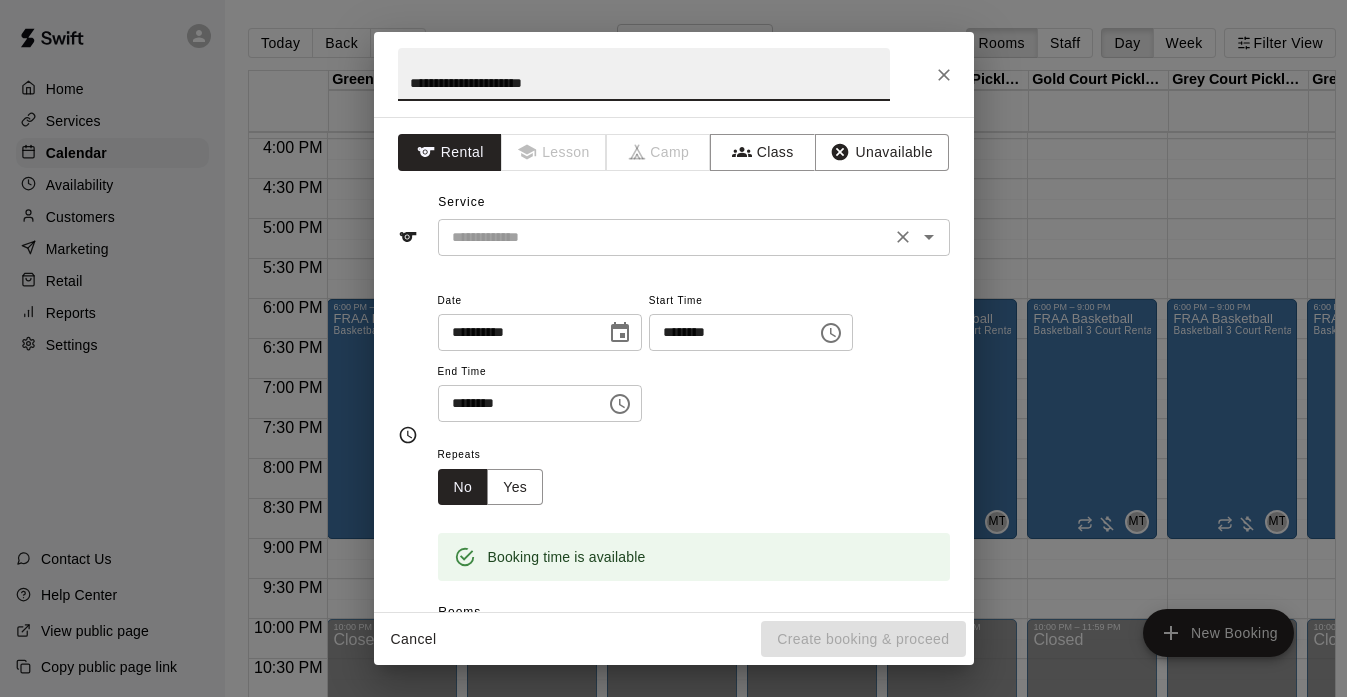 type on "**********" 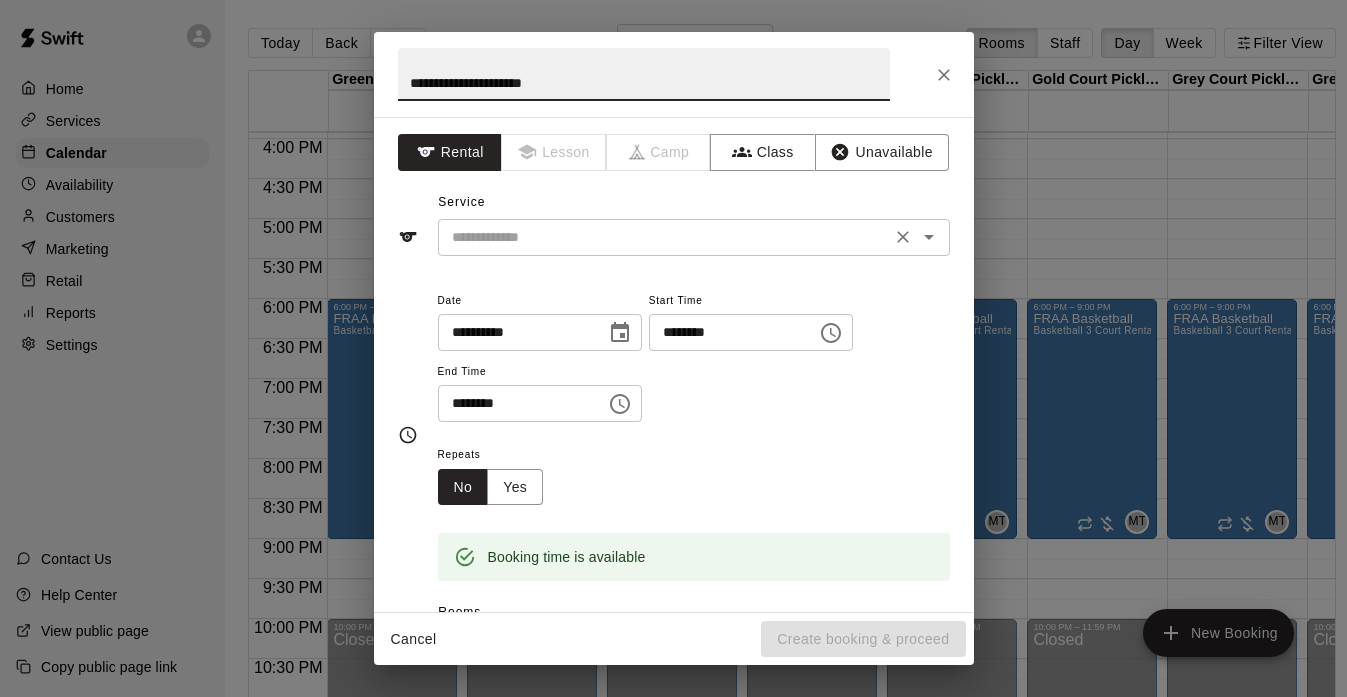 click at bounding box center [664, 237] 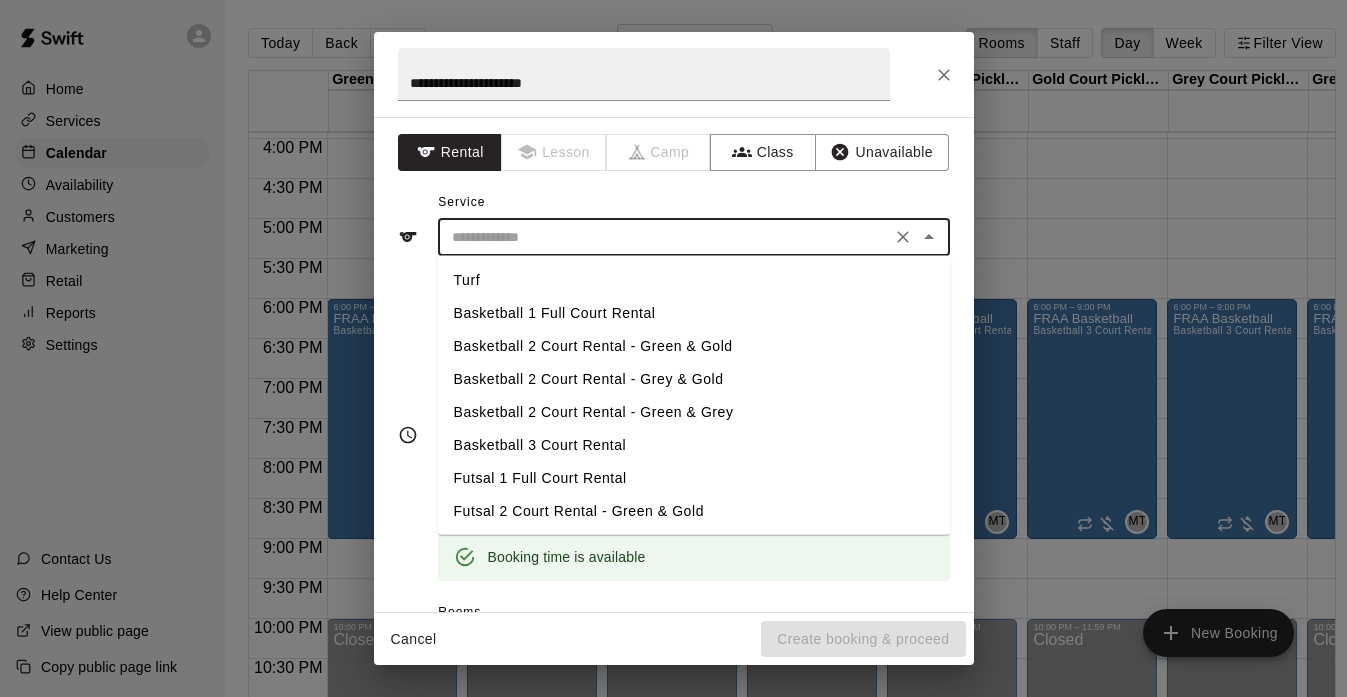 click on "Basketball 2 Court Rental - Green & Gold" at bounding box center (694, 346) 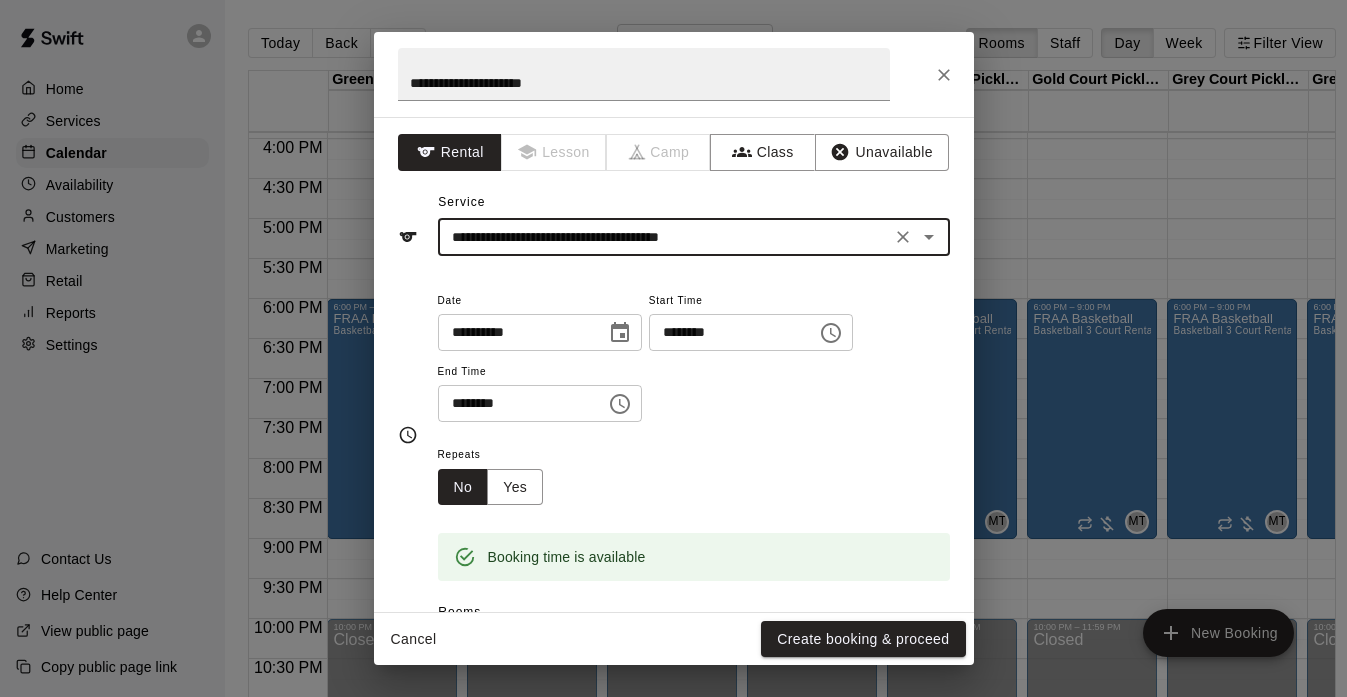 click on "********" at bounding box center [515, 403] 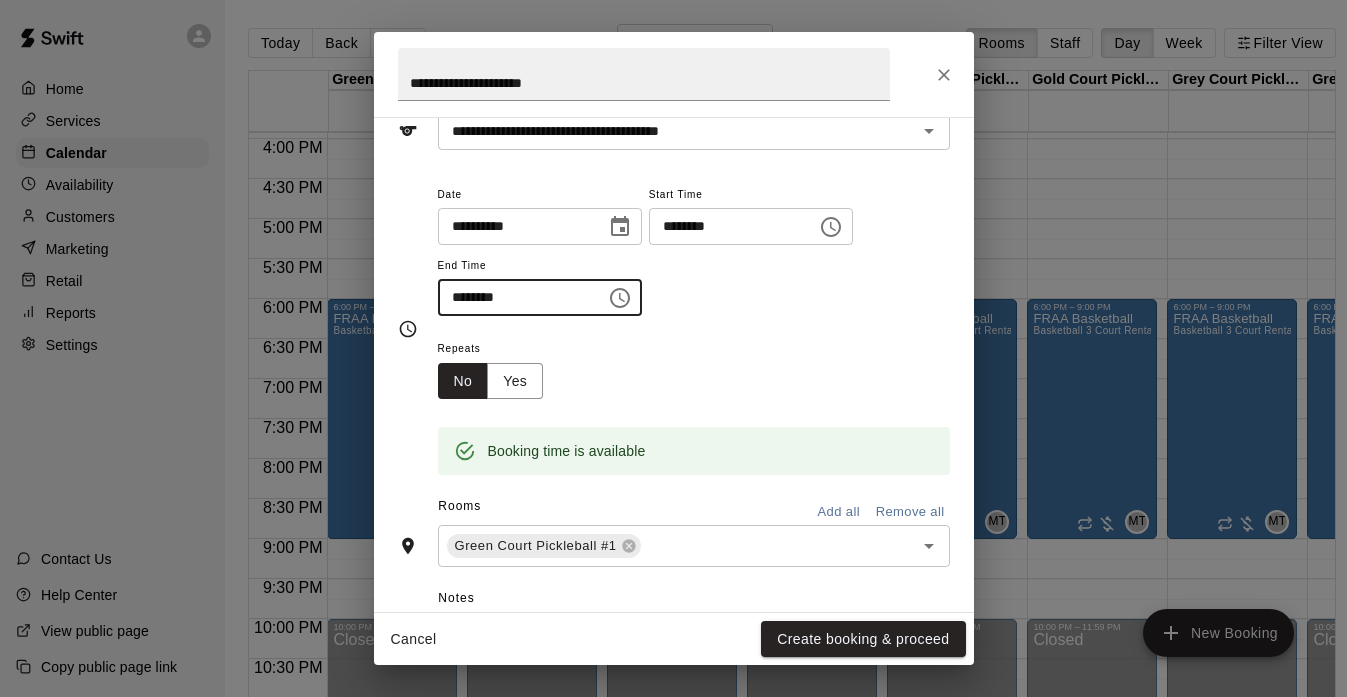 scroll, scrollTop: 120, scrollLeft: 0, axis: vertical 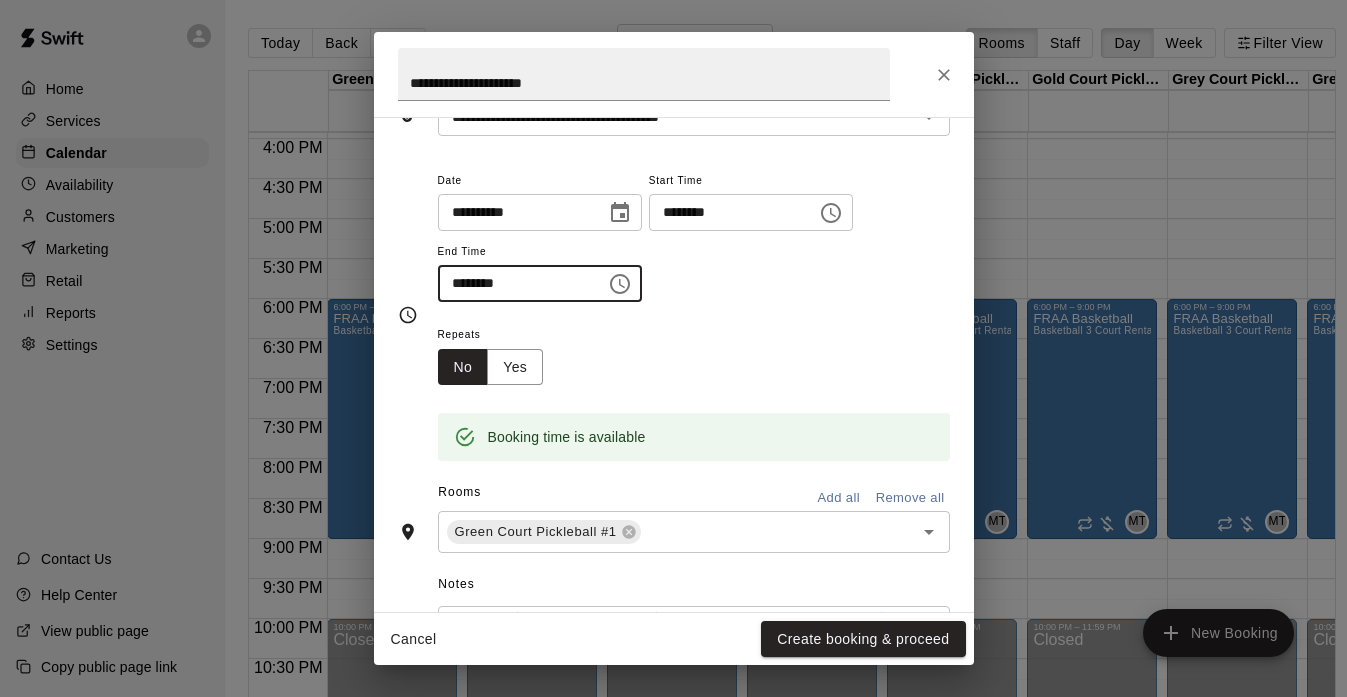 type on "********" 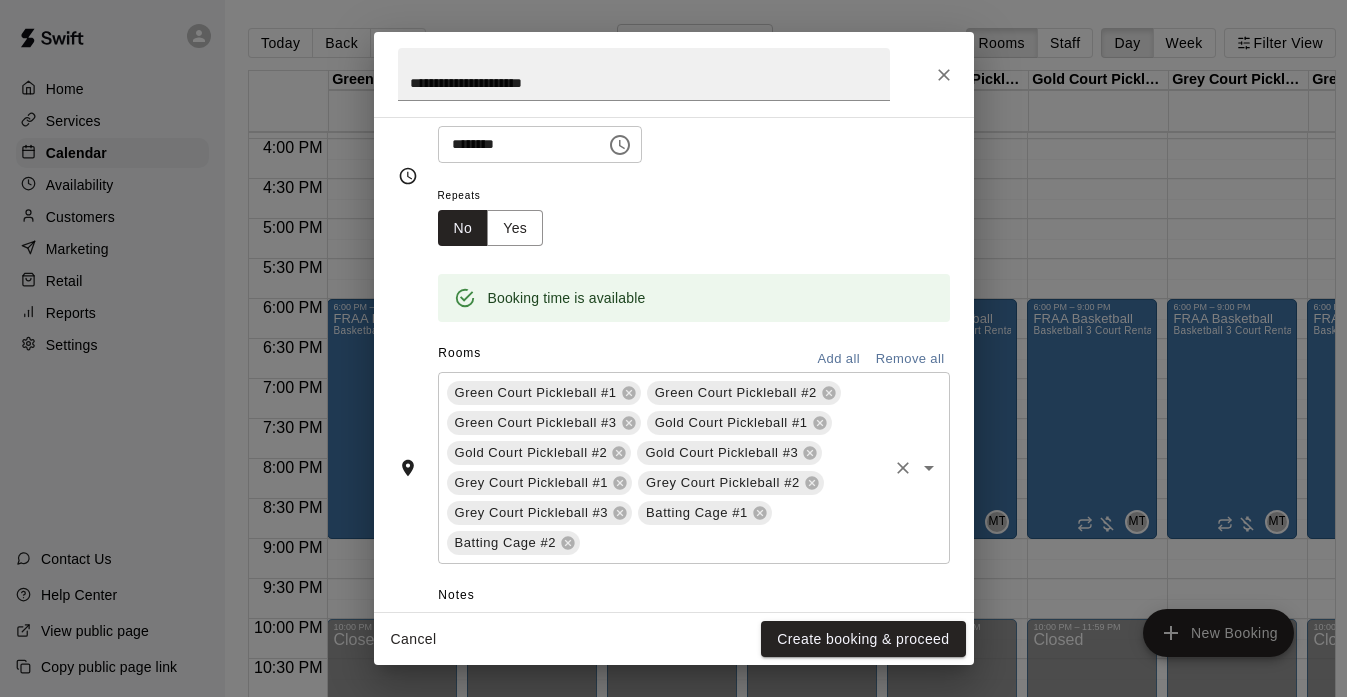 scroll, scrollTop: 285, scrollLeft: 0, axis: vertical 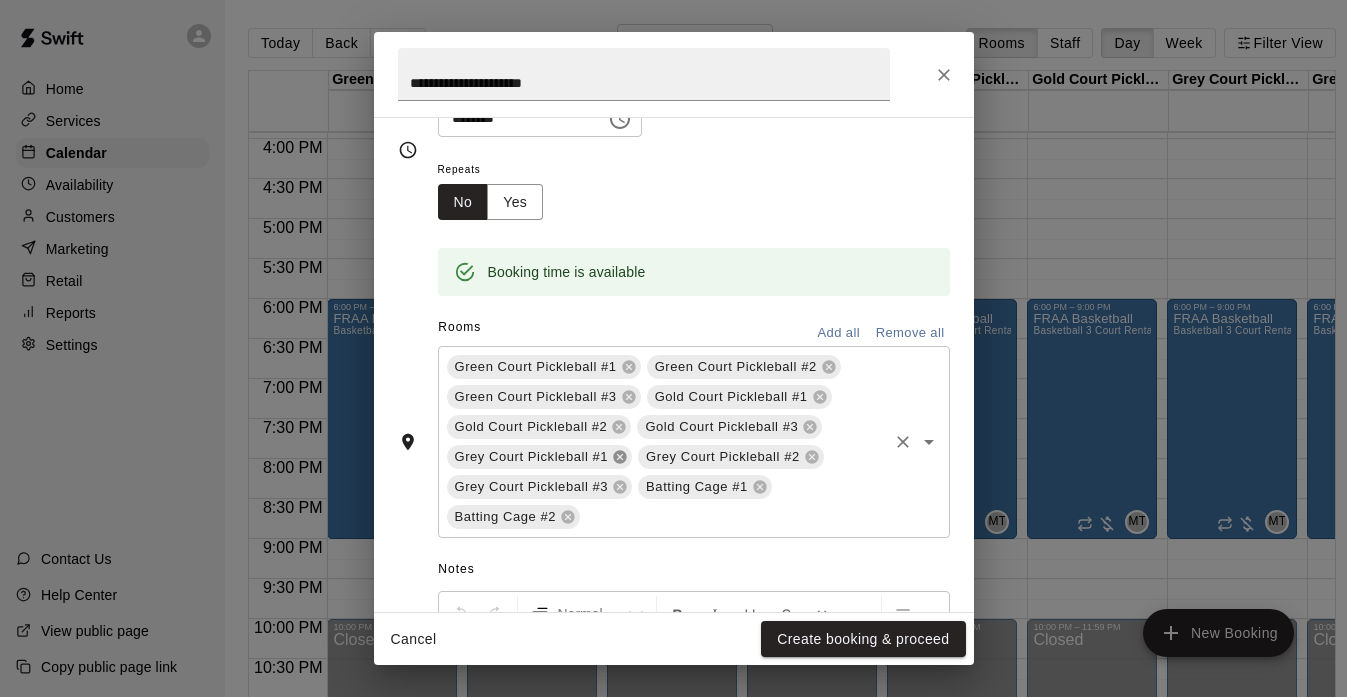 click 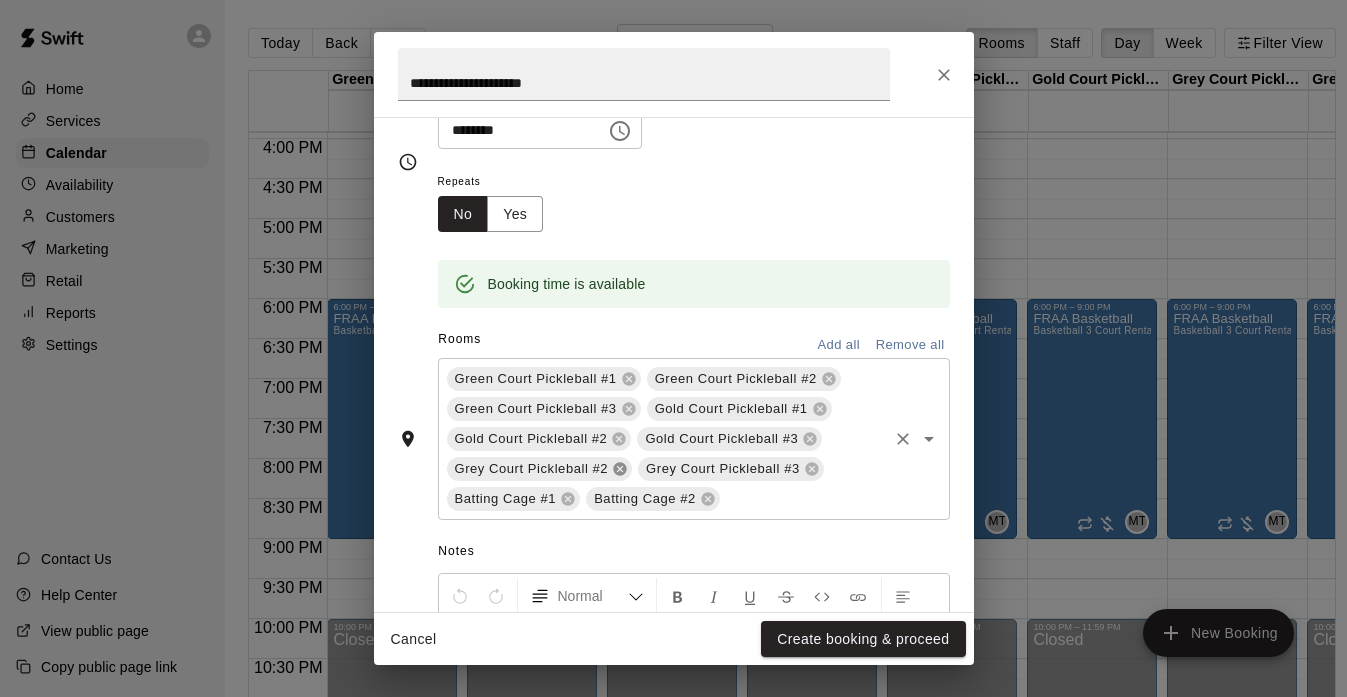 scroll, scrollTop: 285, scrollLeft: 0, axis: vertical 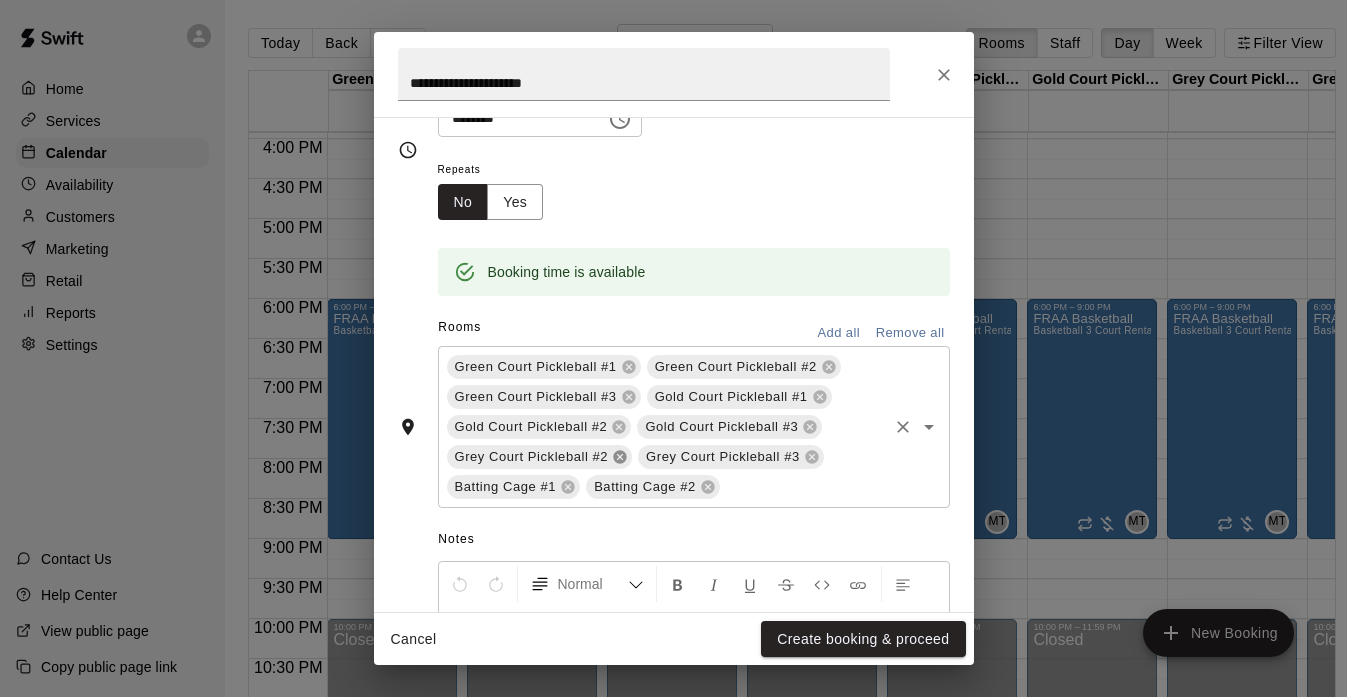 click 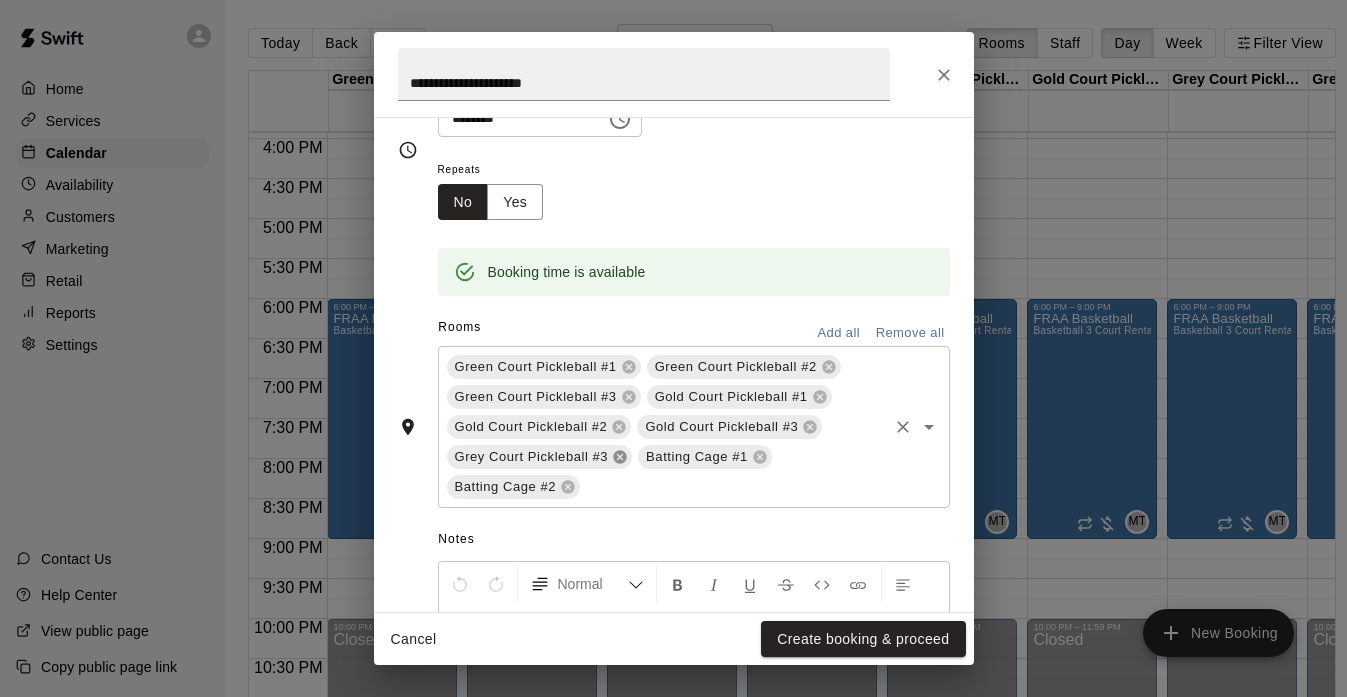 click 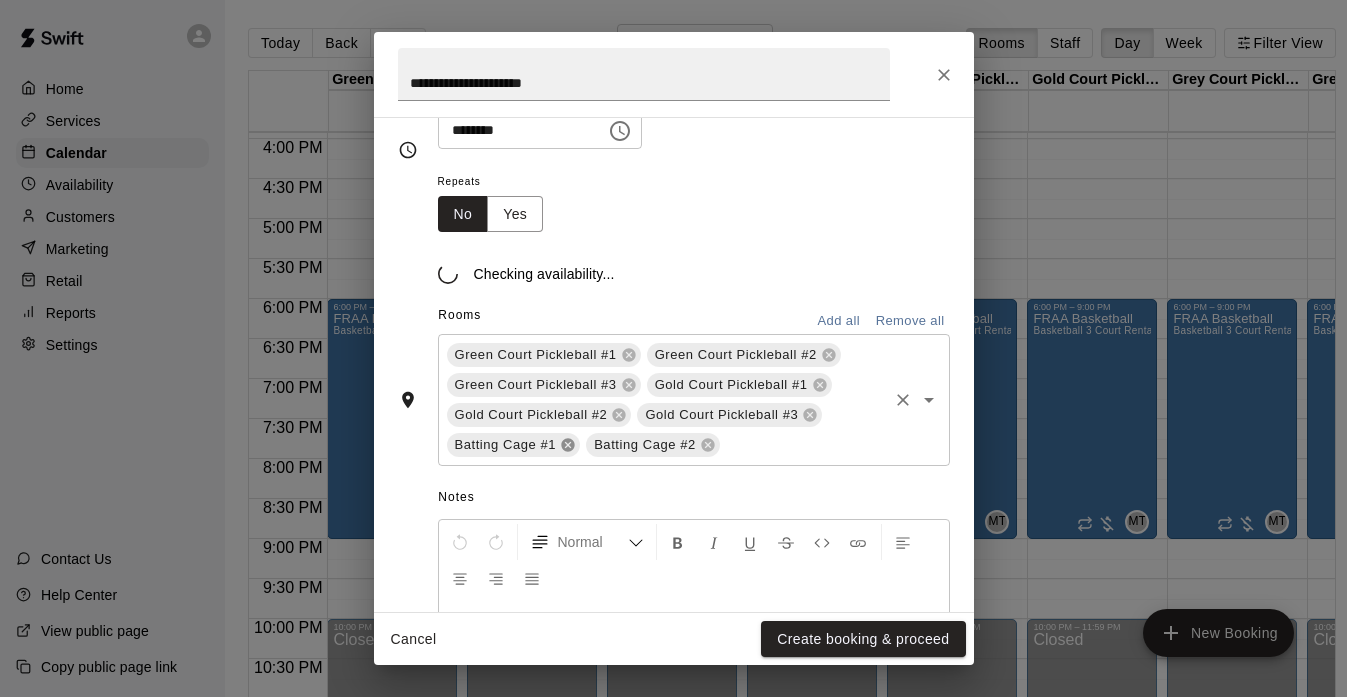 scroll, scrollTop: 285, scrollLeft: 0, axis: vertical 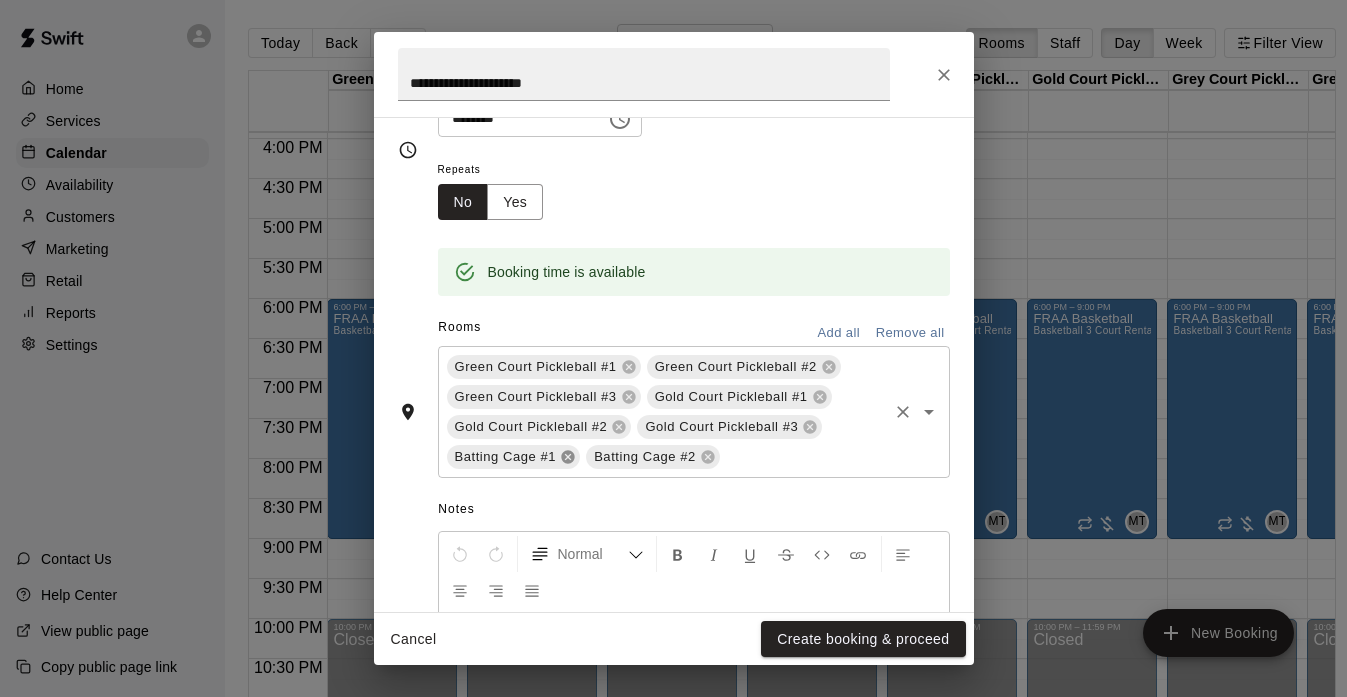 click 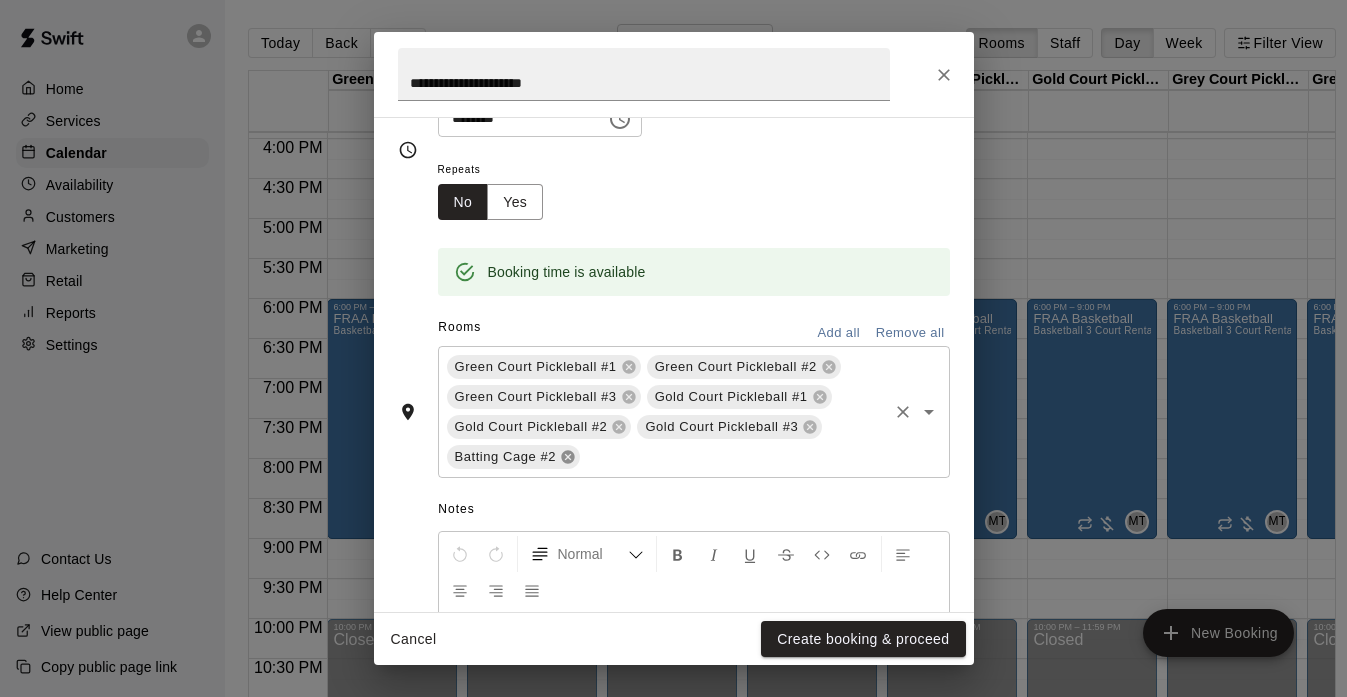 click 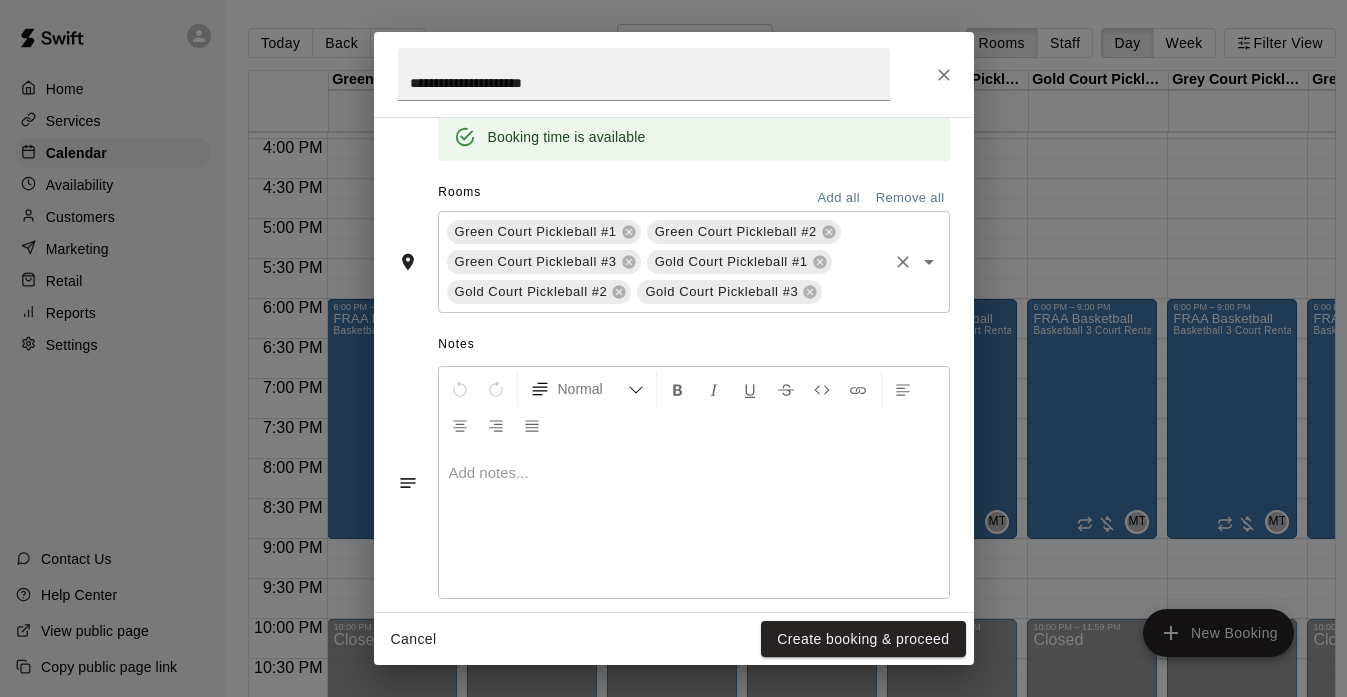 scroll, scrollTop: 444, scrollLeft: 0, axis: vertical 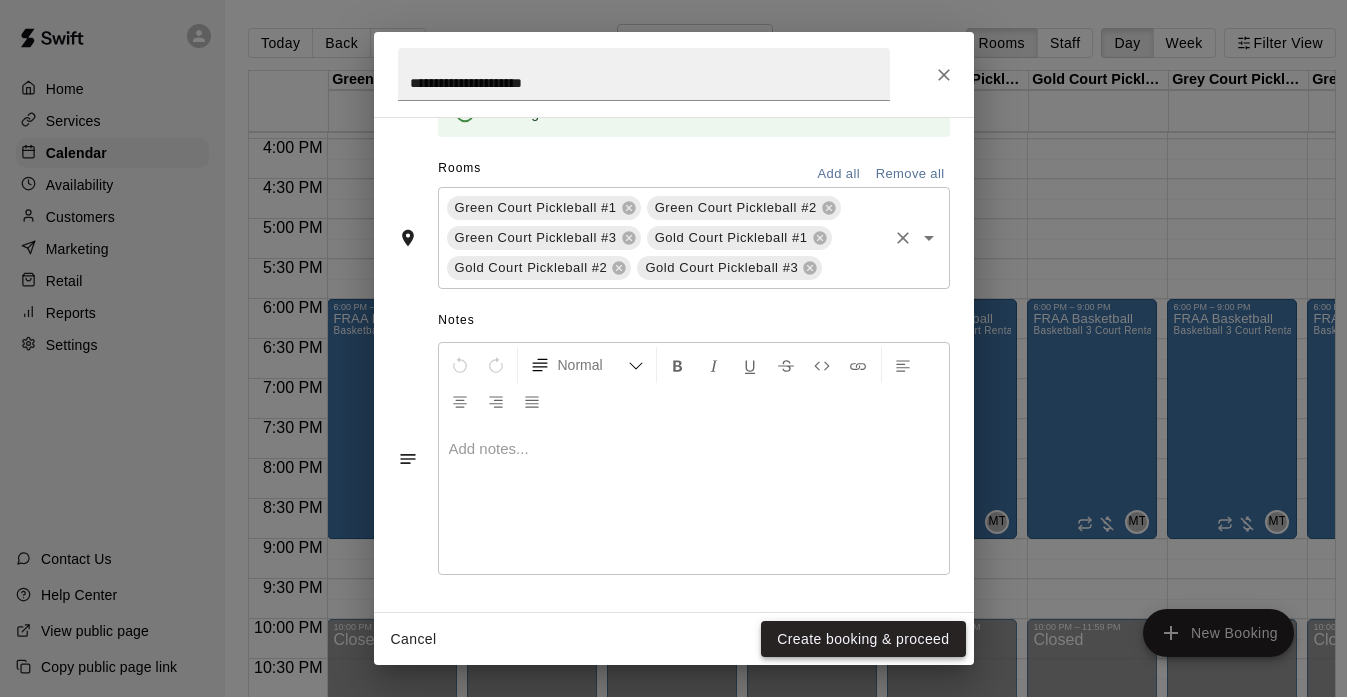 click on "Create booking & proceed" at bounding box center [863, 639] 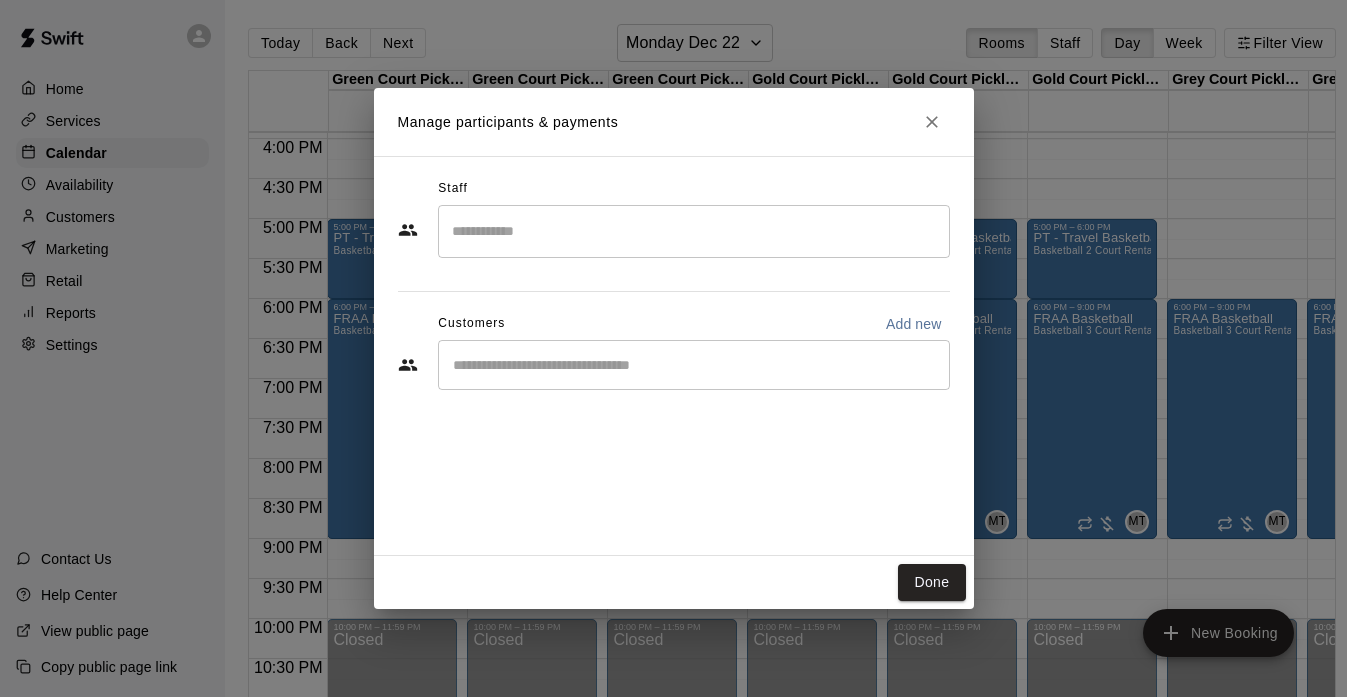 click at bounding box center [694, 231] 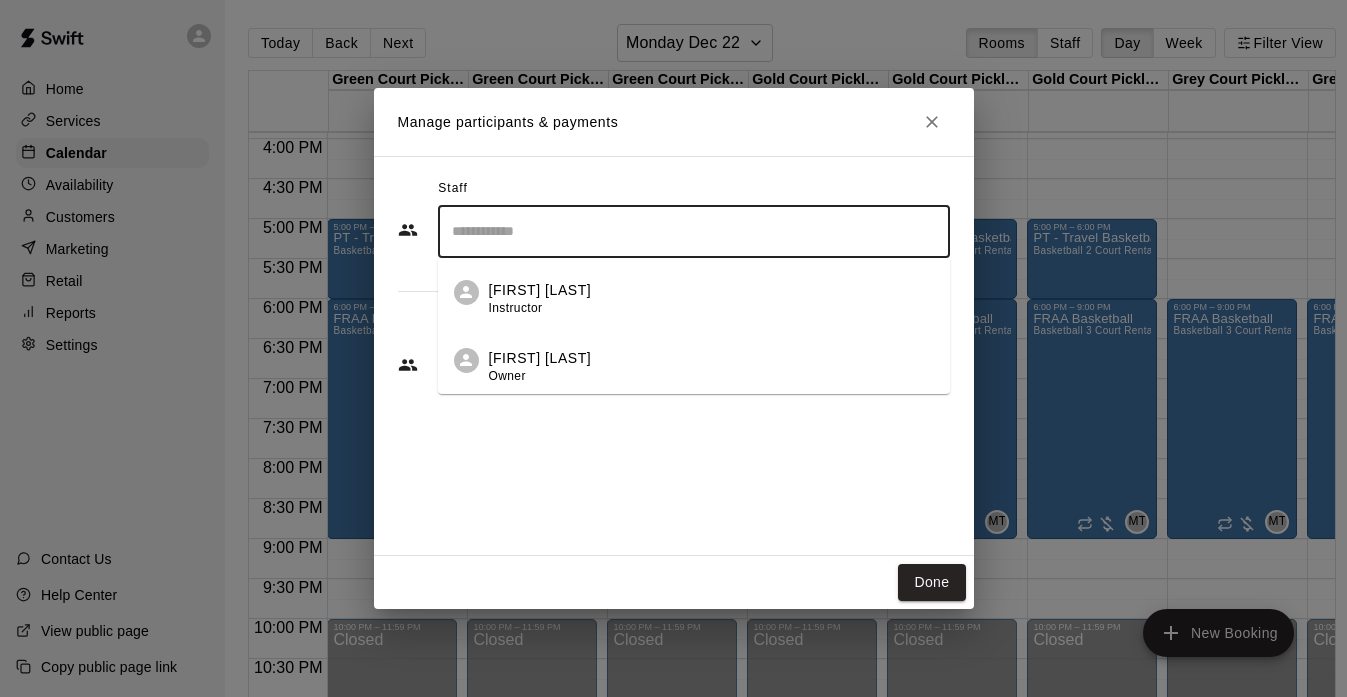 click on "[FIRST] [LAST]" at bounding box center [540, 358] 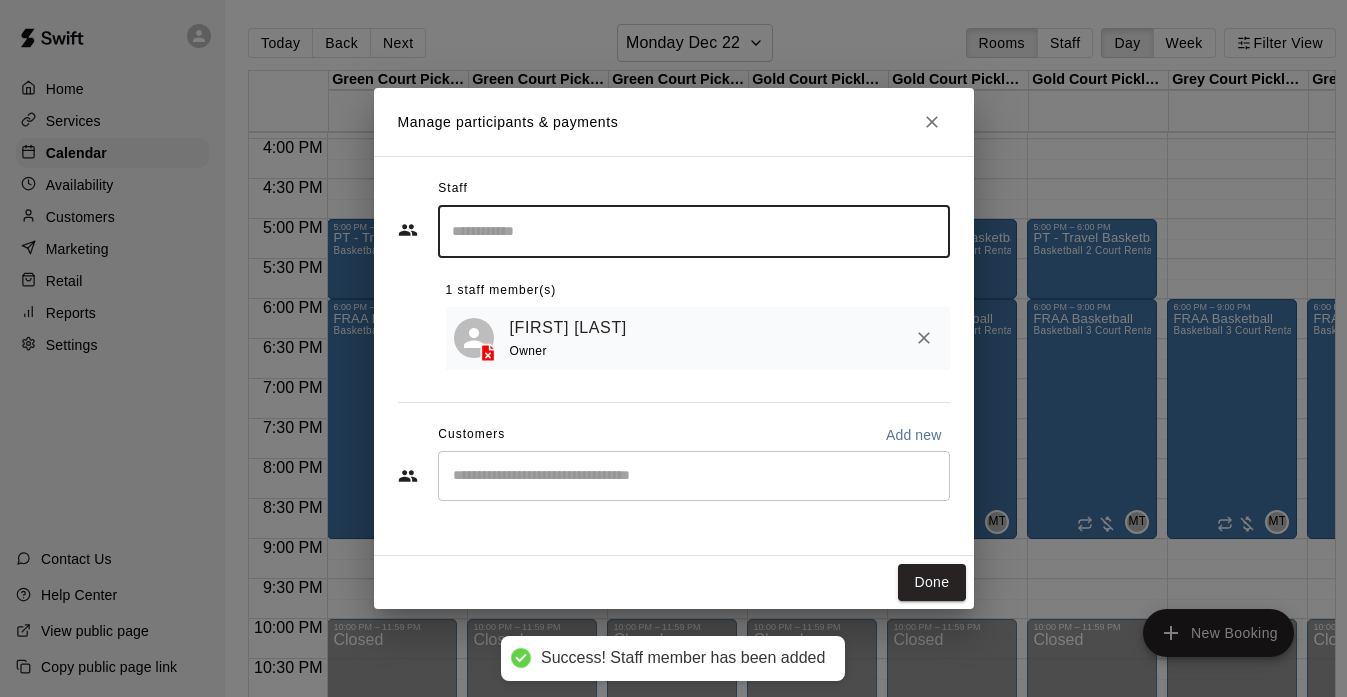 click at bounding box center [694, 476] 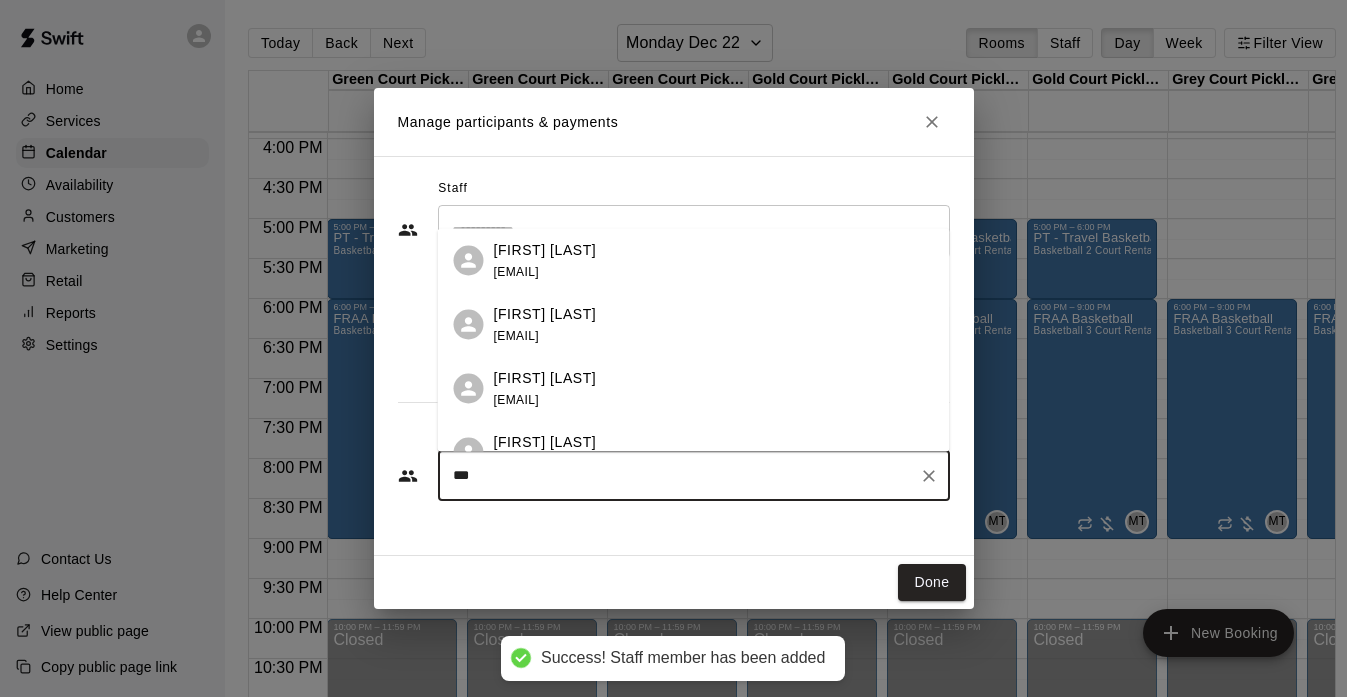type on "****" 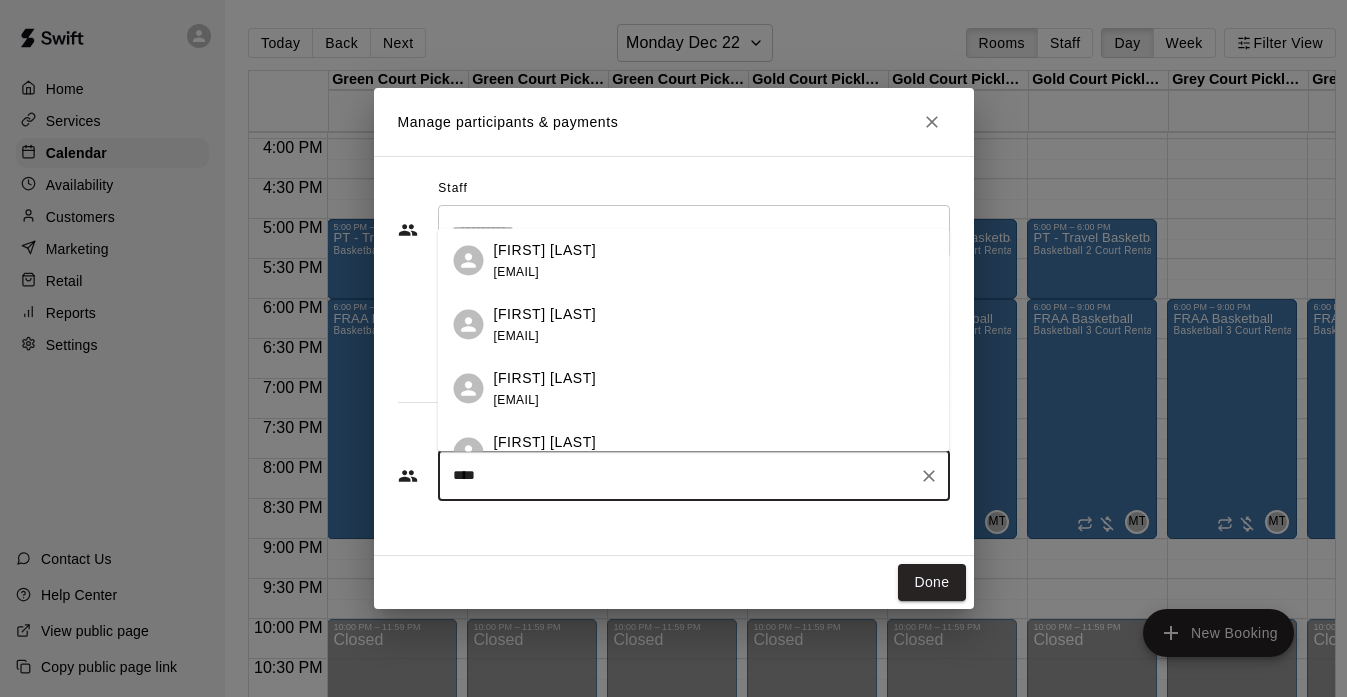 click on "[FIRST] [LAST]" at bounding box center [545, 249] 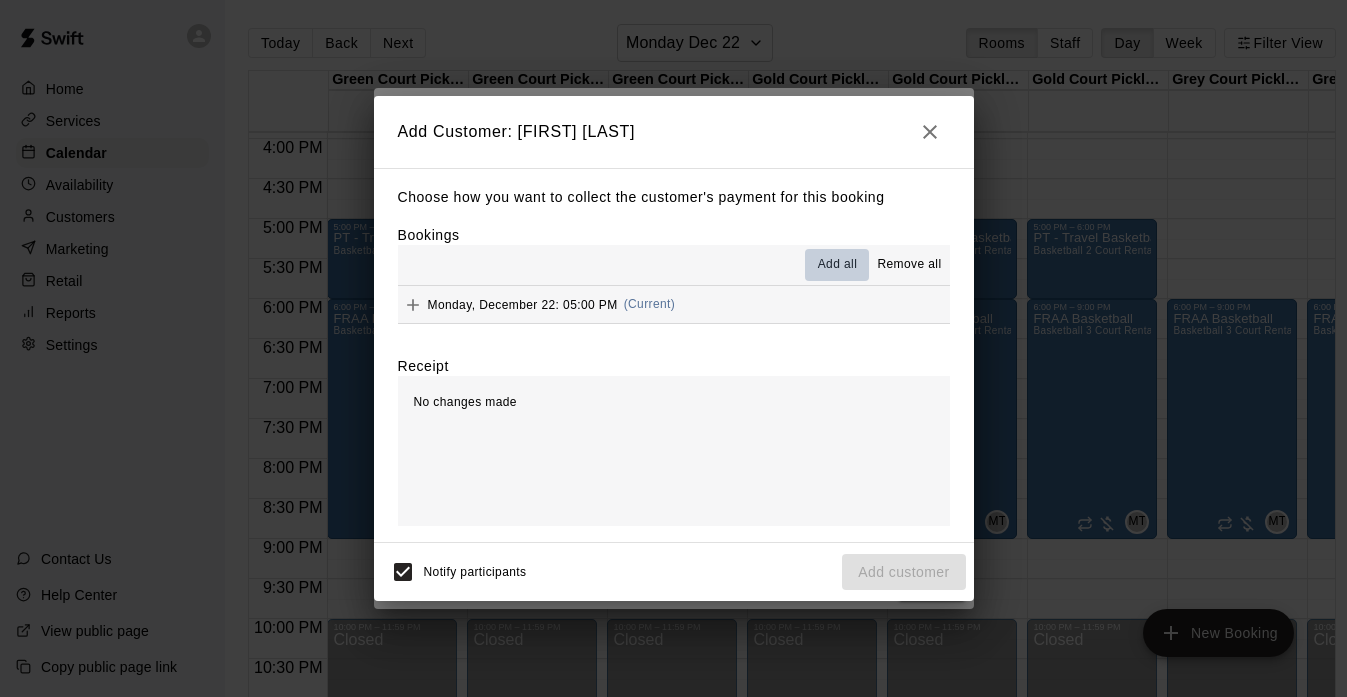click on "Add all" at bounding box center (838, 265) 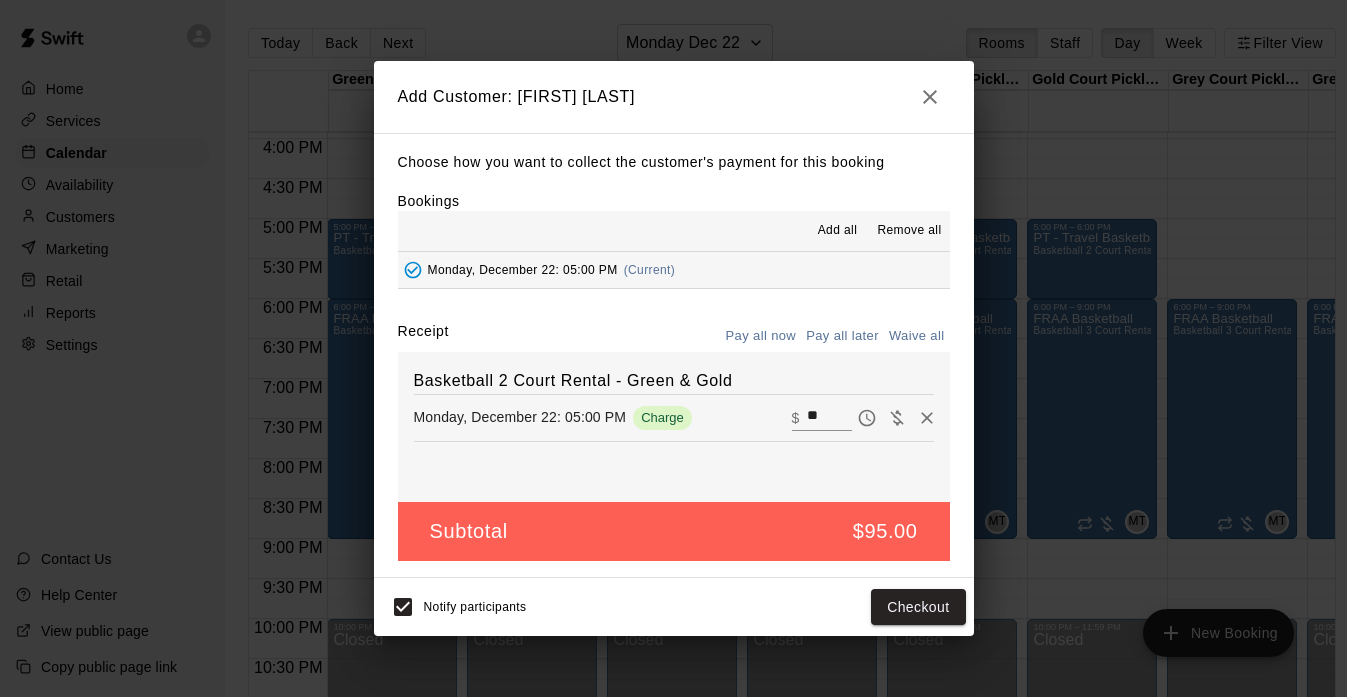 click on "Pay all later" at bounding box center [842, 336] 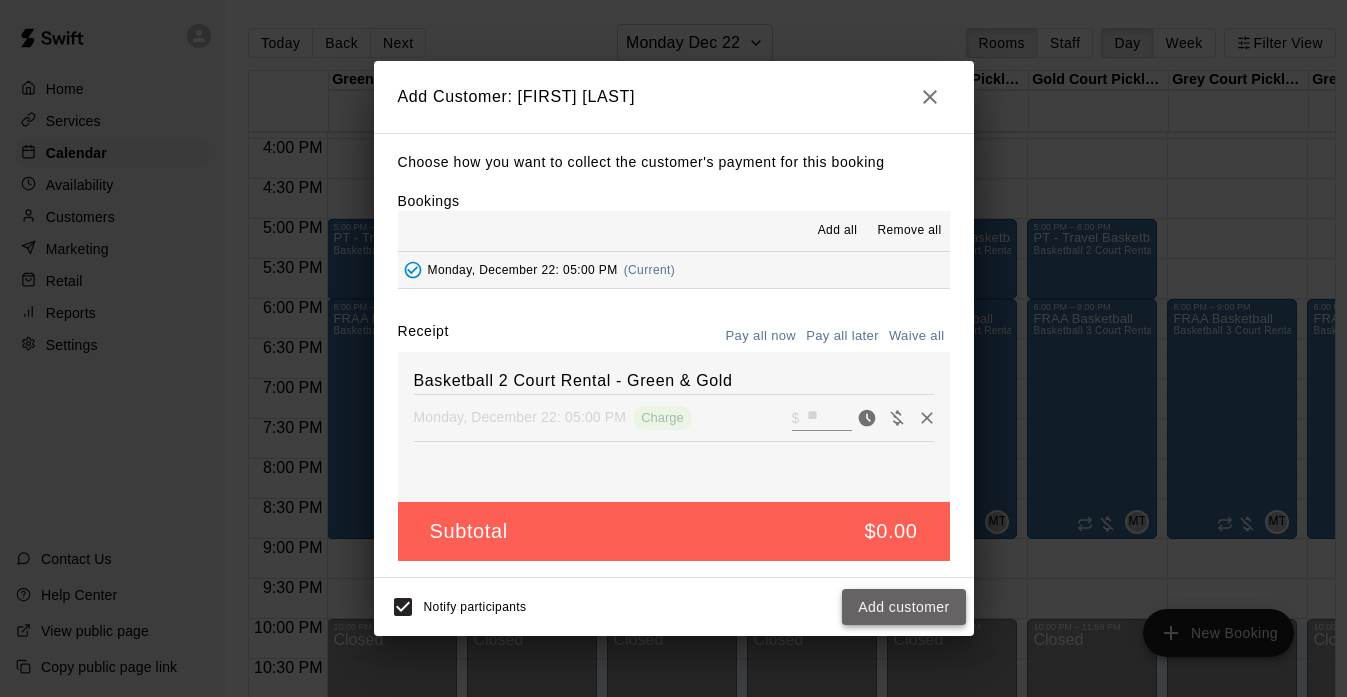 click on "Add customer" at bounding box center [903, 607] 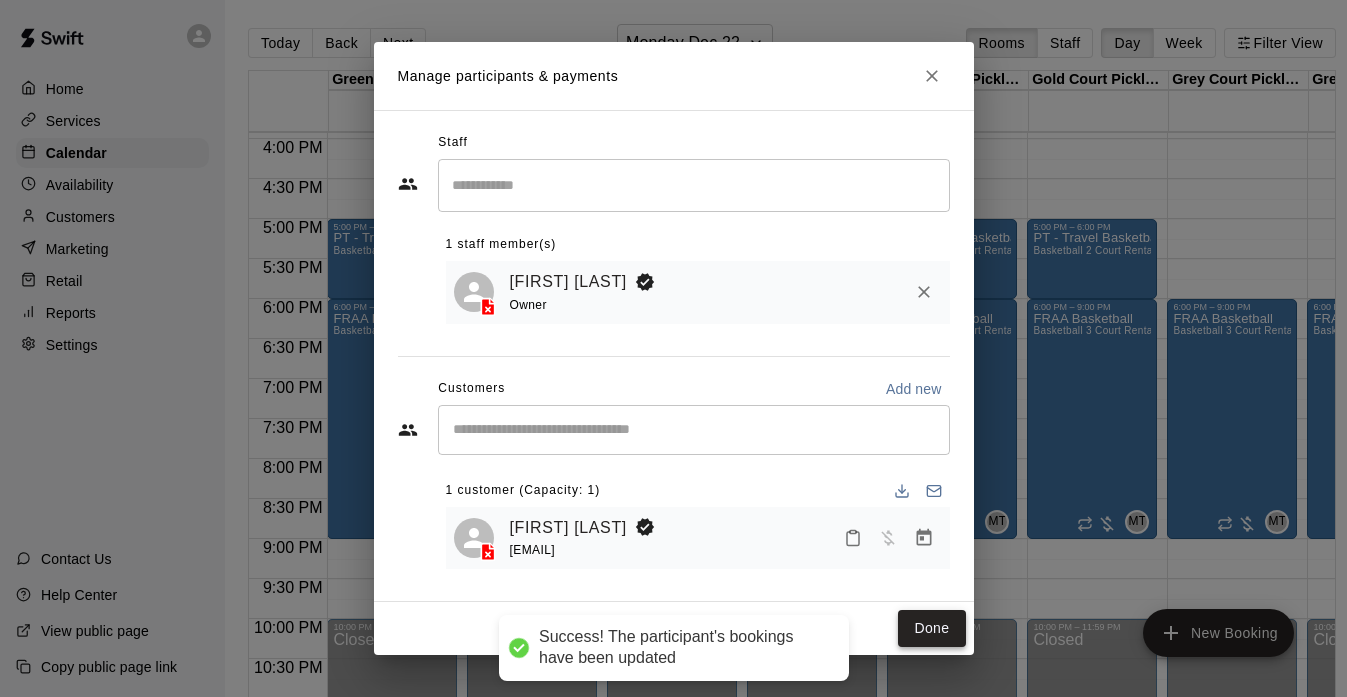 click on "Done" at bounding box center [931, 628] 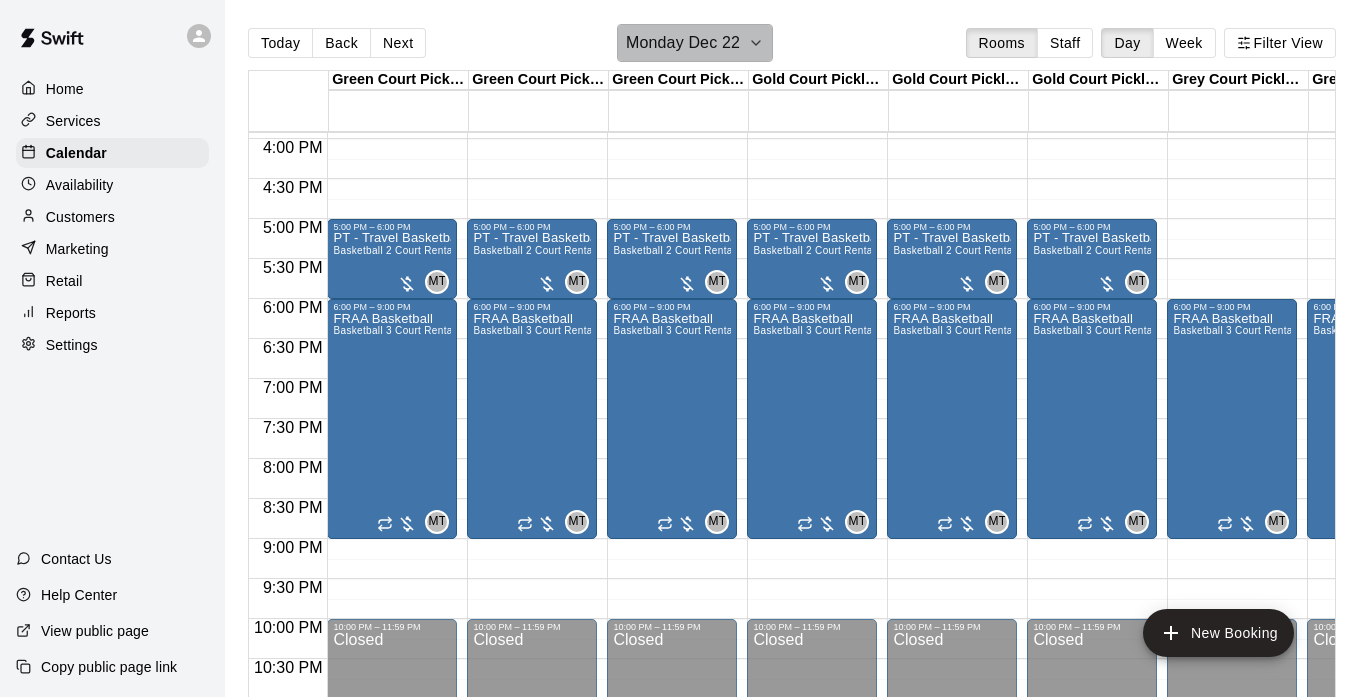 click on "Monday Dec 22" at bounding box center (683, 43) 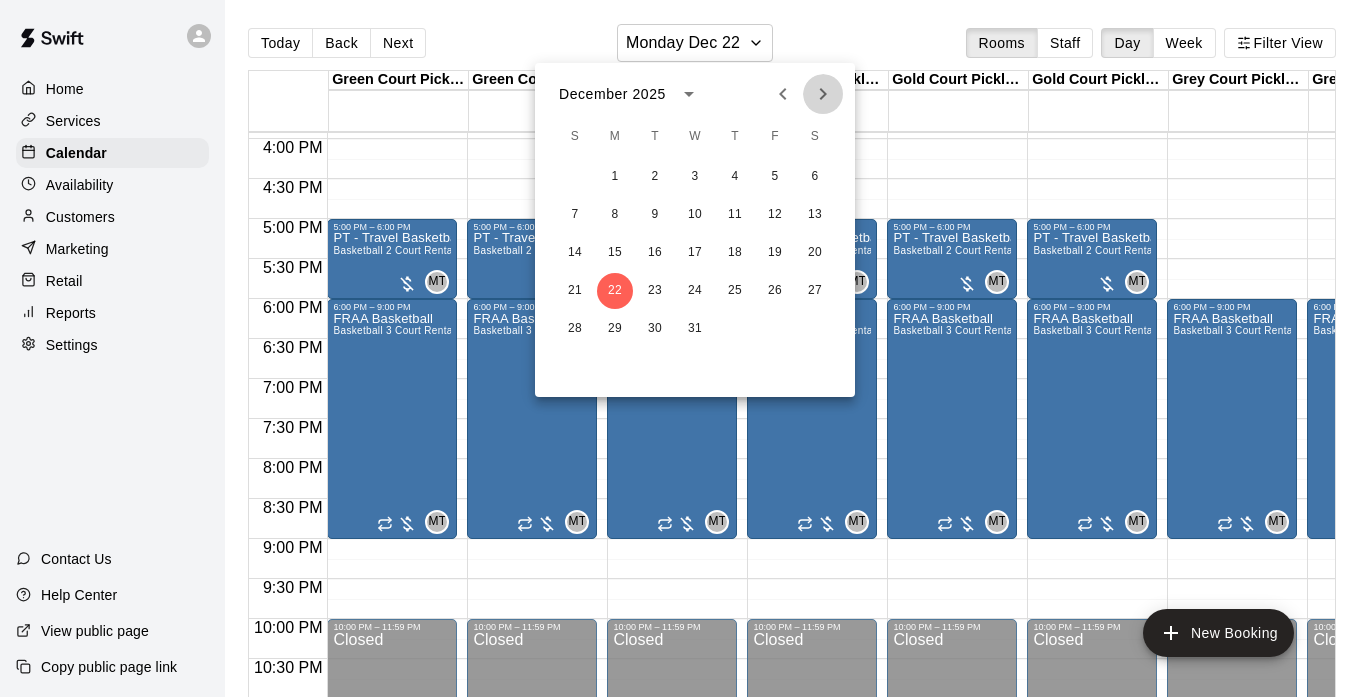 click 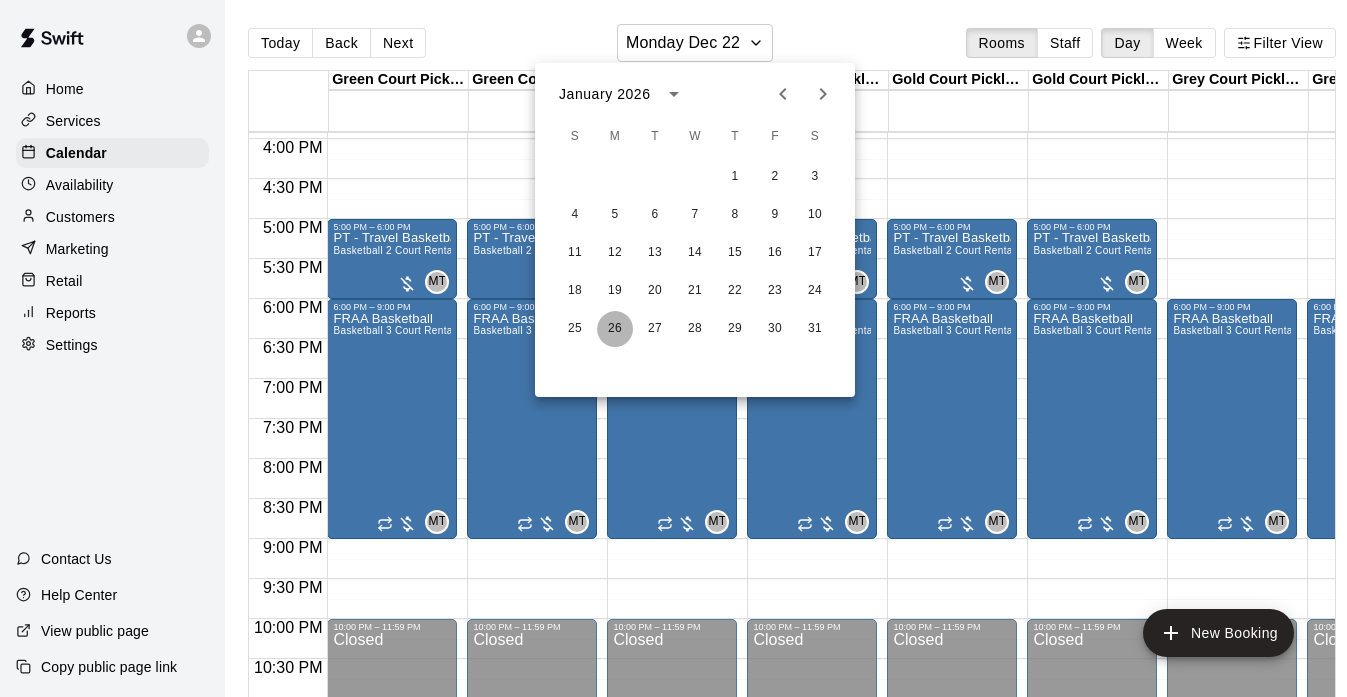 click on "26" at bounding box center [615, 329] 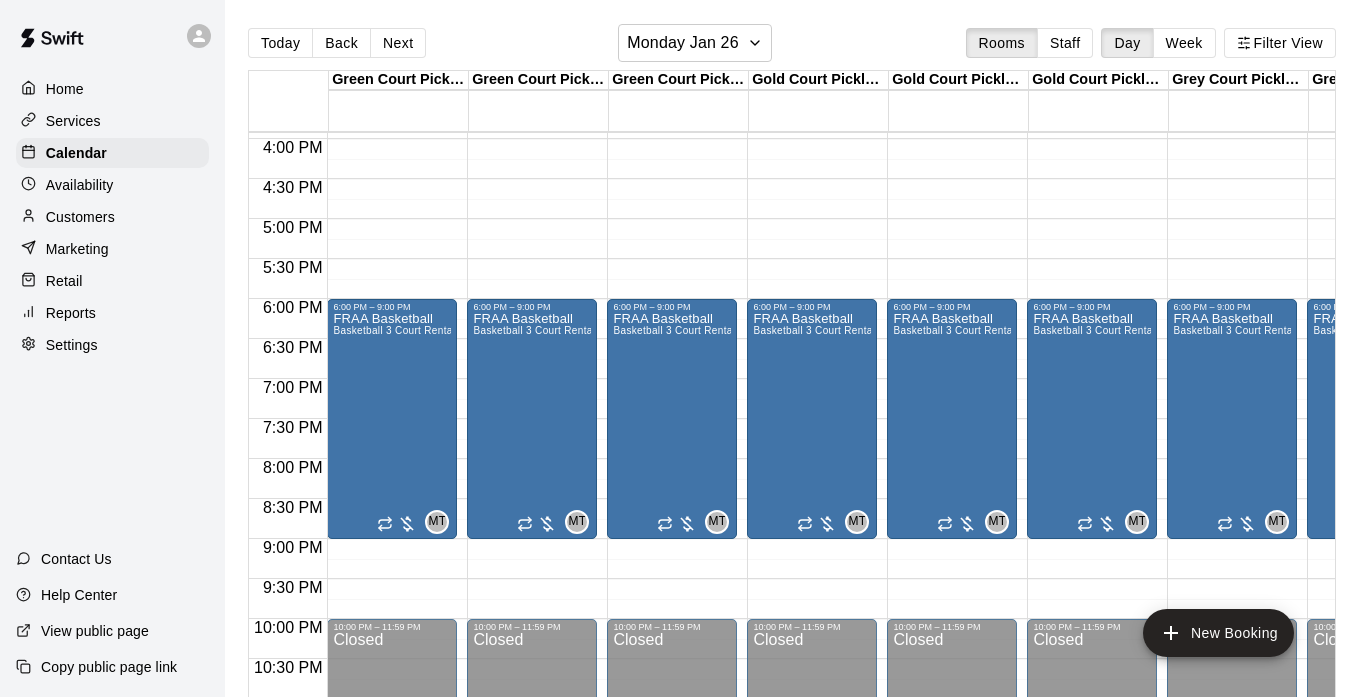 click on "12:00 AM – 8:00 AM Closed 6:00 PM – 9:00 PM FRAA Basketball Basketball 3 Court Rental  MT 0 10:00 PM – 11:59 PM Closed" at bounding box center (392, -181) 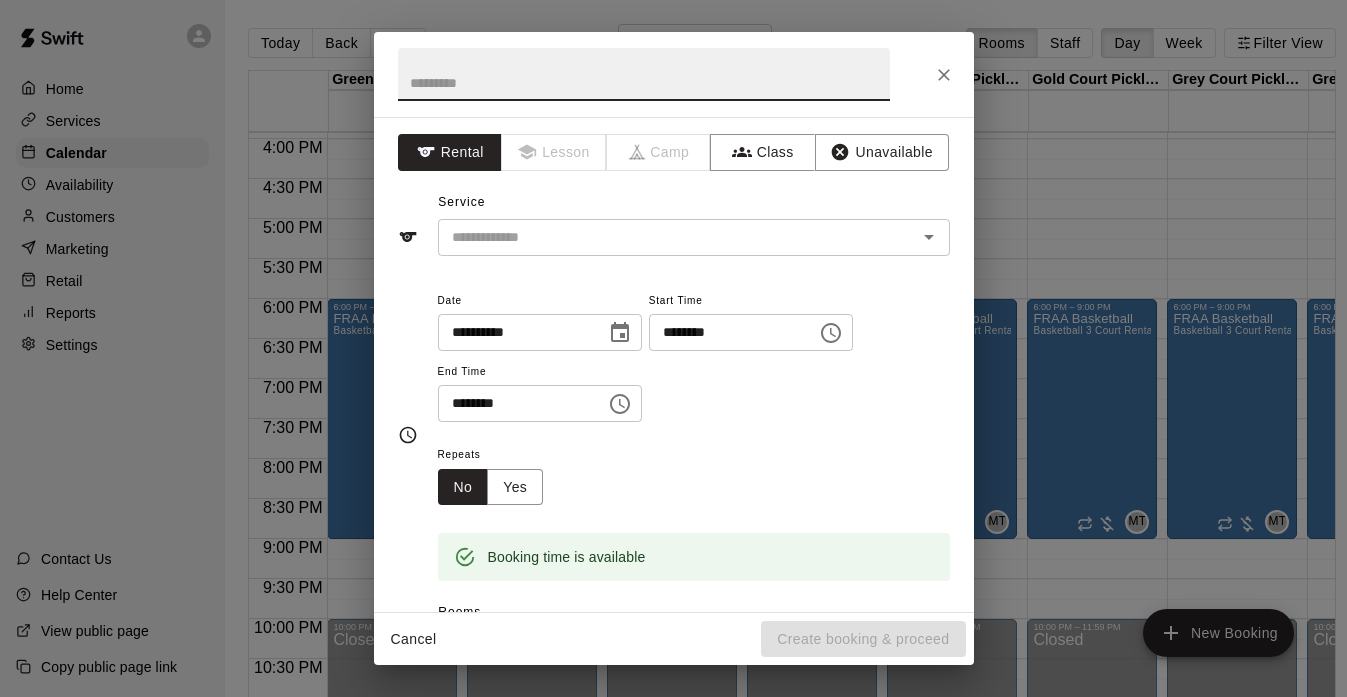 click at bounding box center [644, 74] 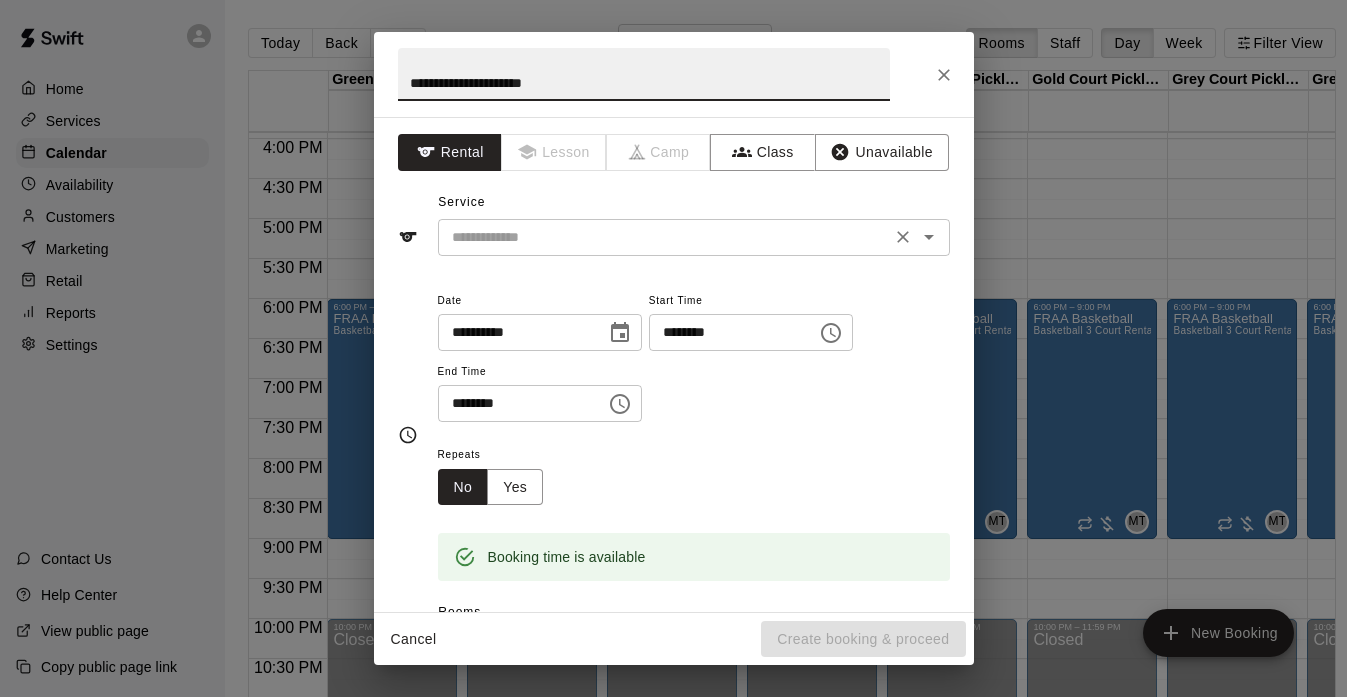 type on "**********" 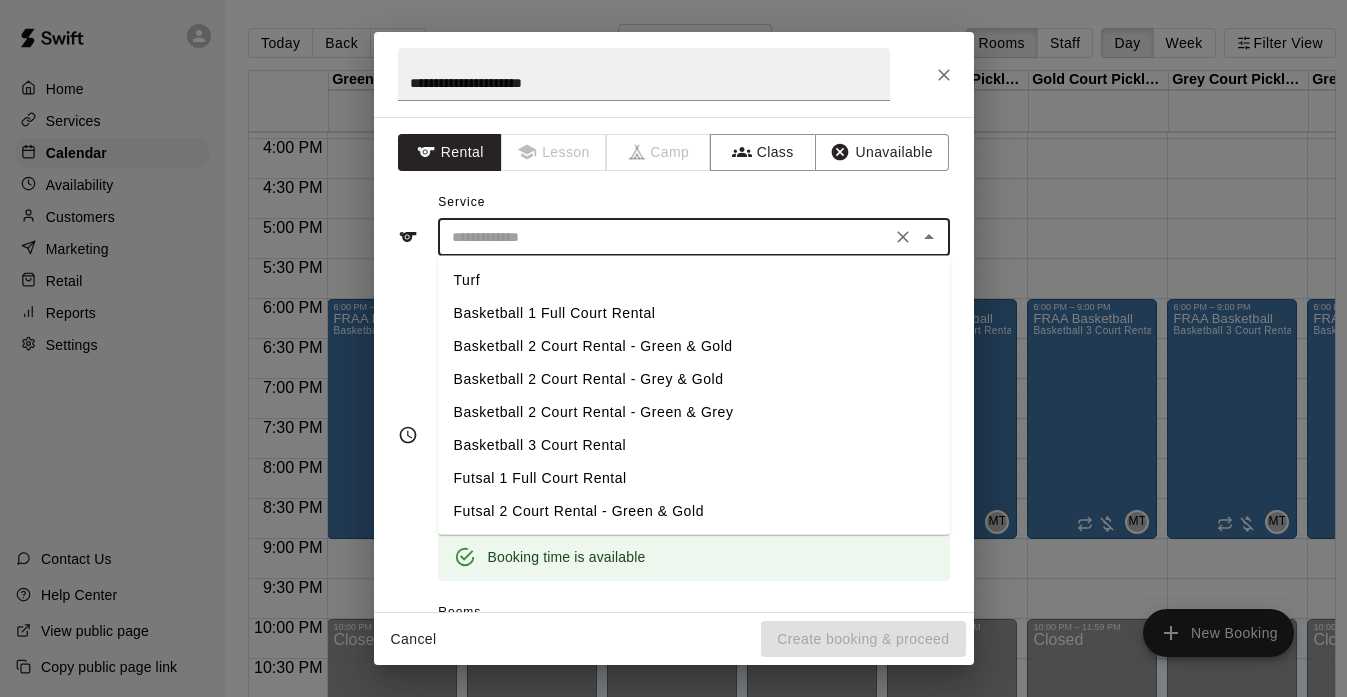 click on "Basketball 2 Court Rental - Green & Gold" at bounding box center [694, 346] 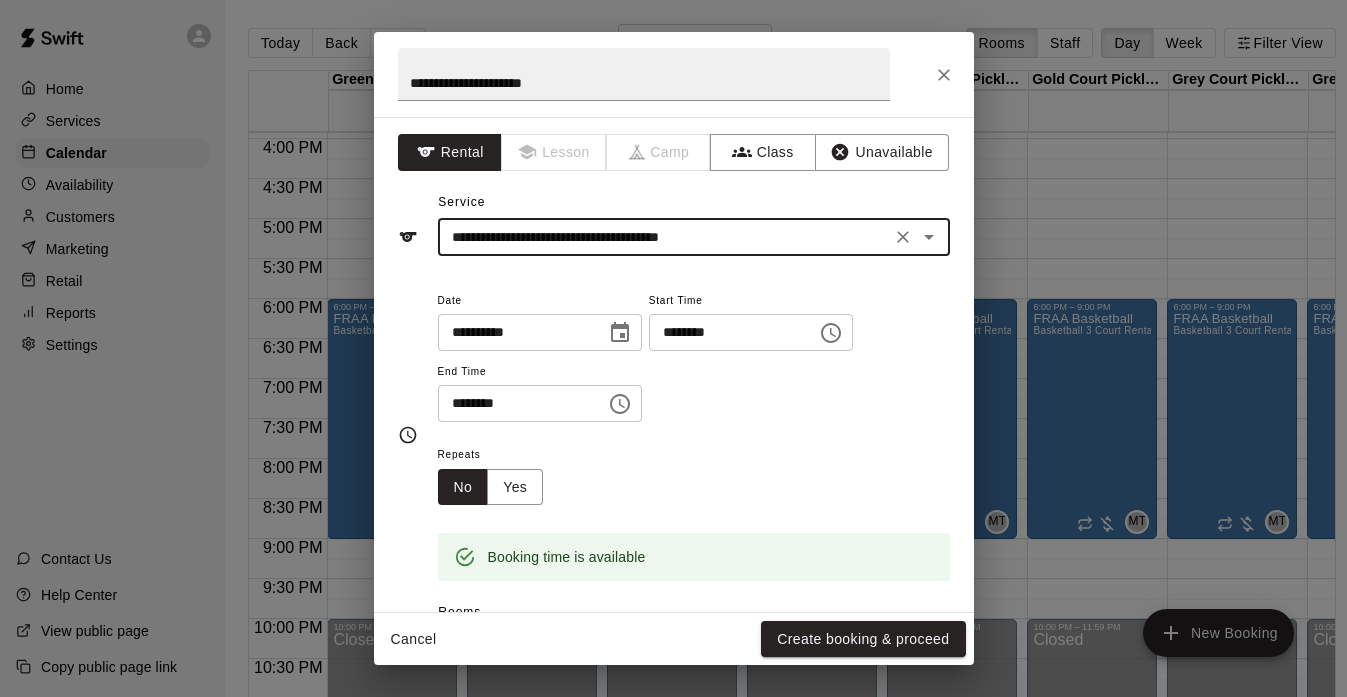 click on "********" at bounding box center (515, 403) 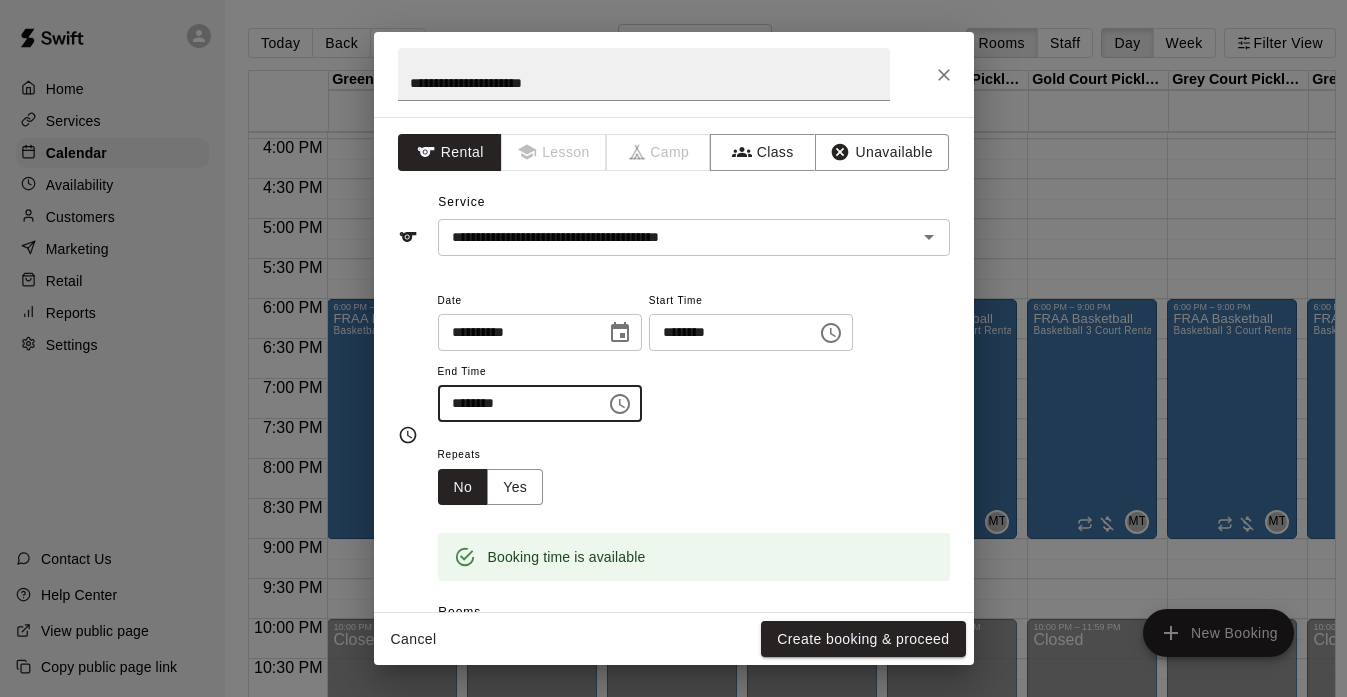 type on "********" 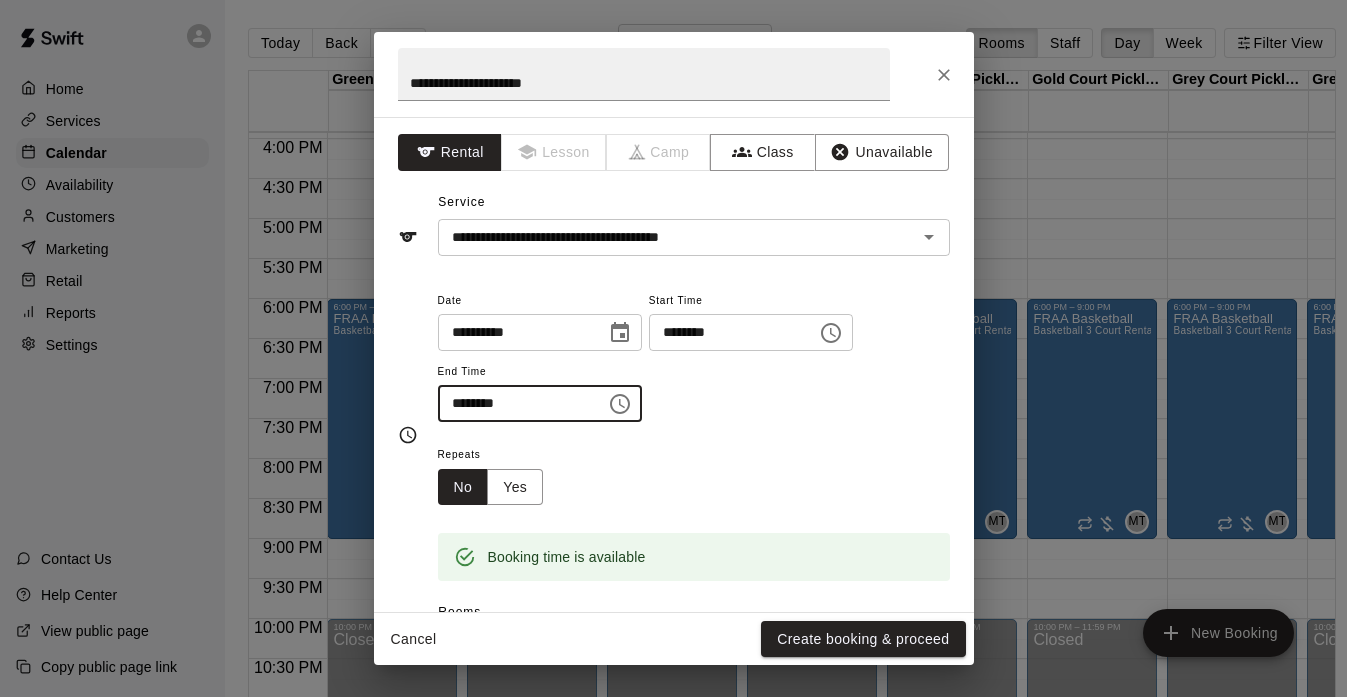 click on "**********" at bounding box center (694, 365) 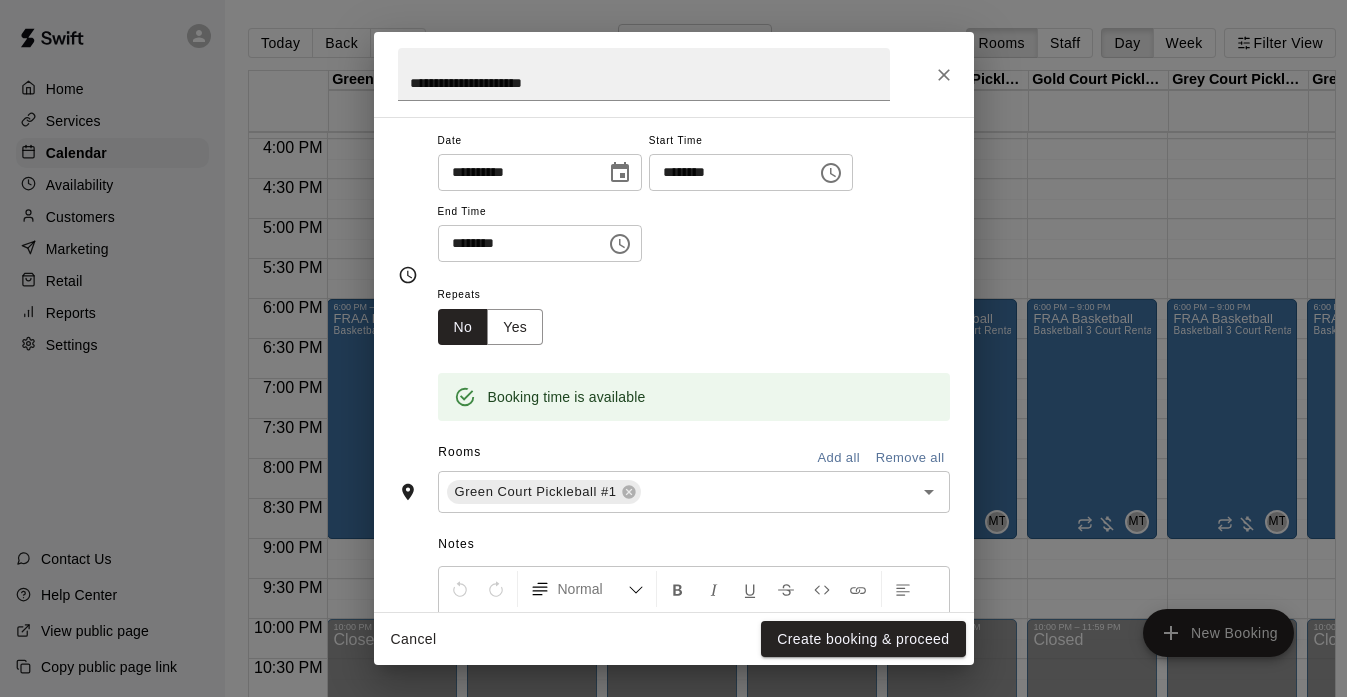 scroll, scrollTop: 183, scrollLeft: 0, axis: vertical 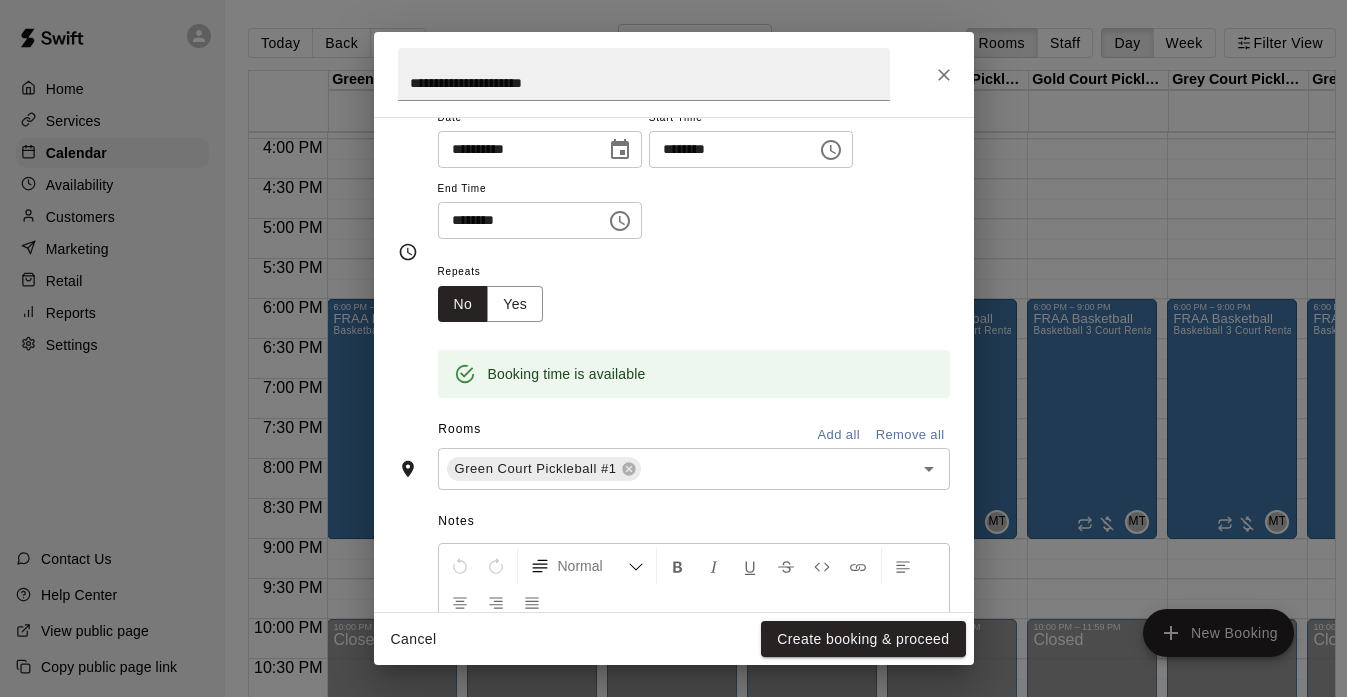 click on "Add all" at bounding box center [839, 435] 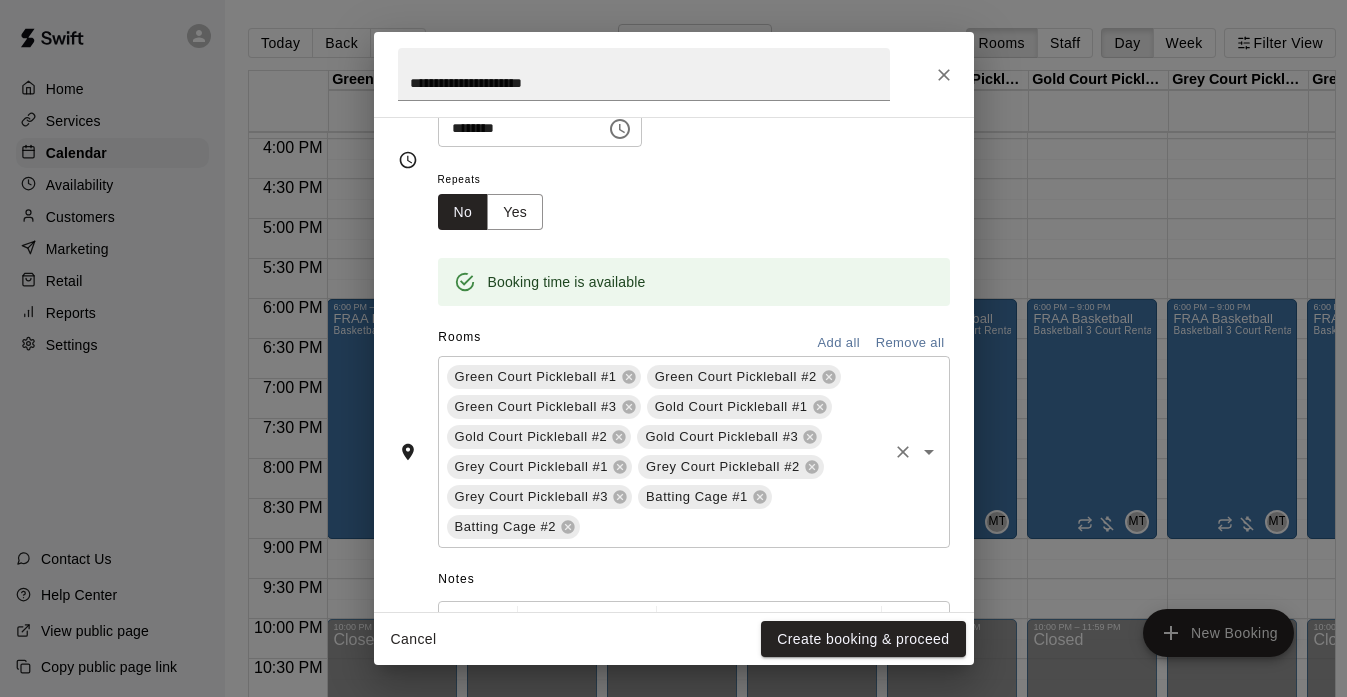 scroll, scrollTop: 283, scrollLeft: 0, axis: vertical 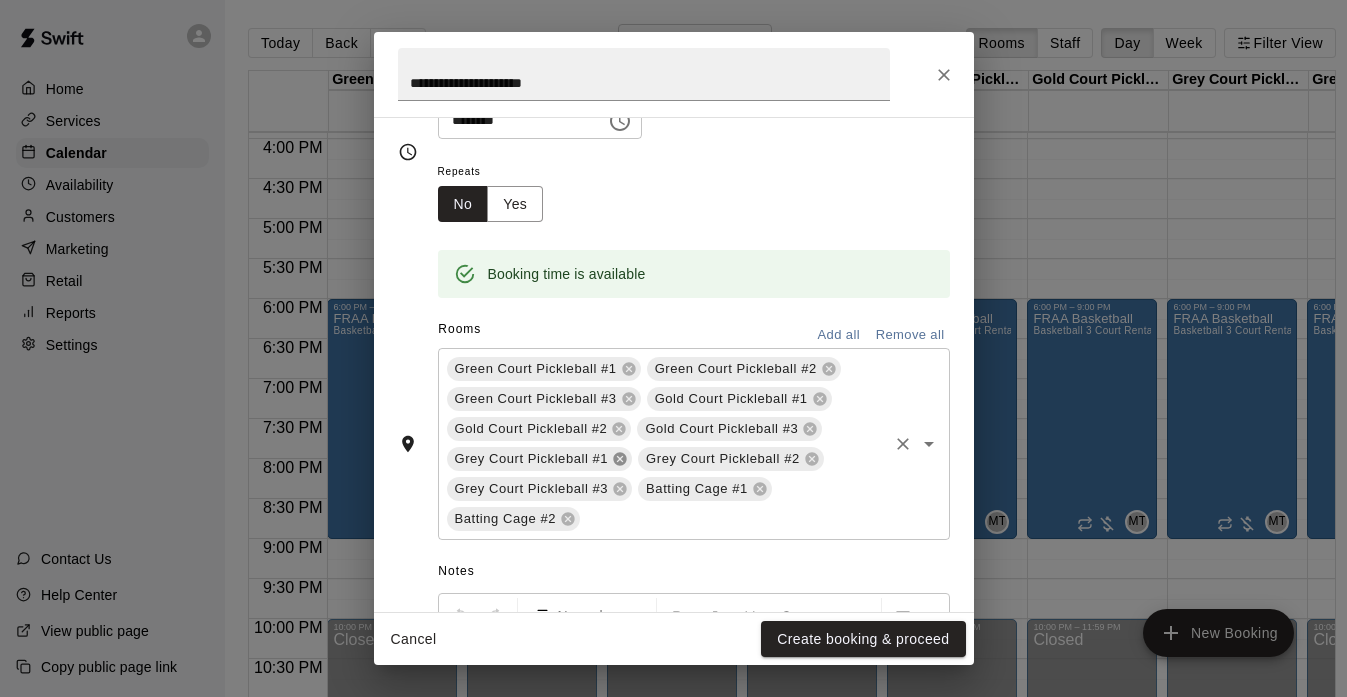 click 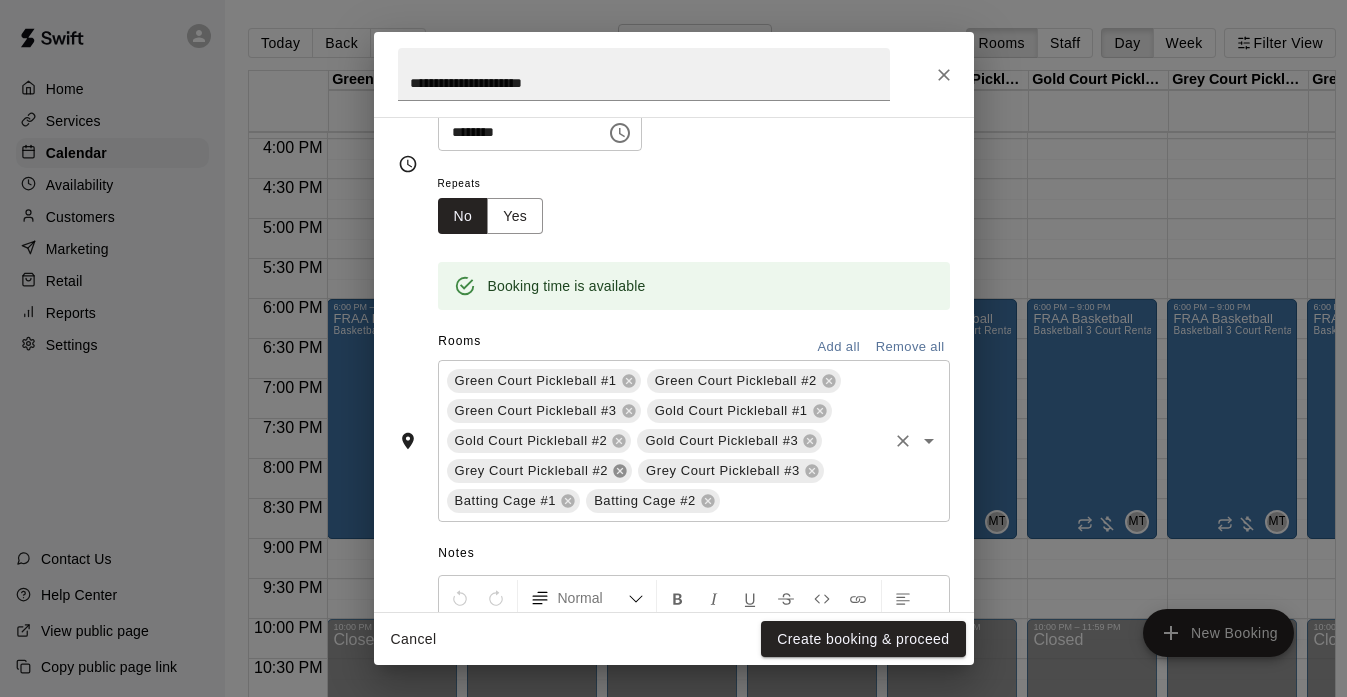 scroll, scrollTop: 283, scrollLeft: 0, axis: vertical 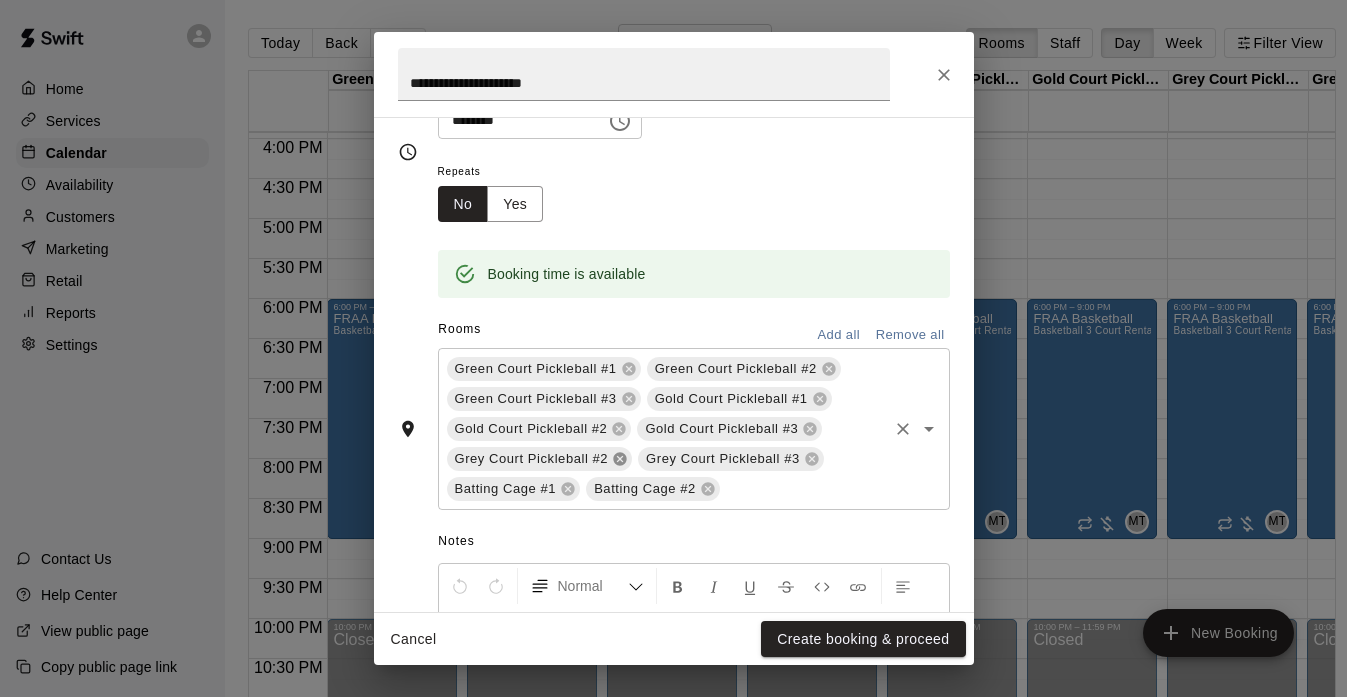 click 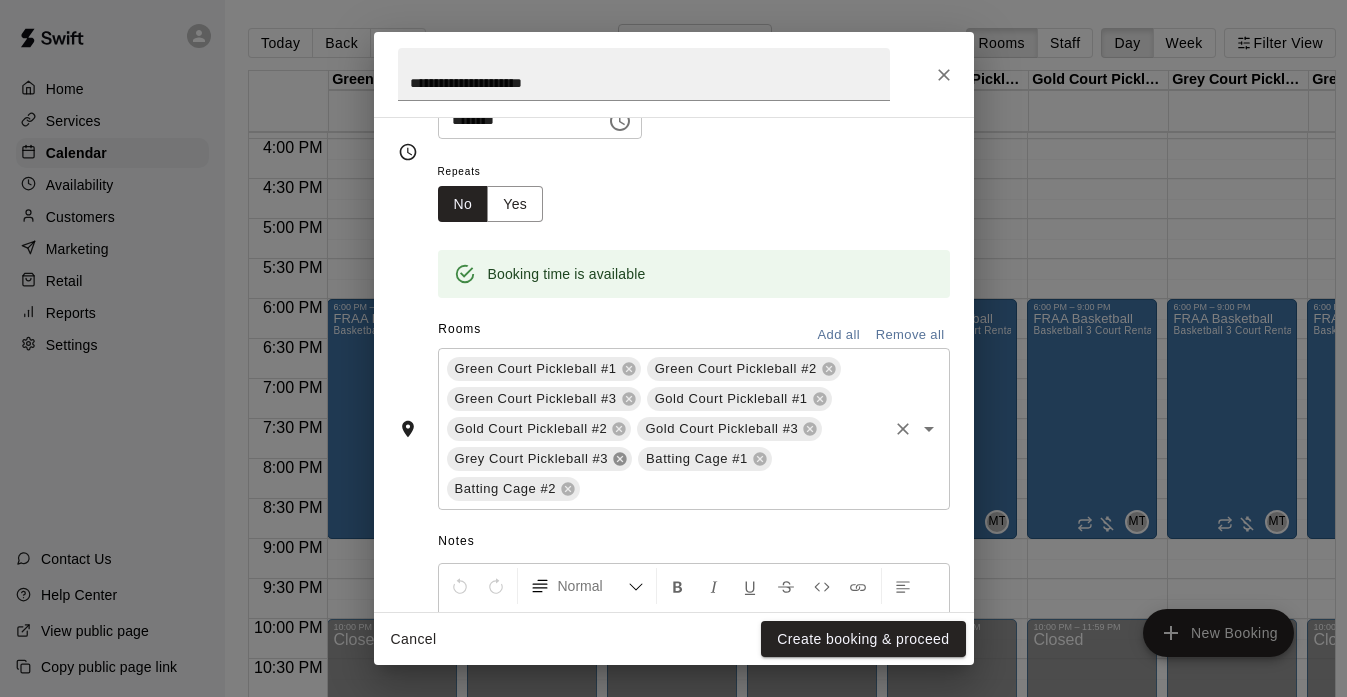 click 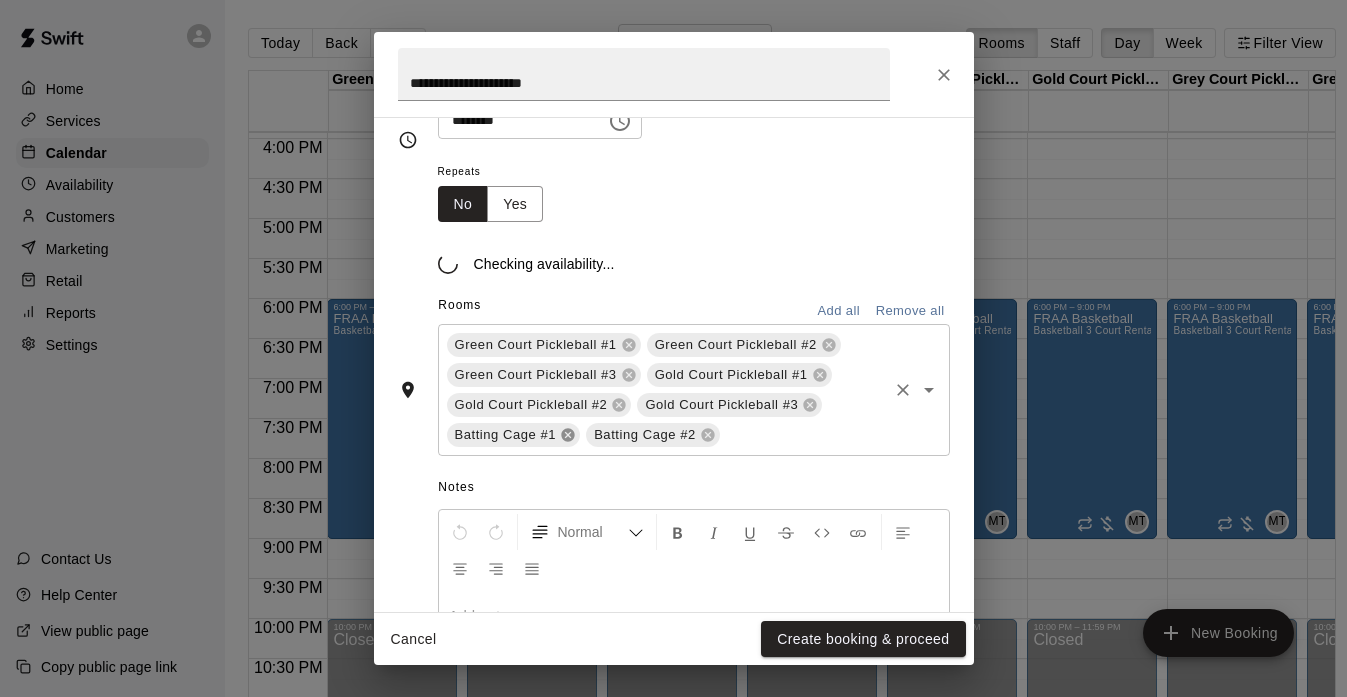 scroll, scrollTop: 283, scrollLeft: 0, axis: vertical 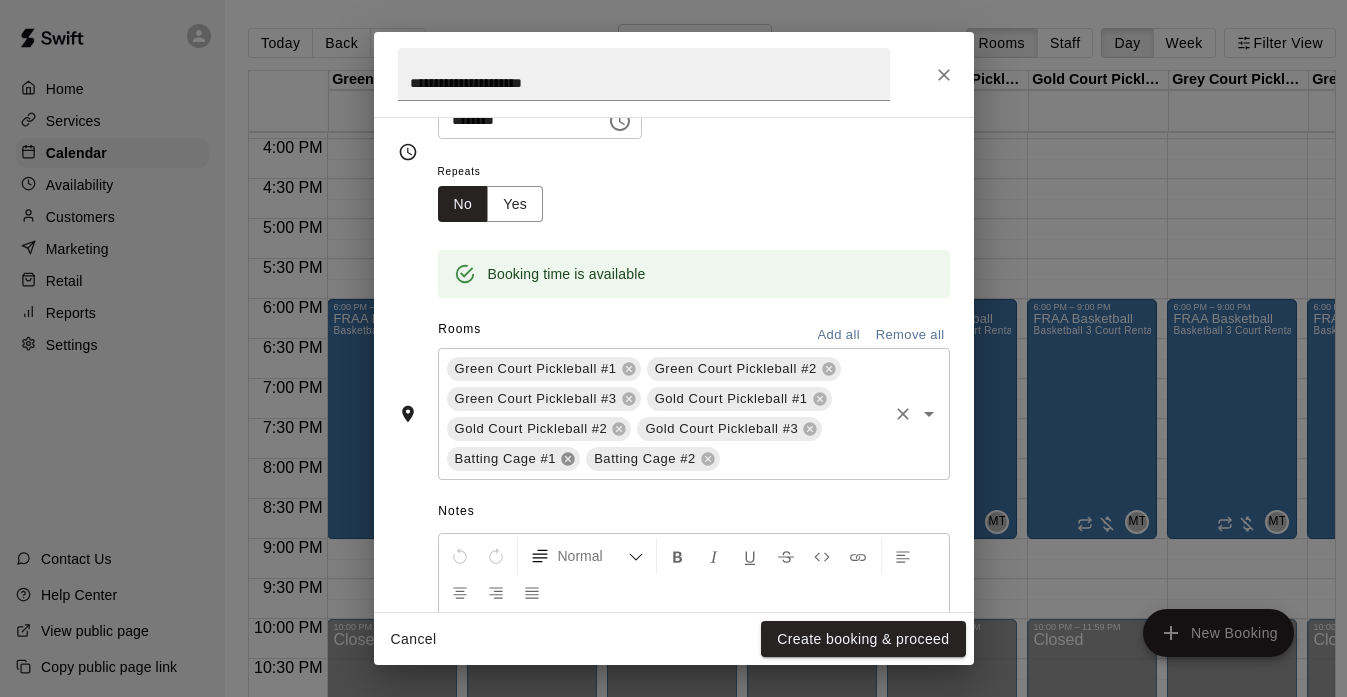 click 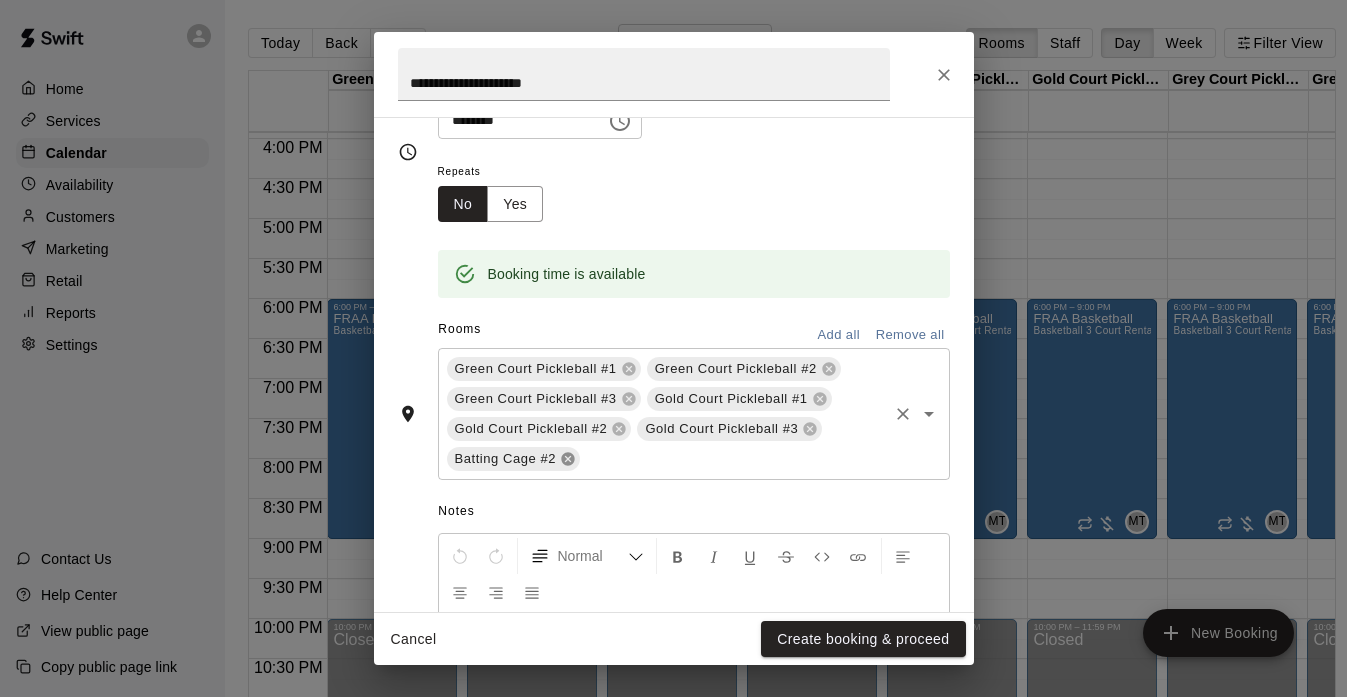 click 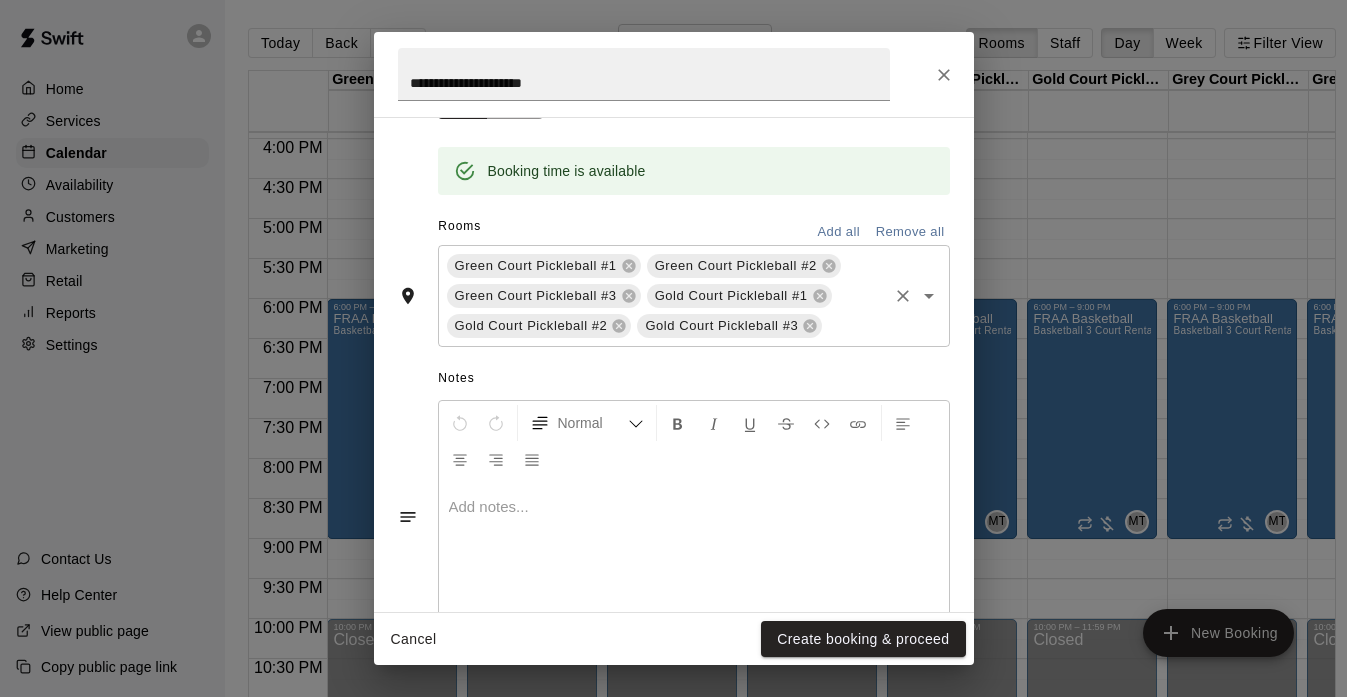 scroll, scrollTop: 389, scrollLeft: 0, axis: vertical 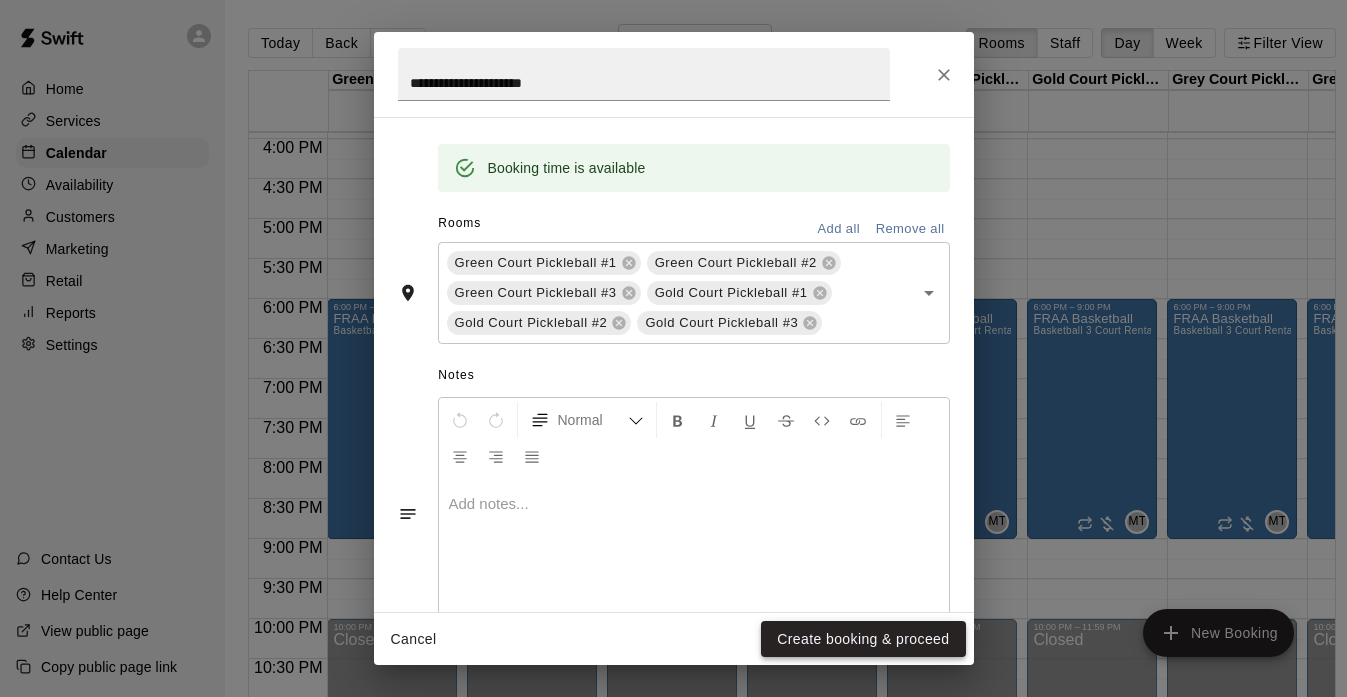 click on "Create booking & proceed" at bounding box center (863, 639) 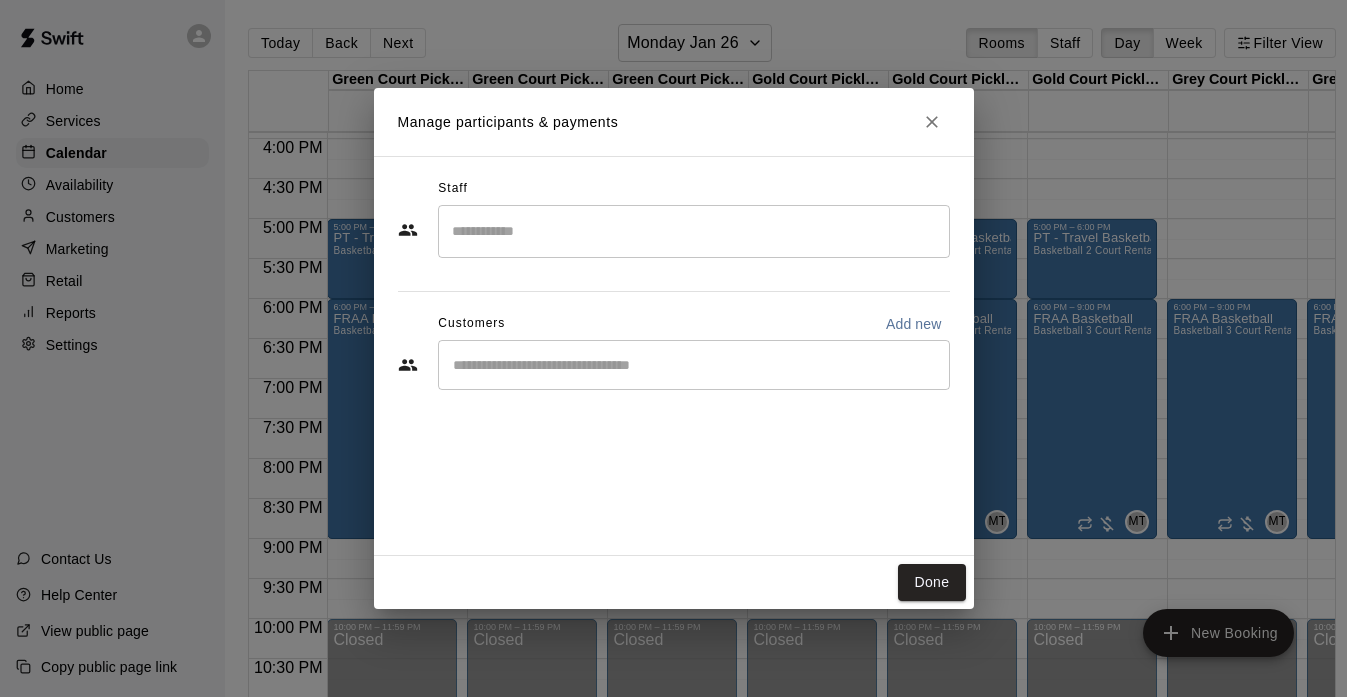 click at bounding box center (694, 231) 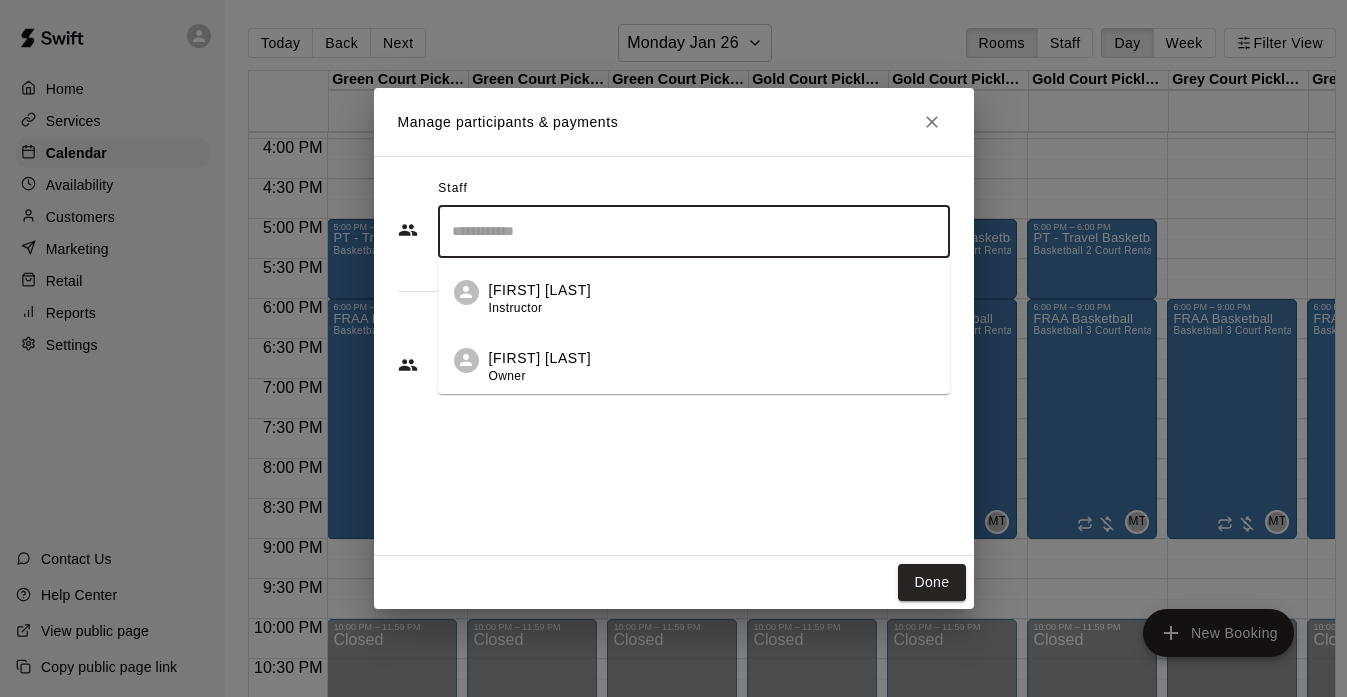 click on "[FIRST] [LAST]" at bounding box center (540, 358) 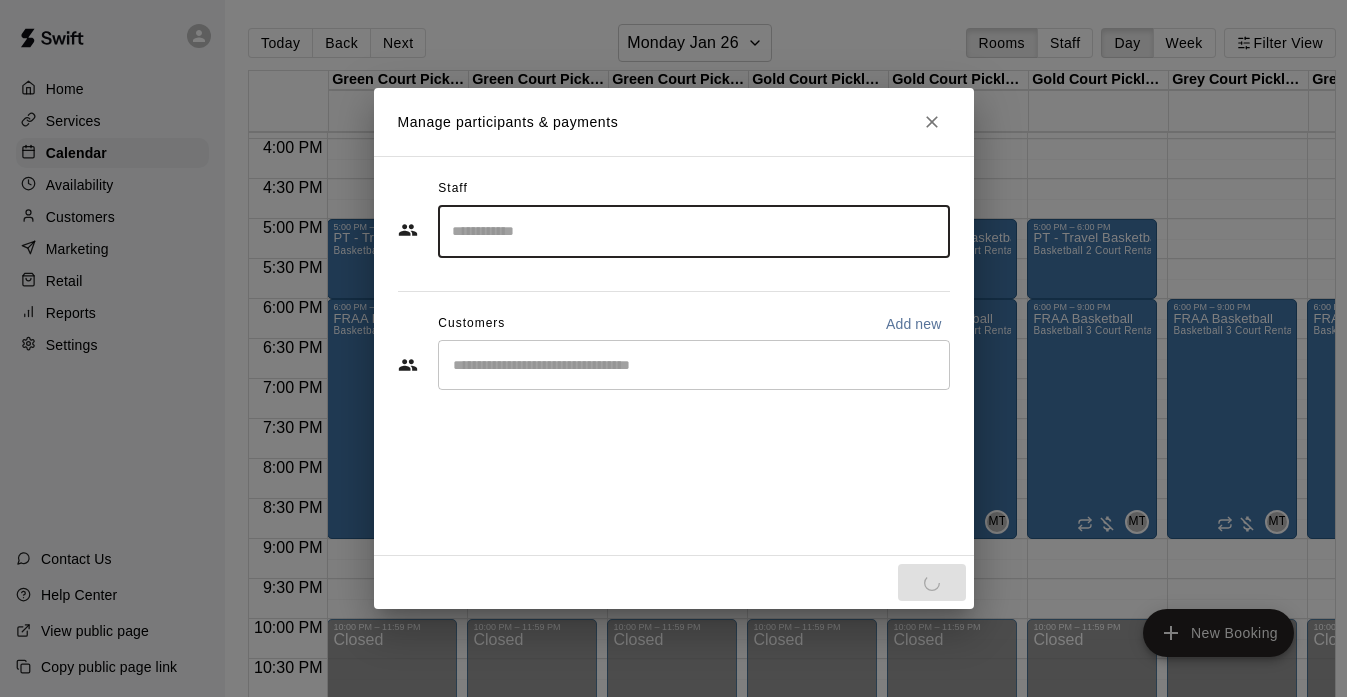 click on "​" at bounding box center (694, 365) 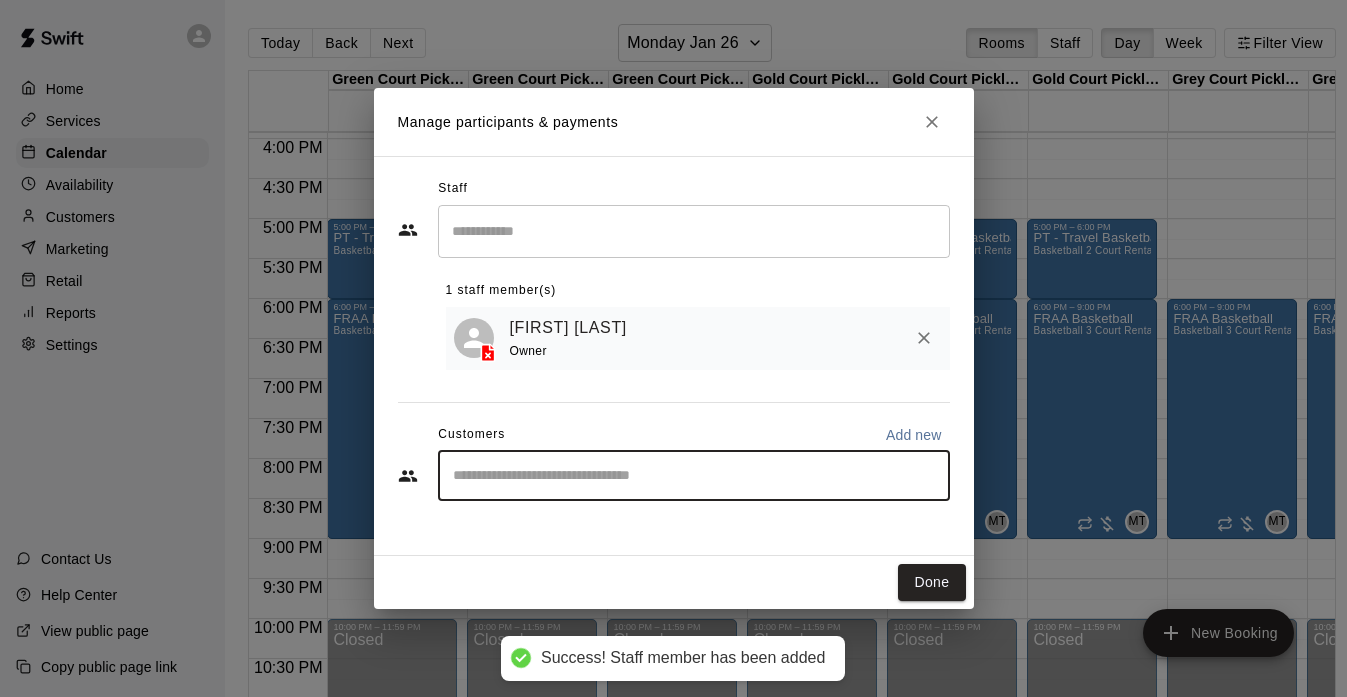 click at bounding box center (694, 476) 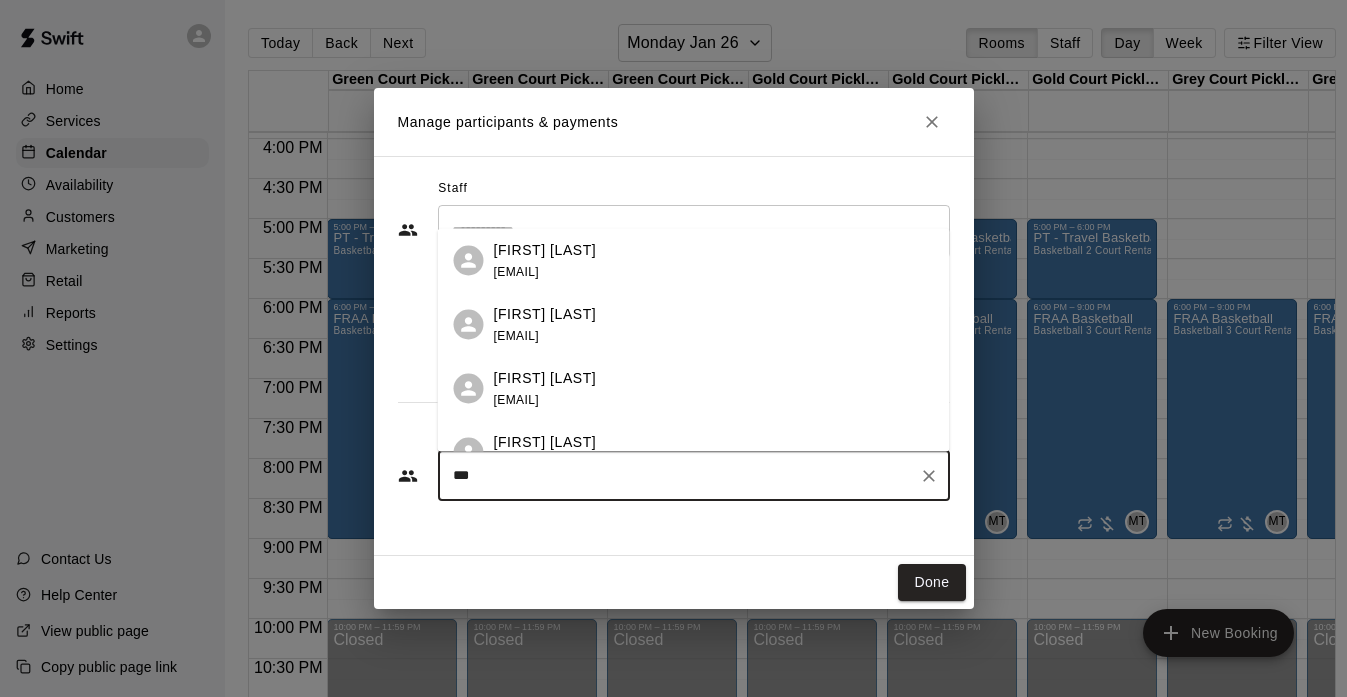 type on "****" 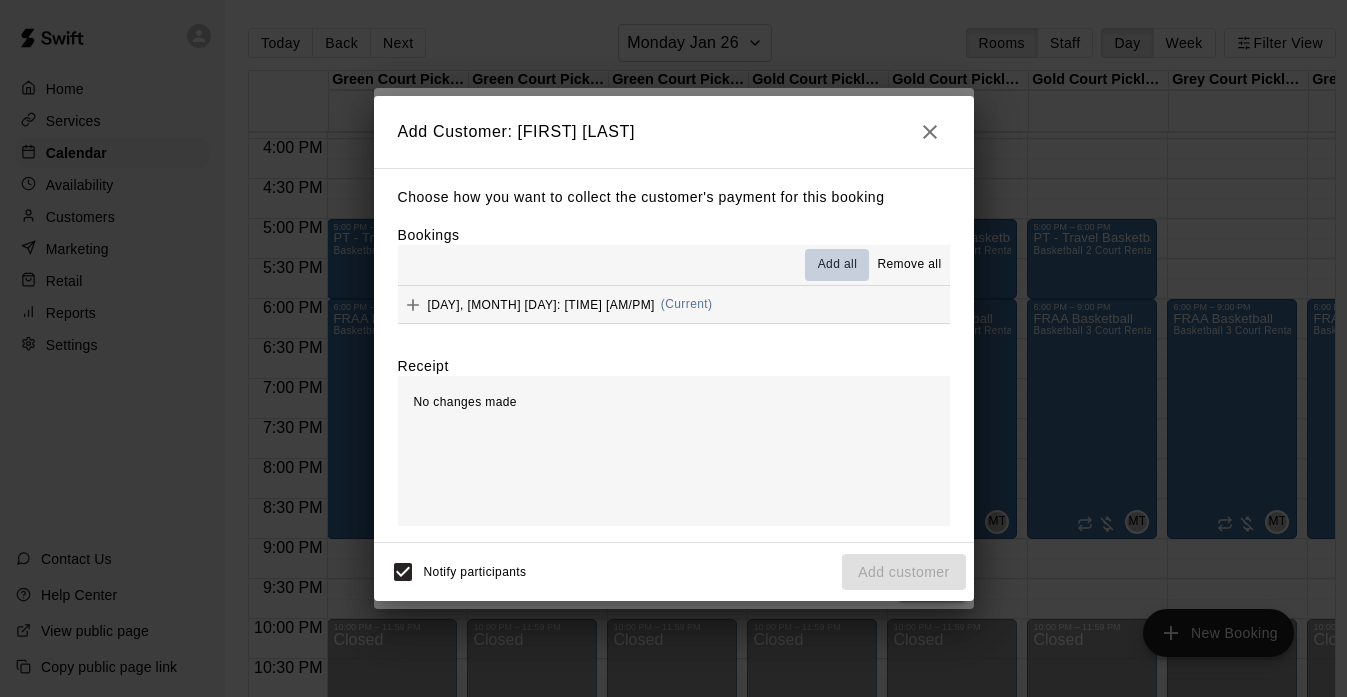 click on "Add all" at bounding box center [837, 265] 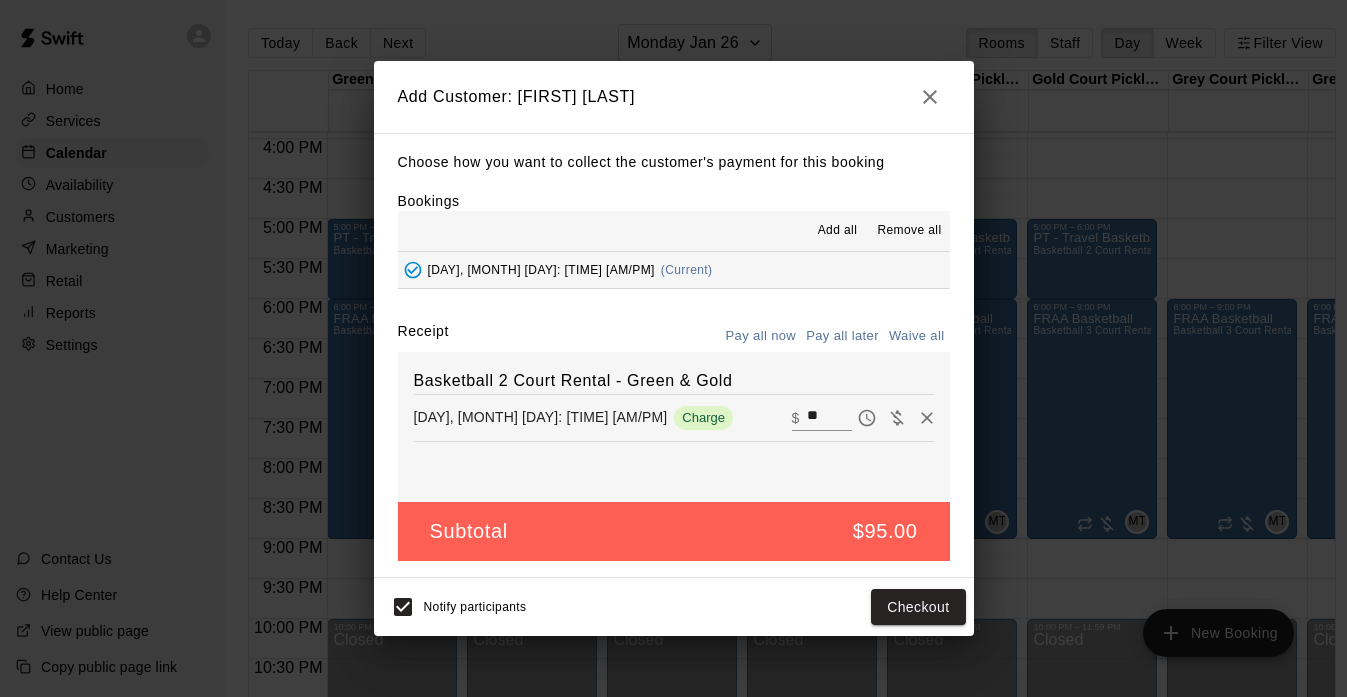 click on "Pay all later" at bounding box center [842, 336] 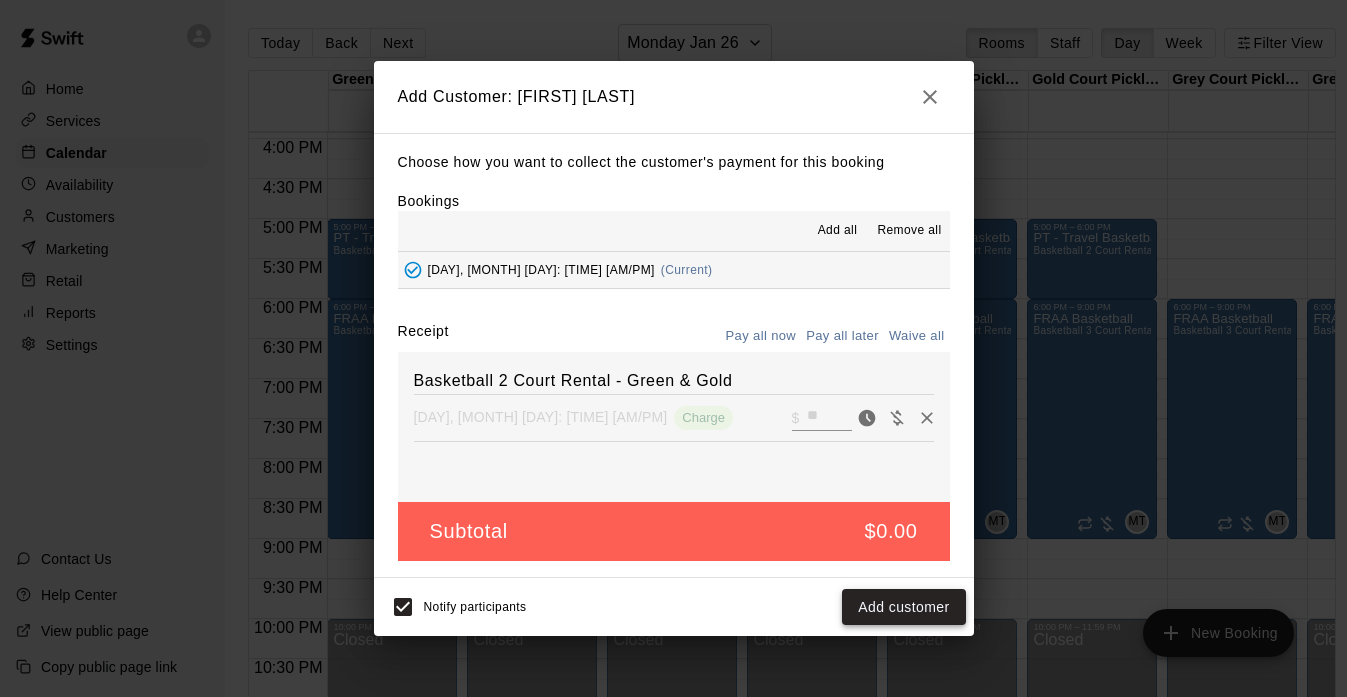 click on "Add customer" at bounding box center (903, 607) 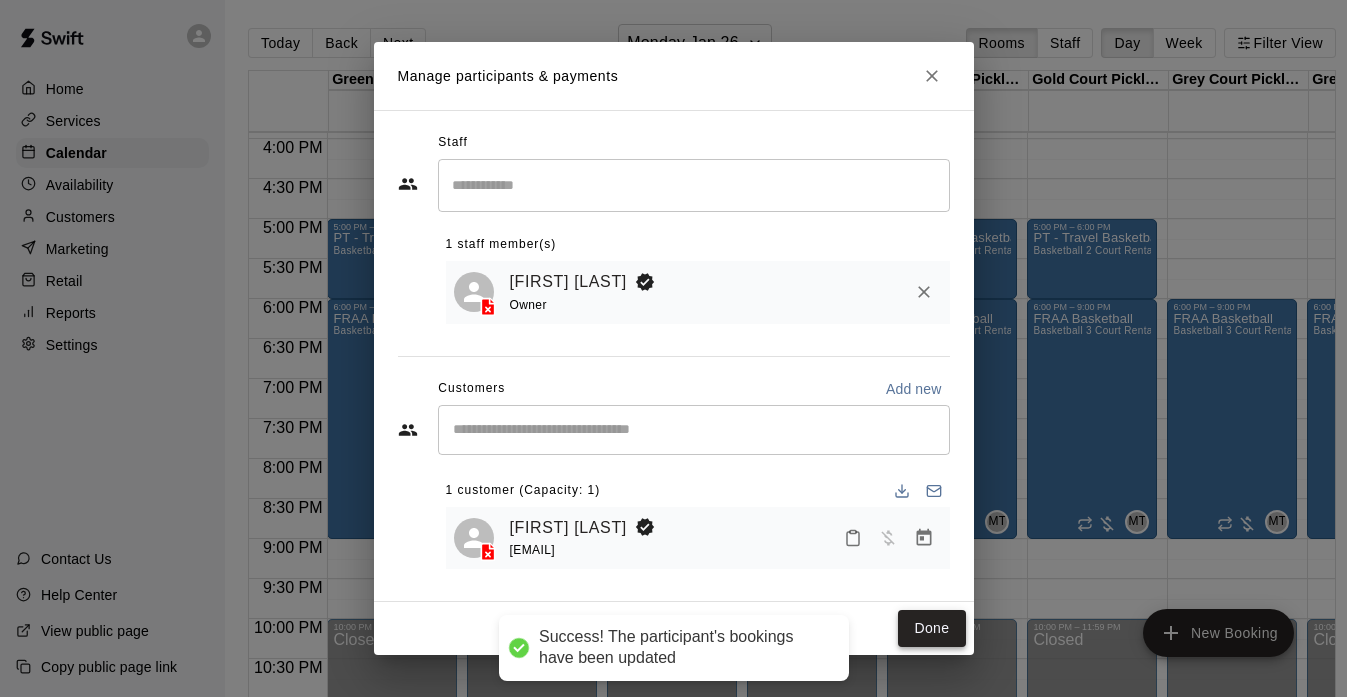 click on "Done" at bounding box center [931, 628] 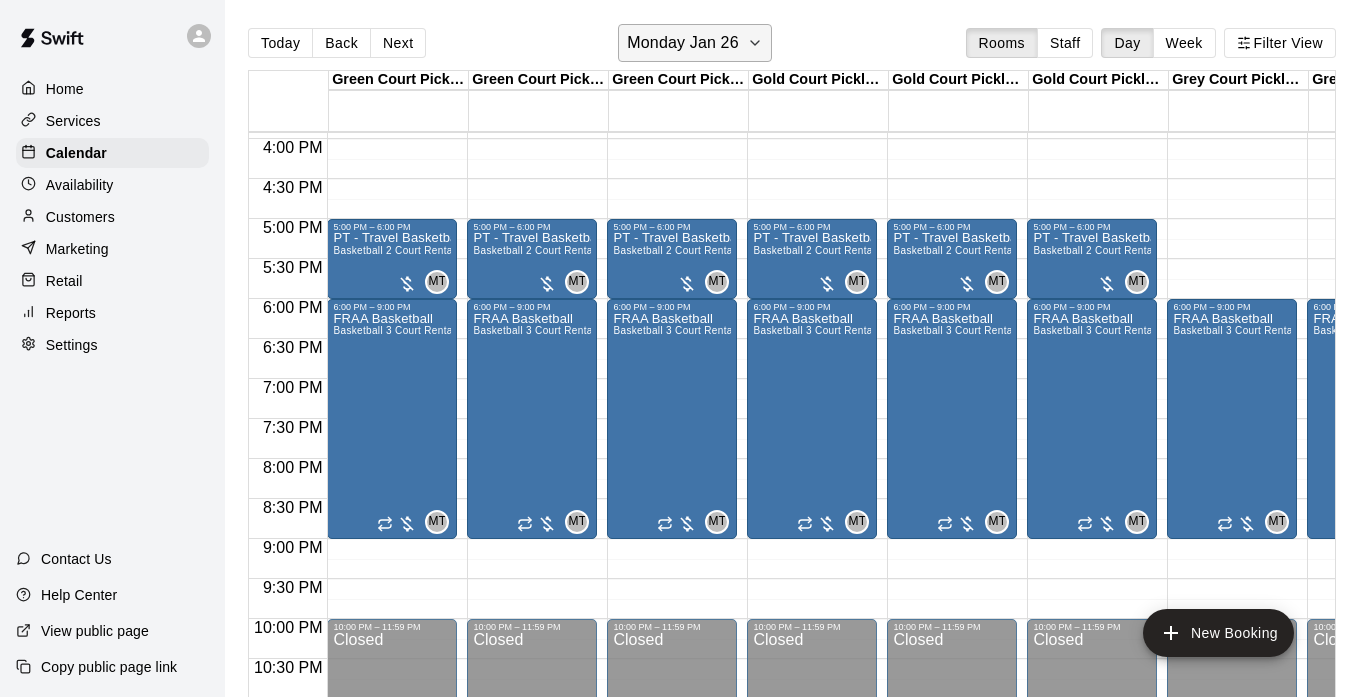 click on "Monday Jan 26" at bounding box center [682, 43] 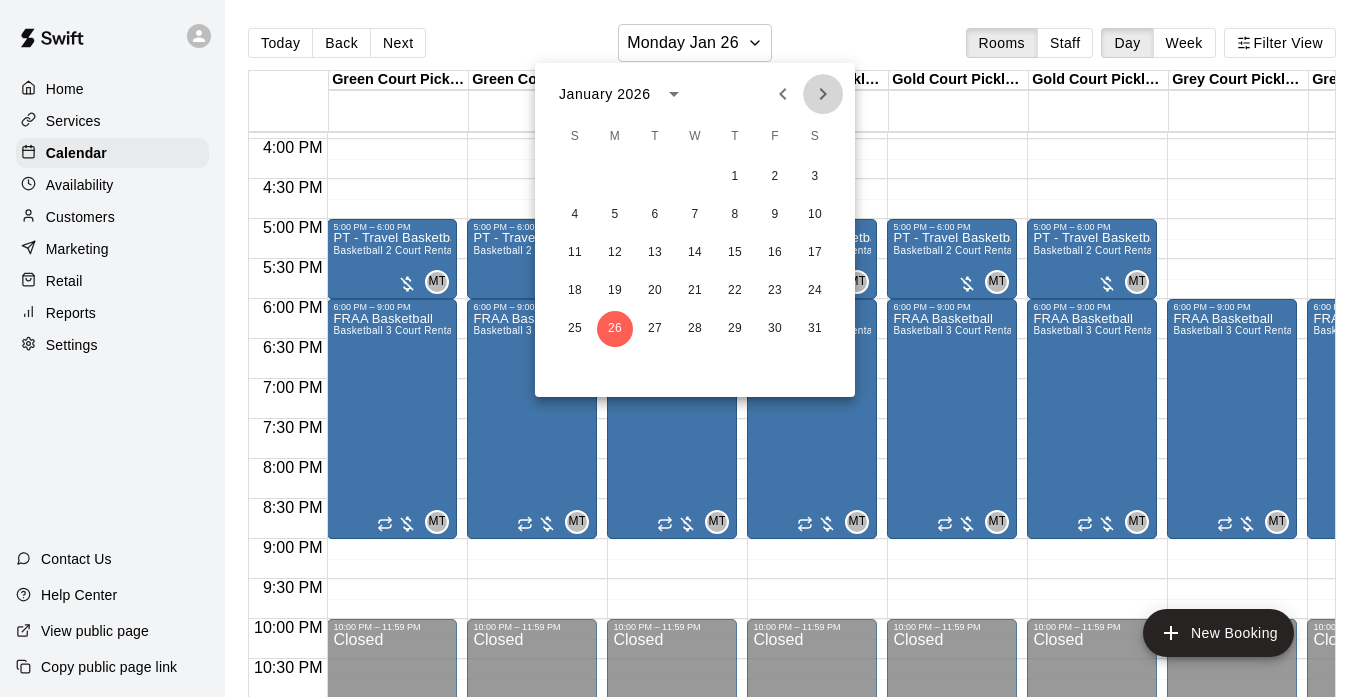 click 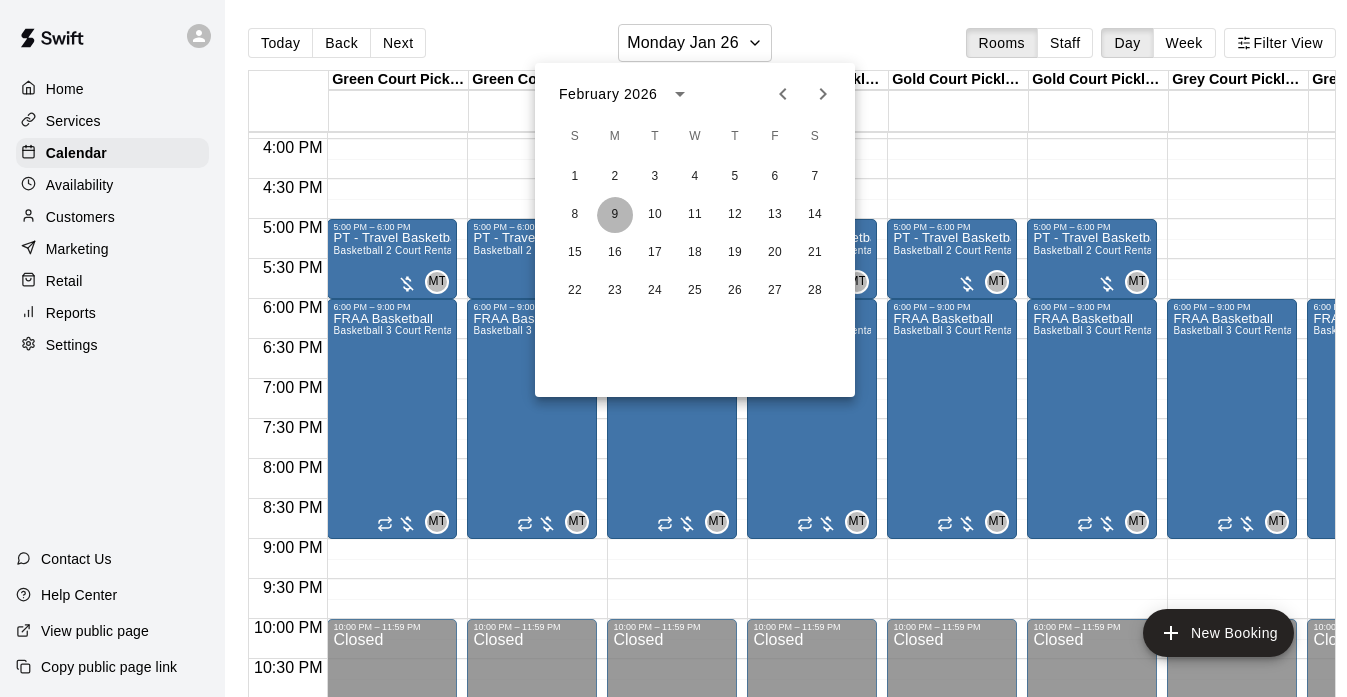 click on "9" at bounding box center (615, 215) 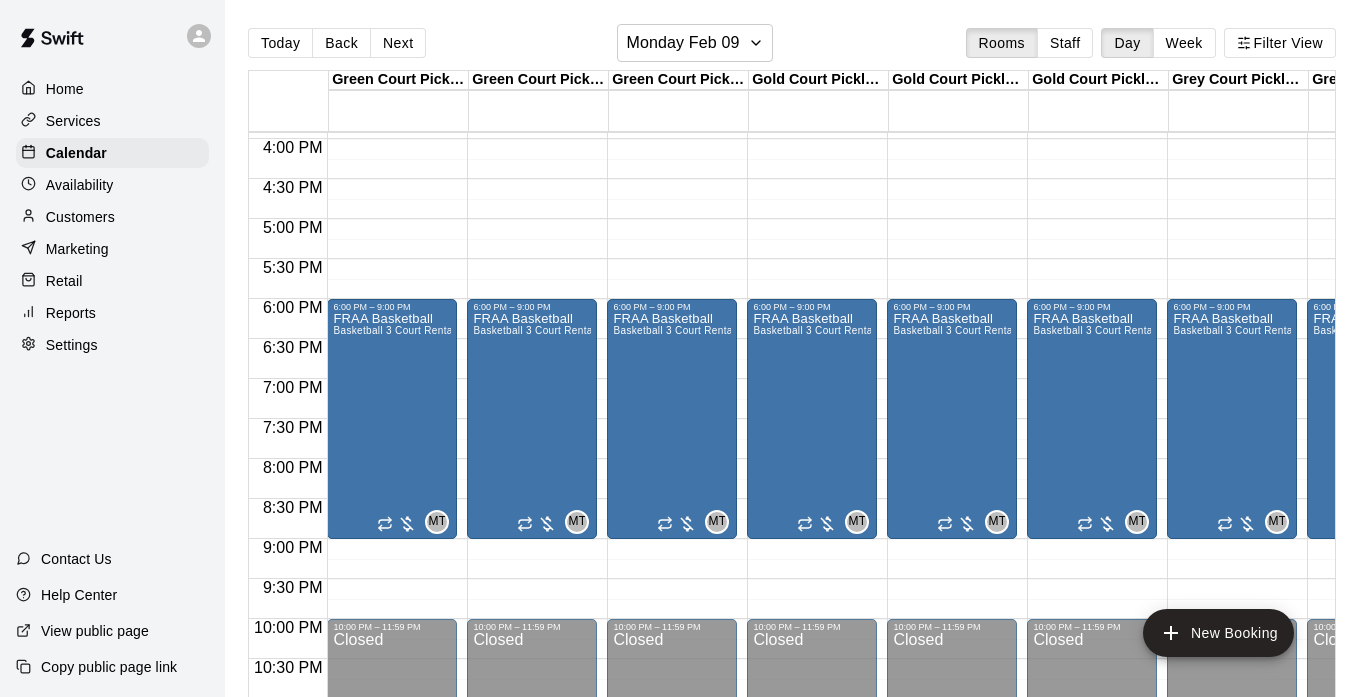 click on "12:00 AM – 8:00 AM Closed 6:00 PM – 9:00 PM FRAA Basketball Basketball 3 Court Rental  MT 0 10:00 PM – 11:59 PM Closed" at bounding box center (392, -181) 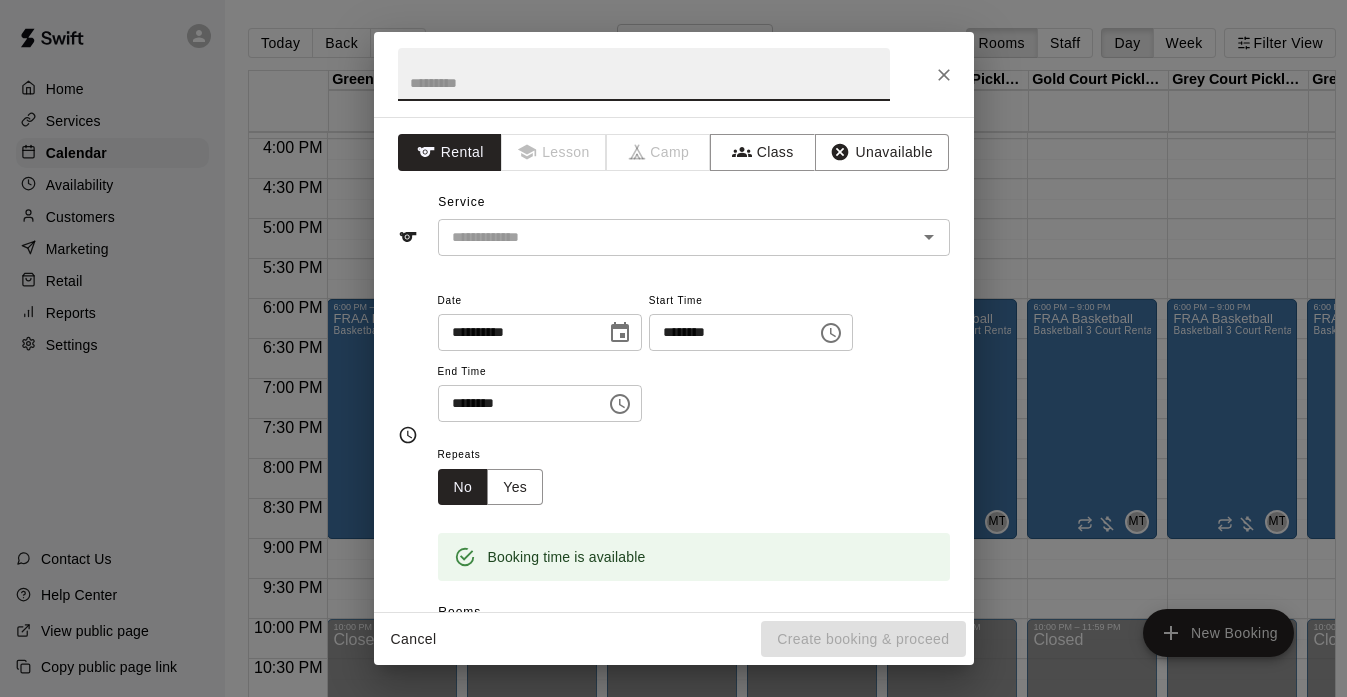 click at bounding box center (644, 74) 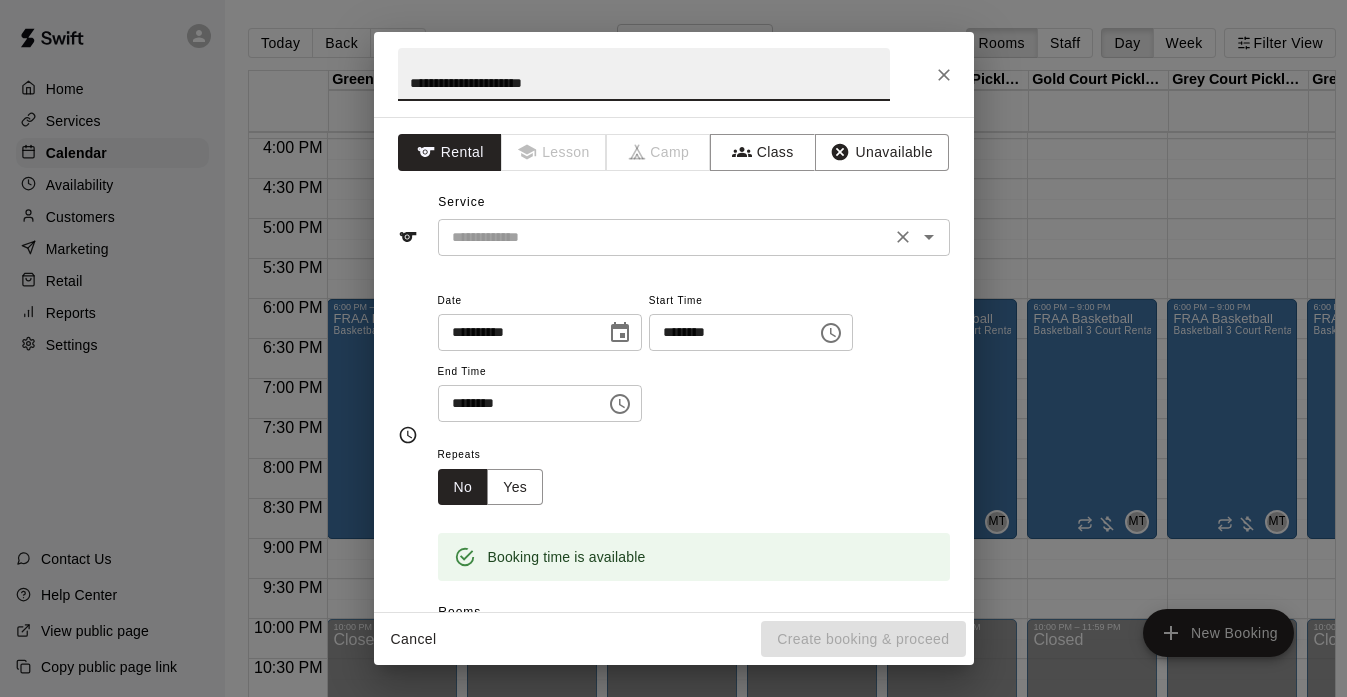 type on "**********" 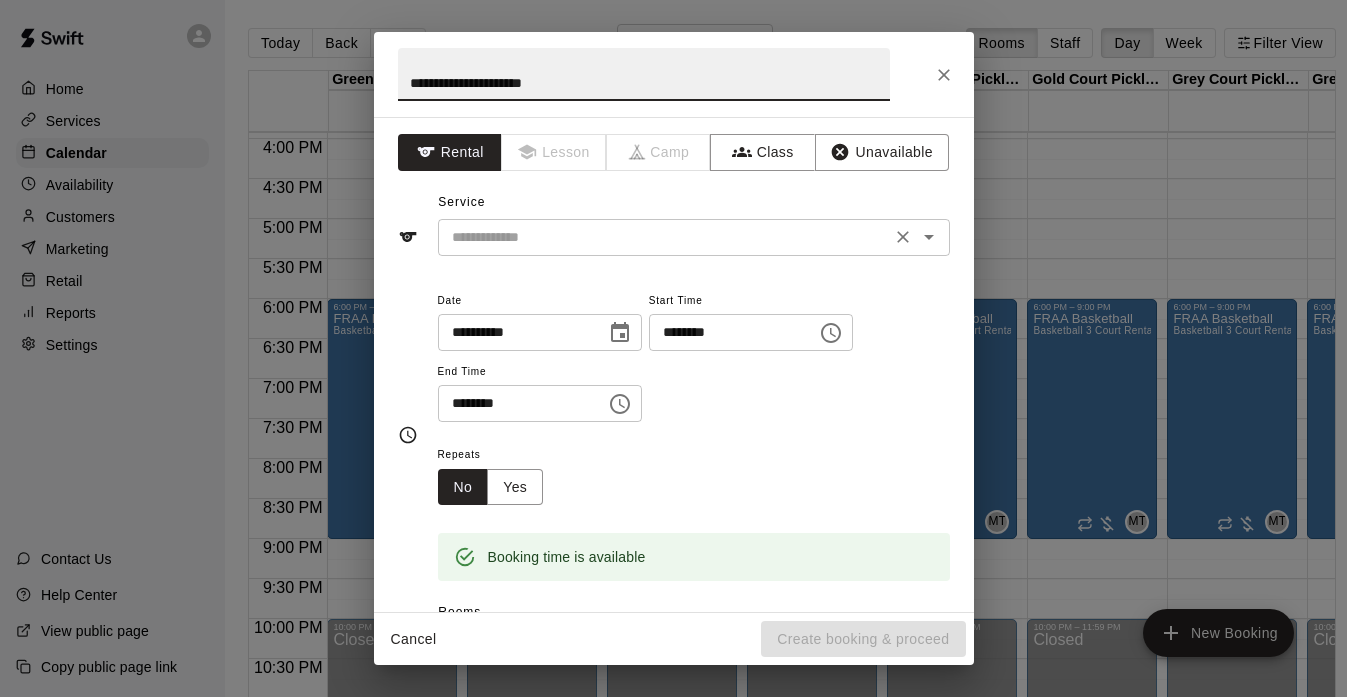 click at bounding box center [664, 237] 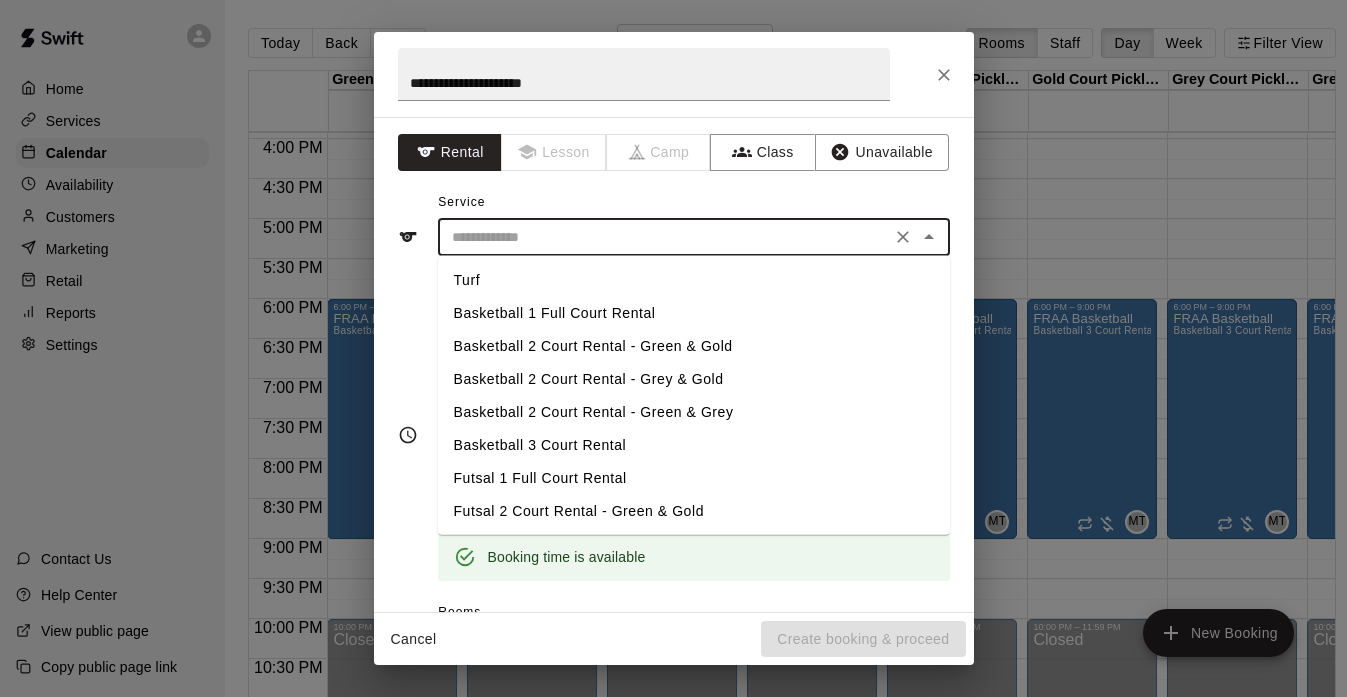 click on "Basketball 2 Court Rental - Green & Gold" at bounding box center [694, 346] 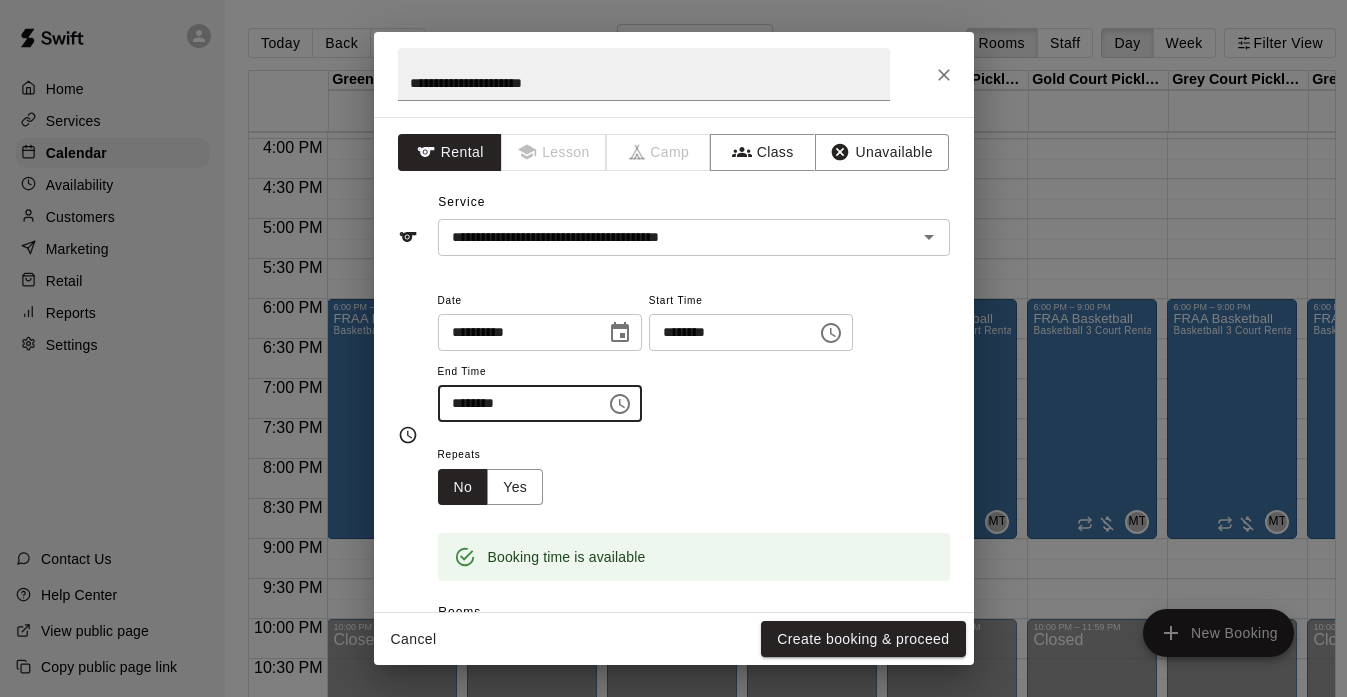 click on "********" at bounding box center [515, 403] 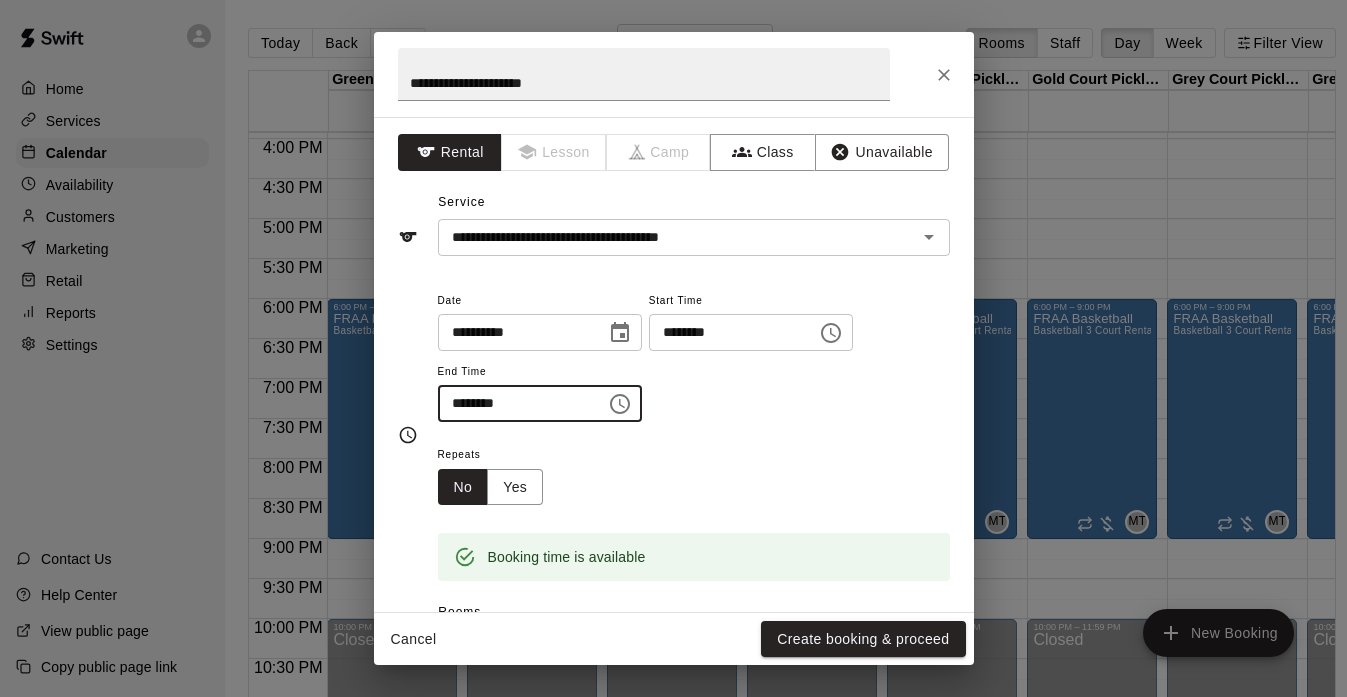 type on "********" 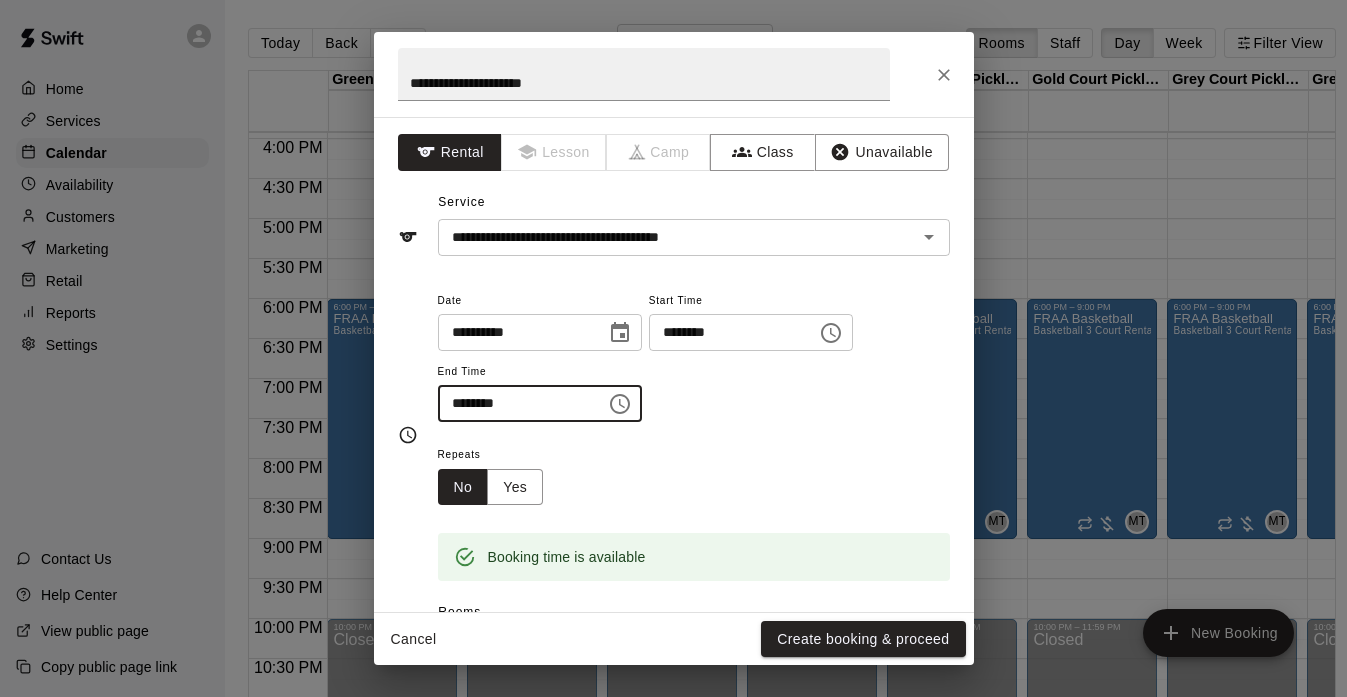 click on "Repeats No Yes" at bounding box center (694, 473) 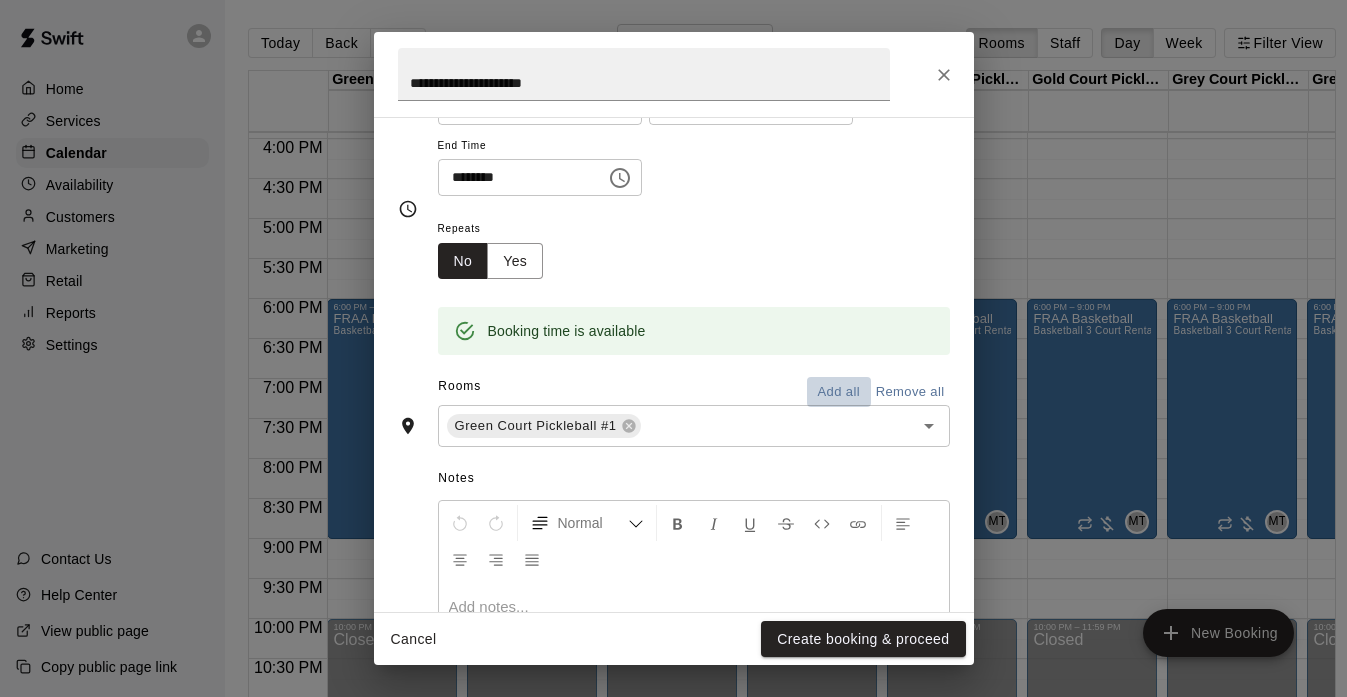 click on "Add all" at bounding box center (839, 392) 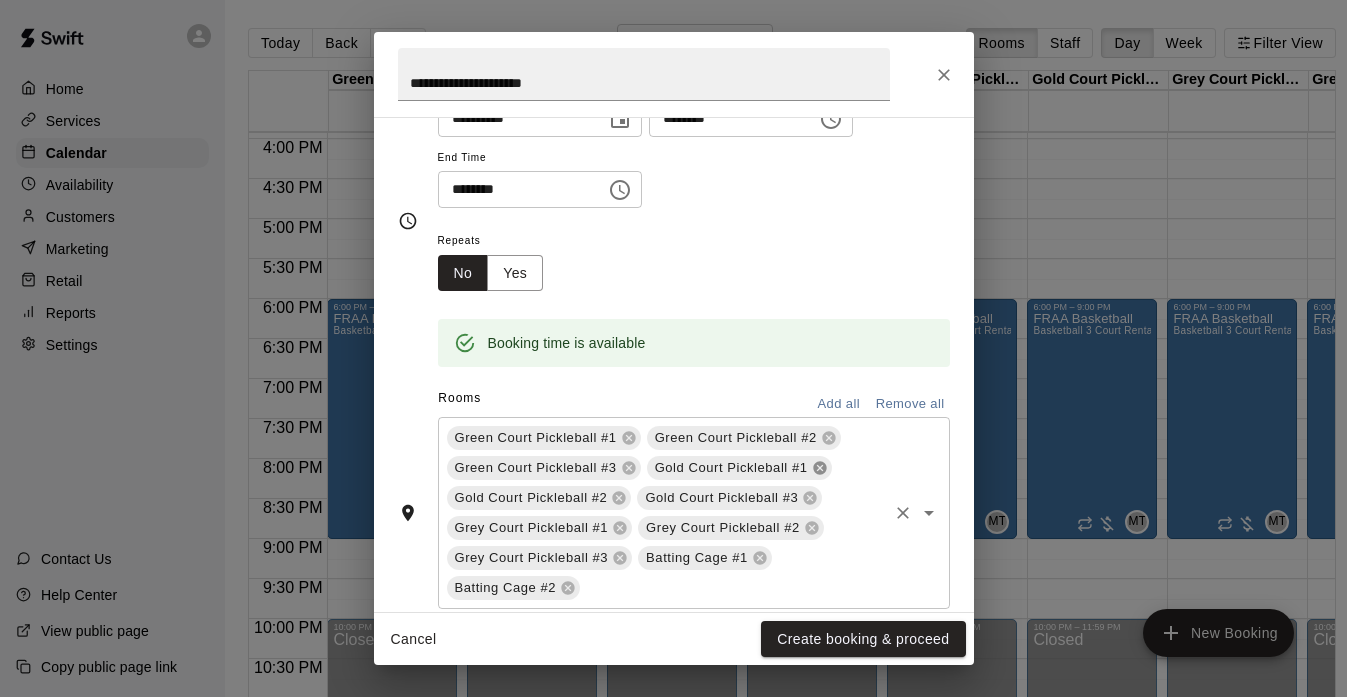 scroll, scrollTop: 226, scrollLeft: 0, axis: vertical 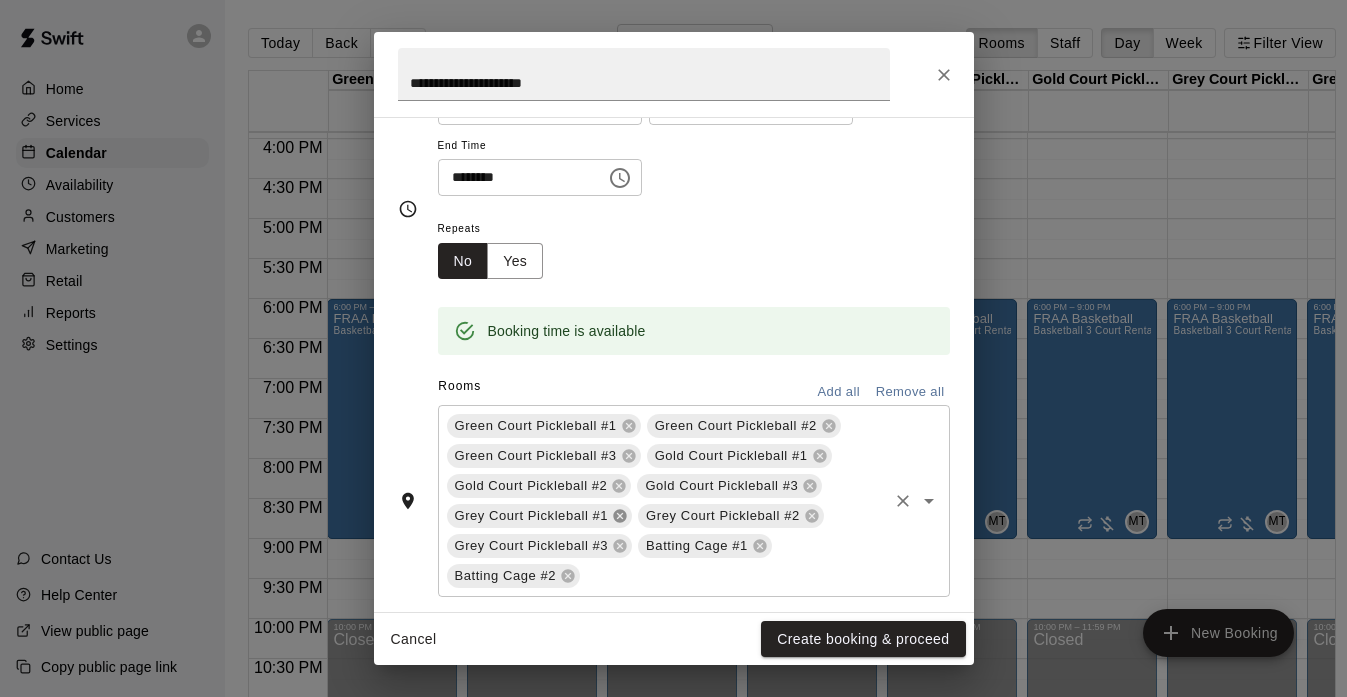 click 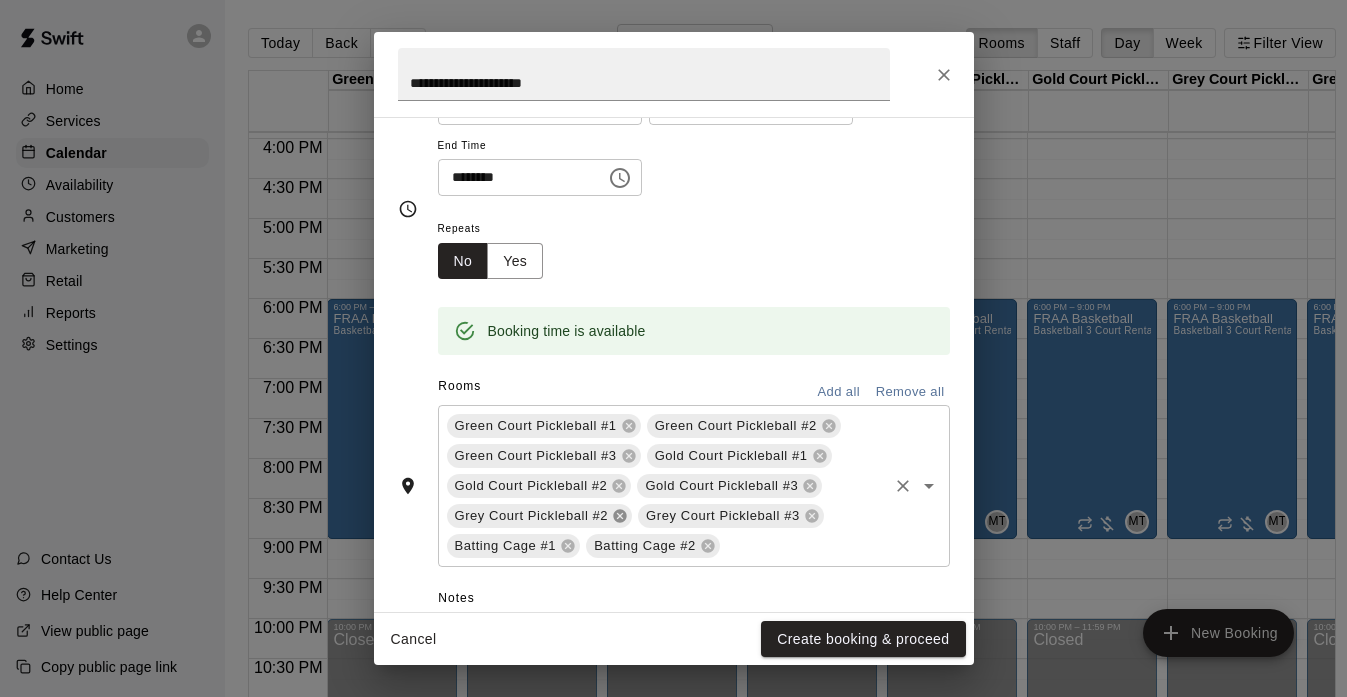 click 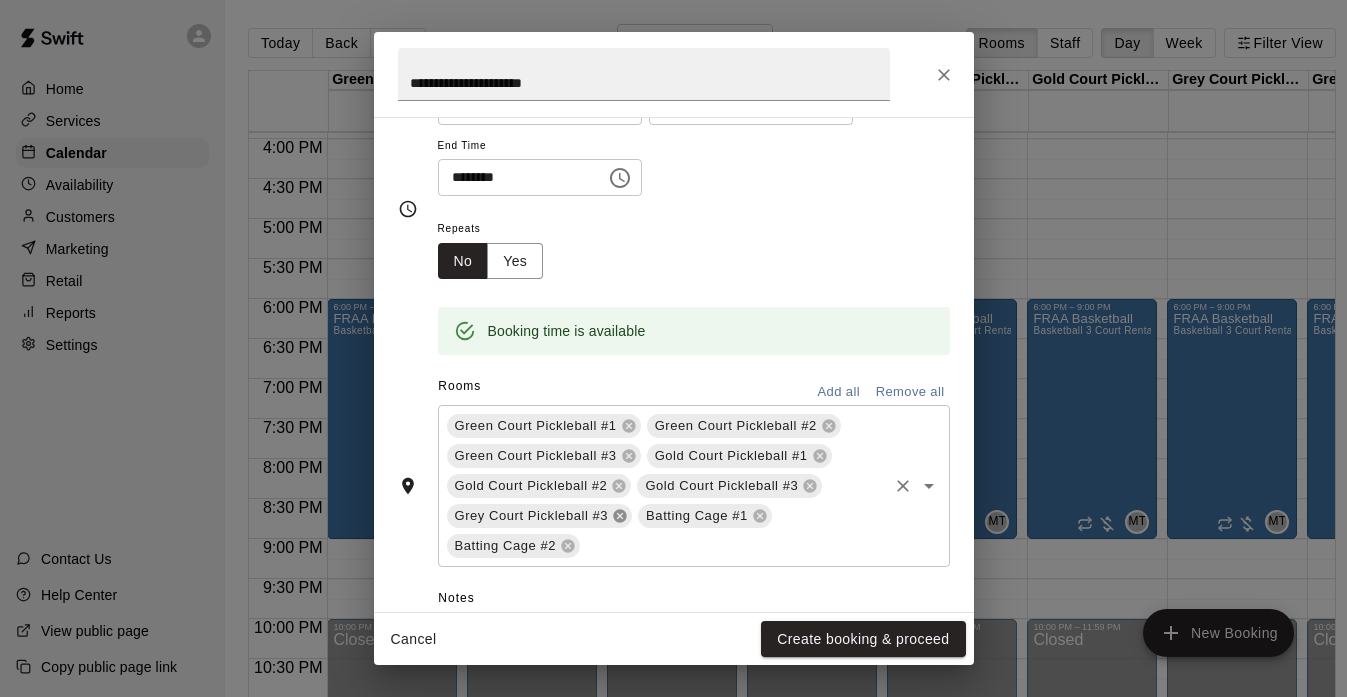 click 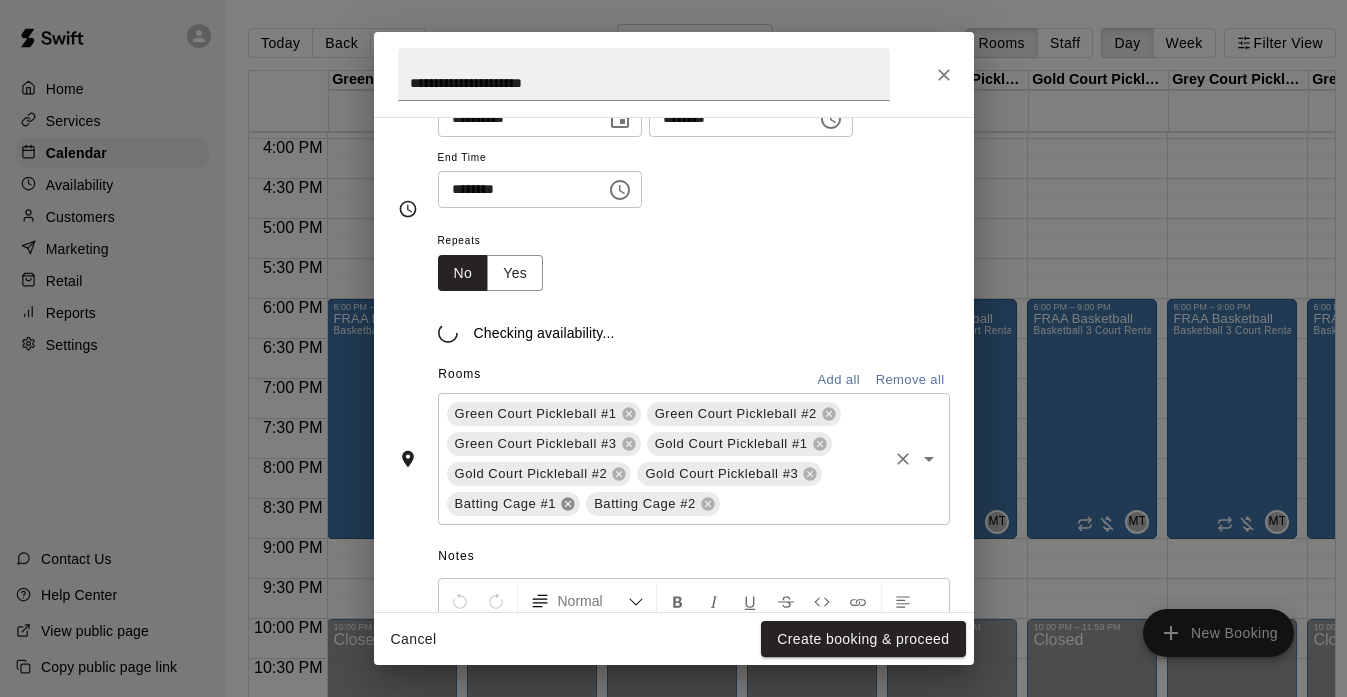 scroll, scrollTop: 226, scrollLeft: 0, axis: vertical 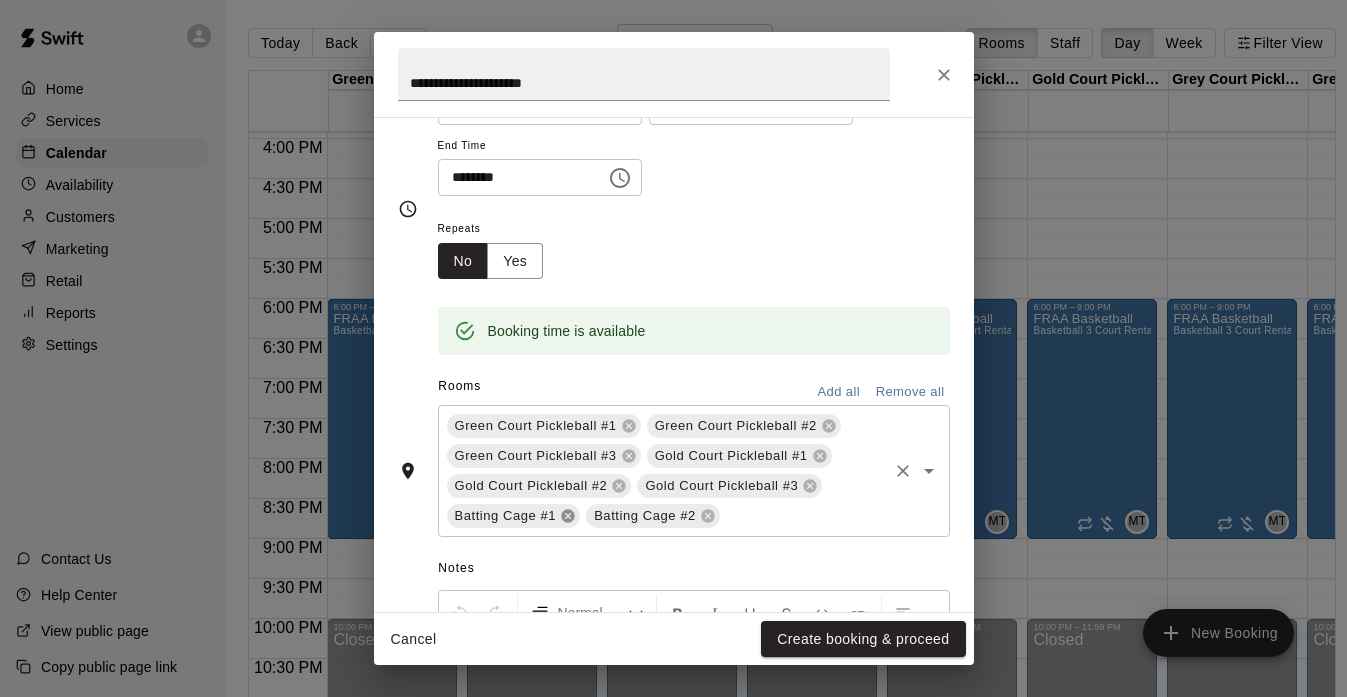 click 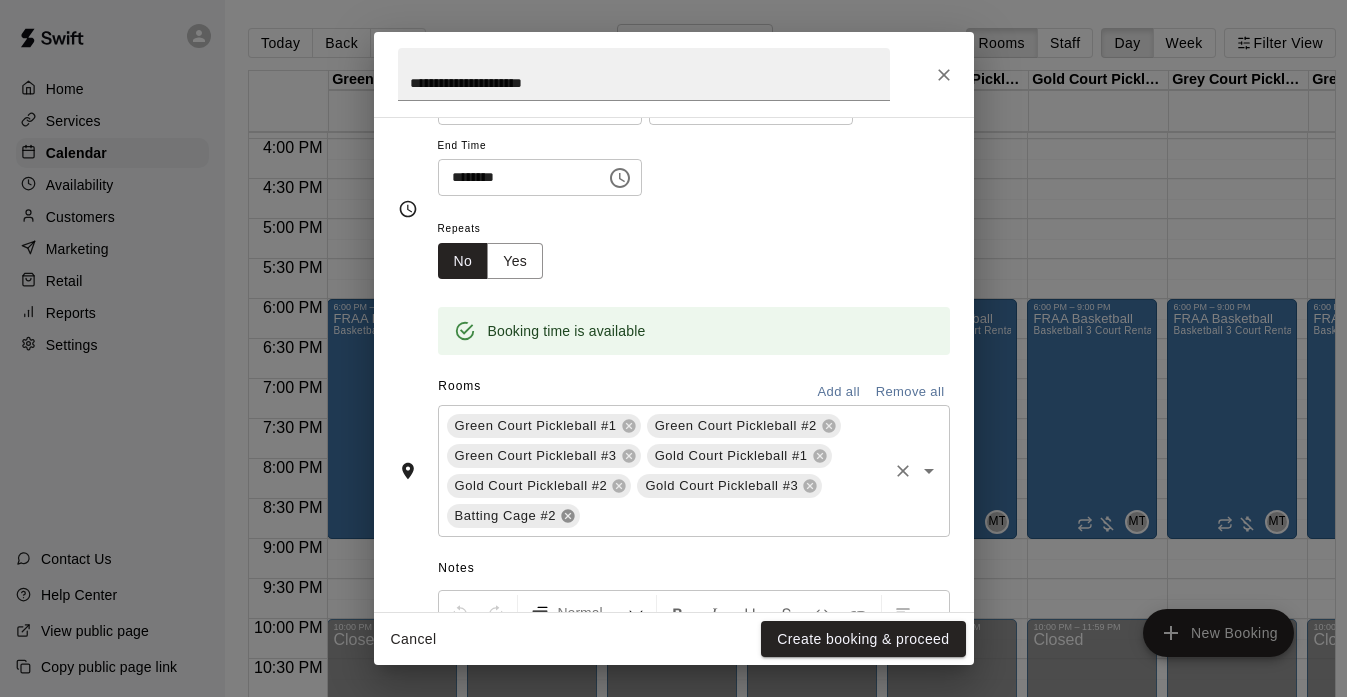 click 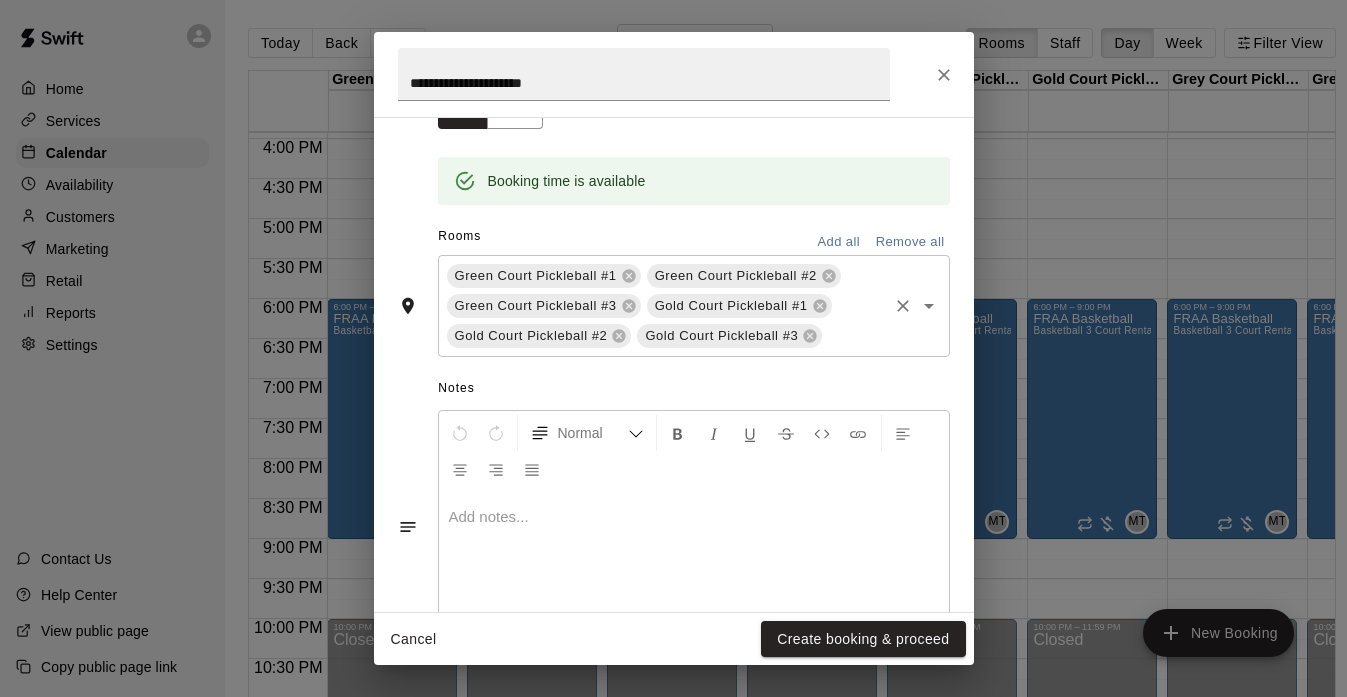 scroll, scrollTop: 377, scrollLeft: 0, axis: vertical 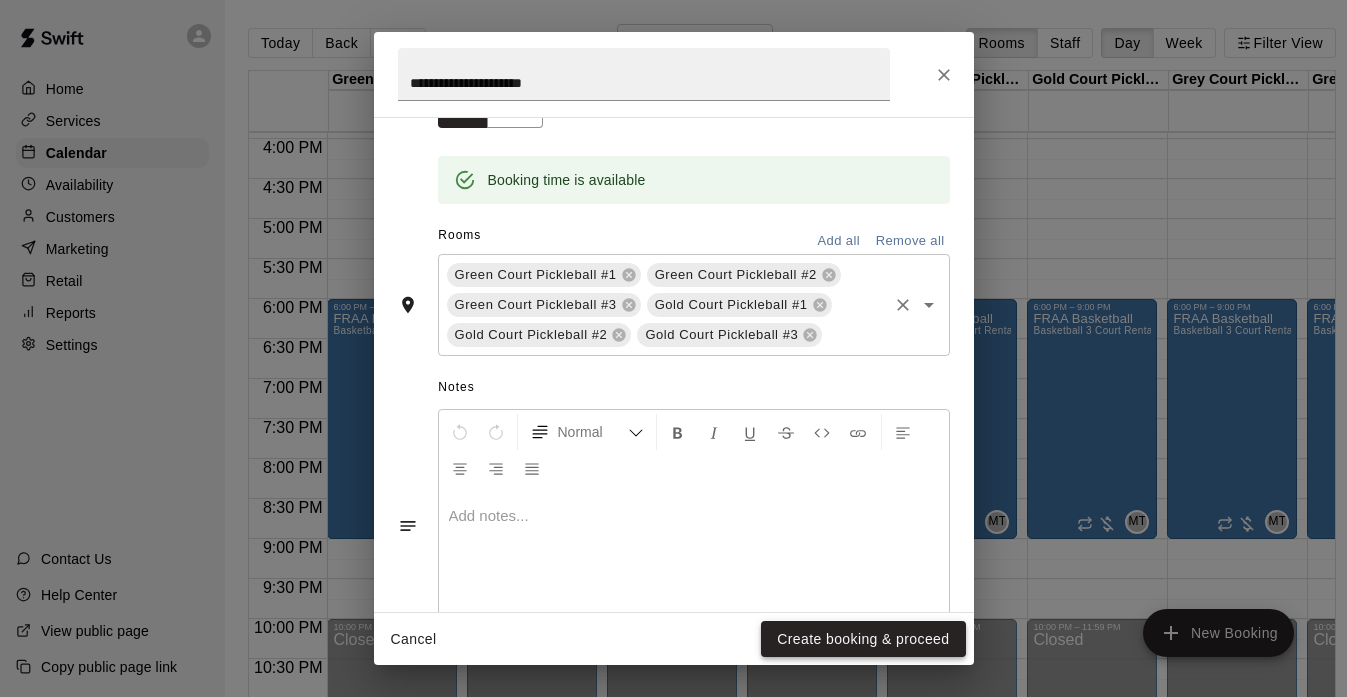 click on "Create booking & proceed" at bounding box center [863, 639] 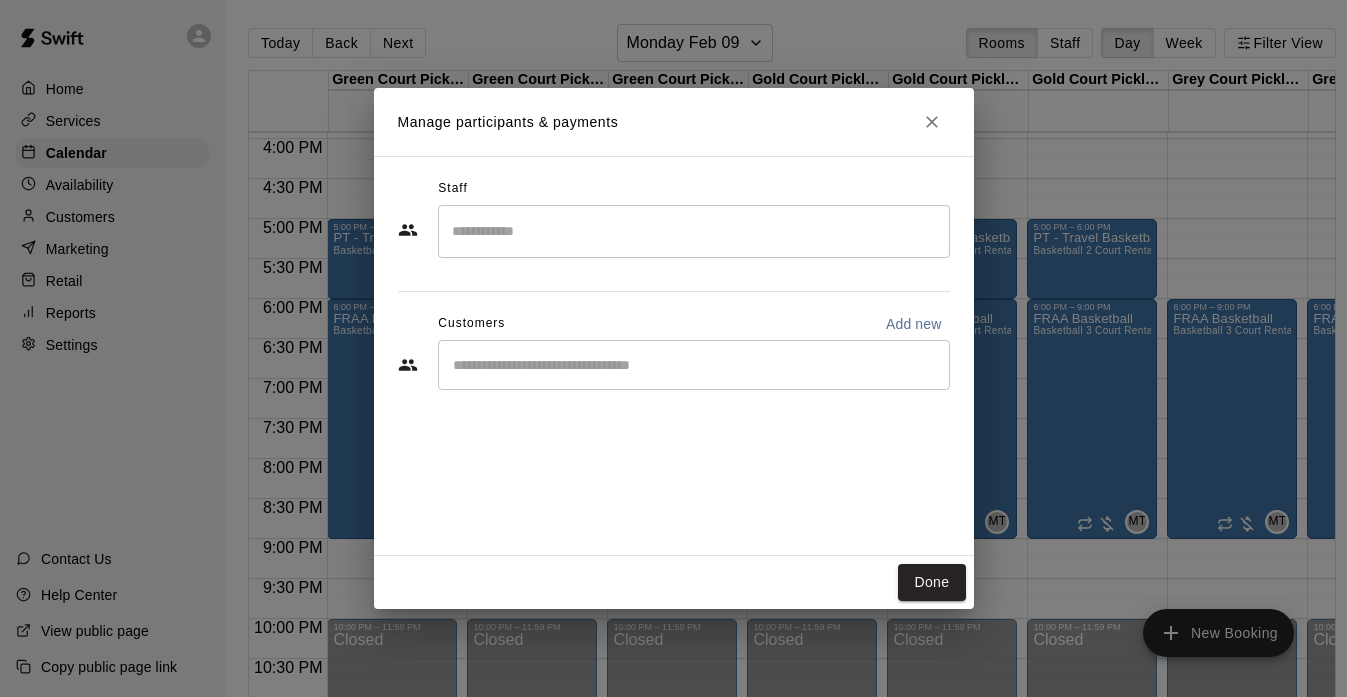 click at bounding box center [694, 231] 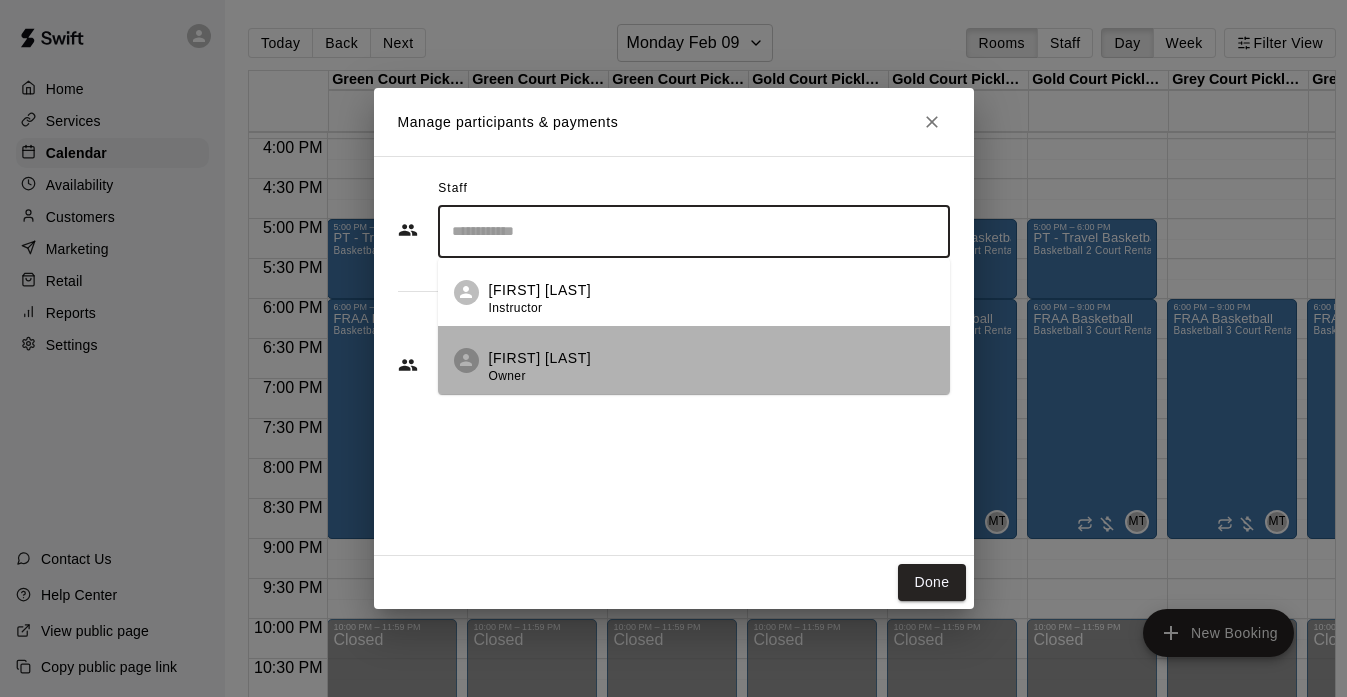 click on "[FIRST] [LAST]" at bounding box center [540, 358] 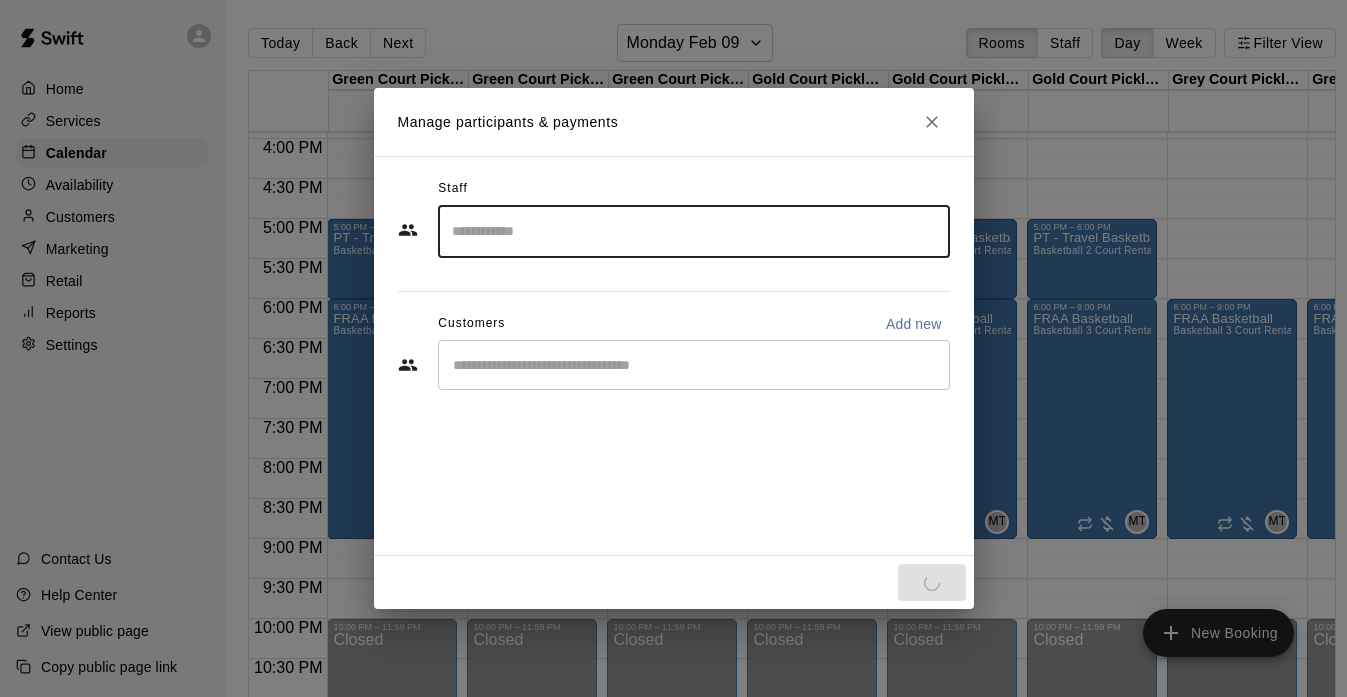click at bounding box center (694, 365) 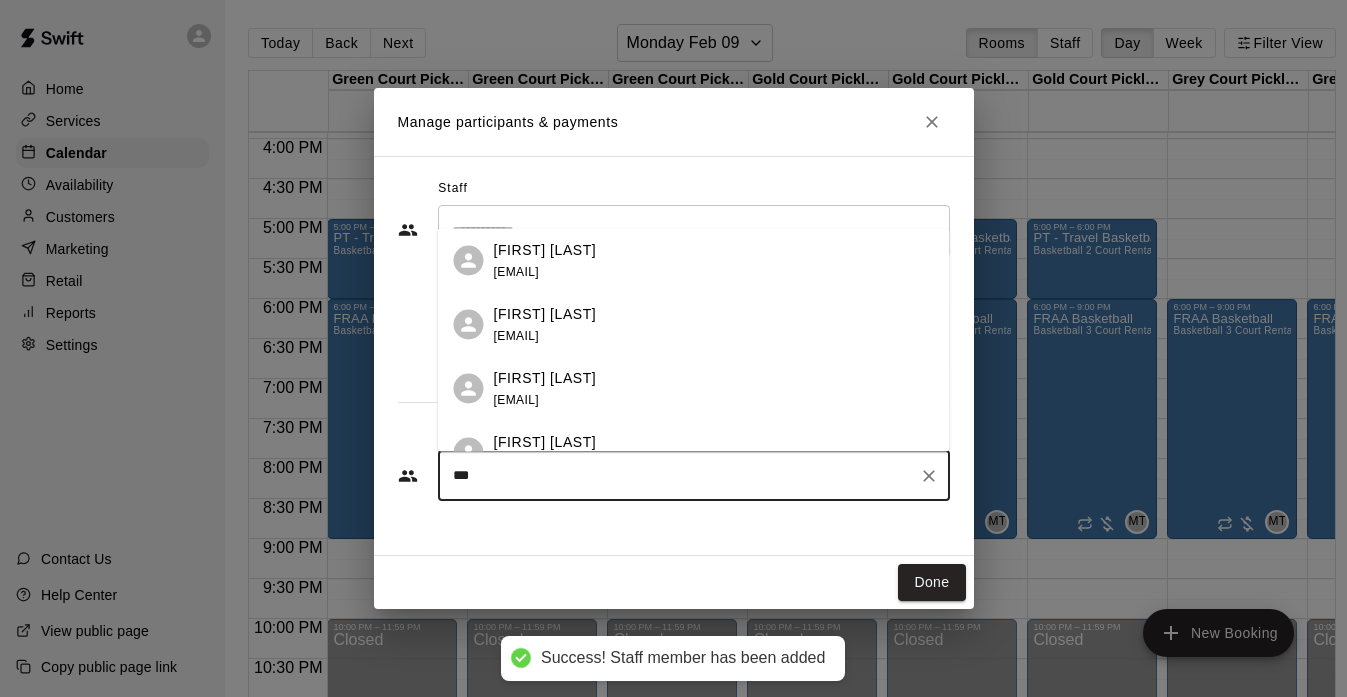 type on "****" 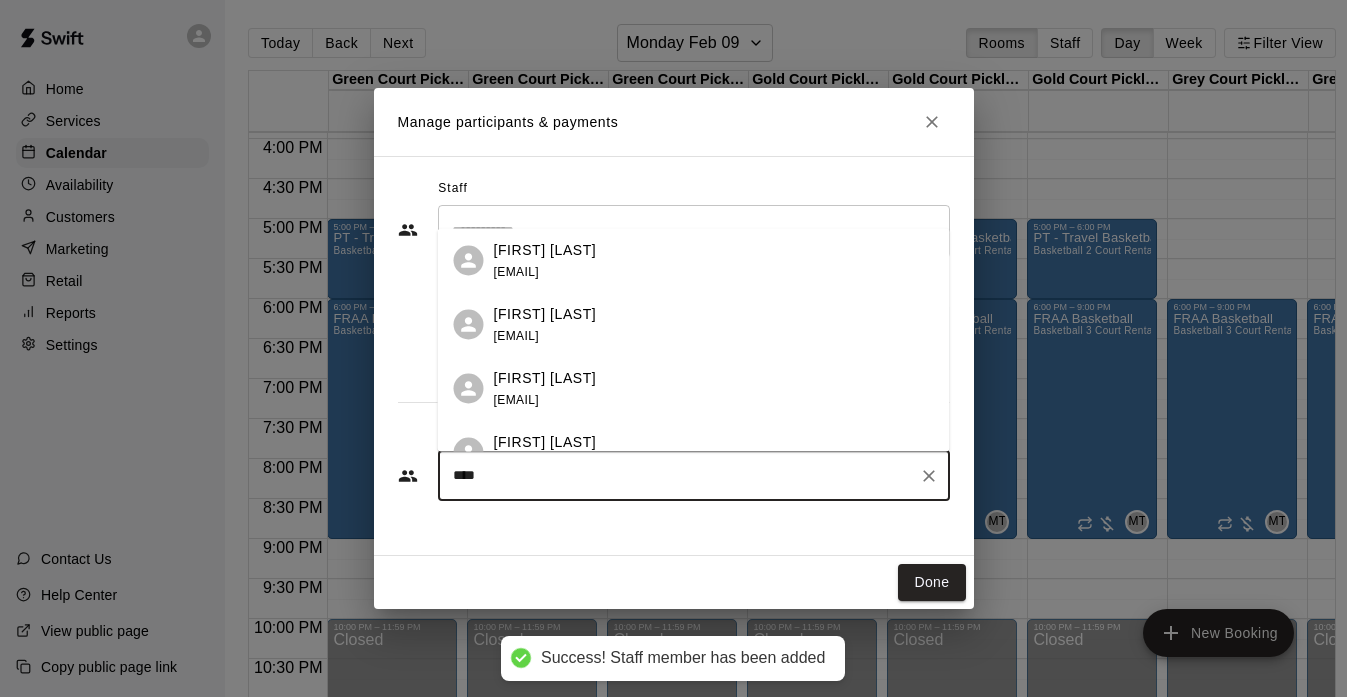 click on "[EMAIL]" at bounding box center [516, 271] 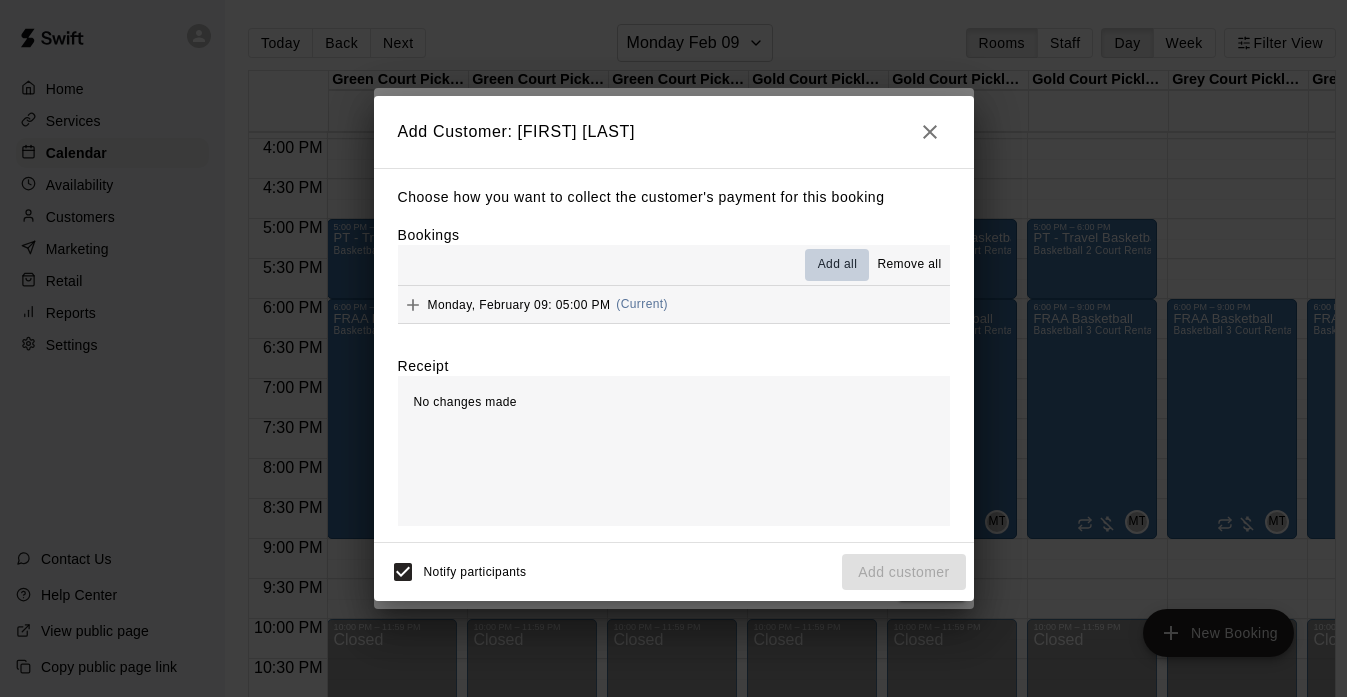 click on "Add all" at bounding box center [838, 265] 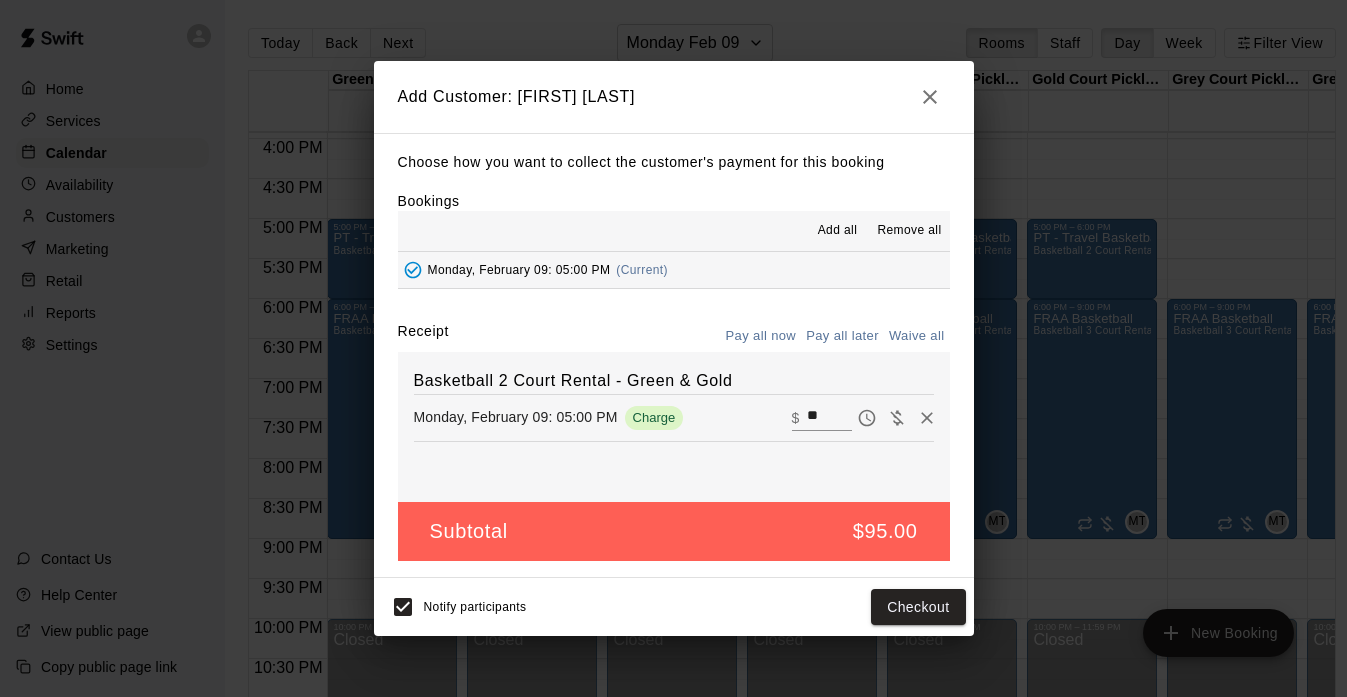 click on "Pay all later" at bounding box center [842, 336] 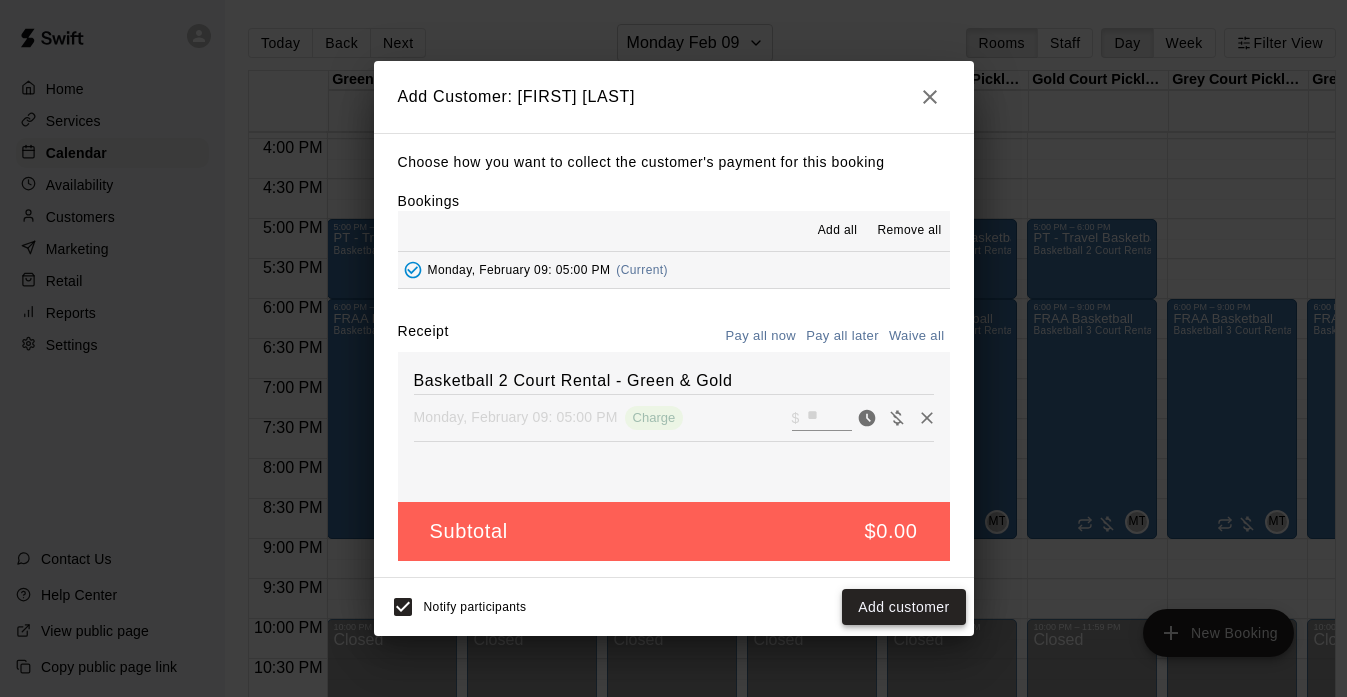 click on "Add customer" at bounding box center (903, 607) 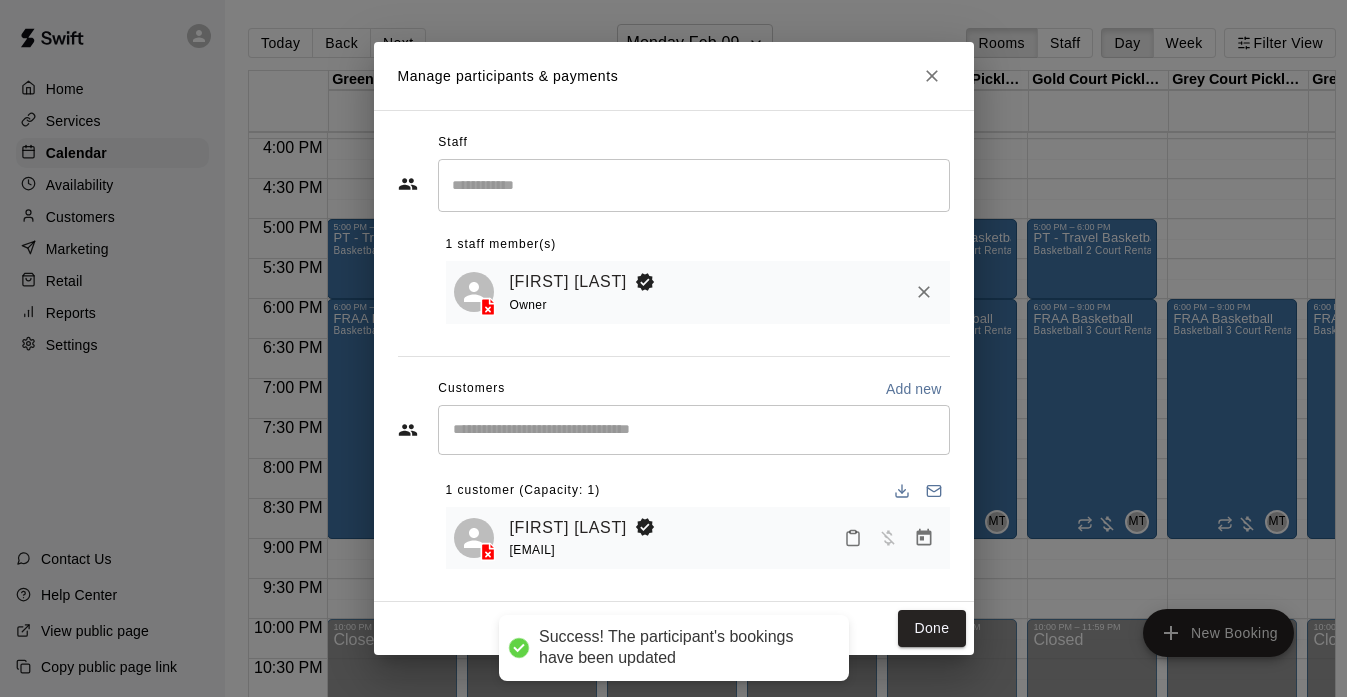 click on "Done" at bounding box center [674, 628] 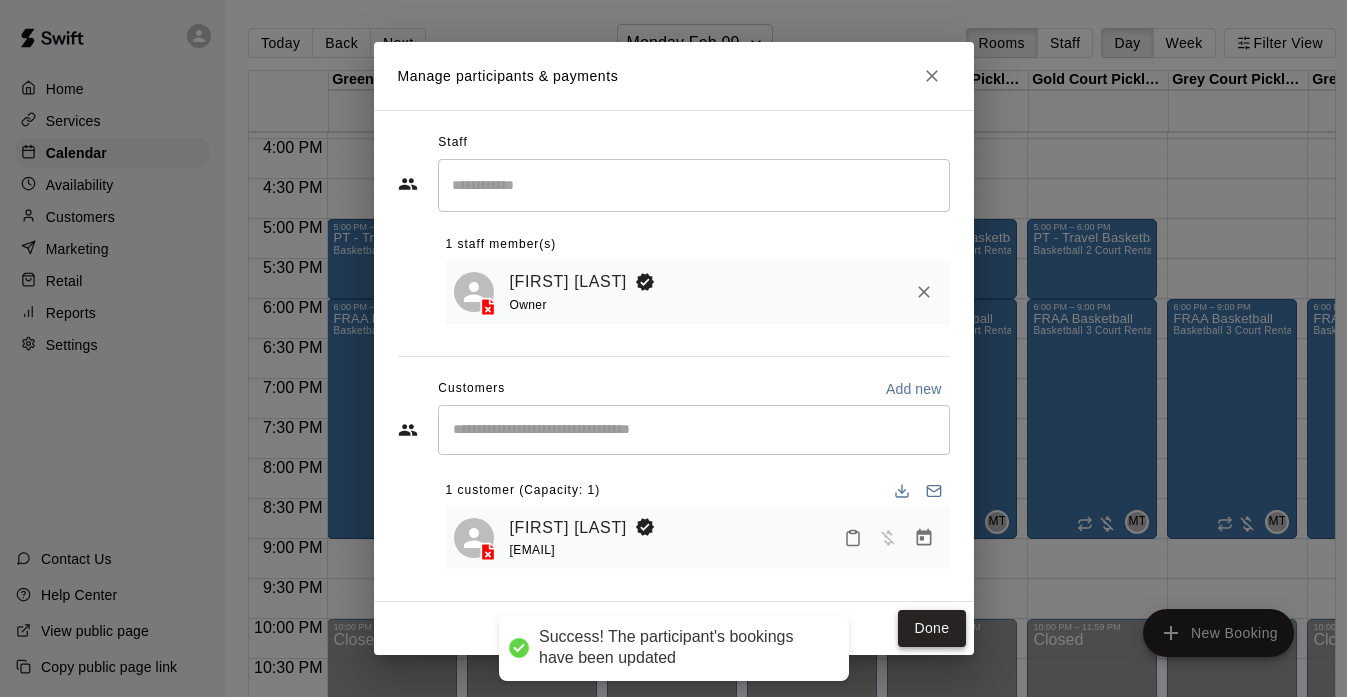 click on "Done" at bounding box center [931, 628] 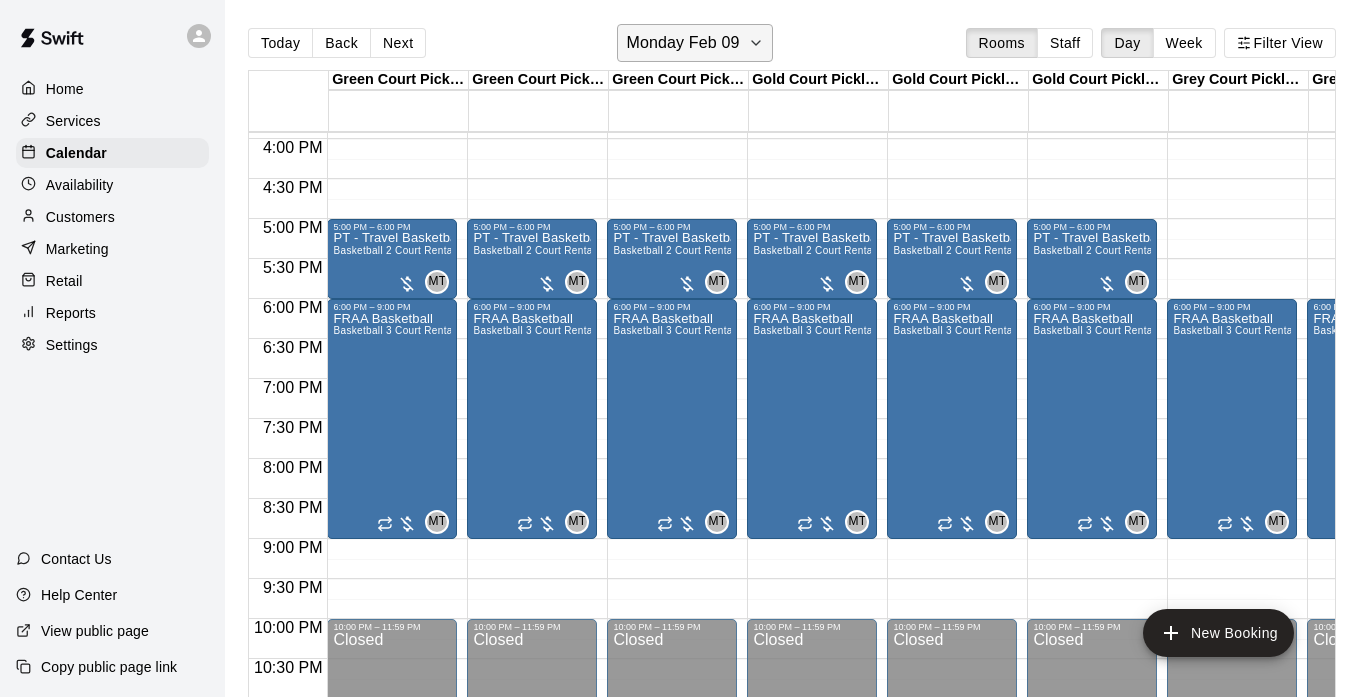 click on "Monday Feb 09" at bounding box center [682, 43] 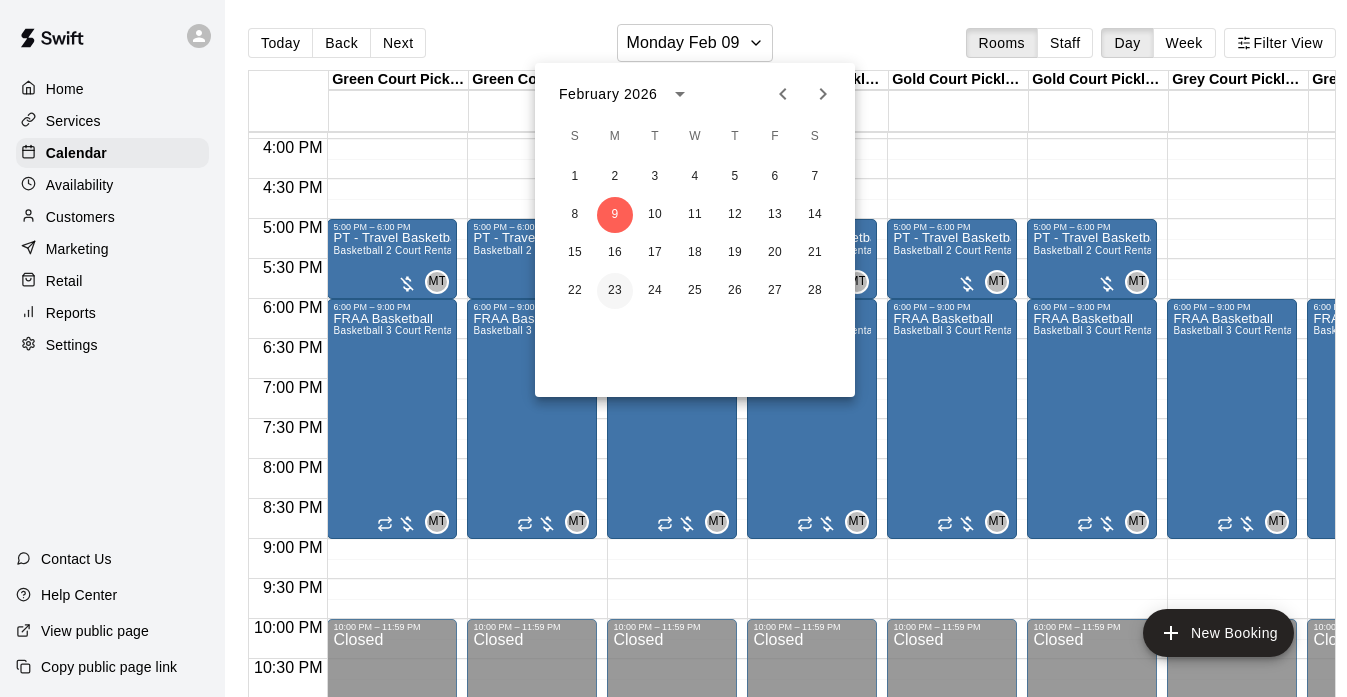 click on "23" at bounding box center (615, 291) 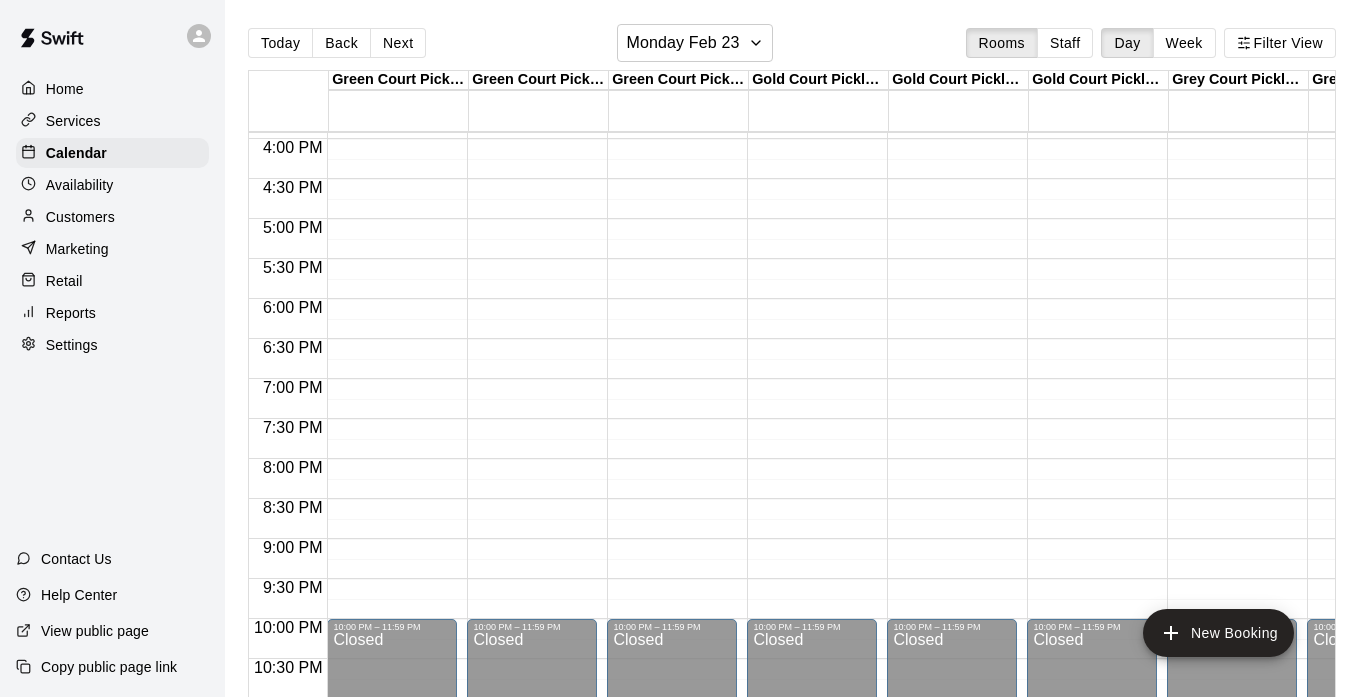 click on "12:00 AM – 8:00 AM Closed 10:00 PM – 11:59 PM Closed" at bounding box center (392, -181) 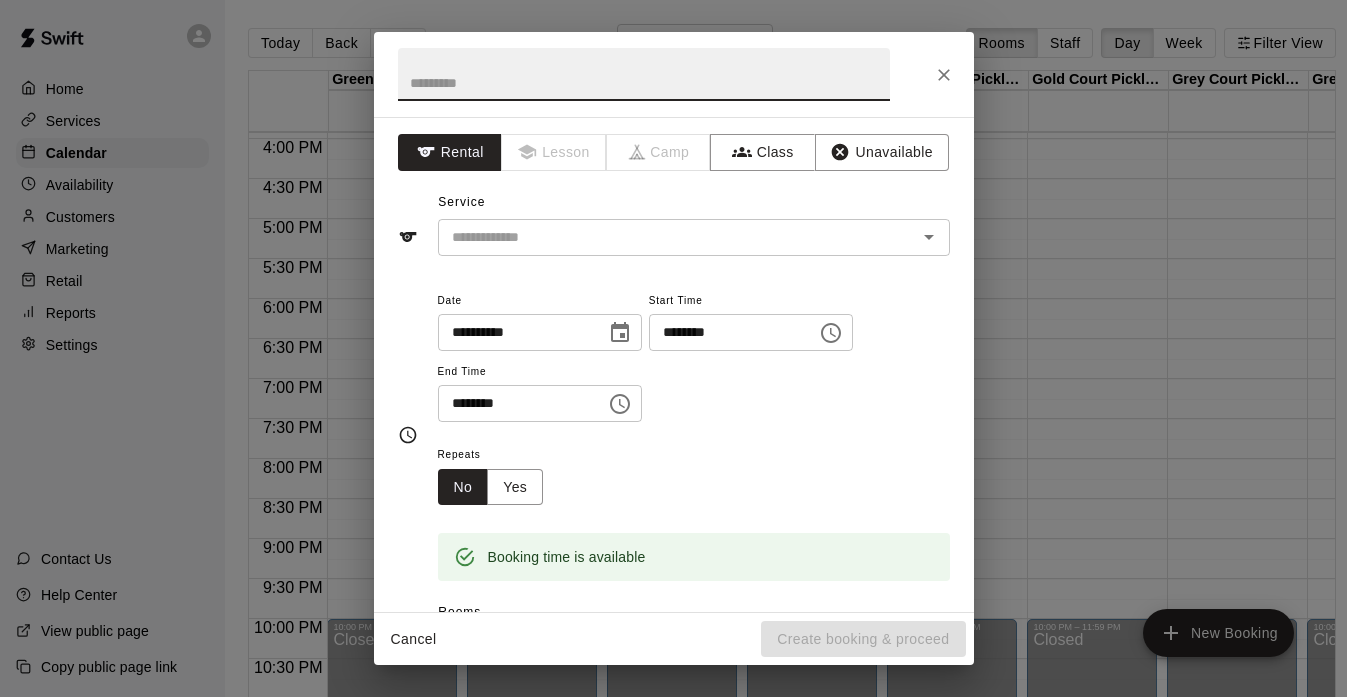 click at bounding box center [644, 74] 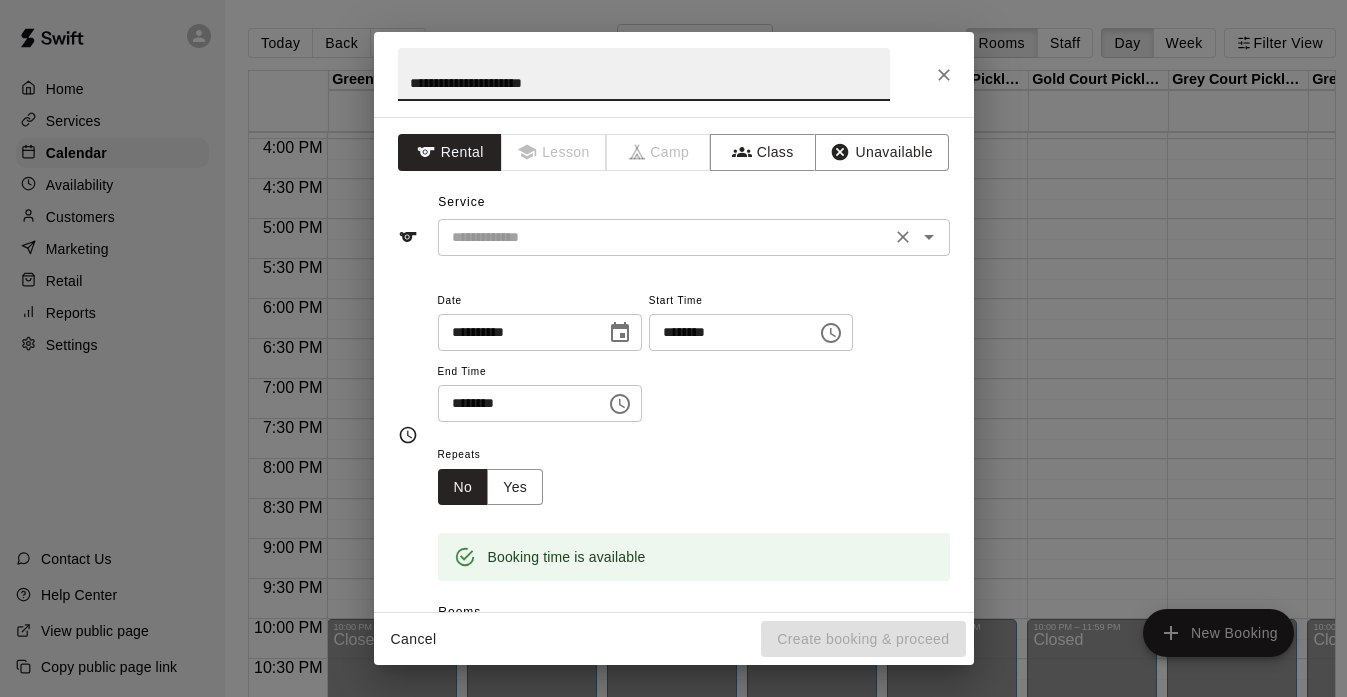 type on "**********" 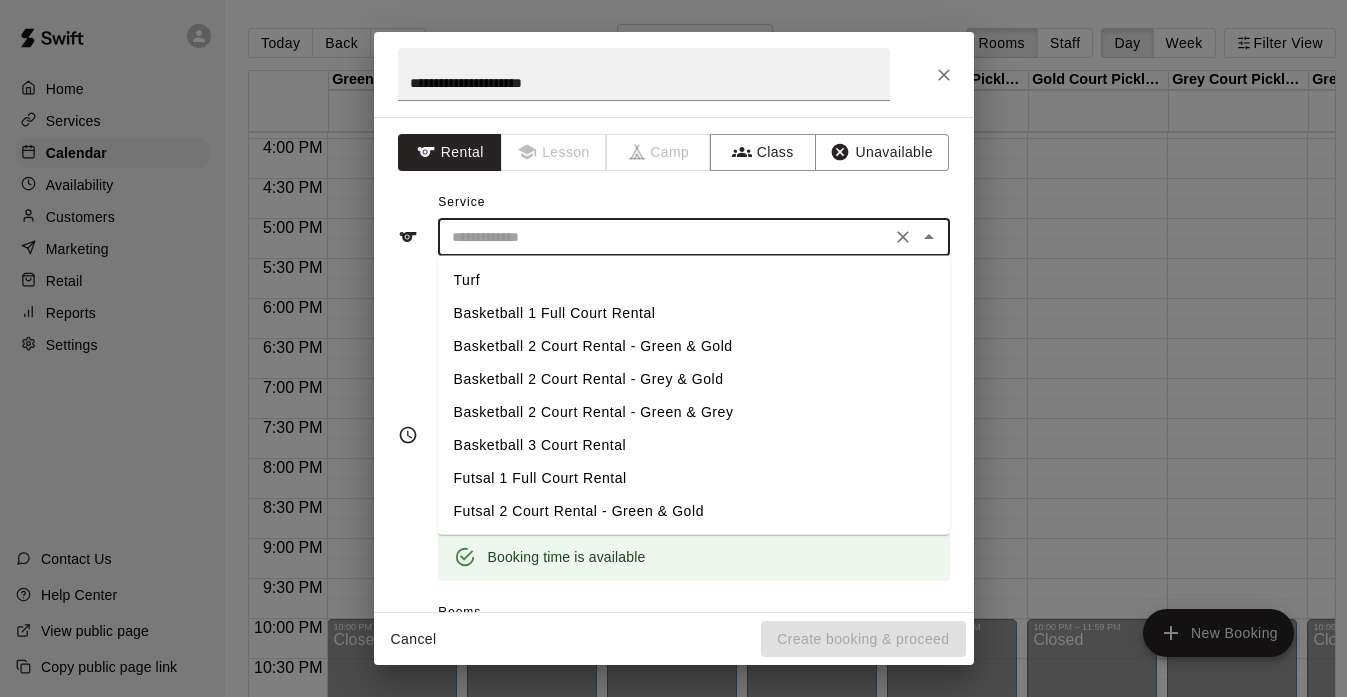 click at bounding box center [664, 237] 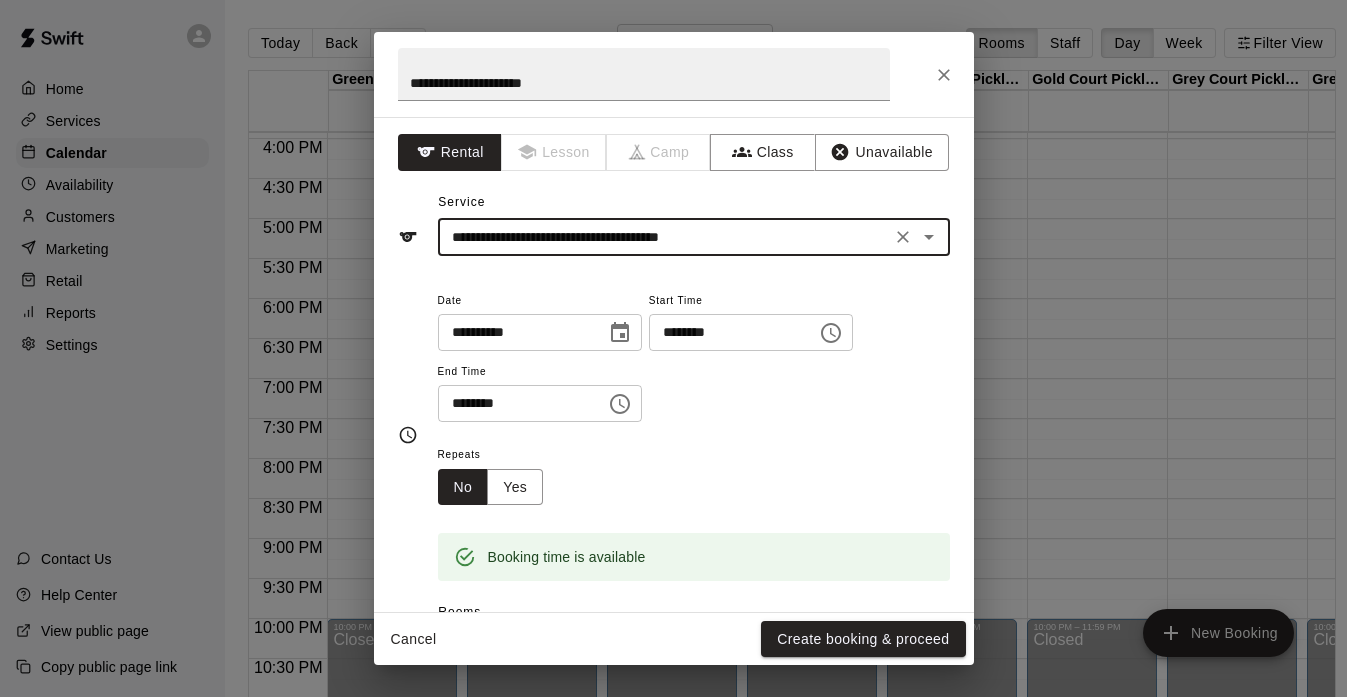 click on "********" at bounding box center (515, 403) 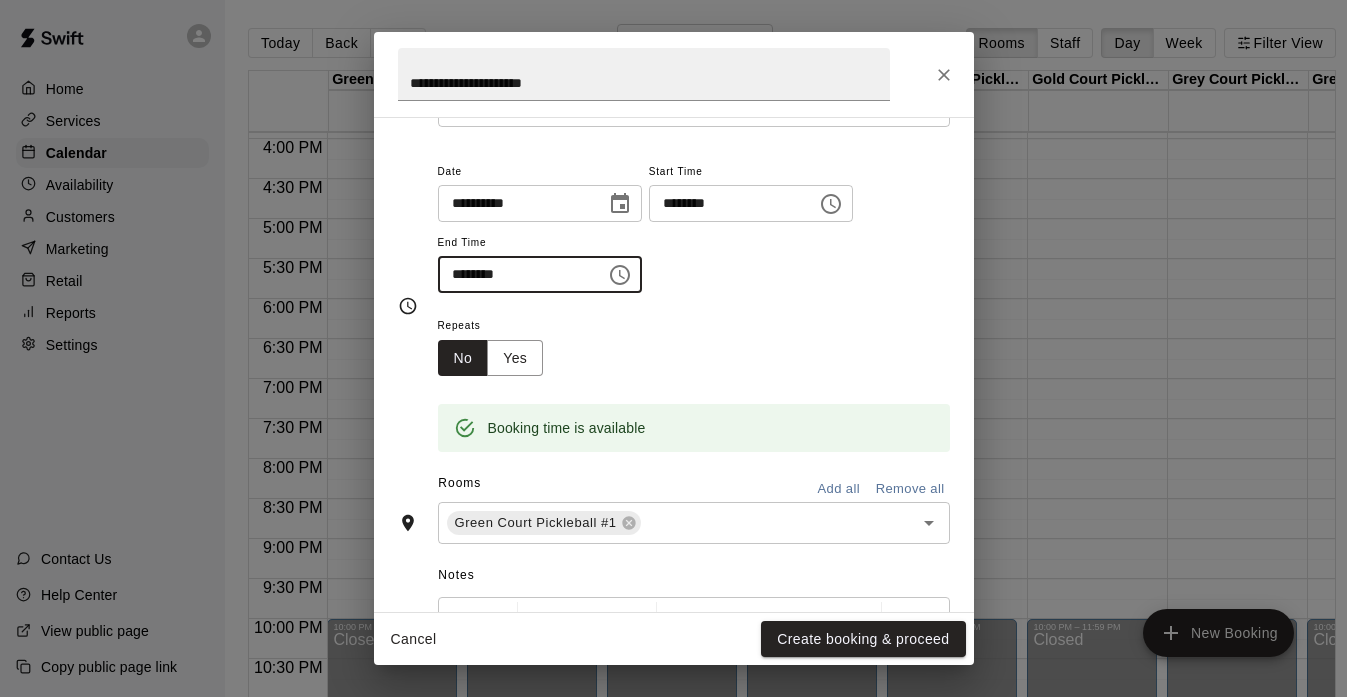 scroll, scrollTop: 166, scrollLeft: 0, axis: vertical 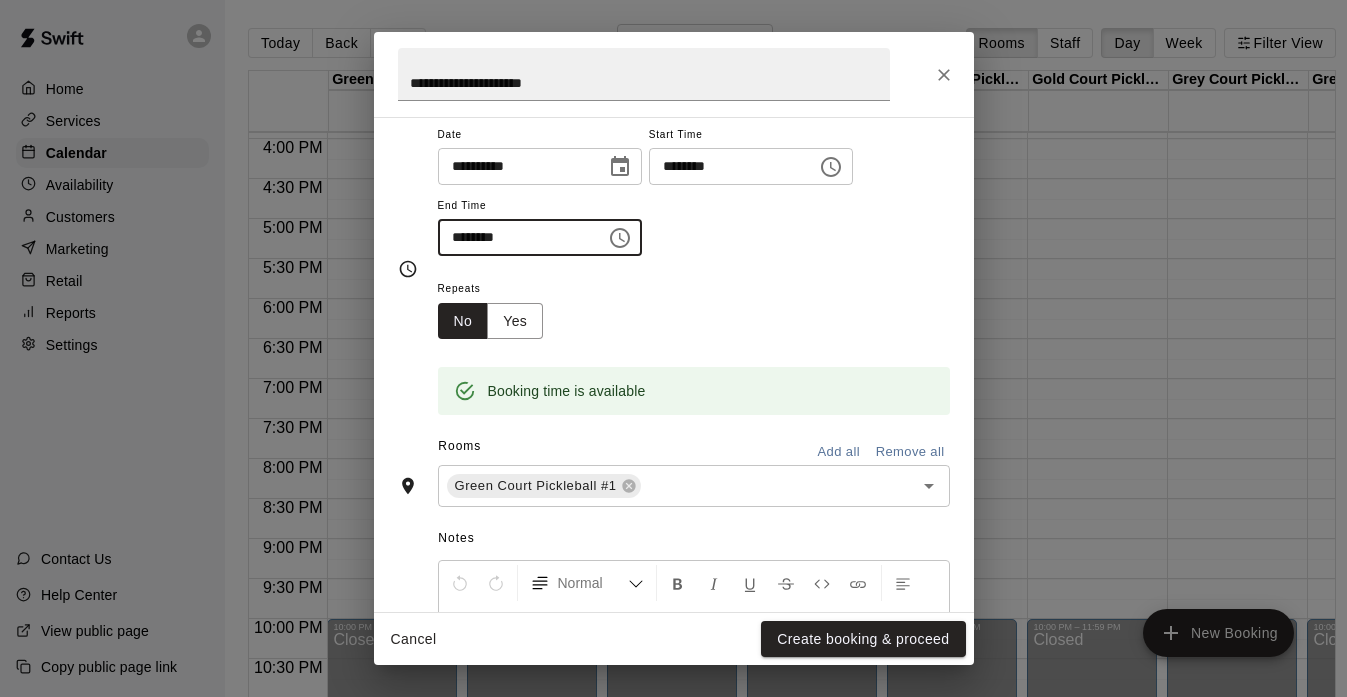 type on "********" 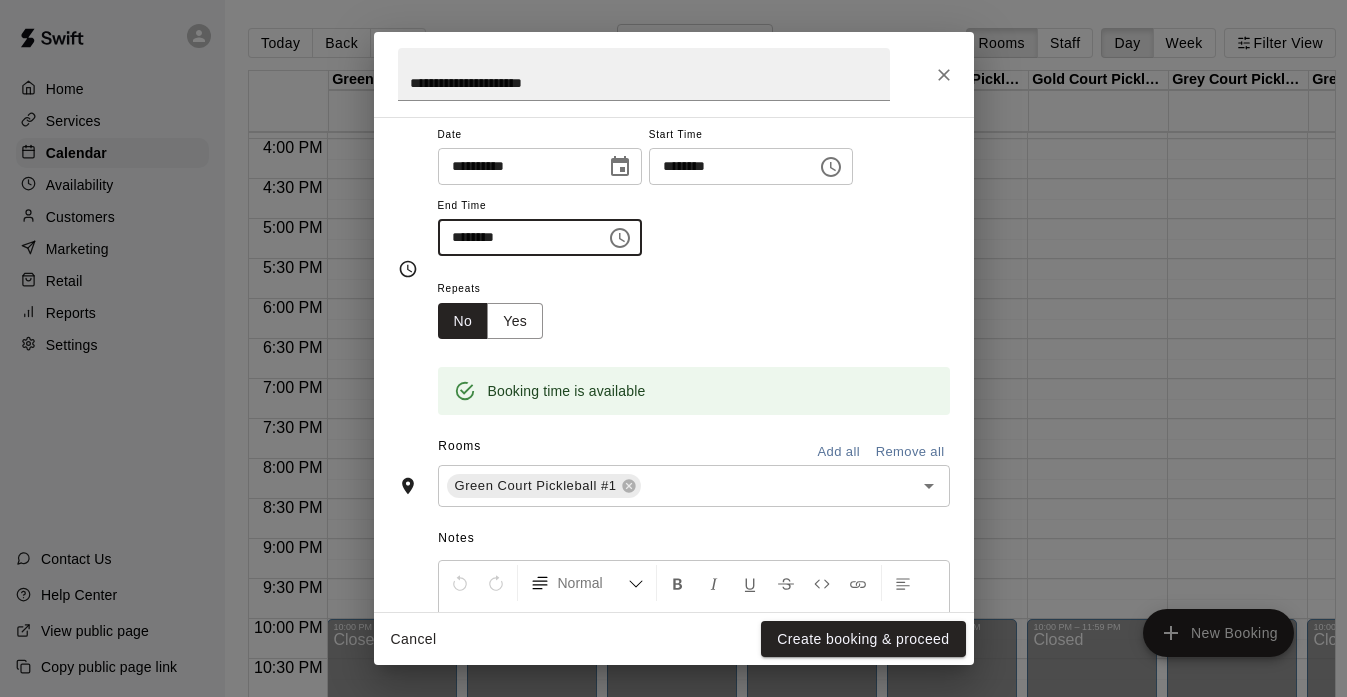 click on "Add all" at bounding box center (839, 452) 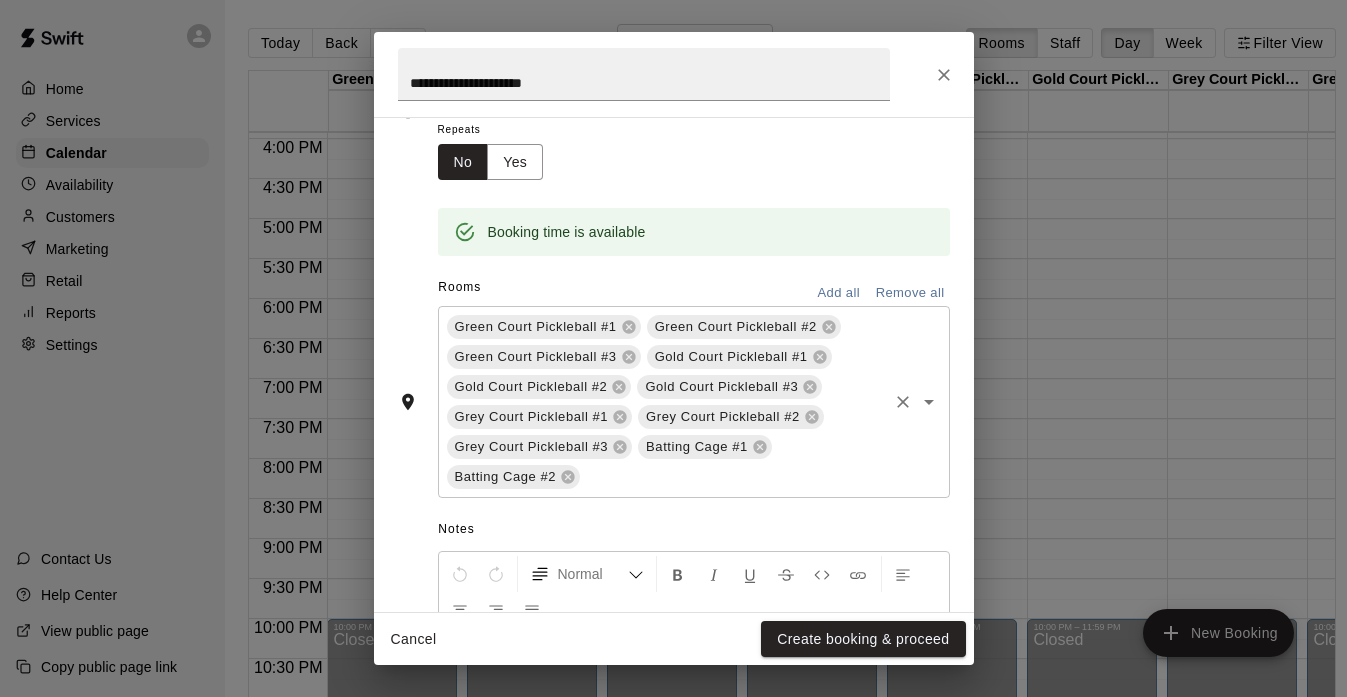 scroll, scrollTop: 327, scrollLeft: 0, axis: vertical 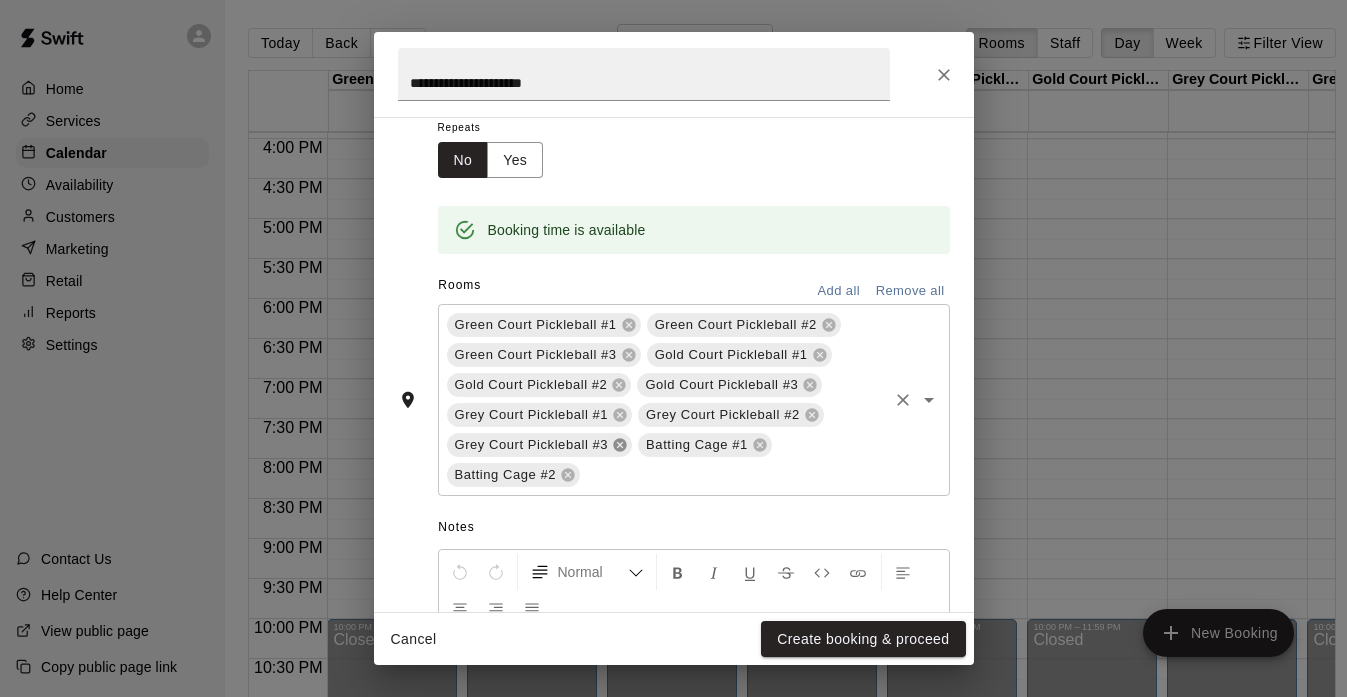 click 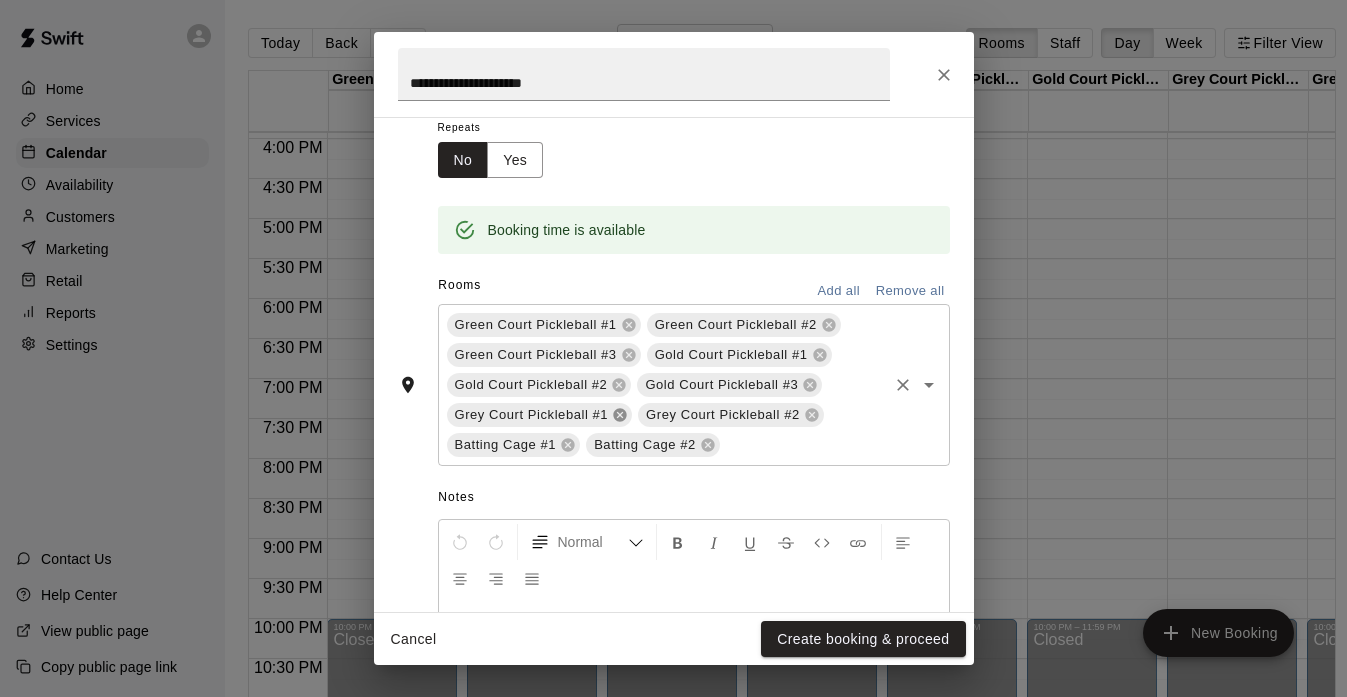 click 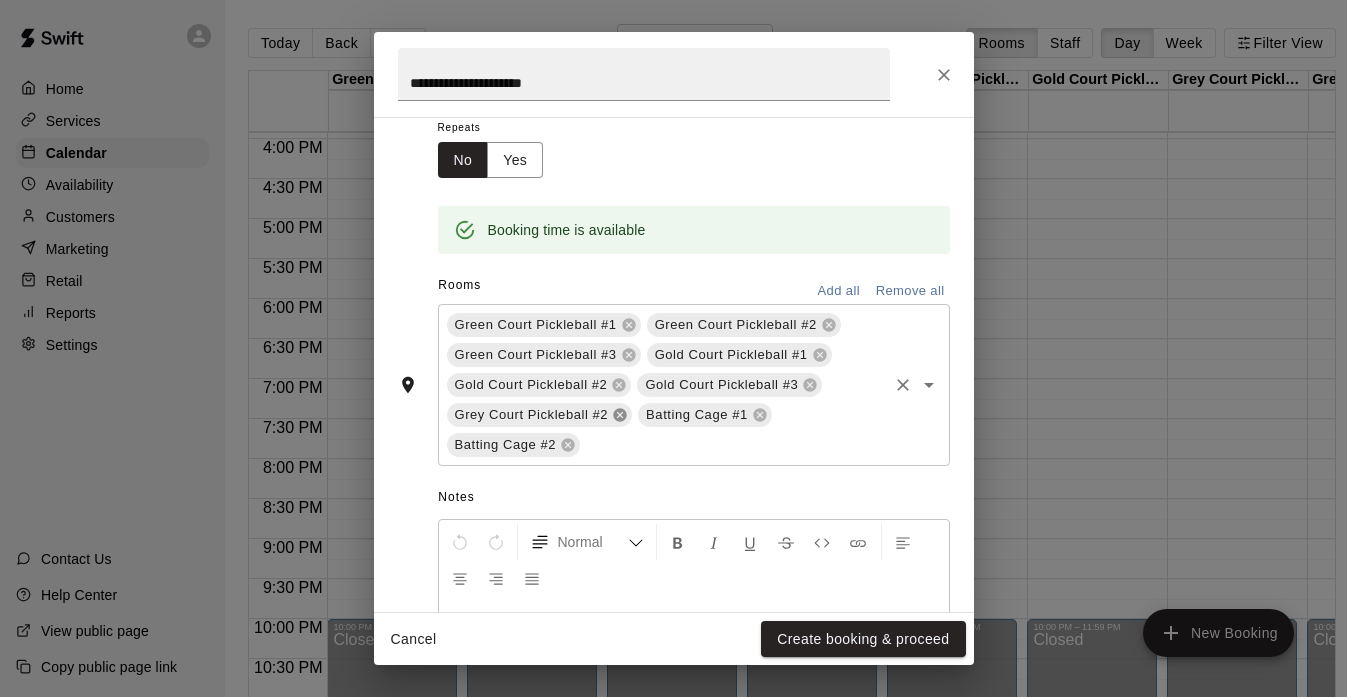 click 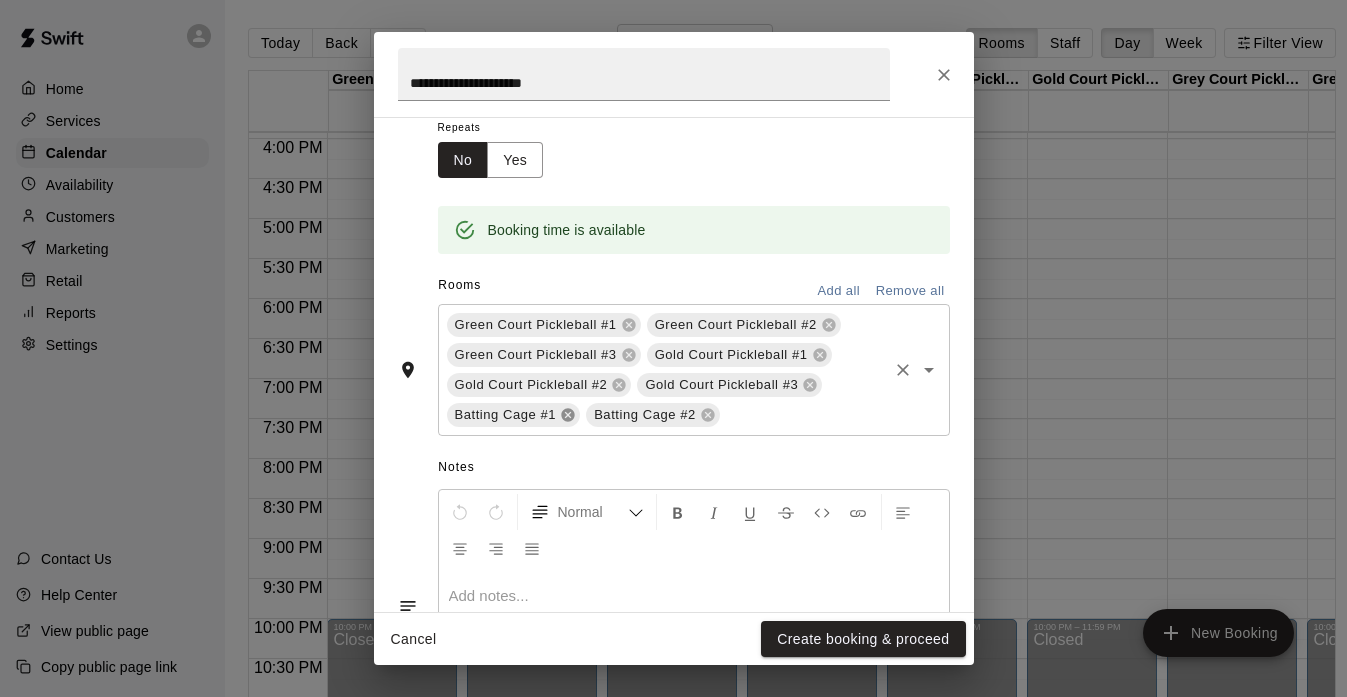 click 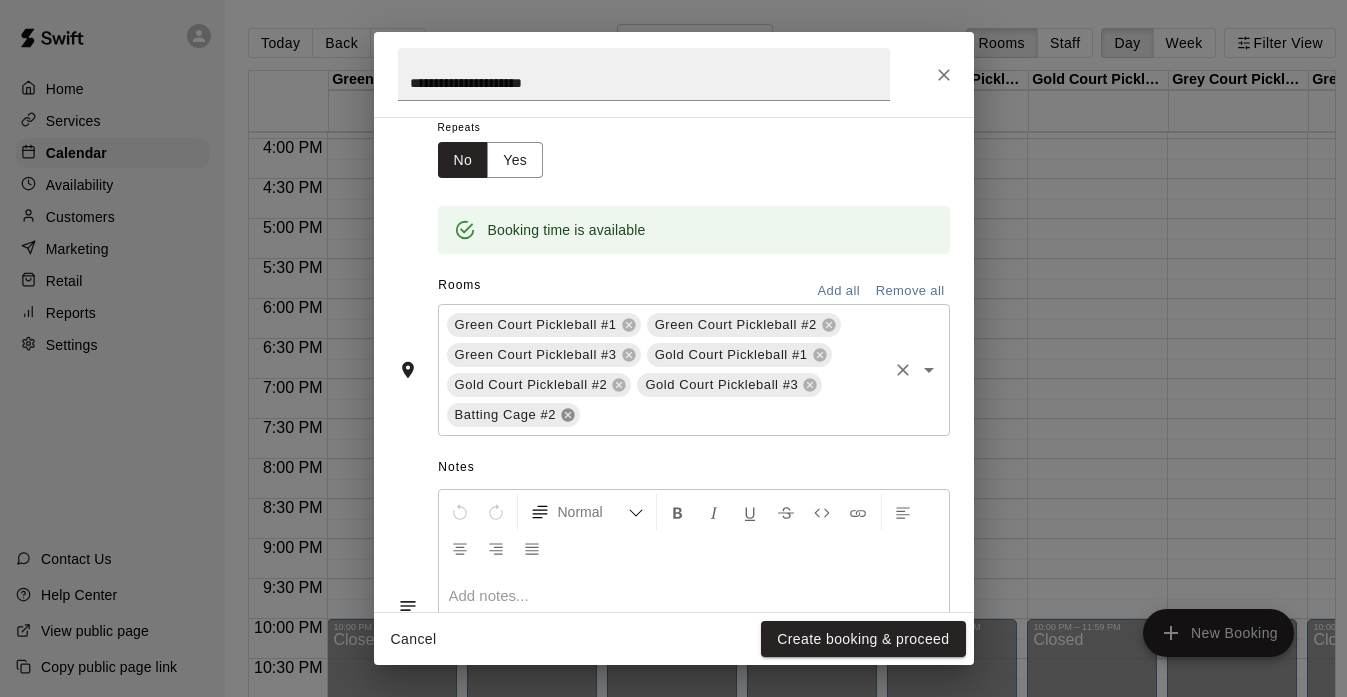click 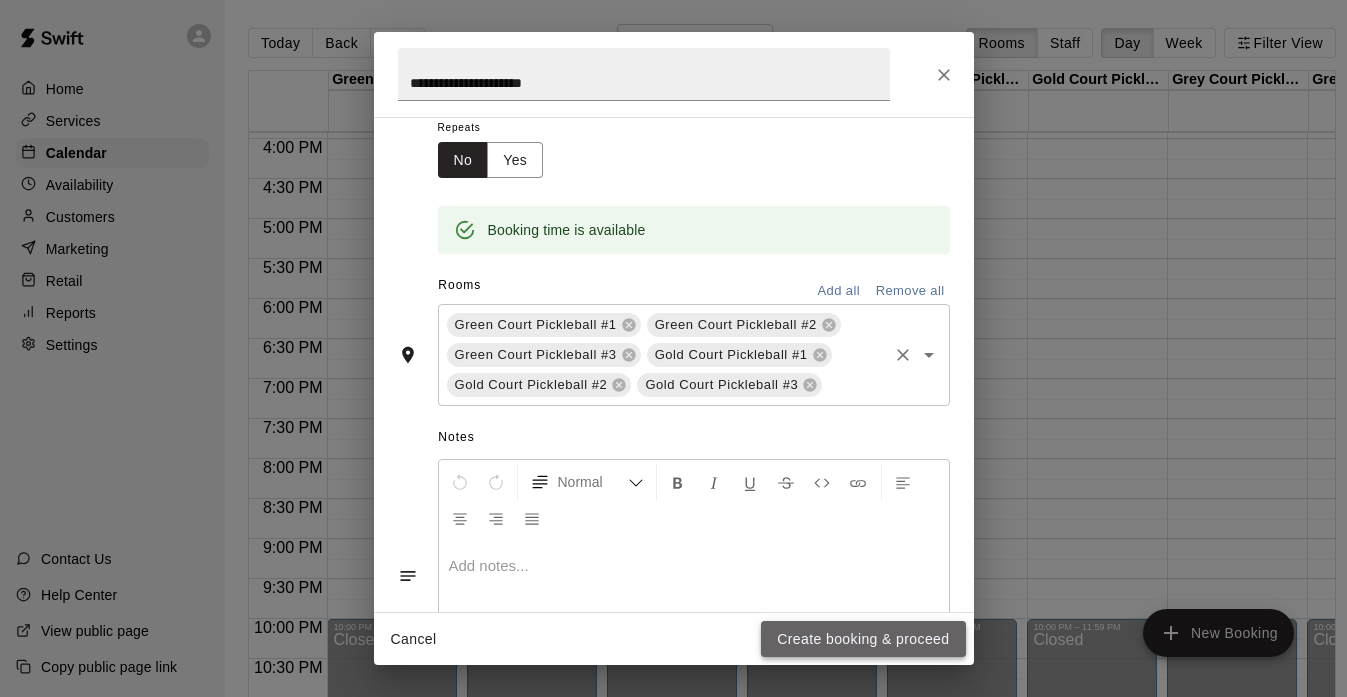 click on "Create booking & proceed" at bounding box center [863, 639] 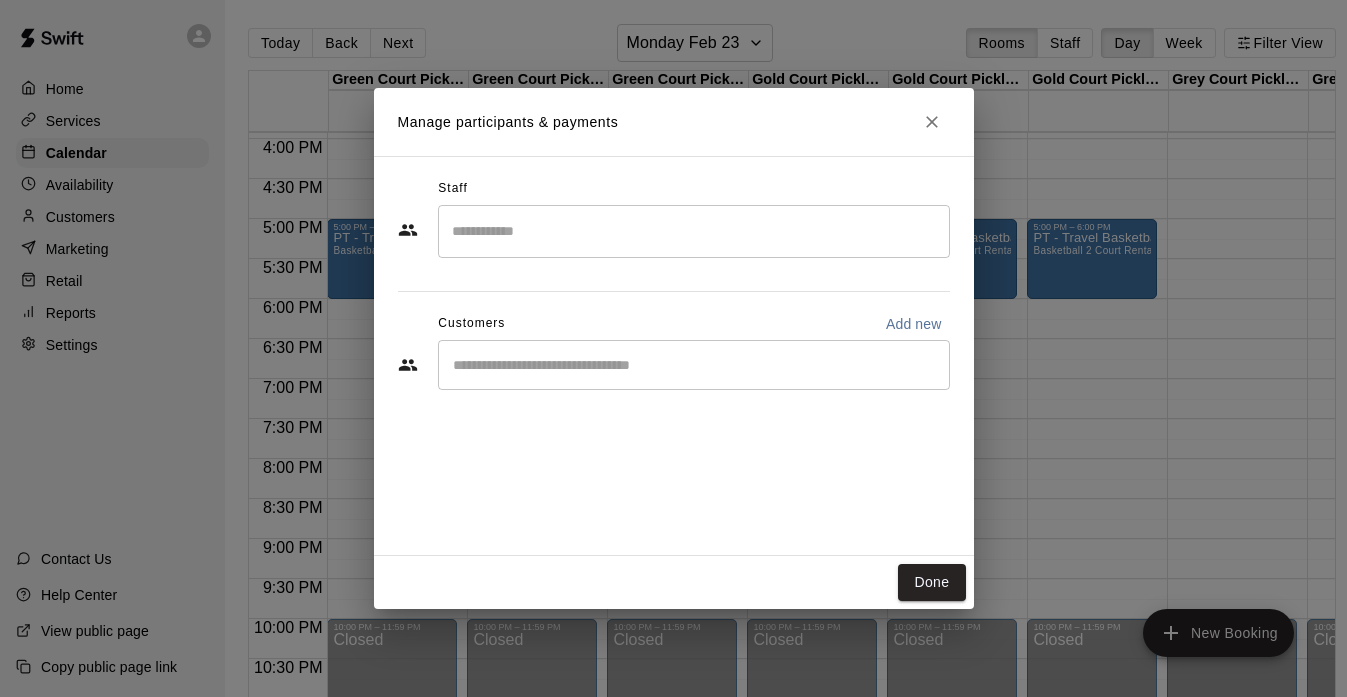 click at bounding box center [694, 231] 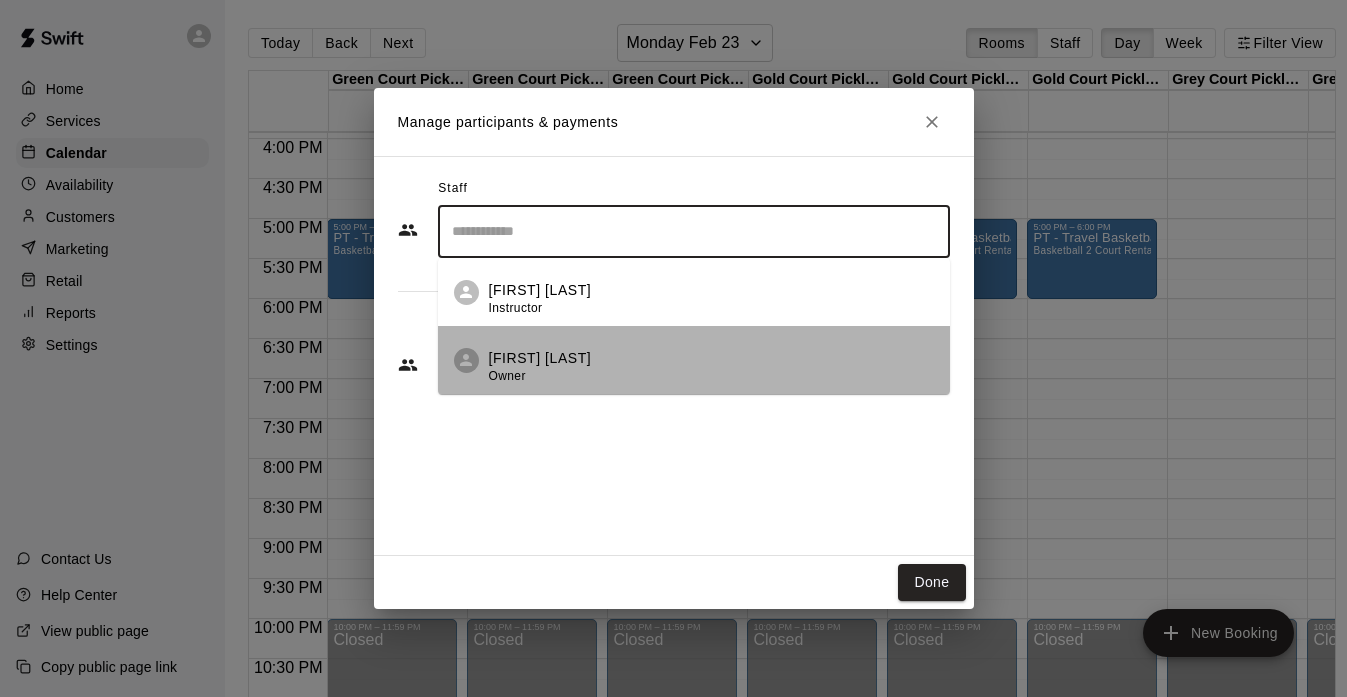 click on "[FIRST] [LAST]" at bounding box center [540, 358] 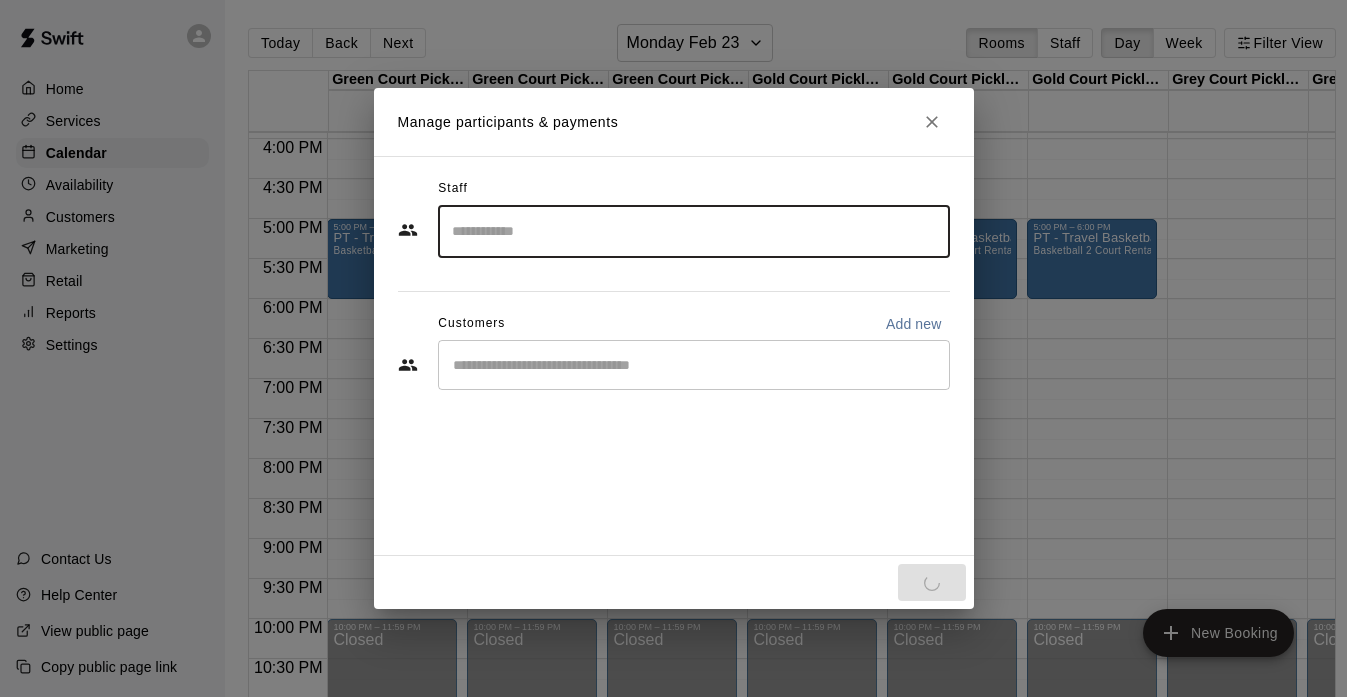 click at bounding box center (694, 365) 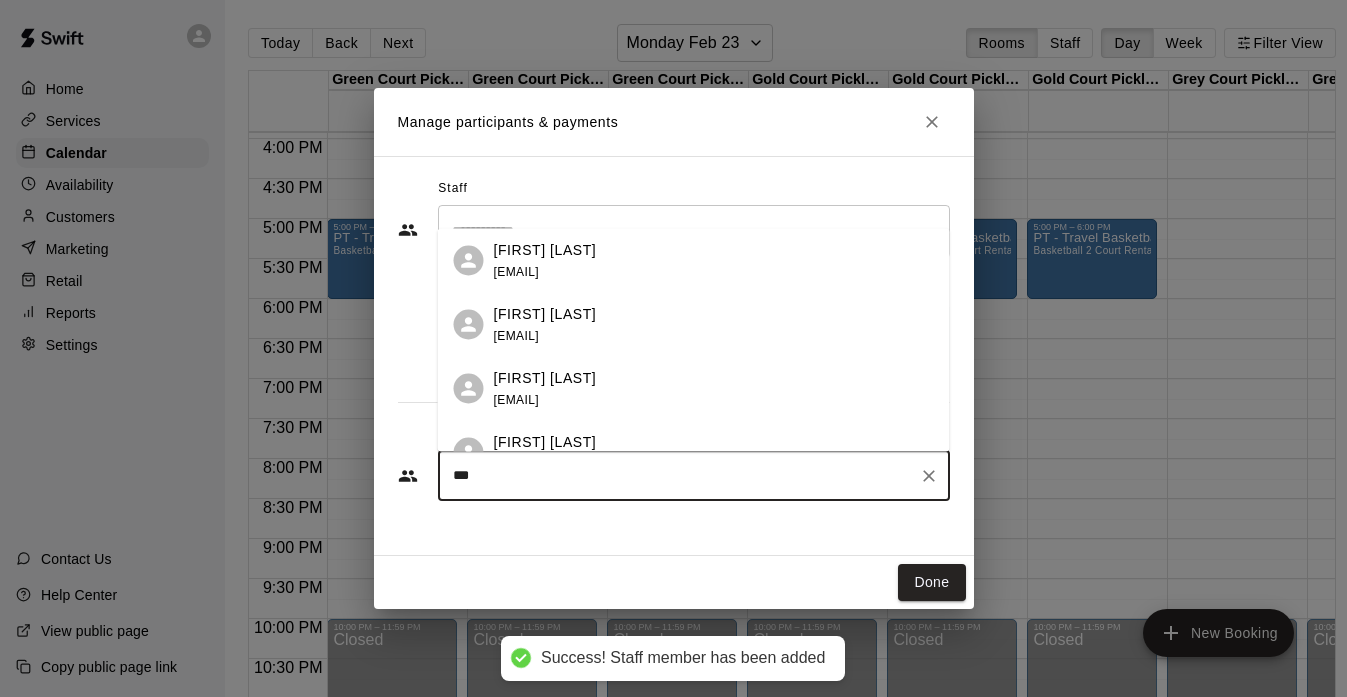 type on "****" 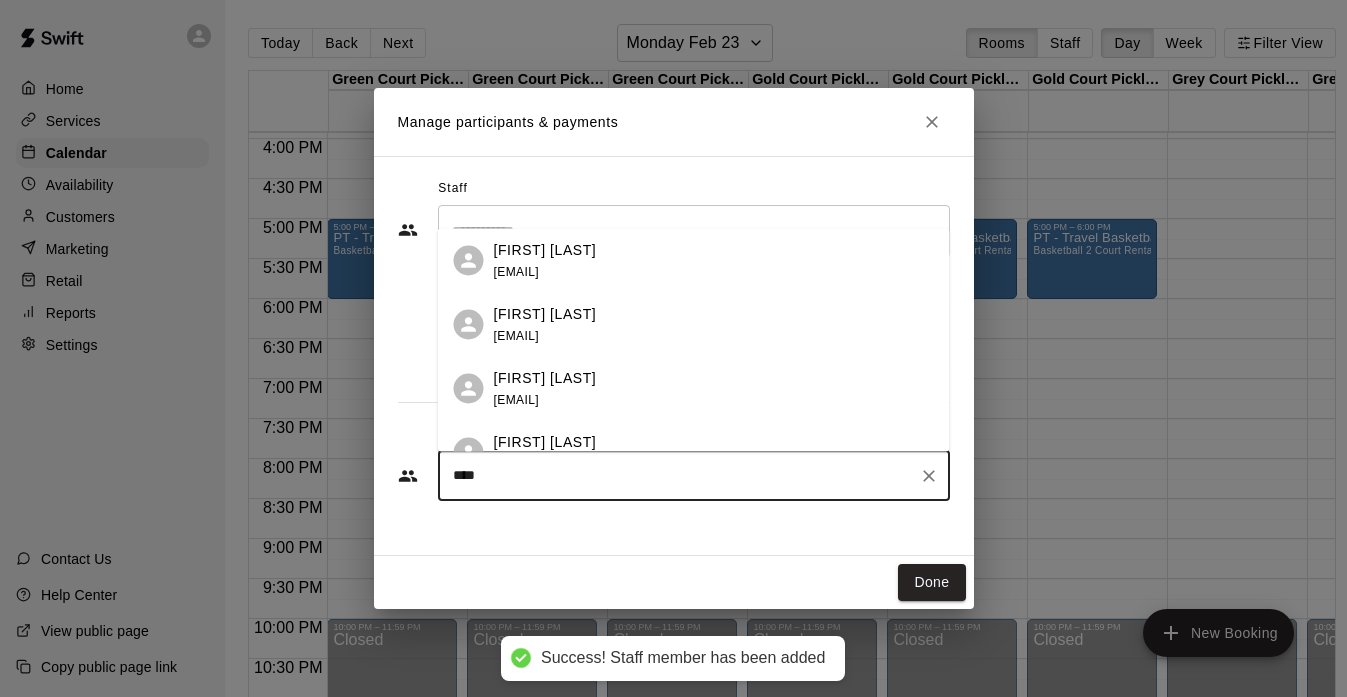 click on "[FIRST] [LAST]" at bounding box center [545, 249] 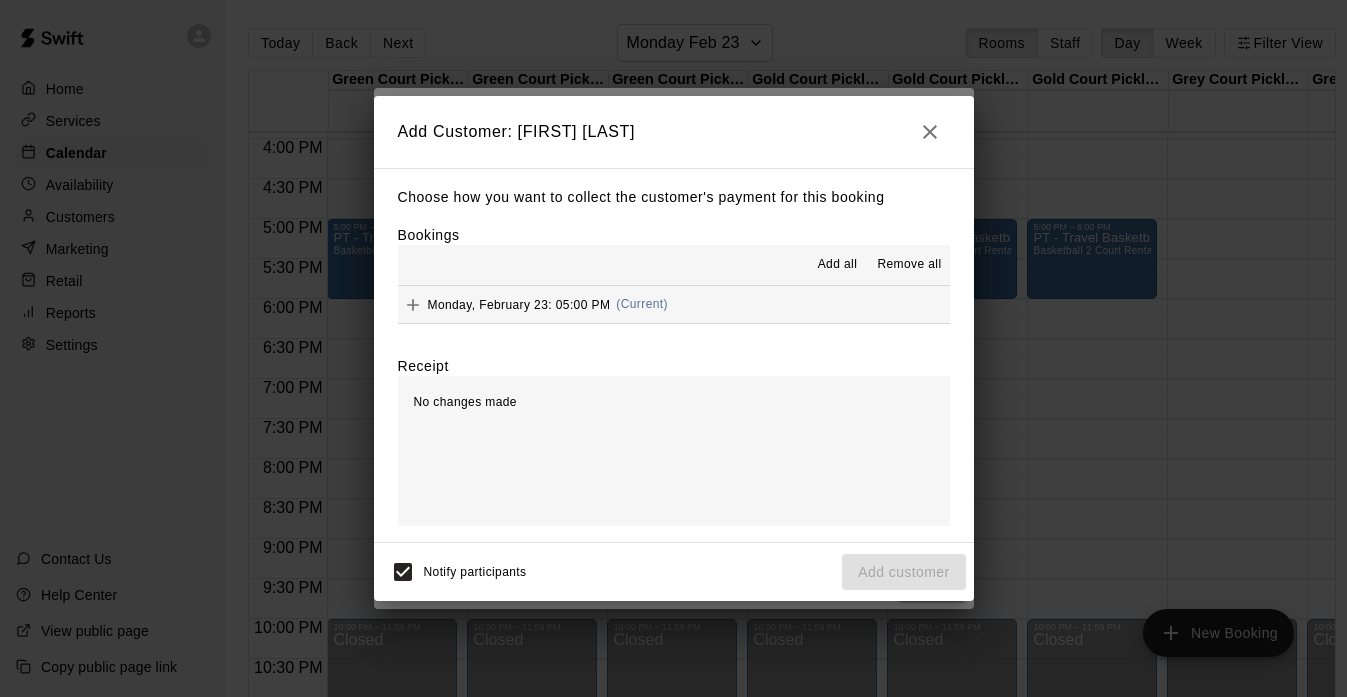 click on "Add all" at bounding box center (838, 265) 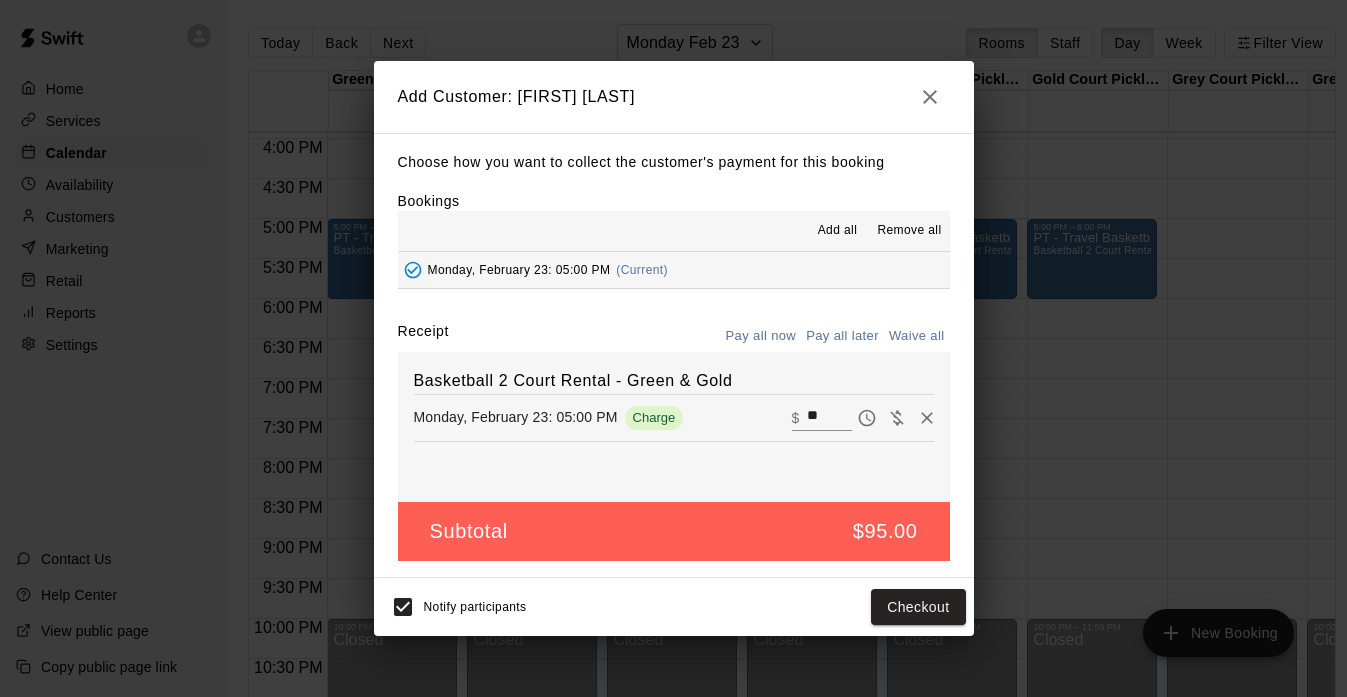 click on "Pay all later" at bounding box center (842, 336) 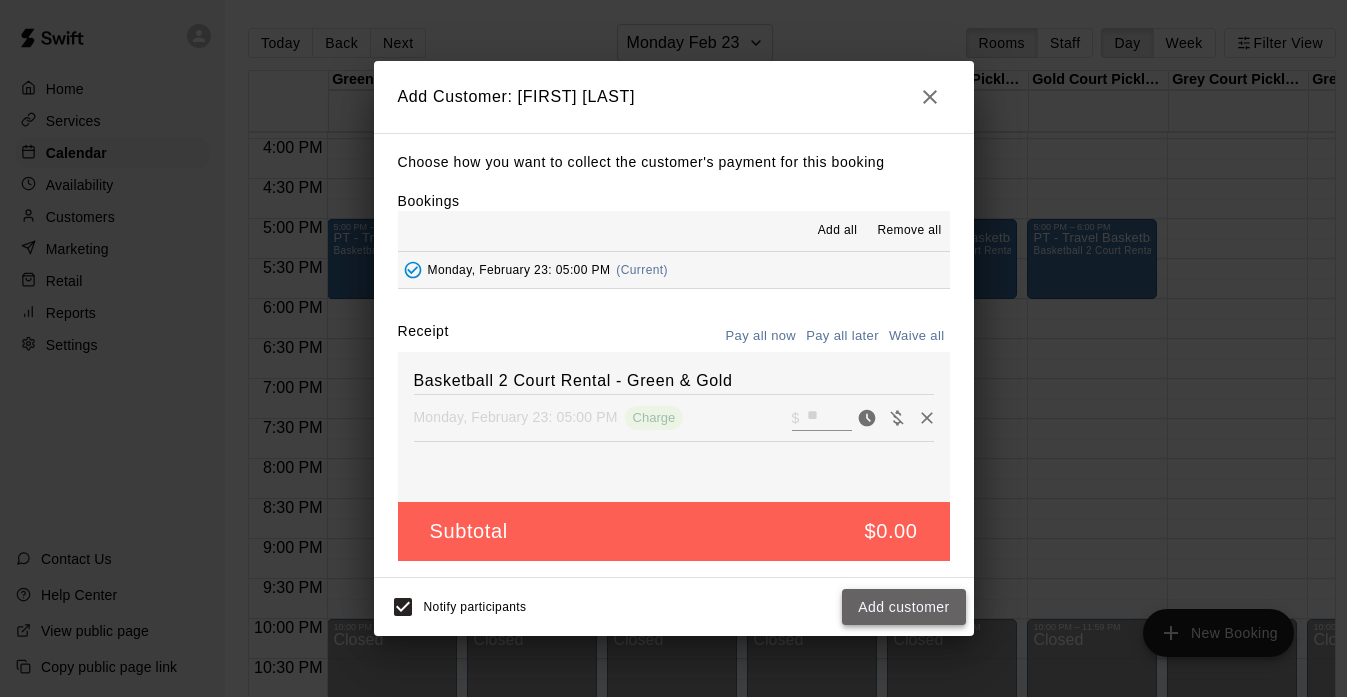 click on "Add customer" at bounding box center (903, 607) 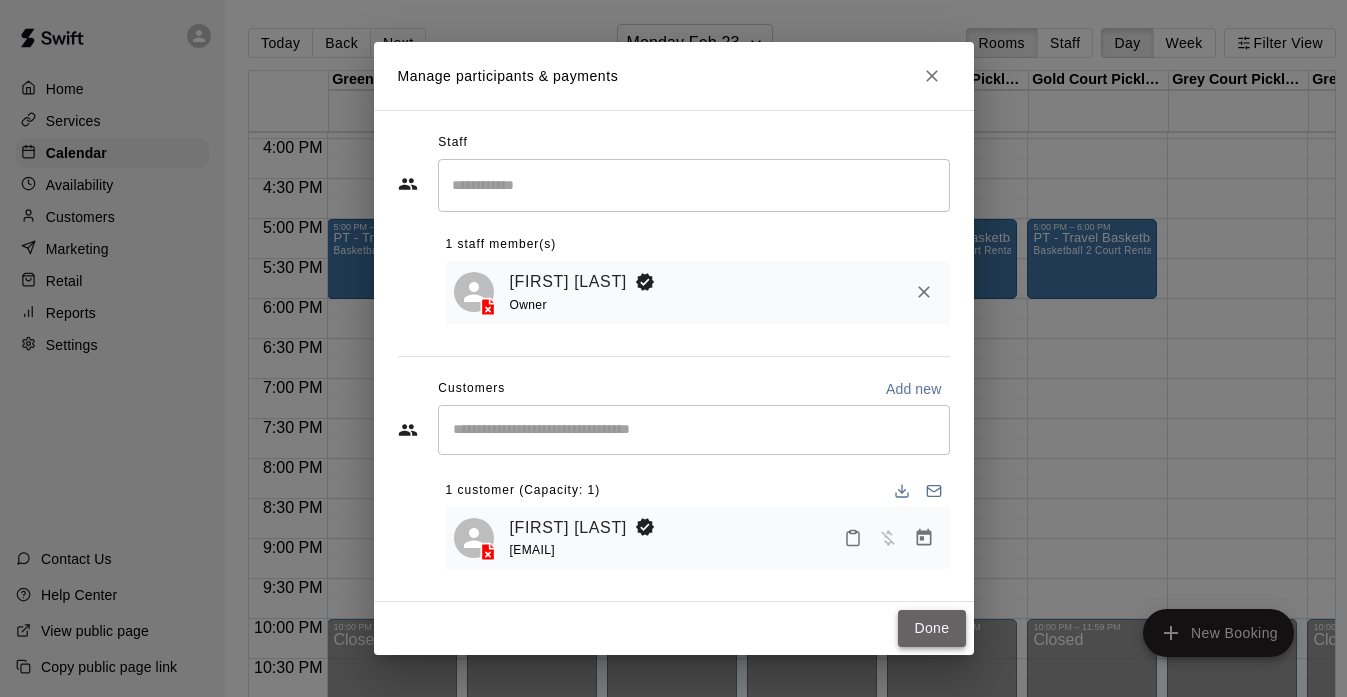 click on "Done" at bounding box center (931, 628) 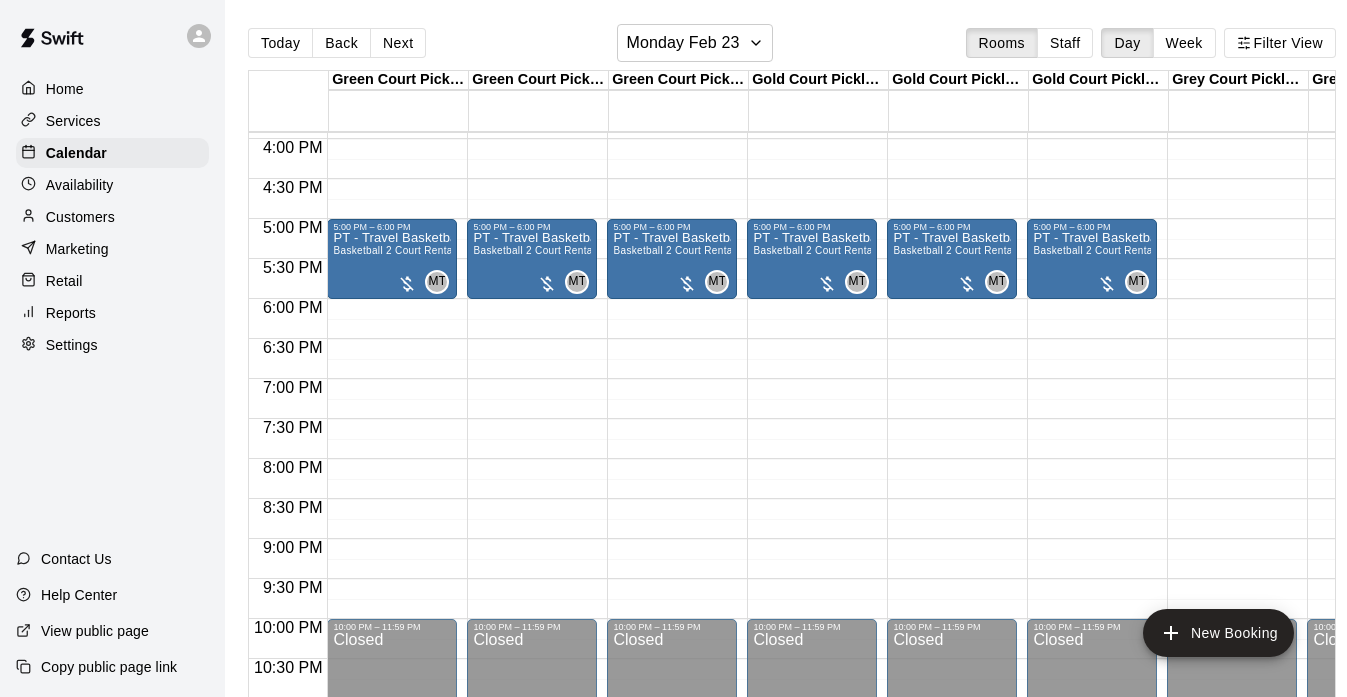 click on "Today Back Next Monday Feb 23 Rooms Staff Day Week Filter View" at bounding box center [792, 47] 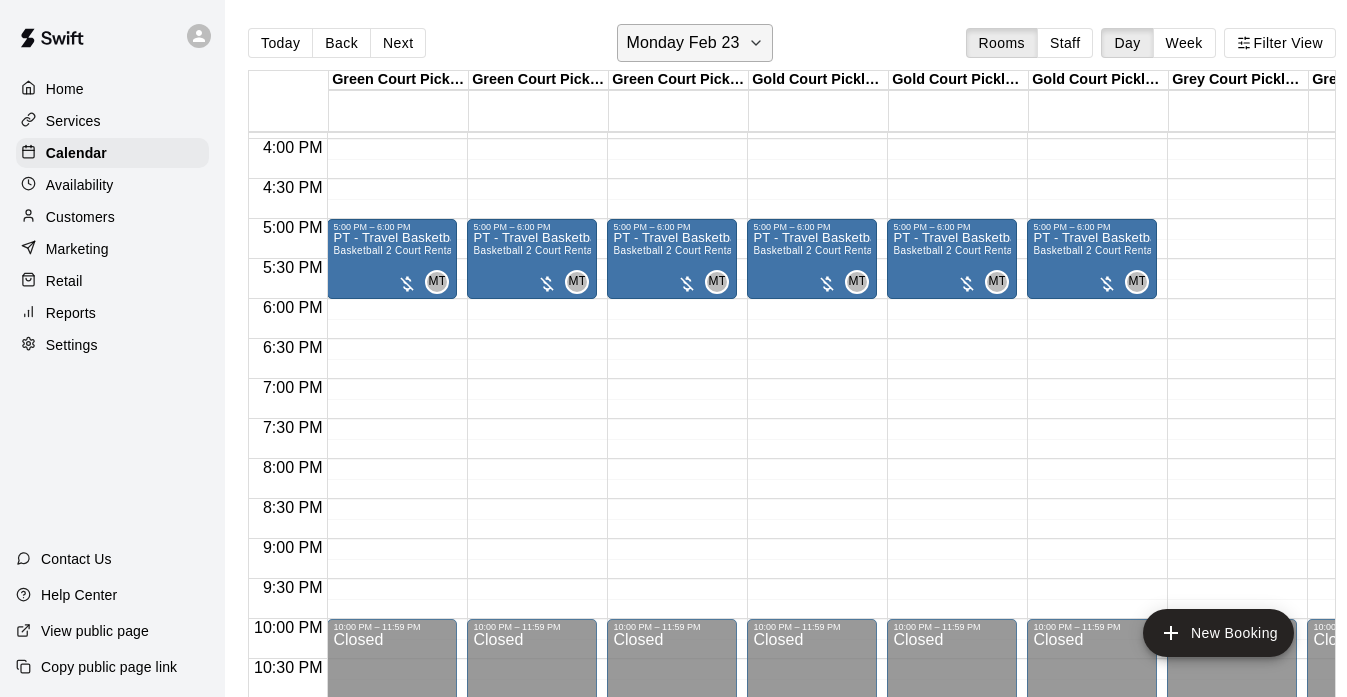 click on "Monday Feb 23" at bounding box center (682, 43) 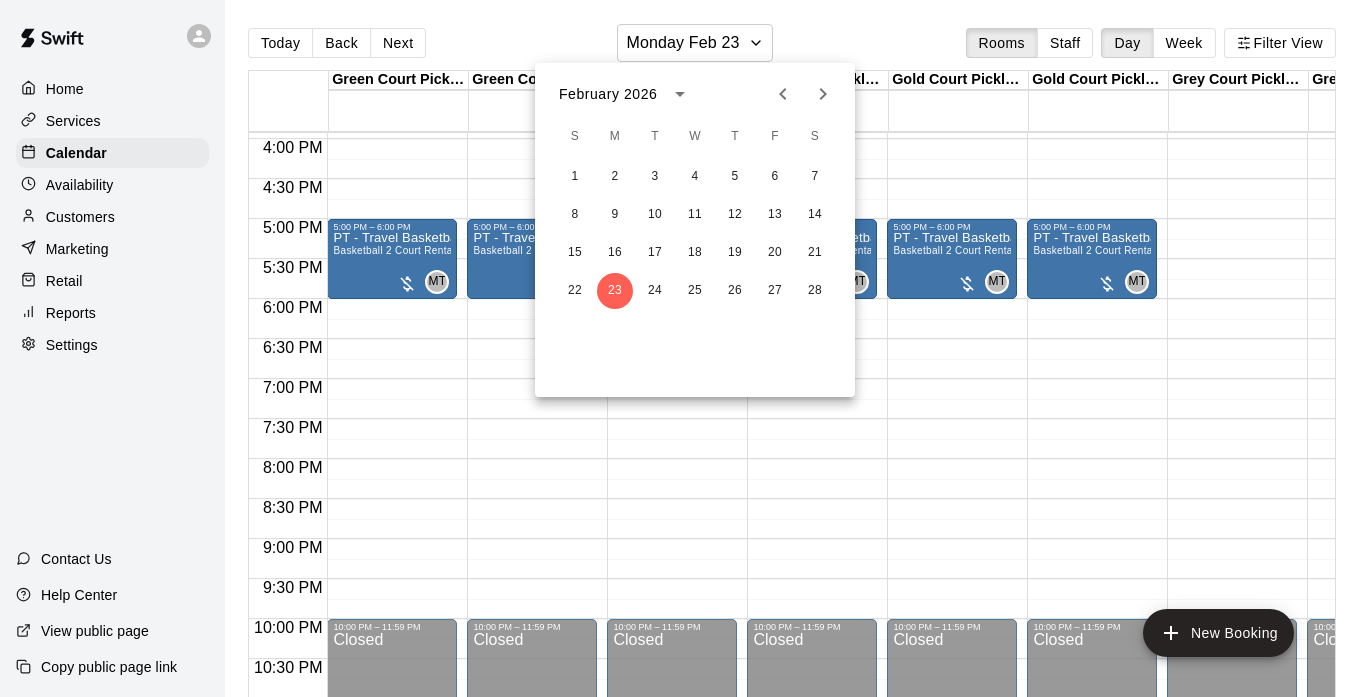 click 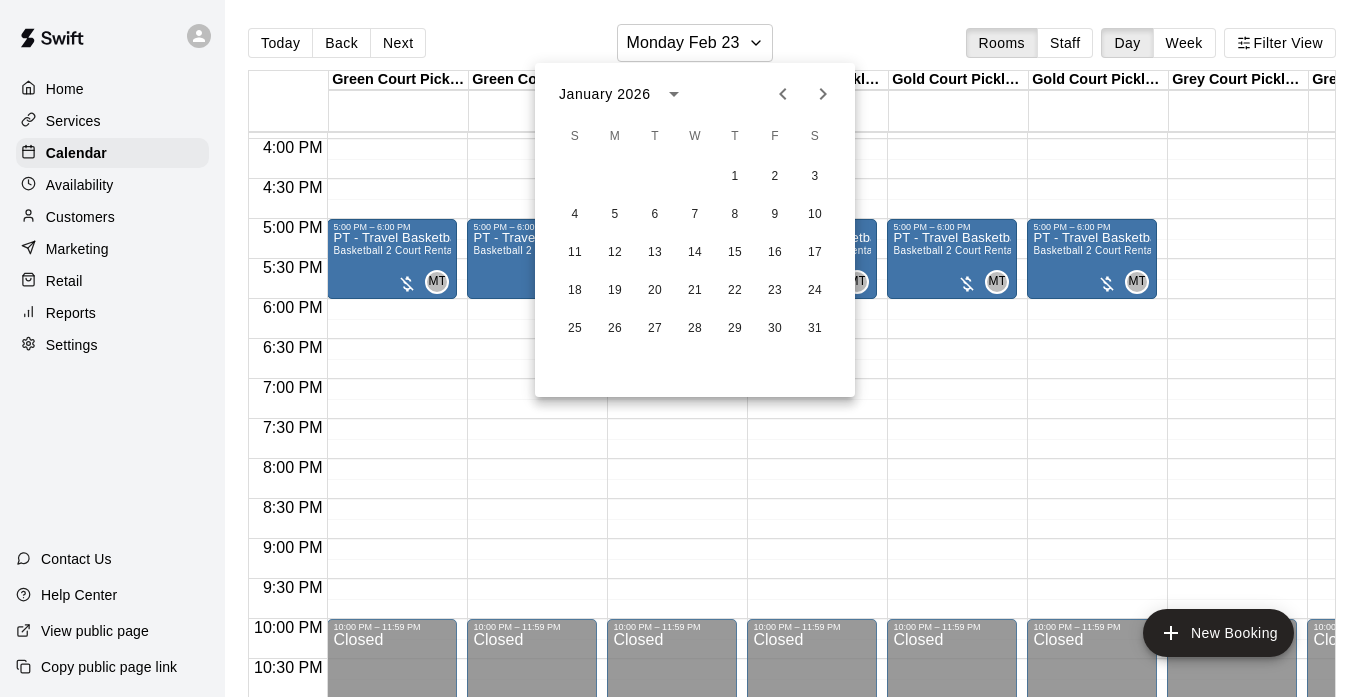 click 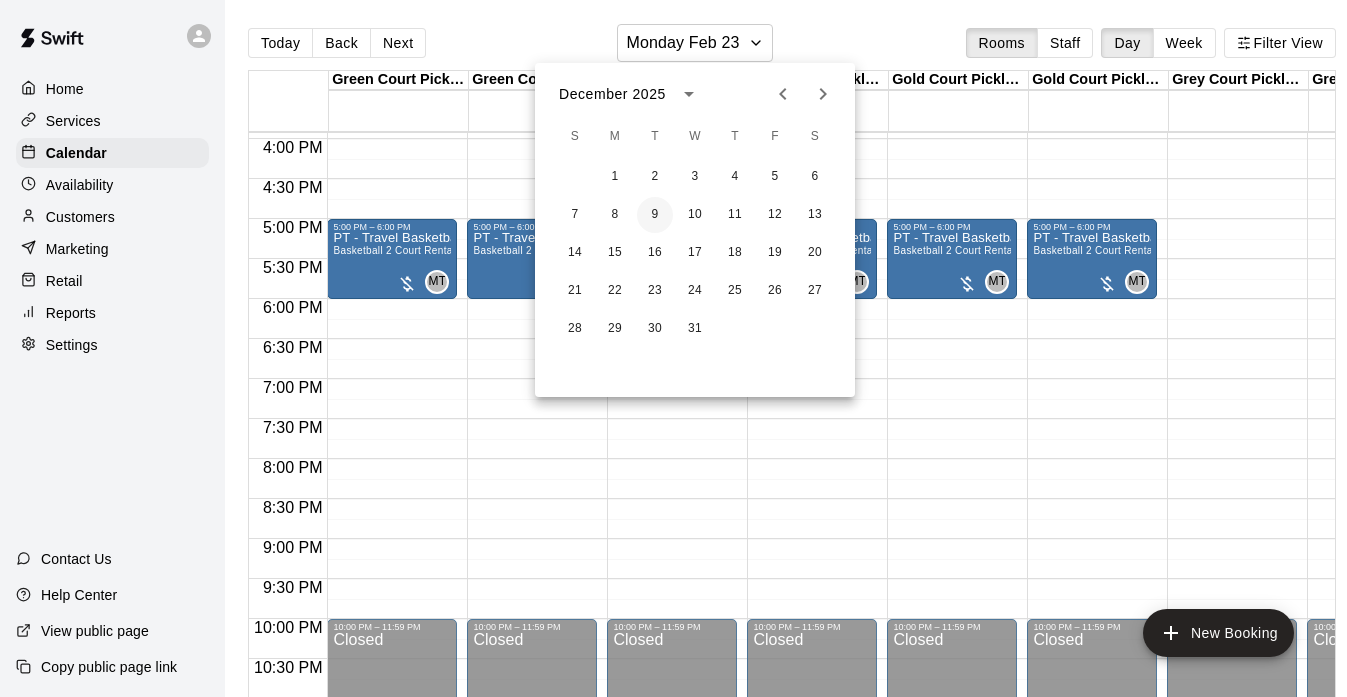 click on "9" at bounding box center [655, 215] 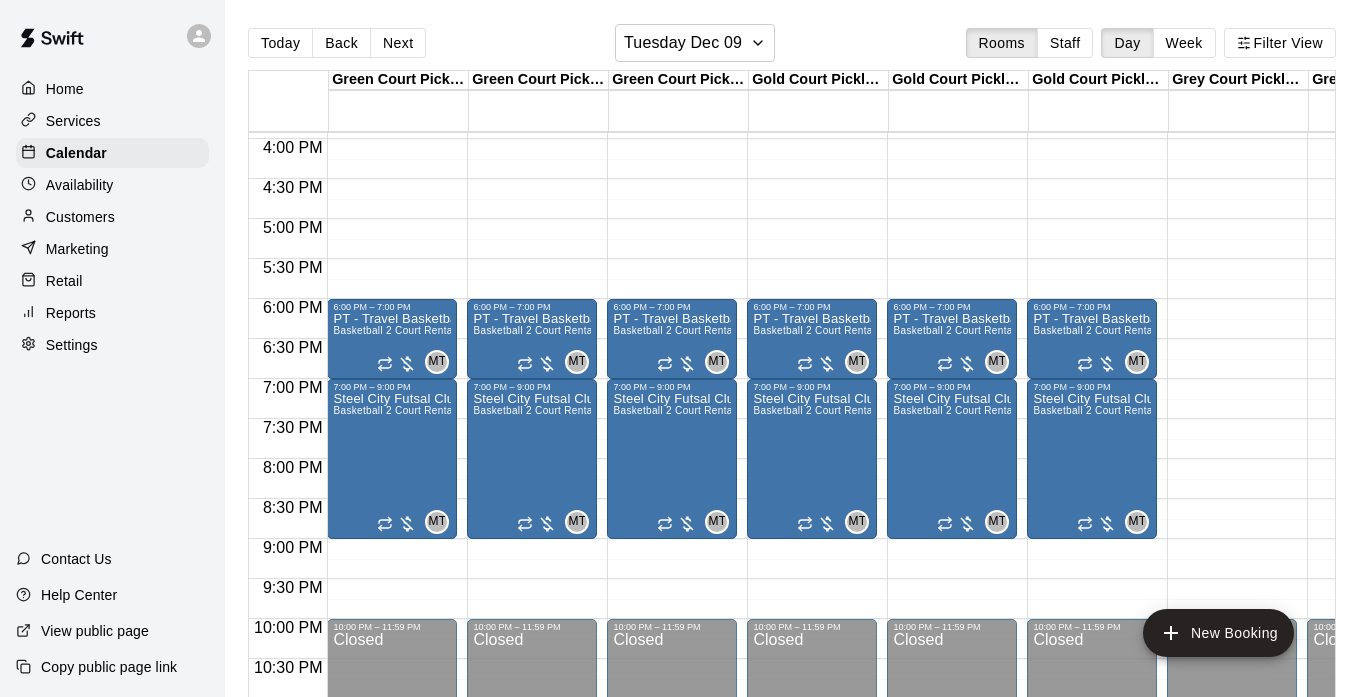 click on "12:00 AM – 8:00 AM Closed 6:00 PM – 7:00 PM PT - Travel Basketball Basketball 2 Court Rental - Green & Gold  MT 0 7:00 PM – 9:00 PM Steel City Futsal Club Basketball 2 Court Rental - Green & Gold  MT 0 10:00 PM – 11:59 PM Closed" at bounding box center [392, -181] 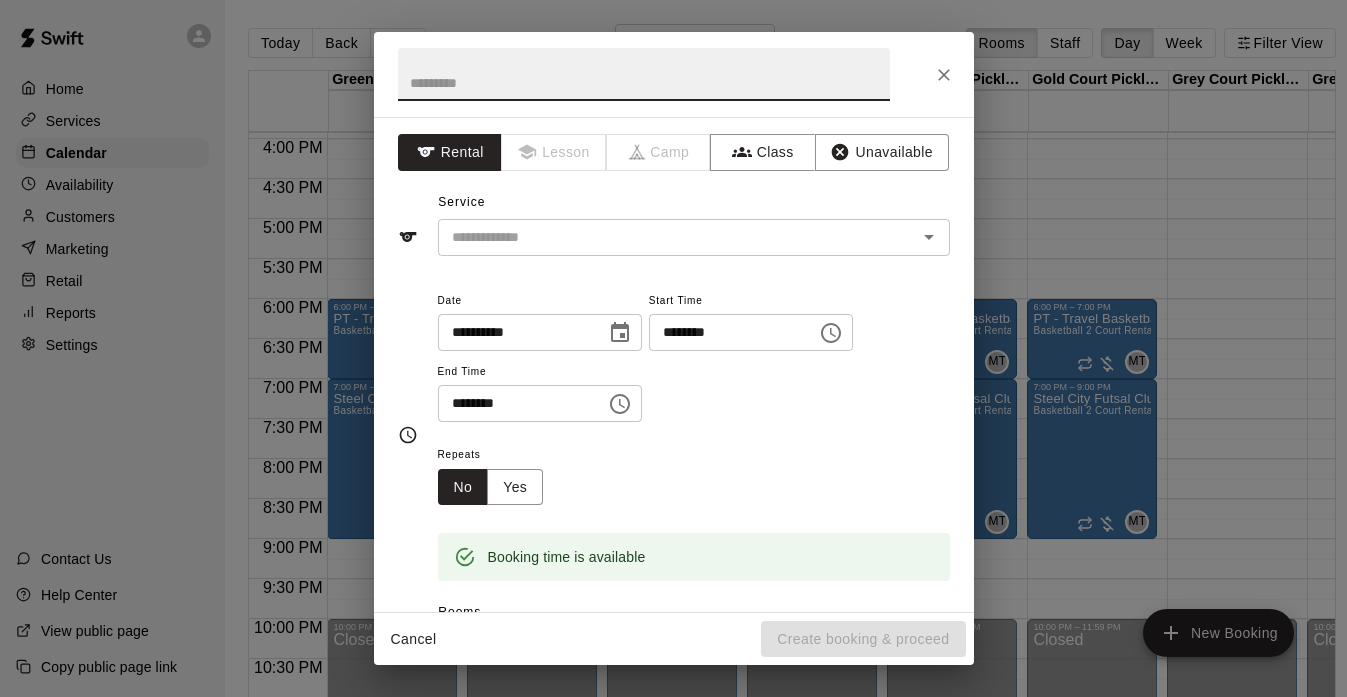 click at bounding box center (644, 74) 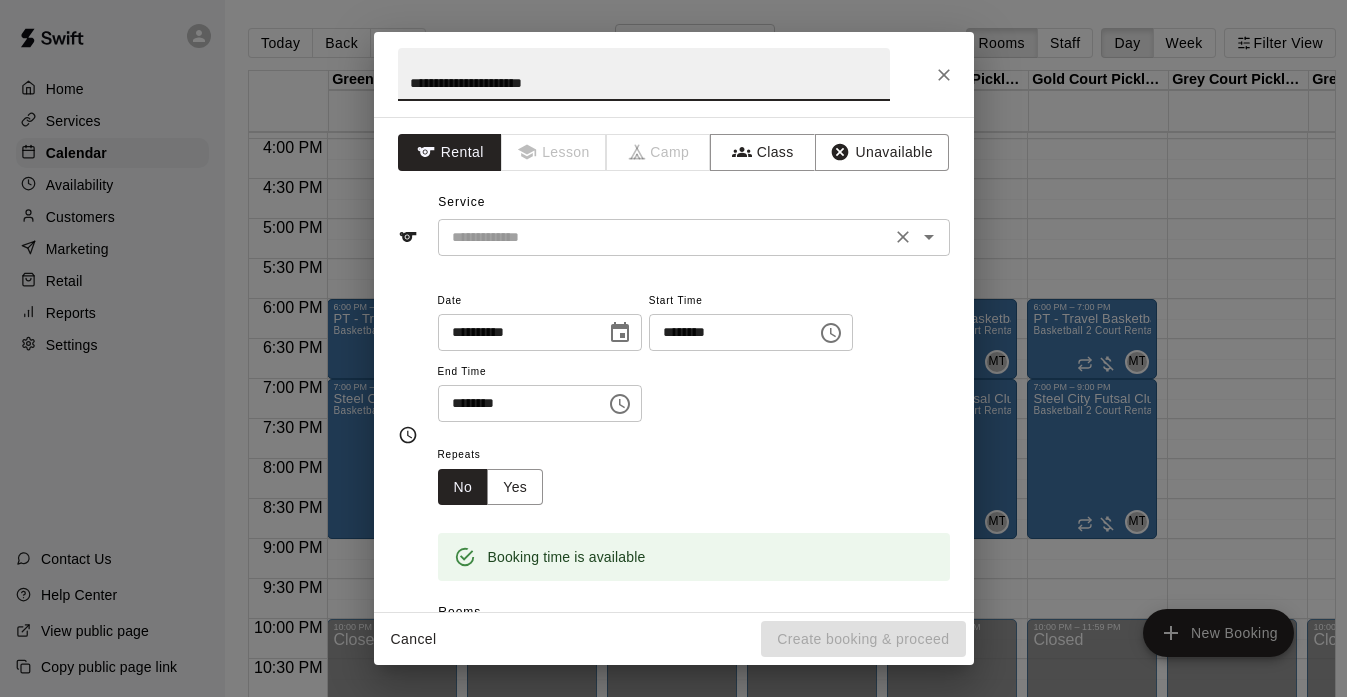 type on "**********" 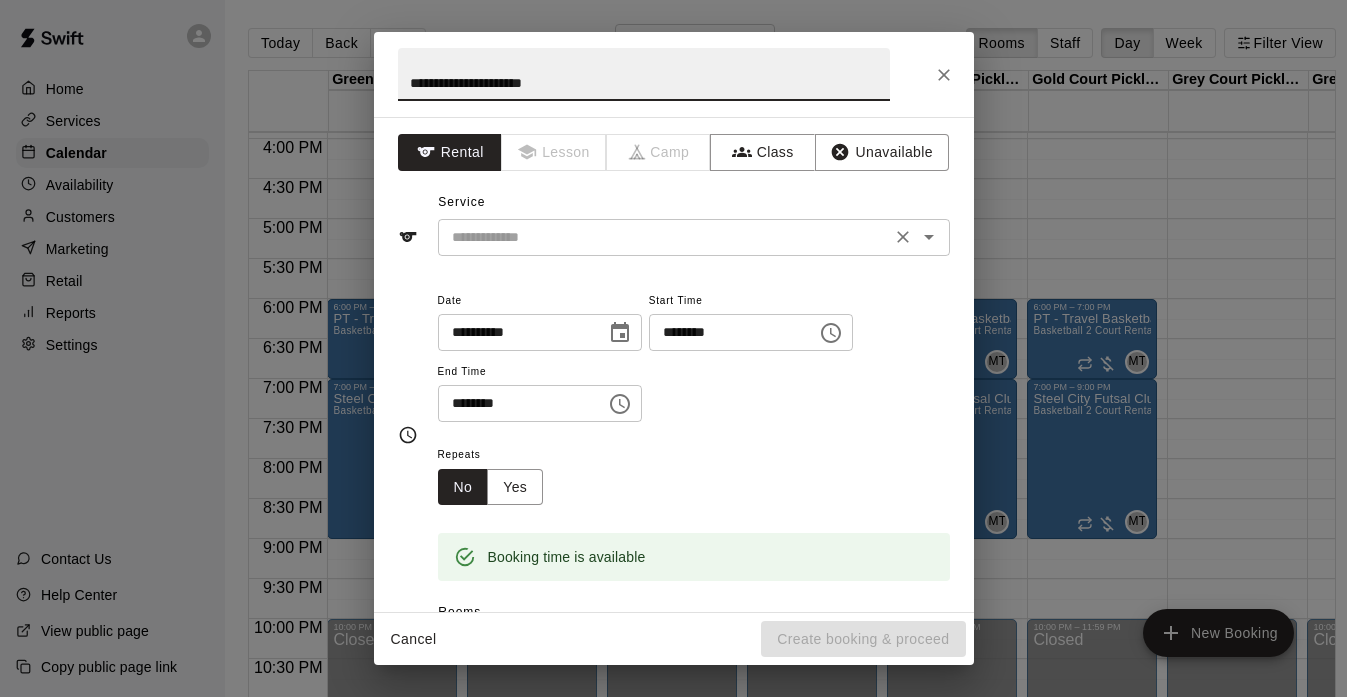 click at bounding box center [664, 237] 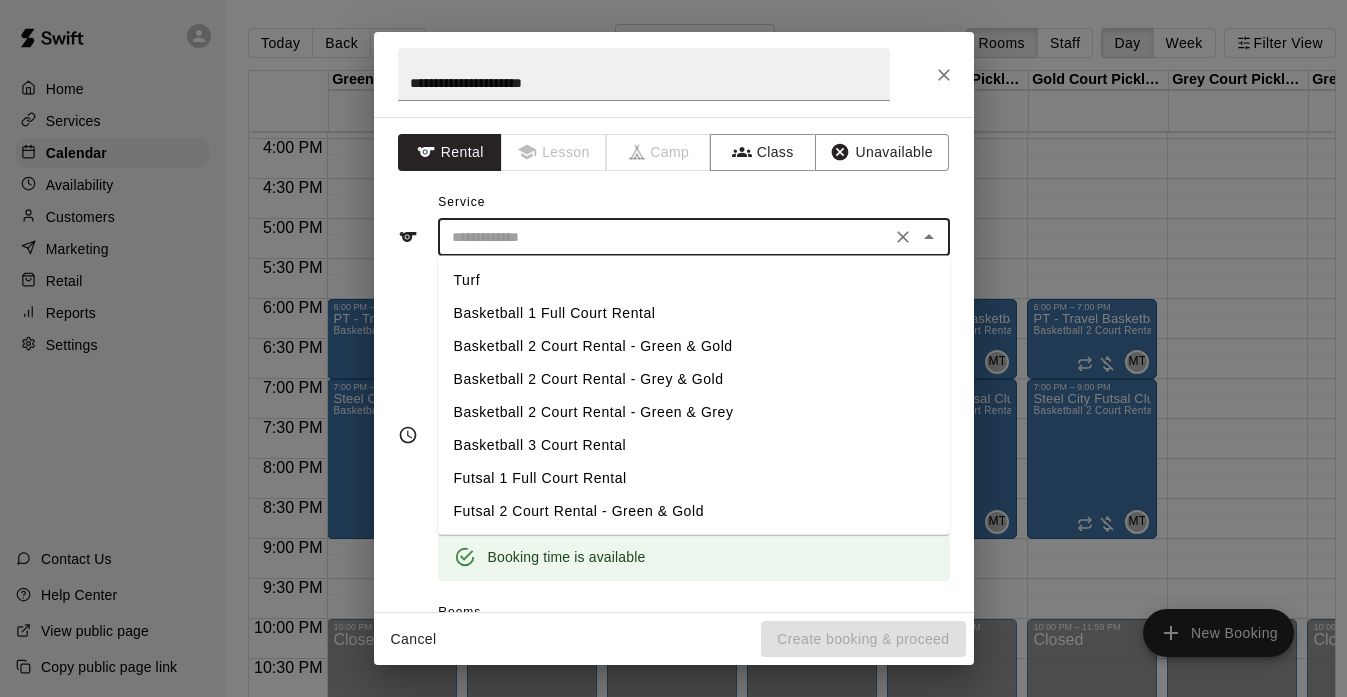 click on "Basketball 1 Full Court Rental" at bounding box center (694, 313) 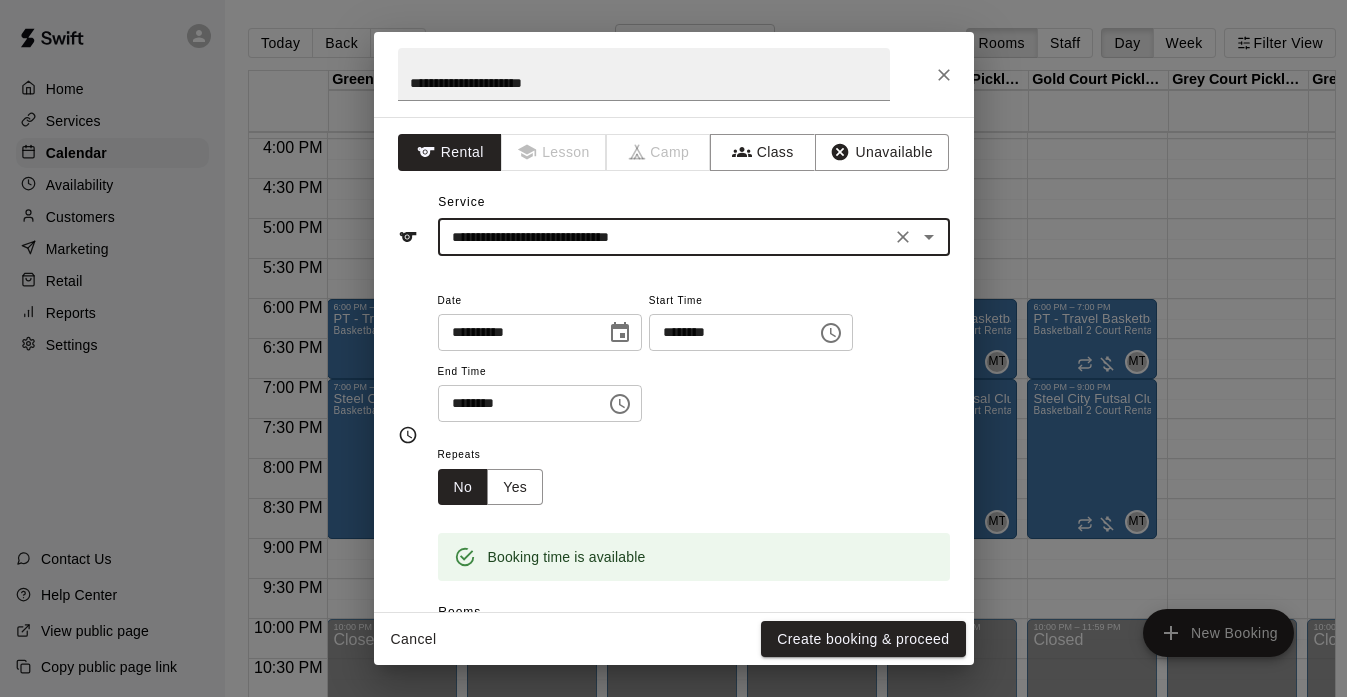 click on "********" at bounding box center [515, 403] 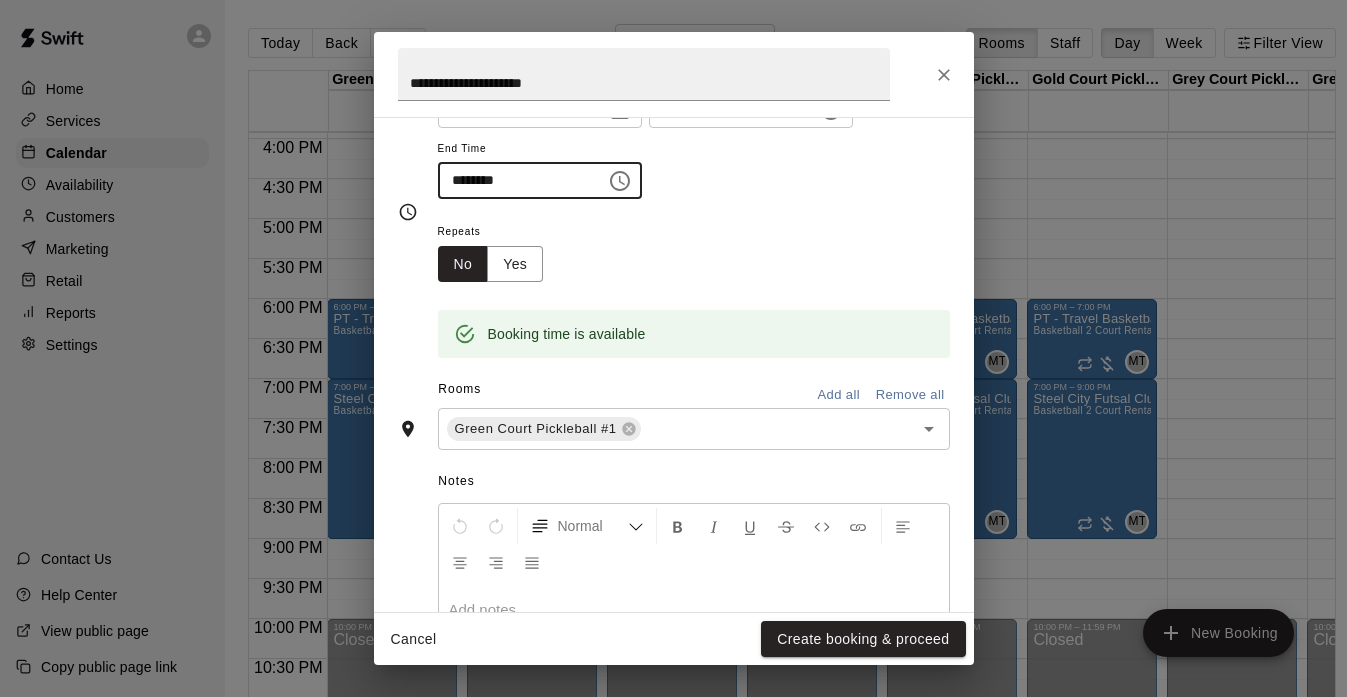 scroll, scrollTop: 226, scrollLeft: 0, axis: vertical 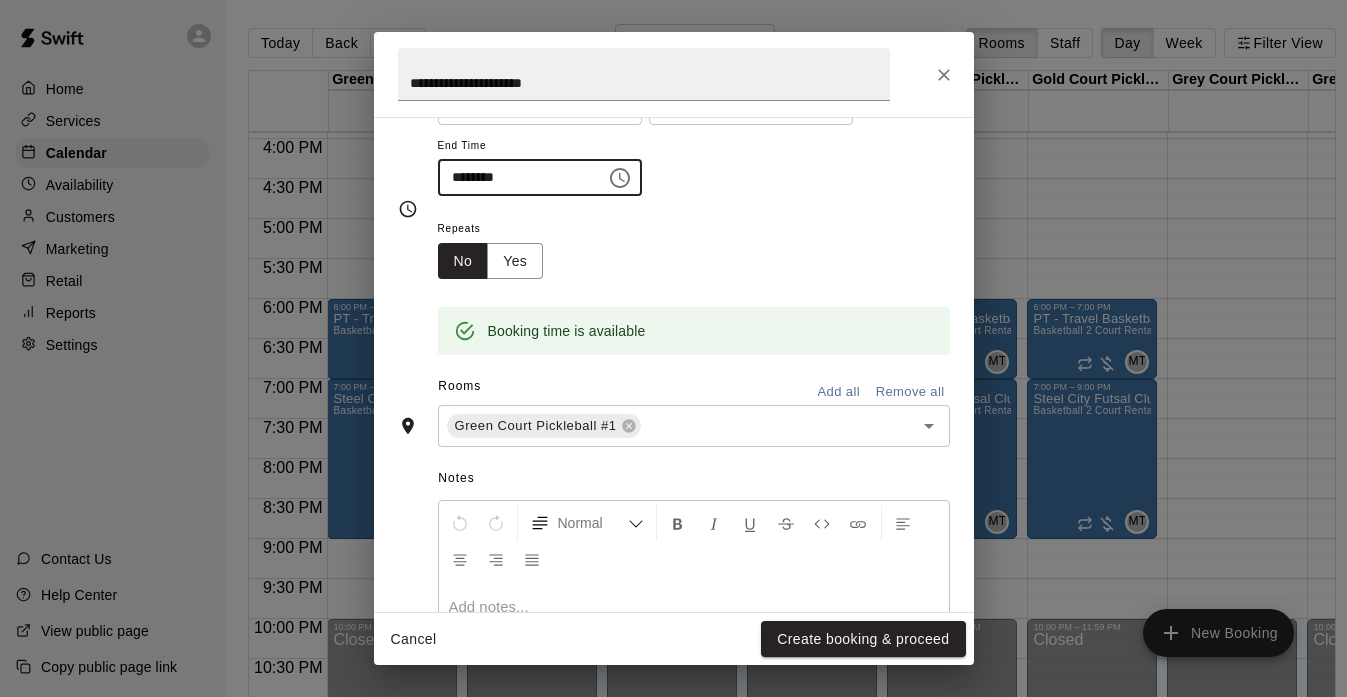 type on "********" 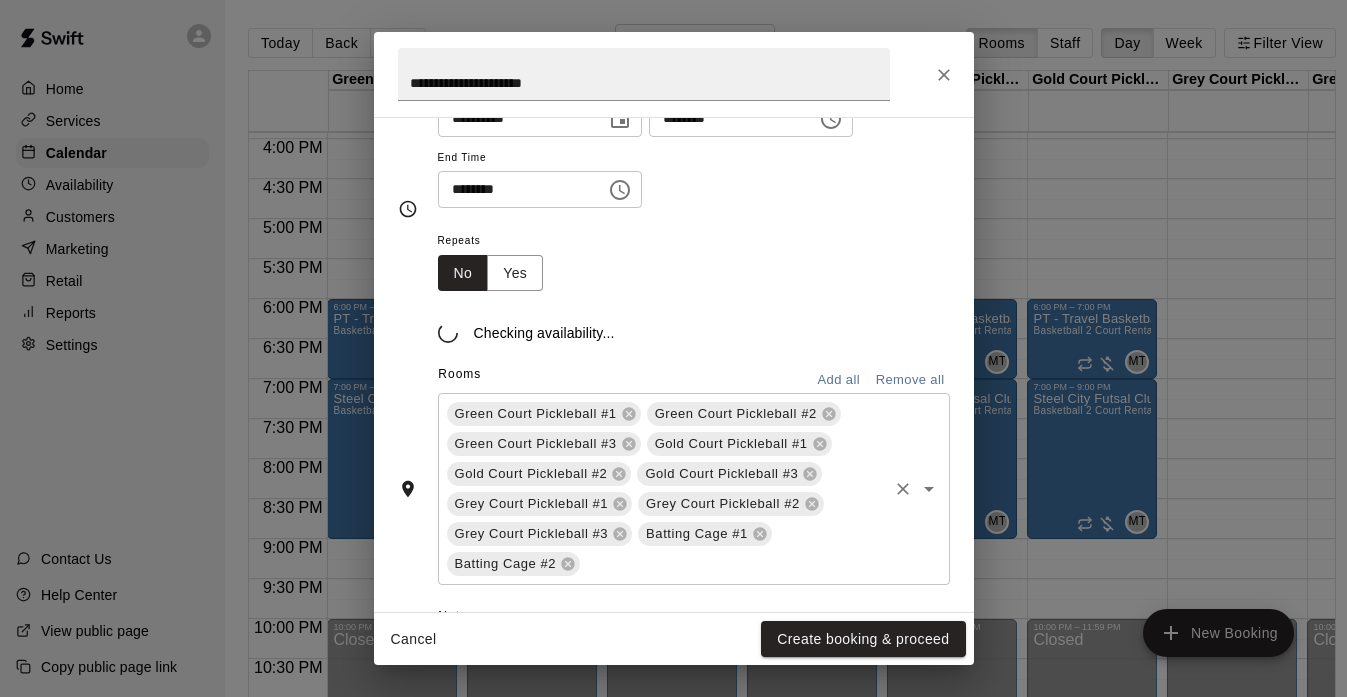 scroll, scrollTop: 226, scrollLeft: 0, axis: vertical 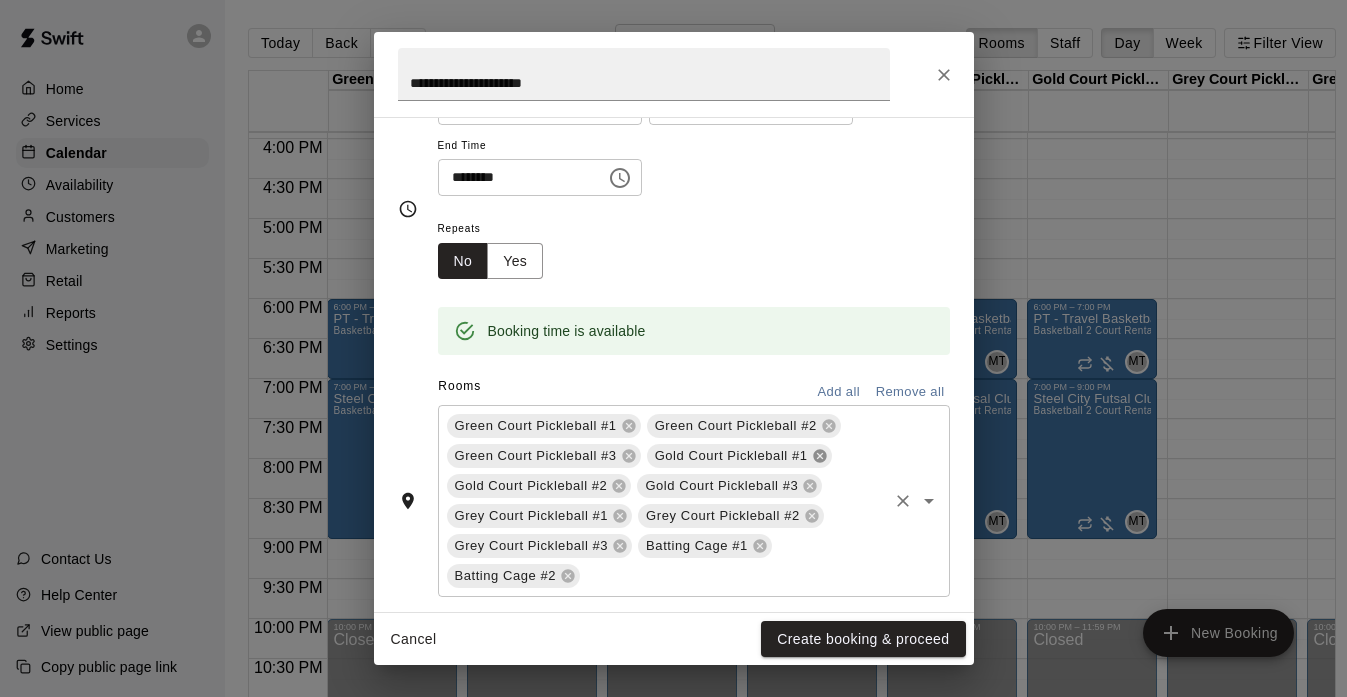 click 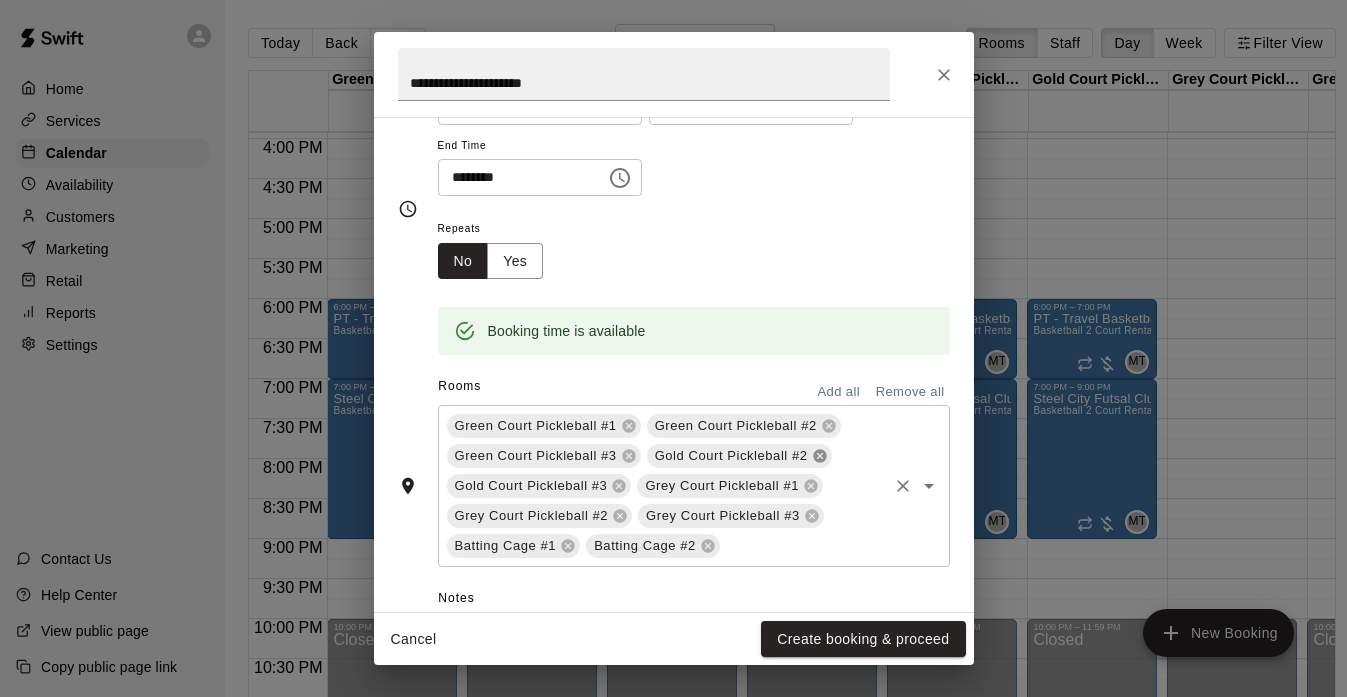 click 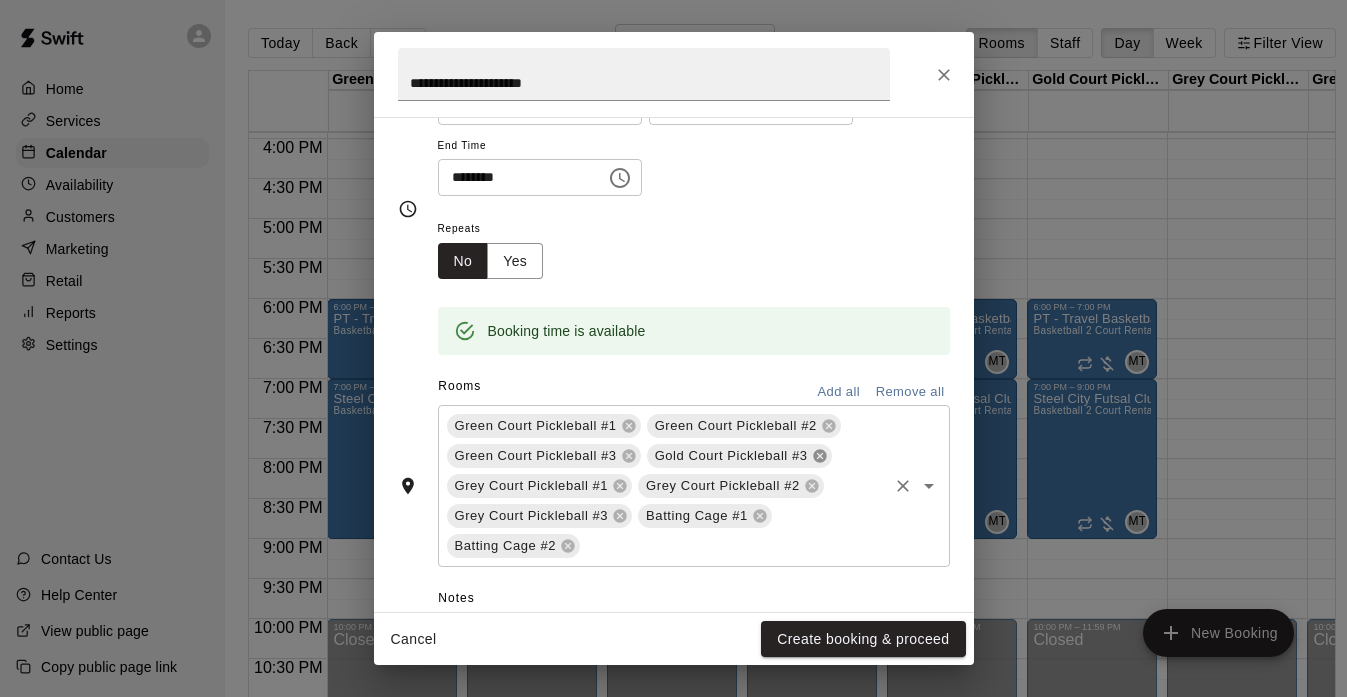 click 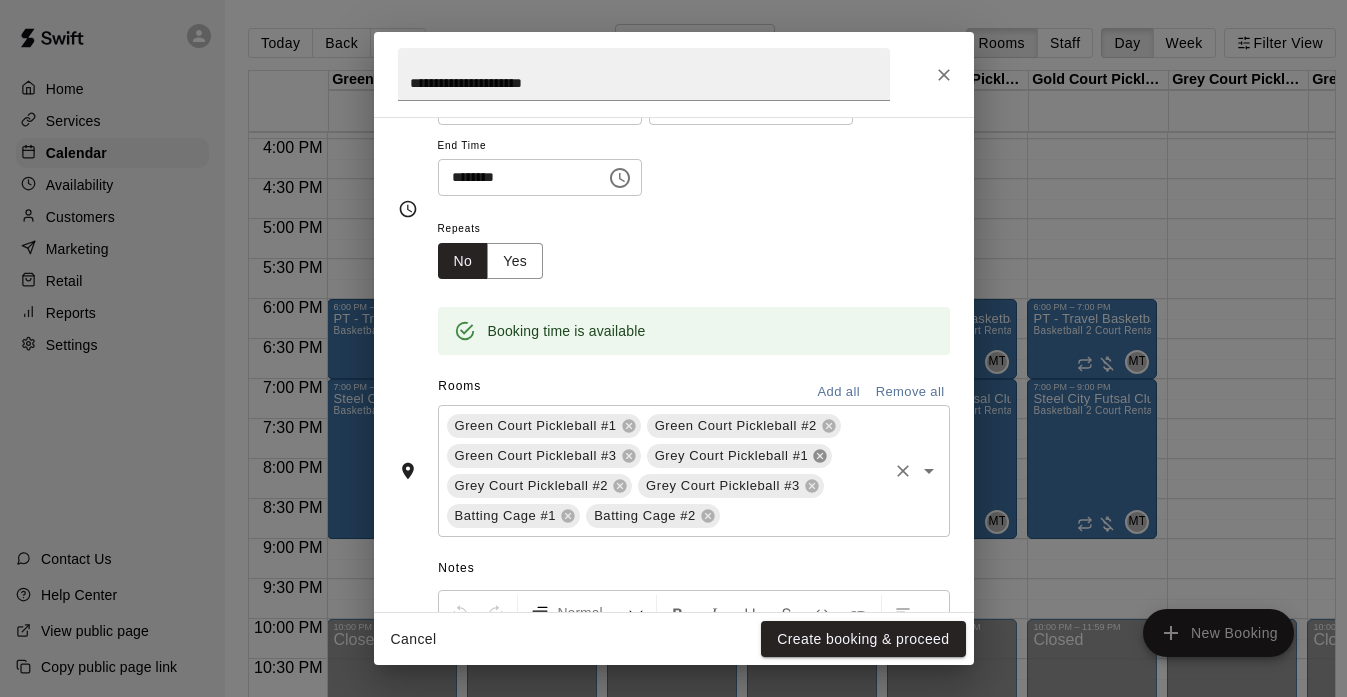 click 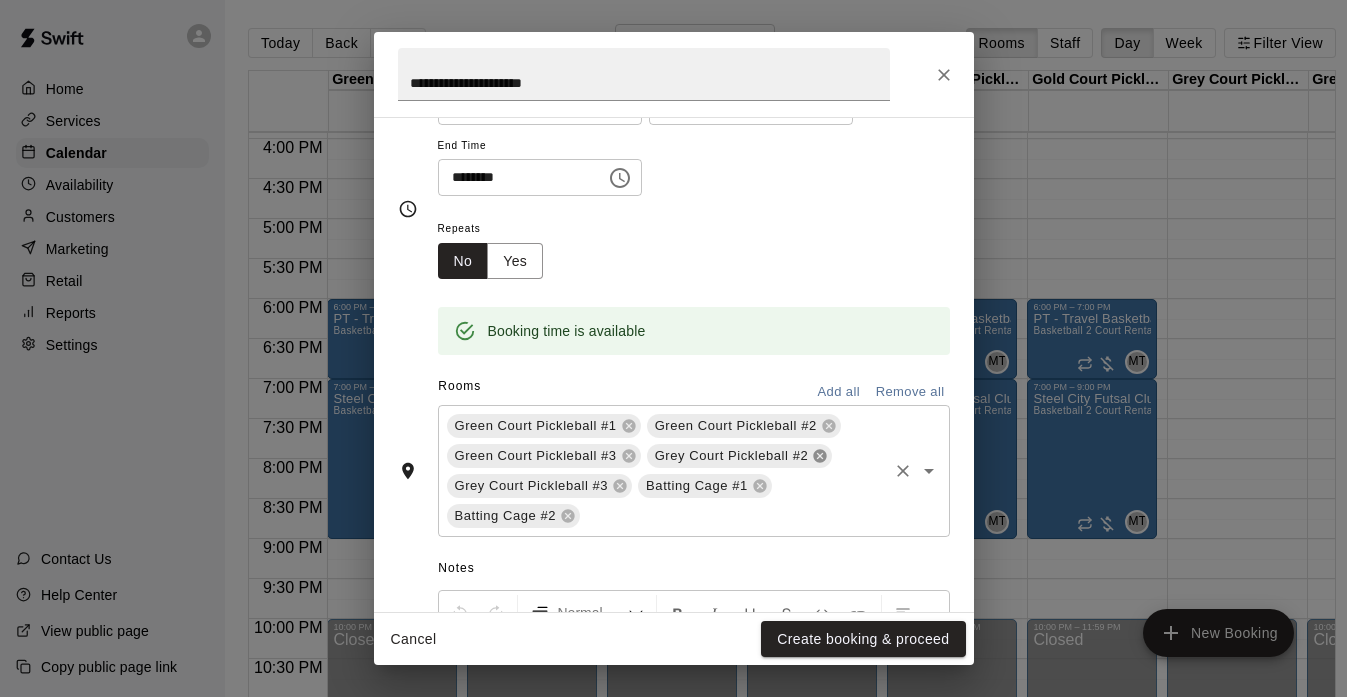 click 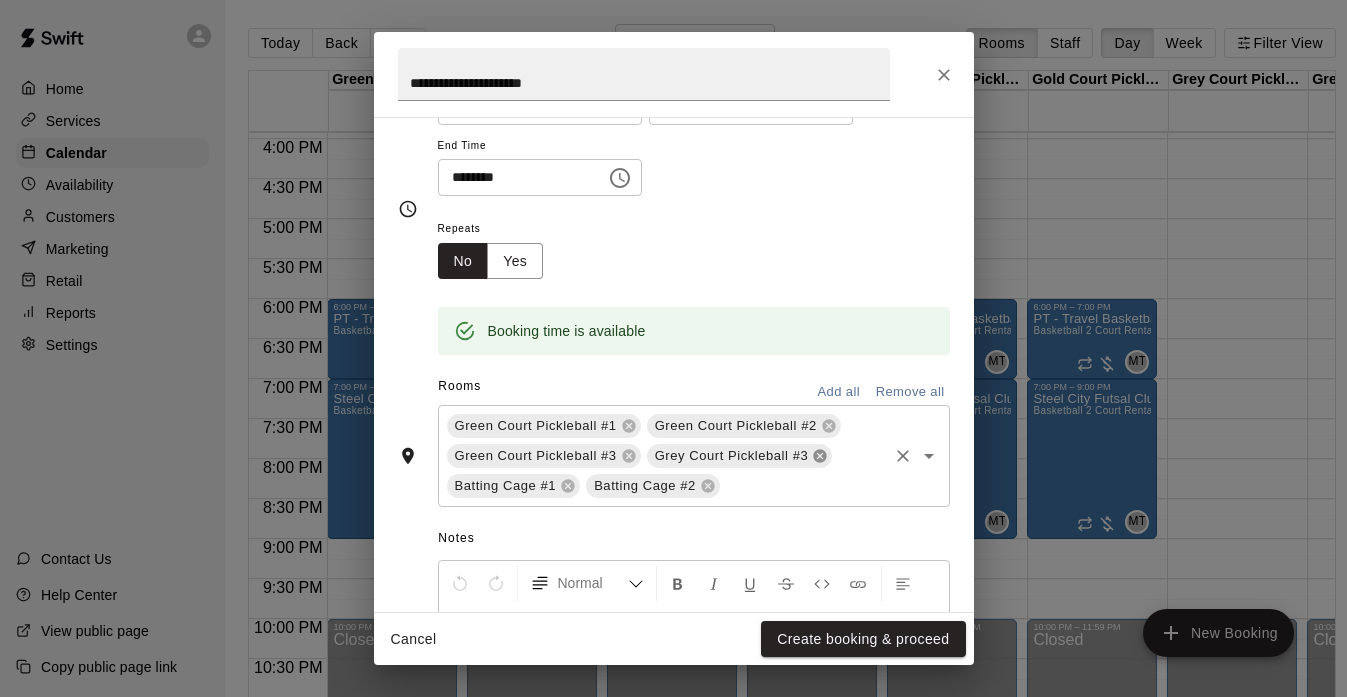 click 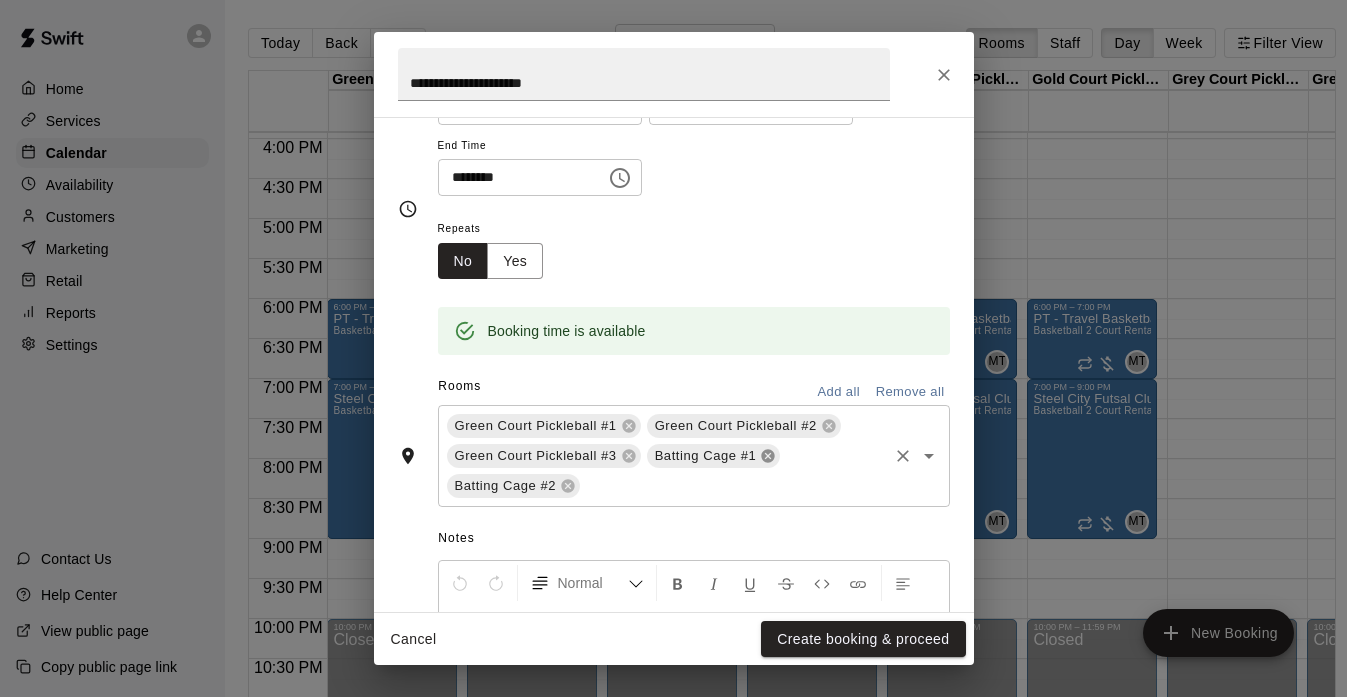 click 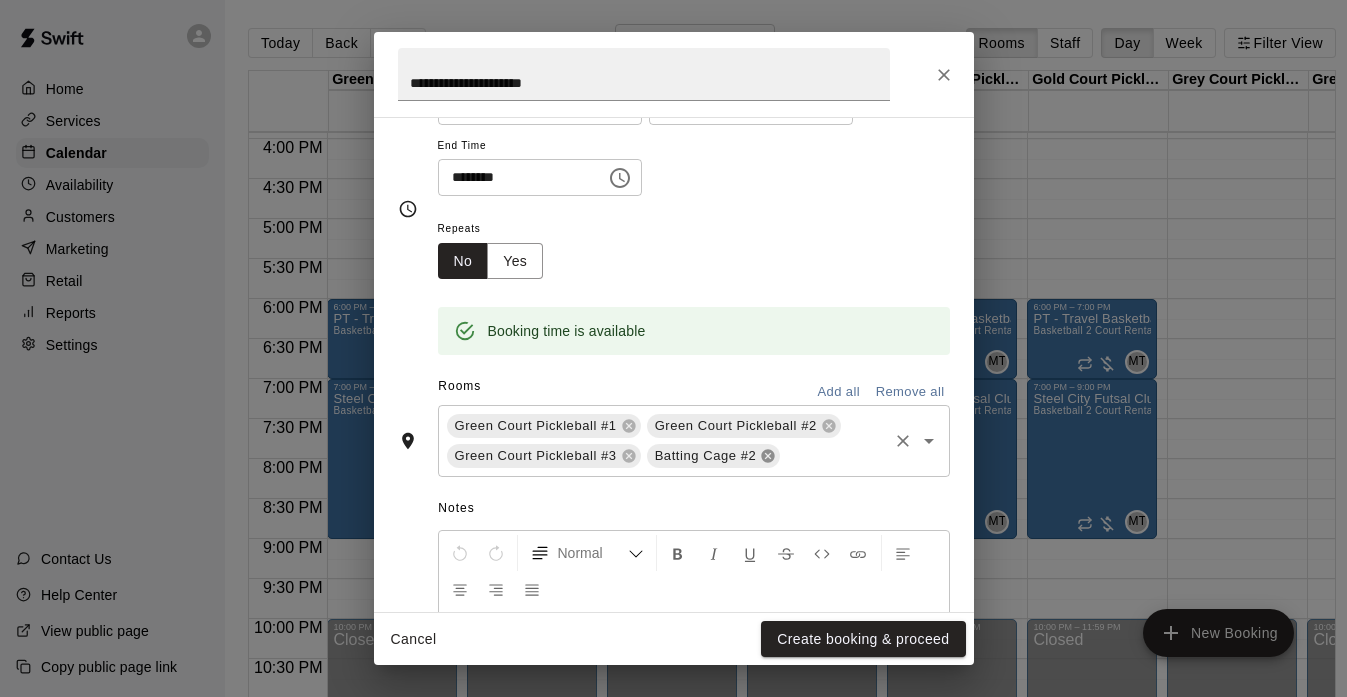 click 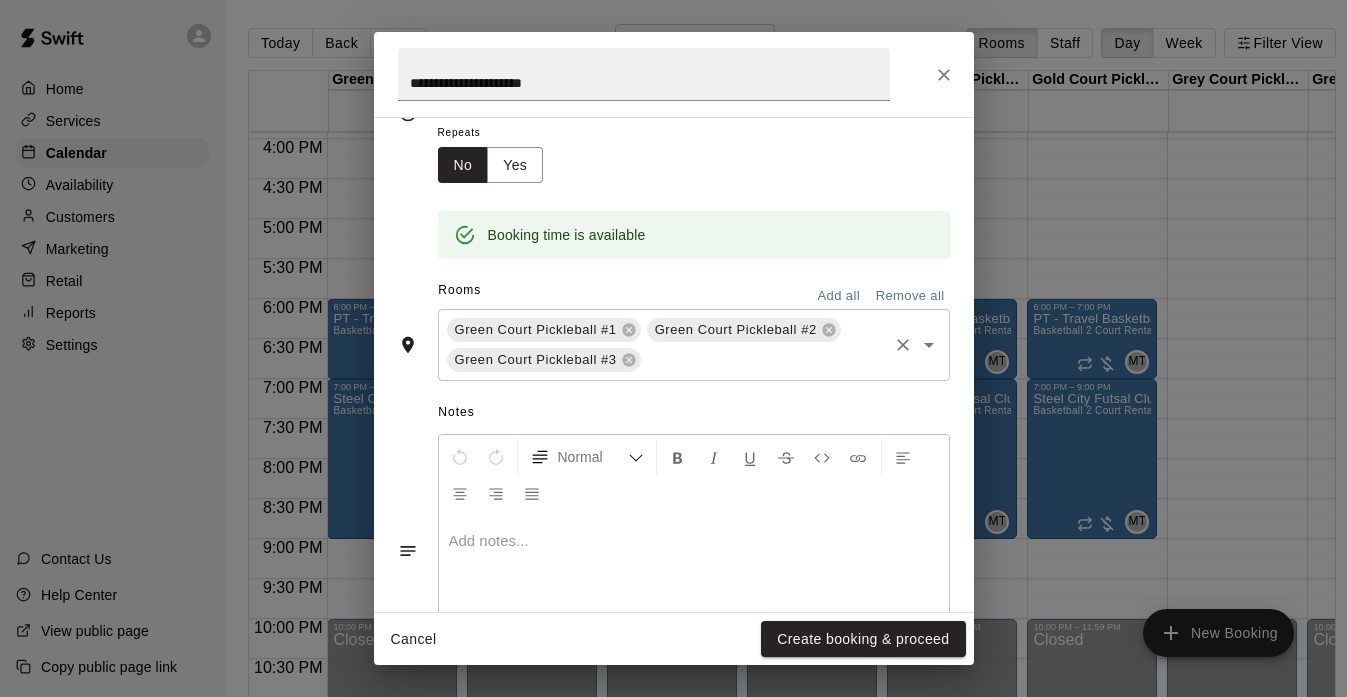 scroll, scrollTop: 331, scrollLeft: 0, axis: vertical 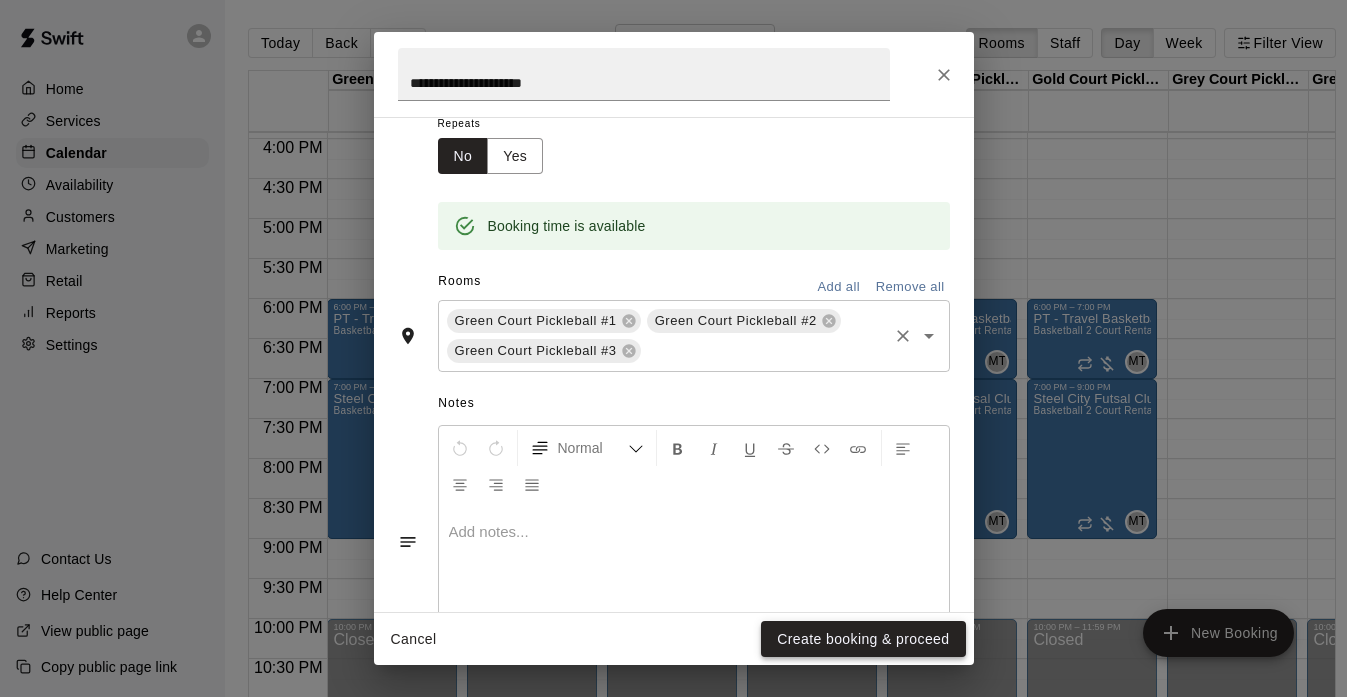click on "Create booking & proceed" at bounding box center (863, 639) 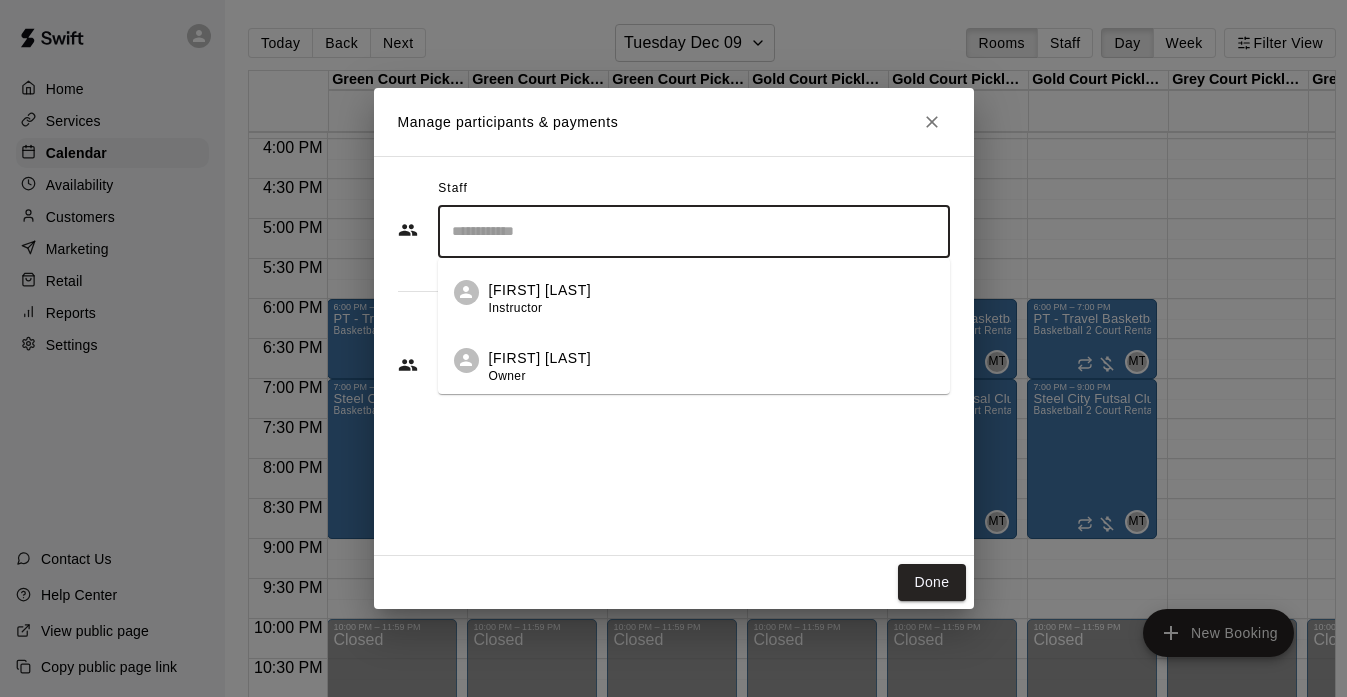 click at bounding box center [694, 231] 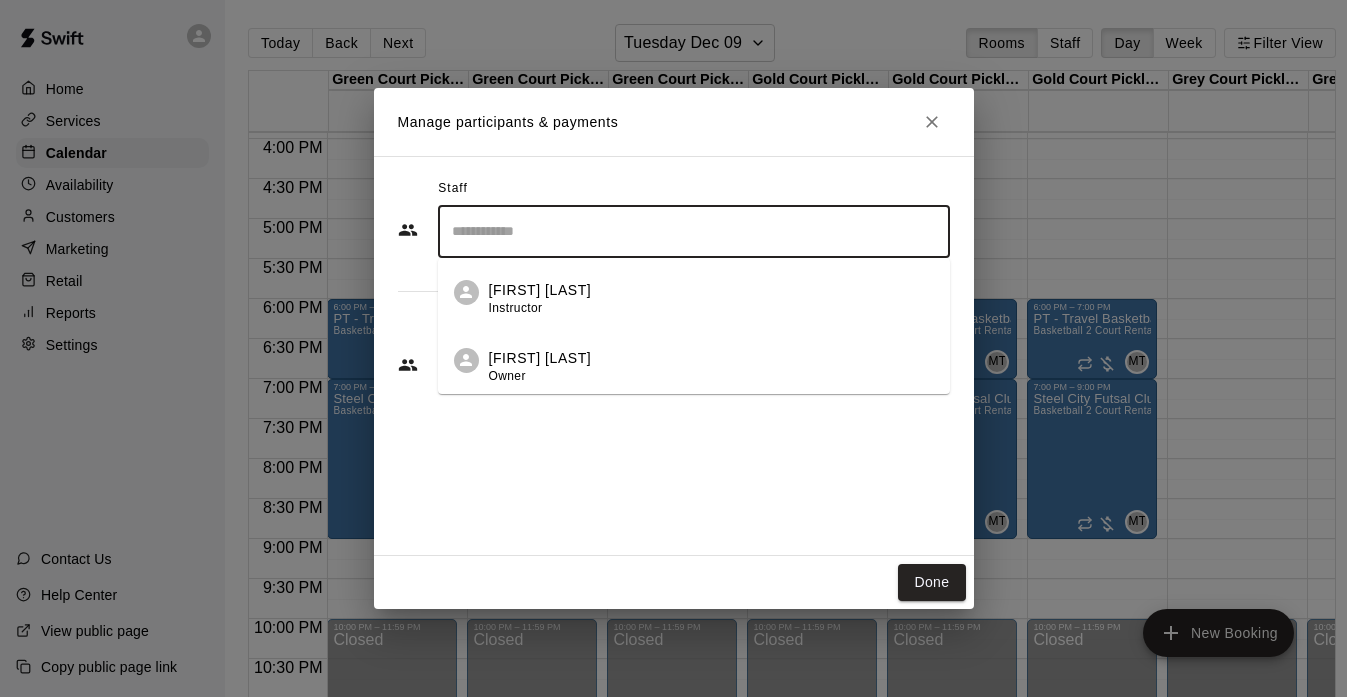 click on "[FIRST] [LAST]" at bounding box center [540, 358] 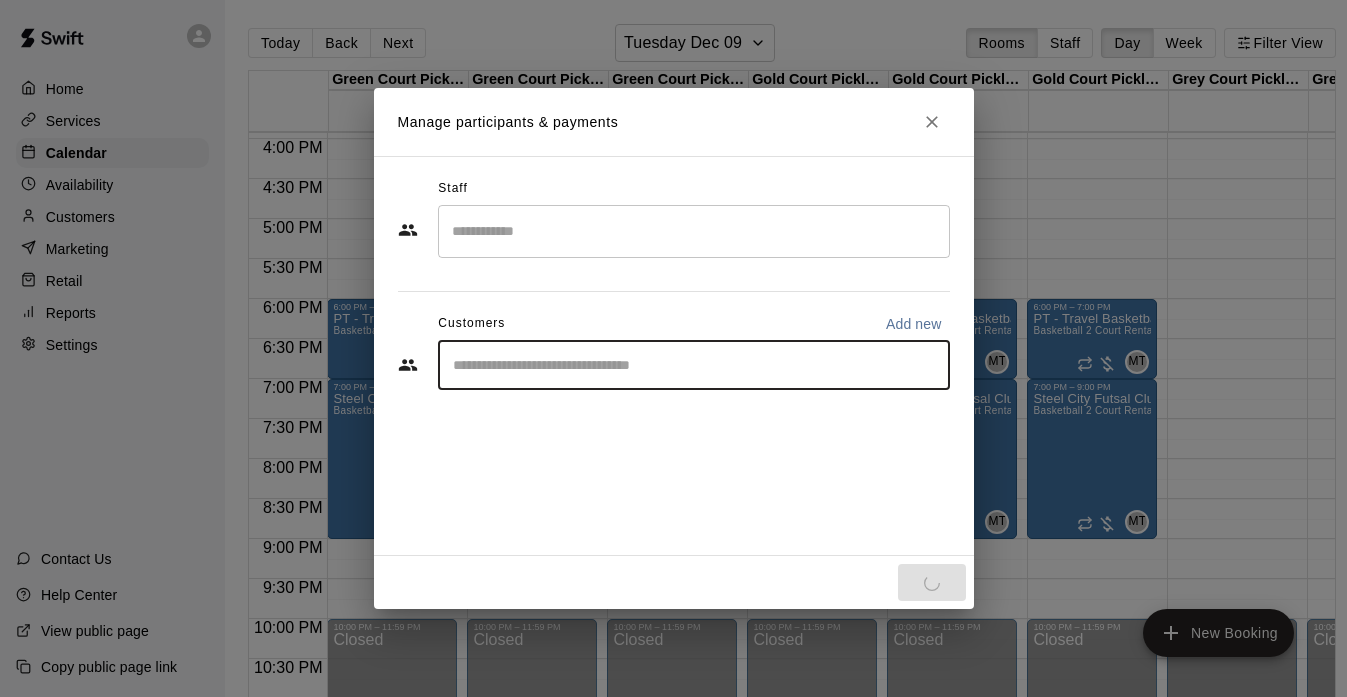 click at bounding box center (694, 365) 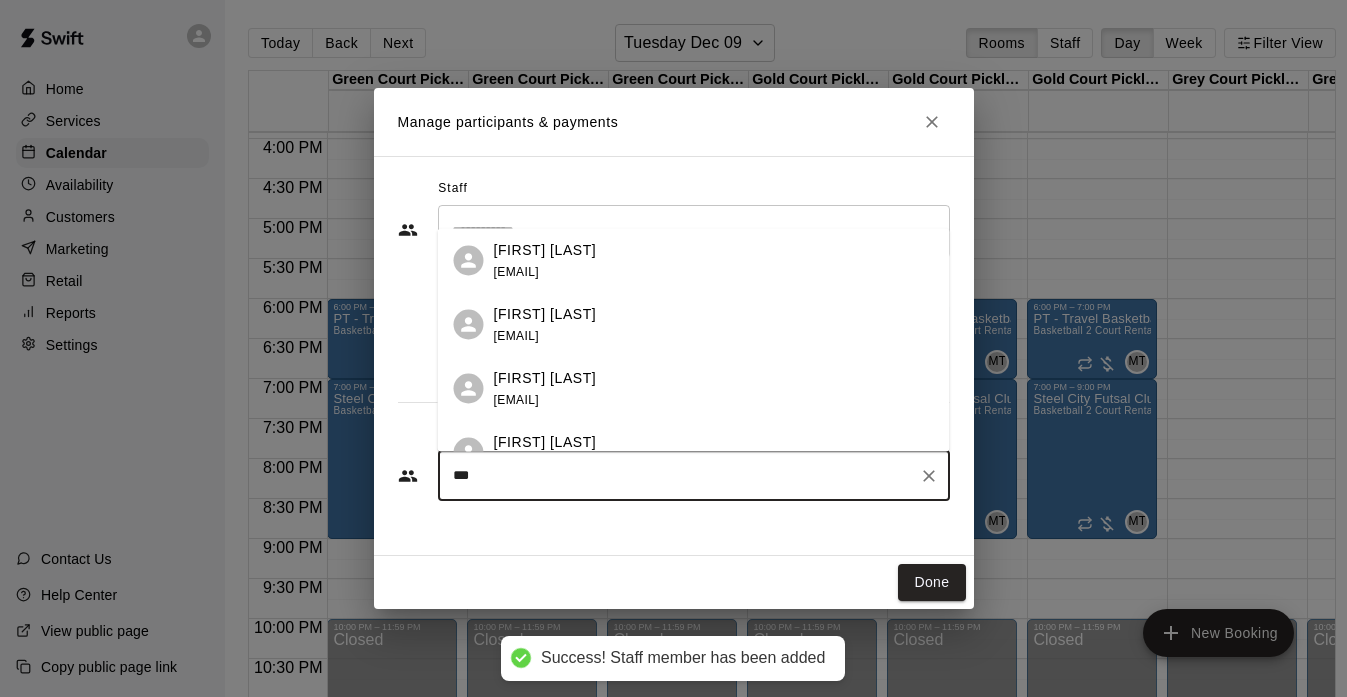 type on "****" 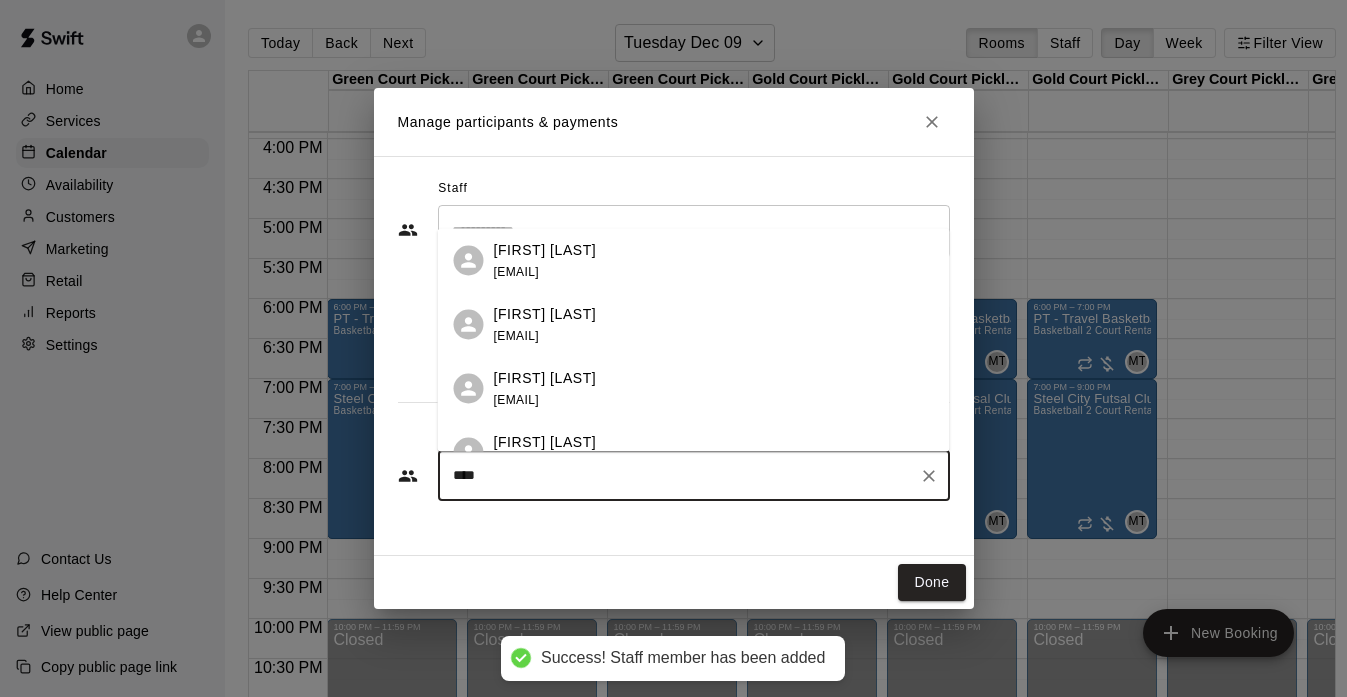 click on "[FIRST] [LAST]" at bounding box center [545, 249] 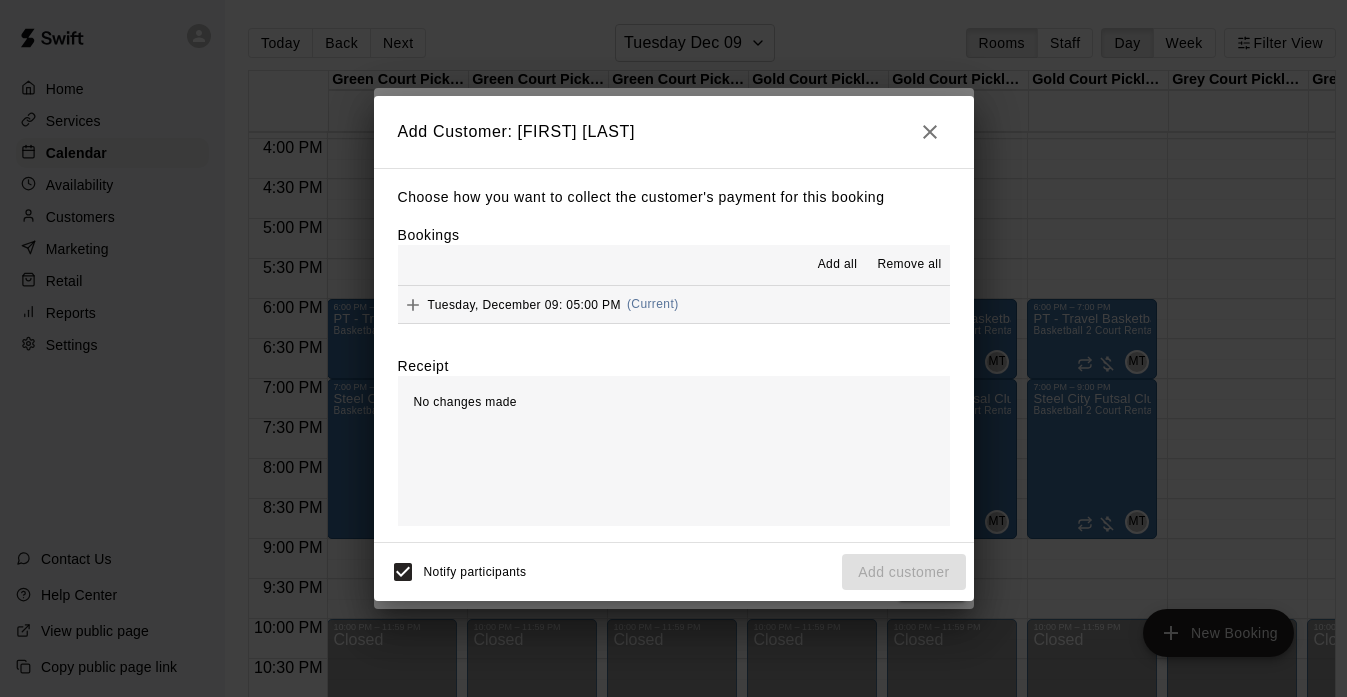 click on "Add all" at bounding box center (838, 265) 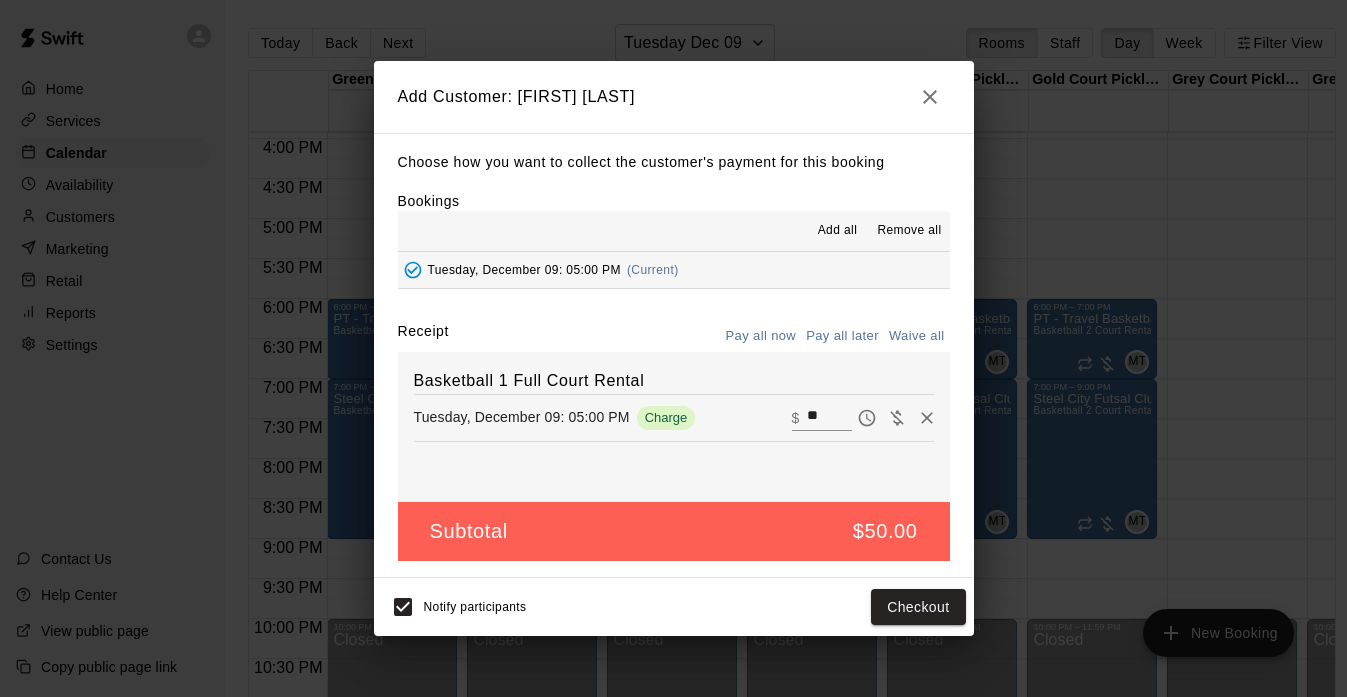 click on "Pay all later" at bounding box center [842, 336] 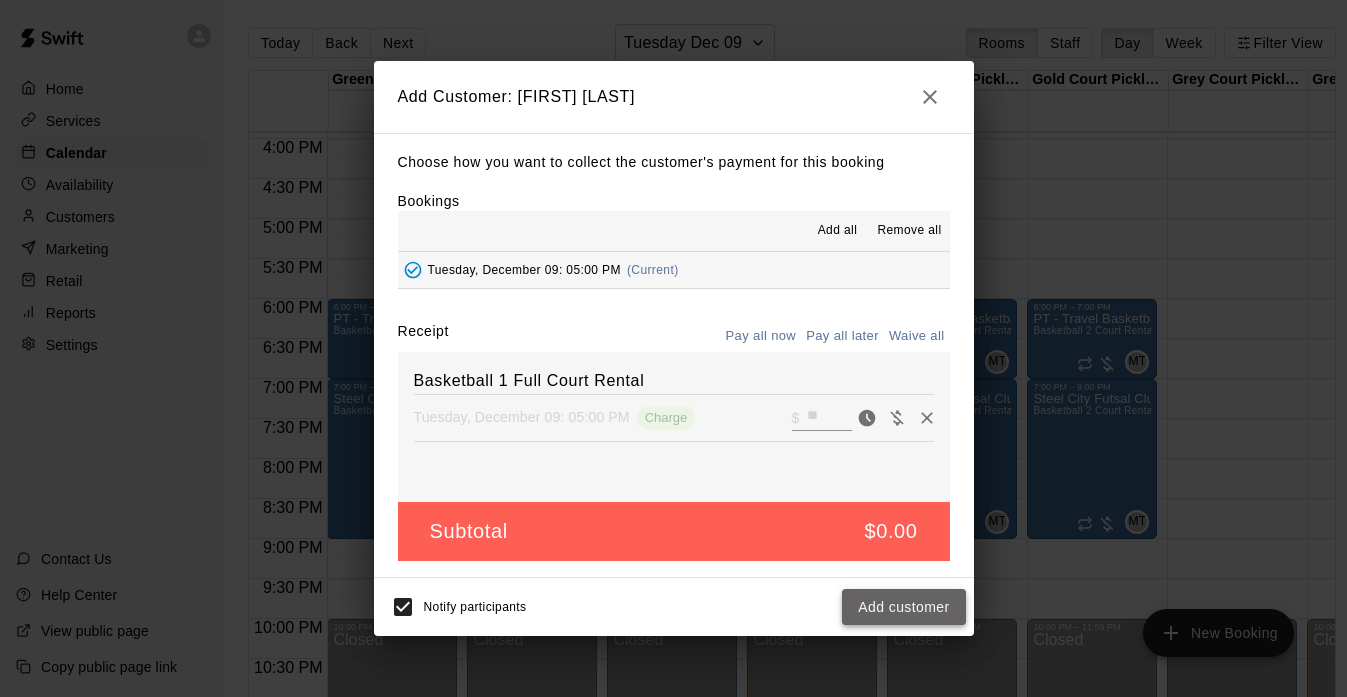 click on "Add customer" at bounding box center (903, 607) 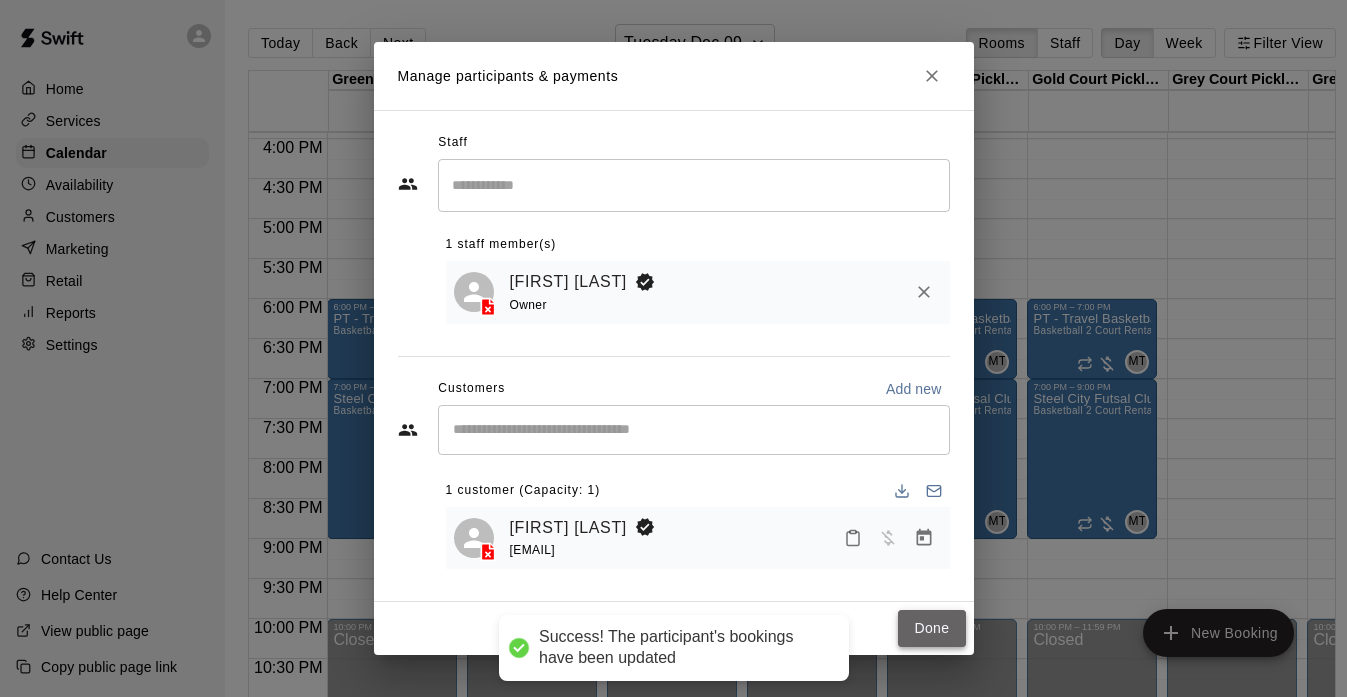 click on "Done" at bounding box center (931, 628) 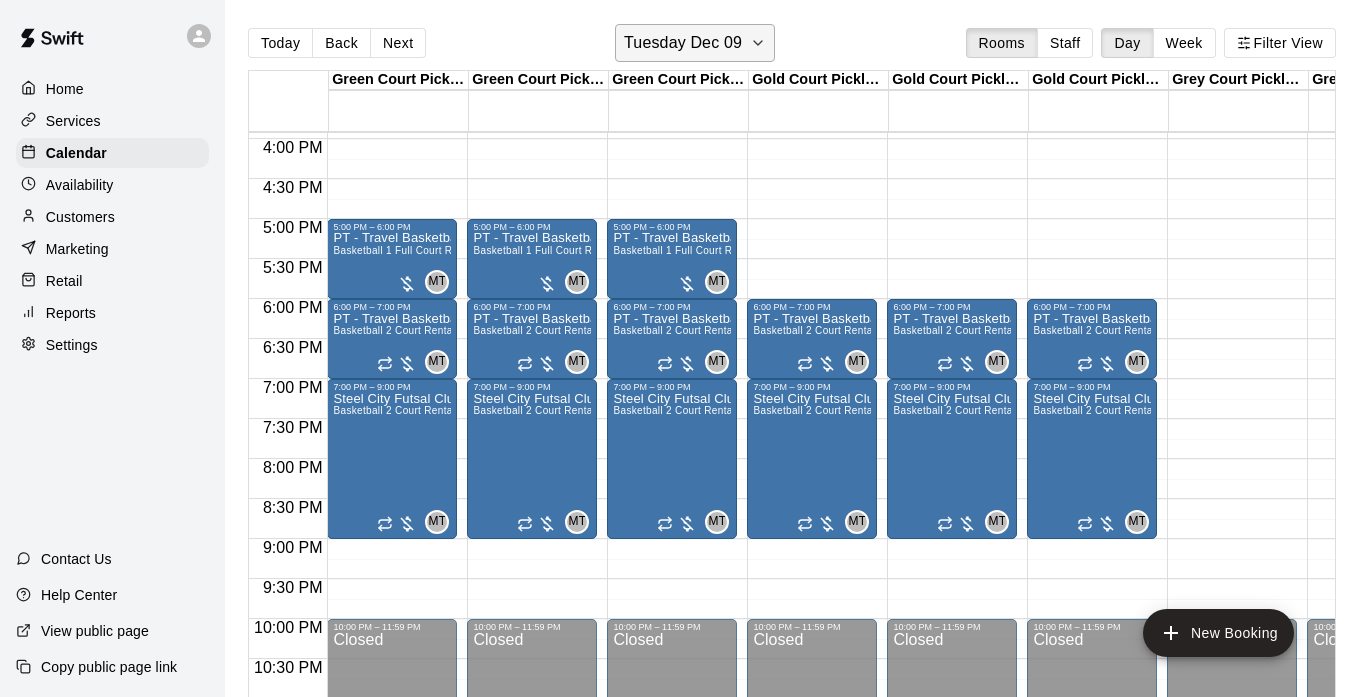 click on "Tuesday Dec 09" at bounding box center (683, 43) 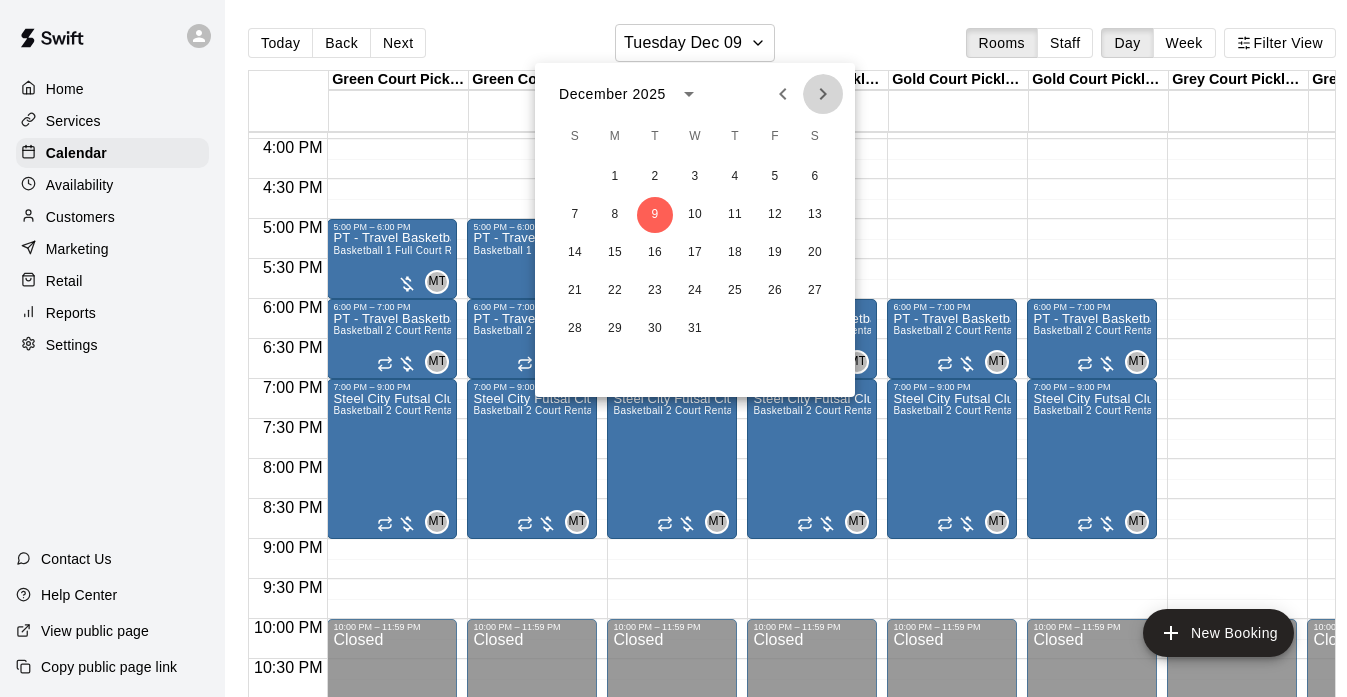 click 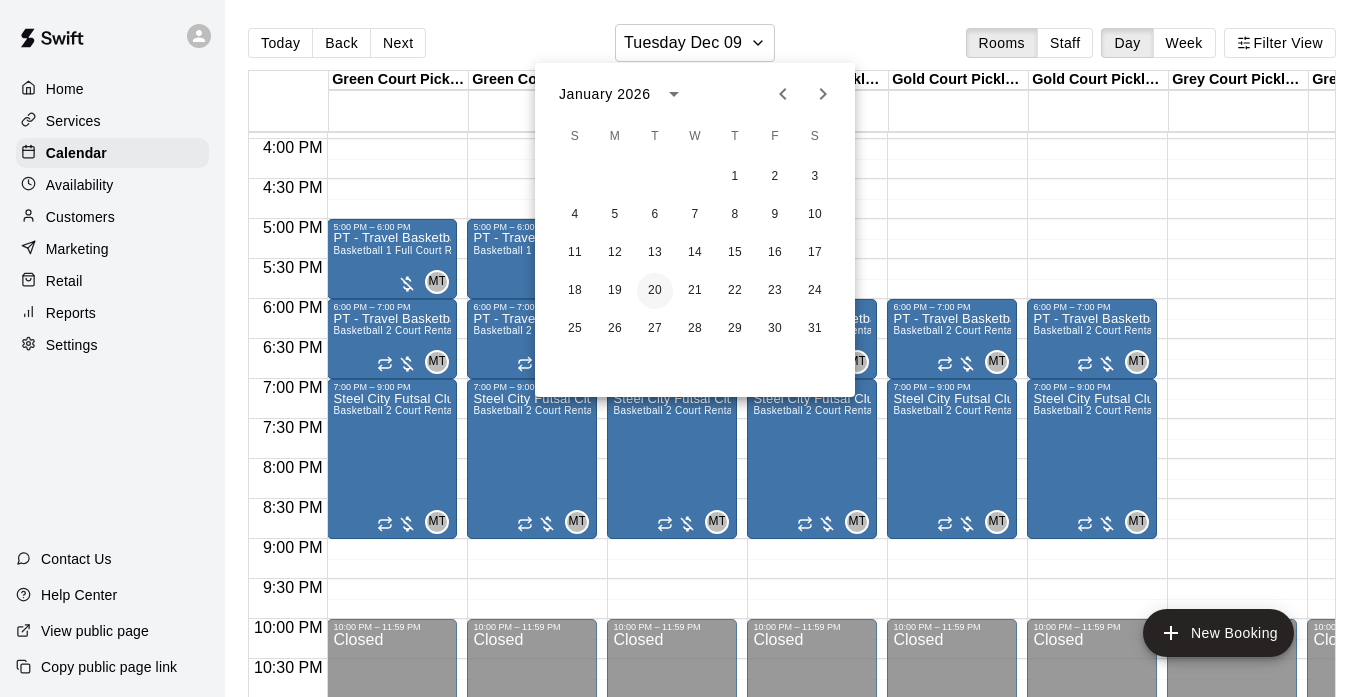 click on "20" at bounding box center (655, 291) 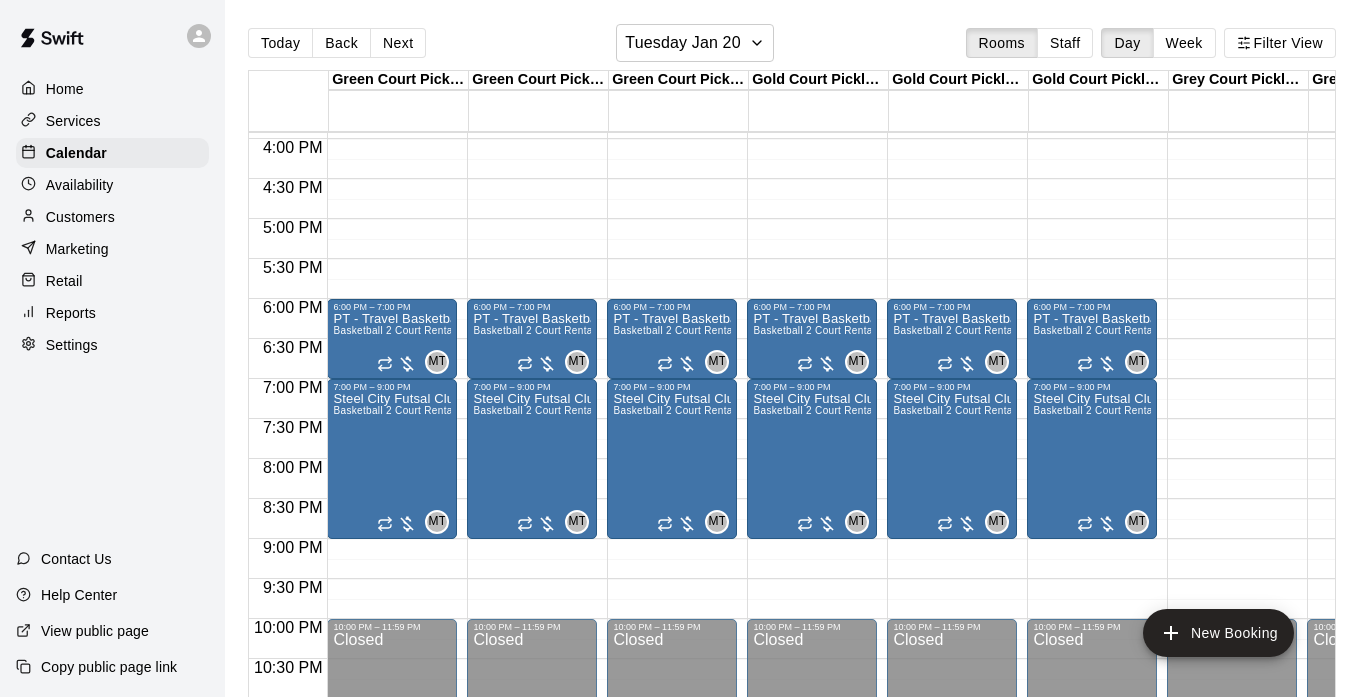 click on "12:00 AM – 8:00 AM Closed 6:00 PM – 7:00 PM PT - Travel Basketball Basketball 2 Court Rental - Green & Gold  MT 0 7:00 PM – 9:00 PM Steel City Futsal Club Basketball 2 Court Rental - Green & Gold  MT 0 10:00 PM – 11:59 PM Closed" at bounding box center (392, -181) 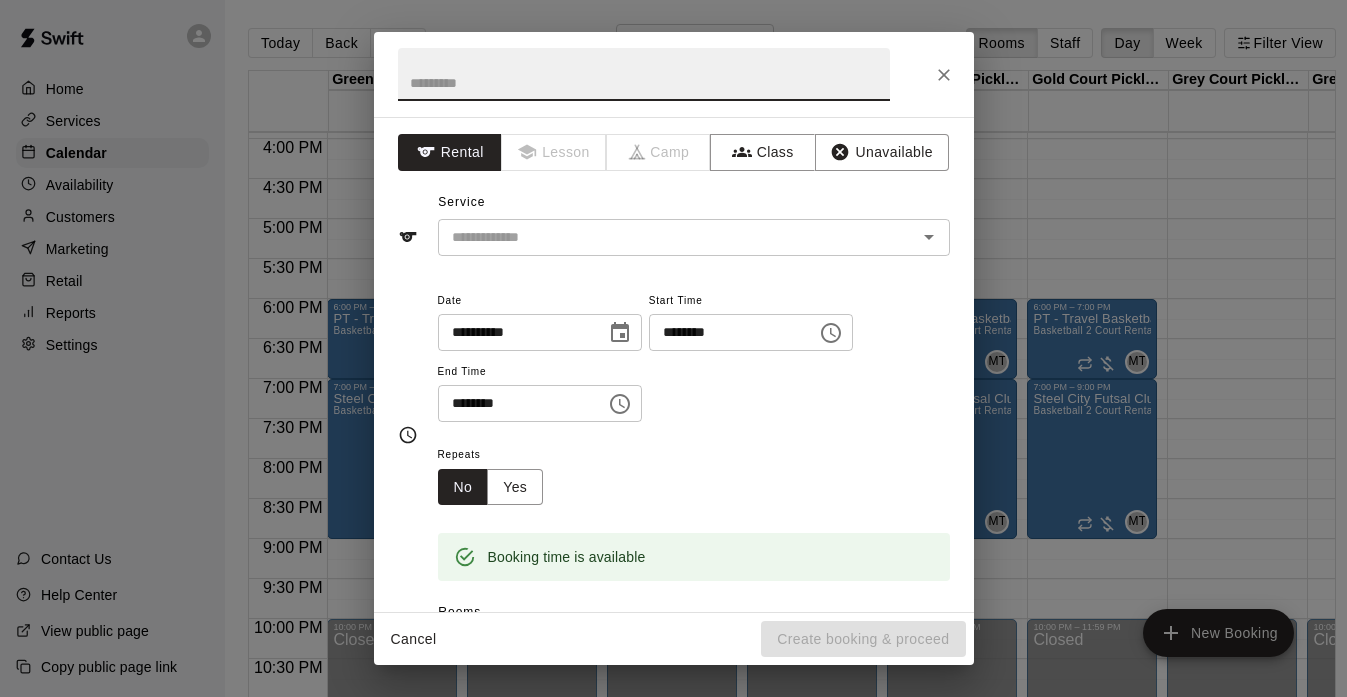 click at bounding box center [644, 74] 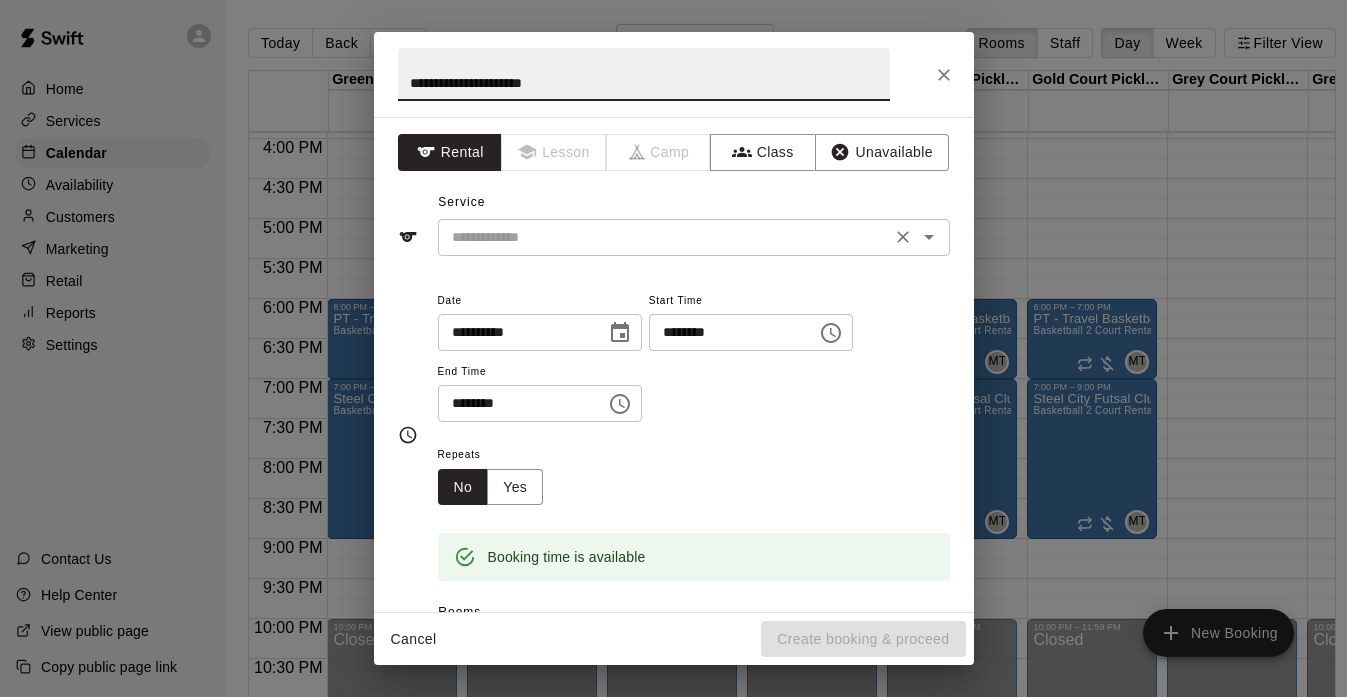 type on "**********" 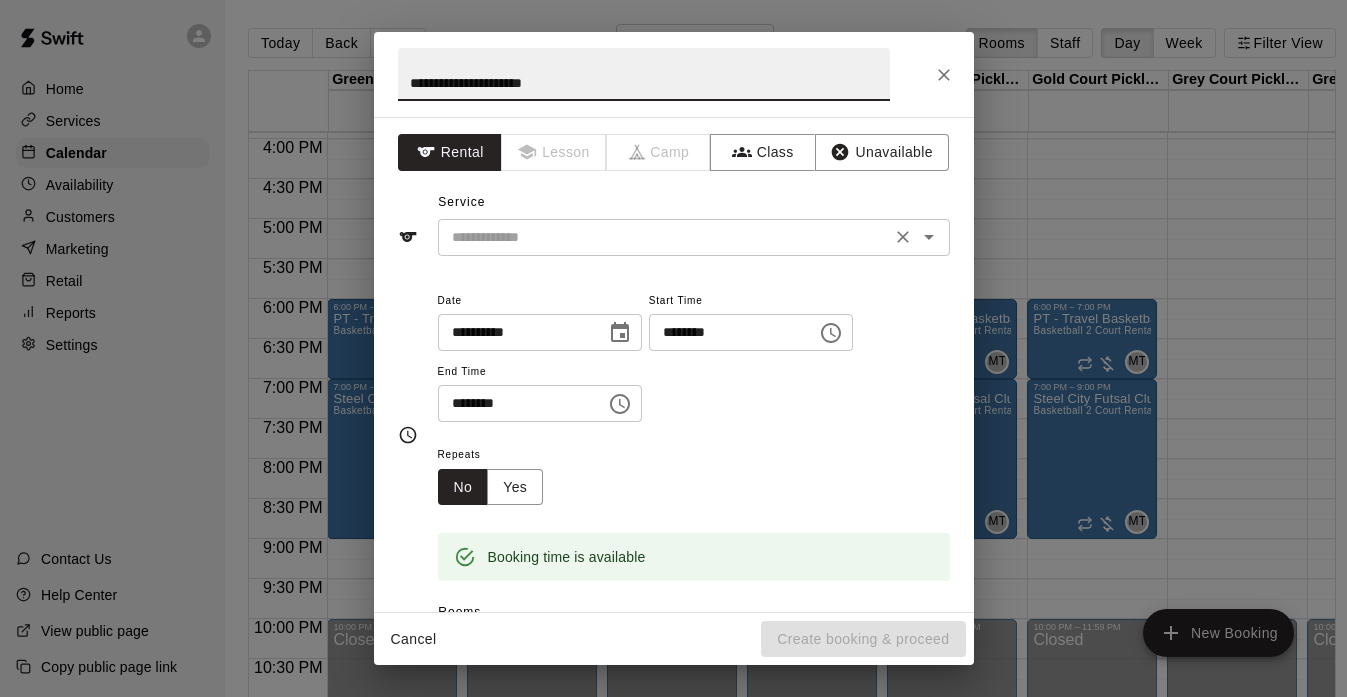 click at bounding box center [664, 237] 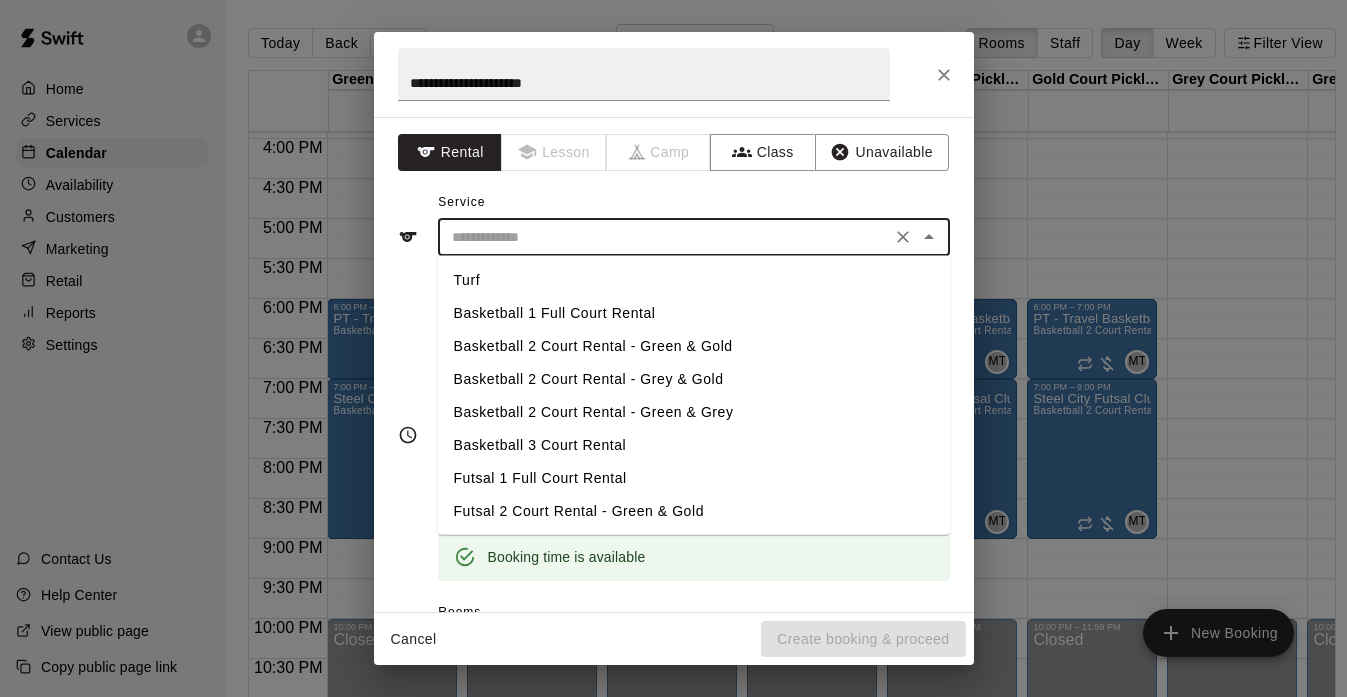 click on "Basketball 1 Full Court Rental" at bounding box center (694, 313) 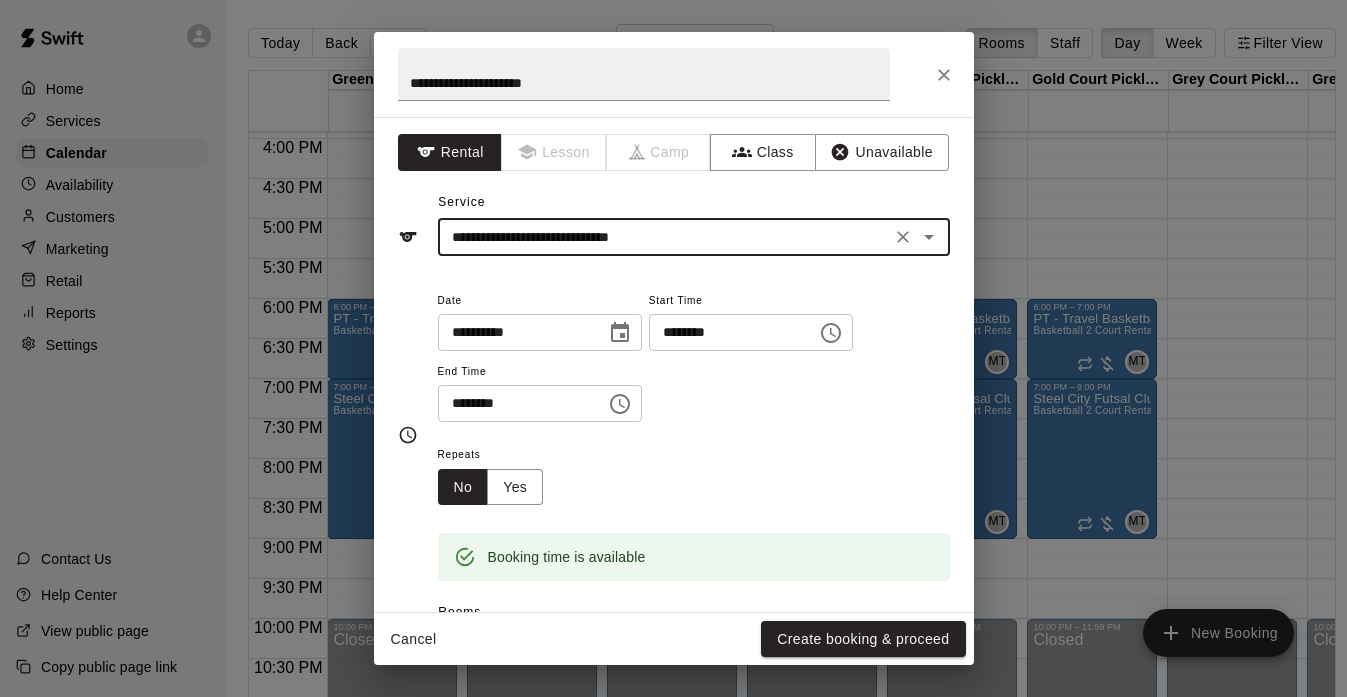 click on "********" at bounding box center [515, 403] 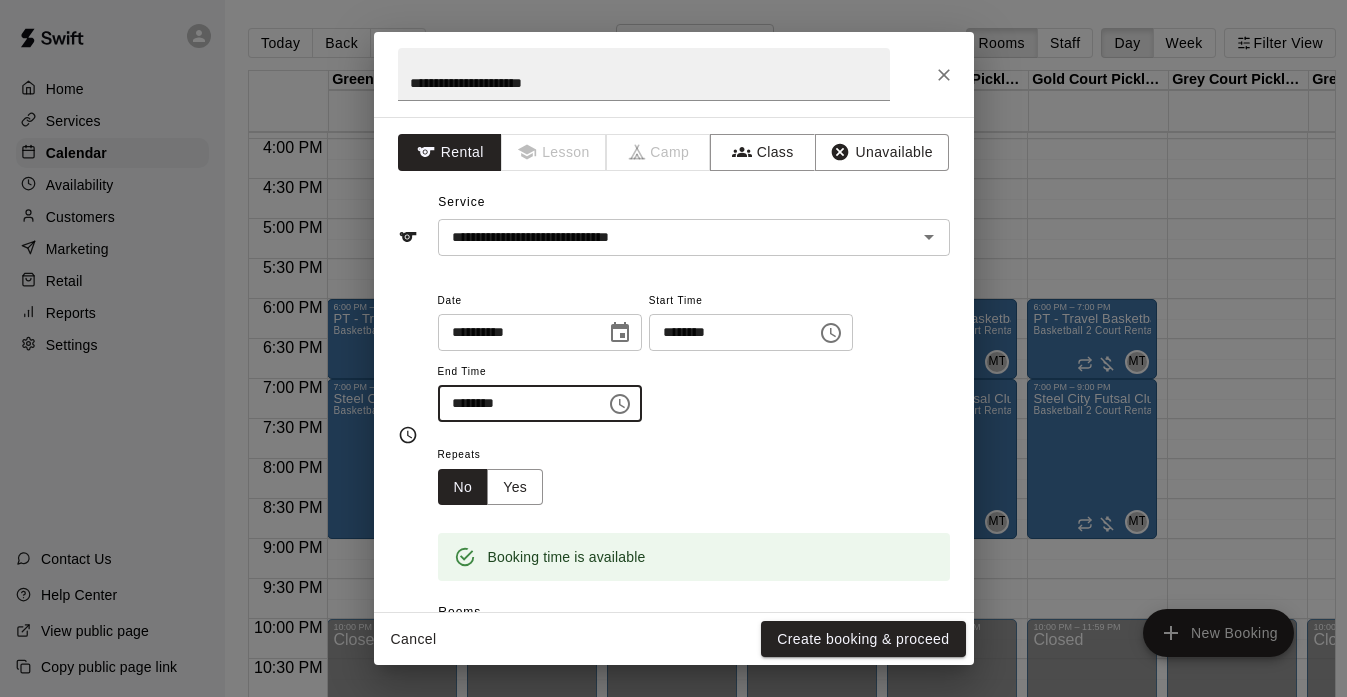 type on "********" 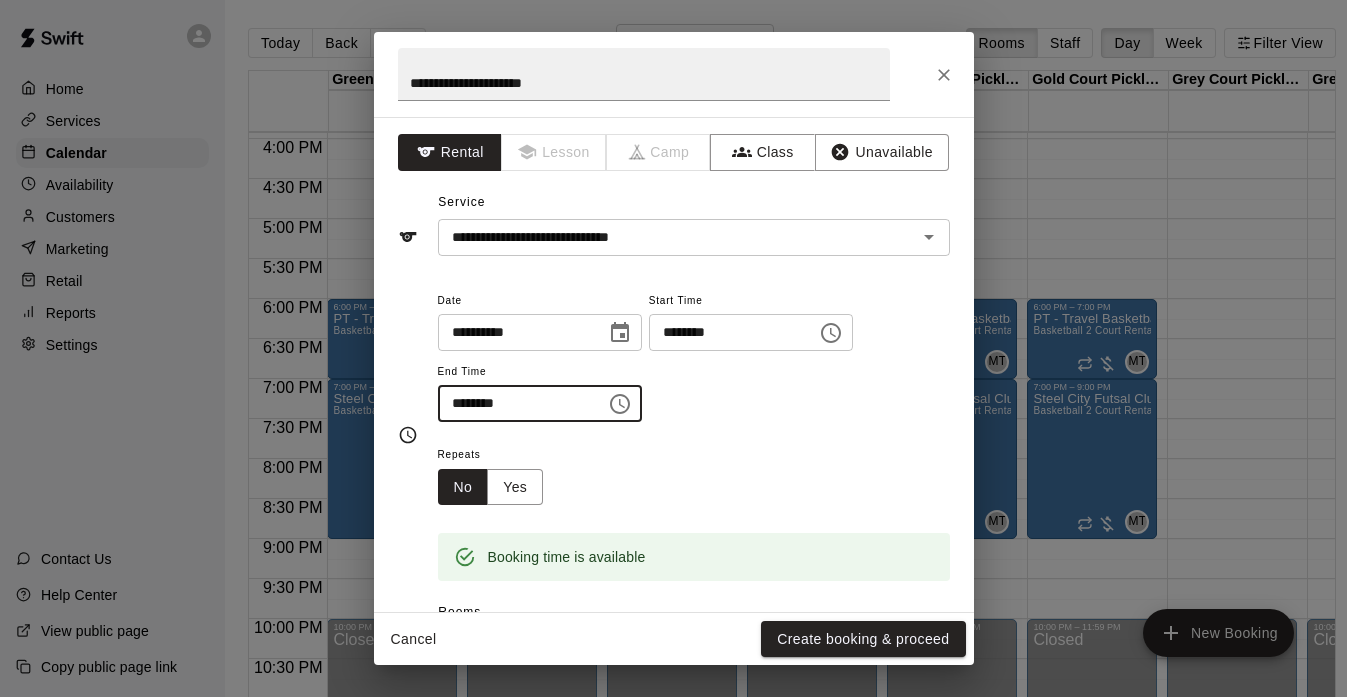 click on "Repeats No Yes" at bounding box center [694, 473] 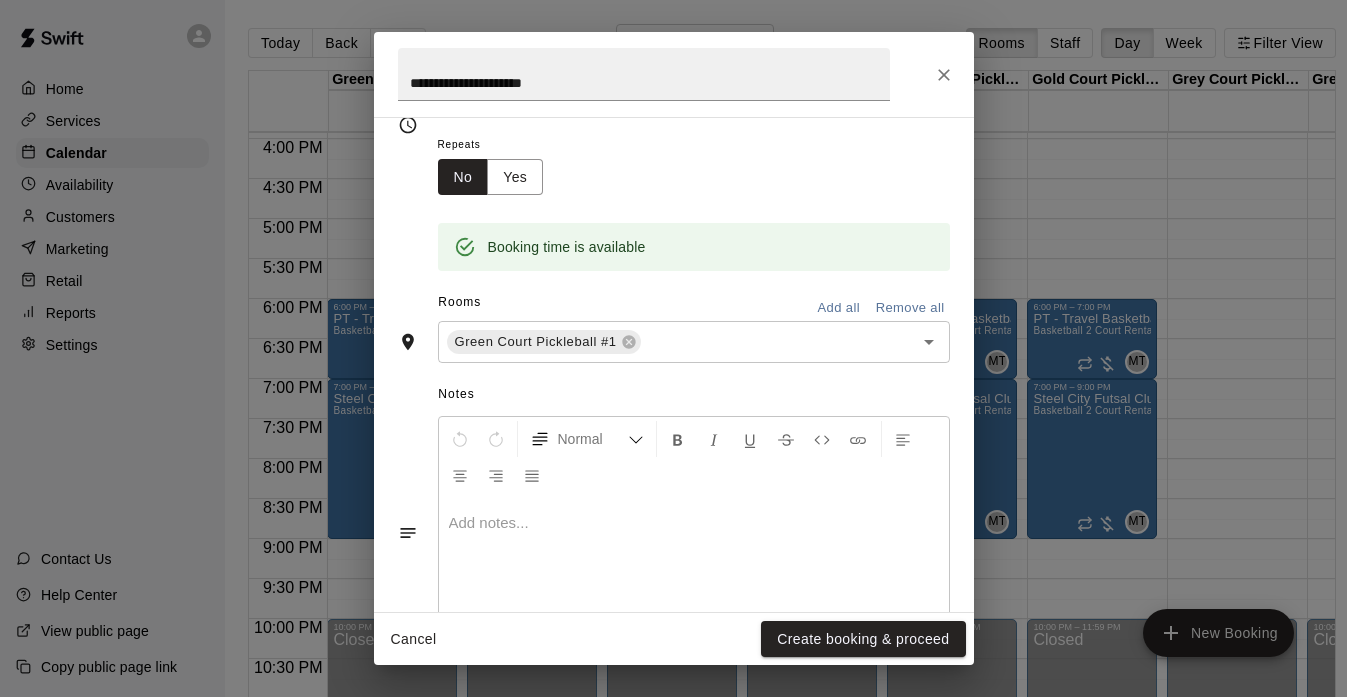 click on "Add all" at bounding box center (839, 308) 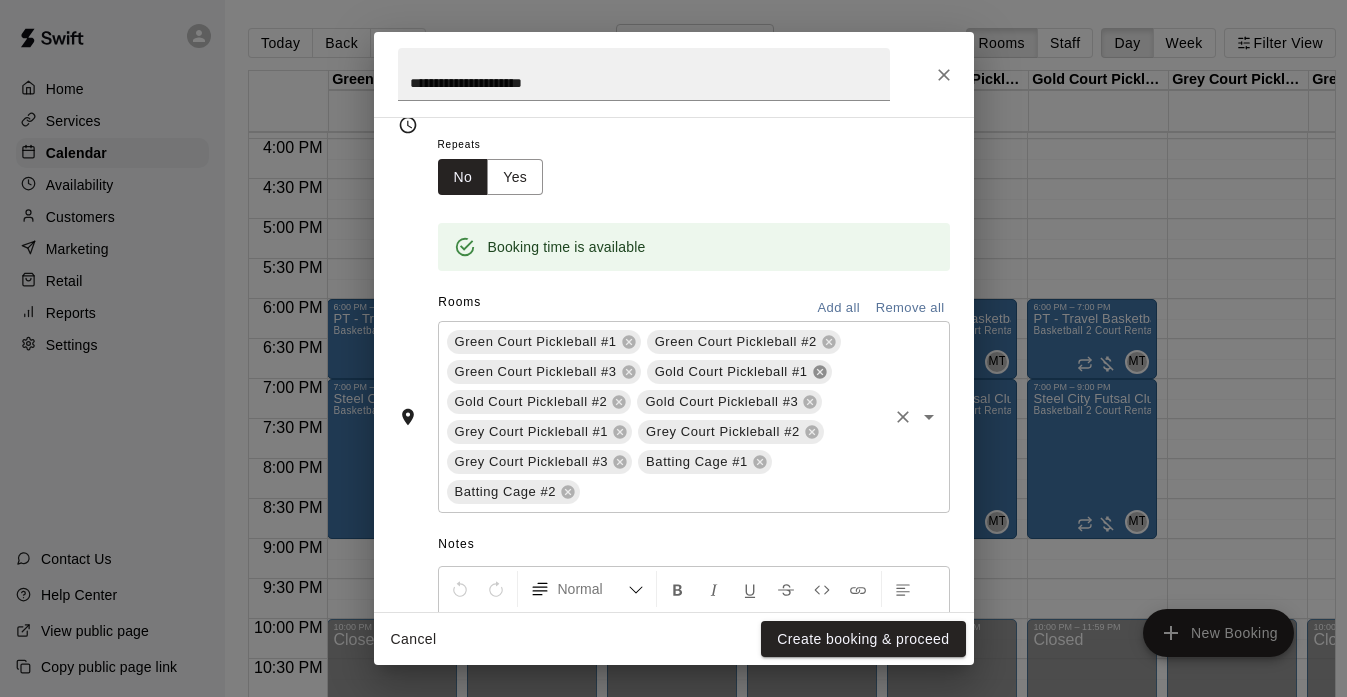 click 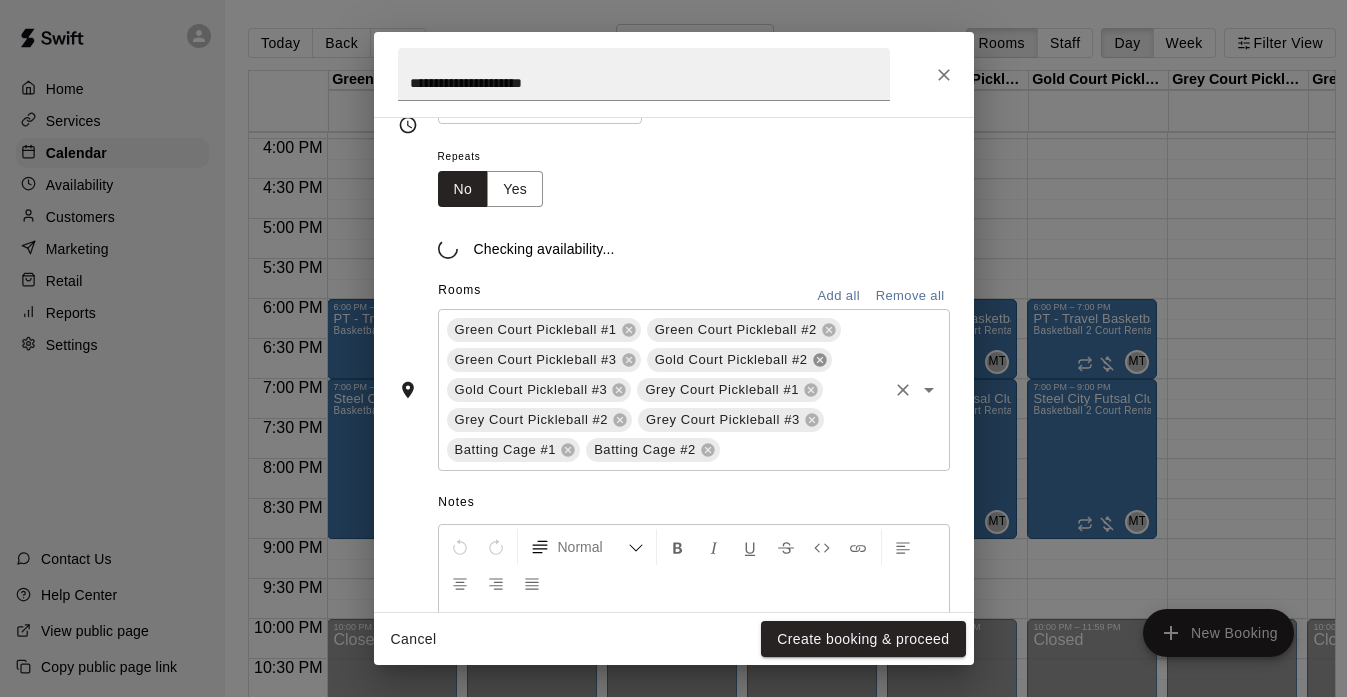 click on "Green Court Pickleball #1 Green Court Pickleball #2 Green Court Pickleball #3 Gold Court Pickleball #2 Gold Court Pickleball #3 Grey Court Pickleball #1 Grey Court Pickleball #2 Grey Court Pickleball #3 Batting Cage #1 Batting Cage #2 ​" at bounding box center [694, 390] 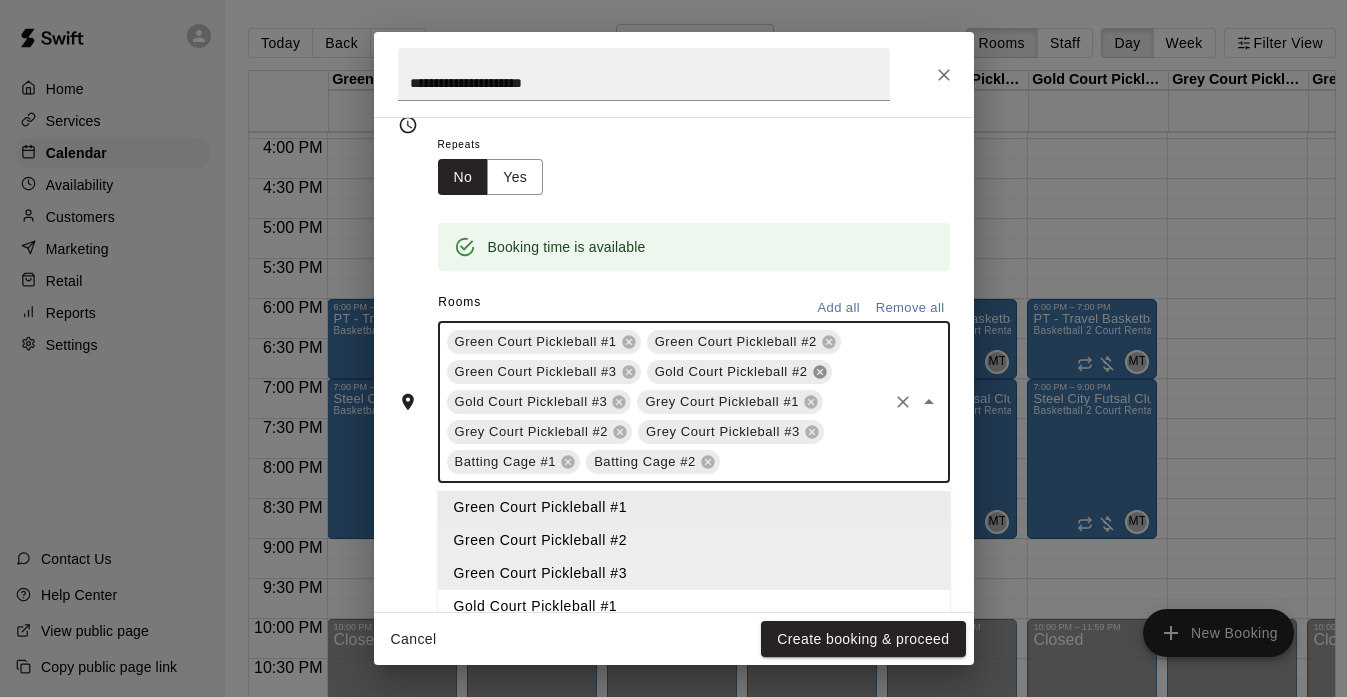 click 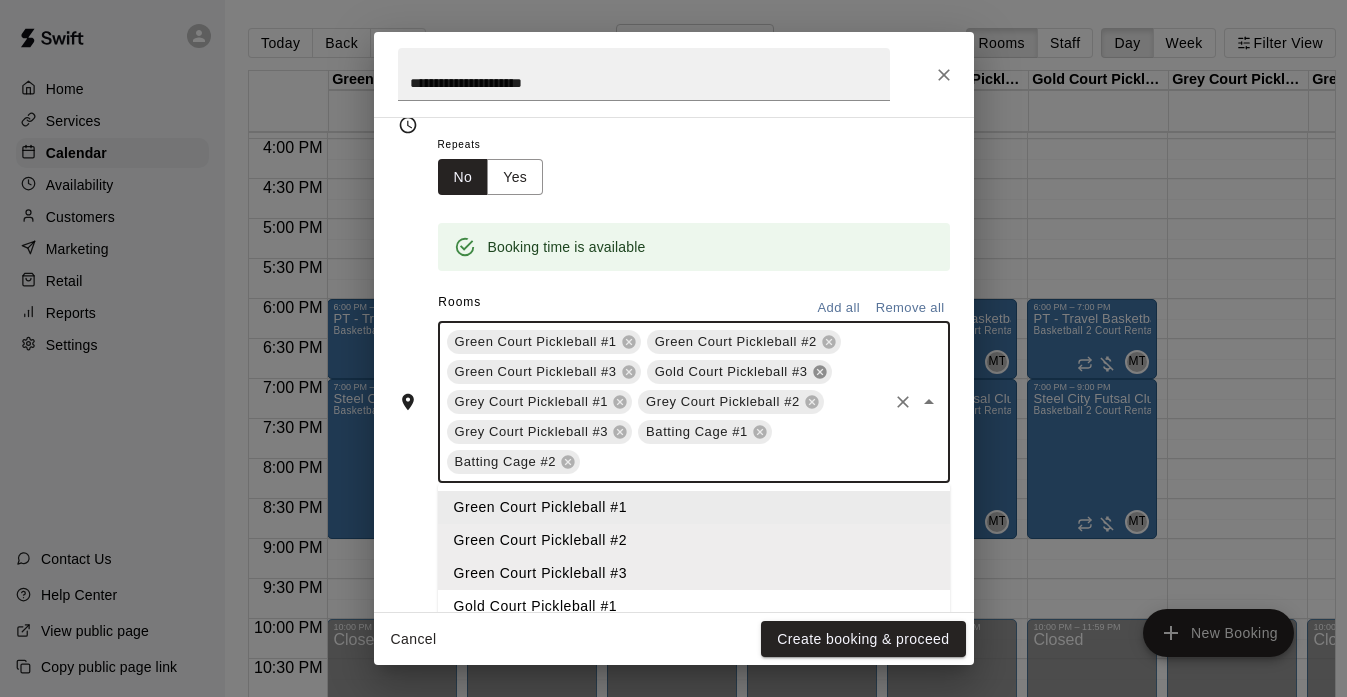 click 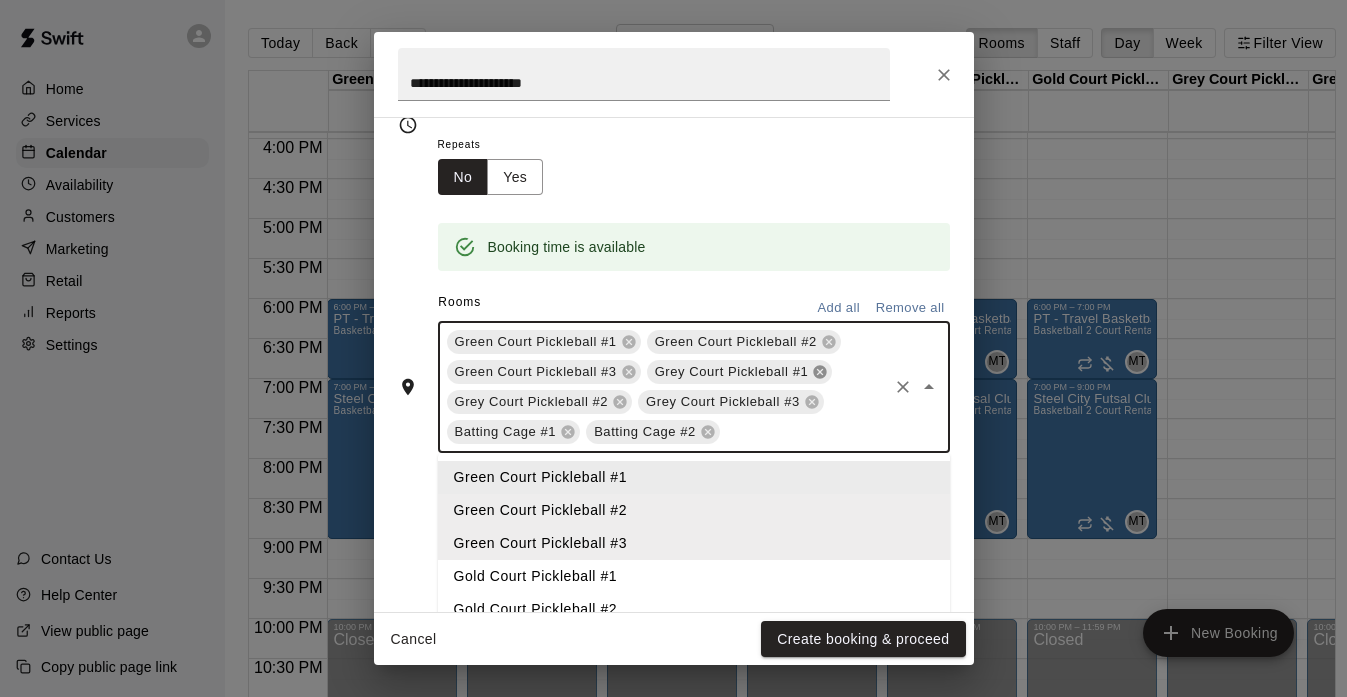 click 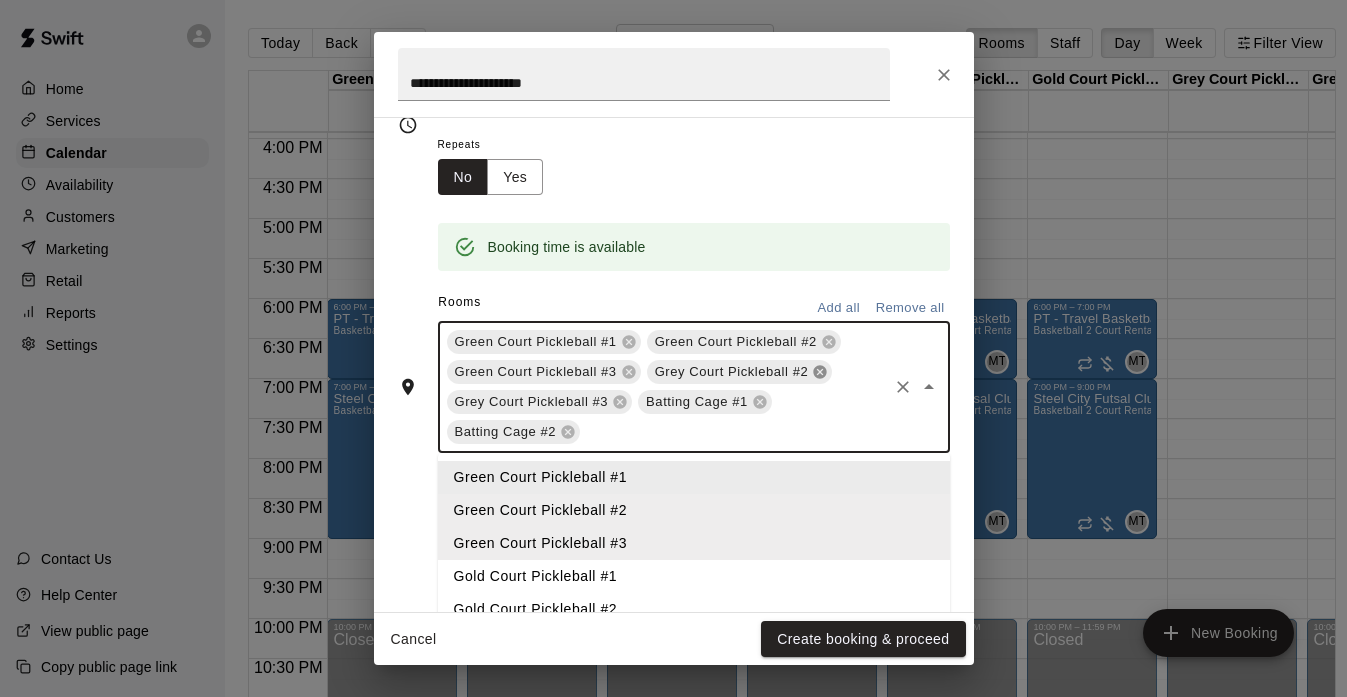click 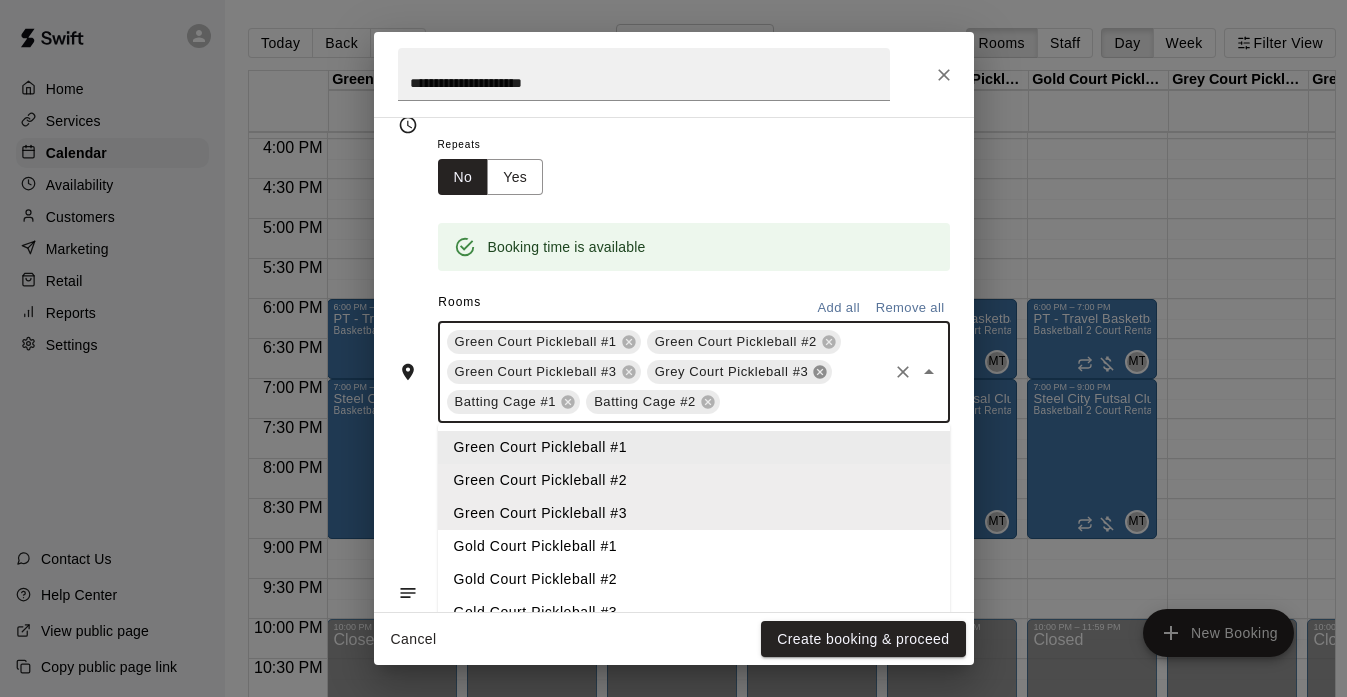 click 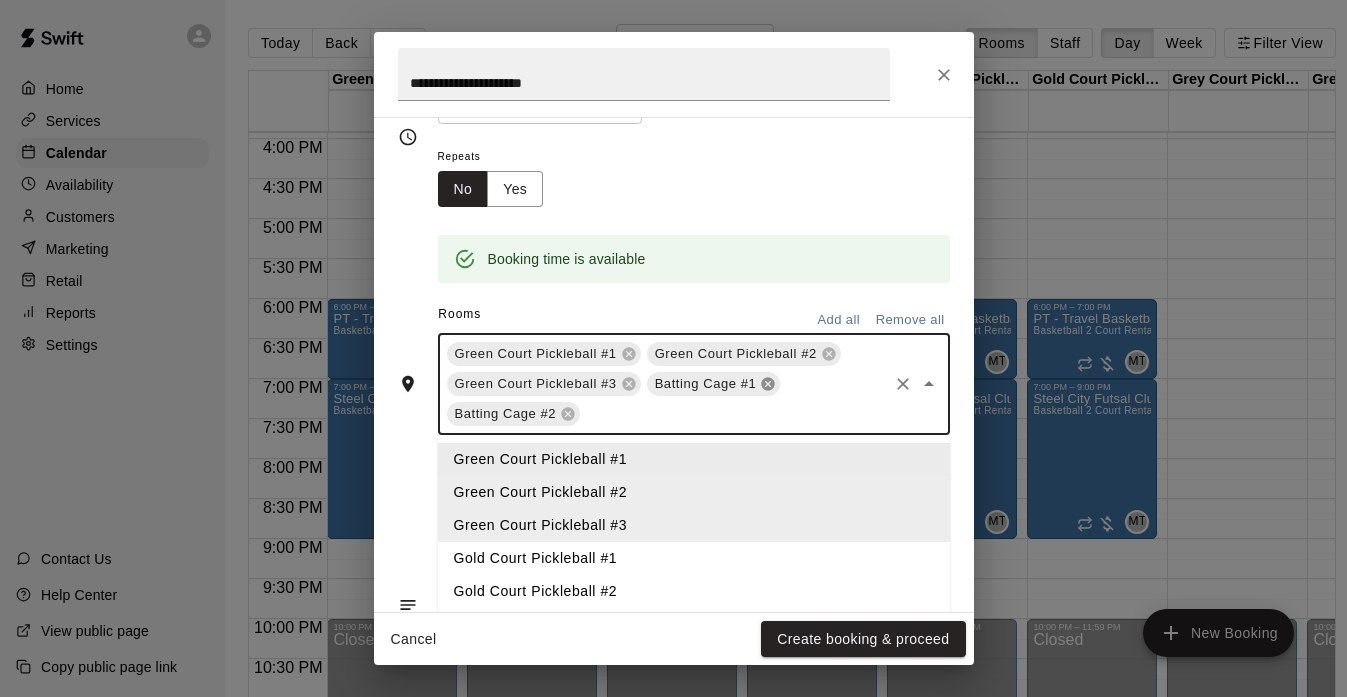 scroll, scrollTop: 310, scrollLeft: 0, axis: vertical 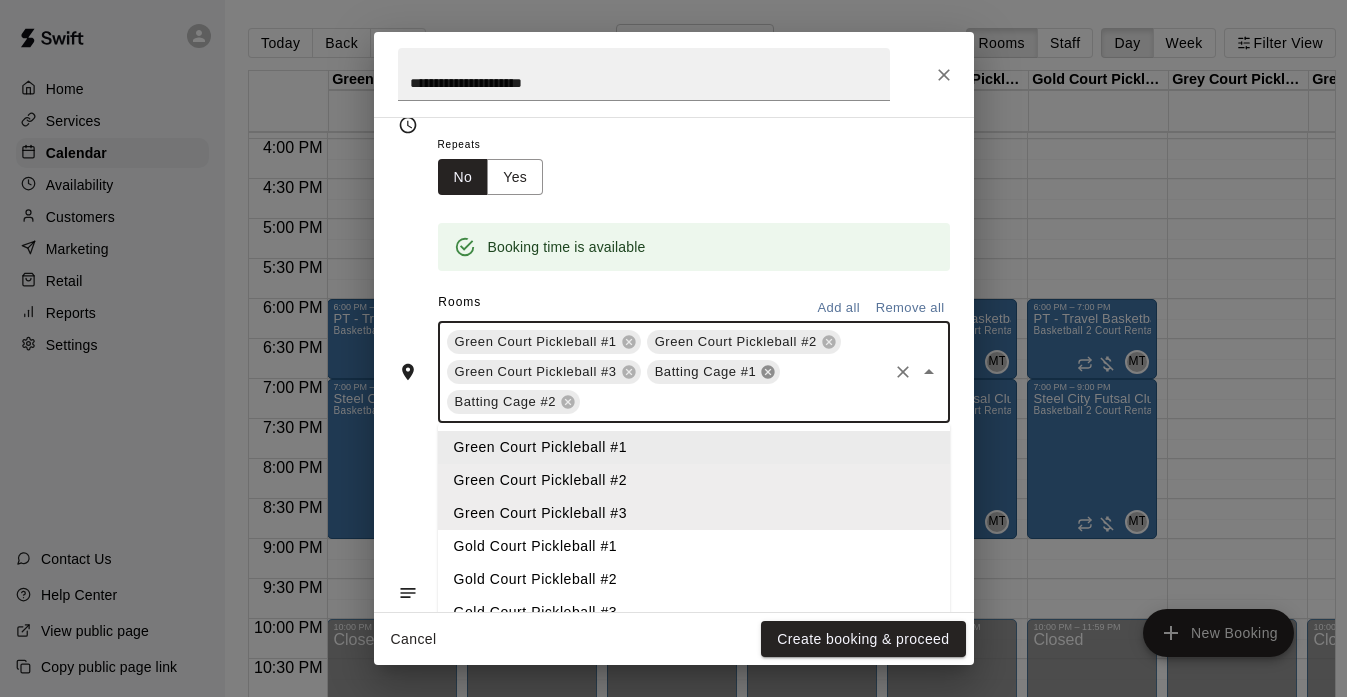 click 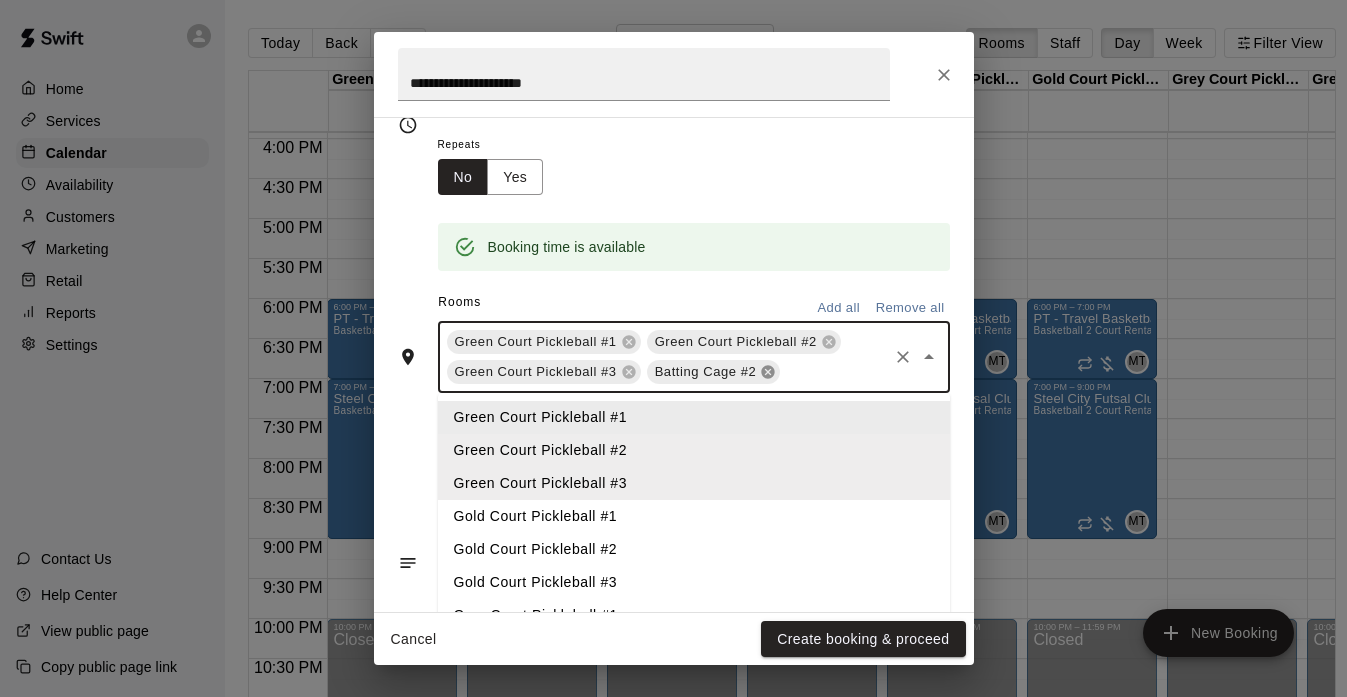 click 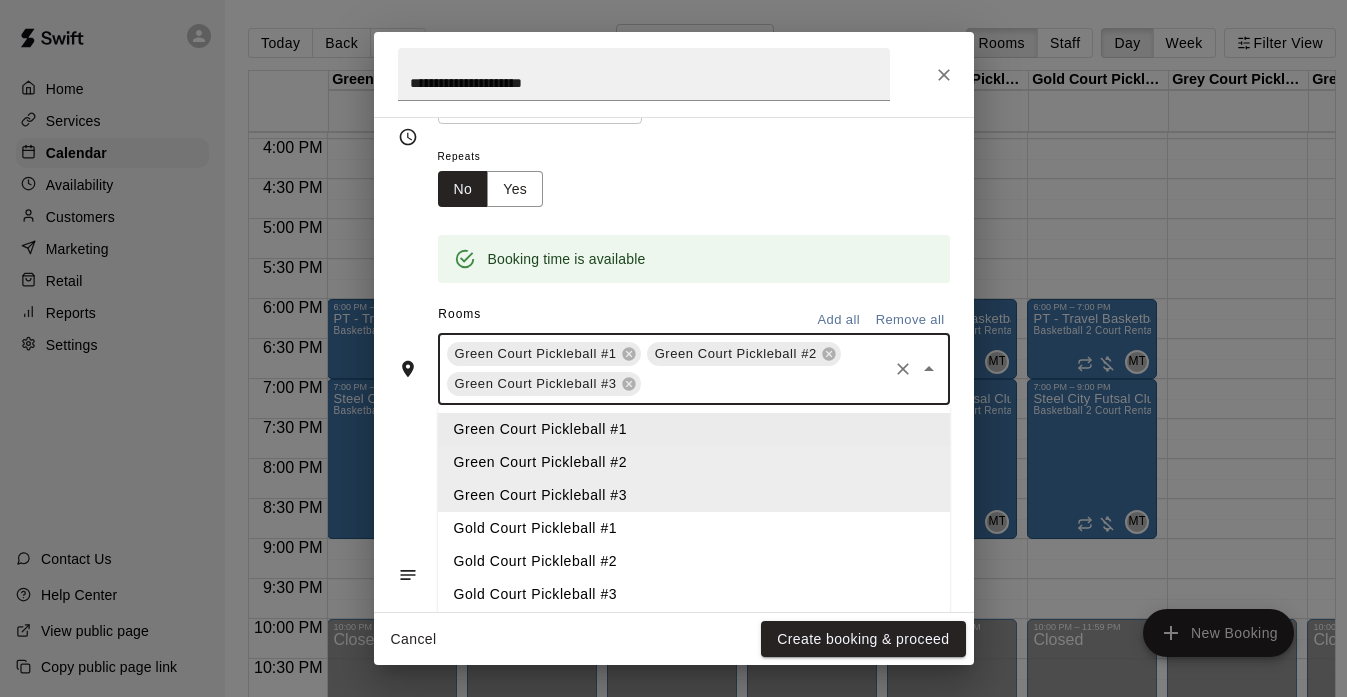 scroll, scrollTop: 310, scrollLeft: 0, axis: vertical 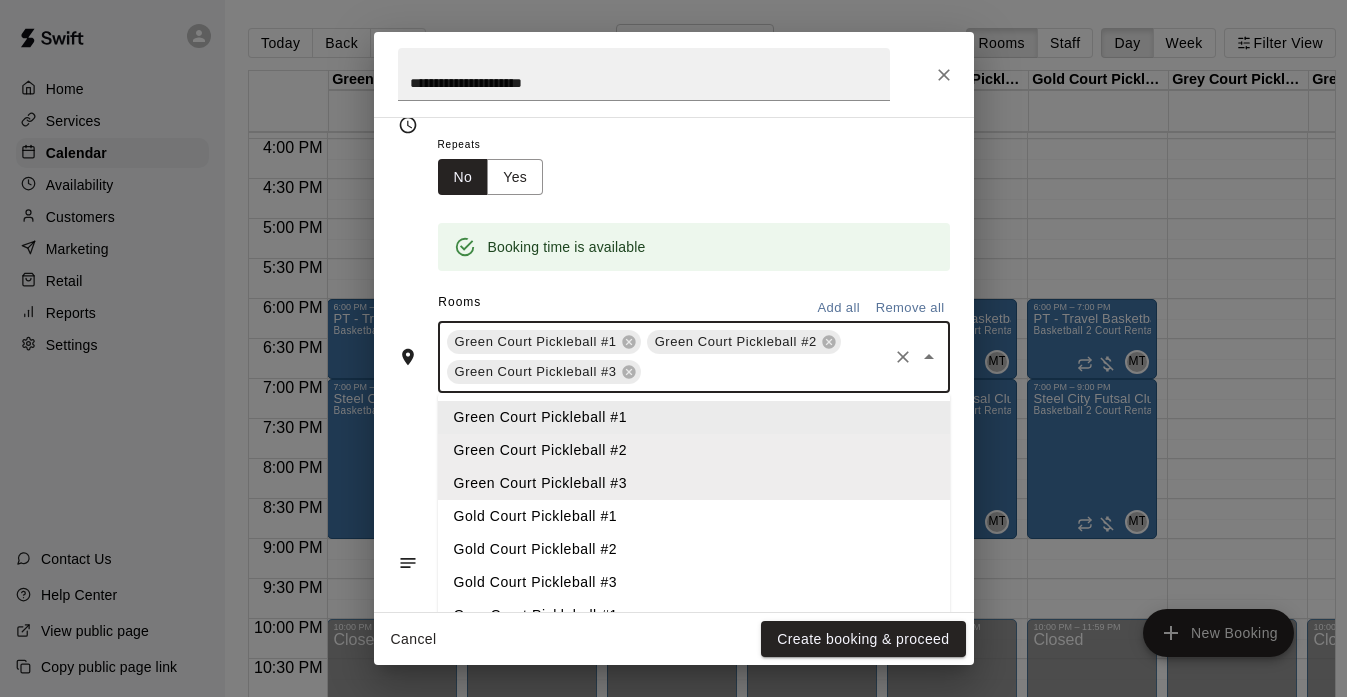 click on "Repeats No Yes" at bounding box center [694, 163] 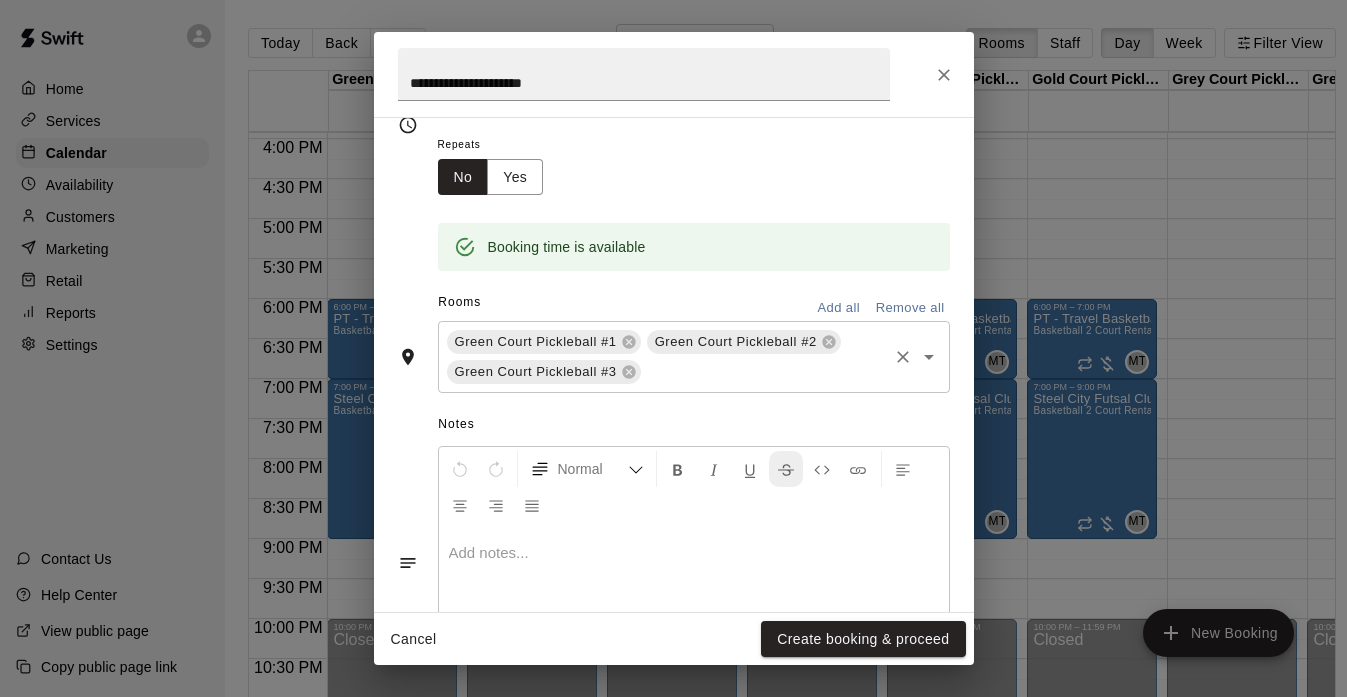 scroll, scrollTop: 414, scrollLeft: 0, axis: vertical 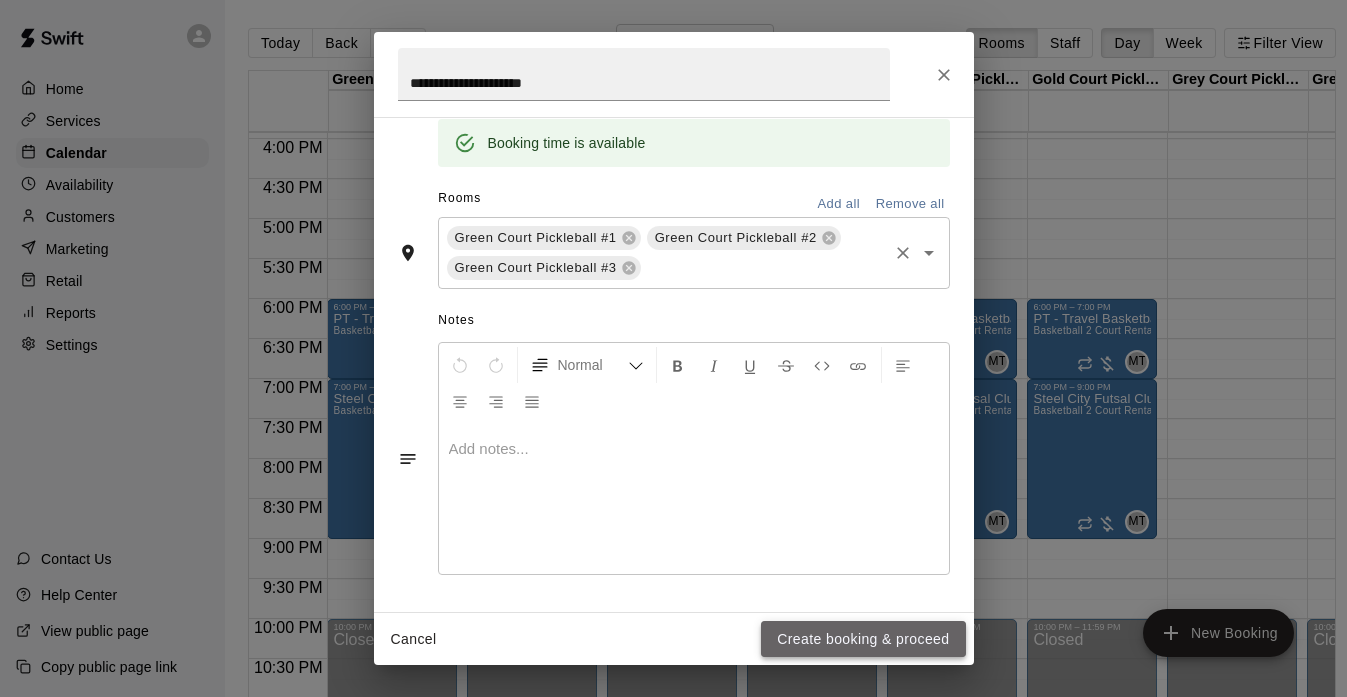 click on "Create booking & proceed" at bounding box center (863, 639) 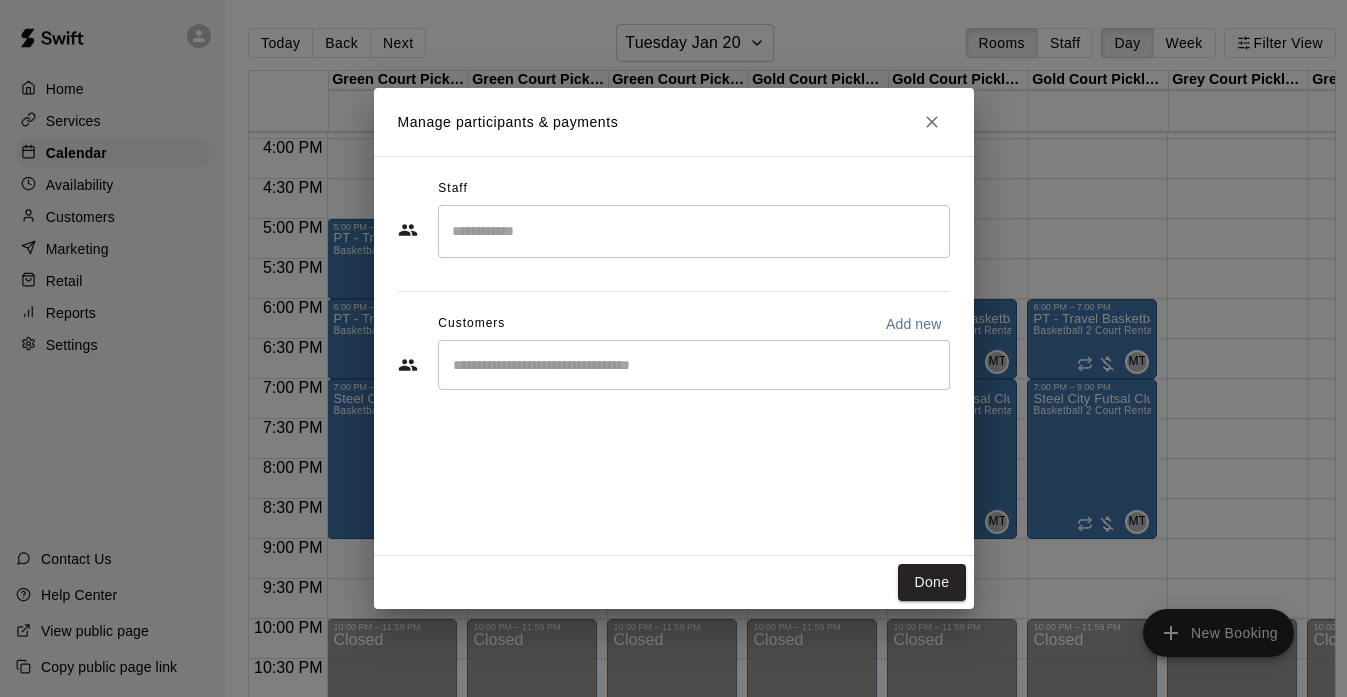 click at bounding box center [694, 231] 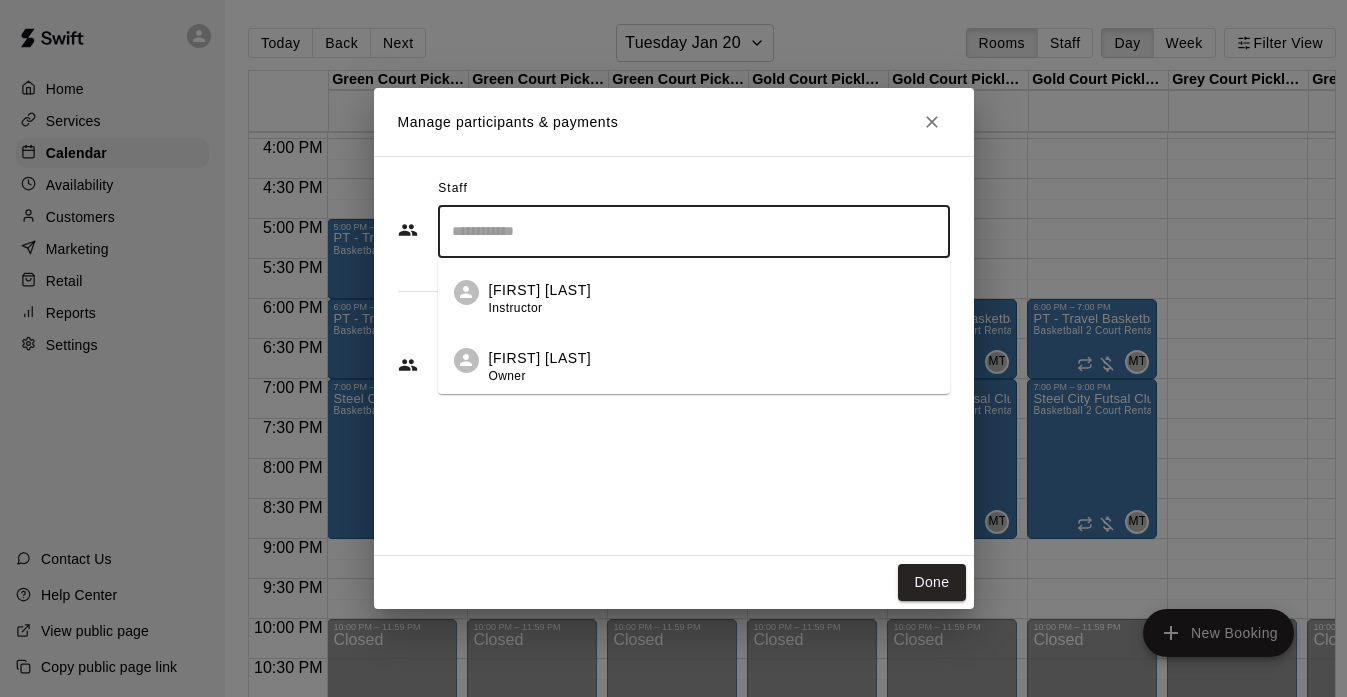 click on "[FIRST] [LAST]" at bounding box center [540, 358] 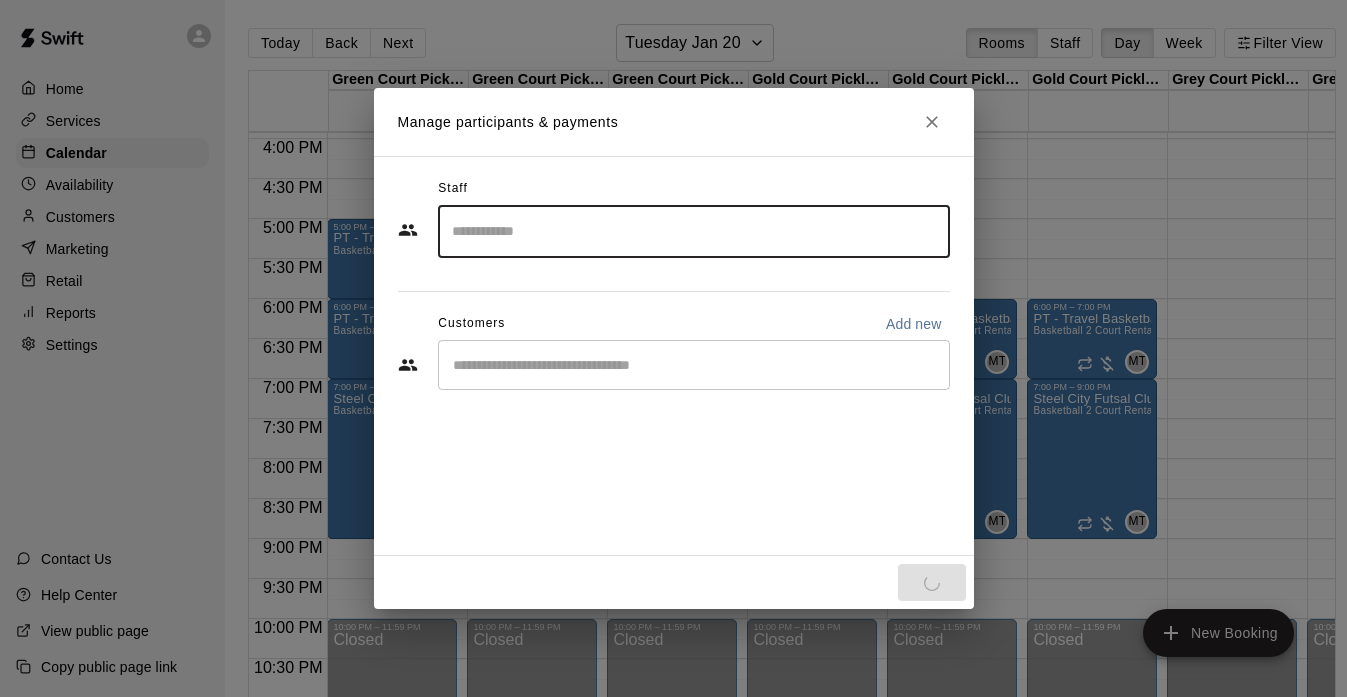 click at bounding box center (694, 365) 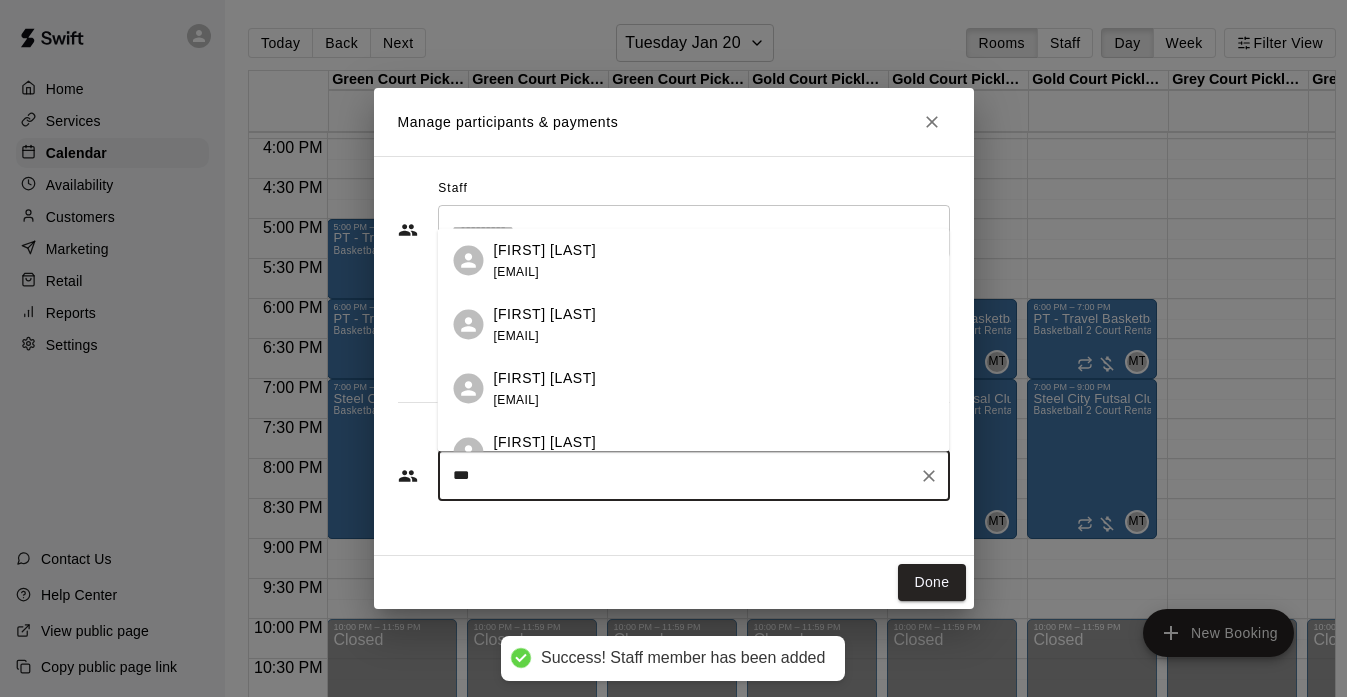 type on "****" 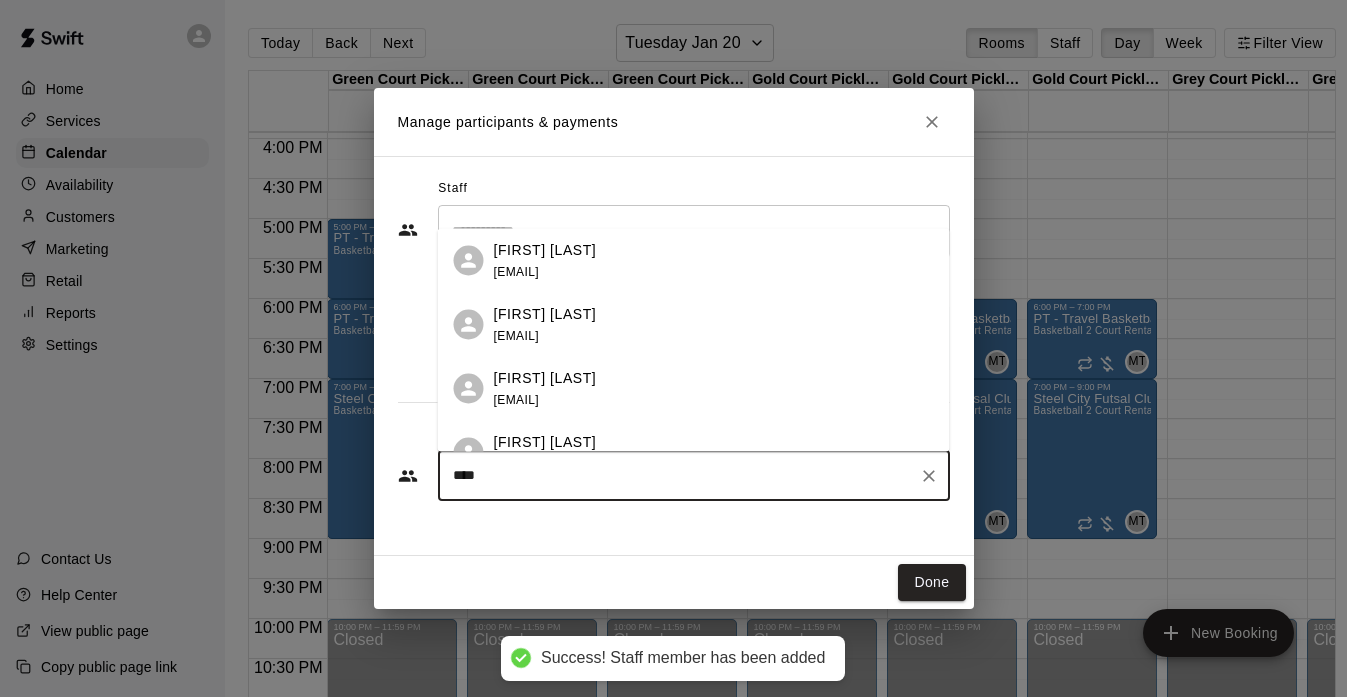 click on "[FIRST] [LAST]" at bounding box center (545, 249) 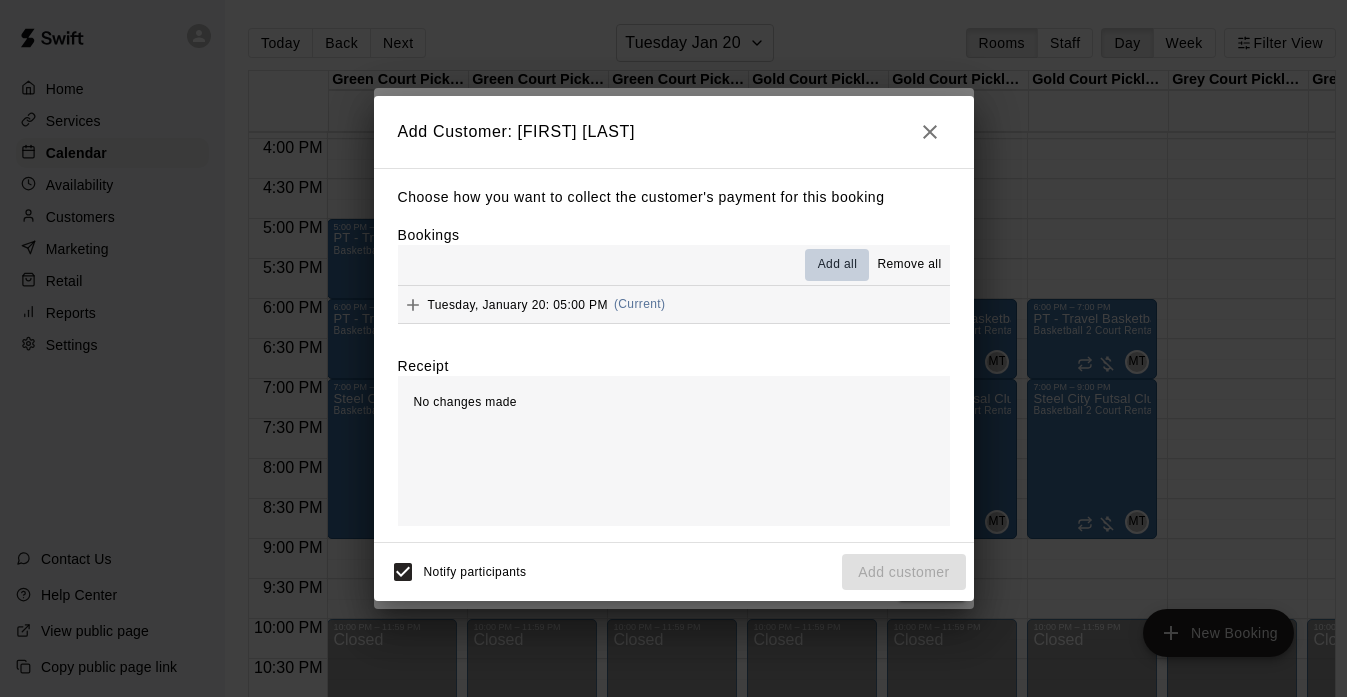 click on "Add all" at bounding box center [838, 265] 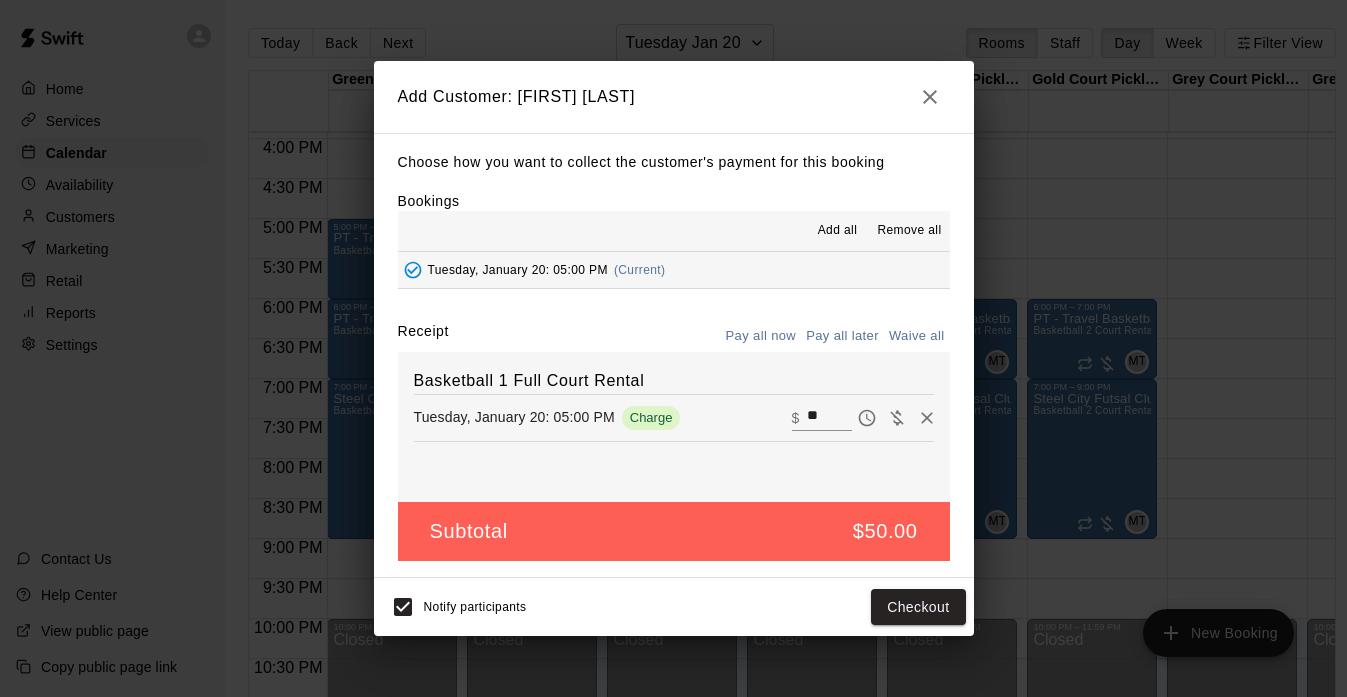 click on "Pay all later" at bounding box center [842, 336] 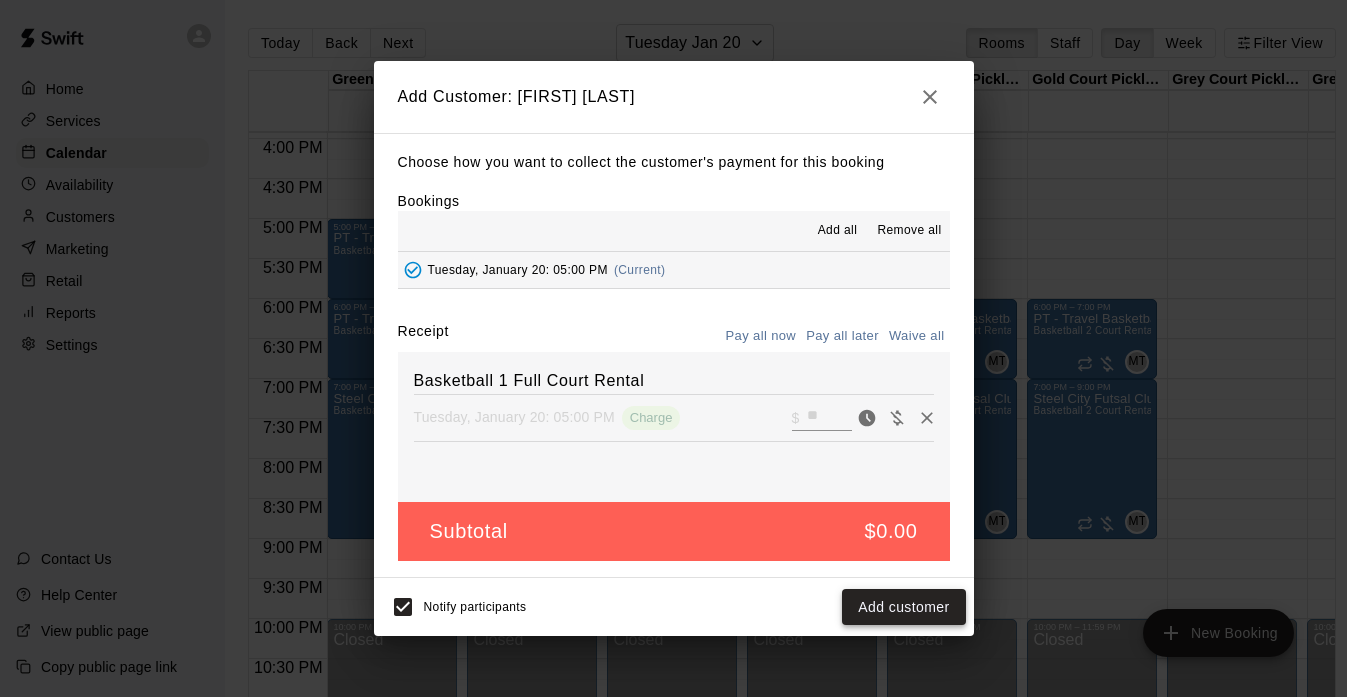 click on "Add customer" at bounding box center (903, 607) 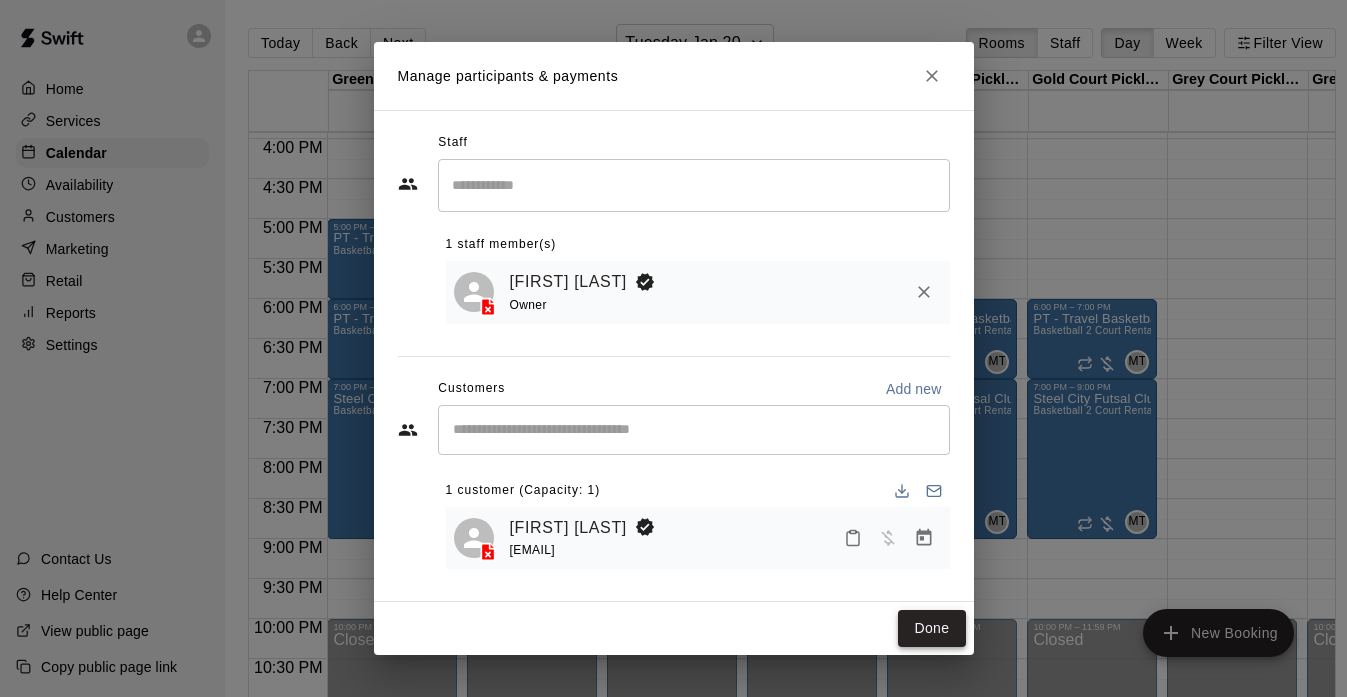click on "Done" at bounding box center [931, 628] 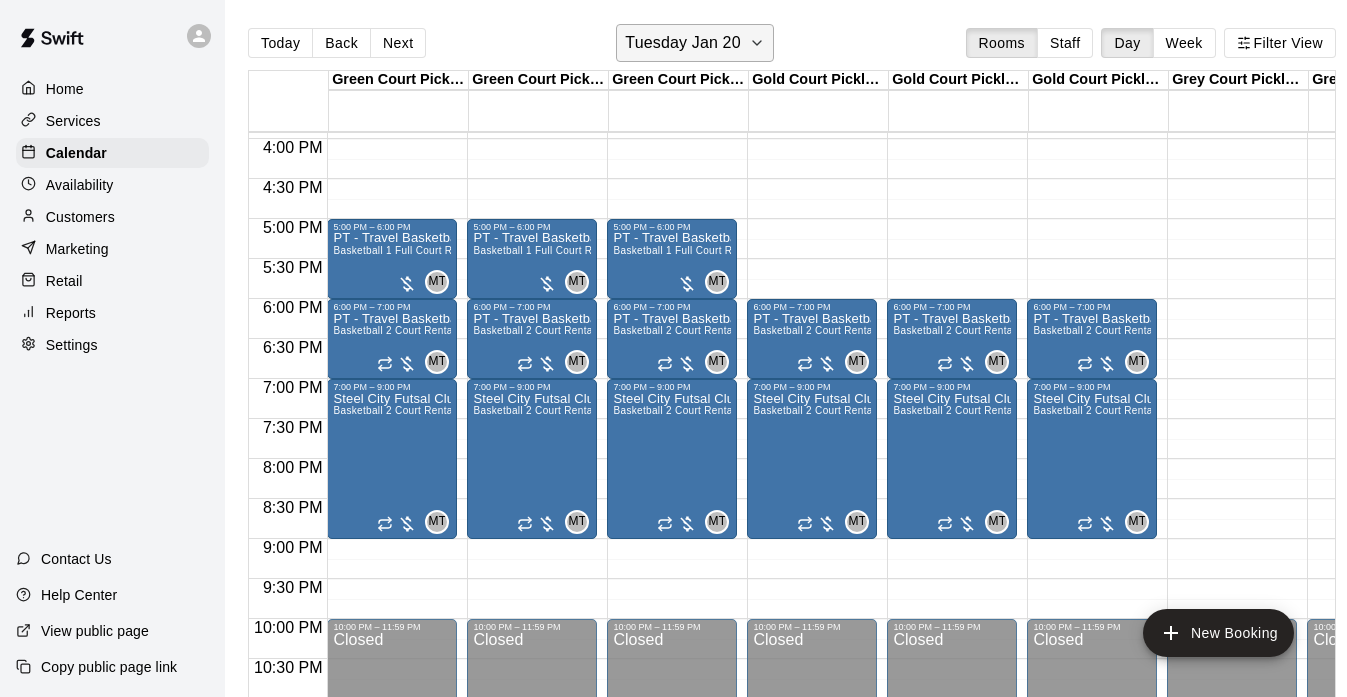 click on "Tuesday Jan 20" at bounding box center [682, 43] 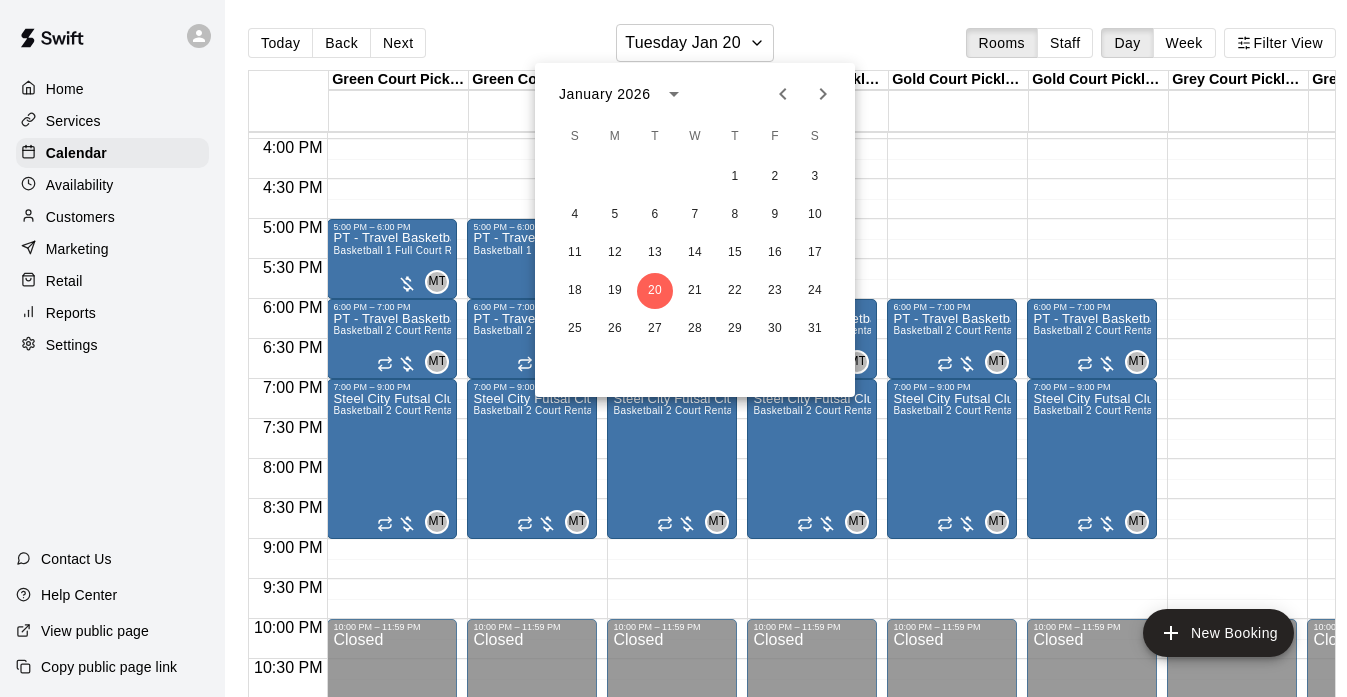 click 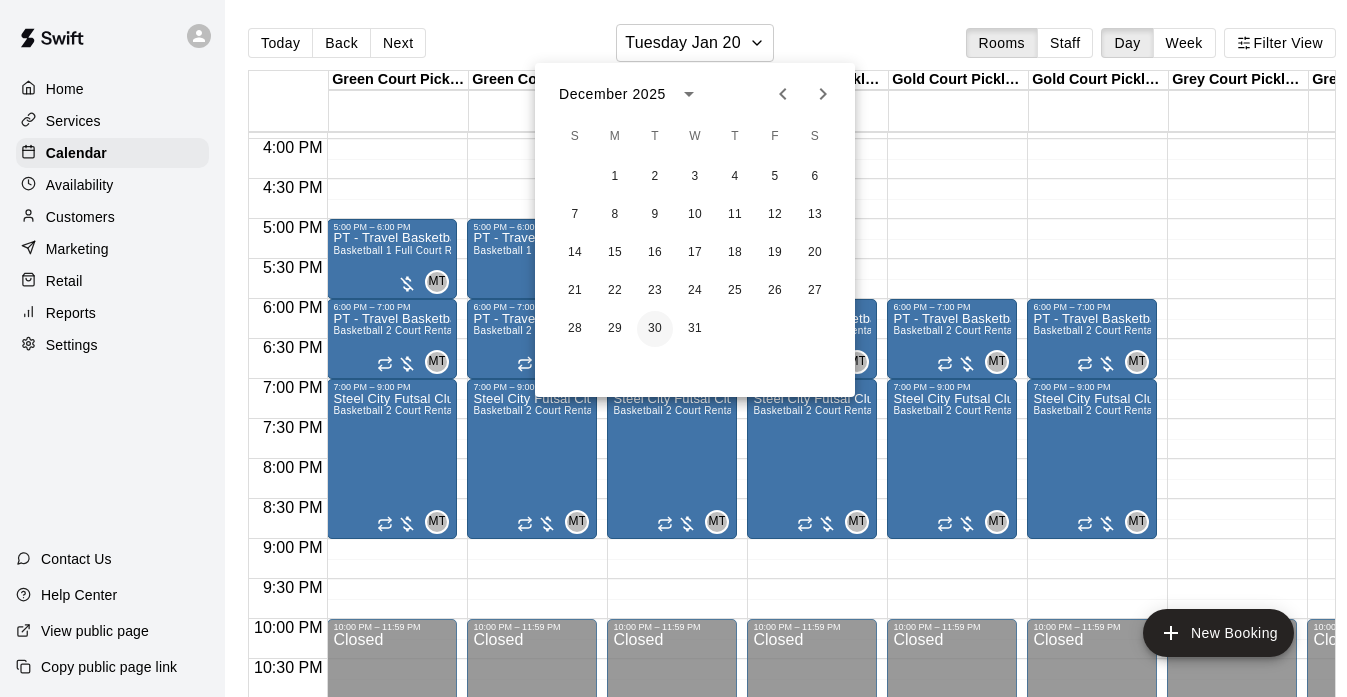 click on "30" at bounding box center [655, 329] 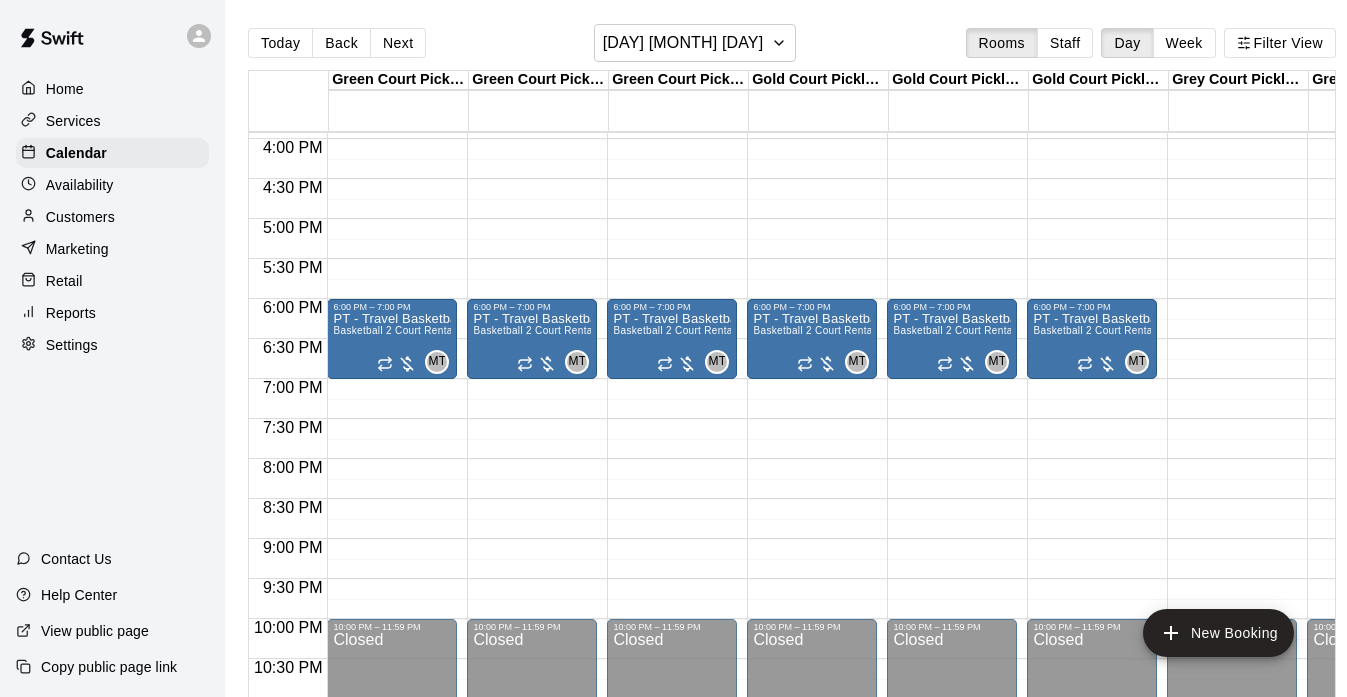 click on "12:00 AM – 8:00 AM Closed 6:00 PM – 7:00 PM PT - Travel Basketball Basketball 2 Court Rental - Green & Gold  MT 0 10:00 PM – 11:59 PM Closed" at bounding box center [392, -181] 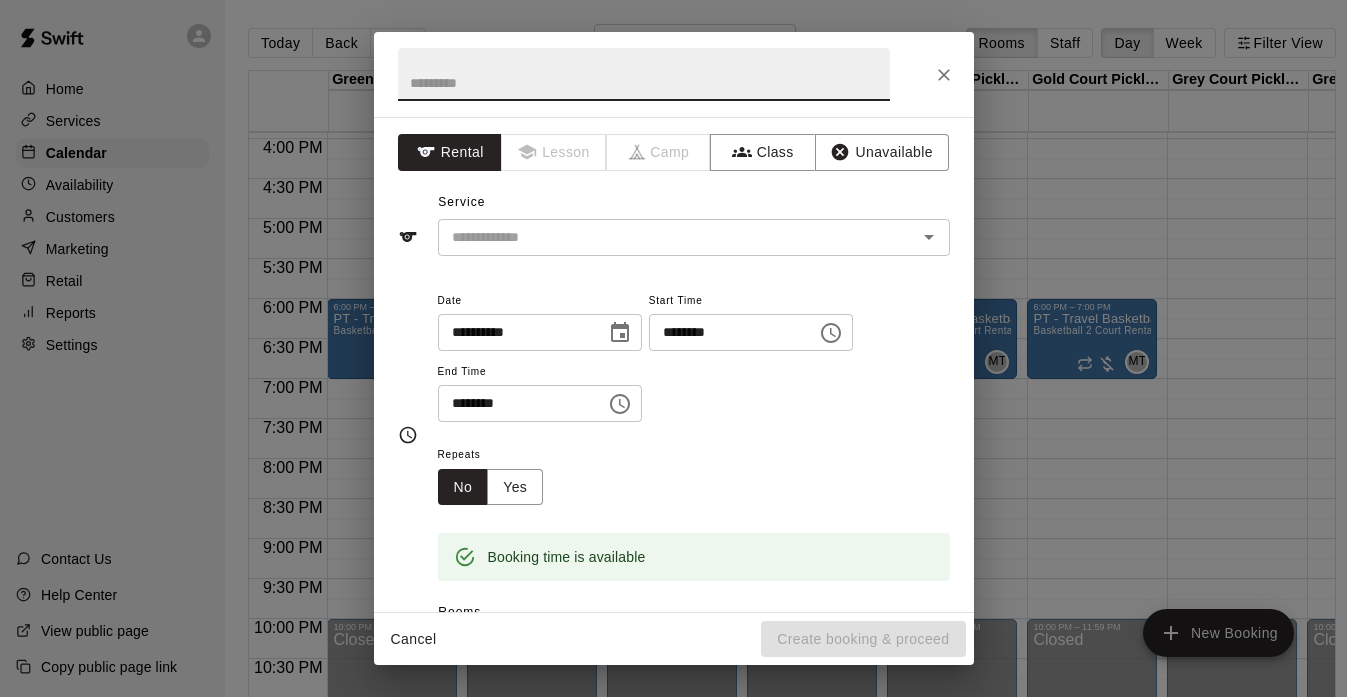 click at bounding box center (644, 74) 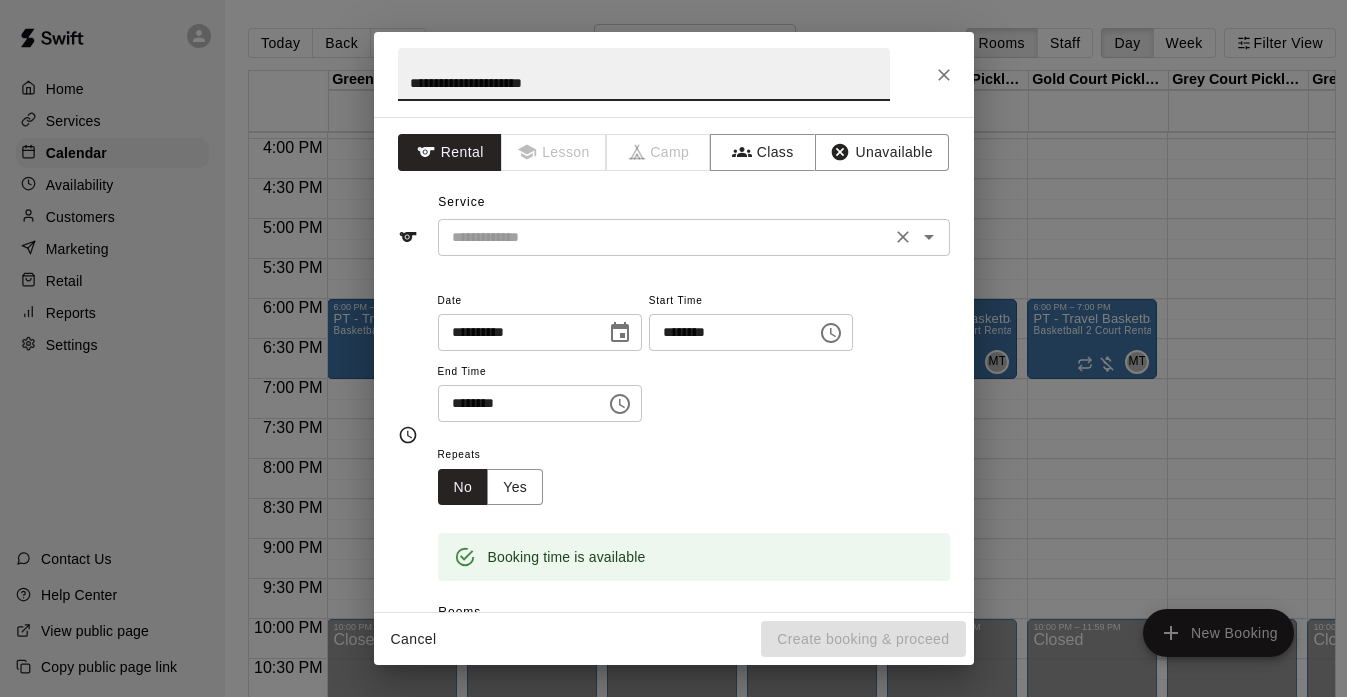 type on "**********" 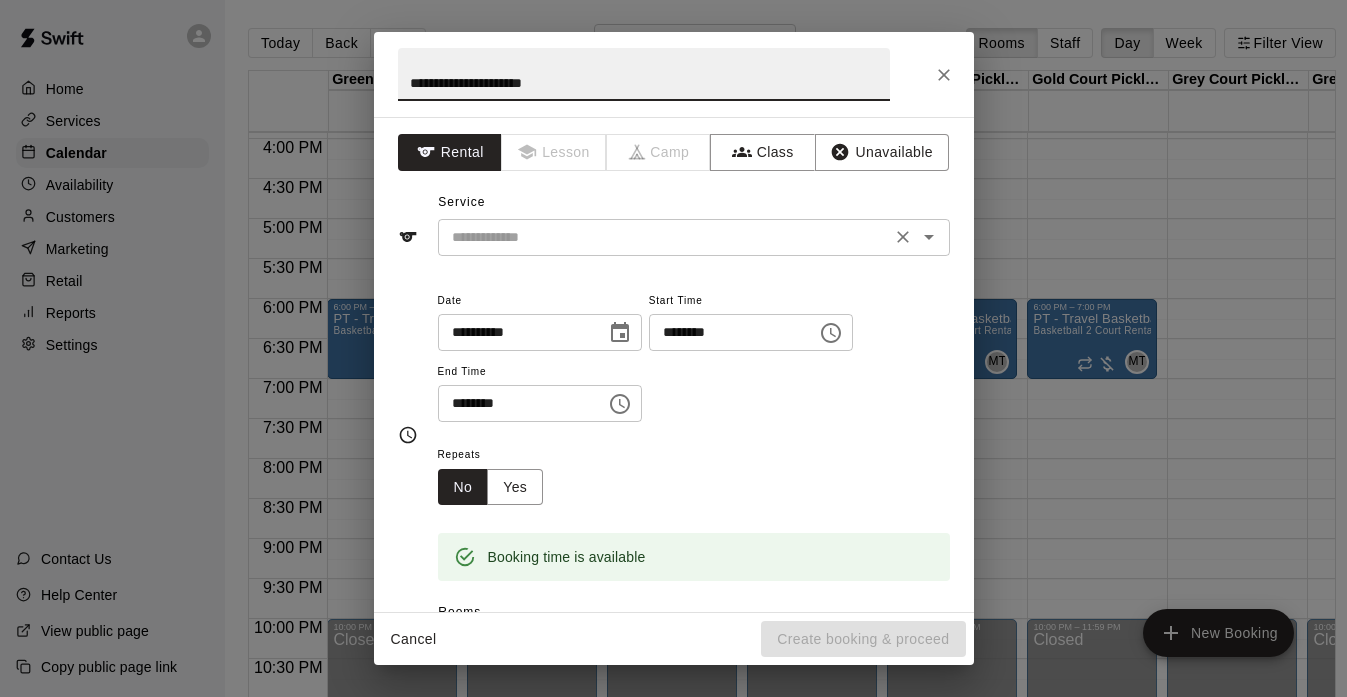 click at bounding box center (664, 237) 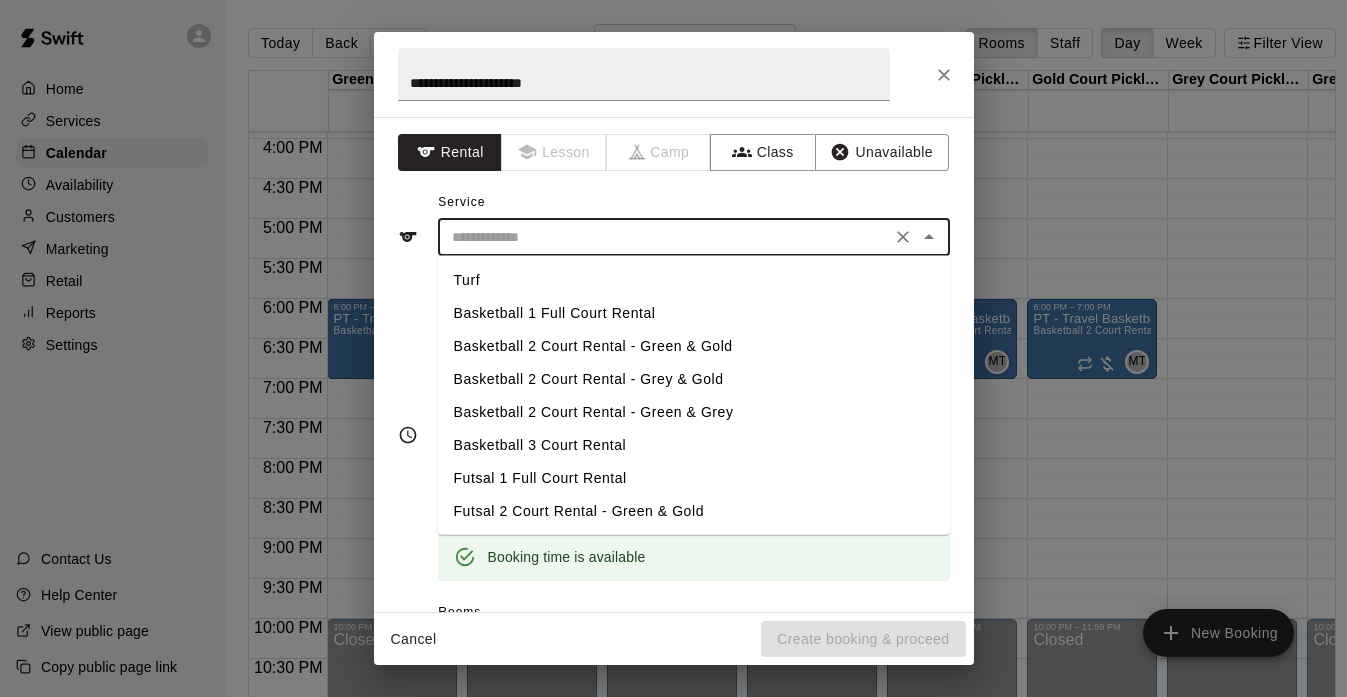 click on "Basketball 2 Court Rental - Green & Gold" at bounding box center (694, 346) 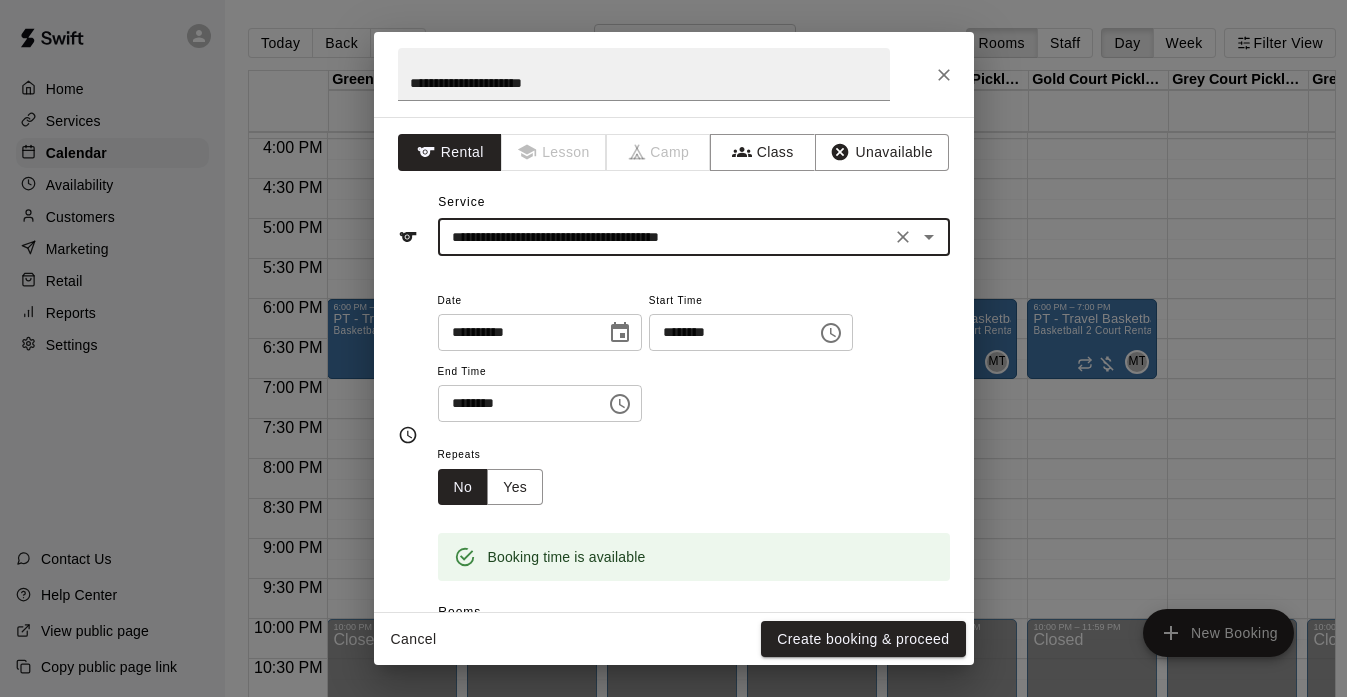 click on "********" at bounding box center [515, 403] 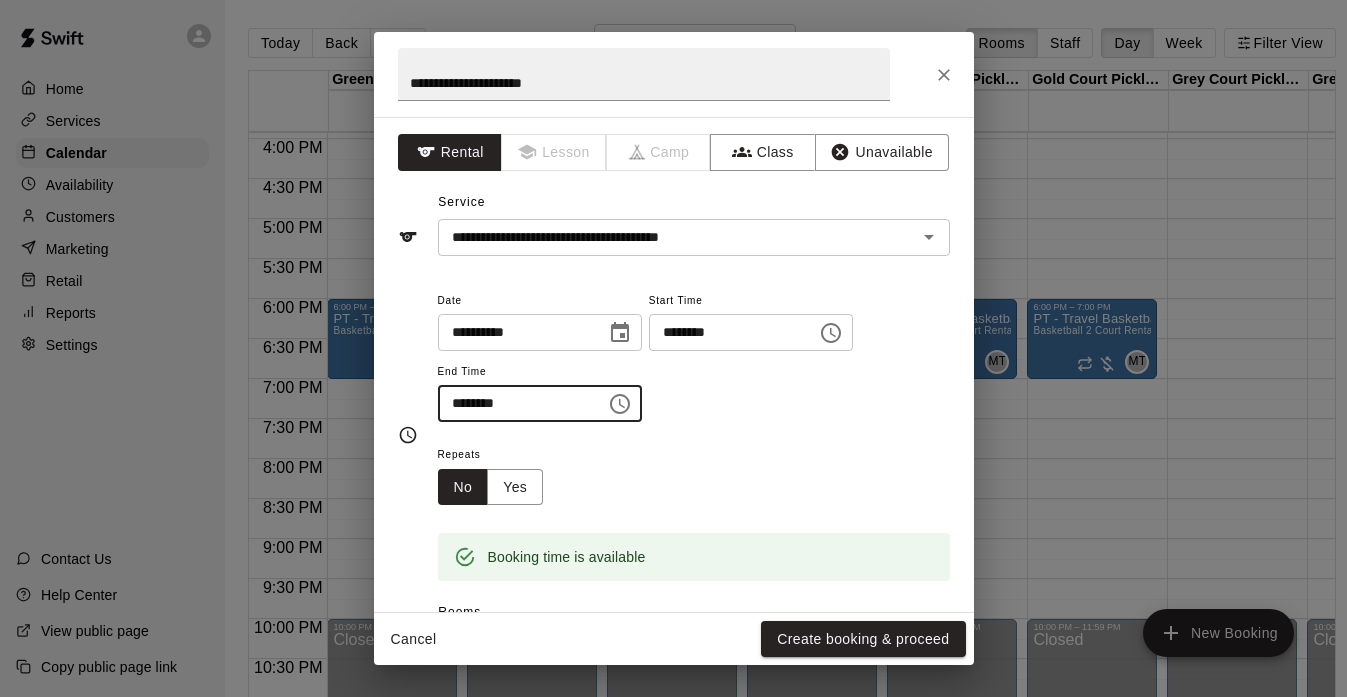 type on "********" 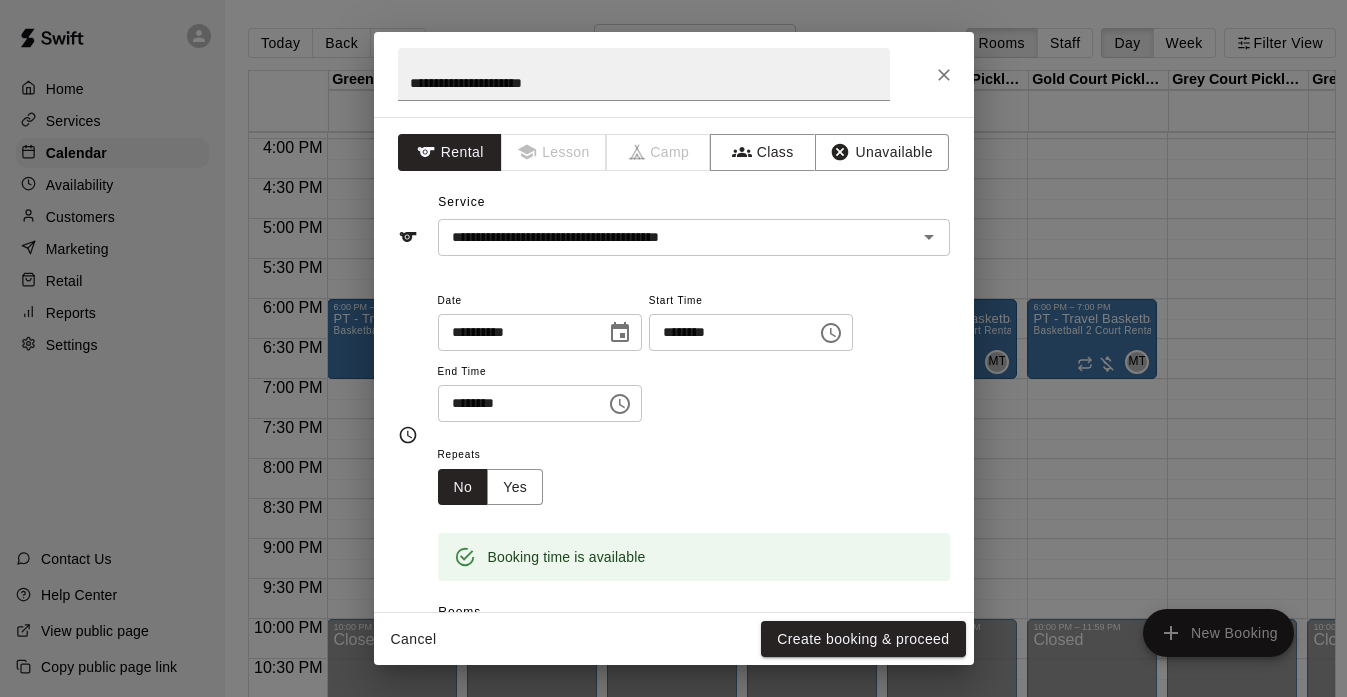 click on "Repeats No Yes" at bounding box center [694, 473] 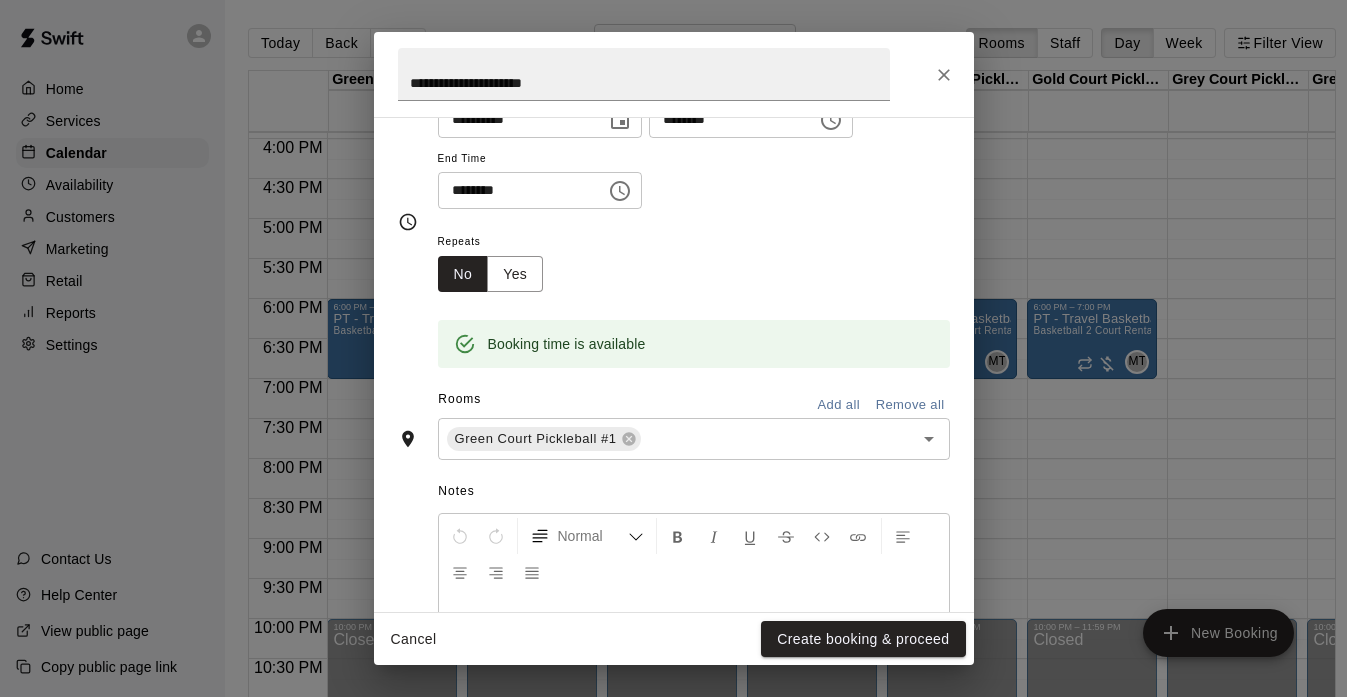 click on "Add all" at bounding box center [839, 405] 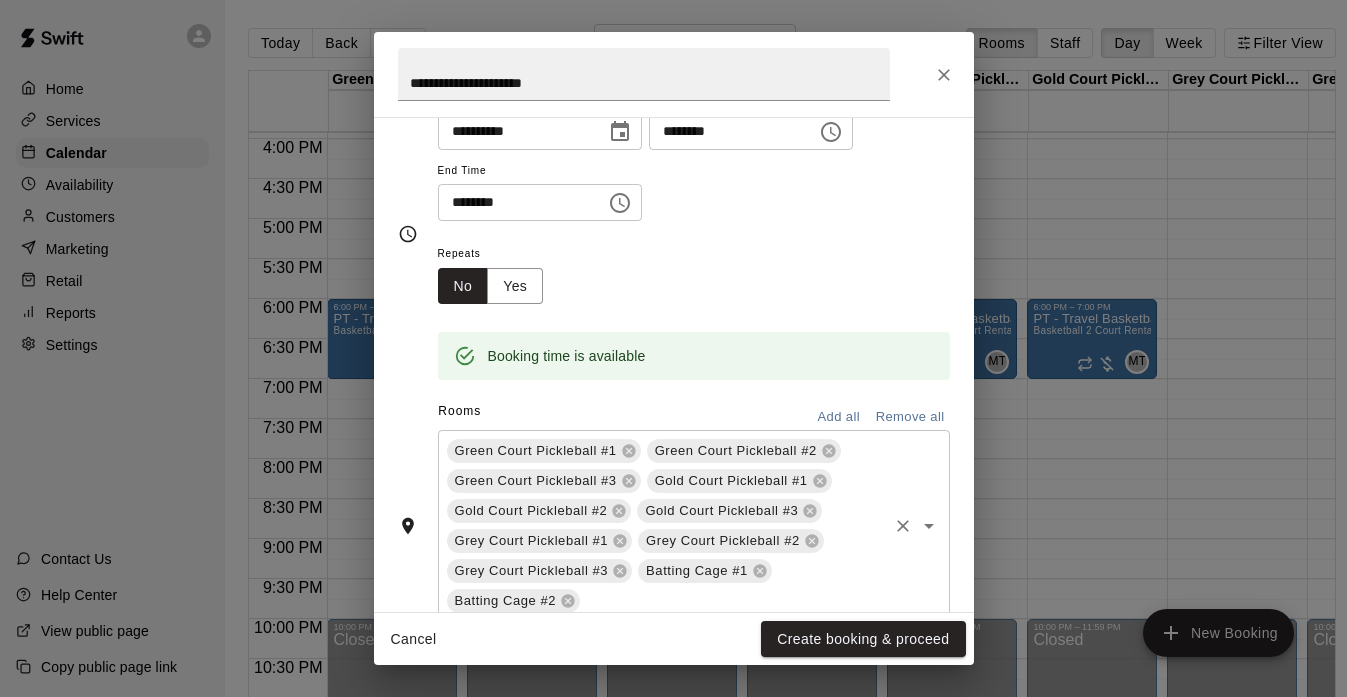 scroll, scrollTop: 213, scrollLeft: 0, axis: vertical 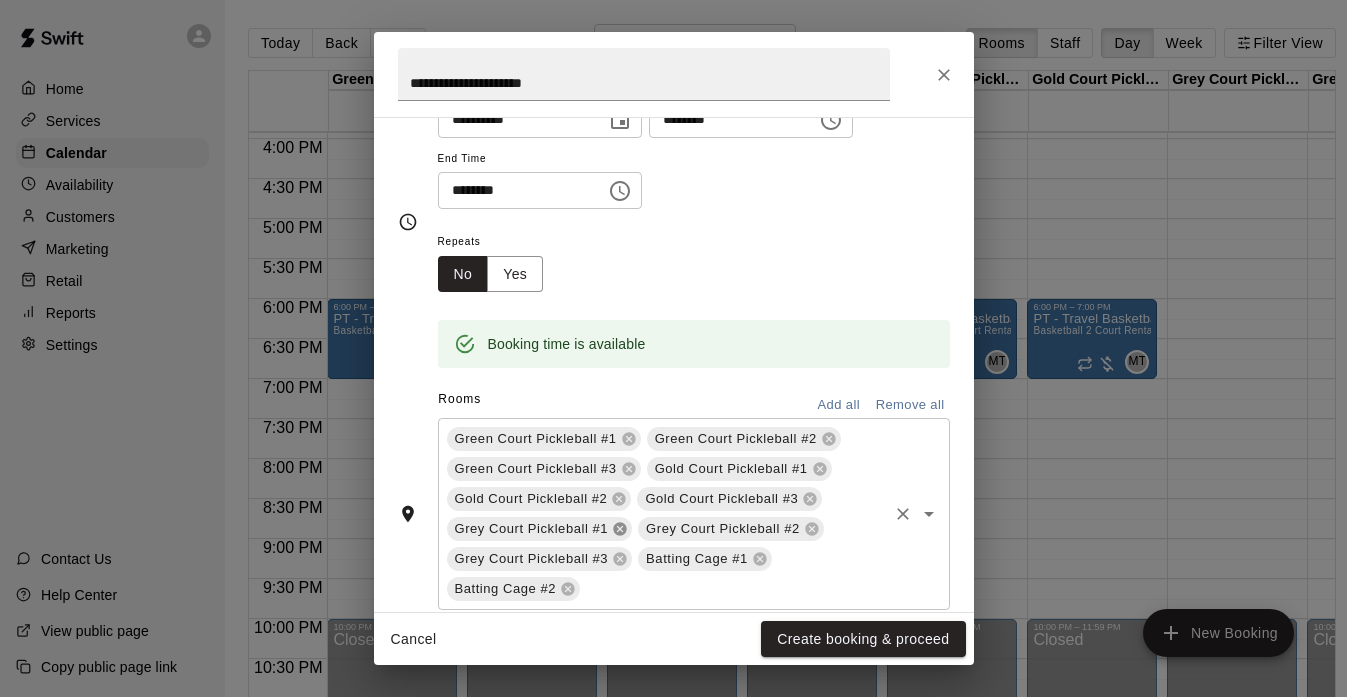 click 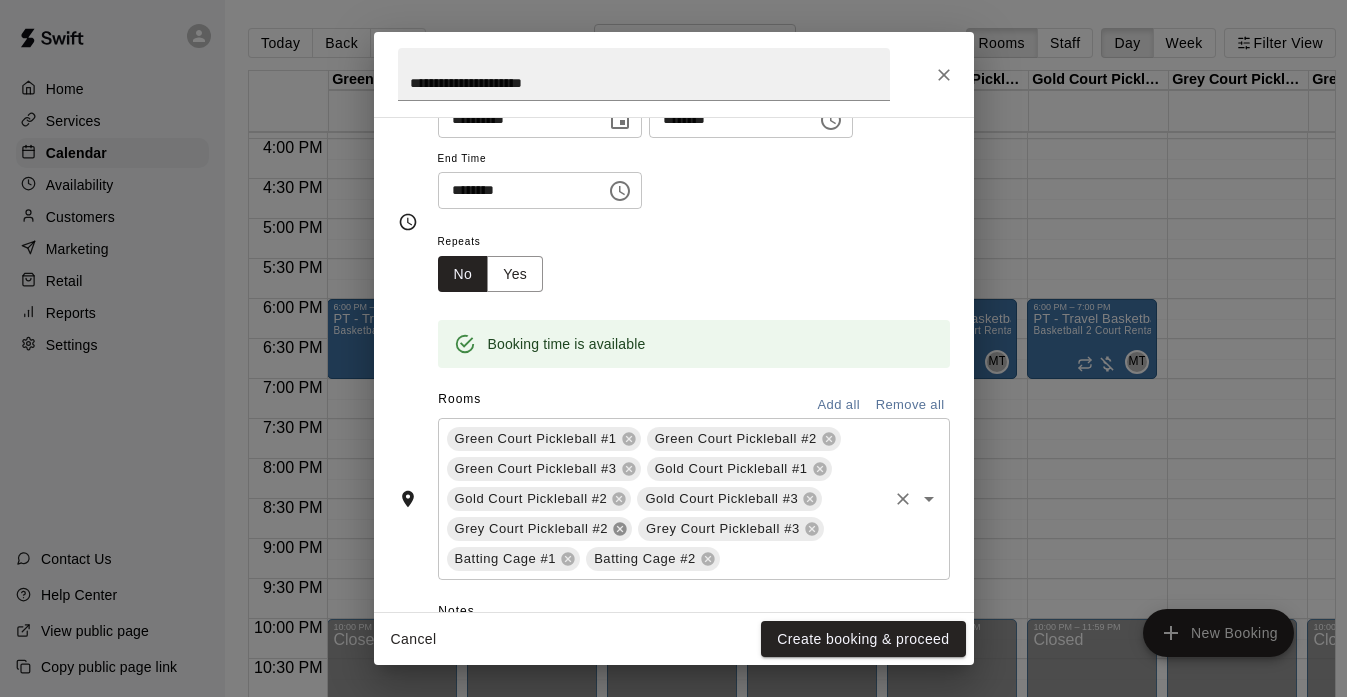 click 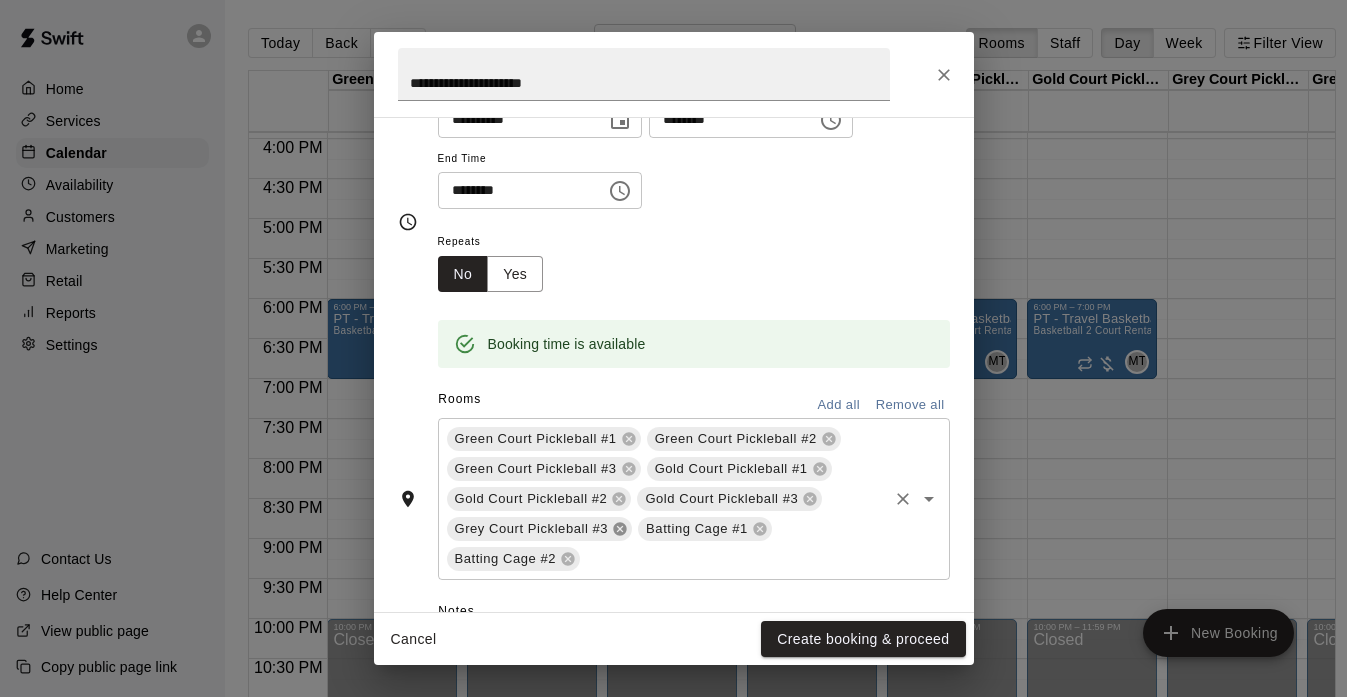 click 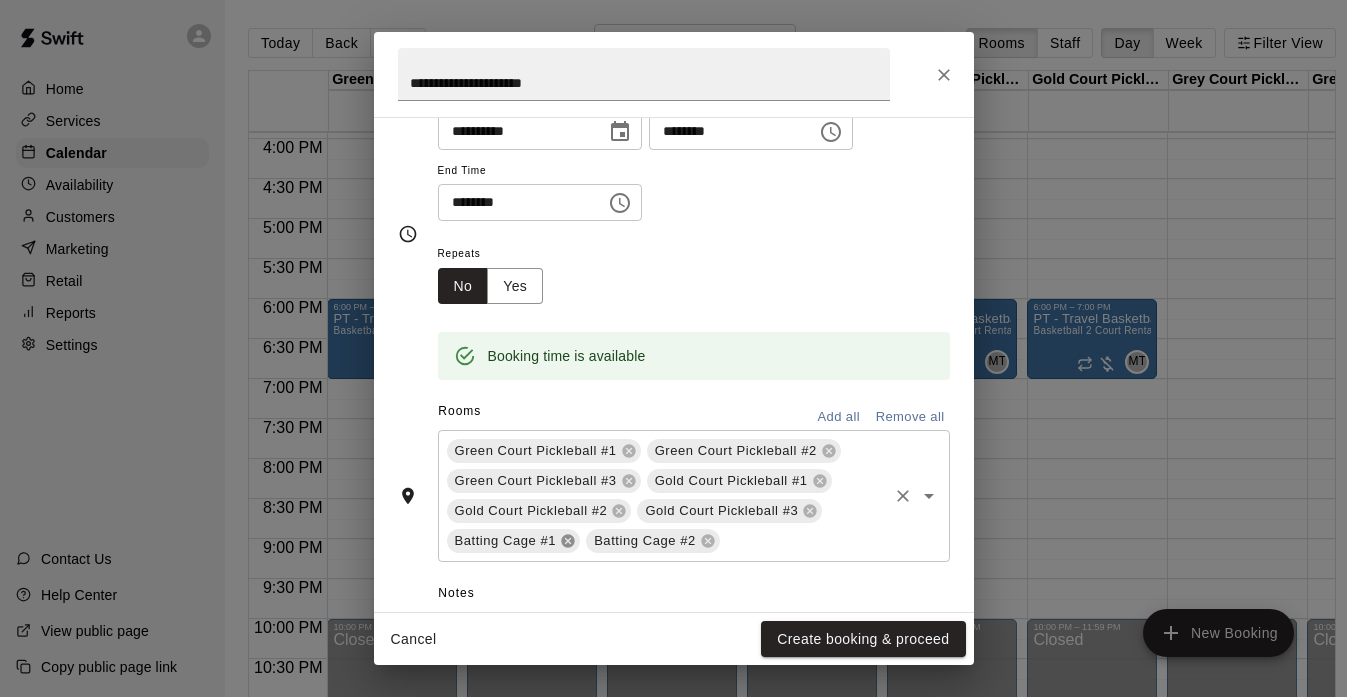 scroll, scrollTop: 213, scrollLeft: 0, axis: vertical 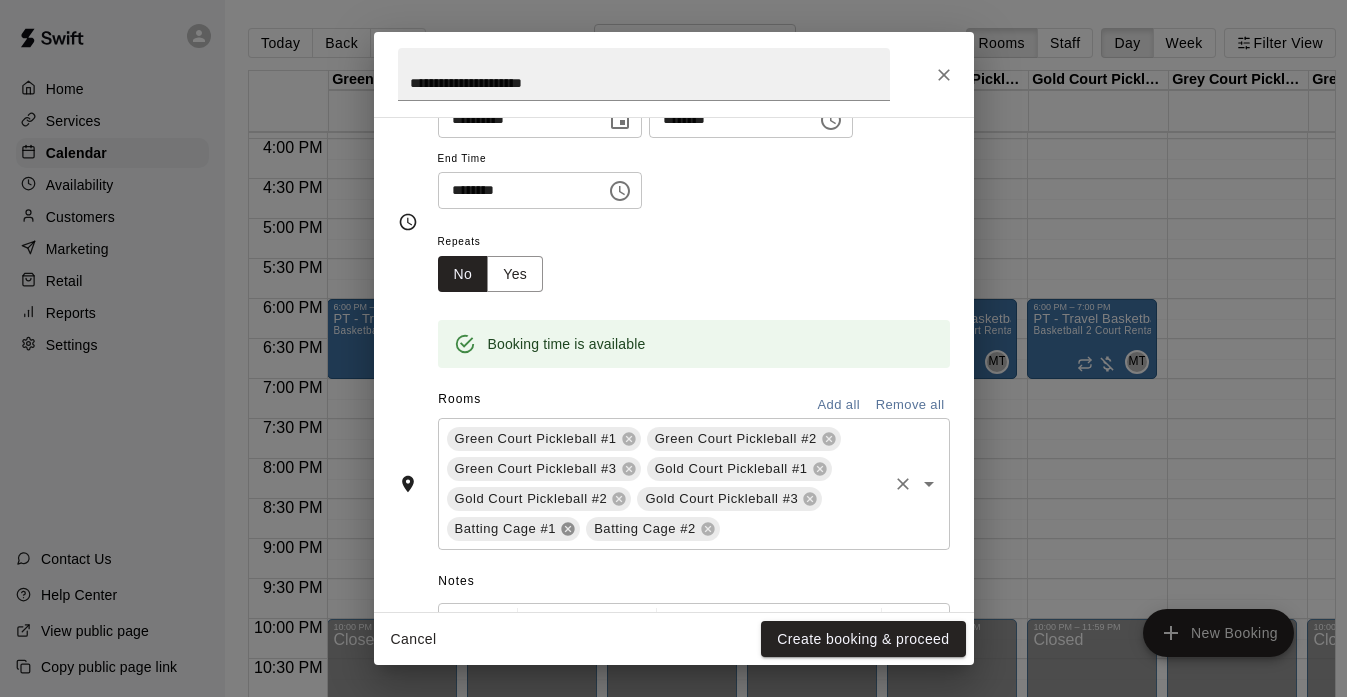 click 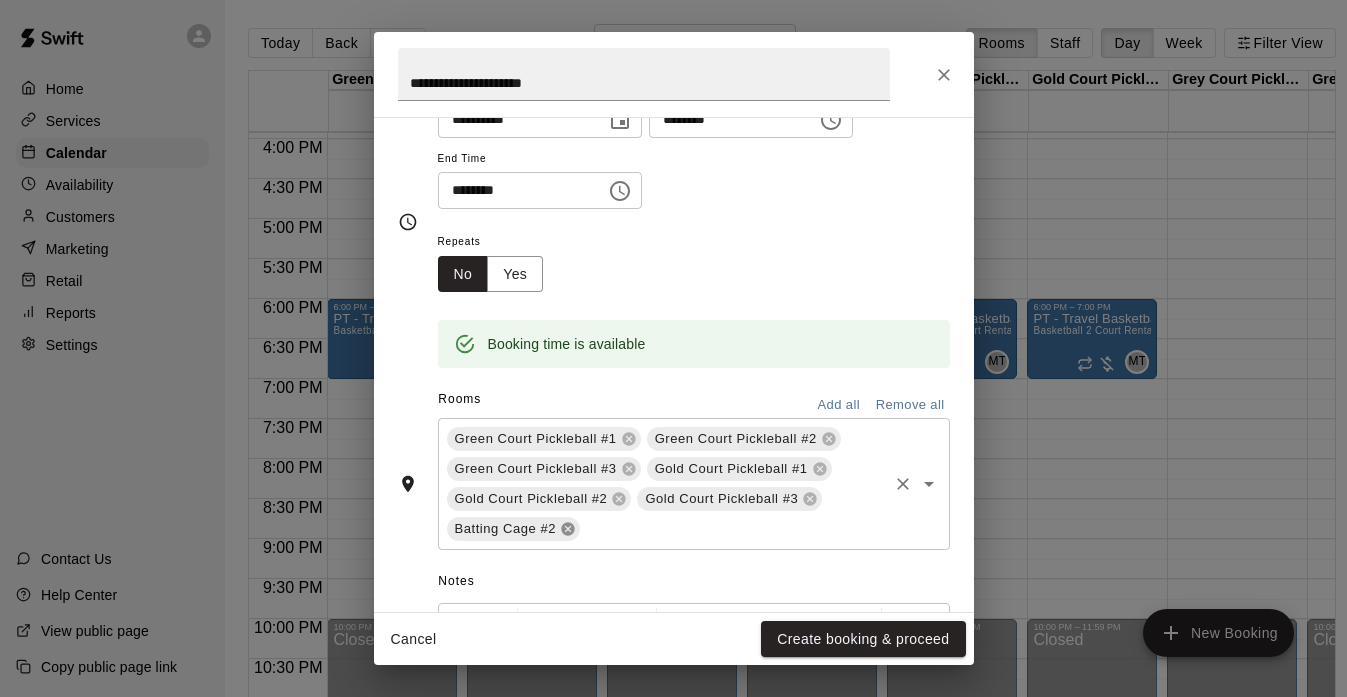 click 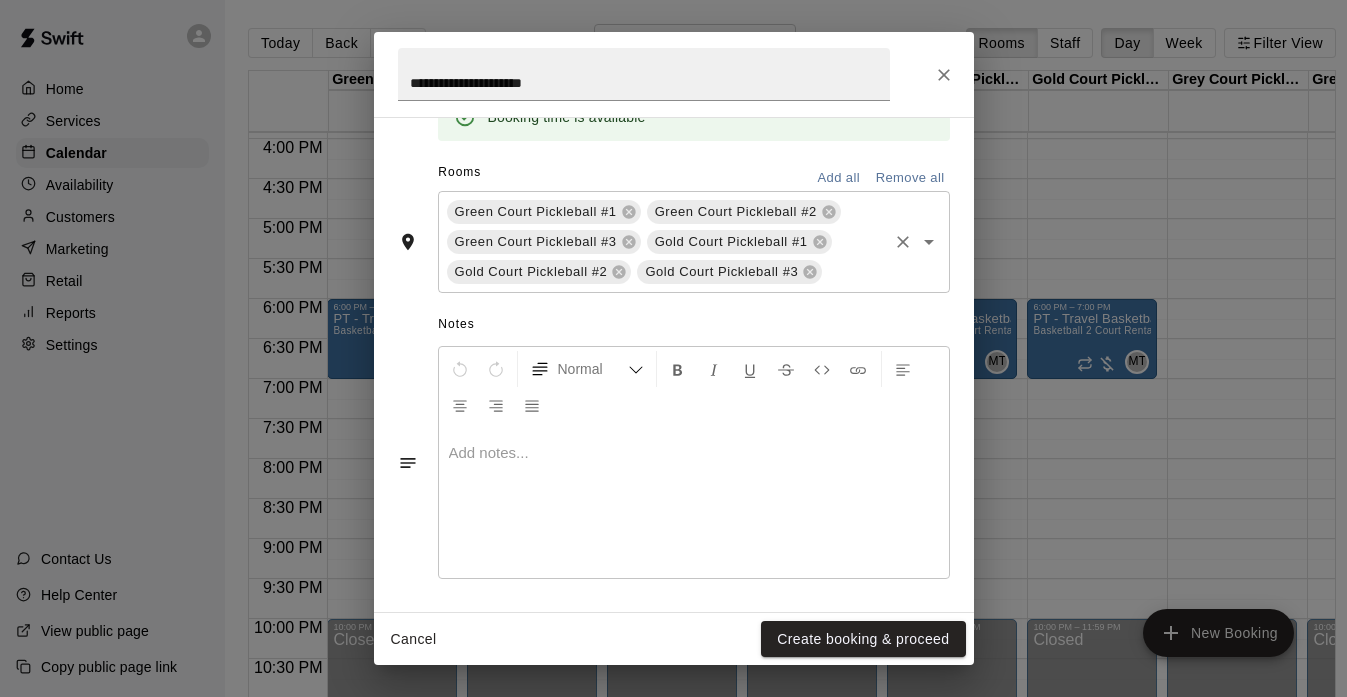 scroll, scrollTop: 444, scrollLeft: 0, axis: vertical 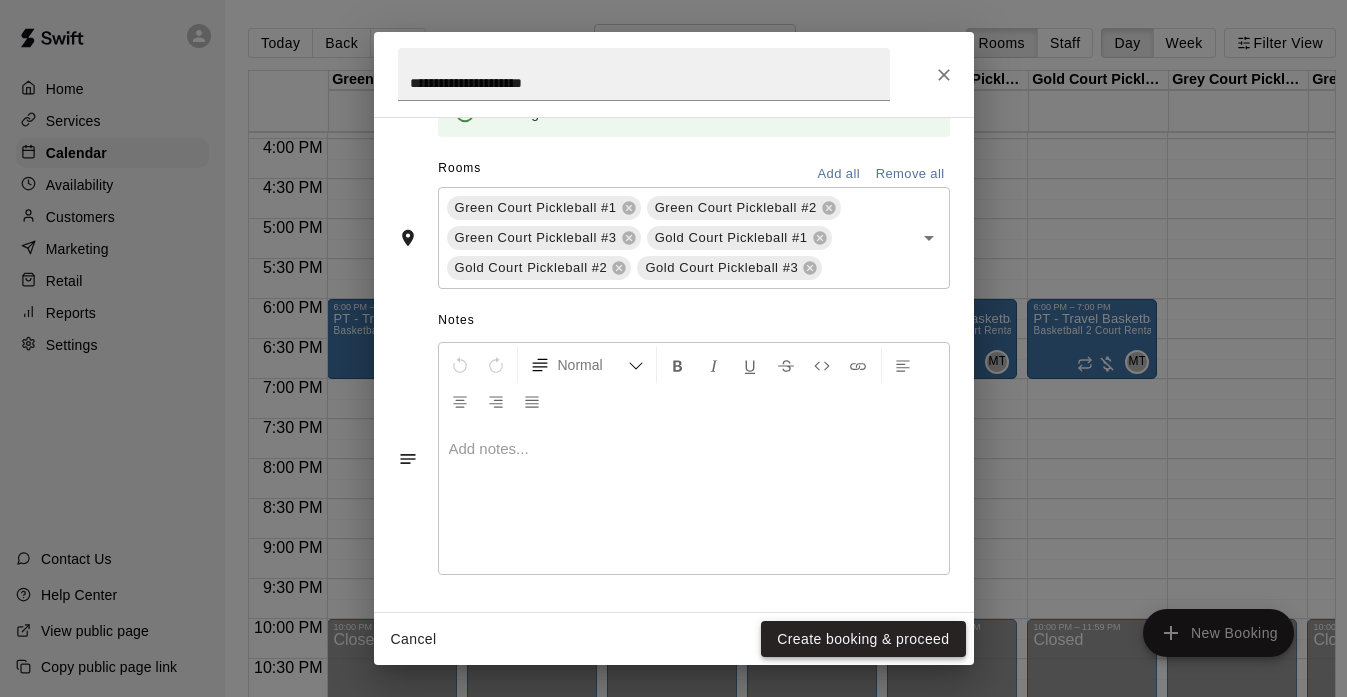 click on "Create booking & proceed" at bounding box center [863, 639] 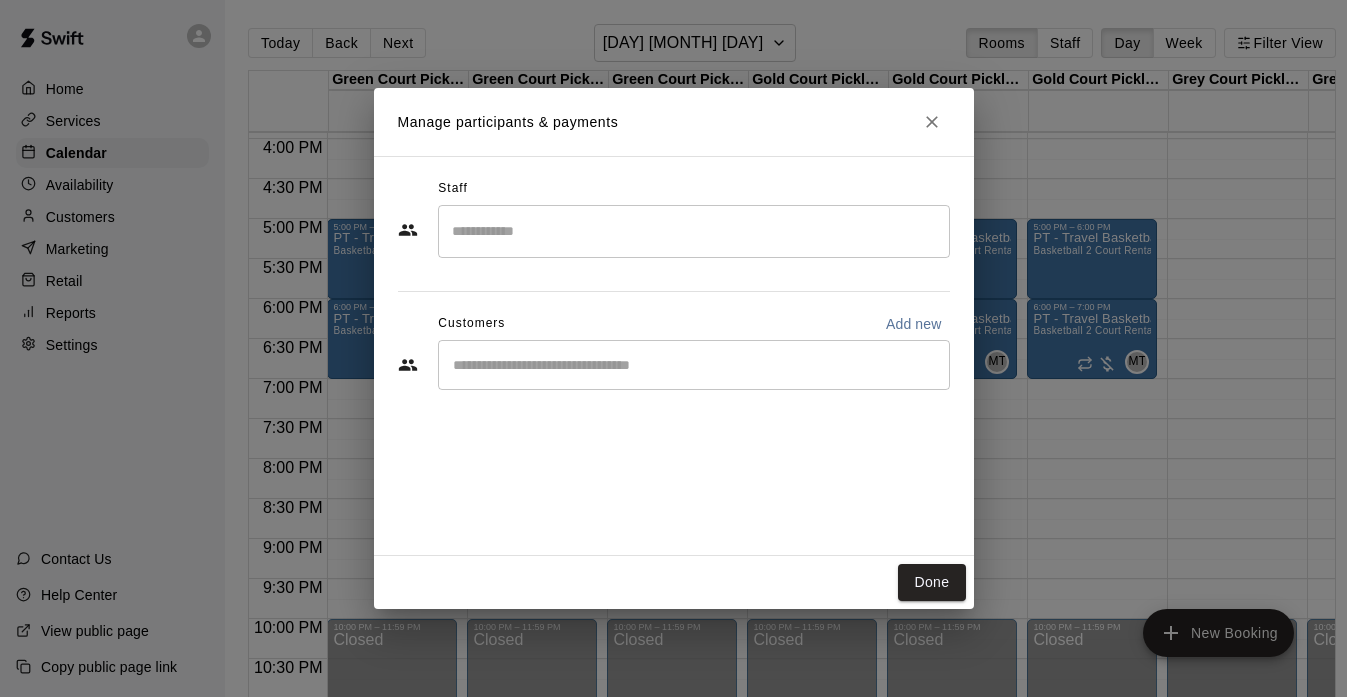 click at bounding box center [694, 231] 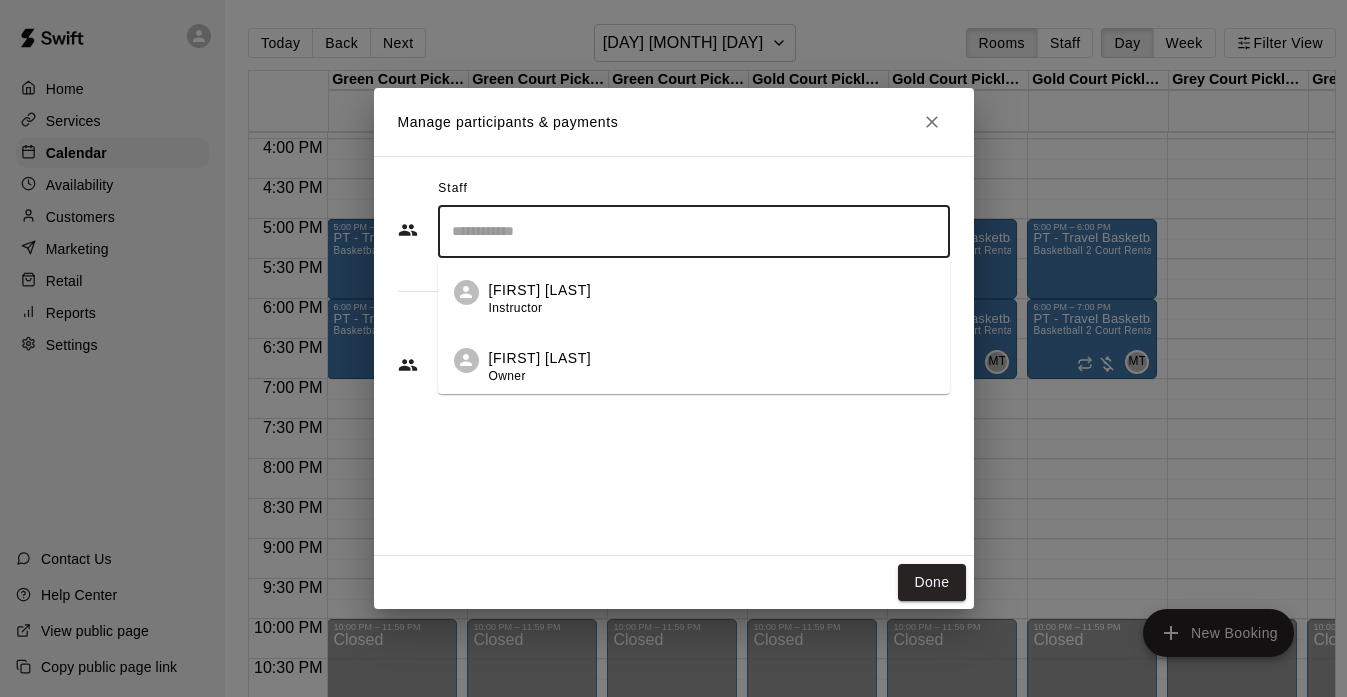 click on "[FIRST] [LAST]" at bounding box center (540, 358) 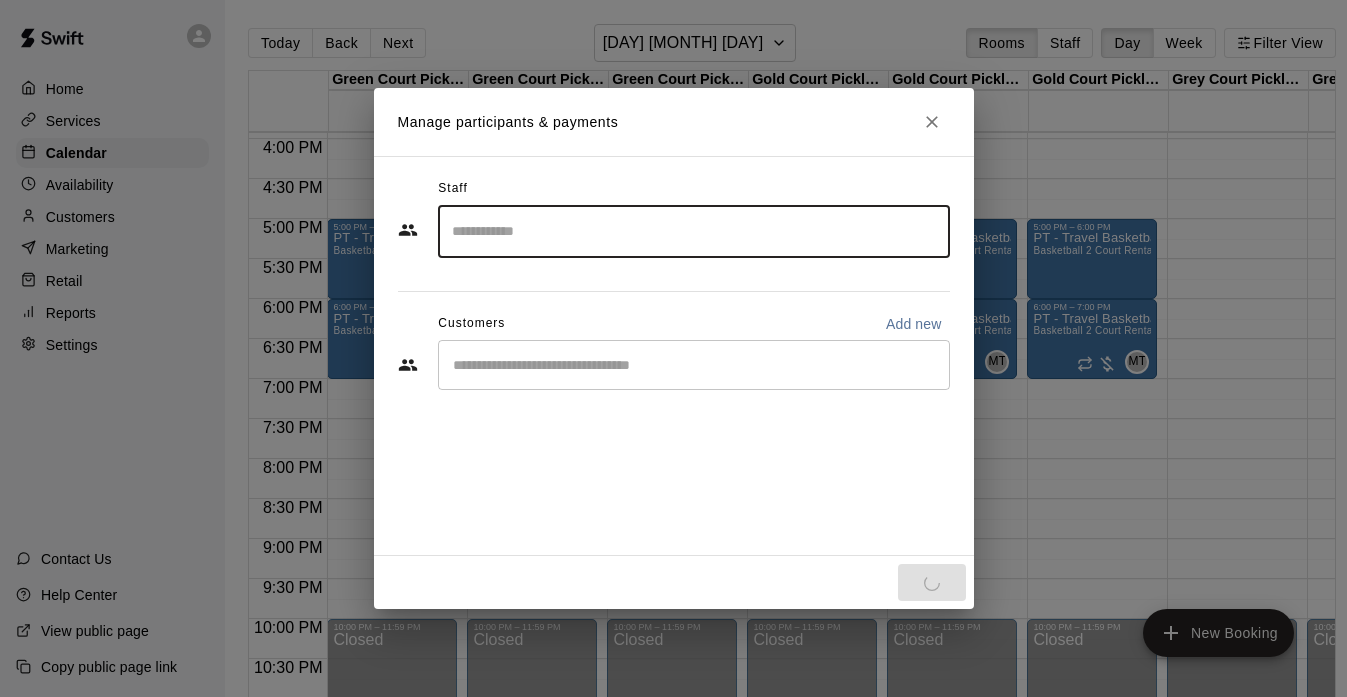 click at bounding box center [694, 365] 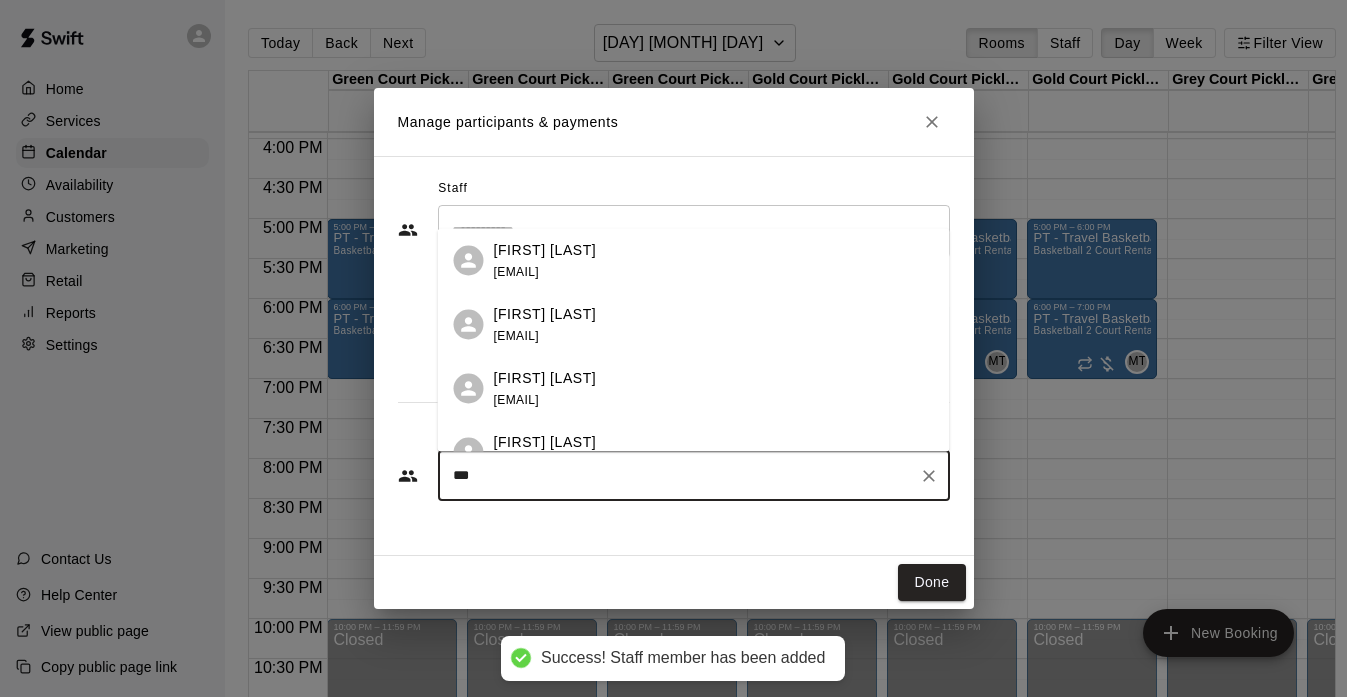 type on "****" 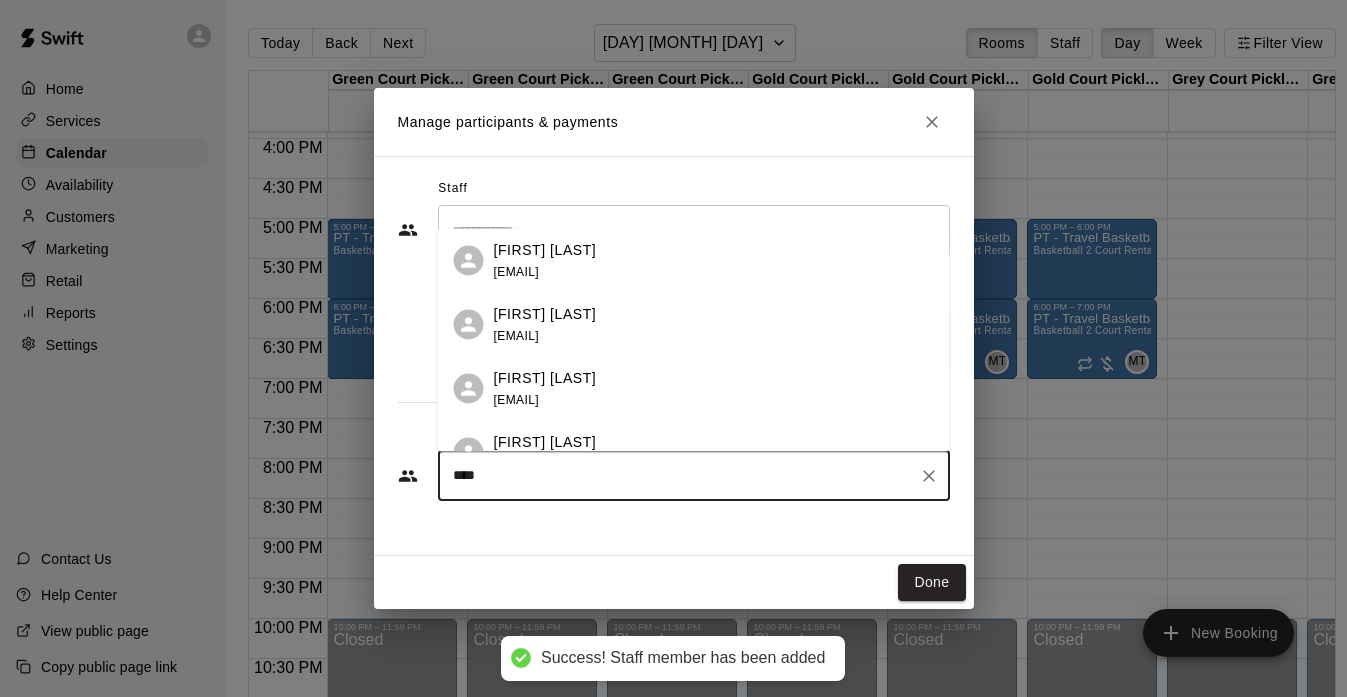 click on "[FIRST] [LAST]" at bounding box center [545, 249] 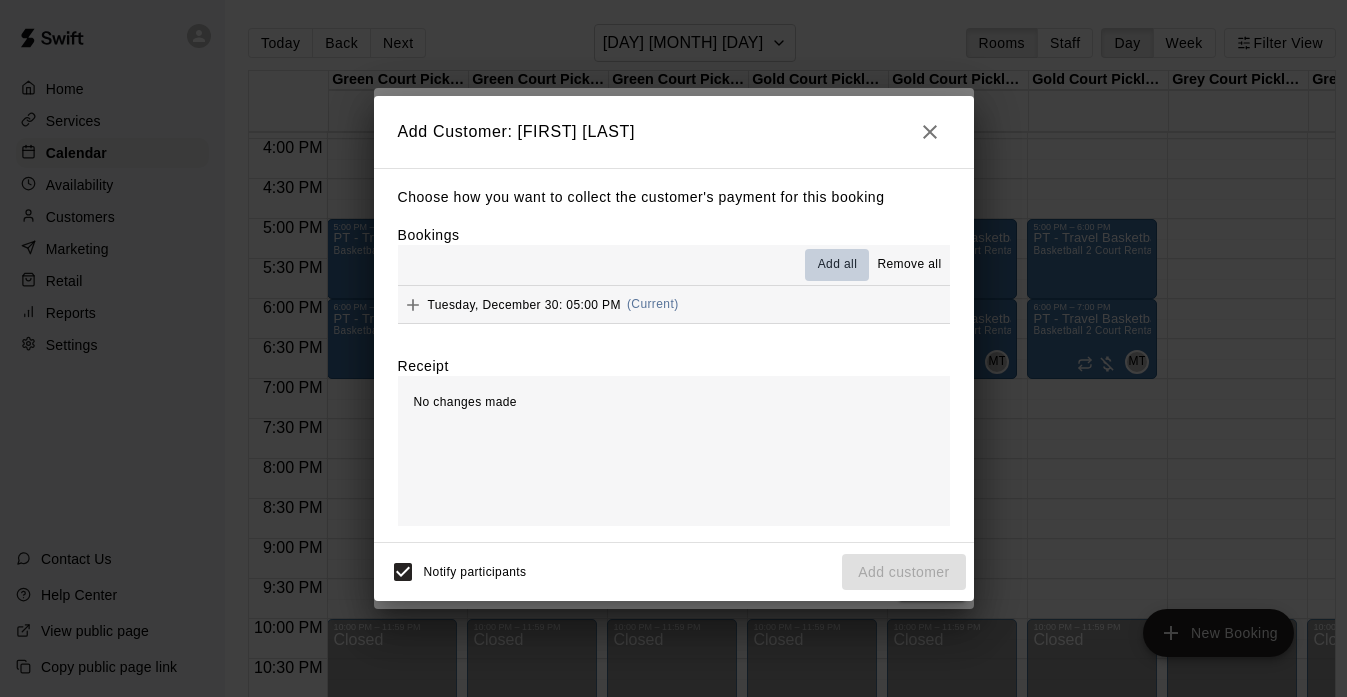 click on "Add all" at bounding box center [838, 265] 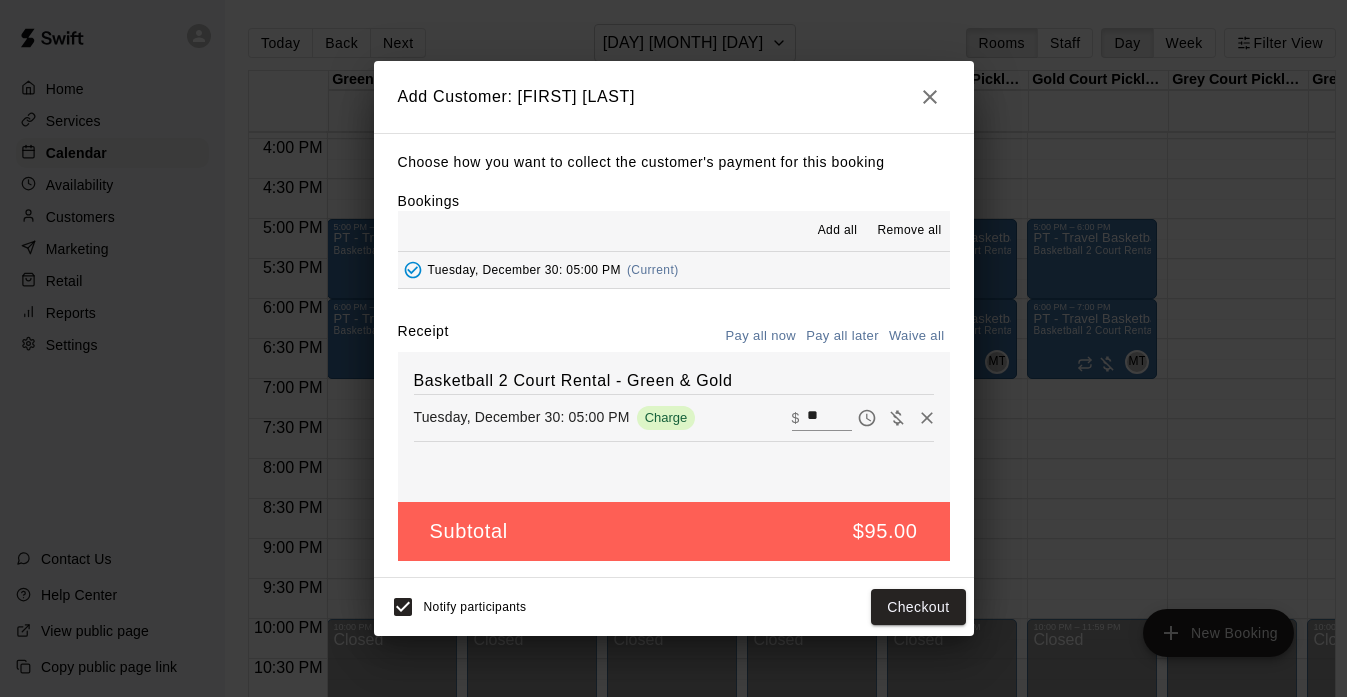 click on "Pay all later" at bounding box center (842, 336) 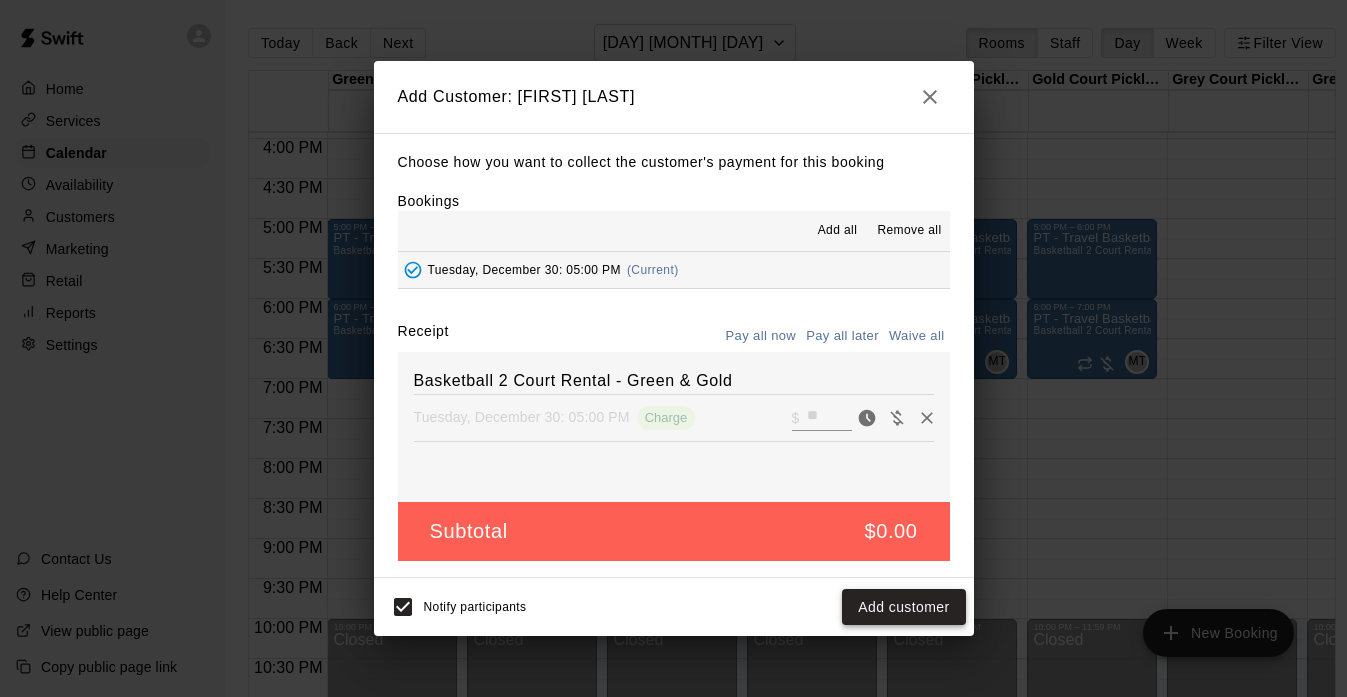 click on "Add customer" at bounding box center (903, 607) 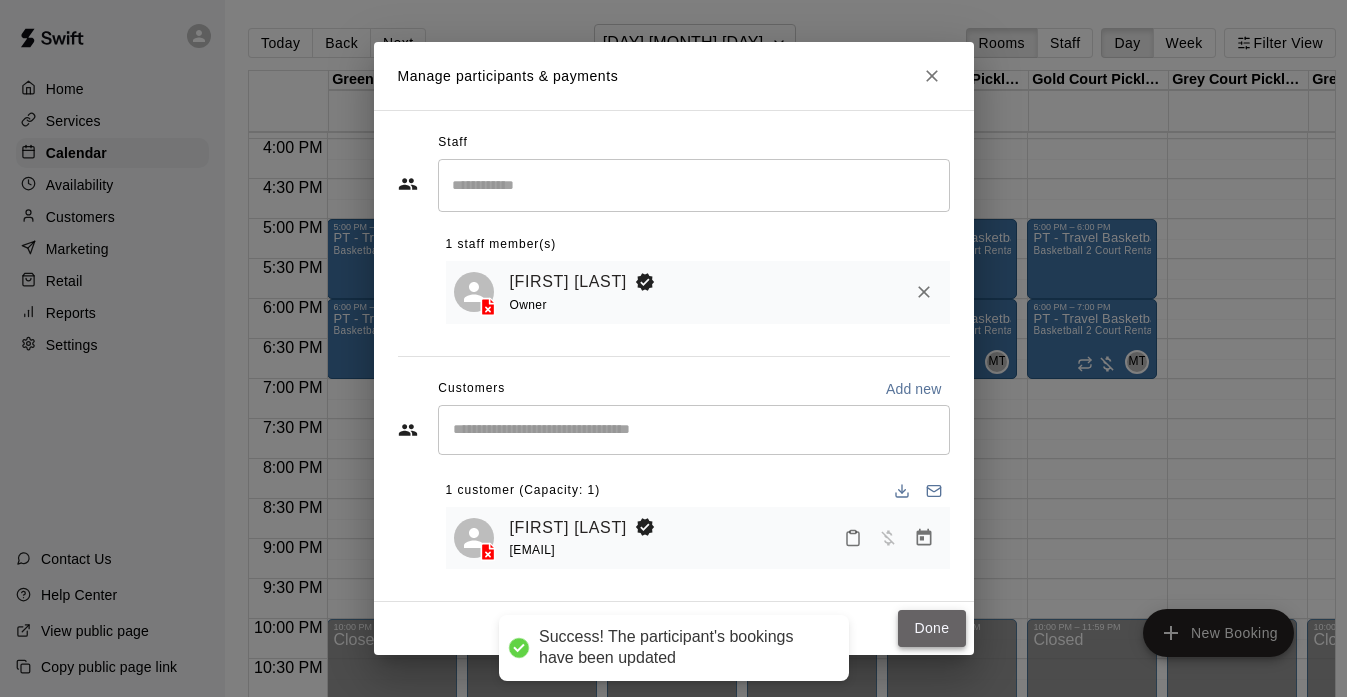 click on "Done" at bounding box center (931, 628) 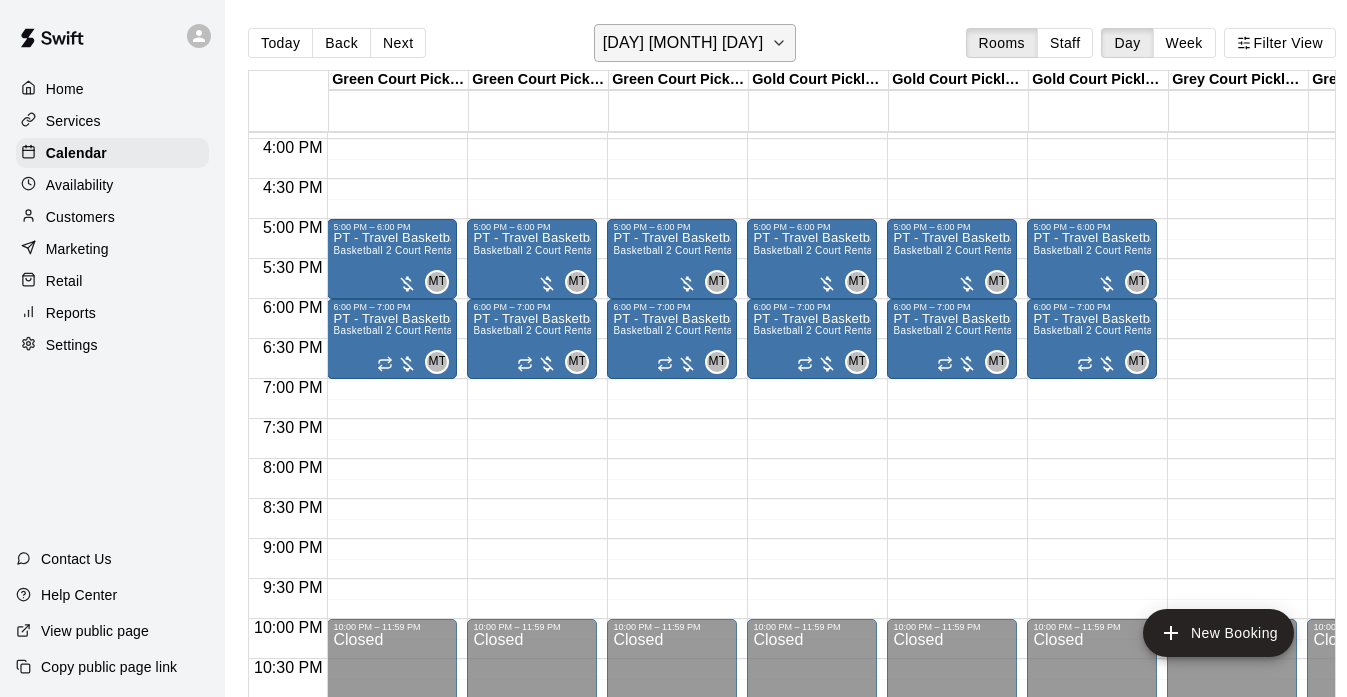 click on "[DAY] [MONTH] [DAY]" at bounding box center [695, 43] 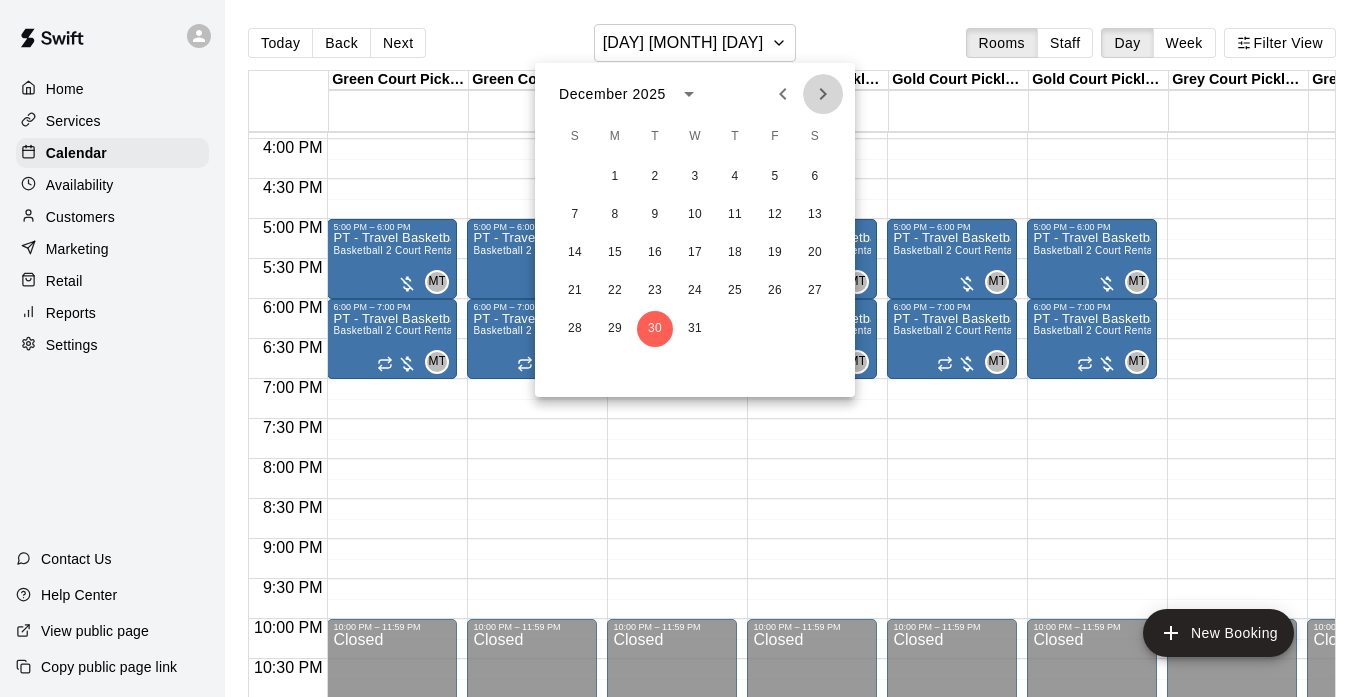 click 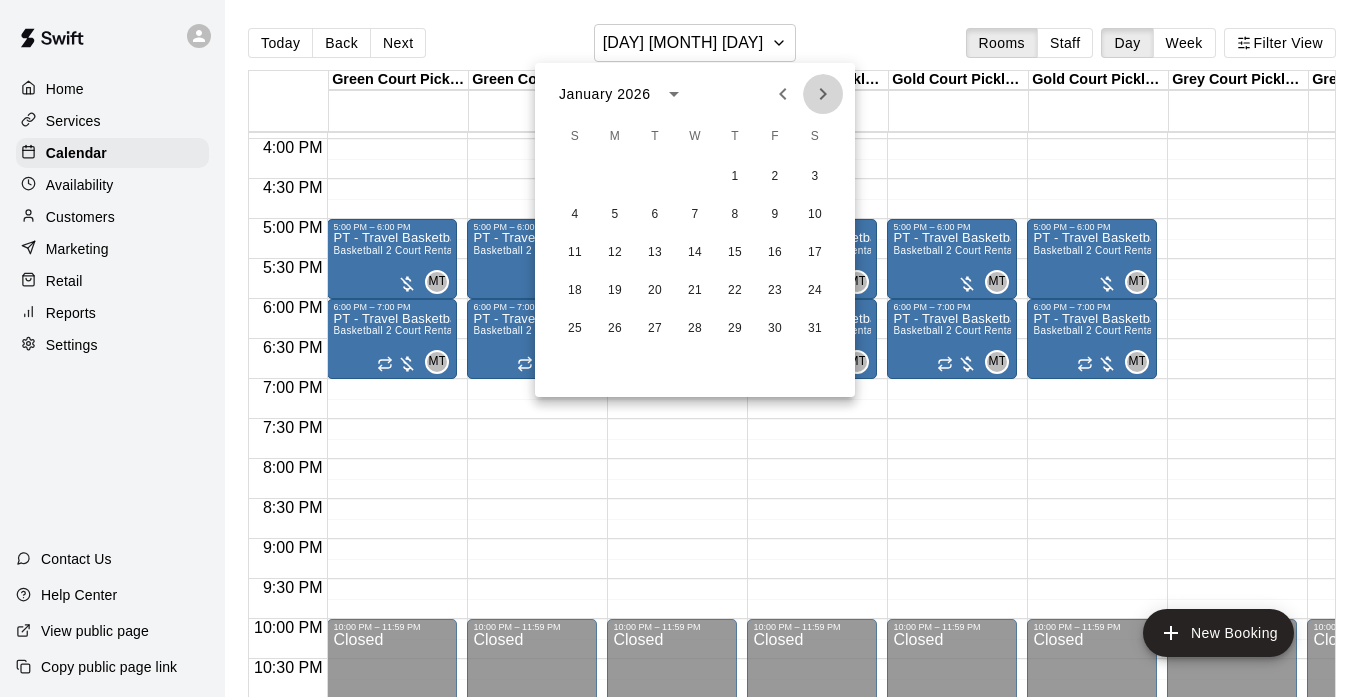 click 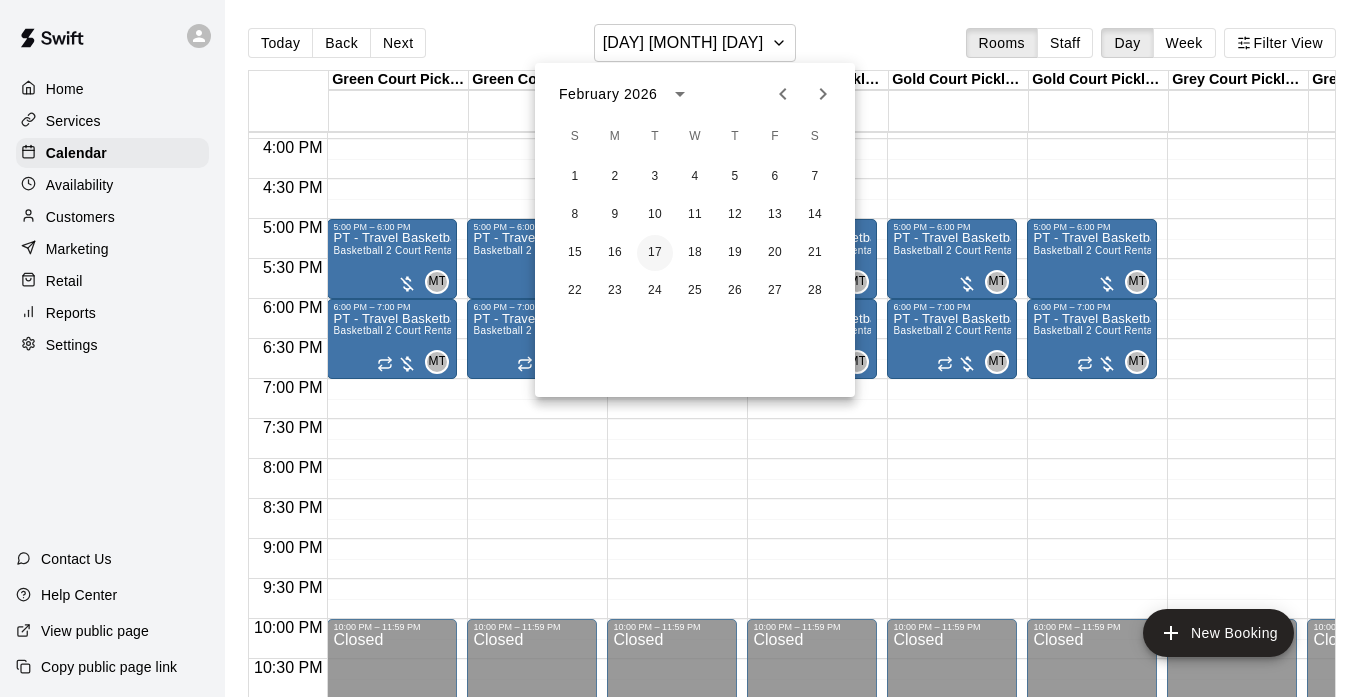 click on "17" at bounding box center (655, 253) 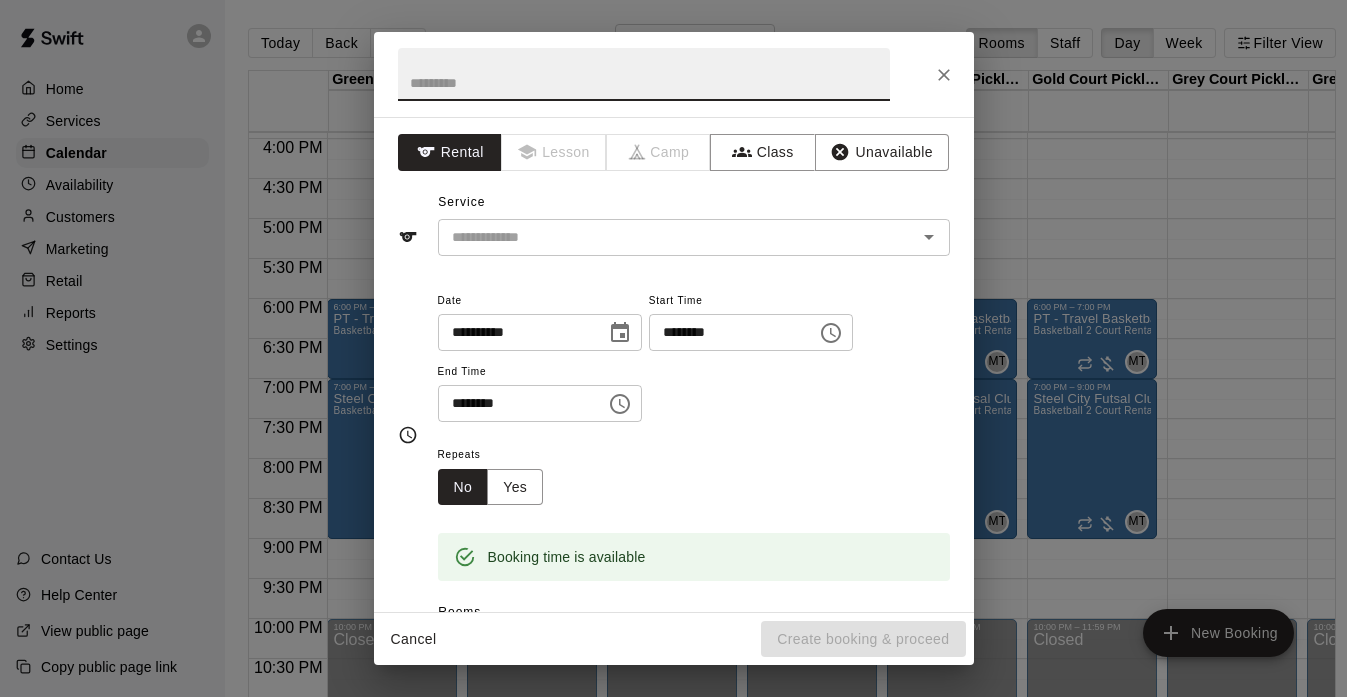 click at bounding box center (644, 74) 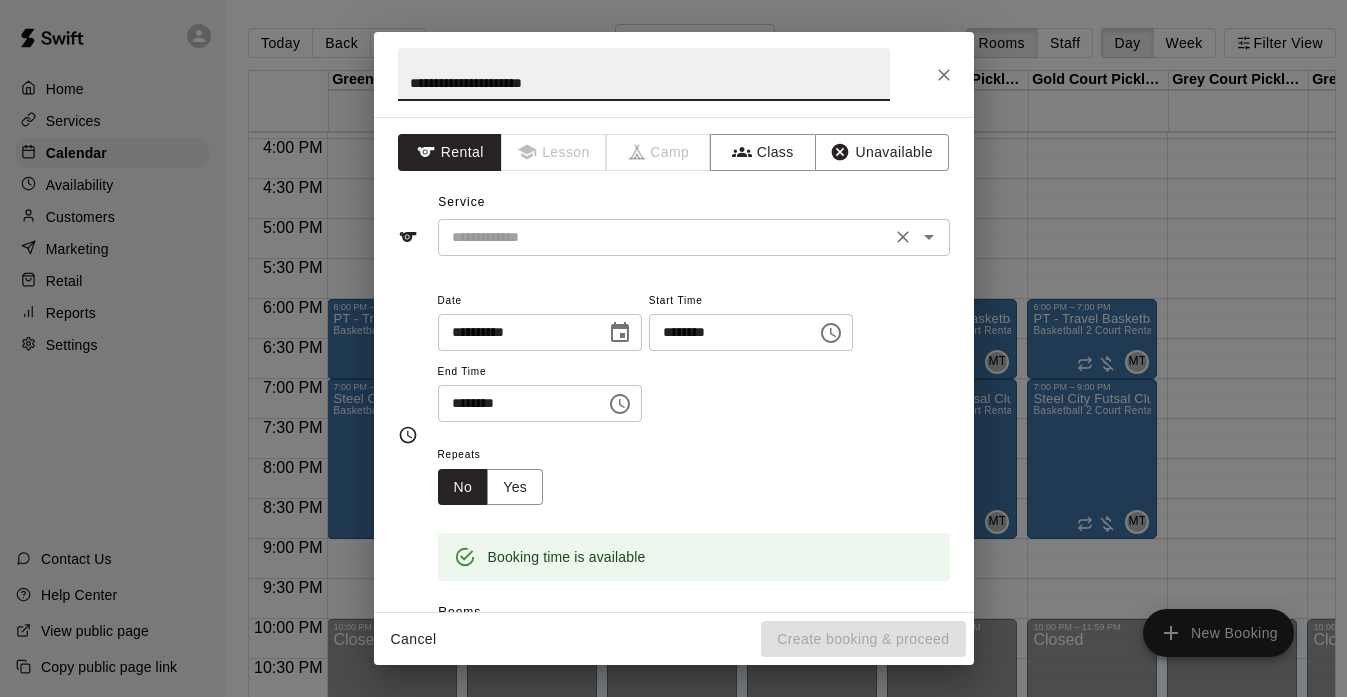 type on "**********" 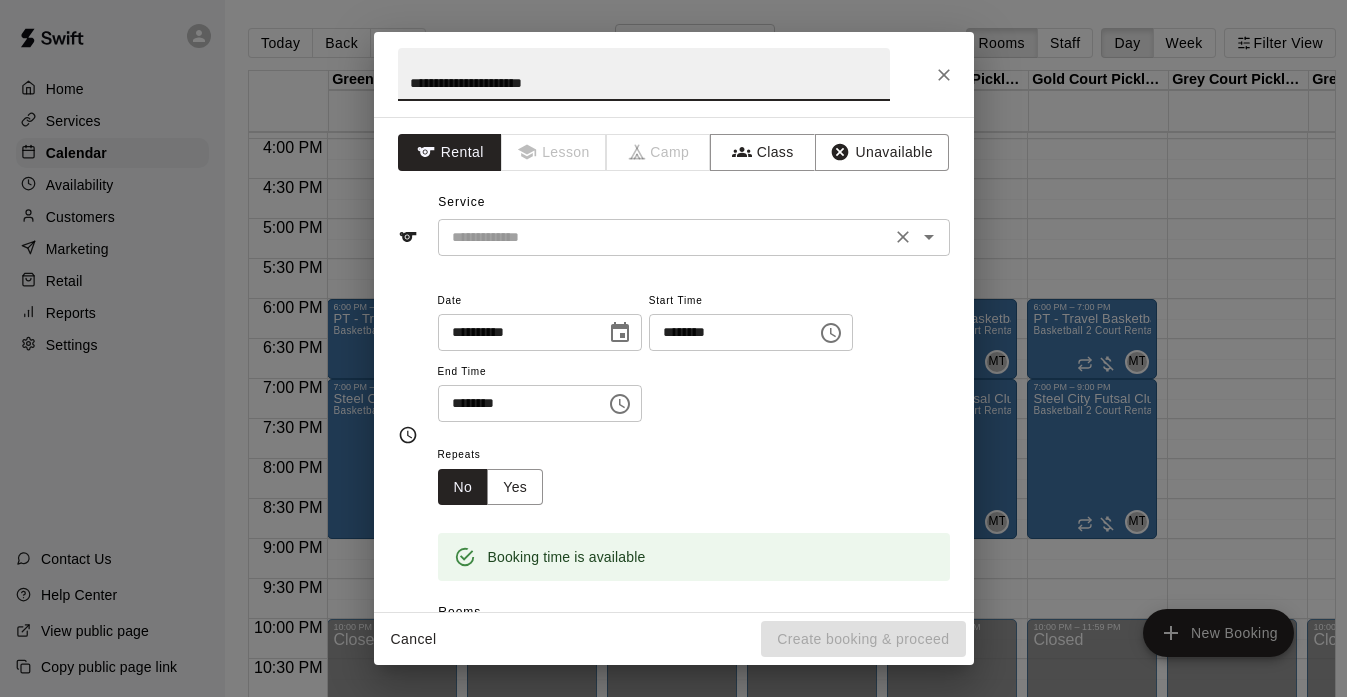 click at bounding box center (664, 237) 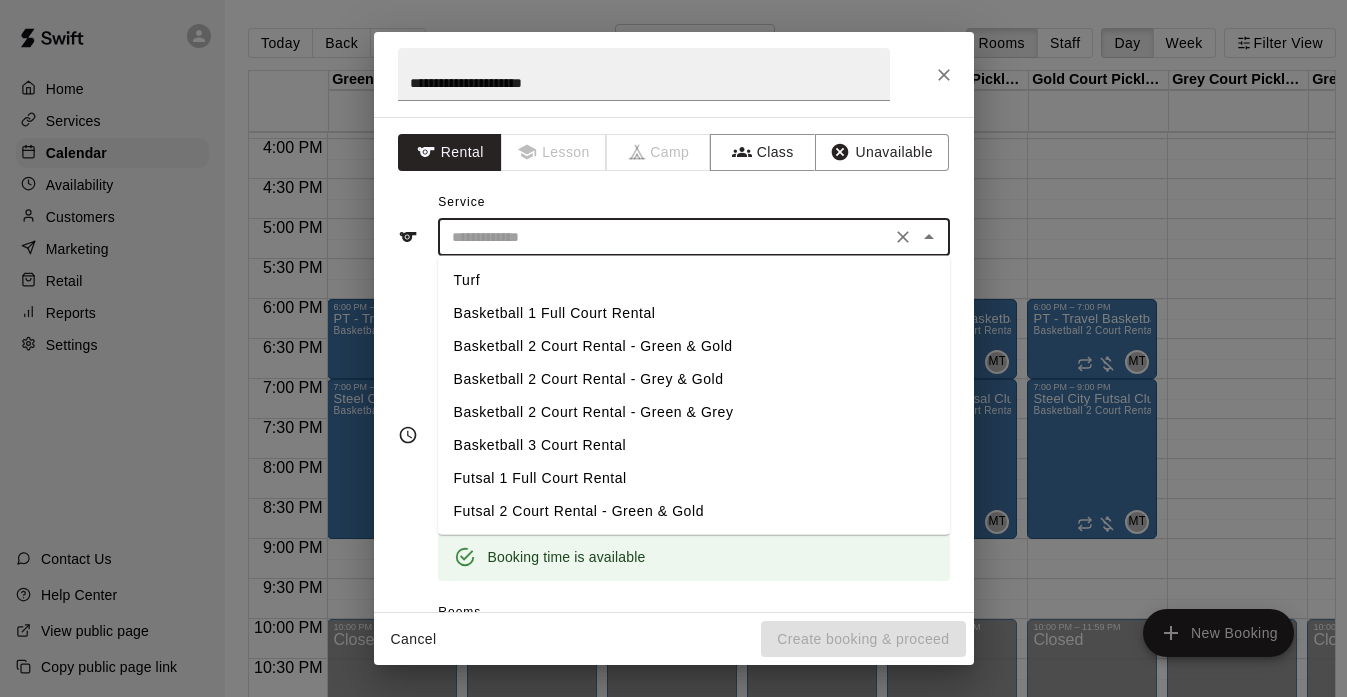 click on "Basketball 2 Court Rental - Green & Gold" at bounding box center (694, 346) 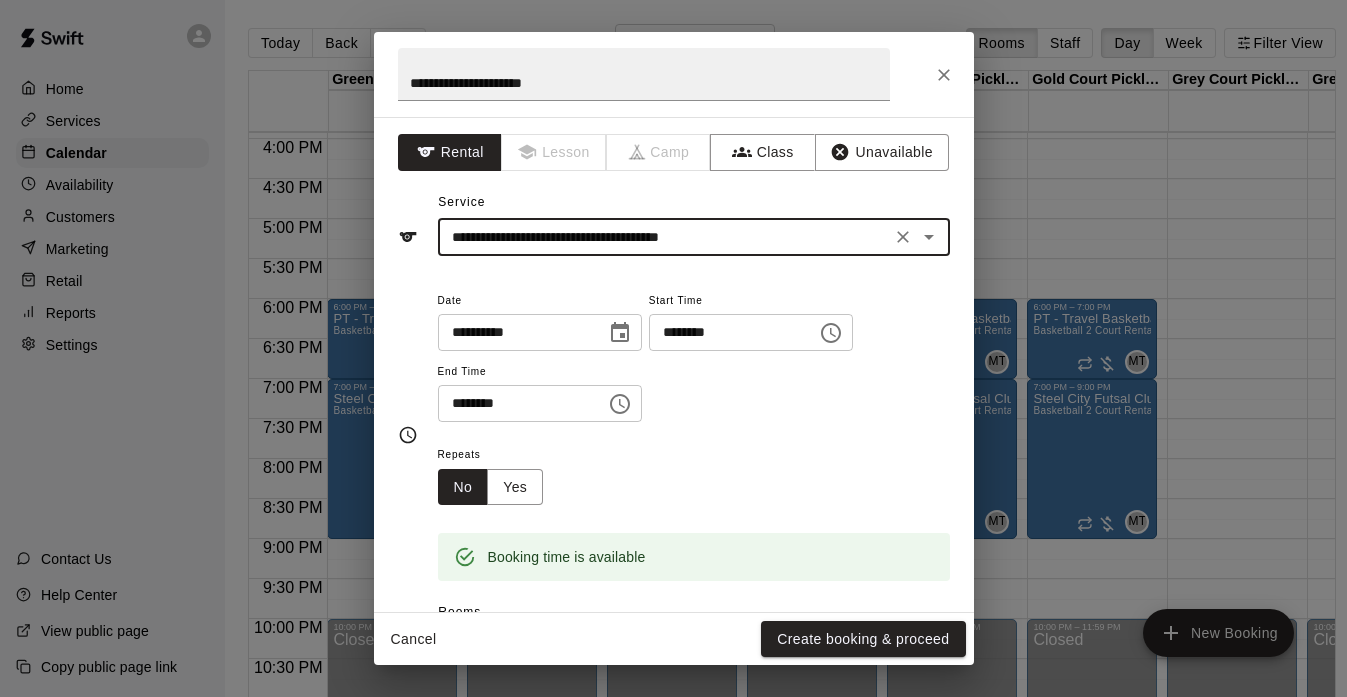 click on "********" at bounding box center (515, 403) 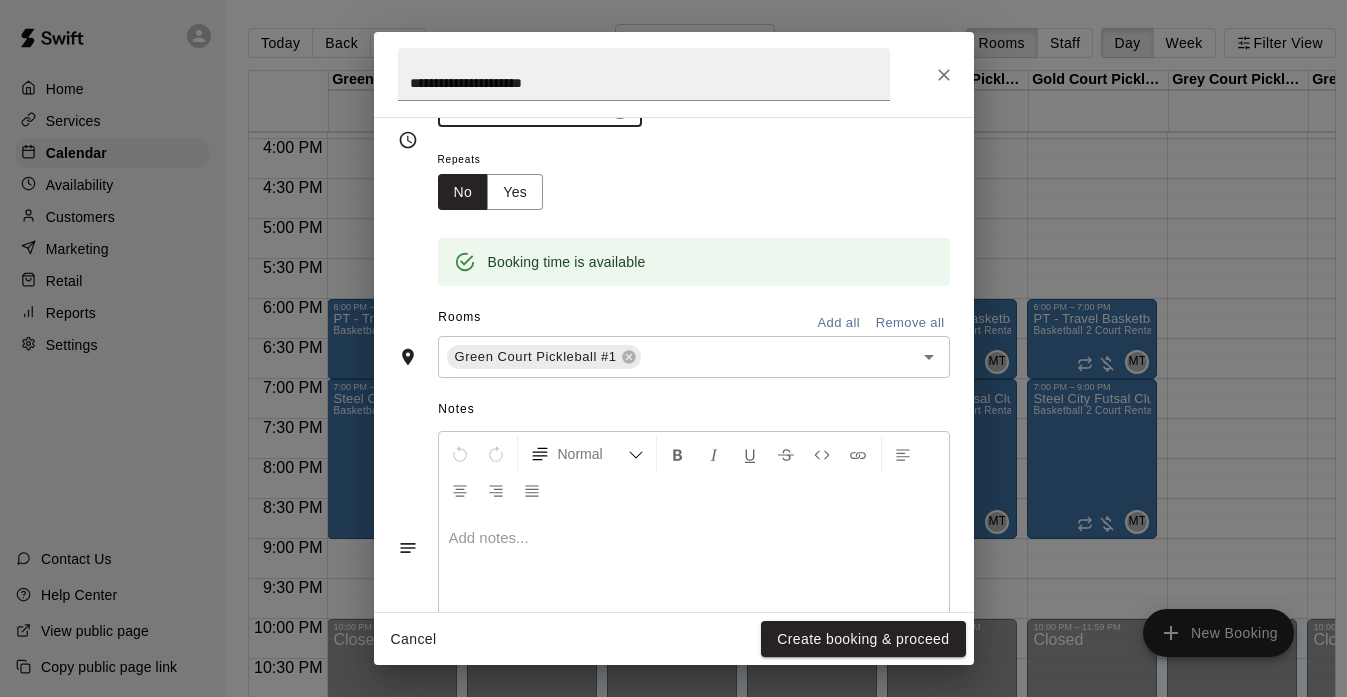 type on "********" 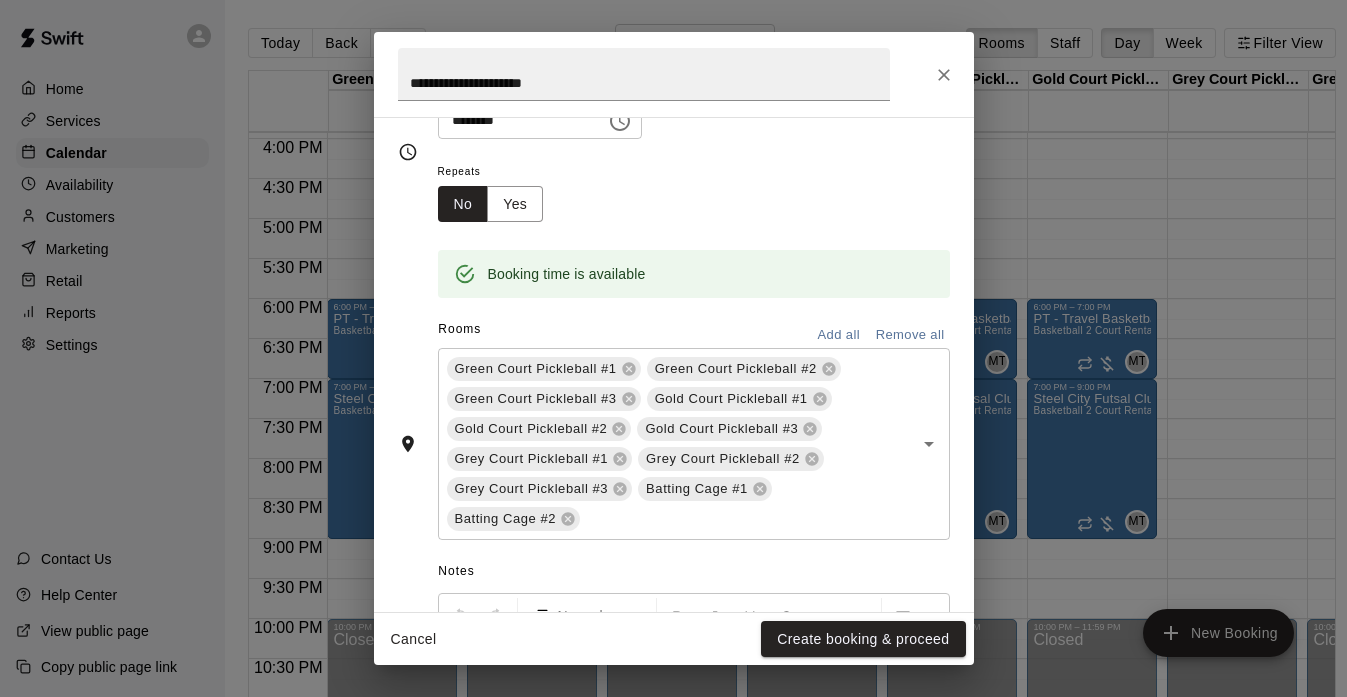 scroll, scrollTop: 295, scrollLeft: 0, axis: vertical 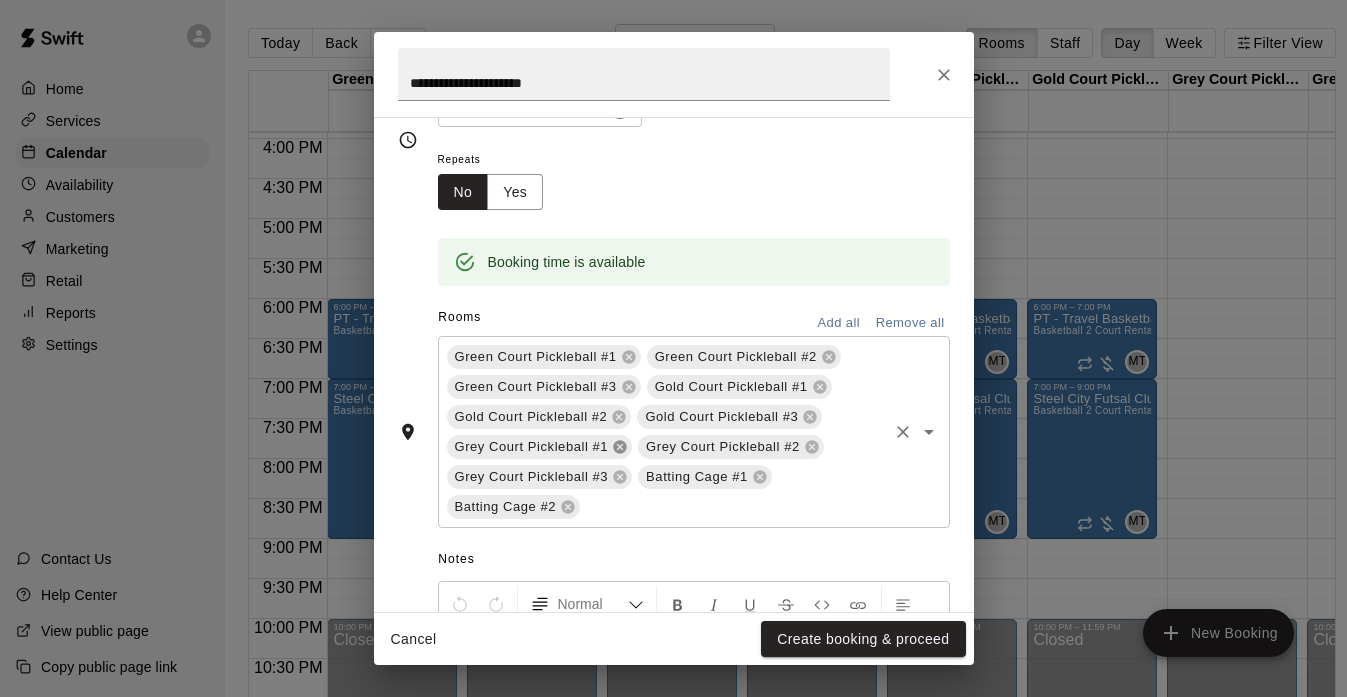 click 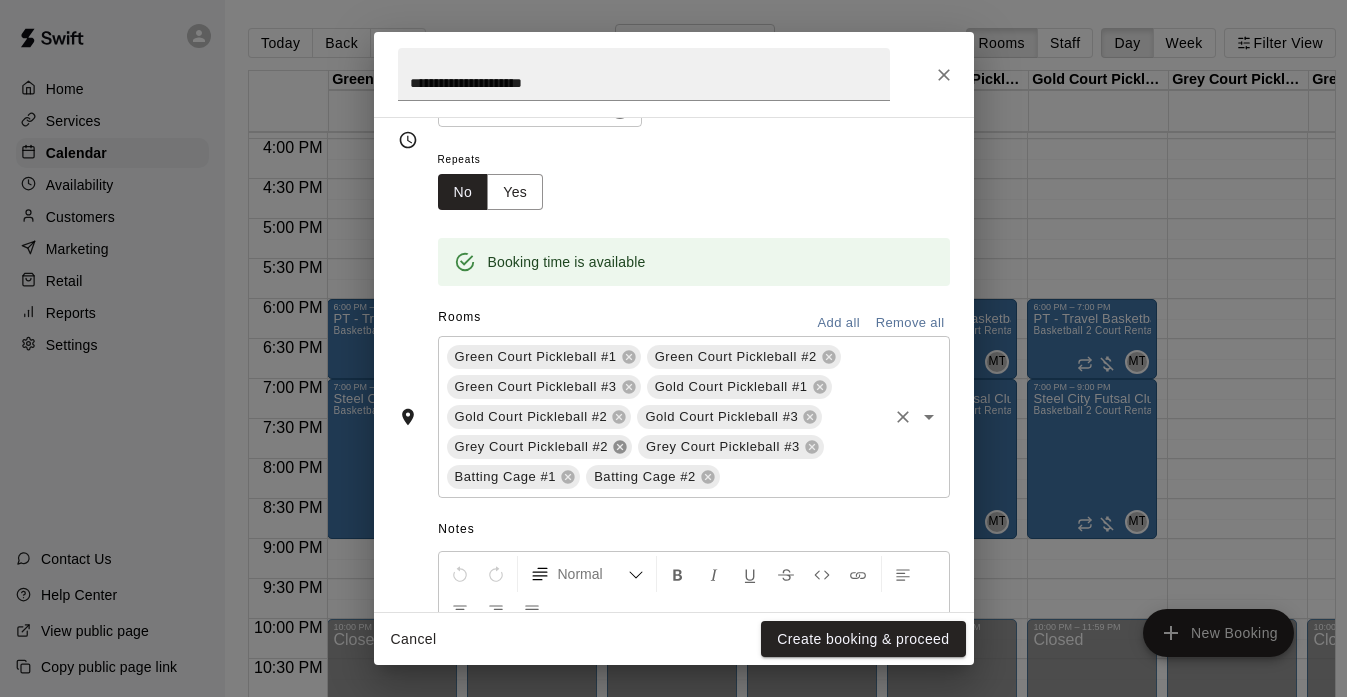click 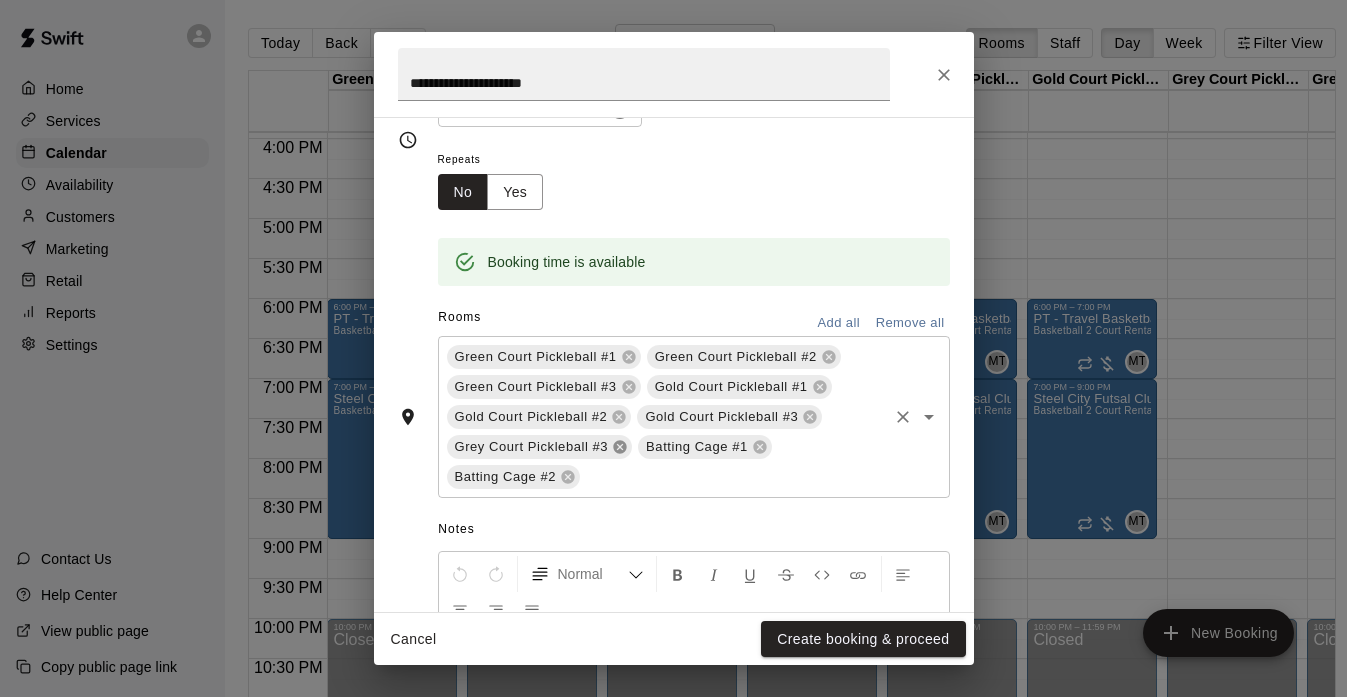 click 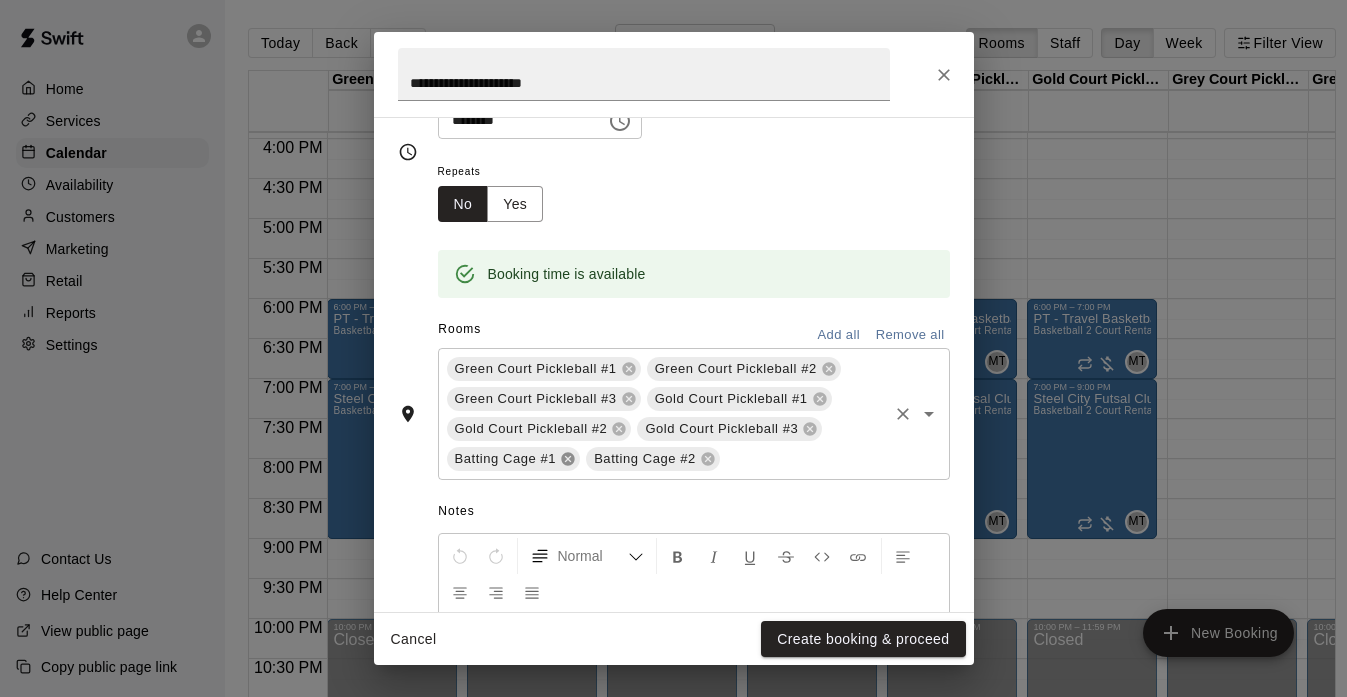scroll, scrollTop: 295, scrollLeft: 0, axis: vertical 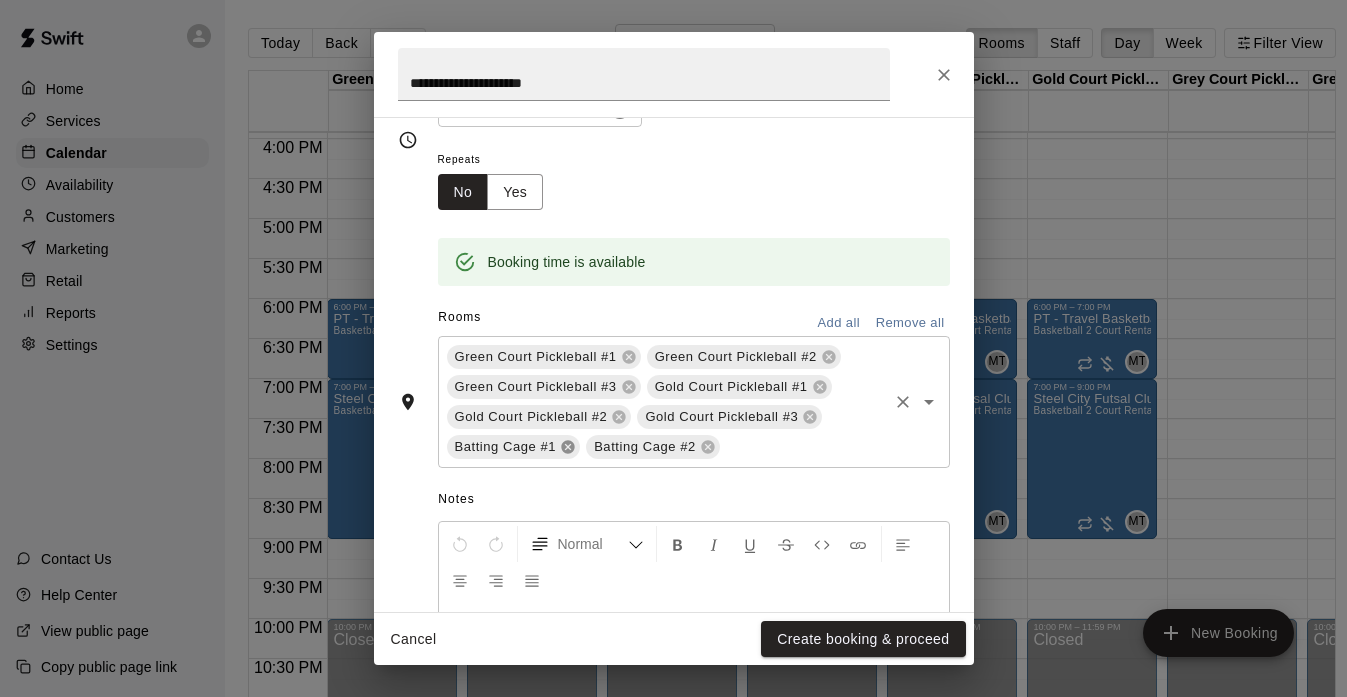 click 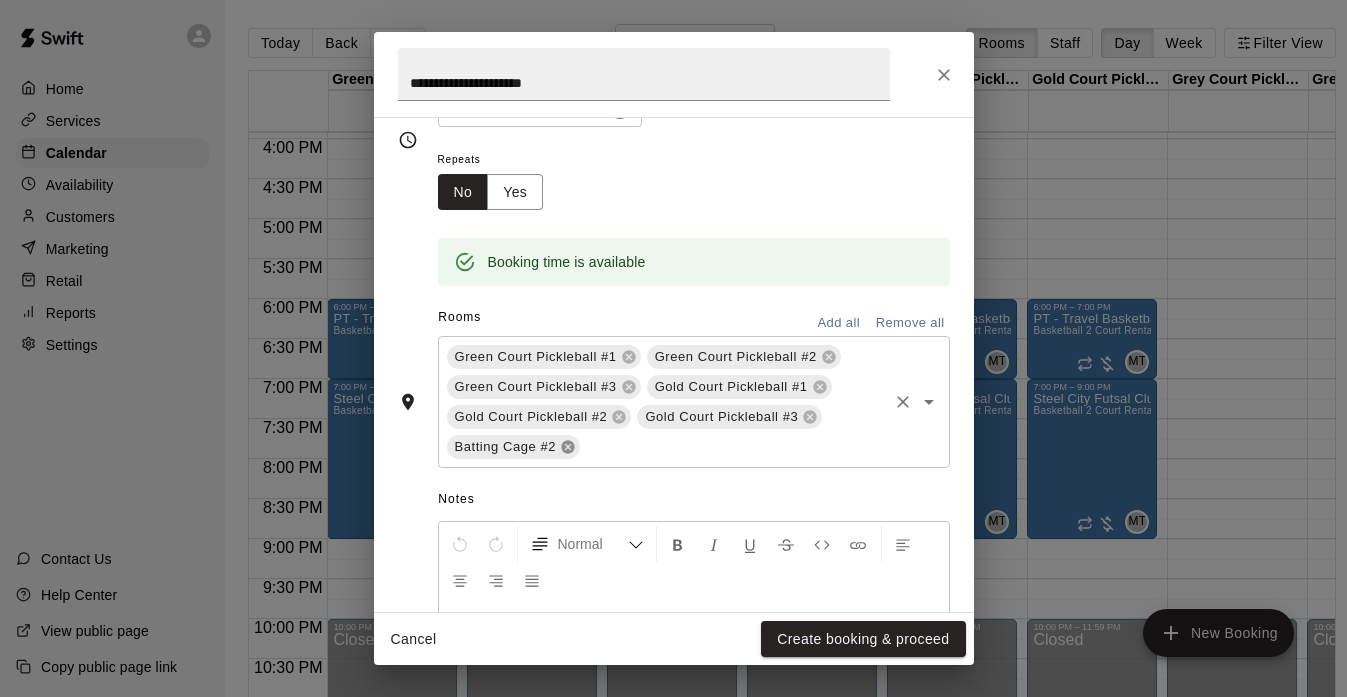 click 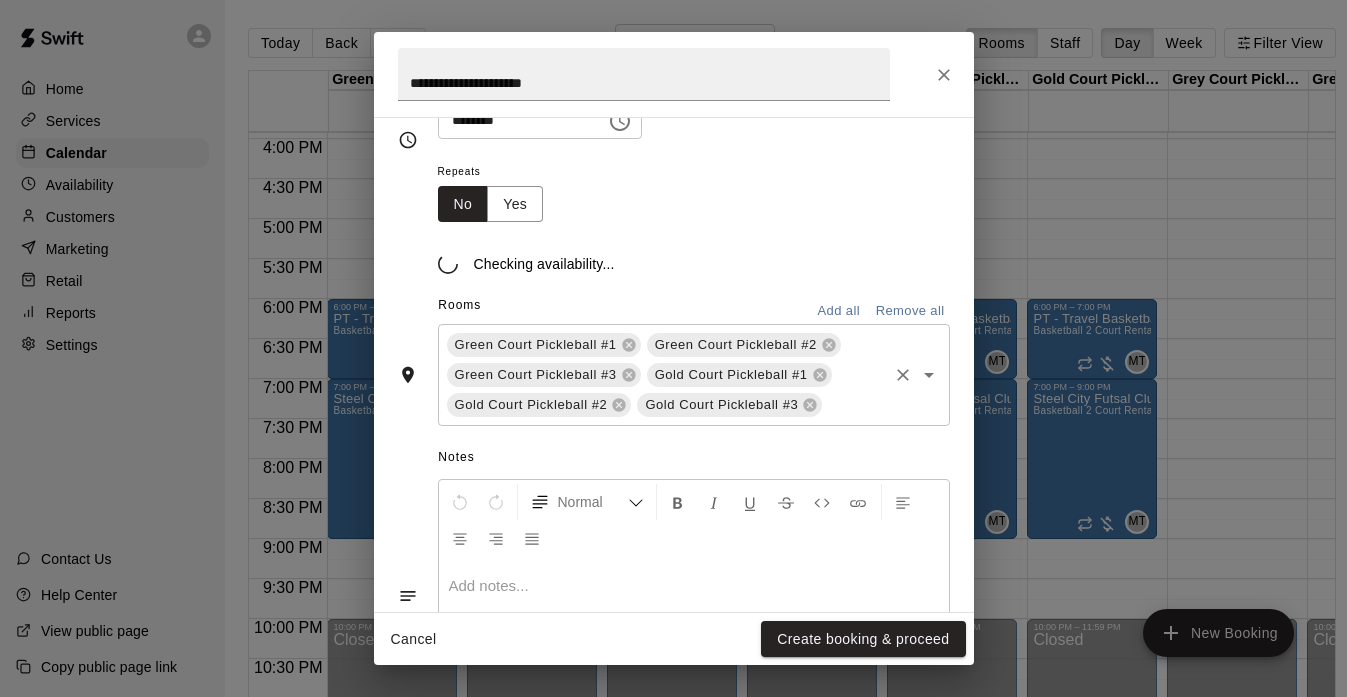 scroll, scrollTop: 295, scrollLeft: 0, axis: vertical 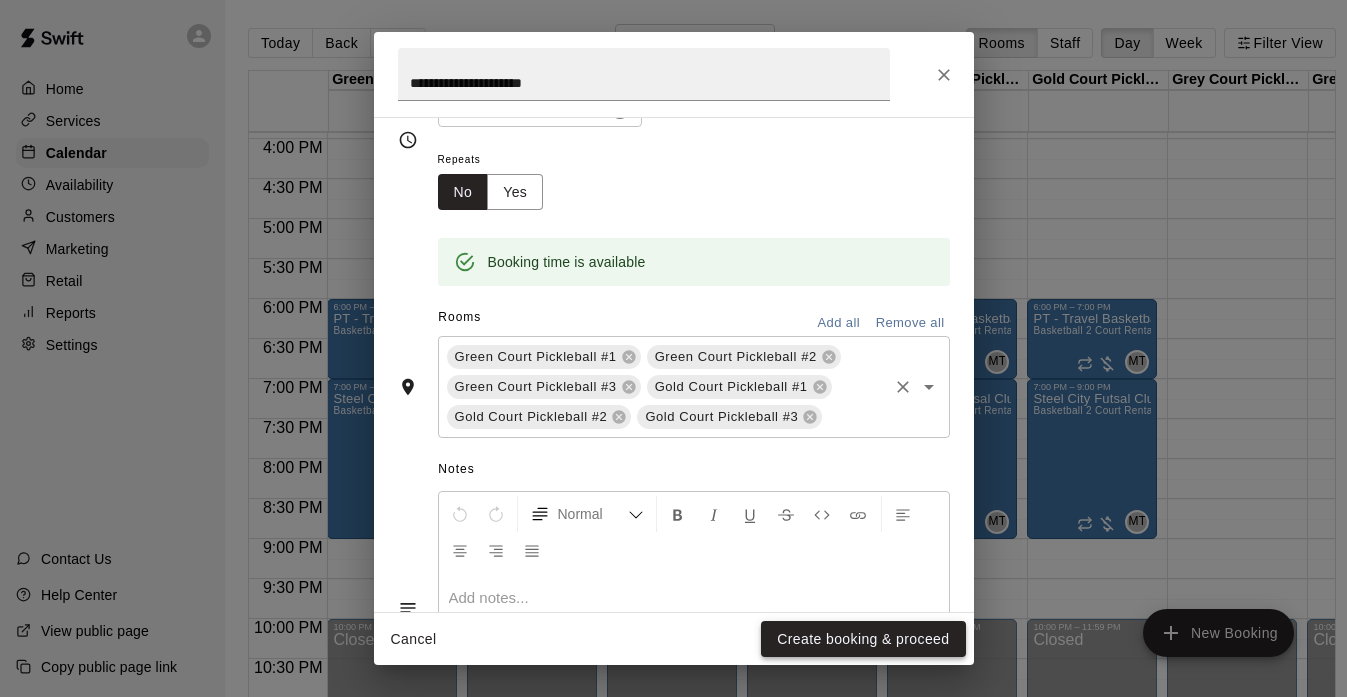 click on "Create booking & proceed" at bounding box center (863, 639) 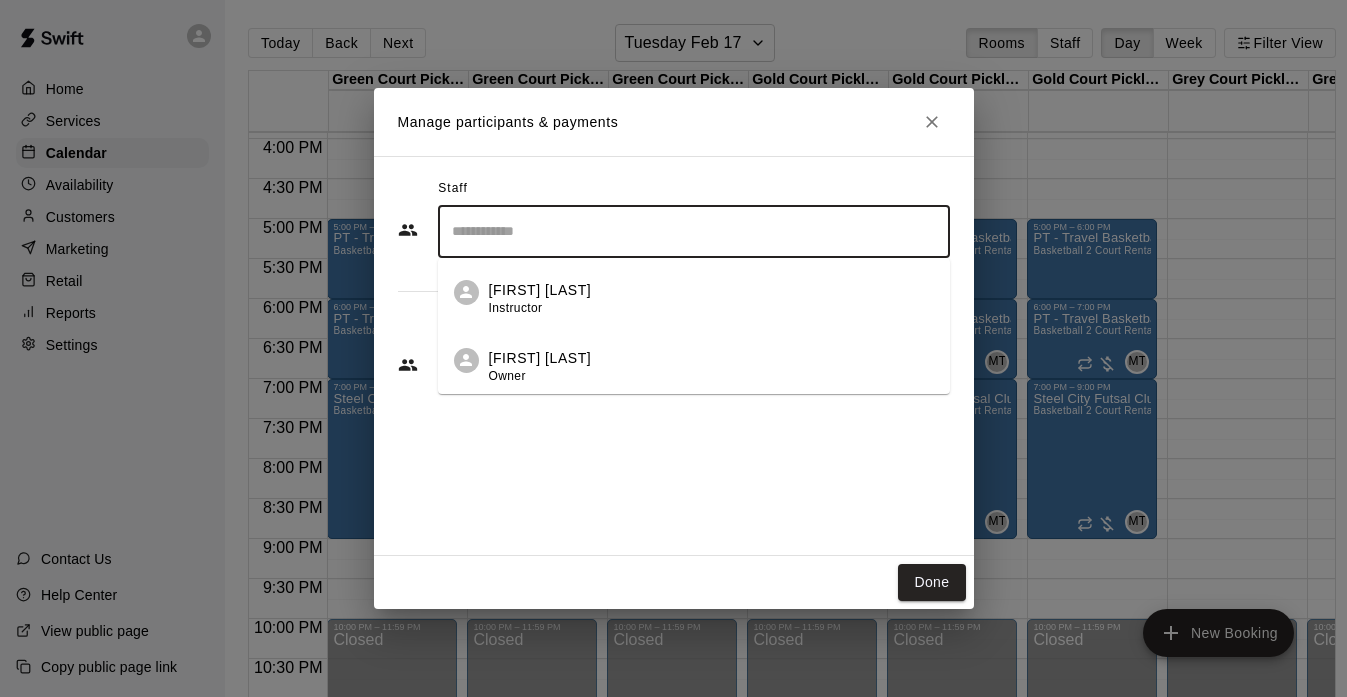 click at bounding box center [694, 231] 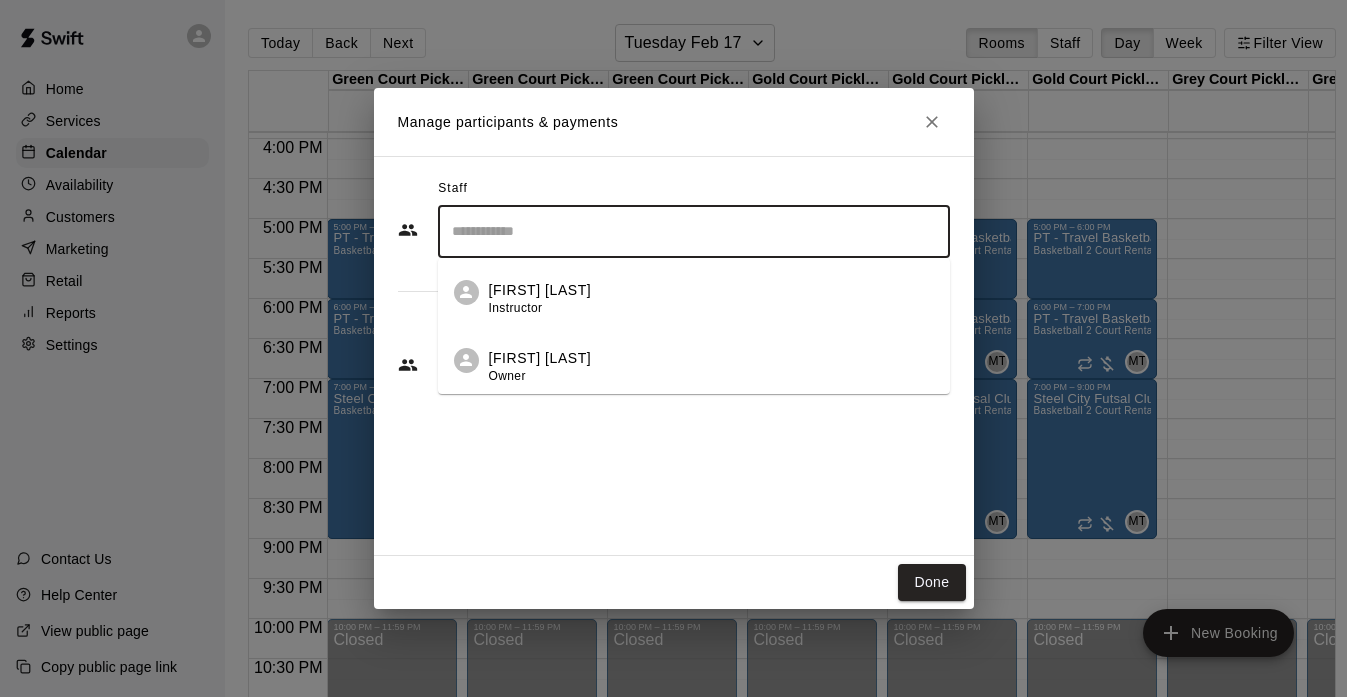 click on "[FIRST] [LAST] Owner" at bounding box center (694, 360) 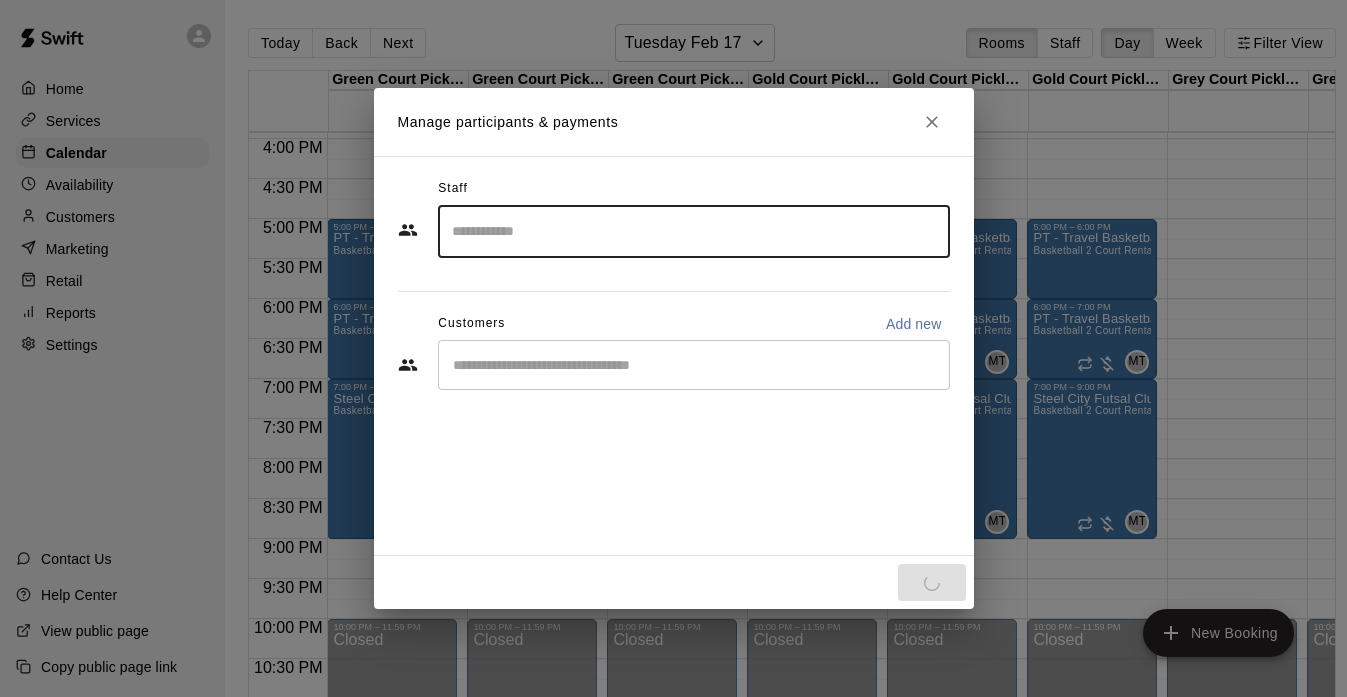 click at bounding box center (694, 365) 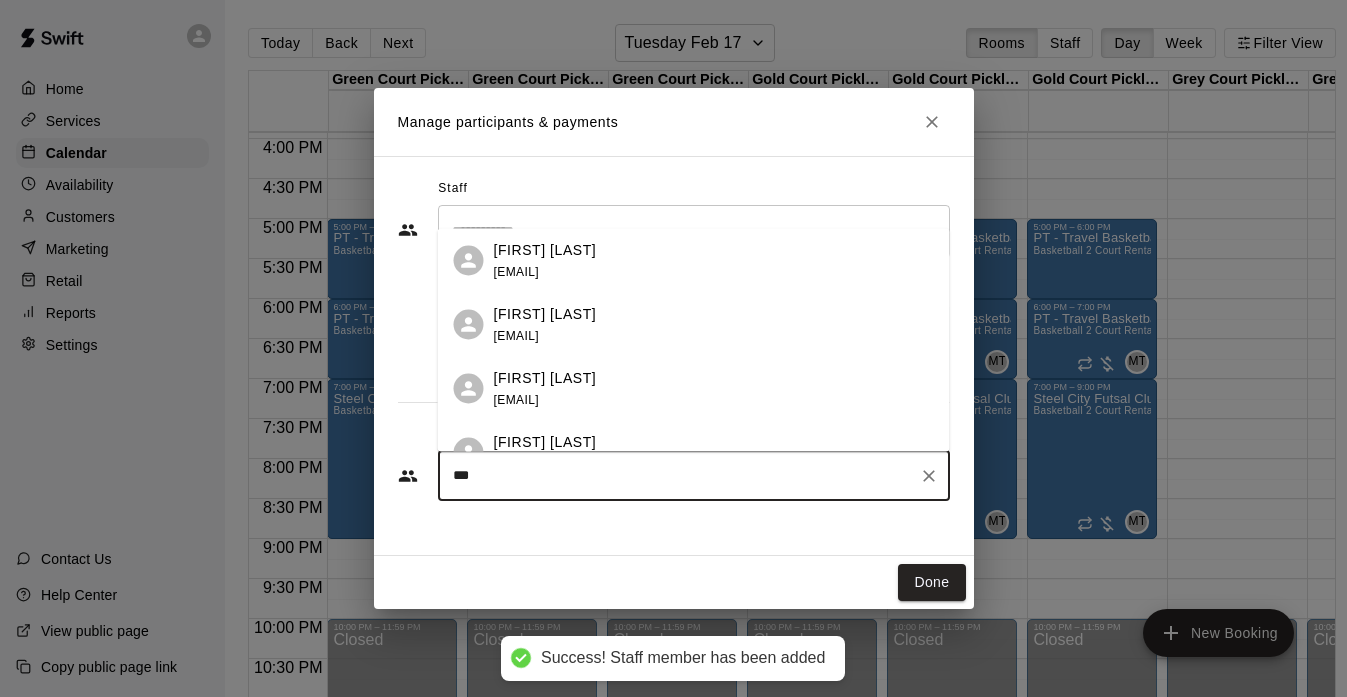 type on "****" 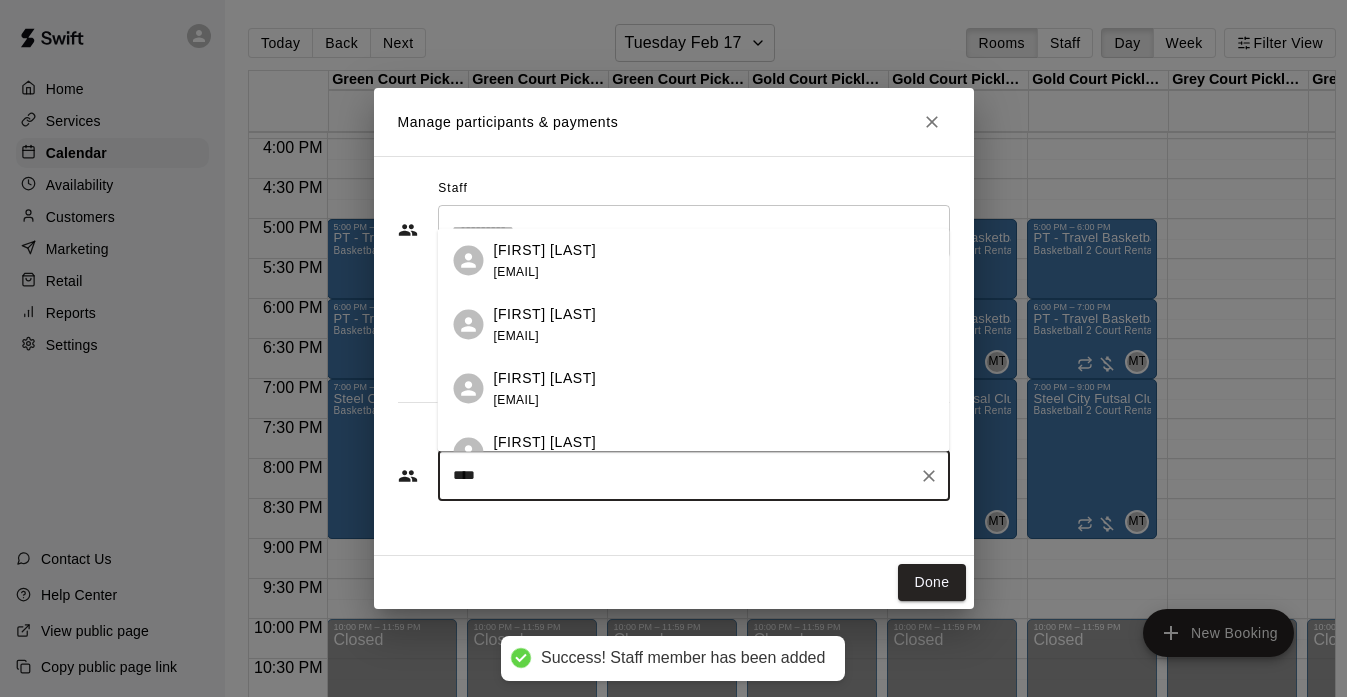 click on "[EMAIL]" at bounding box center [516, 271] 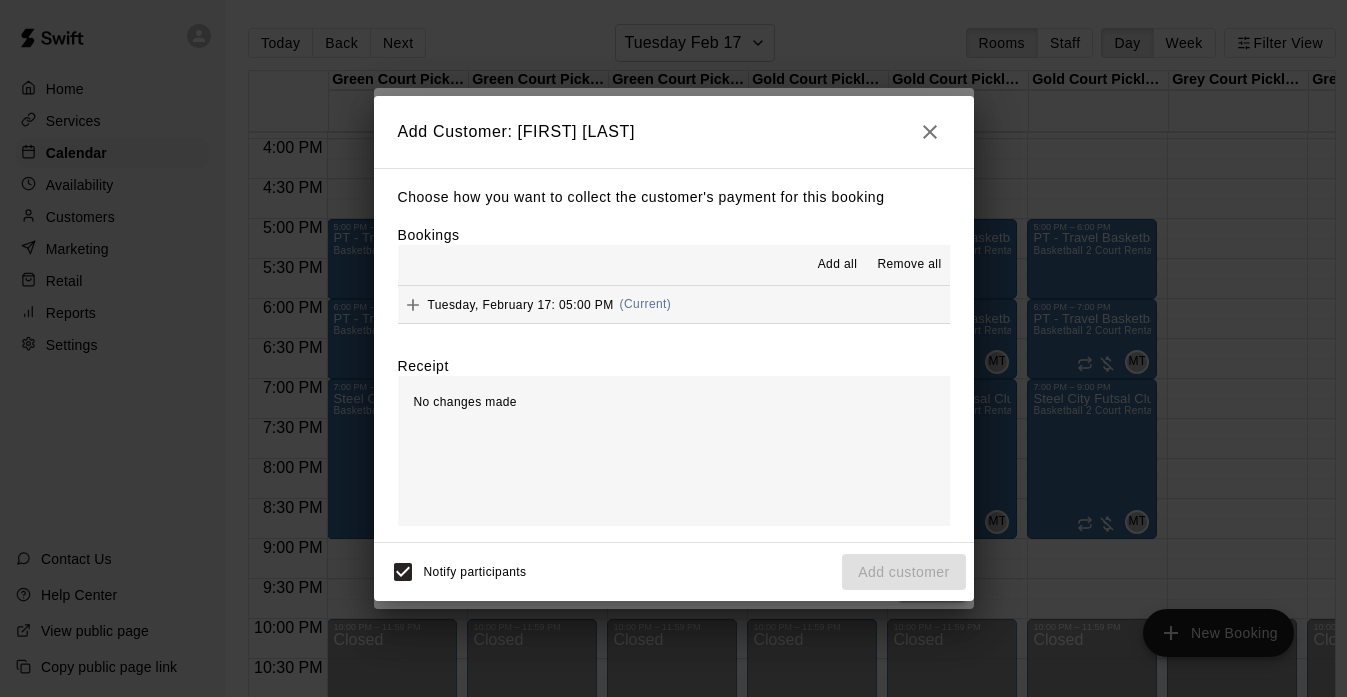 click on "Add all" at bounding box center [838, 265] 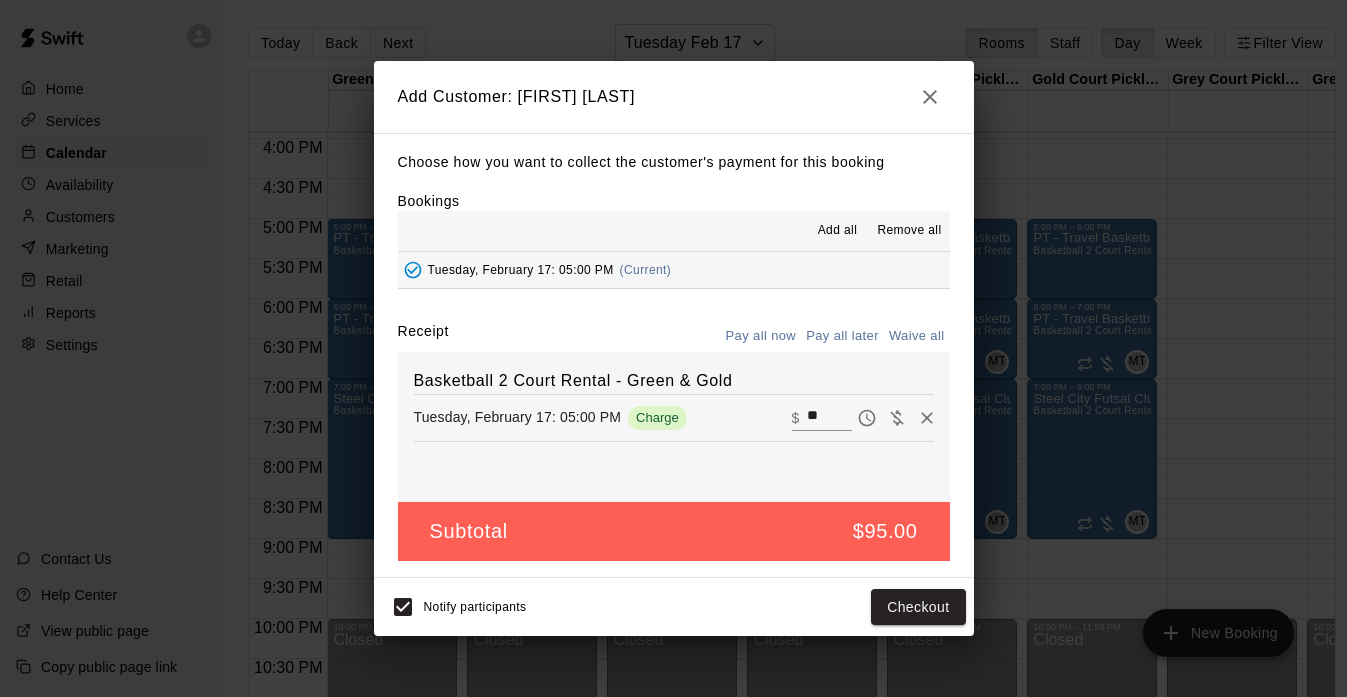 click on "Pay all later" at bounding box center (842, 336) 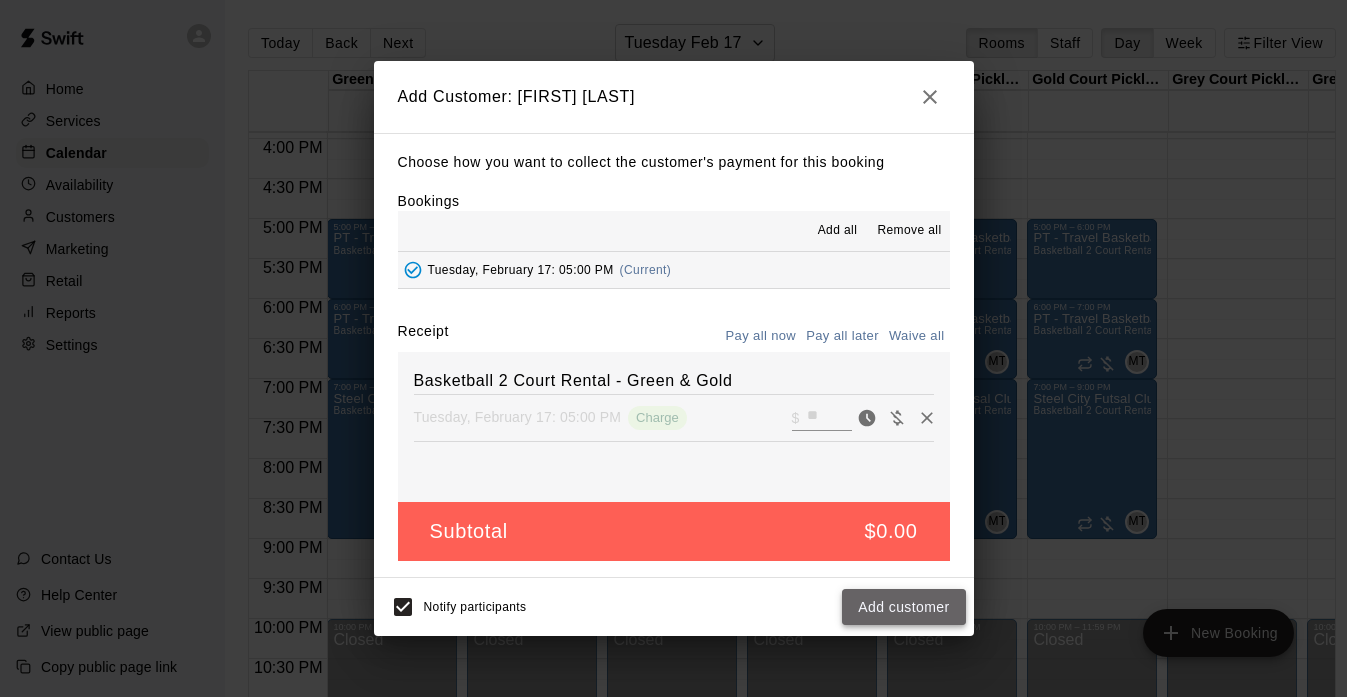 click on "Add customer" at bounding box center [903, 607] 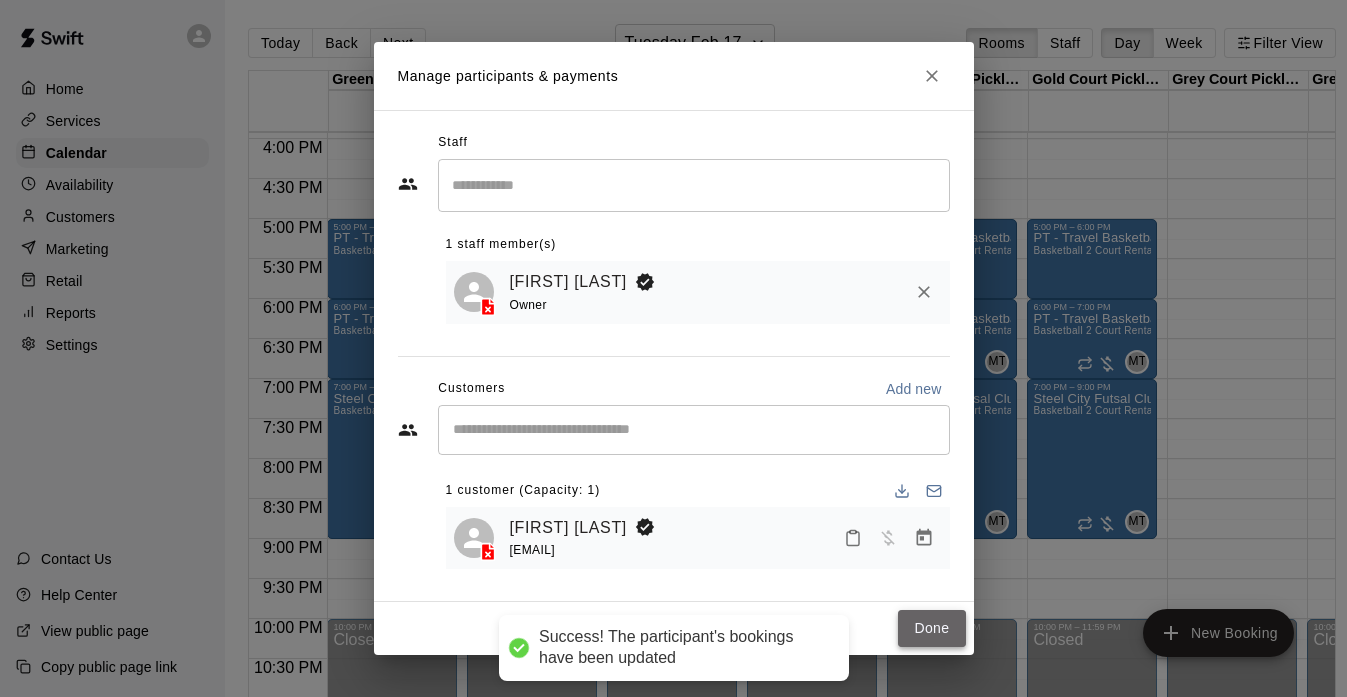 click on "Done" at bounding box center [931, 628] 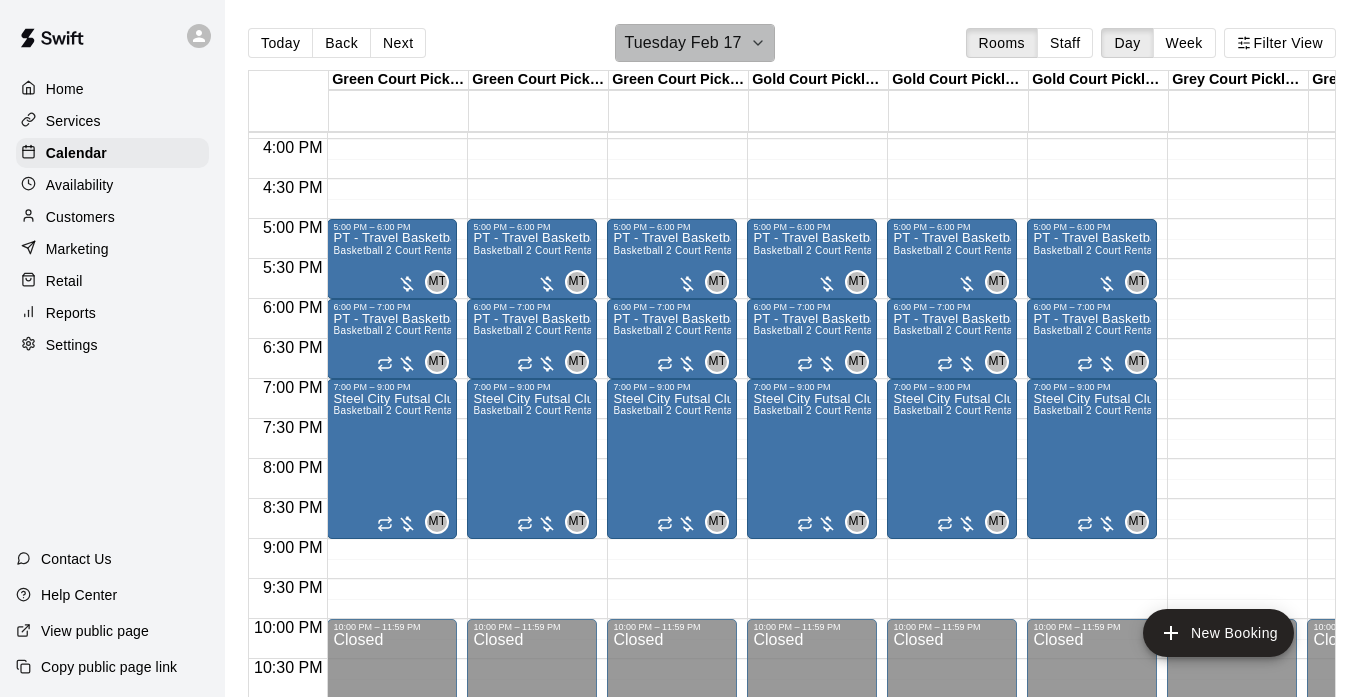 click on "Tuesday Feb 17" at bounding box center (682, 43) 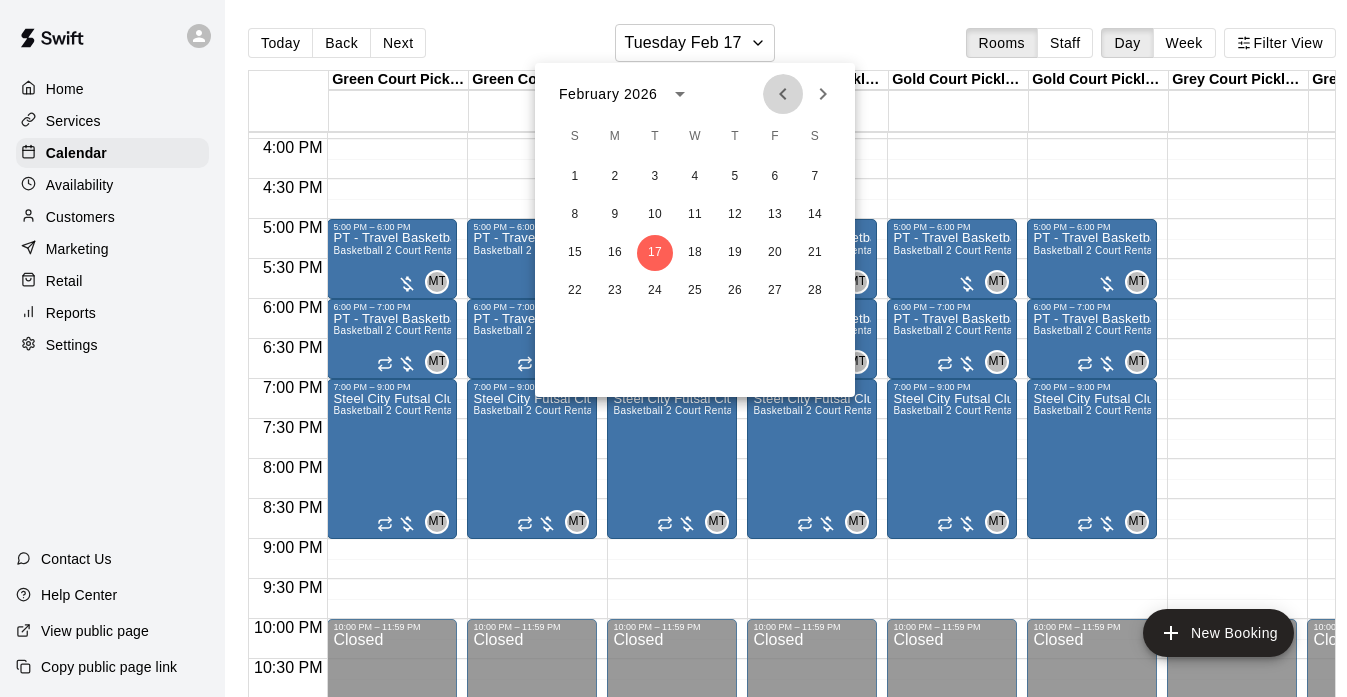 click at bounding box center [783, 94] 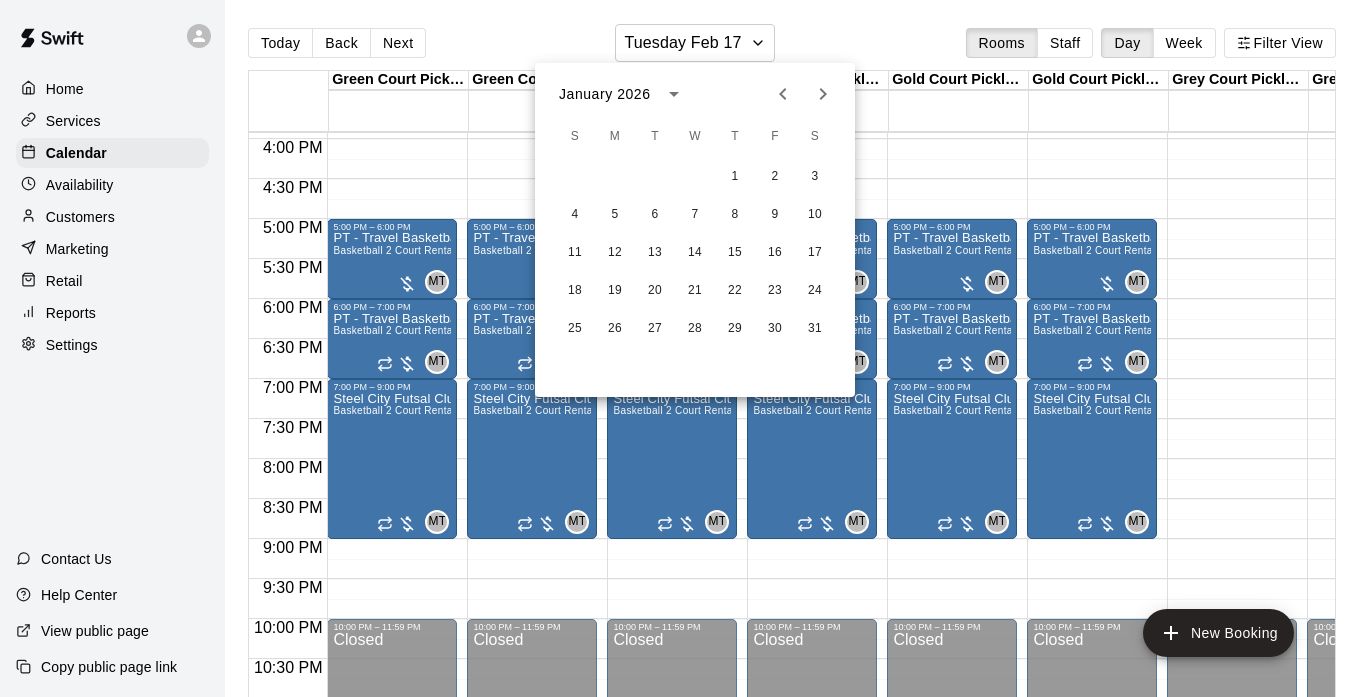 click at bounding box center (783, 94) 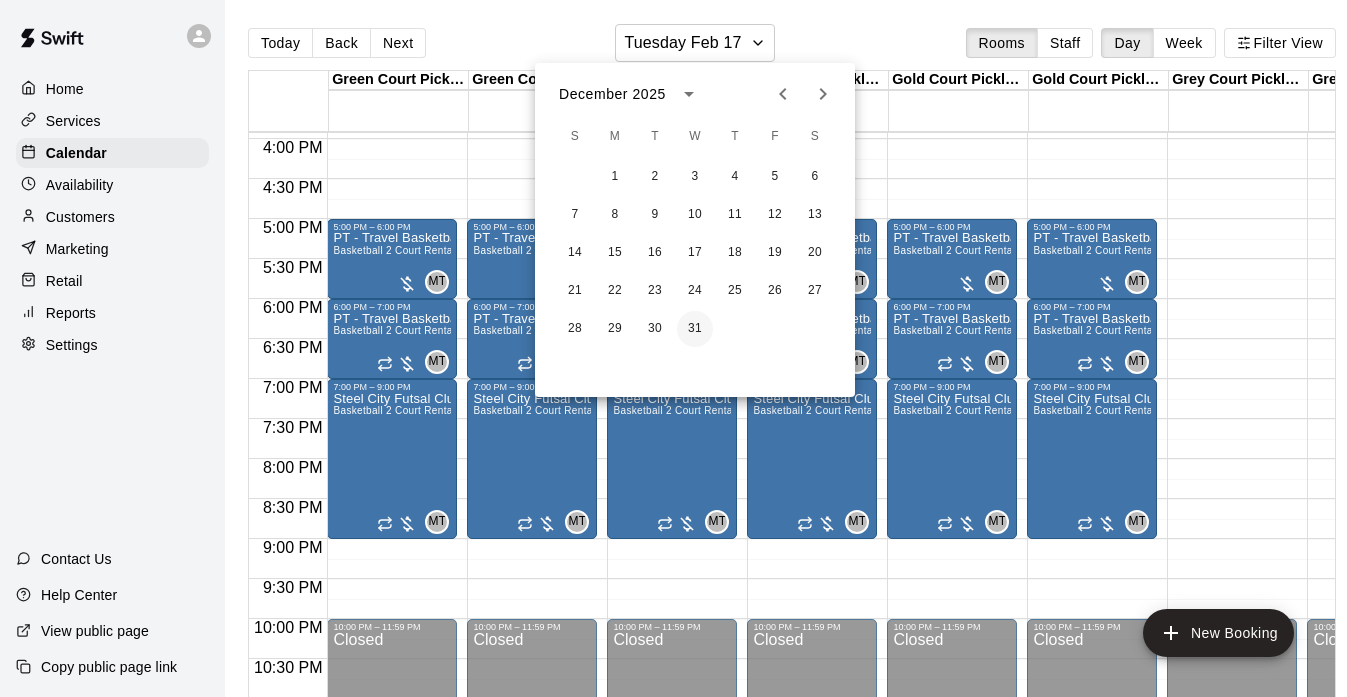 click on "31" at bounding box center [695, 329] 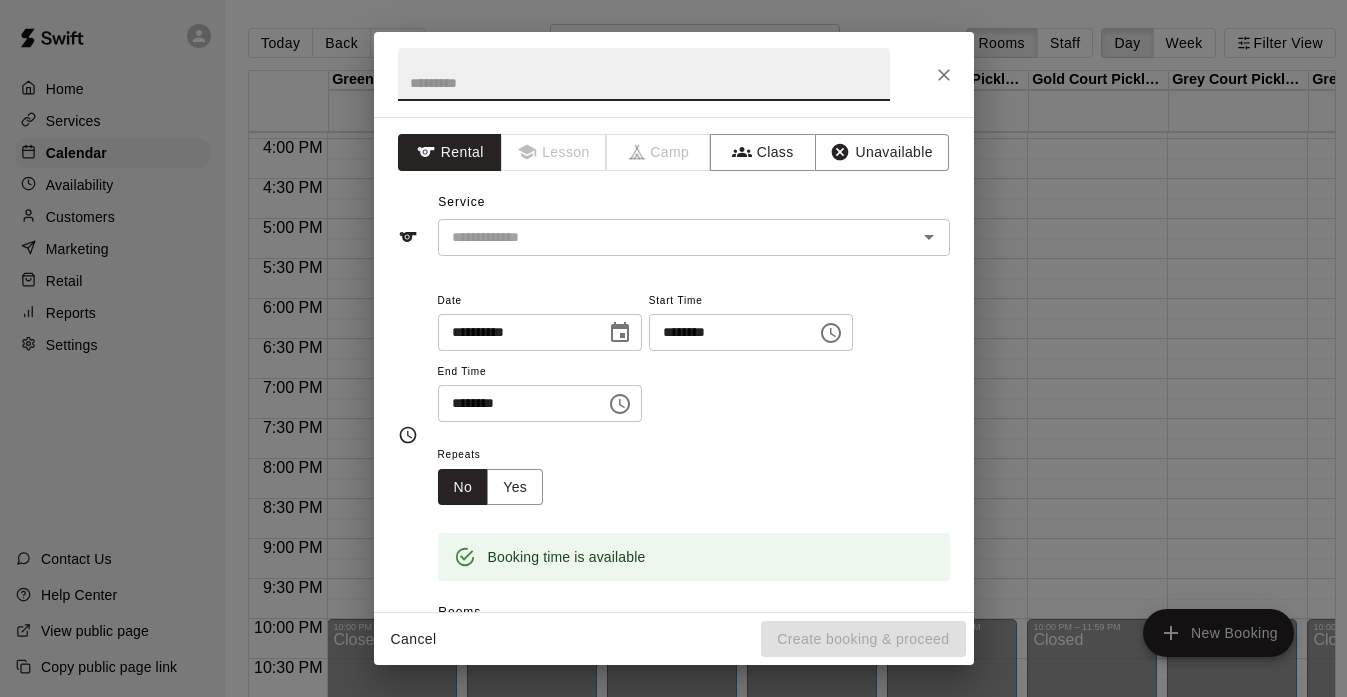 click at bounding box center (644, 74) 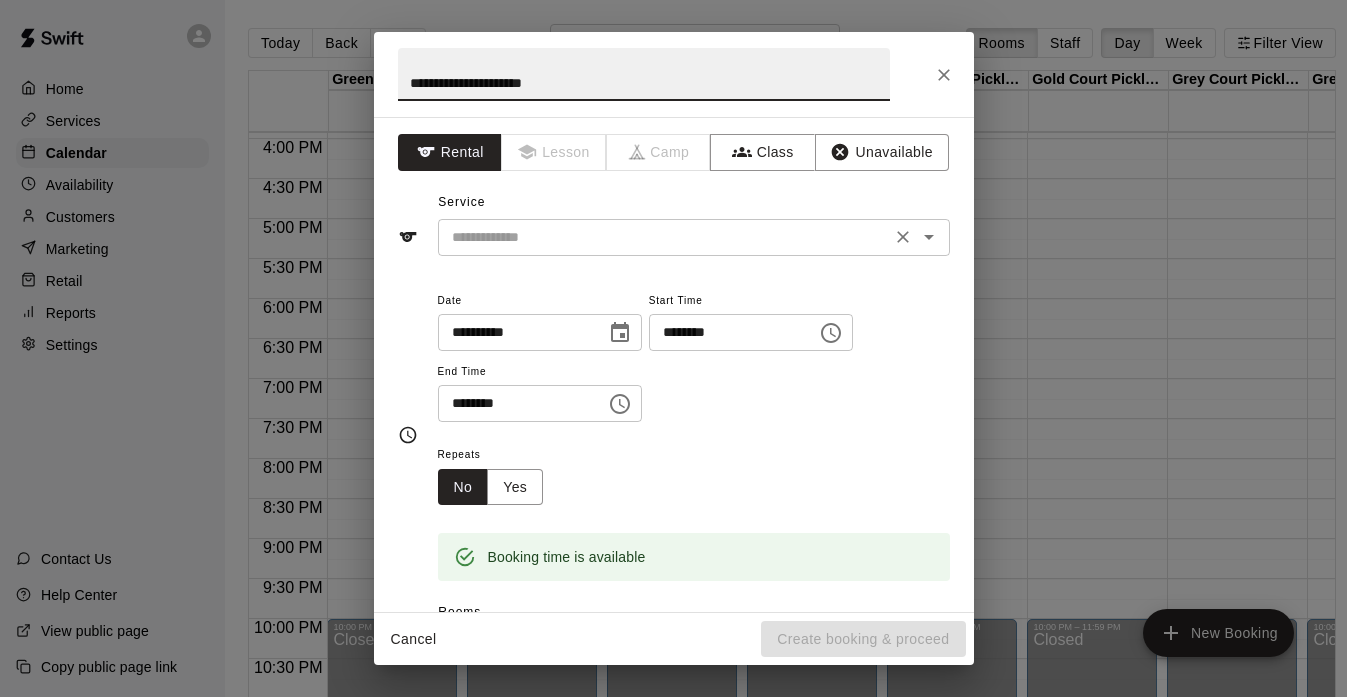 type on "**********" 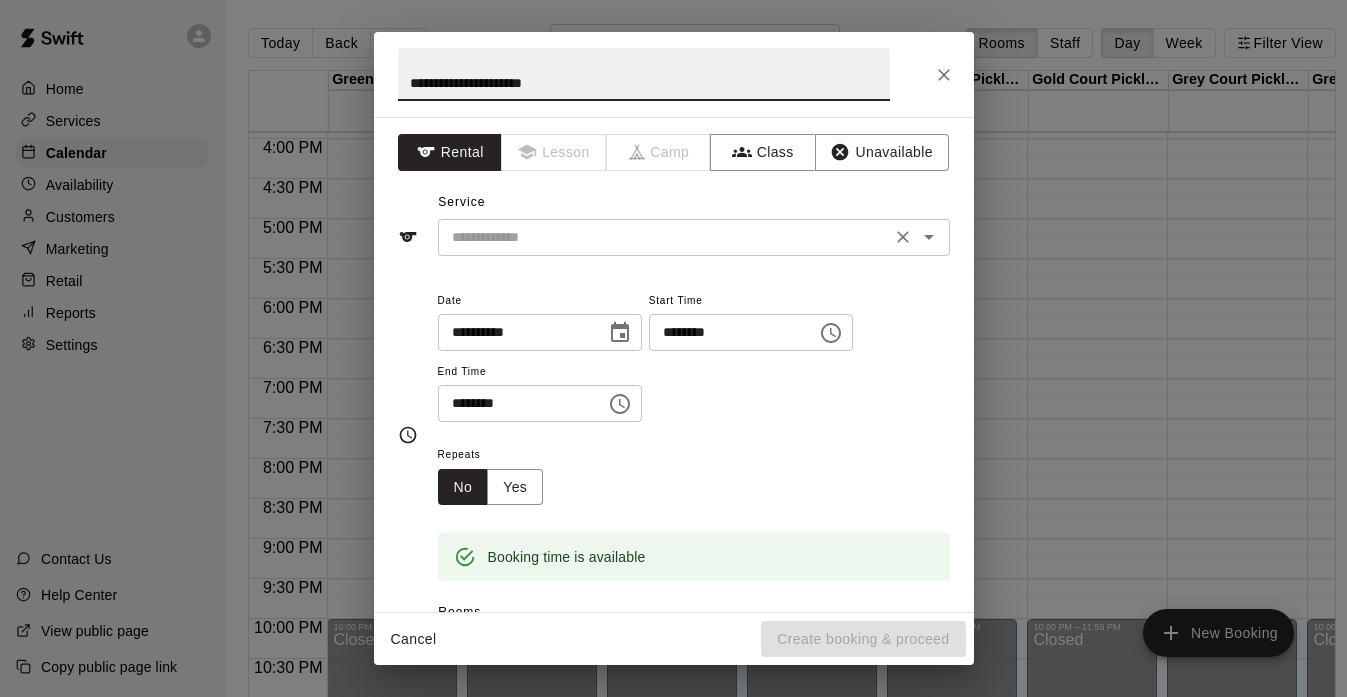 click at bounding box center [664, 237] 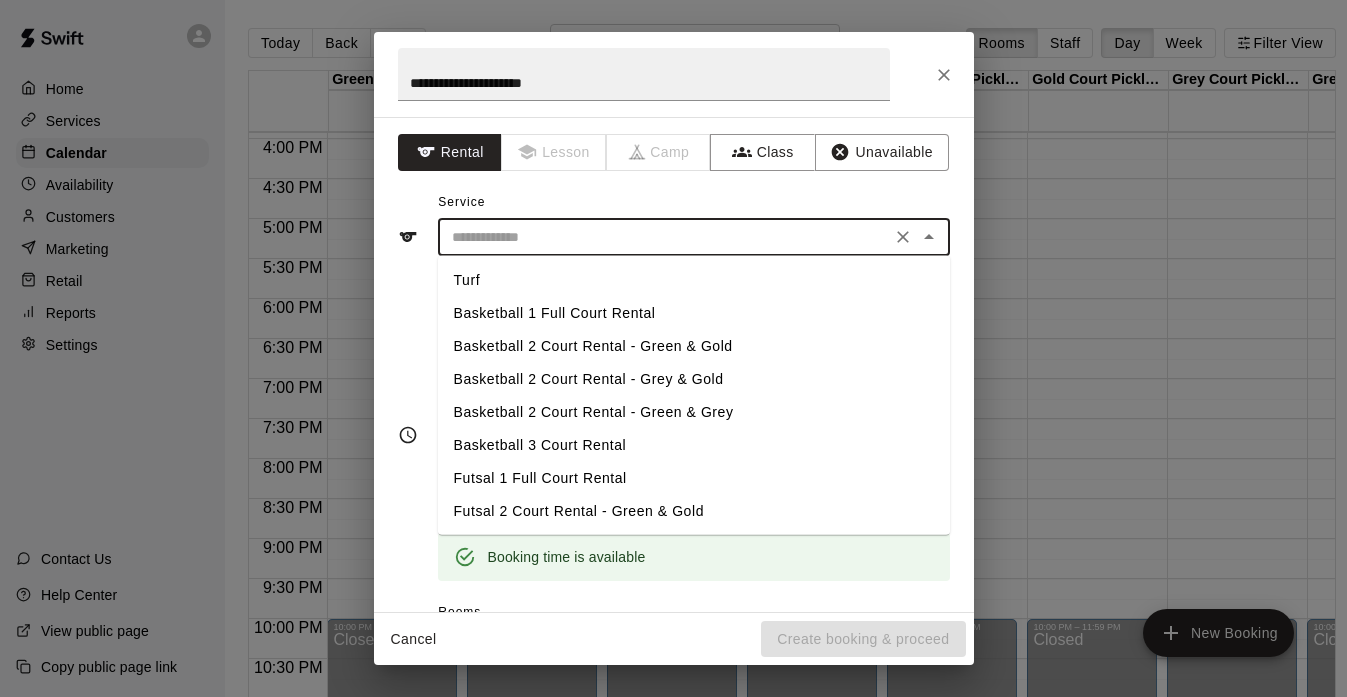 click on "Basketball 3 Court Rental" at bounding box center [694, 445] 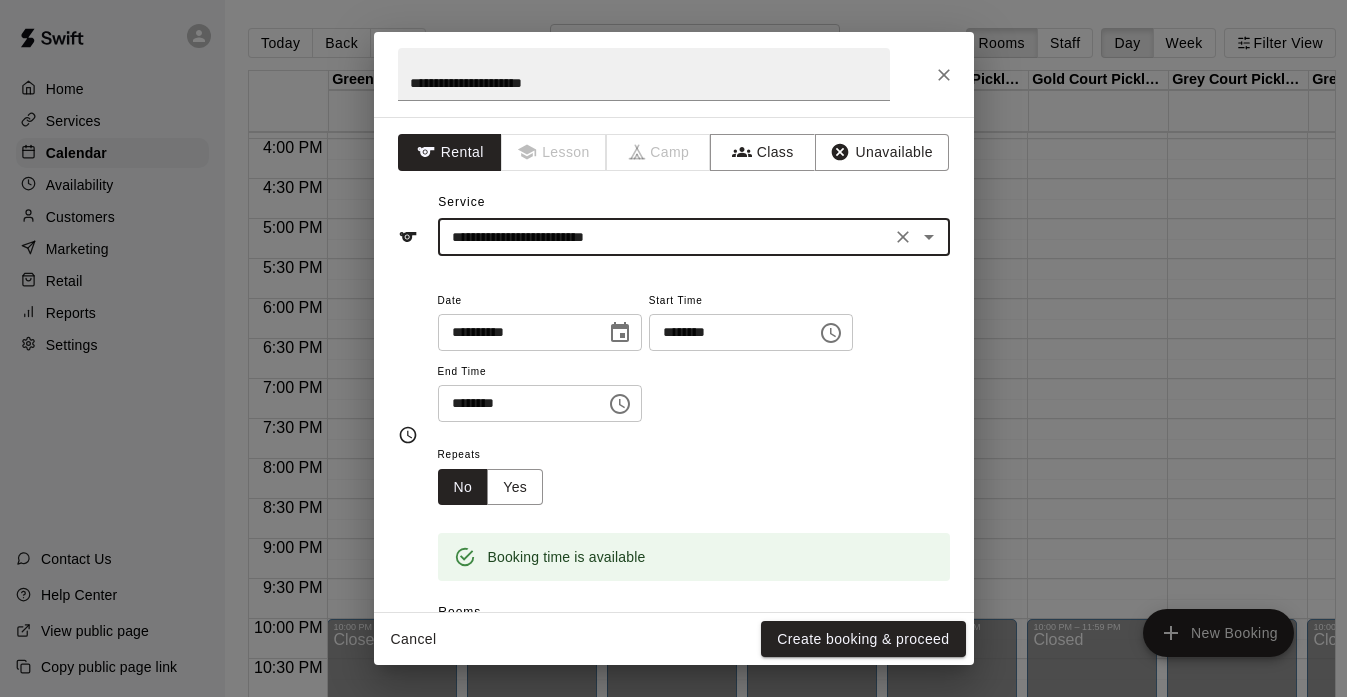 click on "********" at bounding box center [515, 403] 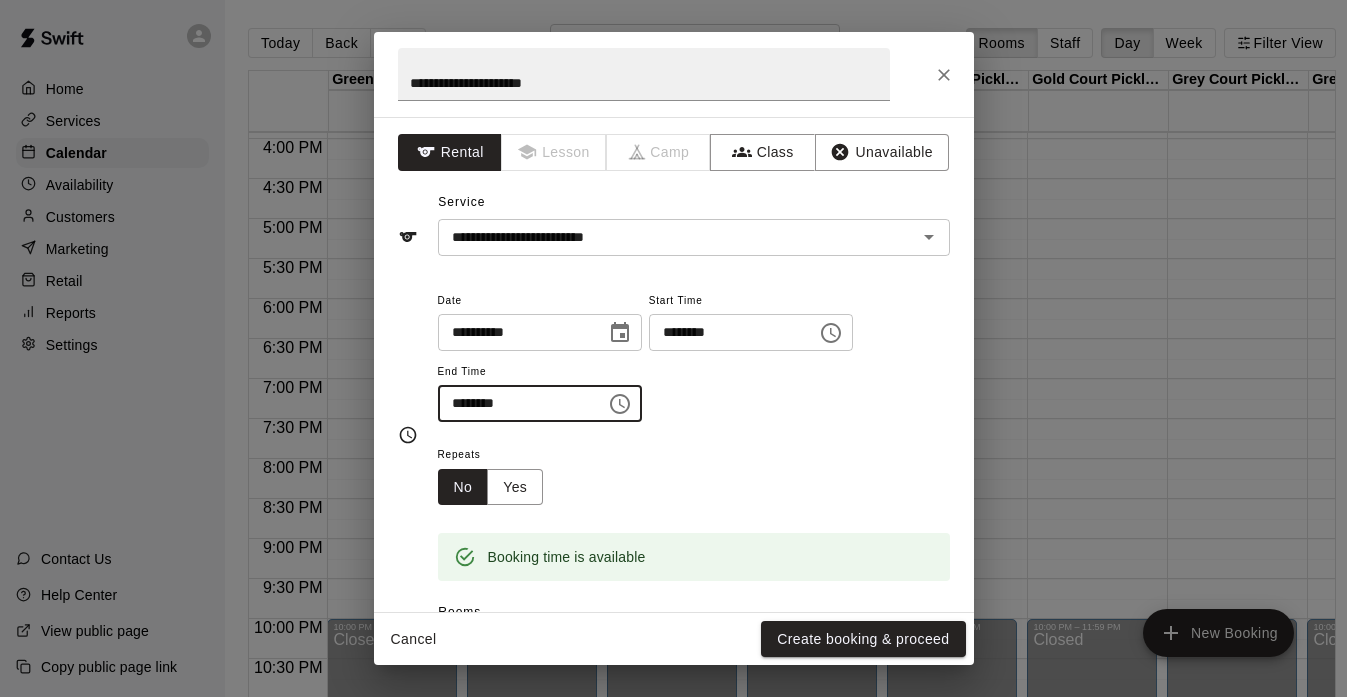 type on "********" 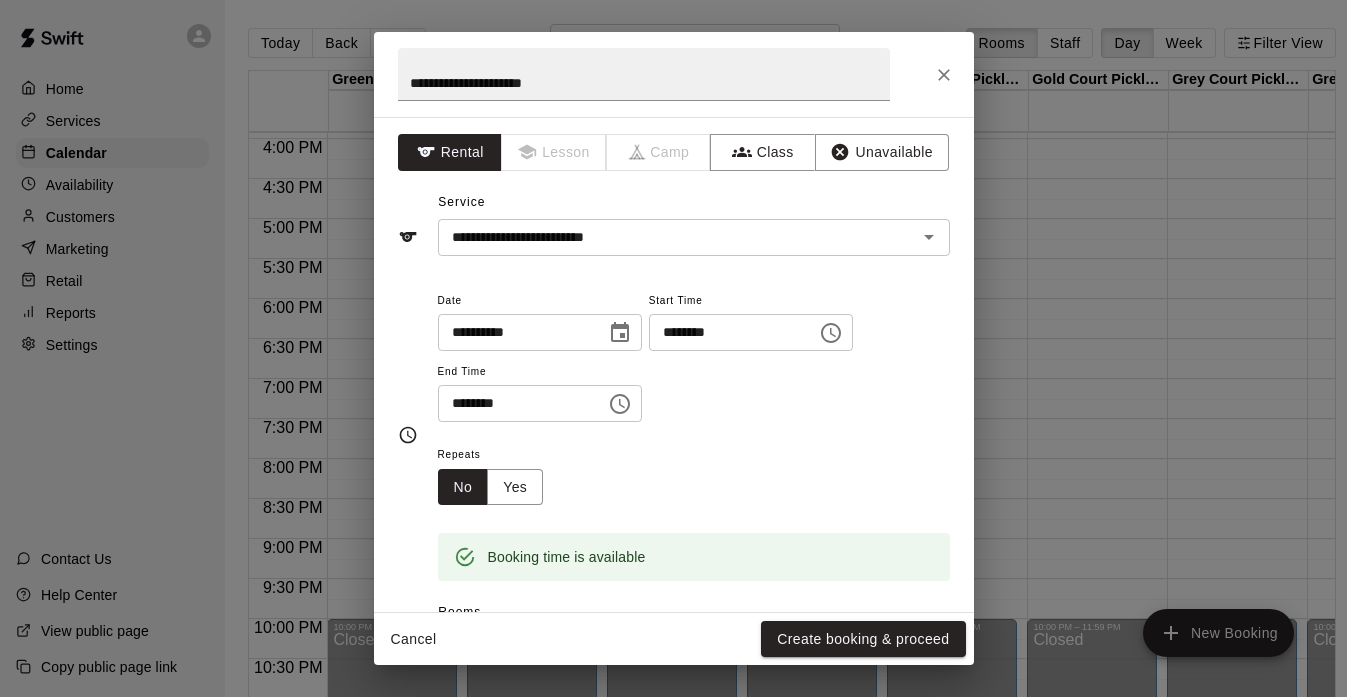 click on "Repeats No Yes" at bounding box center [694, 473] 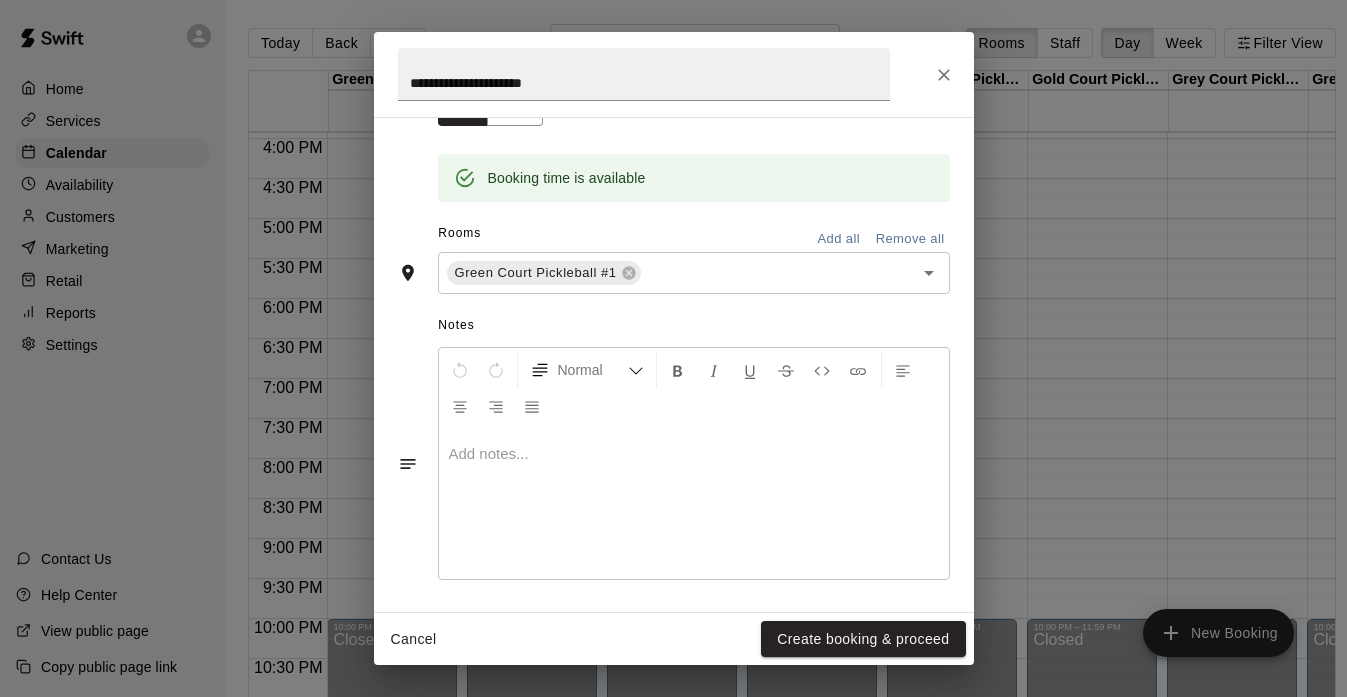 scroll, scrollTop: 383, scrollLeft: 0, axis: vertical 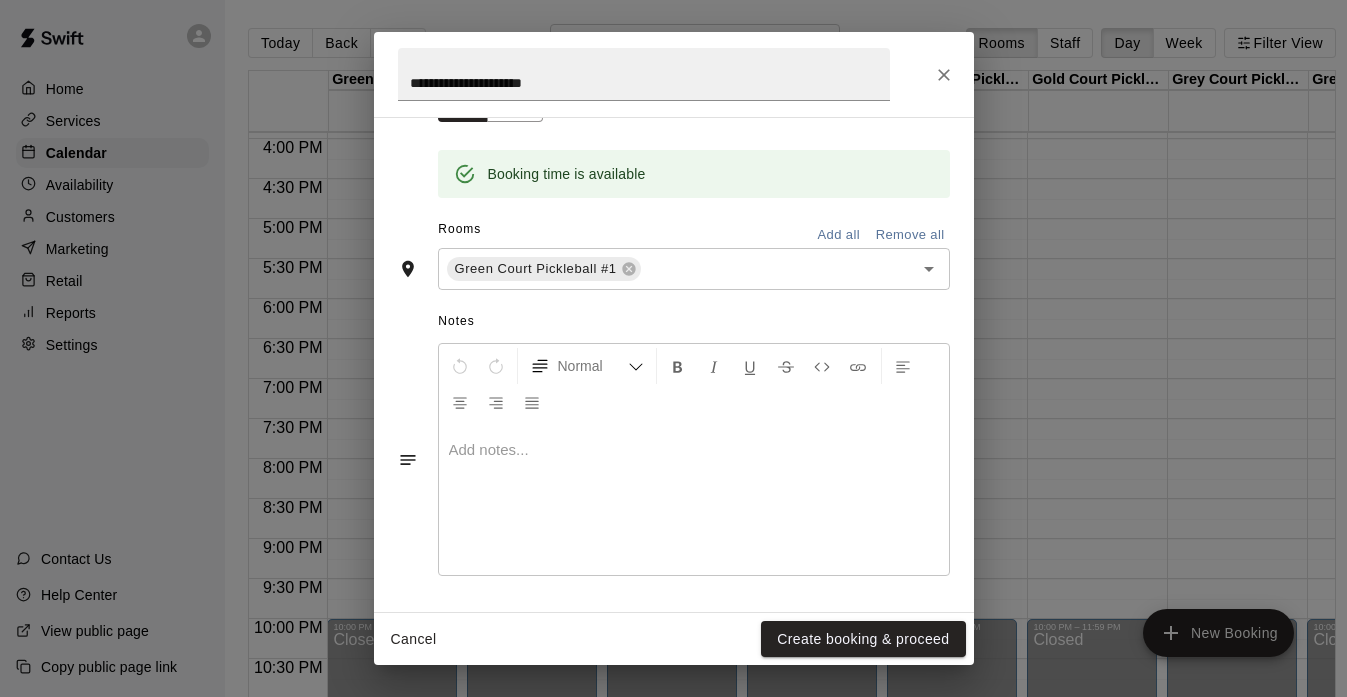 click on "Add all" at bounding box center [839, 235] 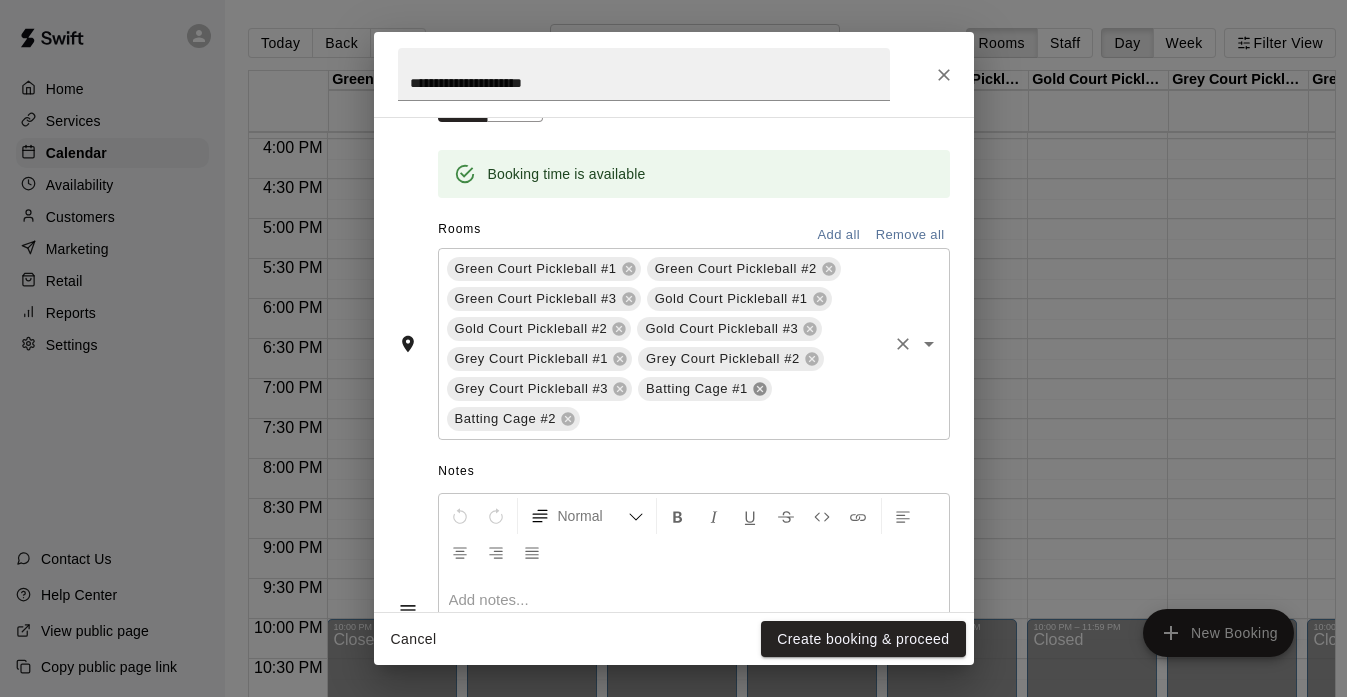 click 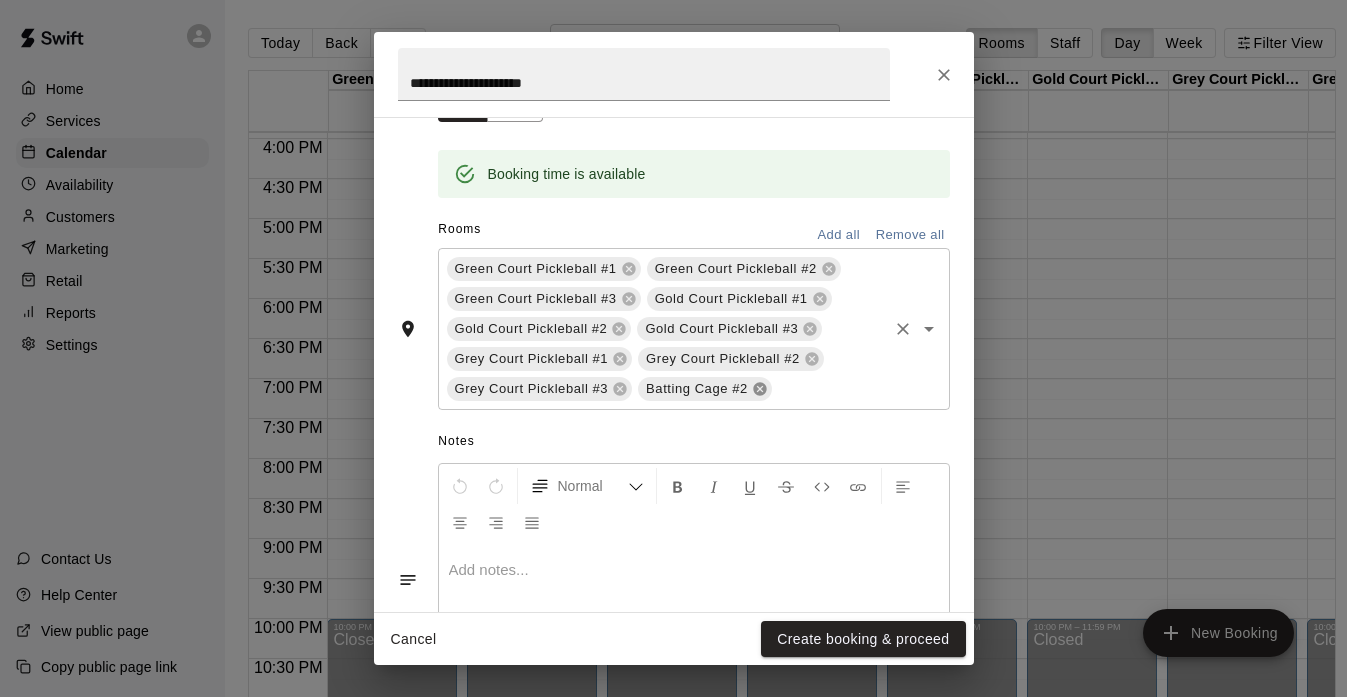 click 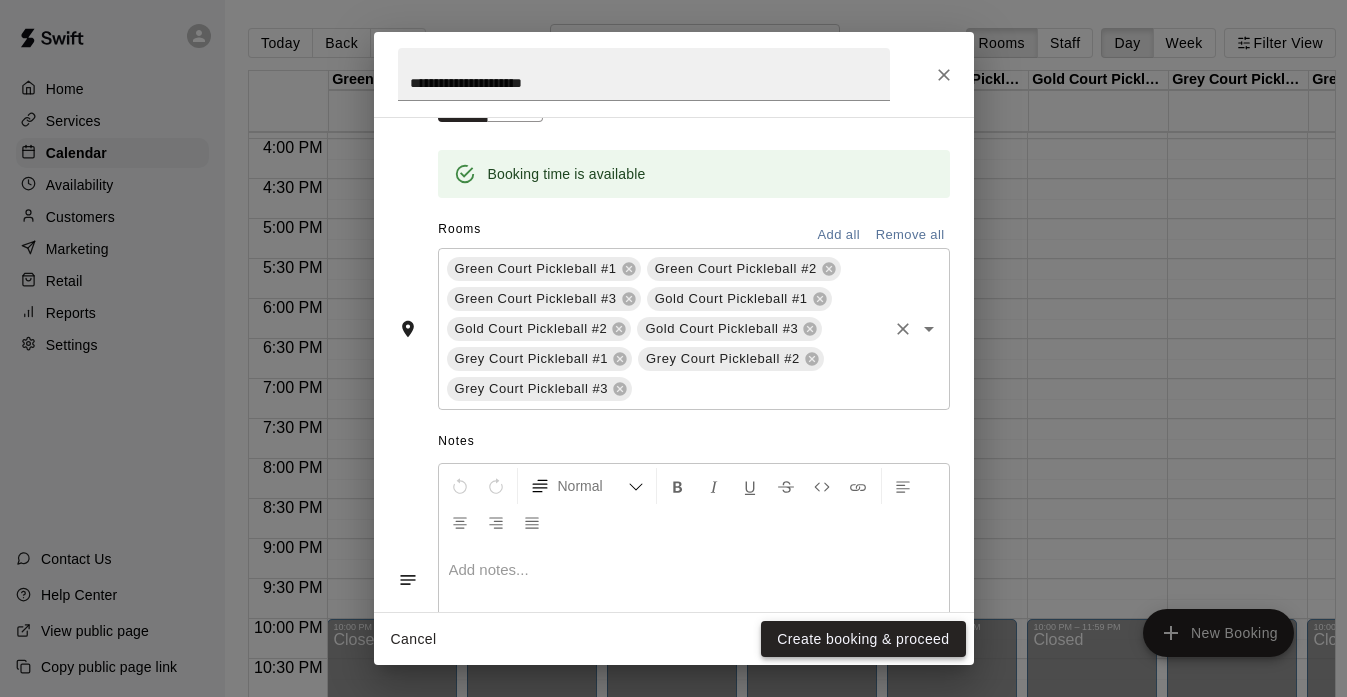 click on "Create booking & proceed" at bounding box center (863, 639) 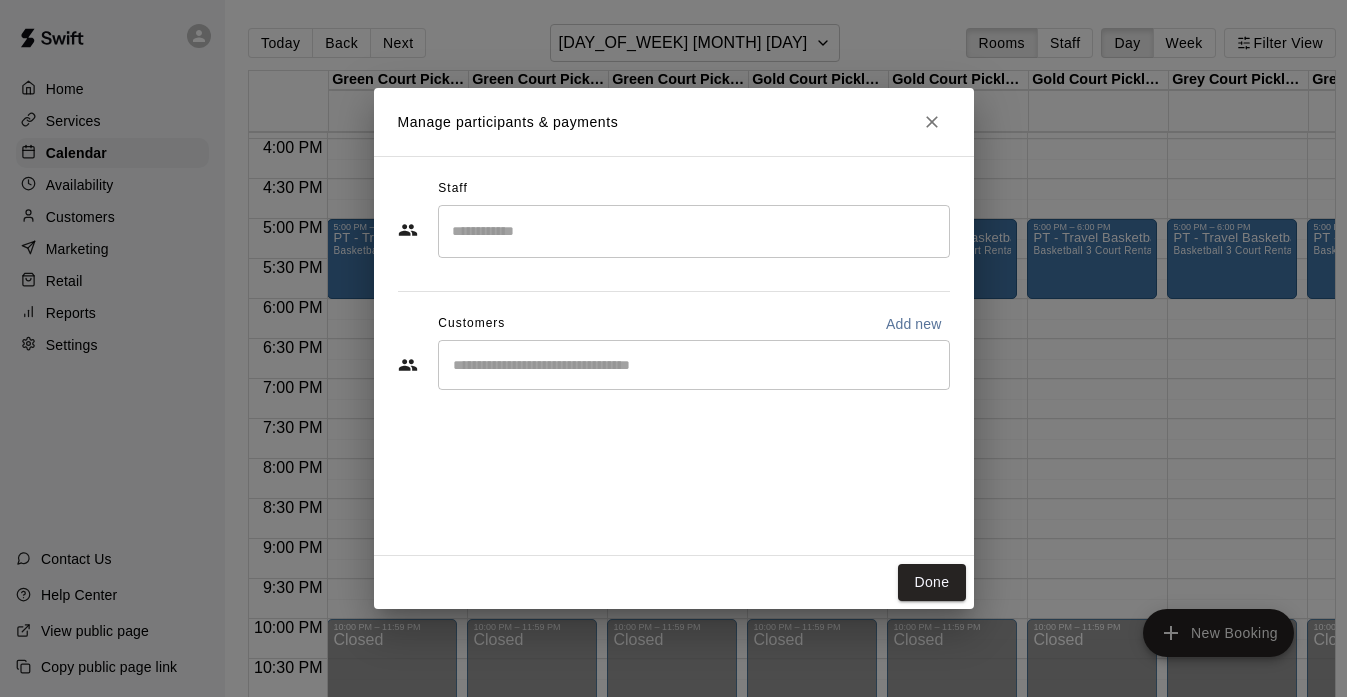 click at bounding box center (694, 231) 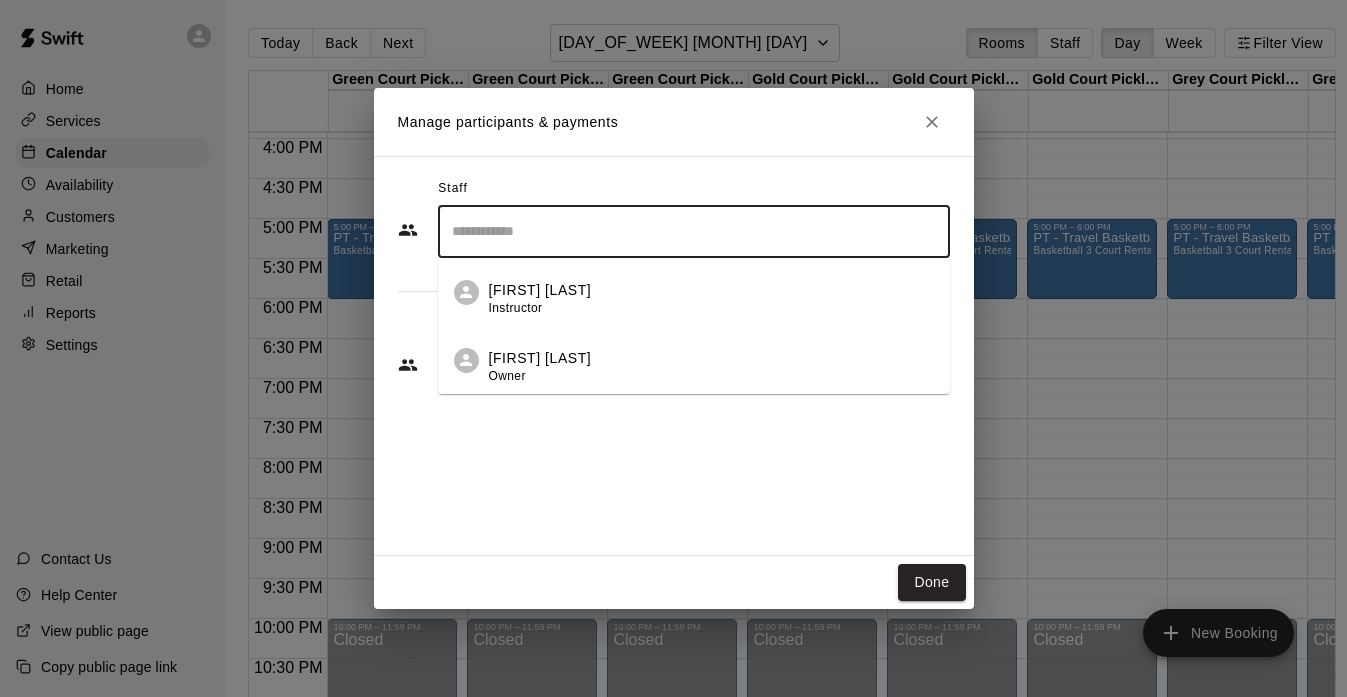 click on "[FIRST] [LAST]" at bounding box center [540, 358] 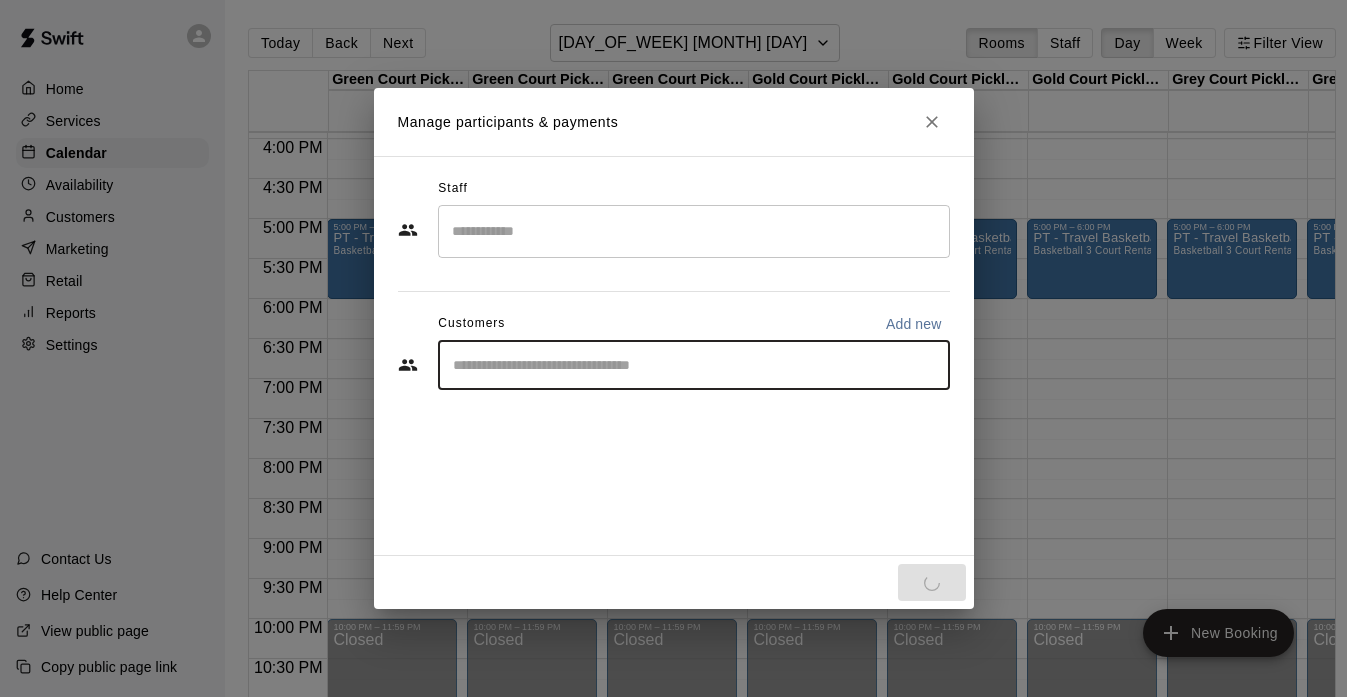 click at bounding box center [694, 365] 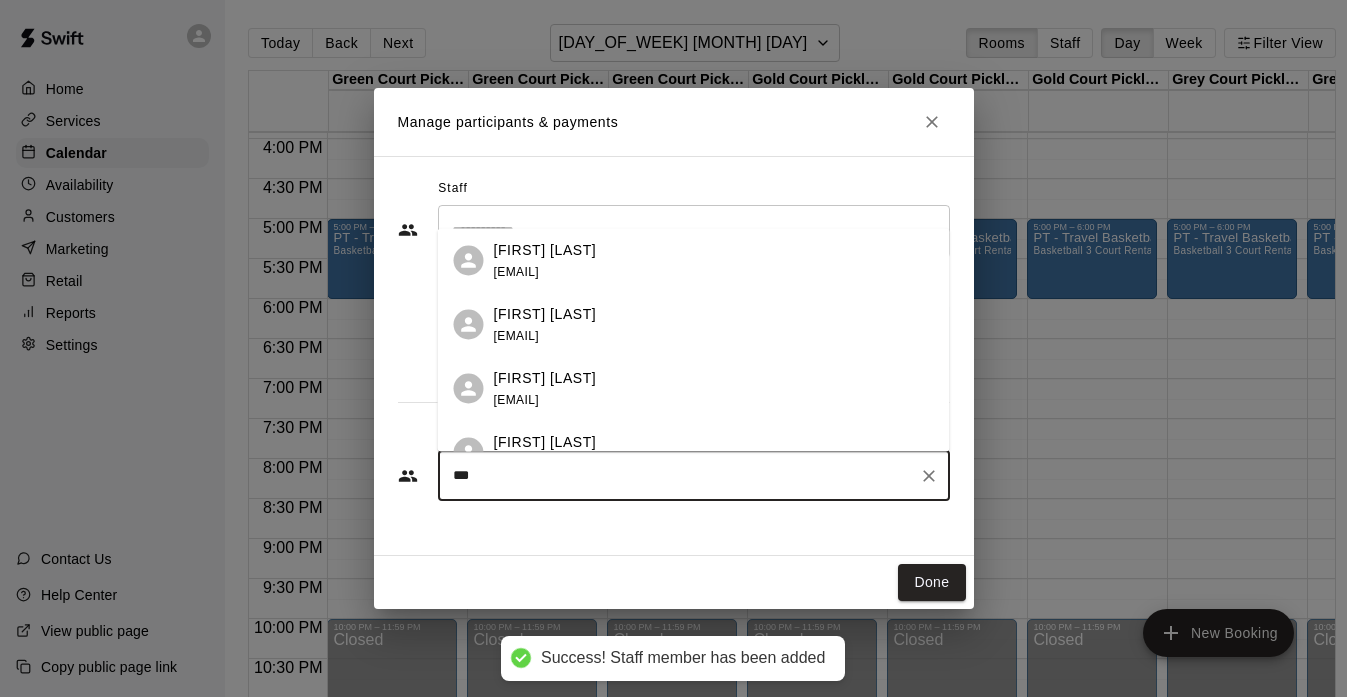 type on "****" 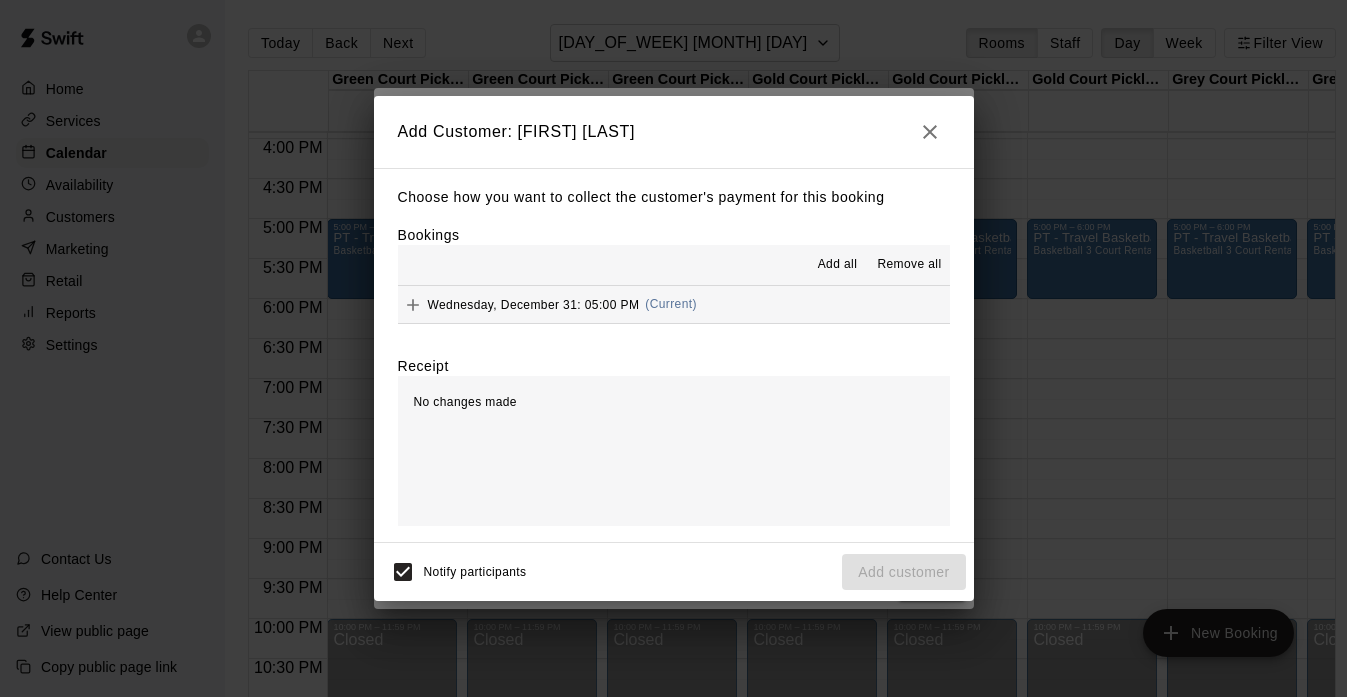 click on "Add all" at bounding box center (838, 265) 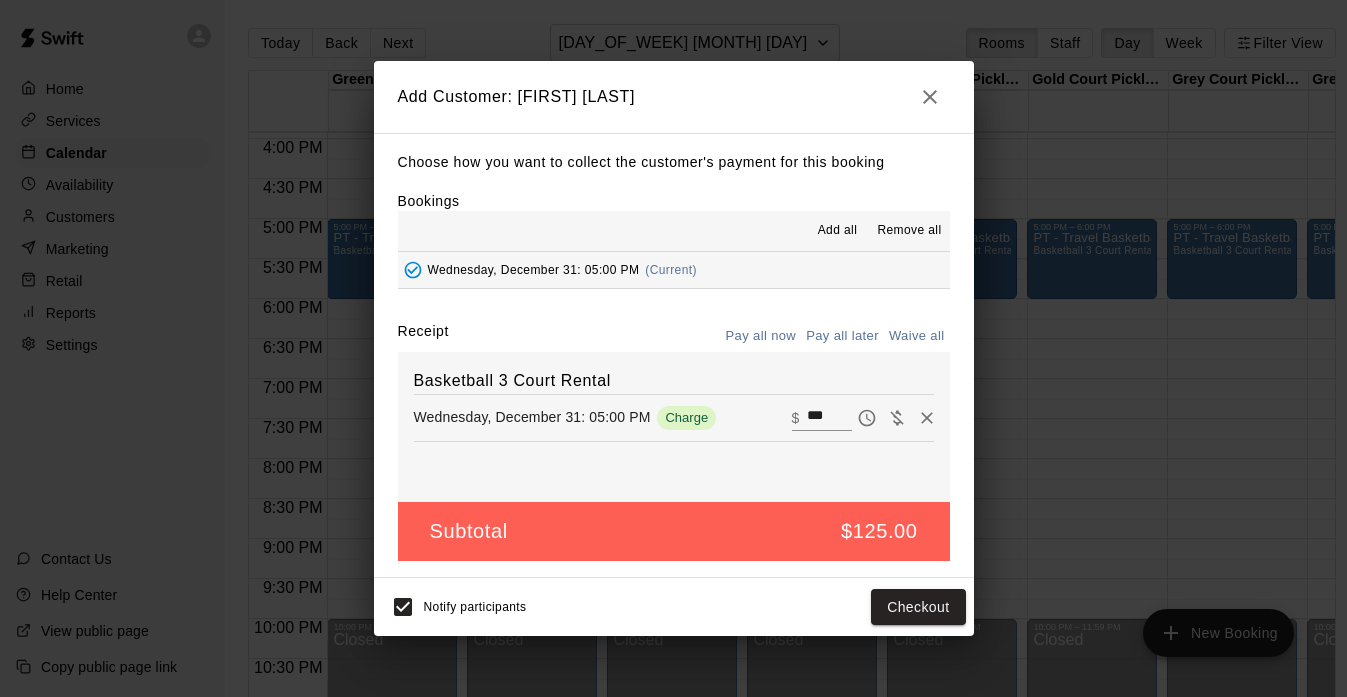 click on "Pay all later" at bounding box center (842, 336) 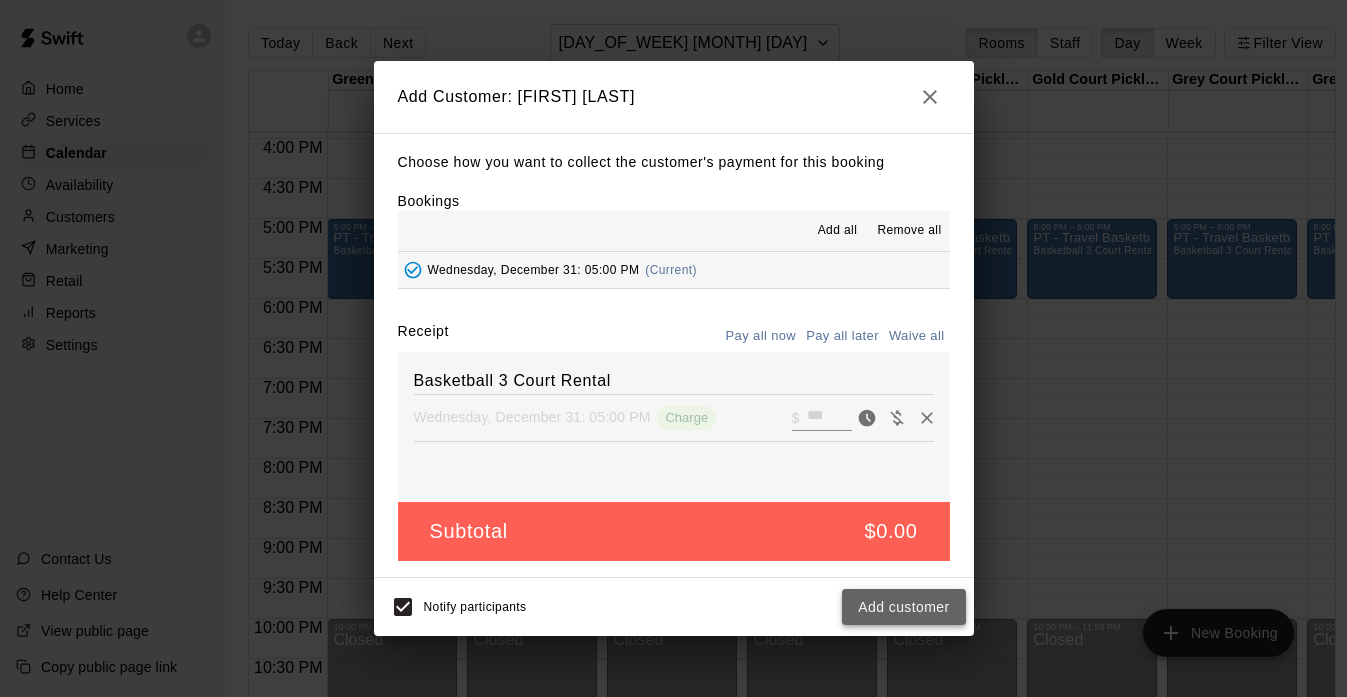 click on "Add customer" at bounding box center [903, 607] 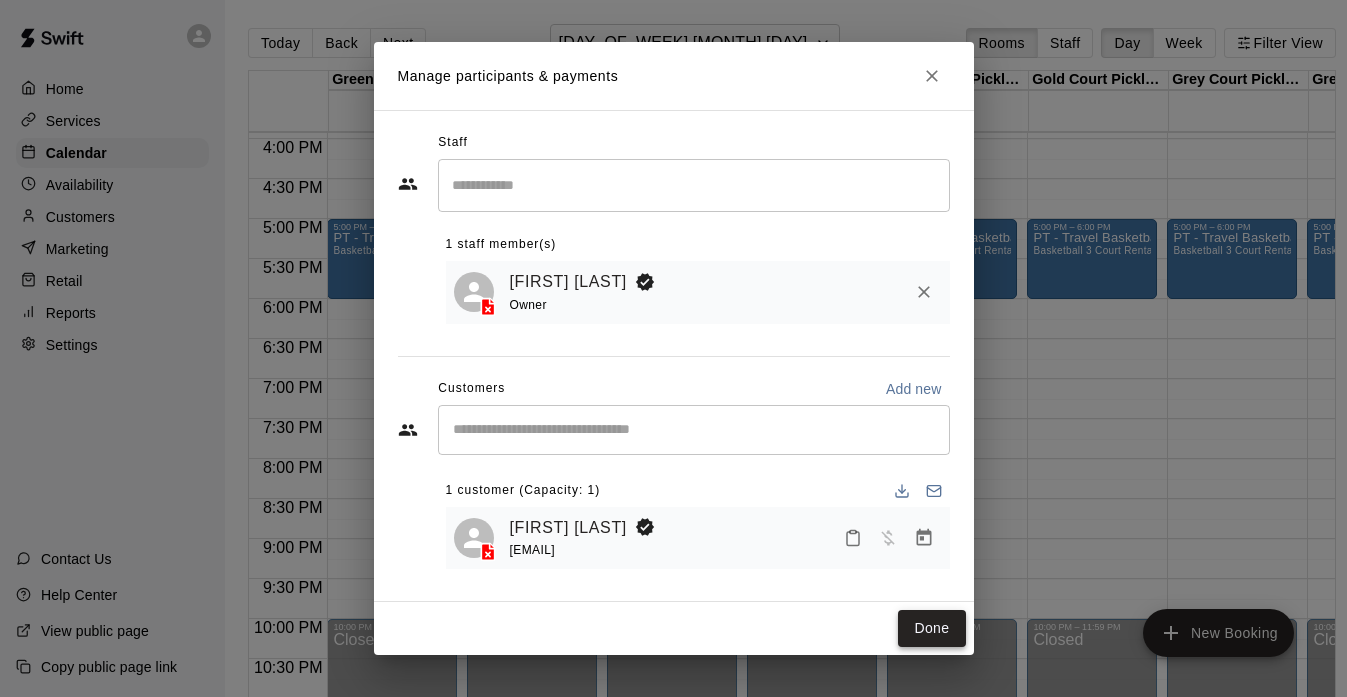 click on "Done" at bounding box center [931, 628] 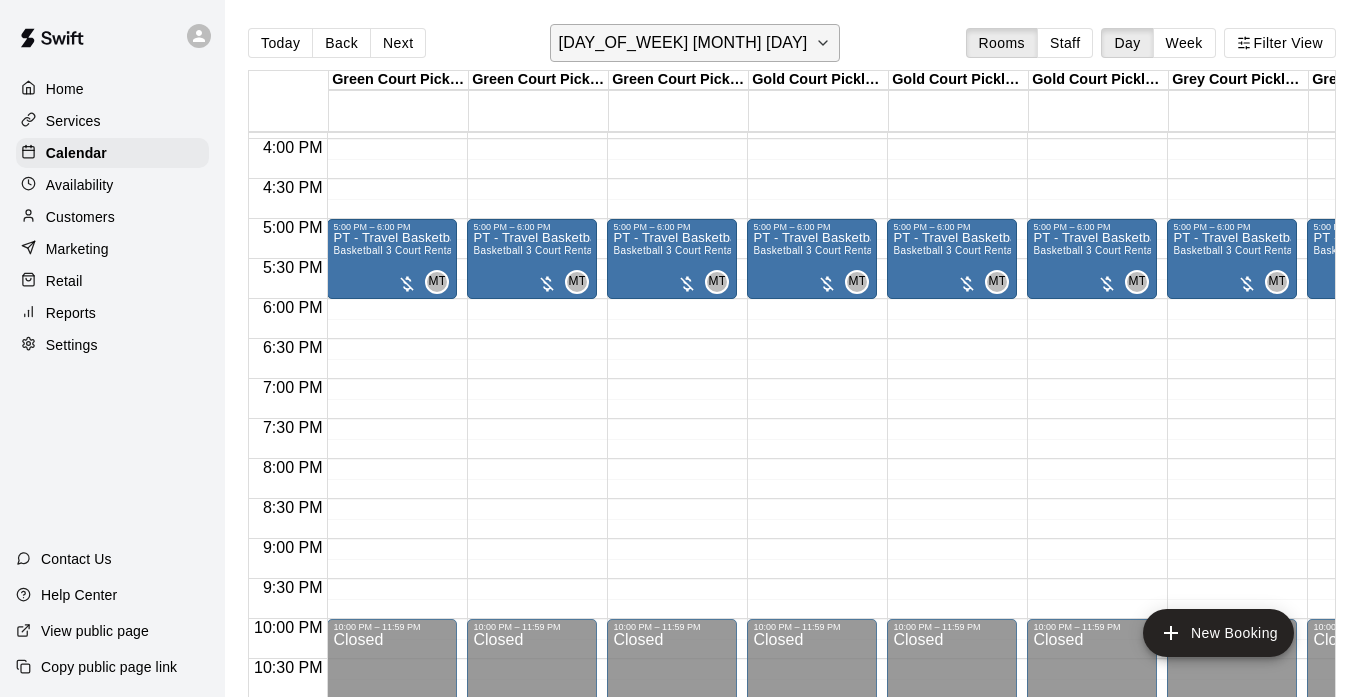 click on "[DAY_OF_WEEK] [MONTH] [DAY]" at bounding box center (683, 43) 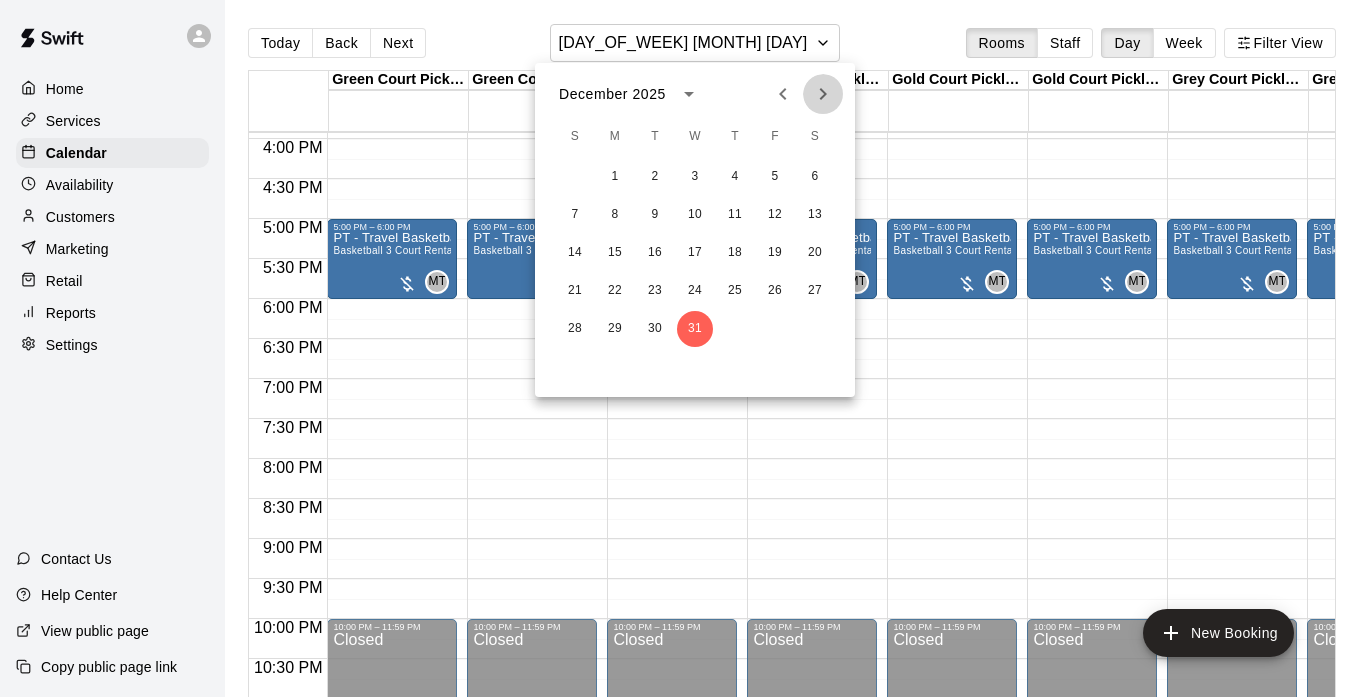 click 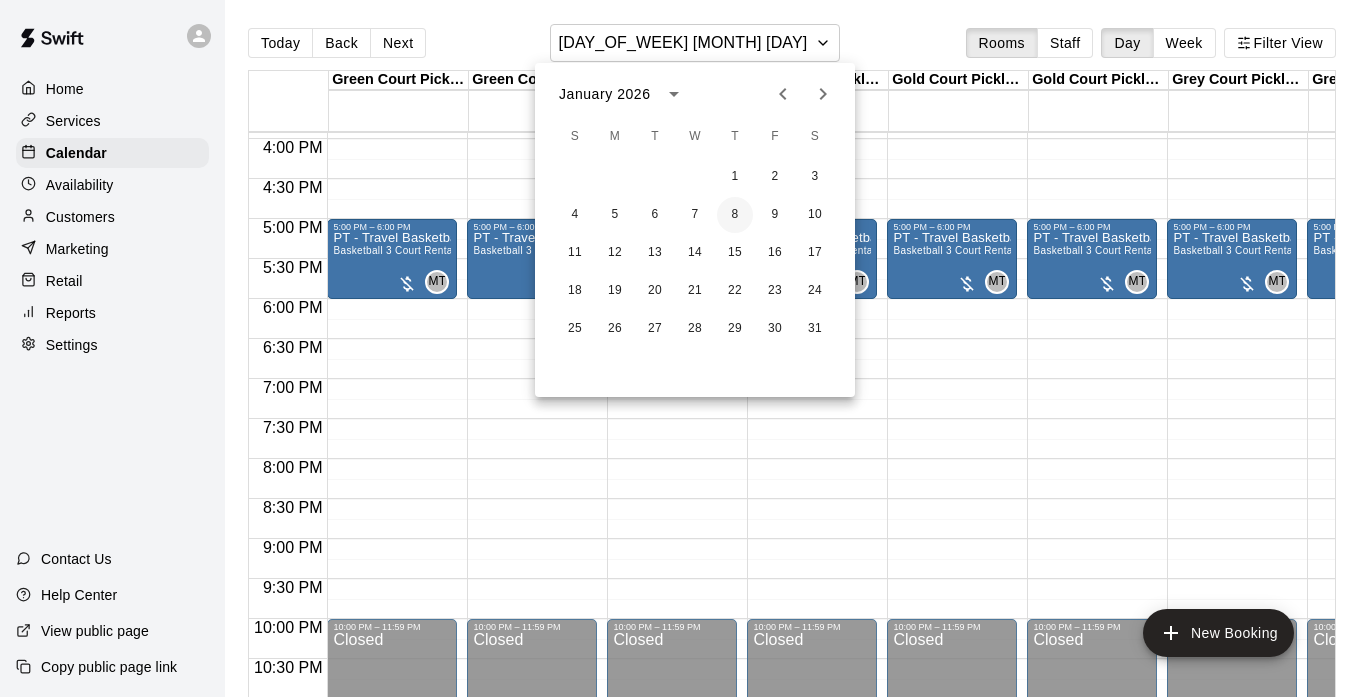 click on "8" at bounding box center [735, 215] 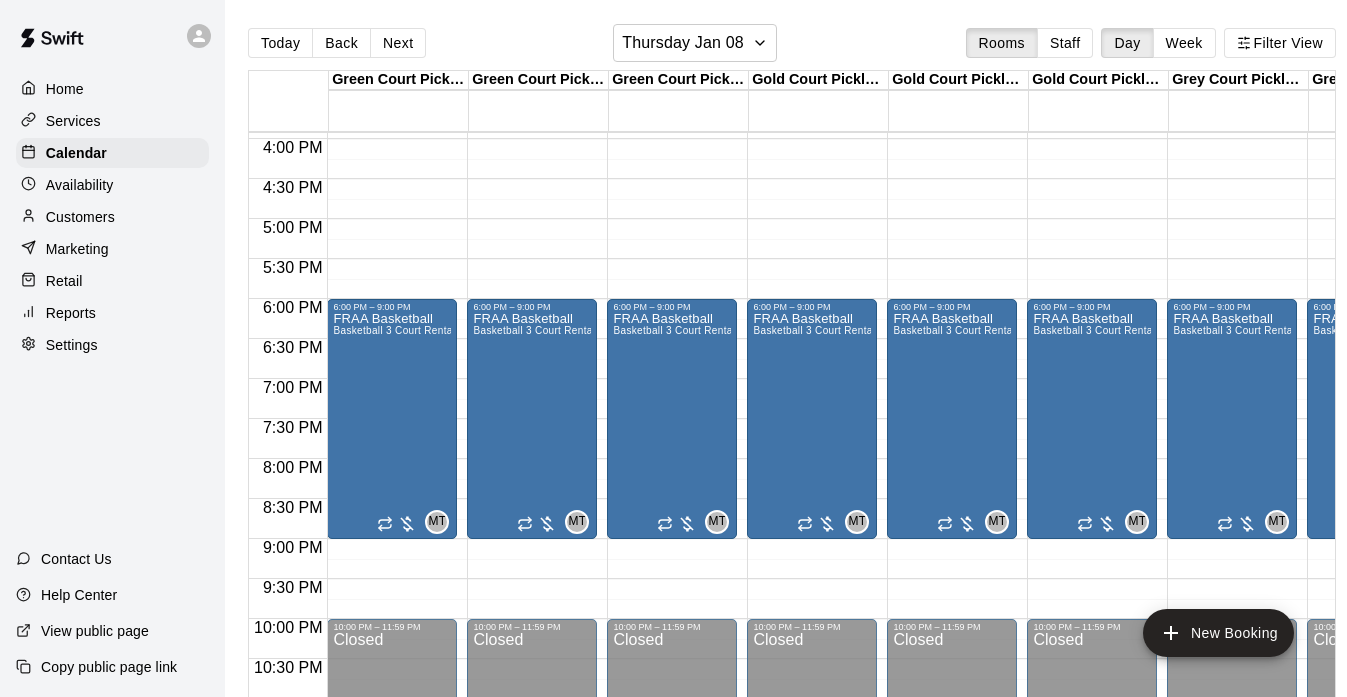 click on "12:00 AM – 8:00 AM Closed 6:00 PM – 9:00 PM FRAA Basketball Basketball 3 Court Rental  MT 0 10:00 PM – 11:59 PM Closed" at bounding box center (392, -181) 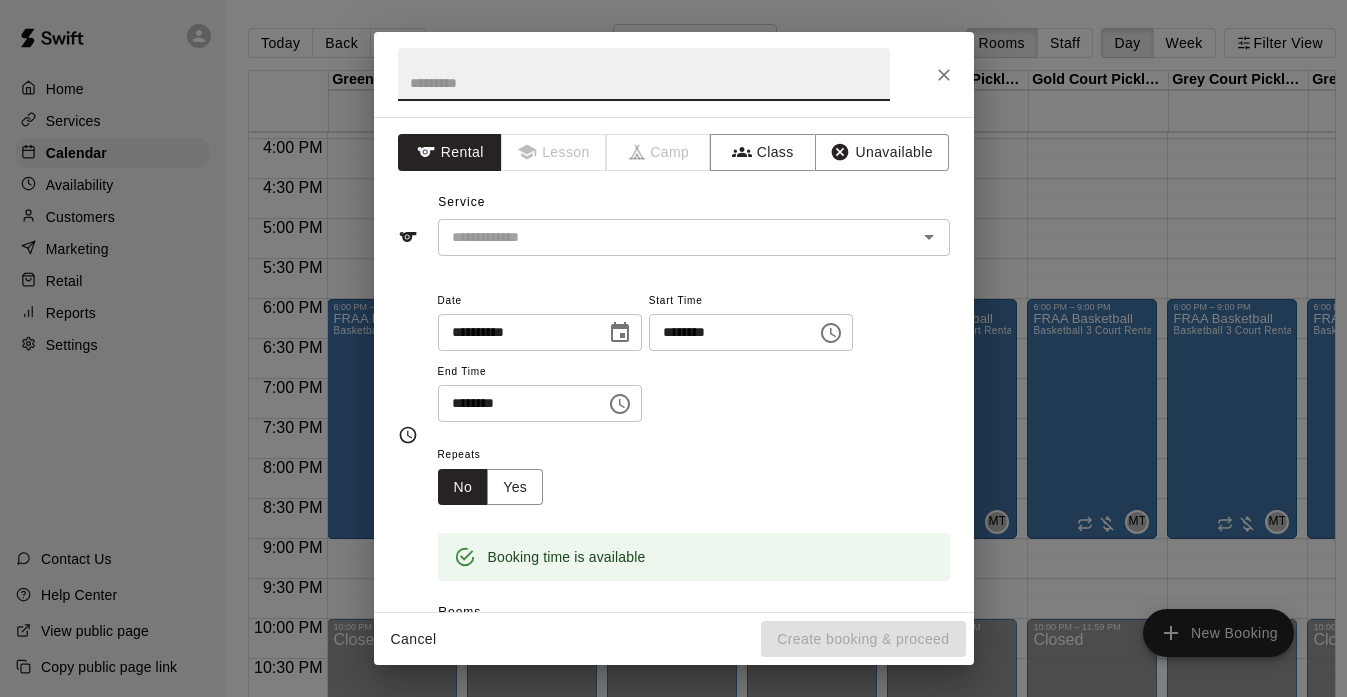 click at bounding box center [644, 74] 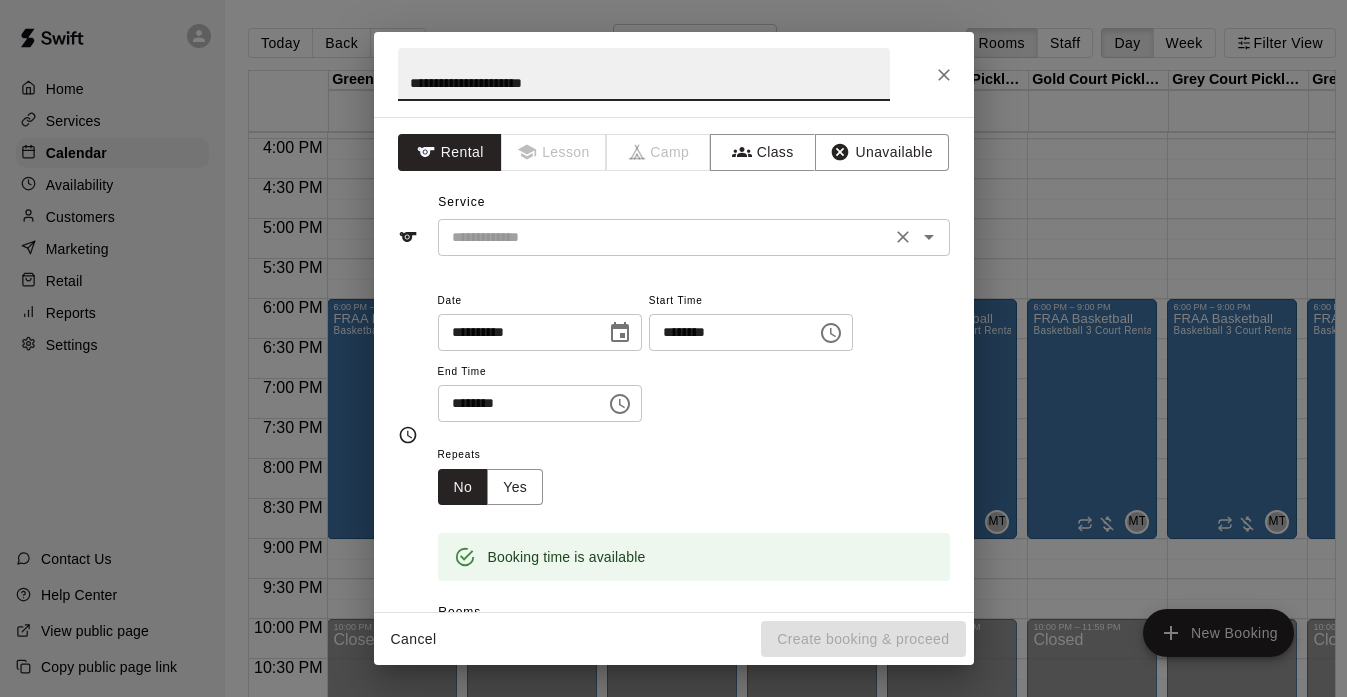 type on "**********" 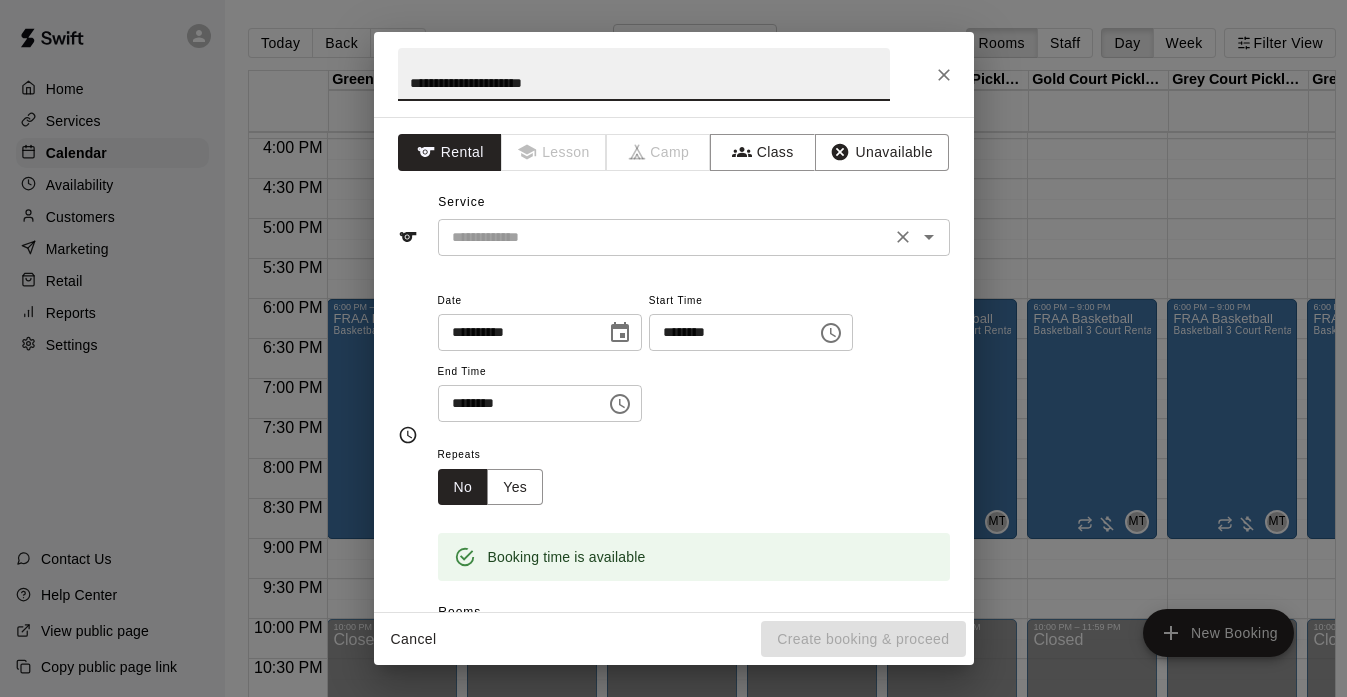 click at bounding box center (664, 237) 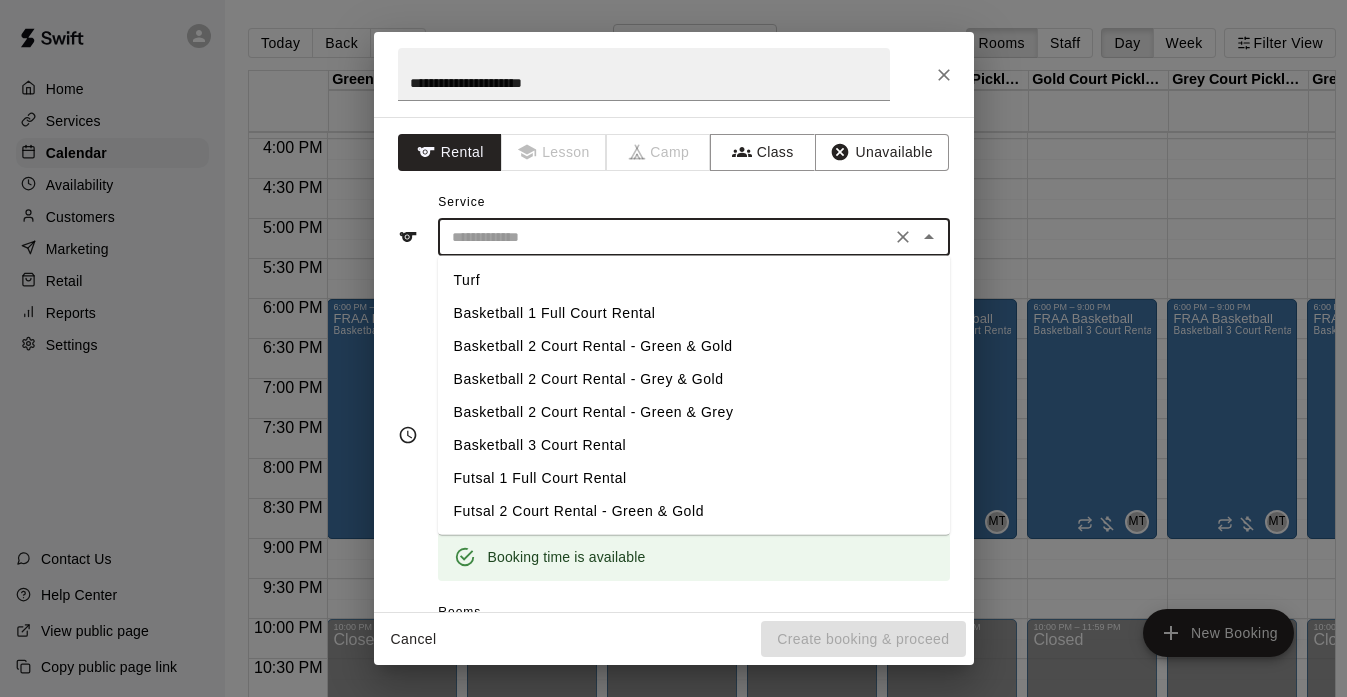 click on "Basketball 2 Court Rental - Green & Gold" at bounding box center [694, 346] 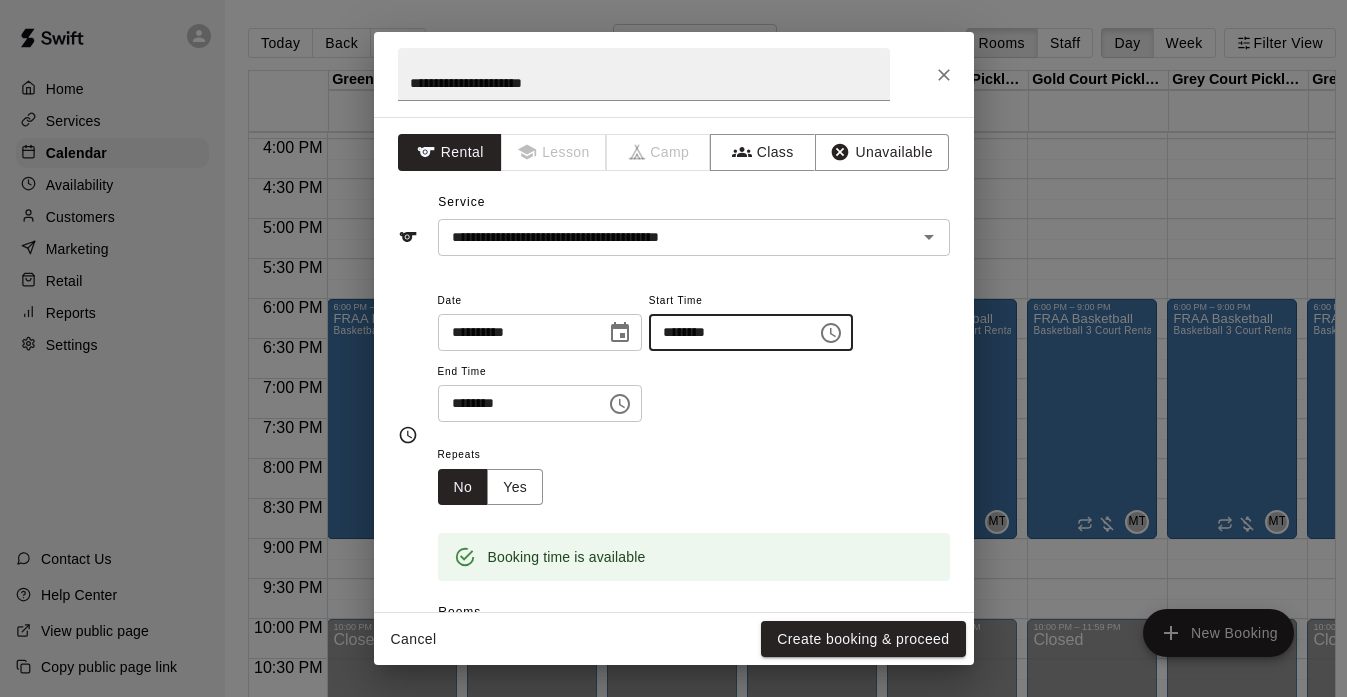 click on "********" at bounding box center (726, 332) 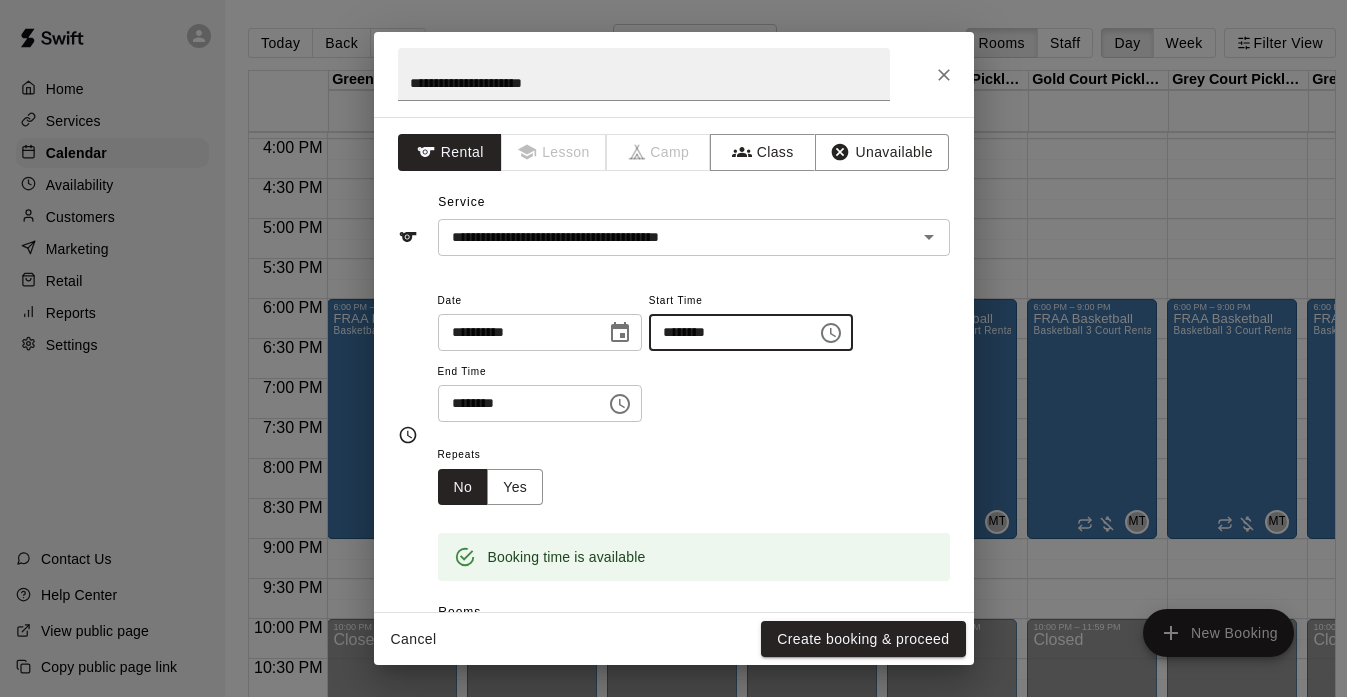 click on "********" at bounding box center (726, 332) 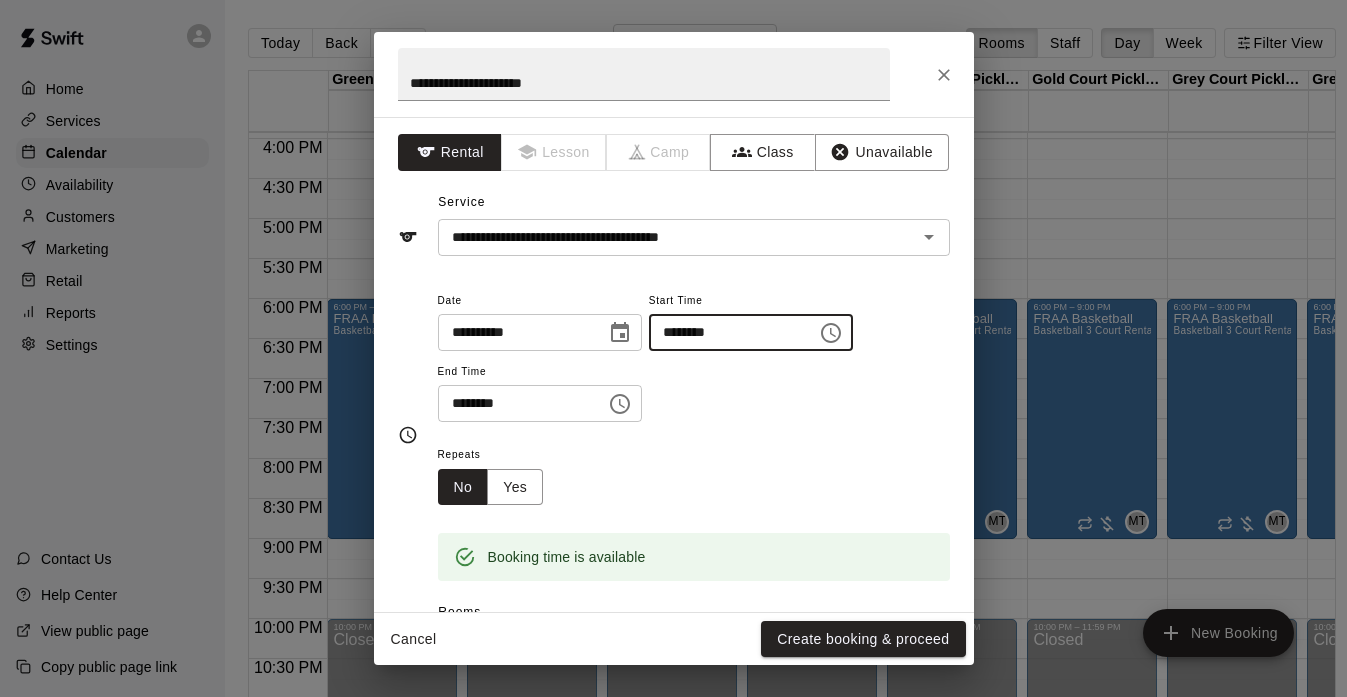 type on "********" 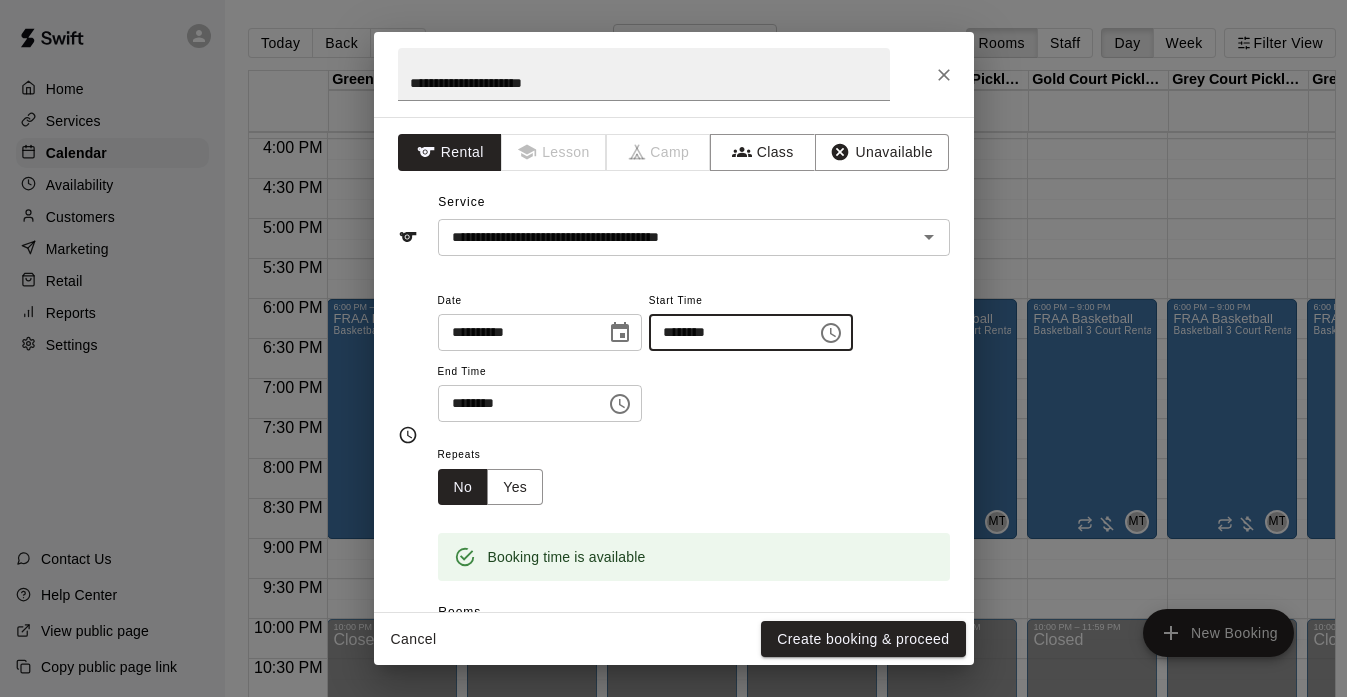 type 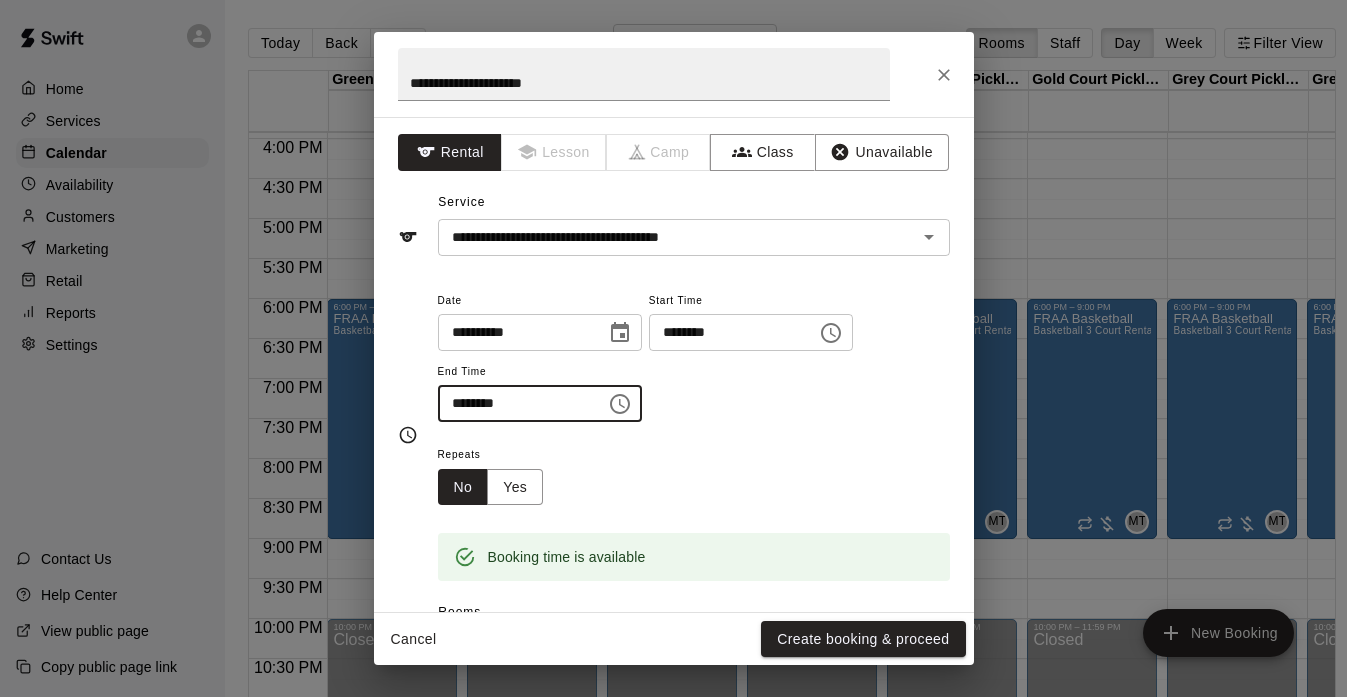 type on "********" 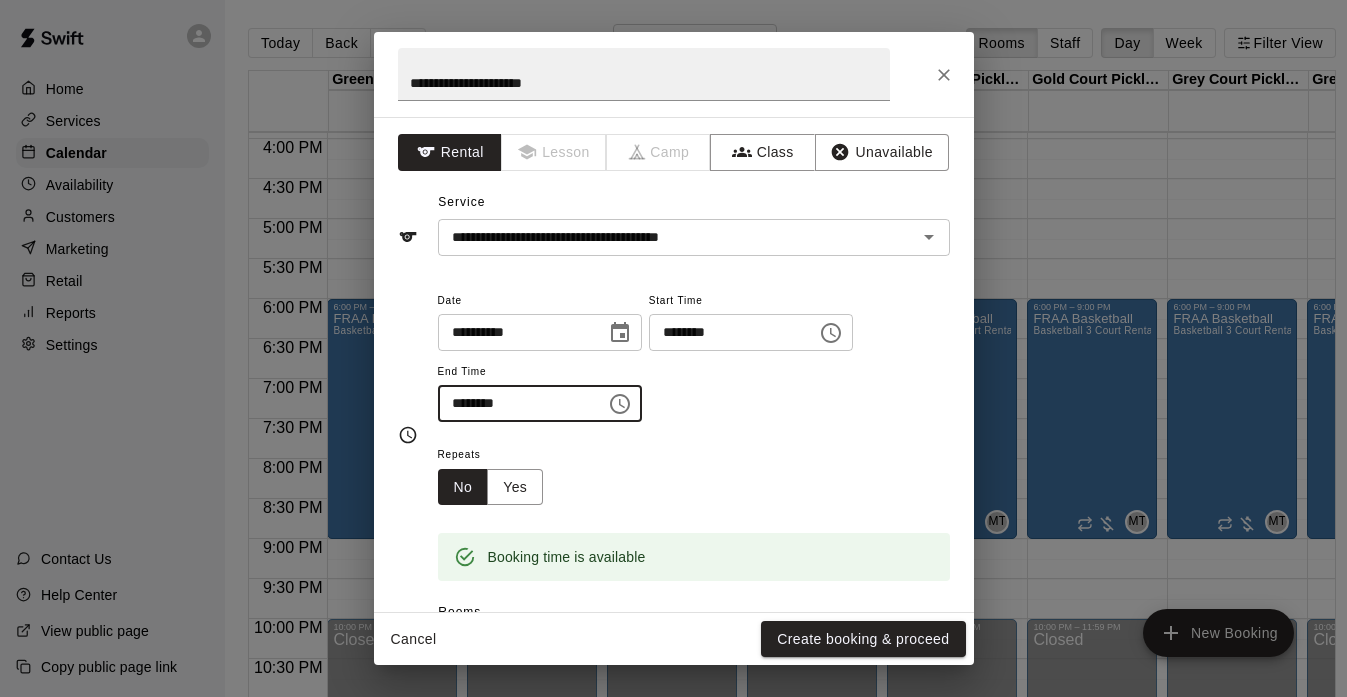 click on "**********" at bounding box center [694, 365] 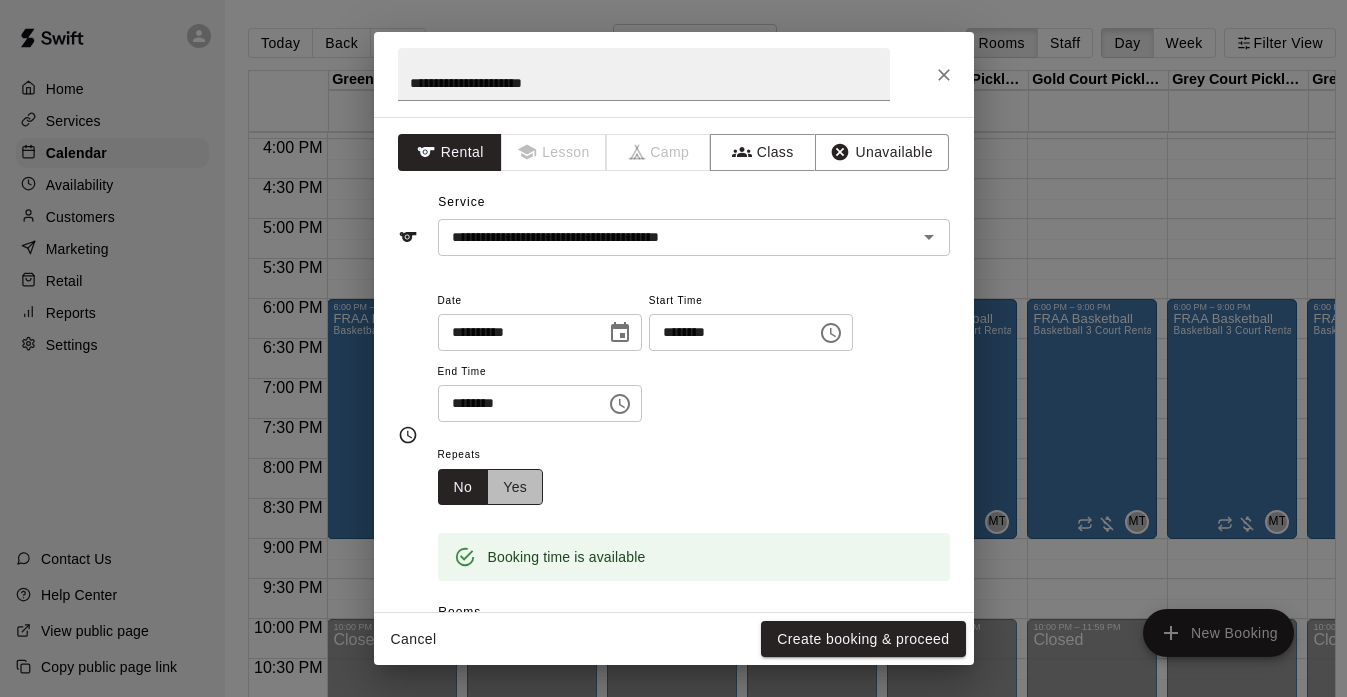 click on "Yes" at bounding box center [515, 487] 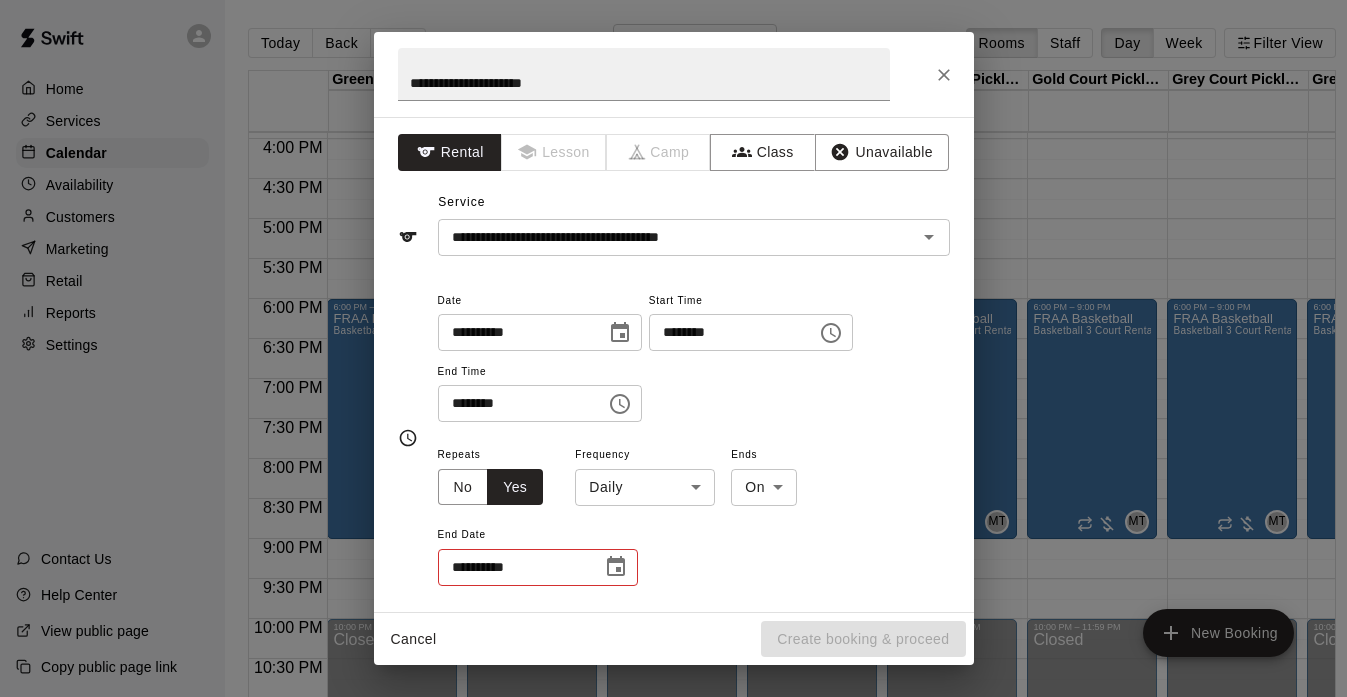 click on "Home Services Calendar Availability Customers Marketing Retail Reports Settings Contact Us Help Center View public page Copy public page link Today Back Next Thursday Jan 08 Rooms Staff Day Week Filter View Green Court Pickleball #1 08 Thu Green Court Pickleball #2 08 Thu Green Court Pickleball #3 08 Thu Gold Court Pickleball #1 08 Thu Gold Court Pickleball #2 08 Thu Gold Court Pickleball #3 08 Thu Grey Court Pickleball #1 08 Thu Grey Court Pickleball #2 08 Thu Grey Court Pickleball #3 08 Thu Batting Cage #1 08 Thu Batting Cage #2 08 Thu 12:00 AM 12:30 AM 1:00 AM 1:30 AM 2:00 AM 2:30 AM 3:00 AM 3:30 AM 4:00 AM 4:30 AM 5:00 AM 5:30 AM 6:00 AM 6:30 AM 7:00 AM 7:30 AM 8:00 AM 8:30 AM 9:00 AM 9:30 AM 10:00 AM 10:30 AM 11:00 AM 11:30 AM 12:00 PM 12:30 PM 1:00 PM 1:30 PM 2:00 PM 2:30 PM 3:00 PM 3:30 PM 4:00 PM 4:30 PM 5:00 PM 5:30 PM 6:00 PM 6:30 PM 7:00 PM 7:30 PM 8:00 PM 8:30 PM 9:00 PM 9:30 PM 10:00 PM 10:30 PM 11:00 PM 11:30 PM 12:00 AM – 8:00 AM Closed 6:00 PM – 9:00 PM FRAA Basketball MT 0 Closed Closed 0" at bounding box center (673, 364) 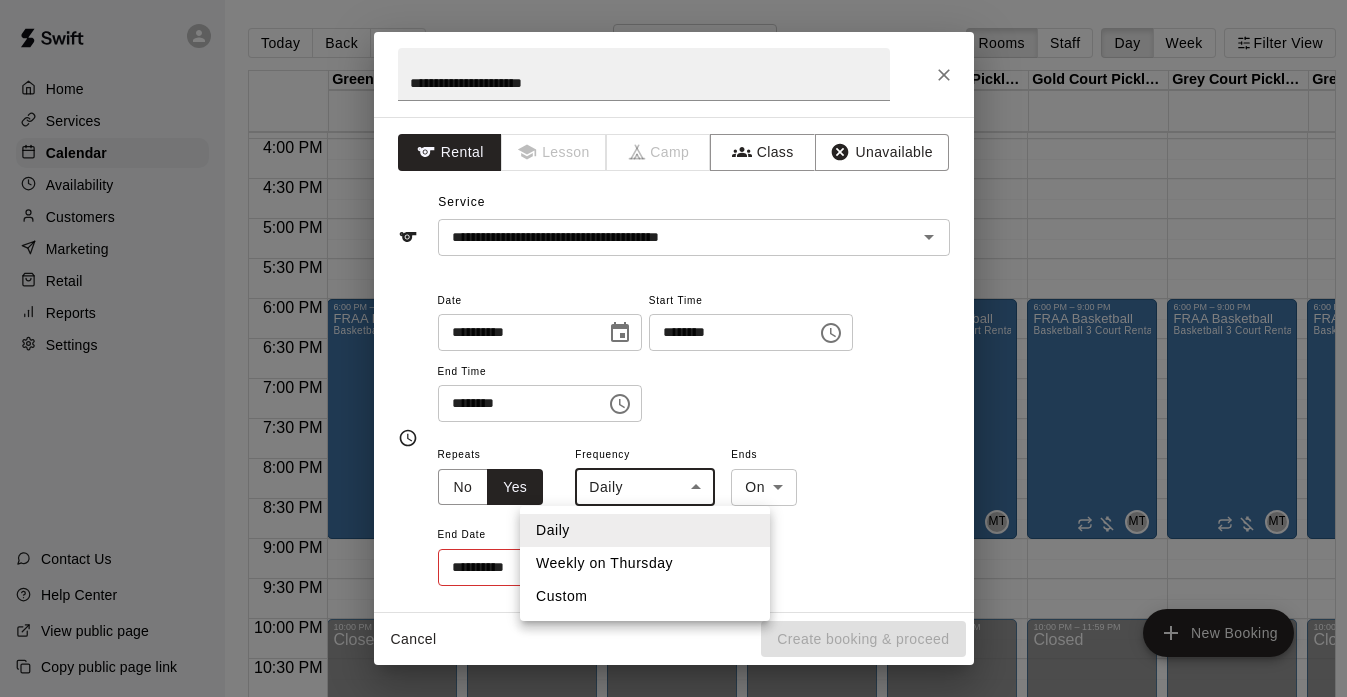click on "Weekly on Thursday" at bounding box center (645, 563) 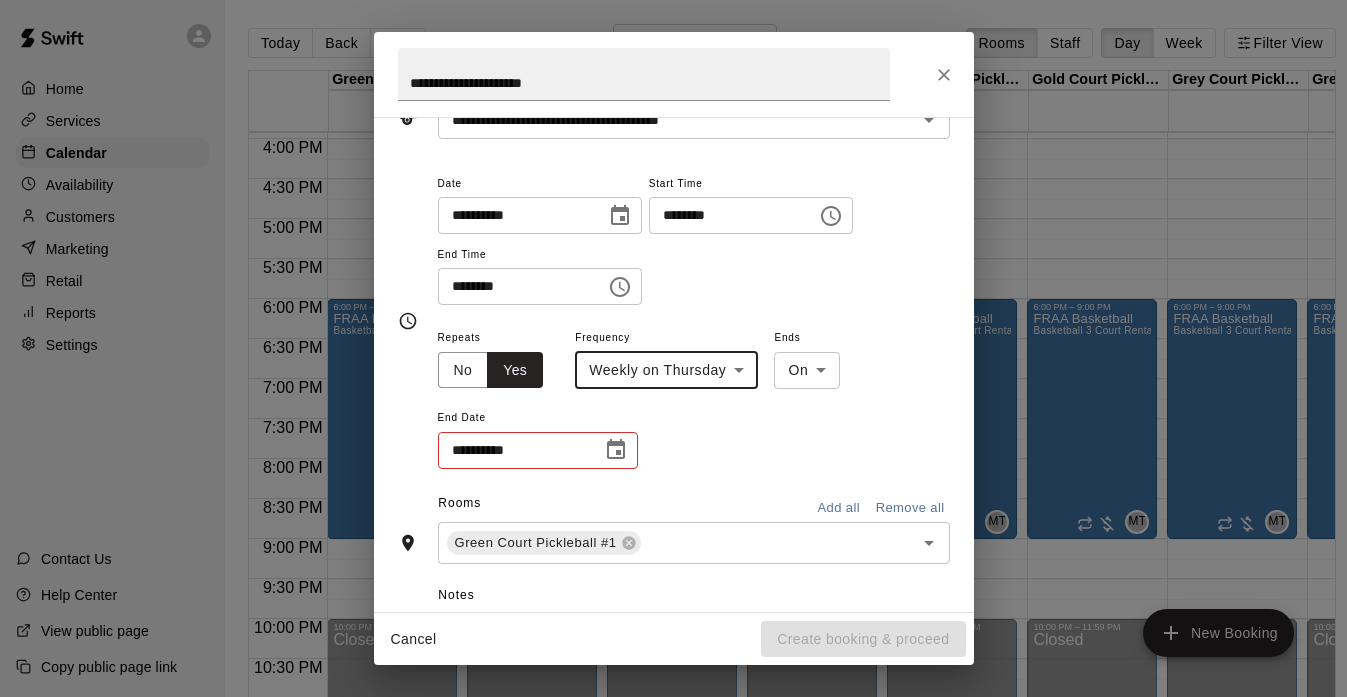 scroll, scrollTop: 123, scrollLeft: 0, axis: vertical 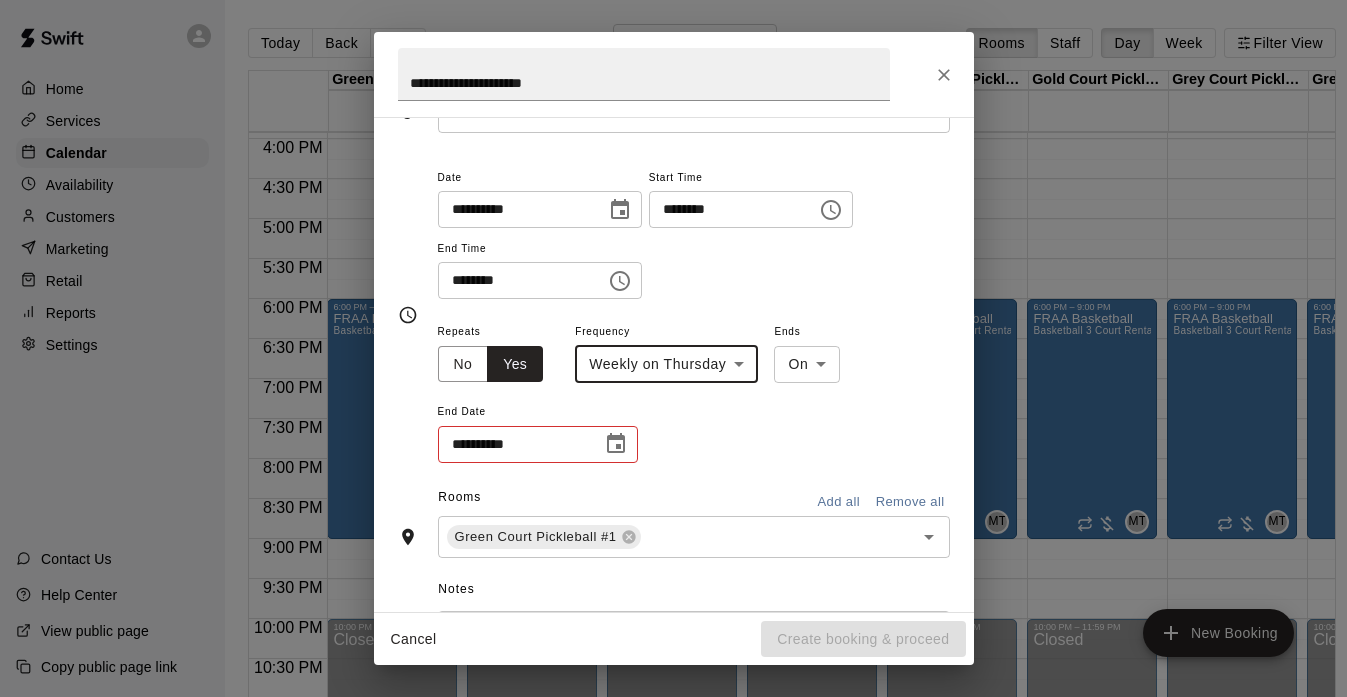 click 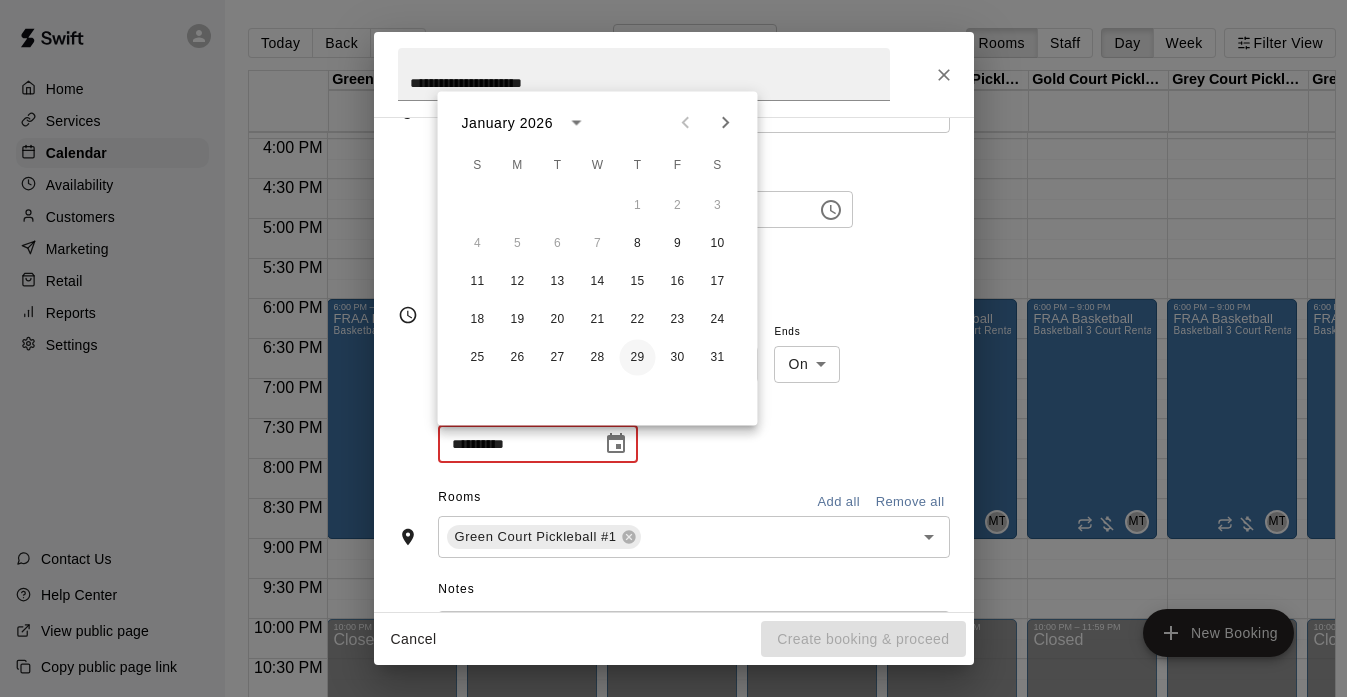 click on "29" at bounding box center (638, 358) 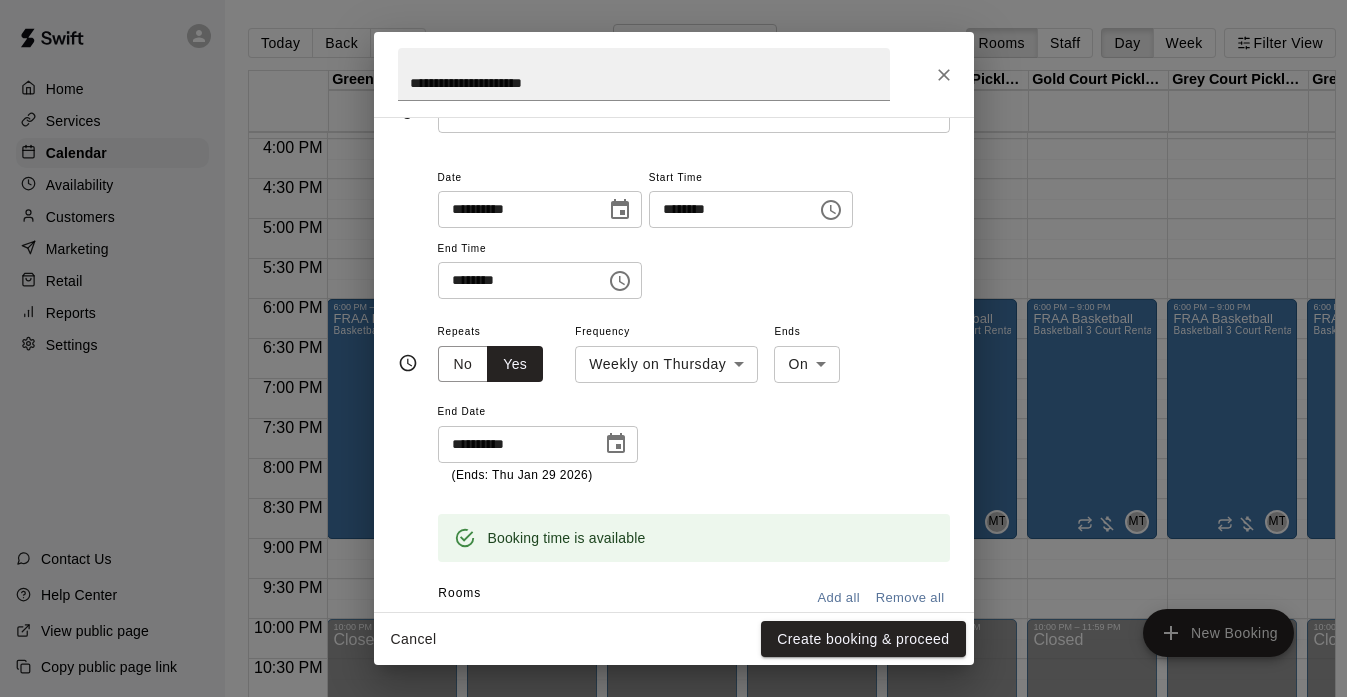 click on "**********" at bounding box center (694, 402) 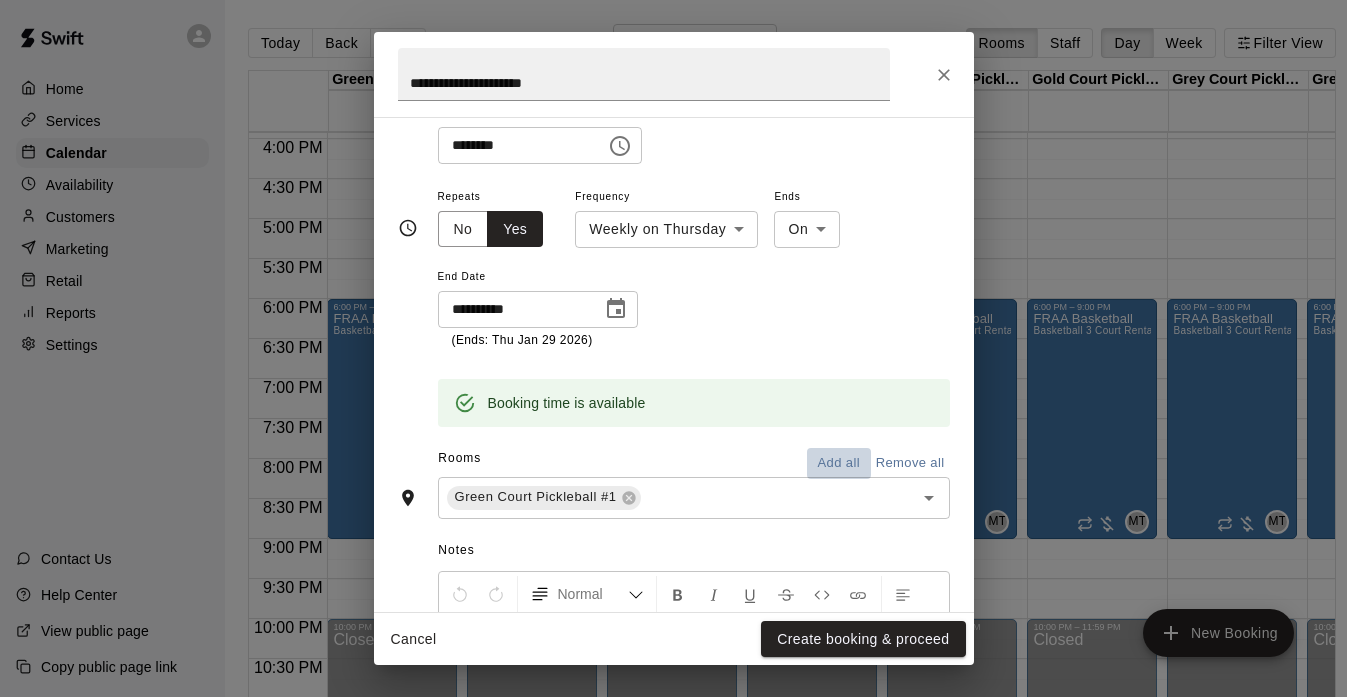 click on "Add all" at bounding box center [839, 463] 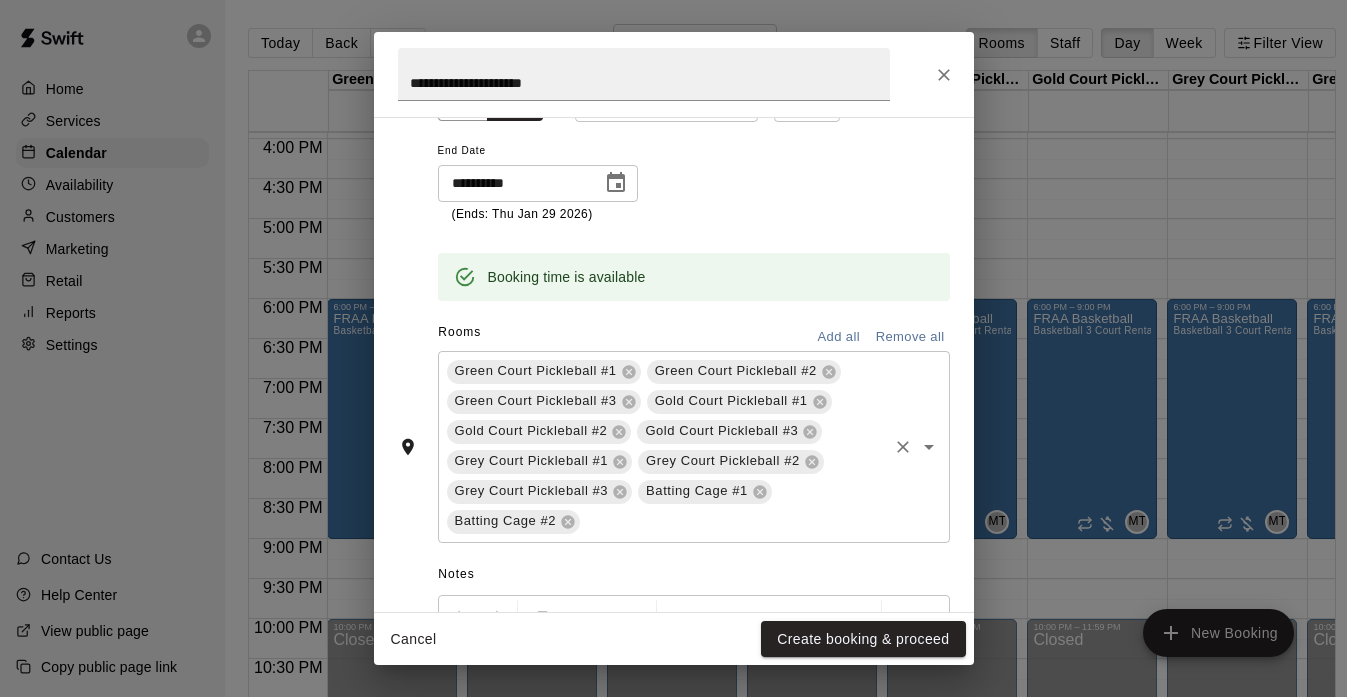 scroll, scrollTop: 385, scrollLeft: 0, axis: vertical 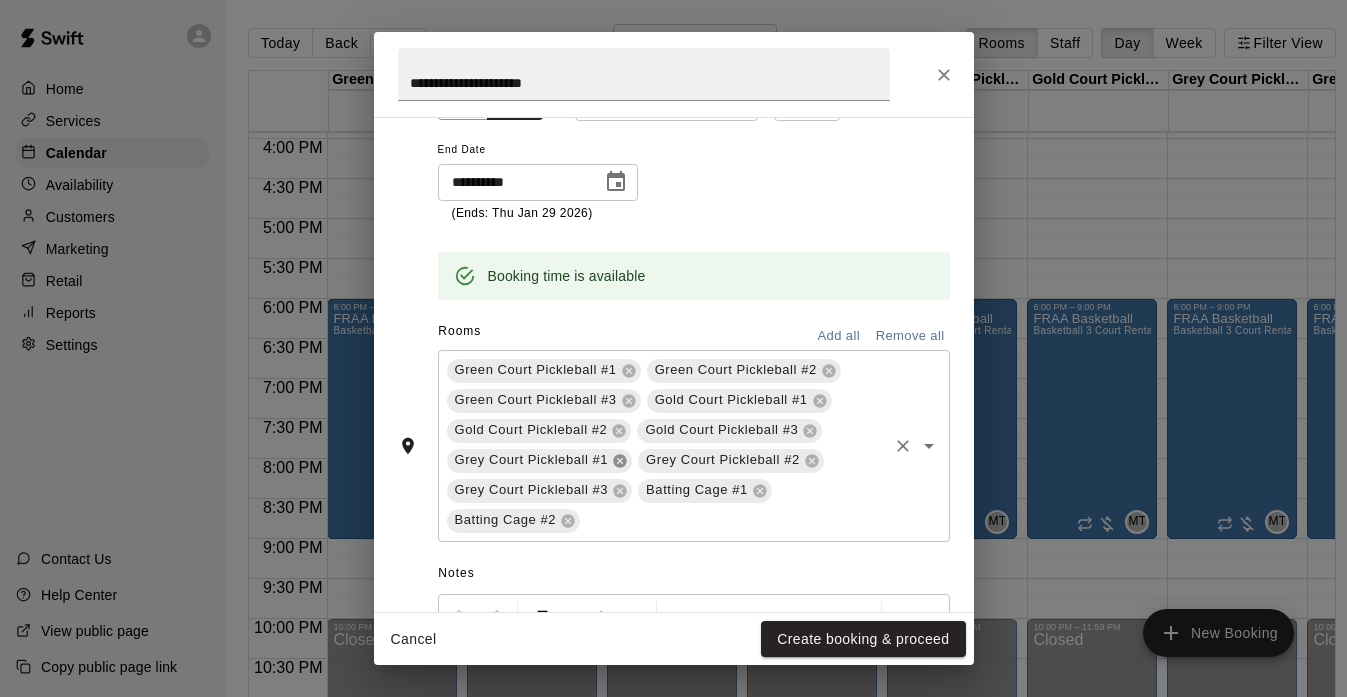 click 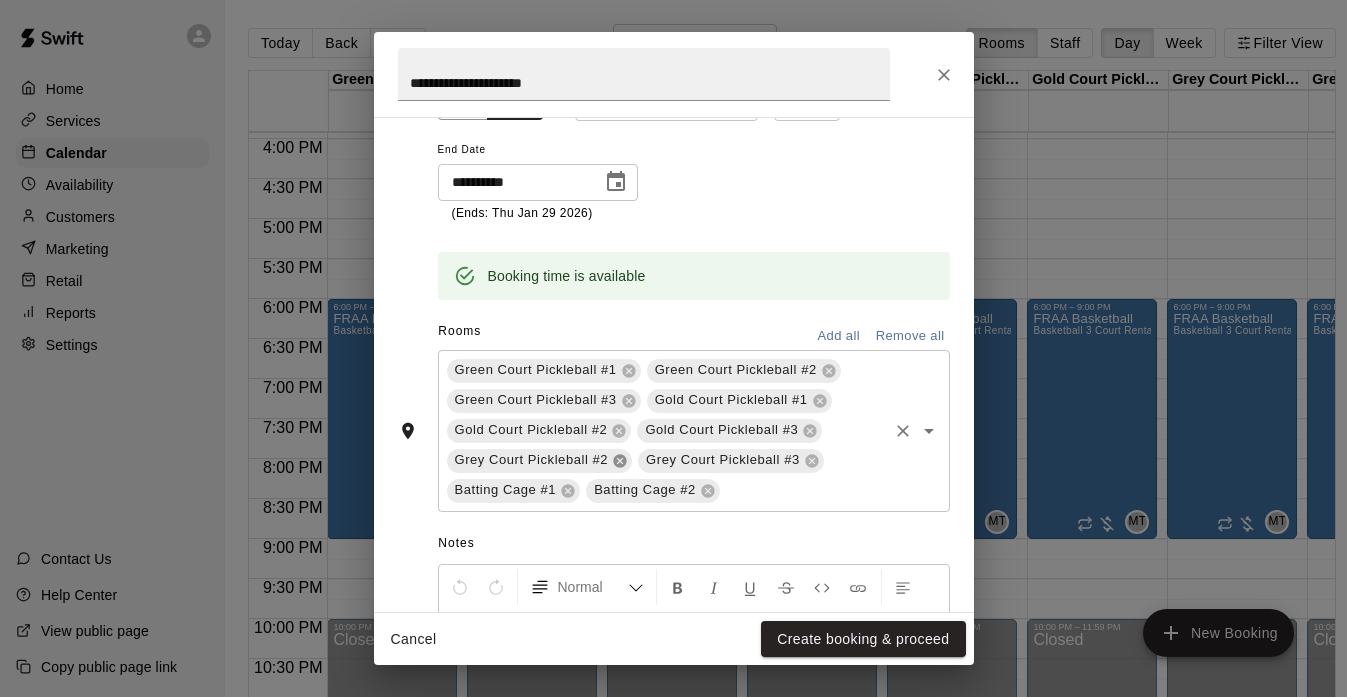 click 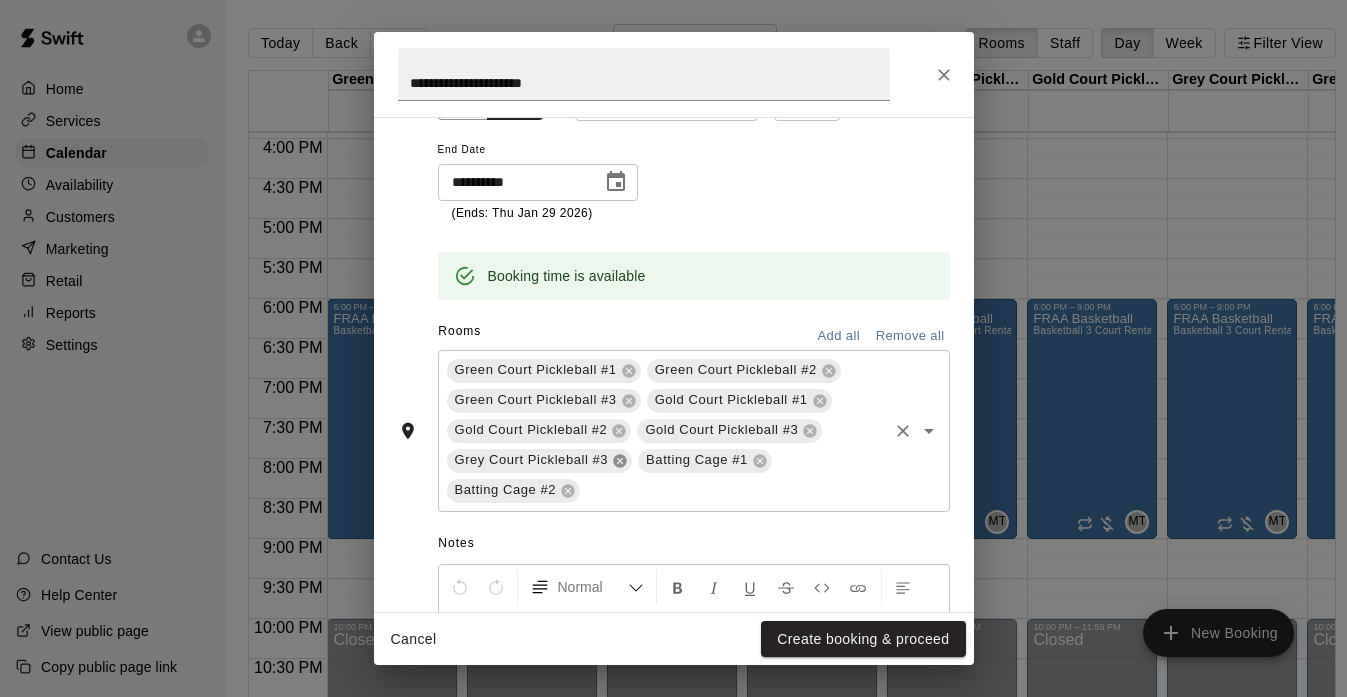 click 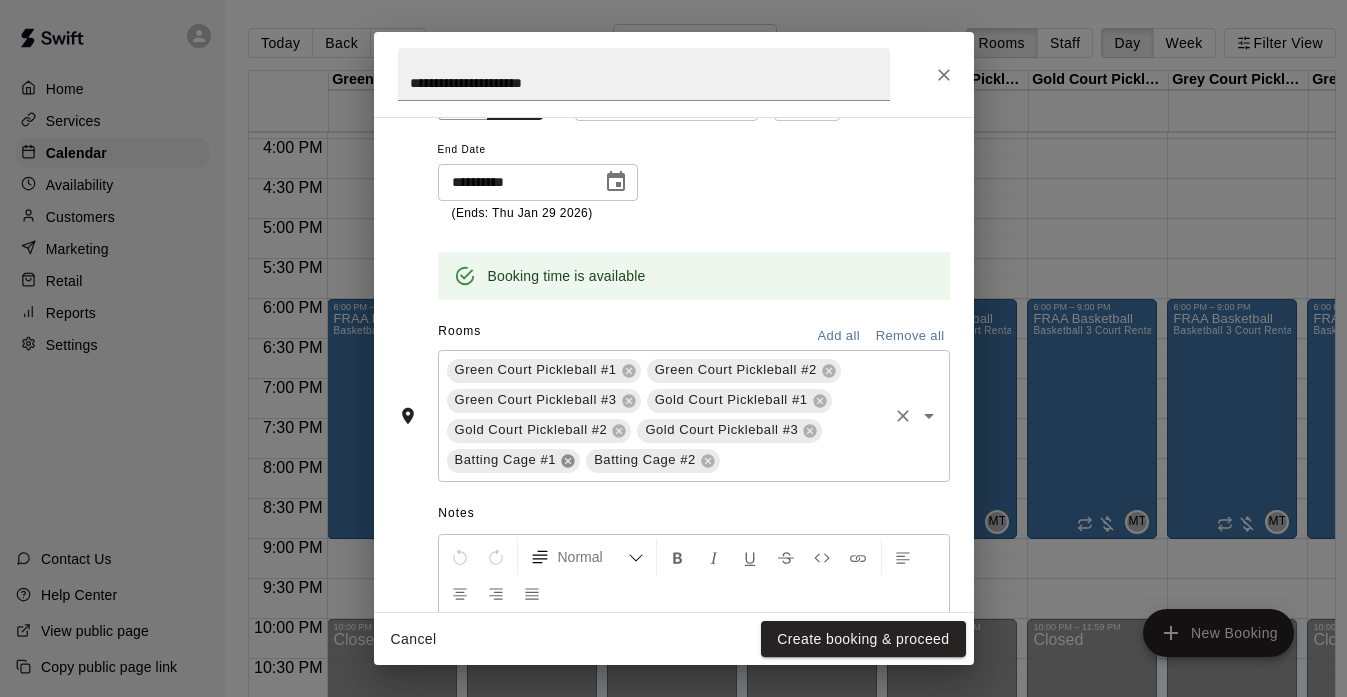 click 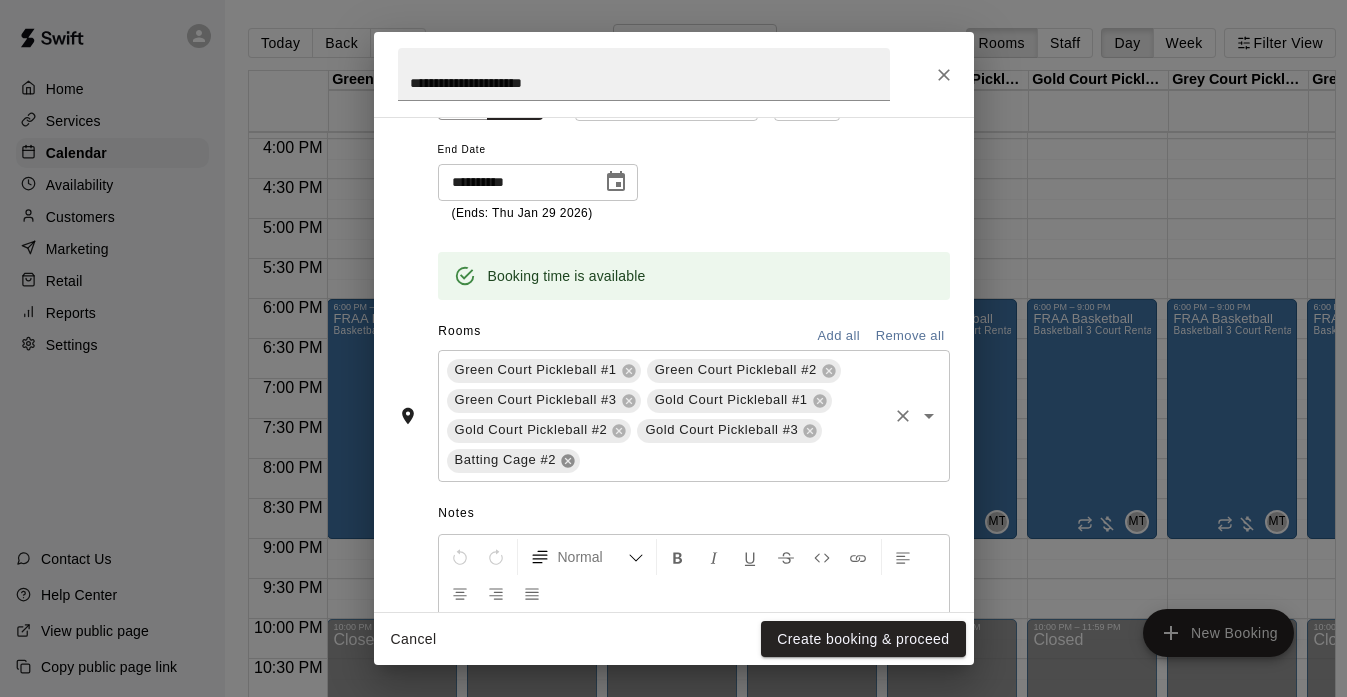 click 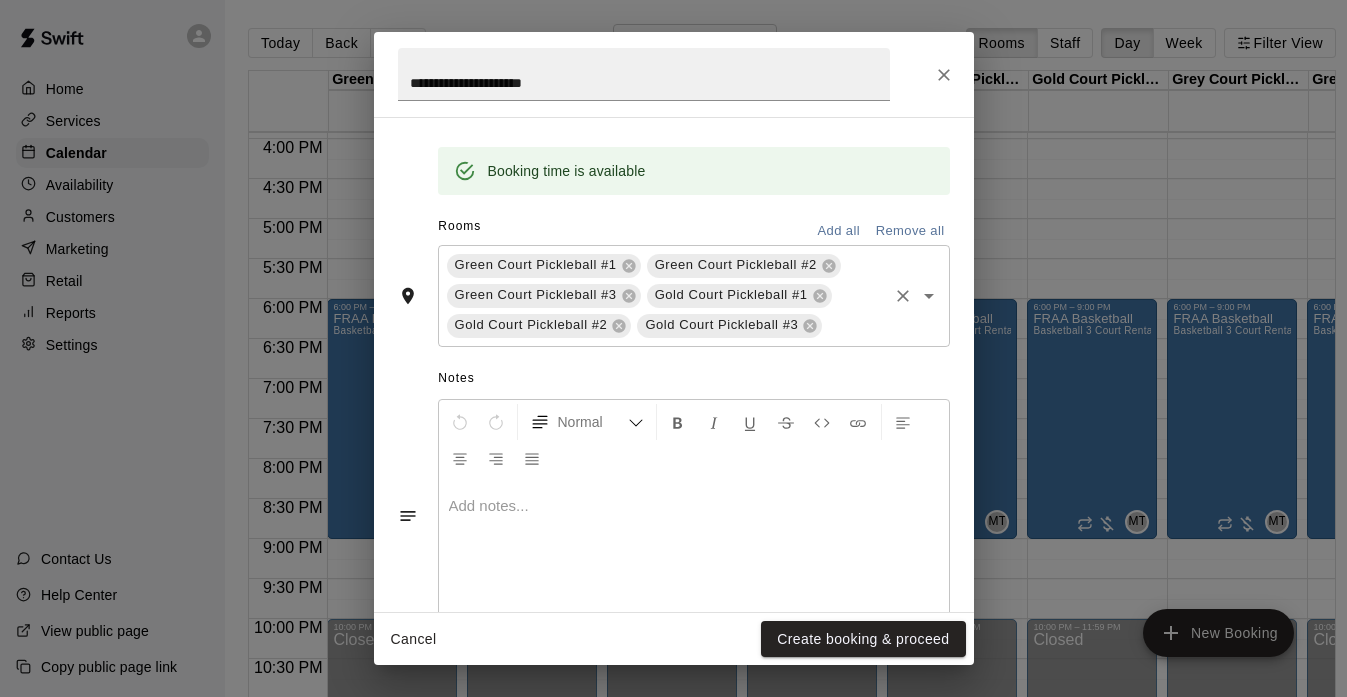 scroll, scrollTop: 493, scrollLeft: 0, axis: vertical 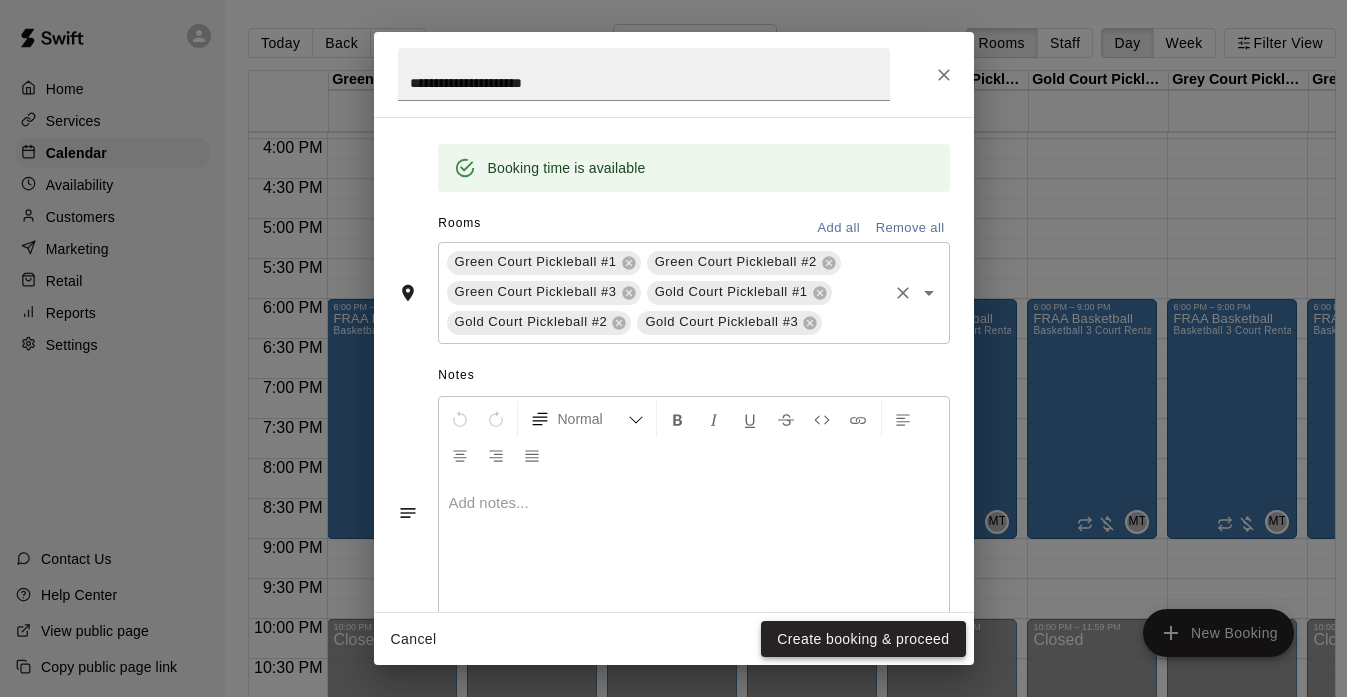 click on "Create booking & proceed" at bounding box center (863, 639) 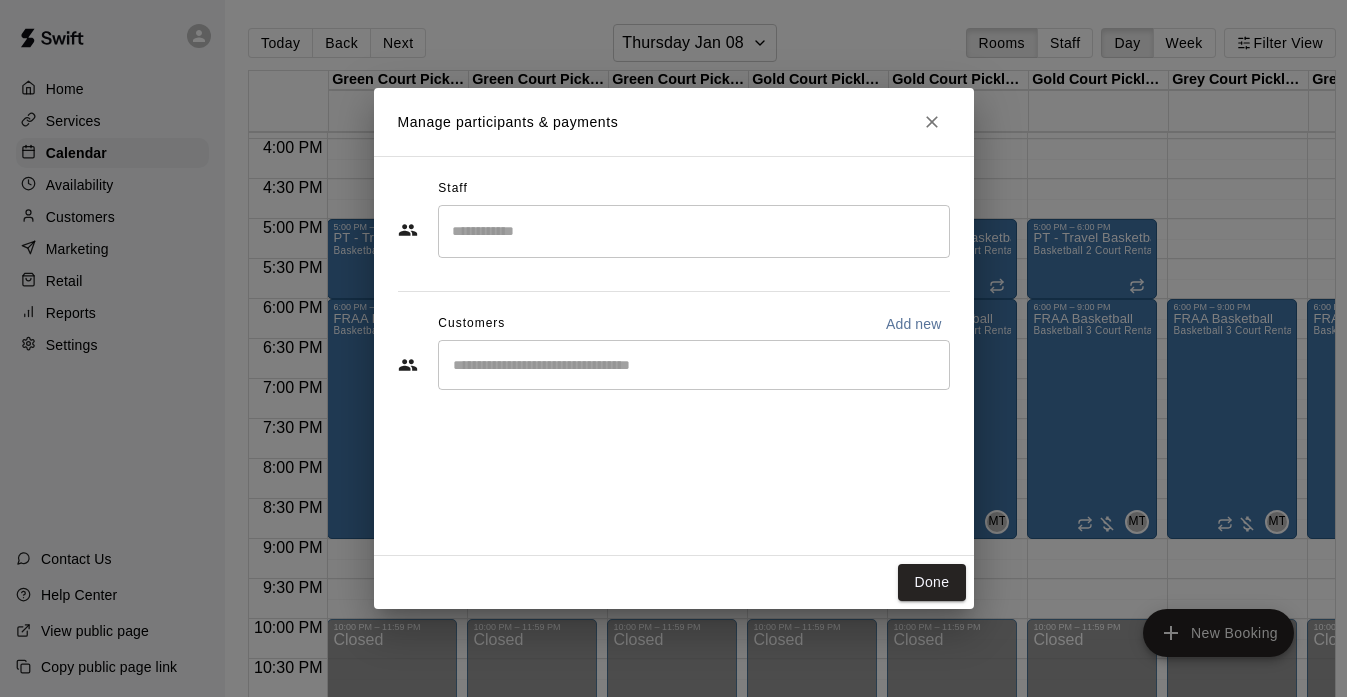 click on "​" at bounding box center (694, 231) 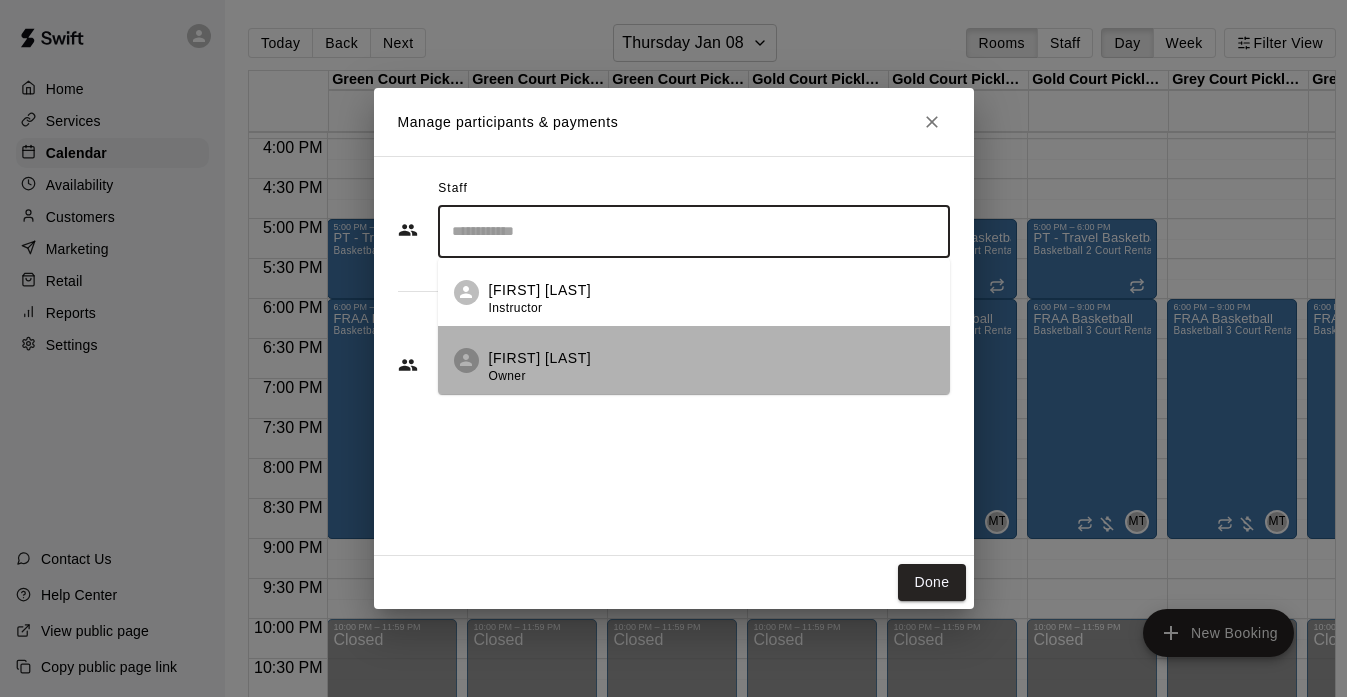 click on "[FIRST] [LAST]" at bounding box center [540, 358] 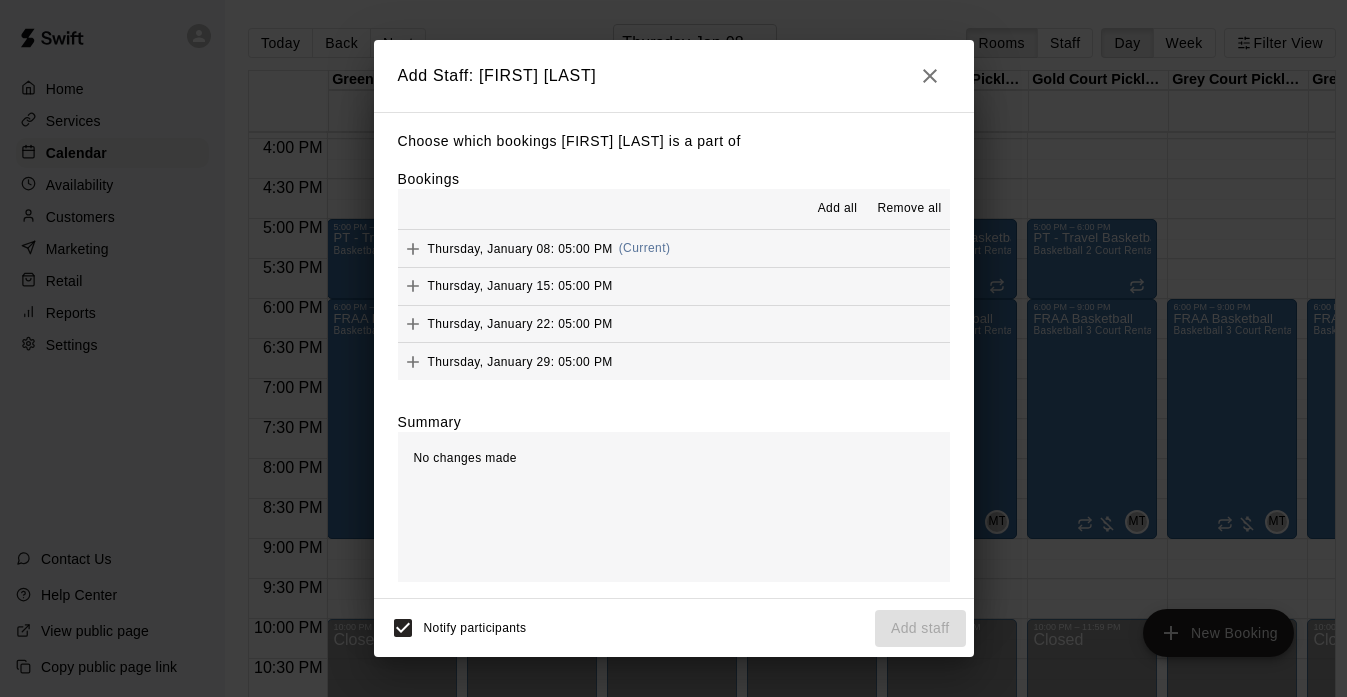 click on "Add all" at bounding box center [838, 209] 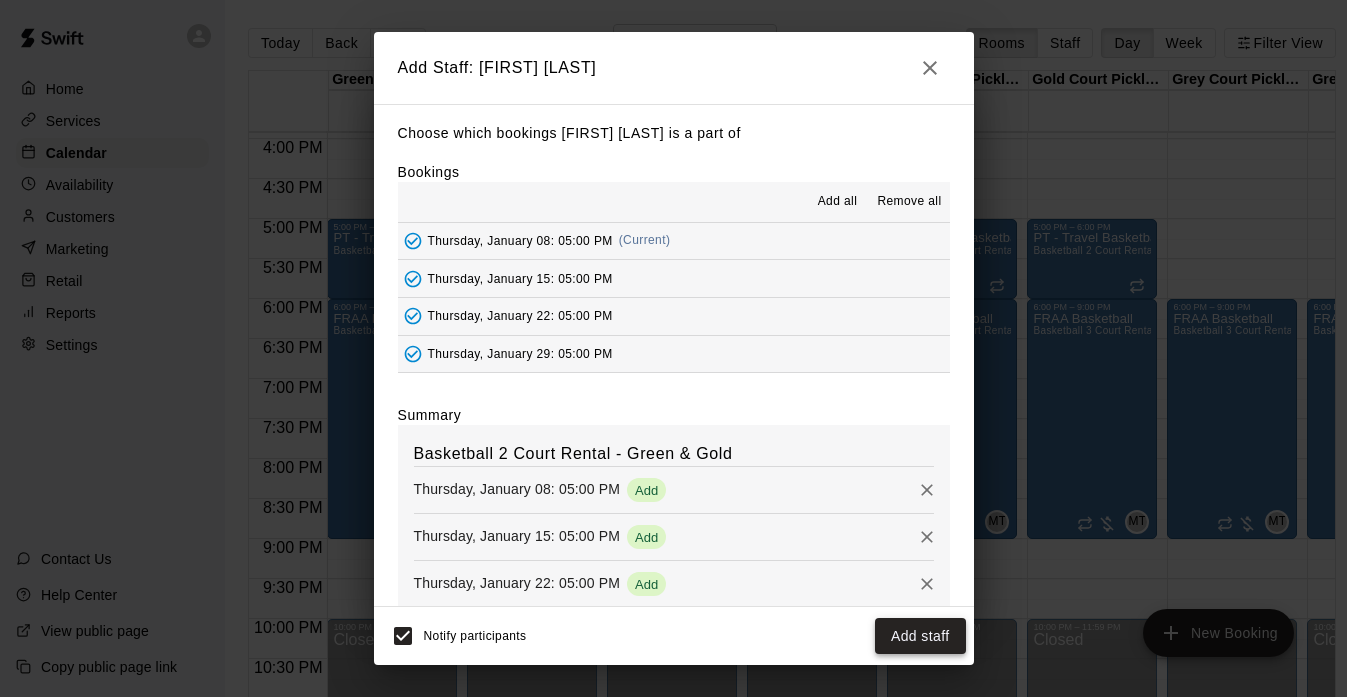 click on "Add staff" at bounding box center [920, 636] 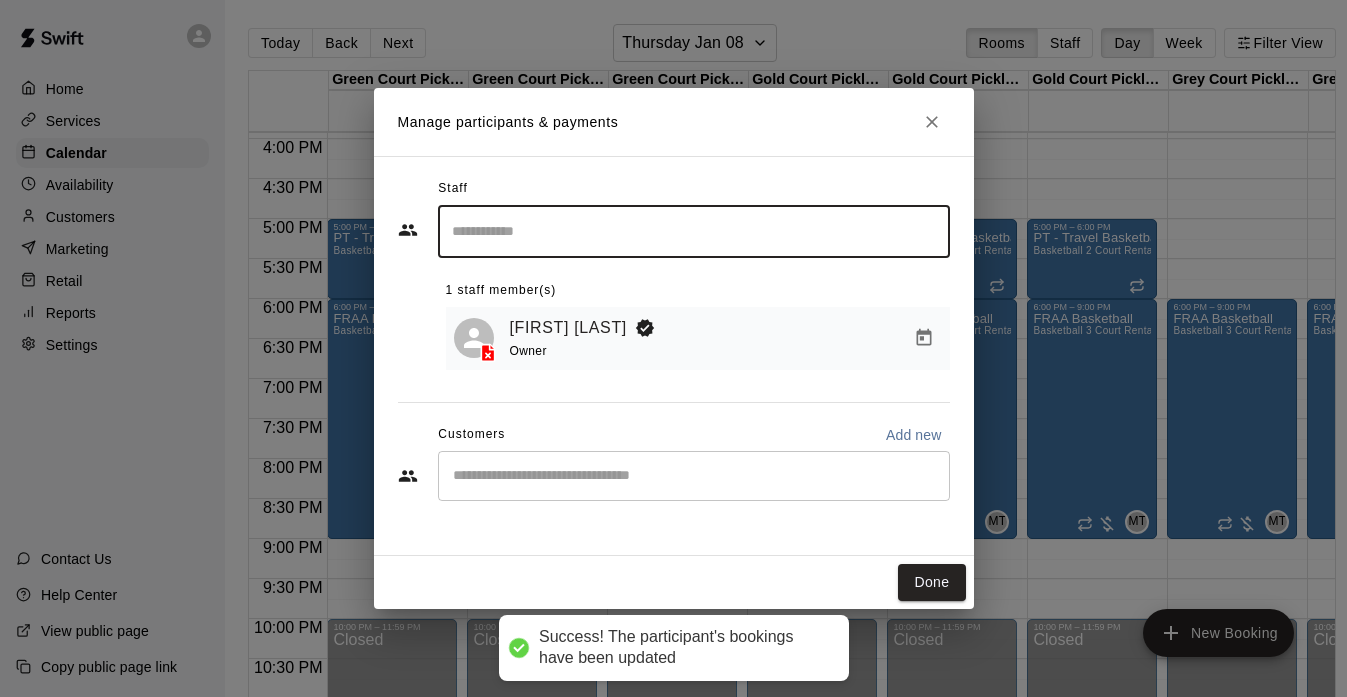 click on "​" at bounding box center [694, 476] 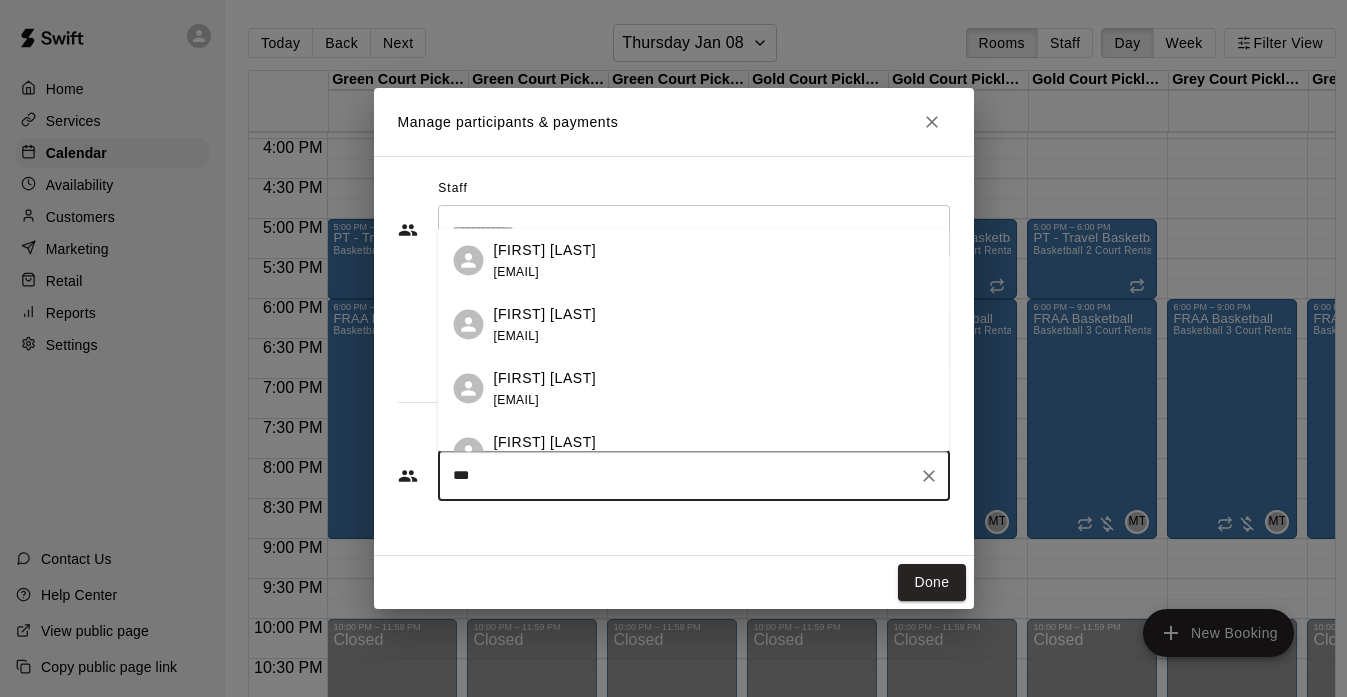 type on "****" 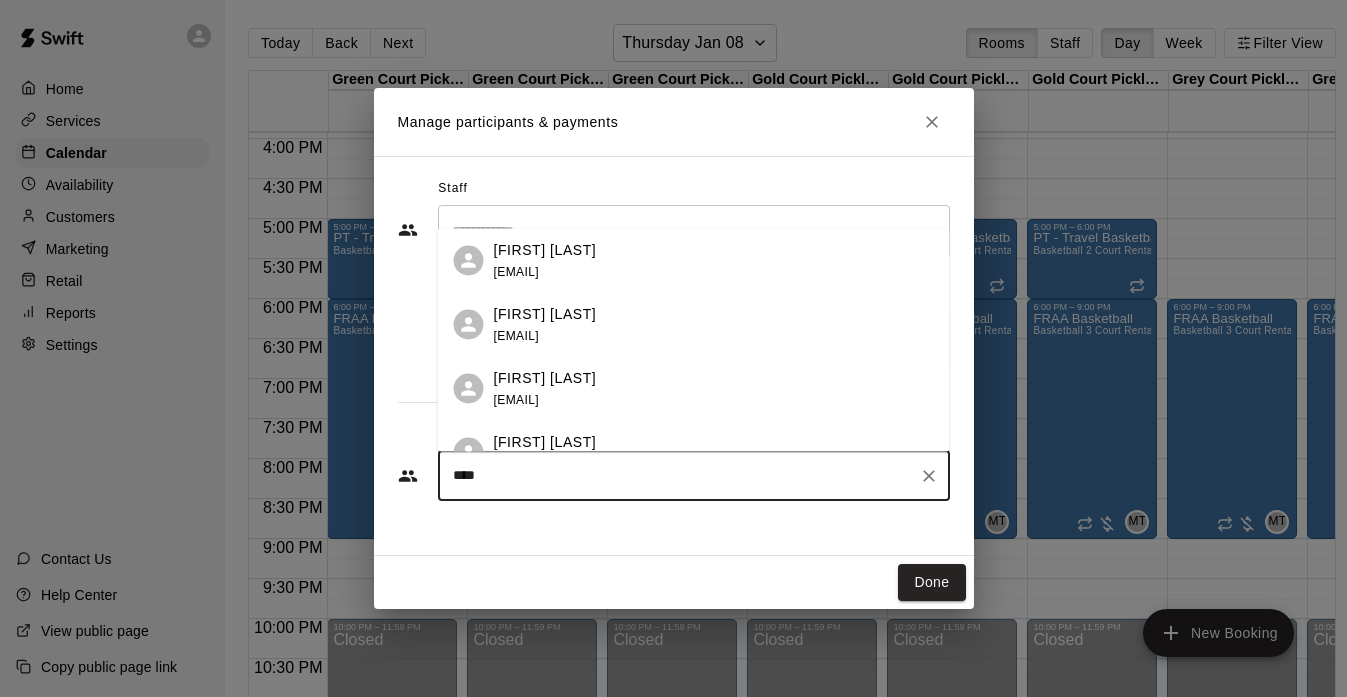 click on "[FIRST] [LAST] [EMAIL]" at bounding box center (714, 260) 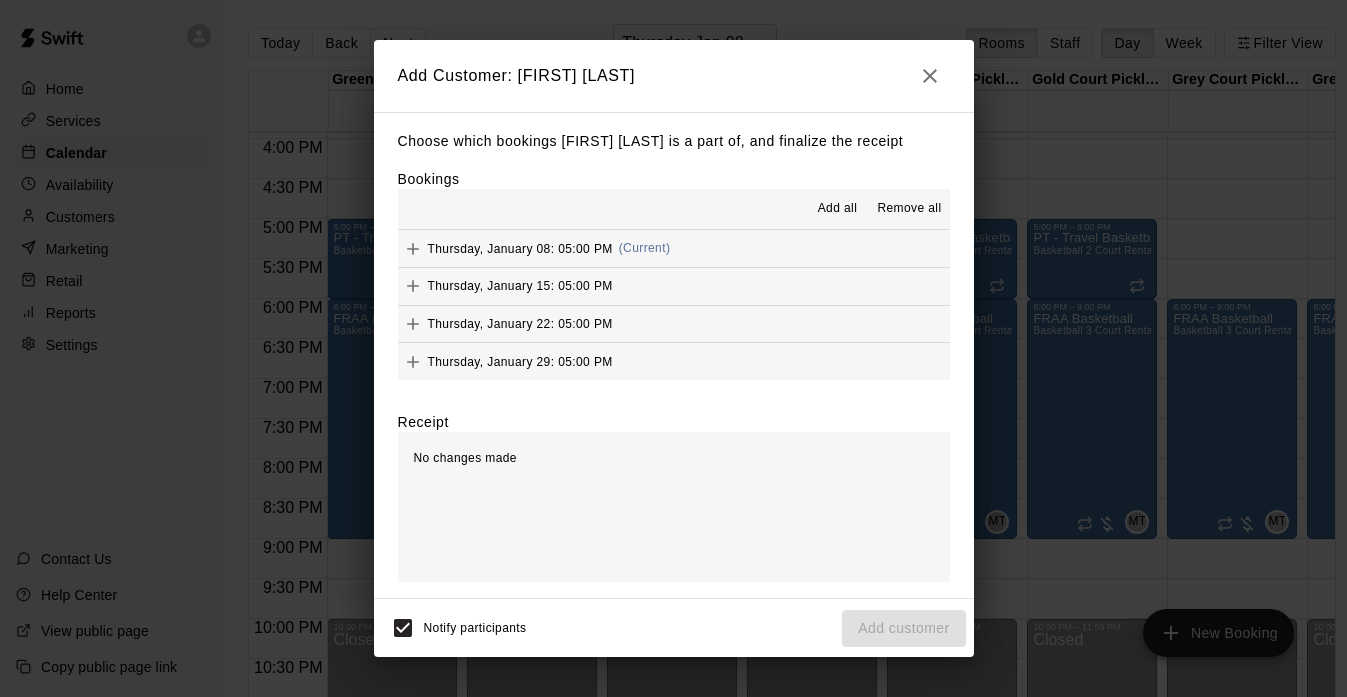 click on "Add all" at bounding box center (838, 209) 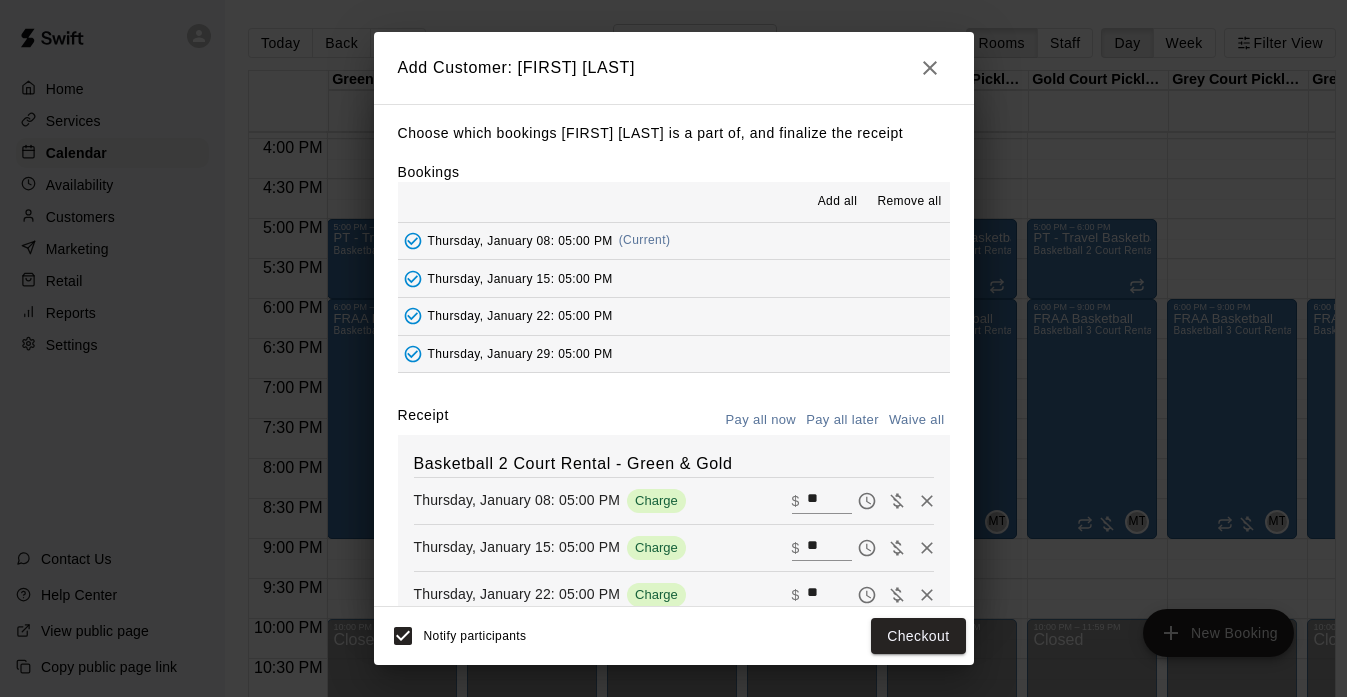 scroll, scrollTop: 151, scrollLeft: 0, axis: vertical 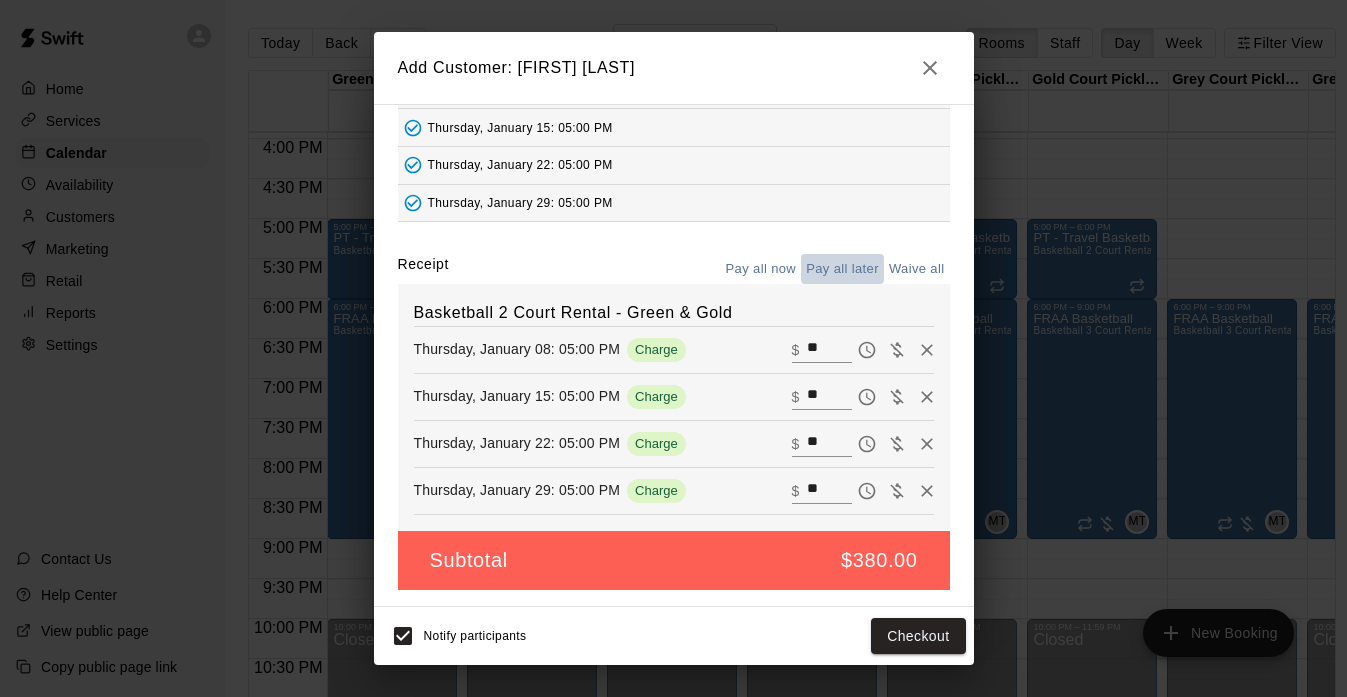 click on "Pay all later" at bounding box center [842, 269] 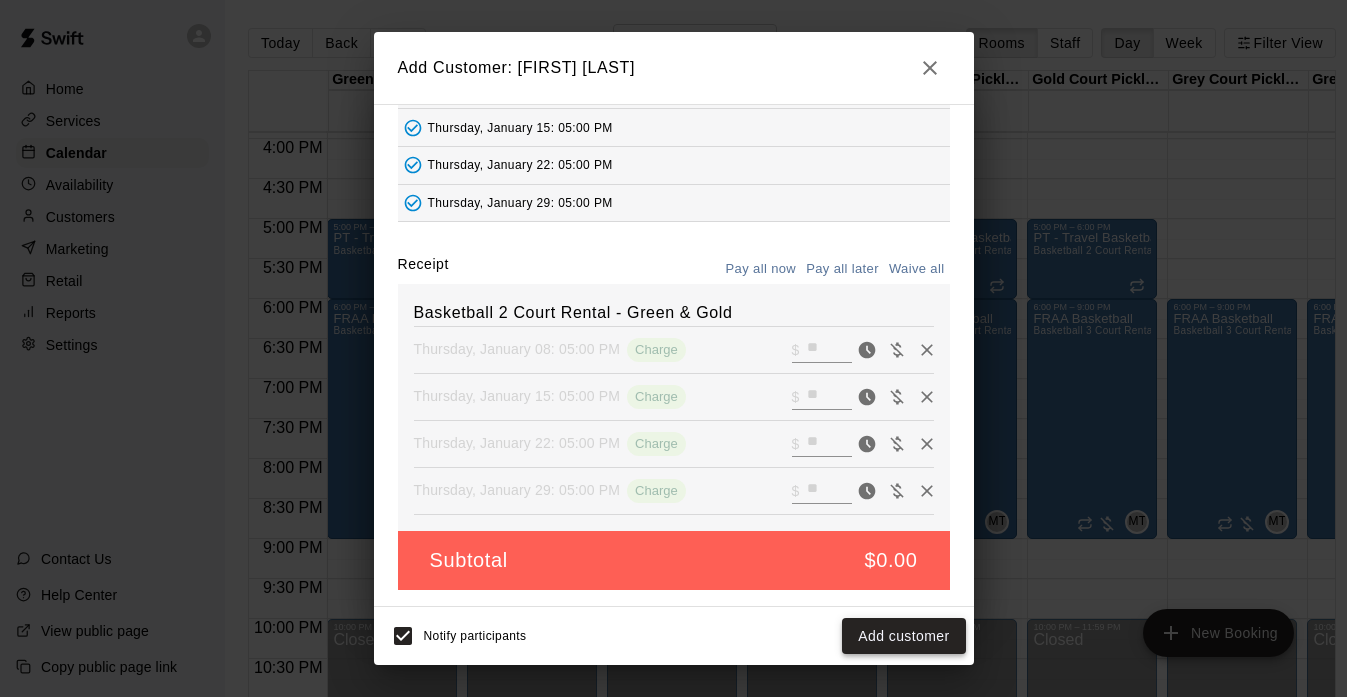 click on "Add customer" at bounding box center [903, 636] 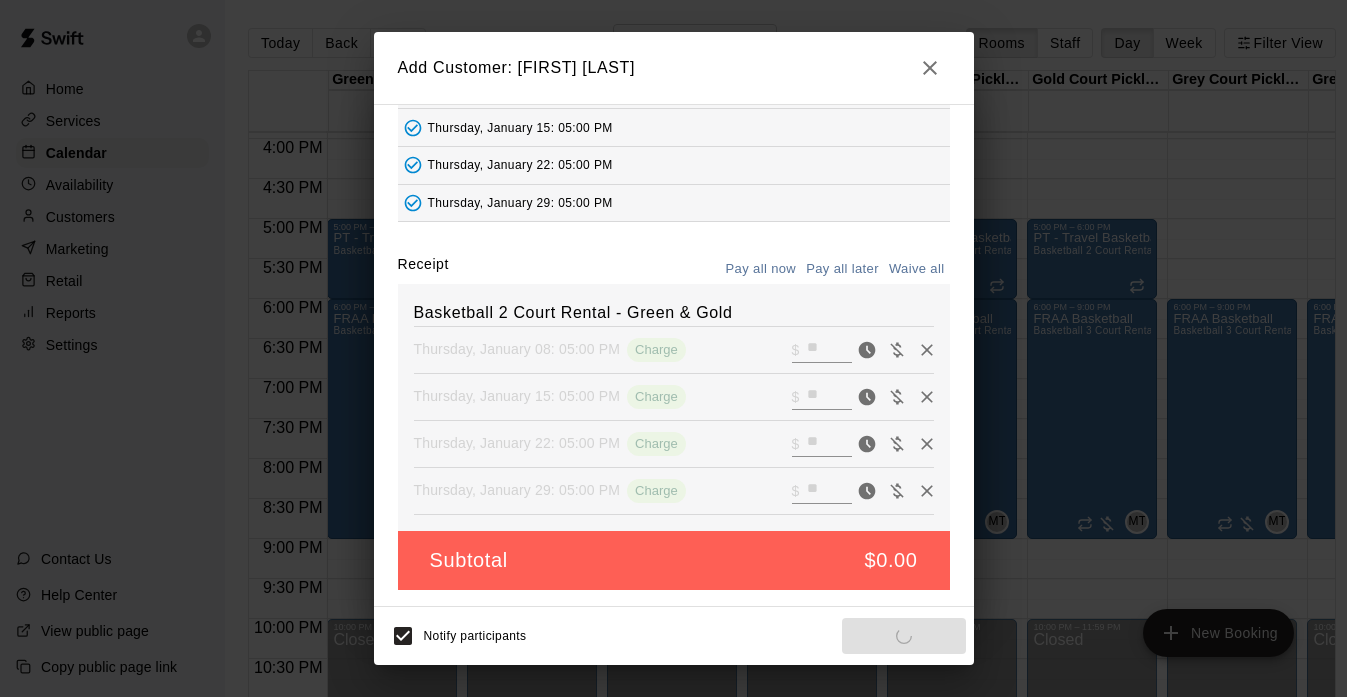 scroll, scrollTop: 82, scrollLeft: 0, axis: vertical 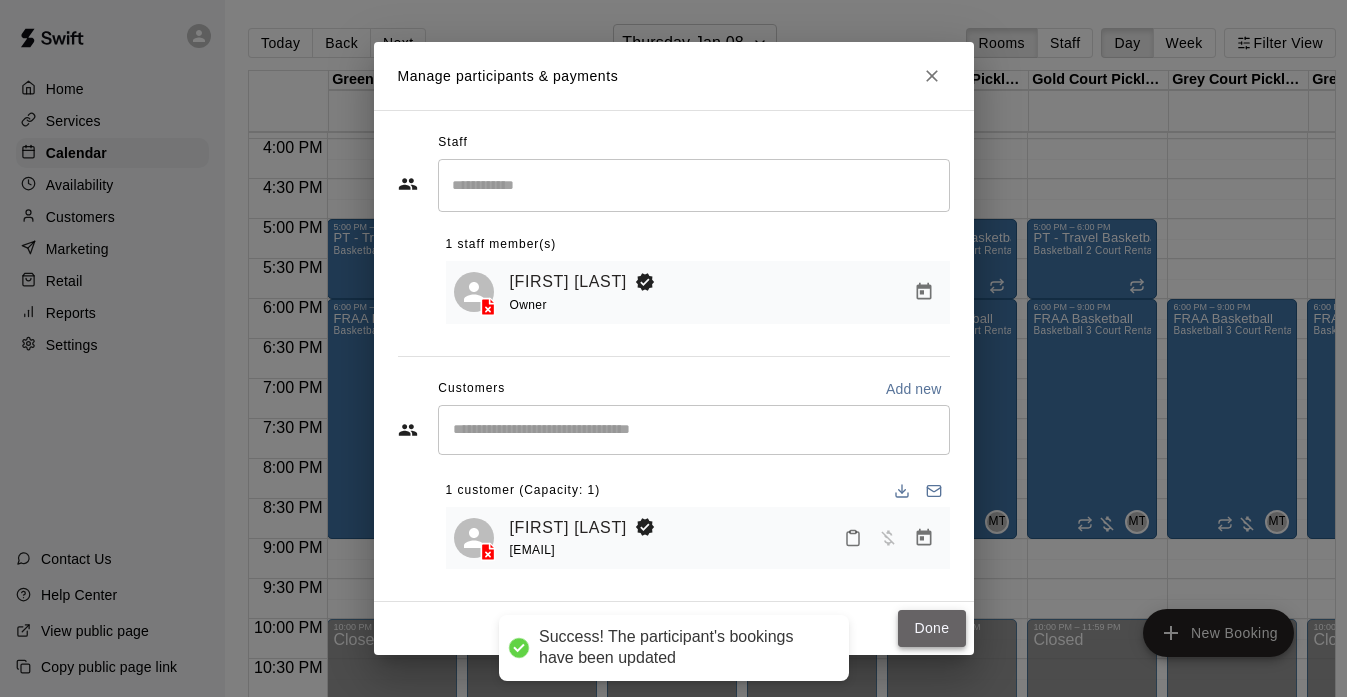 click on "Done" at bounding box center (931, 628) 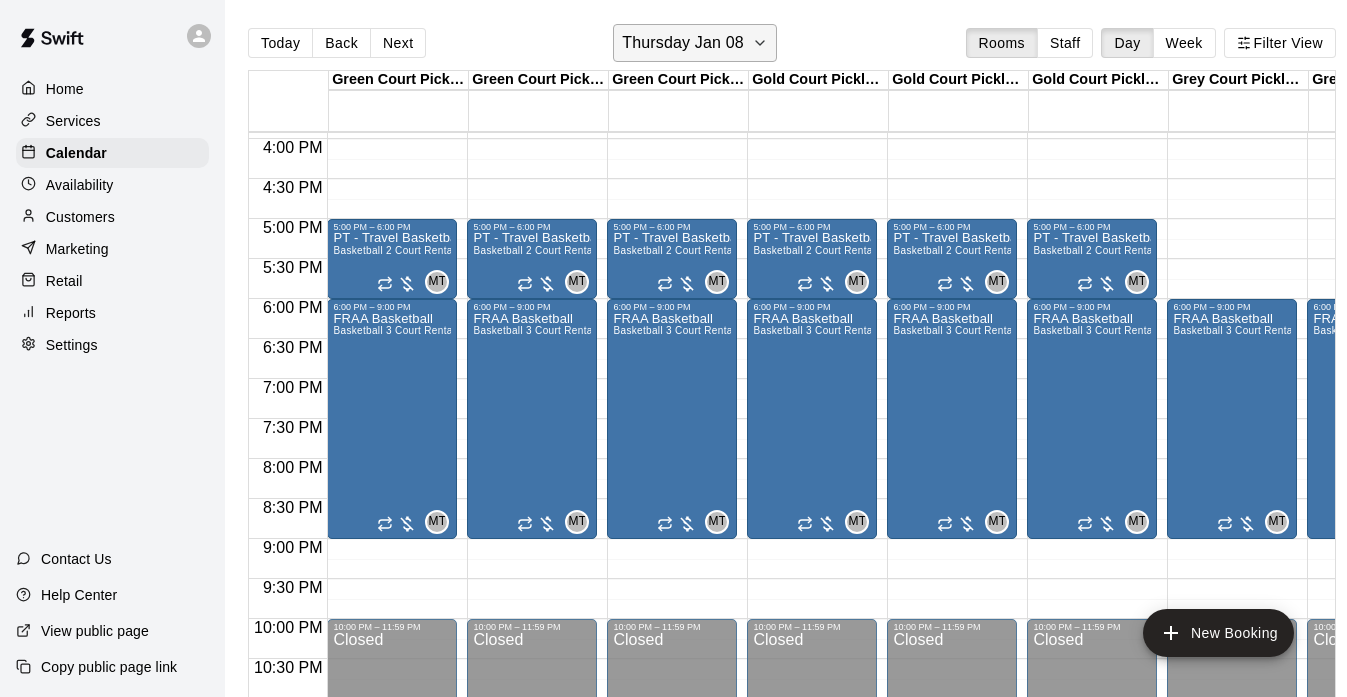 click on "Thursday Jan 08" at bounding box center [682, 43] 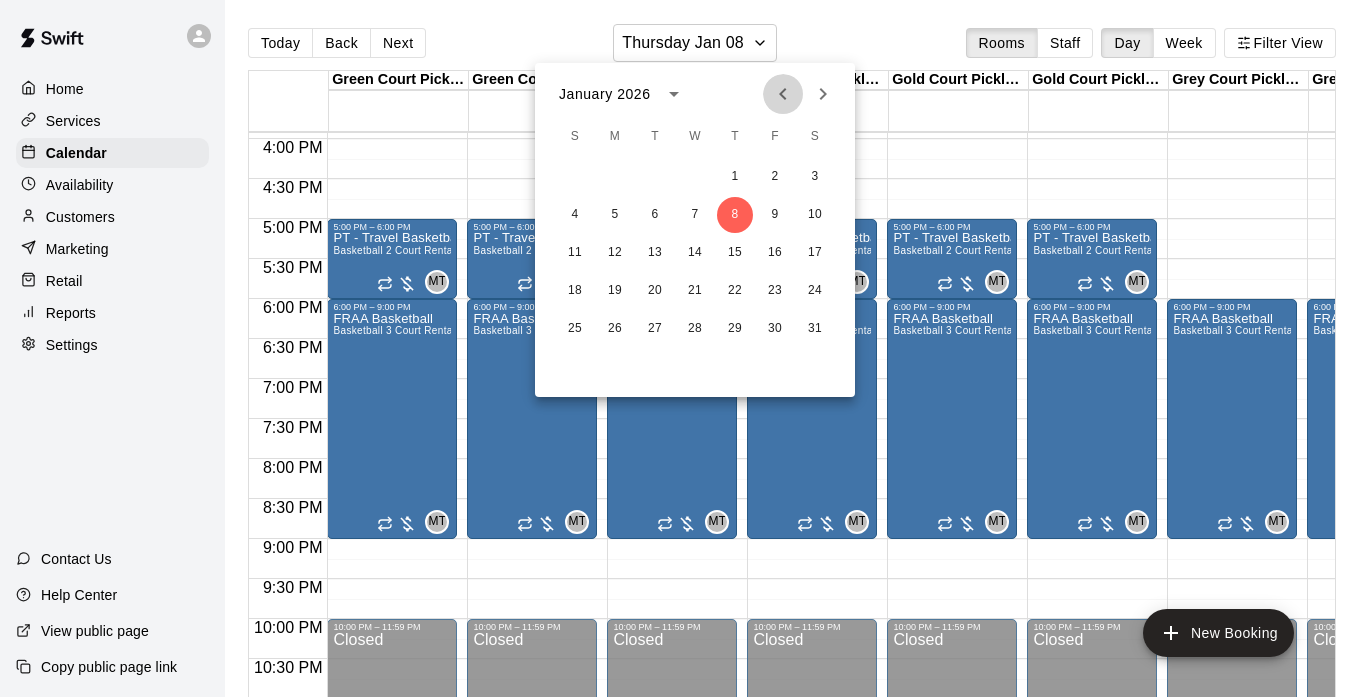 click 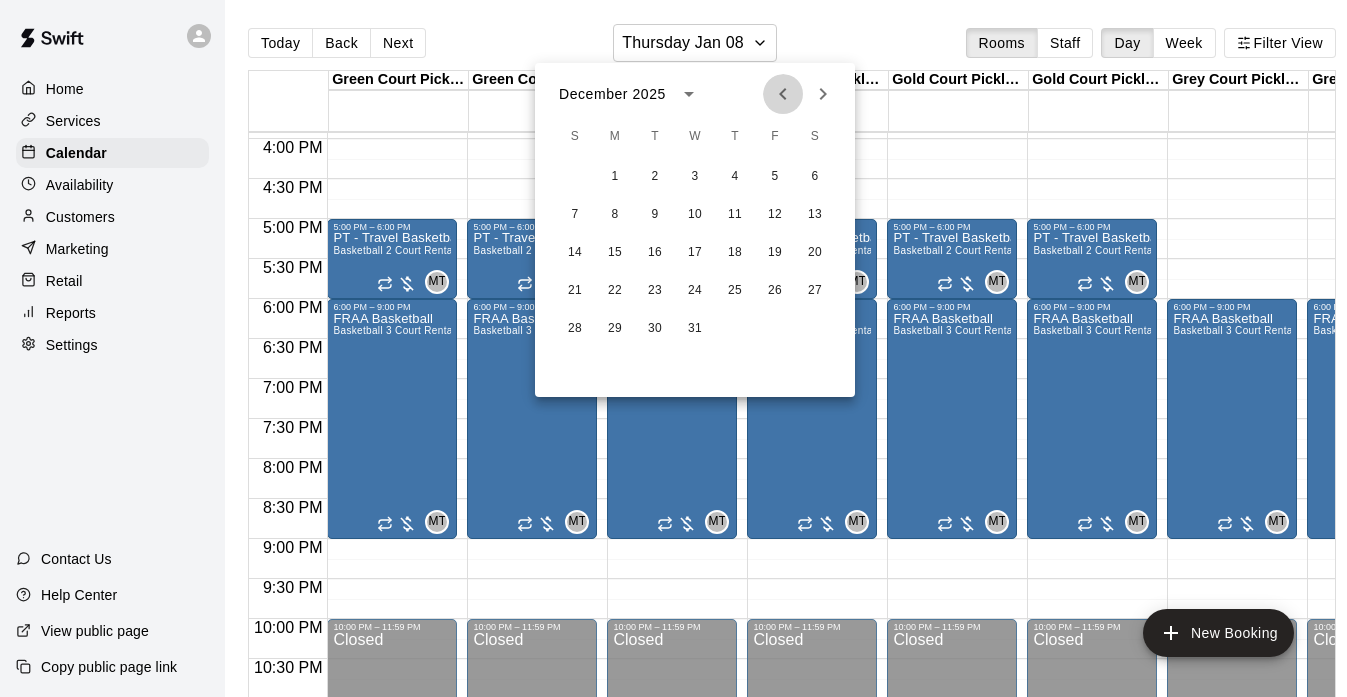 click 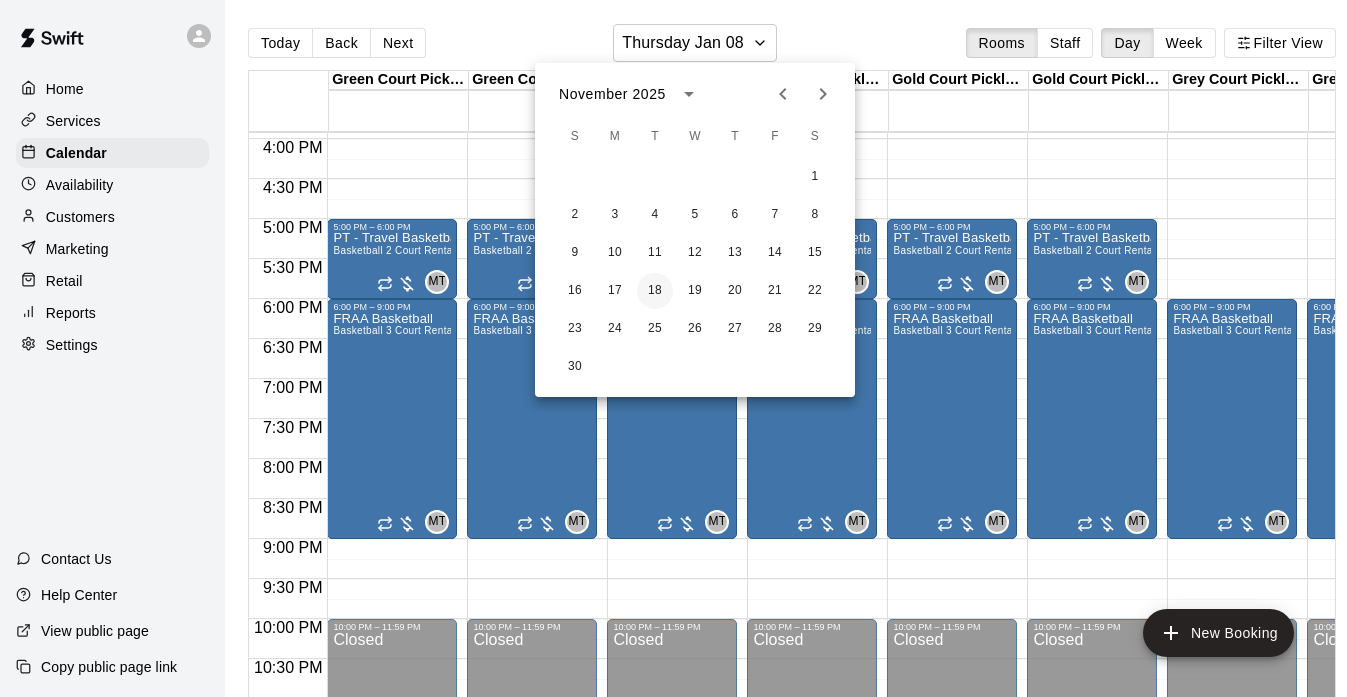 click on "18" at bounding box center (655, 291) 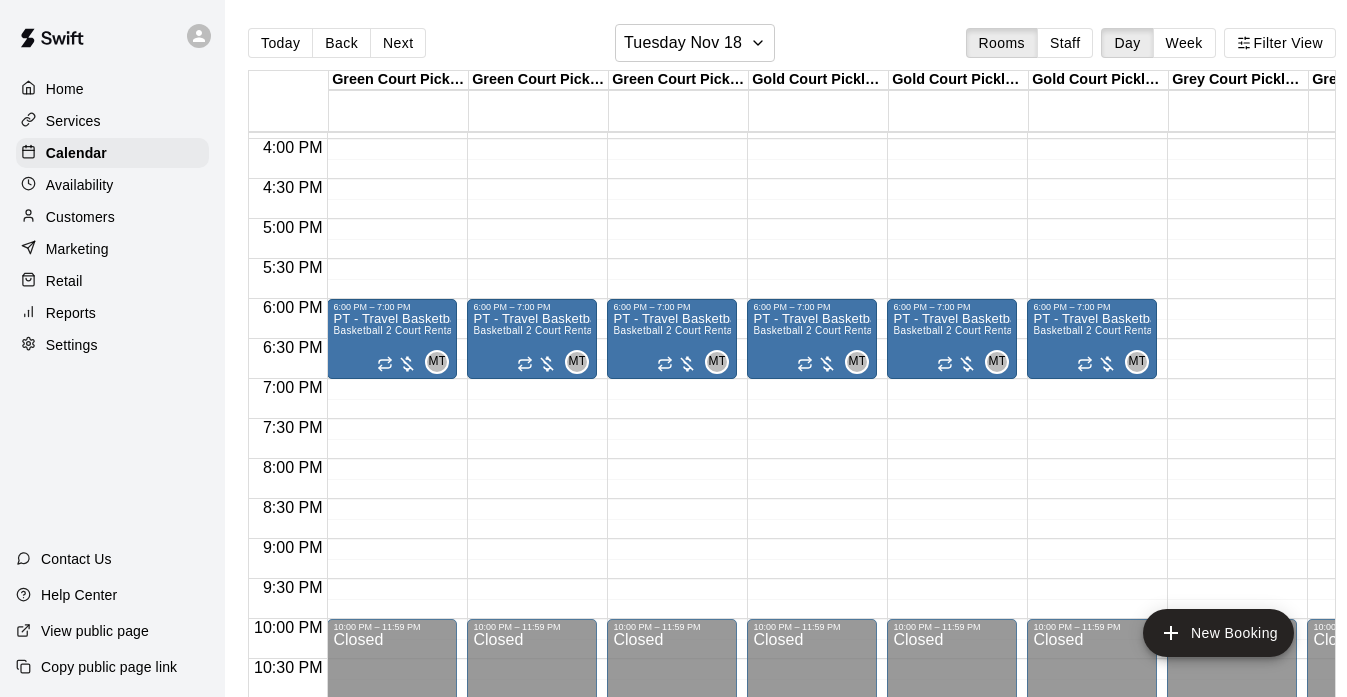 click on "12:00 AM – 8:00 AM Closed 10:00 PM – 11:59 PM Closed" at bounding box center [1232, -181] 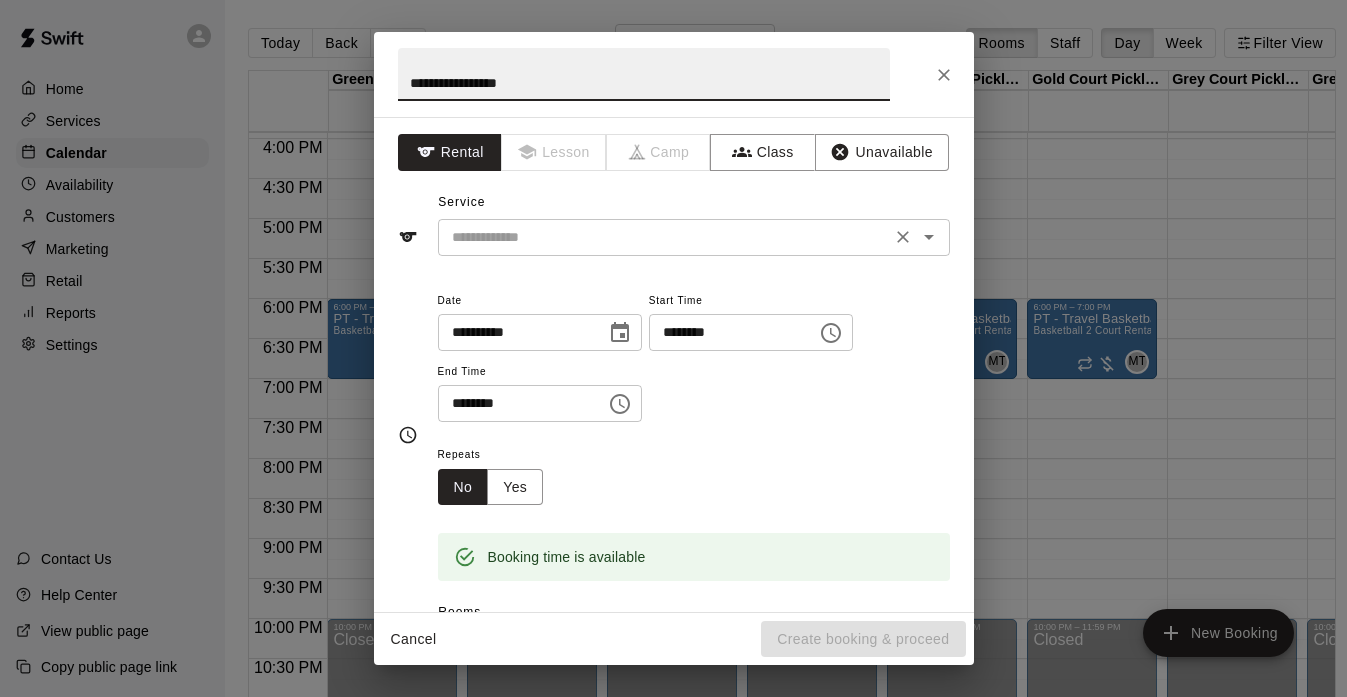 type on "**********" 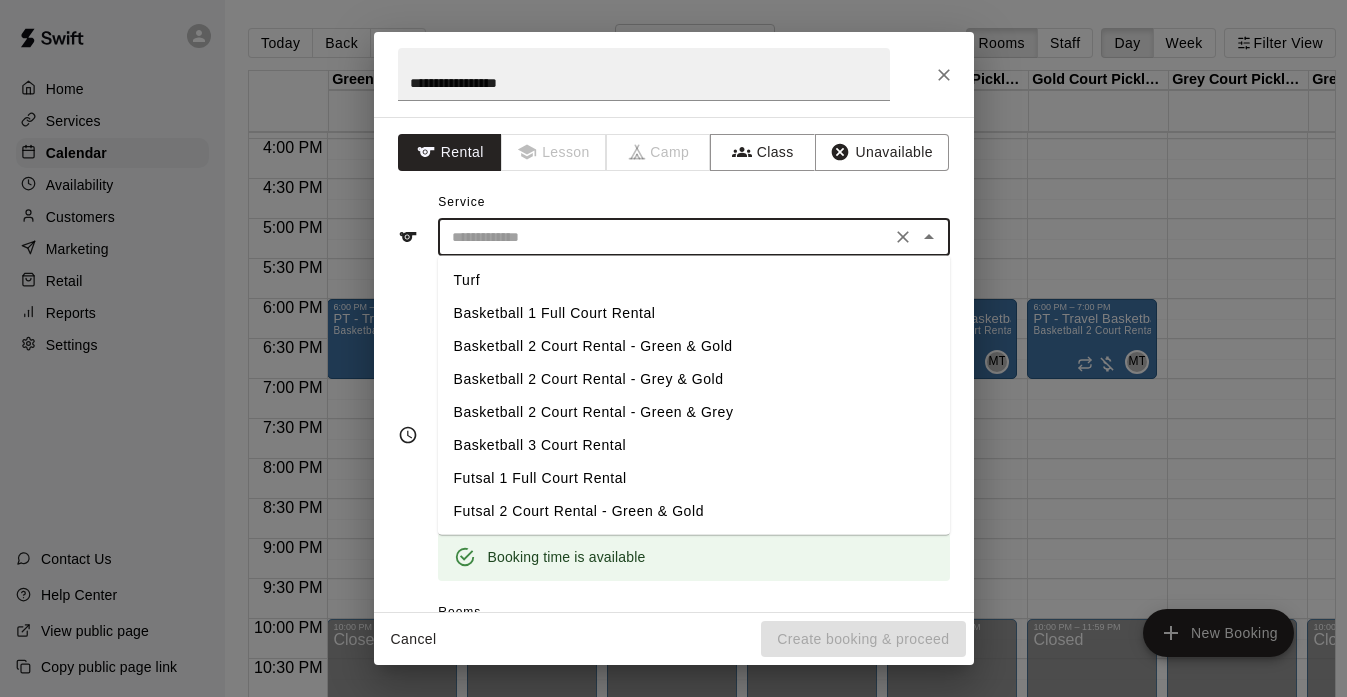 click on "Basketball 1 Full Court Rental" at bounding box center (694, 313) 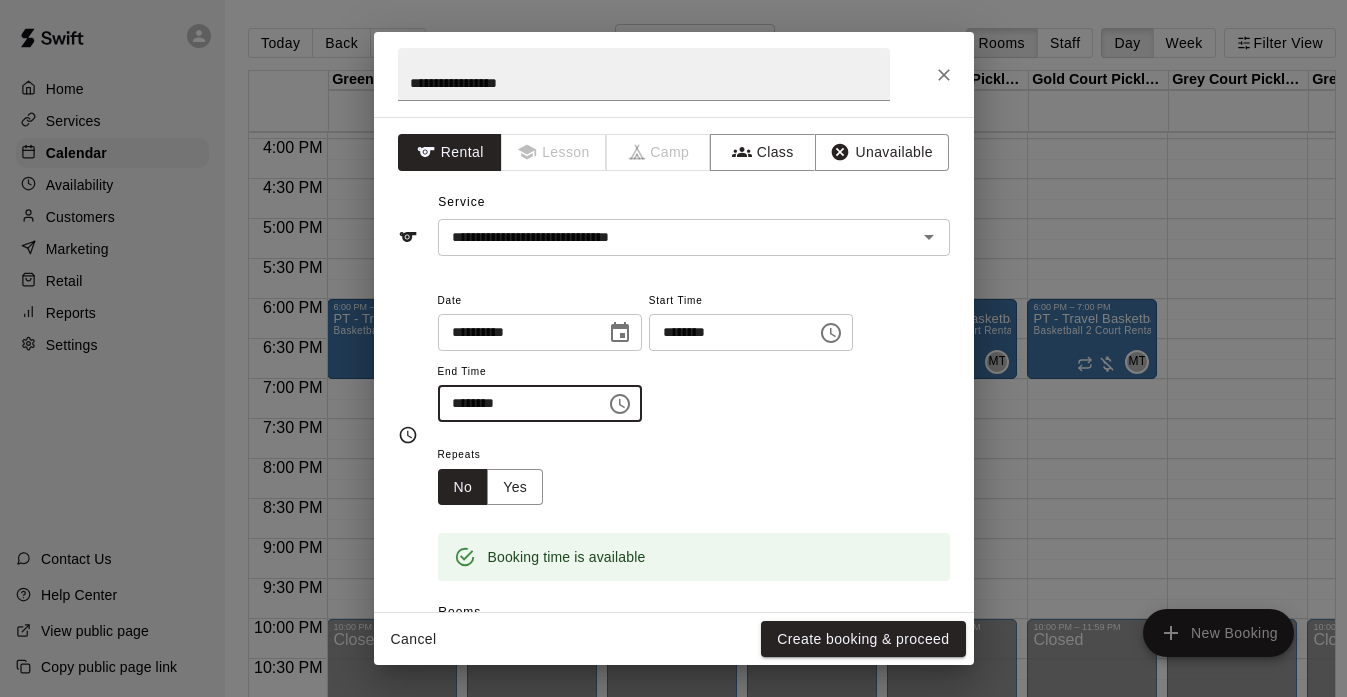 click on "********" at bounding box center [515, 403] 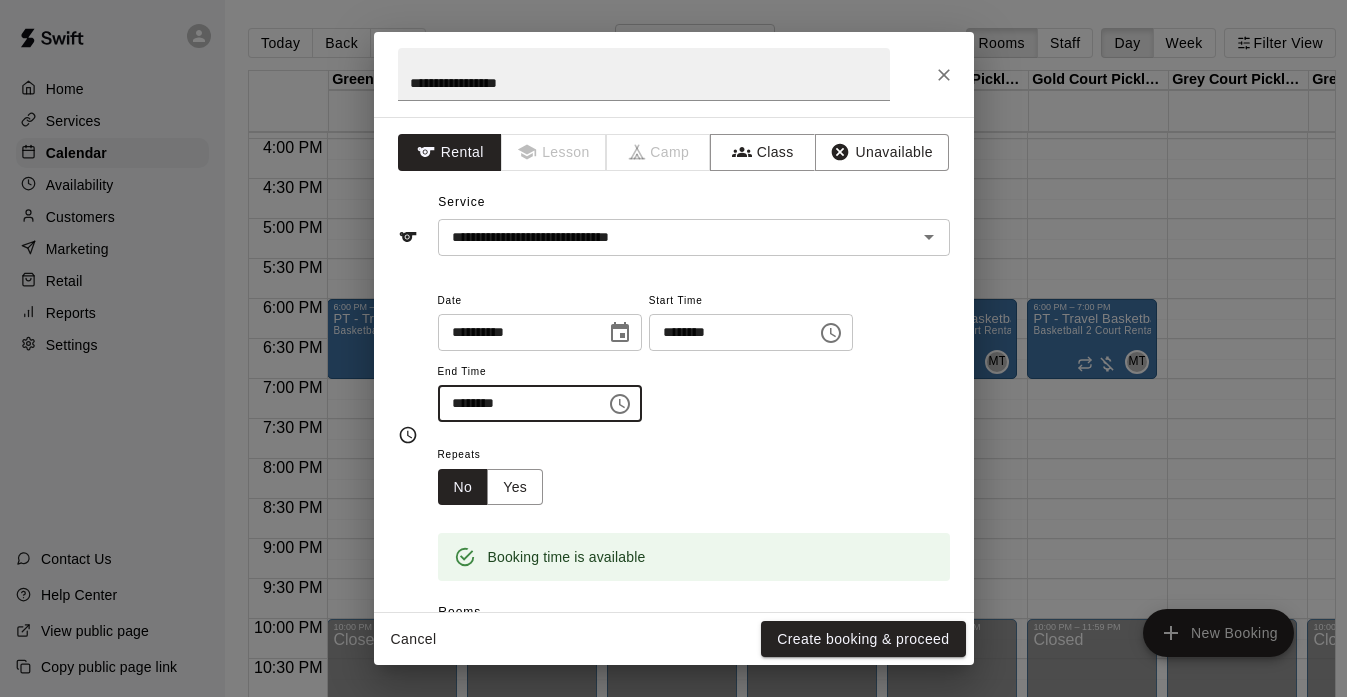 type on "********" 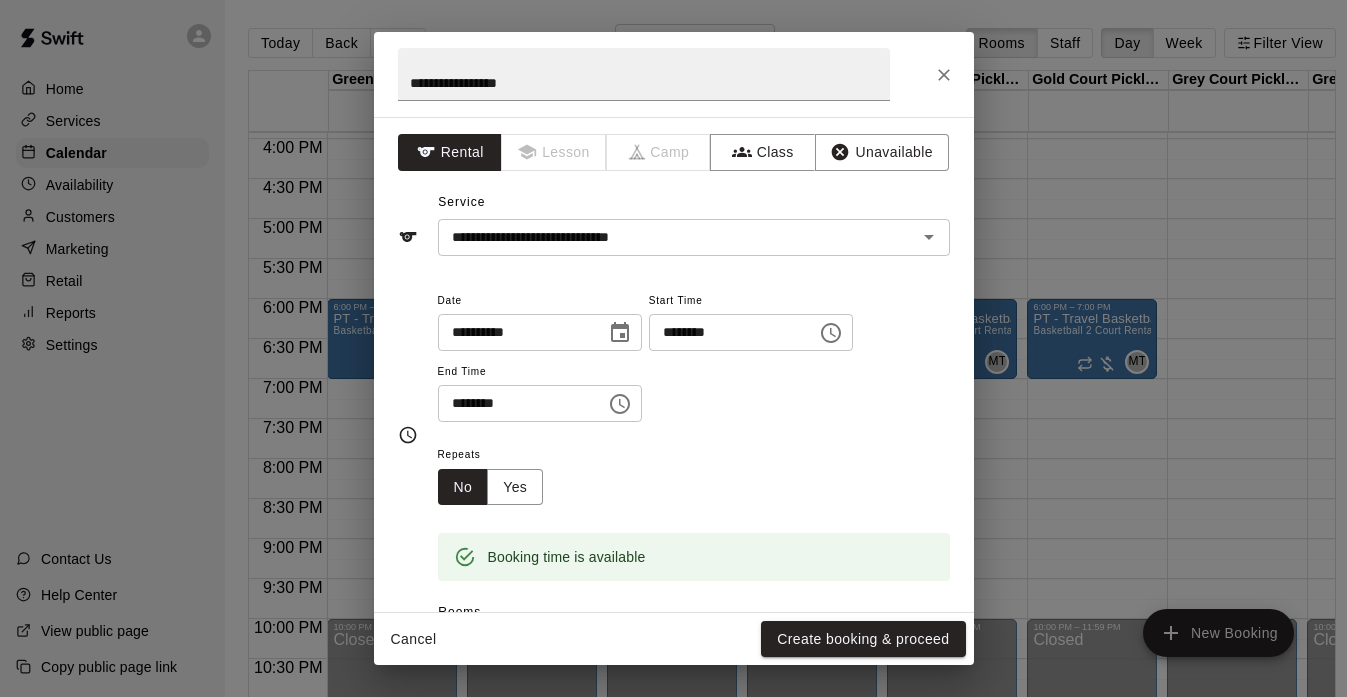 click on "**********" at bounding box center (694, 355) 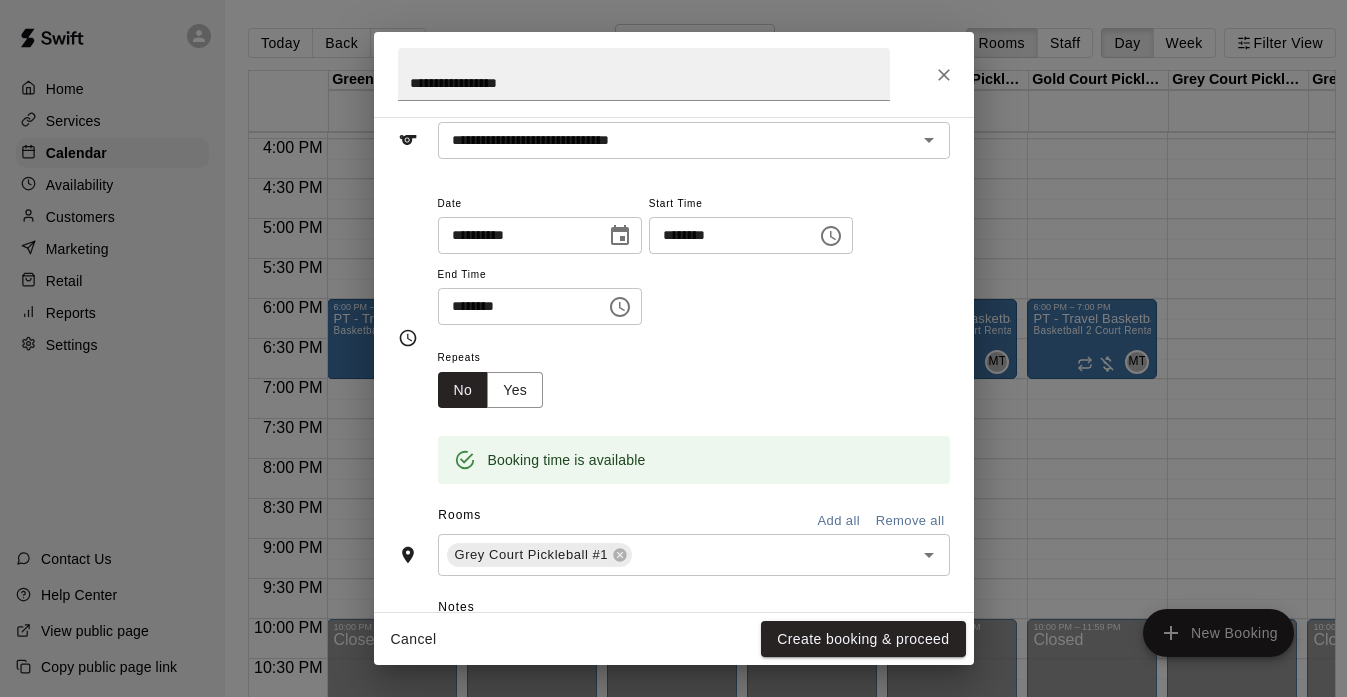 scroll, scrollTop: 103, scrollLeft: 0, axis: vertical 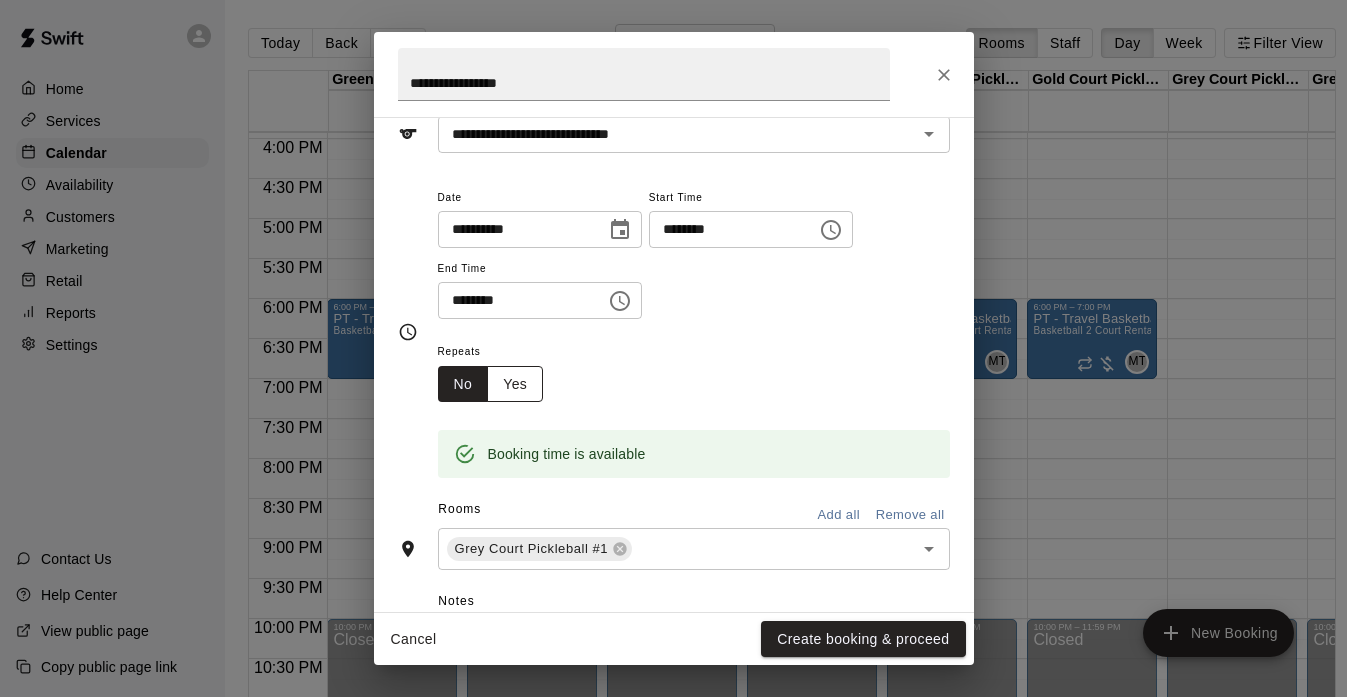 click on "Yes" at bounding box center [515, 384] 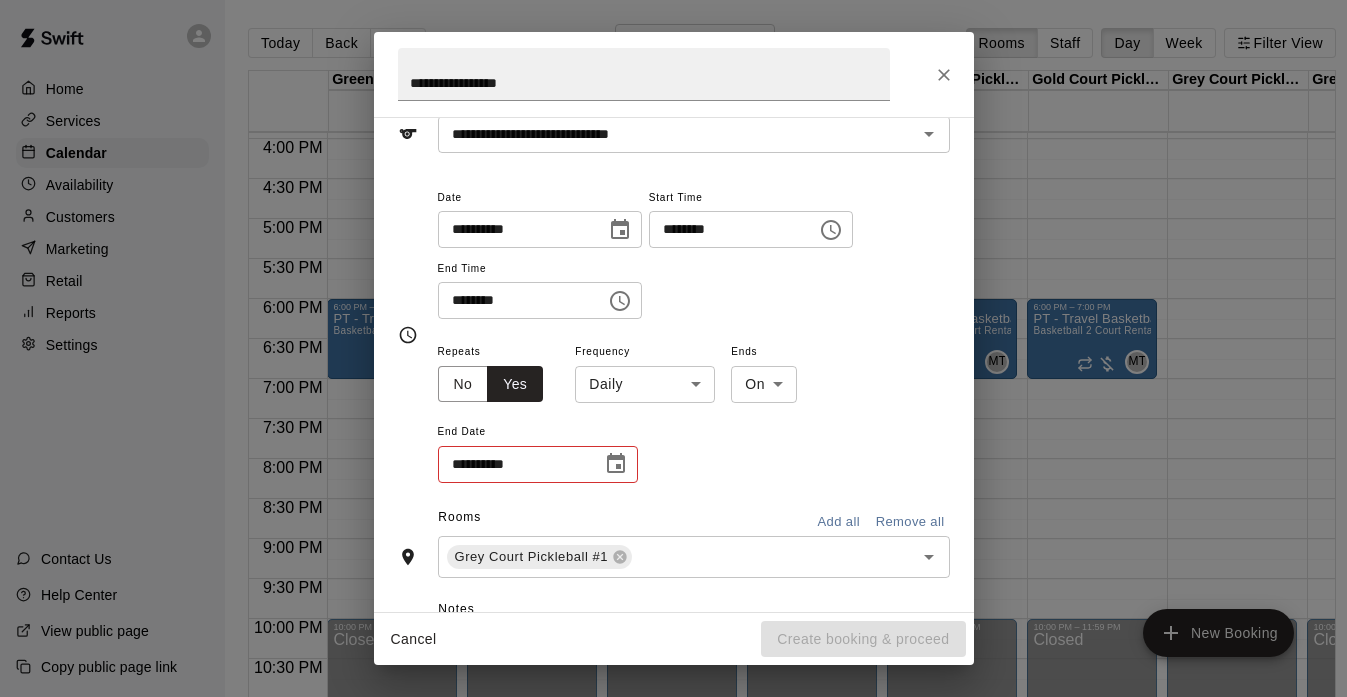 click on "Home Services Calendar Availability Customers Marketing Retail Reports Settings Contact Us Help Center View public page Copy public page link Today Back Next Tuesday Nov 18 Rooms Staff Day Week Filter View Green Court Pickleball #1 18 Tue Green Court Pickleball #2 18 Tue Green Court Pickleball #3 18 Tue Gold Court Pickleball #1 18 Tue Gold Court Pickleball #2 18 Tue Gold Court Pickleball #3 18 Tue Grey Court Pickleball #1 18 Tue Grey Court Pickleball #2 18 Tue Grey Court Pickleball #3 18 Tue Batting Cage #1 18 Tue Batting Cage #2 18 Tue 12:00 AM 12:30 AM 1:00 AM 1:30 AM 2:00 AM 2:30 AM 3:00 AM 3:30 AM 4:00 AM 4:30 AM 5:00 AM 5:30 AM 6:00 AM 6:30 AM 7:00 AM 7:30 AM 8:00 AM 8:30 AM 9:00 AM 9:30 AM 10:00 AM 10:30 AM 11:00 AM 11:30 AM 12:00 PM 12:30 PM 1:00 PM 1:30 PM 2:00 PM 2:30 PM 3:00 PM 3:30 PM 4:00 PM 4:30 PM 5:00 PM 5:30 PM 6:00 PM 6:30 PM 7:00 PM 7:30 PM 8:00 PM 8:30 PM 9:00 PM 9:30 PM 10:00 PM 10:30 PM 11:00 PM 11:30 PM 12:00 AM – 8:00 AM Closed 6:00 PM – 7:00 PM [TIMEZONE] - Travel Basketball [TIMEZONE] 0 Closed [TIMEZONE]" at bounding box center [673, 364] 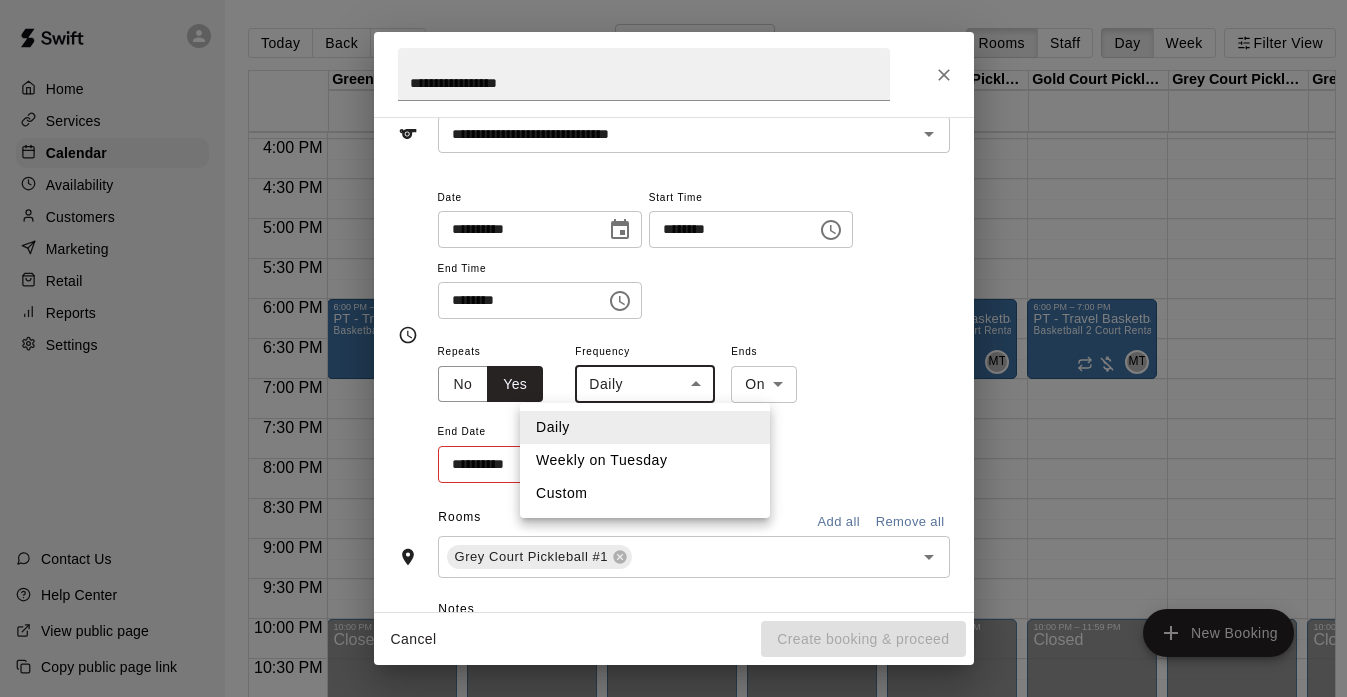 click on "Weekly on Tuesday" at bounding box center (645, 460) 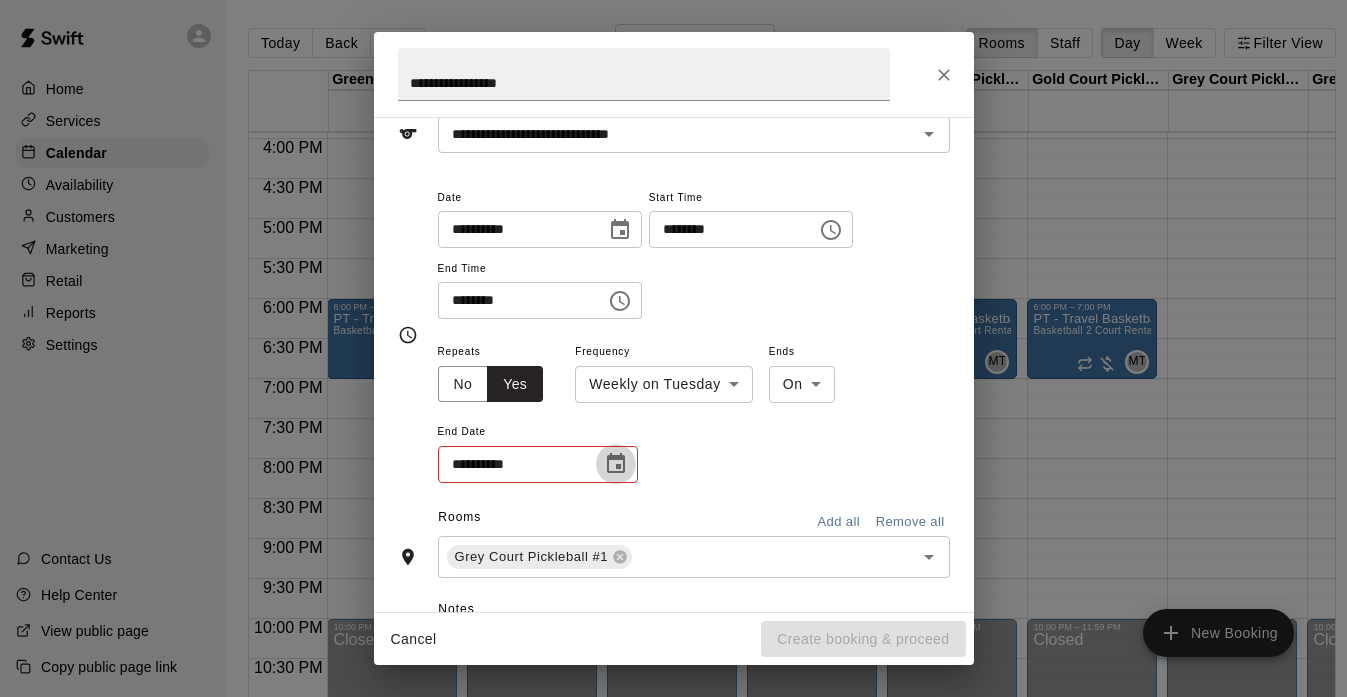 click 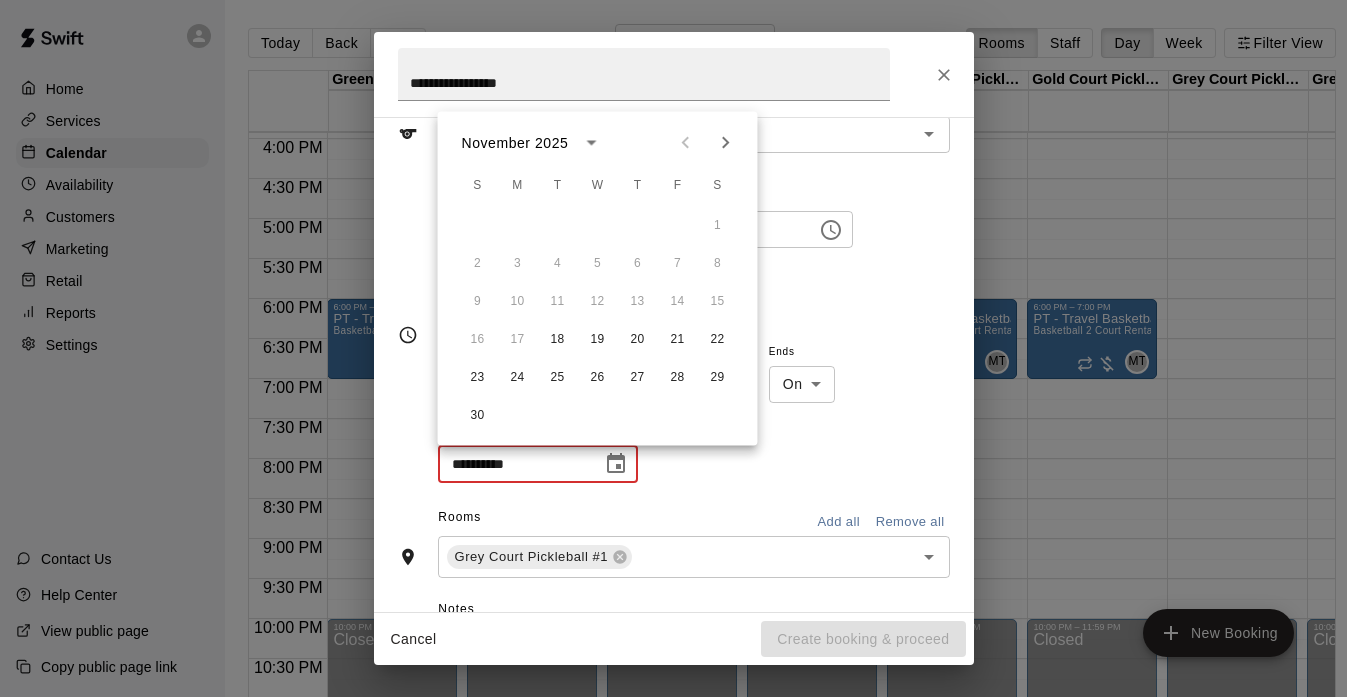 click 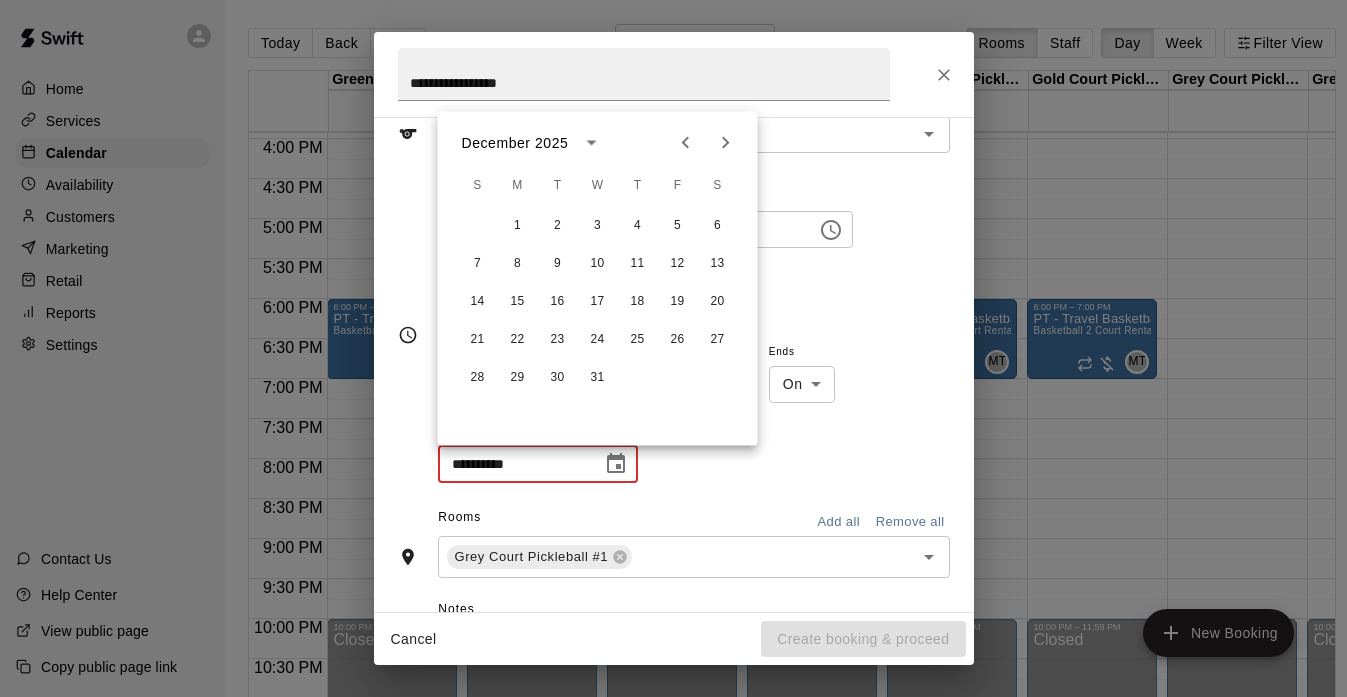 click 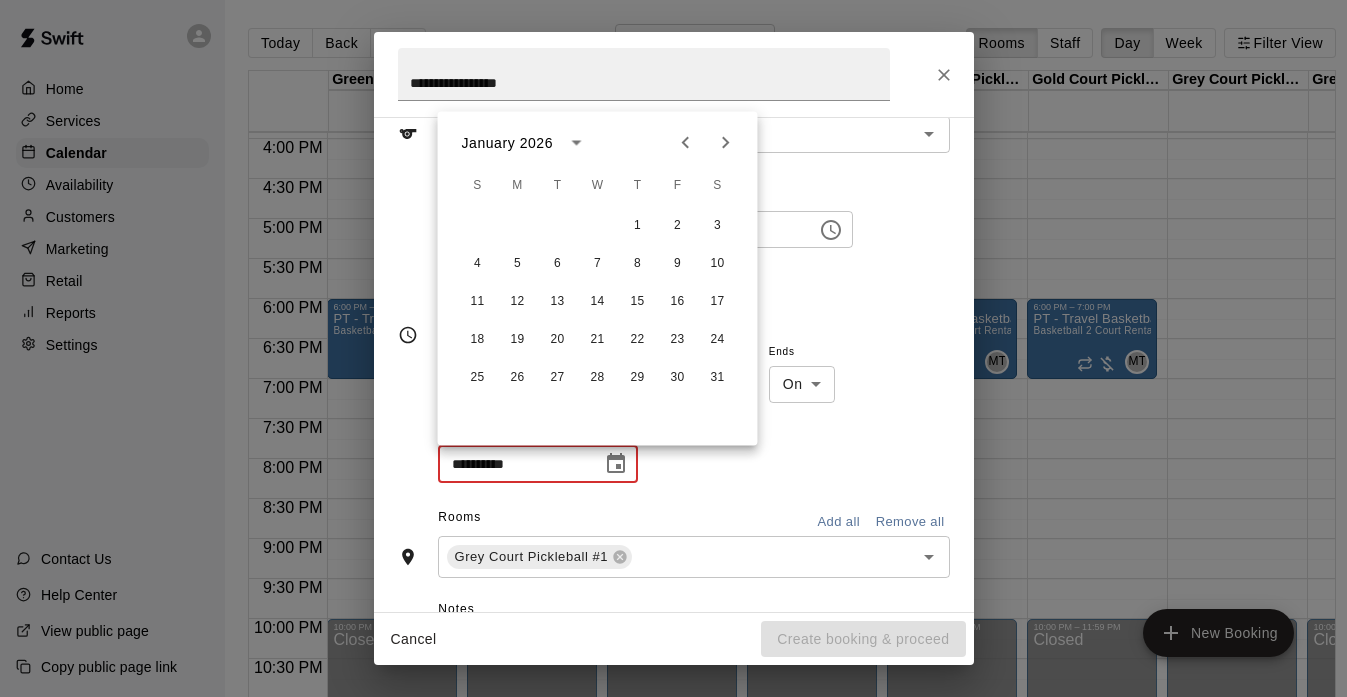 click 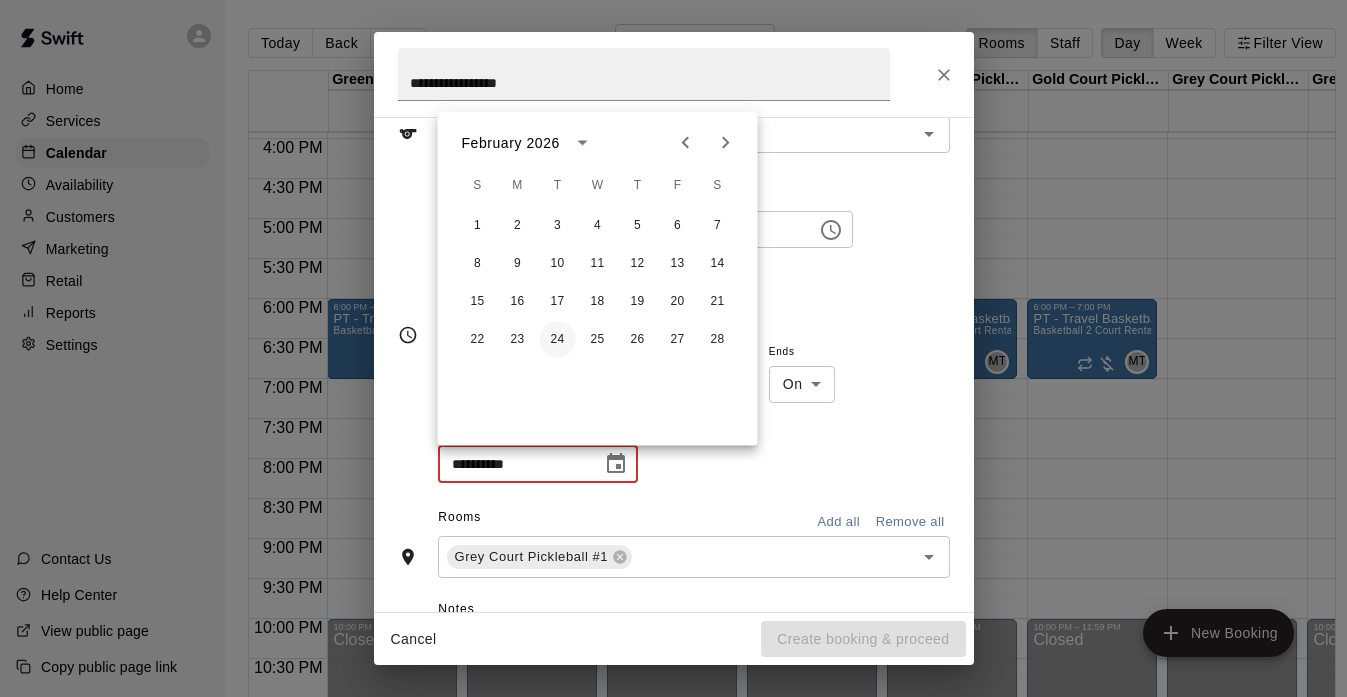 click on "24" at bounding box center (558, 340) 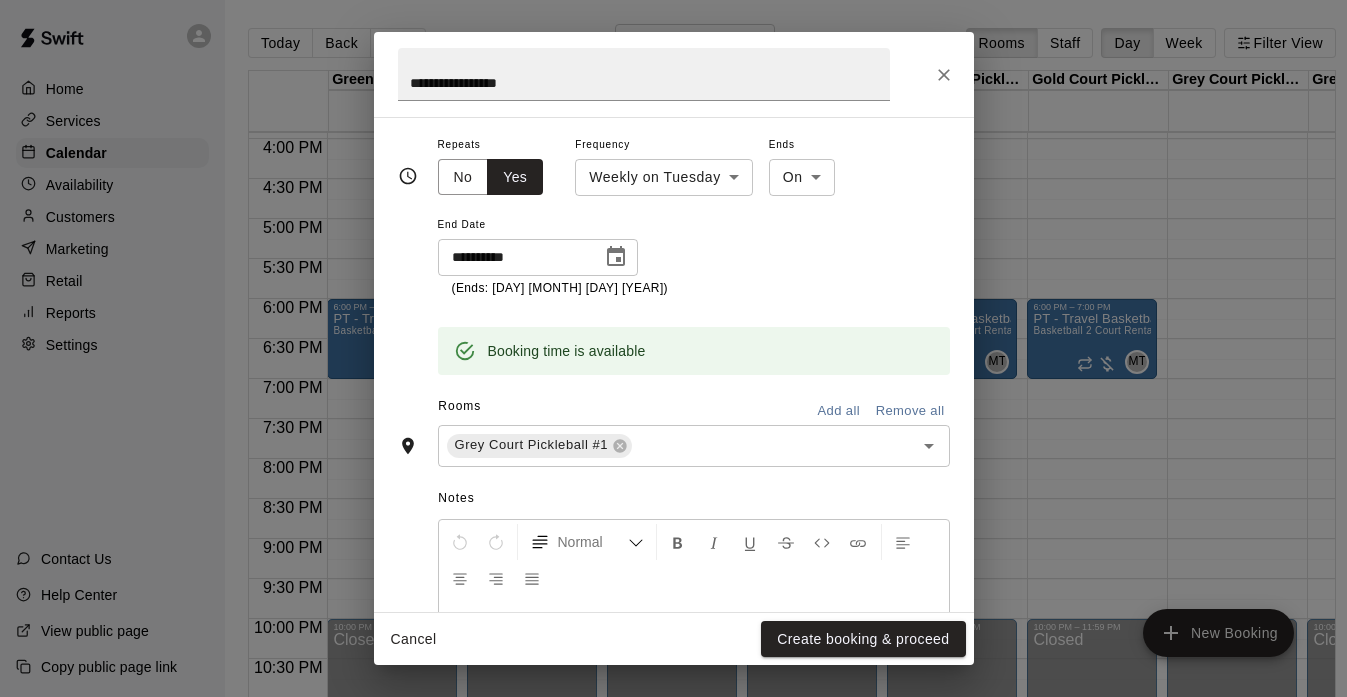 scroll, scrollTop: 316, scrollLeft: 0, axis: vertical 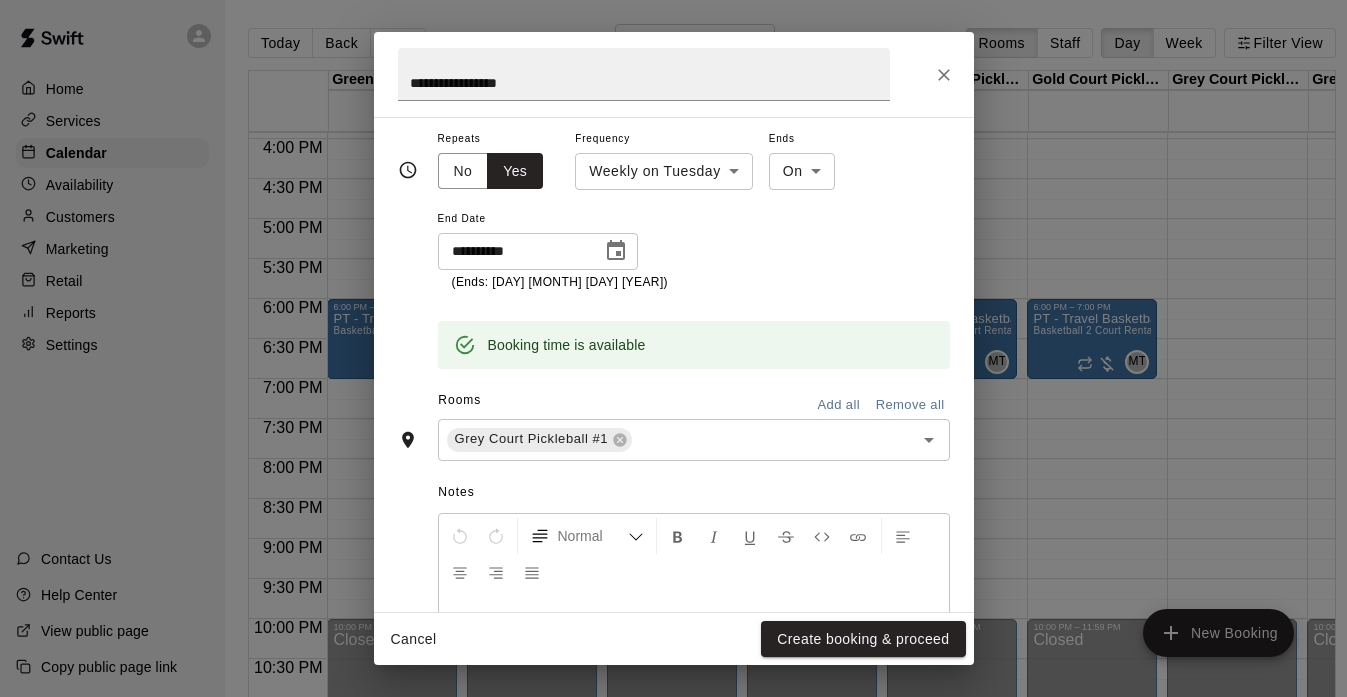 click on "Add all" at bounding box center (839, 405) 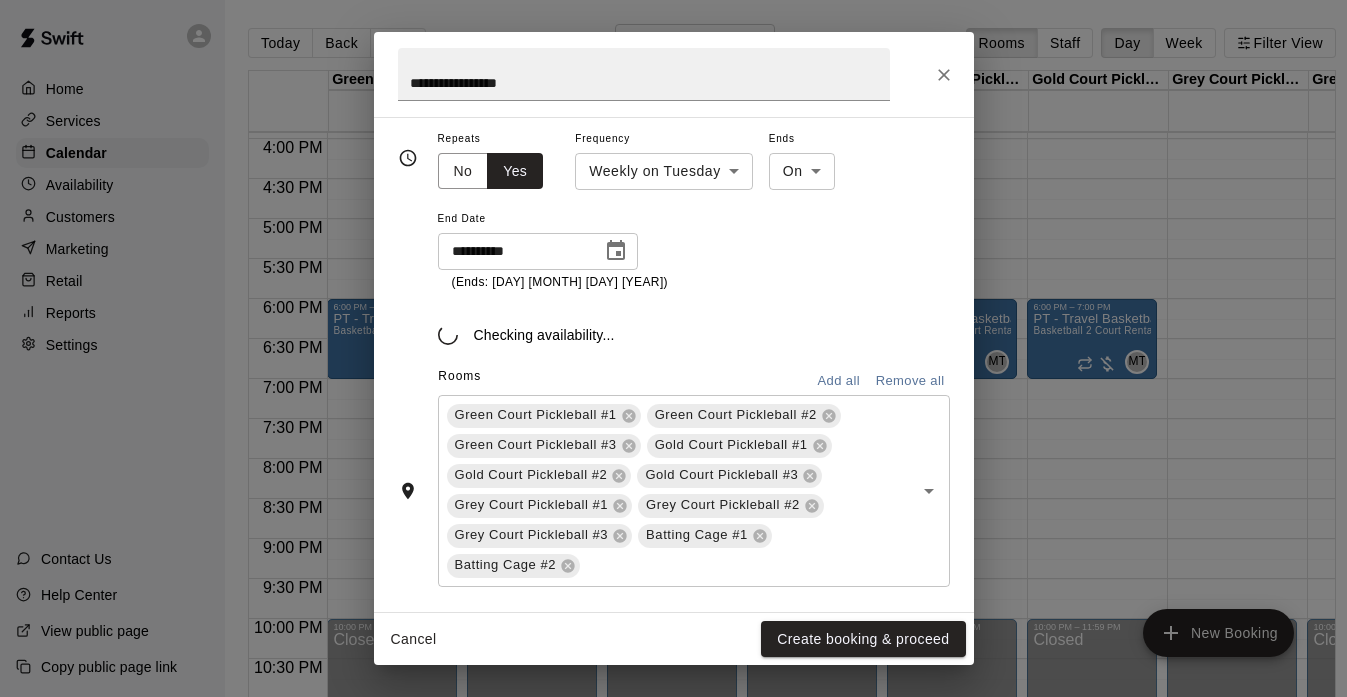 scroll, scrollTop: 304, scrollLeft: 0, axis: vertical 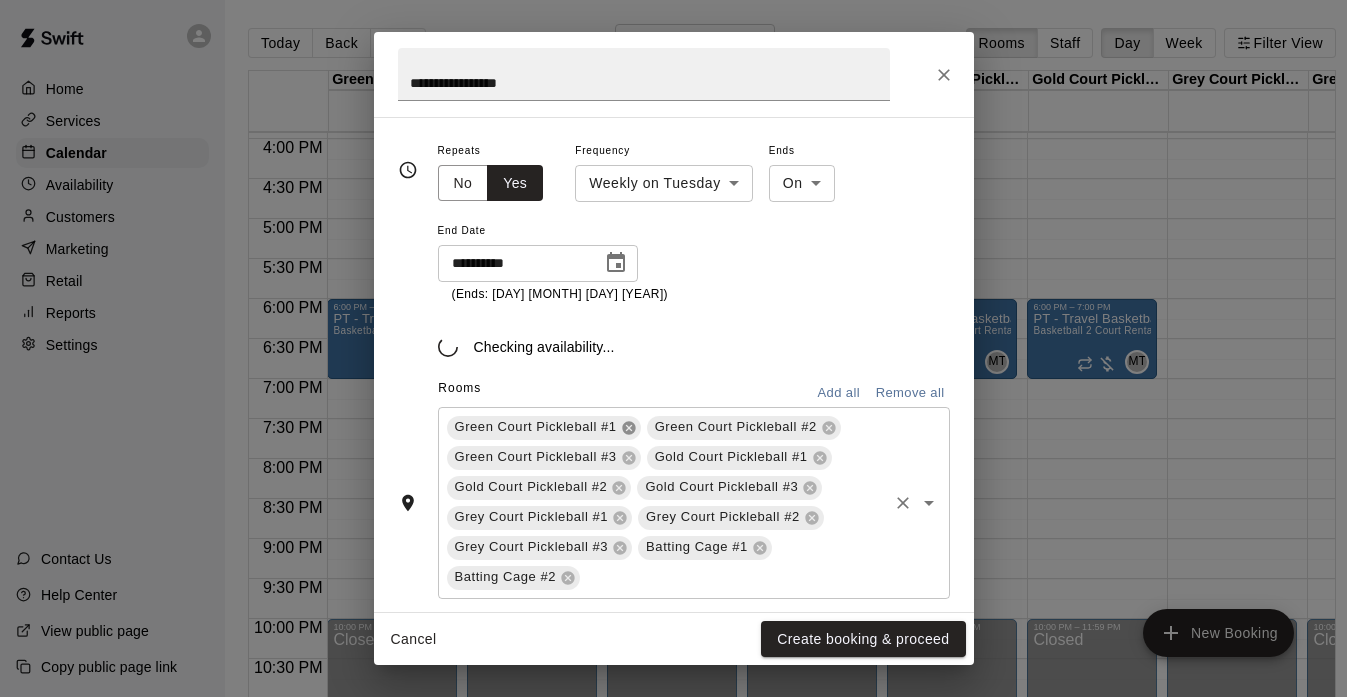 click 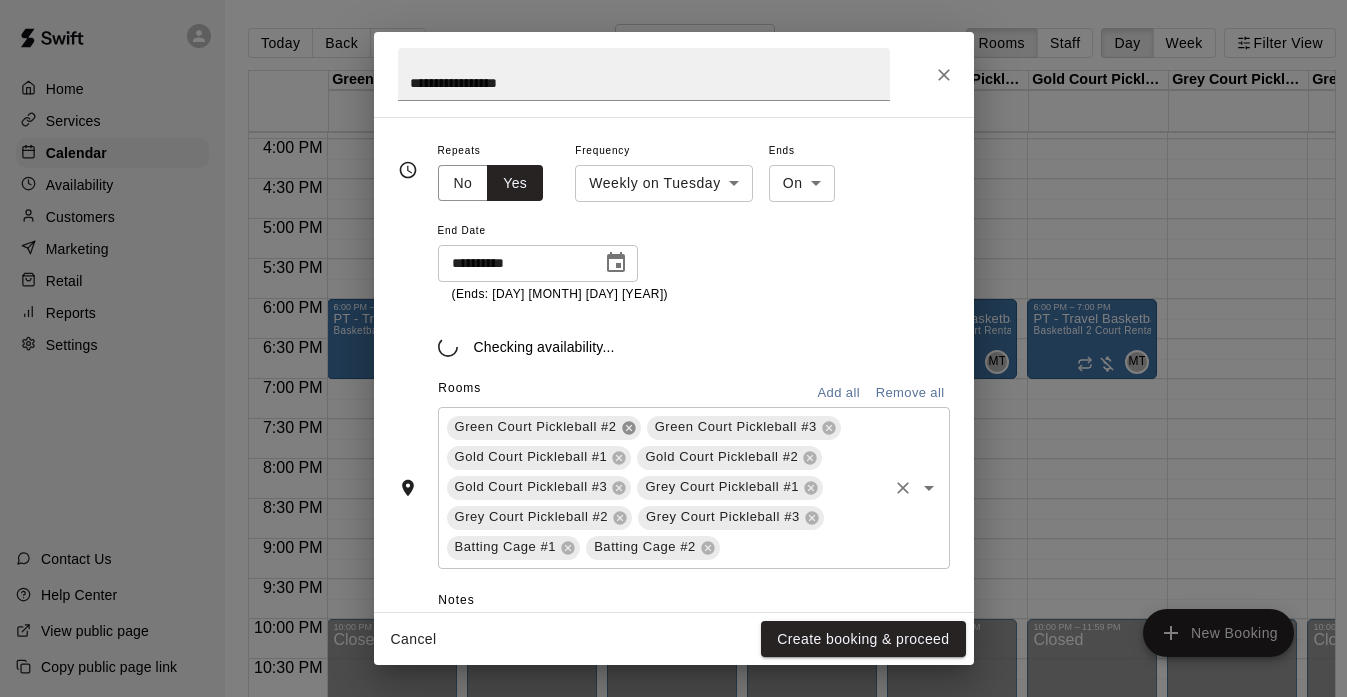 click 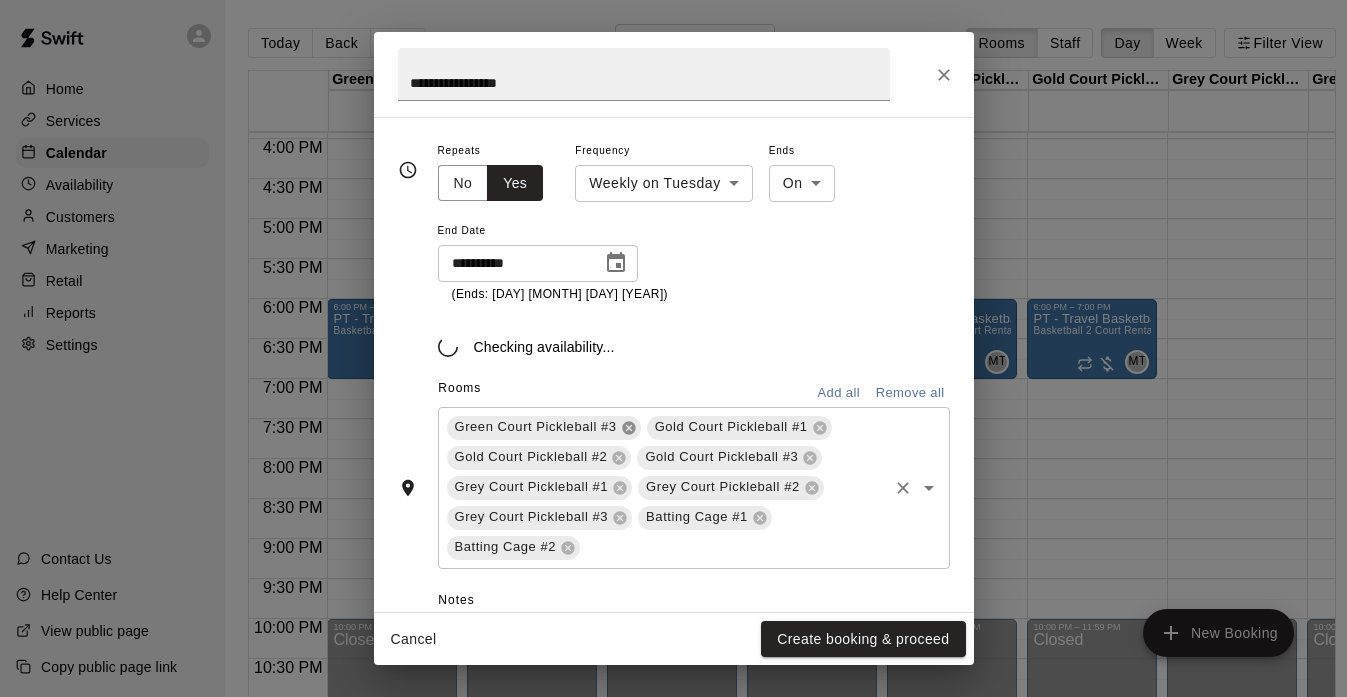 click 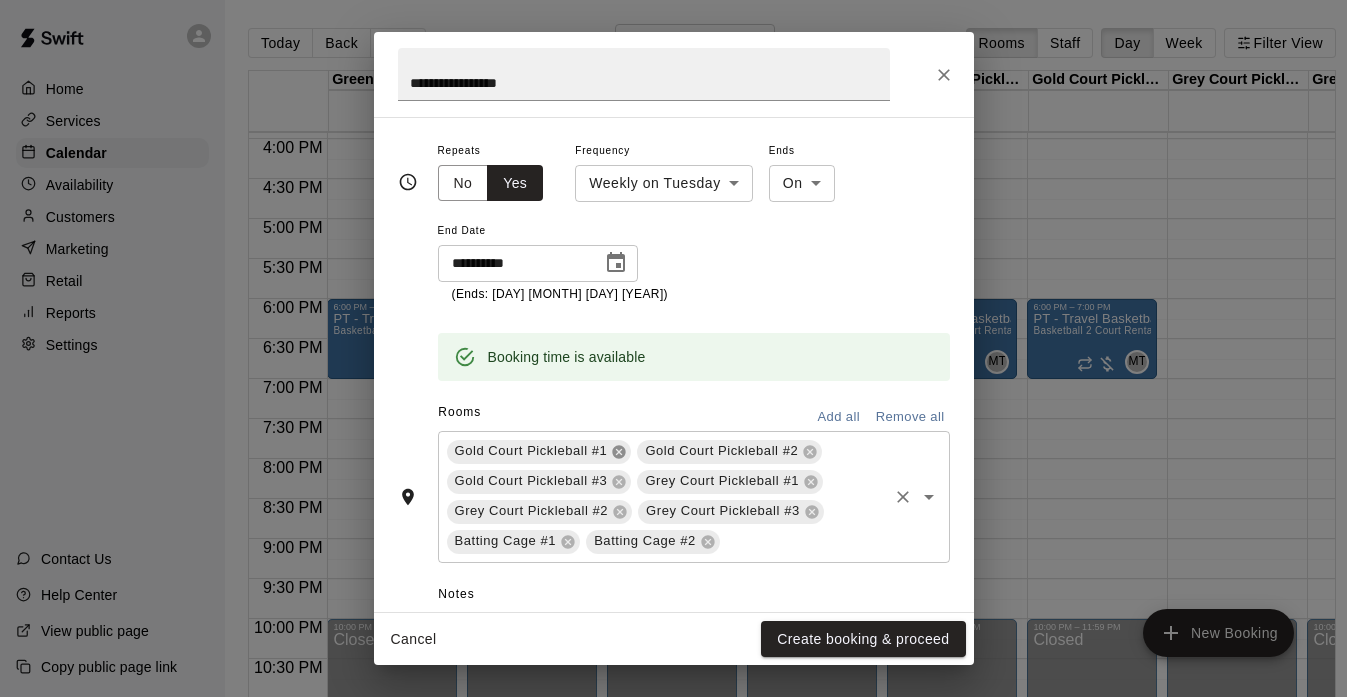 scroll, scrollTop: 316, scrollLeft: 0, axis: vertical 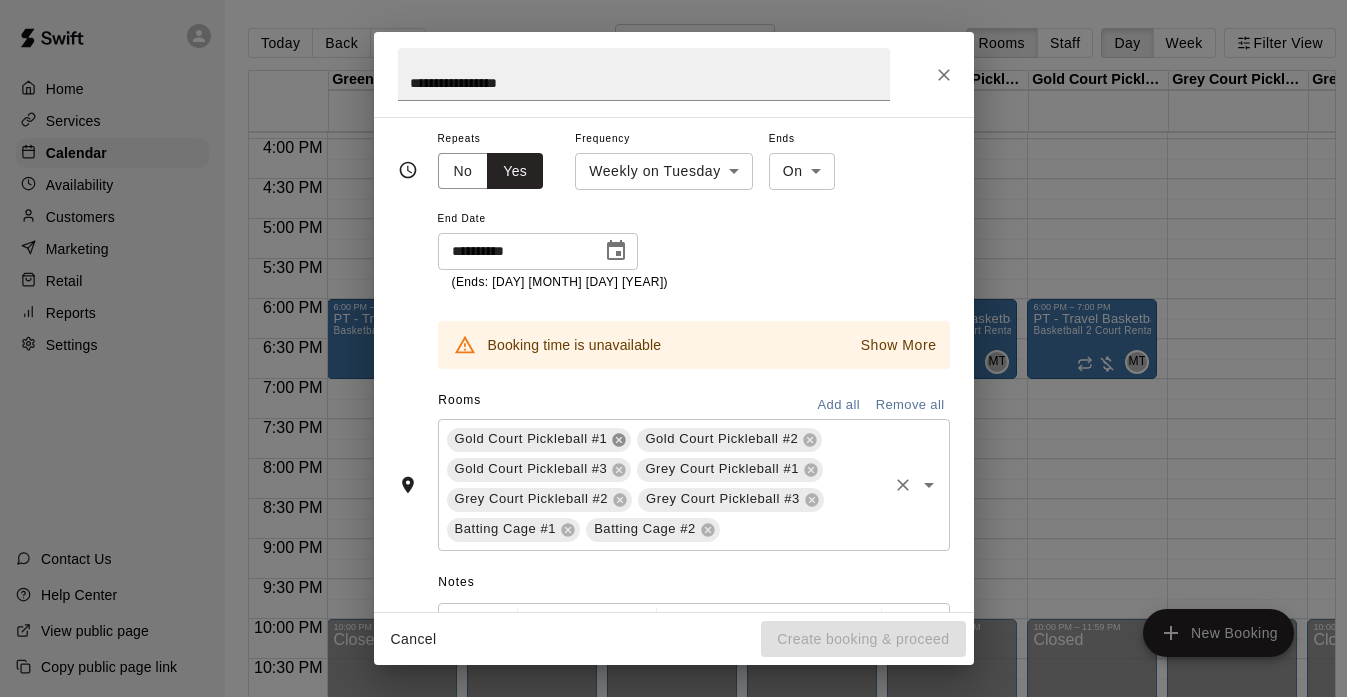 click 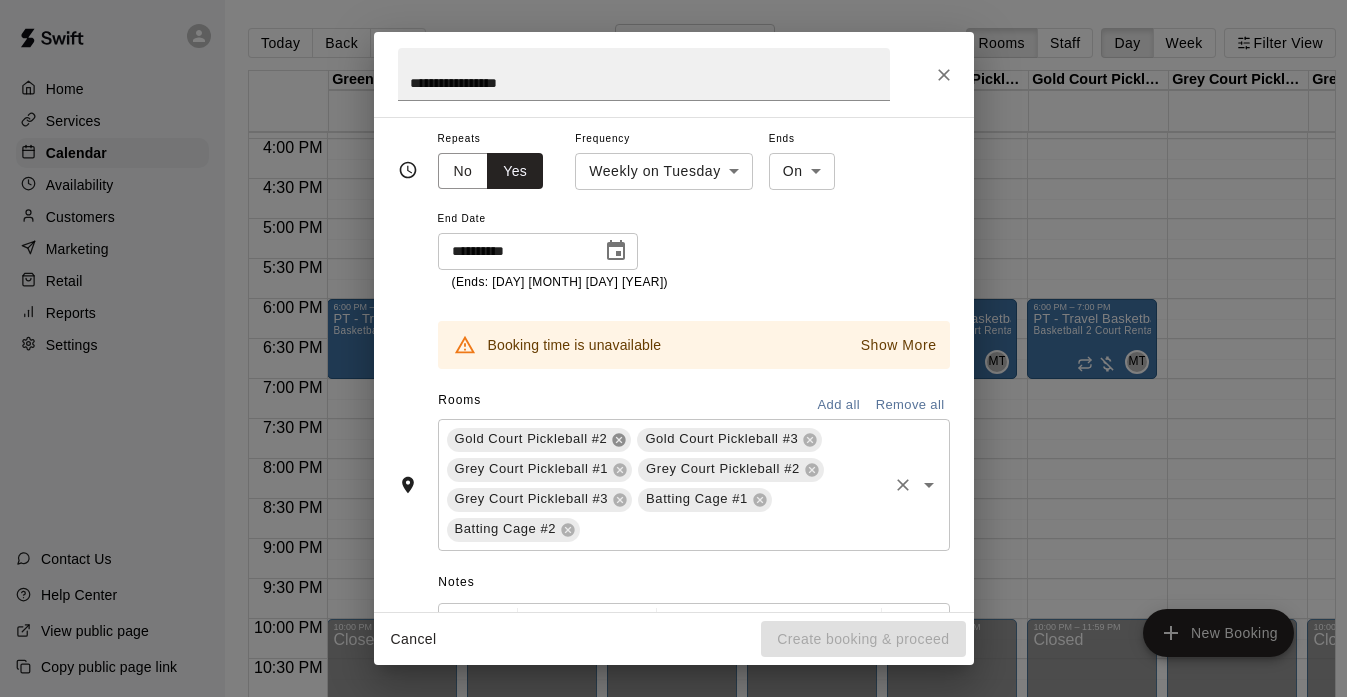 click 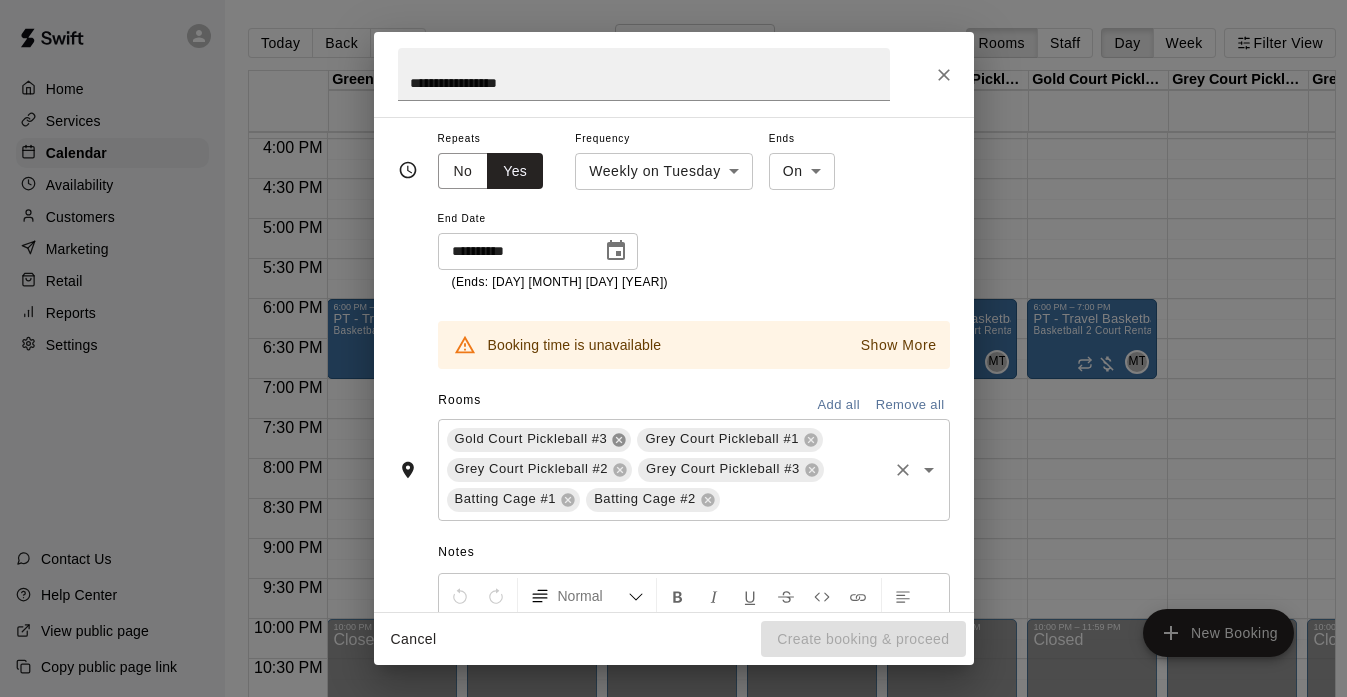 click 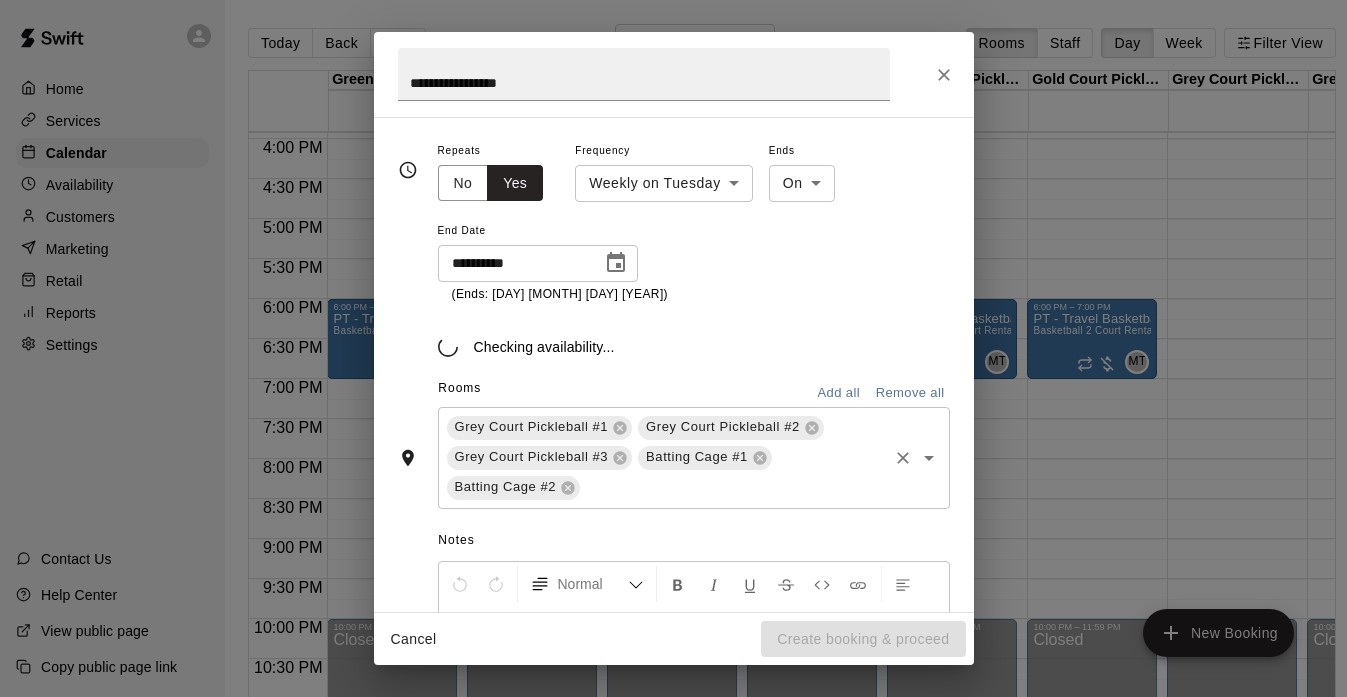 scroll, scrollTop: 316, scrollLeft: 0, axis: vertical 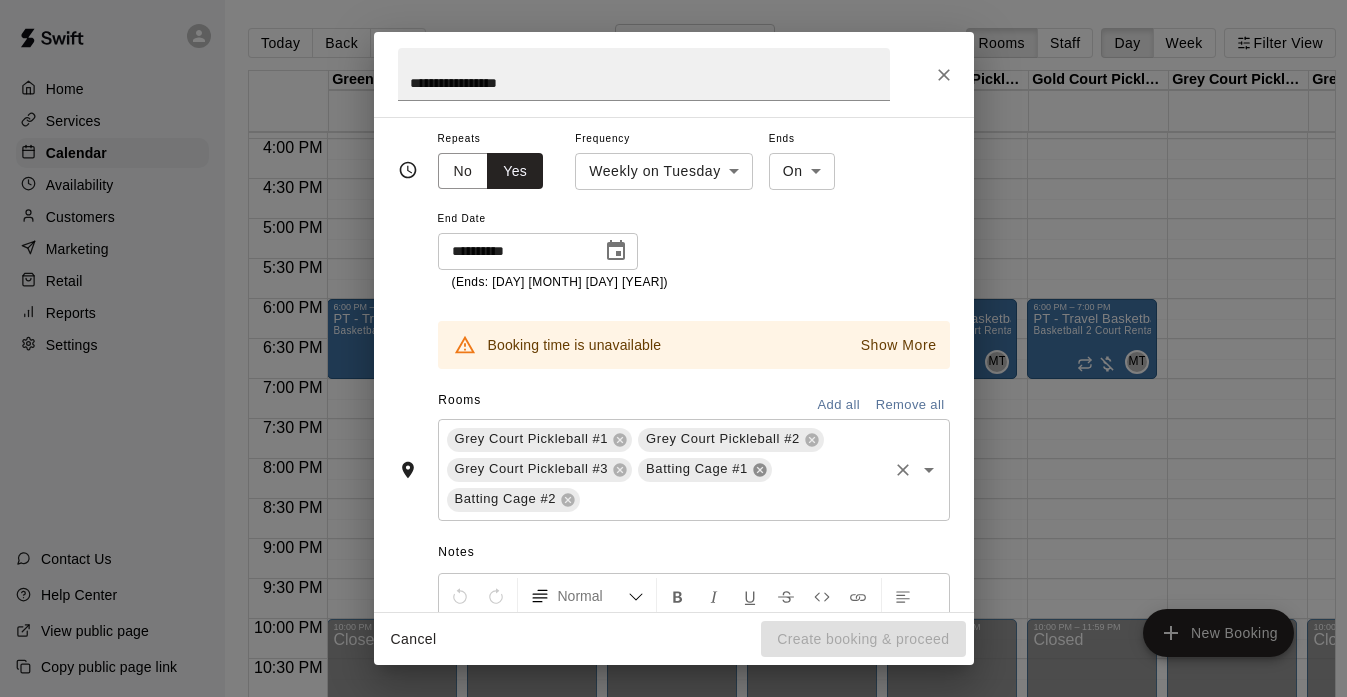click 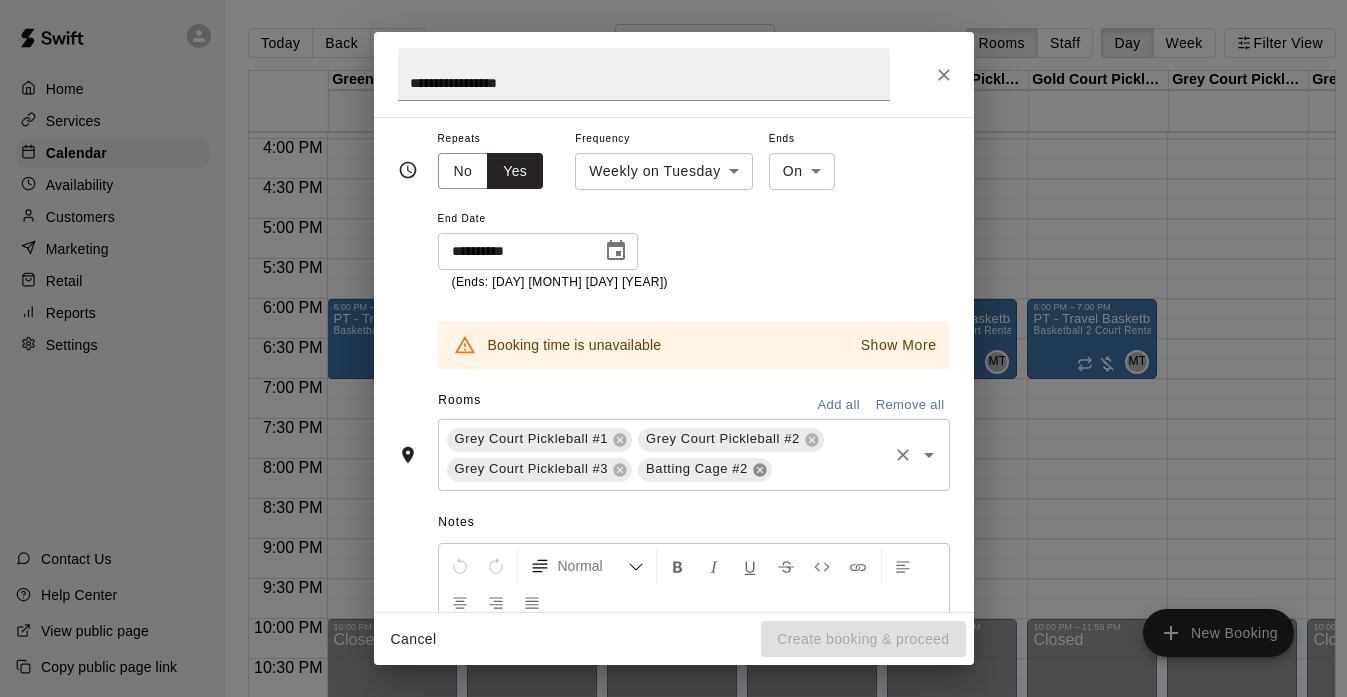 click 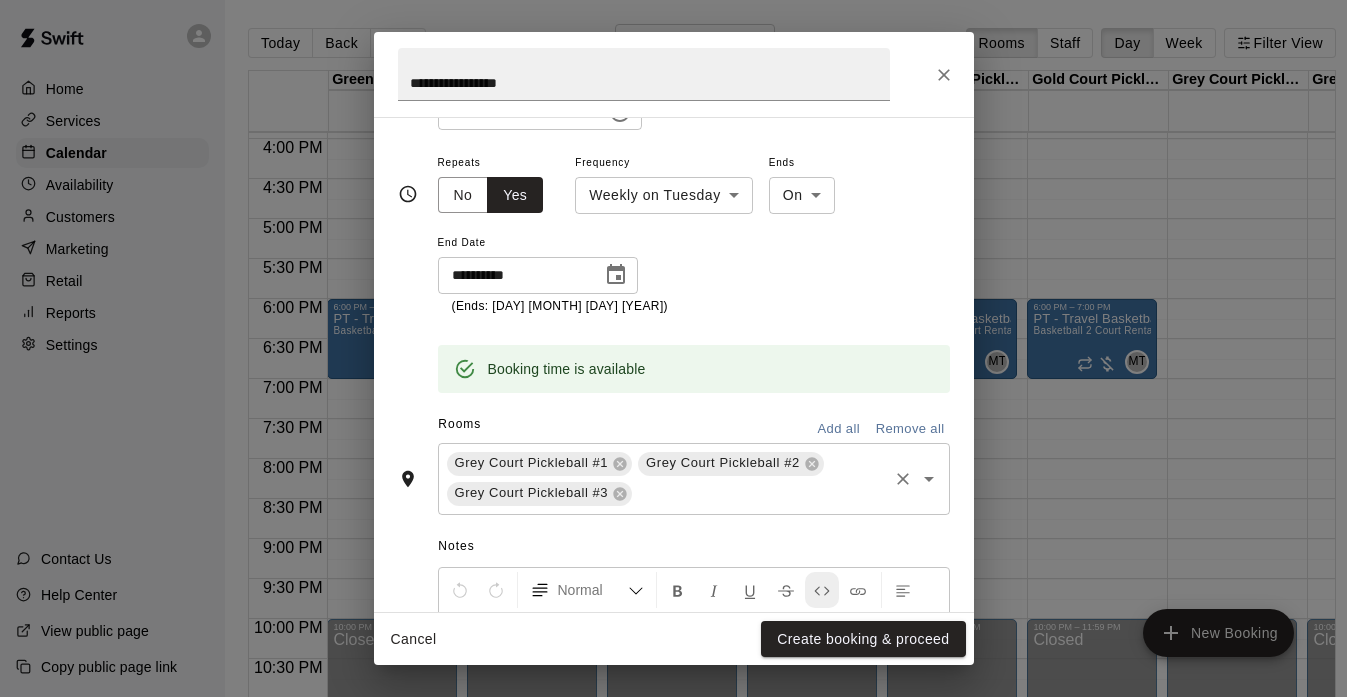 scroll, scrollTop: 294, scrollLeft: 0, axis: vertical 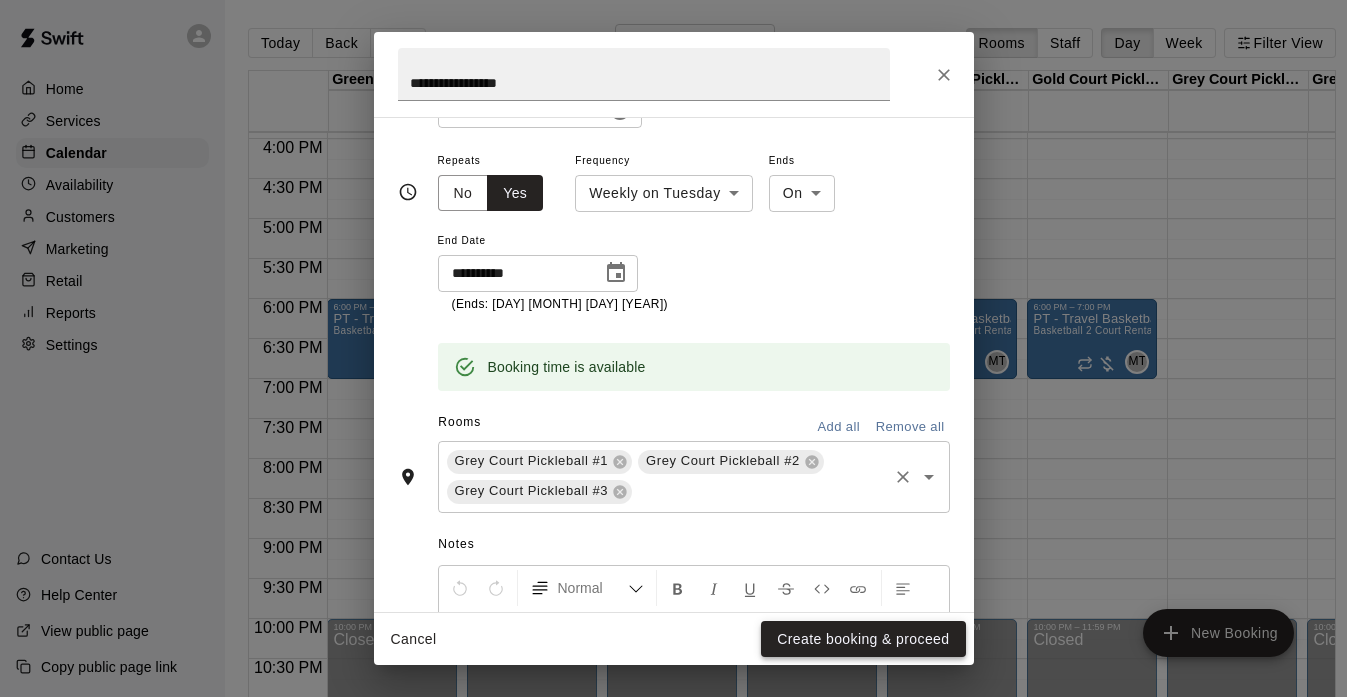 click on "Create booking & proceed" at bounding box center (863, 639) 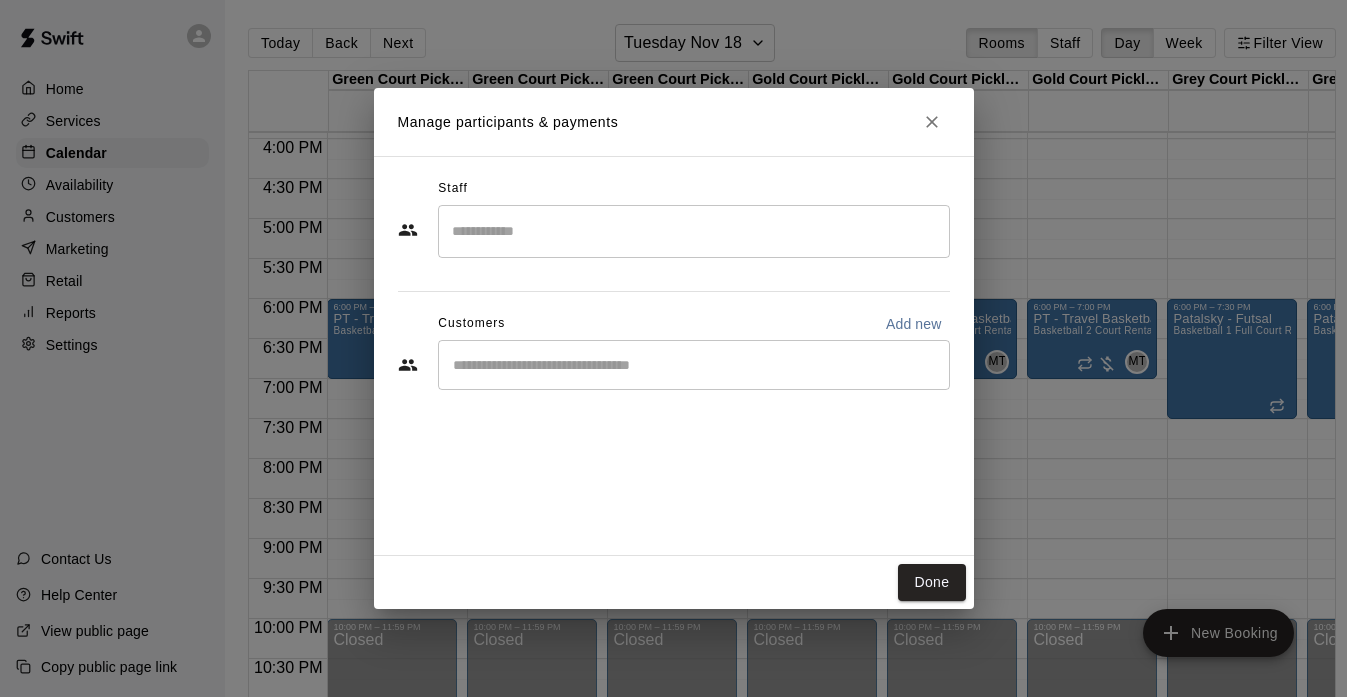 click at bounding box center (694, 231) 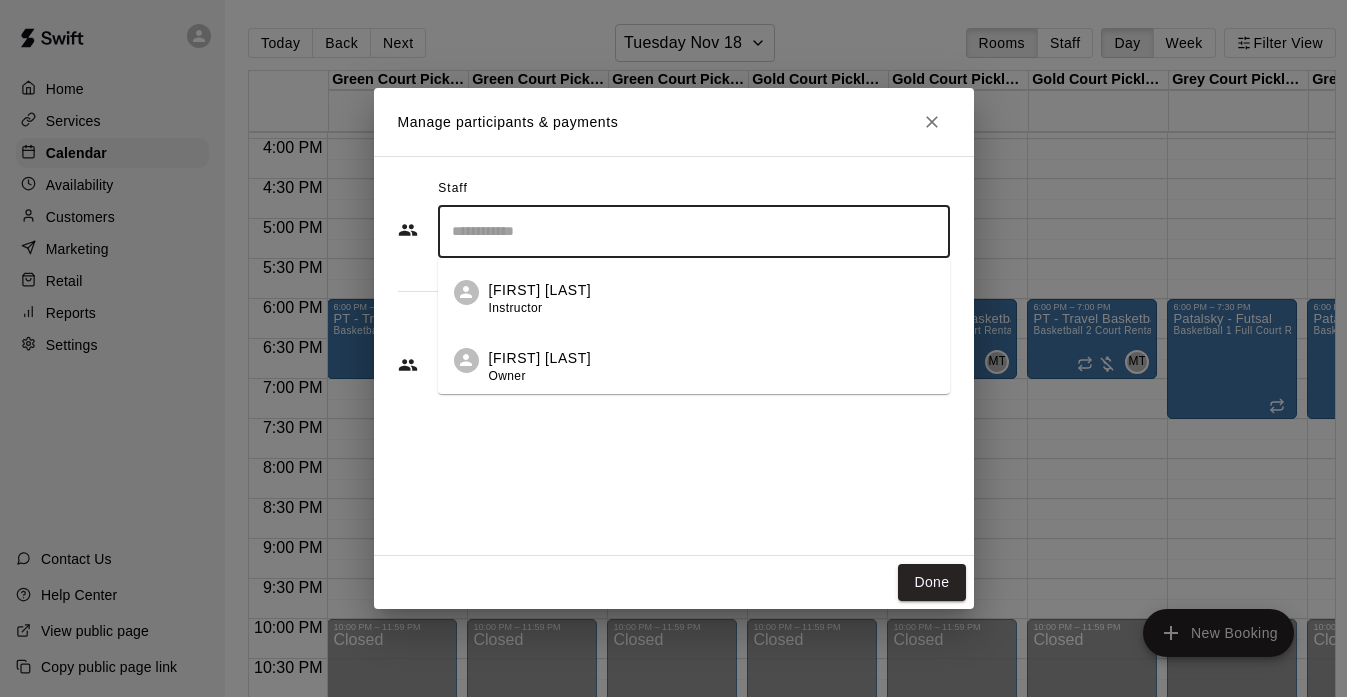 click on "[FIRST] [LAST]" at bounding box center (540, 358) 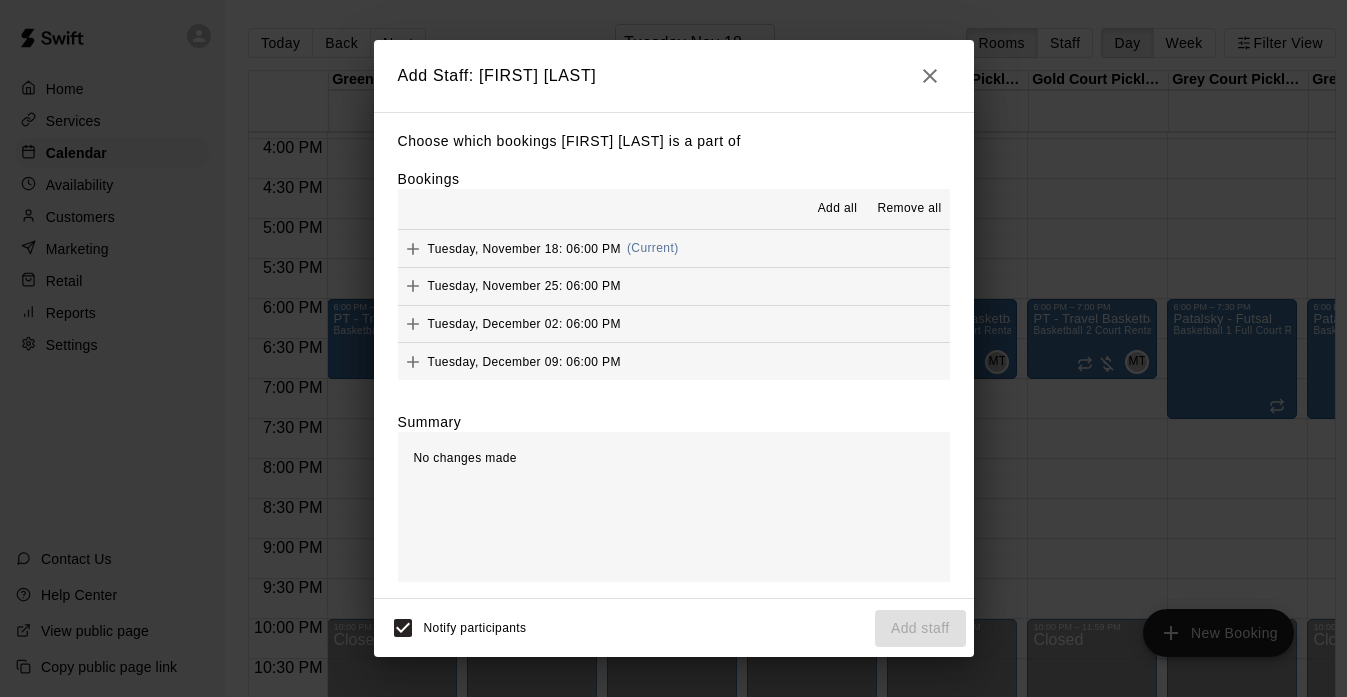 click on "Add all" at bounding box center [838, 209] 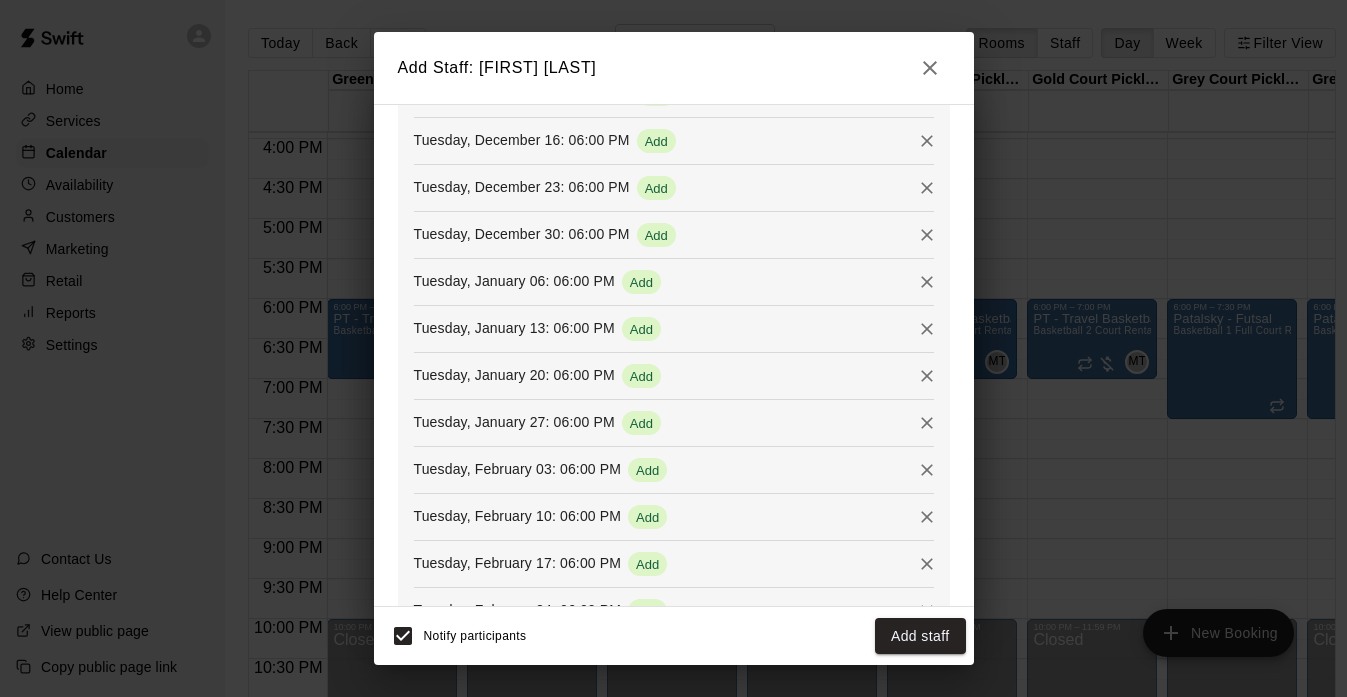 scroll, scrollTop: 544, scrollLeft: 0, axis: vertical 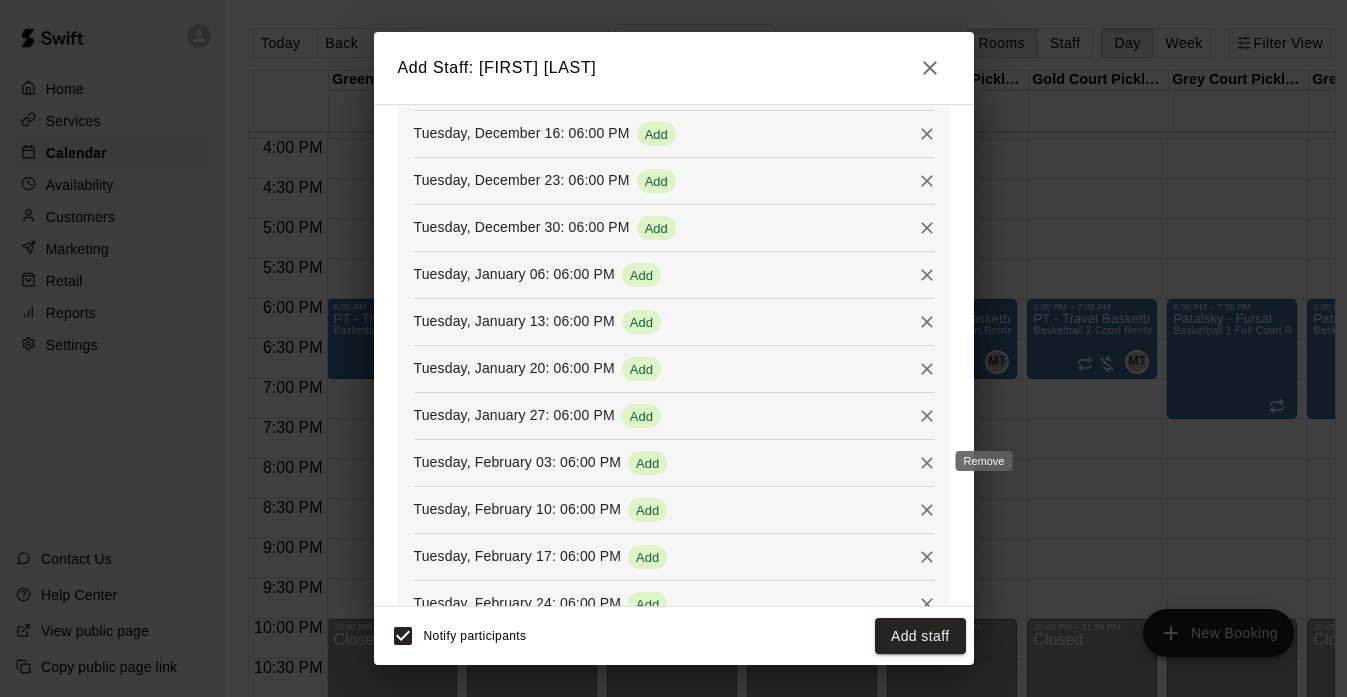 click 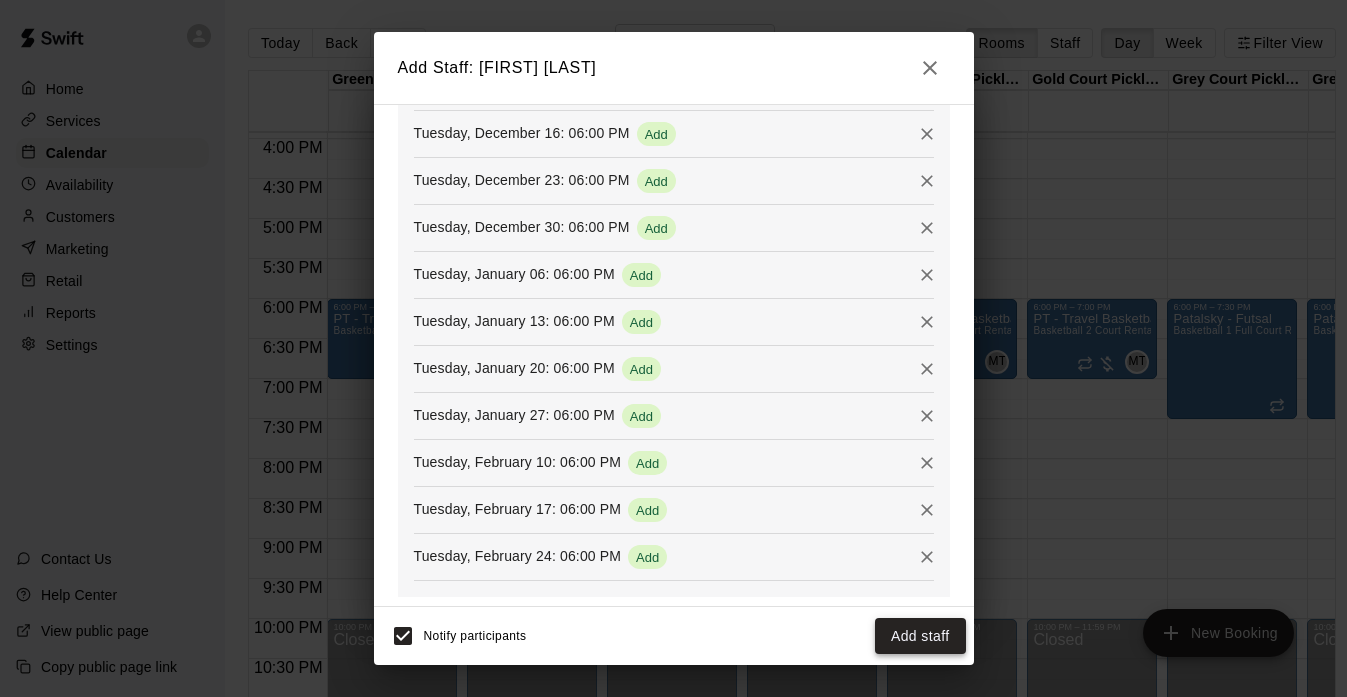 click on "Add staff" at bounding box center (920, 636) 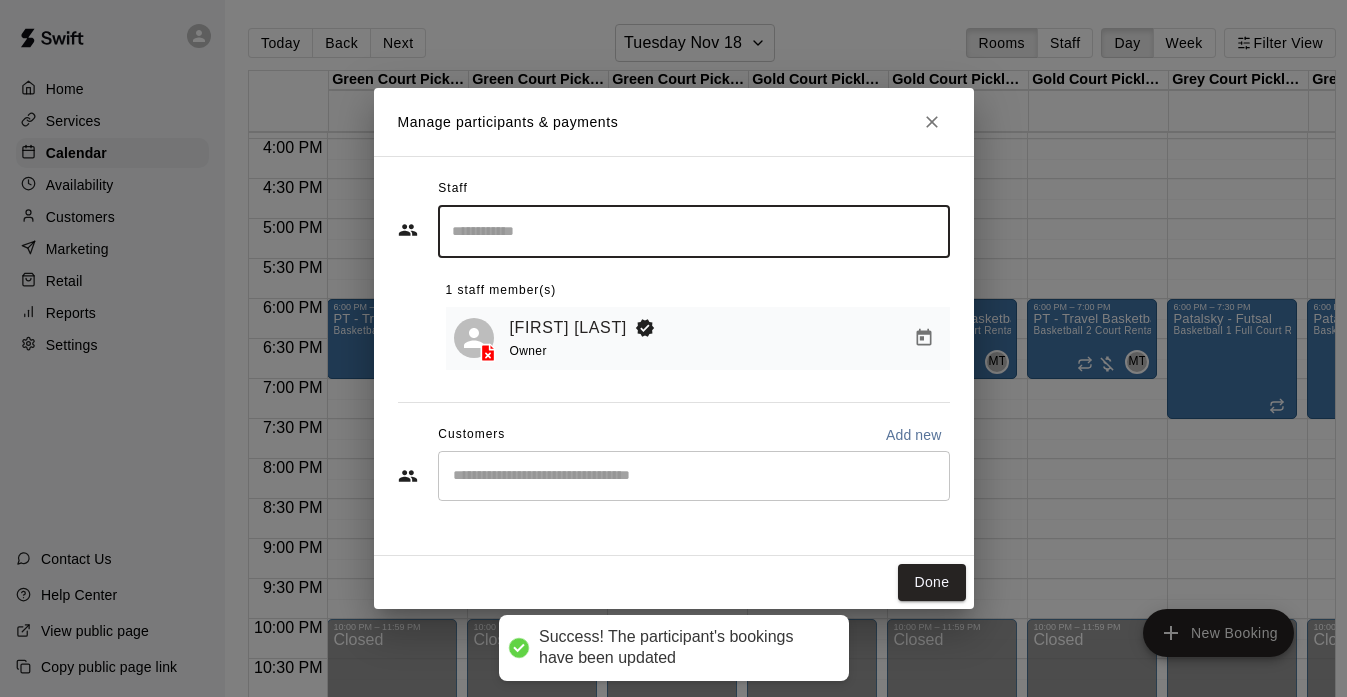 click at bounding box center (694, 476) 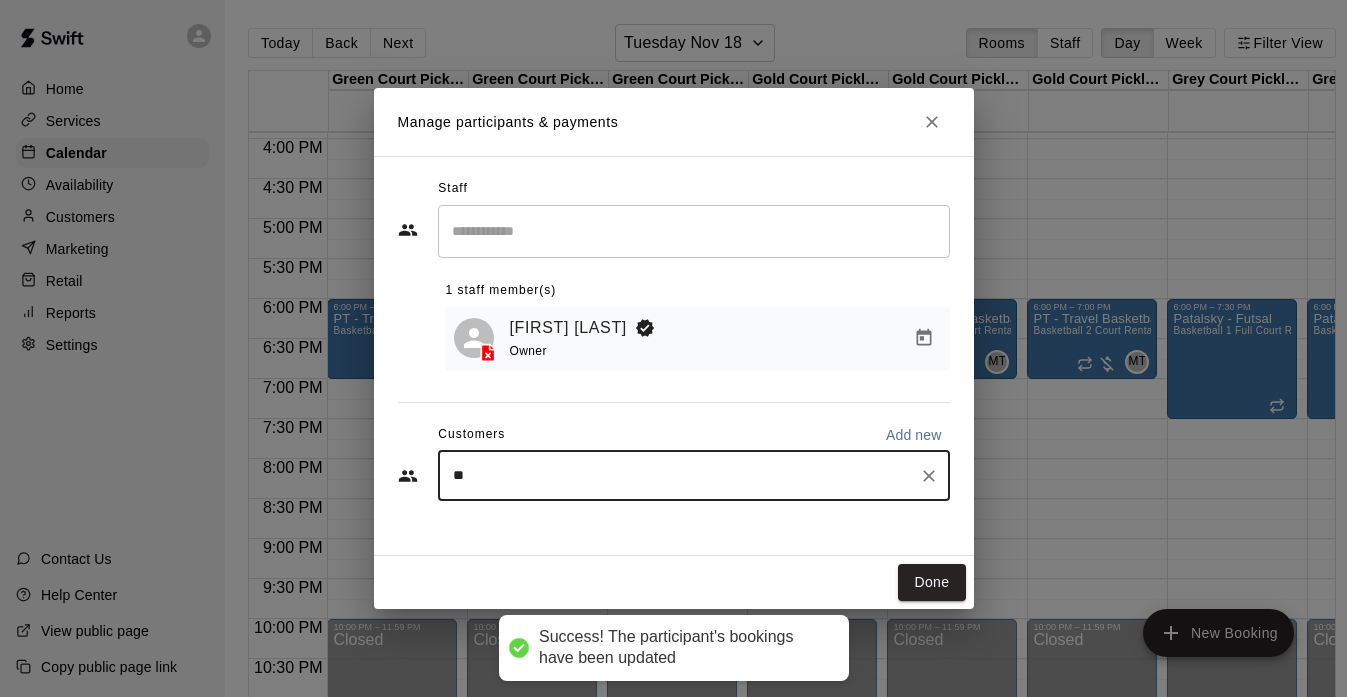 type on "***" 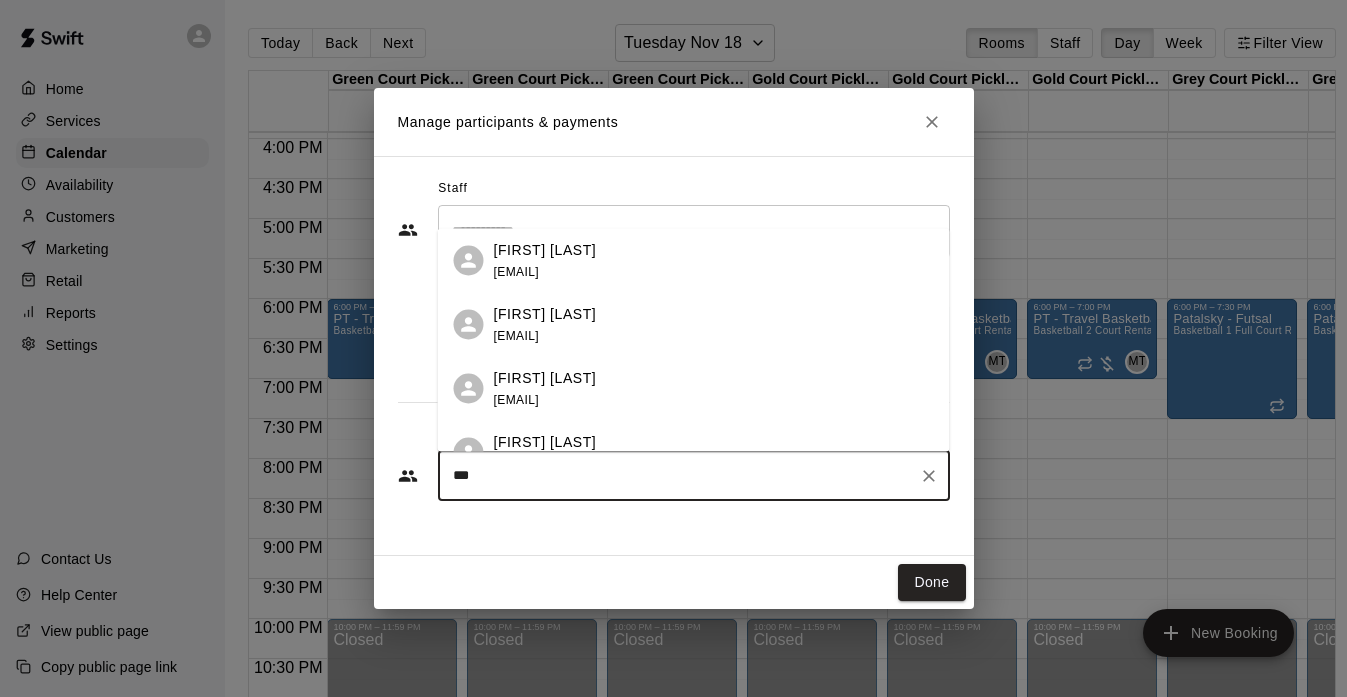 click on "[FIRST] [LAST] [EMAIL]" at bounding box center (545, 388) 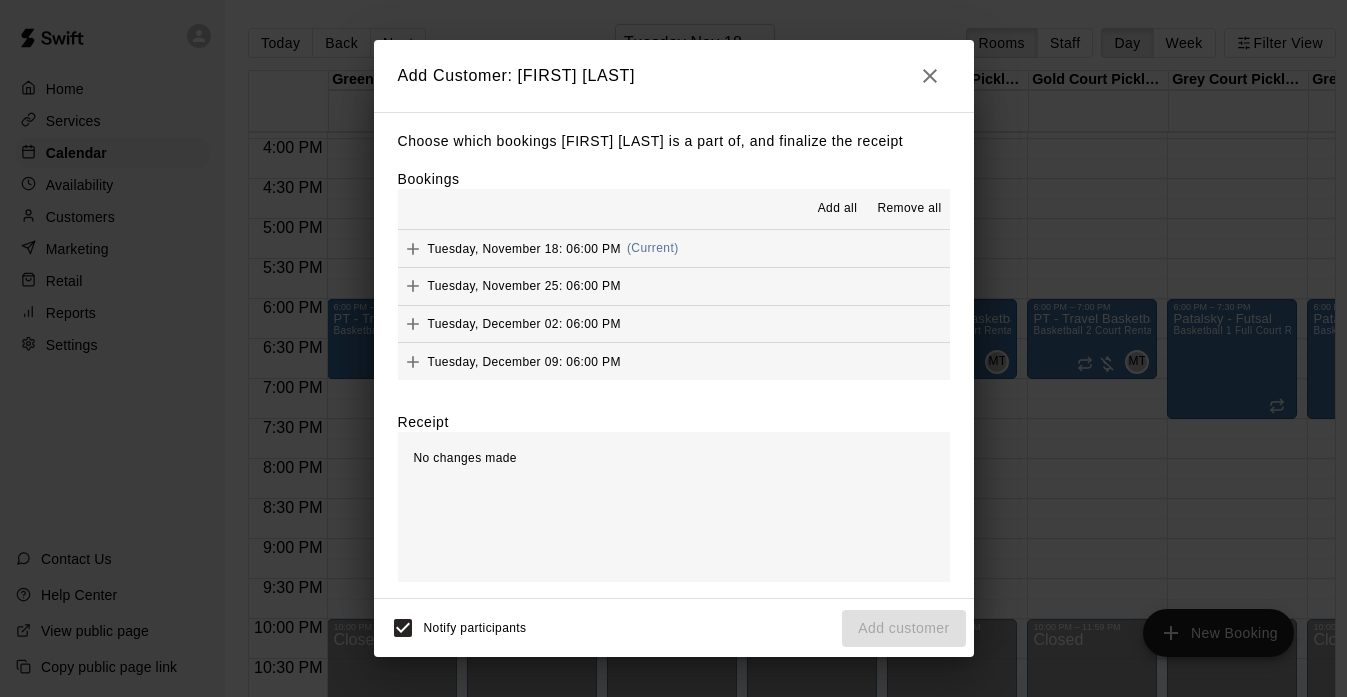 click on "Add all" at bounding box center [838, 209] 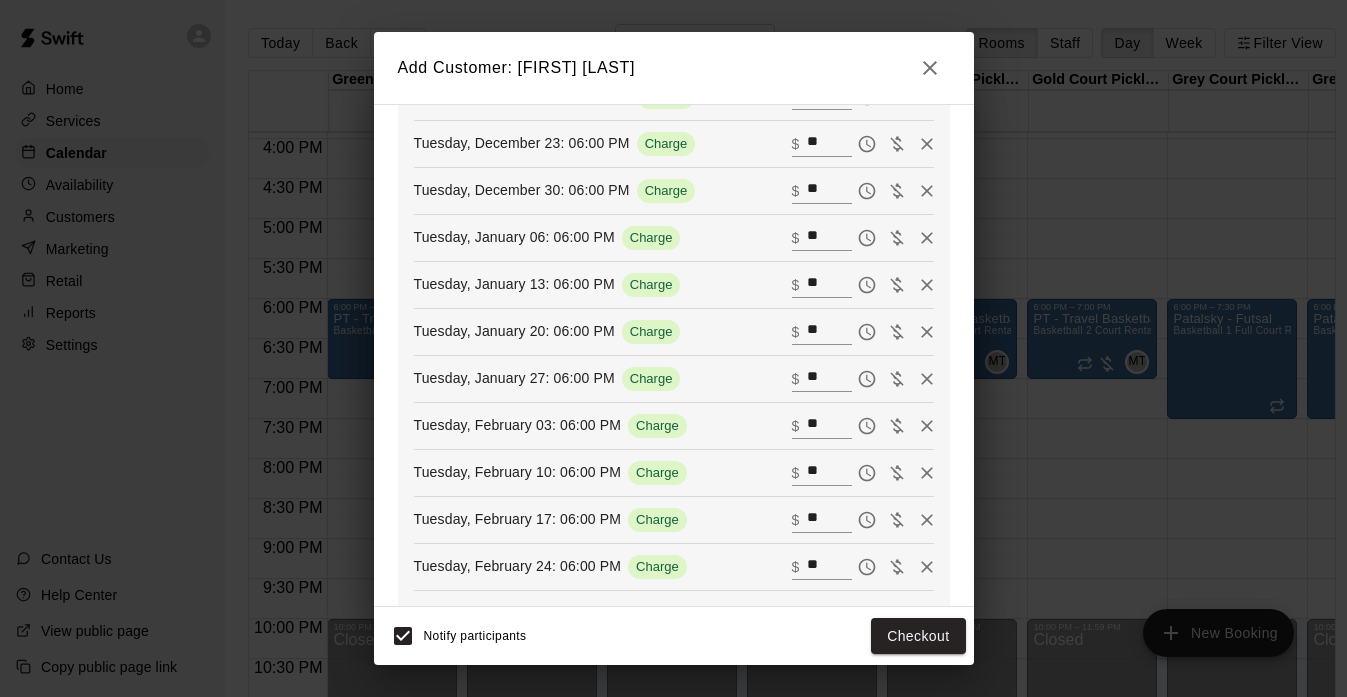 scroll, scrollTop: 610, scrollLeft: 0, axis: vertical 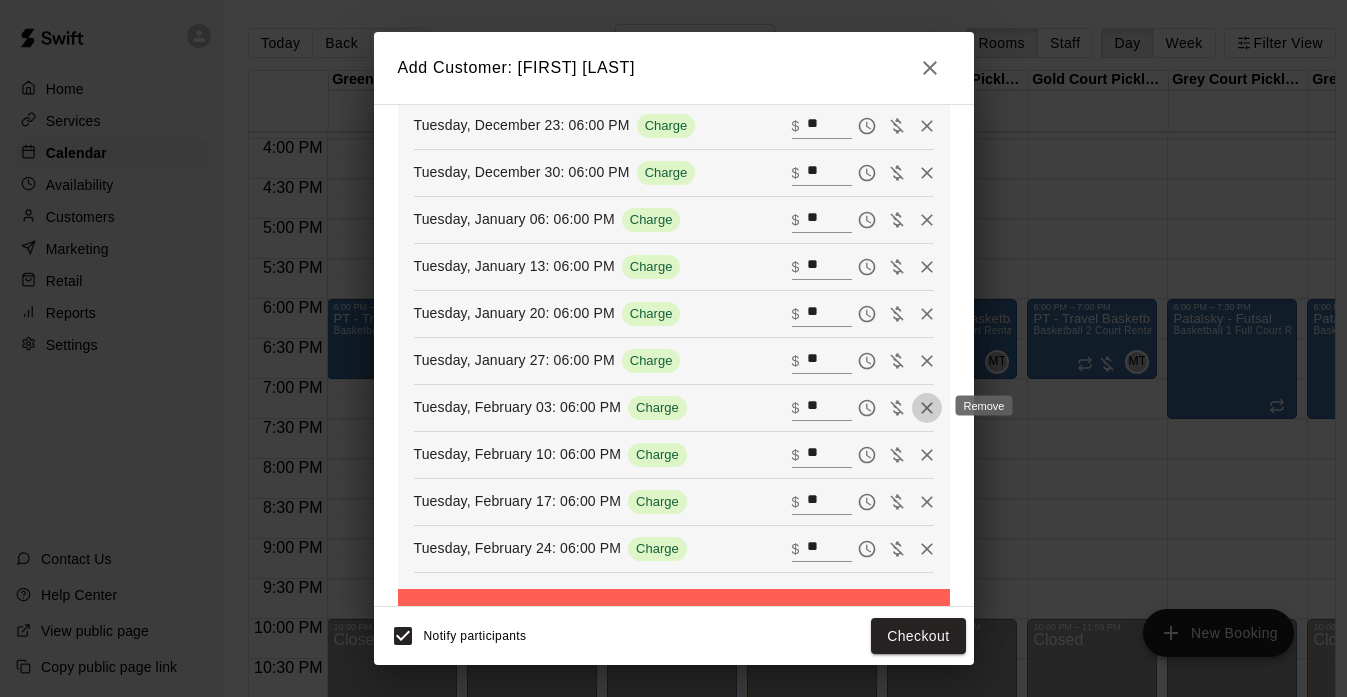 click 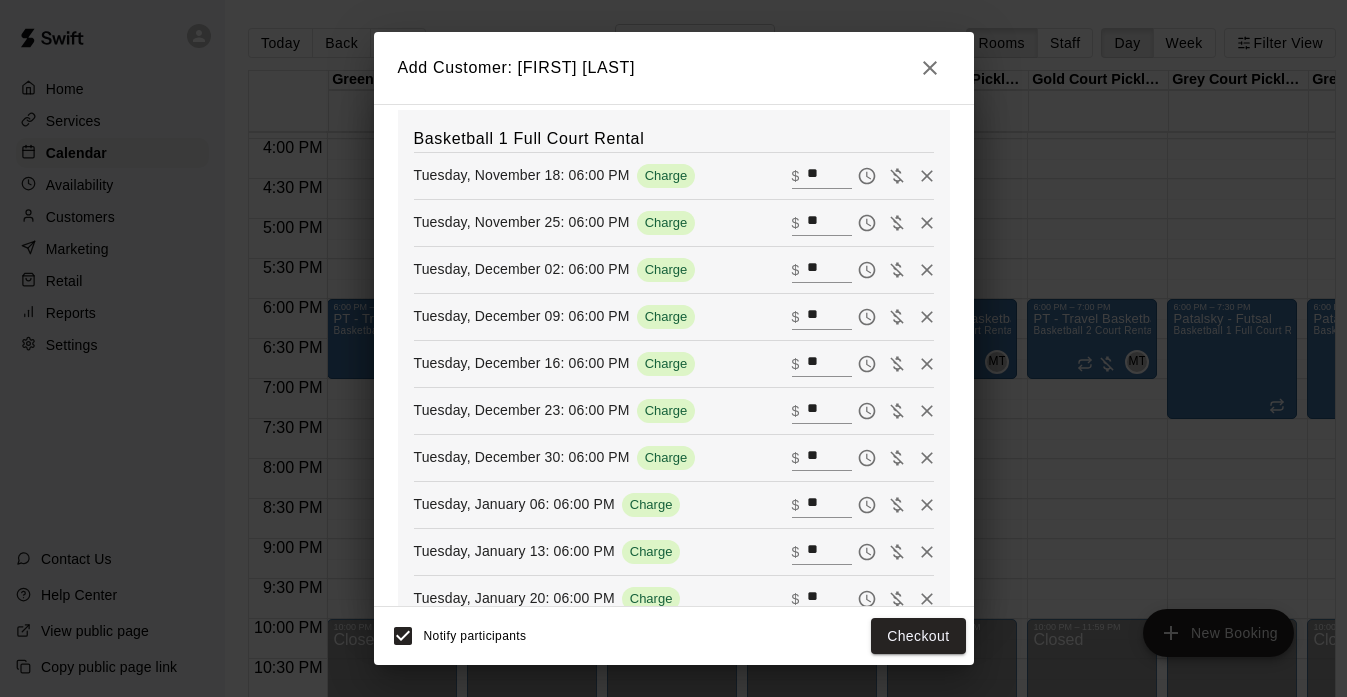 scroll, scrollTop: 303, scrollLeft: 0, axis: vertical 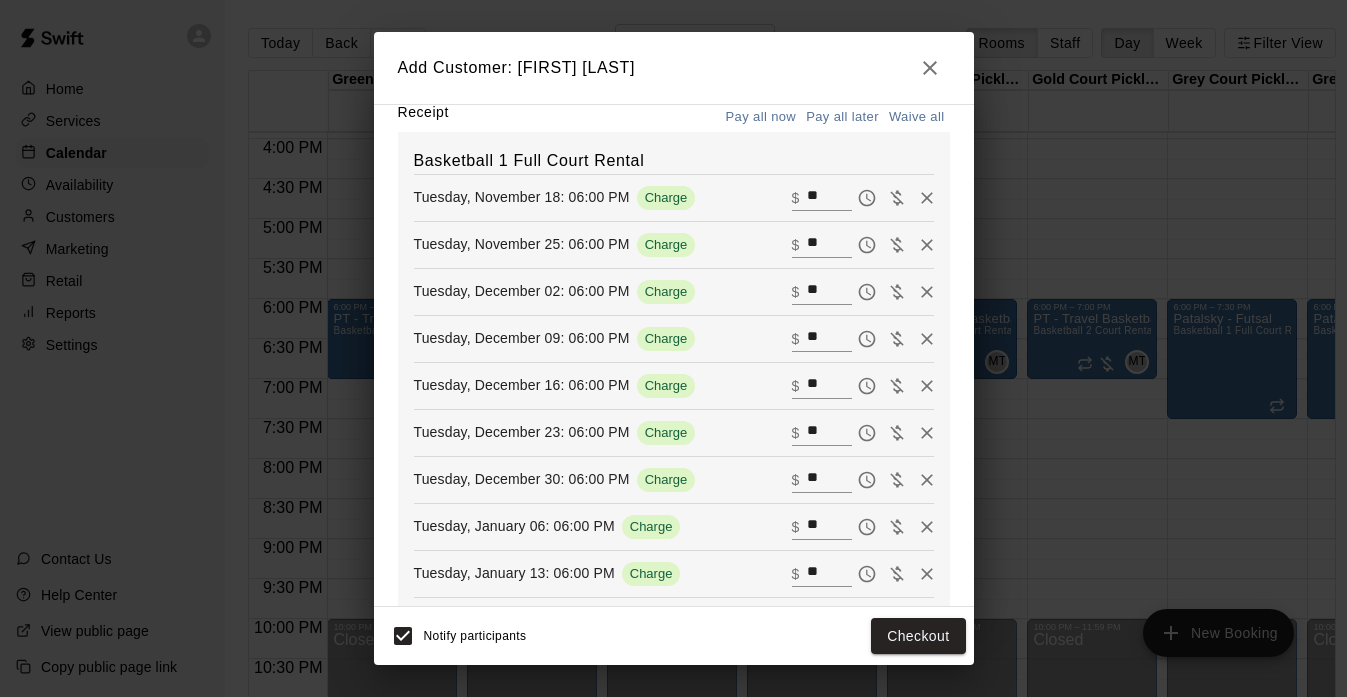 click on "Pay all later" at bounding box center (842, 117) 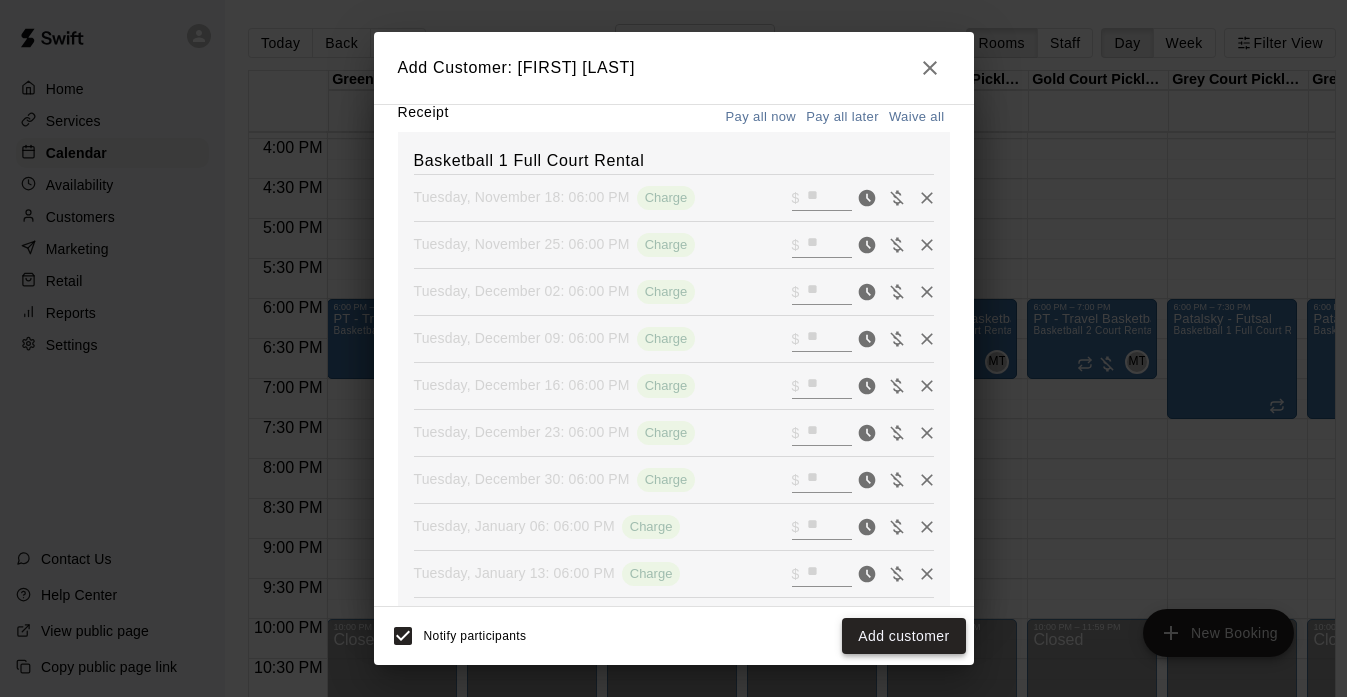 click on "Add customer" at bounding box center [903, 636] 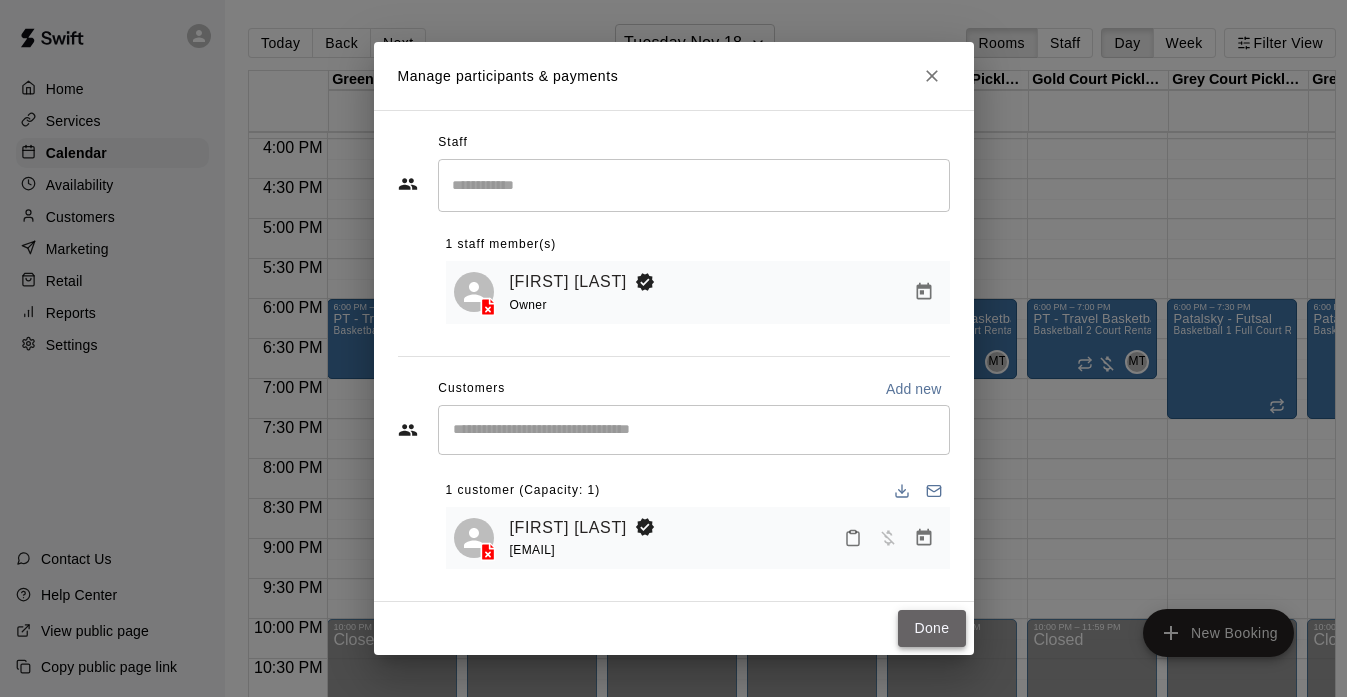 click on "Done" at bounding box center [931, 628] 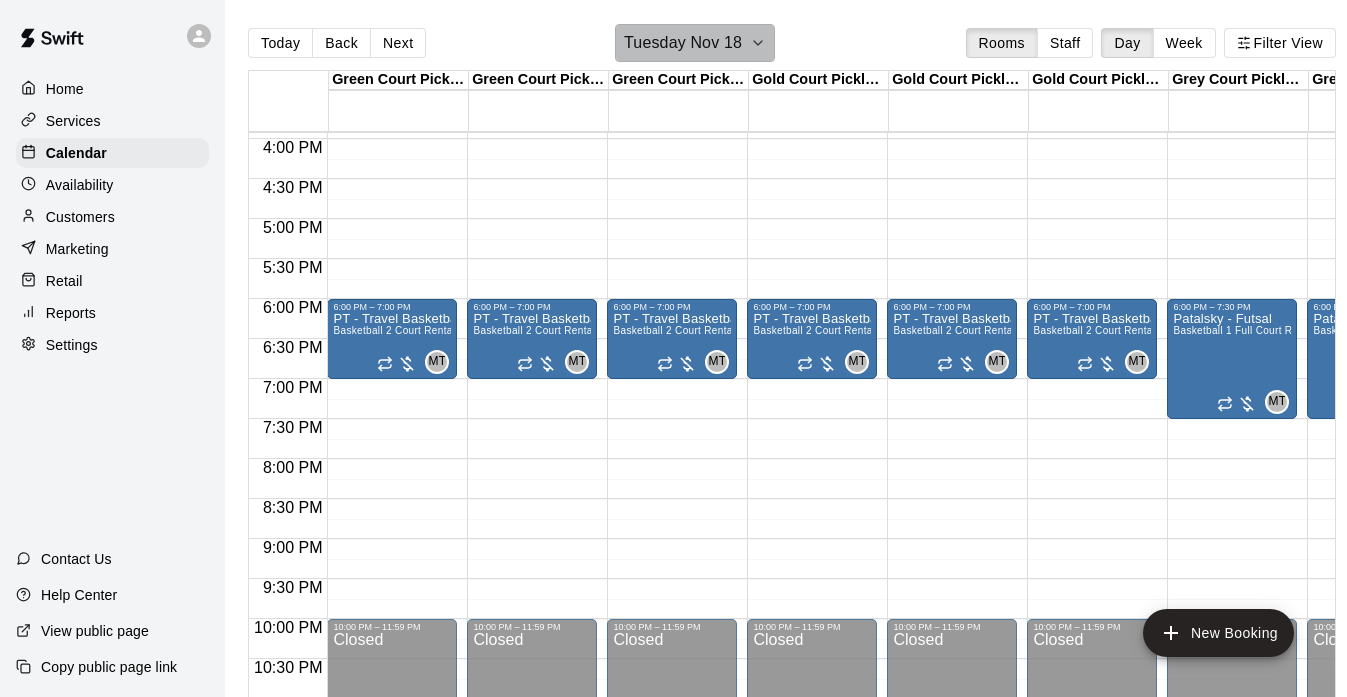 click on "Tuesday Nov 18" at bounding box center [695, 43] 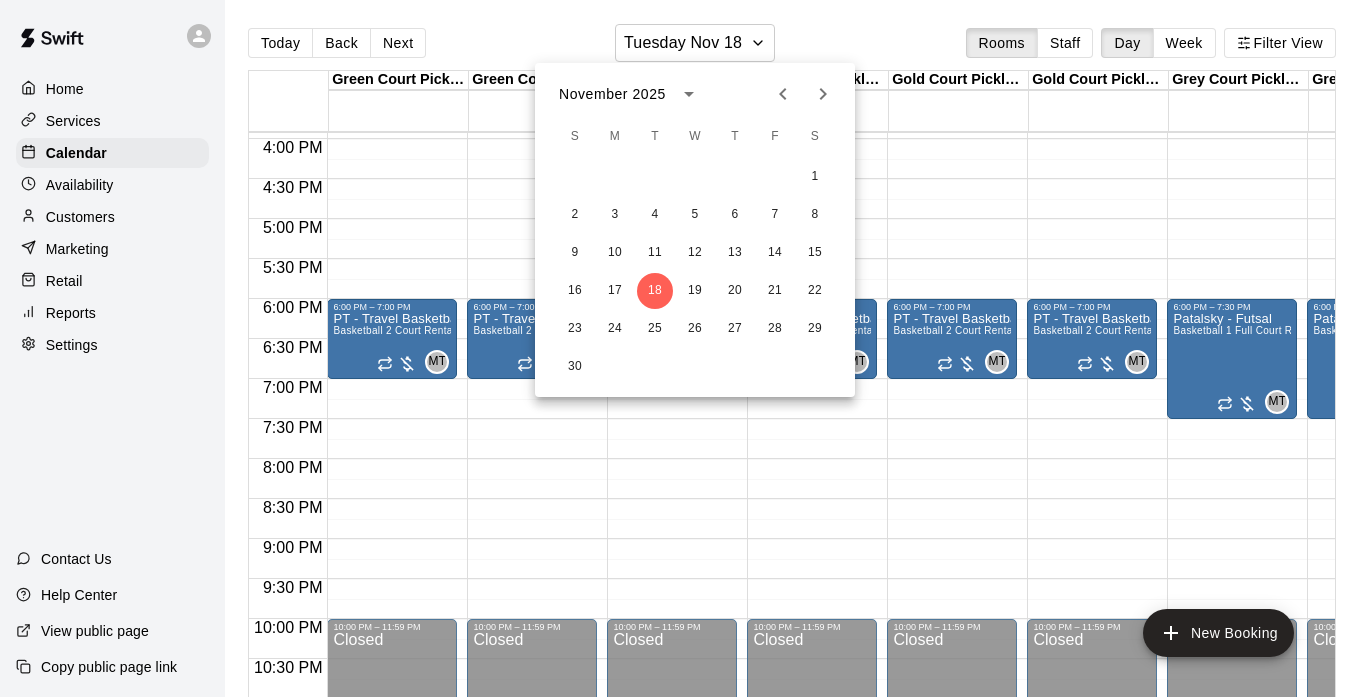 click 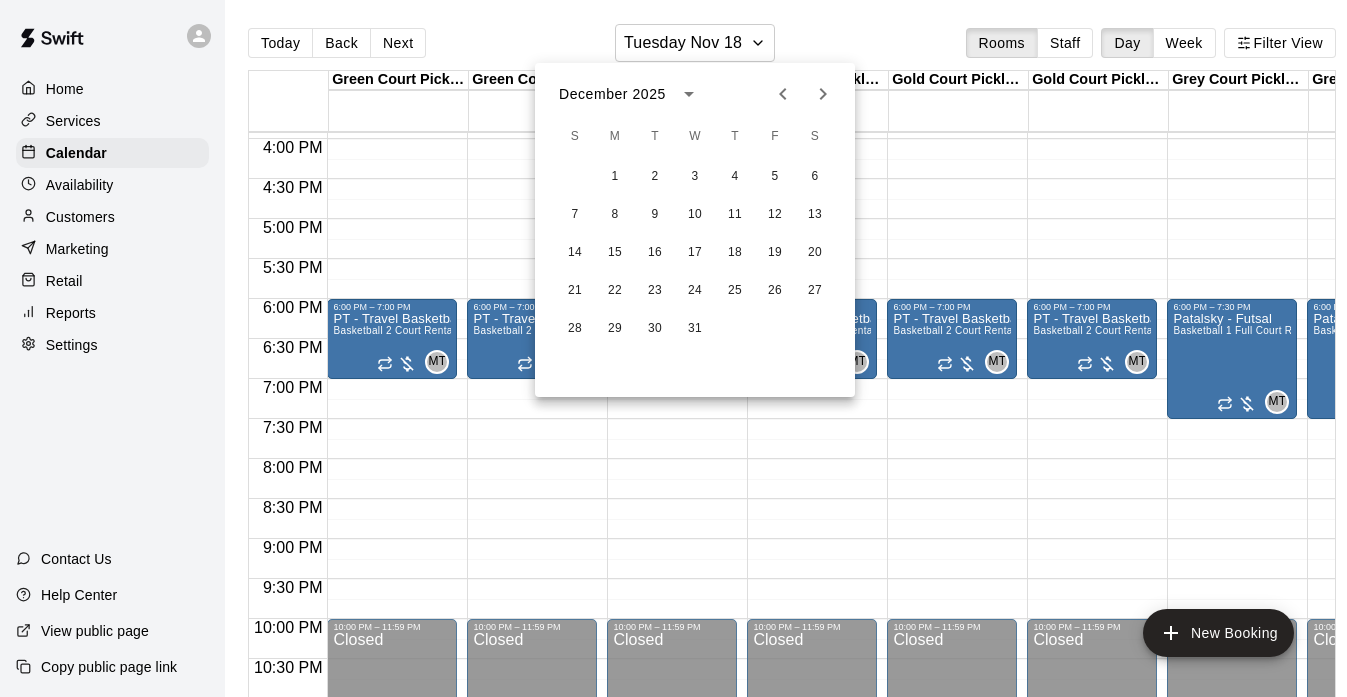 click 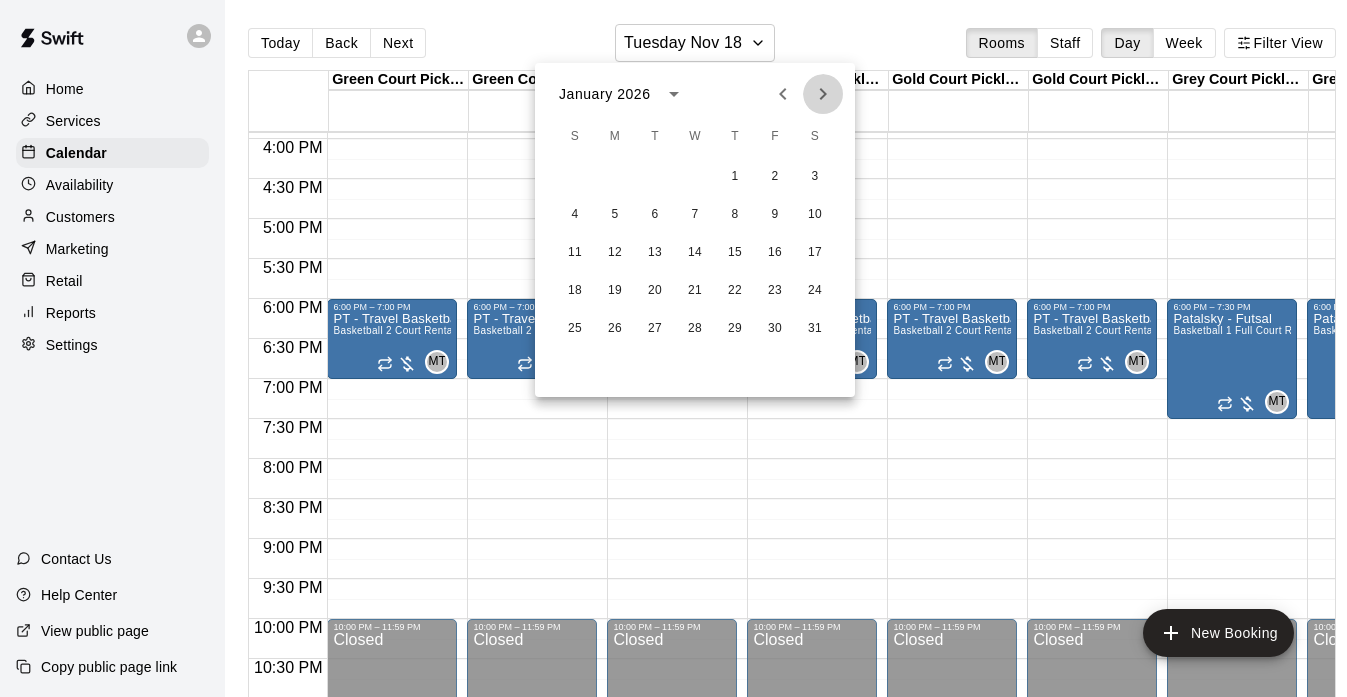 click 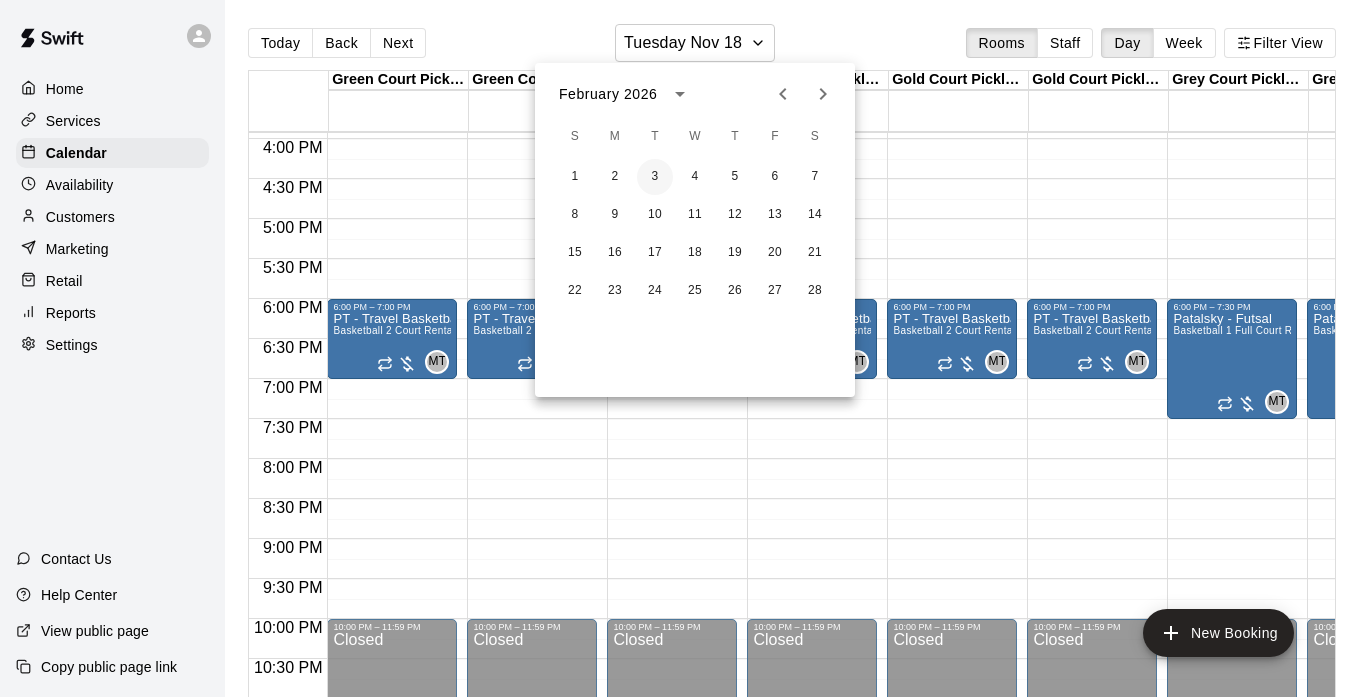 click on "3" at bounding box center (655, 177) 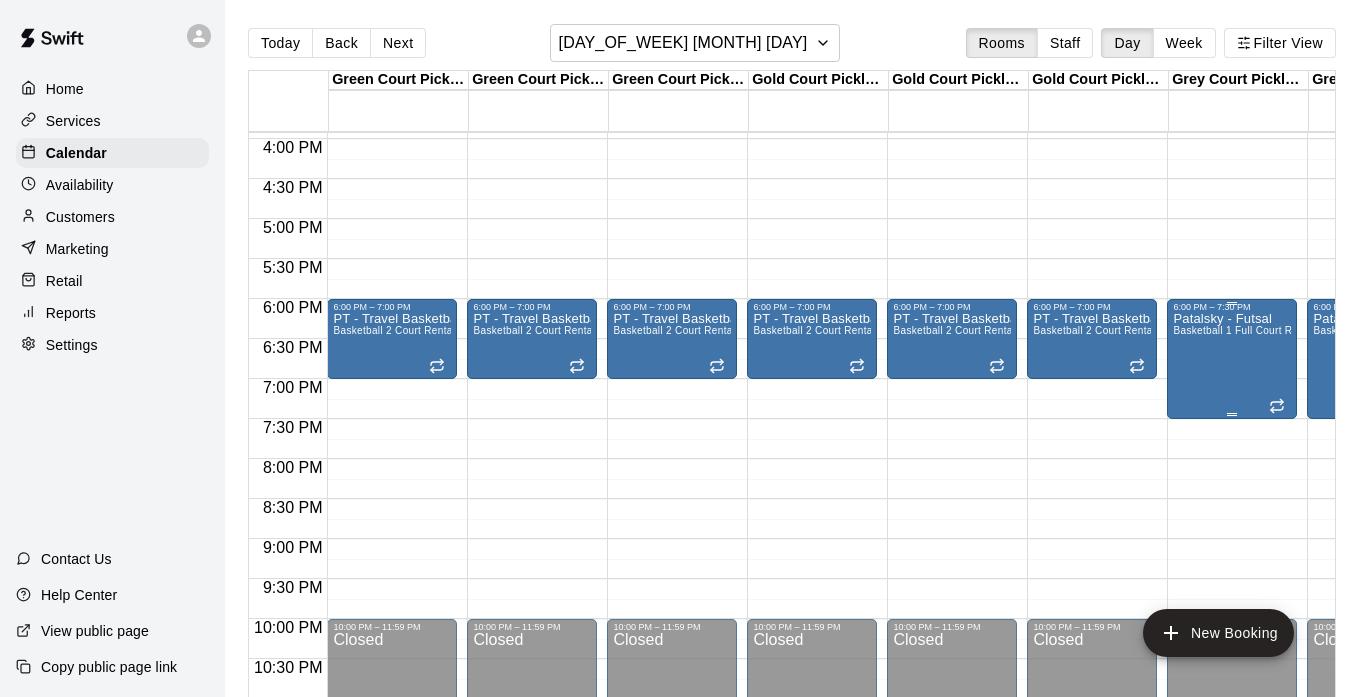 click on "Patalsky - Futsal Basketball 1 Full Court Rental" at bounding box center [1232, 660] 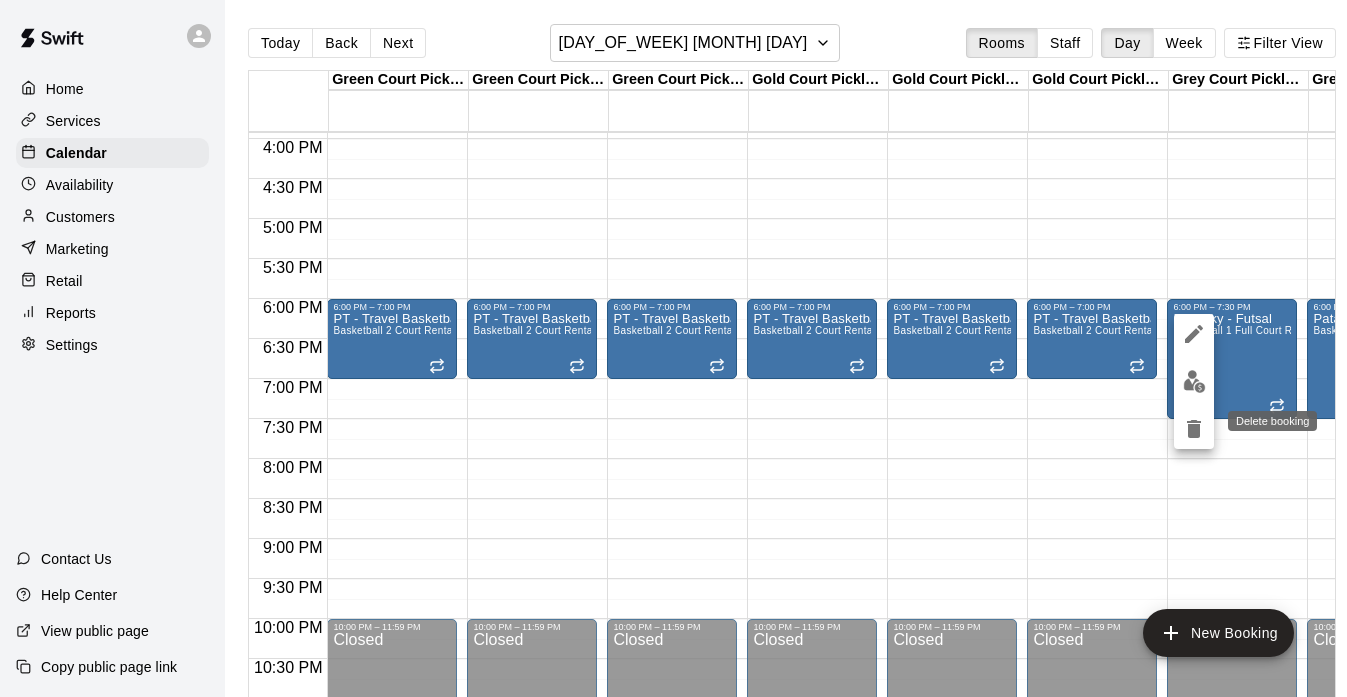 click 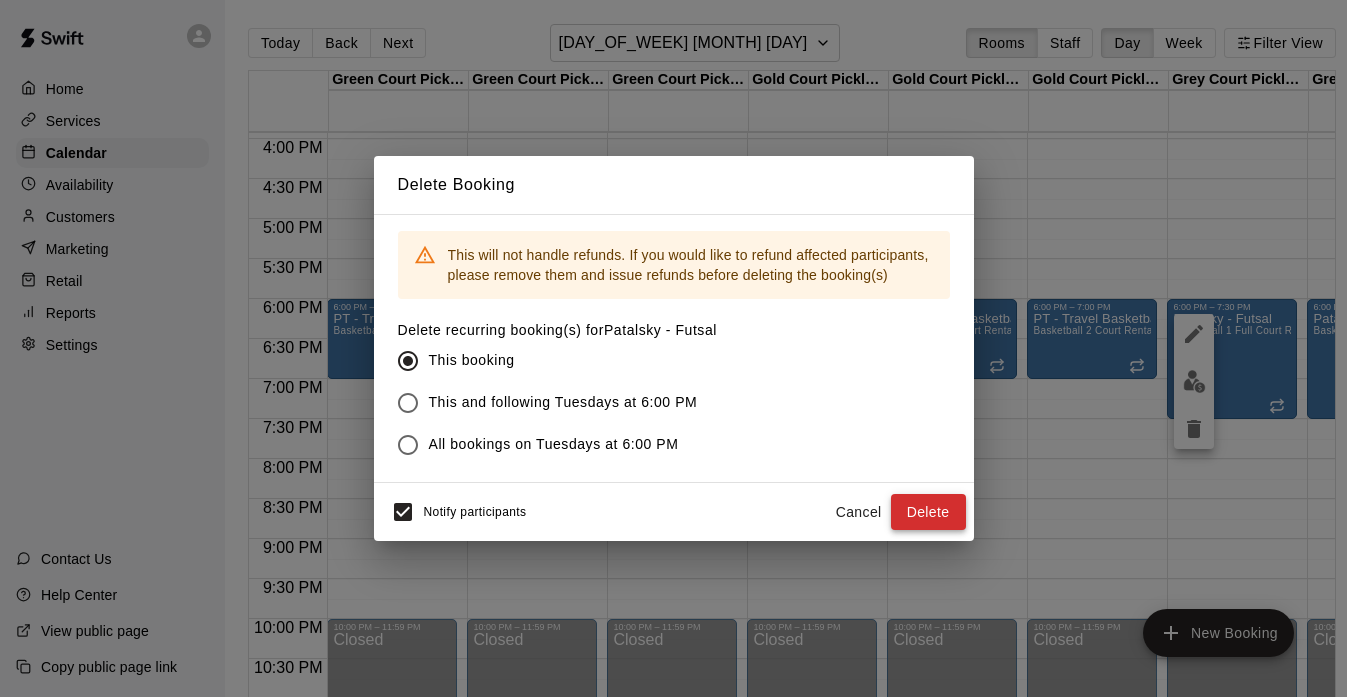 click on "Delete" at bounding box center (928, 512) 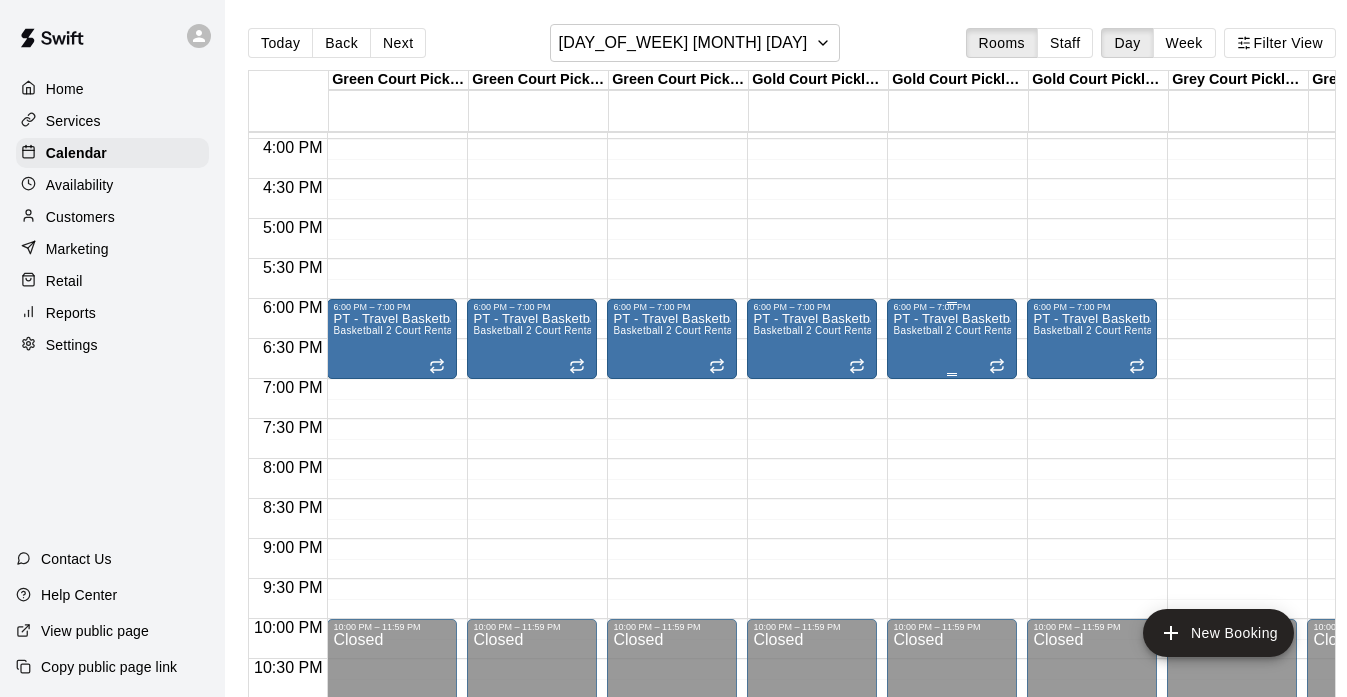 click on "PT - Travel Basketball Basketball 2 Court Rental - Green & Gold" at bounding box center (952, 660) 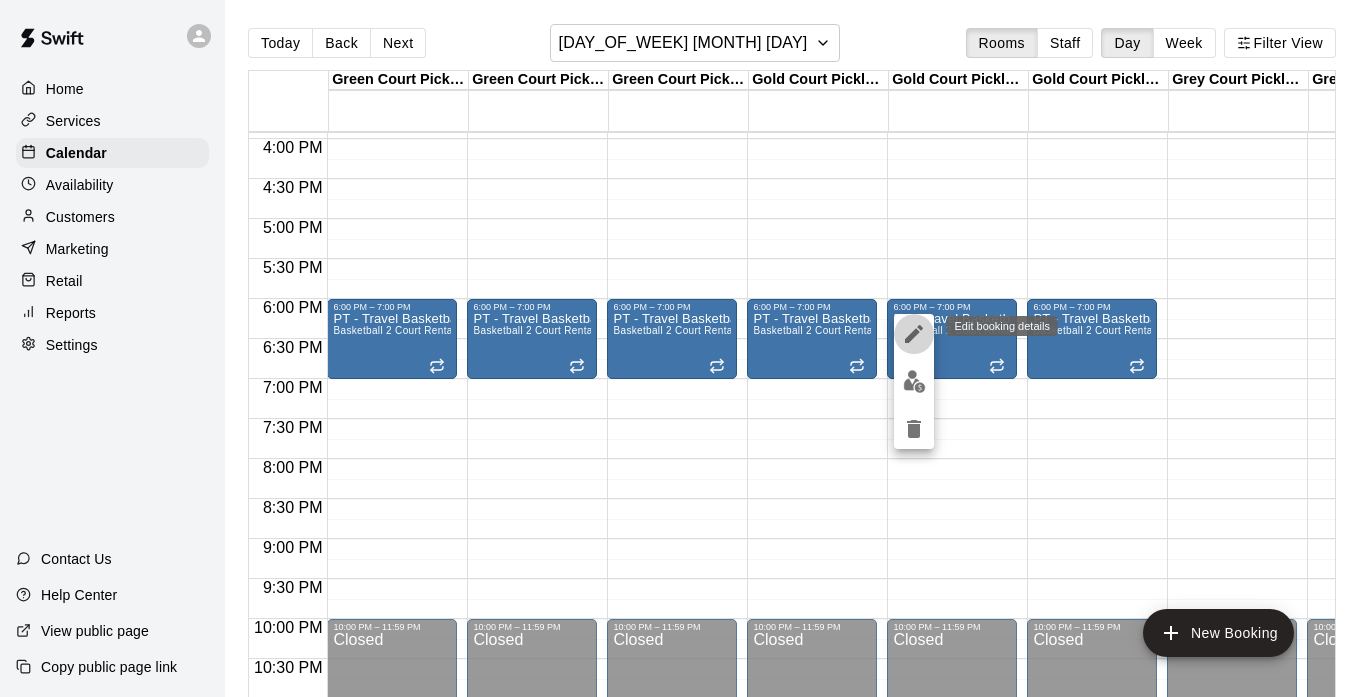 click 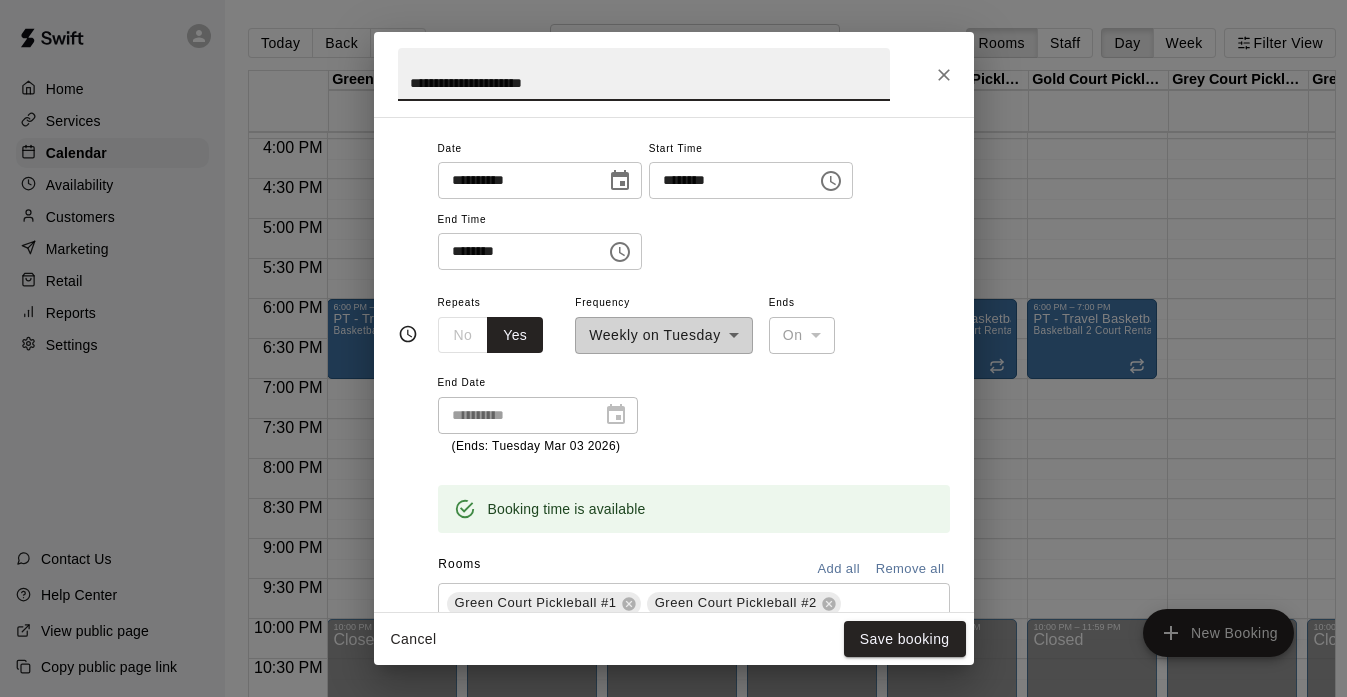 scroll, scrollTop: 163, scrollLeft: 0, axis: vertical 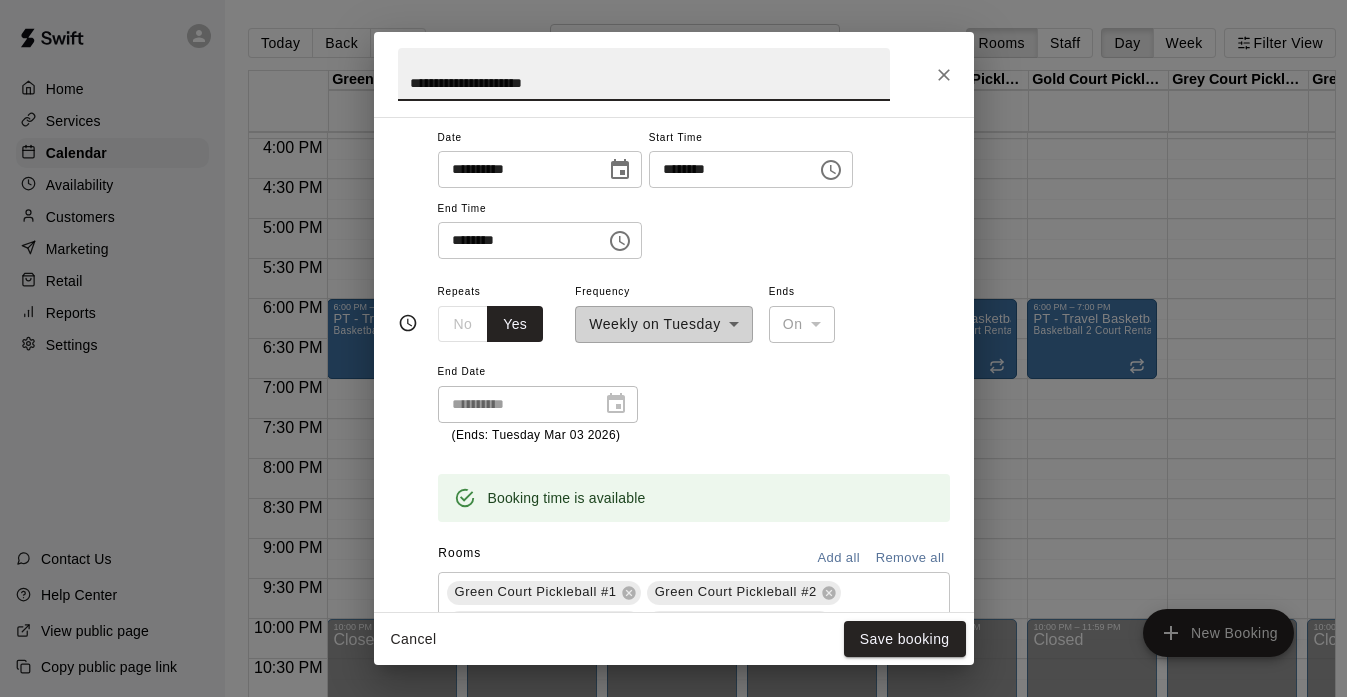 click 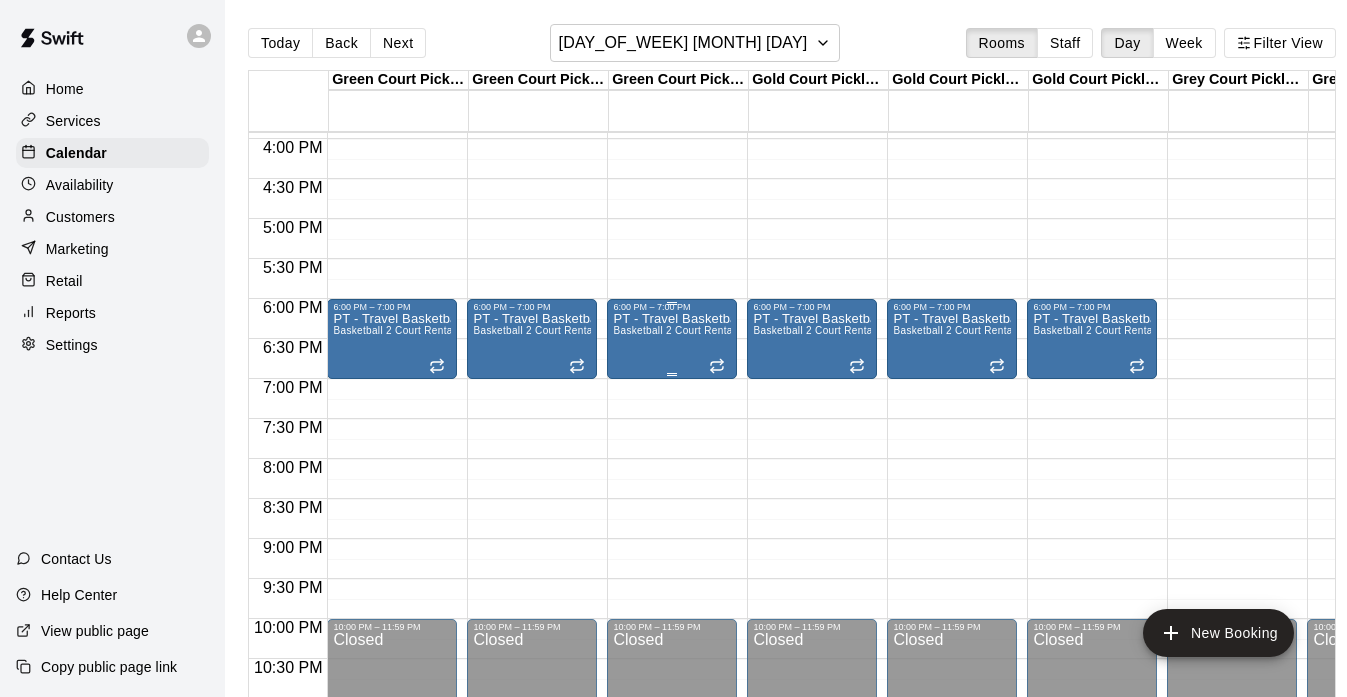 click on "PT - Travel Basketball" at bounding box center [672, 319] 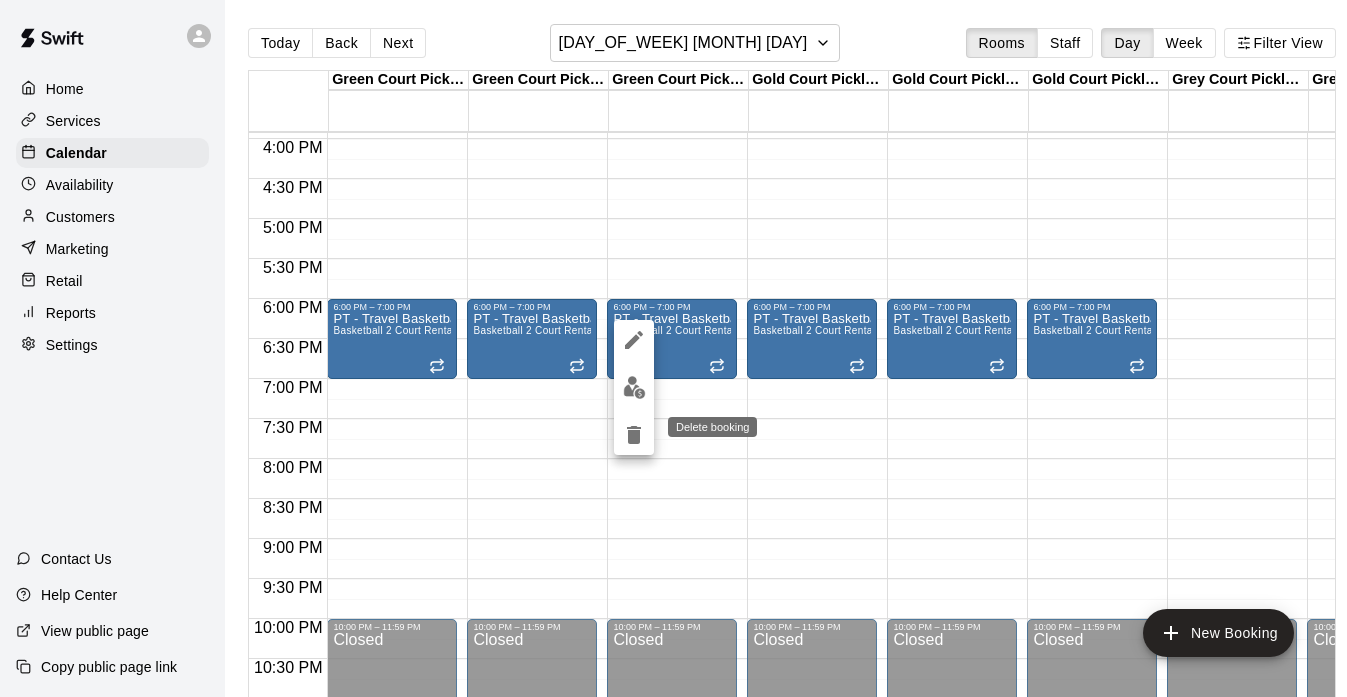 click 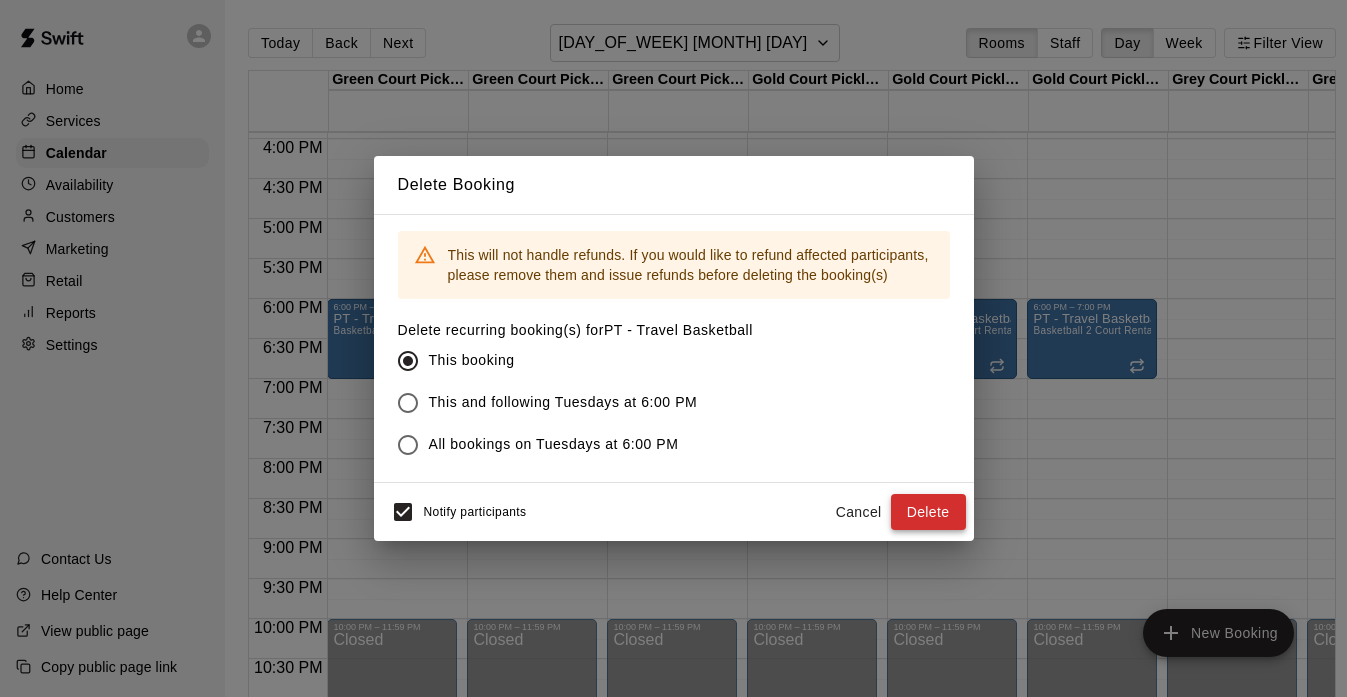 click on "Delete" at bounding box center [928, 512] 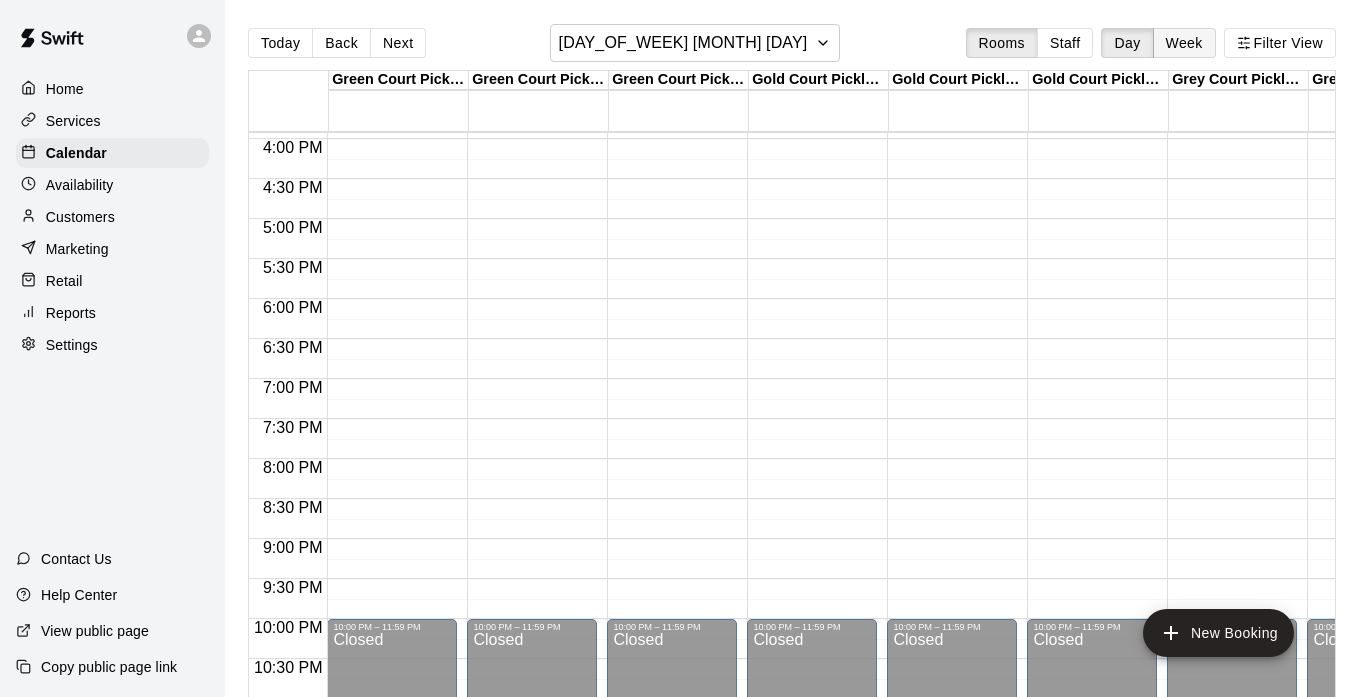 click on "Week" at bounding box center (1184, 43) 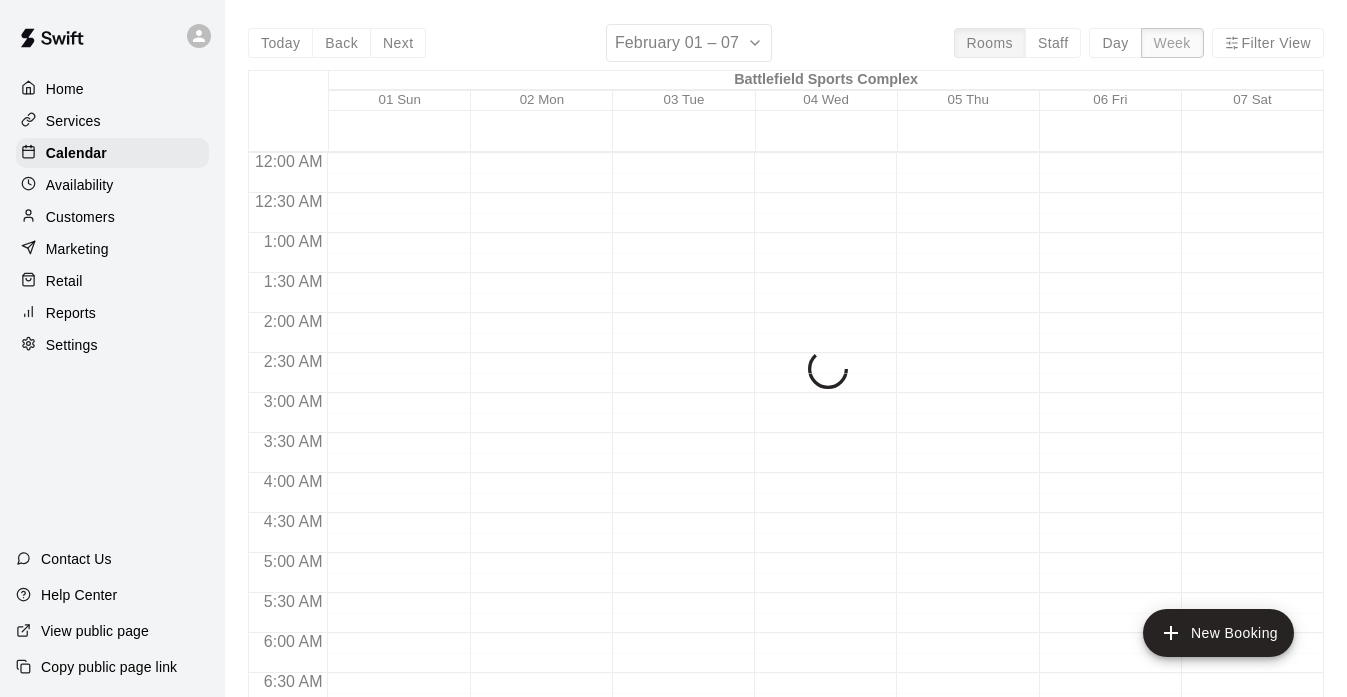 scroll, scrollTop: 1274, scrollLeft: 0, axis: vertical 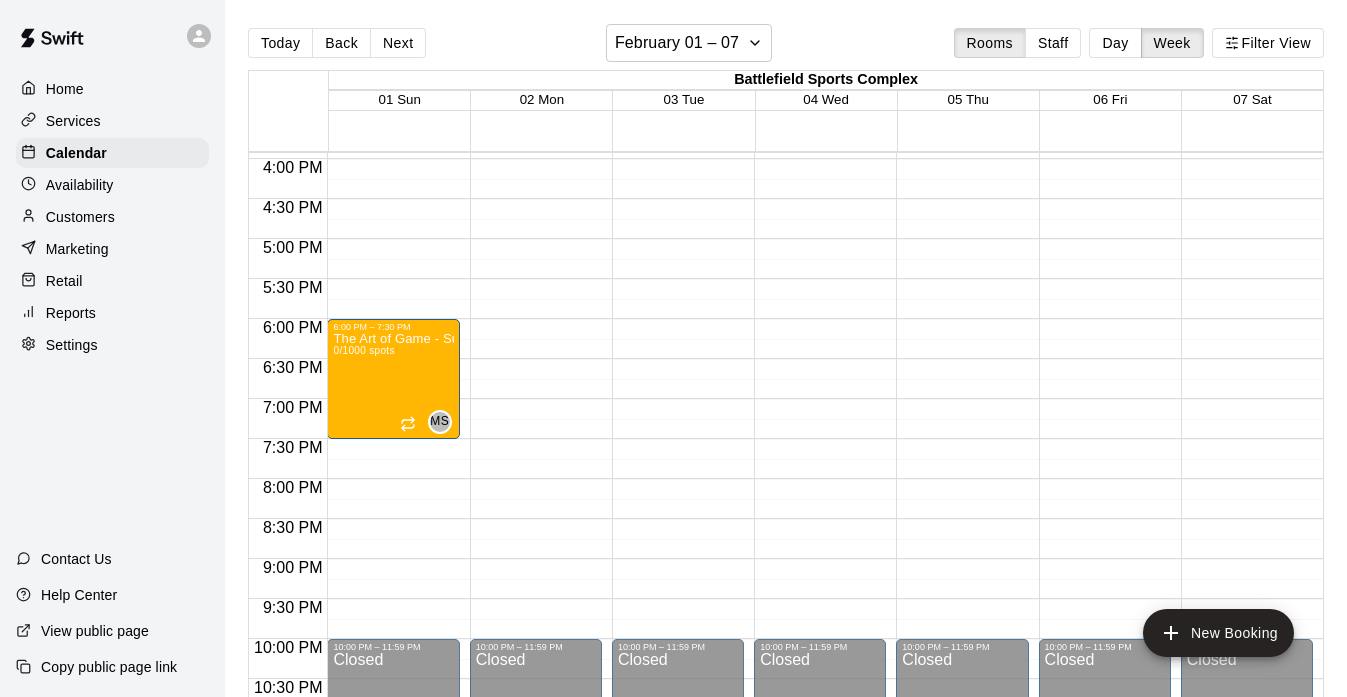 click on "12:00 AM – 8:00 AM Closed 10:00 PM – 11:59 PM Closed" at bounding box center [536, -161] 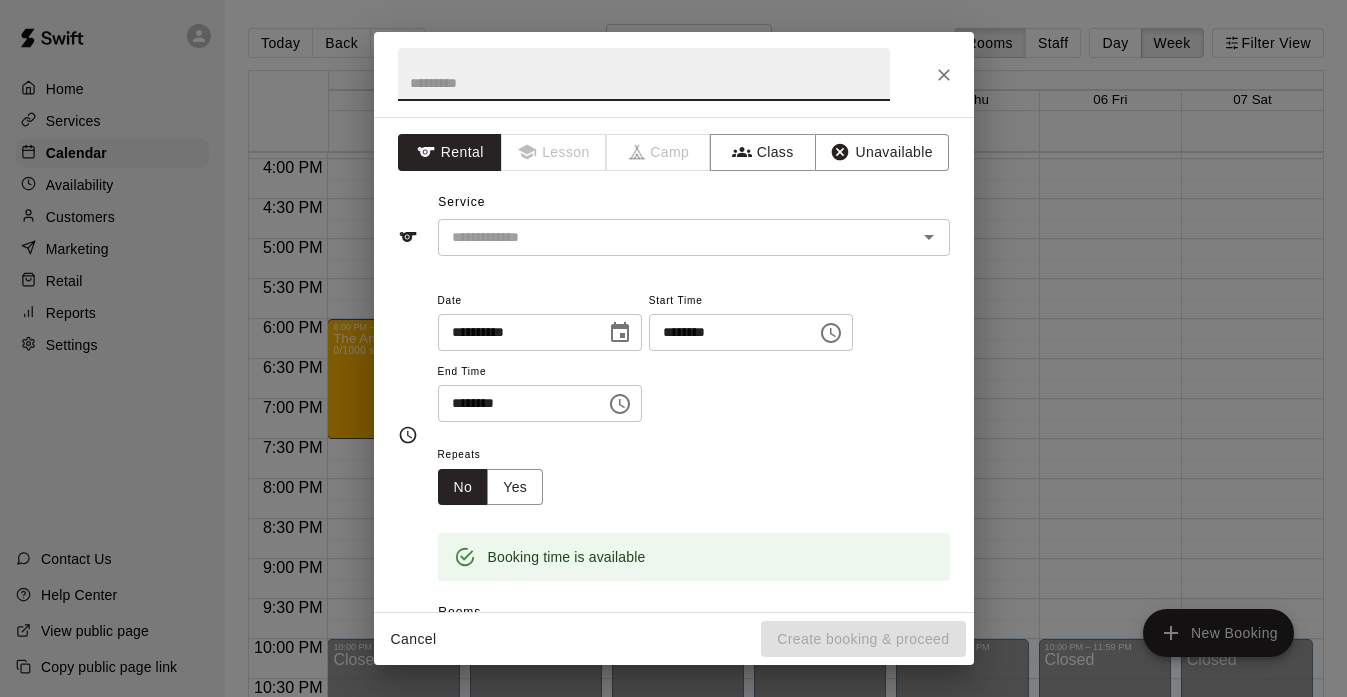 click at bounding box center (644, 74) 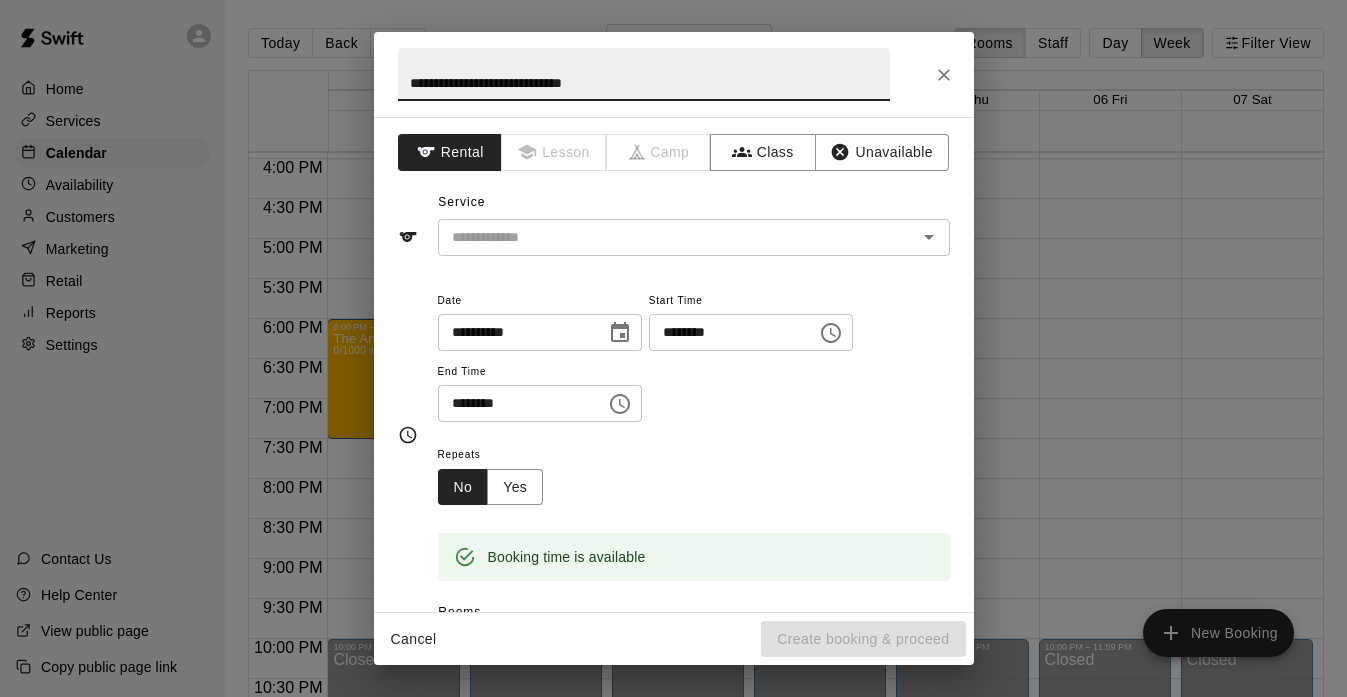 drag, startPoint x: 561, startPoint y: 87, endPoint x: 517, endPoint y: 88, distance: 44.011364 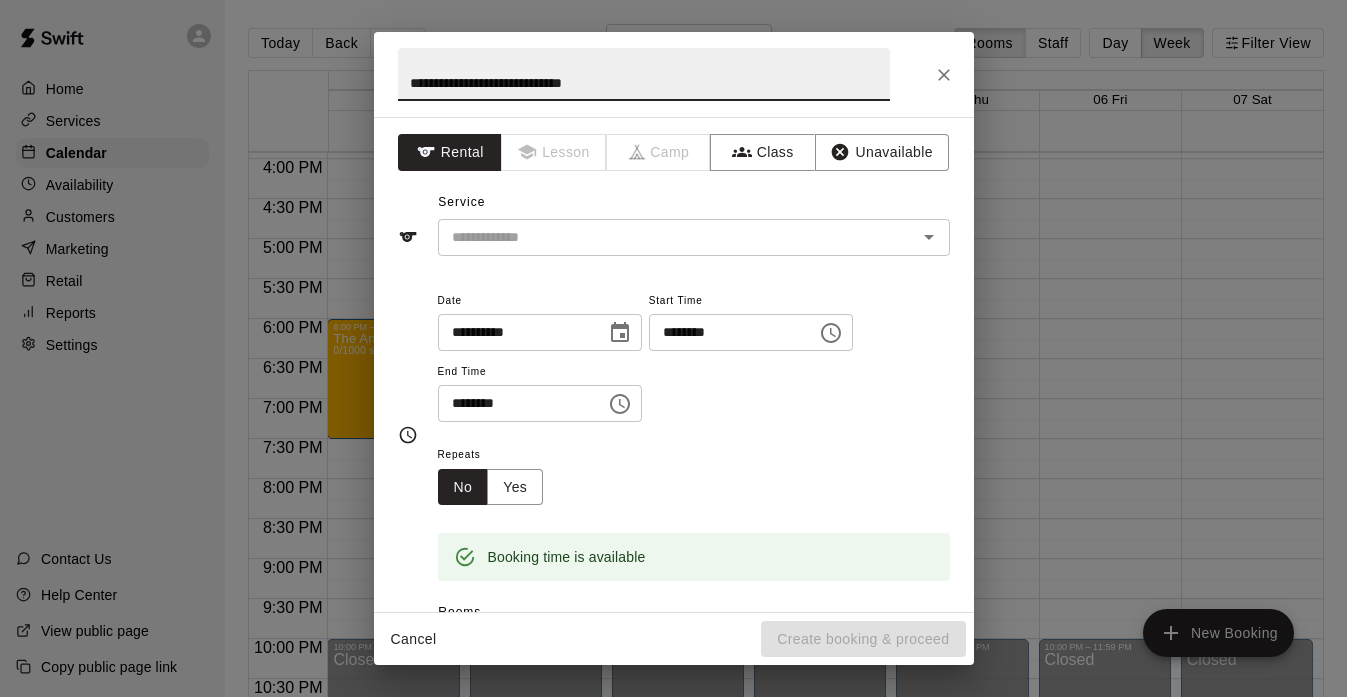 click on "**********" at bounding box center [644, 74] 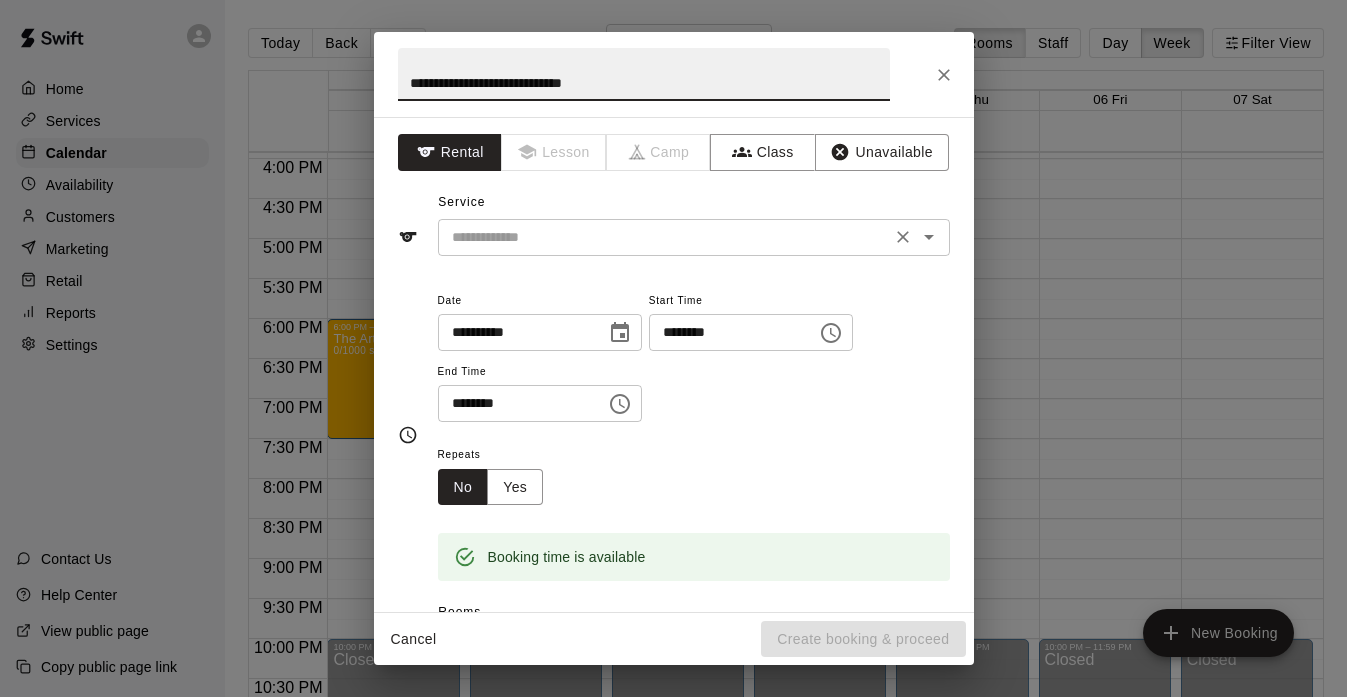 type on "**********" 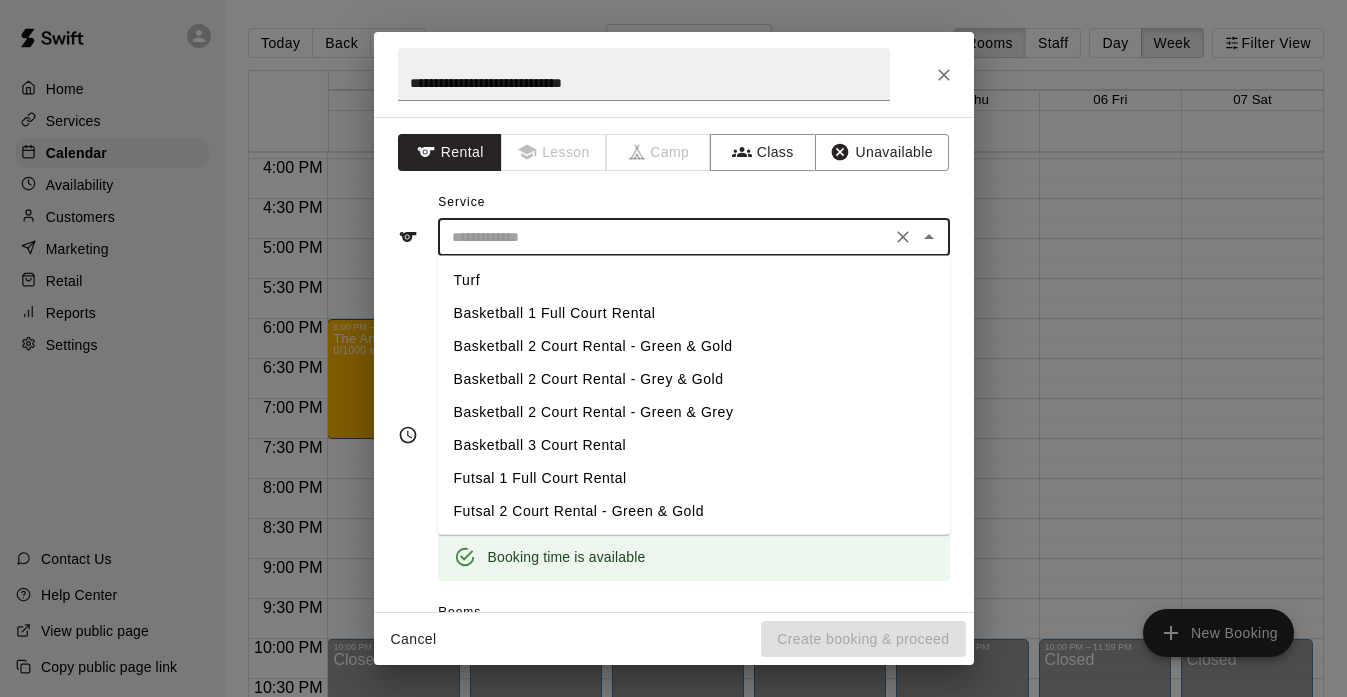 click at bounding box center (664, 237) 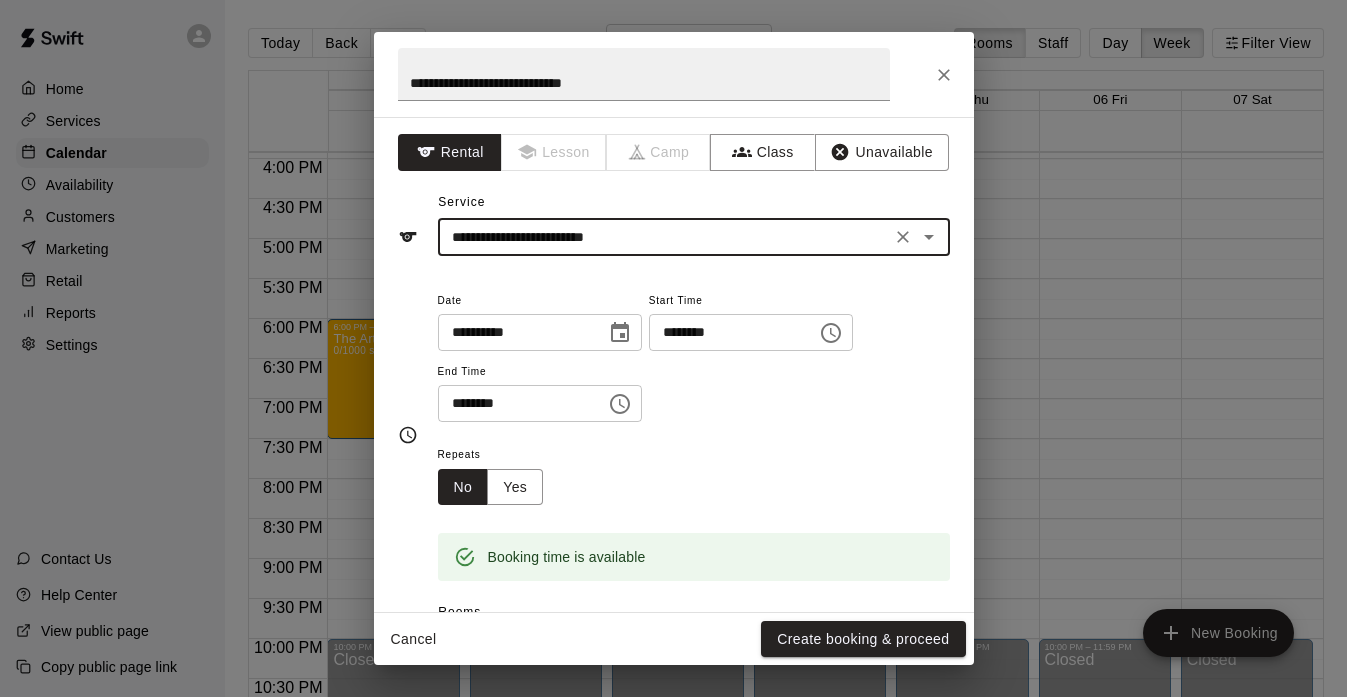 click on "********" at bounding box center (726, 332) 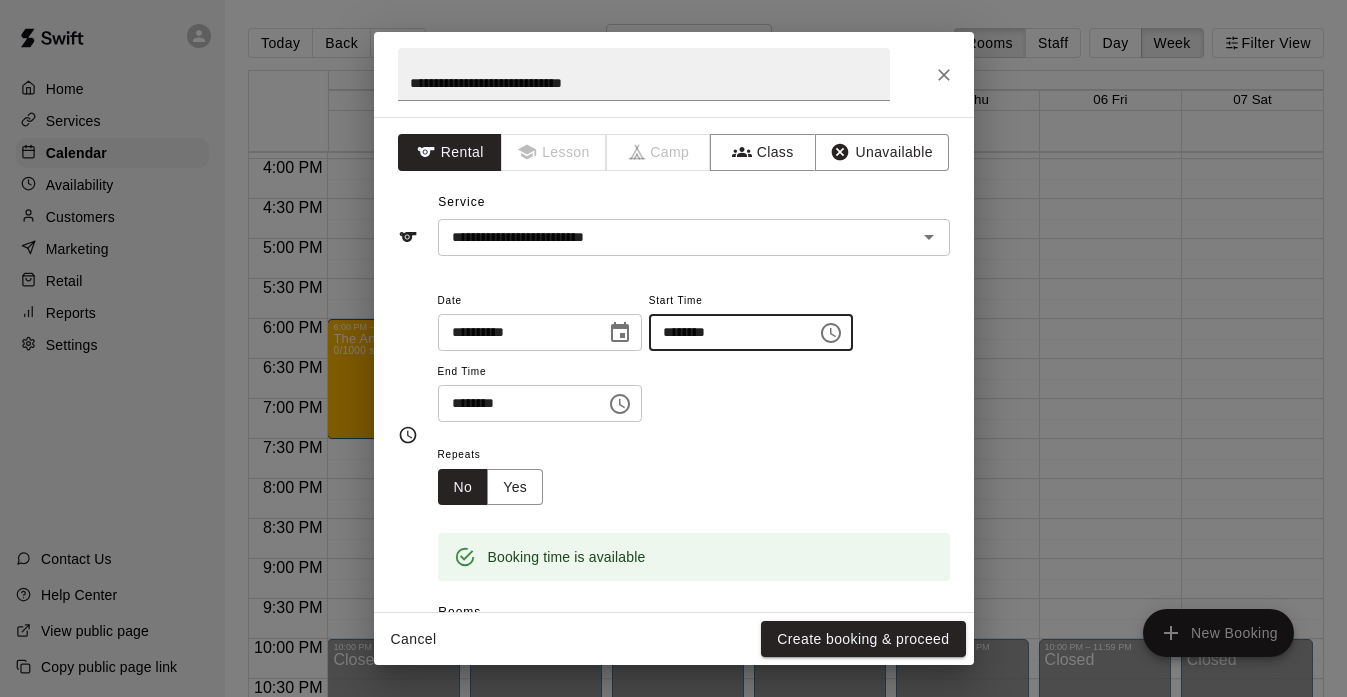 type on "********" 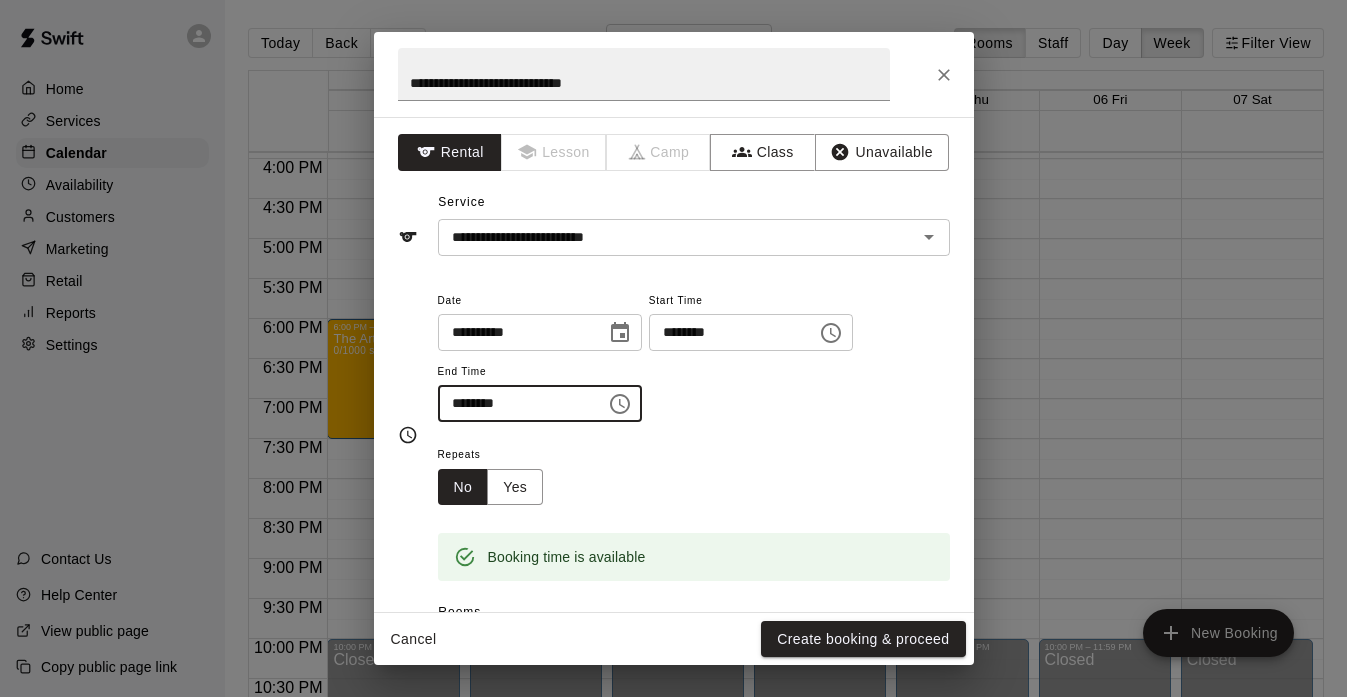 click on "********" at bounding box center (515, 403) 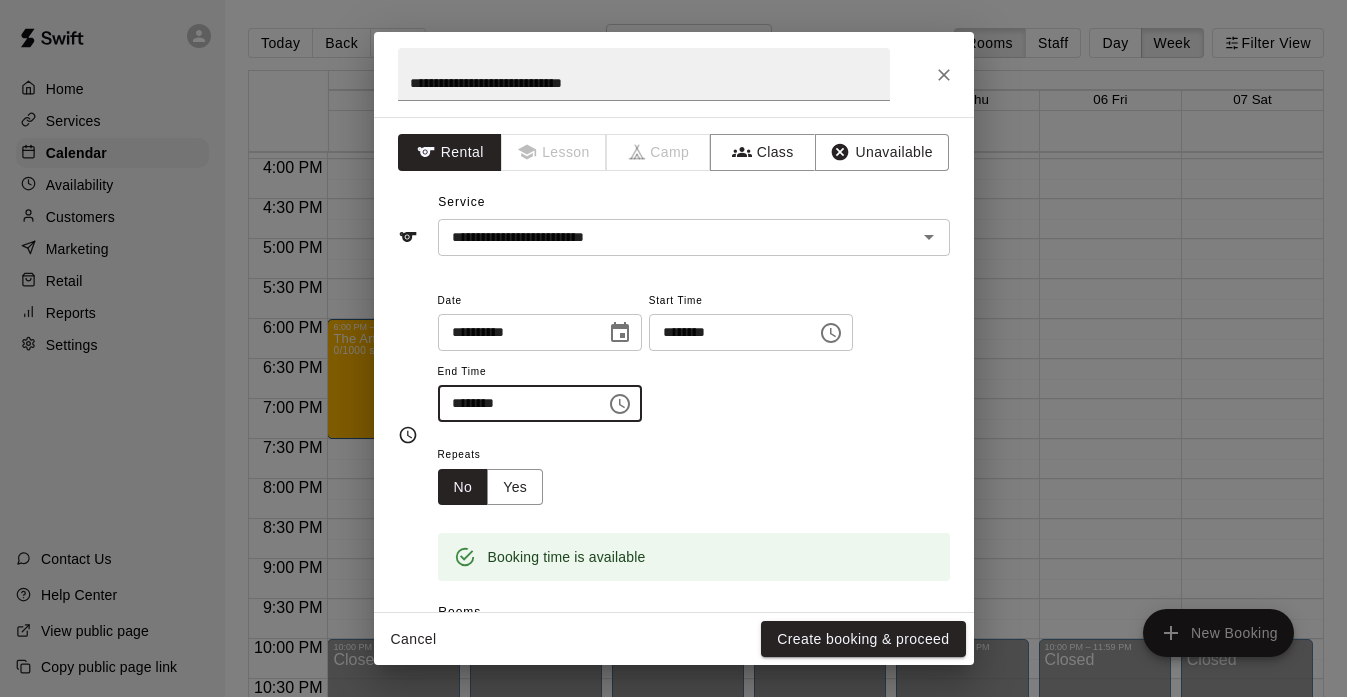 type on "********" 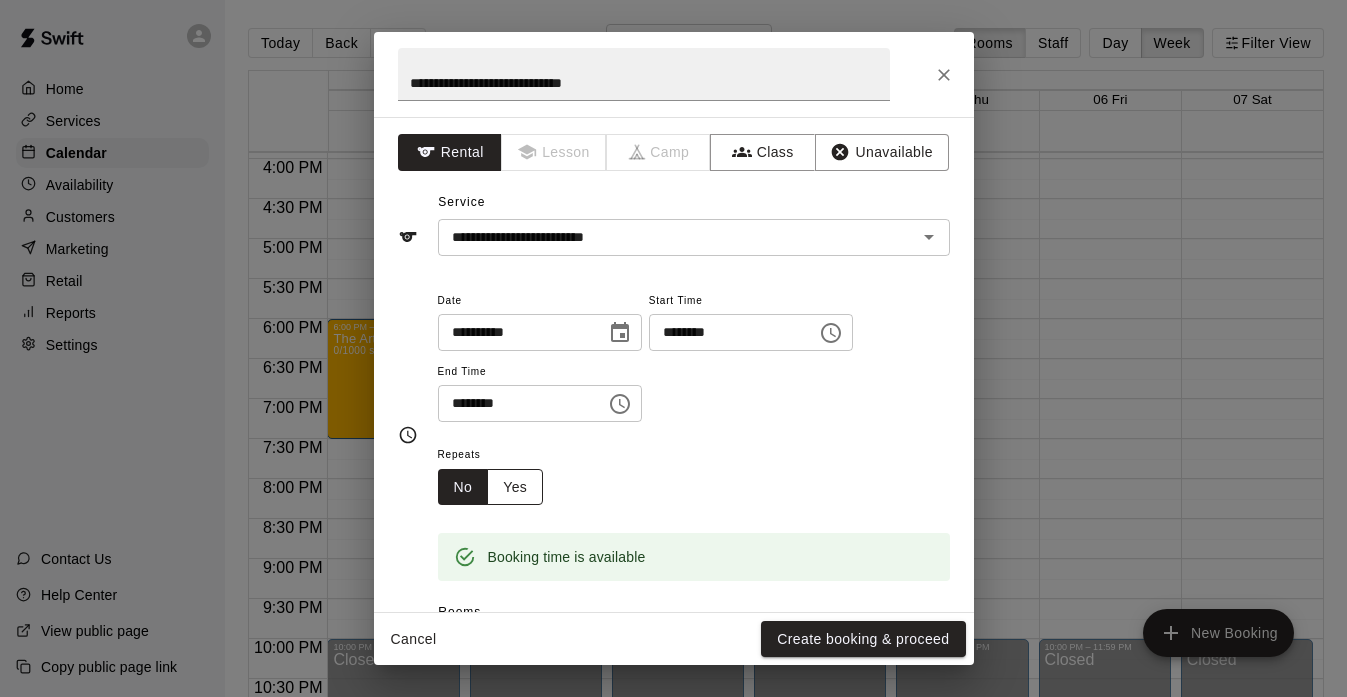 click on "Yes" at bounding box center (515, 487) 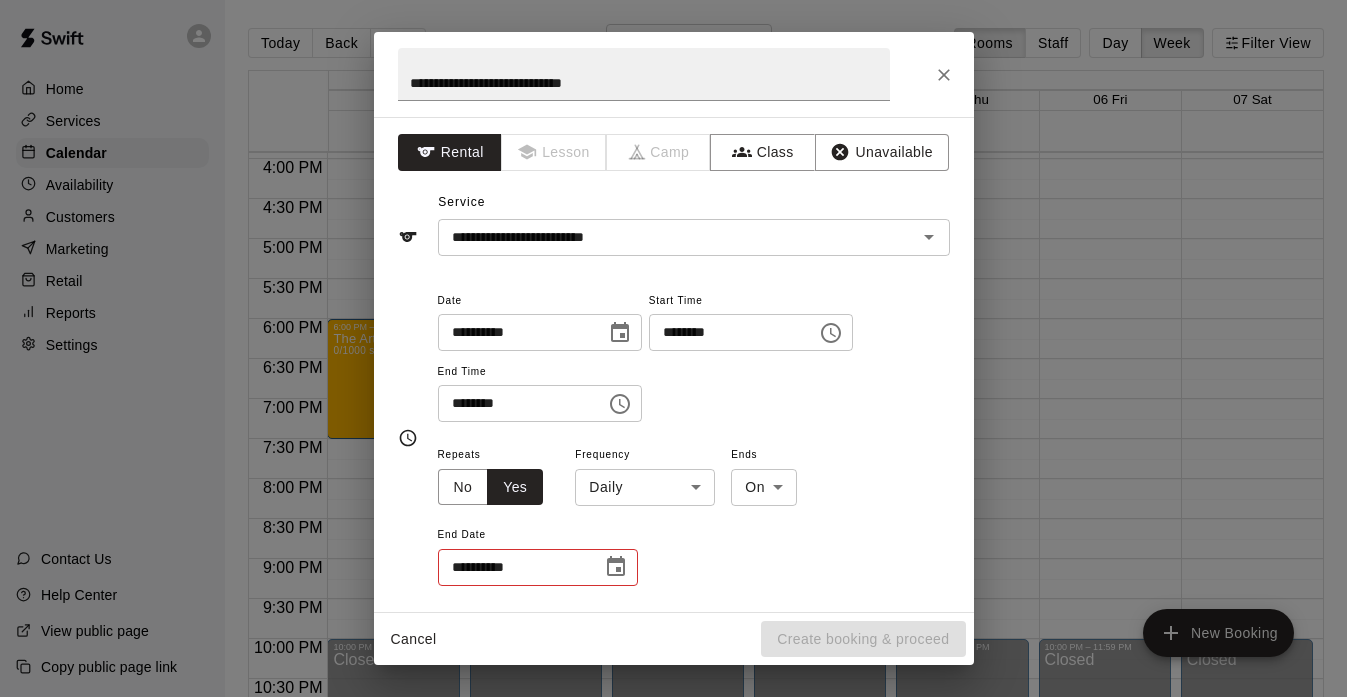 click 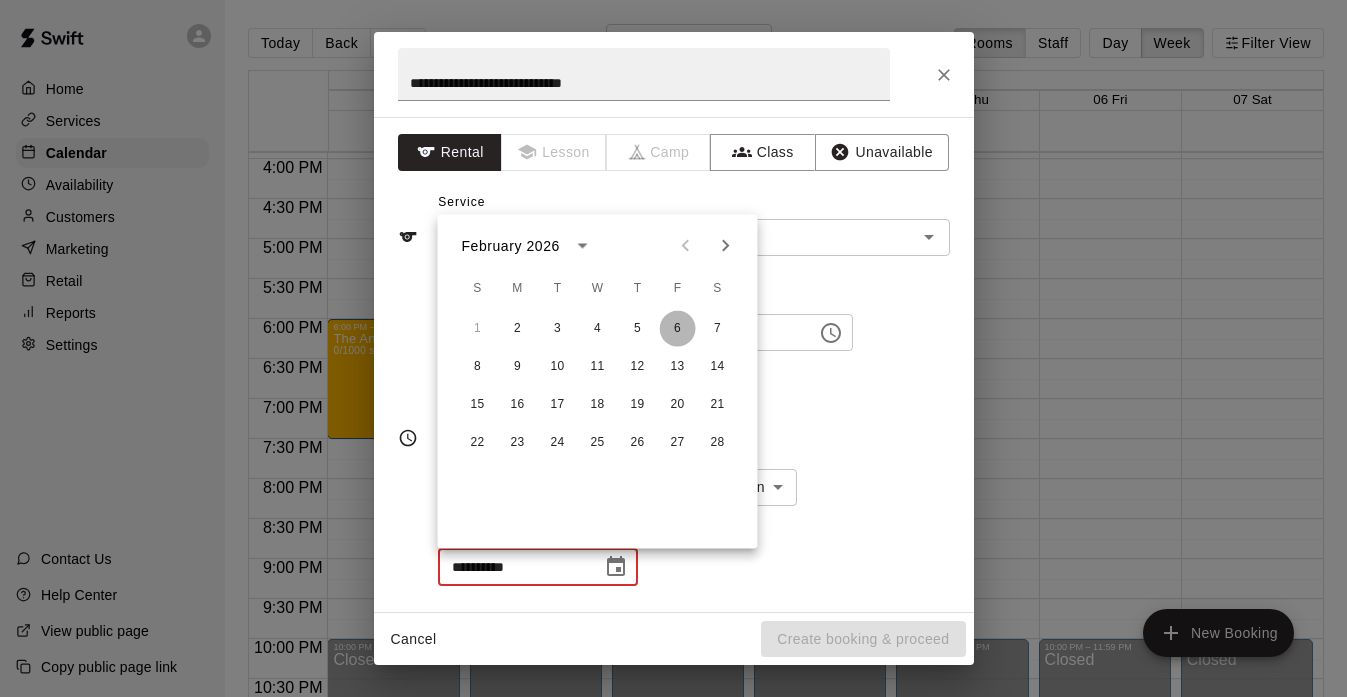 click on "6" at bounding box center (678, 329) 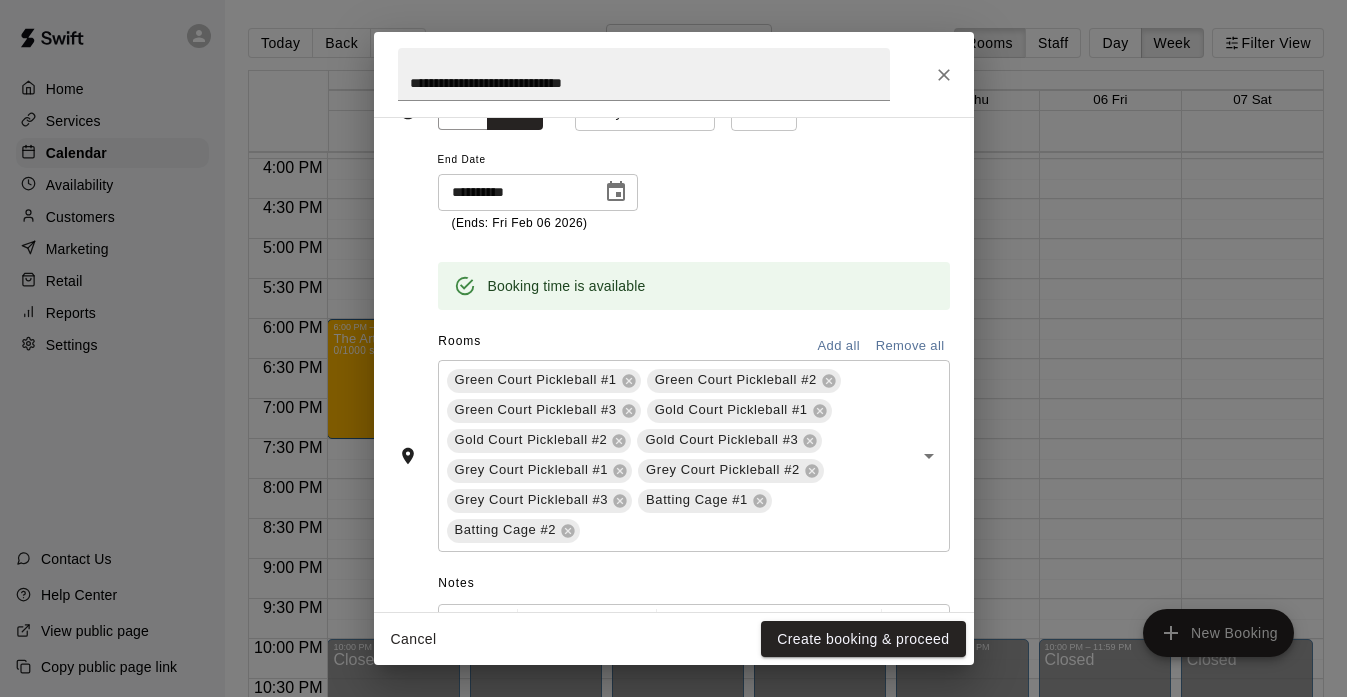 scroll, scrollTop: 378, scrollLeft: 0, axis: vertical 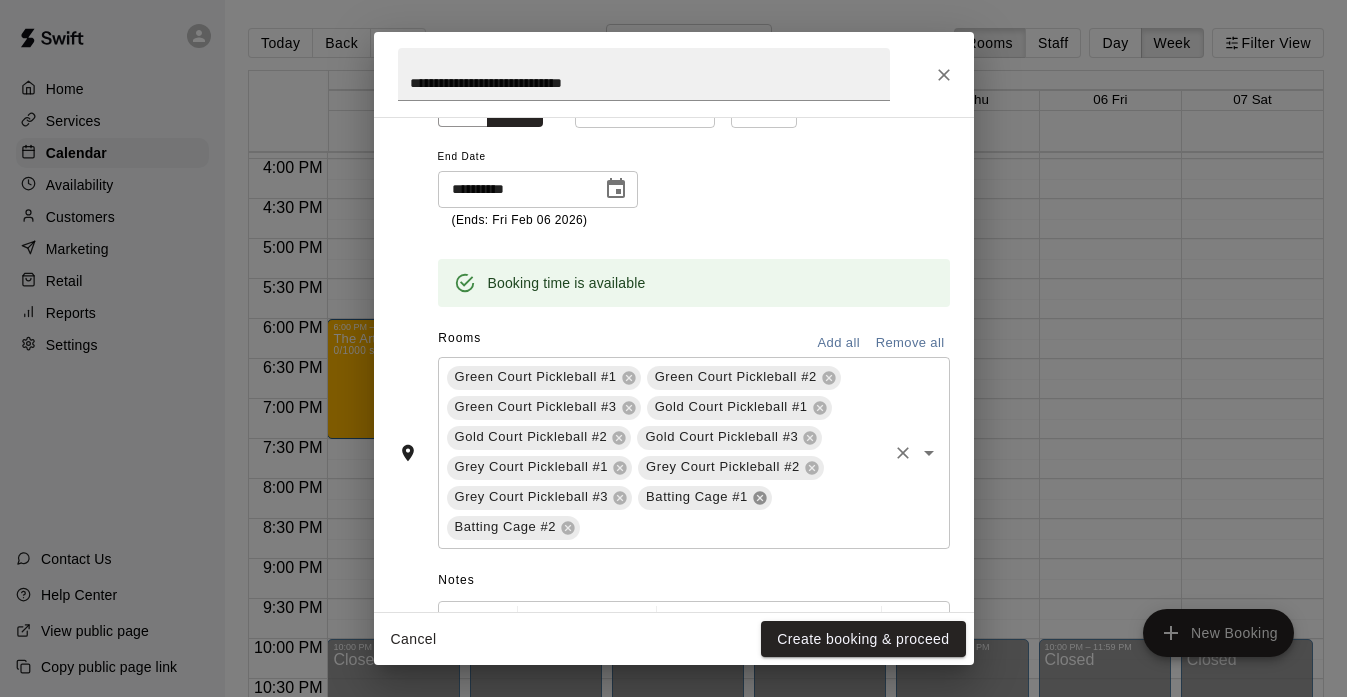 click 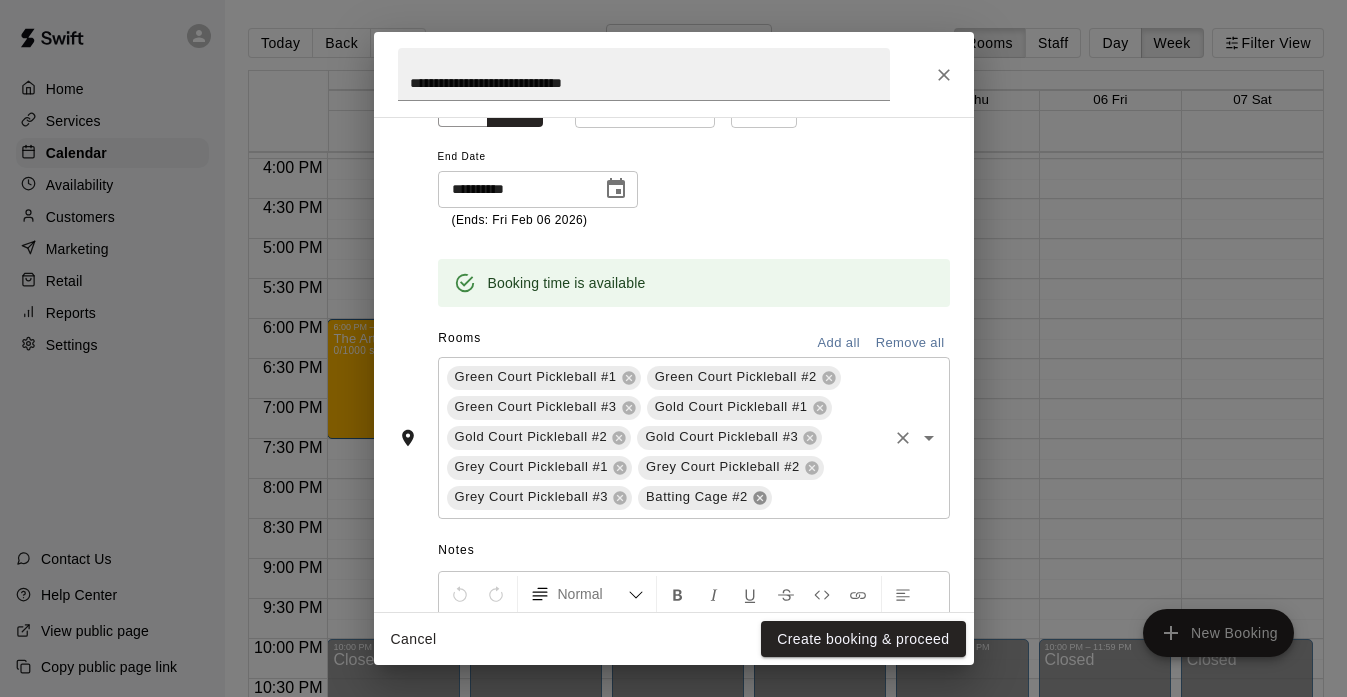 click 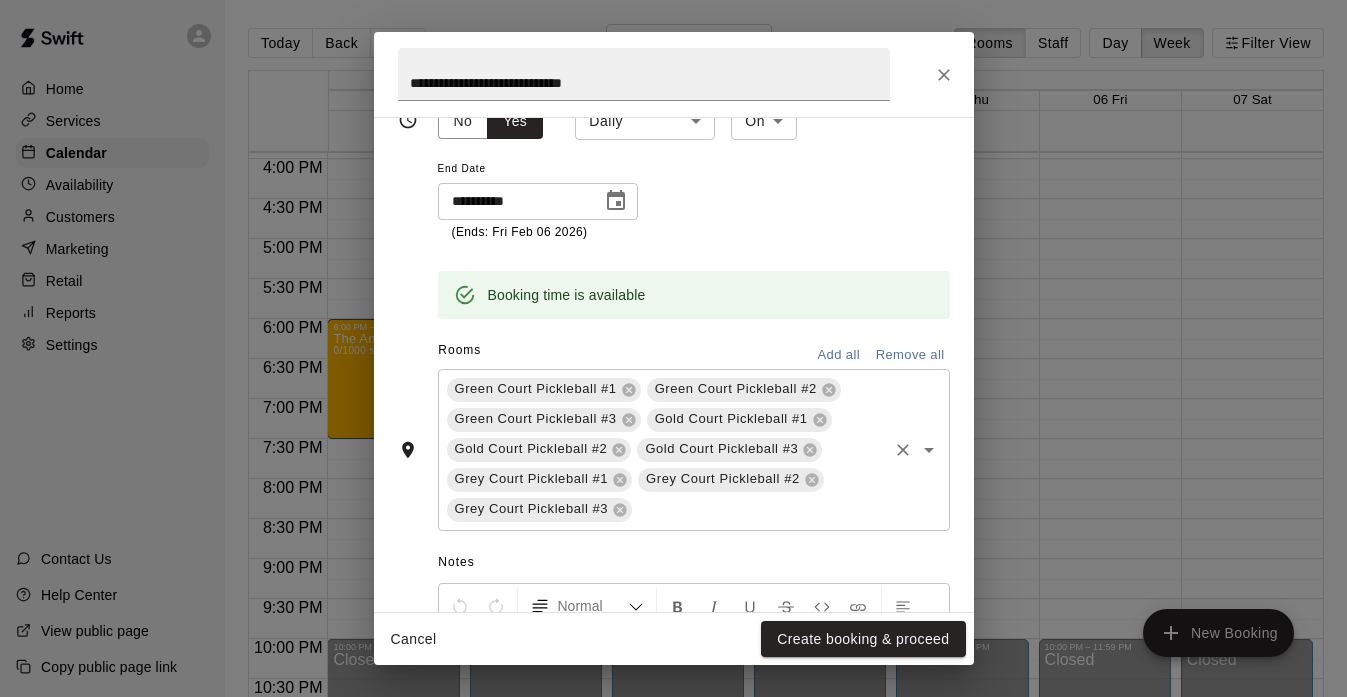 scroll, scrollTop: 367, scrollLeft: 0, axis: vertical 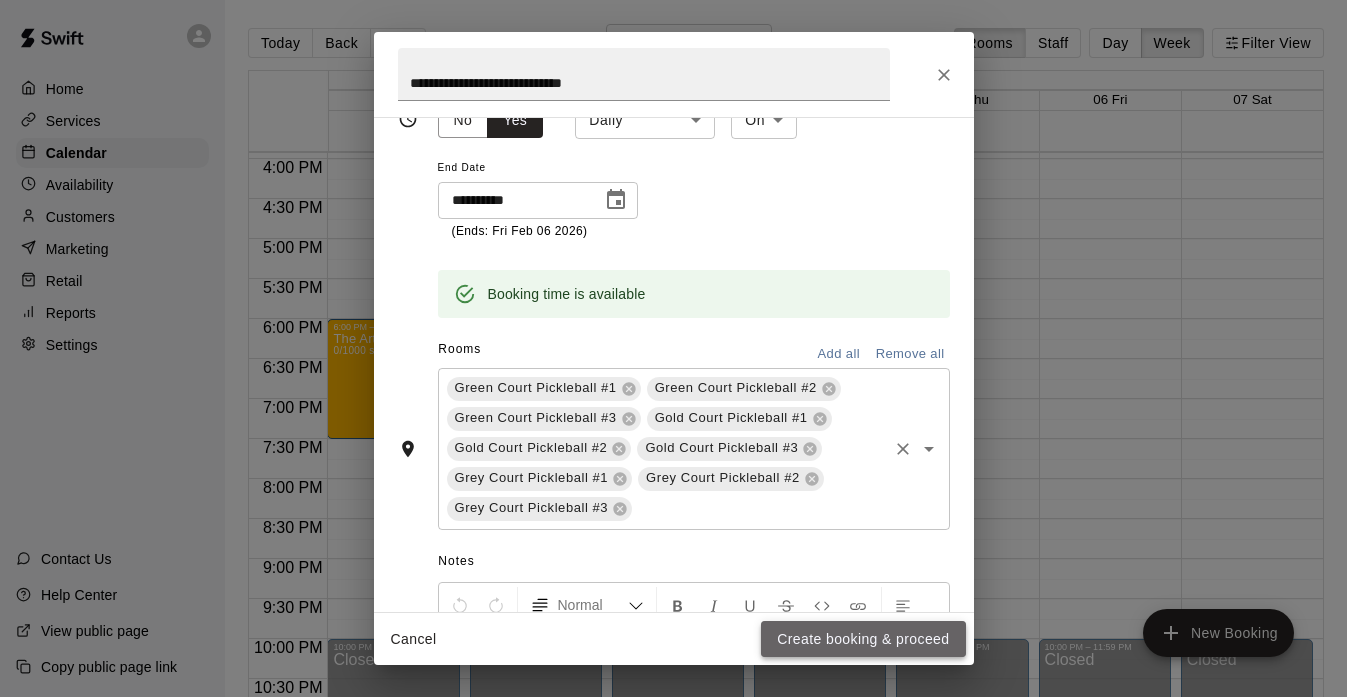 click on "Create booking & proceed" at bounding box center [863, 639] 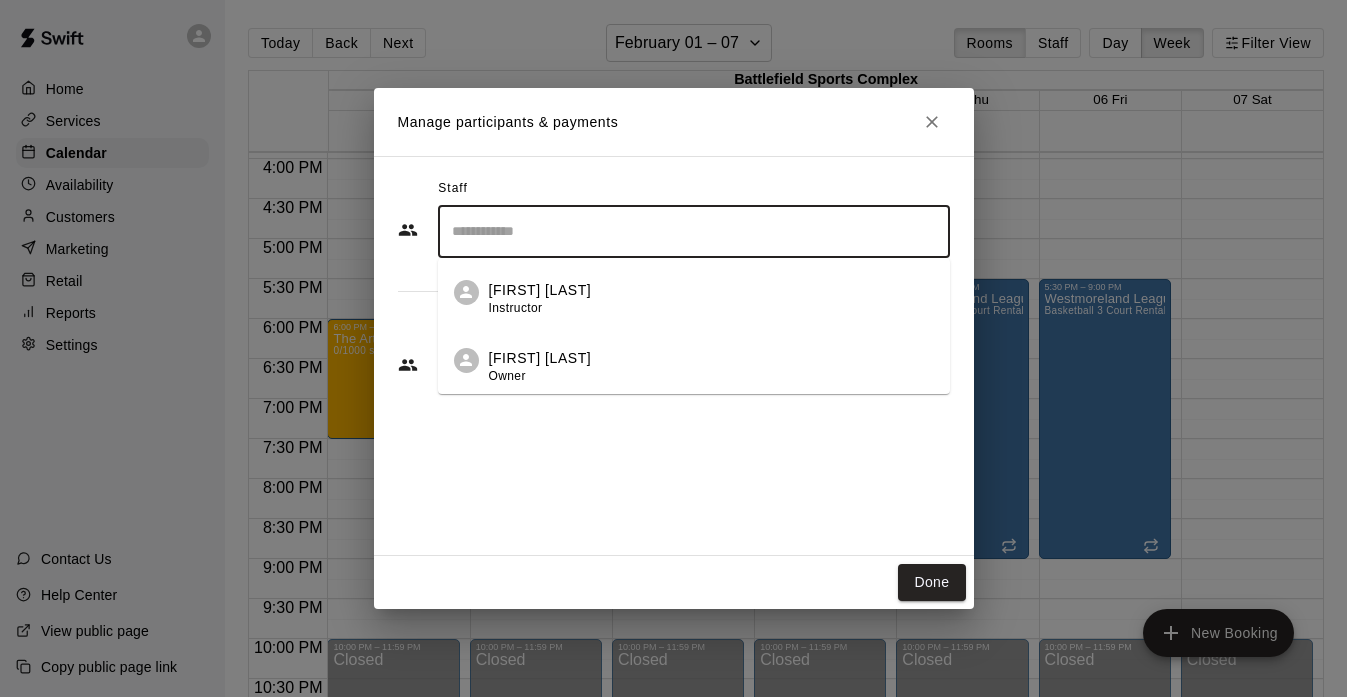 click at bounding box center [694, 231] 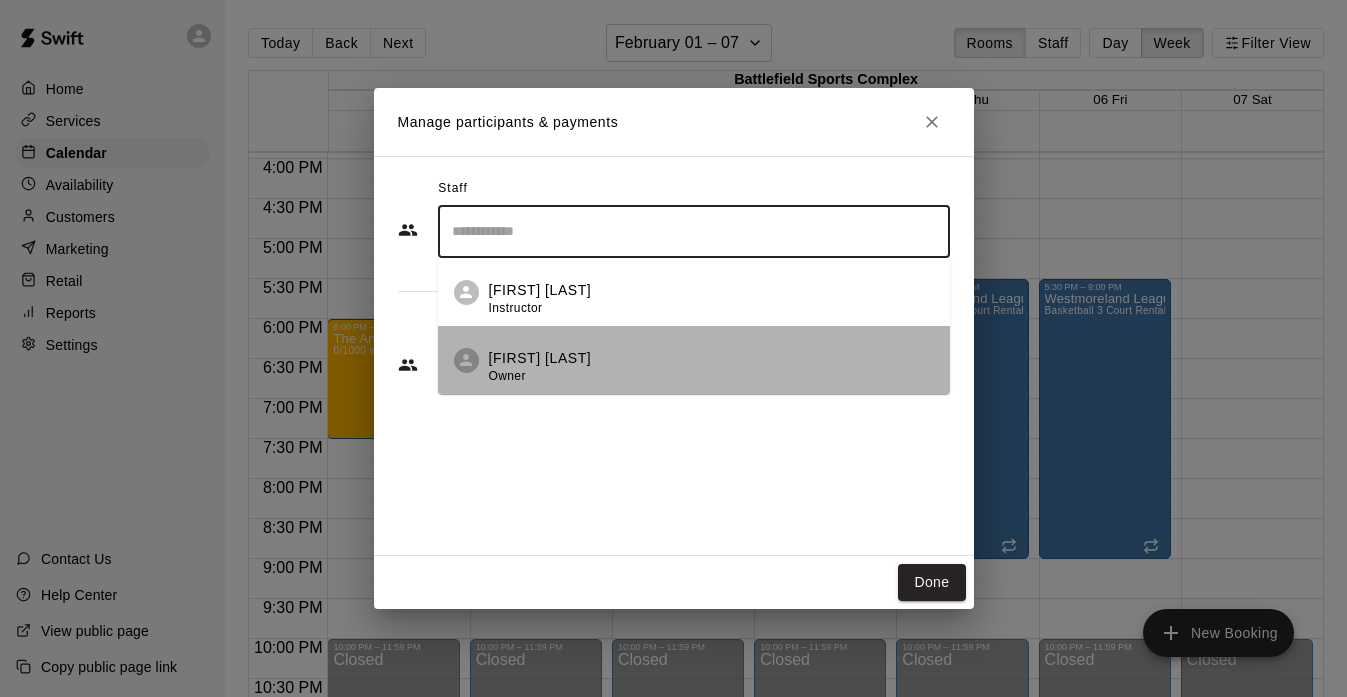click on "[FIRST] [LAST] Owner" at bounding box center (694, 360) 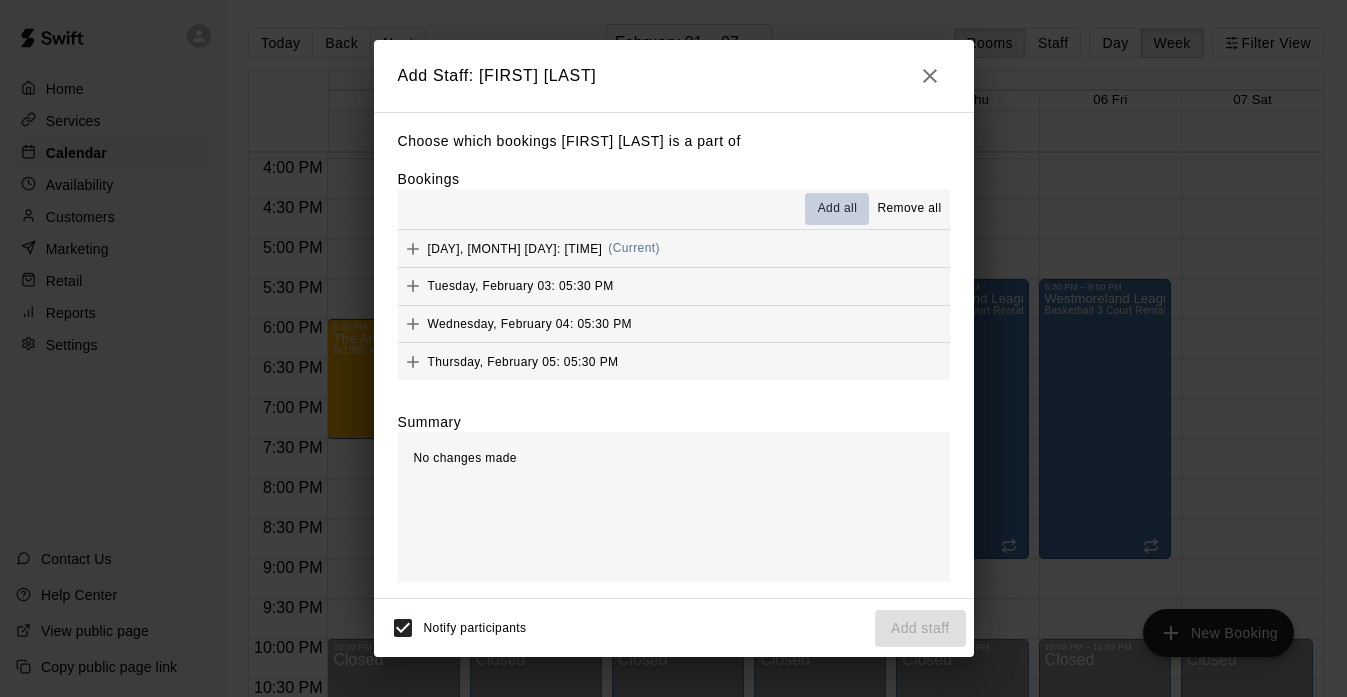 click on "Add all" at bounding box center [838, 209] 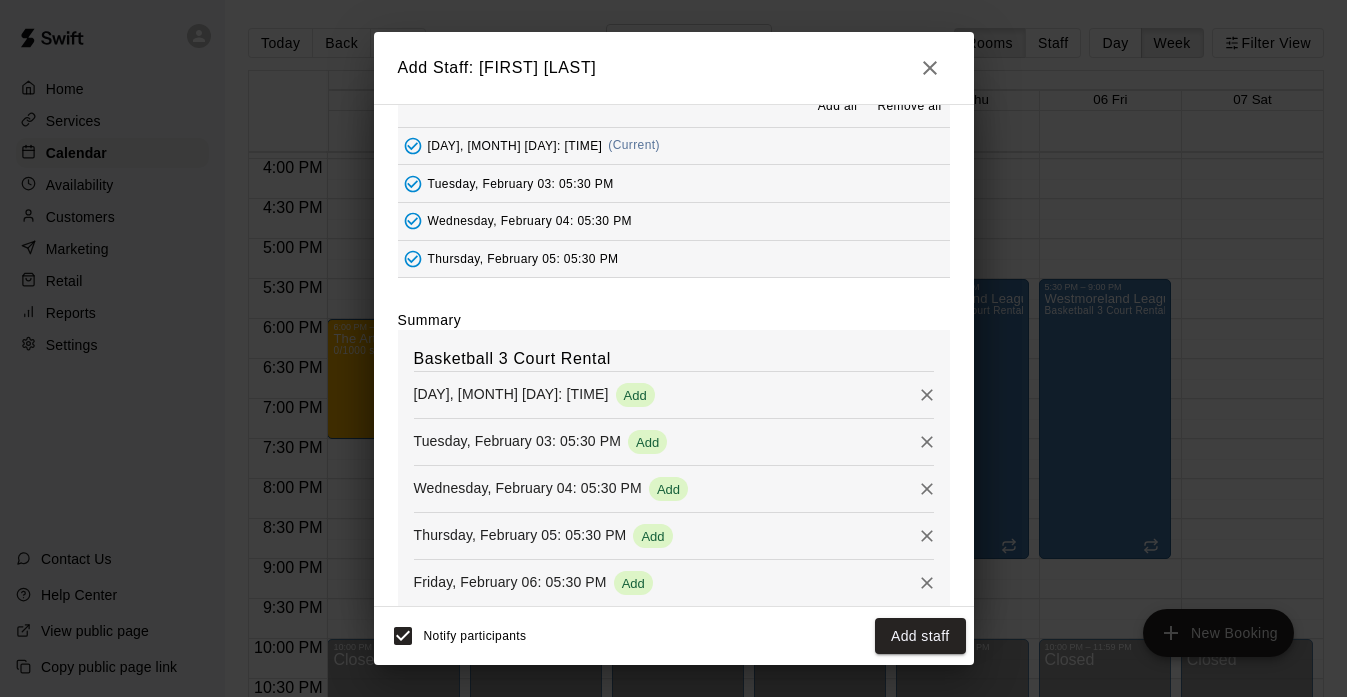 scroll, scrollTop: 129, scrollLeft: 0, axis: vertical 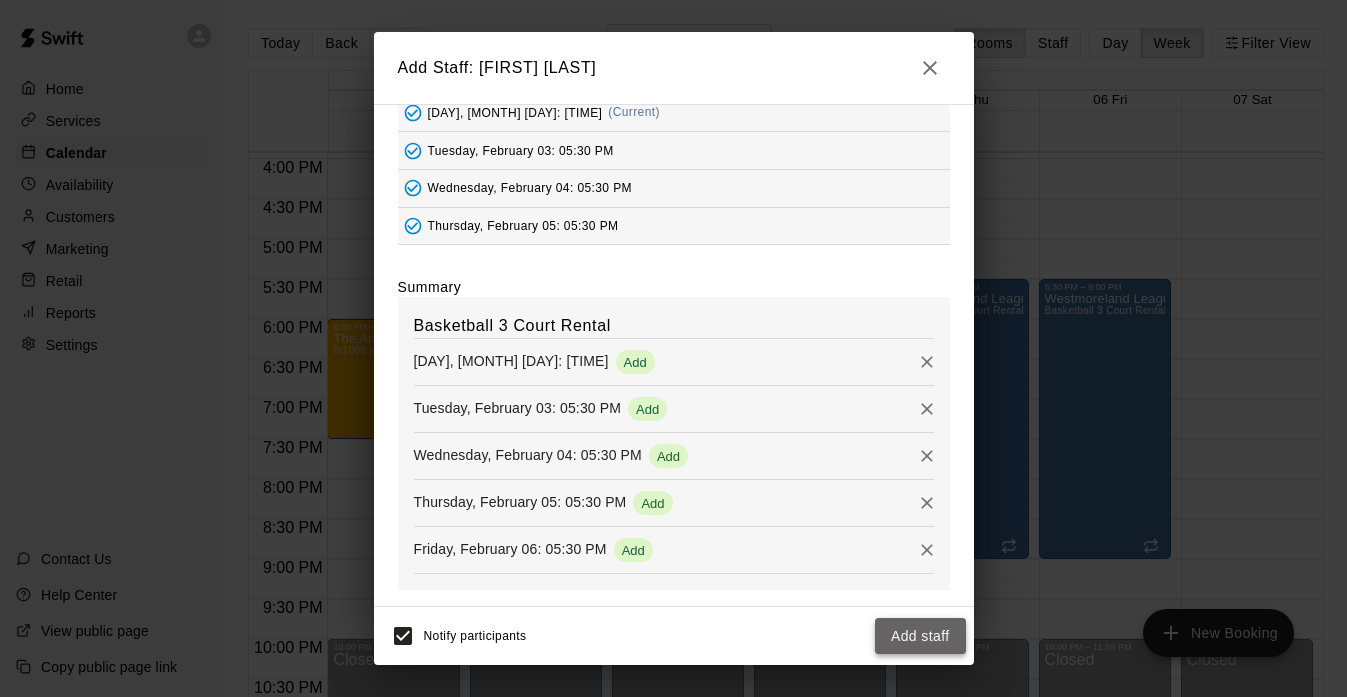 click on "Add staff" at bounding box center (920, 636) 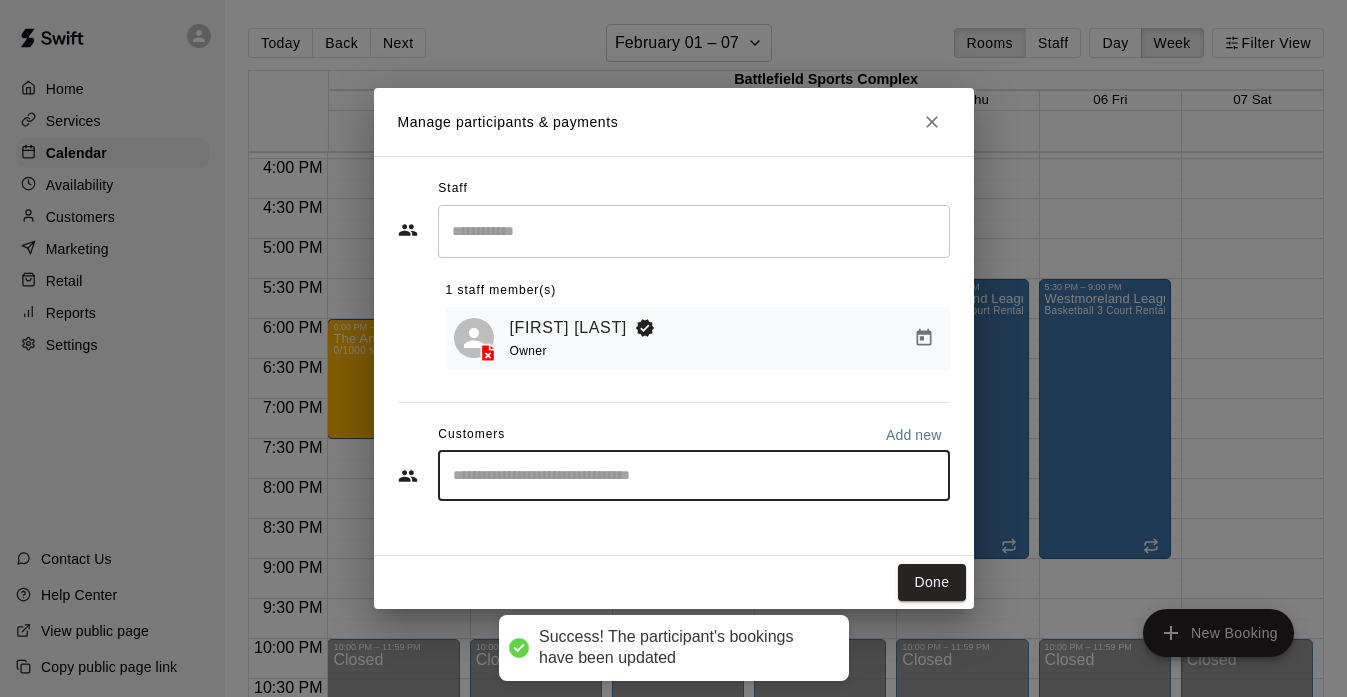 click at bounding box center (694, 476) 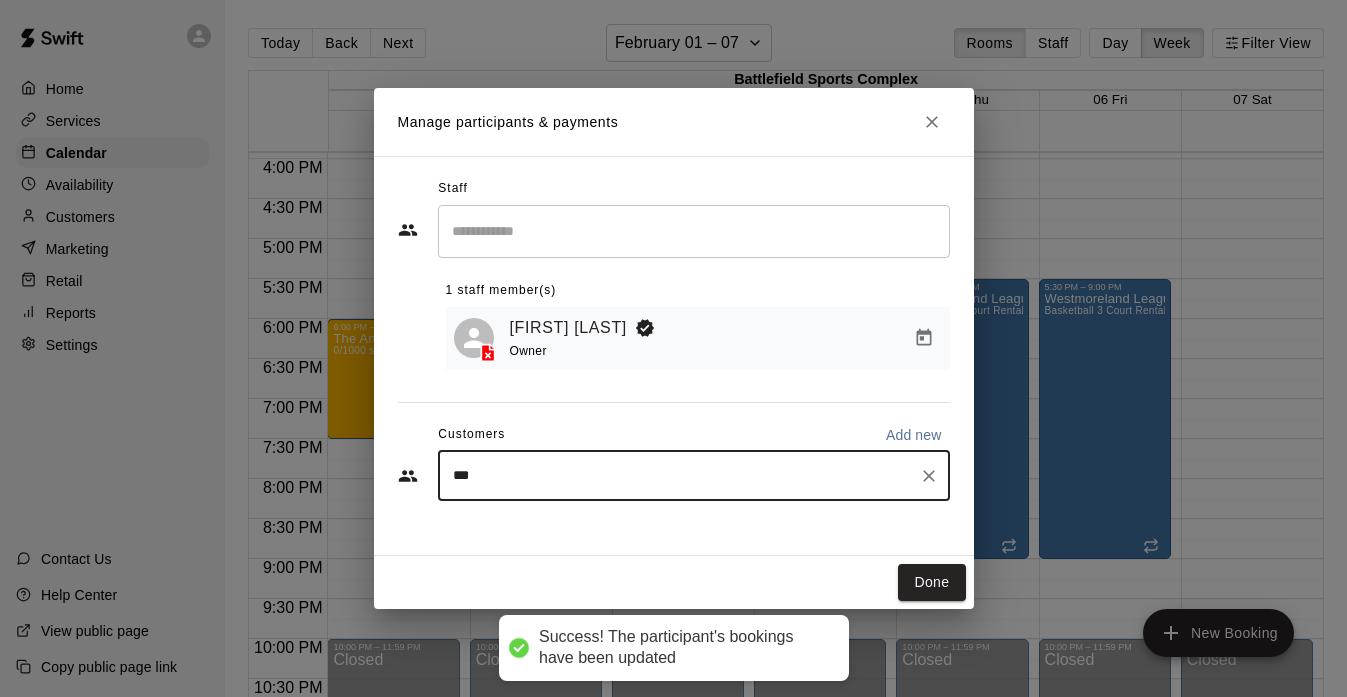 type on "****" 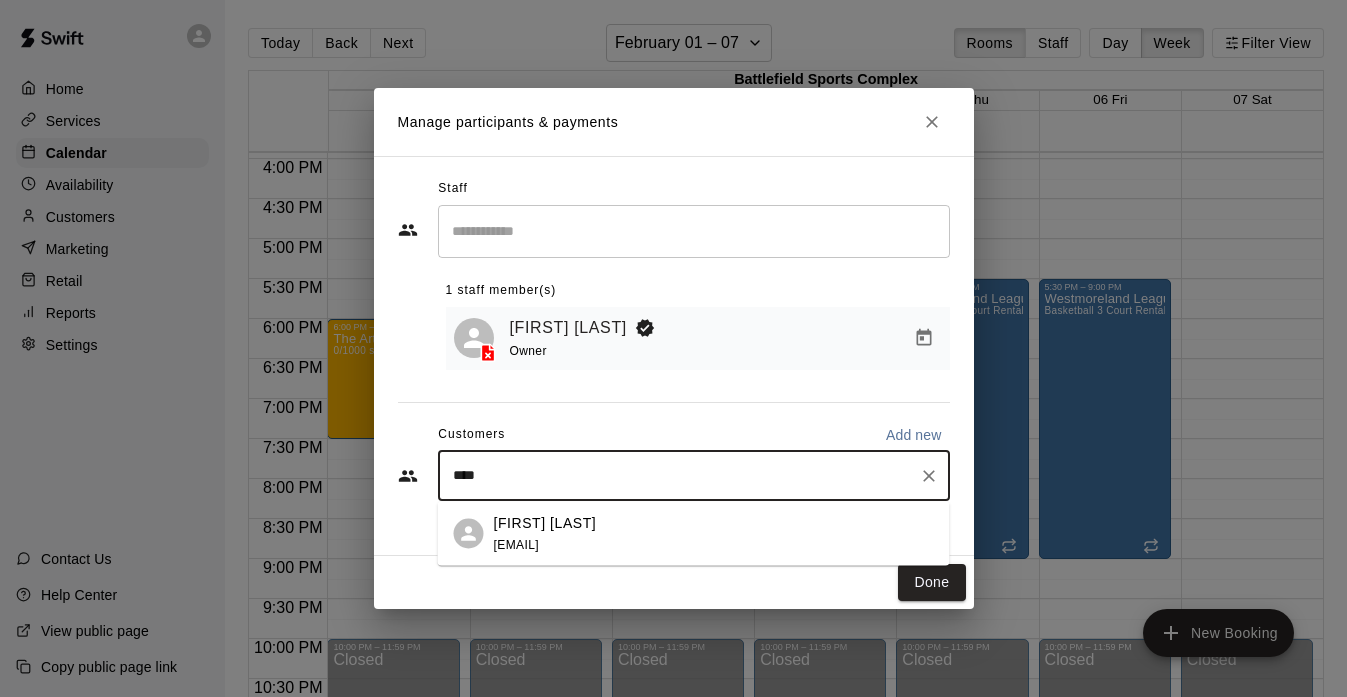 click on "[FIRST] [LAST]" at bounding box center [545, 522] 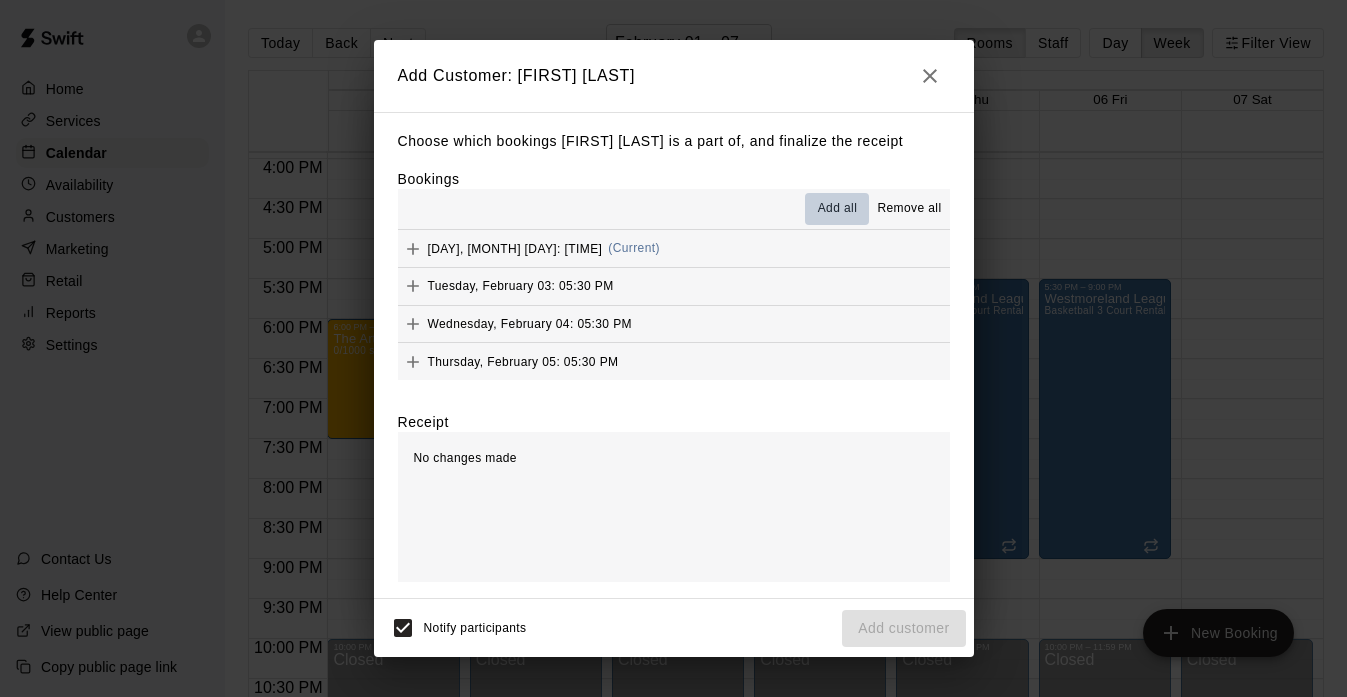click on "Add all" at bounding box center (838, 209) 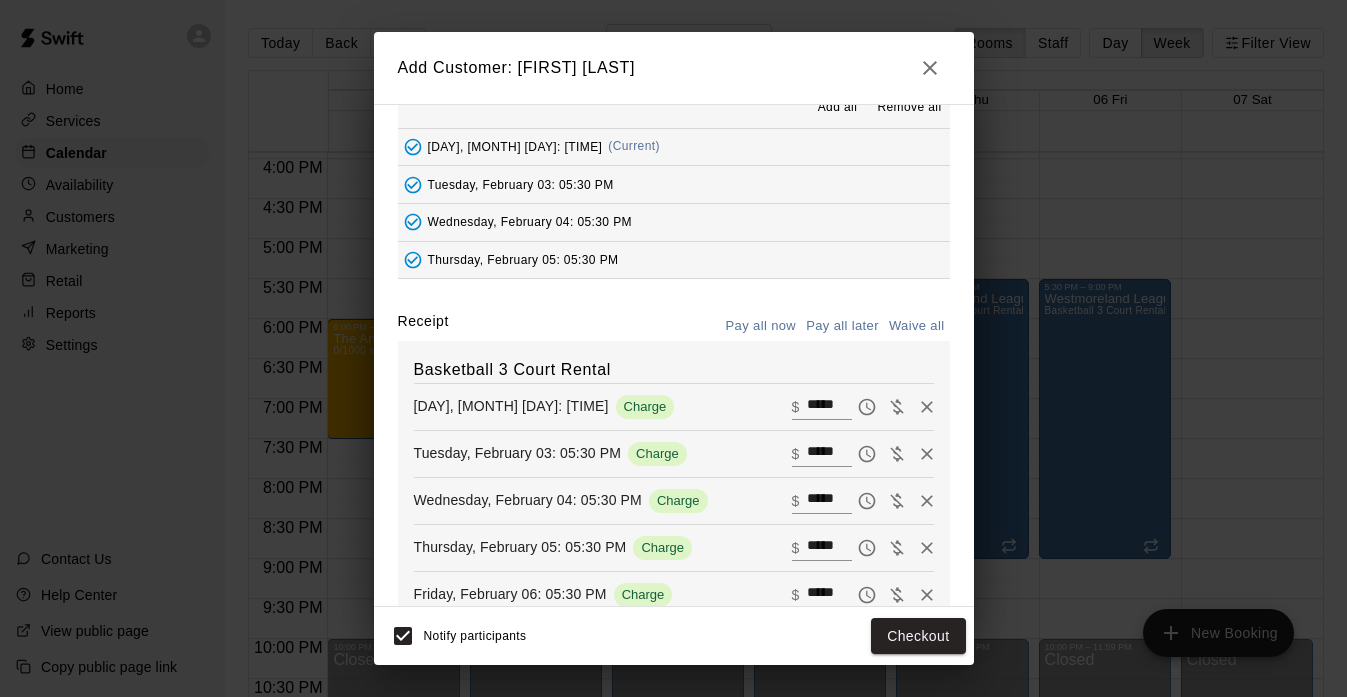 scroll, scrollTop: 198, scrollLeft: 0, axis: vertical 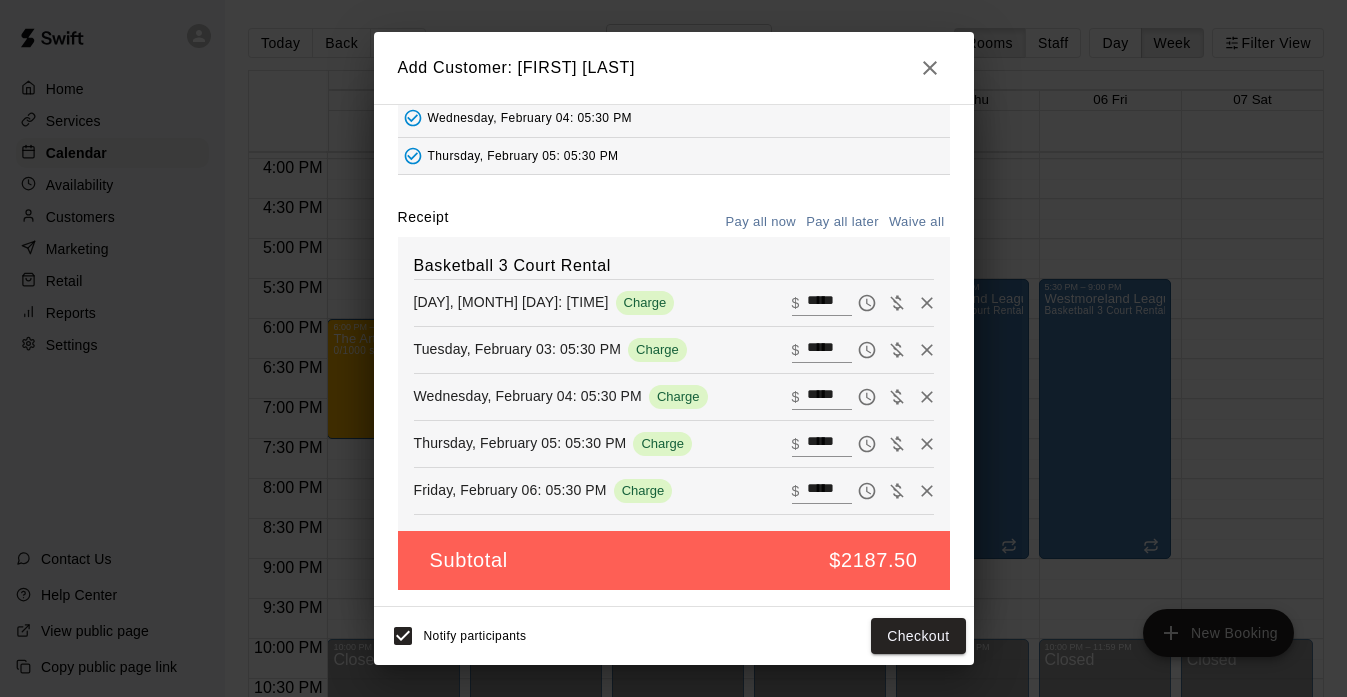 click on "Waive all" at bounding box center [917, 222] 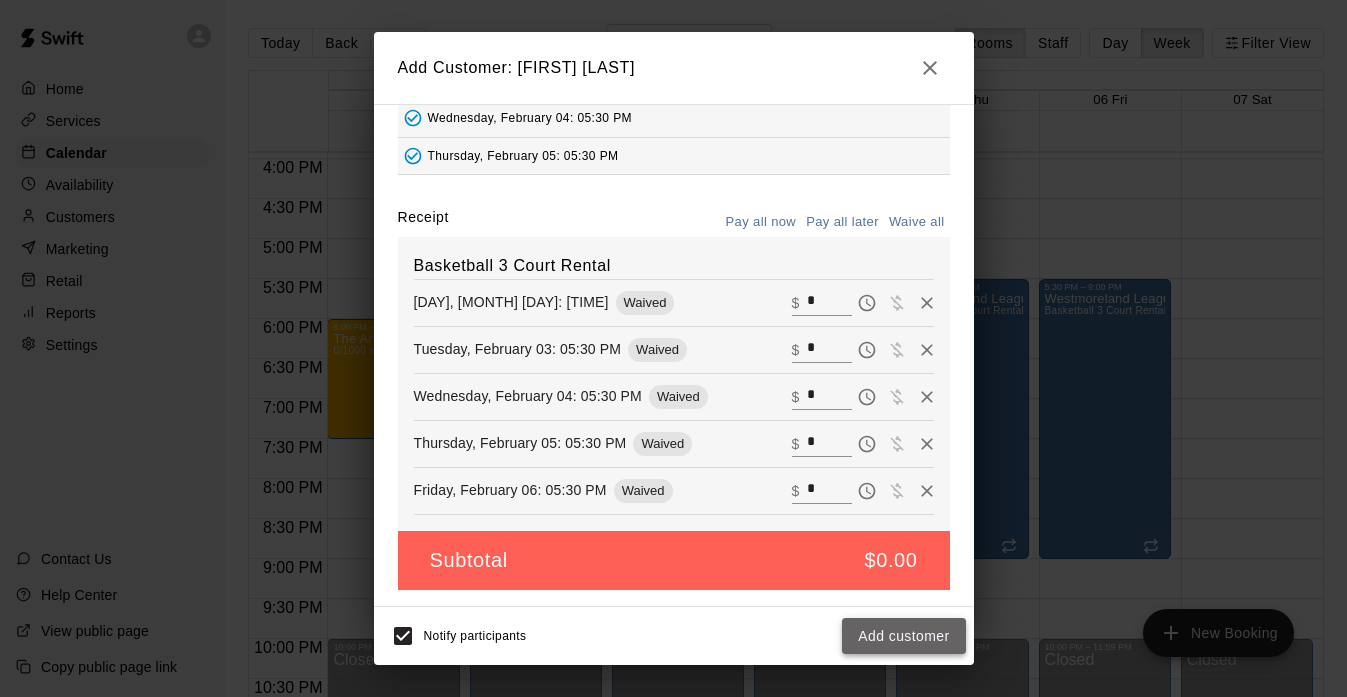 click on "Add customer" at bounding box center (903, 636) 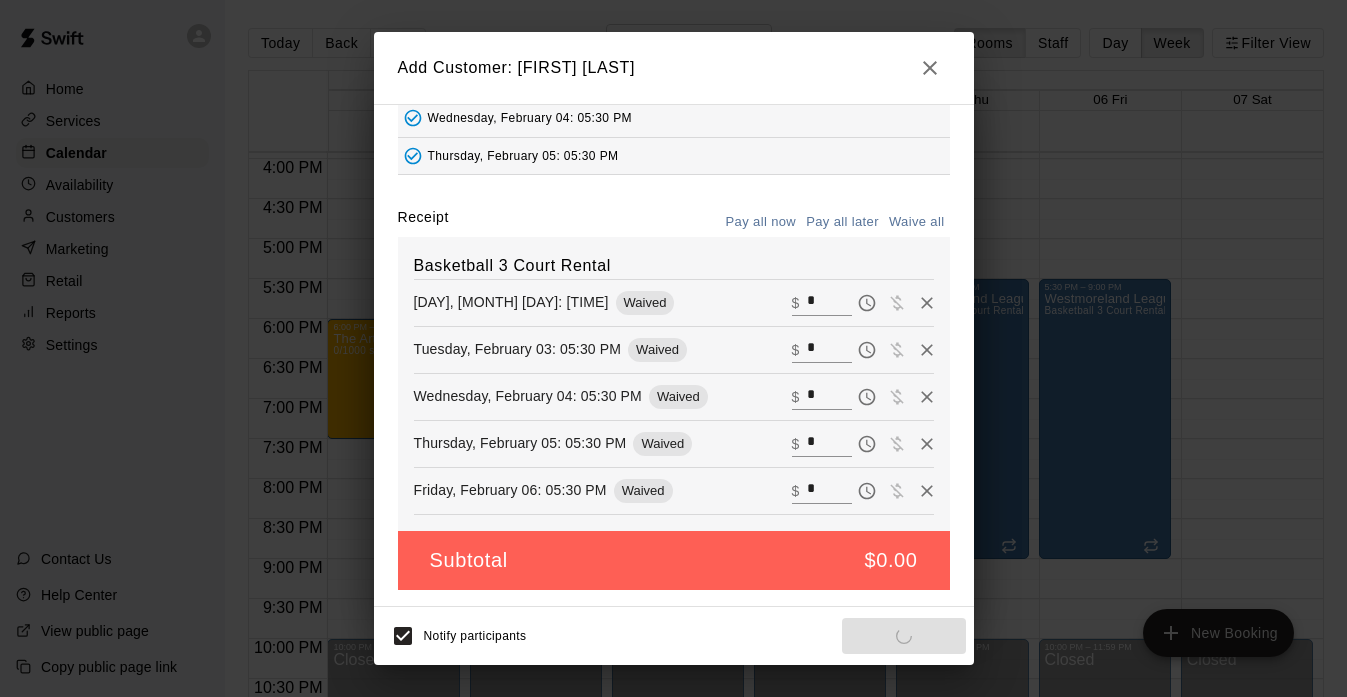 scroll, scrollTop: 129, scrollLeft: 0, axis: vertical 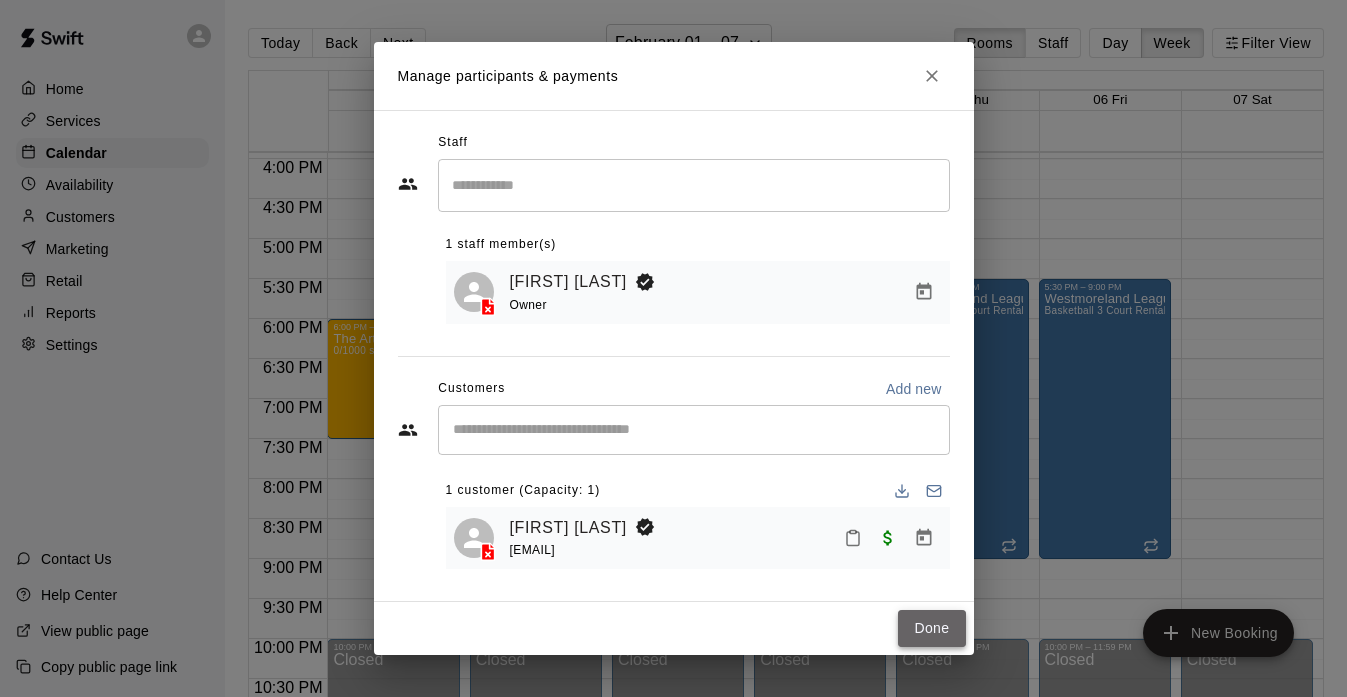 click on "Done" at bounding box center (931, 628) 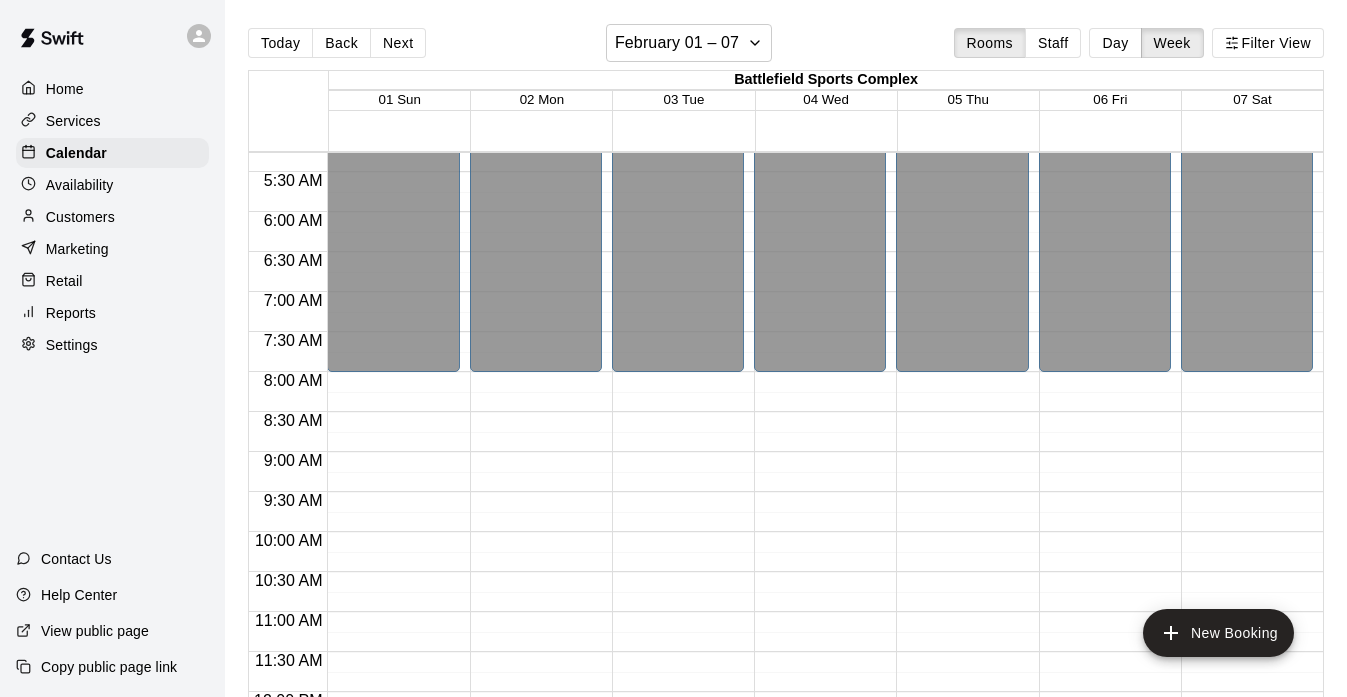 scroll, scrollTop: 433, scrollLeft: 0, axis: vertical 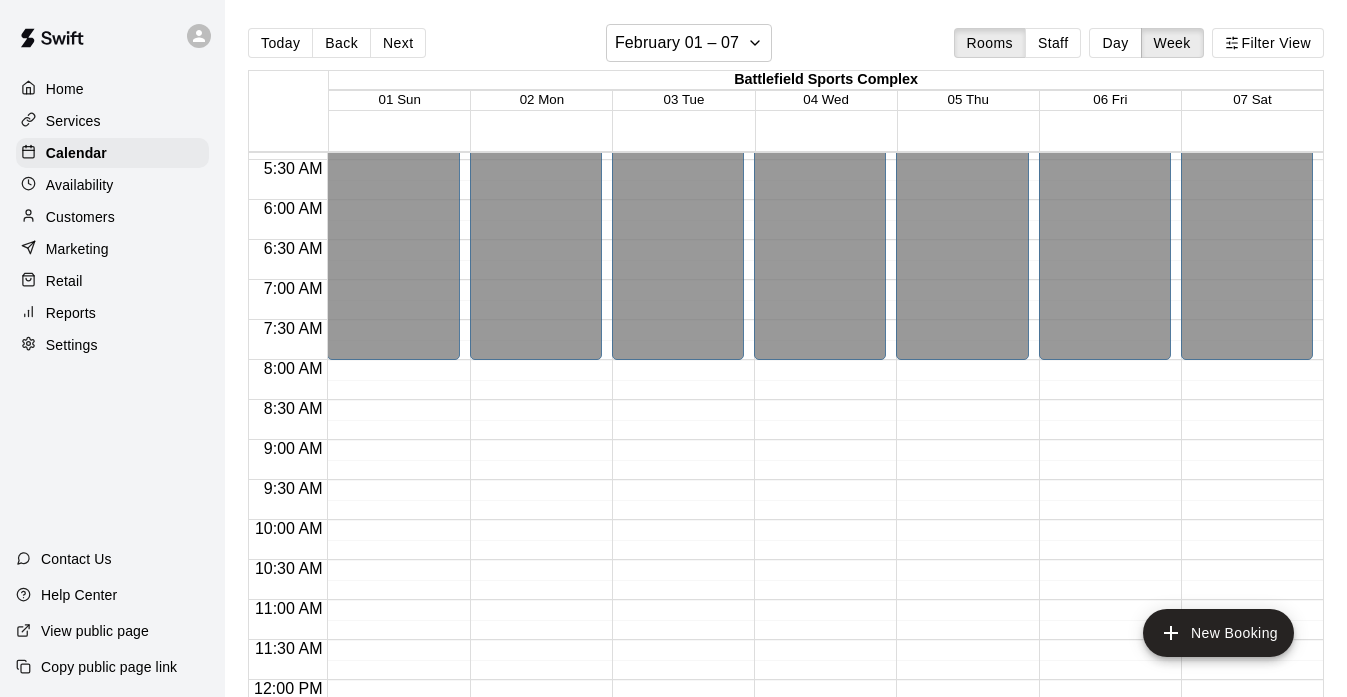 click on "12:00 AM – 8:00 AM Closed 10:00 PM – 11:59 PM Closed" at bounding box center (1247, 680) 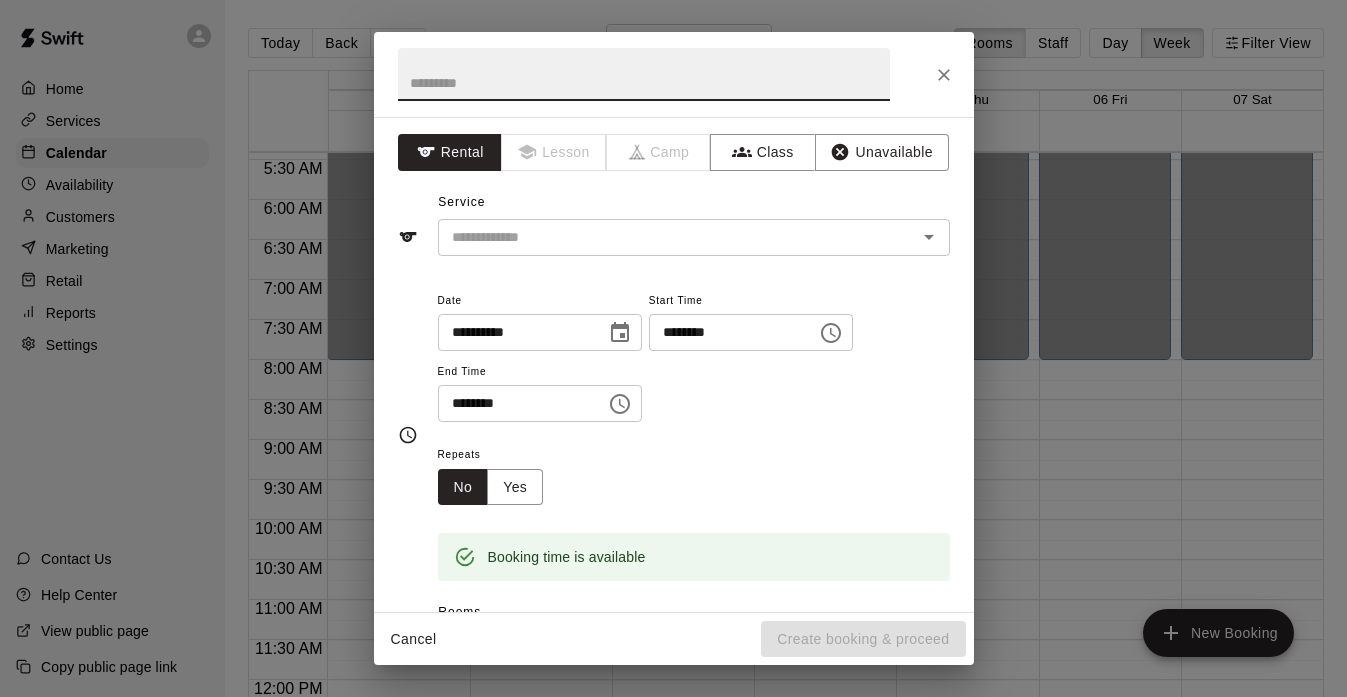 click on "********" at bounding box center (515, 403) 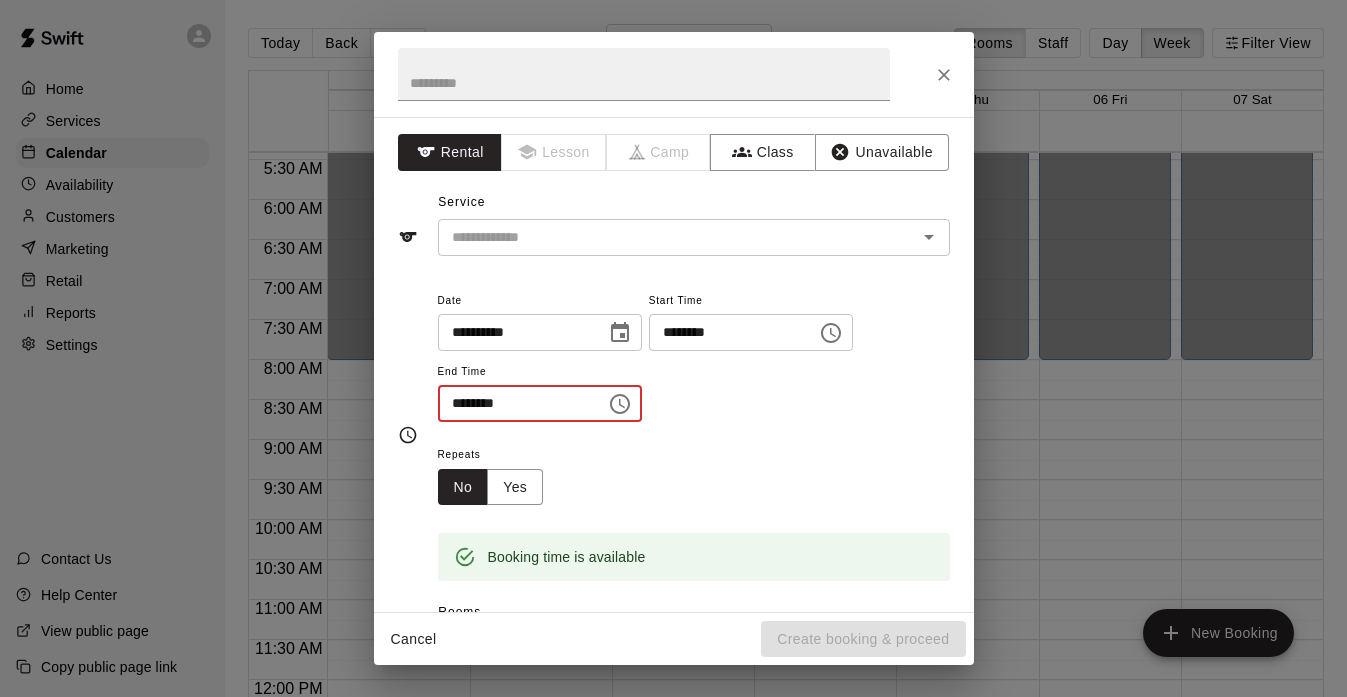 click on "********" at bounding box center [515, 403] 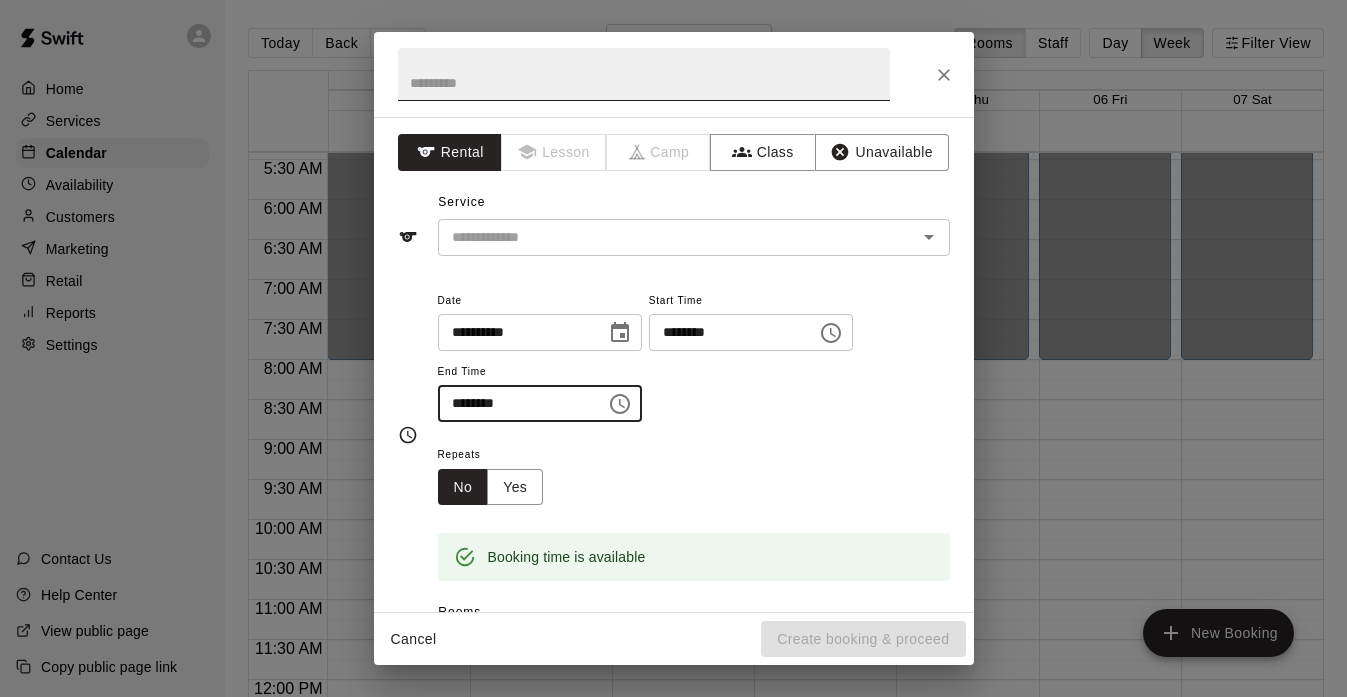 type on "********" 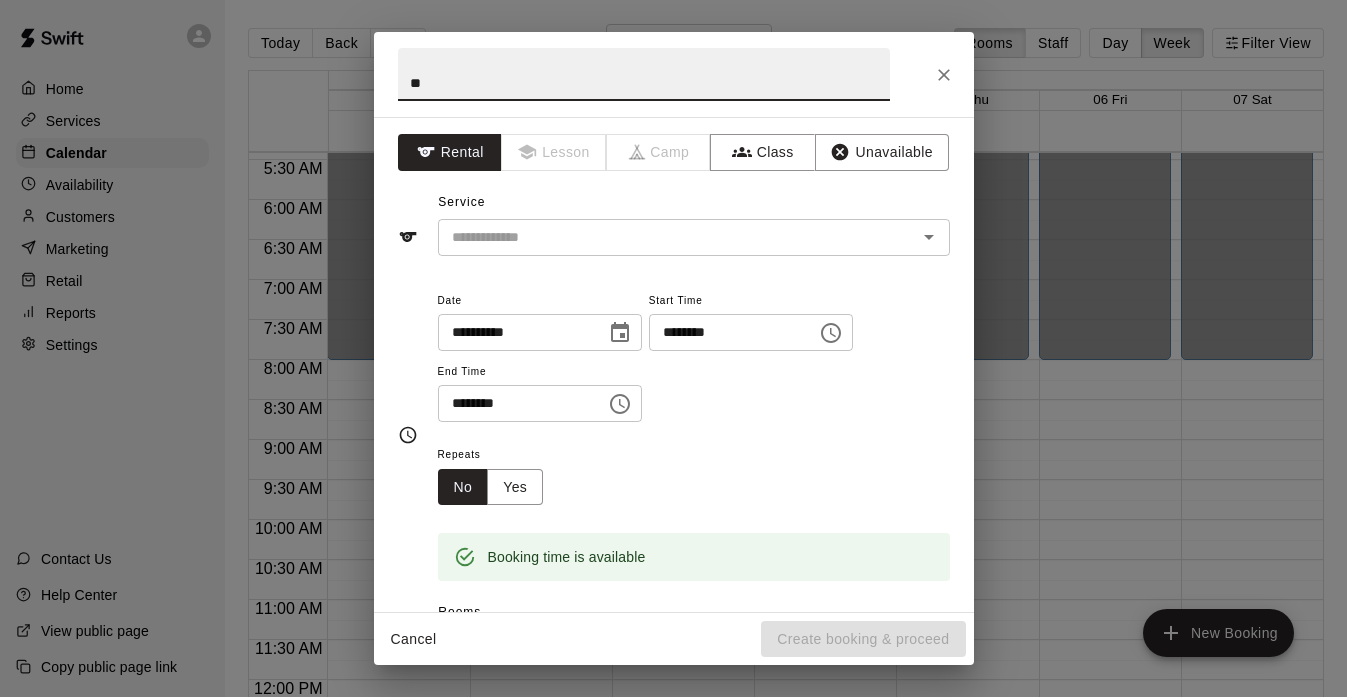 type on "*" 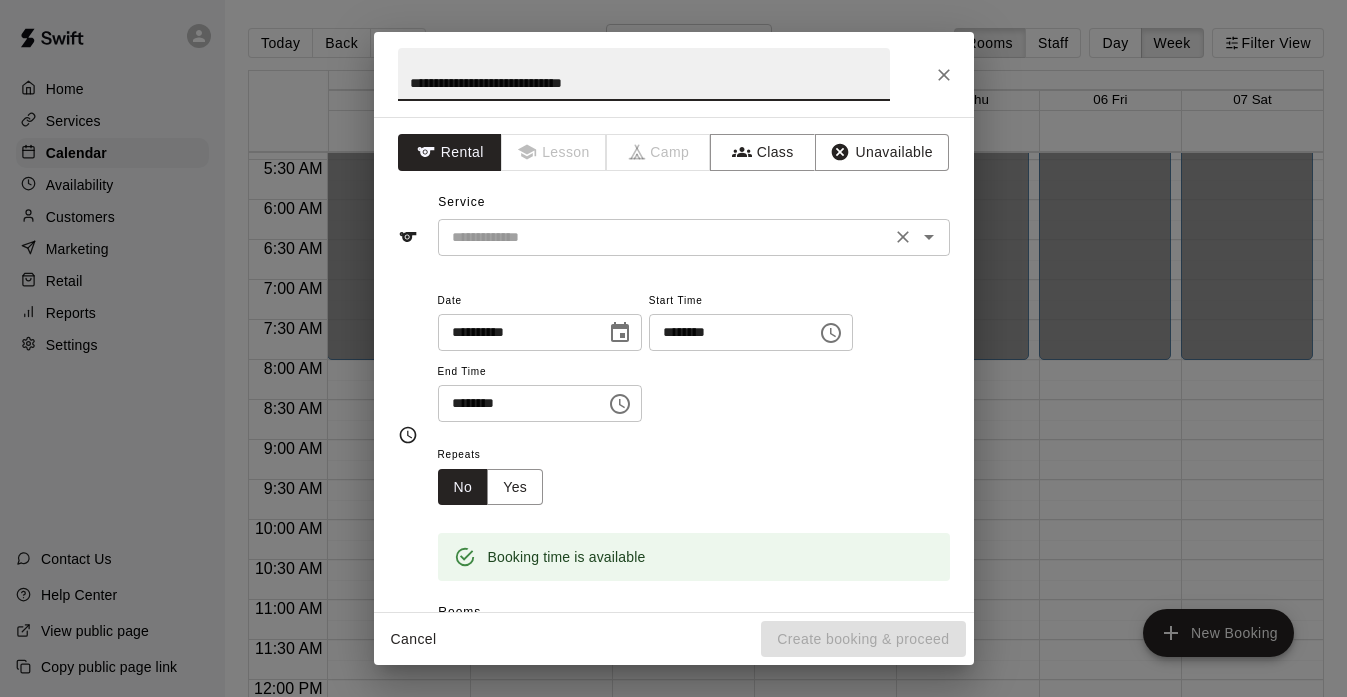 click on "​" at bounding box center (694, 237) 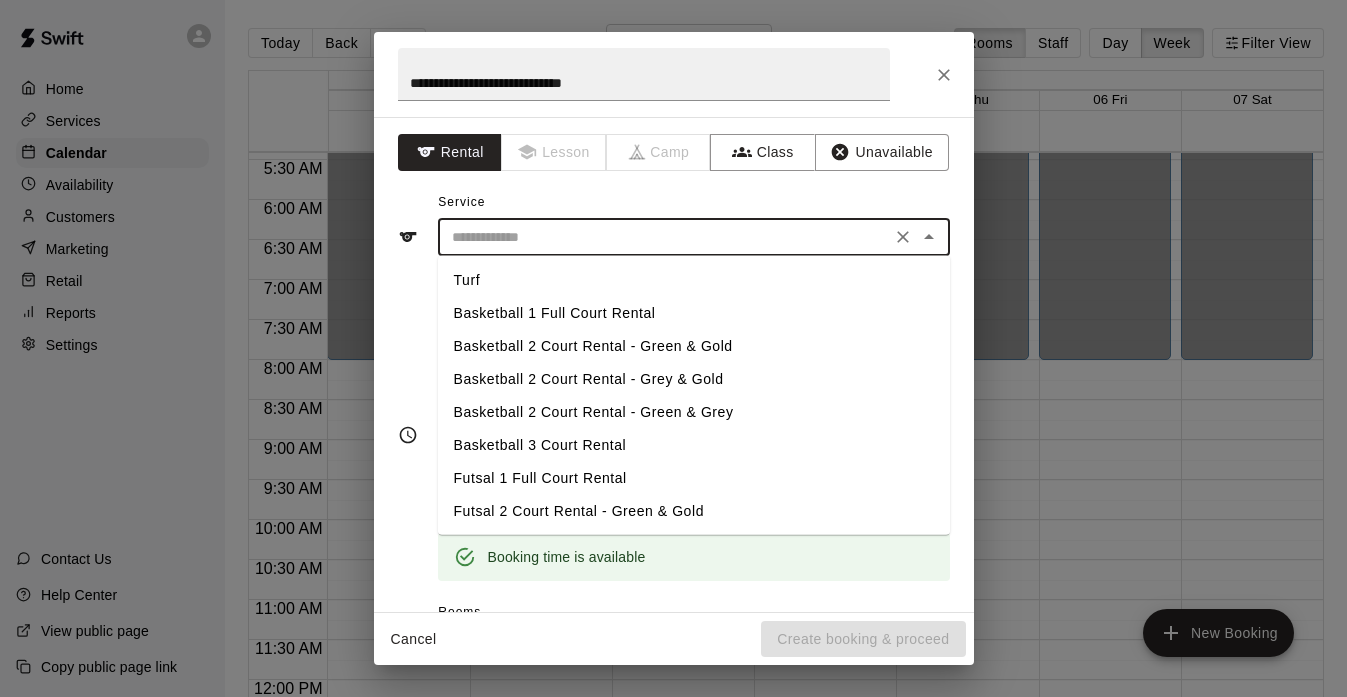 click on "Basketball 3 Court Rental" at bounding box center (694, 445) 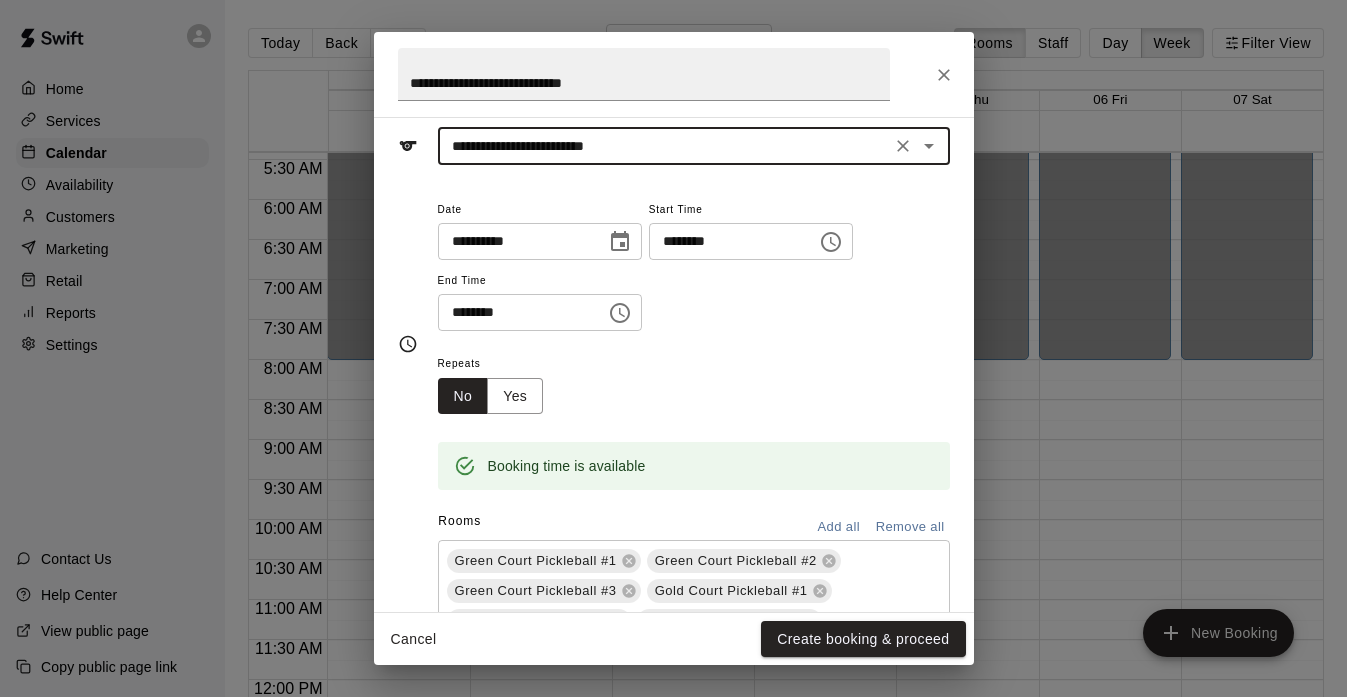 scroll, scrollTop: 92, scrollLeft: 0, axis: vertical 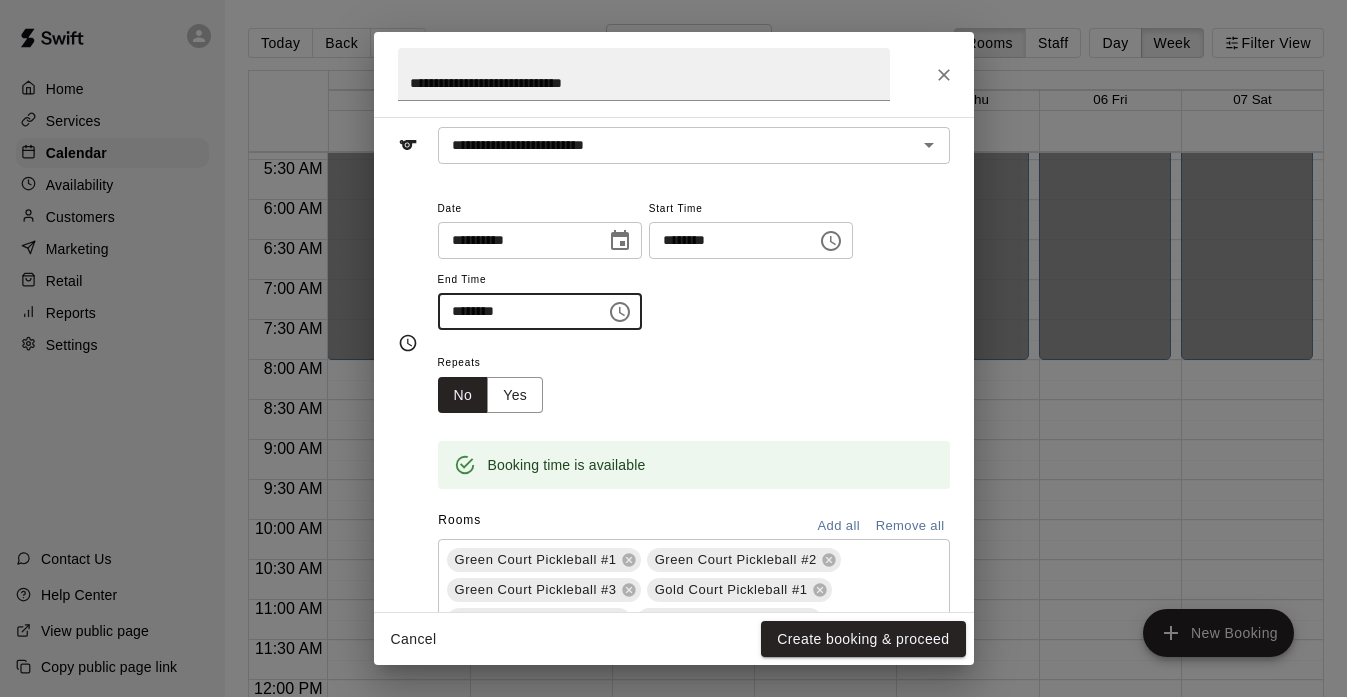 click on "********" at bounding box center (515, 311) 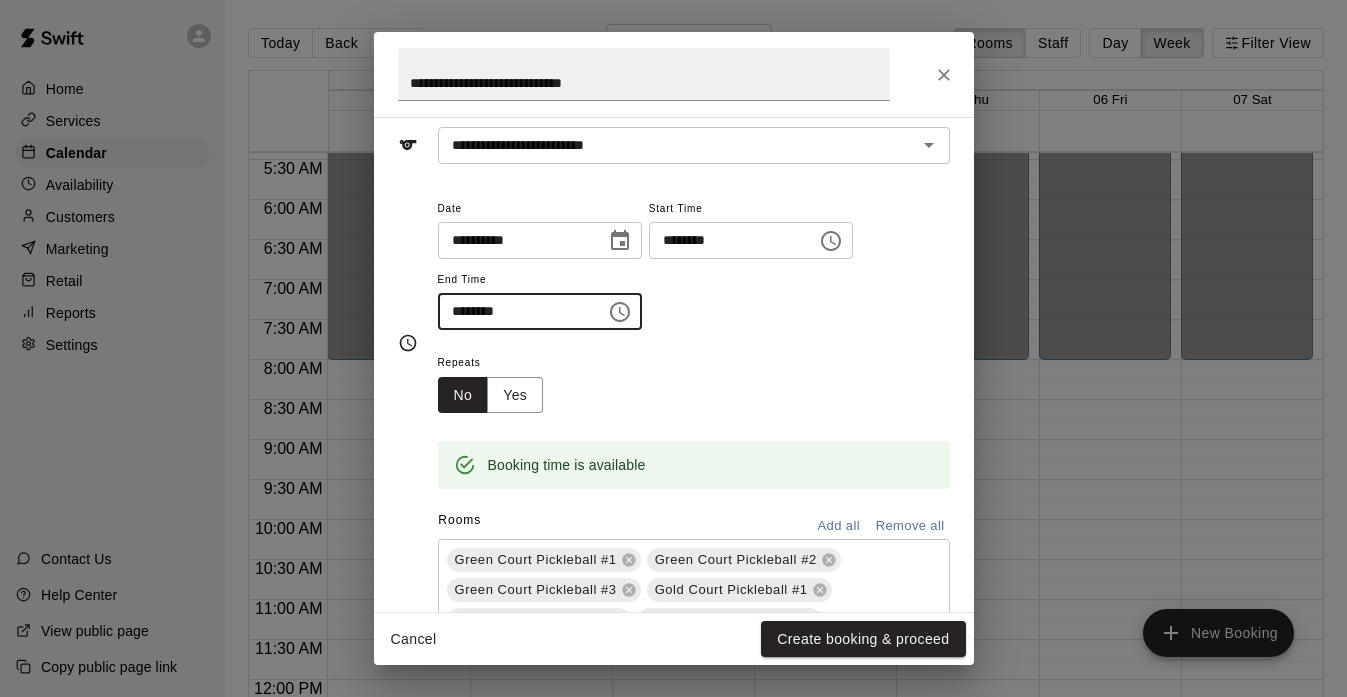 type on "********" 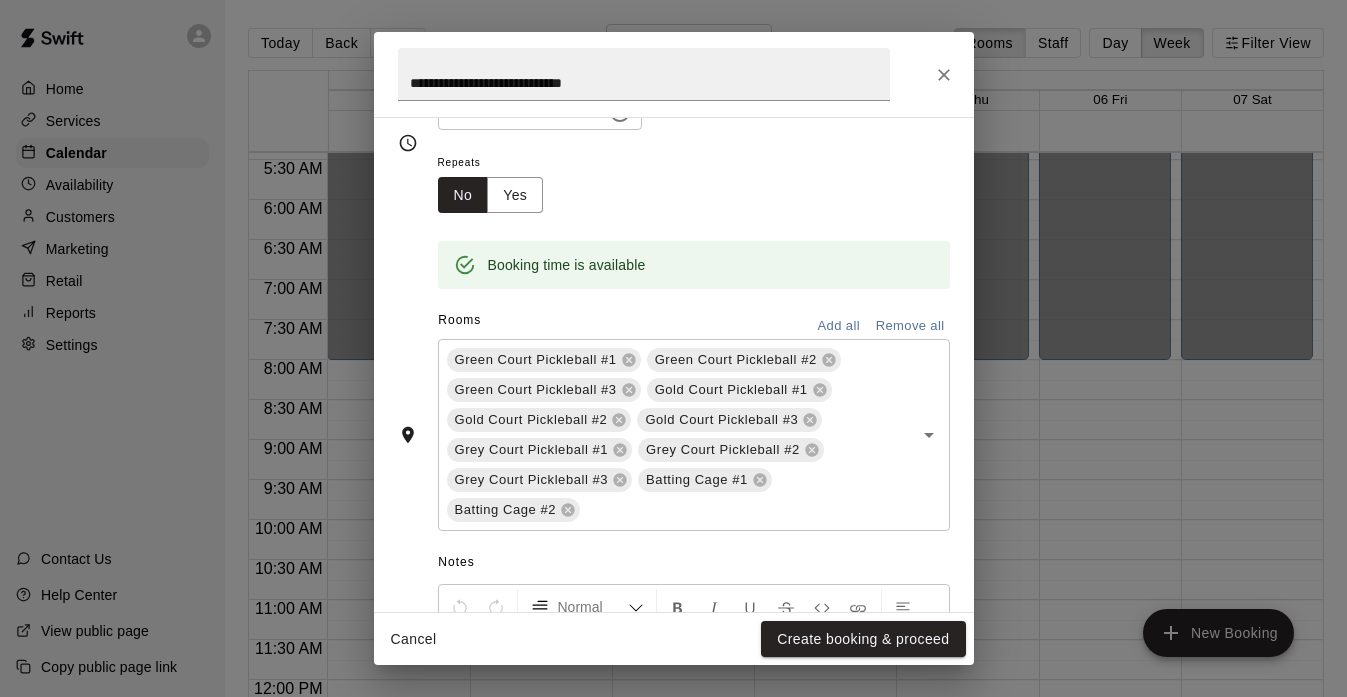 scroll, scrollTop: 297, scrollLeft: 0, axis: vertical 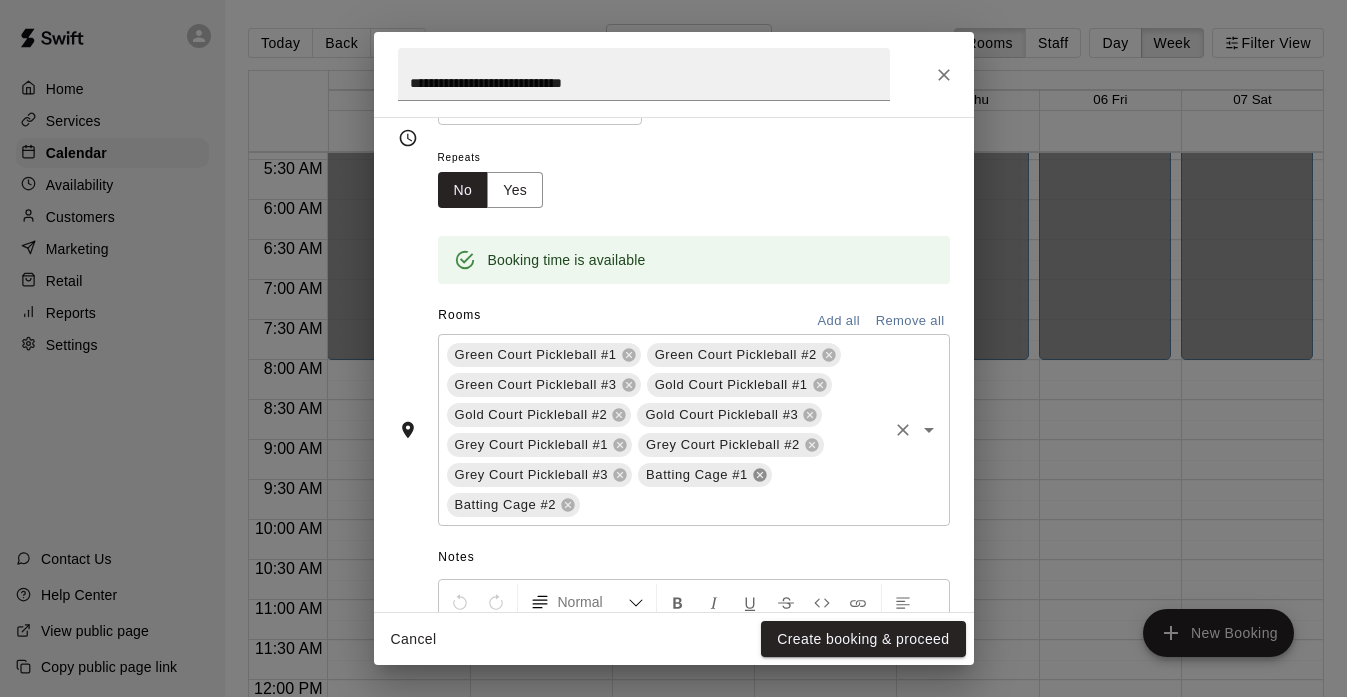click 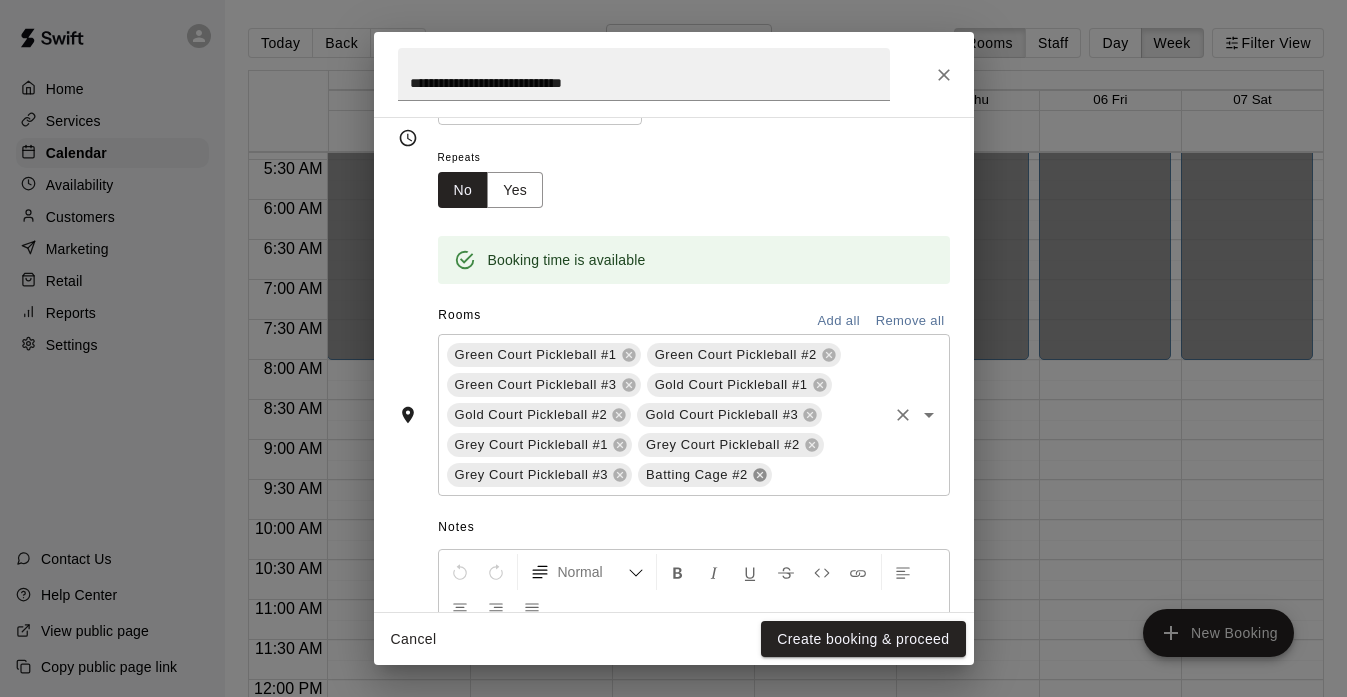 click 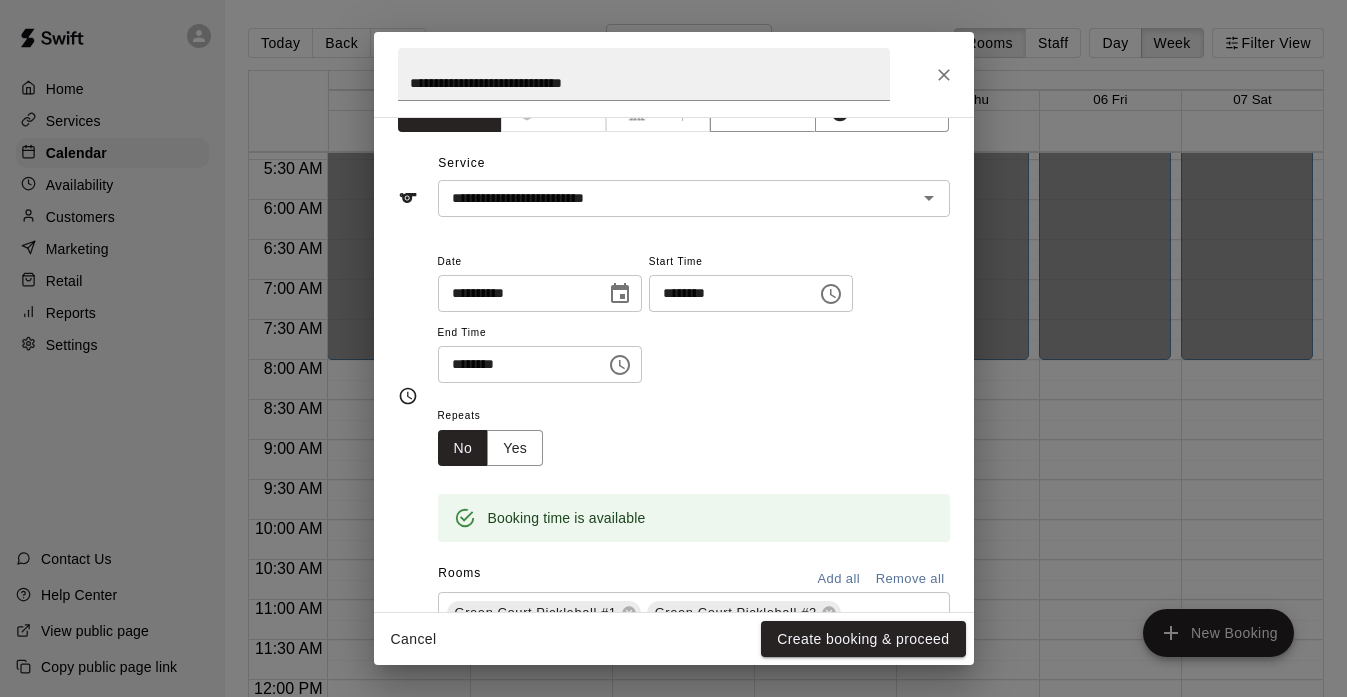 scroll, scrollTop: 0, scrollLeft: 0, axis: both 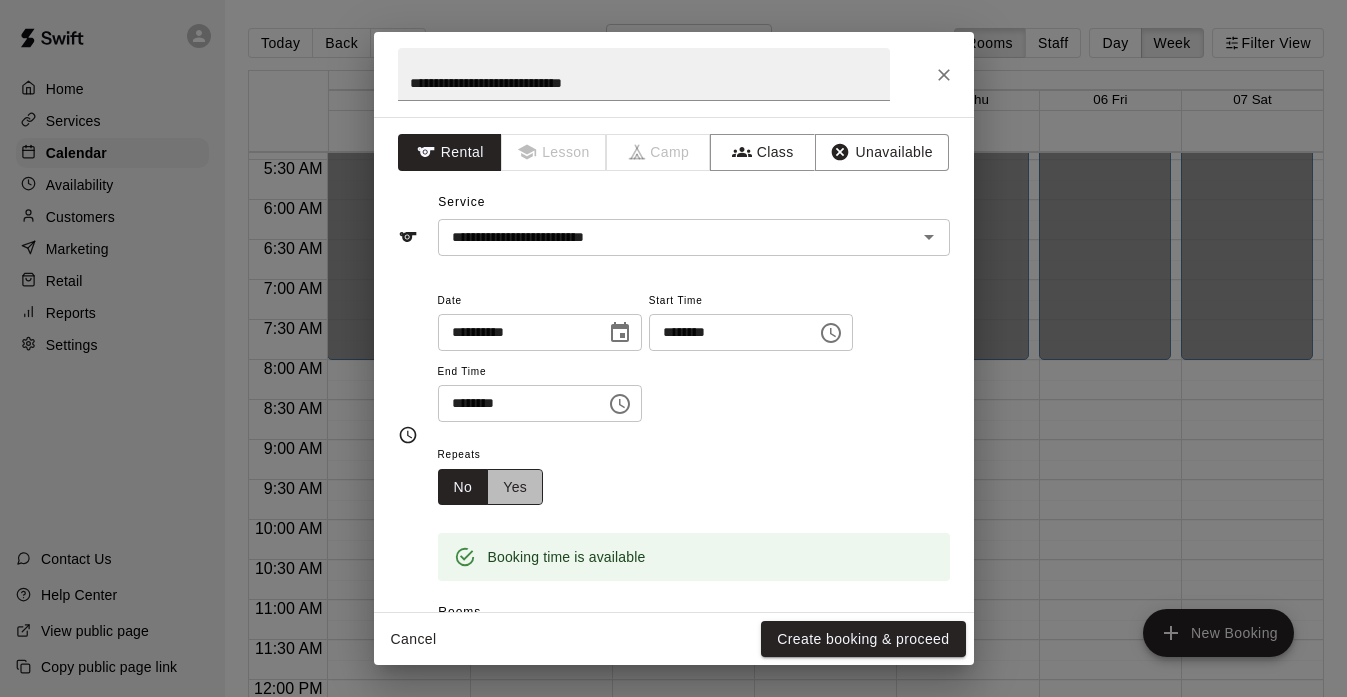 click on "Yes" at bounding box center (515, 487) 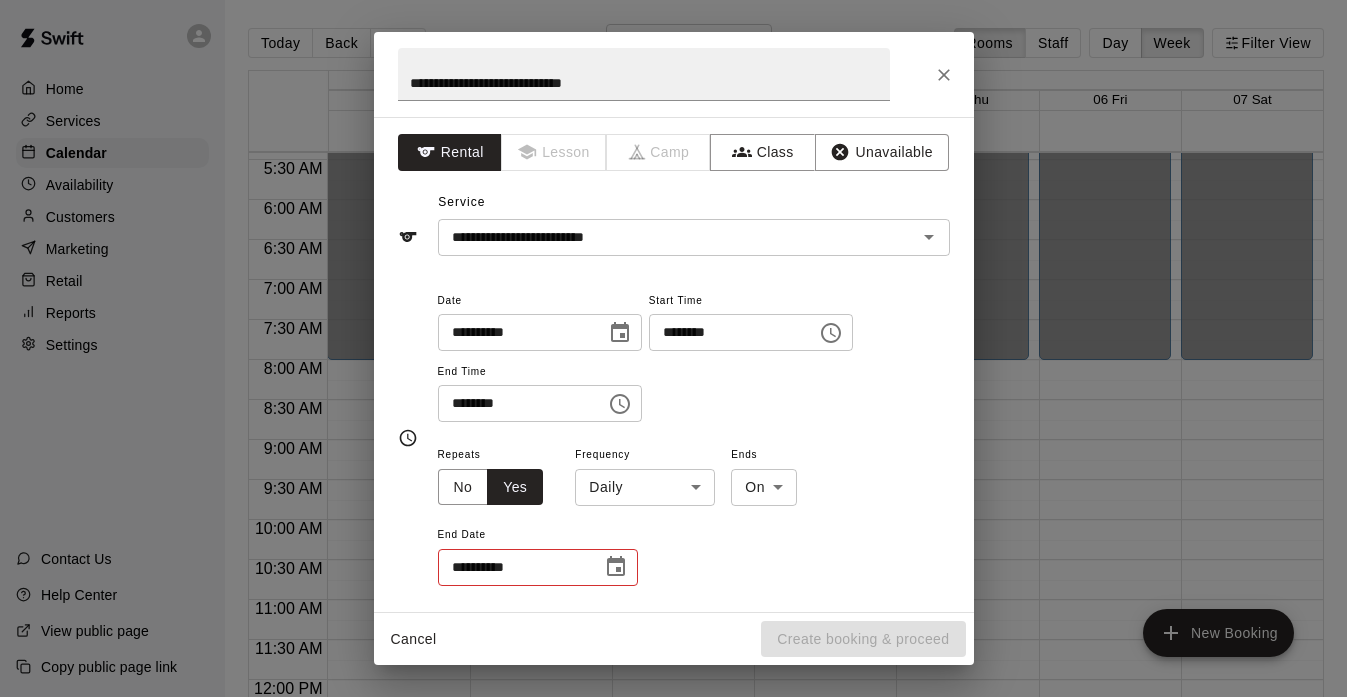 click 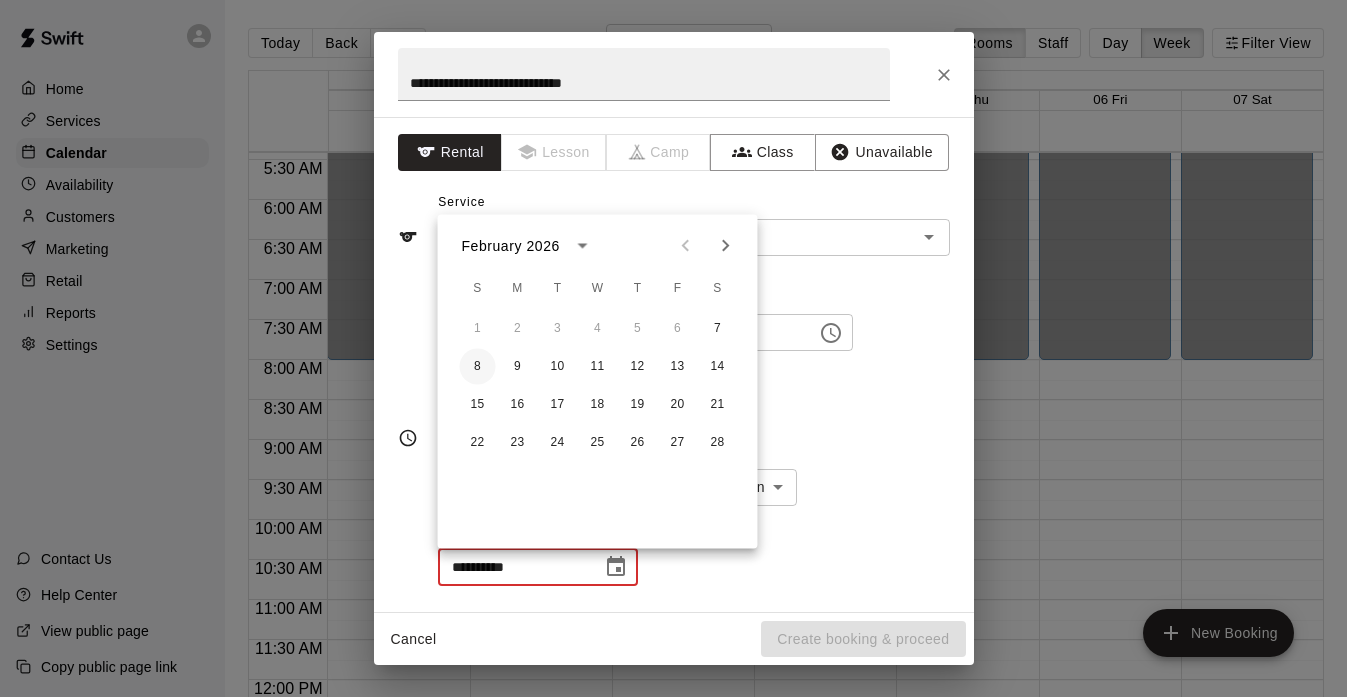 click on "8" at bounding box center (478, 367) 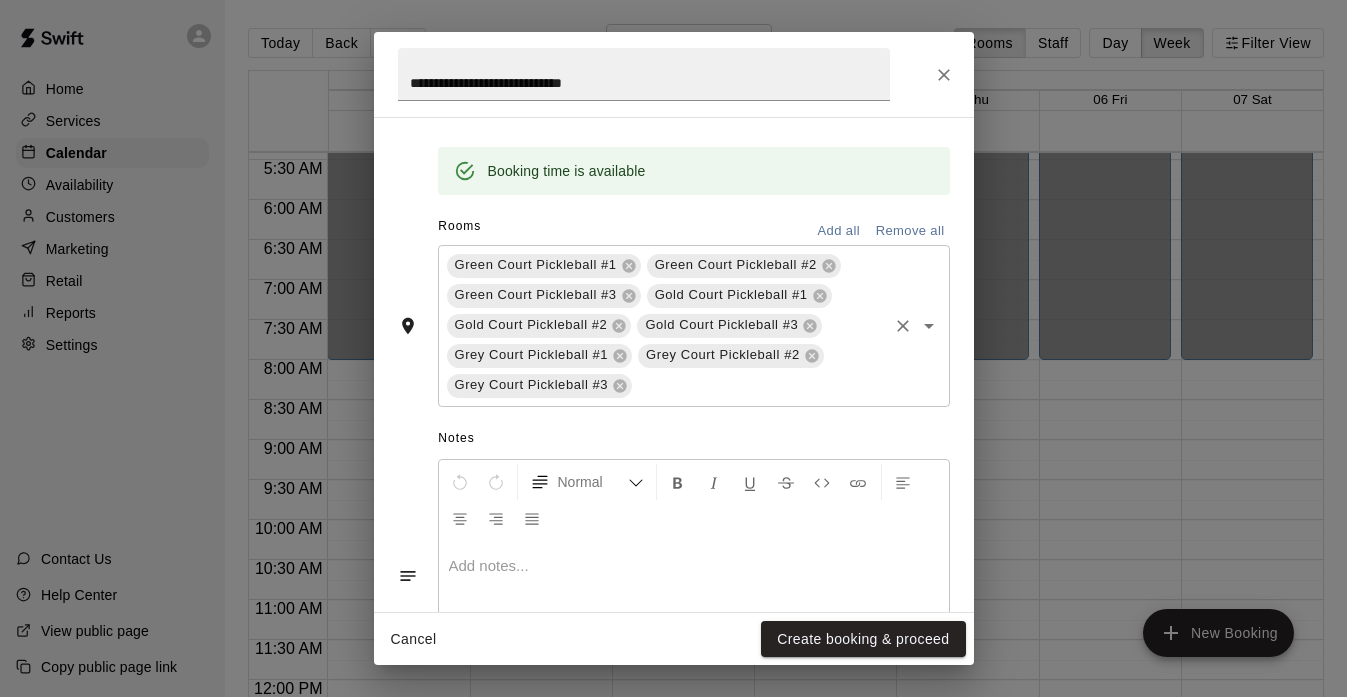 scroll, scrollTop: 493, scrollLeft: 0, axis: vertical 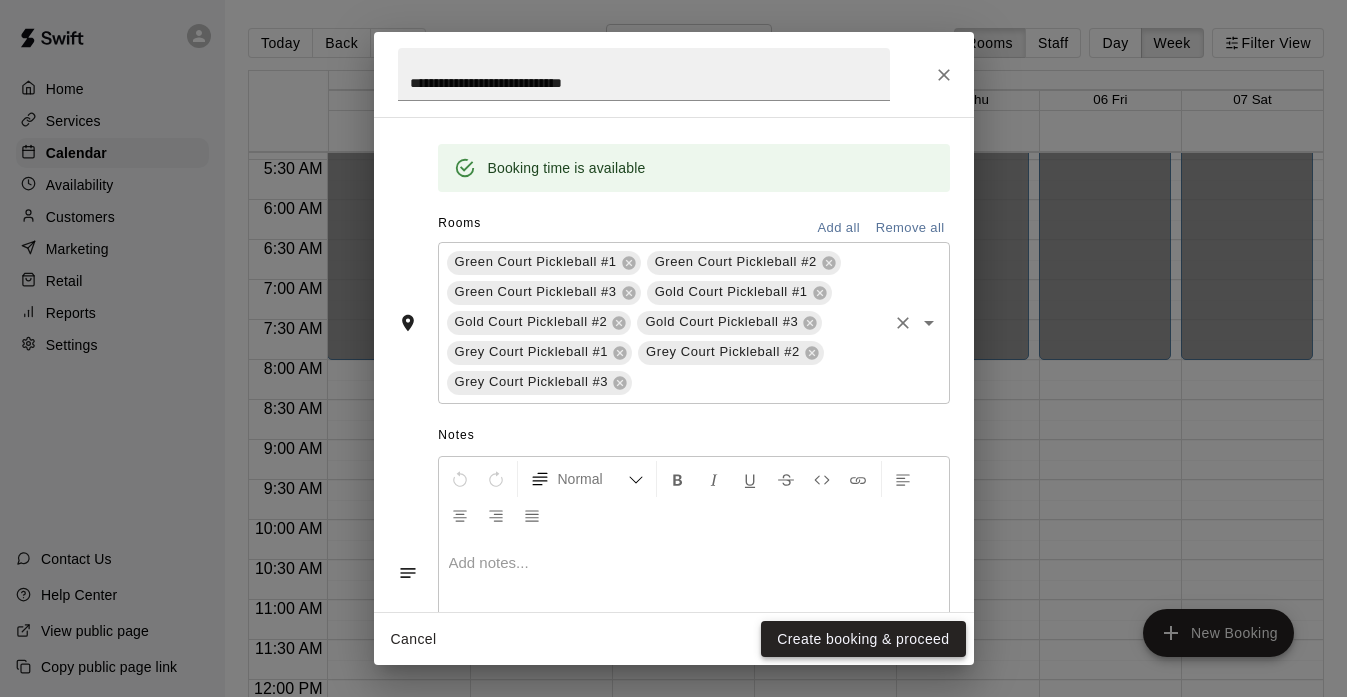 click on "Create booking & proceed" at bounding box center (863, 639) 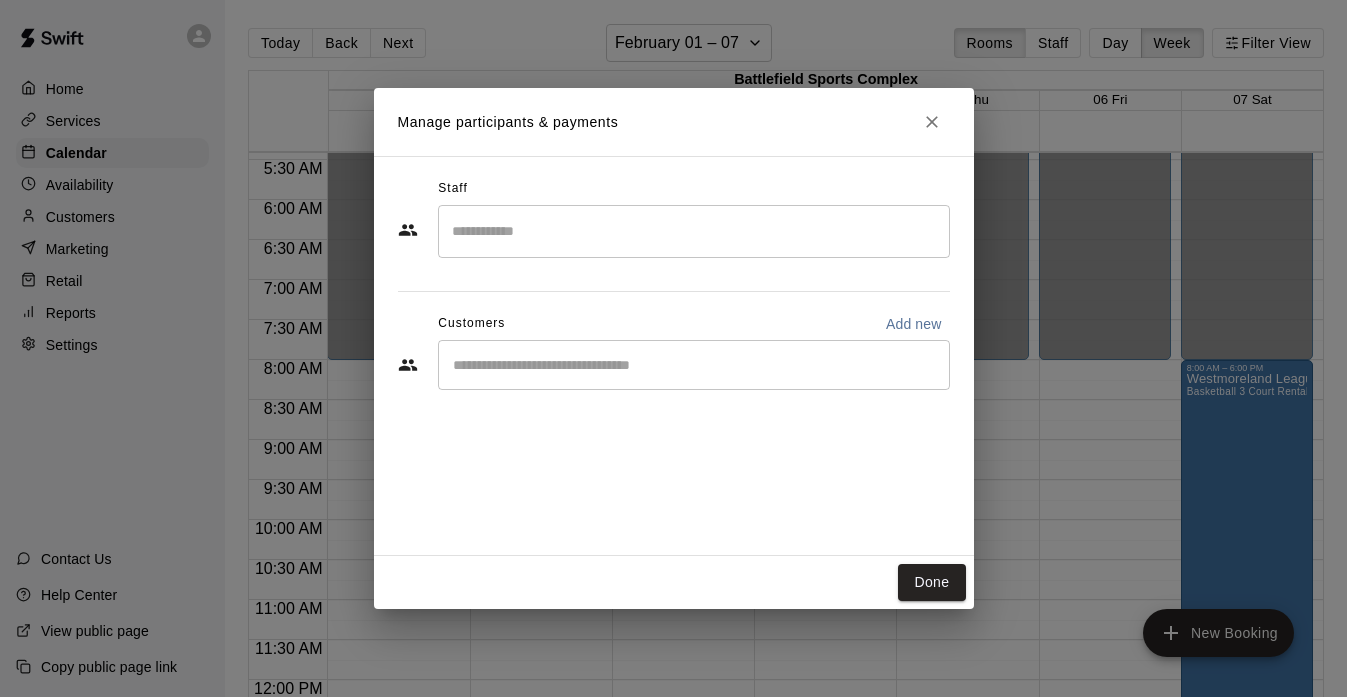 click at bounding box center (694, 231) 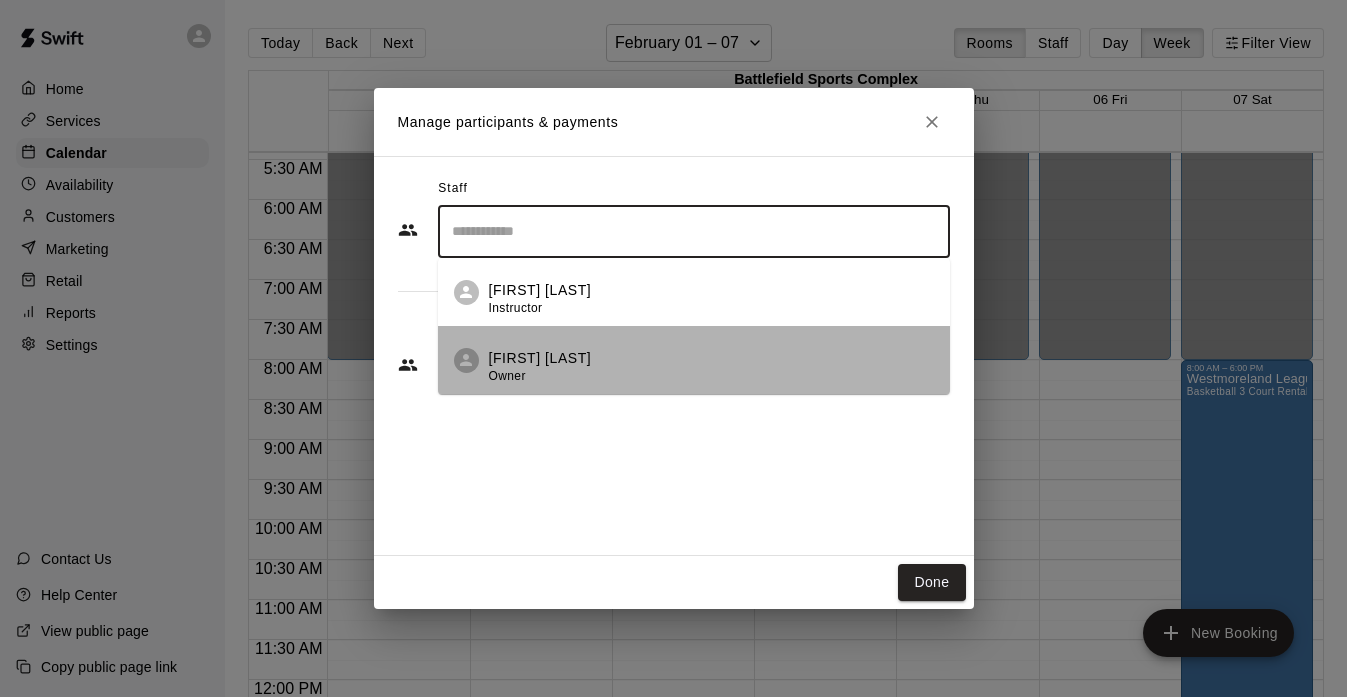 click on "[FIRST] [LAST] Owner" at bounding box center [694, 360] 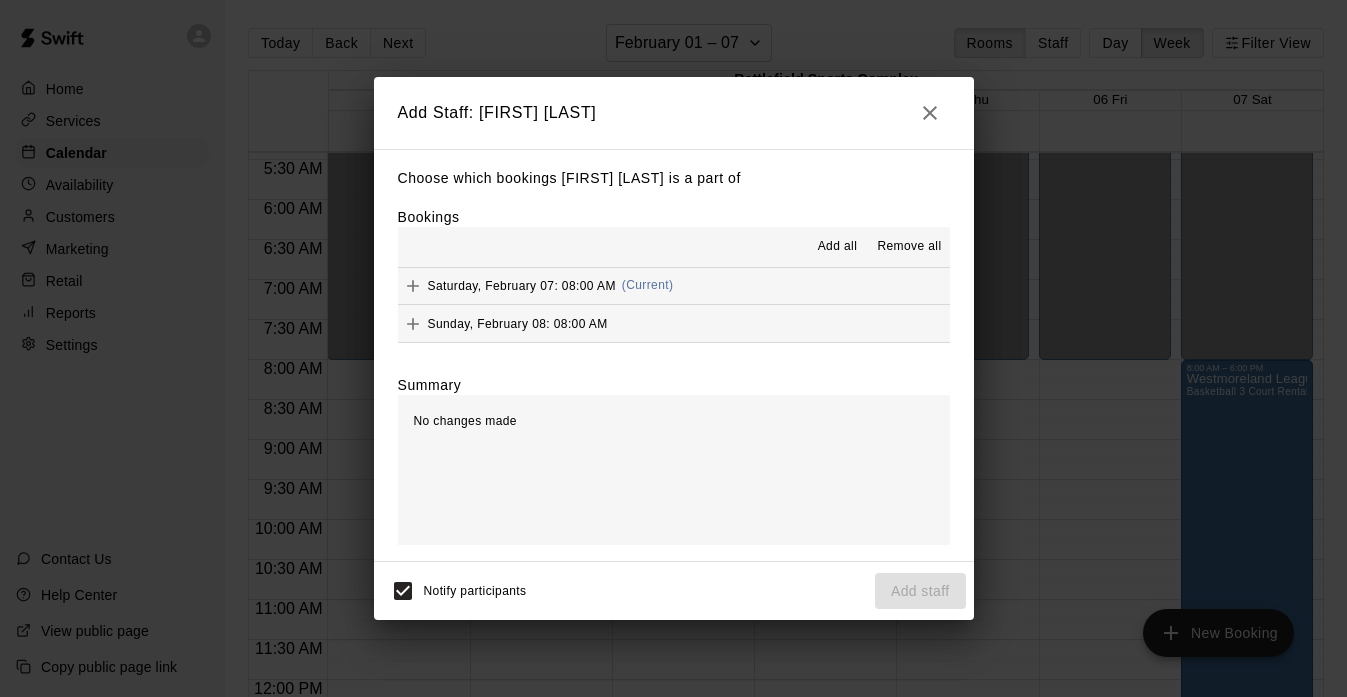 click on "Add all" at bounding box center (838, 247) 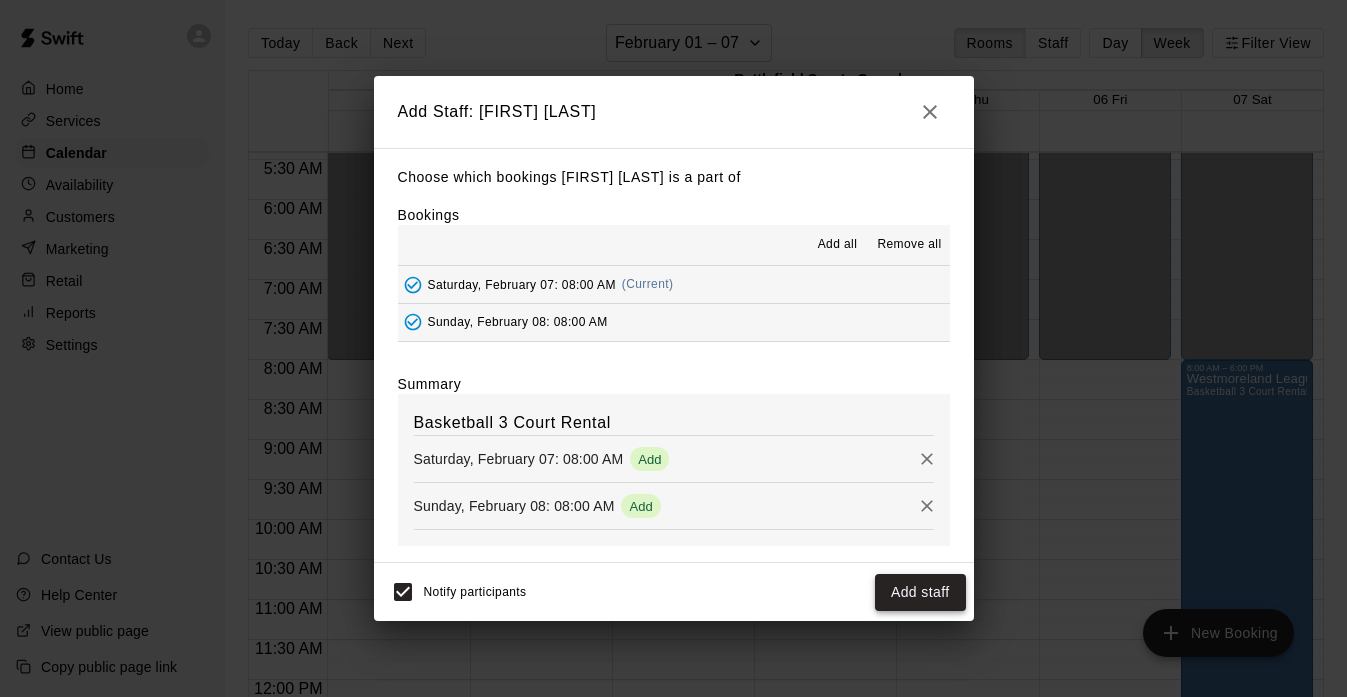 click on "Add staff" at bounding box center (920, 592) 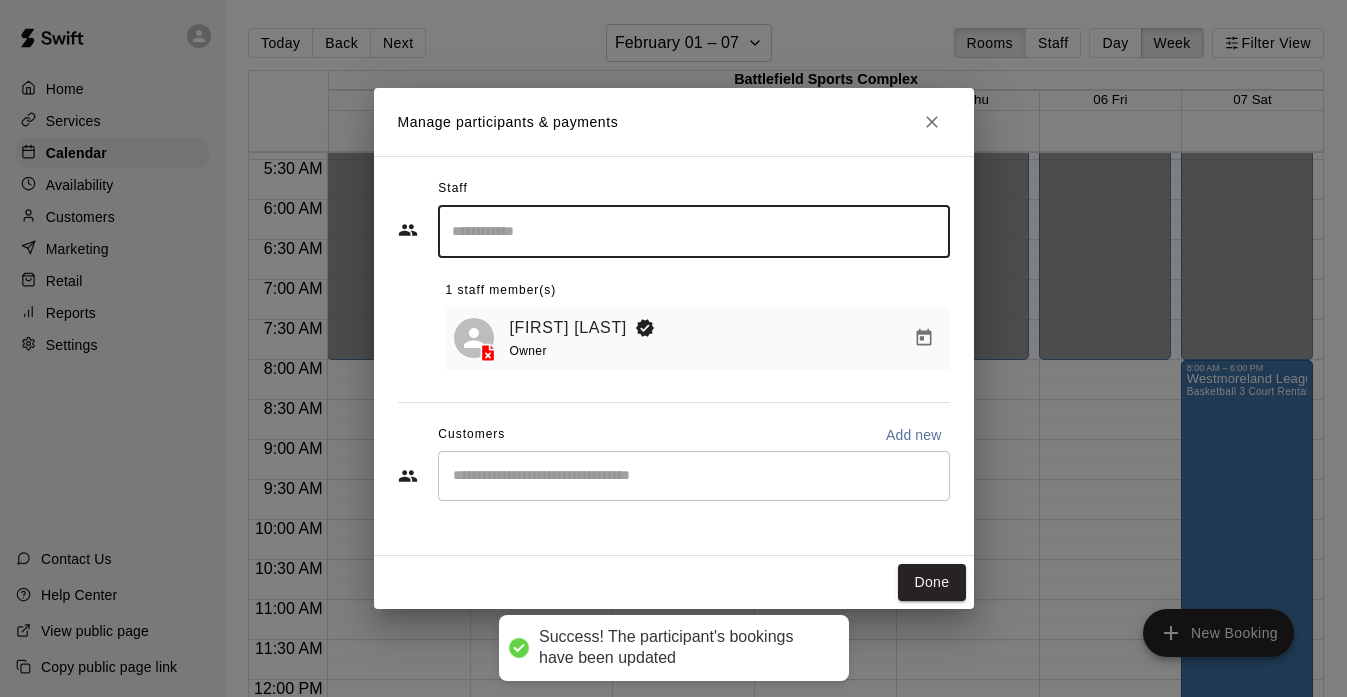 click at bounding box center [694, 476] 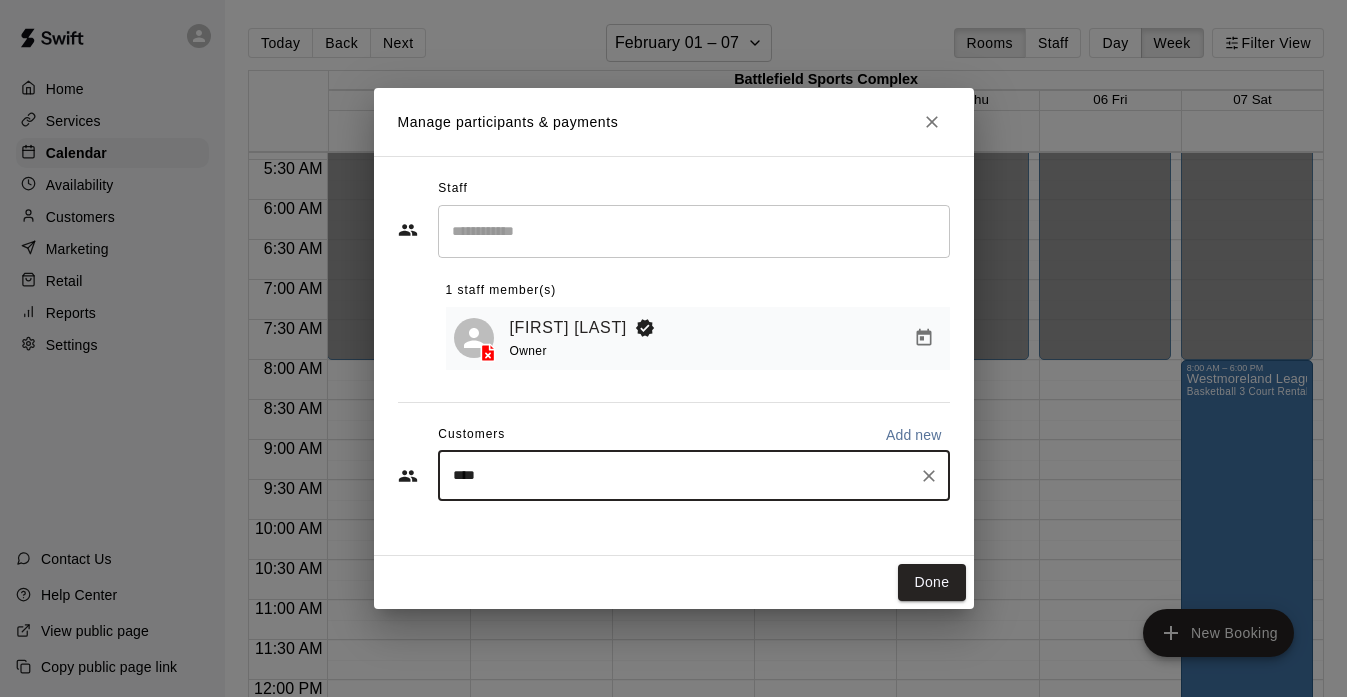 type on "*****" 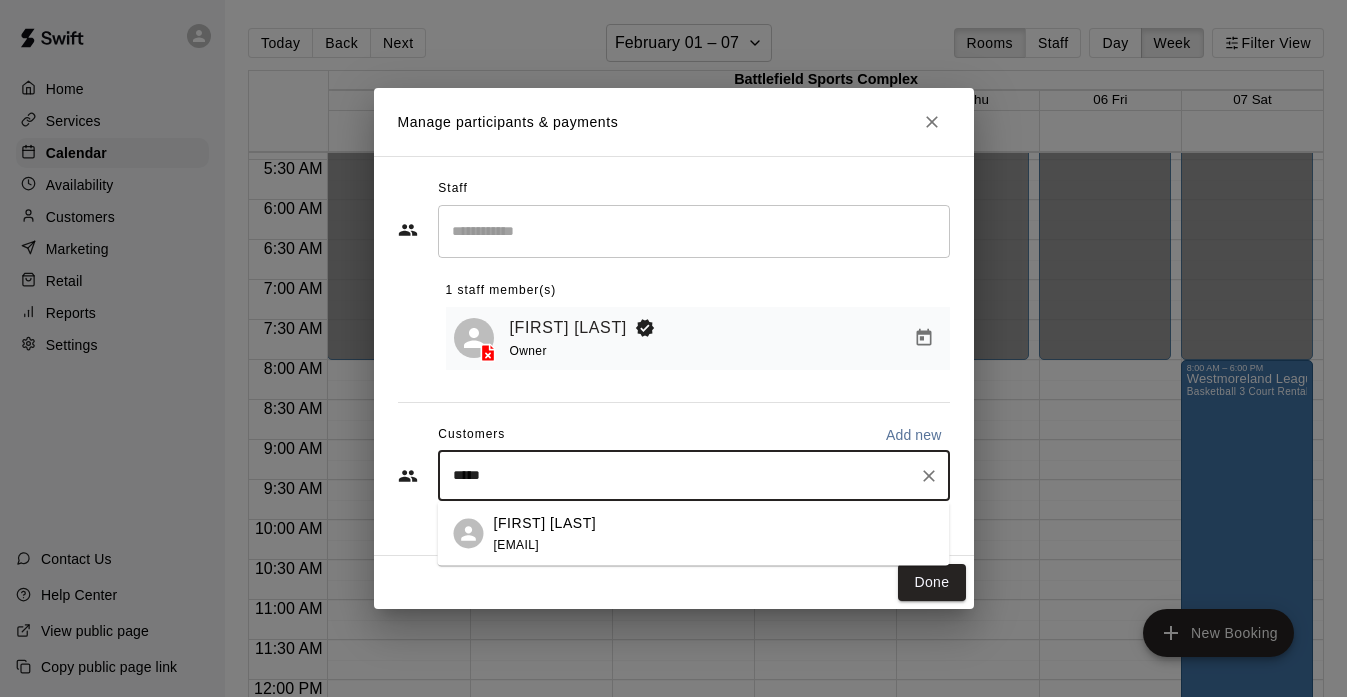click on "[FIRST] [LAST]" at bounding box center [545, 522] 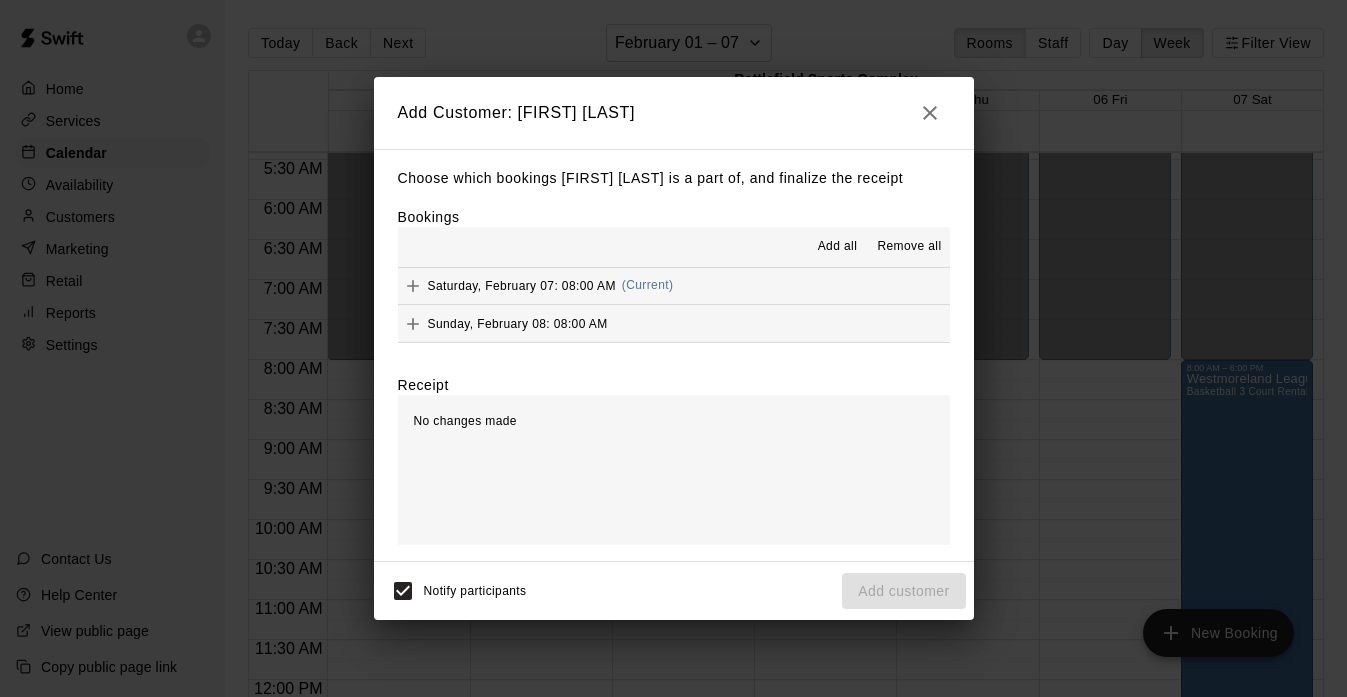click on "Add all" at bounding box center (838, 247) 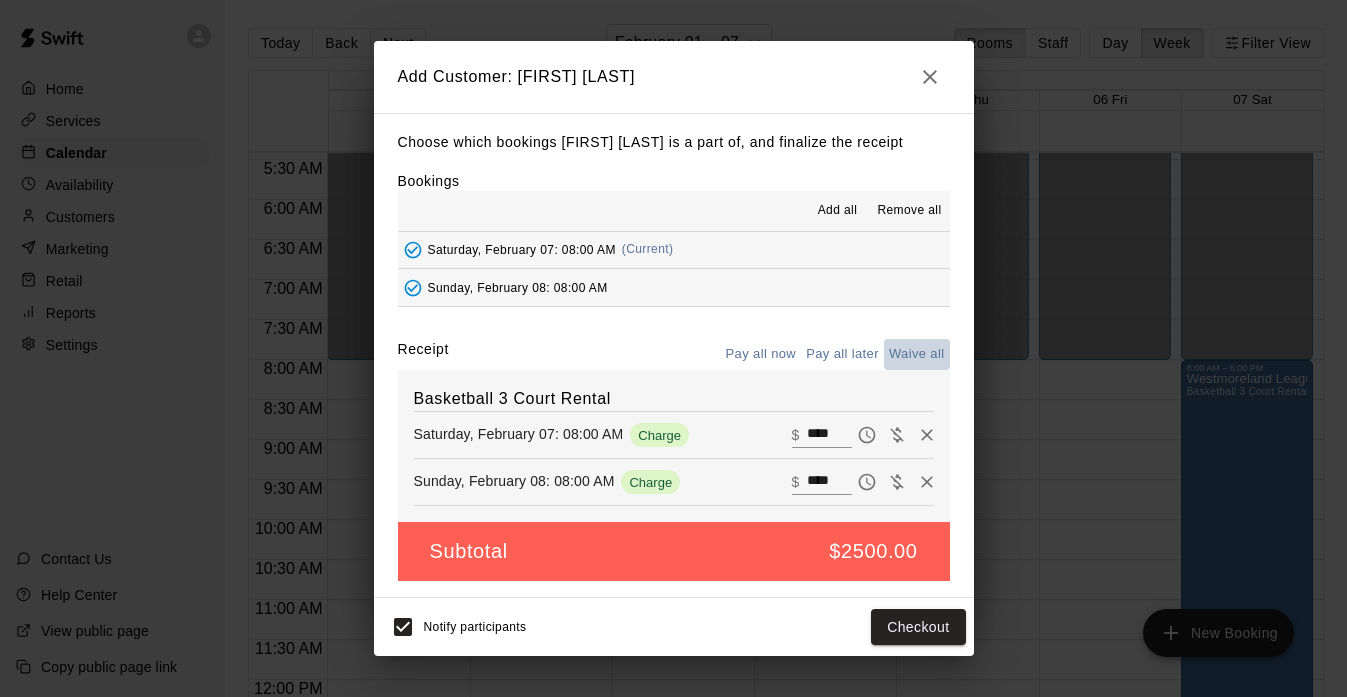 click on "Waive all" at bounding box center [917, 354] 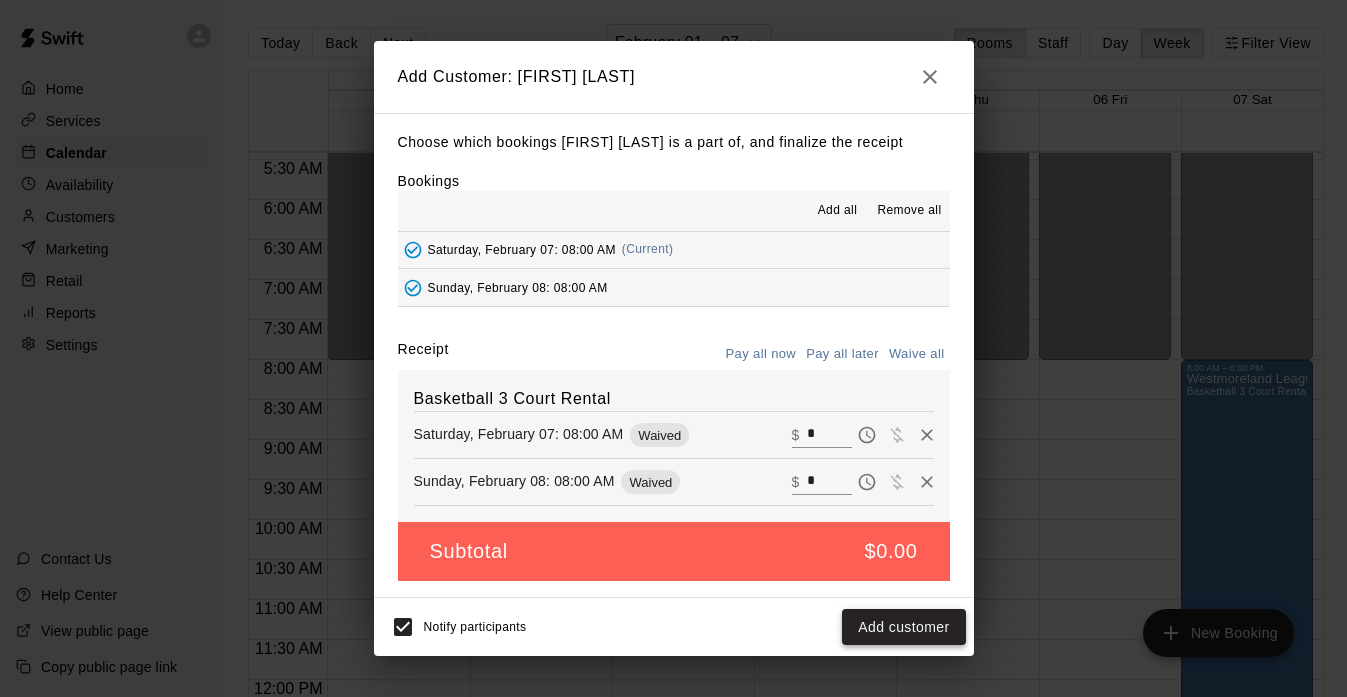 click on "Add customer" at bounding box center [903, 627] 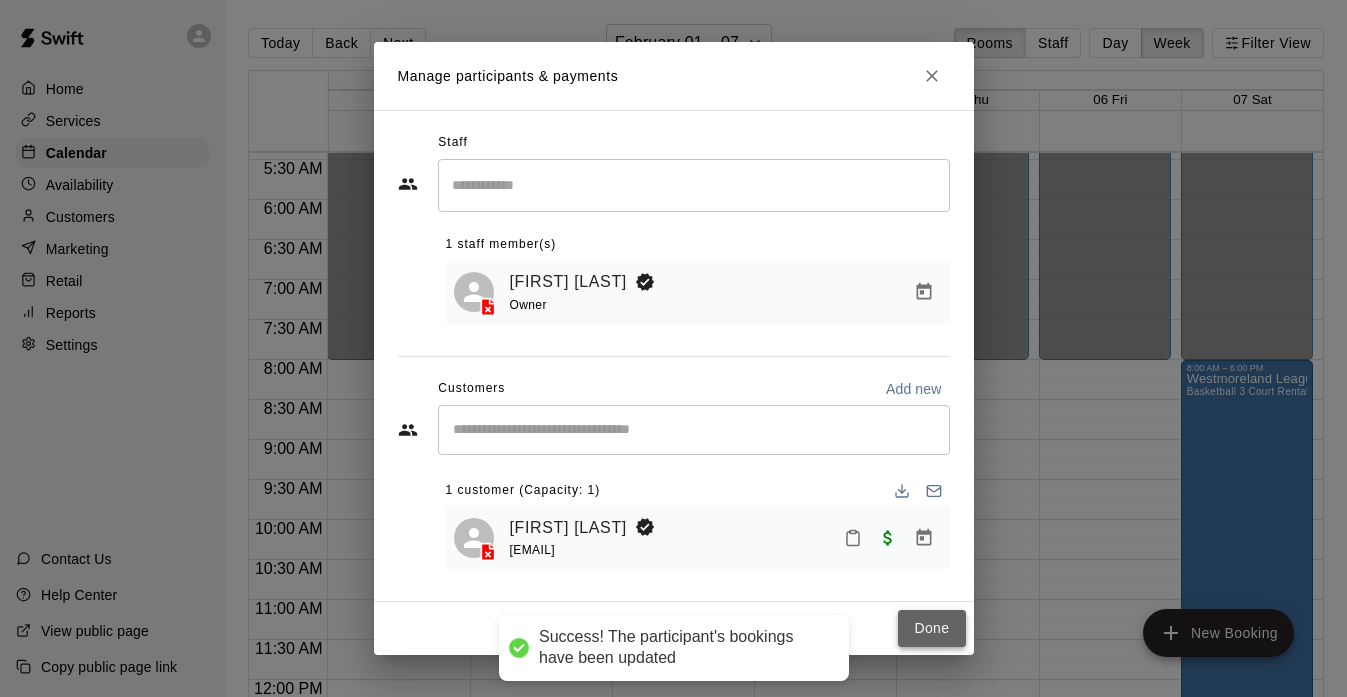 click on "Done" at bounding box center [931, 628] 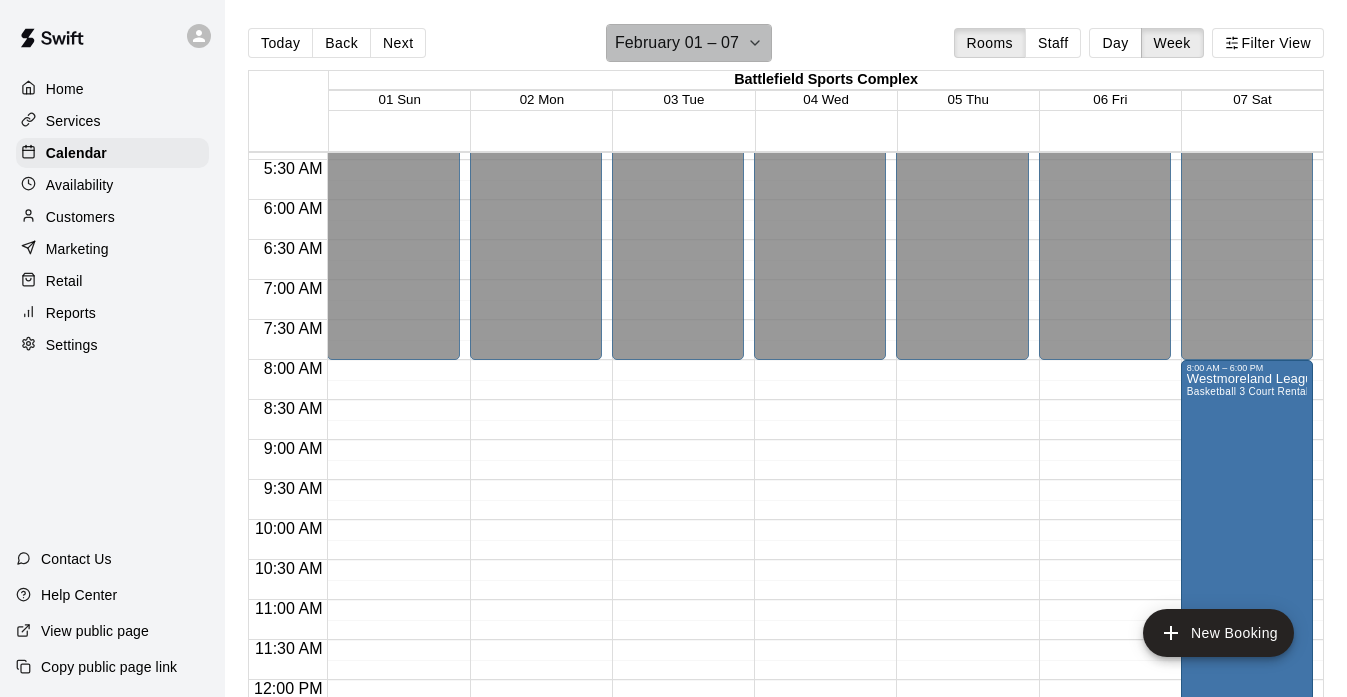 click on "February 01 – 07" at bounding box center (677, 43) 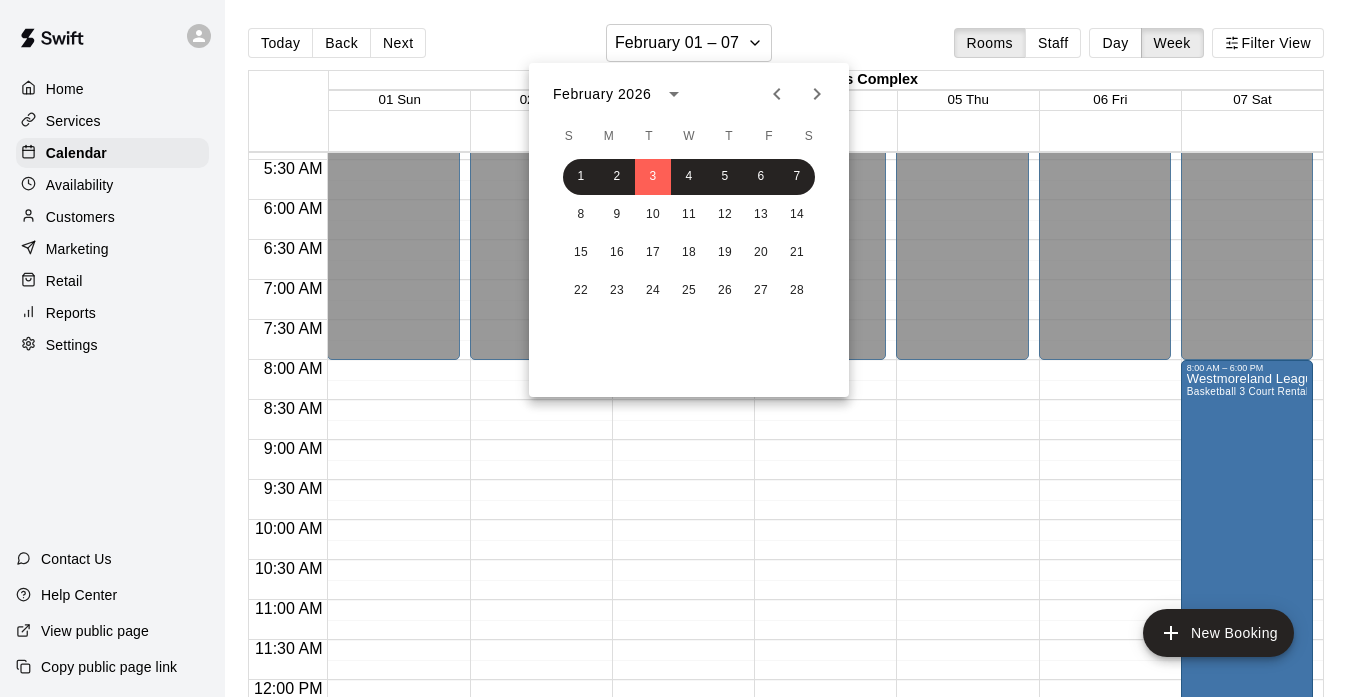 click at bounding box center [777, 94] 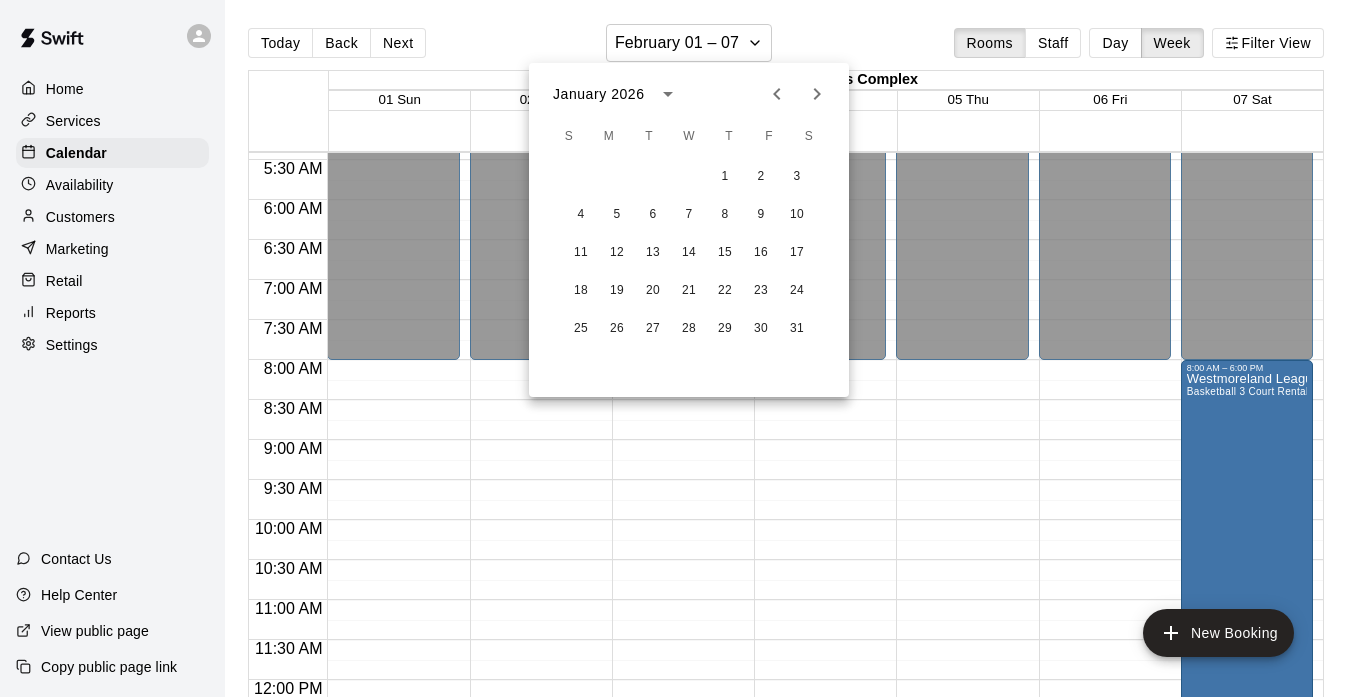 click at bounding box center (777, 94) 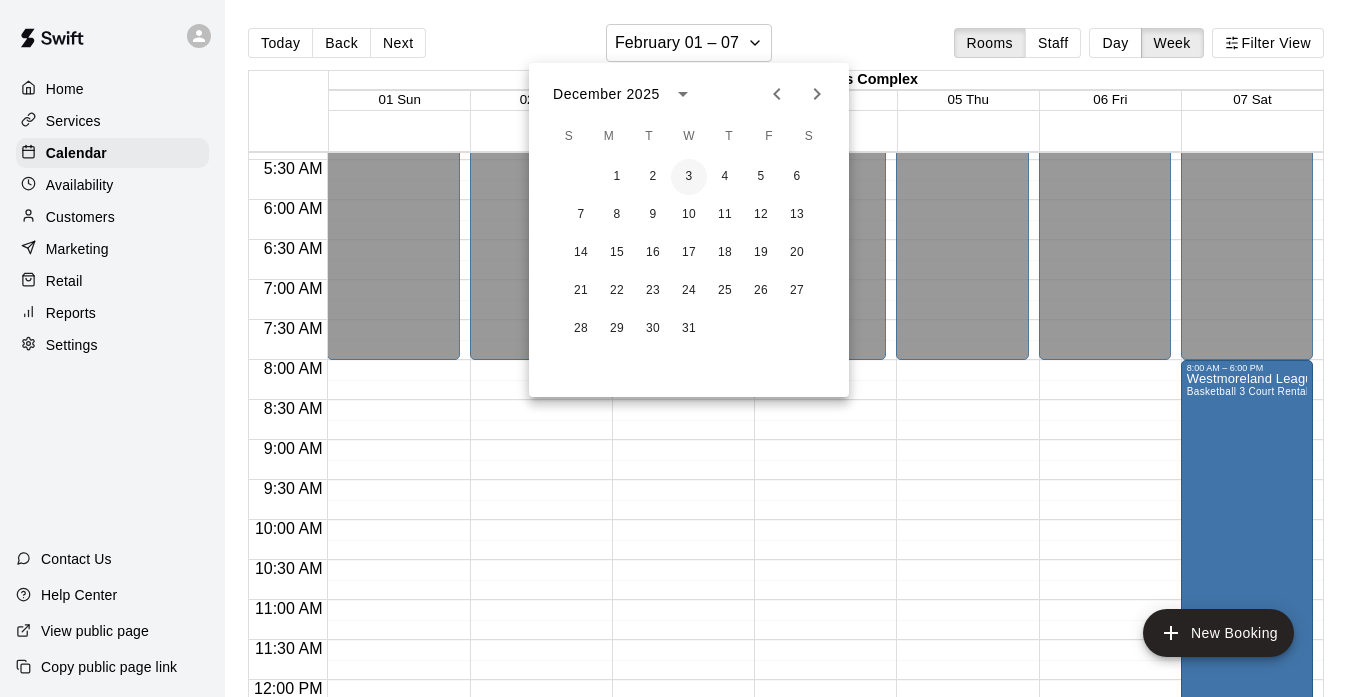 click on "3" at bounding box center [689, 177] 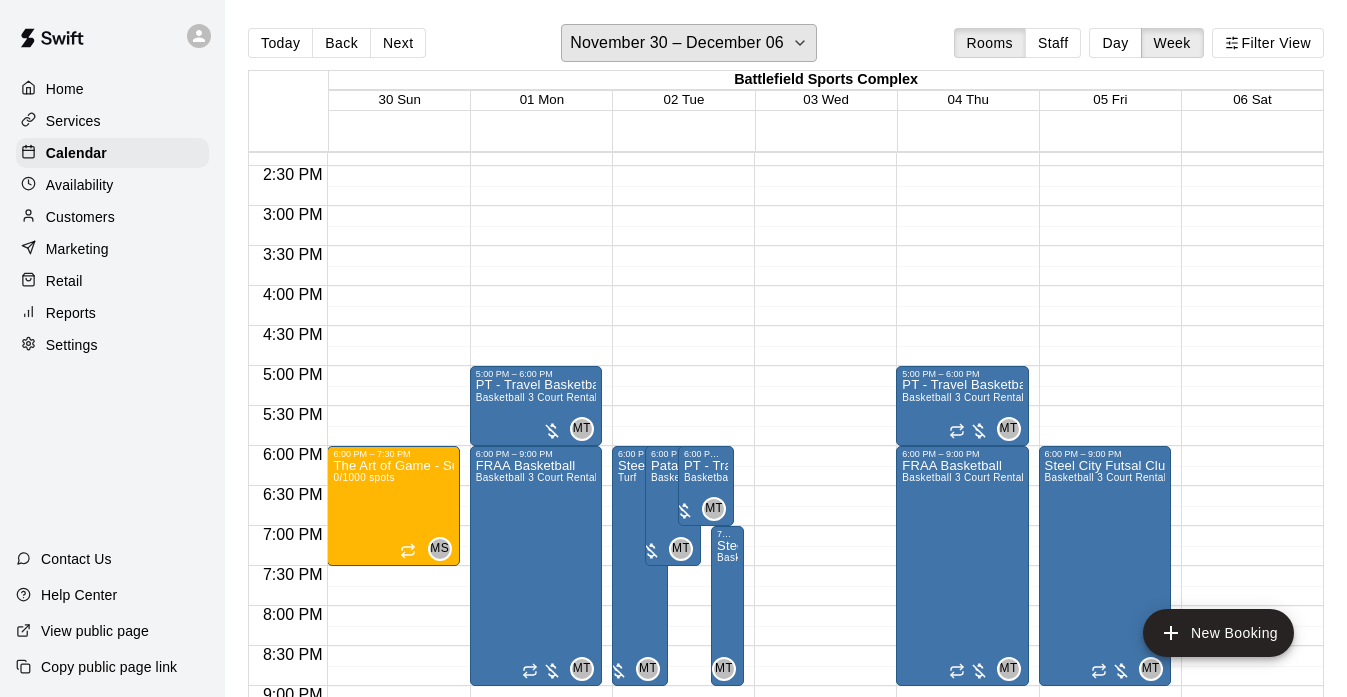 scroll, scrollTop: 1145, scrollLeft: 0, axis: vertical 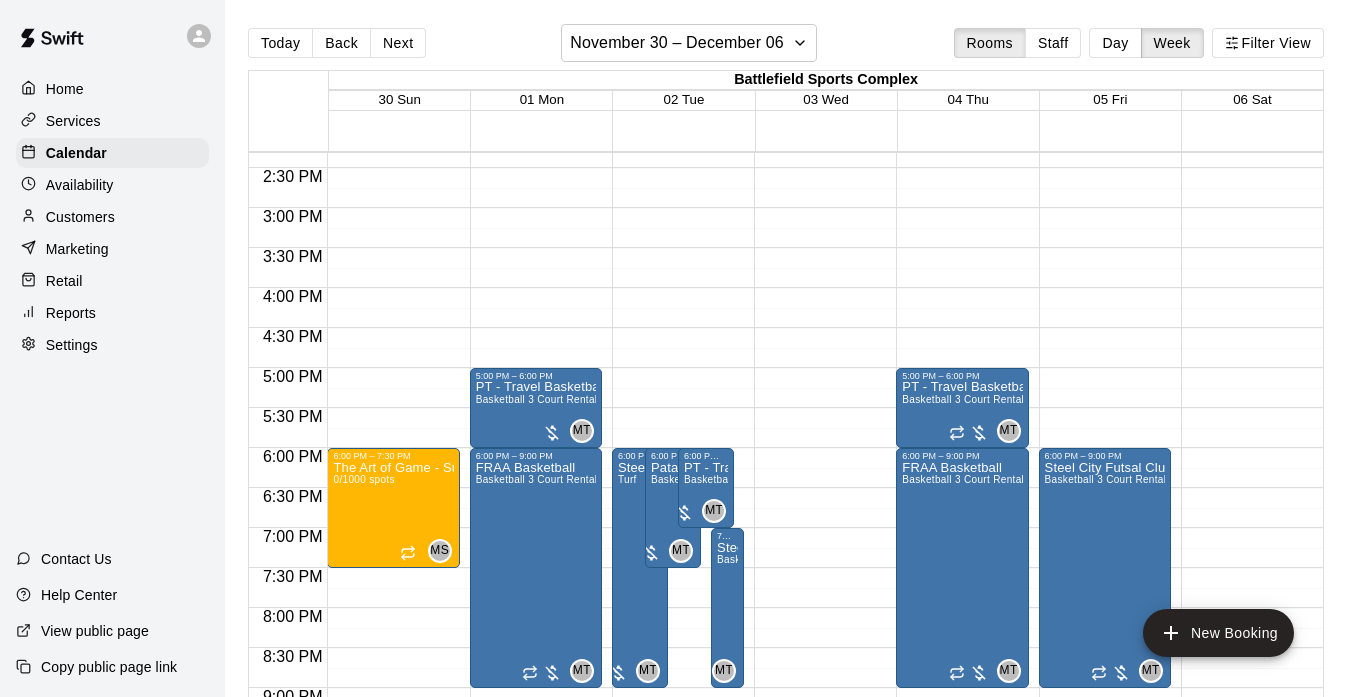 click on "12:00 AM – 8:00 AM Closed 10:00 PM – 11:59 PM Closed" at bounding box center [820, -32] 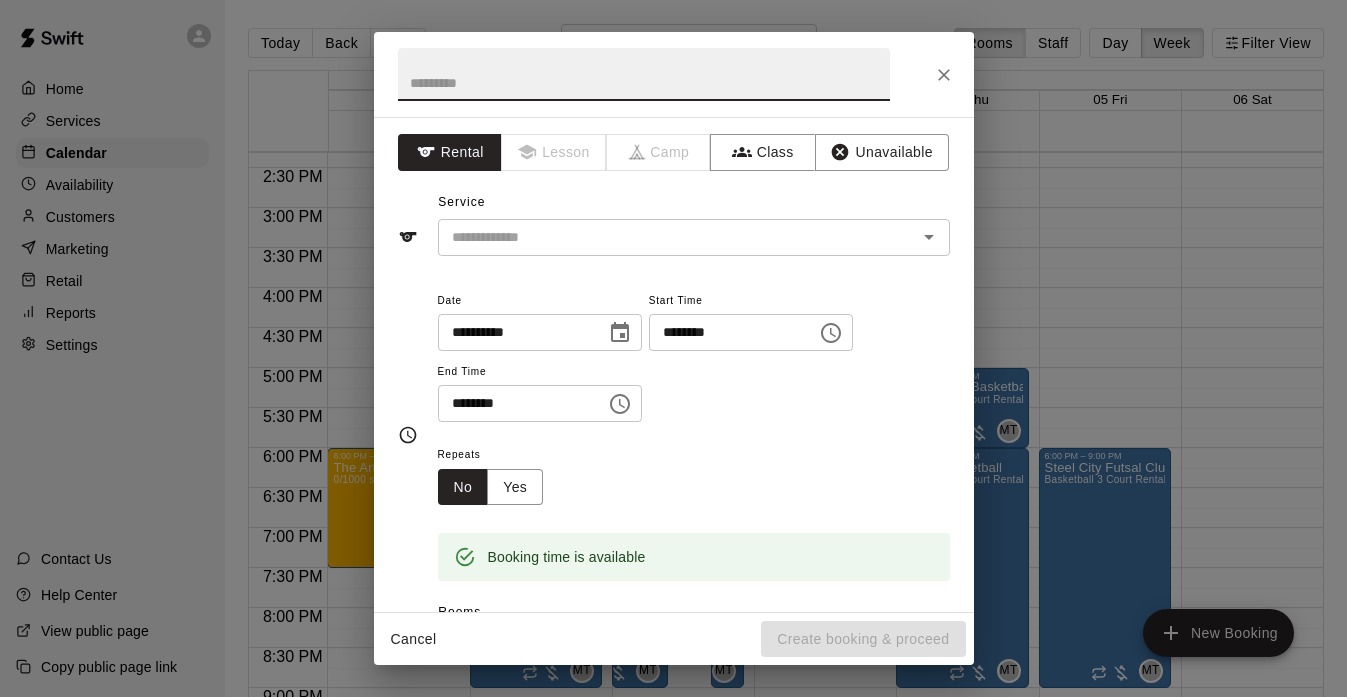 click on "********" at bounding box center (515, 403) 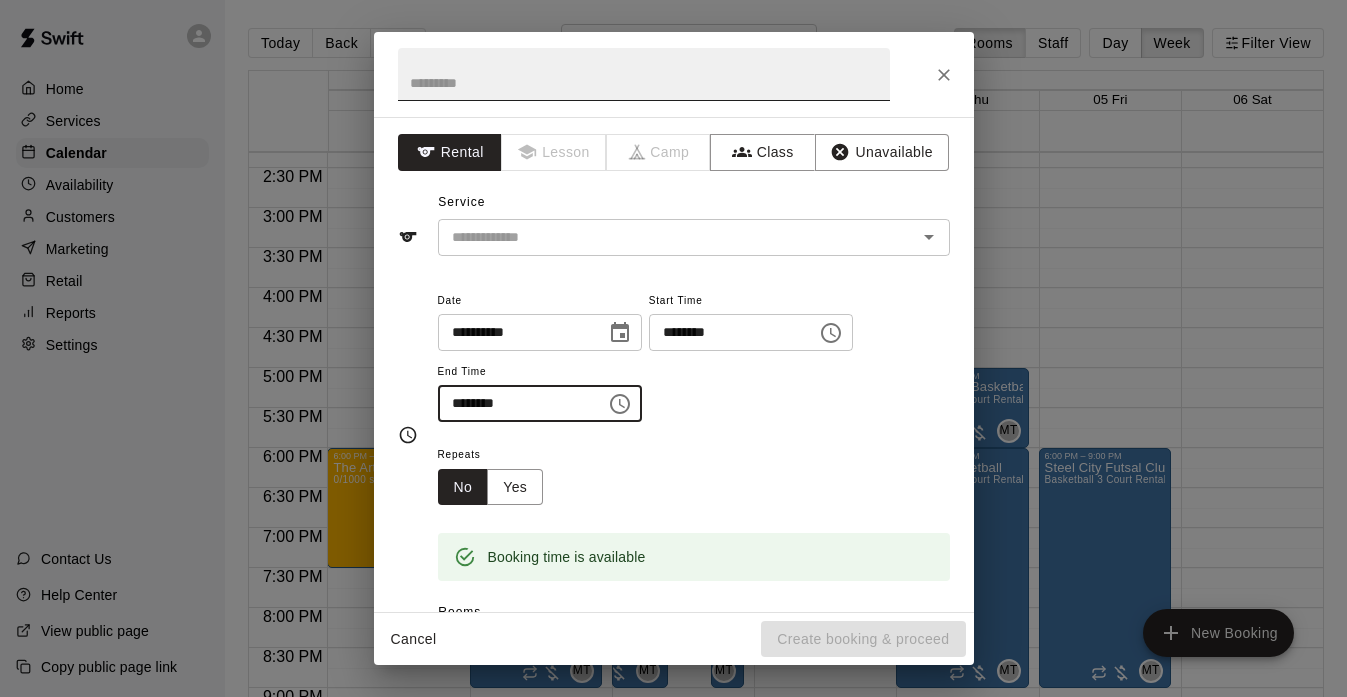 type on "********" 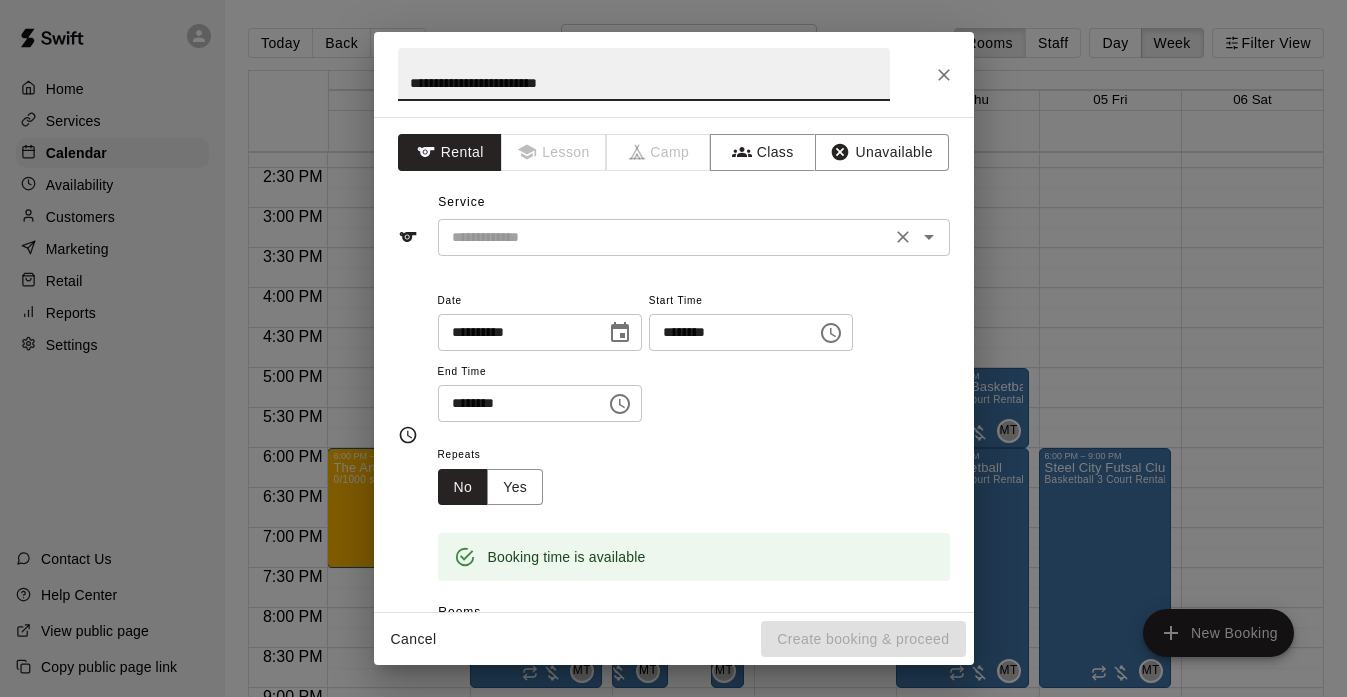 type on "**********" 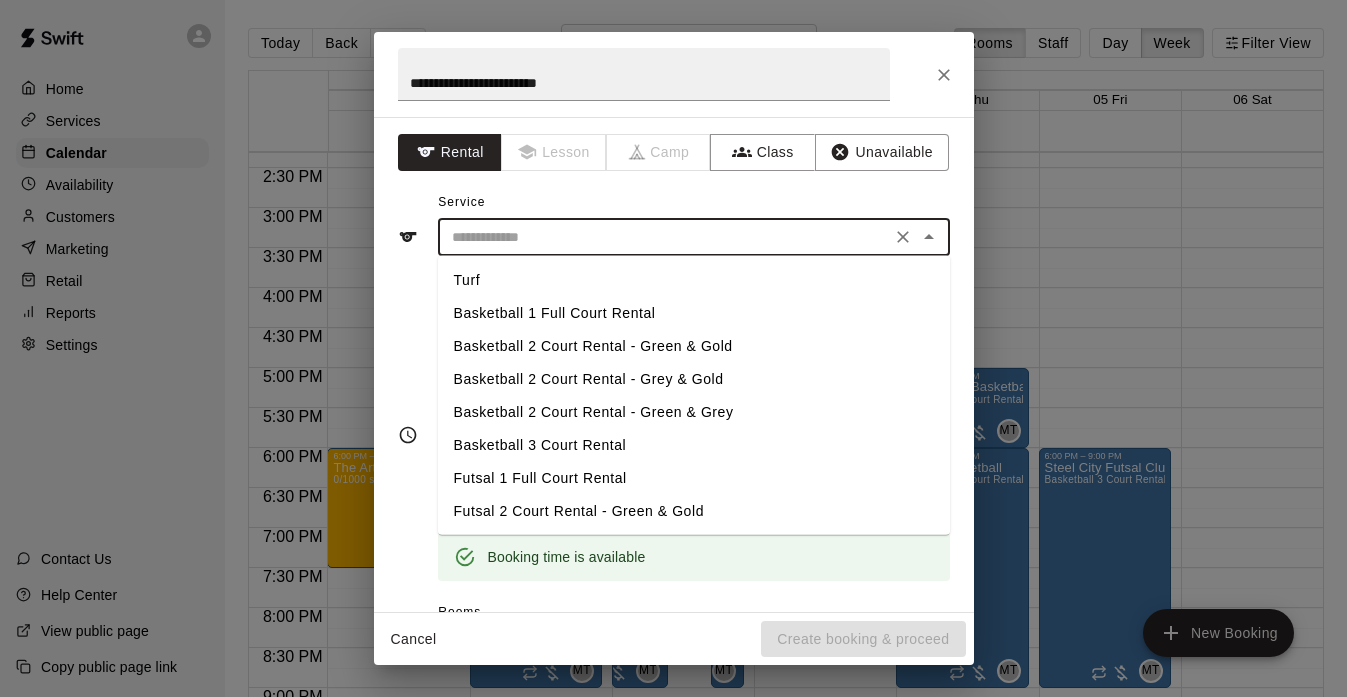 click on "Basketball 3 Court Rental" at bounding box center [694, 445] 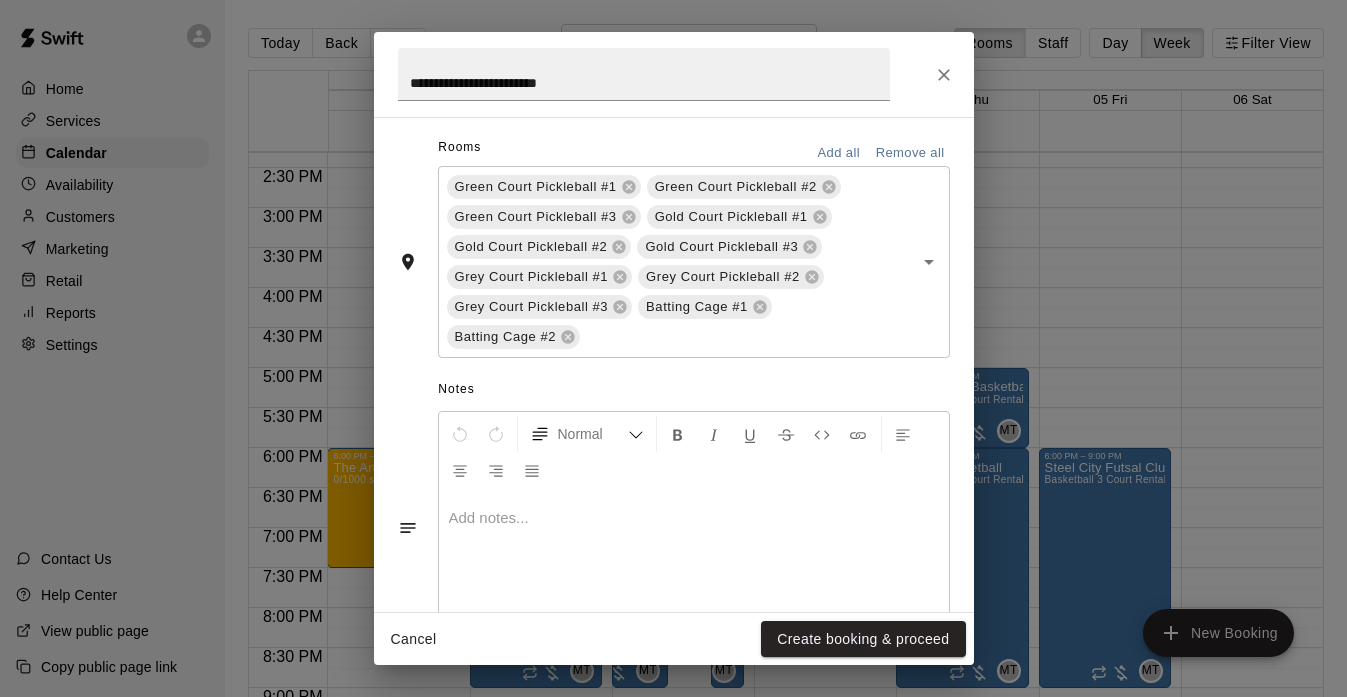 scroll, scrollTop: 464, scrollLeft: 0, axis: vertical 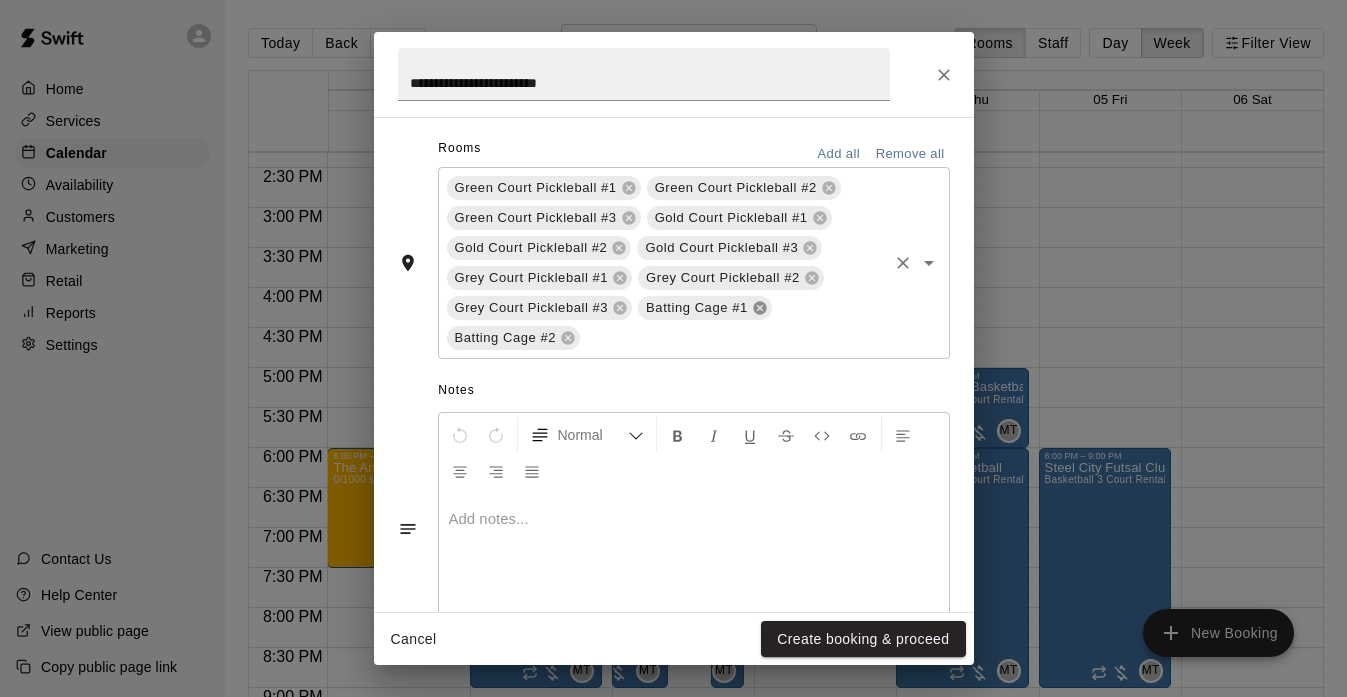 click 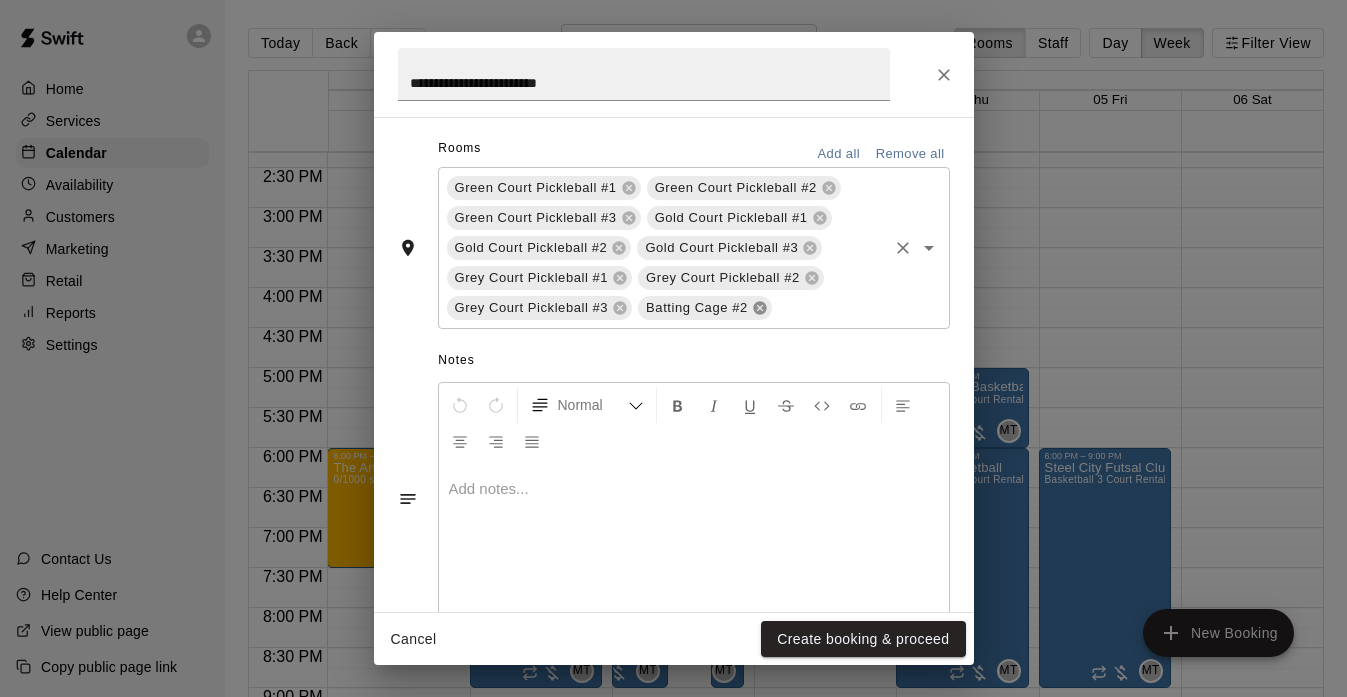 click 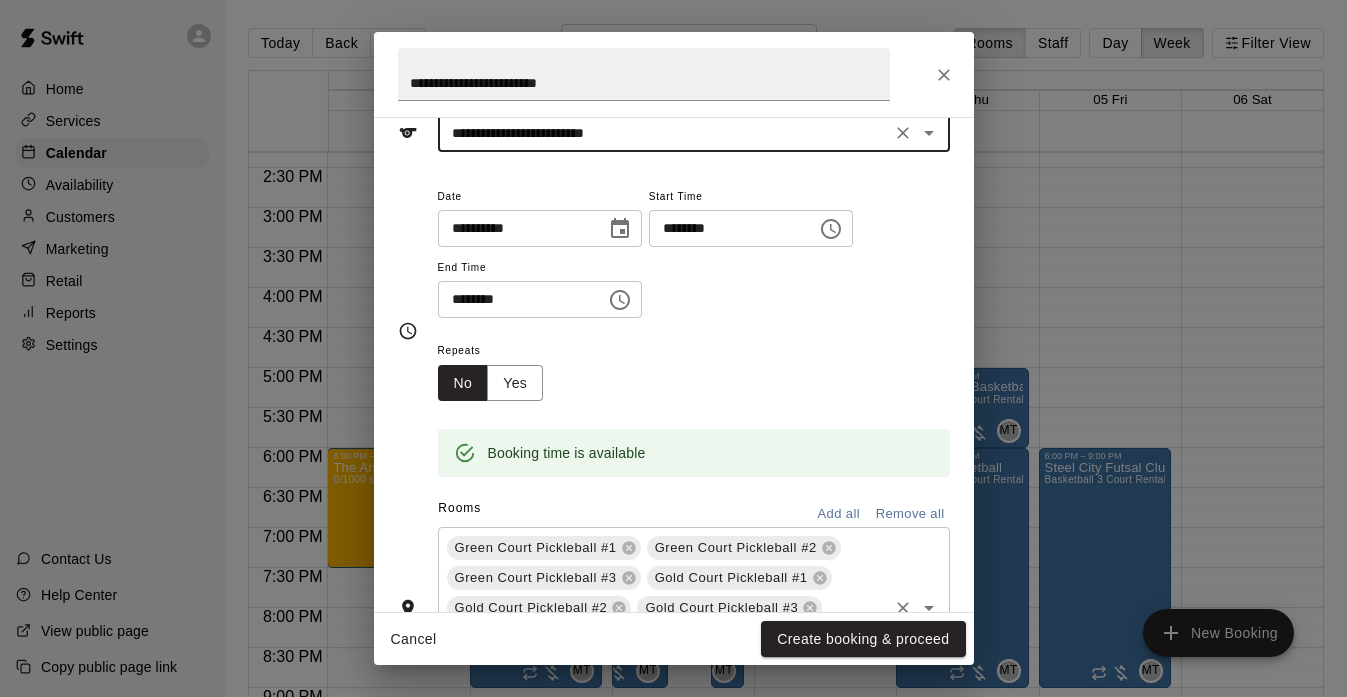 scroll, scrollTop: 110, scrollLeft: 0, axis: vertical 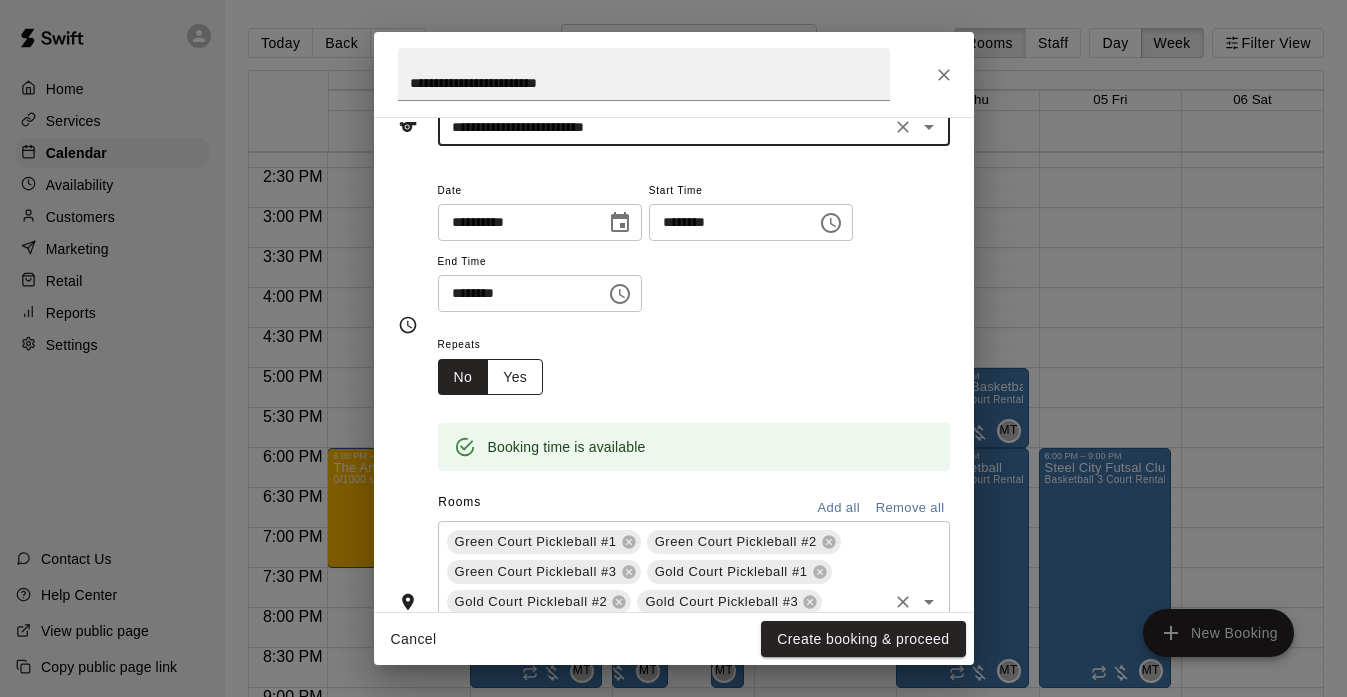 click on "Yes" at bounding box center (515, 377) 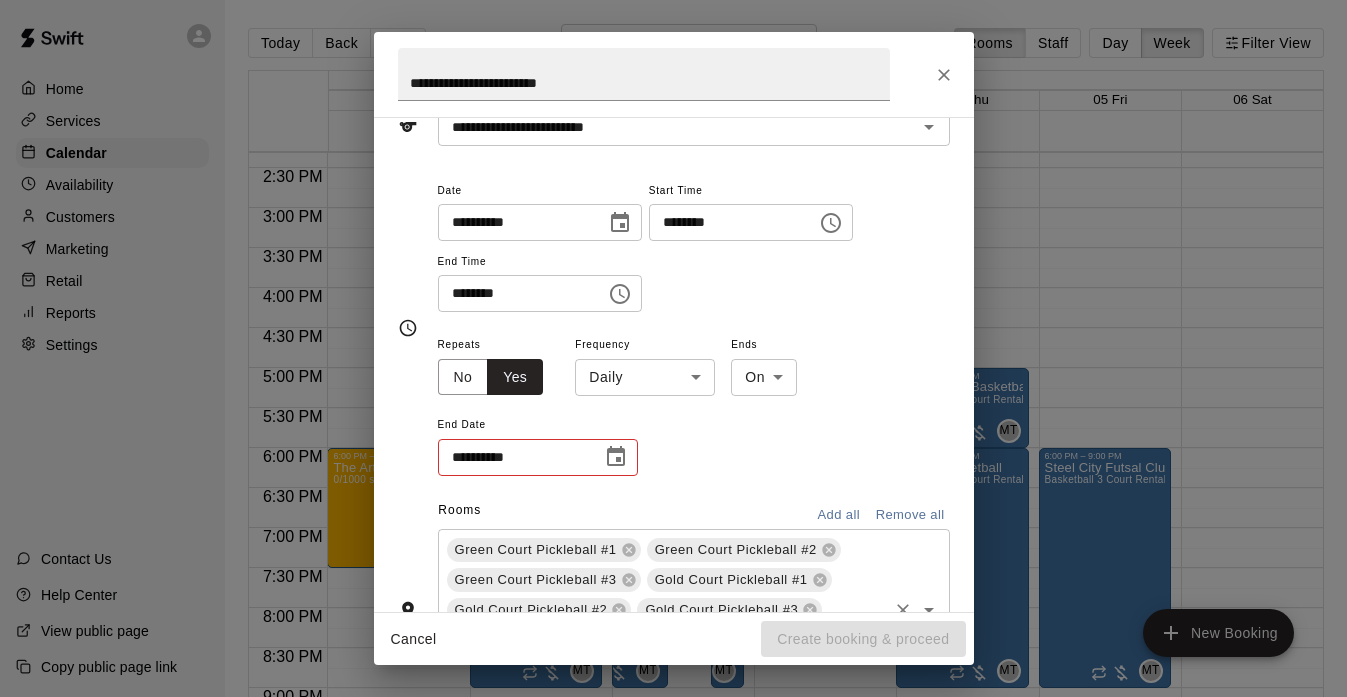 click 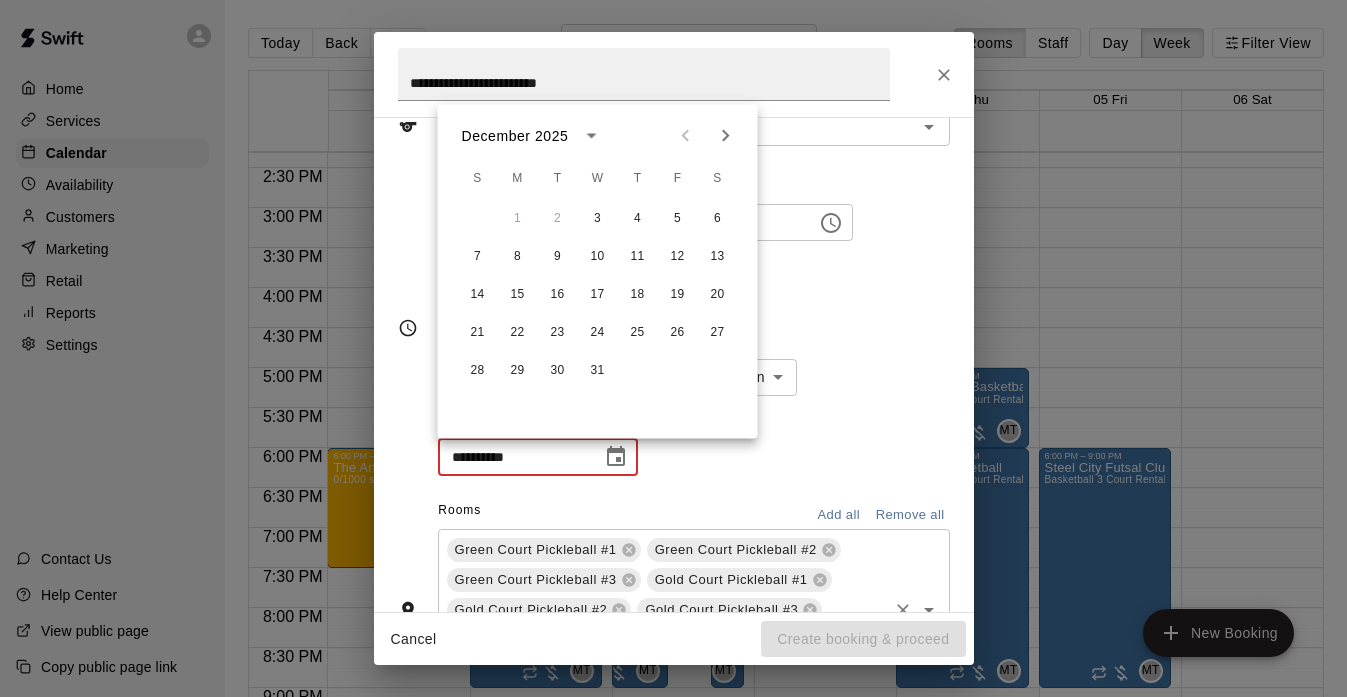 click 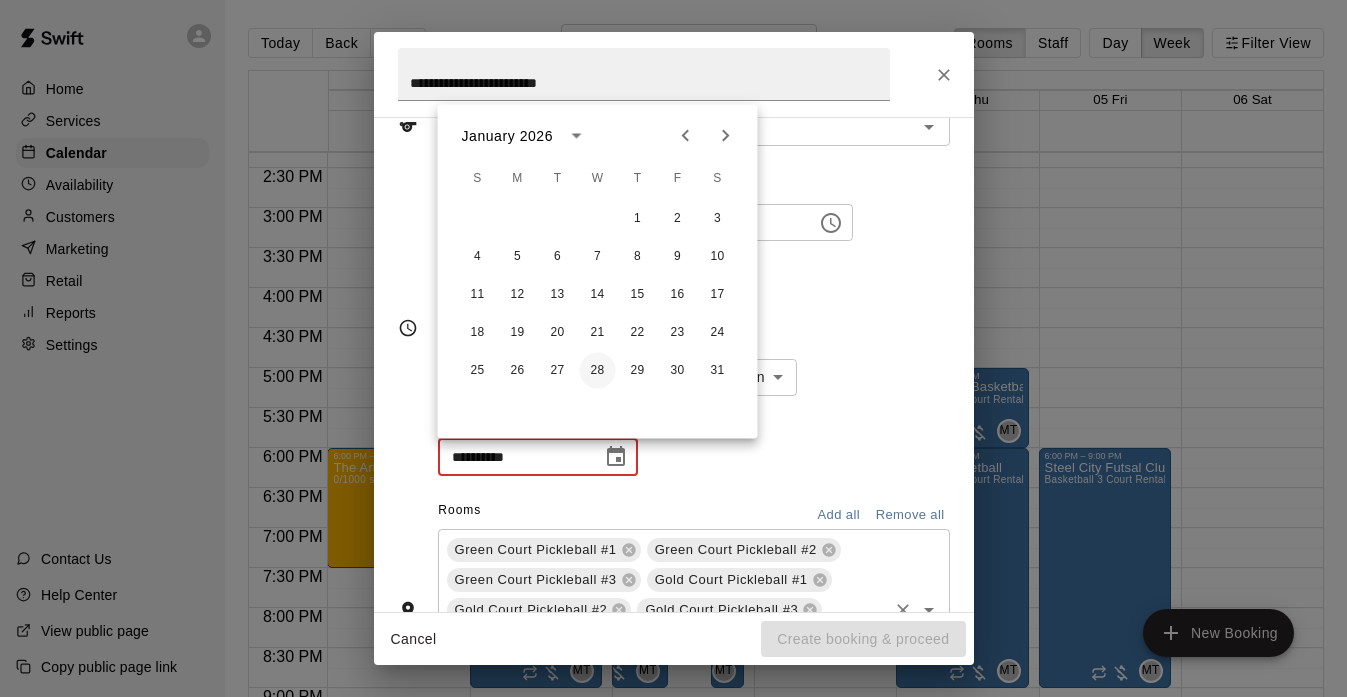 click on "28" at bounding box center [598, 371] 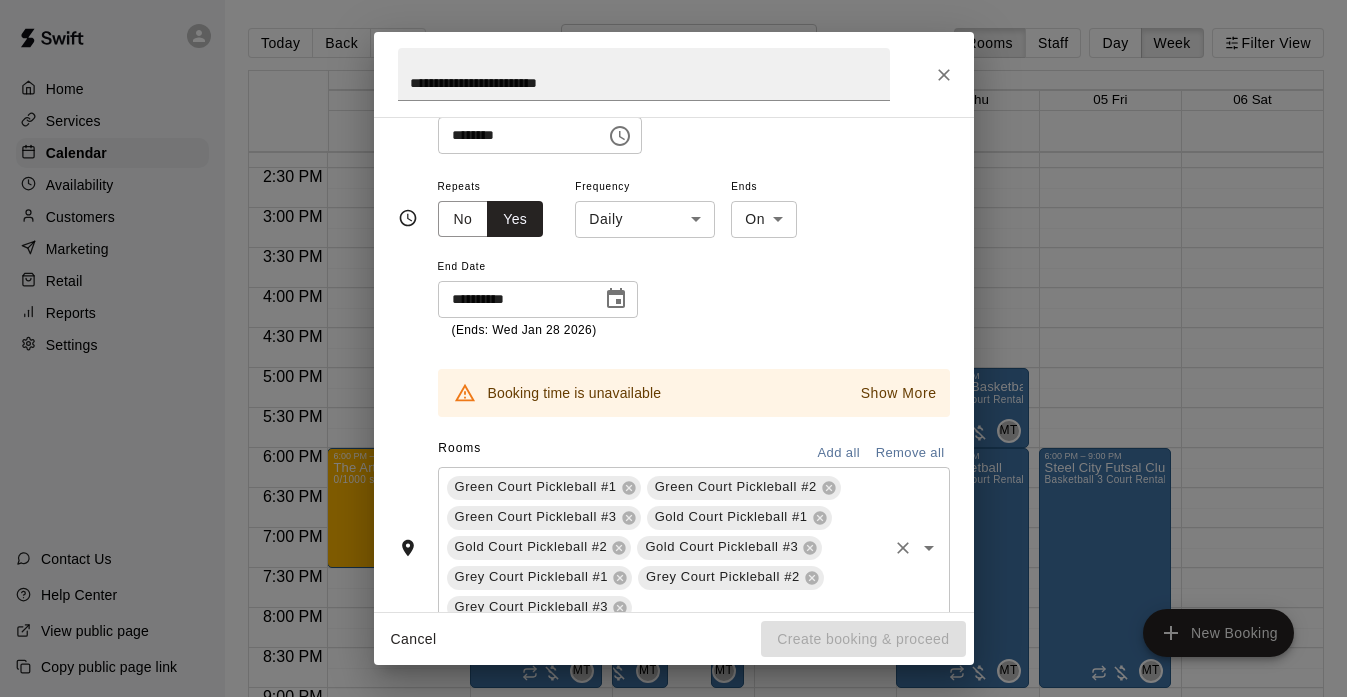 scroll, scrollTop: 270, scrollLeft: 0, axis: vertical 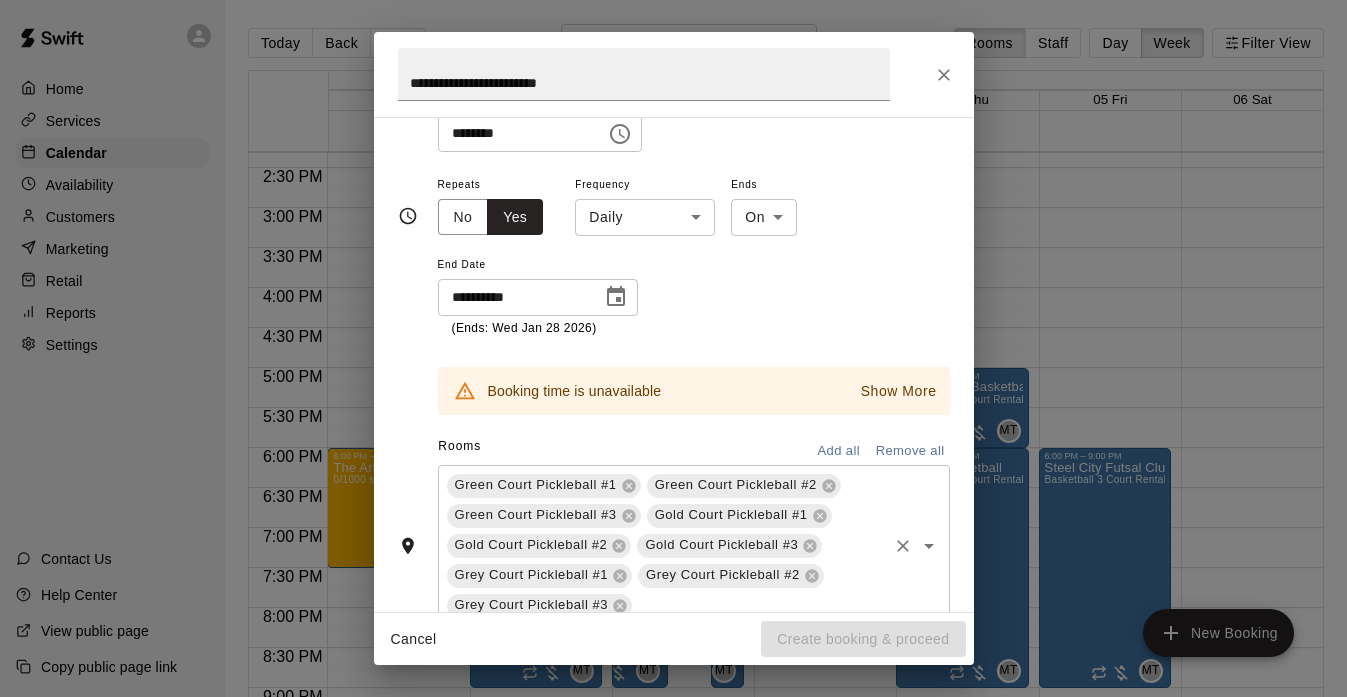 click on "Show More" at bounding box center [899, 391] 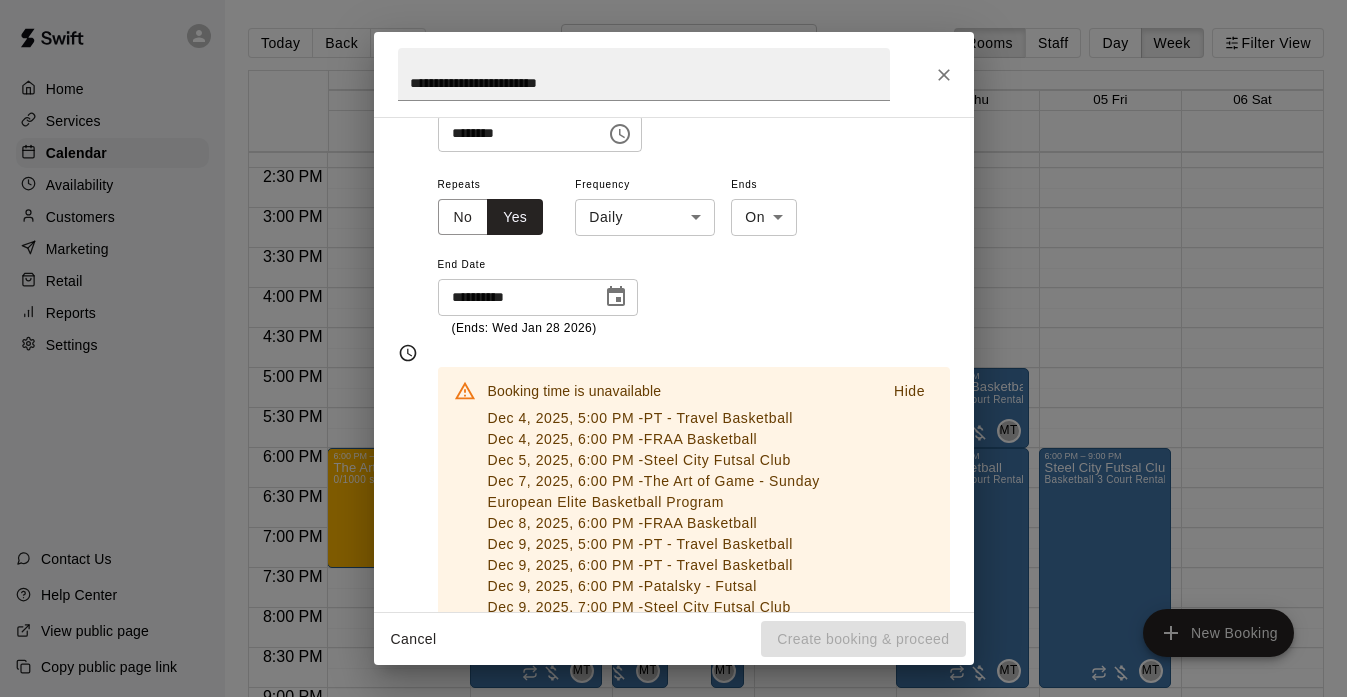 scroll, scrollTop: 406, scrollLeft: 0, axis: vertical 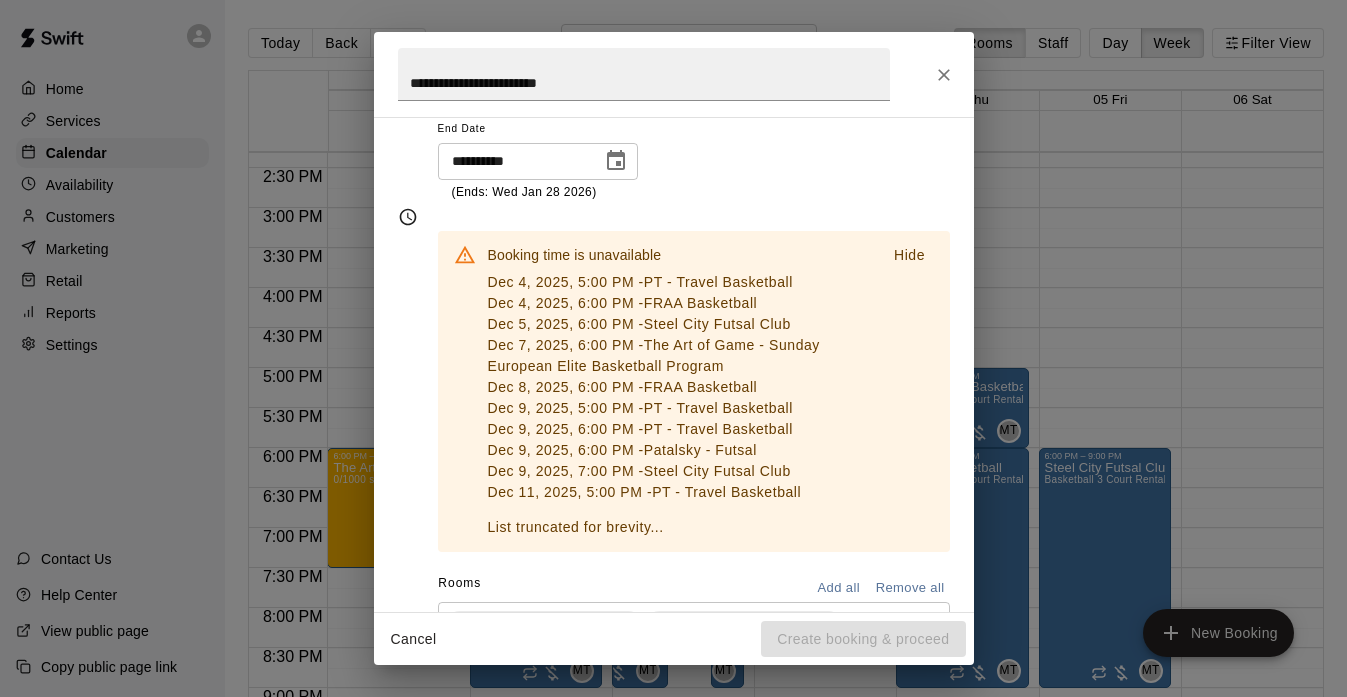 click on "Hide" at bounding box center [909, 255] 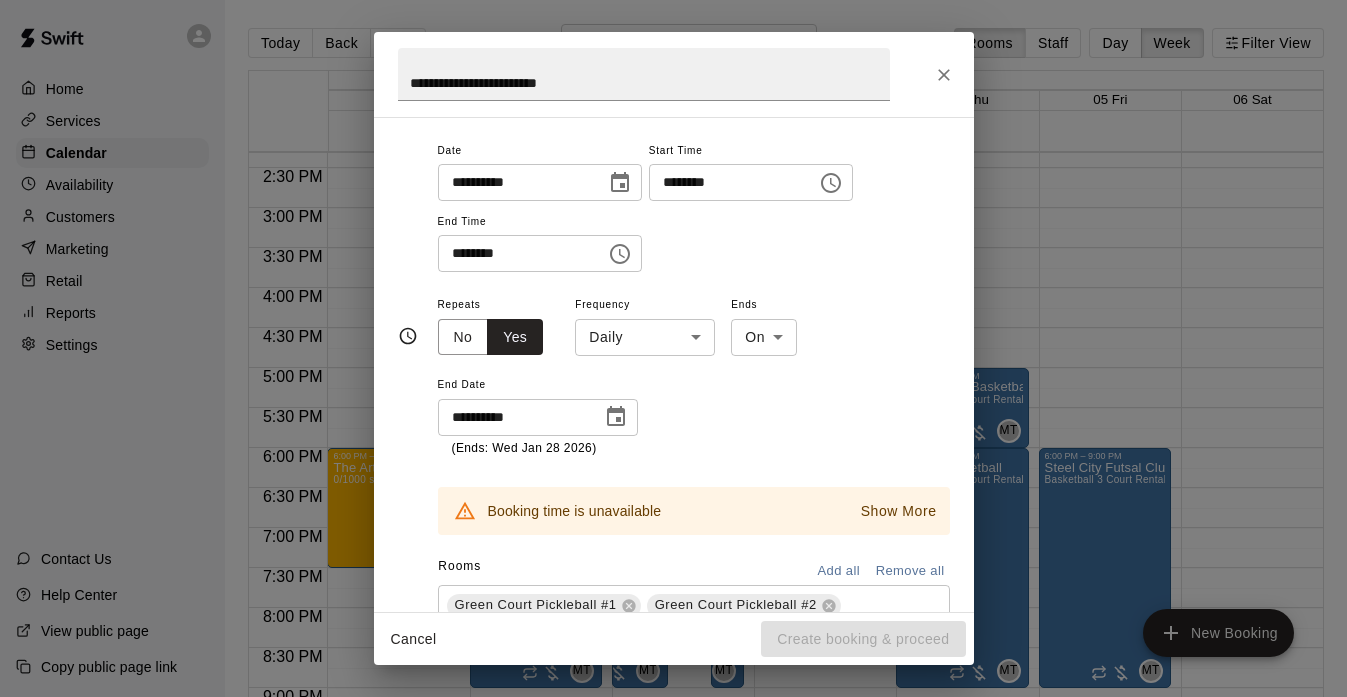 scroll, scrollTop: 111, scrollLeft: 0, axis: vertical 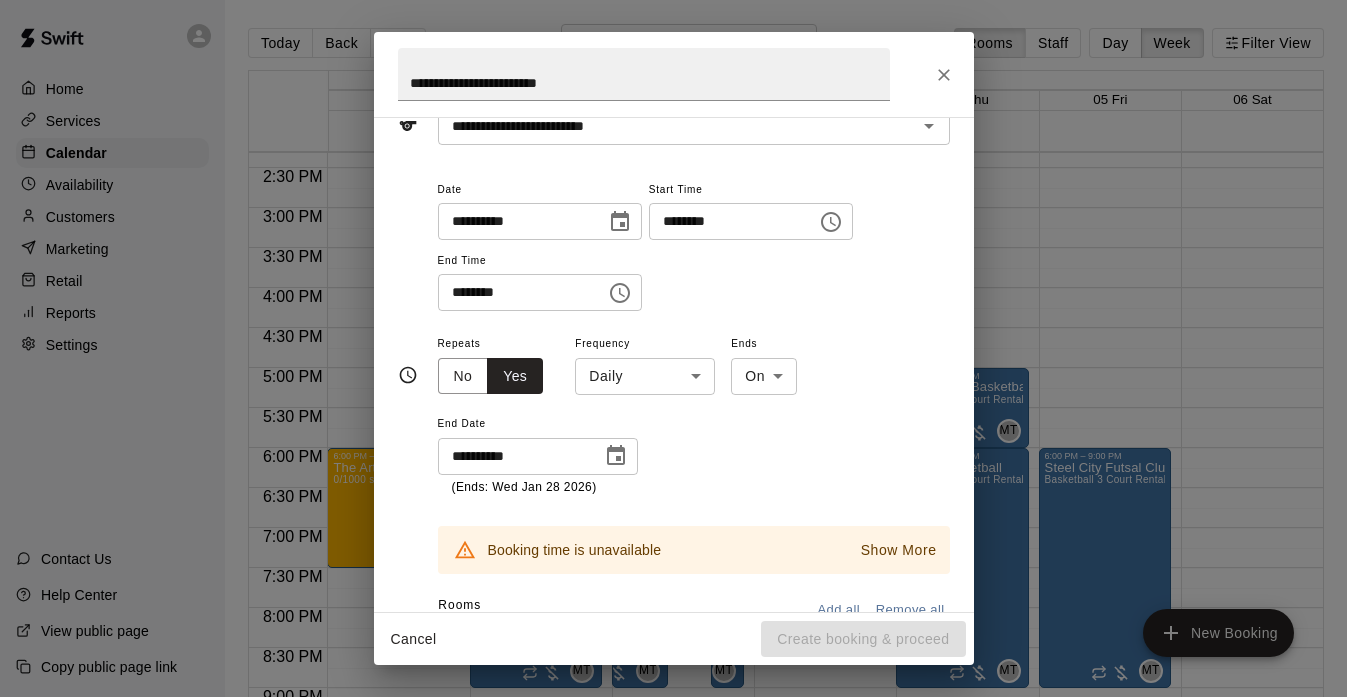 click on "Home Services Calendar Availability Customers Marketing Retail Reports Settings Contact Us Help Center View public page Copy public page link Today Back Next November 30 – December 06 Rooms Staff Day Week Filter View Battlefield Sports Complex 30 Sun 01 Mon 02 Tue 03 Wed 04 Thu 05 Fri 06 Sat 12:00 AM 12:30 AM 1:00 AM 1:30 AM 2:00 AM 2:30 AM 3:00 AM 3:30 AM 4:00 AM 4:30 AM 5:00 AM 5:30 AM 6:00 AM 6:30 AM 7:00 AM 7:30 AM 8:00 AM 8:30 AM 9:00 AM 9:30 AM 10:00 AM 10:30 AM 11:00 AM 11:30 AM 12:00 PM 12:30 PM 1:00 PM 1:30 PM 2:00 PM 2:30 PM 3:00 PM 3:30 PM 4:00 PM 4:30 PM 5:00 PM 5:30 PM 6:00 PM 6:30 PM 7:00 PM 7:30 PM 8:00 PM 8:30 PM 9:00 PM 9:30 PM 10:00 PM 10:30 PM 11:00 PM 11:30 PM 12:00 AM – 8:00 AM Closed 6:00 PM – 7:30 PM The Art of Game - Sunday European Elite Basketball Program 0/1000 spots MS 0 10:00 PM – 11:59 PM Closed 12:00 AM – 8:00 AM Closed 5:00 PM – 6:00 PM PT - Travel Basketball Basketball 3 Court Rental  MT 0 6:00 PM – 9:00 PM FRAA Basketball Basketball 3 Court Rental  MT 0 Closed 0" at bounding box center [673, 364] 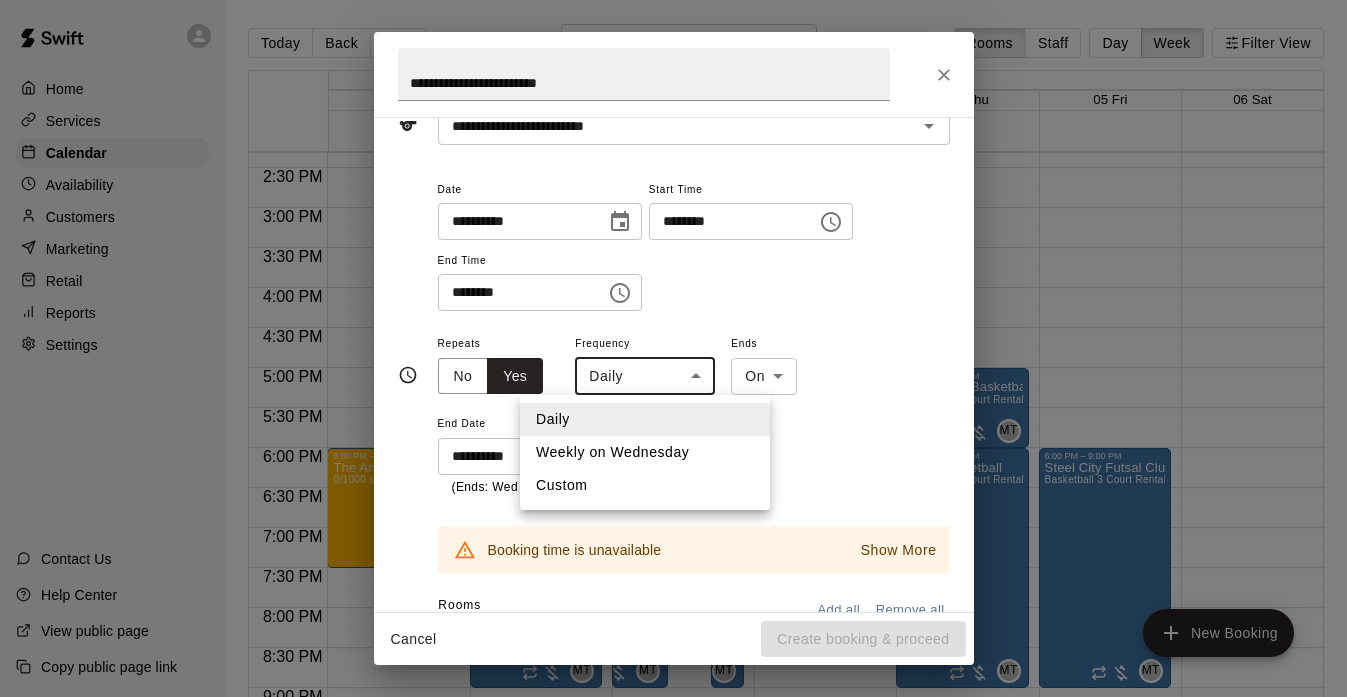 click on "Weekly on Wednesday" at bounding box center (645, 452) 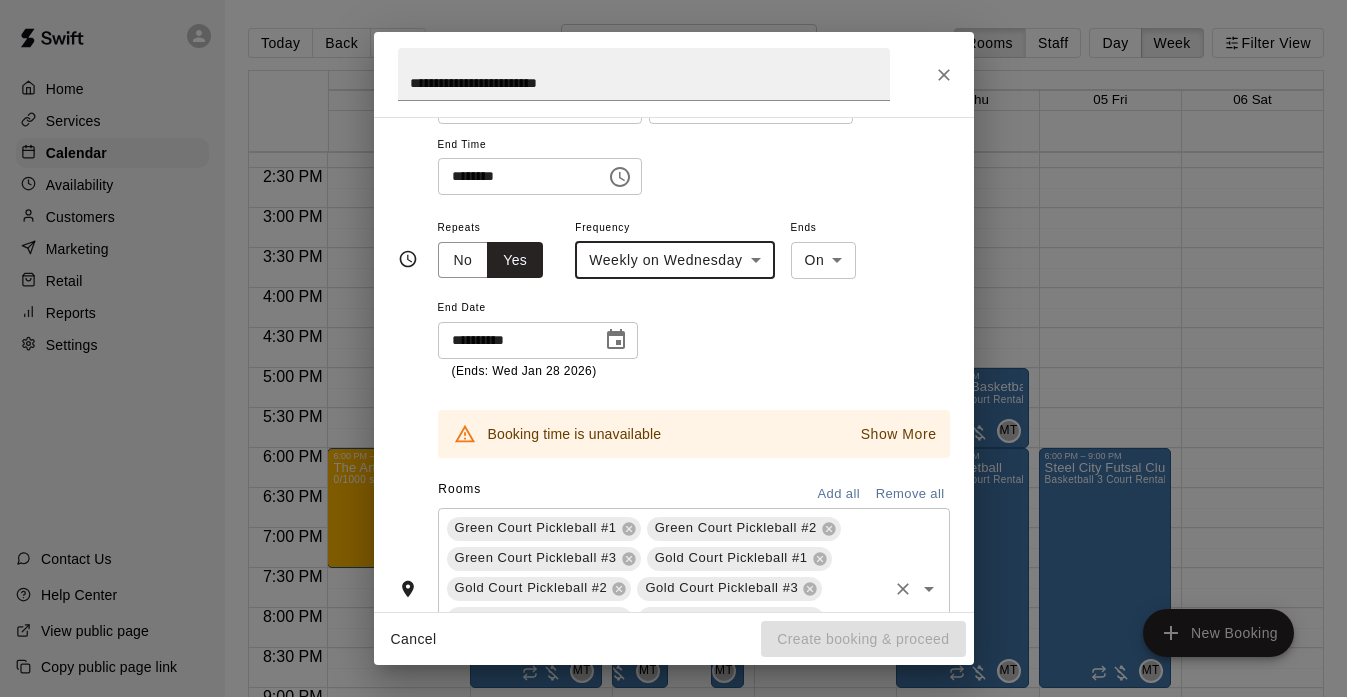 scroll, scrollTop: 230, scrollLeft: 0, axis: vertical 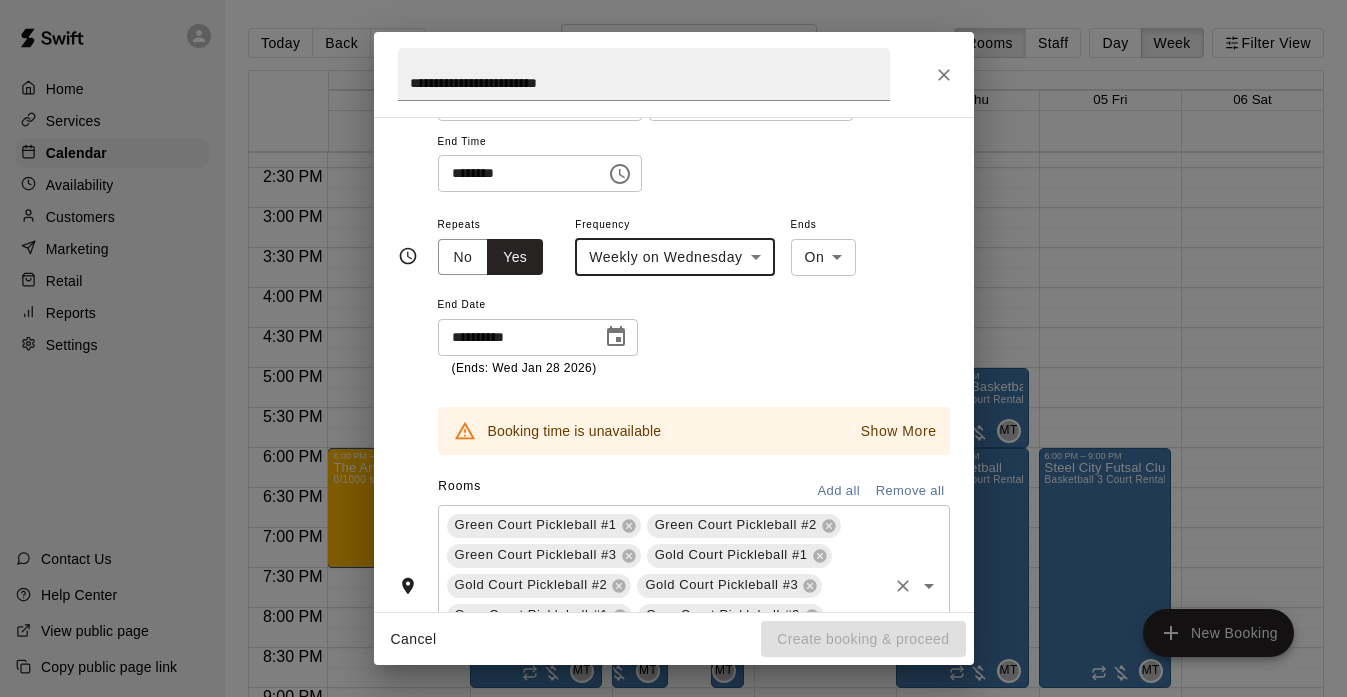 click on "Show More" at bounding box center [899, 431] 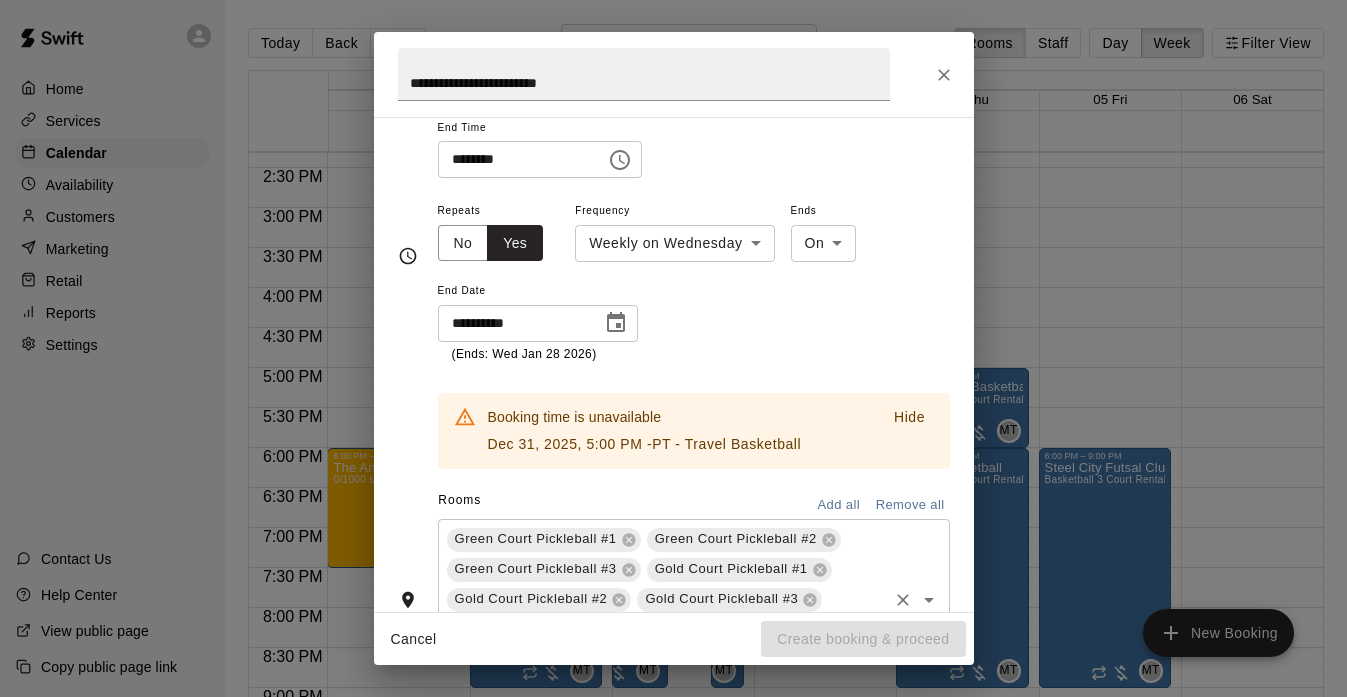 click 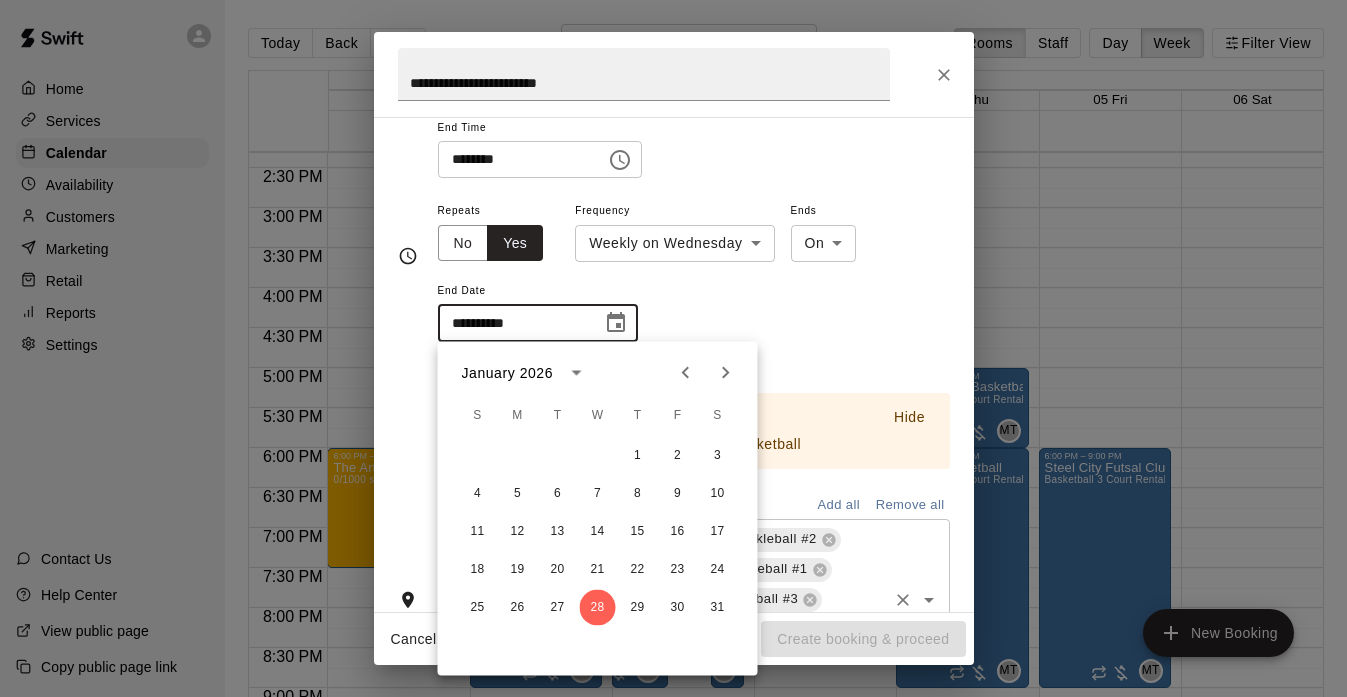 click 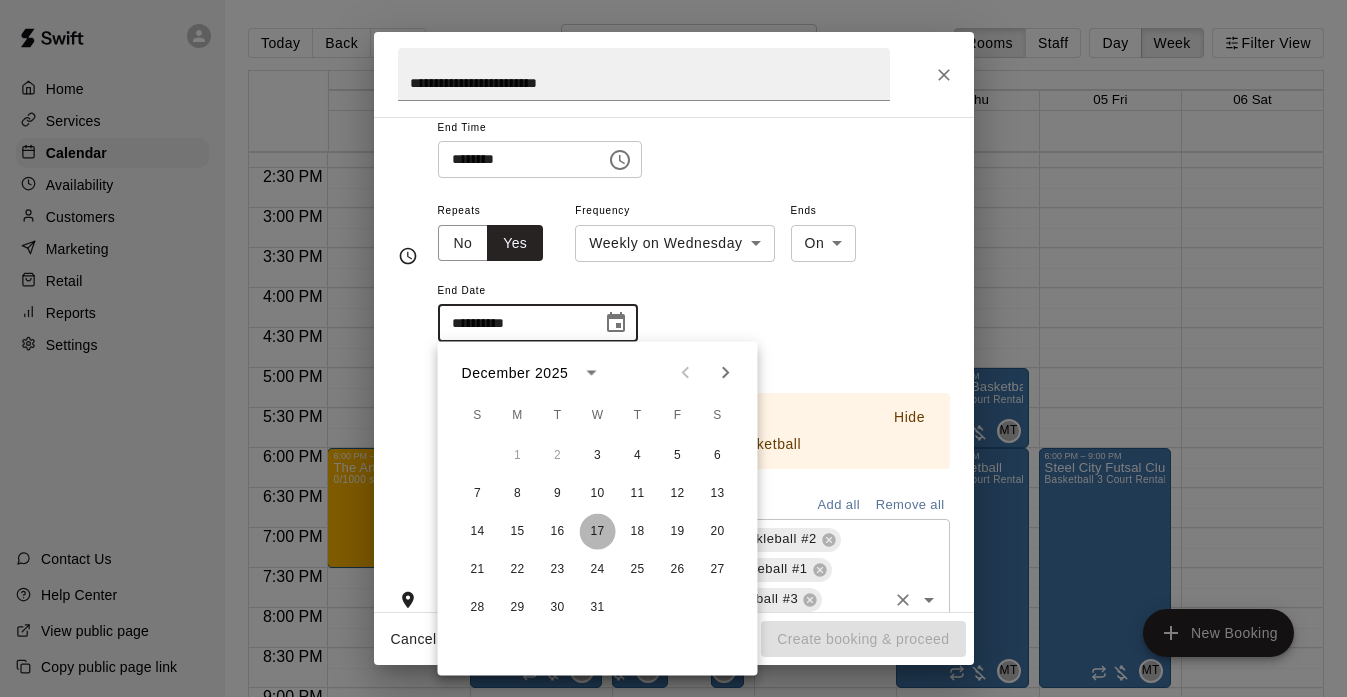 click on "17" at bounding box center [598, 532] 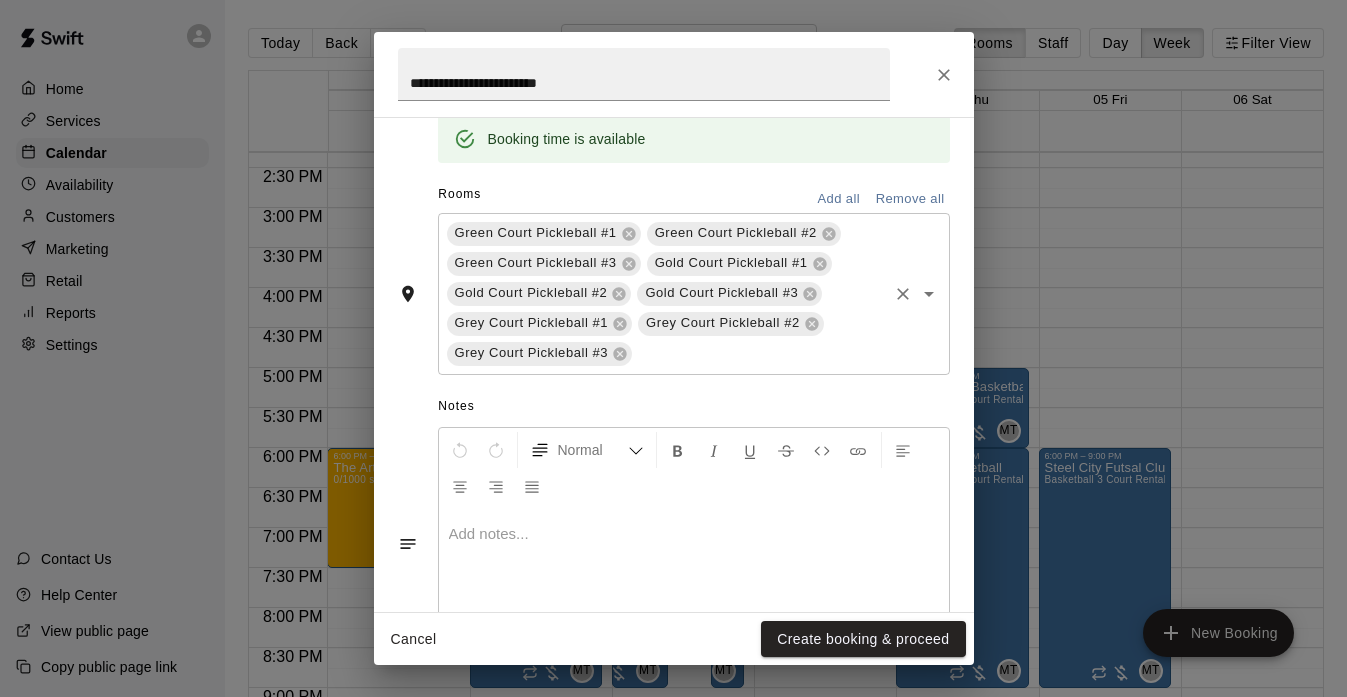 scroll, scrollTop: 608, scrollLeft: 0, axis: vertical 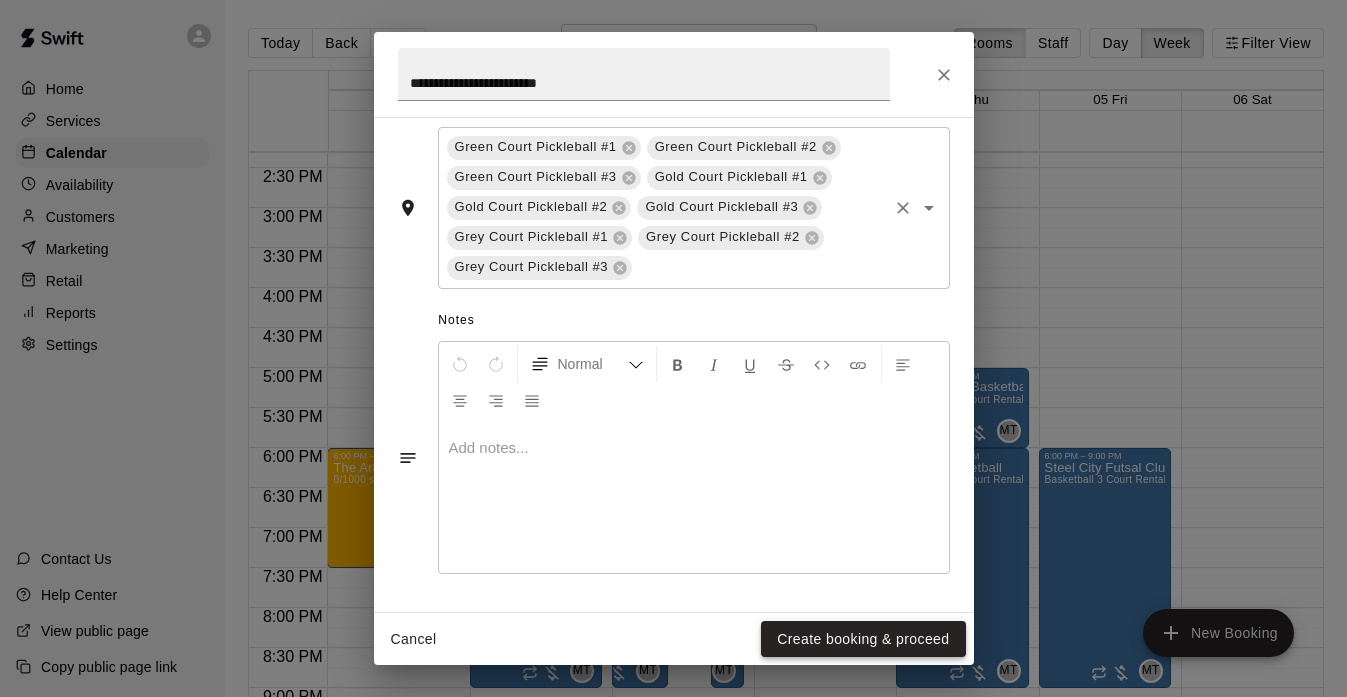 click on "Create booking & proceed" at bounding box center [863, 639] 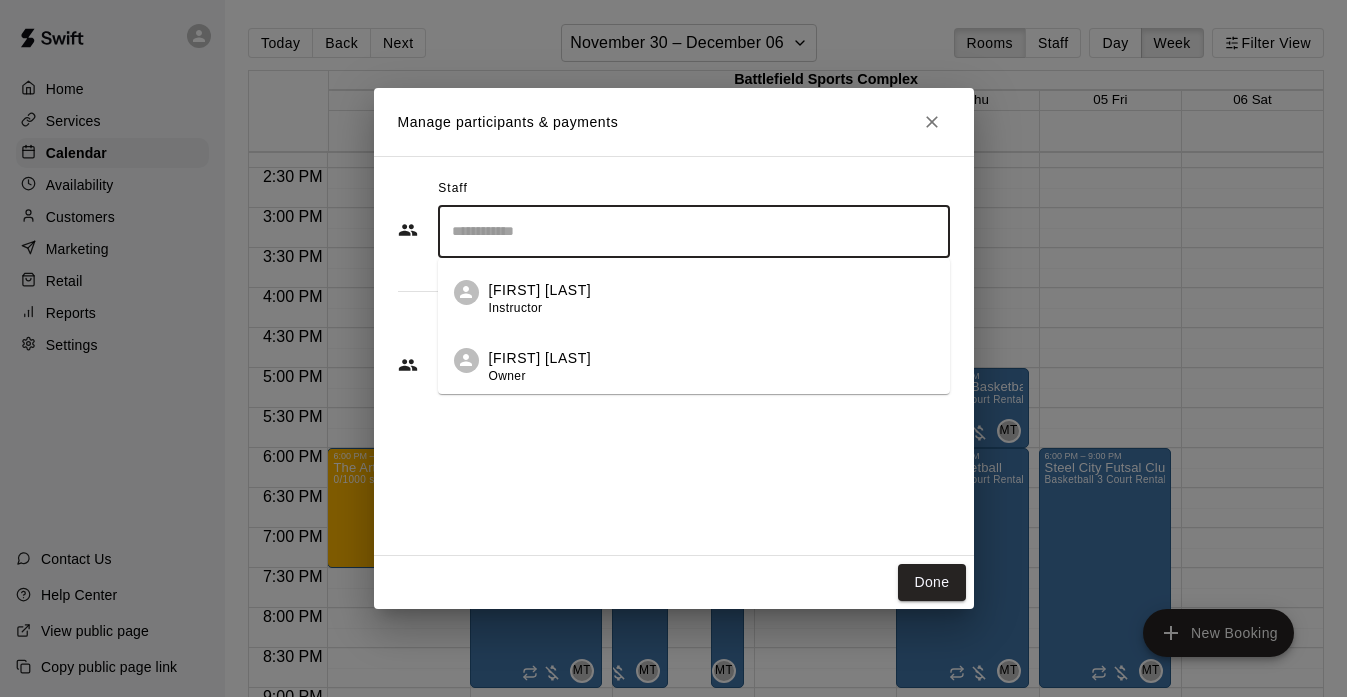 click at bounding box center [694, 231] 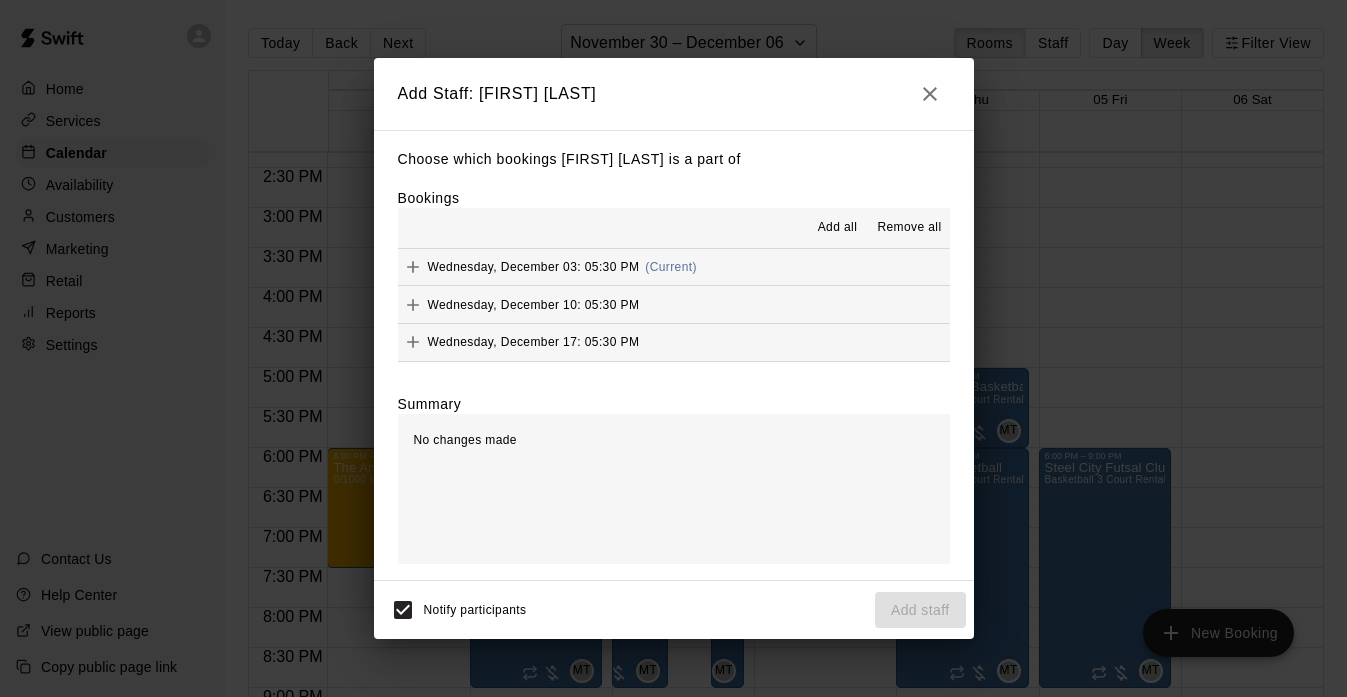 click on "Add all" at bounding box center [838, 228] 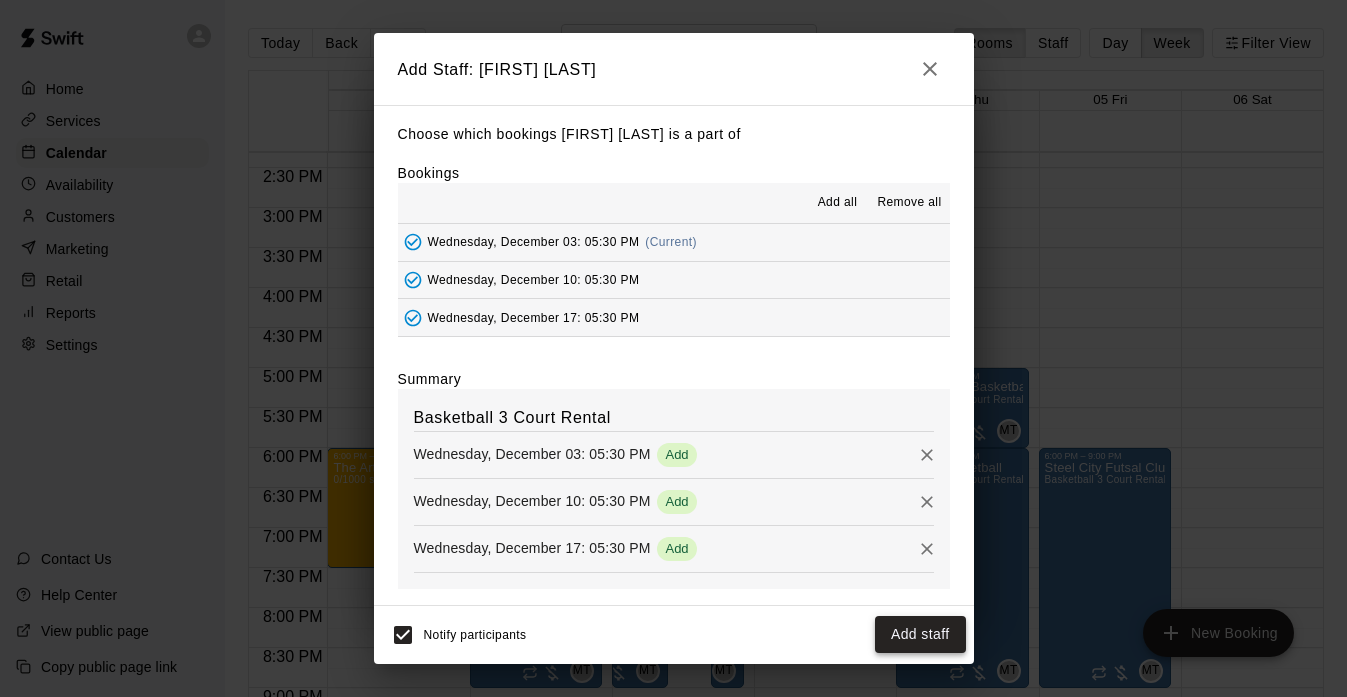 click on "Add staff" at bounding box center (920, 634) 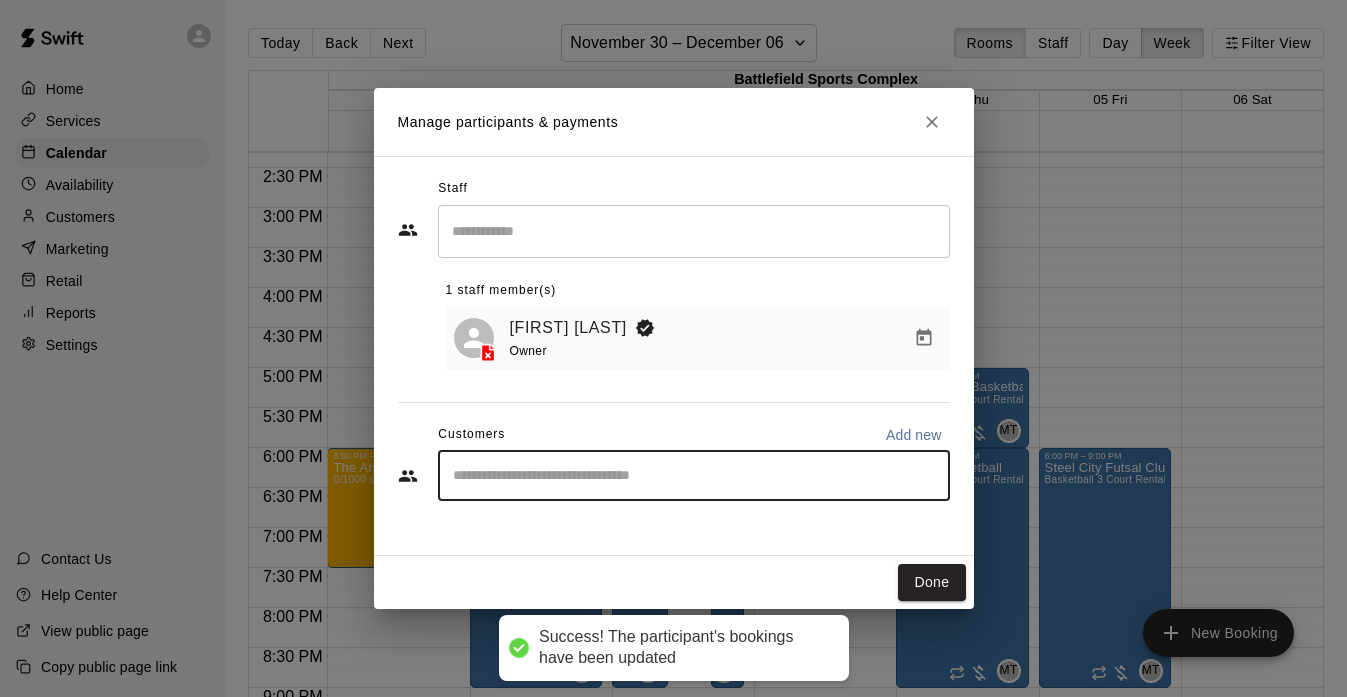 click at bounding box center [694, 476] 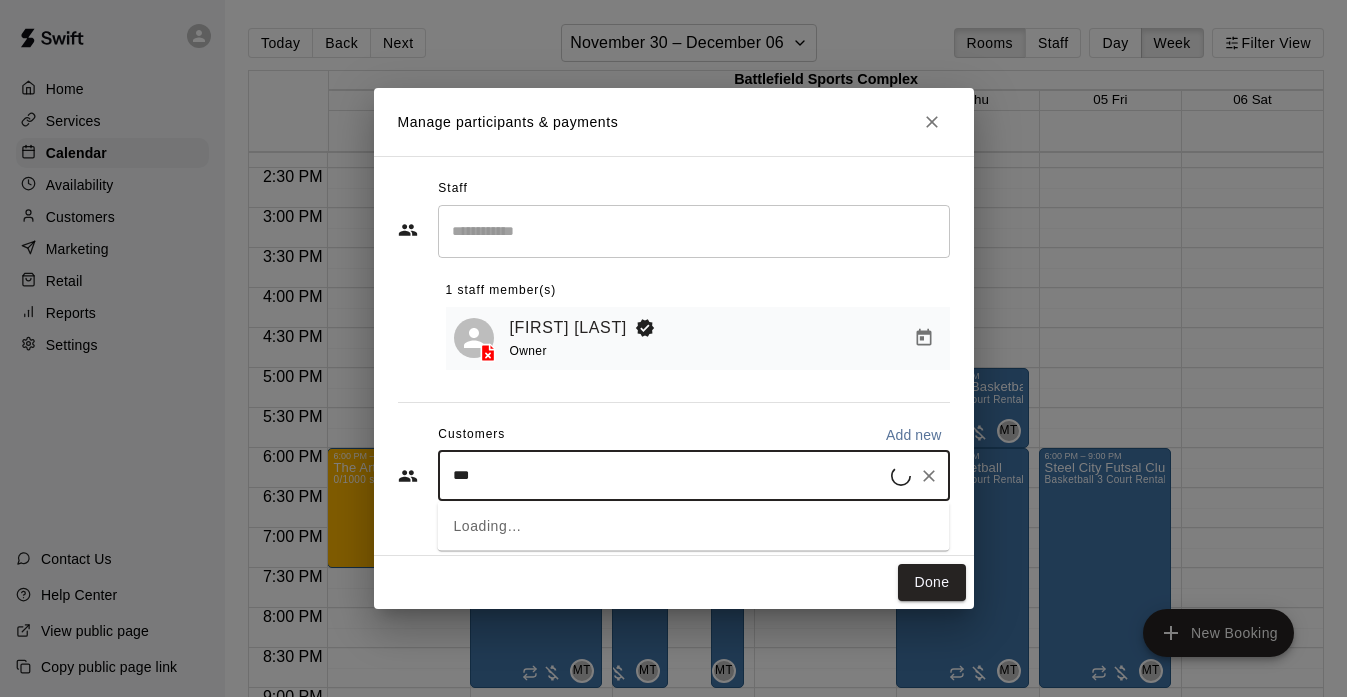 type on "****" 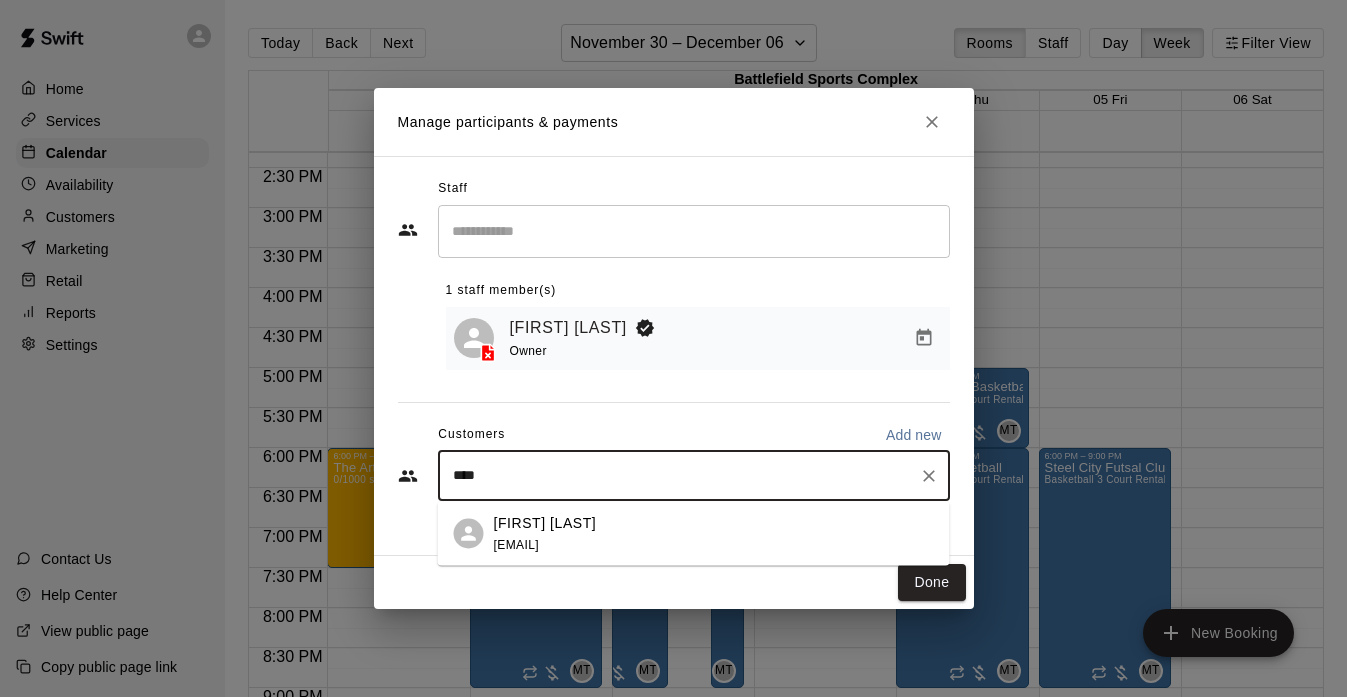 click on "[FIRST] [LAST]" at bounding box center [545, 522] 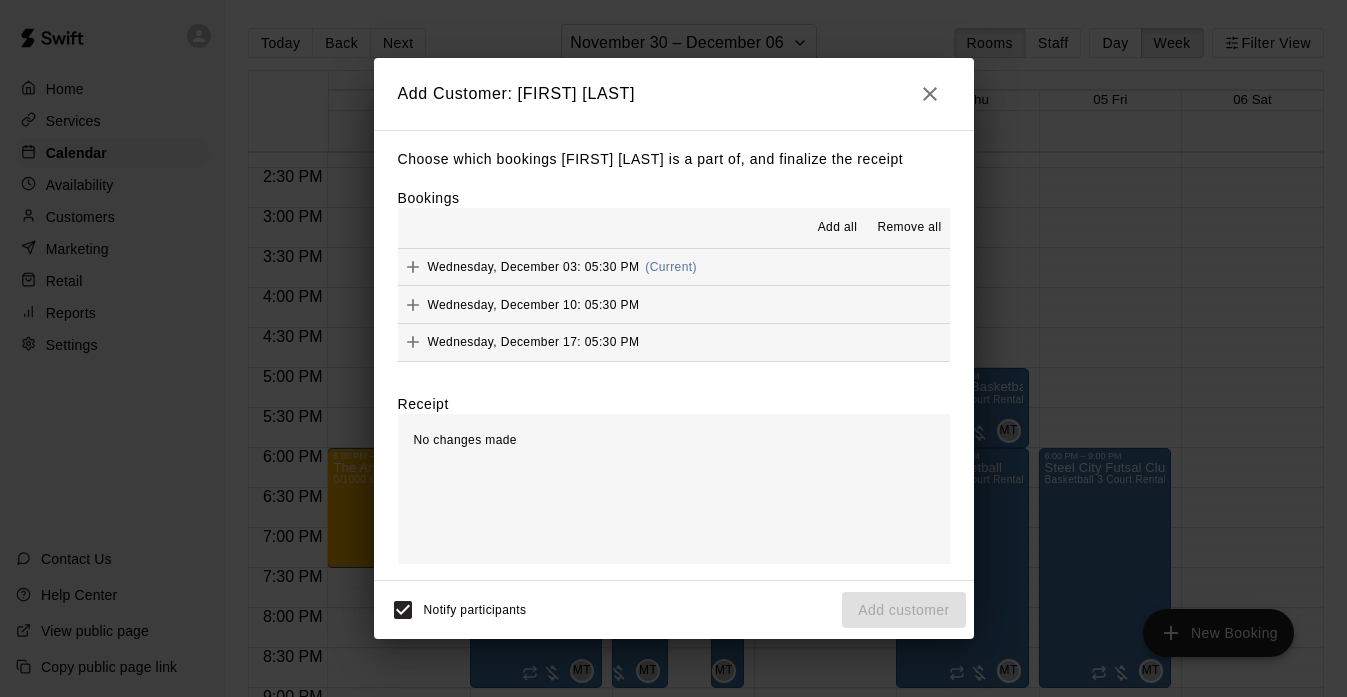 click on "Add all" at bounding box center [838, 228] 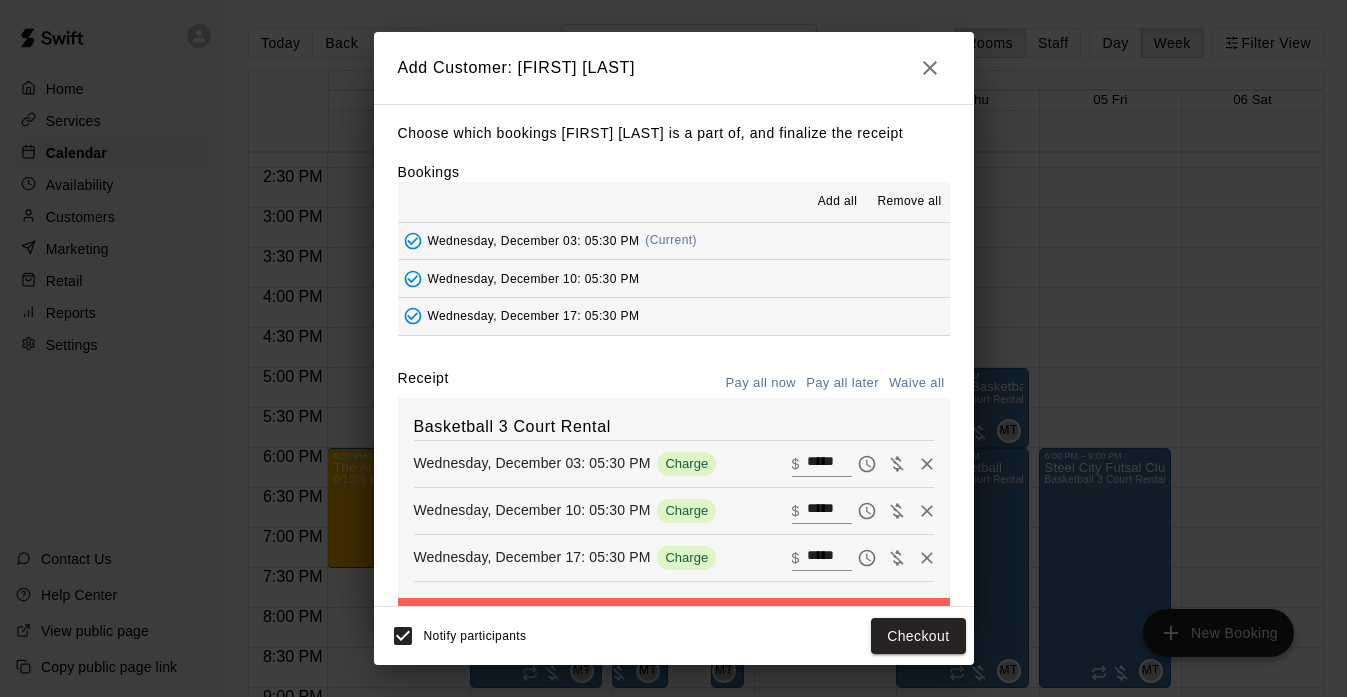scroll, scrollTop: 2, scrollLeft: 0, axis: vertical 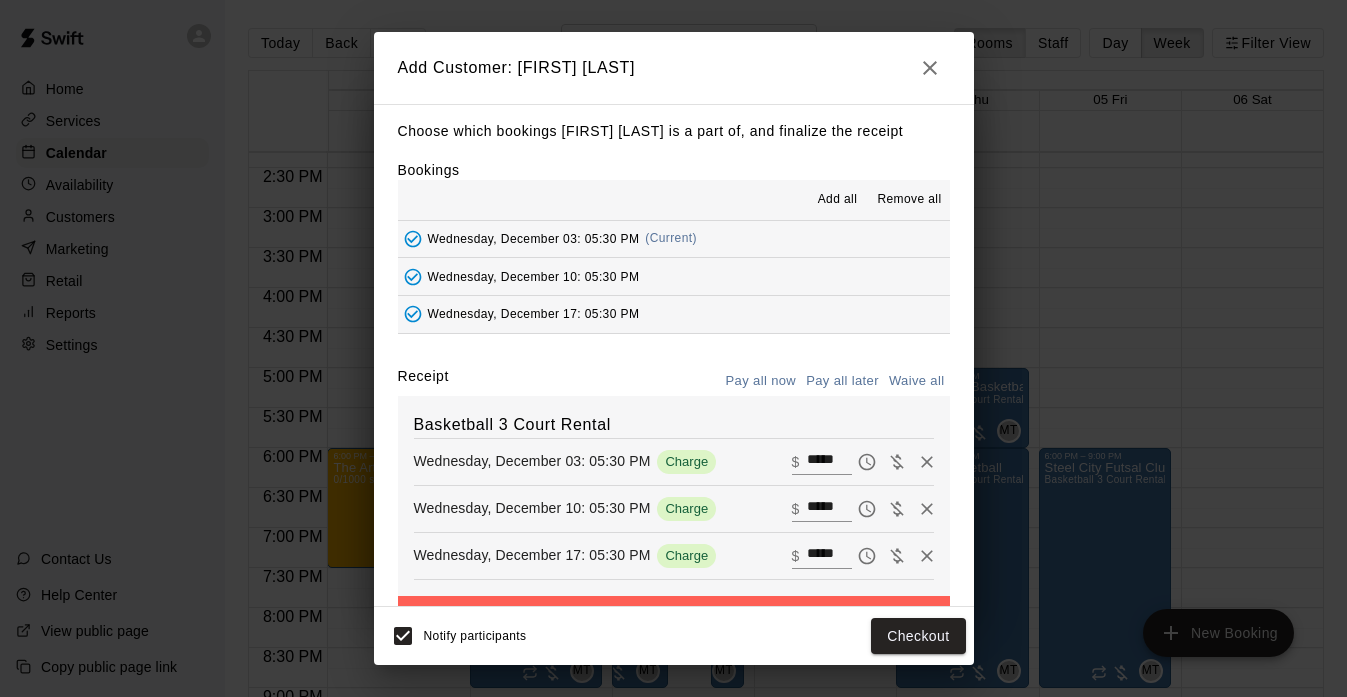 click on "Waive all" at bounding box center (917, 381) 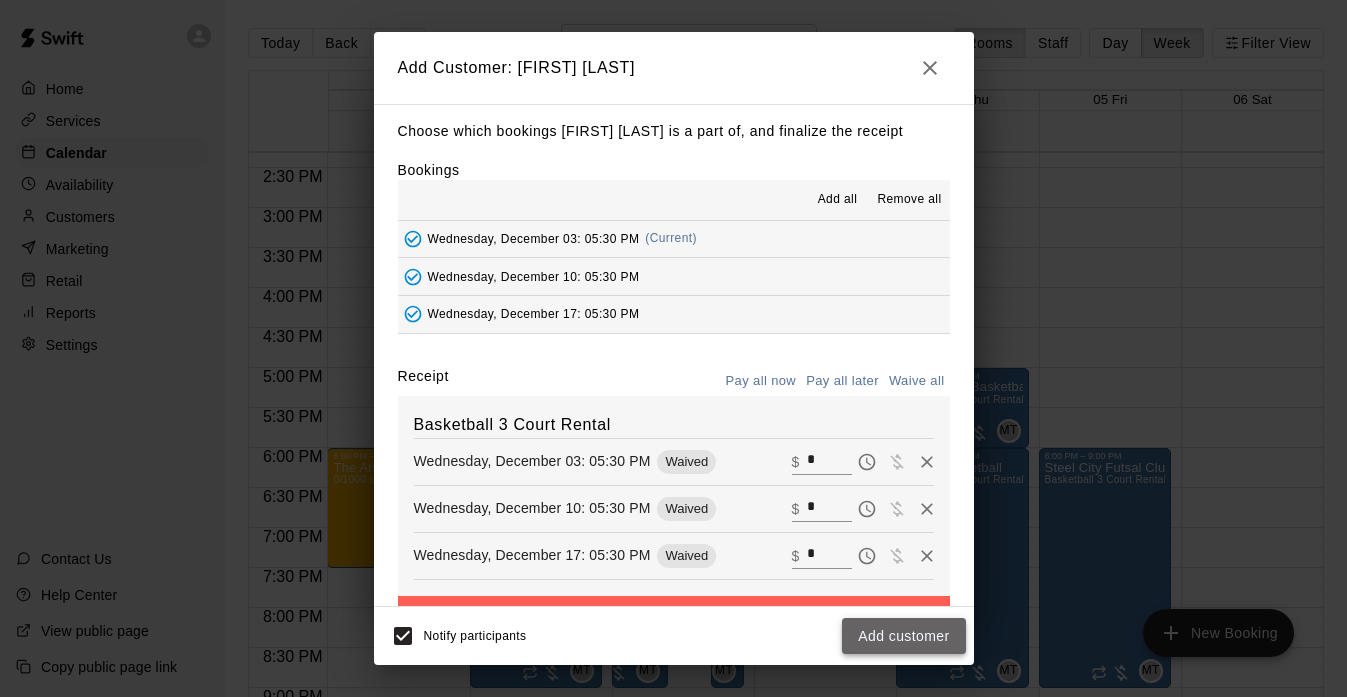click on "Add customer" at bounding box center (903, 636) 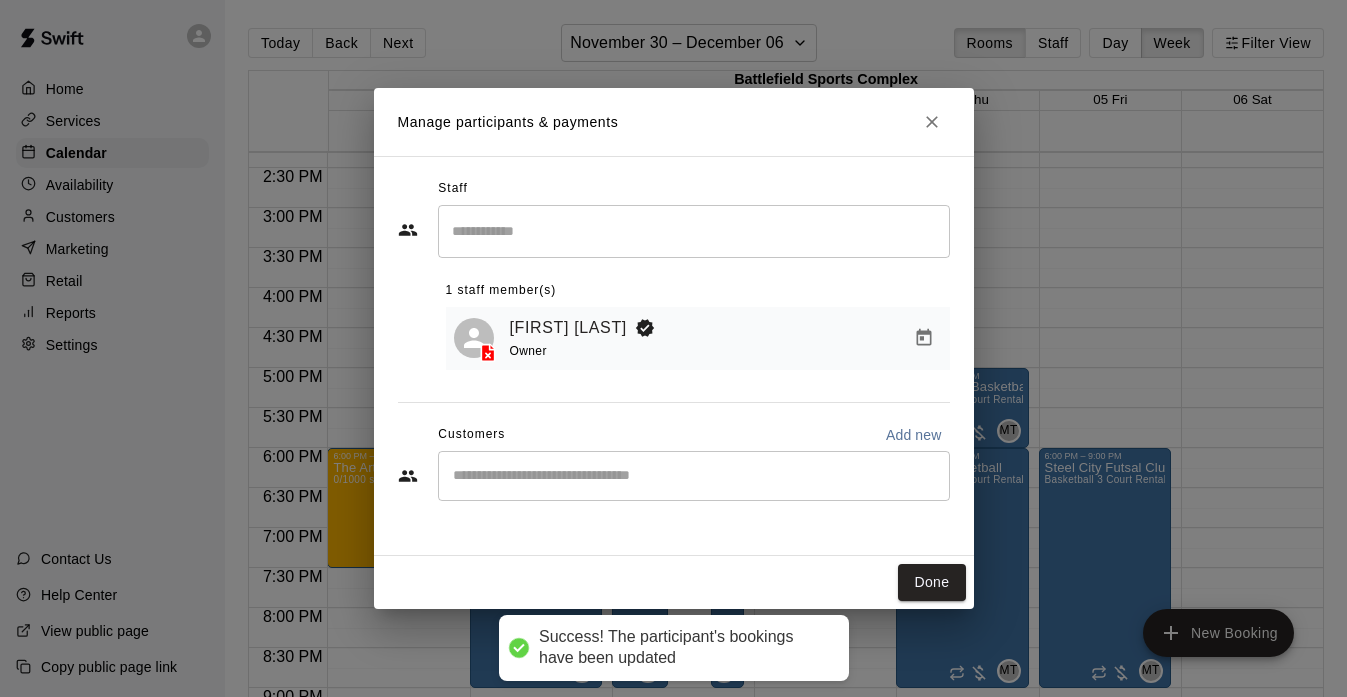 scroll, scrollTop: 0, scrollLeft: 0, axis: both 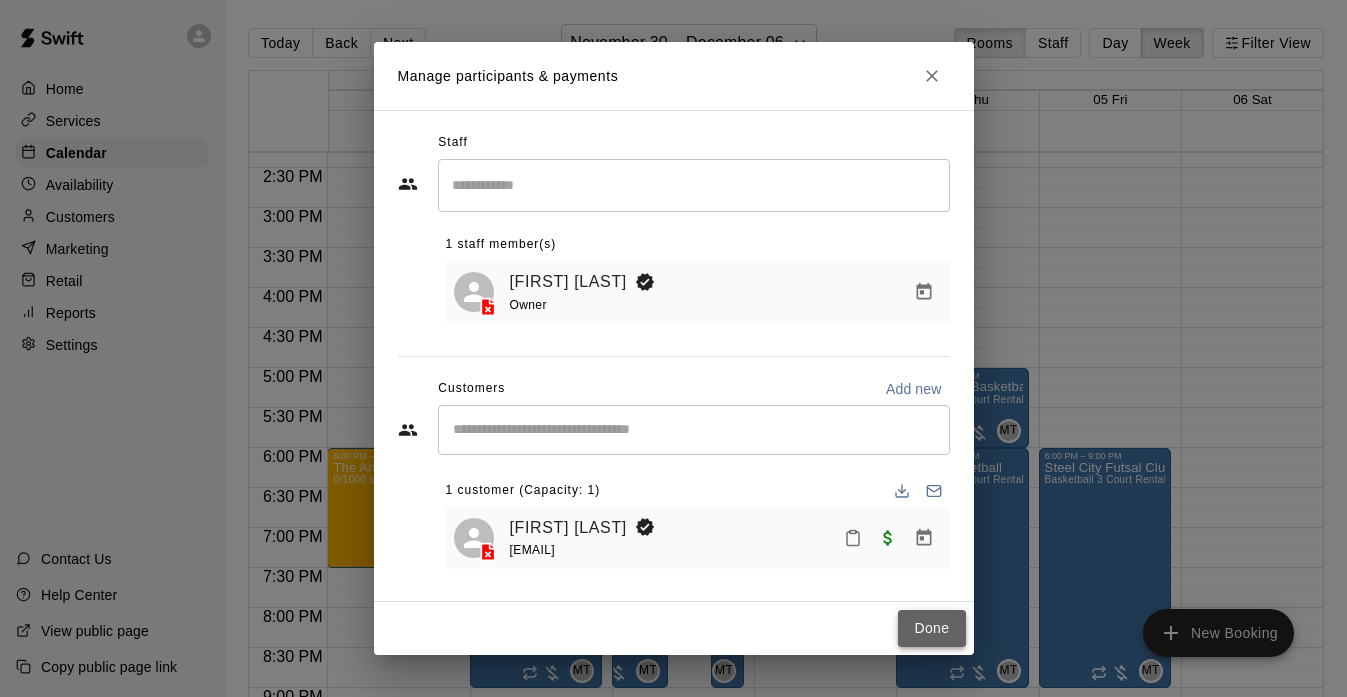 click on "Done" at bounding box center (931, 628) 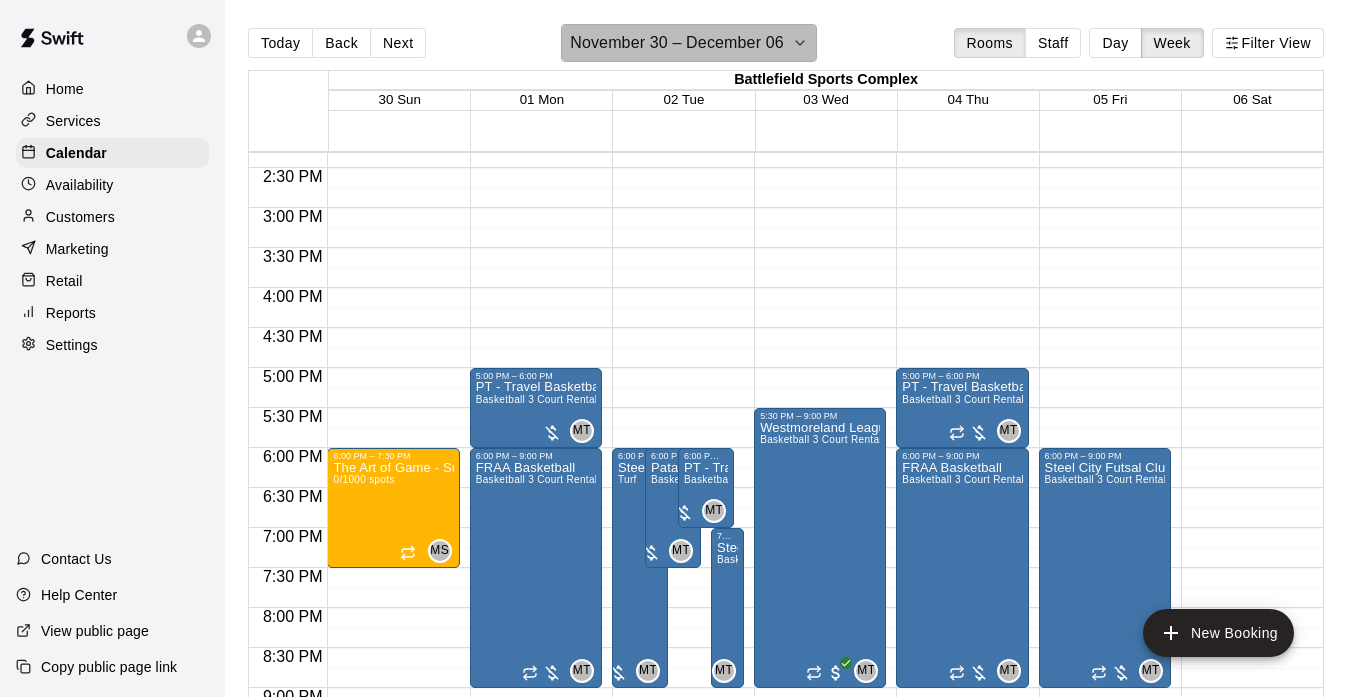 click 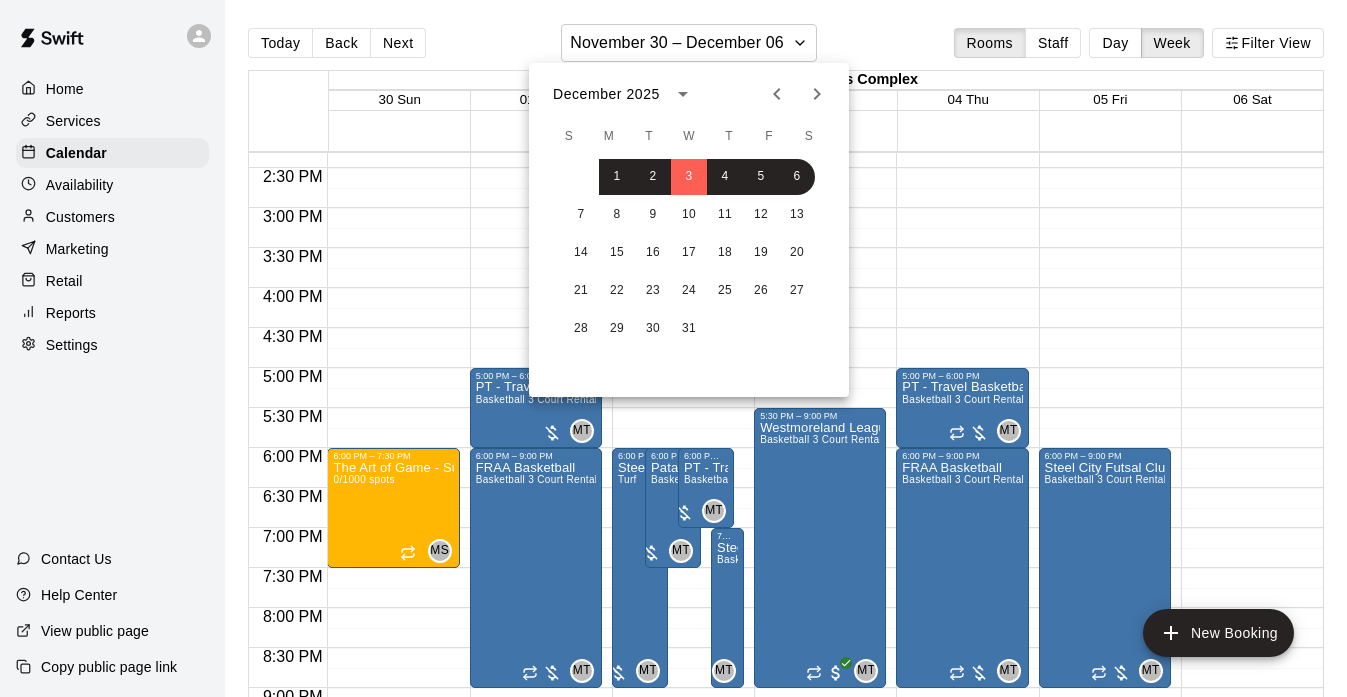 click 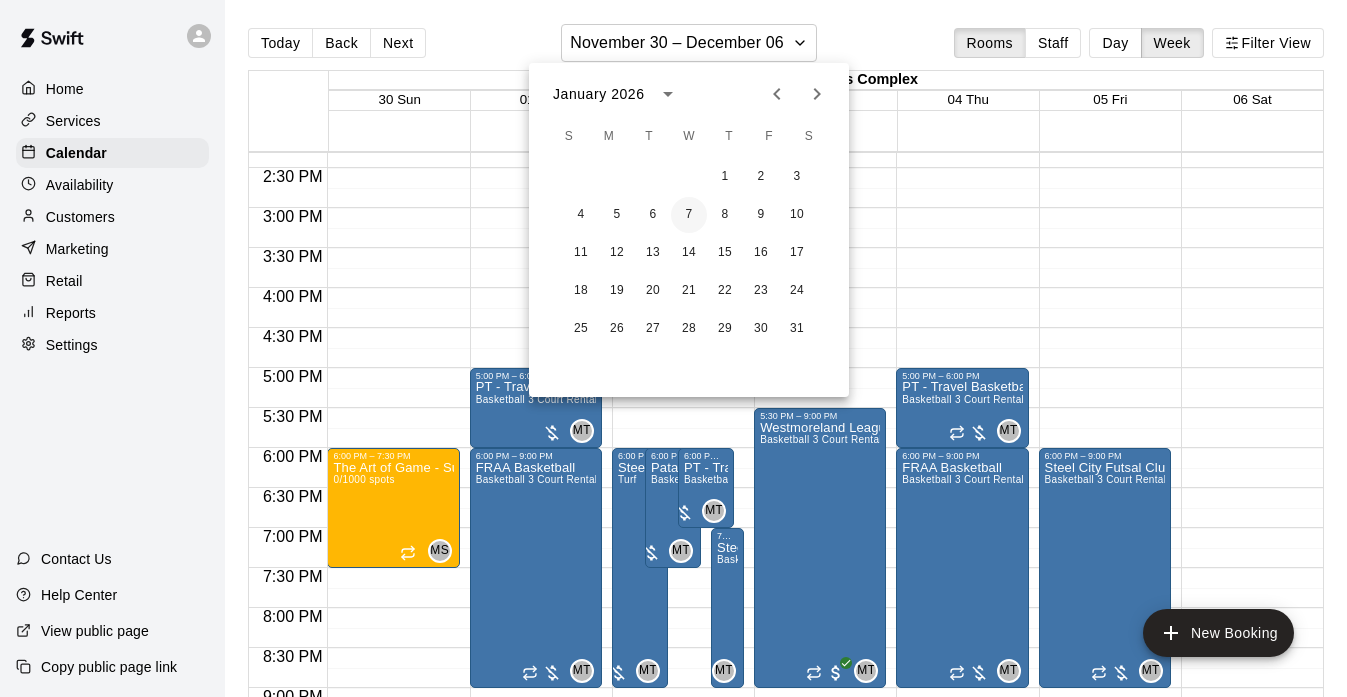 click on "7" at bounding box center [689, 215] 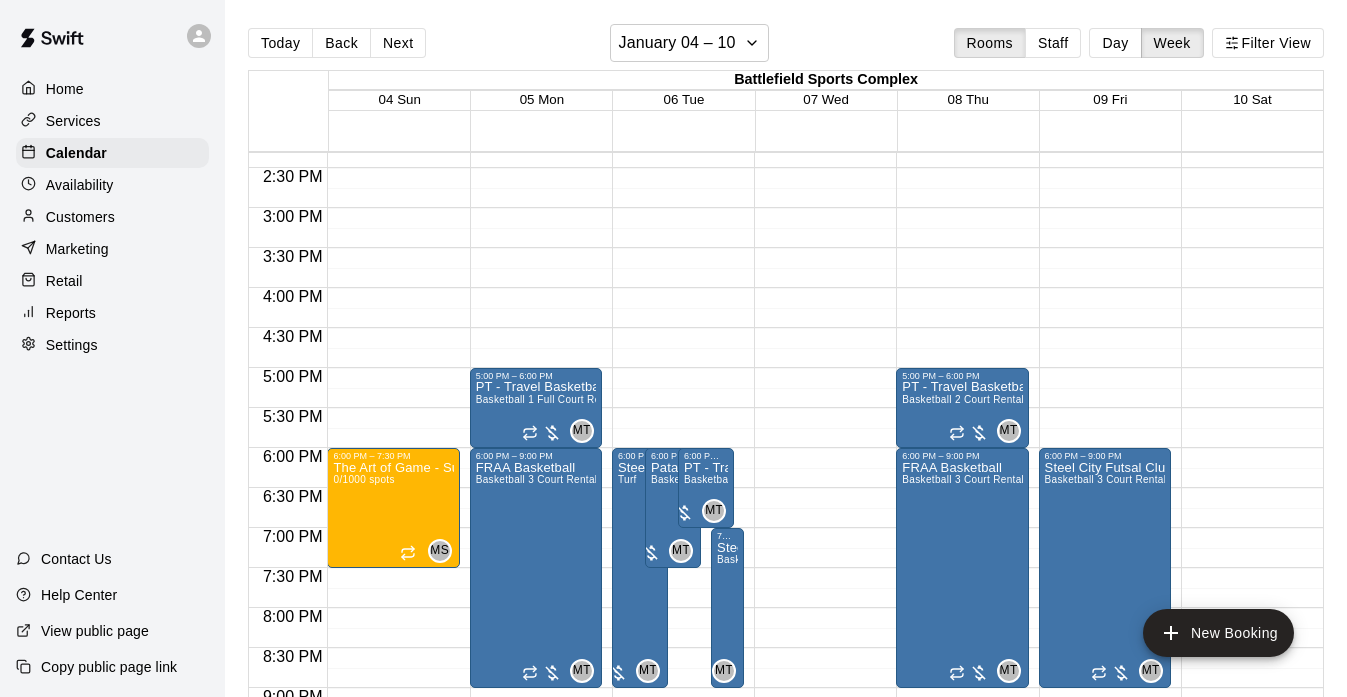 click on "12:00 AM – 8:00 AM Closed 10:00 PM – 11:59 PM Closed" at bounding box center (820, -32) 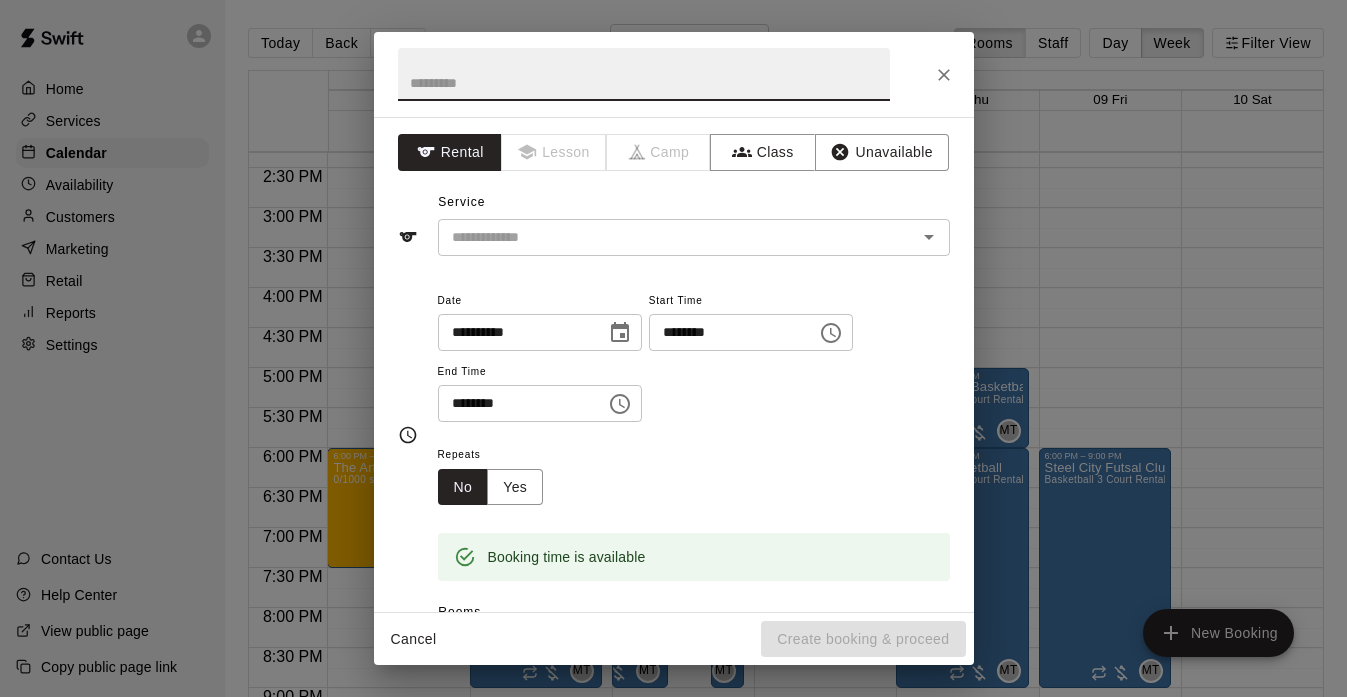 click at bounding box center (644, 74) 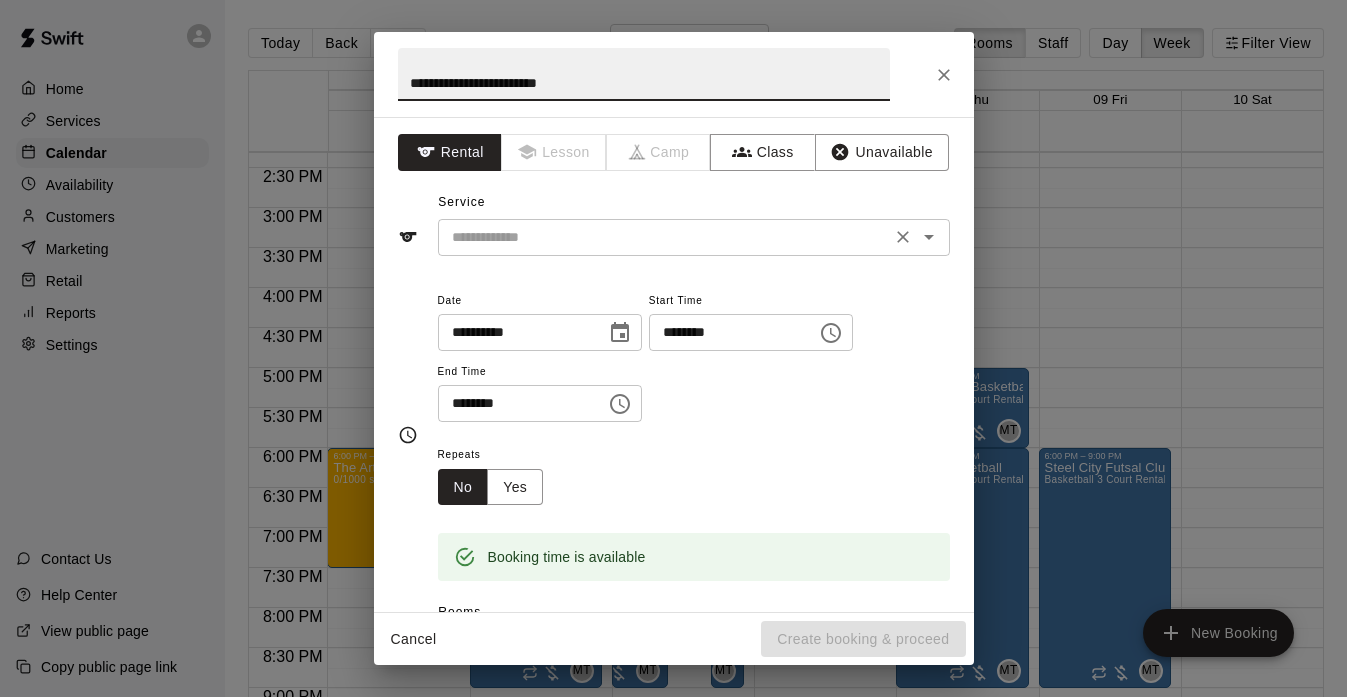 type on "**********" 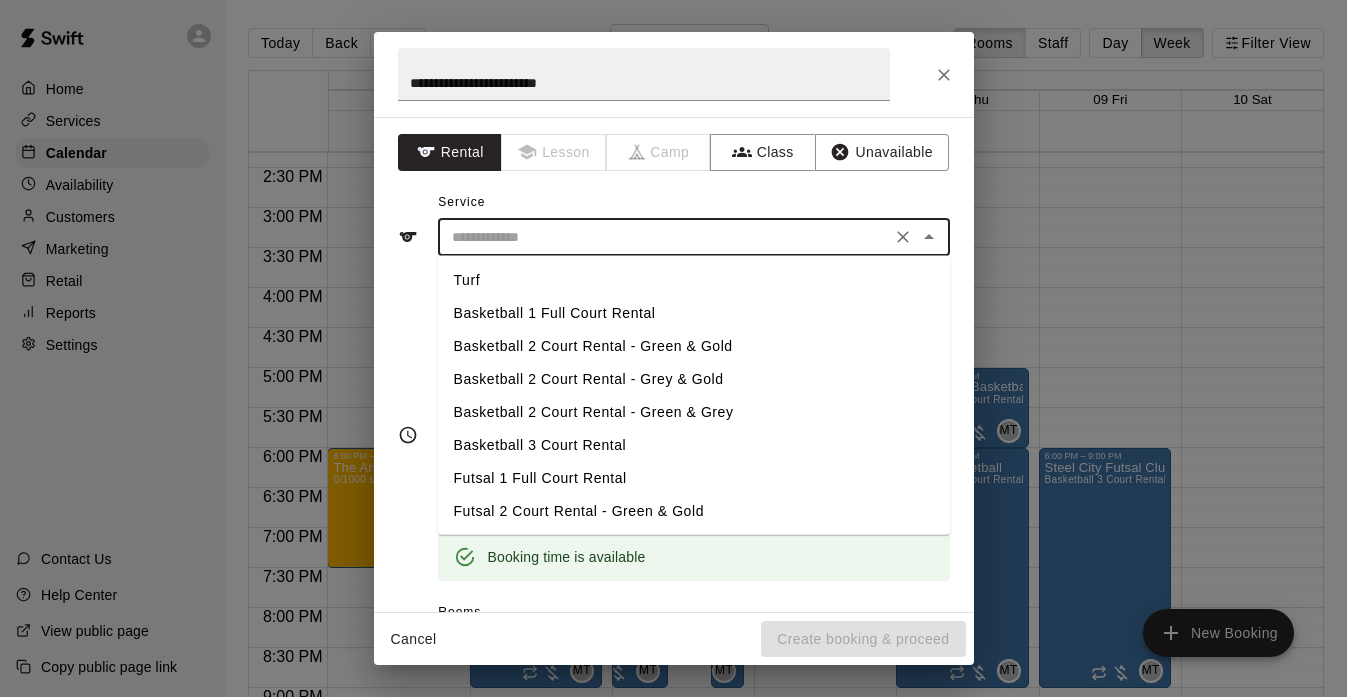 click on "Basketball 3 Court Rental" at bounding box center (694, 445) 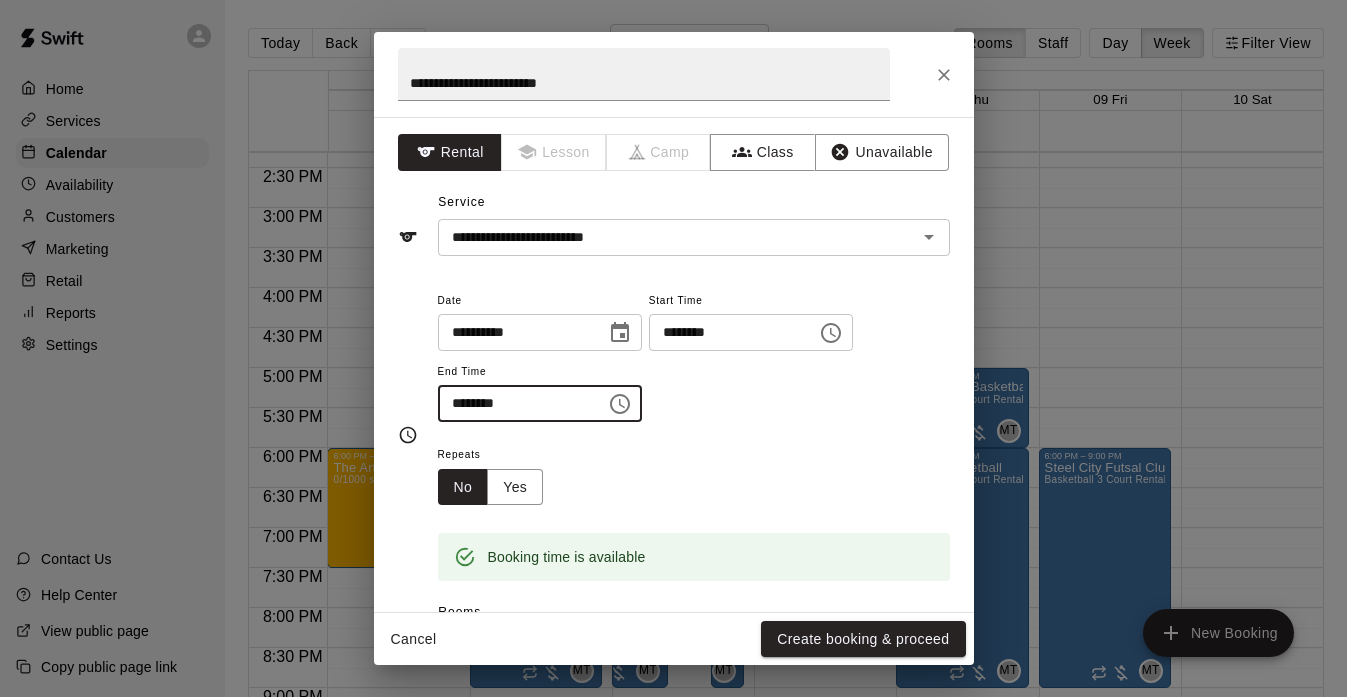 click on "********" at bounding box center (515, 403) 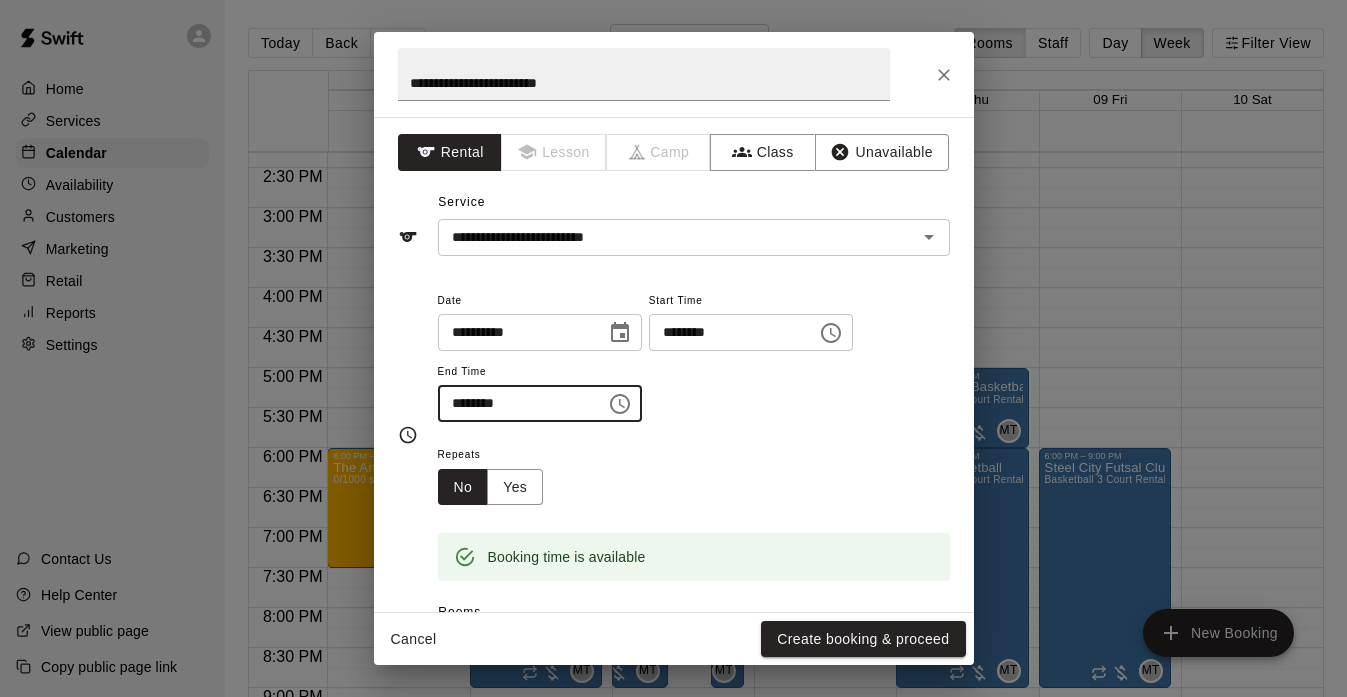 type on "********" 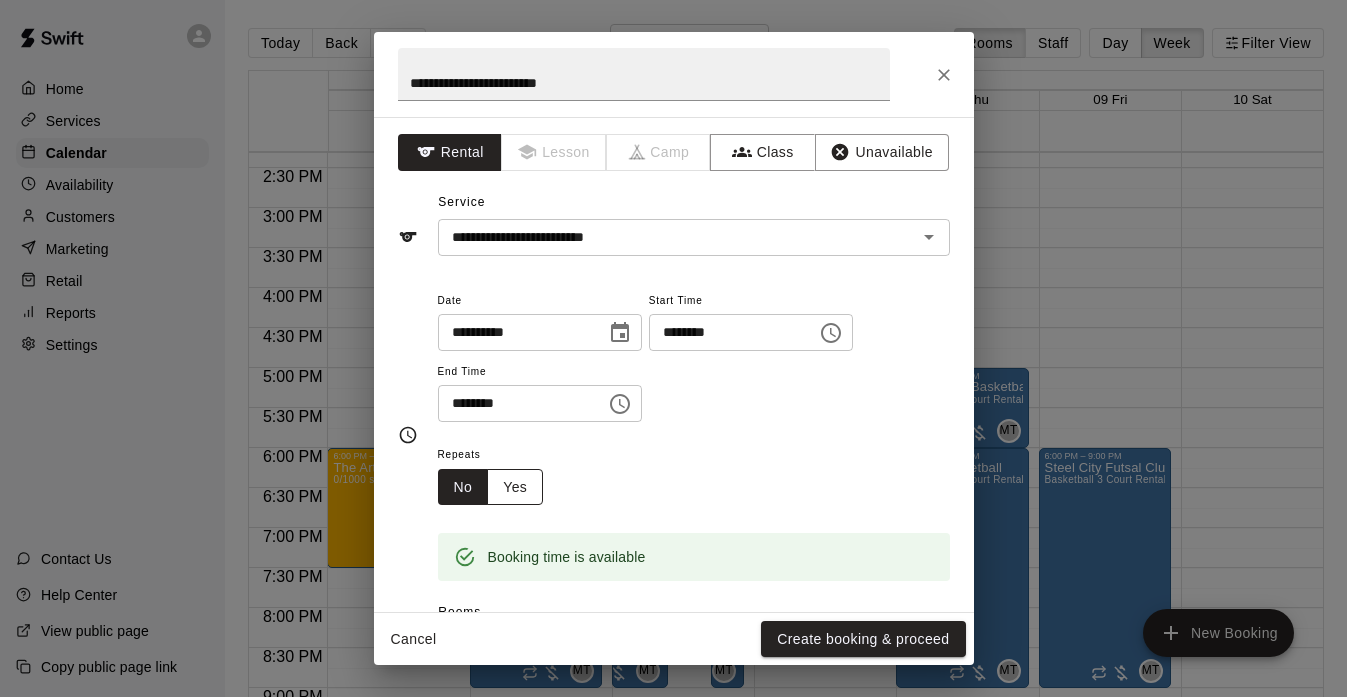 click on "Yes" at bounding box center [515, 487] 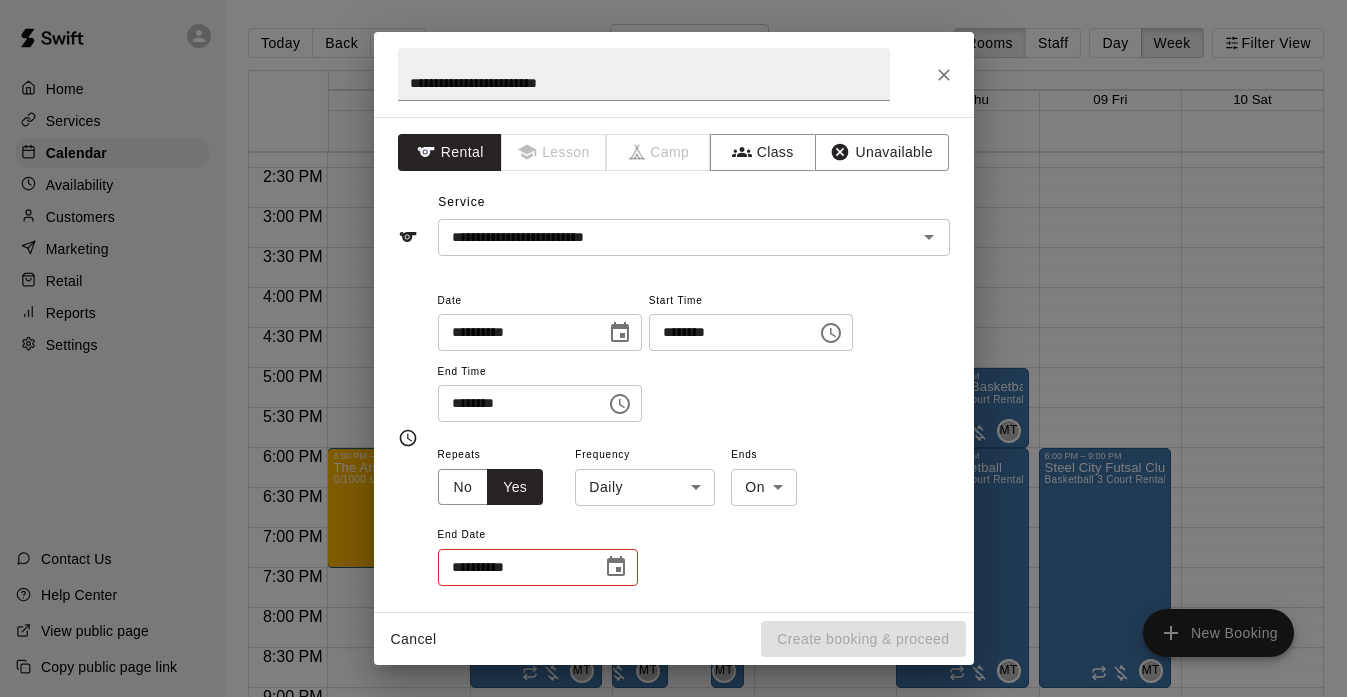 click on "Home Services Calendar Availability Customers Marketing Retail Reports Settings Contact Us Help Center View public page Copy public page link Today Back Next January 04 – 10 Rooms Staff Day Week Filter View Battlefield Sports Complex 04 Sun 05 Mon 06 Tue 07 Wed 08 Thu 09 Fri 10 Sat 12:00 AM 12:30 AM 1:00 AM 1:30 AM 2:00 AM 2:30 AM 3:00 AM 3:30 AM 4:00 AM 4:30 AM 5:00 AM 5:30 AM 6:00 AM 6:30 AM 7:00 AM 7:30 AM 8:00 AM 8:30 AM 9:00 AM 9:30 AM 10:00 AM 10:30 AM 11:00 AM 11:30 AM 12:00 PM 12:30 PM 1:00 PM 1:30 PM 2:00 PM 2:30 PM 3:00 PM 3:30 PM 4:00 PM 4:30 PM 5:00 PM 5:30 PM 6:00 PM 6:30 PM 7:00 PM 7:30 PM 8:00 PM 8:30 PM 9:00 PM 9:30 PM 10:00 PM 10:30 PM 11:00 PM 11:30 PM 12:00 AM – 8:00 AM Closed 6:00 PM – 7:30 PM The Art of Game - Sunday European Elite Basketball Program 0/1000 spots MS 0 10:00 PM – 11:59 PM Closed 12:00 AM – 8:00 AM Closed 5:00 PM – 6:00 PM PT - Travel Basketball Basketball 1 Full Court Rental  MT 0 6:00 PM – 9:00 PM FRAA Basketball Basketball 3 Court Rental  MT 0 Closed Closed" at bounding box center [673, 364] 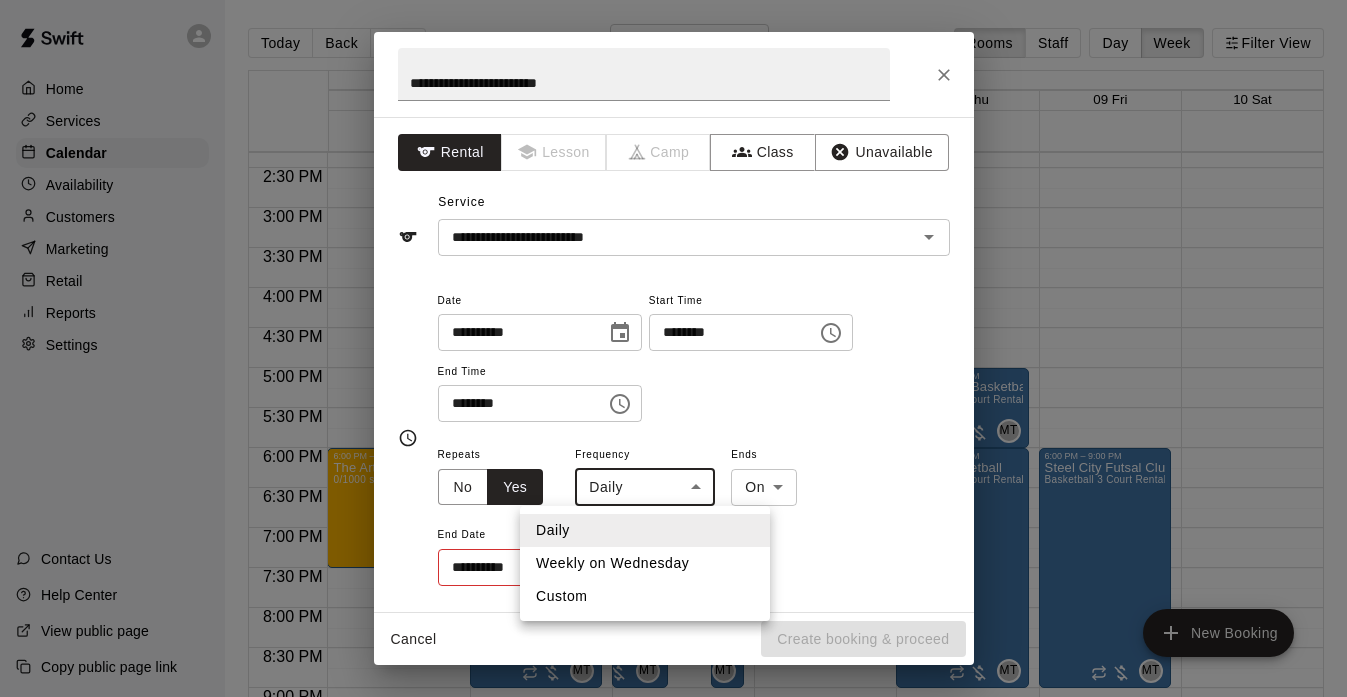 click on "Daily" at bounding box center [645, 530] 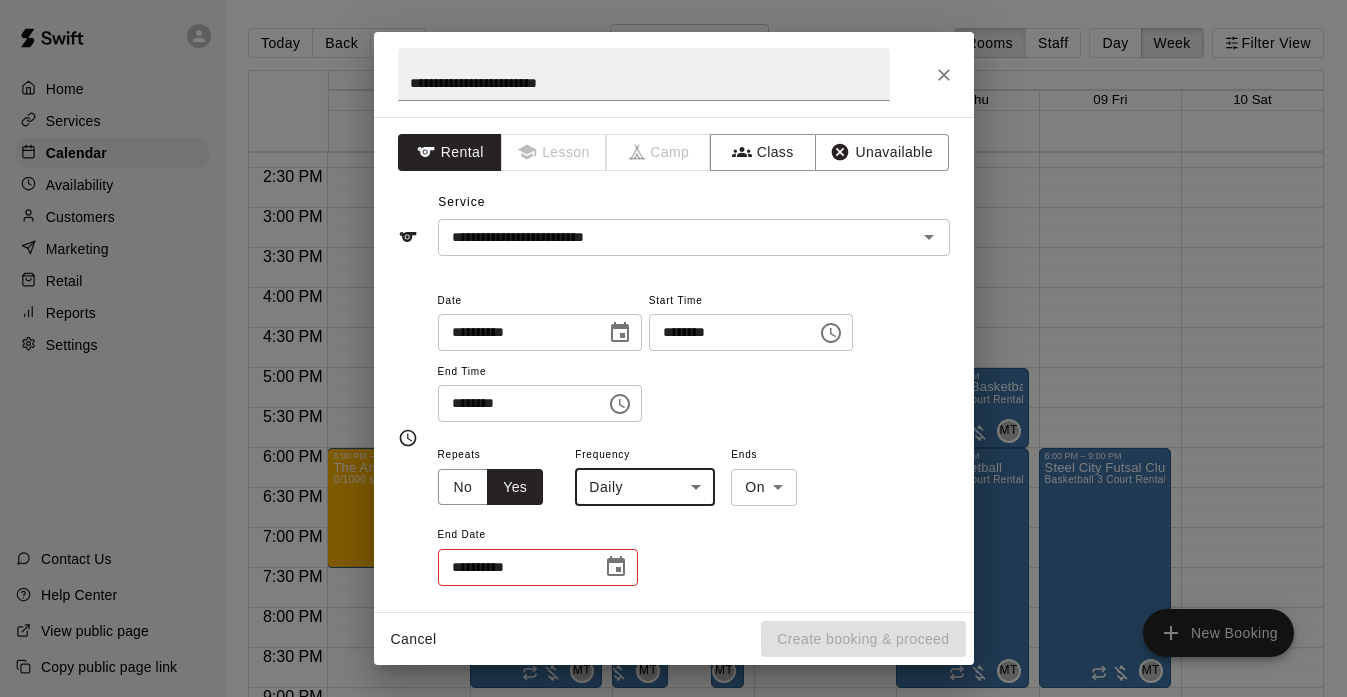 click on "Home Services Calendar Availability Customers Marketing Retail Reports Settings Contact Us Help Center View public page Copy public page link Today Back Next January 04 – 10 Rooms Staff Day Week Filter View Battlefield Sports Complex 04 Sun 05 Mon 06 Tue 07 Wed 08 Thu 09 Fri 10 Sat 12:00 AM 12:30 AM 1:00 AM 1:30 AM 2:00 AM 2:30 AM 3:00 AM 3:30 AM 4:00 AM 4:30 AM 5:00 AM 5:30 AM 6:00 AM 6:30 AM 7:00 AM 7:30 AM 8:00 AM 8:30 AM 9:00 AM 9:30 AM 10:00 AM 10:30 AM 11:00 AM 11:30 AM 12:00 PM 12:30 PM 1:00 PM 1:30 PM 2:00 PM 2:30 PM 3:00 PM 3:30 PM 4:00 PM 4:30 PM 5:00 PM 5:30 PM 6:00 PM 6:30 PM 7:00 PM 7:30 PM 8:00 PM 8:30 PM 9:00 PM 9:30 PM 10:00 PM 10:30 PM 11:00 PM 11:30 PM 12:00 AM – 8:00 AM Closed 6:00 PM – 7:30 PM The Art of Game - Sunday European Elite Basketball Program 0/1000 spots MS 0 10:00 PM – 11:59 PM Closed 12:00 AM – 8:00 AM Closed 5:00 PM – 6:00 PM PT - Travel Basketball Basketball 1 Full Court Rental  MT 0 6:00 PM – 9:00 PM FRAA Basketball Basketball 3 Court Rental  MT 0 Closed Closed" at bounding box center [673, 364] 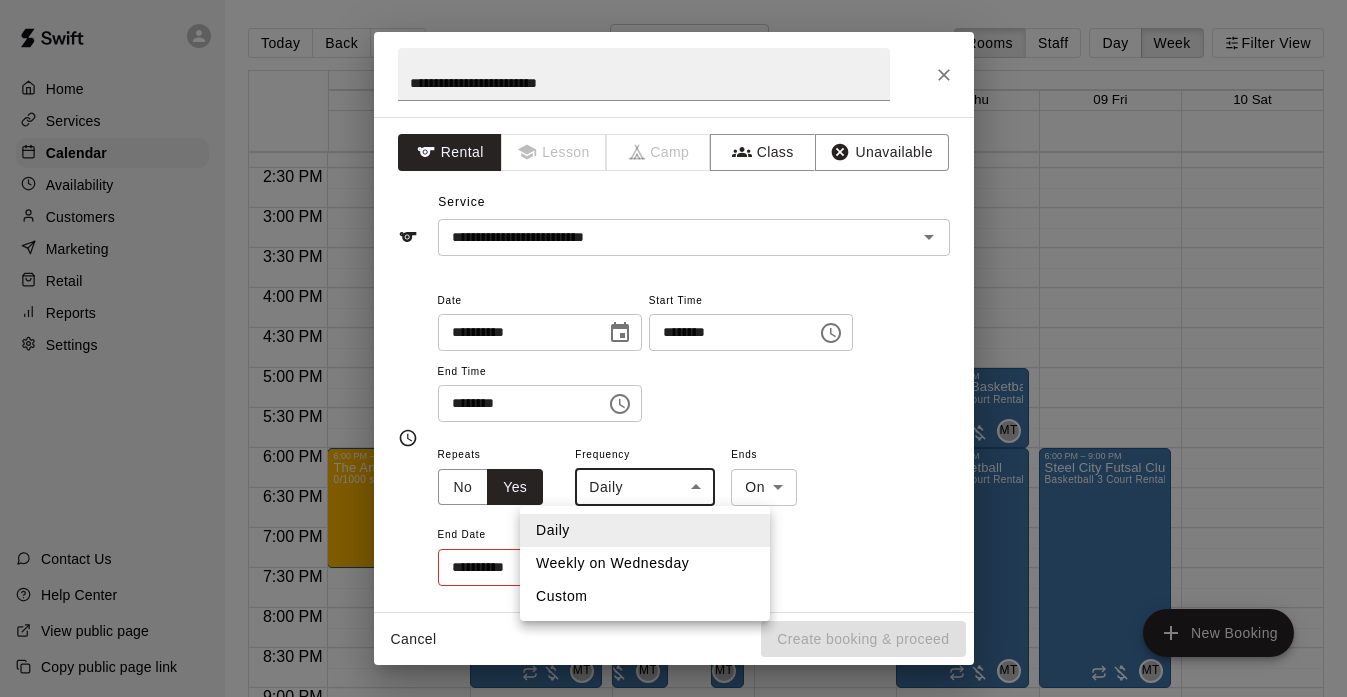 click on "Weekly on Wednesday" at bounding box center (645, 563) 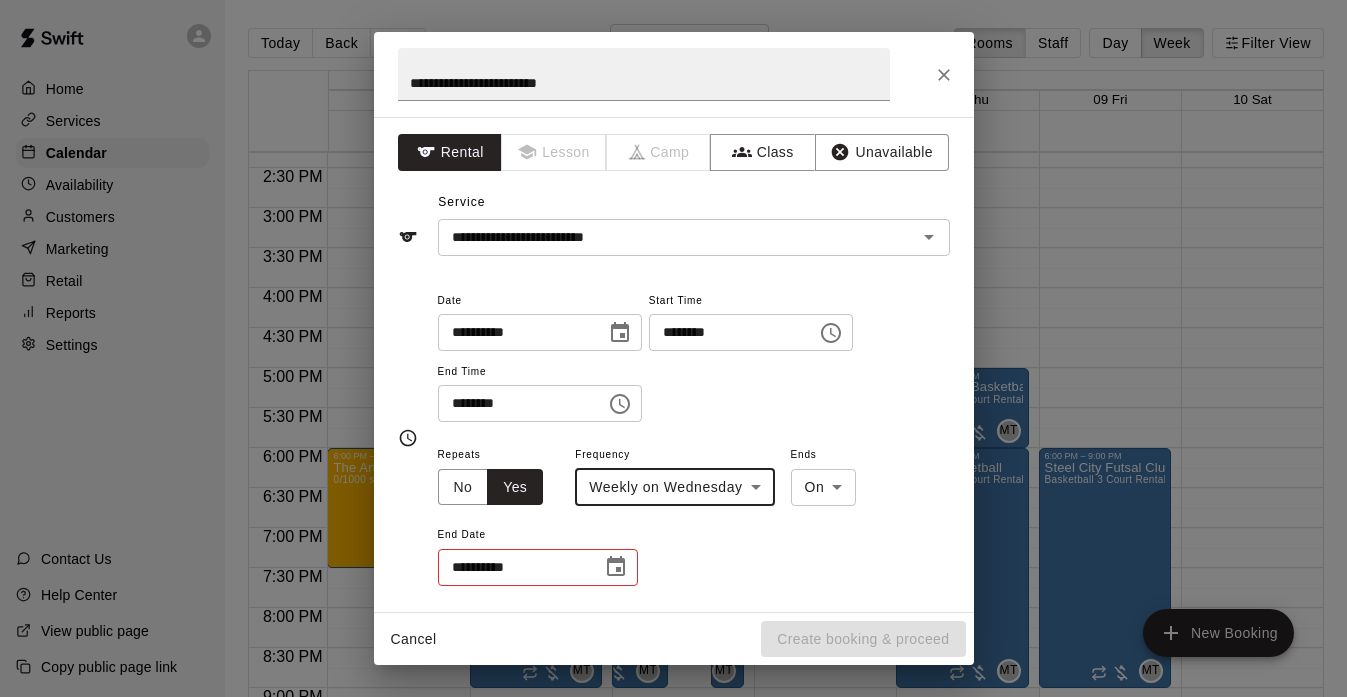 click 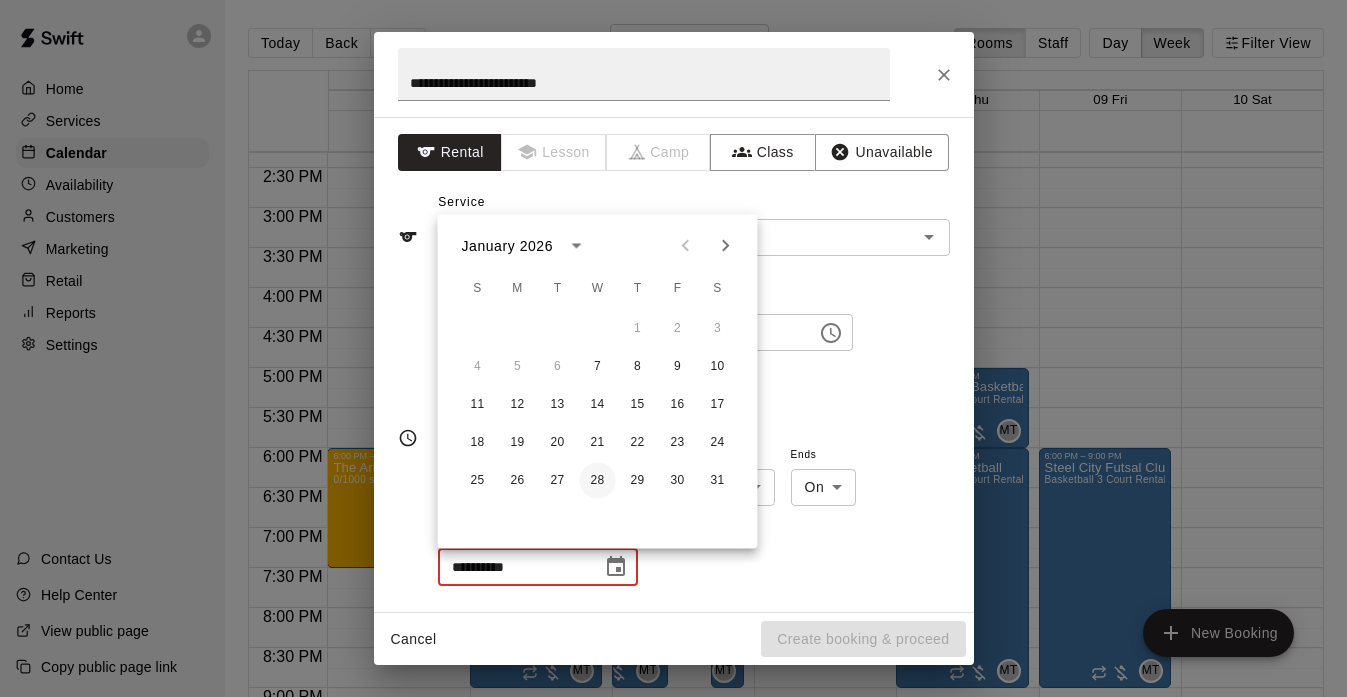 click on "28" at bounding box center [598, 481] 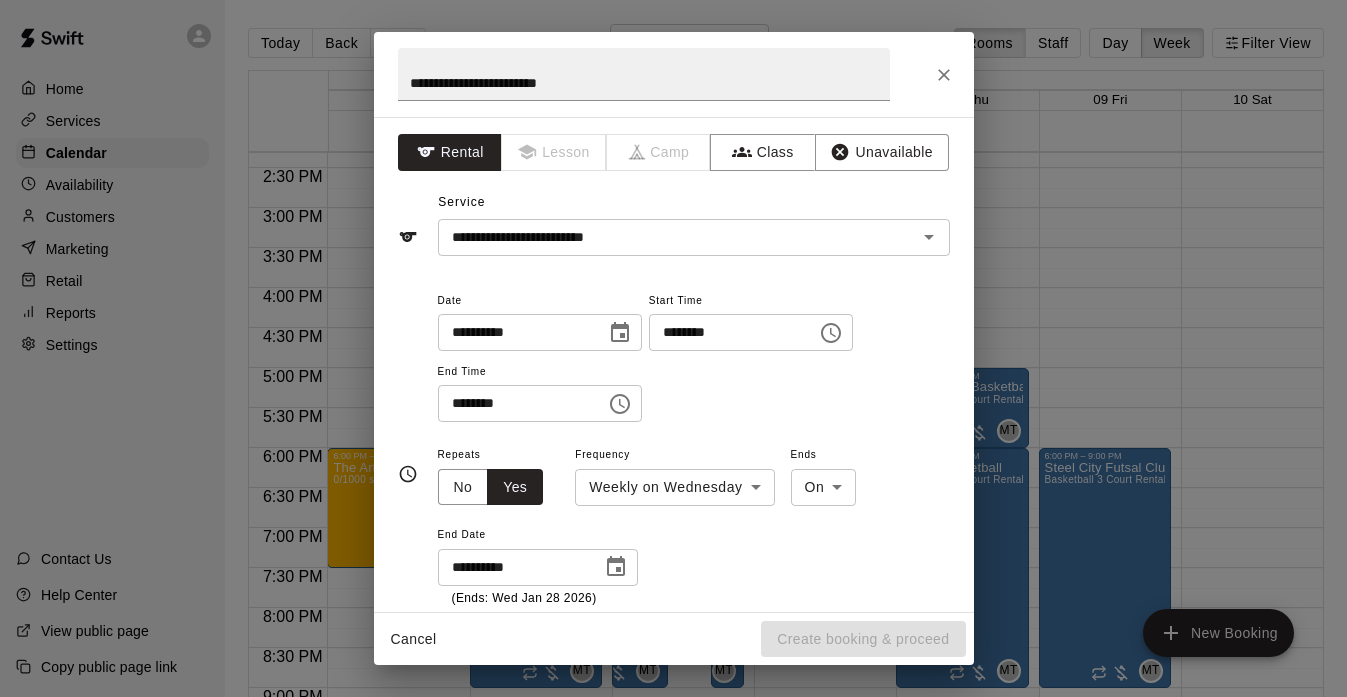 type on "**********" 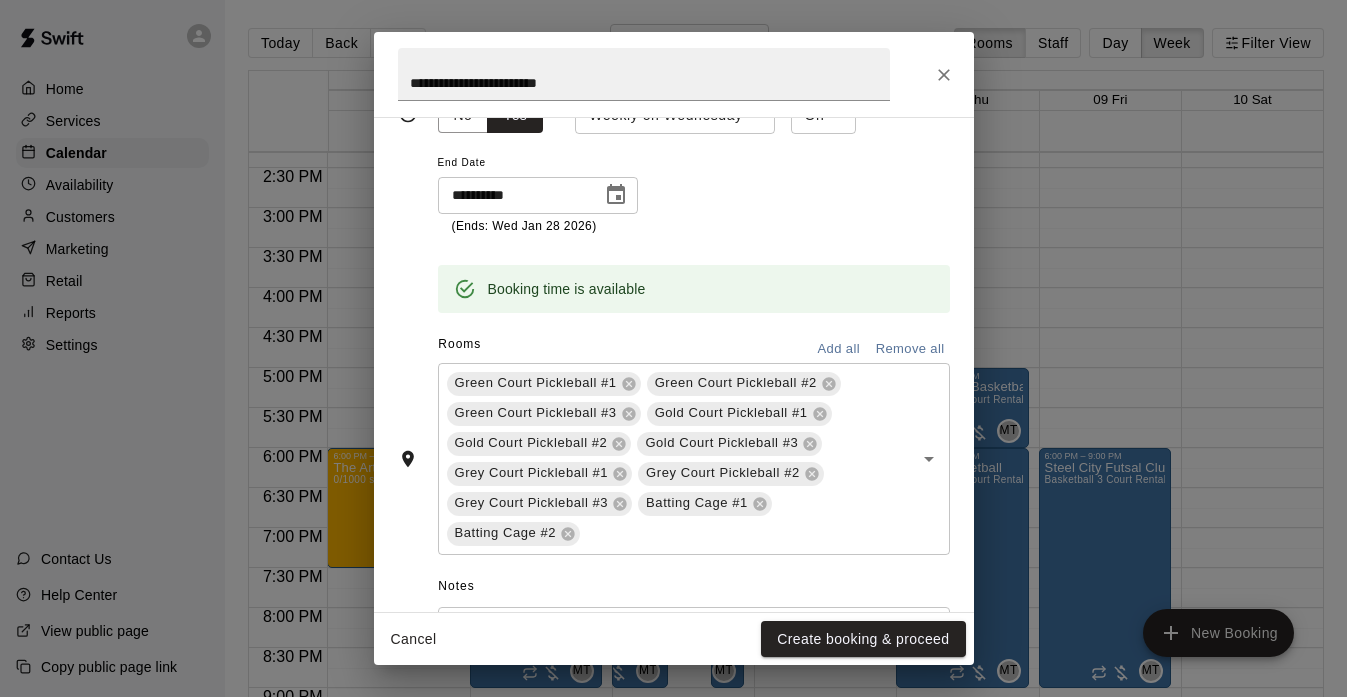 scroll, scrollTop: 380, scrollLeft: 0, axis: vertical 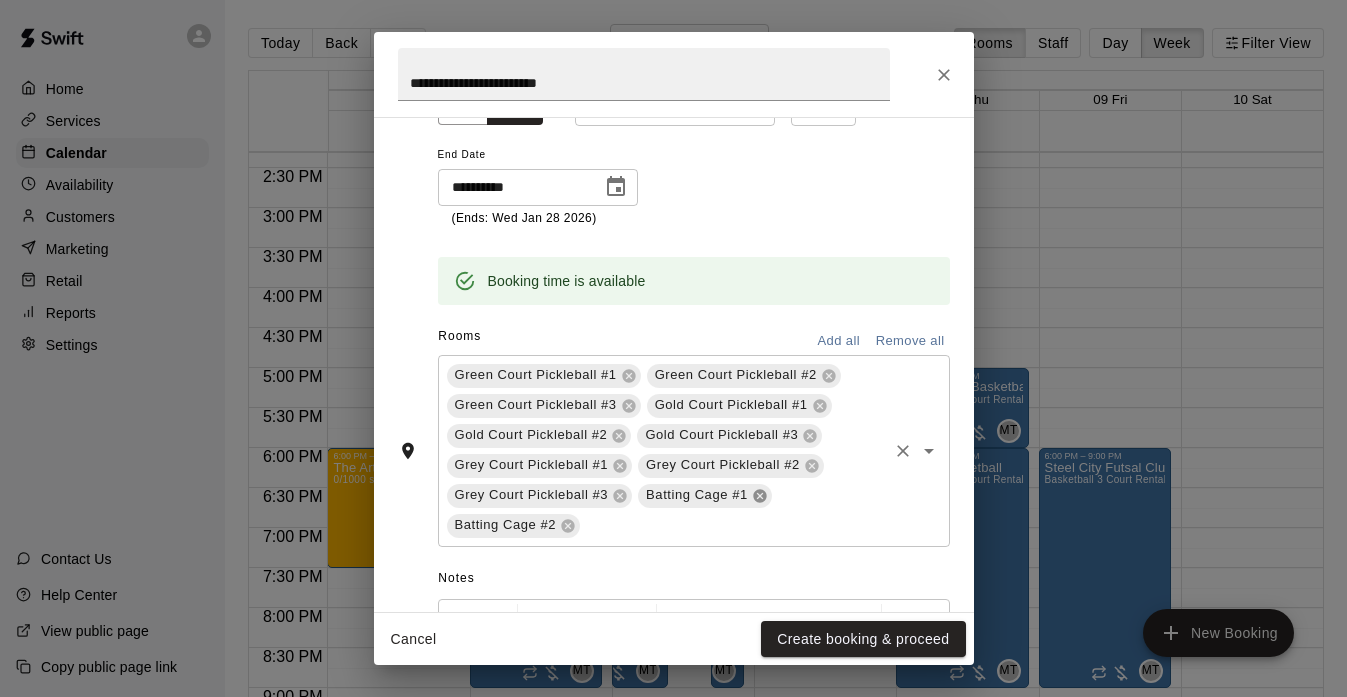 click 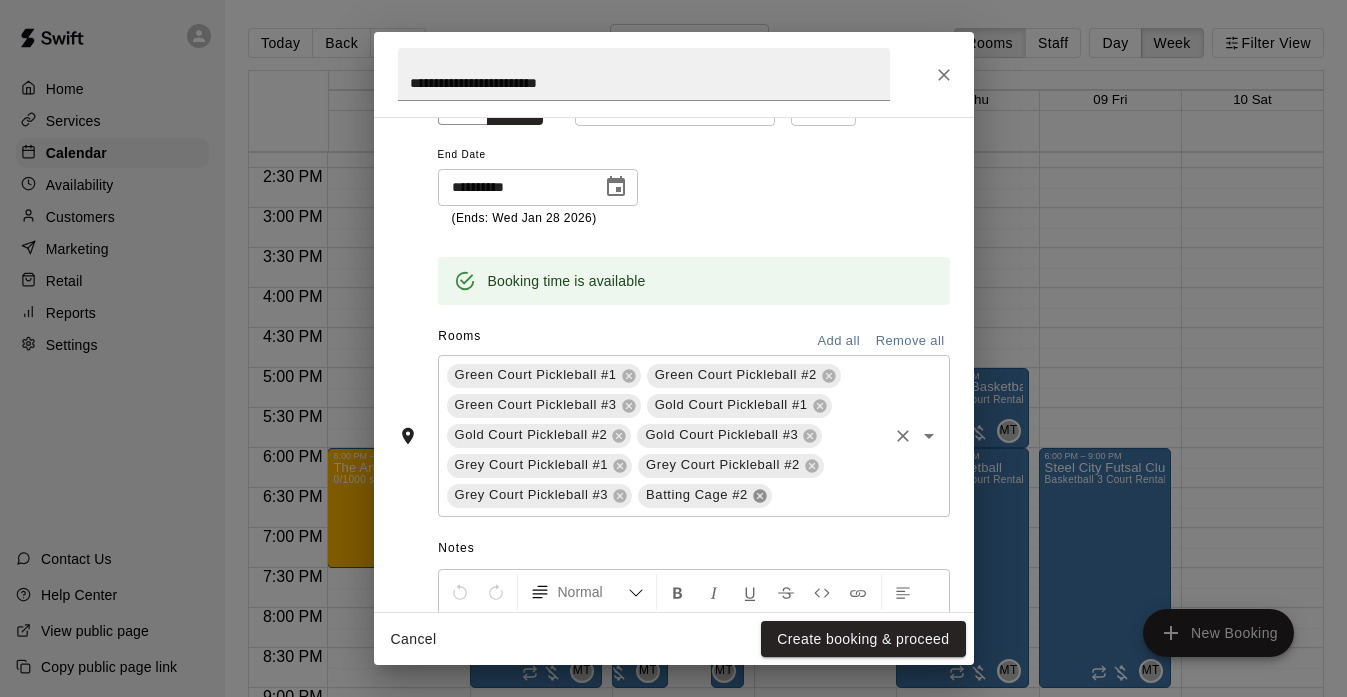 click 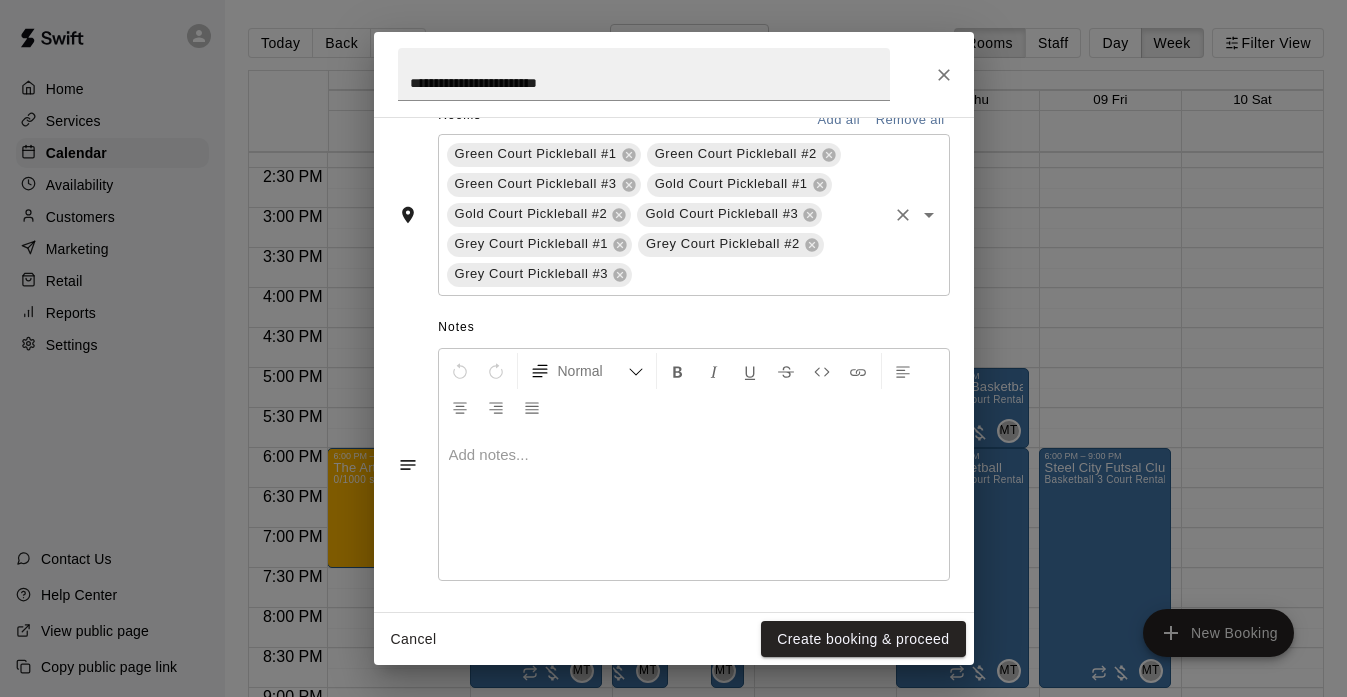 scroll, scrollTop: 608, scrollLeft: 0, axis: vertical 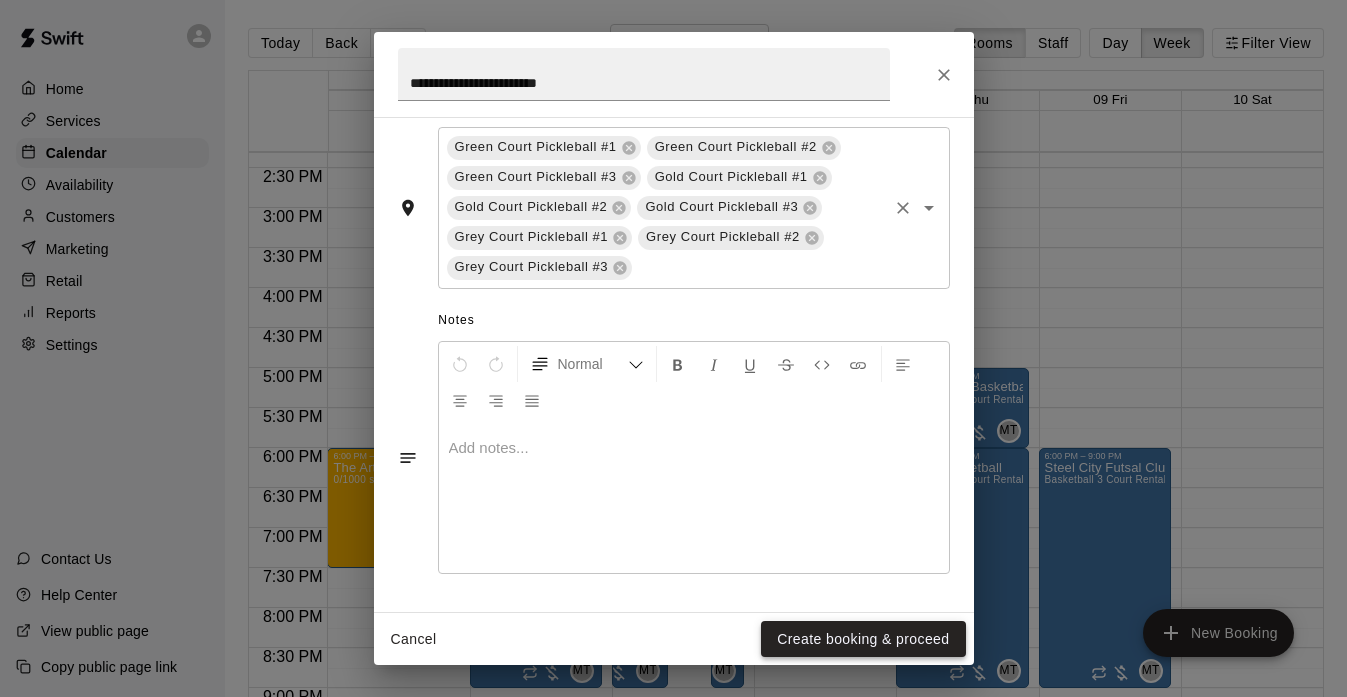 click on "Create booking & proceed" at bounding box center (863, 639) 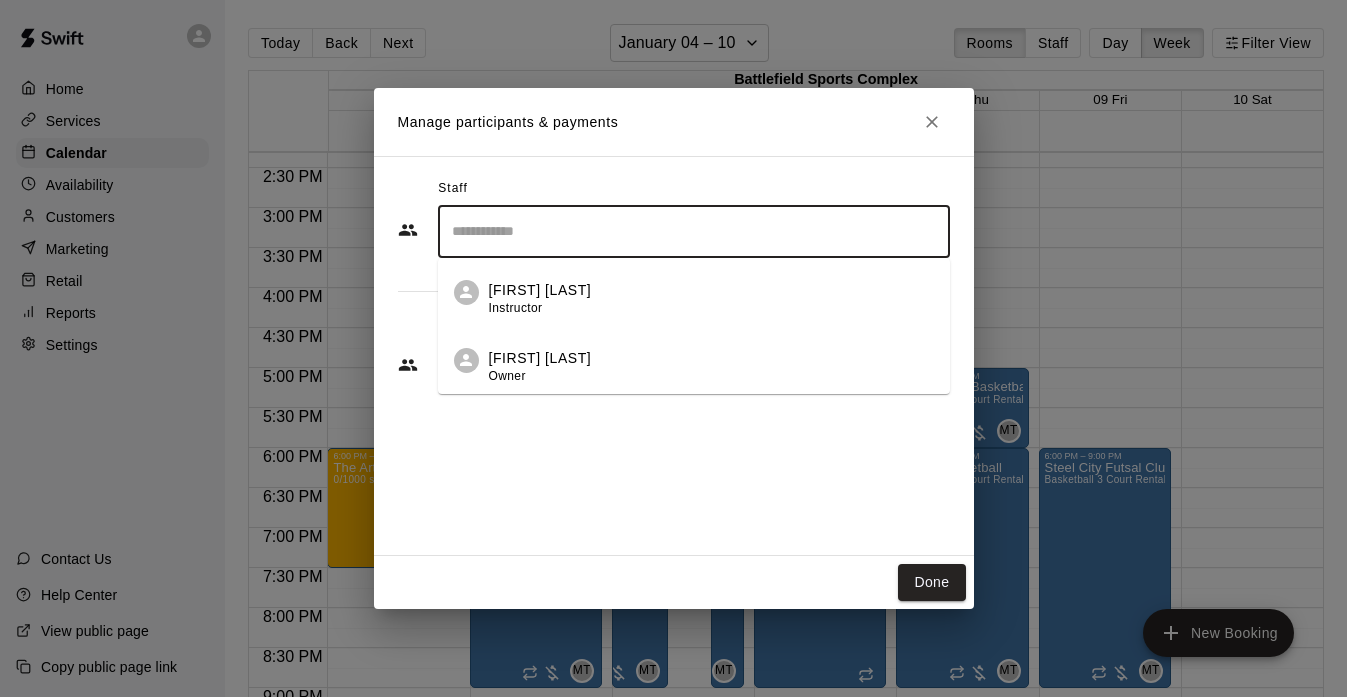 click at bounding box center (694, 231) 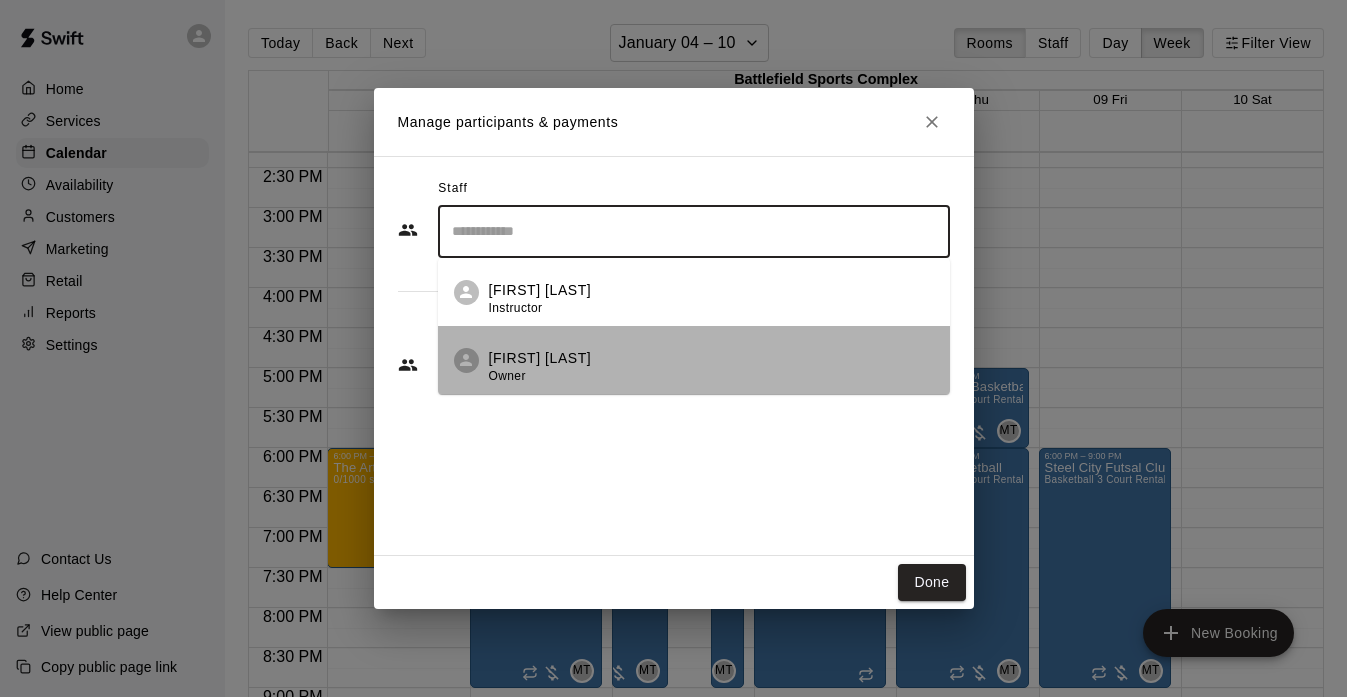 click on "[FIRST] [LAST] Owner" at bounding box center [694, 360] 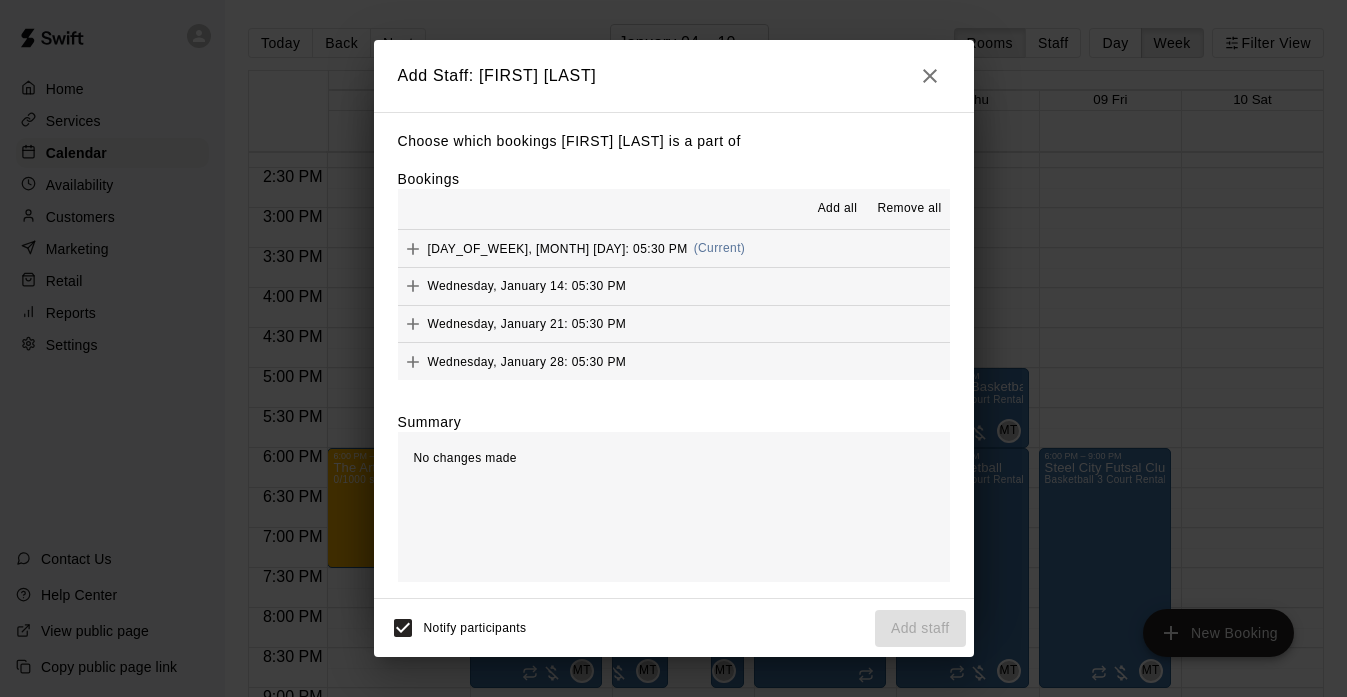 click on "Add all" at bounding box center [838, 209] 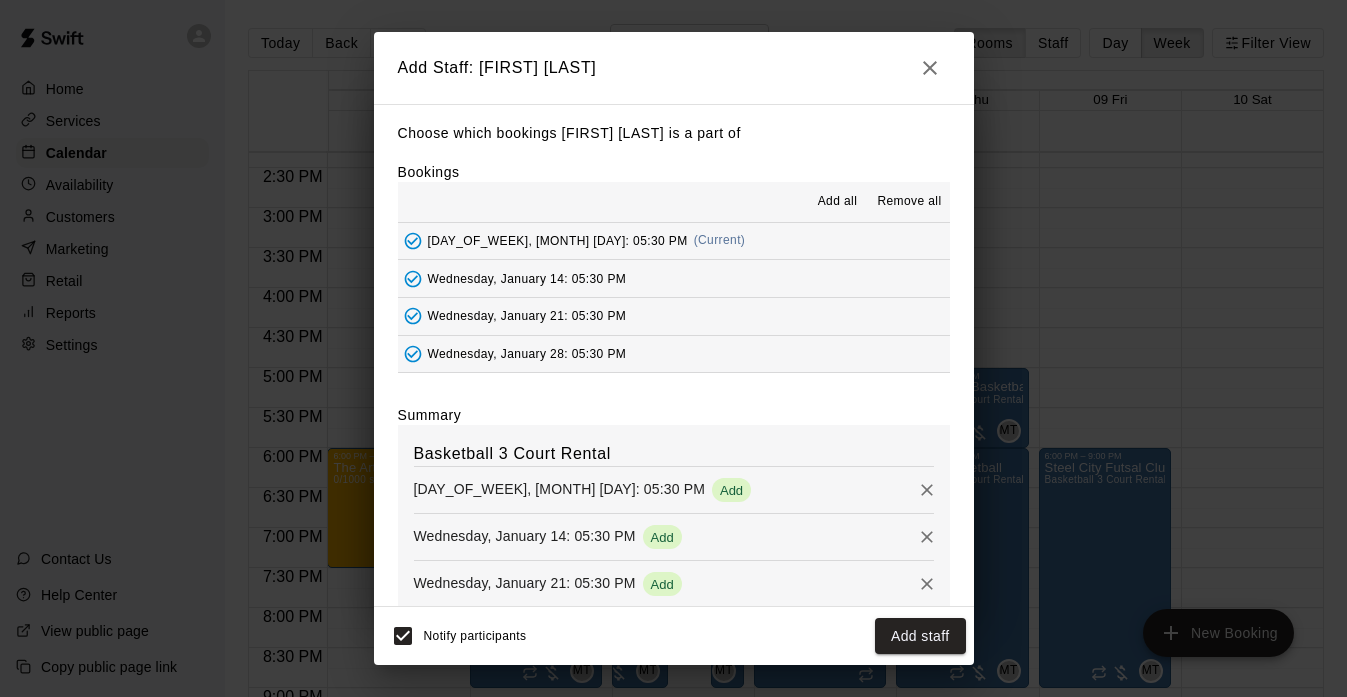 scroll, scrollTop: 82, scrollLeft: 0, axis: vertical 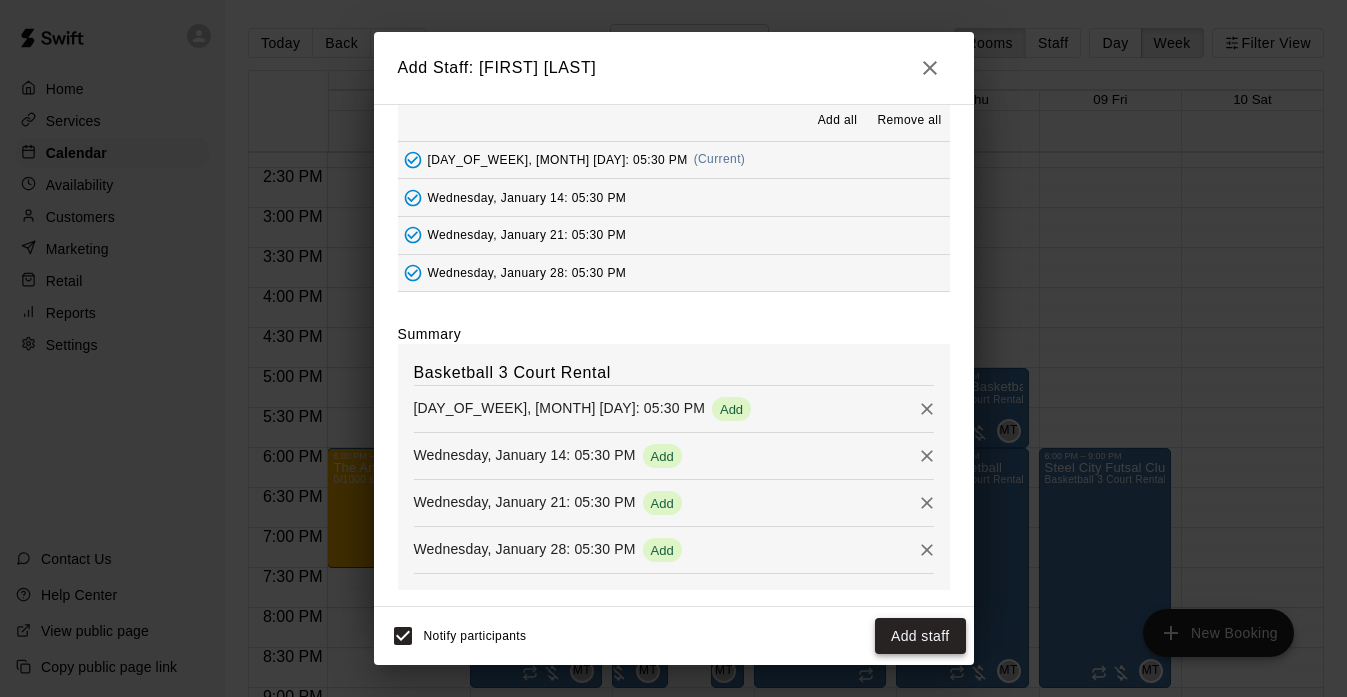 click on "Add staff" at bounding box center (920, 636) 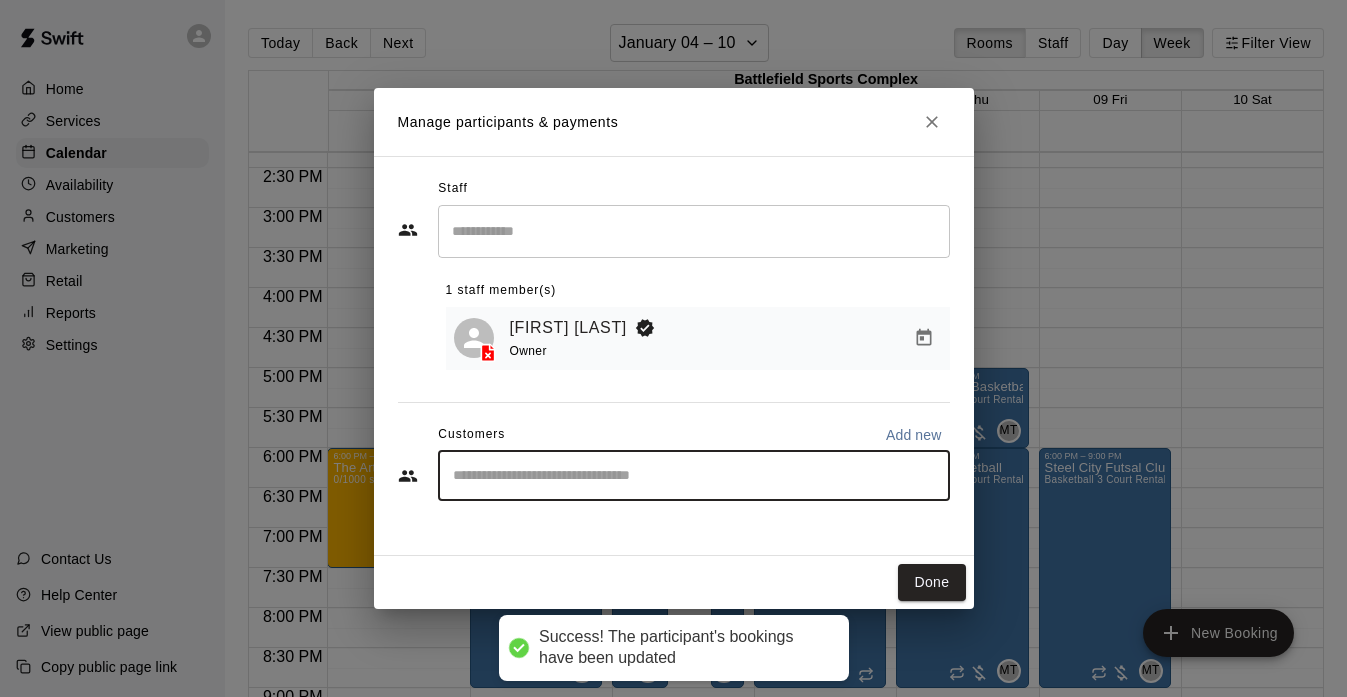 click at bounding box center [694, 476] 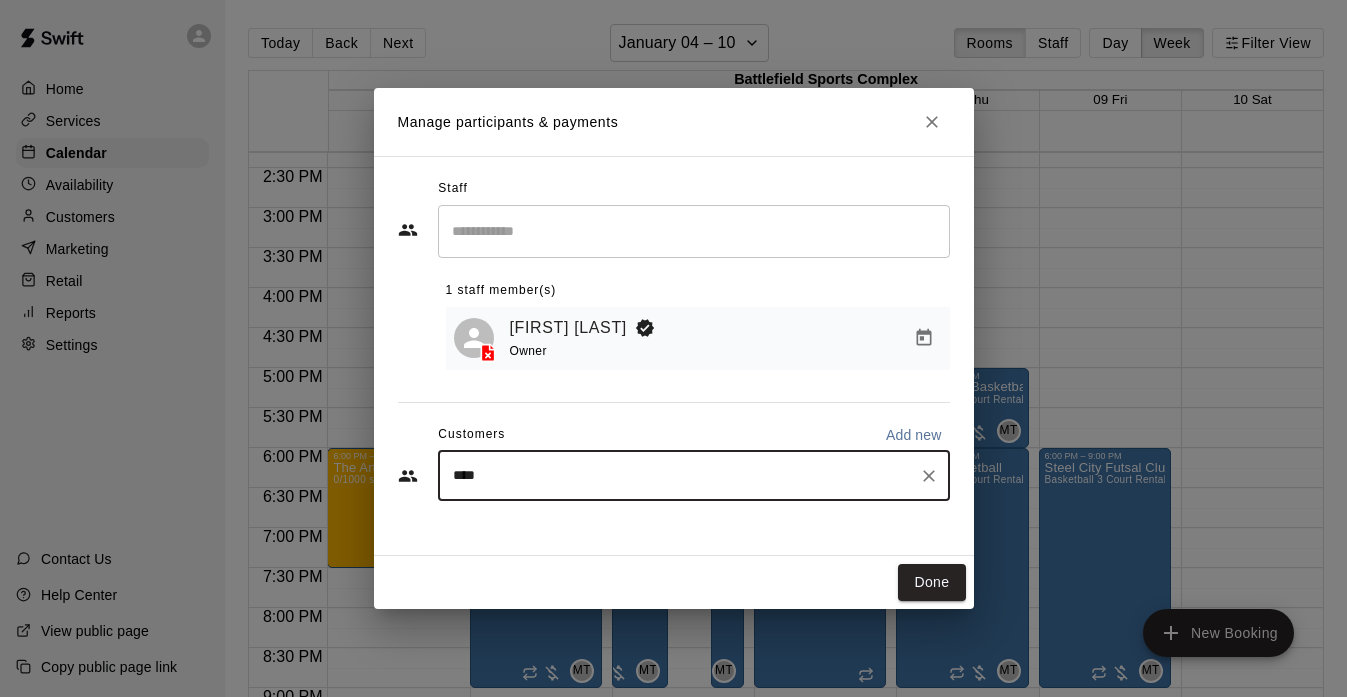 type on "***" 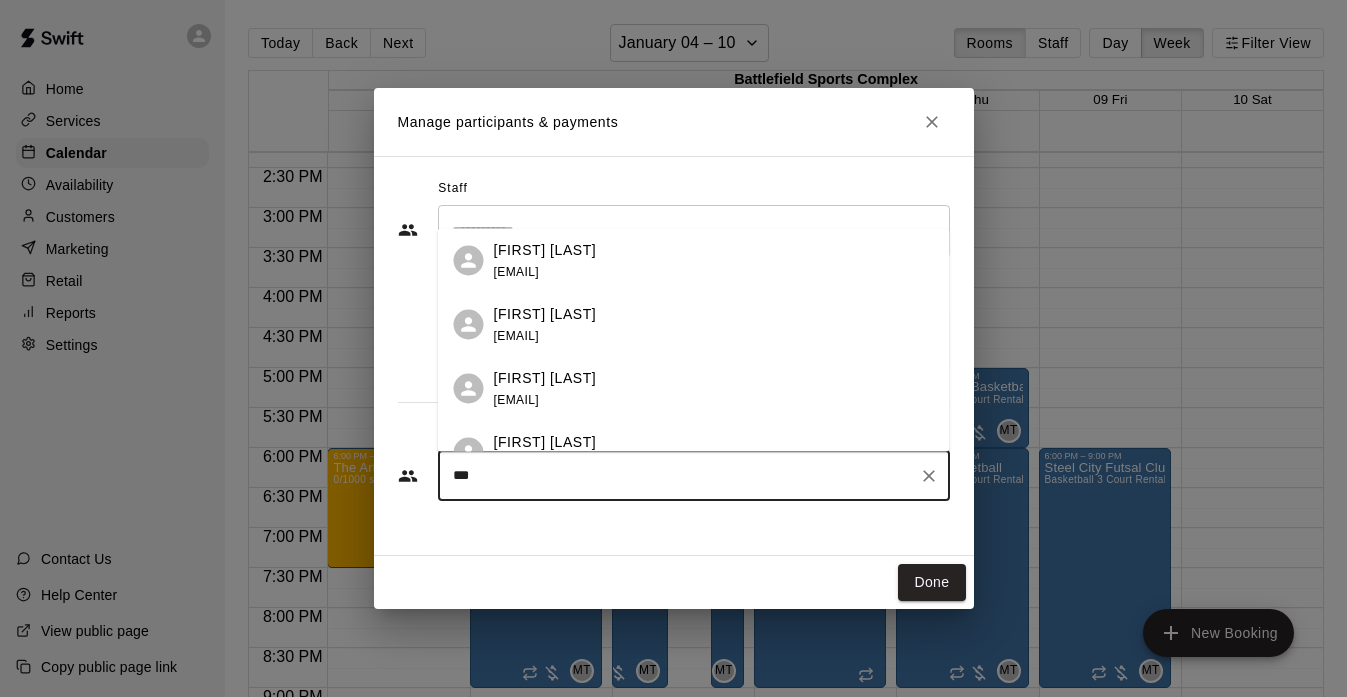 click on "[FIRST] [LAST]" at bounding box center (545, 249) 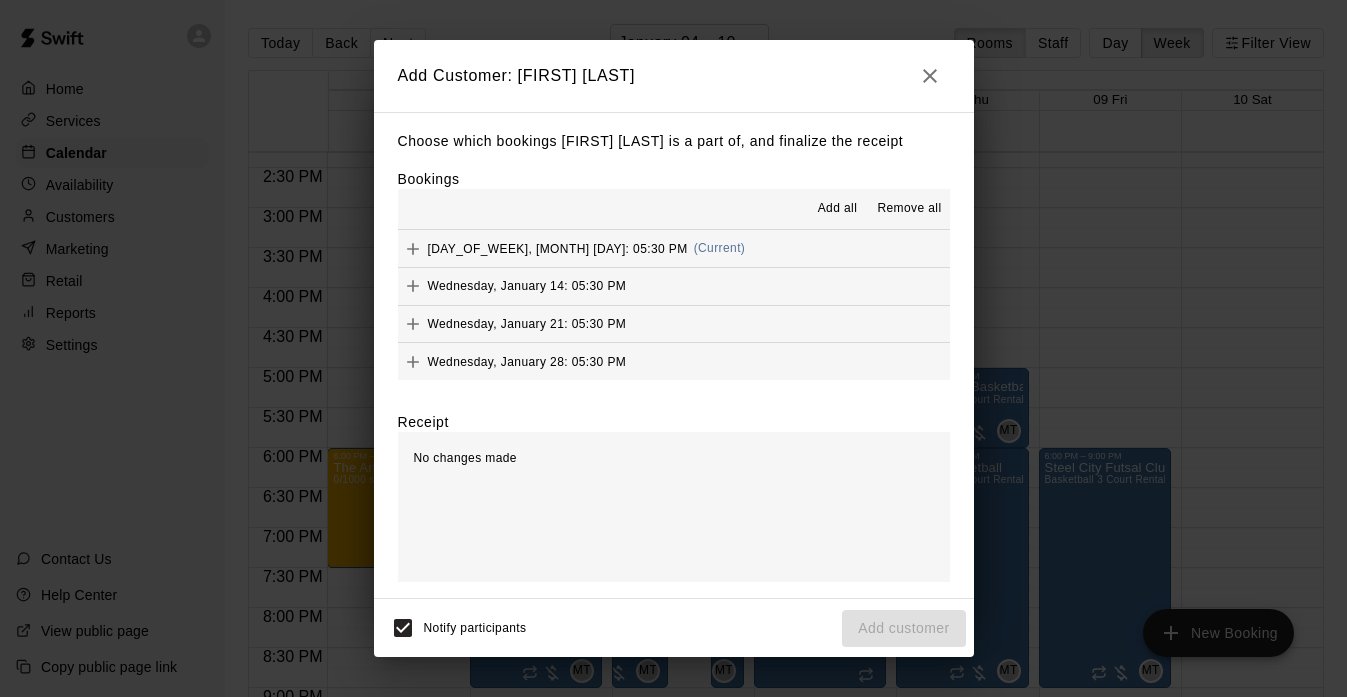 click on "Add all" at bounding box center [838, 209] 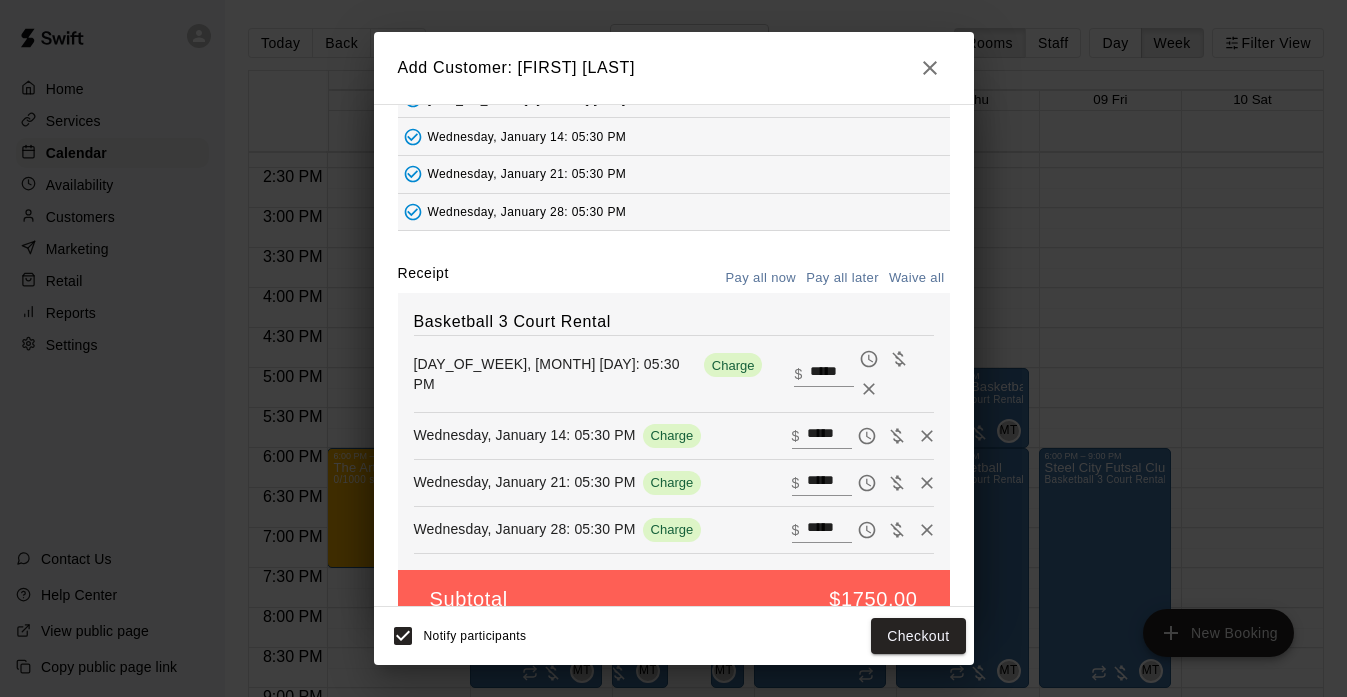 scroll, scrollTop: 147, scrollLeft: 0, axis: vertical 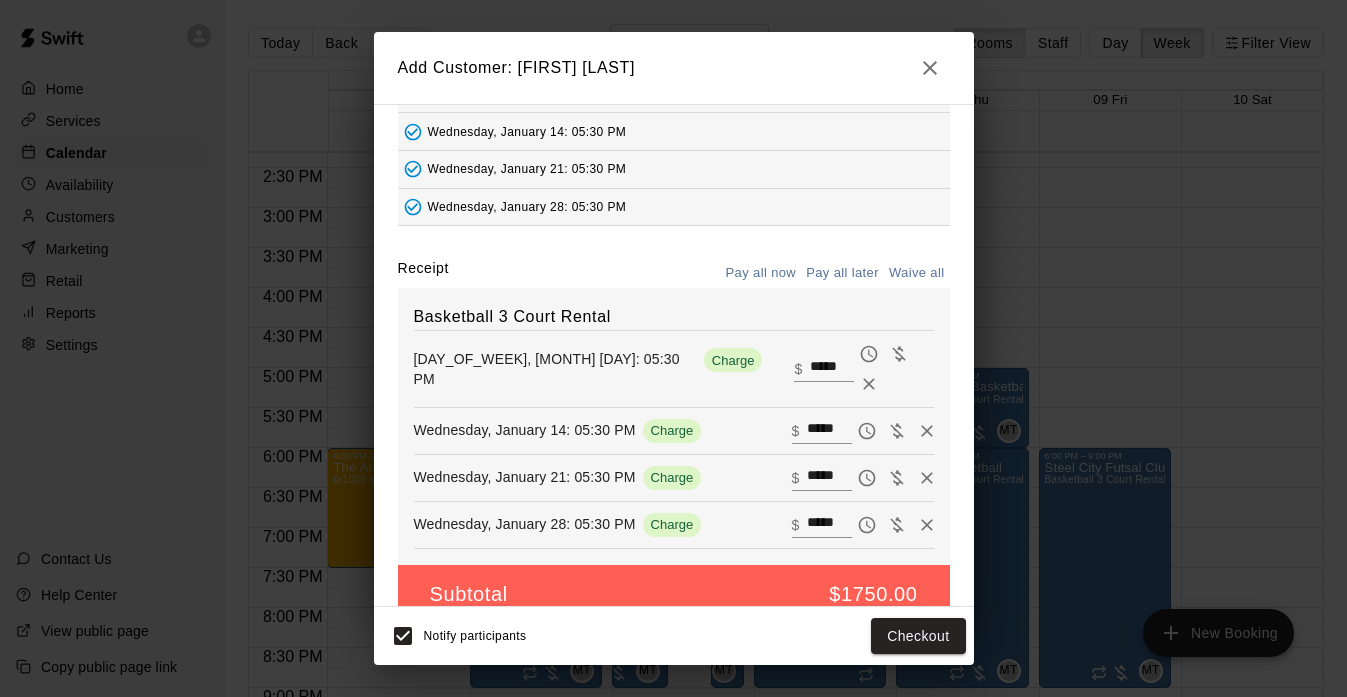 click on "Waive all" at bounding box center (917, 273) 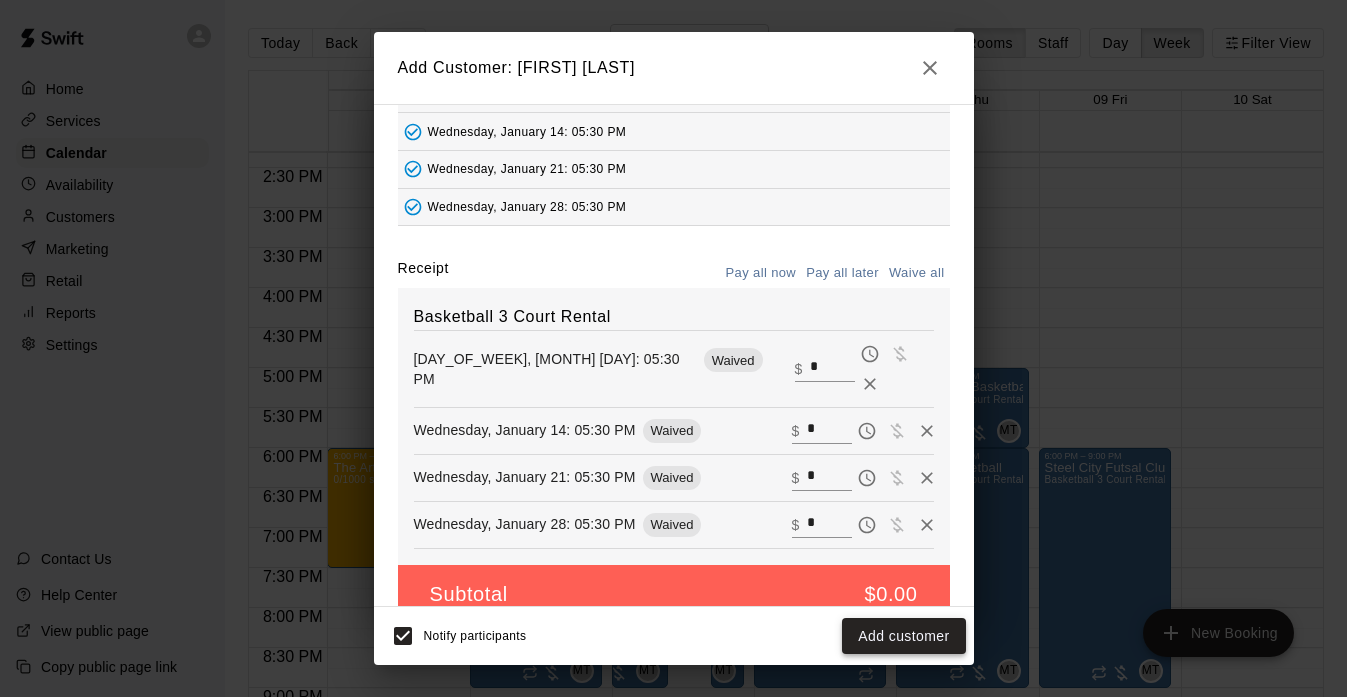 click on "Add customer" at bounding box center (903, 636) 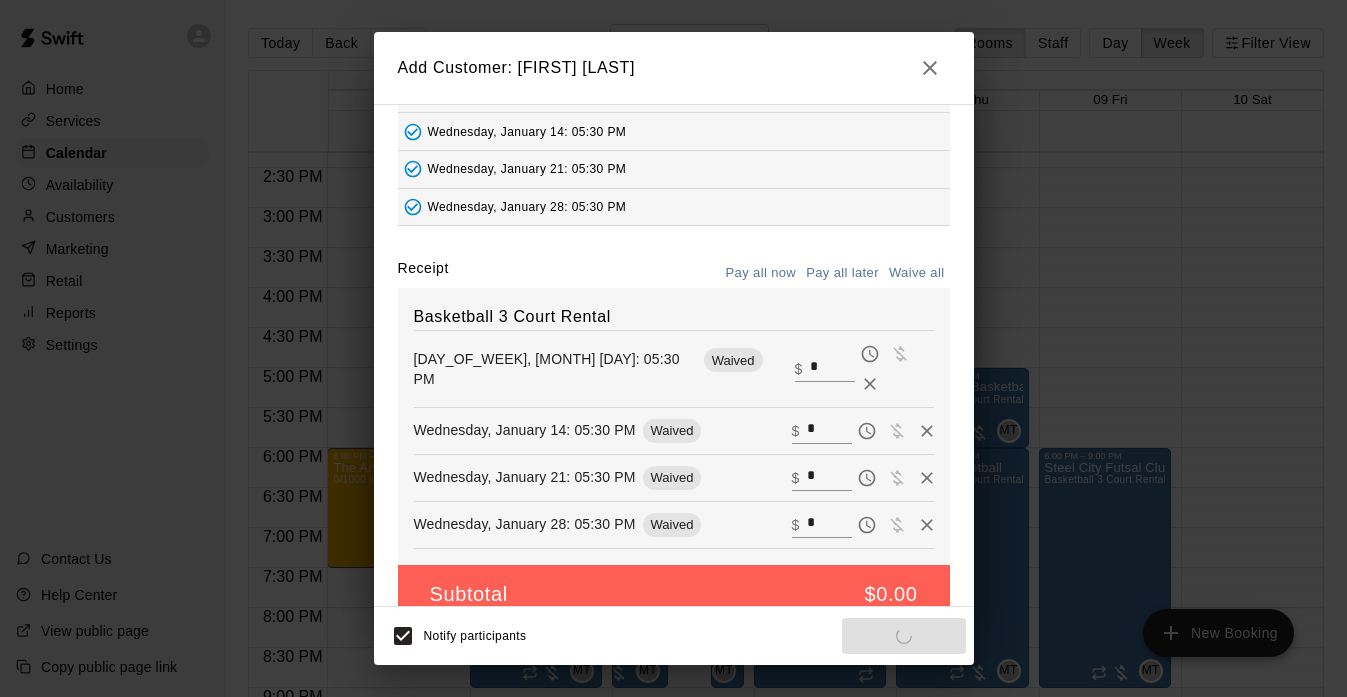 scroll, scrollTop: 82, scrollLeft: 0, axis: vertical 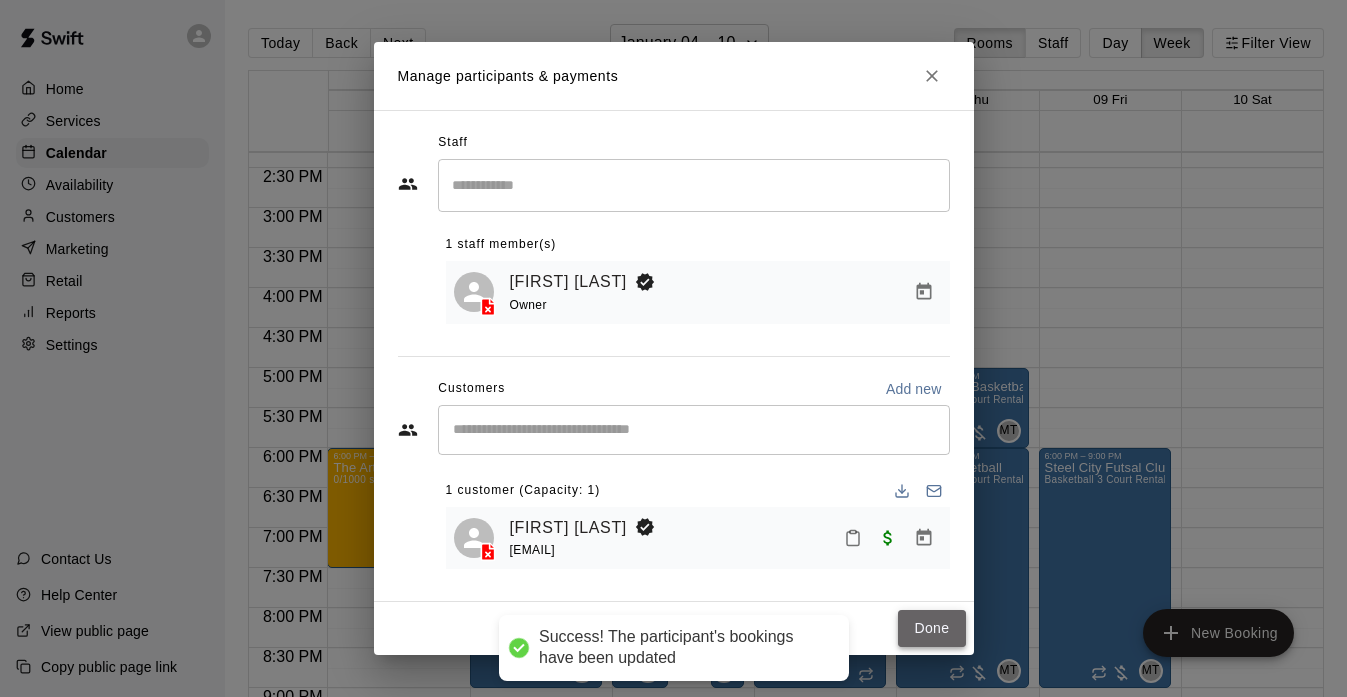 click on "Done" at bounding box center [931, 628] 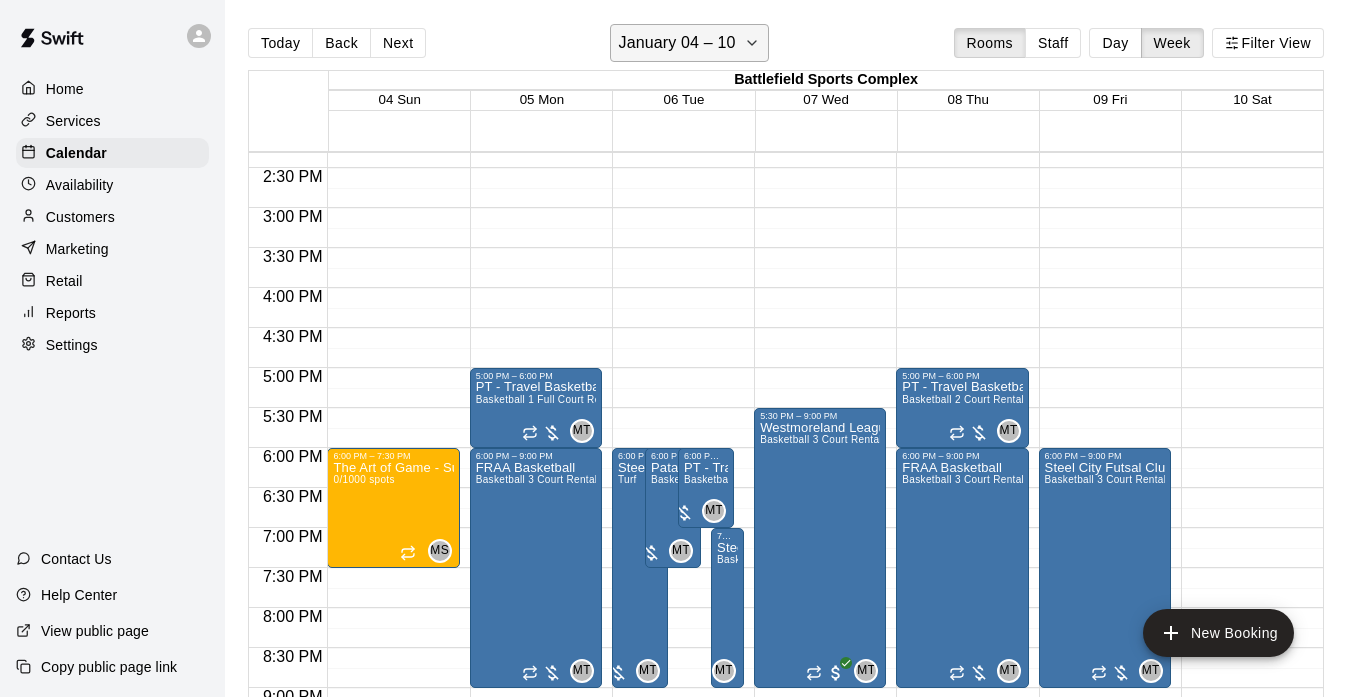 click on "January 04 – 10" at bounding box center [689, 43] 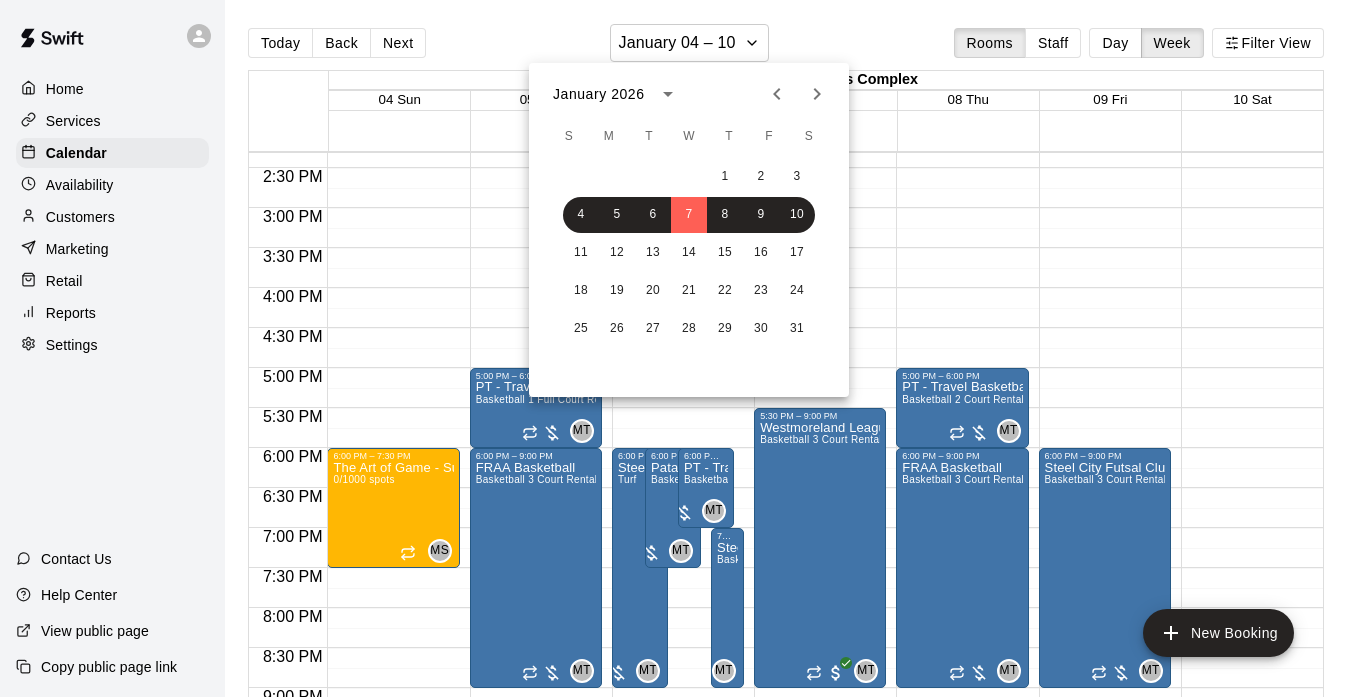 click 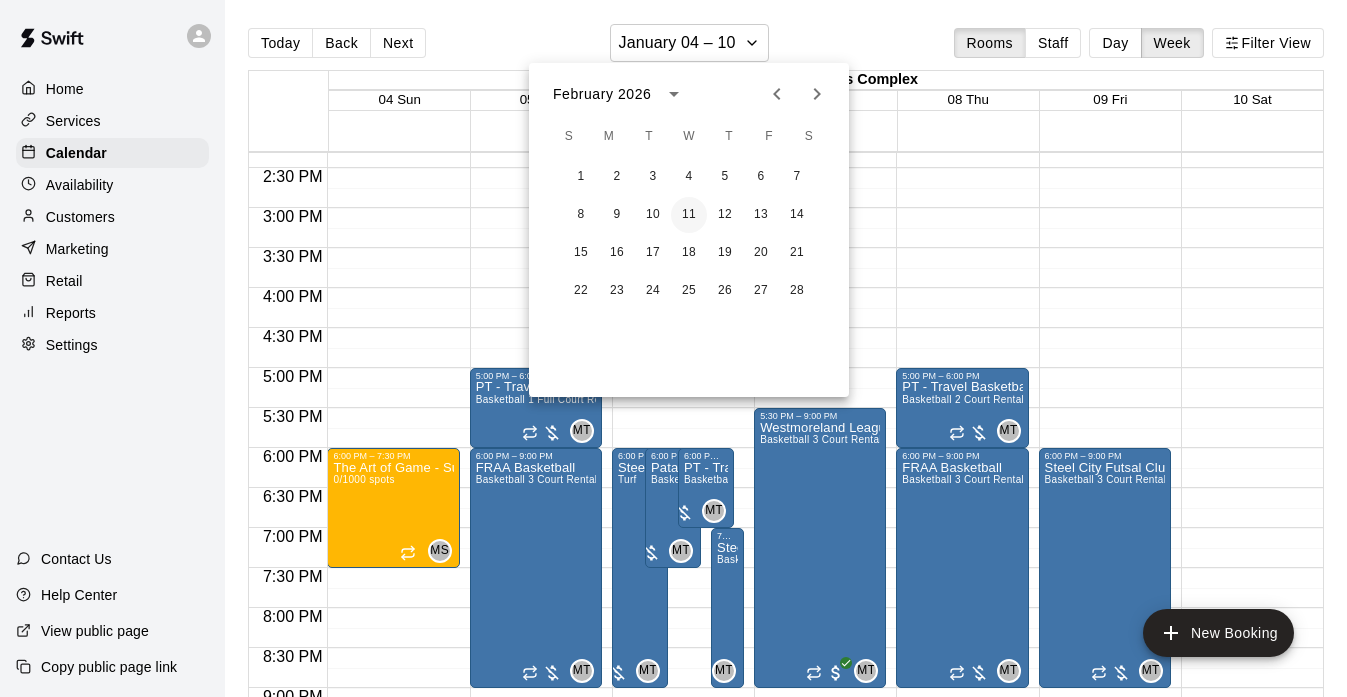 click on "11" at bounding box center [689, 215] 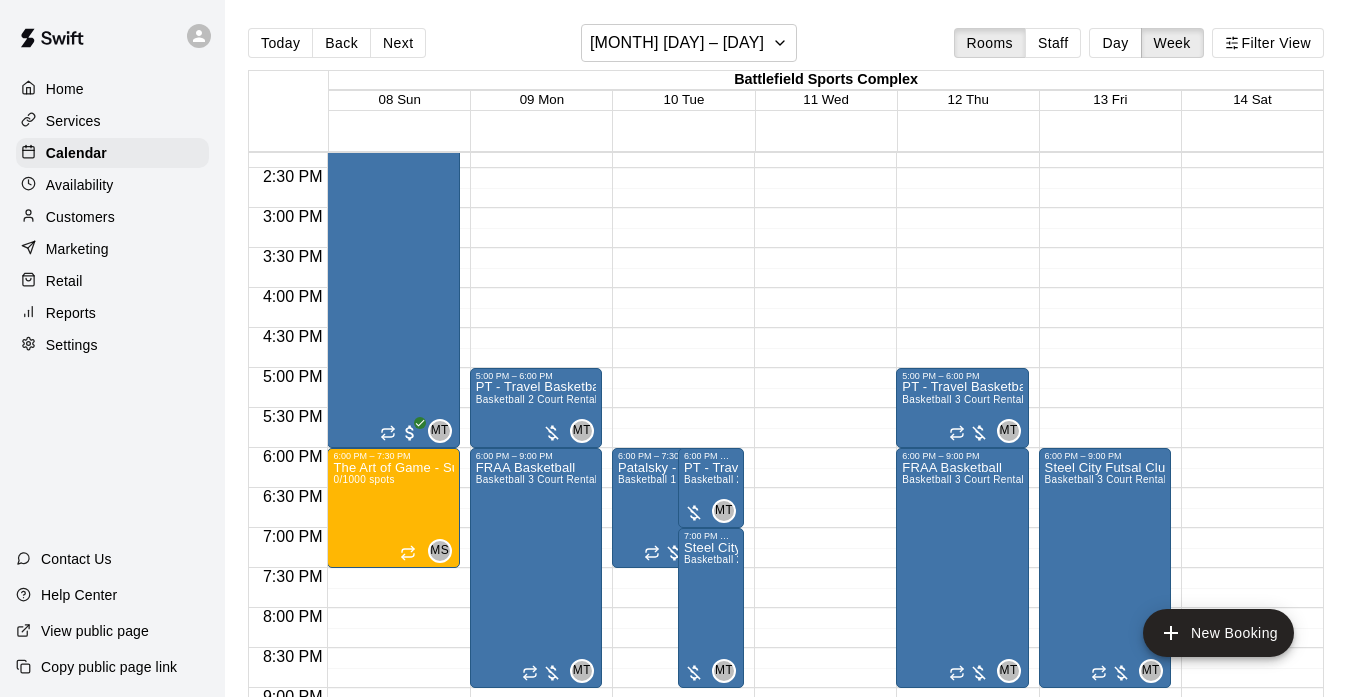 click on "12:00 AM – 8:00 AM Closed 10:00 PM – 11:59 PM Closed" at bounding box center (820, -32) 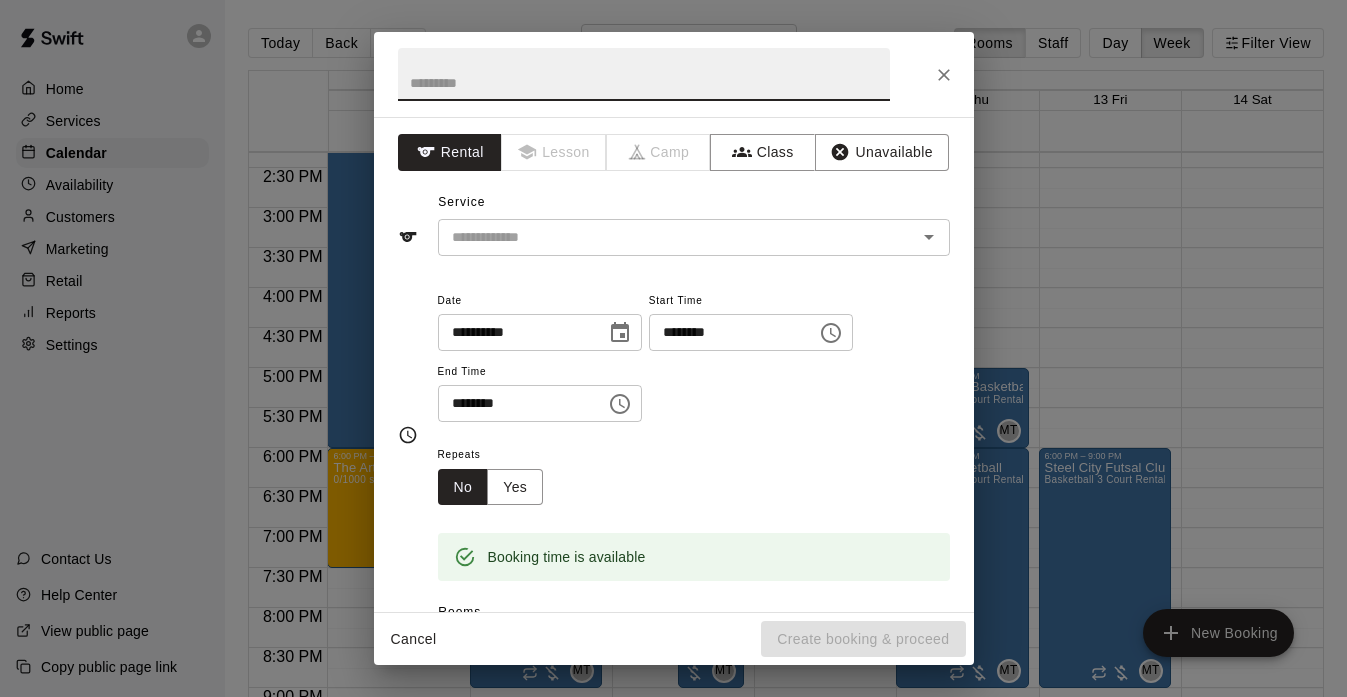 click at bounding box center [644, 74] 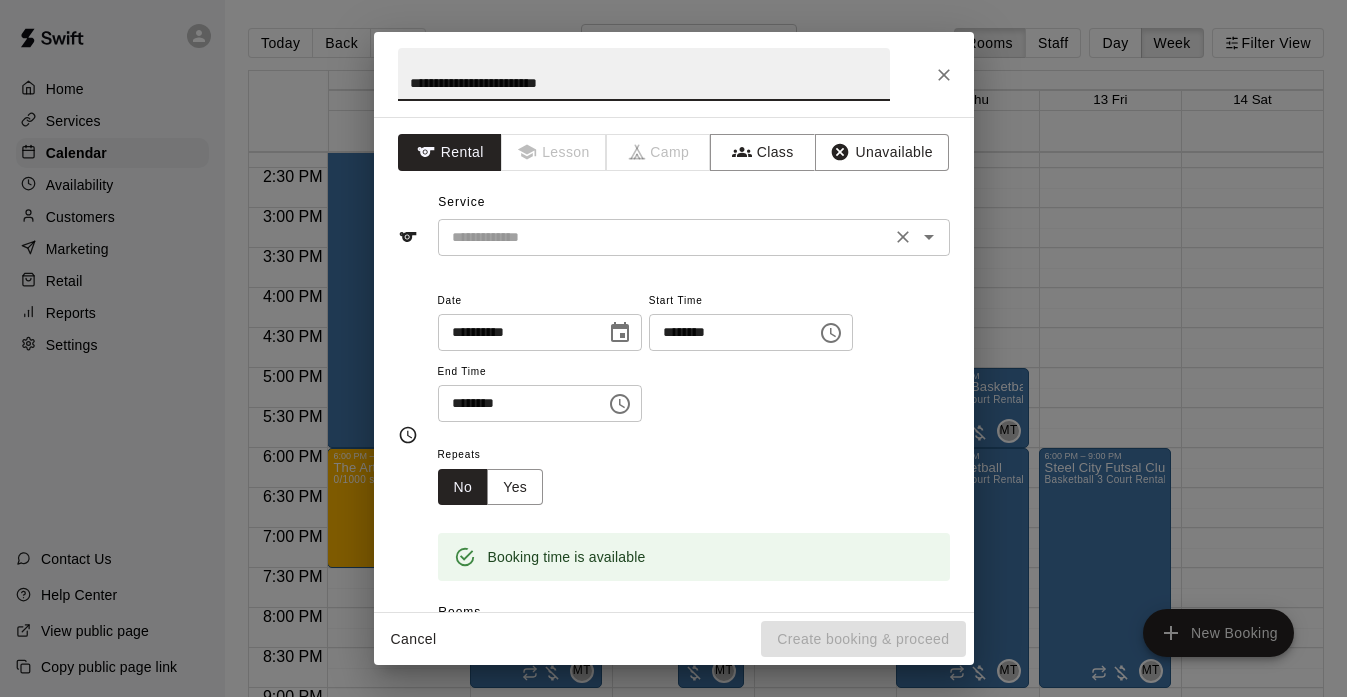 type on "**********" 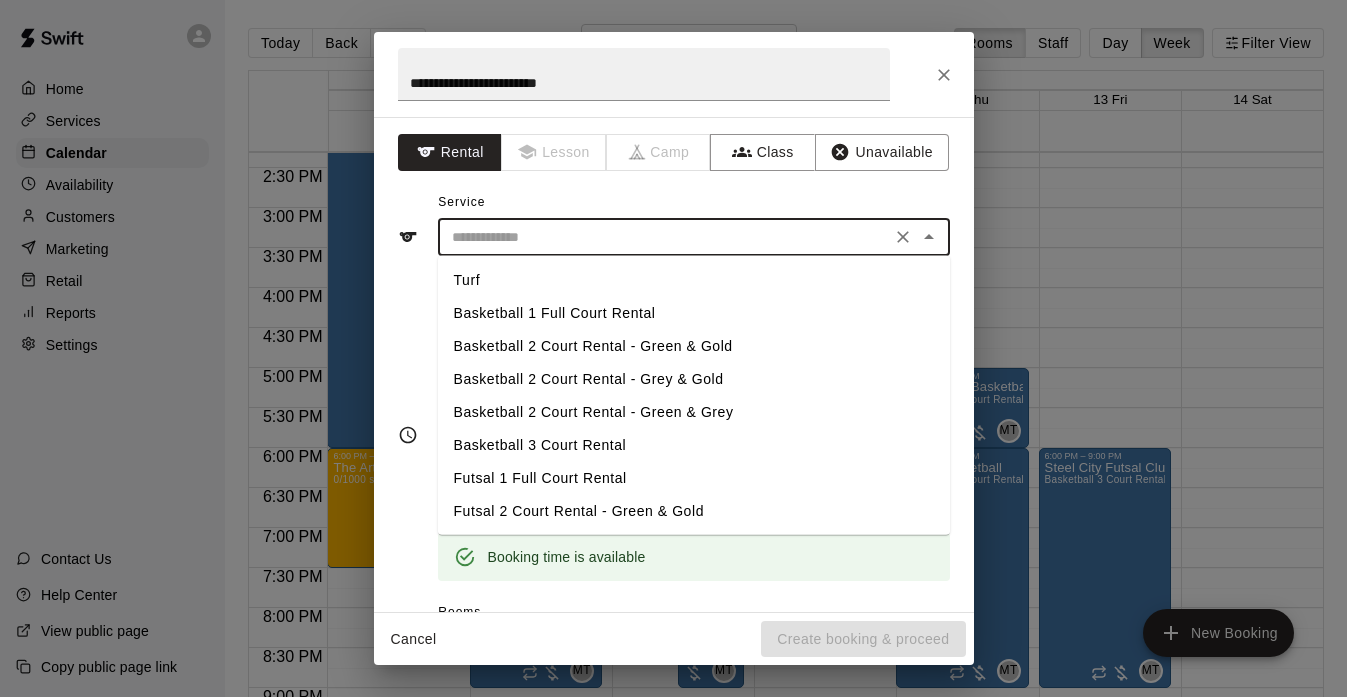 click on "Basketball 3 Court Rental" at bounding box center [694, 445] 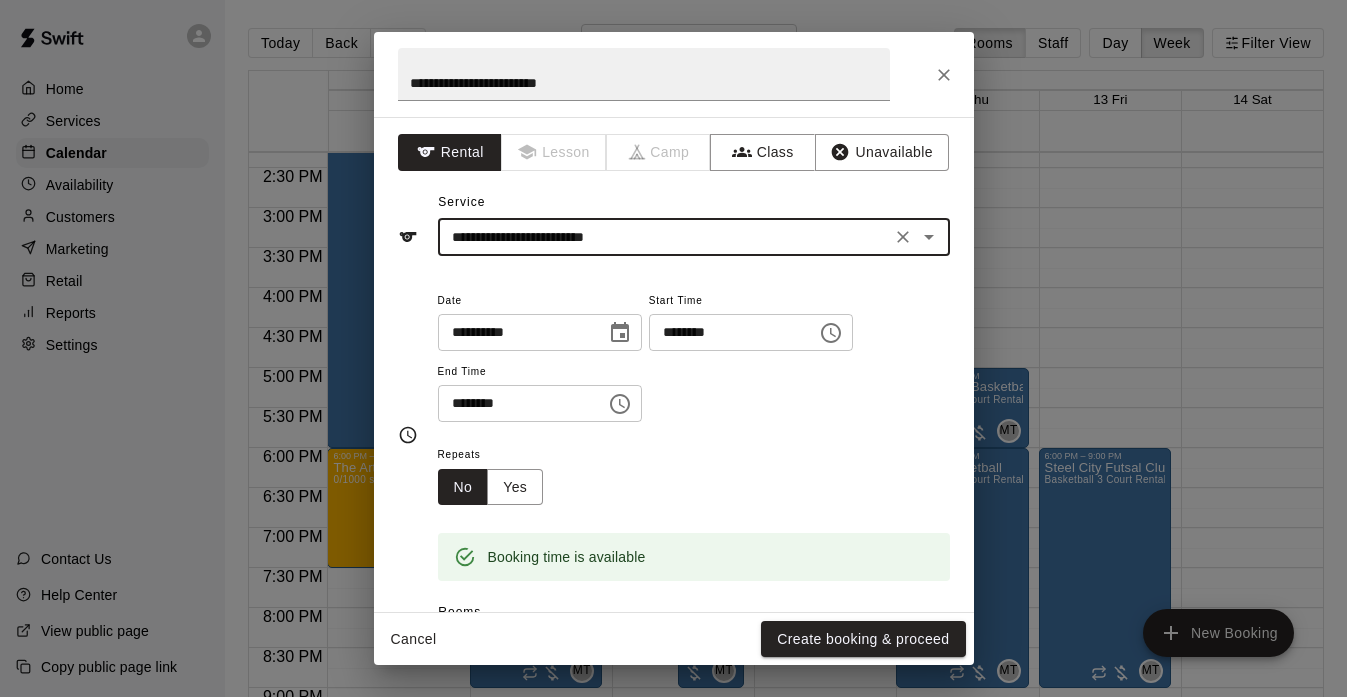 click on "********" at bounding box center (515, 403) 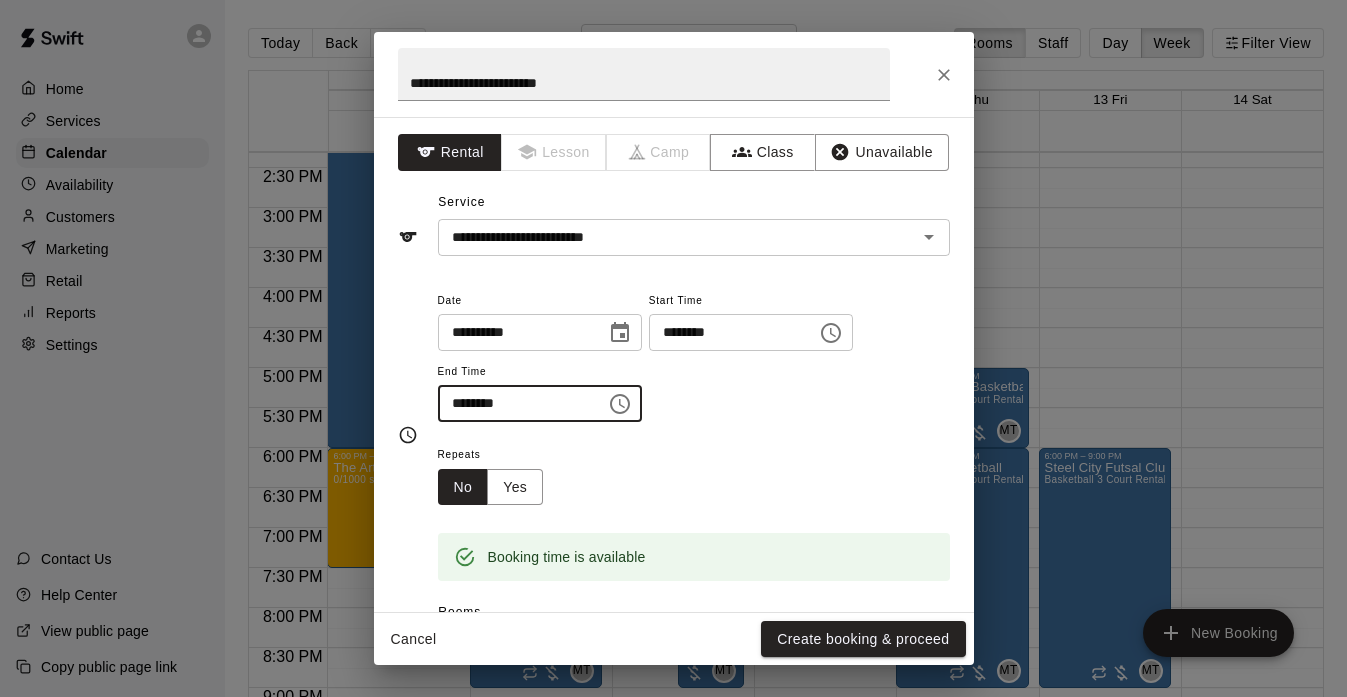 type on "********" 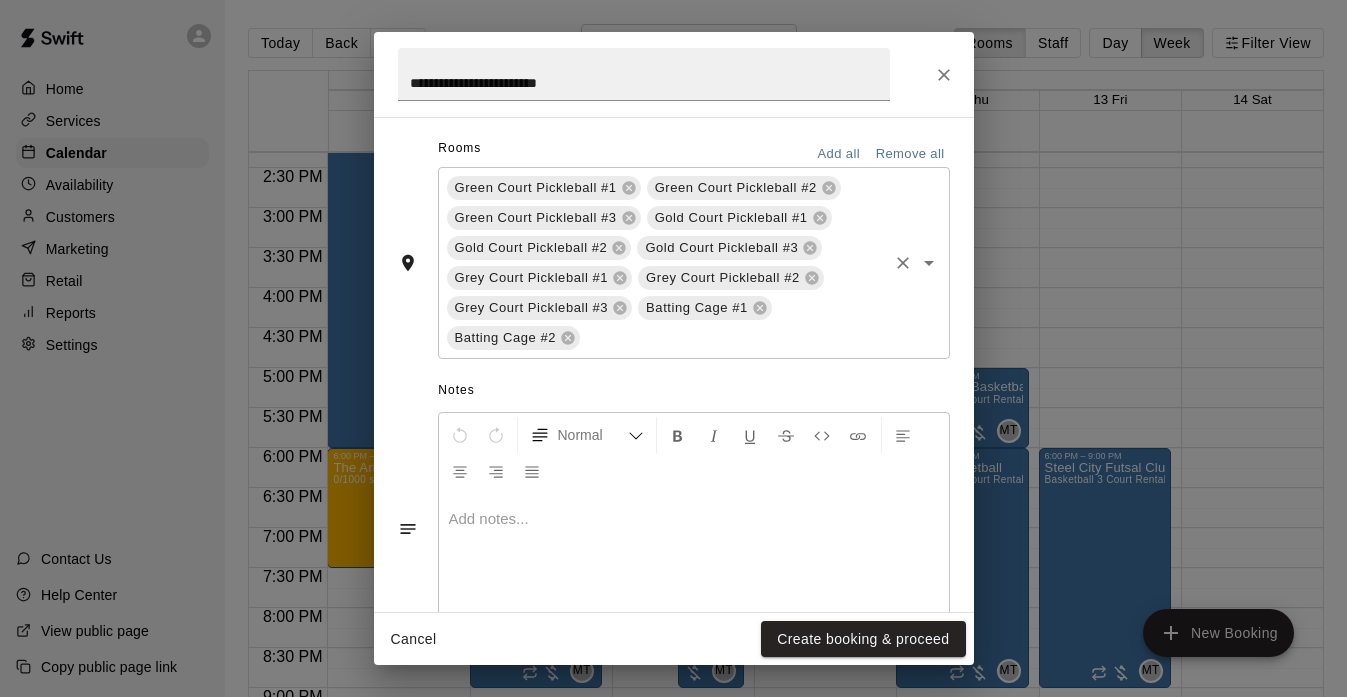 scroll, scrollTop: 468, scrollLeft: 0, axis: vertical 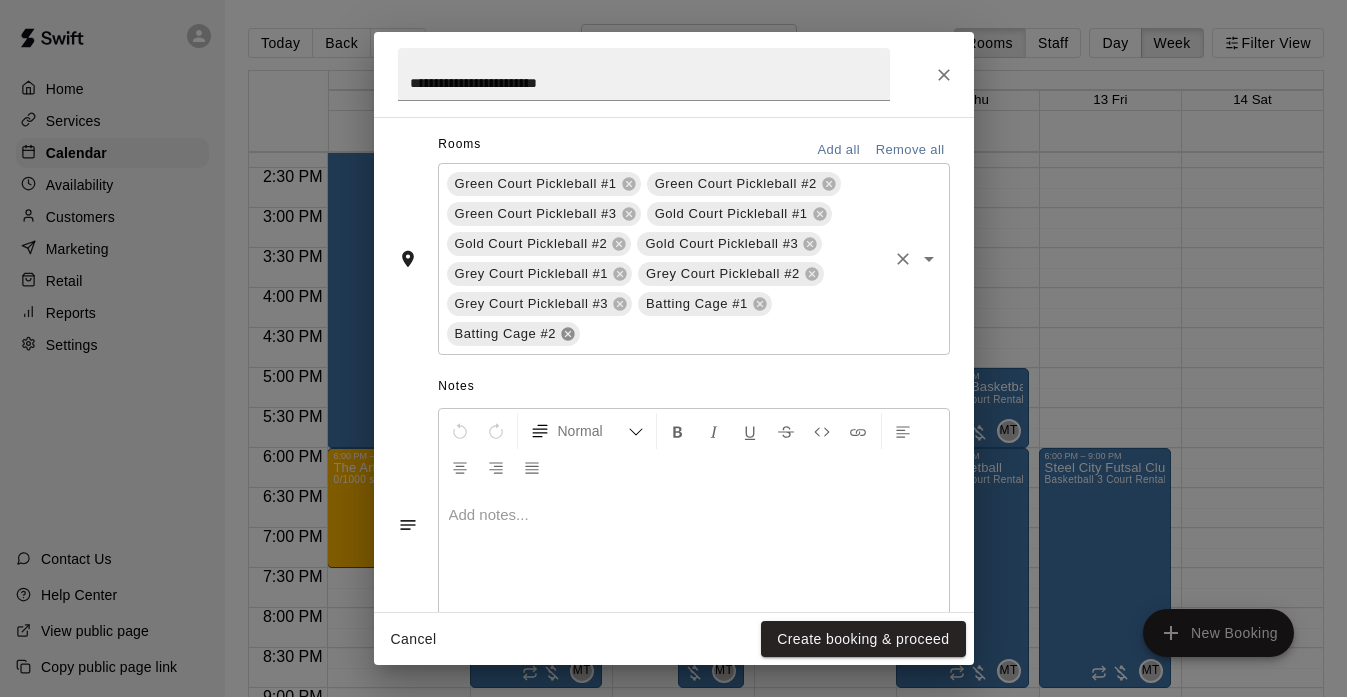 click 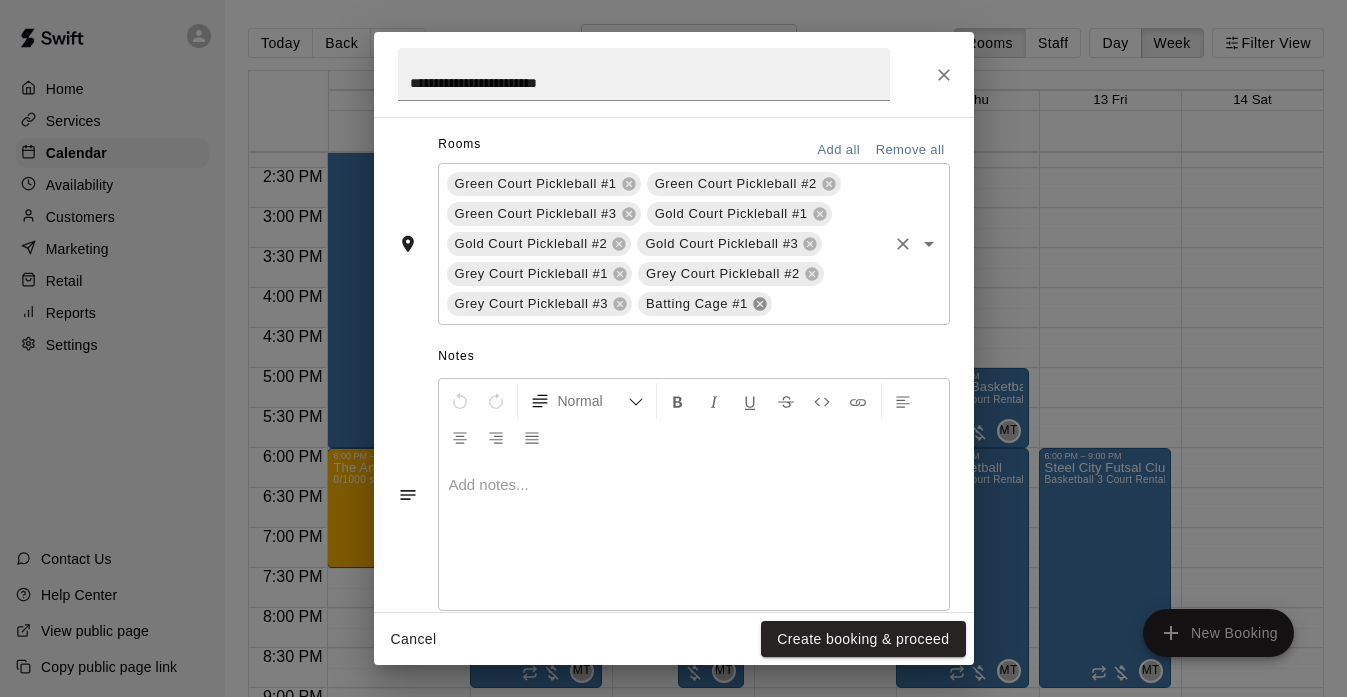 click 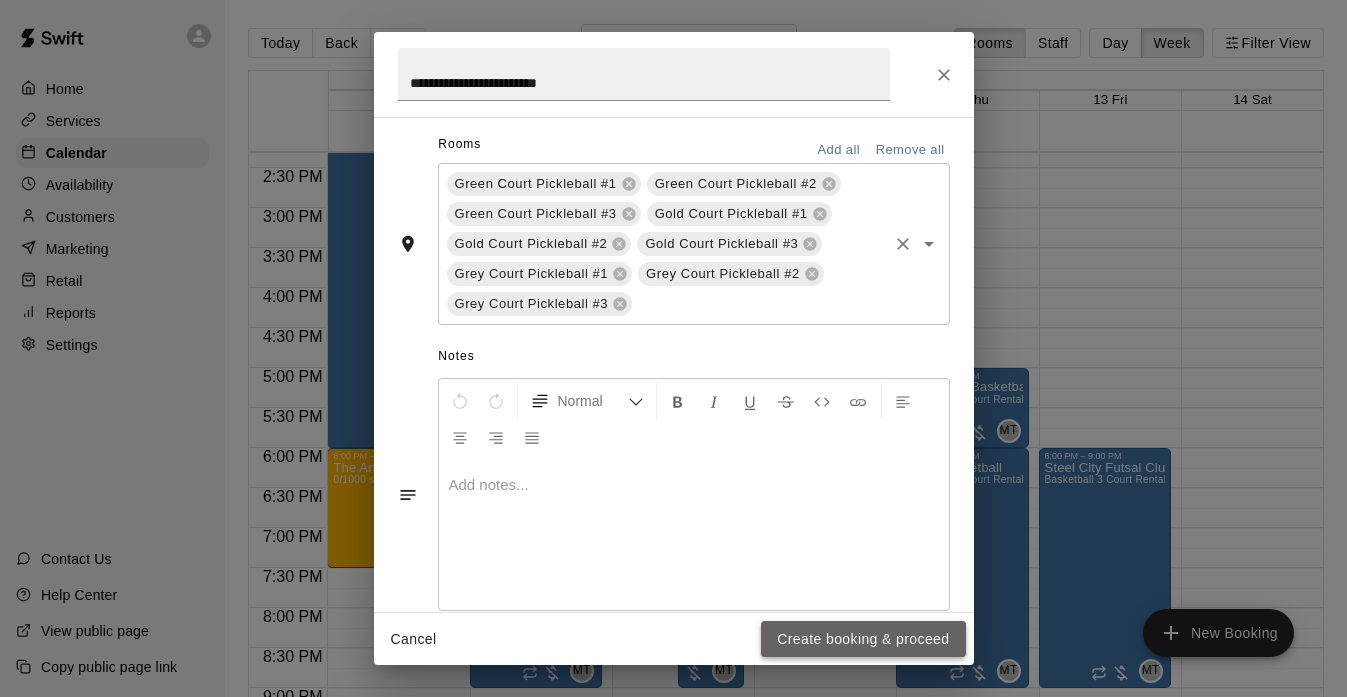 click on "Create booking & proceed" at bounding box center (863, 639) 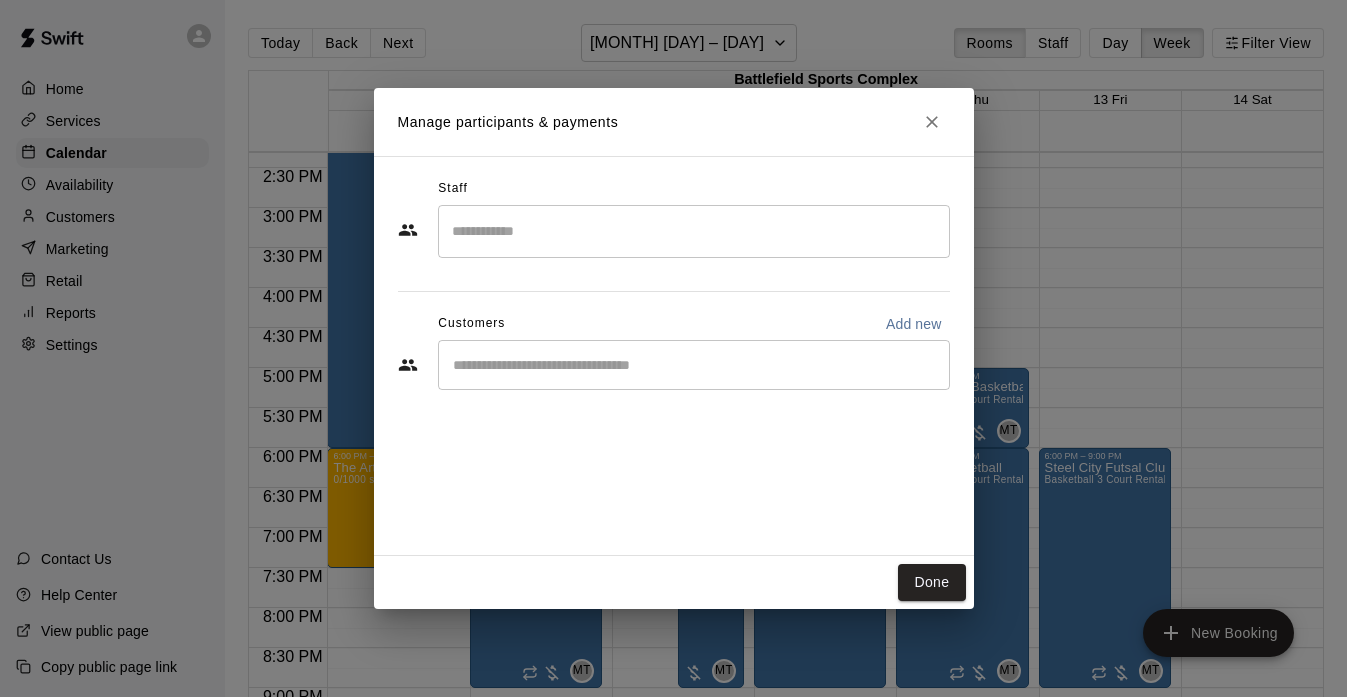click at bounding box center [694, 231] 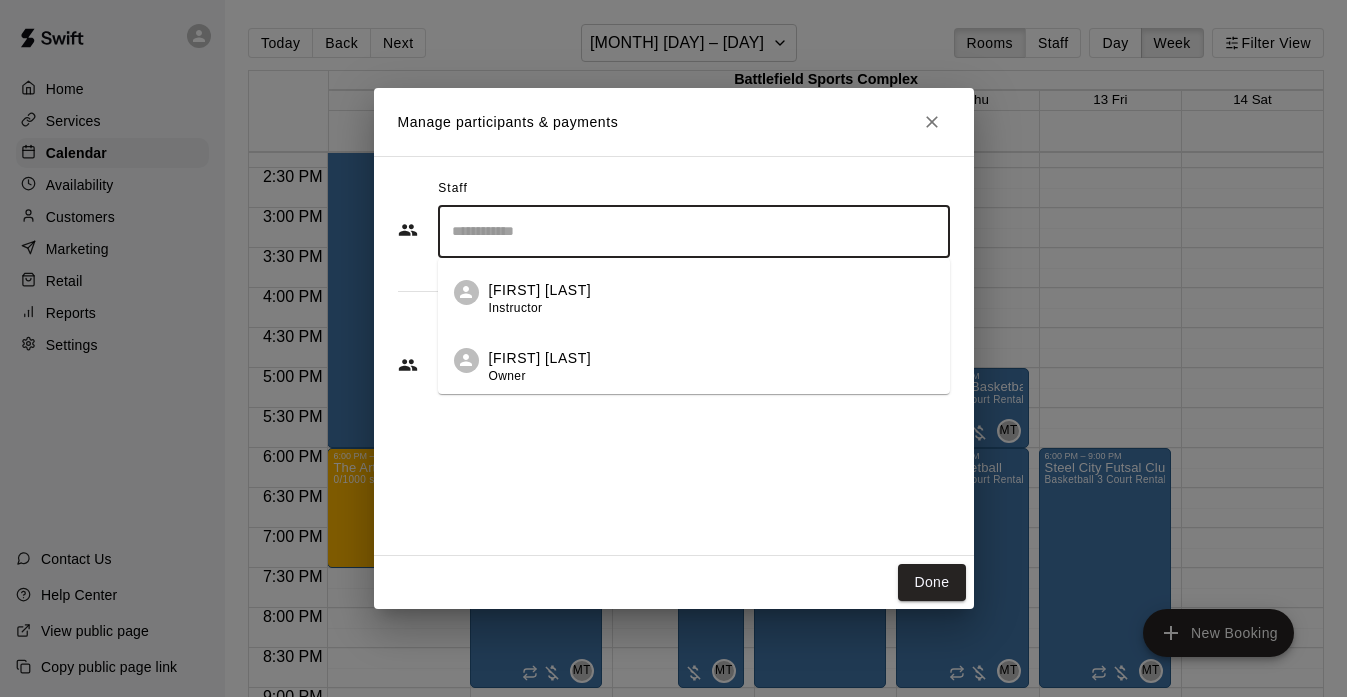 click on "[FIRST] [LAST]" at bounding box center [540, 358] 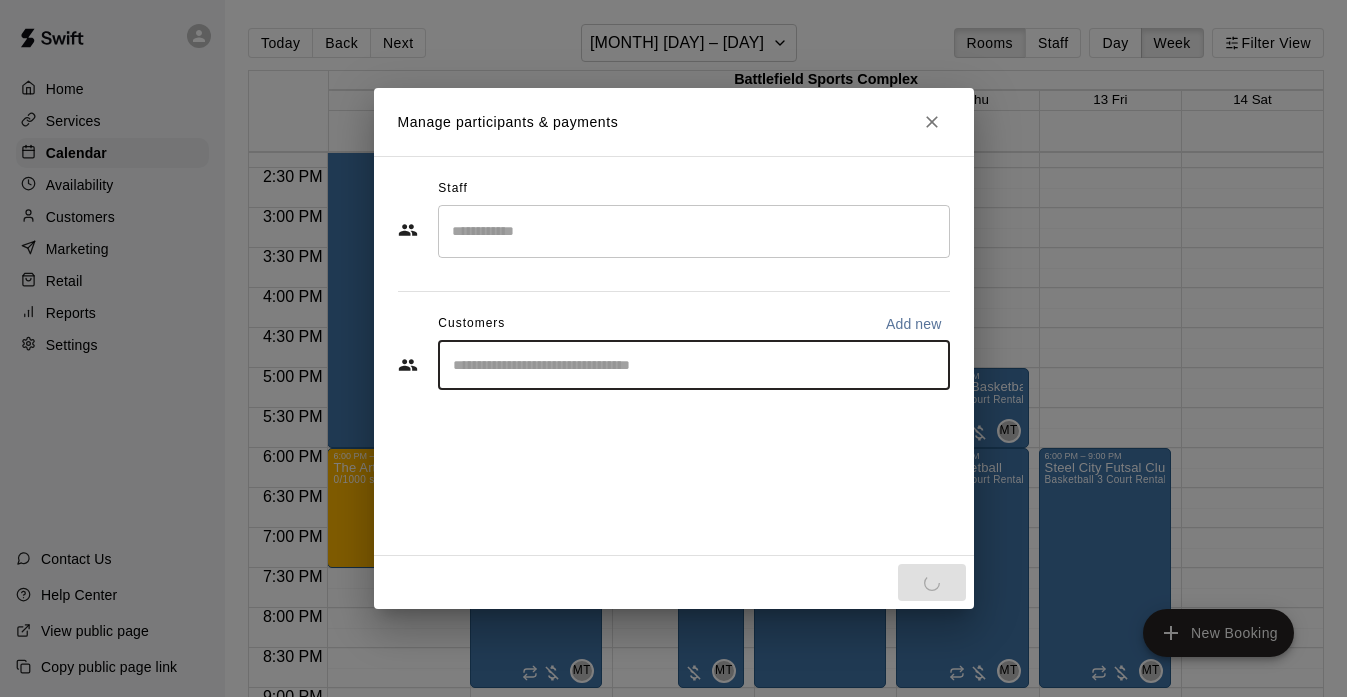 click at bounding box center (694, 365) 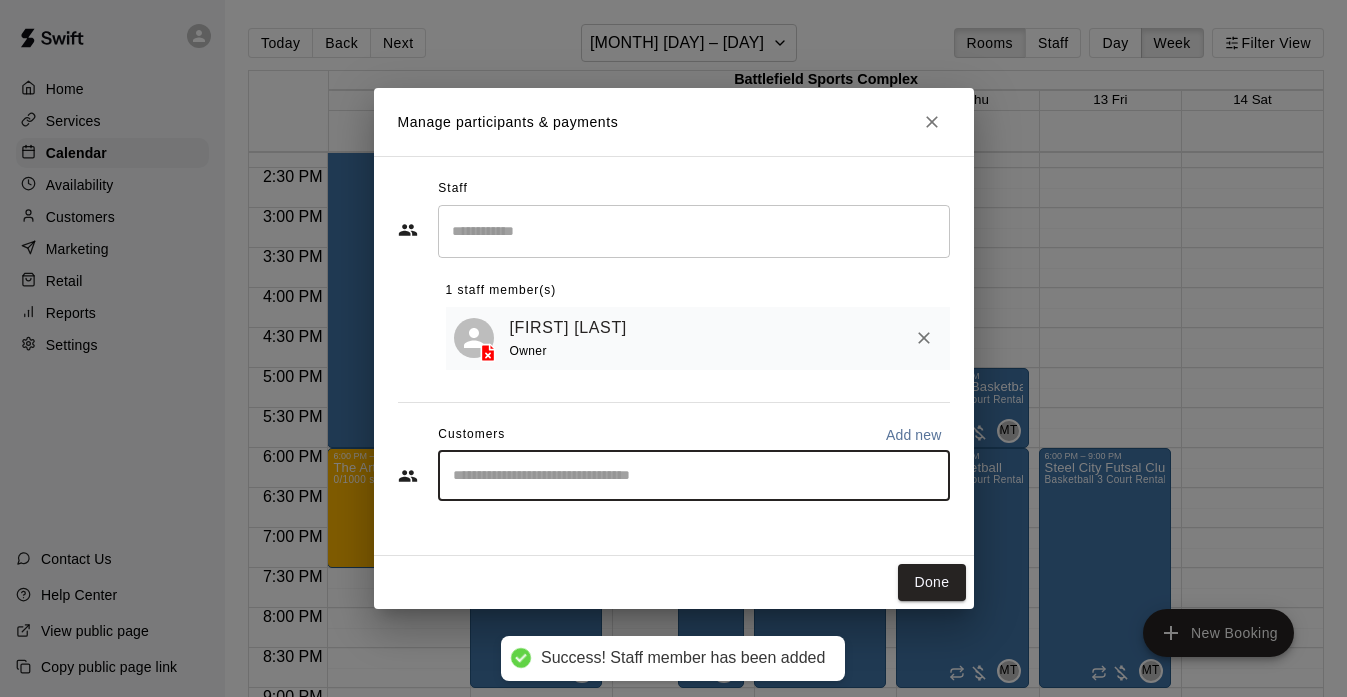 click at bounding box center (694, 476) 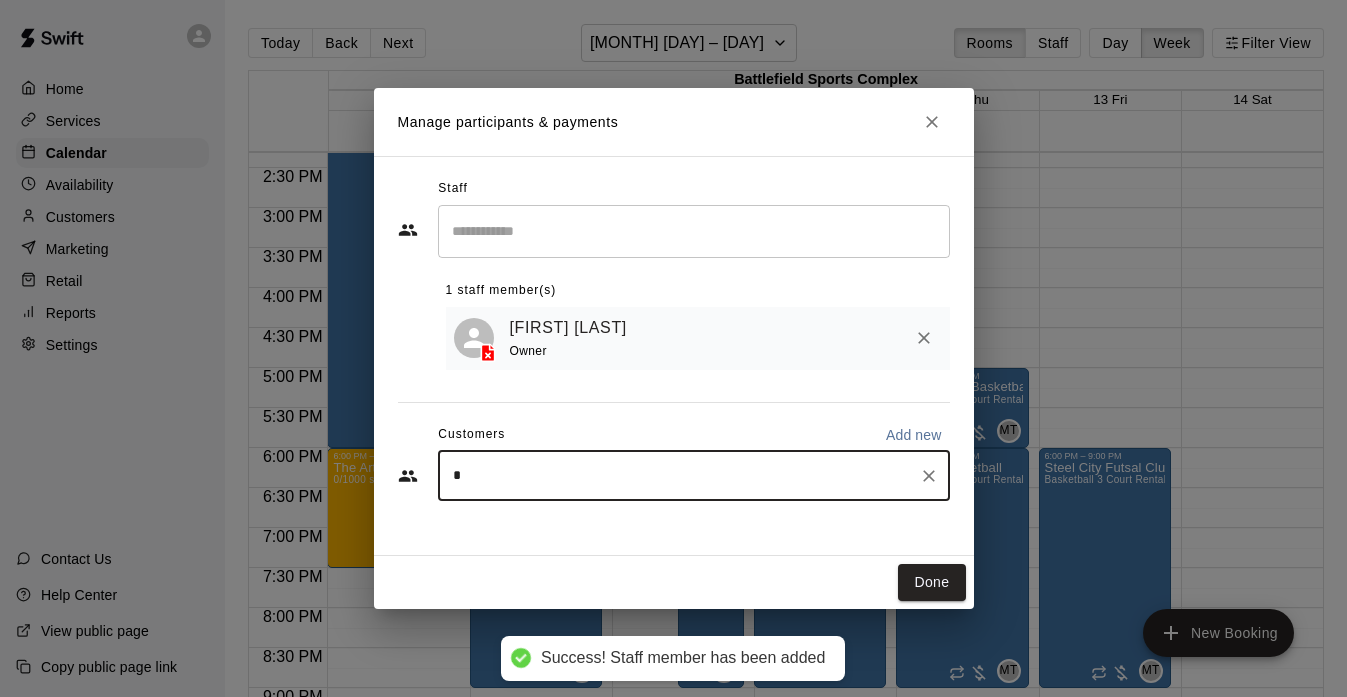 type on "**" 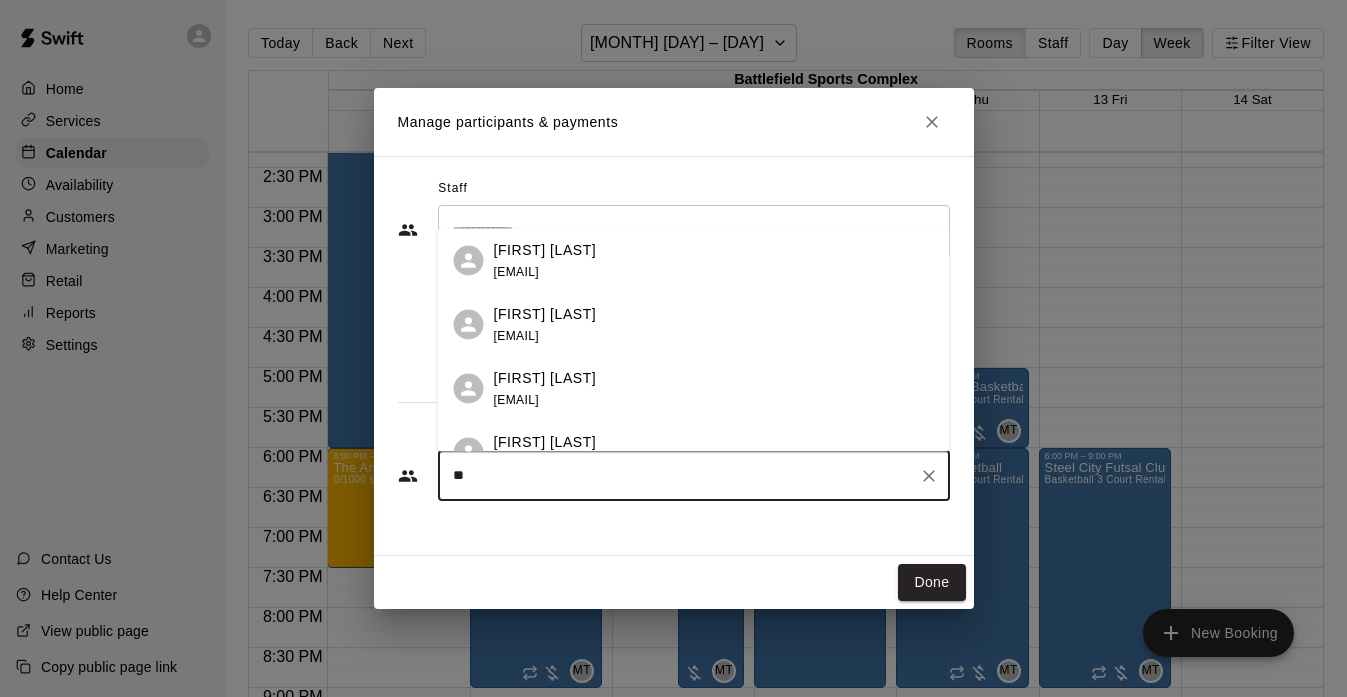 click on "[FIRST] [LAST]" at bounding box center [545, 313] 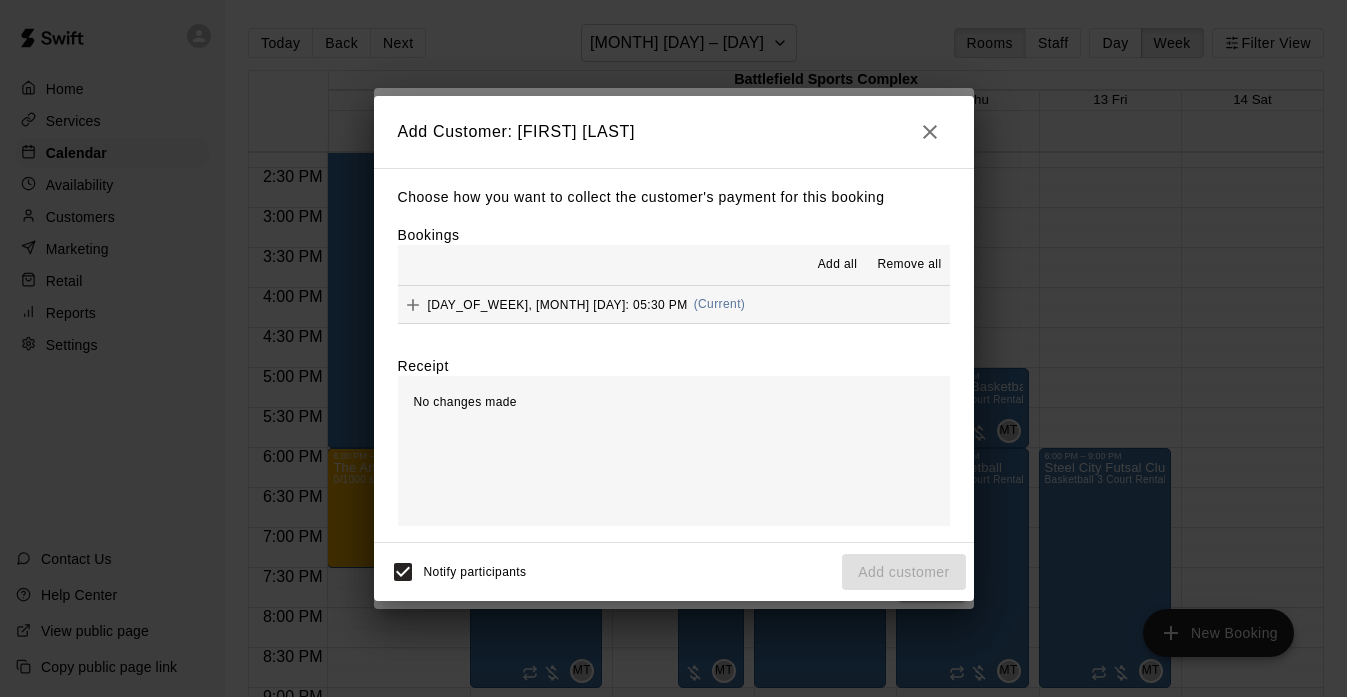 click on "Add all" at bounding box center [838, 265] 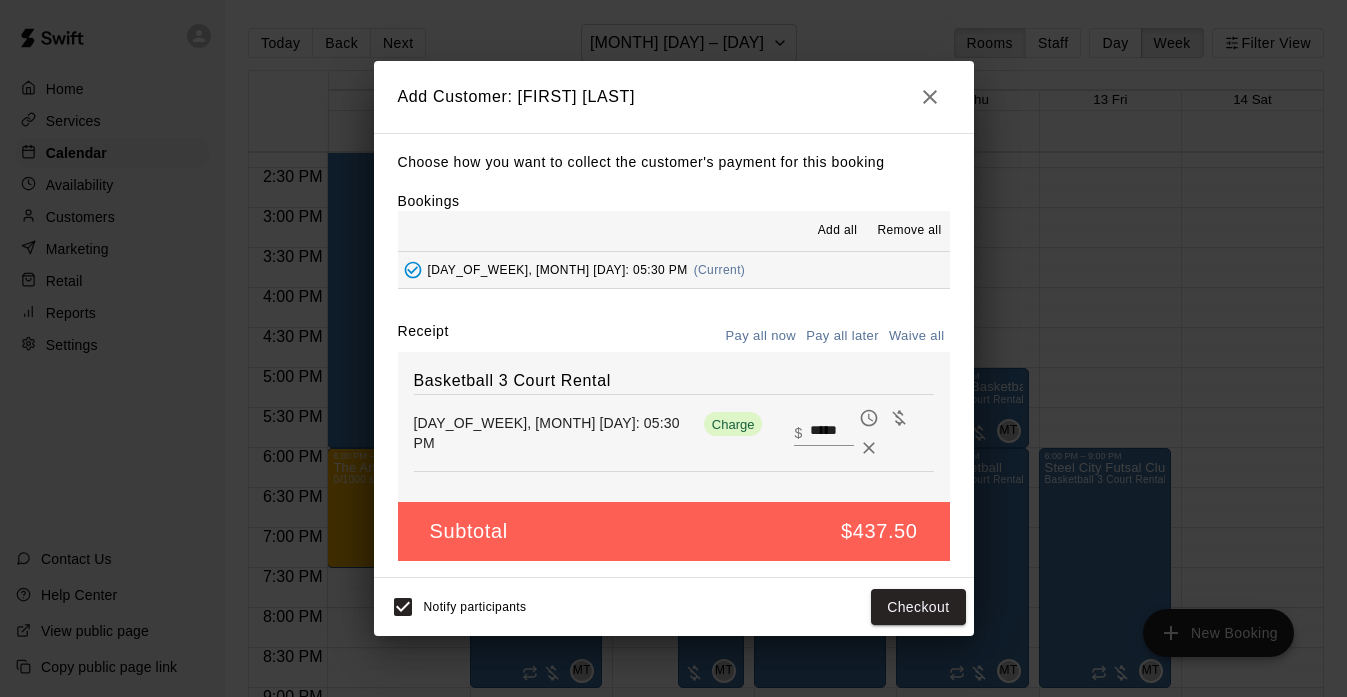 click on "Waive all" at bounding box center [917, 336] 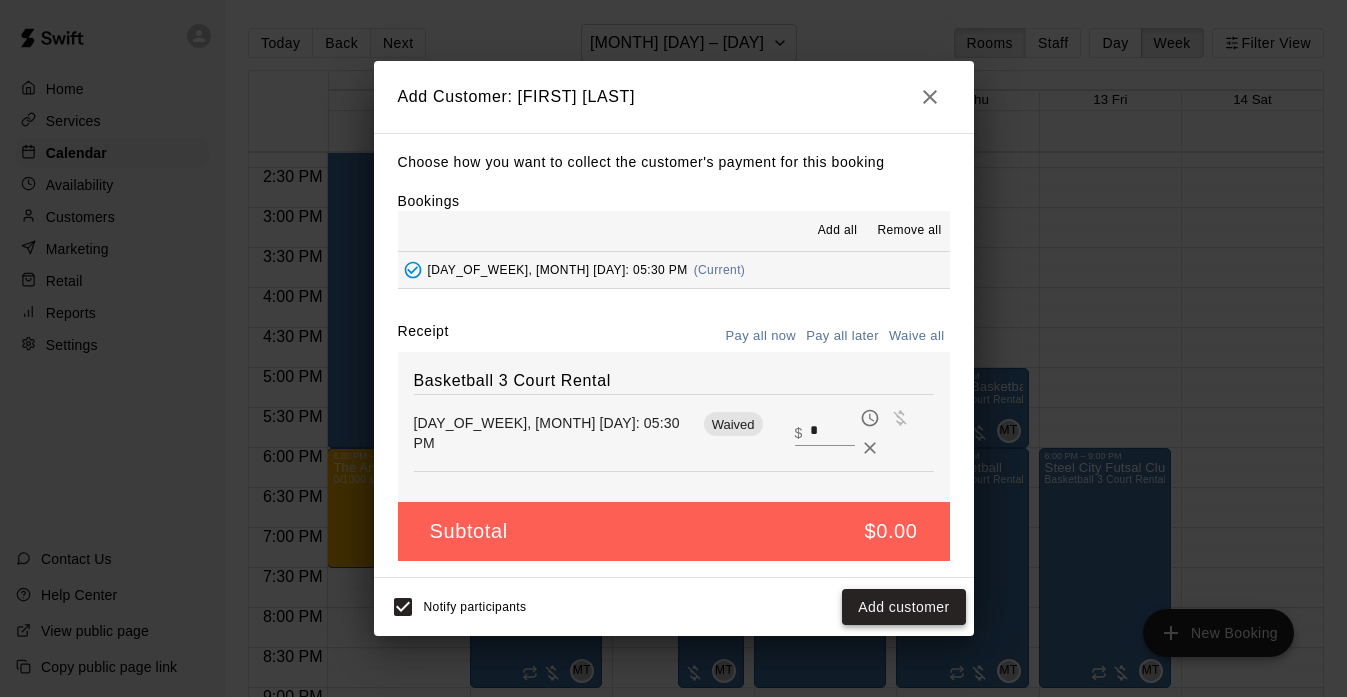 click on "Add customer" at bounding box center (903, 607) 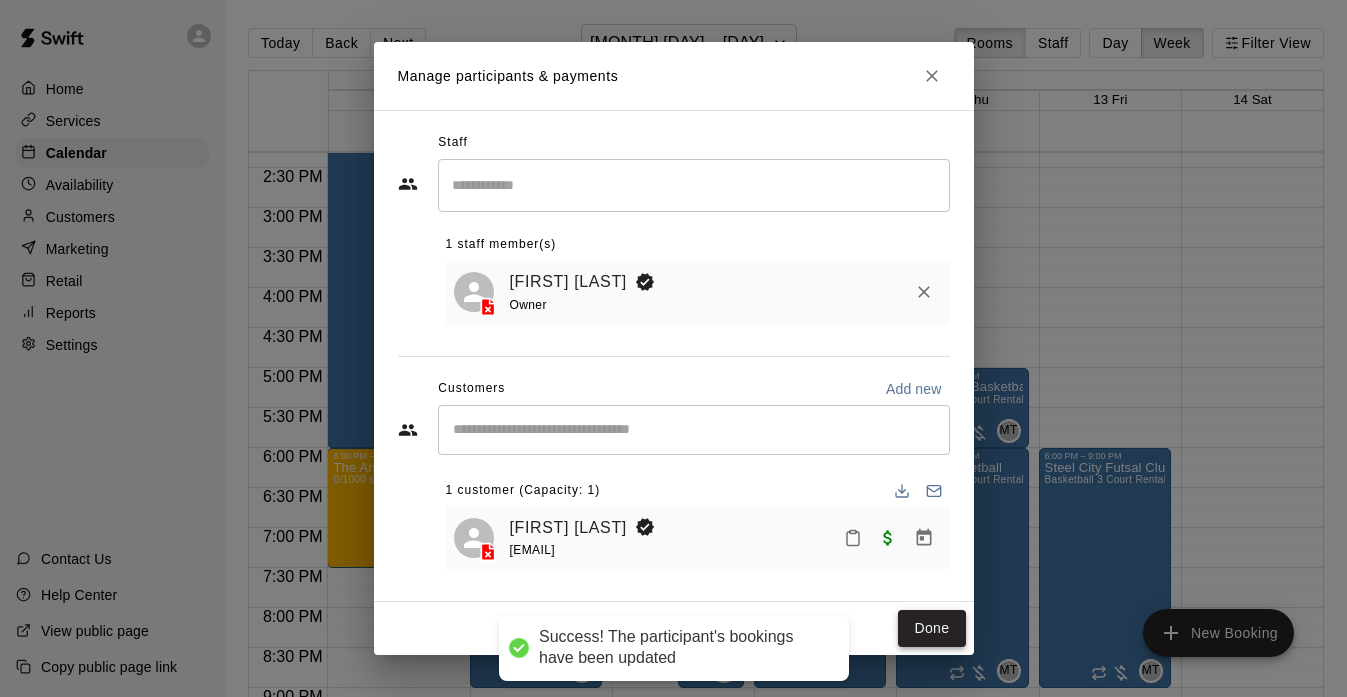 click on "Done" at bounding box center (931, 628) 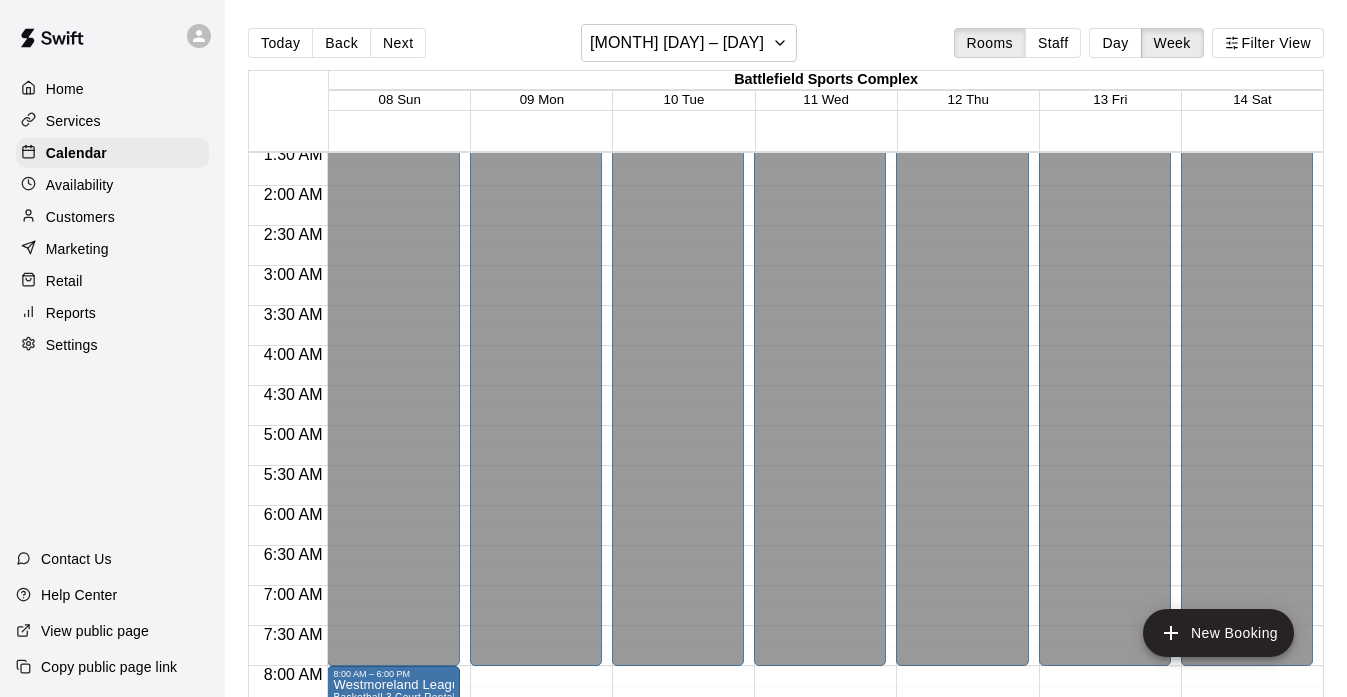 scroll, scrollTop: 63, scrollLeft: 0, axis: vertical 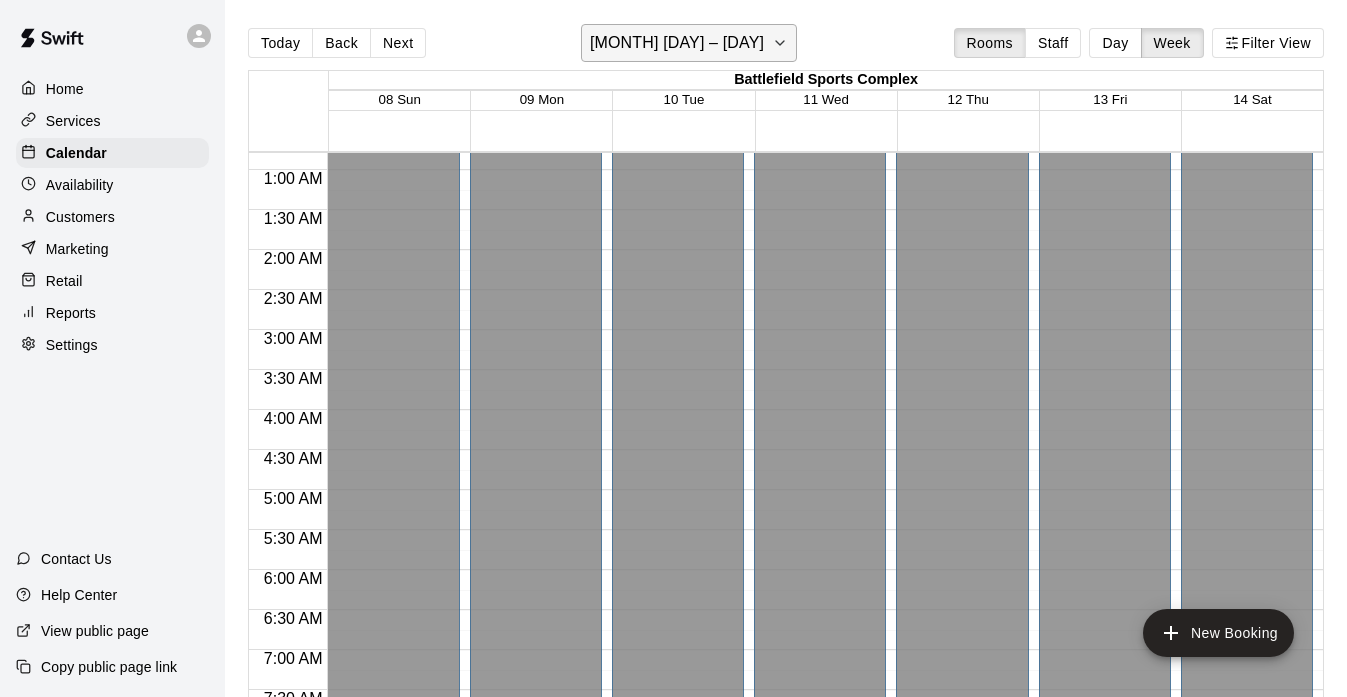 click 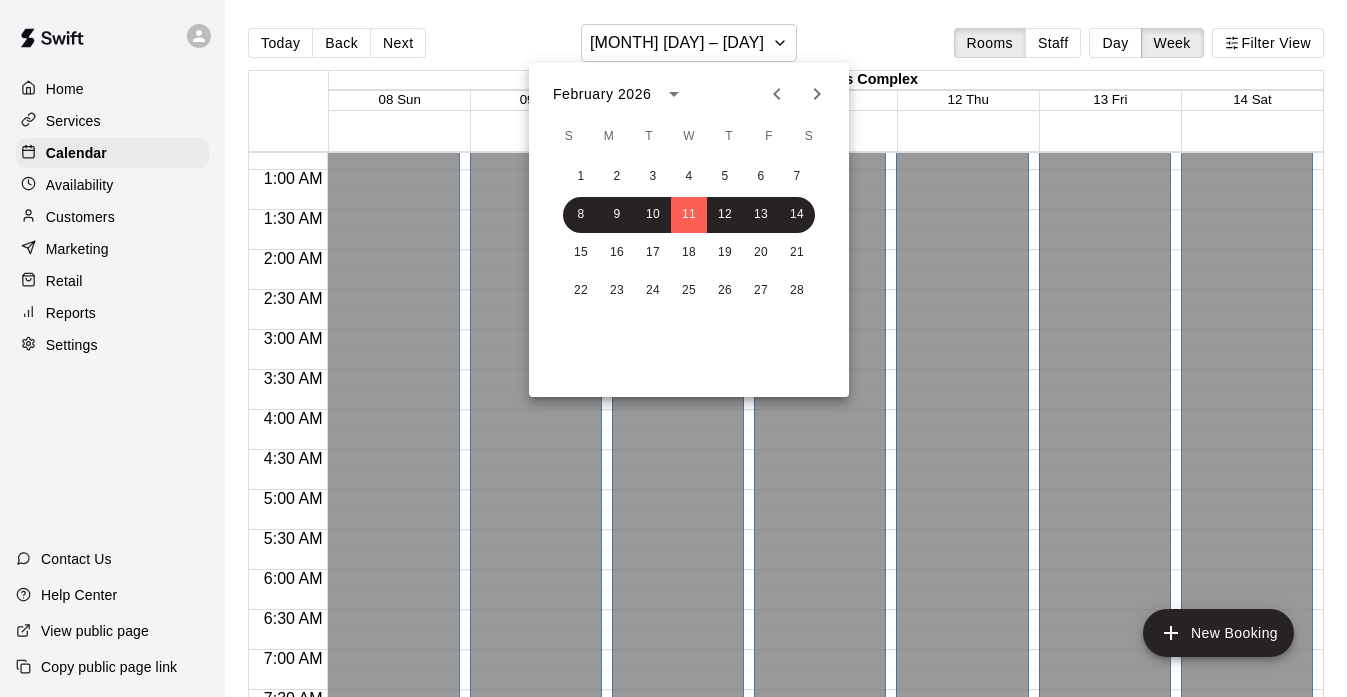 click at bounding box center (777, 94) 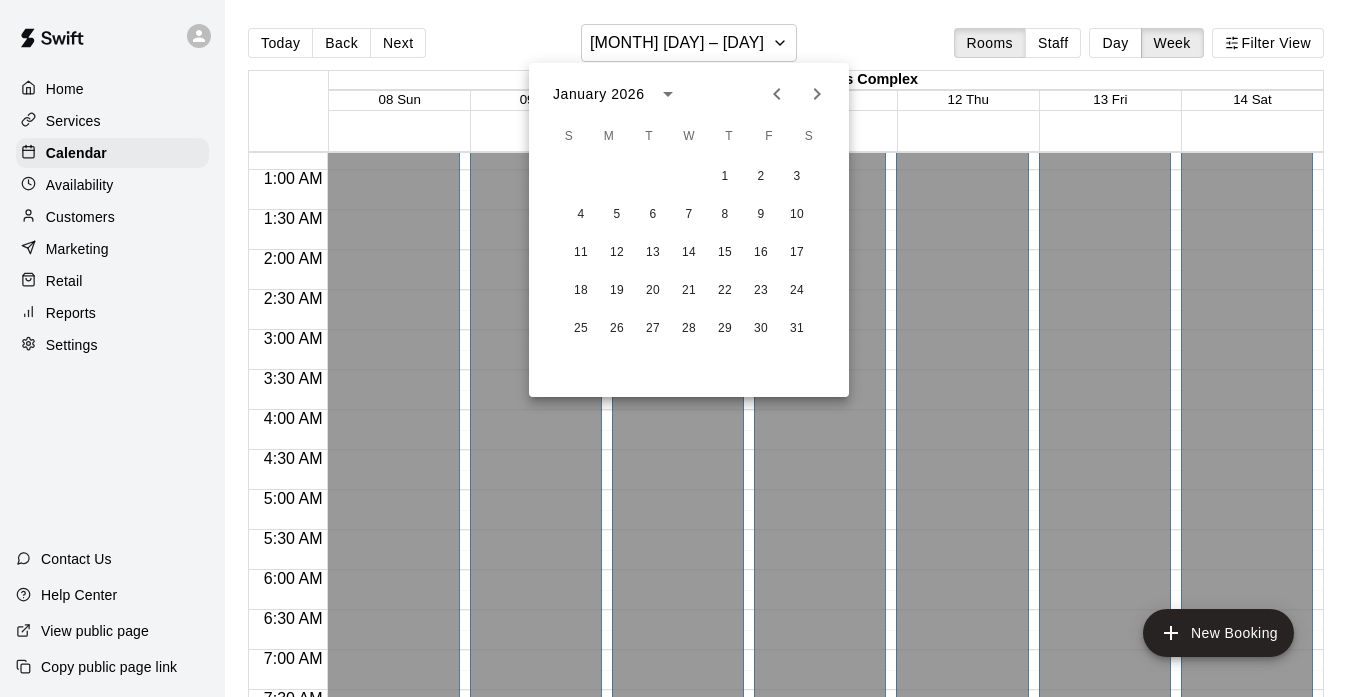 click at bounding box center [777, 94] 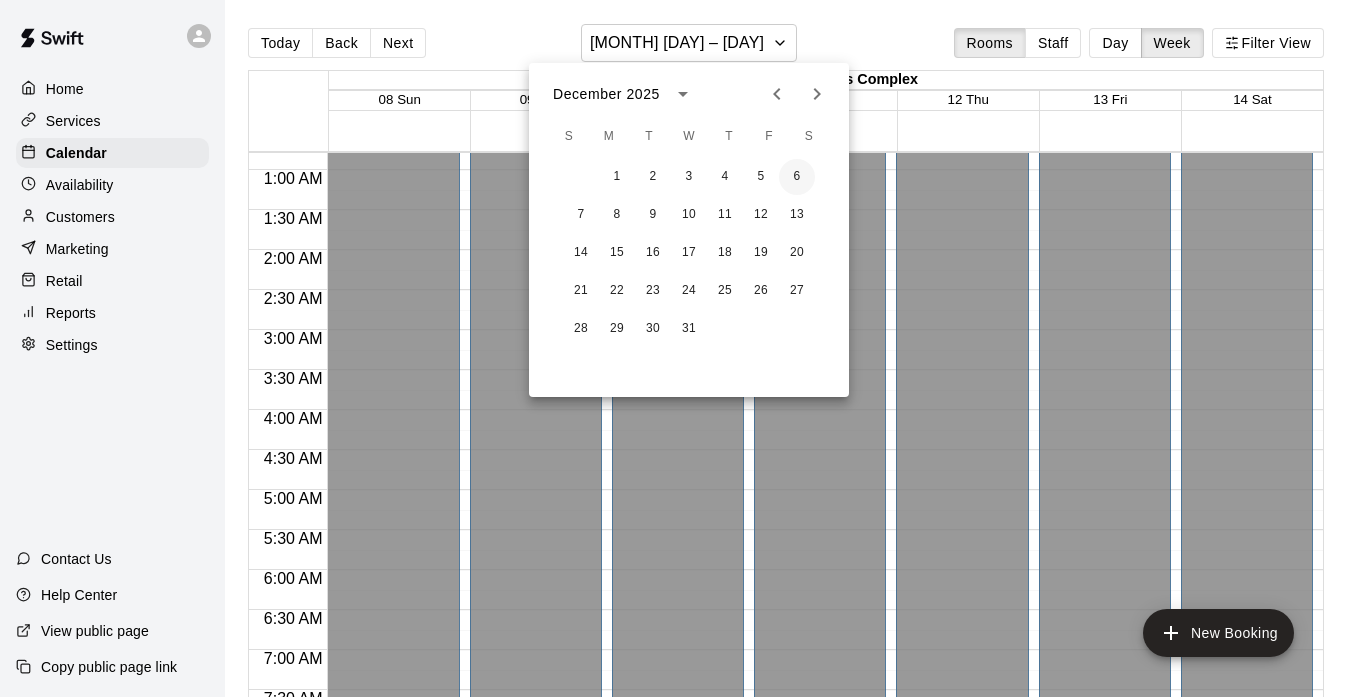 click on "6" at bounding box center [797, 177] 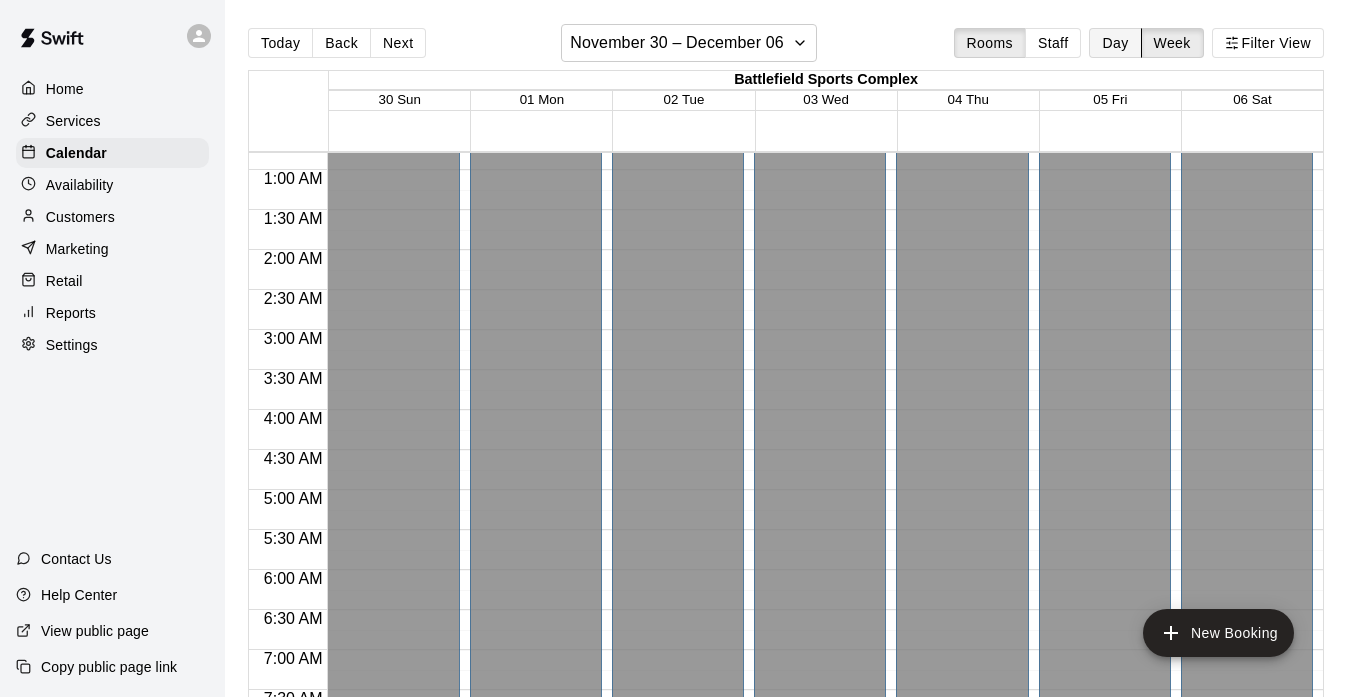 click on "Day" at bounding box center [1115, 43] 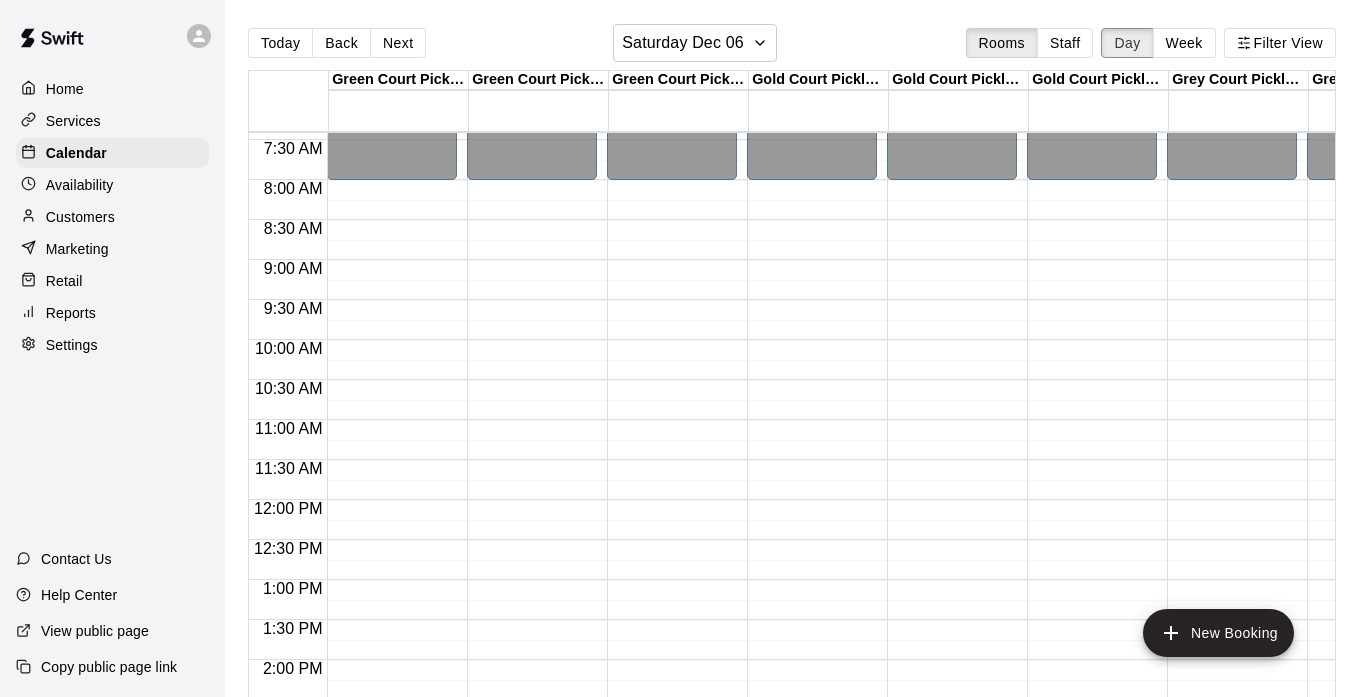 scroll, scrollTop: 590, scrollLeft: 0, axis: vertical 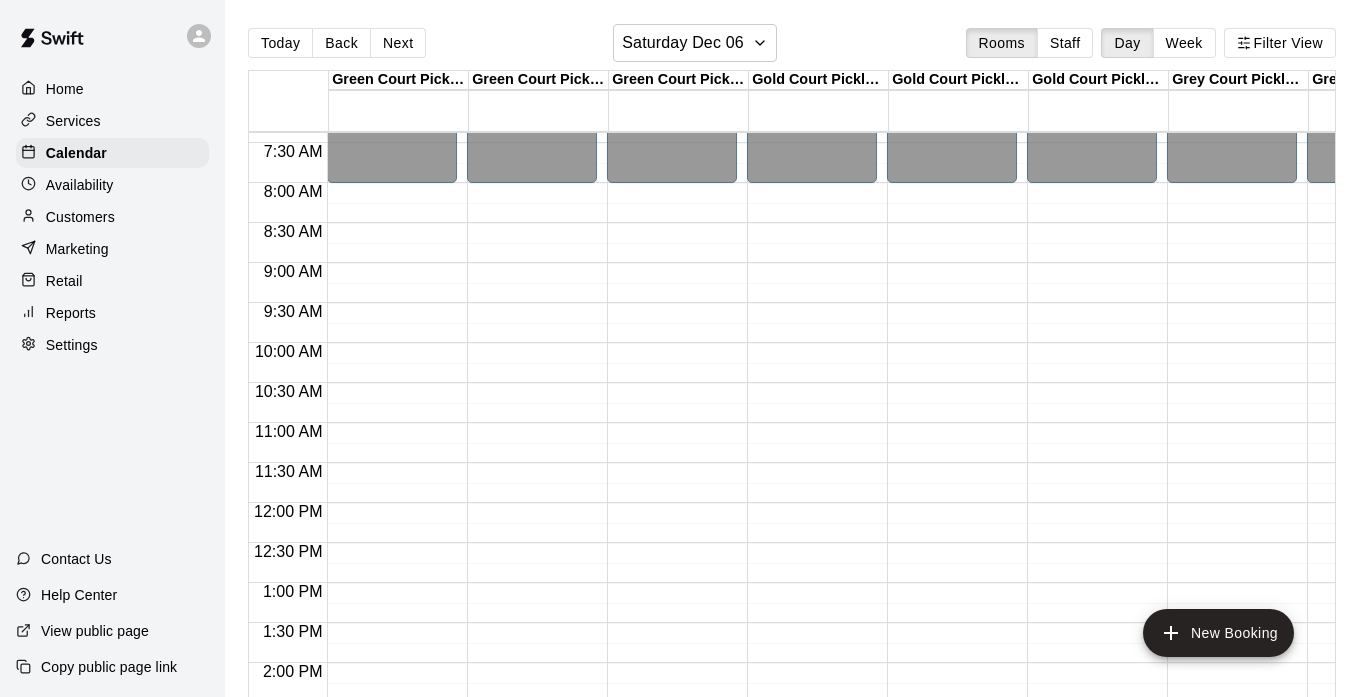 click on "12:00 AM – 8:00 AM Closed 10:00 PM – 11:59 PM Closed" at bounding box center [392, 503] 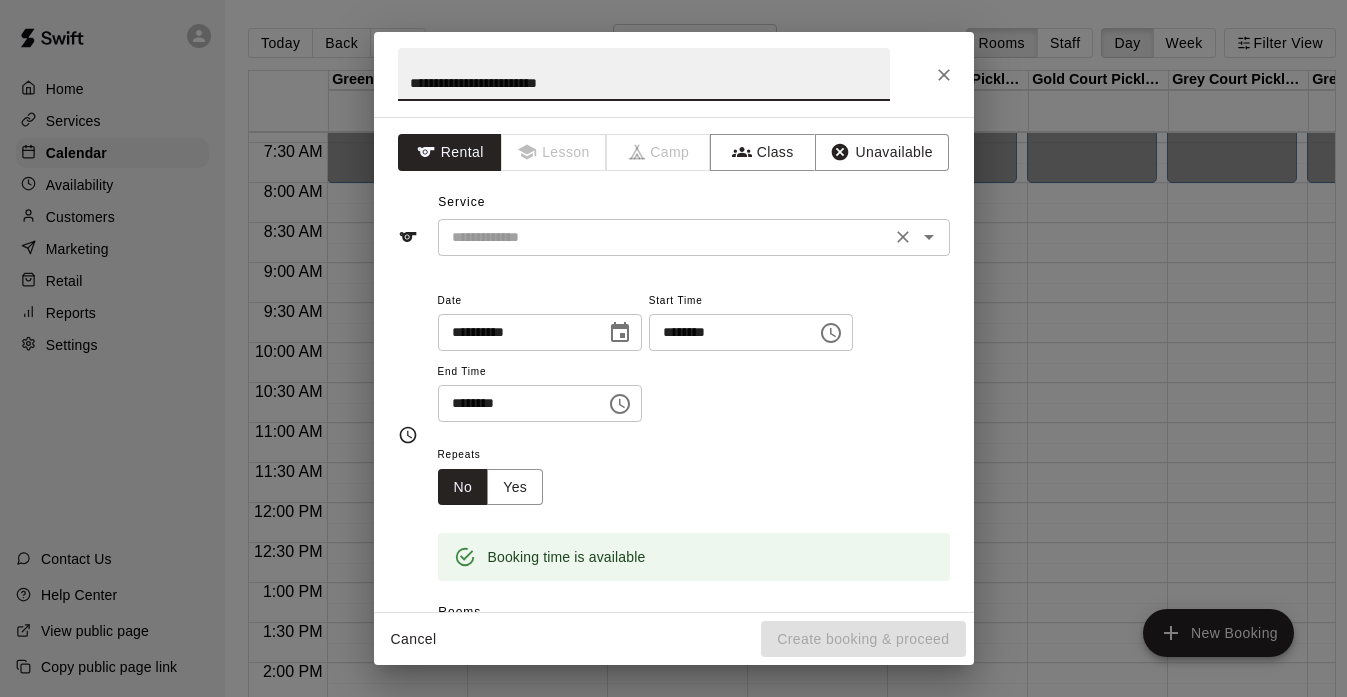 click on "​" at bounding box center (694, 237) 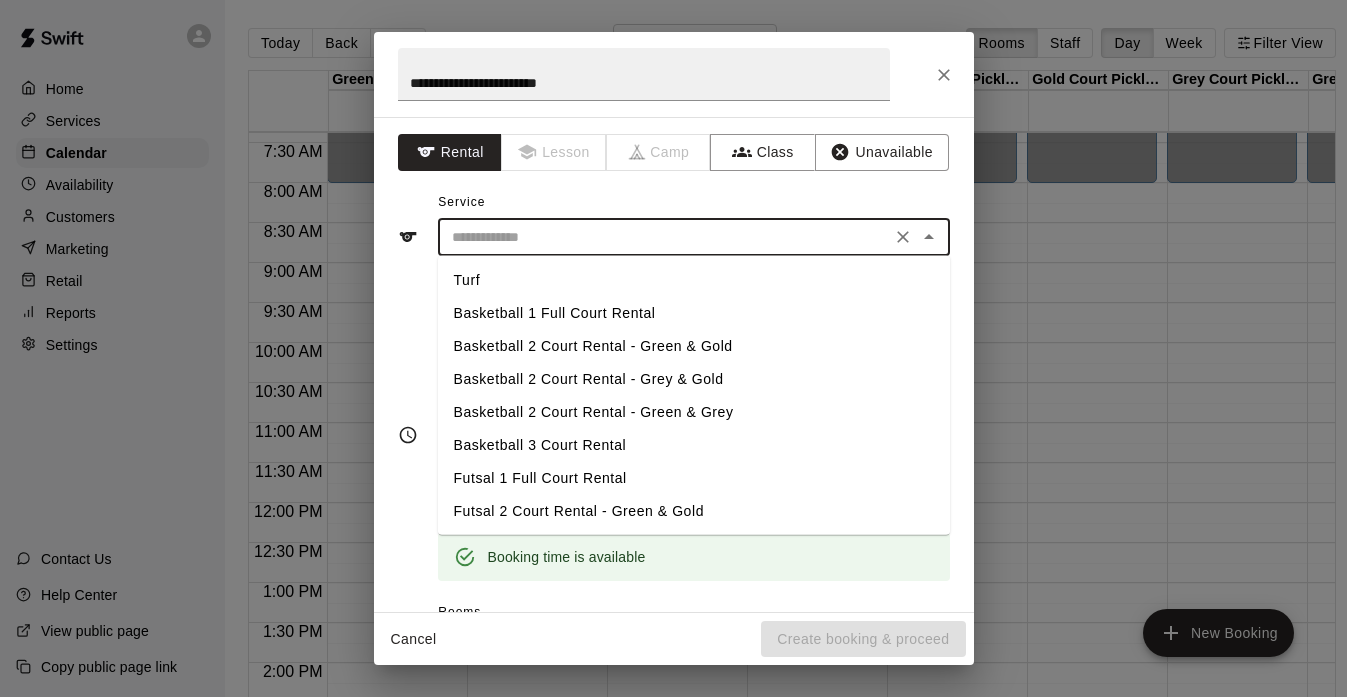 click on "Basketball 2 Court Rental - Green & Grey" at bounding box center [694, 412] 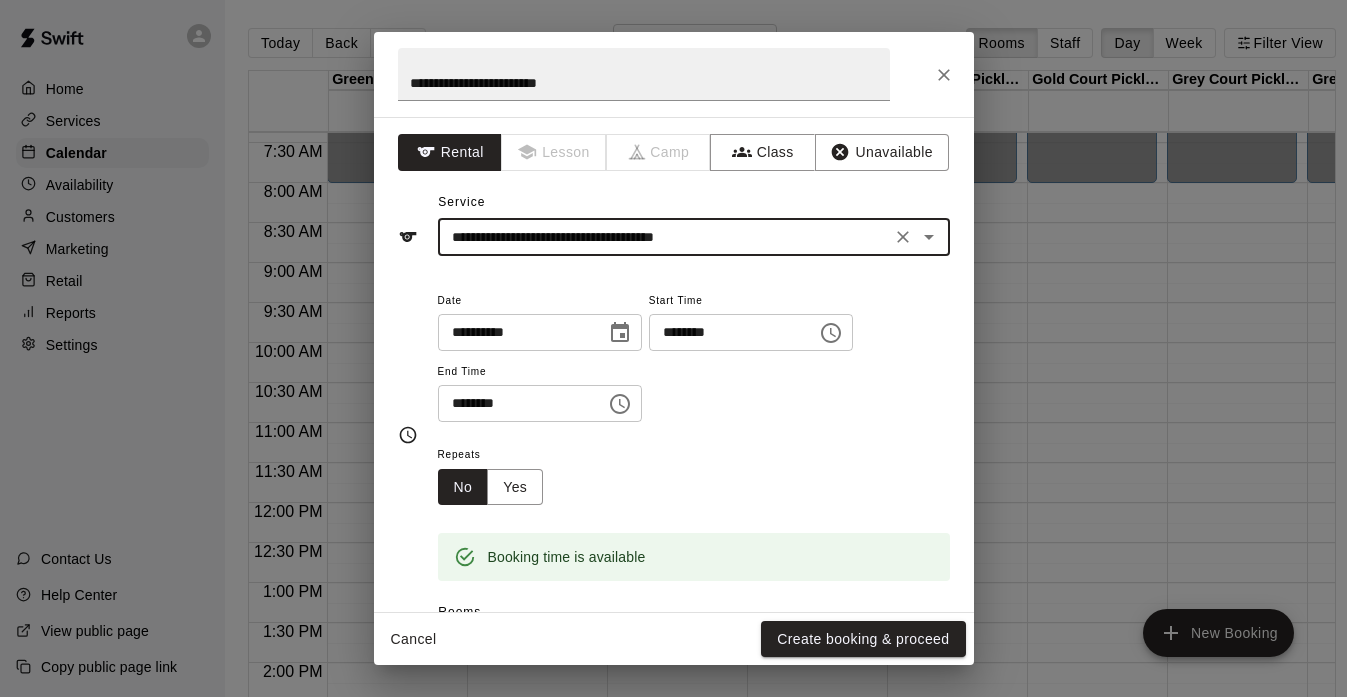 click on "********" at bounding box center (515, 403) 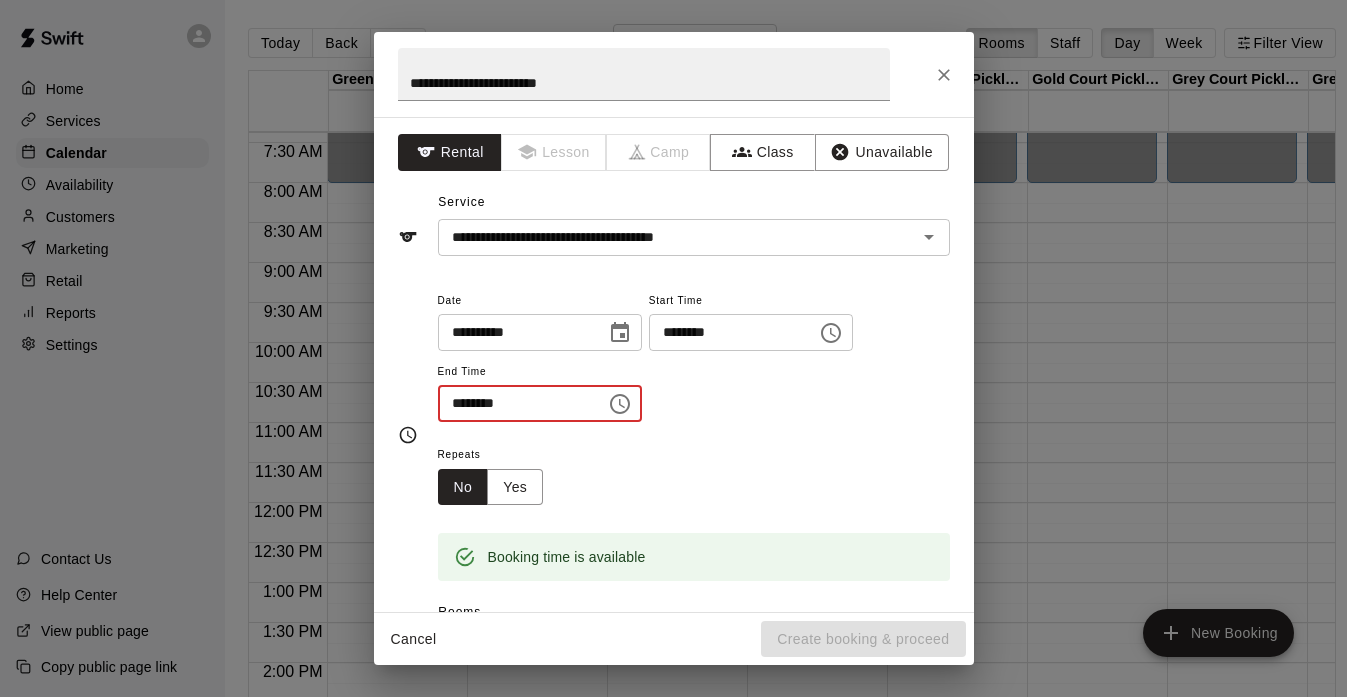click on "********" at bounding box center (515, 403) 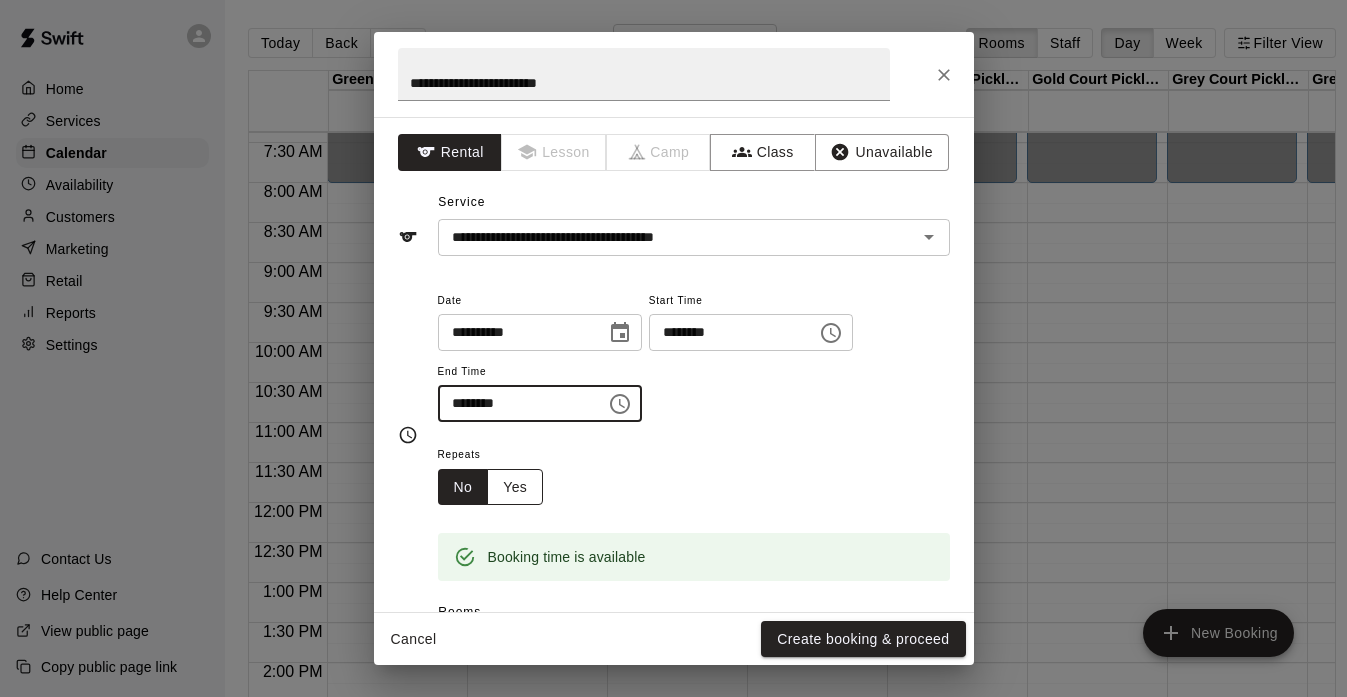 type on "********" 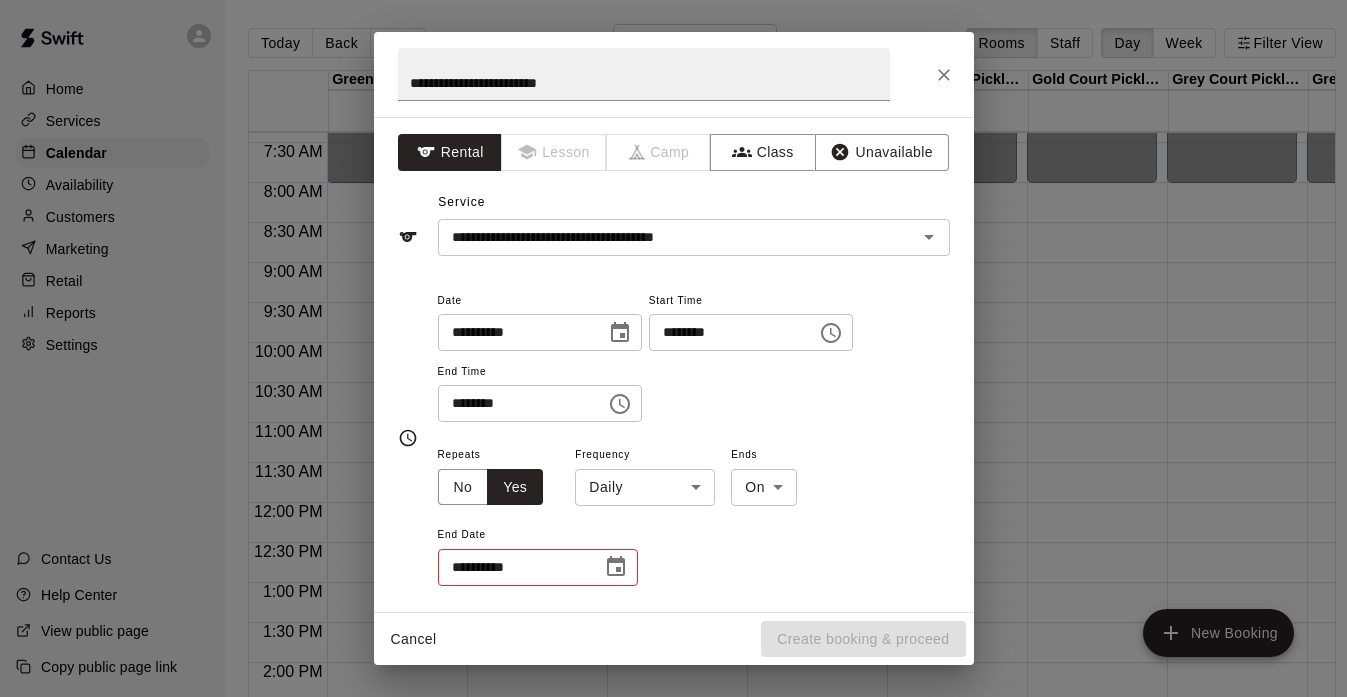 click on "Home Services Calendar Availability Customers Marketing Retail Reports Settings Contact Us Help Center View public page Copy public page link Today Back Next Saturday Dec 06 Rooms Staff Day Week Filter View Green Court Pickleball #1 06 Sat Green Court Pickleball #2 06 Sat Green Court Pickleball #3 06 Sat Gold Court Pickleball #1 06 Sat Gold Court Pickleball #2 06 Sat Gold Court Pickleball #3 06 Sat Grey Court Pickleball #1 06 Sat Grey Court Pickleball #2 06 Sat Grey Court Pickleball #3 06 Sat Batting Cage #1 06 Sat Batting Cage #2 06 Sat 12:00 AM 12:30 AM 1:00 AM 1:30 AM 2:00 AM 2:30 AM 3:00 AM 3:30 AM 4:00 AM 4:30 AM 5:00 AM 5:30 AM 6:00 AM 6:30 AM 7:00 AM 7:30 AM 8:00 AM 8:30 AM 9:00 AM 9:30 AM 10:00 AM 10:30 AM 11:00 AM 11:30 AM 12:00 PM 12:30 PM 1:00 PM 1:30 PM 2:00 PM 2:30 PM 3:00 PM 3:30 PM 4:00 PM 4:30 PM 5:00 PM 5:30 PM 6:00 PM 6:30 PM 7:00 PM 7:30 PM 8:00 PM 8:30 PM 9:00 PM 9:30 PM 10:00 PM 10:30 PM 11:00 PM 11:30 PM 12:00 AM – 8:00 AM Closed 10:00 PM – 11:59 PM Closed 12:00 AM – 8:00 AM Closed" at bounding box center [673, 364] 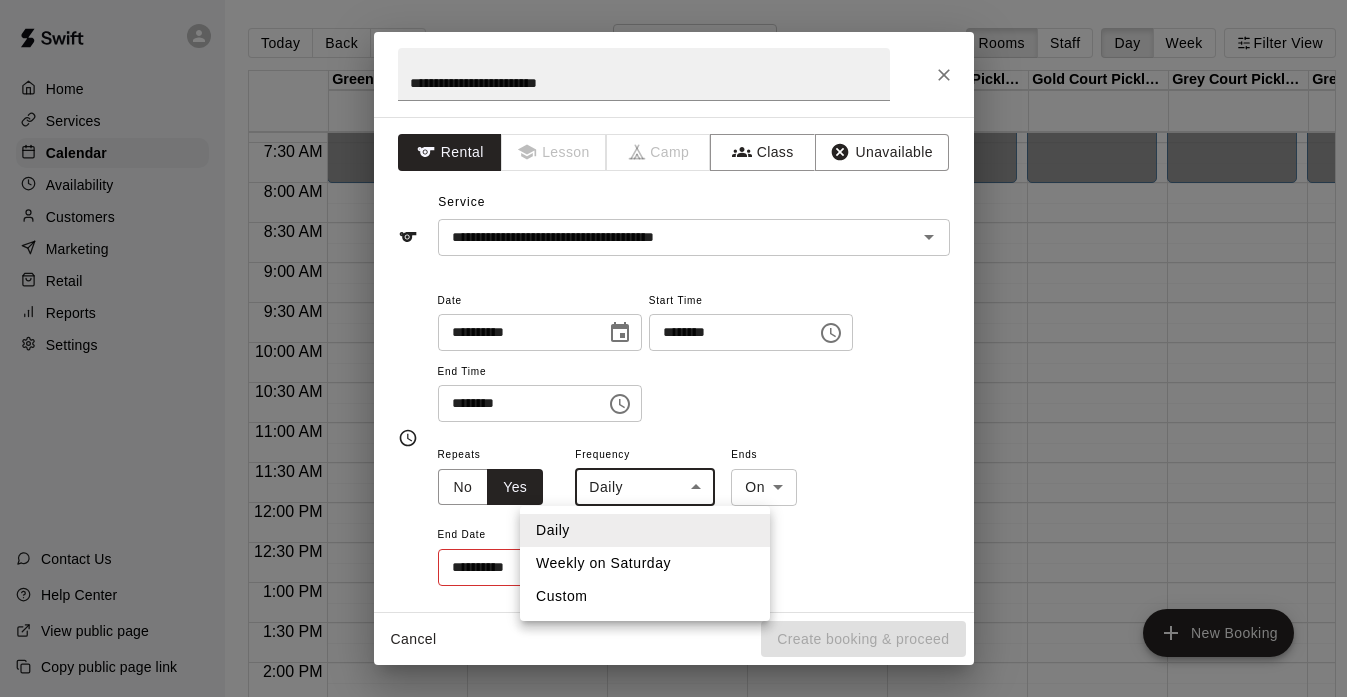 click on "Weekly on Saturday" at bounding box center [645, 563] 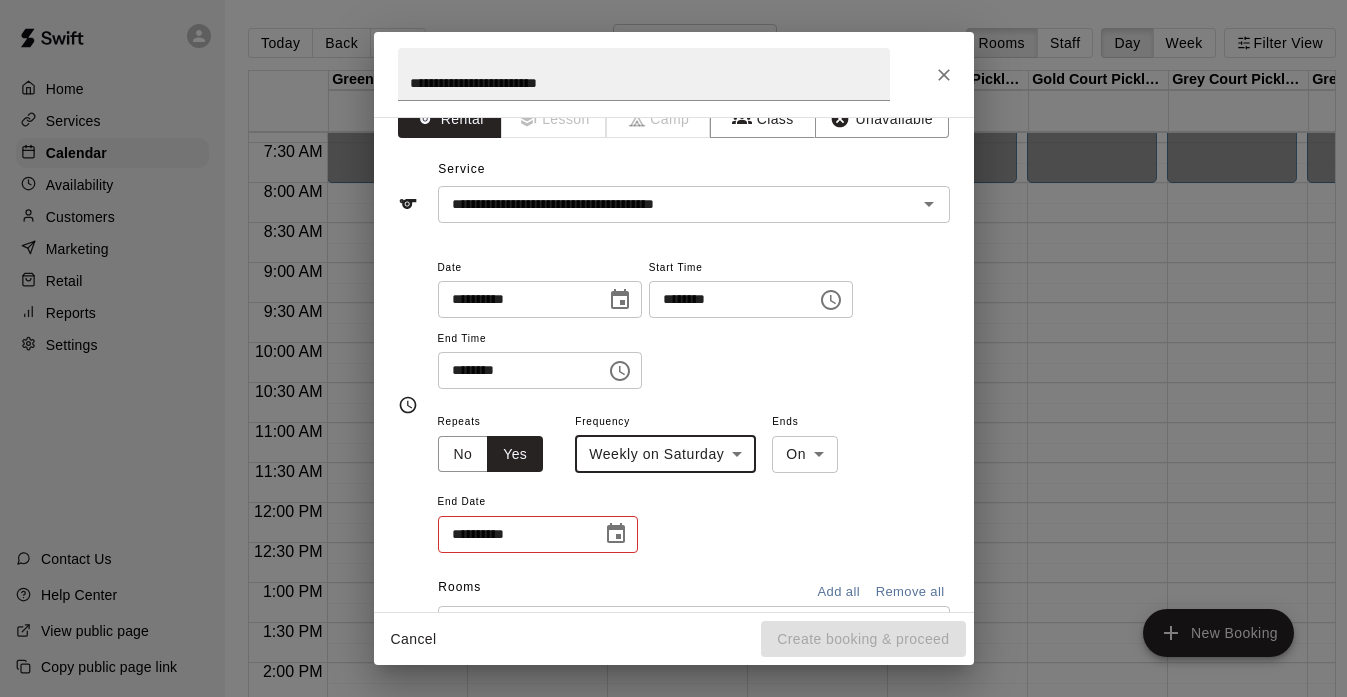 scroll, scrollTop: 0, scrollLeft: 0, axis: both 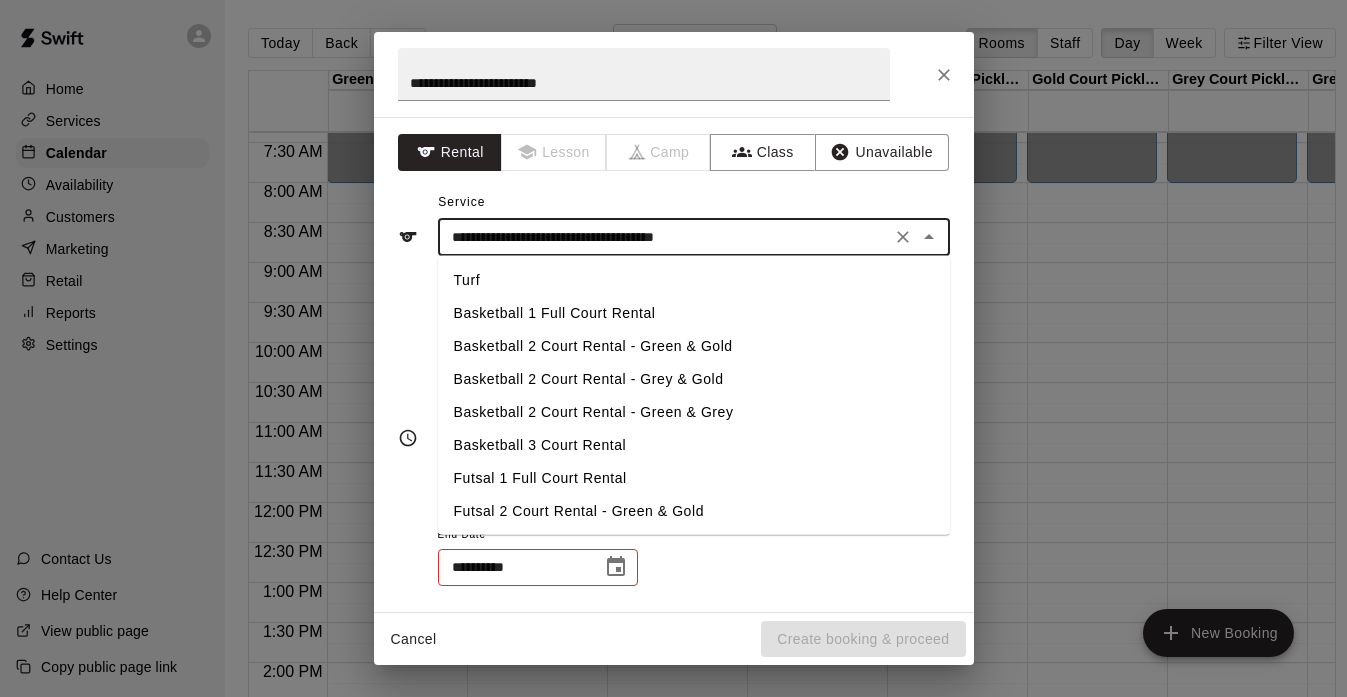 click on "**********" at bounding box center (664, 237) 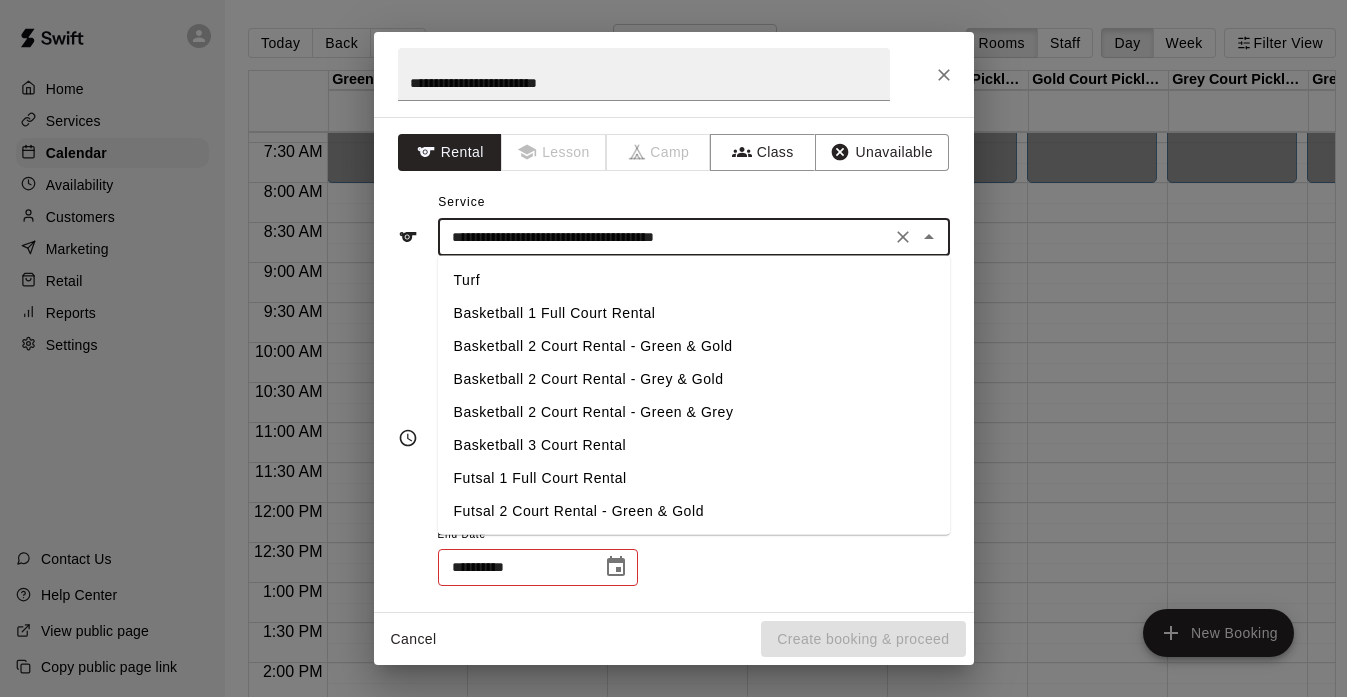 click on "Basketball 2 Court Rental - Grey & Gold" at bounding box center (694, 379) 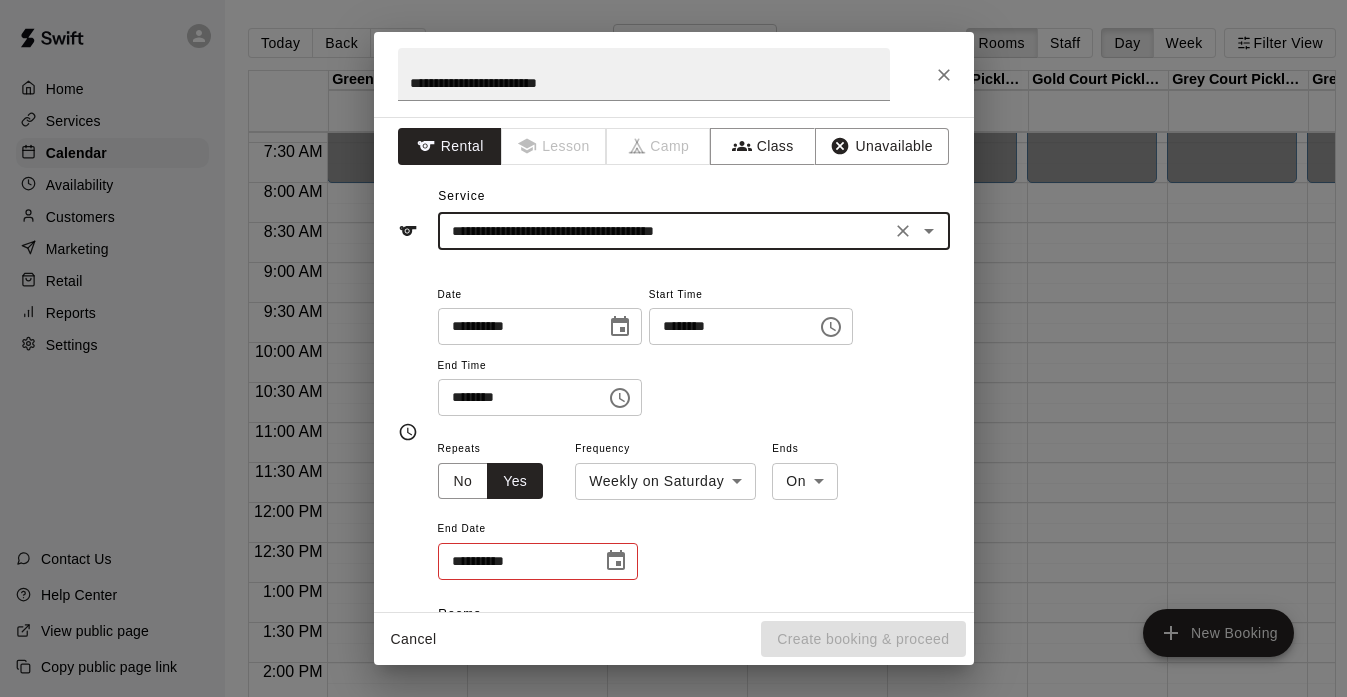 scroll, scrollTop: 8, scrollLeft: 0, axis: vertical 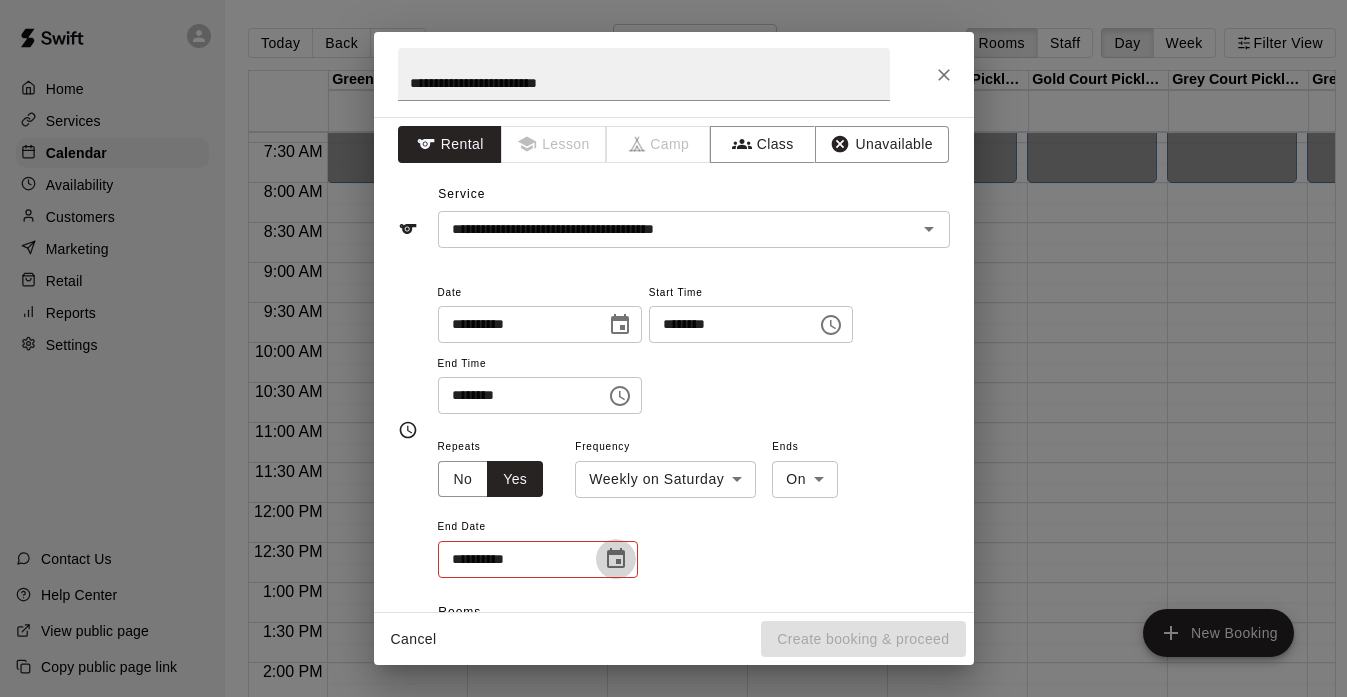 click 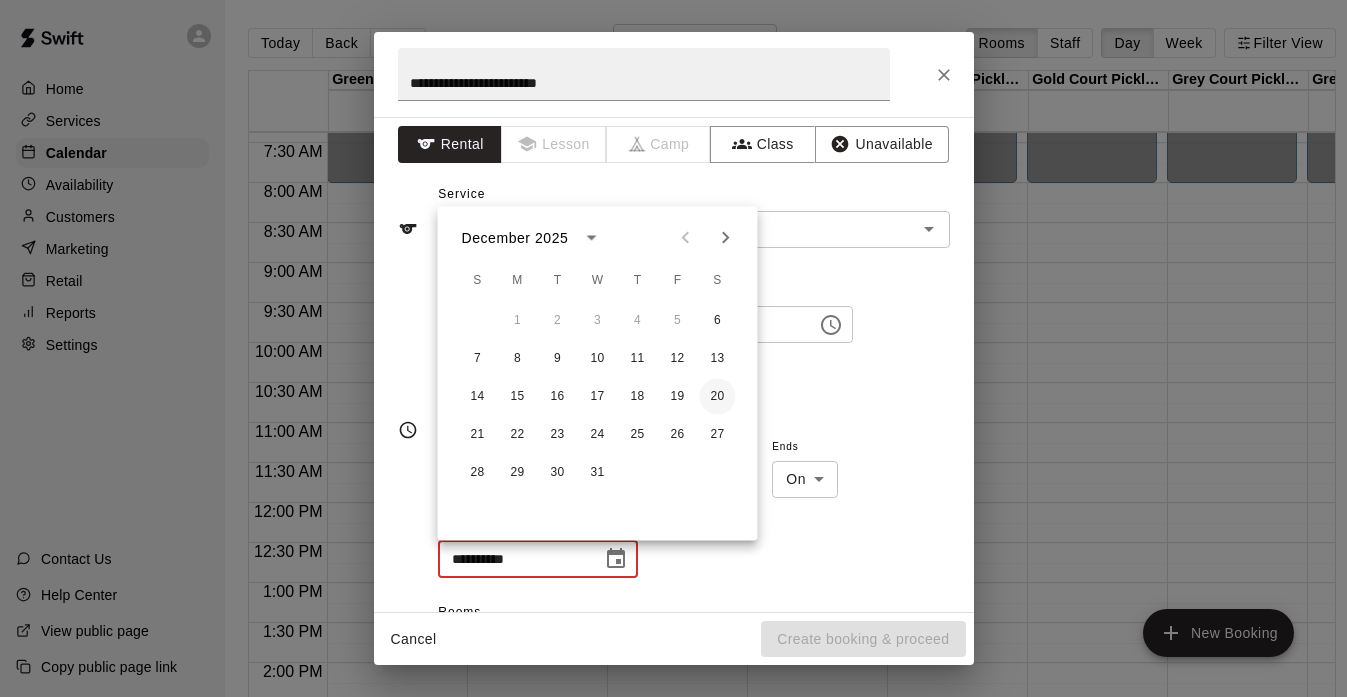 click on "20" at bounding box center (718, 397) 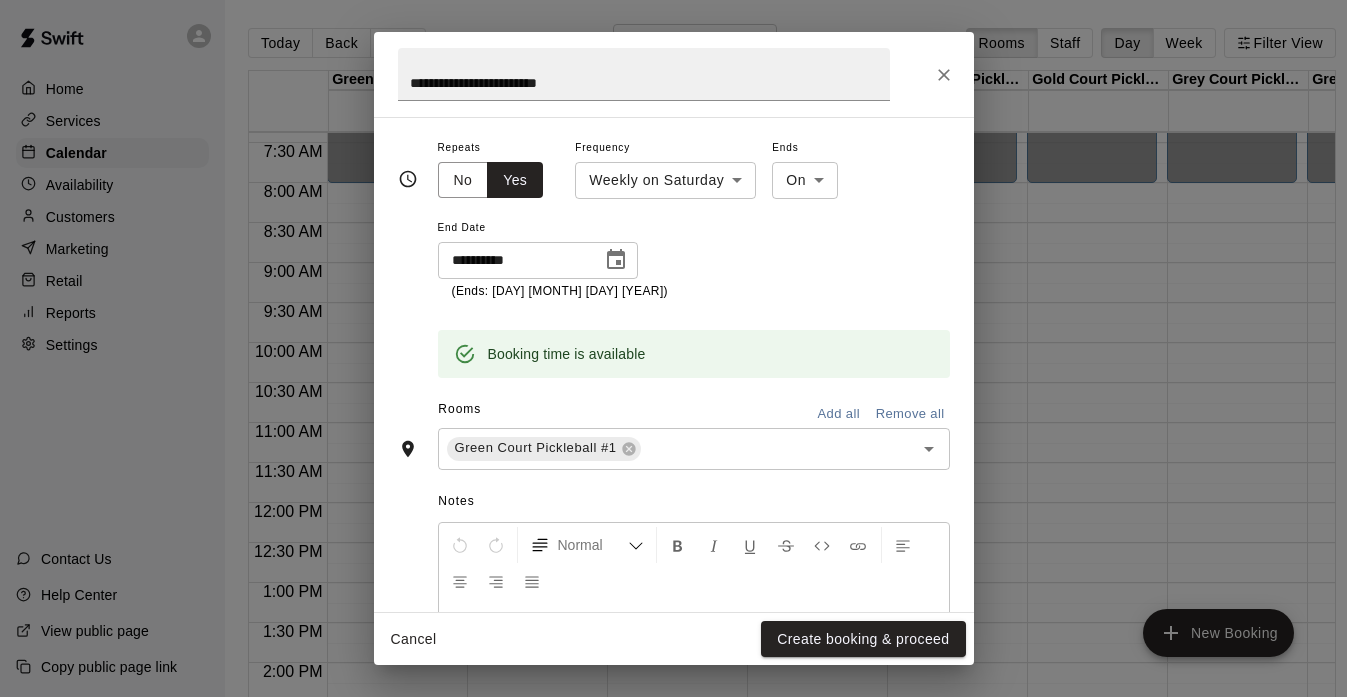 scroll, scrollTop: 311, scrollLeft: 0, axis: vertical 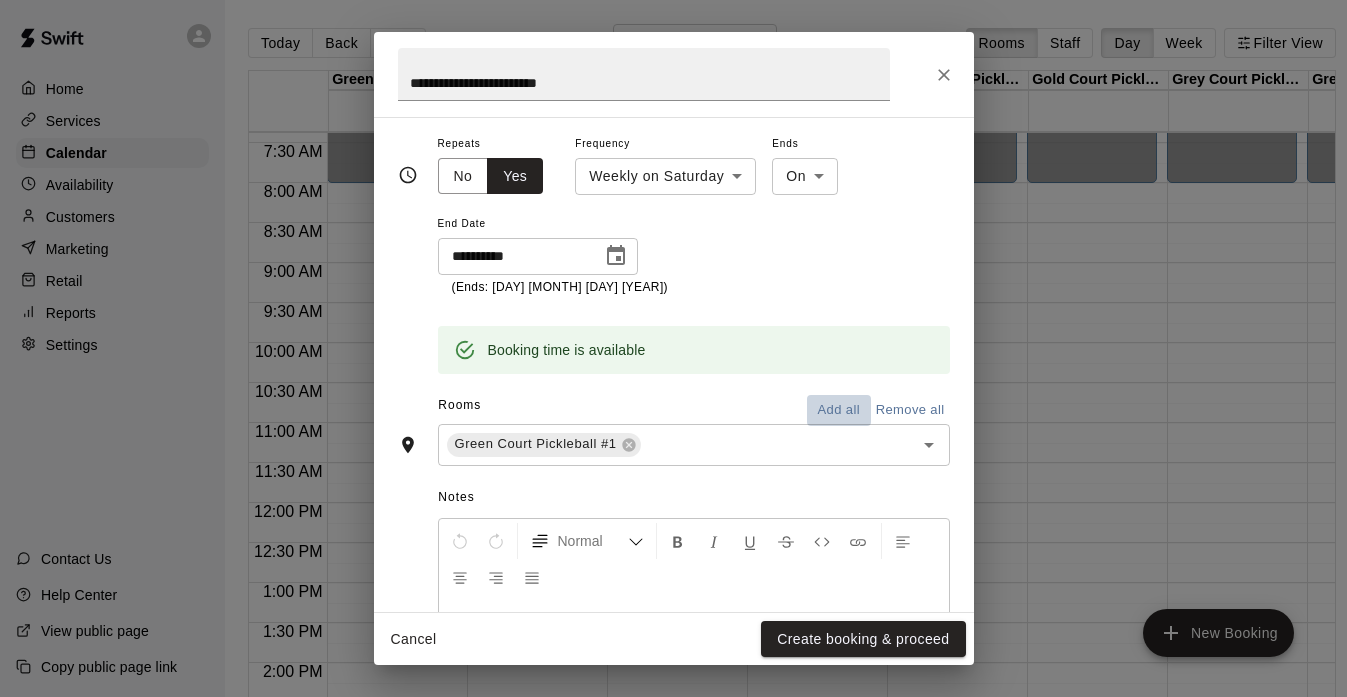 click on "Add all" at bounding box center [839, 410] 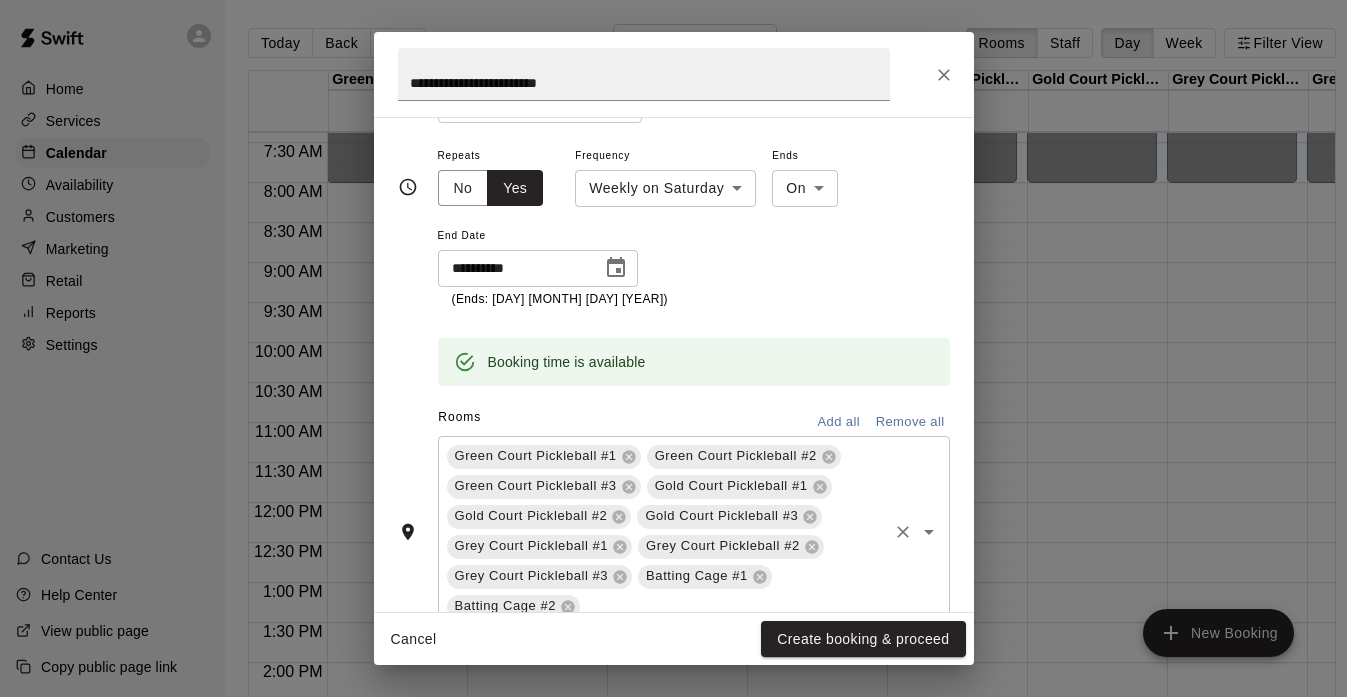 scroll, scrollTop: 311, scrollLeft: 0, axis: vertical 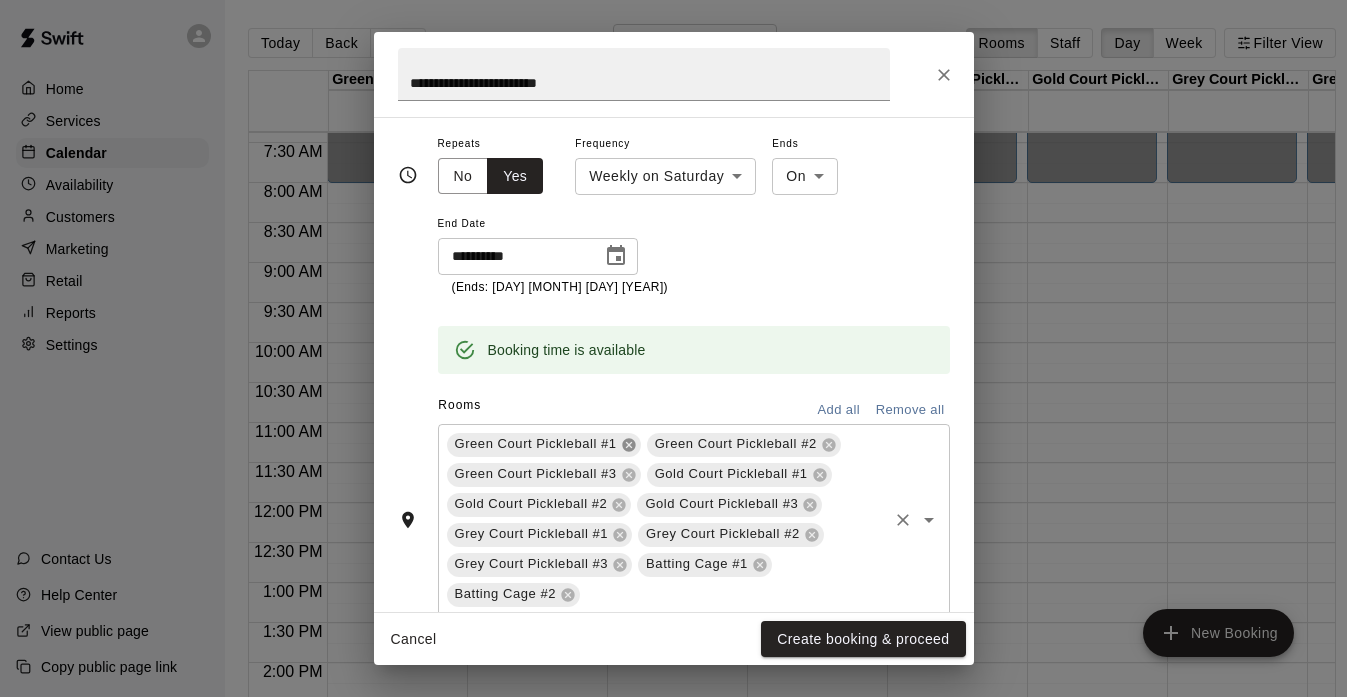 click 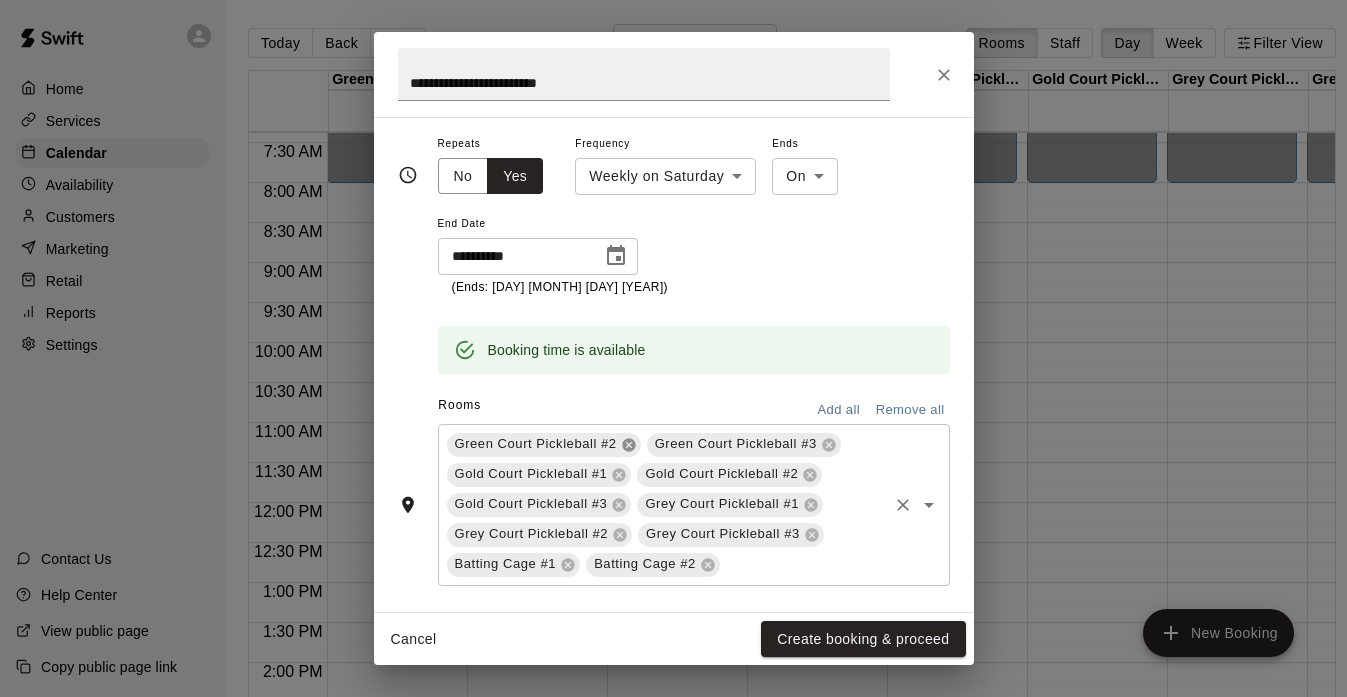 click 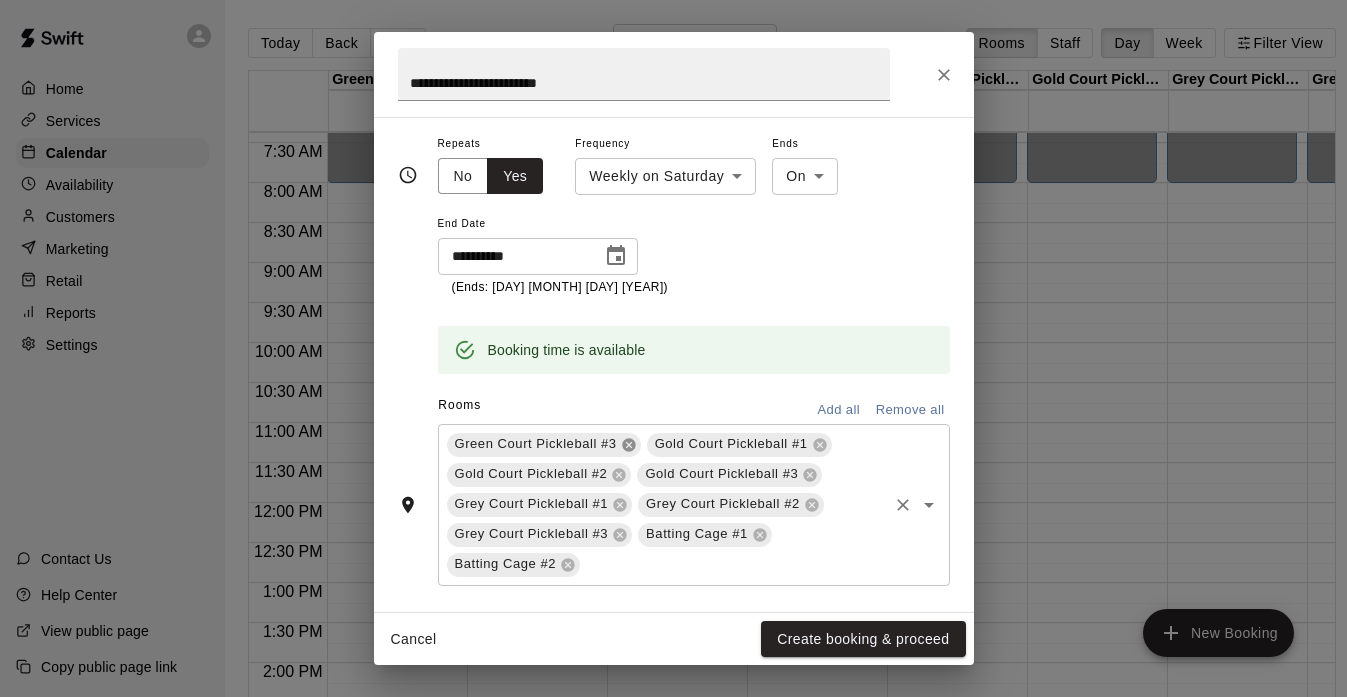 click 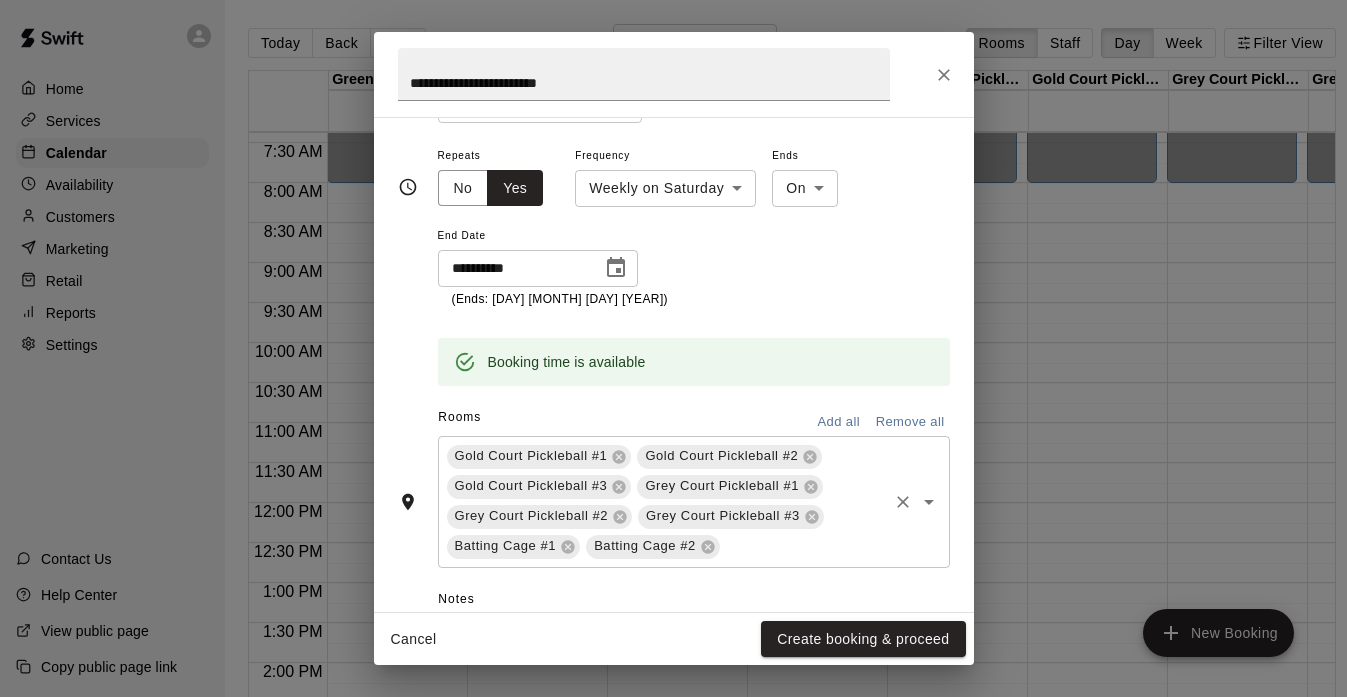 scroll, scrollTop: 311, scrollLeft: 0, axis: vertical 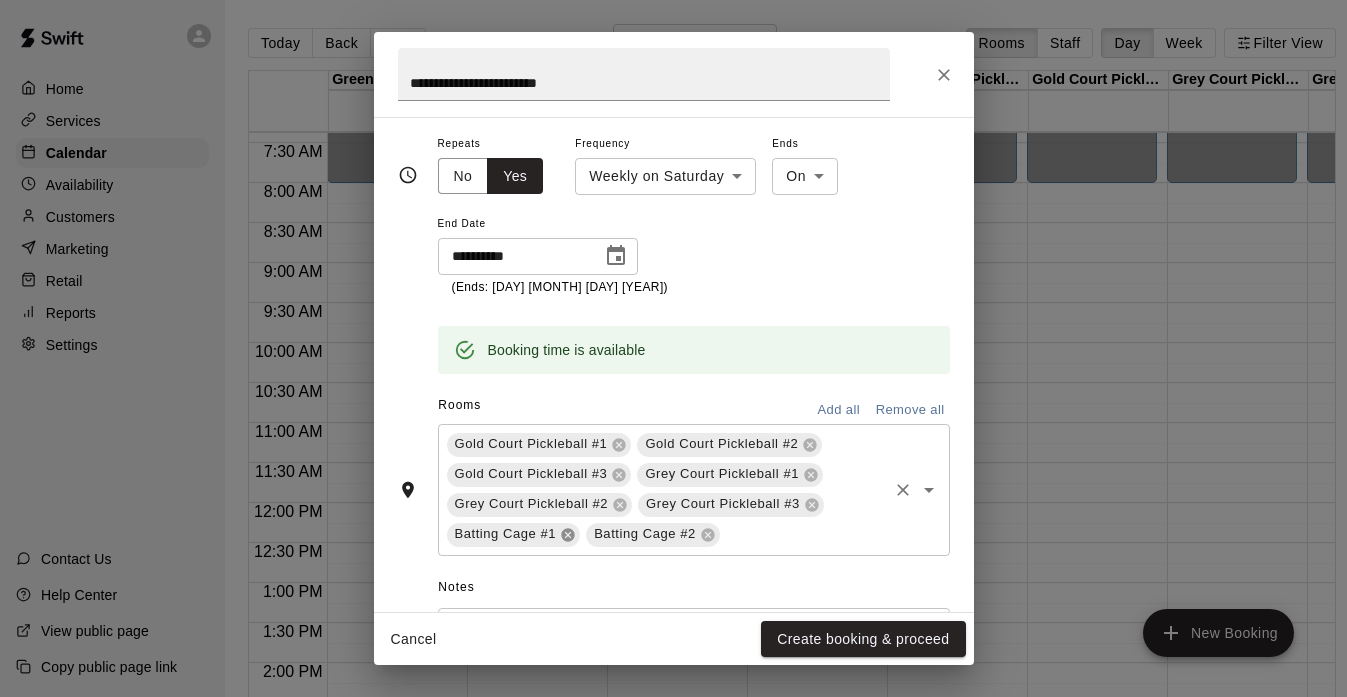 click 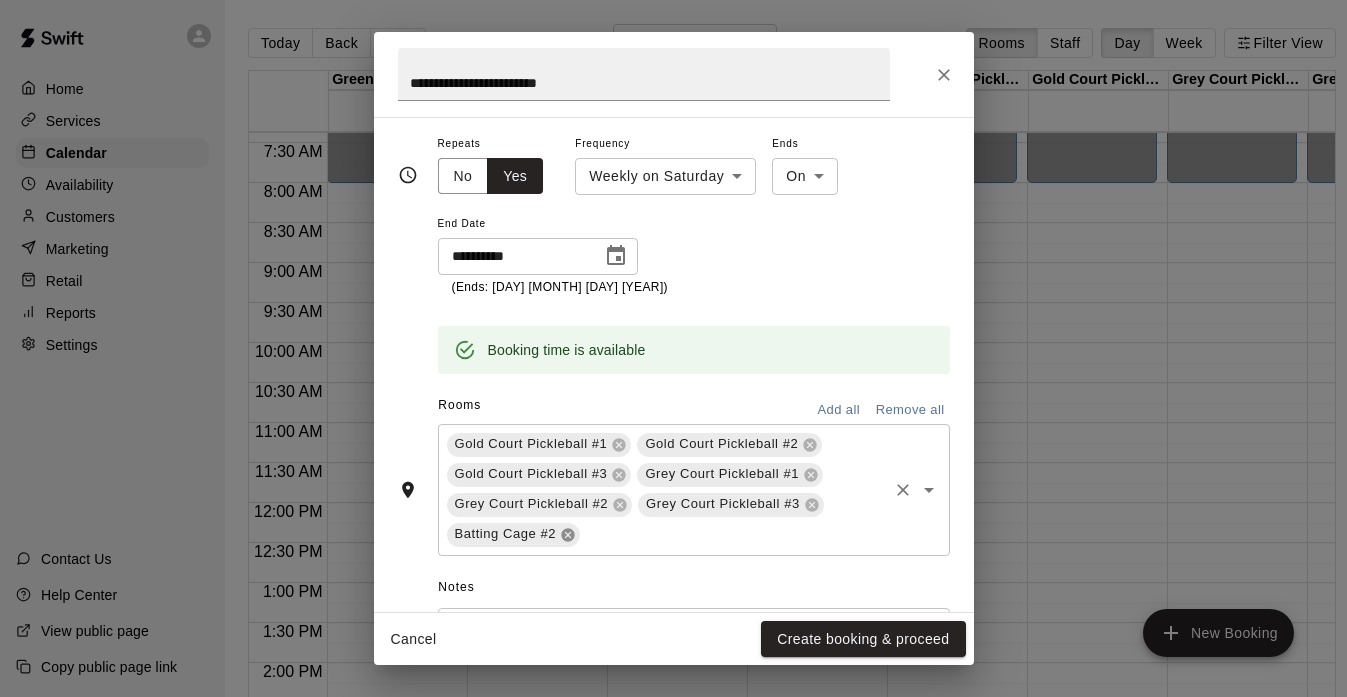 click 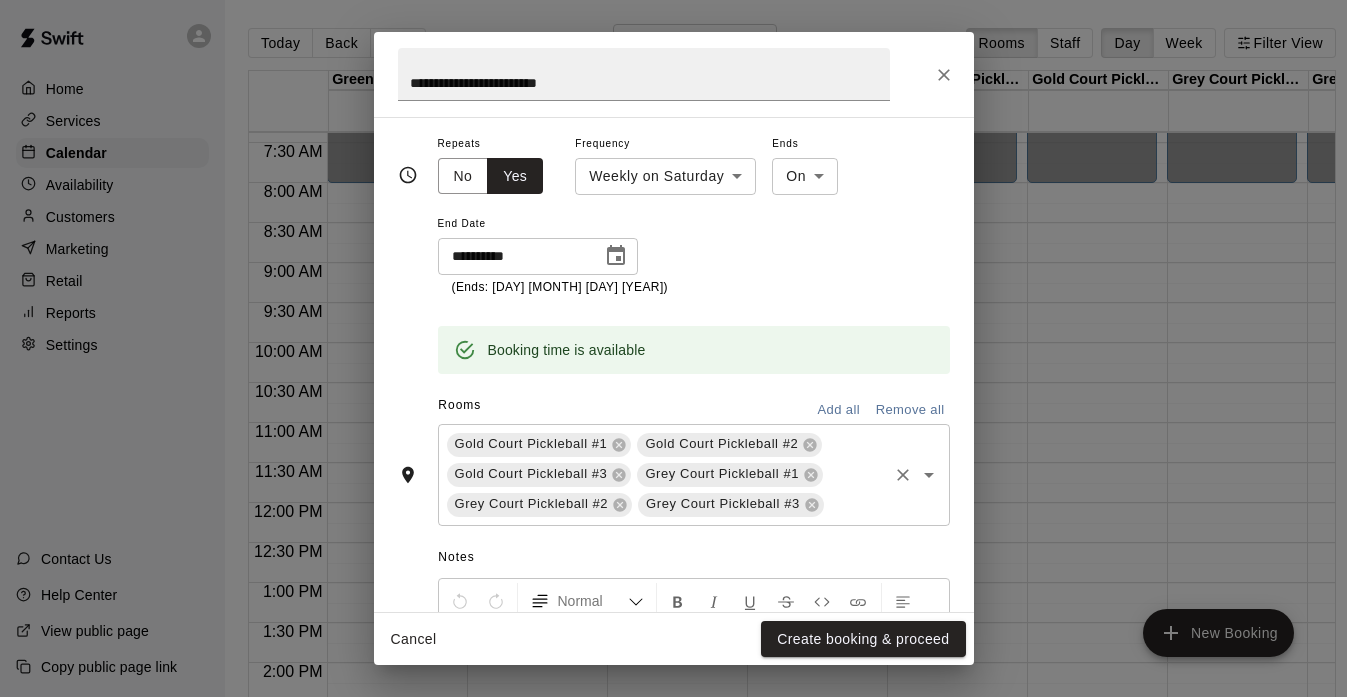 scroll, scrollTop: 548, scrollLeft: 0, axis: vertical 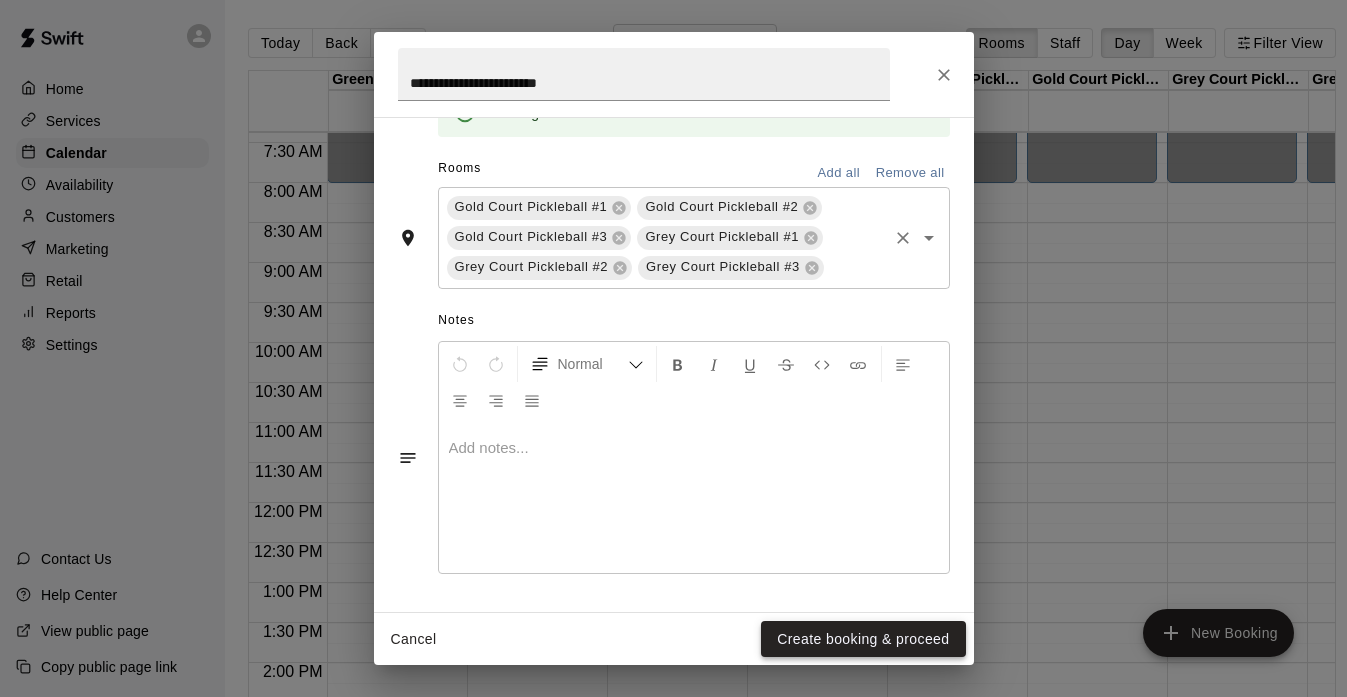click on "Create booking & proceed" at bounding box center (863, 639) 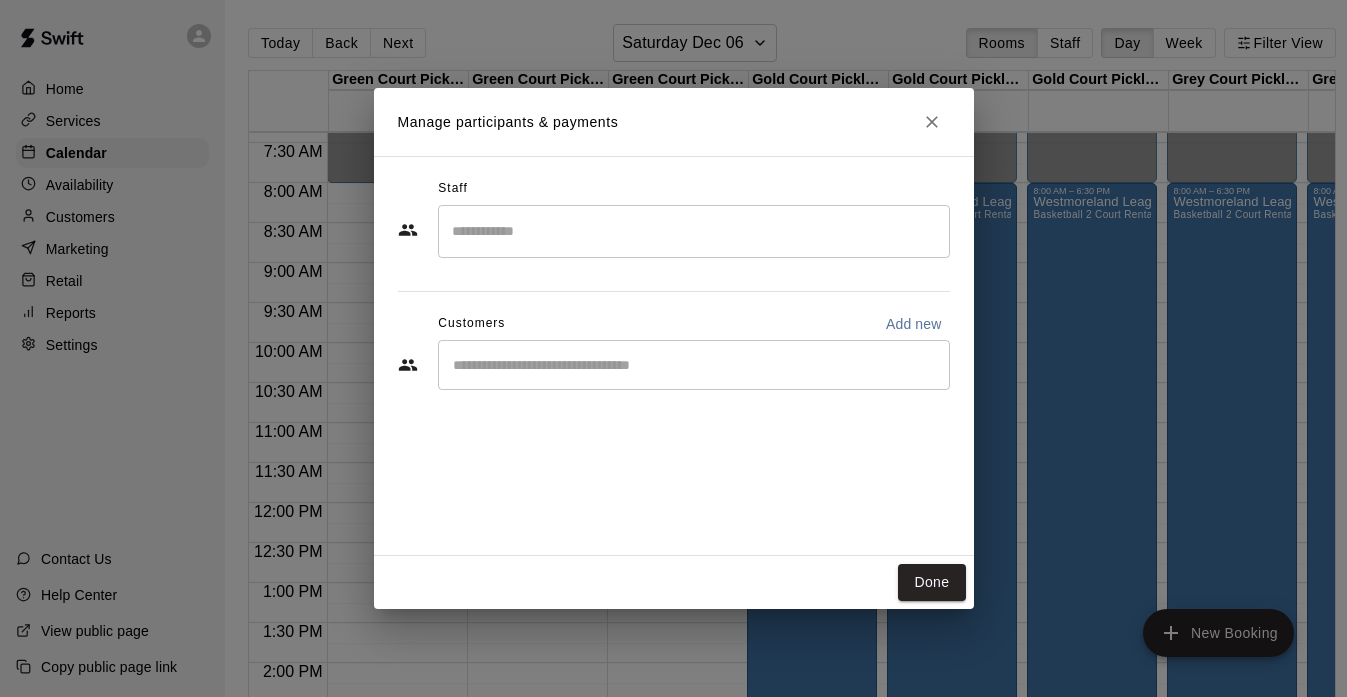 click on "​" at bounding box center [694, 231] 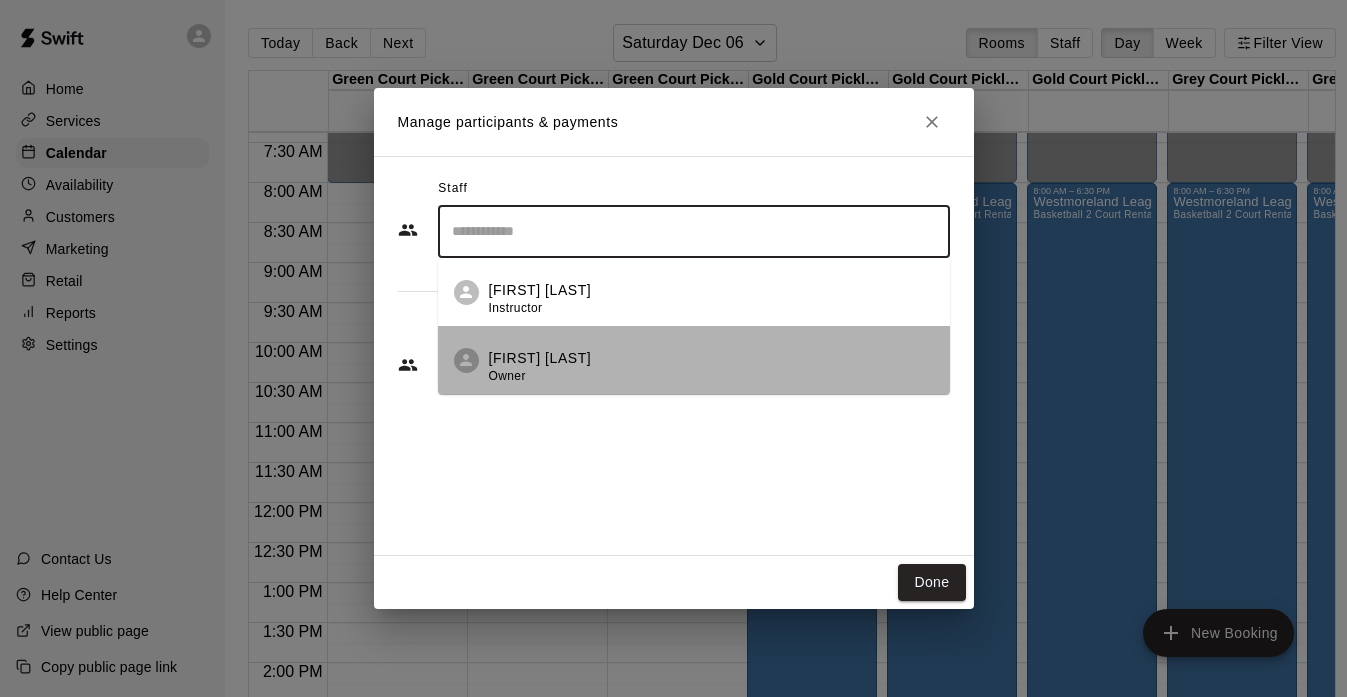 click on "[FIRST] [LAST]" at bounding box center [540, 358] 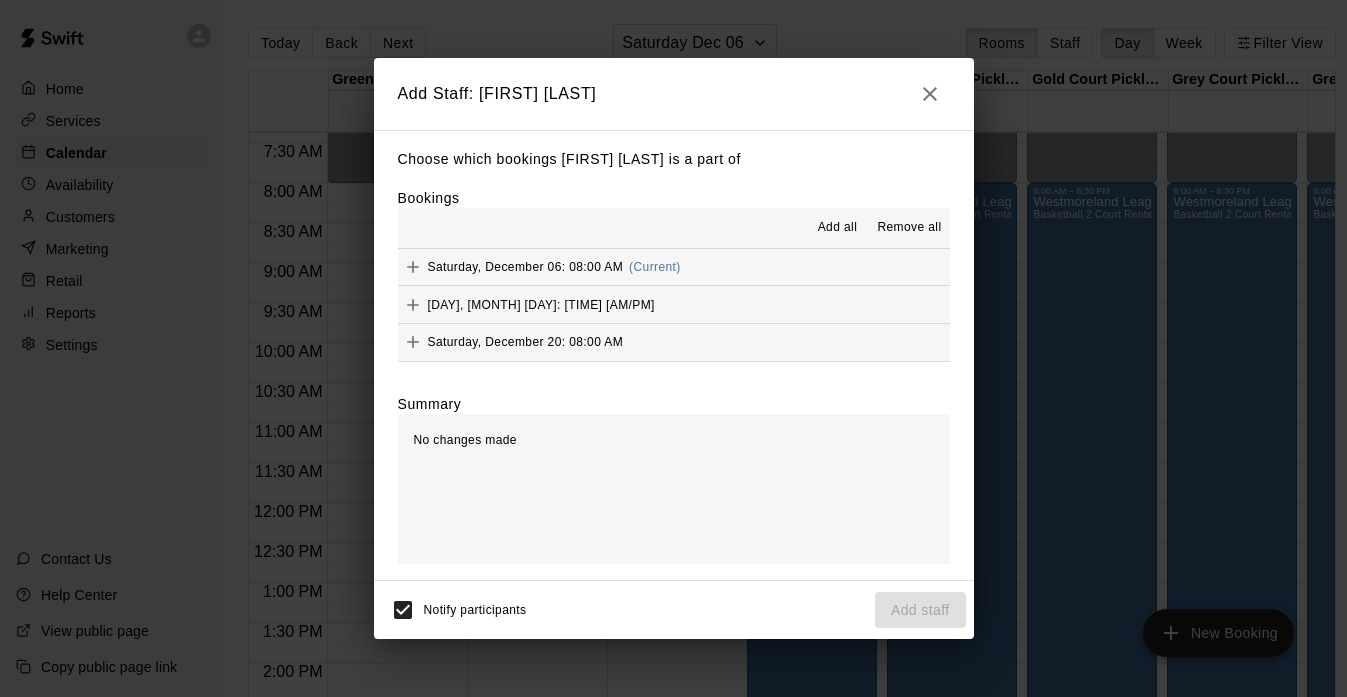 click on "Add all" at bounding box center [838, 228] 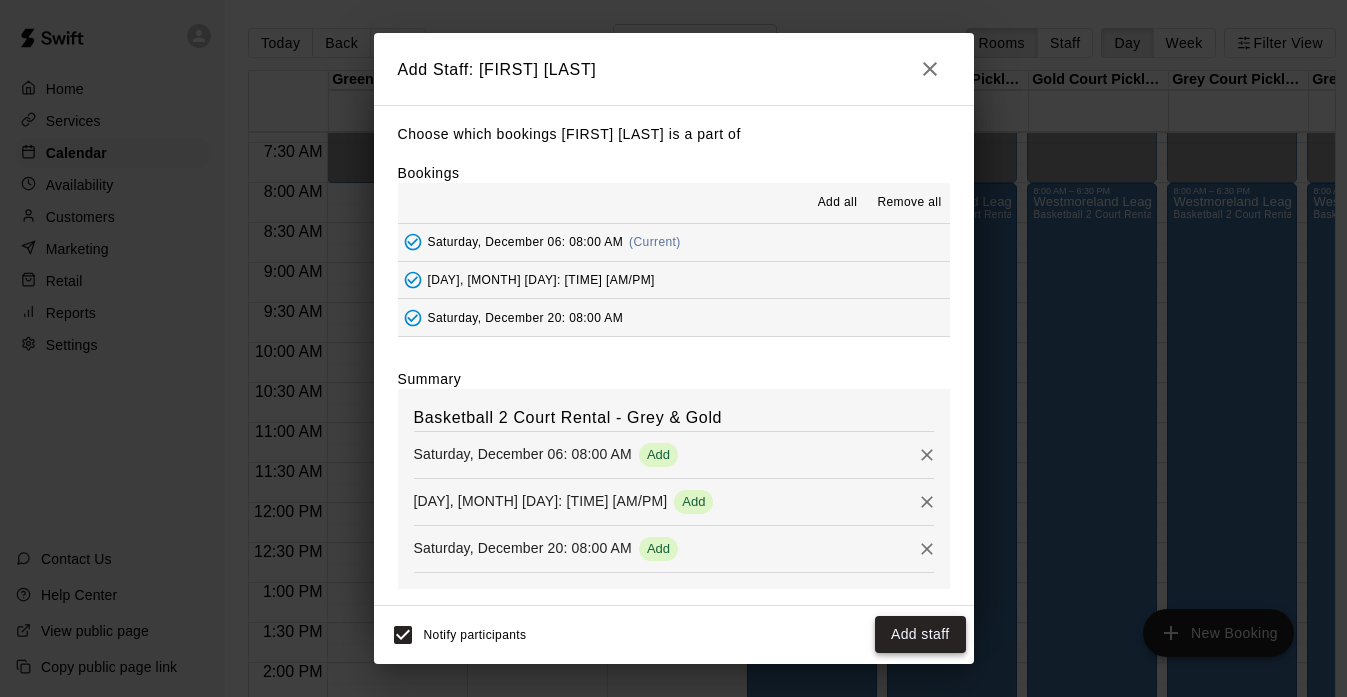 click on "Add staff" at bounding box center (920, 634) 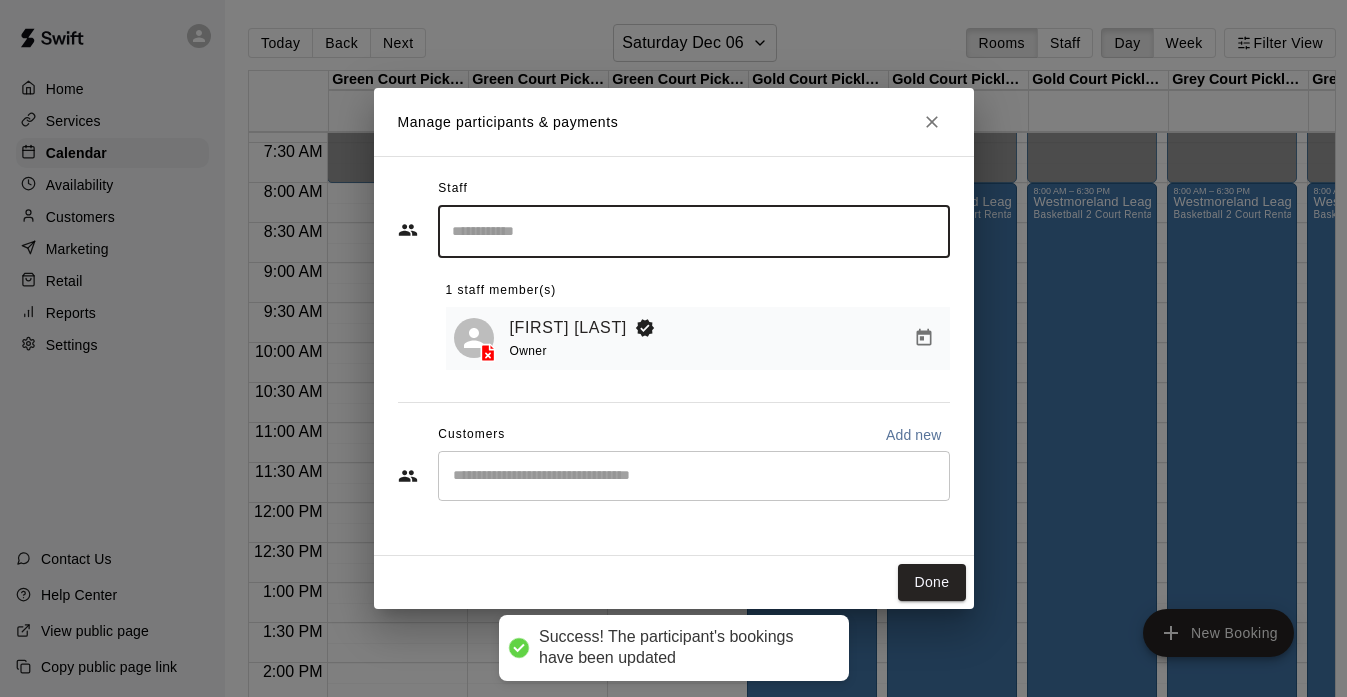click on "​" at bounding box center (694, 476) 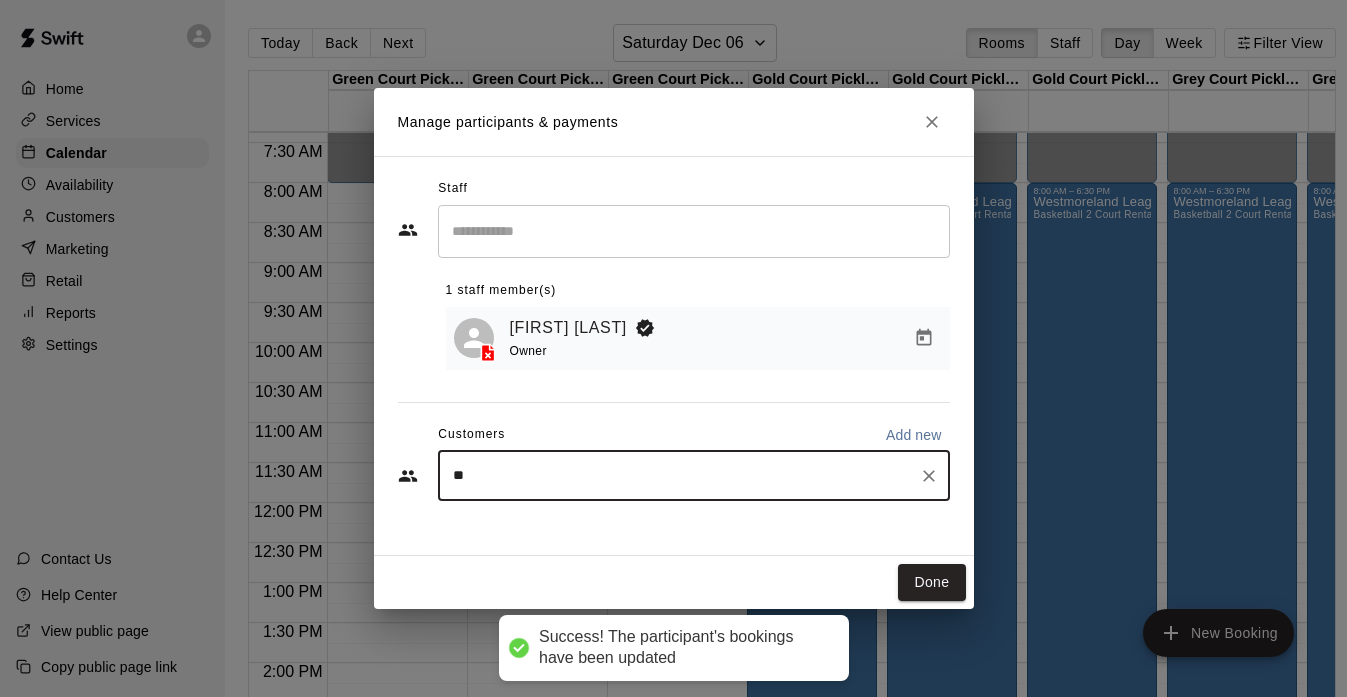 type on "***" 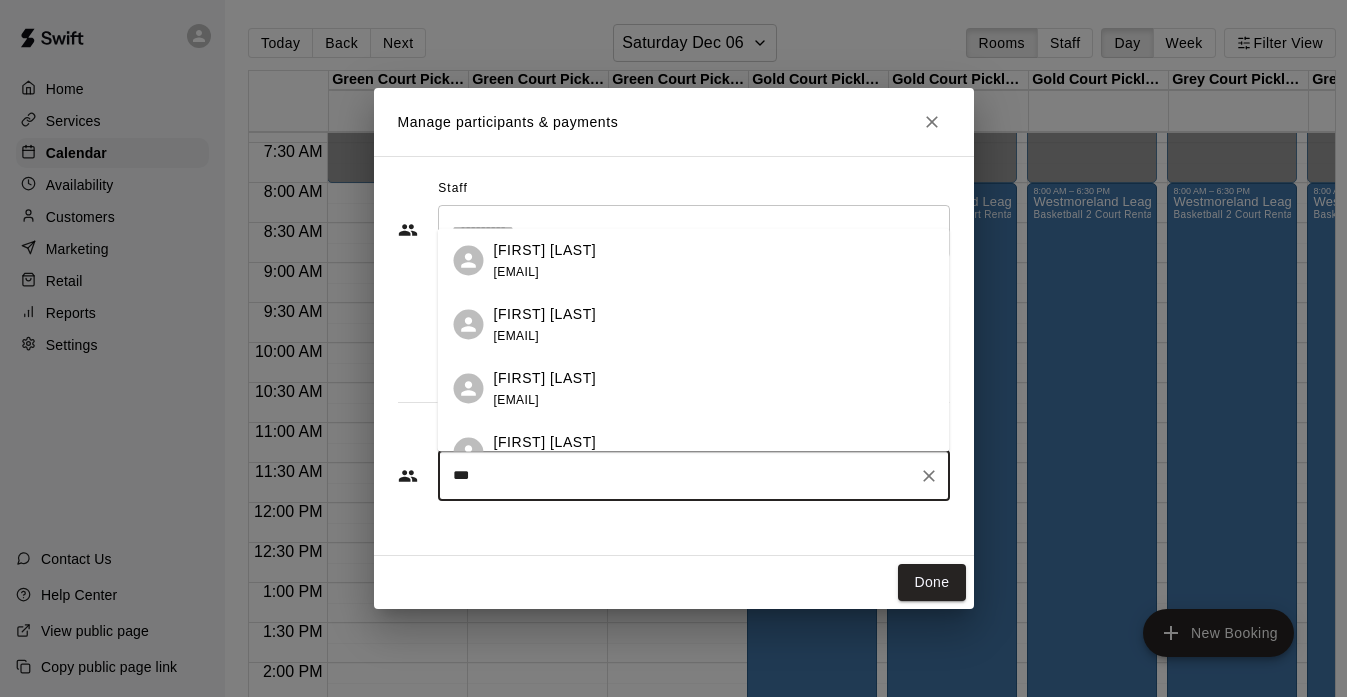 click on "[EMAIL]" at bounding box center [516, 271] 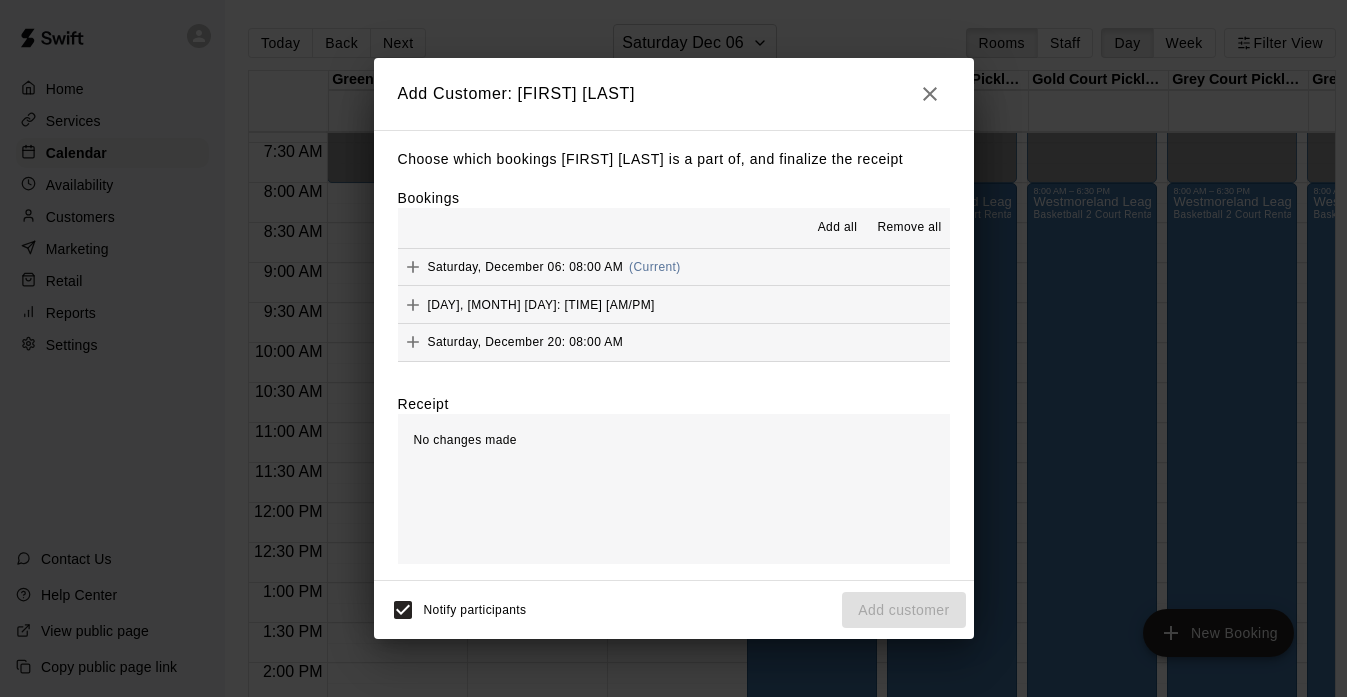 click on "Add all" at bounding box center [838, 228] 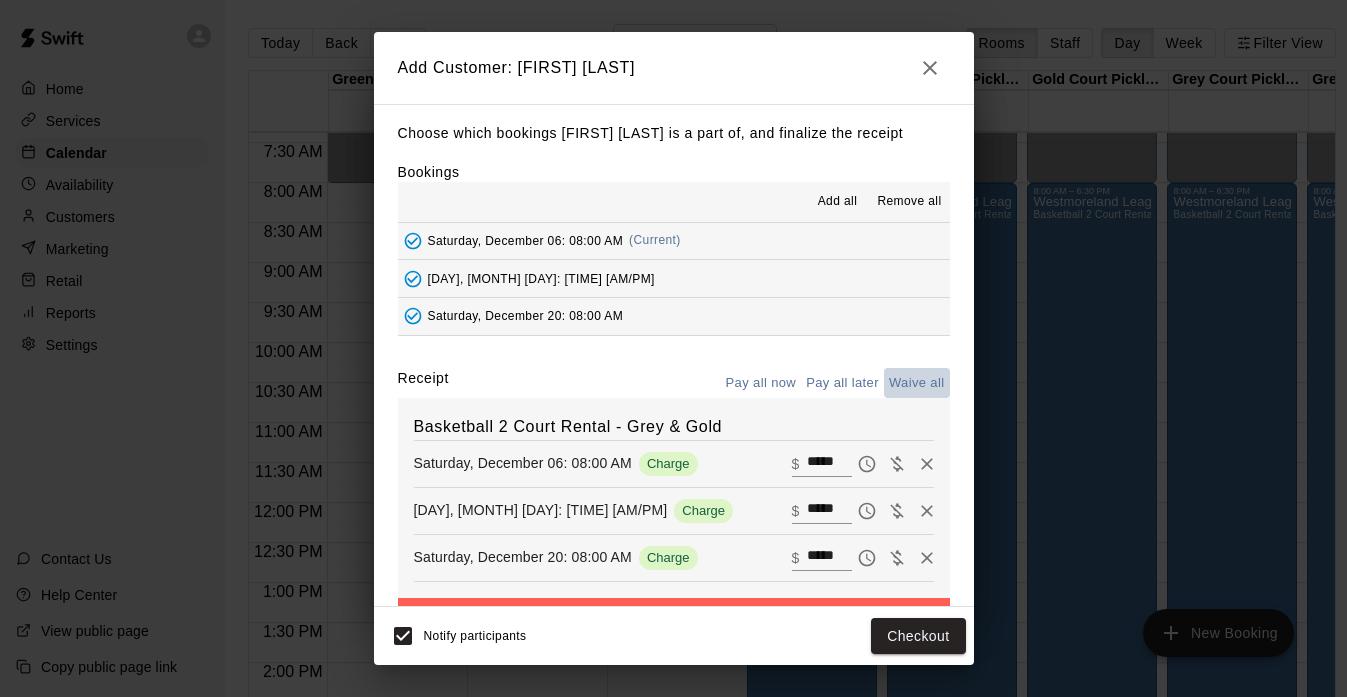 click on "Waive all" at bounding box center [917, 383] 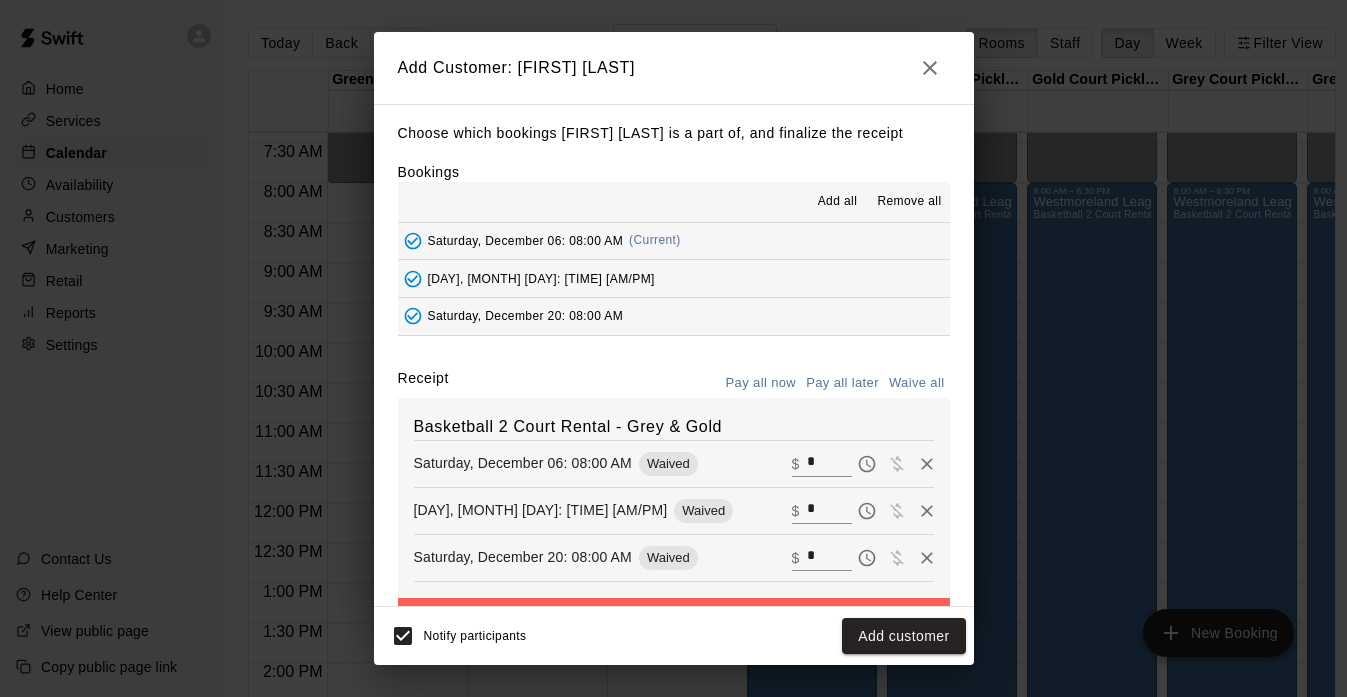 scroll, scrollTop: 67, scrollLeft: 0, axis: vertical 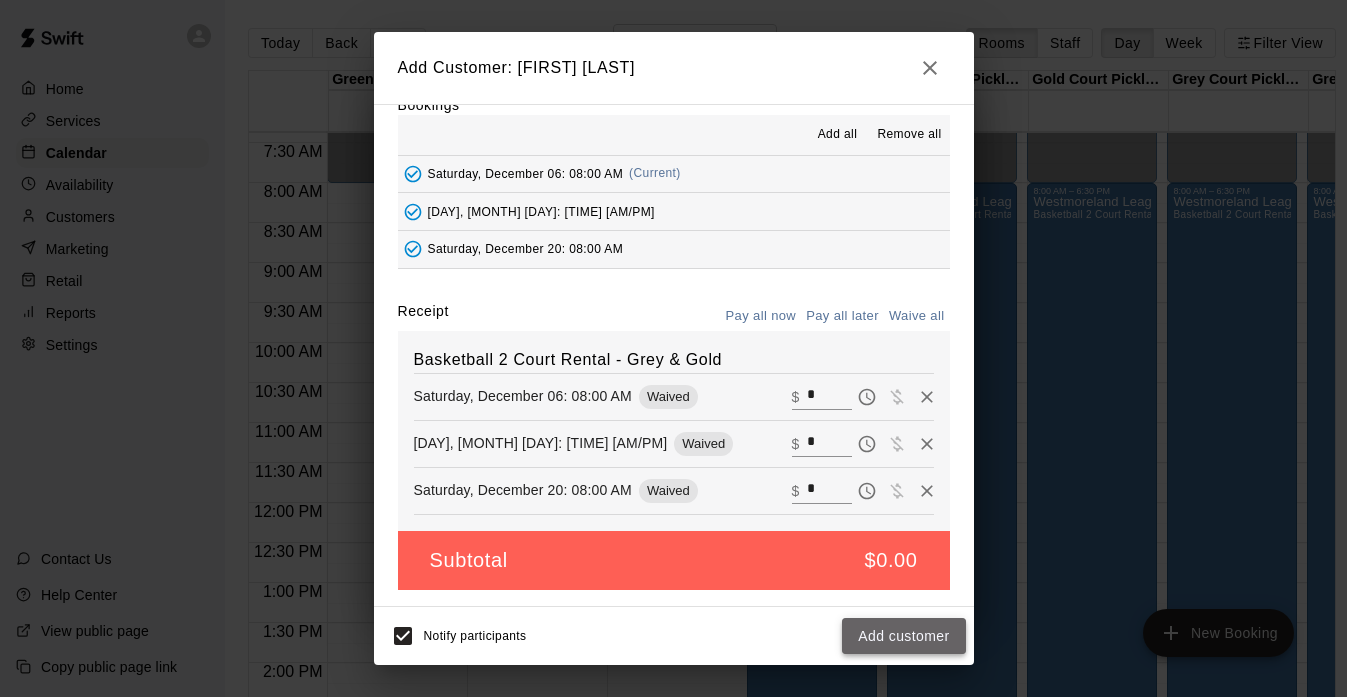 click on "Add customer" at bounding box center (903, 636) 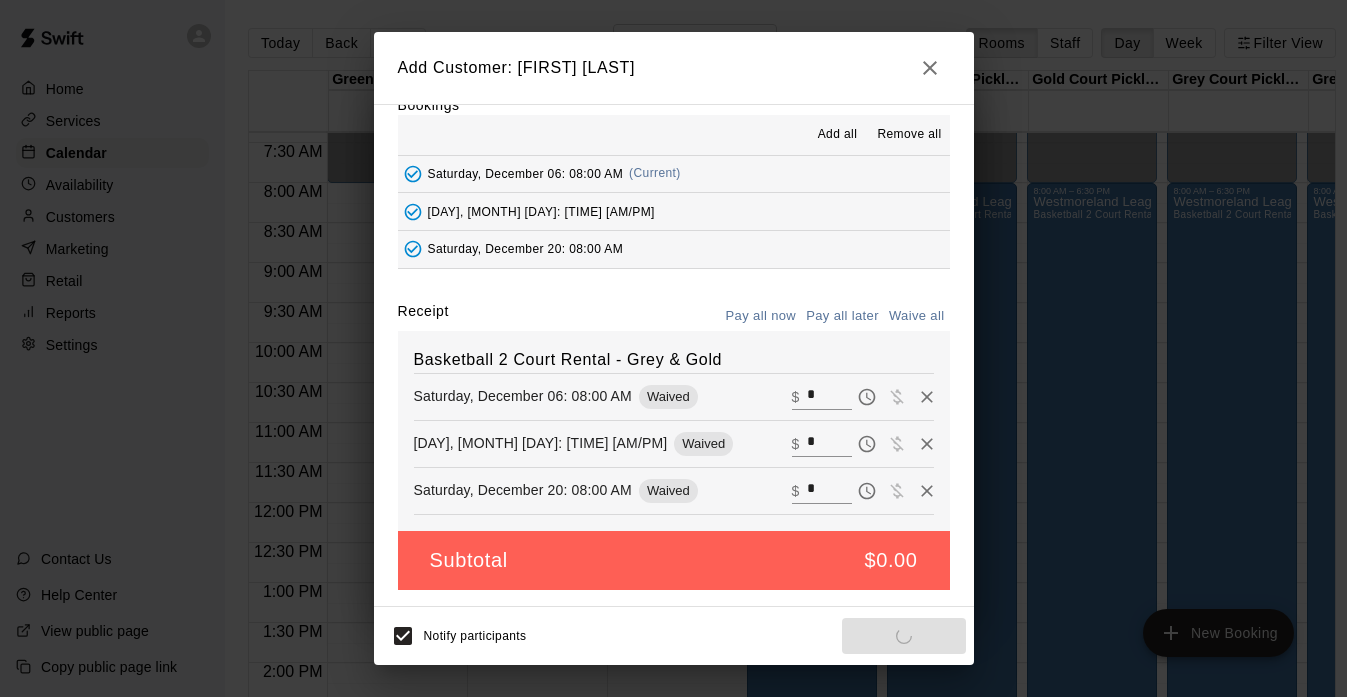 scroll, scrollTop: 0, scrollLeft: 0, axis: both 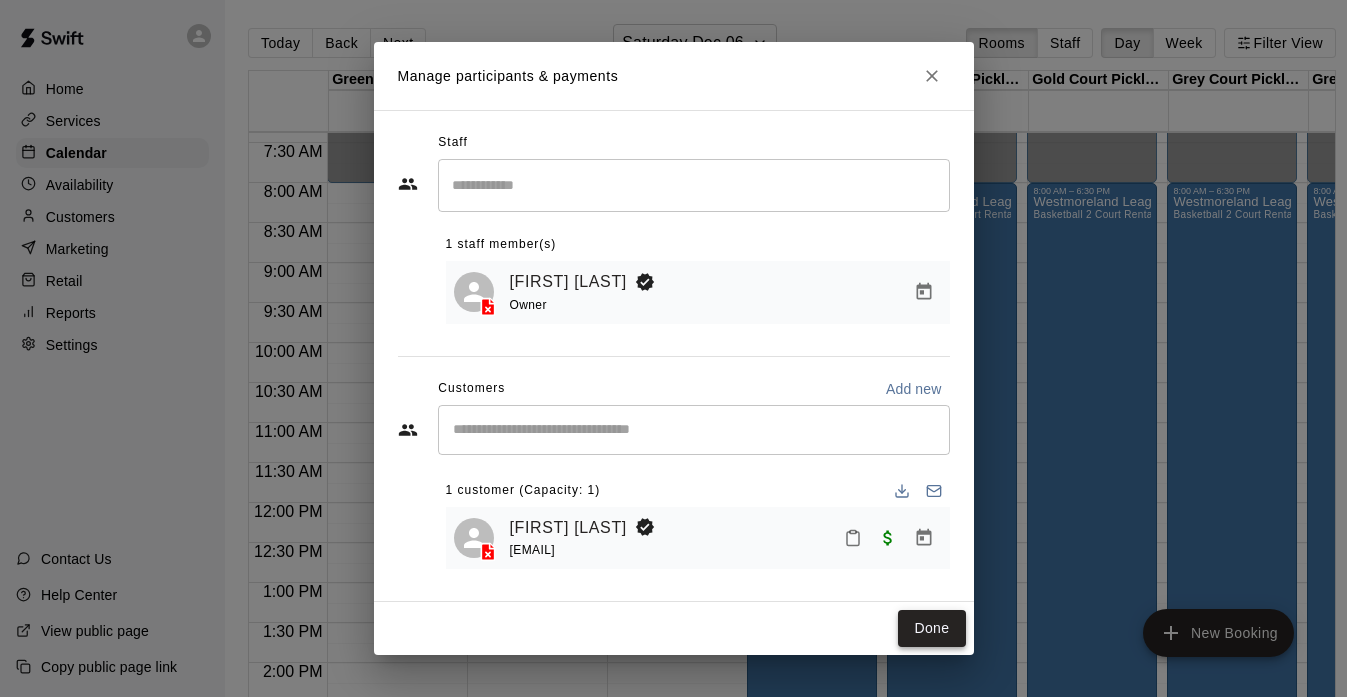 click on "Done" at bounding box center [931, 628] 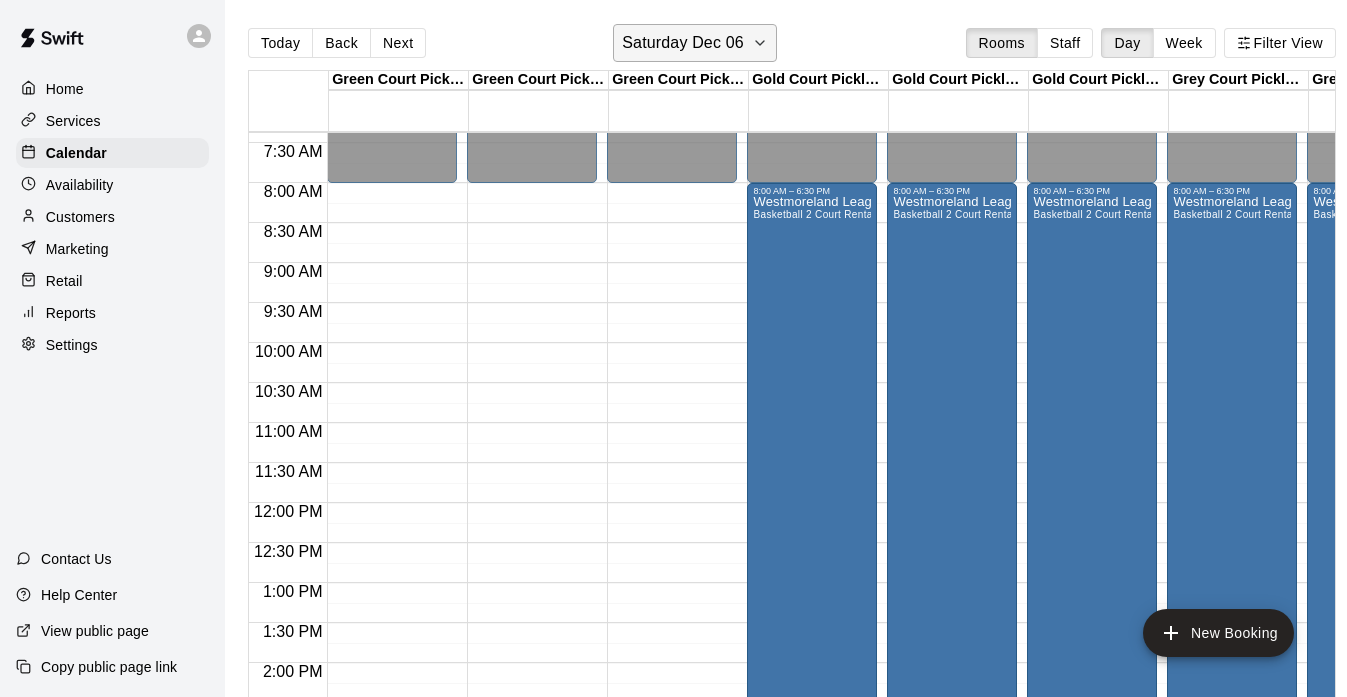 click on "Saturday Dec 06" at bounding box center [694, 43] 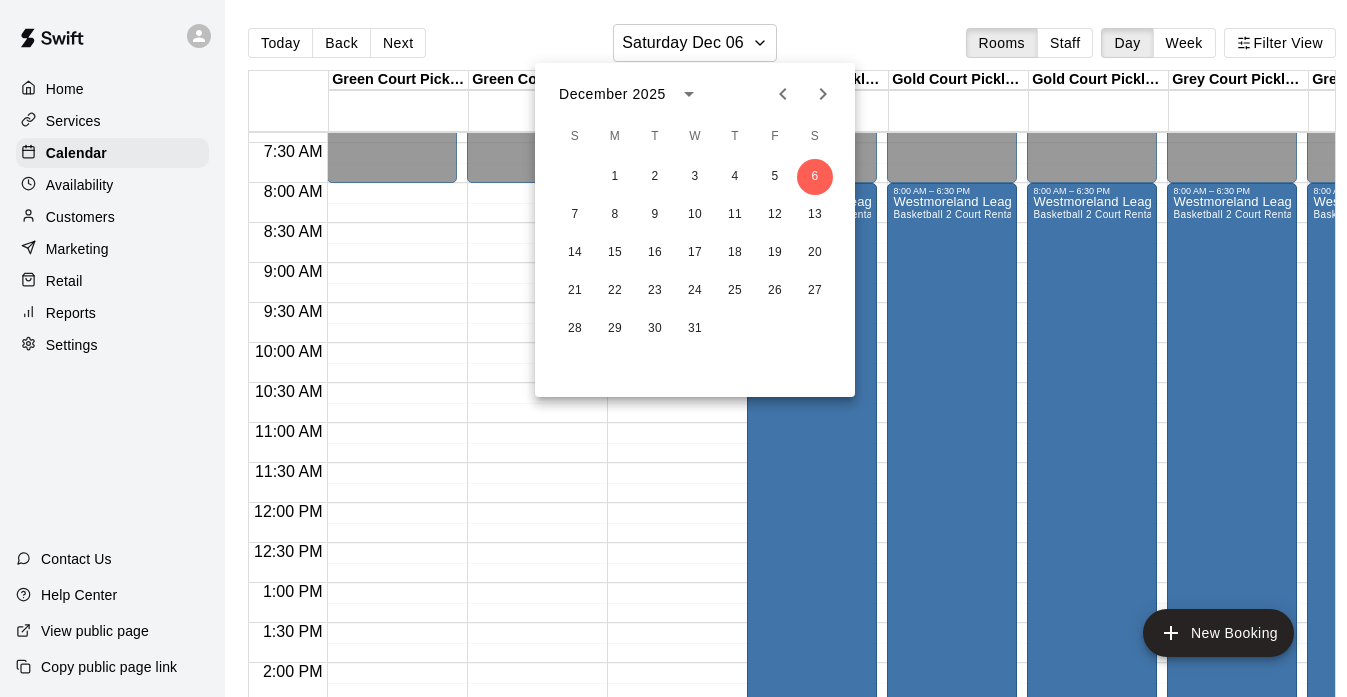 click at bounding box center [823, 94] 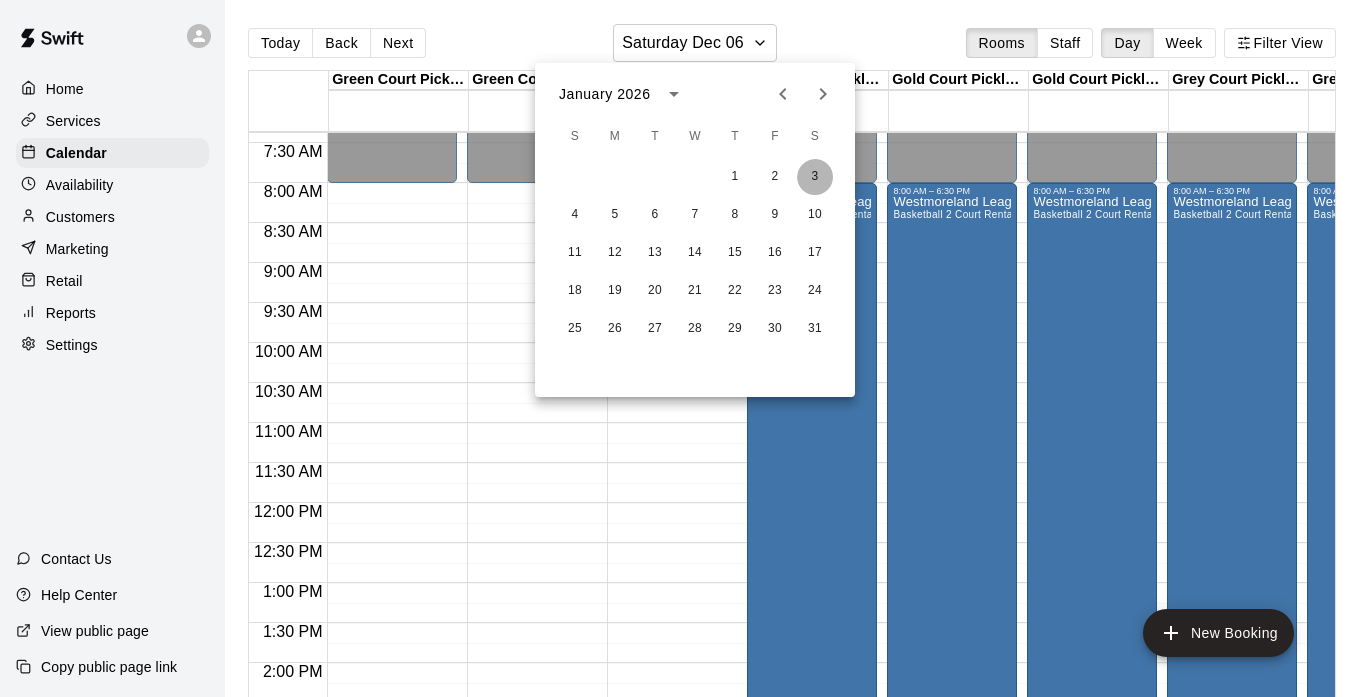 click on "3" at bounding box center (815, 177) 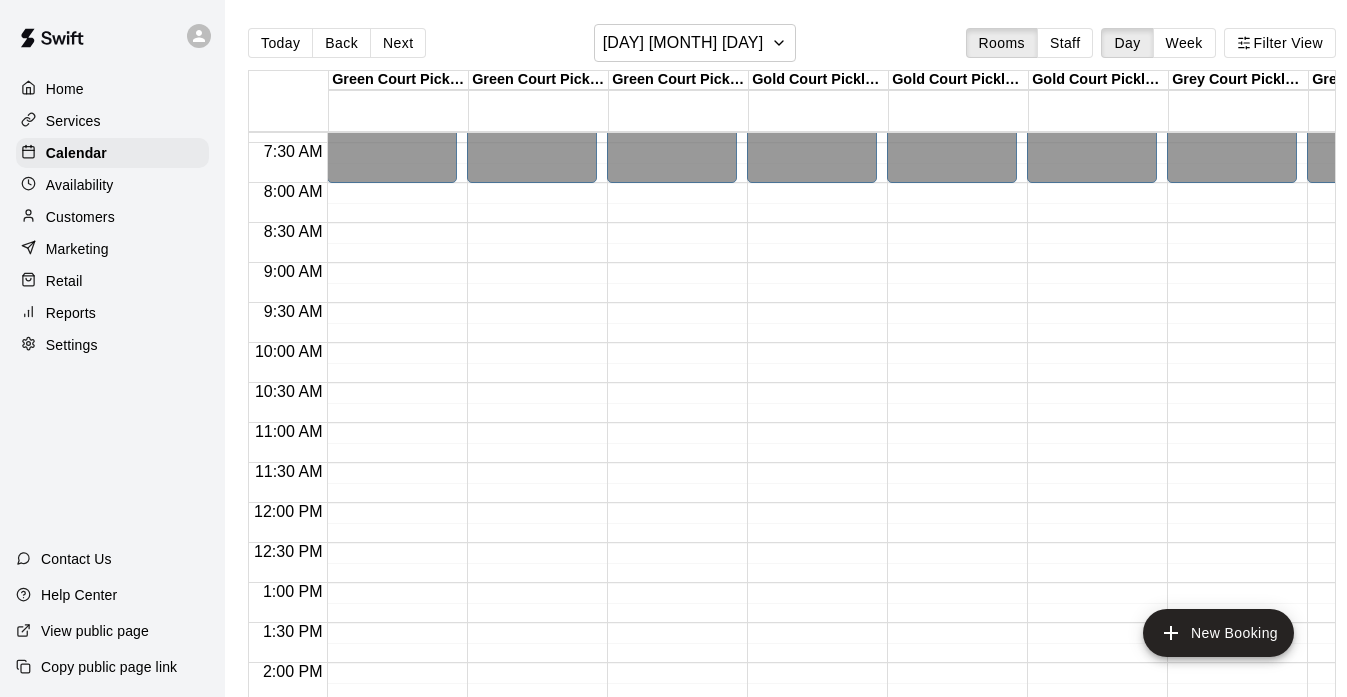 click on "12:00 AM – 8:00 AM Closed 10:00 PM – 11:59 PM Closed" at bounding box center [392, 503] 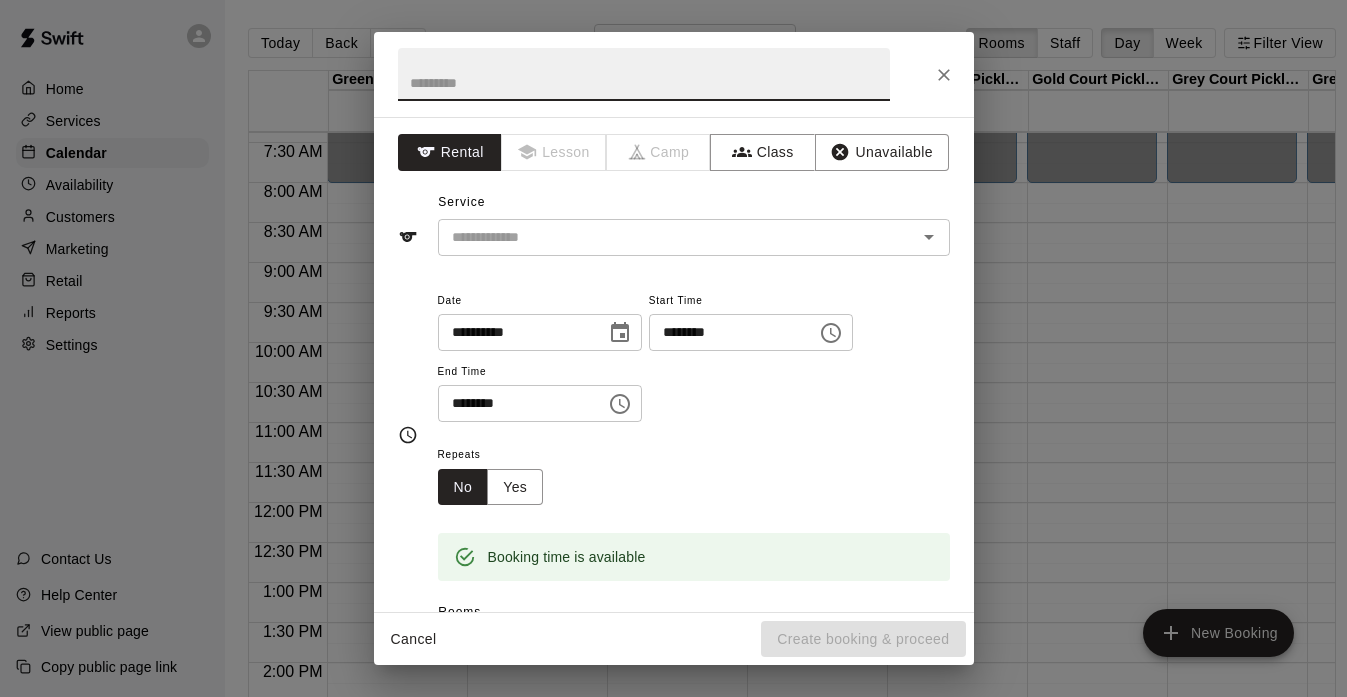 click at bounding box center [644, 74] 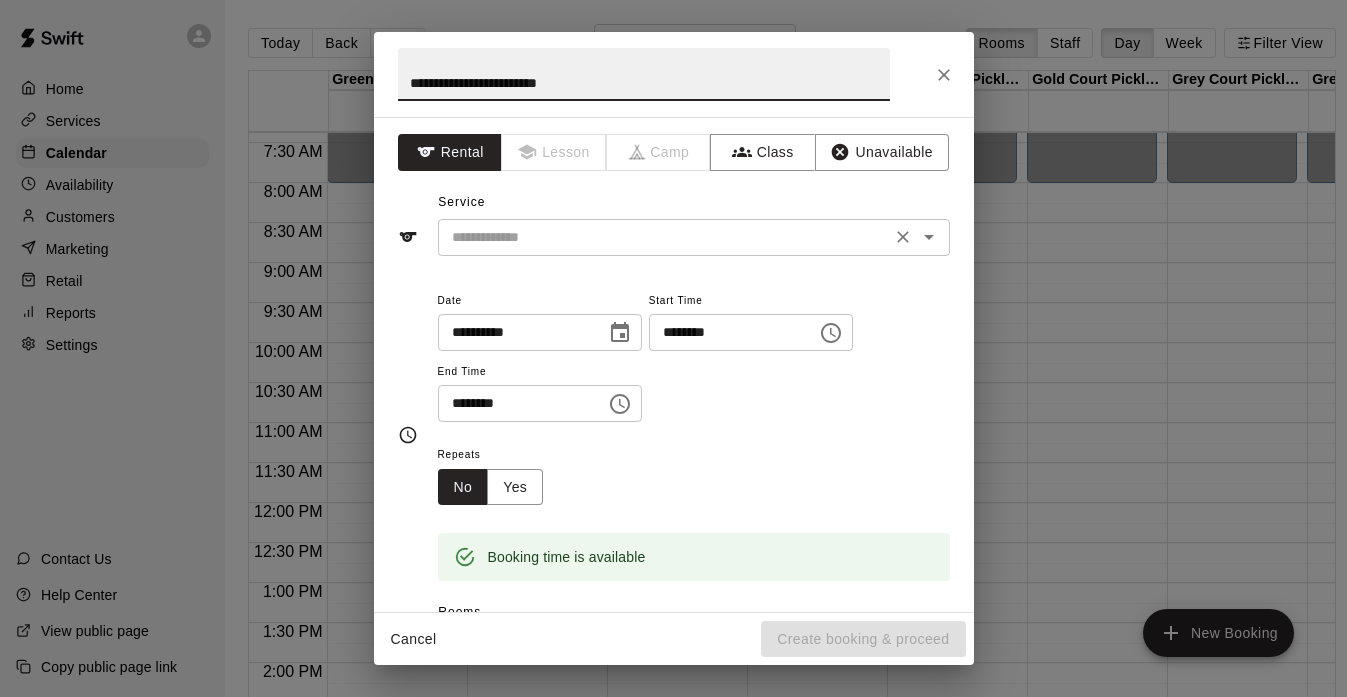 type on "**********" 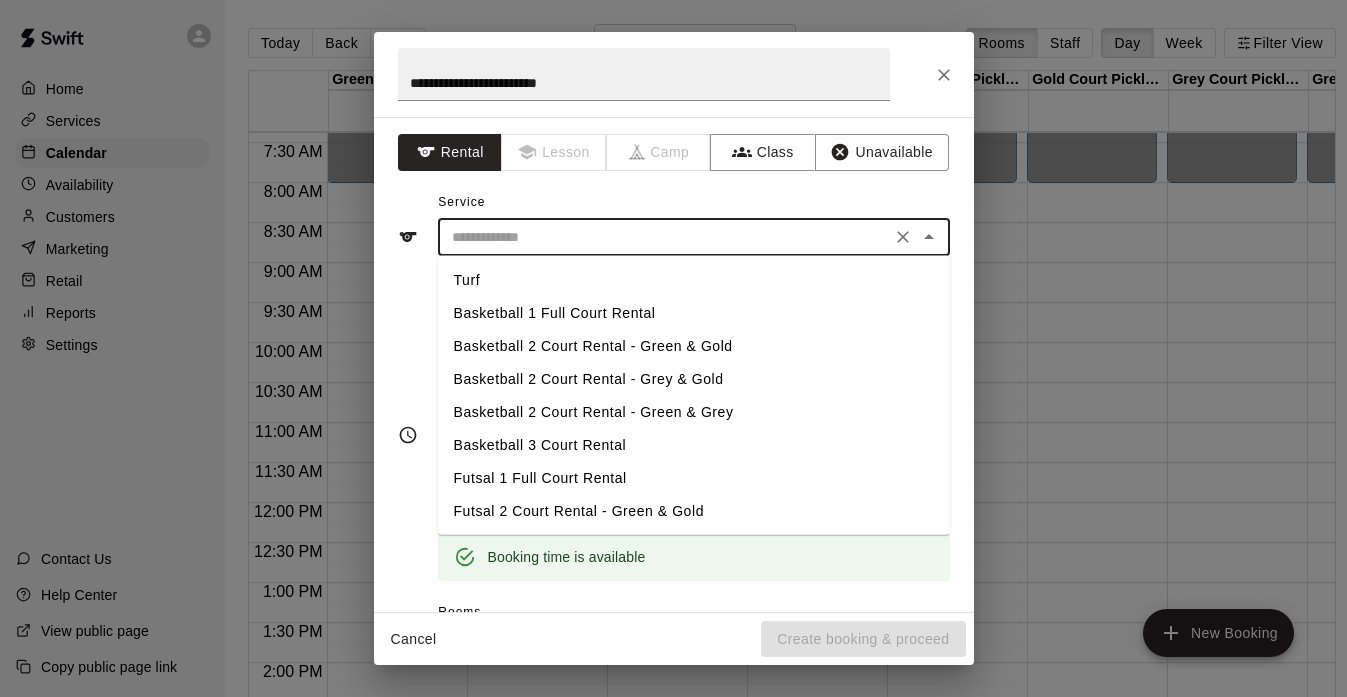 click at bounding box center (664, 237) 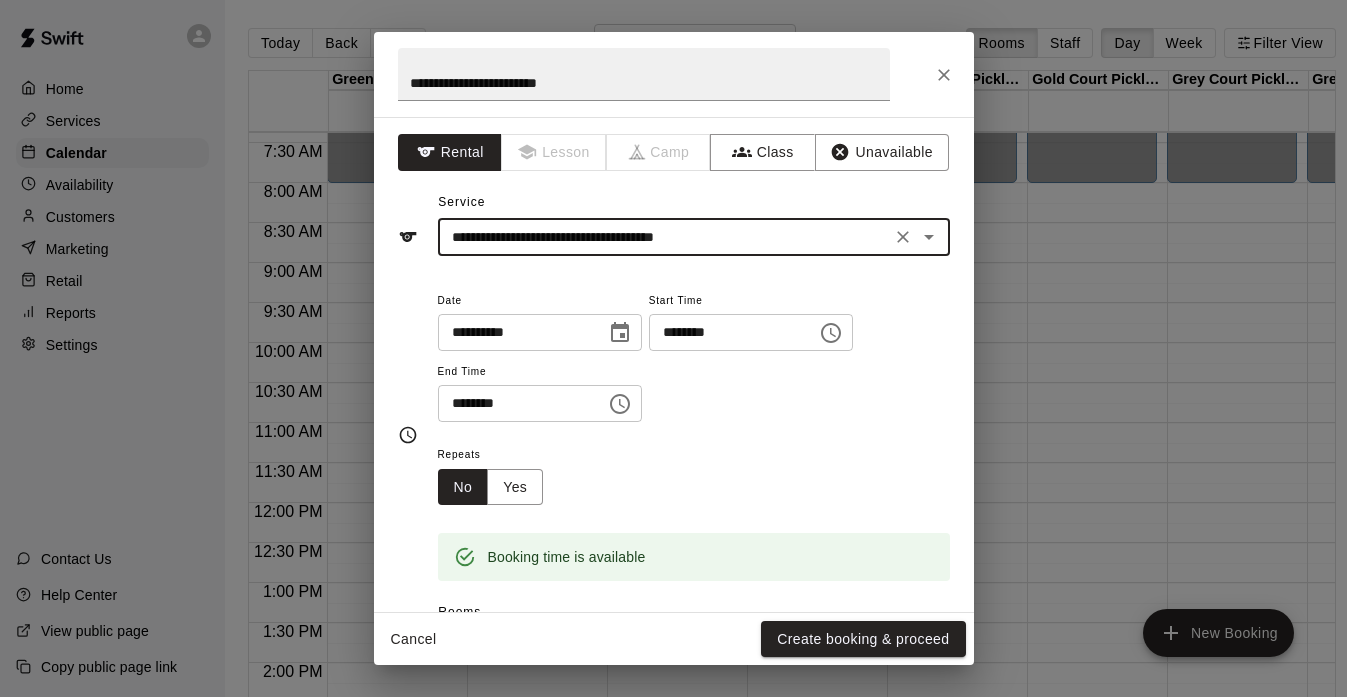 click on "********" at bounding box center [515, 403] 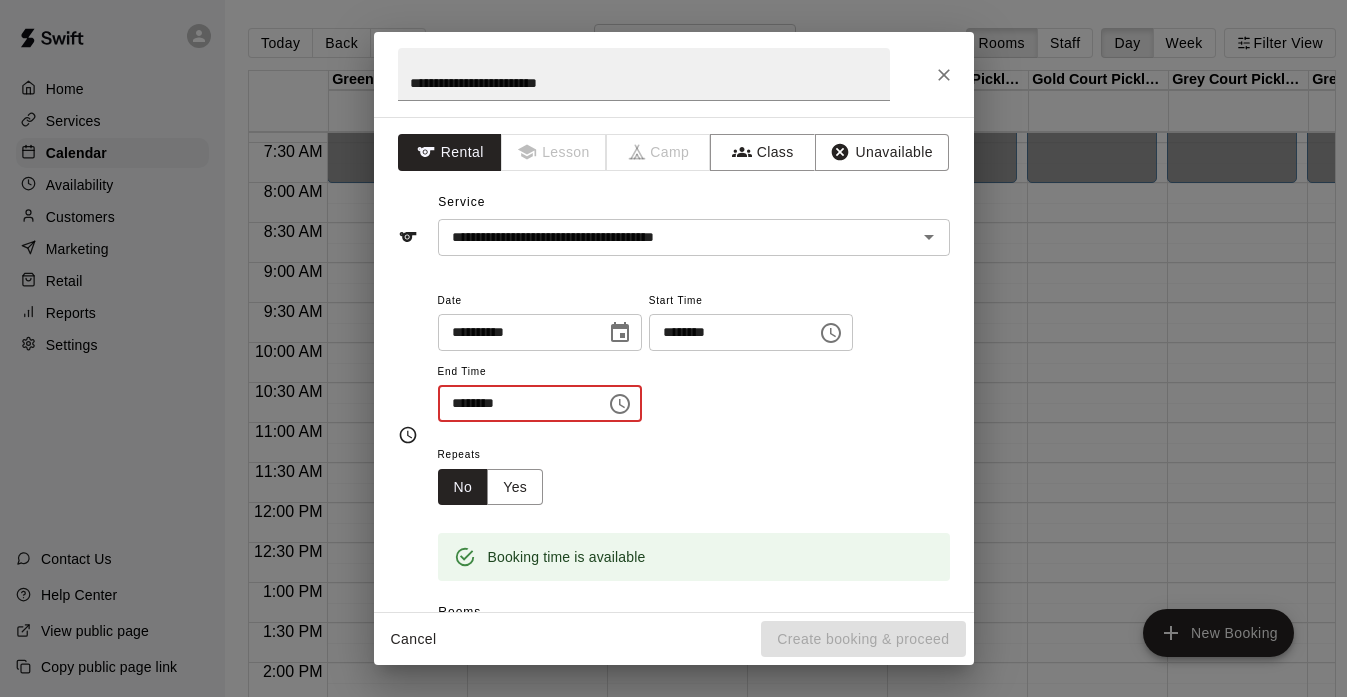 click on "********" at bounding box center (515, 403) 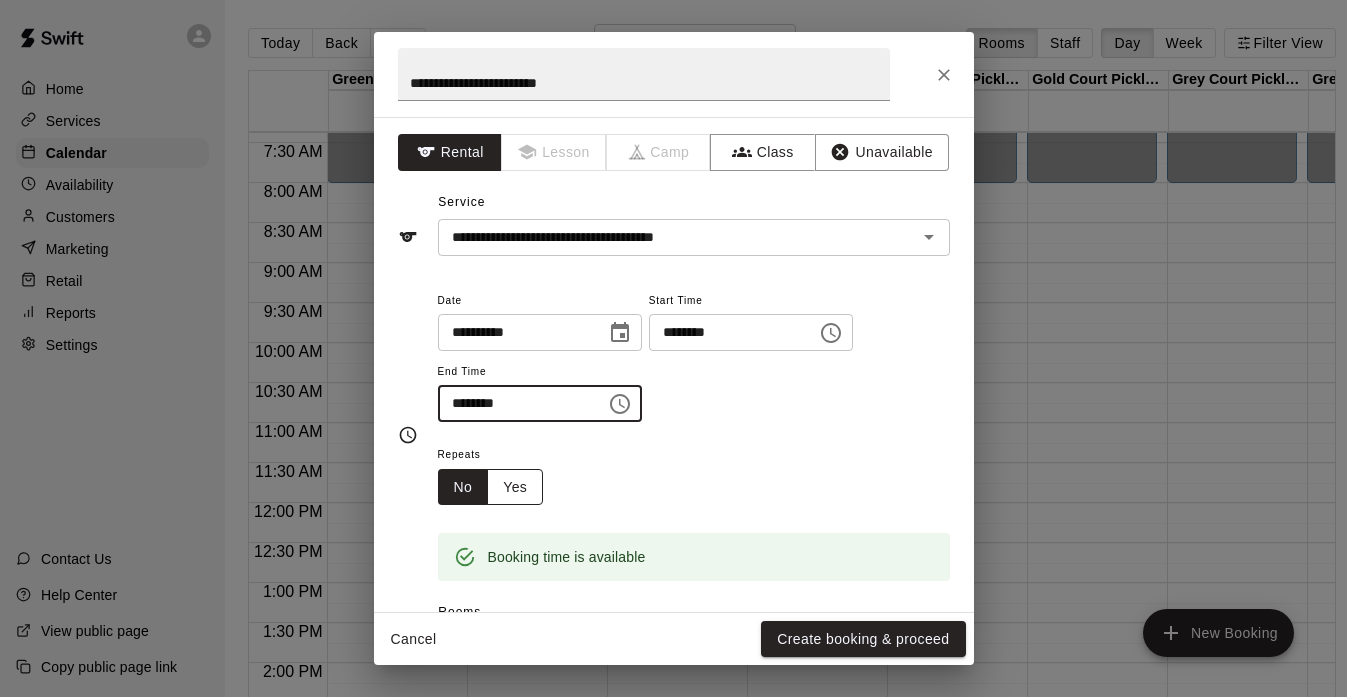 type on "********" 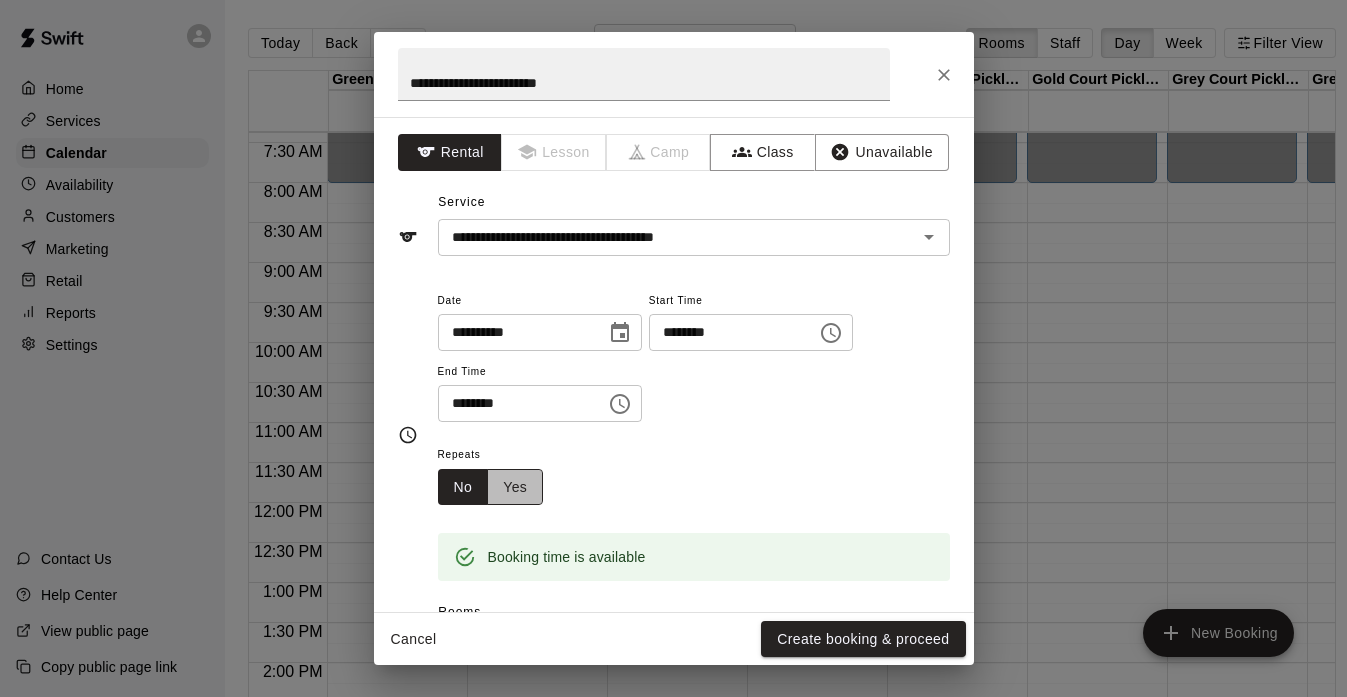 click on "Yes" at bounding box center (515, 487) 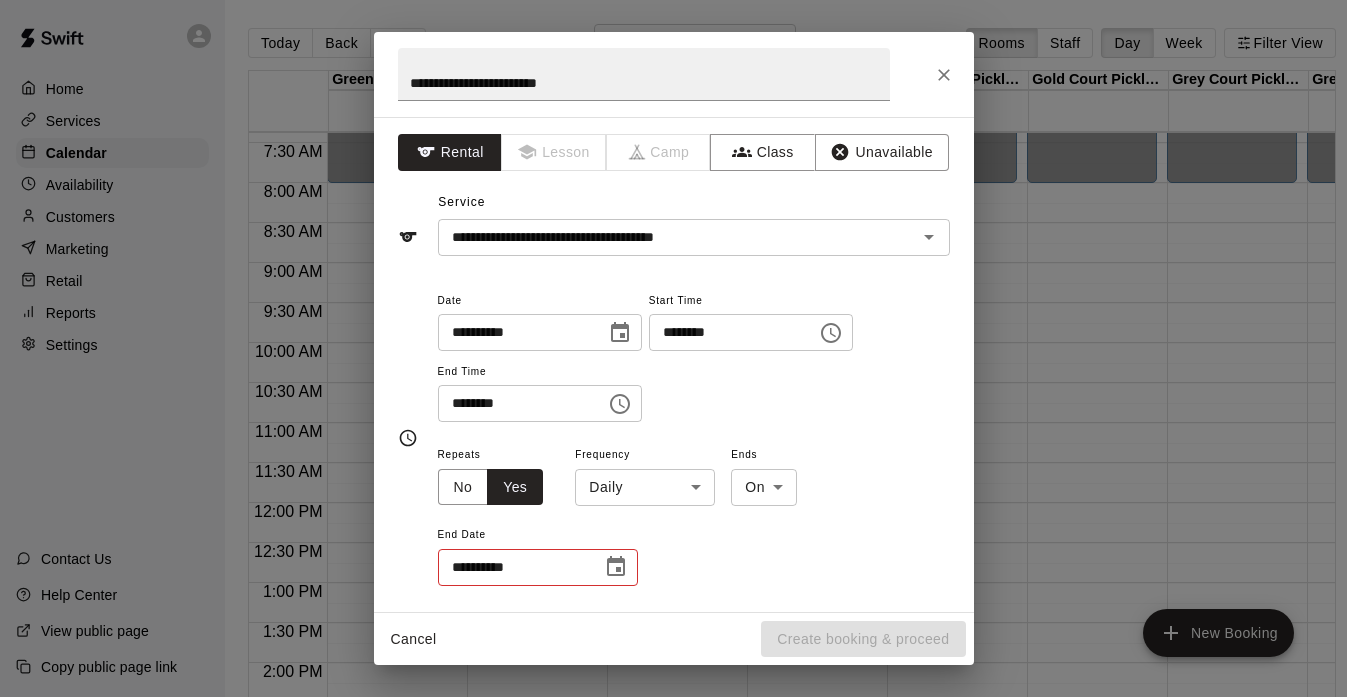click on "Home Services Calendar Availability Customers Marketing Retail Reports Settings Contact Us Help Center View public page Copy public page link Today Back Next Saturday Jan 03 Rooms Staff Day Week Filter View Green Court Pickleball #1 03 Sat Green Court Pickleball #2 03 Sat Green Court Pickleball #3 03 Sat Gold Court Pickleball #1 03 Sat Gold Court Pickleball #2 03 Sat Gold Court Pickleball #3 03 Sat Grey Court Pickleball #1 03 Sat Grey Court Pickleball #2 03 Sat Grey Court Pickleball #3 03 Sat Batting Cage #1 03 Sat Batting Cage #2 03 Sat 12:00 AM 12:30 AM 1:00 AM 1:30 AM 2:00 AM 2:30 AM 3:00 AM 3:30 AM 4:00 AM 4:30 AM 5:00 AM 5:30 AM 6:00 AM 6:30 AM 7:00 AM 7:30 AM 8:00 AM 8:30 AM 9:00 AM 9:30 AM 10:00 AM 10:30 AM 11:00 AM 11:30 AM 12:00 PM 12:30 PM 1:00 PM 1:30 PM 2:00 PM 2:30 PM 3:00 PM 3:30 PM 4:00 PM 4:30 PM 5:00 PM 5:30 PM 6:00 PM 6:30 PM 7:00 PM 7:30 PM 8:00 PM 8:30 PM 9:00 PM 9:30 PM 10:00 PM 10:30 PM 11:00 PM 11:30 PM 12:00 AM – 8:00 AM Closed 10:00 PM – 11:59 PM Closed 12:00 AM – 8:00 AM Closed" at bounding box center (673, 364) 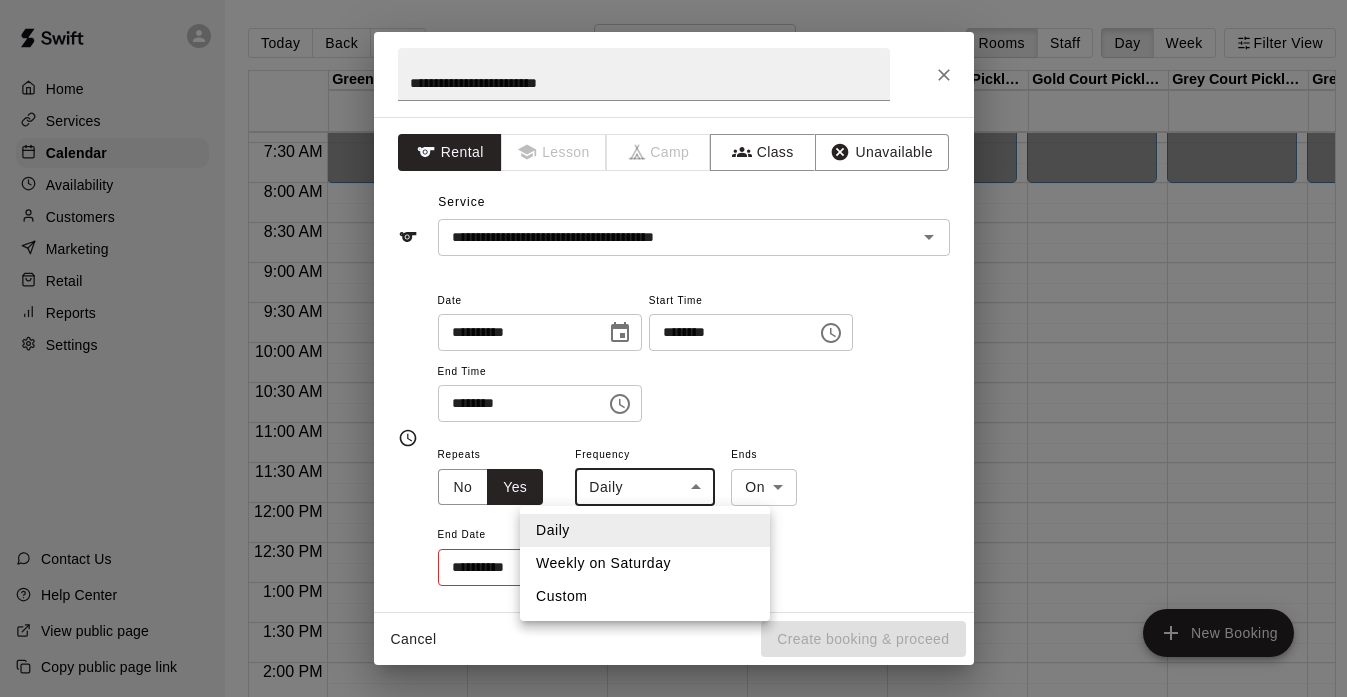 click on "Weekly on Saturday" at bounding box center [645, 563] 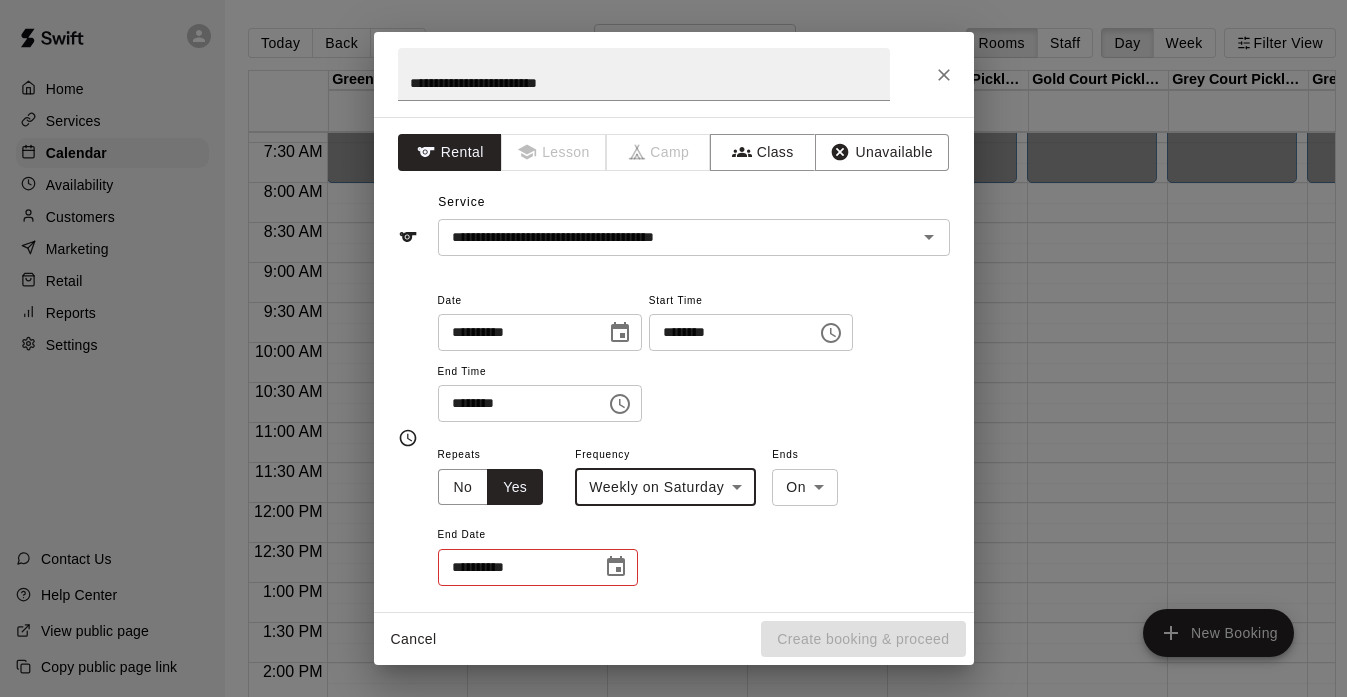 click 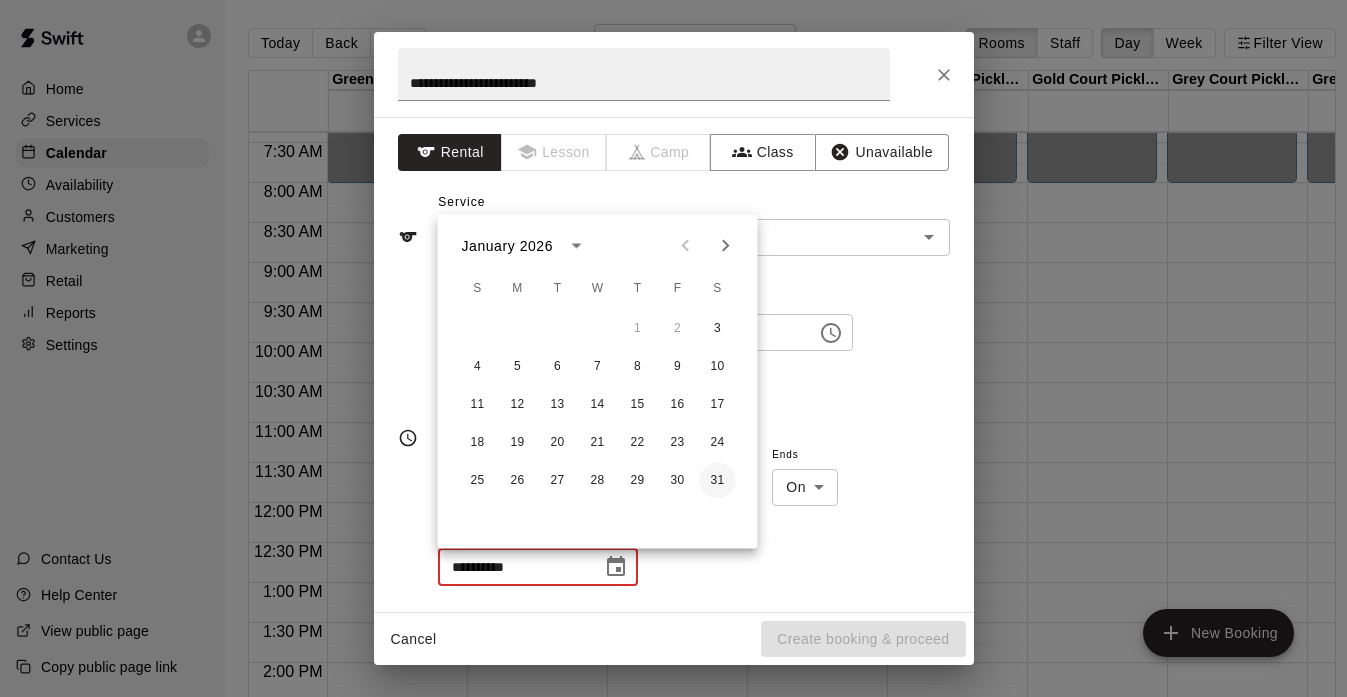 click on "31" at bounding box center (718, 481) 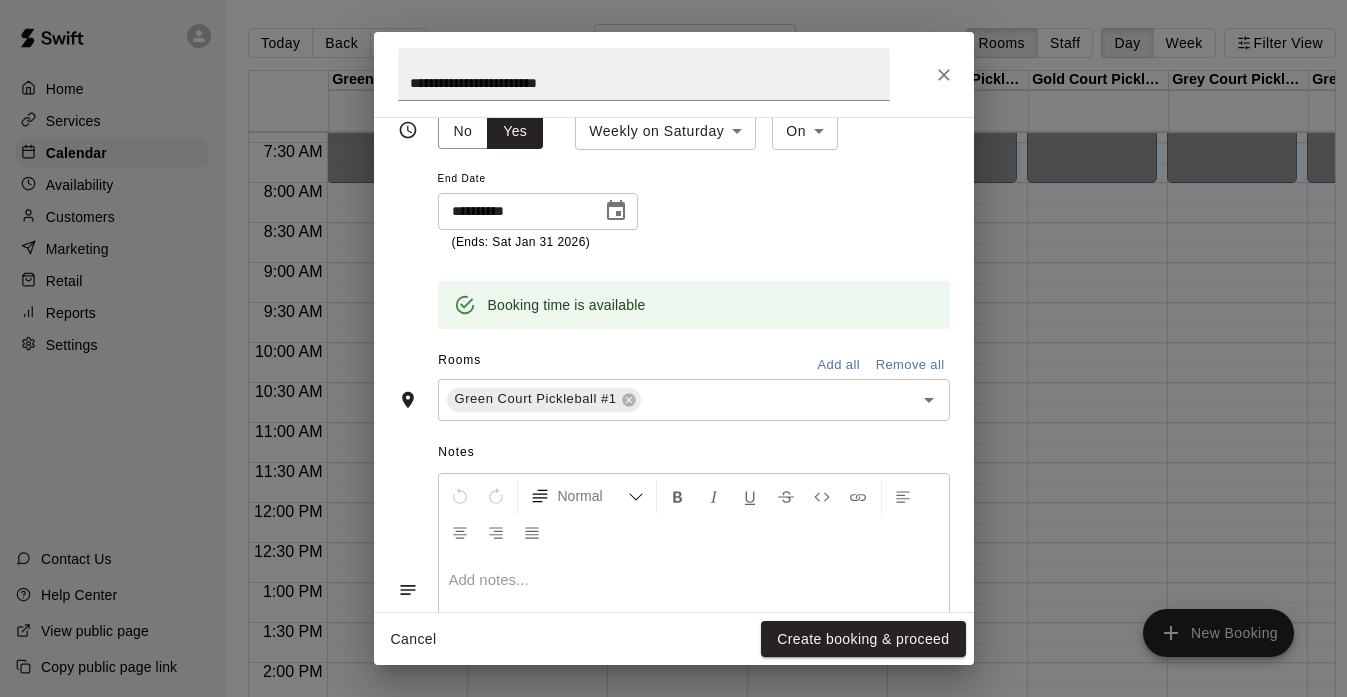 click on "Add all" at bounding box center [839, 365] 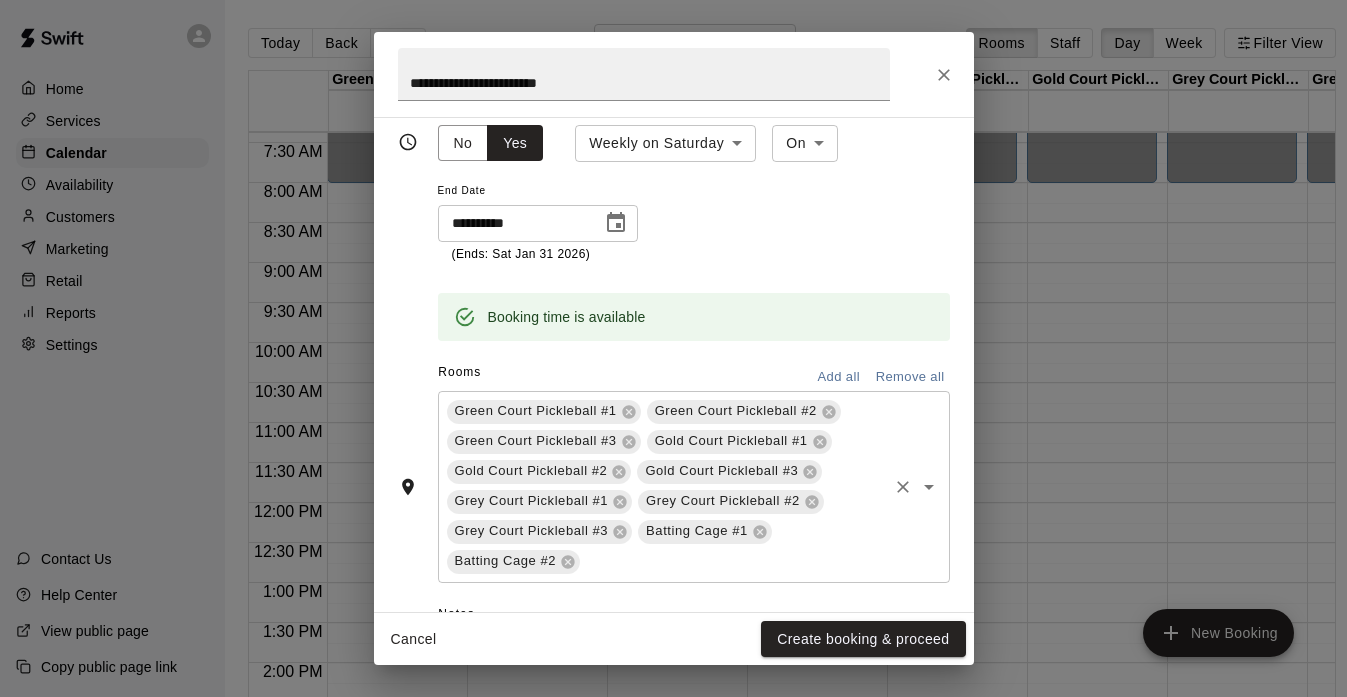 scroll, scrollTop: 356, scrollLeft: 0, axis: vertical 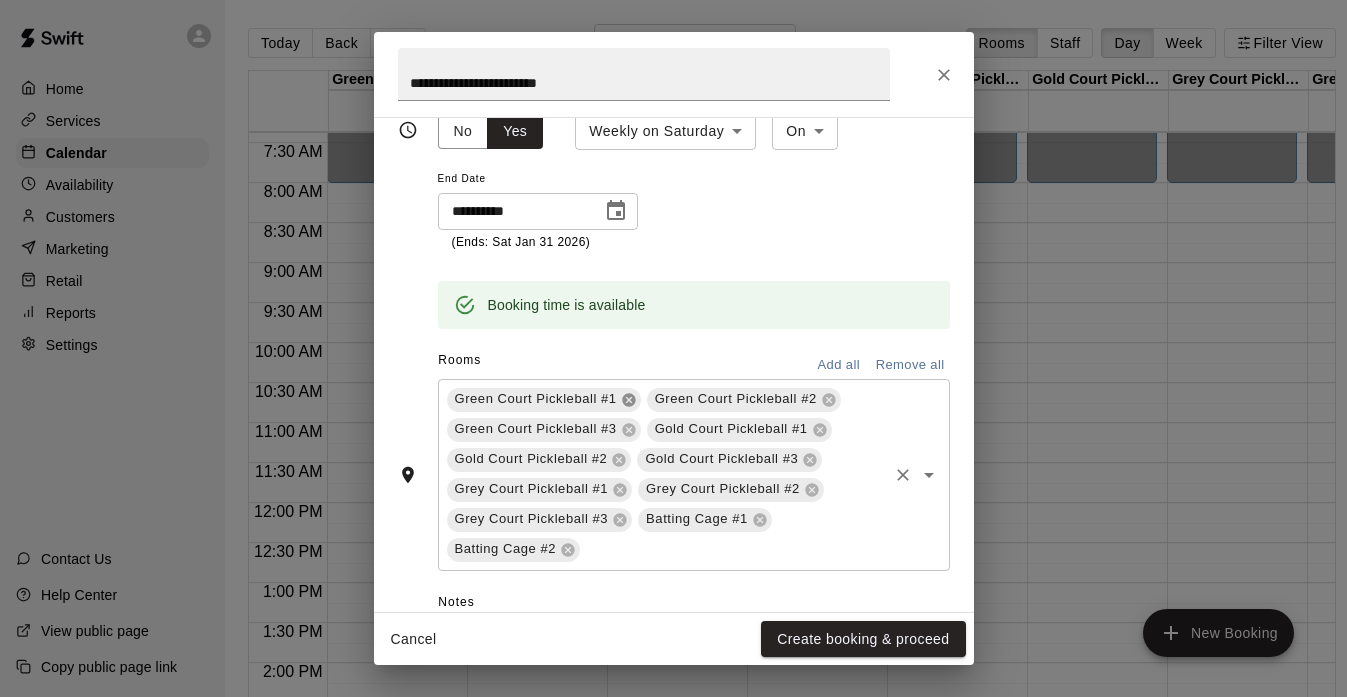 click 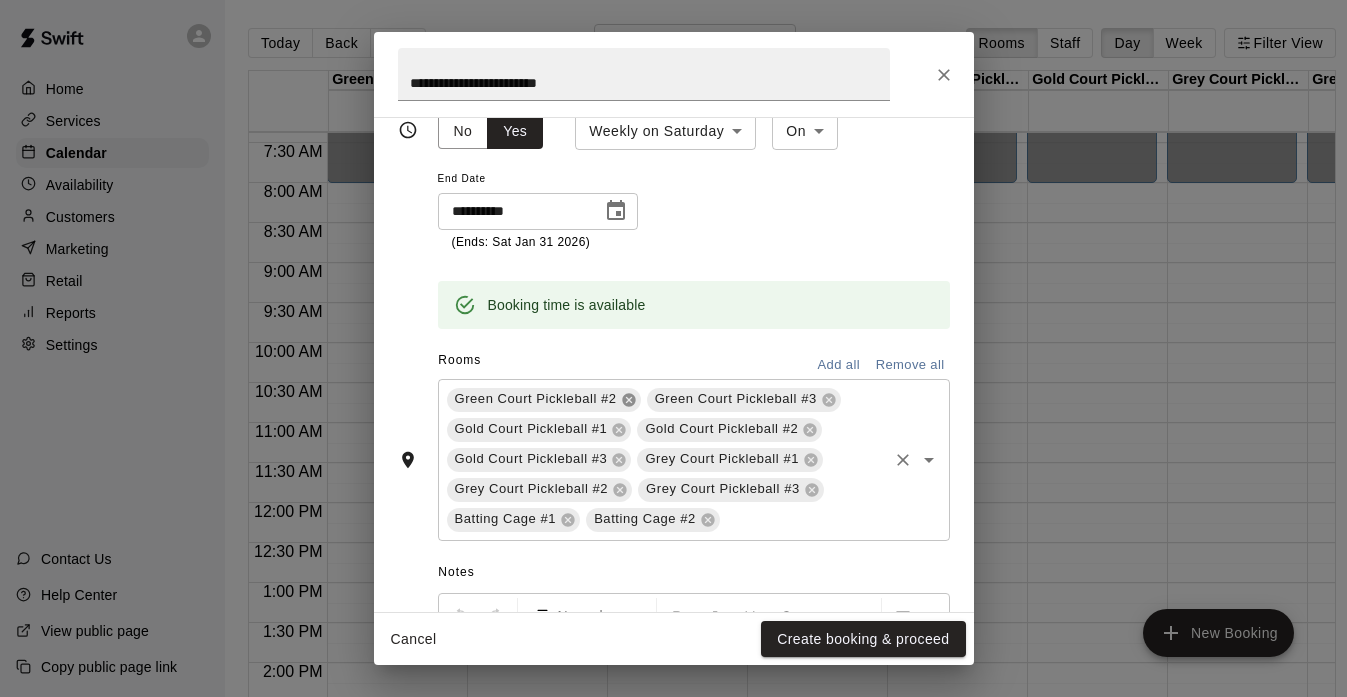 click 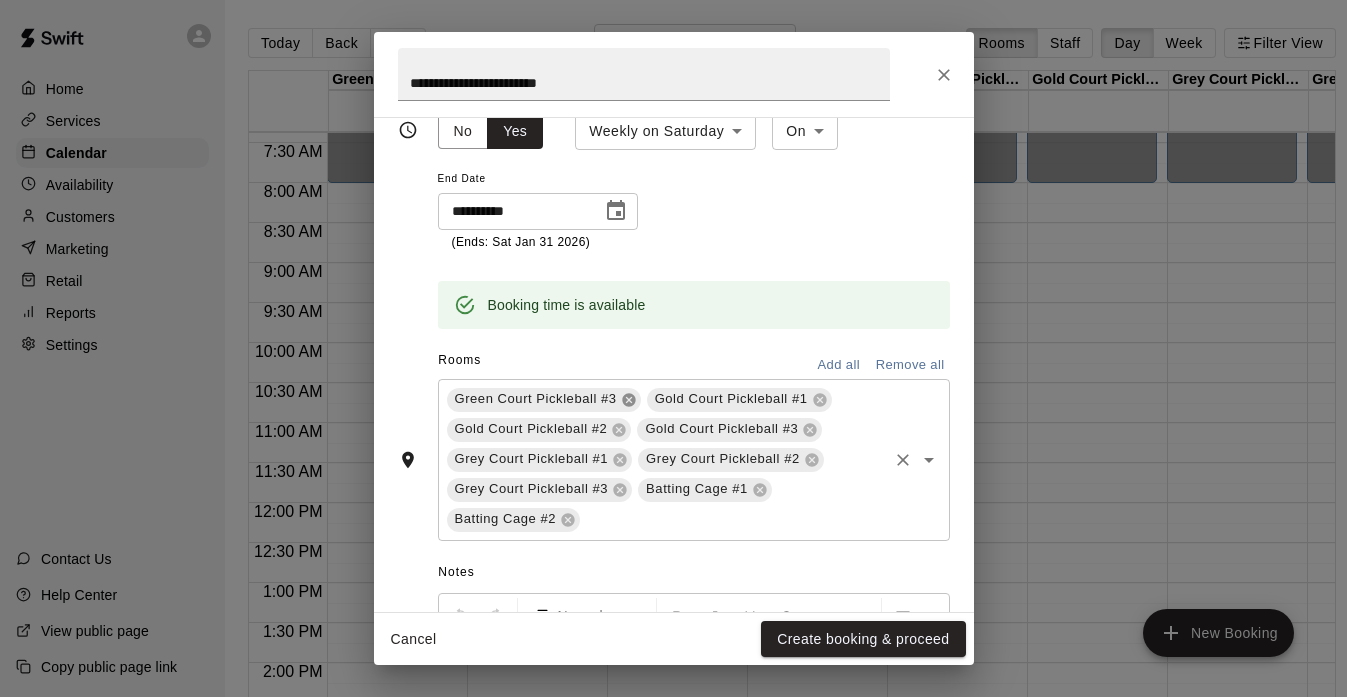 click 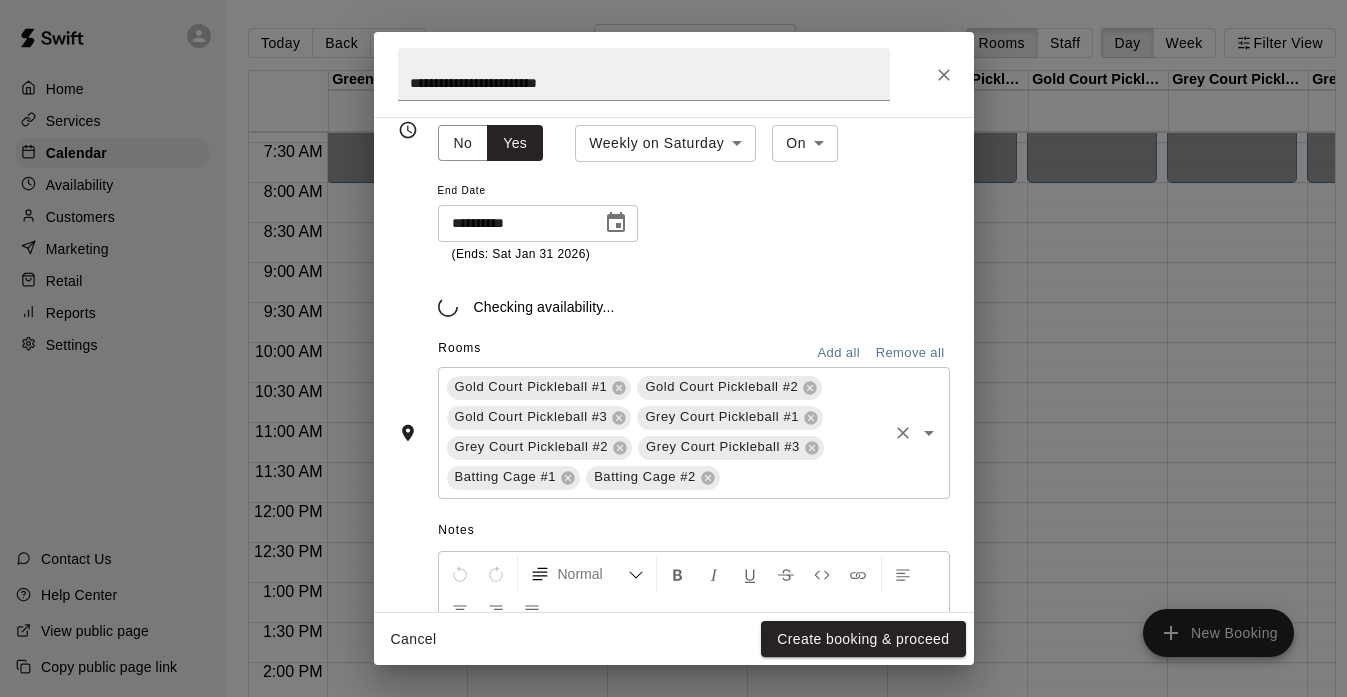scroll, scrollTop: 356, scrollLeft: 0, axis: vertical 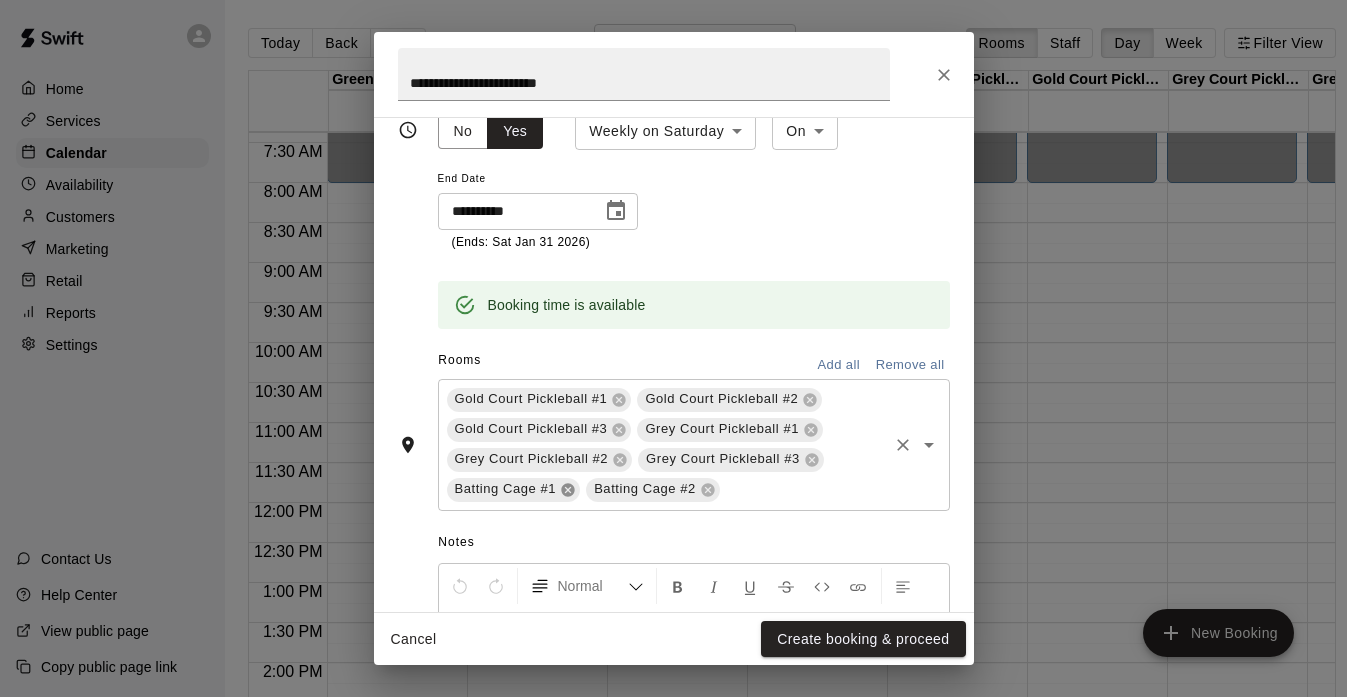 click 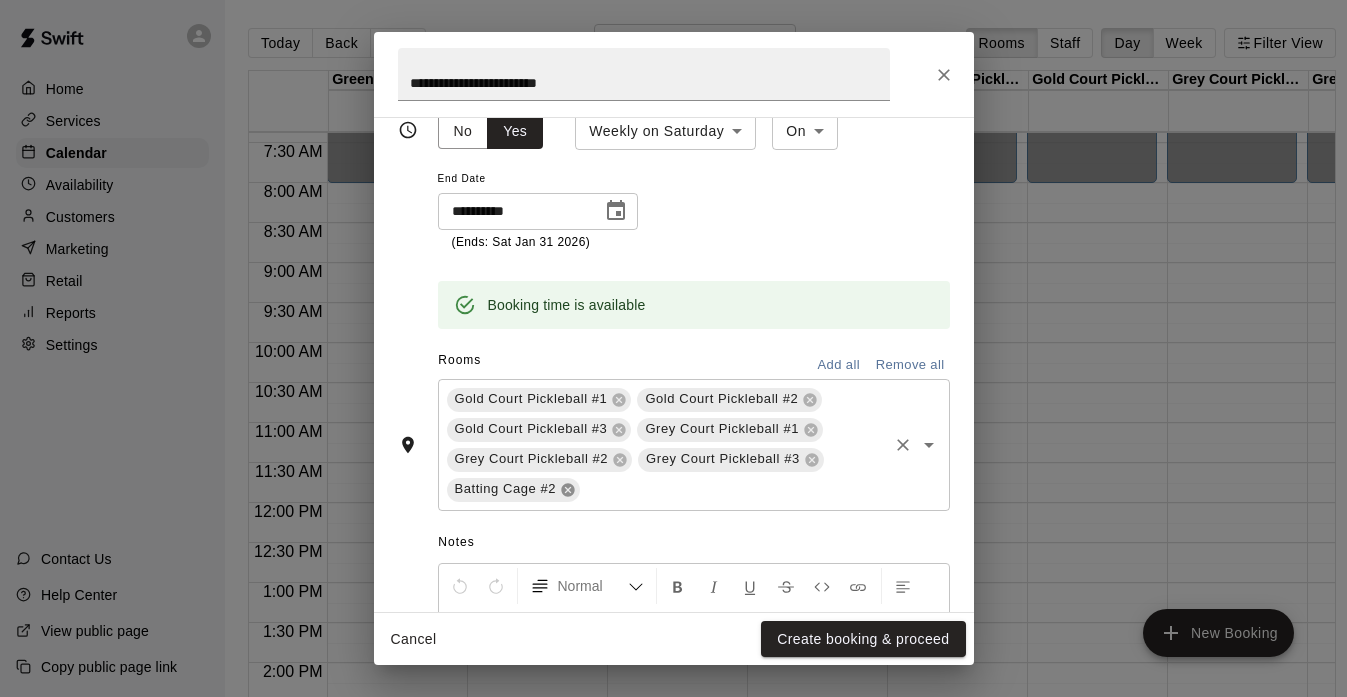 click 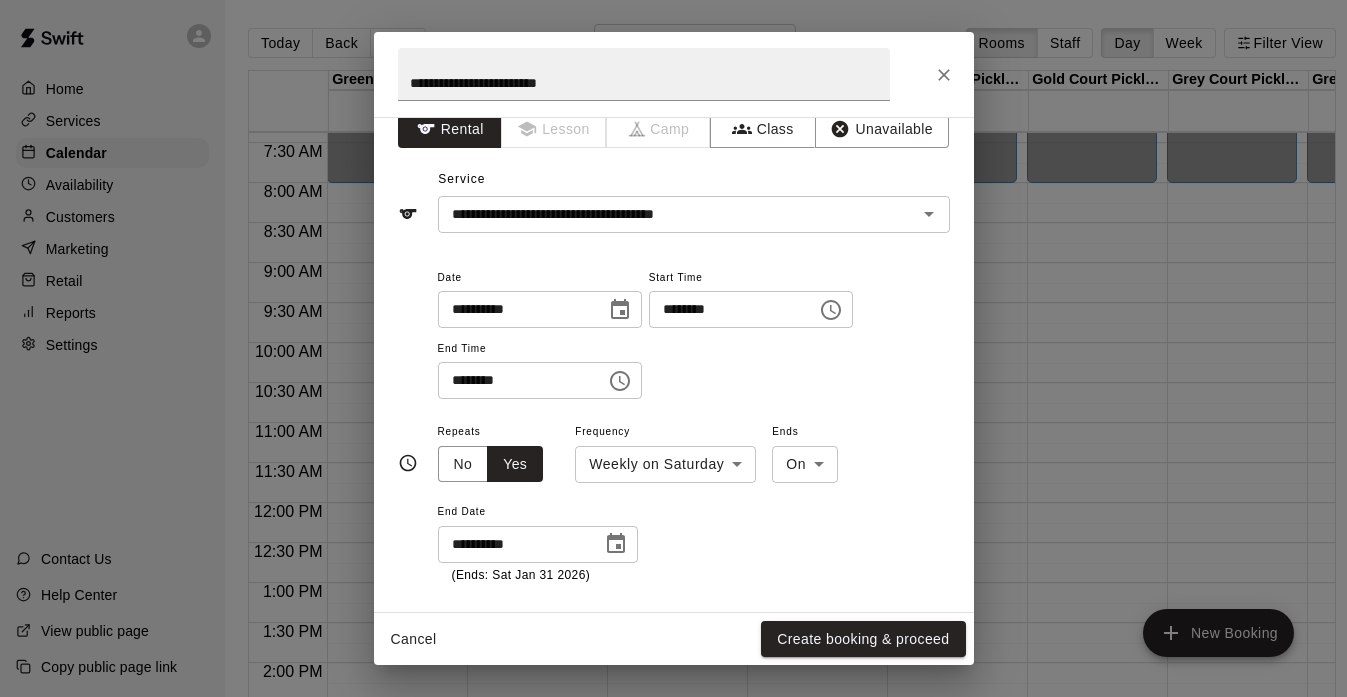 scroll, scrollTop: 0, scrollLeft: 0, axis: both 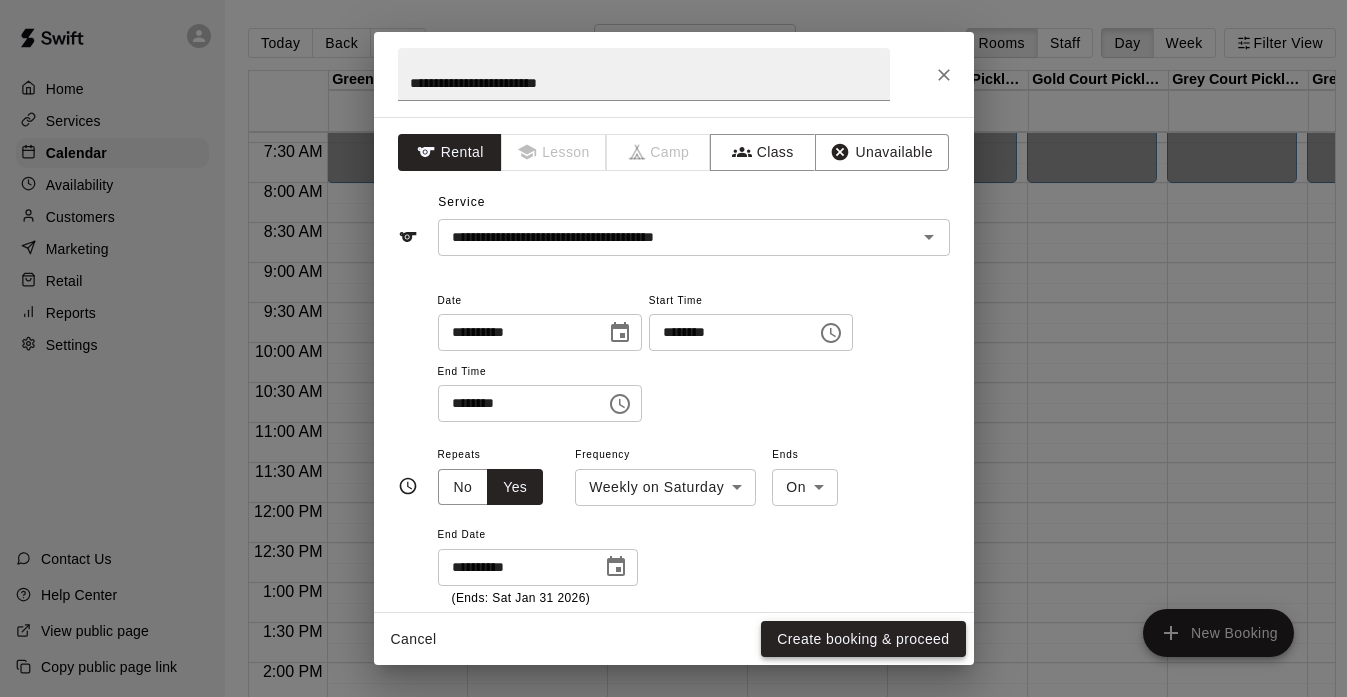 click on "Create booking & proceed" at bounding box center [863, 639] 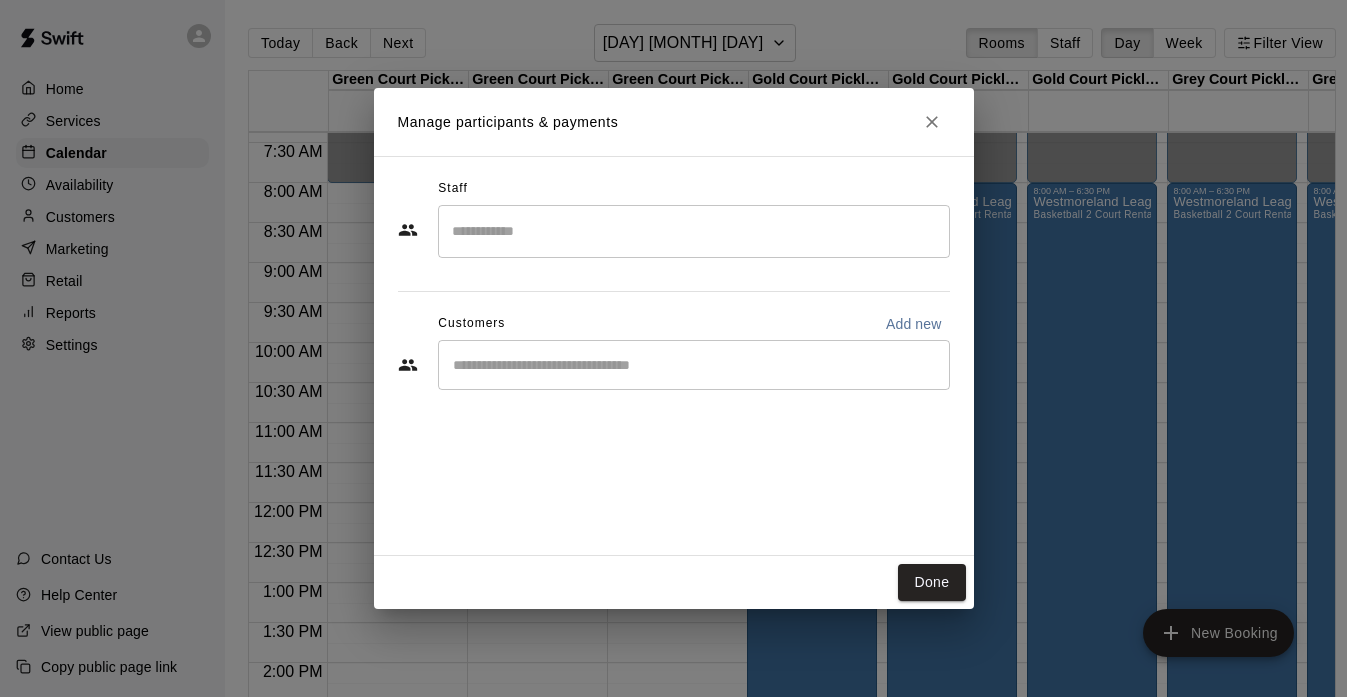 click on "​" at bounding box center [694, 231] 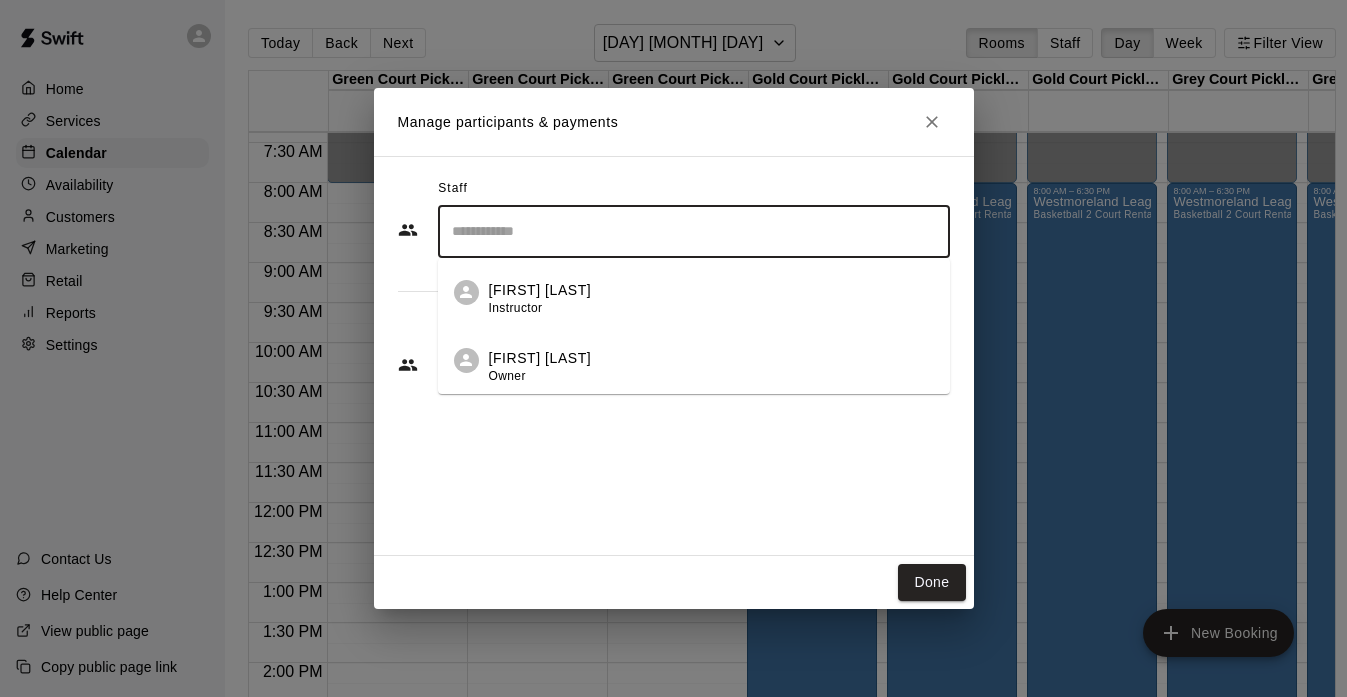 click on "[FIRST] [LAST]" at bounding box center (540, 358) 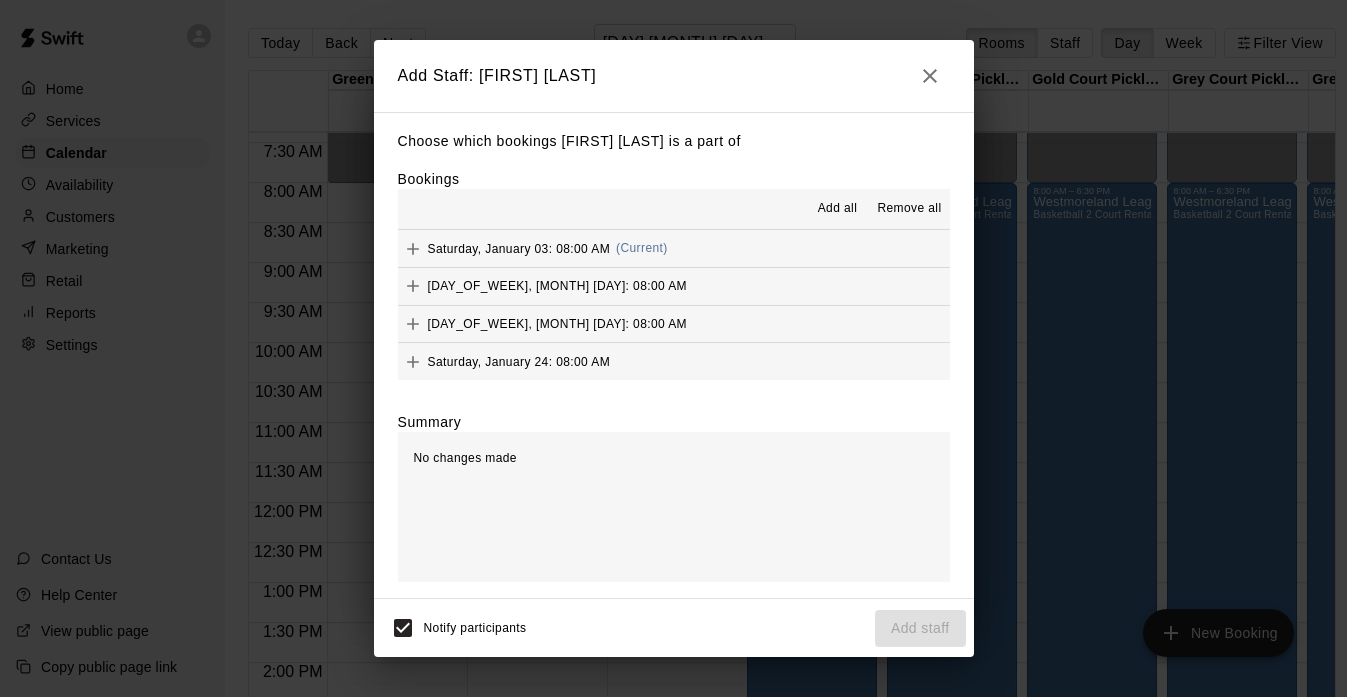 click on "Add all" at bounding box center [838, 209] 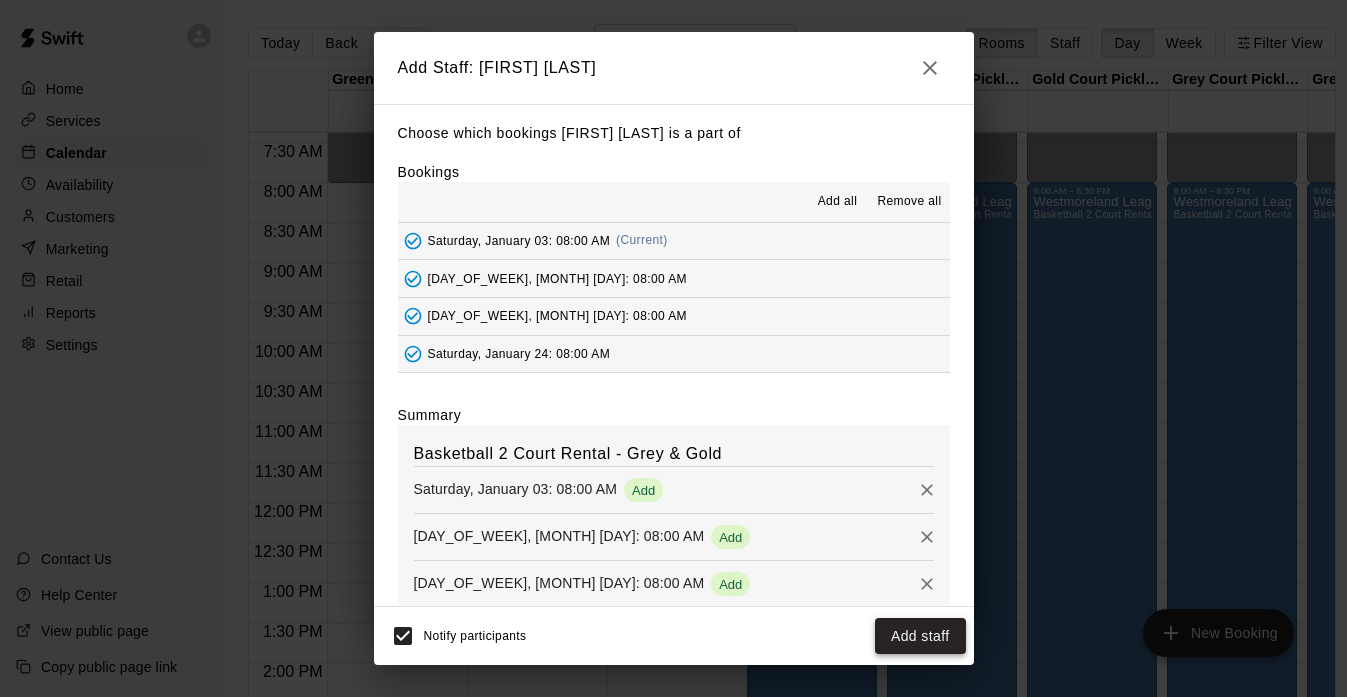 click on "Add staff" at bounding box center [920, 636] 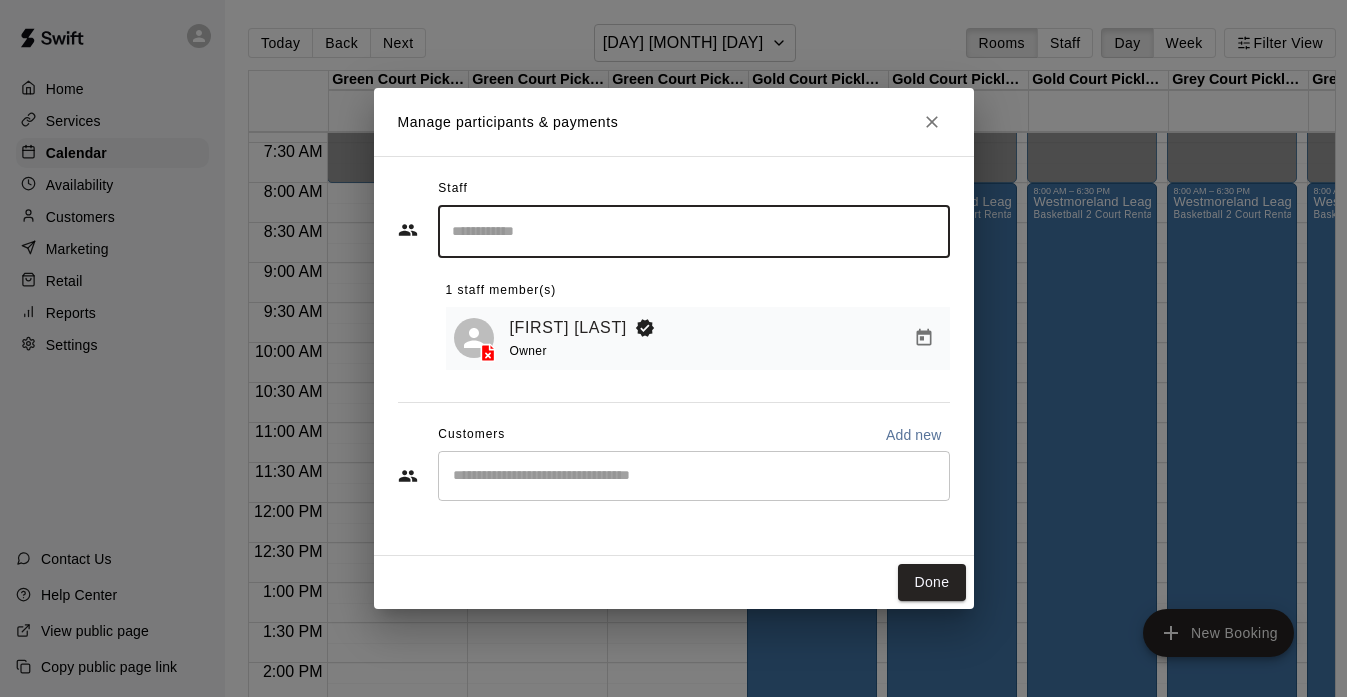 click on "​" at bounding box center [694, 476] 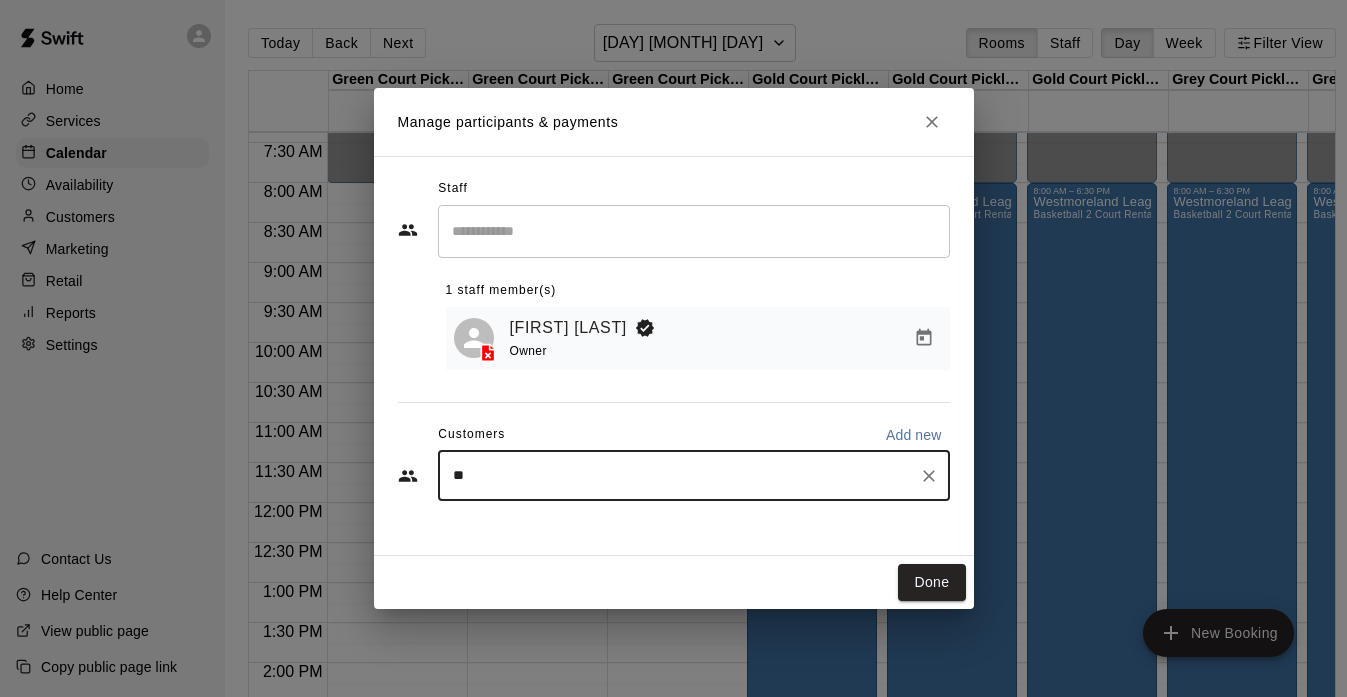 type on "***" 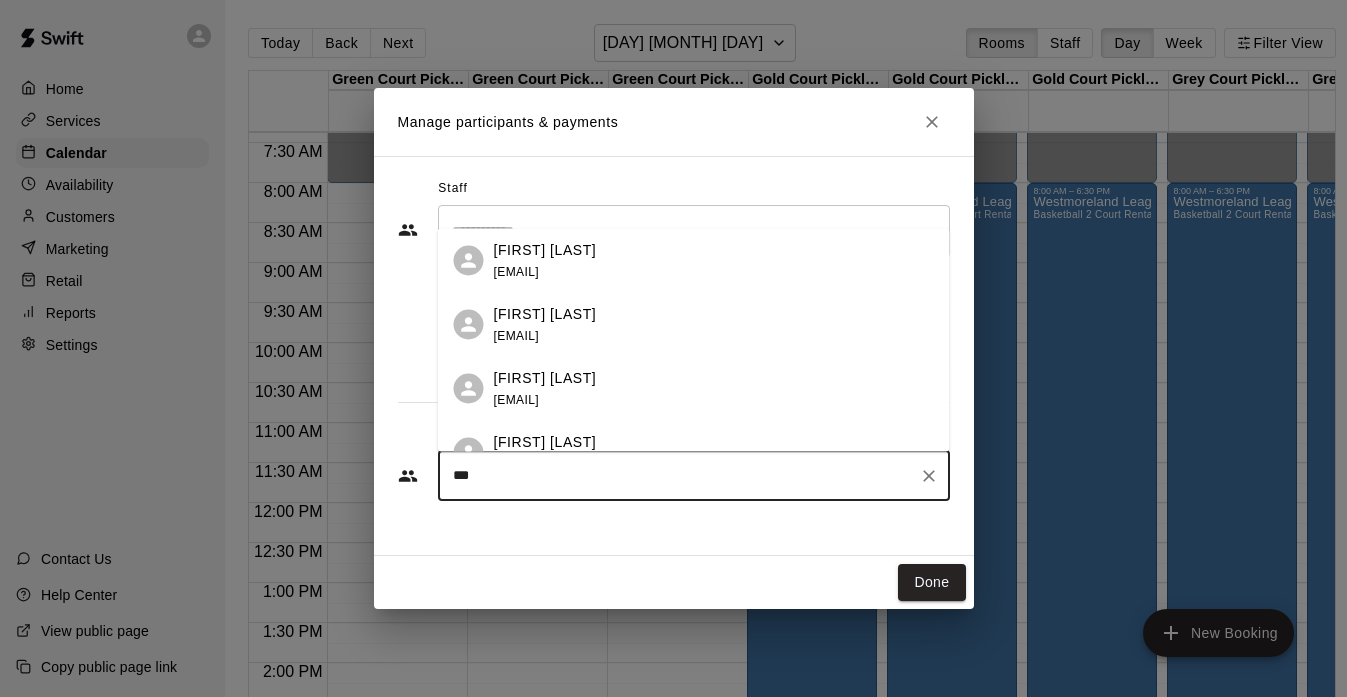 drag, startPoint x: 546, startPoint y: 487, endPoint x: 546, endPoint y: 453, distance: 34 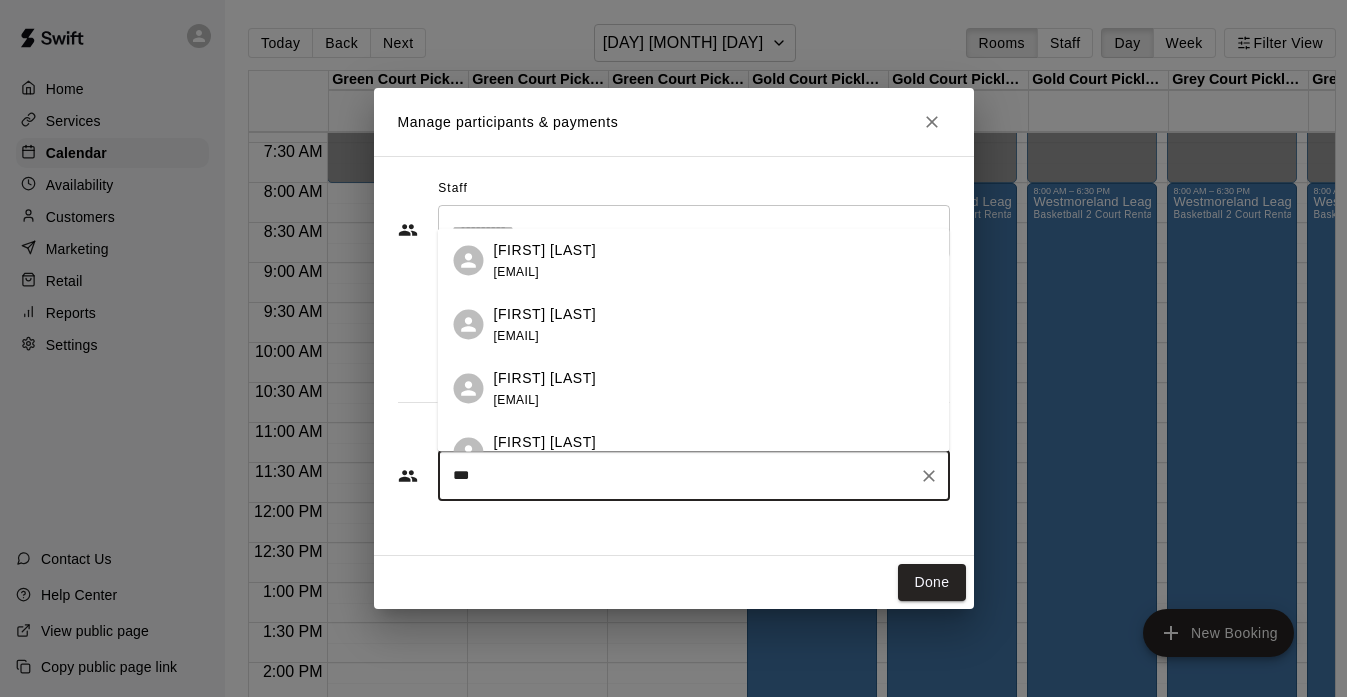 click on "[FIRST] [LAST]" at bounding box center [545, 249] 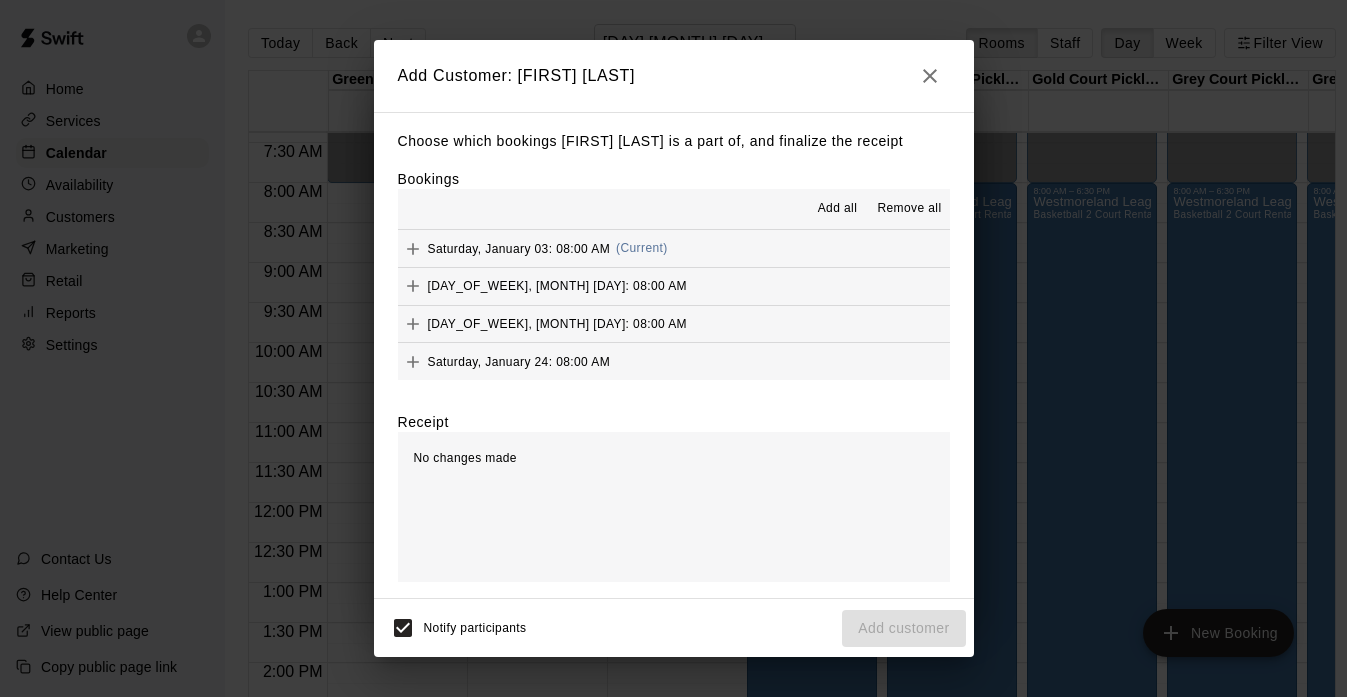 click on "Add all" at bounding box center (838, 209) 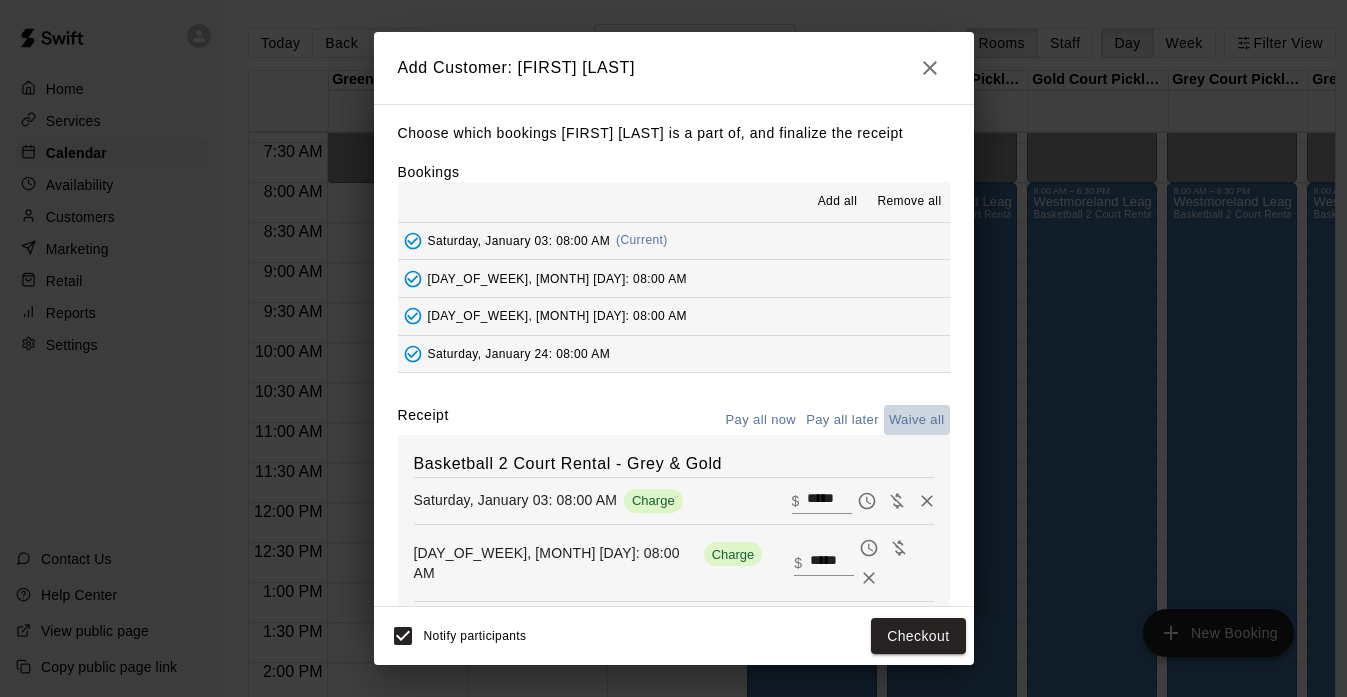 click on "Waive all" at bounding box center [917, 420] 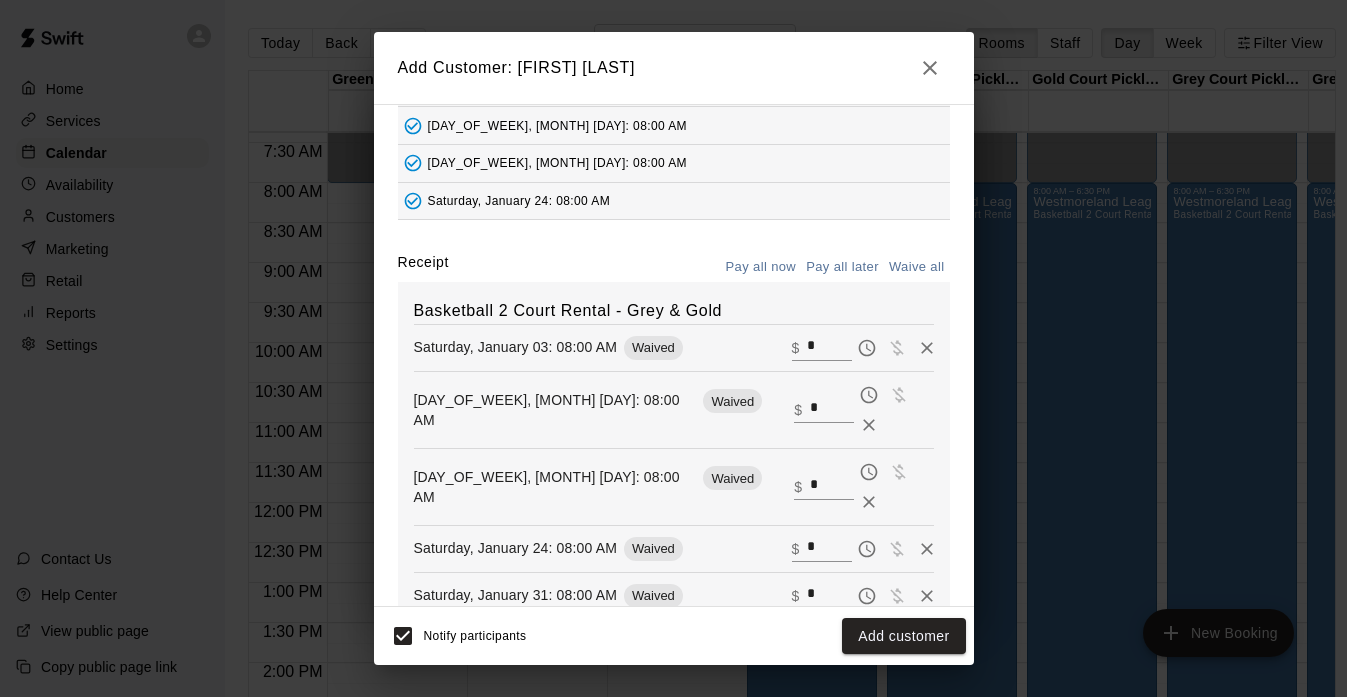 scroll, scrollTop: 155, scrollLeft: 0, axis: vertical 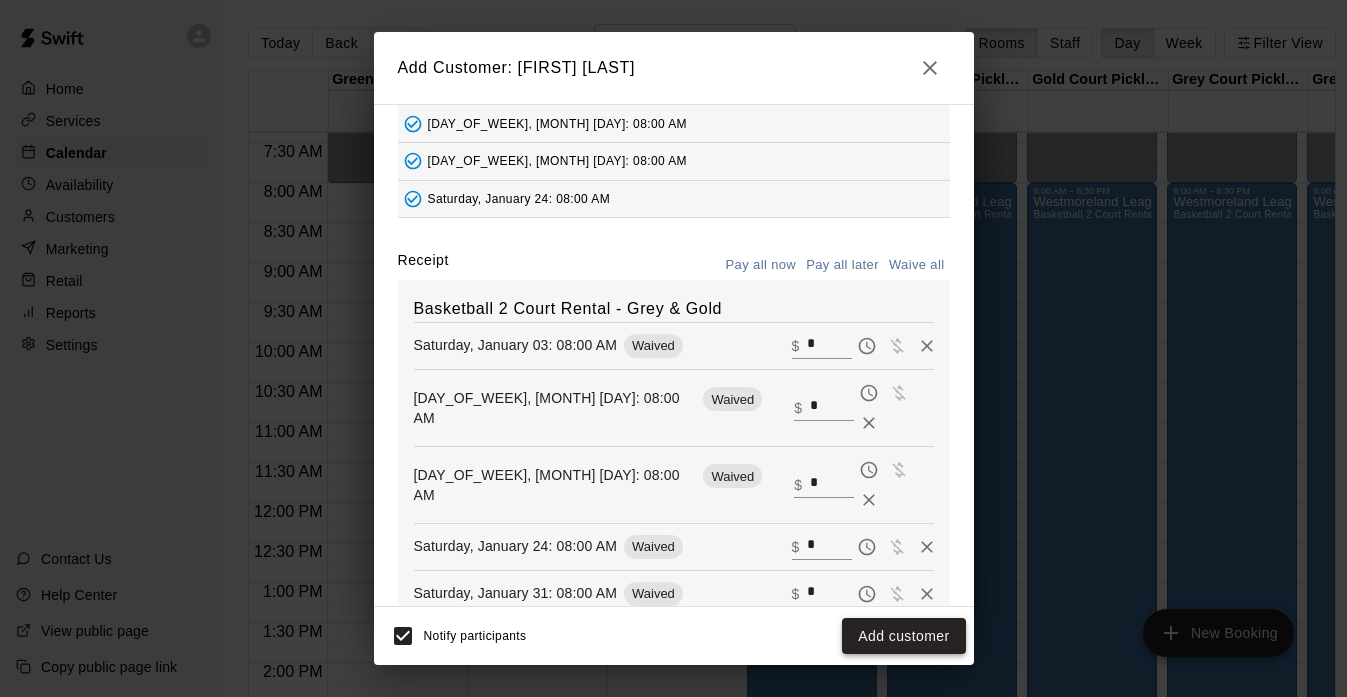 click on "Add customer" at bounding box center [903, 636] 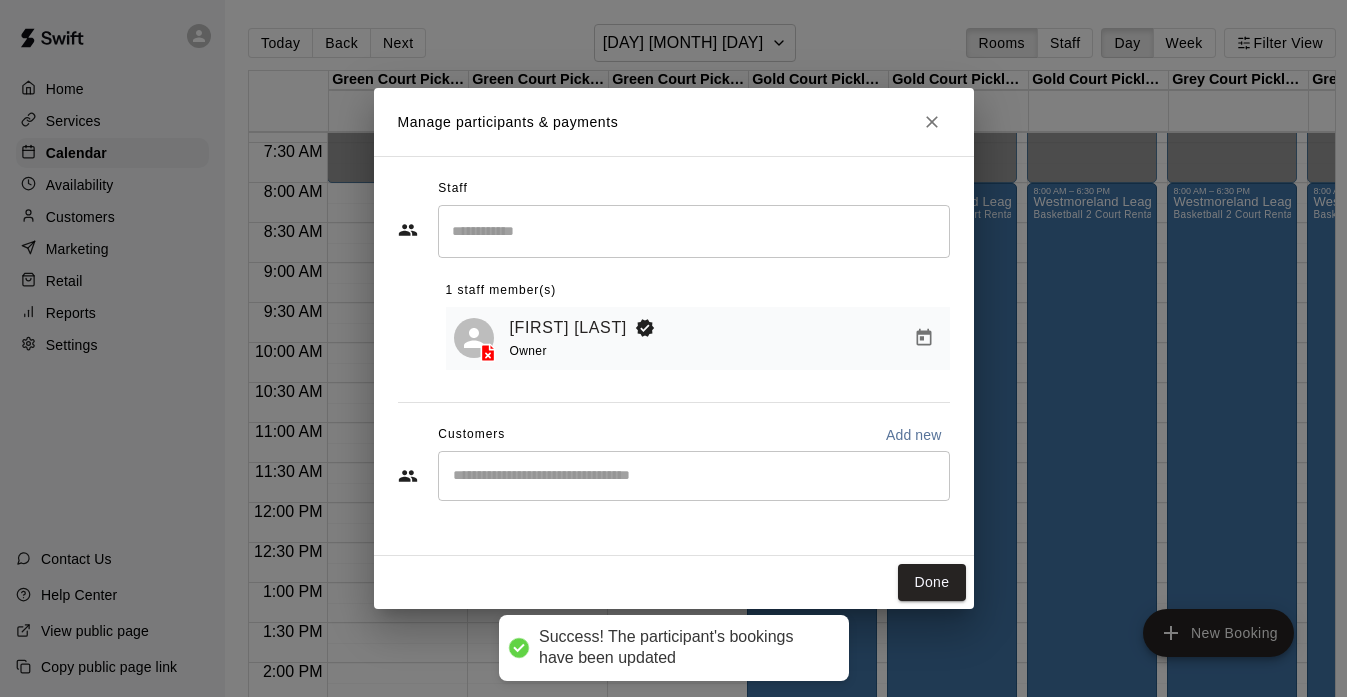 scroll, scrollTop: 129, scrollLeft: 0, axis: vertical 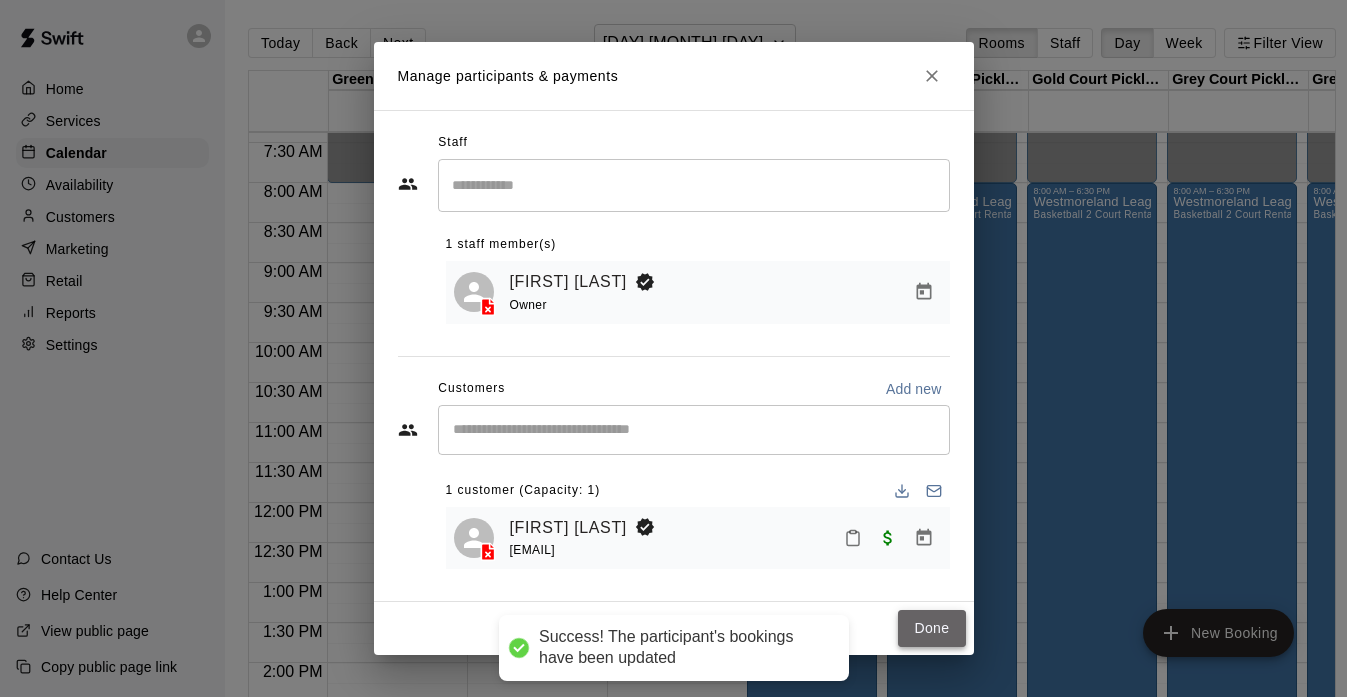 click on "Done" at bounding box center (931, 628) 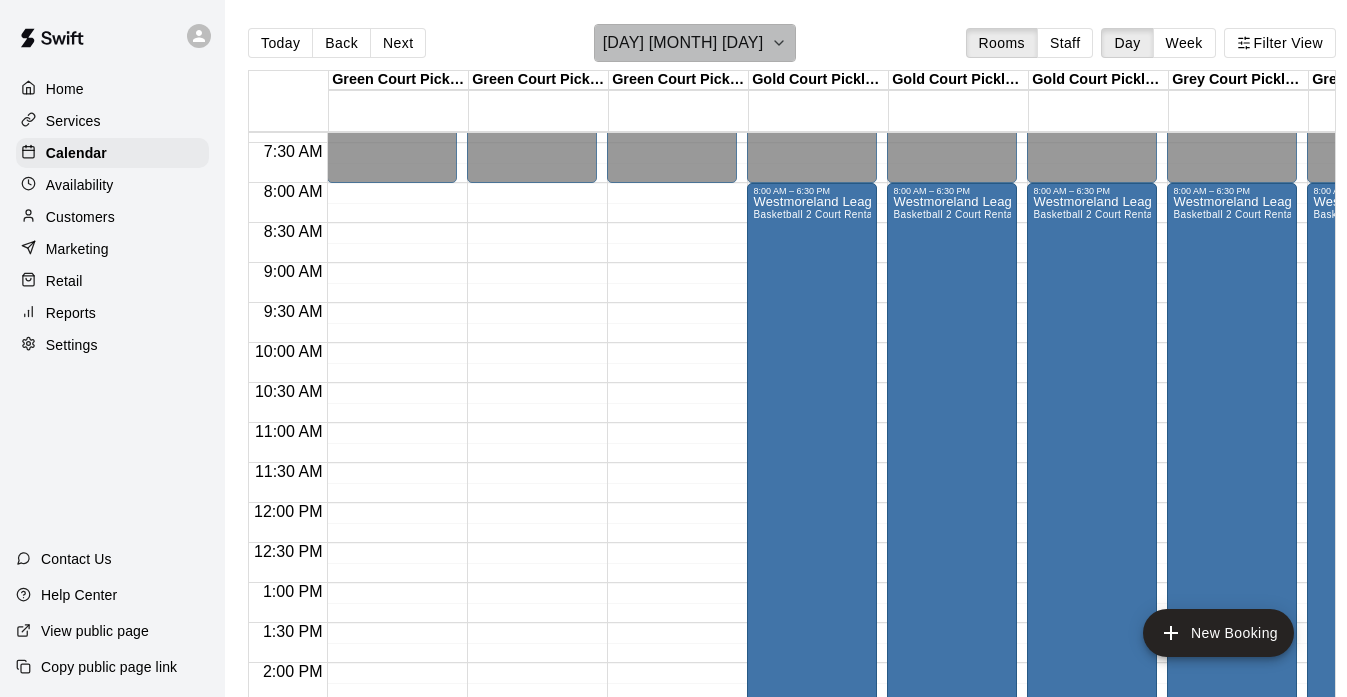 click on "[DAY] [MONTH] [DAY]" at bounding box center (683, 43) 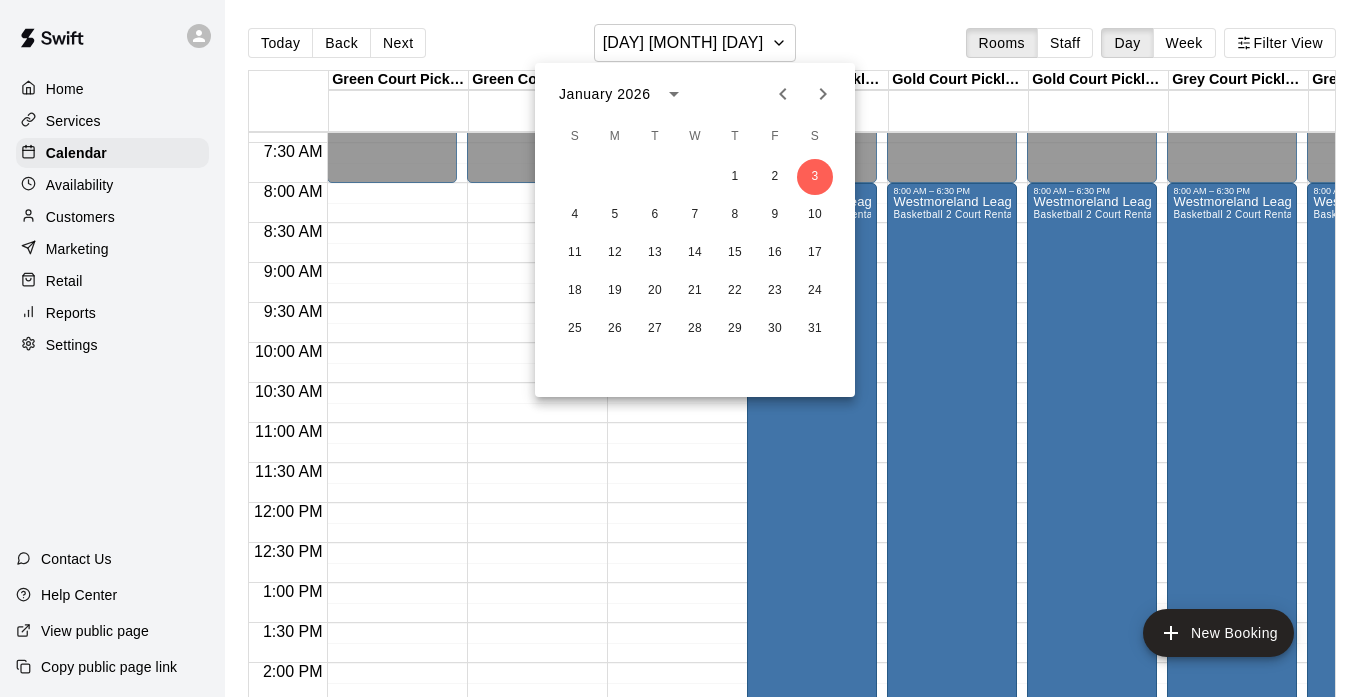 click 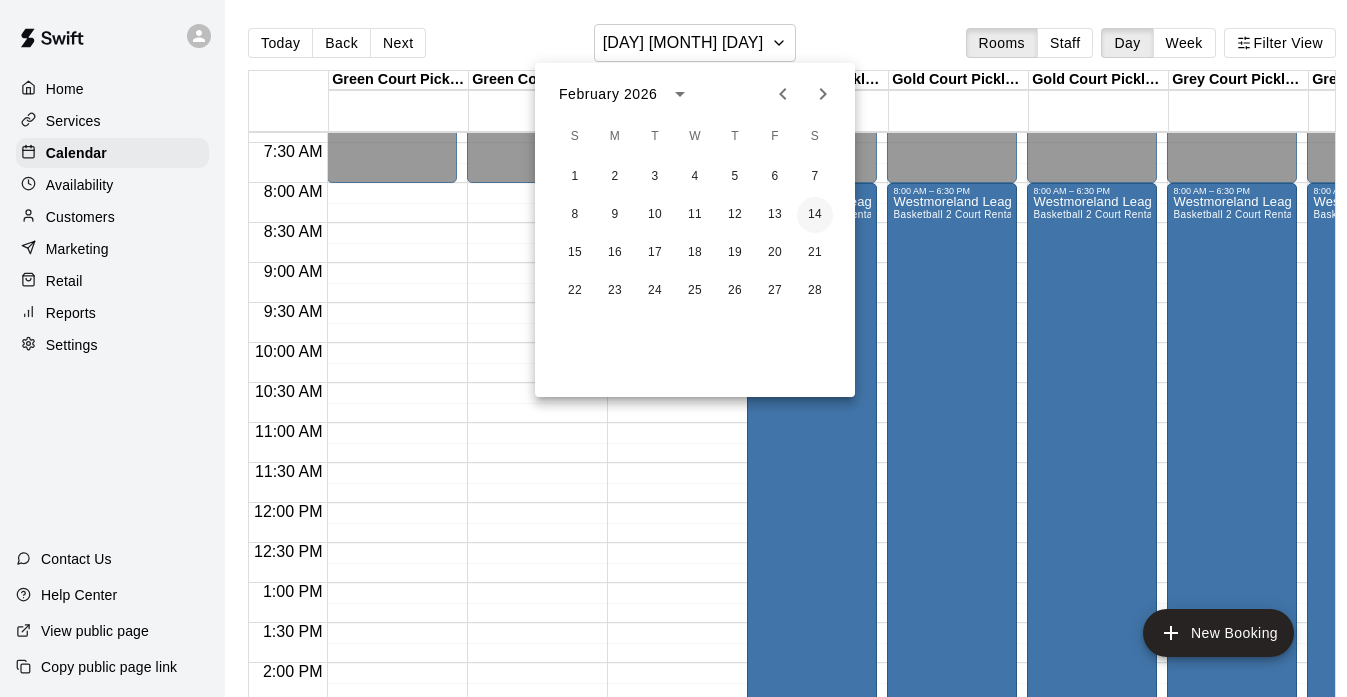 click on "14" at bounding box center (815, 215) 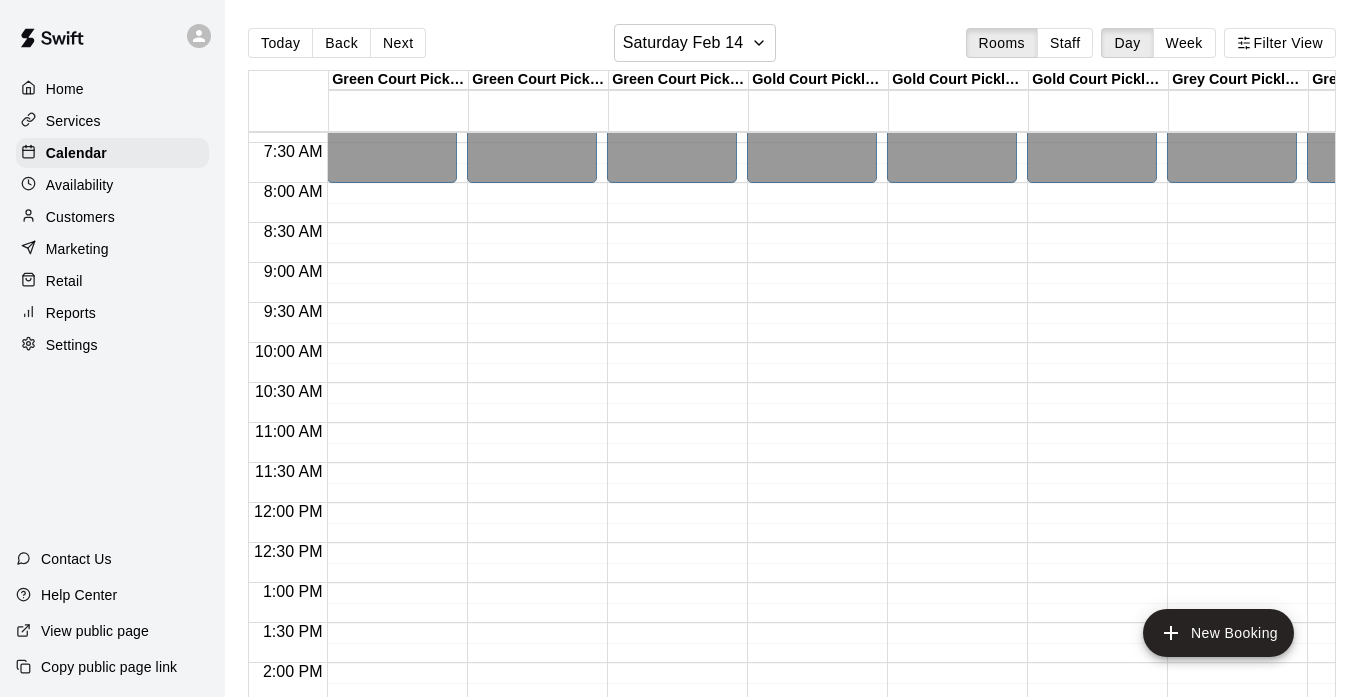 click on "12:00 AM – 8:00 AM Closed 10:00 PM – 11:59 PM Closed" at bounding box center [392, 503] 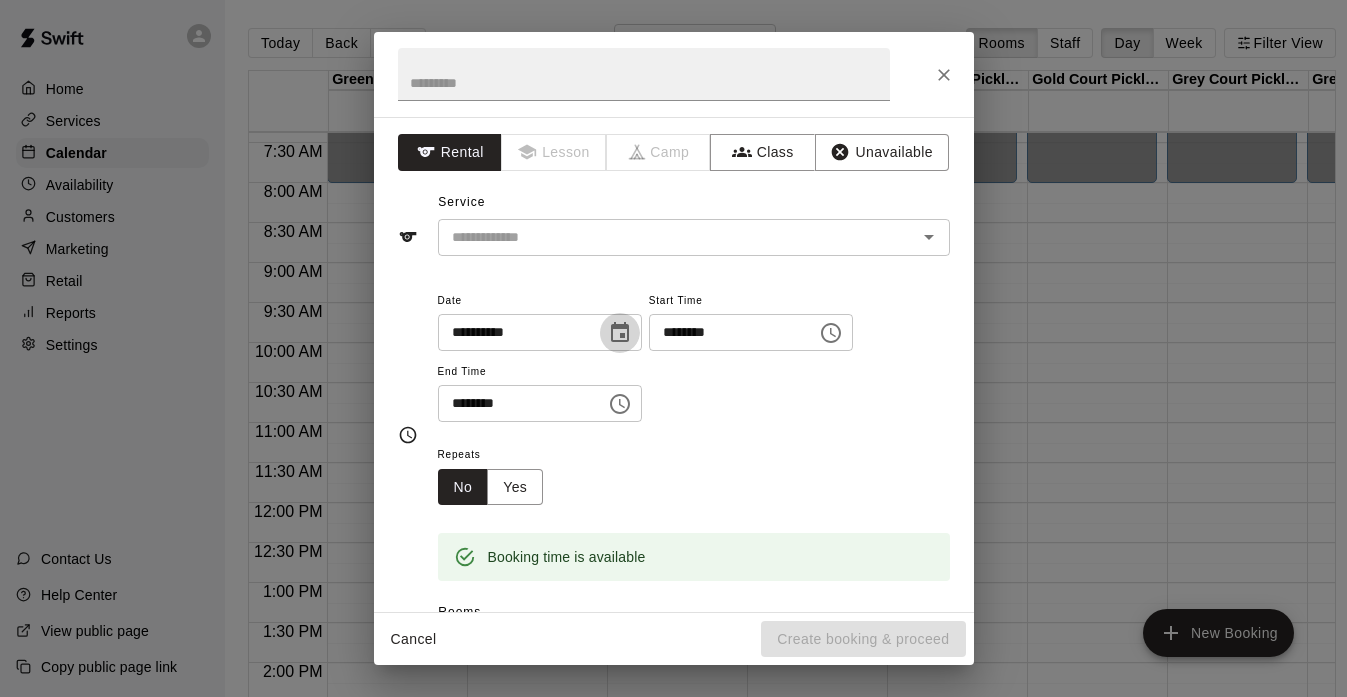 click 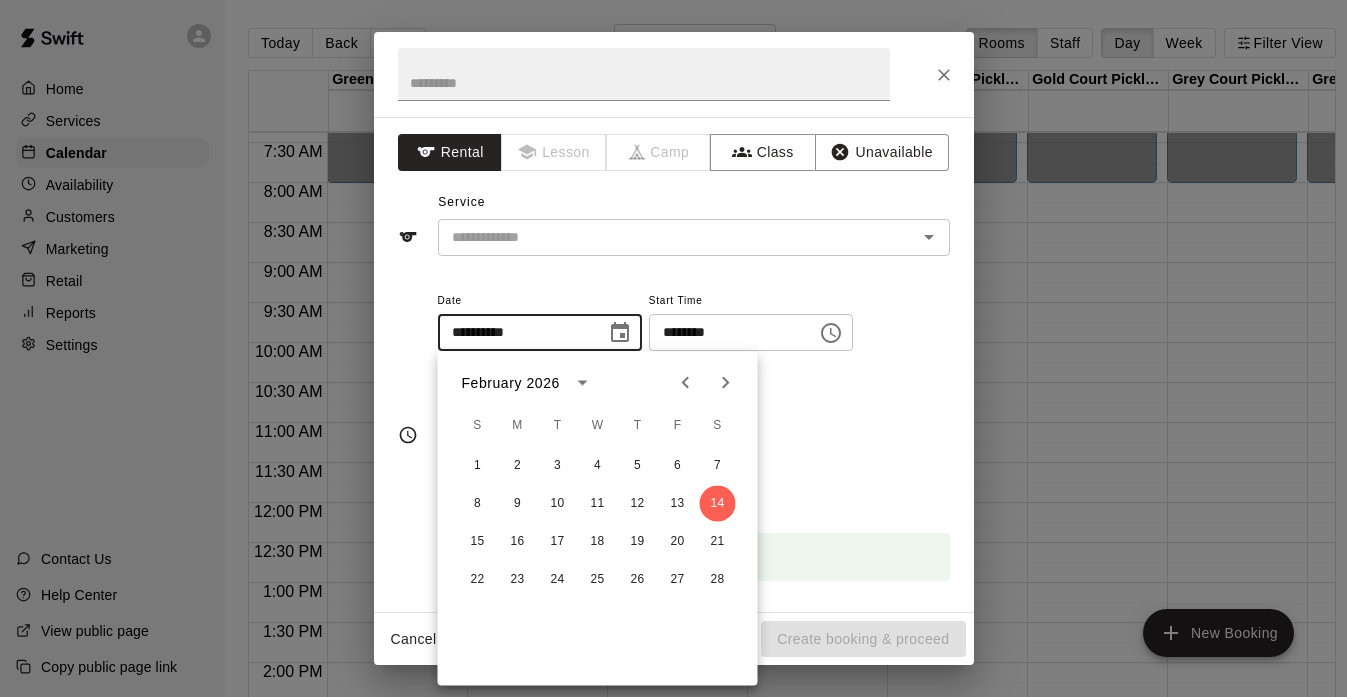 click 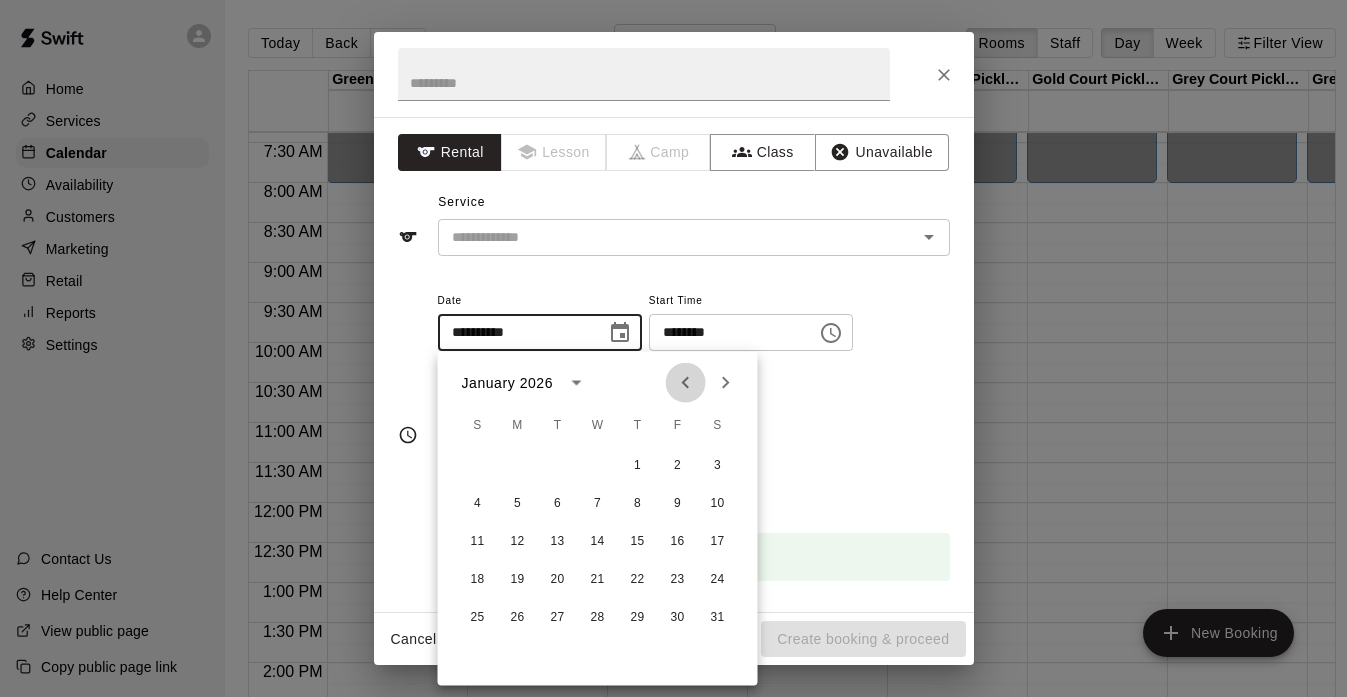 click 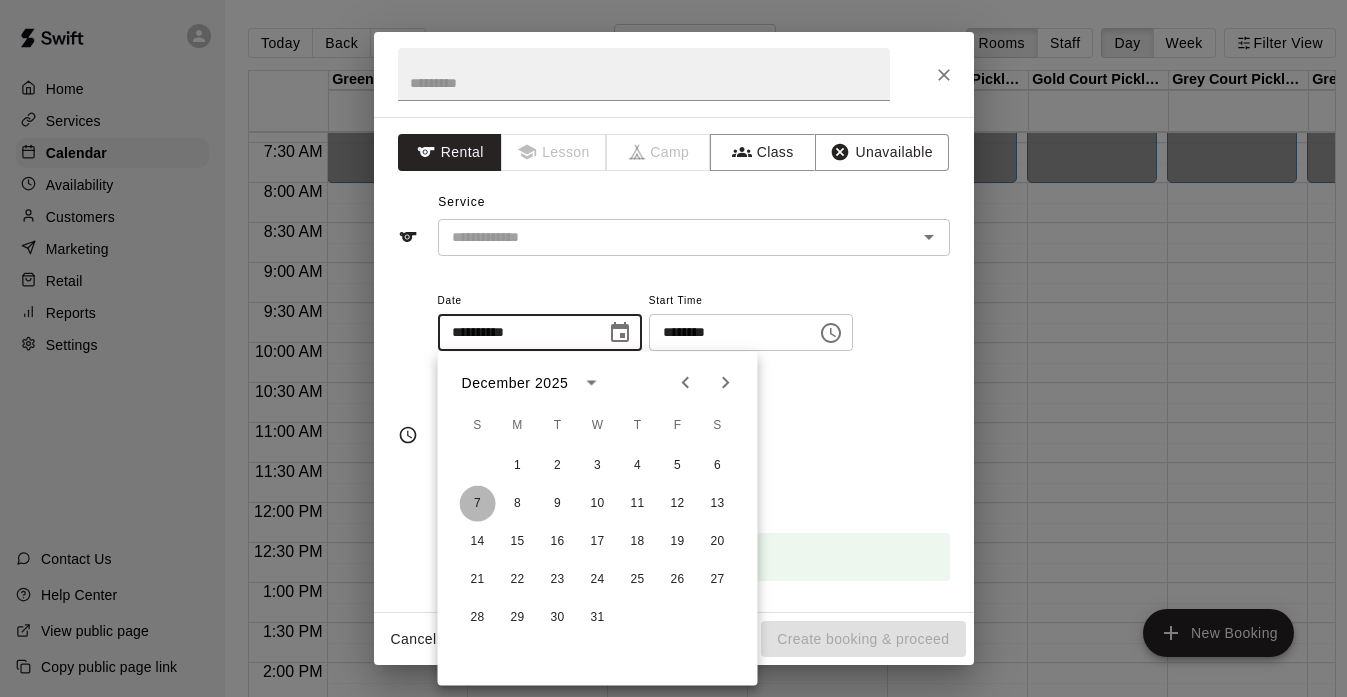click on "7" at bounding box center (478, 504) 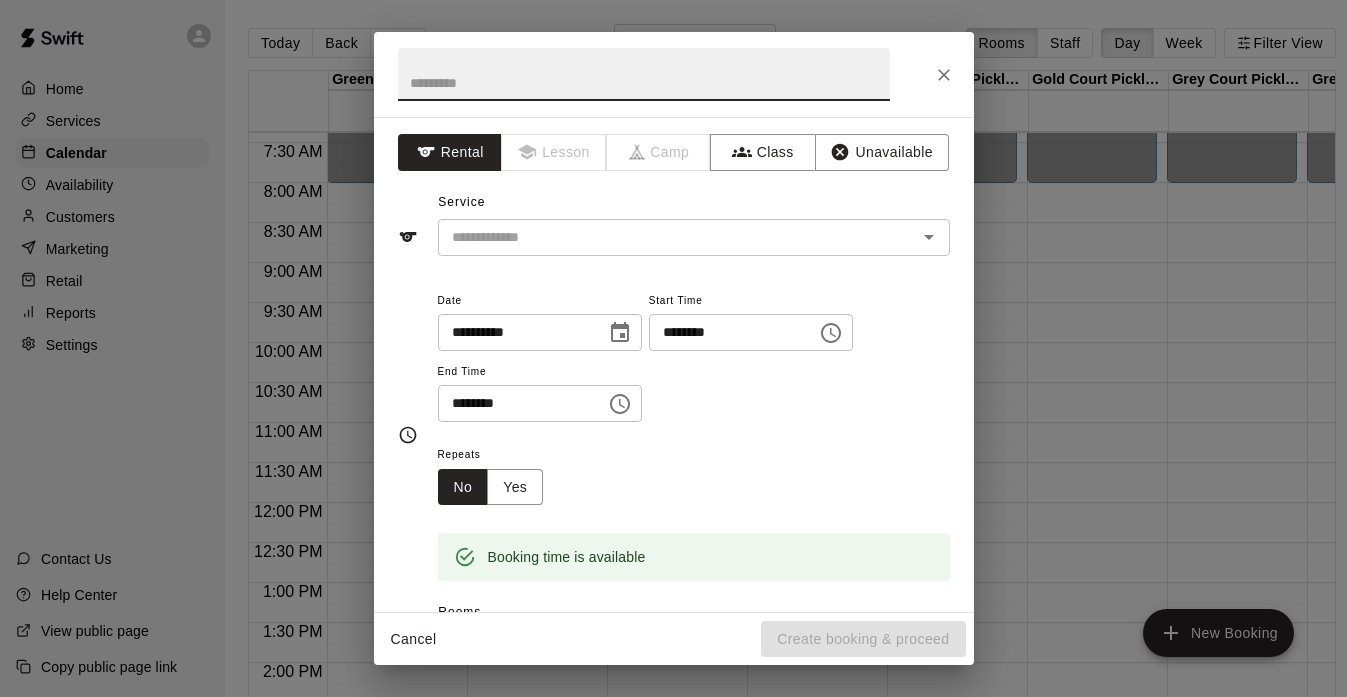 click at bounding box center [644, 74] 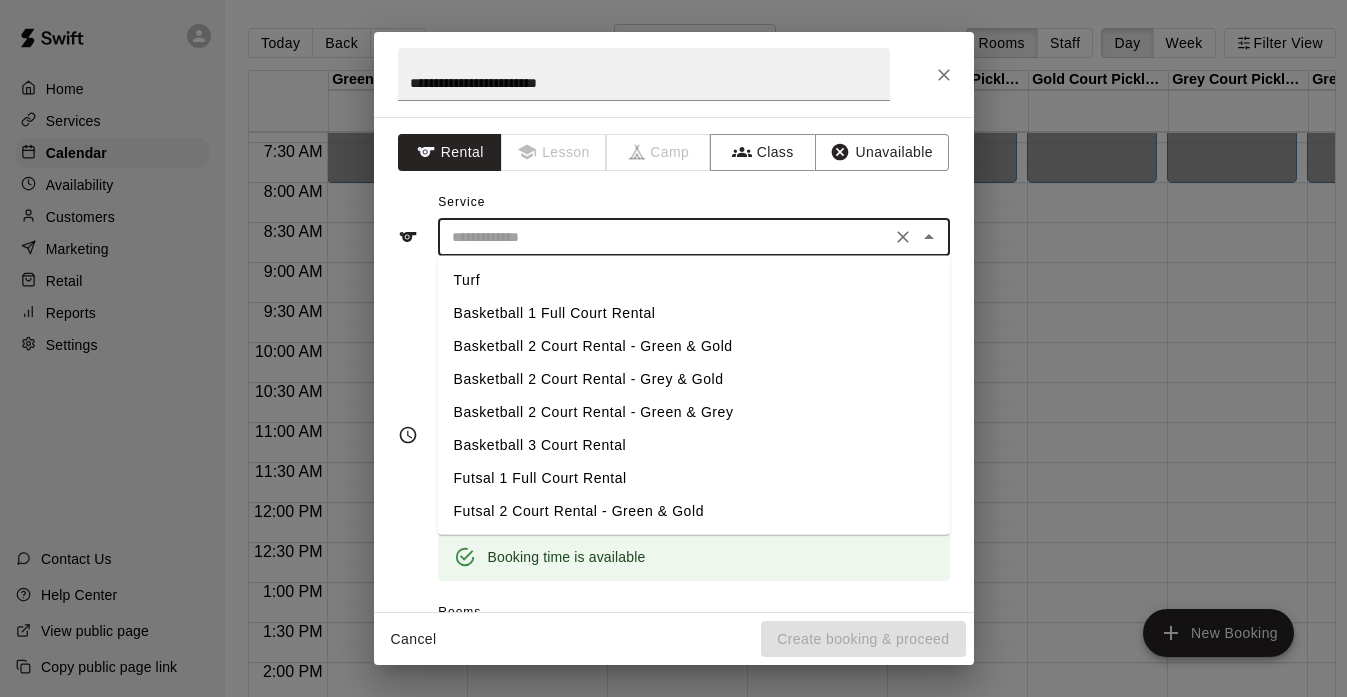 click at bounding box center (664, 237) 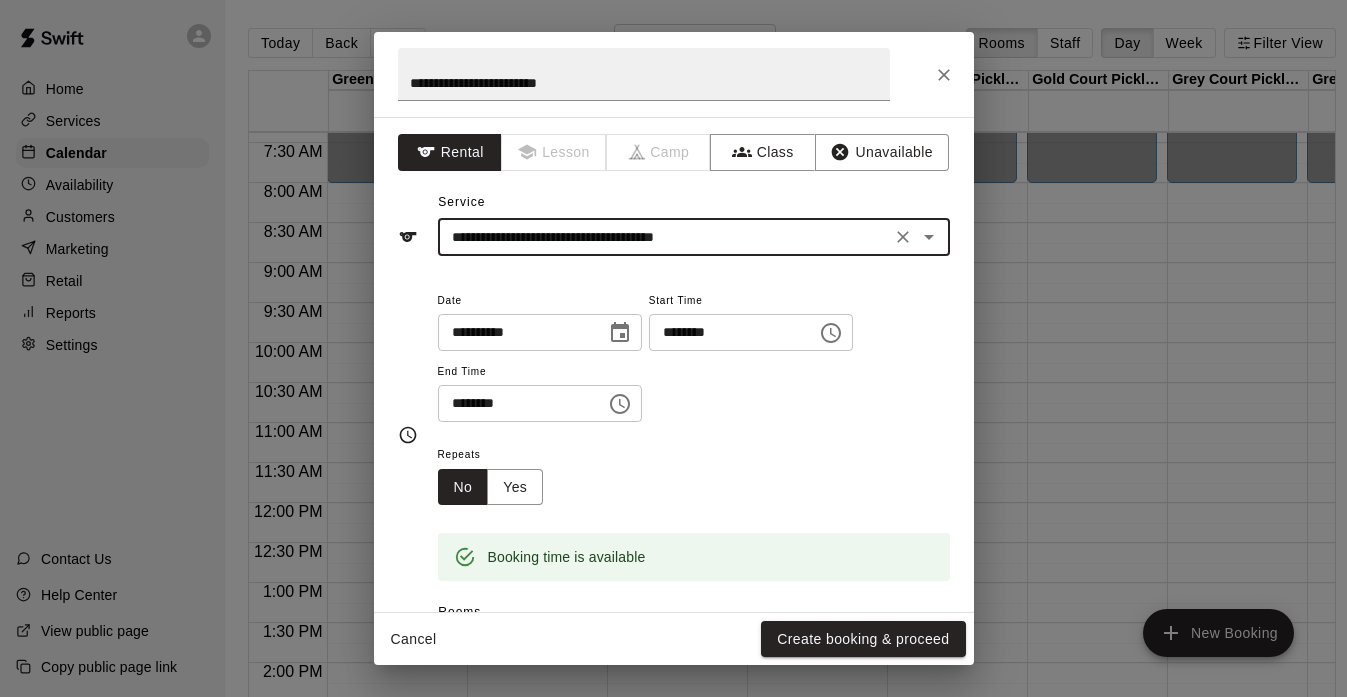 click at bounding box center [831, 333] 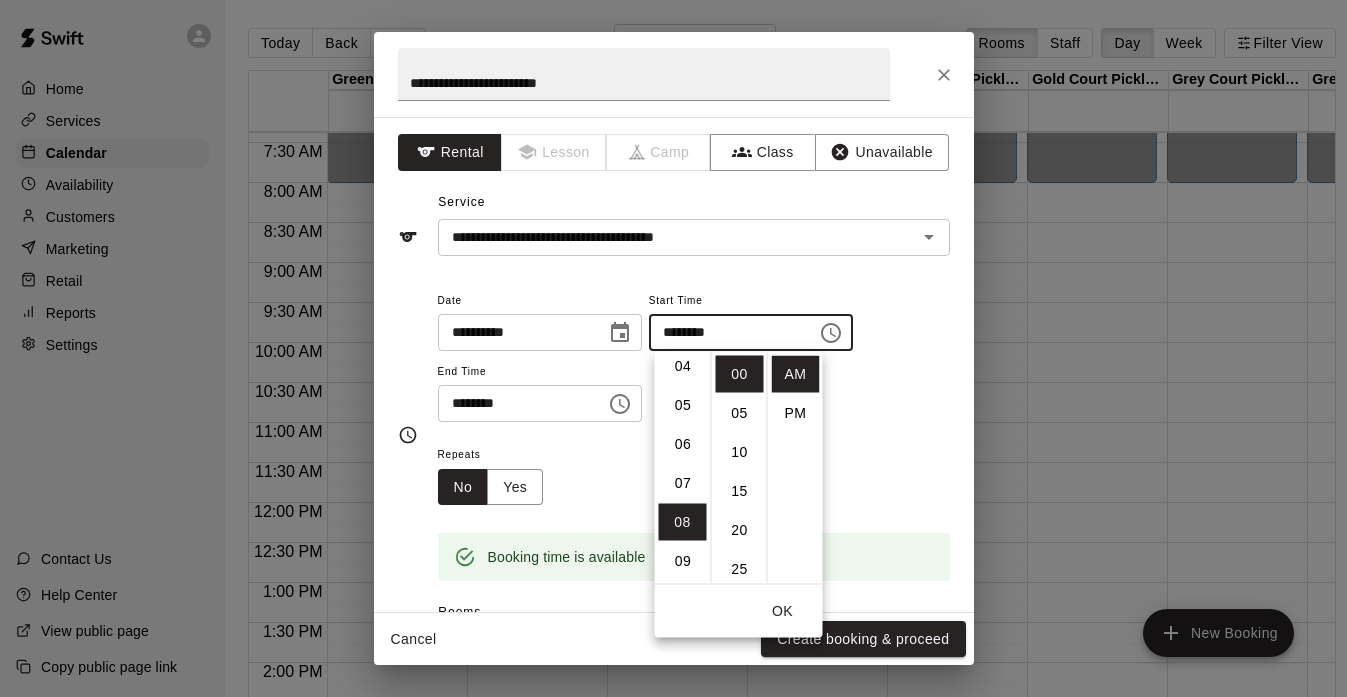 scroll, scrollTop: 0, scrollLeft: 0, axis: both 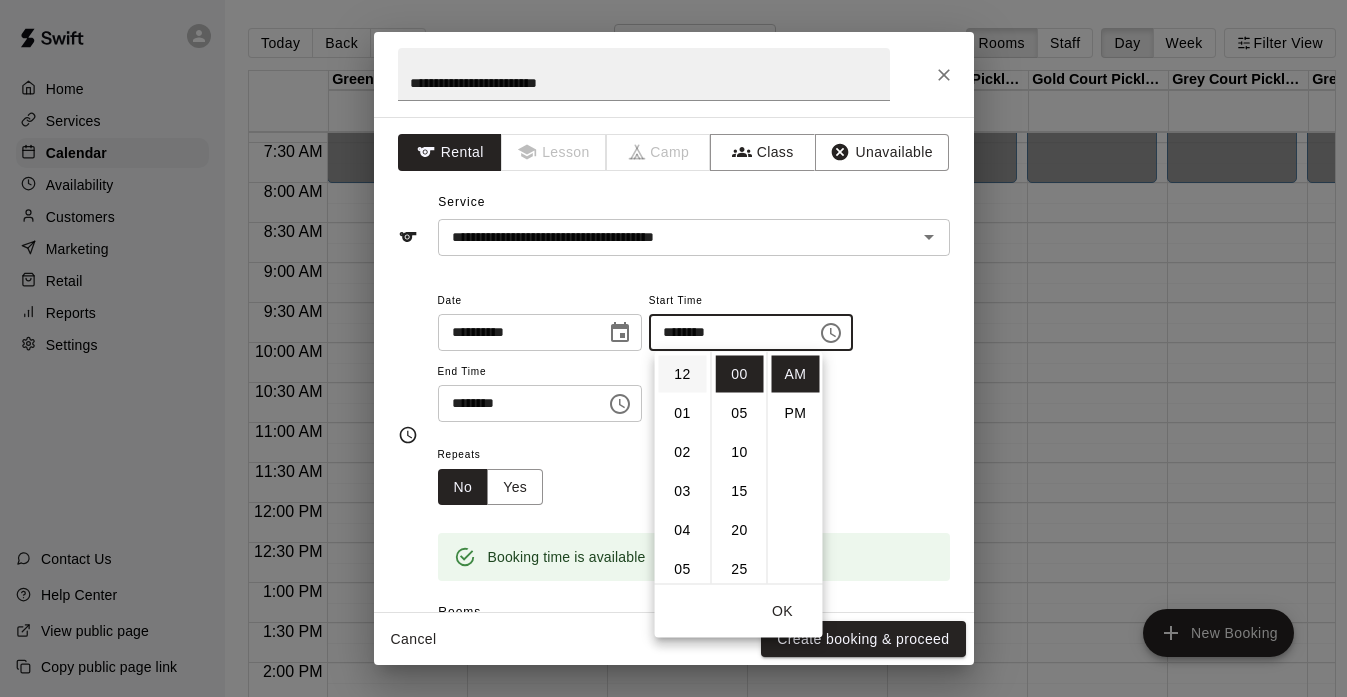 click on "12" at bounding box center (683, 374) 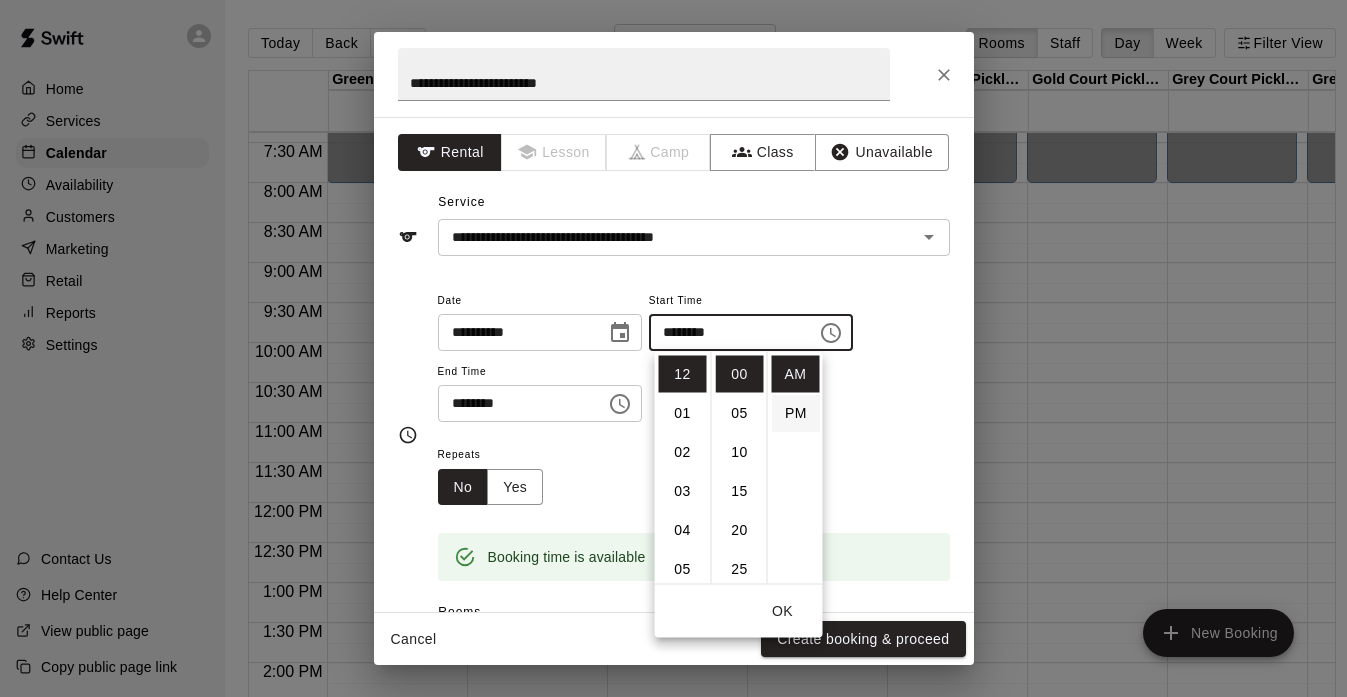 click on "PM" at bounding box center [796, 413] 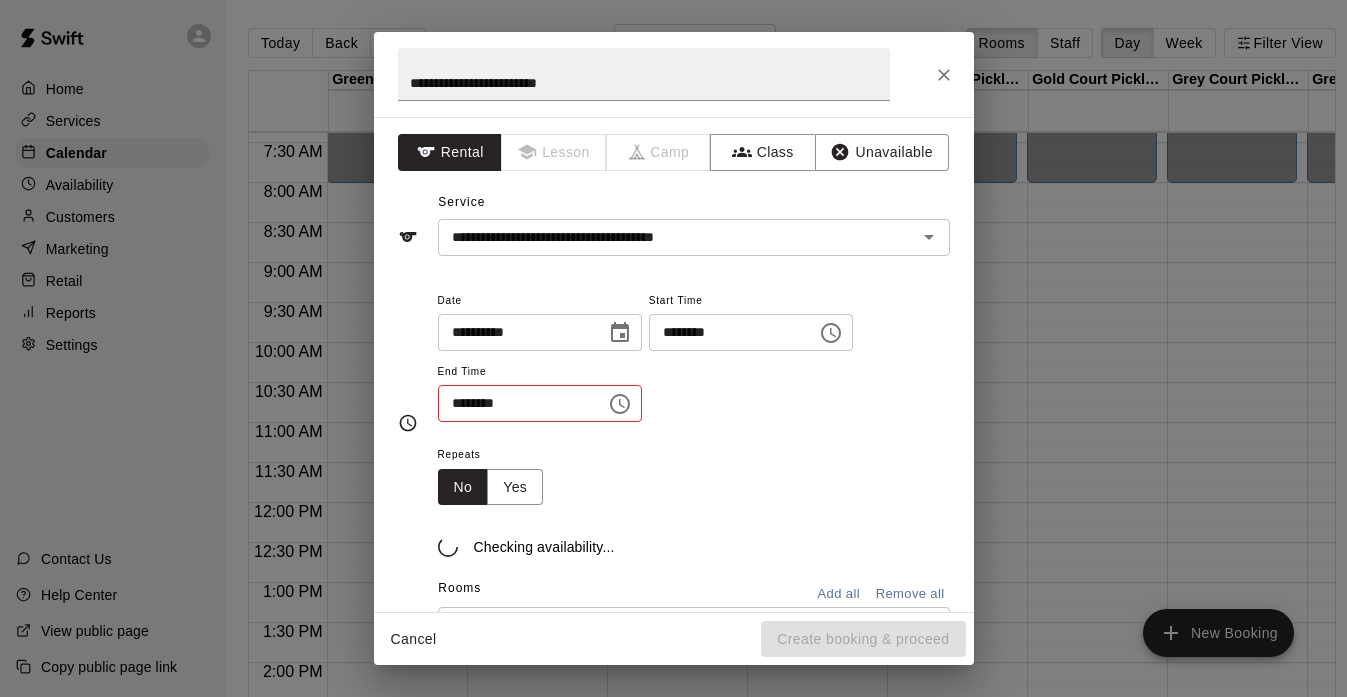 scroll, scrollTop: 36, scrollLeft: 0, axis: vertical 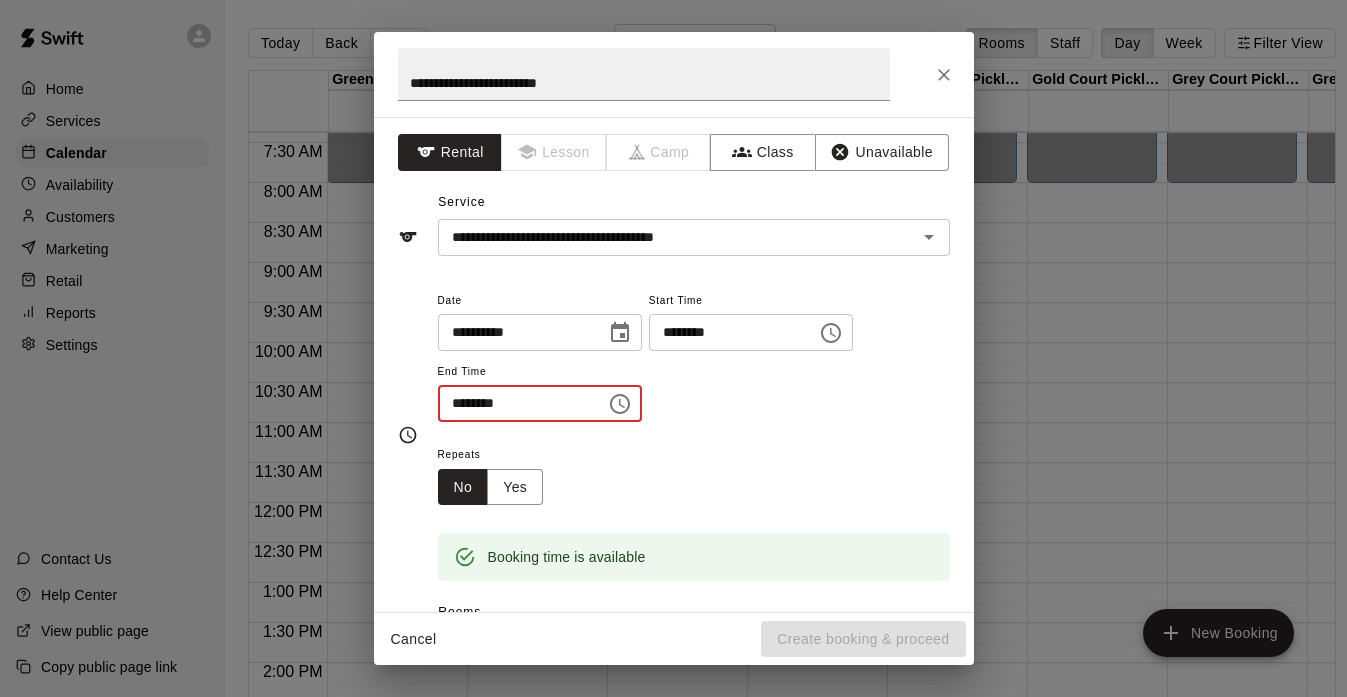 click on "********" at bounding box center (515, 403) 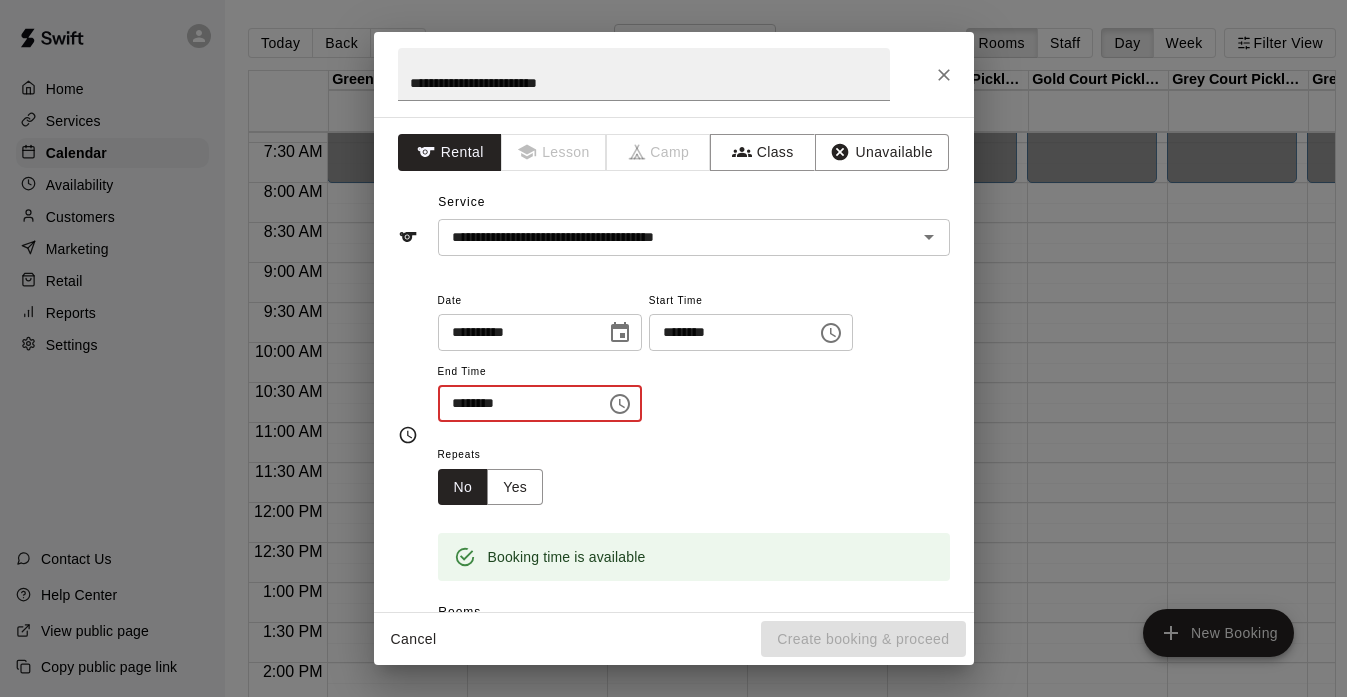 click on "********" at bounding box center (515, 403) 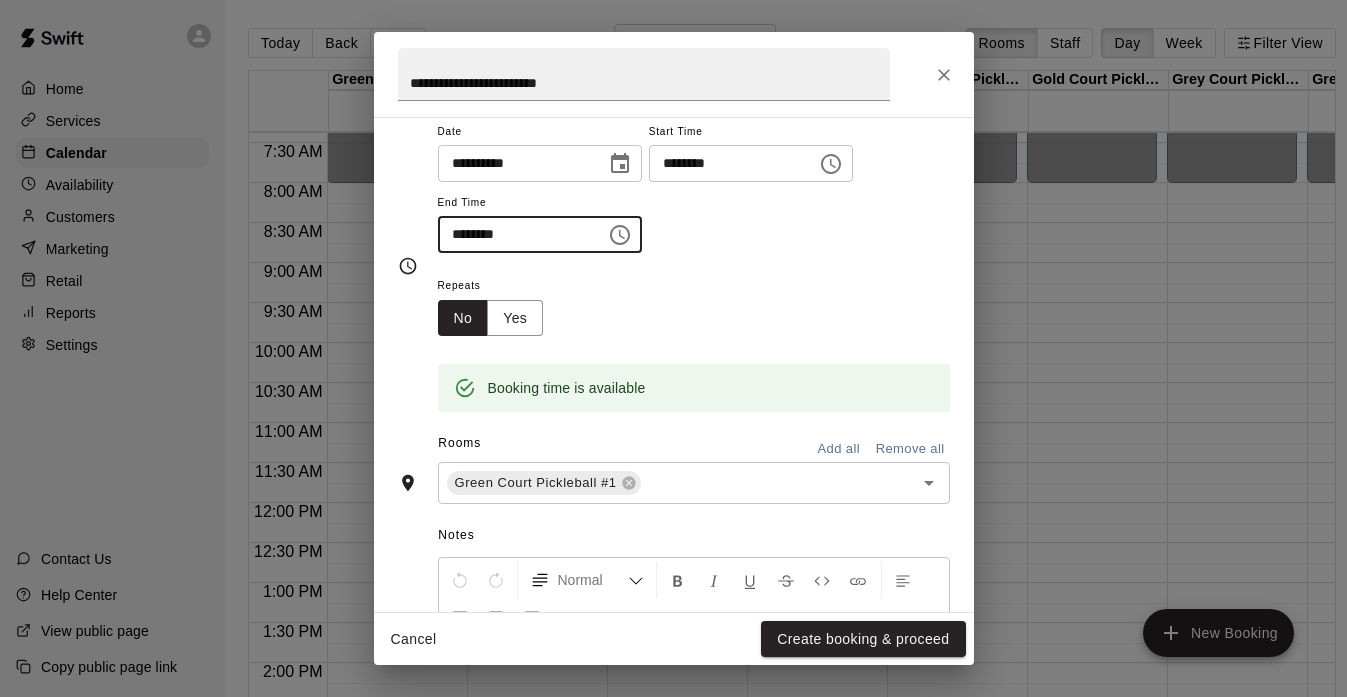 scroll, scrollTop: 173, scrollLeft: 0, axis: vertical 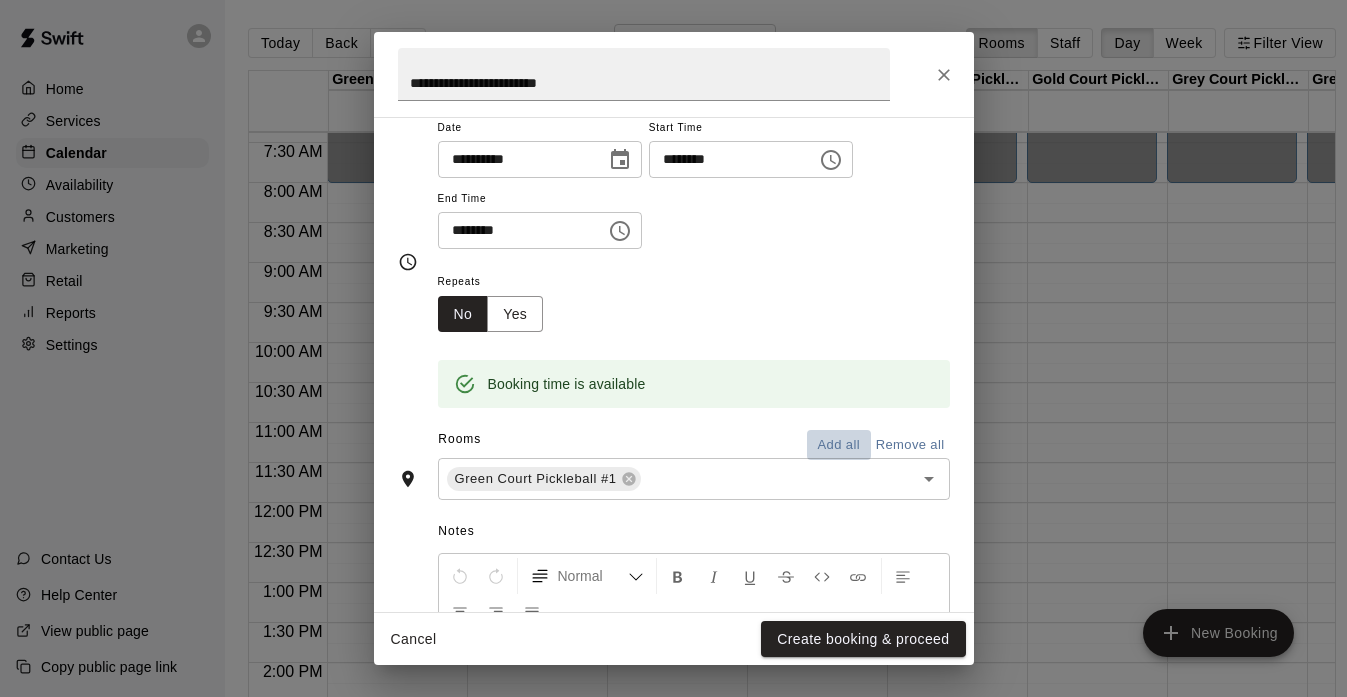 click on "Add all" at bounding box center (839, 445) 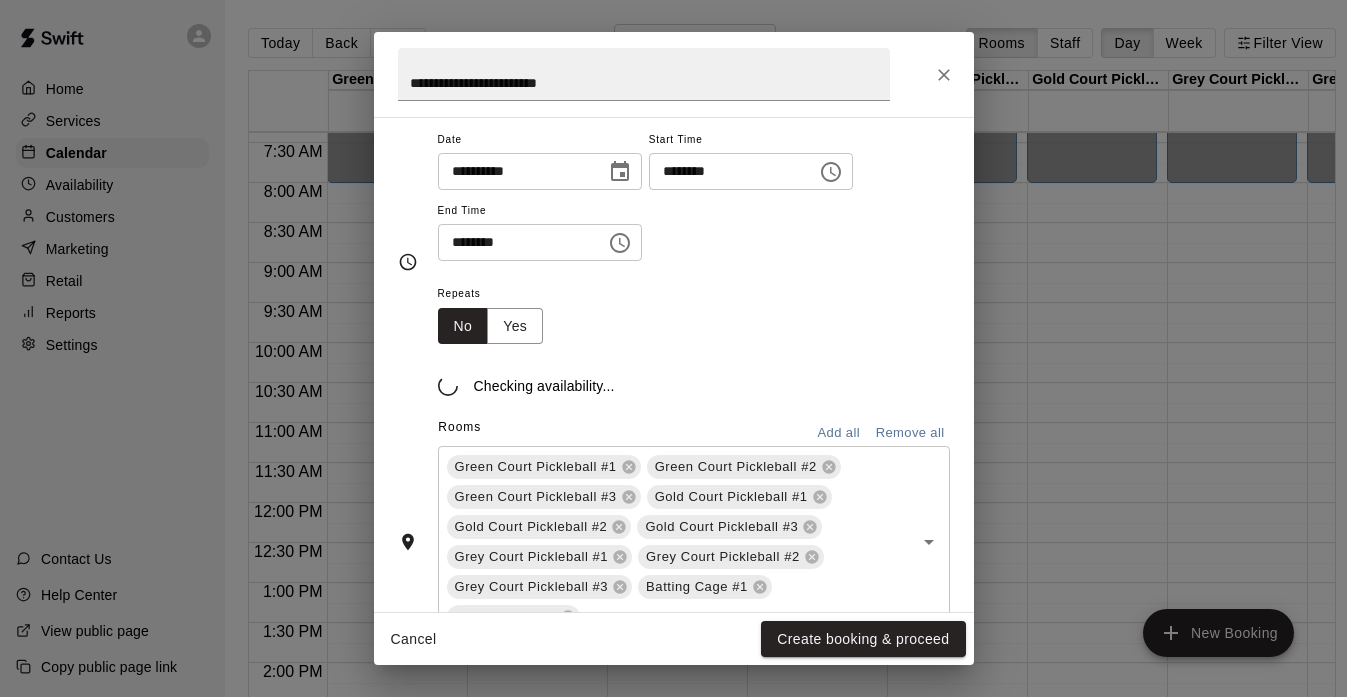 scroll, scrollTop: 173, scrollLeft: 0, axis: vertical 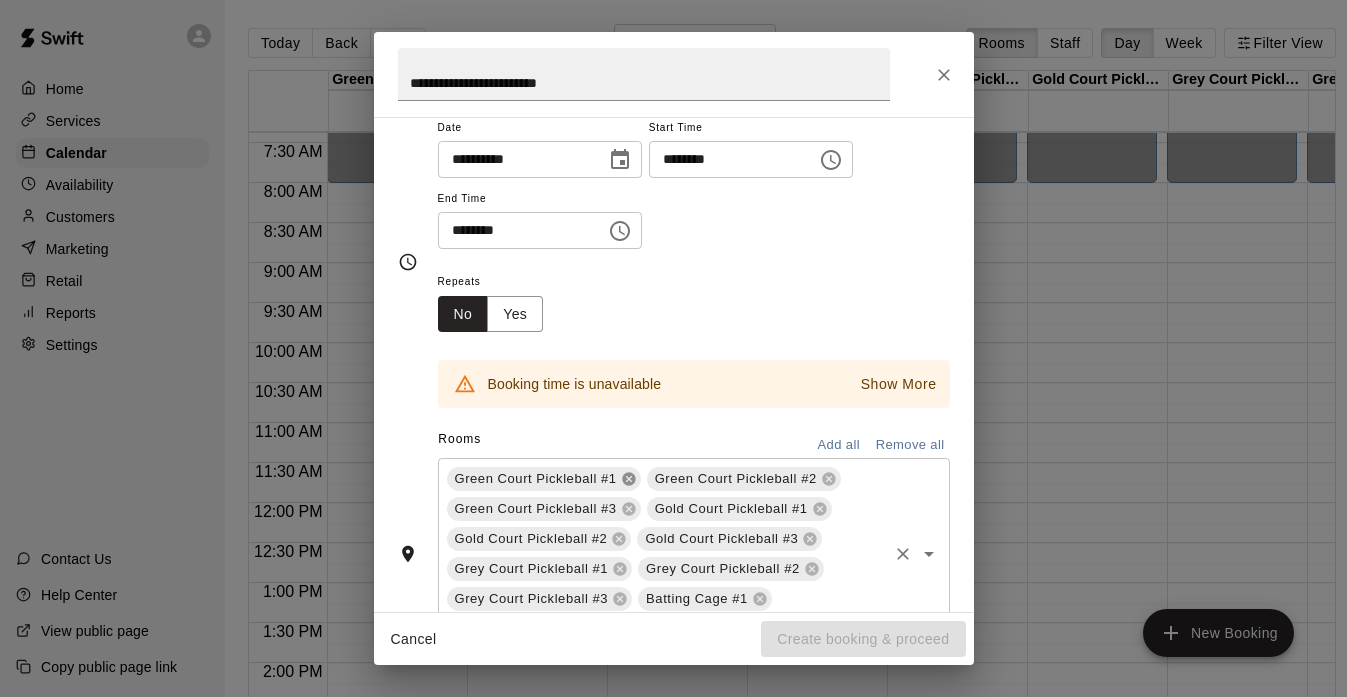 click 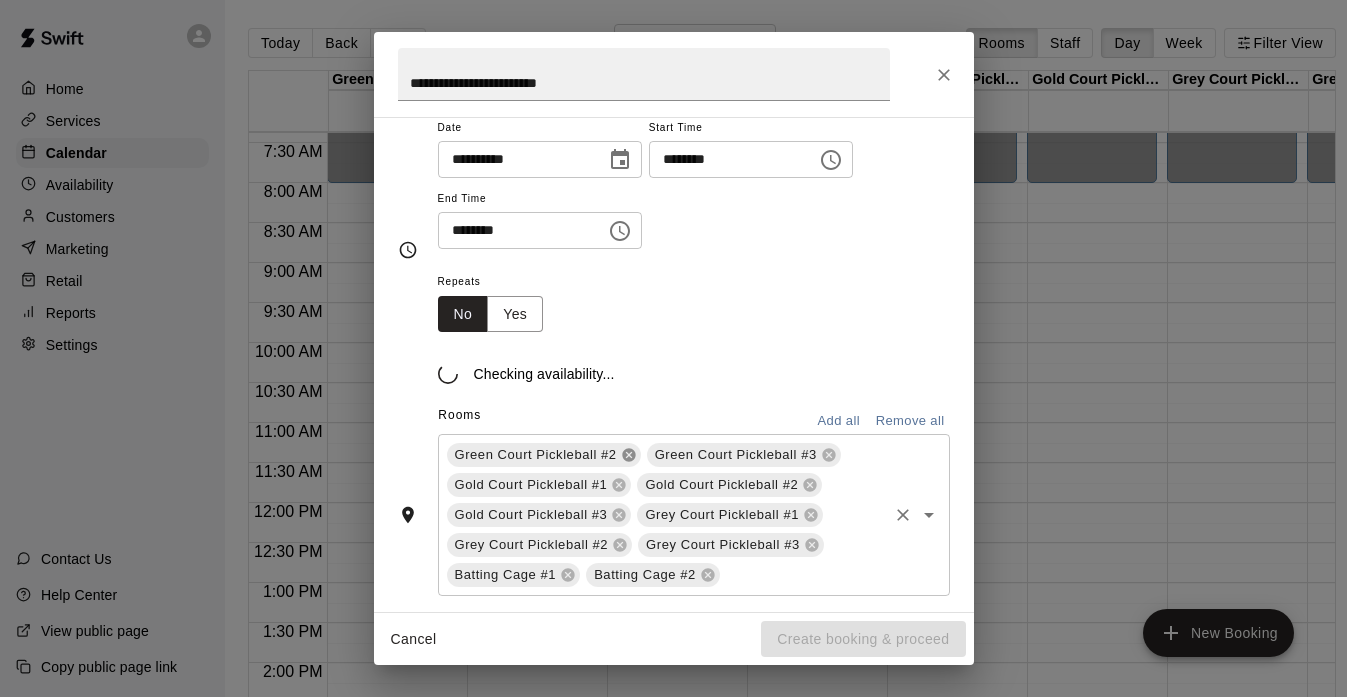 click 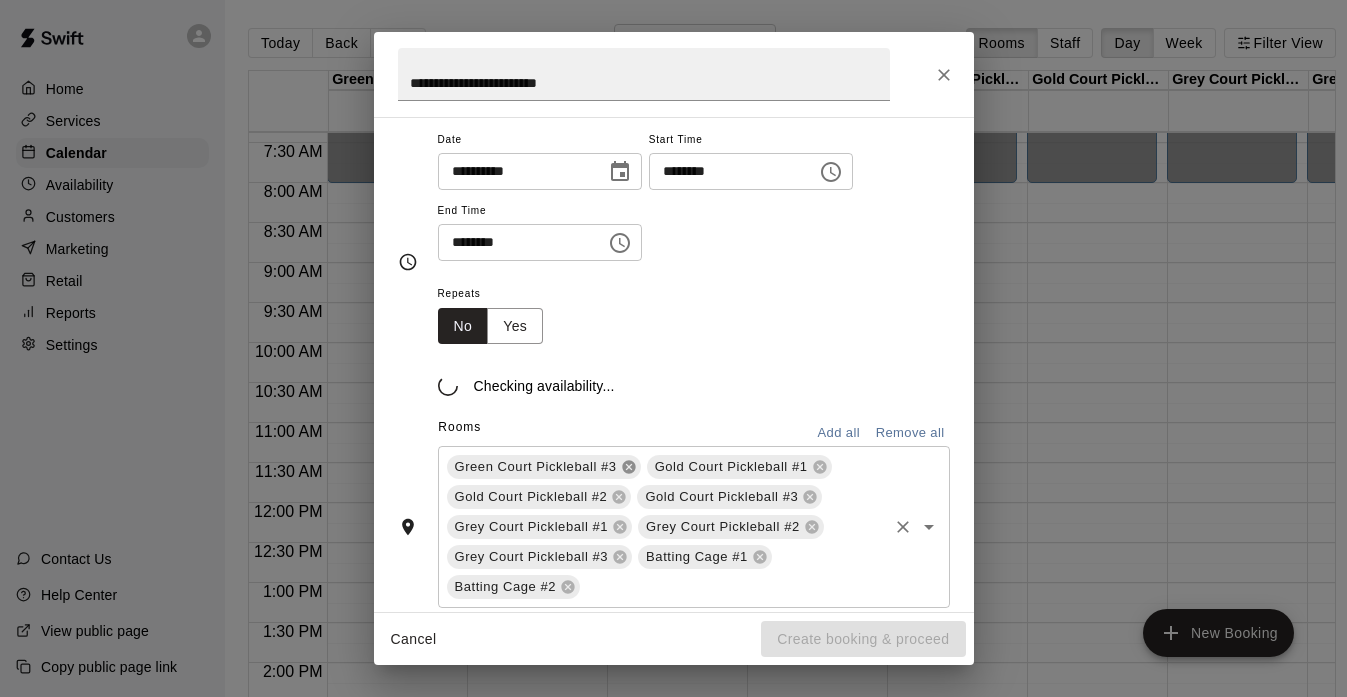 click 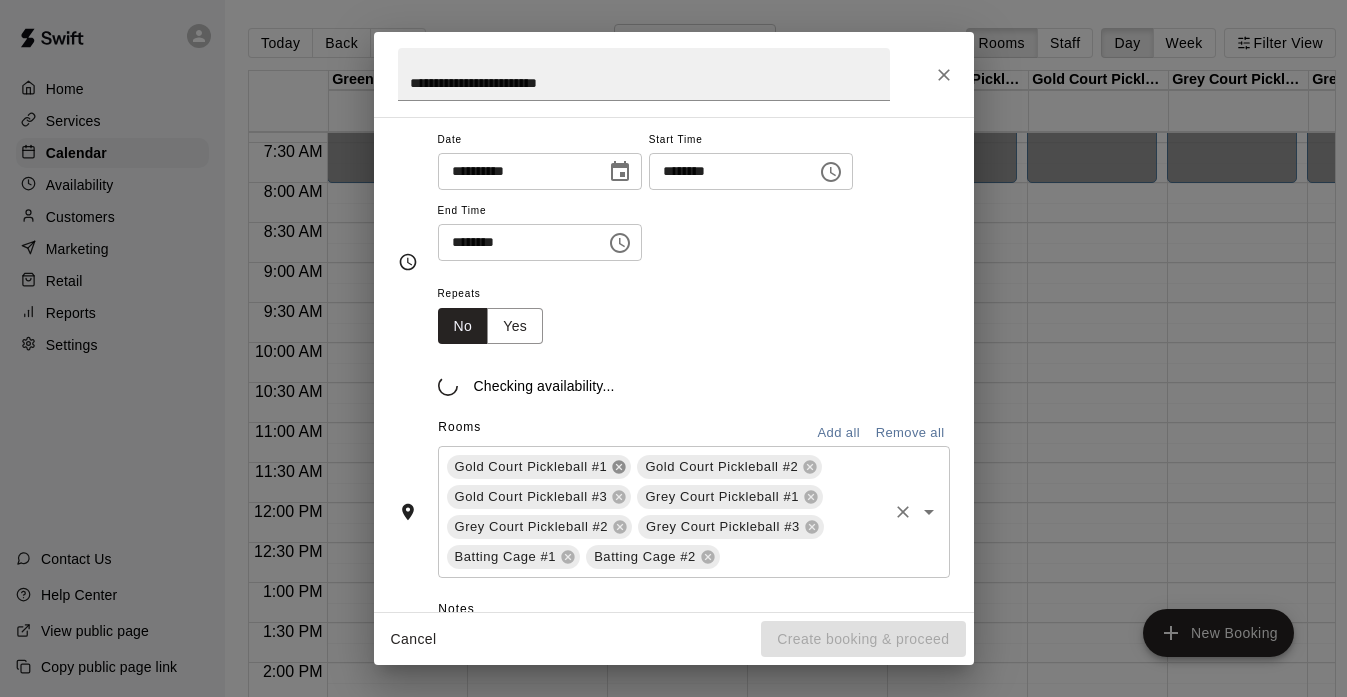 scroll, scrollTop: 173, scrollLeft: 0, axis: vertical 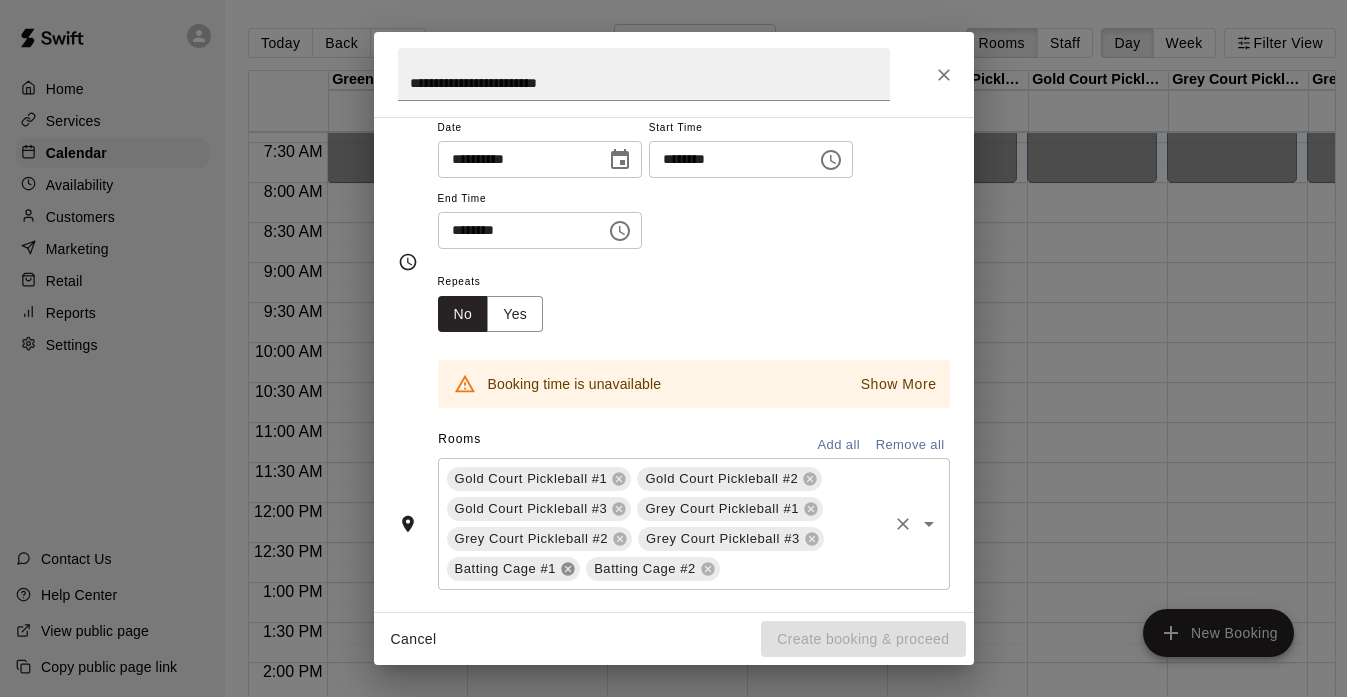 click 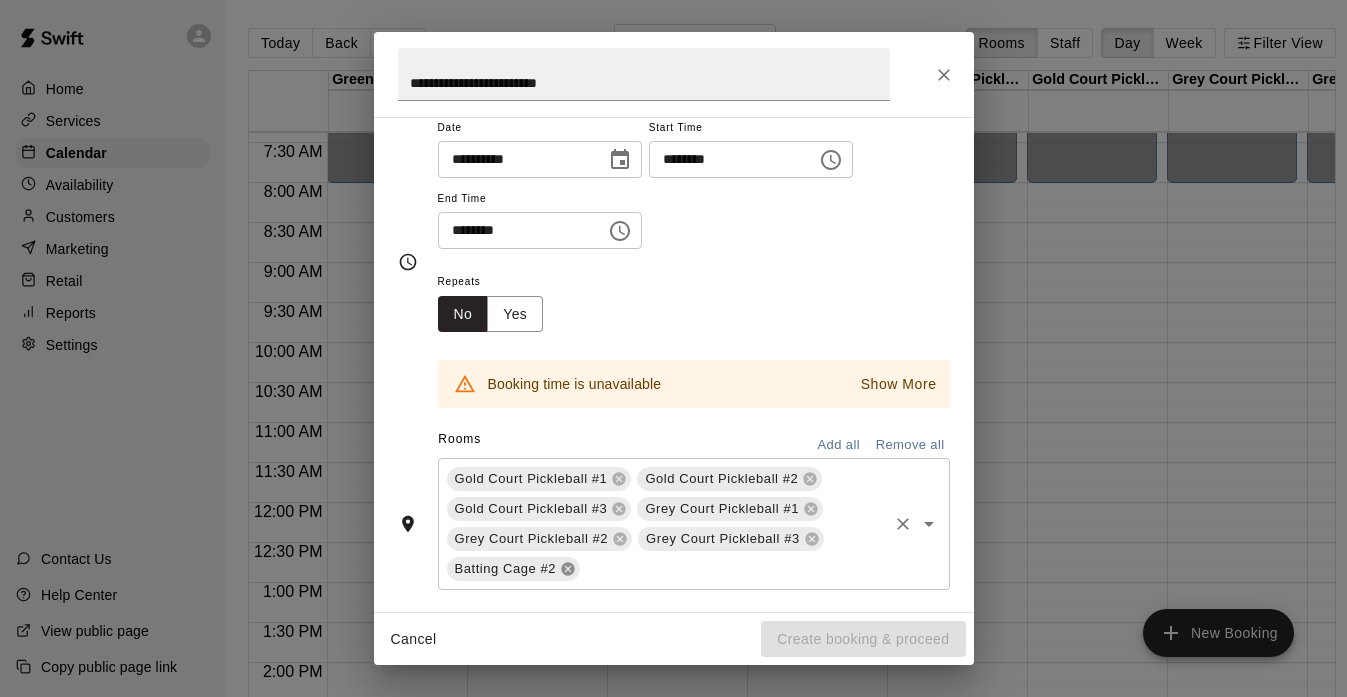 click 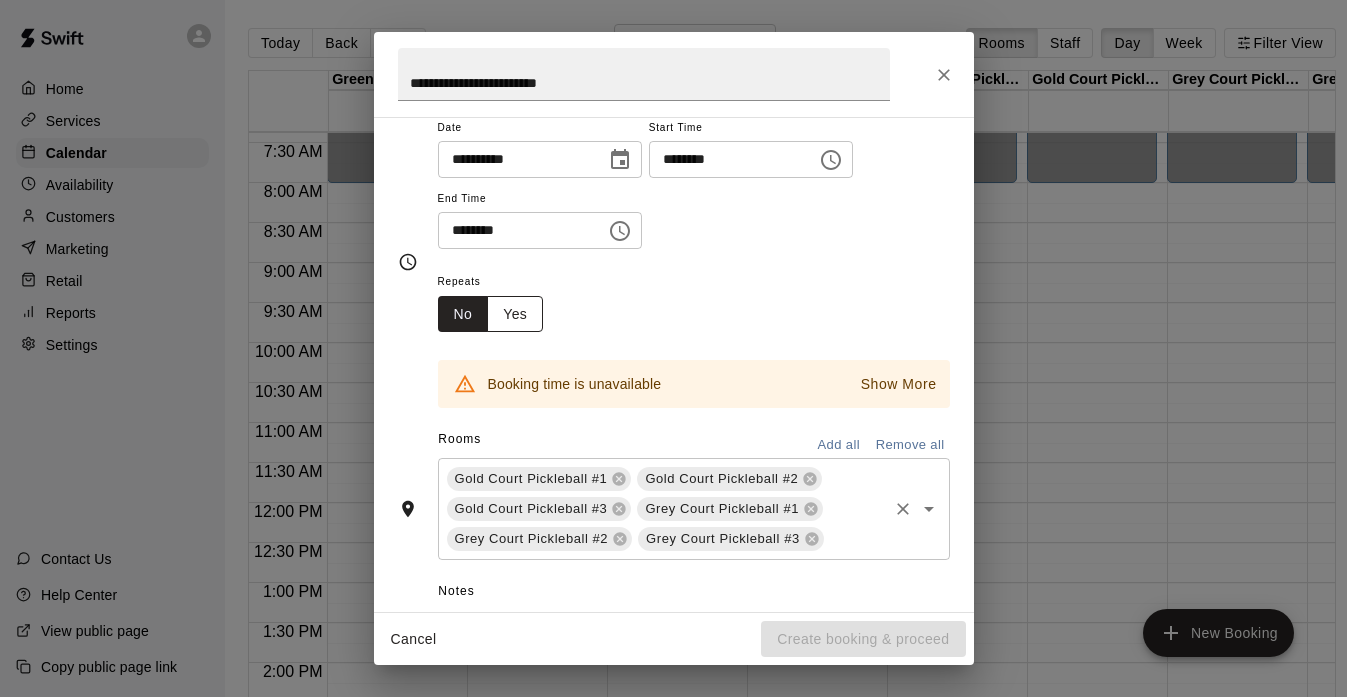 click on "Yes" at bounding box center (515, 314) 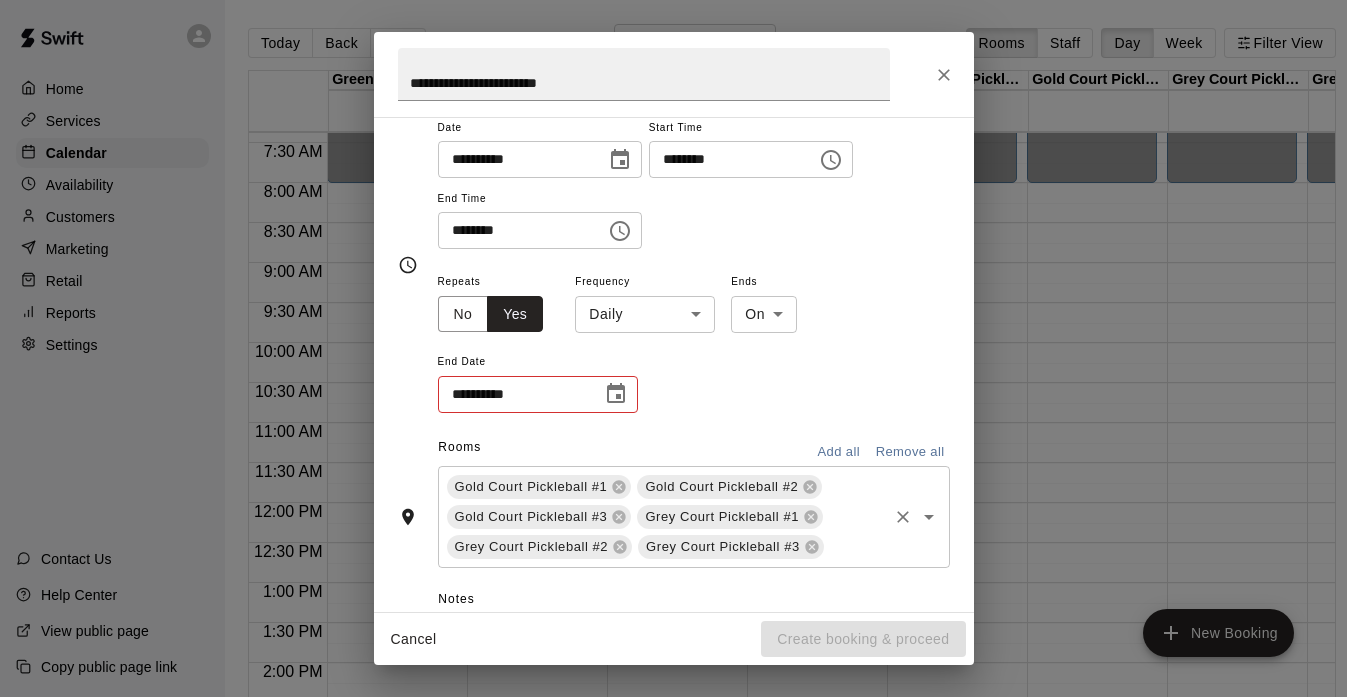 scroll, scrollTop: 176, scrollLeft: 0, axis: vertical 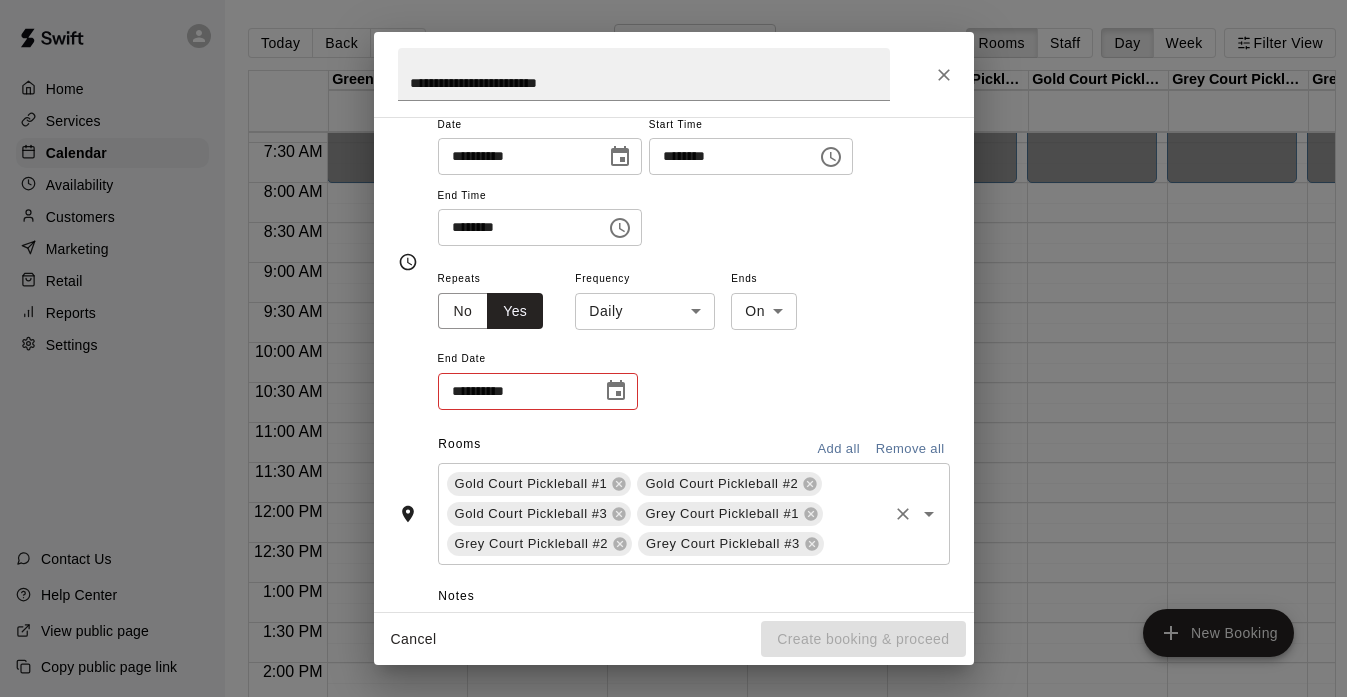 click on "Home Services Calendar Availability Customers Marketing Retail Reports Settings Contact Us Help Center View public page Copy public page link Today Back Next Saturday Feb 14 Rooms Staff Day Week Filter View Green Court Pickleball #1 14 Sat Green Court Pickleball #2 14 Sat Green Court Pickleball #3 14 Sat Gold Court Pickleball #1 14 Sat Gold Court Pickleball #2 14 Sat Gold Court Pickleball #3 14 Sat Grey Court Pickleball #1 14 Sat Grey Court Pickleball #2 14 Sat Grey Court Pickleball #3 14 Sat Batting Cage #1 14 Sat Batting Cage #2 14 Sat 12:00 AM 12:30 AM 1:00 AM 1:30 AM 2:00 AM 2:30 AM 3:00 AM 3:30 AM 4:00 AM 4:30 AM 5:00 AM 5:30 AM 6:00 AM 6:30 AM 7:00 AM 7:30 AM 8:00 AM 8:30 AM 9:00 AM 9:30 AM 10:00 AM 10:30 AM 11:00 AM 11:30 AM 12:00 PM 12:30 PM 1:00 PM 1:30 PM 2:00 PM 2:30 PM 3:00 PM 3:30 PM 4:00 PM 4:30 PM 5:00 PM 5:30 PM 6:00 PM 6:30 PM 7:00 PM 7:30 PM 8:00 PM 8:30 PM 9:00 PM 9:30 PM 10:00 PM 10:30 PM 11:00 PM 11:30 PM 12:00 AM – 8:00 AM Closed 10:00 PM – 11:59 PM Closed 12:00 AM – 8:00 AM Closed" at bounding box center [673, 364] 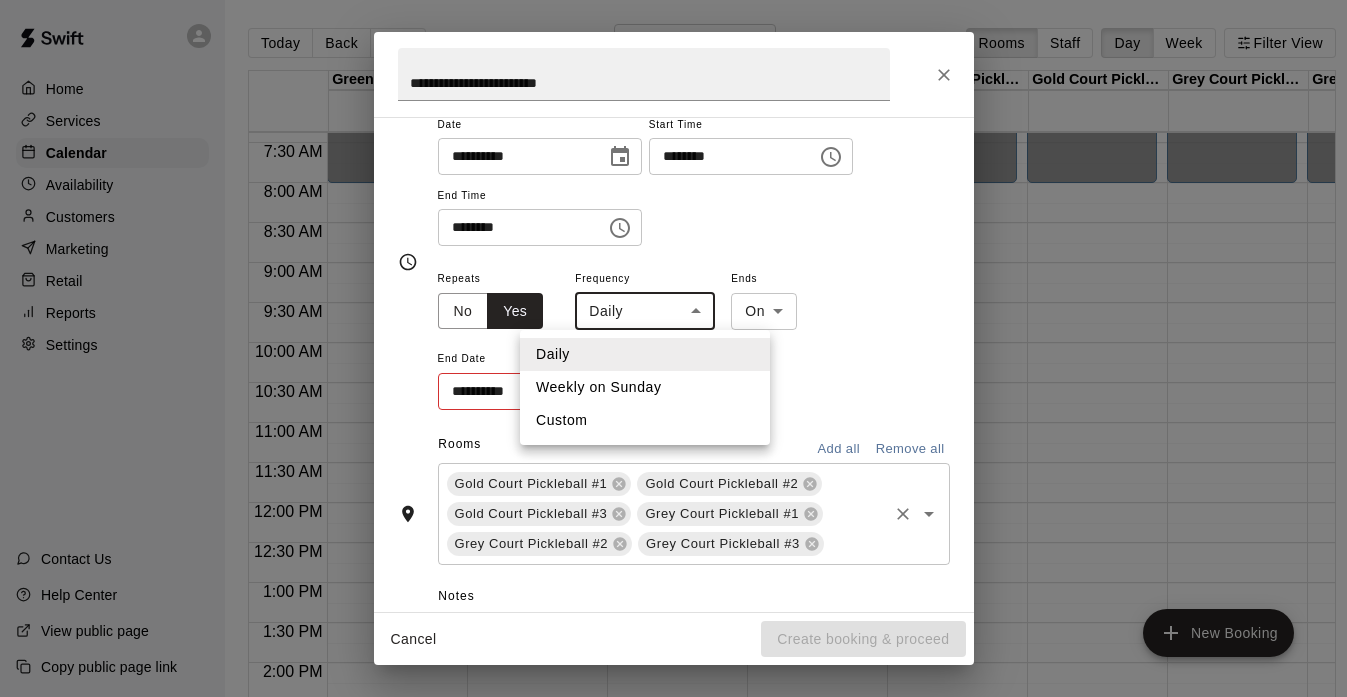 click on "Weekly on Sunday" at bounding box center [645, 387] 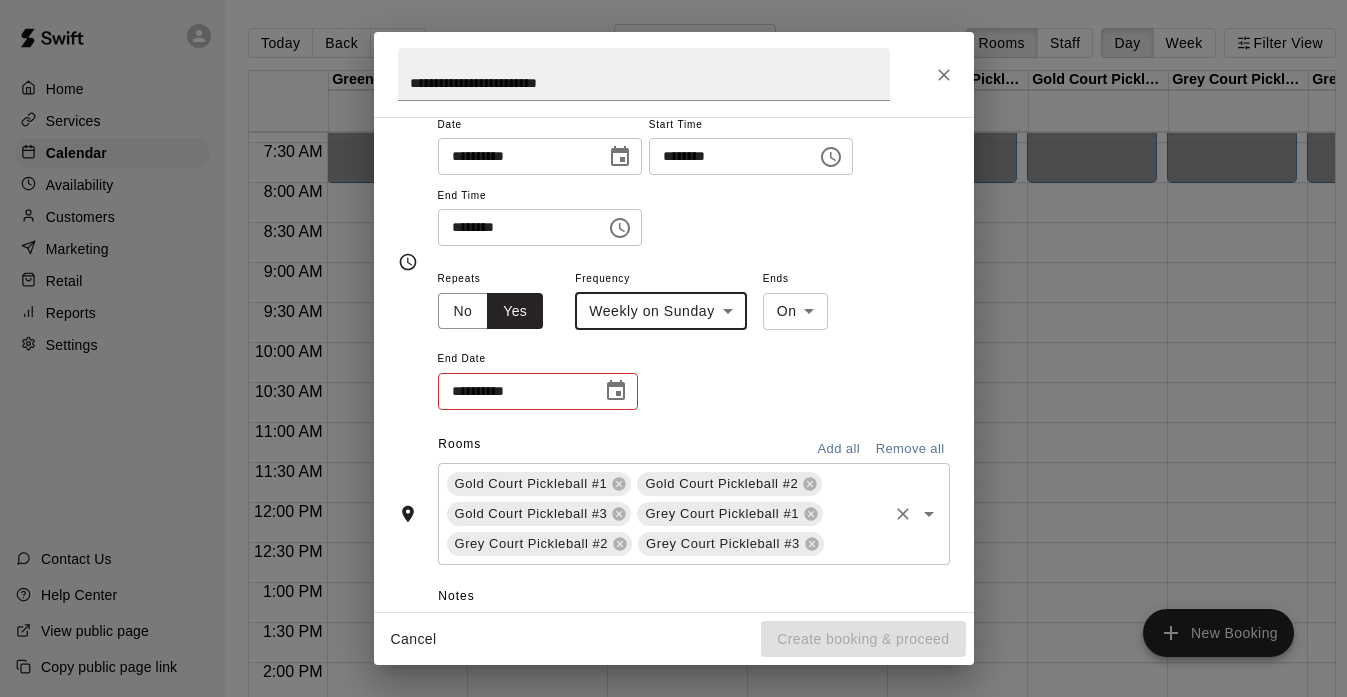 click 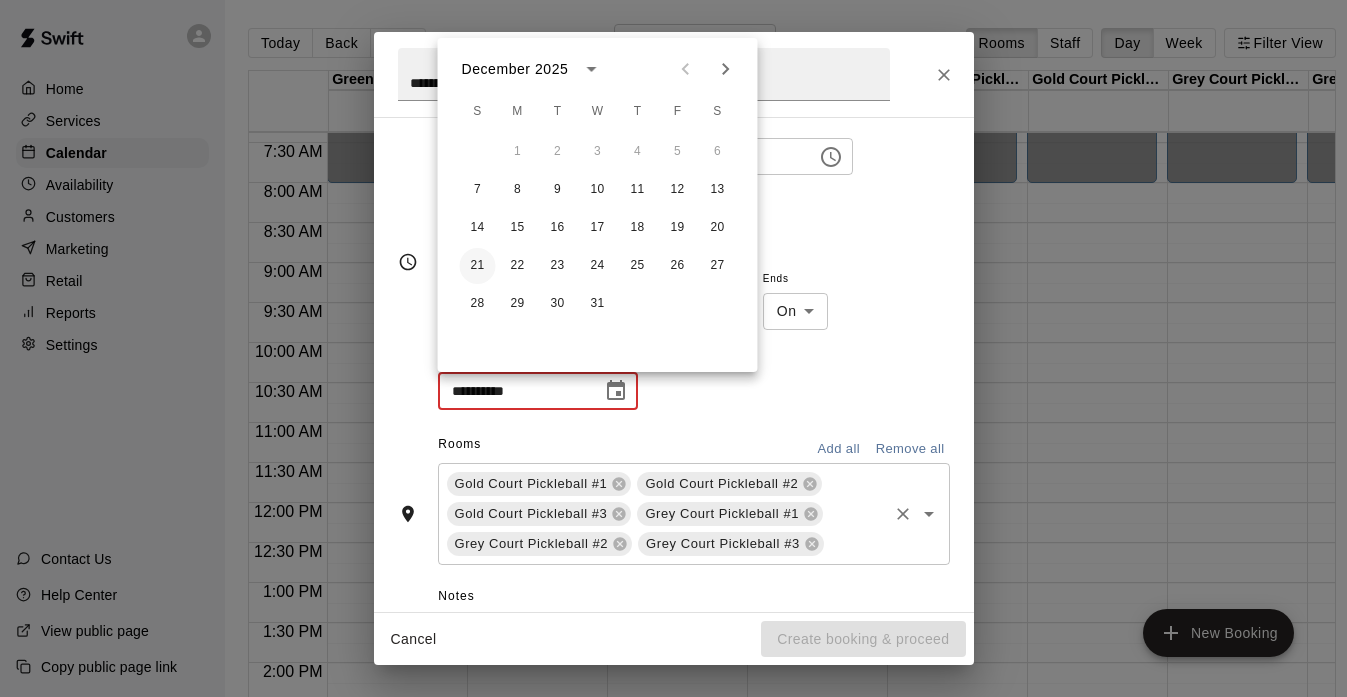 click on "21" at bounding box center (478, 266) 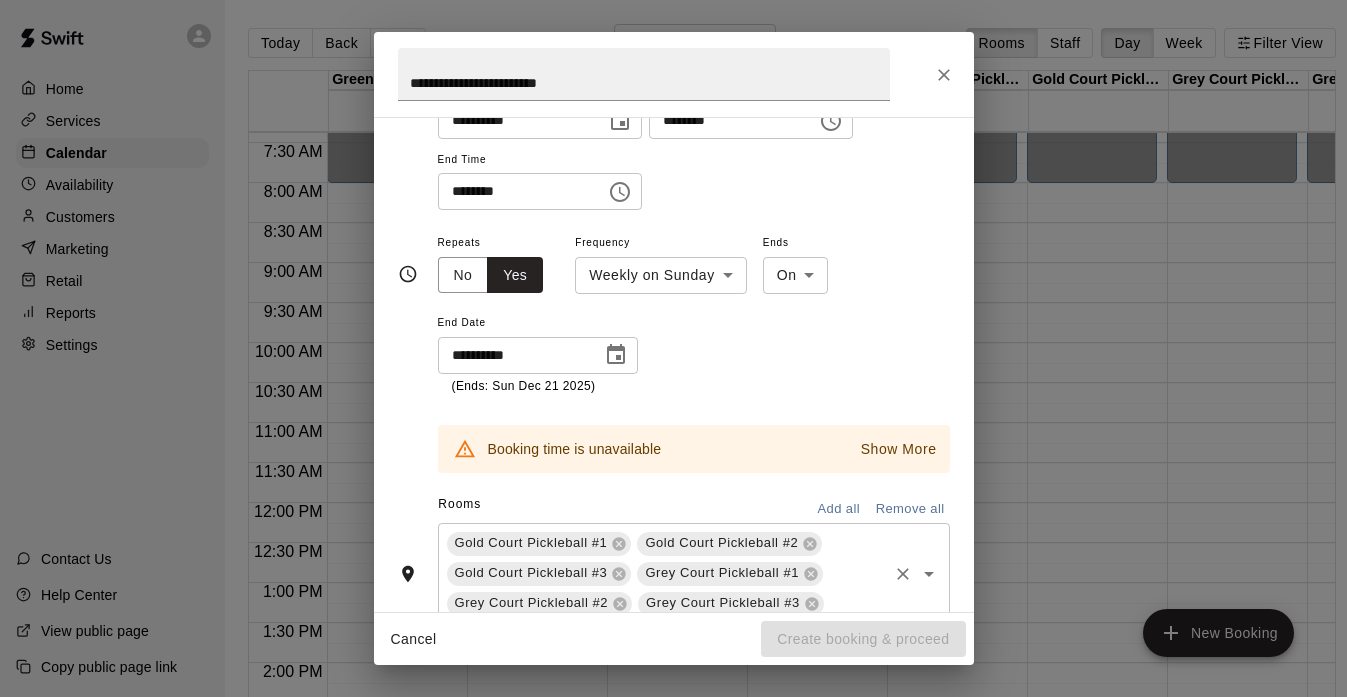 scroll, scrollTop: 224, scrollLeft: 0, axis: vertical 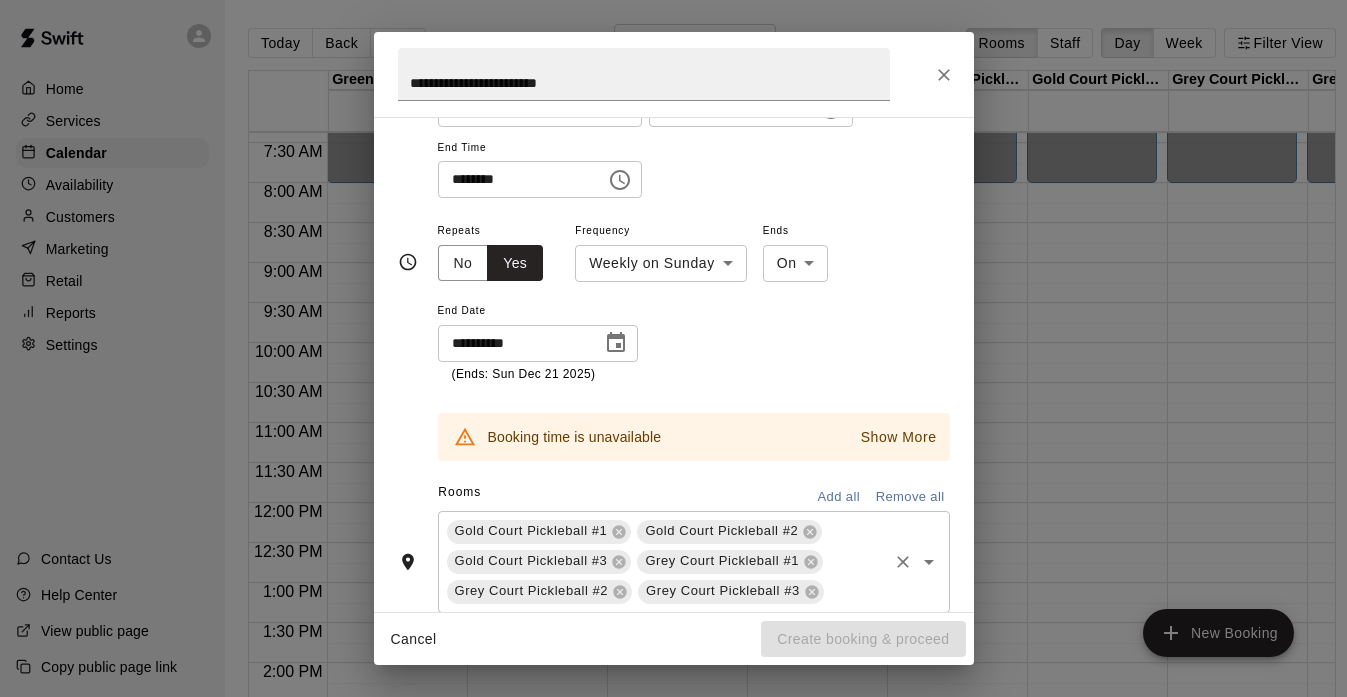 click on "Show More" at bounding box center (899, 437) 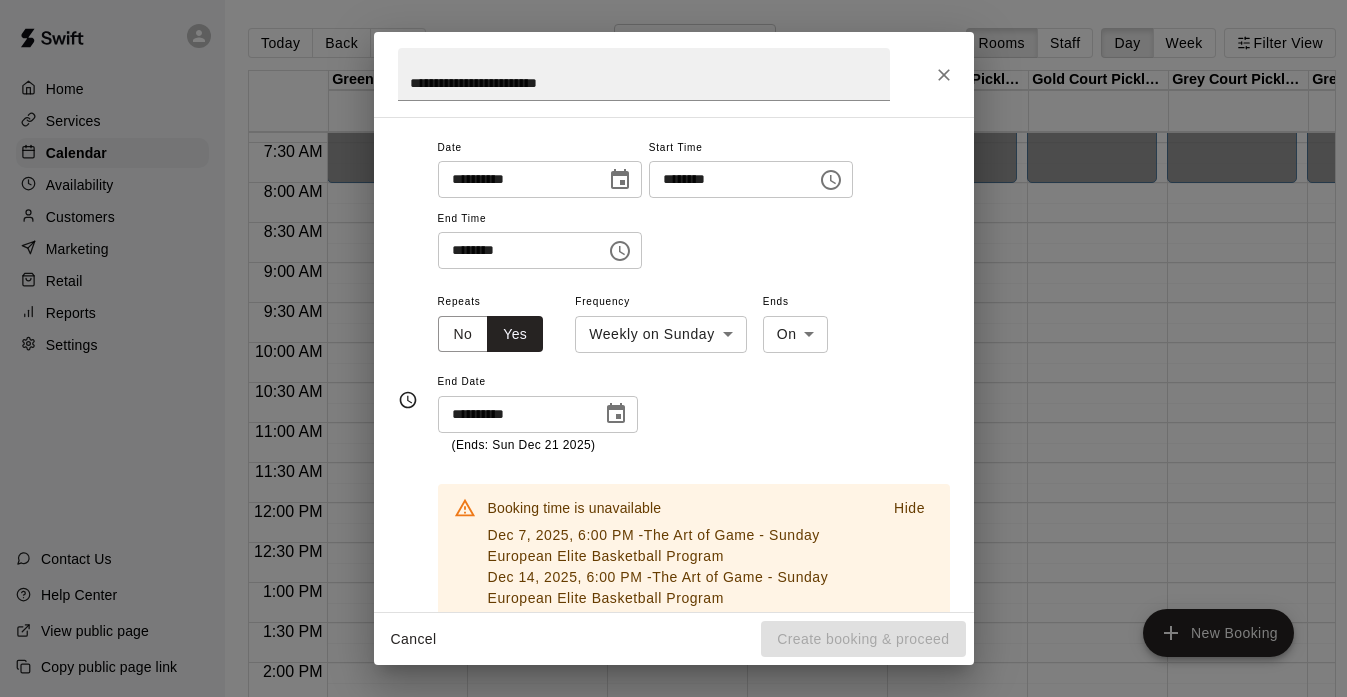 scroll, scrollTop: 146, scrollLeft: 0, axis: vertical 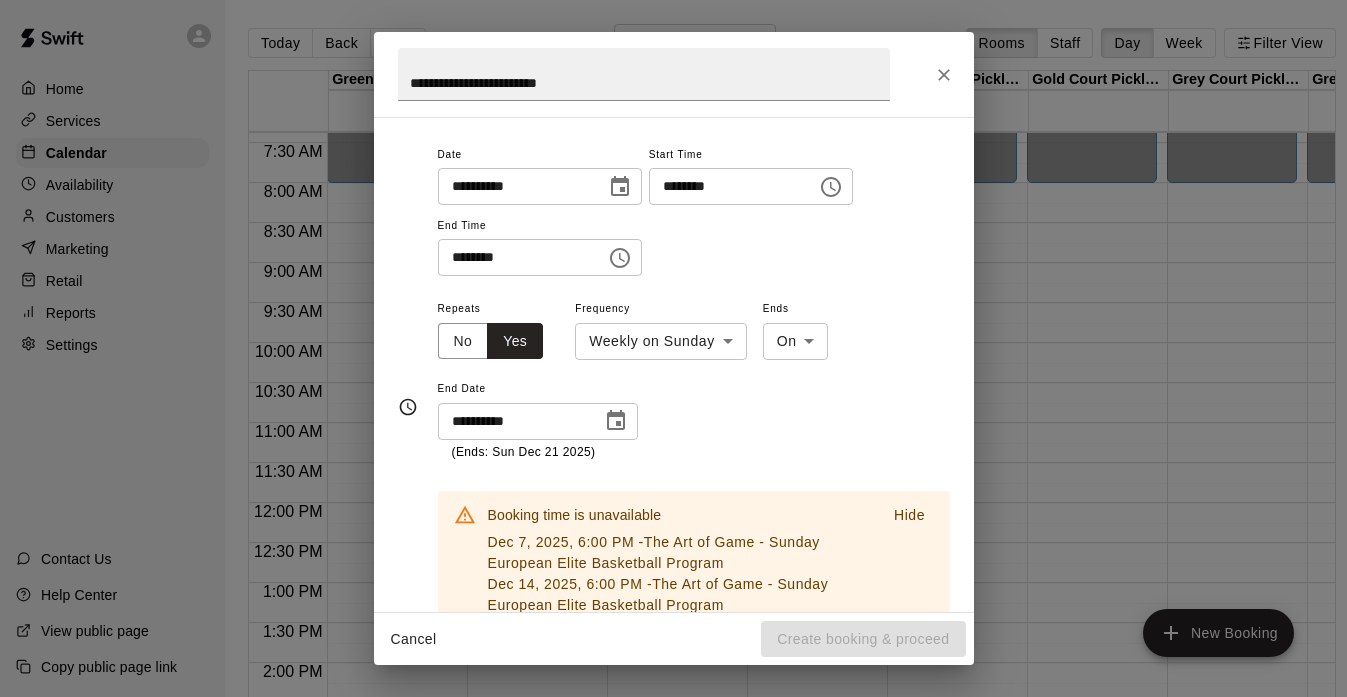click on "********" at bounding box center (515, 257) 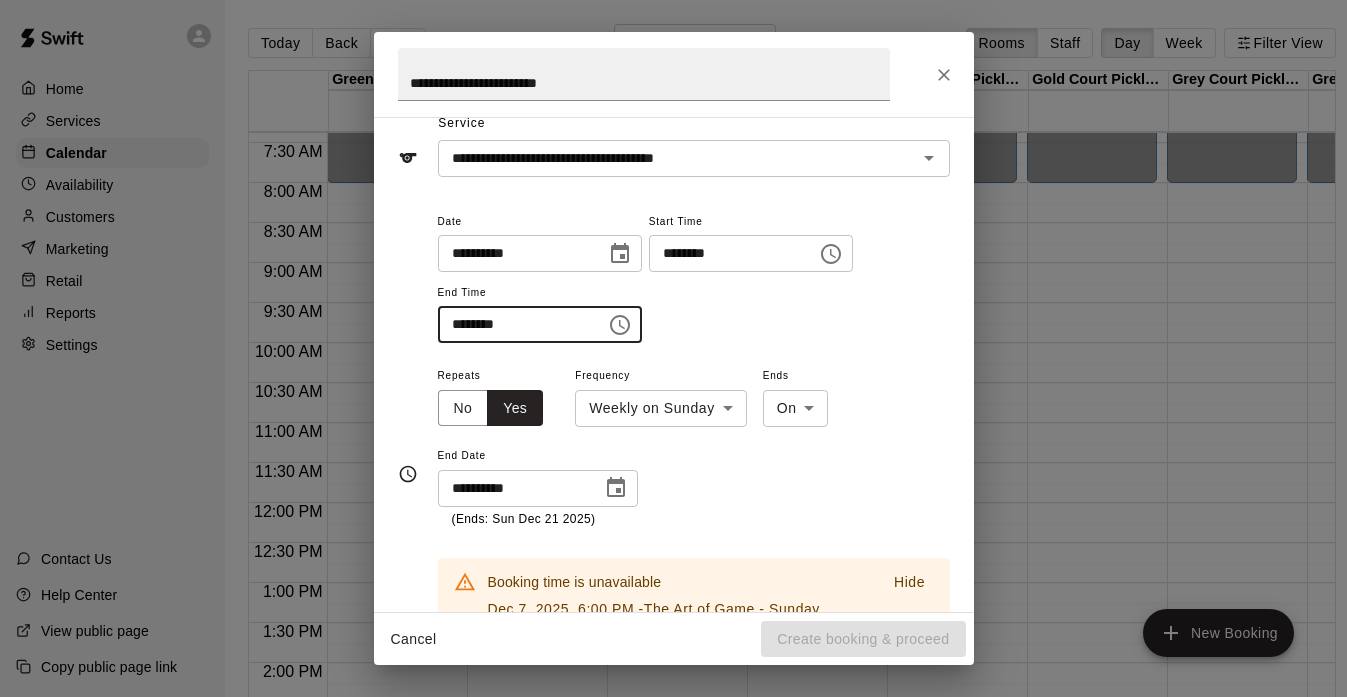 scroll, scrollTop: 146, scrollLeft: 0, axis: vertical 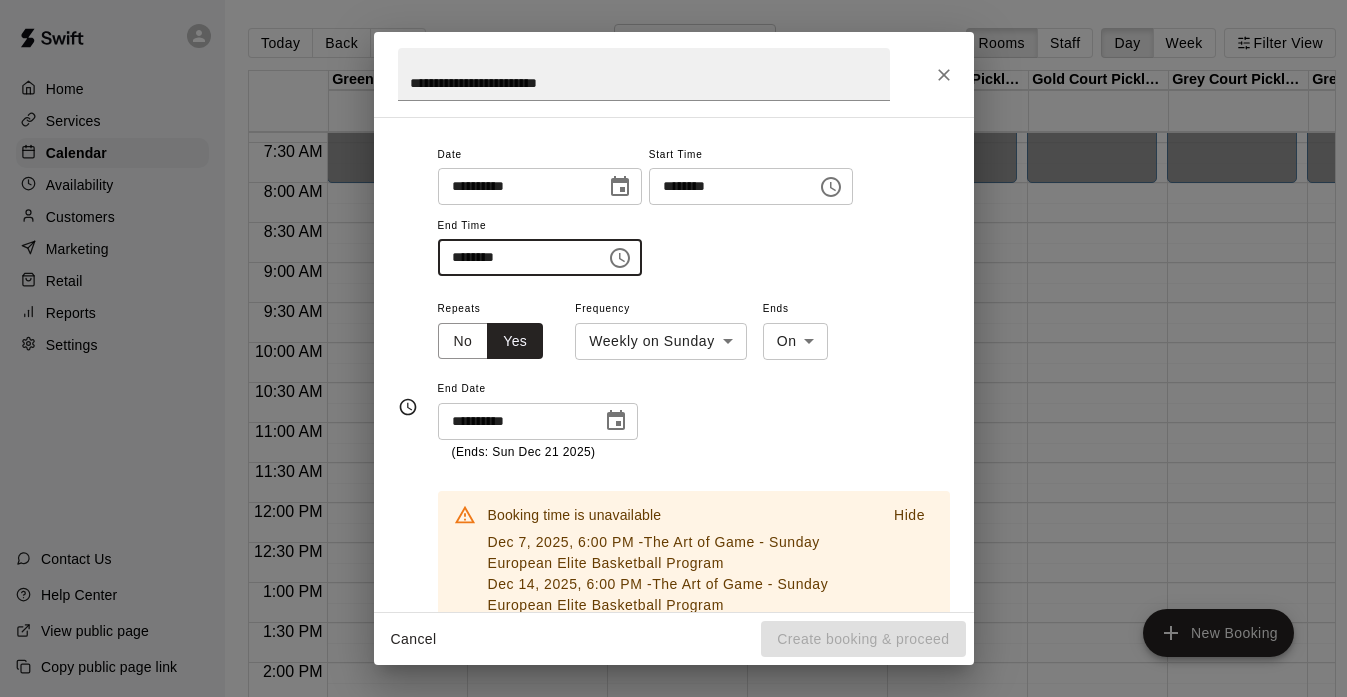 click on "**********" at bounding box center [694, 379] 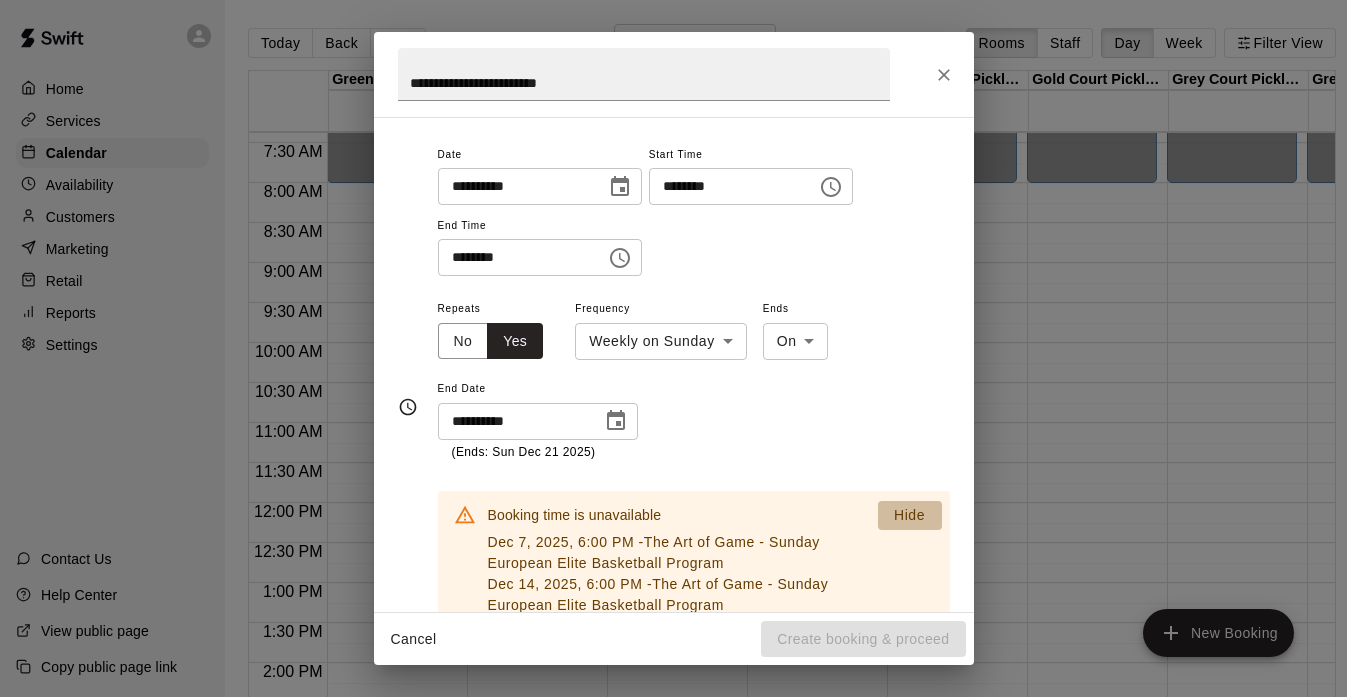 click on "Hide" at bounding box center (910, 515) 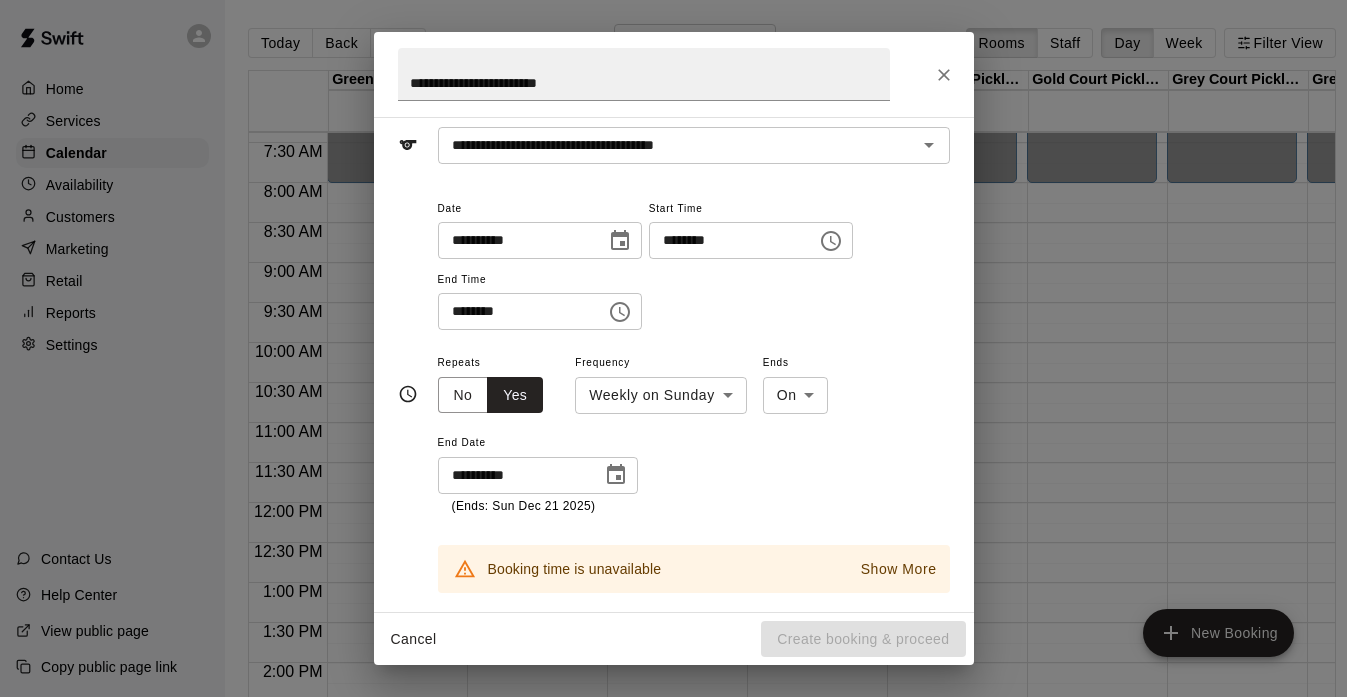 scroll, scrollTop: 91, scrollLeft: 0, axis: vertical 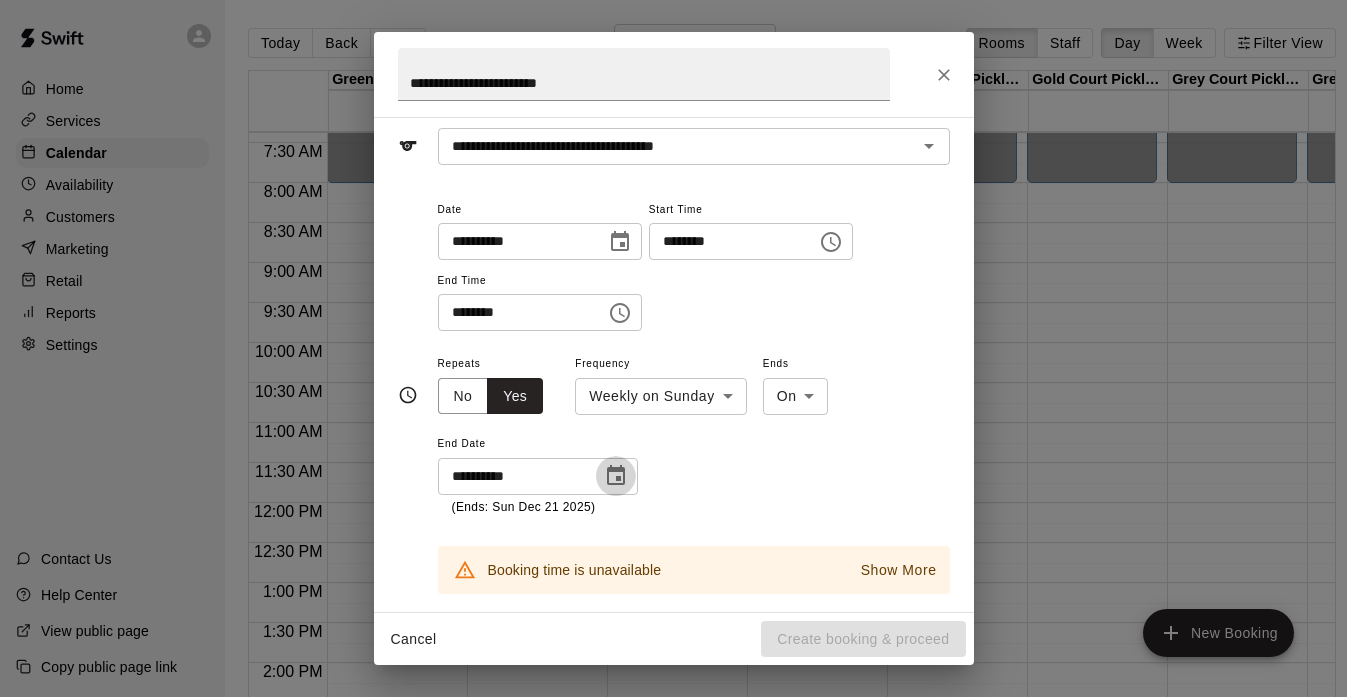 click 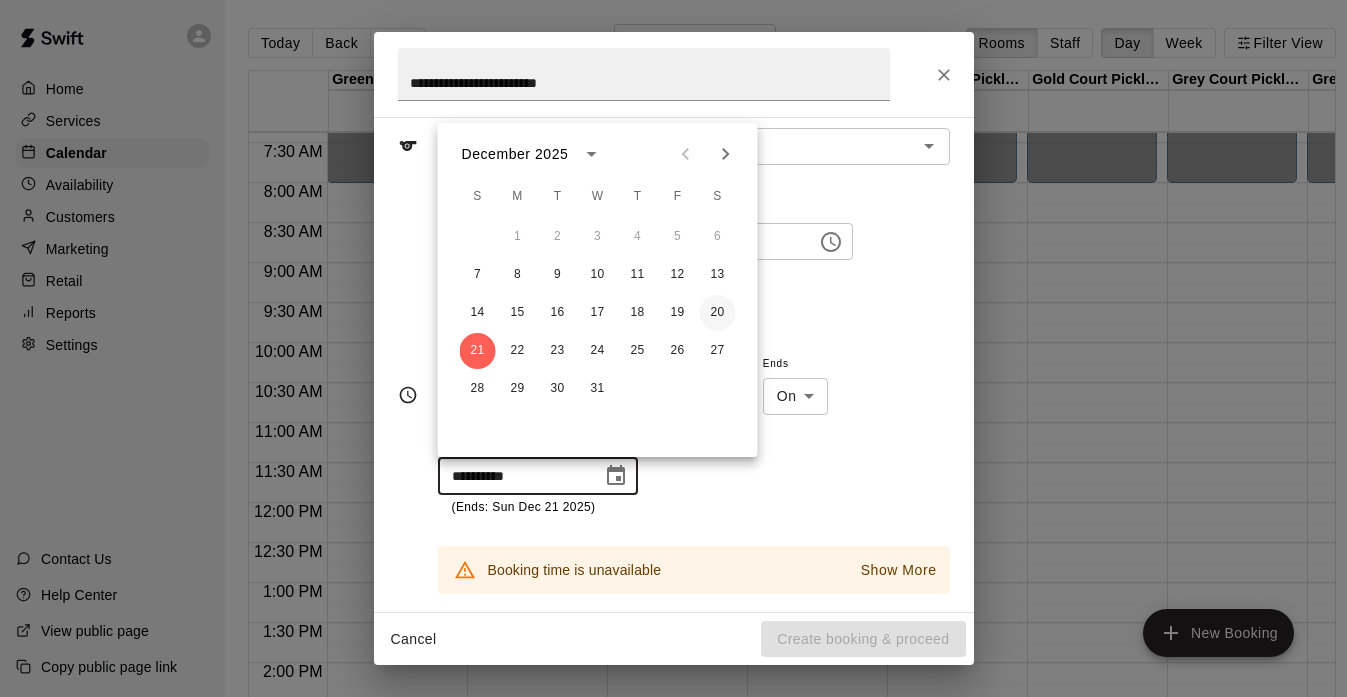 click on "20" at bounding box center [718, 313] 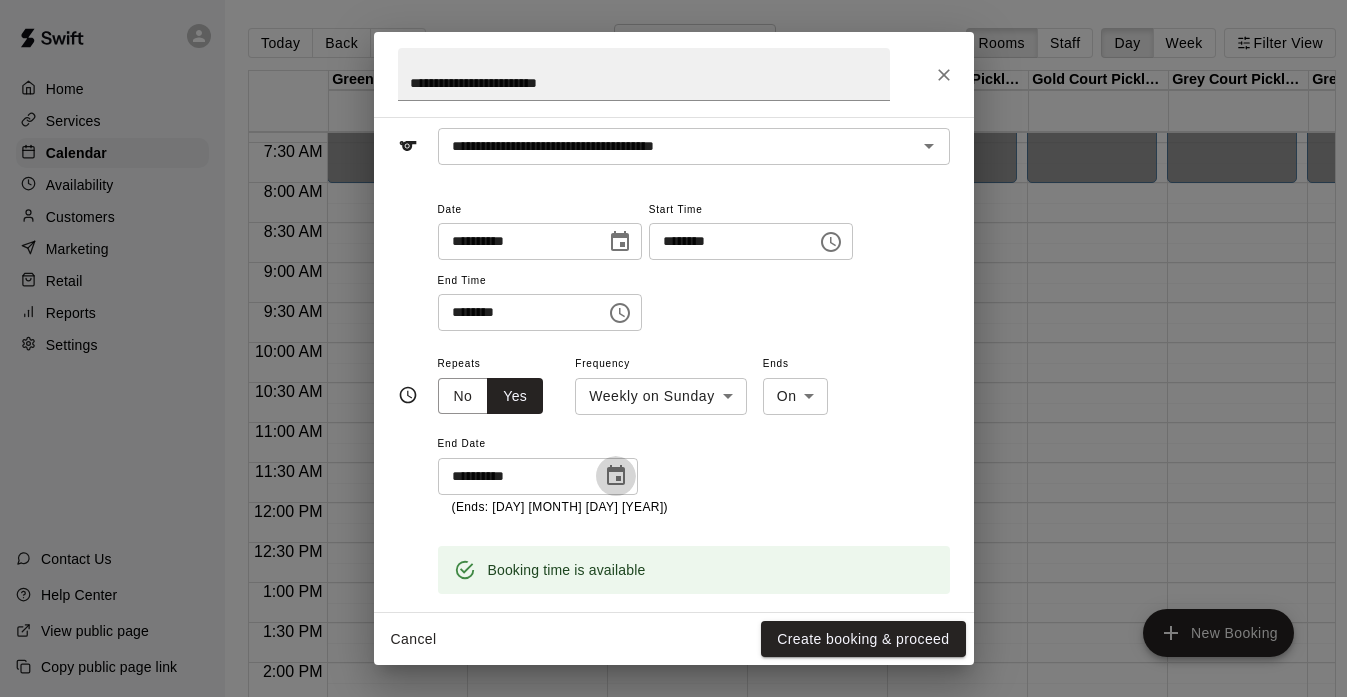 click 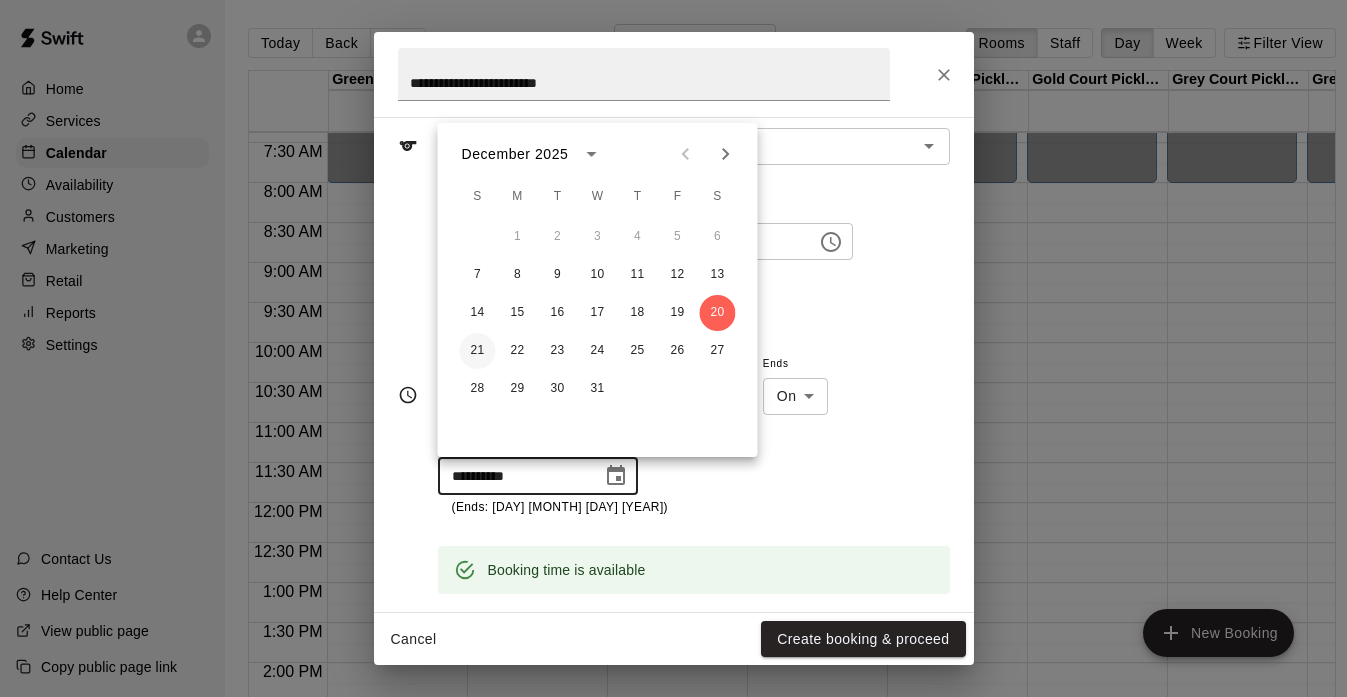 click on "21" at bounding box center [478, 351] 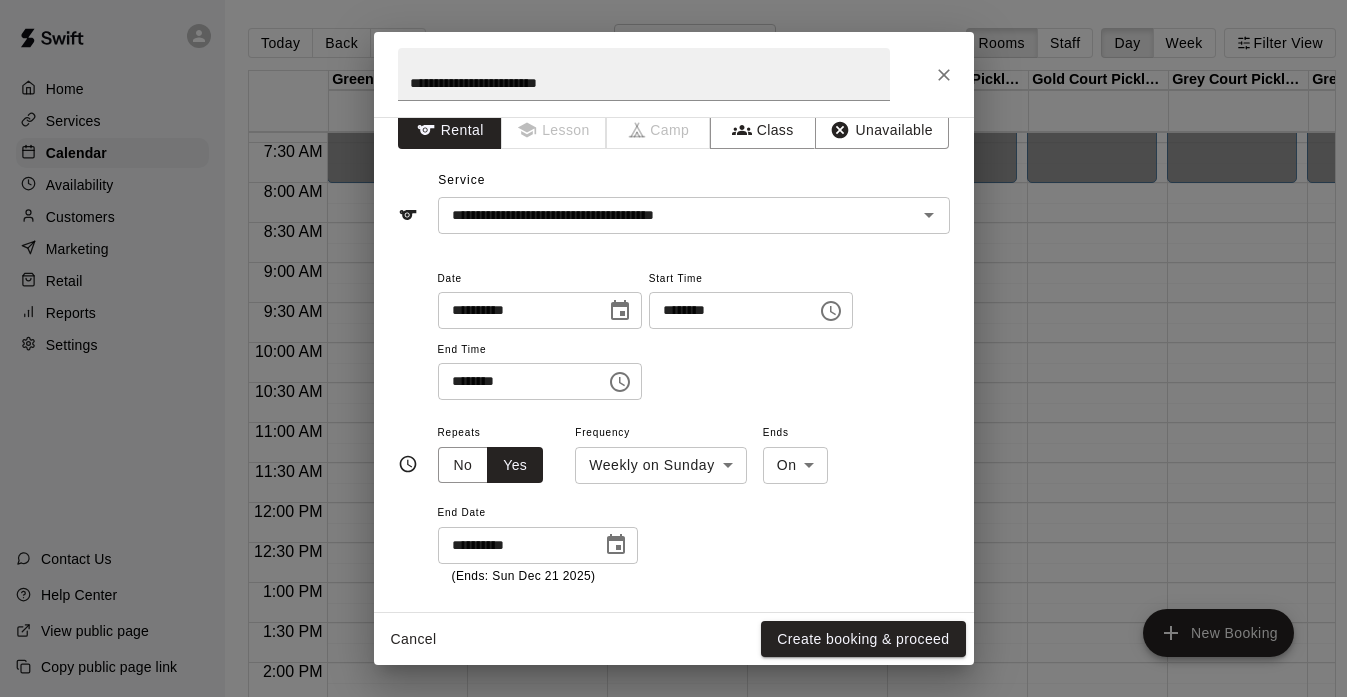 scroll, scrollTop: 0, scrollLeft: 0, axis: both 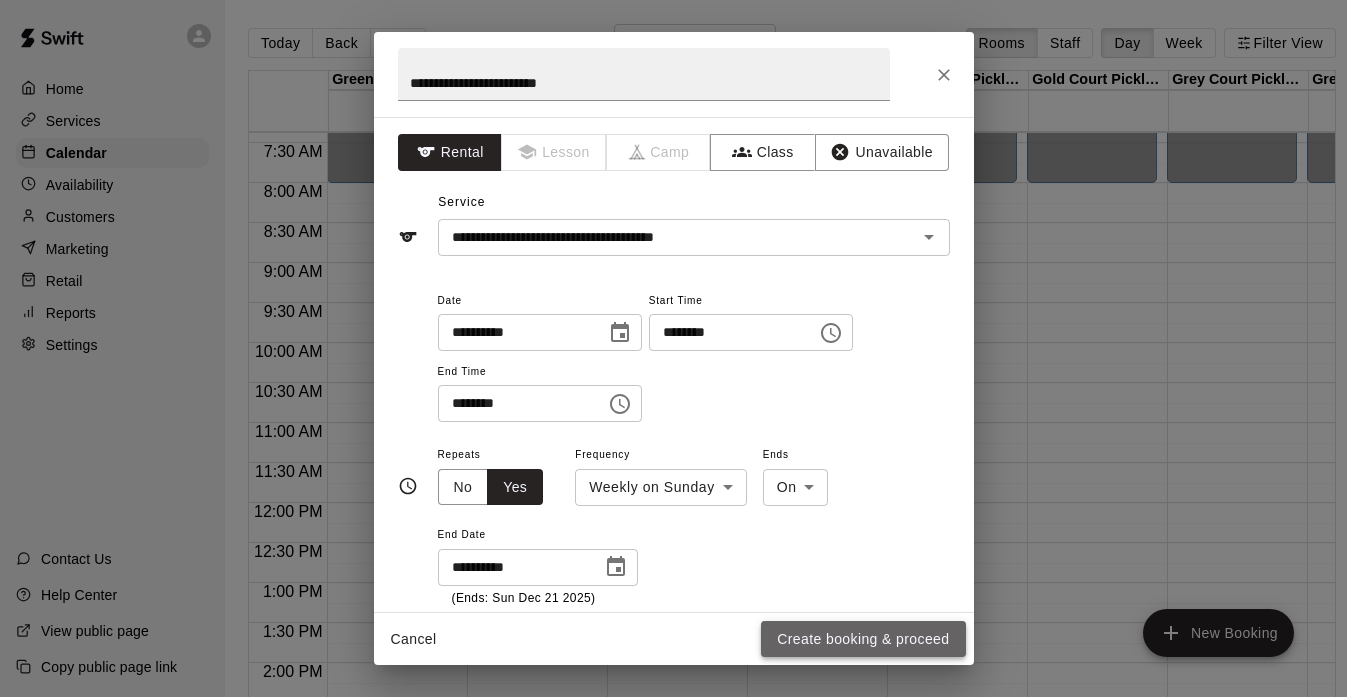 click on "Create booking & proceed" at bounding box center (863, 639) 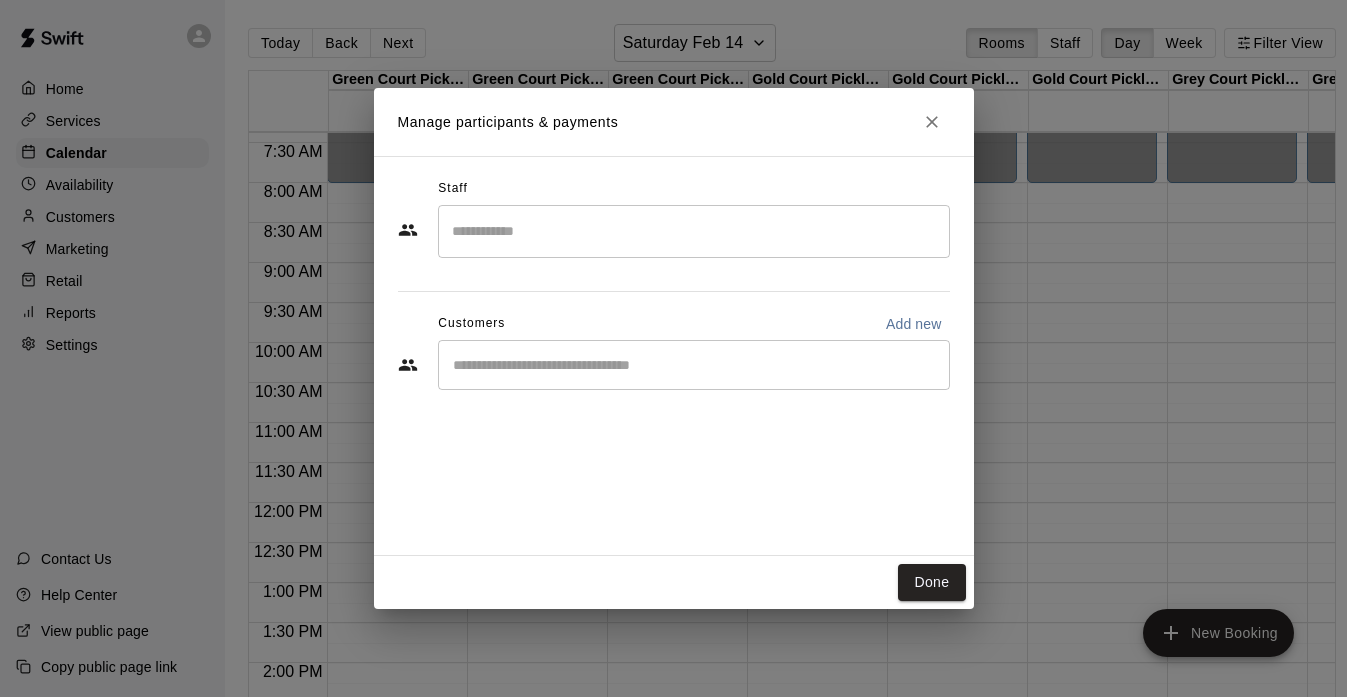 click at bounding box center [694, 231] 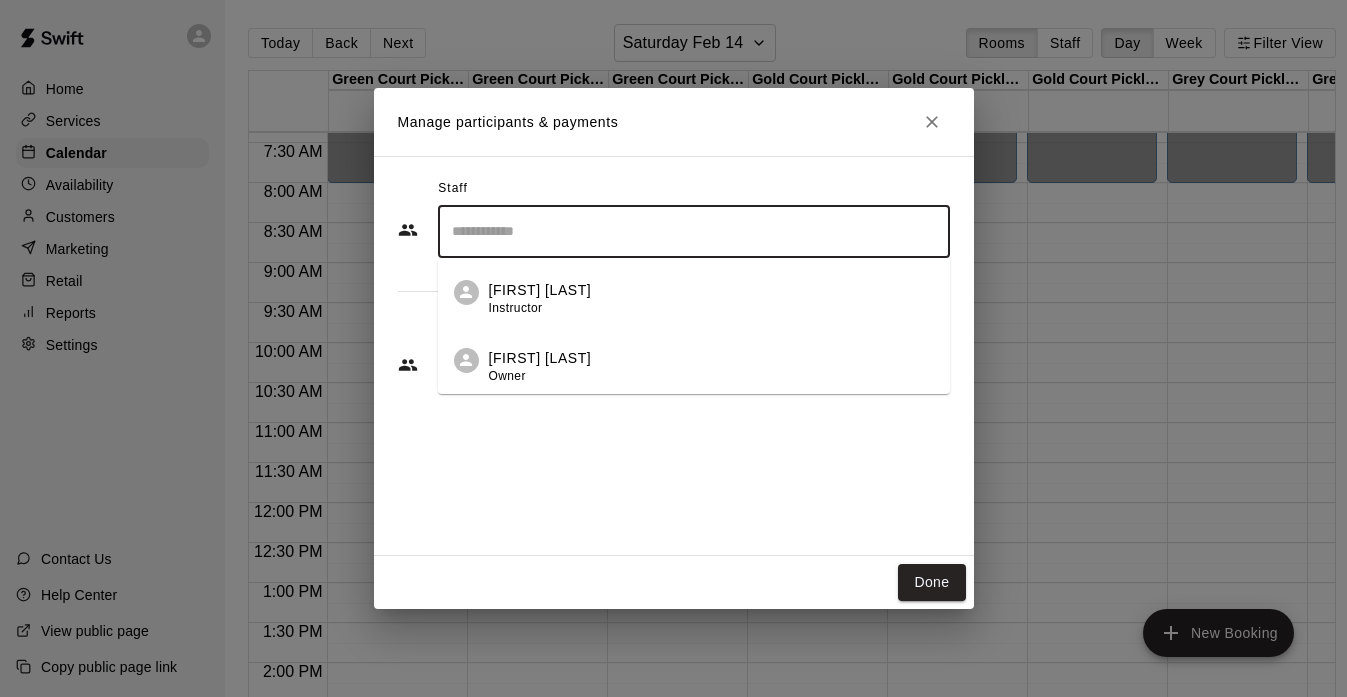 click on "[FIRST] [LAST]" at bounding box center [540, 358] 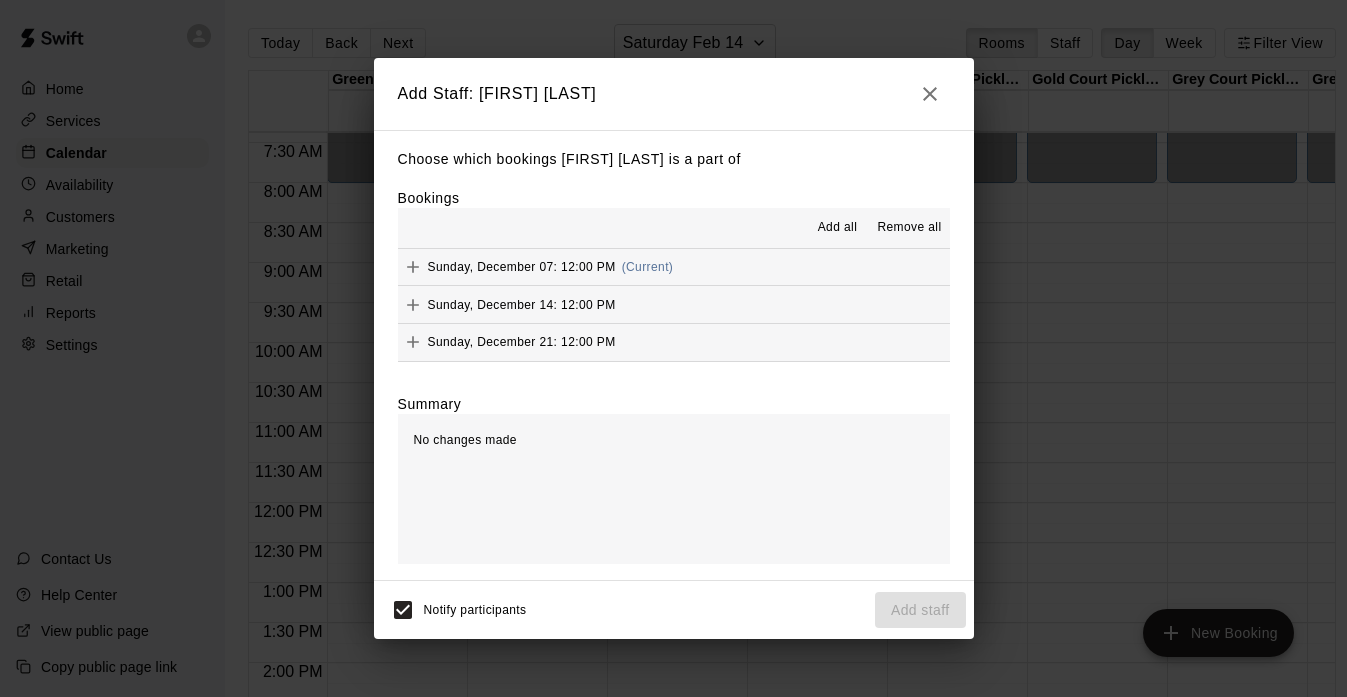 click on "Add all" at bounding box center (838, 228) 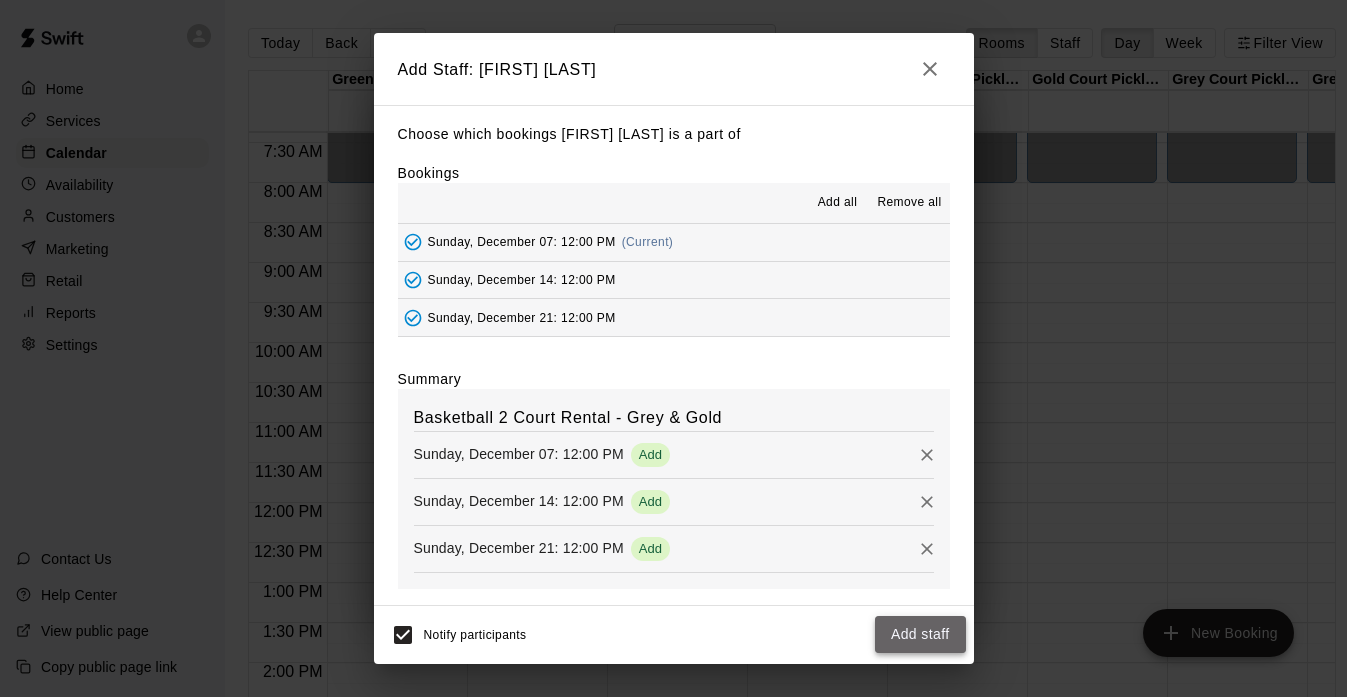 click on "Add staff" at bounding box center (920, 634) 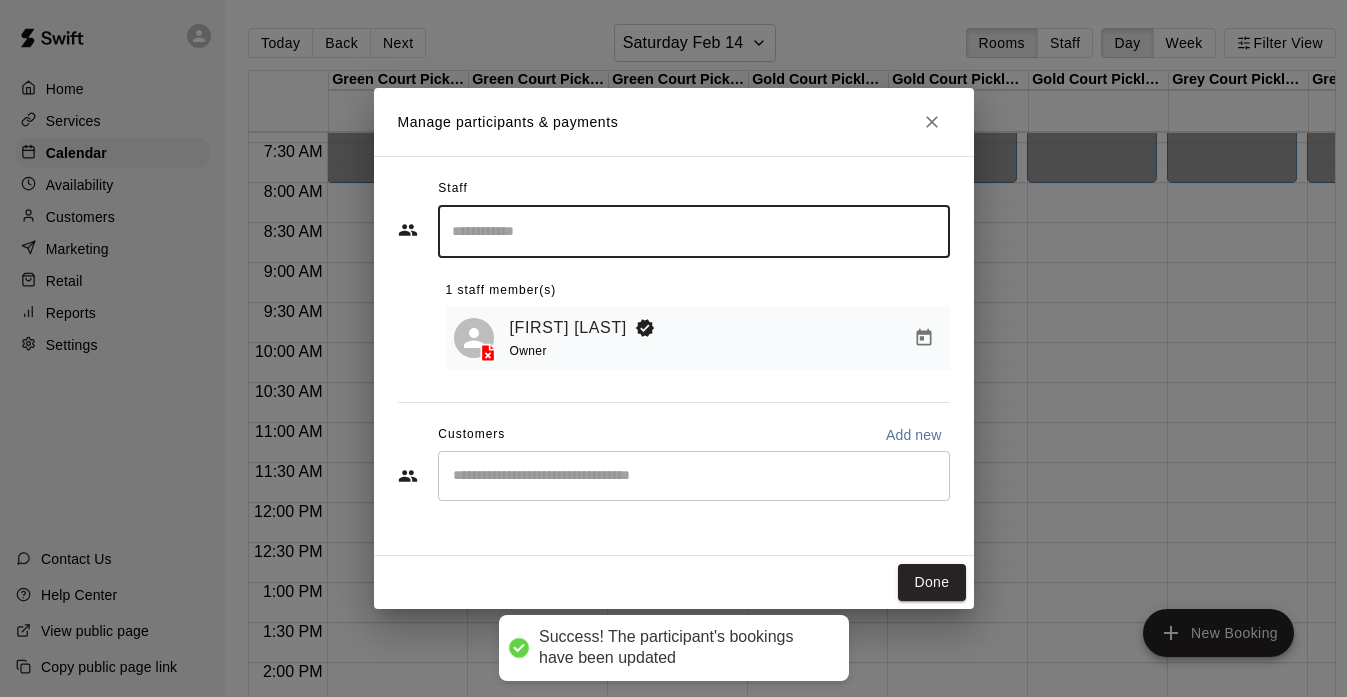 click at bounding box center (694, 476) 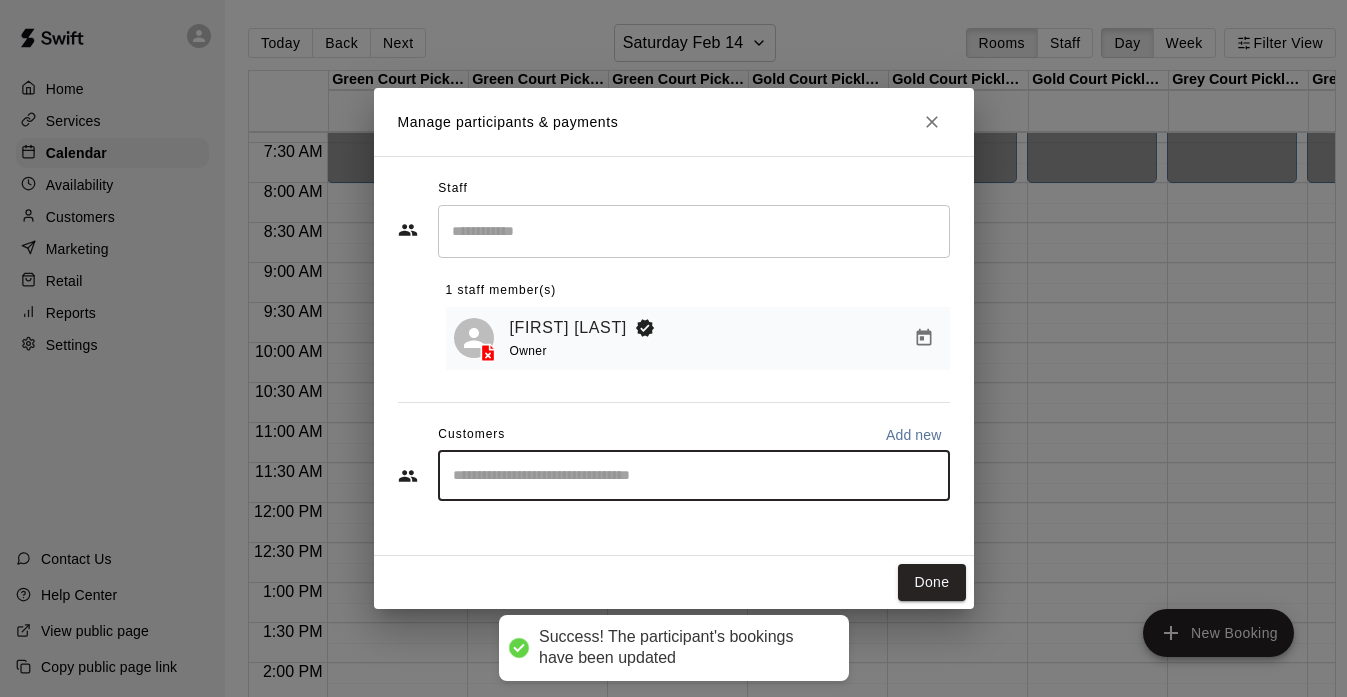 click on "​" at bounding box center [694, 476] 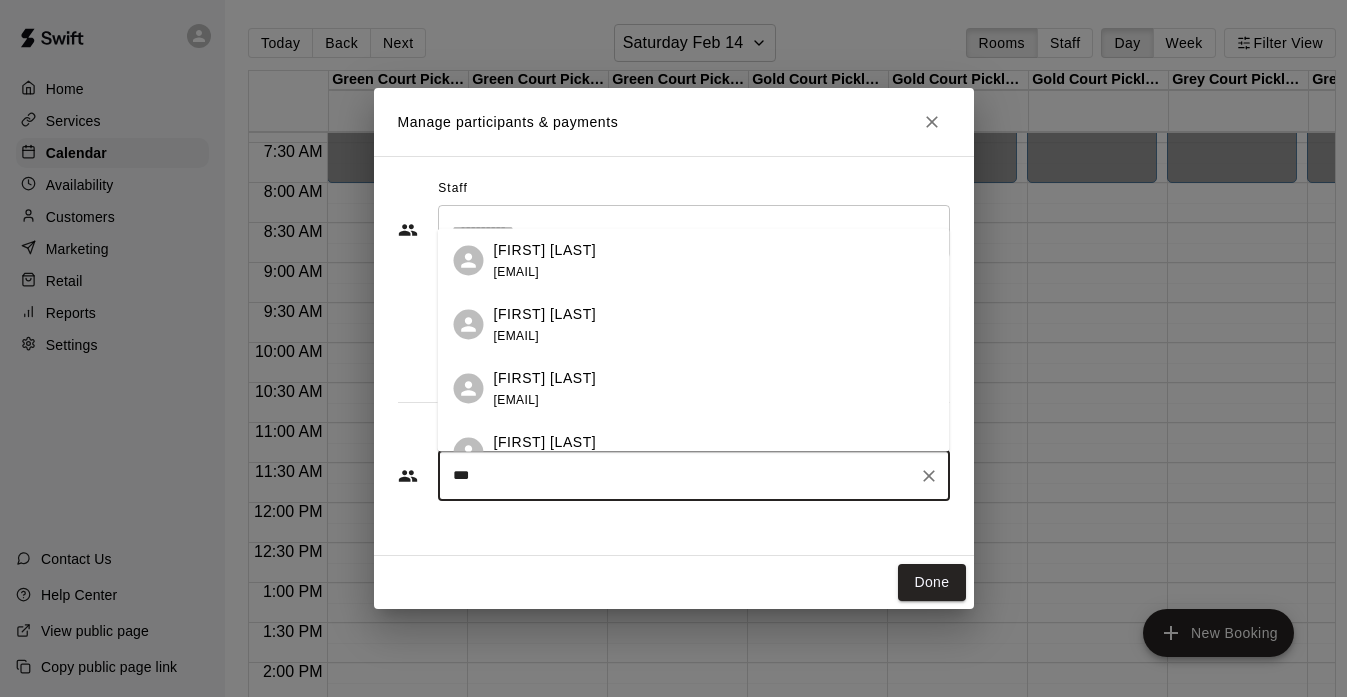 click on "[FIRST] [LAST] [EMAIL]" at bounding box center [545, 260] 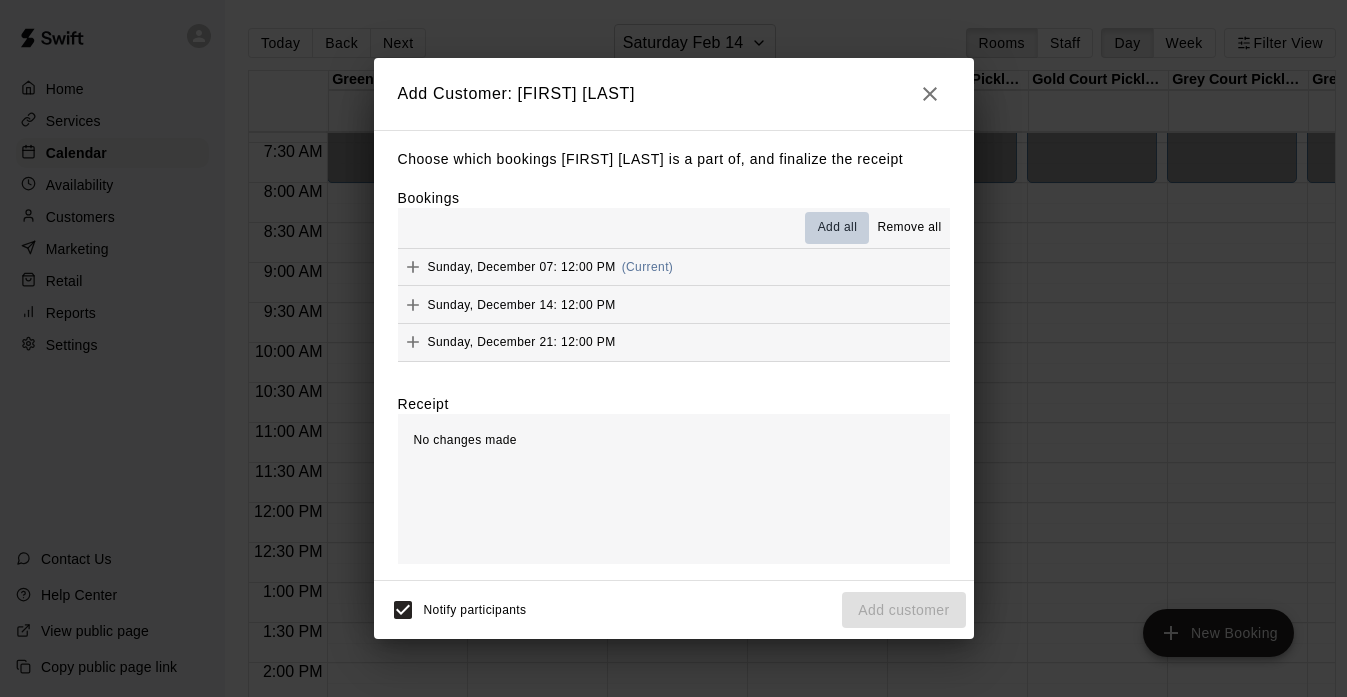 click on "Add all" at bounding box center [838, 228] 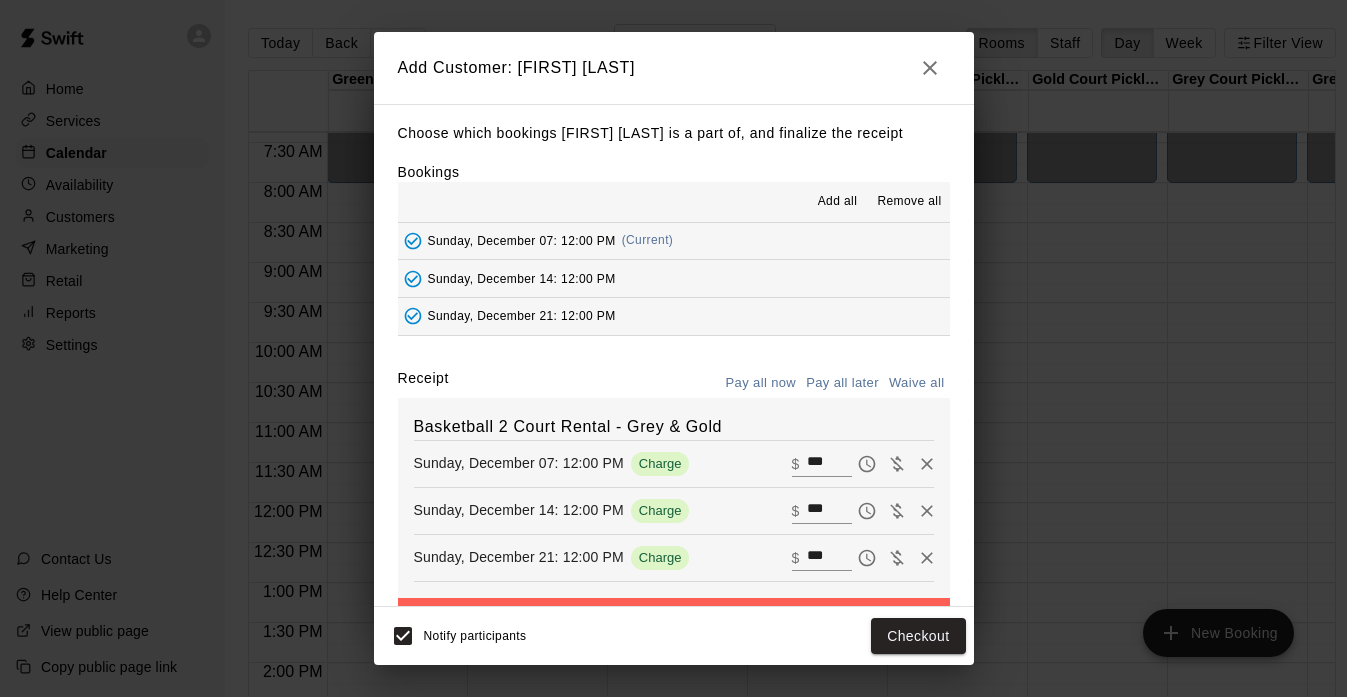 click on "Waive all" at bounding box center [917, 383] 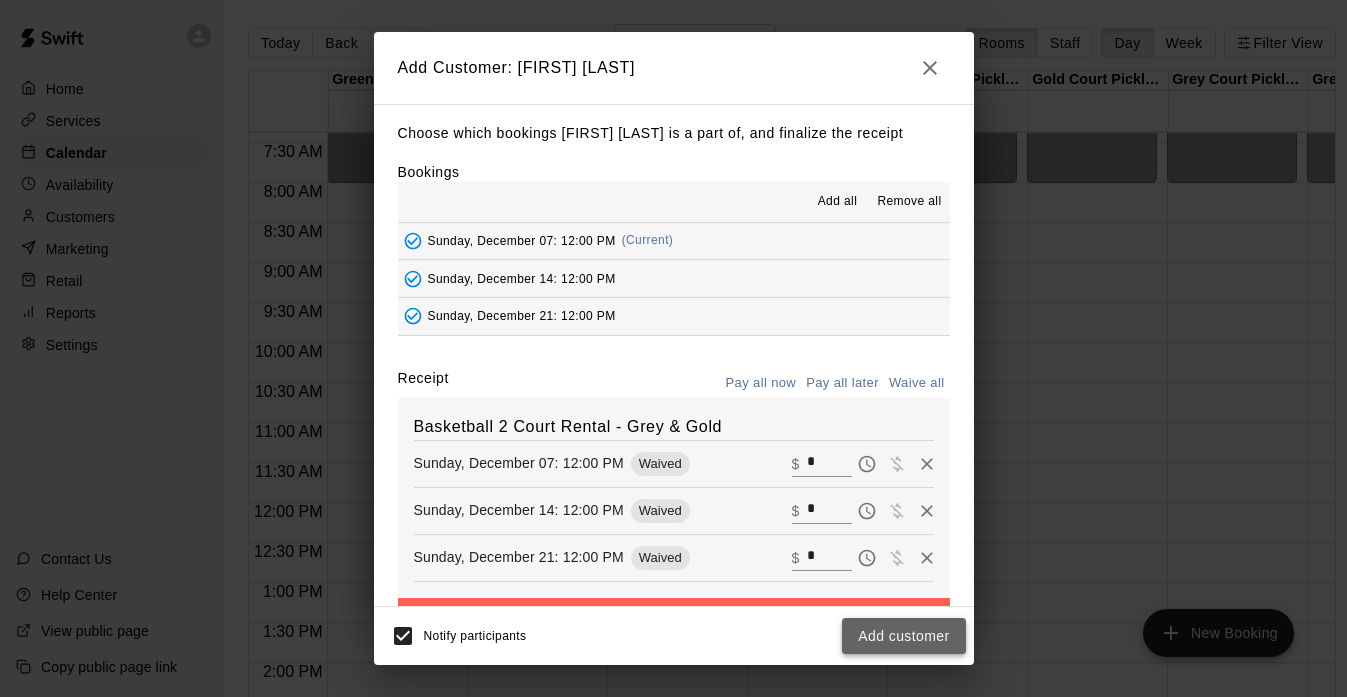 click on "Add customer" at bounding box center (903, 636) 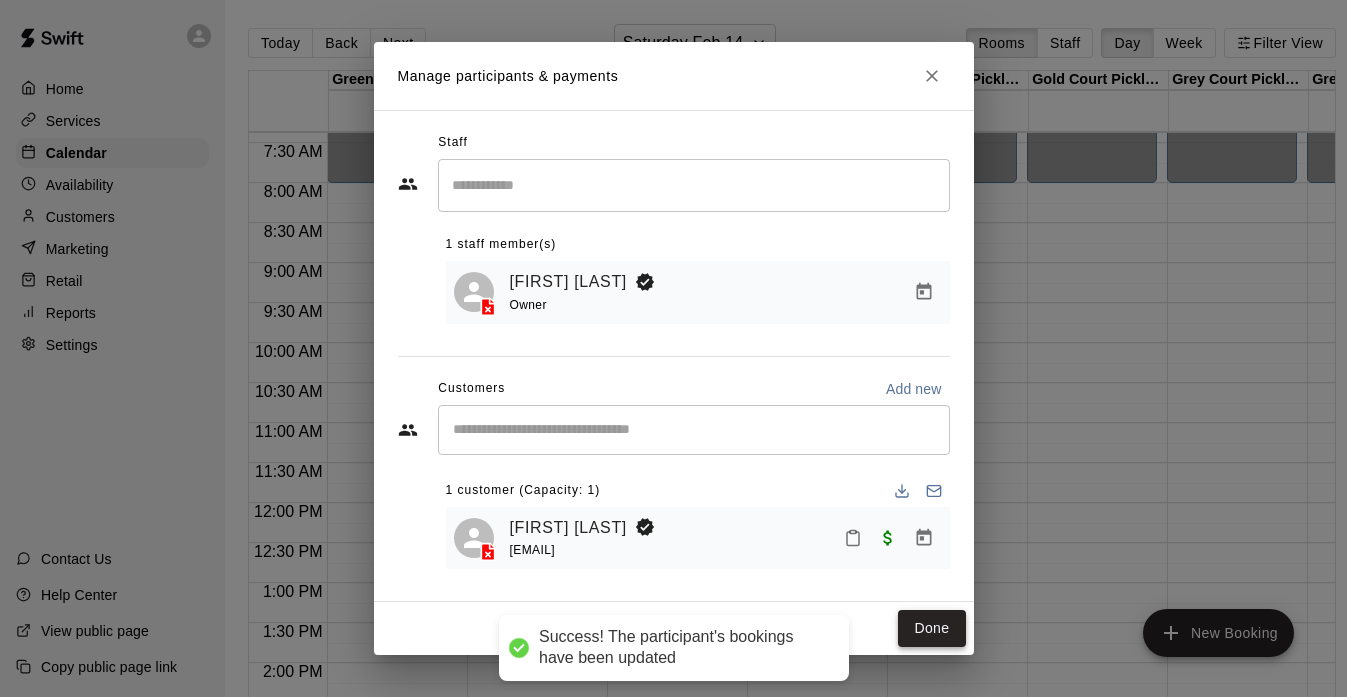 click on "Done" at bounding box center (931, 628) 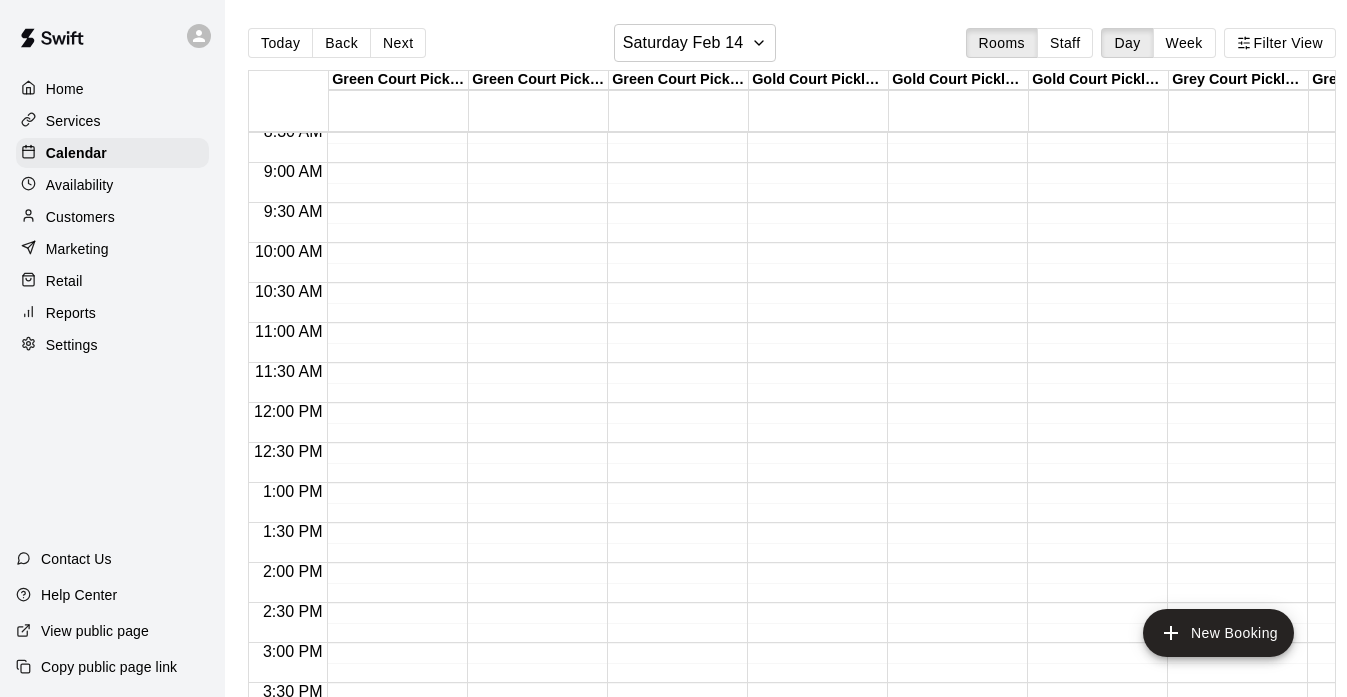 scroll, scrollTop: 1334, scrollLeft: 0, axis: vertical 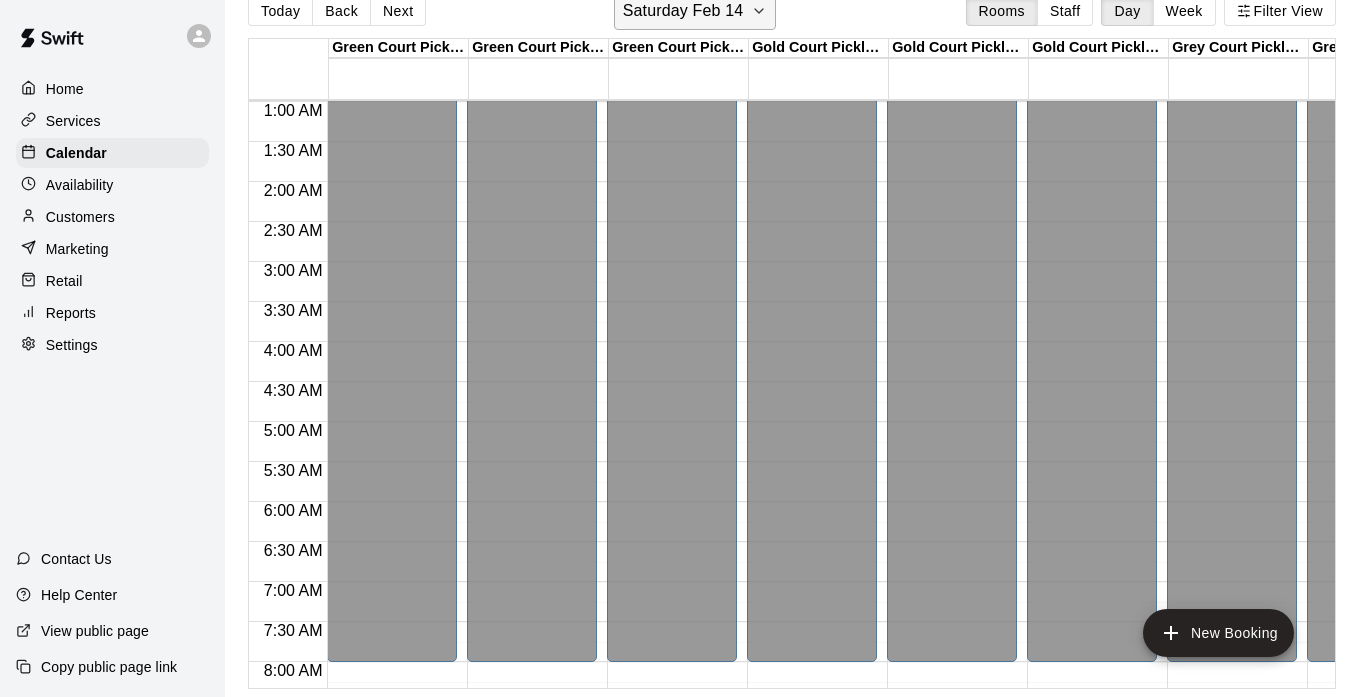 click 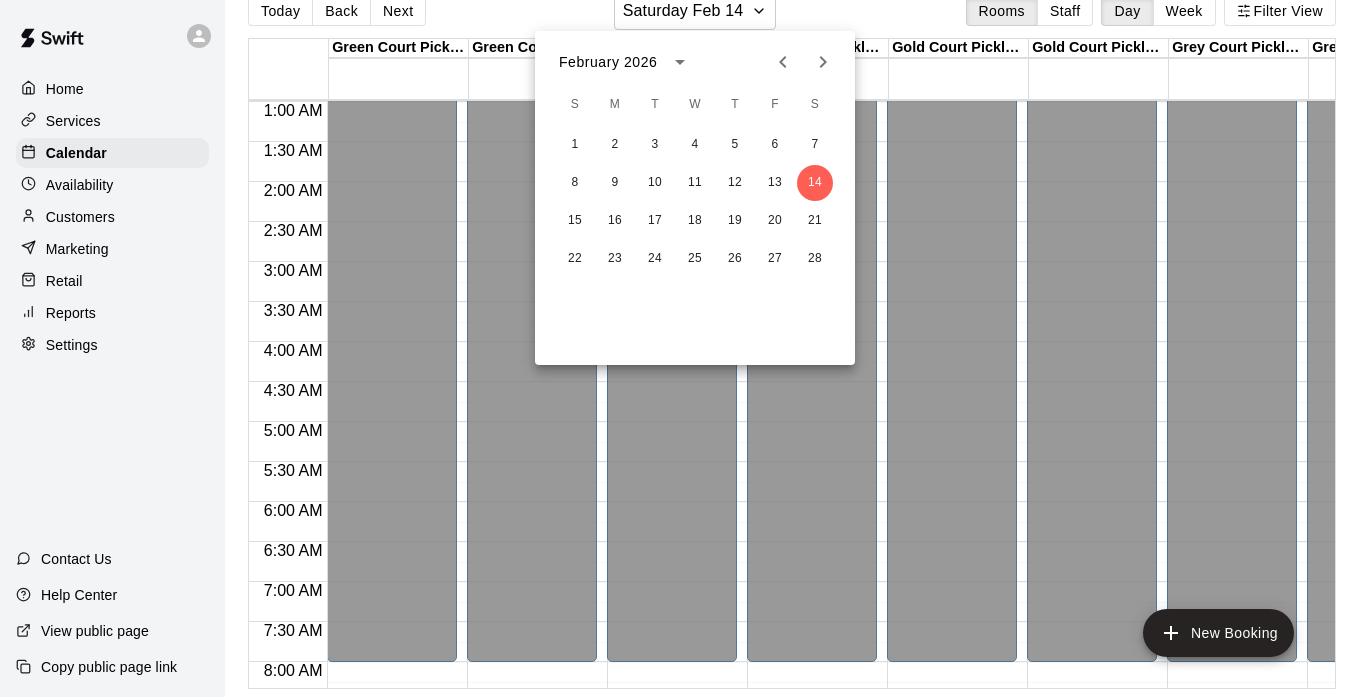click 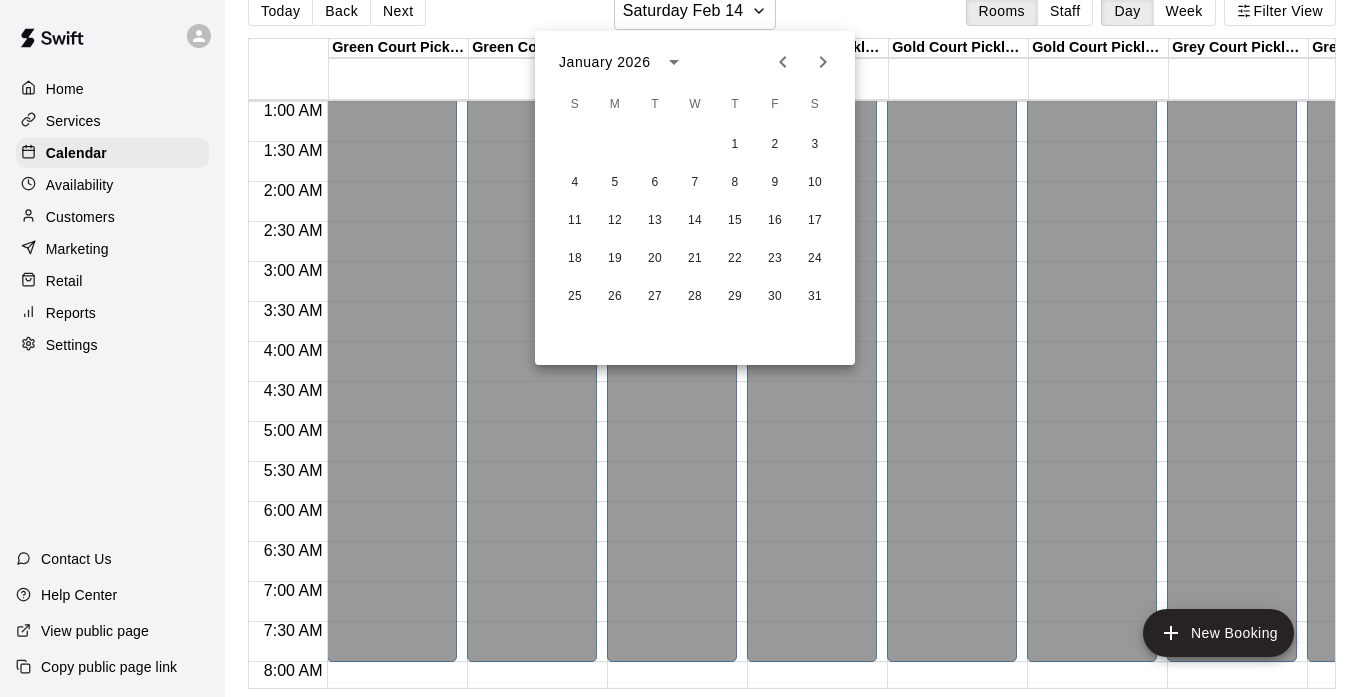click 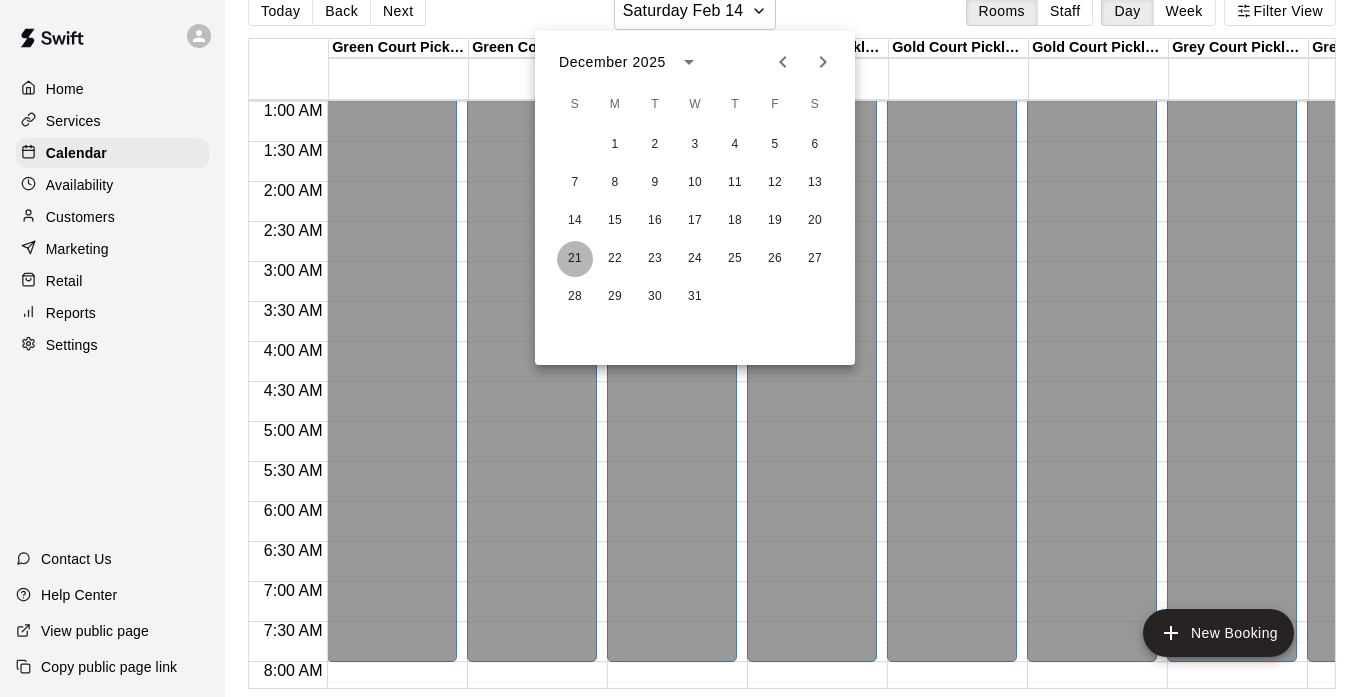 click on "21" at bounding box center (575, 259) 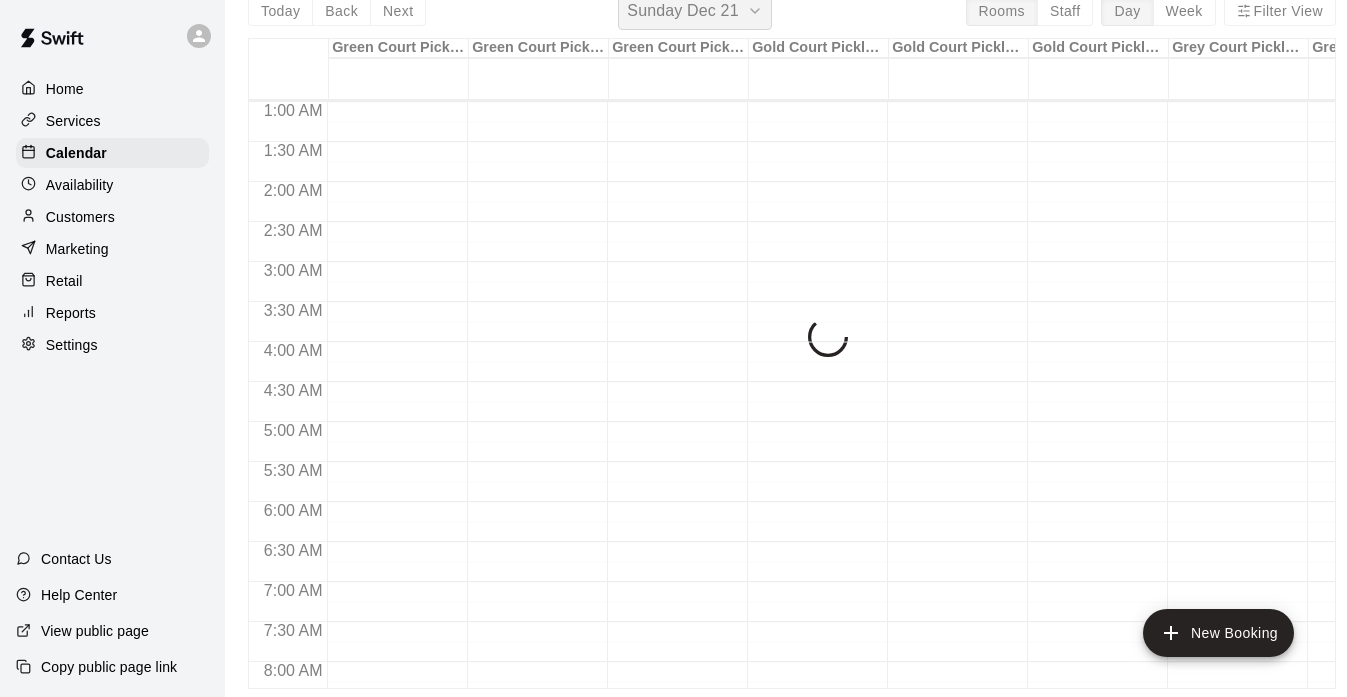 scroll, scrollTop: 24, scrollLeft: 0, axis: vertical 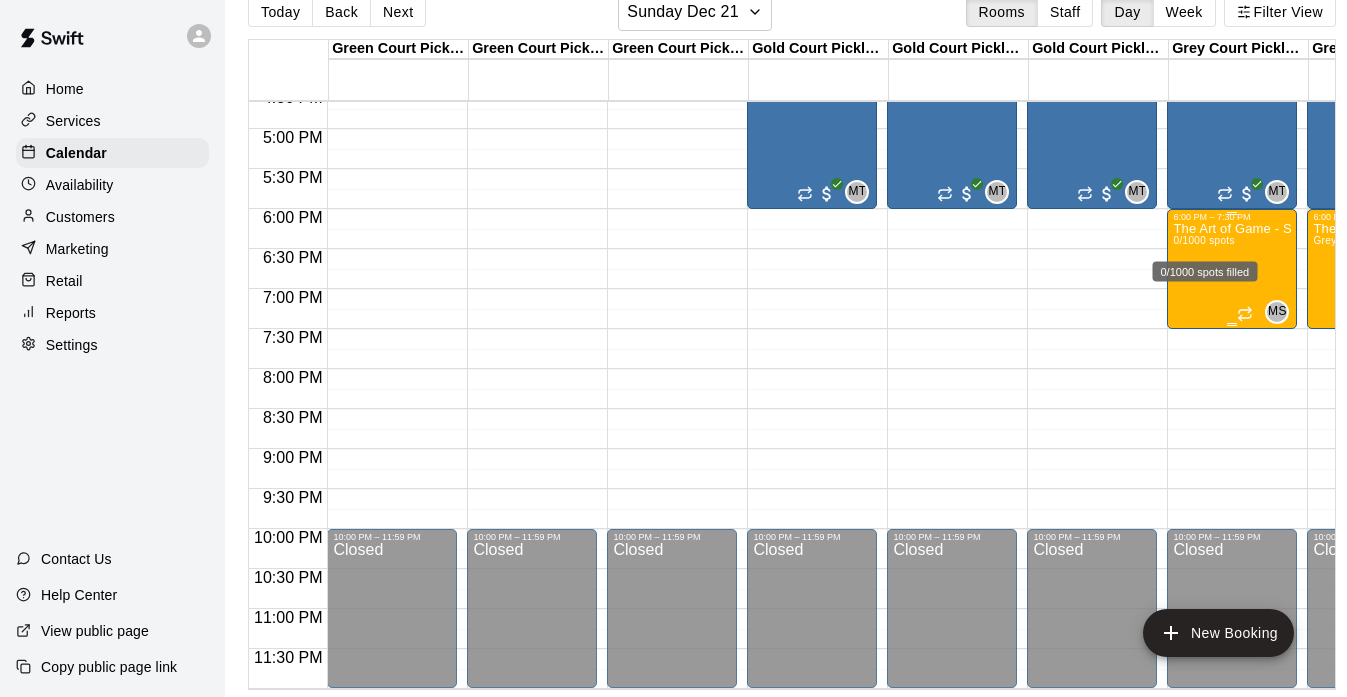 click on "0/1000 spots" at bounding box center [1203, 240] 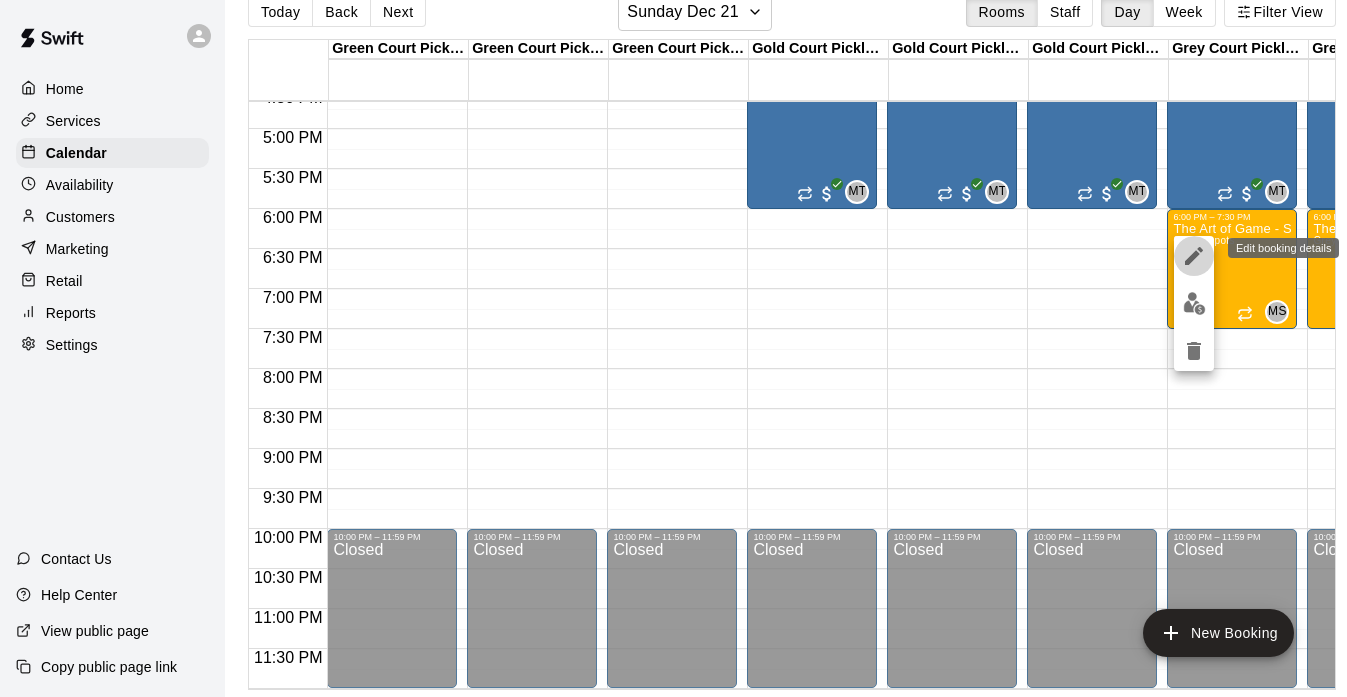 click 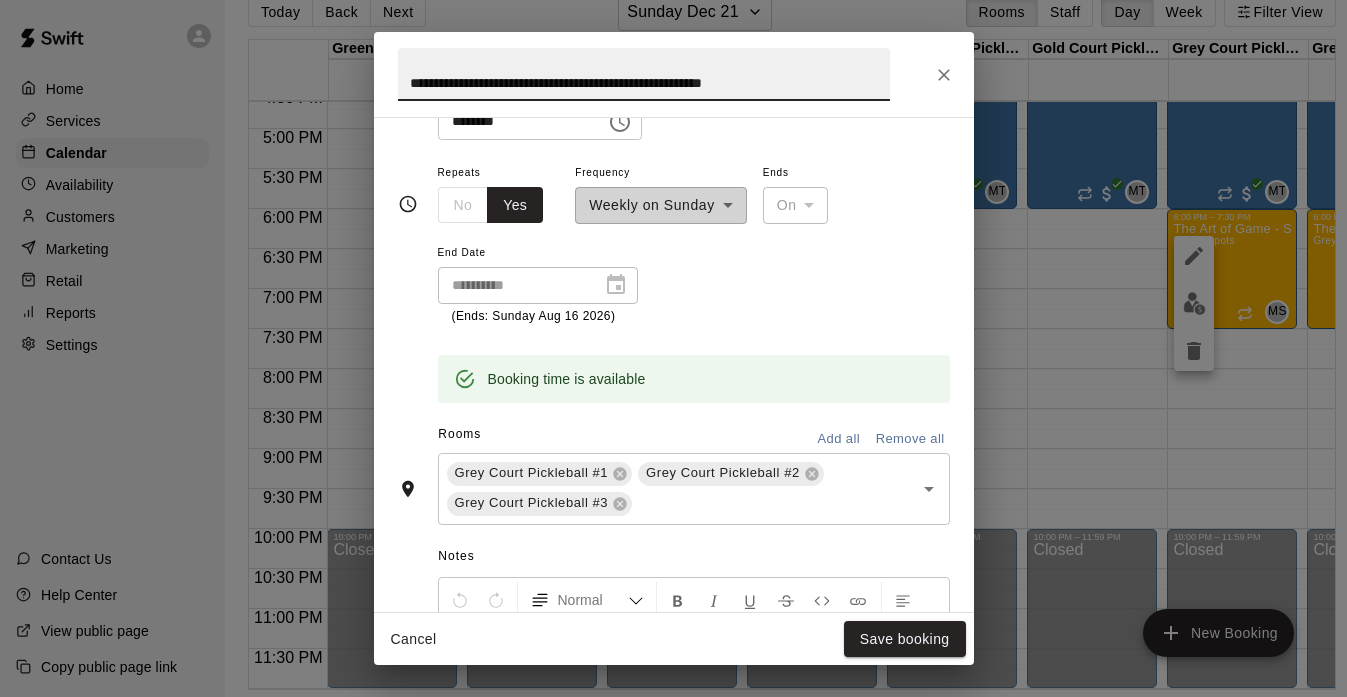 scroll, scrollTop: 297, scrollLeft: 0, axis: vertical 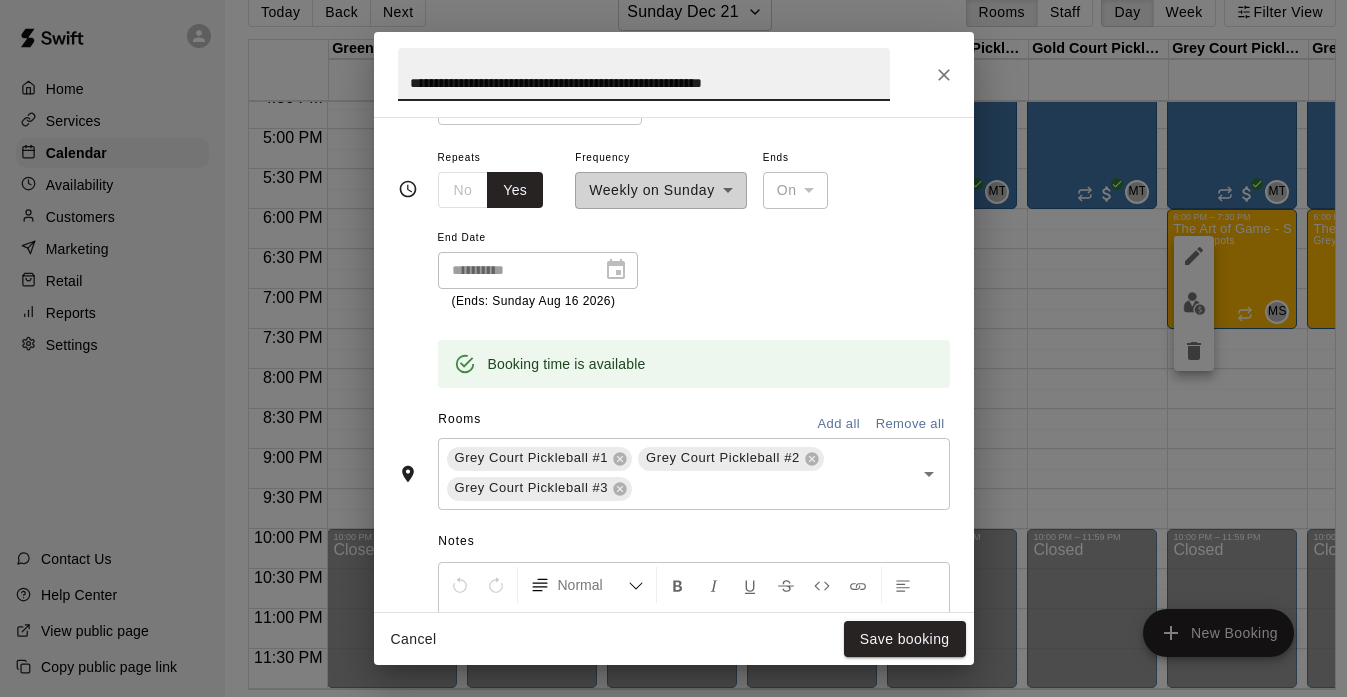 click on "Add all" at bounding box center (839, 424) 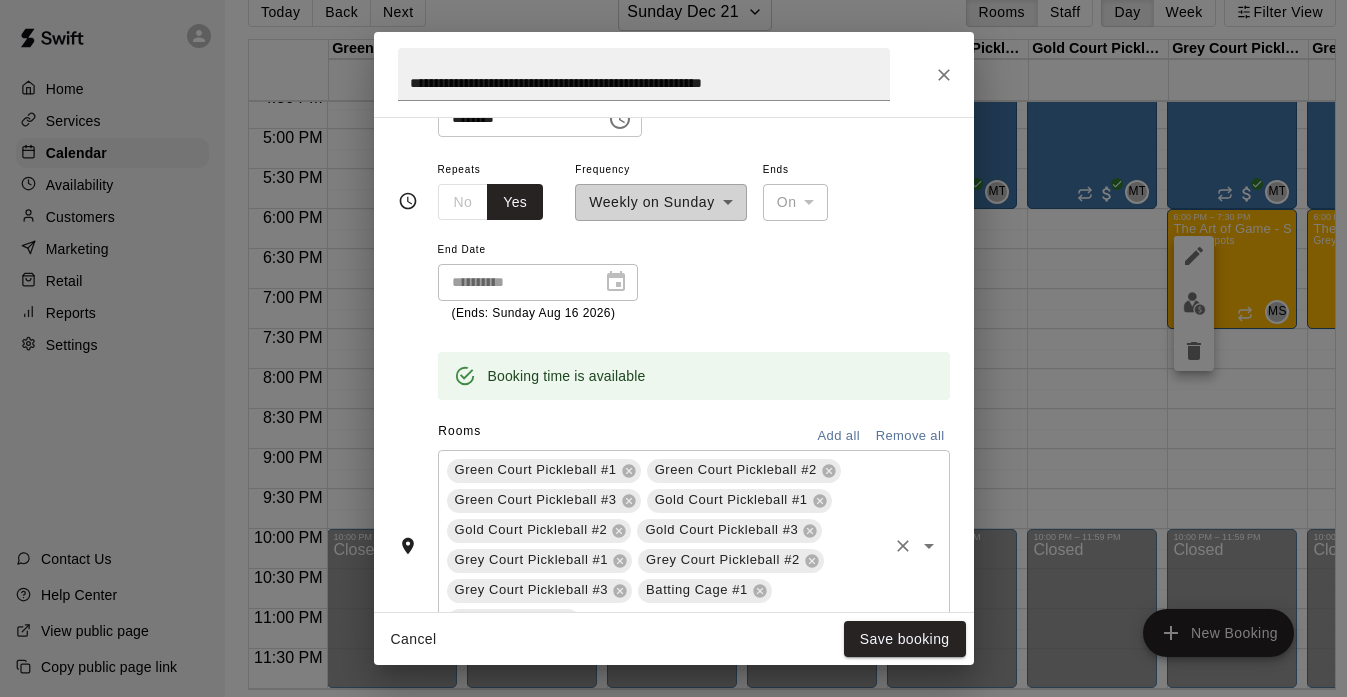 scroll, scrollTop: 297, scrollLeft: 0, axis: vertical 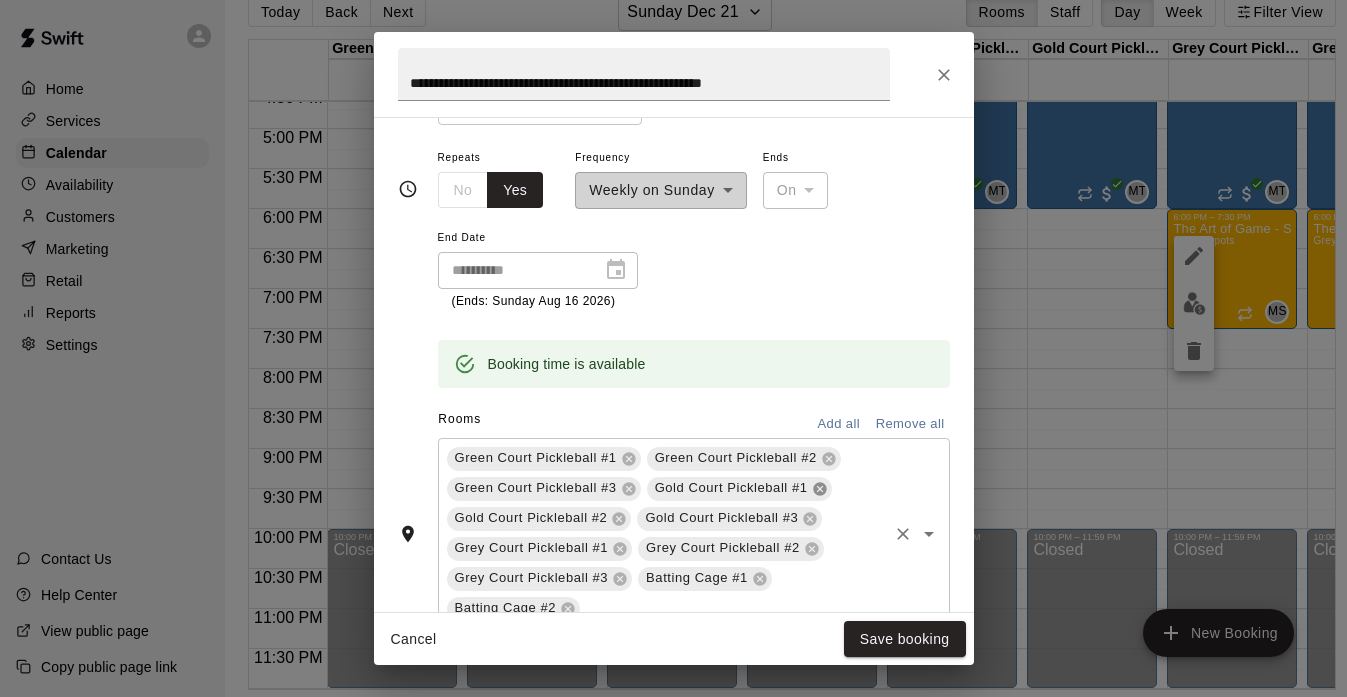 click 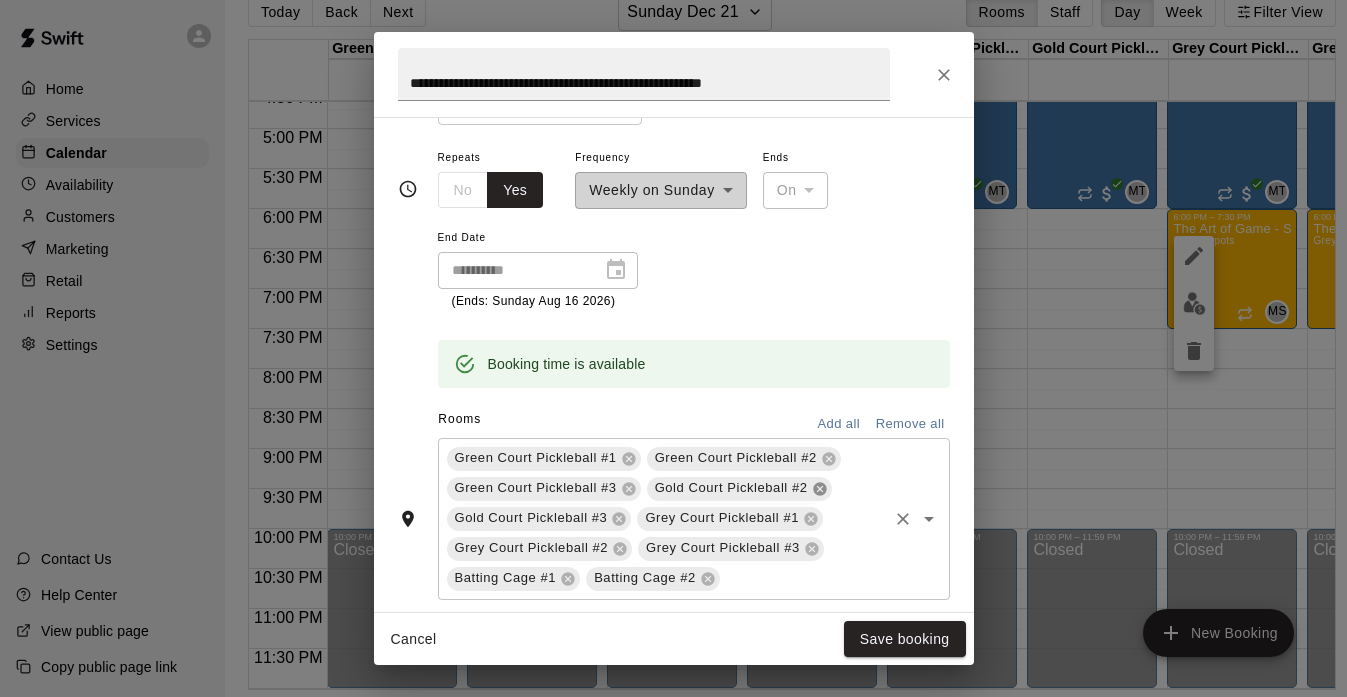 click 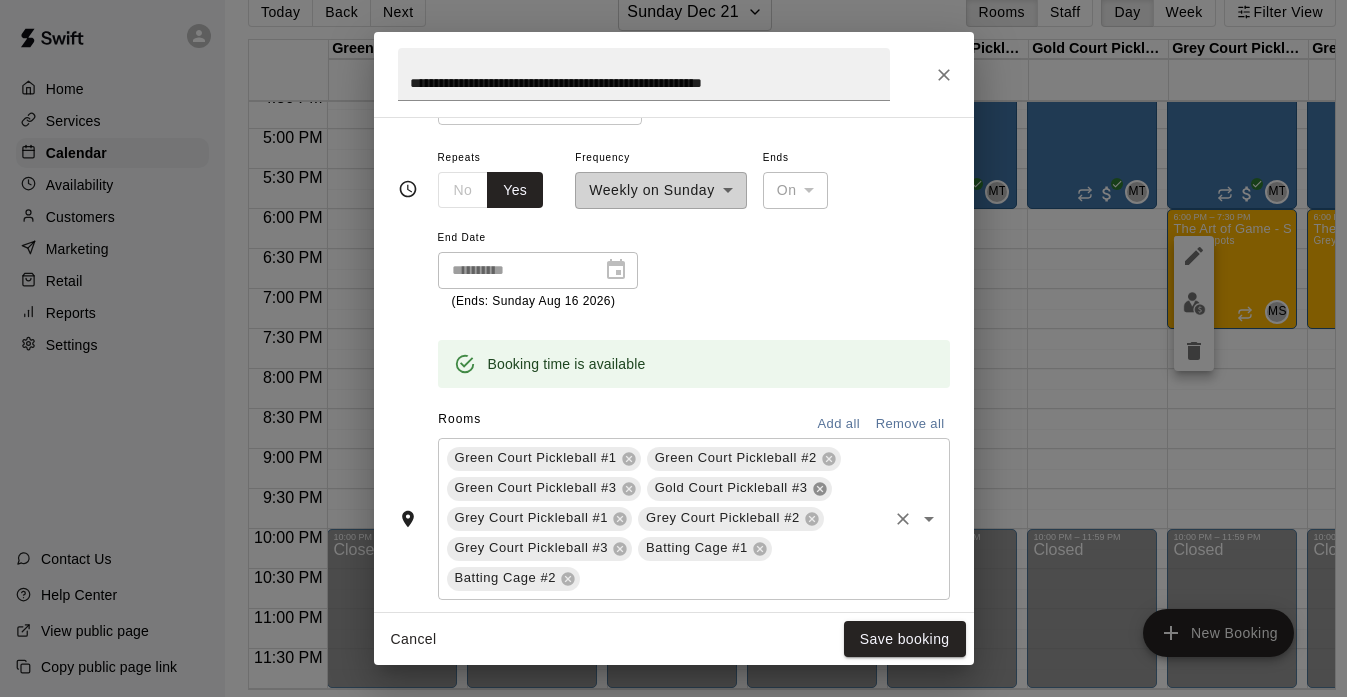 click 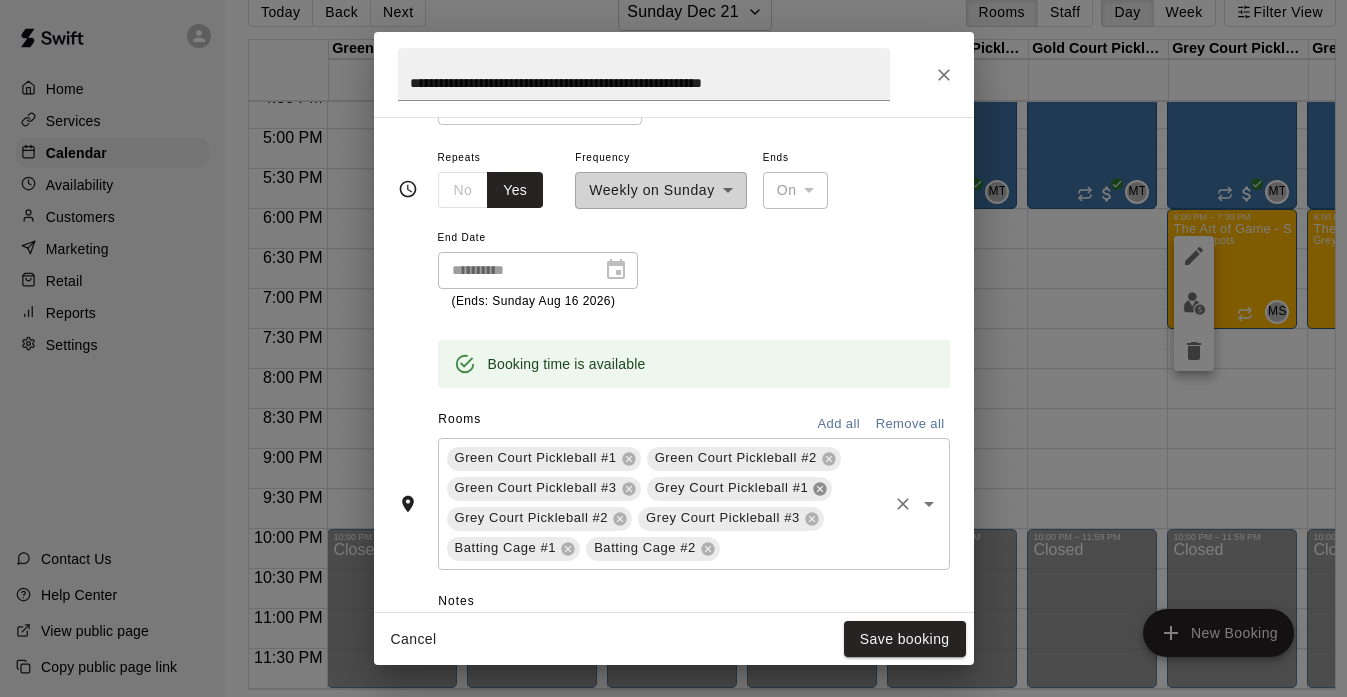 click 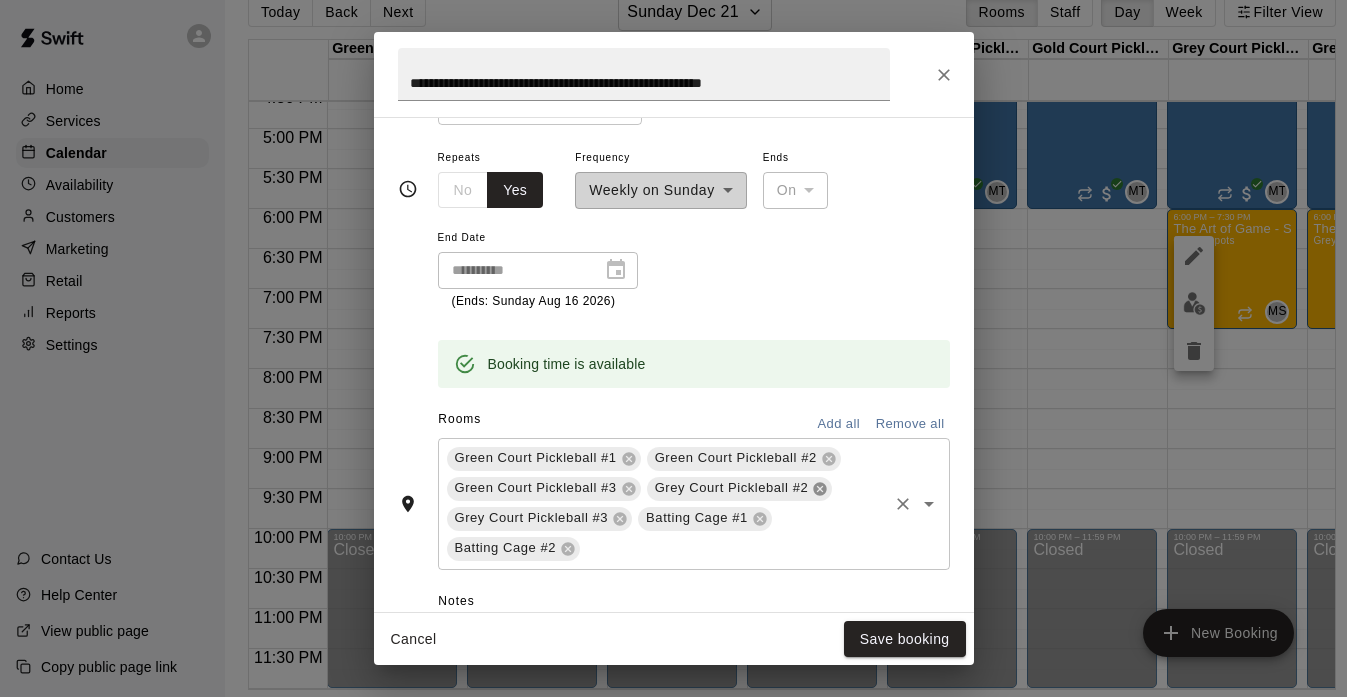 click 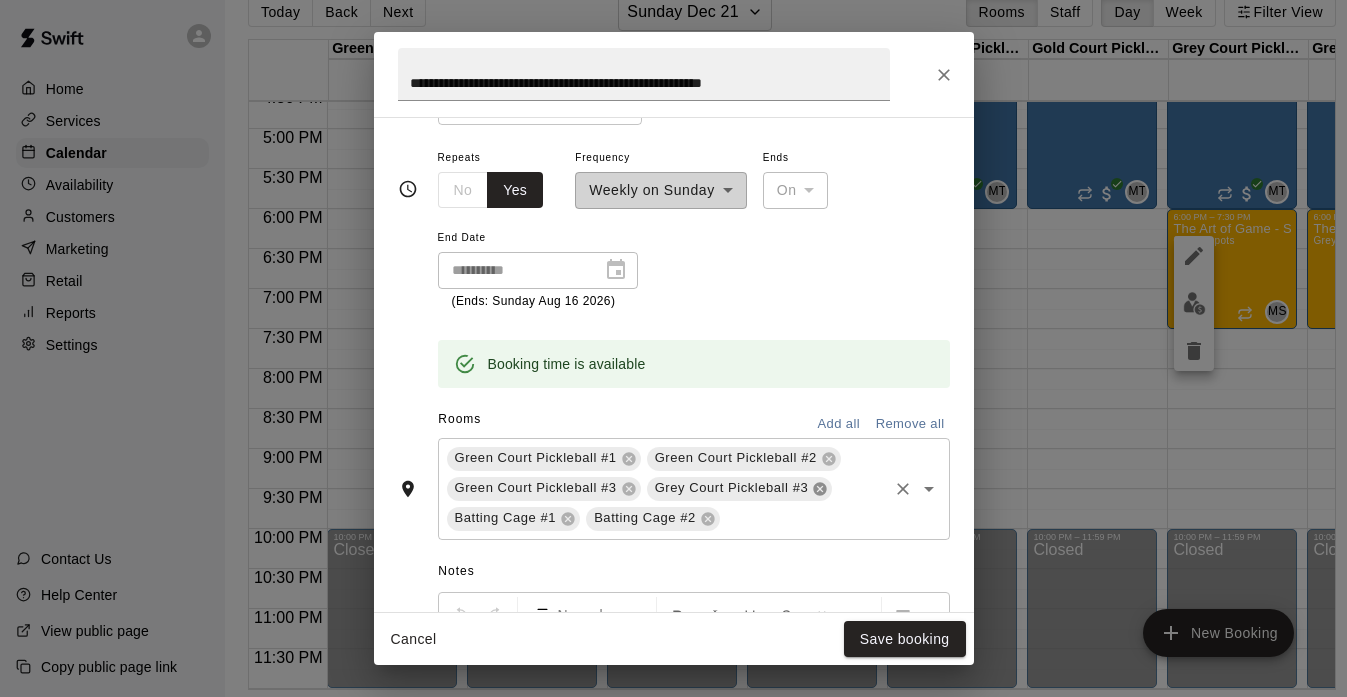 click 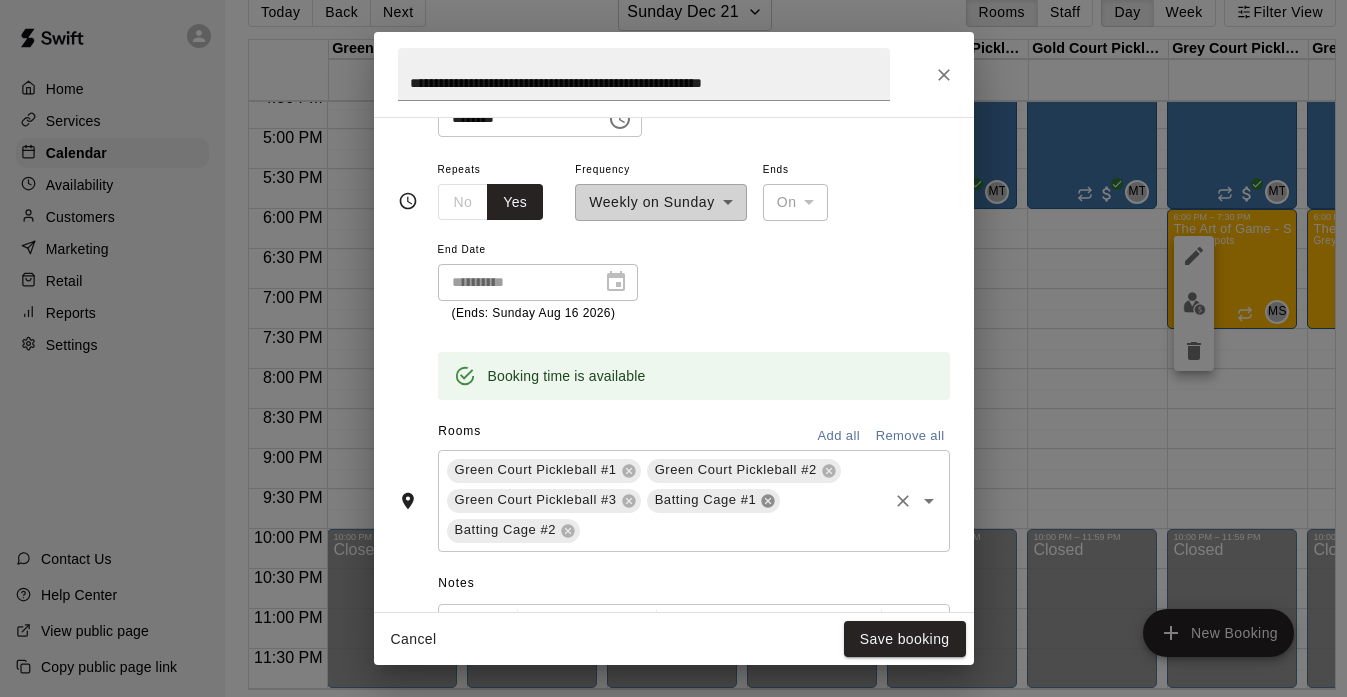 scroll, scrollTop: 297, scrollLeft: 0, axis: vertical 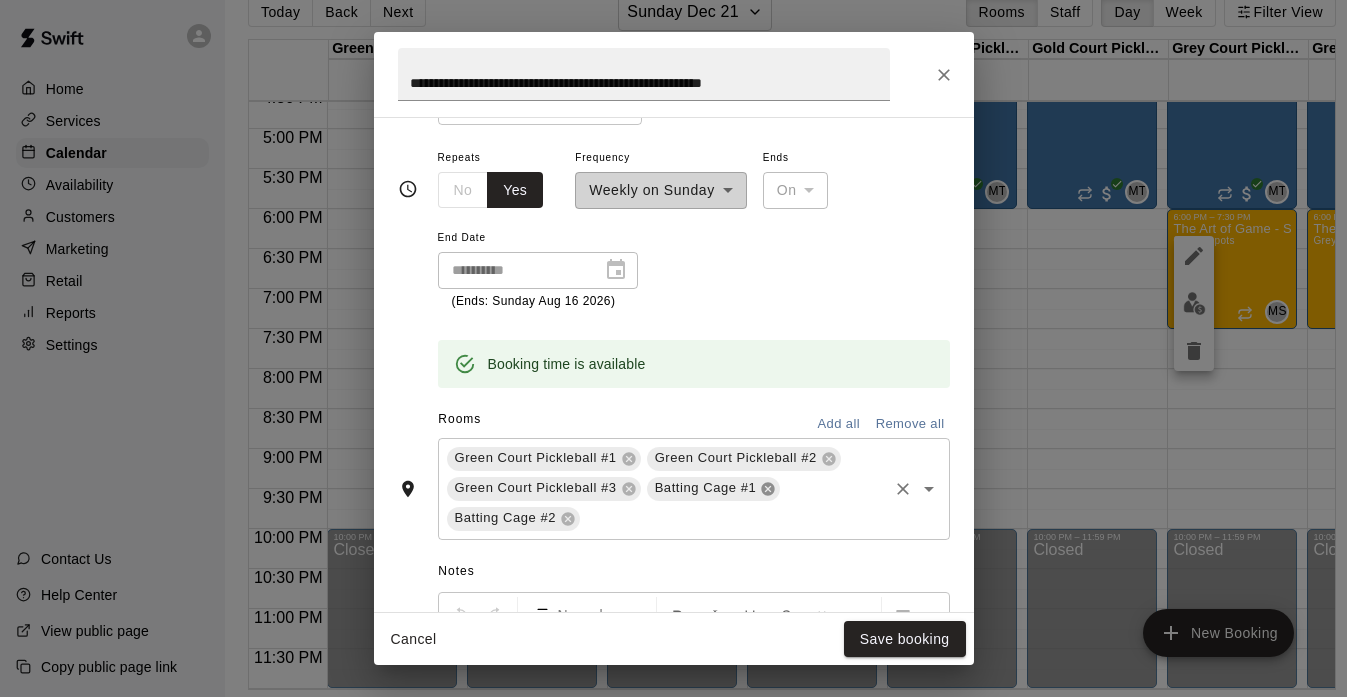 click 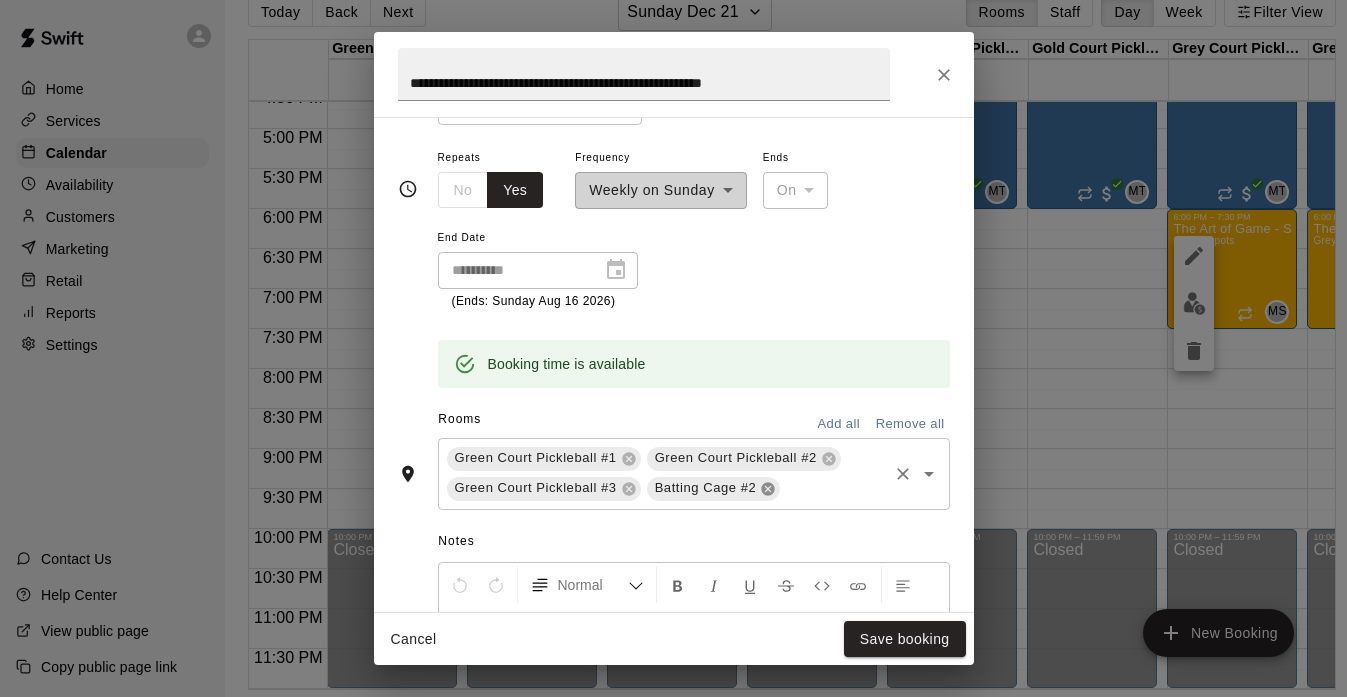 click 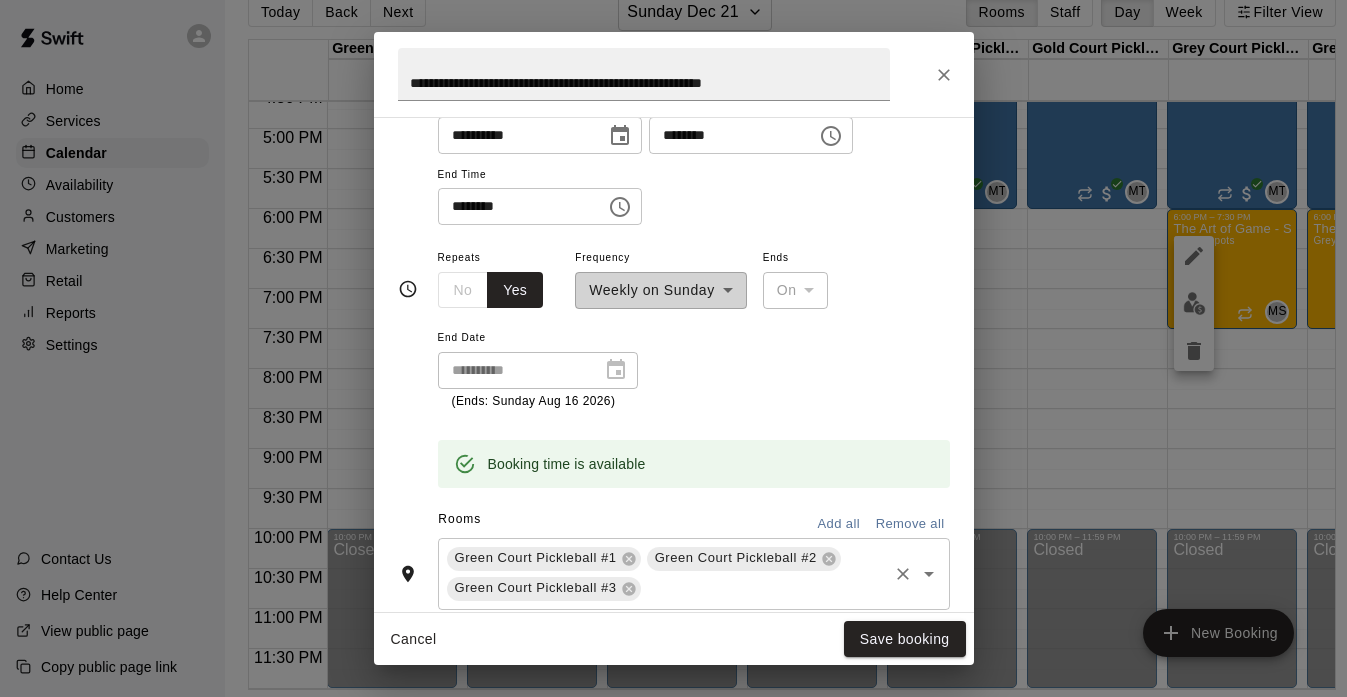 scroll, scrollTop: 195, scrollLeft: 0, axis: vertical 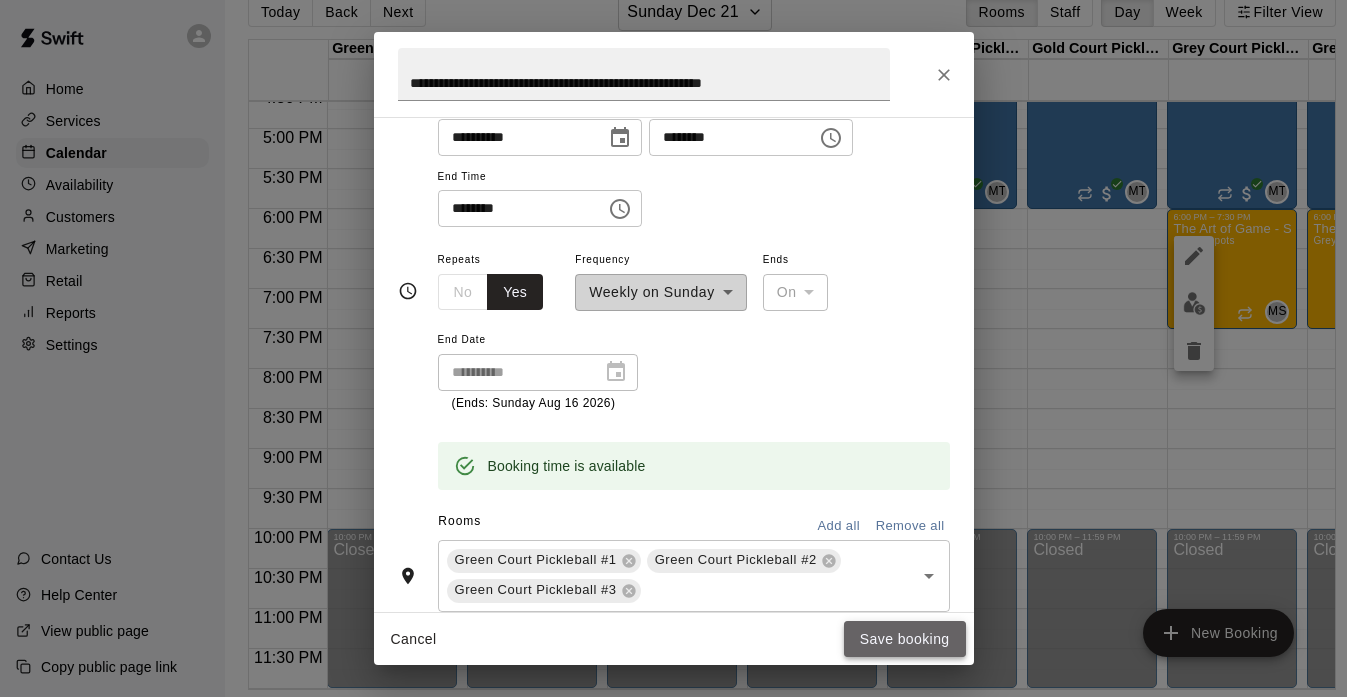 click on "Save booking" at bounding box center (905, 639) 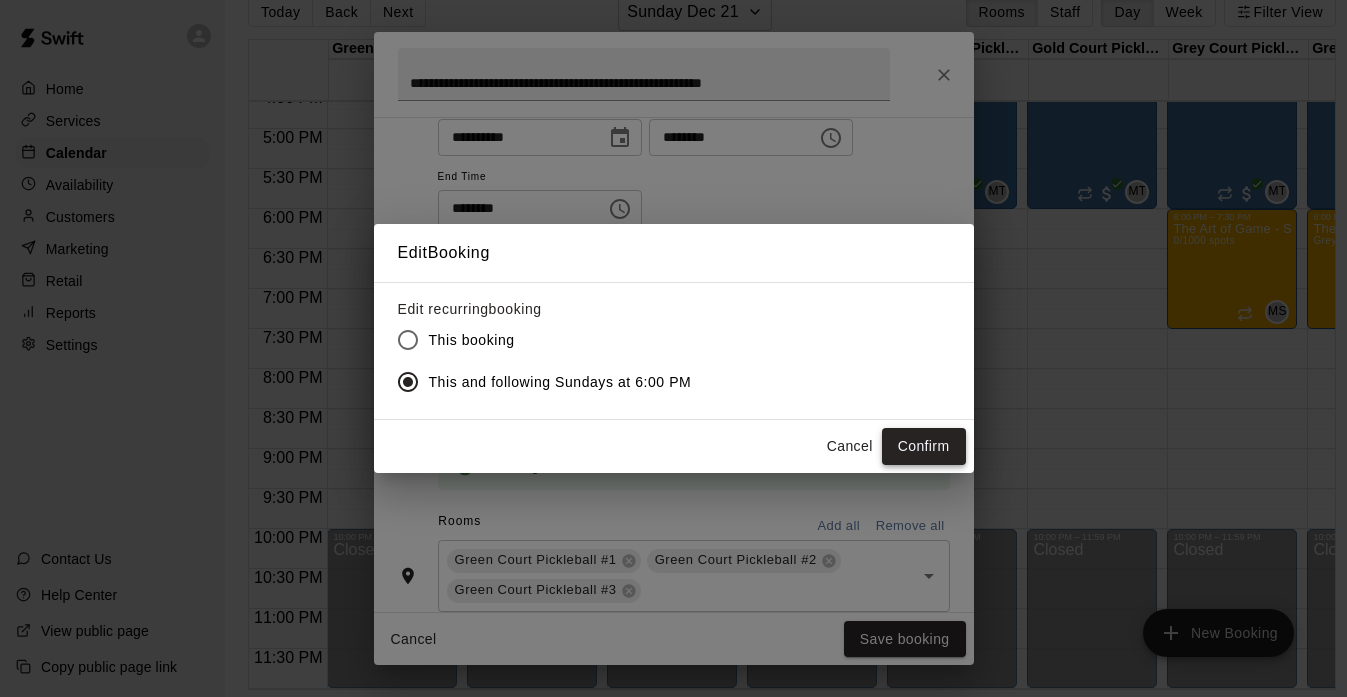click on "Confirm" at bounding box center [924, 446] 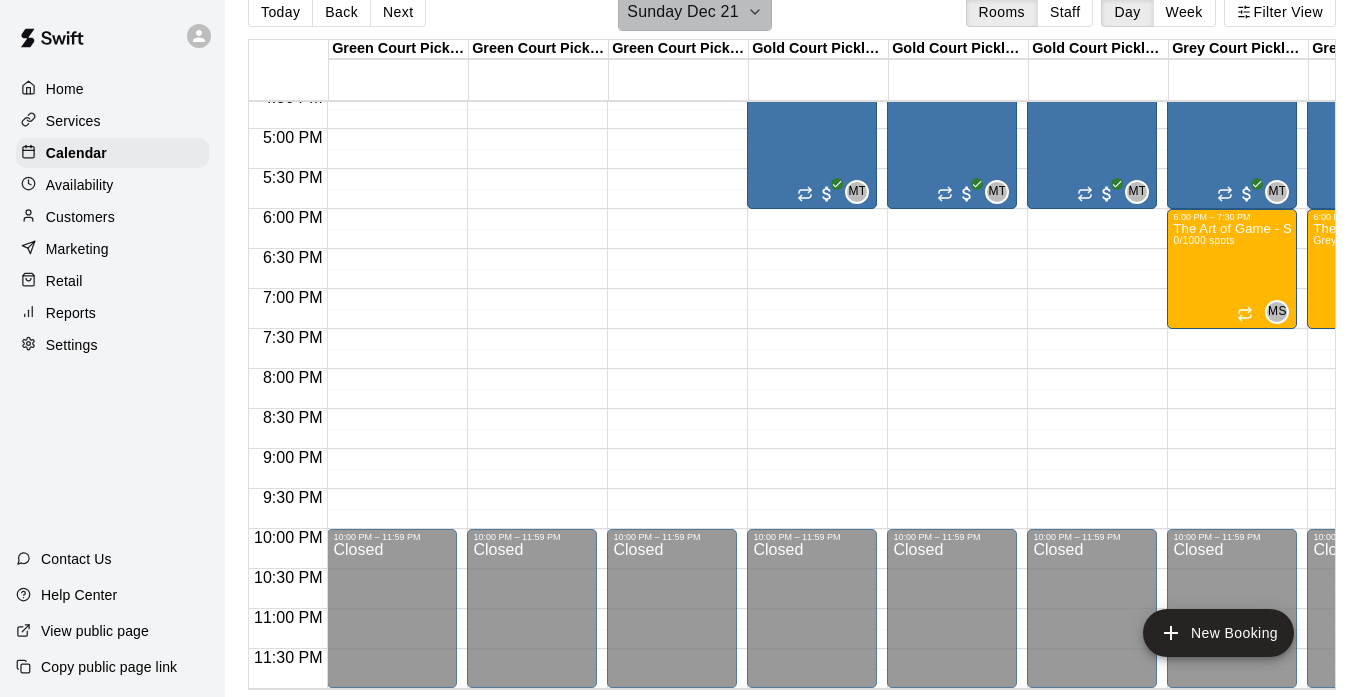 click on "Sunday Dec 21" at bounding box center (682, 12) 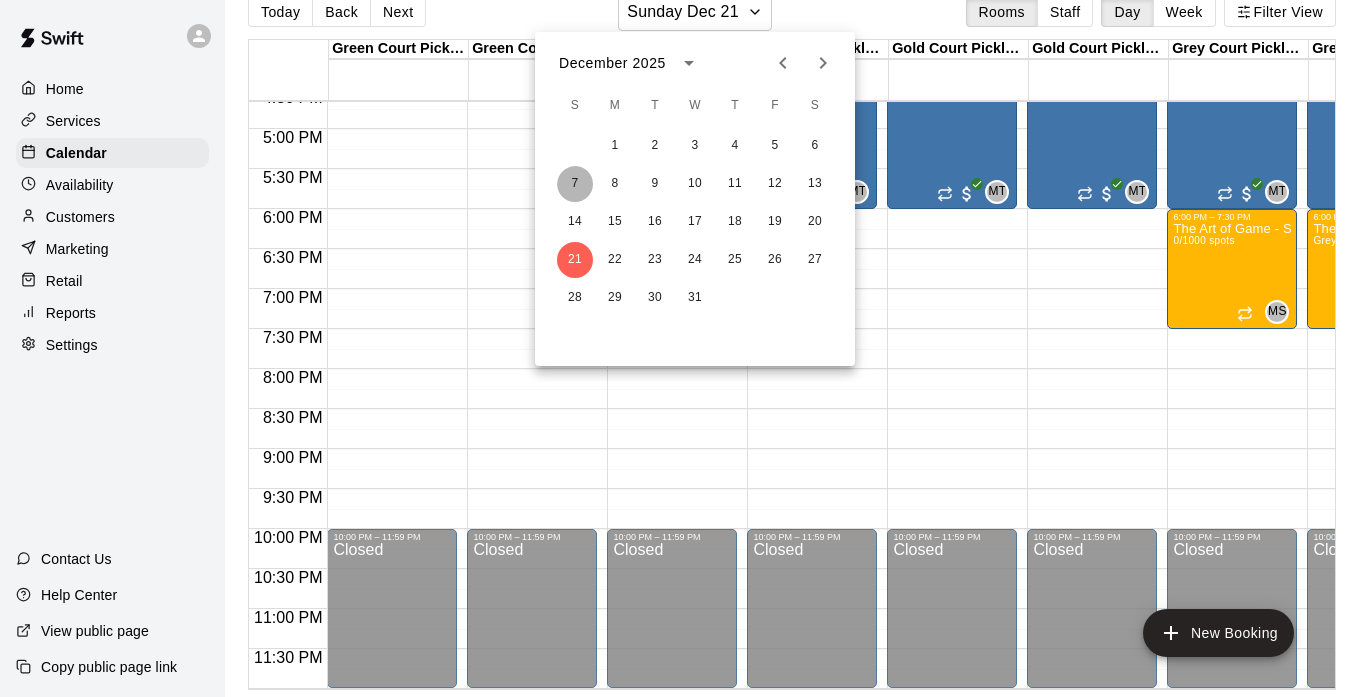 click on "7" at bounding box center (575, 184) 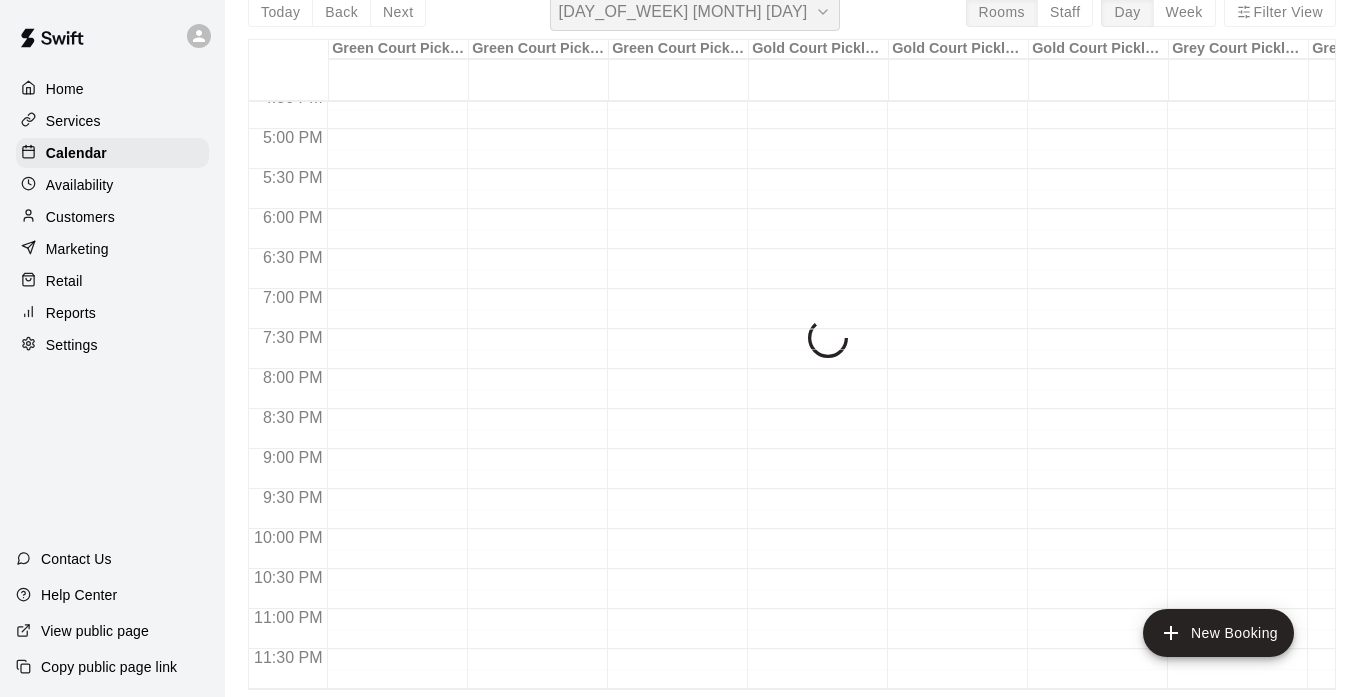 scroll, scrollTop: 24, scrollLeft: 0, axis: vertical 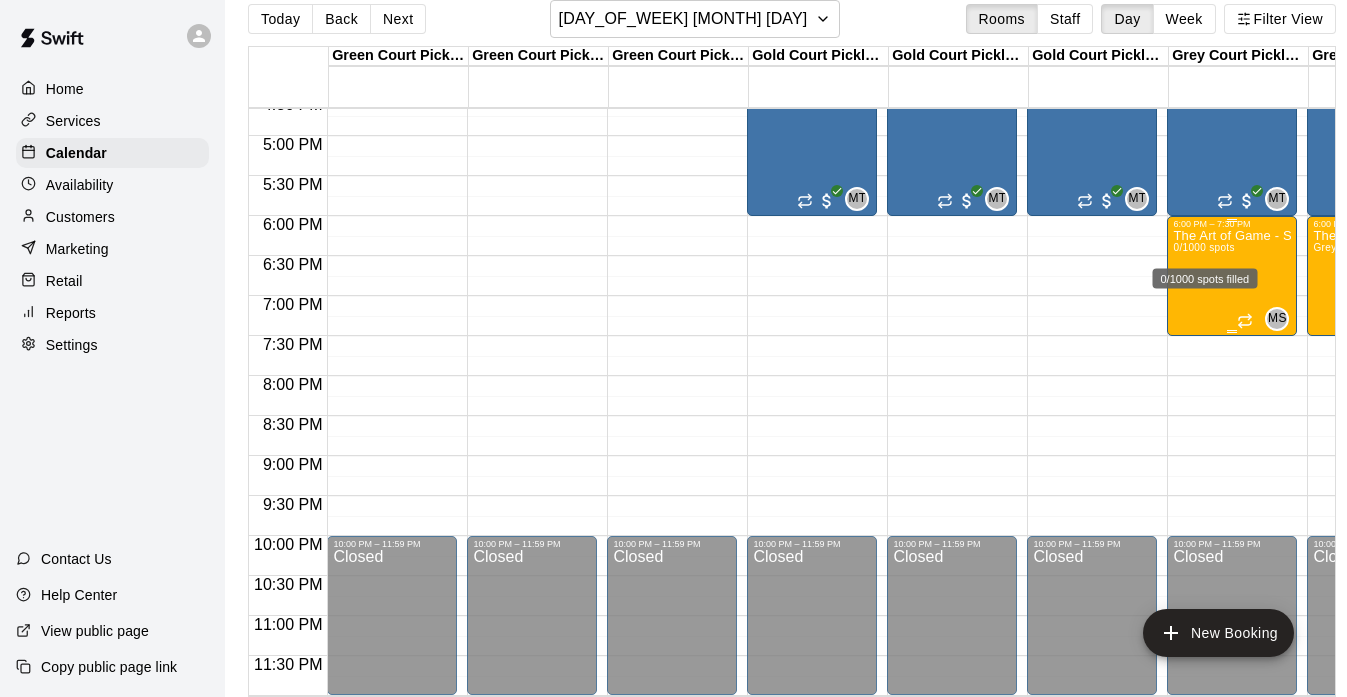 click on "0/1000 spots" at bounding box center (1203, 247) 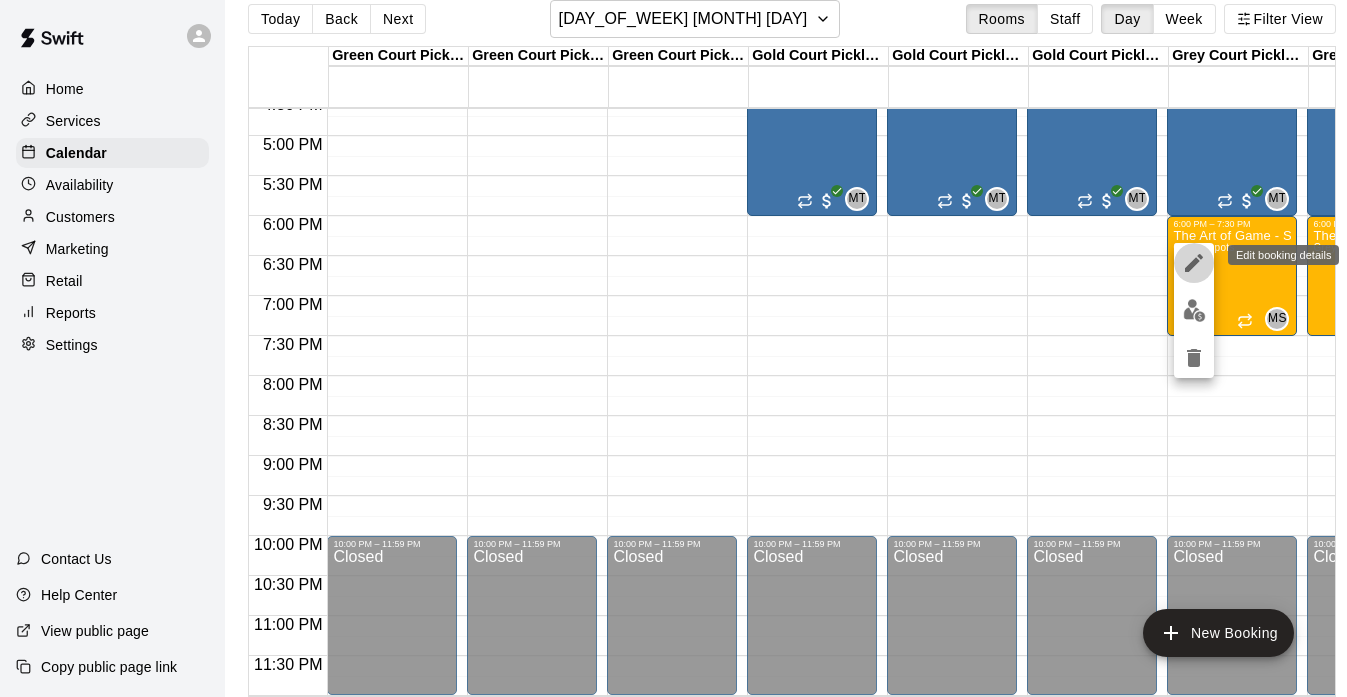 click 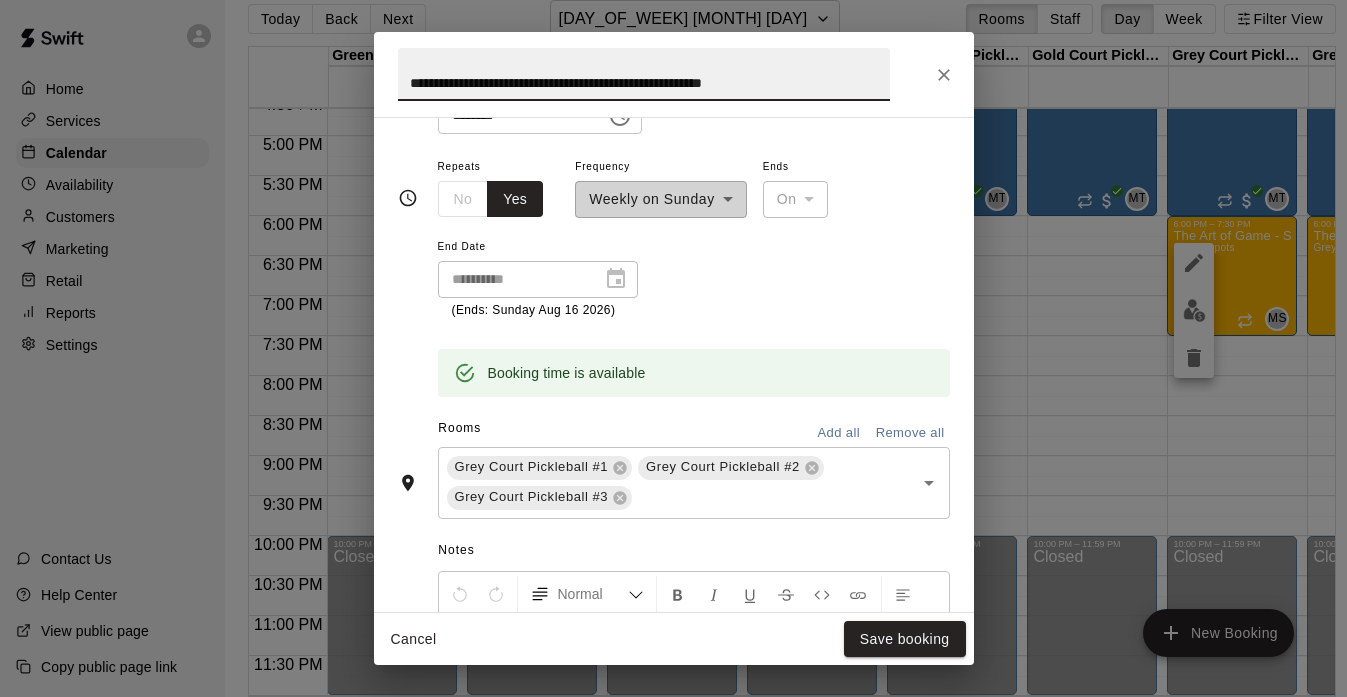 scroll, scrollTop: 289, scrollLeft: 0, axis: vertical 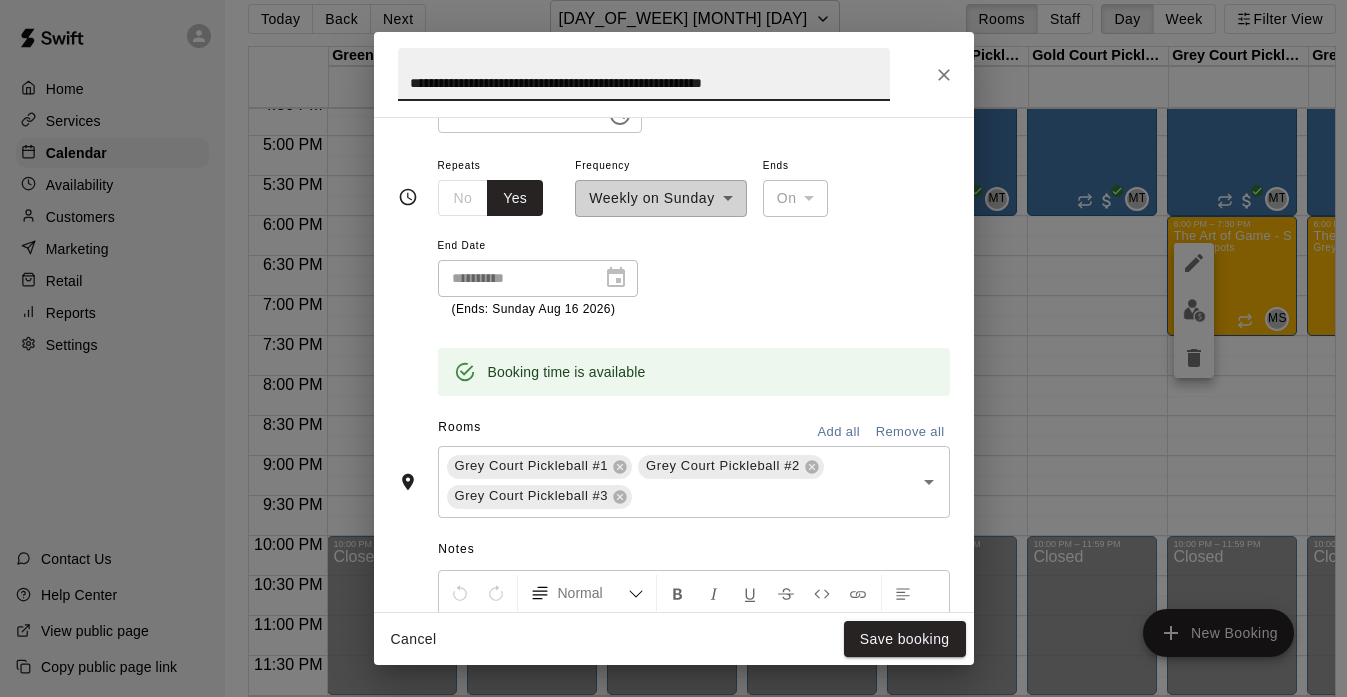 click on "Add all" at bounding box center [839, 432] 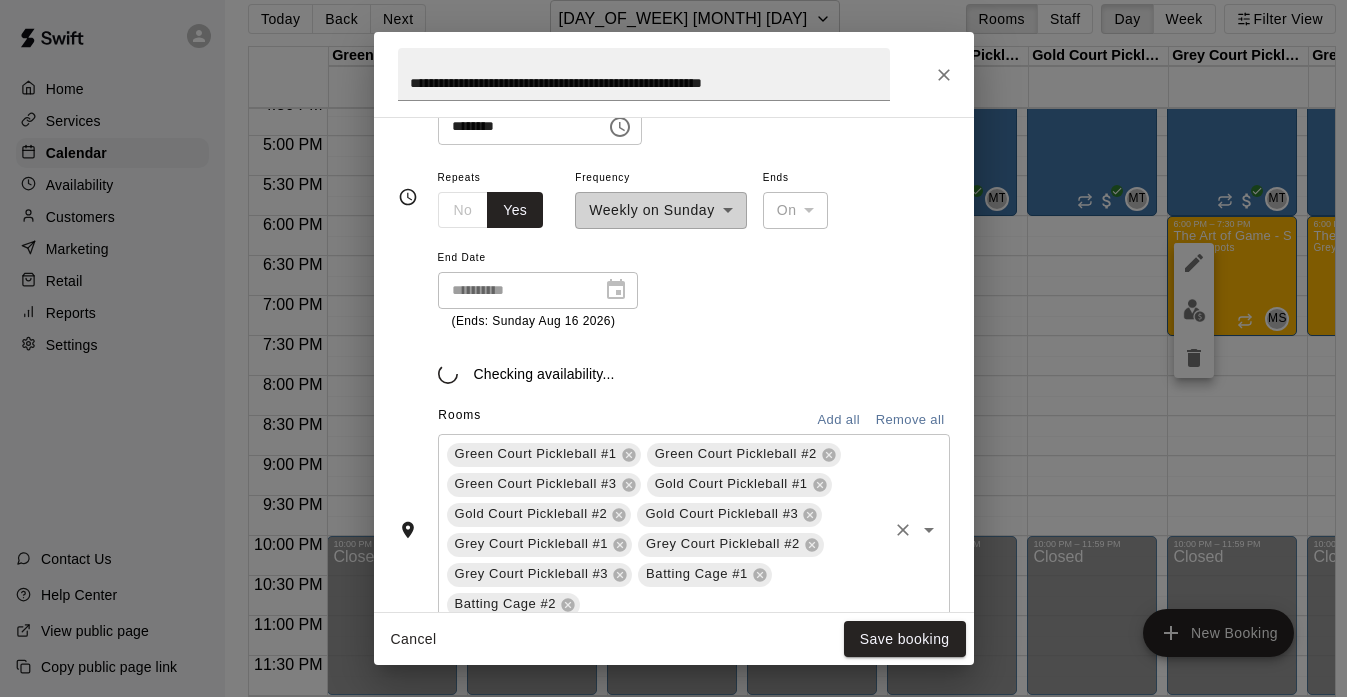 scroll, scrollTop: 289, scrollLeft: 0, axis: vertical 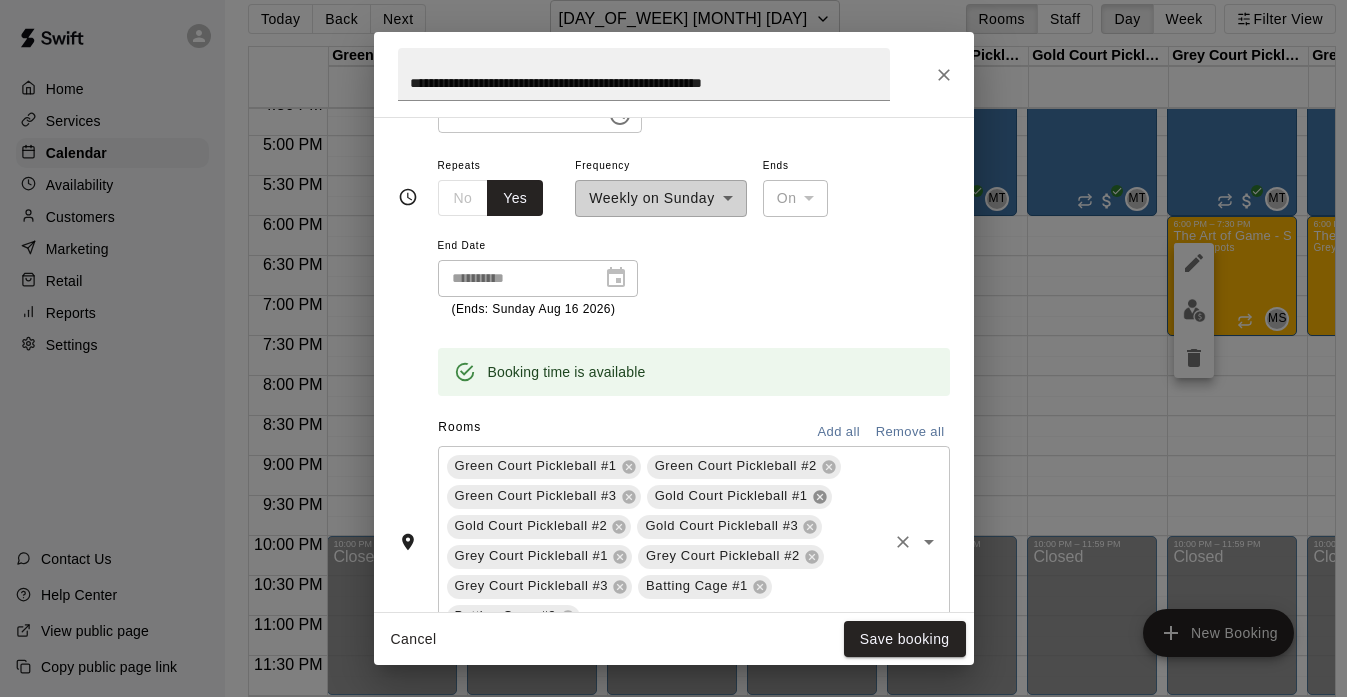 click 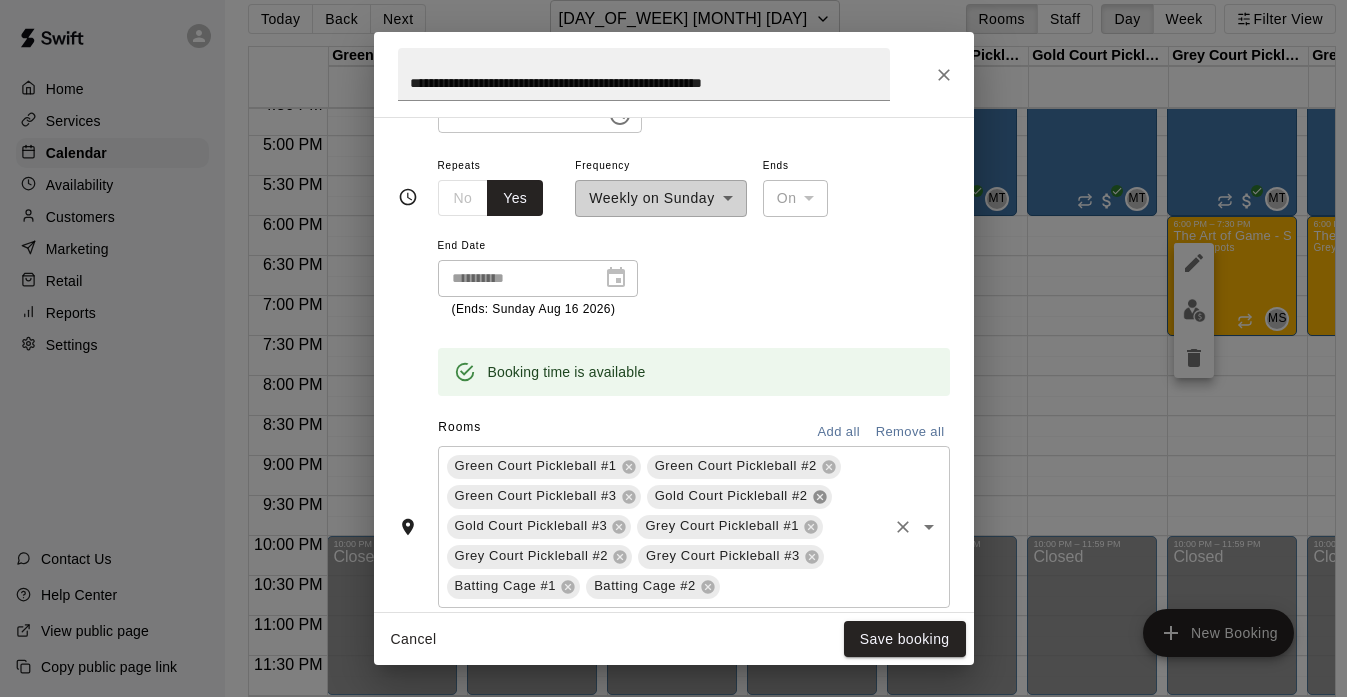 click 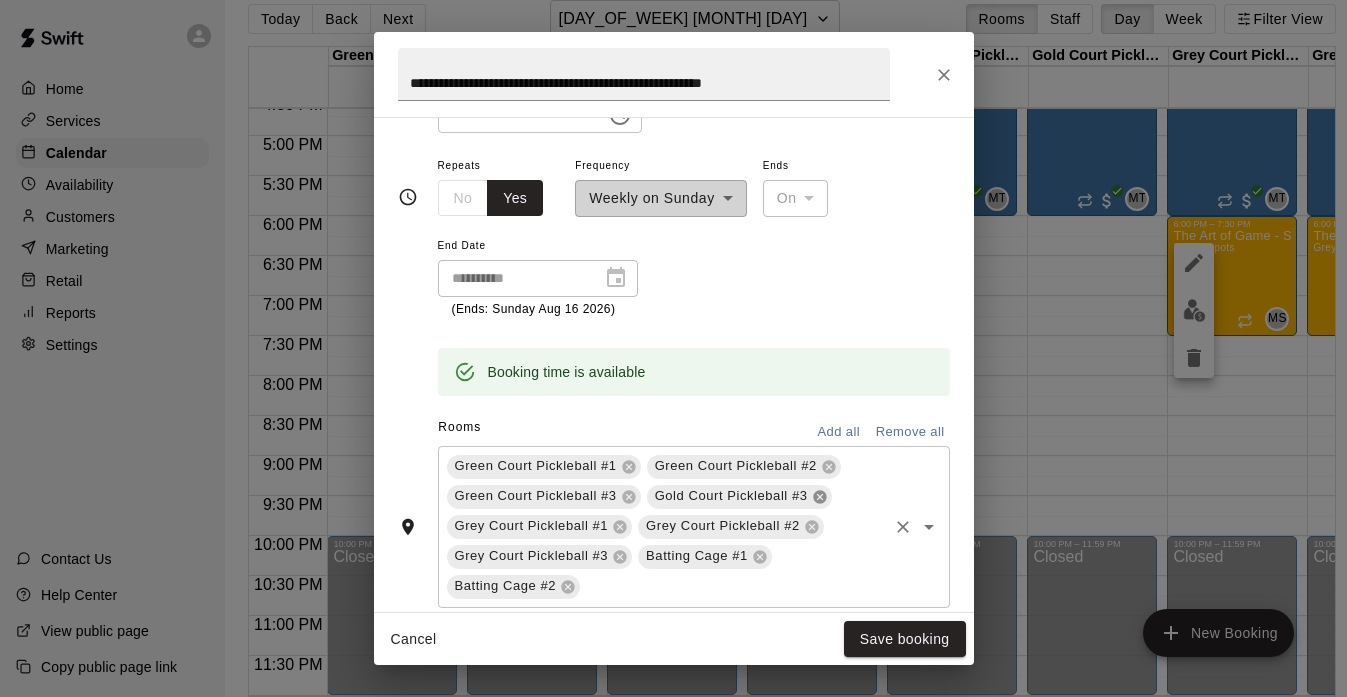 click 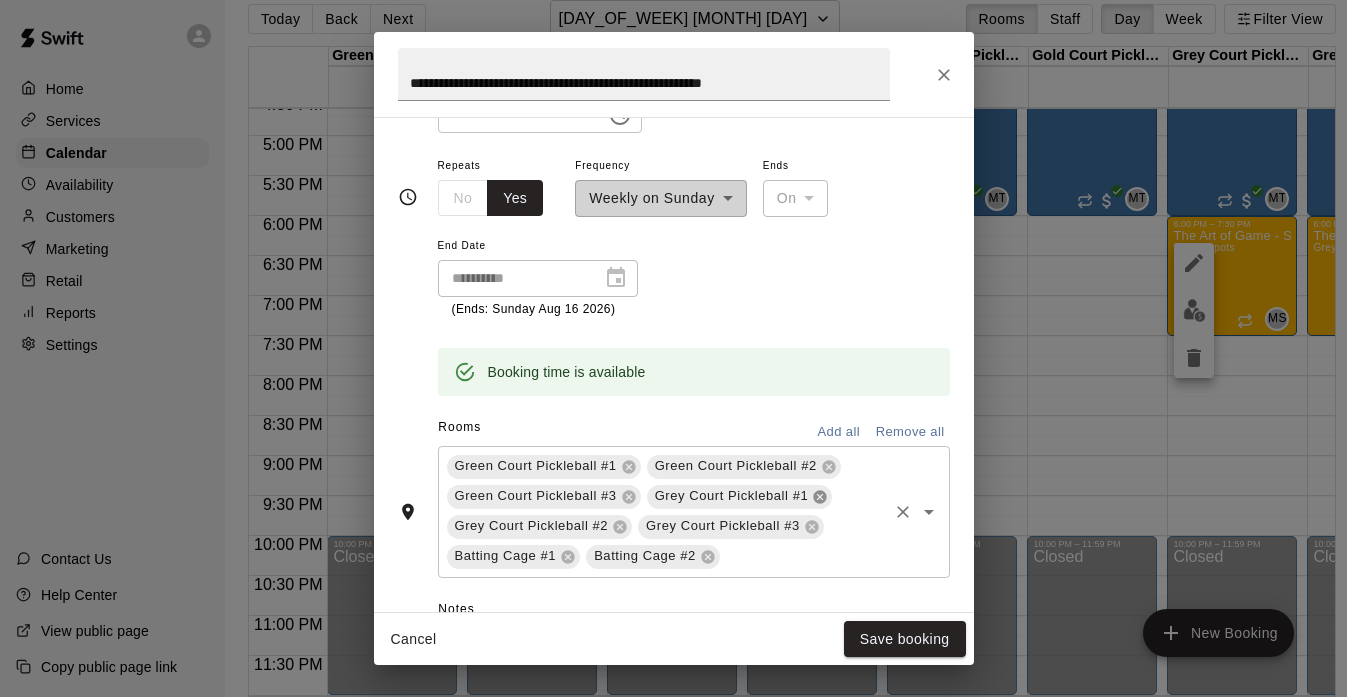 click 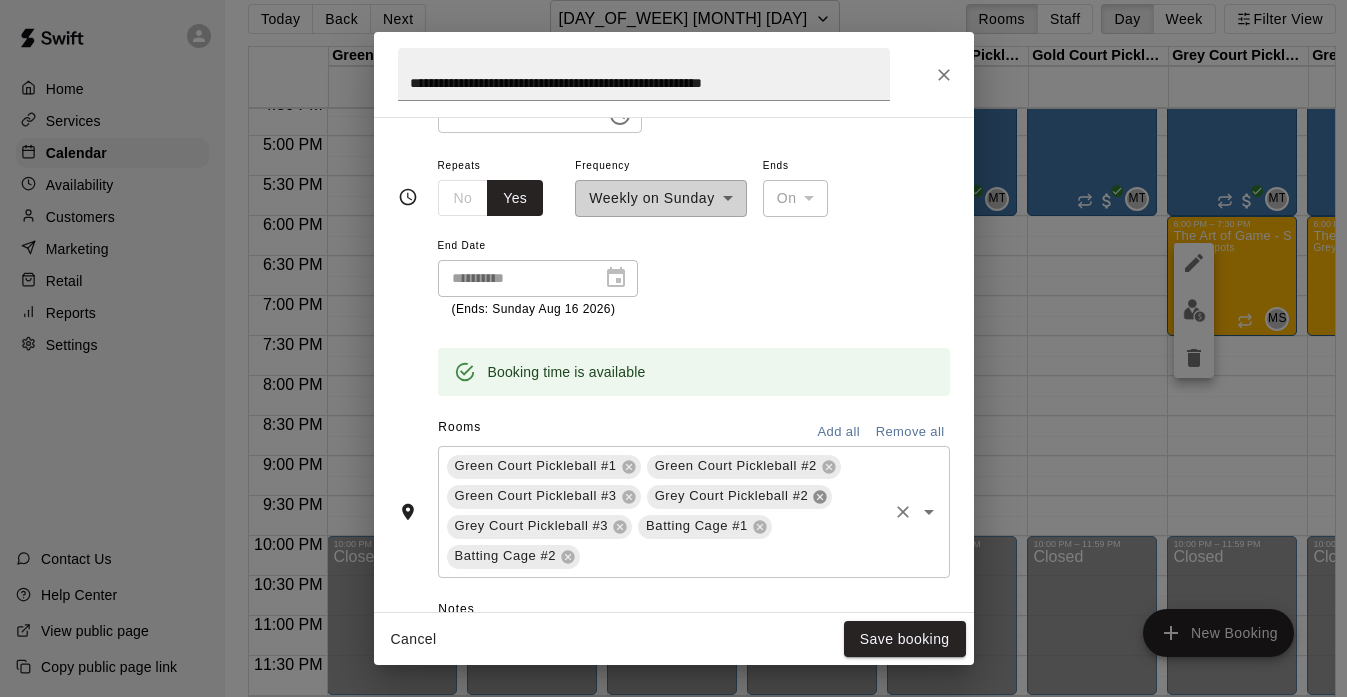 click 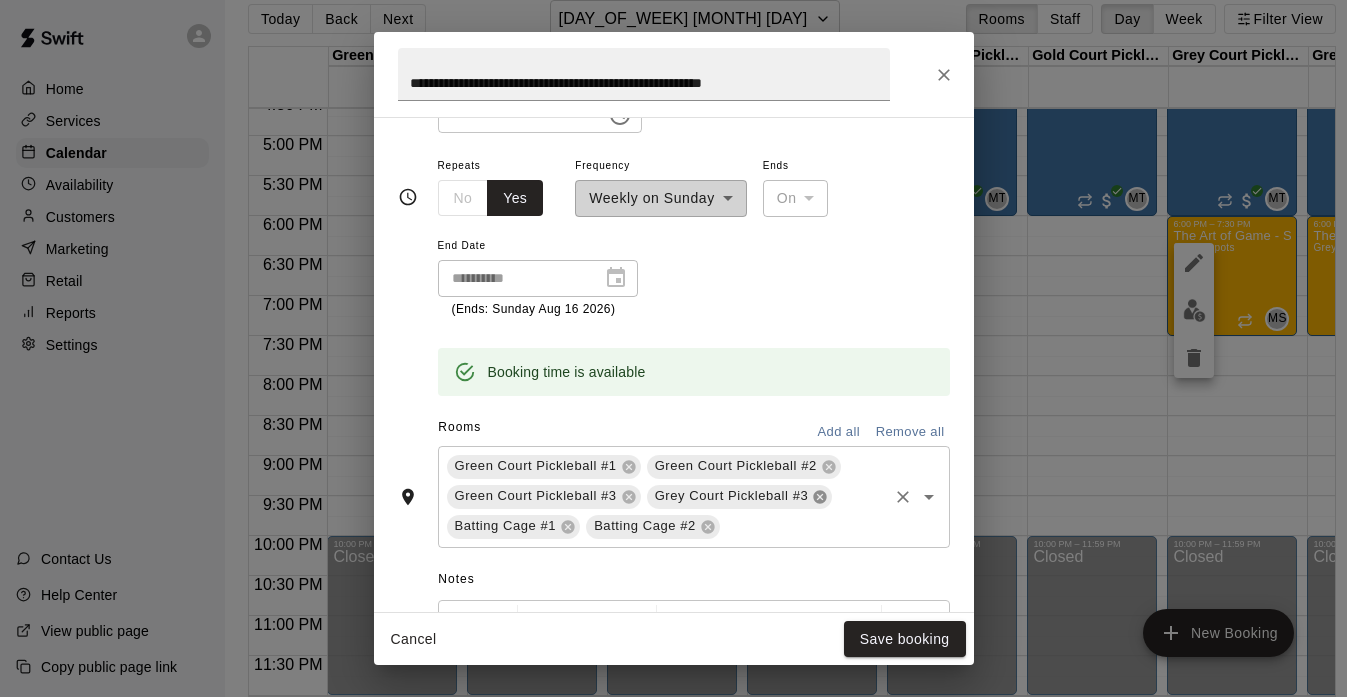 click 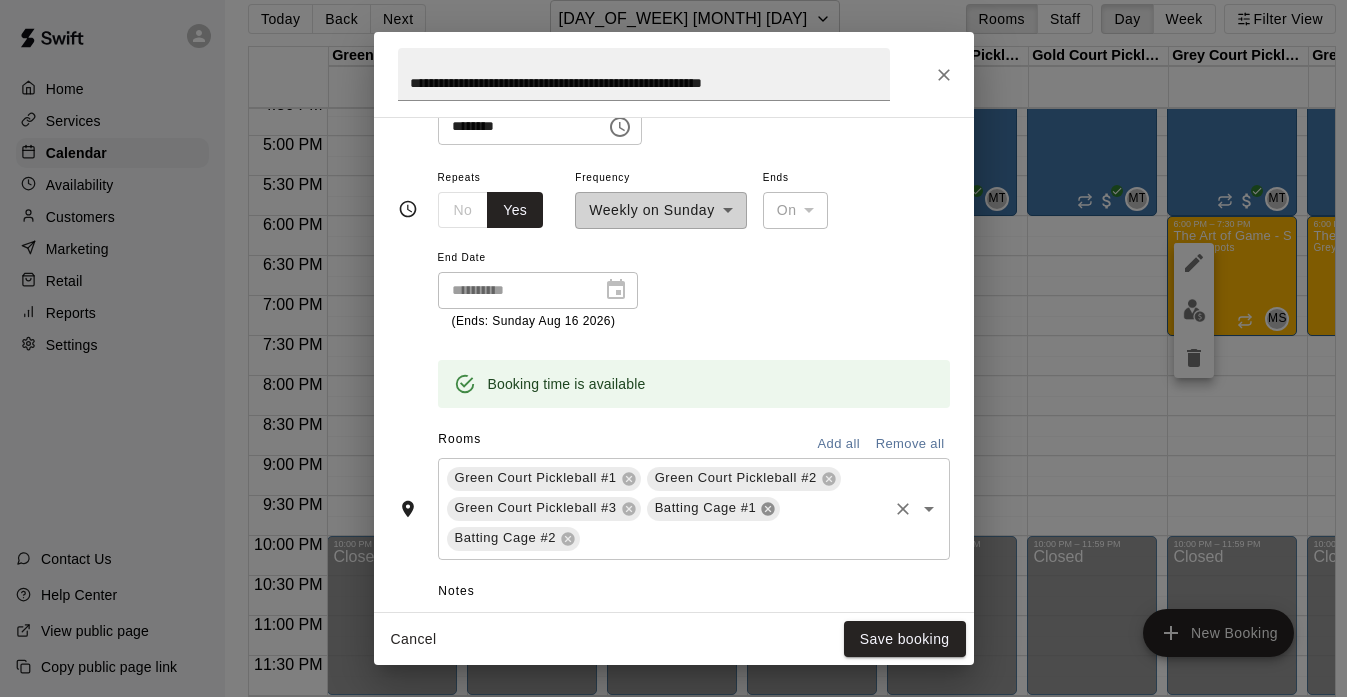 scroll, scrollTop: 289, scrollLeft: 0, axis: vertical 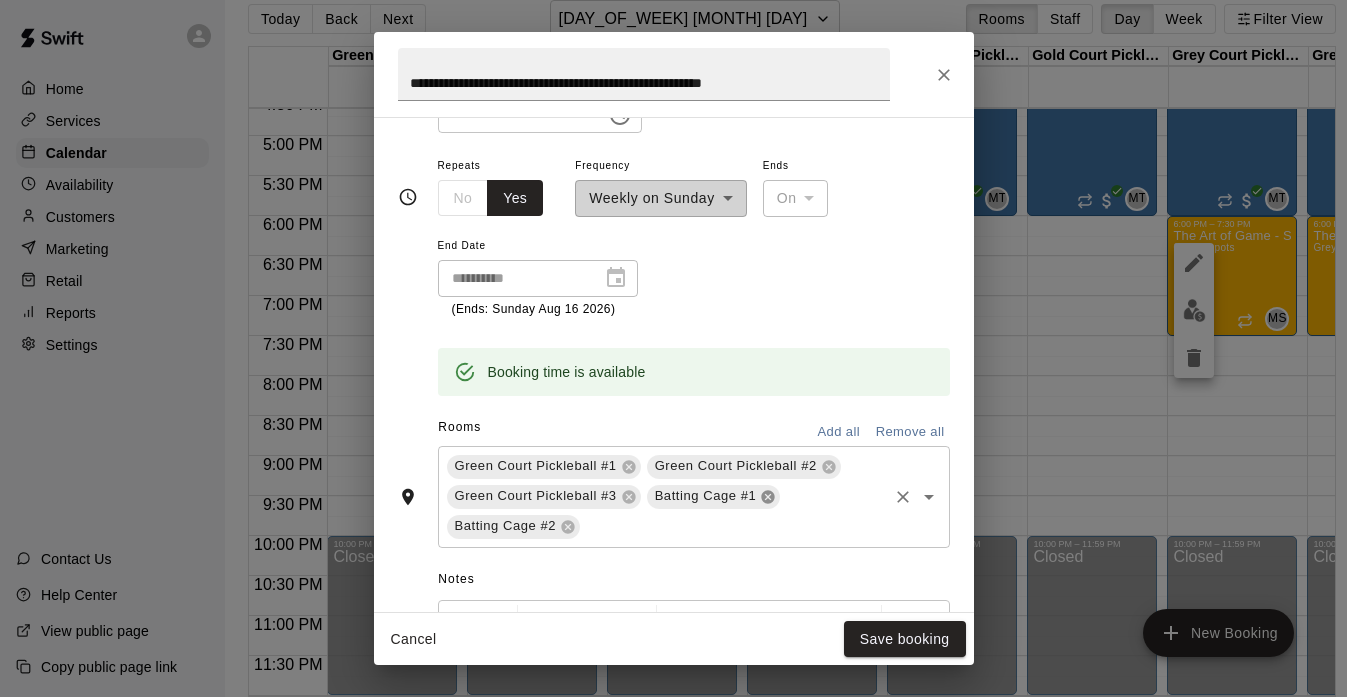 click 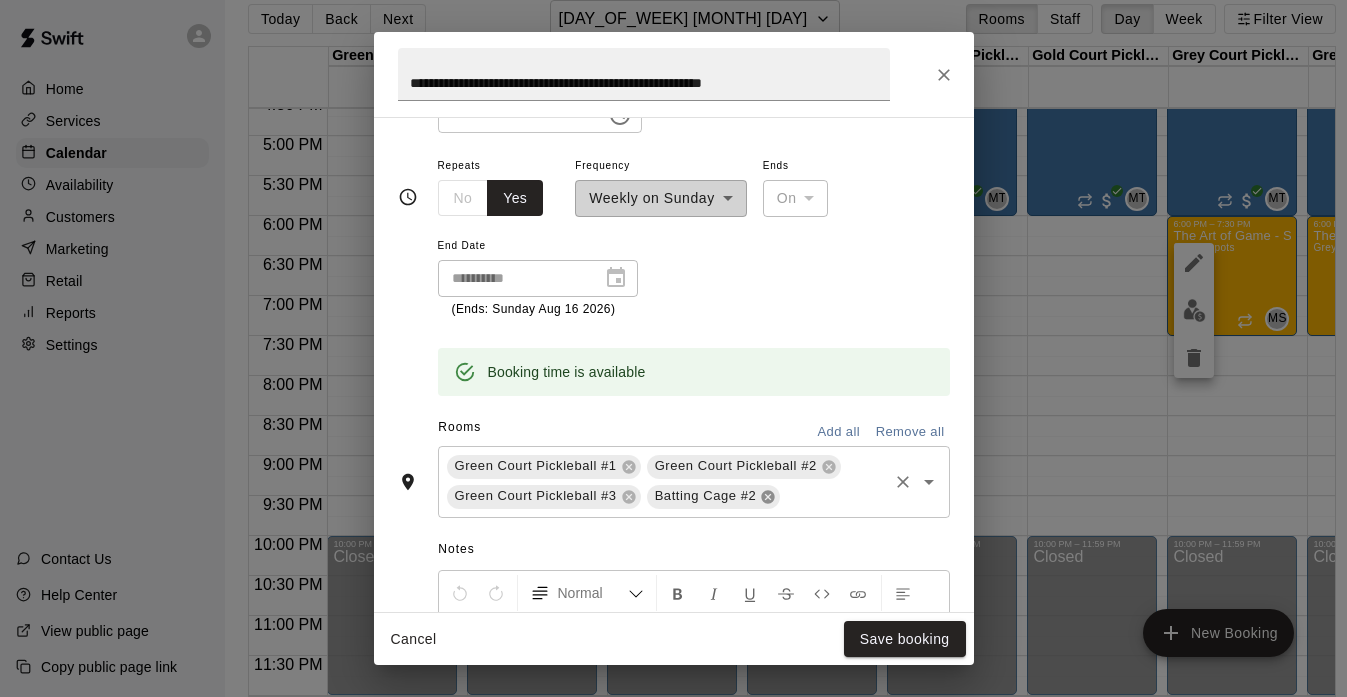 click 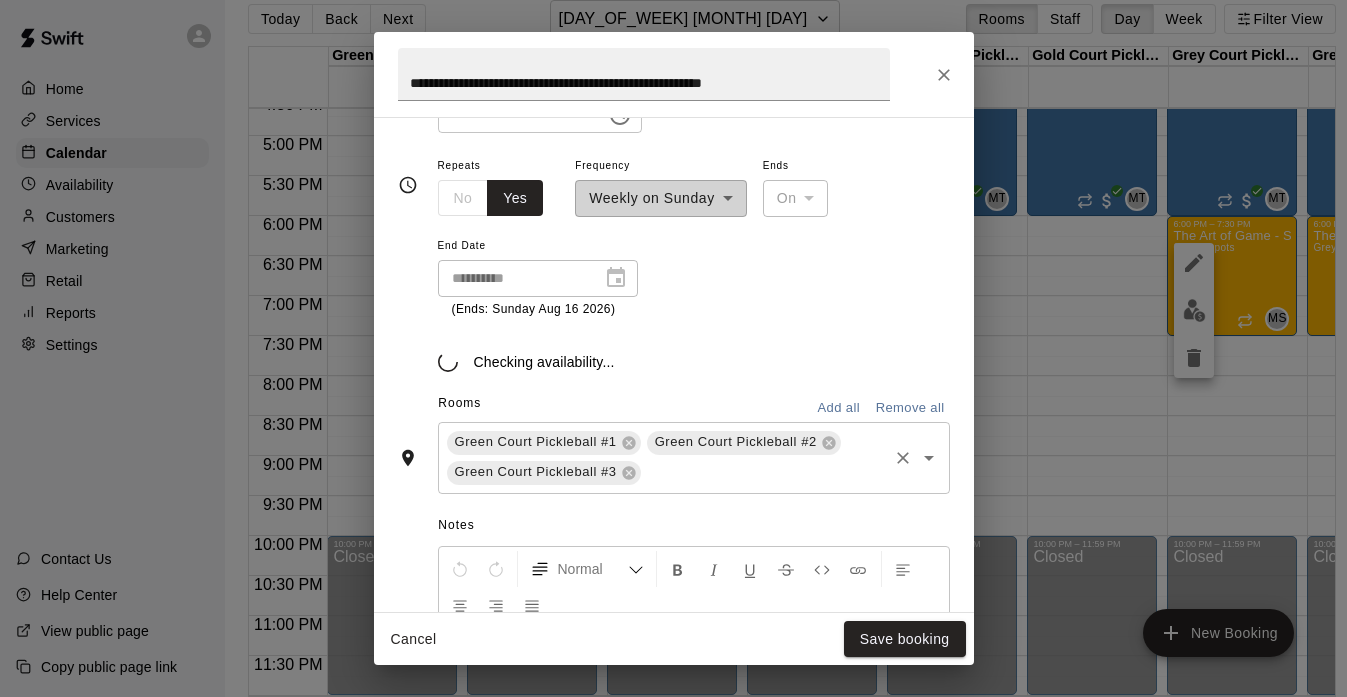 scroll, scrollTop: 289, scrollLeft: 0, axis: vertical 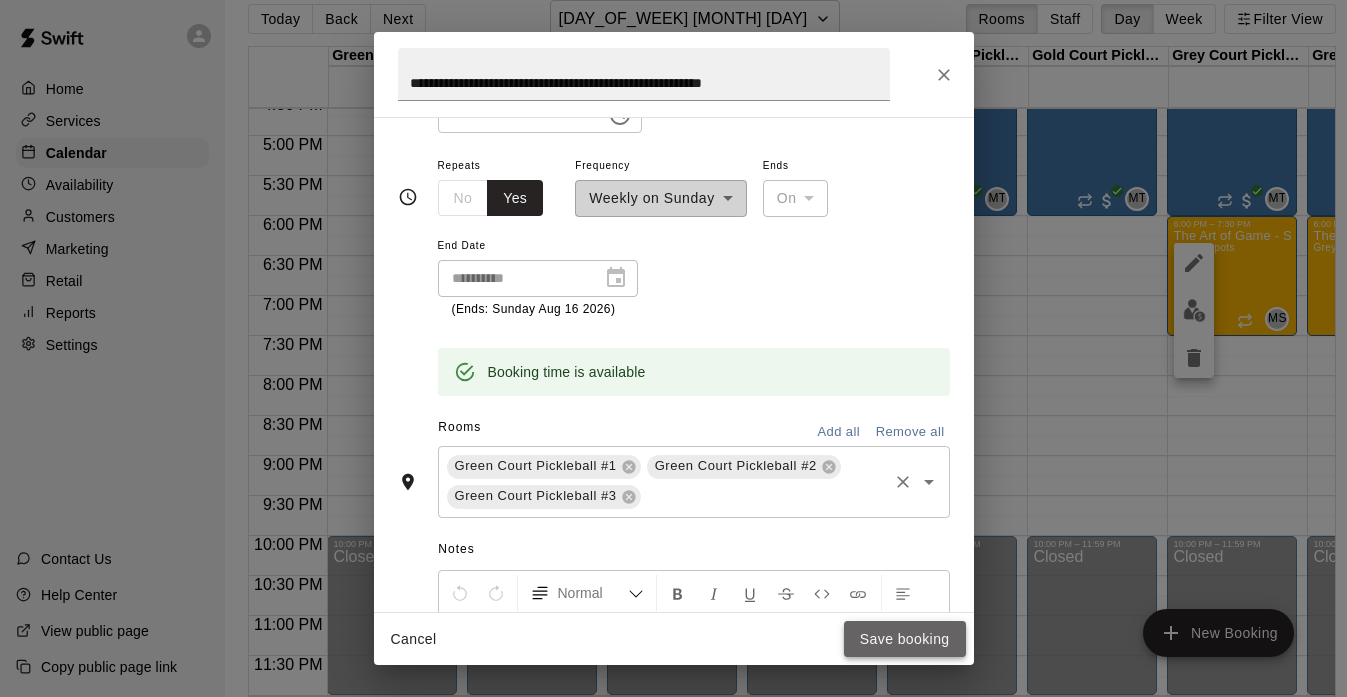 click on "Save booking" at bounding box center (905, 639) 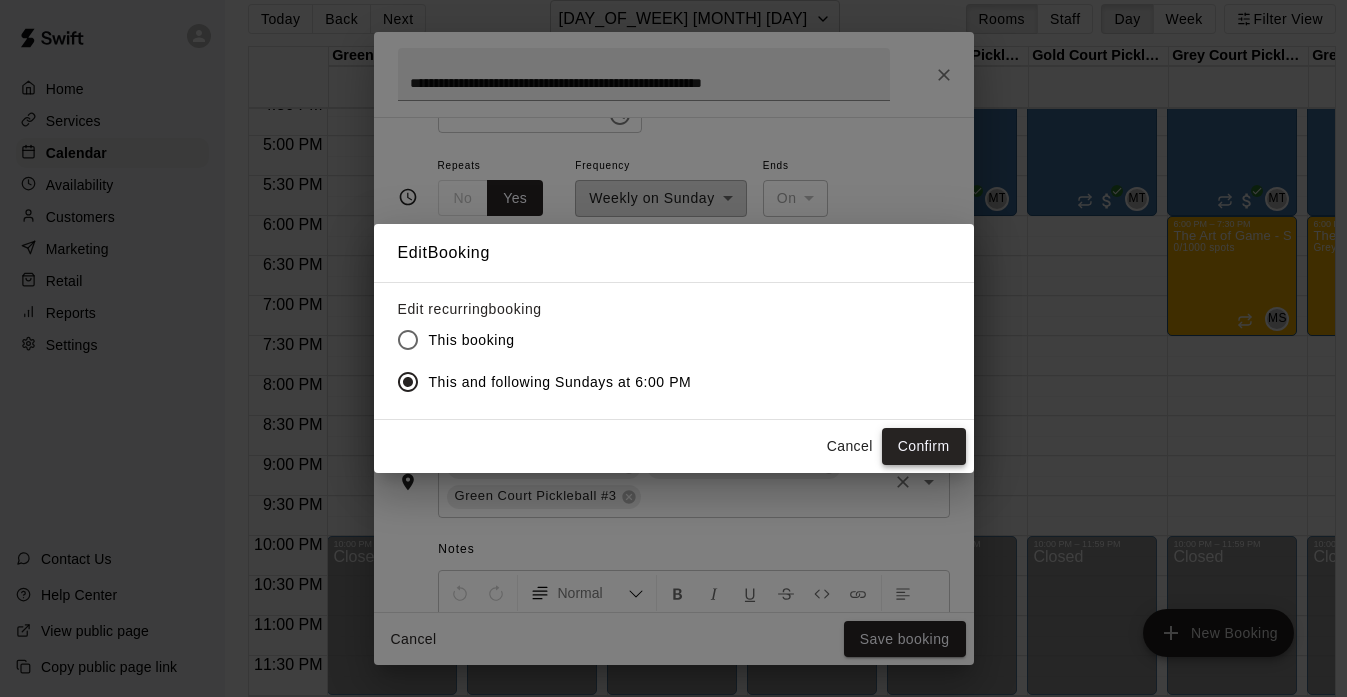 click on "Confirm" at bounding box center (924, 446) 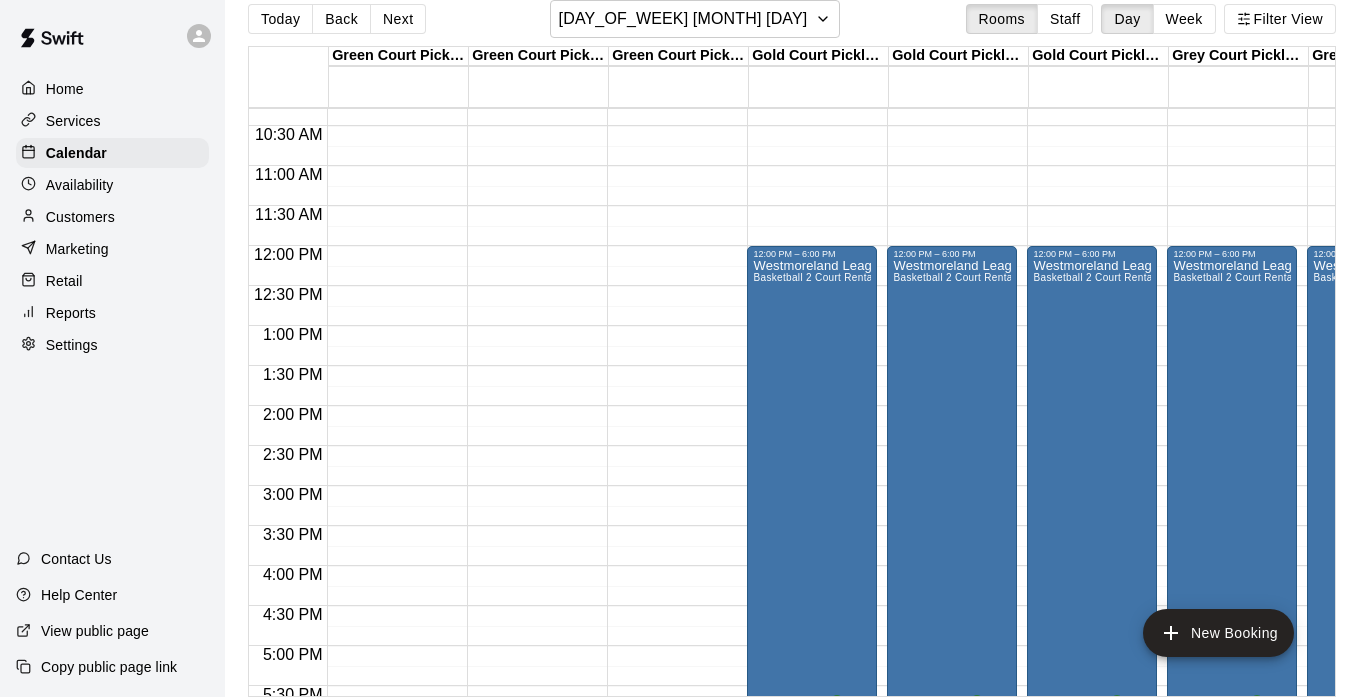 scroll, scrollTop: 819, scrollLeft: 0, axis: vertical 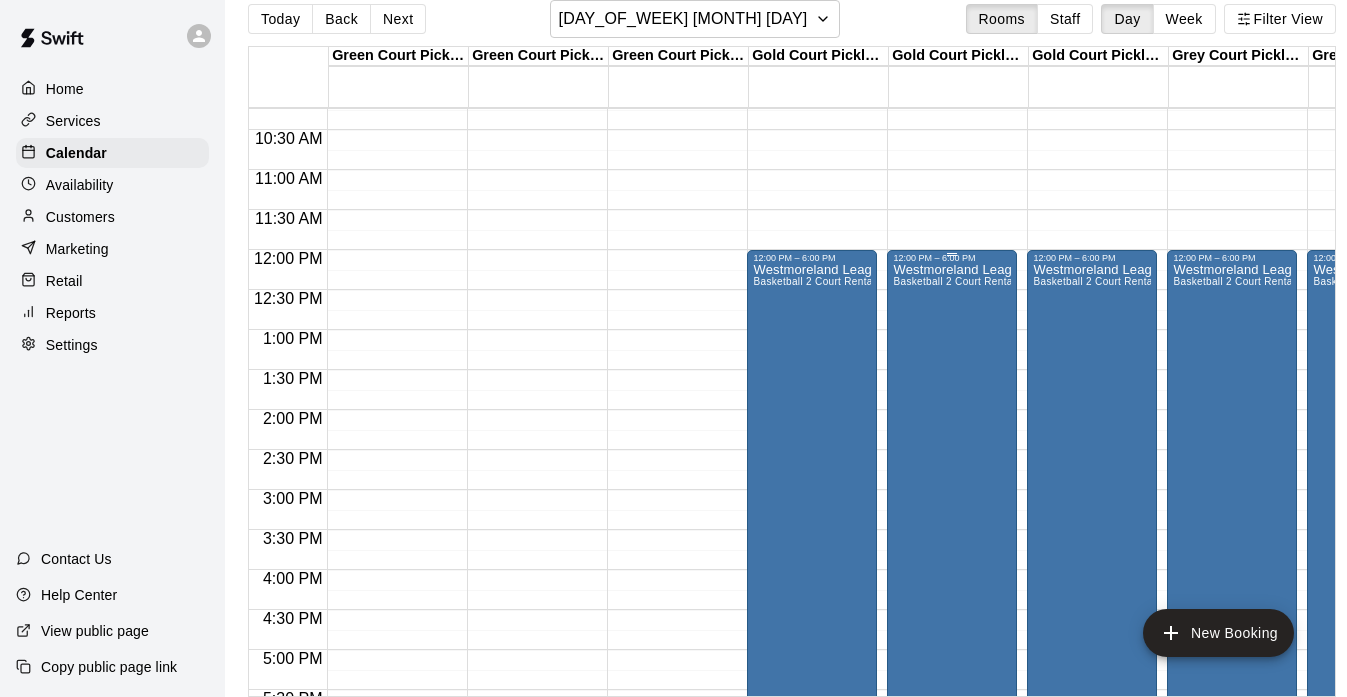 click on "Westmoreland League Games Basketball 2 Court Rental - Grey & Gold" at bounding box center (952, 611) 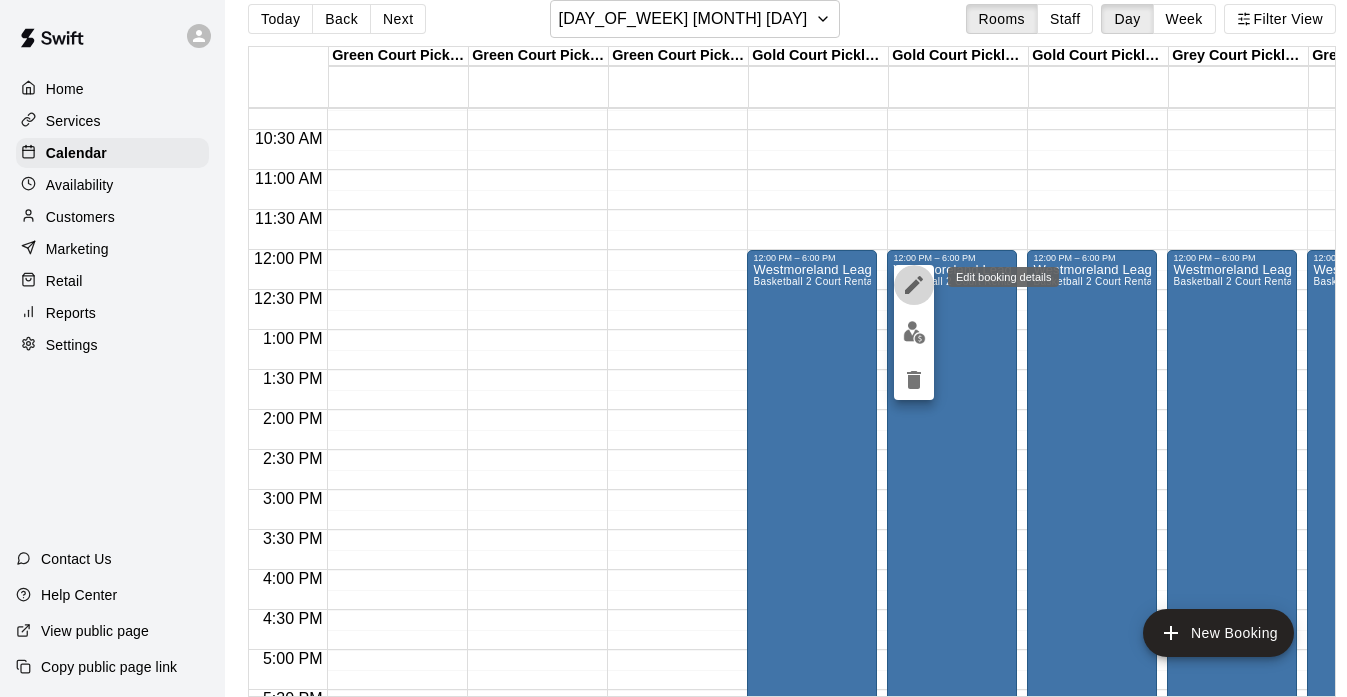click 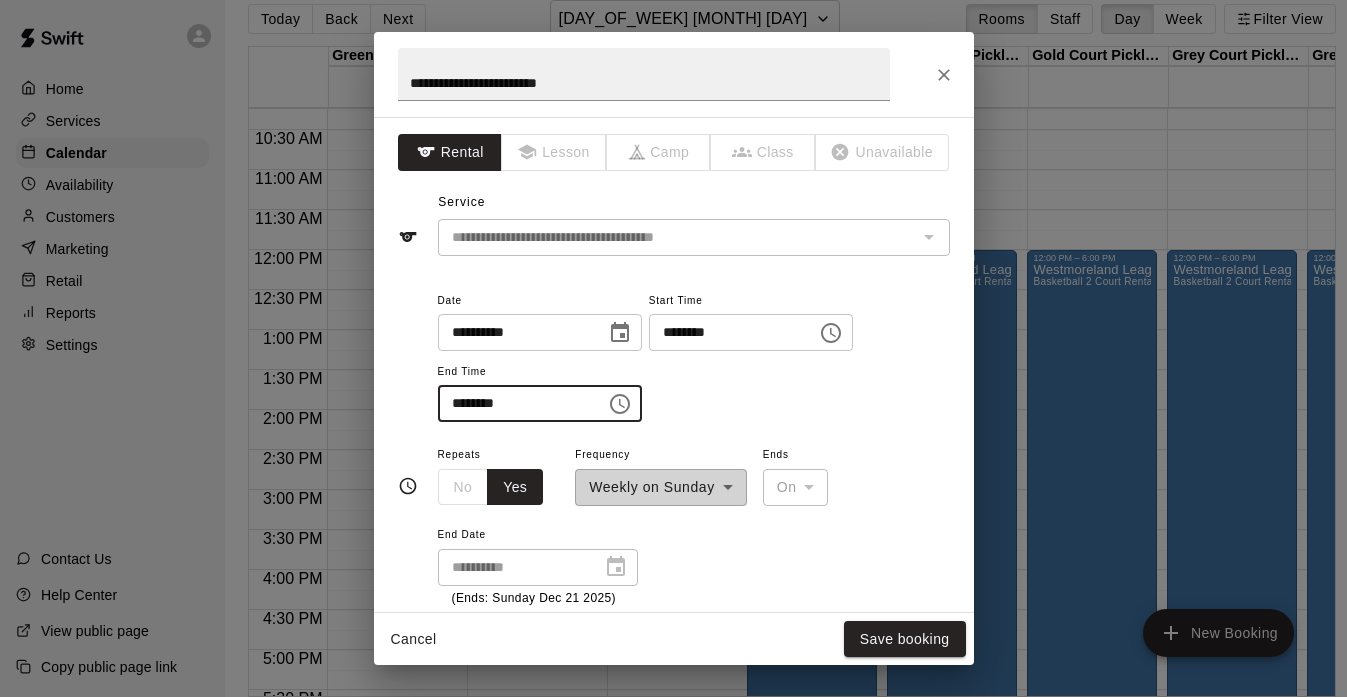 click on "********" at bounding box center [515, 403] 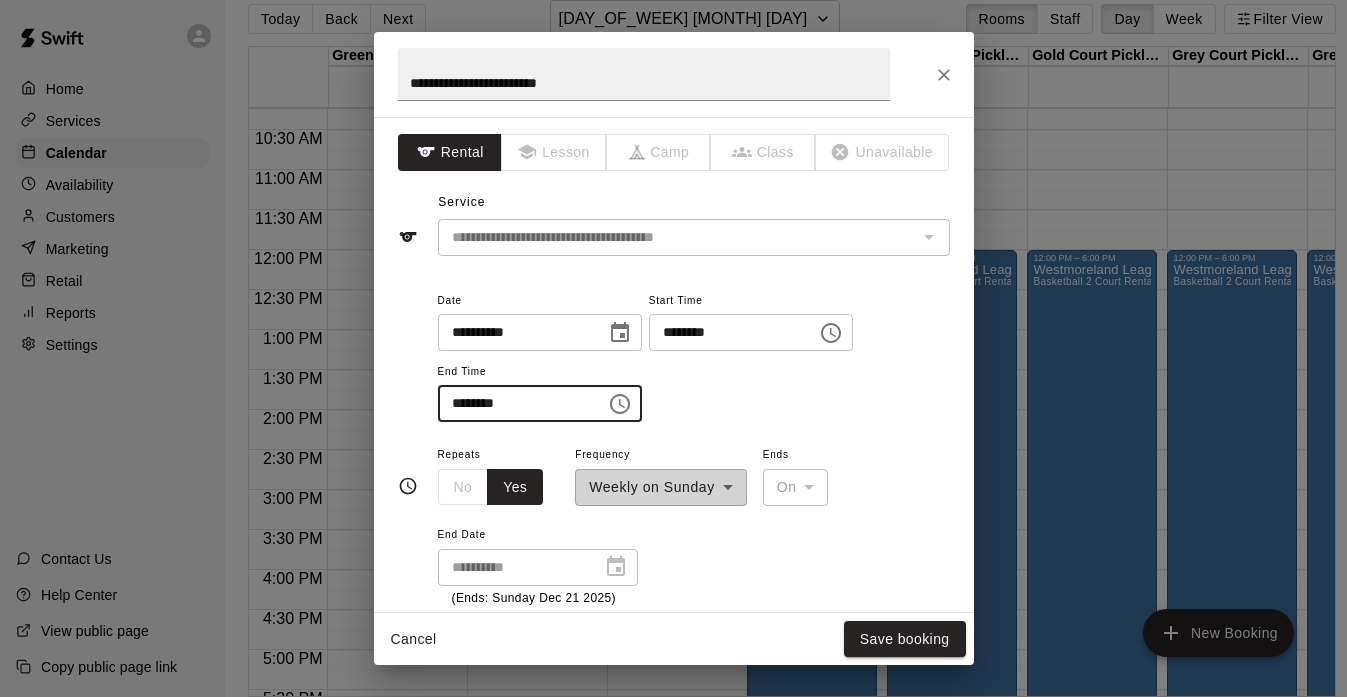 click on "********" at bounding box center (515, 403) 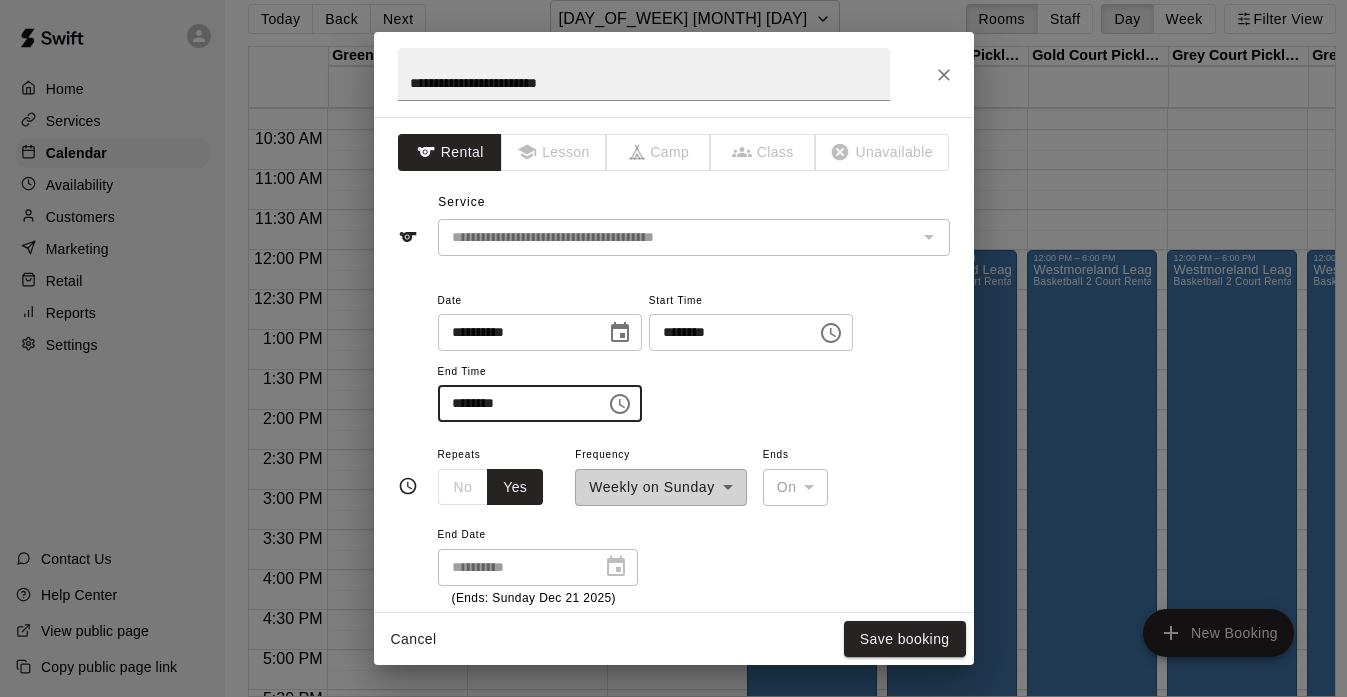 click on "********" at bounding box center (515, 403) 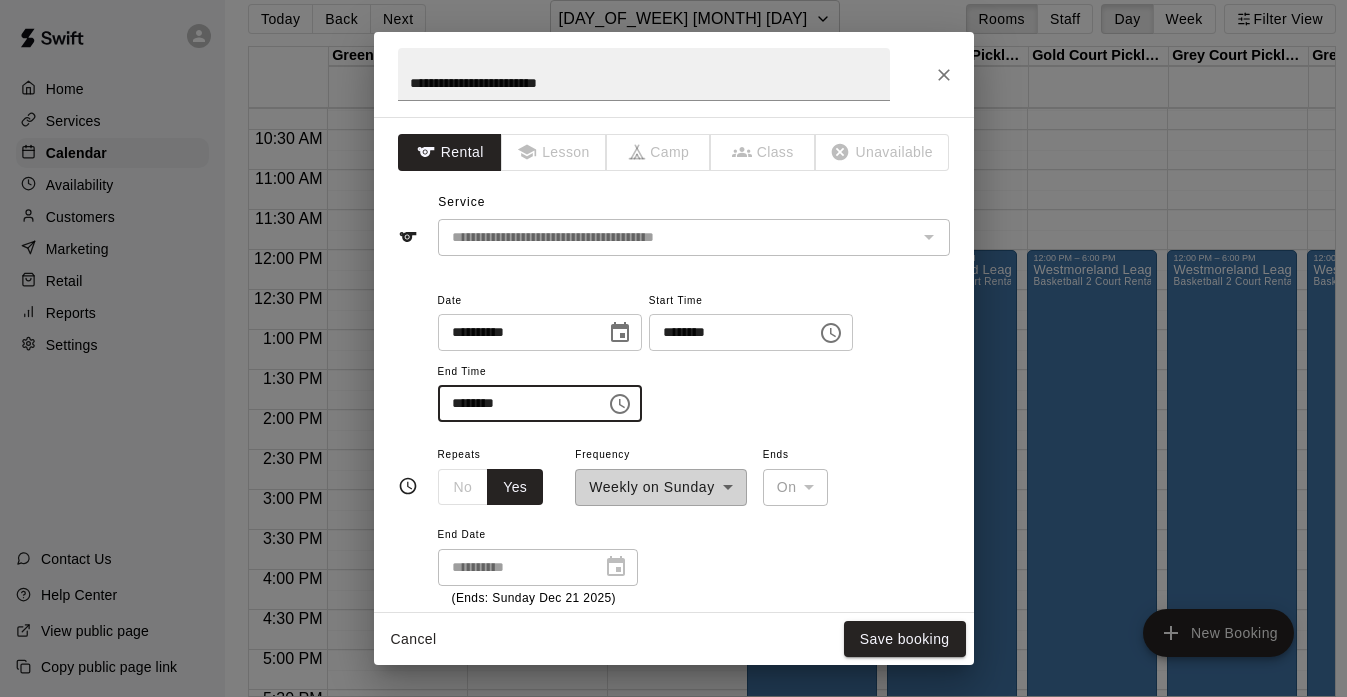 click on "********" at bounding box center (515, 403) 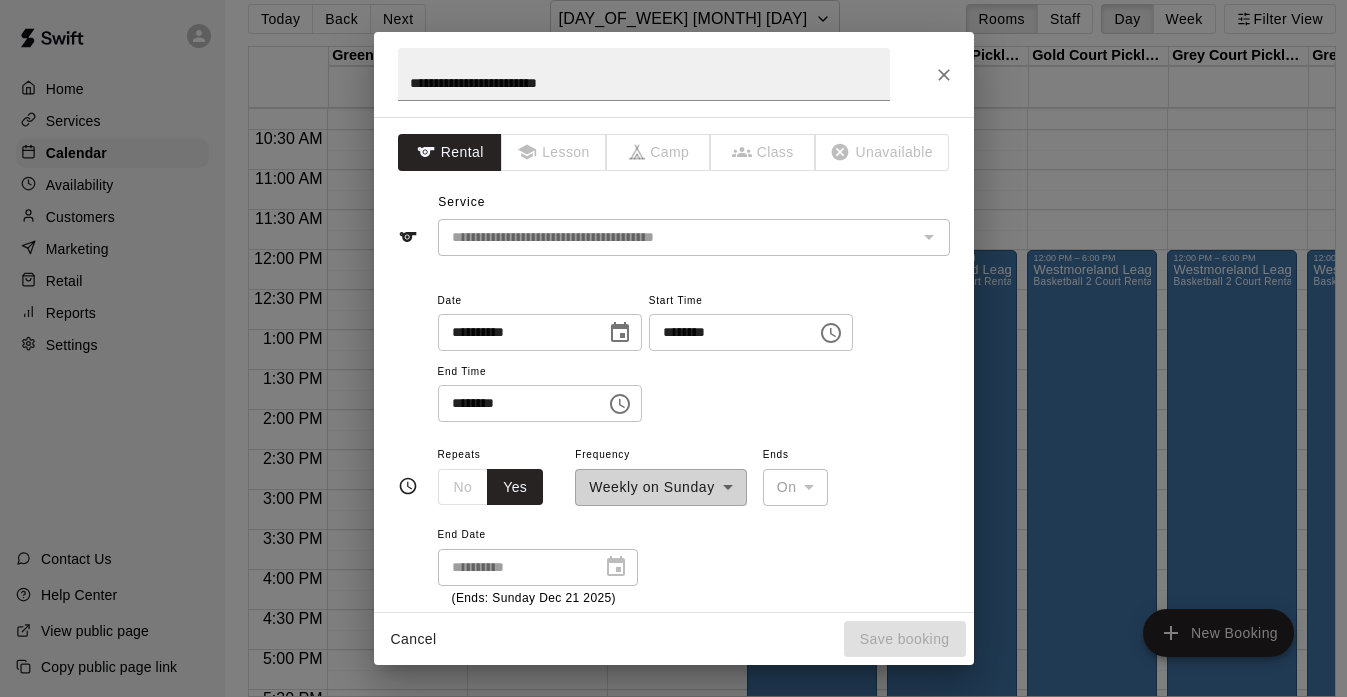 click on "**********" at bounding box center (694, 355) 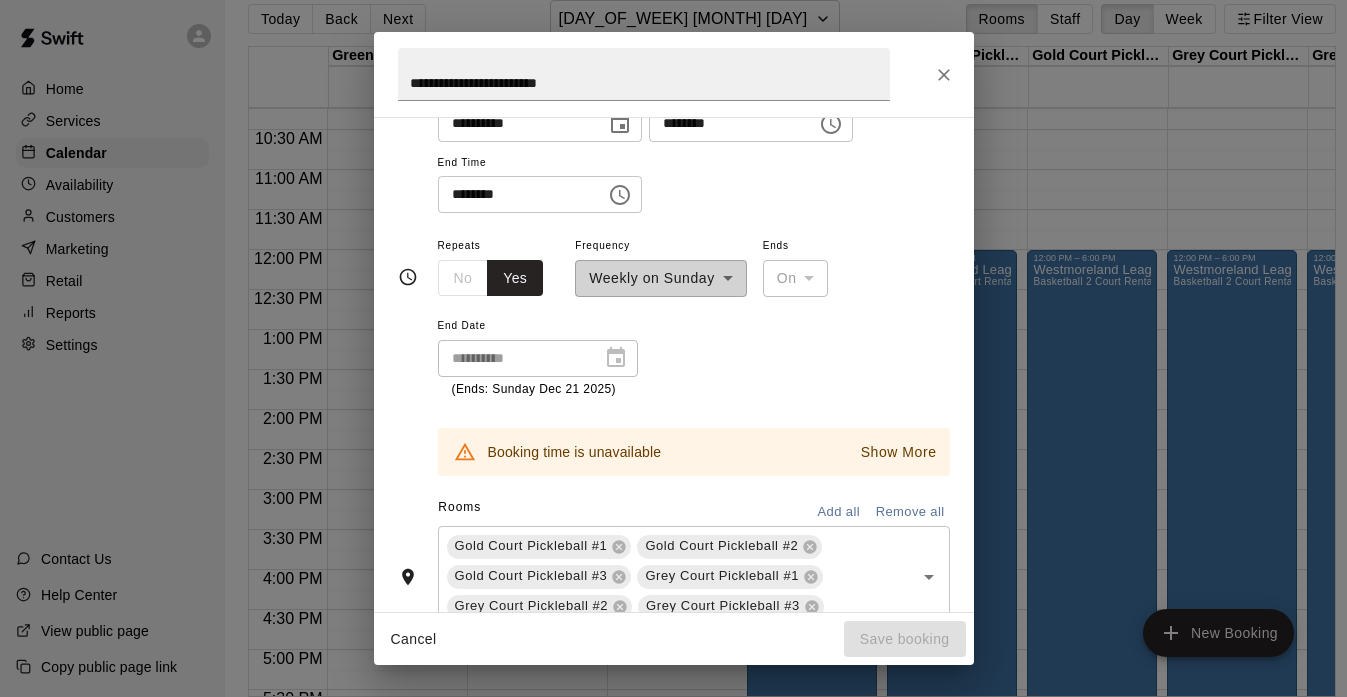 click on "Show More" at bounding box center (899, 452) 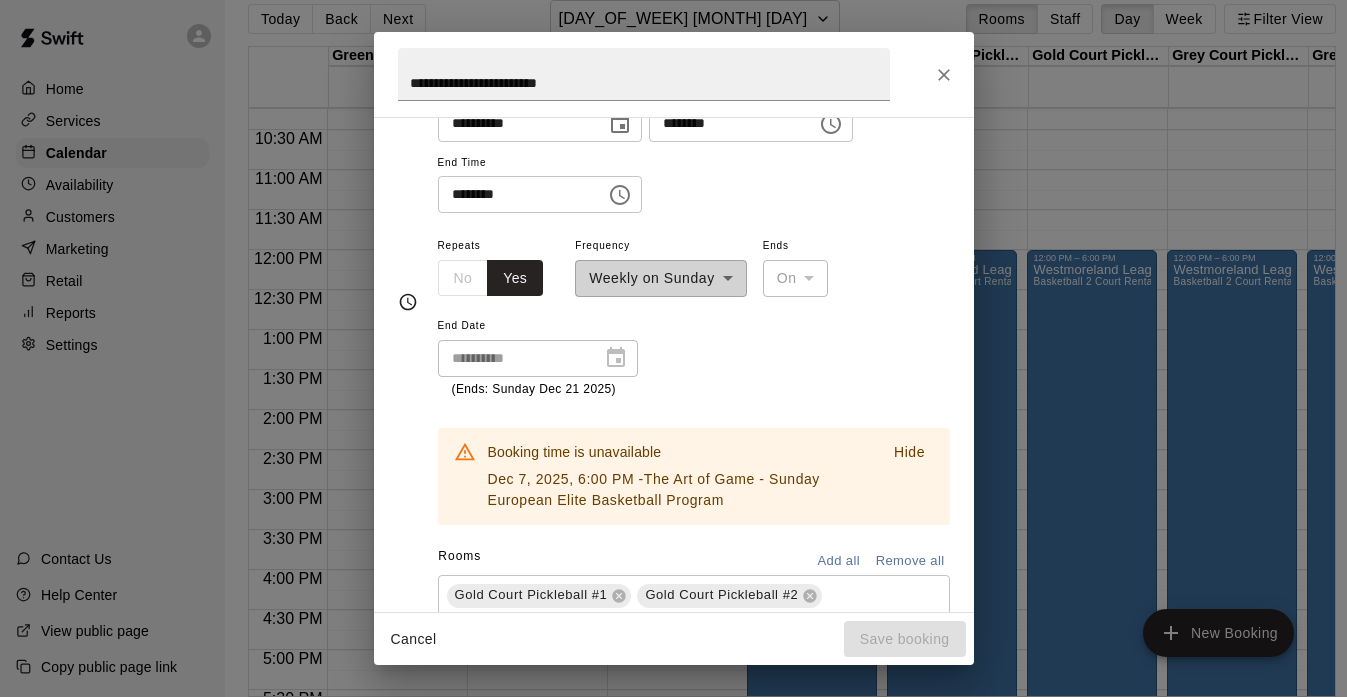 scroll, scrollTop: 233, scrollLeft: 0, axis: vertical 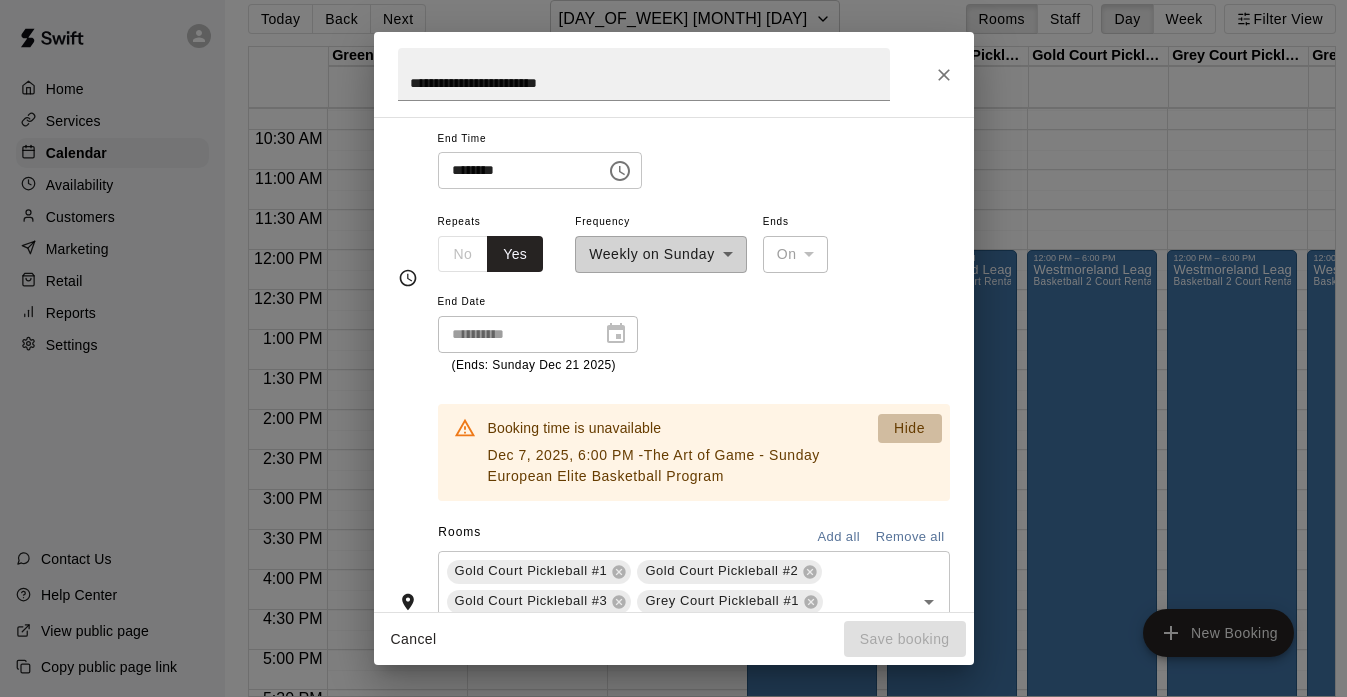click on "Hide" at bounding box center [909, 428] 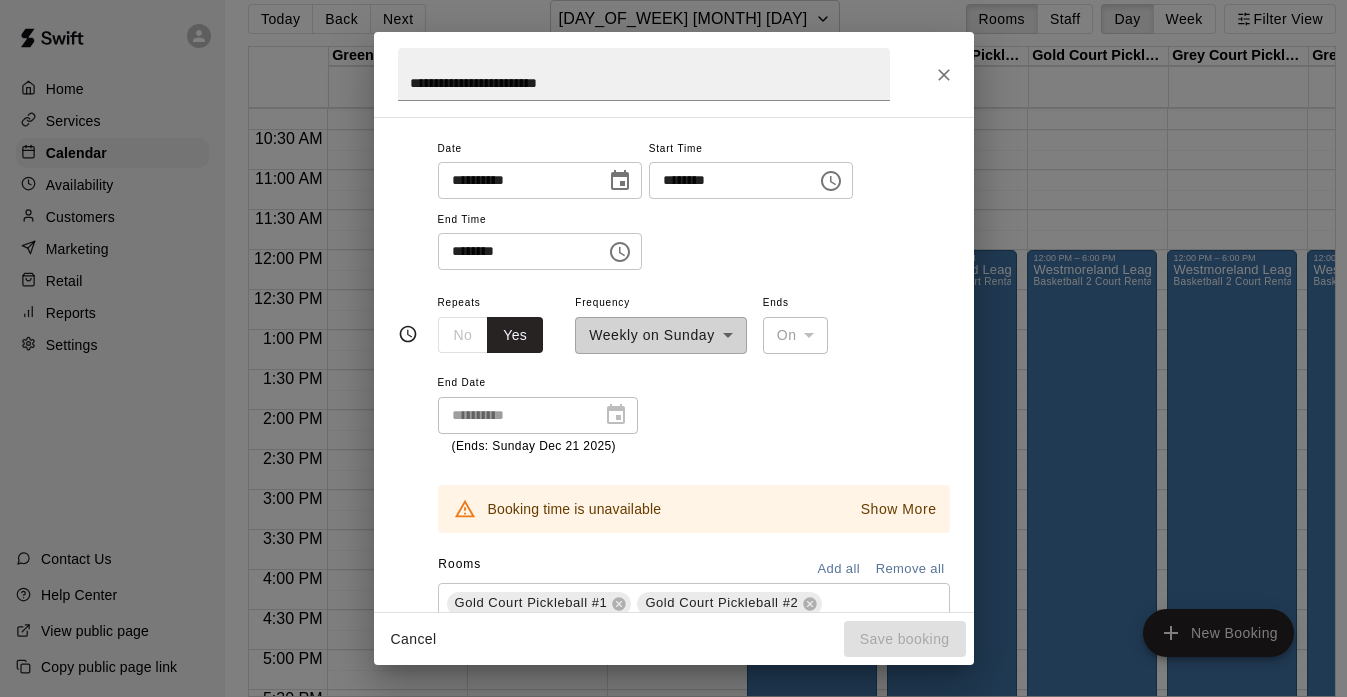 scroll, scrollTop: 147, scrollLeft: 0, axis: vertical 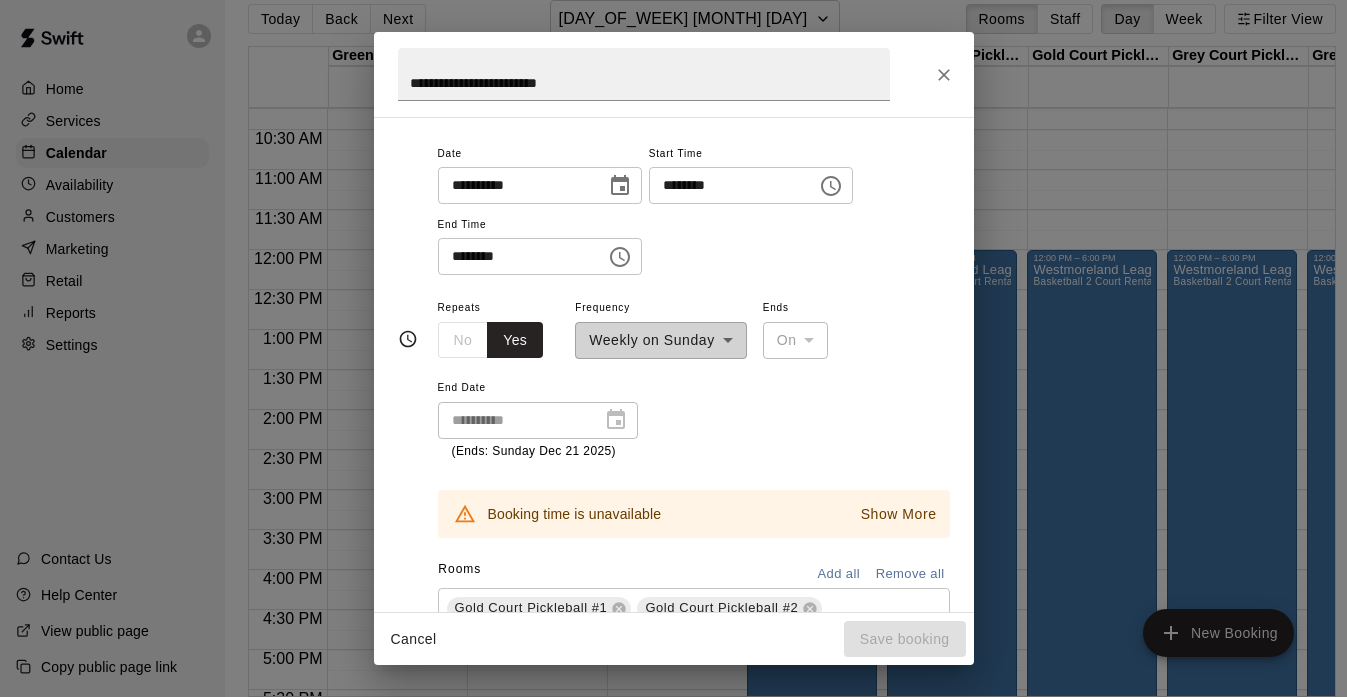 click 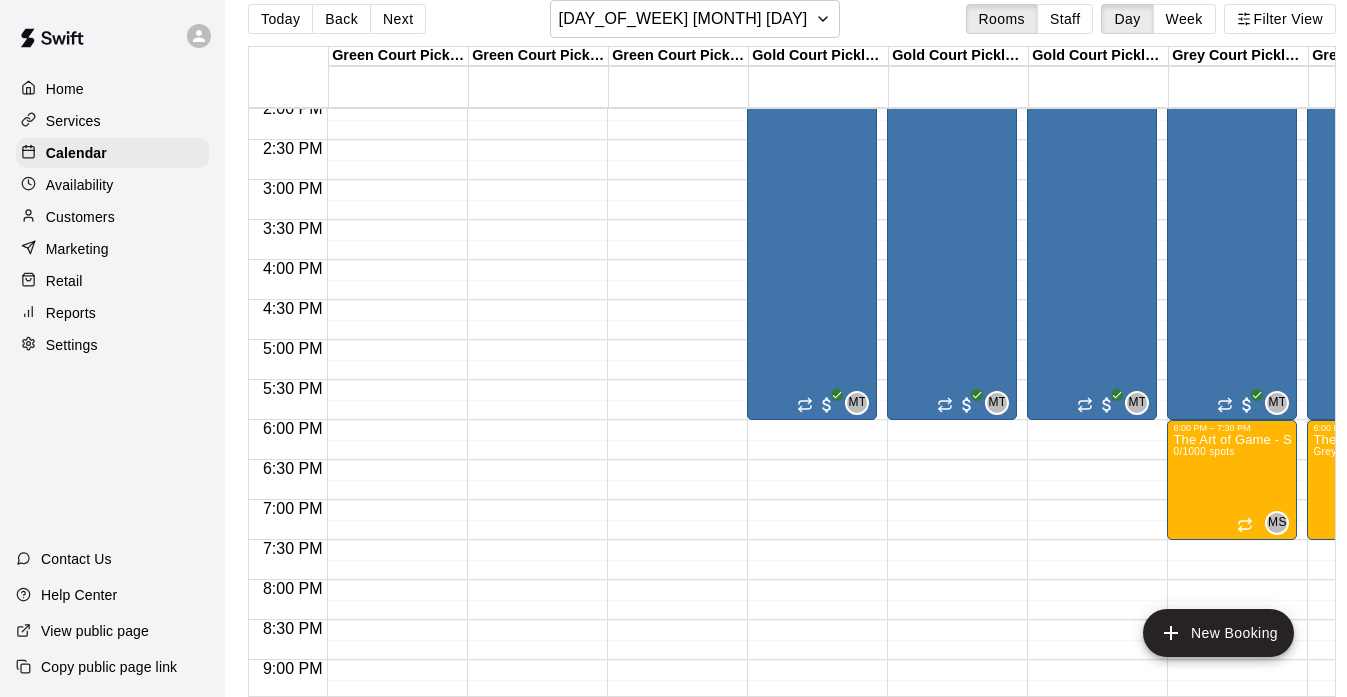 scroll, scrollTop: 1131, scrollLeft: 0, axis: vertical 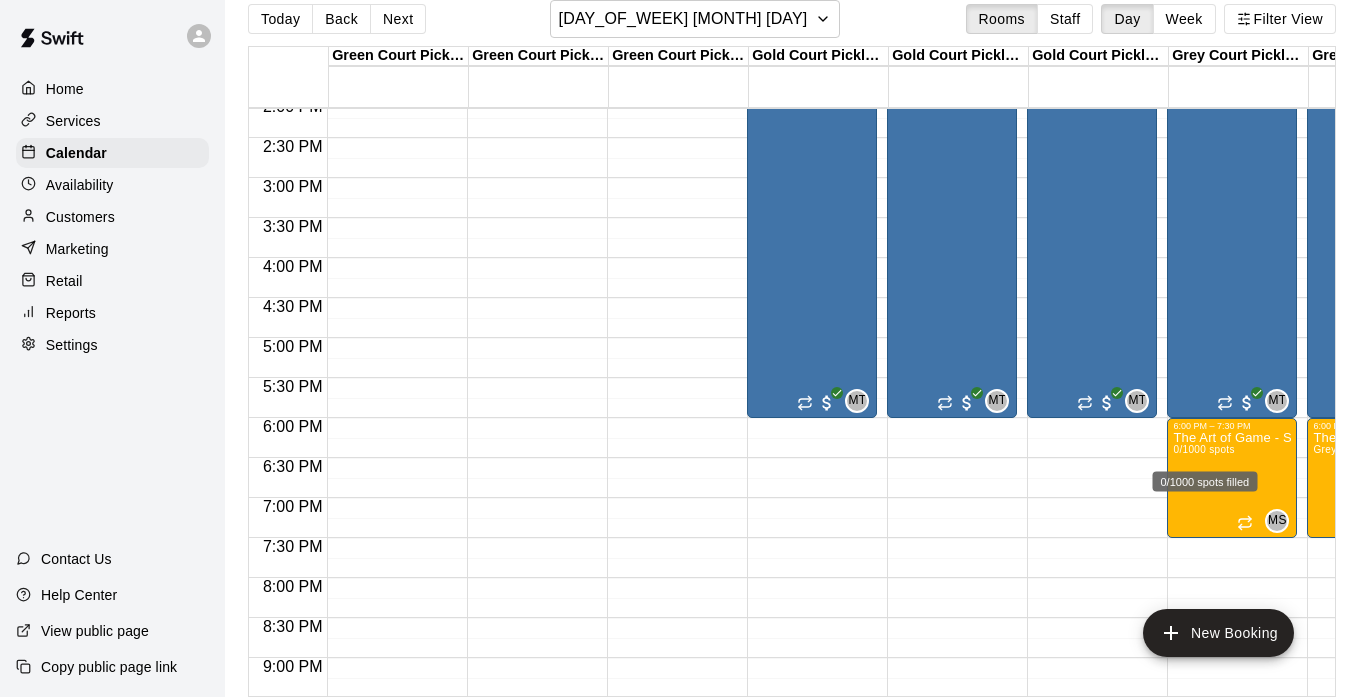 click on "0/1000 spots filled" at bounding box center (1205, 476) 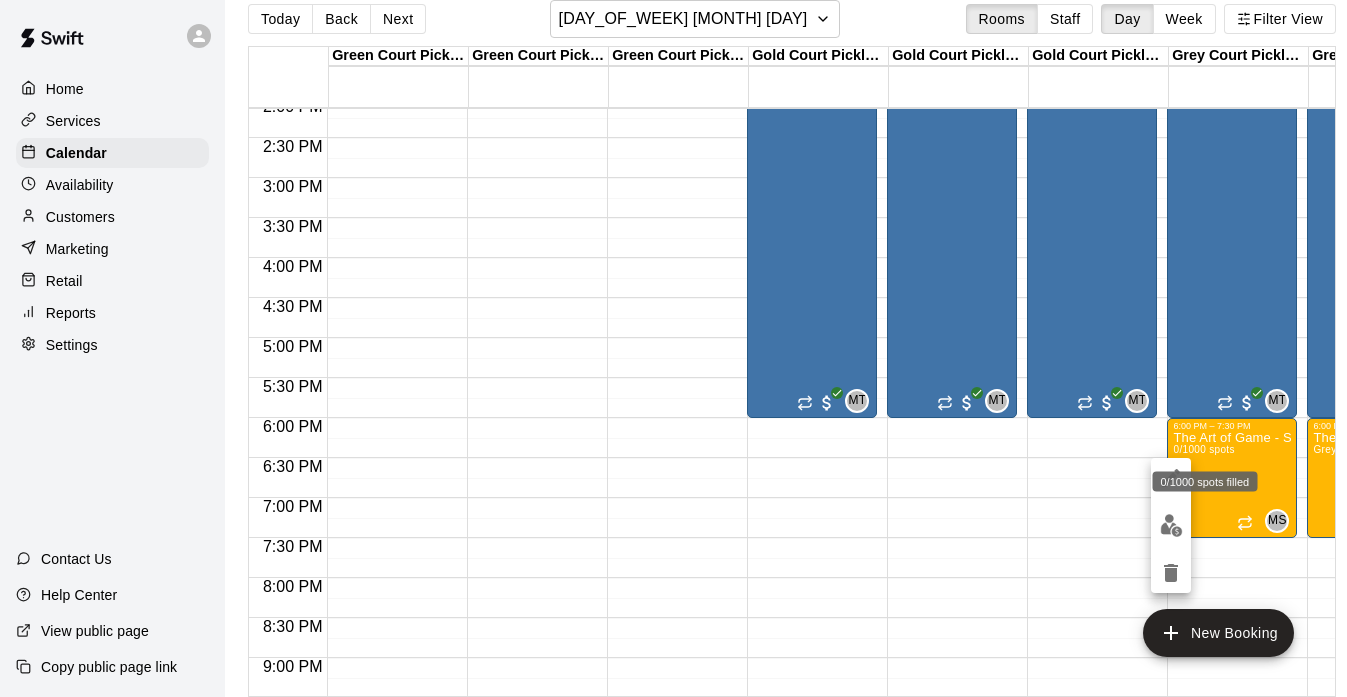 click on "0/1000 spots filled" at bounding box center (1205, 482) 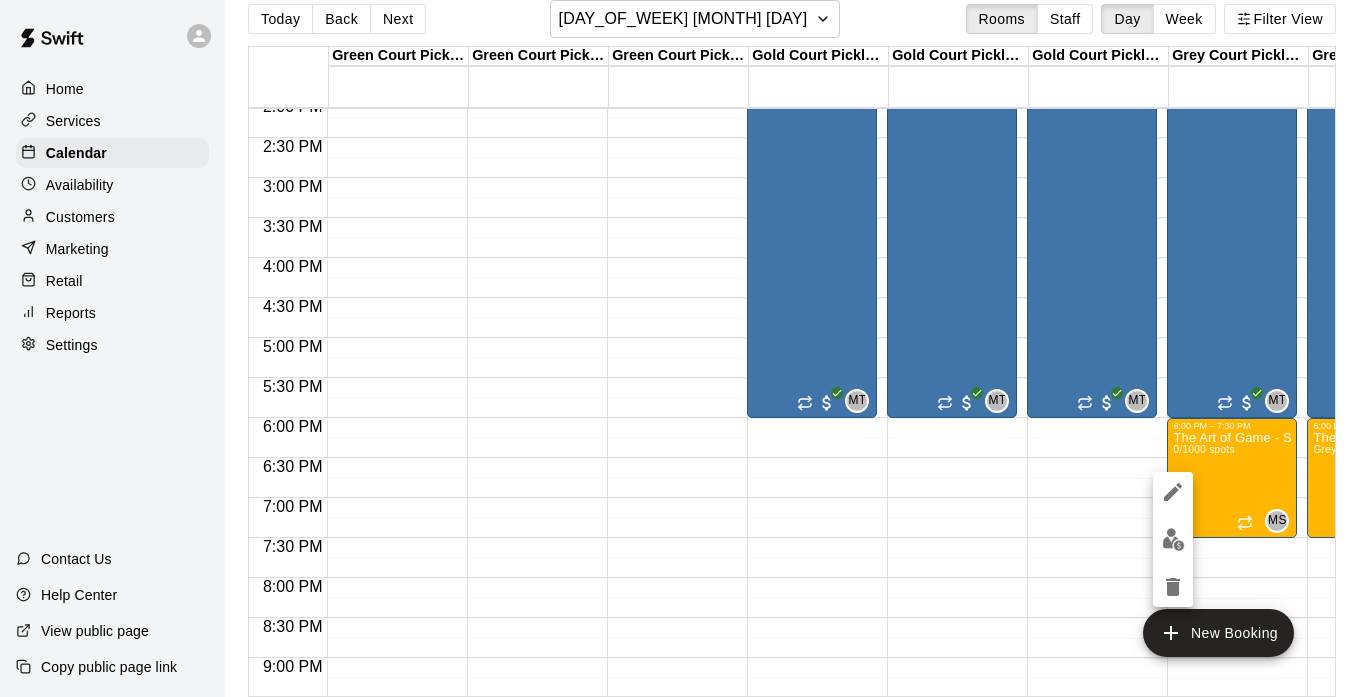 click at bounding box center [673, 348] 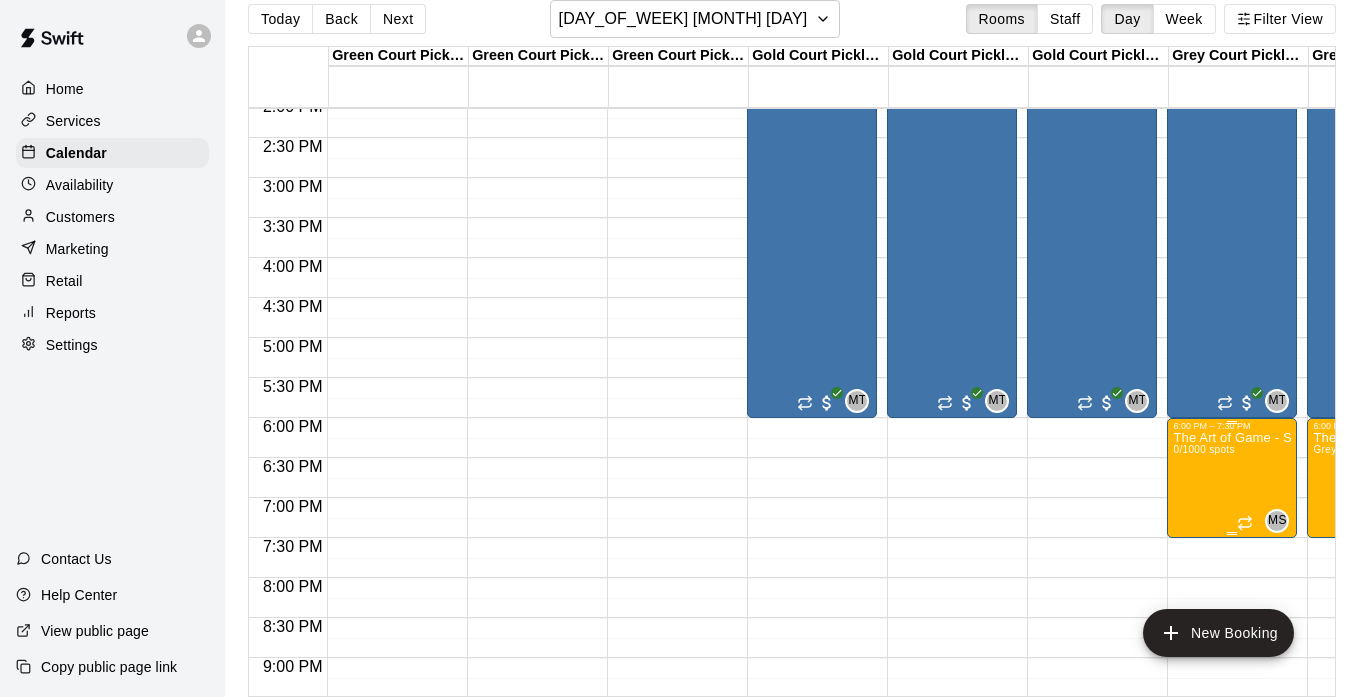 click on "The Art of Game - Sunday European Elite Basketball Program 0/1000 spots" at bounding box center [1232, 779] 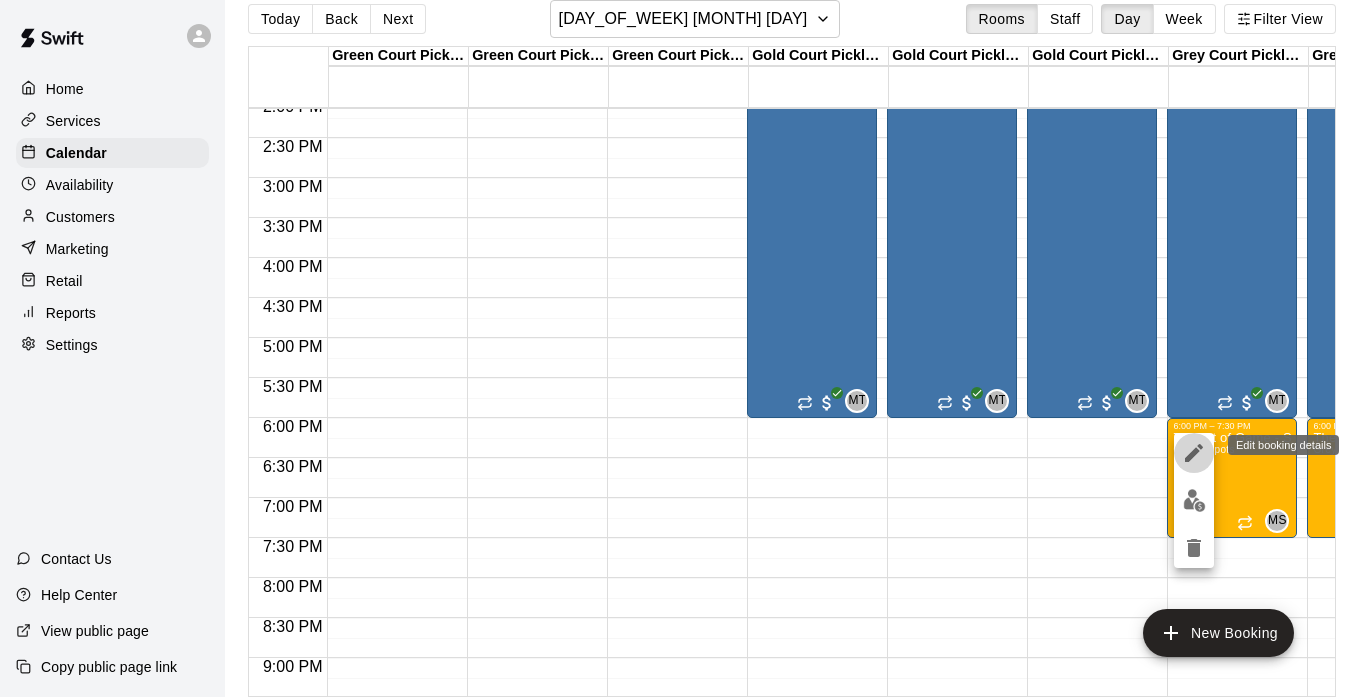 click 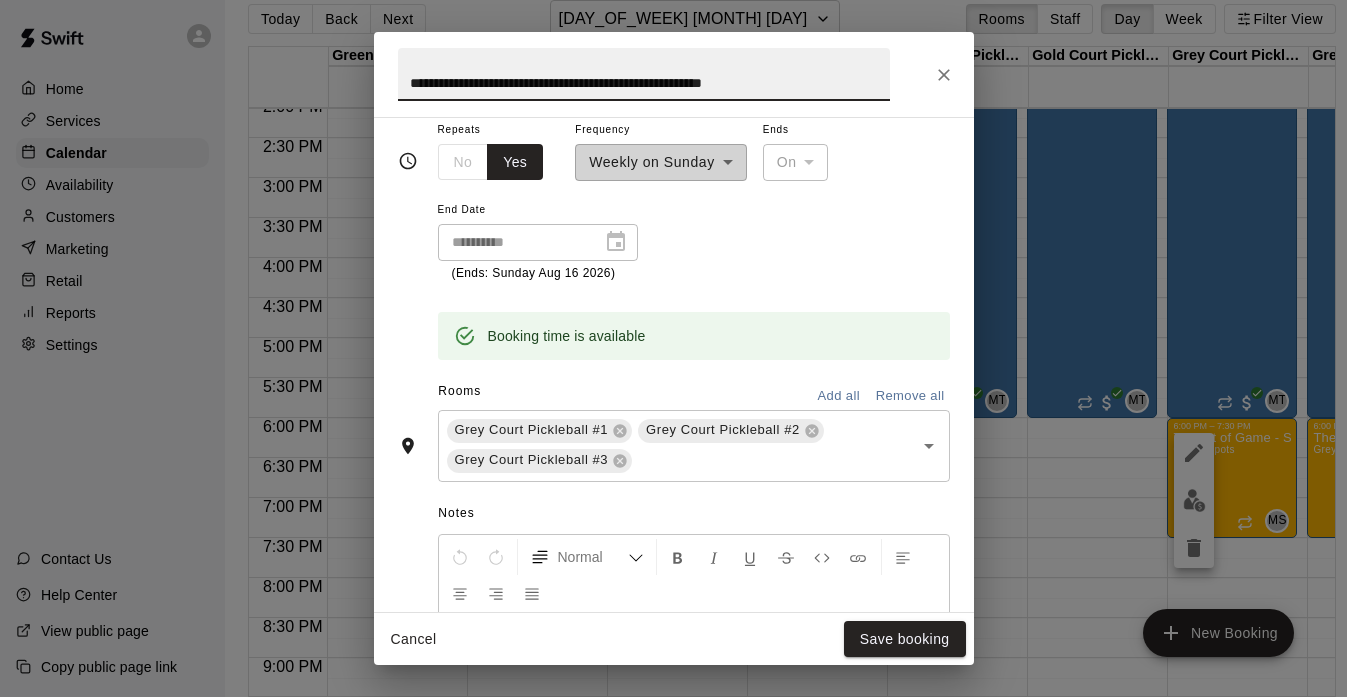 scroll, scrollTop: 326, scrollLeft: 0, axis: vertical 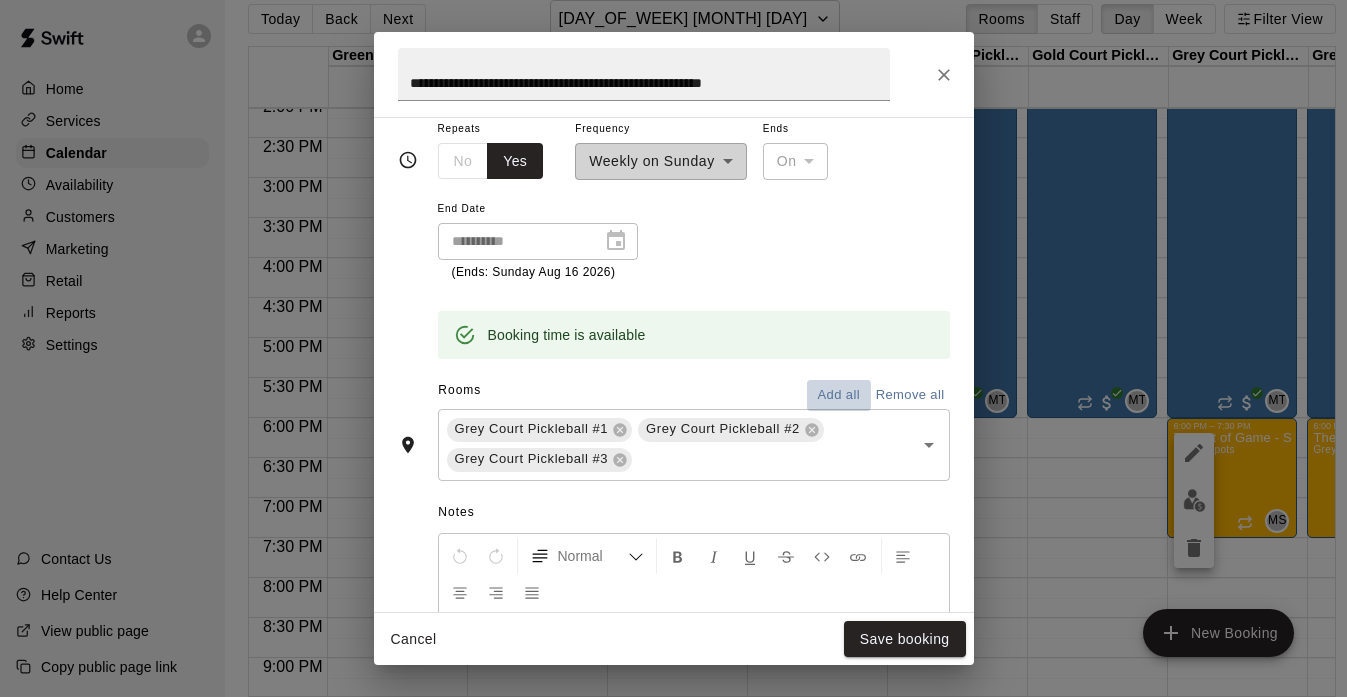 click on "Add all" at bounding box center [839, 395] 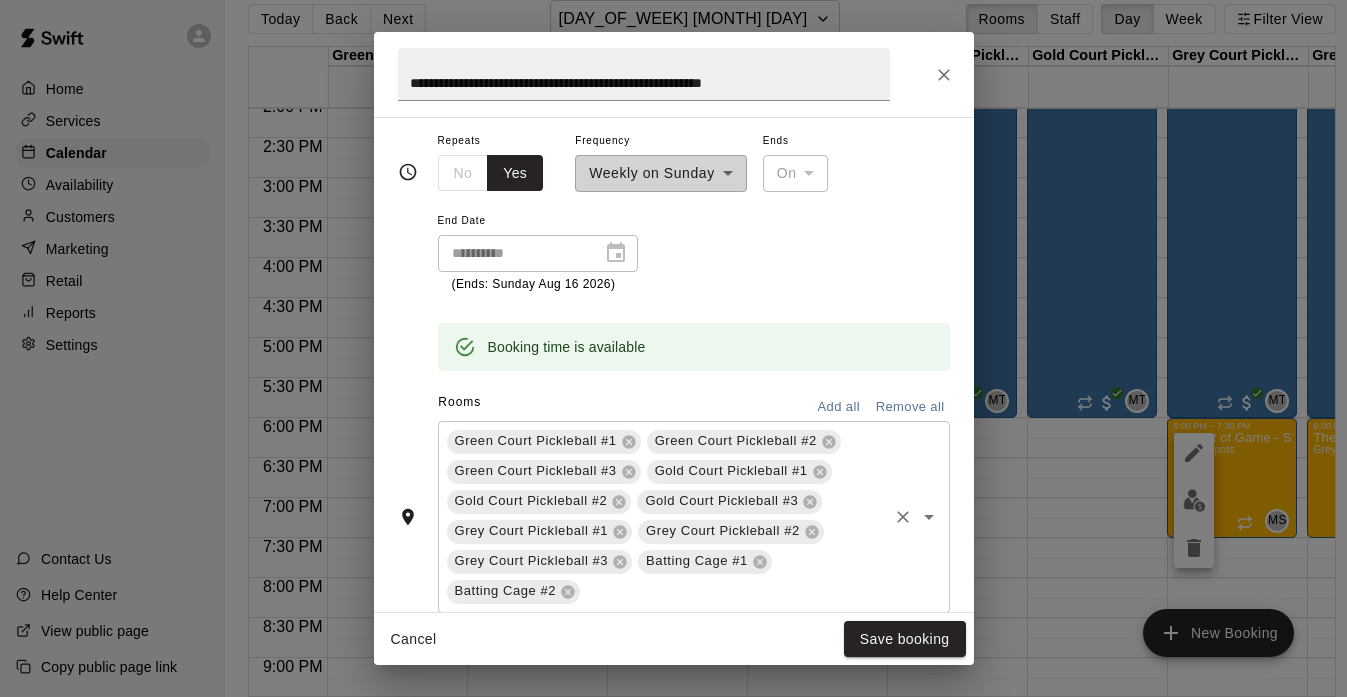 scroll, scrollTop: 326, scrollLeft: 0, axis: vertical 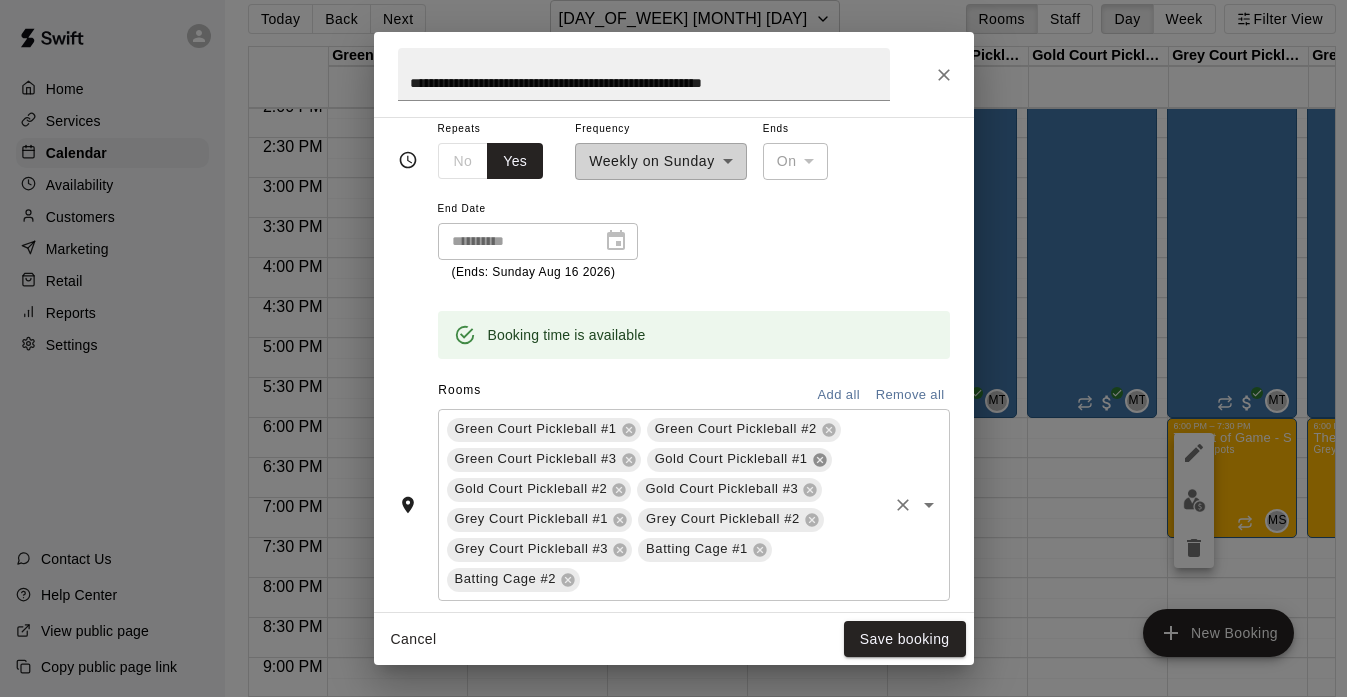 click 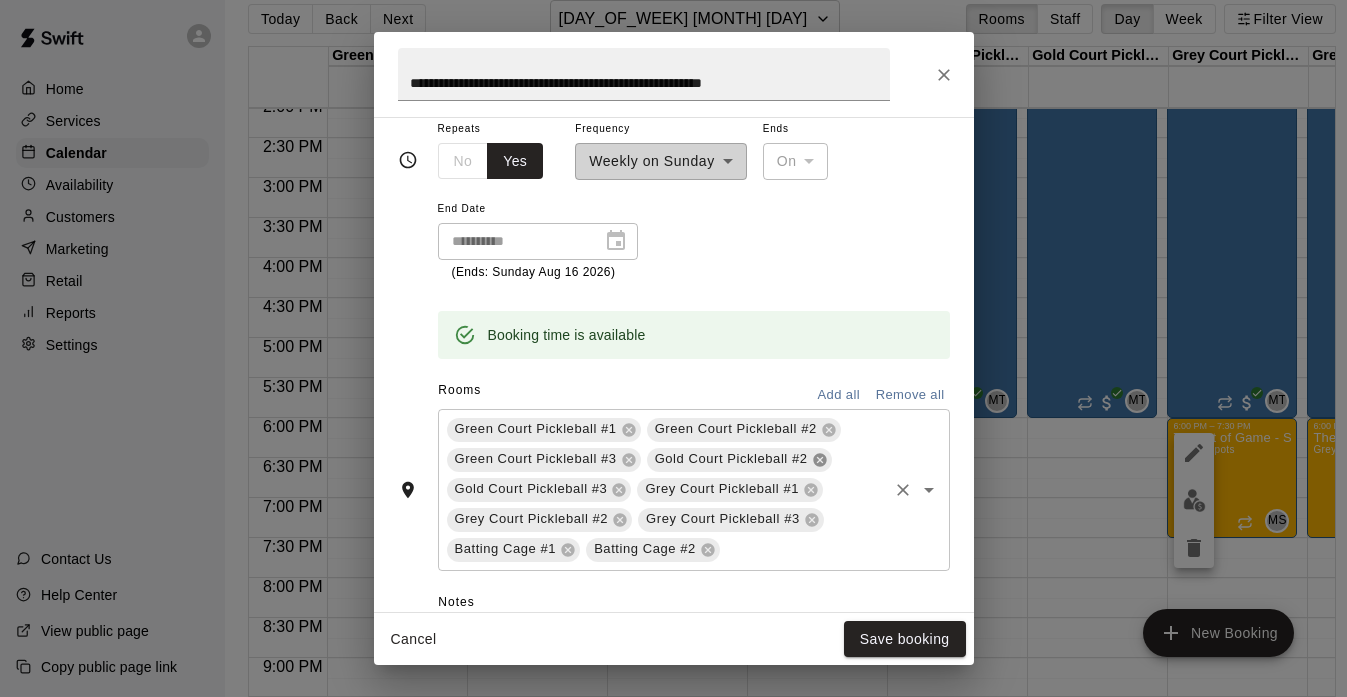 click 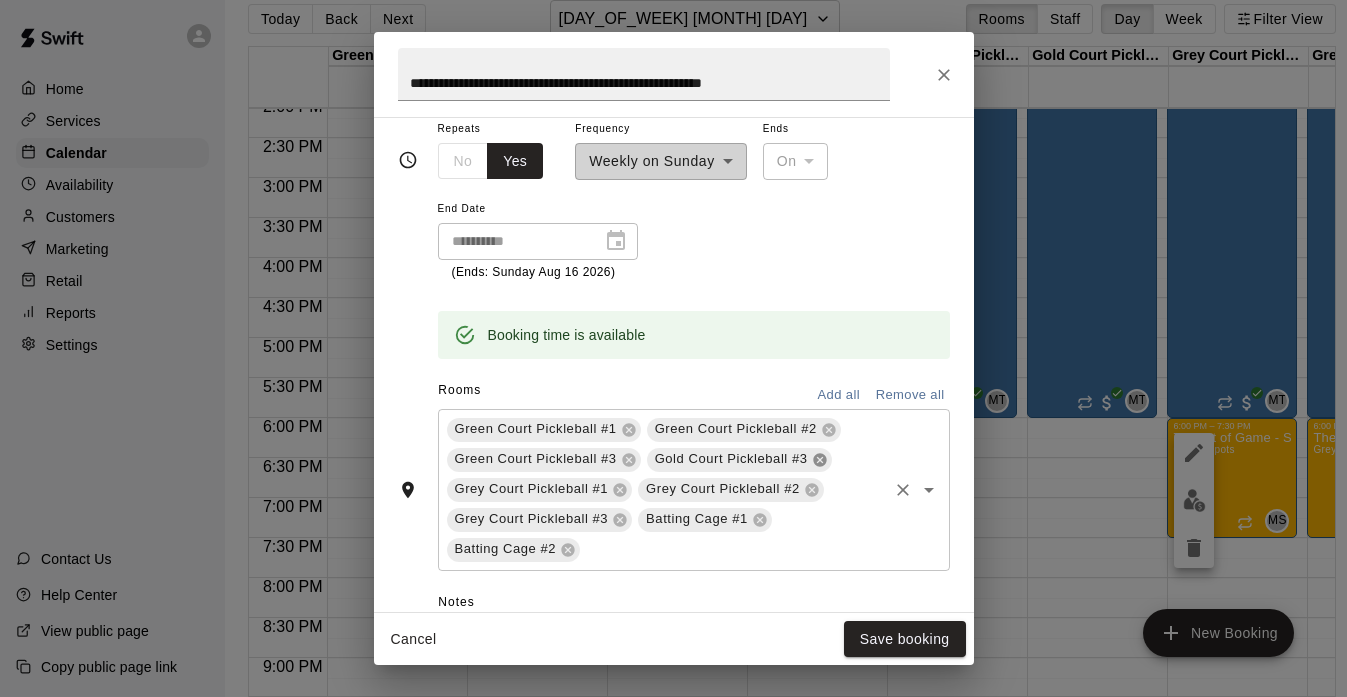 click 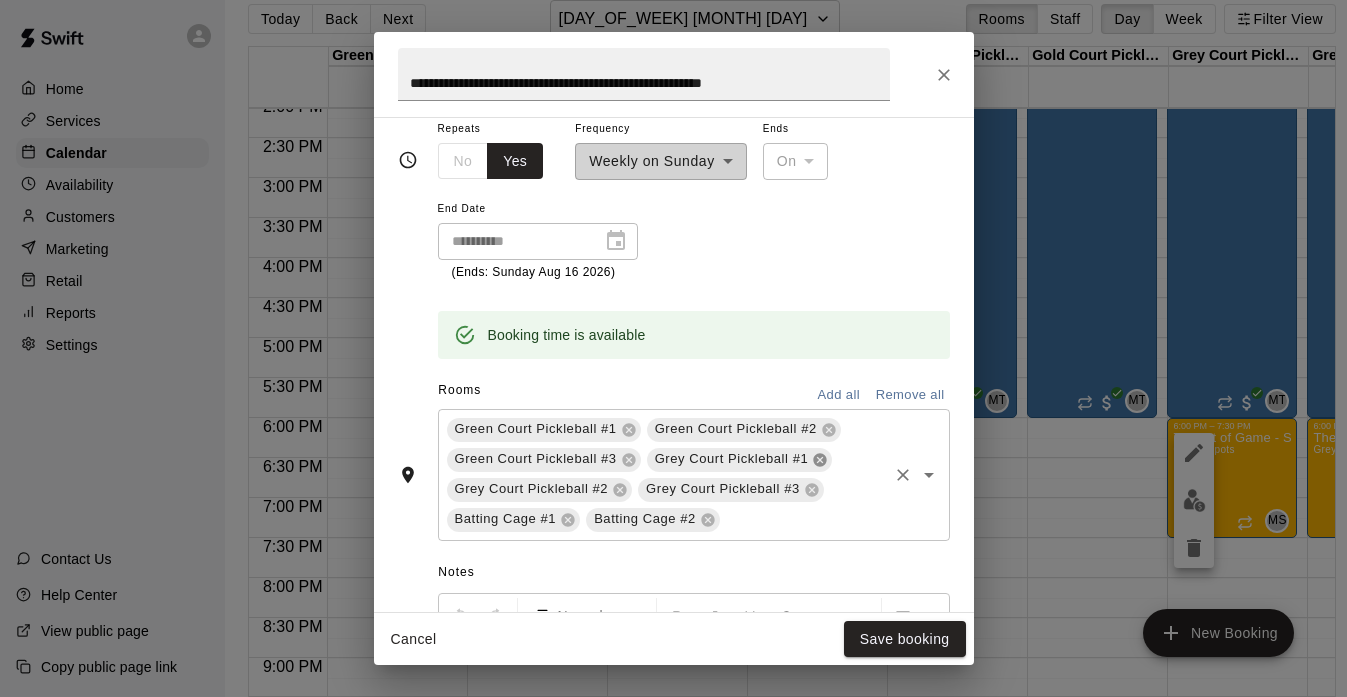 click 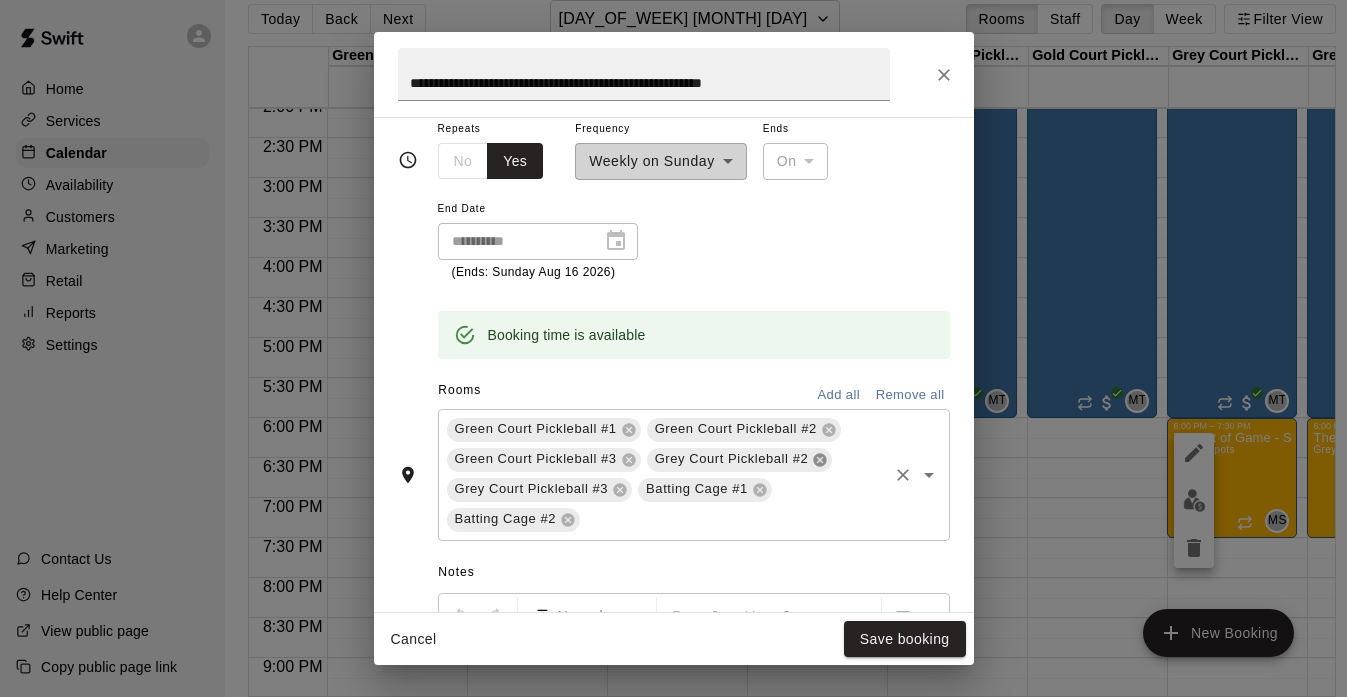 click 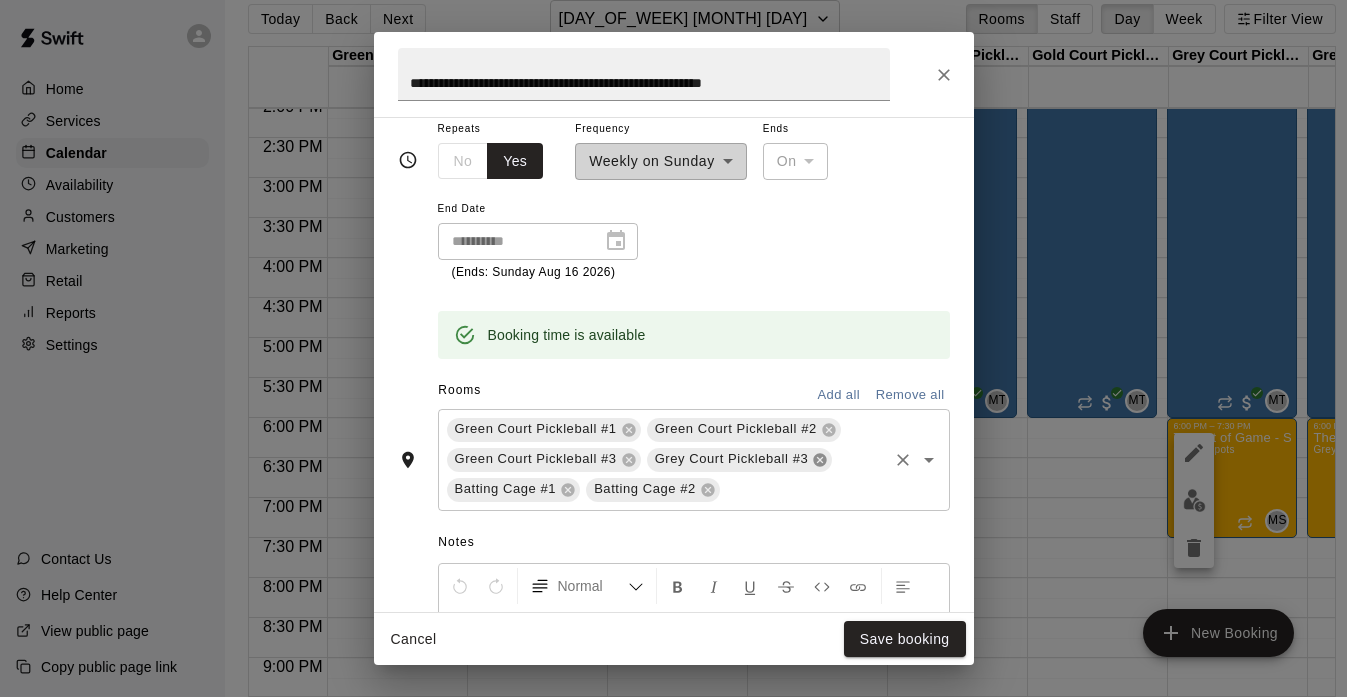 click 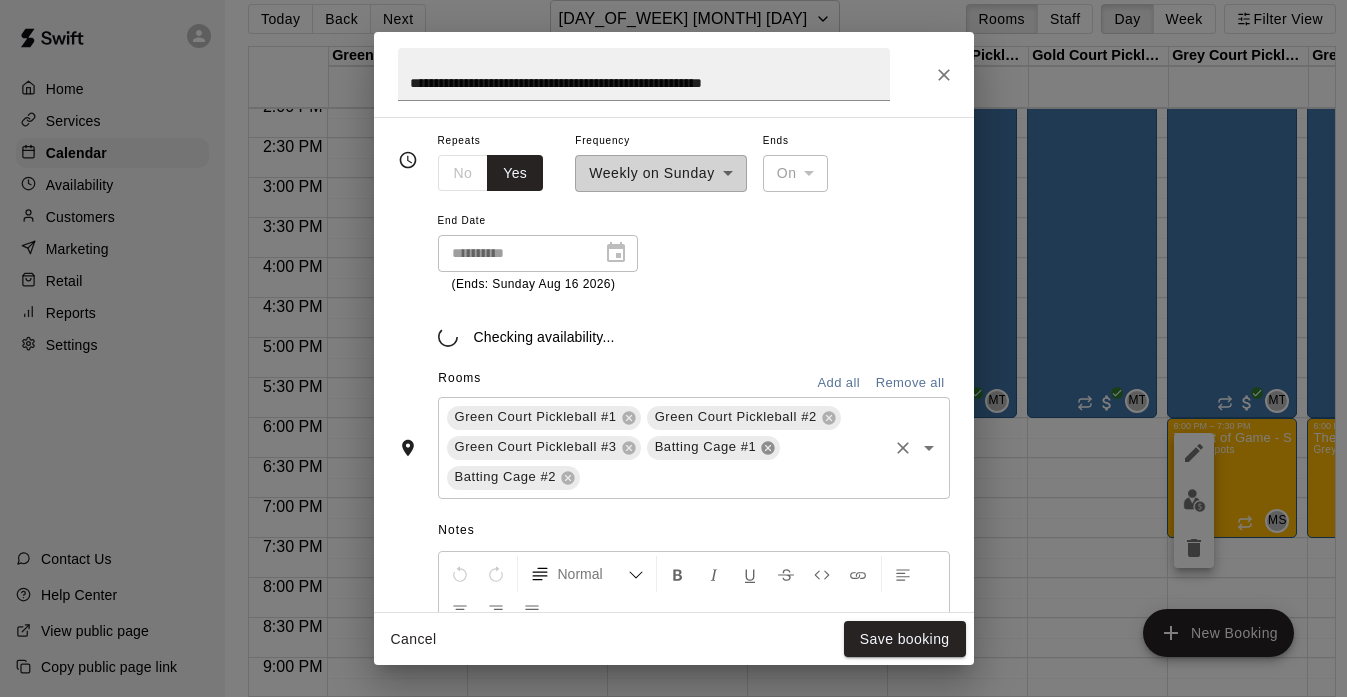 scroll, scrollTop: 326, scrollLeft: 0, axis: vertical 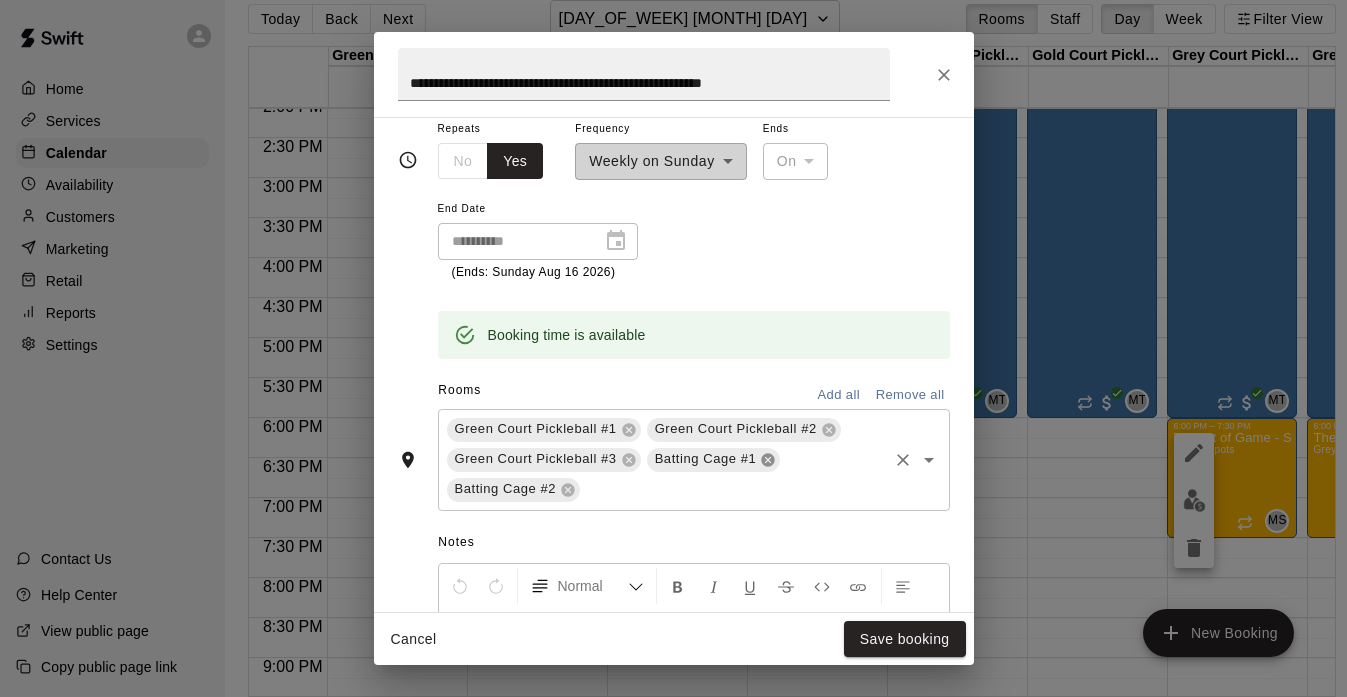 click 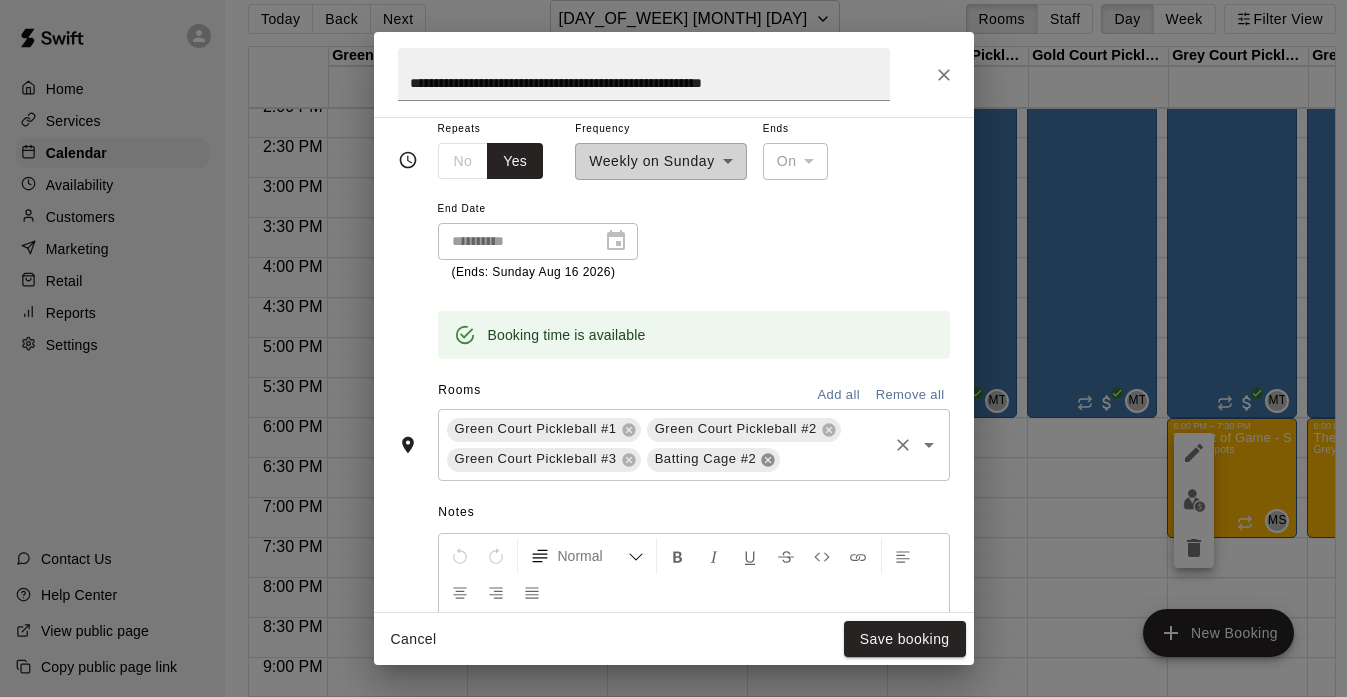 click 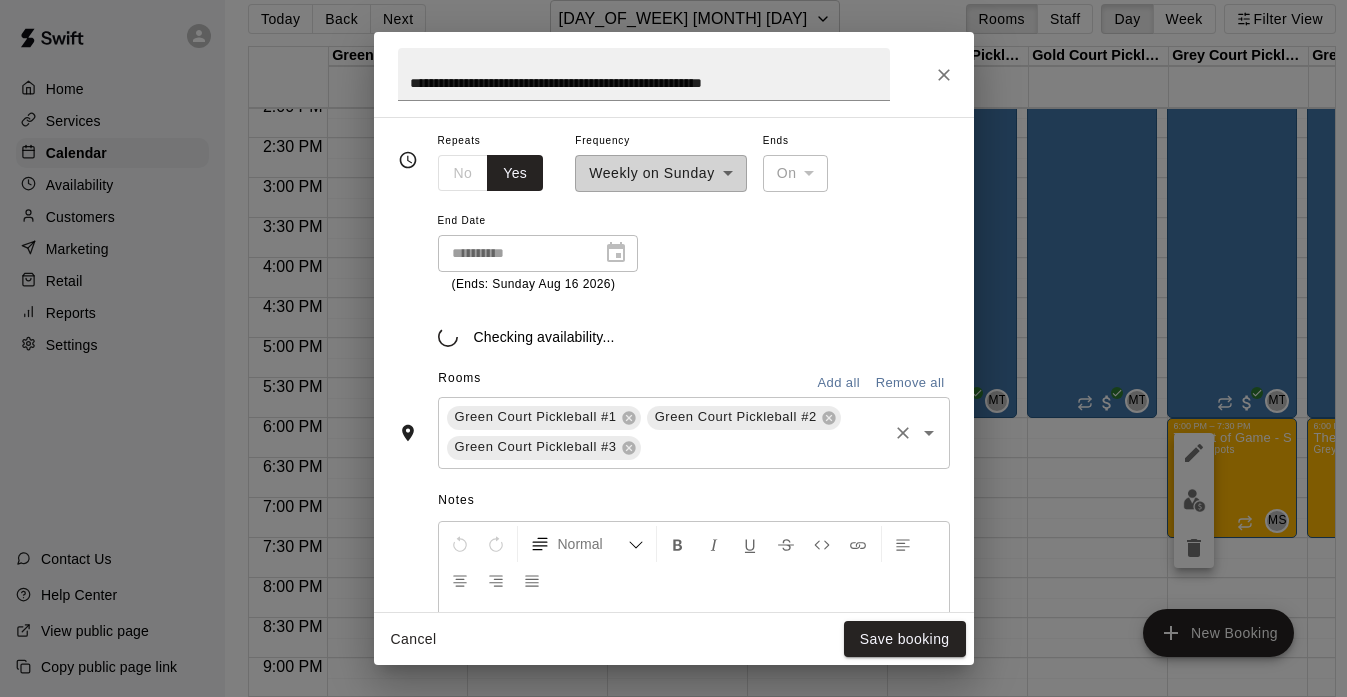 scroll, scrollTop: 326, scrollLeft: 0, axis: vertical 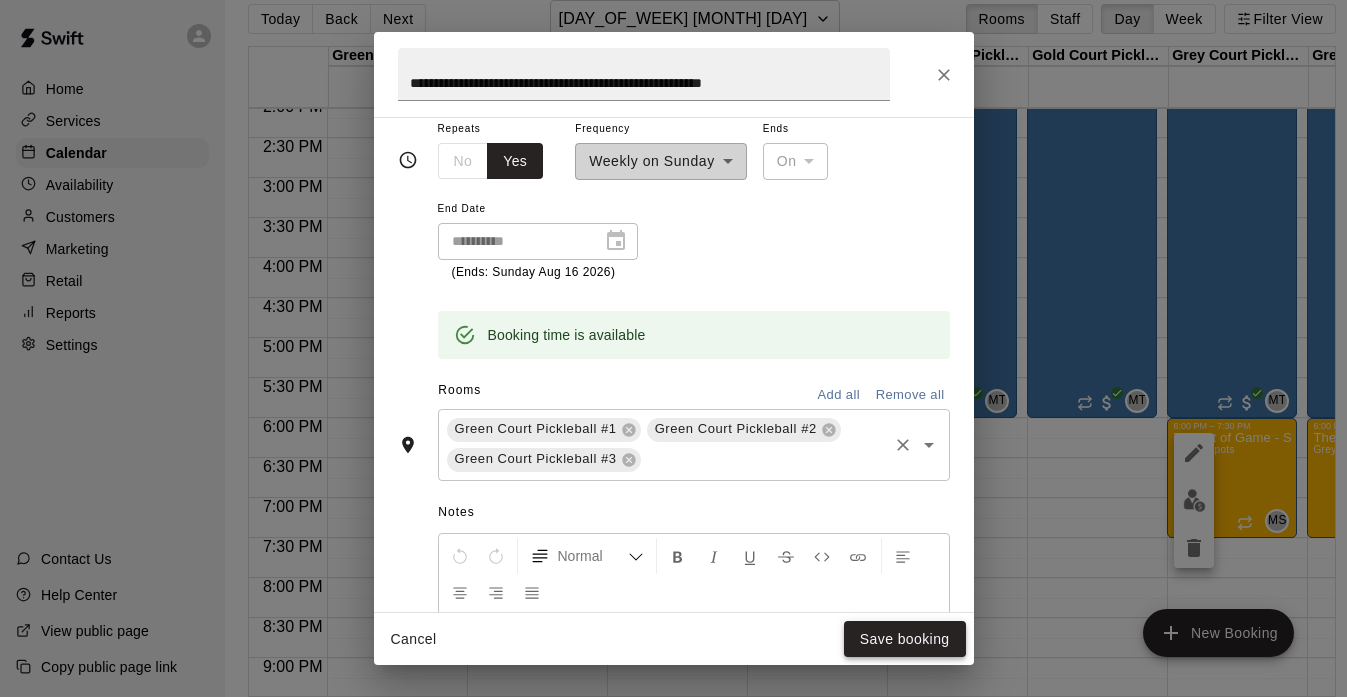 click on "Save booking" at bounding box center [905, 639] 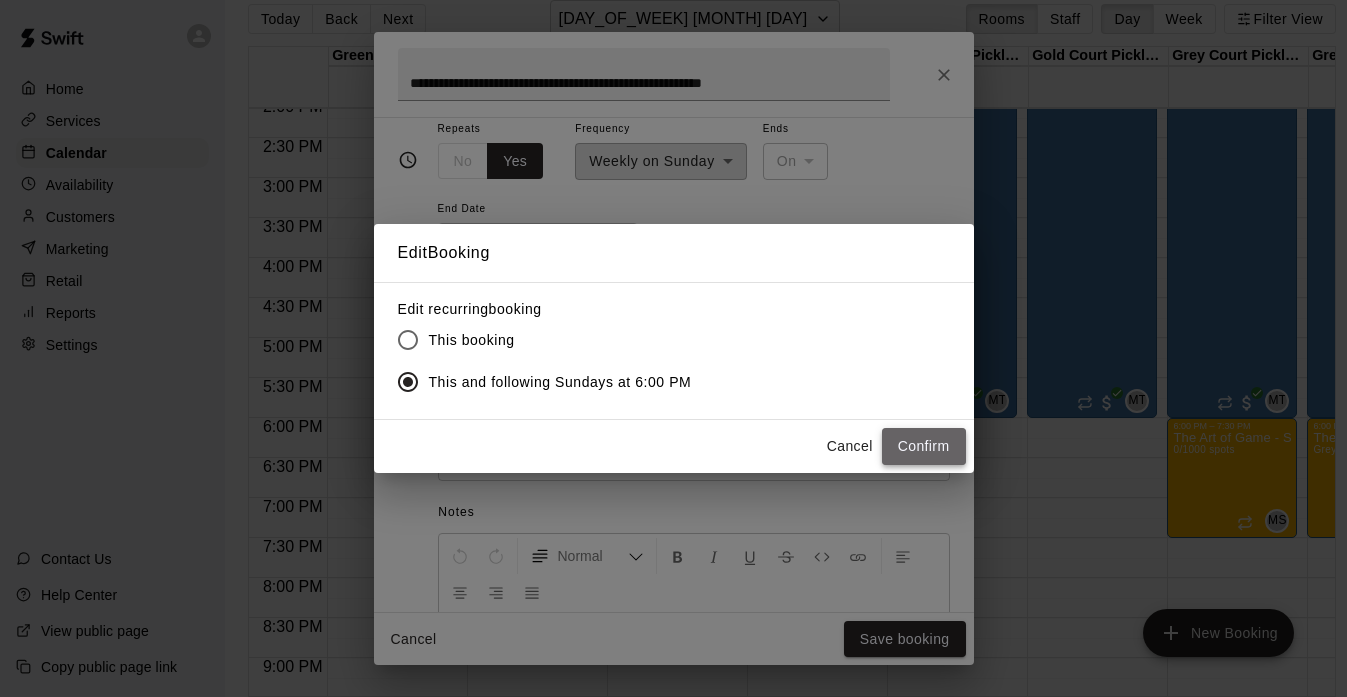 click on "Confirm" at bounding box center [924, 446] 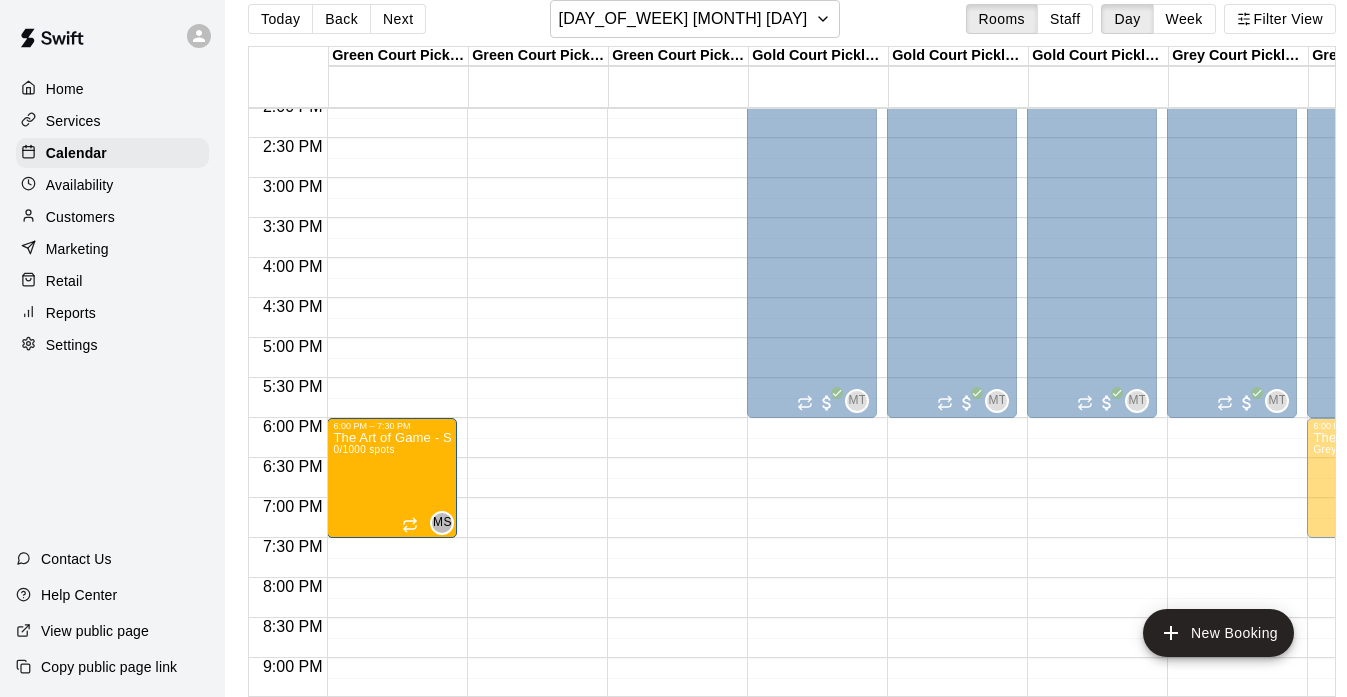 drag, startPoint x: 1248, startPoint y: 473, endPoint x: 409, endPoint y: 479, distance: 839.0214 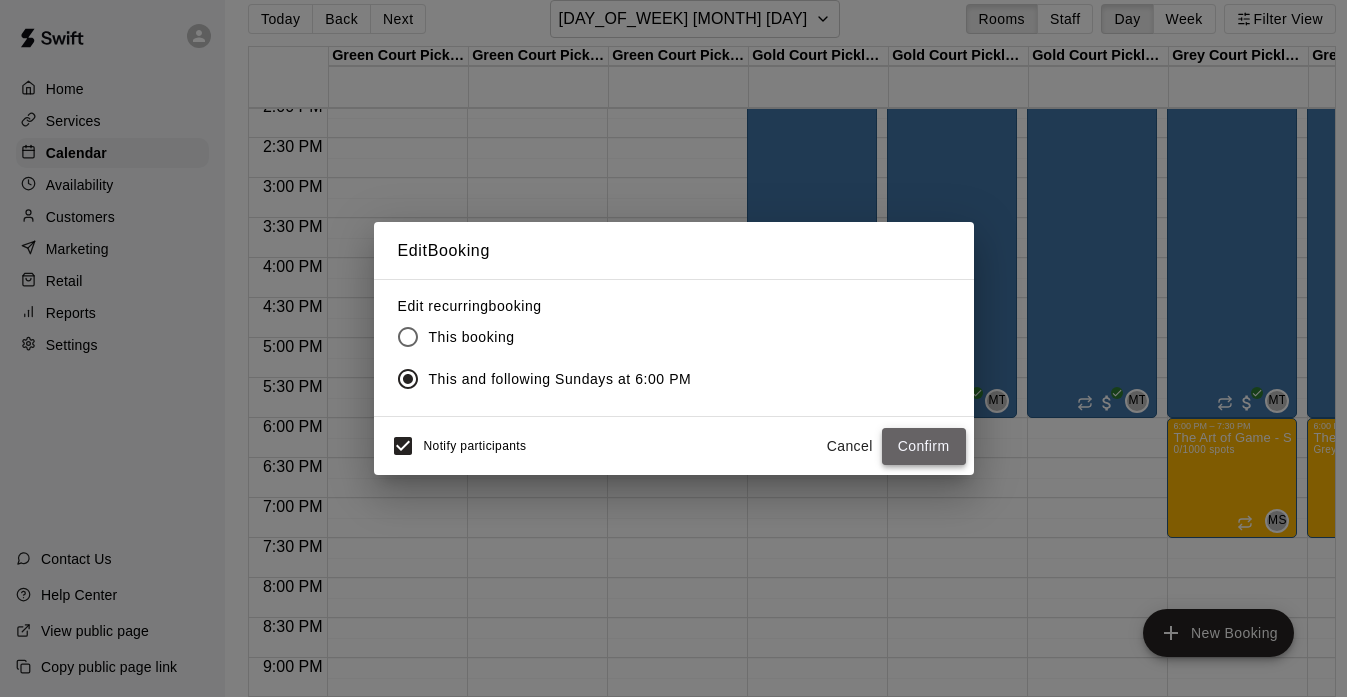 click on "Confirm" at bounding box center [924, 446] 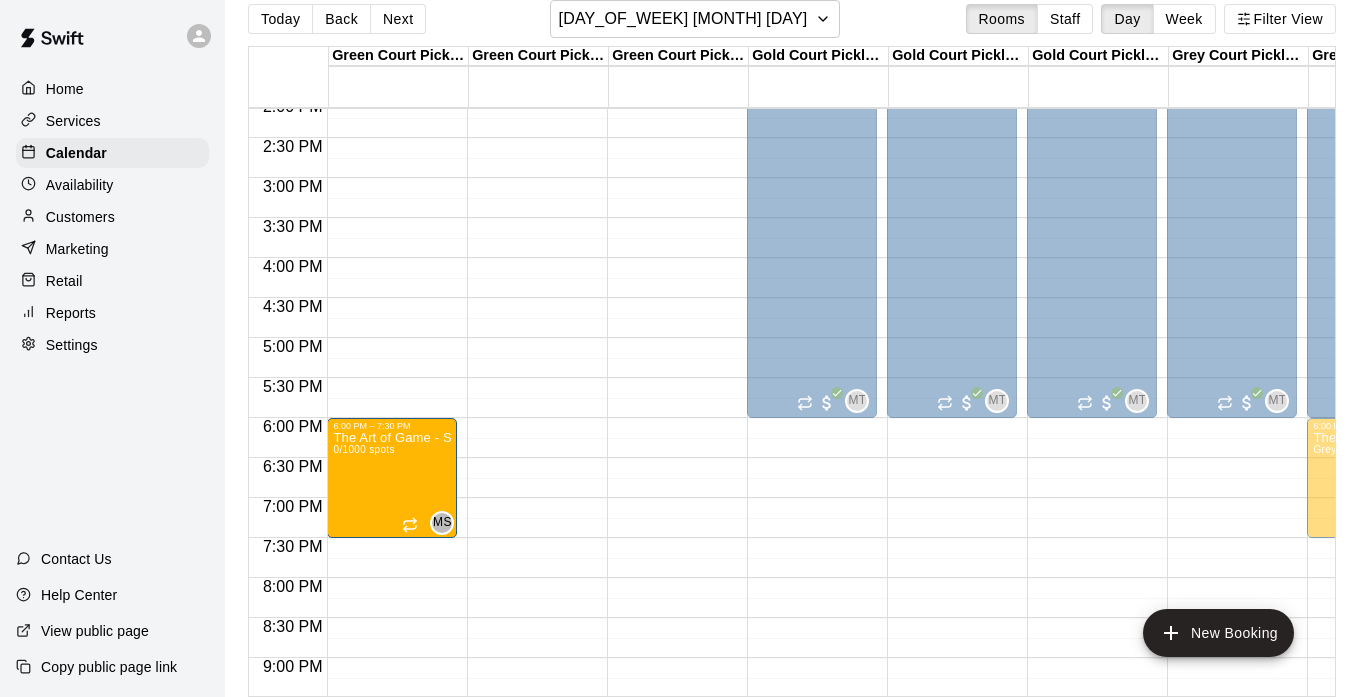 drag, startPoint x: 1250, startPoint y: 468, endPoint x: 466, endPoint y: 475, distance: 784.03125 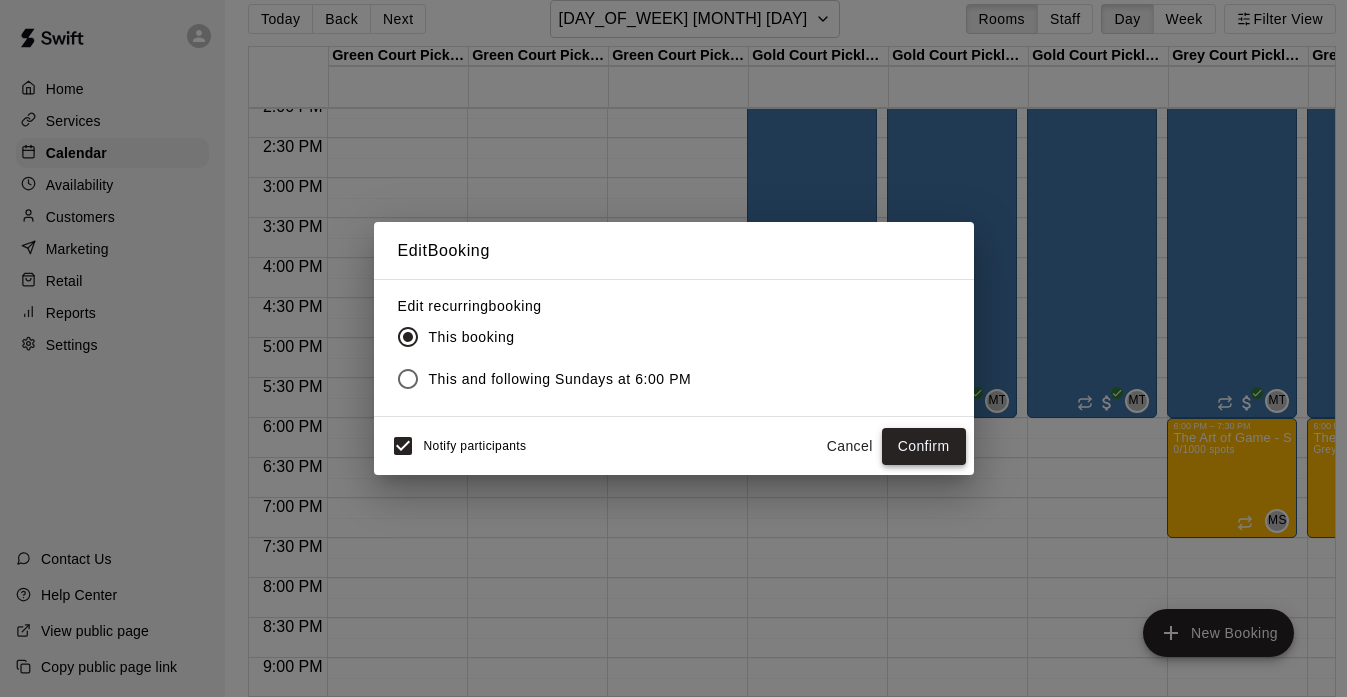 click on "Confirm" at bounding box center (924, 446) 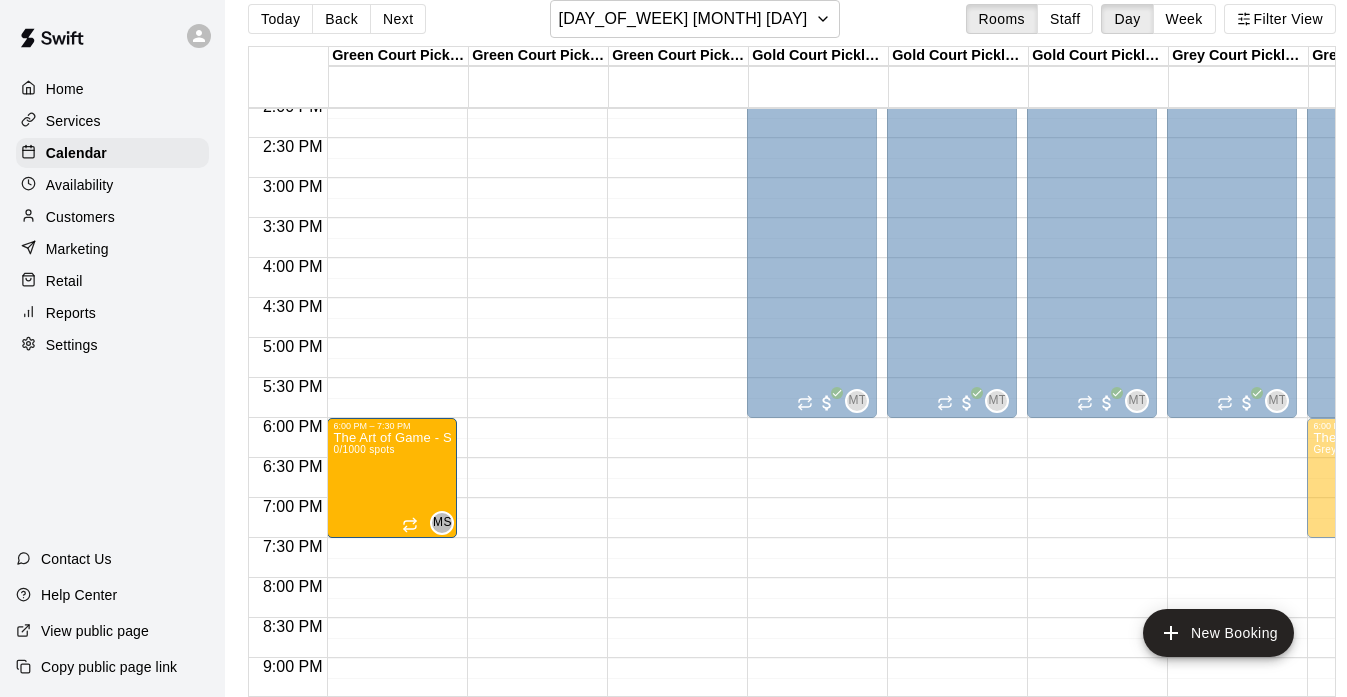 drag, startPoint x: 1213, startPoint y: 468, endPoint x: 442, endPoint y: 469, distance: 771.0007 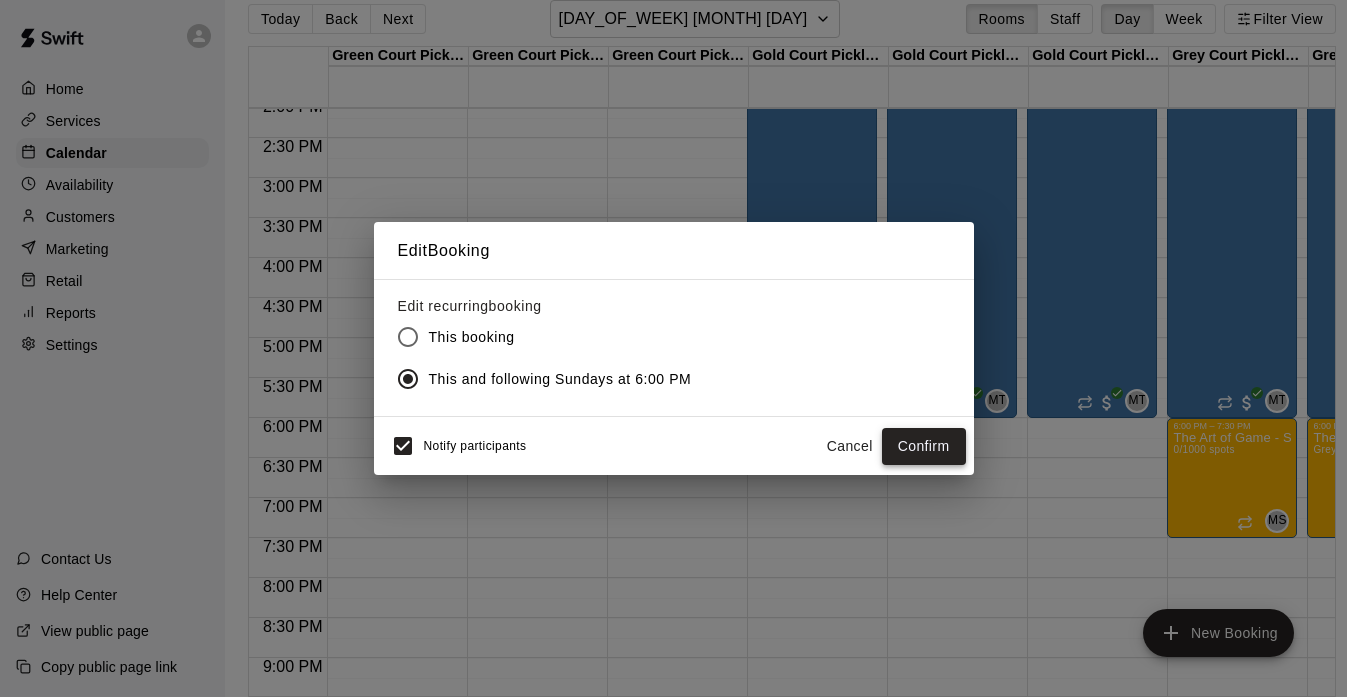click on "Confirm" at bounding box center (924, 446) 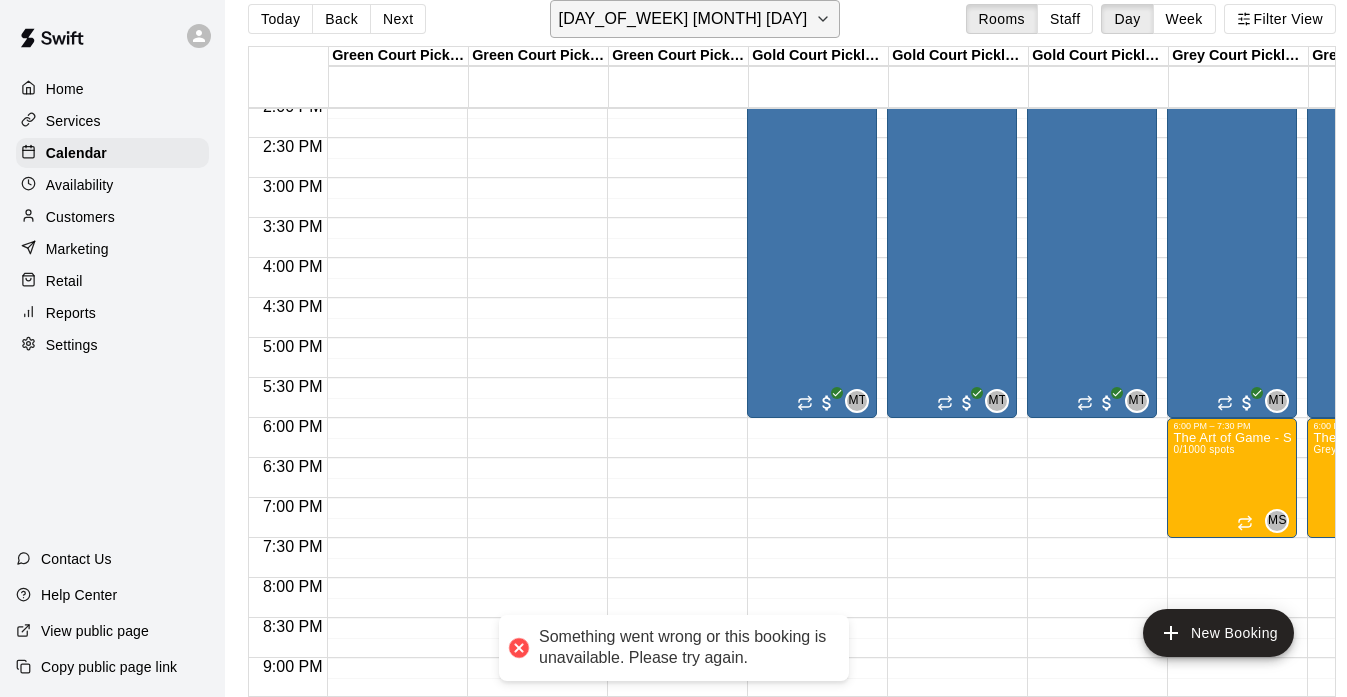 click on "[DAY_OF_WEEK] [MONTH] [DAY]" at bounding box center [683, 19] 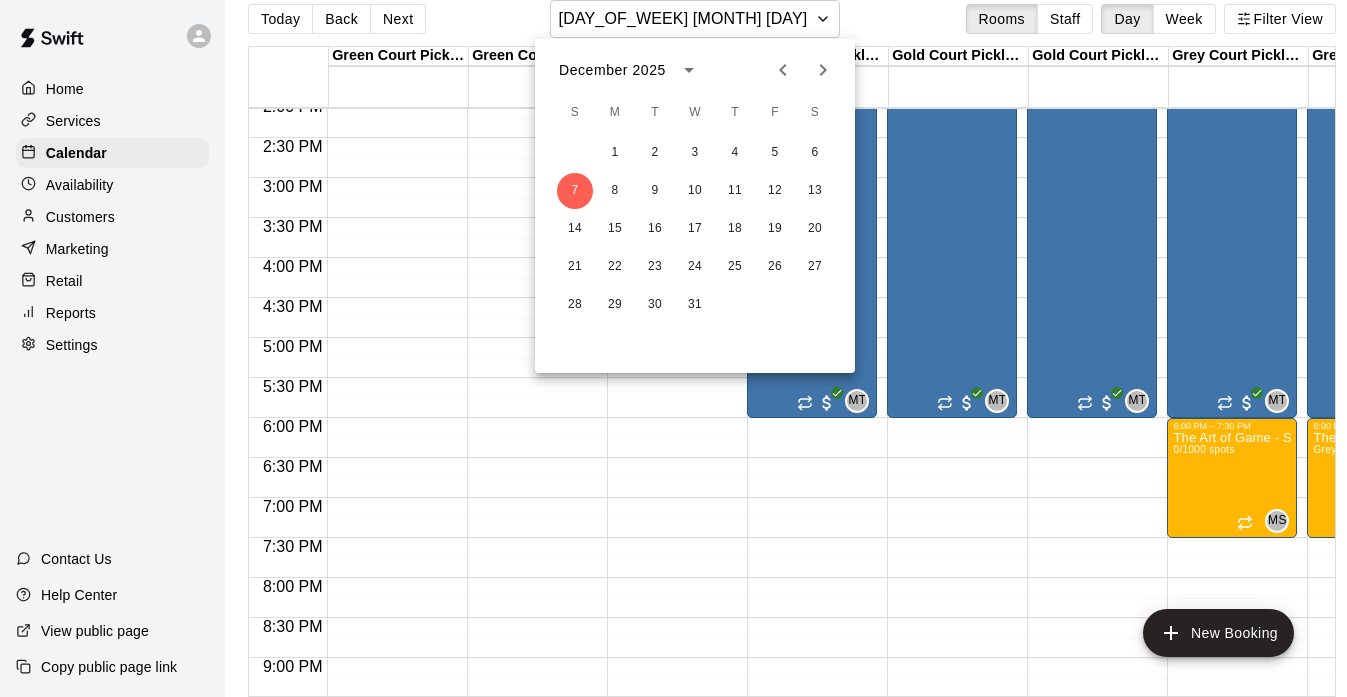 click 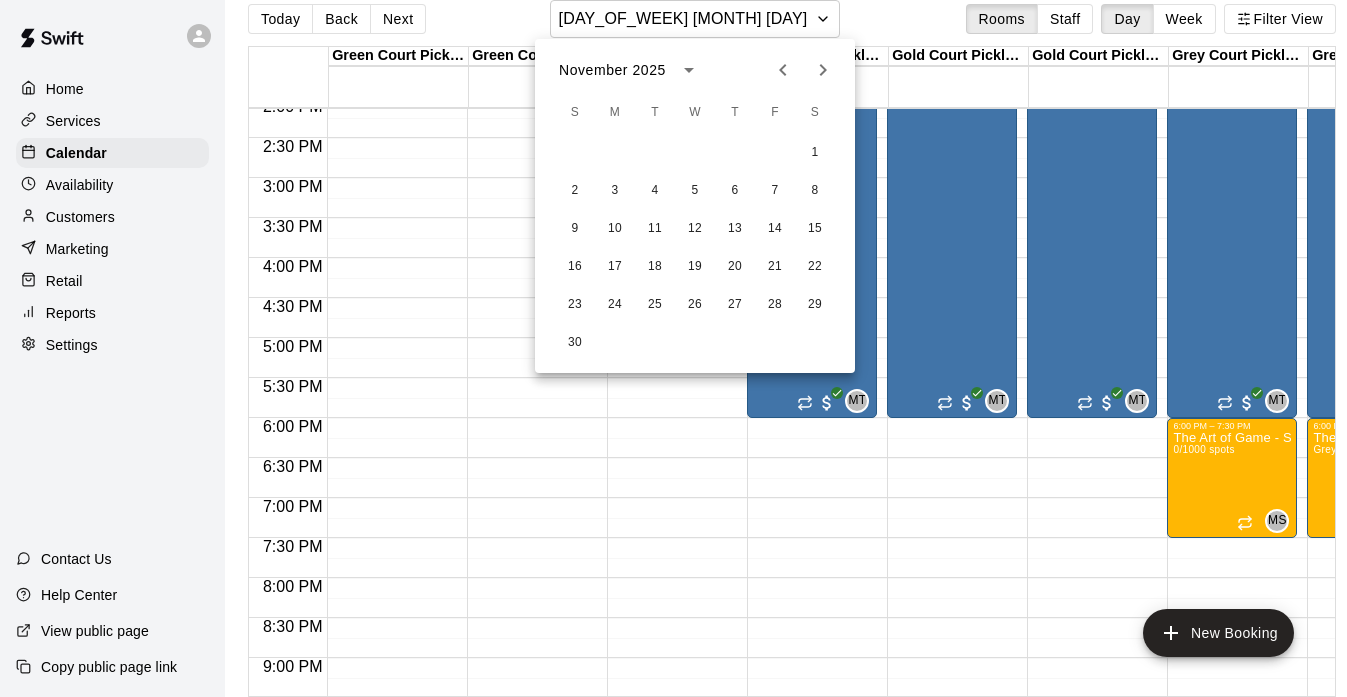 click 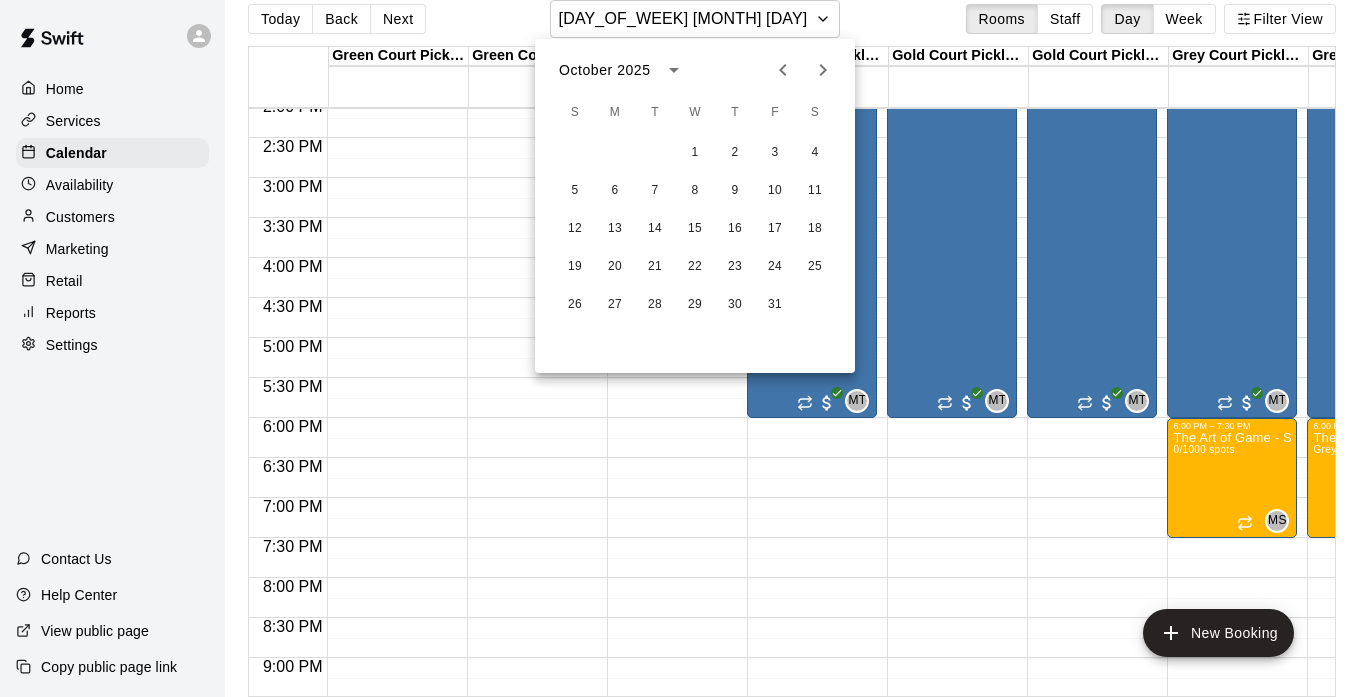 click 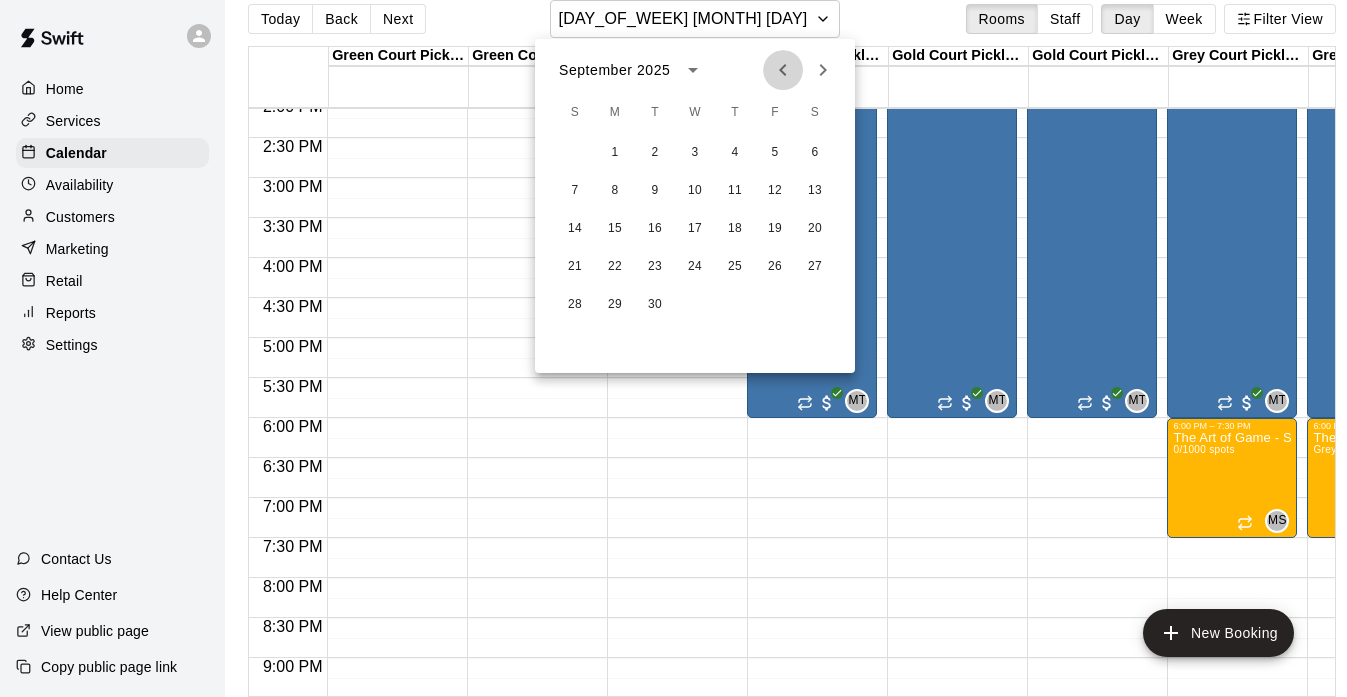 click 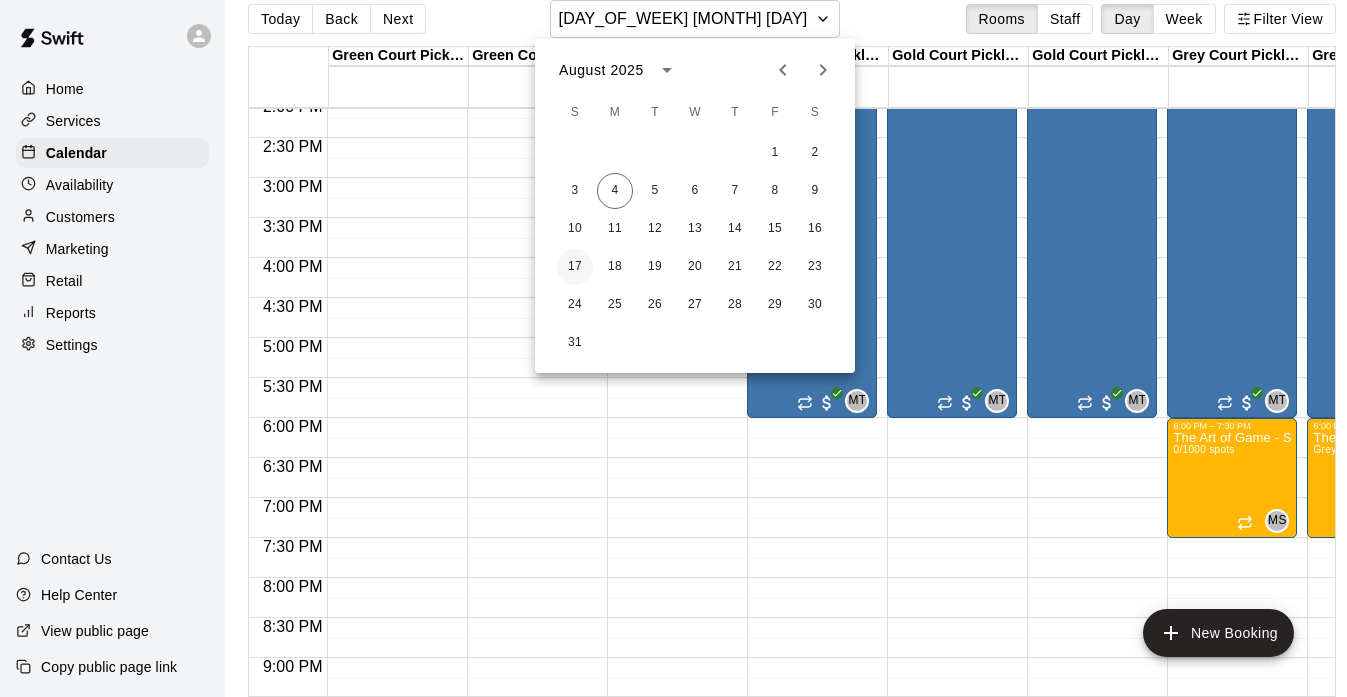click on "17" at bounding box center [575, 267] 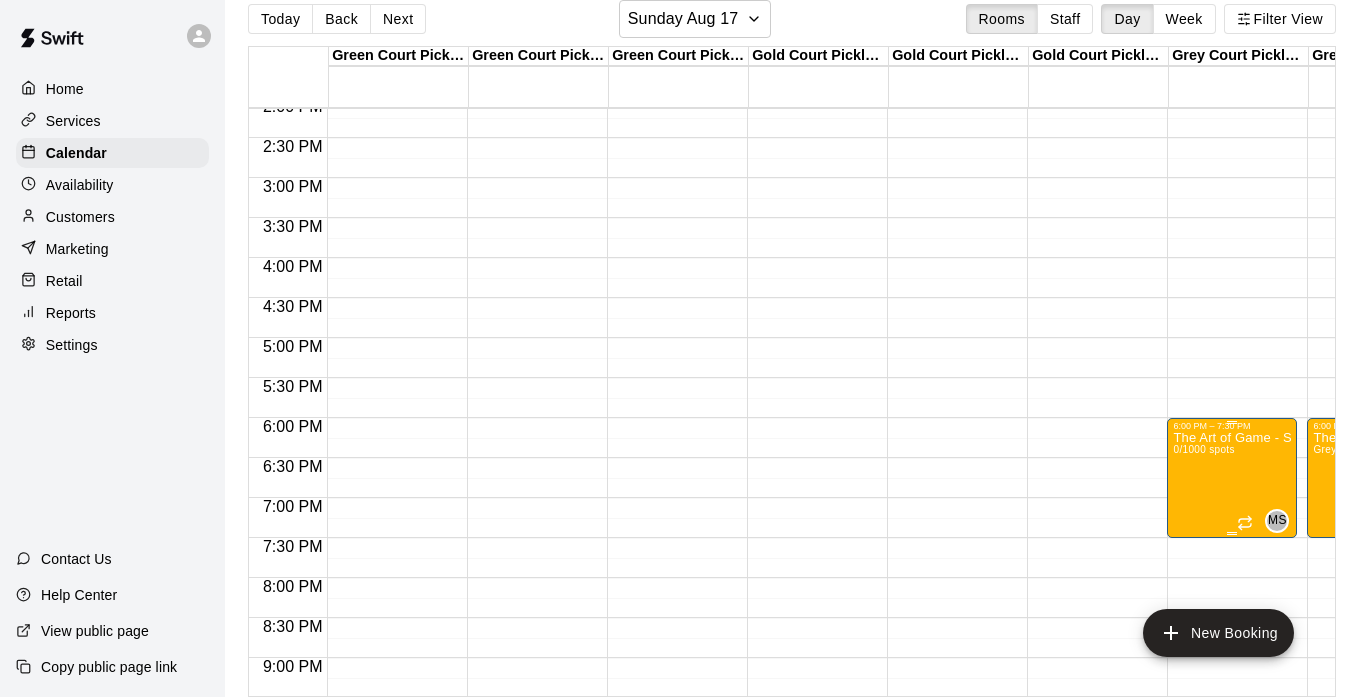 click on "The Art of Game - Sunday European Elite Basketball Program" at bounding box center (1232, 438) 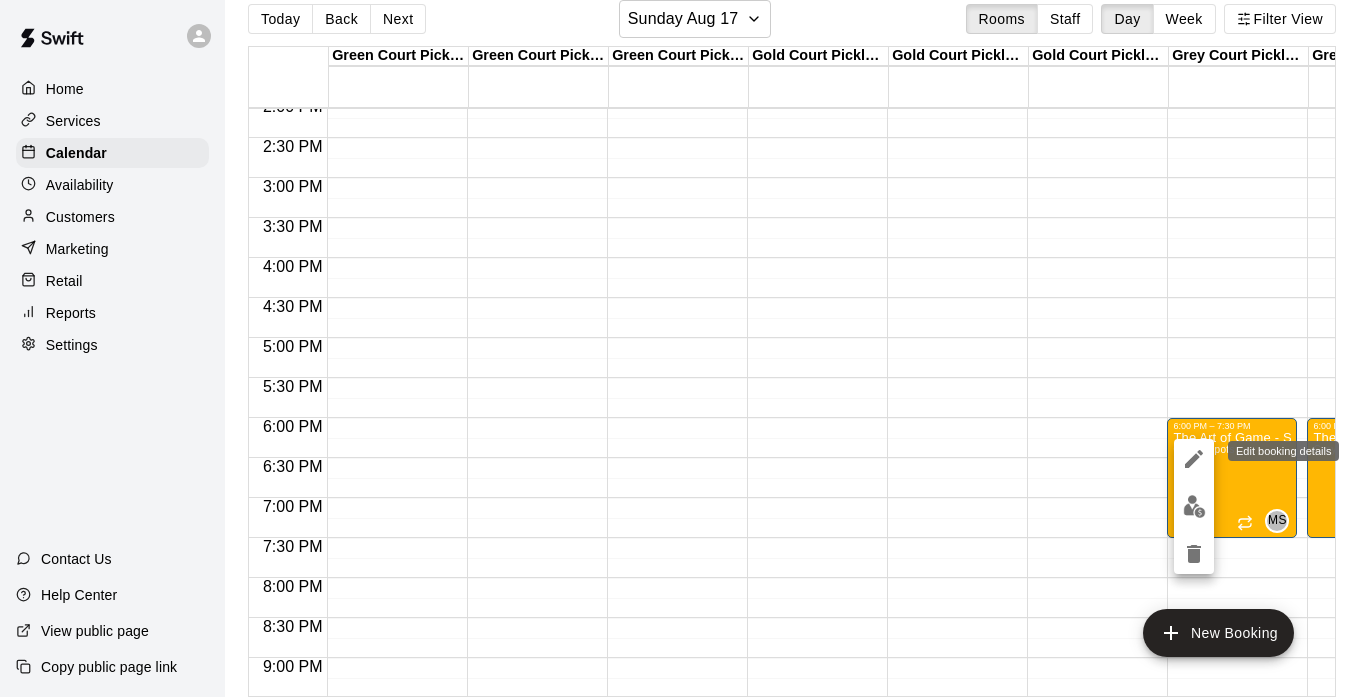 click at bounding box center (1194, 459) 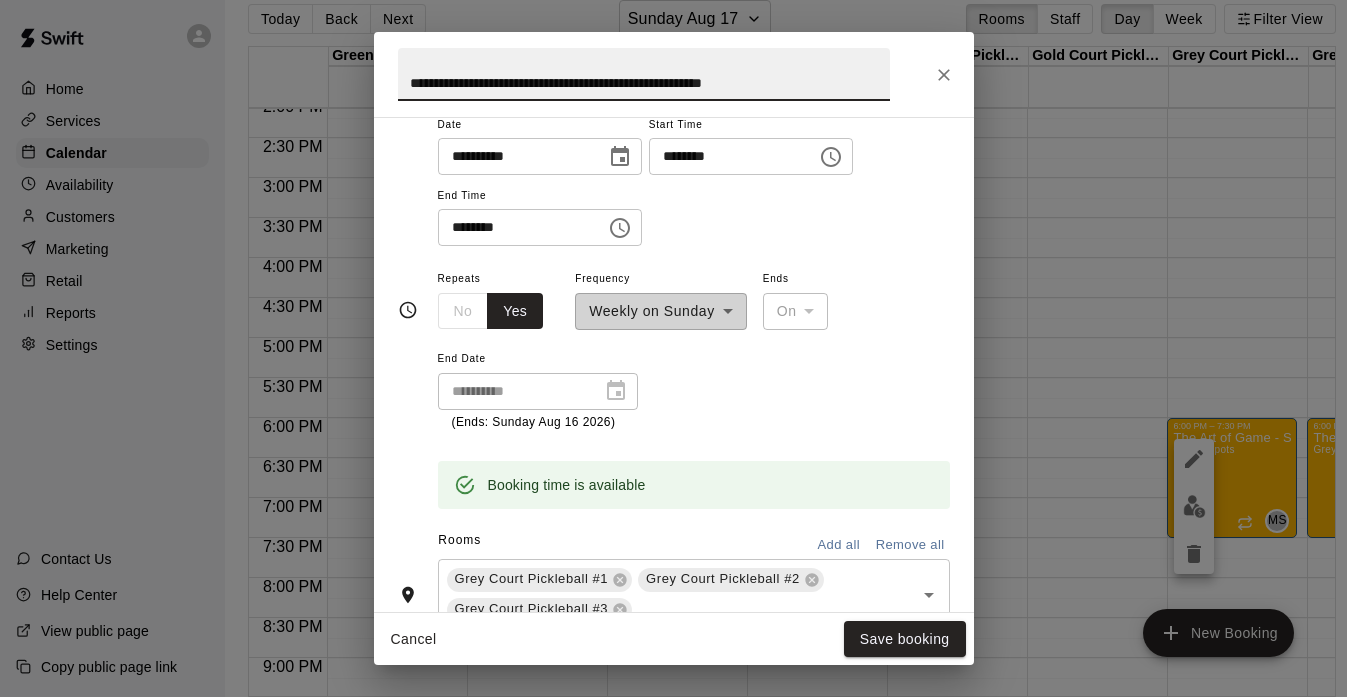 scroll, scrollTop: 276, scrollLeft: 0, axis: vertical 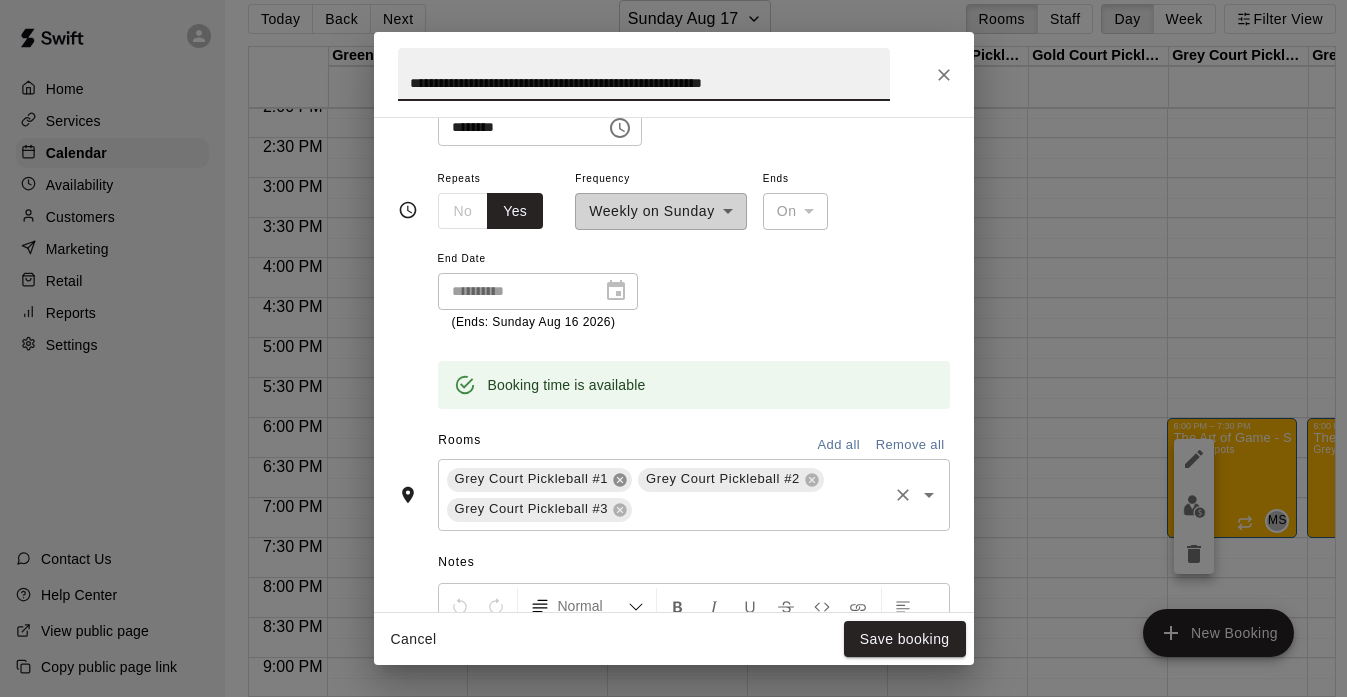 click 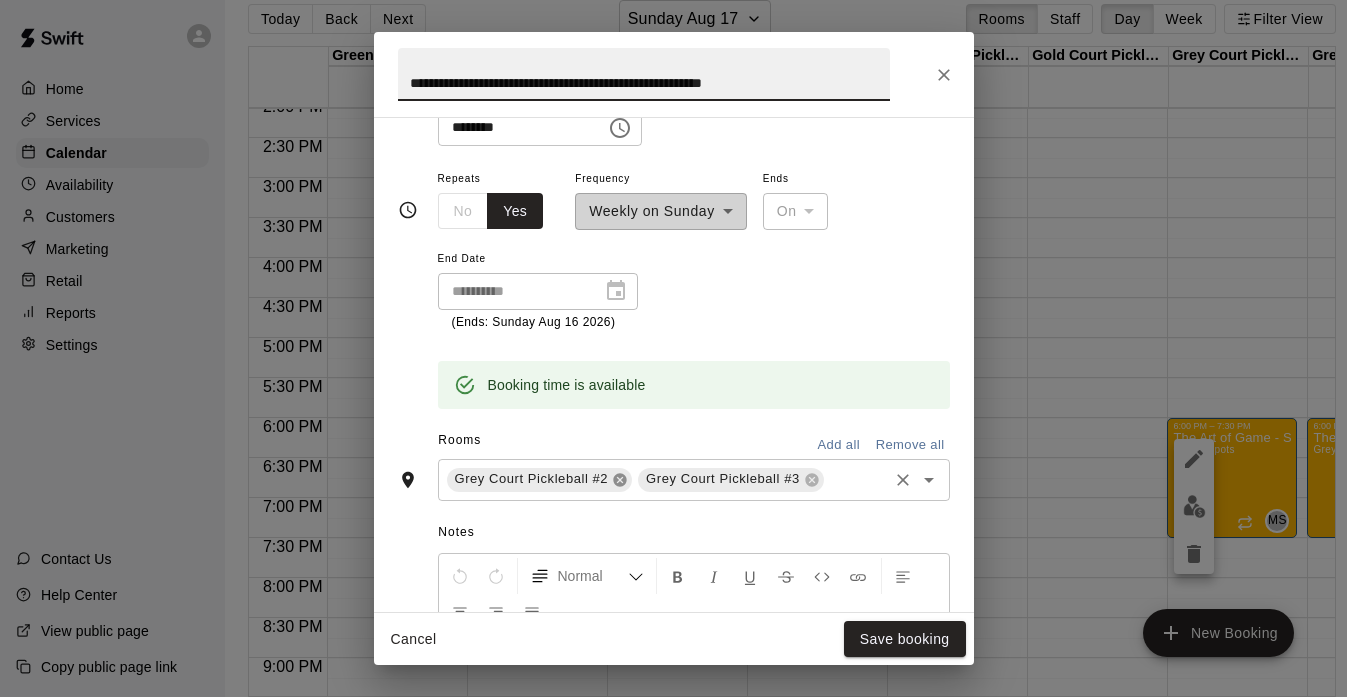 click 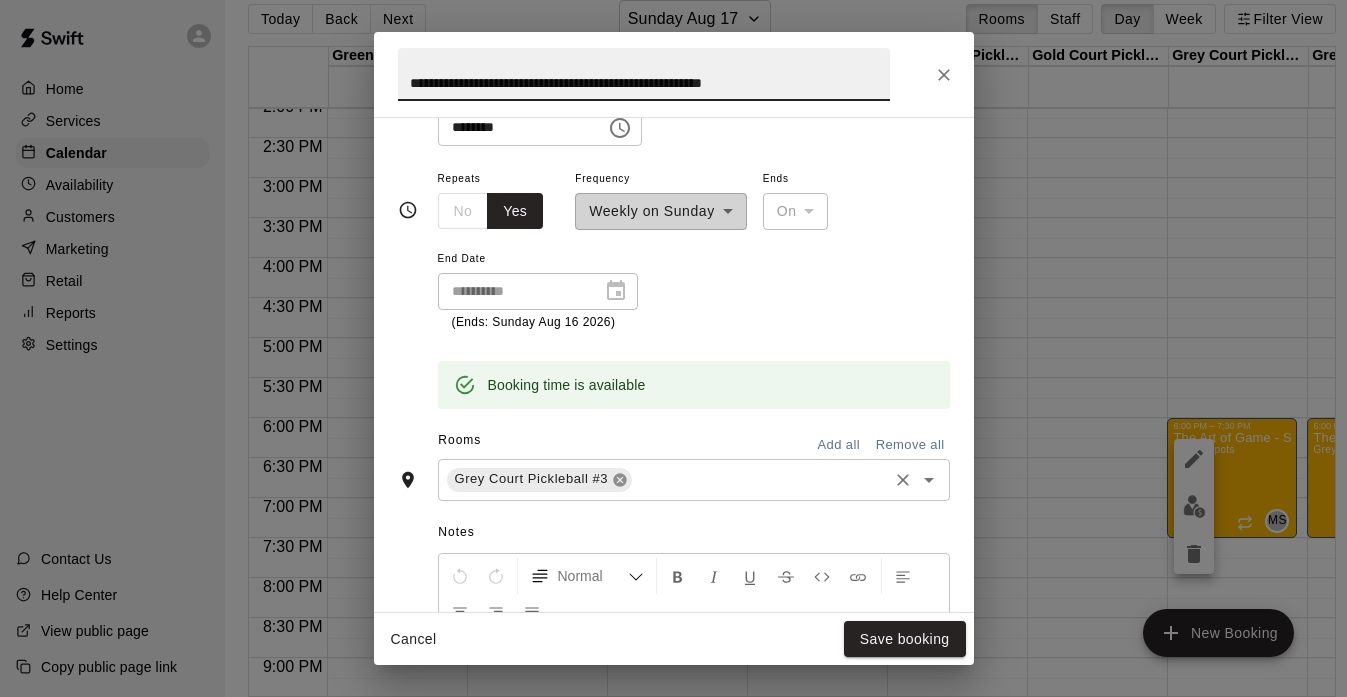 click 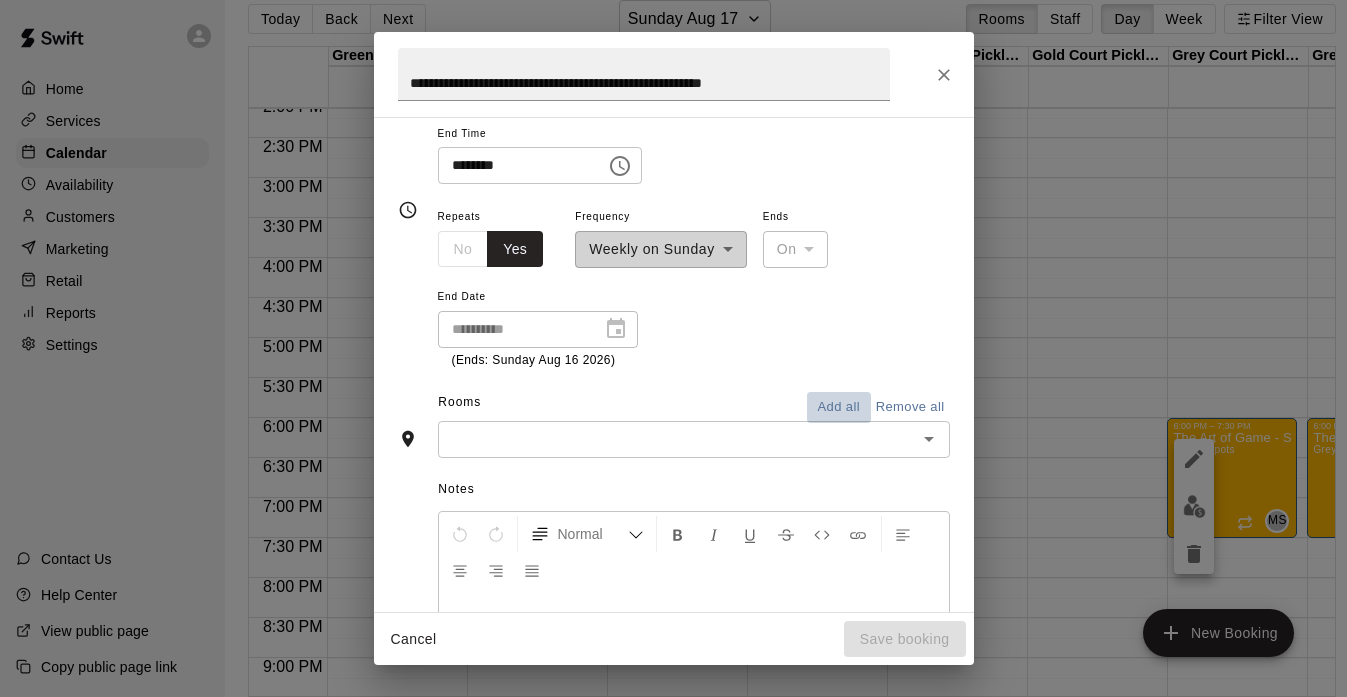 click on "Add all" at bounding box center (839, 407) 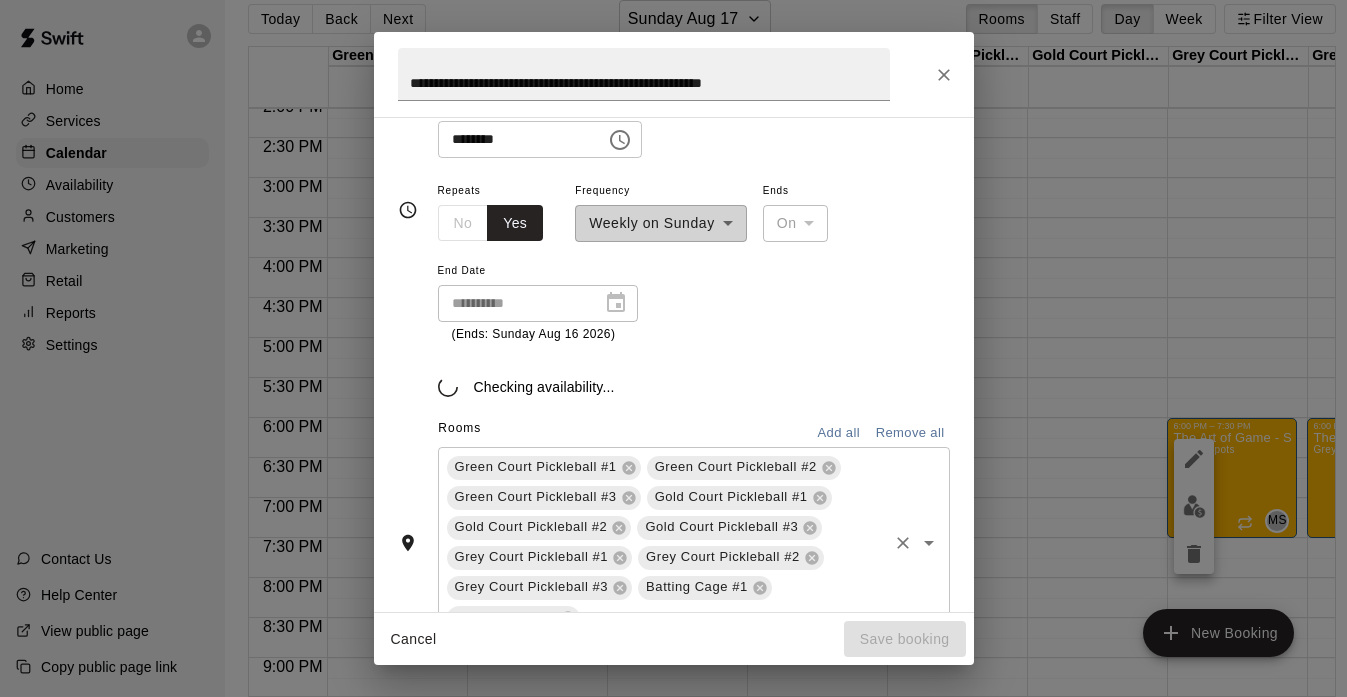 scroll, scrollTop: 276, scrollLeft: 0, axis: vertical 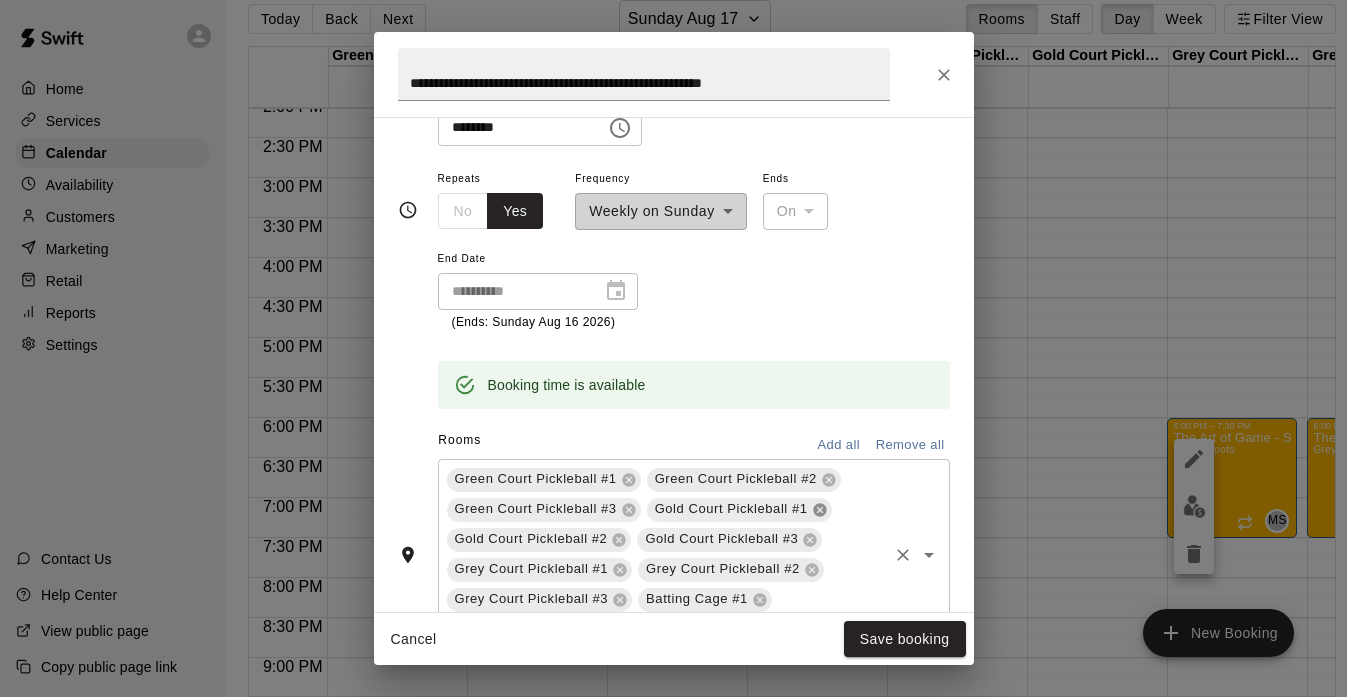 click 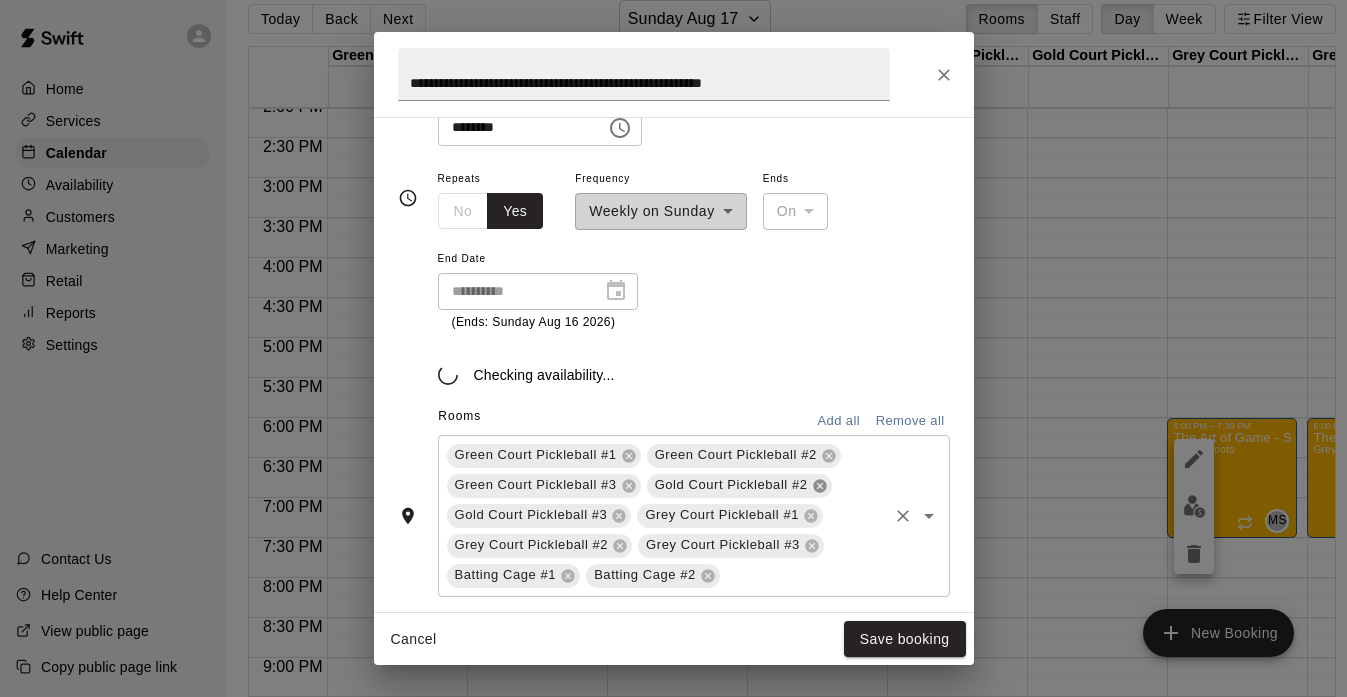 click 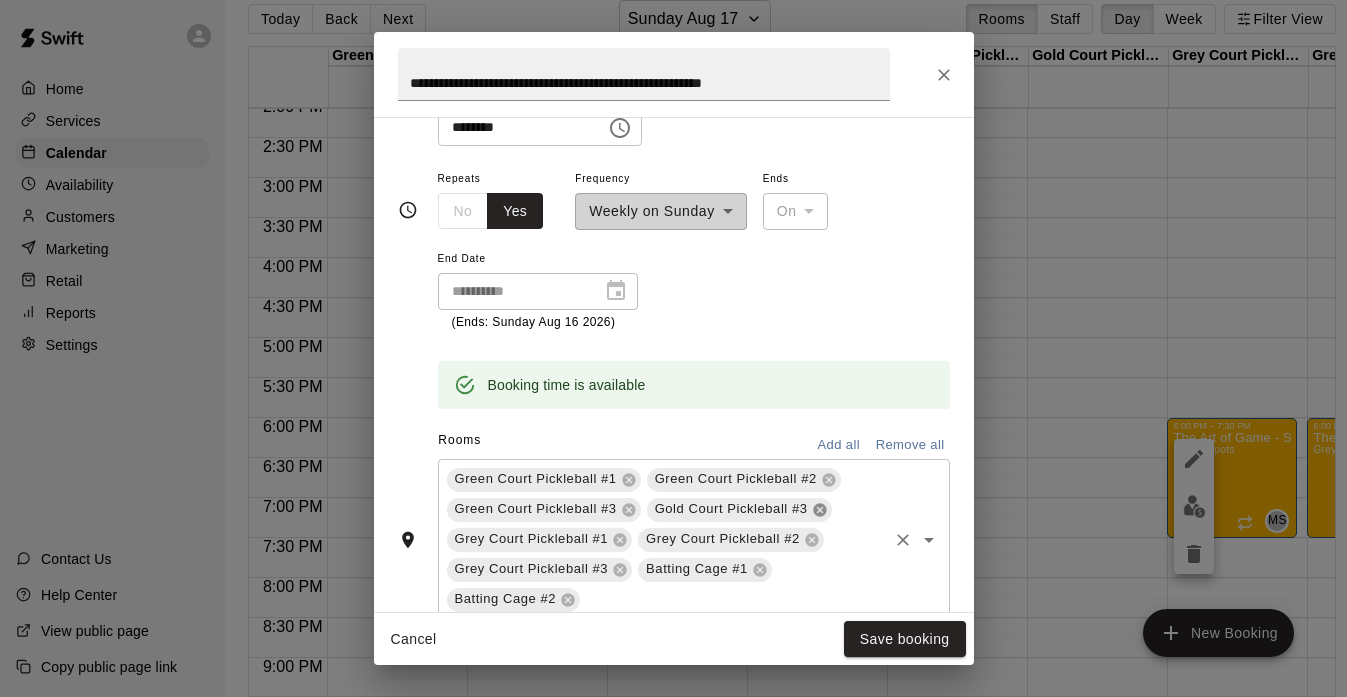 click 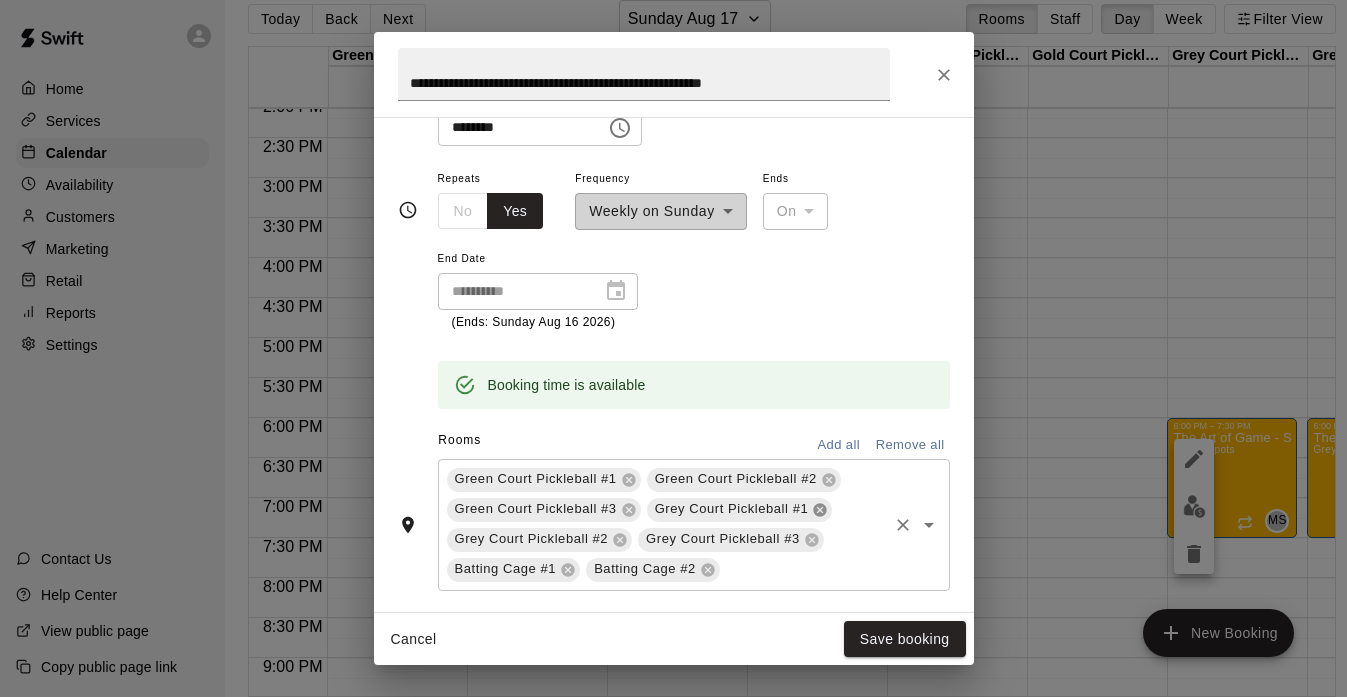 click 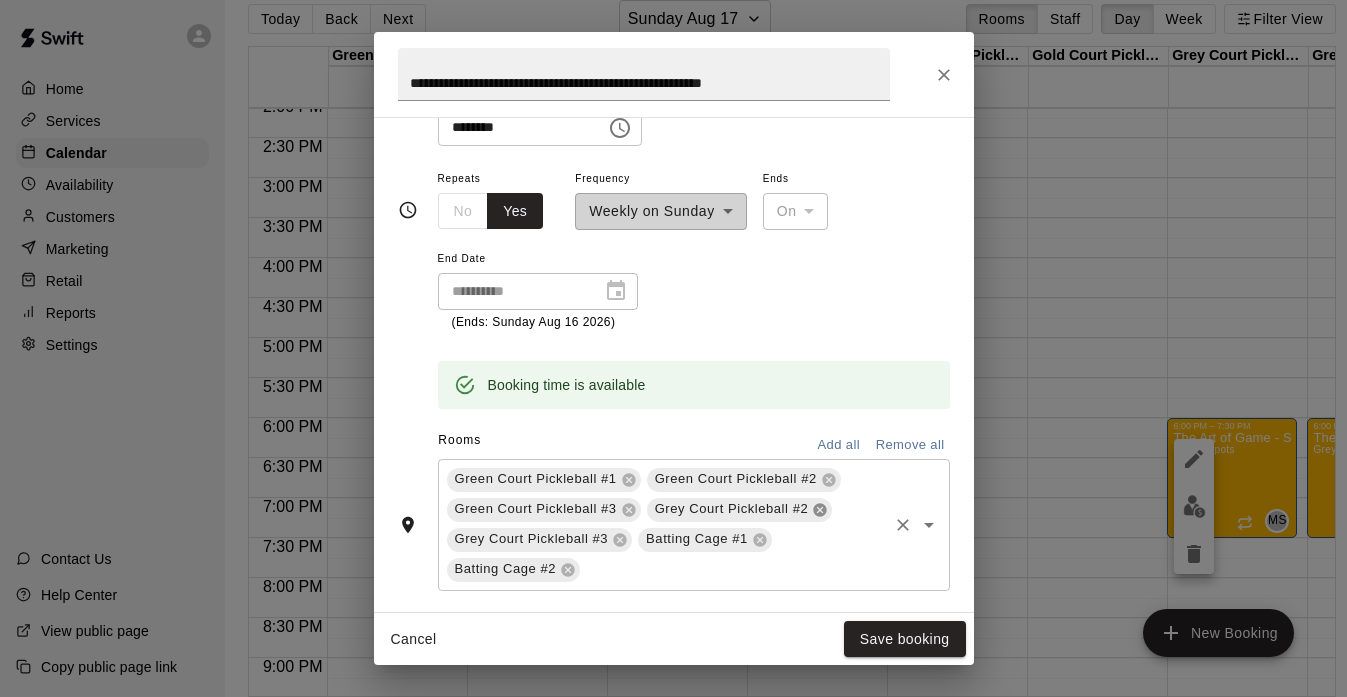 click 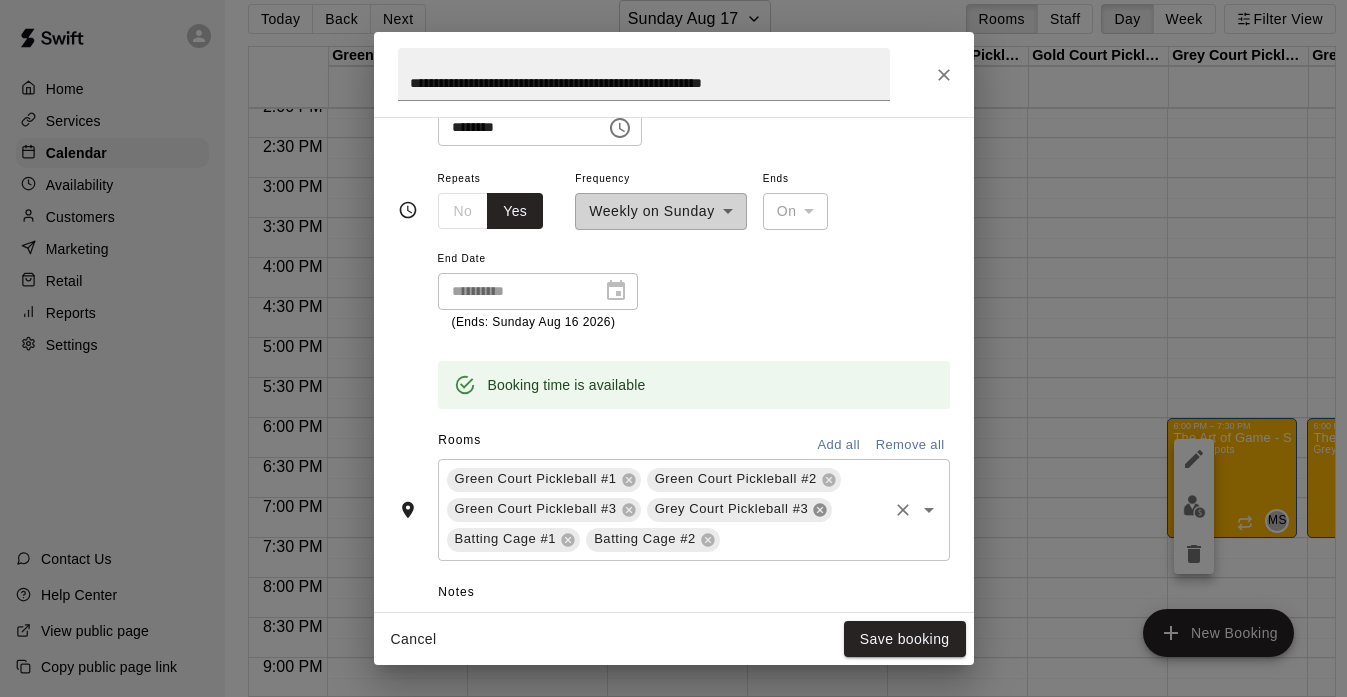 click 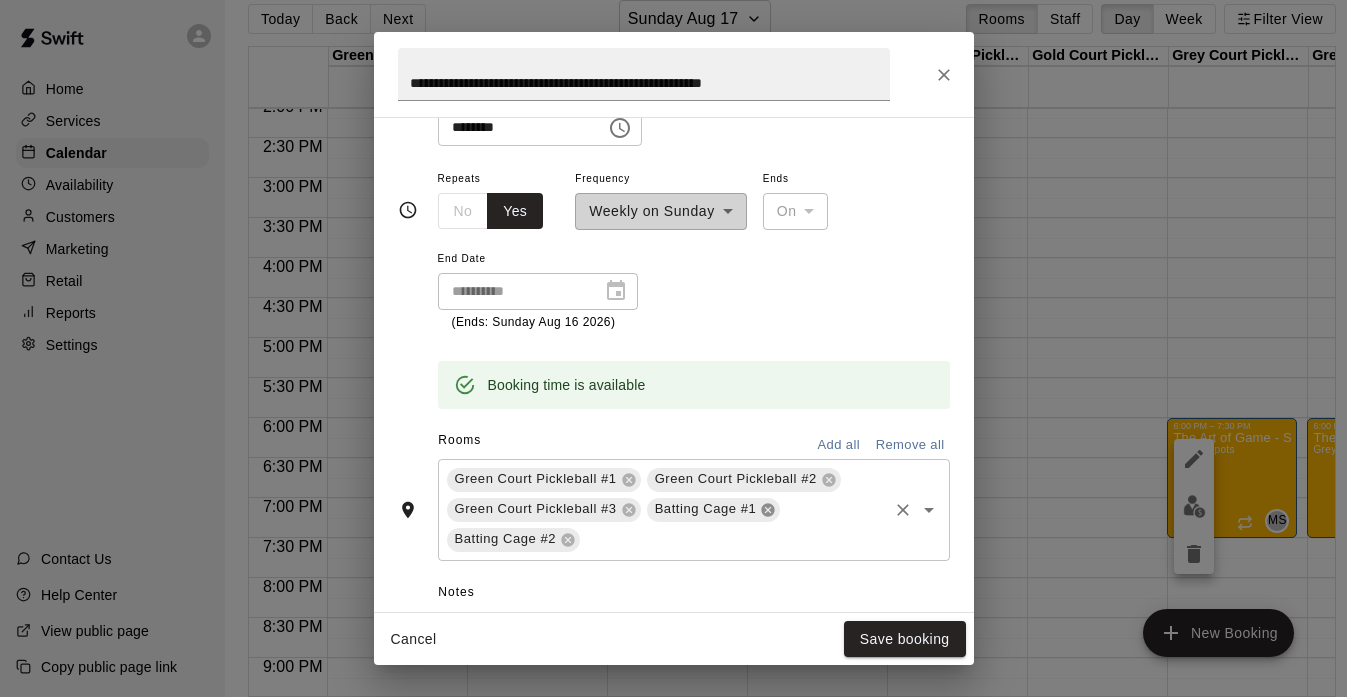 click 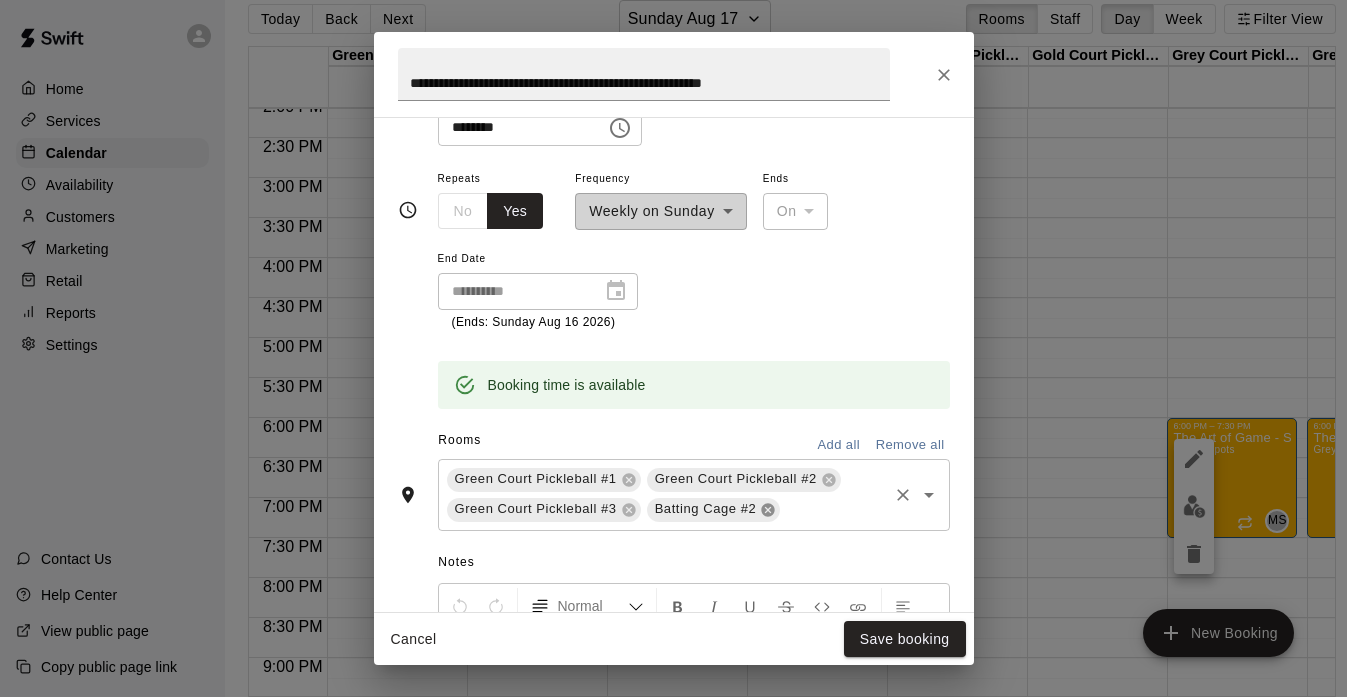 click 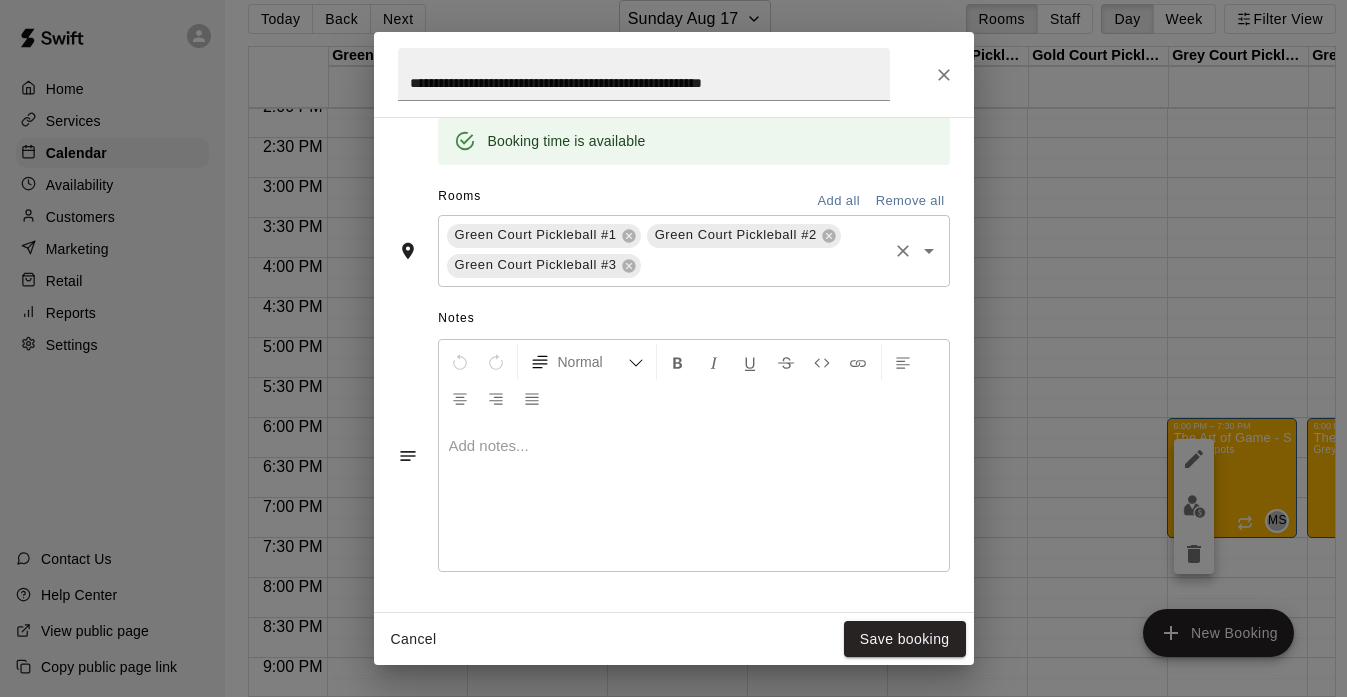 scroll, scrollTop: 594, scrollLeft: 0, axis: vertical 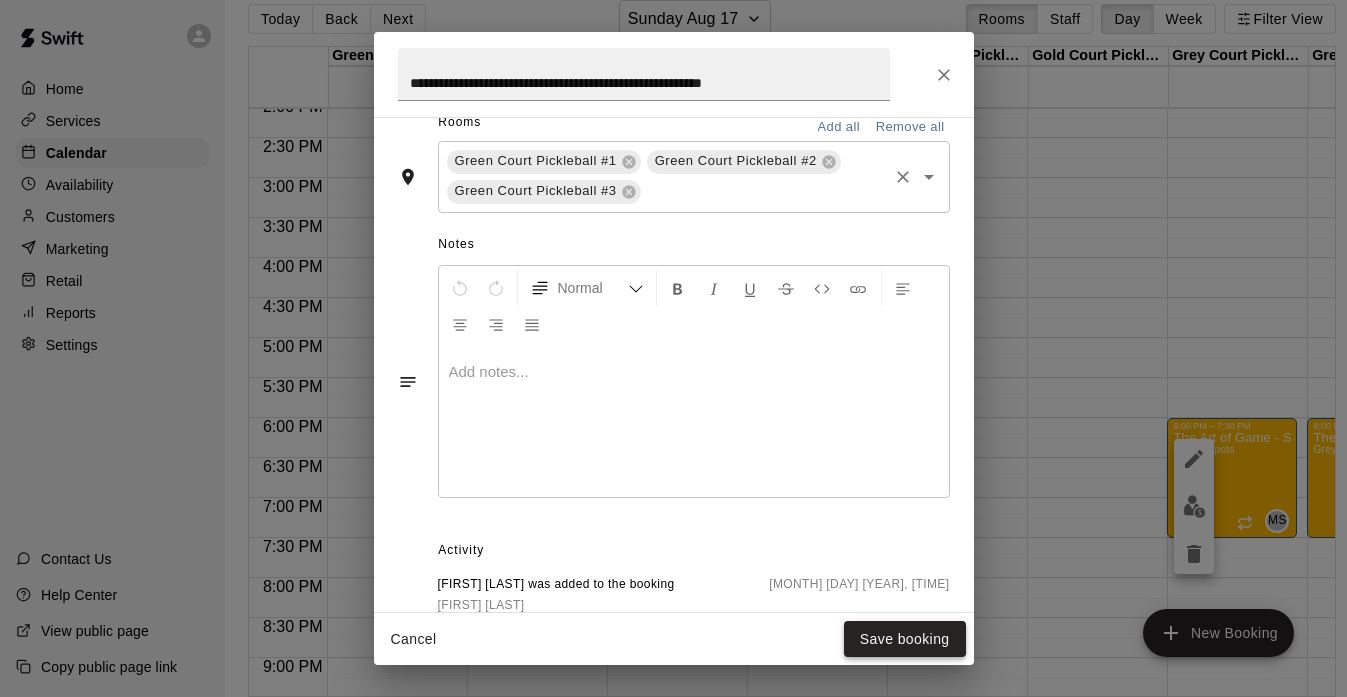 click on "Save booking" at bounding box center [905, 639] 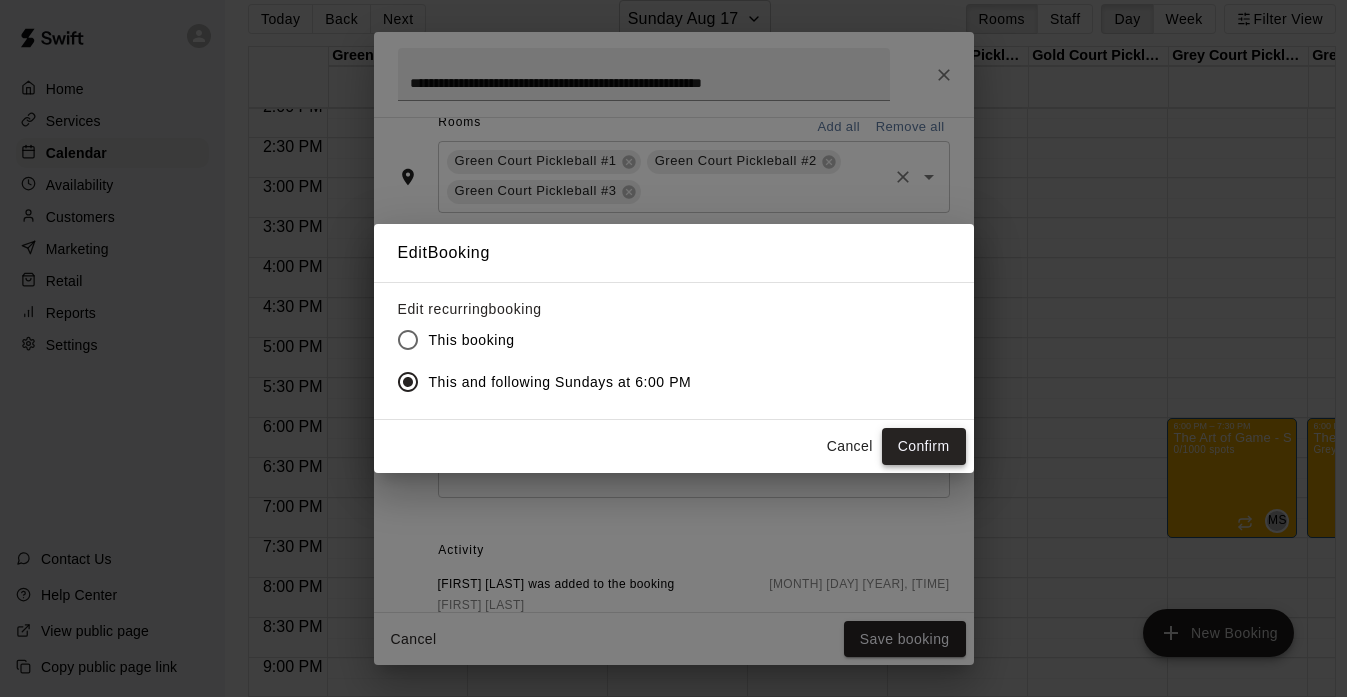 click on "Confirm" at bounding box center [924, 446] 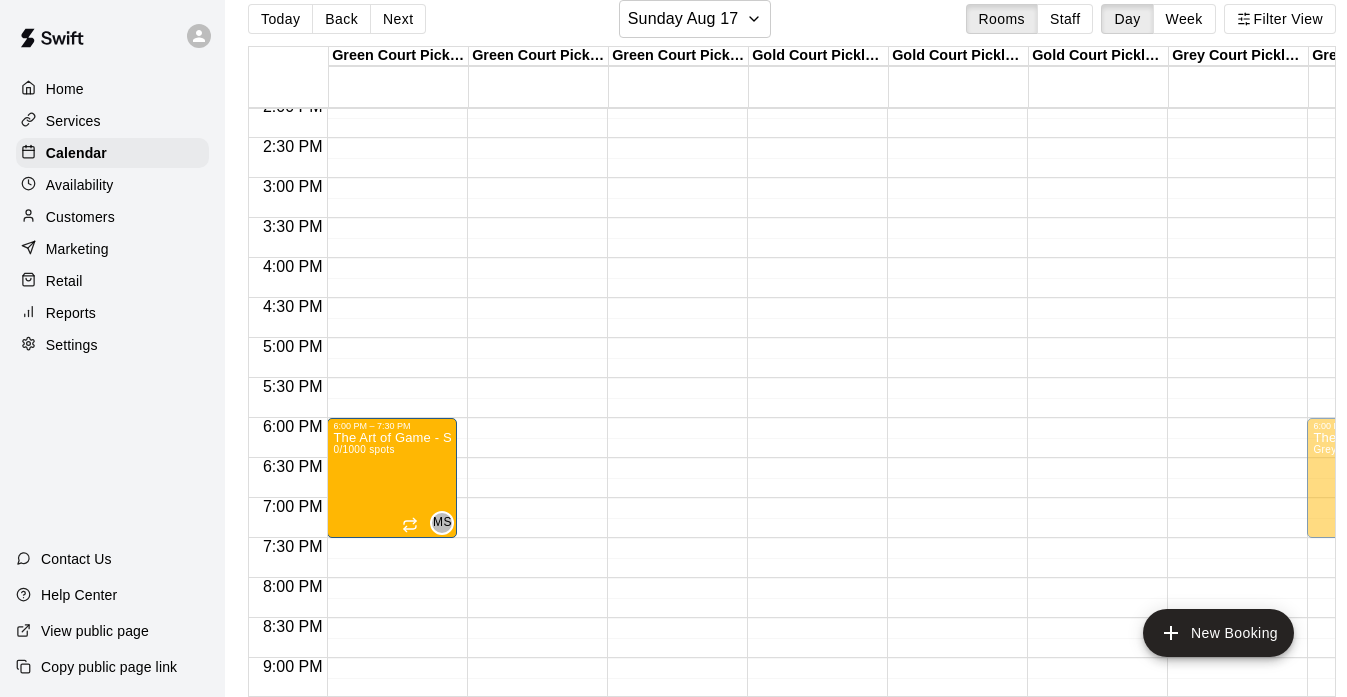 drag, startPoint x: 1195, startPoint y: 432, endPoint x: 422, endPoint y: 442, distance: 773.0647 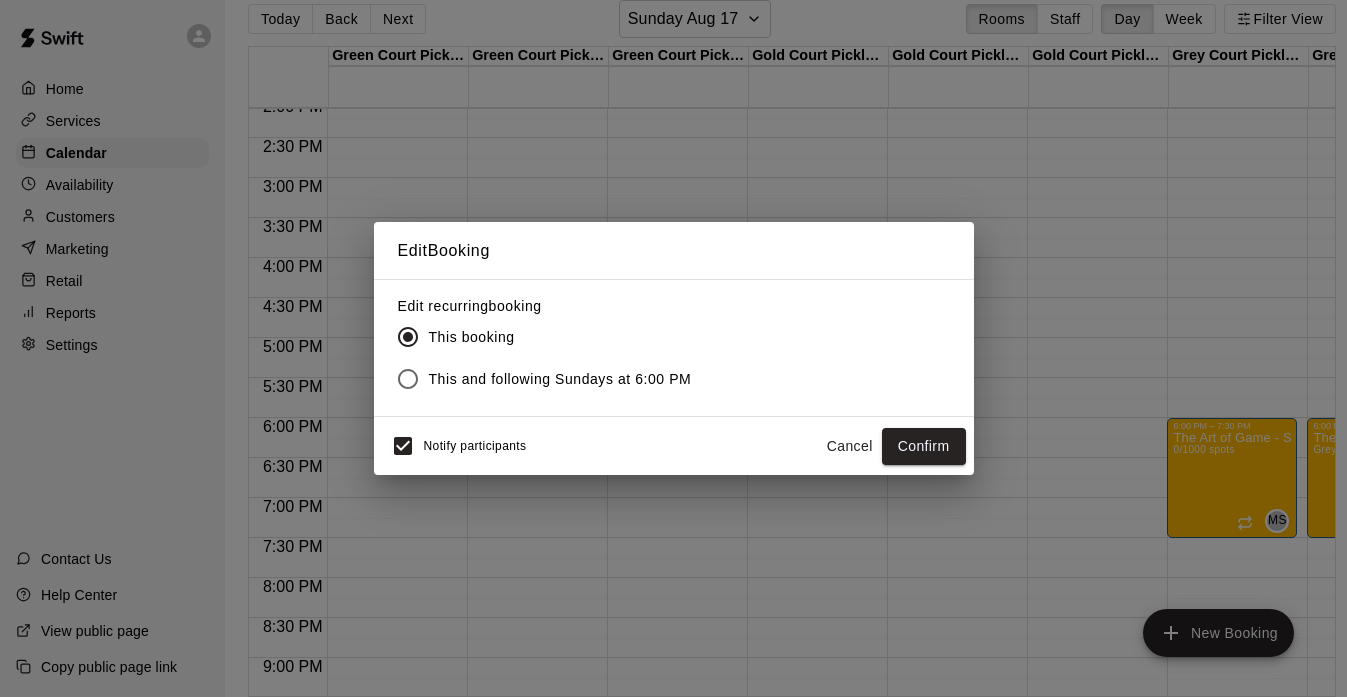 click on "This and following Sundays at 6:00 PM" at bounding box center (560, 379) 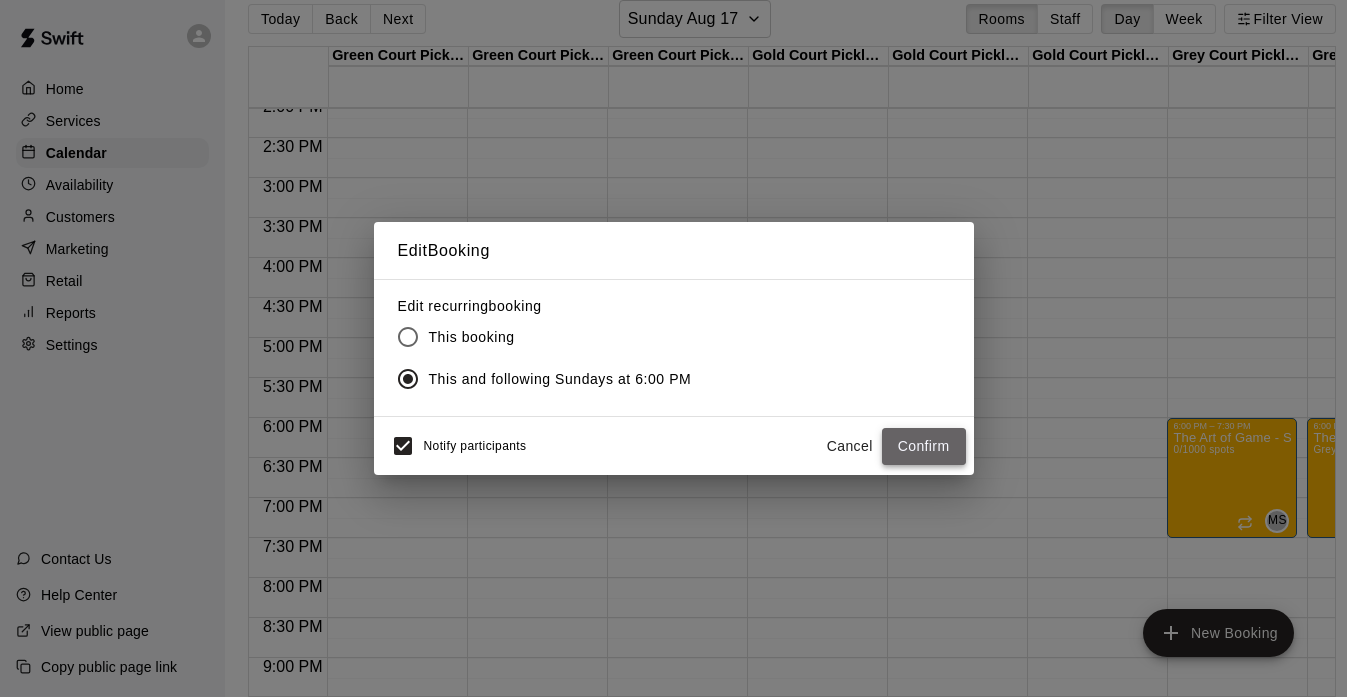 click on "Confirm" at bounding box center [924, 446] 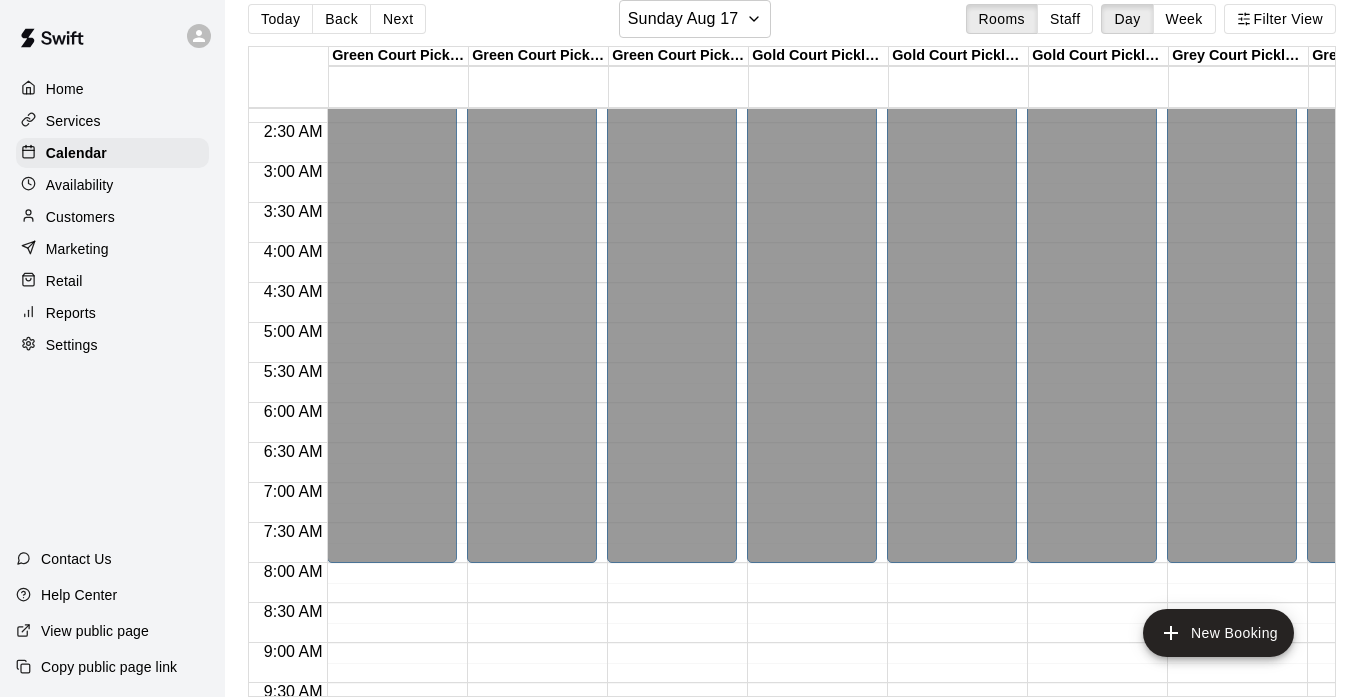 scroll, scrollTop: 28, scrollLeft: 0, axis: vertical 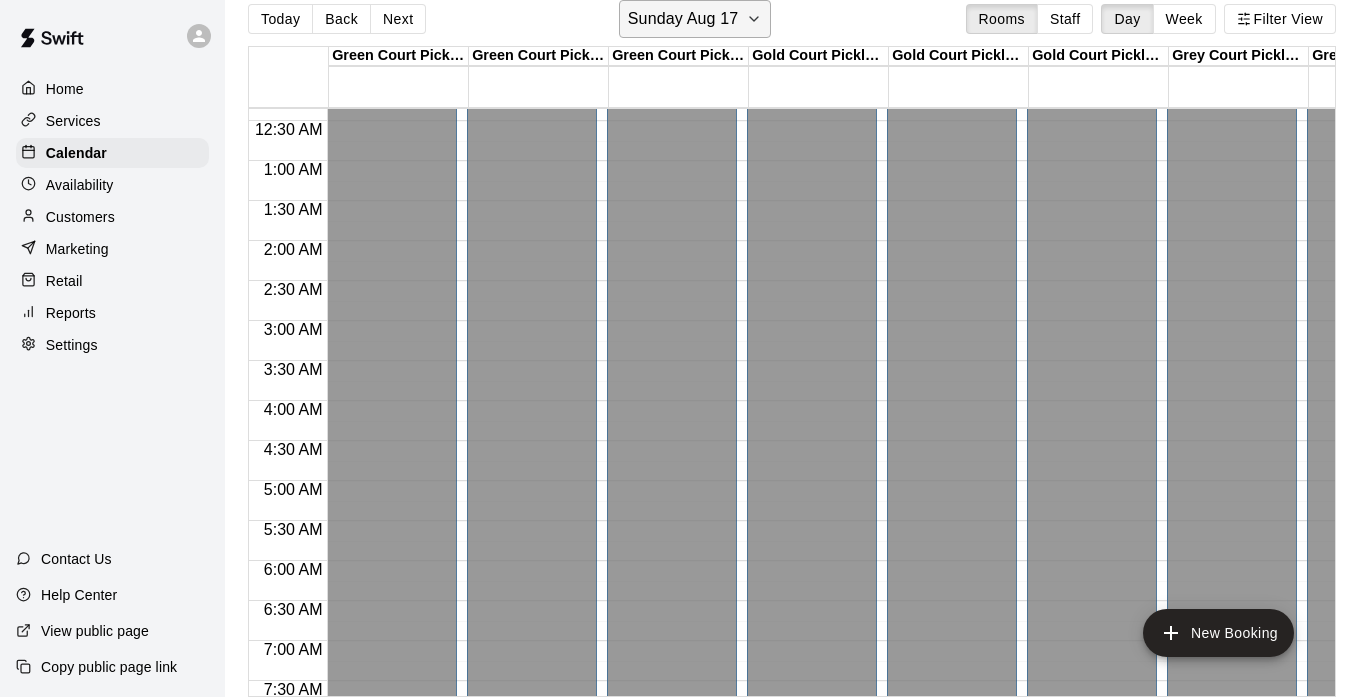 click on "Sunday Aug 17" at bounding box center (683, 19) 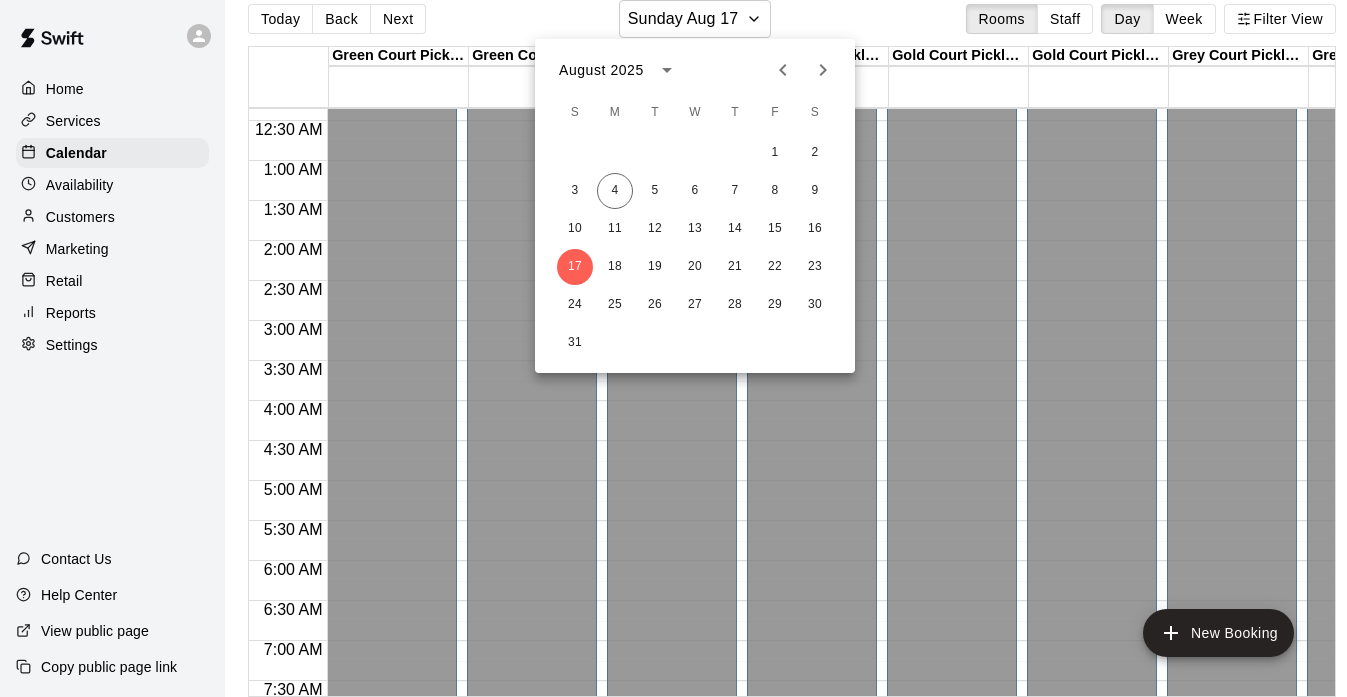 click 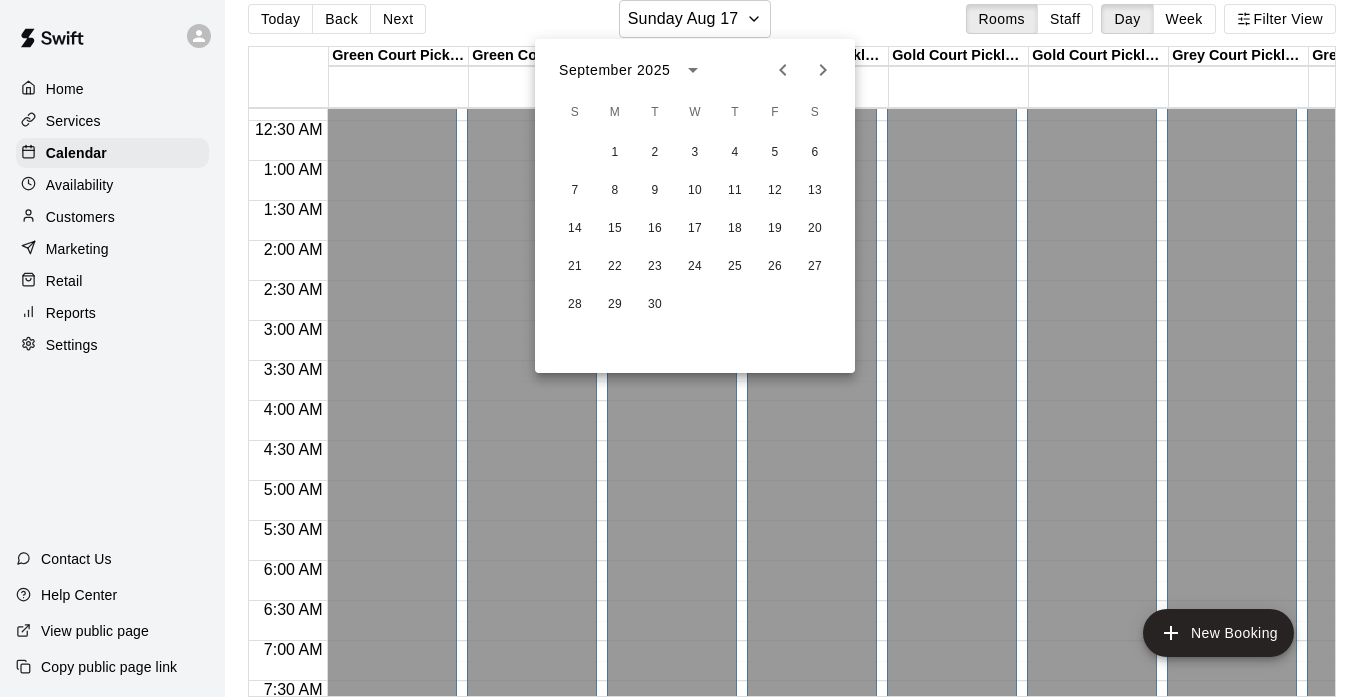 click 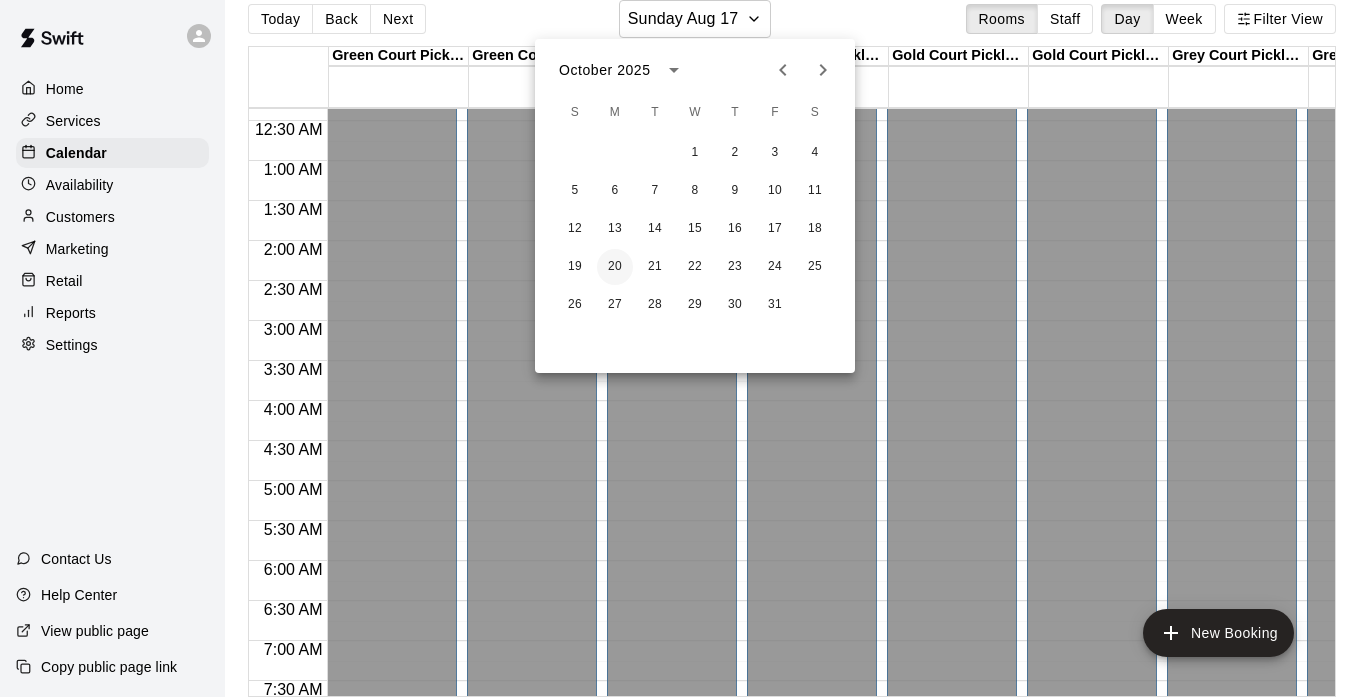 click on "20" at bounding box center [615, 267] 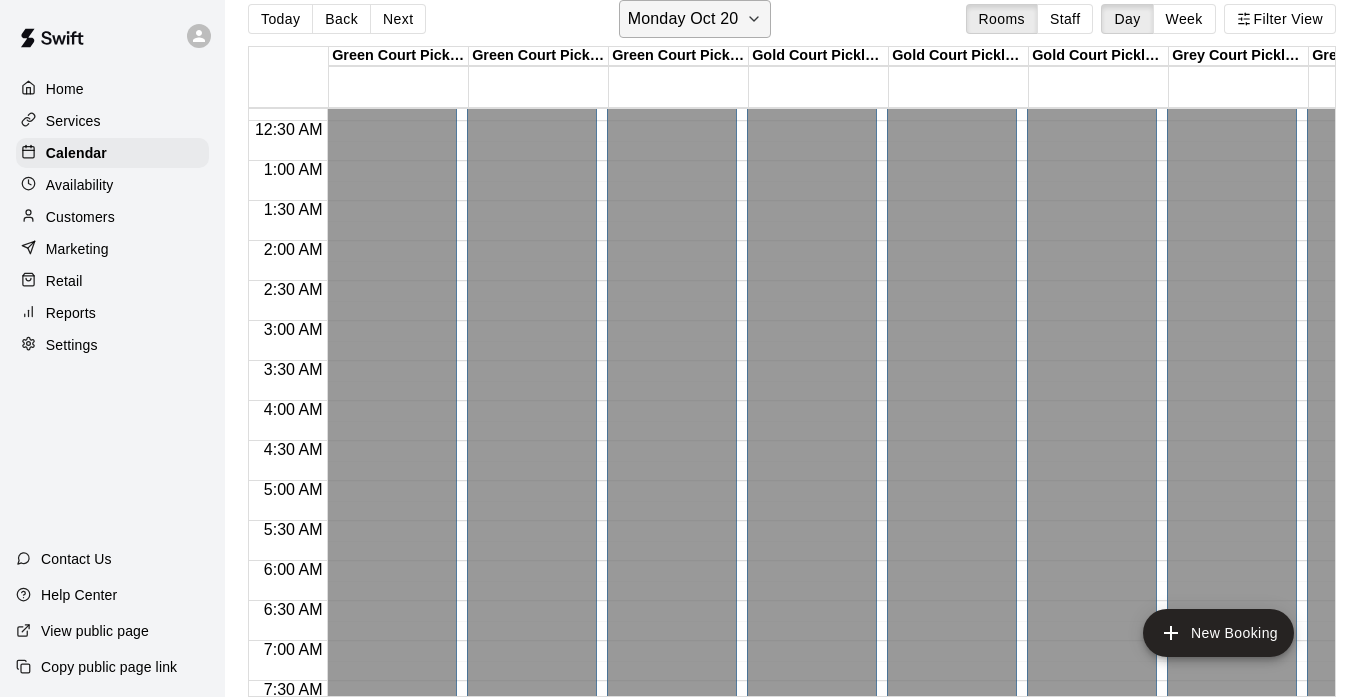 click on "Monday Oct 20" at bounding box center (695, 19) 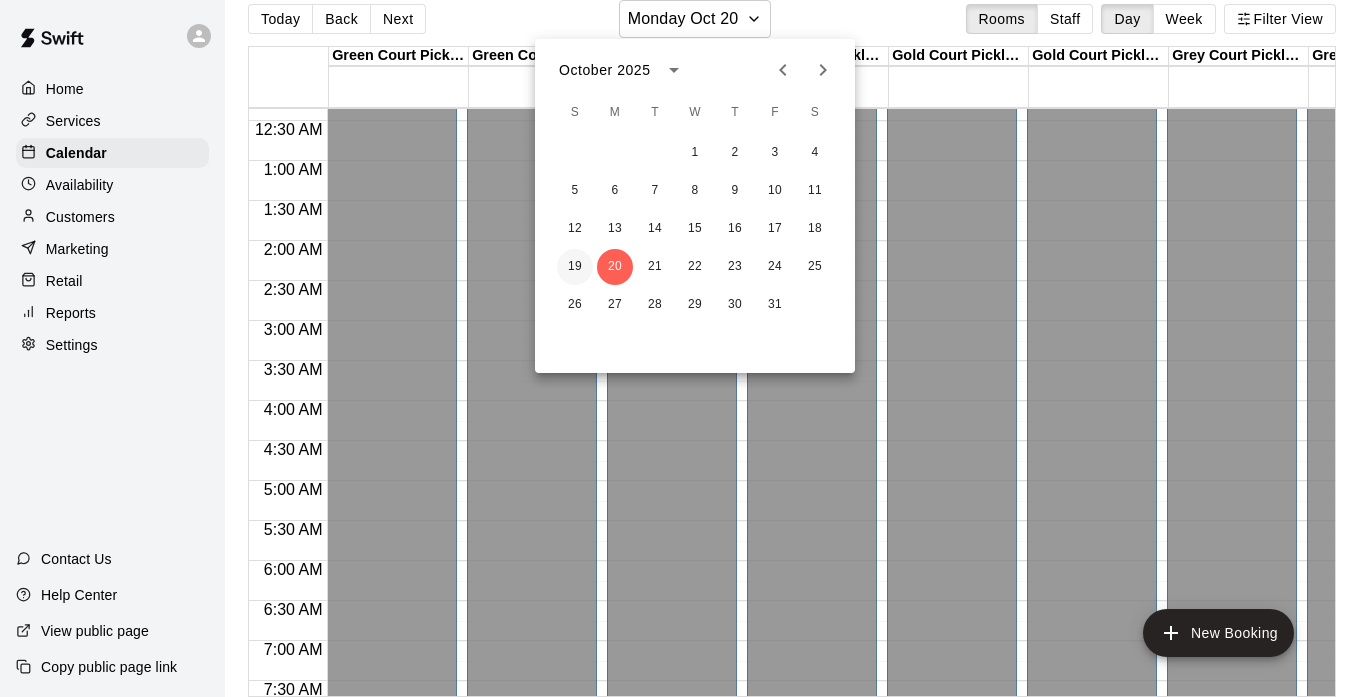 click on "19" at bounding box center [575, 267] 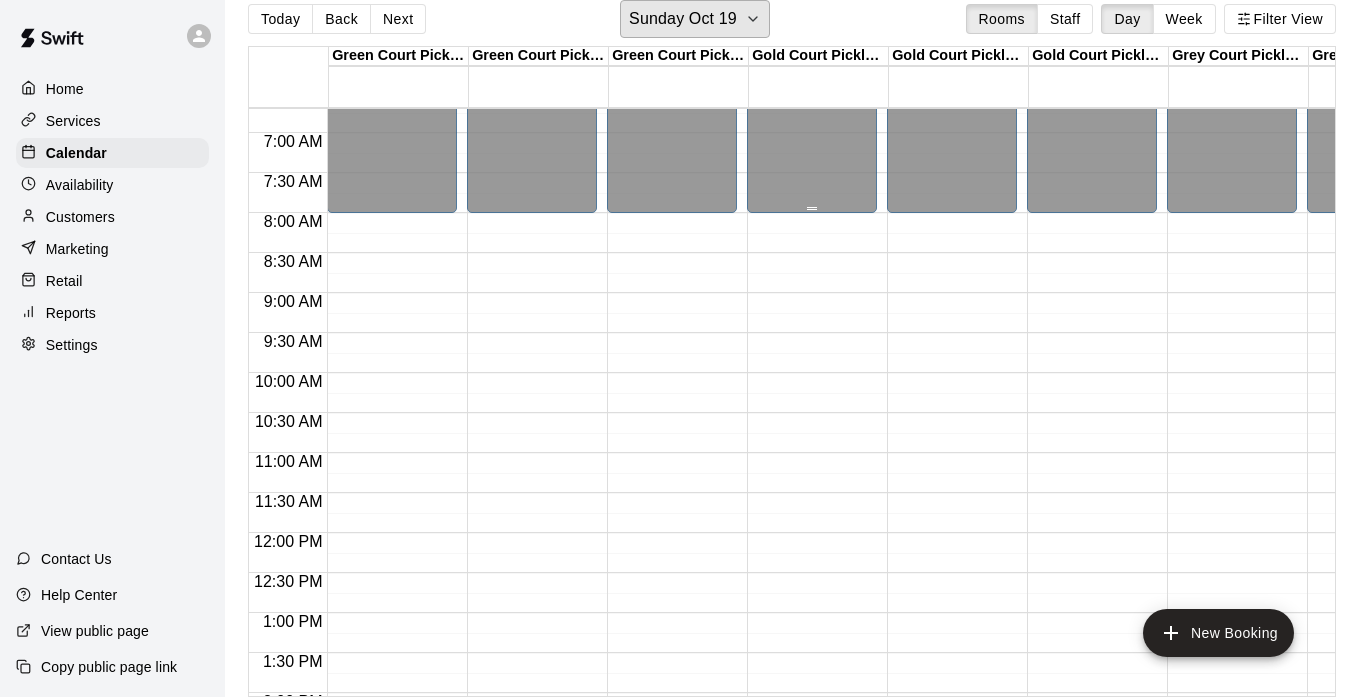 scroll, scrollTop: 531, scrollLeft: 0, axis: vertical 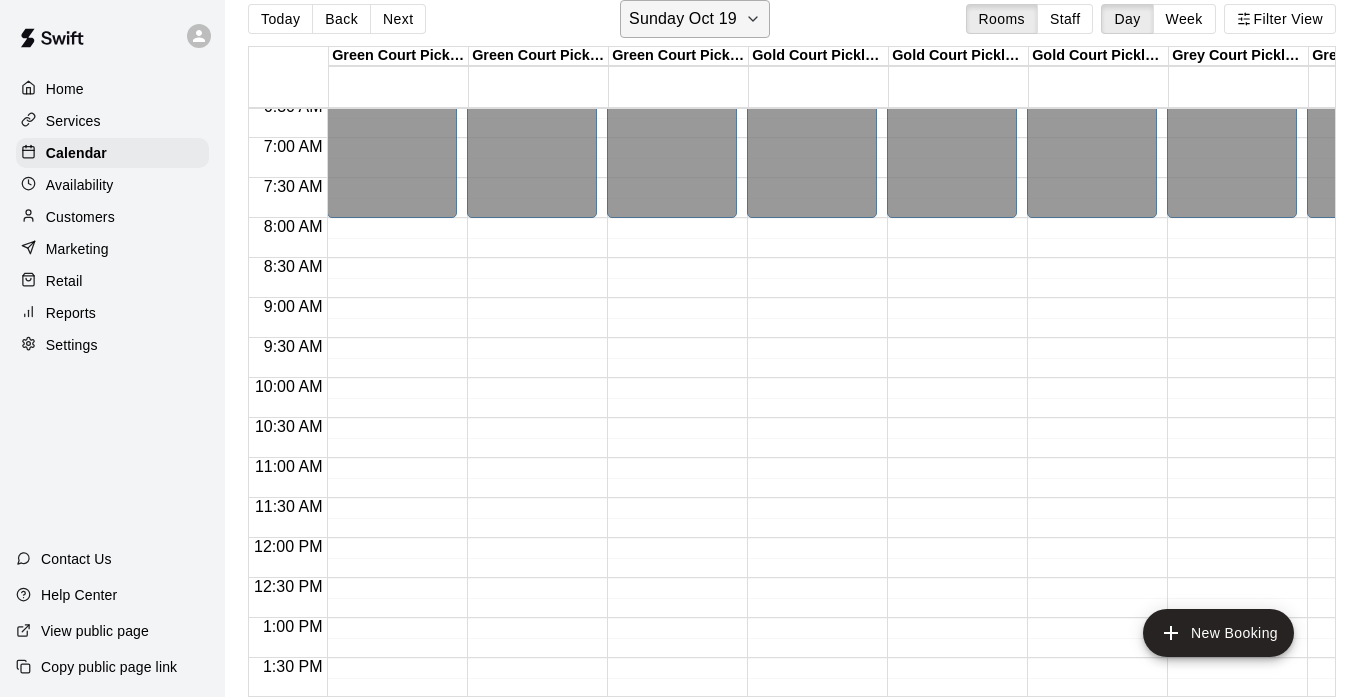 click 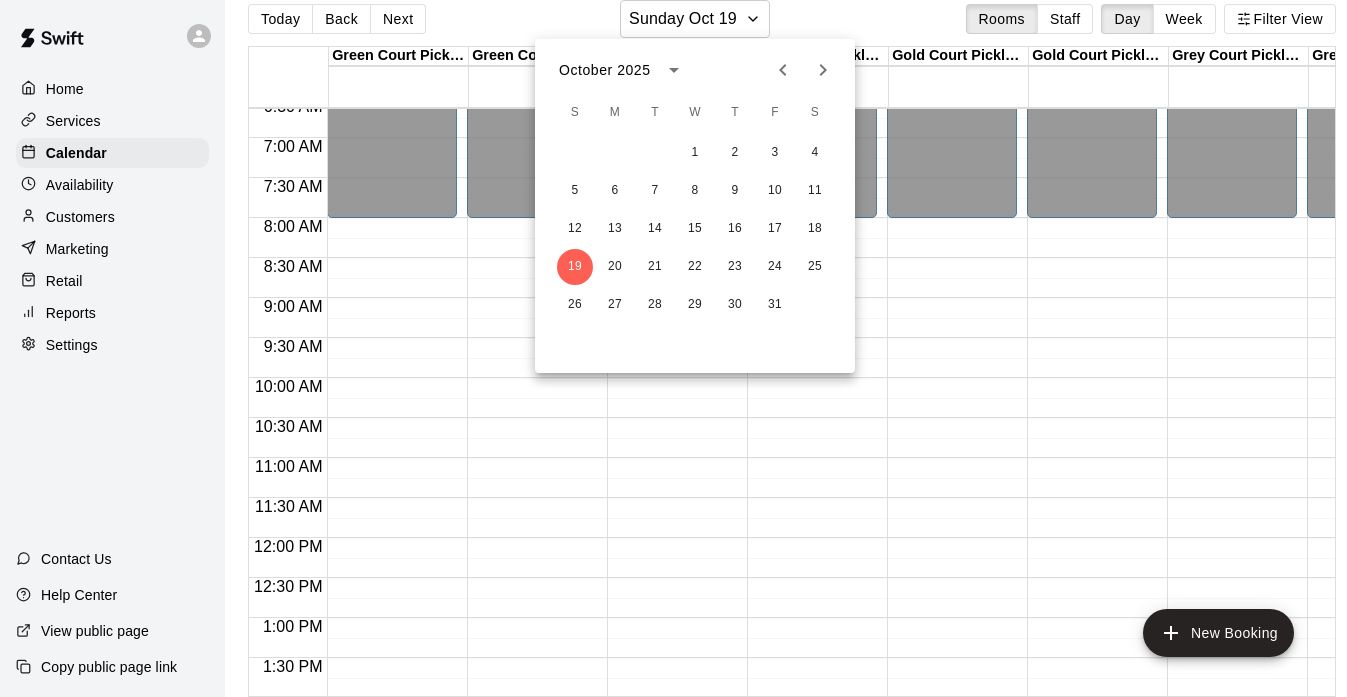 click 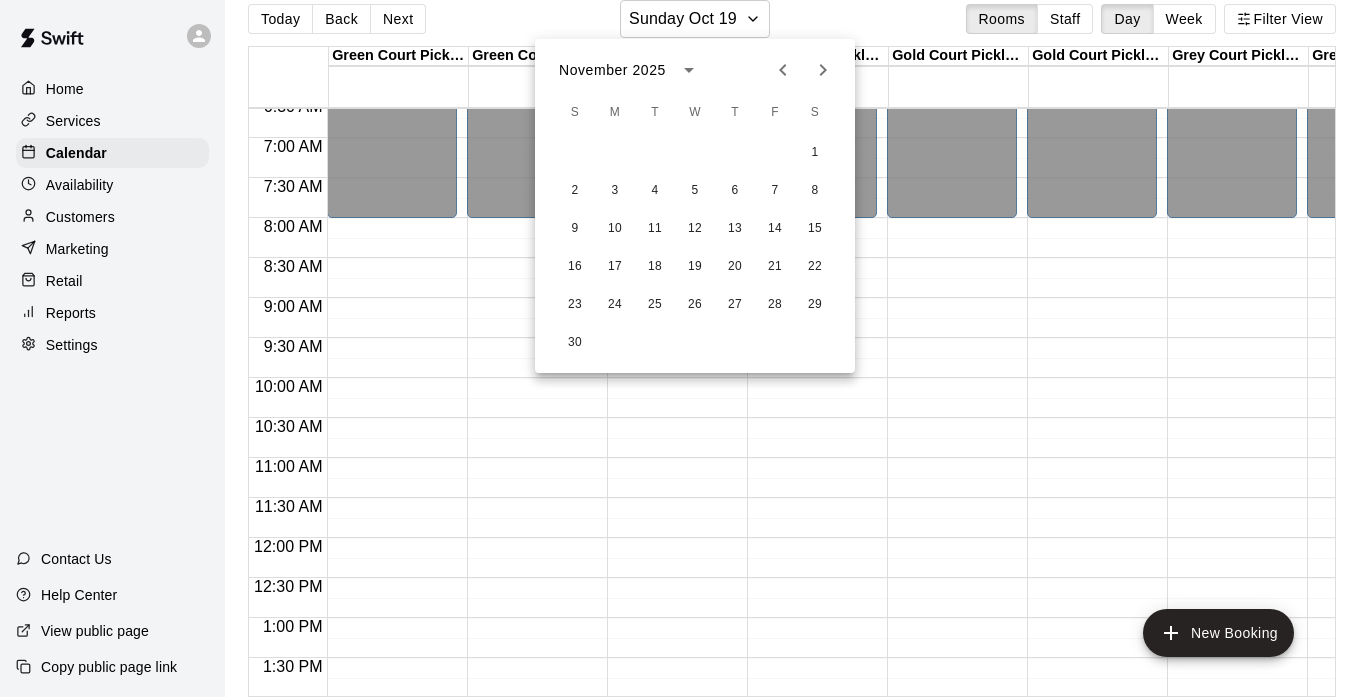 click 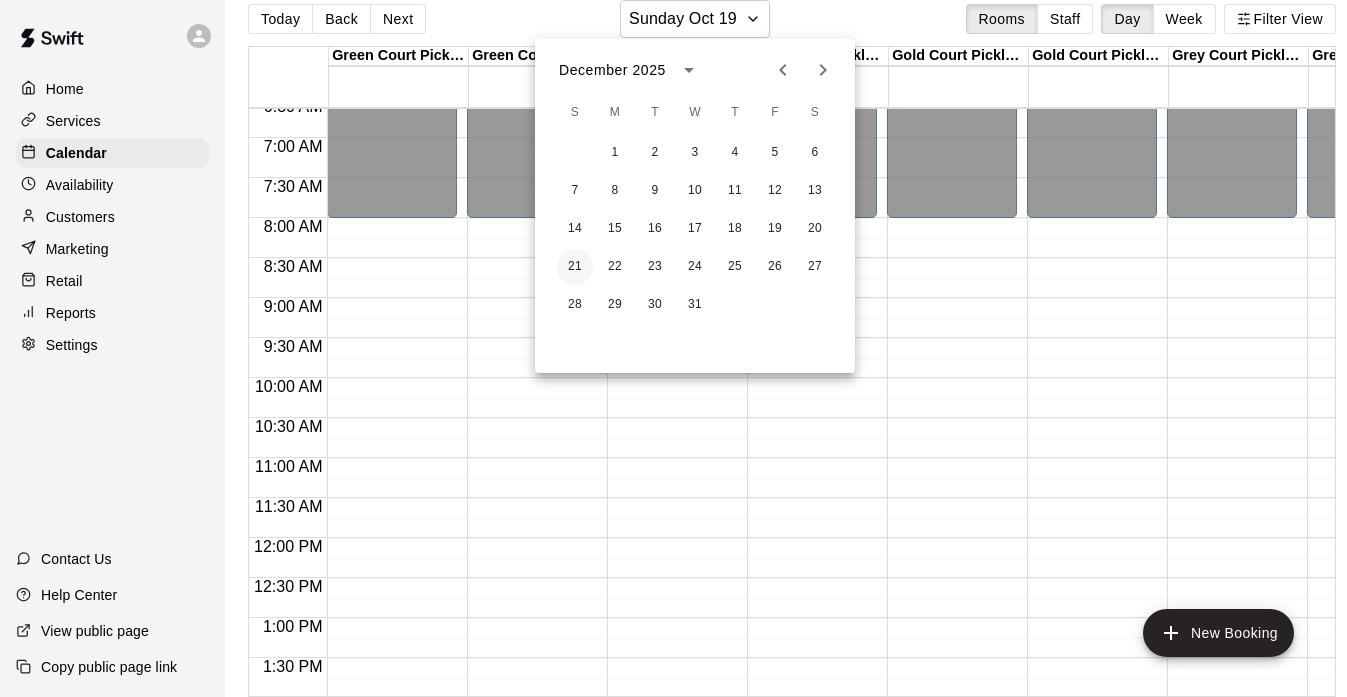 click on "21" at bounding box center (575, 267) 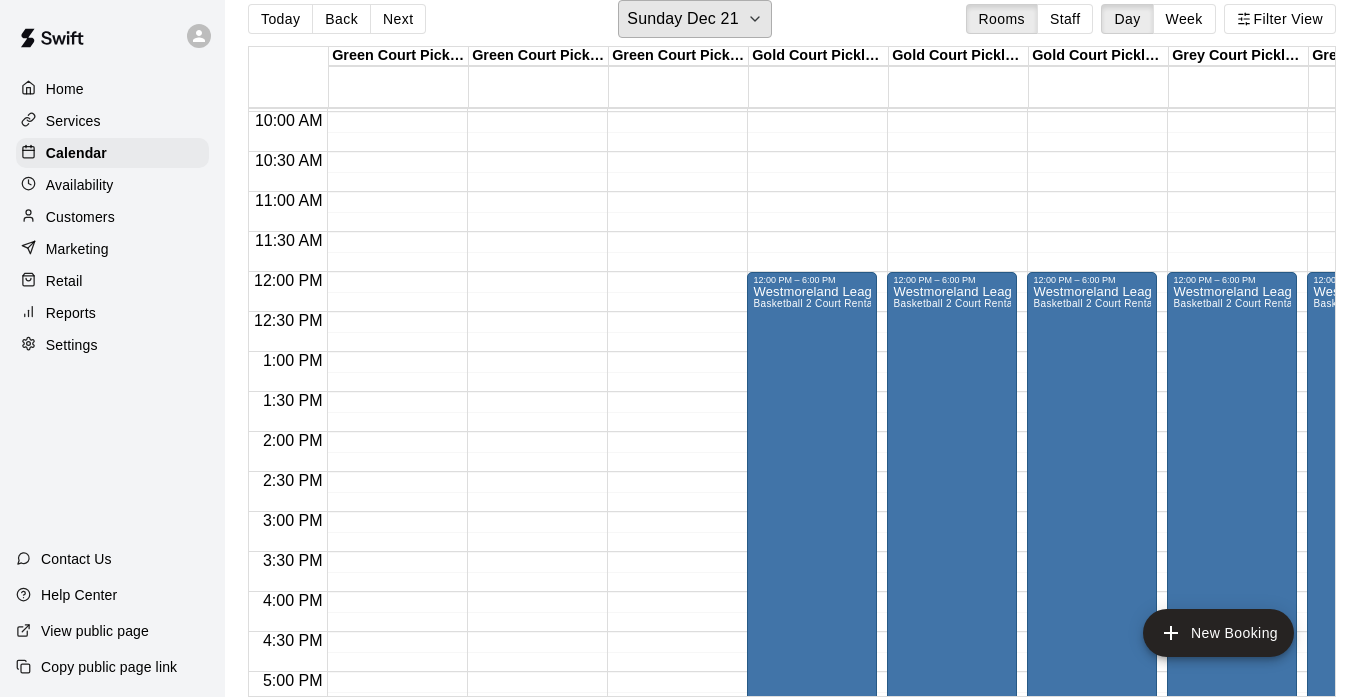 scroll, scrollTop: 796, scrollLeft: 0, axis: vertical 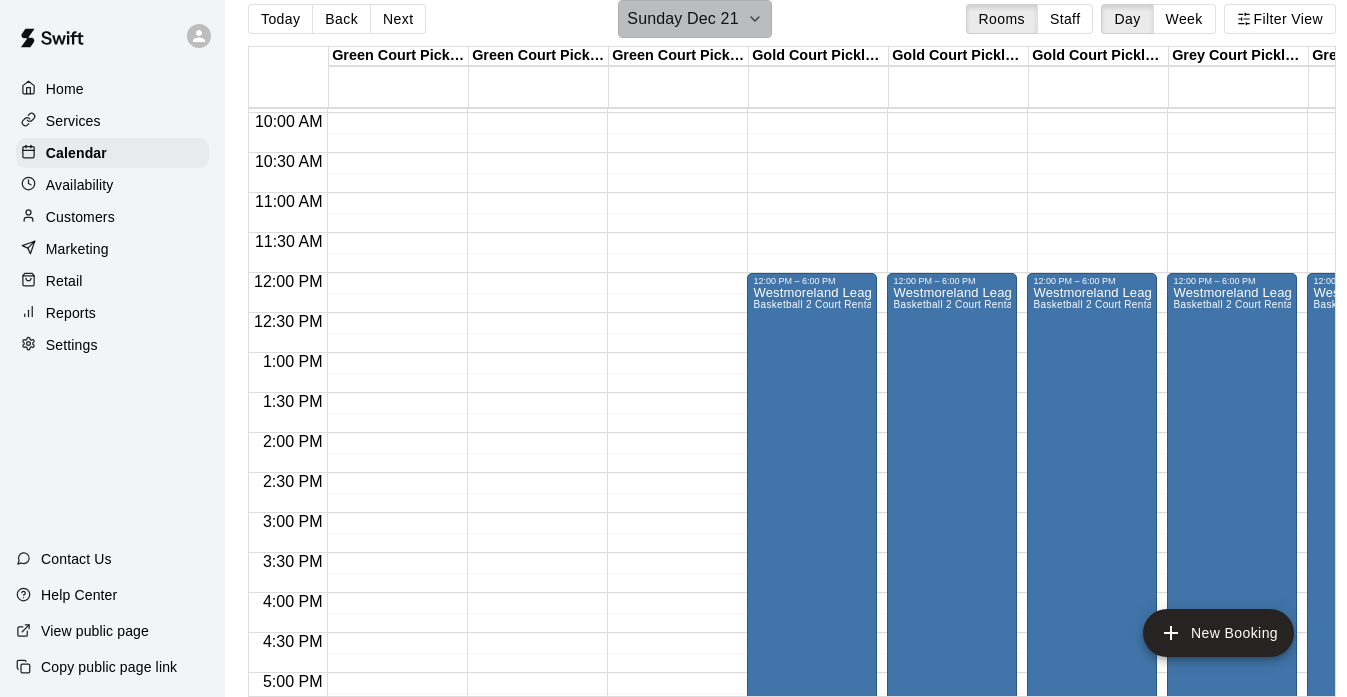 click 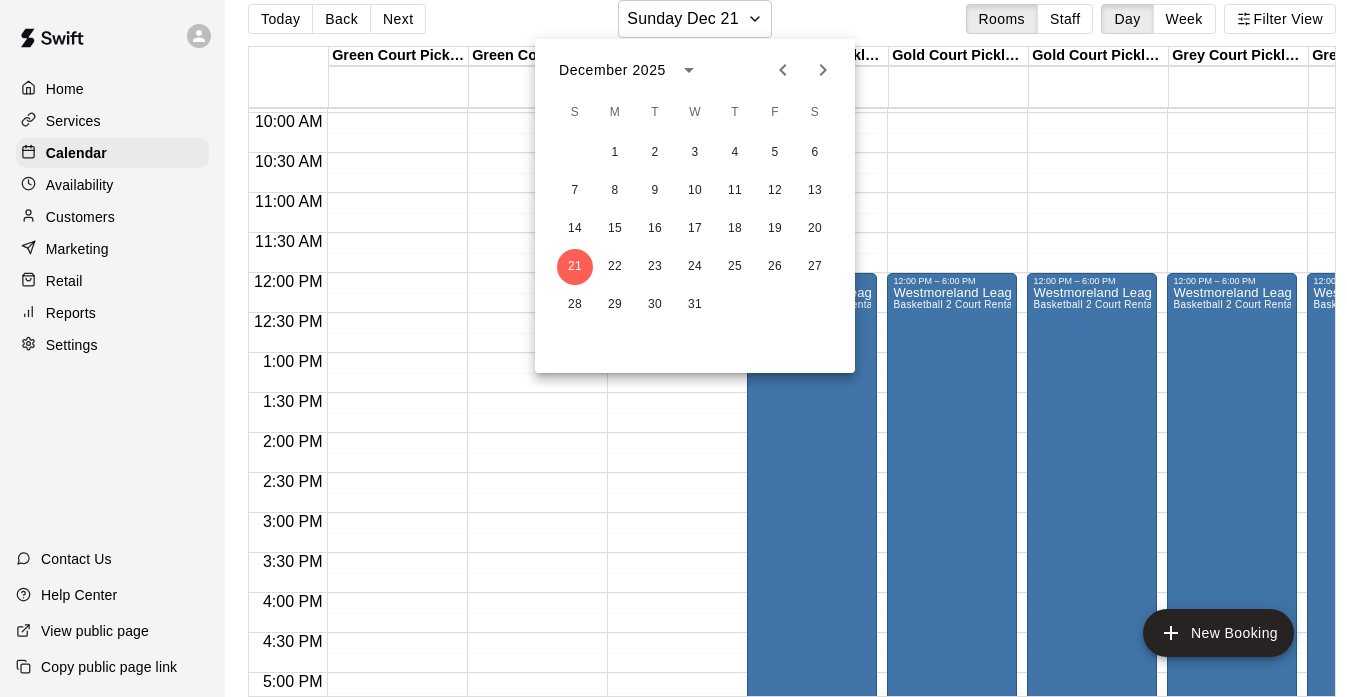 click at bounding box center (823, 70) 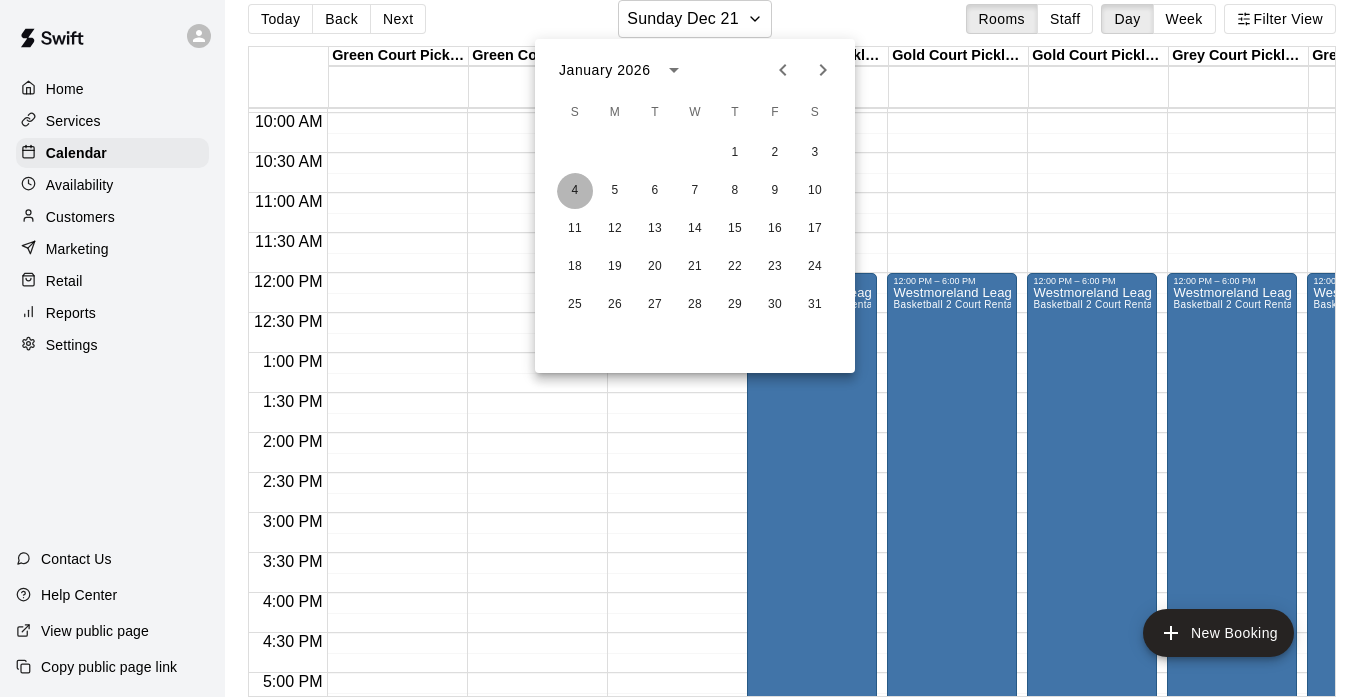 click on "4" at bounding box center [575, 191] 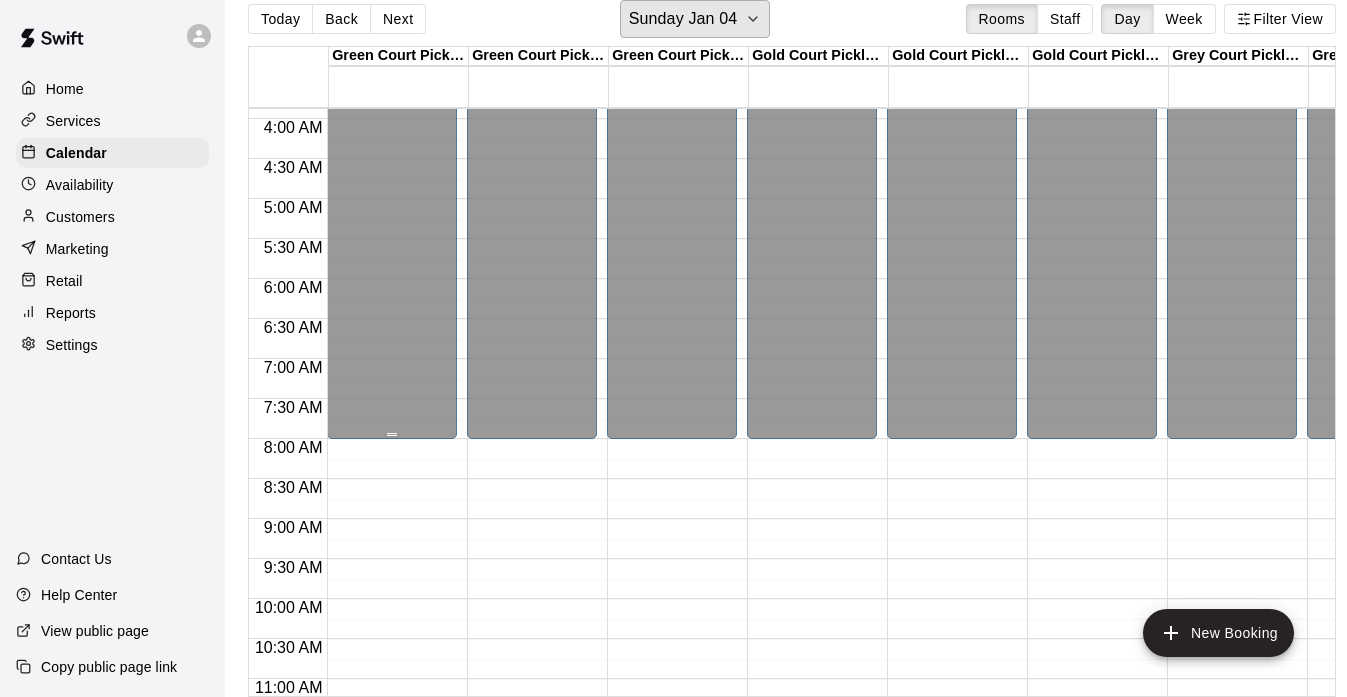 scroll, scrollTop: 311, scrollLeft: 0, axis: vertical 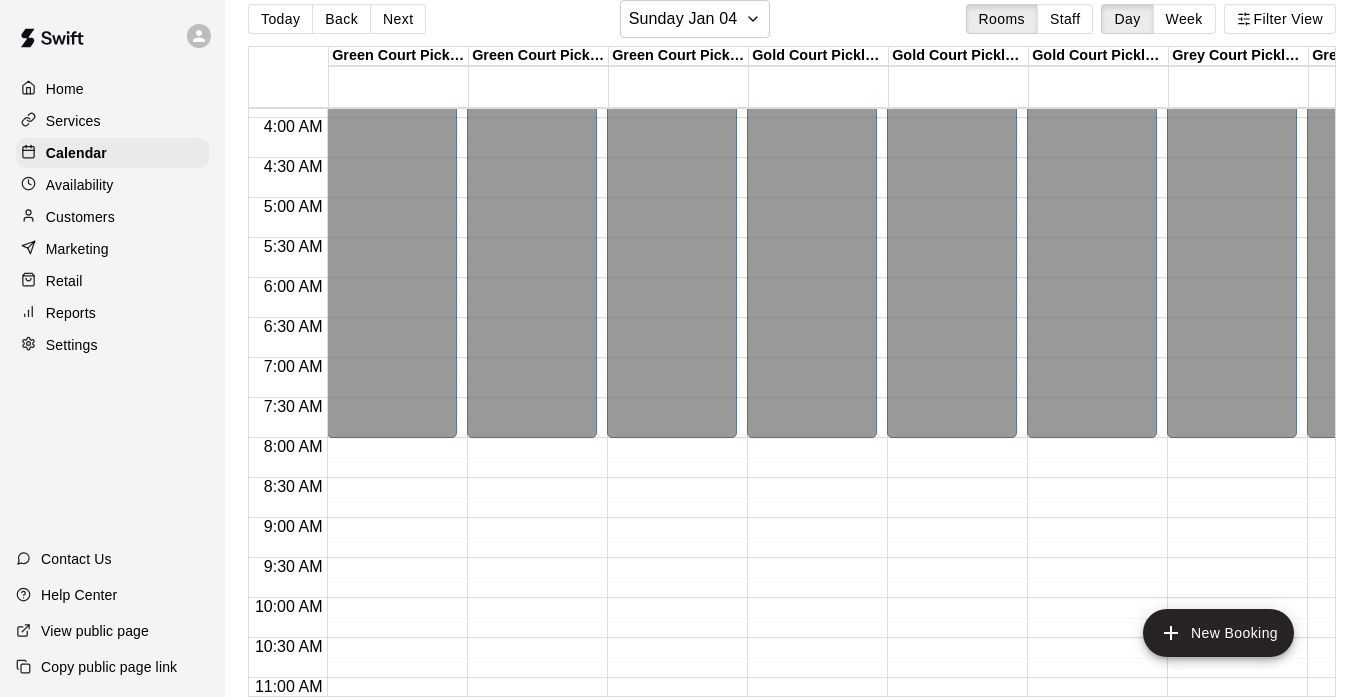 click on "12:00 AM – 8:00 AM Closed 10:00 PM – 11:59 PM Closed" at bounding box center [392, 758] 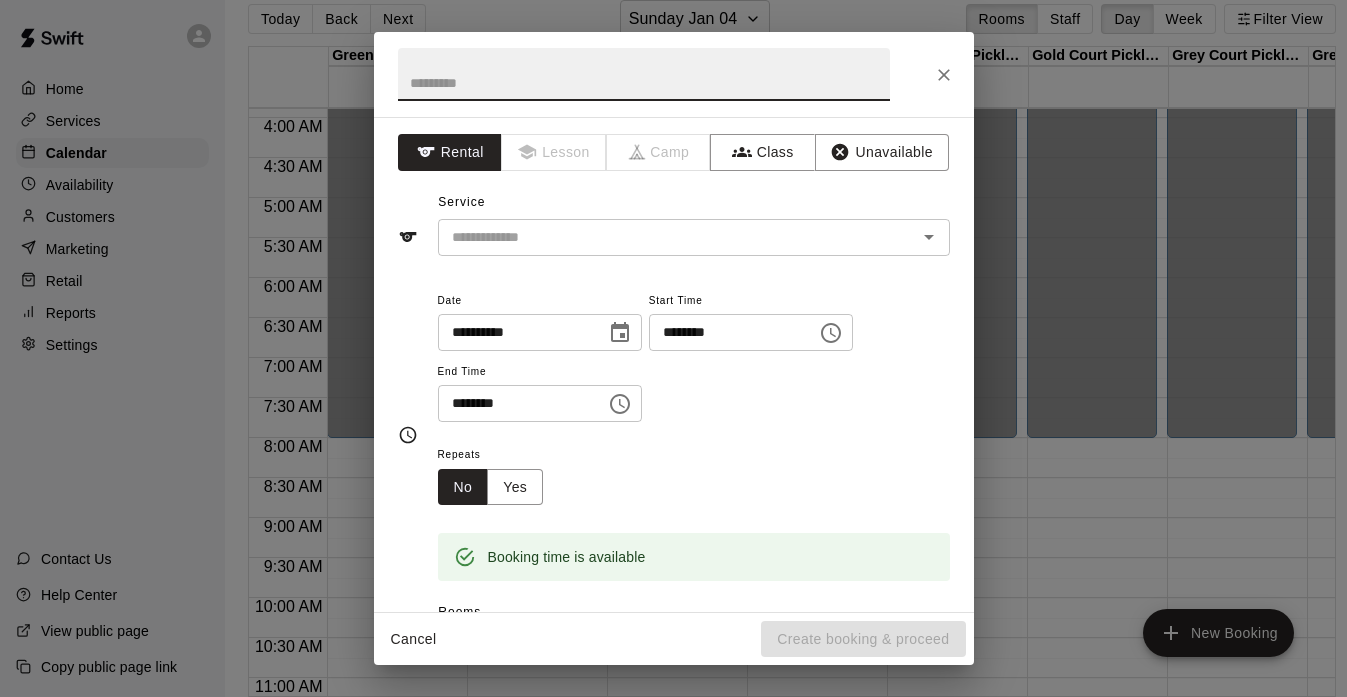 click 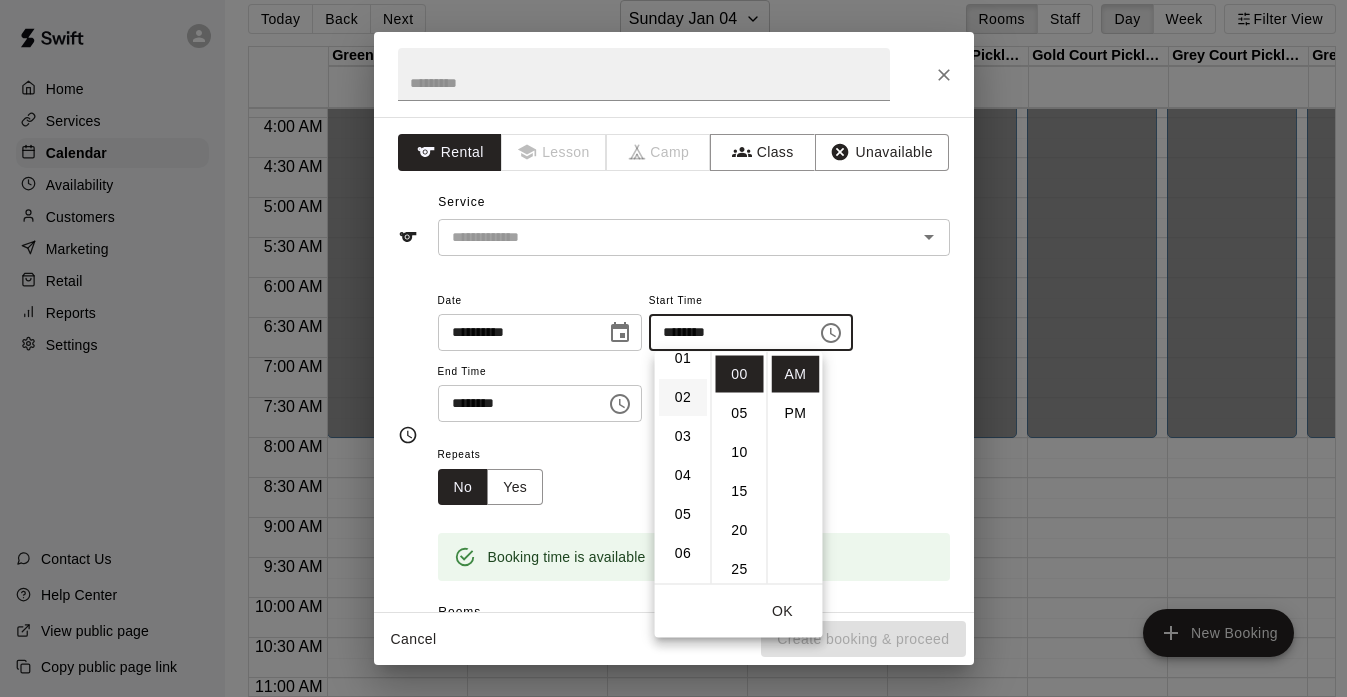 scroll, scrollTop: 0, scrollLeft: 0, axis: both 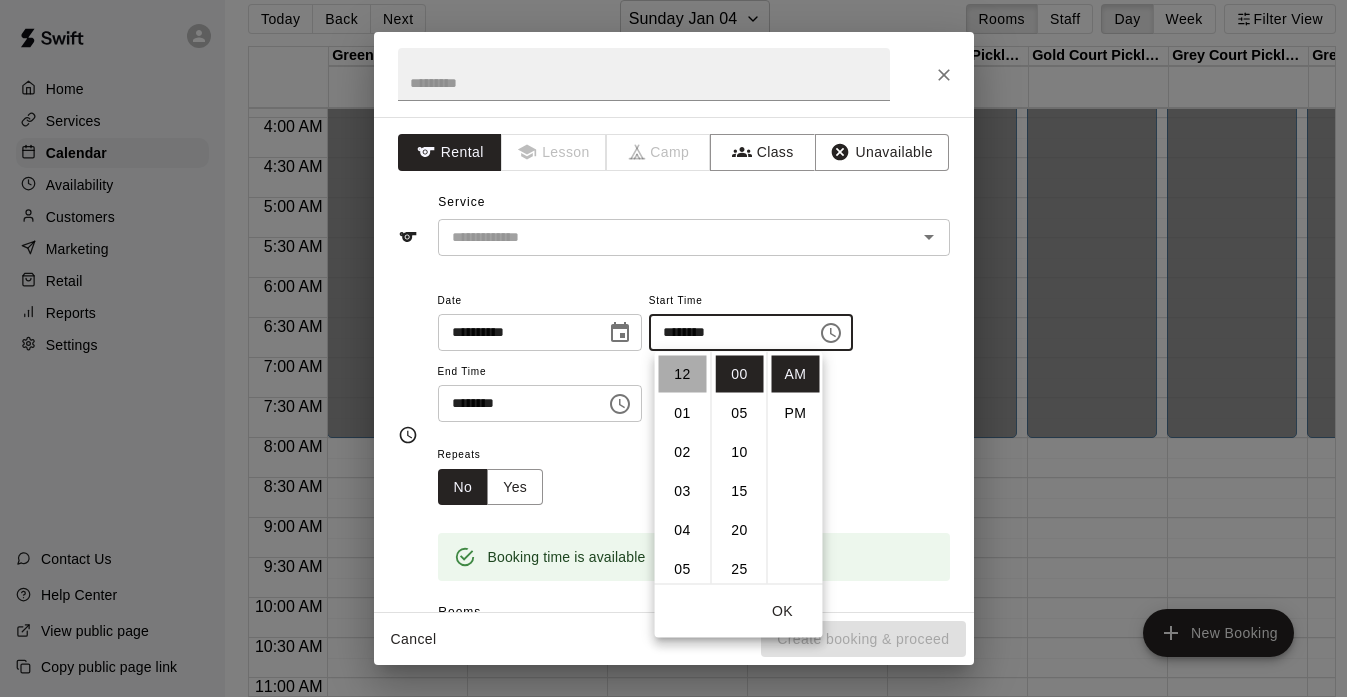 click on "12" at bounding box center [683, 374] 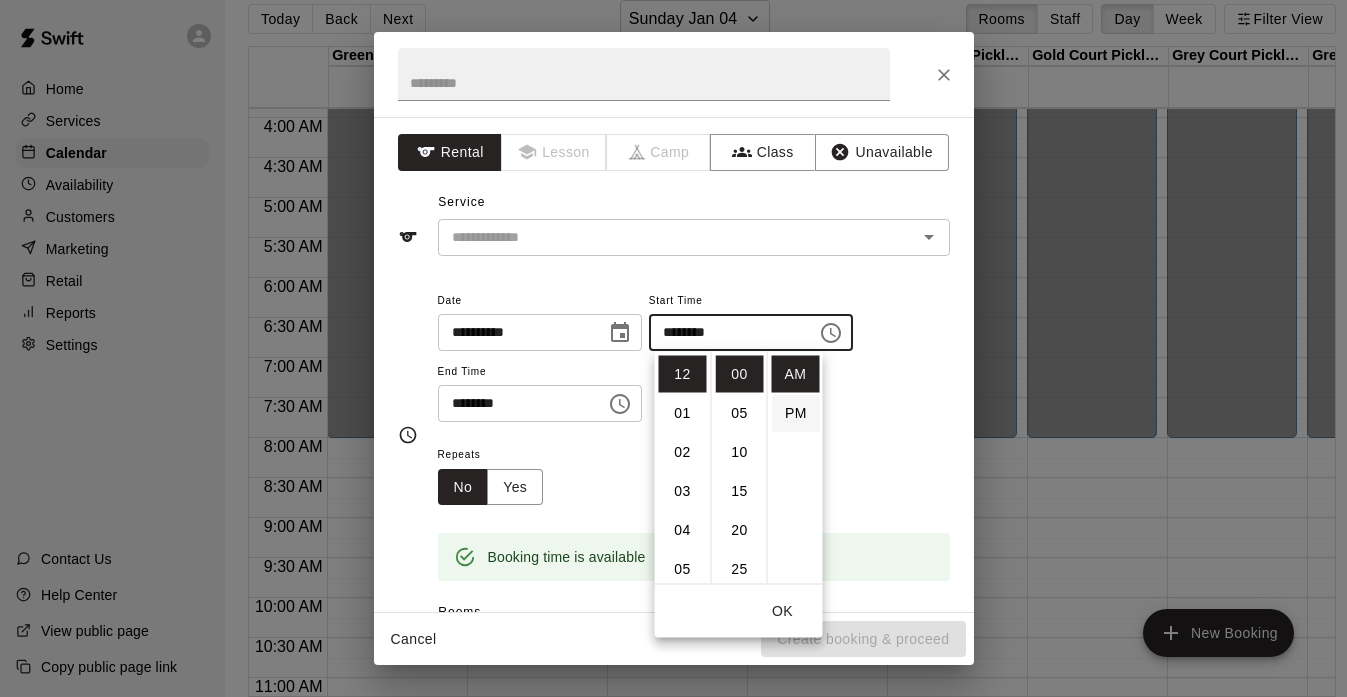 scroll, scrollTop: 36, scrollLeft: 0, axis: vertical 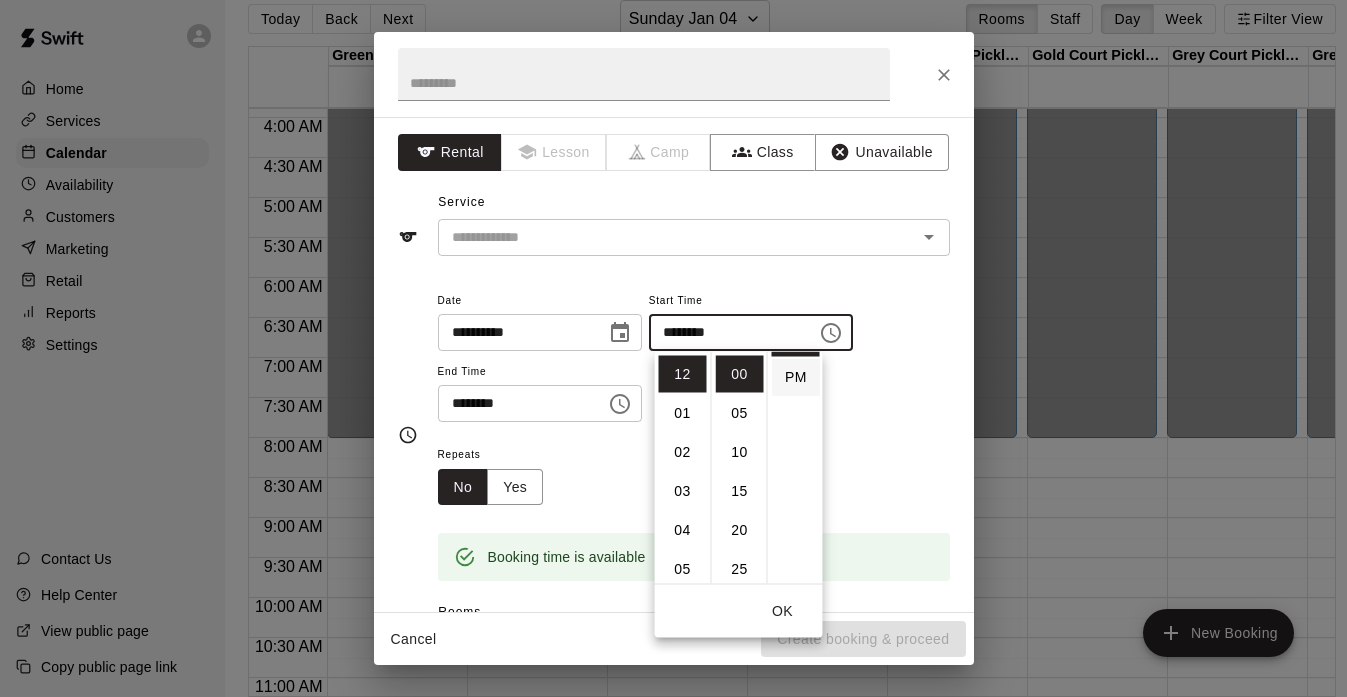 click on "PM" at bounding box center (796, 377) 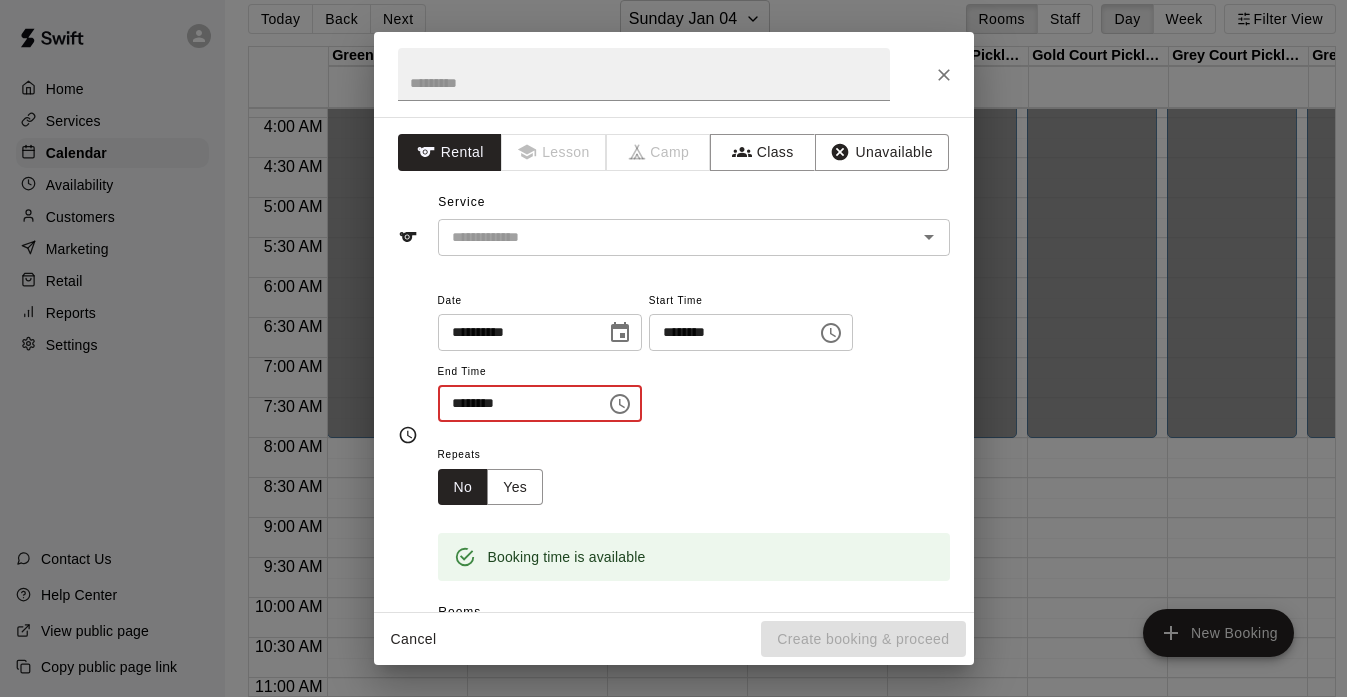 click on "********" at bounding box center [515, 403] 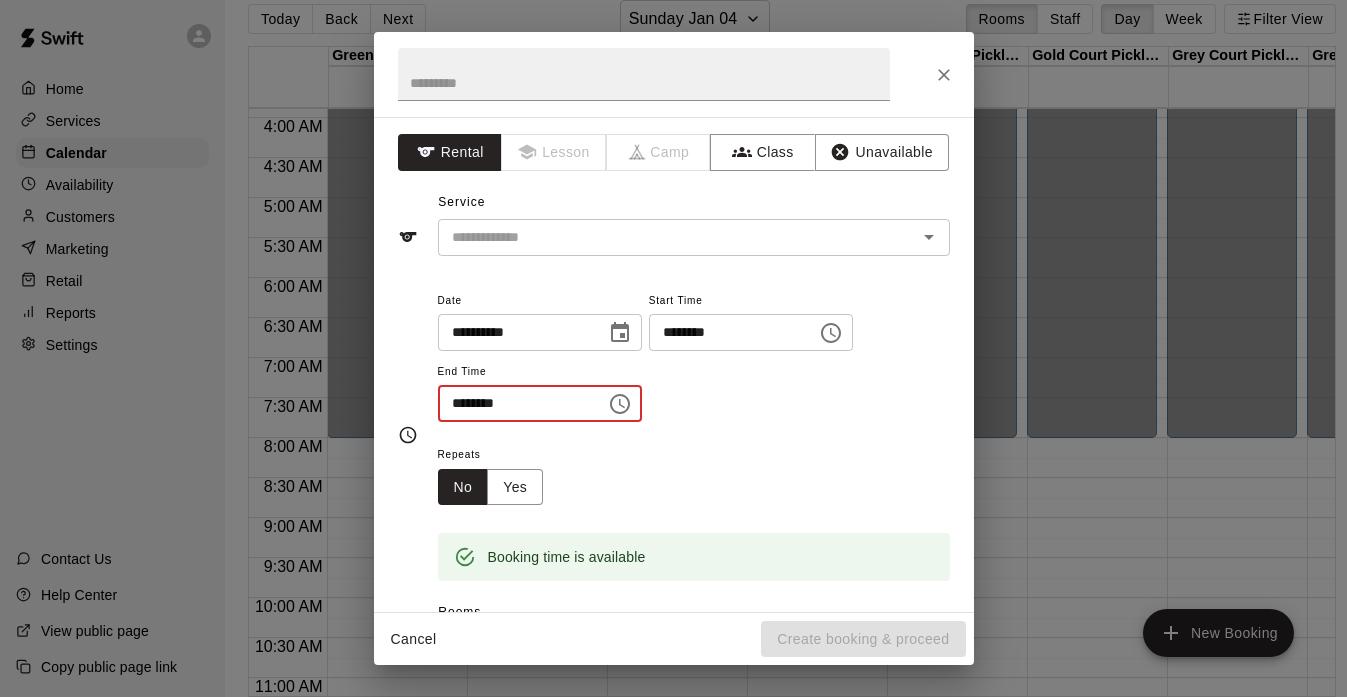 click on "********" at bounding box center (515, 403) 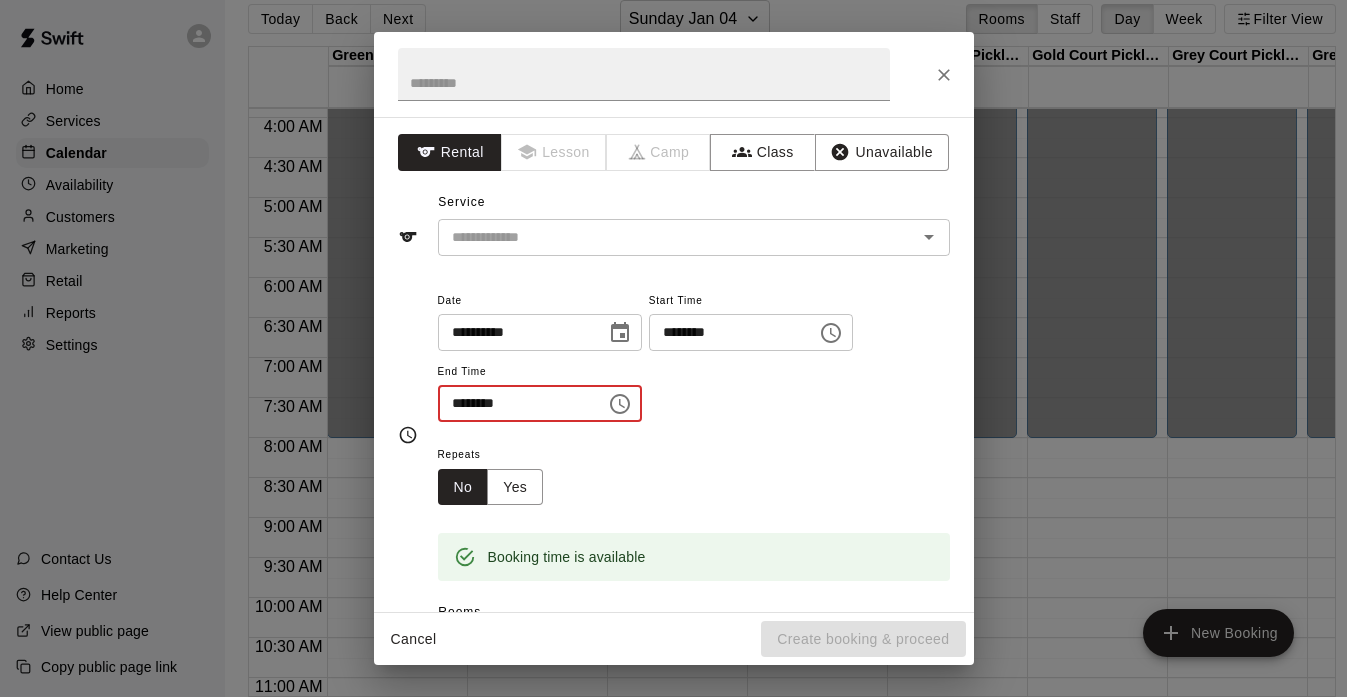 click on "********" at bounding box center (515, 403) 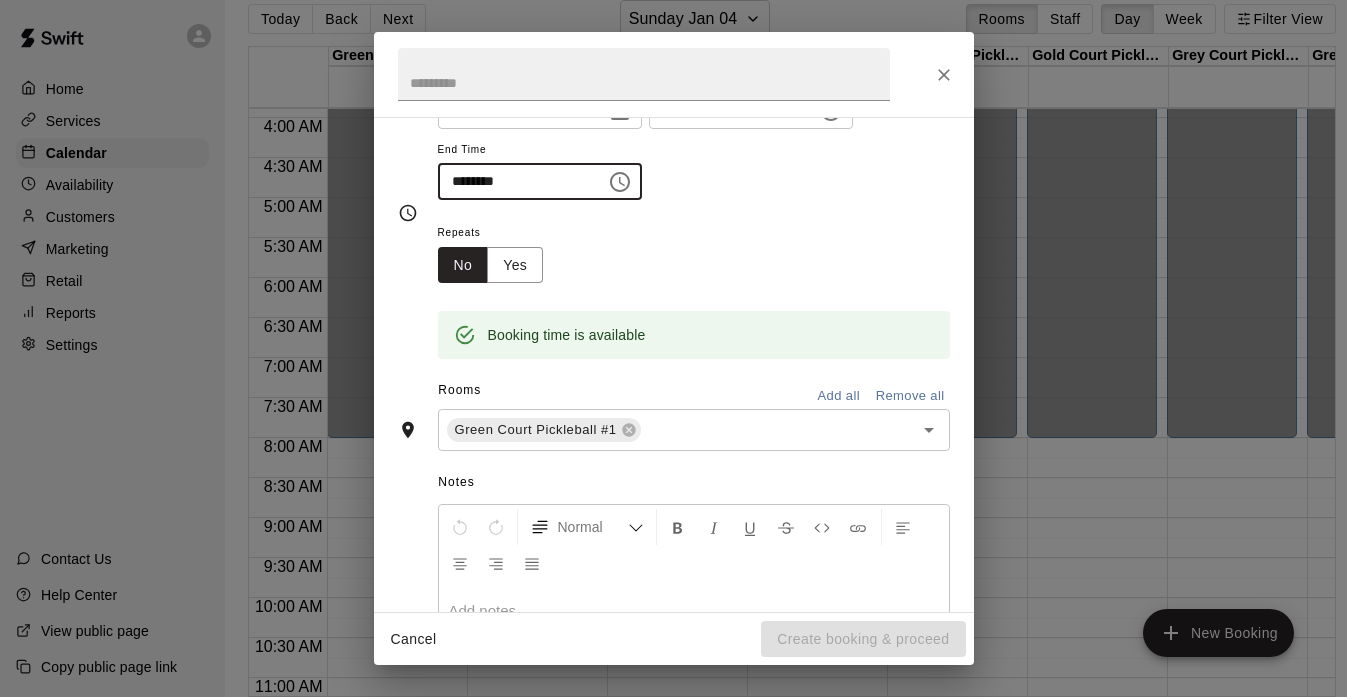 scroll, scrollTop: 225, scrollLeft: 0, axis: vertical 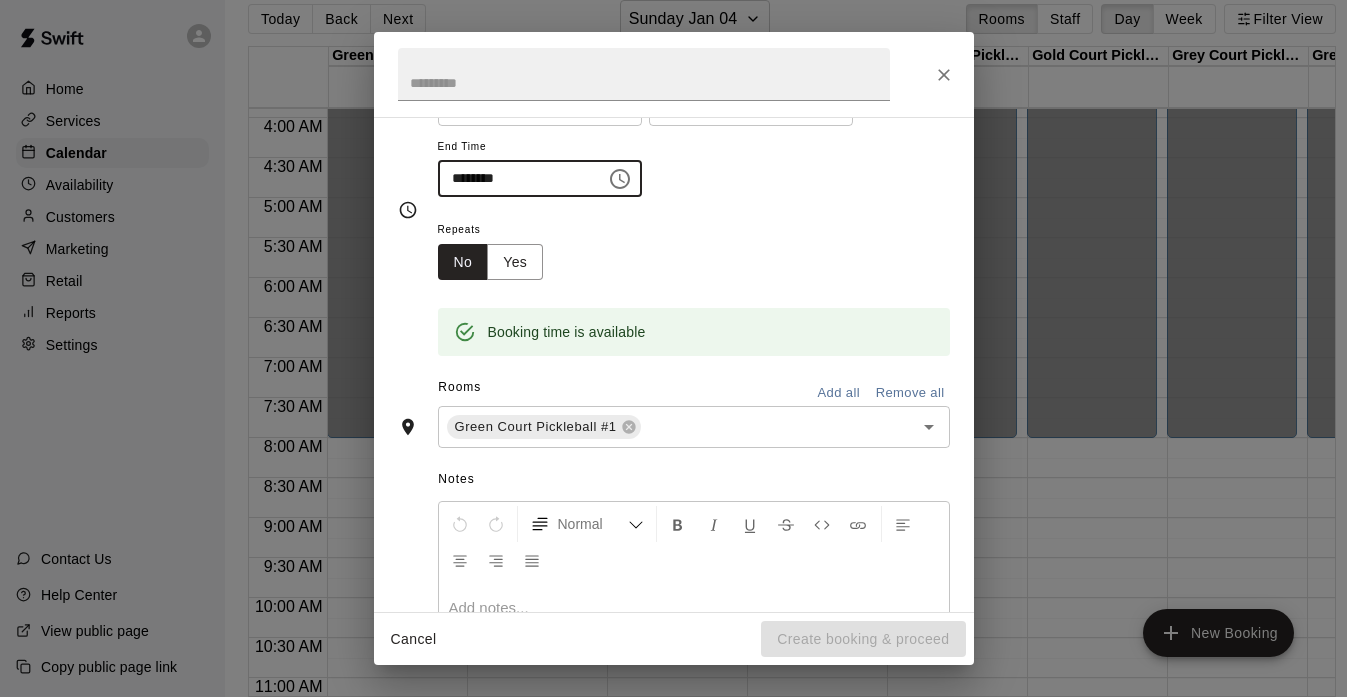 click on "Add all" at bounding box center (839, 393) 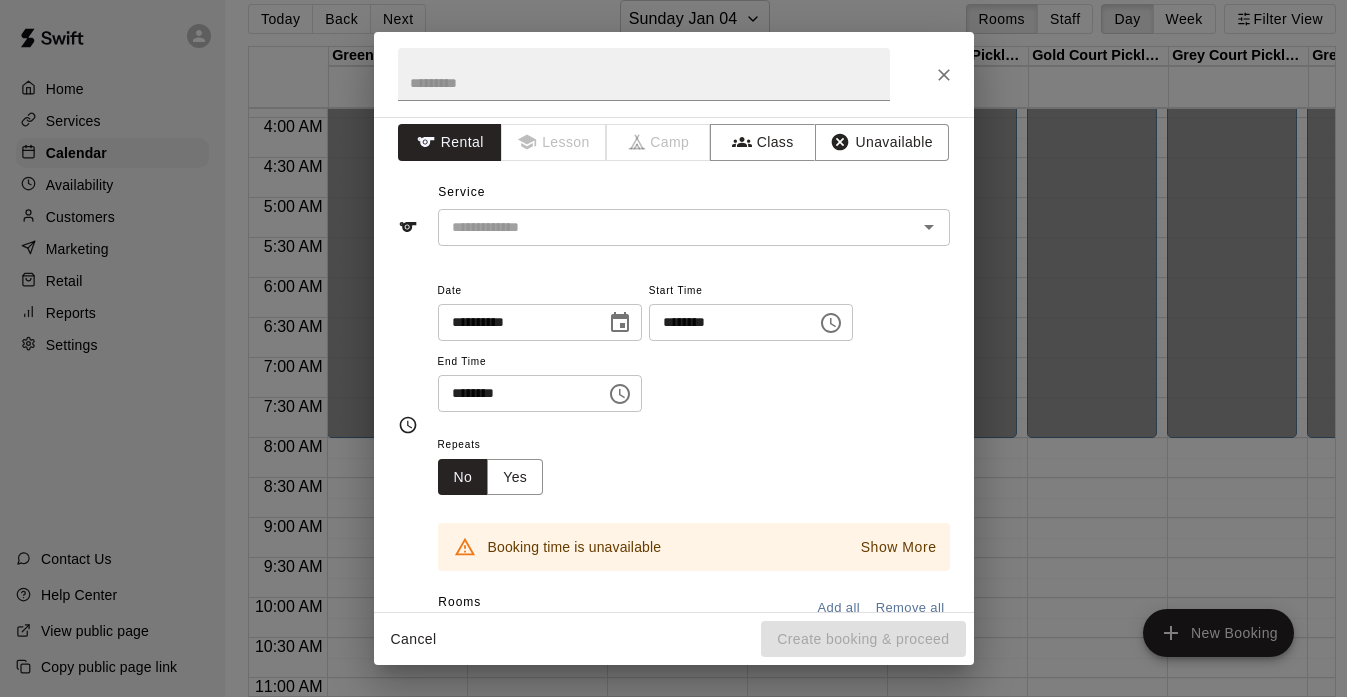 scroll, scrollTop: 0, scrollLeft: 0, axis: both 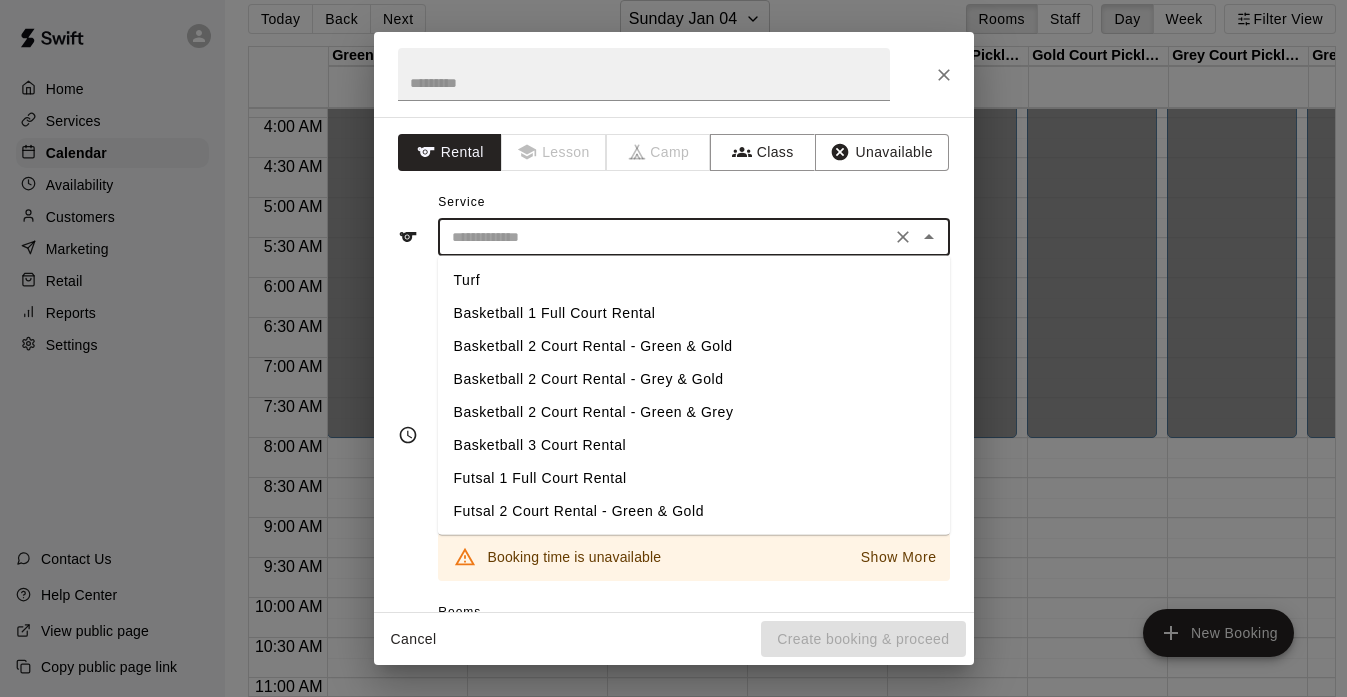 click at bounding box center [664, 237] 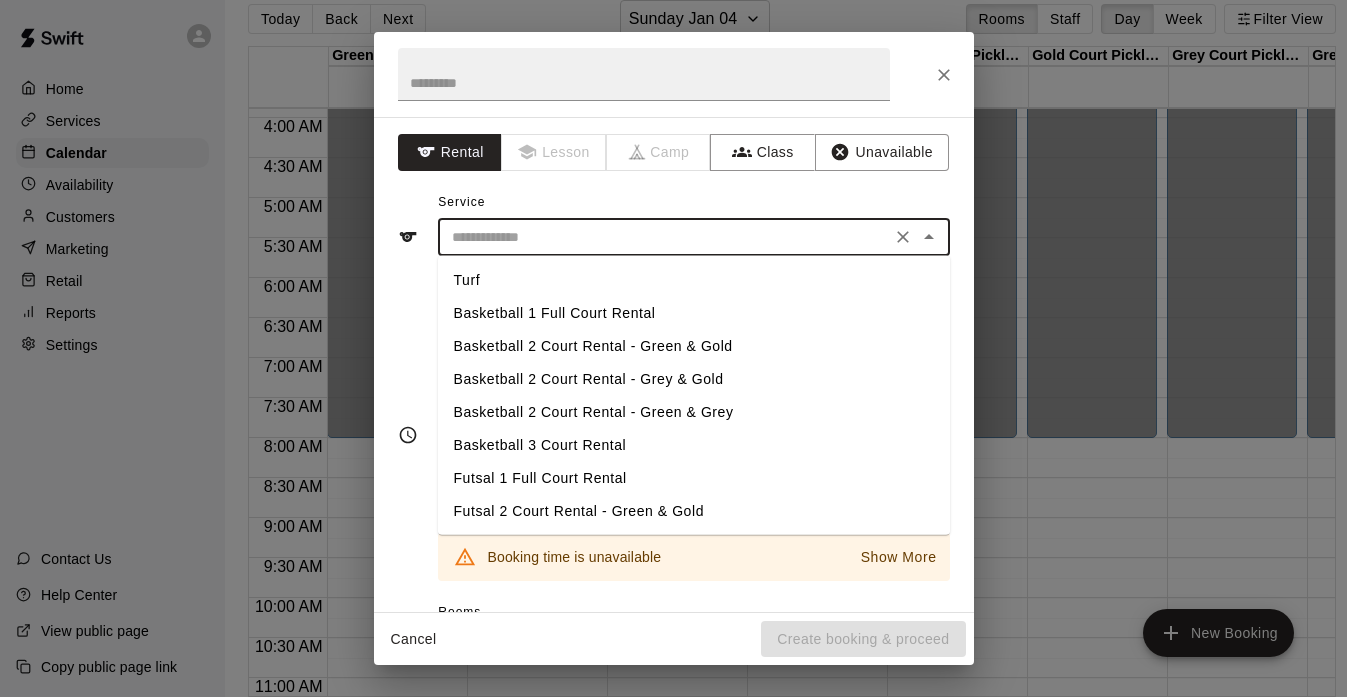 click on "Basketball 2 Court Rental - Grey & Gold" at bounding box center [694, 379] 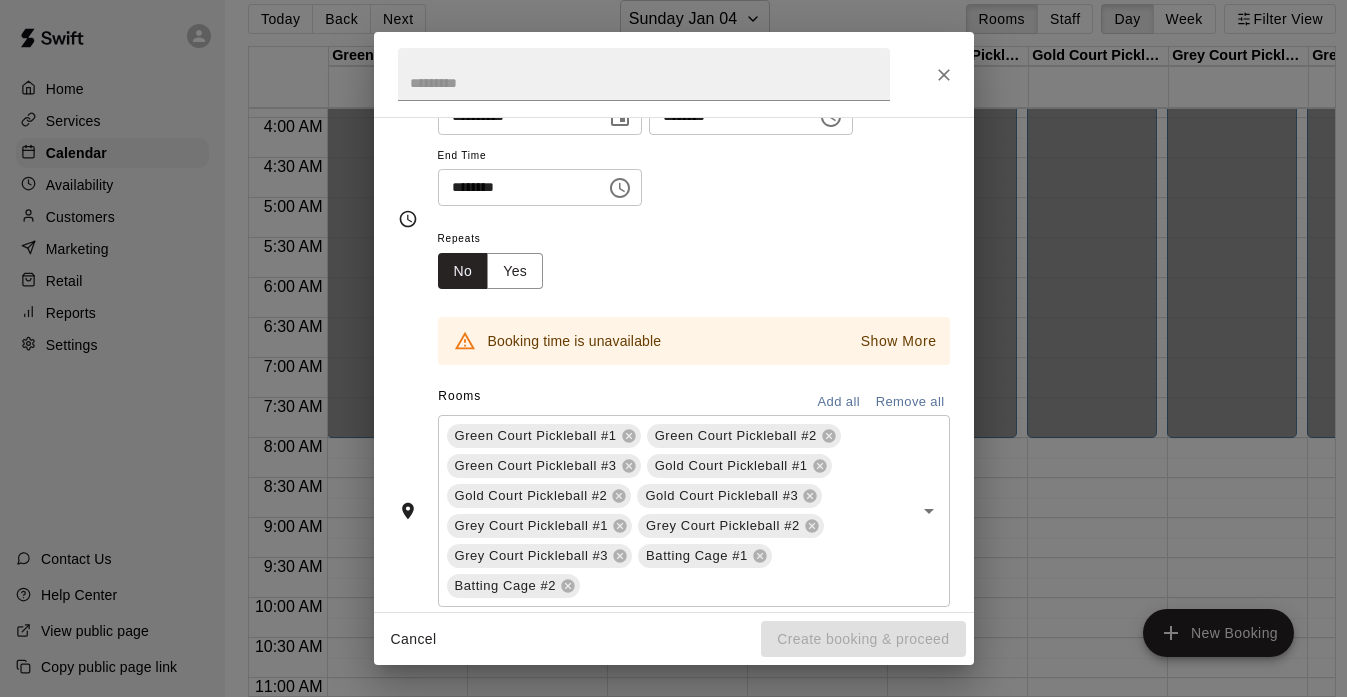 scroll, scrollTop: 257, scrollLeft: 0, axis: vertical 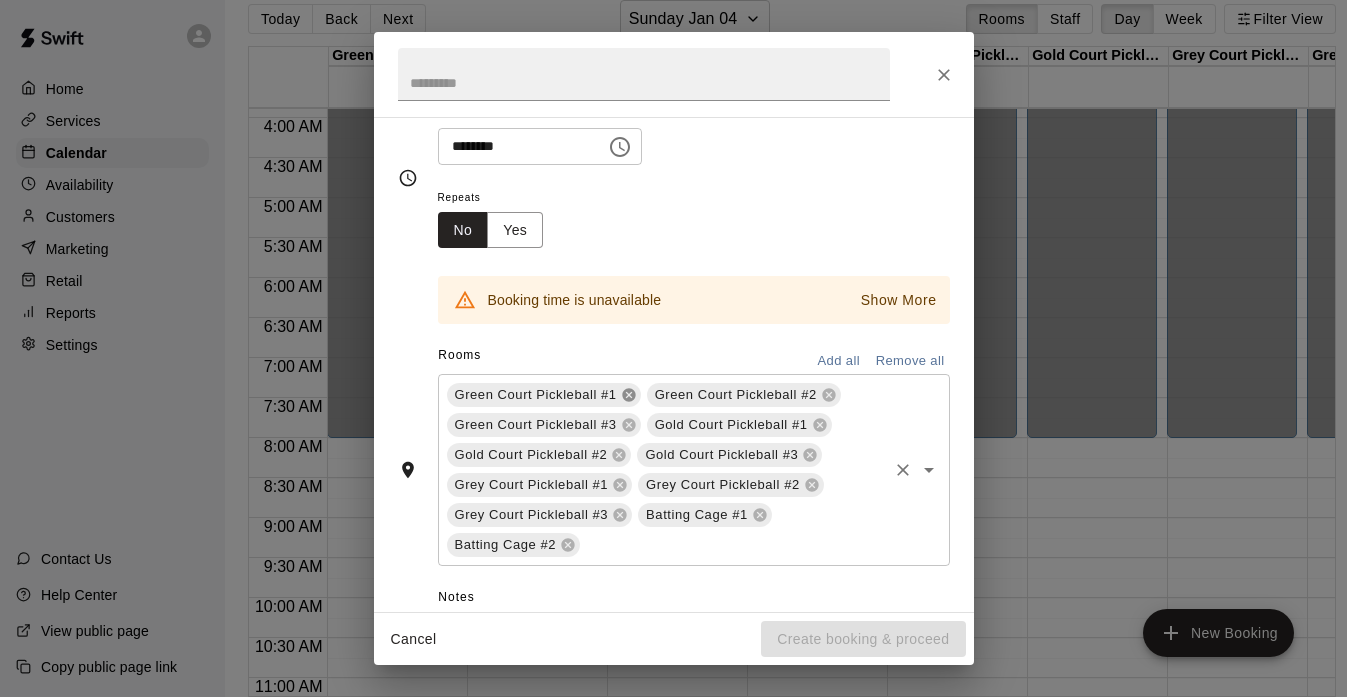 click 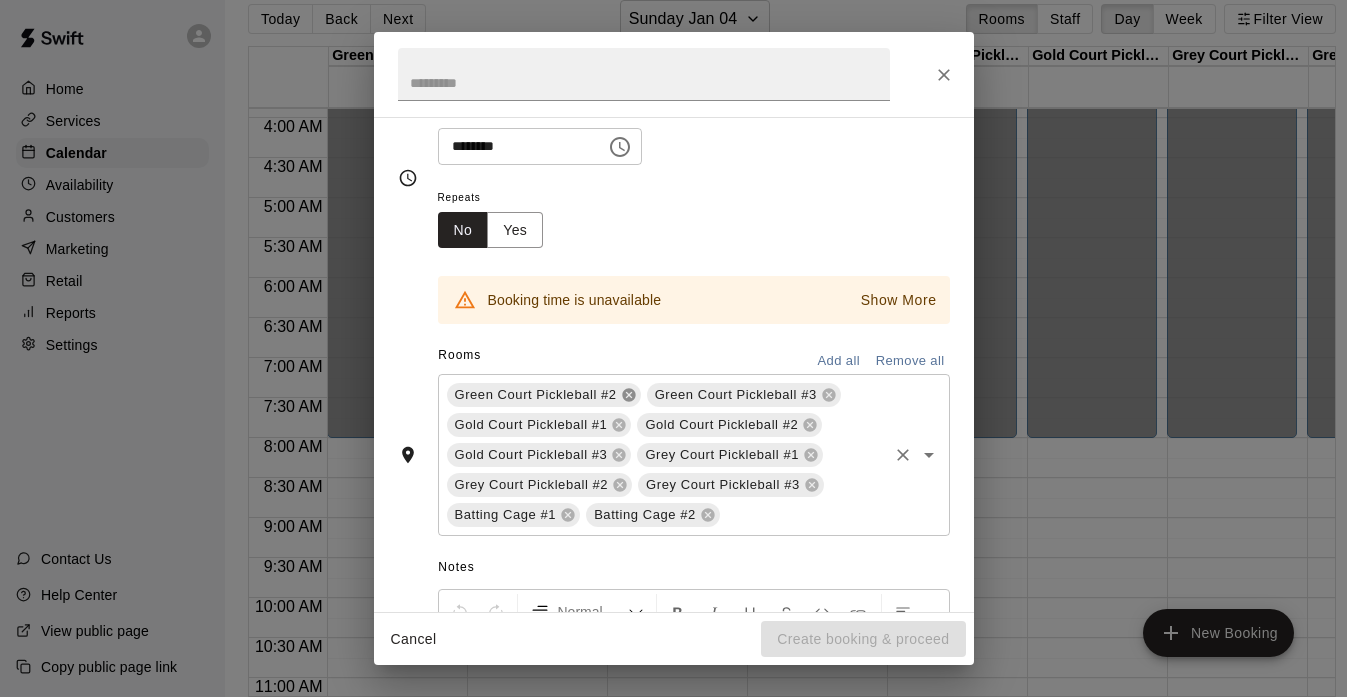 click 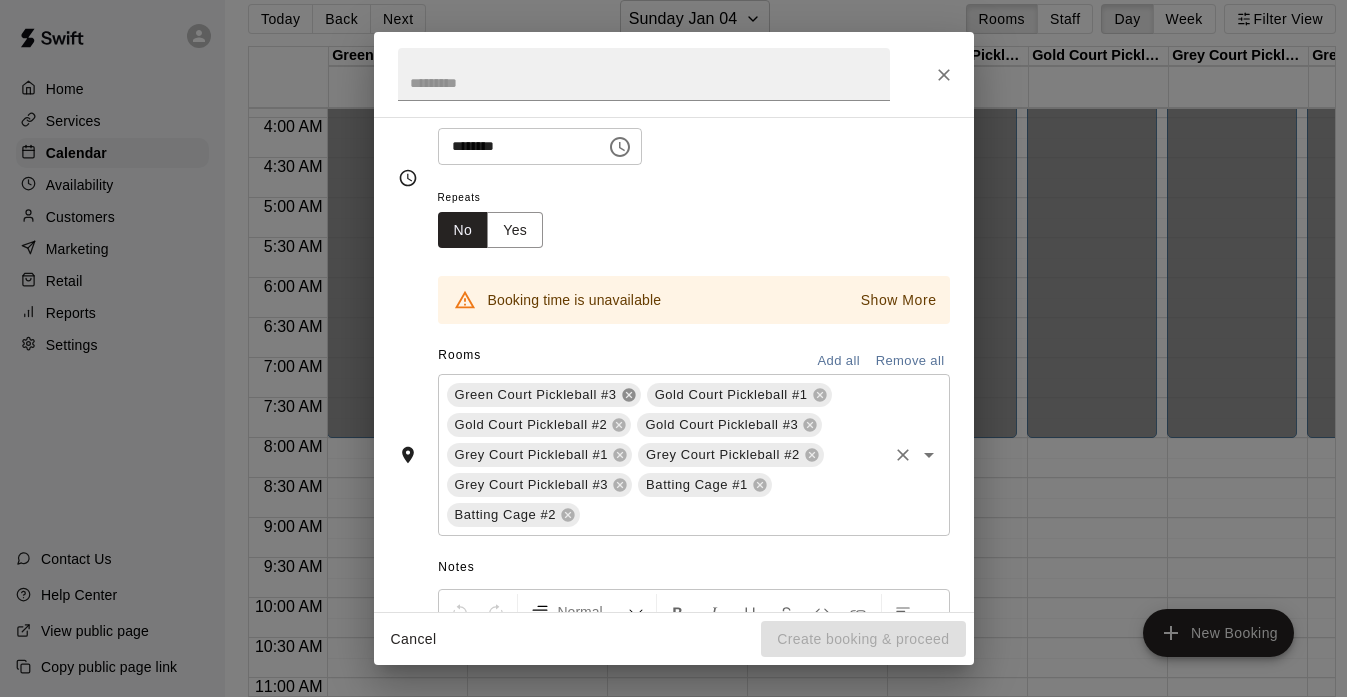 click 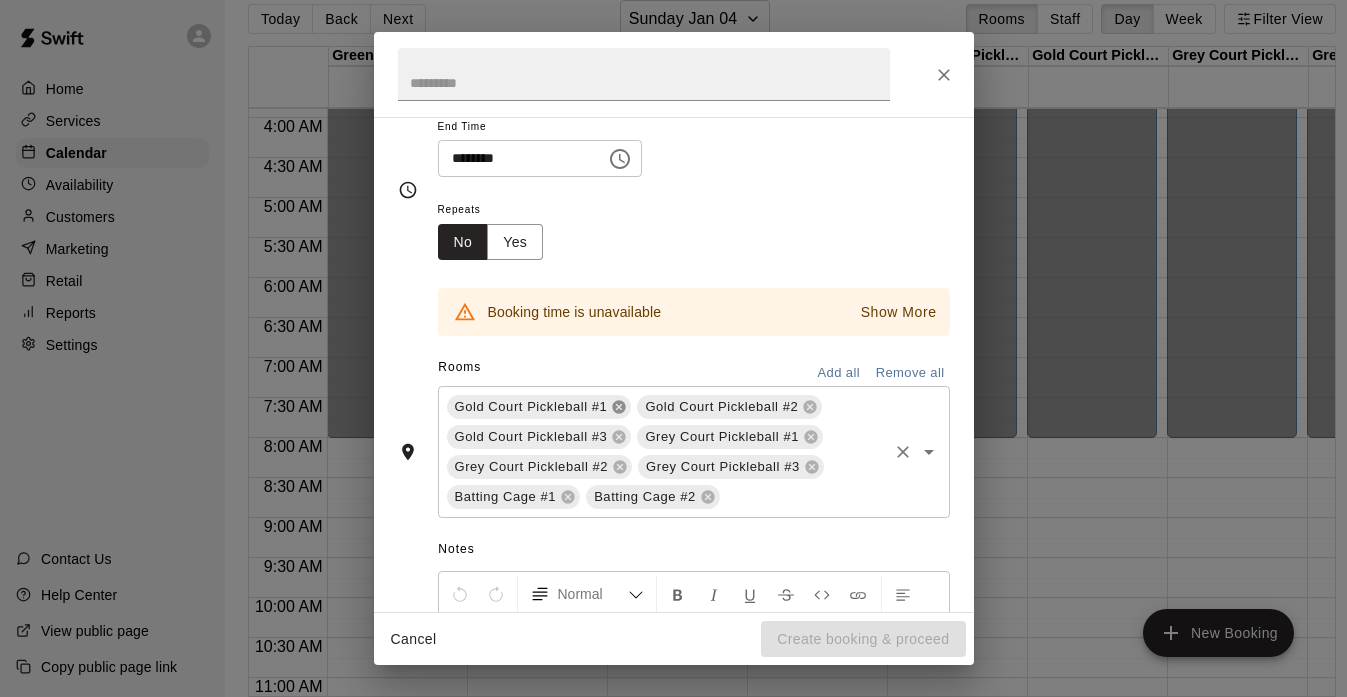 scroll, scrollTop: 257, scrollLeft: 0, axis: vertical 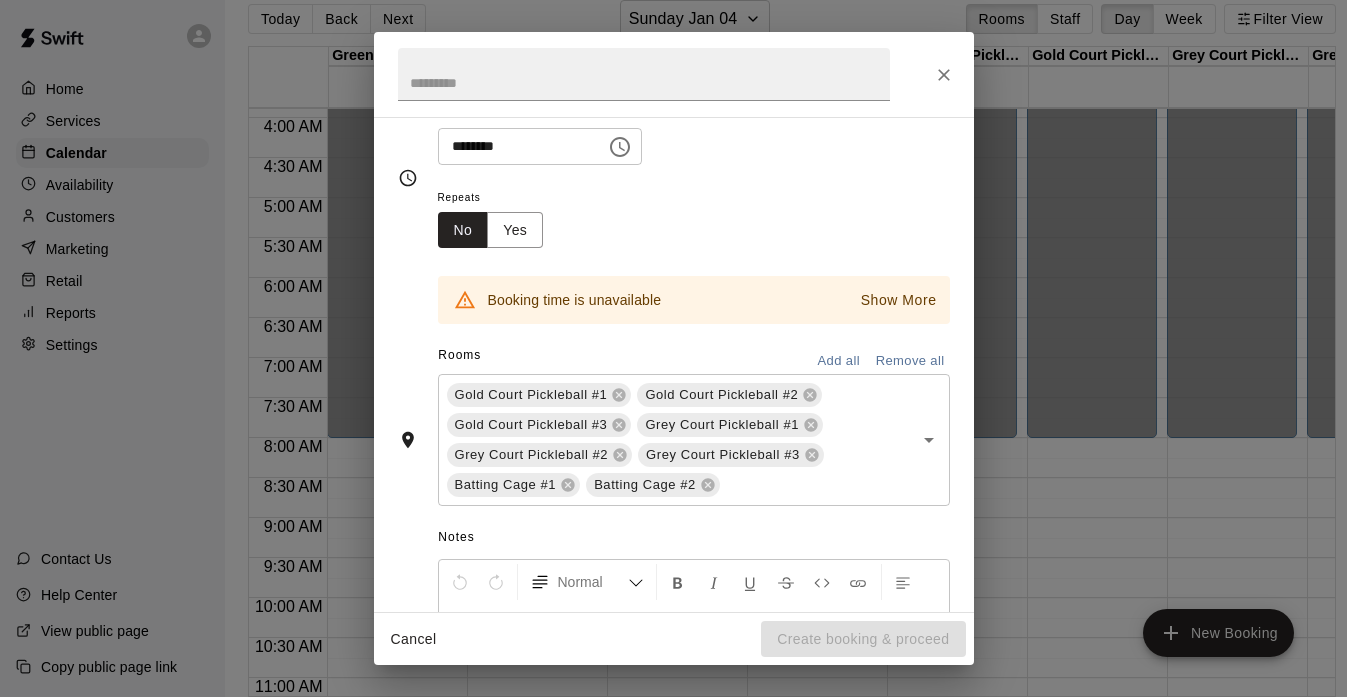 click on "********" at bounding box center [515, 146] 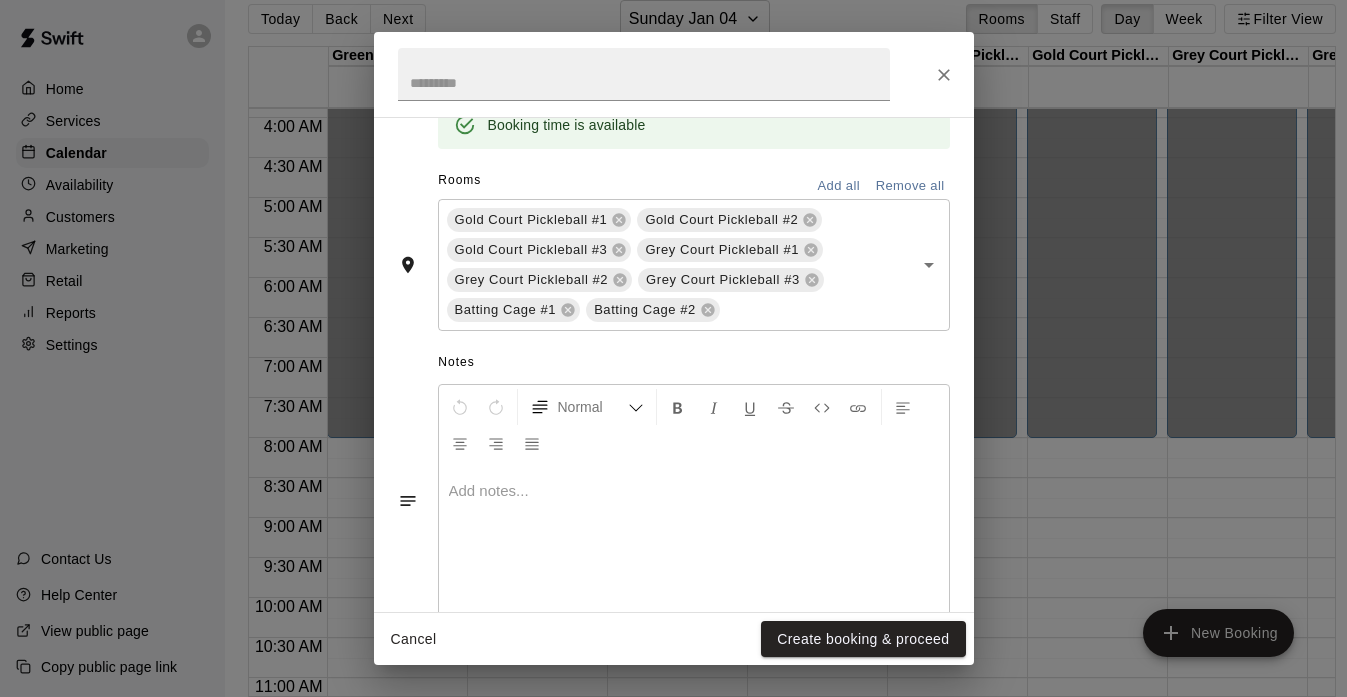 scroll, scrollTop: 439, scrollLeft: 0, axis: vertical 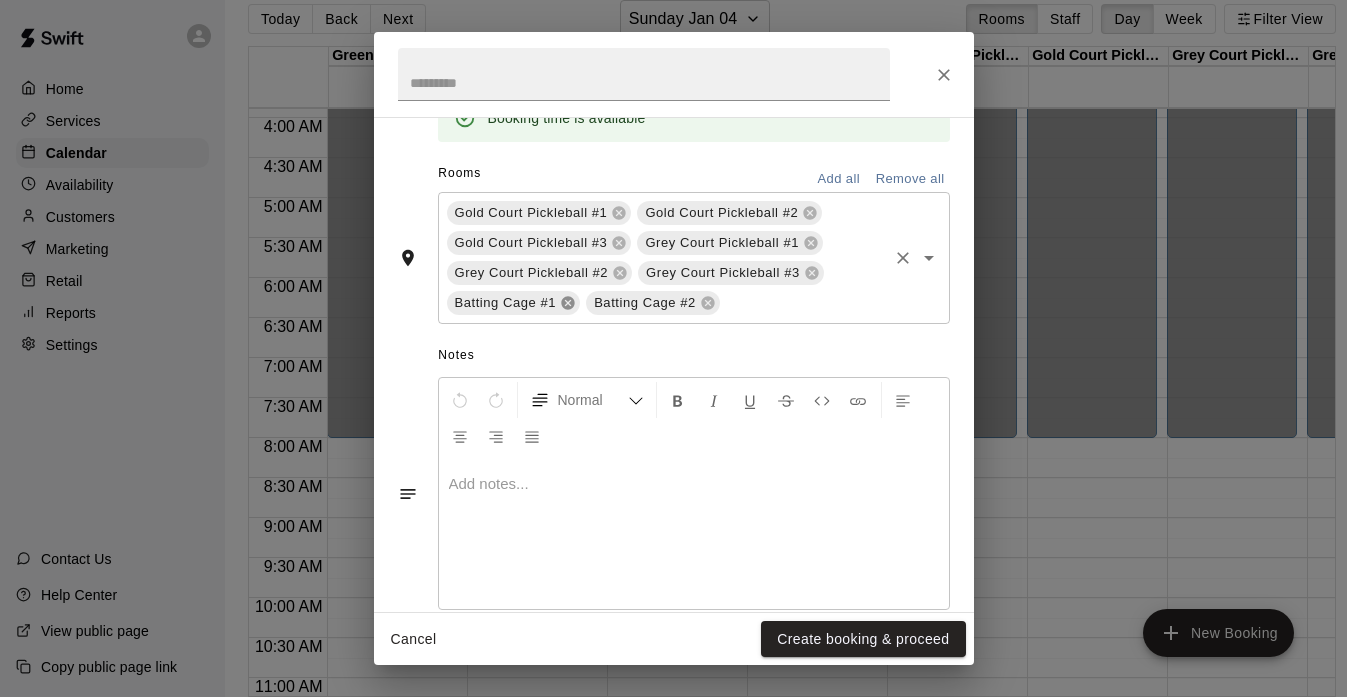 click 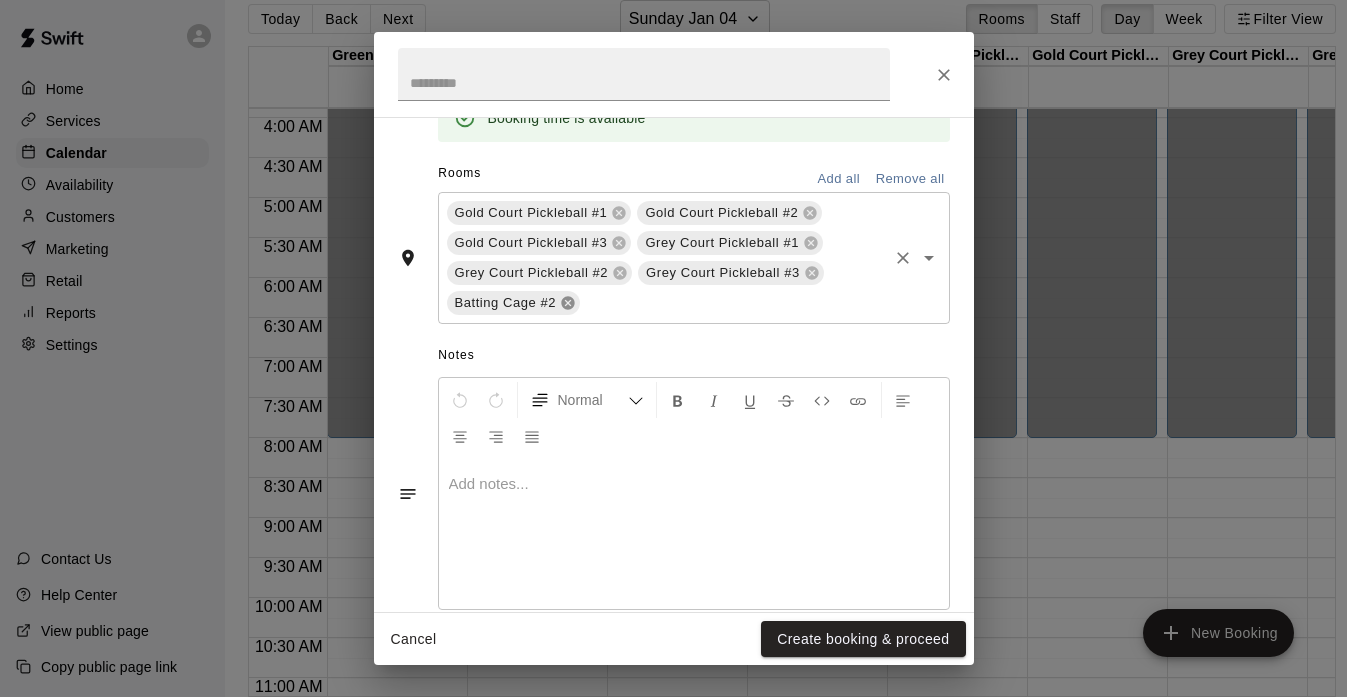 click 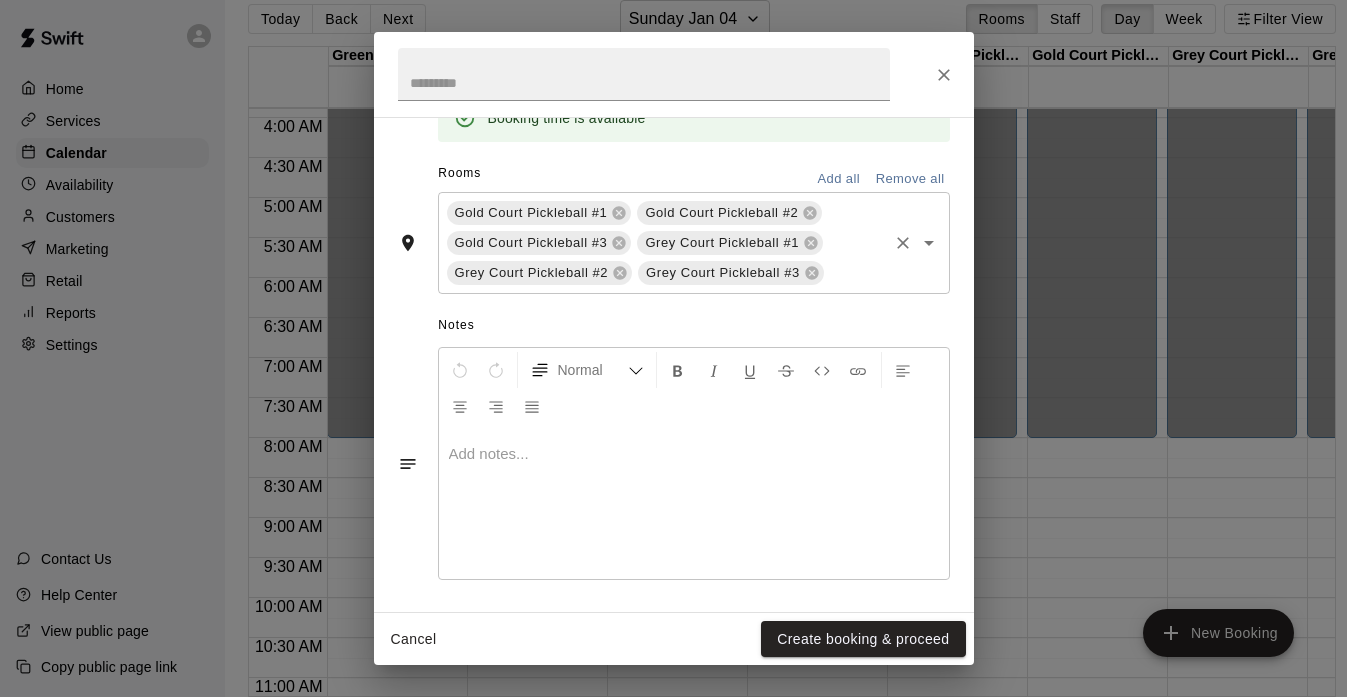 scroll, scrollTop: 0, scrollLeft: 0, axis: both 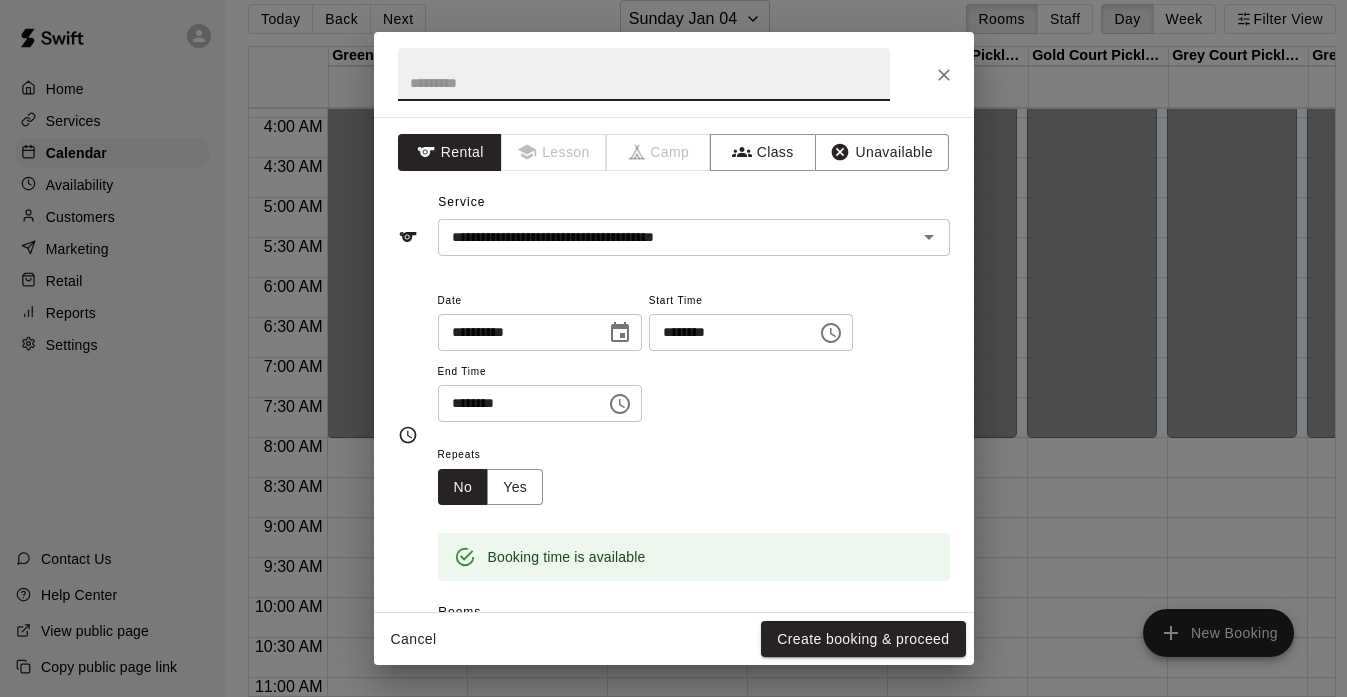 click at bounding box center [644, 74] 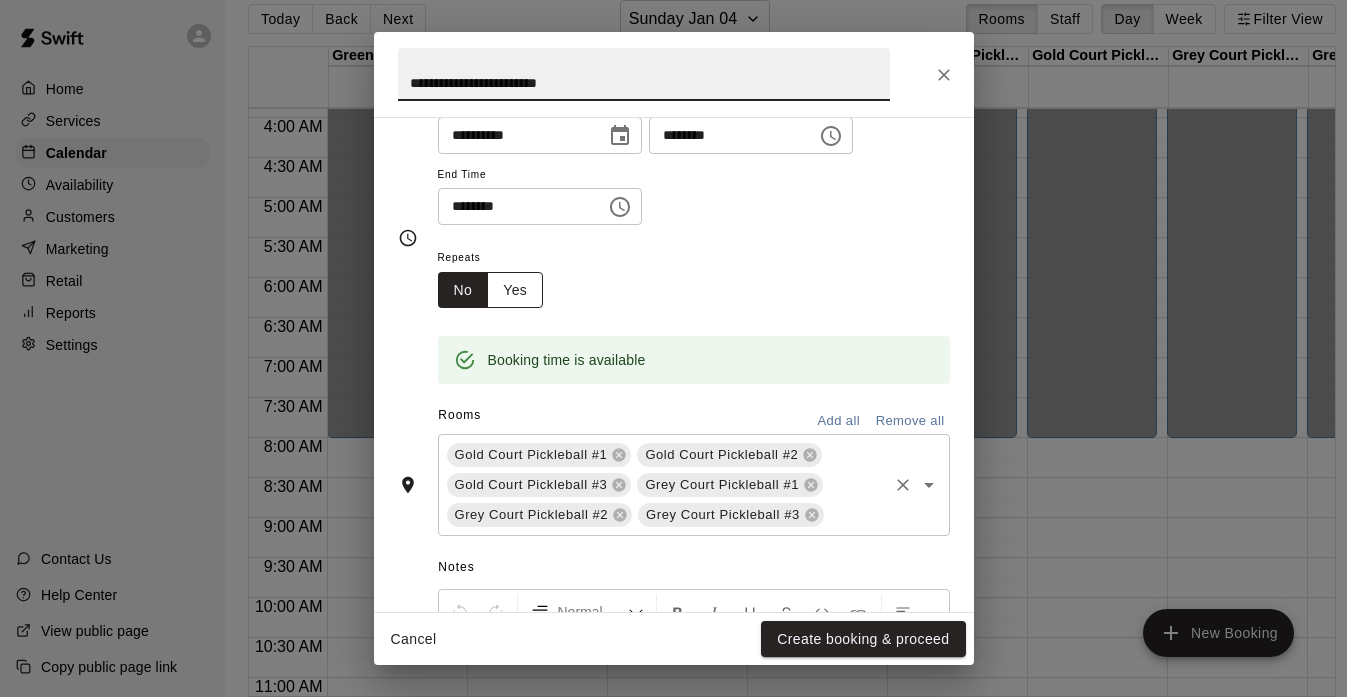 click on "Yes" at bounding box center [515, 290] 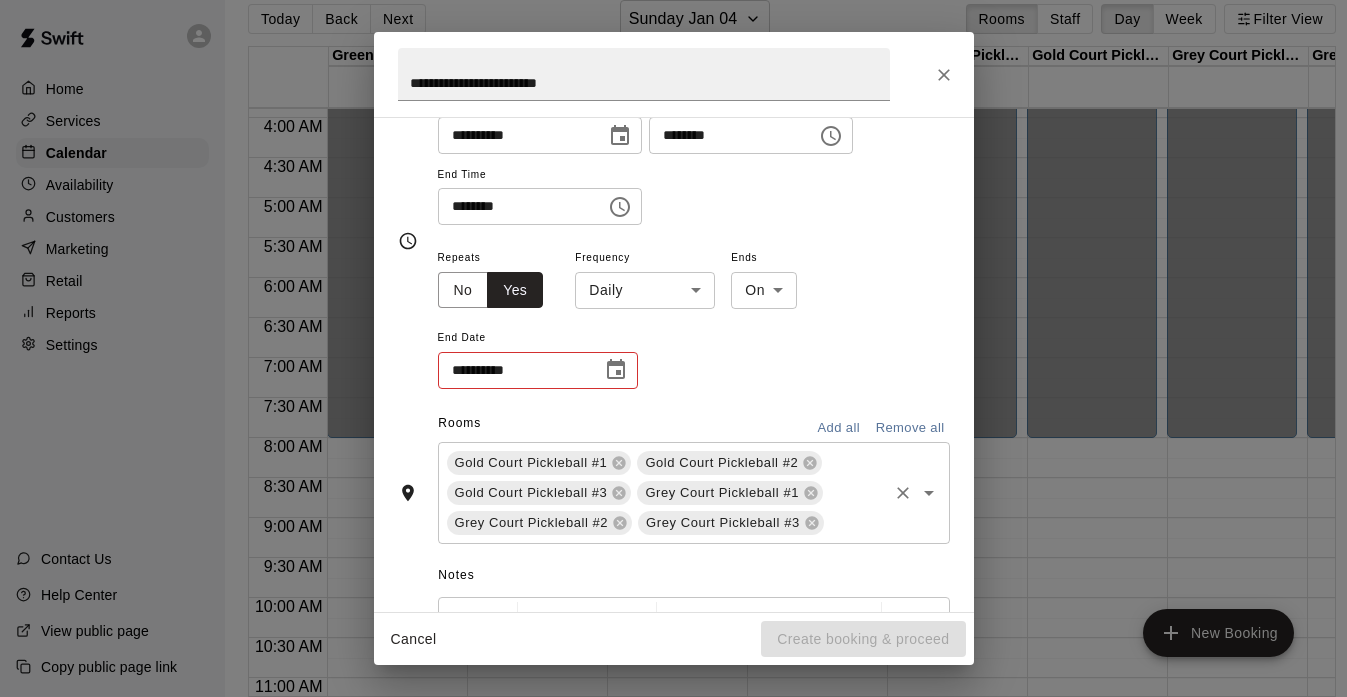 scroll, scrollTop: 200, scrollLeft: 0, axis: vertical 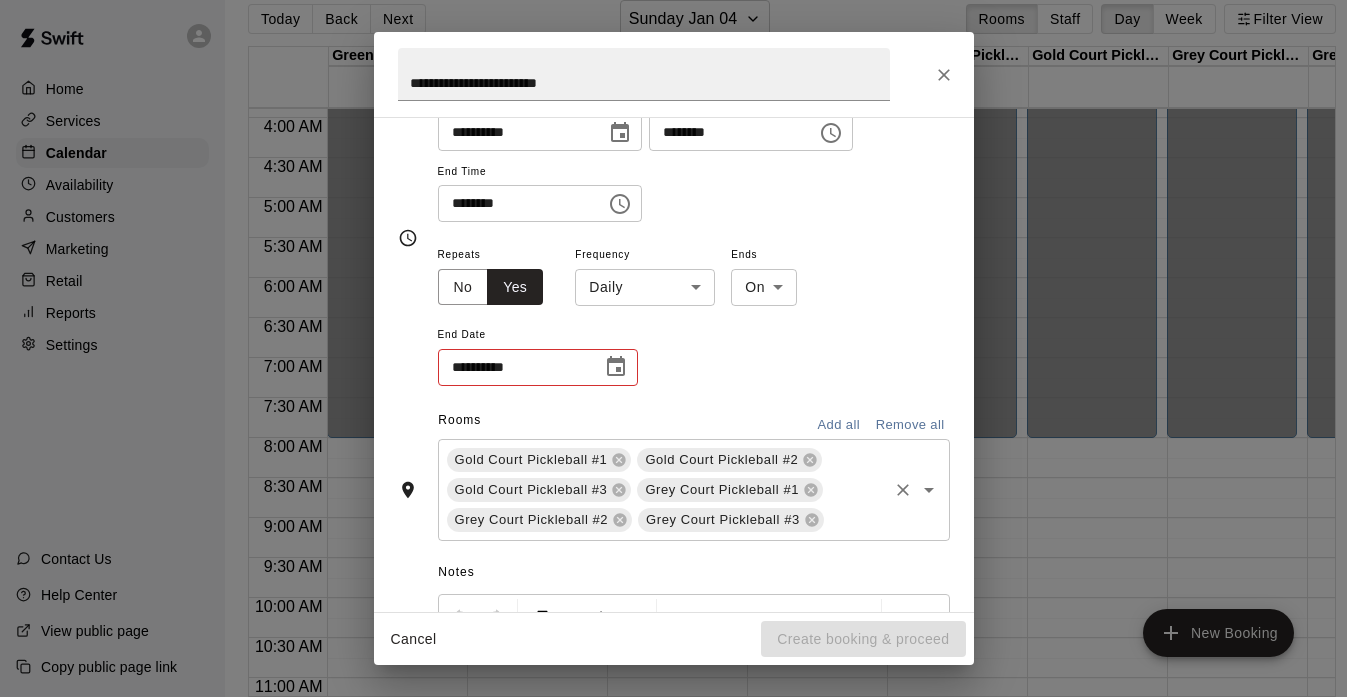 click at bounding box center [616, 367] 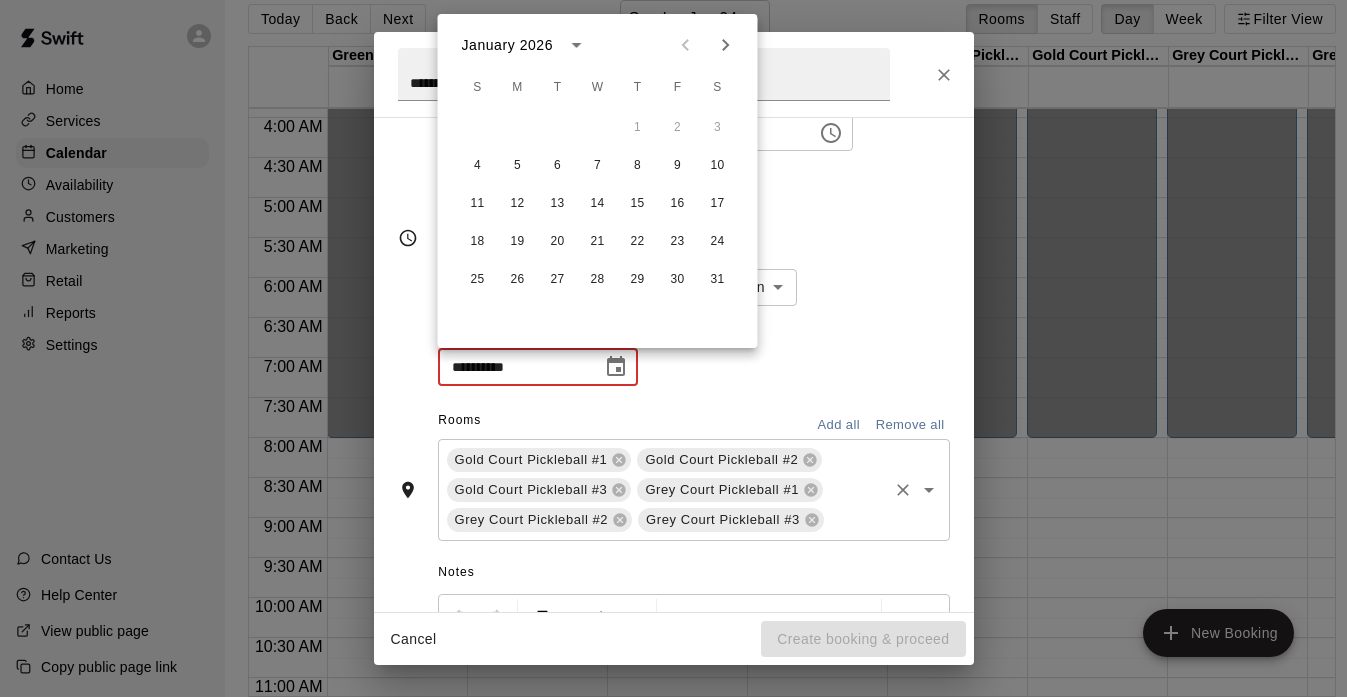 click on "1 2 3 4 5 6 7 8 9 10 11 12 13 14 15 16 17 18 19 20 21 22 23 24 25 26 27 28 29 30 31" at bounding box center [598, 228] 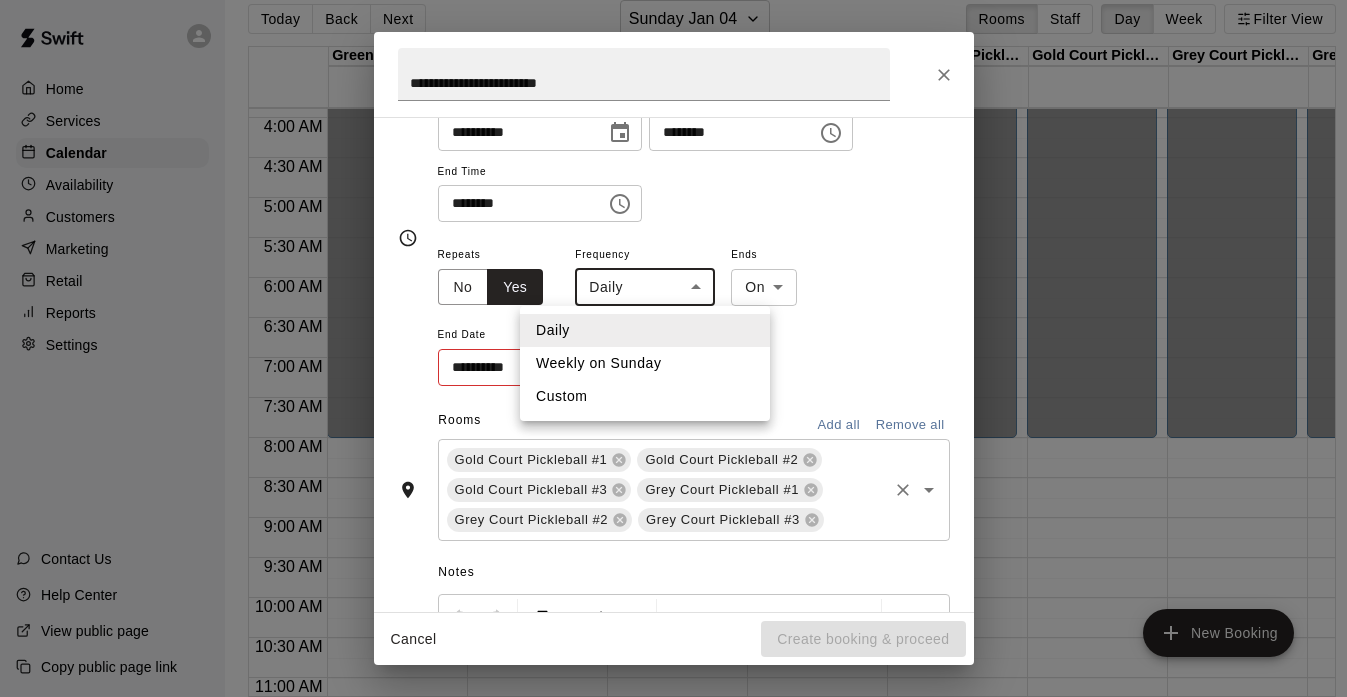 click on "Home Services Calendar Availability Customers Marketing Retail Reports Settings Contact Us Help Center View public page Copy public page link Today Back Next Sunday Jan 04 Rooms Staff Day Week Filter View Green Court Pickleball #1 04 Sun Green Court Pickleball #2 04 Sun Green Court Pickleball #3 04 Sun Gold Court Pickleball #1 04 Sun Gold Court Pickleball #2 04 Sun Gold Court Pickleball #3 04 Sun Grey Court Pickleball #1 04 Sun Grey Court Pickleball #2 04 Sun Grey Court Pickleball #3 04 Sun Batting Cage #1 04 Sun Batting Cage #2 04 Sun 12:00 AM 12:30 AM 1:00 AM 1:30 AM 2:00 AM 2:30 AM 3:00 AM 3:30 AM 4:00 AM 4:30 AM 5:00 AM 5:30 AM 6:00 AM 6:30 AM 7:00 AM 7:30 AM 8:00 AM 8:30 AM 9:00 AM 9:30 AM 10:00 AM 10:30 AM 11:00 AM 11:30 AM 12:00 PM 12:30 PM 1:00 PM 1:30 PM 2:00 PM 2:30 PM 3:00 PM 3:30 PM 4:00 PM 4:30 PM 5:00 PM 5:30 PM 6:00 PM 6:30 PM 7:00 PM 7:30 PM 8:00 PM 8:30 PM 9:00 PM 9:30 PM 10:00 PM 10:30 PM 11:00 PM 11:30 PM 12:00 AM – 8:00 AM Closed 10:00 PM – 11:59 PM Closed 12:00 AM – 8:00 AM Closed 0" at bounding box center [673, 340] 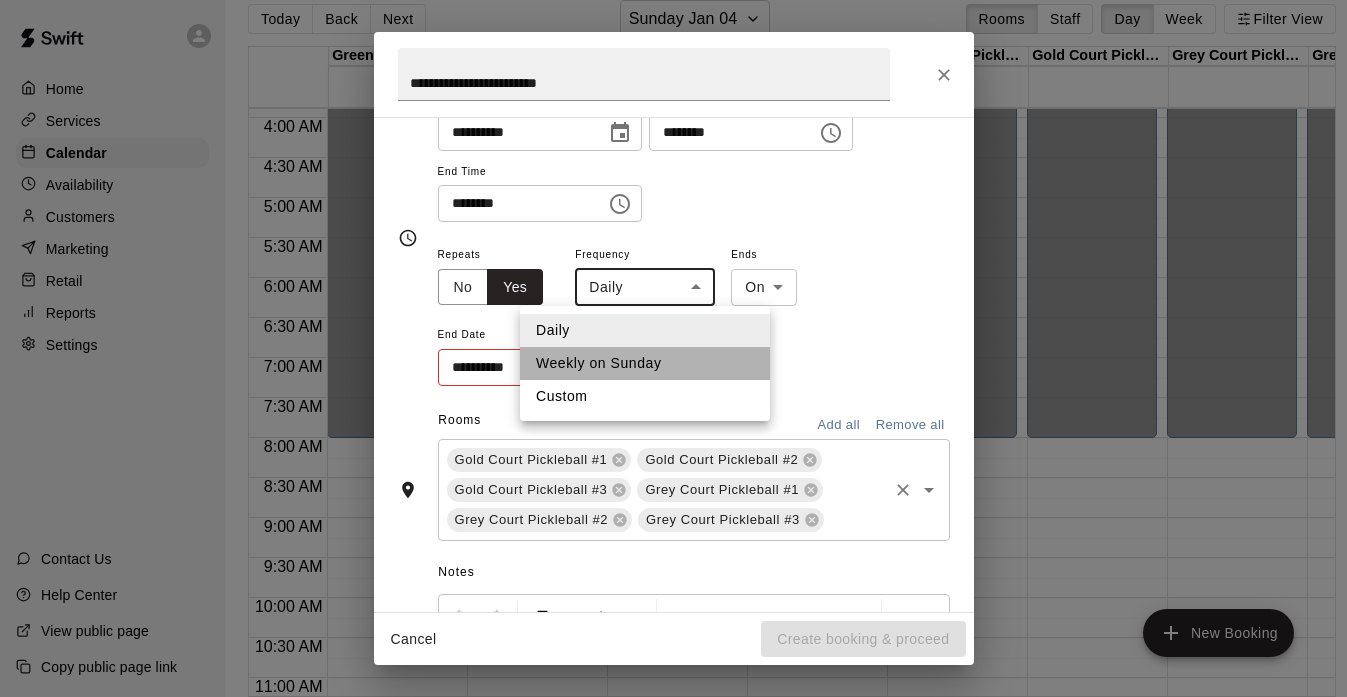 click on "Weekly on Sunday" at bounding box center (645, 363) 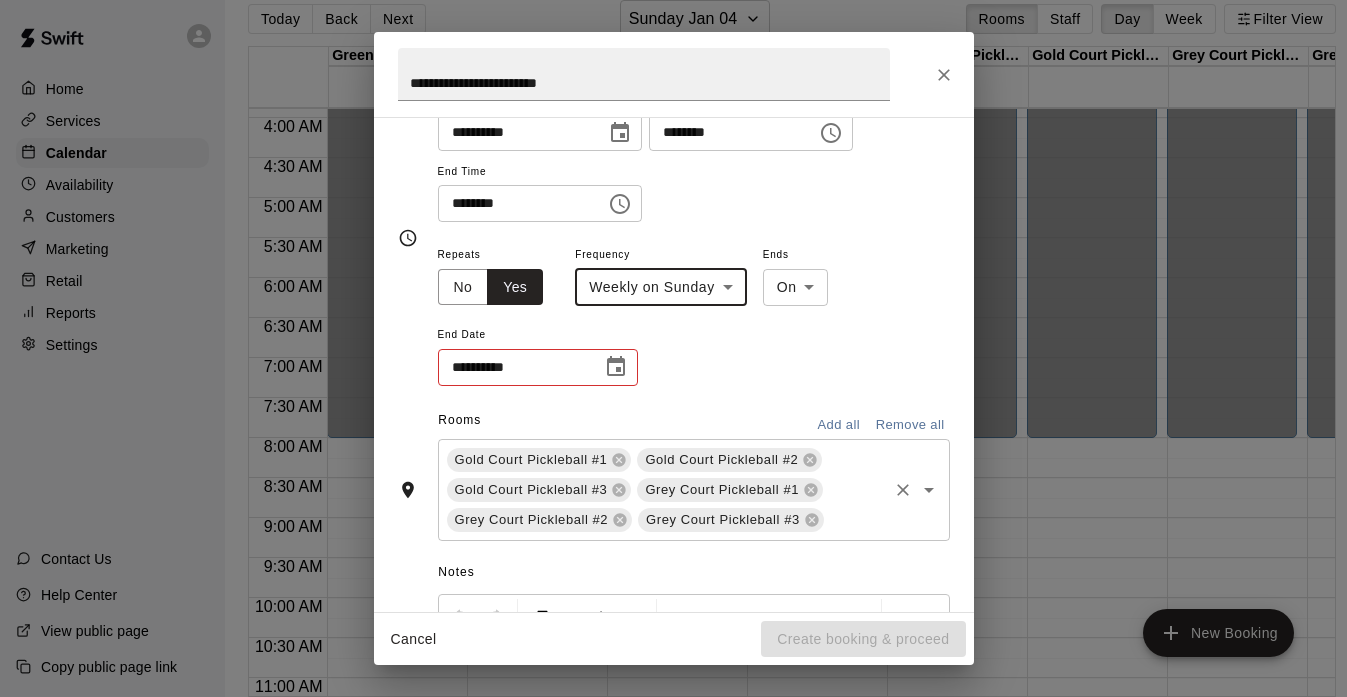 click 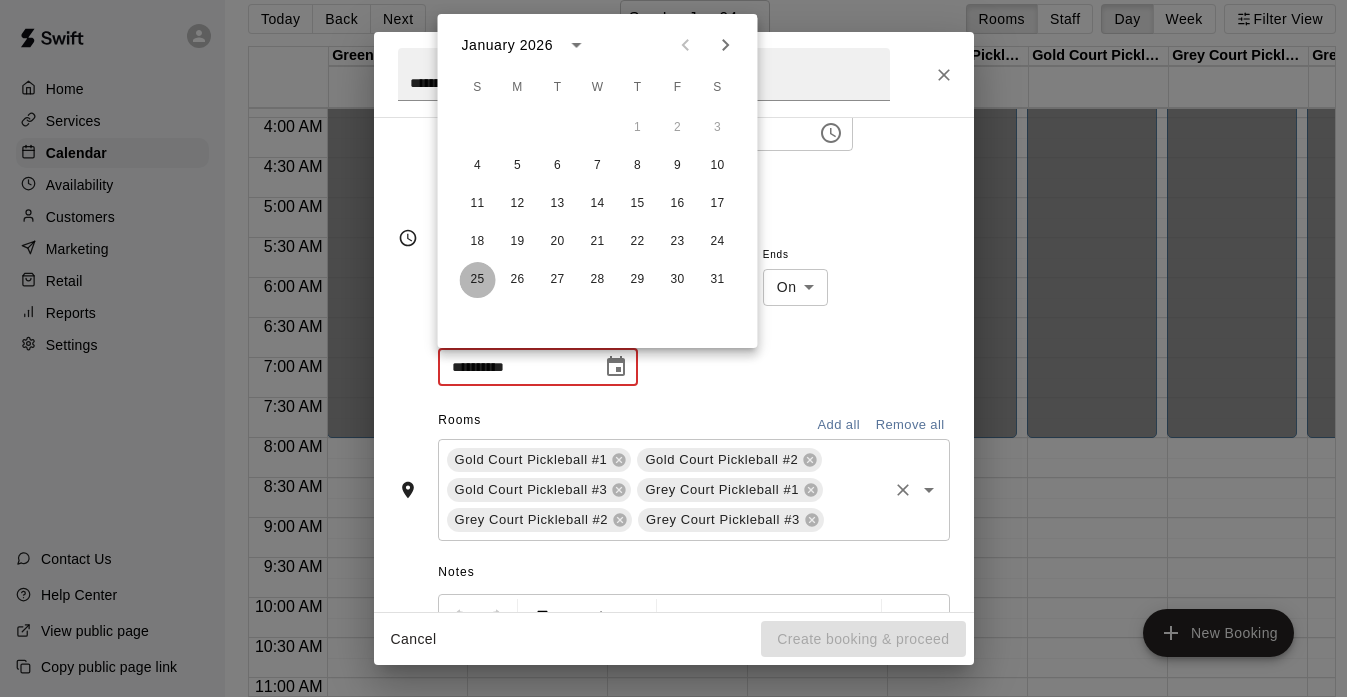 click on "25" at bounding box center [478, 280] 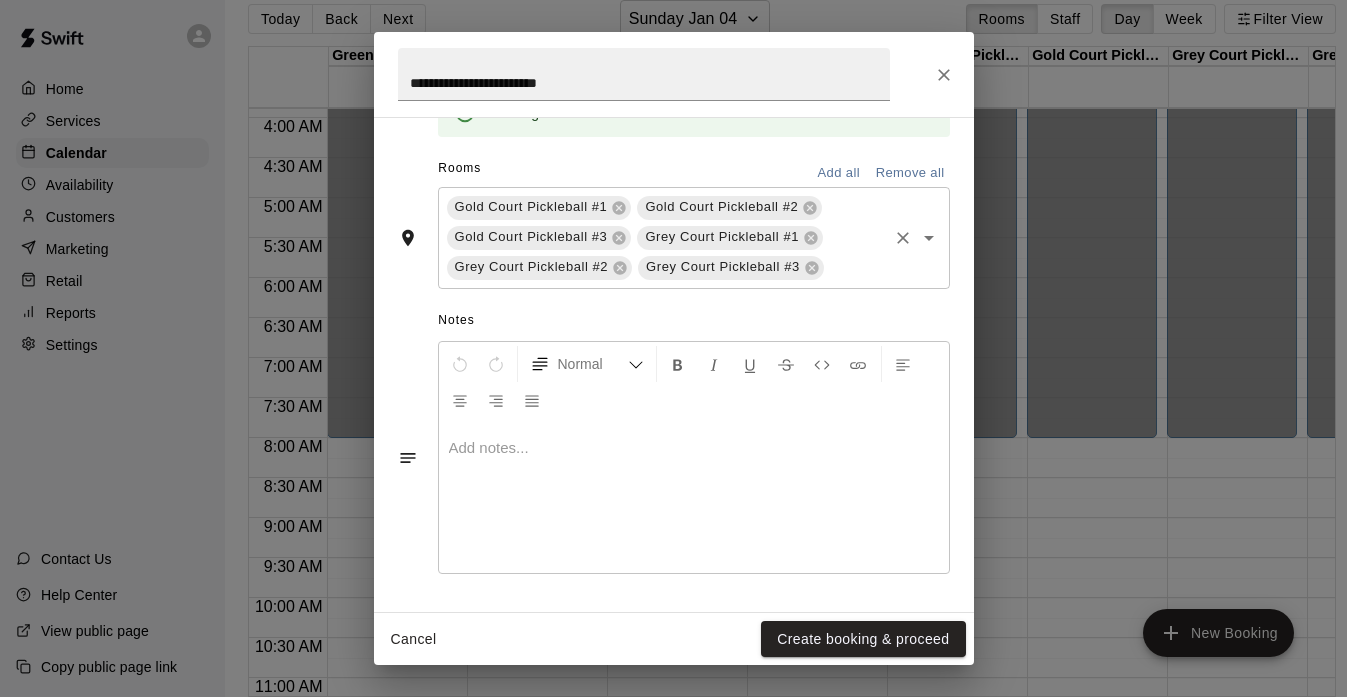 scroll, scrollTop: 546, scrollLeft: 0, axis: vertical 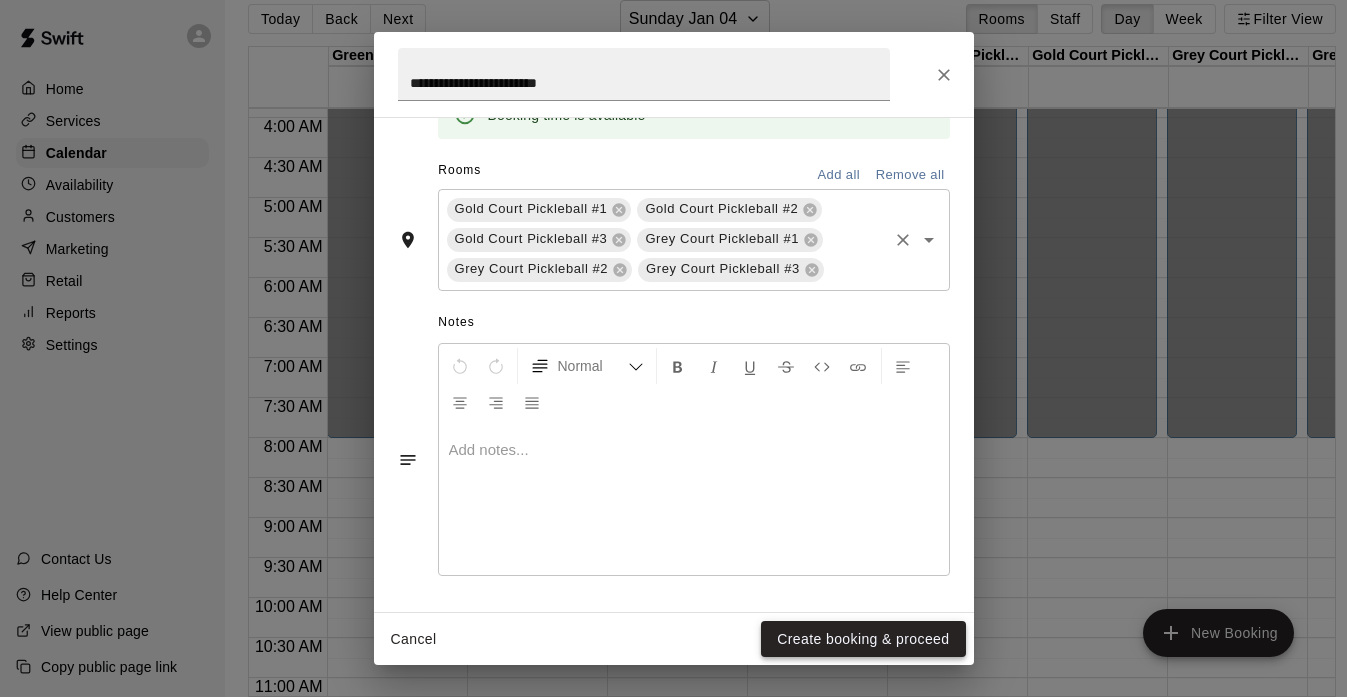 click on "Create booking & proceed" at bounding box center (863, 639) 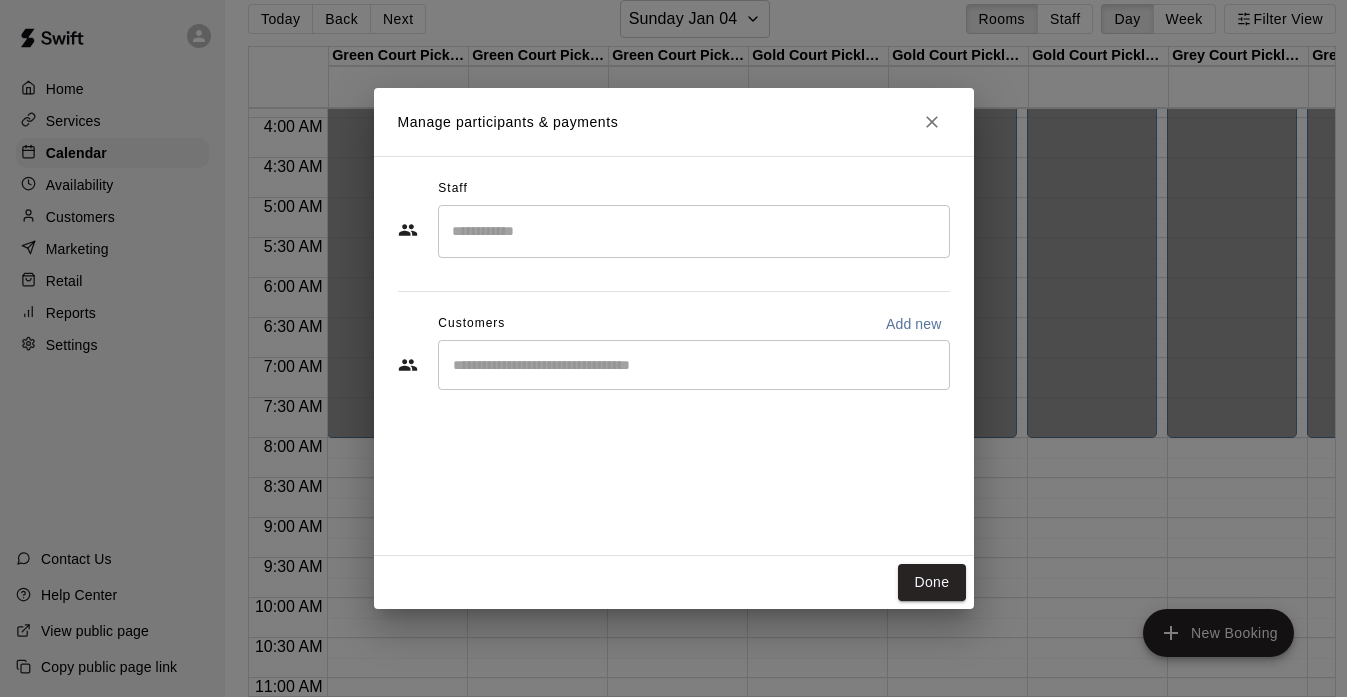 click at bounding box center [694, 231] 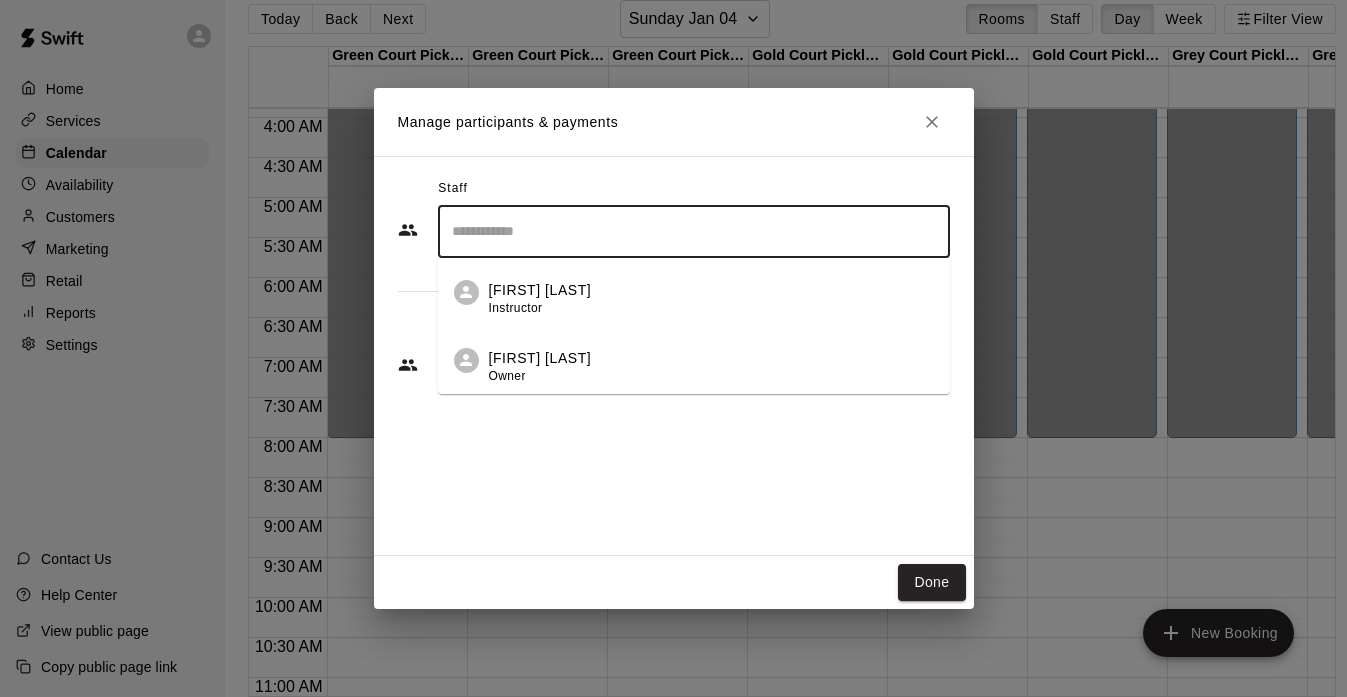 click on "[FIRST] [LAST]" at bounding box center [540, 358] 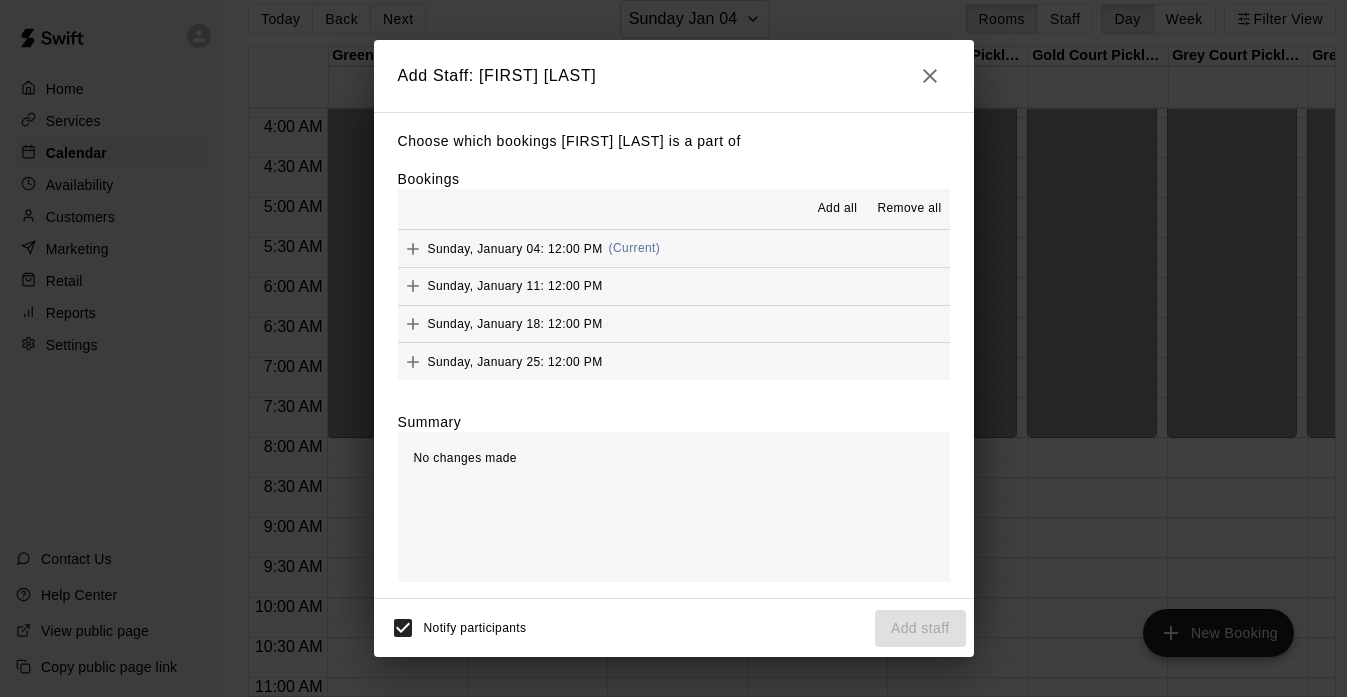 click on "Add all" at bounding box center [838, 209] 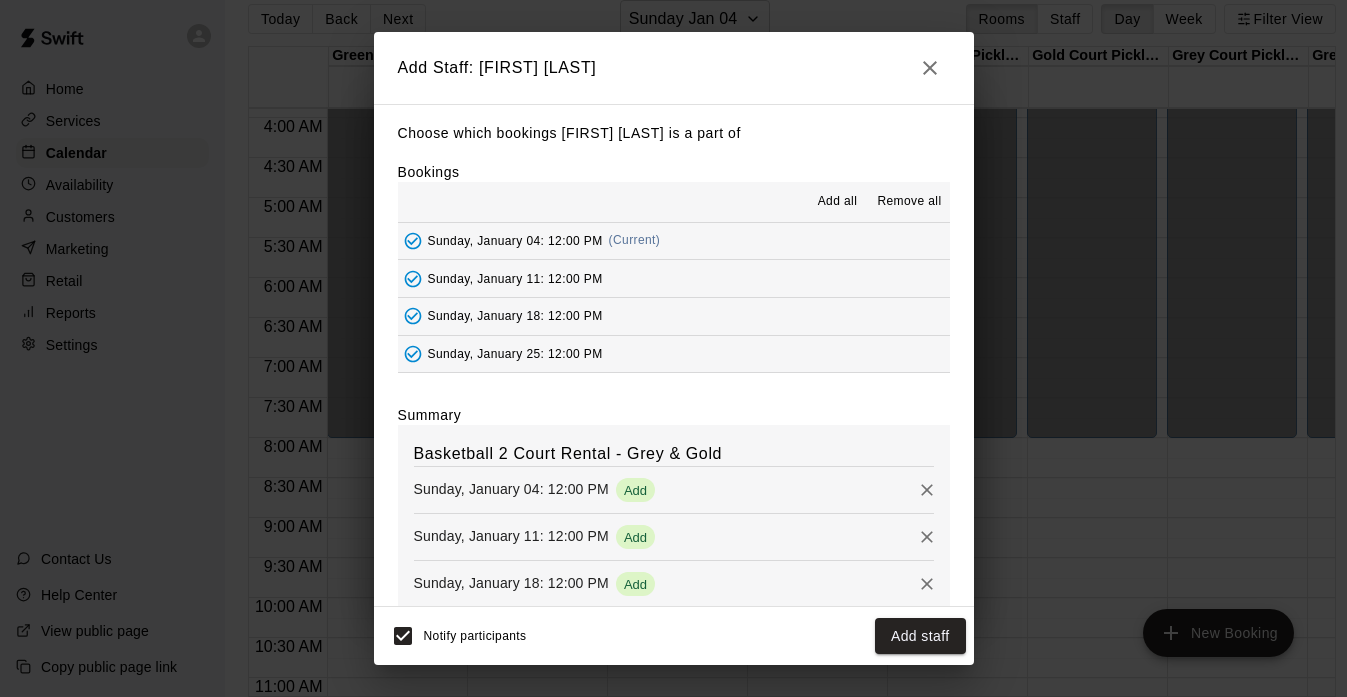 scroll, scrollTop: 82, scrollLeft: 0, axis: vertical 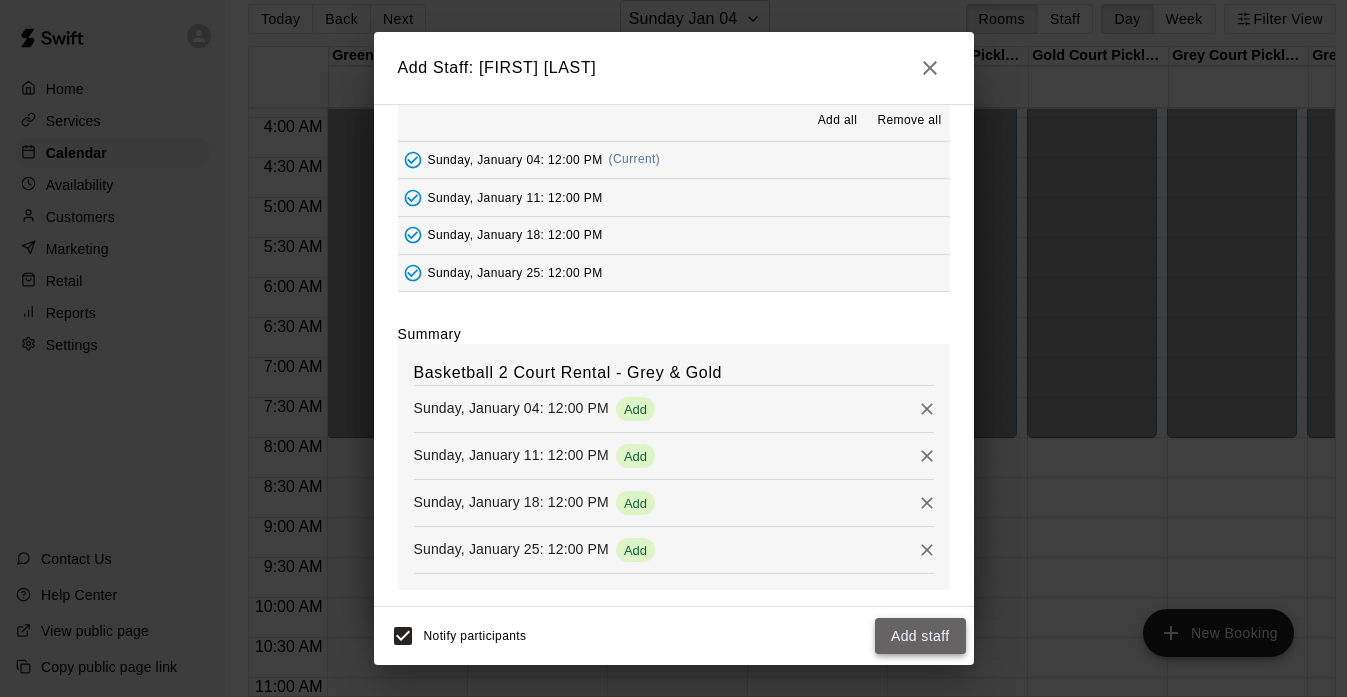 click on "Add staff" at bounding box center [920, 636] 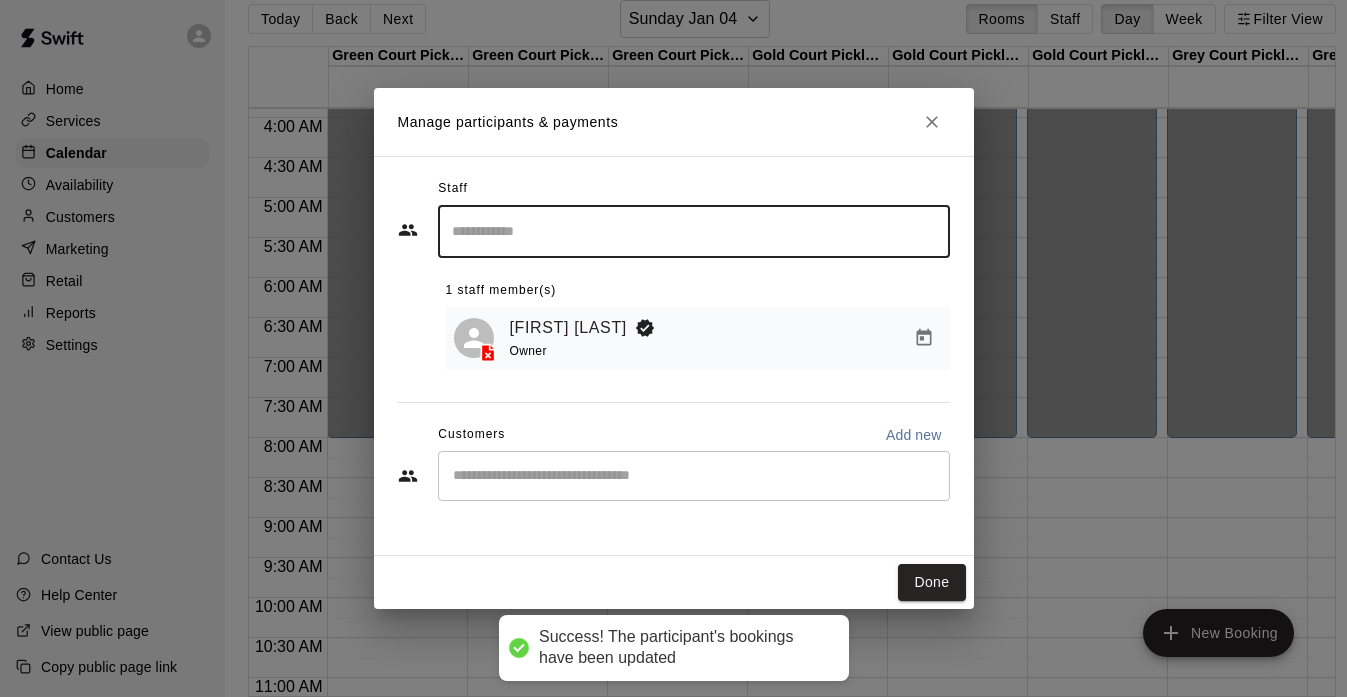 click on "​" at bounding box center (694, 476) 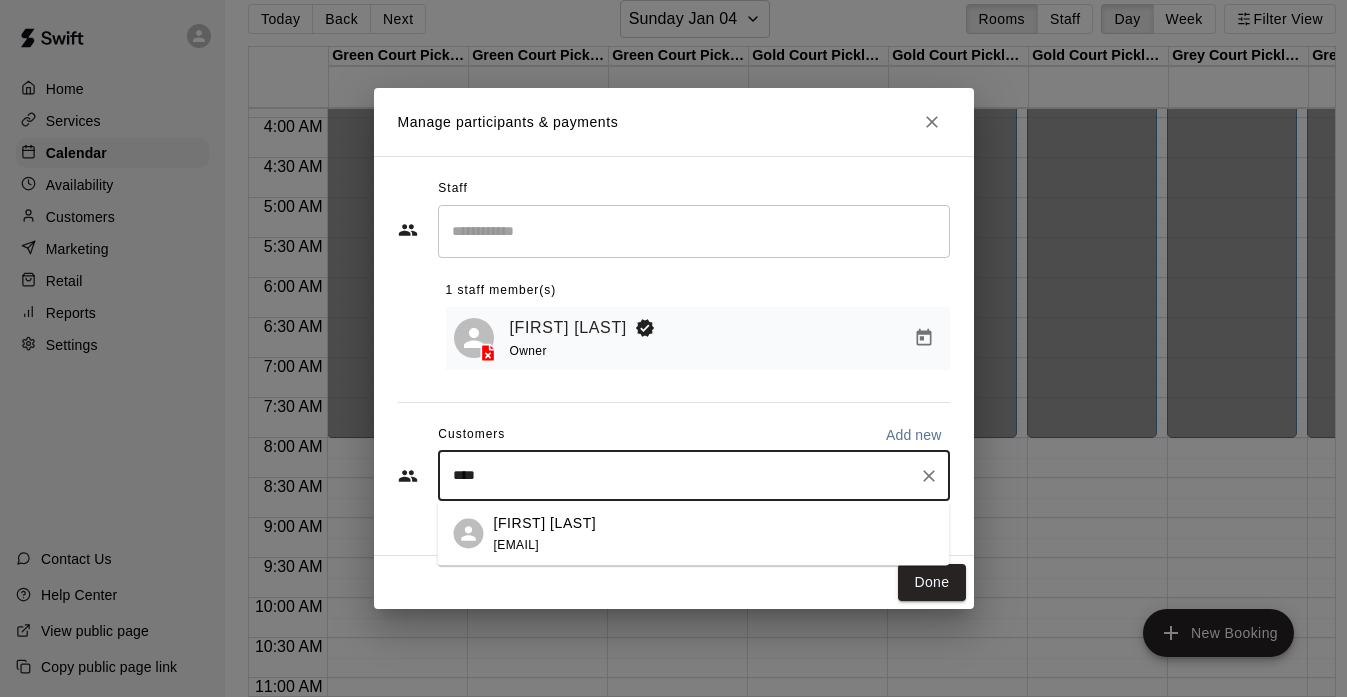 click on "[FIRST] [LAST]" at bounding box center (545, 522) 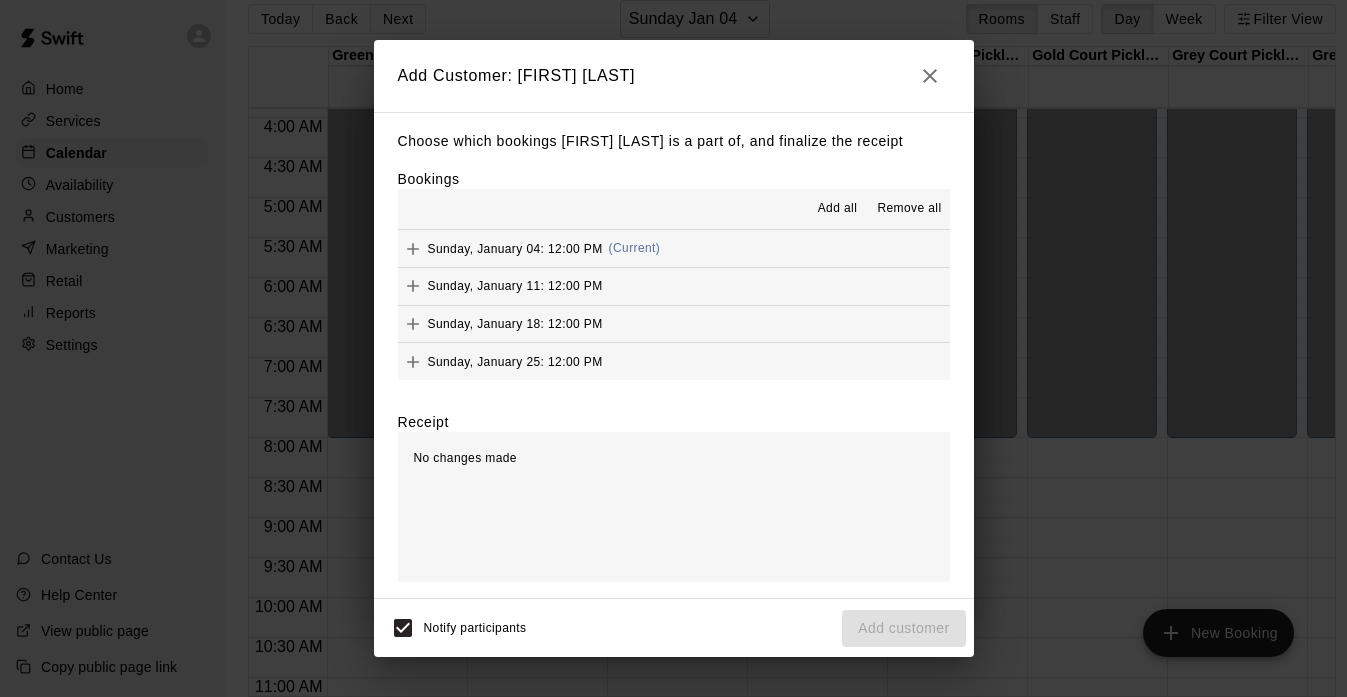 click on "Add all" at bounding box center (838, 209) 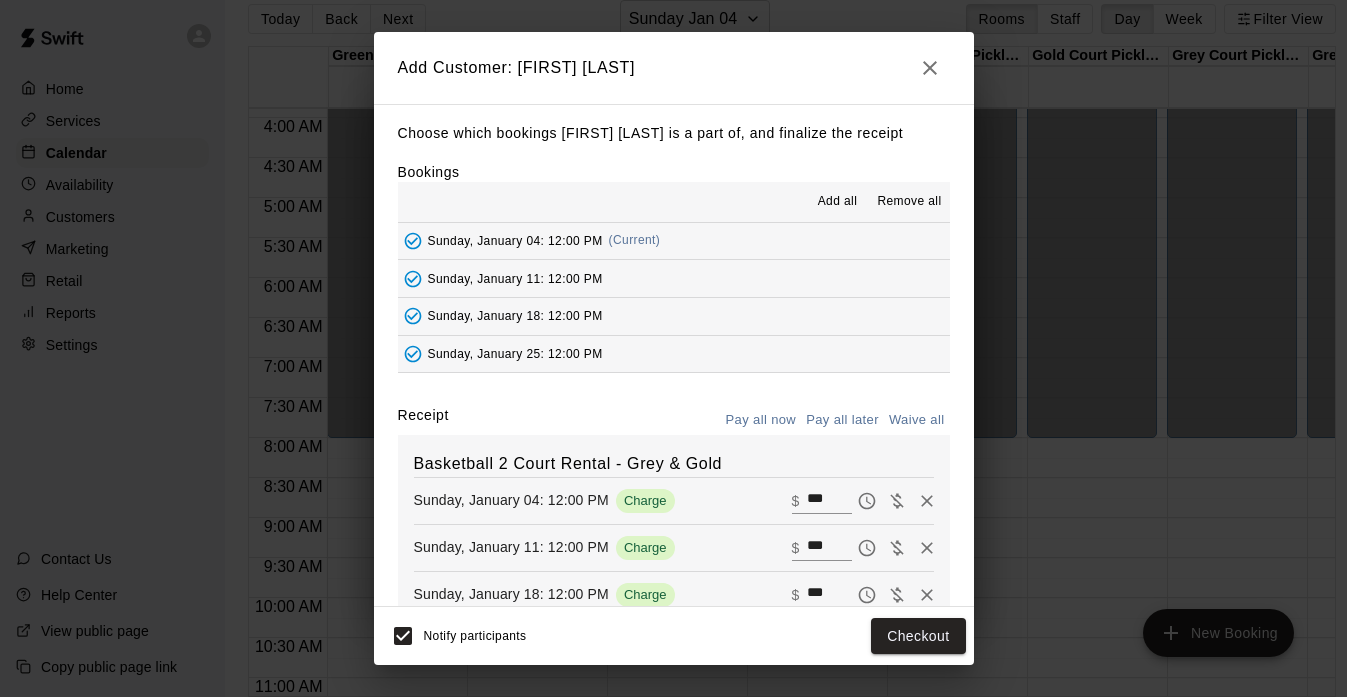 click on "Waive all" at bounding box center (917, 420) 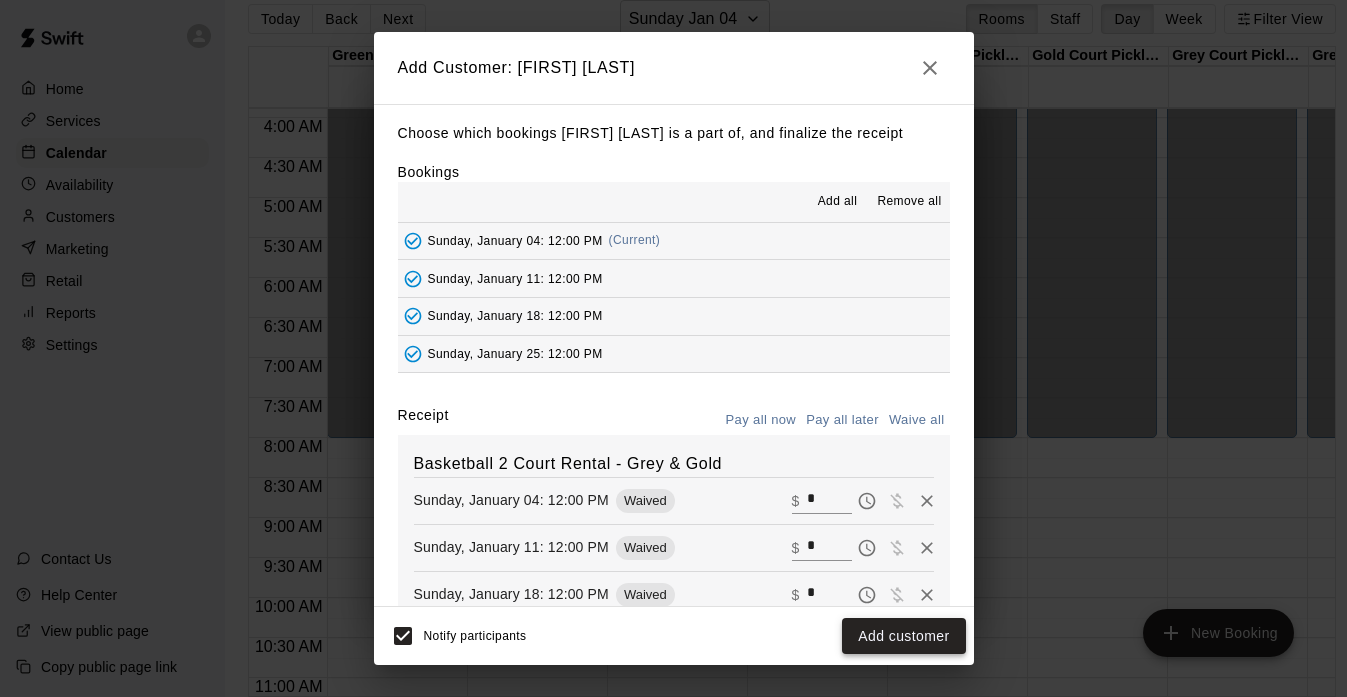 click on "Add customer" at bounding box center (903, 636) 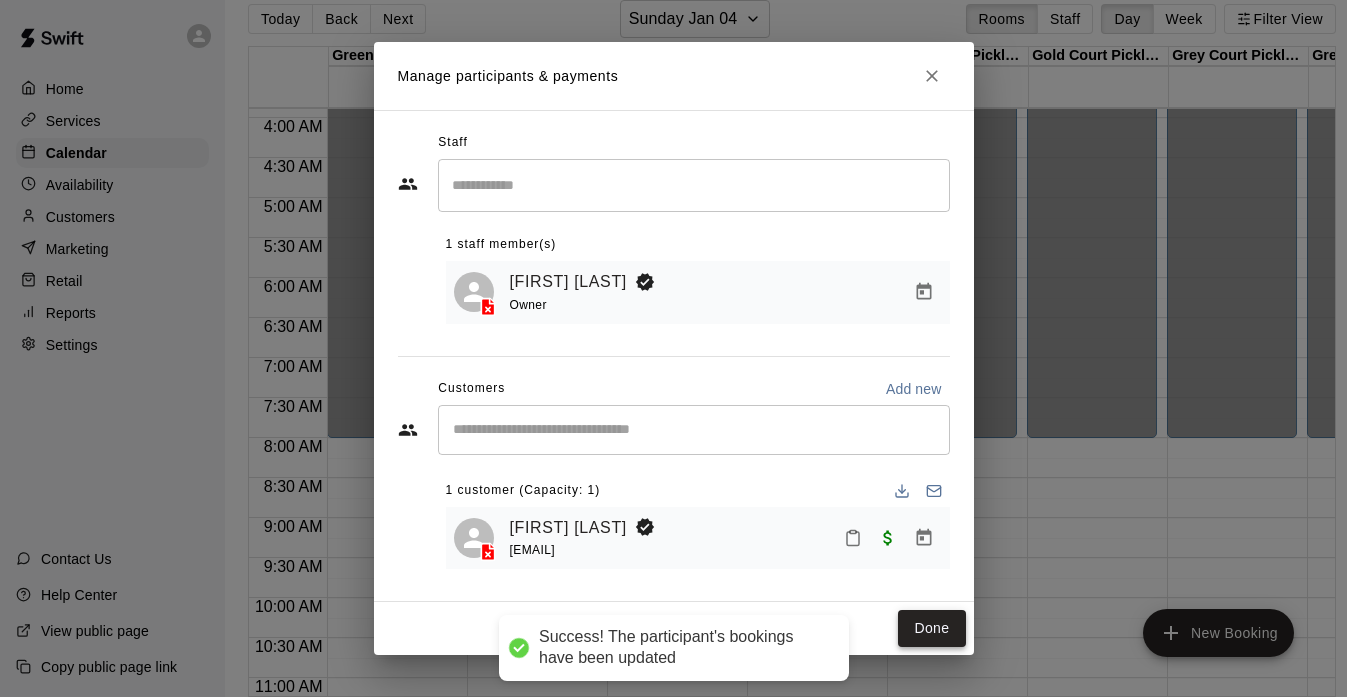 click on "Done" at bounding box center [931, 628] 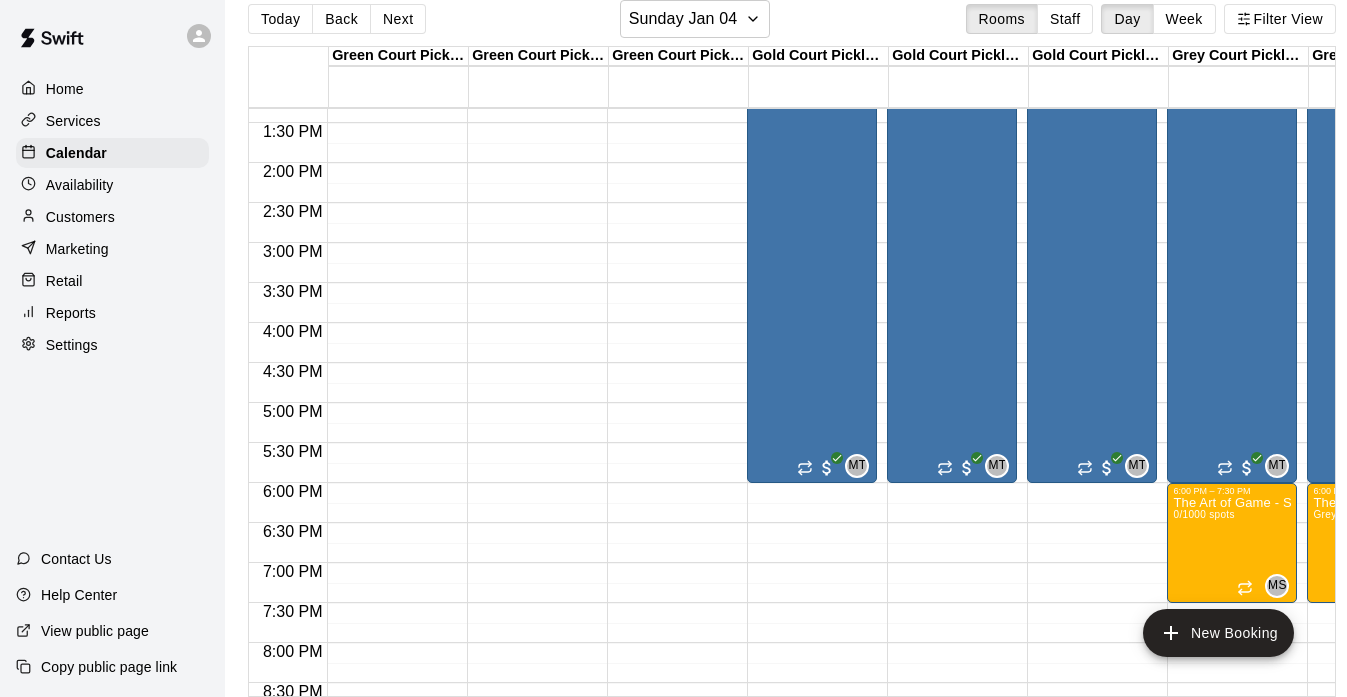 scroll, scrollTop: 1057, scrollLeft: 0, axis: vertical 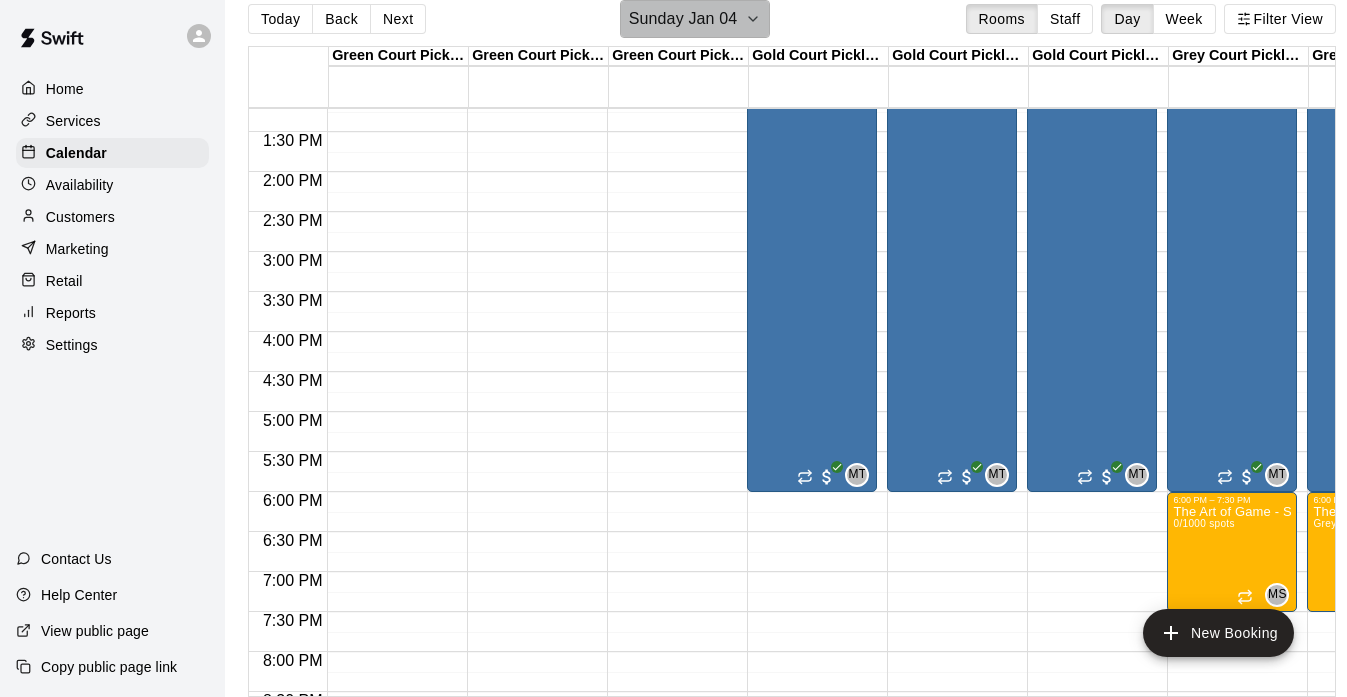 click on "Sunday Jan 04" at bounding box center (683, 19) 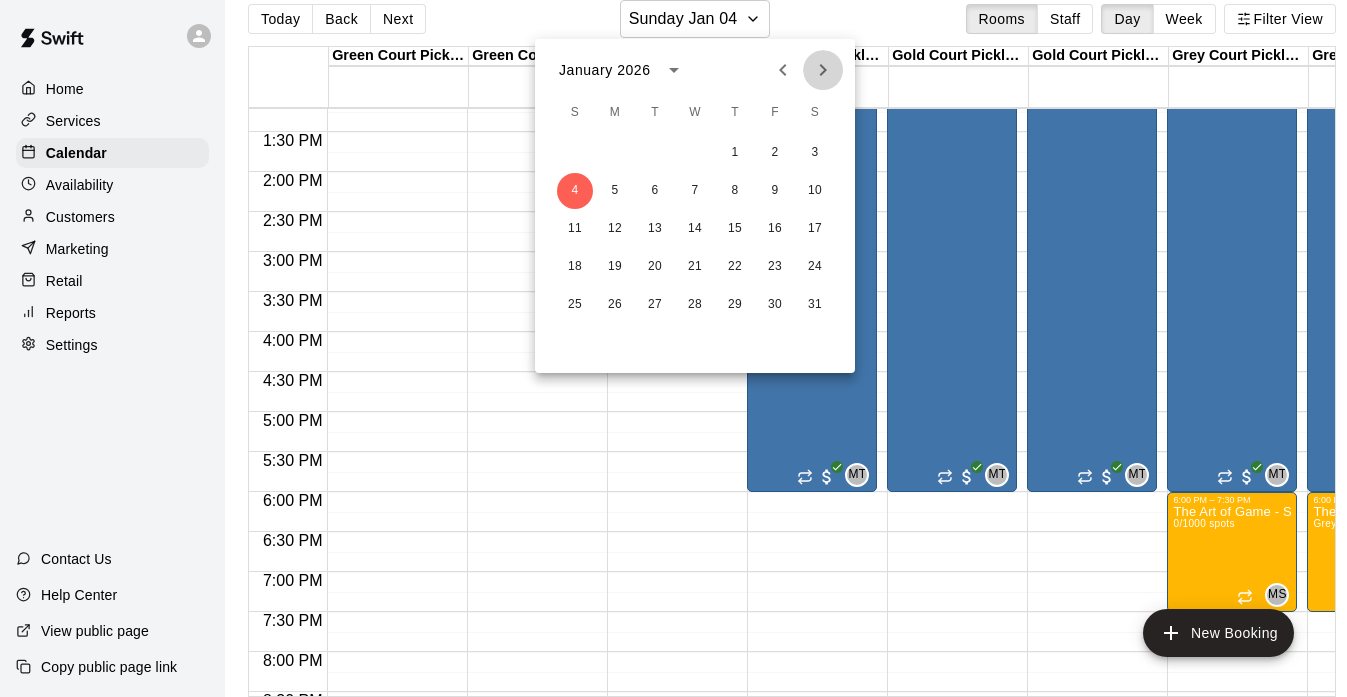 click at bounding box center [823, 70] 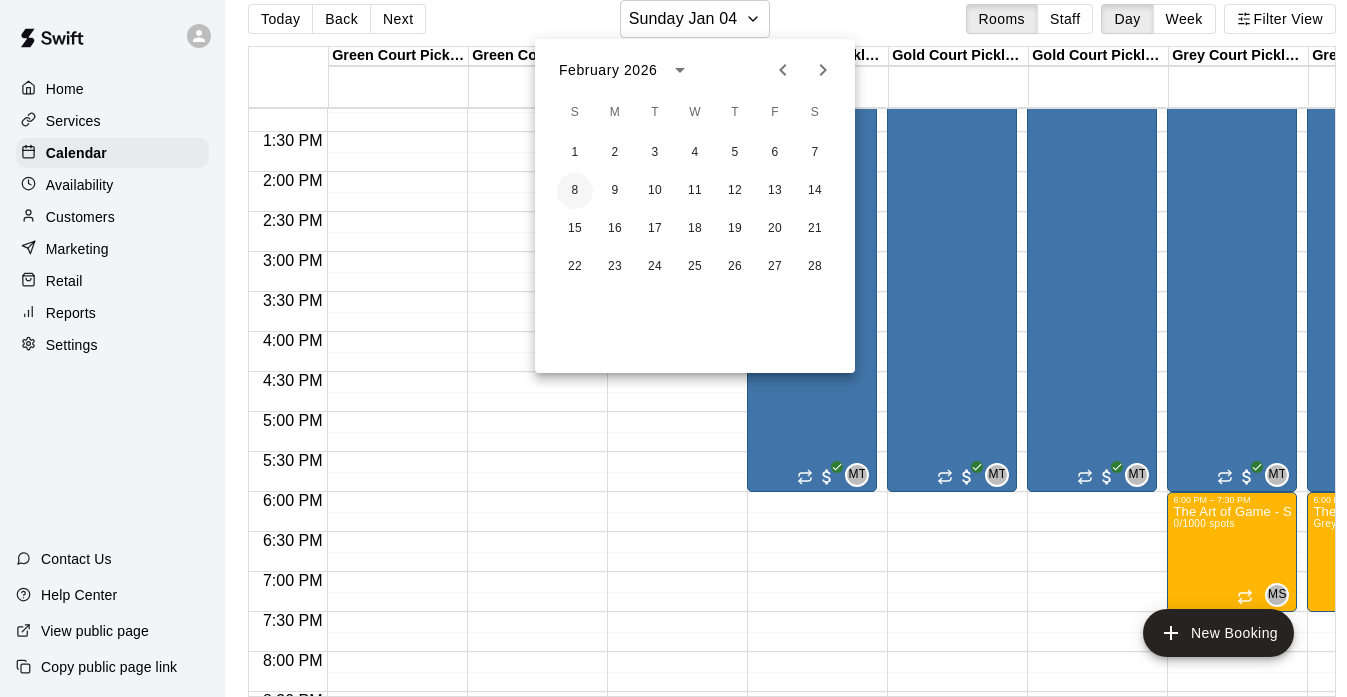click on "8" at bounding box center (575, 191) 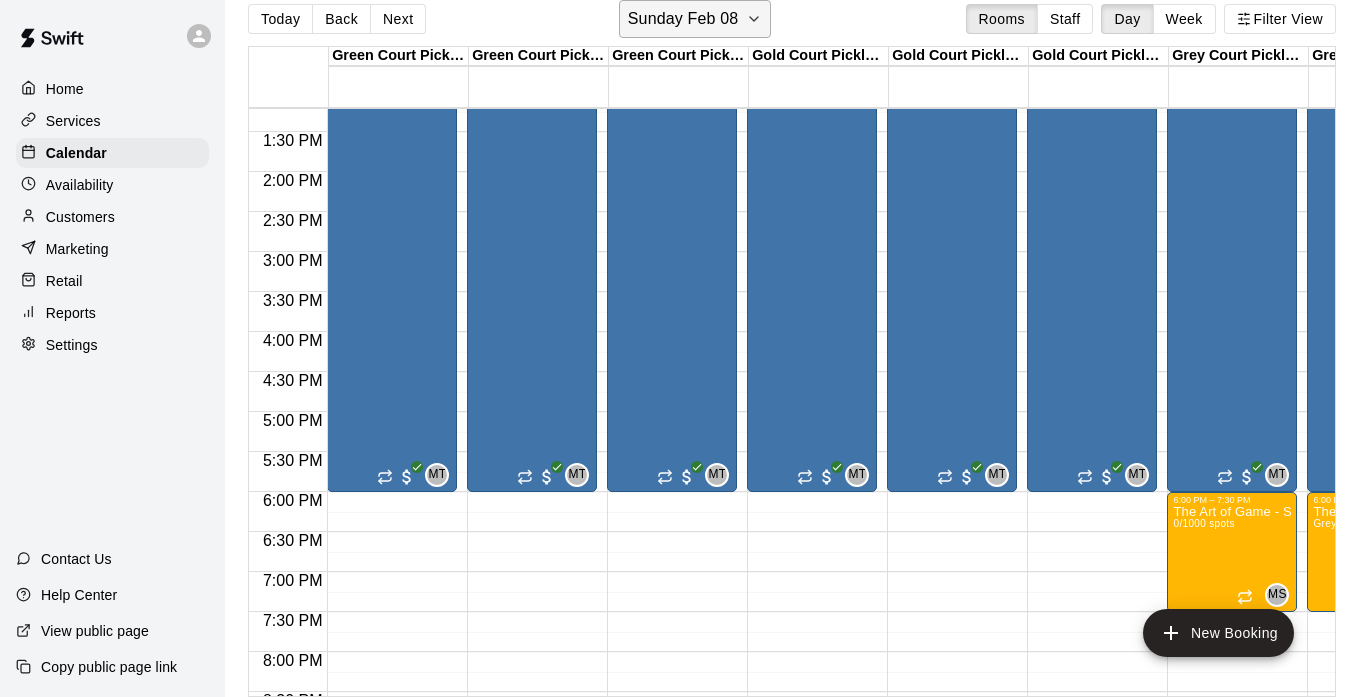 click 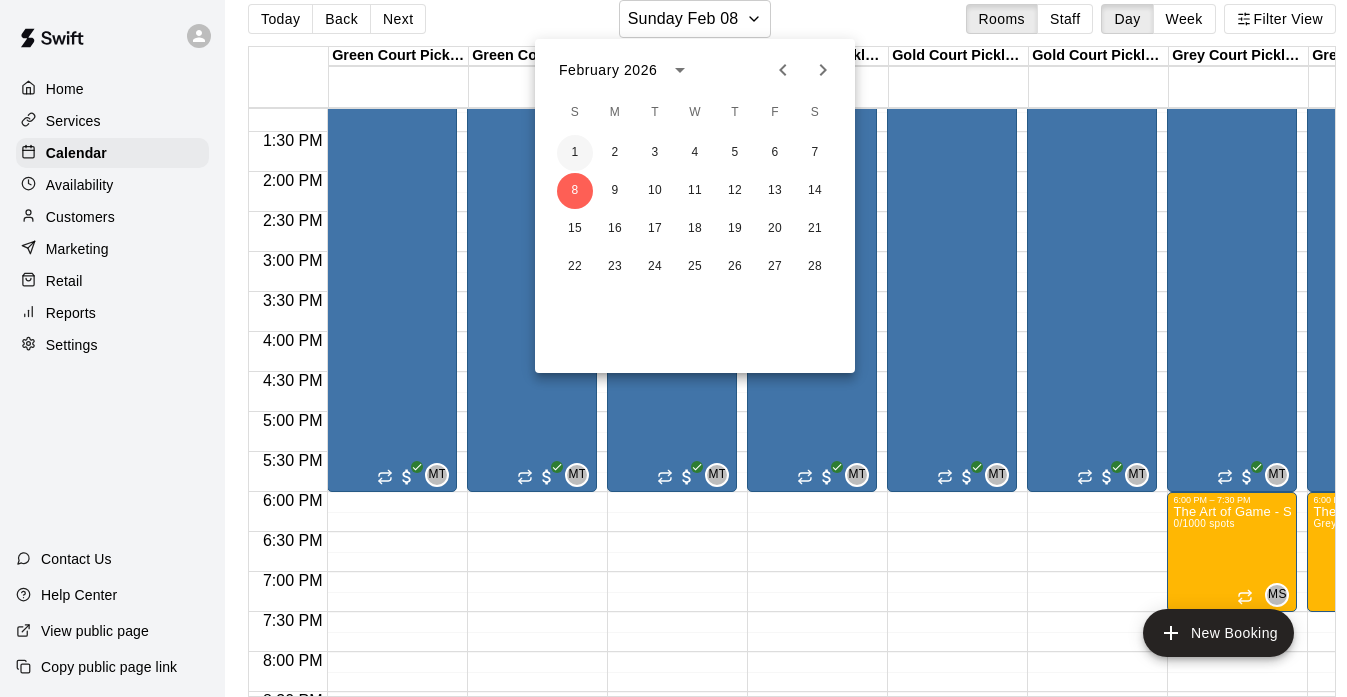 click on "1" at bounding box center [575, 153] 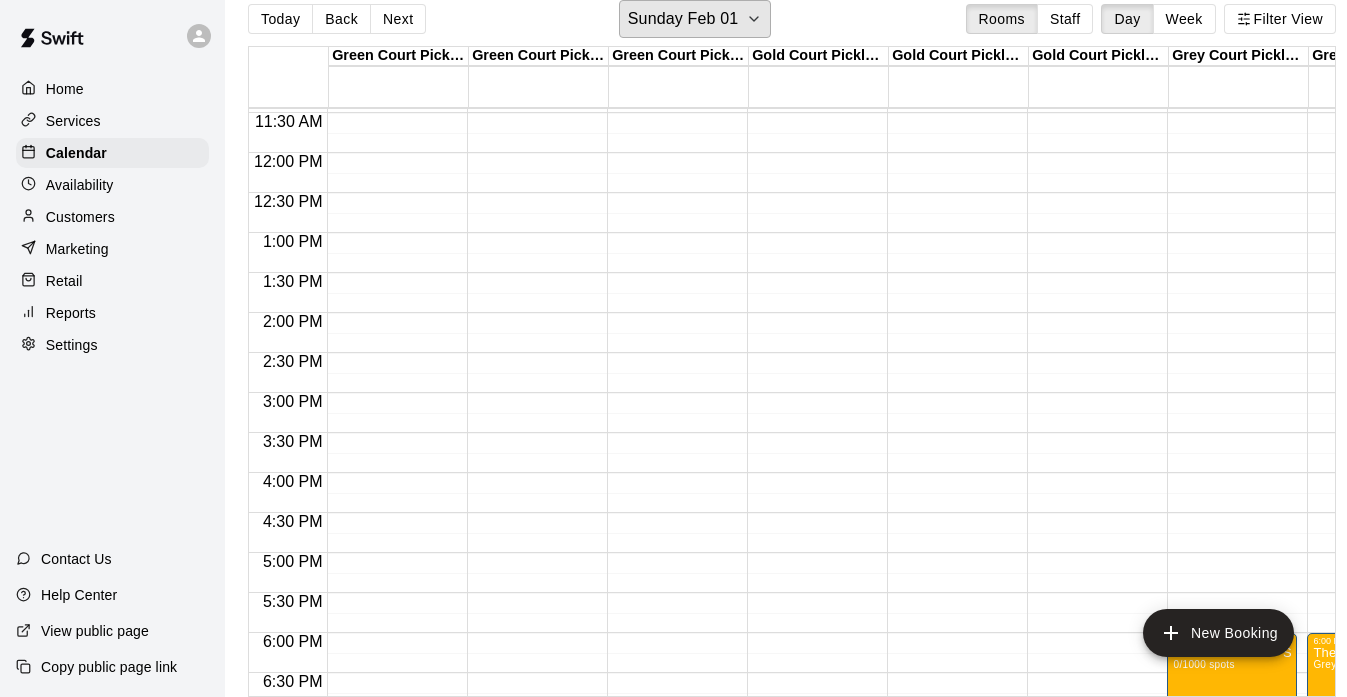 scroll, scrollTop: 897, scrollLeft: 0, axis: vertical 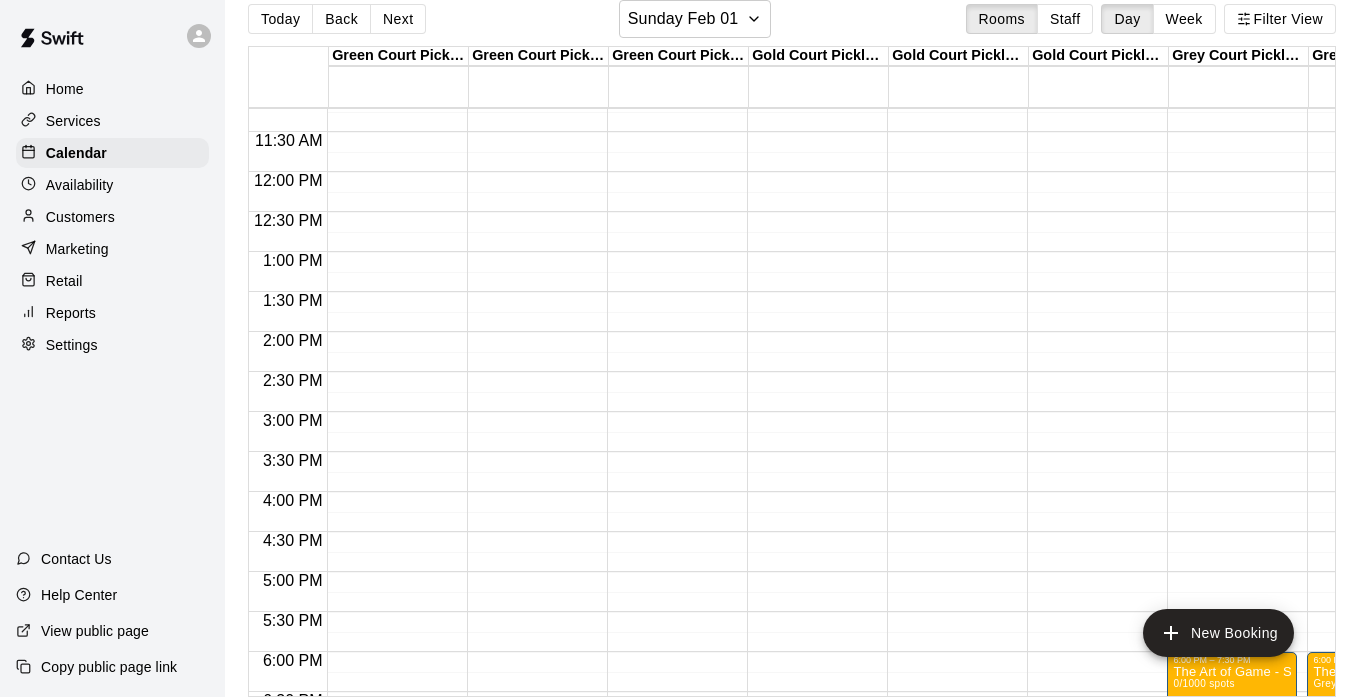 click on "12:00 AM – 8:00 AM Closed 10:00 PM – 11:59 PM Closed" at bounding box center (392, 172) 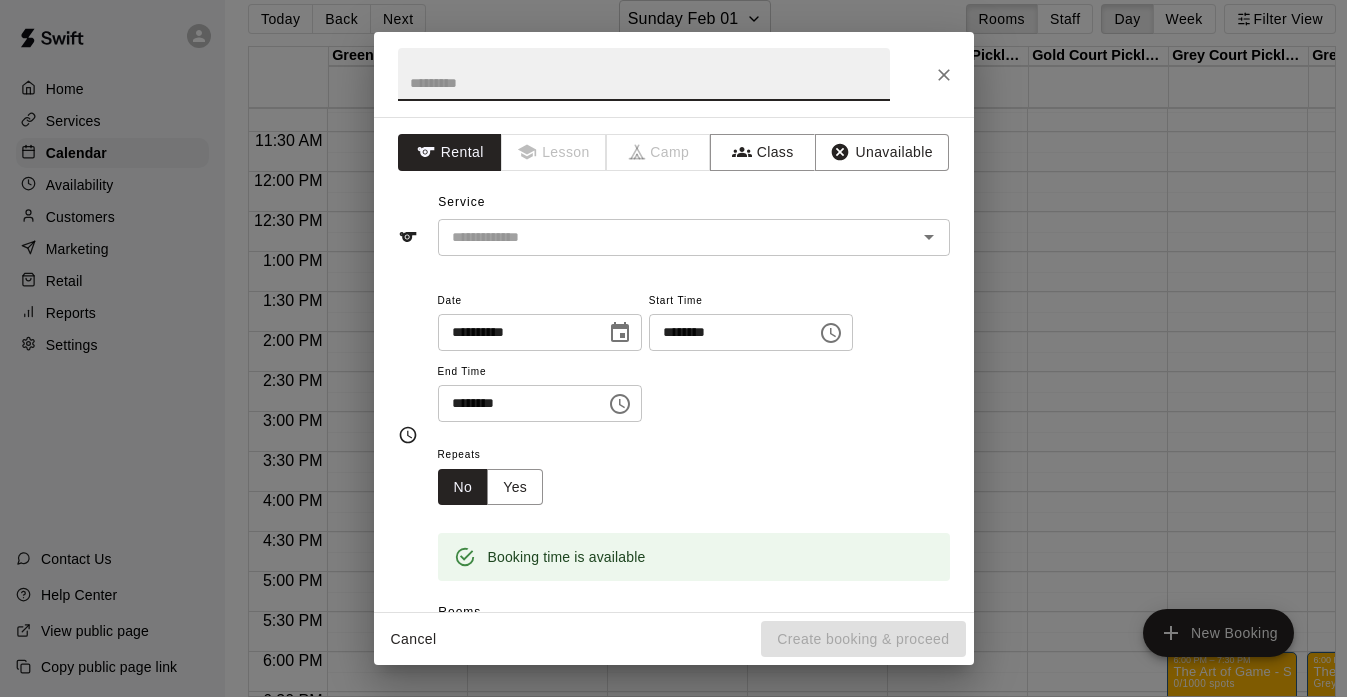 click at bounding box center [644, 74] 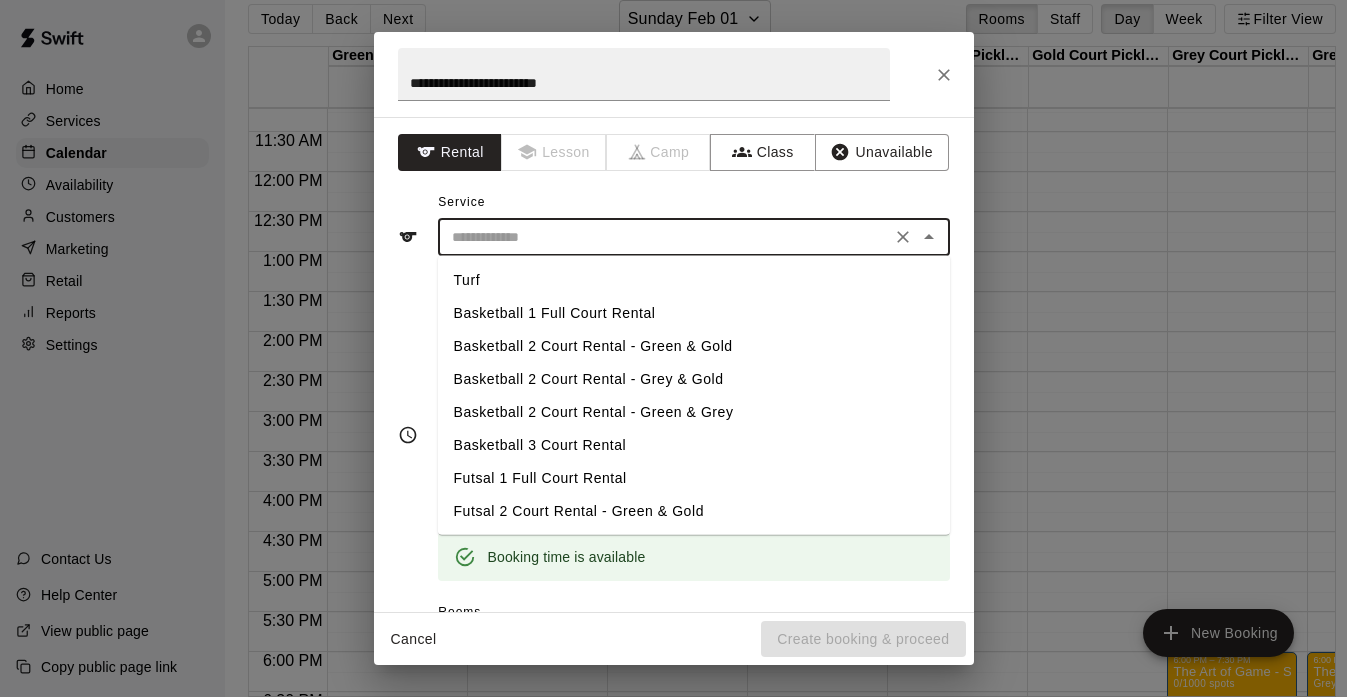 click at bounding box center [664, 237] 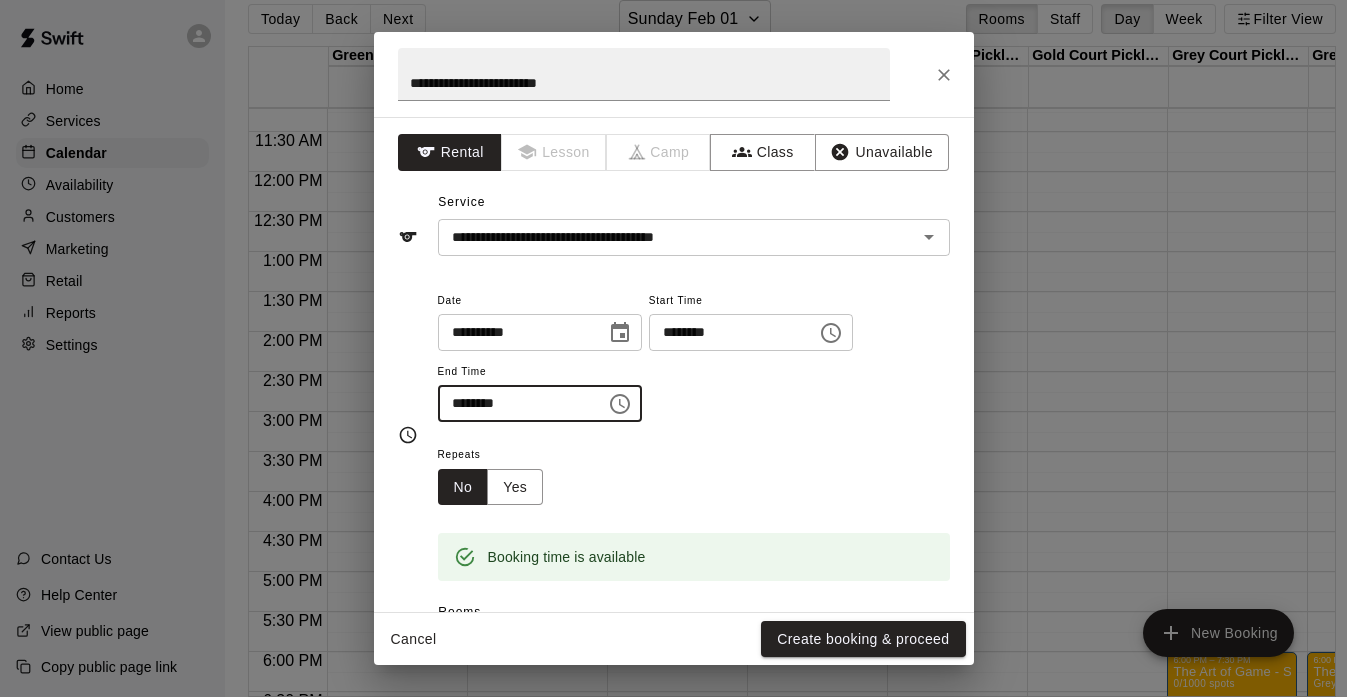 click on "********" at bounding box center (515, 403) 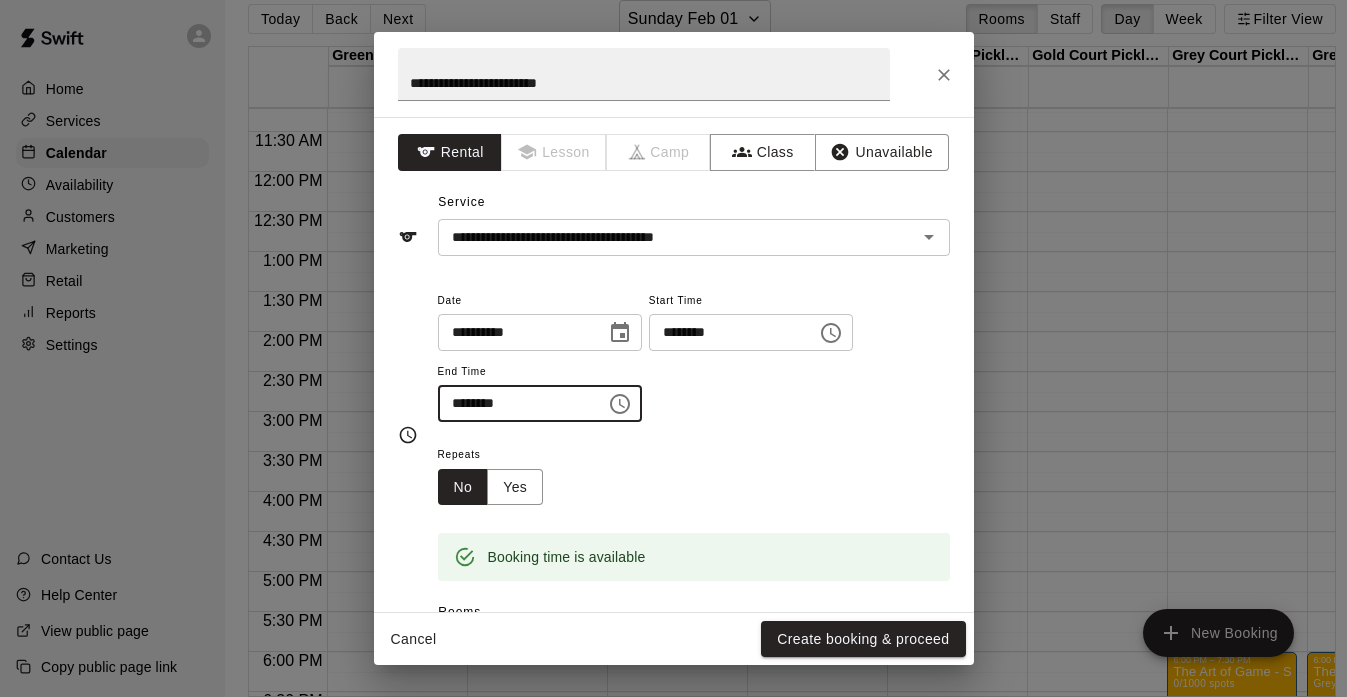 click on "********" at bounding box center (515, 403) 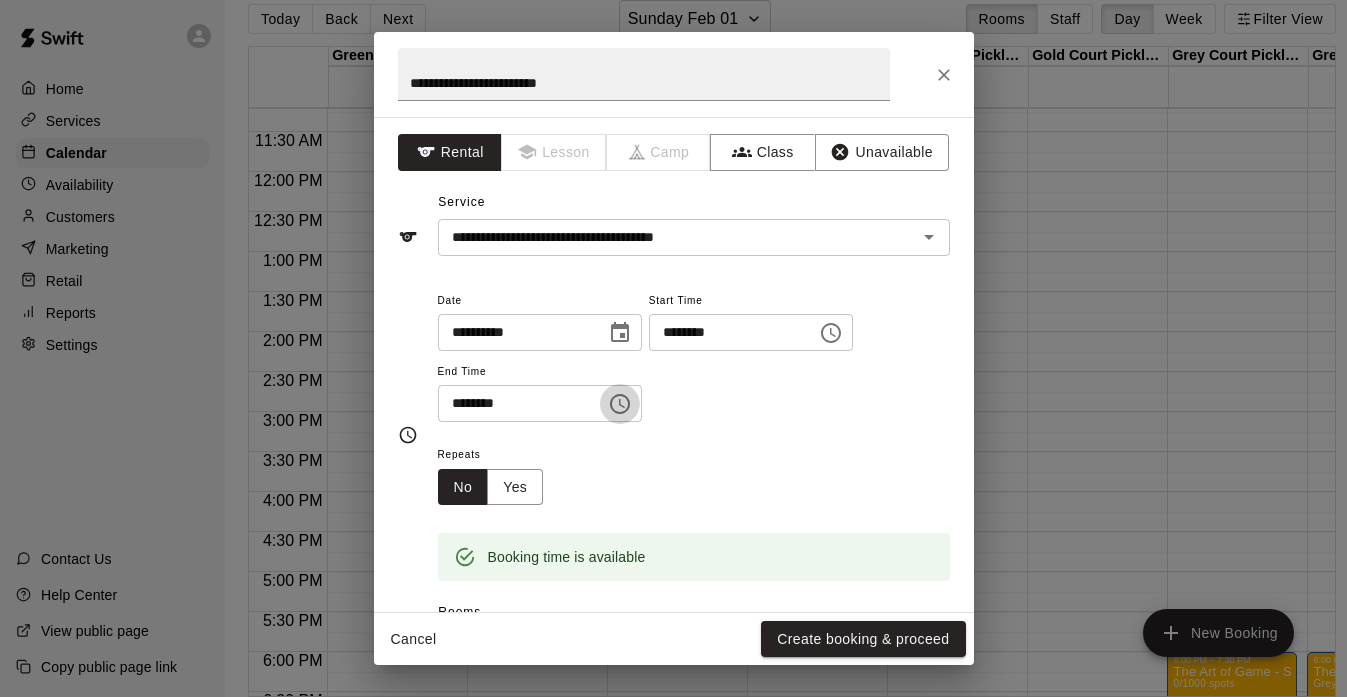 click on "********" at bounding box center [515, 403] 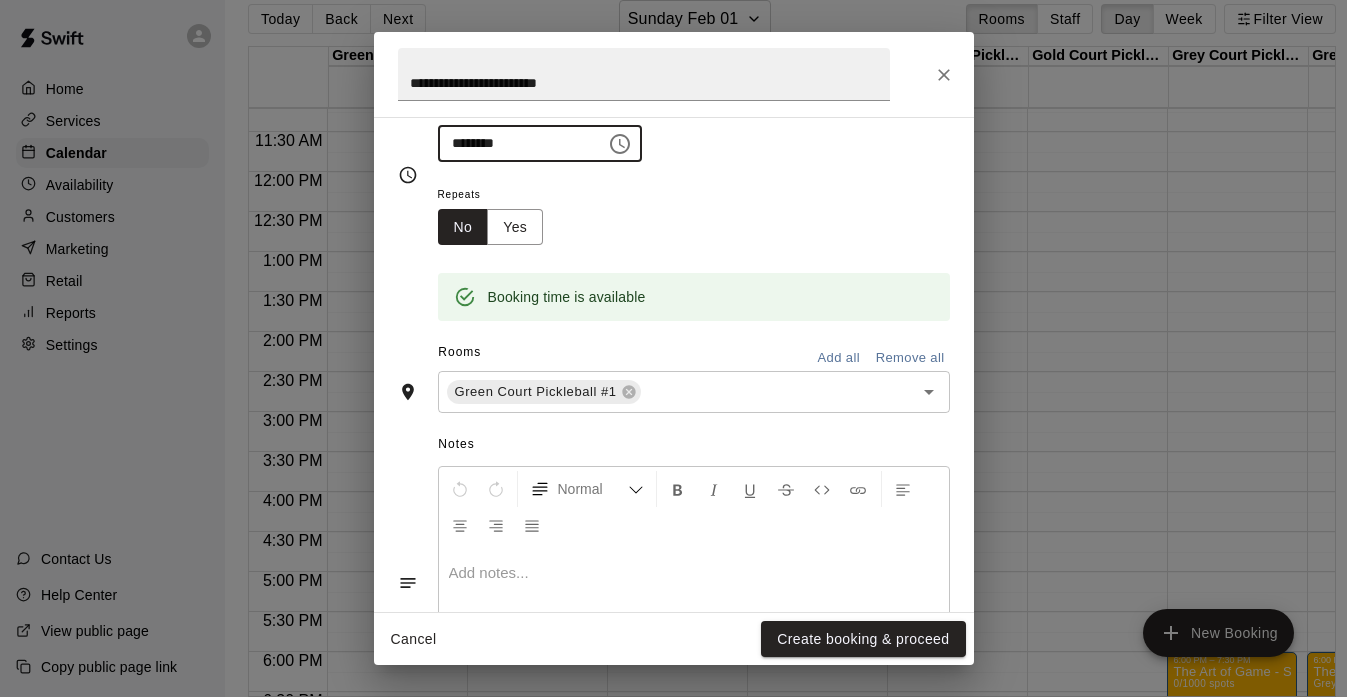 scroll, scrollTop: 262, scrollLeft: 0, axis: vertical 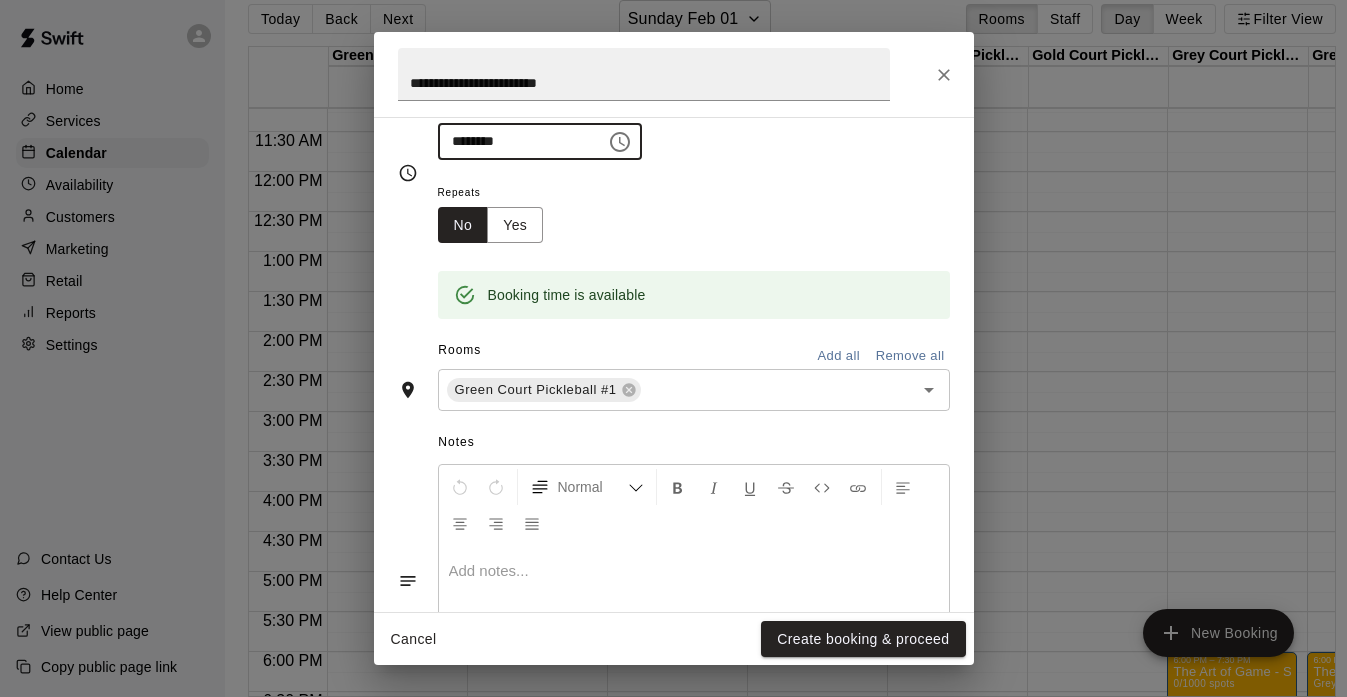 click on "Add all" at bounding box center [839, 356] 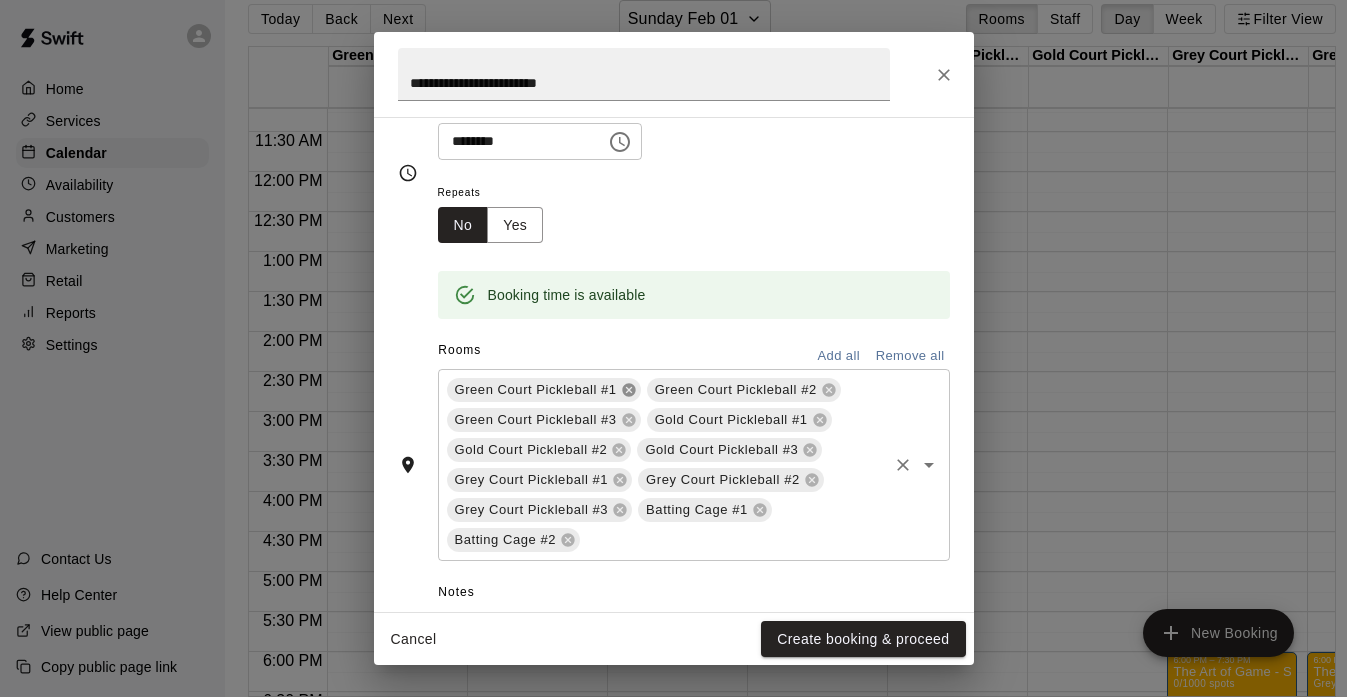 click 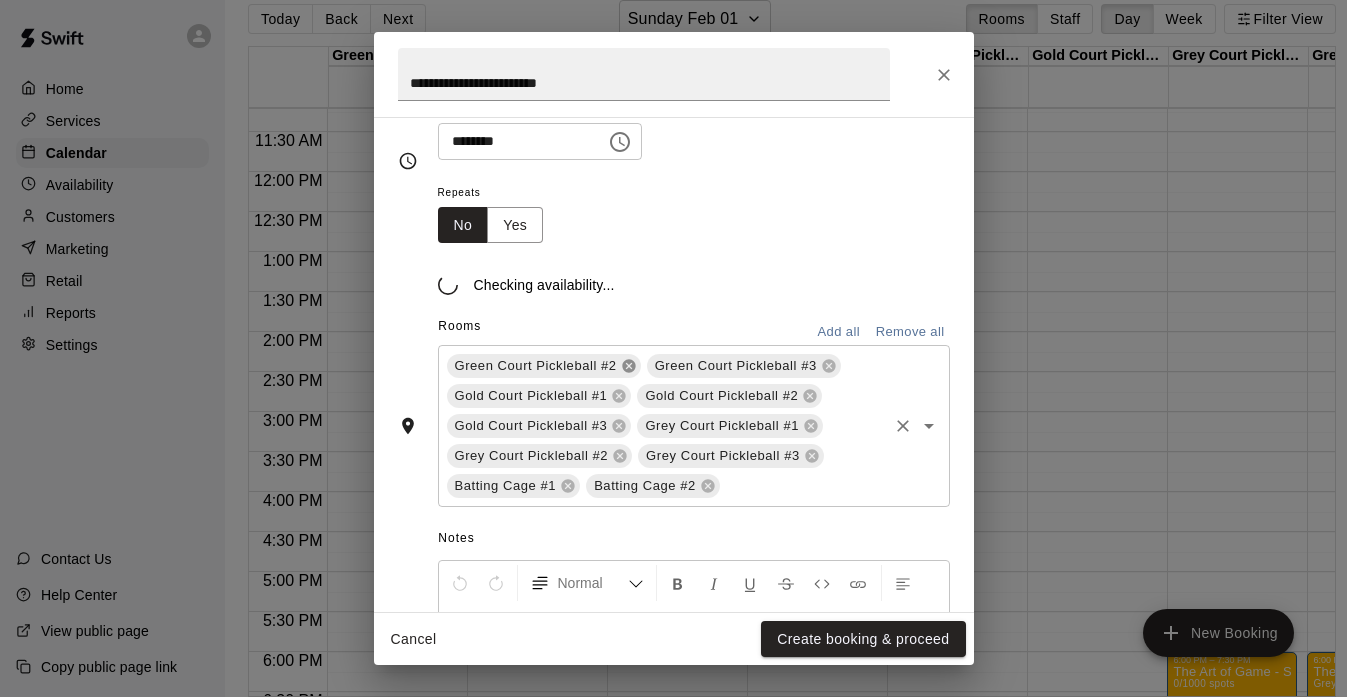 click 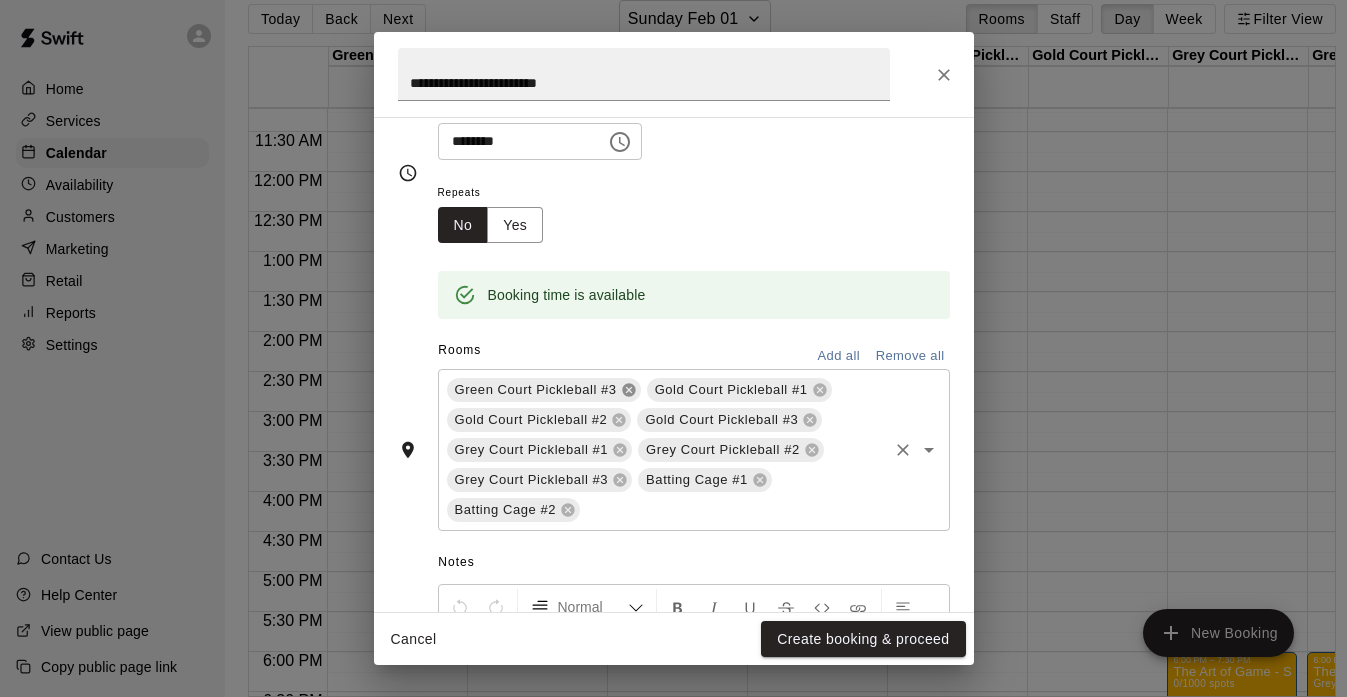 click 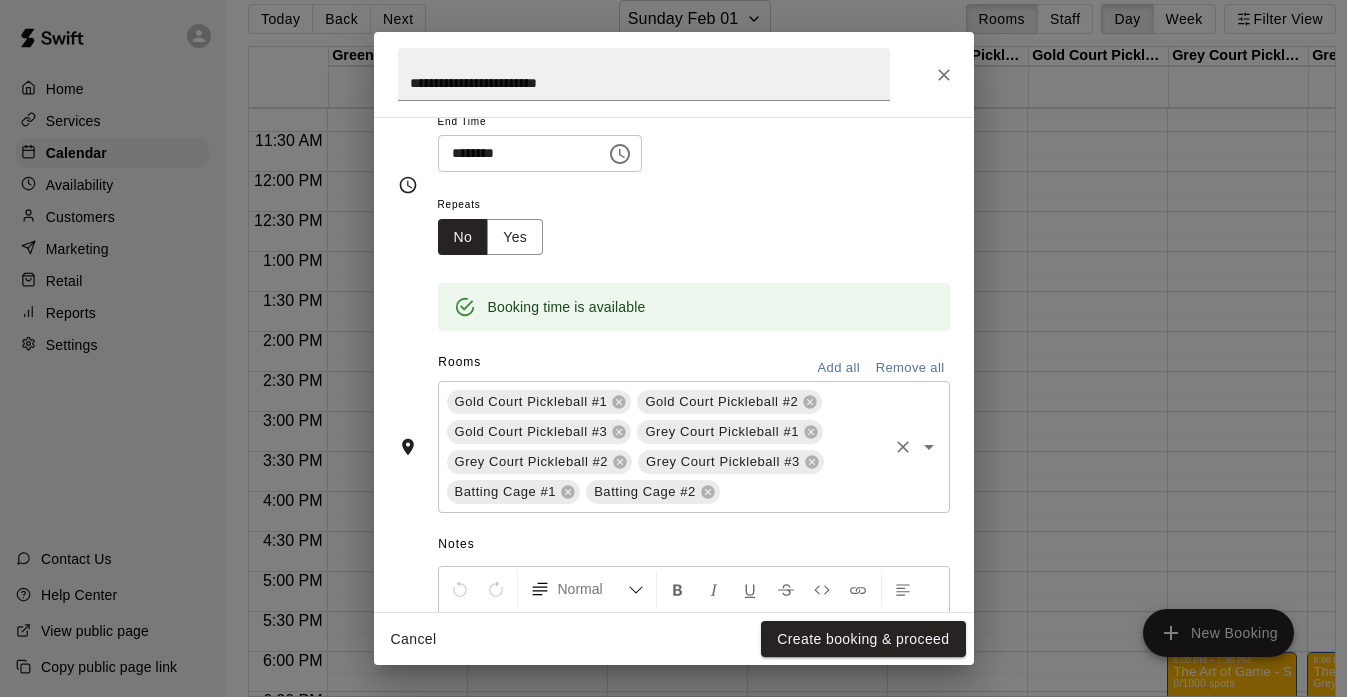 scroll, scrollTop: 262, scrollLeft: 0, axis: vertical 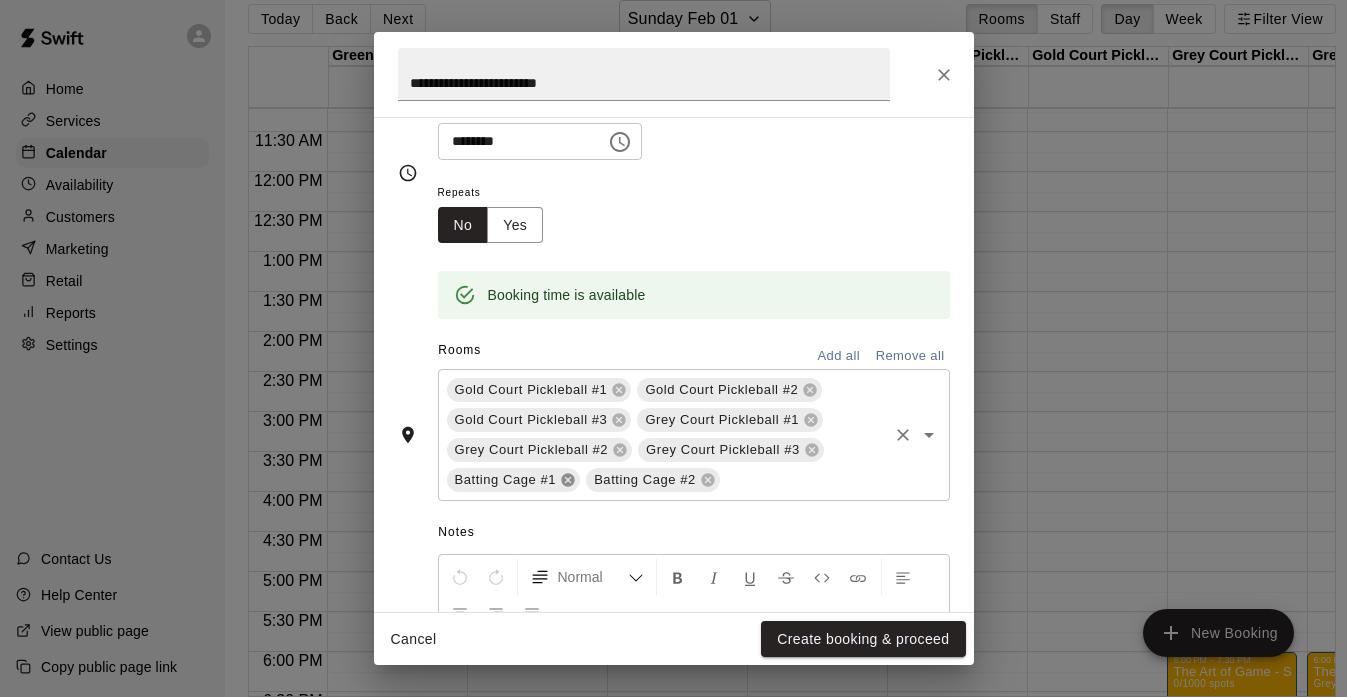 click 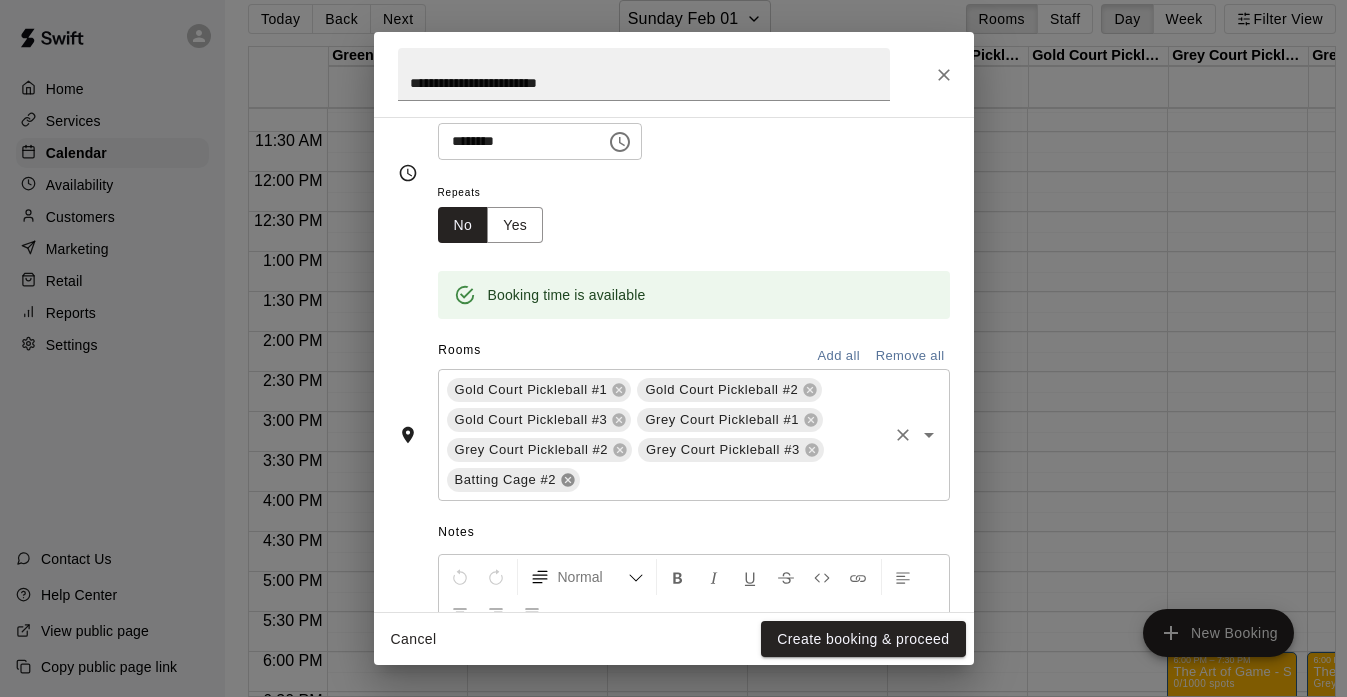 click 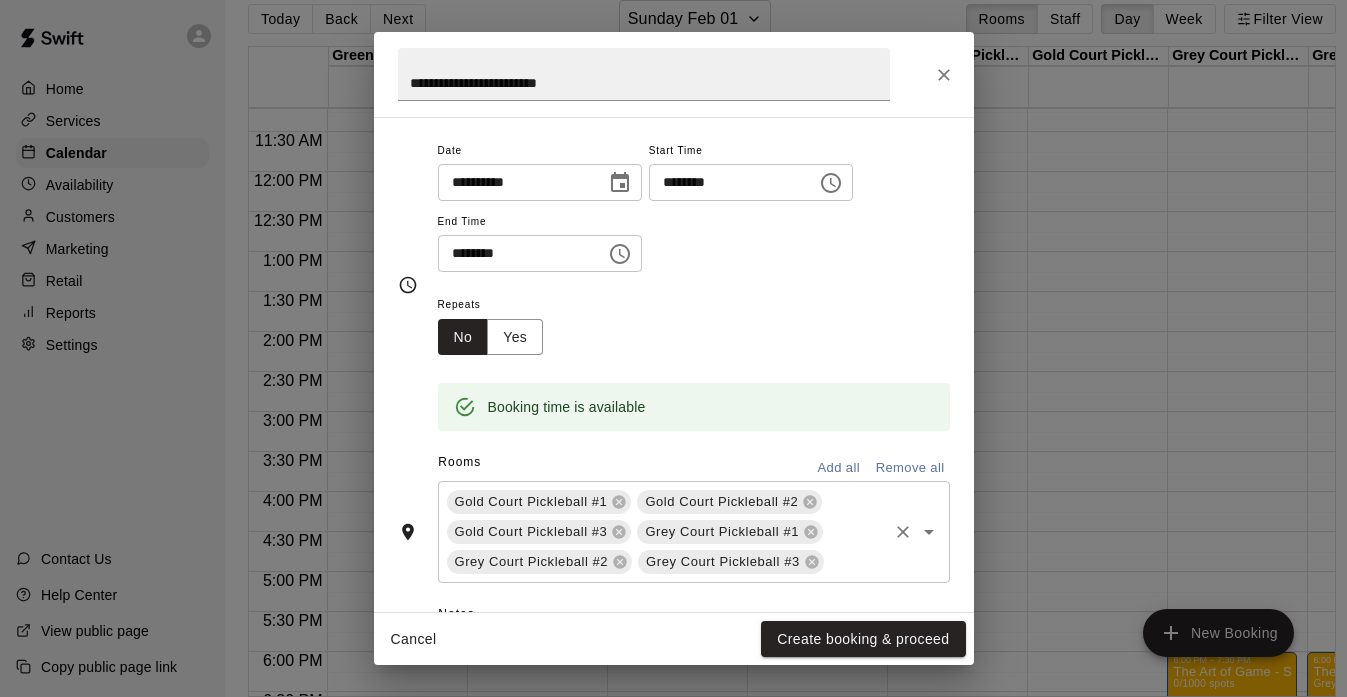 scroll, scrollTop: 152, scrollLeft: 0, axis: vertical 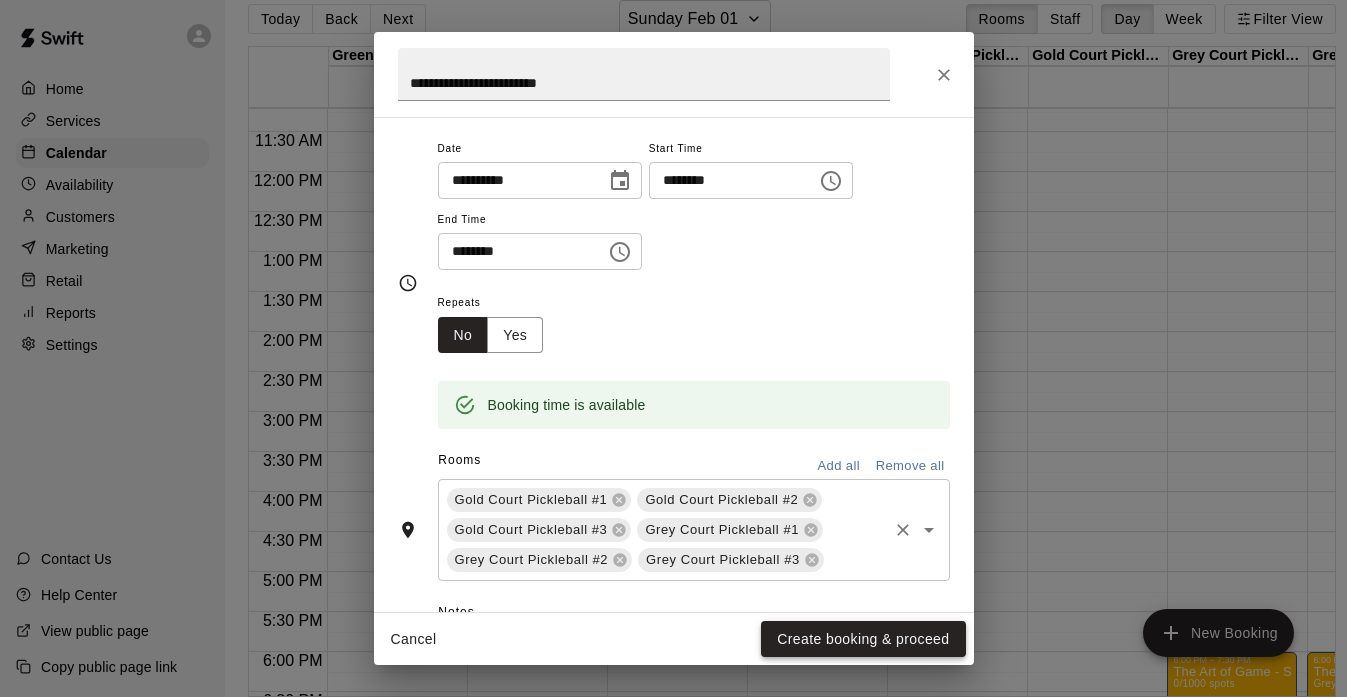 click on "Create booking & proceed" at bounding box center [863, 639] 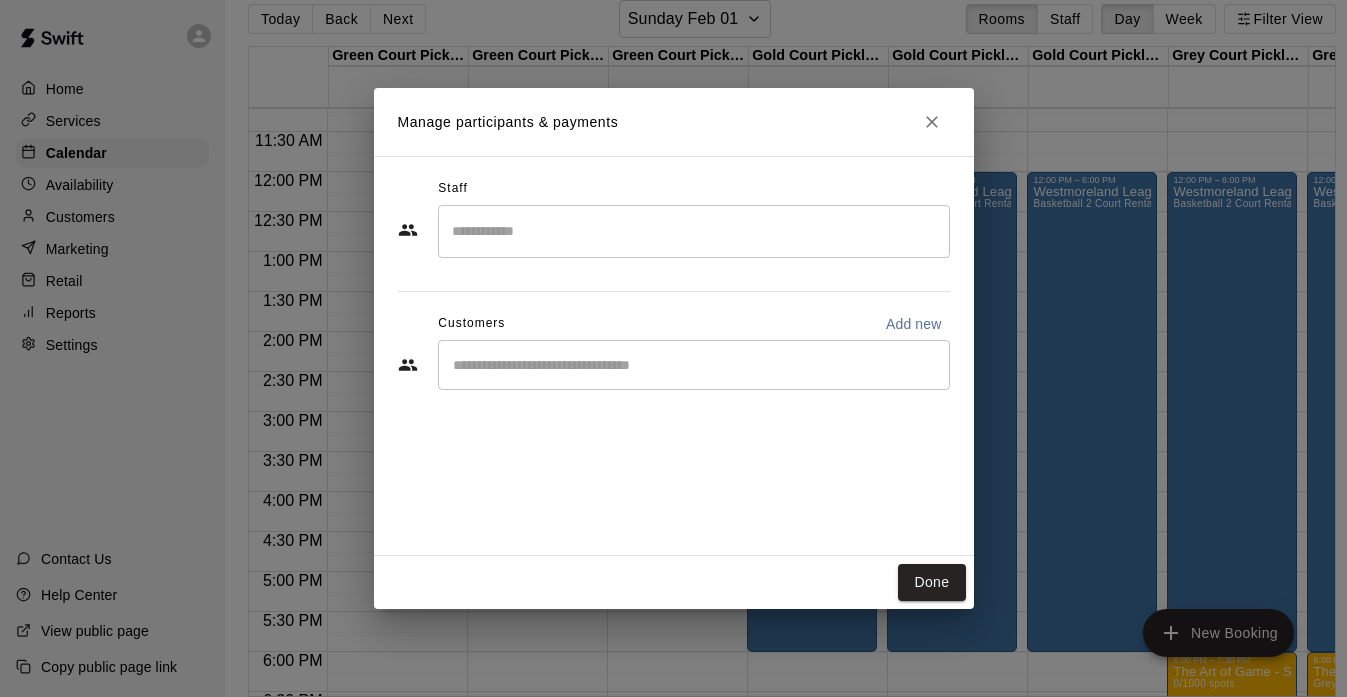 click at bounding box center [694, 231] 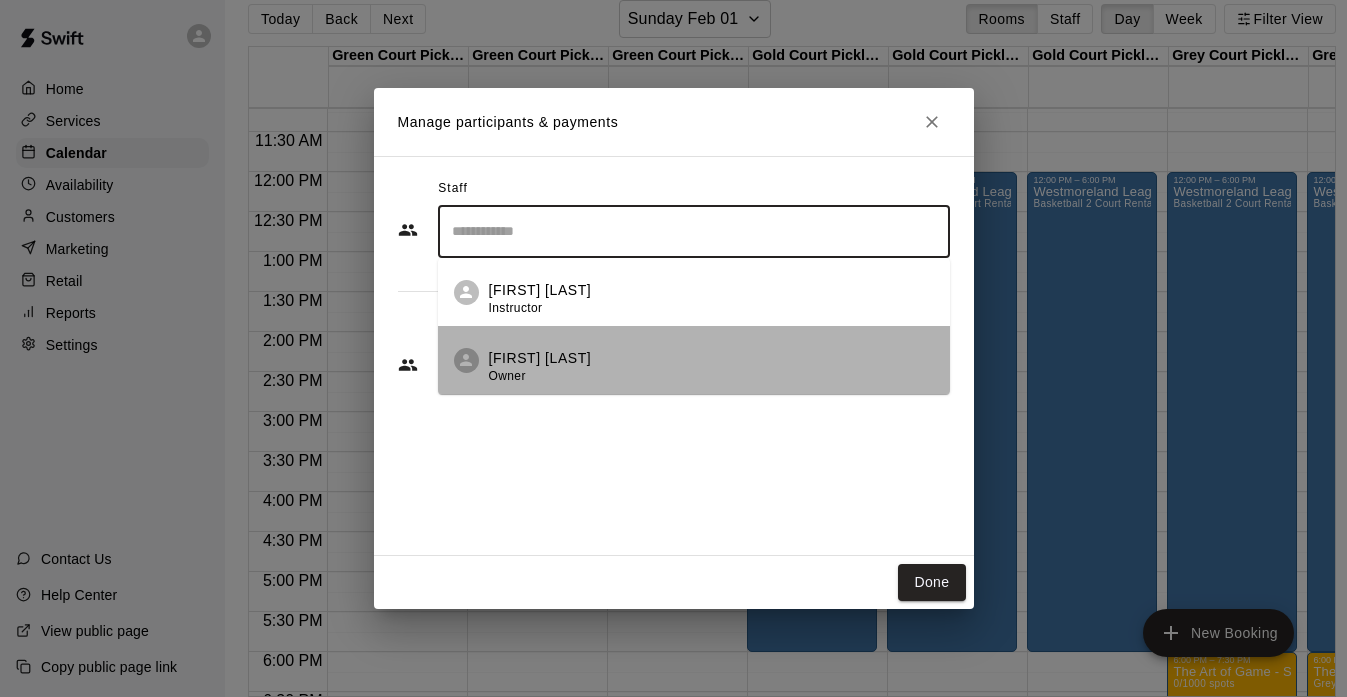 click on "[FIRST] [LAST]" at bounding box center (540, 358) 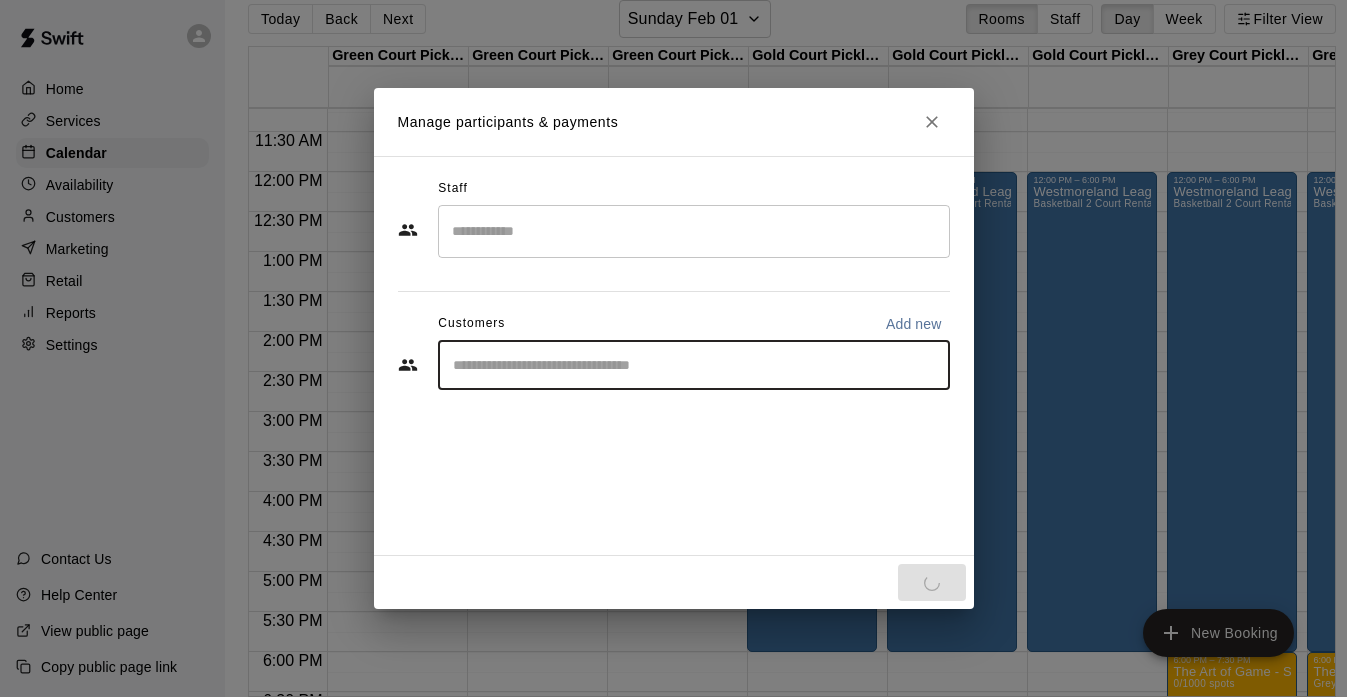 click at bounding box center [694, 365] 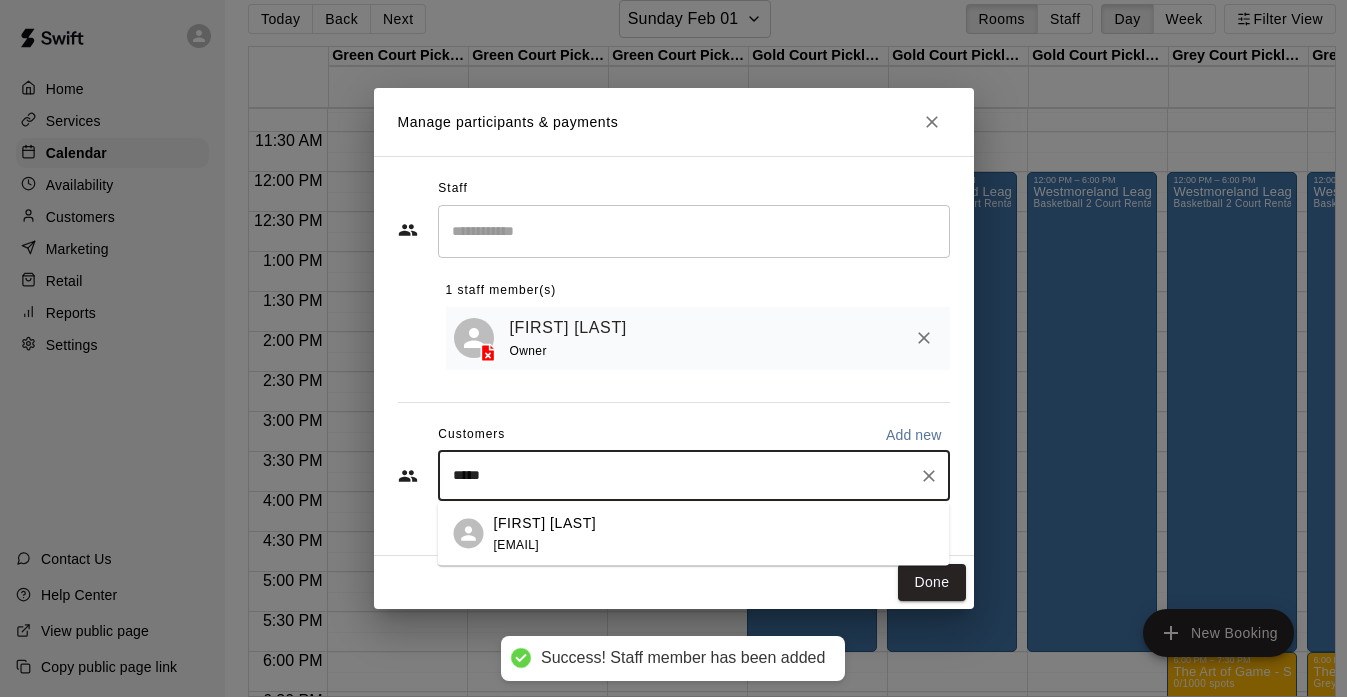 click on "[FIRST] [LAST]" at bounding box center (545, 522) 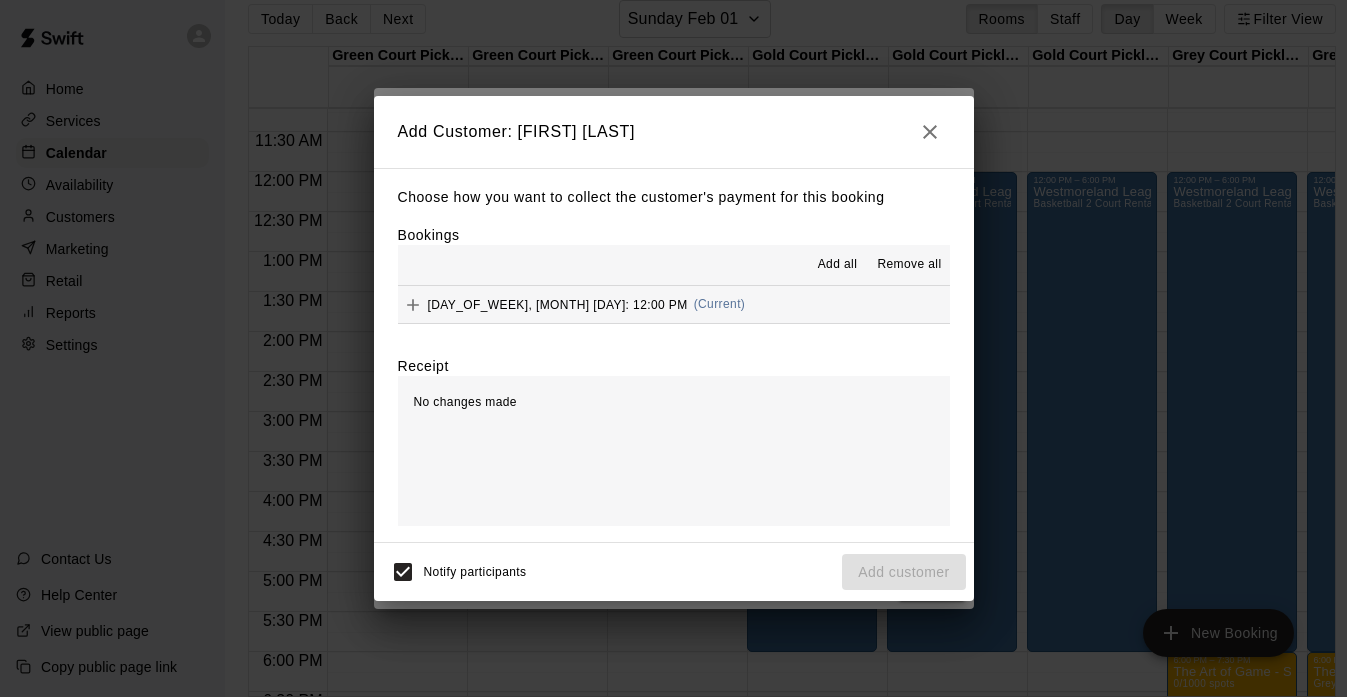 click on "Add all" at bounding box center [838, 265] 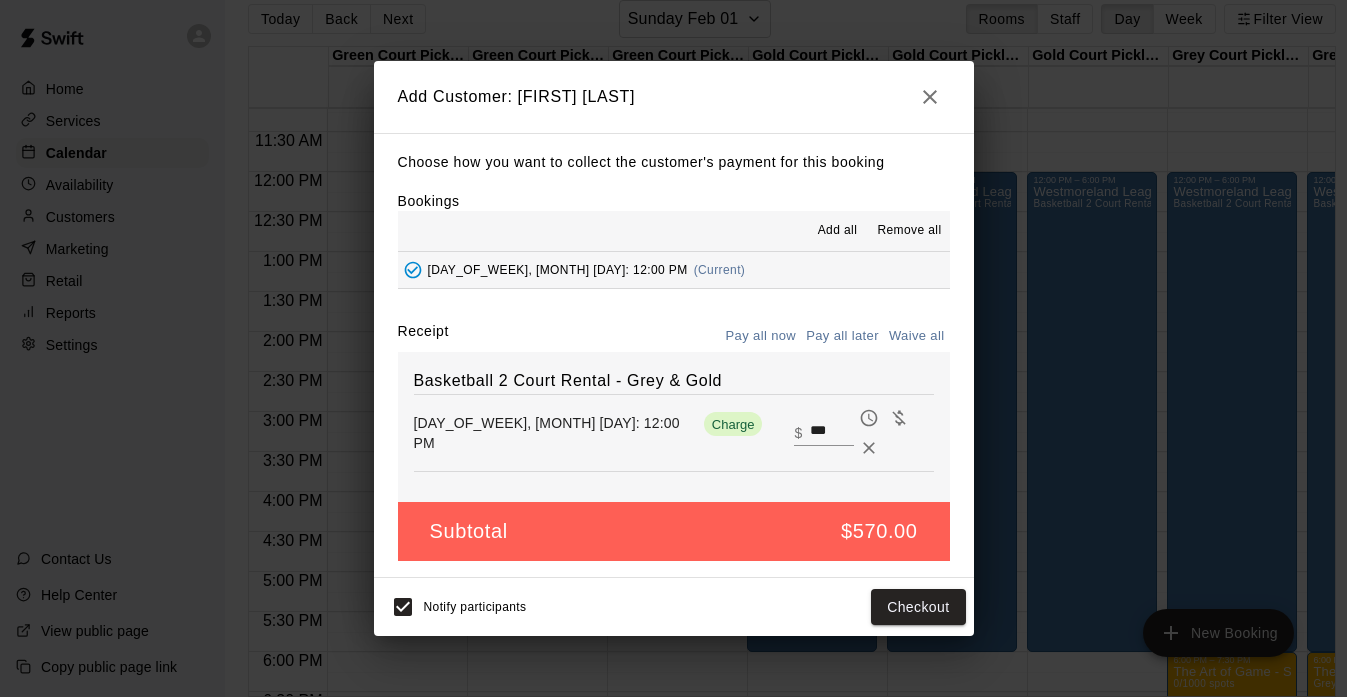 click on "Waive all" at bounding box center (917, 336) 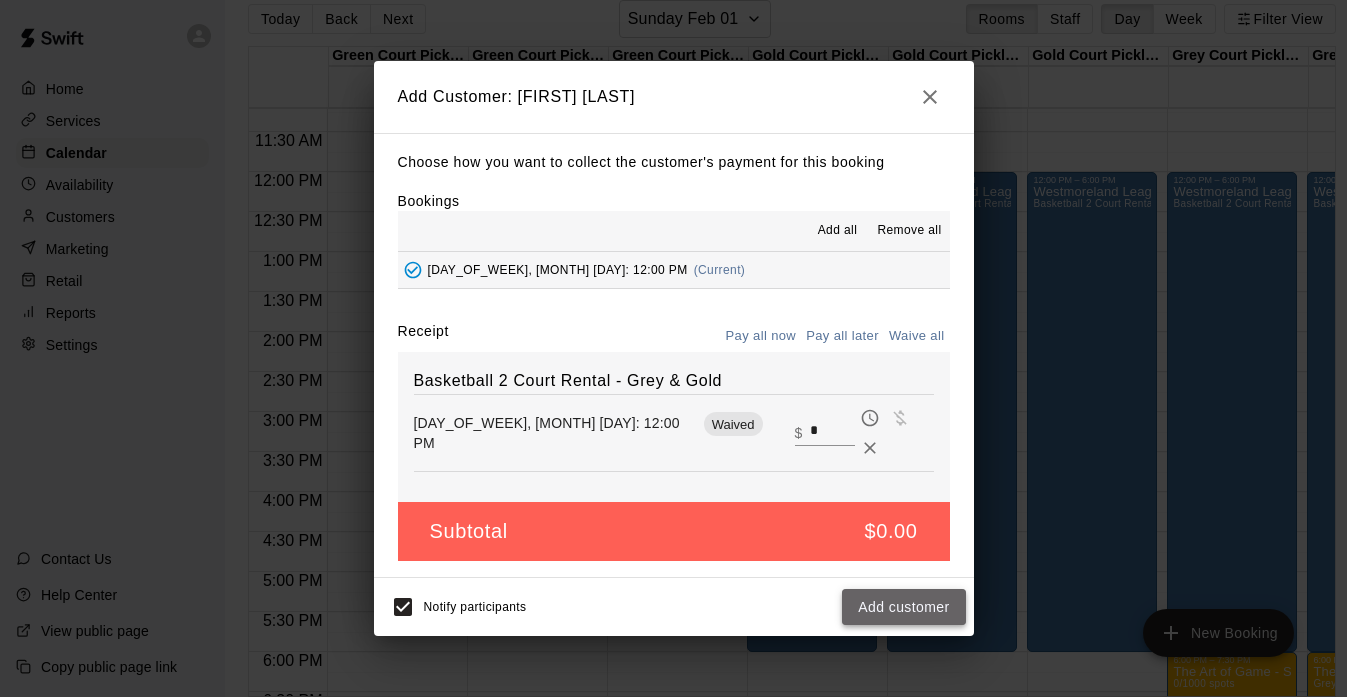 click on "Add customer" at bounding box center (903, 607) 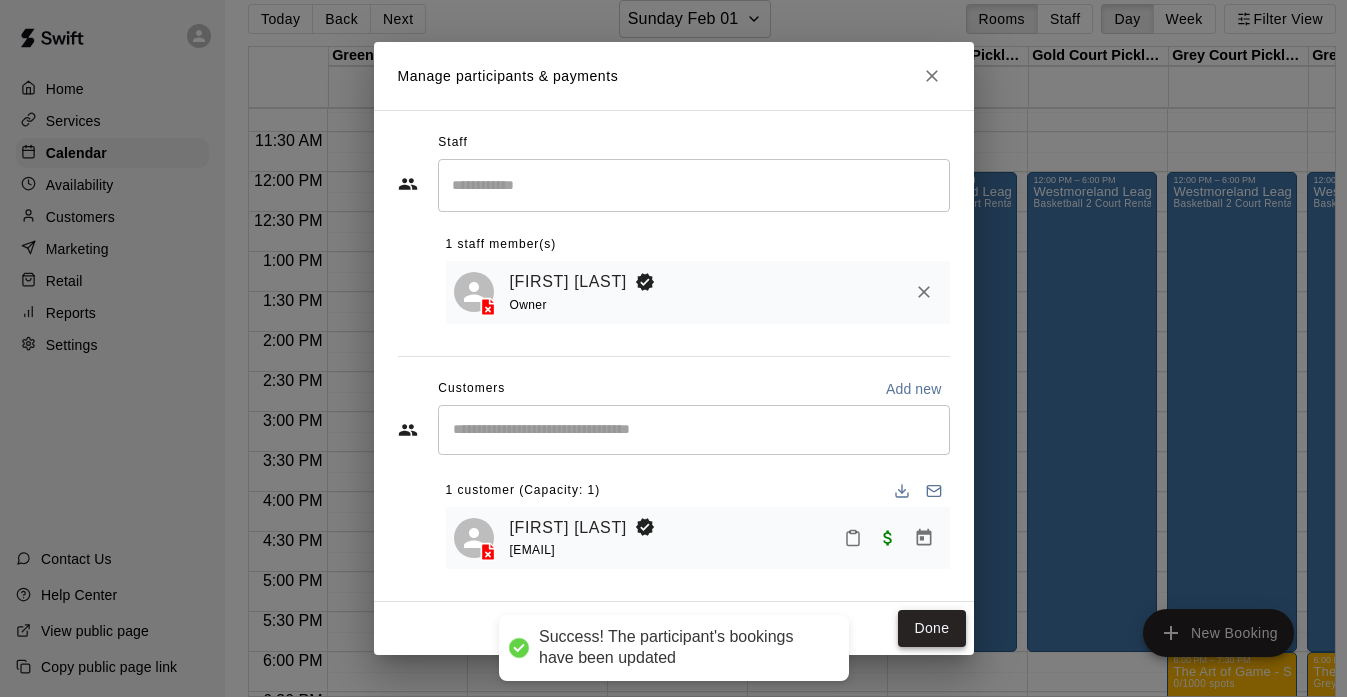 click on "Done" at bounding box center (931, 628) 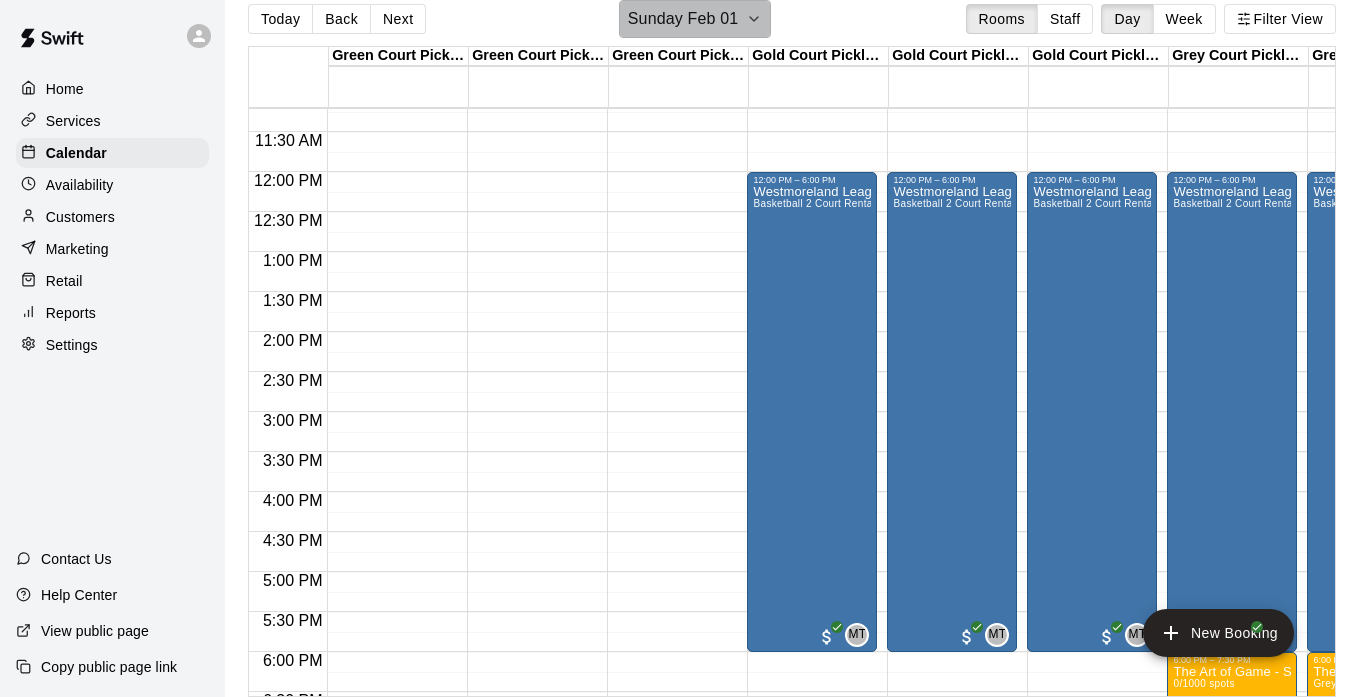 click 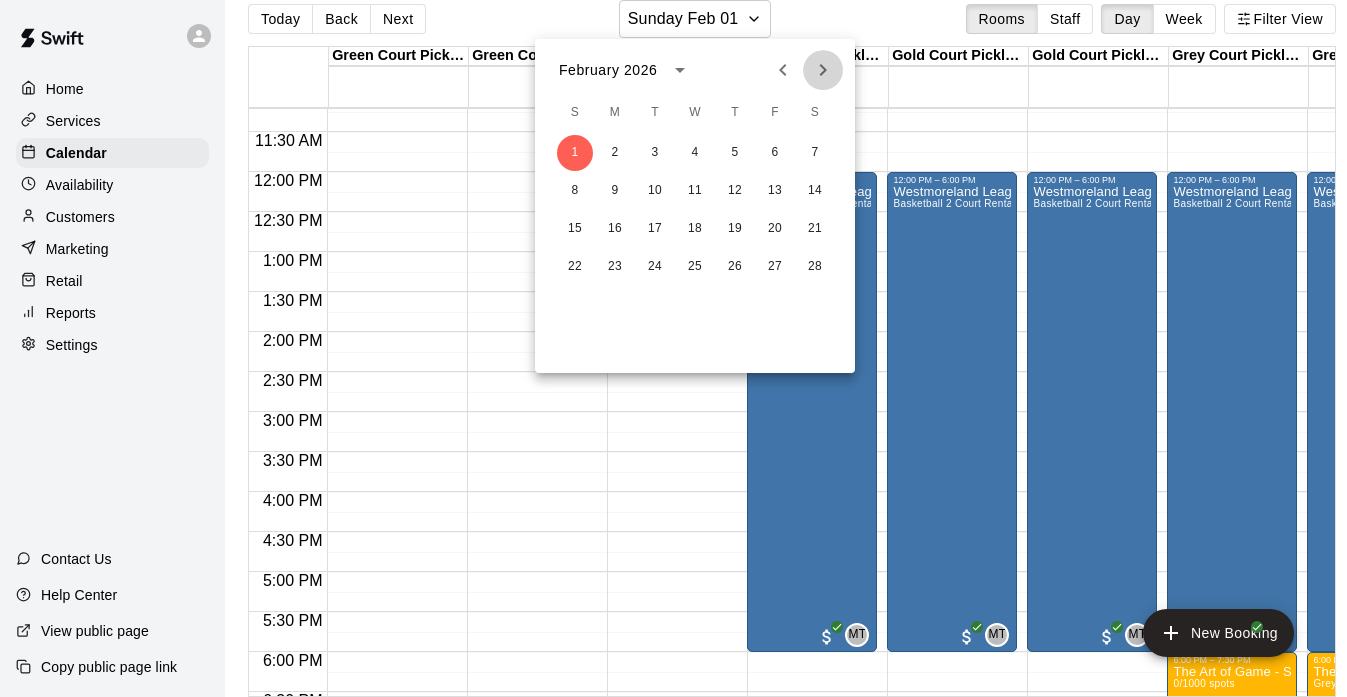 click 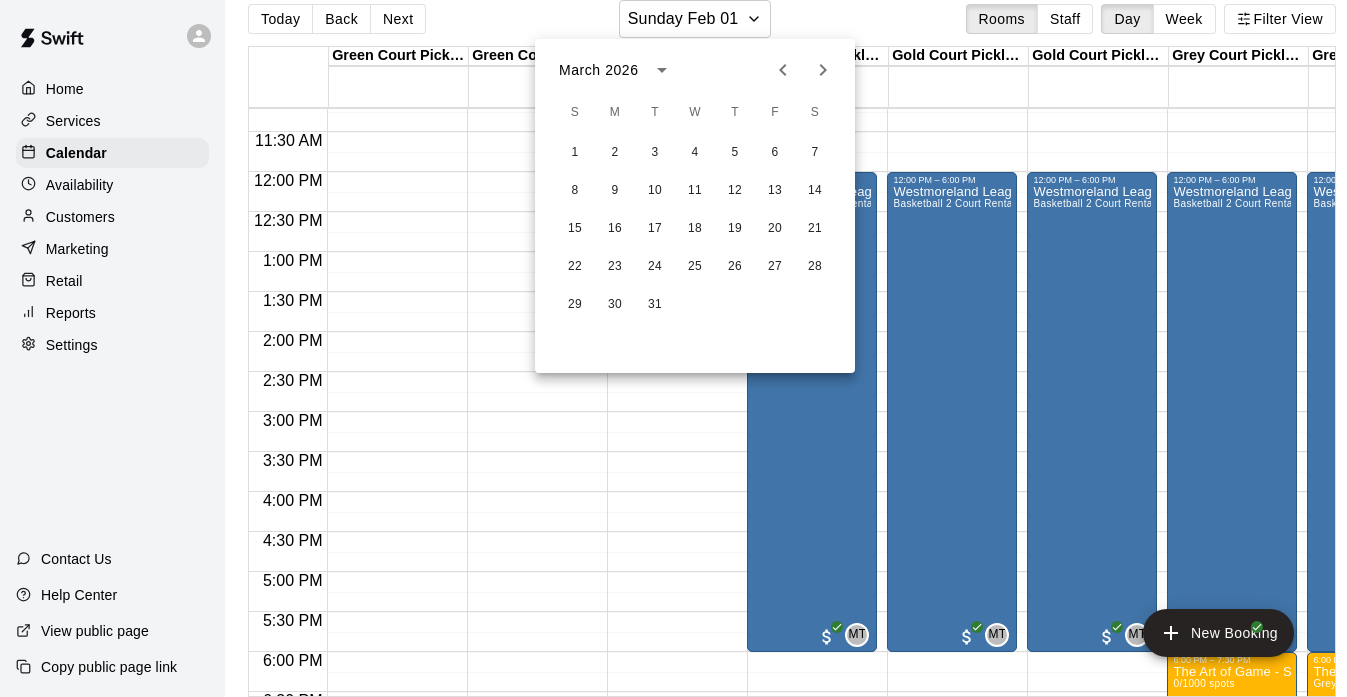 click 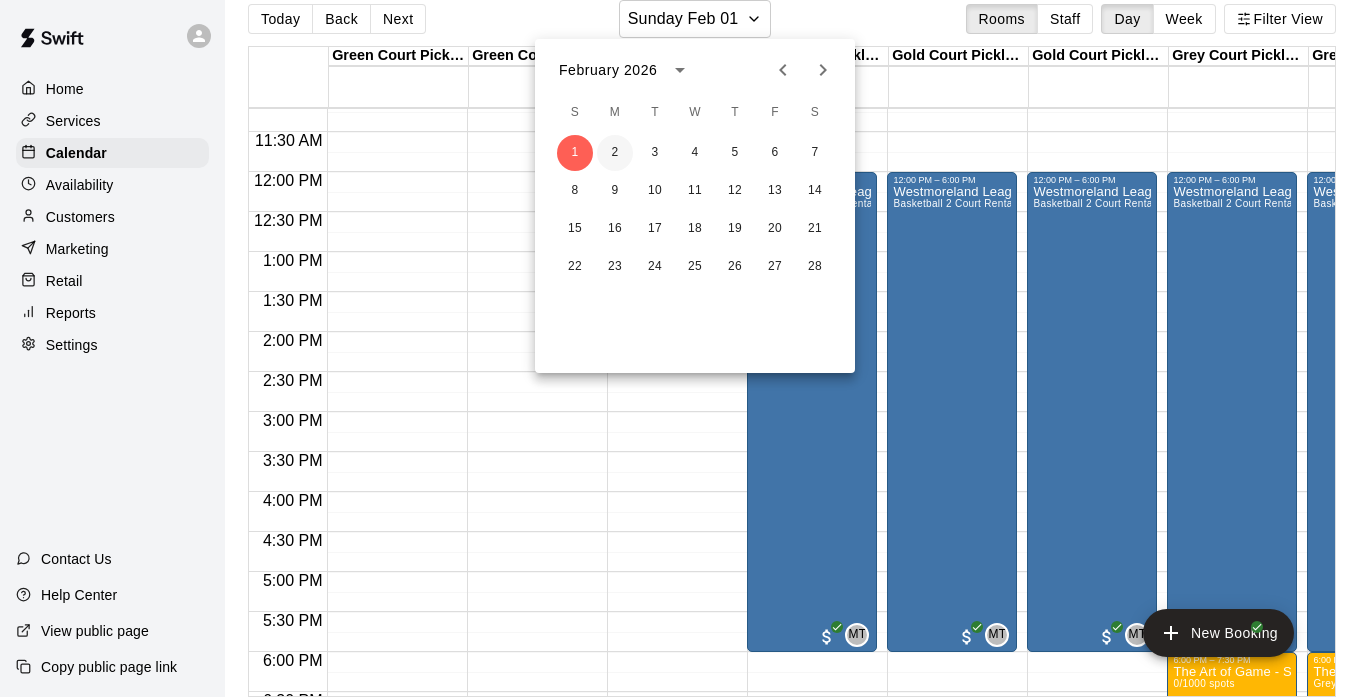 click on "2" at bounding box center [615, 153] 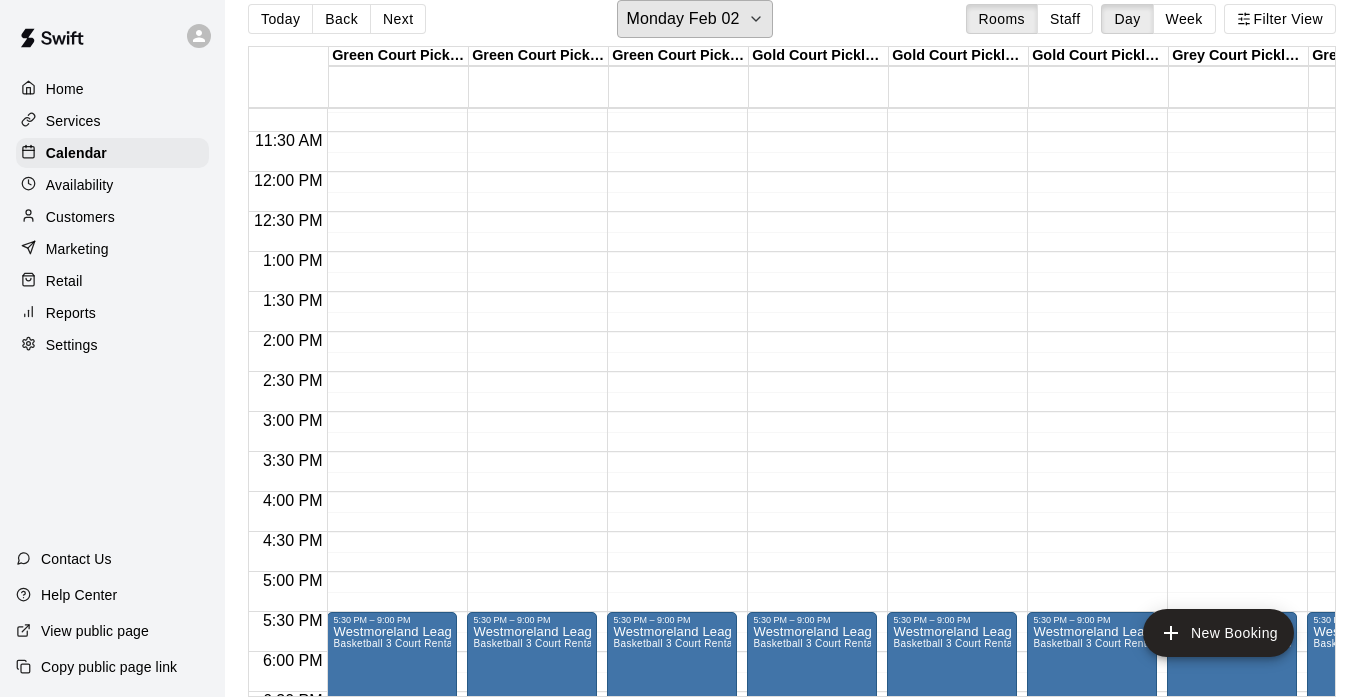 scroll, scrollTop: 897, scrollLeft: 18, axis: both 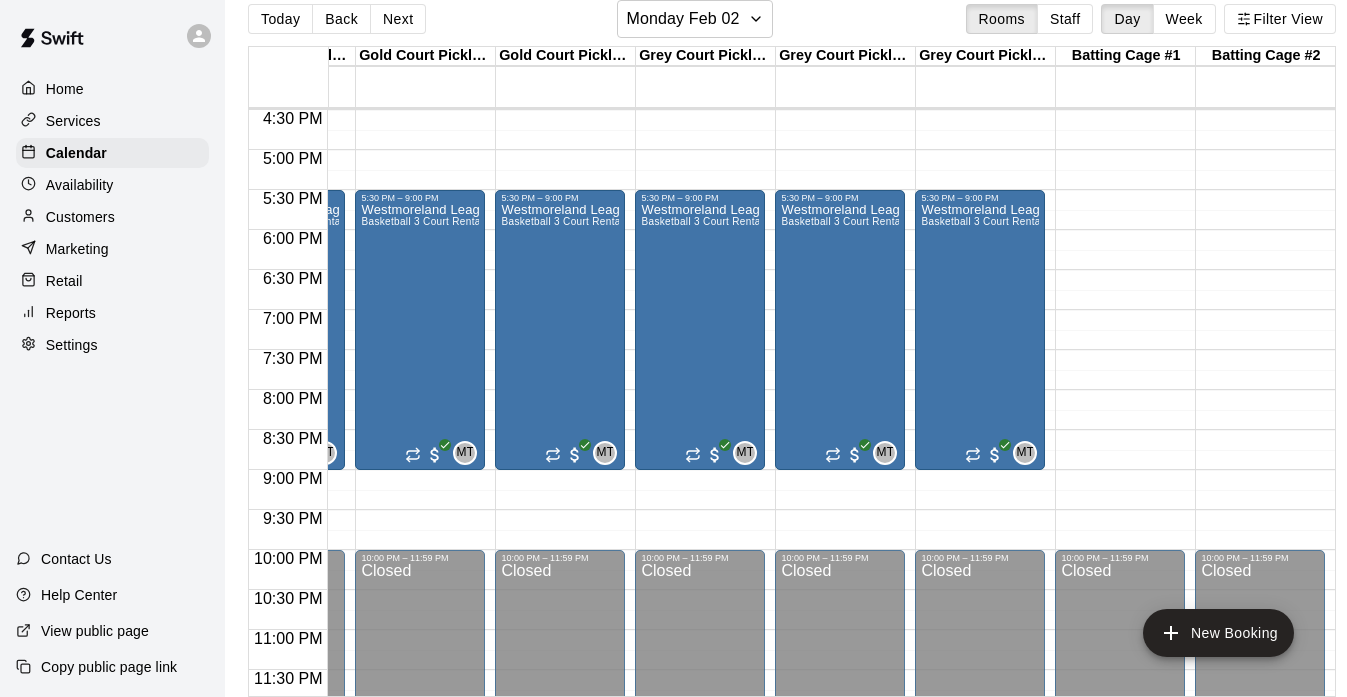 click on "12:00 AM – 8:00 AM Closed 10:00 PM – 11:59 PM Closed" at bounding box center (1120, -250) 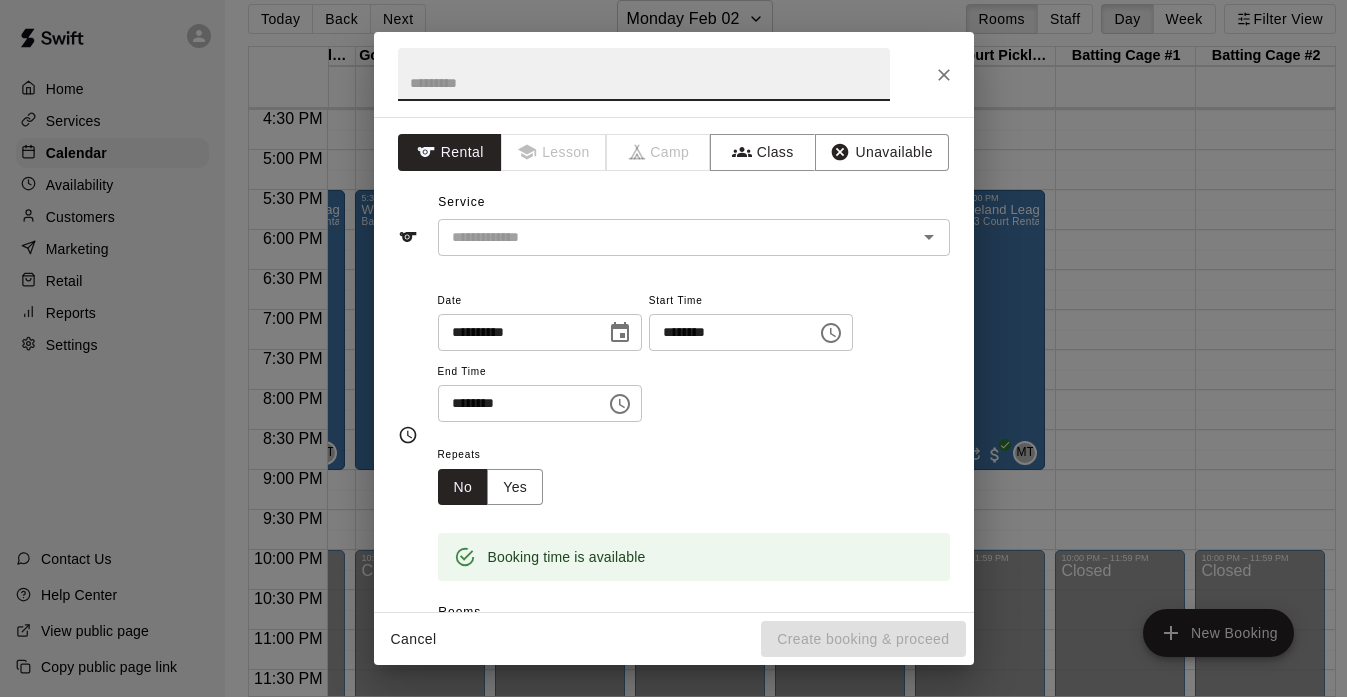 click at bounding box center (644, 74) 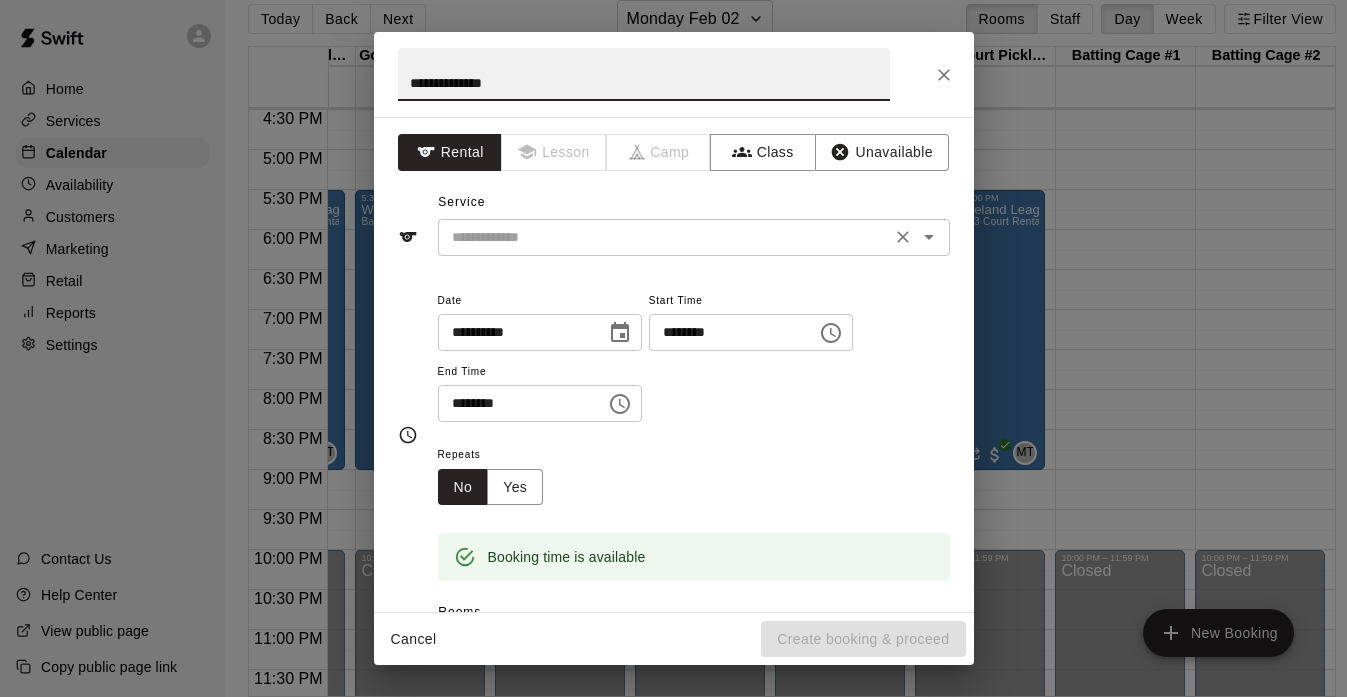 click at bounding box center [664, 237] 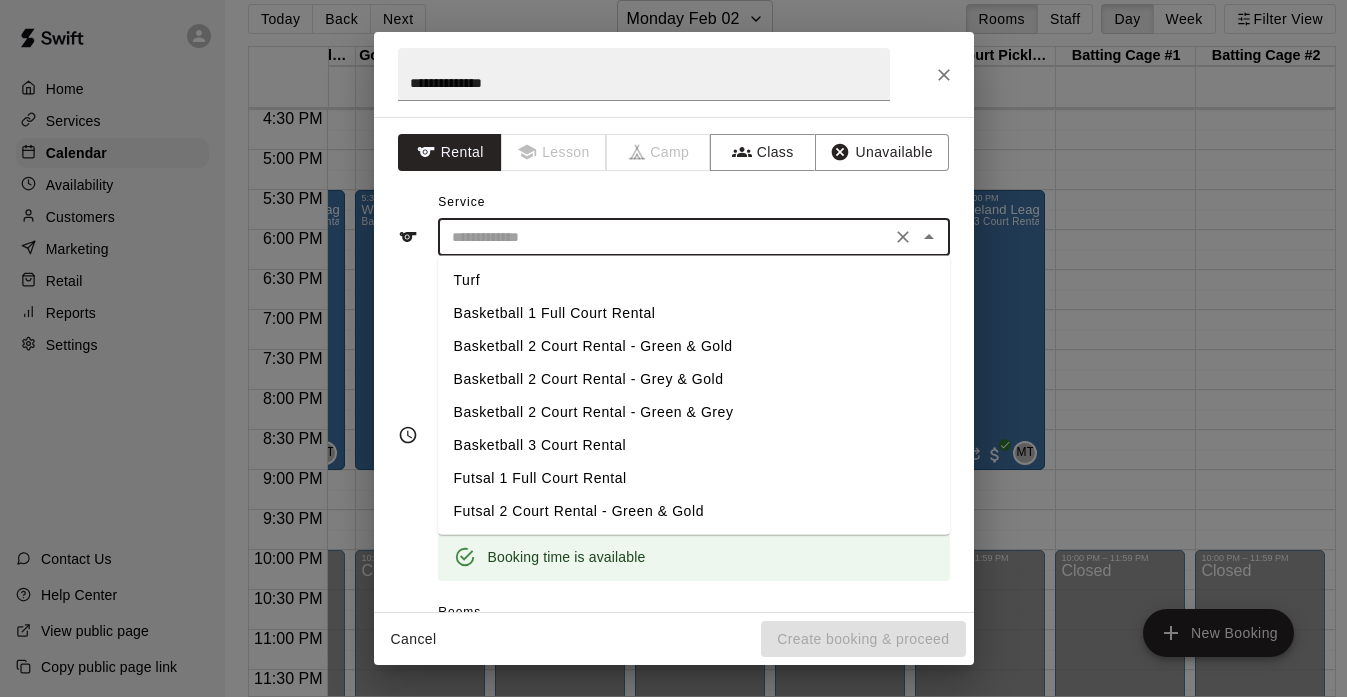 click on "Turf" at bounding box center [694, 280] 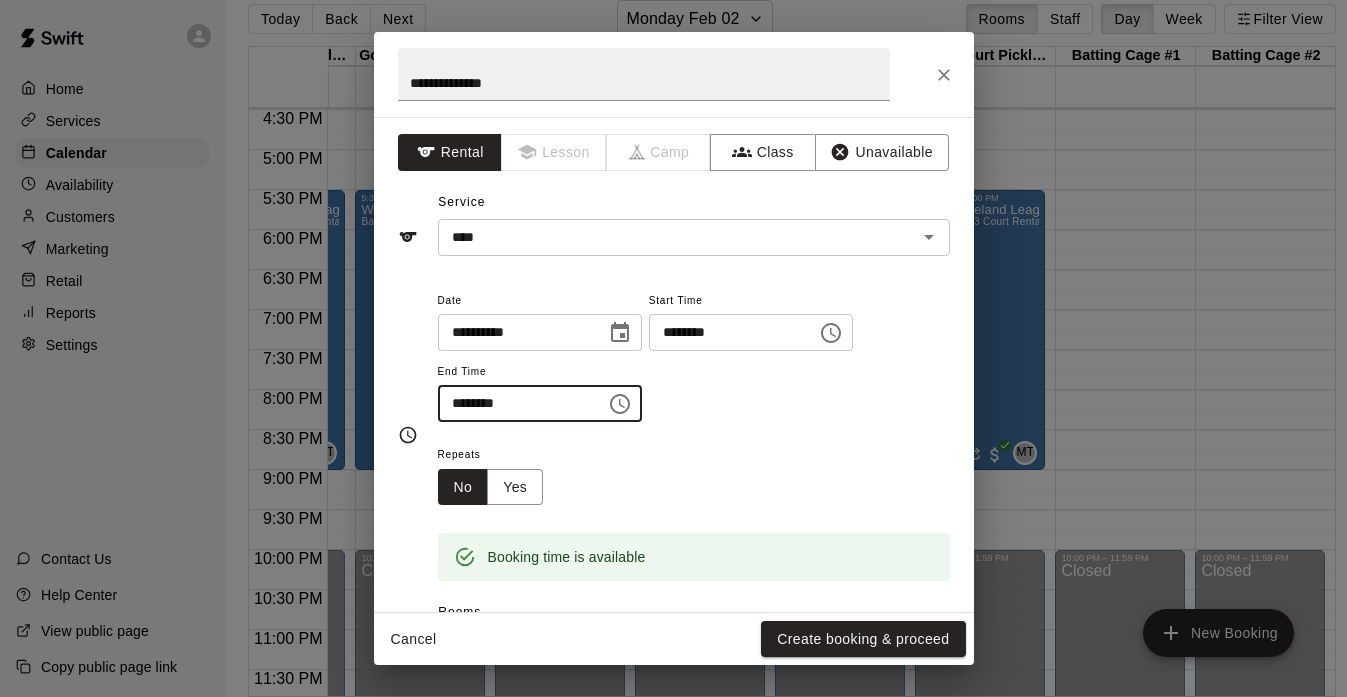 click on "********" at bounding box center (515, 403) 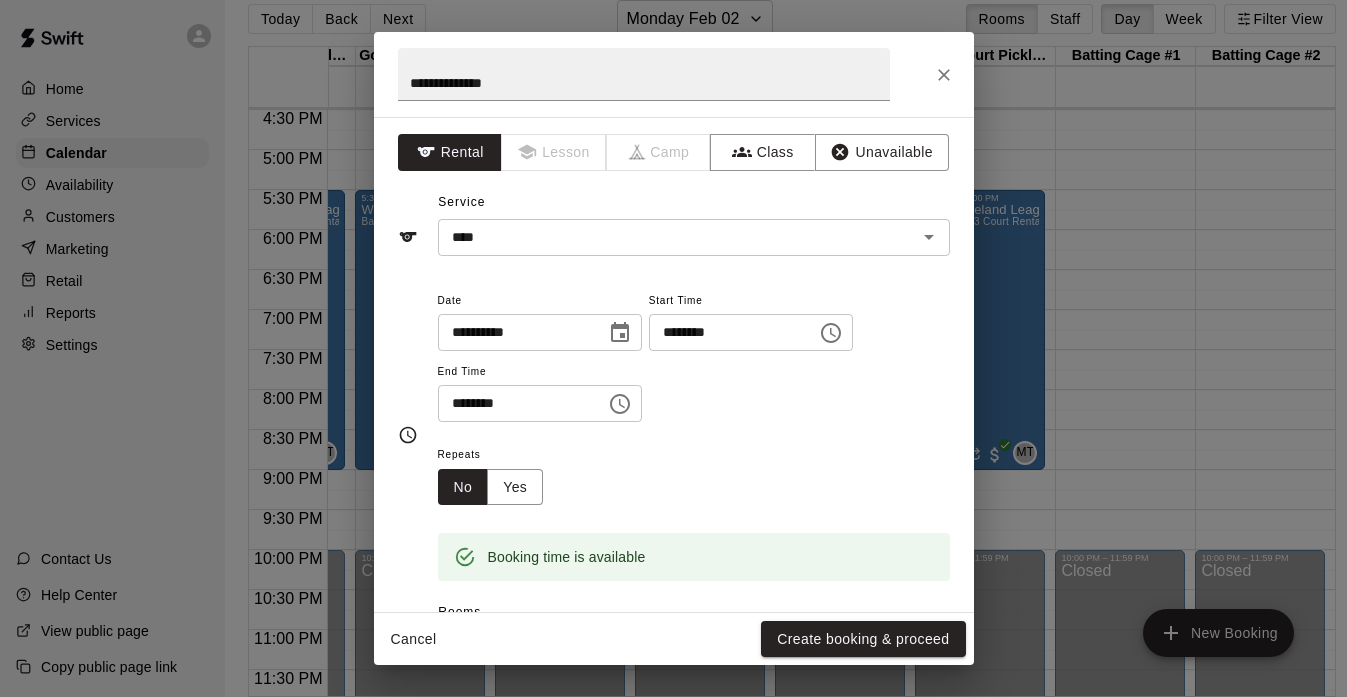 click on "********" at bounding box center [515, 403] 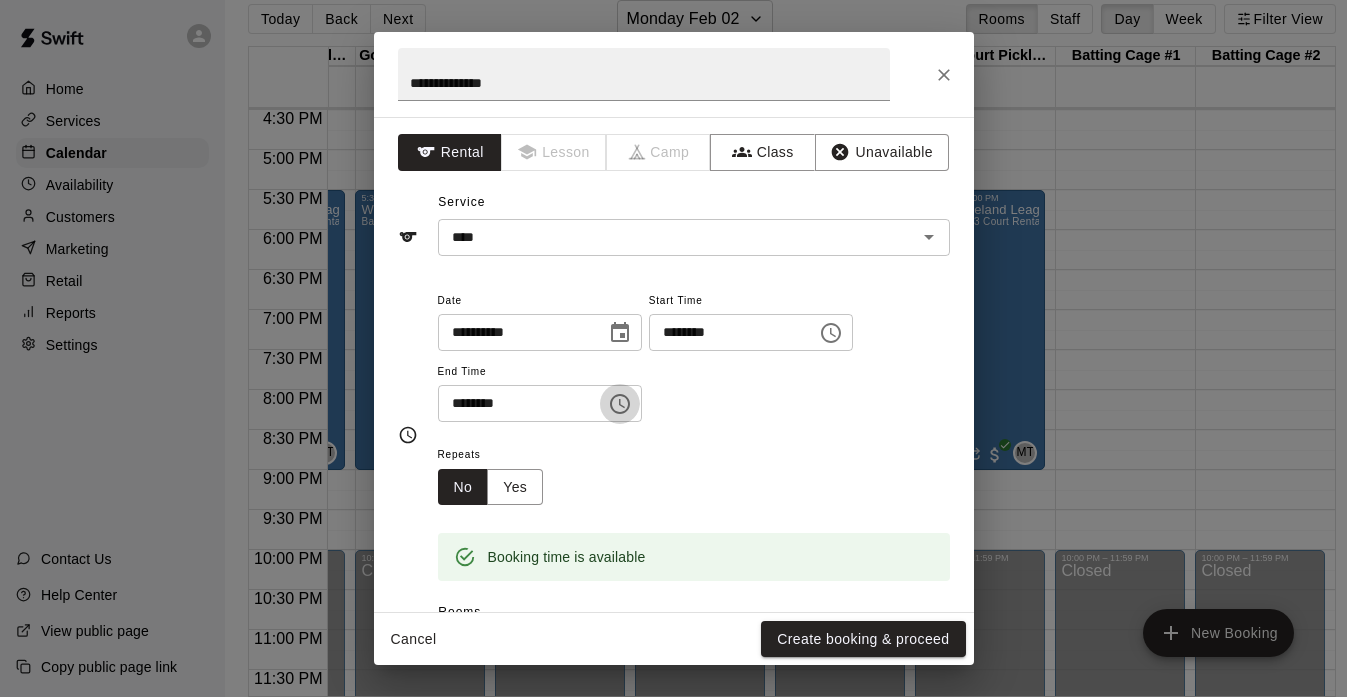click on "********" at bounding box center [515, 403] 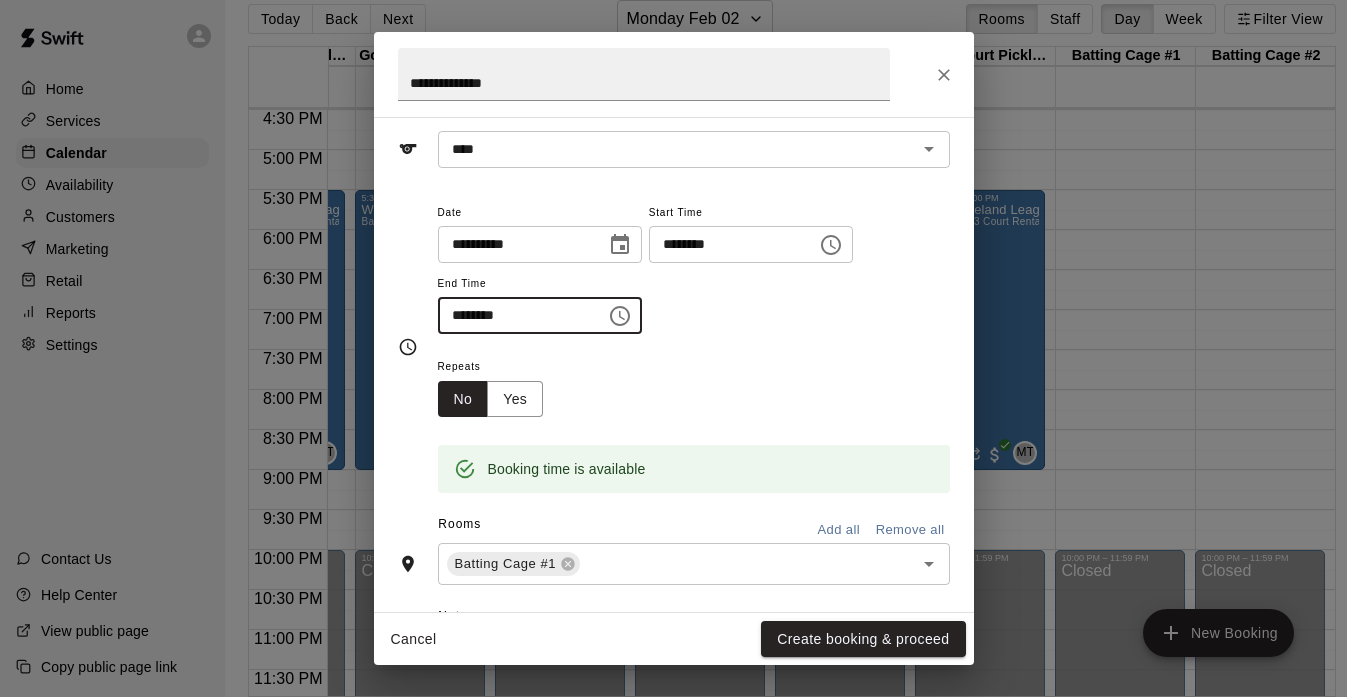 scroll, scrollTop: 88, scrollLeft: 0, axis: vertical 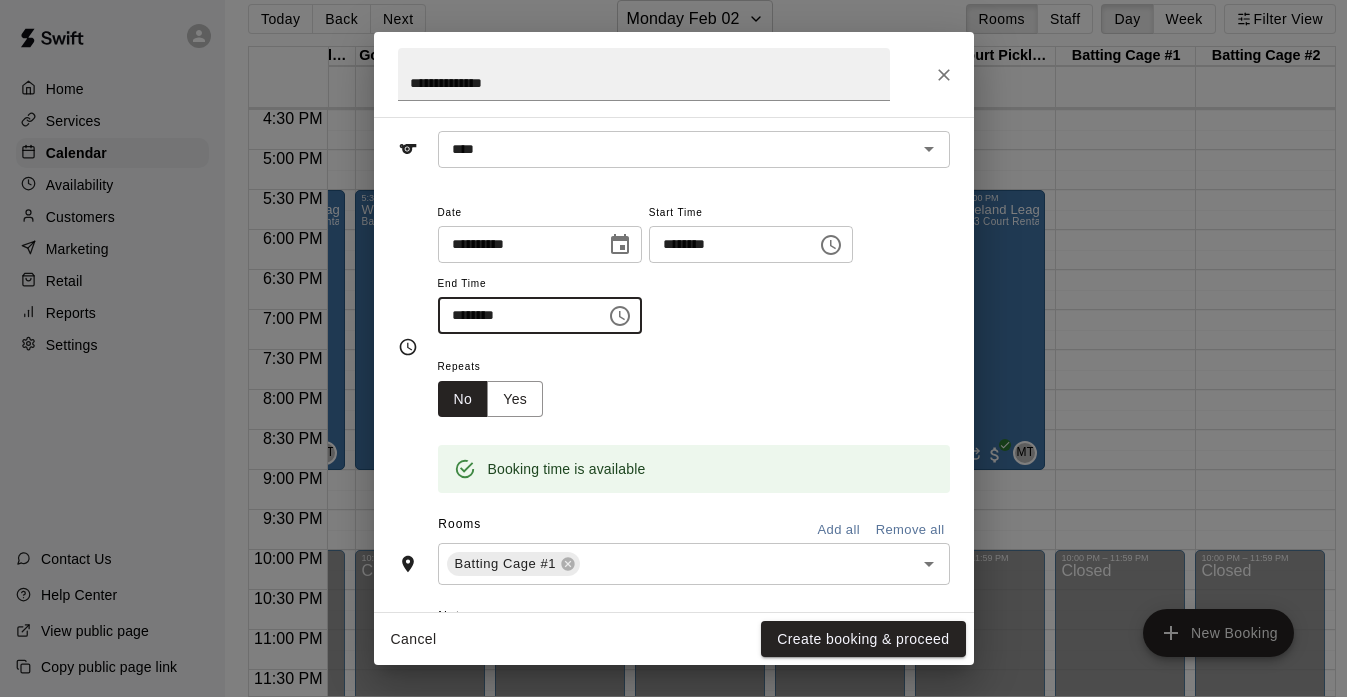 click on "Add all" at bounding box center [839, 530] 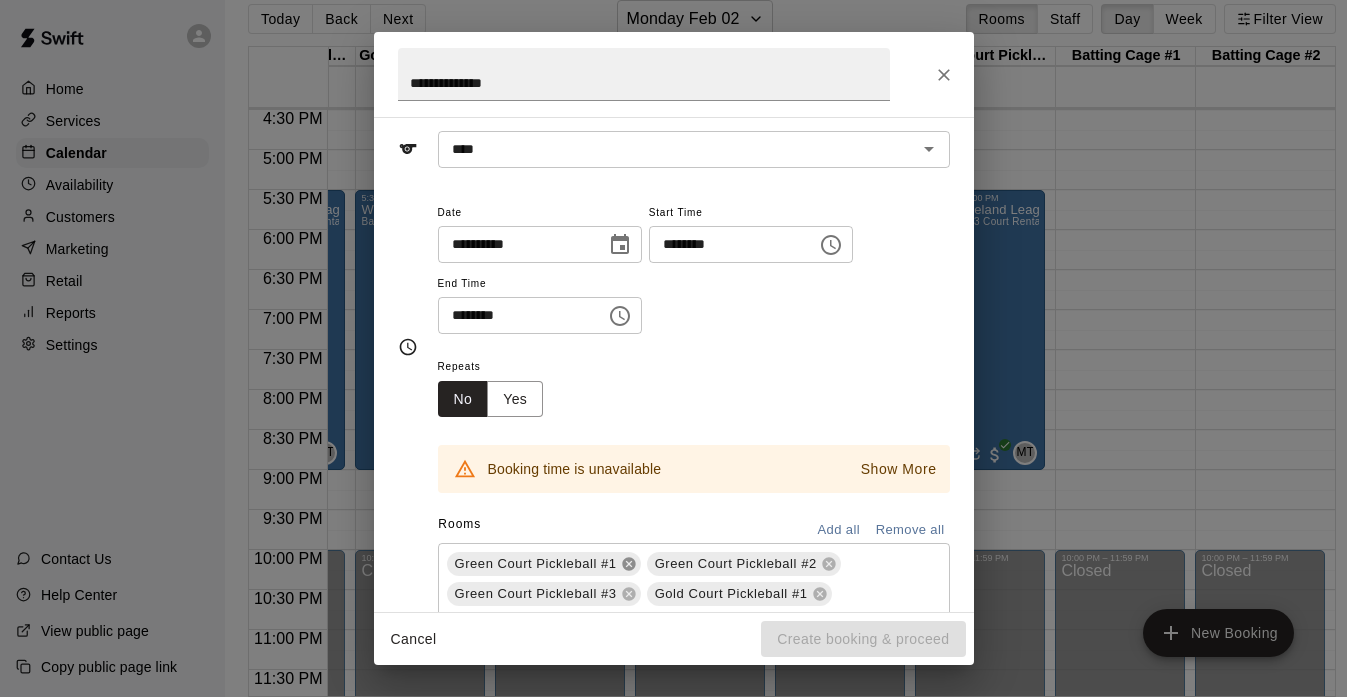 click 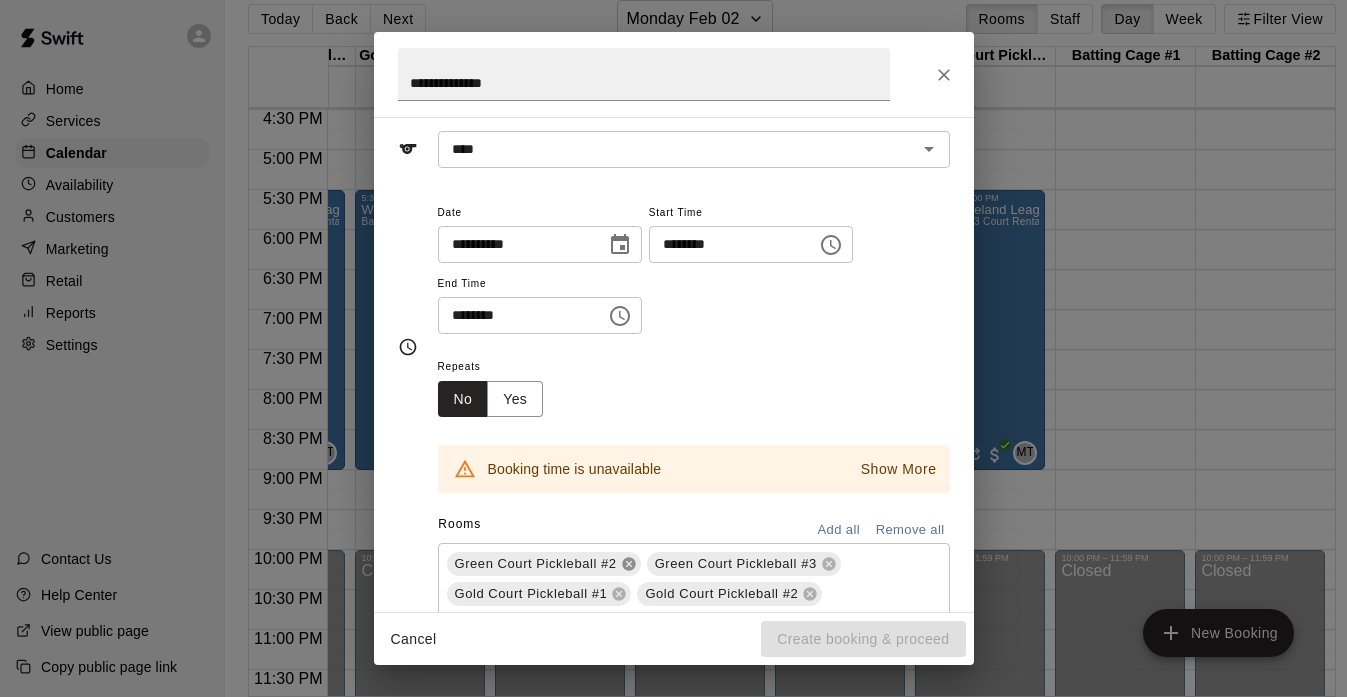 click 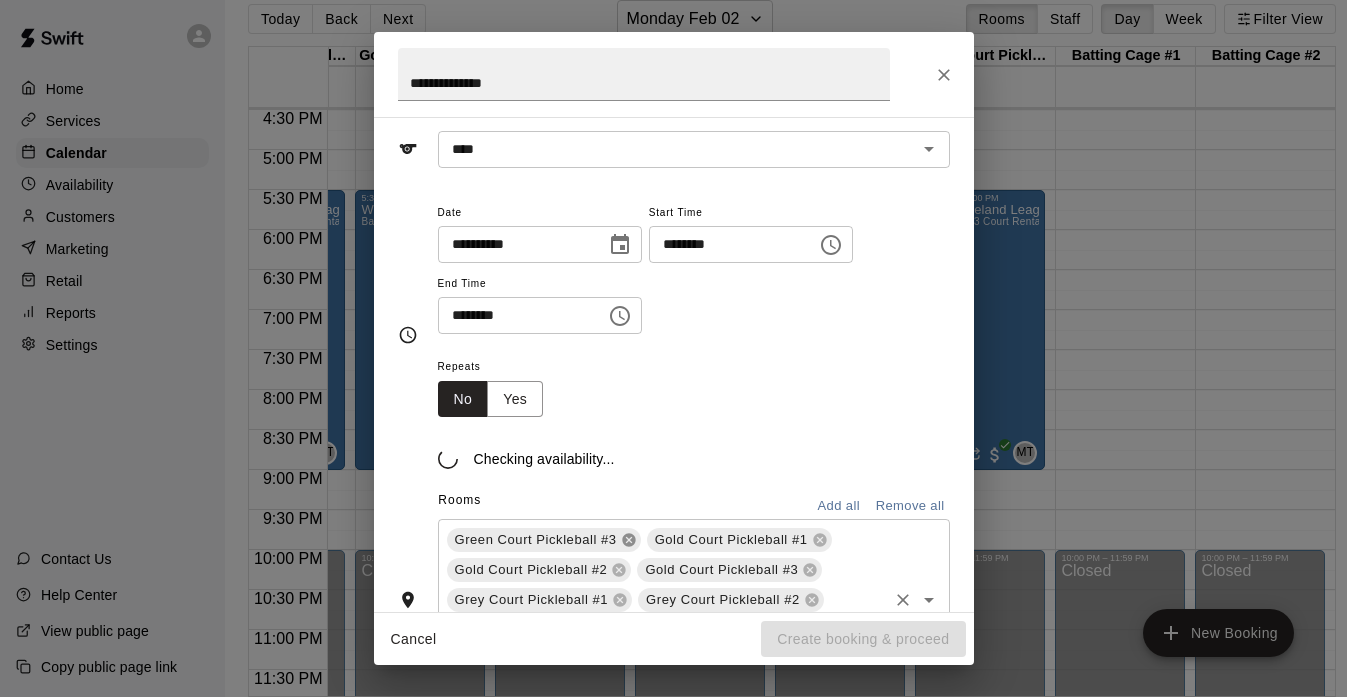 click 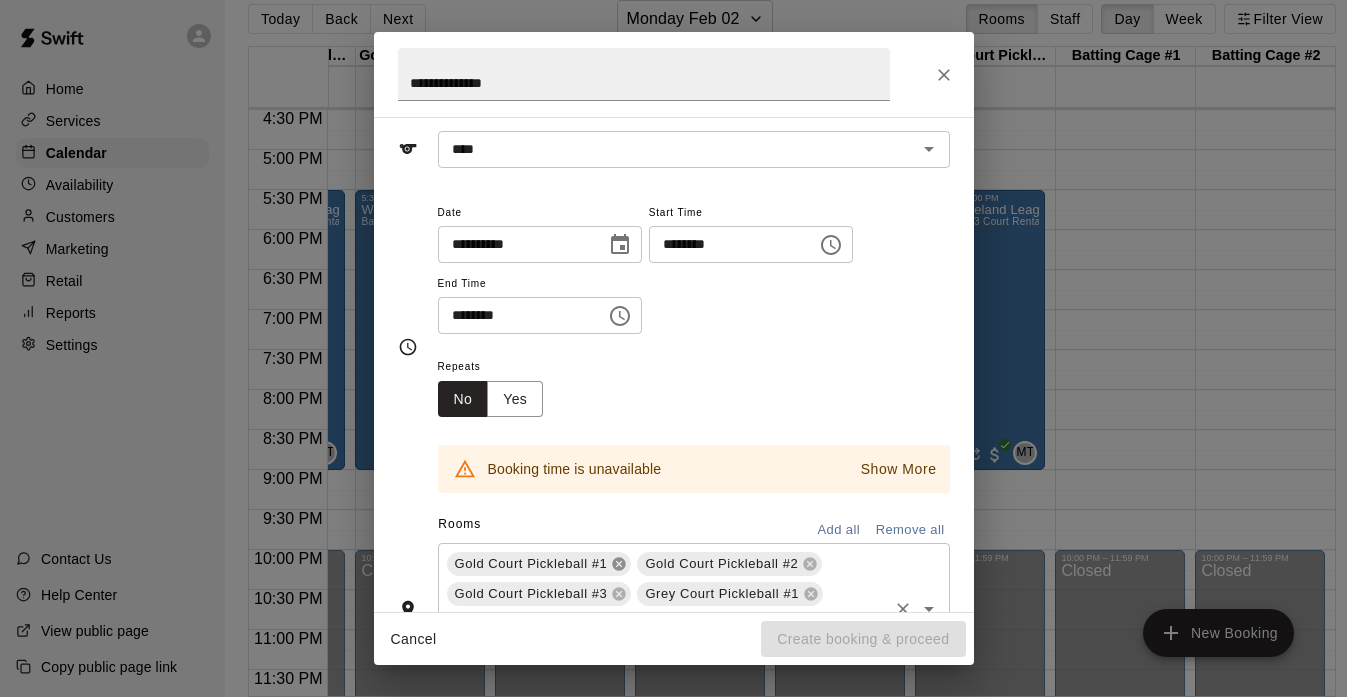 click 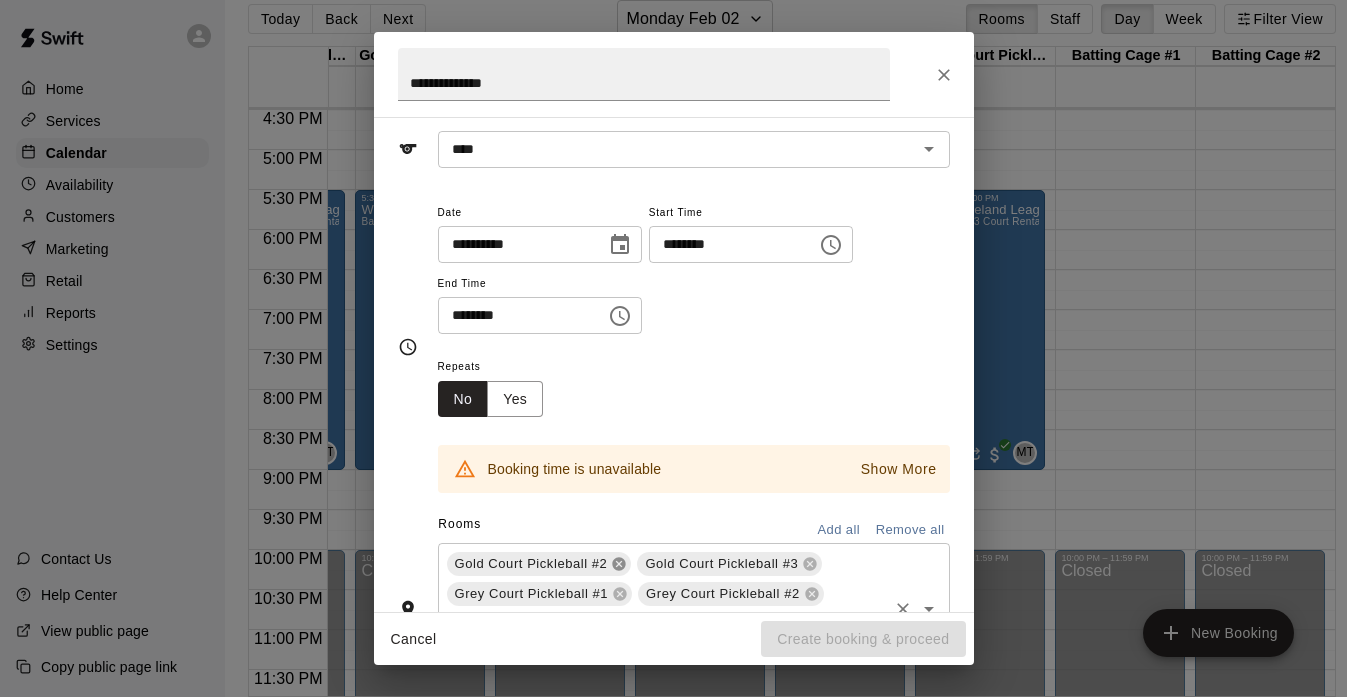 click 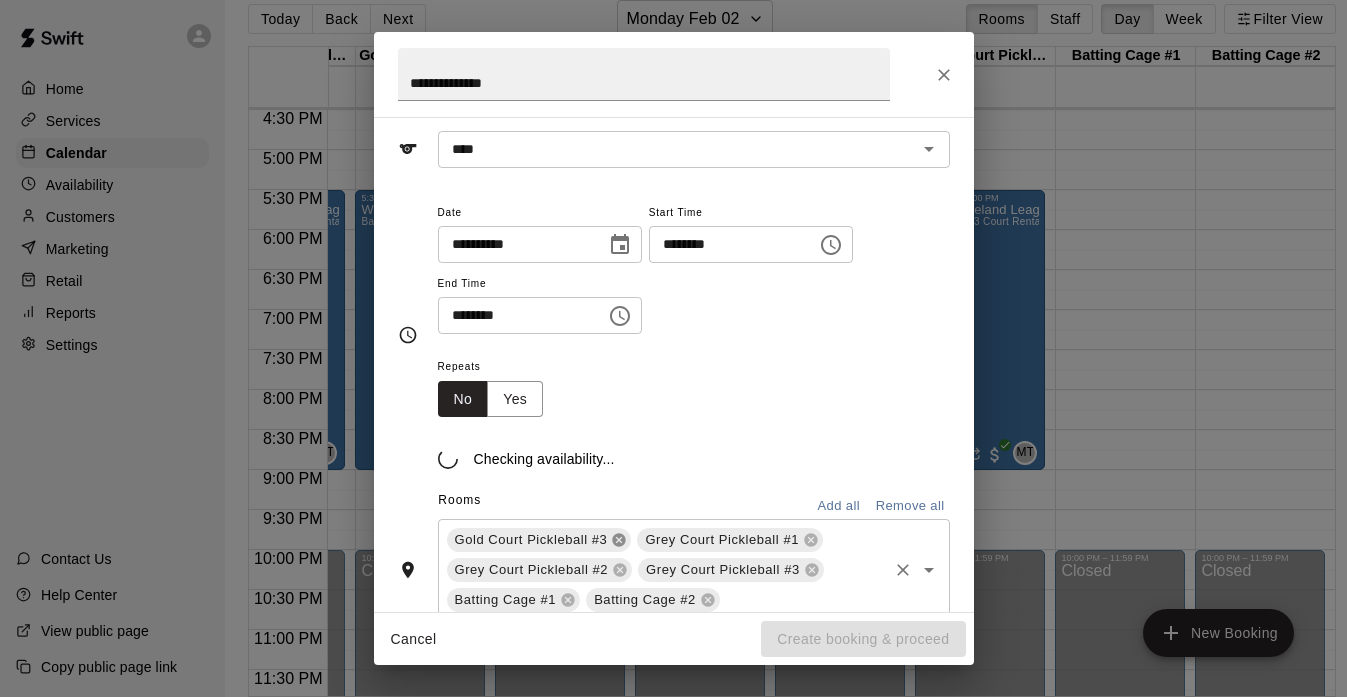 click 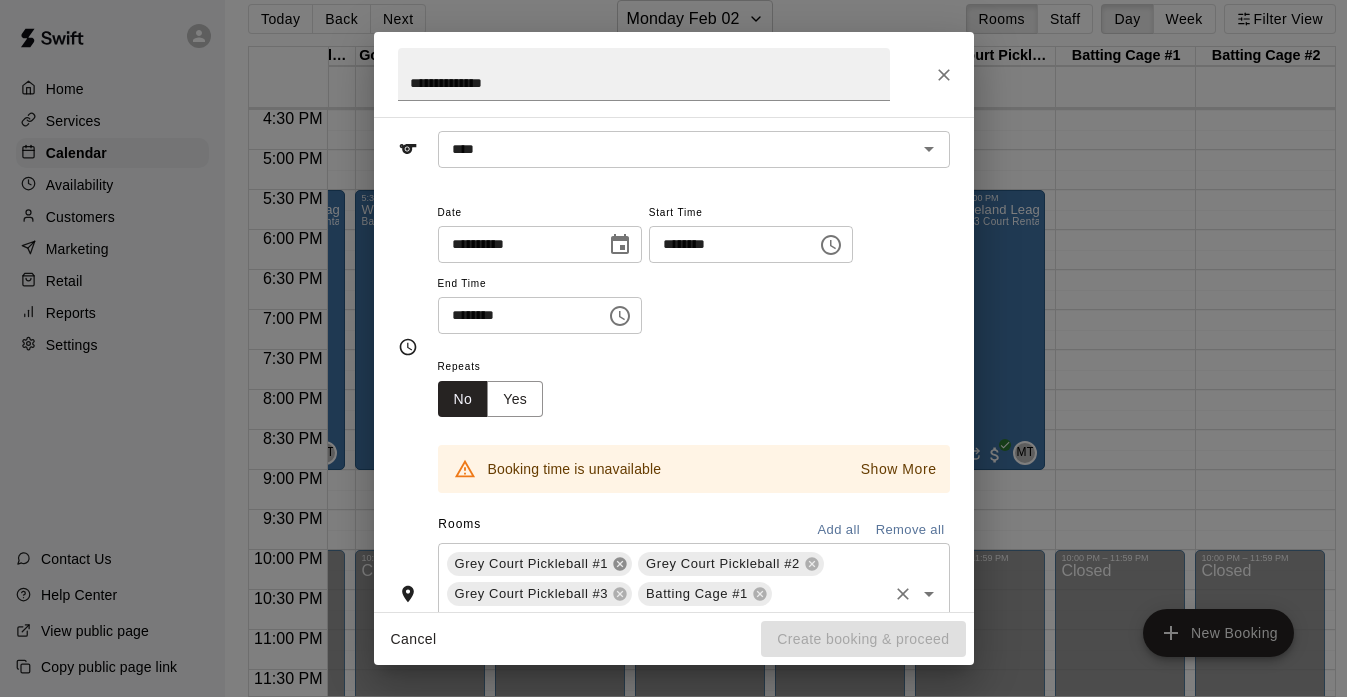 click 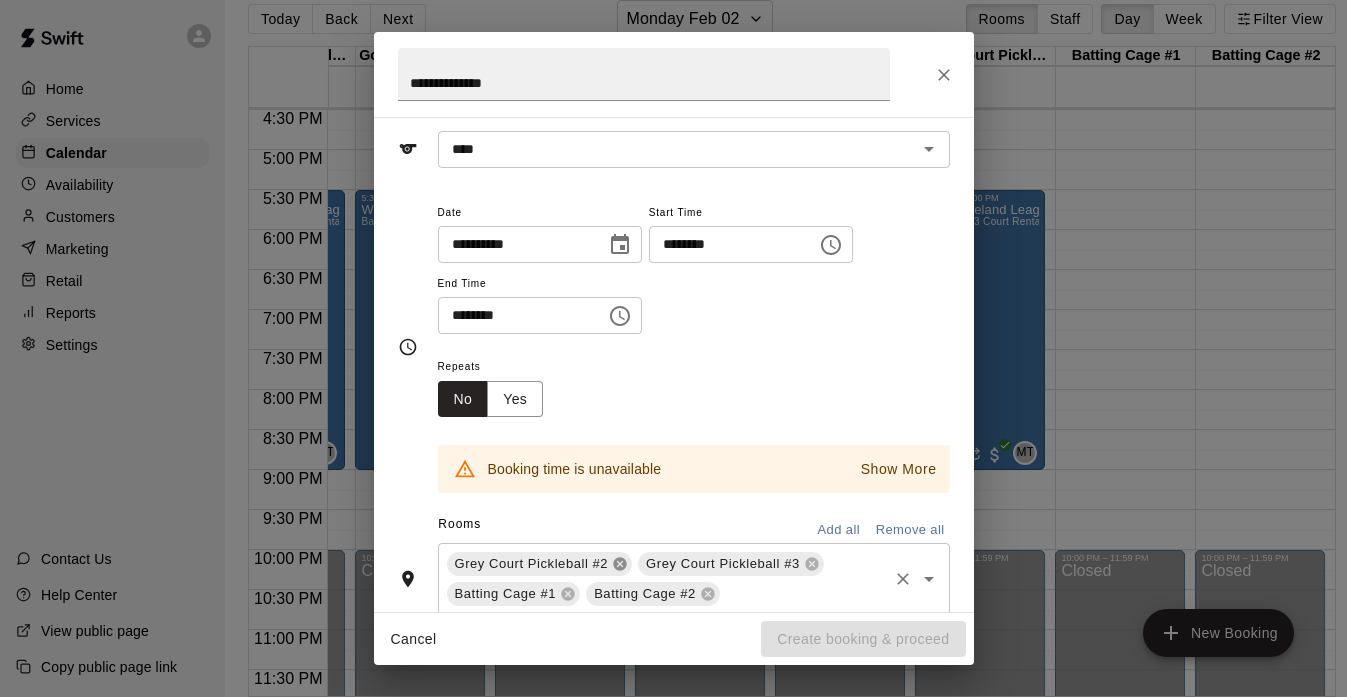click 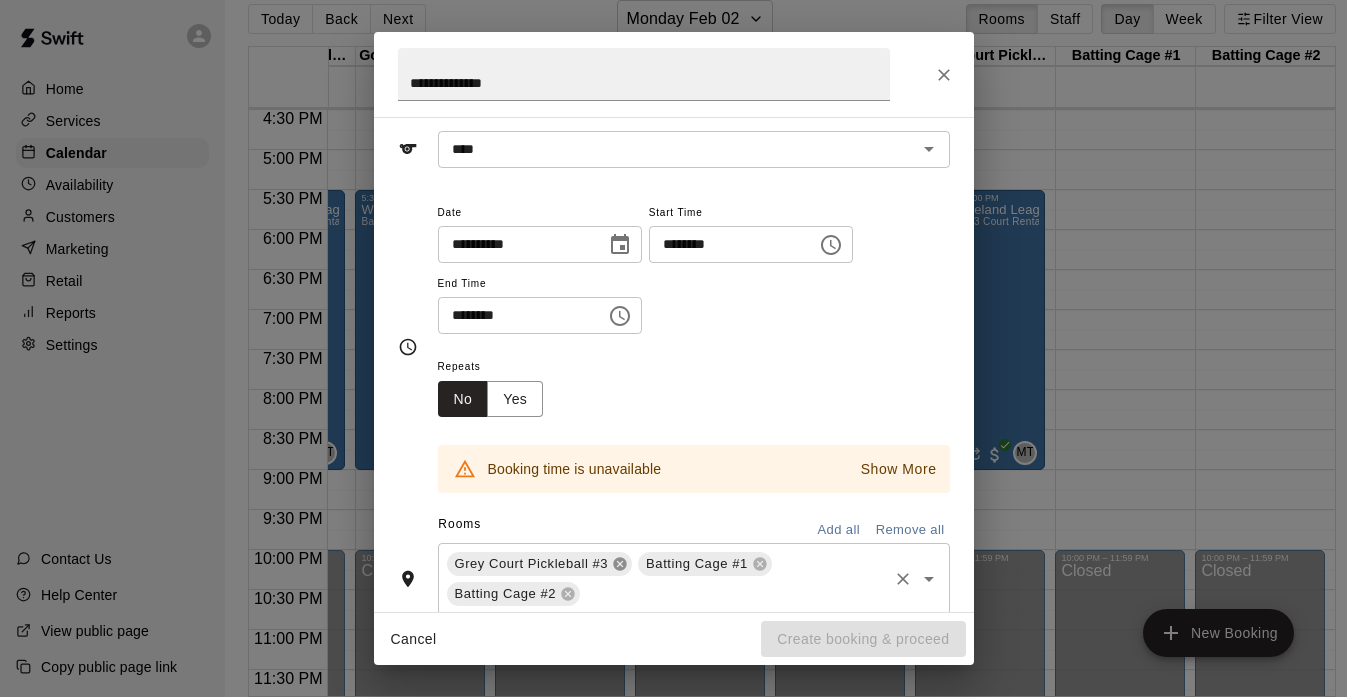 click 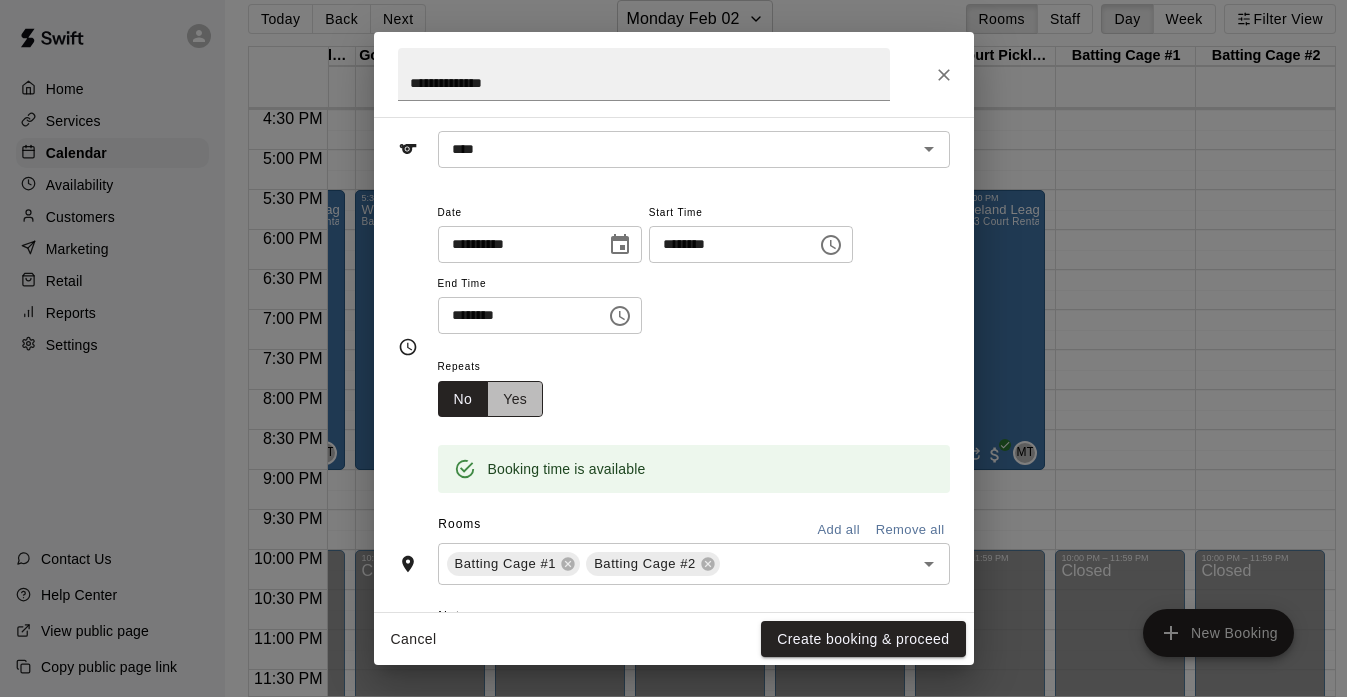 click on "Yes" at bounding box center (515, 399) 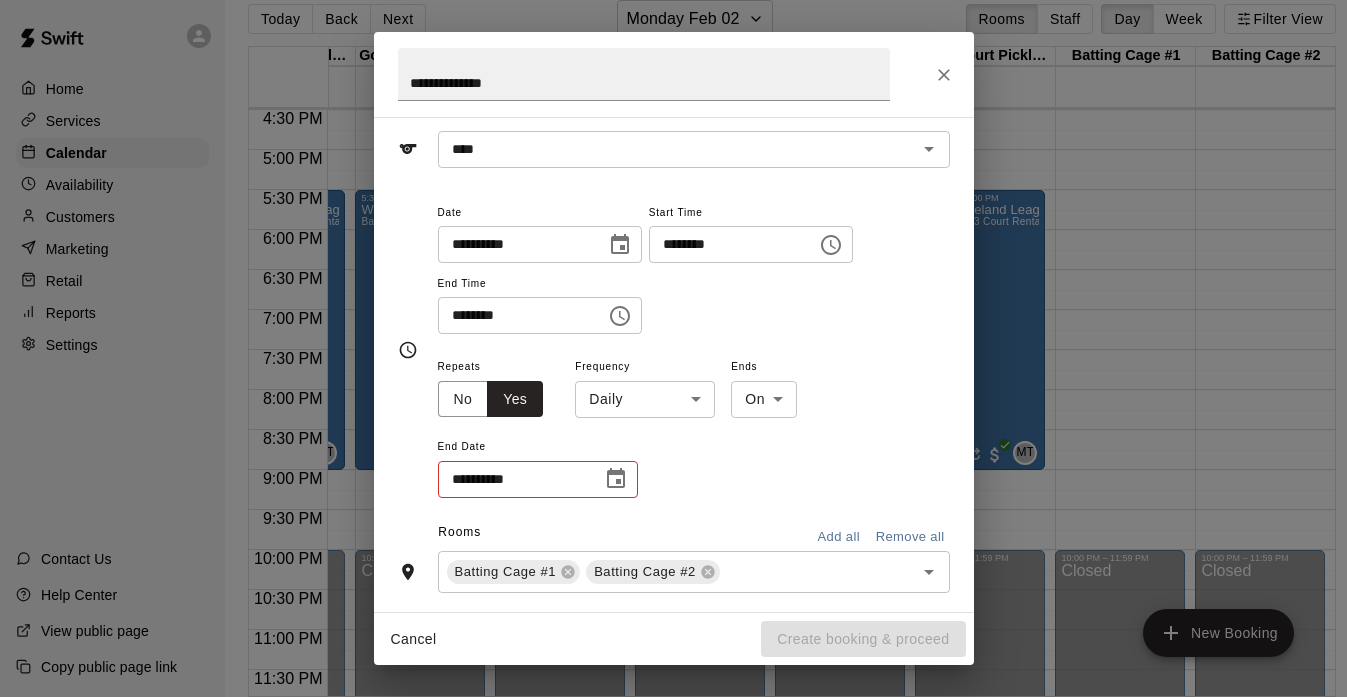 click on "Home Services Calendar Availability Customers Marketing Retail Reports Settings Contact Us Help Center View public page Copy public page link Today Back Next Monday Feb 02 Rooms Staff Day Week Filter View Green Court Pickleball #1 02 Mon Green Court Pickleball #2 02 Mon Green Court Pickleball #3 02 Mon Gold Court Pickleball #1 02 Mon Gold Court Pickleball #2 02 Mon Gold Court Pickleball #3 02 Mon Grey Court Pickleball #1 02 Mon Grey Court Pickleball #2 02 Mon Grey Court Pickleball #3 02 Mon Batting Cage #1 02 Mon Batting Cage #2 02 Mon 12:00 AM 12:30 AM 1:00 AM 1:30 AM 2:00 AM 2:30 AM 3:00 AM 3:30 AM 4:00 AM 4:30 AM 5:00 AM 5:30 AM 6:00 AM 6:30 AM 7:00 AM 7:30 AM 8:00 AM 8:30 AM 9:00 AM 9:30 AM 10:00 AM 10:30 AM 11:00 AM 11:30 AM 12:00 PM 12:30 PM 1:00 PM 1:30 PM 2:00 PM 2:30 PM 3:00 PM 3:30 PM 4:00 PM 4:30 PM 5:00 PM 5:30 PM 6:00 PM 6:30 PM 7:00 PM 7:30 PM 8:00 PM 8:30 PM 9:00 PM 9:30 PM 10:00 PM 10:30 PM 11:00 PM 11:30 PM 12:00 AM – 8:00 AM Closed 5:30 PM – 9:00 PM Westmoreland League Tournament MT 0 MT" at bounding box center (673, 340) 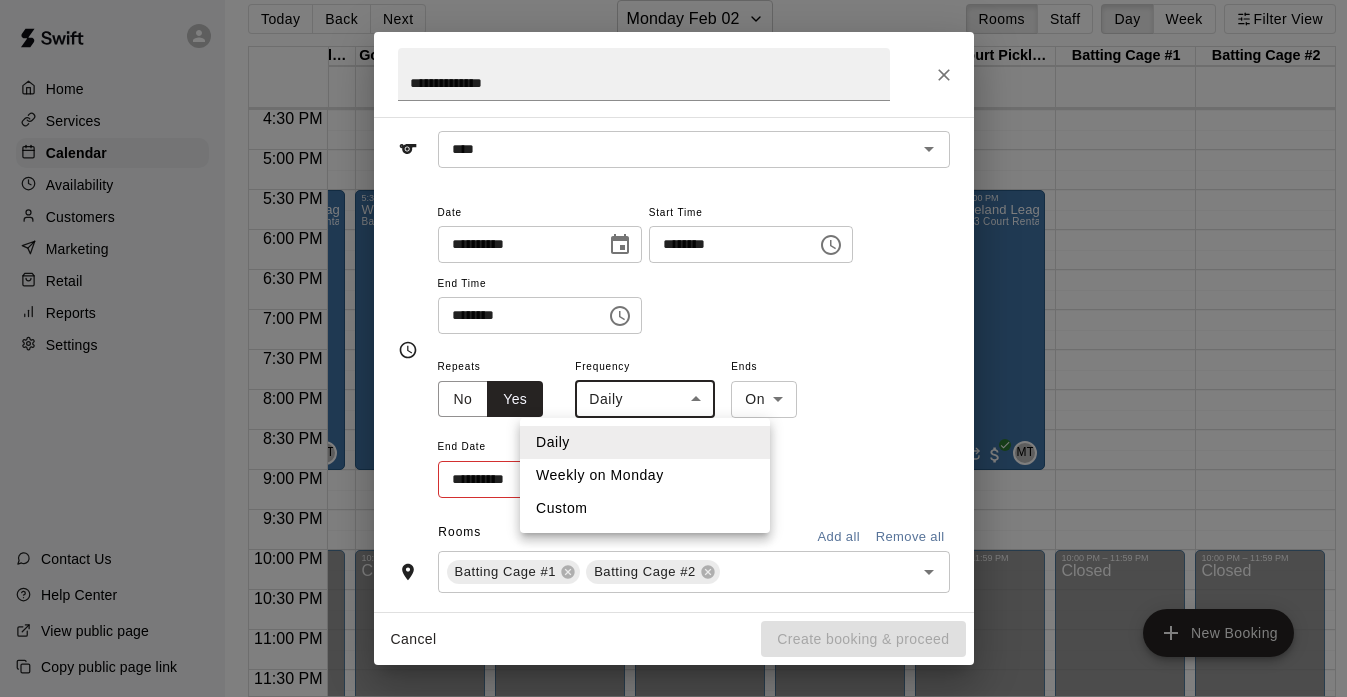 click on "Weekly on Monday" at bounding box center (645, 475) 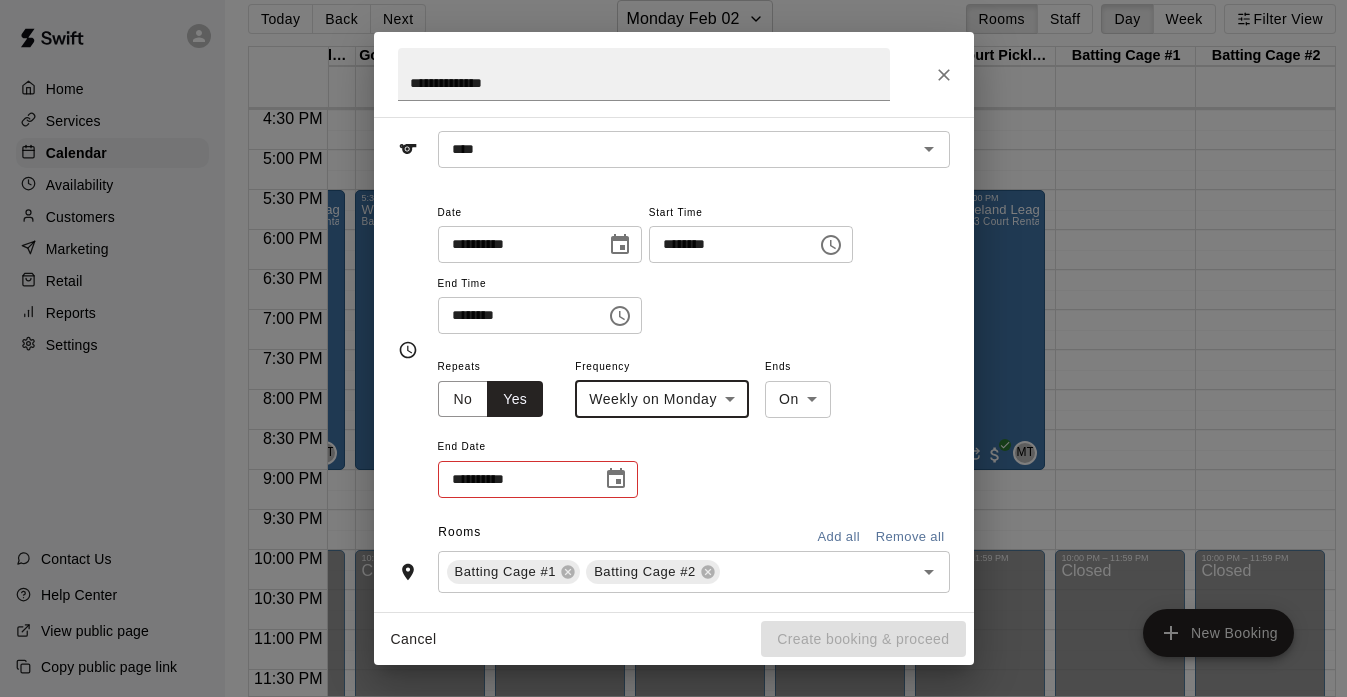 click 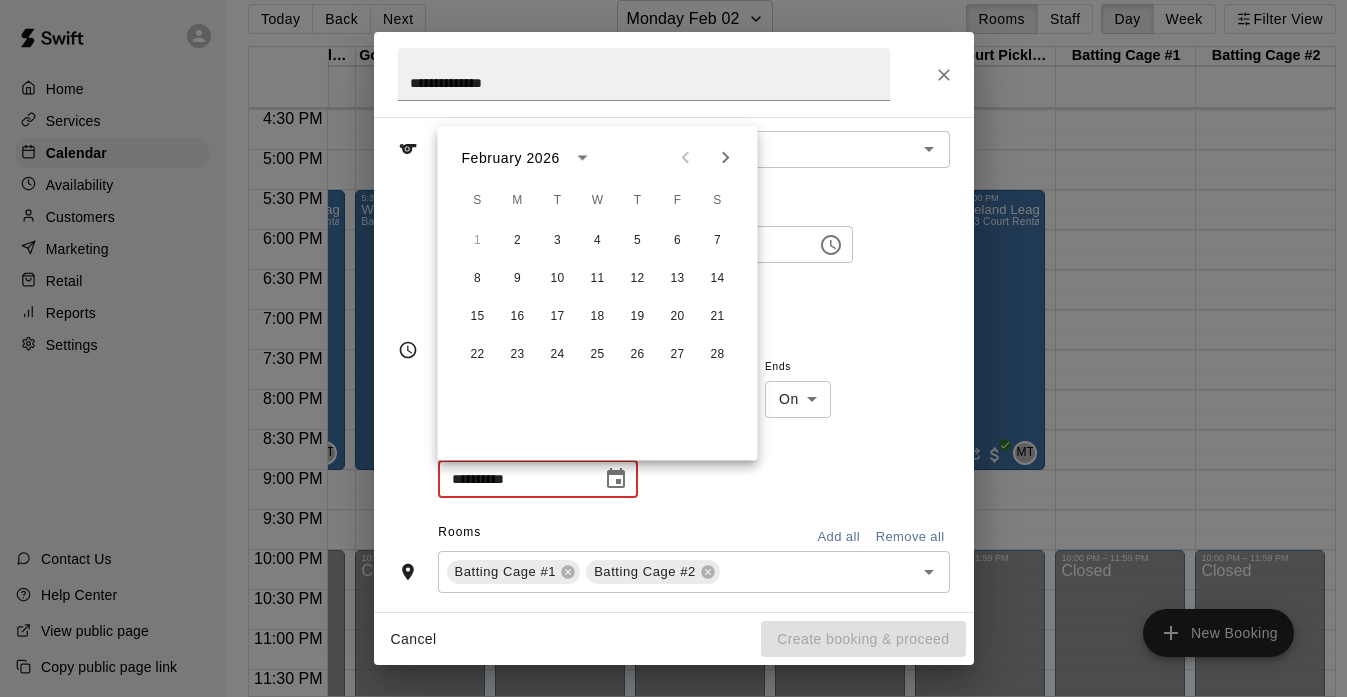click 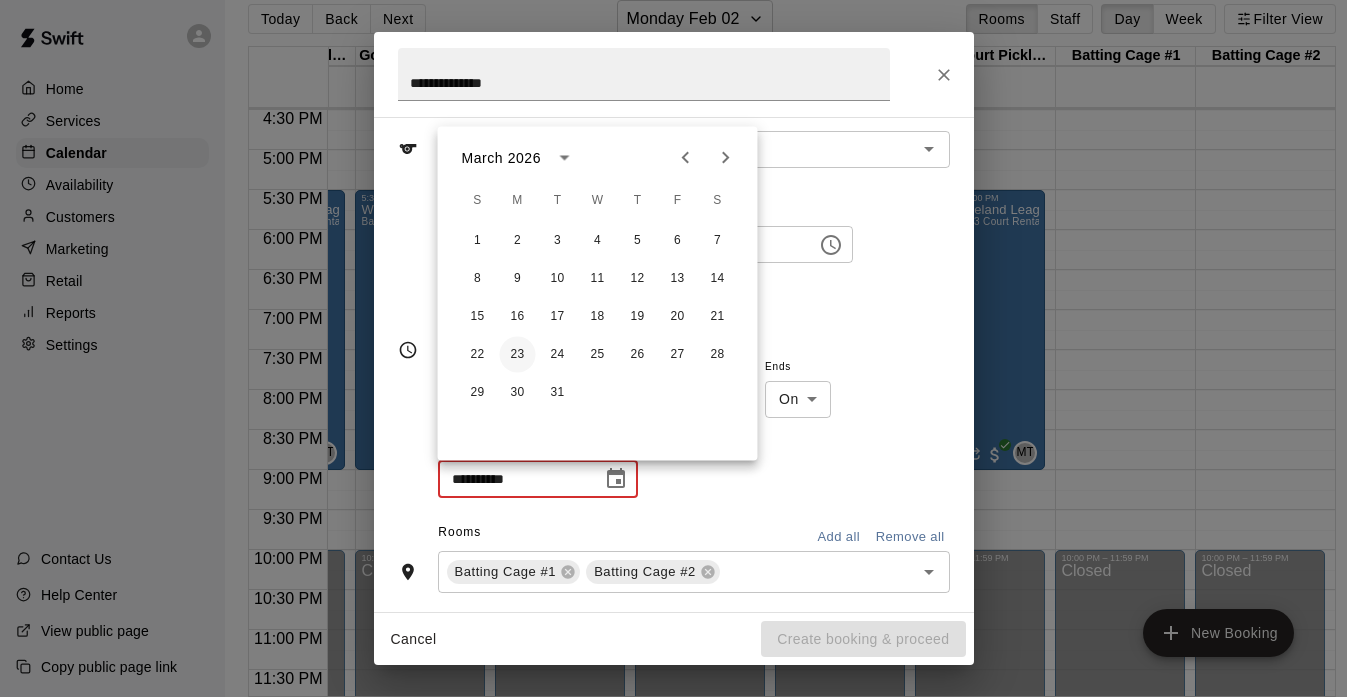 click on "23" at bounding box center [518, 355] 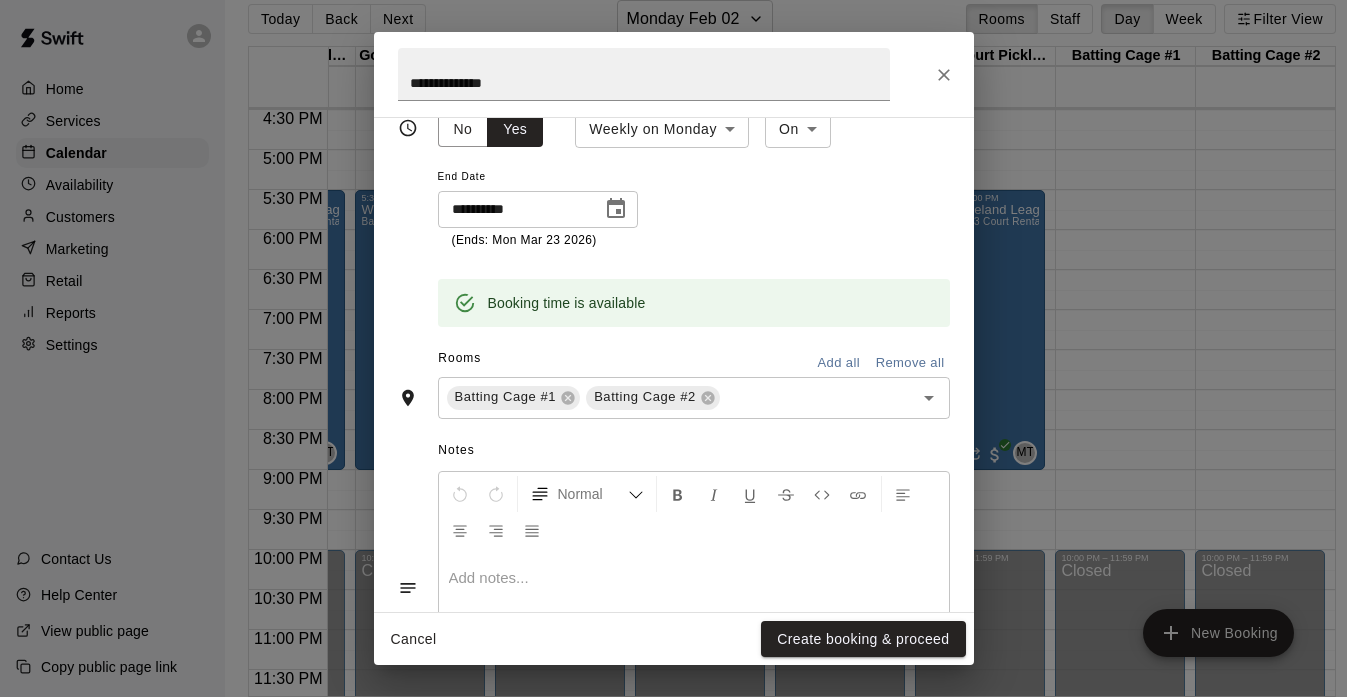 scroll, scrollTop: 488, scrollLeft: 0, axis: vertical 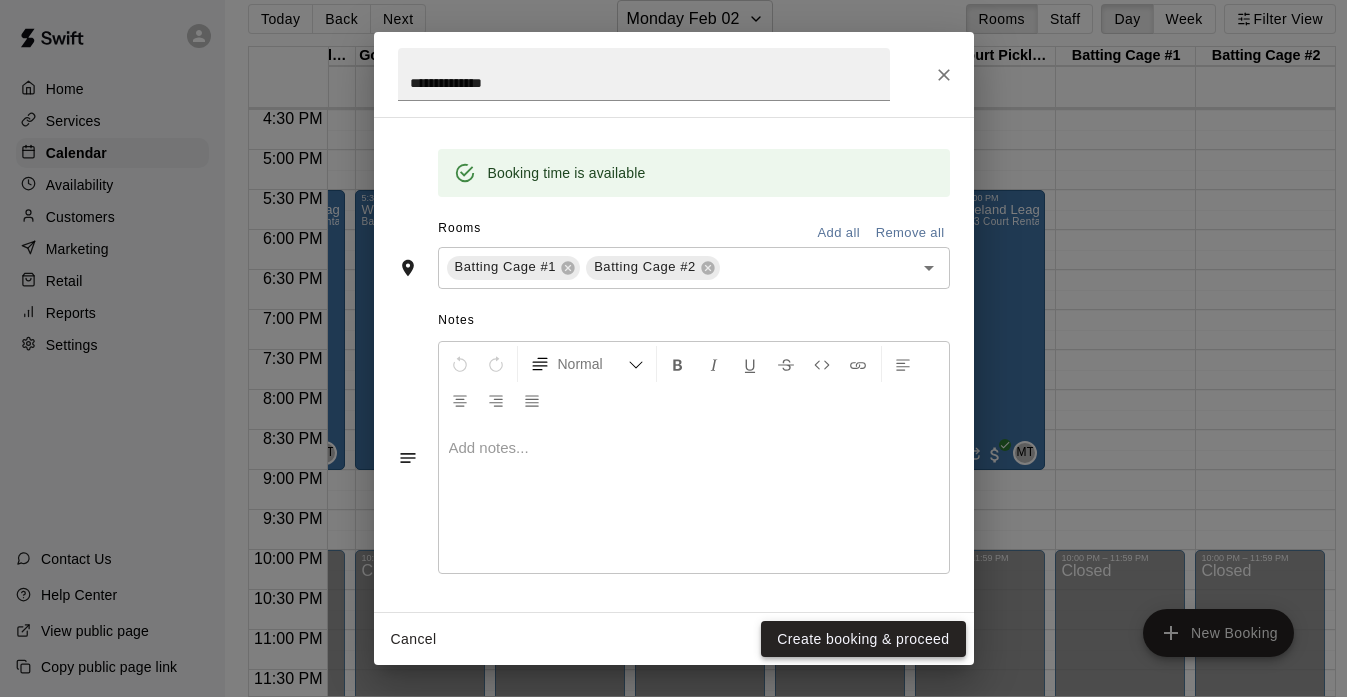 click on "Create booking & proceed" at bounding box center [863, 639] 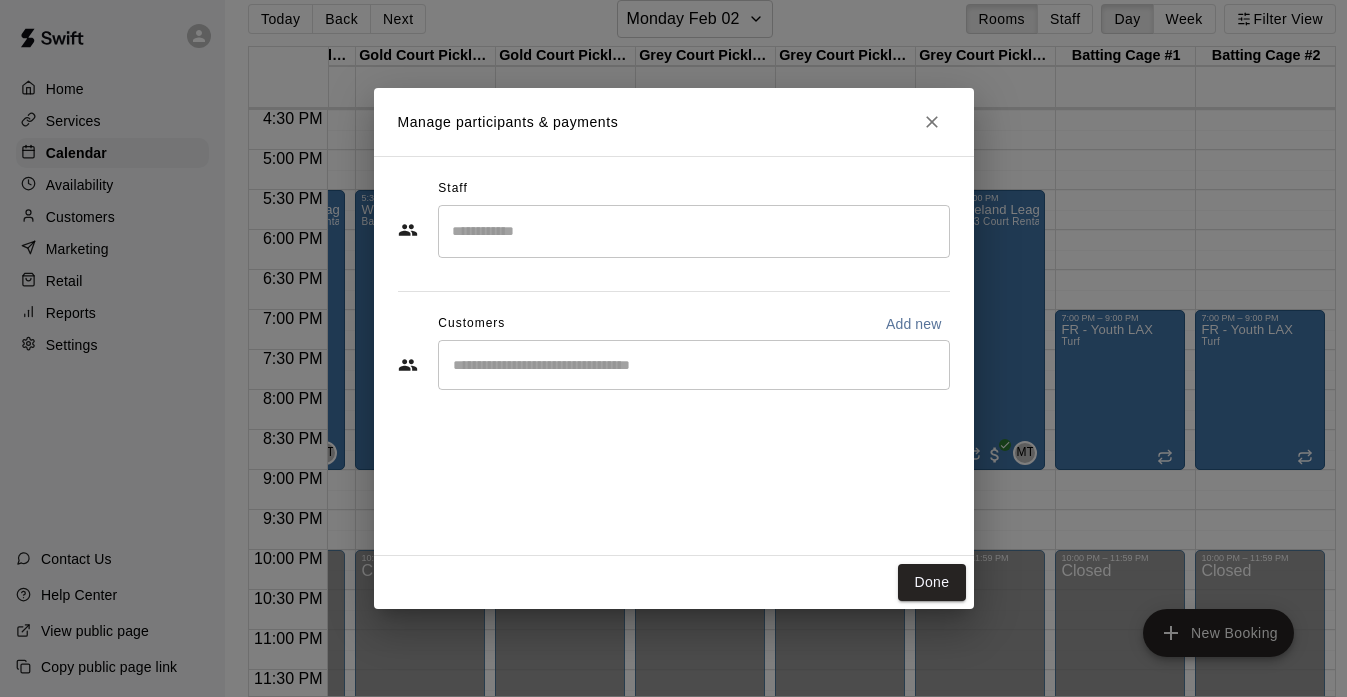 click at bounding box center (694, 231) 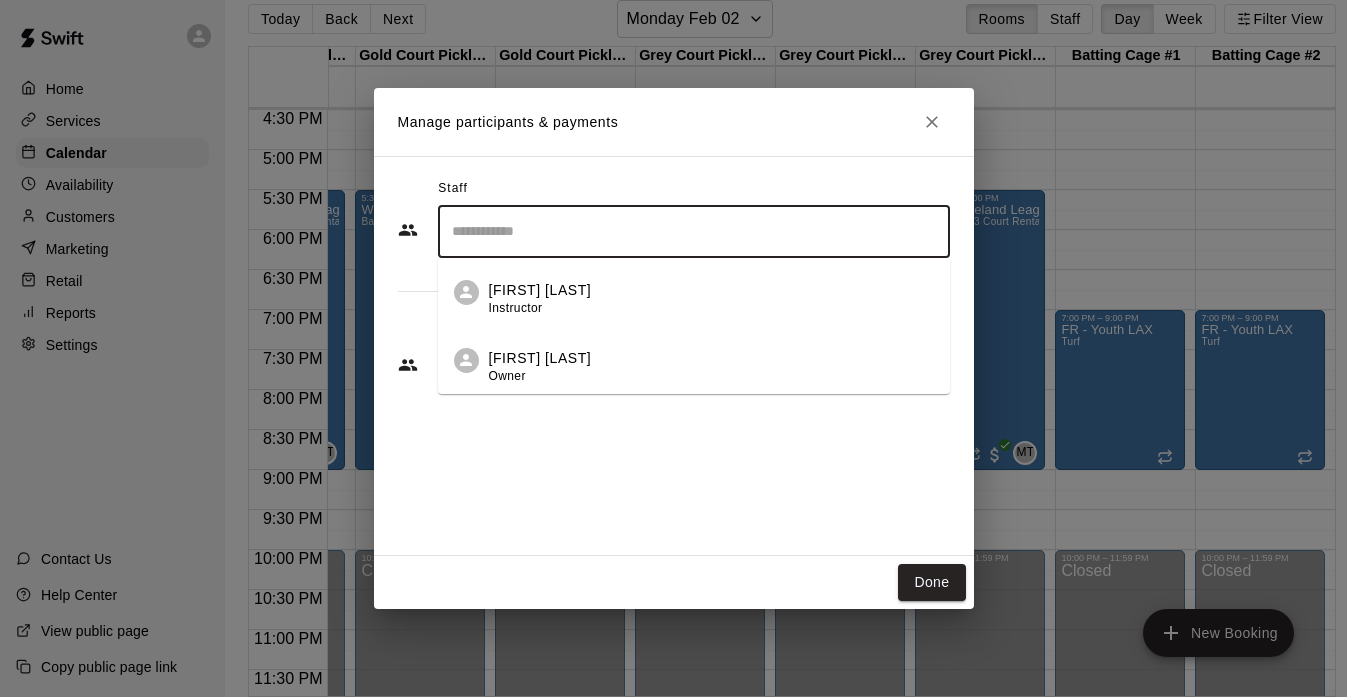 click on "[FIRST] [LAST]" at bounding box center (540, 358) 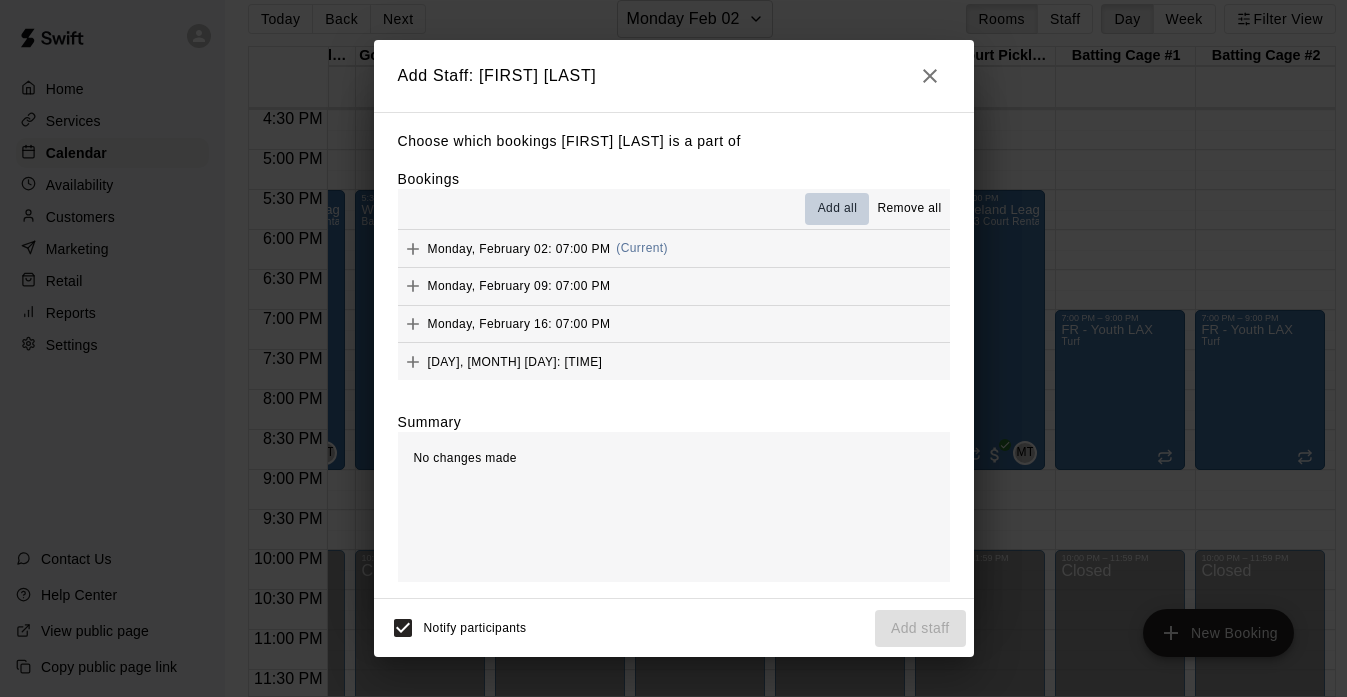 click on "Add all" at bounding box center [838, 209] 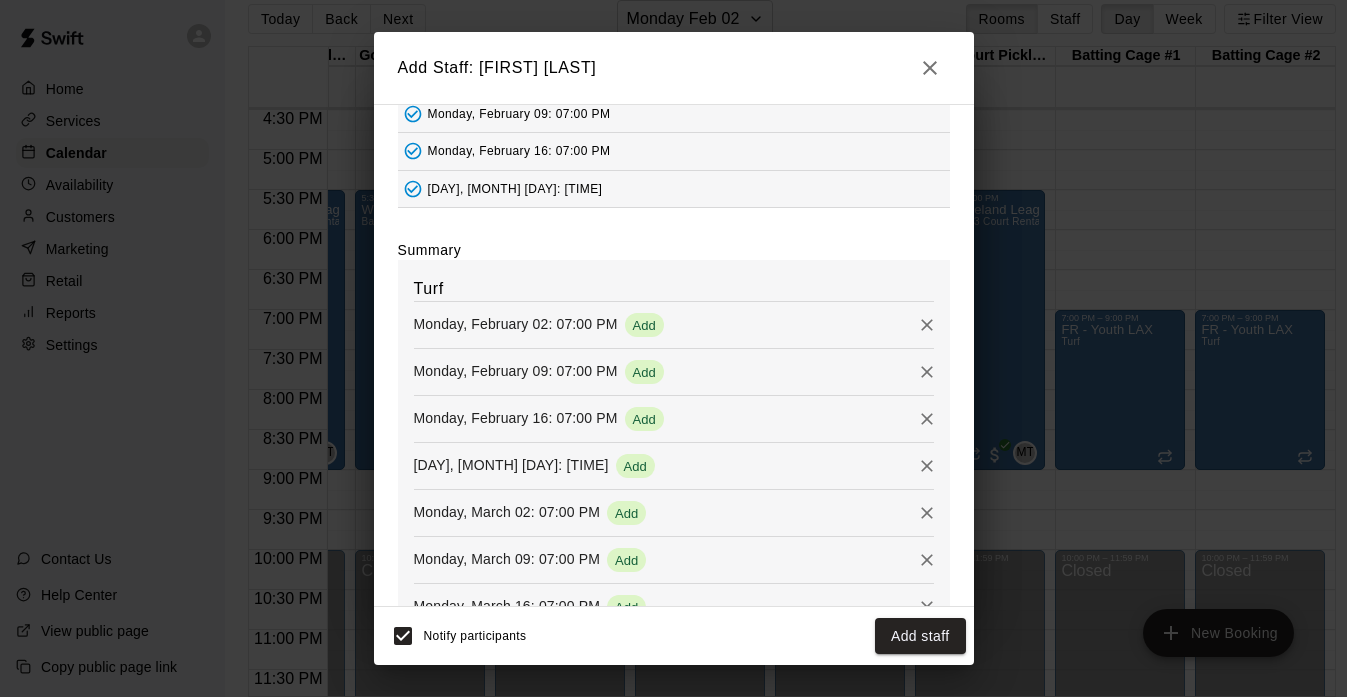 scroll, scrollTop: 270, scrollLeft: 0, axis: vertical 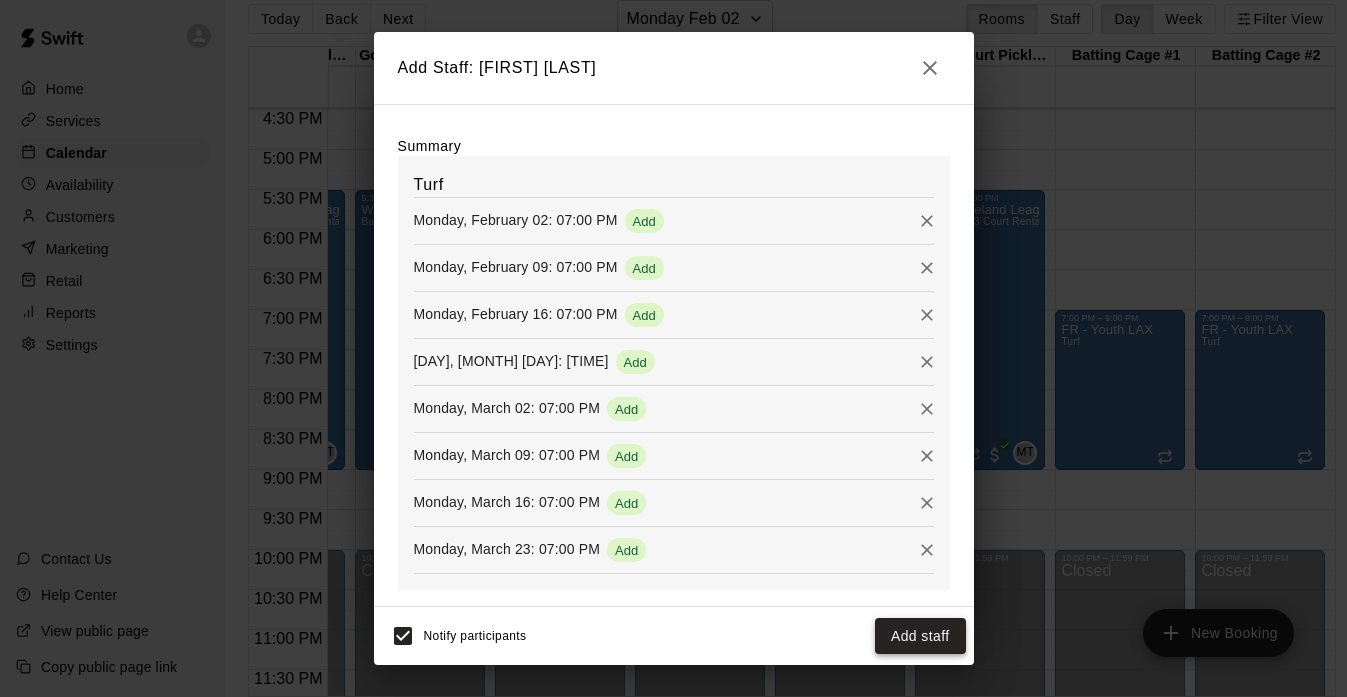 click on "Add staff" at bounding box center (920, 636) 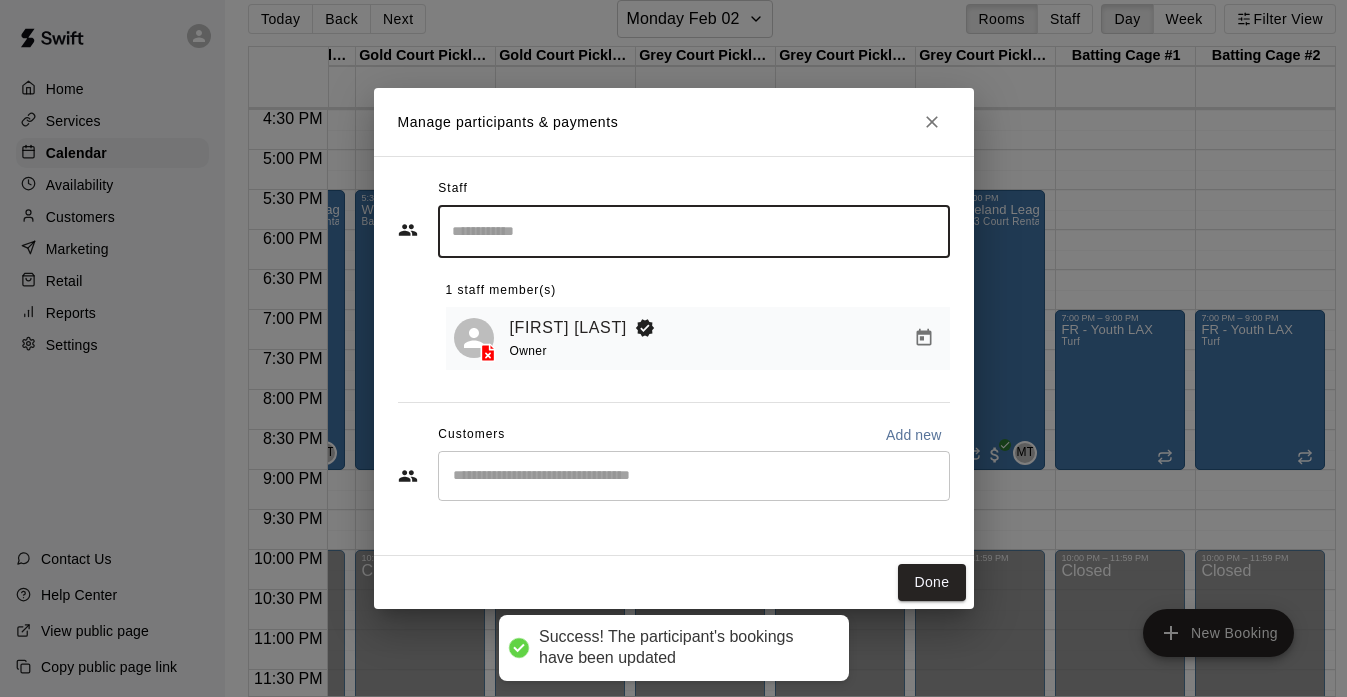 click on "​" at bounding box center [694, 476] 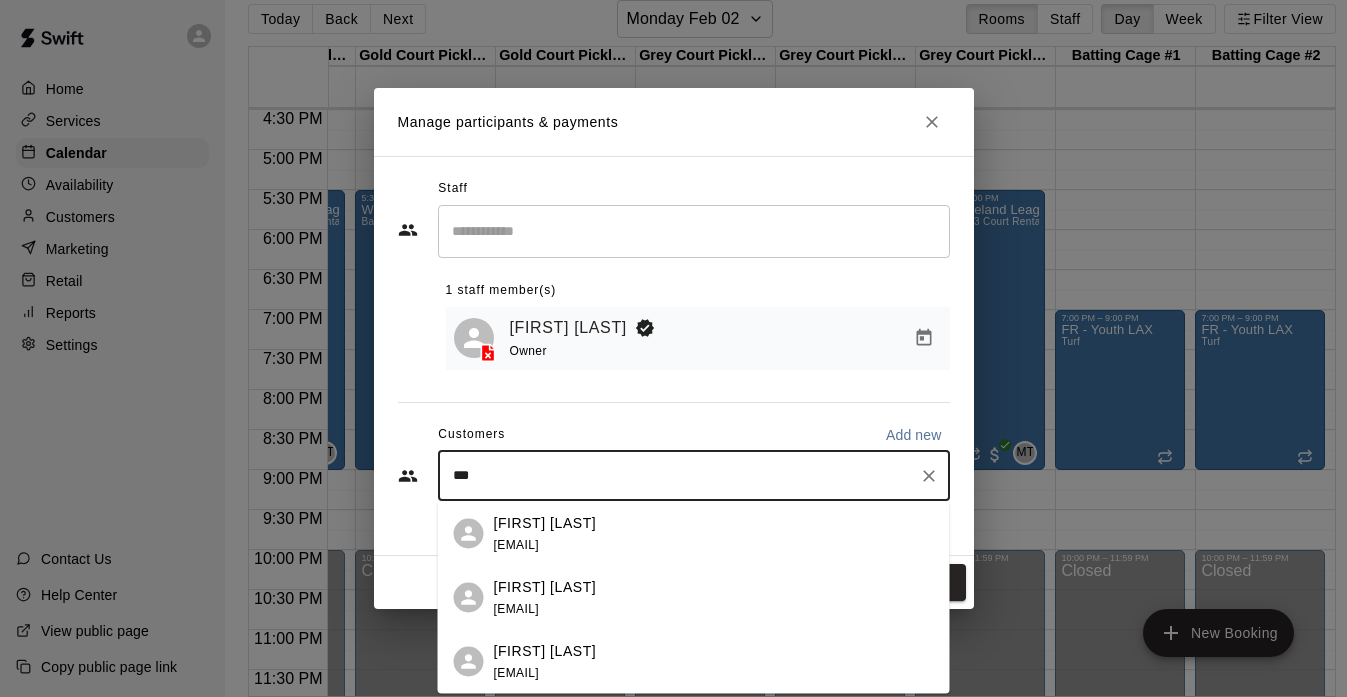 click on "[FIRST] [LAST]" at bounding box center [545, 650] 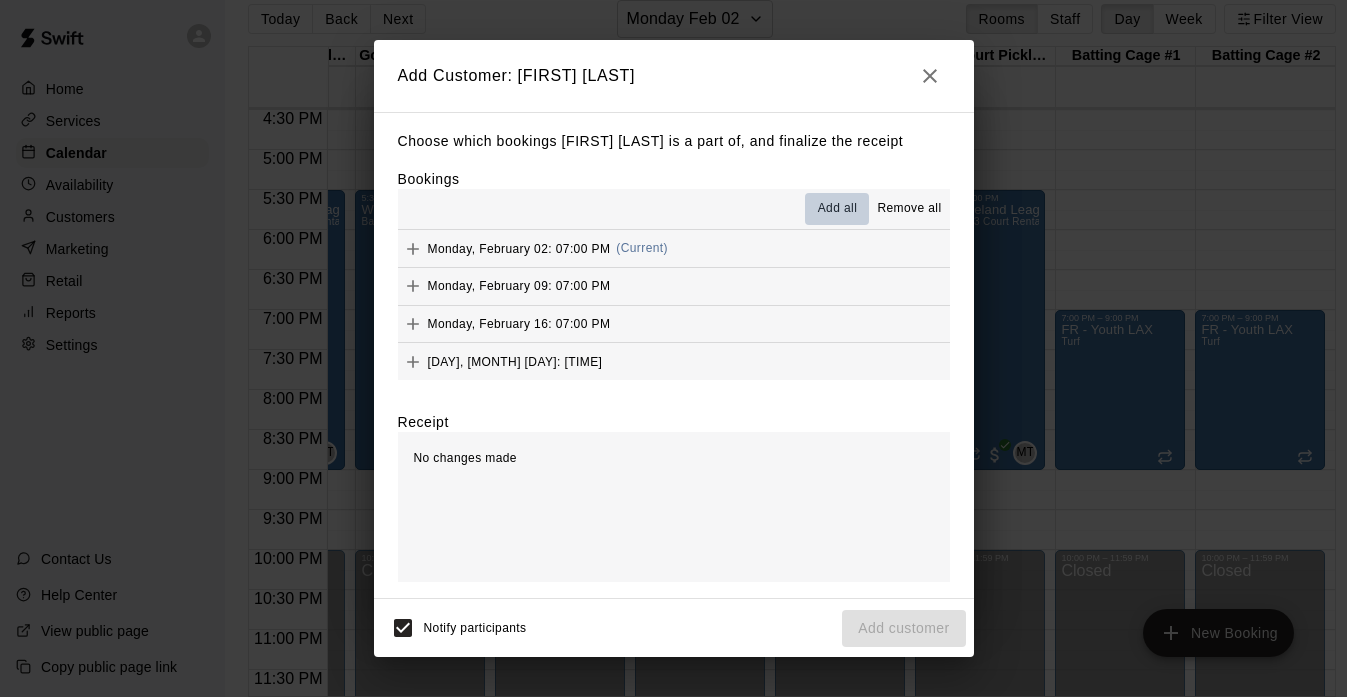 click on "Add all" at bounding box center [838, 209] 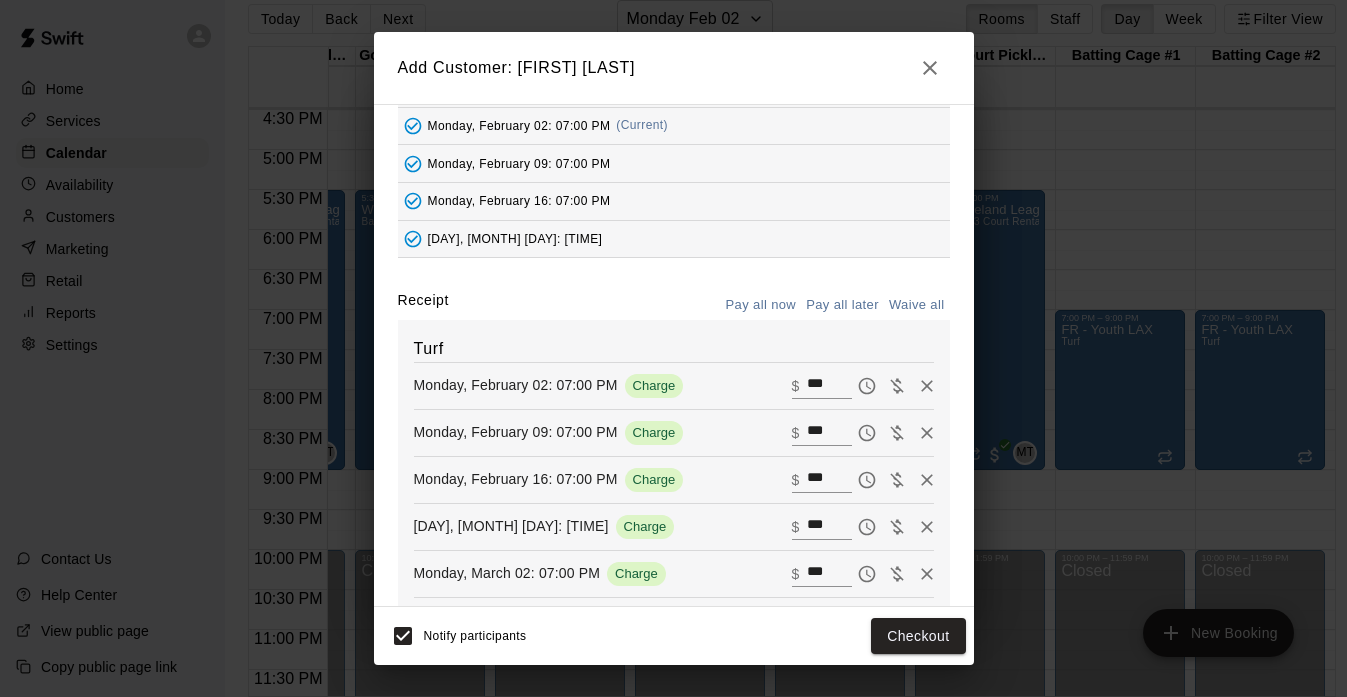scroll, scrollTop: 120, scrollLeft: 0, axis: vertical 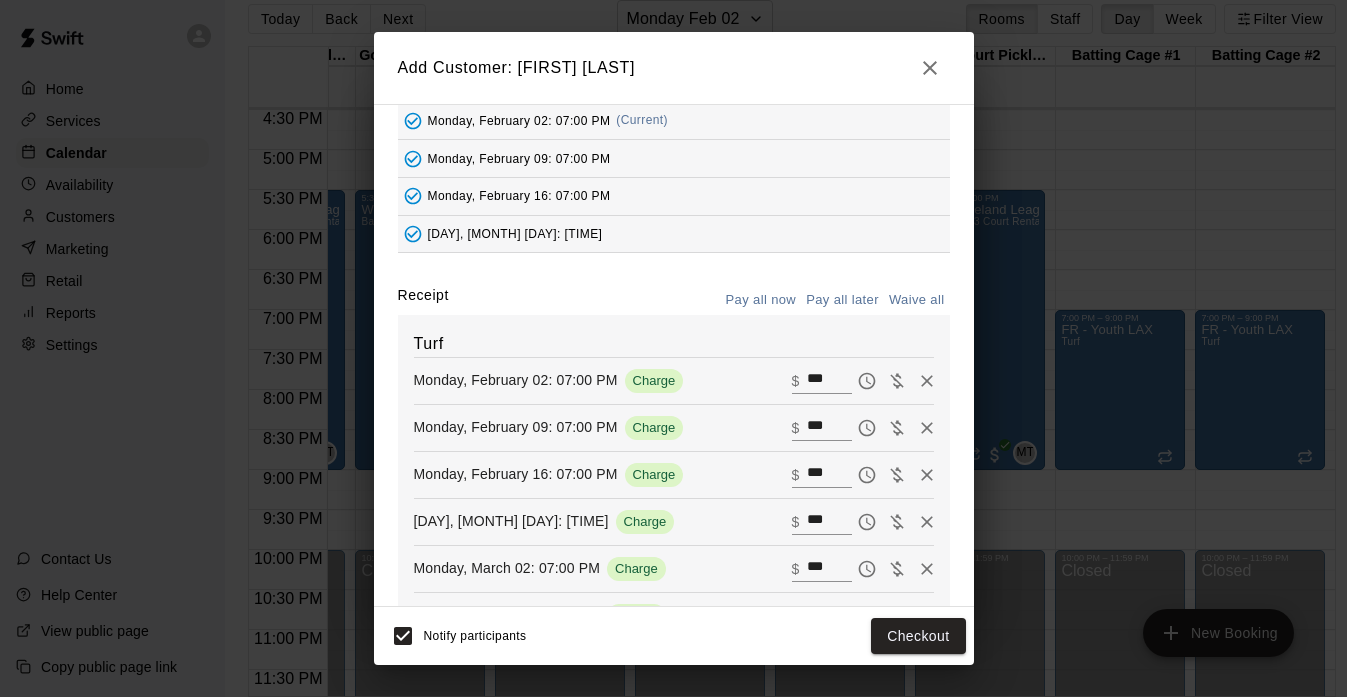 click on "Pay all later" at bounding box center (842, 300) 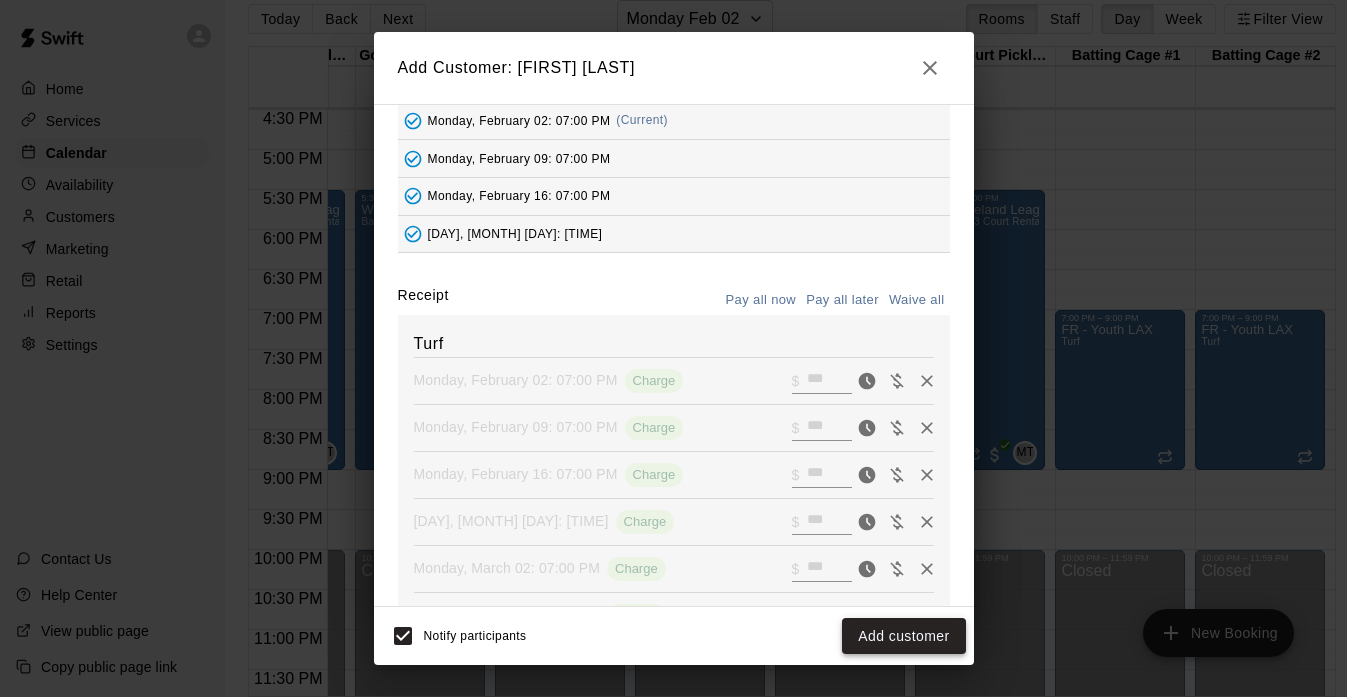 click on "Add customer" at bounding box center [903, 636] 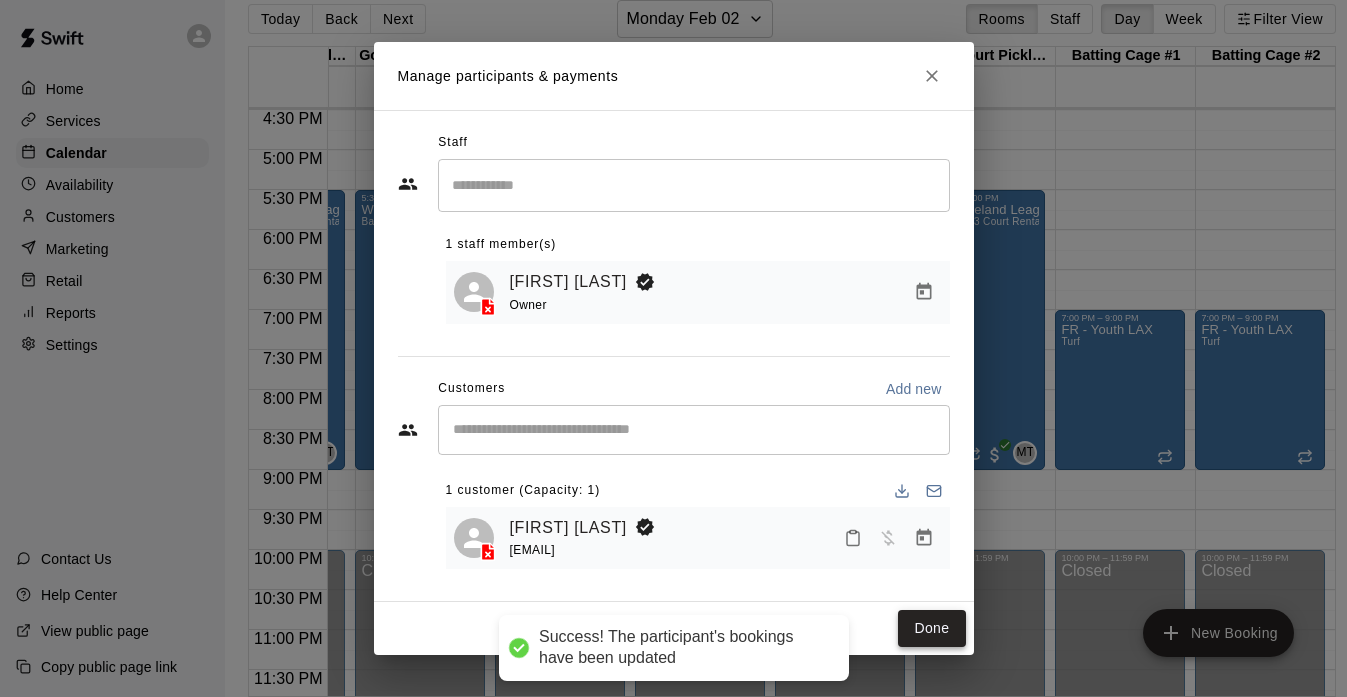 click on "Done" at bounding box center [931, 628] 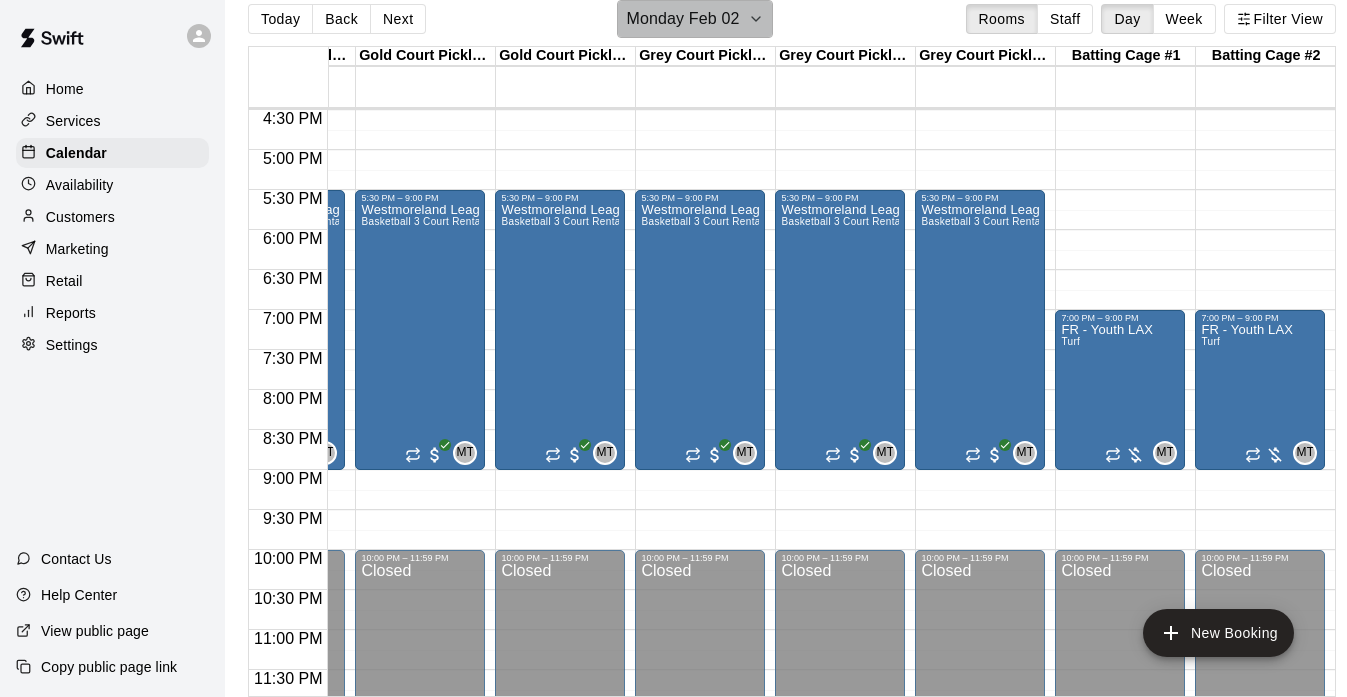 click on "Monday Feb 02" at bounding box center (694, 19) 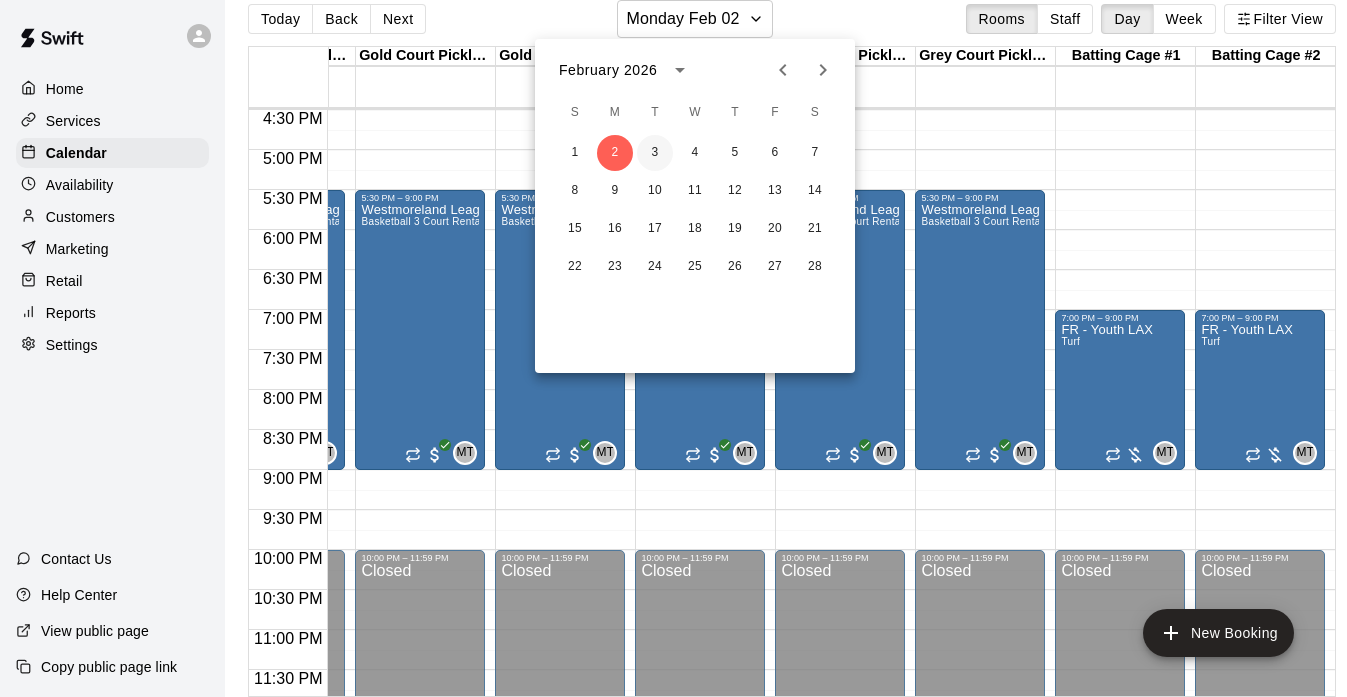 click on "3" at bounding box center (655, 153) 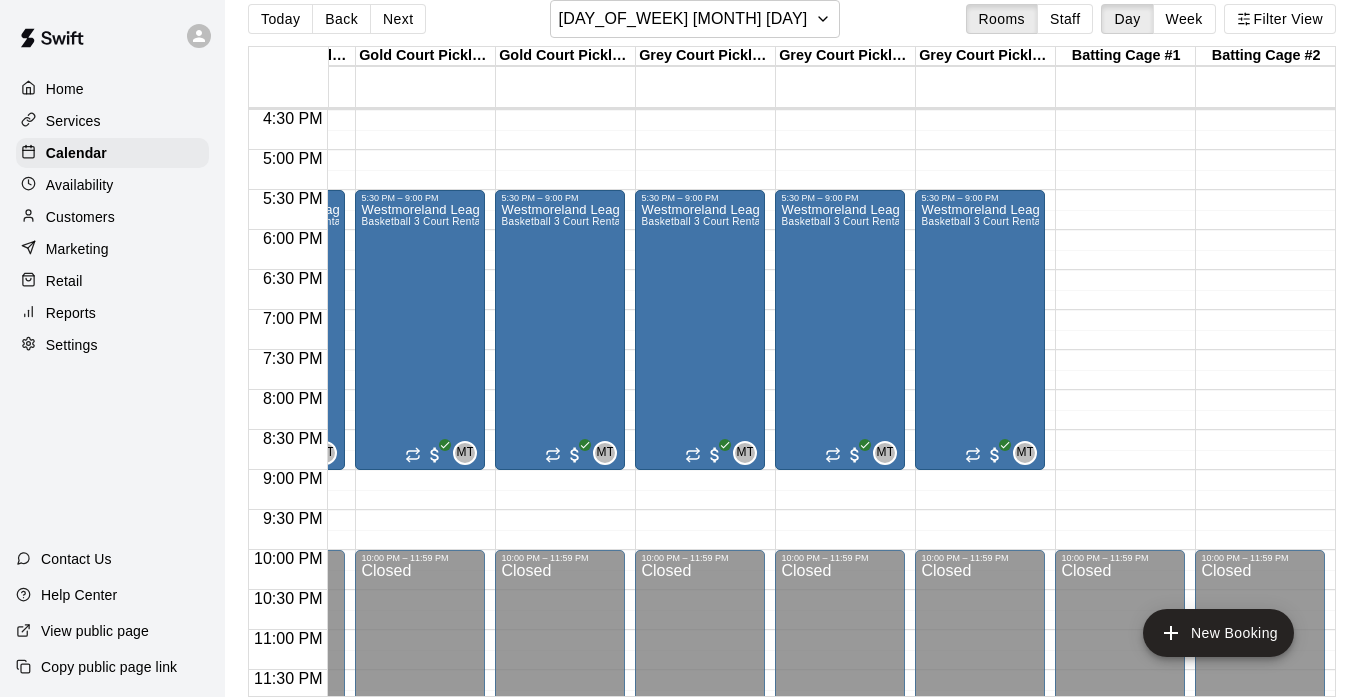click on "12:00 AM – 8:00 AM Closed 10:00 PM – 11:59 PM Closed" at bounding box center (1120, -250) 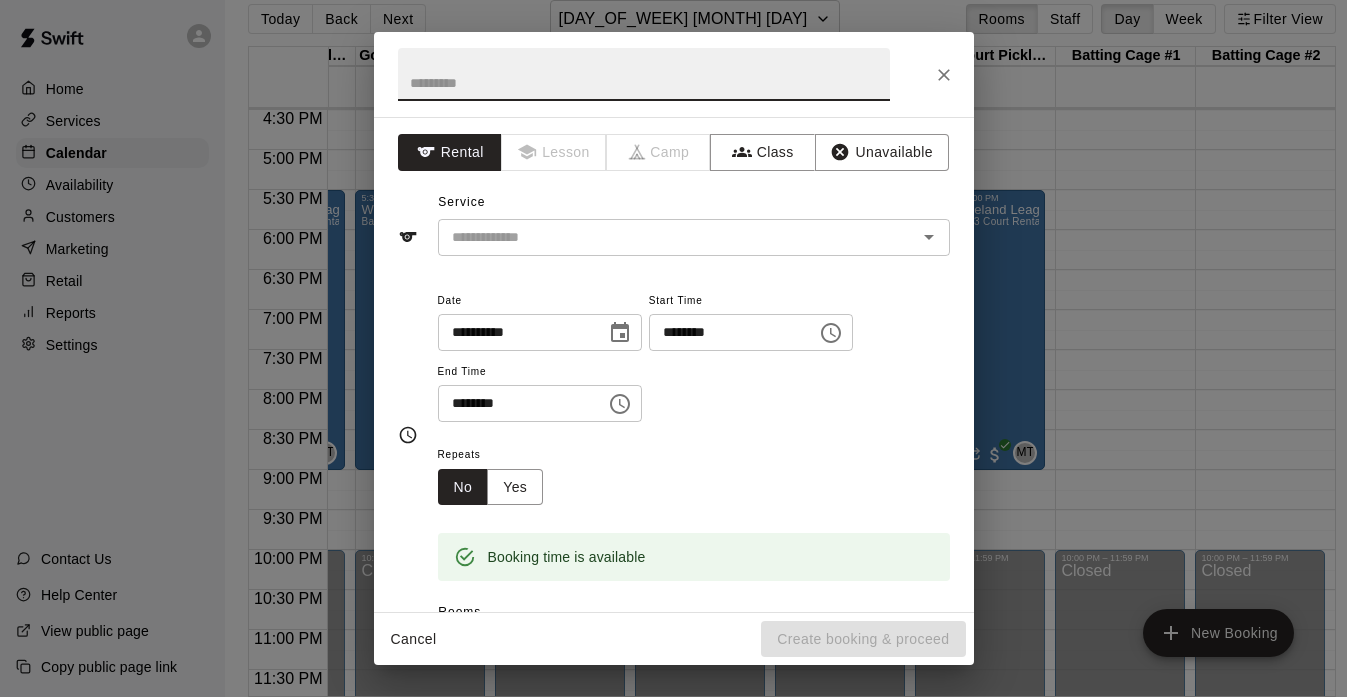 click at bounding box center (644, 74) 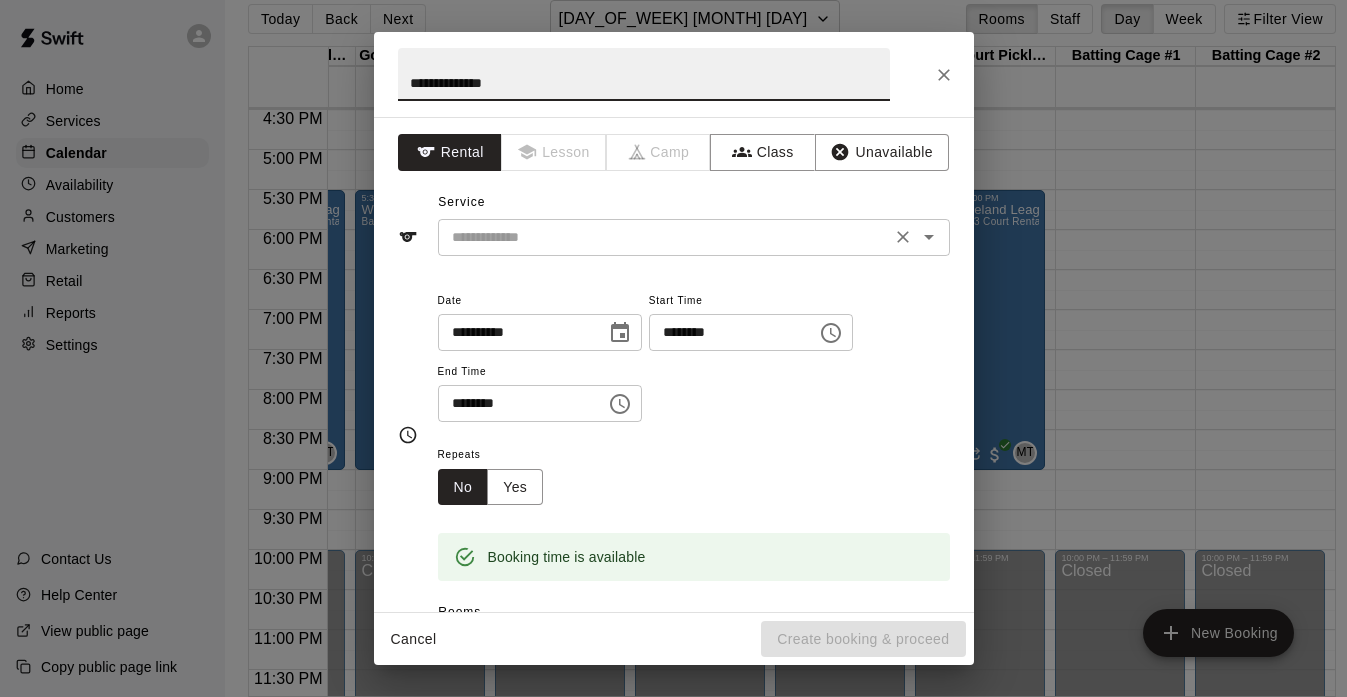 click at bounding box center (664, 237) 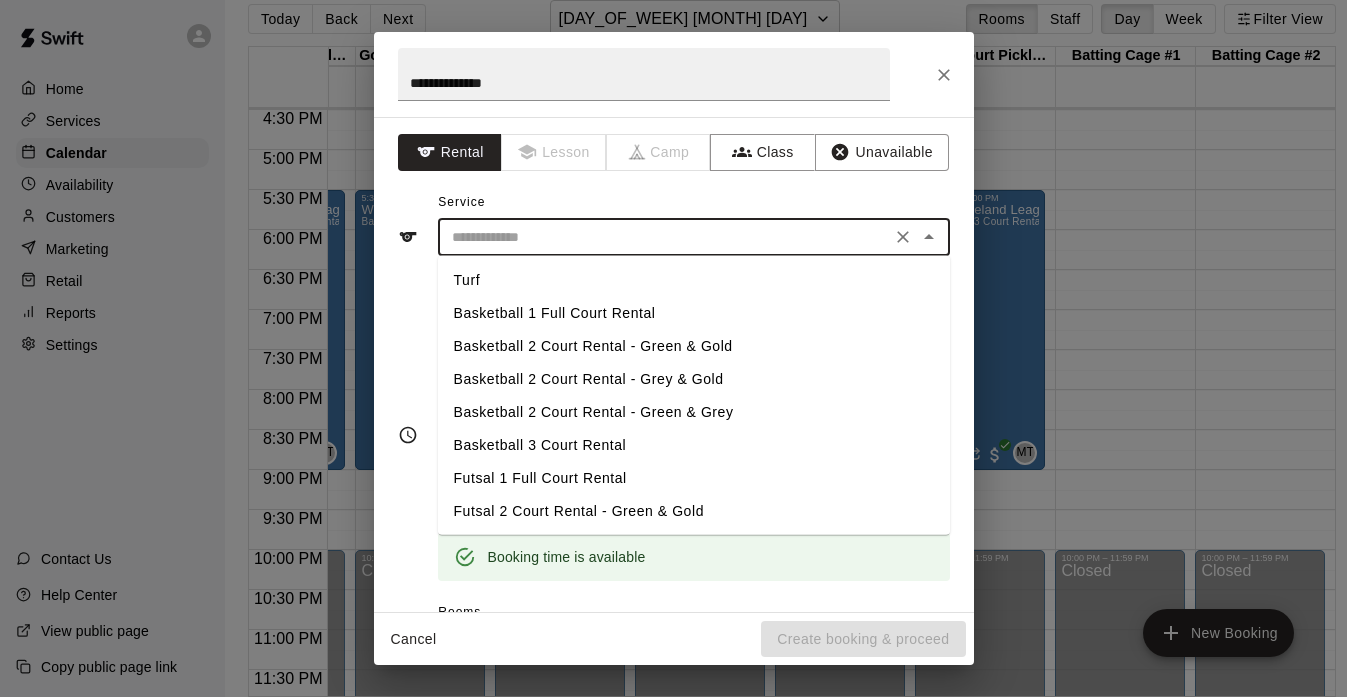 click on "Turf" at bounding box center (694, 280) 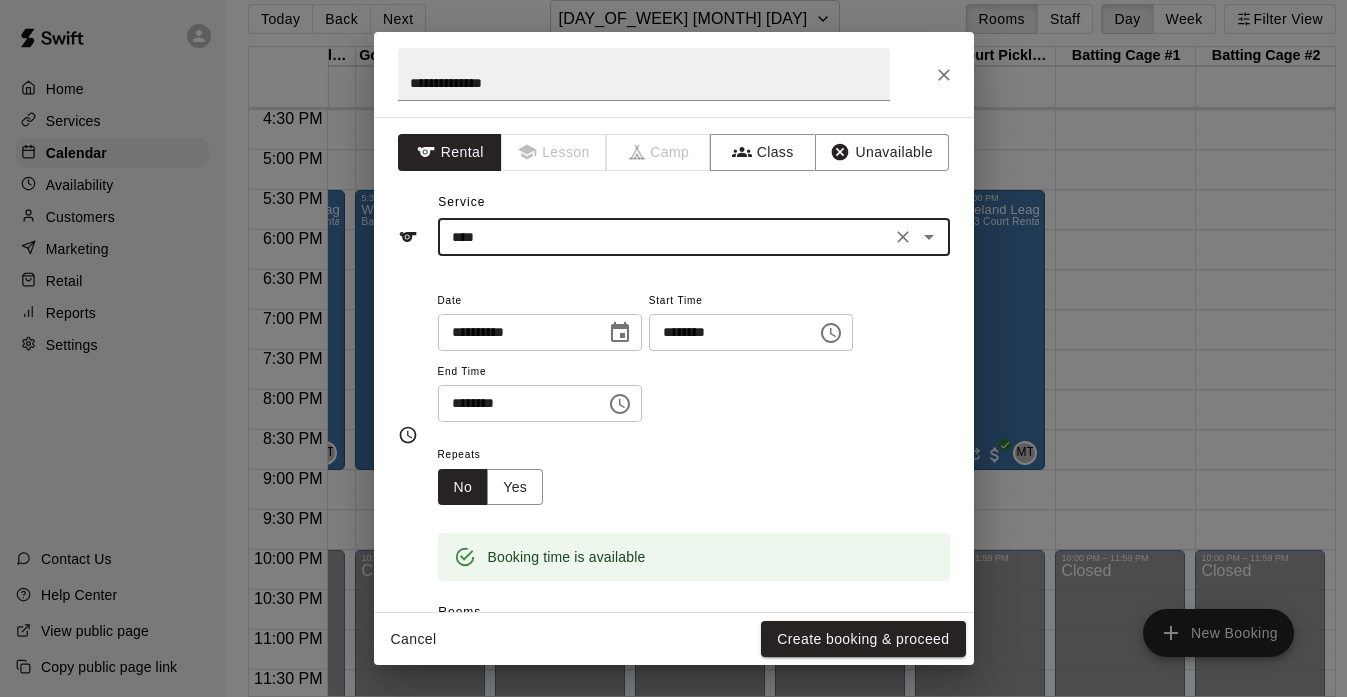 click on "********" at bounding box center (515, 403) 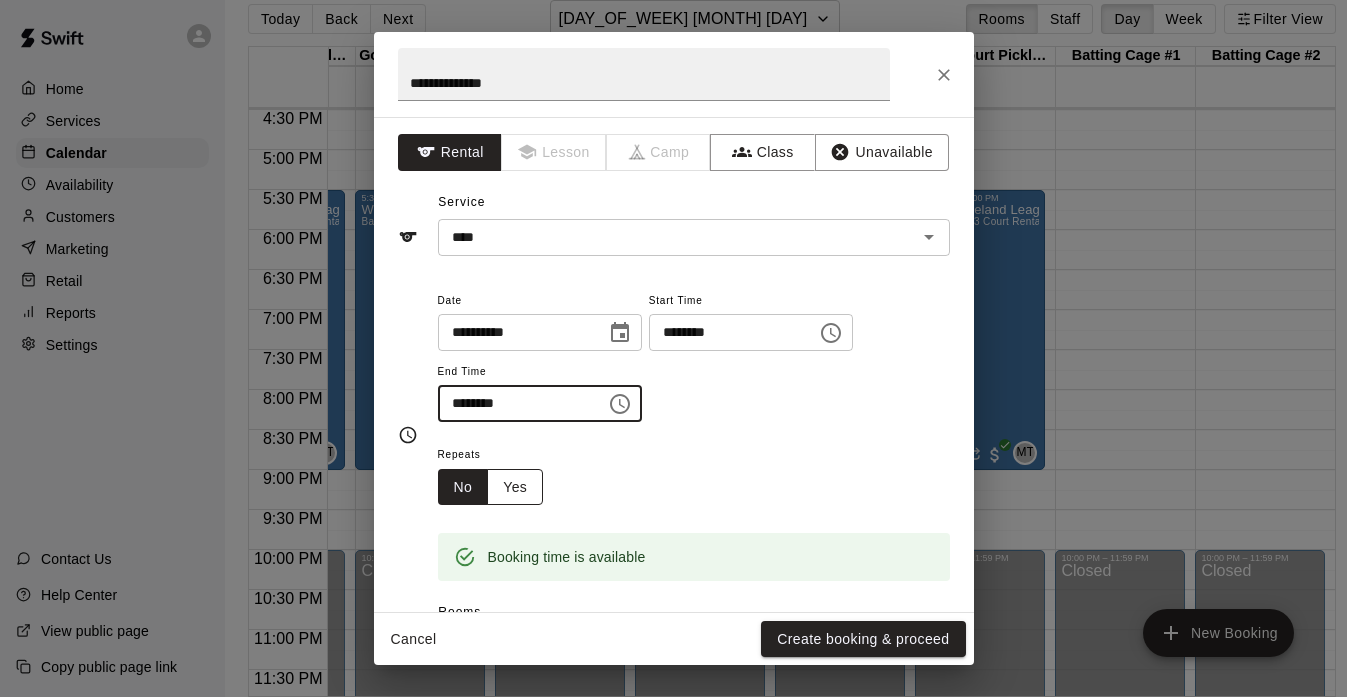 click on "Yes" at bounding box center (515, 487) 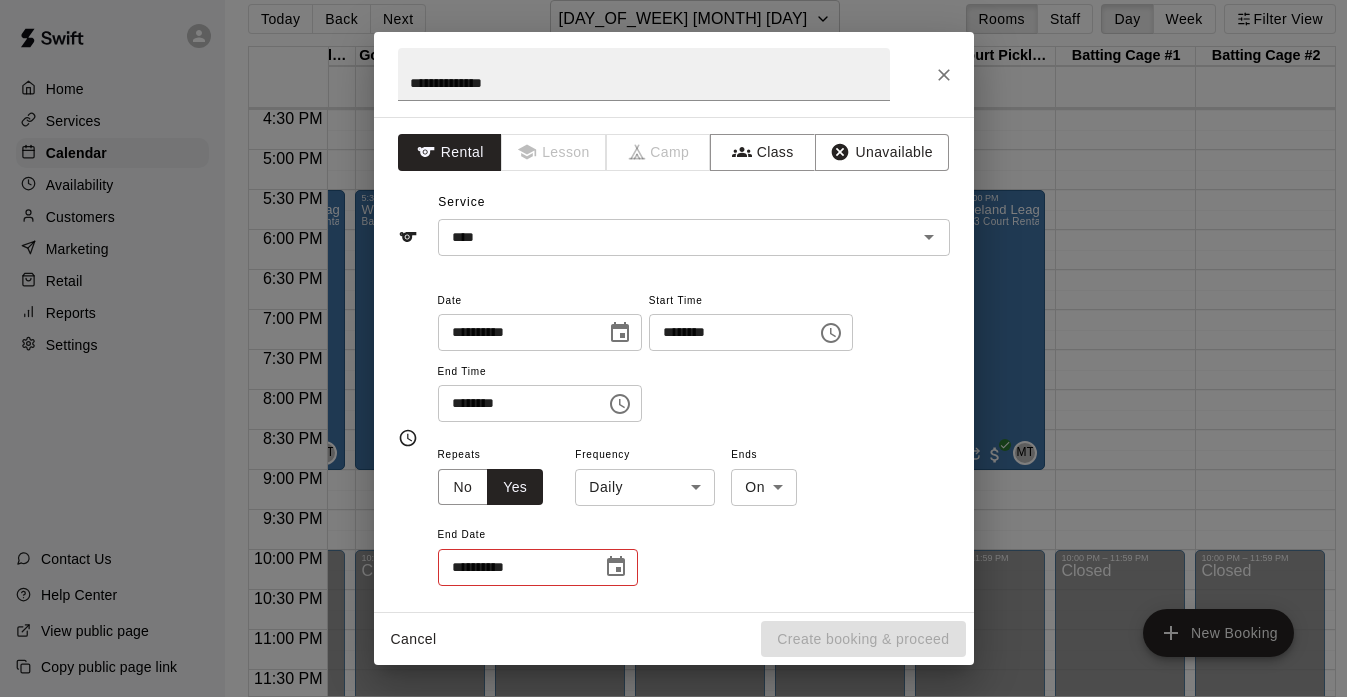 click on "Home Services Calendar Availability Customers Marketing Retail Reports Settings Contact Us Help Center View public page Copy public page link Today Back Next Tuesday Feb 03 Rooms Staff Day Week Filter View Green Court Pickleball #1 03 Tue Green Court Pickleball #2 03 Tue Green Court Pickleball #3 03 Tue Gold Court Pickleball #1 03 Tue Gold Court Pickleball #2 03 Tue Gold Court Pickleball #3 03 Tue Grey Court Pickleball #1 03 Tue Grey Court Pickleball #2 03 Tue Grey Court Pickleball #3 03 Tue Batting Cage #1 03 Tue Batting Cage #2 03 Tue 12:00 AM 12:30 AM 1:00 AM 1:30 AM 2:00 AM 2:30 AM 3:00 AM 3:30 AM 4:00 AM 4:30 AM 5:00 AM 5:30 AM 6:00 AM 6:30 AM 7:00 AM 7:30 AM 8:00 AM 8:30 AM 9:00 AM 9:30 AM 10:00 AM 10:30 AM 11:00 AM 11:30 AM 12:00 PM 12:30 PM 1:00 PM 1:30 PM 2:00 PM 2:30 PM 3:00 PM 3:30 PM 4:00 PM 4:30 PM 5:00 PM 5:30 PM 6:00 PM 6:30 PM 7:00 PM 7:30 PM 8:00 PM 8:30 PM 9:00 PM 9:30 PM 10:00 PM 10:30 PM 11:00 PM 11:30 PM 12:00 AM – 8:00 AM Closed 5:30 PM – 9:00 PM Westmoreland League Tournament MT 0 0" at bounding box center [673, 340] 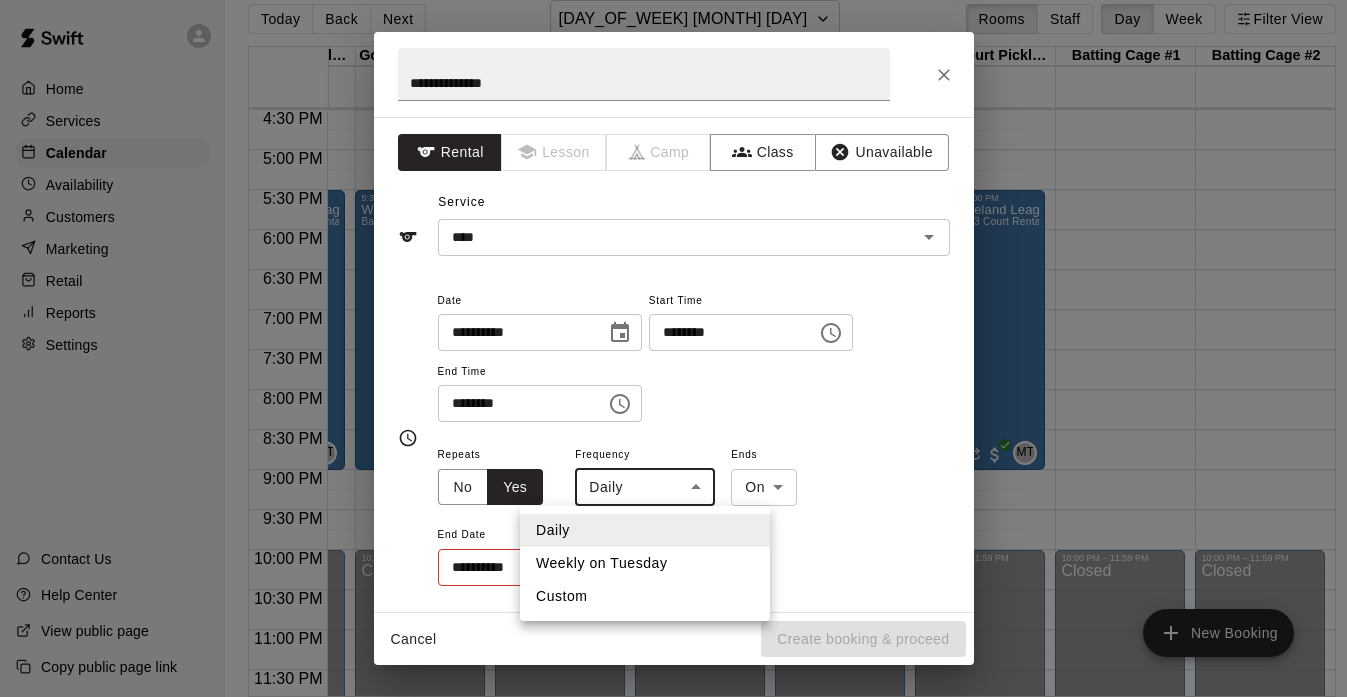 click on "Weekly on Tuesday" at bounding box center (645, 563) 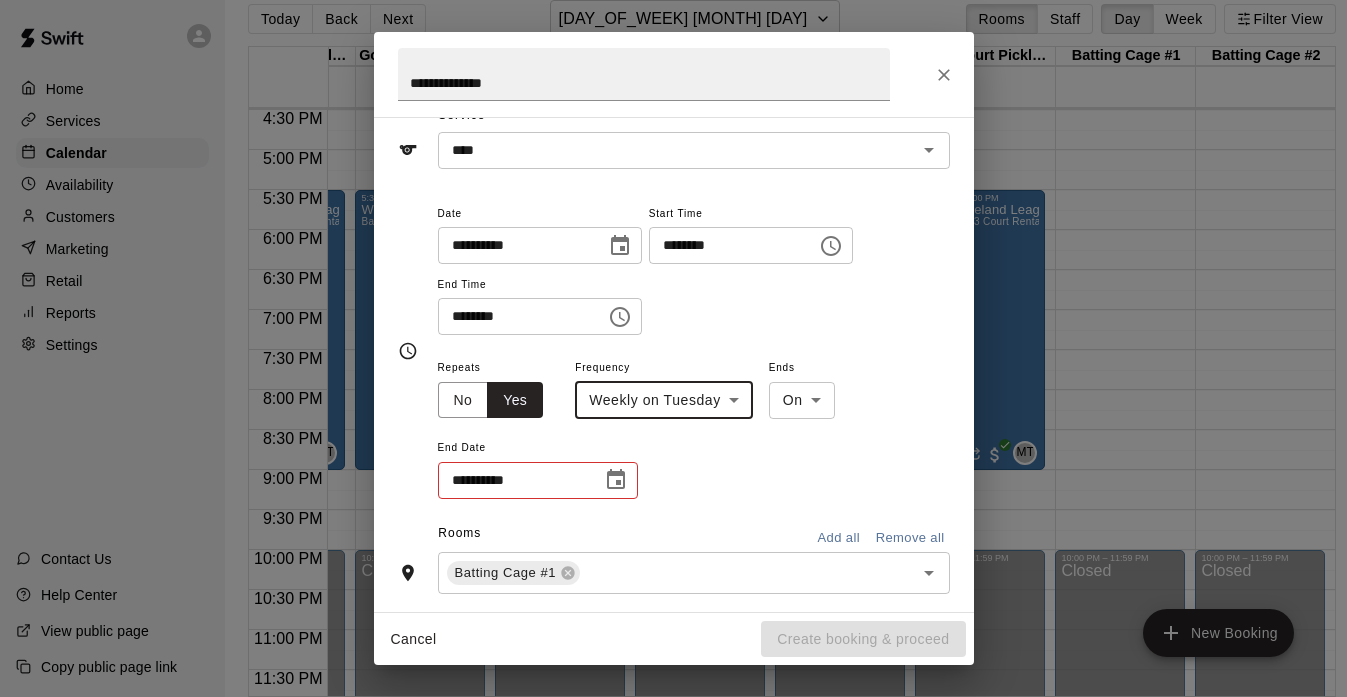 scroll, scrollTop: 105, scrollLeft: 0, axis: vertical 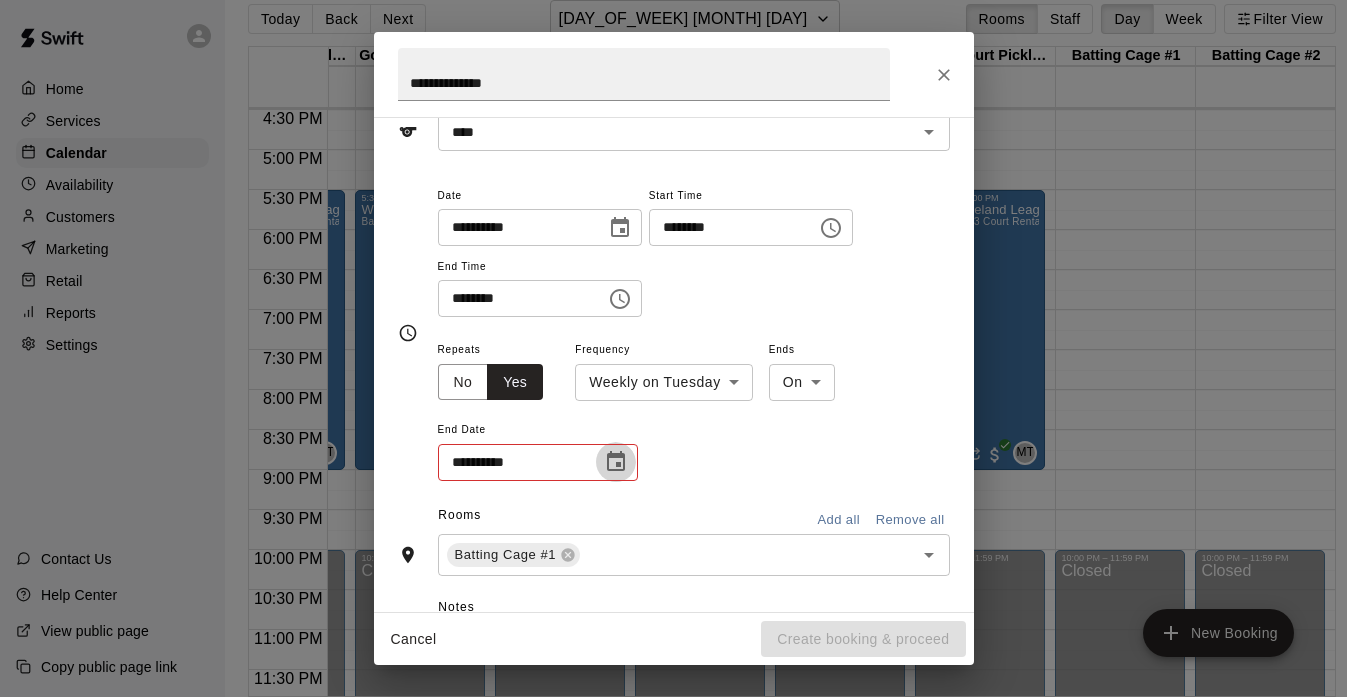 click 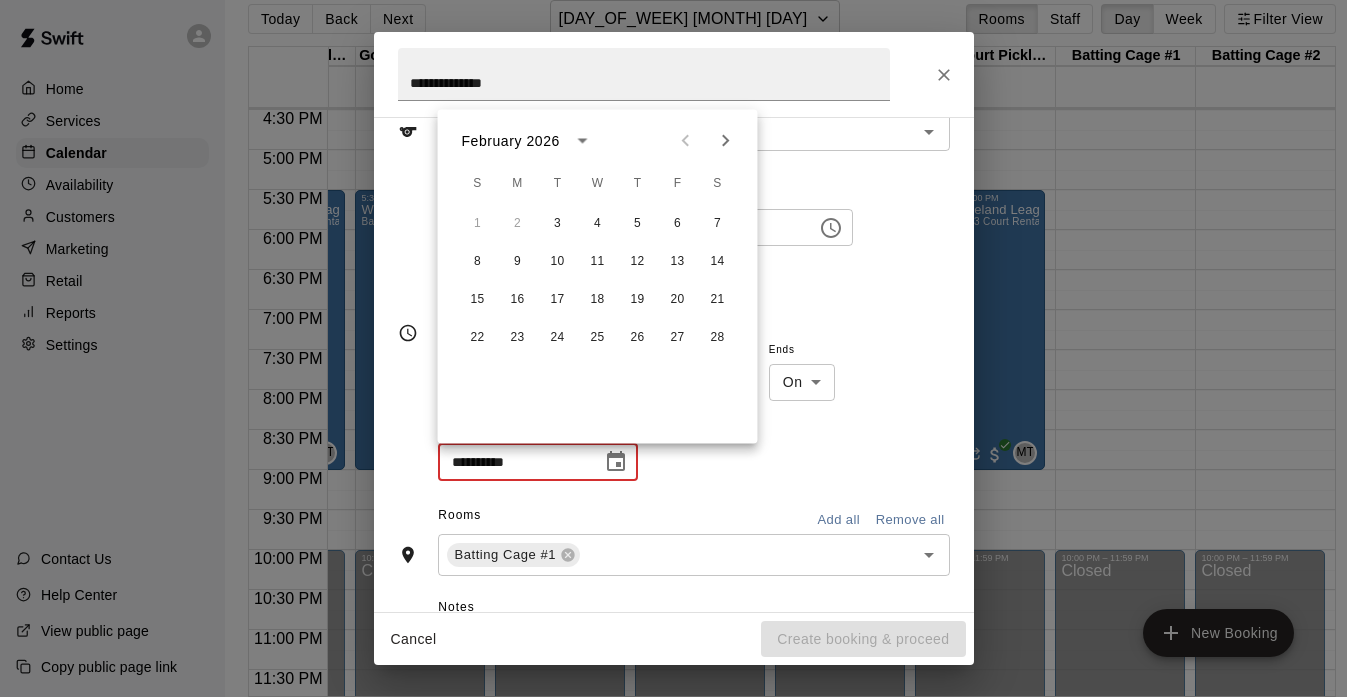 click 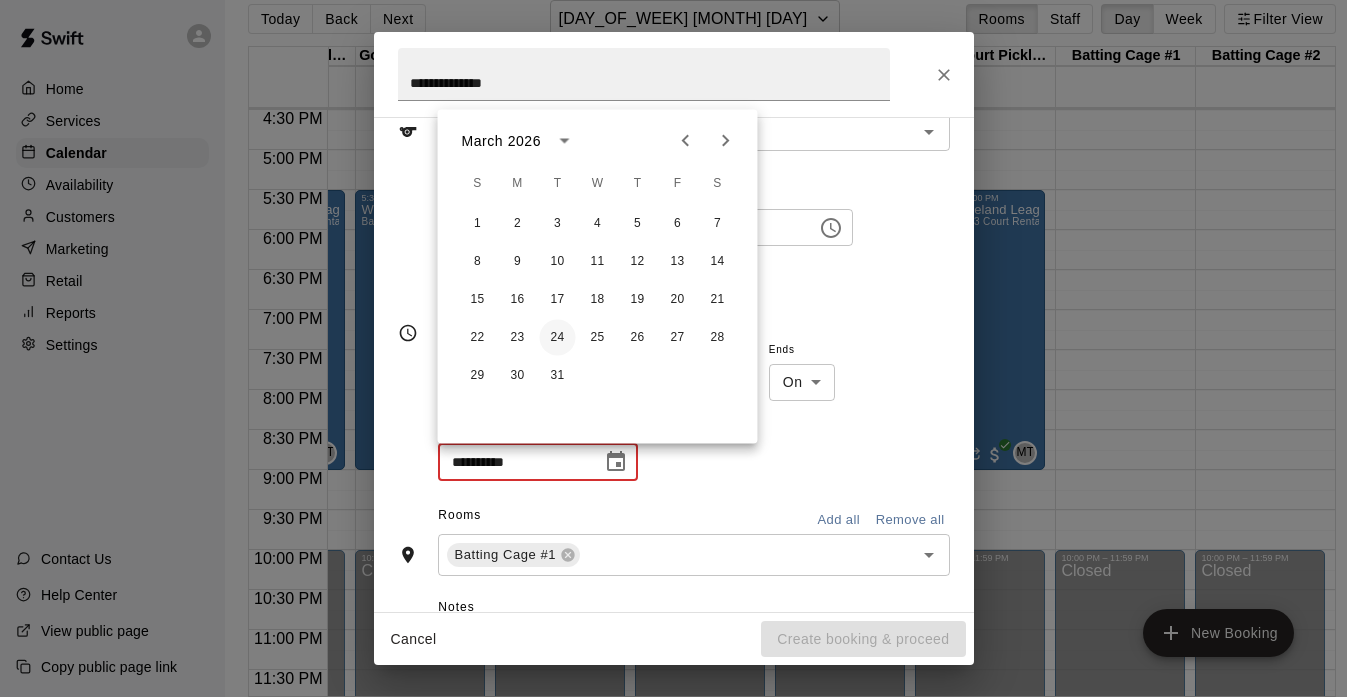 click on "24" at bounding box center (558, 338) 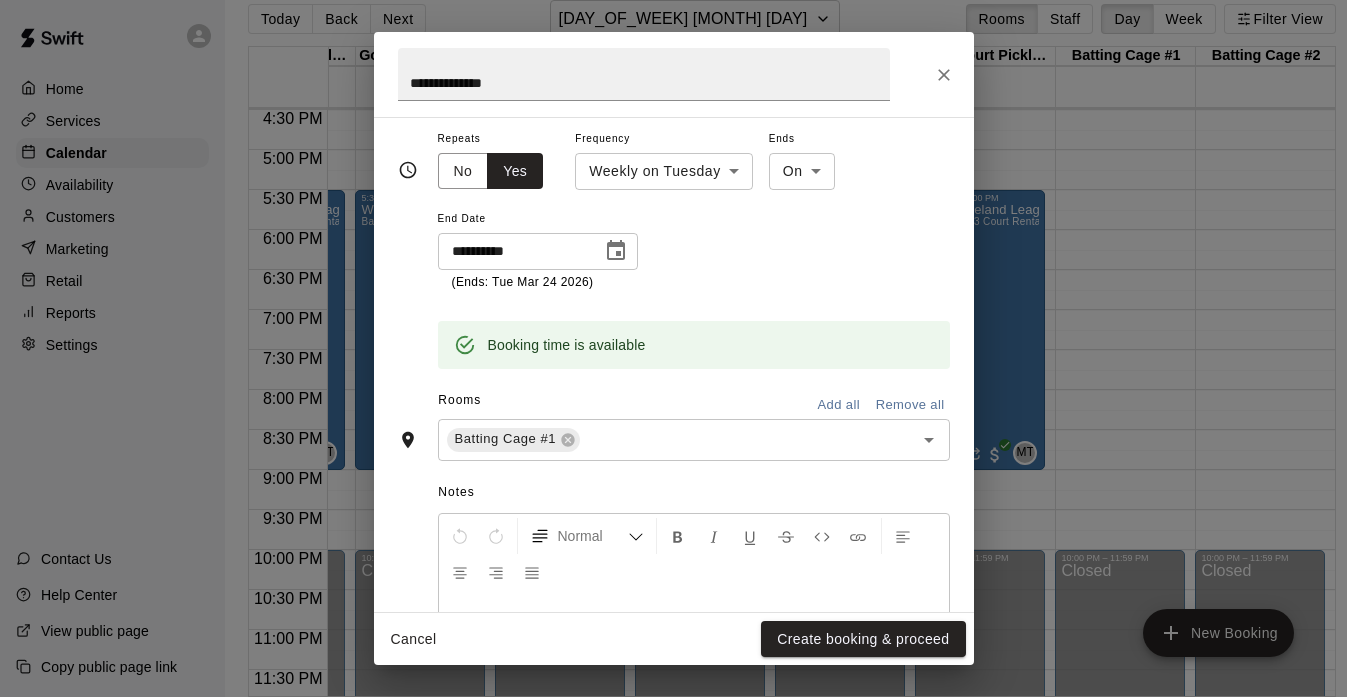 scroll, scrollTop: 318, scrollLeft: 0, axis: vertical 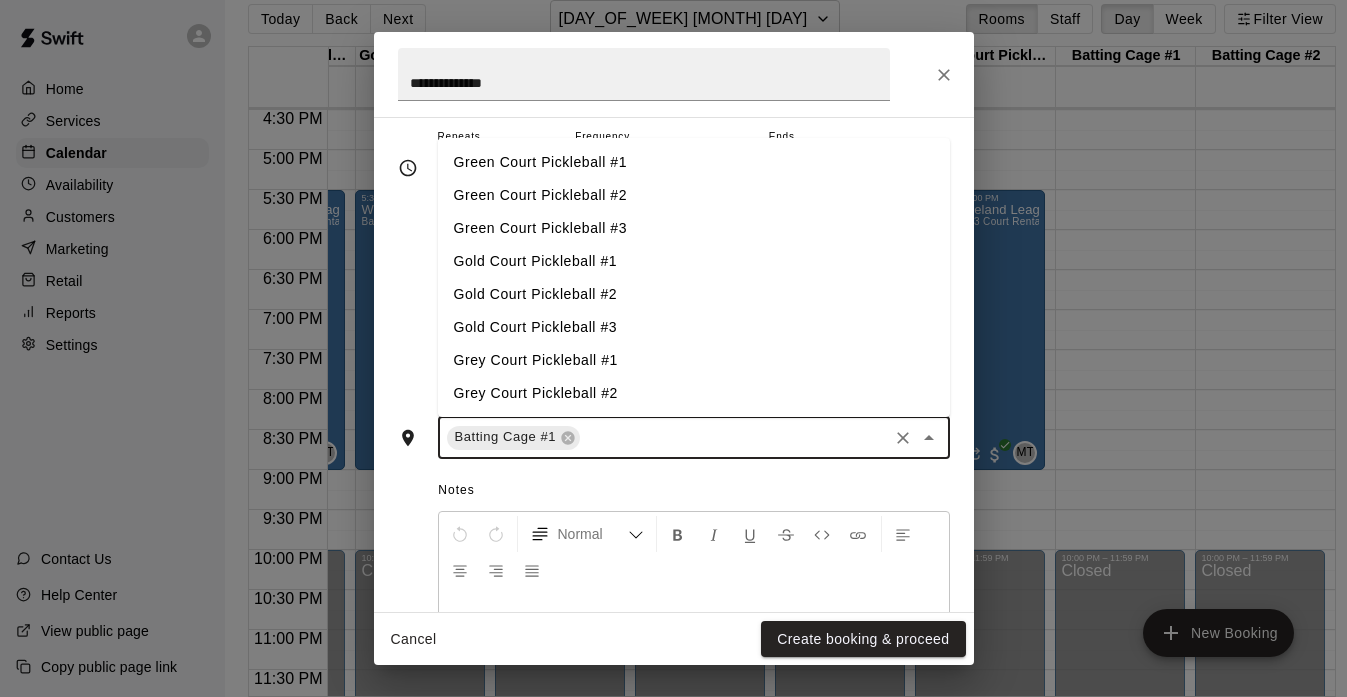 click at bounding box center [733, 437] 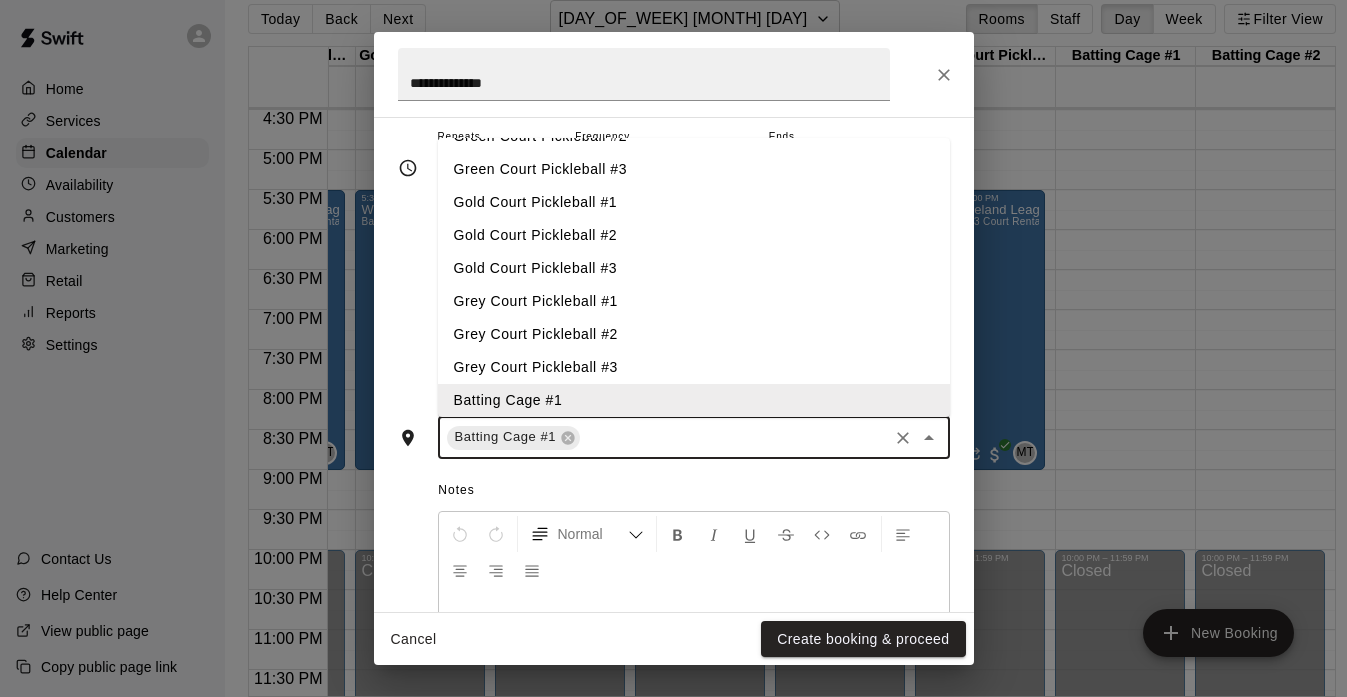 scroll, scrollTop: 100, scrollLeft: 0, axis: vertical 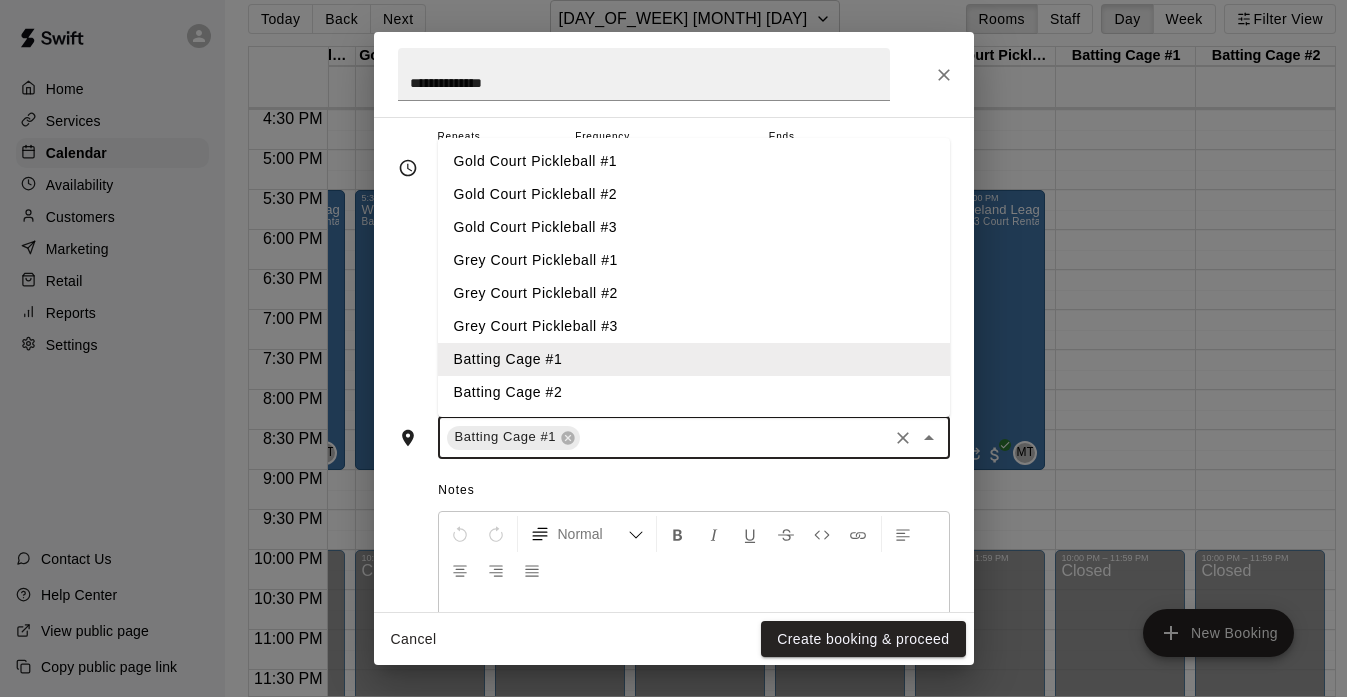 click on "Batting Cage #2" at bounding box center [694, 392] 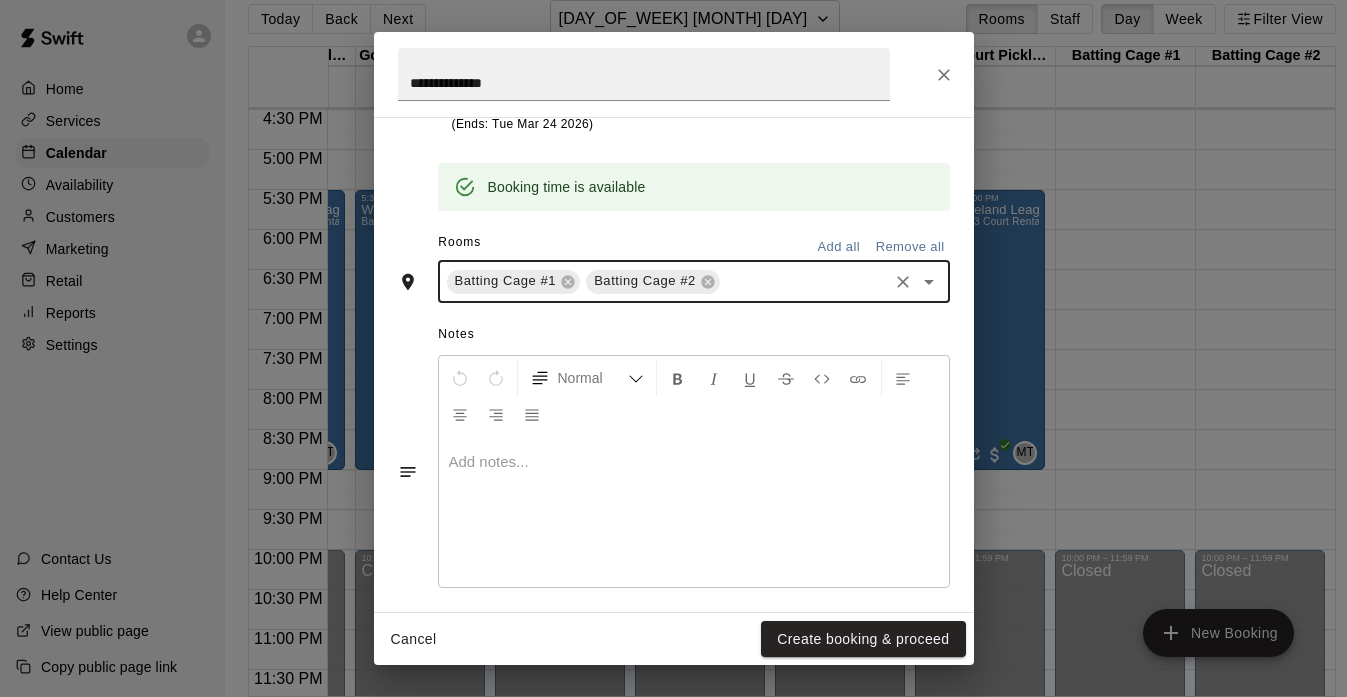 scroll, scrollTop: 485, scrollLeft: 0, axis: vertical 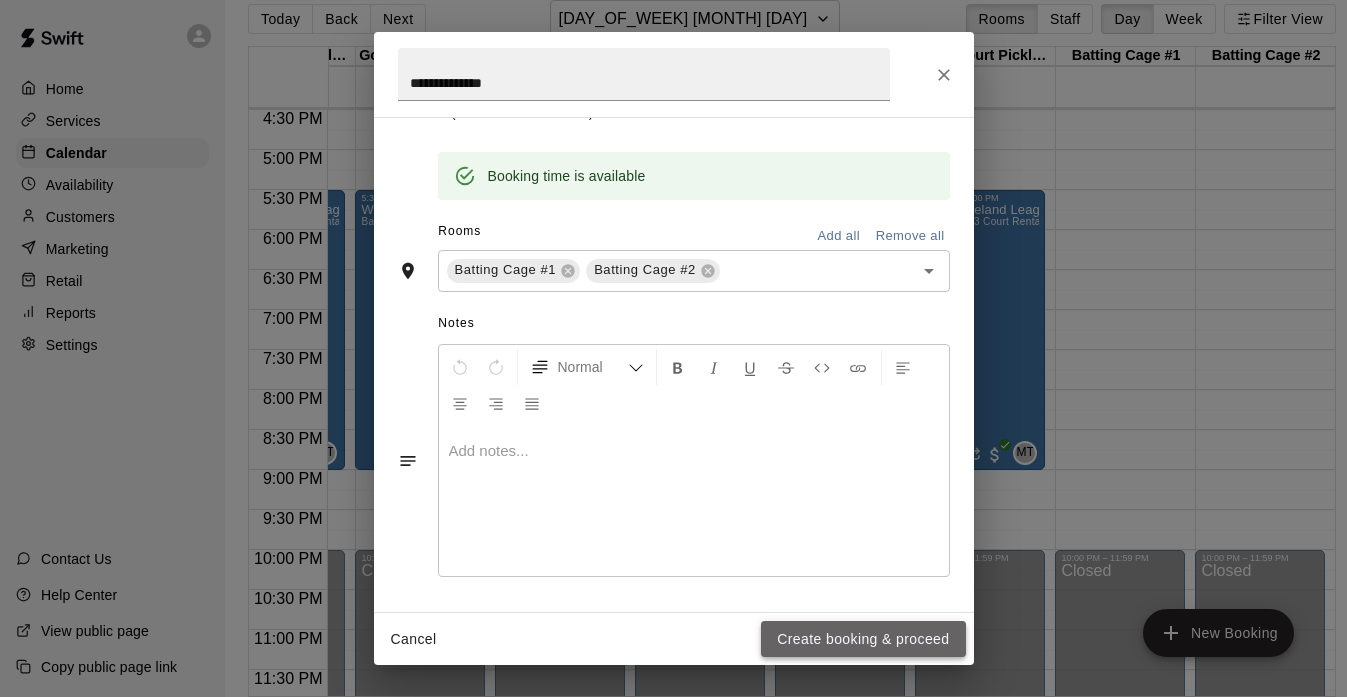 click on "Create booking & proceed" at bounding box center [863, 639] 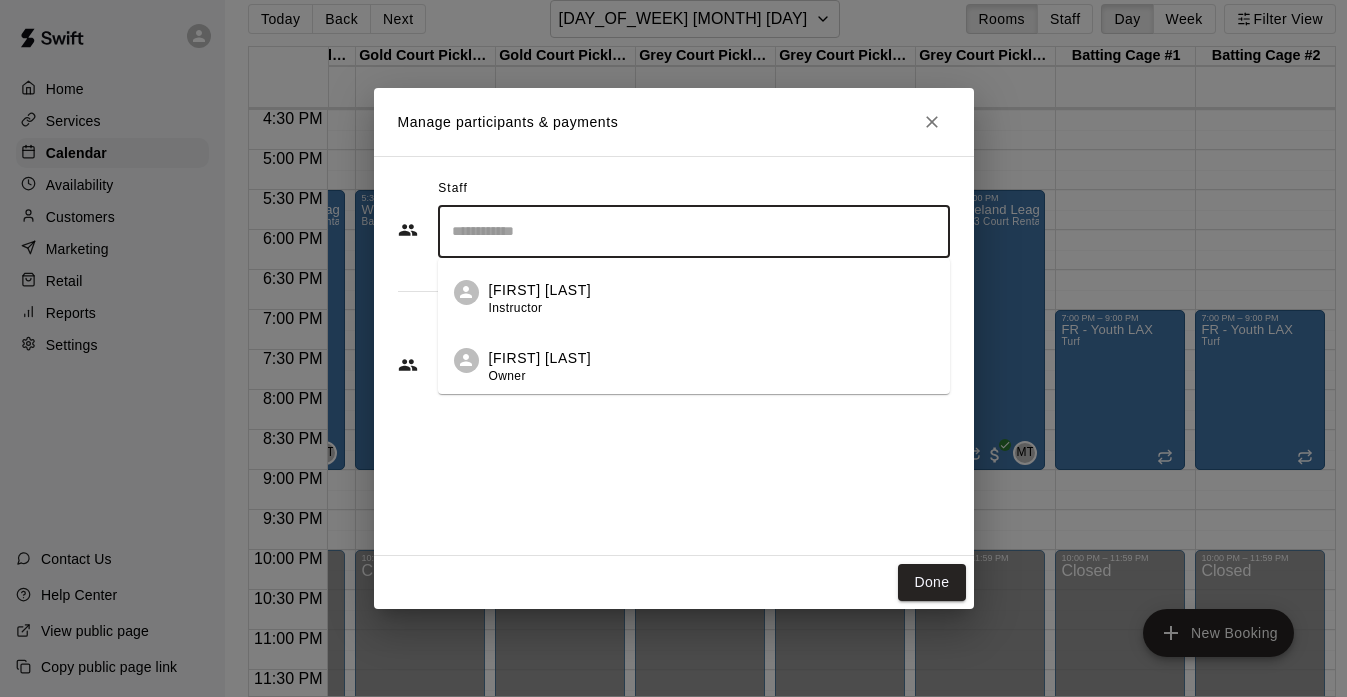 click at bounding box center (694, 231) 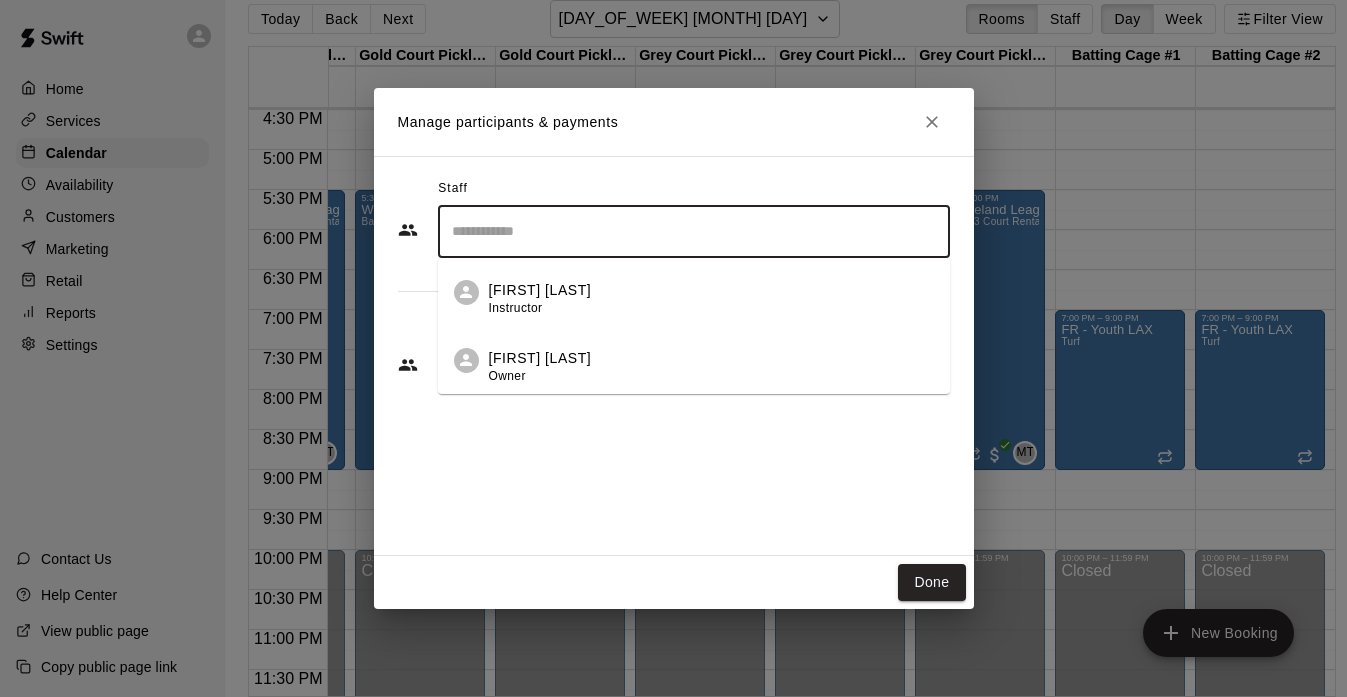 click on "[FIRST] [LAST]" at bounding box center [540, 358] 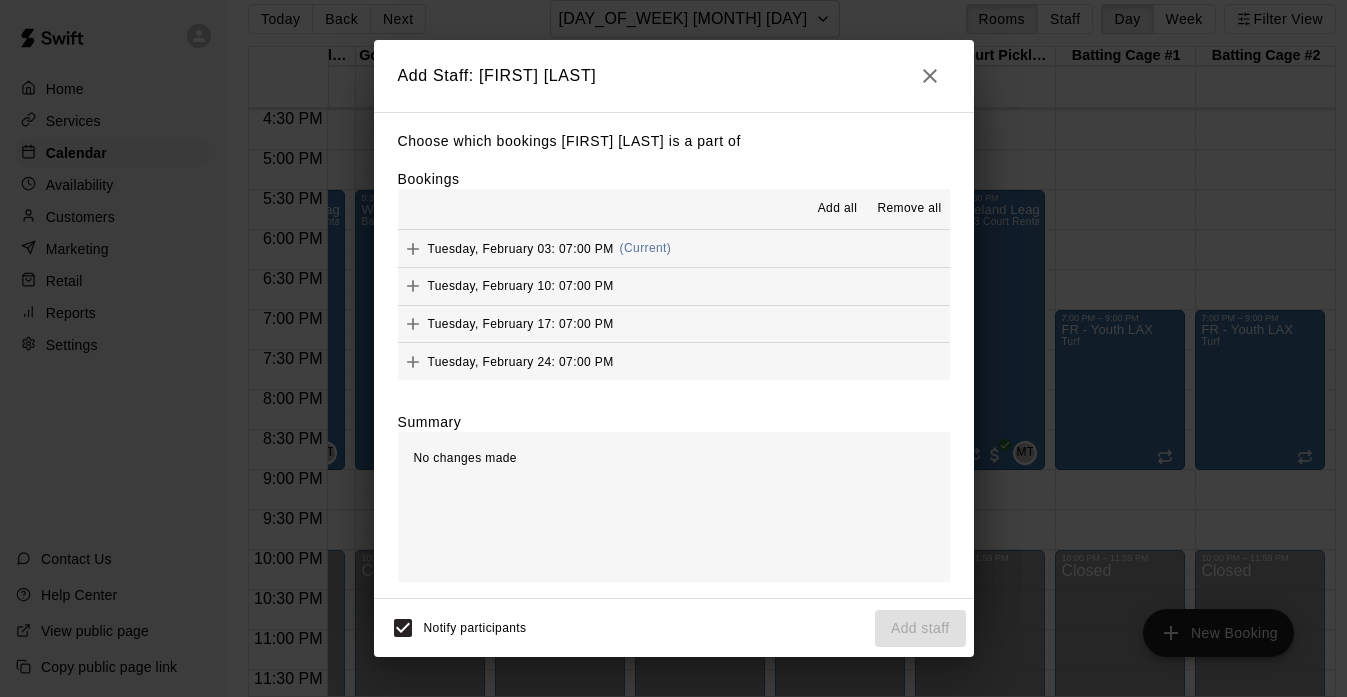 click on "Add all" at bounding box center [838, 209] 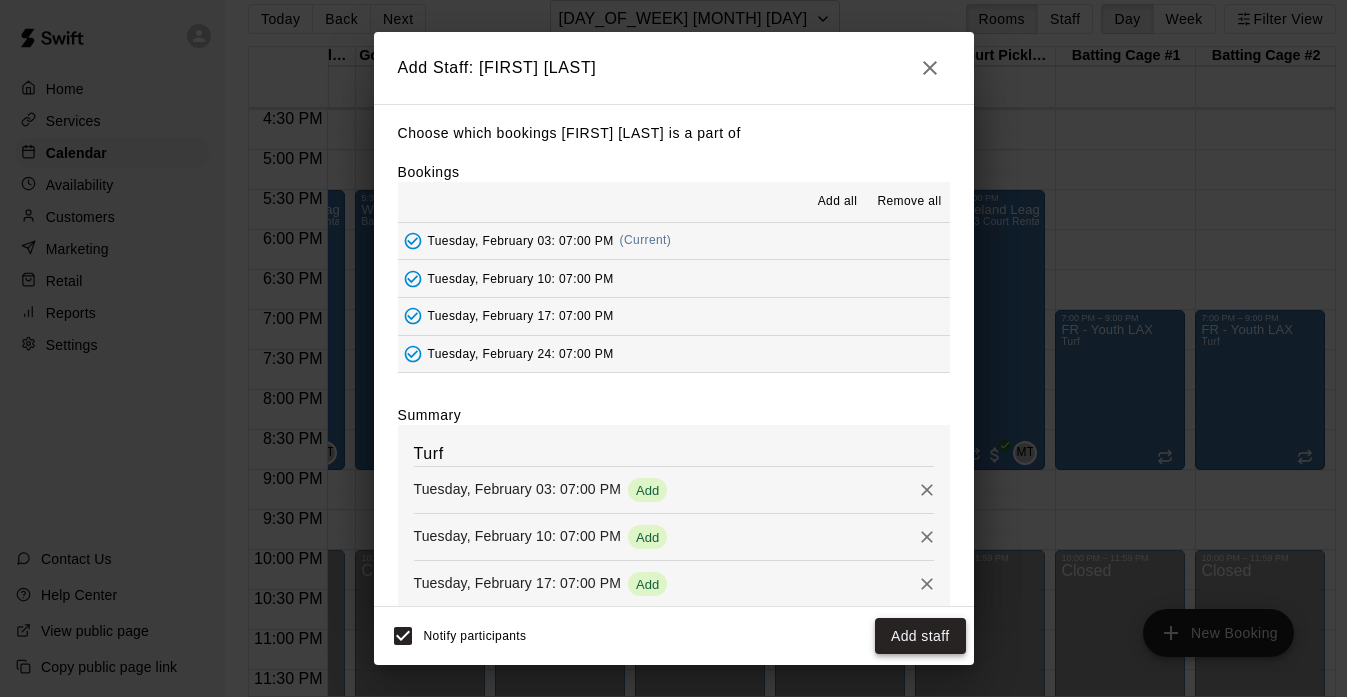 click on "Add staff" at bounding box center [920, 636] 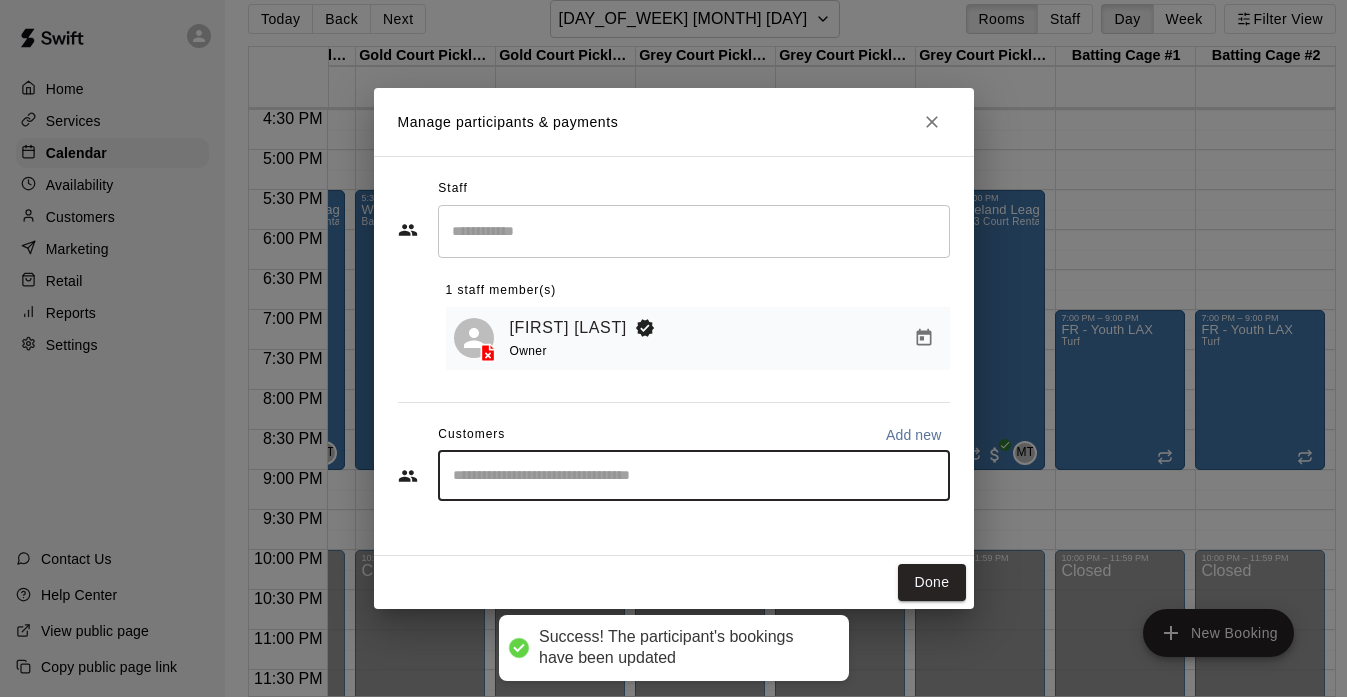 click at bounding box center (694, 476) 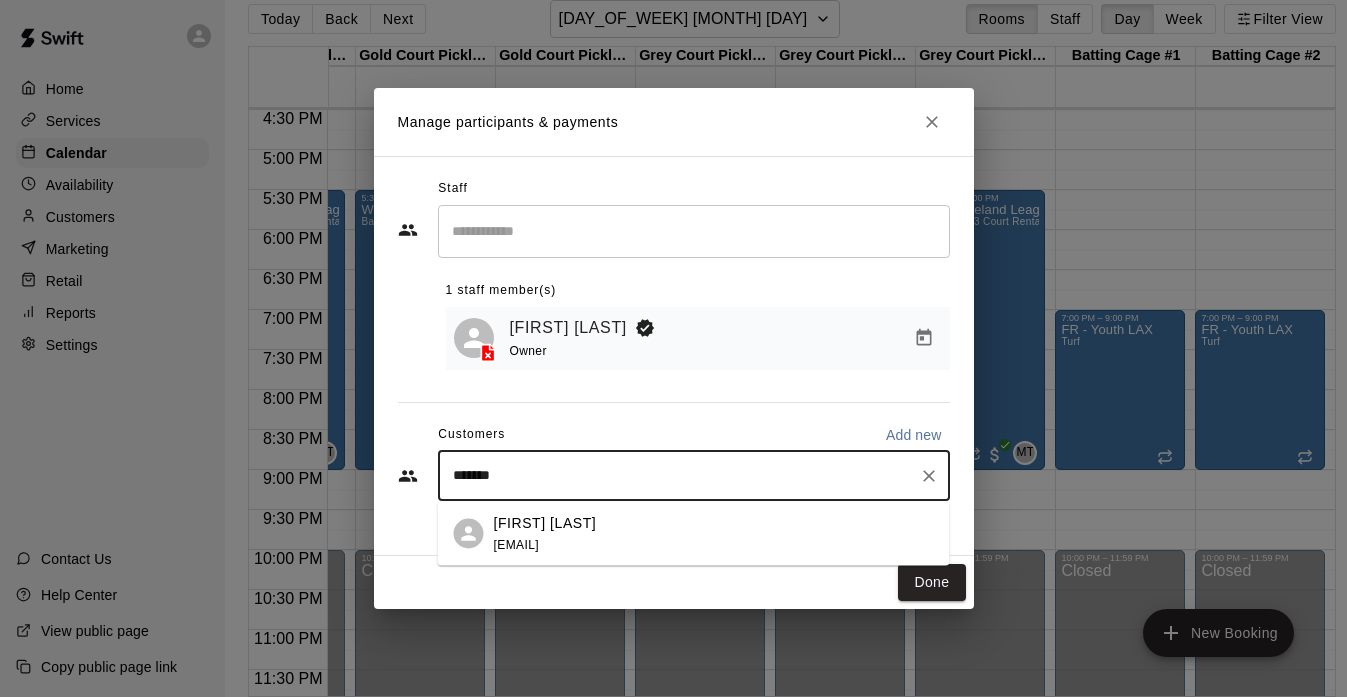 click on "[FIRST] [LAST]" at bounding box center (545, 522) 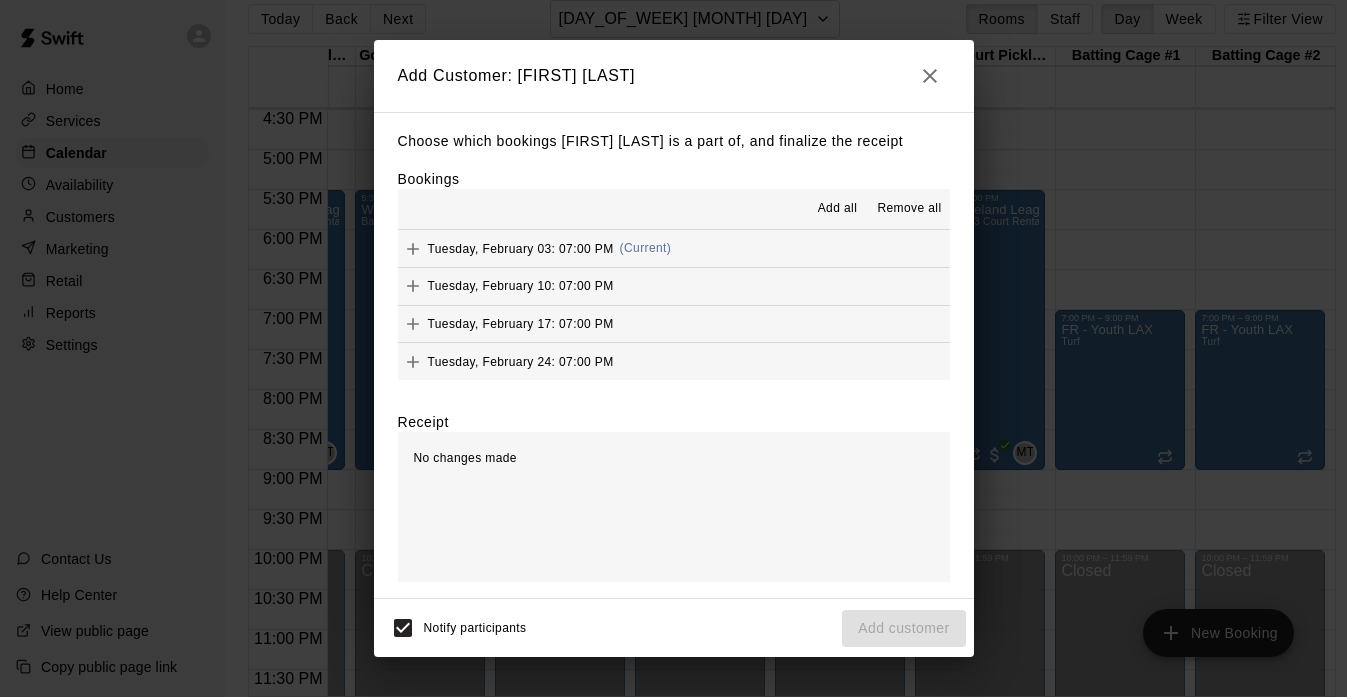 click on "Add all" at bounding box center [838, 209] 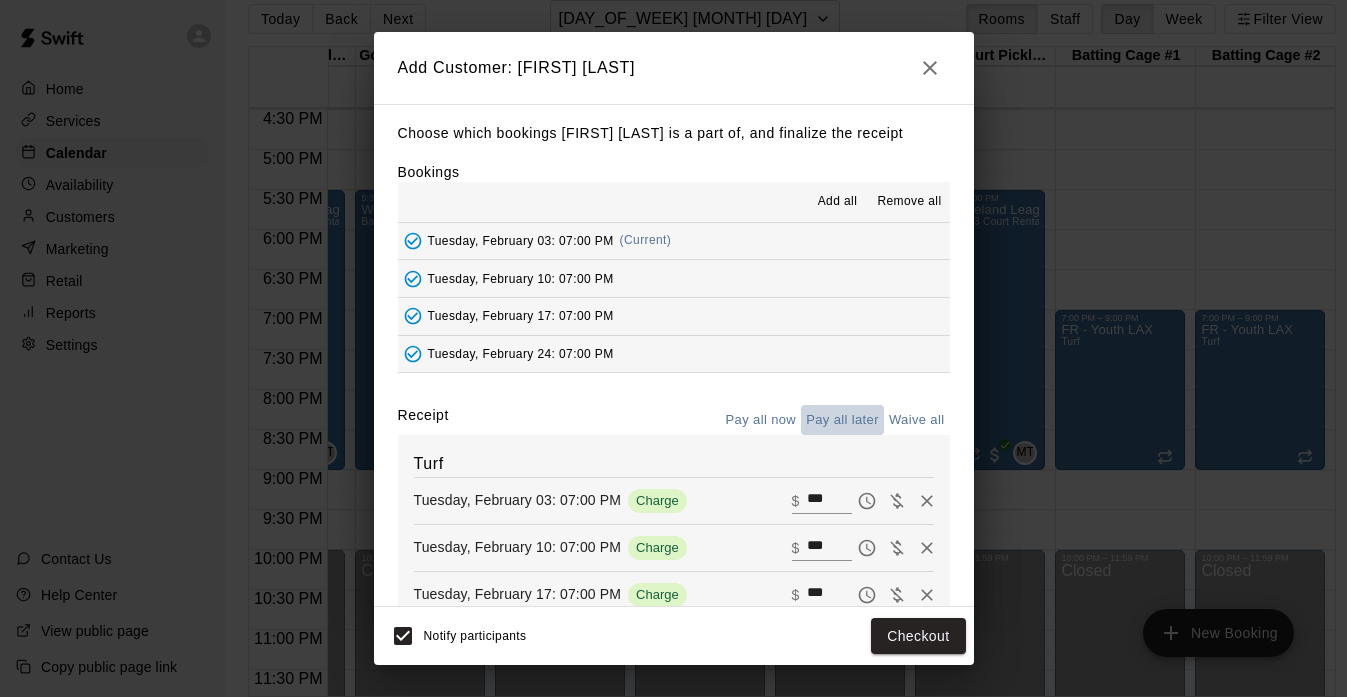 click on "Pay all later" at bounding box center [842, 420] 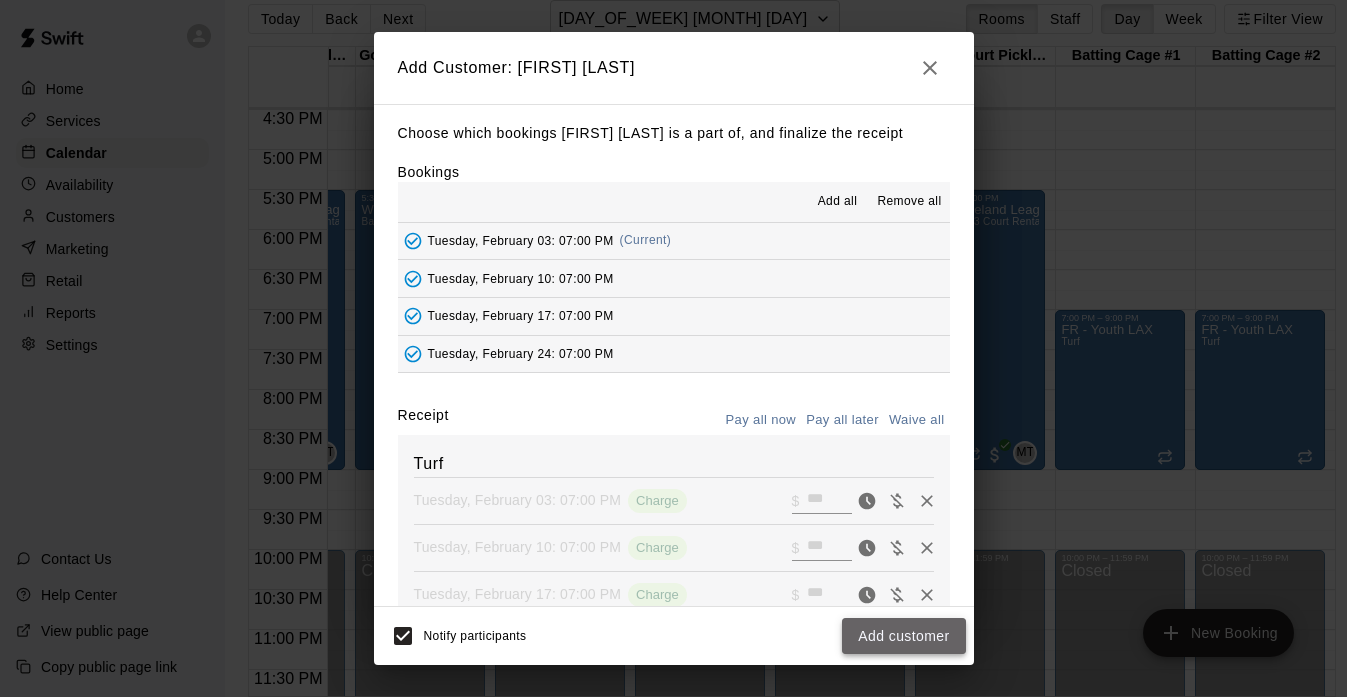 click on "Add customer" at bounding box center (903, 636) 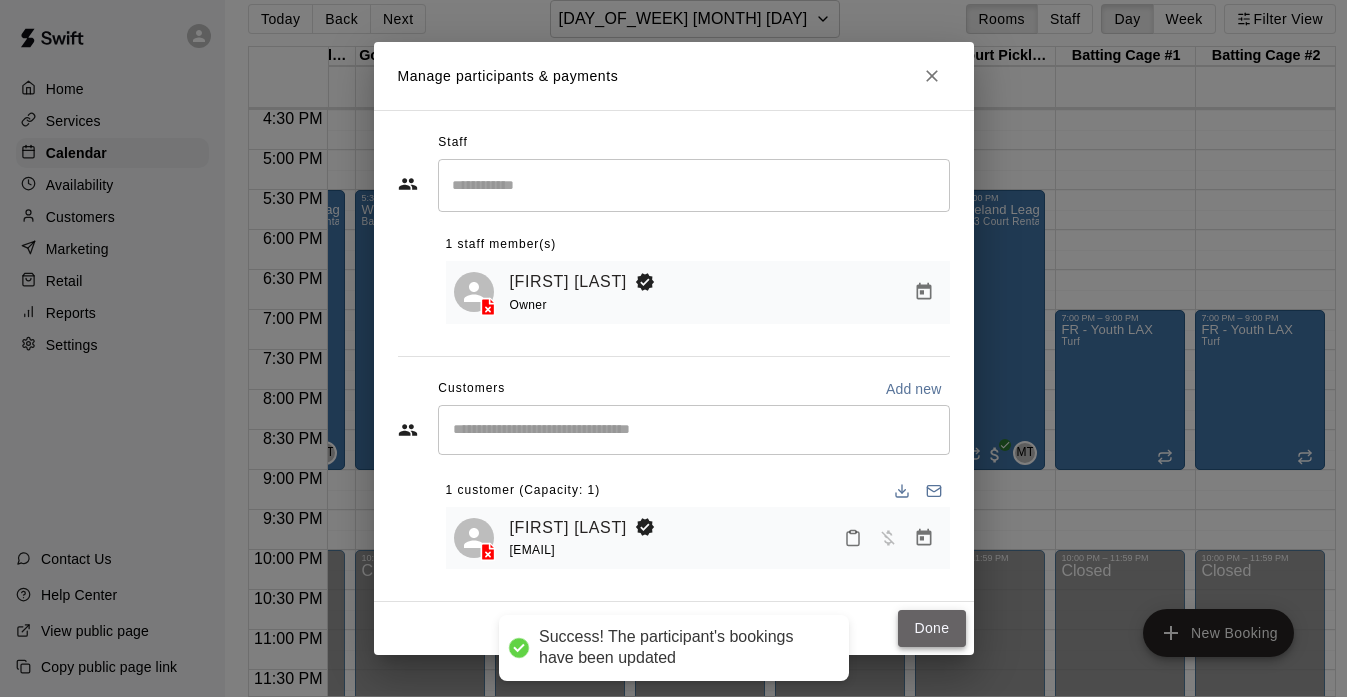 click on "Done" at bounding box center (931, 628) 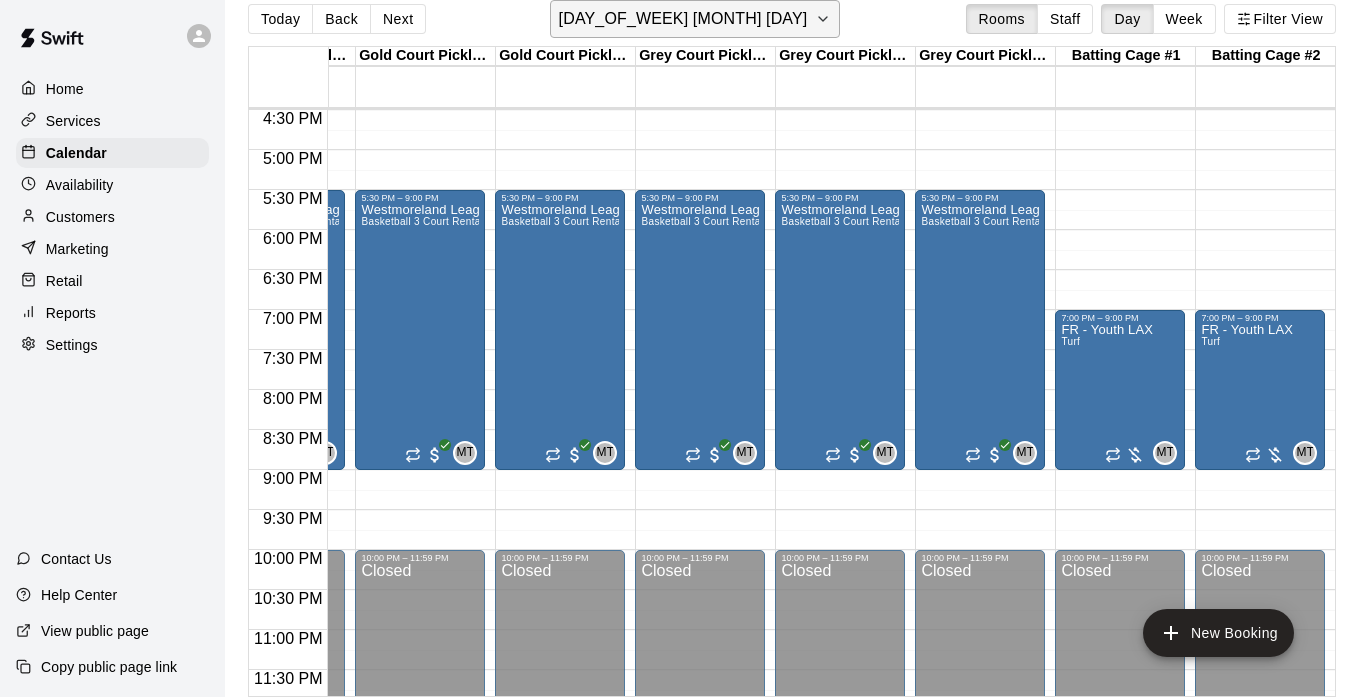 click on "[DAY_OF_WEEK] [MONTH] [DAY]" at bounding box center (683, 19) 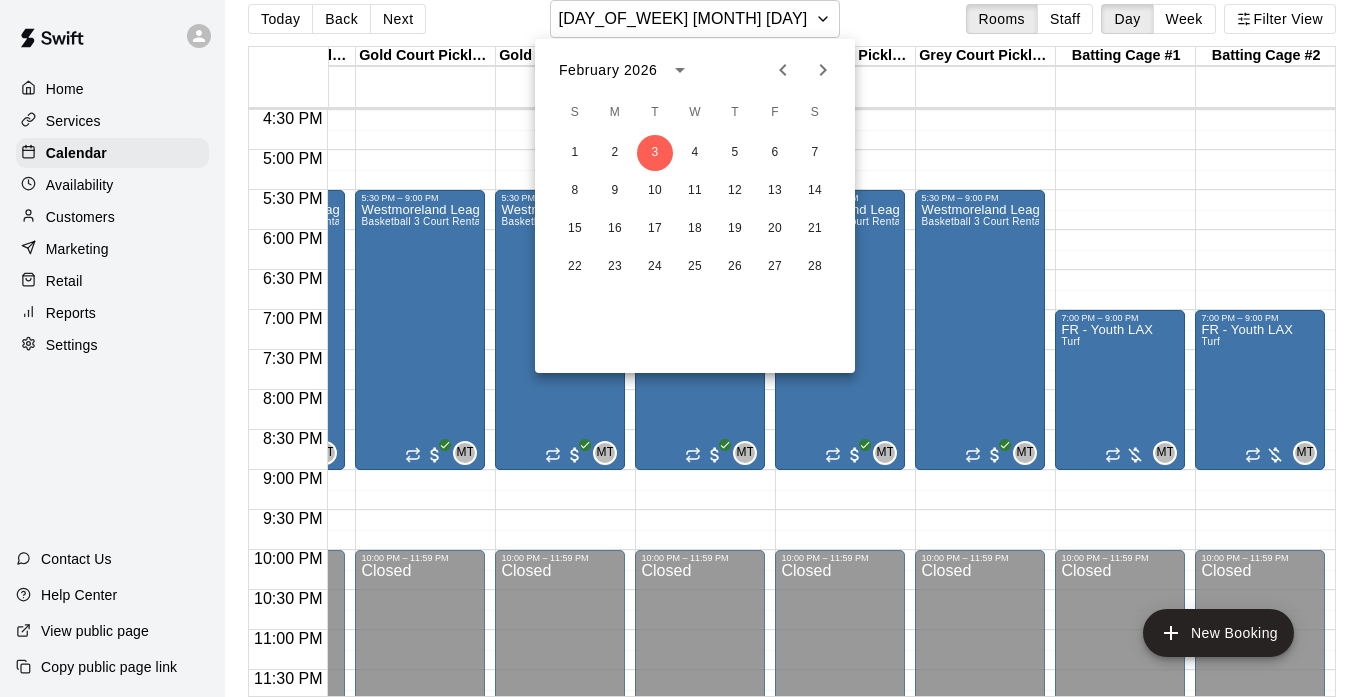 click on "1 2 3 4 5 6 7" at bounding box center [695, 153] 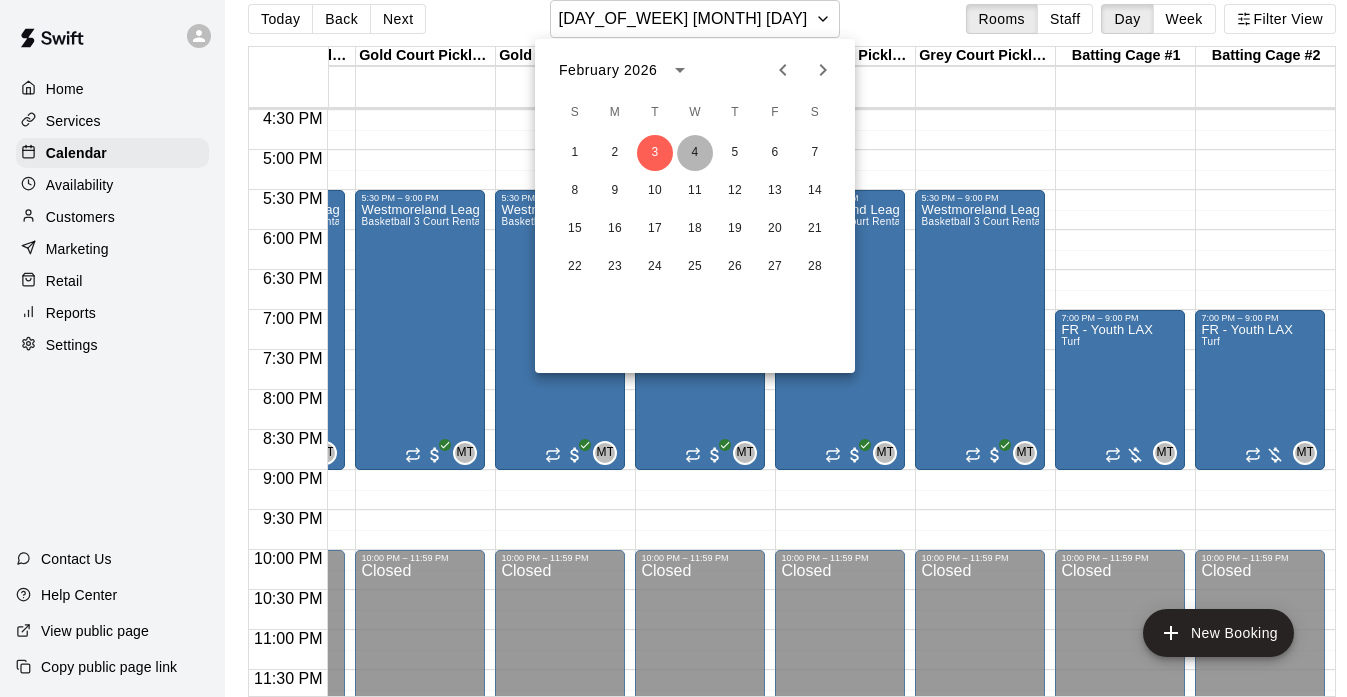 click on "4" at bounding box center (695, 153) 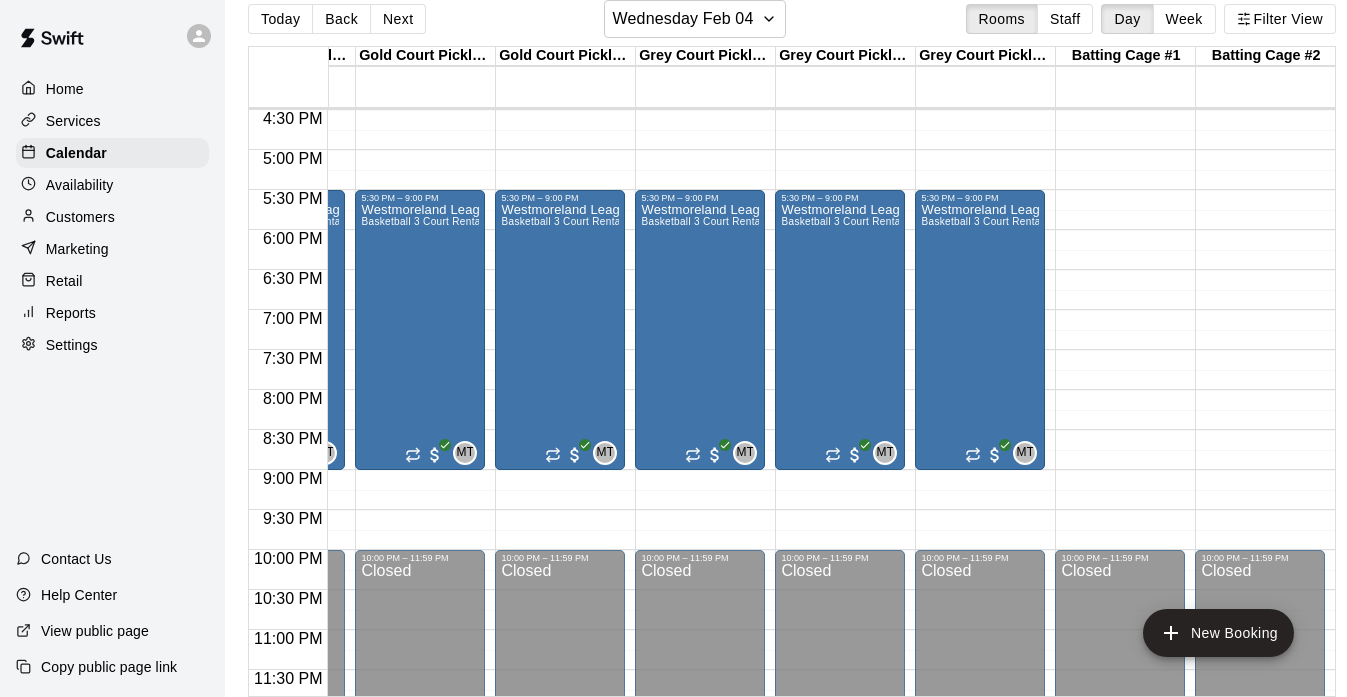click on "12:00 AM – 8:00 AM Closed 10:00 PM – 11:59 PM Closed" at bounding box center (1120, -250) 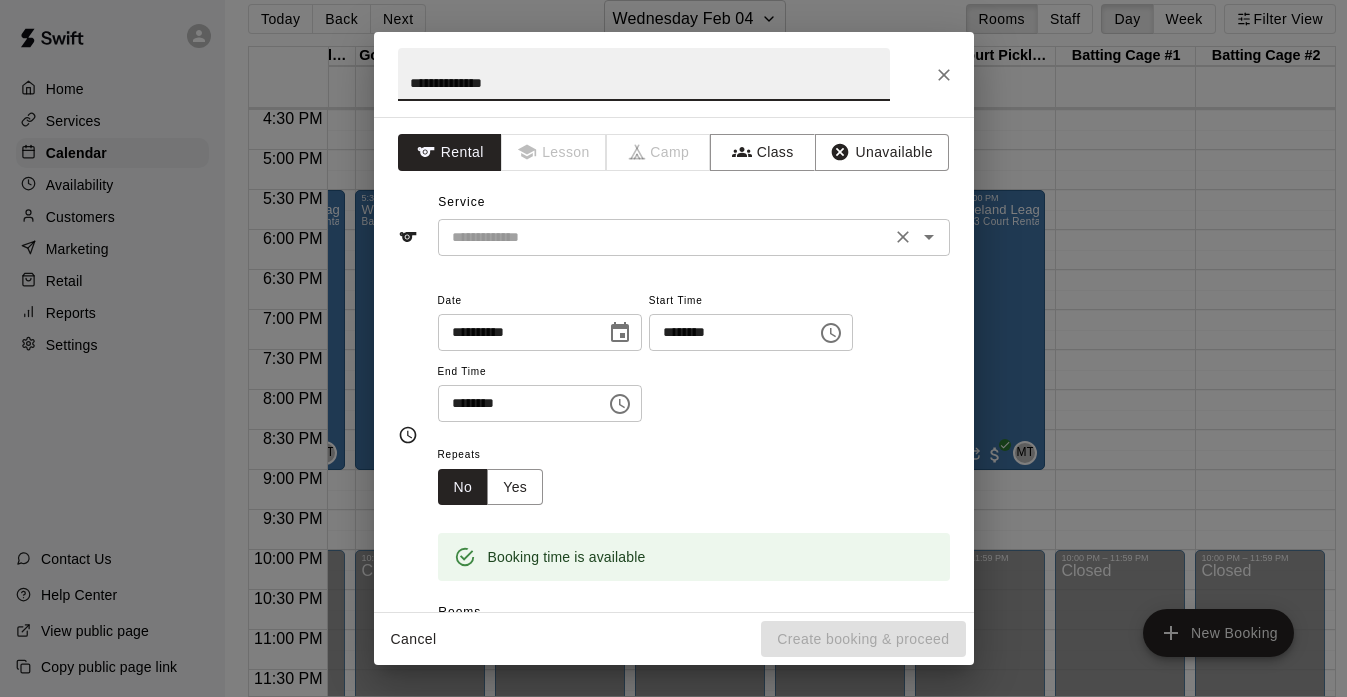 click at bounding box center (664, 237) 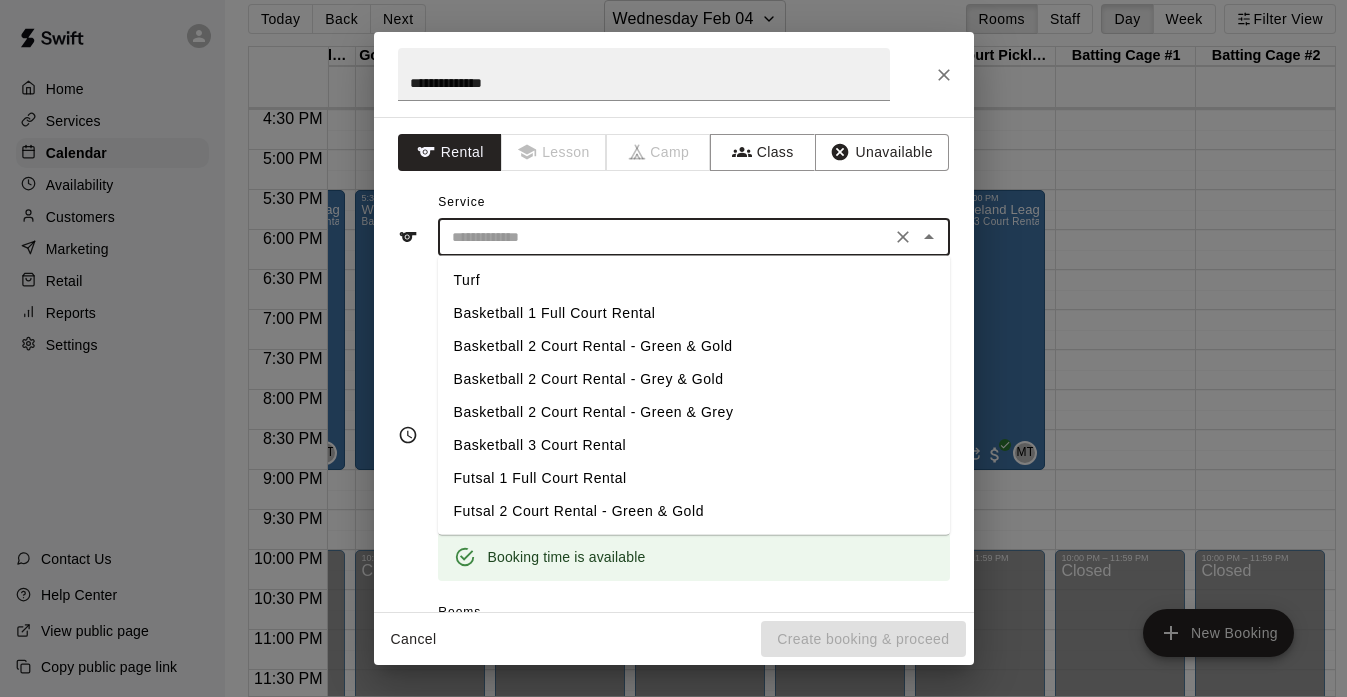 click on "Turf" at bounding box center (694, 280) 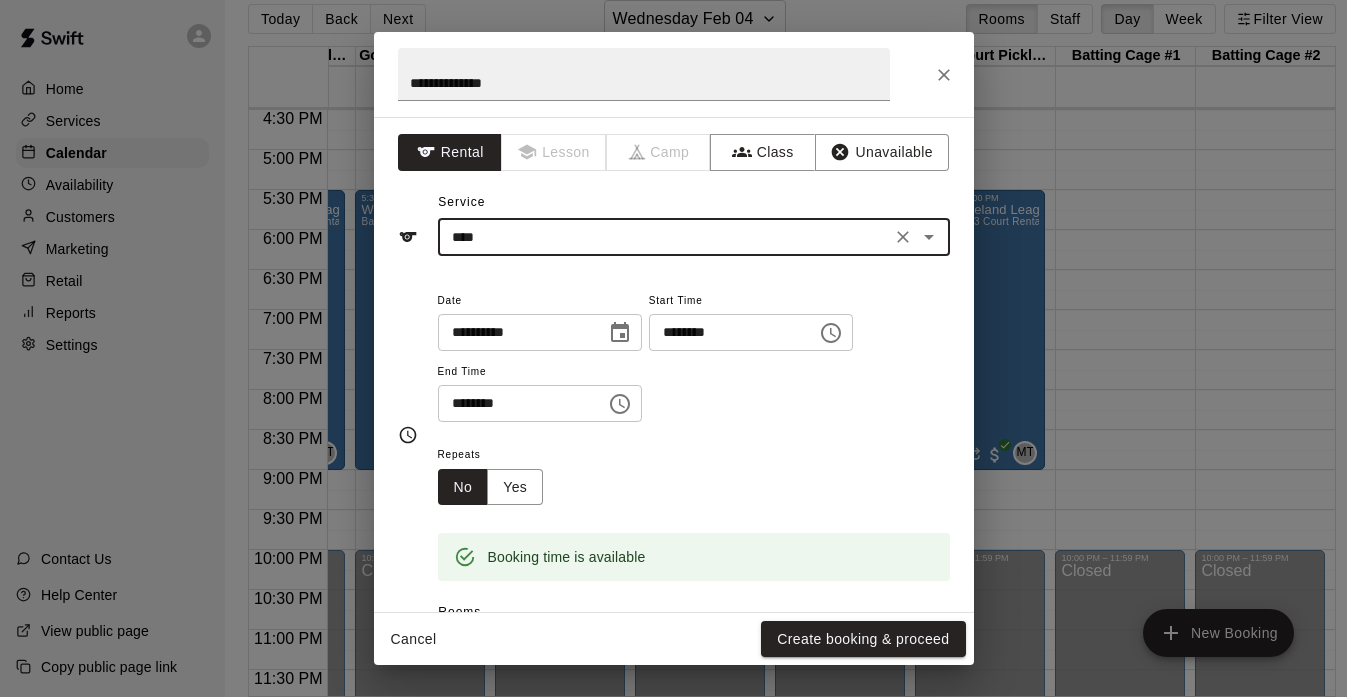 click on "********" at bounding box center (515, 403) 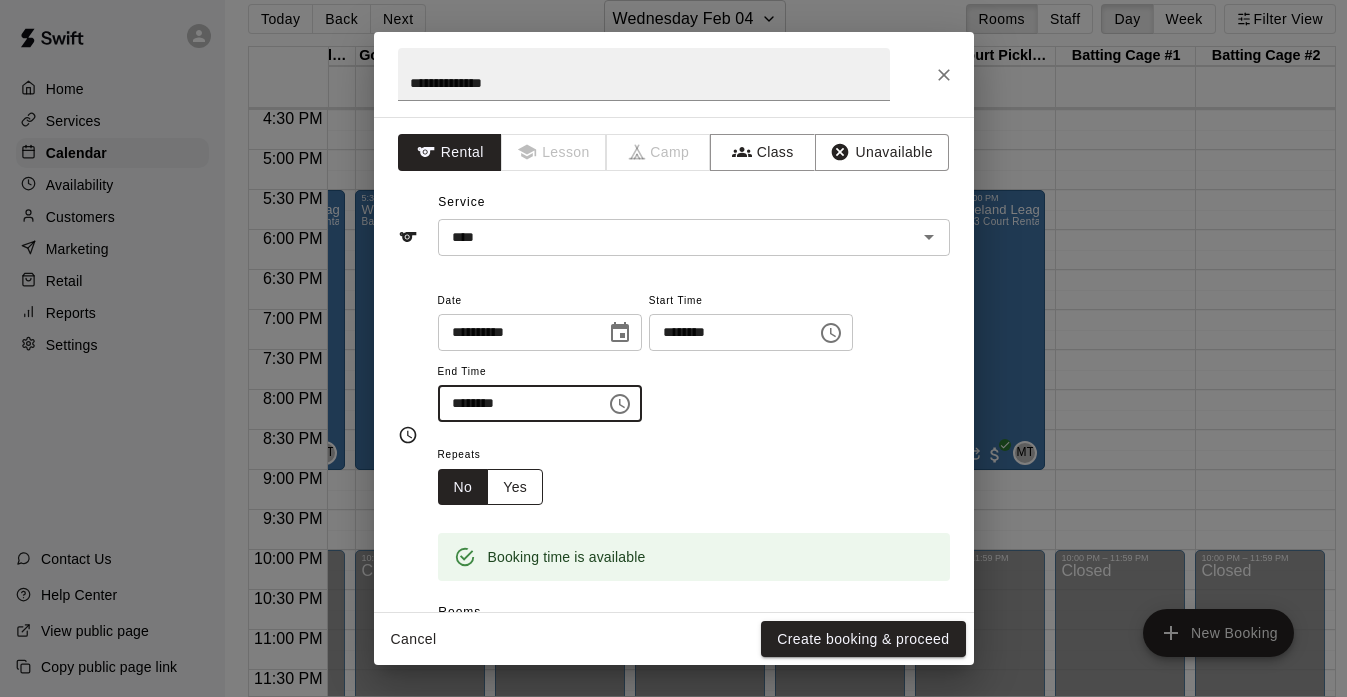 click on "Yes" at bounding box center [515, 487] 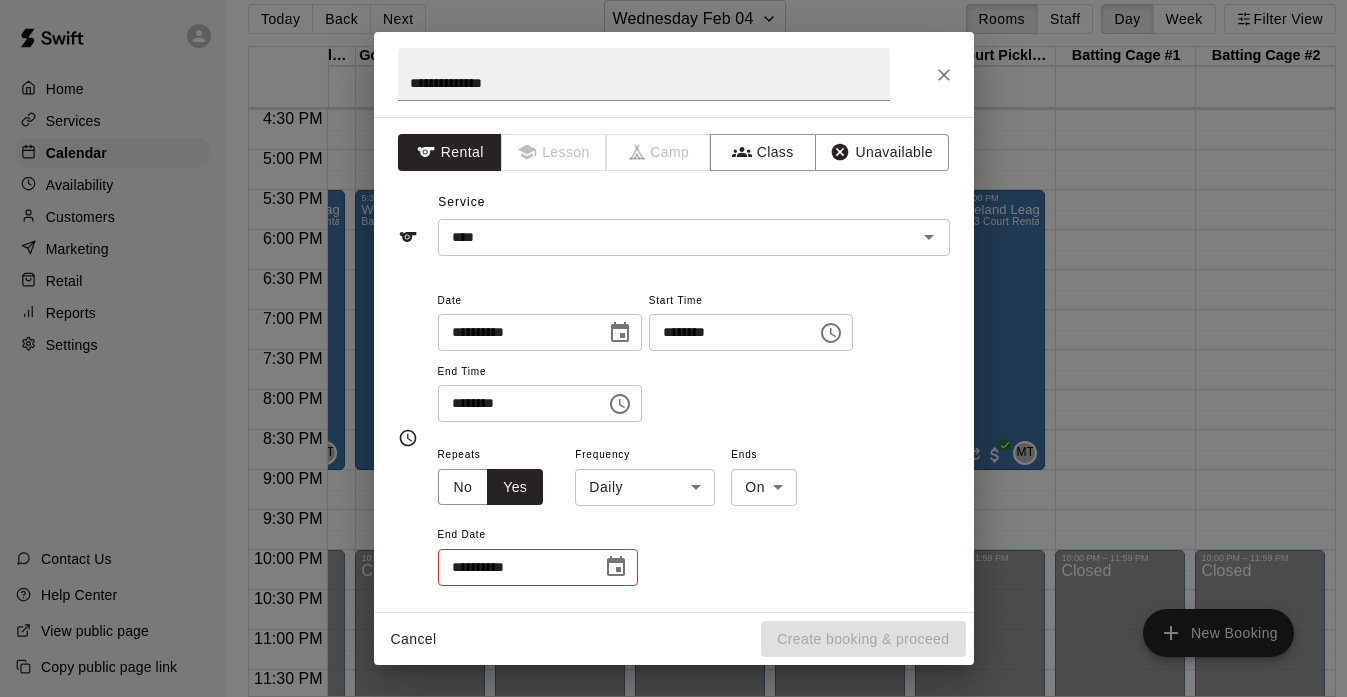 click on "Home Services Calendar Availability Customers Marketing Retail Reports Settings Contact Us Help Center View public page Copy public page link Today Back Next Wednesday Feb 04 Rooms Staff Day Week Filter View Green Court Pickleball #1 04 Wed Green Court Pickleball #2 04 Wed Green Court Pickleball #3 04 Wed Gold Court Pickleball #1 04 Wed Gold Court Pickleball #2 04 Wed Gold Court Pickleball #3 04 Wed Grey Court Pickleball #1 04 Wed Grey Court Pickleball #2 04 Wed Grey Court Pickleball #3 04 Wed Batting Cage #1 04 Wed Batting Cage #2 04 Wed 12:00 AM 12:30 AM 1:00 AM 1:30 AM 2:00 AM 2:30 AM 3:00 AM 3:30 AM 4:00 AM 4:30 AM 5:00 AM 5:30 AM 6:00 AM 6:30 AM 7:00 AM 7:30 AM 8:00 AM 8:30 AM 9:00 AM 9:30 AM 10:00 AM 10:30 AM 11:00 AM 11:30 AM 12:00 PM 12:30 PM 1:00 PM 1:30 PM 2:00 PM 2:30 PM 3:00 PM 3:30 PM 4:00 PM 4:30 PM 5:00 PM 5:30 PM 6:00 PM 6:30 PM 7:00 PM 7:30 PM 8:00 PM 8:30 PM 9:00 PM 9:30 PM 10:00 PM 10:30 PM 11:00 PM 11:30 PM 12:00 AM – 8:00 AM Closed 5:30 PM – 9:00 PM Westmoreland League Tournament MT 0" at bounding box center (673, 340) 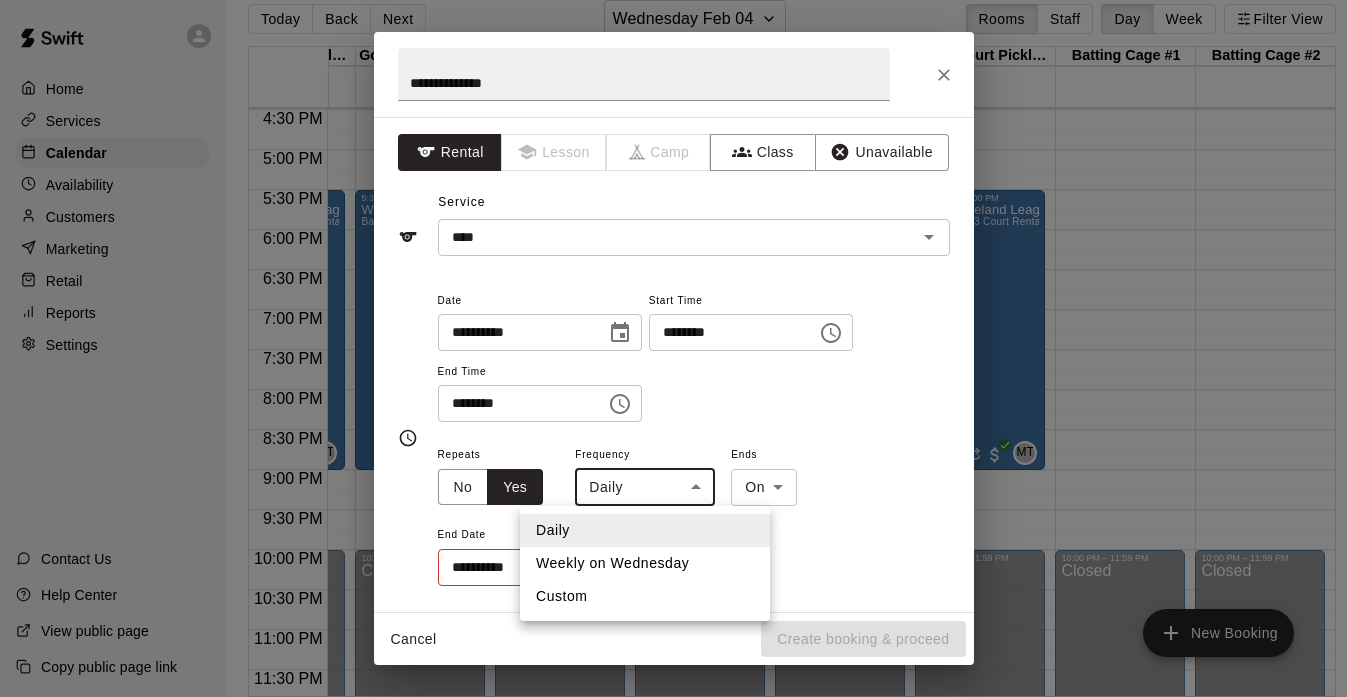 click on "Weekly on Wednesday" at bounding box center [645, 563] 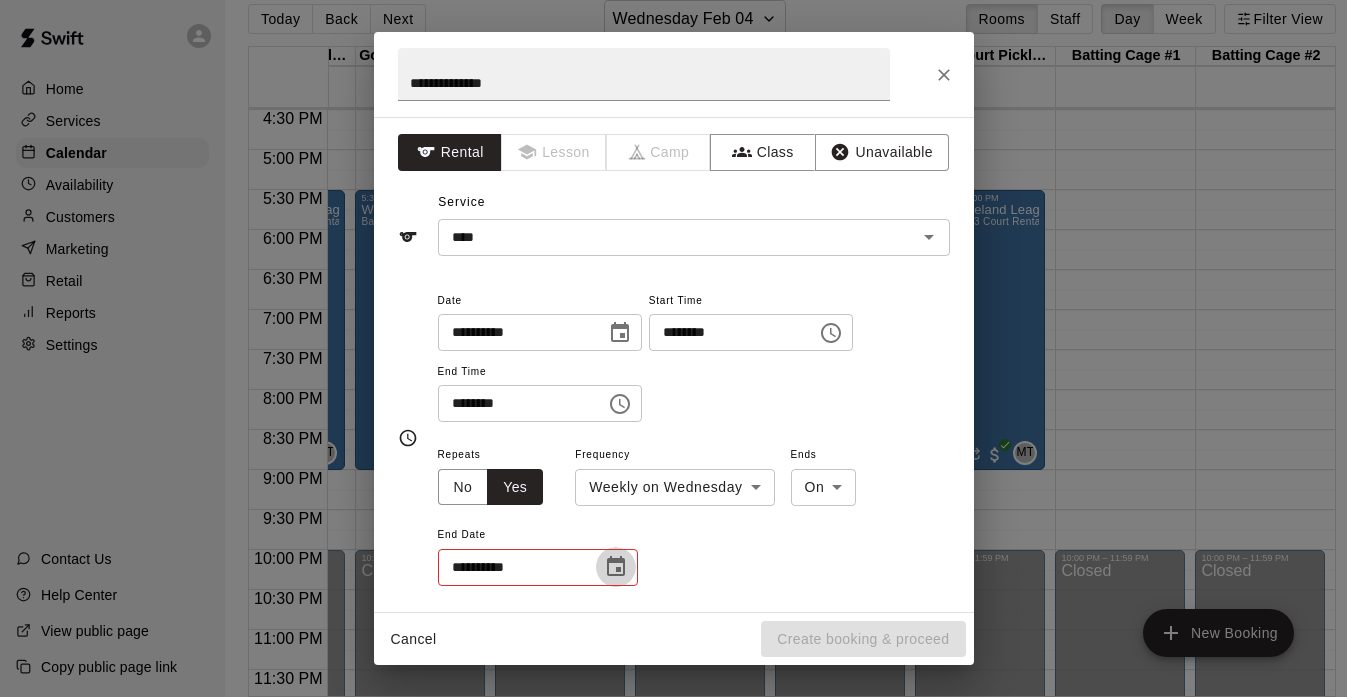 click 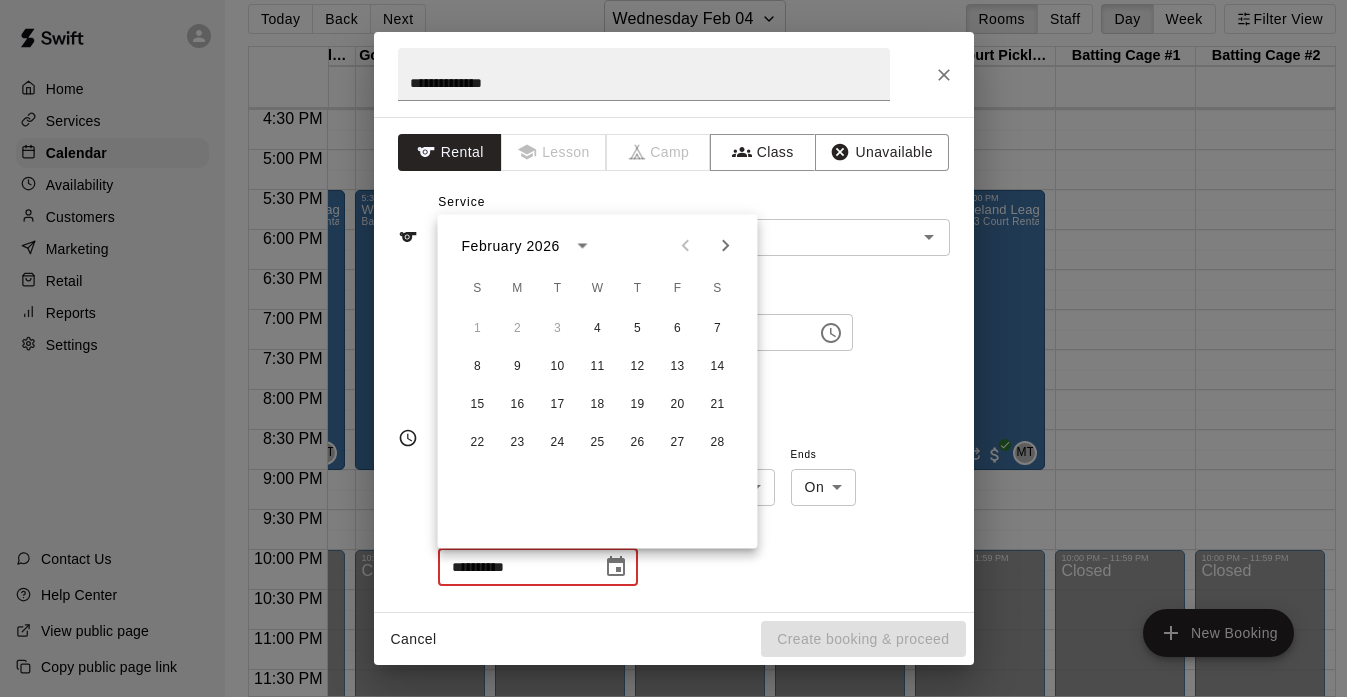 click 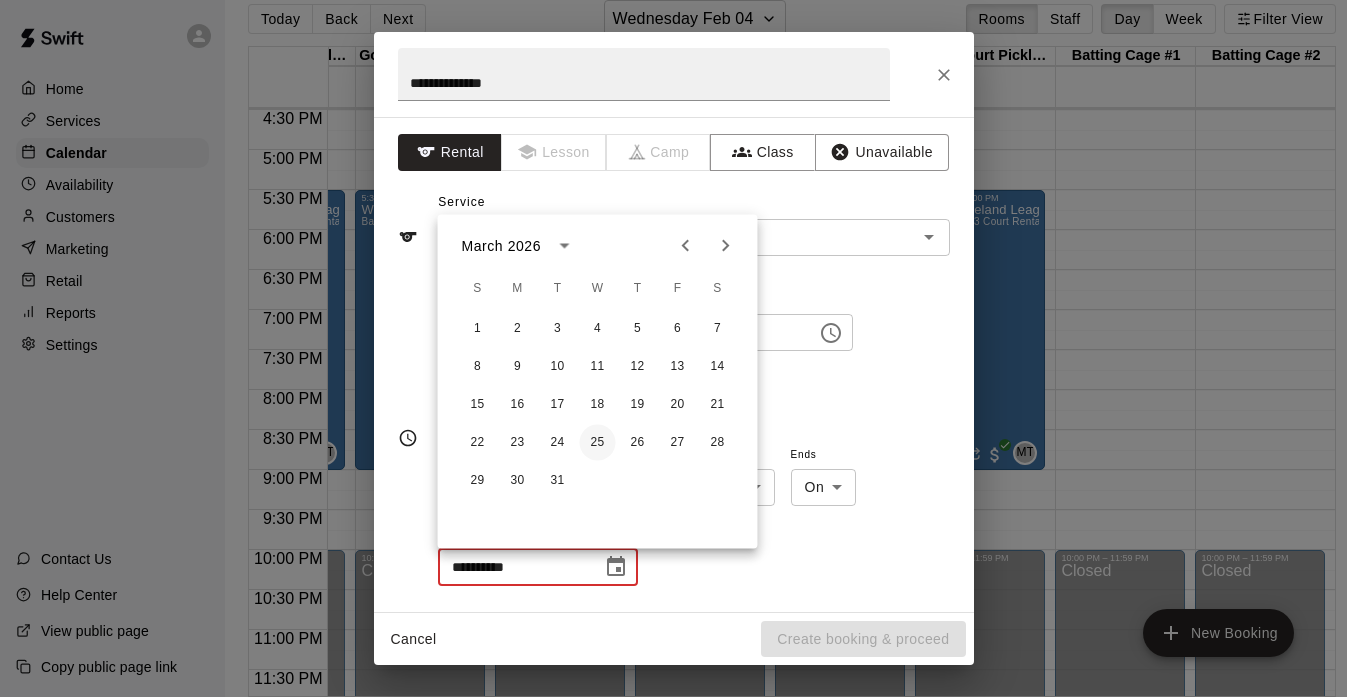 click on "25" at bounding box center [598, 443] 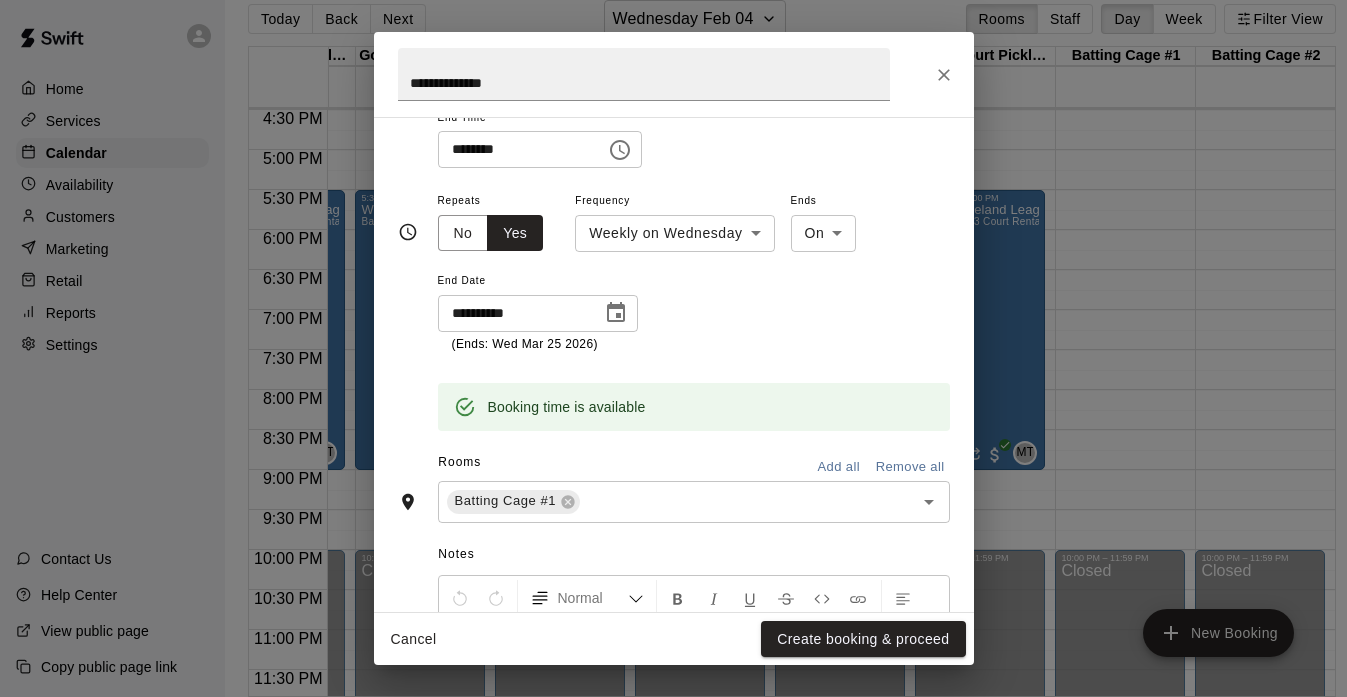 scroll, scrollTop: 255, scrollLeft: 0, axis: vertical 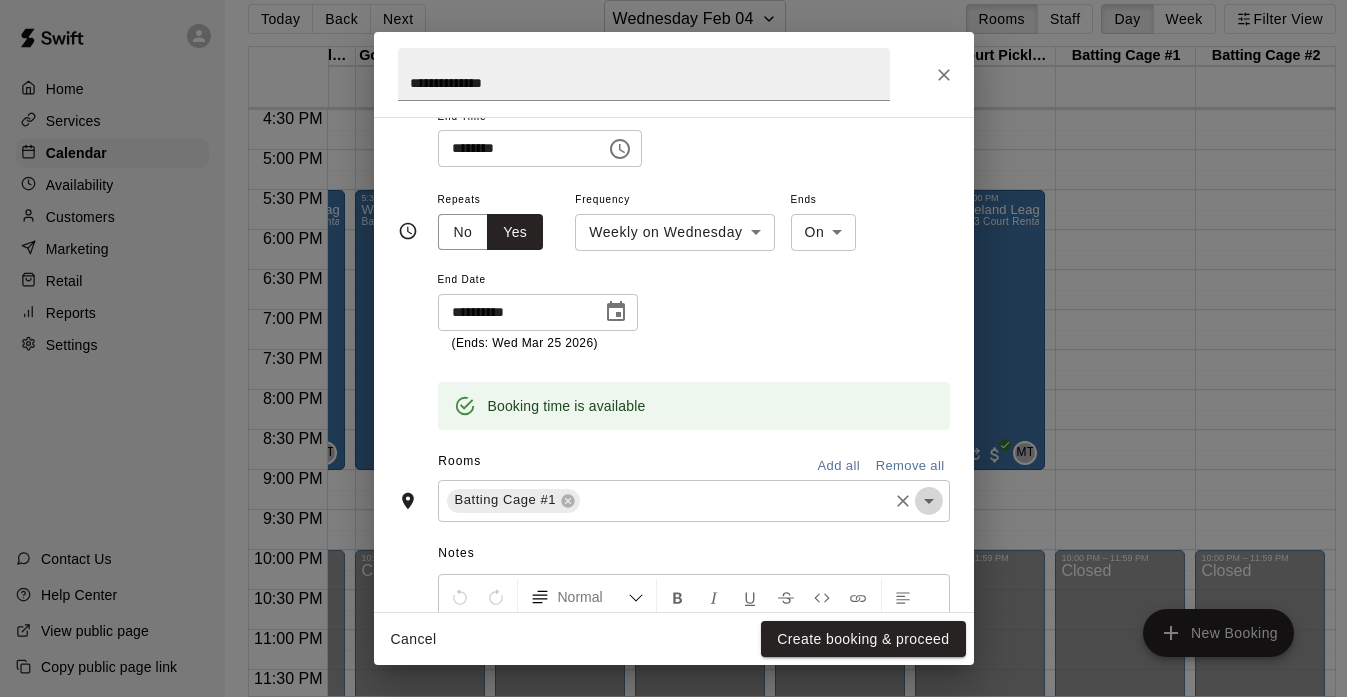 click 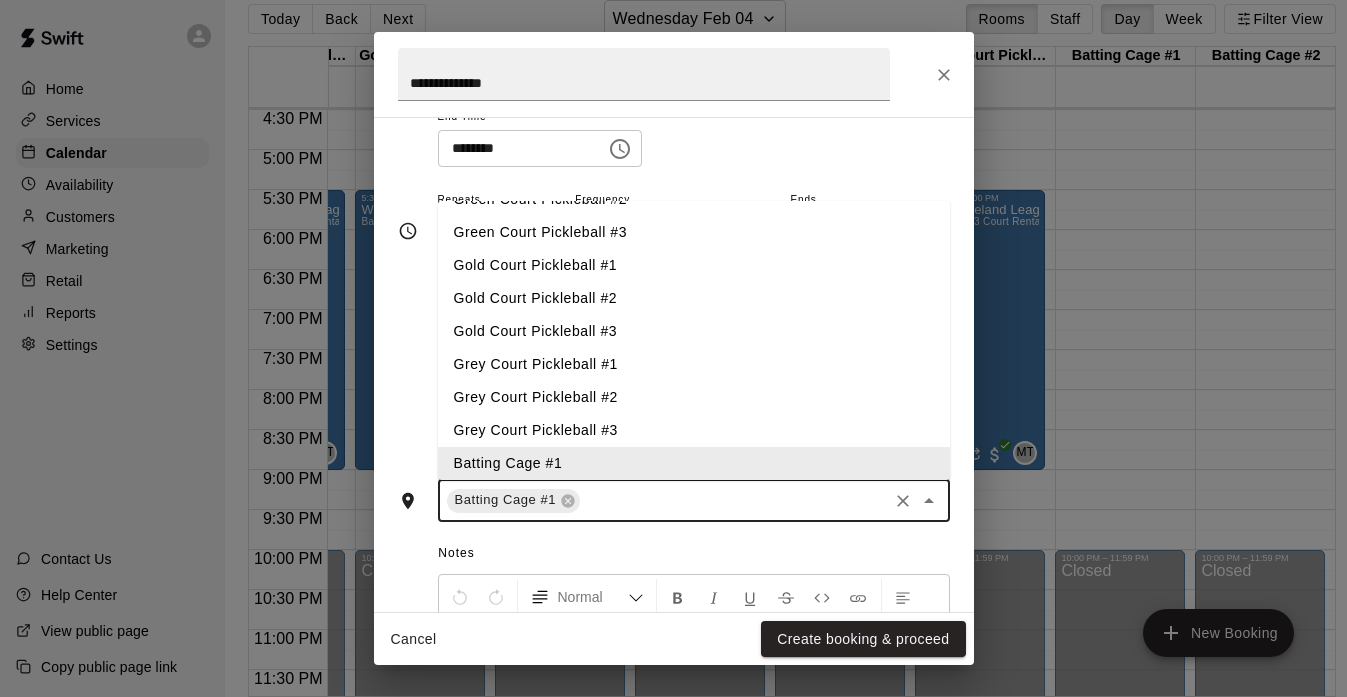 scroll, scrollTop: 100, scrollLeft: 0, axis: vertical 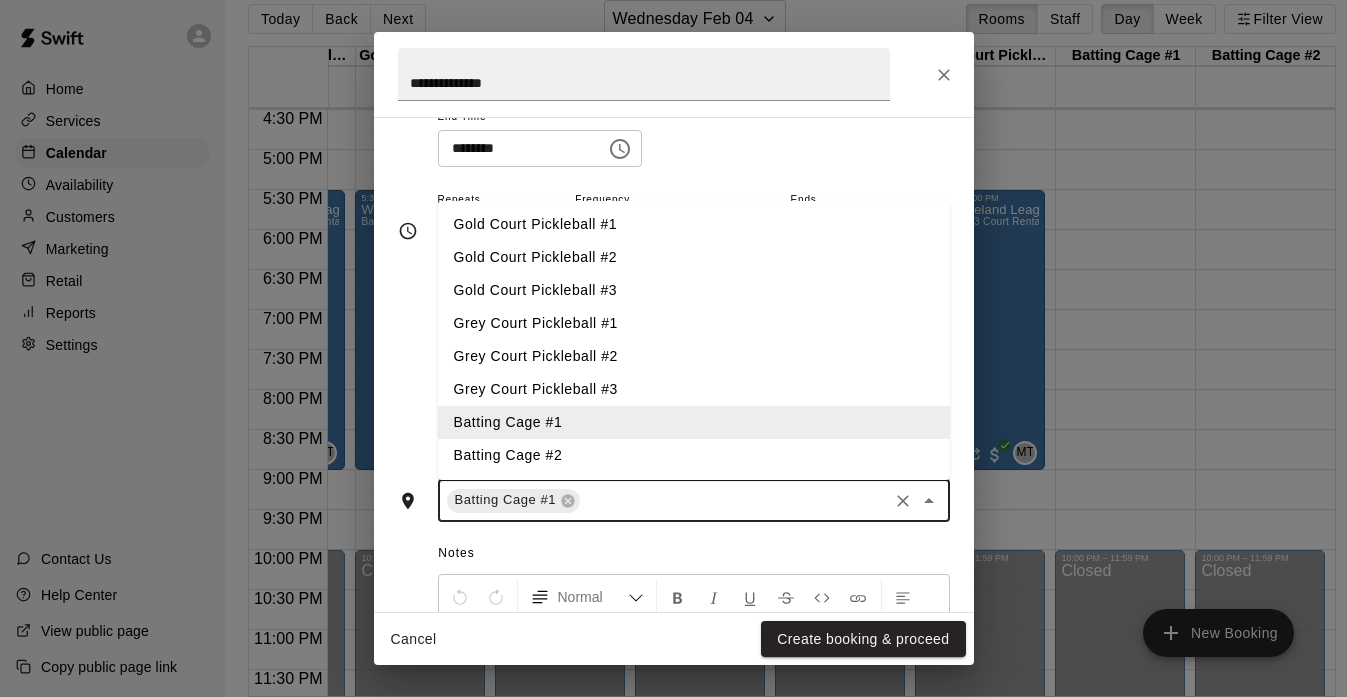 click on "Batting Cage #2" at bounding box center [694, 455] 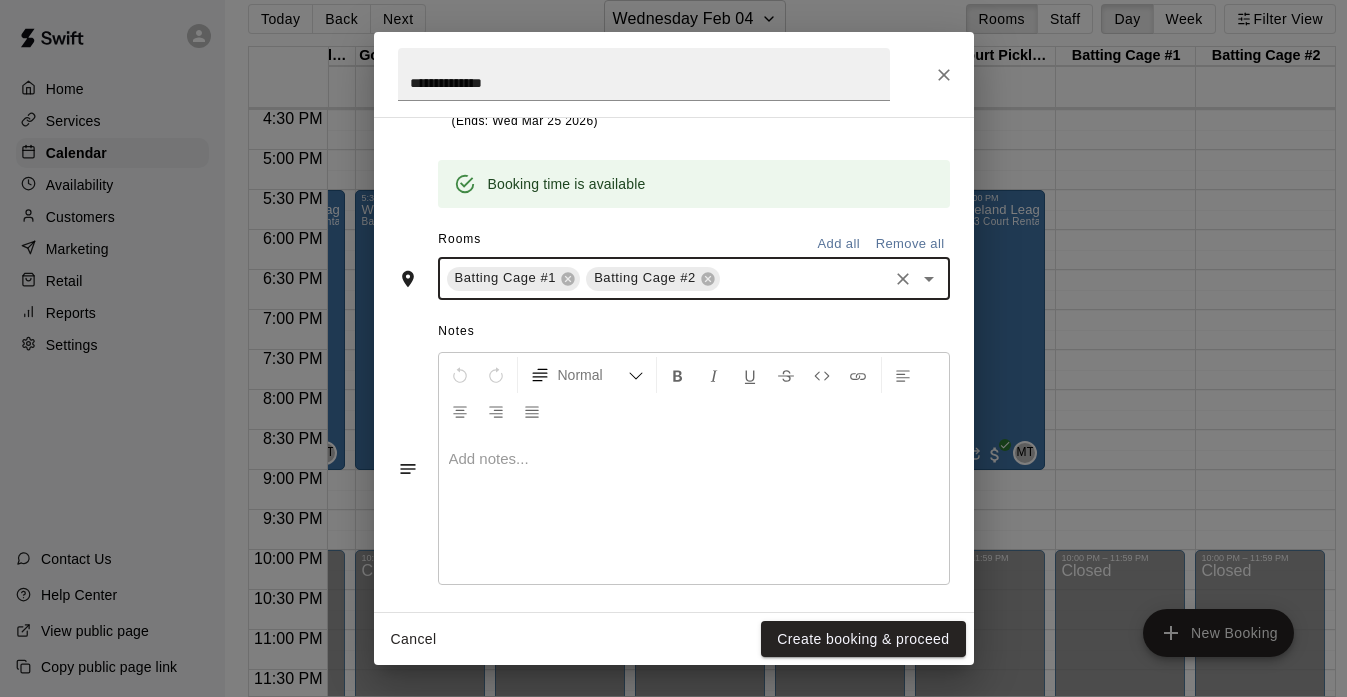 scroll, scrollTop: 480, scrollLeft: 0, axis: vertical 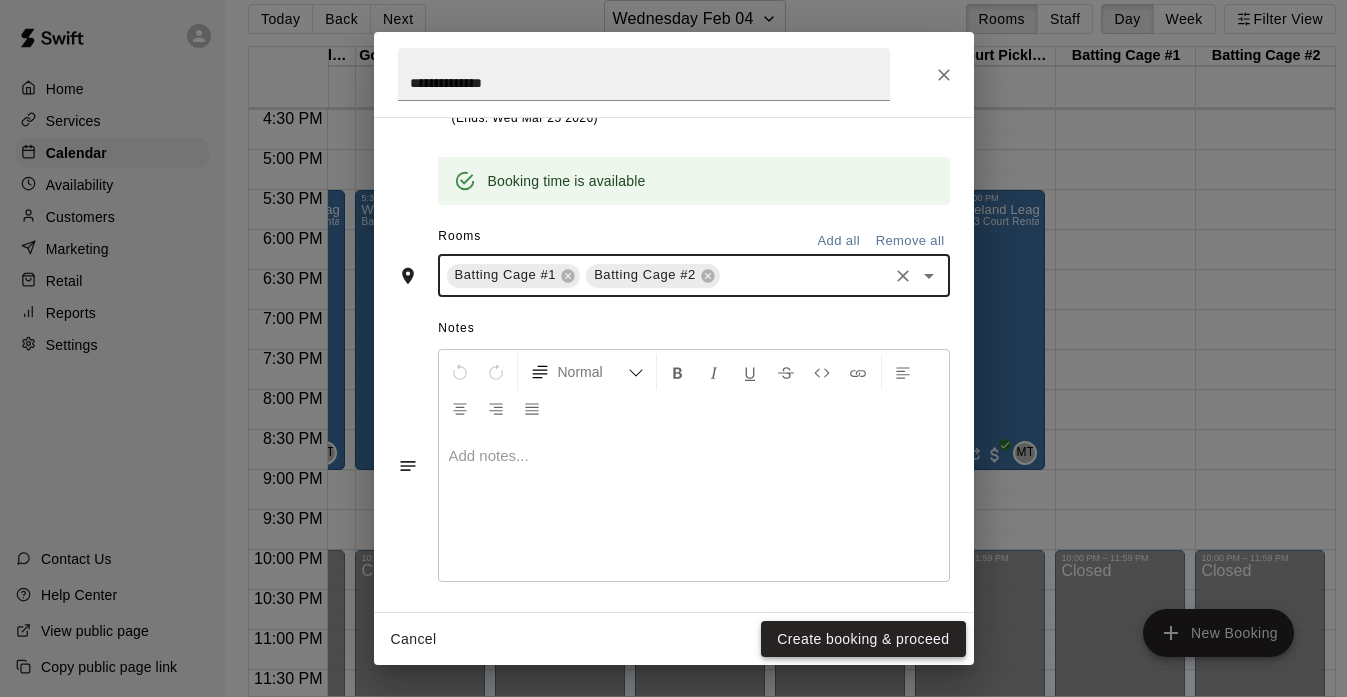 click on "Create booking & proceed" at bounding box center (863, 639) 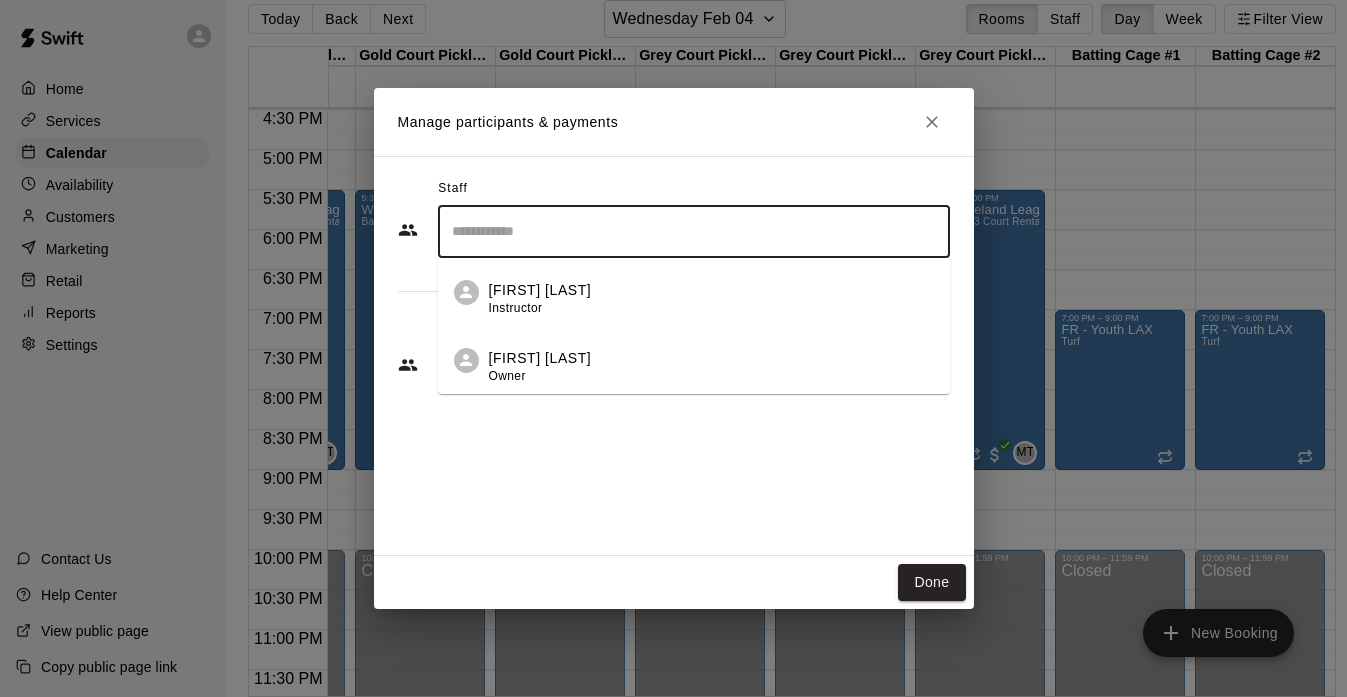 click at bounding box center [694, 231] 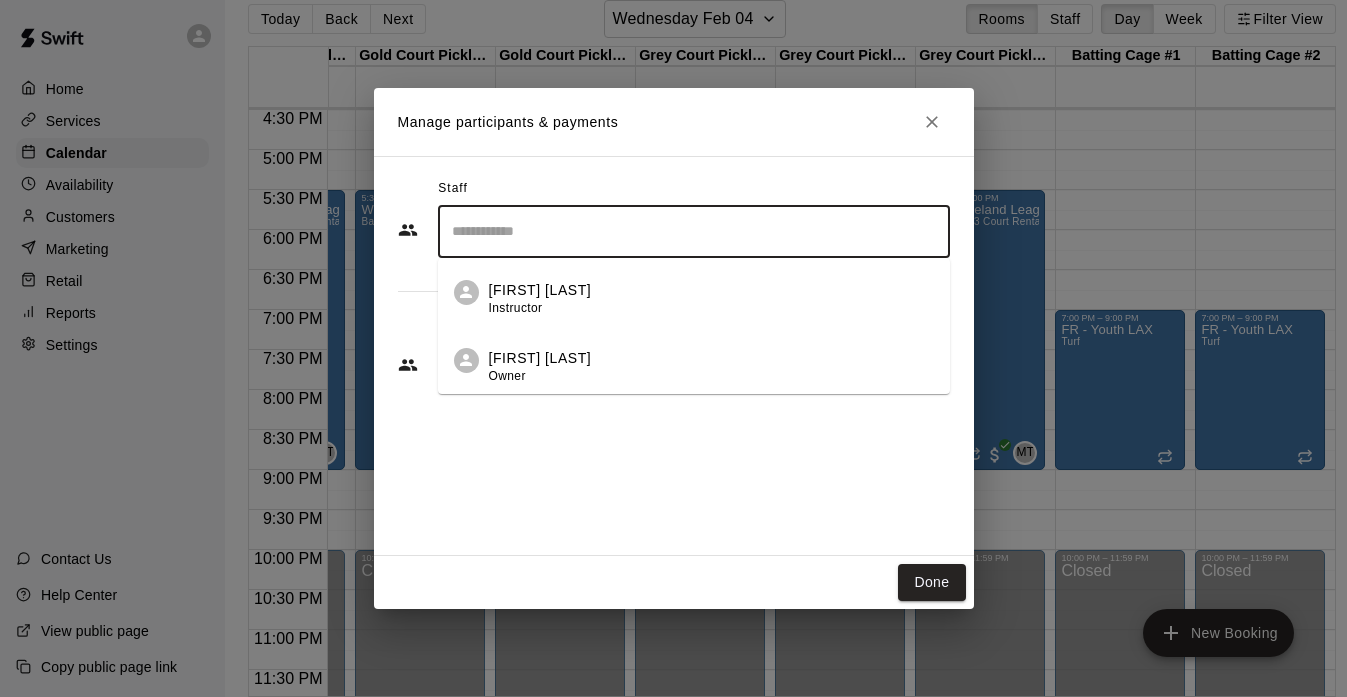 click on "[FIRST] [LAST]" at bounding box center (540, 358) 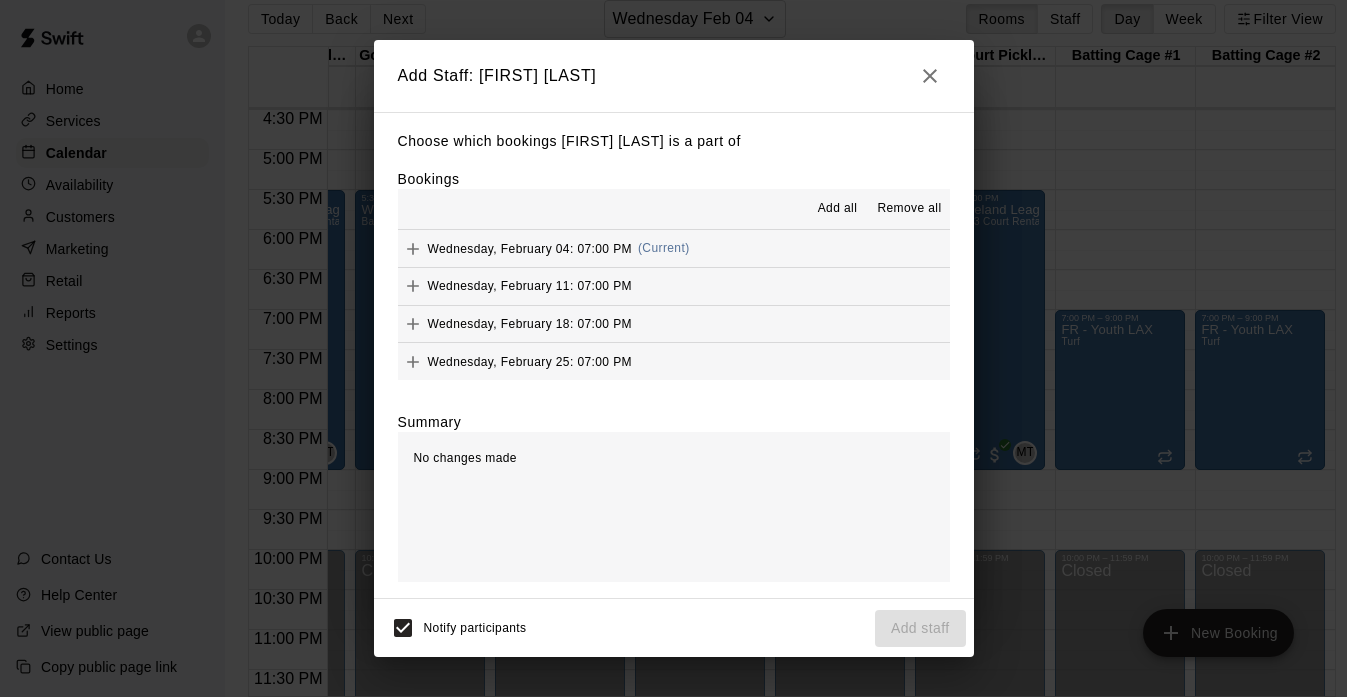 click on "Add all" at bounding box center [838, 209] 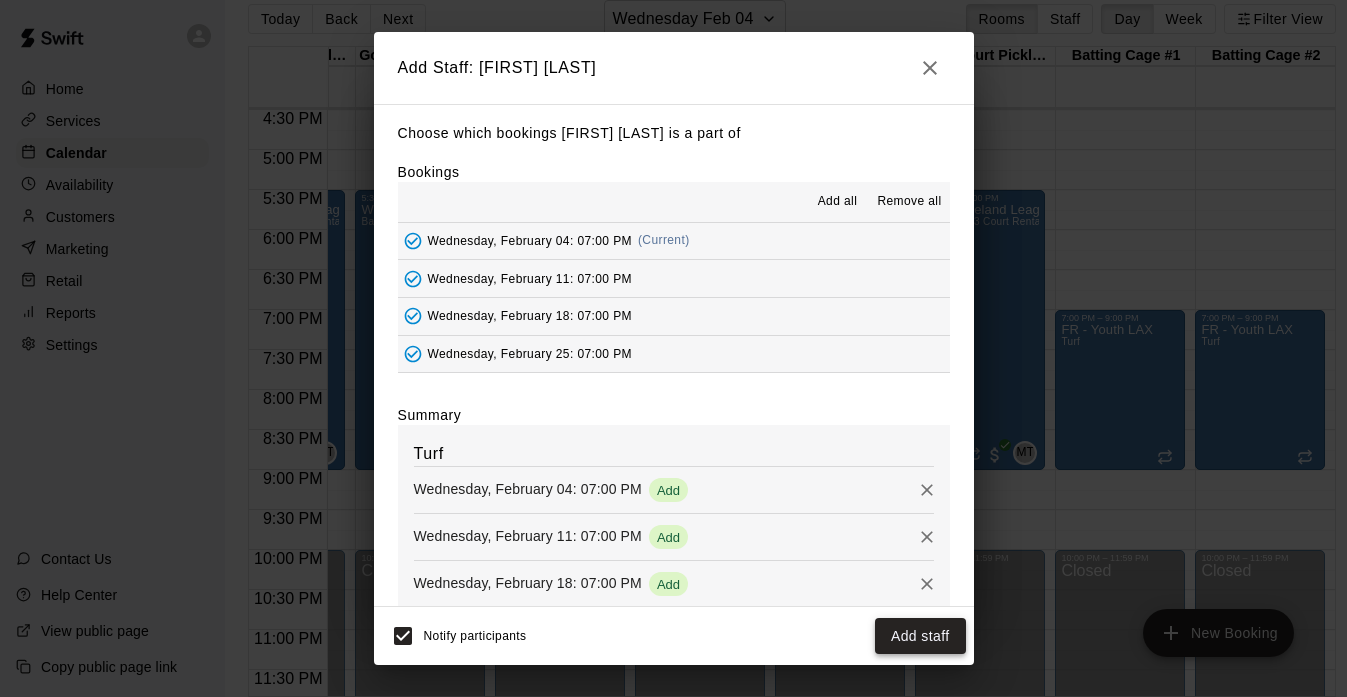 click on "Add staff" at bounding box center (920, 636) 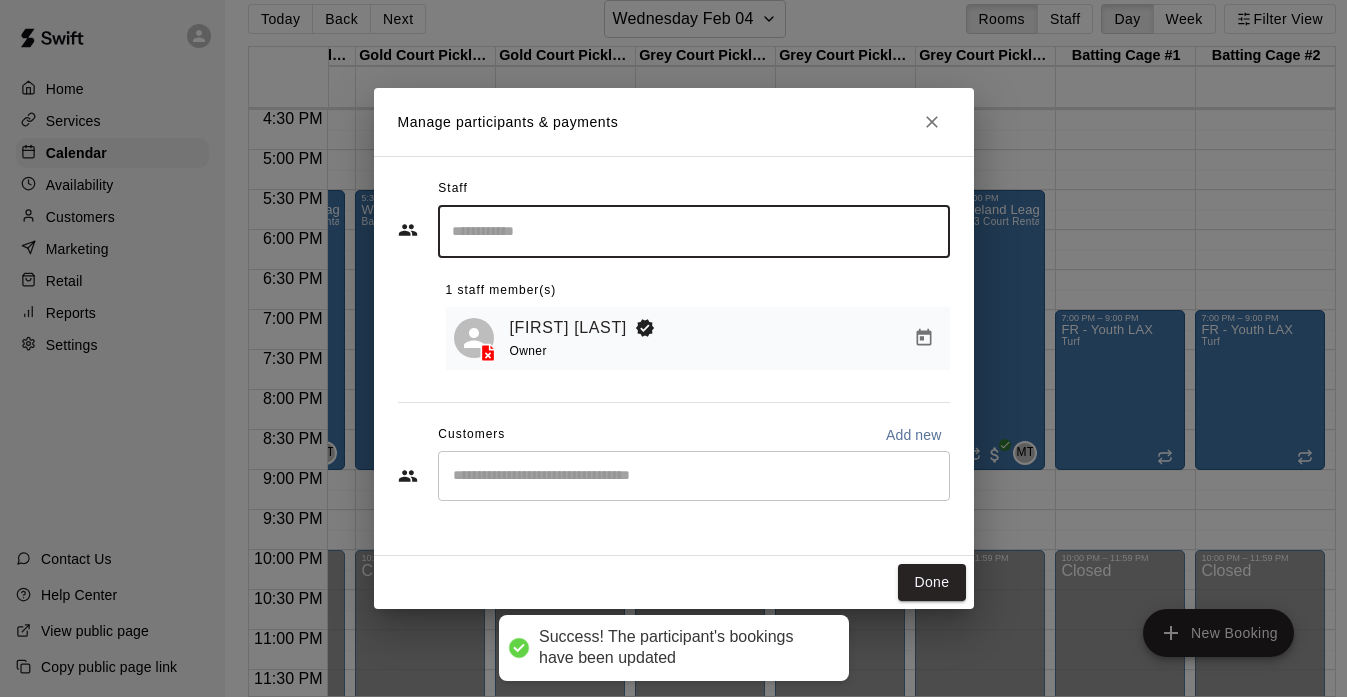click at bounding box center [694, 476] 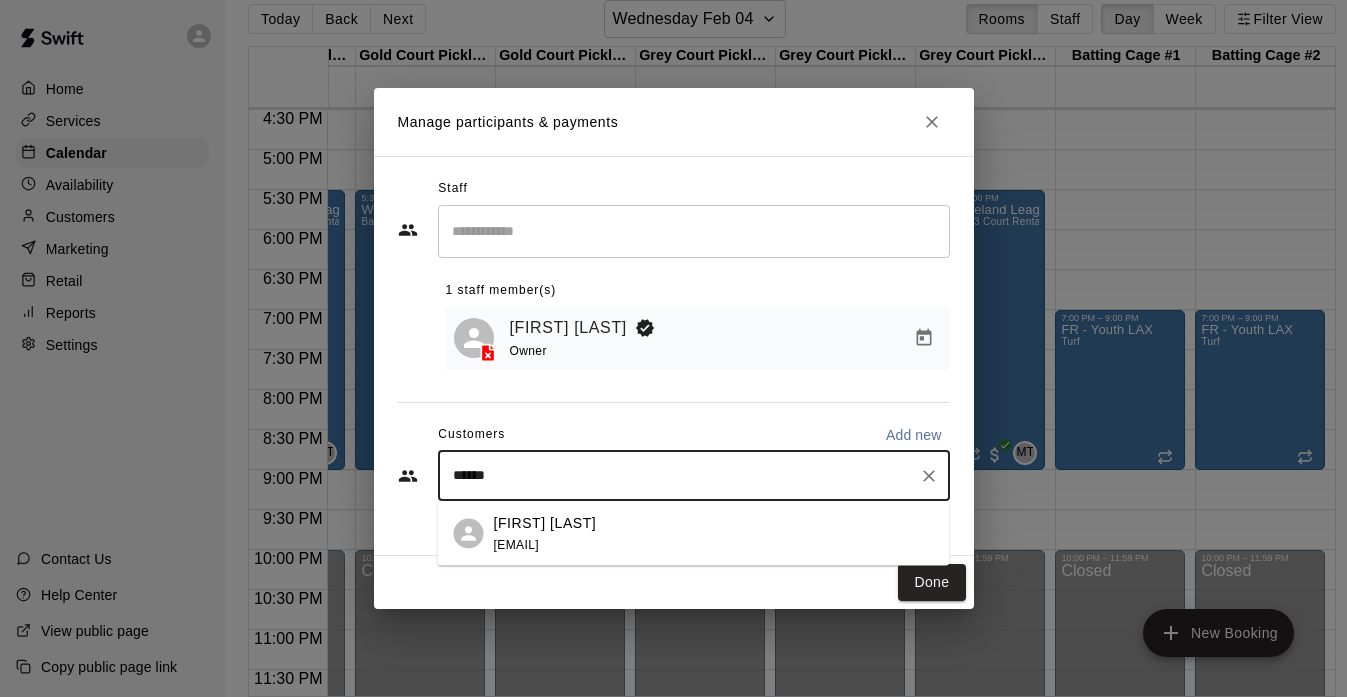 click on "[FIRST] [LAST]" at bounding box center (545, 522) 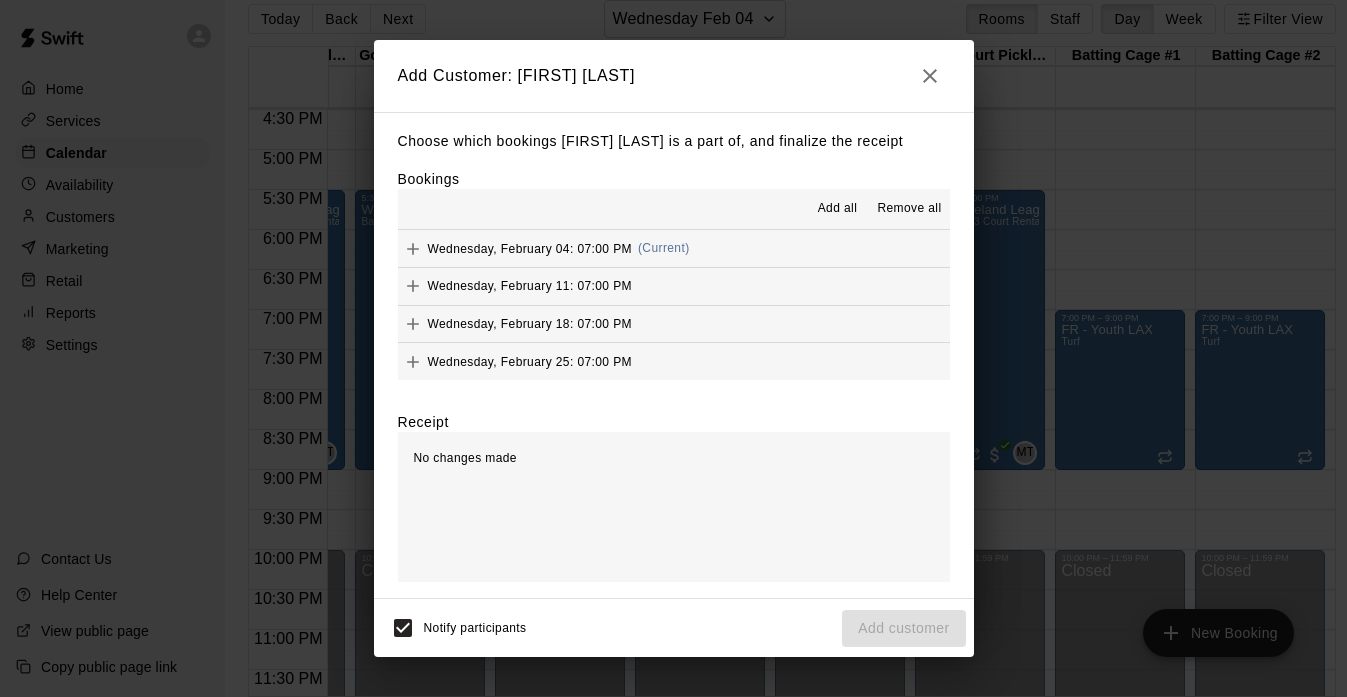click on "Add all" at bounding box center [838, 209] 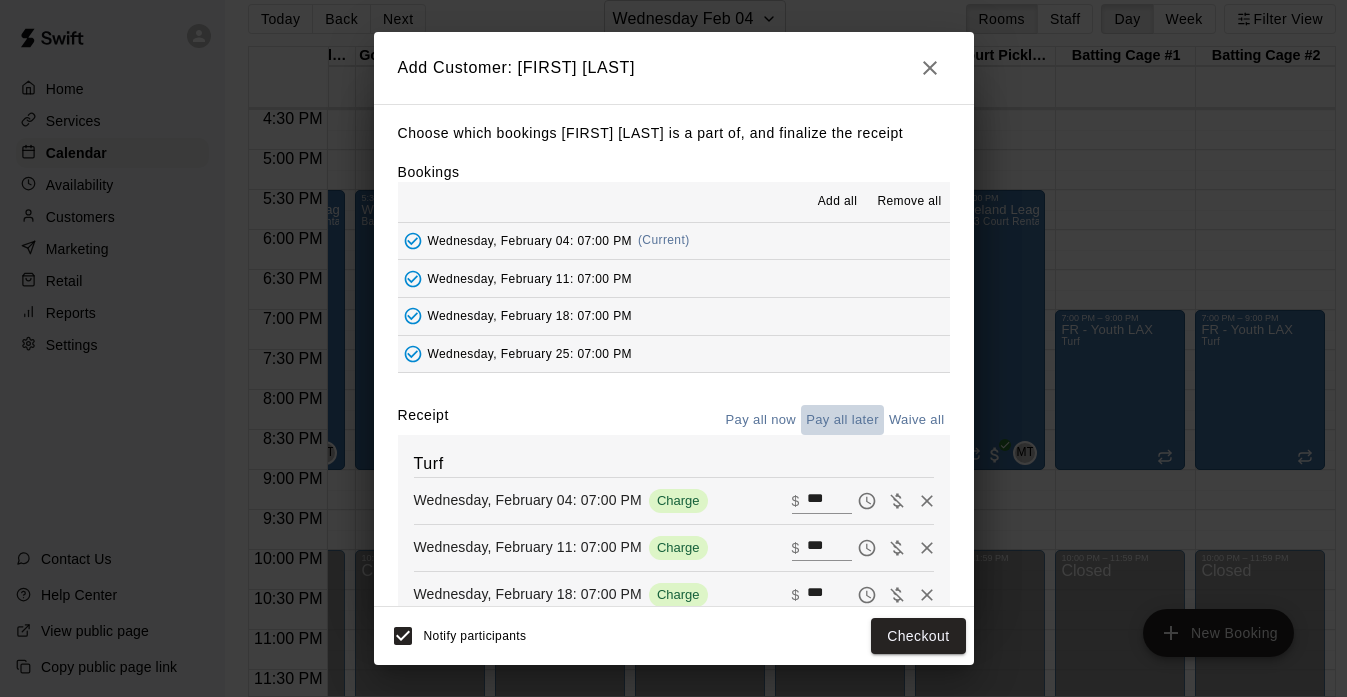 click on "Pay all later" at bounding box center [842, 420] 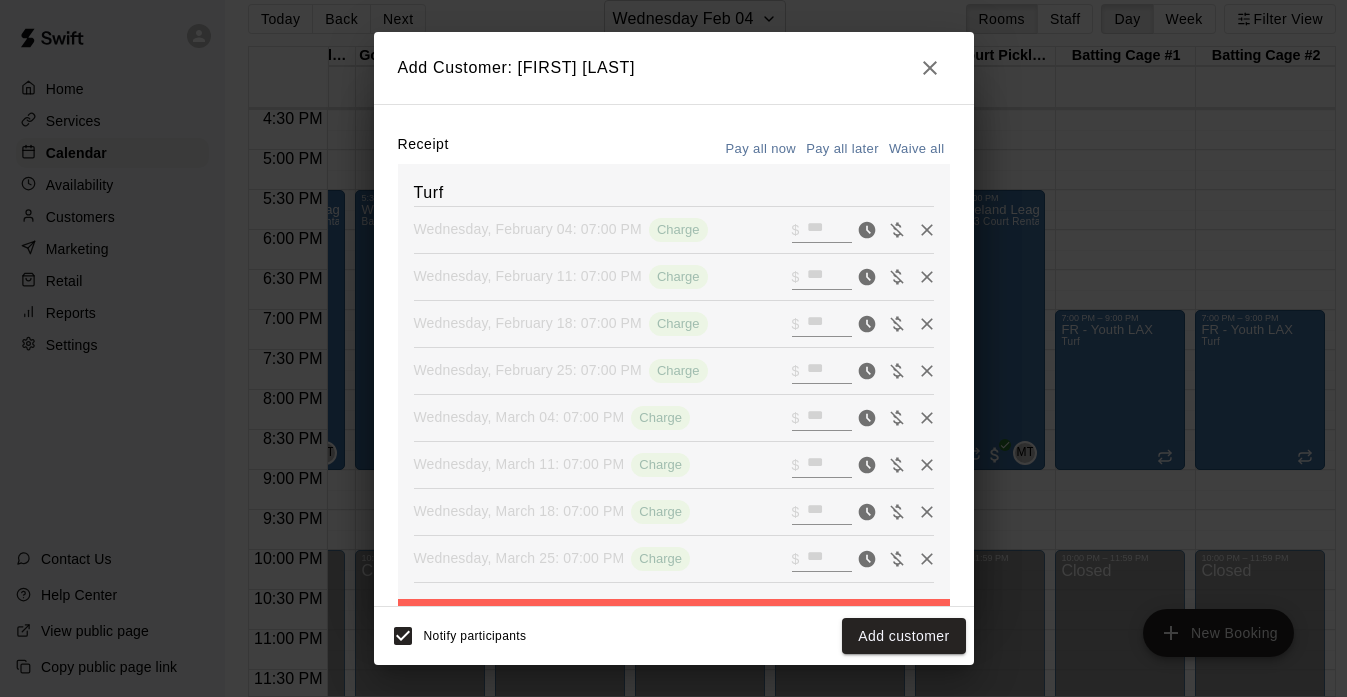 scroll, scrollTop: 339, scrollLeft: 0, axis: vertical 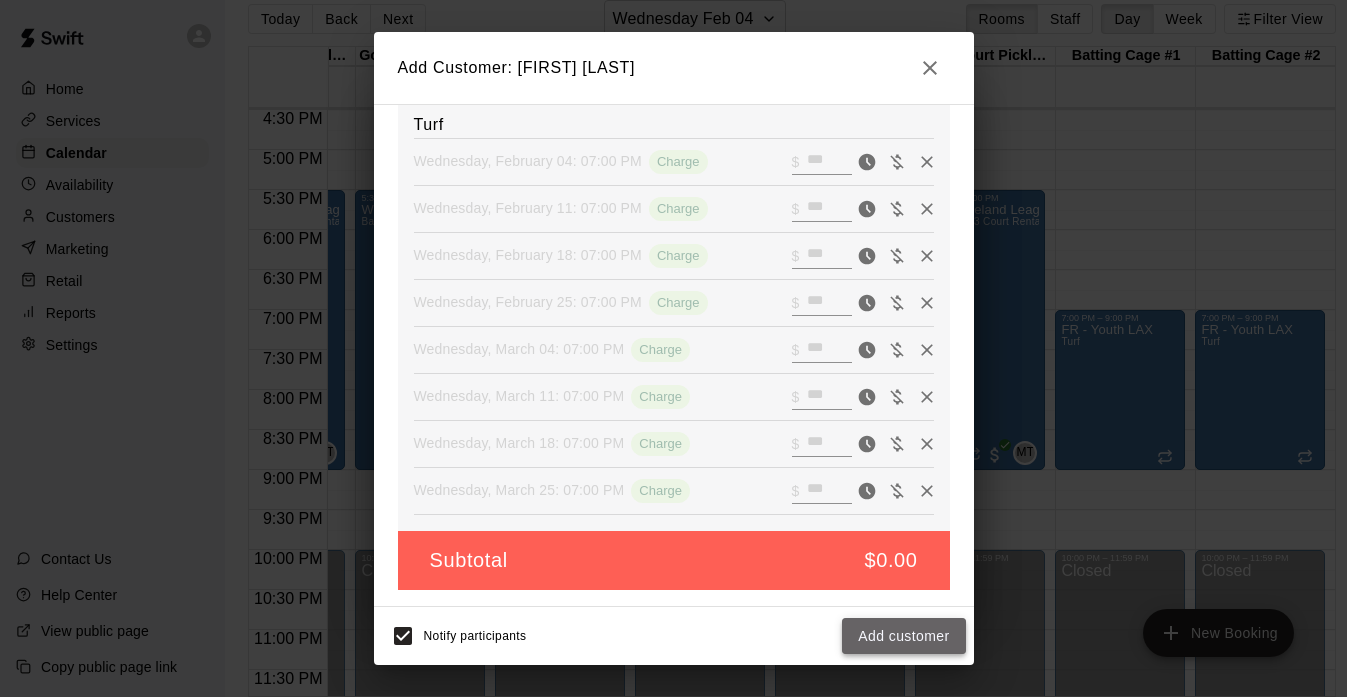 click on "Add customer" at bounding box center [903, 636] 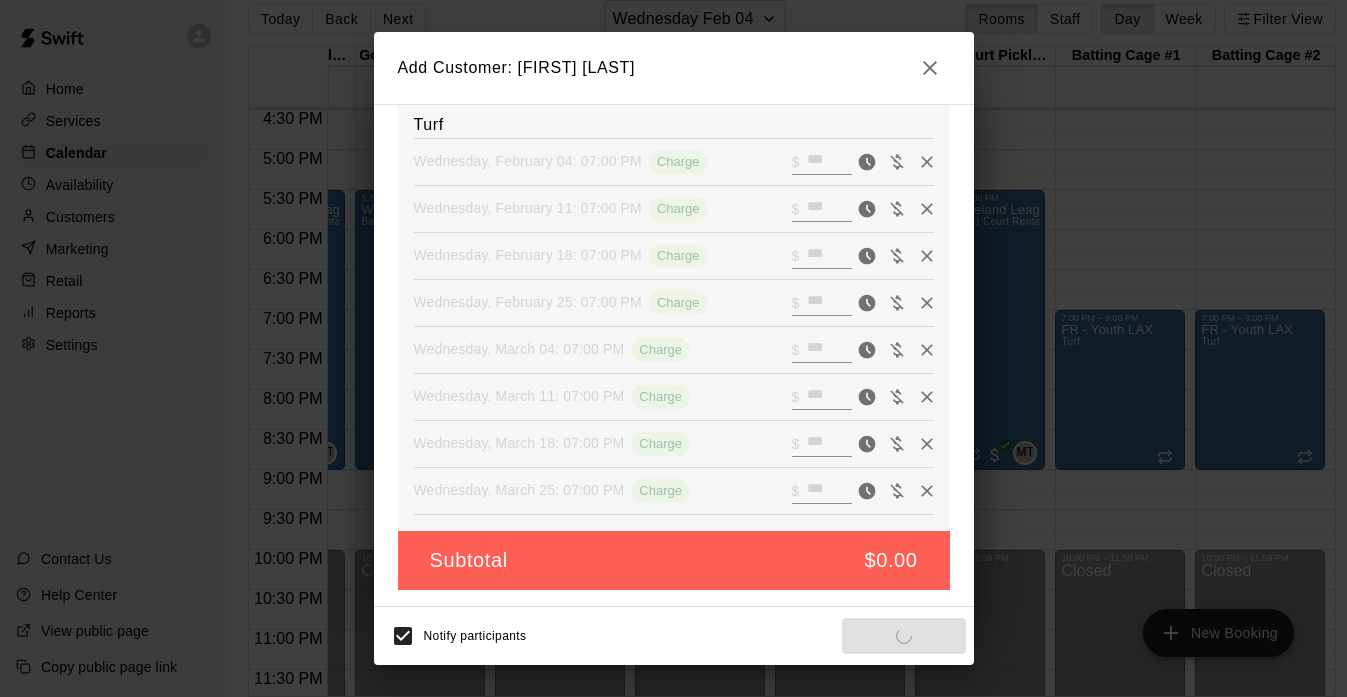 scroll, scrollTop: 270, scrollLeft: 0, axis: vertical 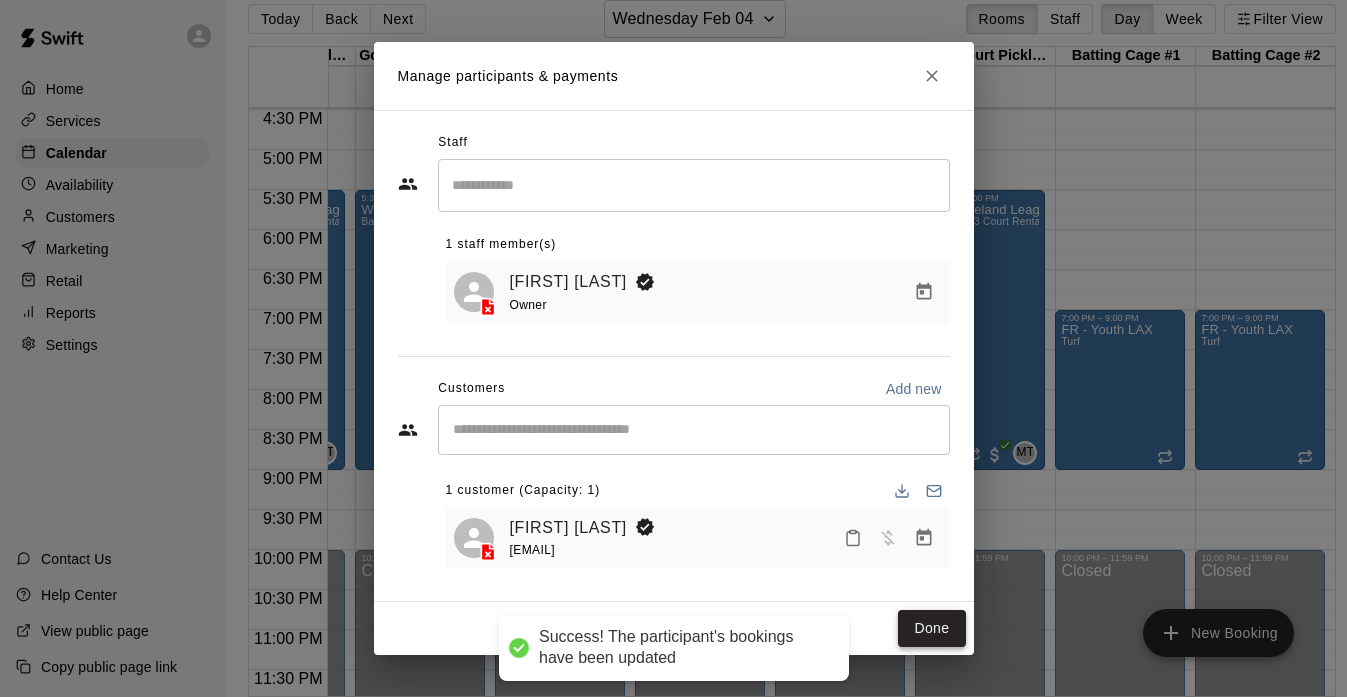 click on "Done" at bounding box center [931, 628] 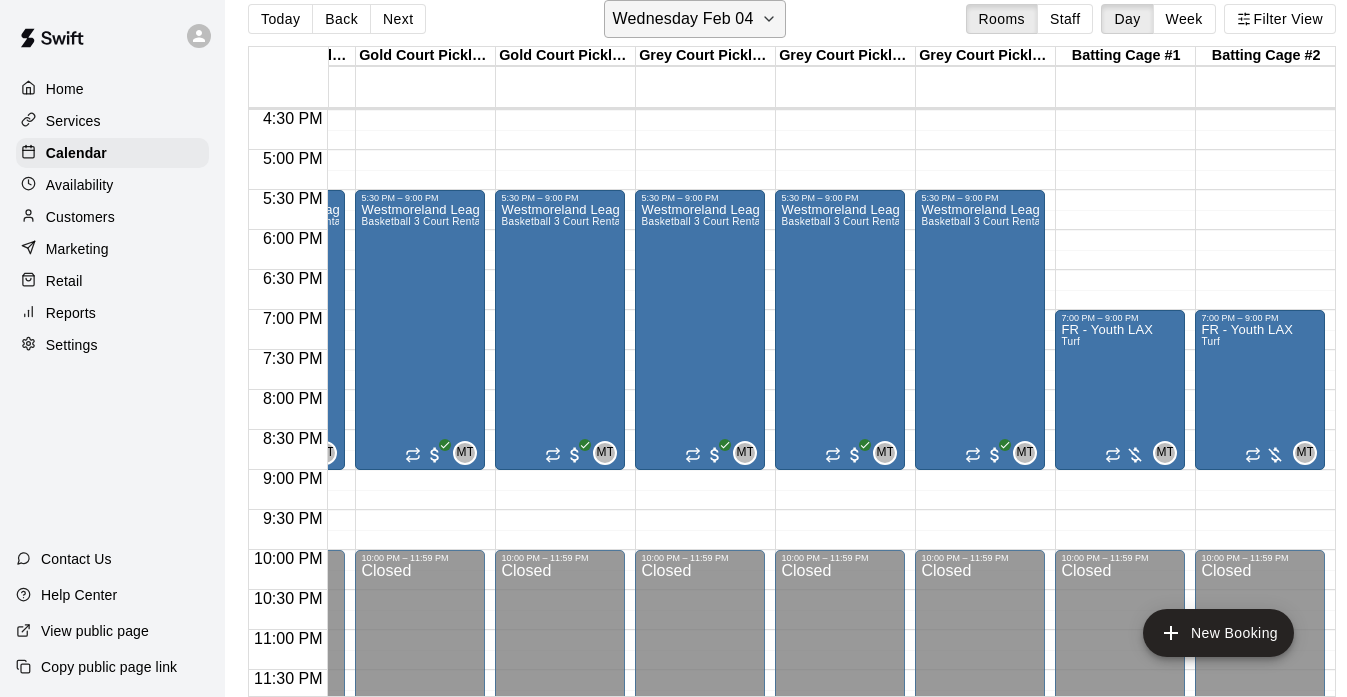 click on "Wednesday Feb 04" at bounding box center (683, 19) 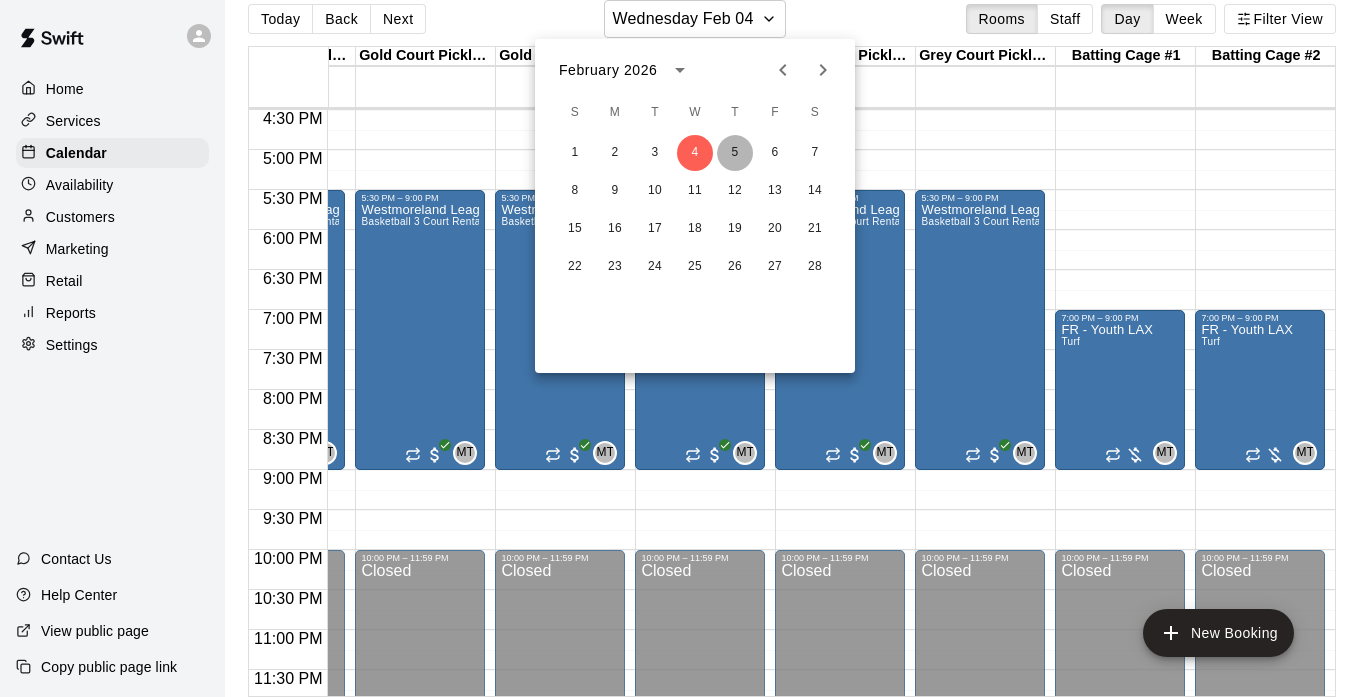 click on "5" at bounding box center (735, 153) 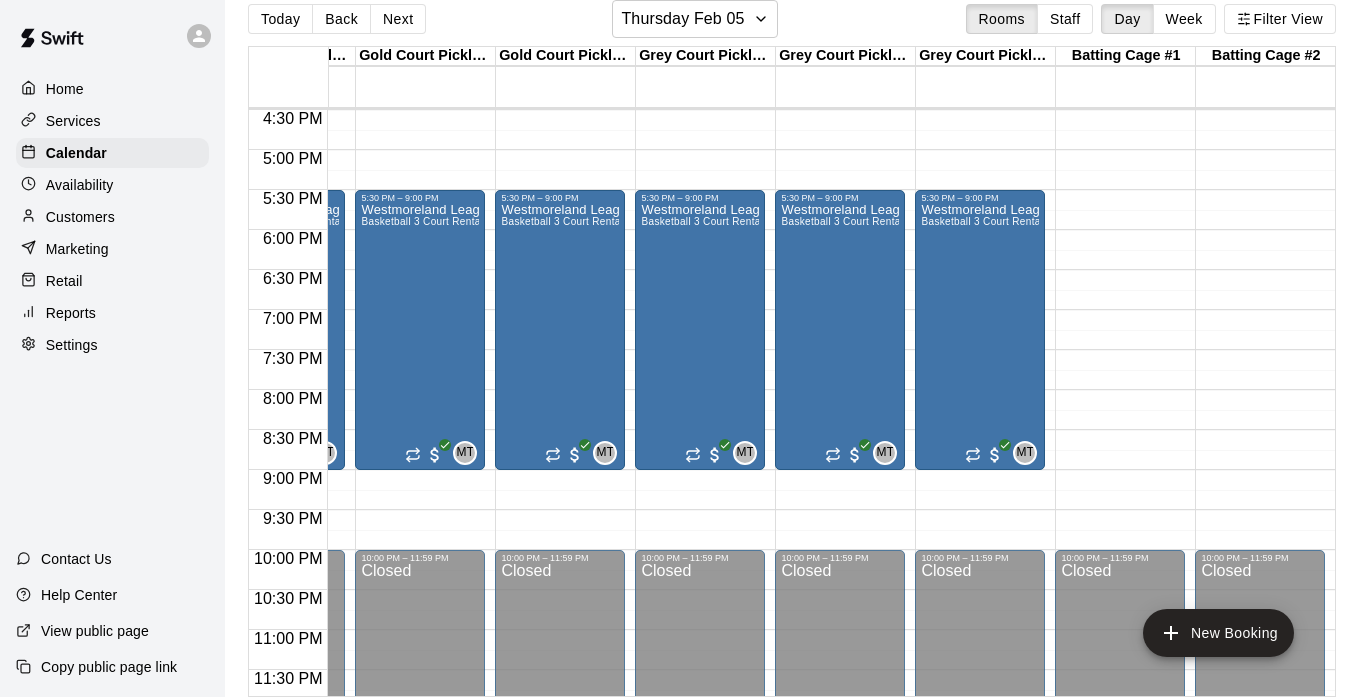 click on "12:00 AM – 8:00 AM Closed 10:00 PM – 11:59 PM Closed" at bounding box center (1120, -250) 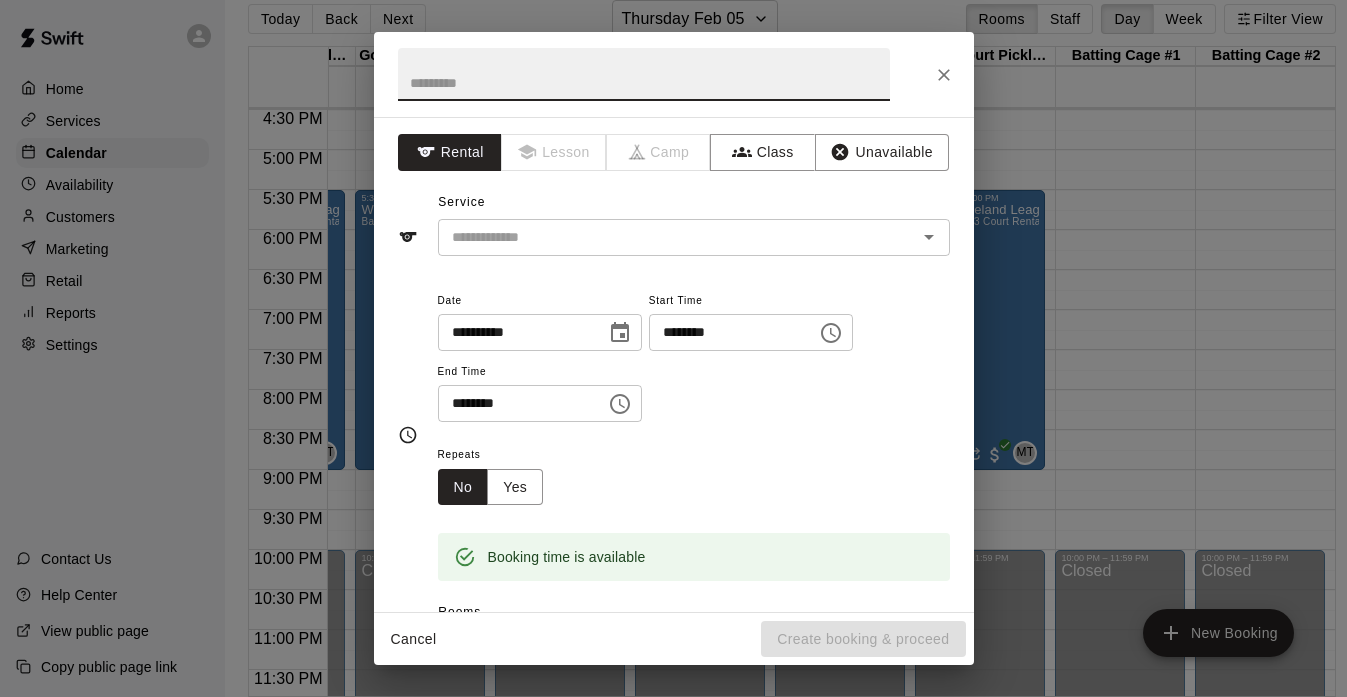 click at bounding box center [644, 74] 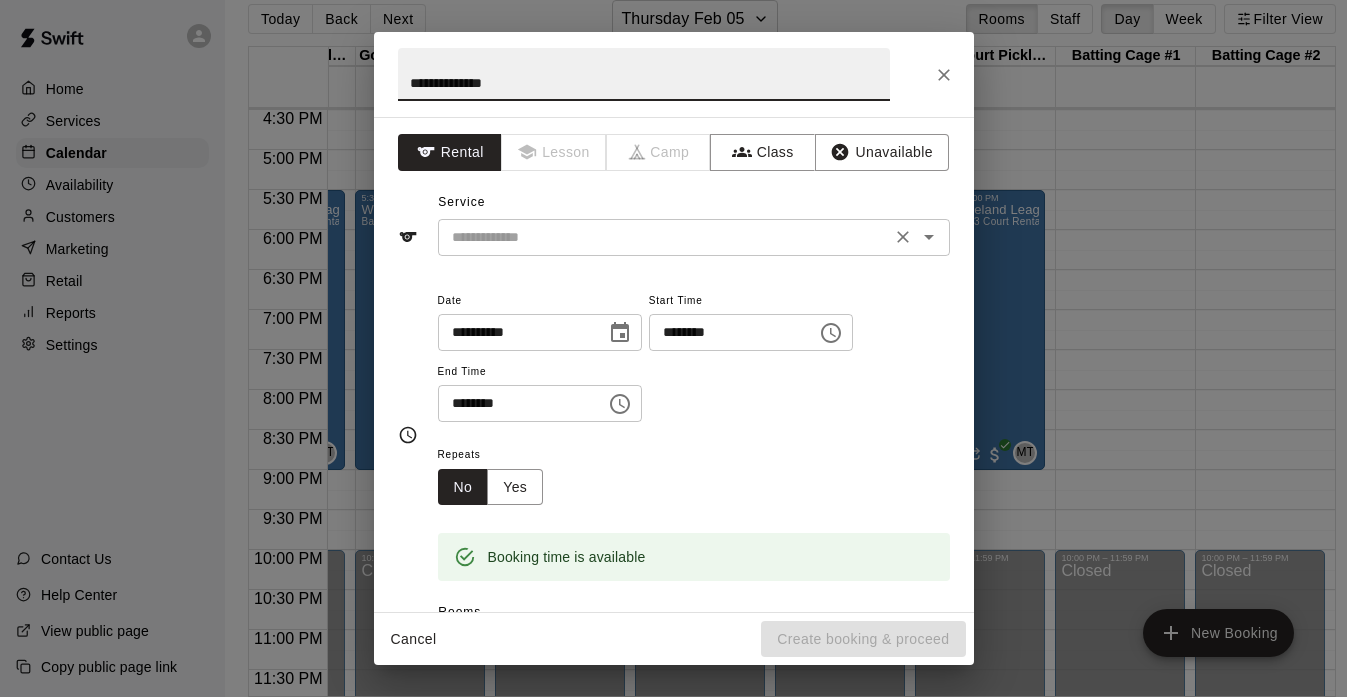 click on "​" at bounding box center [694, 237] 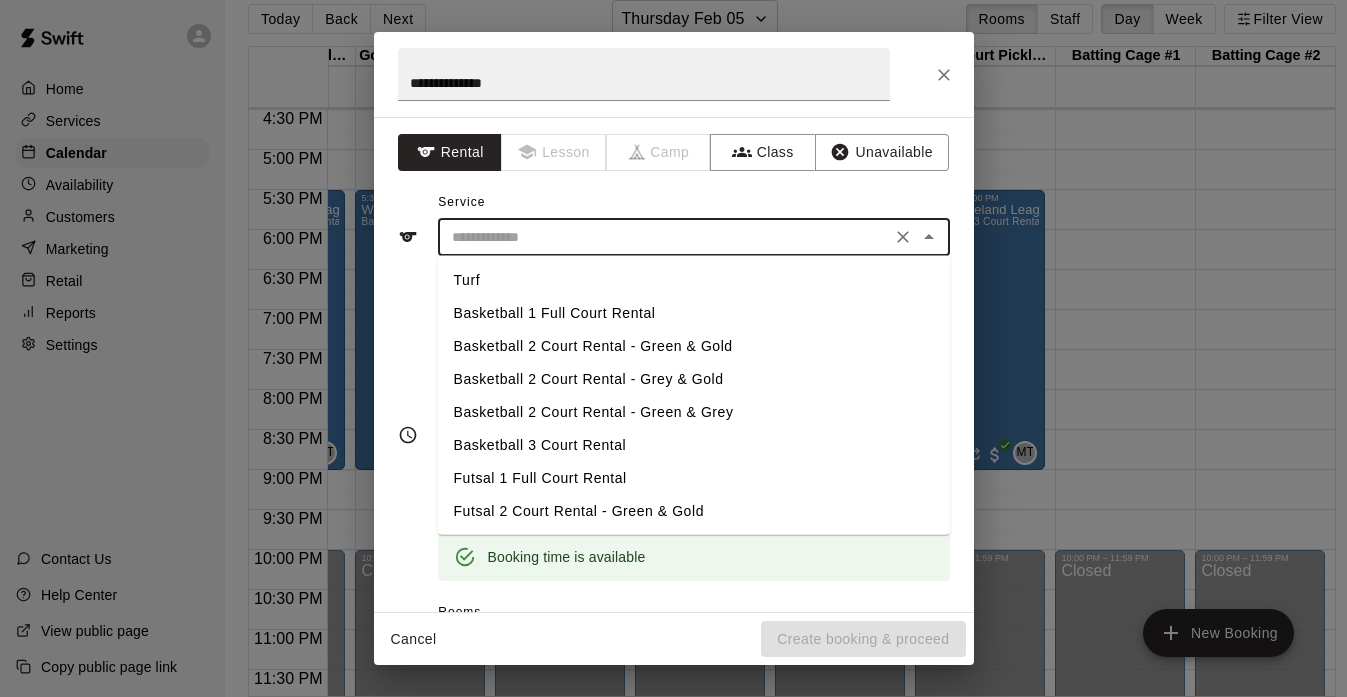 click on "Turf" at bounding box center (694, 280) 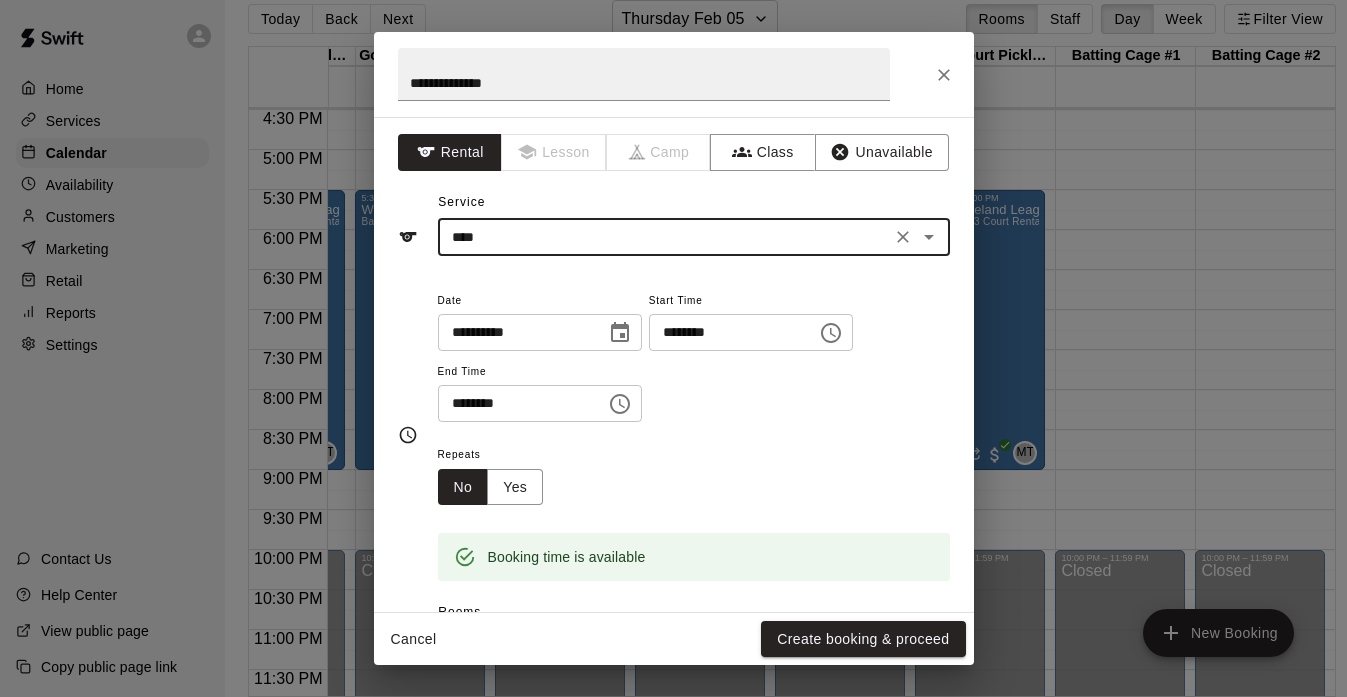 click on "********" at bounding box center [515, 403] 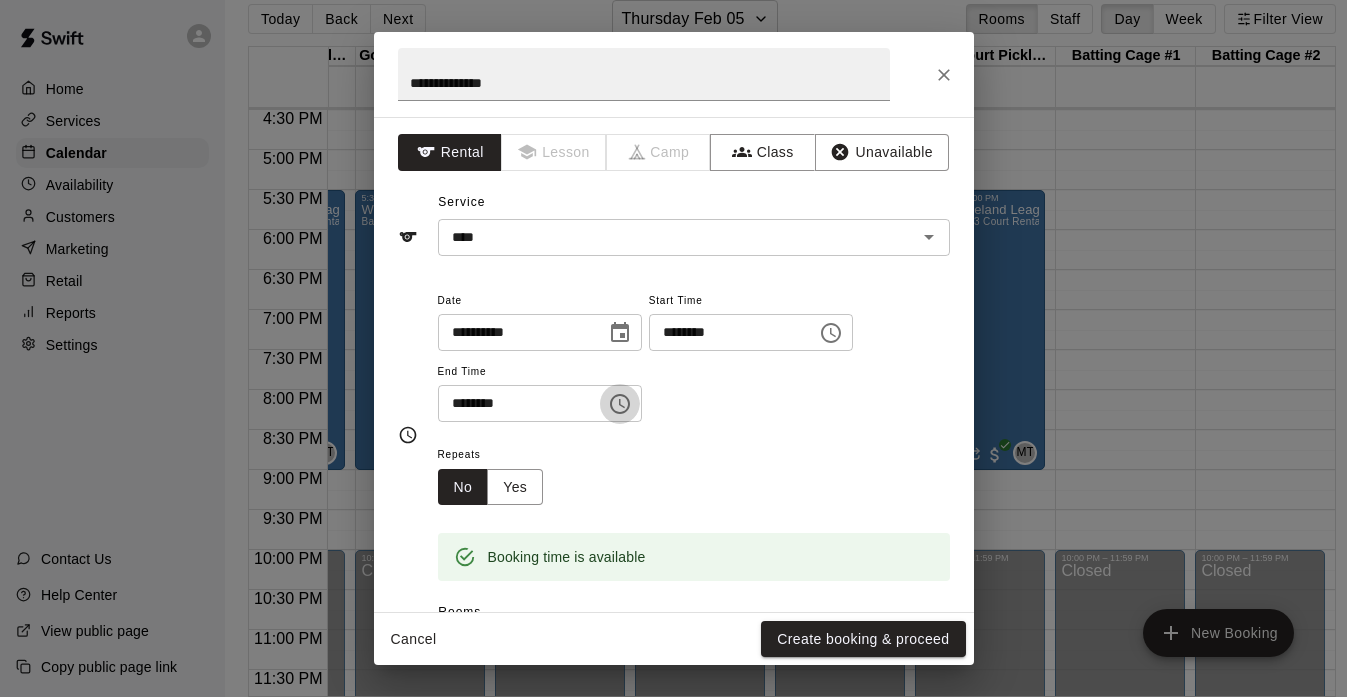 click on "********" at bounding box center (515, 403) 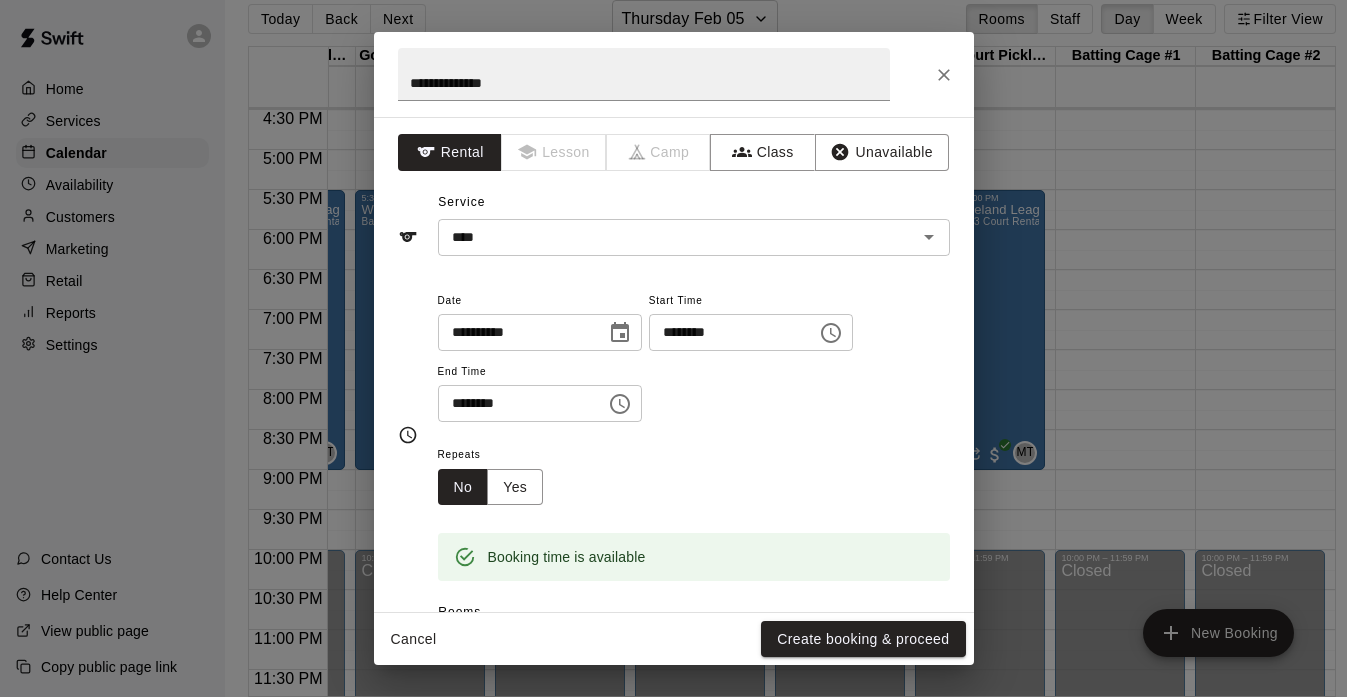 click on "Repeats No Yes" at bounding box center (694, 473) 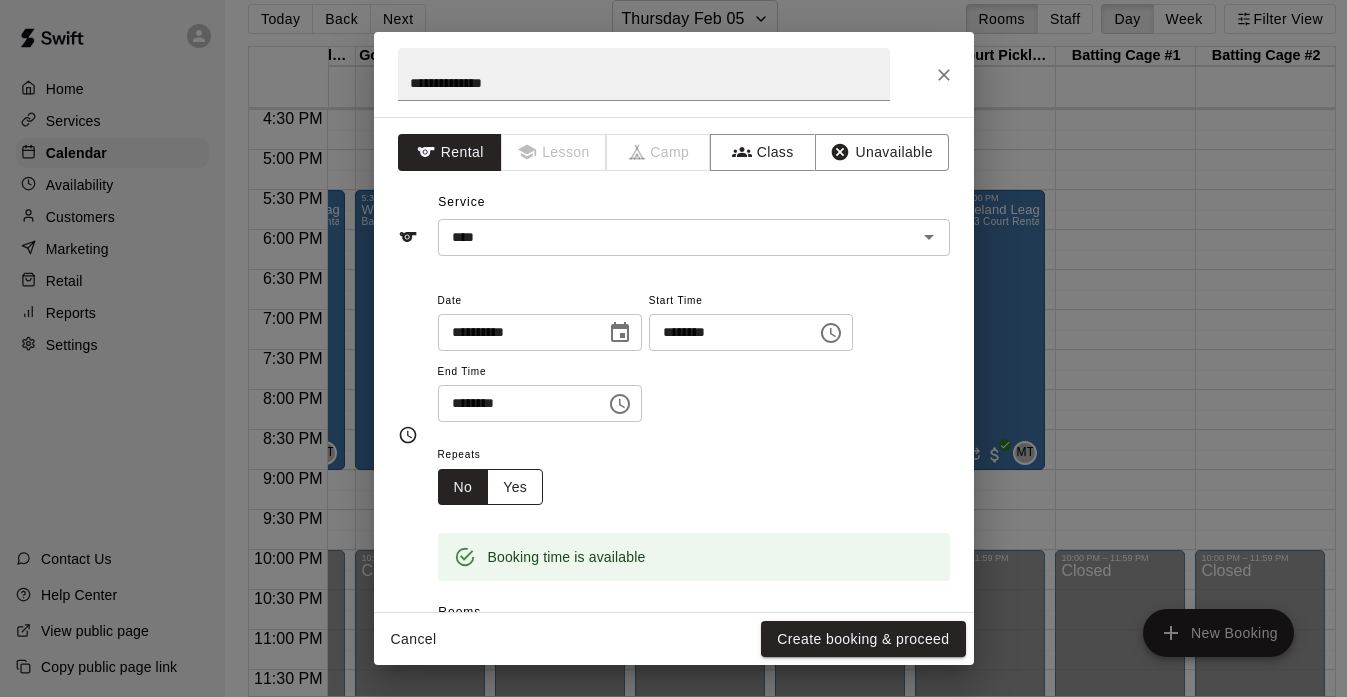 click on "Yes" at bounding box center (515, 487) 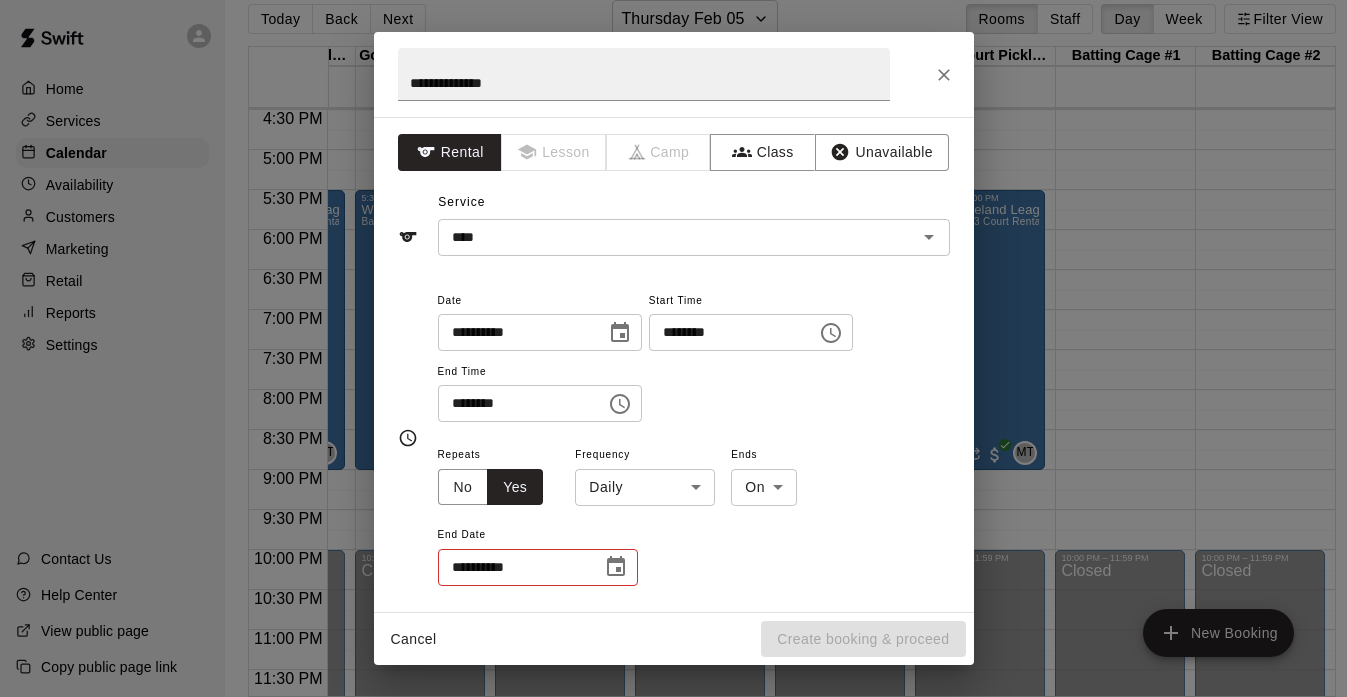 click on "Home Services Calendar Availability Customers Marketing Retail Reports Settings Contact Us Help Center View public page Copy public page link Today Back Next Thursday Feb 05 Rooms Staff Day Week Filter View Green Court Pickleball #1 05 Thu Green Court Pickleball #2 05 Thu Green Court Pickleball #3 05 Thu Gold Court Pickleball #1 05 Thu Gold Court Pickleball #2 05 Thu Gold Court Pickleball #3 05 Thu Grey Court Pickleball #1 05 Thu Grey Court Pickleball #2 05 Thu Grey Court Pickleball #3 05 Thu Batting Cage #1 05 Thu Batting Cage #2 05 Thu 12:00 AM 12:30 AM 1:00 AM 1:30 AM 2:00 AM 2:30 AM 3:00 AM 3:30 AM 4:00 AM 4:30 AM 5:00 AM 5:30 AM 6:00 AM 6:30 AM 7:00 AM 7:30 AM 8:00 AM 8:30 AM 9:00 AM 9:30 AM 10:00 AM 10:30 AM 11:00 AM 11:30 AM 12:00 PM 12:30 PM 1:00 PM 1:30 PM 2:00 PM 2:30 PM 3:00 PM 3:30 PM 4:00 PM 4:30 PM 5:00 PM 5:30 PM 6:00 PM 6:30 PM 7:00 PM 7:30 PM 8:00 PM 8:30 PM 9:00 PM 9:30 PM 10:00 PM 10:30 PM 11:00 PM 11:30 PM 12:00 AM – 8:00 AM Closed 5:30 PM – 9:00 PM Westmoreland League Tournament MT 0" at bounding box center [673, 340] 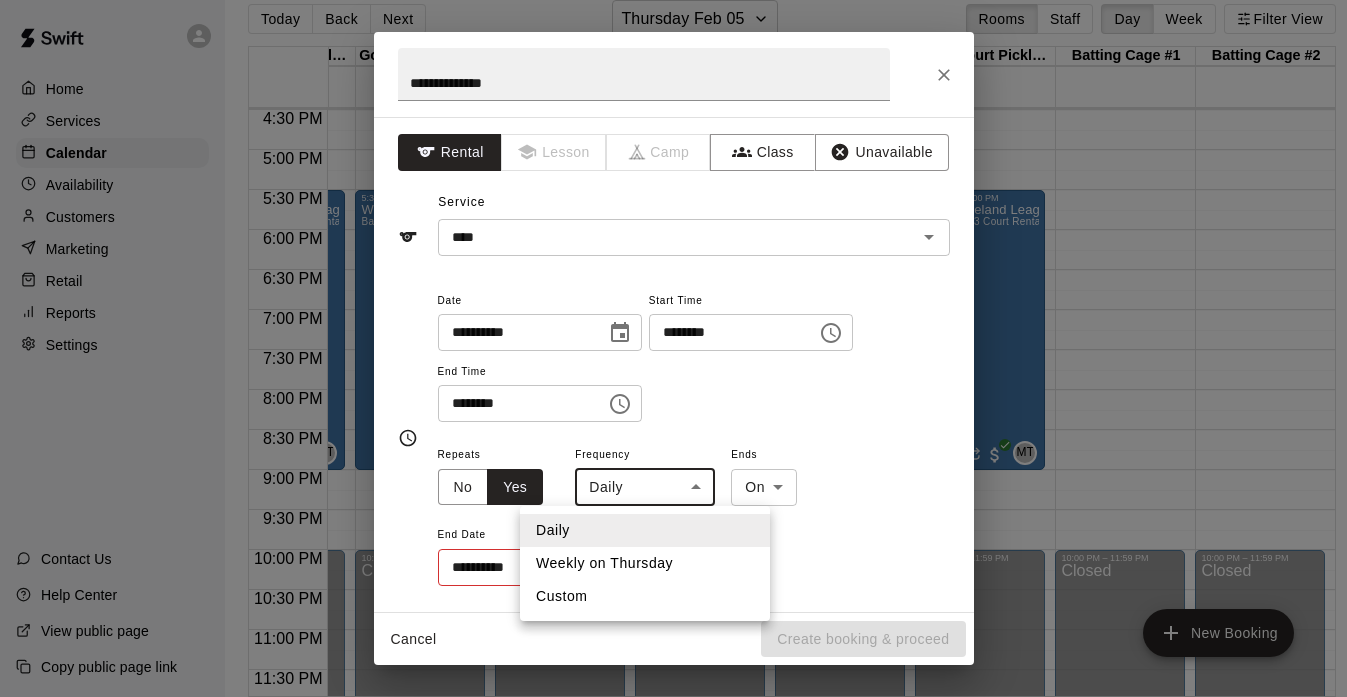 click on "Weekly on Thursday" at bounding box center [645, 563] 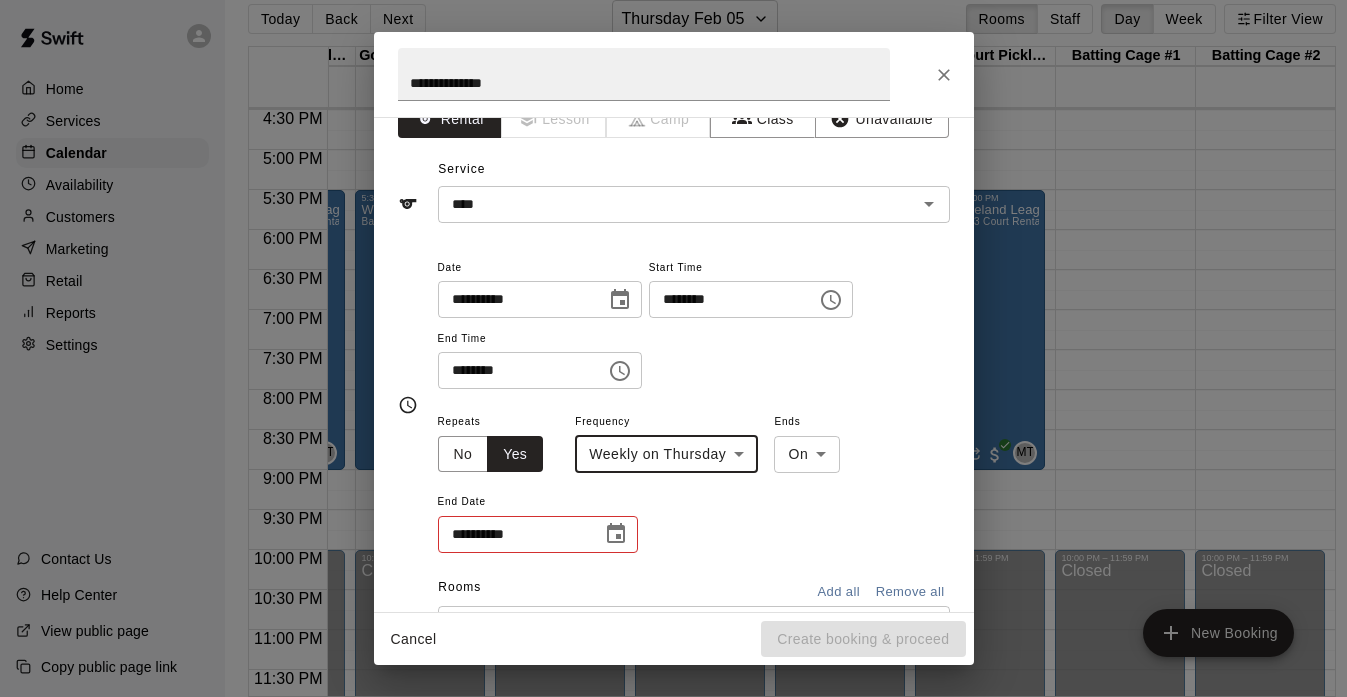 scroll, scrollTop: 34, scrollLeft: 0, axis: vertical 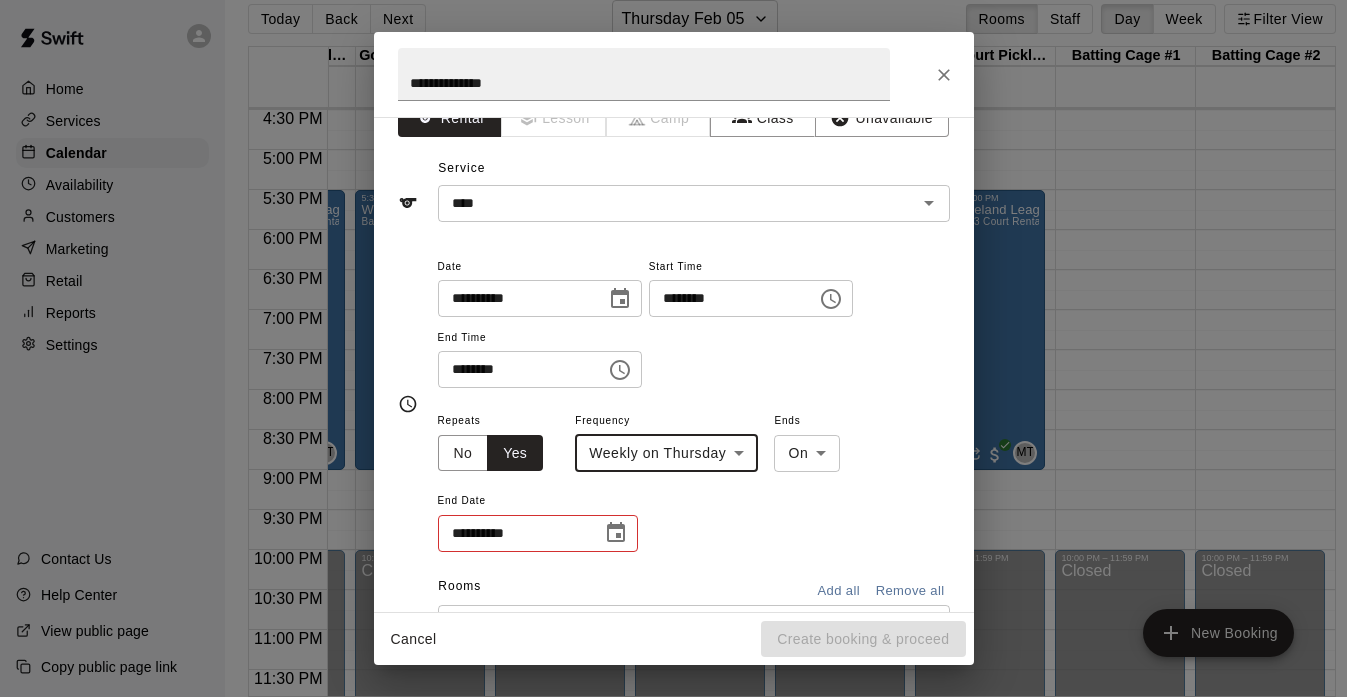 click 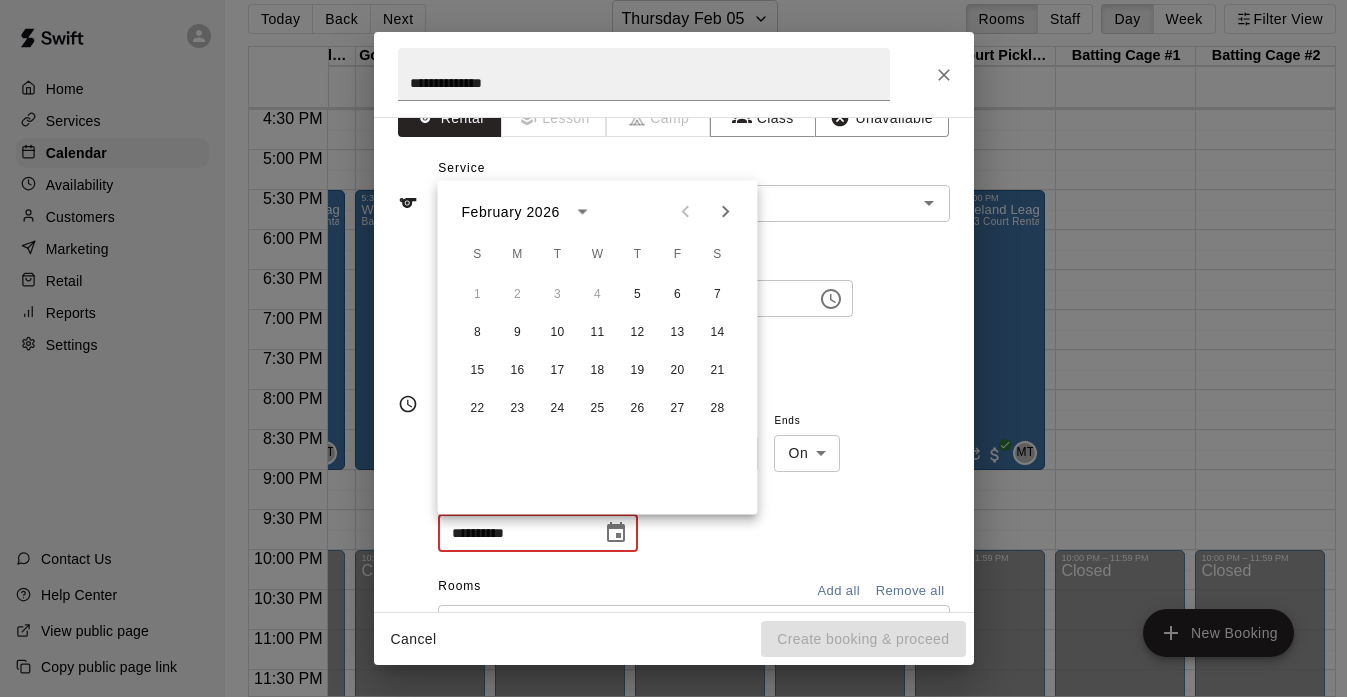 click 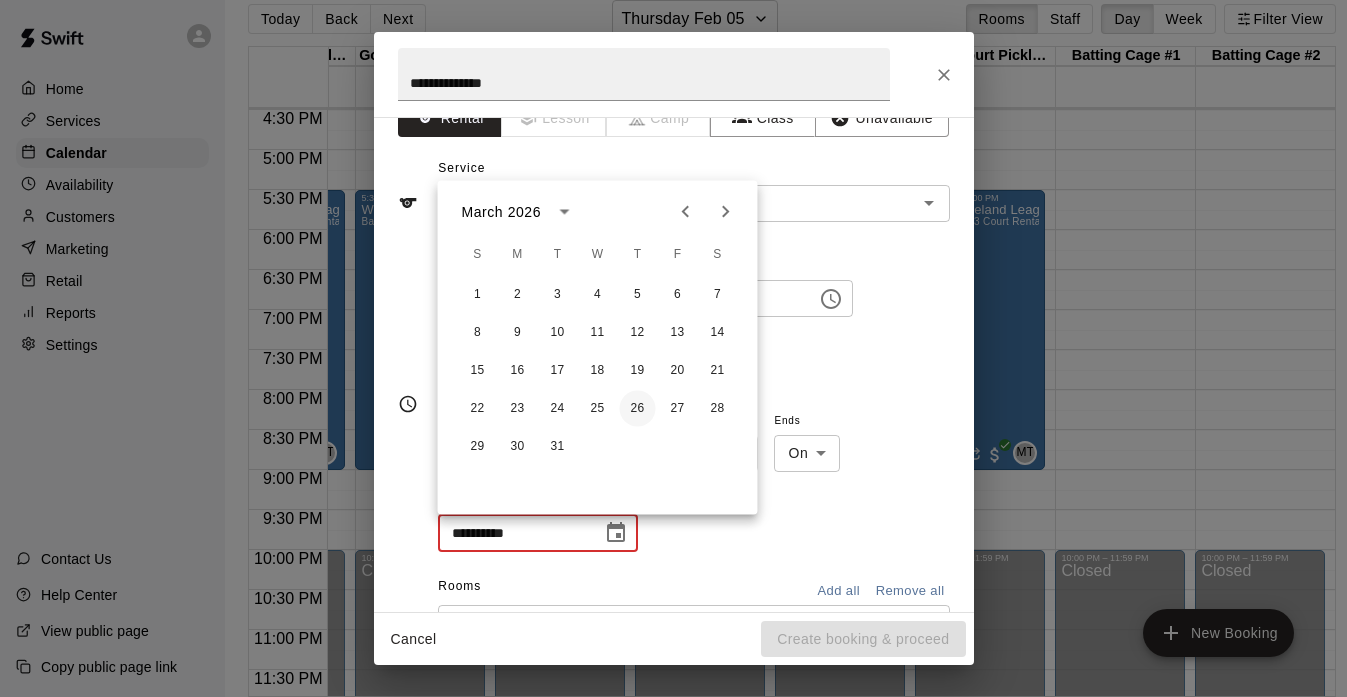 click on "26" at bounding box center [638, 409] 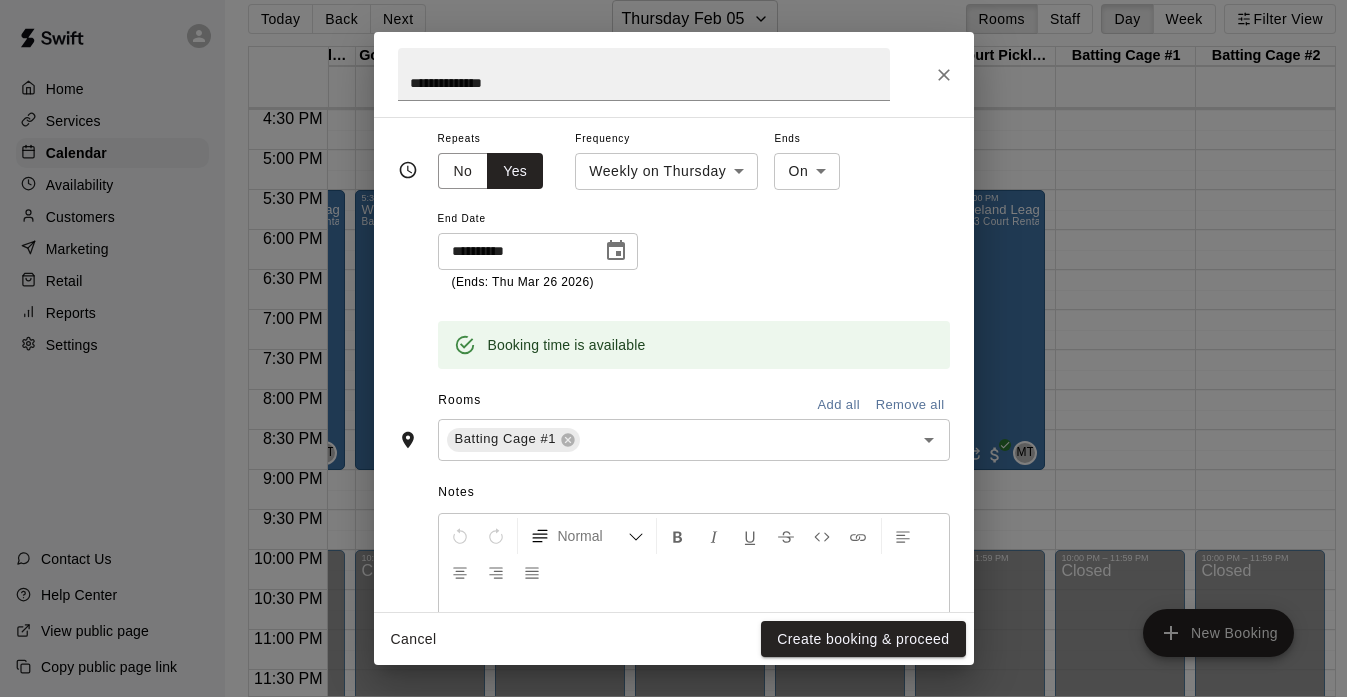 scroll, scrollTop: 320, scrollLeft: 0, axis: vertical 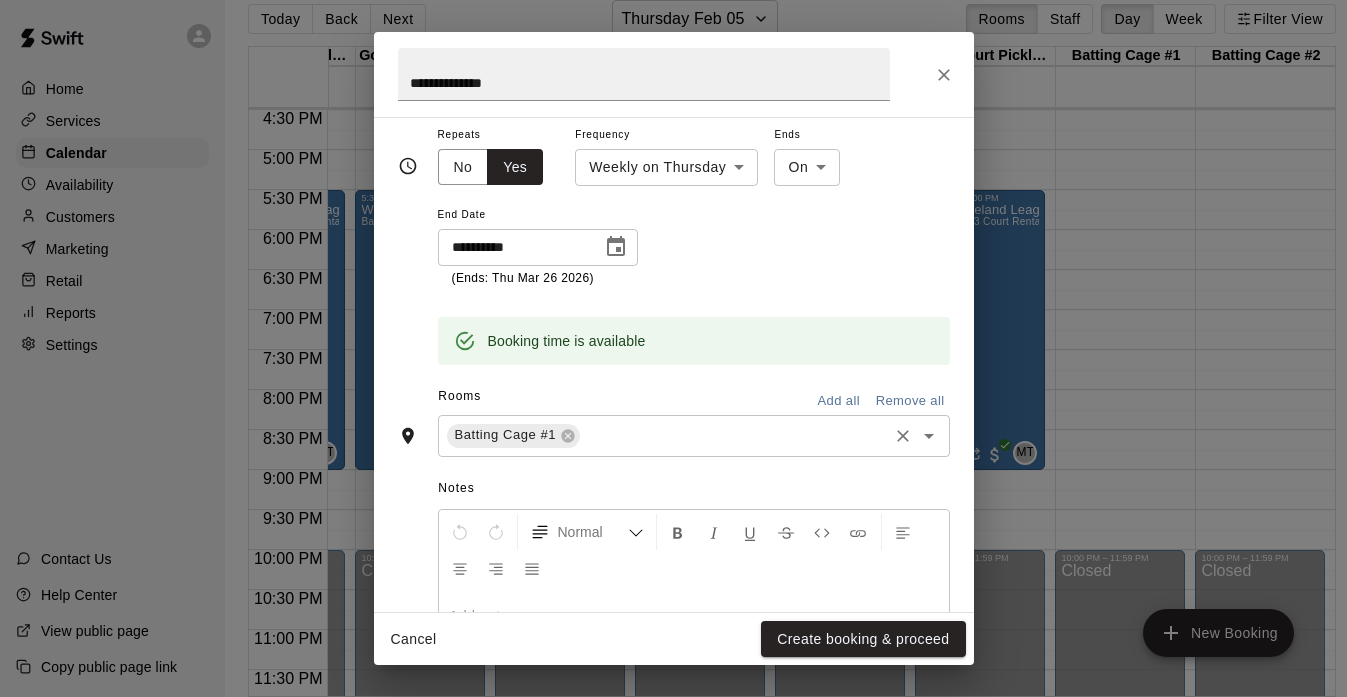 click 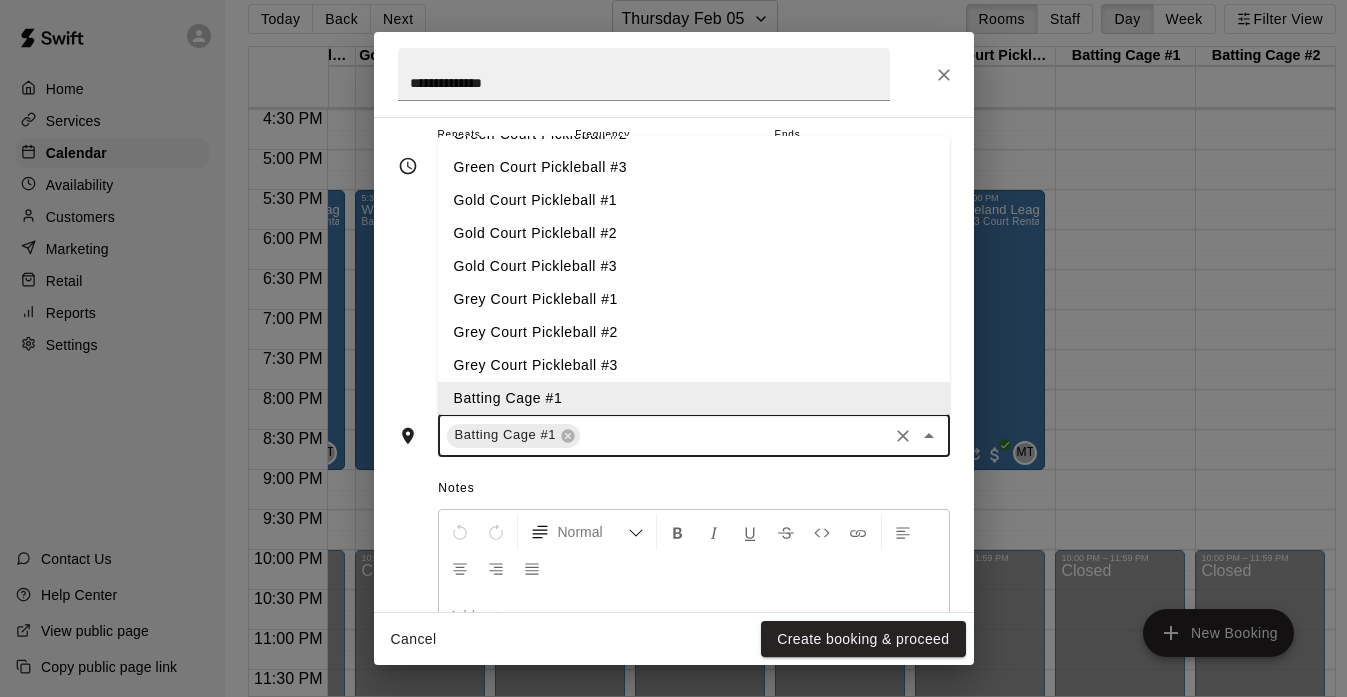 scroll, scrollTop: 100, scrollLeft: 0, axis: vertical 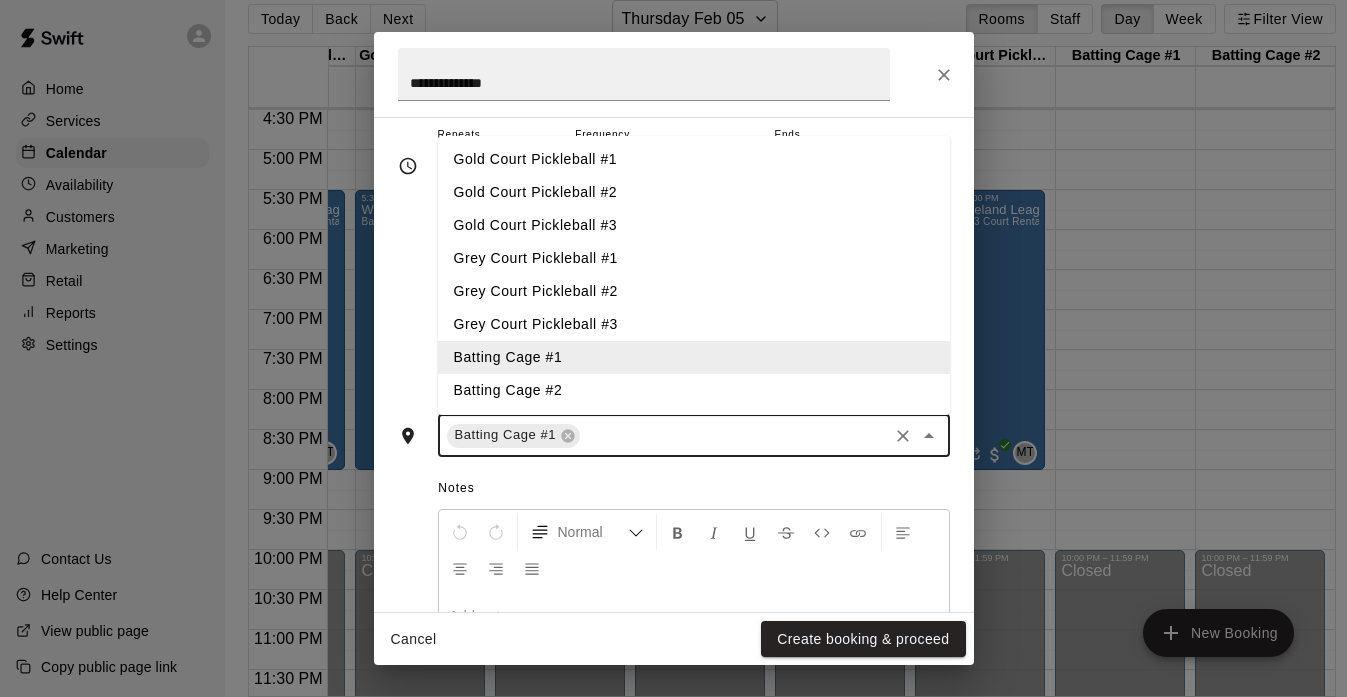 click on "Batting Cage #2" at bounding box center [694, 390] 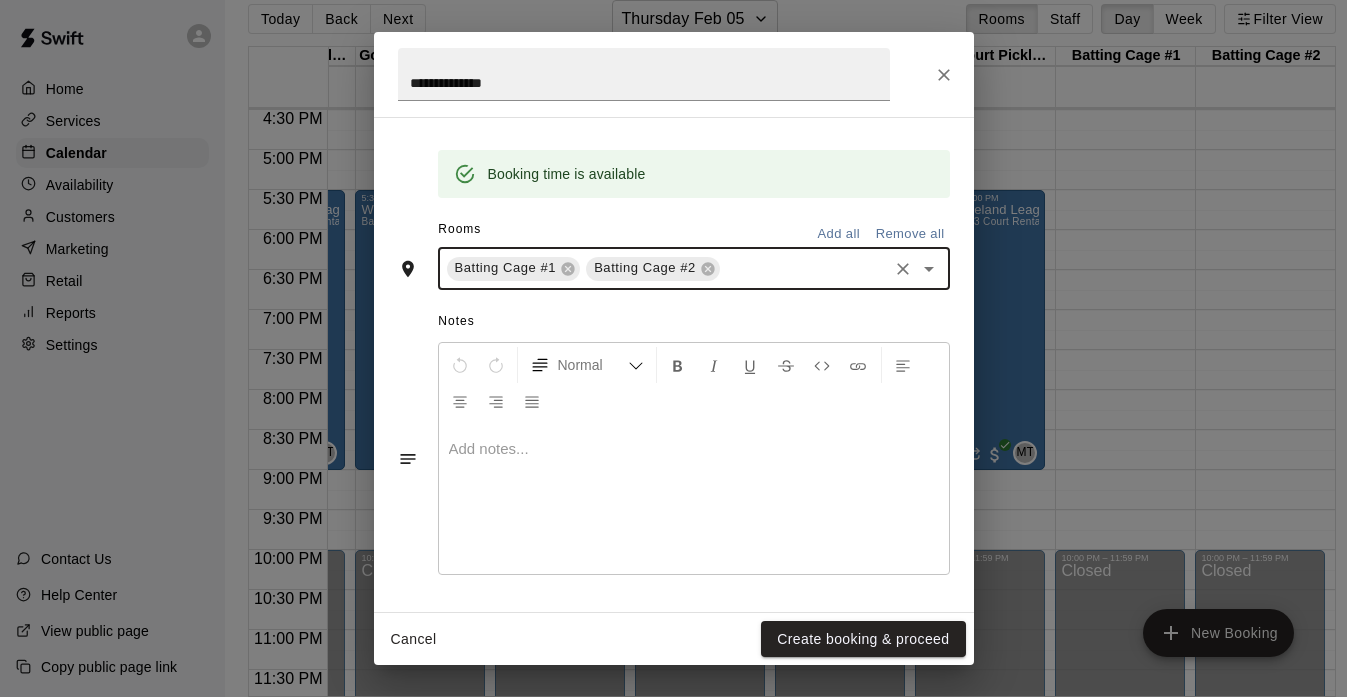 scroll, scrollTop: 488, scrollLeft: 0, axis: vertical 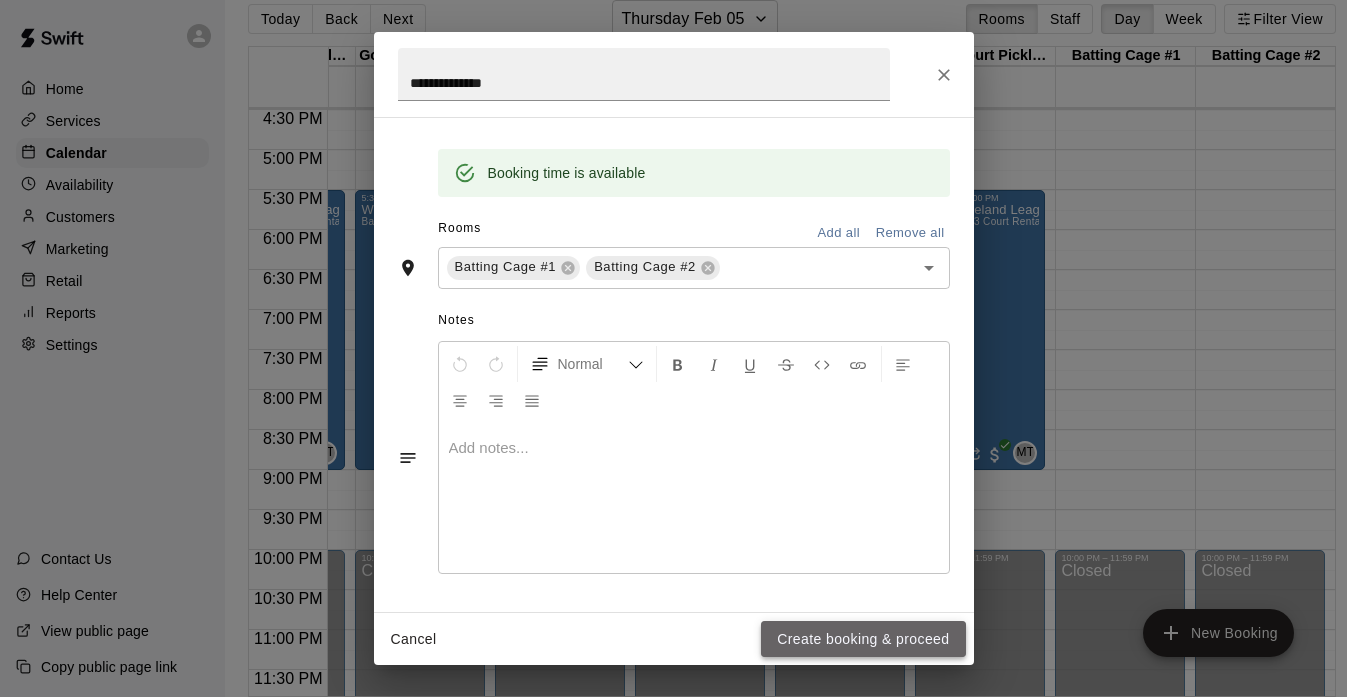 click on "Create booking & proceed" at bounding box center (863, 639) 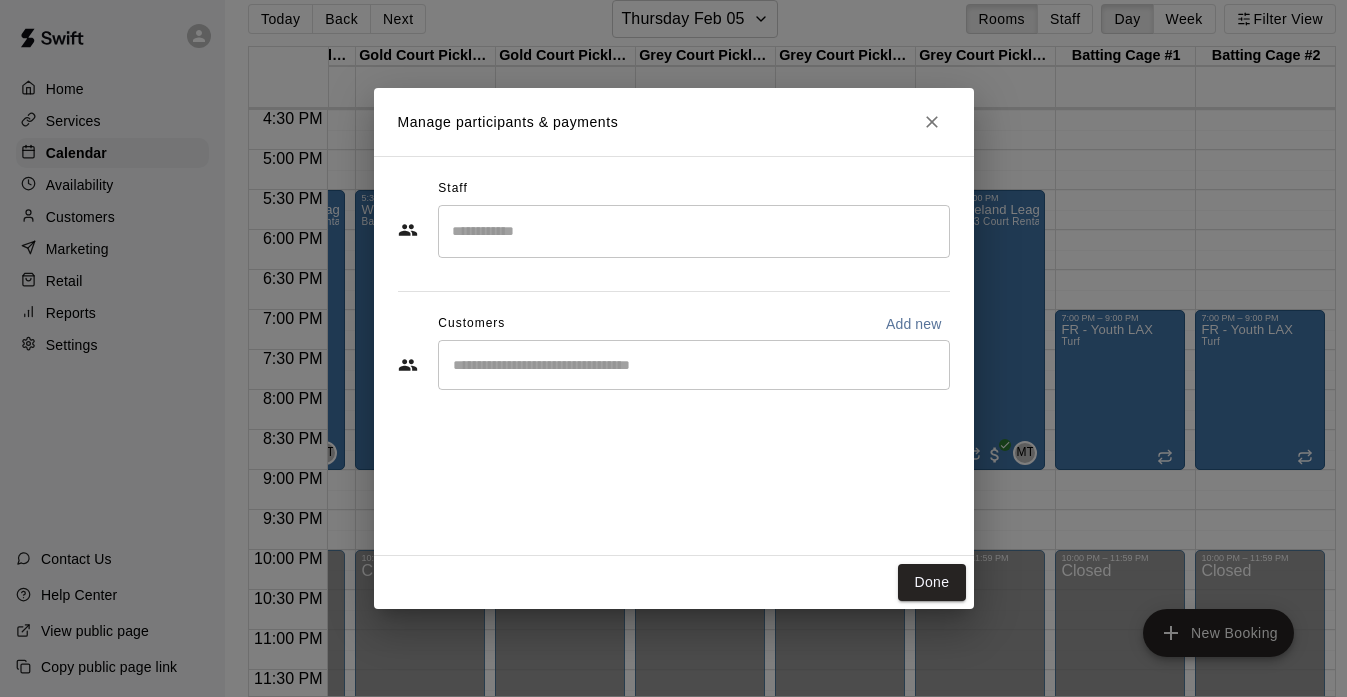 click on "​" at bounding box center (694, 231) 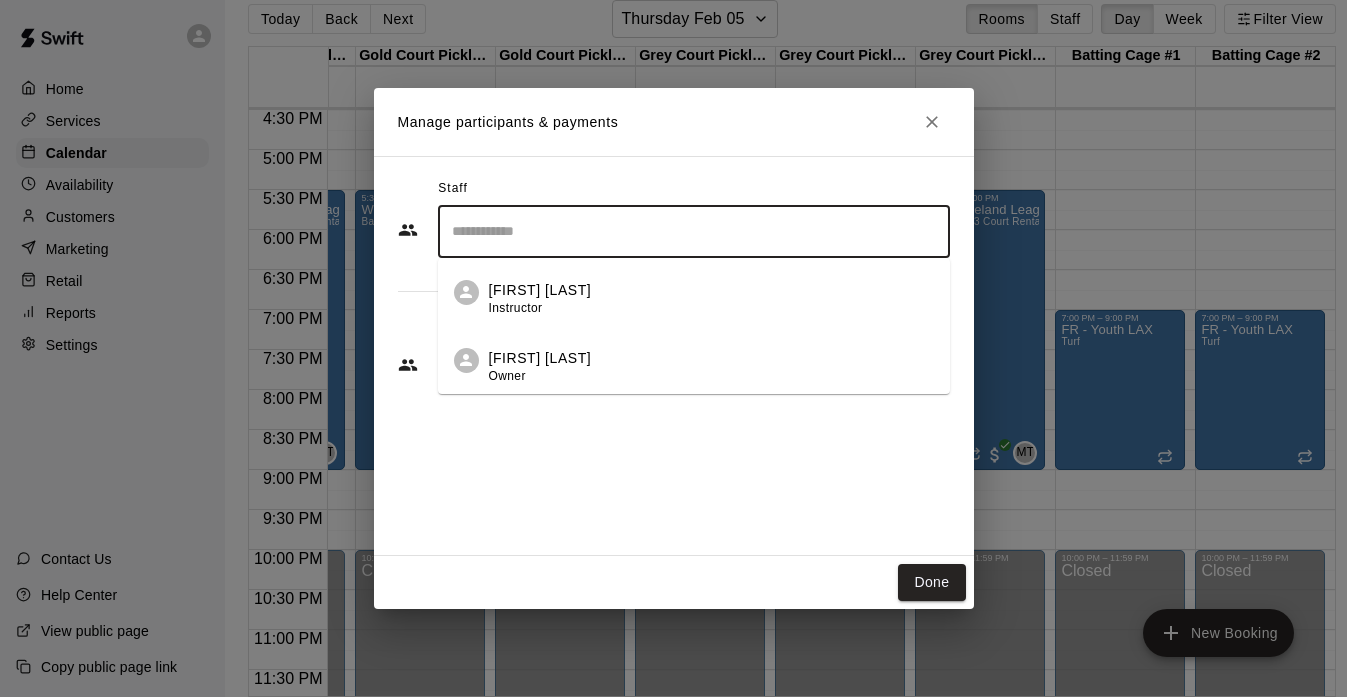 click on "[FIRST] [LAST]" at bounding box center (540, 358) 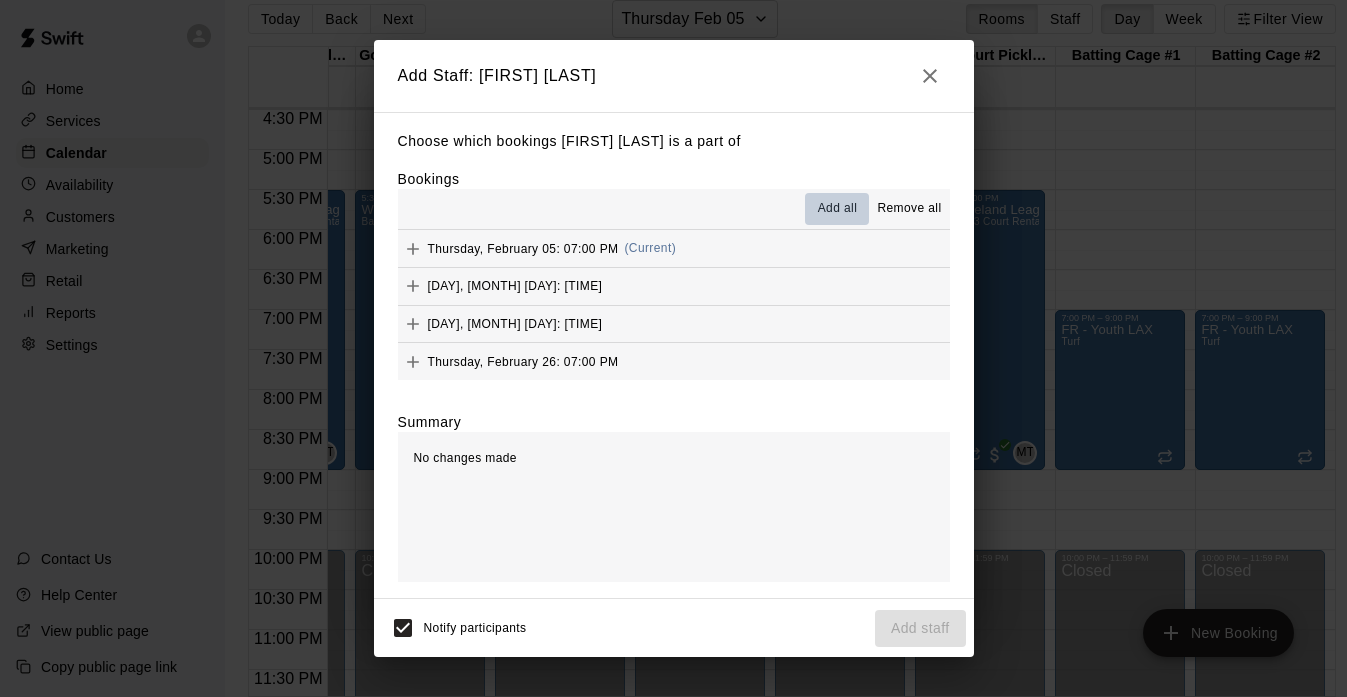 click on "Add all" at bounding box center (837, 209) 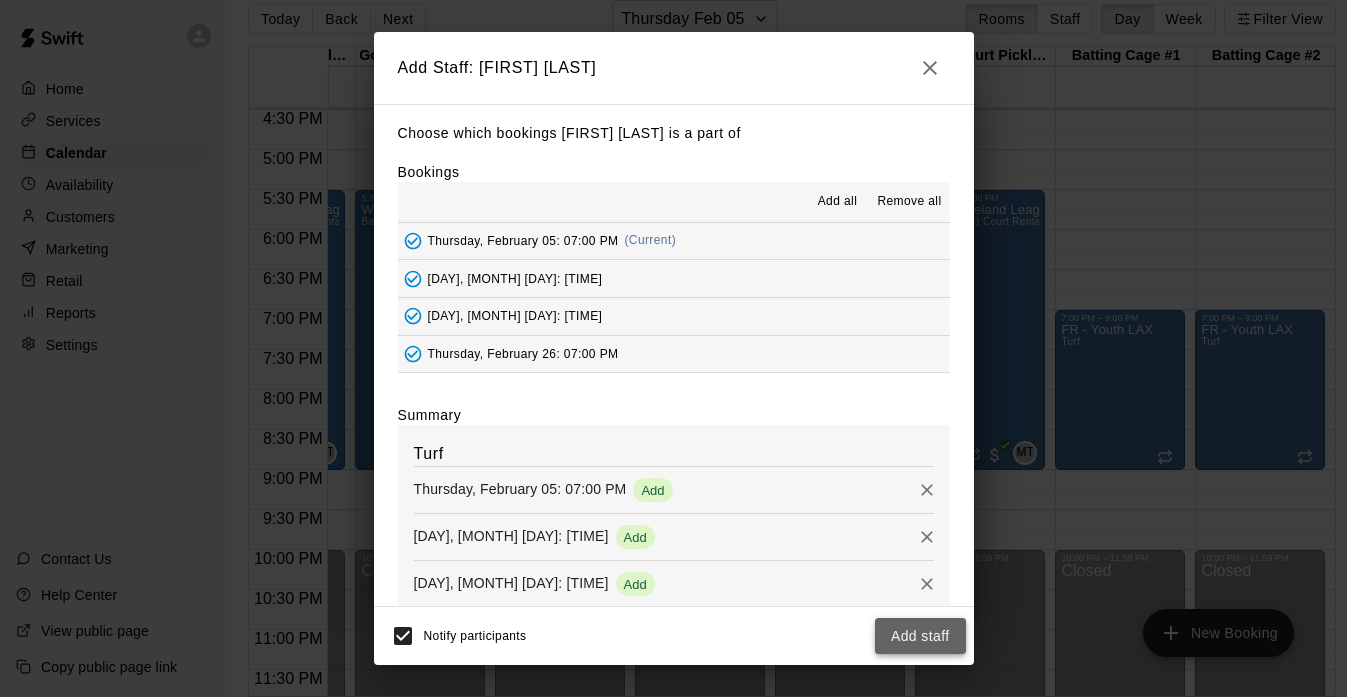 click on "Add staff" at bounding box center [920, 636] 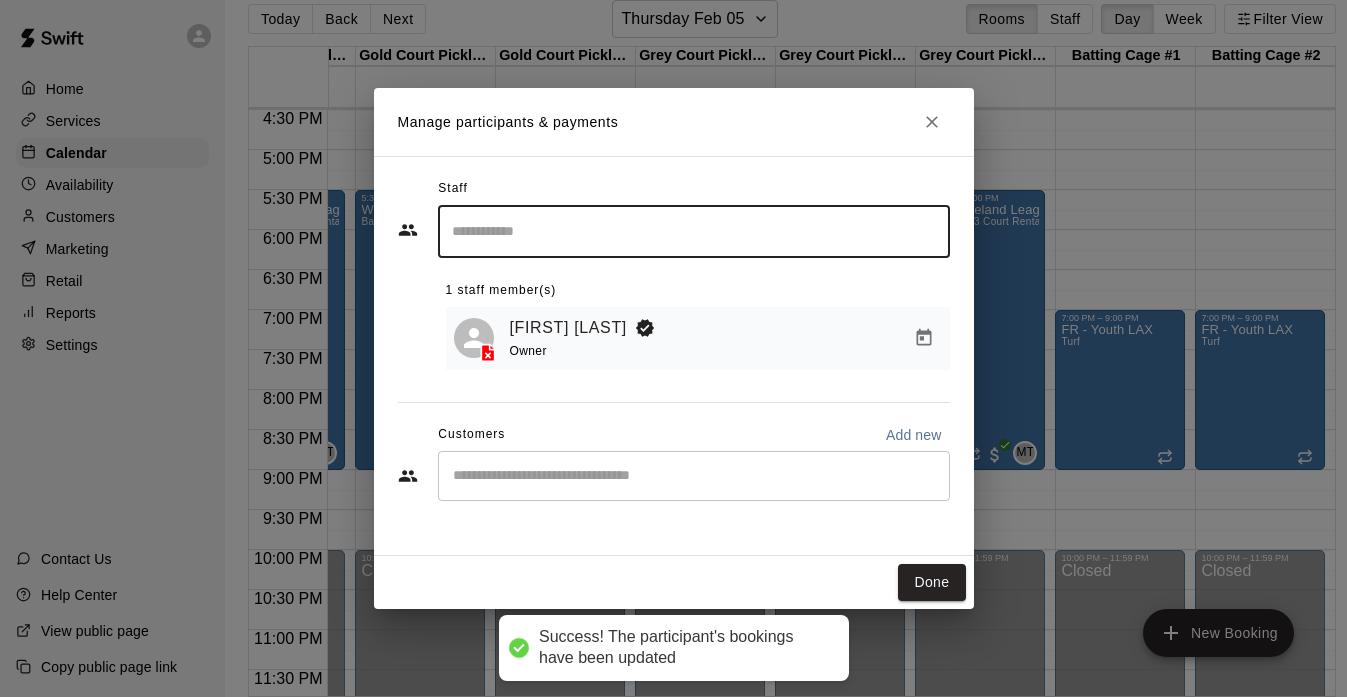 click at bounding box center [694, 476] 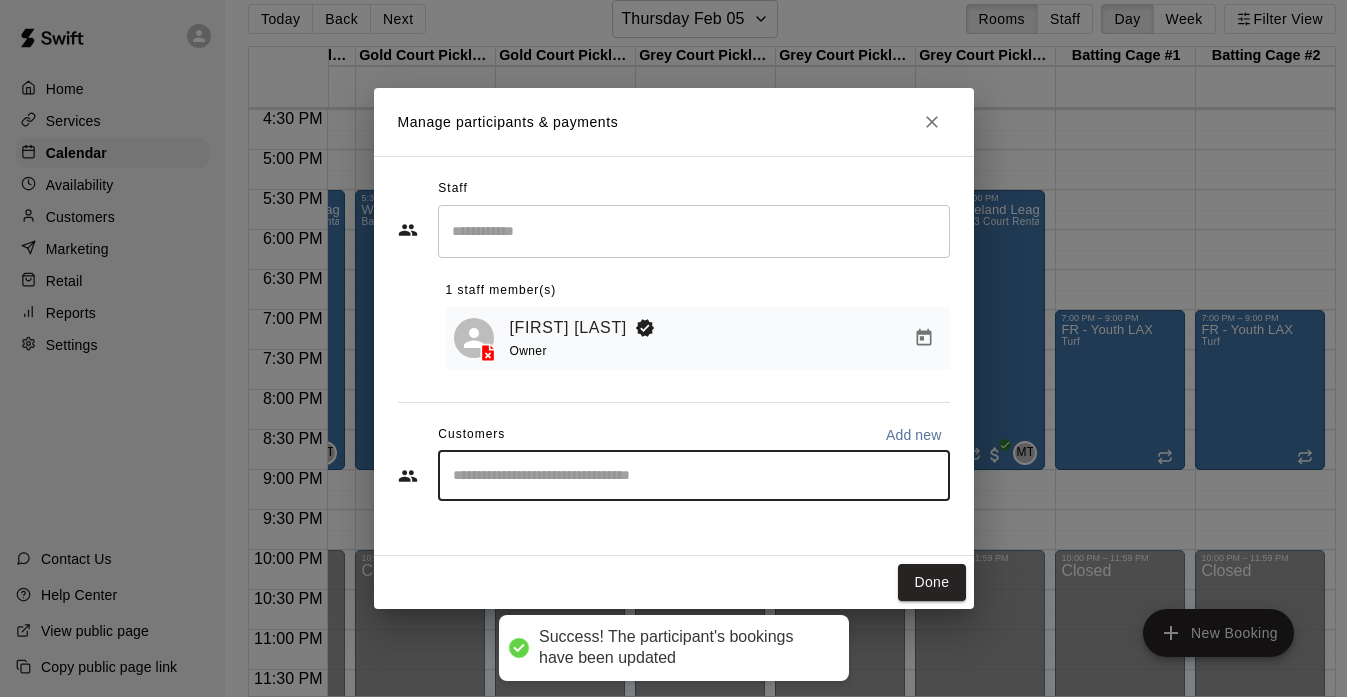 click at bounding box center [694, 476] 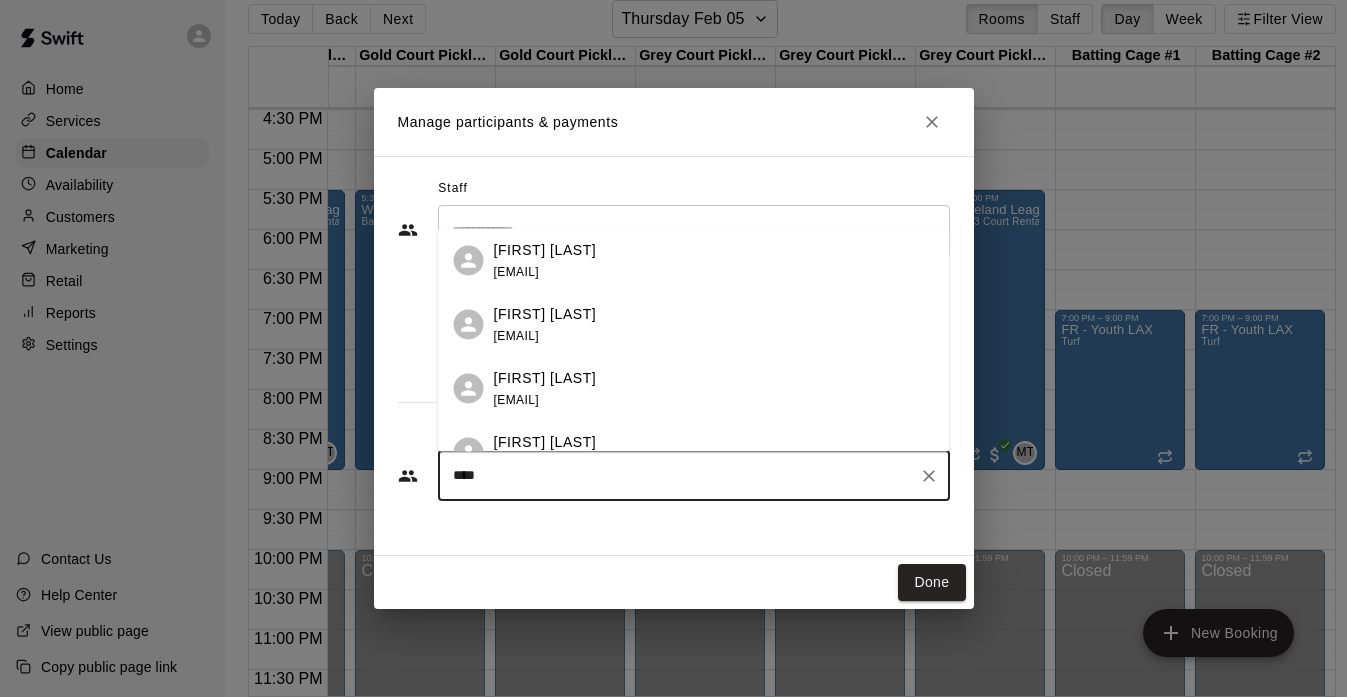 click on "[FIRST] [LAST]" at bounding box center (545, 441) 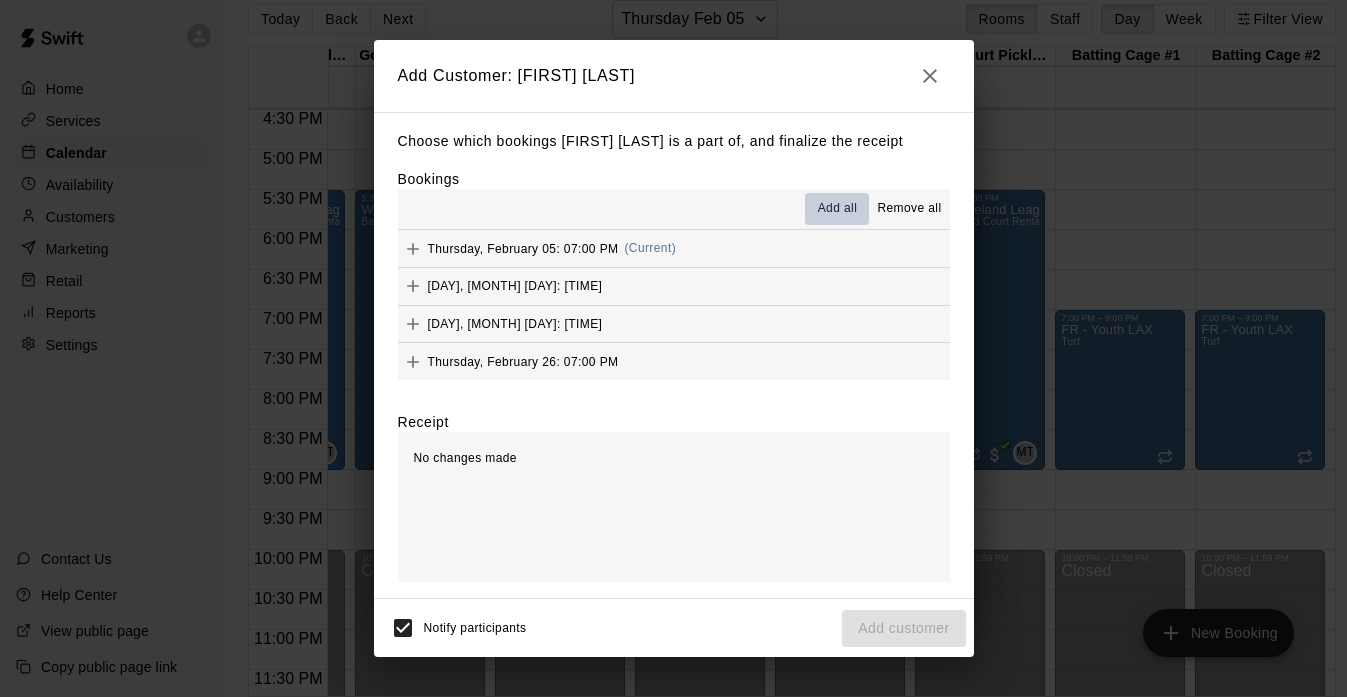 click on "Add all" at bounding box center [838, 209] 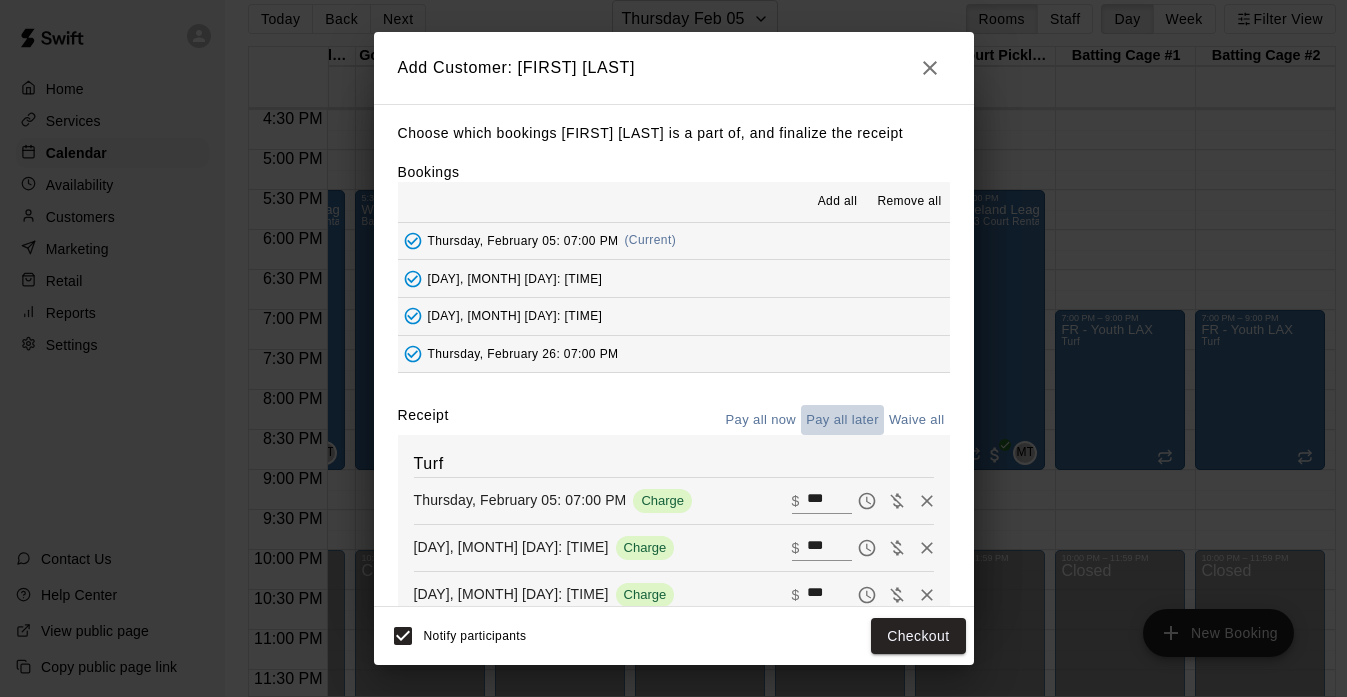 click on "Pay all later" at bounding box center (842, 420) 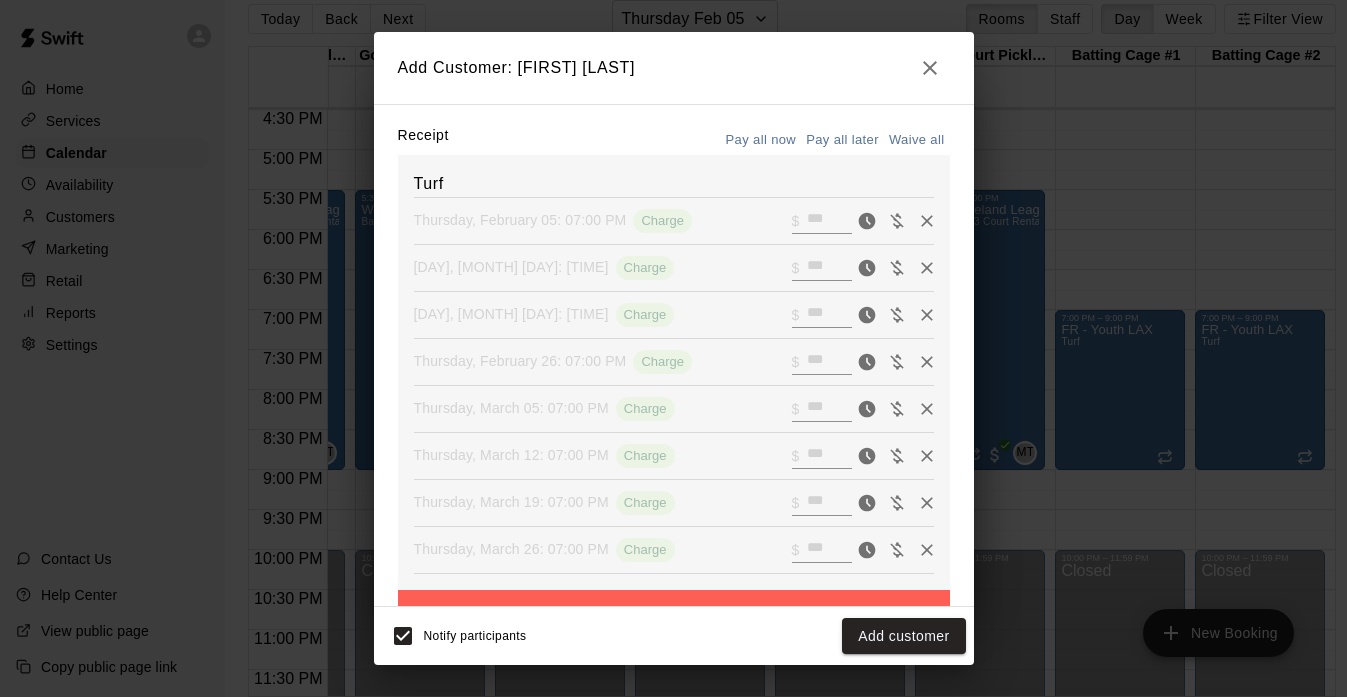 scroll, scrollTop: 339, scrollLeft: 0, axis: vertical 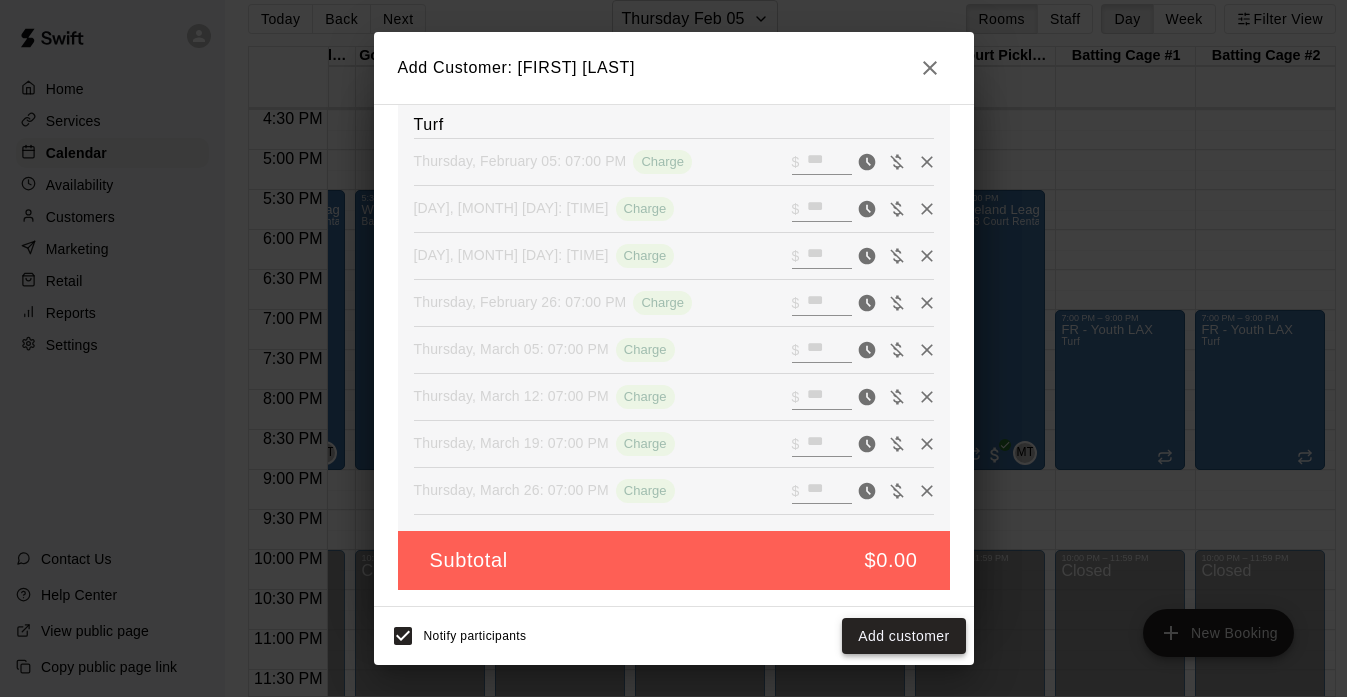 click on "Add customer" at bounding box center [903, 636] 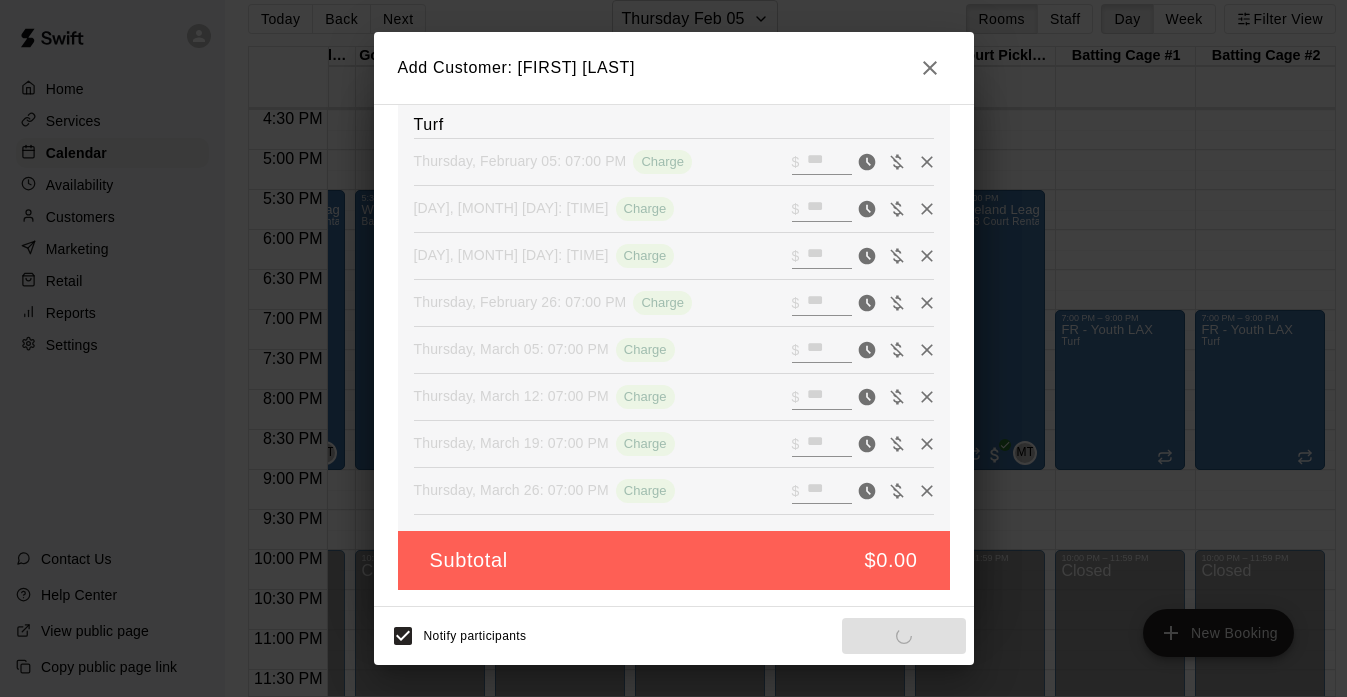 scroll, scrollTop: 270, scrollLeft: 0, axis: vertical 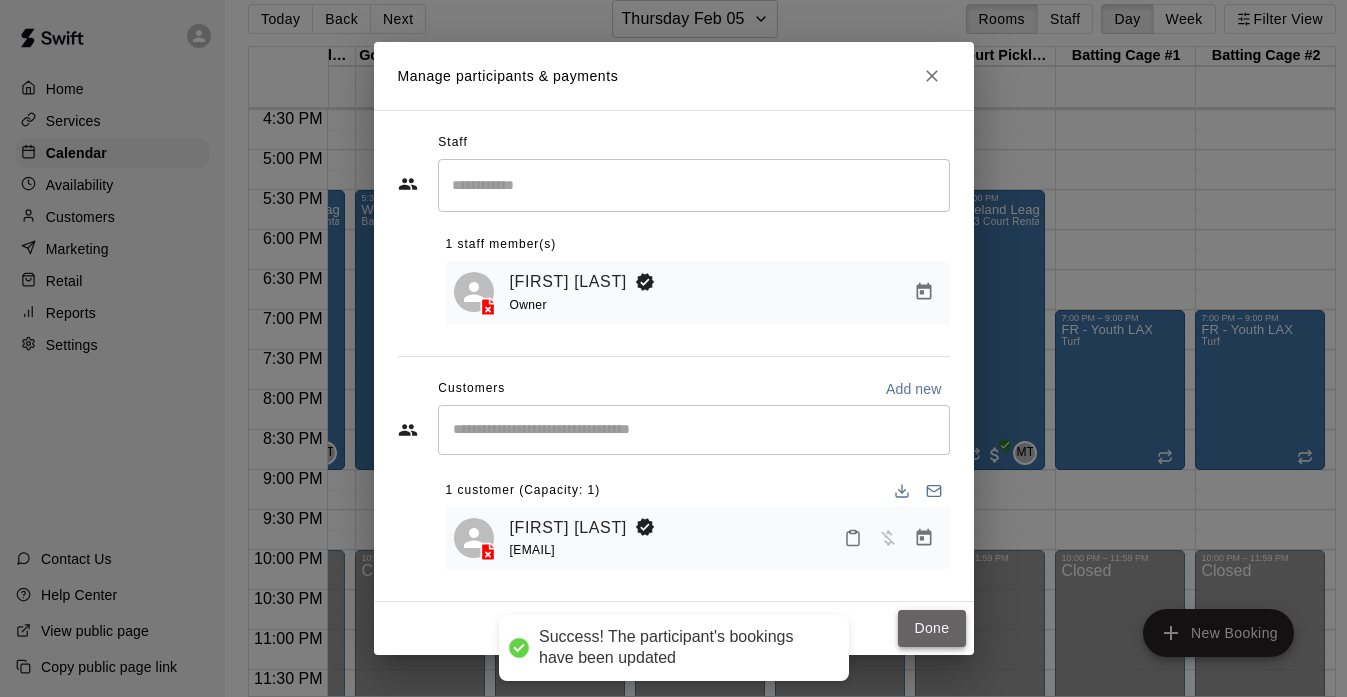 click on "Done" at bounding box center [931, 628] 